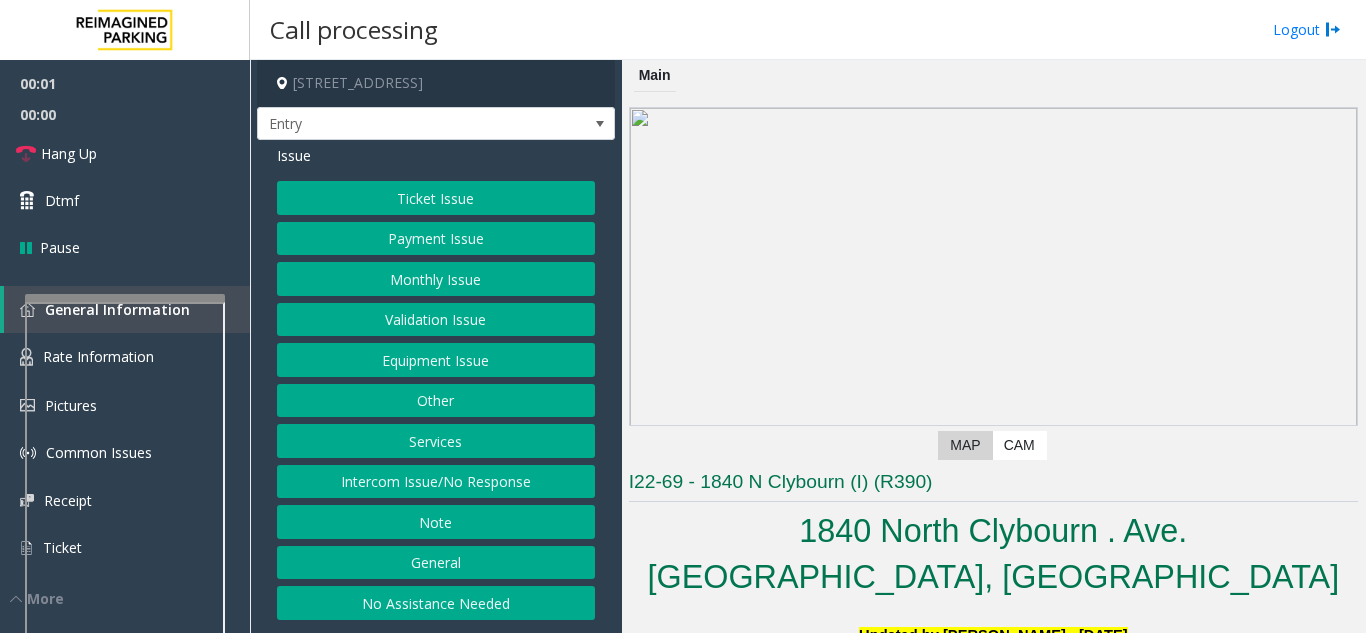 scroll, scrollTop: 0, scrollLeft: 0, axis: both 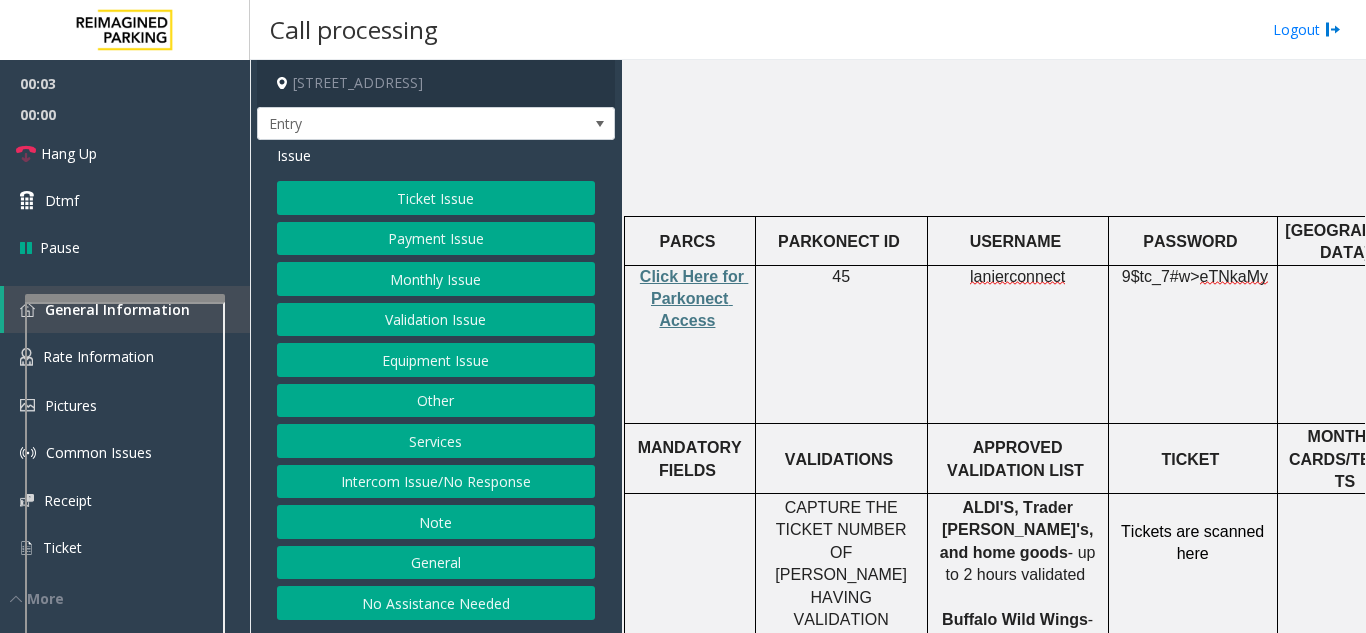 click on "Click Here for Parkonect Access" 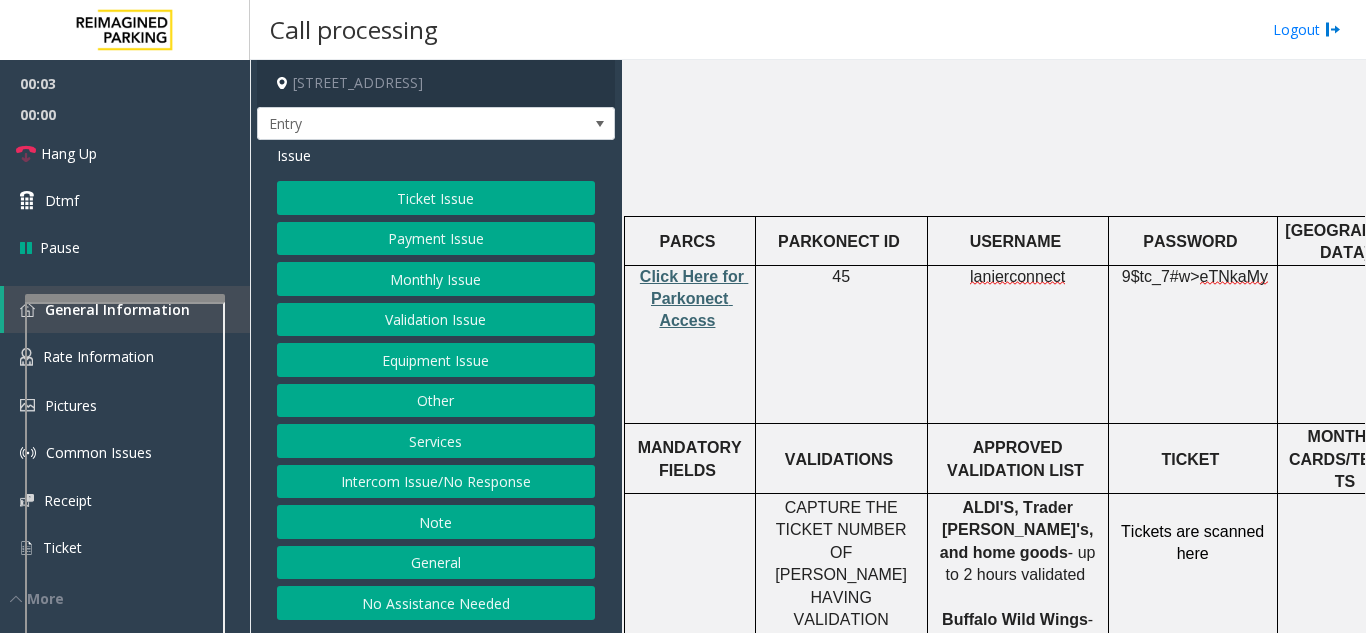 click on "Click Here for Parkonect Access" 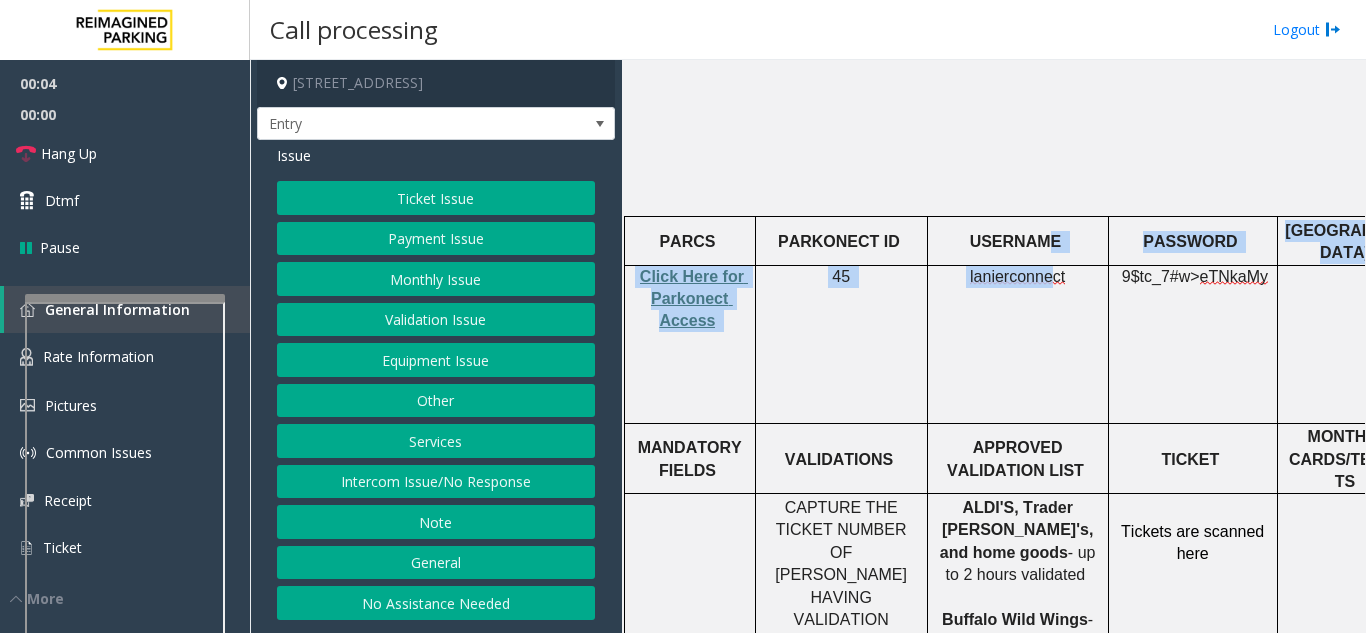 click on "PARCS   PARKONECT ID   USERNAME   PASSWORD   PARIS   EQUIPMENT   CARD INSERTION     Click Here for Parkonect Access     45     lanierconnect     9$tc_7#w> eTNkaMy     CC ONLY     Magstripe to the top on the left MANDATORY FIELDS   VALIDATIONS   APPROVED VALIDATION LIST   TICKET   MONTHLY CARDS/TENANTS   GARAGE LAYOUT   LOCATION TIME     CAPTURE THE TICKET NUMBER OF PARKERS HAVING VALIDATION ISSUES AND VALIDATE IN PARKONEC T   ALDI'S, Trader Joe's, and home goods - up to 2 hours validated     Buffalo Wild Wings - Up to 3 hours     Tickets are scanned here          Click Here for the local time   APPROVED VENDORS   DO NOT VEND FOR   ENTRANCE/EXIT LANE INFO   LOST TICKET RATE   COMMON ISSUES   SPECIAL INSTRUCTIONS   HOURS OF OPERATION         1 entrance and 1 Exit on W. Ave.    No lost ticket buttons. Push rate through  Parkonect .           24 hours - 7 days a week" 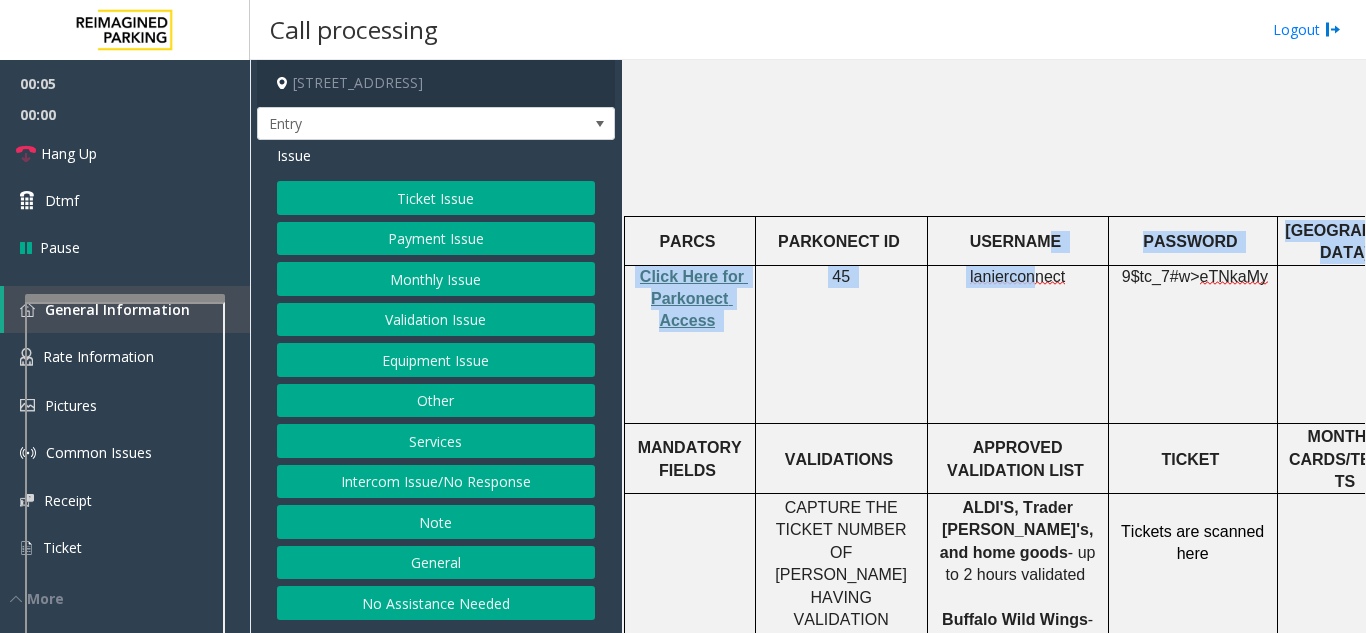 drag, startPoint x: 1049, startPoint y: 212, endPoint x: 1037, endPoint y: 216, distance: 12.649111 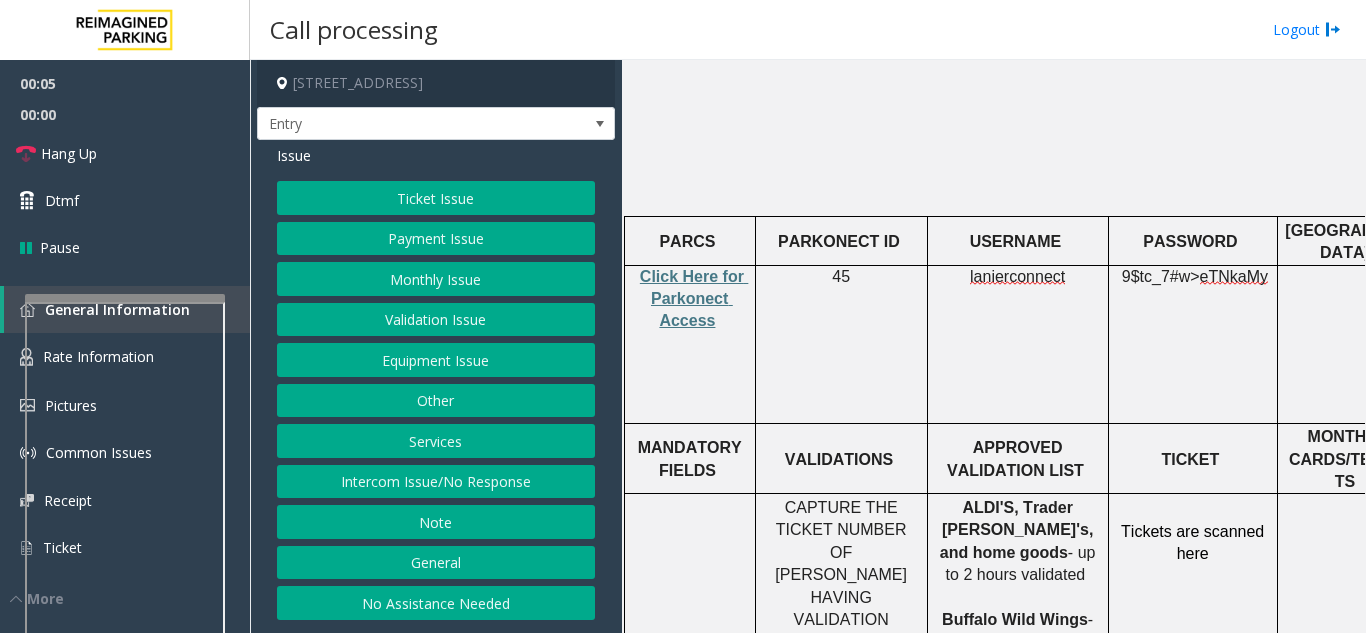 click on "lanierconnect" 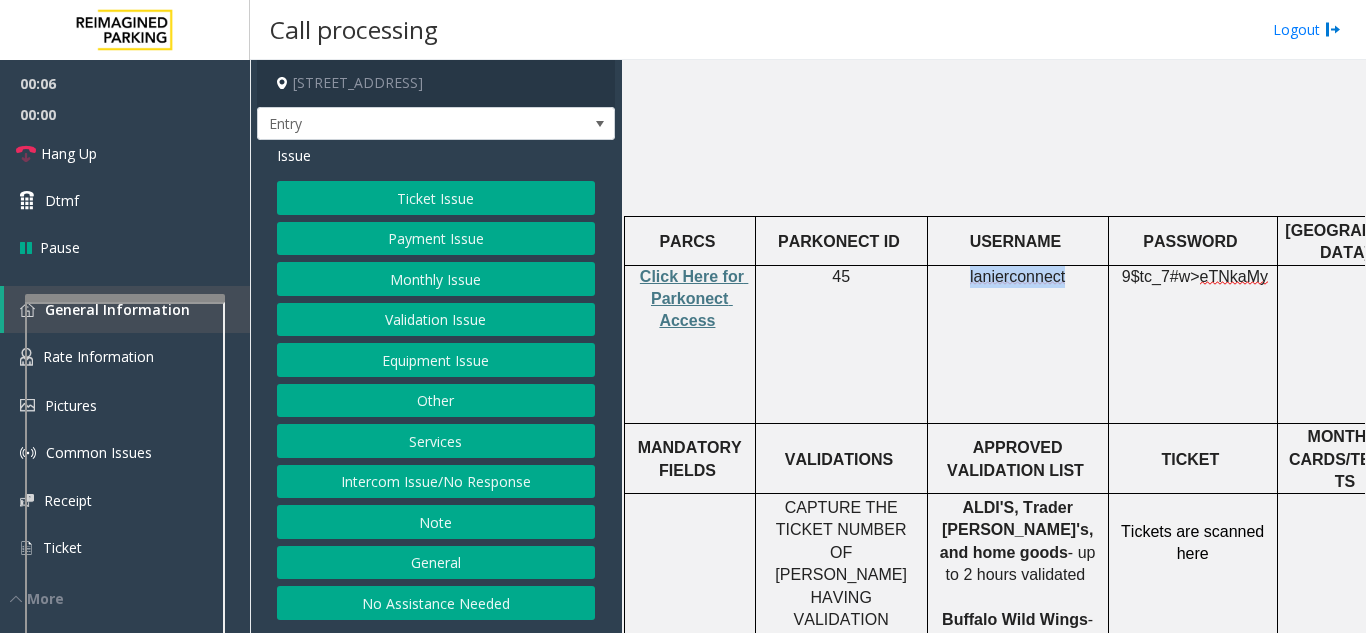 copy on "lanierconnect" 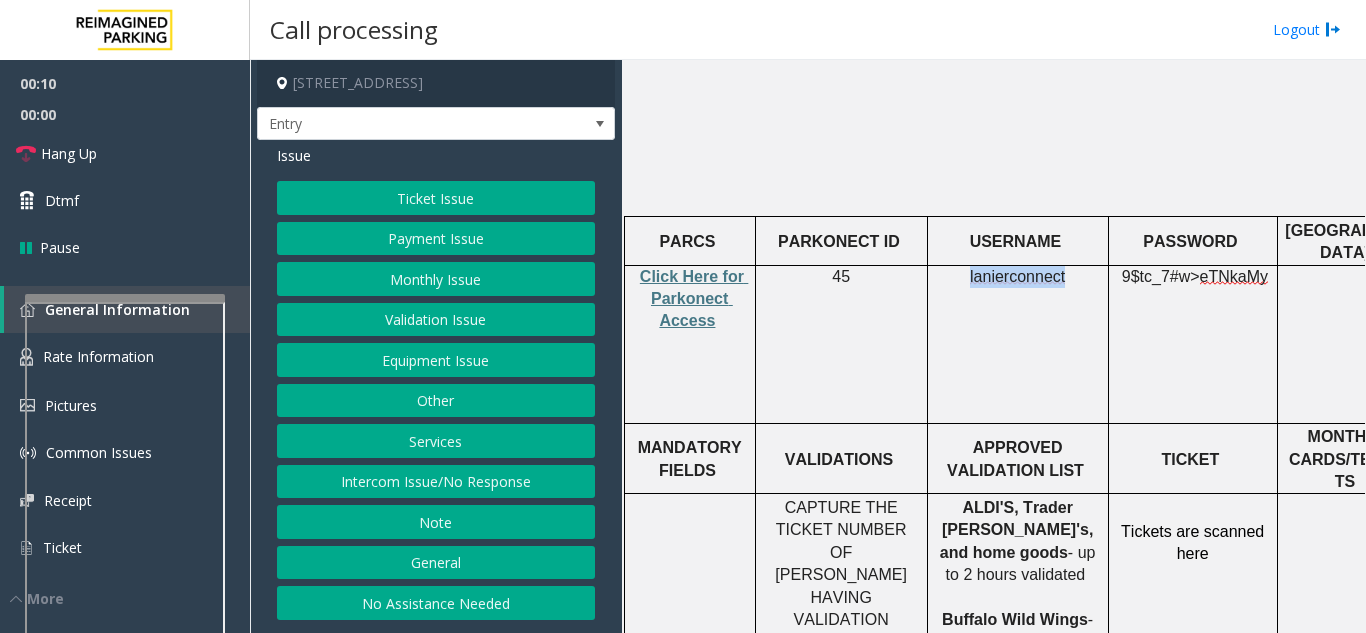 click on "Intercom Issue/No Response" 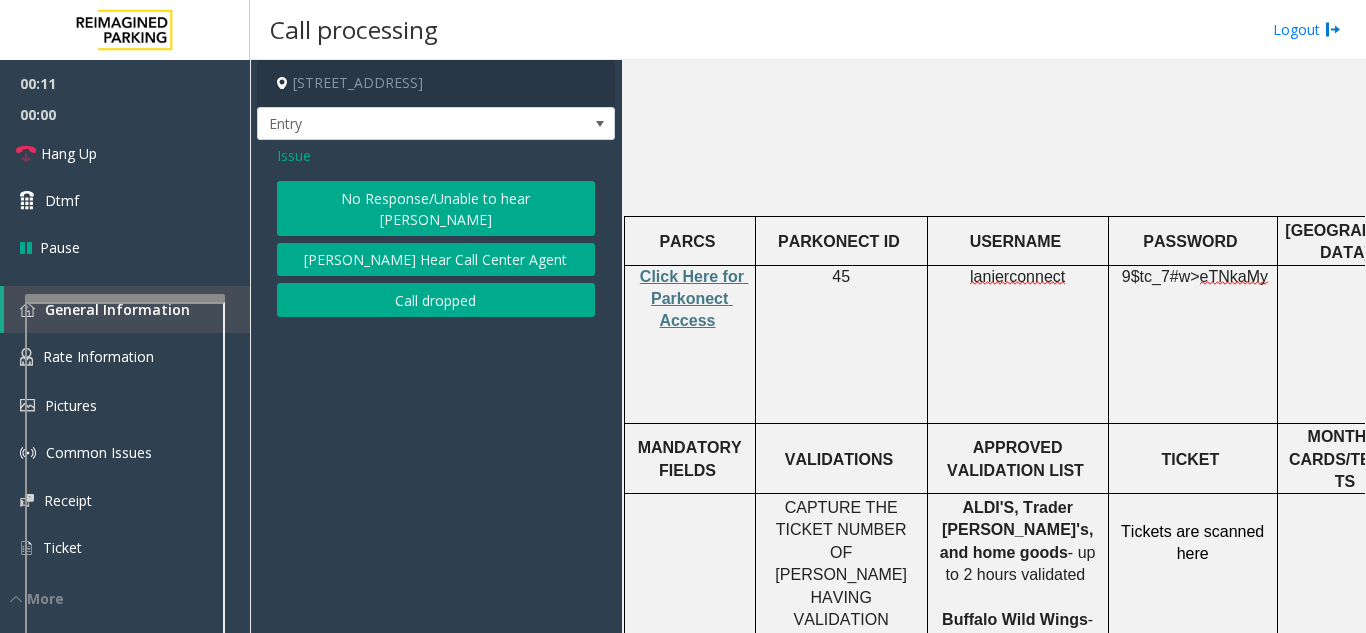 click on "No Response/Unable to hear parker   Parker Cannot Hear Call Center Agent   Call dropped" 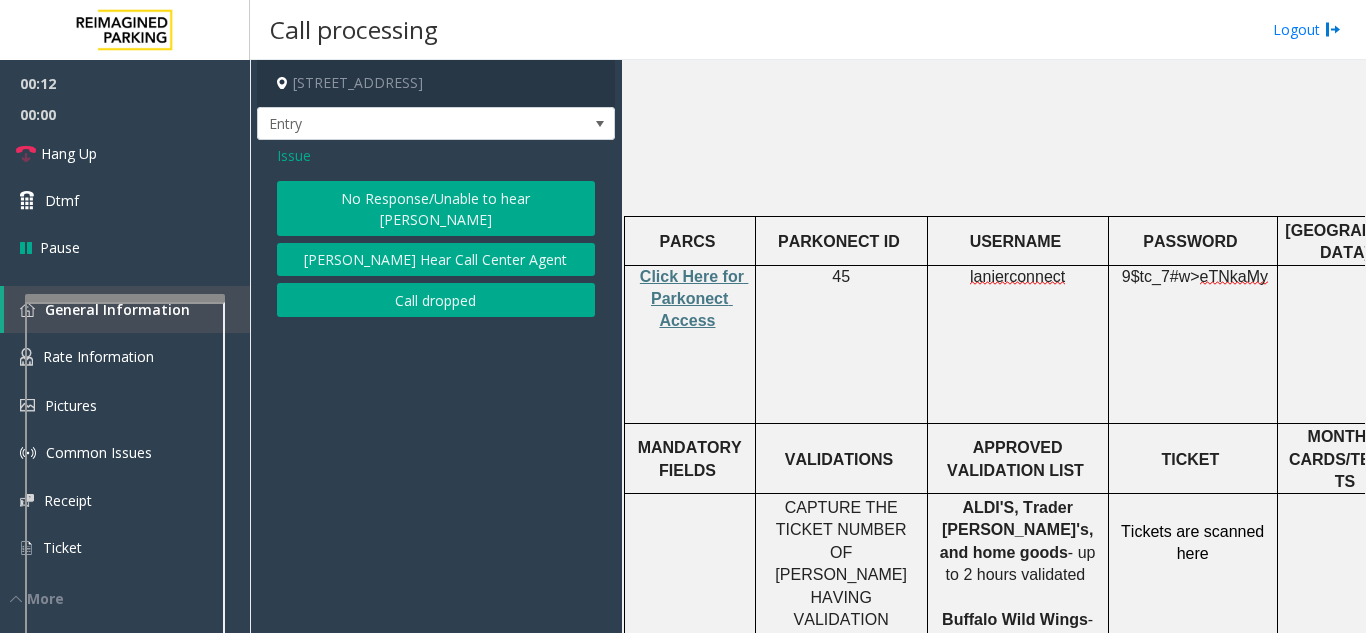 click on "No Response/Unable to hear [PERSON_NAME]" 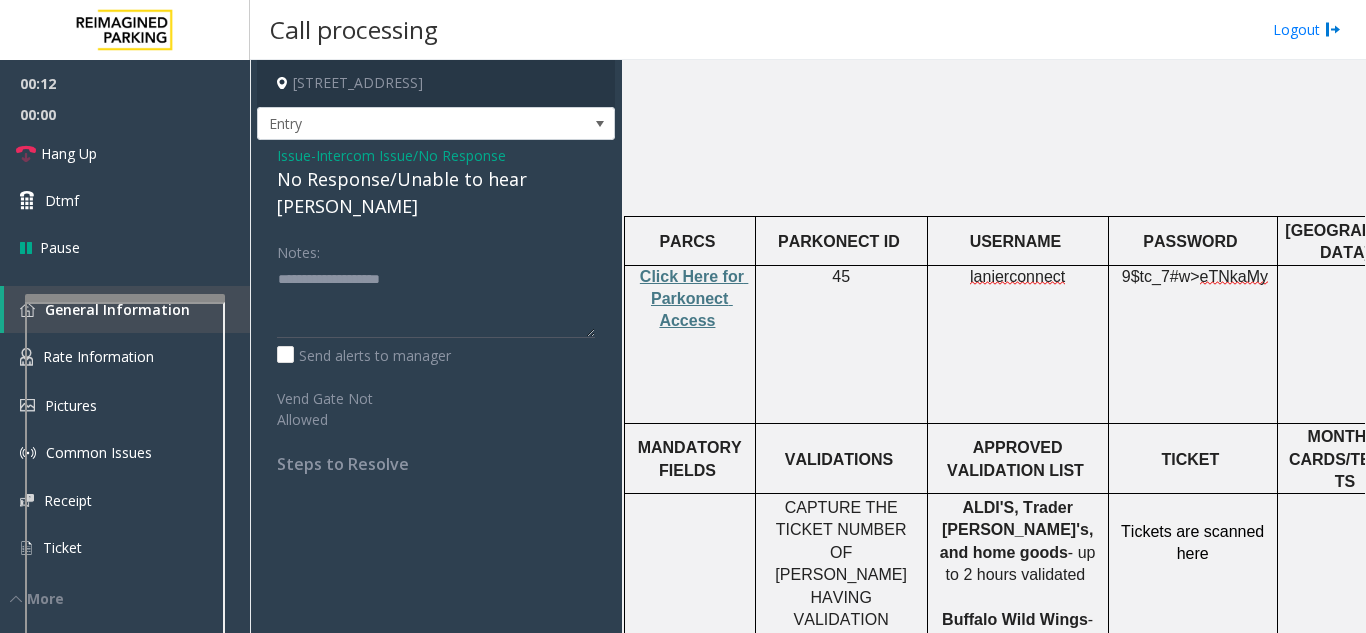click on "Issue  -  Intercom Issue/No Response No Response/Unable to hear parker Notes:                      Send alerts to manager  Vend Gate Not Allowed  Steps to Resolve" 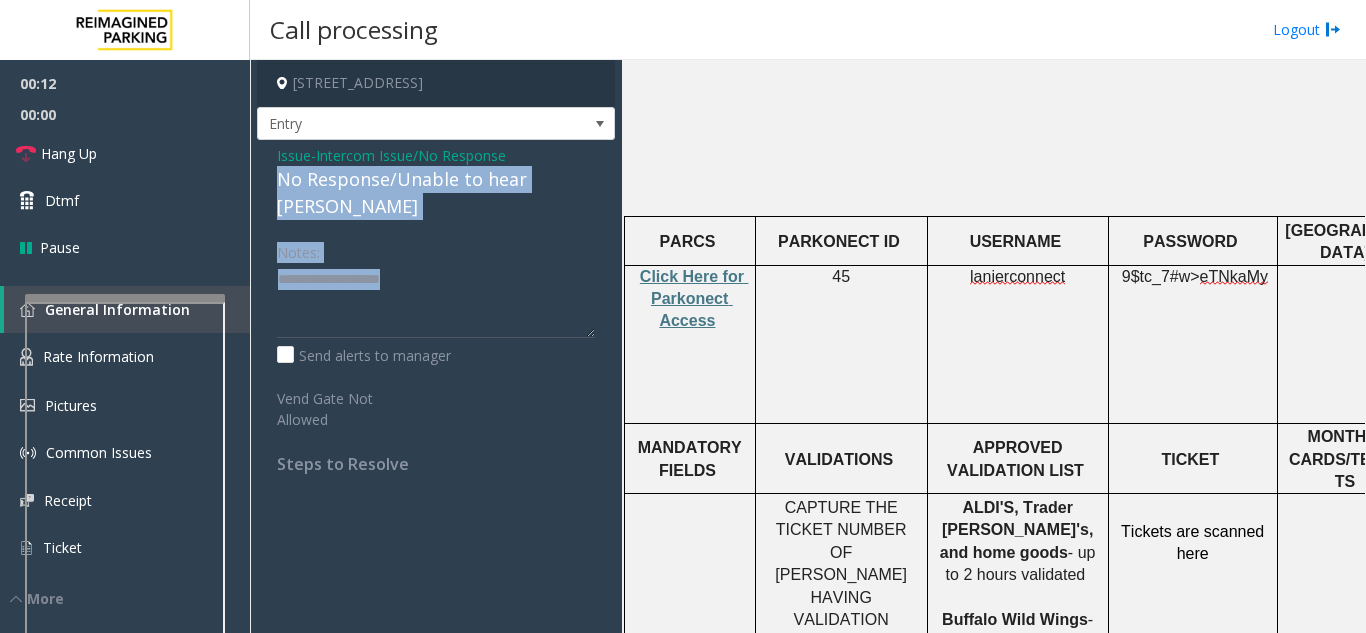 drag, startPoint x: 459, startPoint y: 198, endPoint x: 453, endPoint y: 167, distance: 31.575306 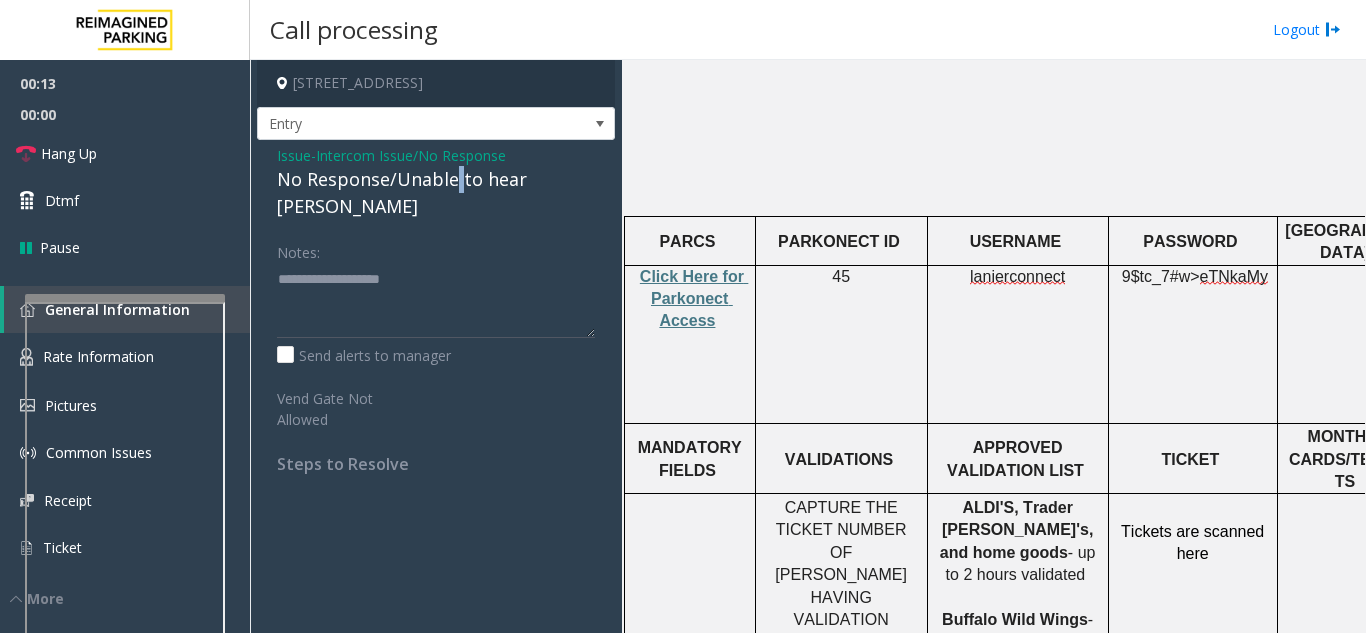 click on "No Response/Unable to hear [PERSON_NAME]" 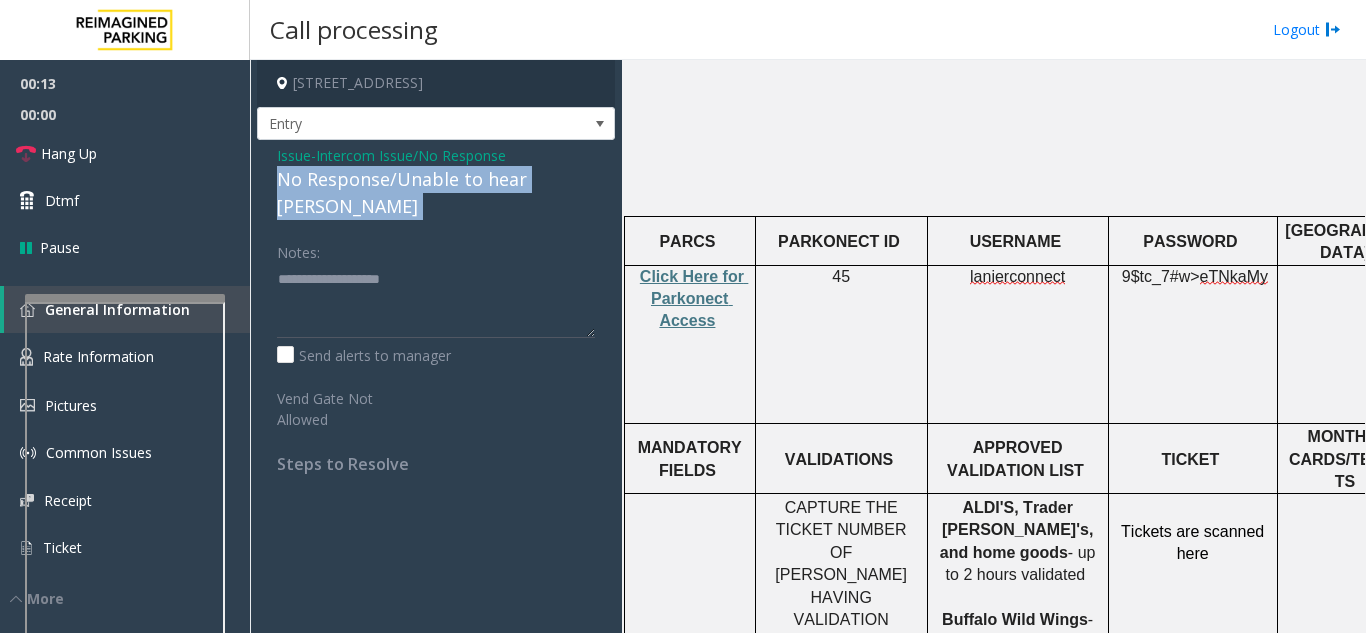 click on "No Response/Unable to hear [PERSON_NAME]" 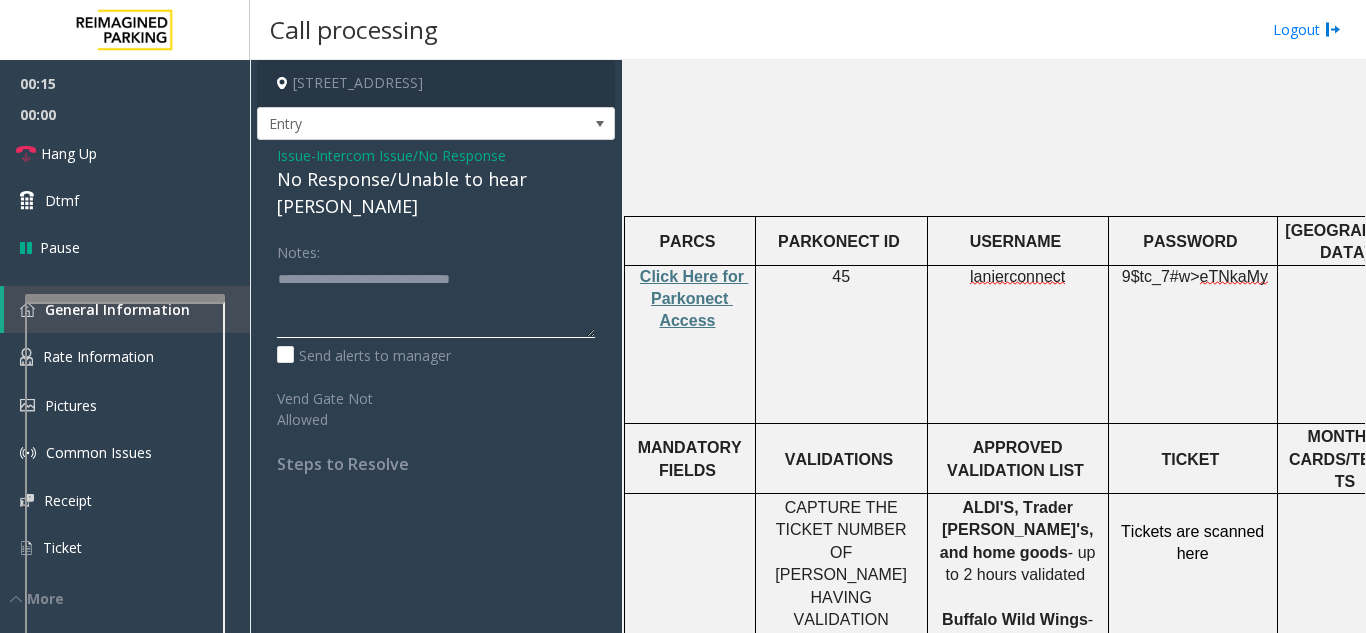 click 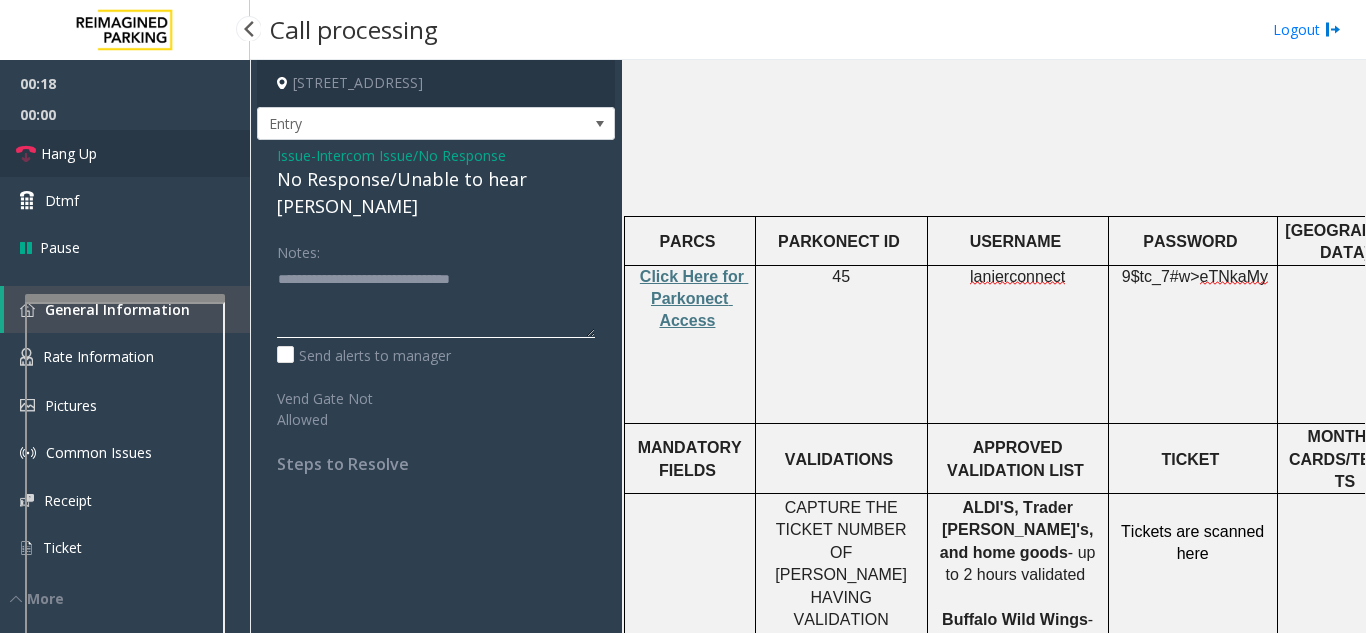 type on "**********" 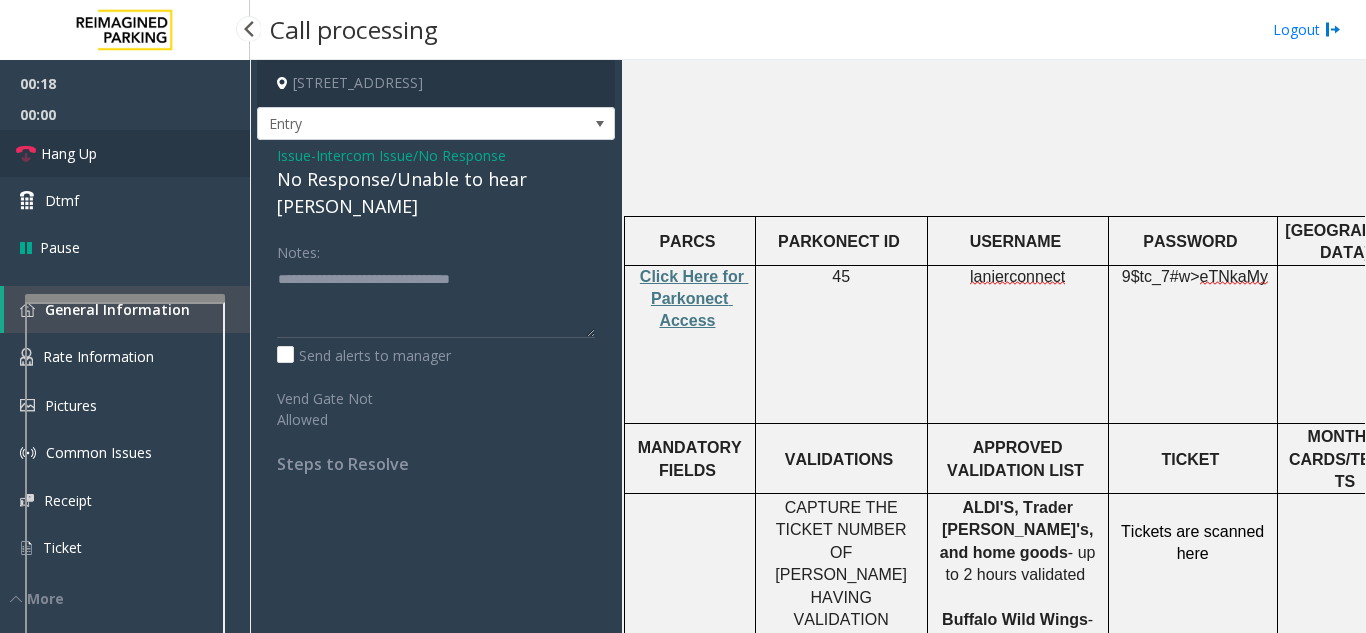click on "Hang Up" at bounding box center [69, 153] 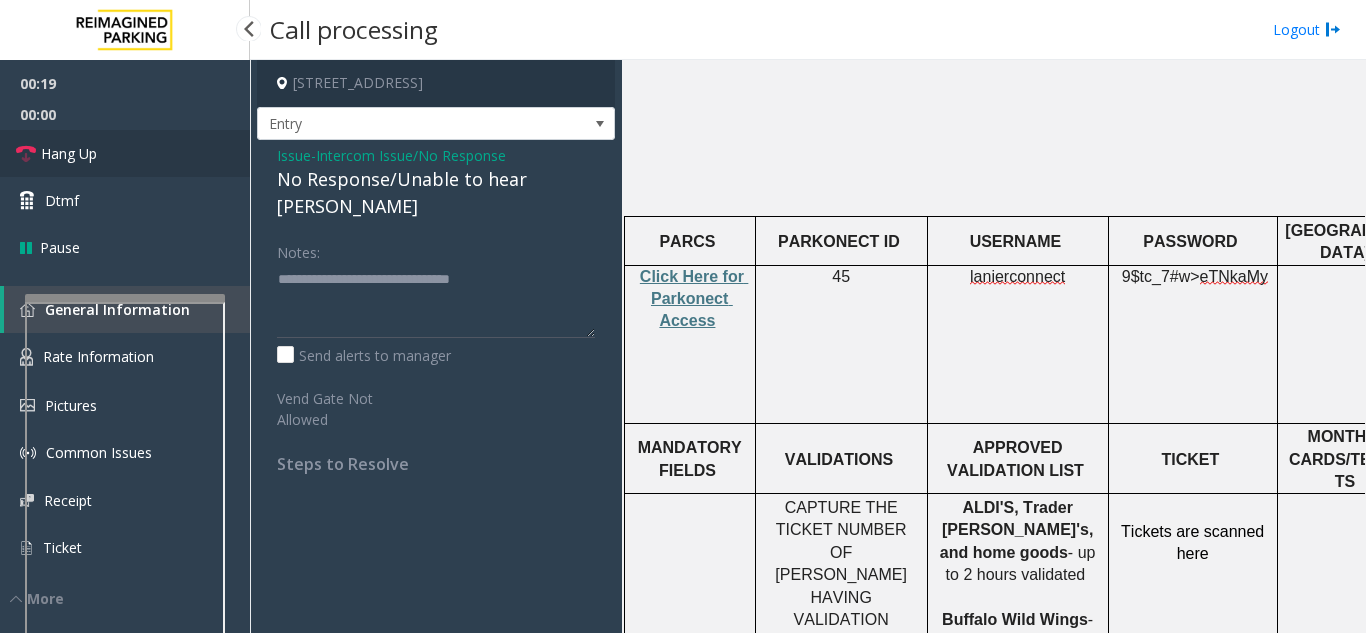 click on "Hang Up" at bounding box center [69, 153] 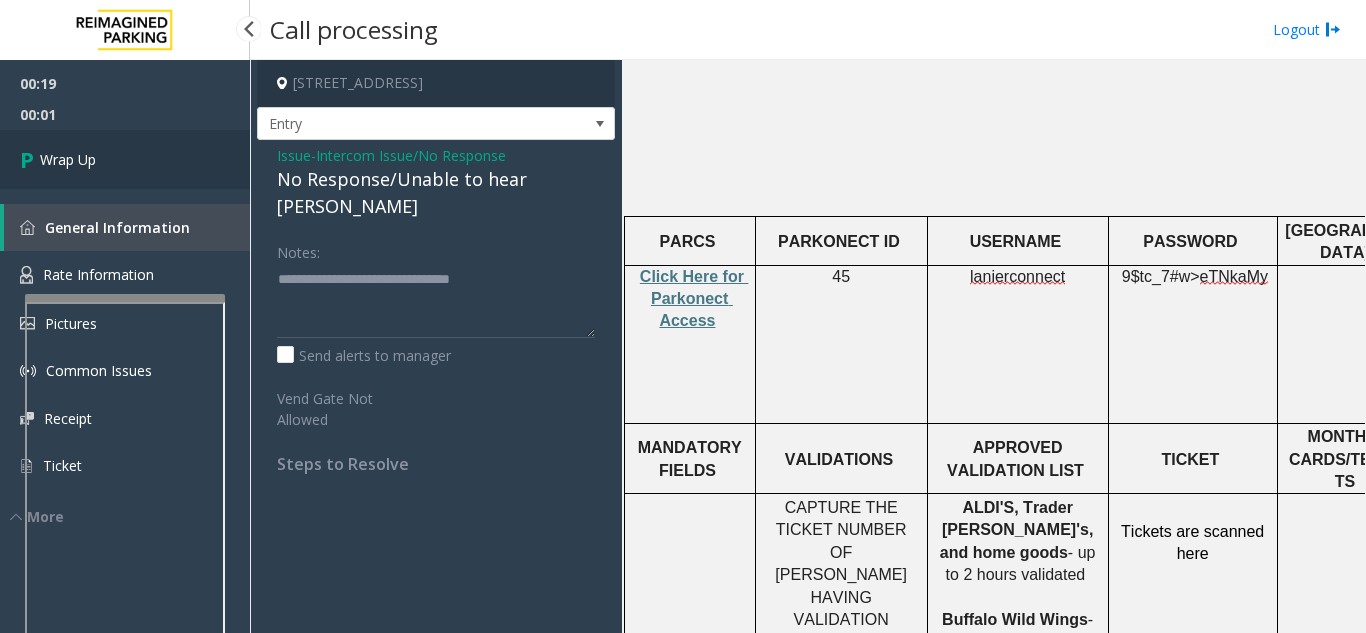 click on "Wrap Up" at bounding box center [68, 159] 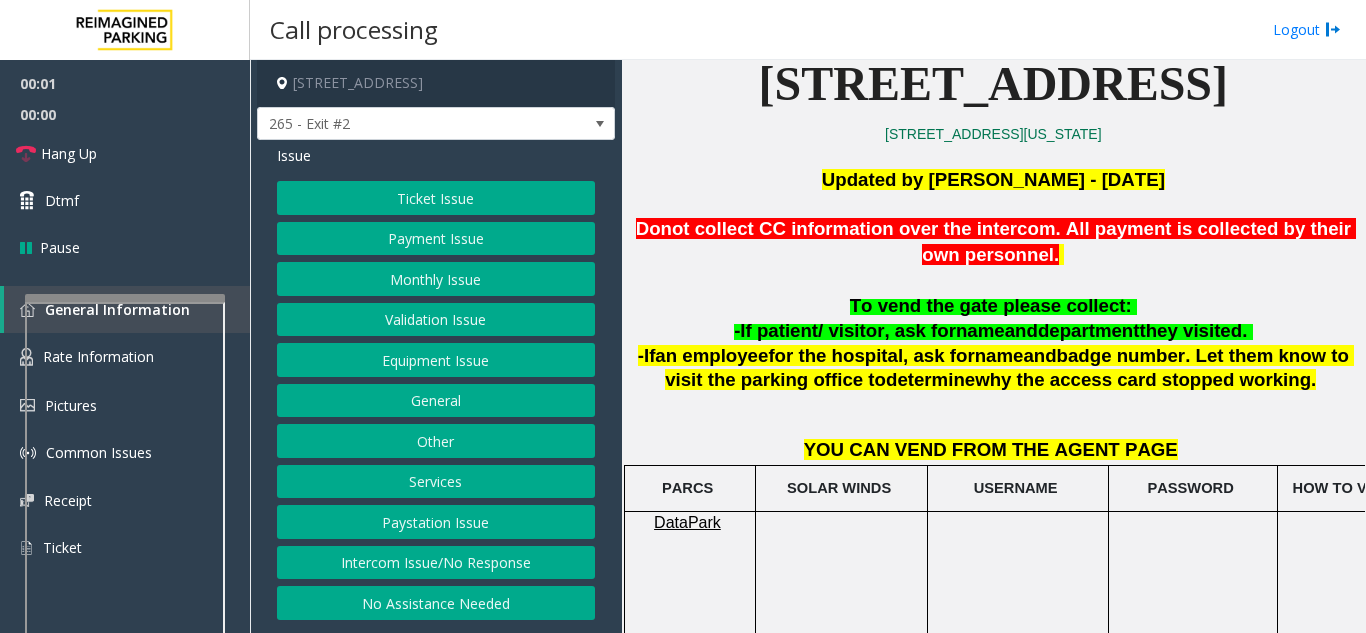 scroll, scrollTop: 600, scrollLeft: 0, axis: vertical 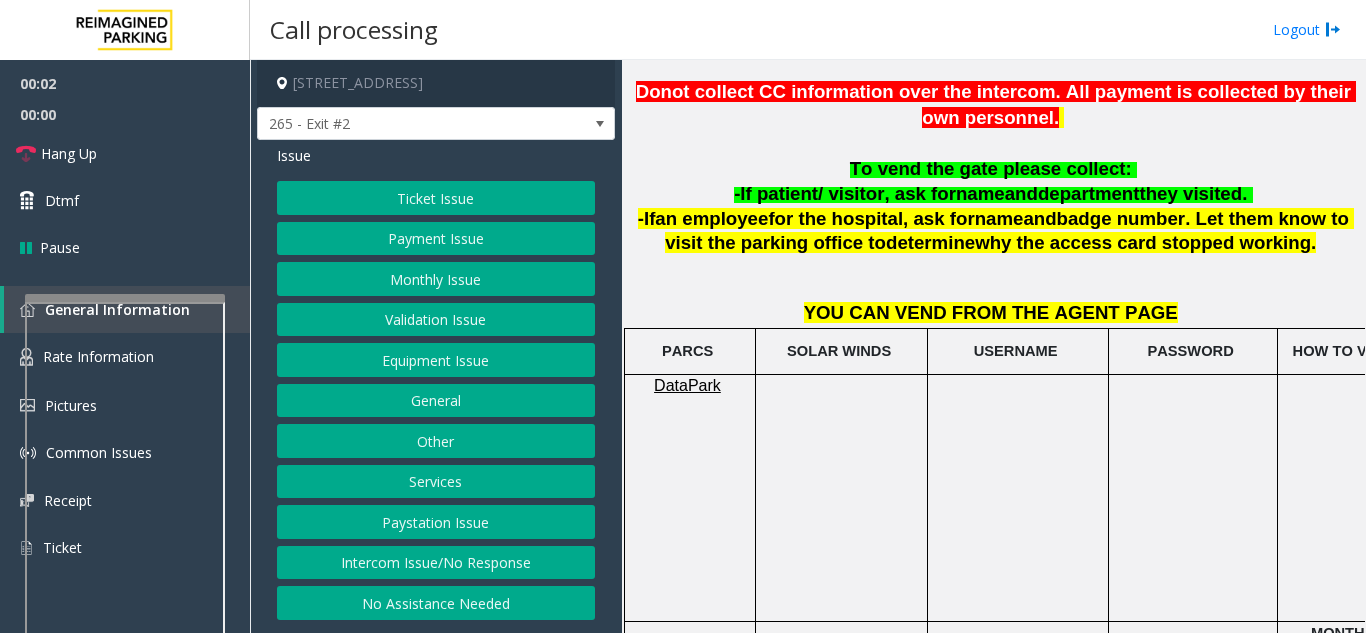 click on "-If patient/ visitor, ask for" 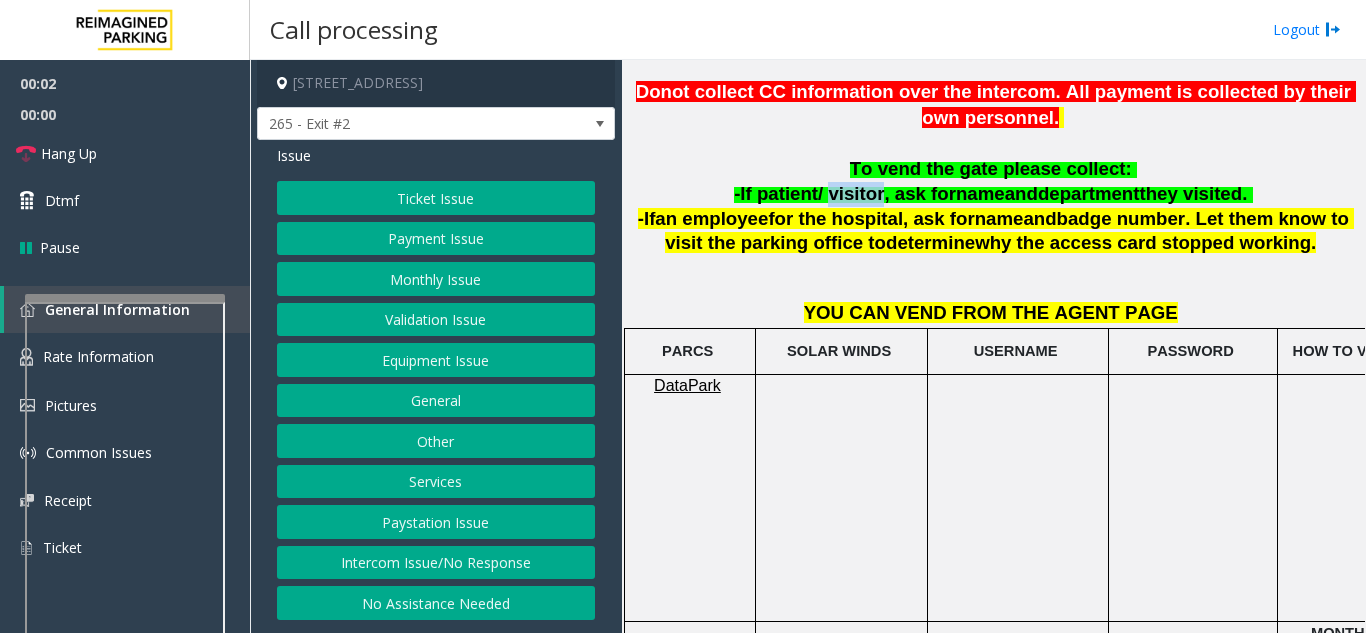 click on "-If patient/ visitor, ask for" 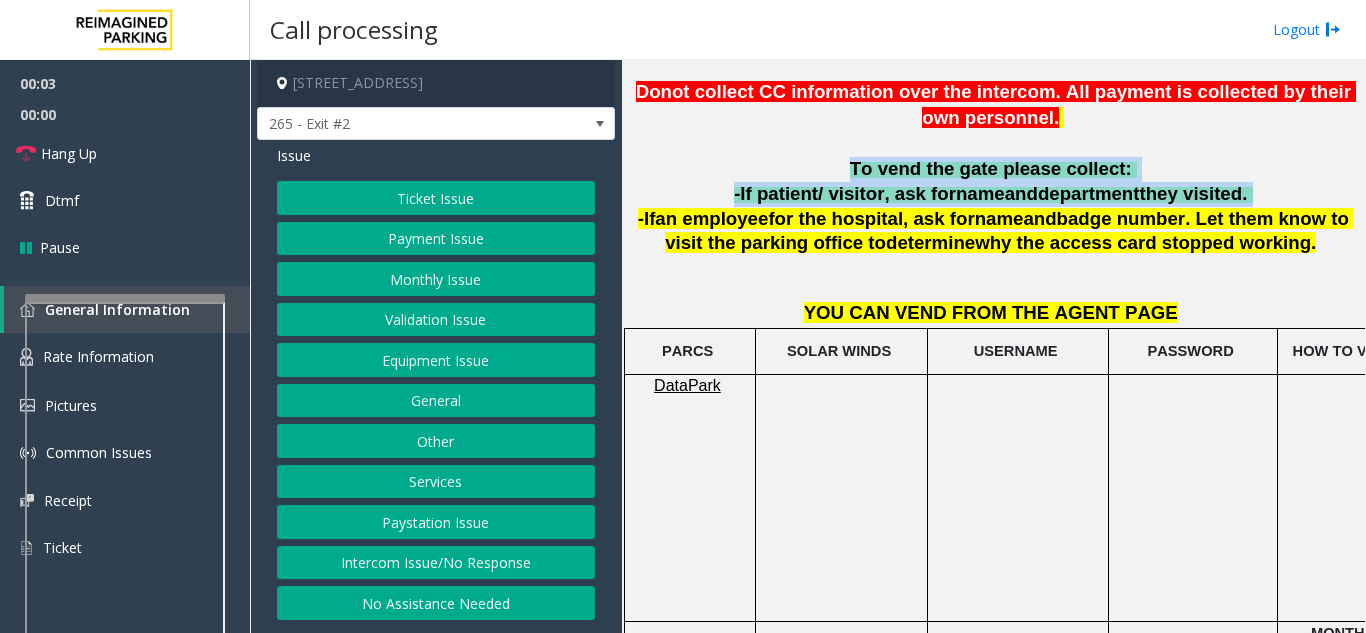 drag, startPoint x: 846, startPoint y: 206, endPoint x: 852, endPoint y: 165, distance: 41.4367 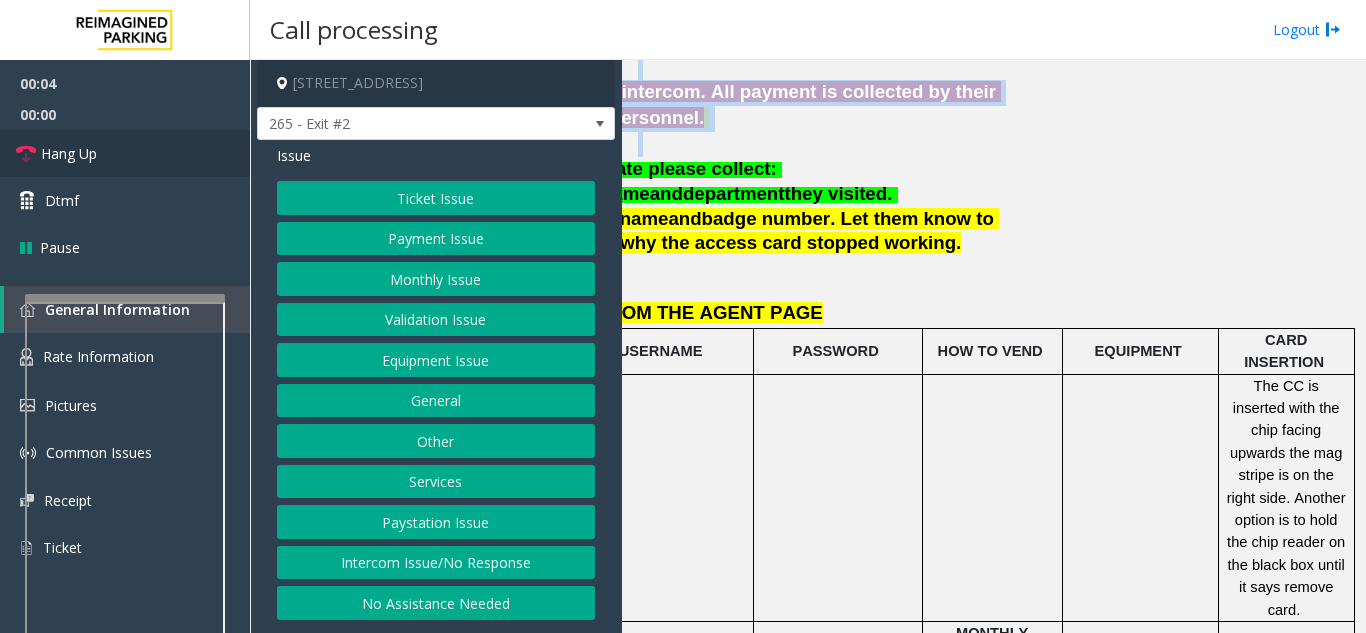 scroll, scrollTop: 600, scrollLeft: 0, axis: vertical 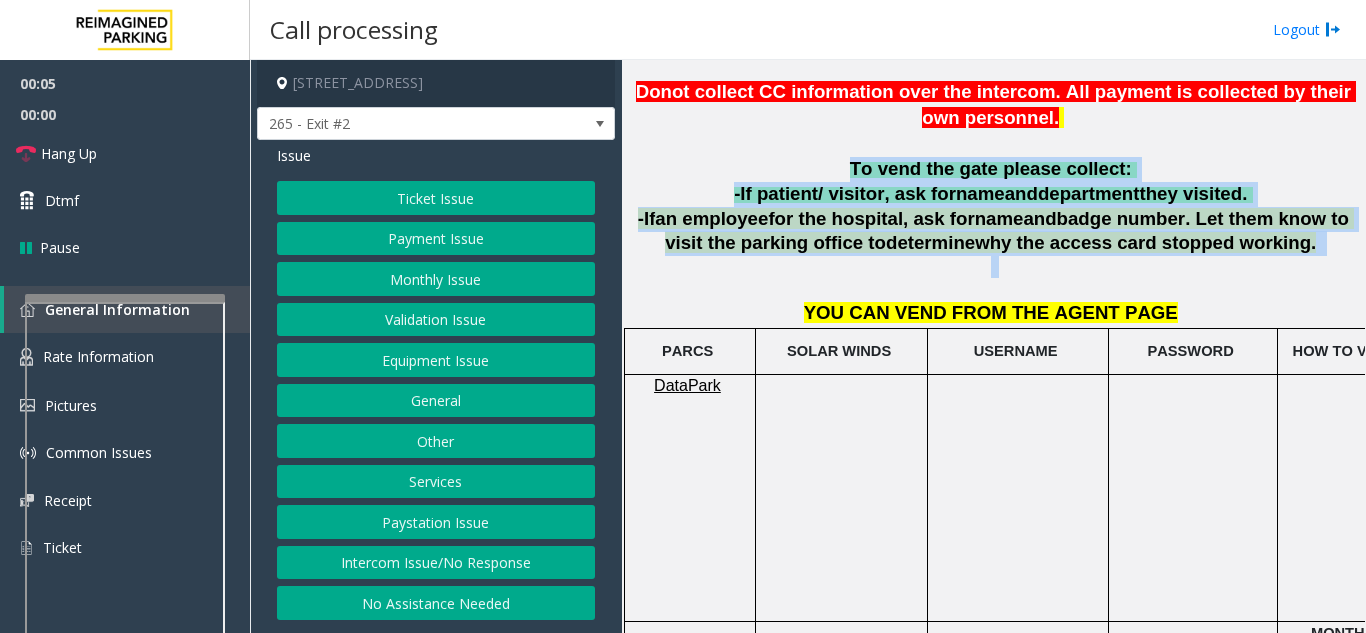 drag, startPoint x: 852, startPoint y: 165, endPoint x: 1200, endPoint y: 278, distance: 365.8866 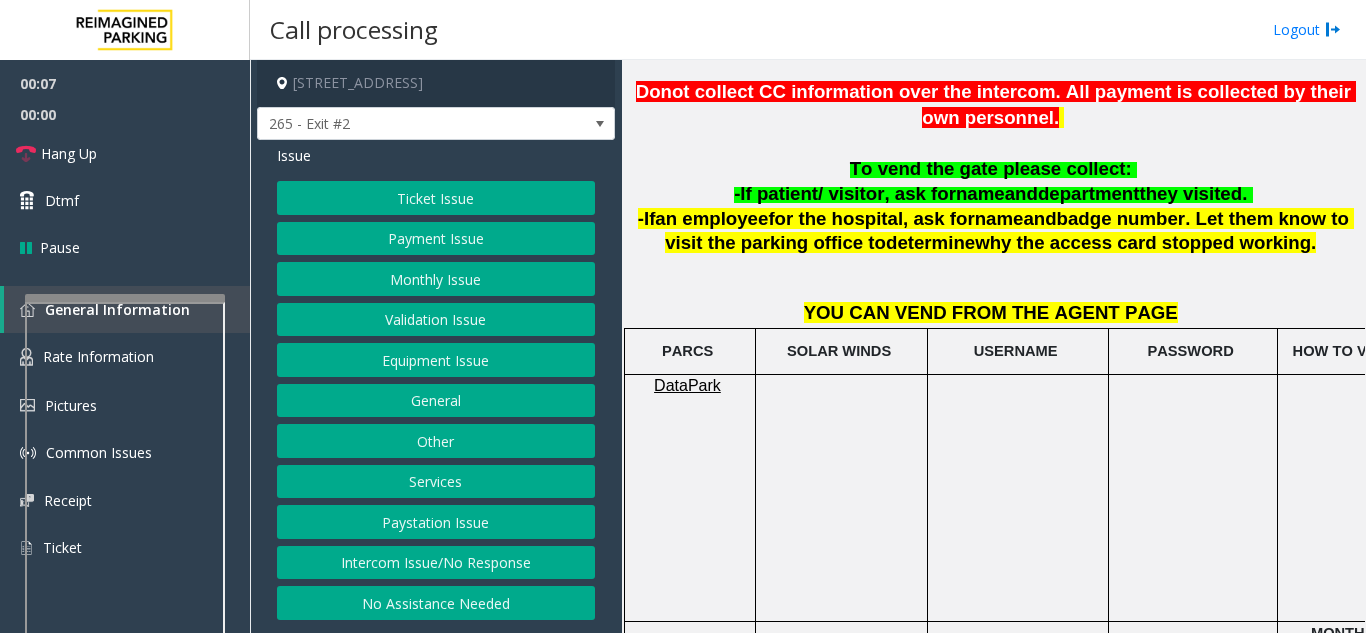 click 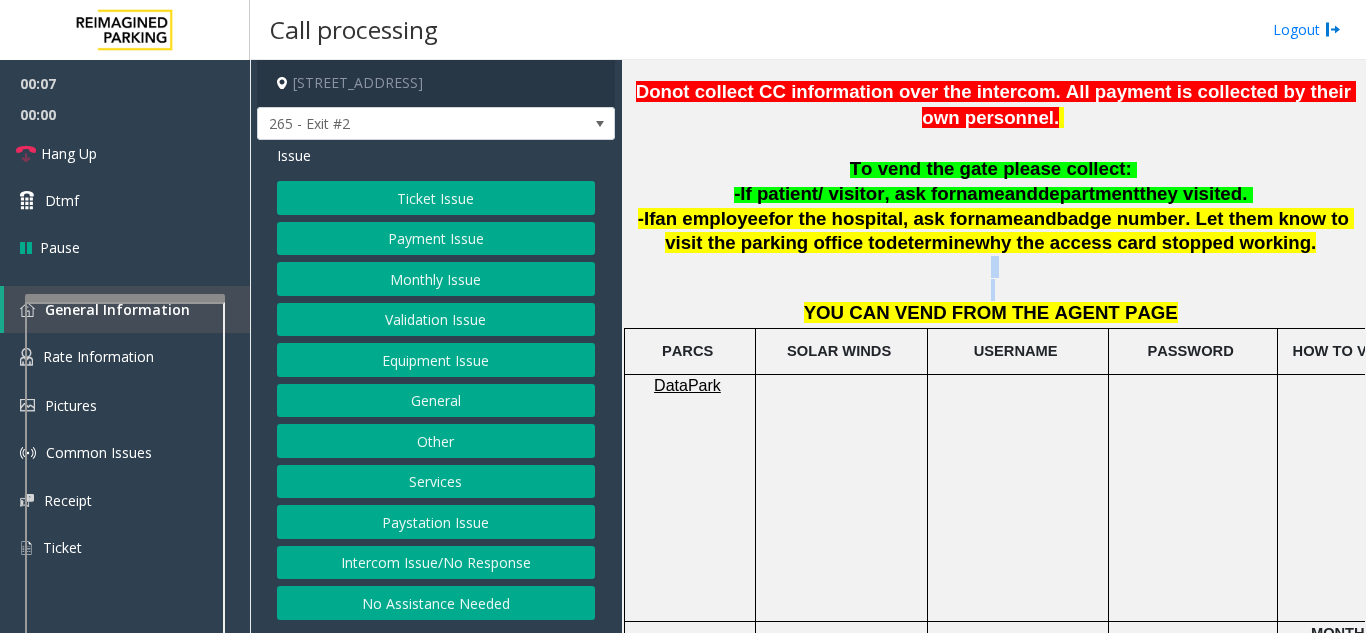 click 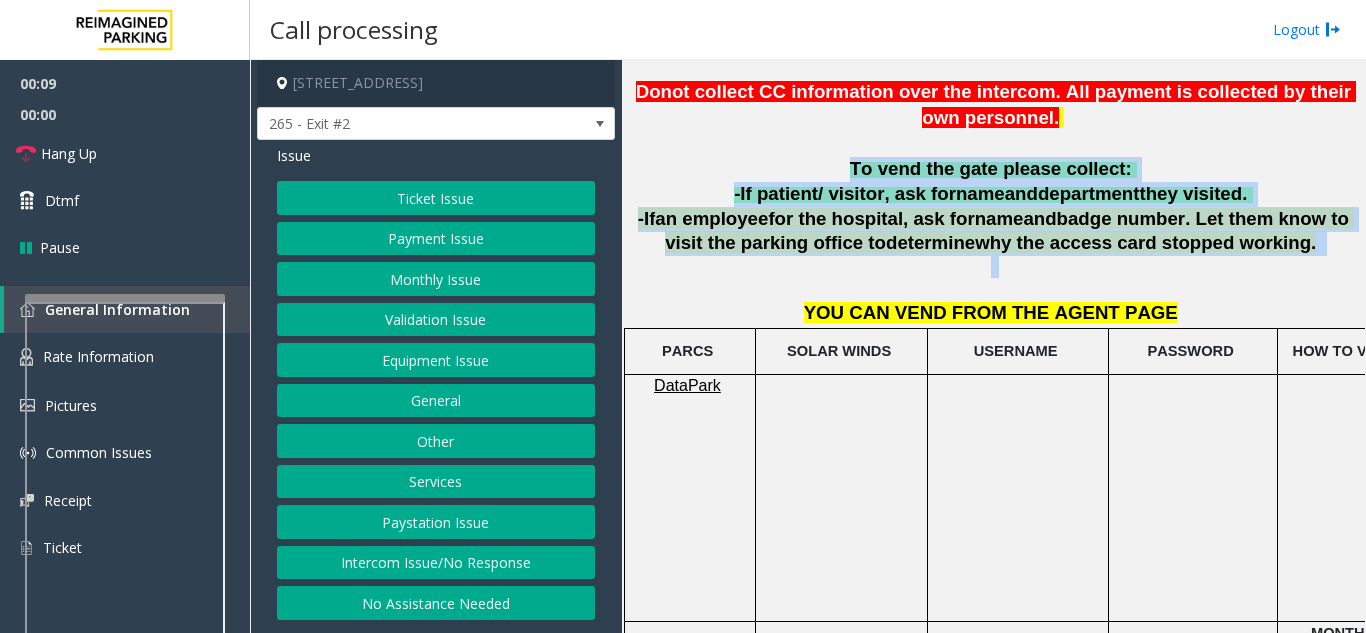 drag, startPoint x: 1200, startPoint y: 278, endPoint x: 839, endPoint y: 164, distance: 378.57233 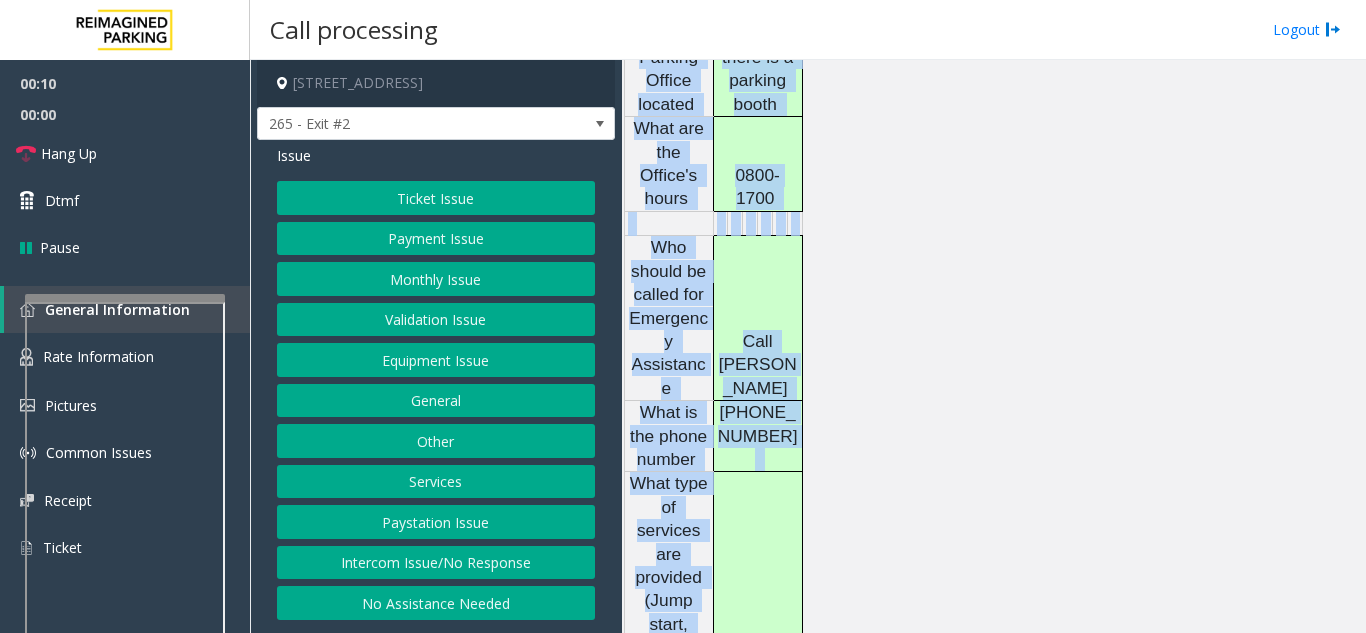 scroll, scrollTop: 3107, scrollLeft: 0, axis: vertical 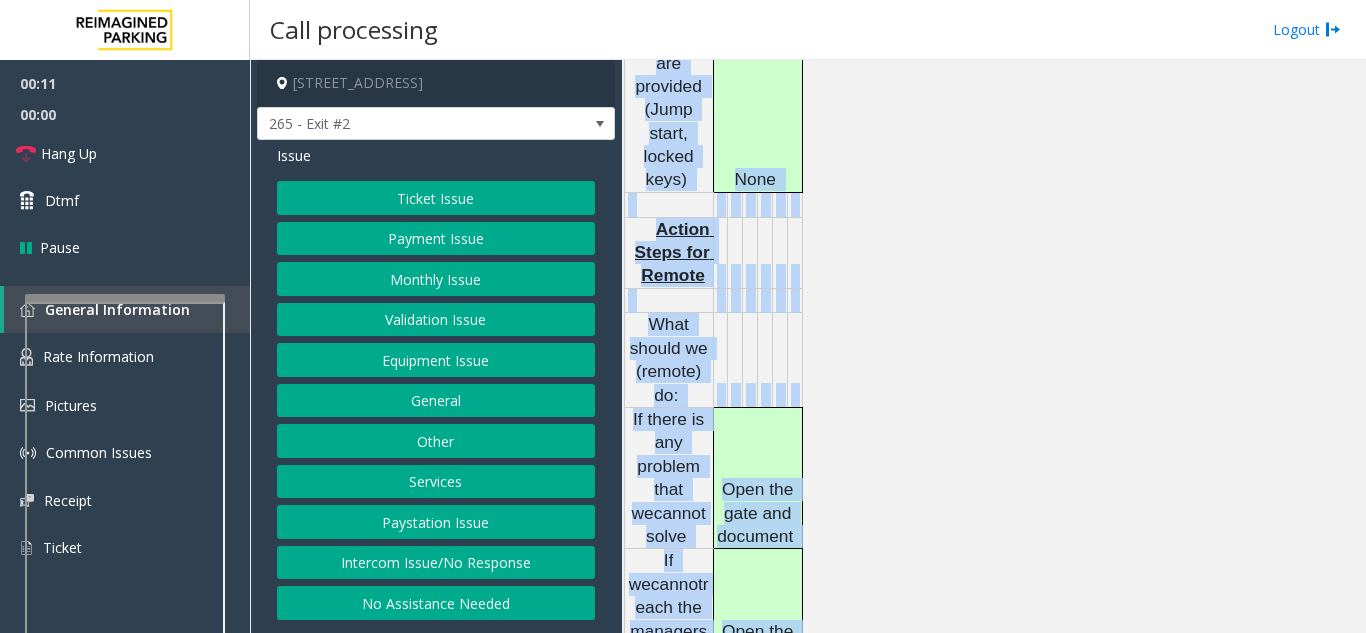 drag, startPoint x: 839, startPoint y: 164, endPoint x: 831, endPoint y: 568, distance: 404.0792 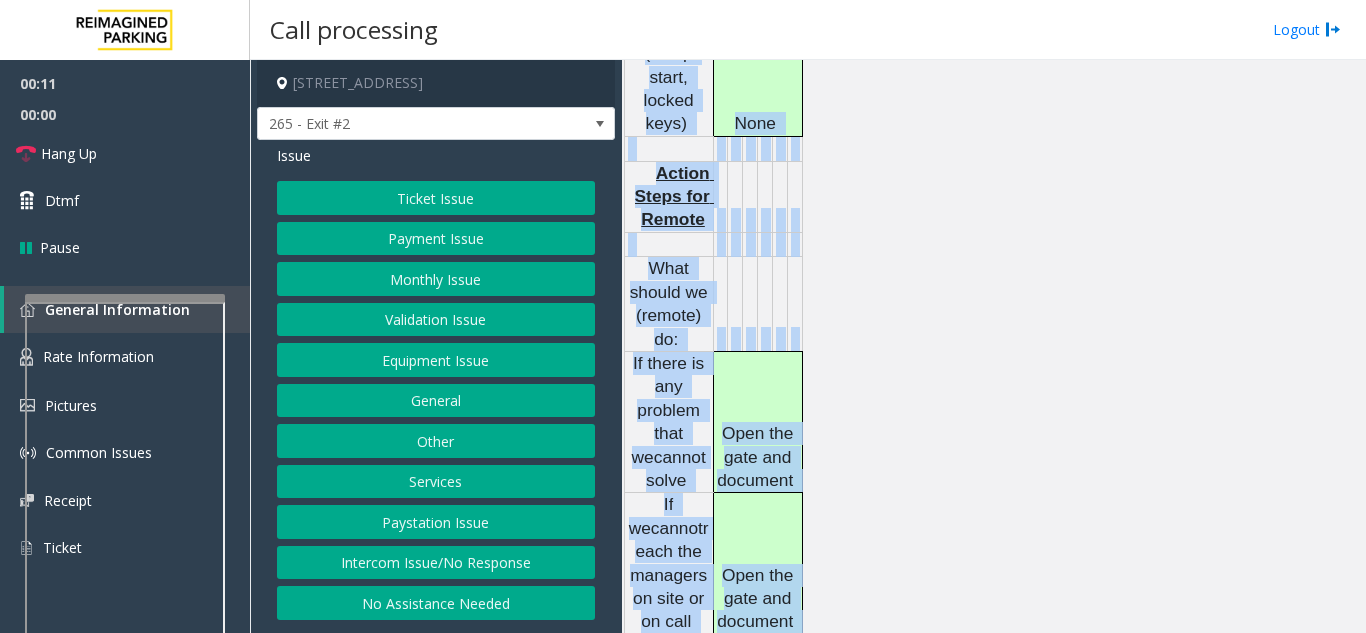 scroll, scrollTop: 3207, scrollLeft: 0, axis: vertical 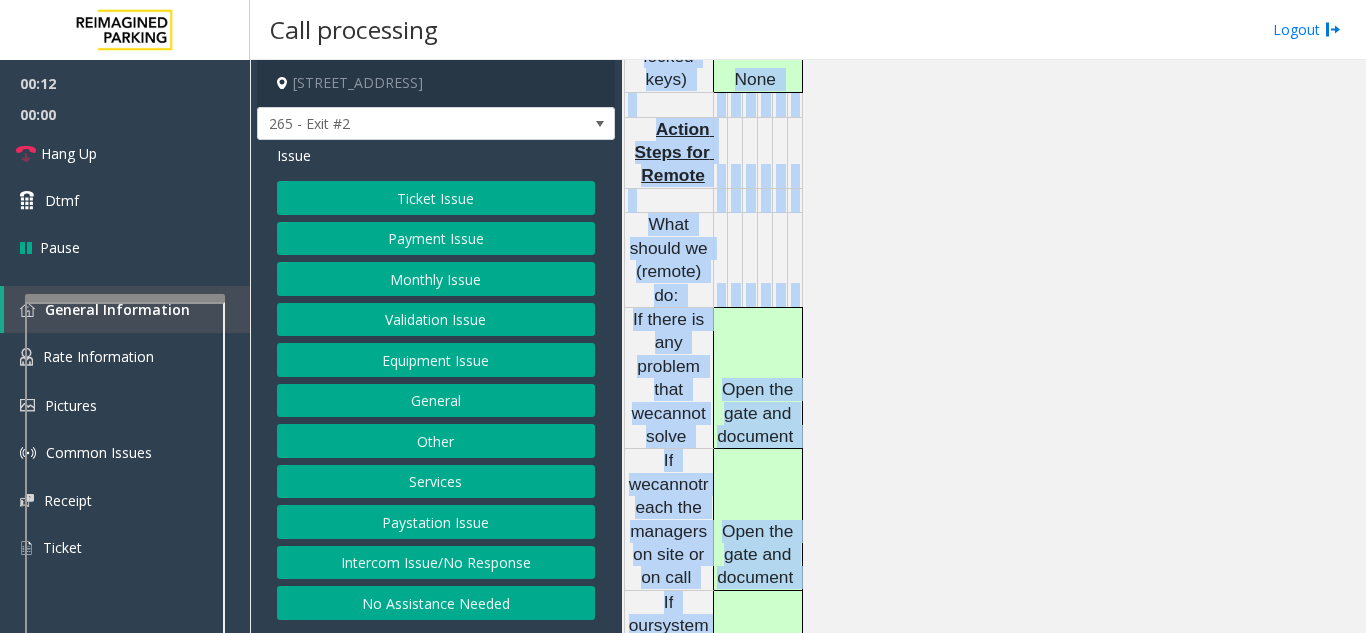 click on "No Assistance Needed" 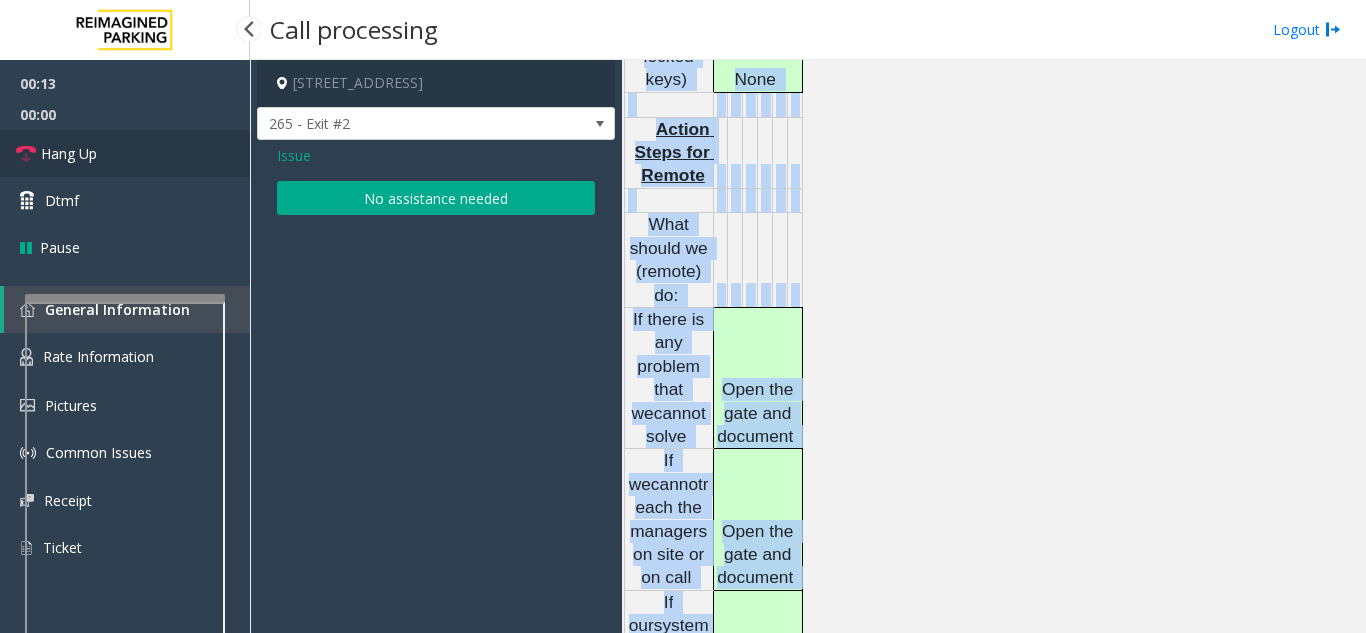 click on "Hang Up" at bounding box center (125, 153) 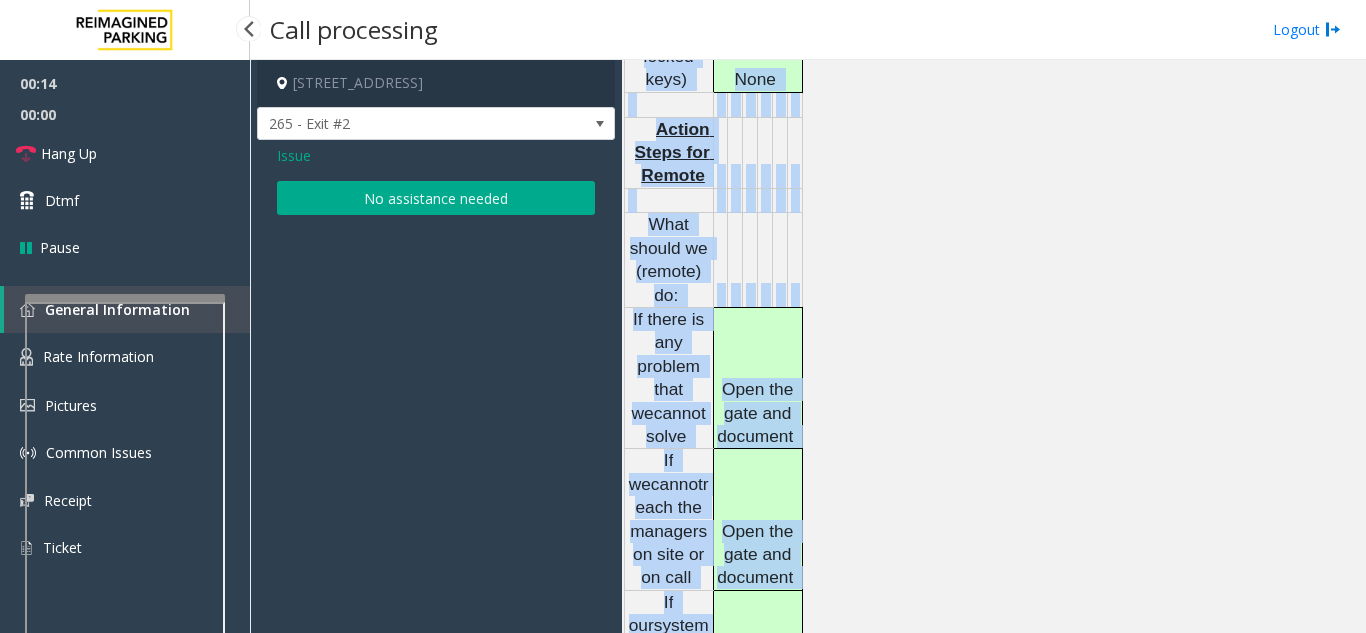 click on "No assistance needed" 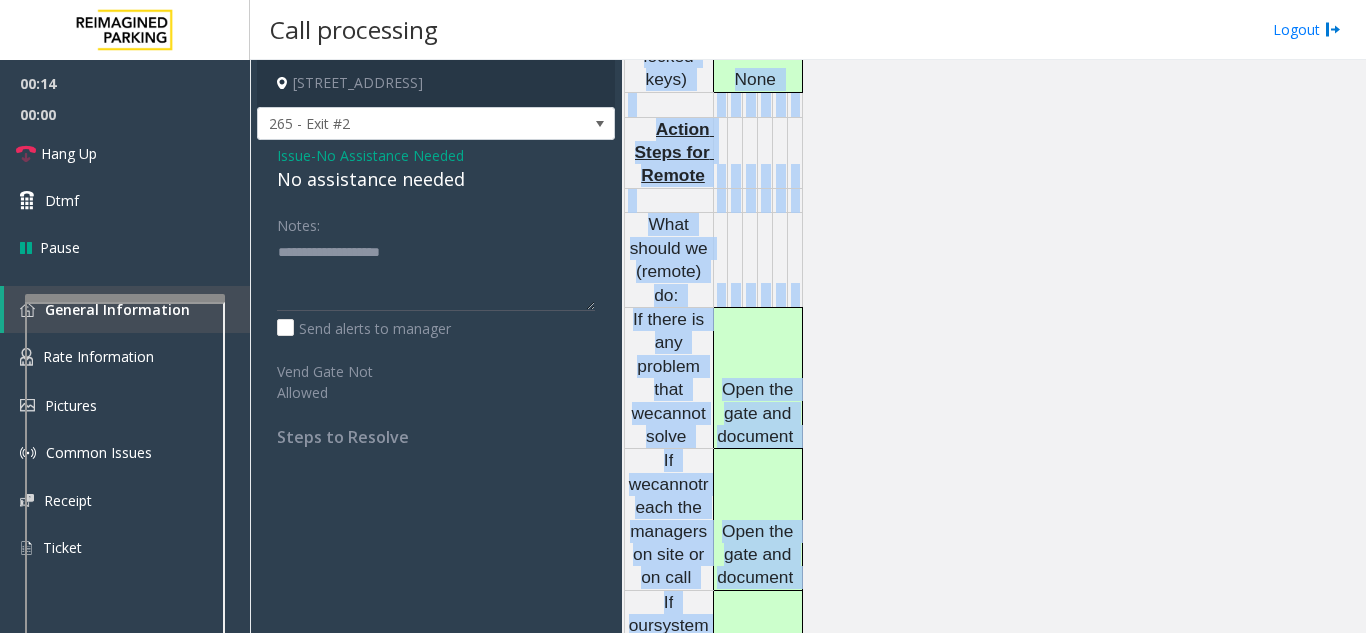 click on "No assistance needed" 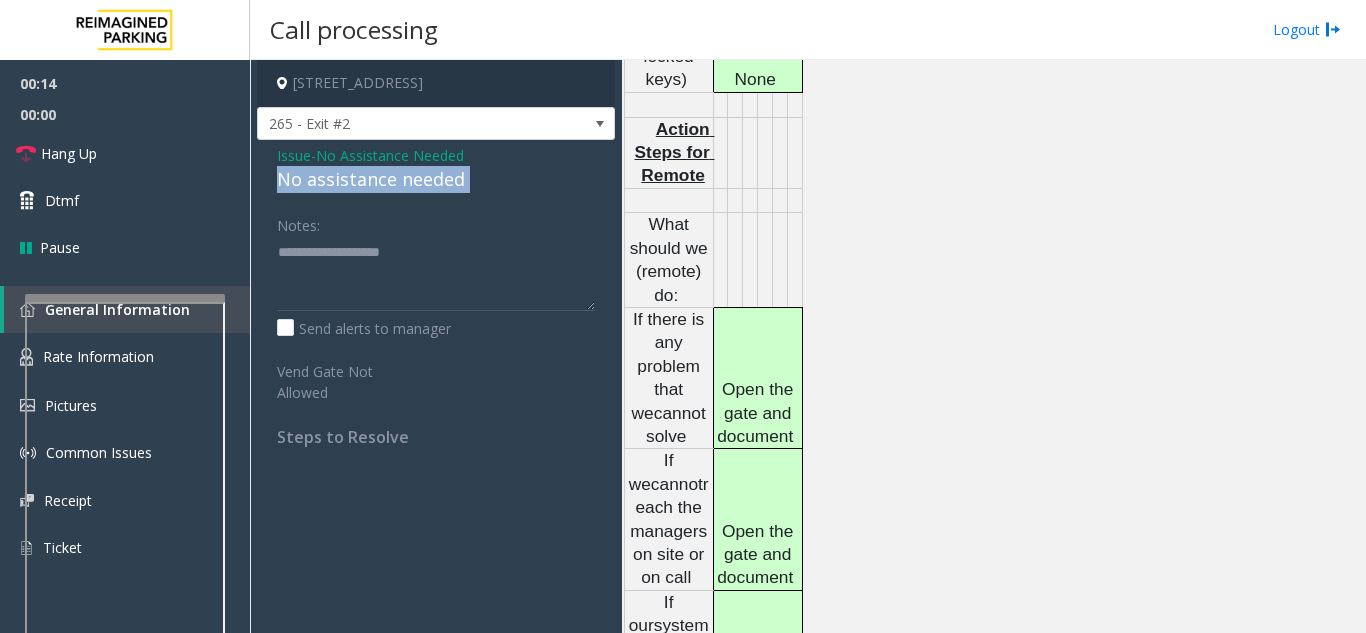click on "No assistance needed" 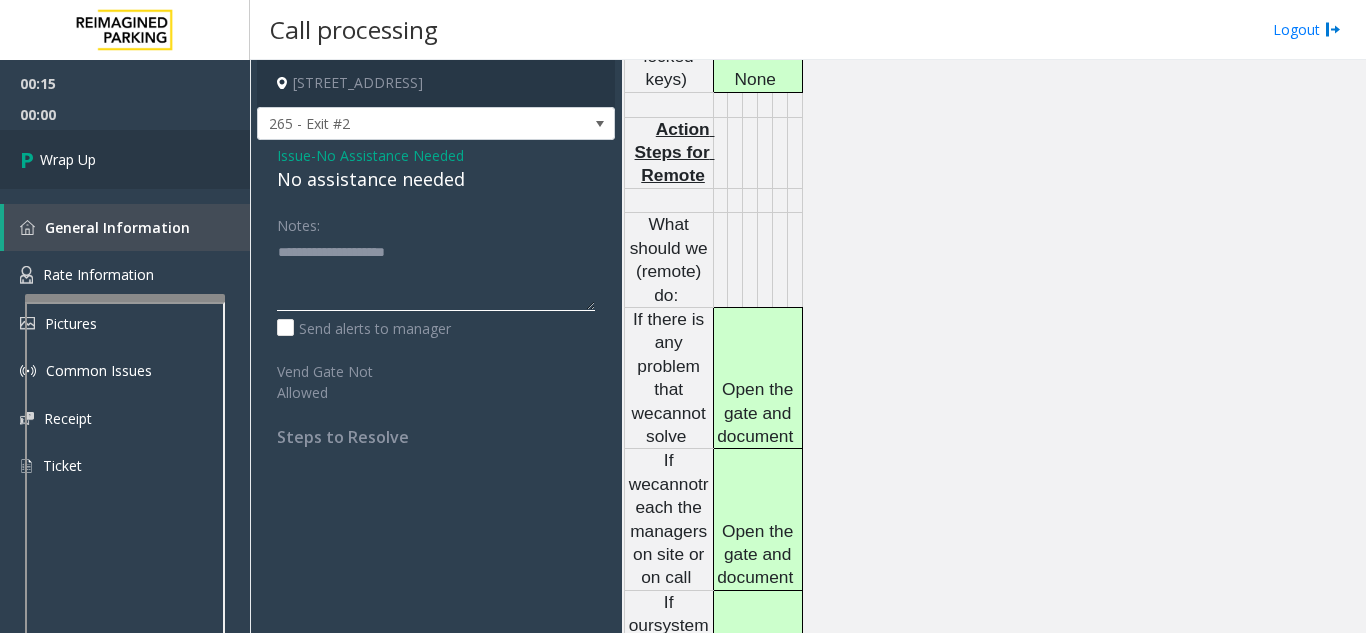 type on "**********" 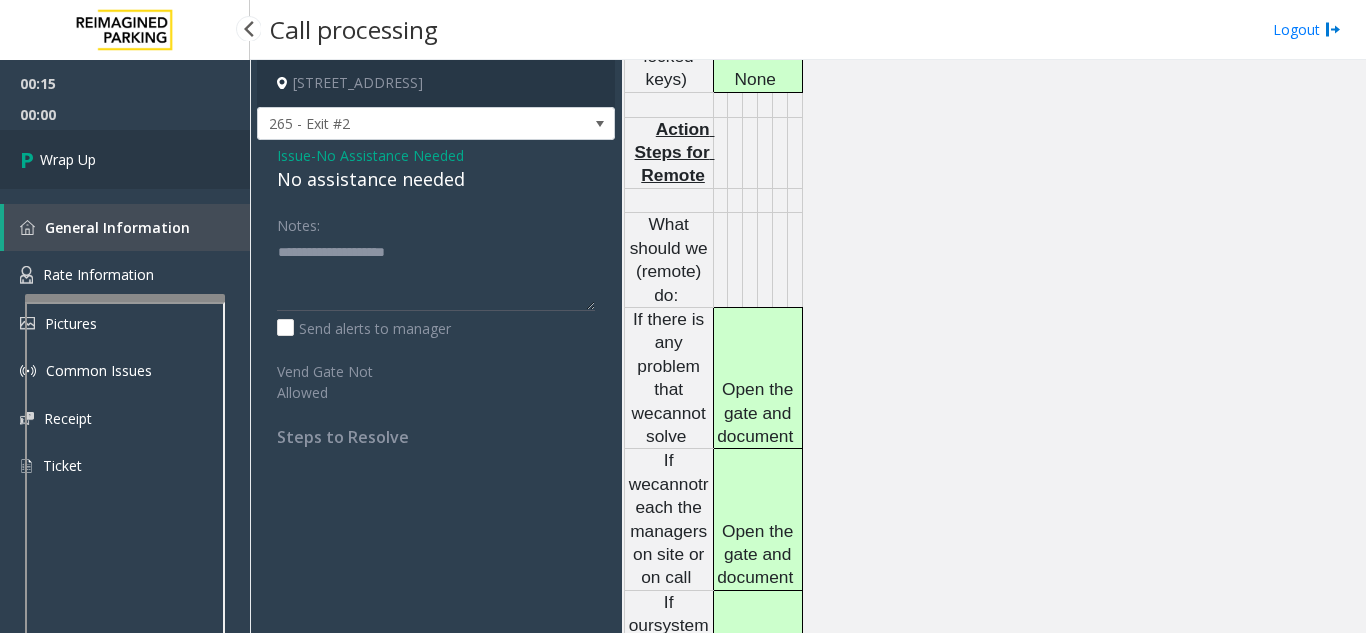 click on "Wrap Up" at bounding box center (125, 159) 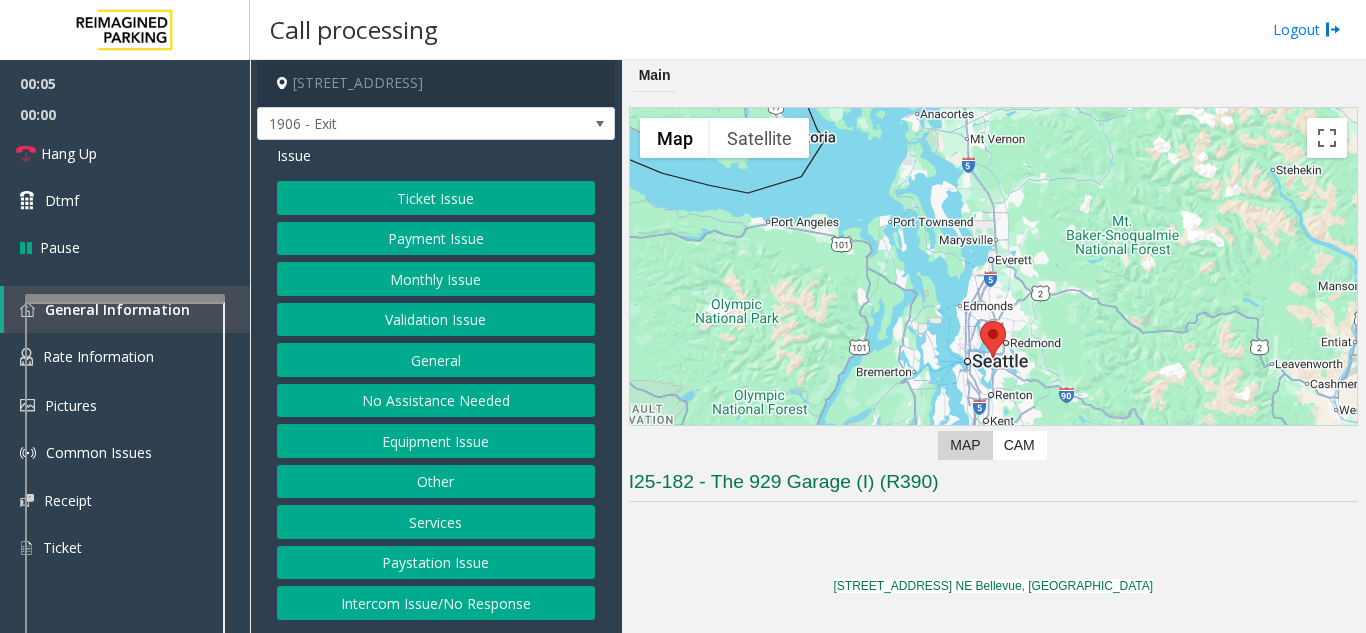 click on "Ticket Issue   Payment Issue   Monthly Issue   Validation Issue   General   No Assistance Needed   Equipment Issue   Other   Services   Paystation Issue   Intercom Issue/No Response" 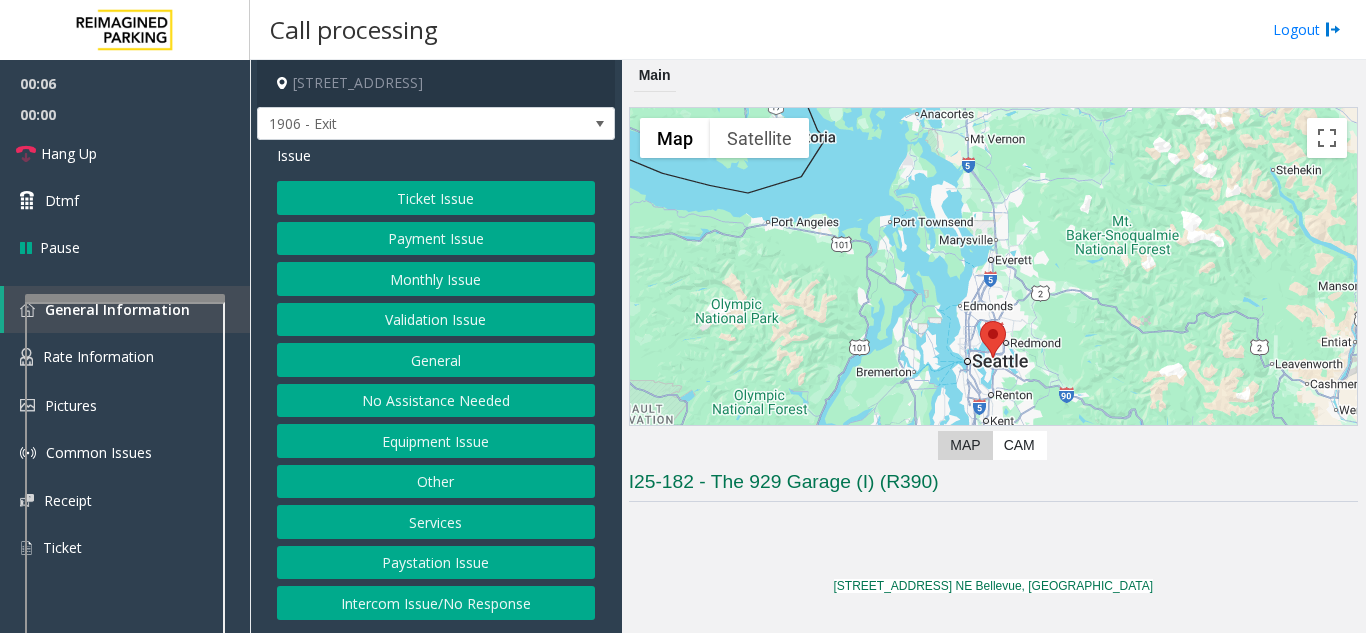 click on "Ticket Issue" 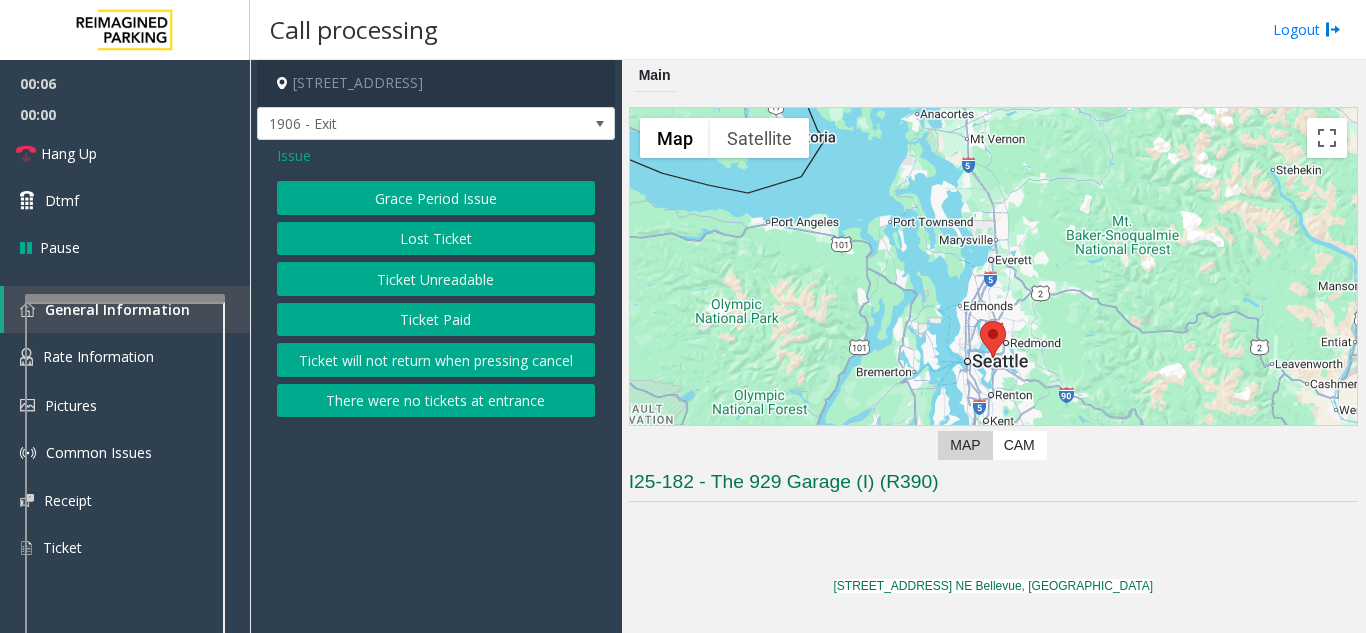click on "Ticket Paid" 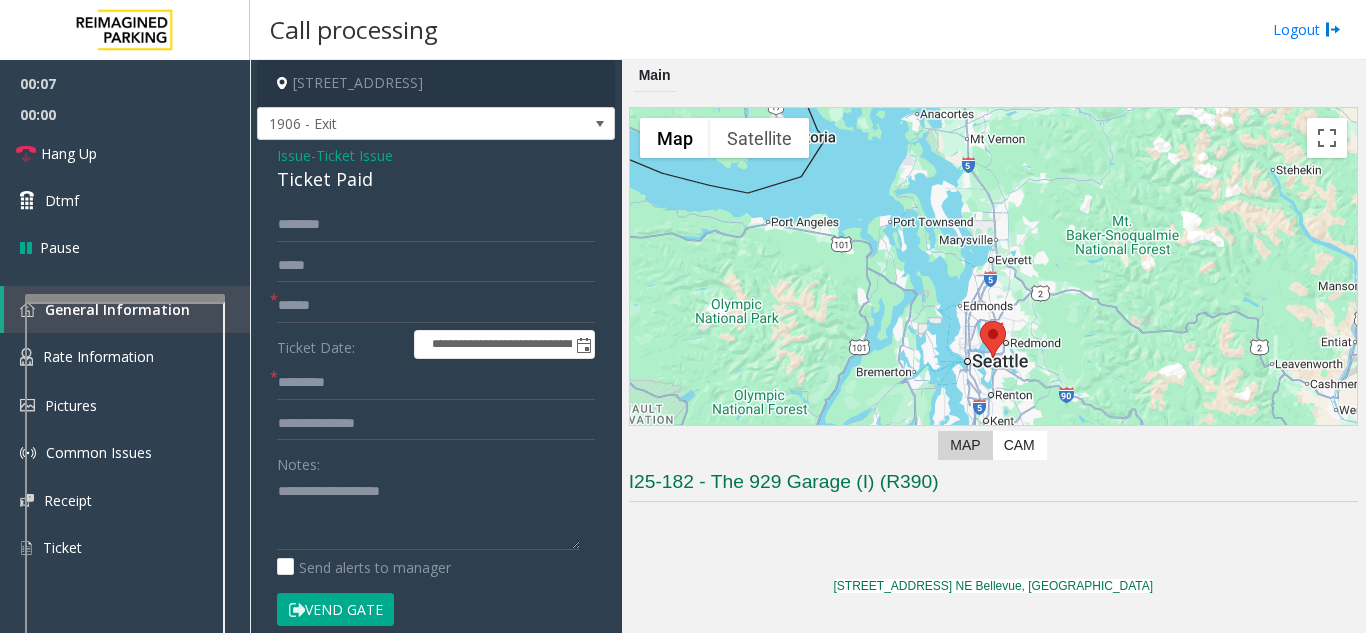 click on "Ticket Paid" 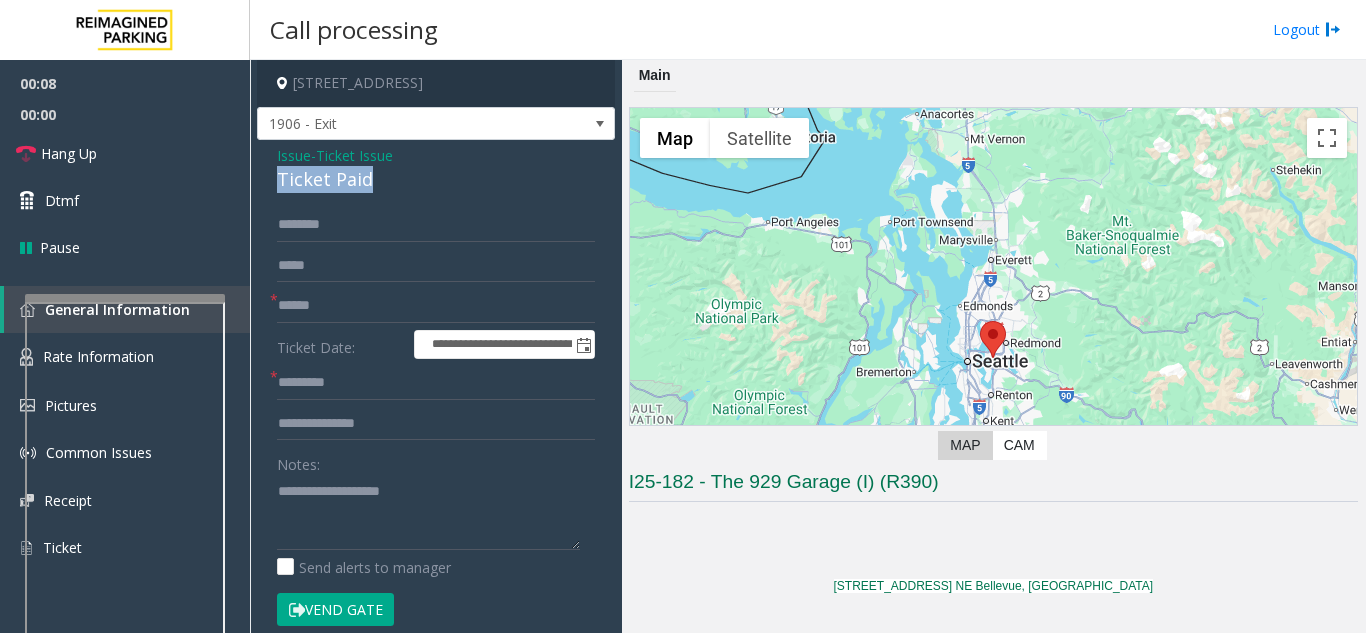 click on "Ticket Paid" 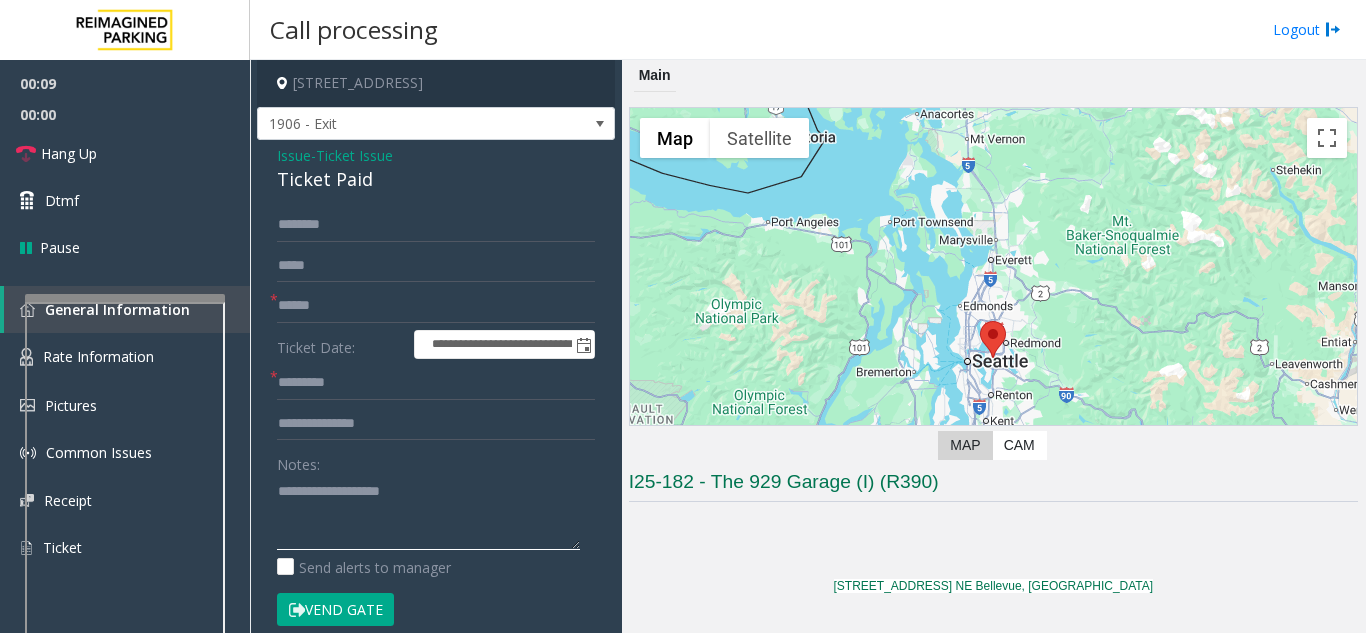 click 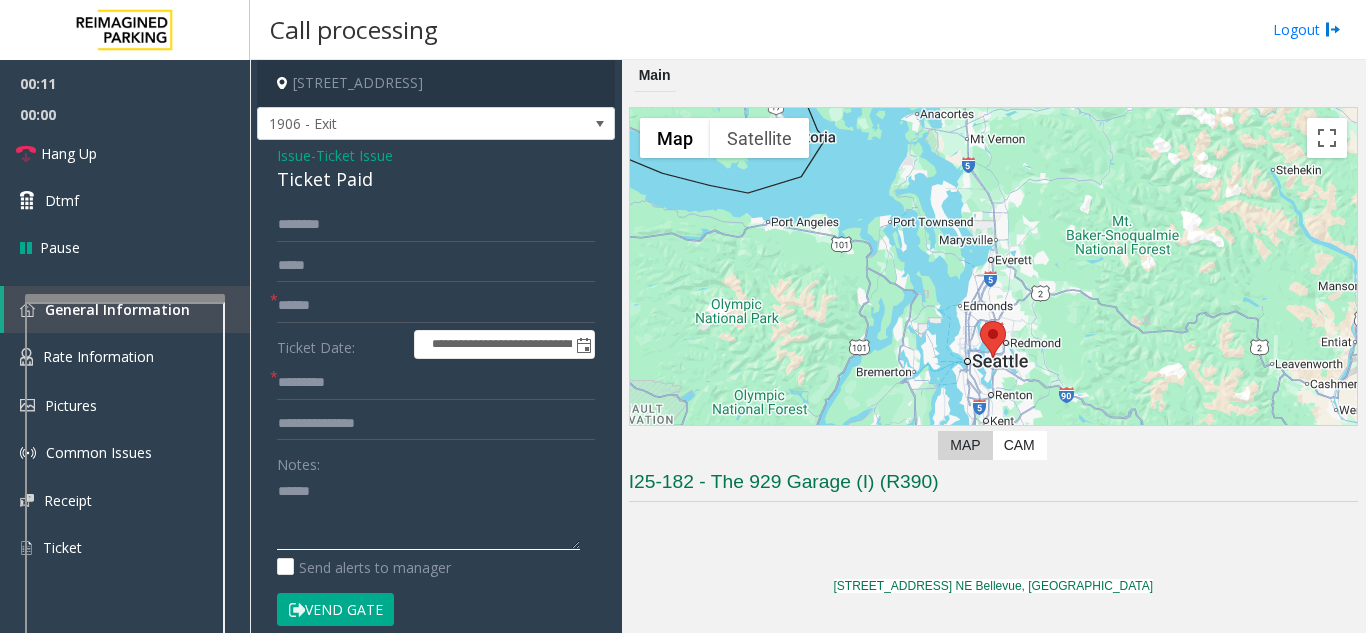 paste on "**********" 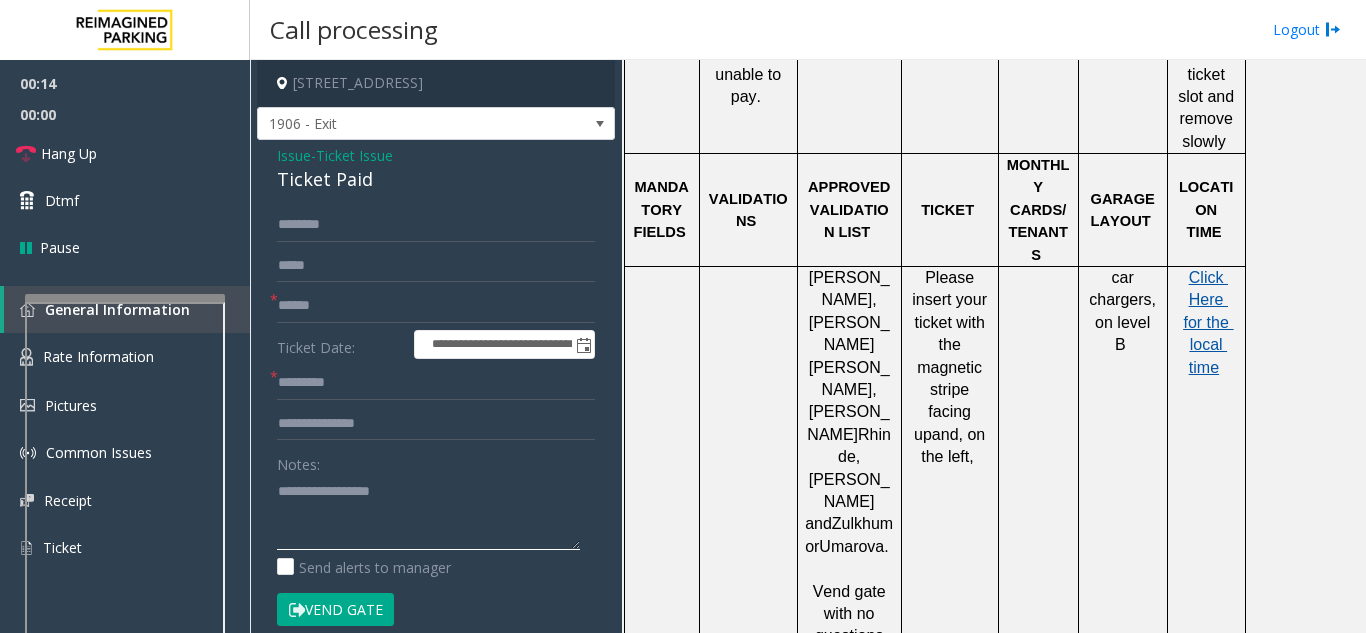 scroll, scrollTop: 1500, scrollLeft: 0, axis: vertical 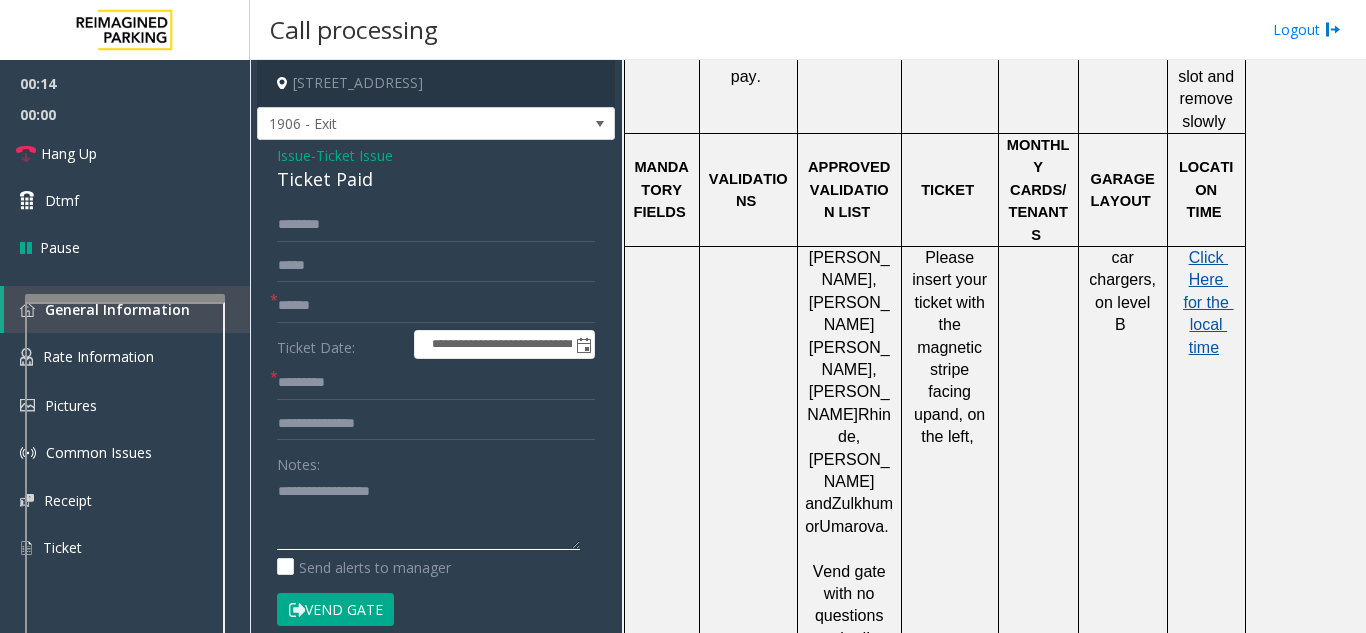type on "**********" 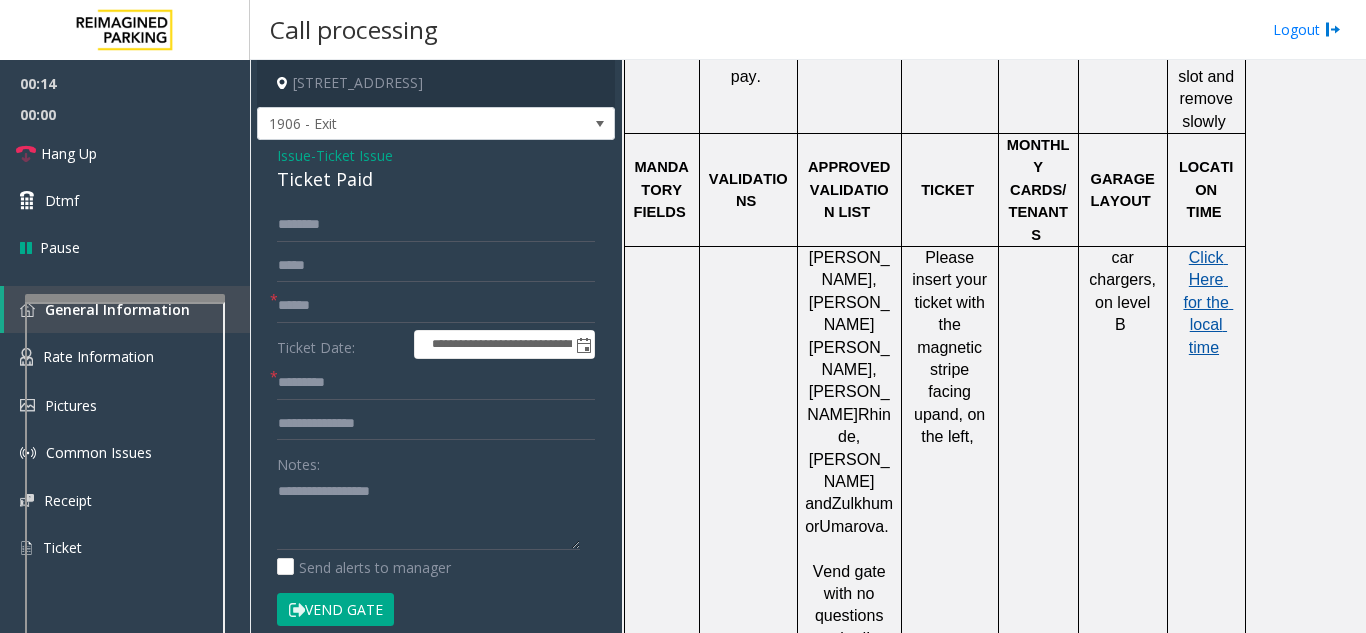 click on "Click Here for the local time" 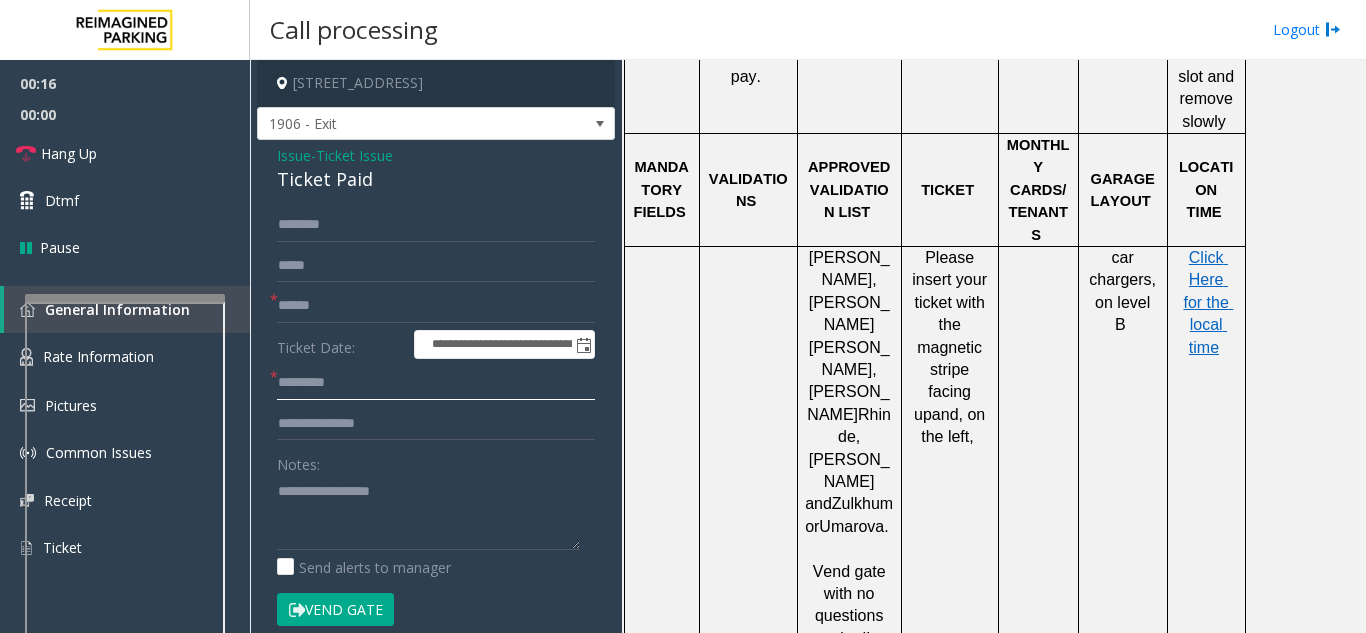 click 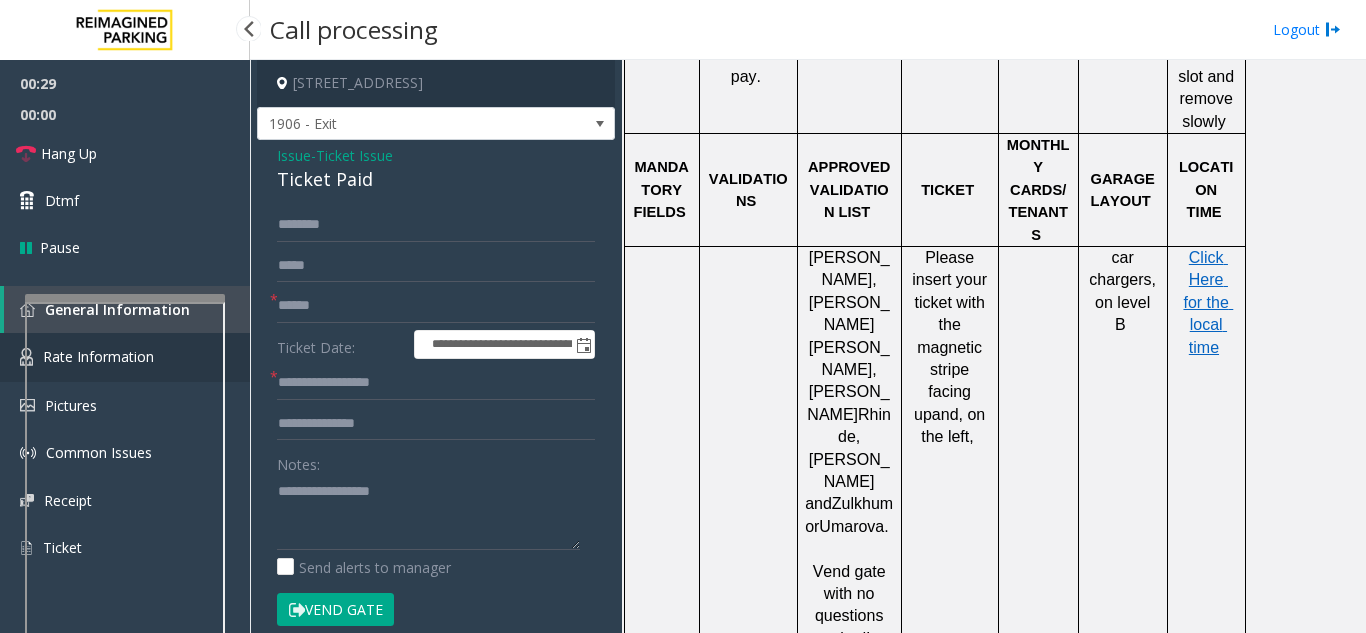 click on "Rate Information" at bounding box center [125, 357] 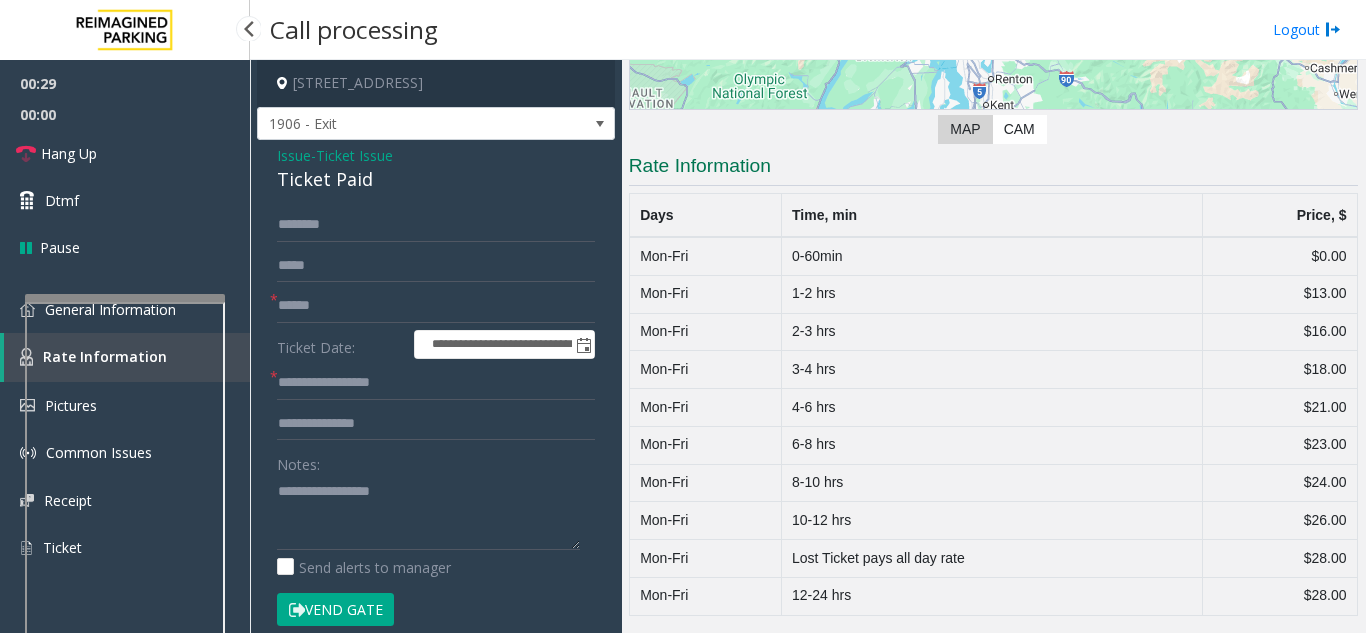 scroll, scrollTop: 316, scrollLeft: 0, axis: vertical 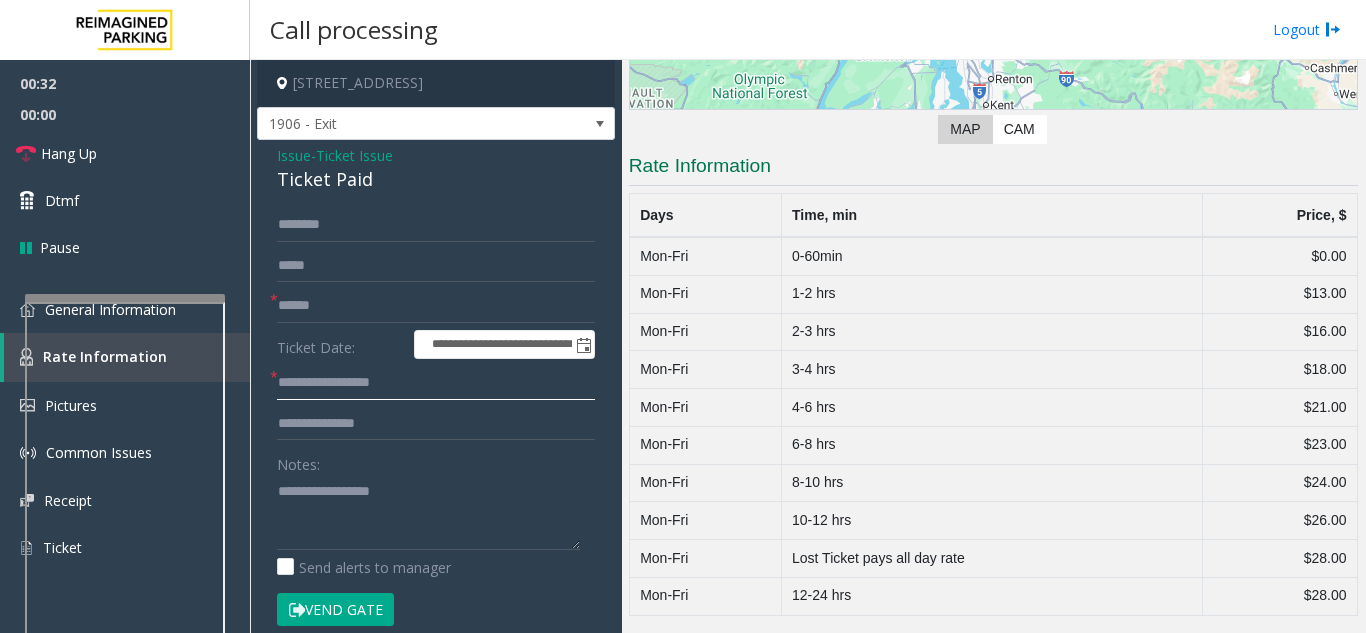 click on "**********" 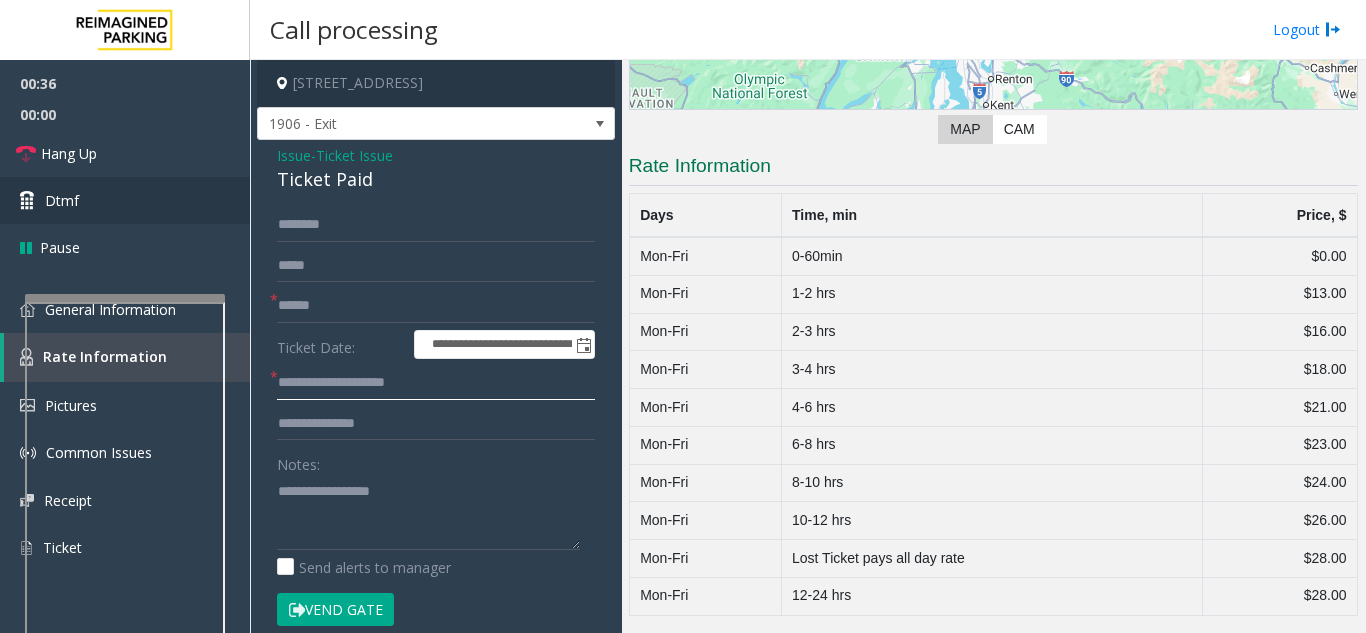 type on "**********" 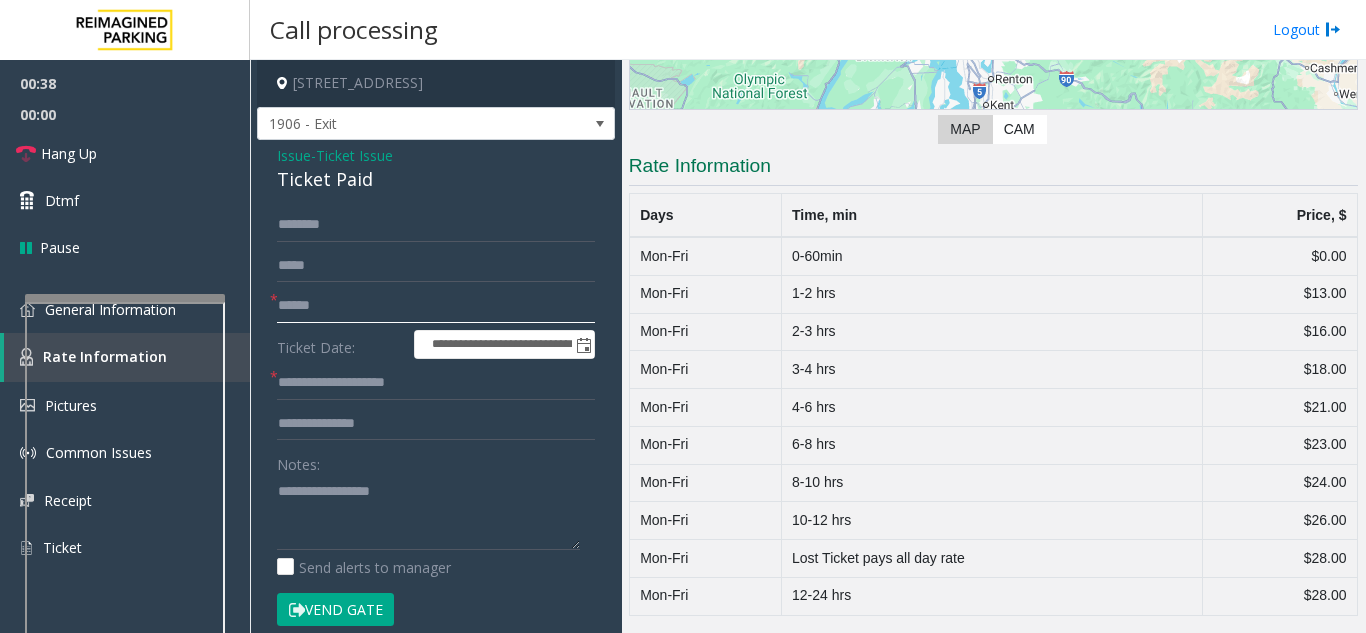 click 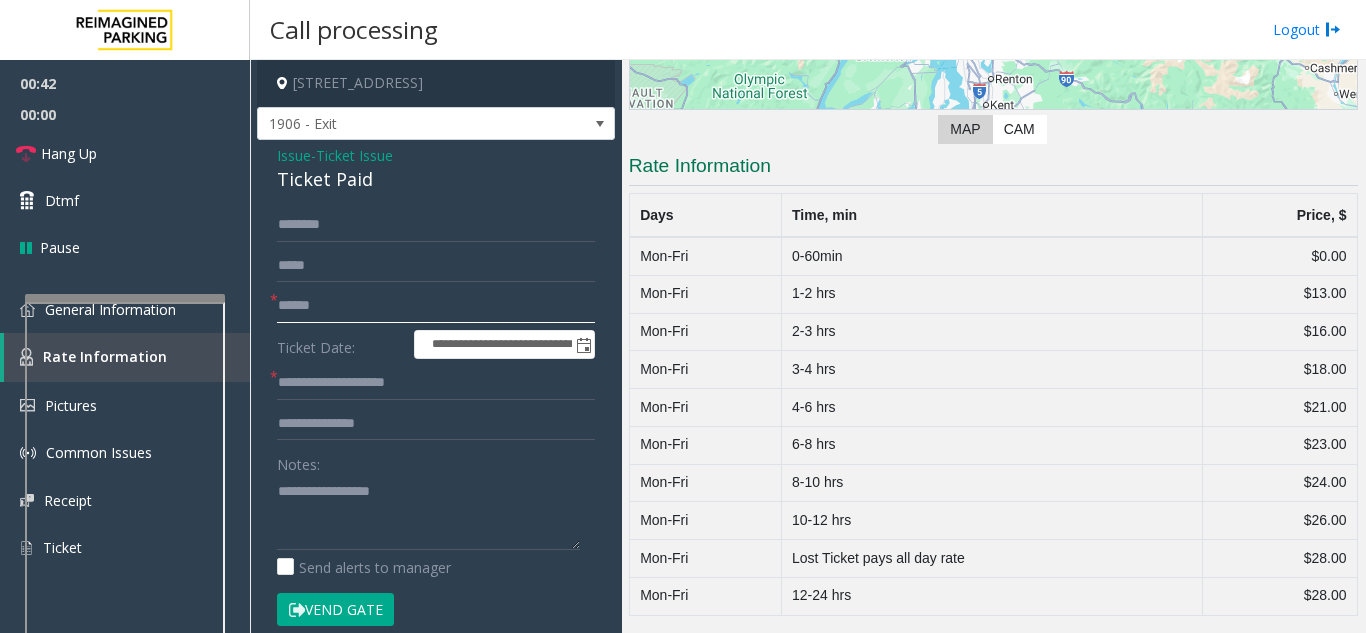 type on "******" 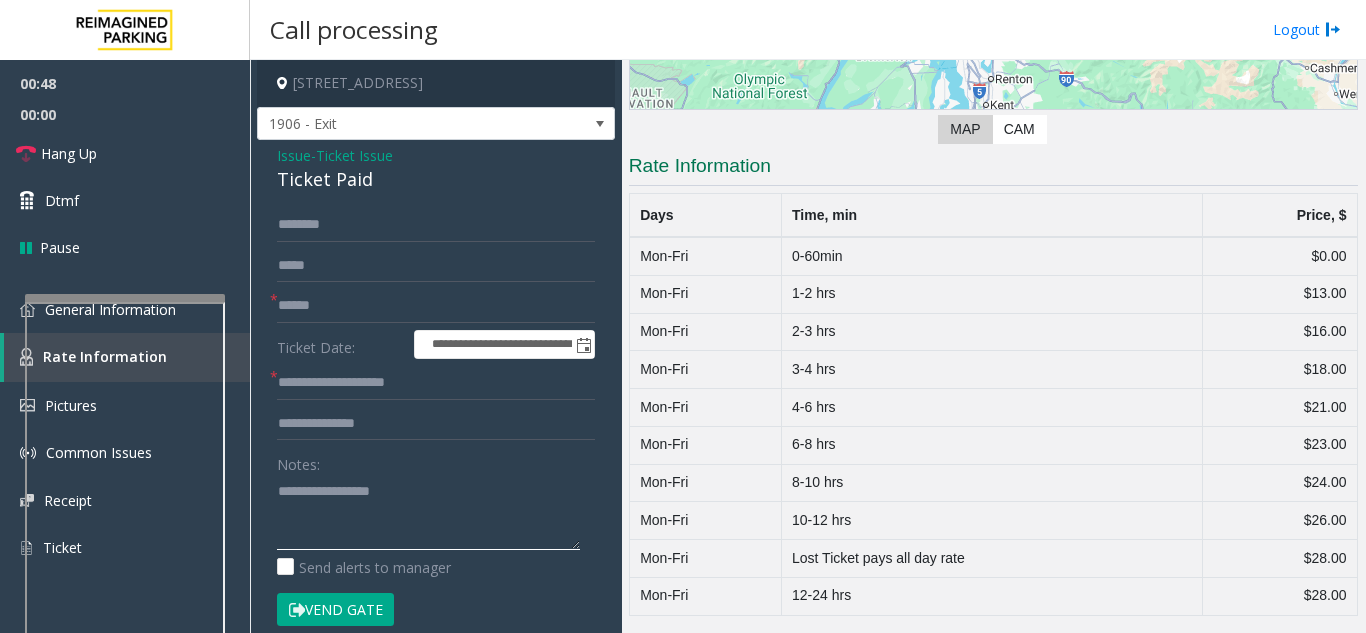 click 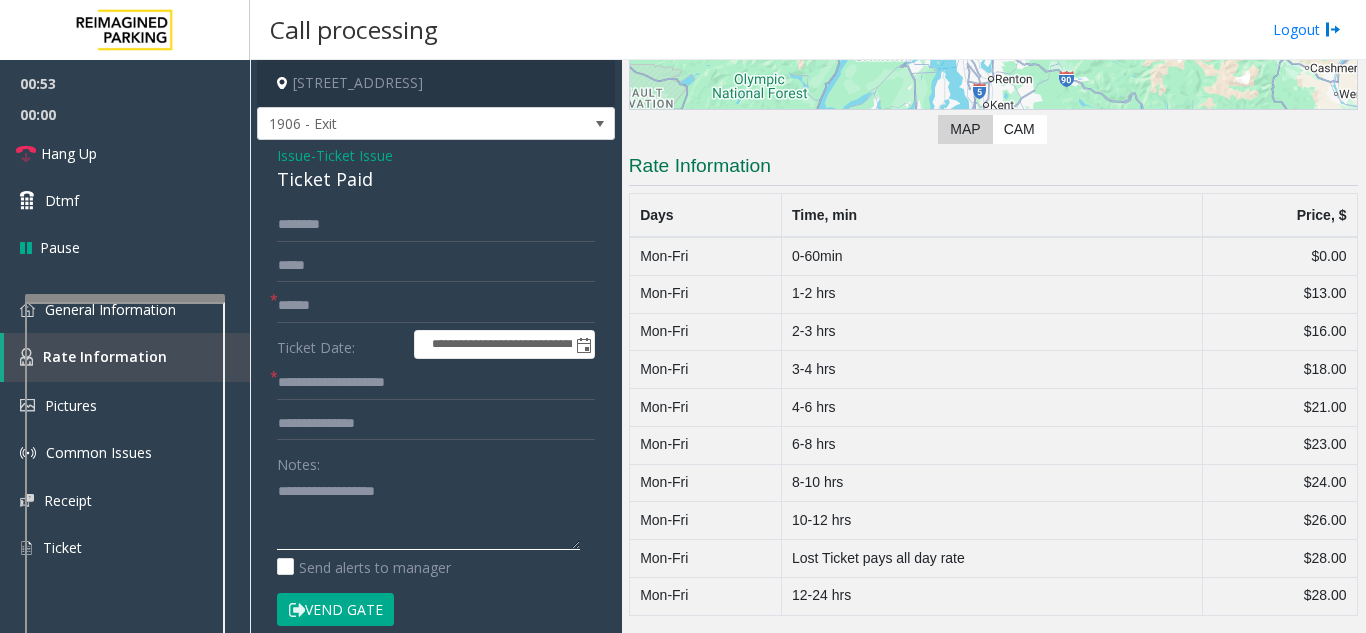 paste on "**********" 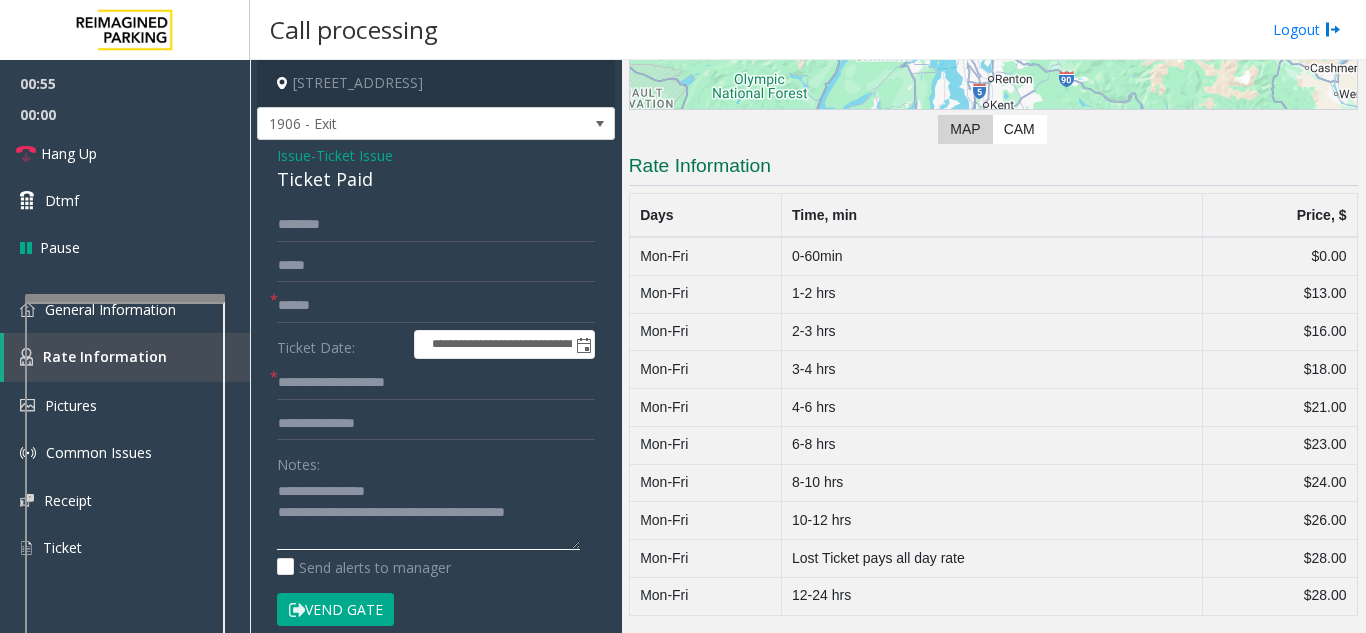 type on "**********" 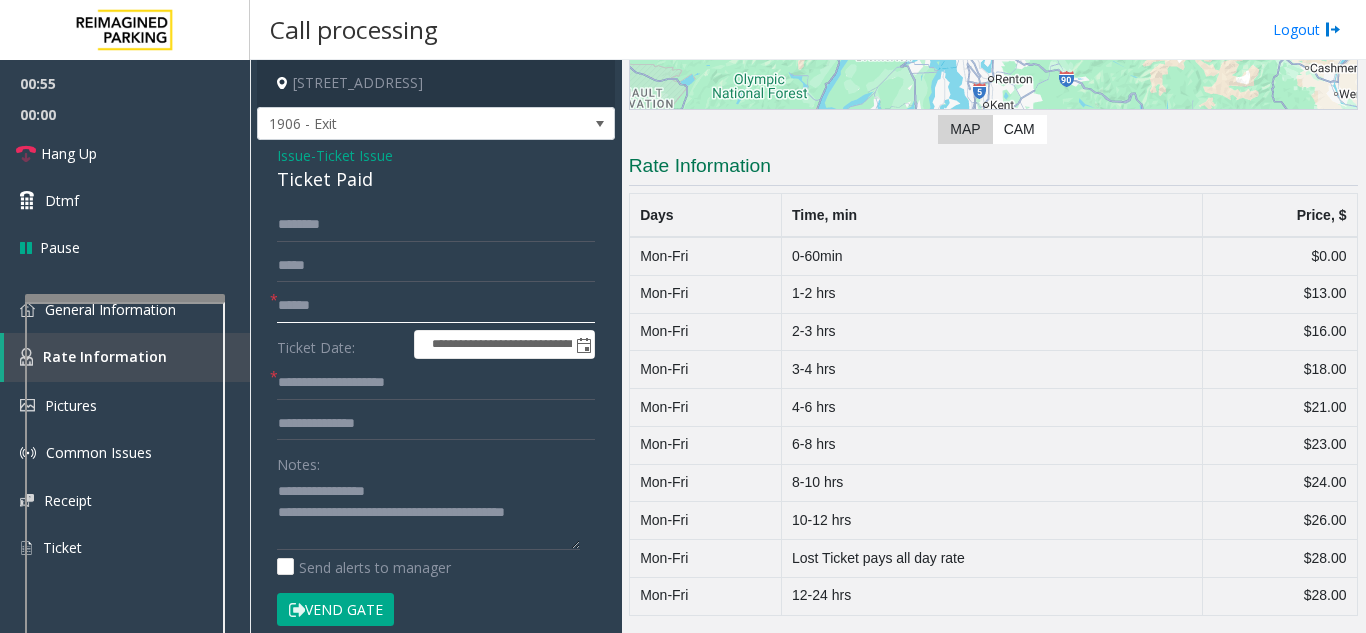 click on "******" 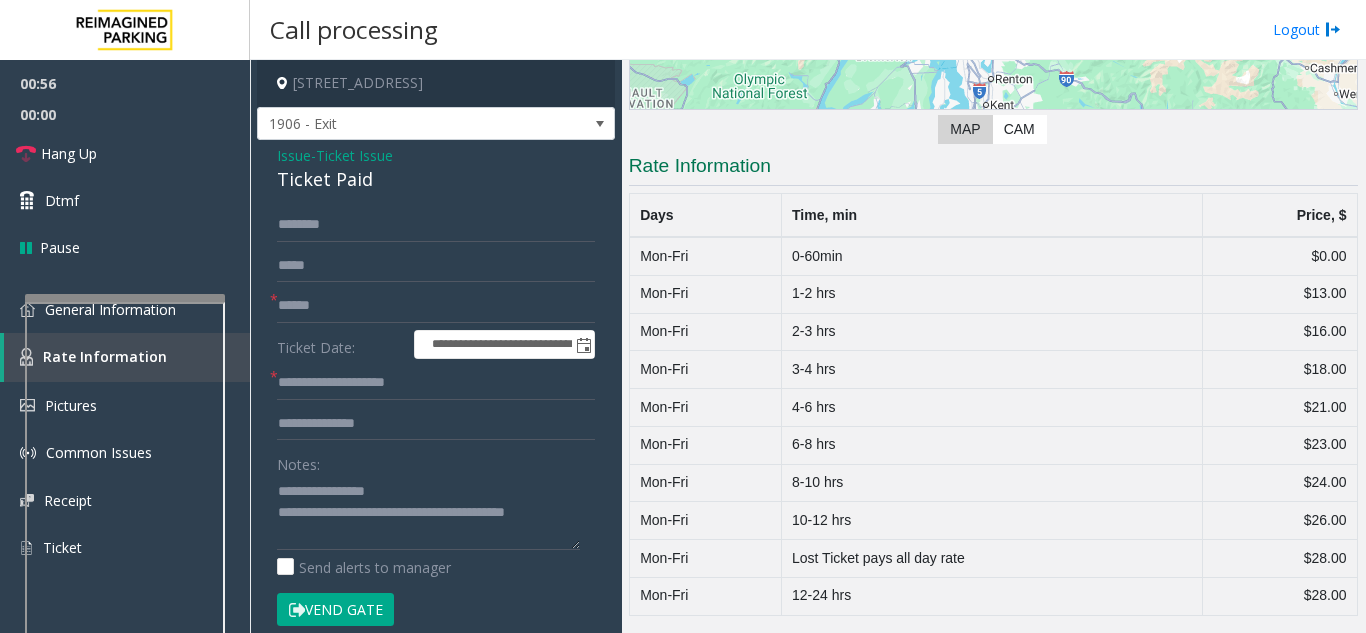 click on "Vend Gate" 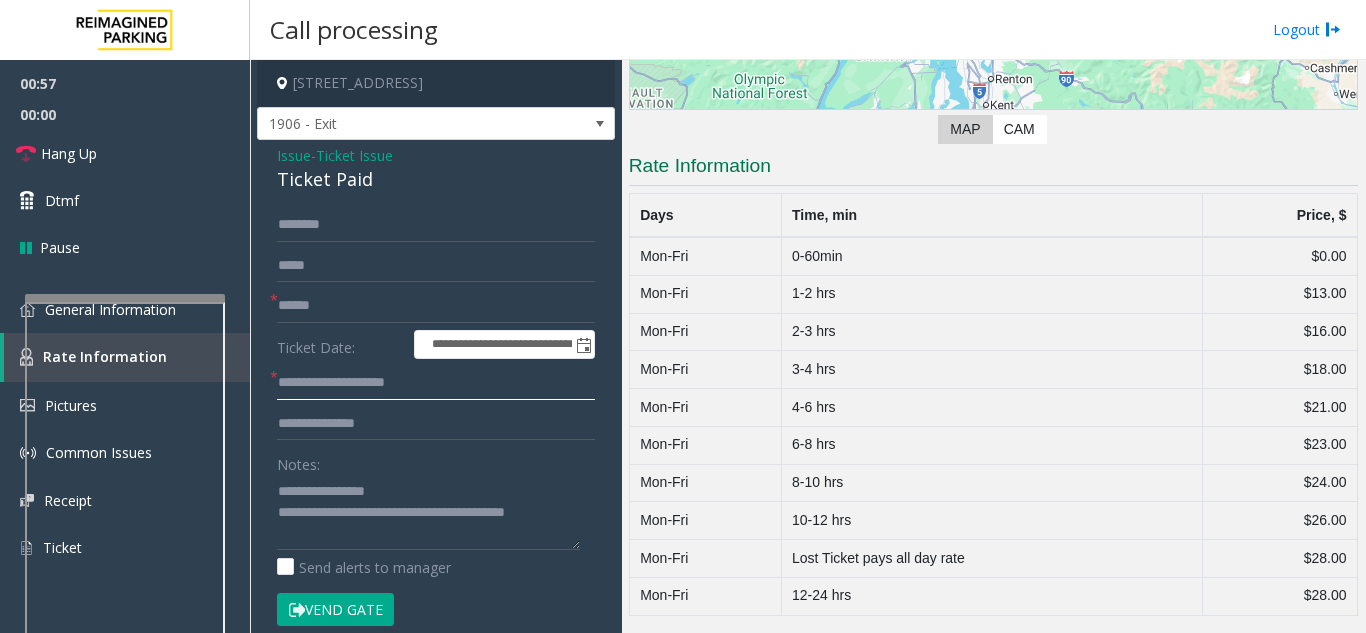 click on "**********" 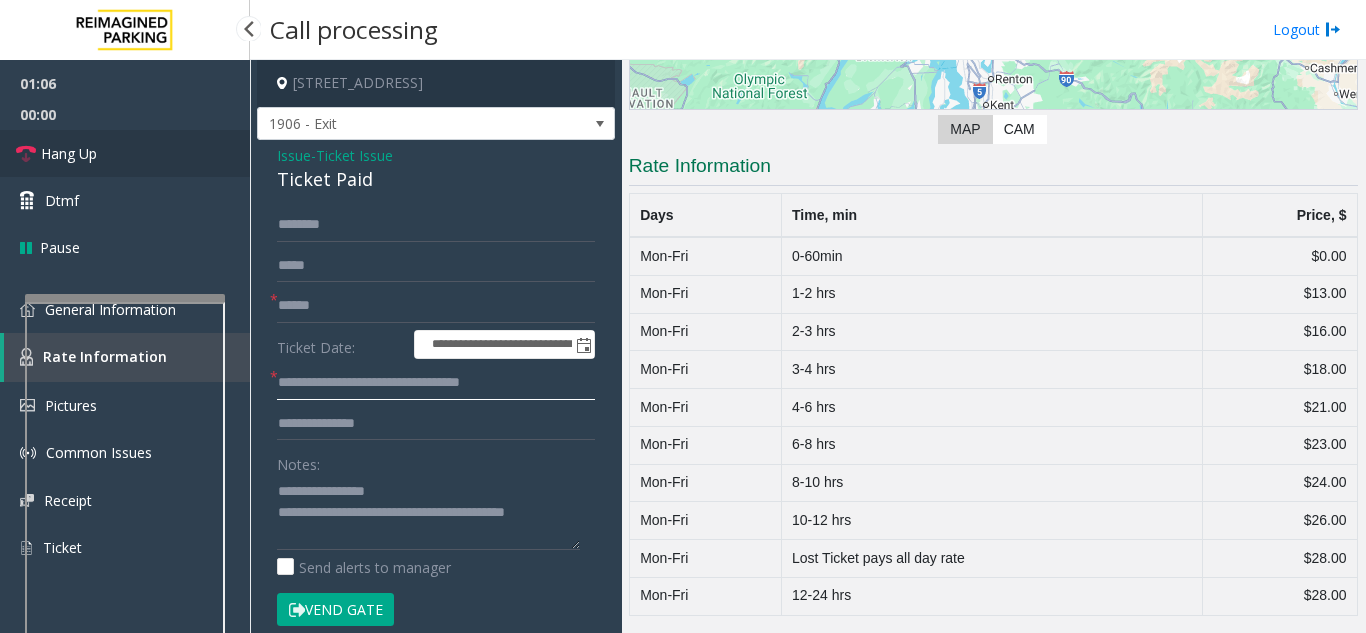 type on "**********" 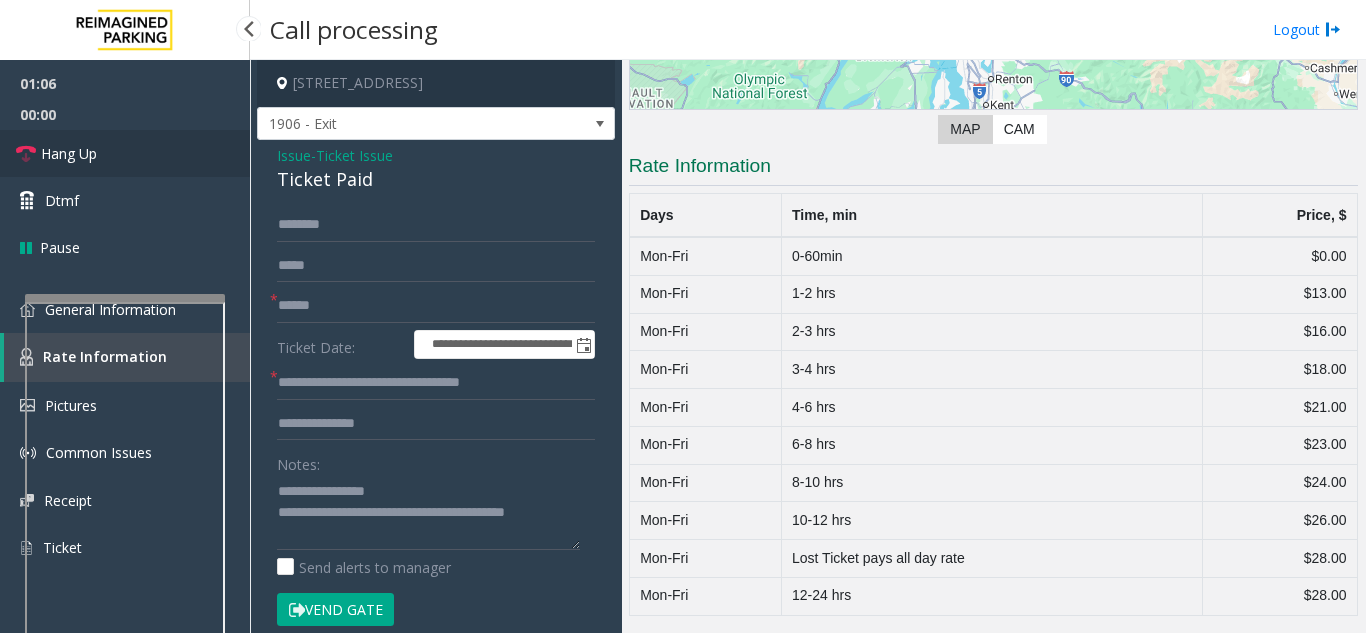 click on "Hang Up" at bounding box center (125, 153) 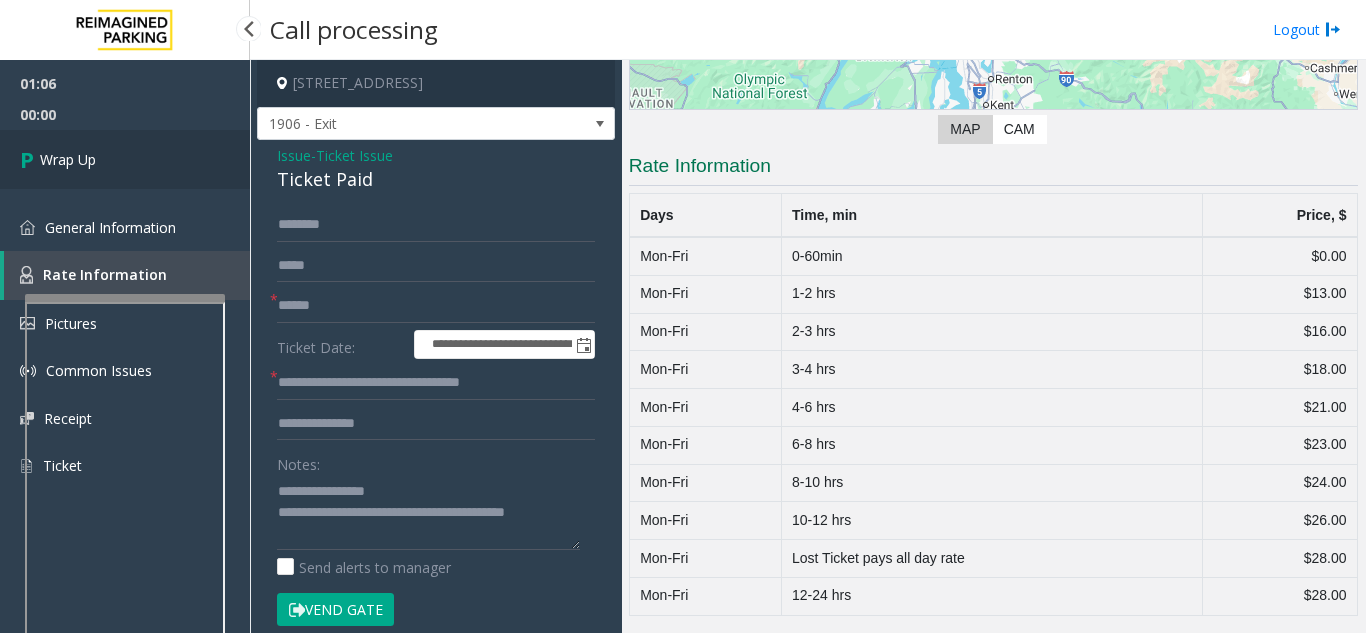 click on "Wrap Up" at bounding box center (125, 159) 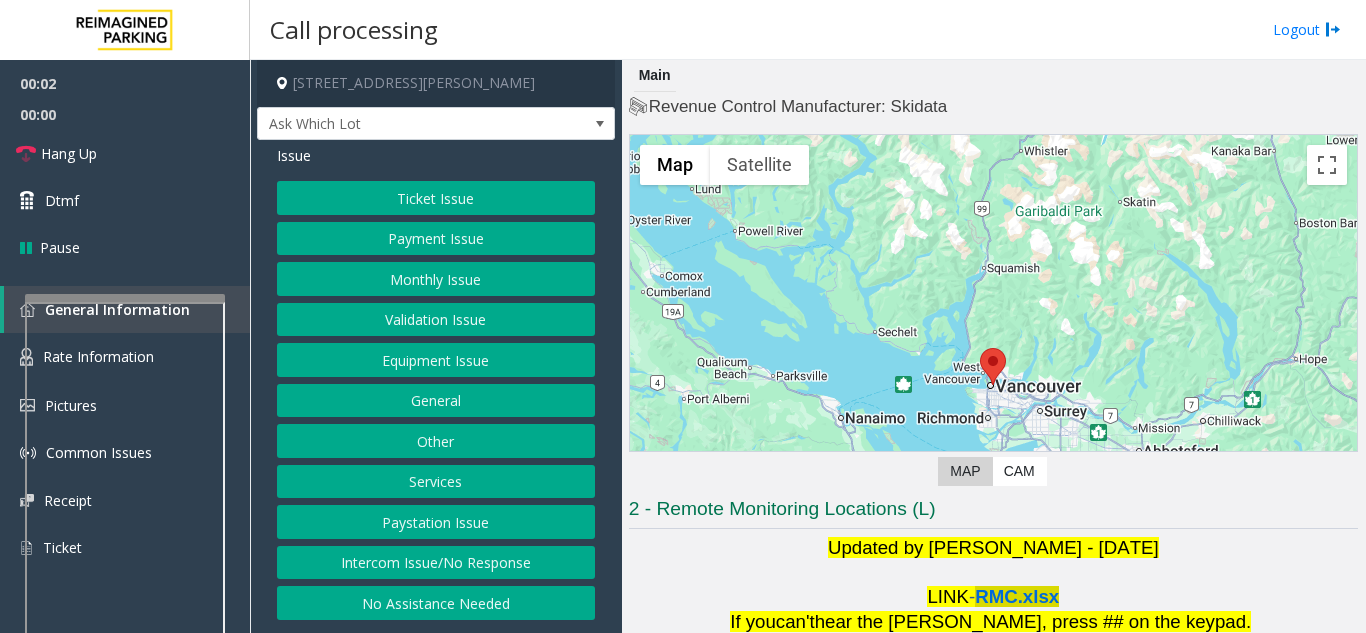click on "RMC.xlsx" 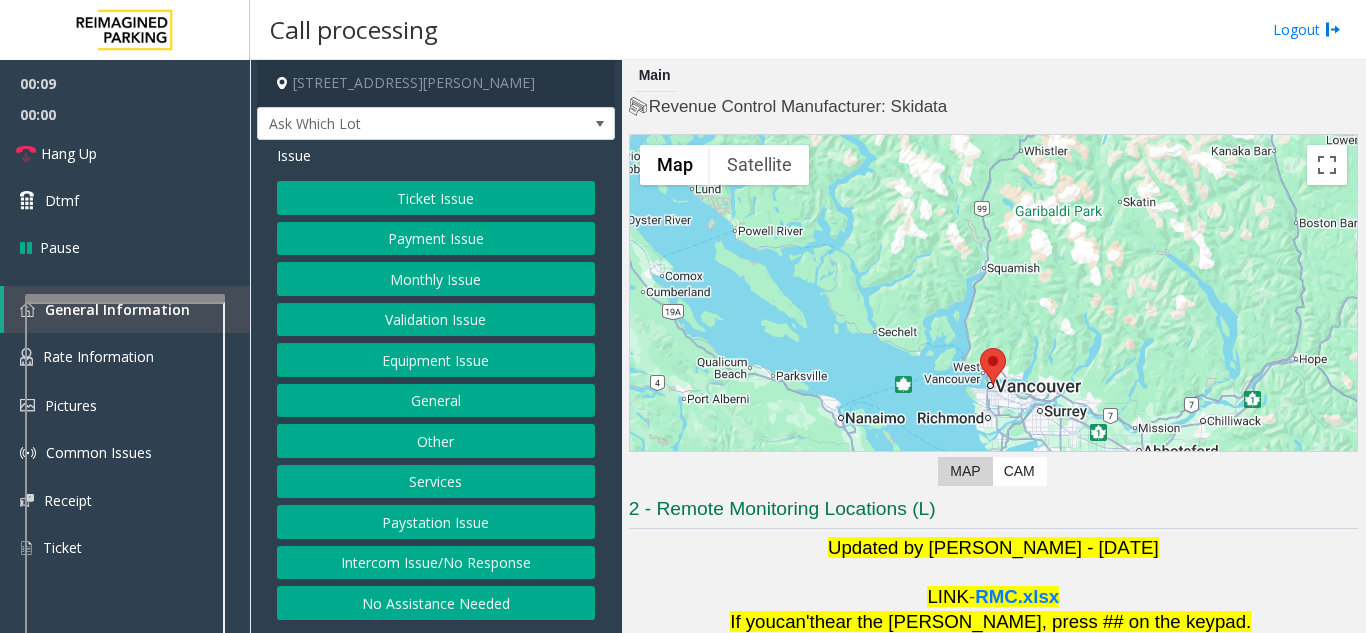 click on "Intercom Issue/No Response" 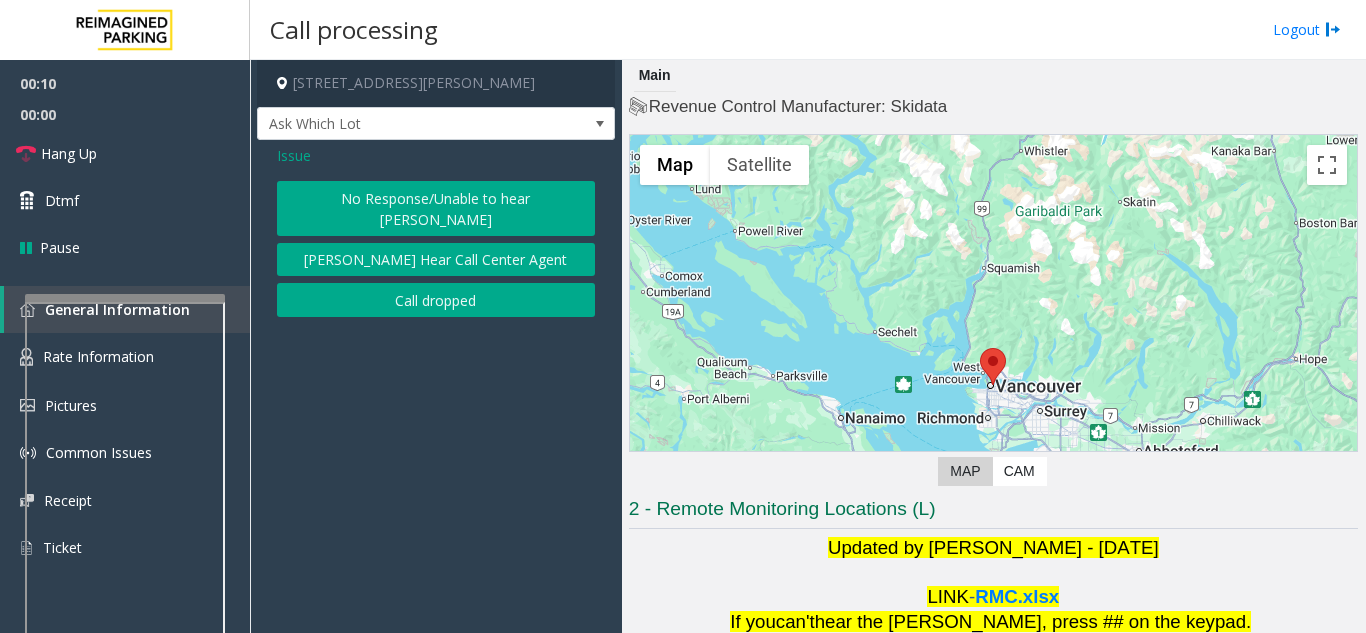 click on "No Response/Unable to hear [PERSON_NAME]" 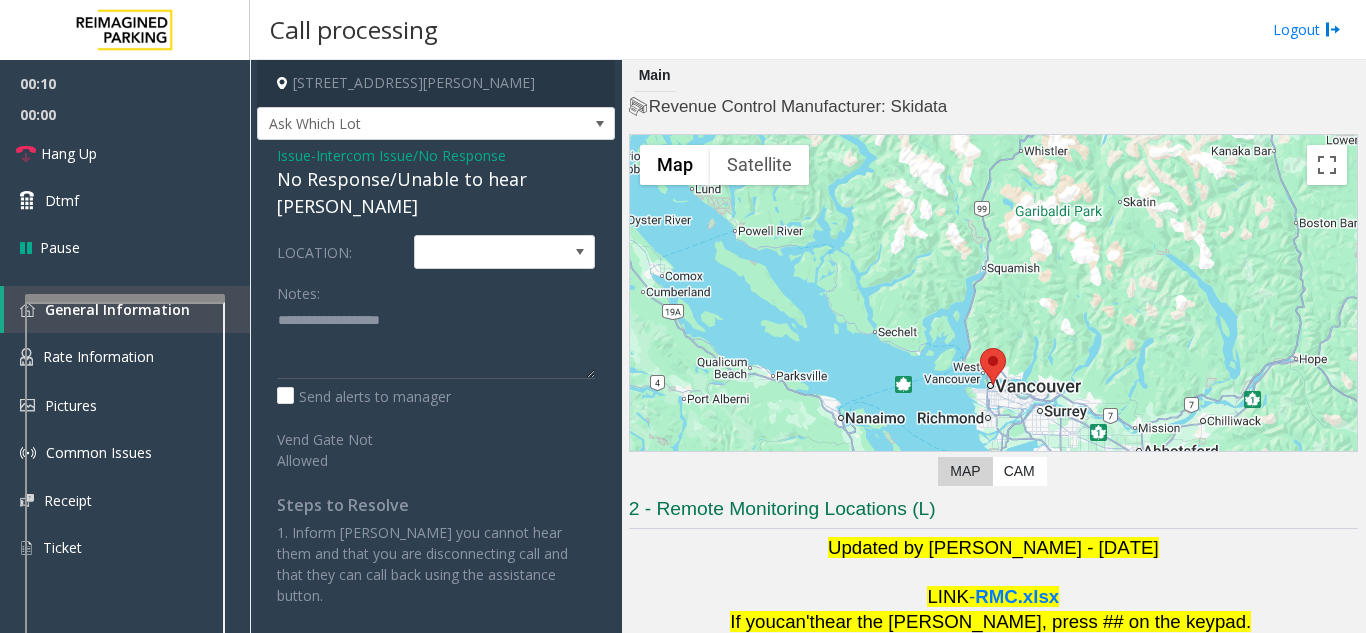 click on "No Response/Unable to hear [PERSON_NAME]" 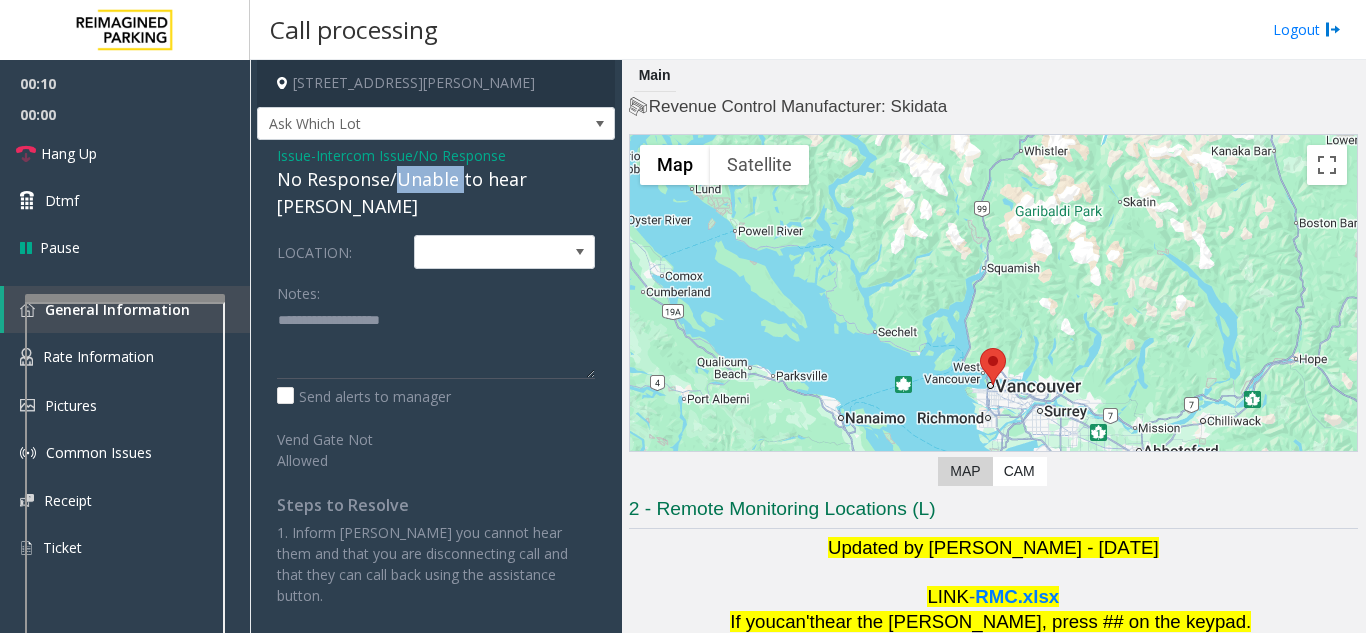 click on "No Response/Unable to hear [PERSON_NAME]" 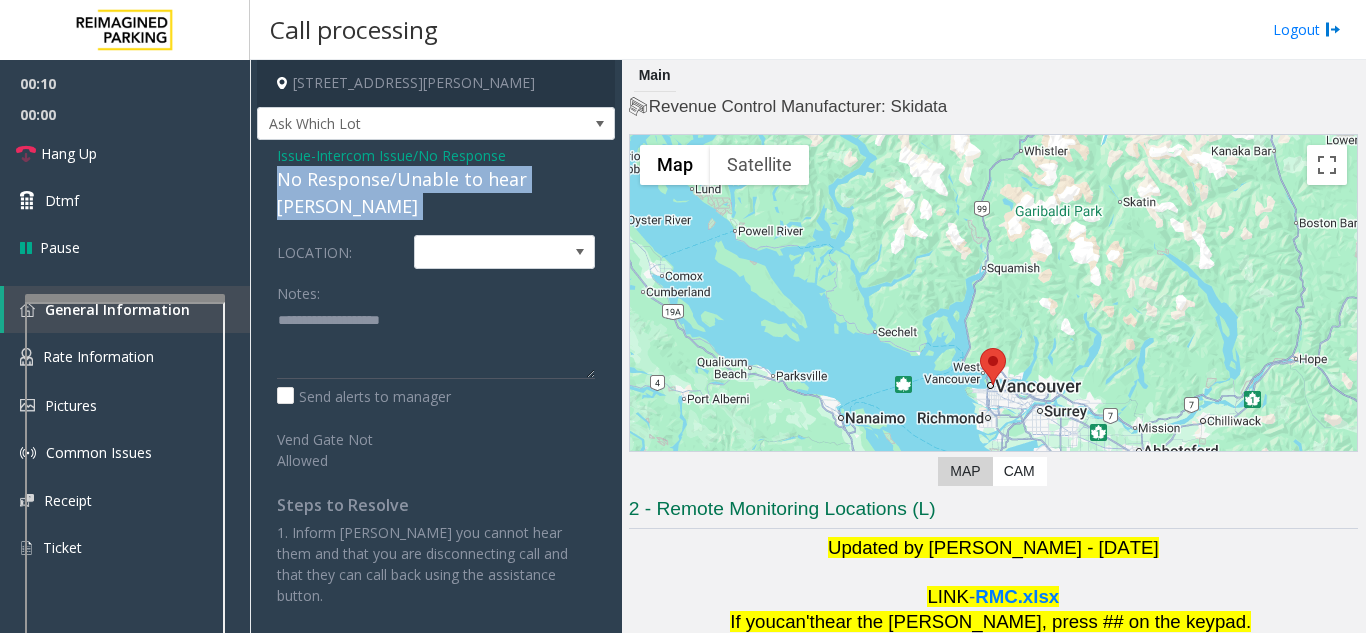 click on "No Response/Unable to hear [PERSON_NAME]" 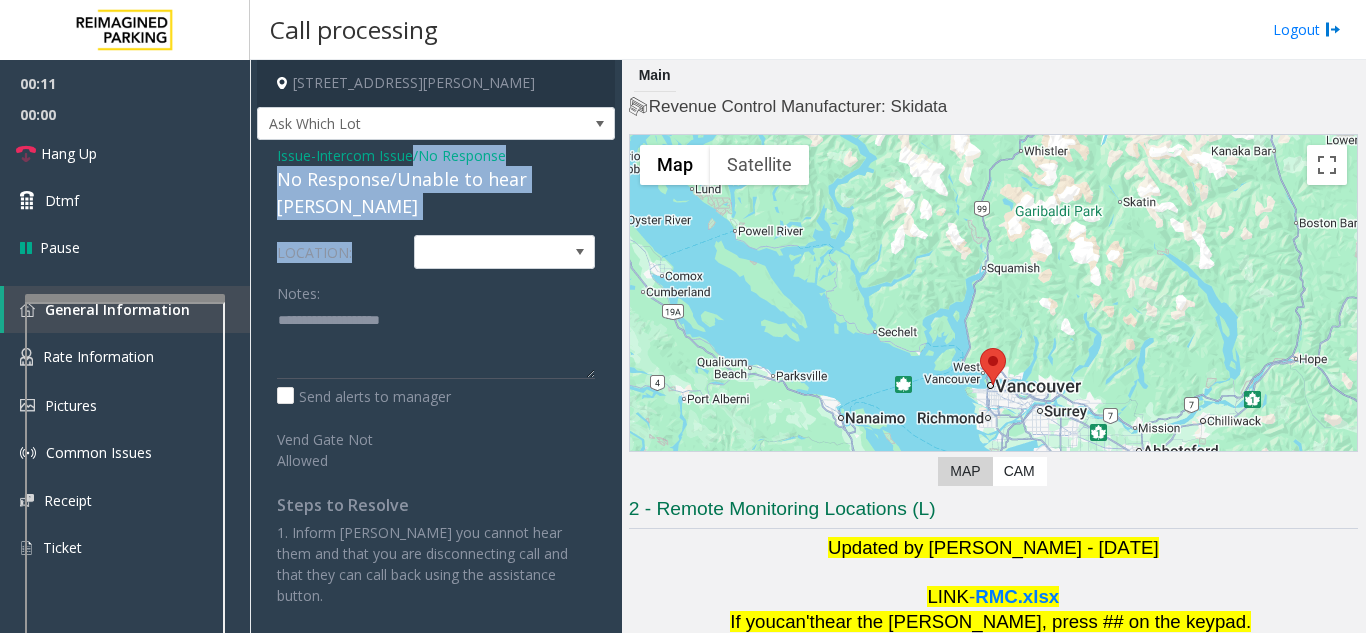 drag, startPoint x: 415, startPoint y: 178, endPoint x: 402, endPoint y: 268, distance: 90.934044 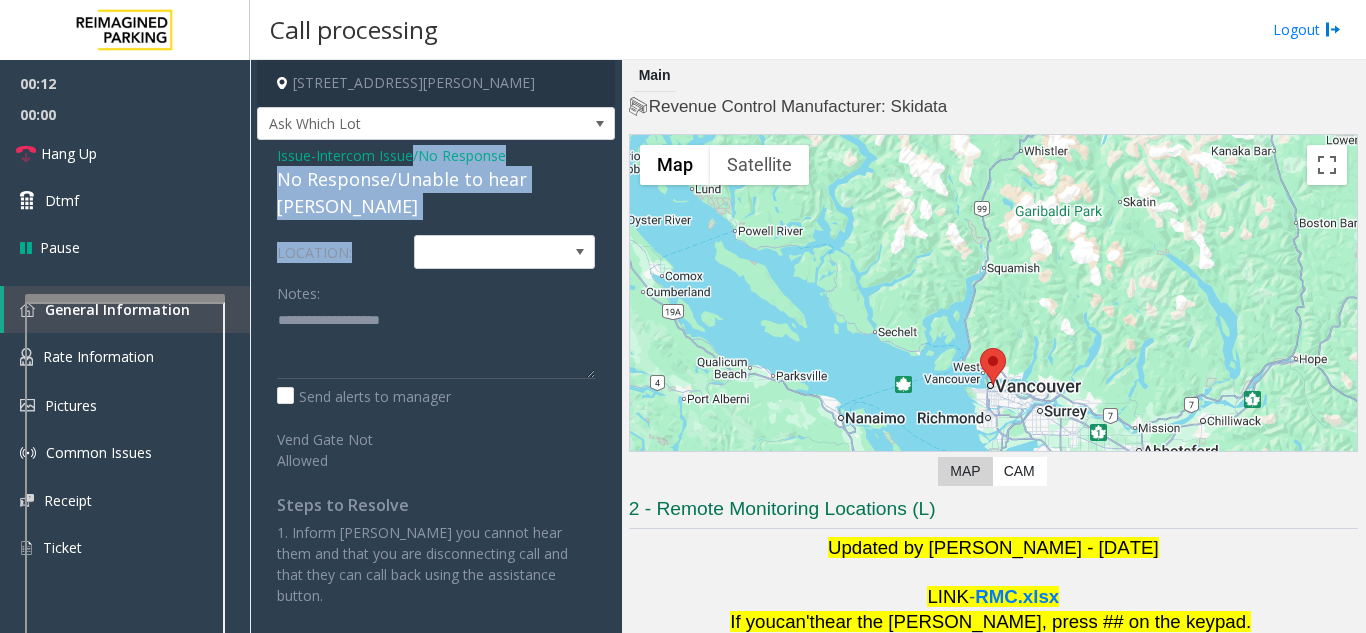 click on "No Response/Unable to hear [PERSON_NAME]" 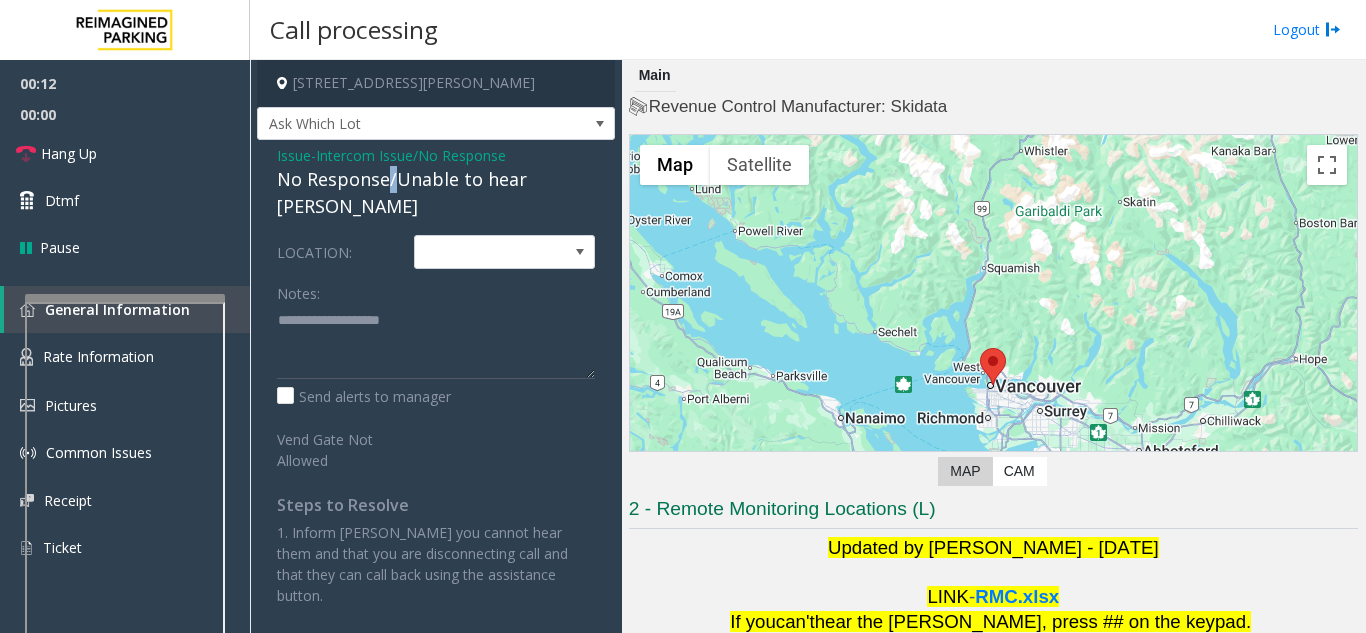 click on "No Response/Unable to hear [PERSON_NAME]" 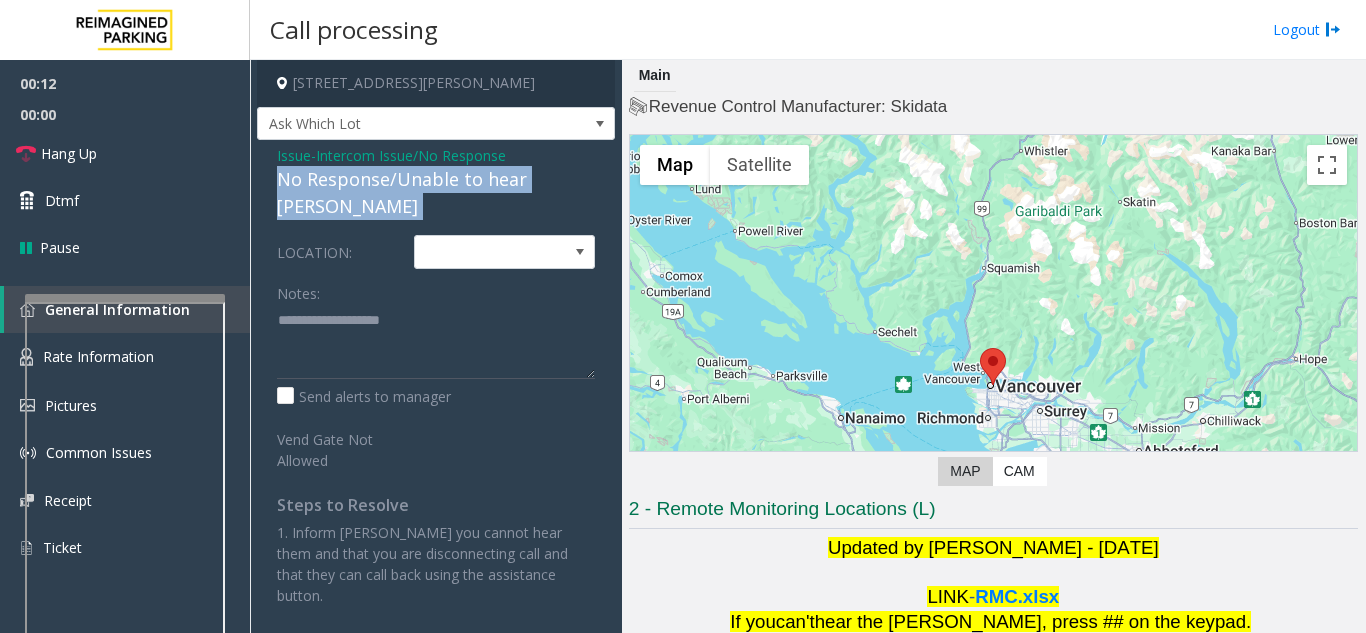 click on "No Response/Unable to hear [PERSON_NAME]" 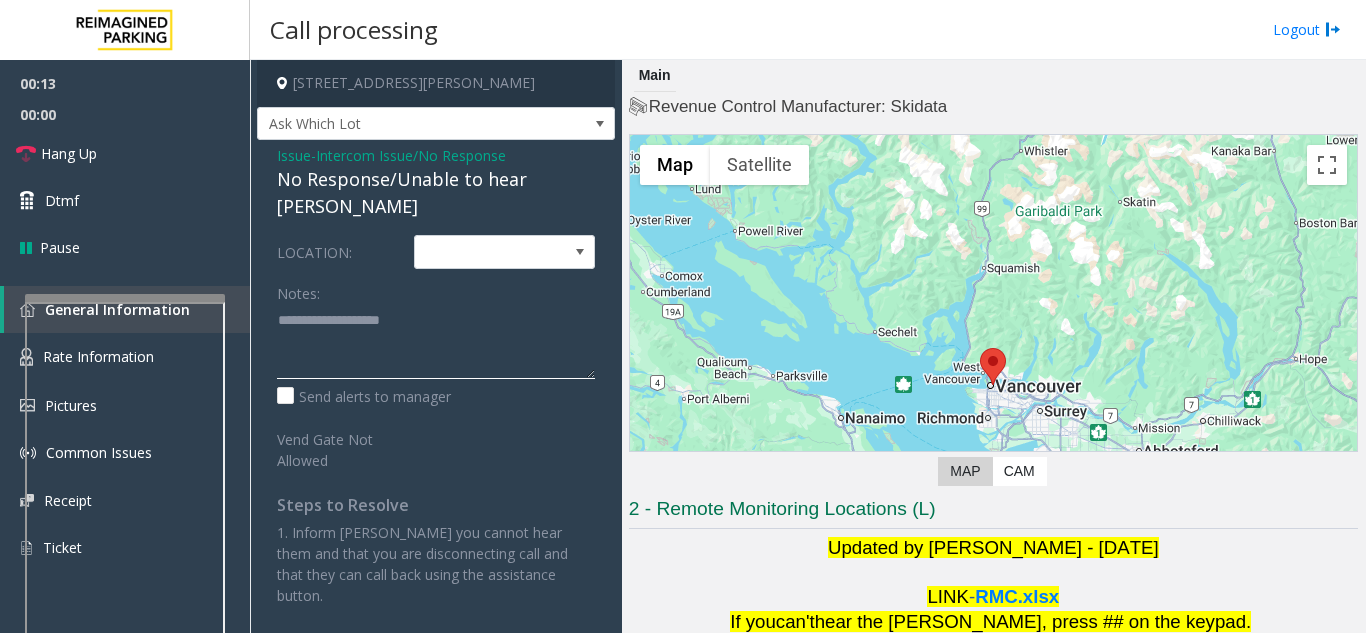 click 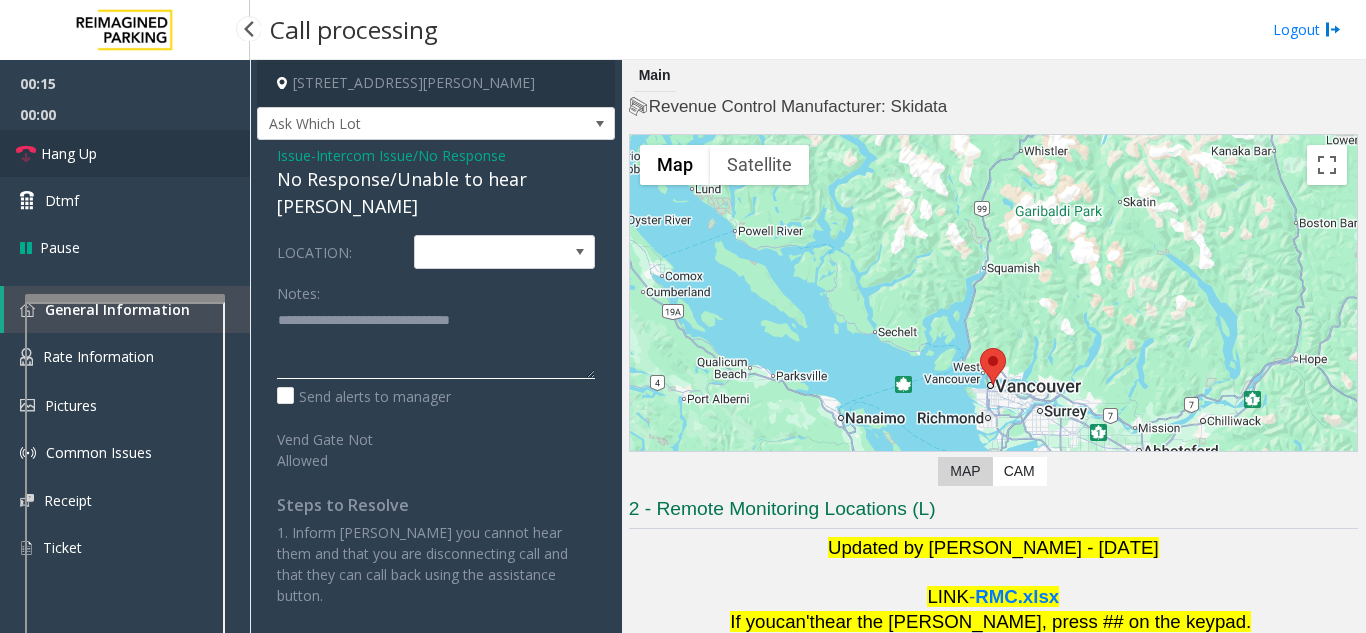 type on "**********" 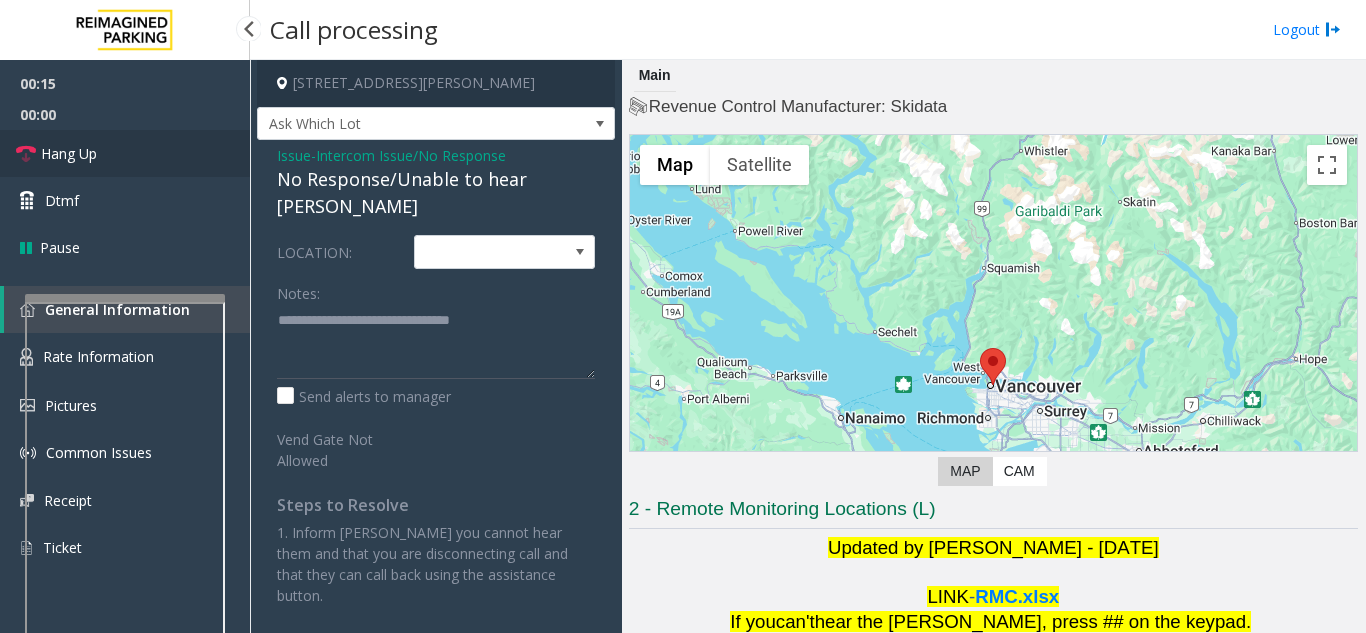 click on "Hang Up" at bounding box center [125, 153] 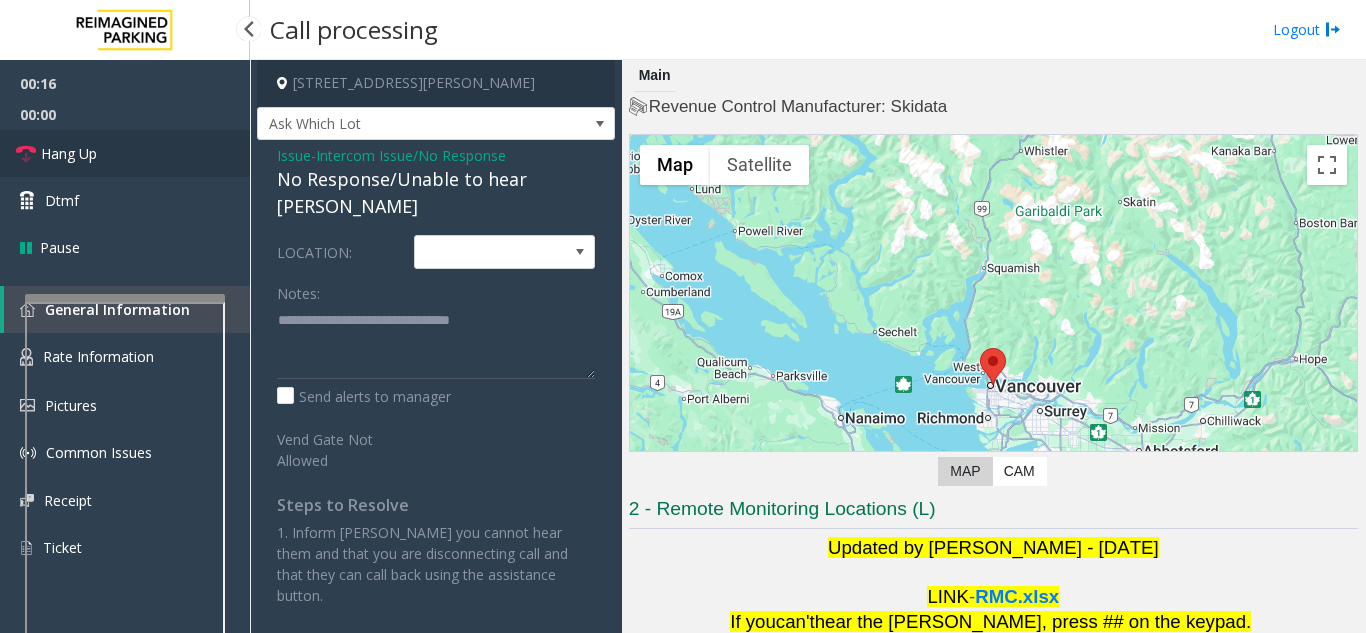 click on "Hang Up" at bounding box center [125, 153] 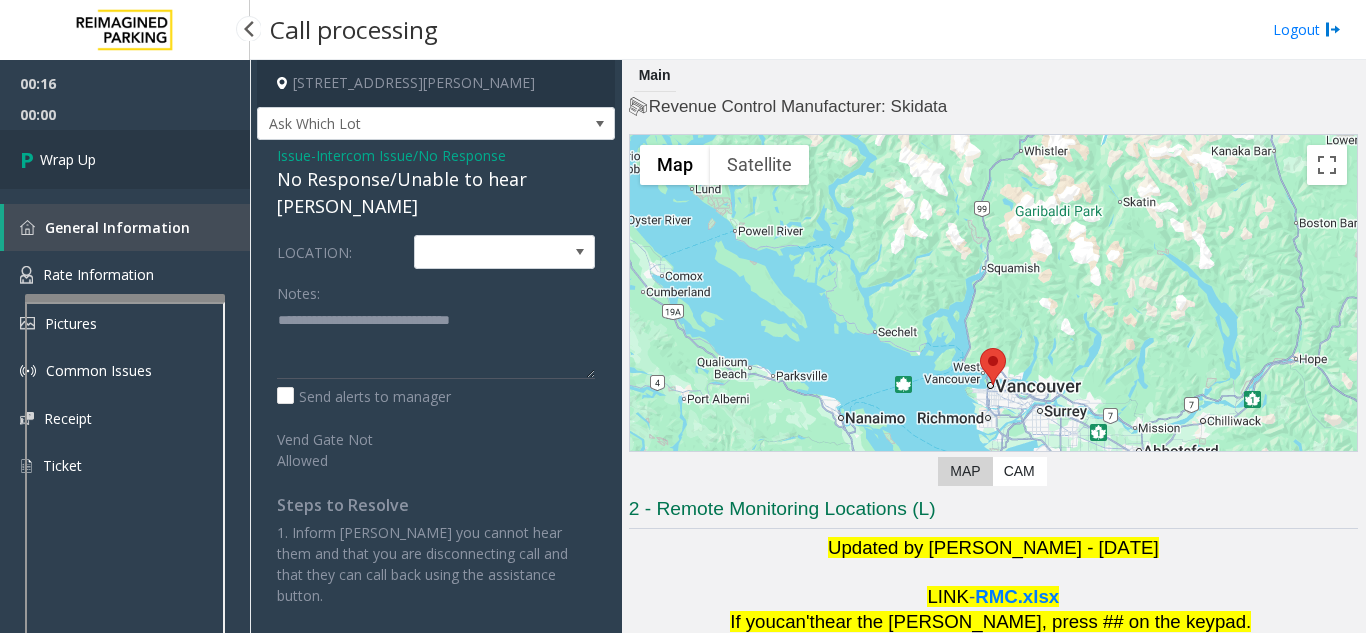 click on "Wrap Up" at bounding box center [125, 159] 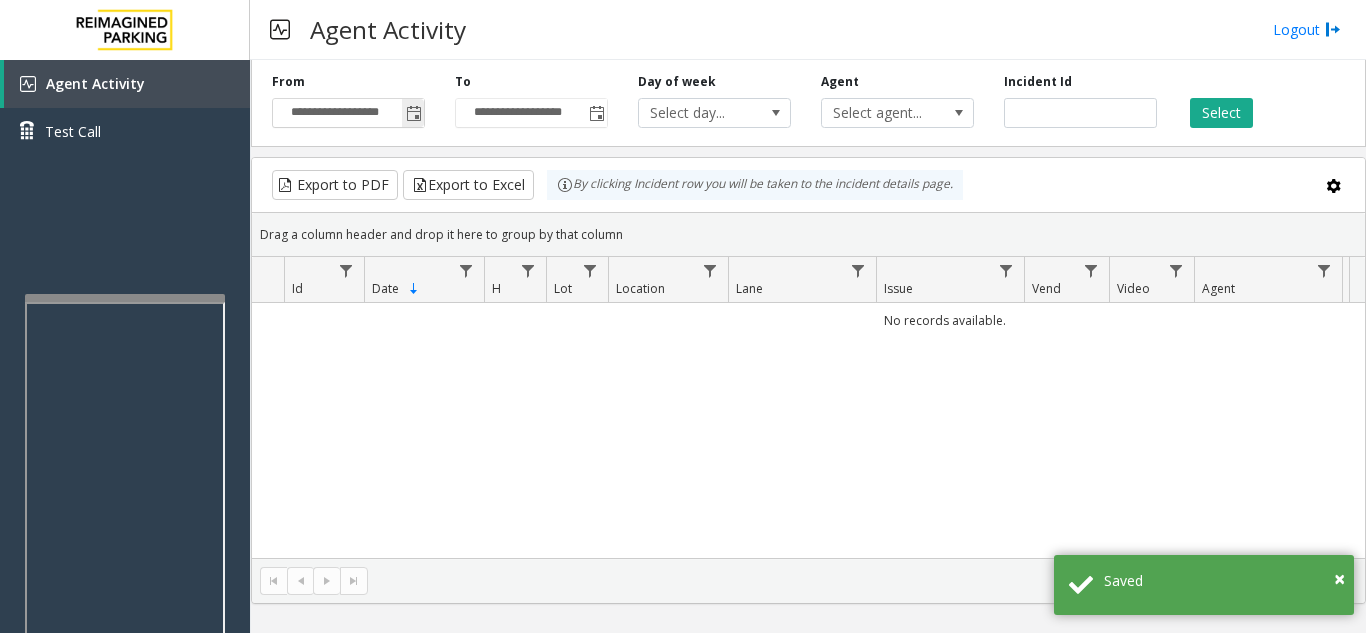 click 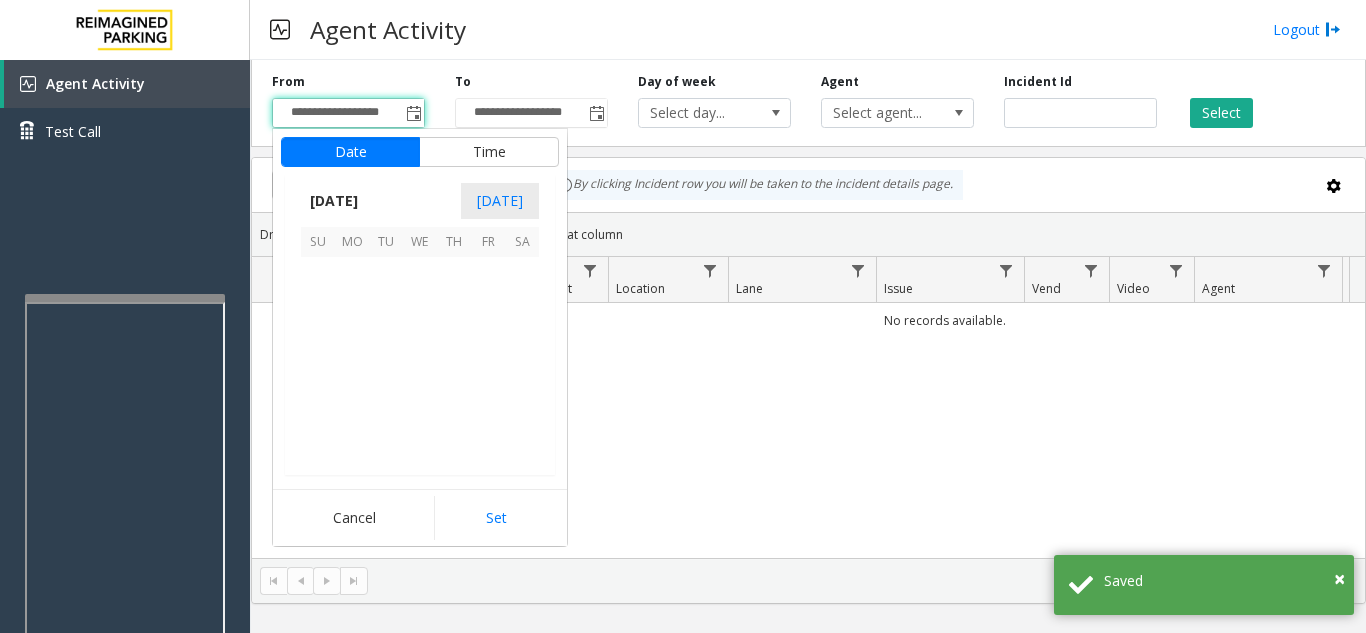scroll, scrollTop: 358428, scrollLeft: 0, axis: vertical 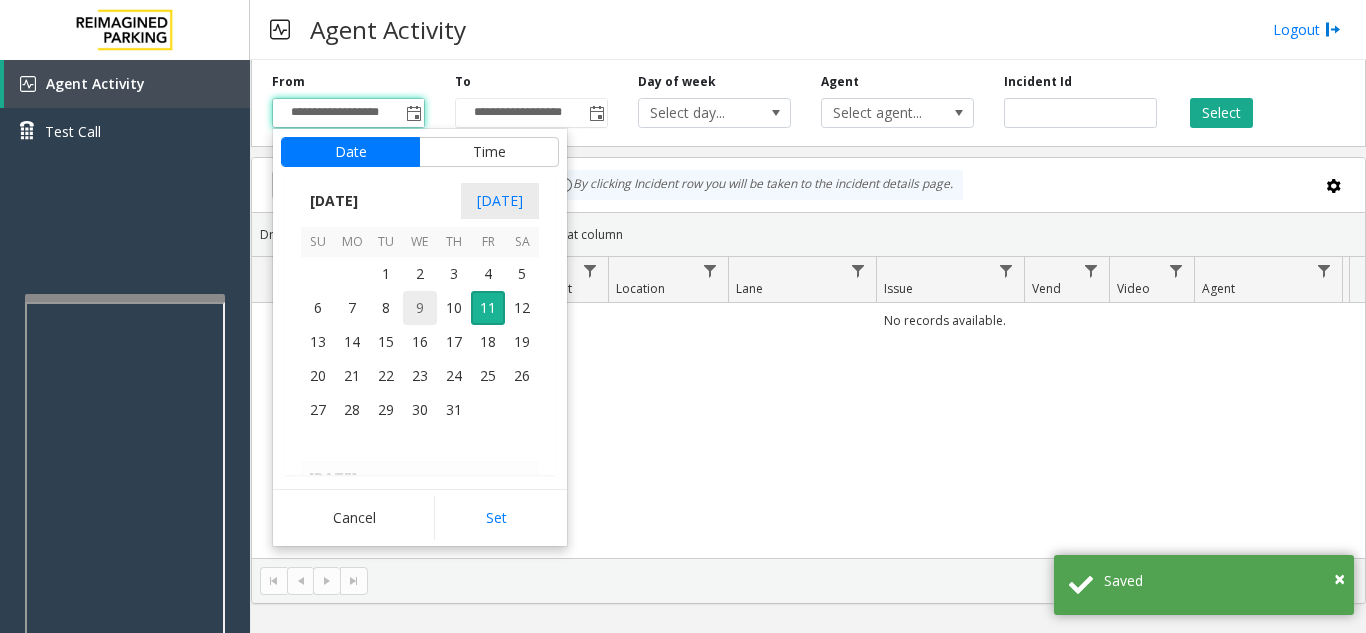 click on "9" at bounding box center (420, 308) 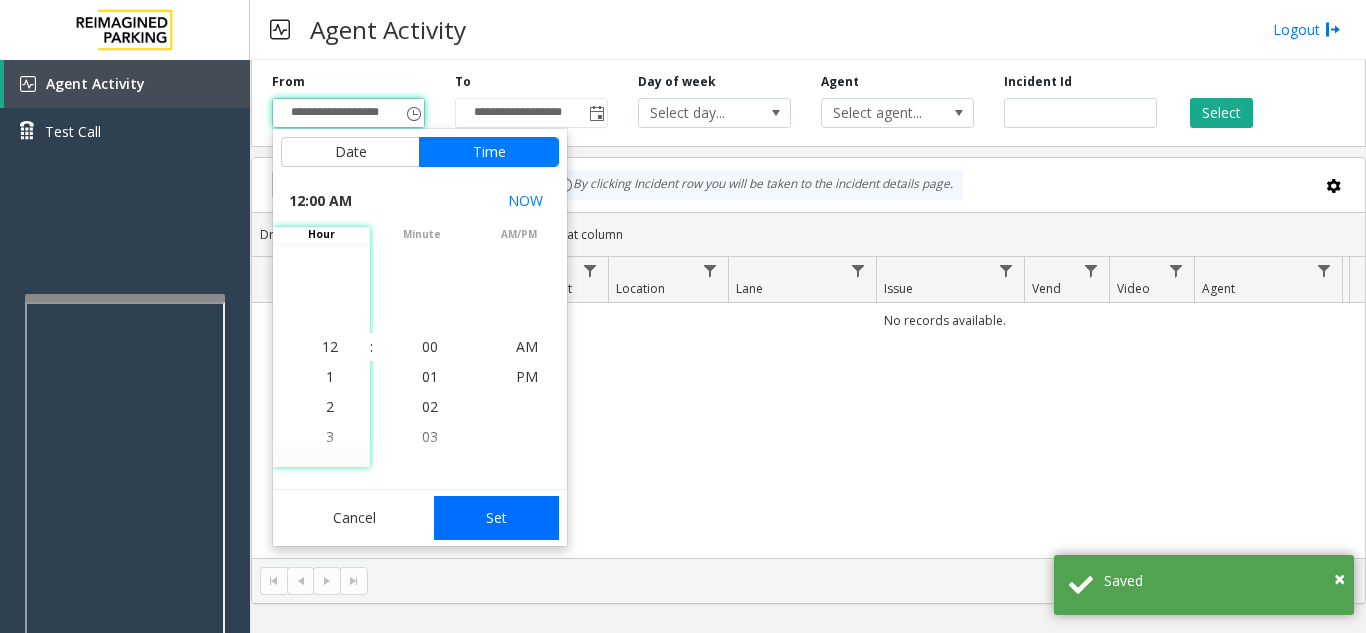 click on "Set" 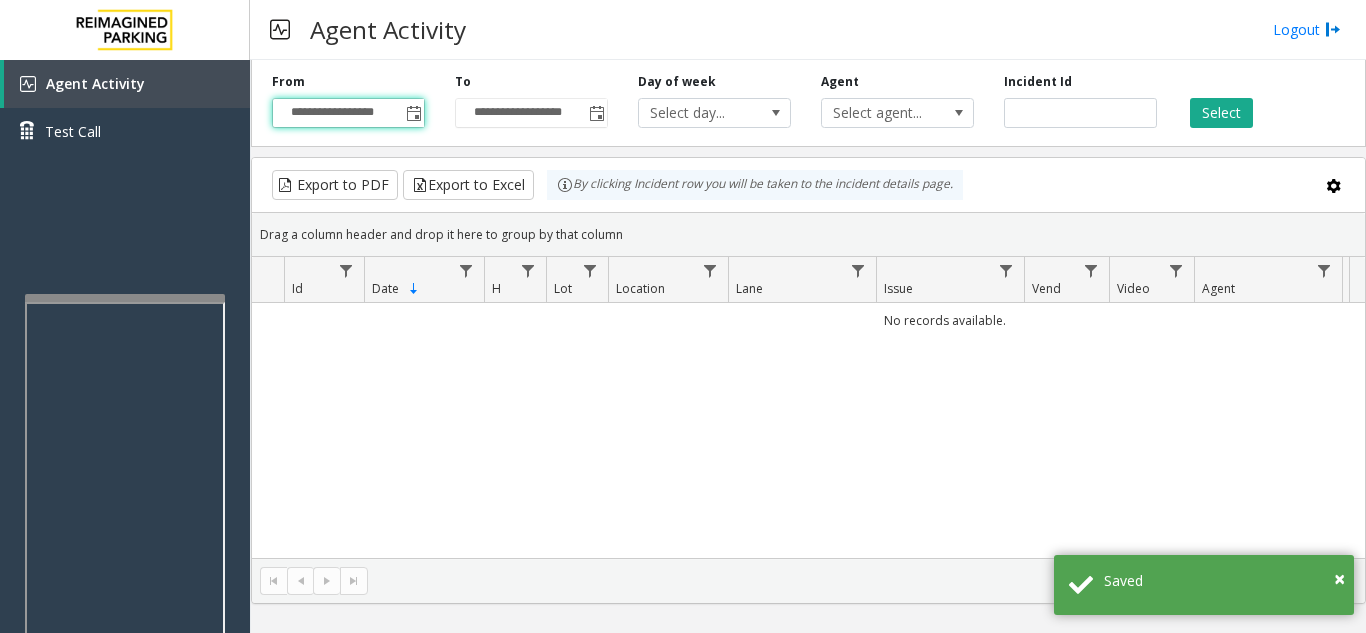 click on "Select" 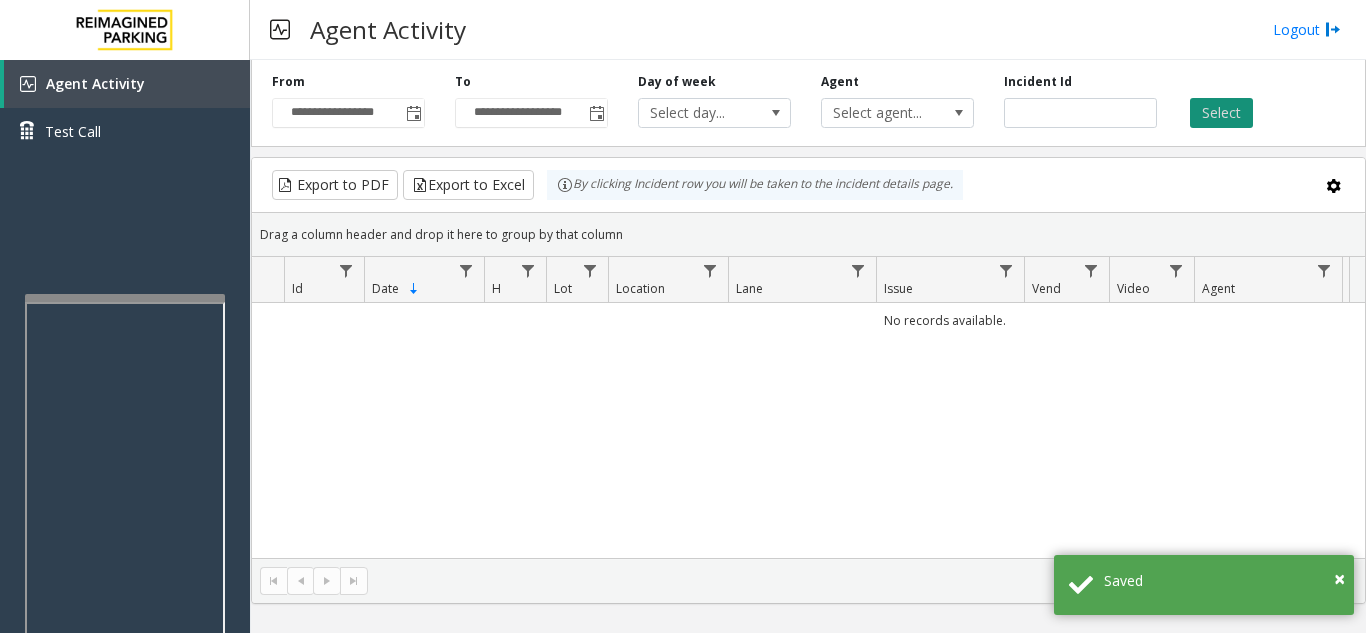 click on "Select" 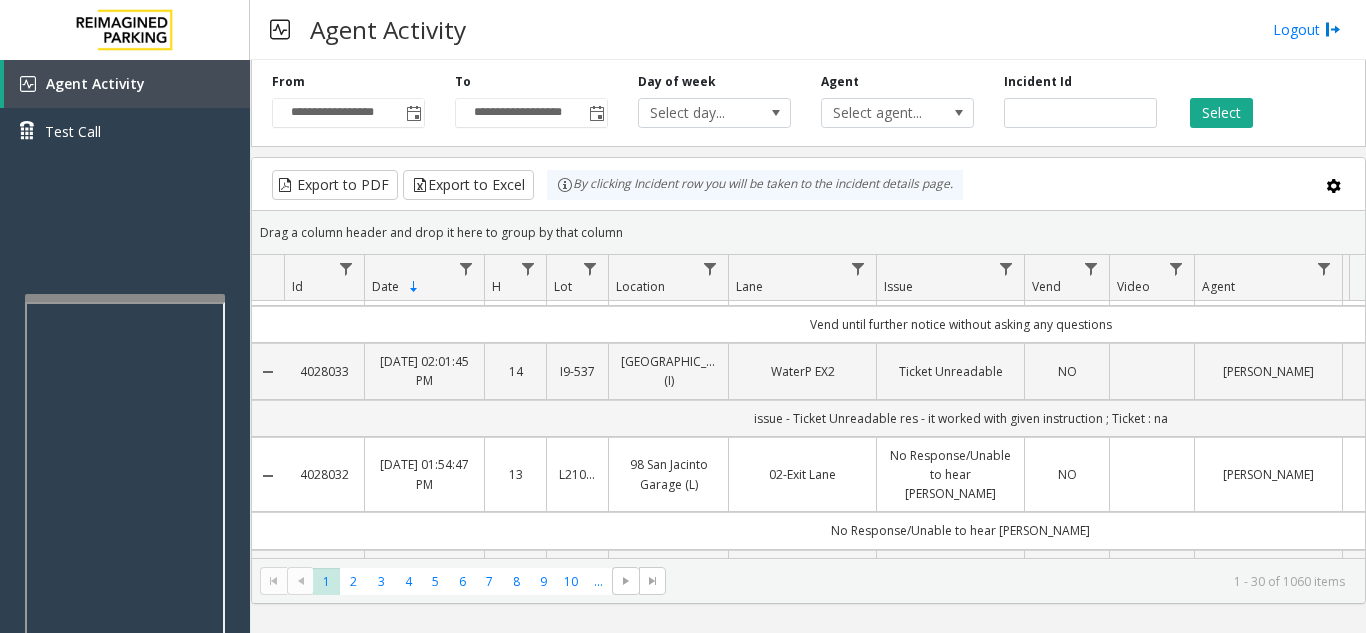 scroll, scrollTop: 2776, scrollLeft: 0, axis: vertical 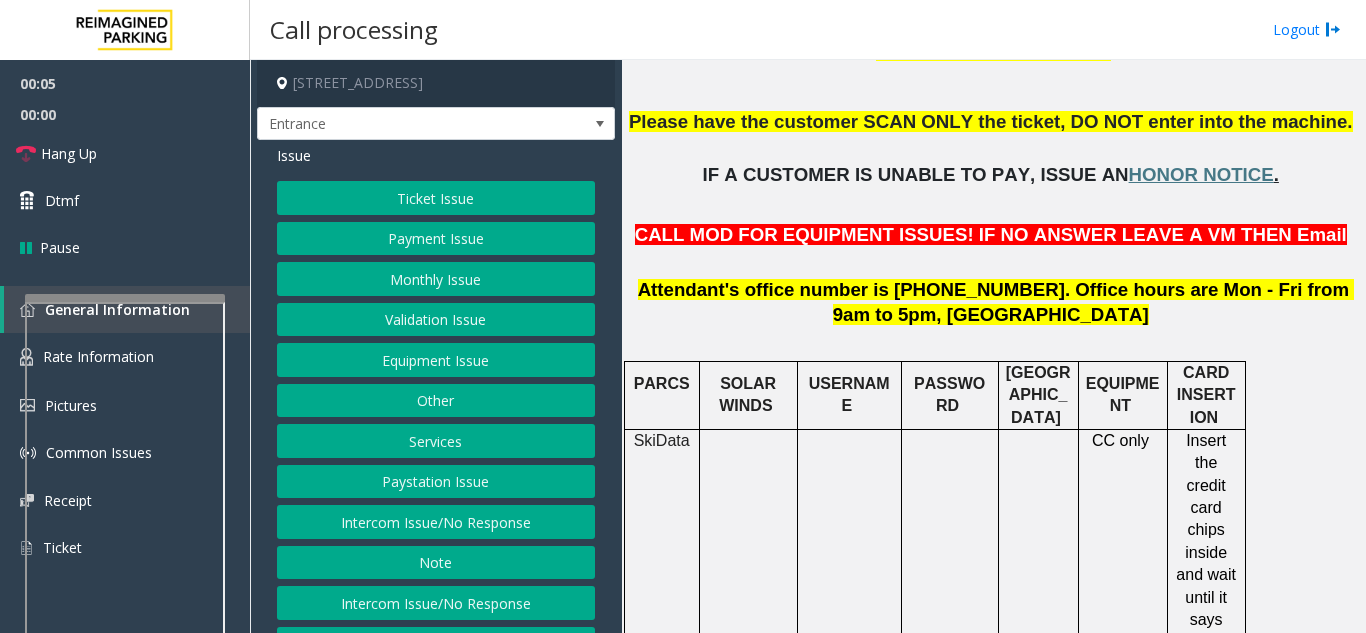 click on "Intercom Issue/No Response" 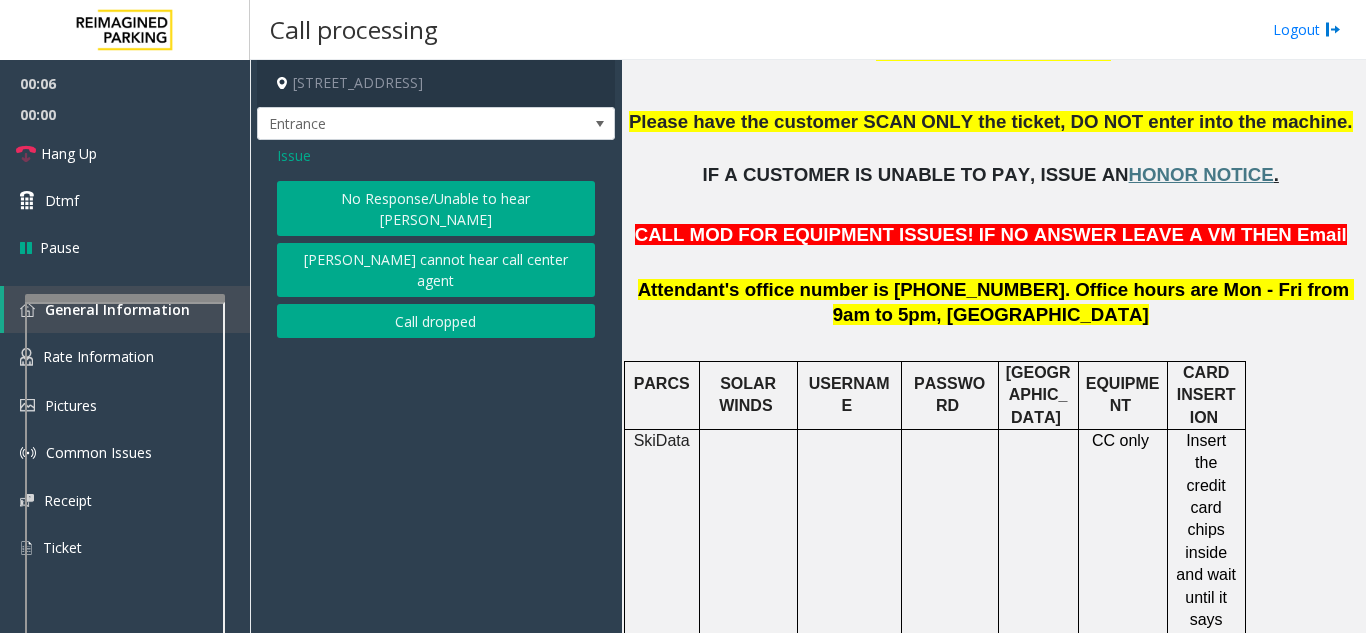 click on "Issue" 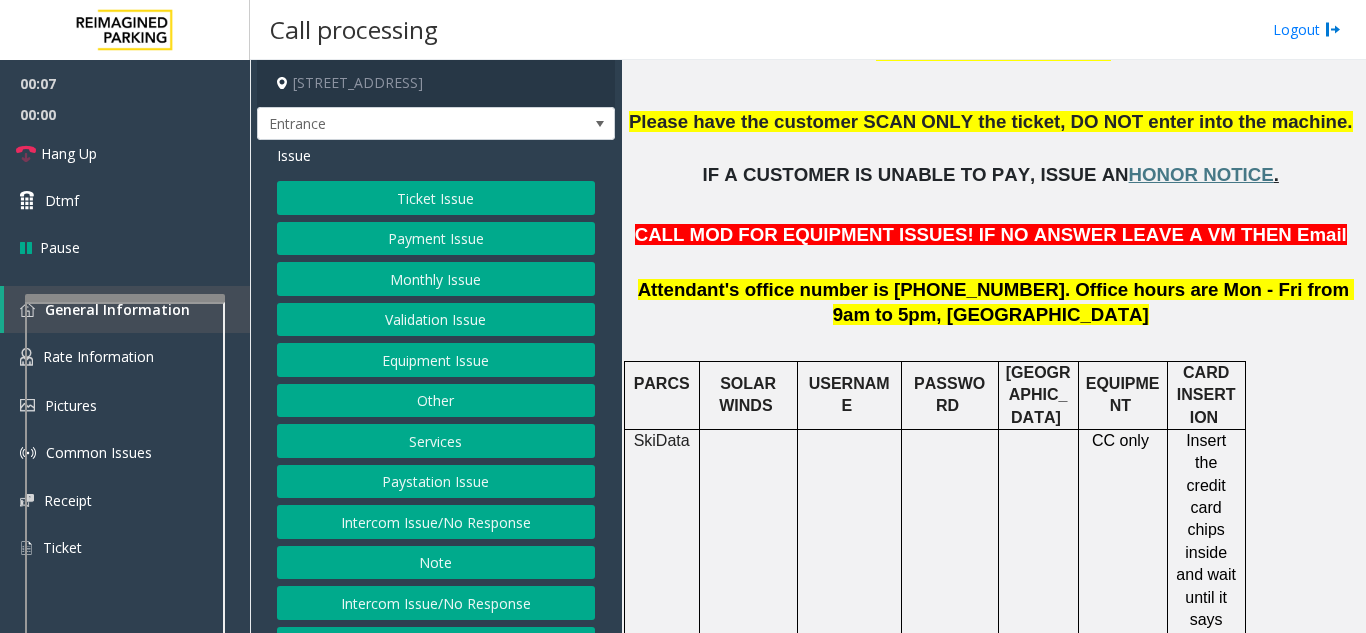 click on "Equipment Issue" 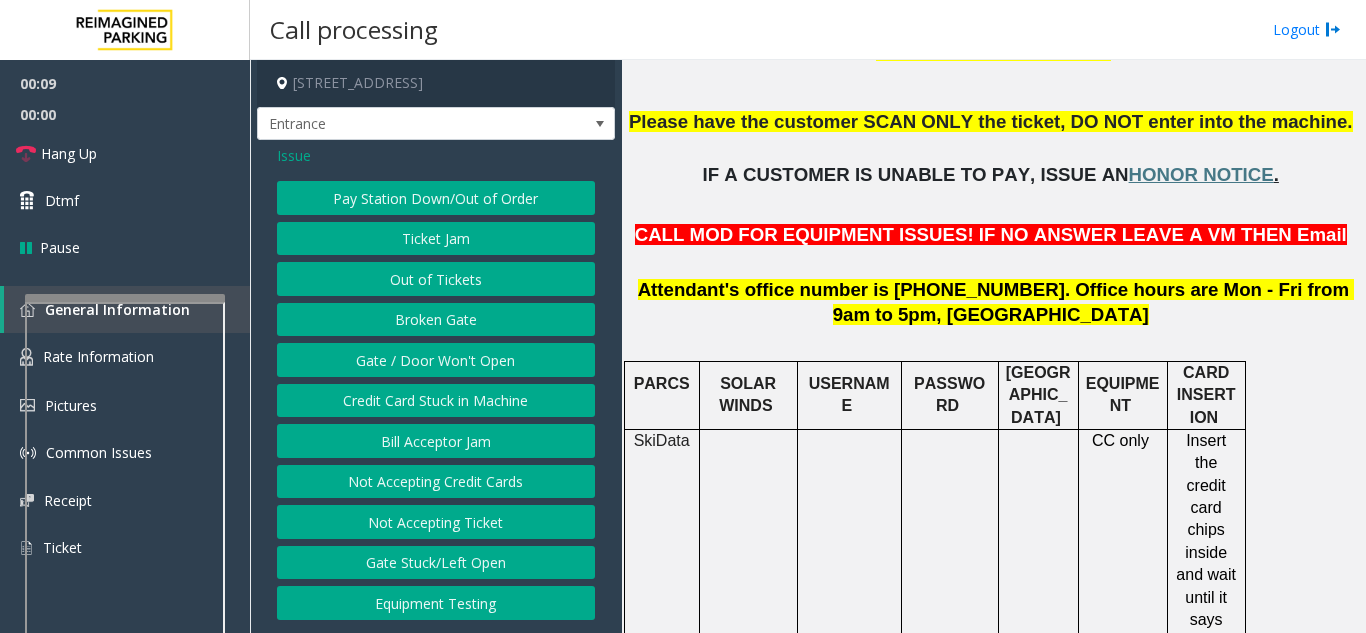 drag, startPoint x: 514, startPoint y: 572, endPoint x: 523, endPoint y: 610, distance: 39.051247 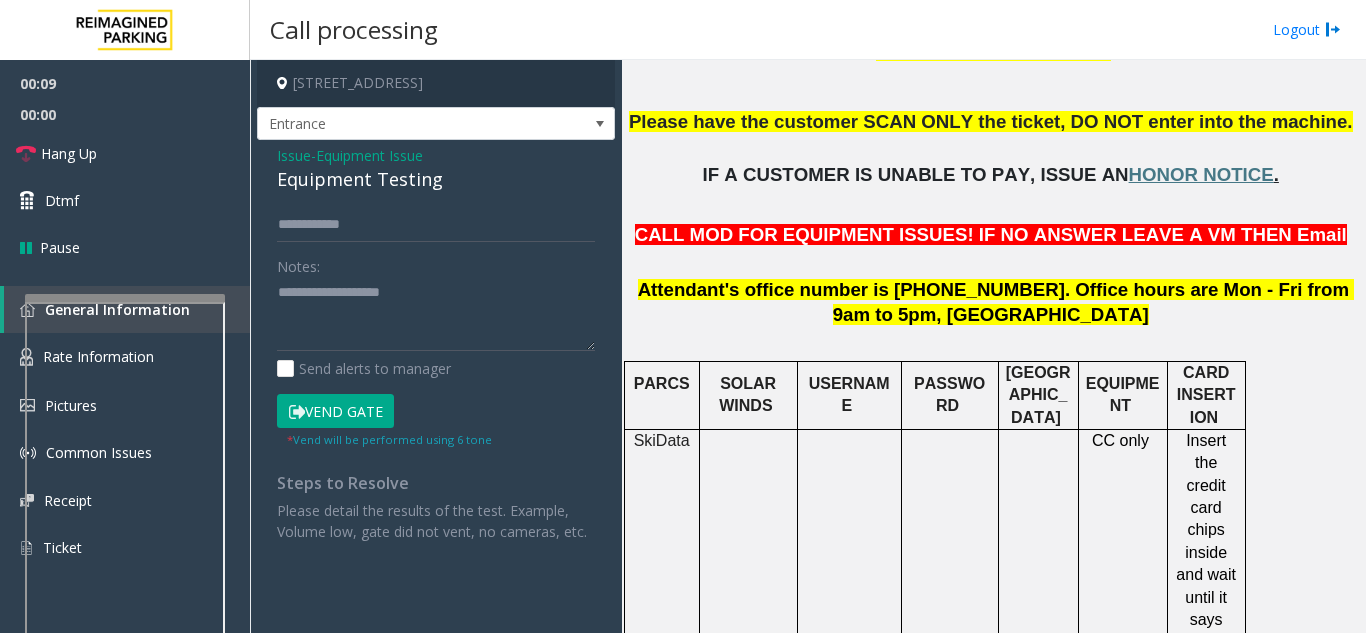 click on "Issue  -  Equipment Issue Equipment Testing Notes:                      Send alerts to manager  Vend Gate  * Vend will be performed using 6 tone  Steps to Resolve Please detail the results of the test. Example, Volume low, gate did not vent, no cameras, etc." 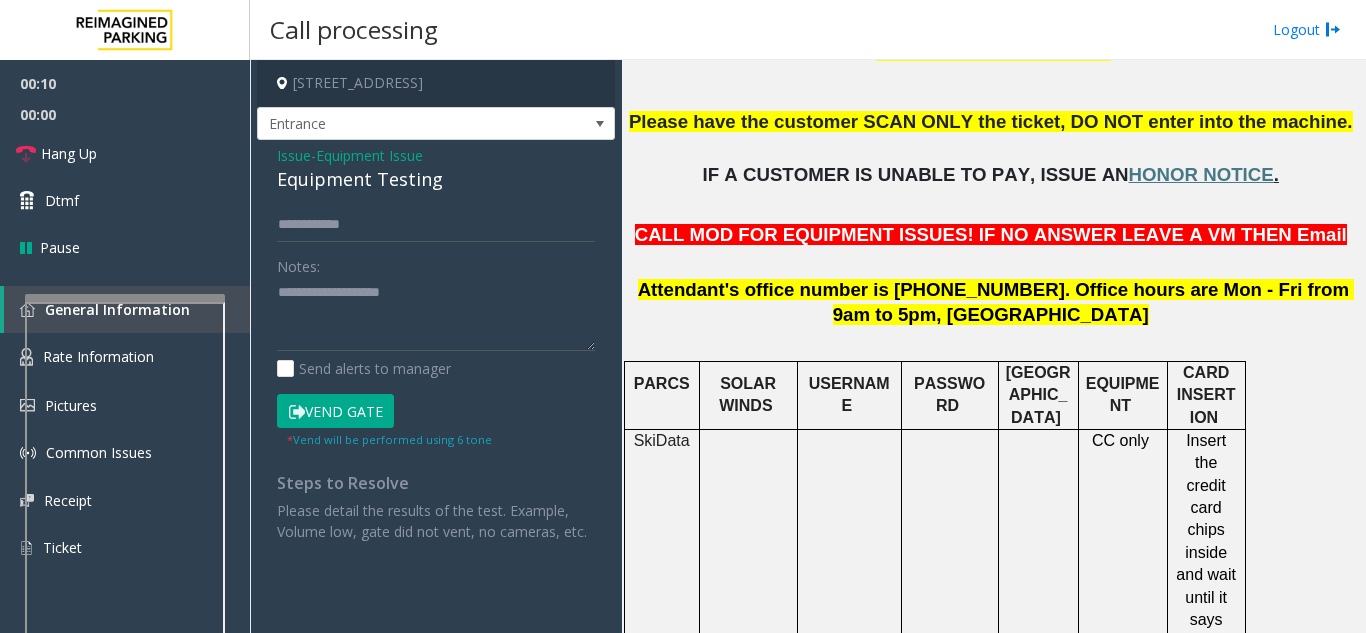 click on "Issue  -  Equipment Issue Equipment Testing Notes:                      Send alerts to manager  Vend Gate  * Vend will be performed using 6 tone  Steps to Resolve Please detail the results of the test. Example, Volume low, gate did not vent, no cameras, etc." 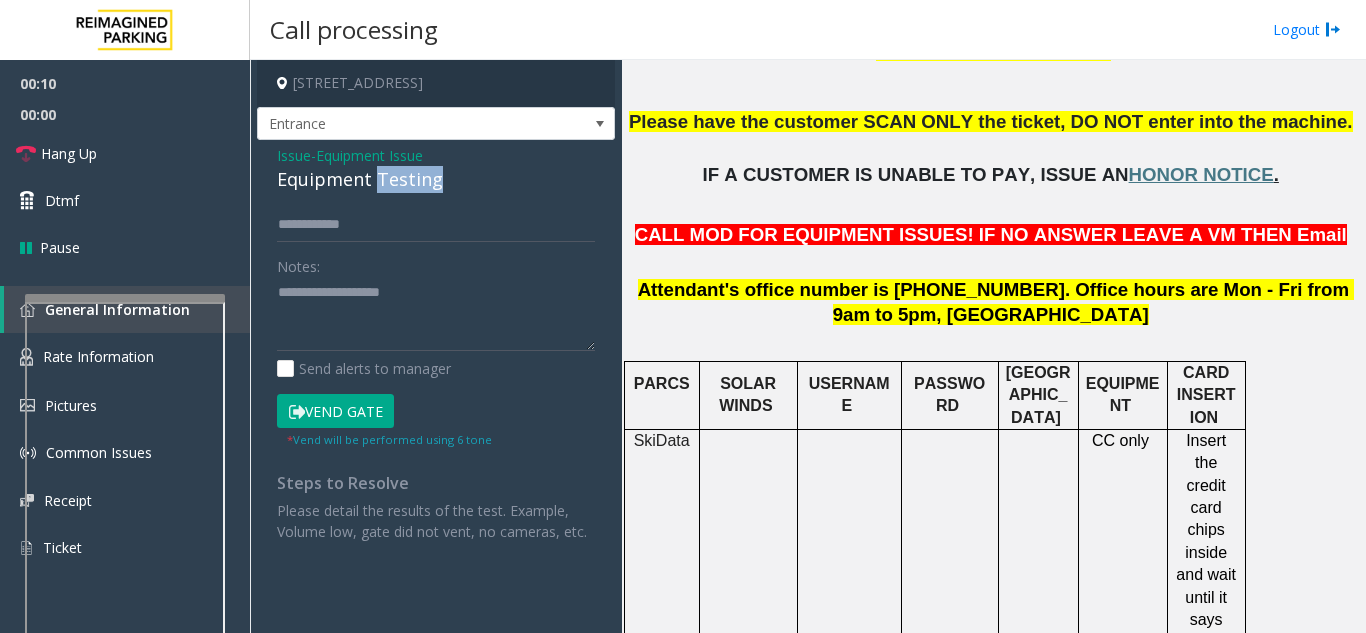 click on "Equipment Testing" 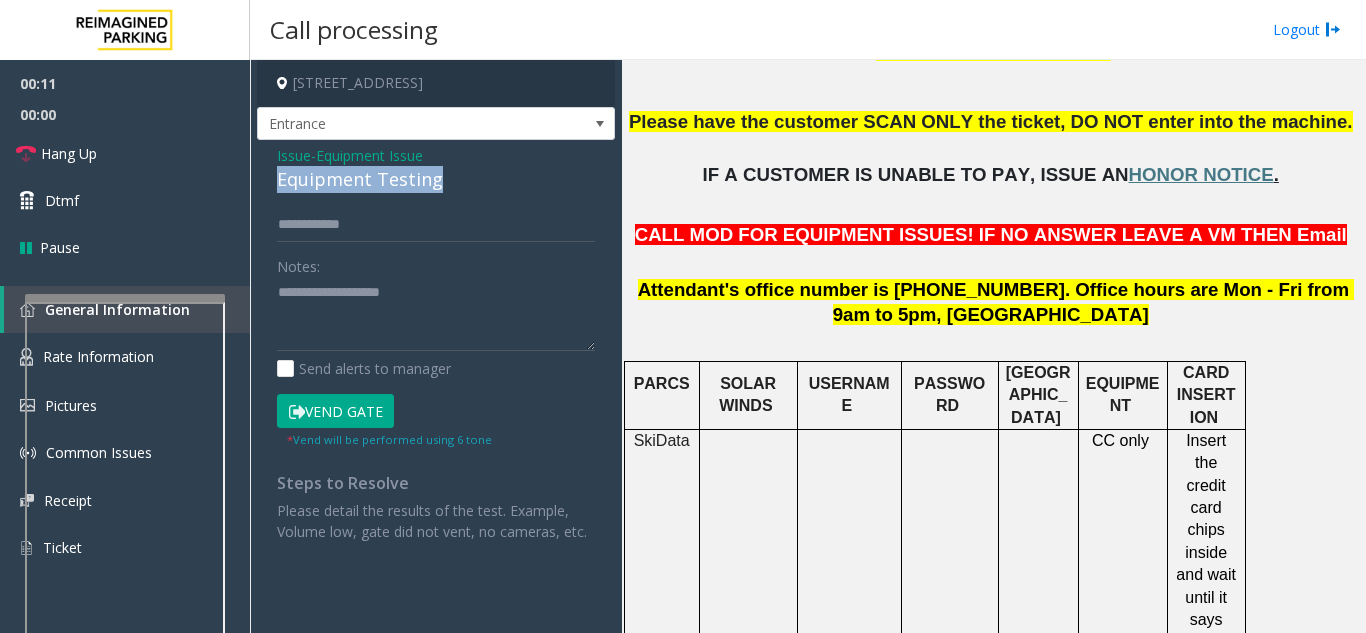 copy on "Equipment Testing" 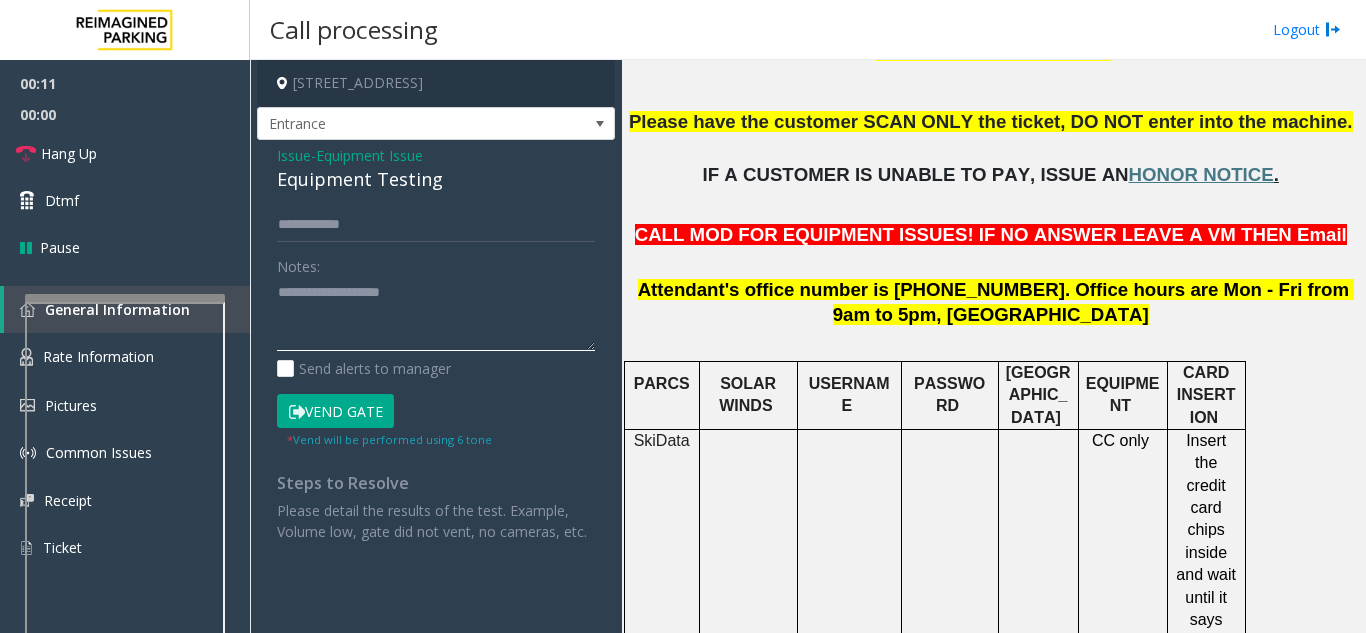 click 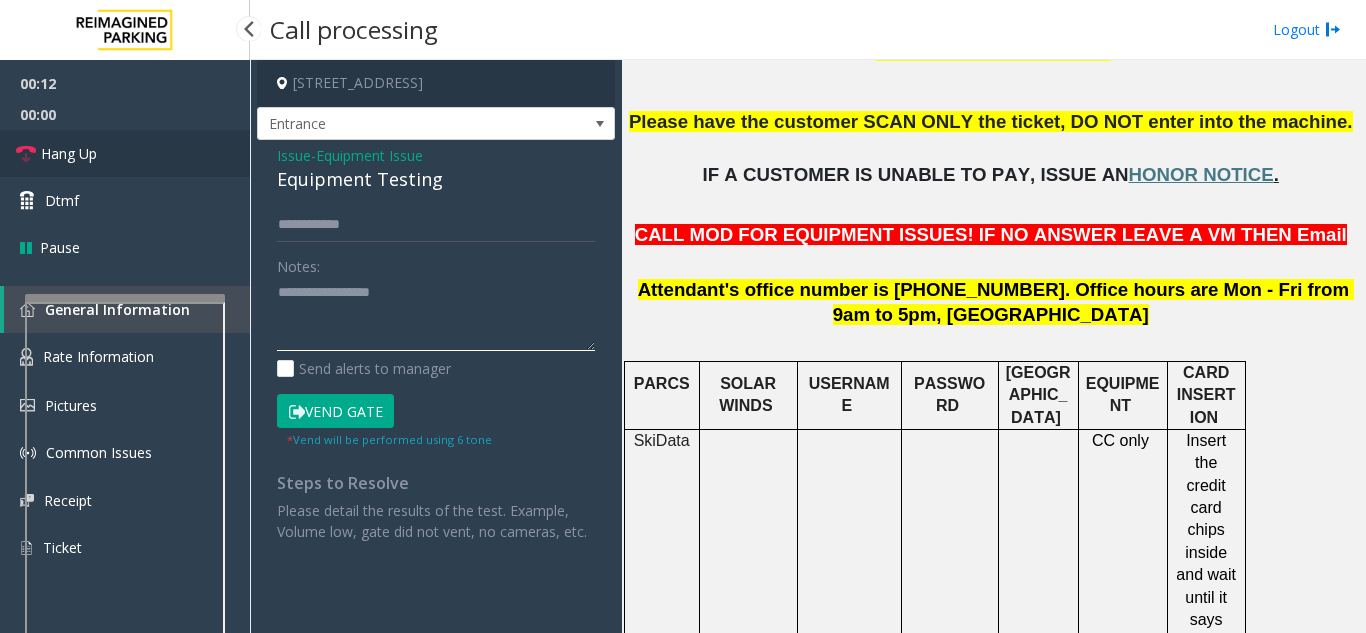 type on "**********" 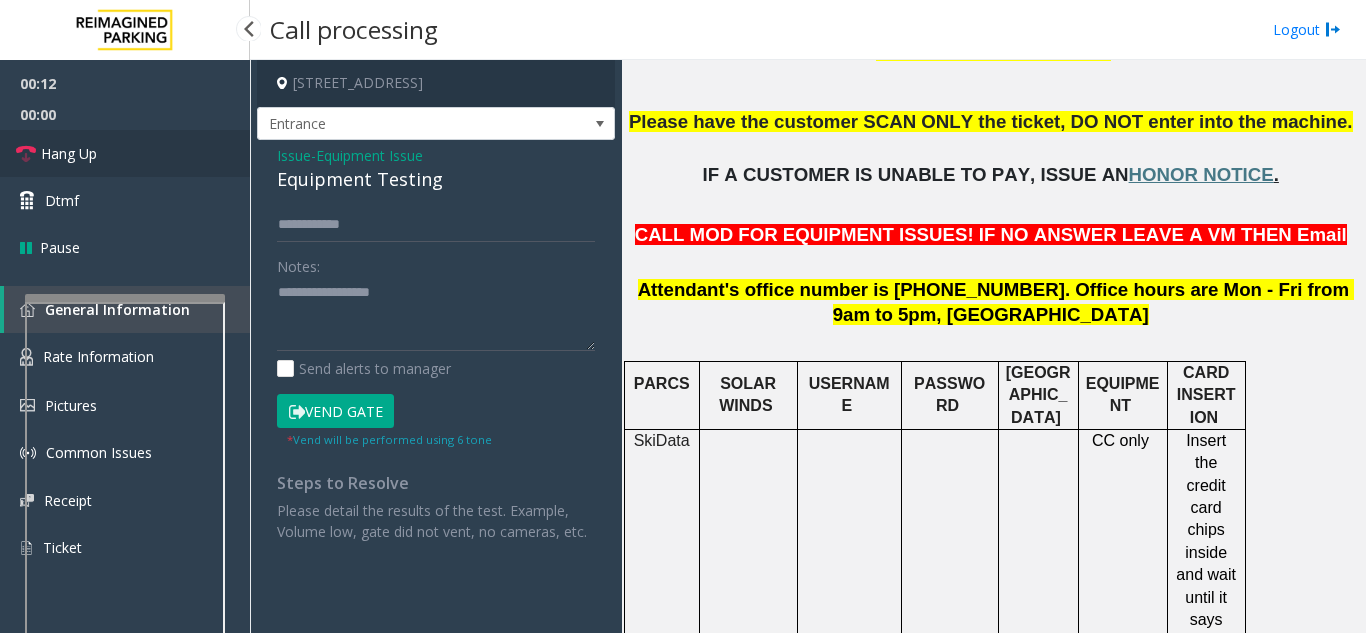 click on "Hang Up" at bounding box center [125, 153] 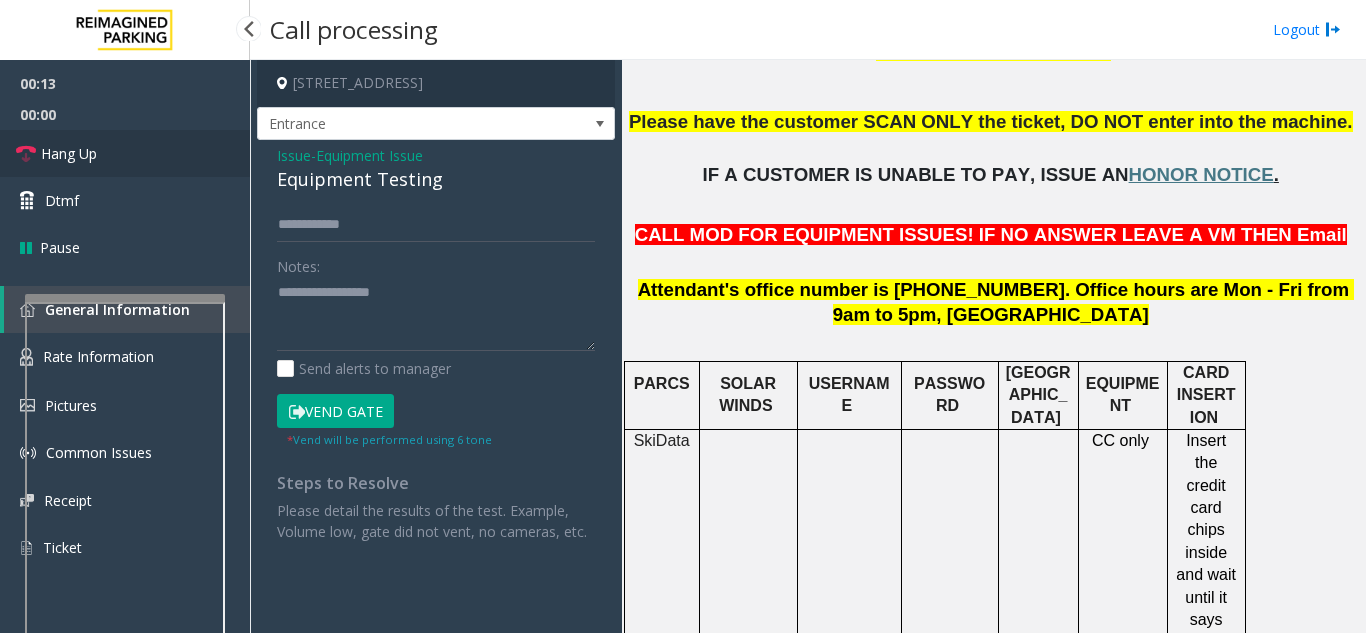 click on "Hang Up" at bounding box center (125, 153) 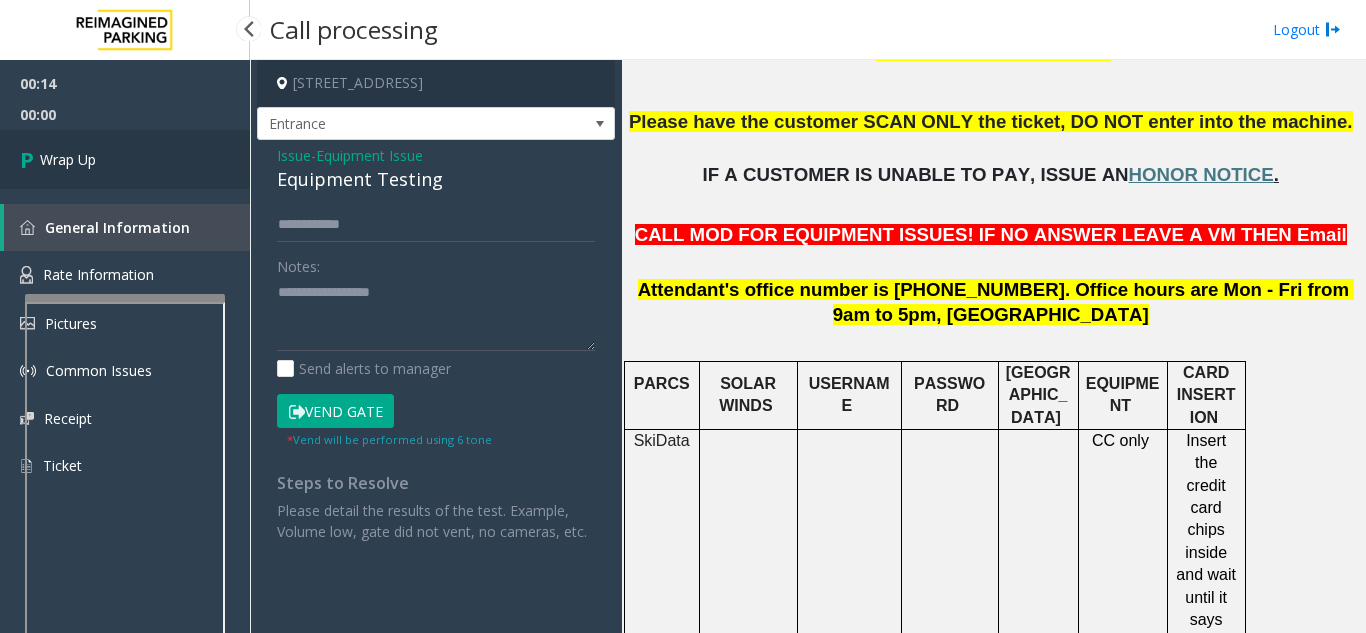 click on "Wrap Up" at bounding box center [125, 159] 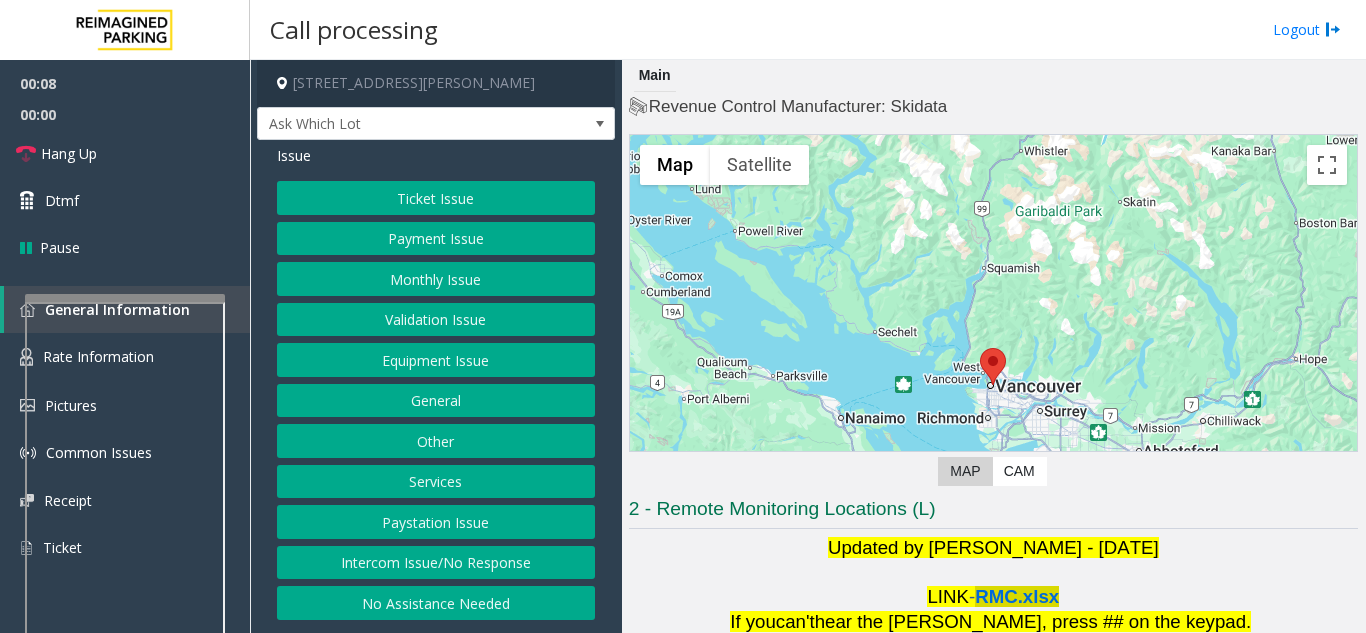 click on "RMC.xlsx" 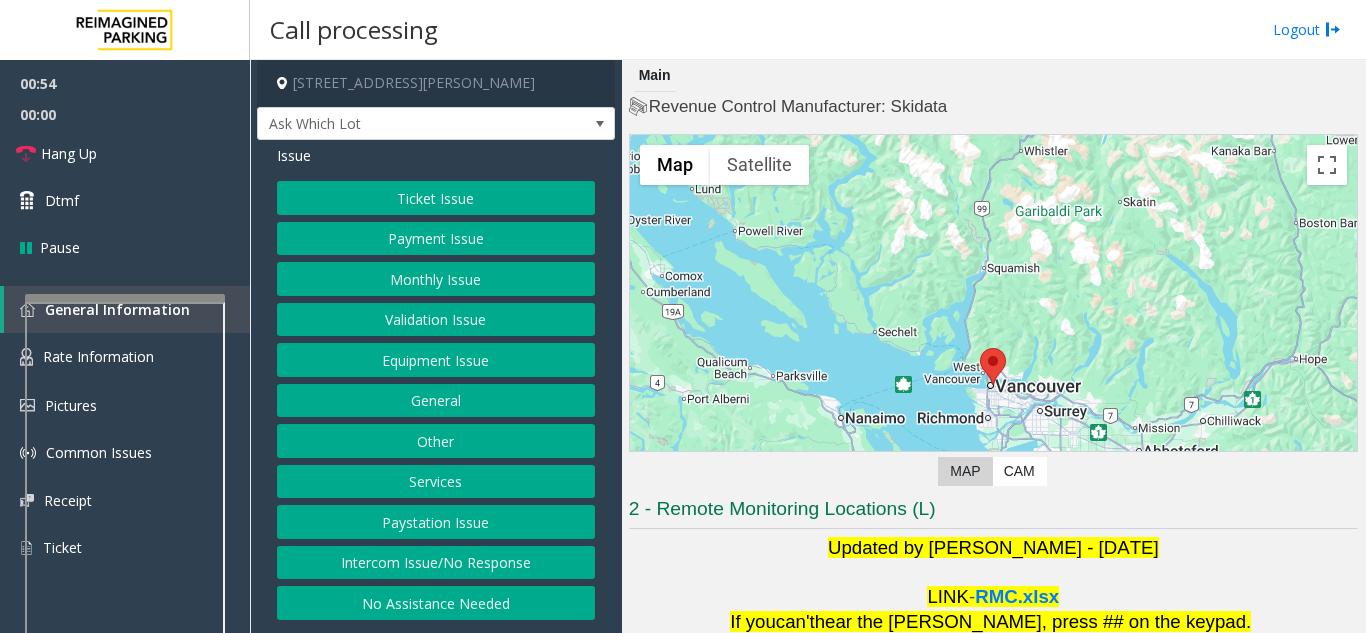 click on "Payment Issue" 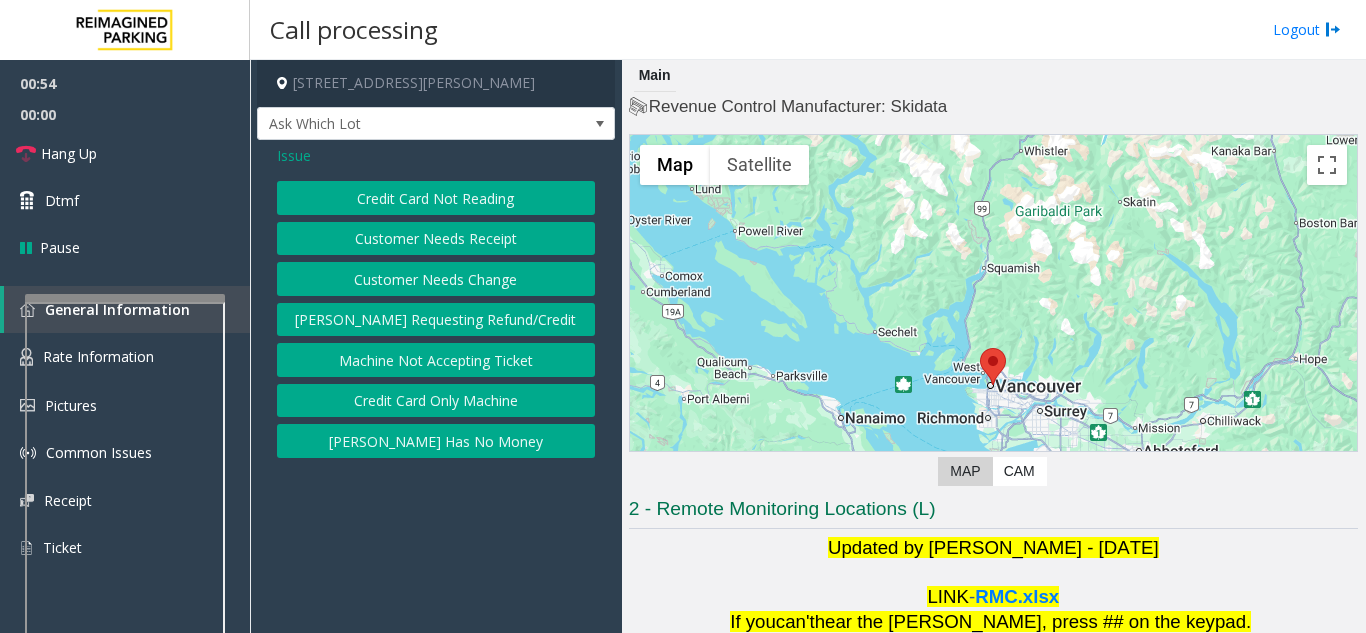 click on "Credit Card Only Machine" 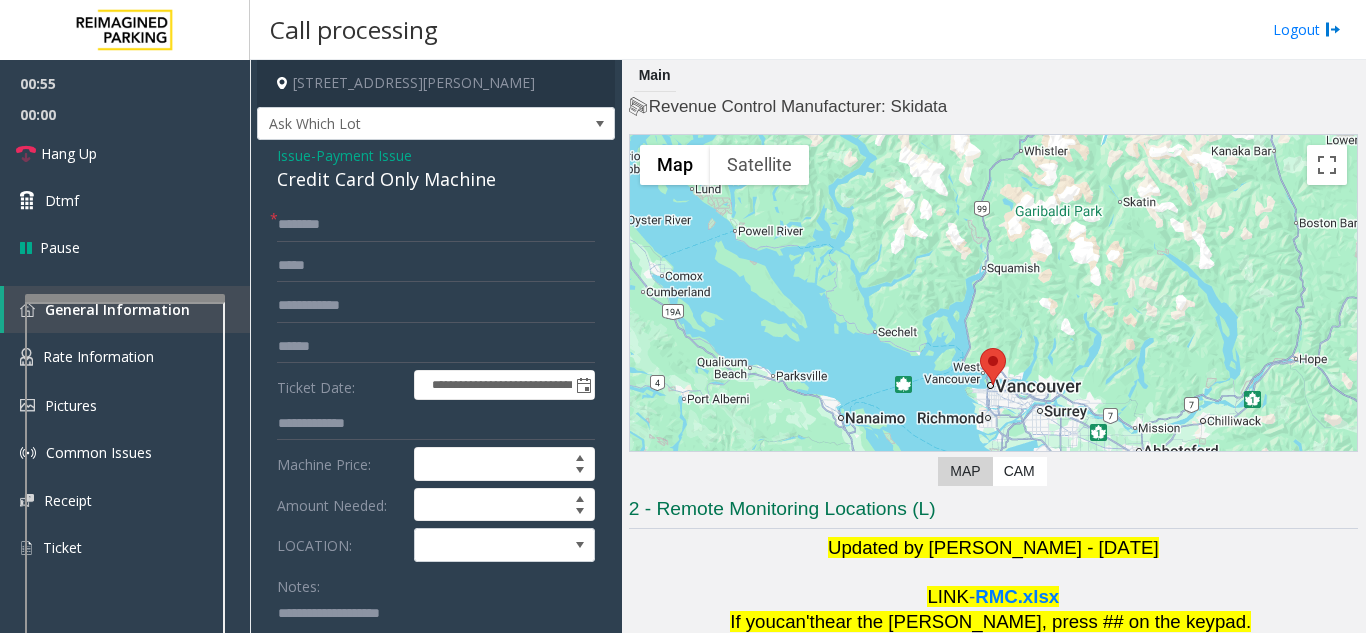 click on "Credit Card Only Machine" 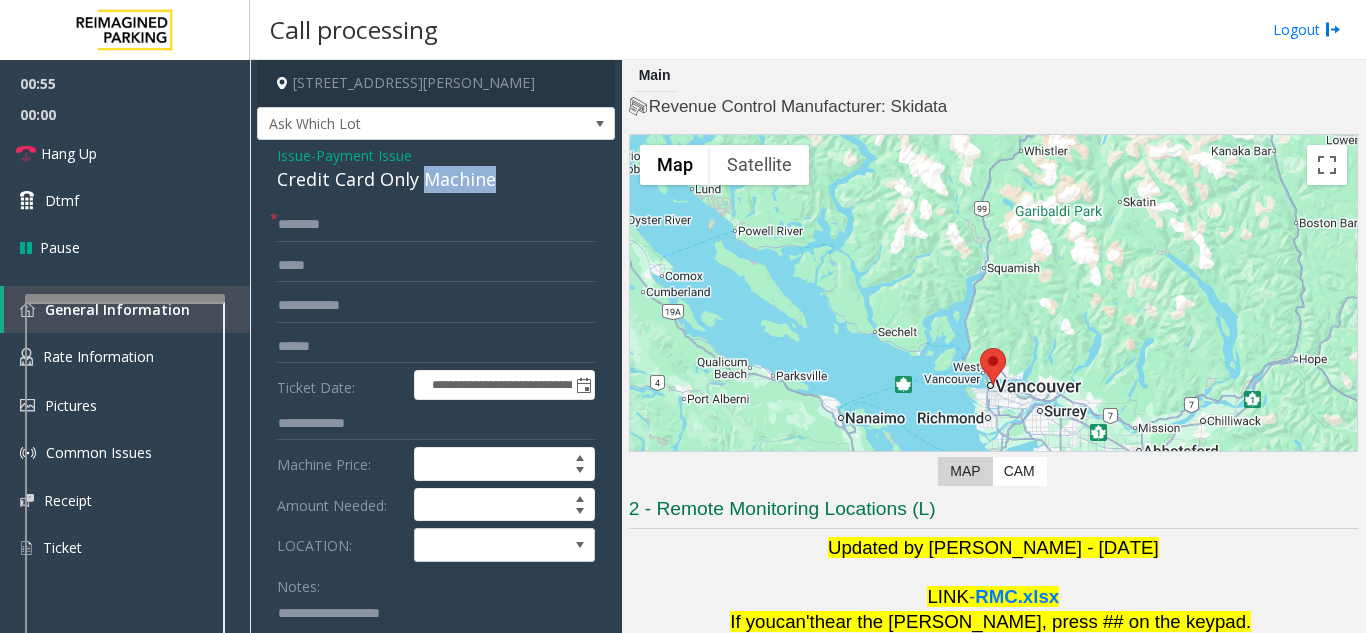 click on "Credit Card Only Machine" 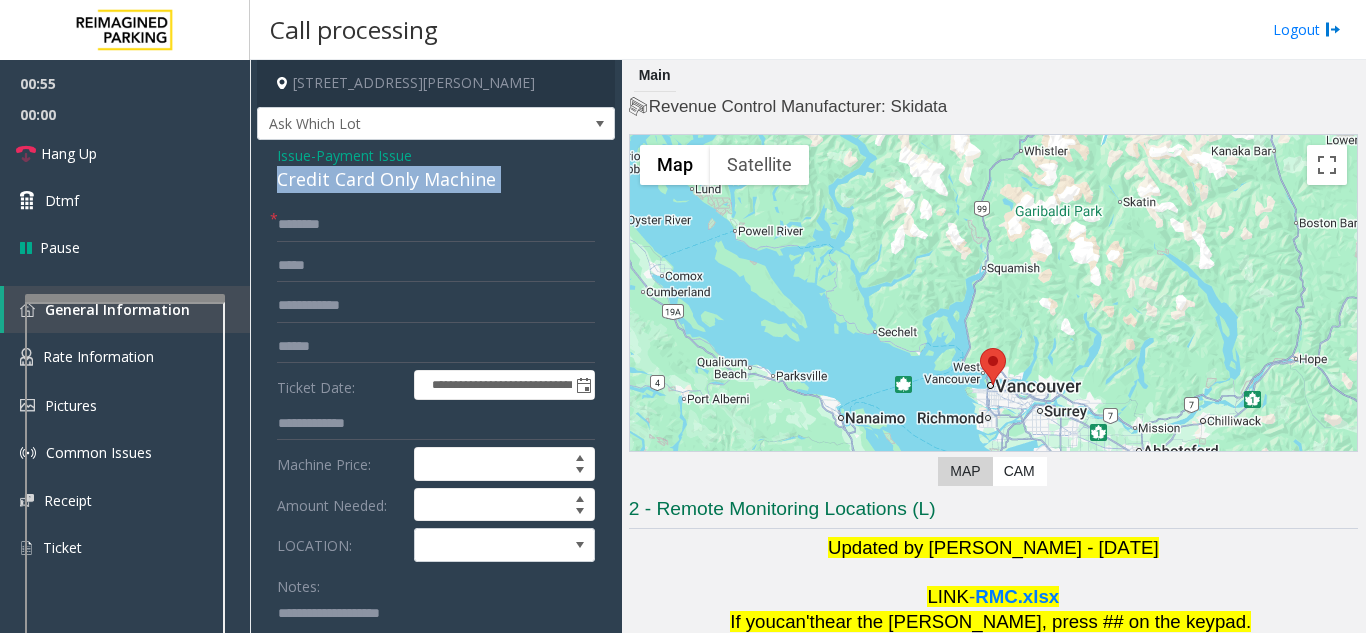 copy on "Credit Card Only Machine" 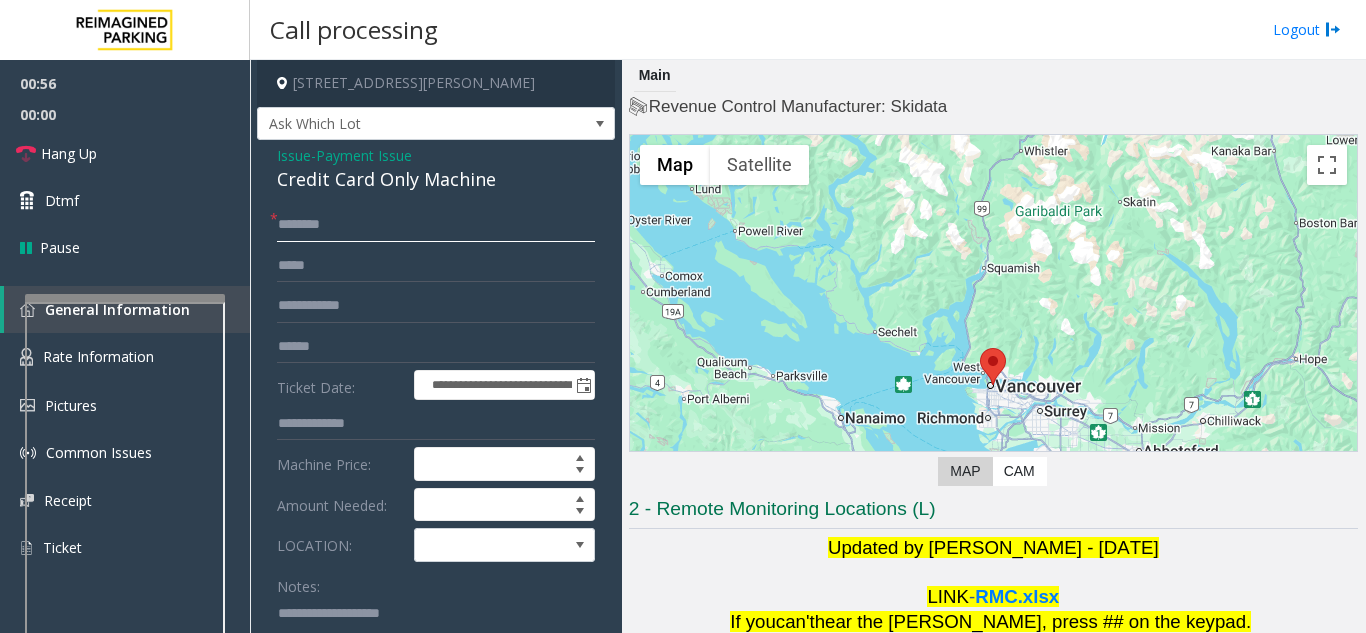 click 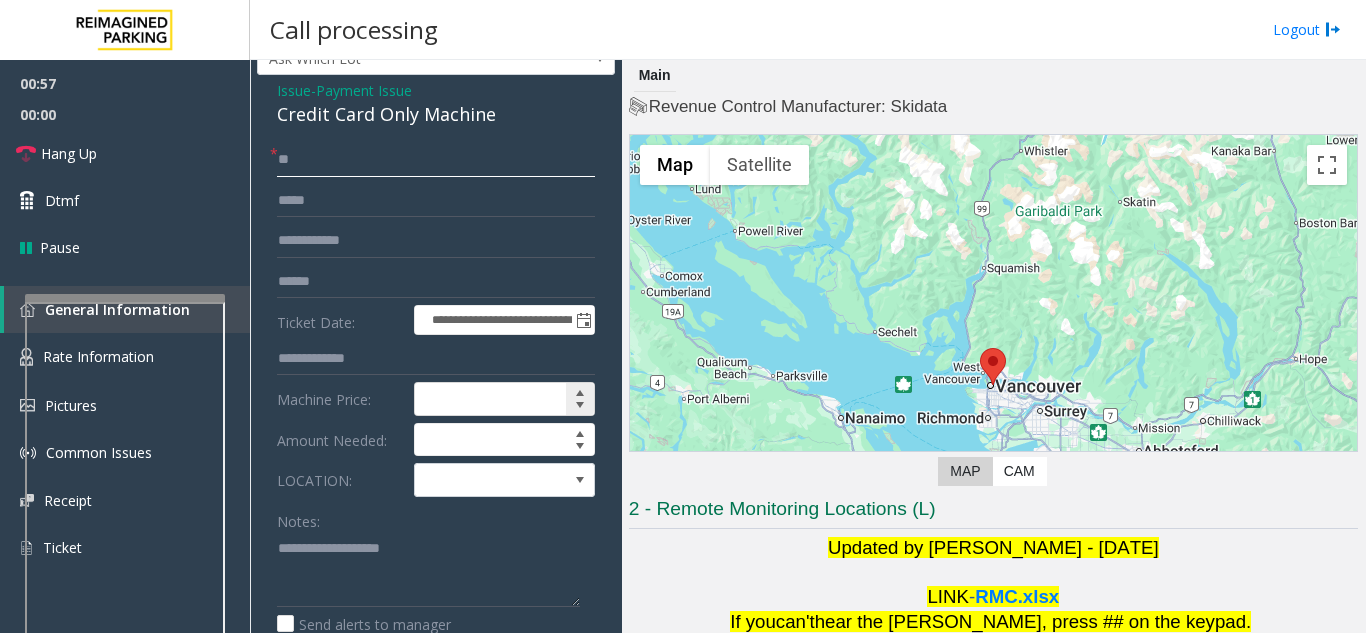 scroll, scrollTop: 100, scrollLeft: 0, axis: vertical 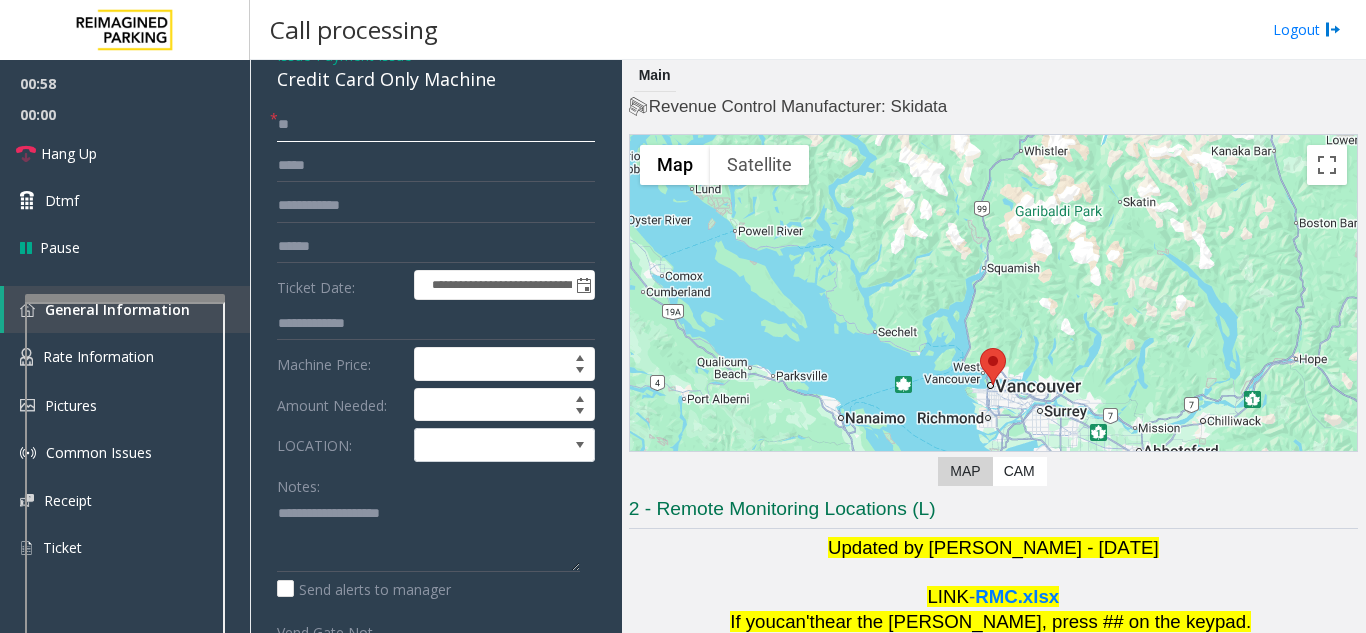 type on "**" 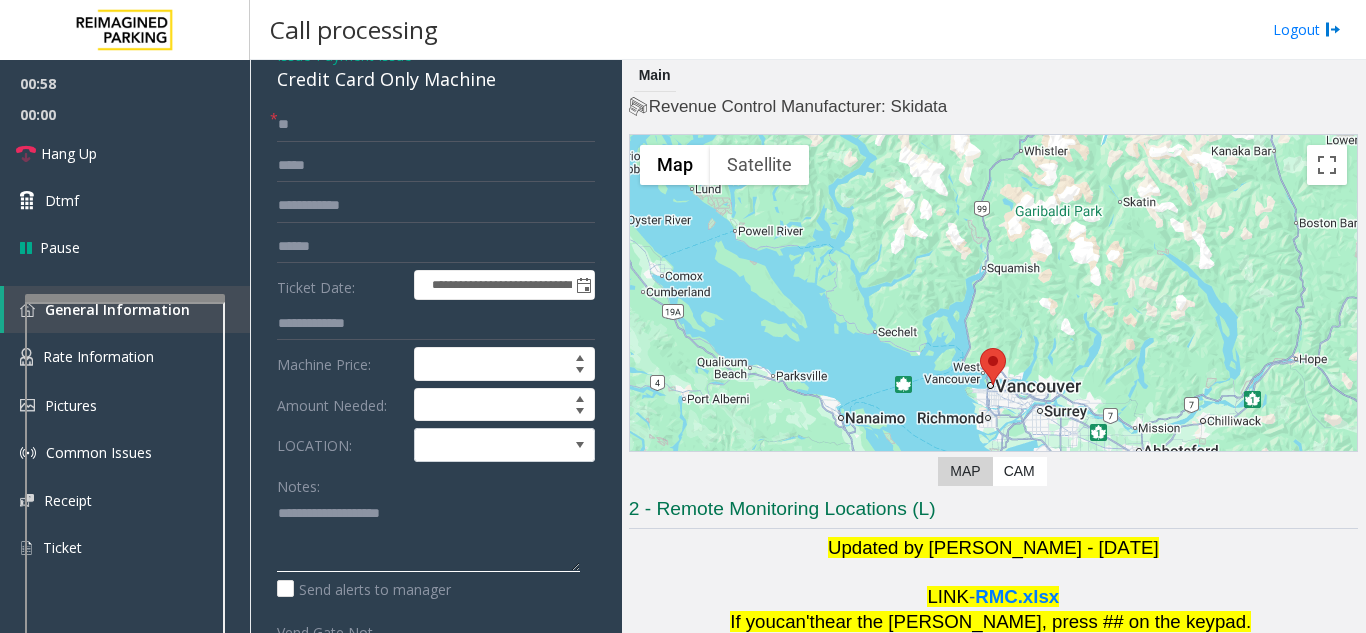 click 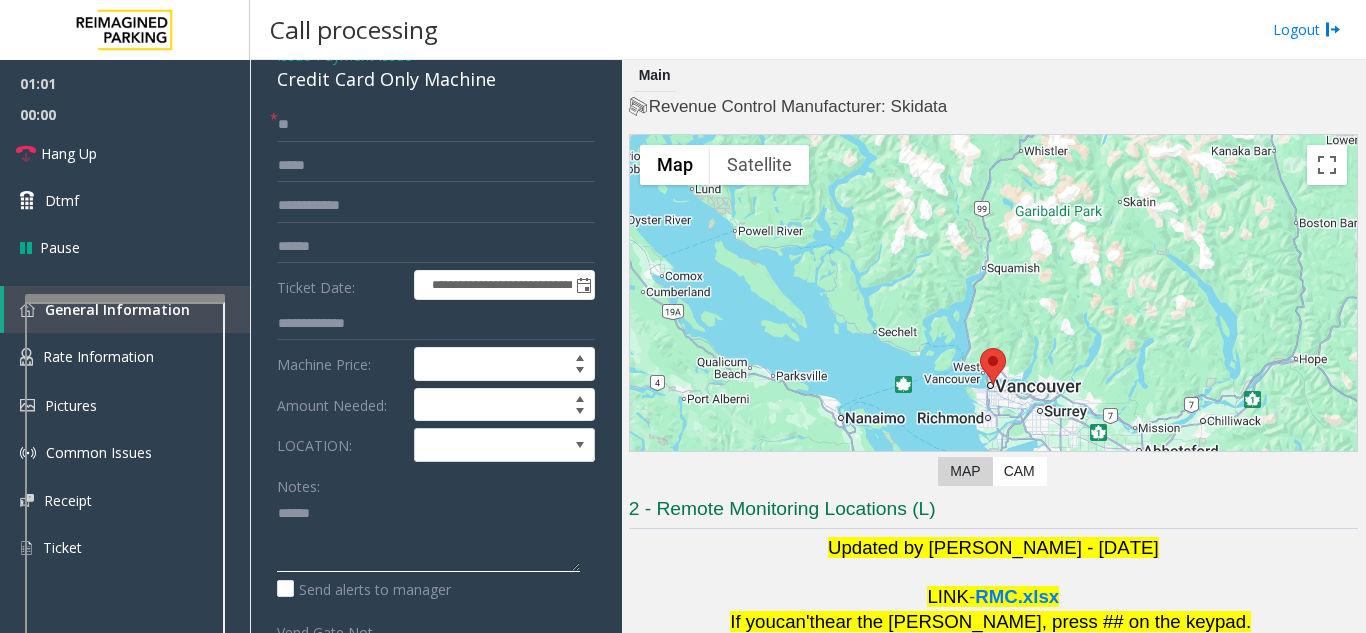 paste on "**********" 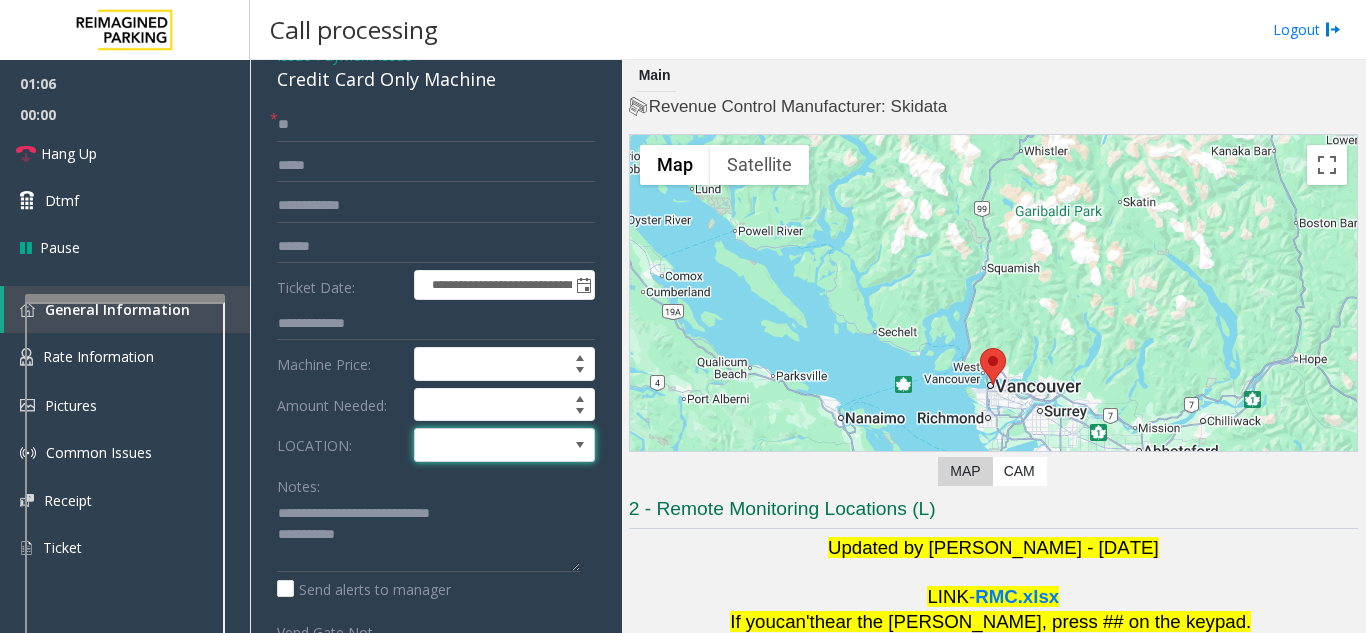click at bounding box center (580, 445) 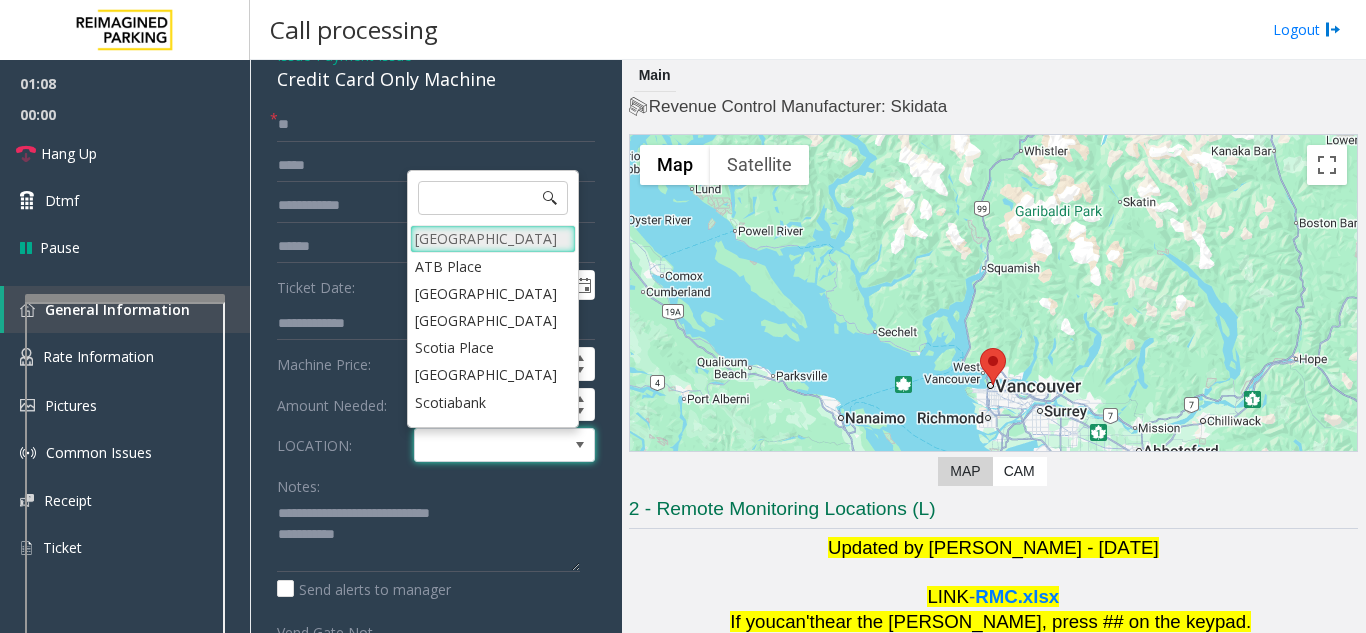 click on "[GEOGRAPHIC_DATA]" at bounding box center [493, 238] 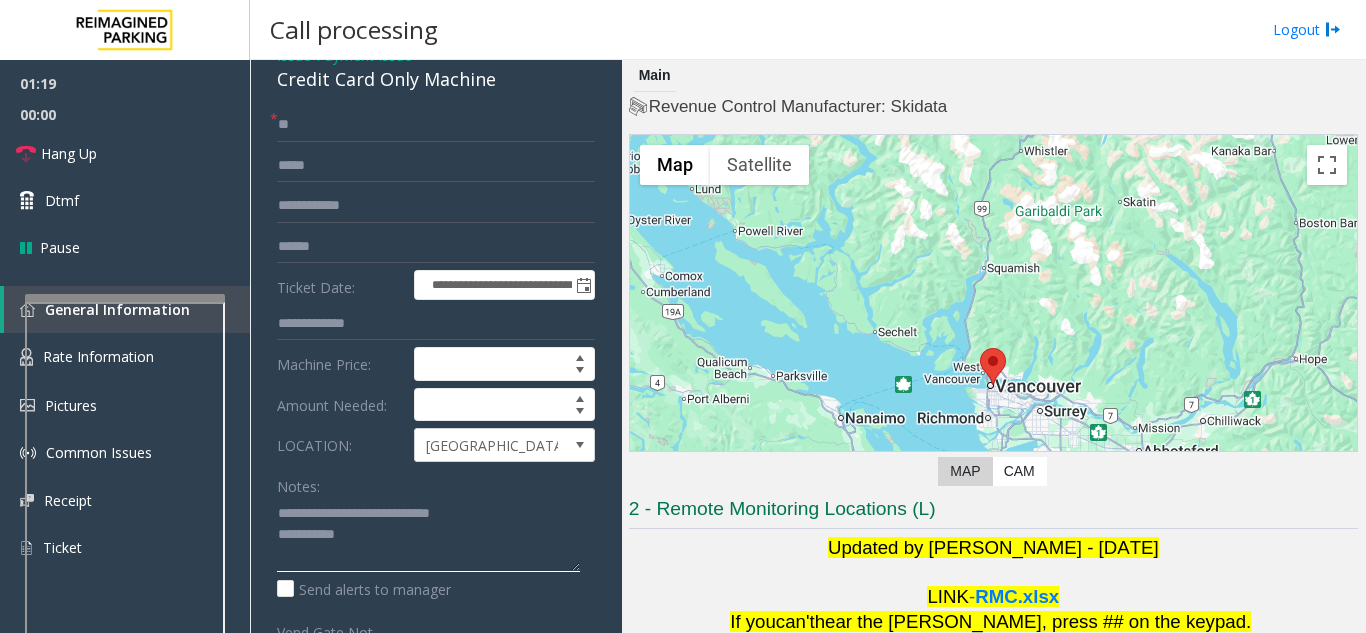click 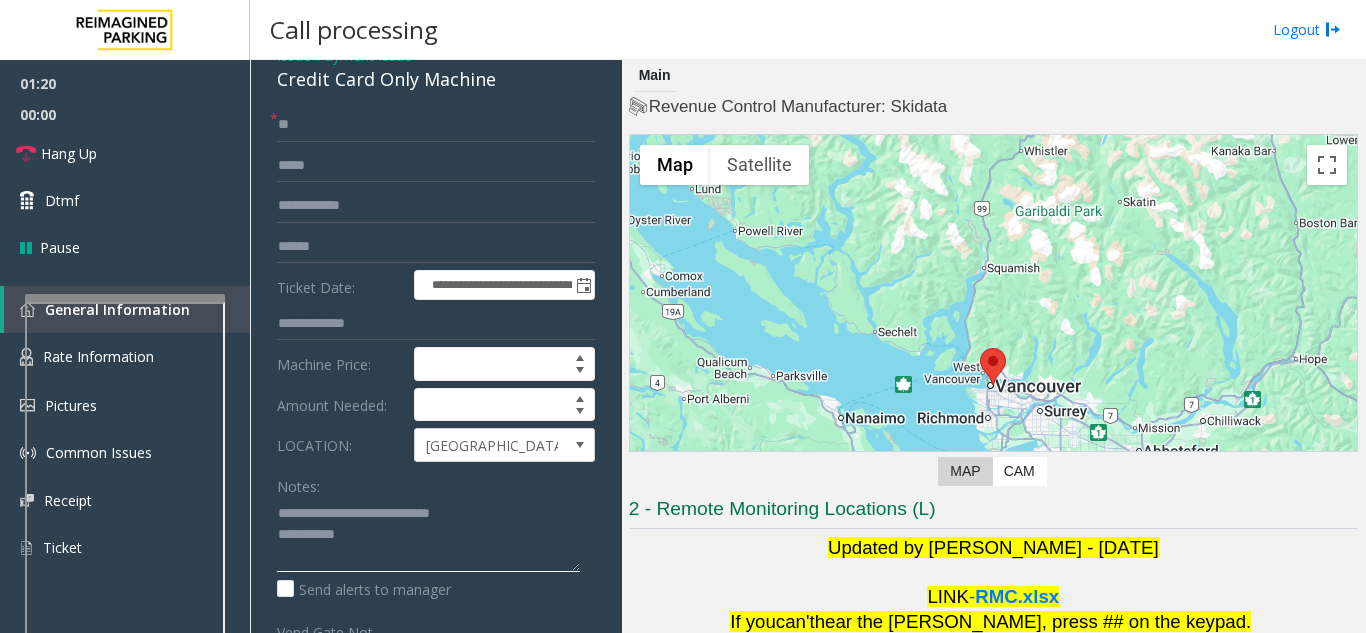 click 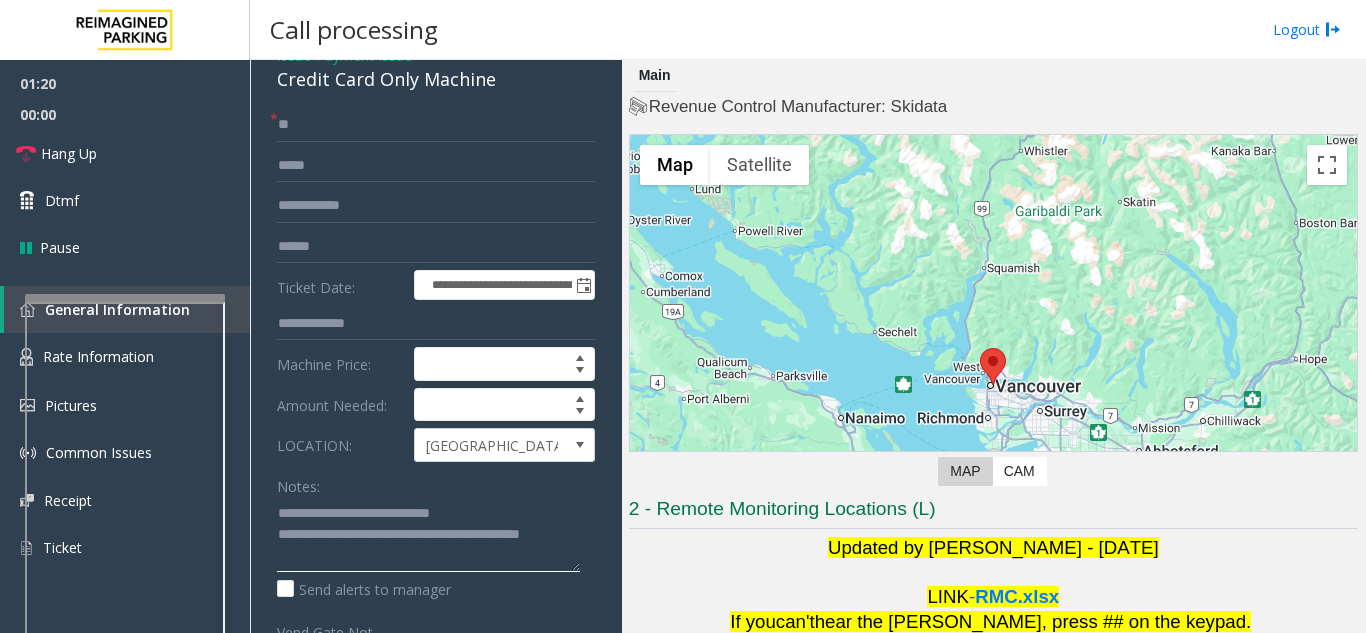 type on "**********" 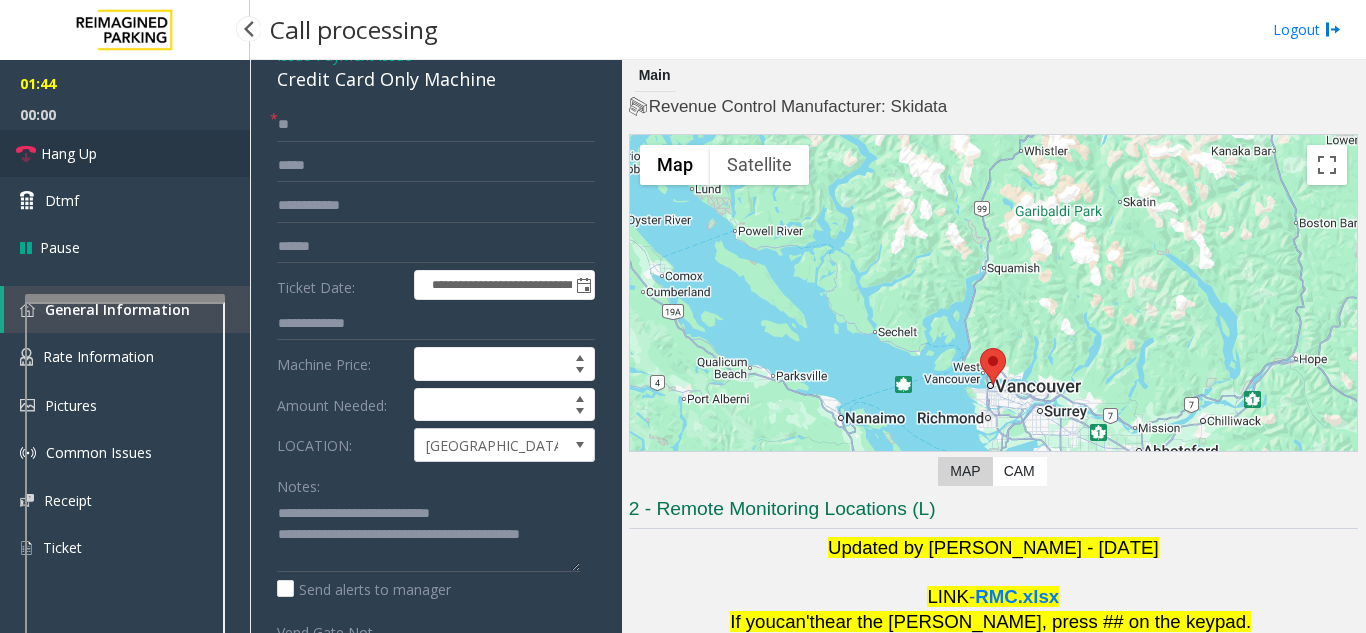 click on "Hang Up" at bounding box center (125, 153) 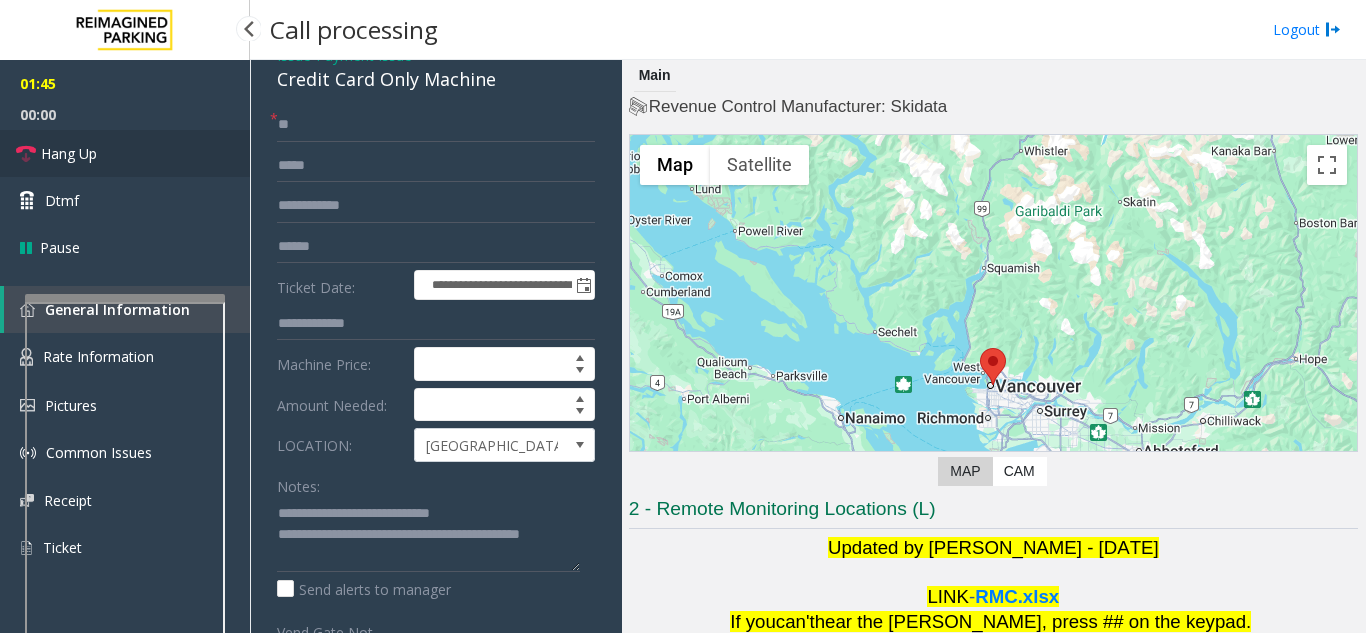 click on "Hang Up" at bounding box center [125, 153] 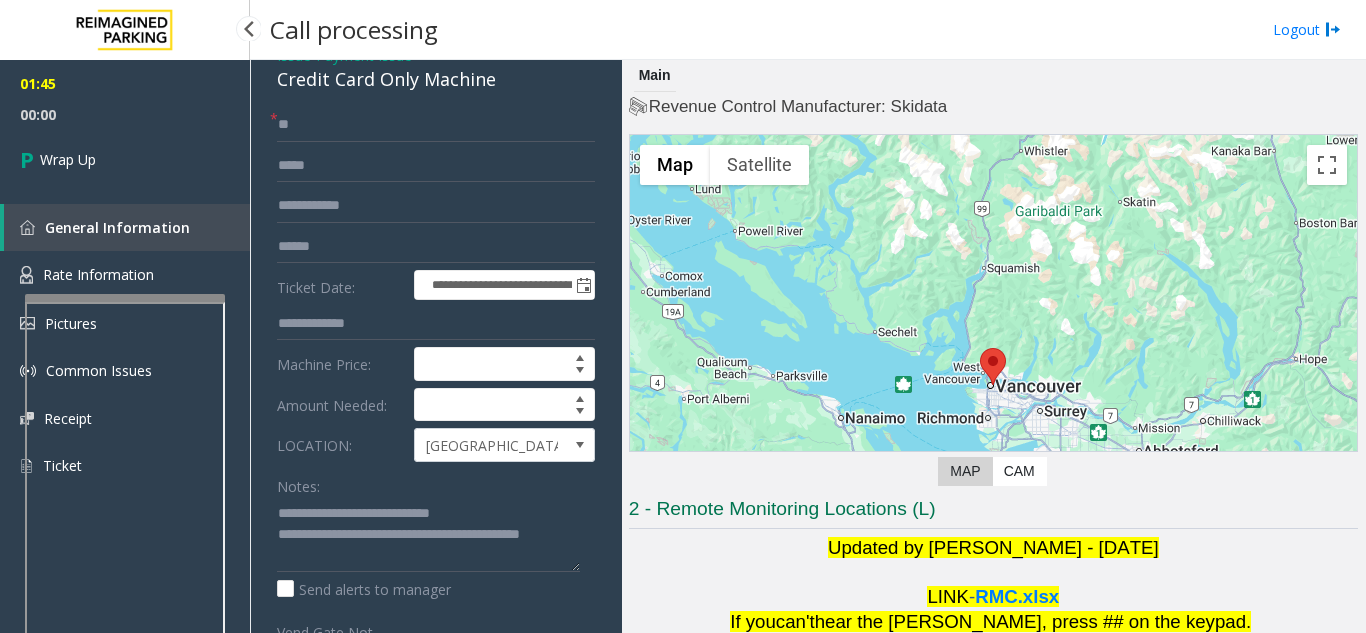 click on "Wrap Up" at bounding box center [125, 159] 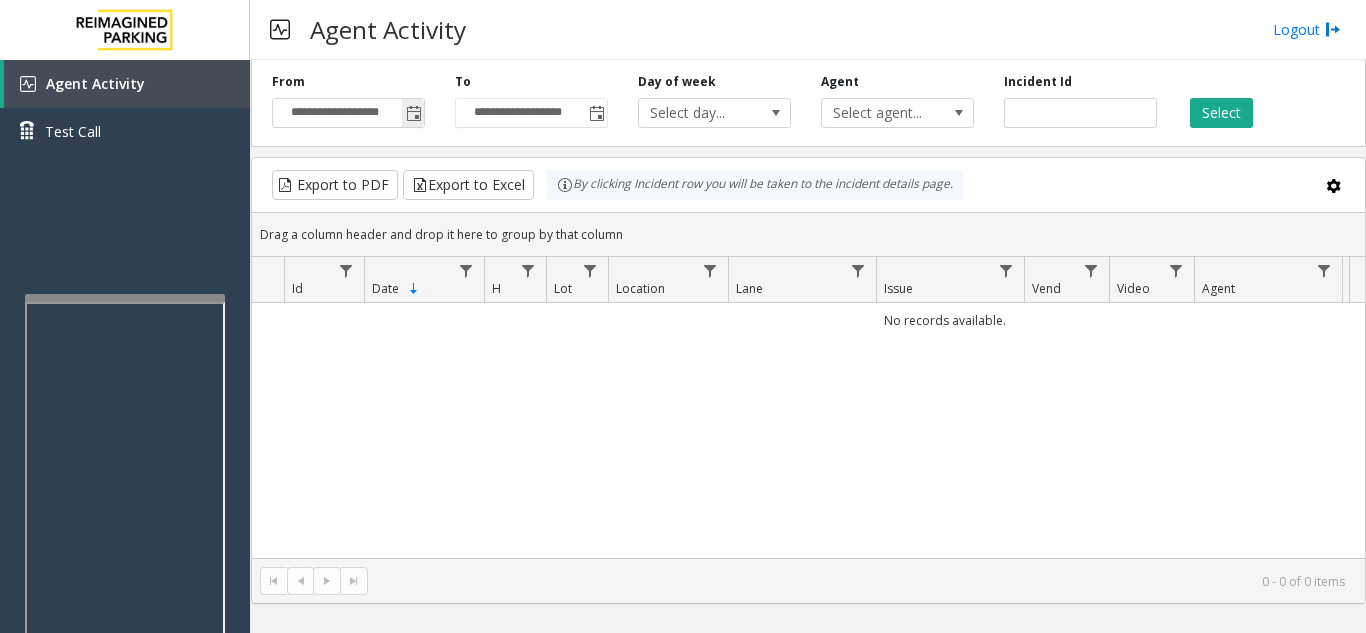 click 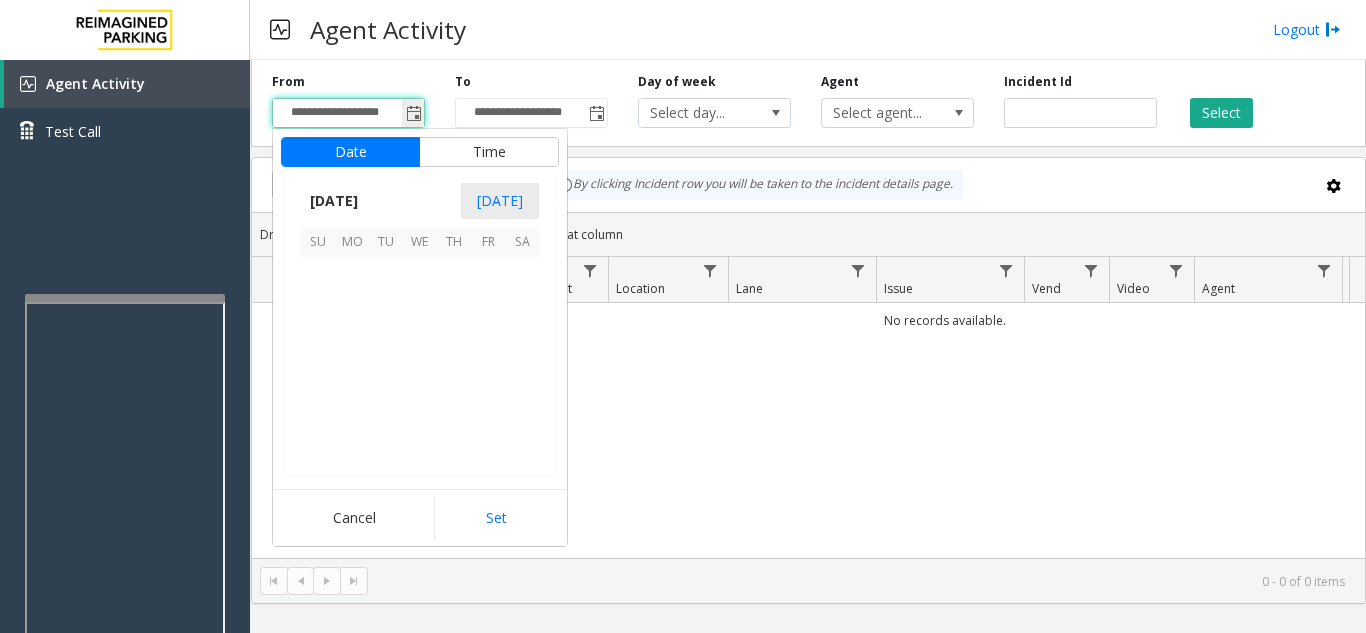 scroll, scrollTop: 358428, scrollLeft: 0, axis: vertical 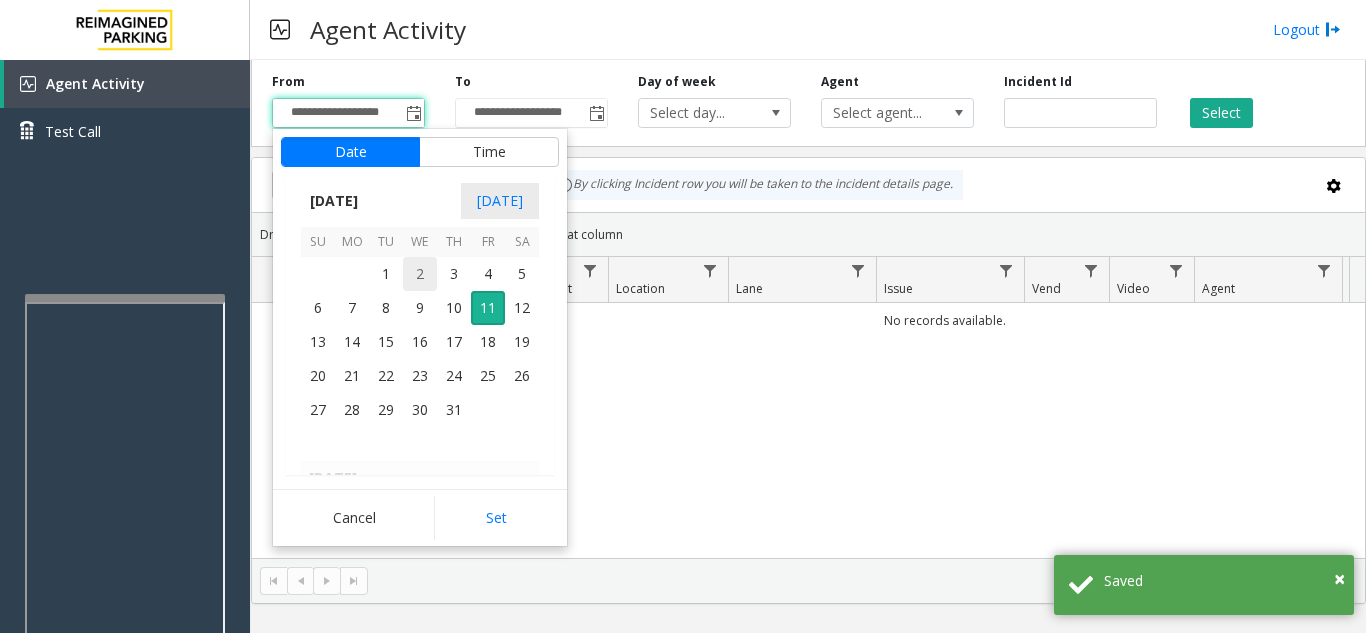 click on "2" at bounding box center (420, 274) 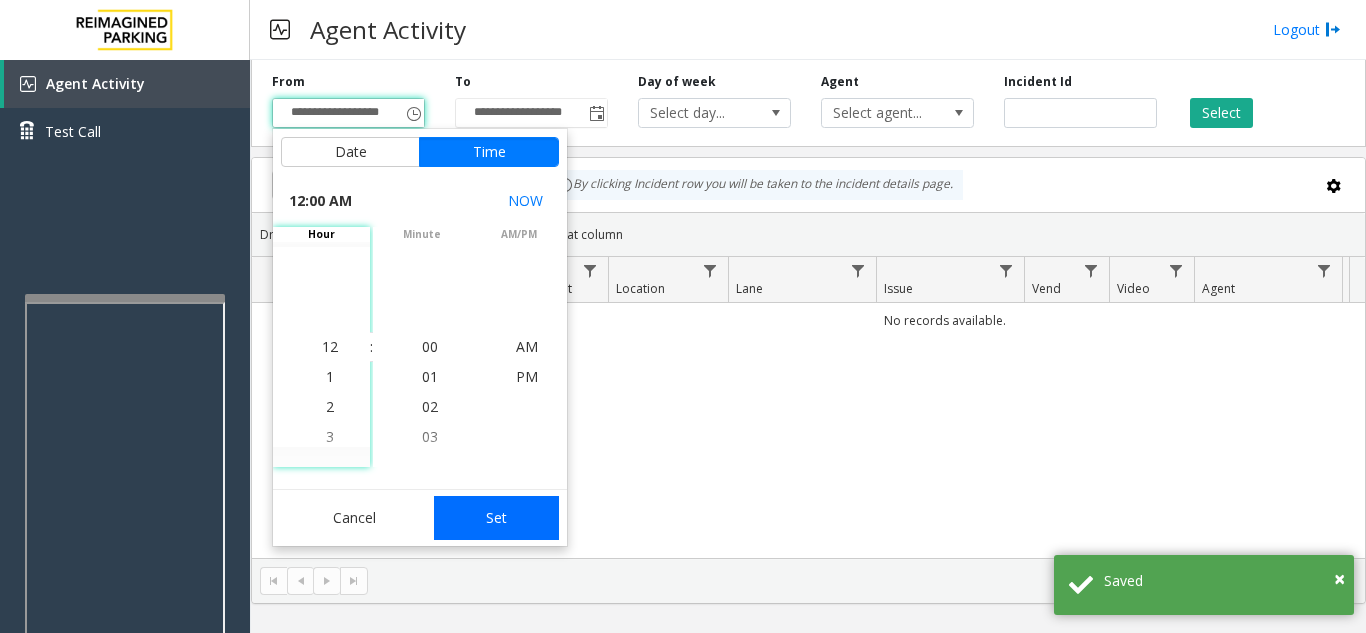 click on "Set" 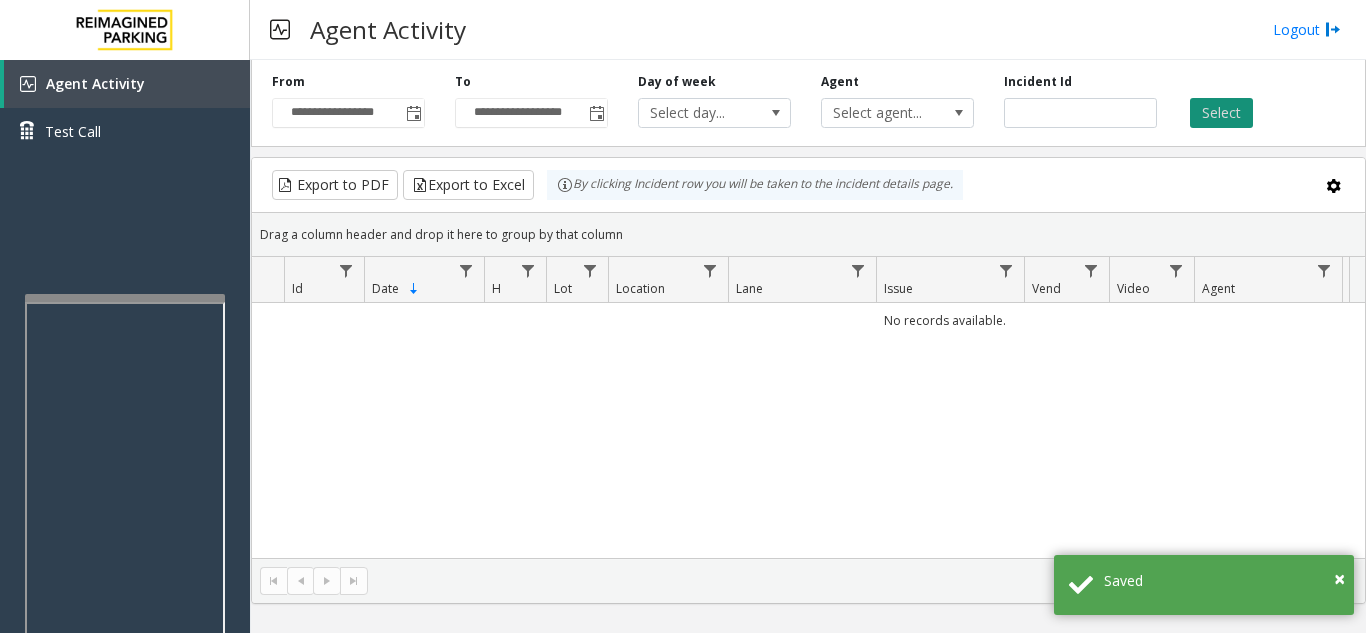 click on "Select" 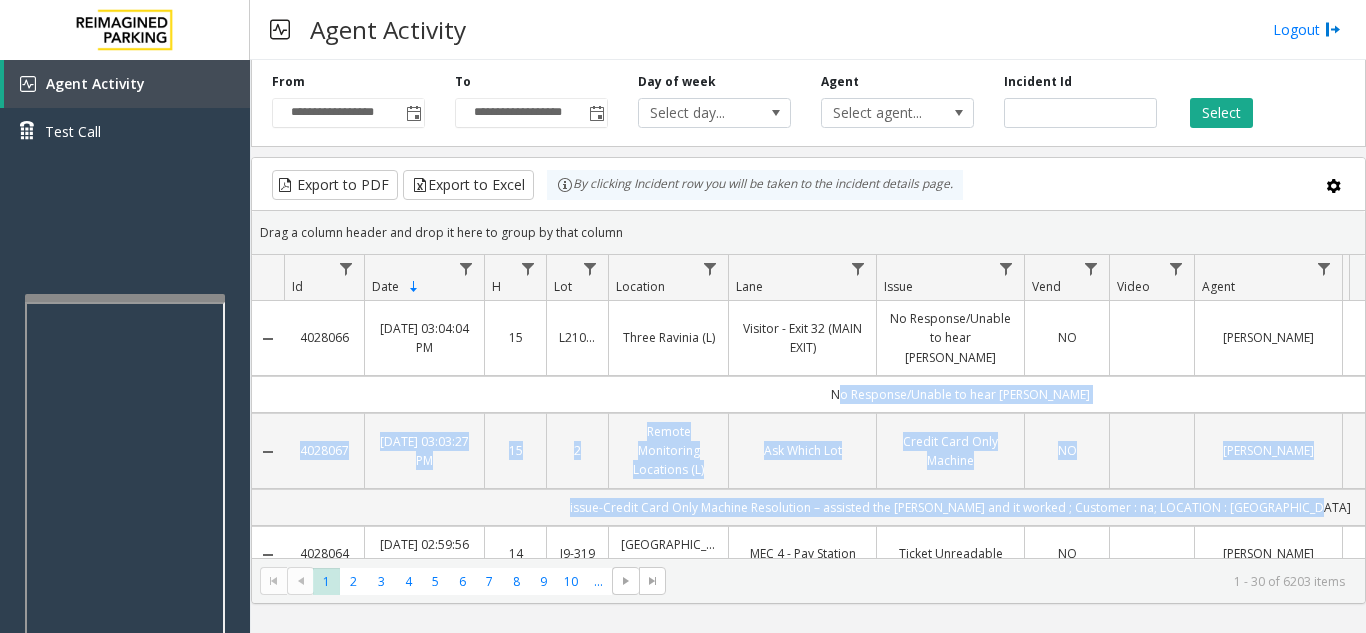 drag, startPoint x: 1348, startPoint y: 473, endPoint x: 465, endPoint y: 376, distance: 888.3119 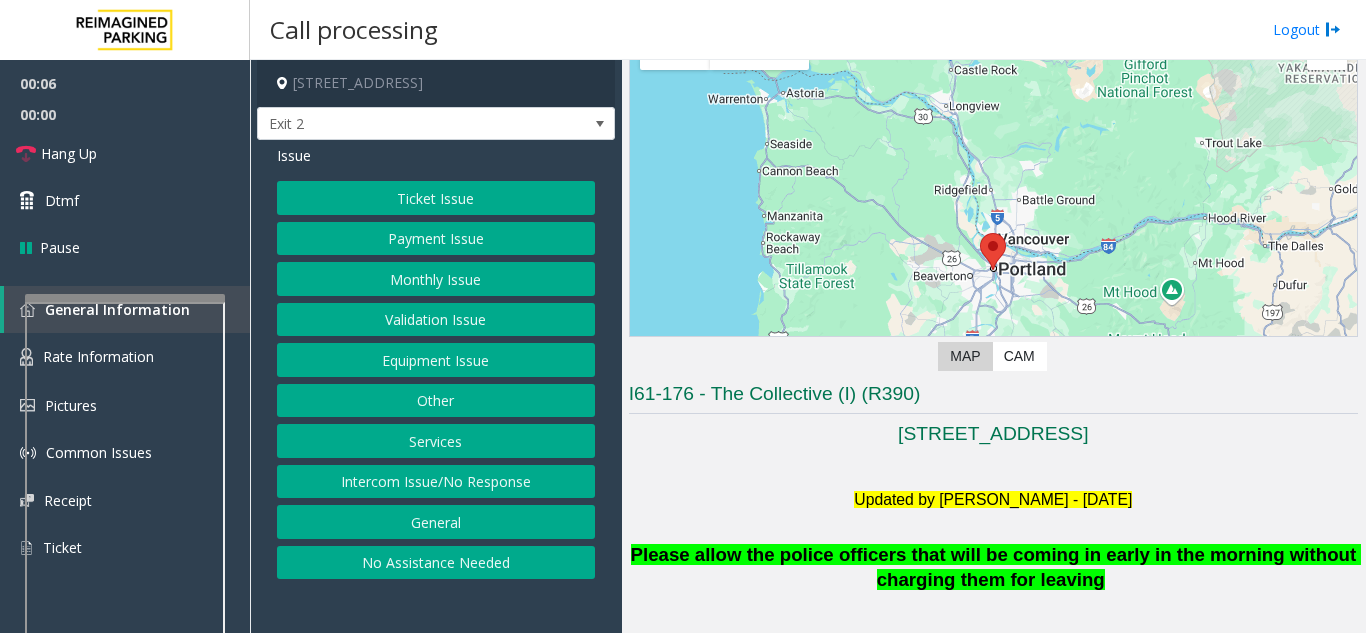 scroll, scrollTop: 400, scrollLeft: 0, axis: vertical 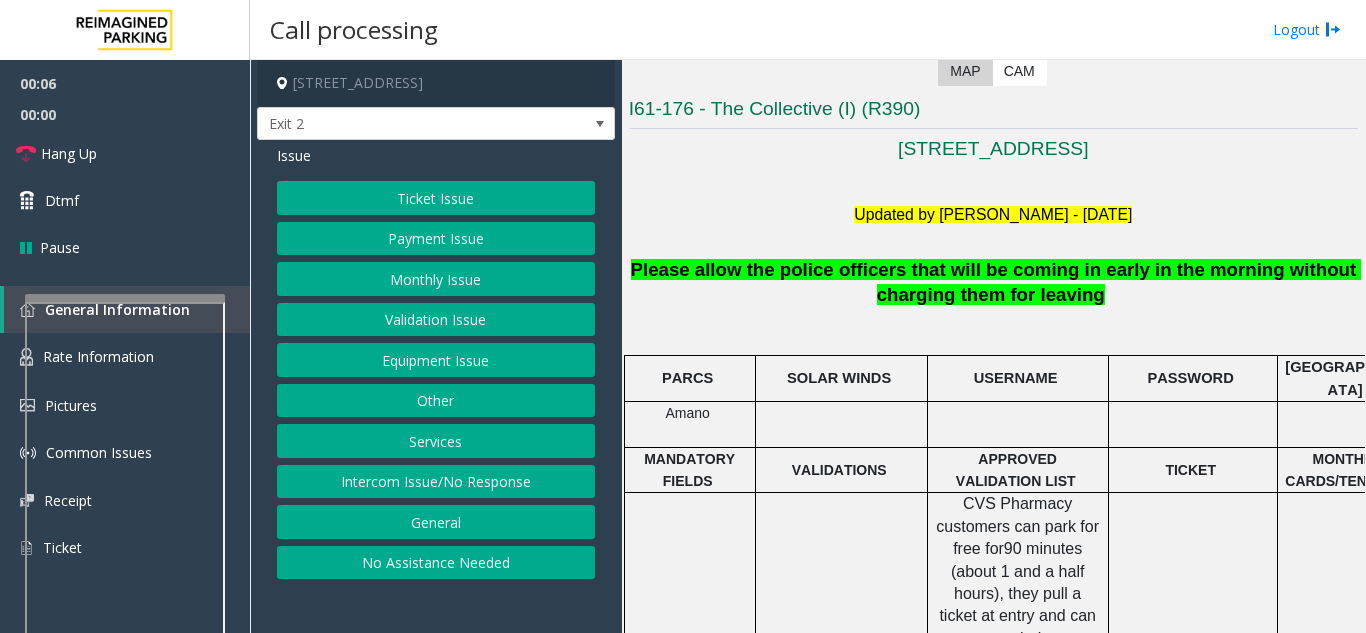 click on "Please allow the police officers that will be coming in early in the morning without charging them for leaving" 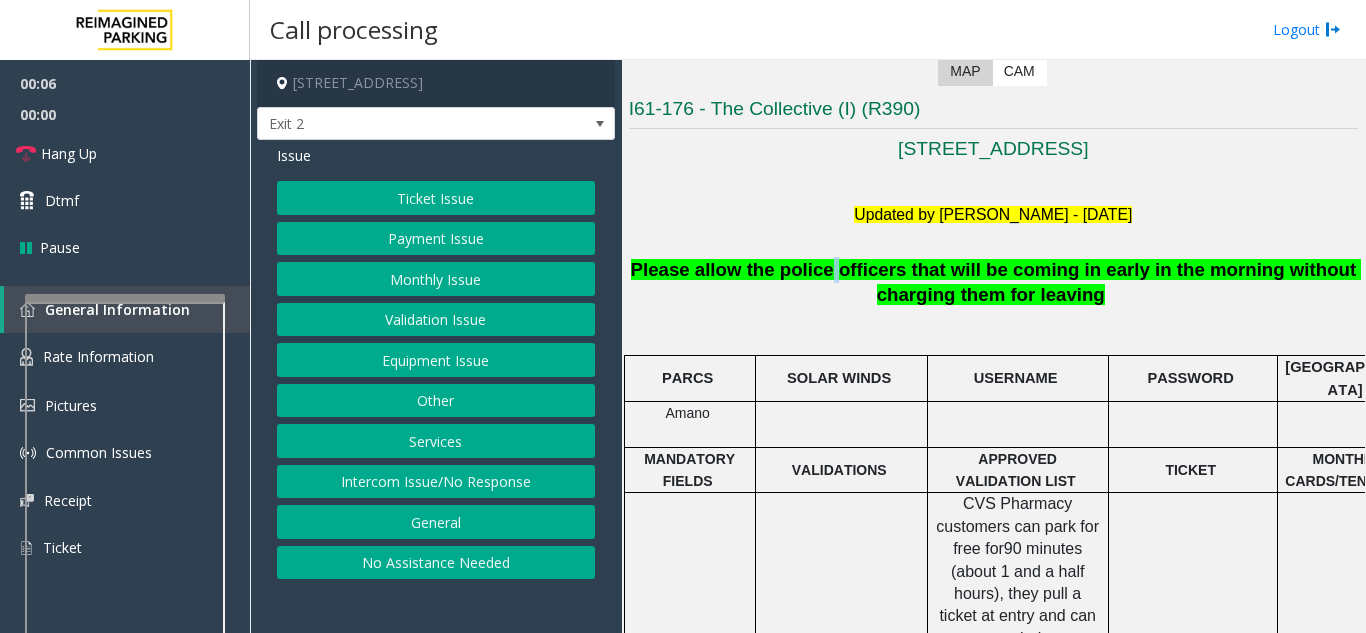 click on "Please allow the police officers that will be coming in early in the morning without charging them for leaving" 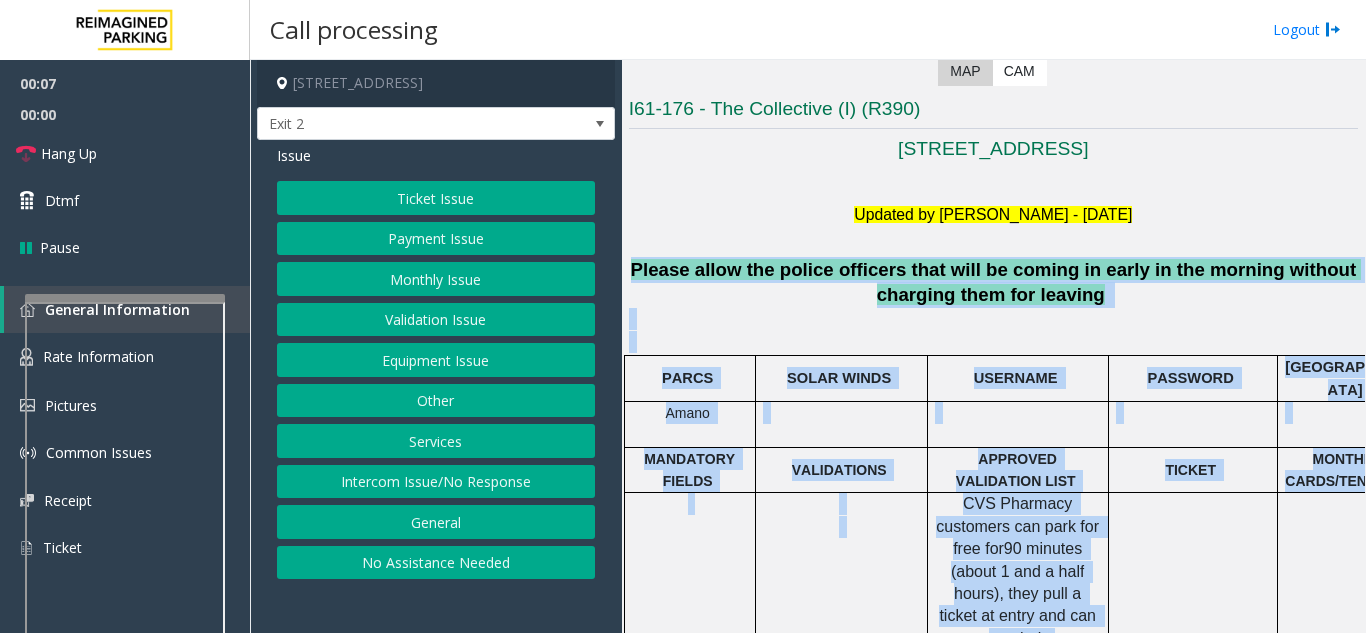 drag, startPoint x: 809, startPoint y: 280, endPoint x: 1073, endPoint y: 574, distance: 395.1354 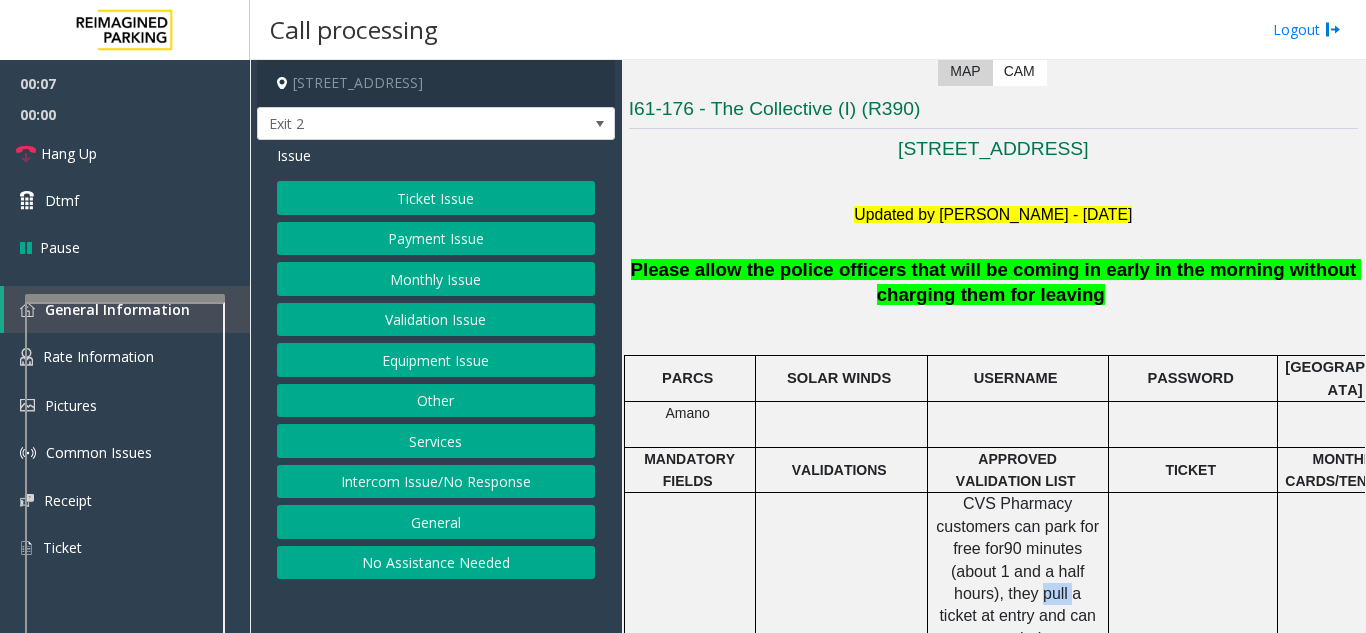 click on ", they pull a ticket at entry and can get their ticket" 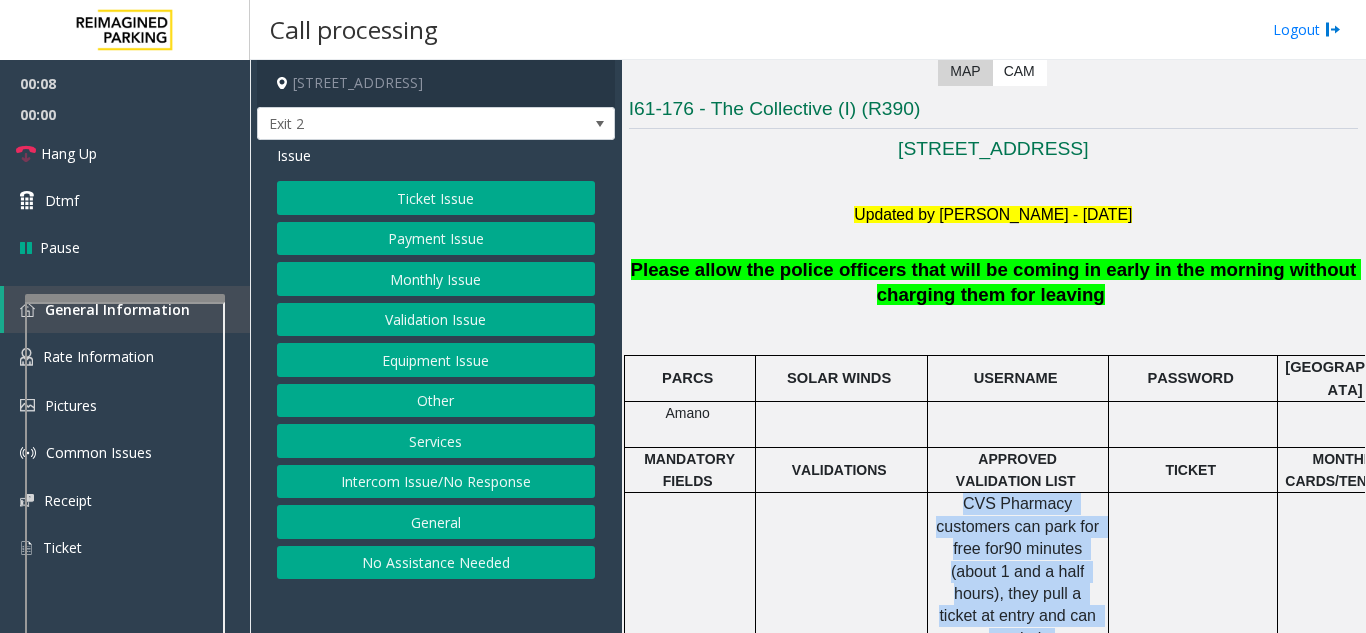 click on ", they pull a ticket at entry and can get their ticket" 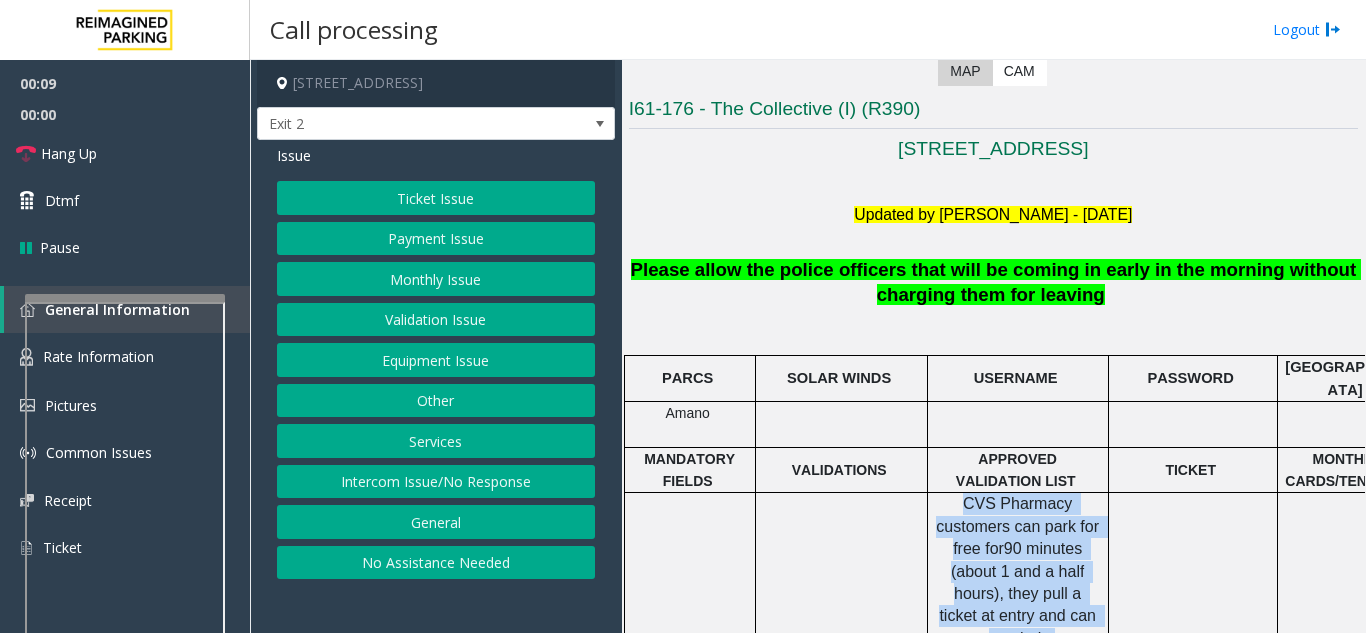 click on "Intercom Issue/No Response" 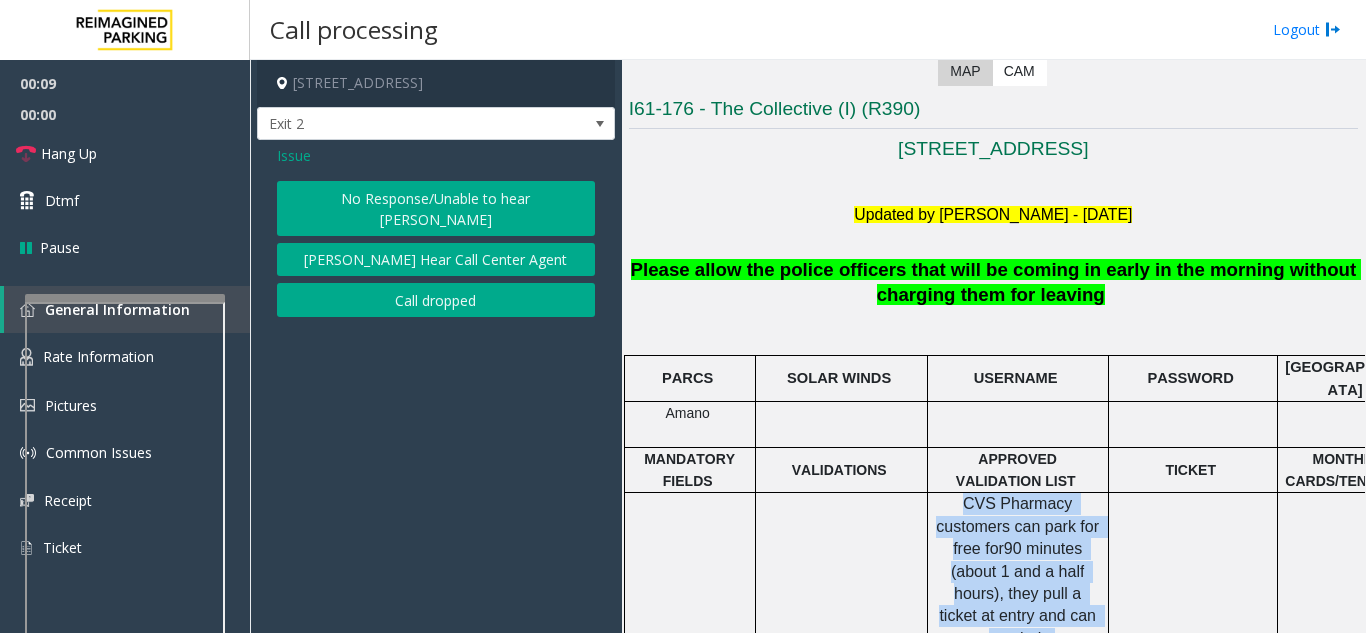click on "No Response/Unable to hear [PERSON_NAME]" 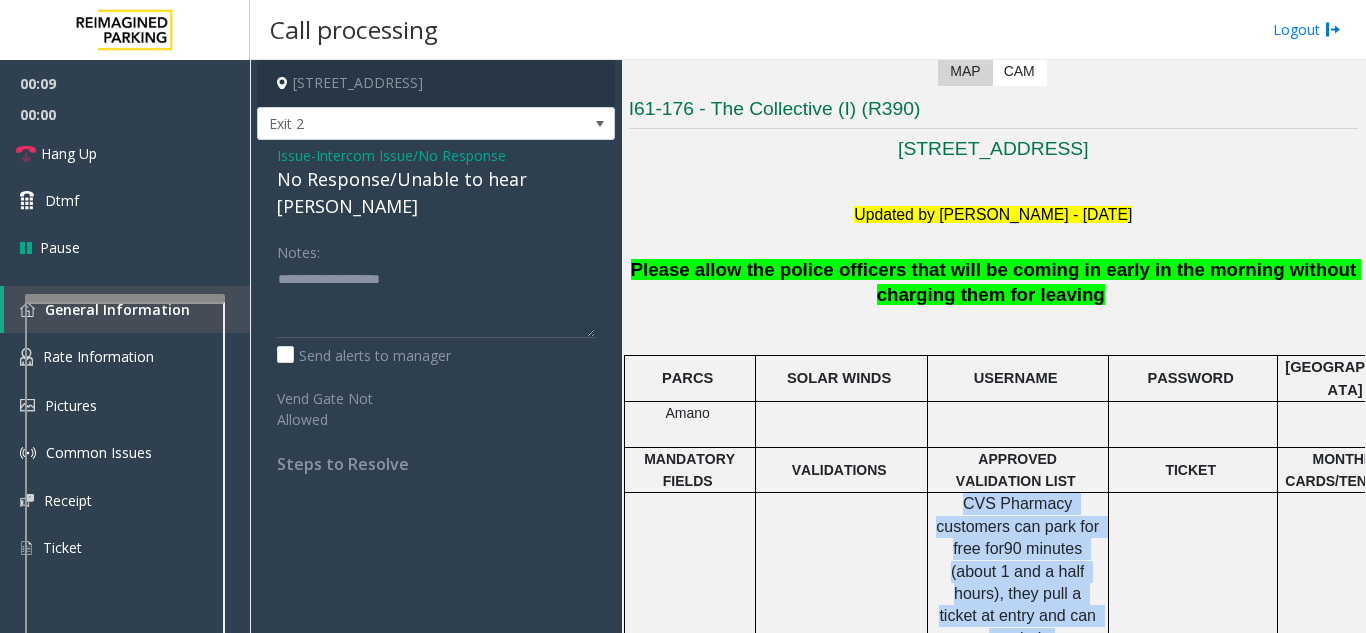 click on "No Response/Unable to hear [PERSON_NAME]" 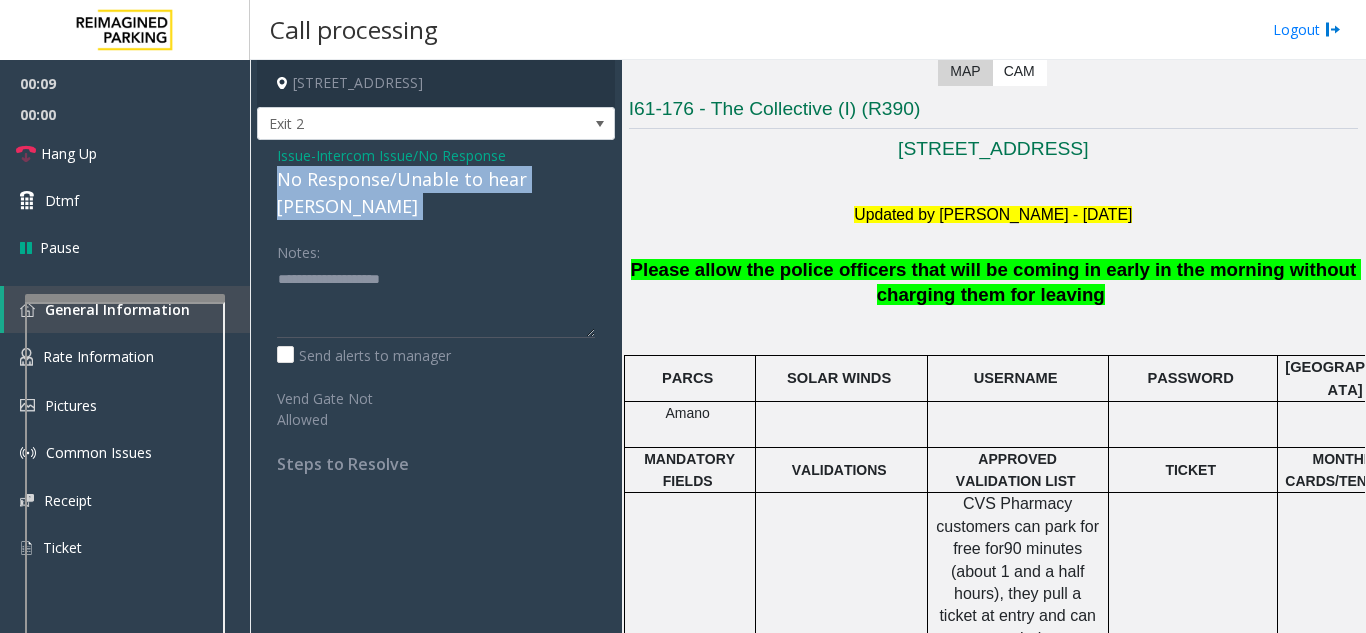 click on "No Response/Unable to hear [PERSON_NAME]" 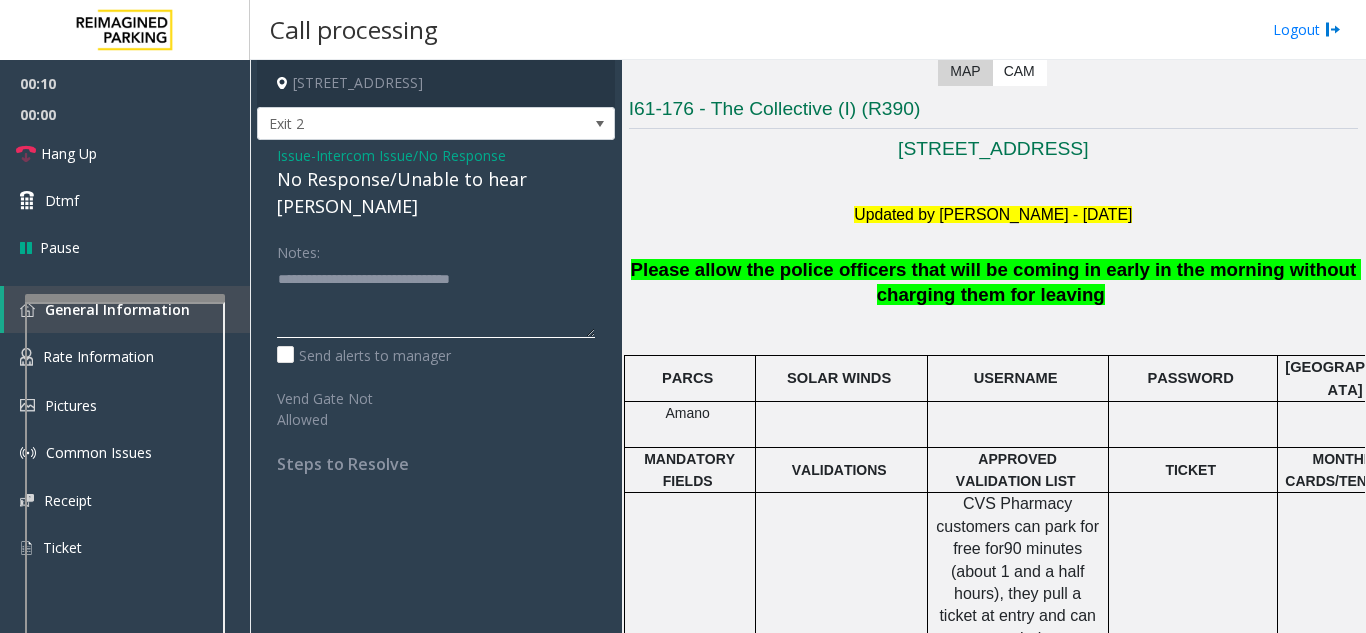 click 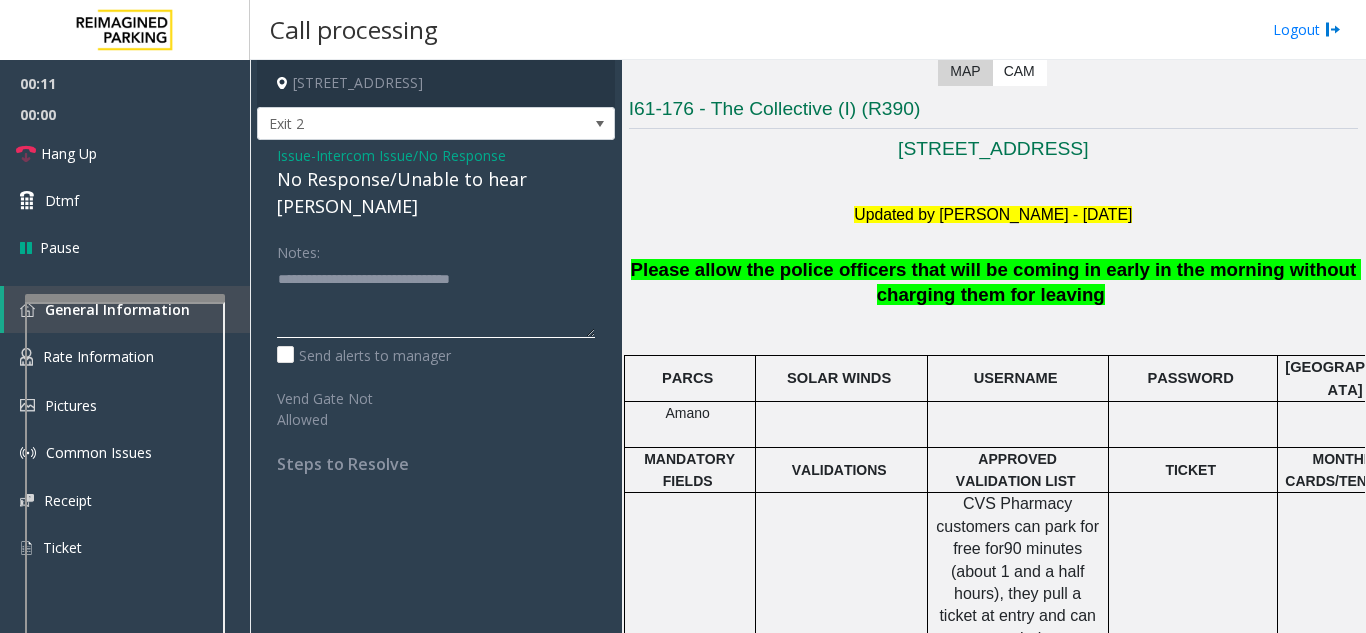 click 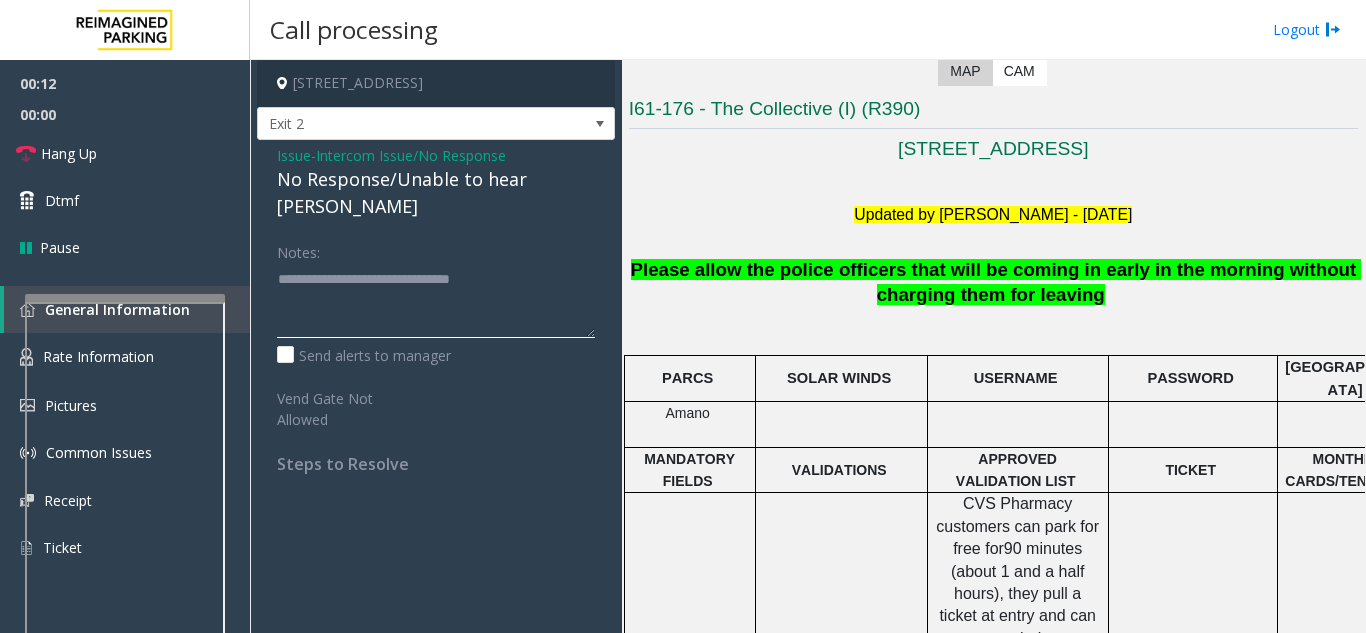 click 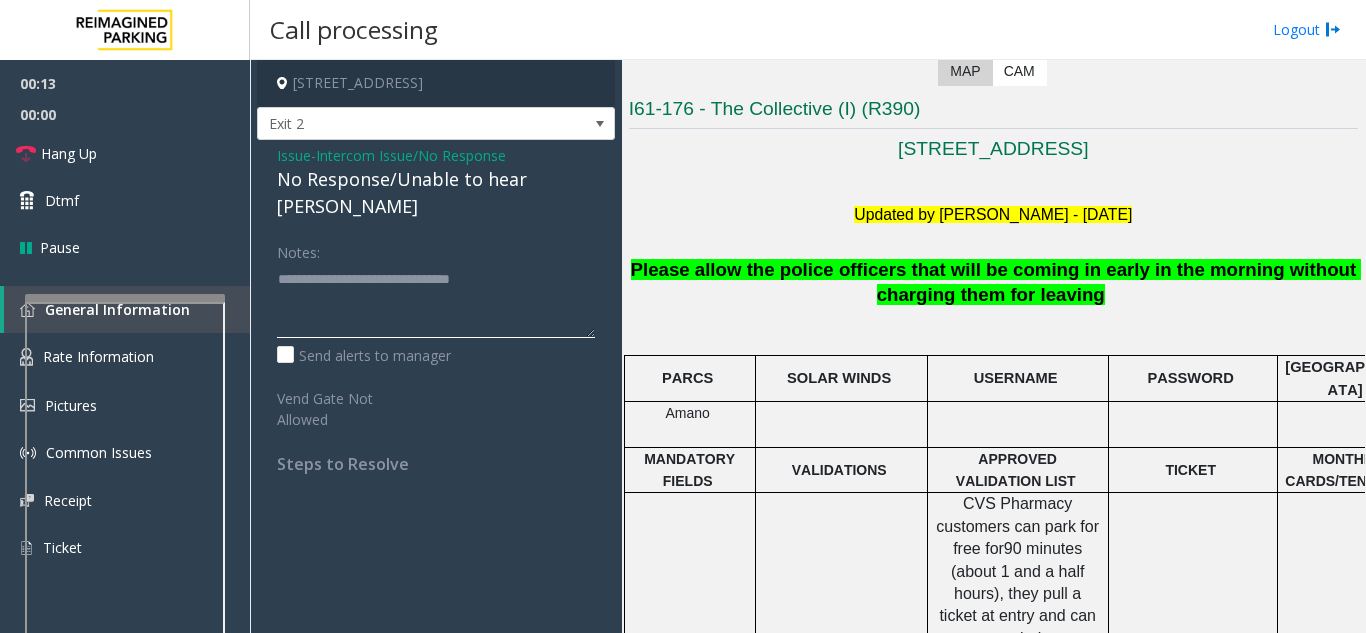click 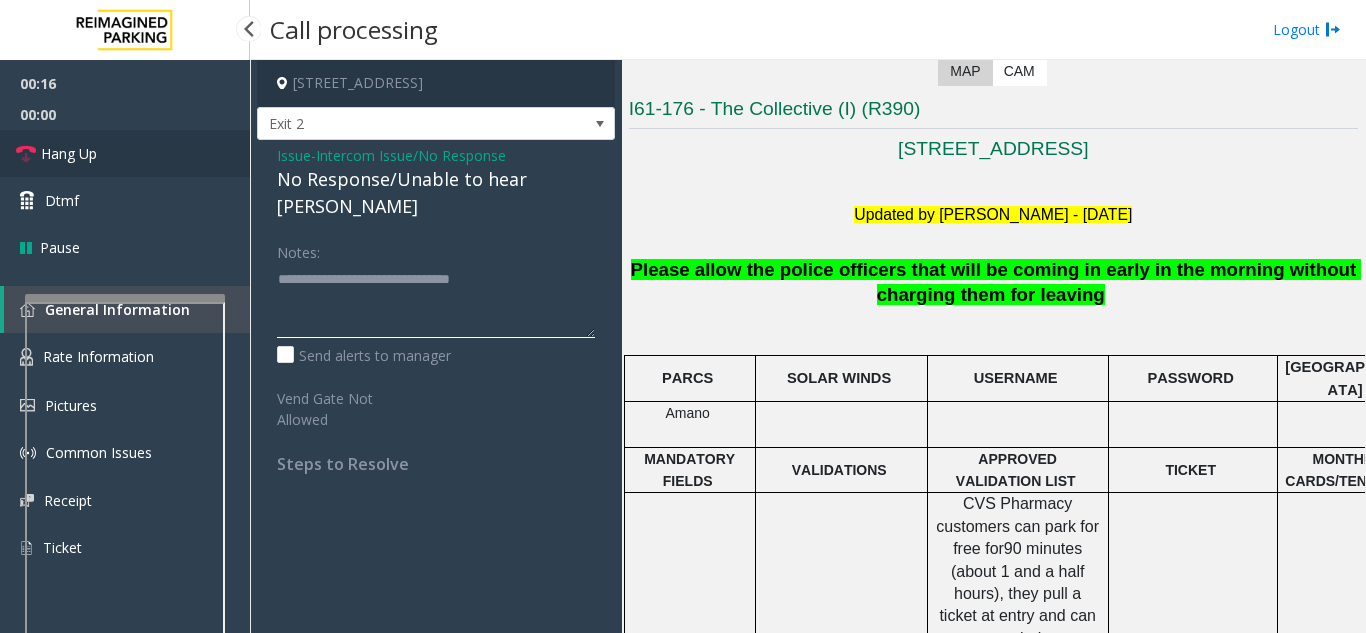 type on "**********" 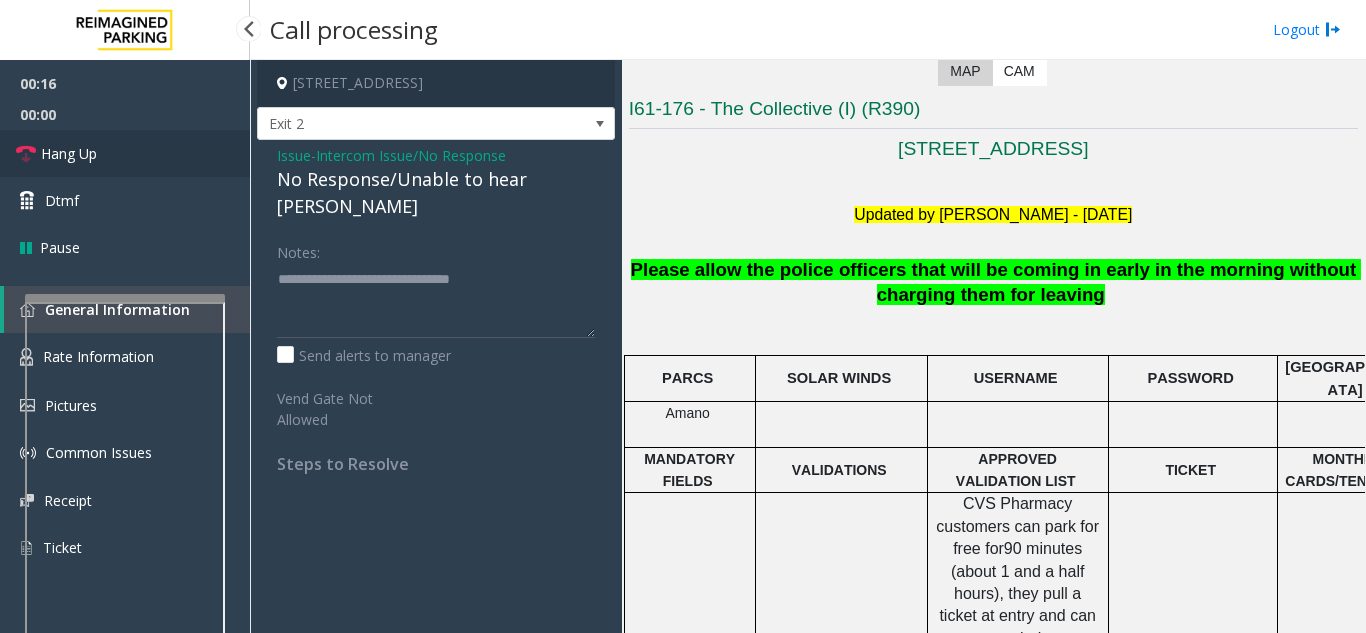 click on "Hang Up" at bounding box center [125, 153] 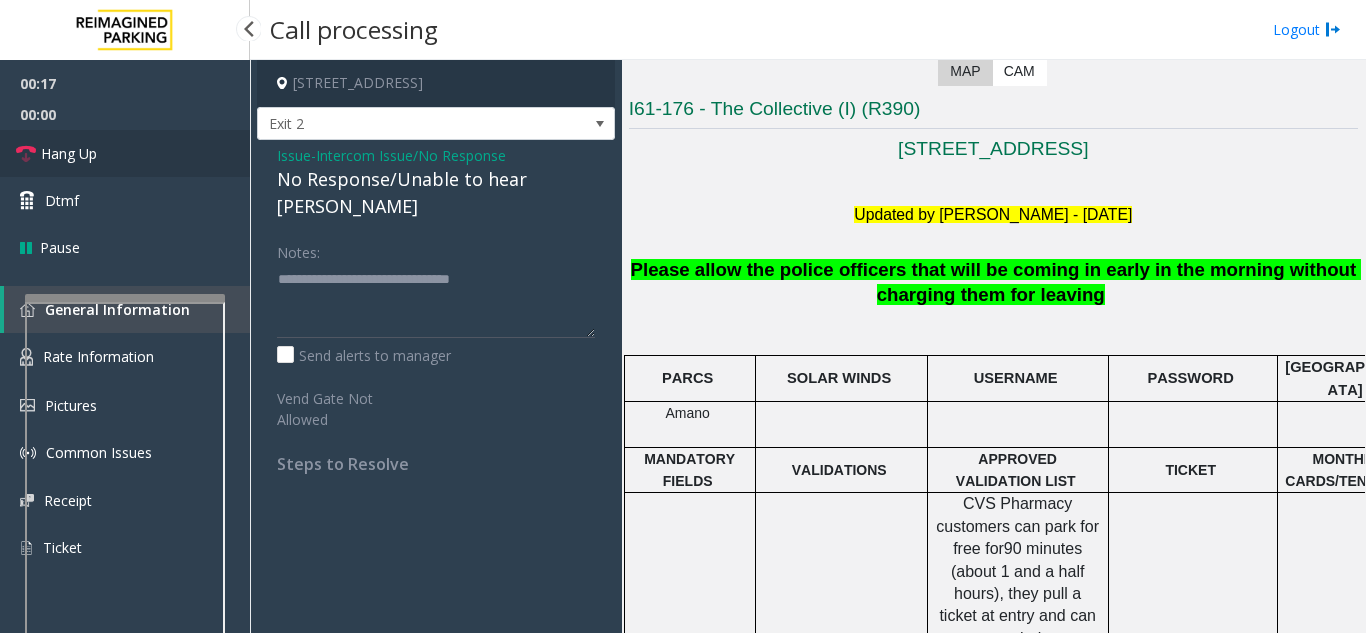 click on "Hang Up" at bounding box center [125, 153] 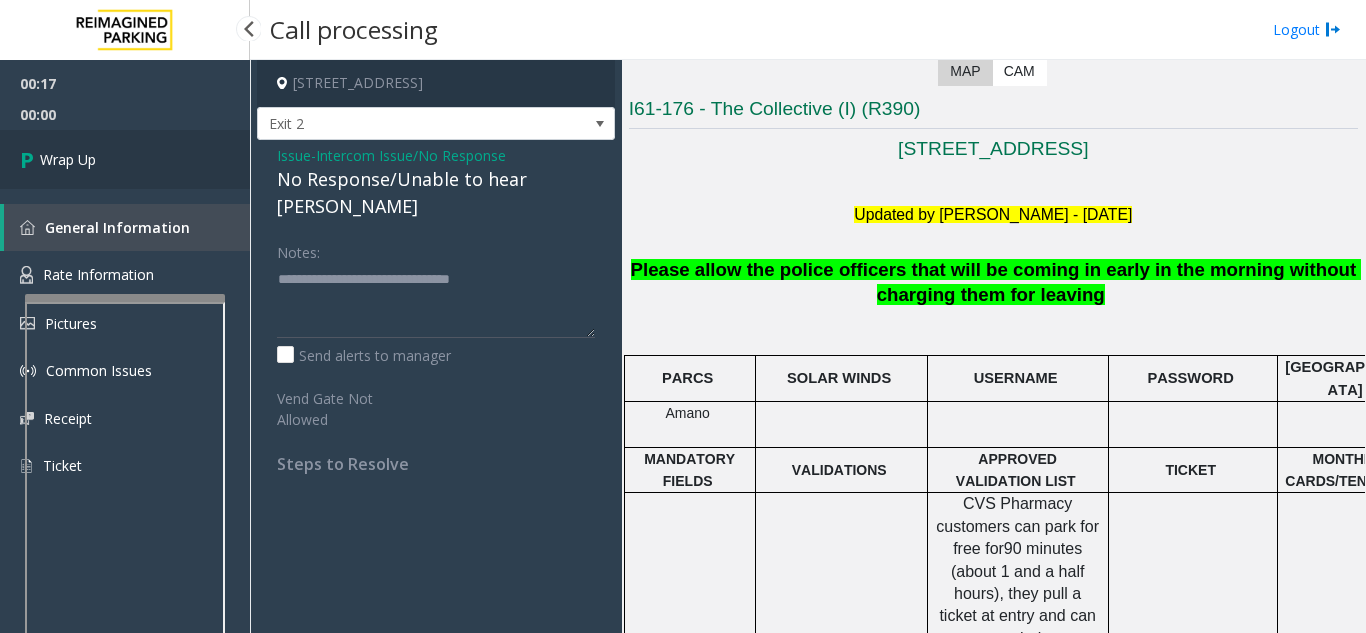 click on "Wrap Up" at bounding box center [125, 159] 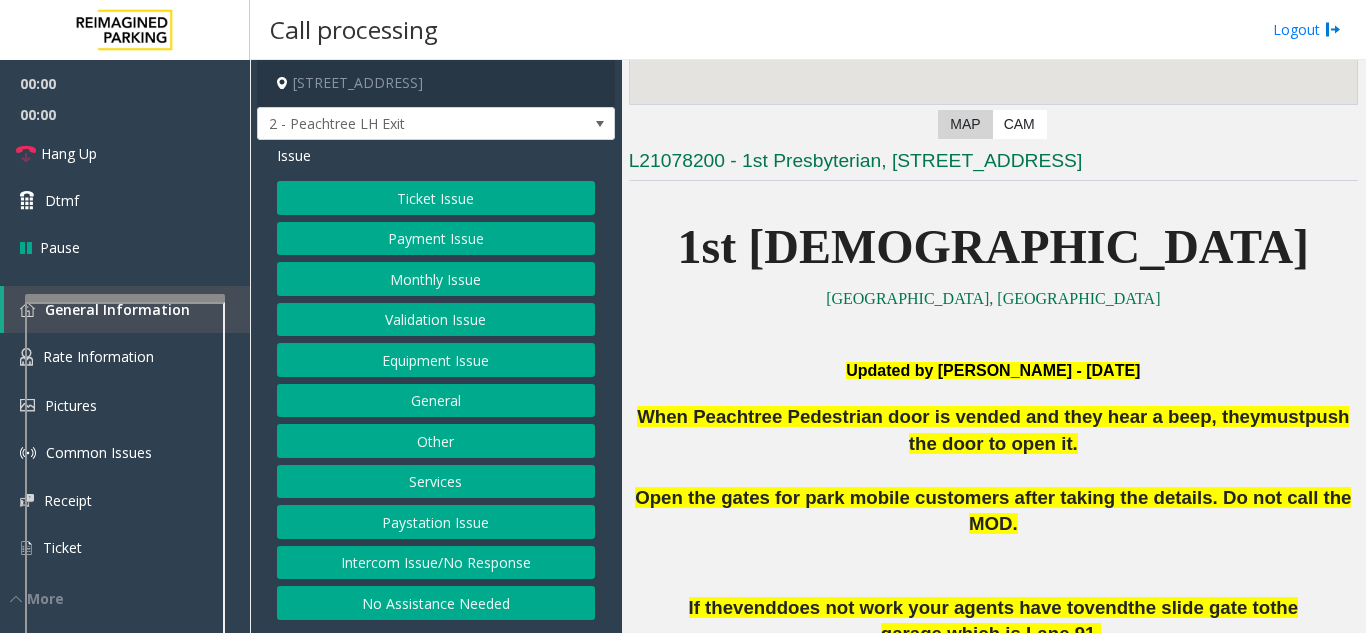 scroll, scrollTop: 400, scrollLeft: 0, axis: vertical 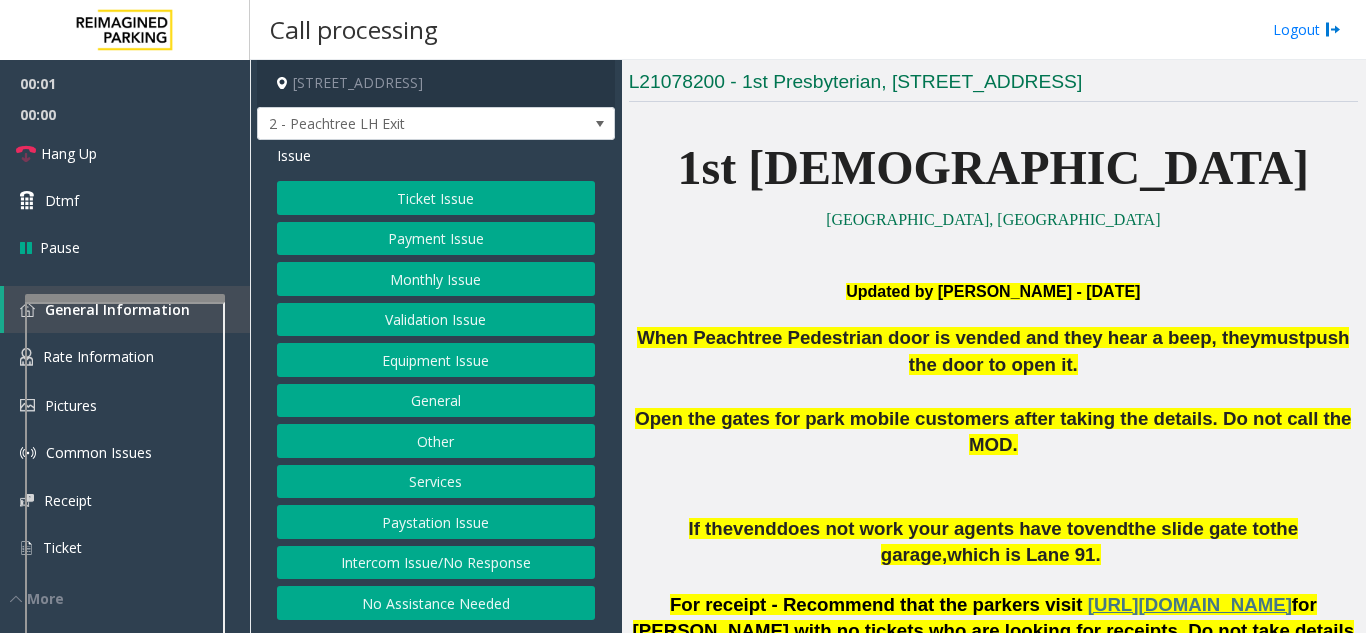 click on "1st Presbyterian" 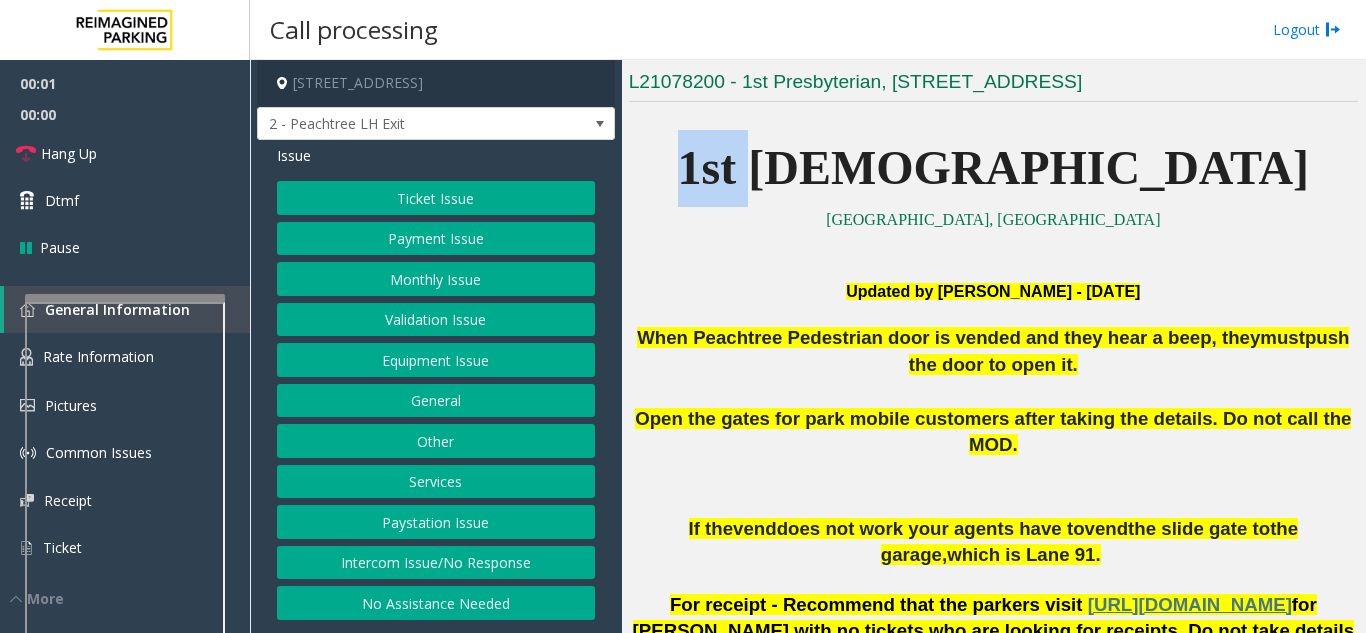 click on "1st Presbyterian" 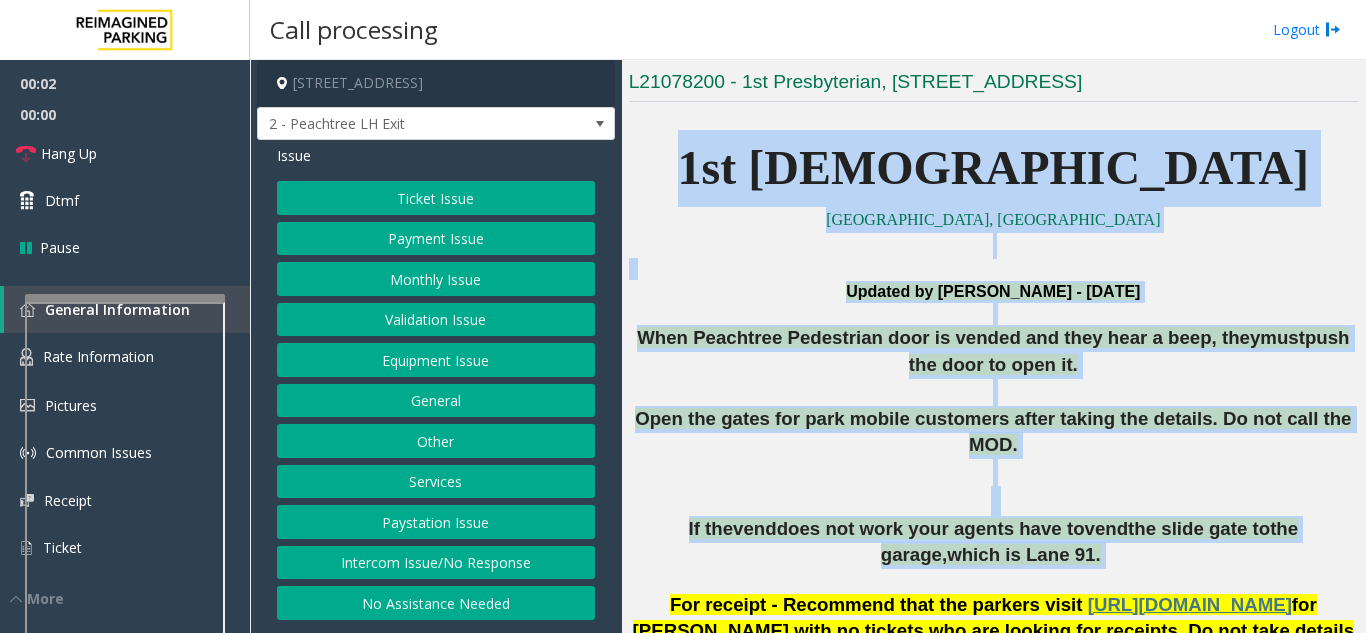drag, startPoint x: 851, startPoint y: 181, endPoint x: 1177, endPoint y: 489, distance: 448.48633 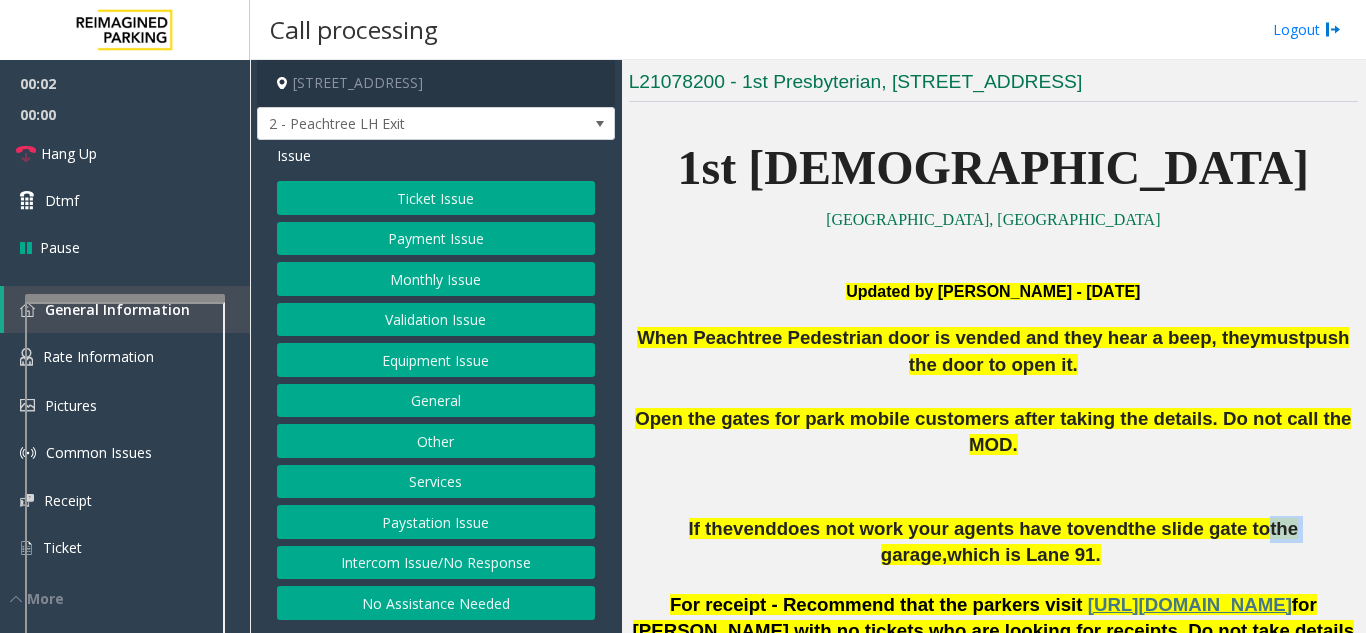 click on "the garage," 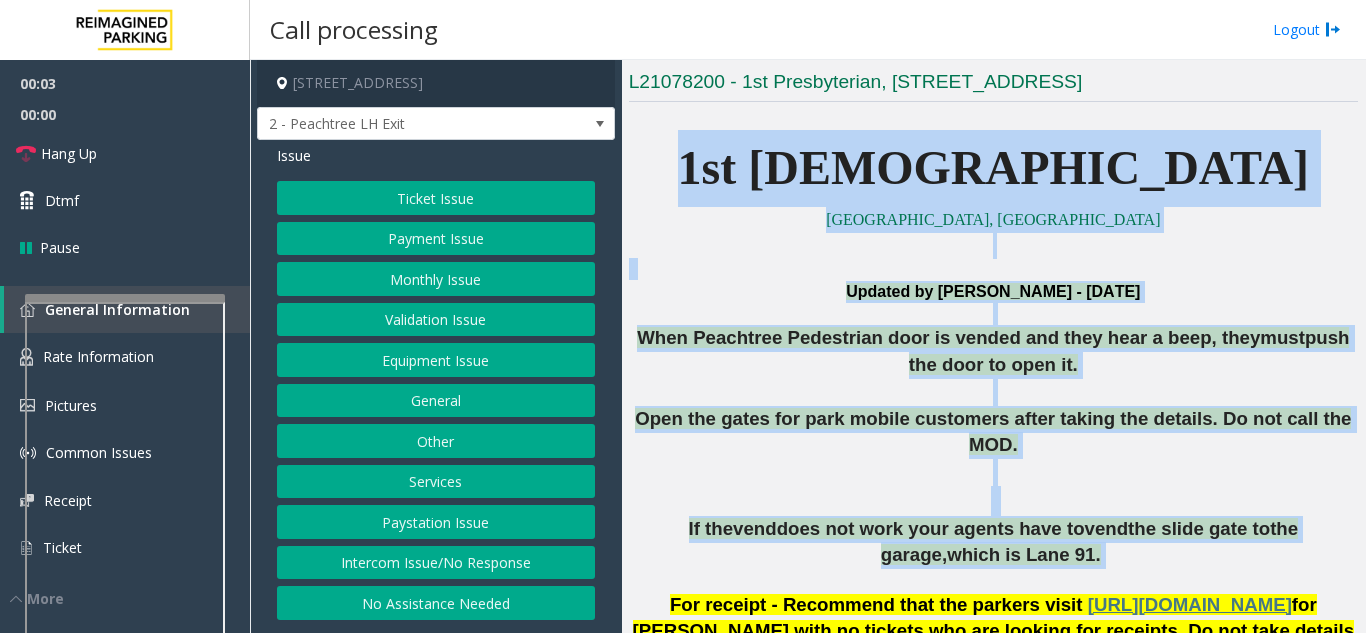 drag, startPoint x: 1177, startPoint y: 489, endPoint x: 779, endPoint y: 163, distance: 514.4706 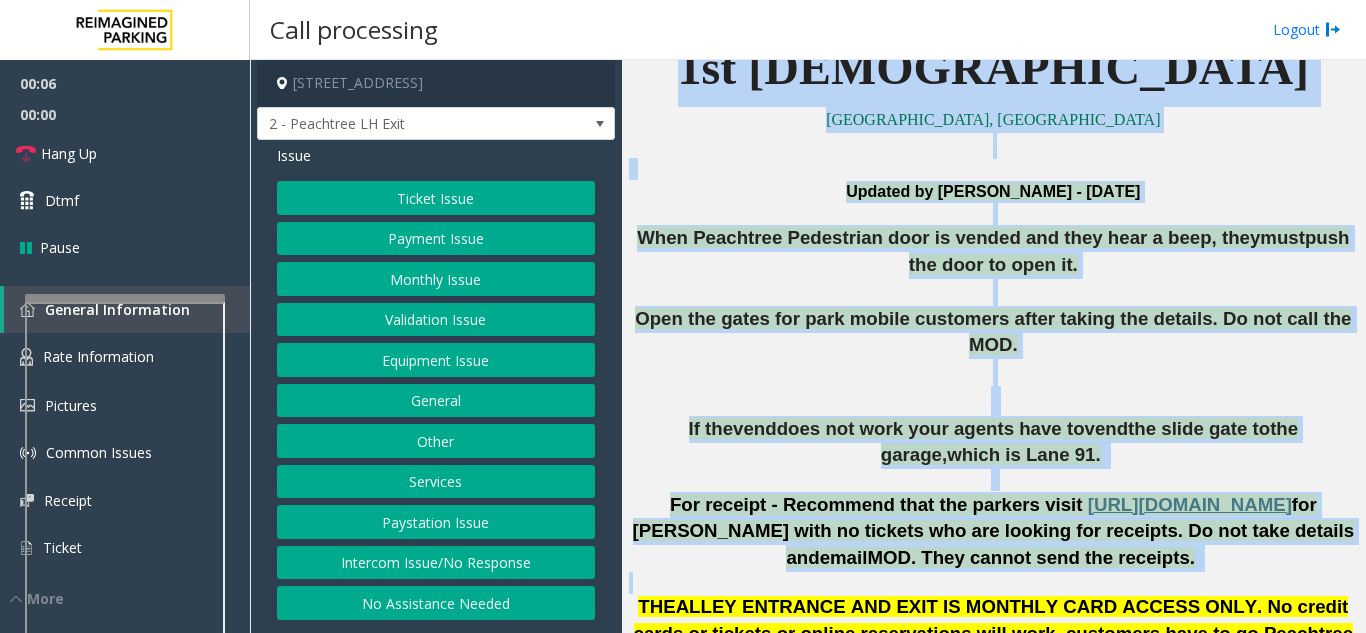 drag, startPoint x: 779, startPoint y: 163, endPoint x: 1072, endPoint y: 550, distance: 485.405 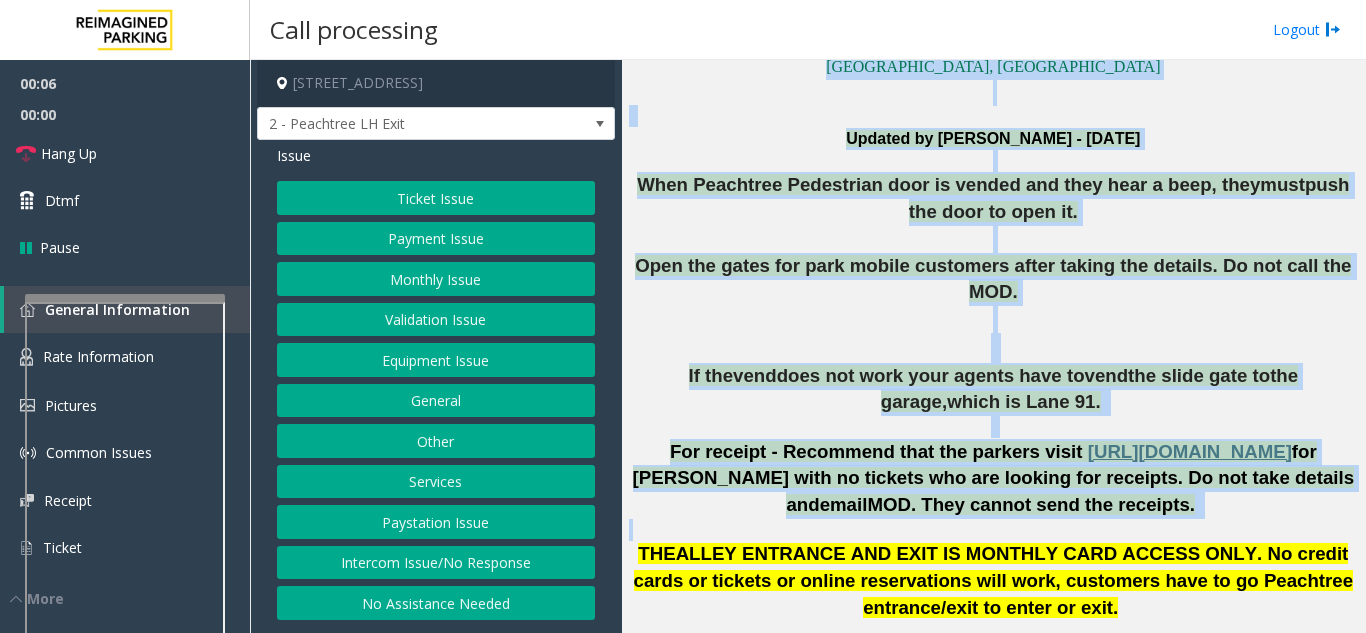 scroll, scrollTop: 600, scrollLeft: 0, axis: vertical 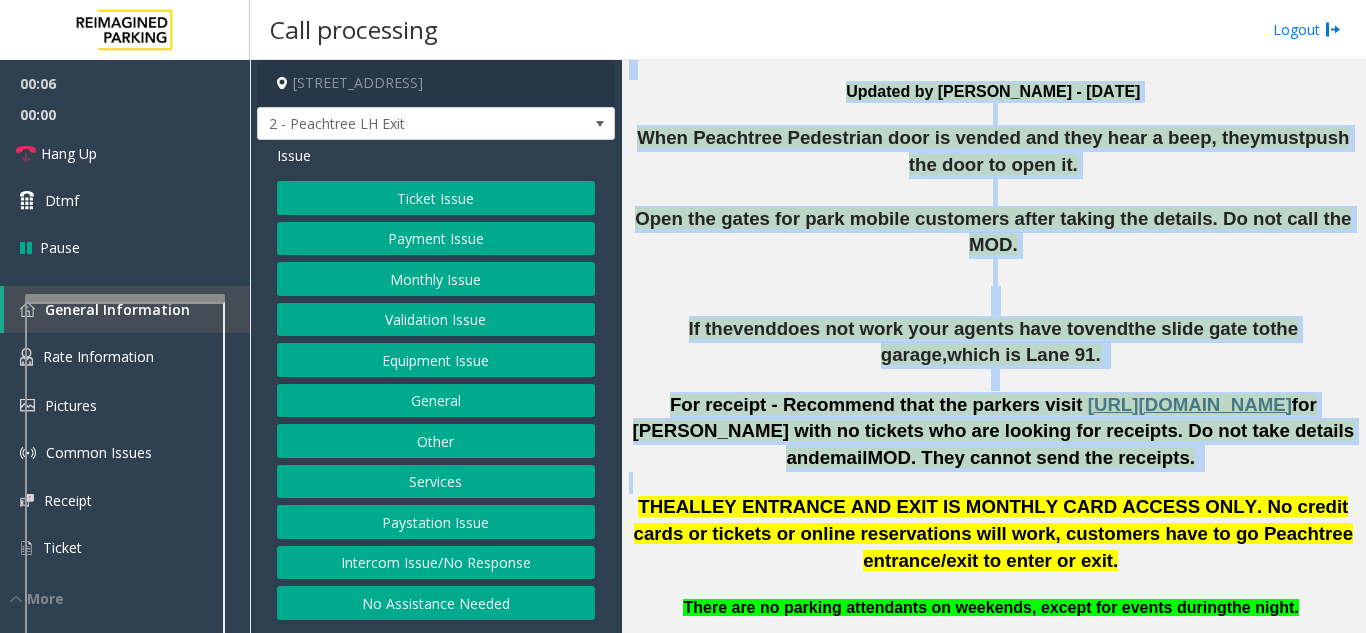 click on "THE  ALLEY ENTRANCE AND EXIT IS MONTHLY CARD ACCESS ONLY. No credit cards or tickets or online reservations will work, customers have to go Peachtree entrance/exit to enter or exit." 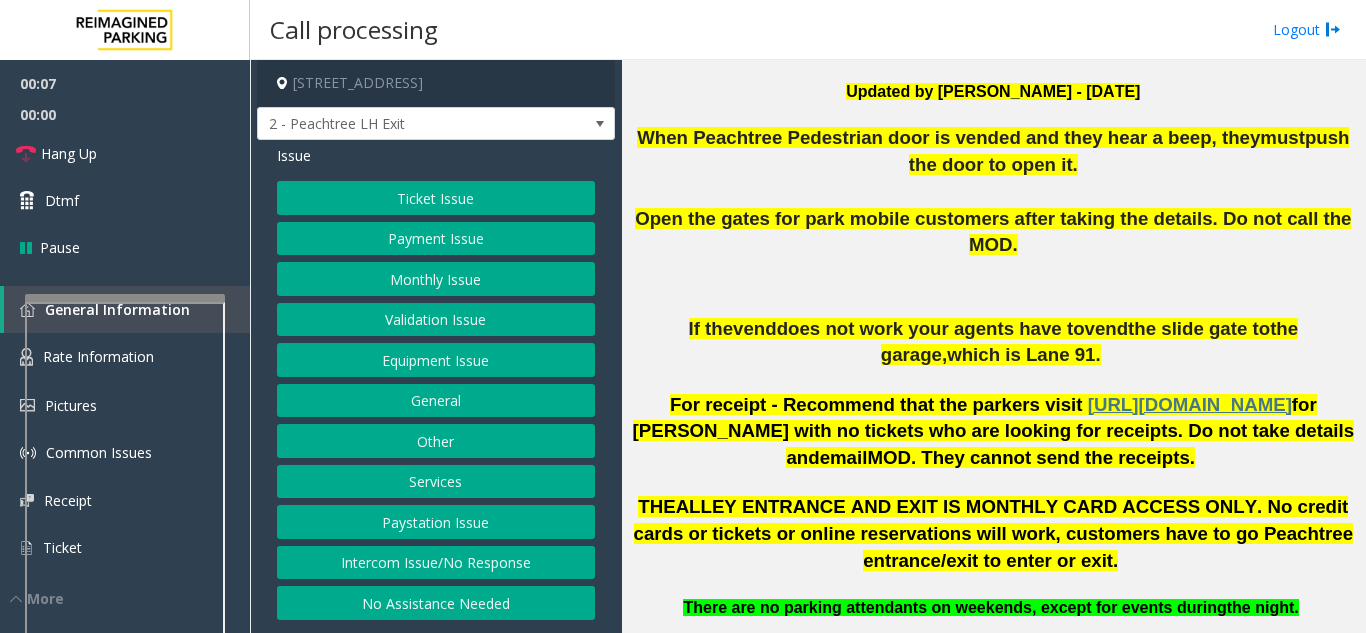 click on "MOD. They cannot send the receipts." 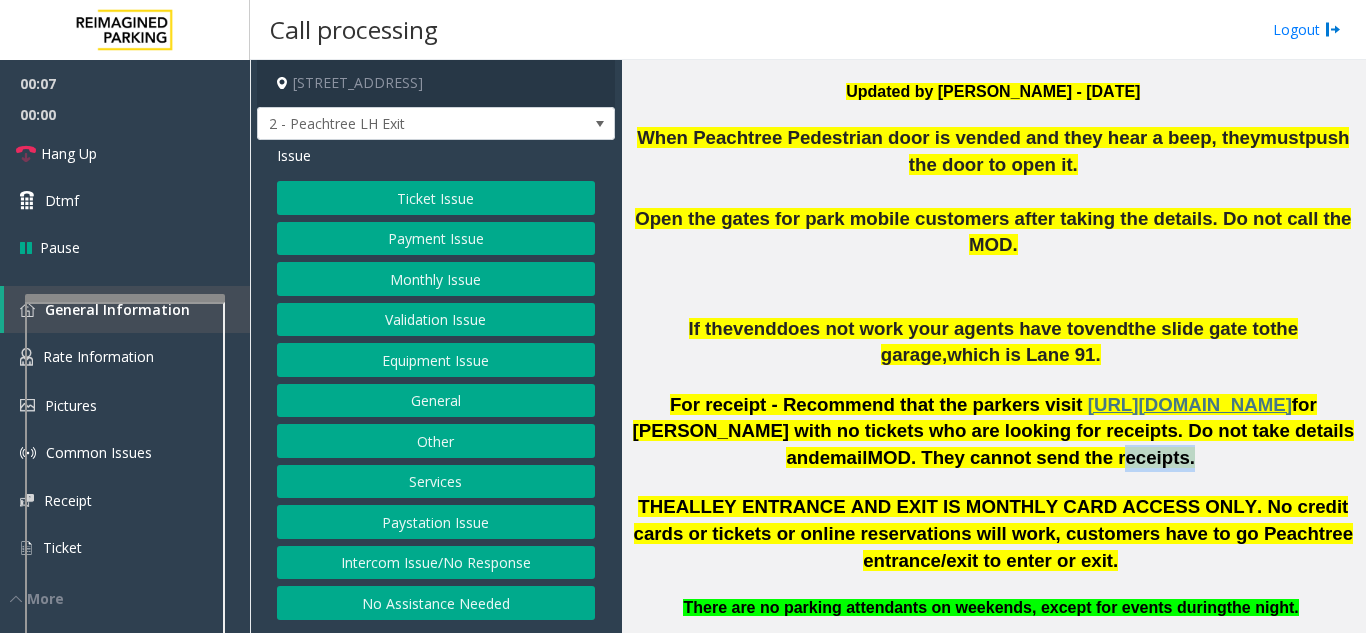 click on "MOD. They cannot send the receipts." 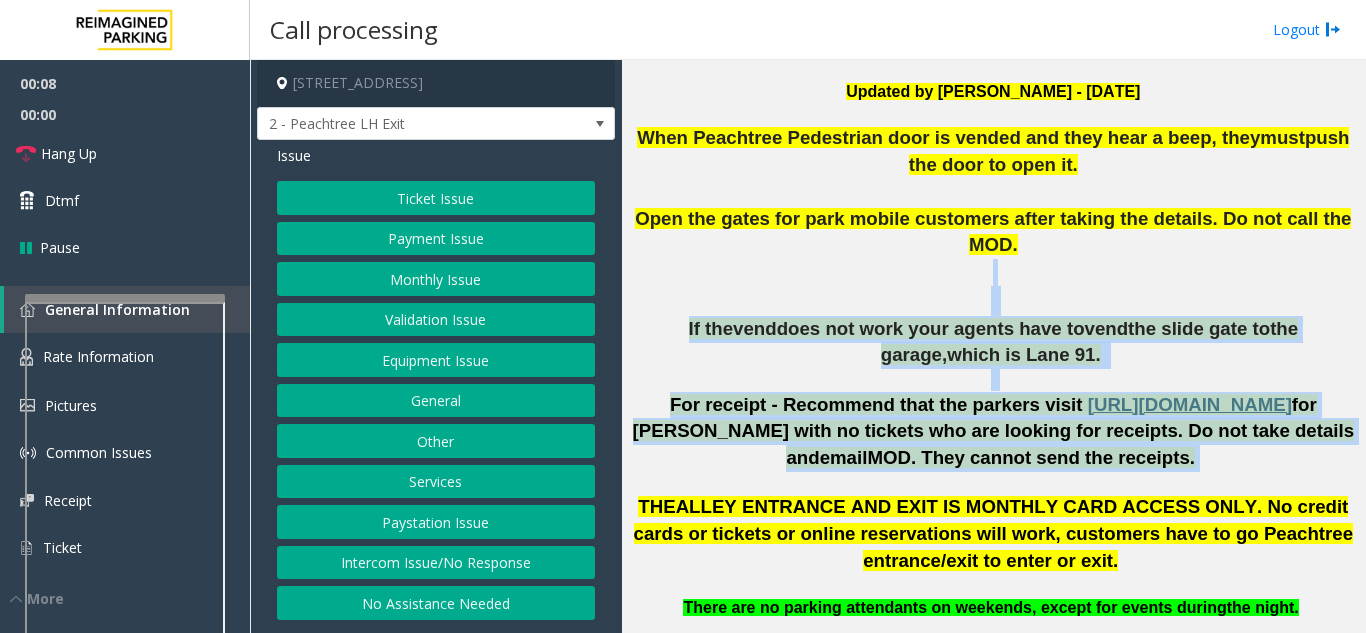 drag, startPoint x: 1061, startPoint y: 436, endPoint x: 713, endPoint y: 244, distance: 397.45187 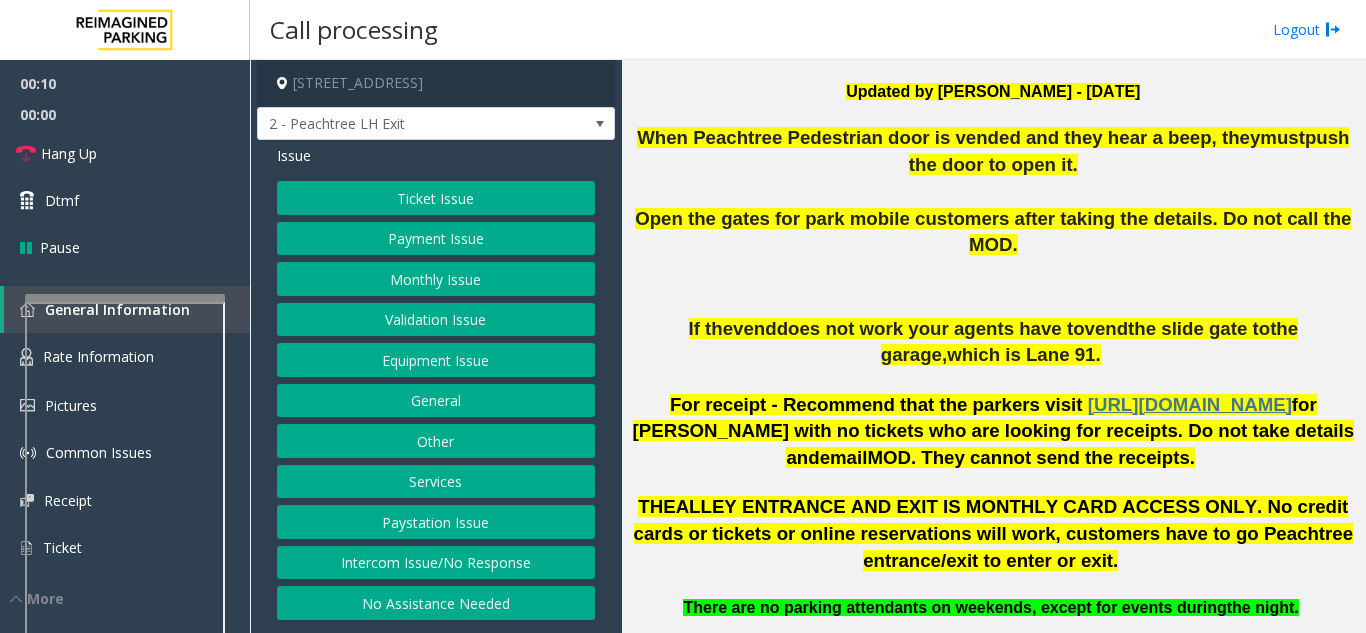 click 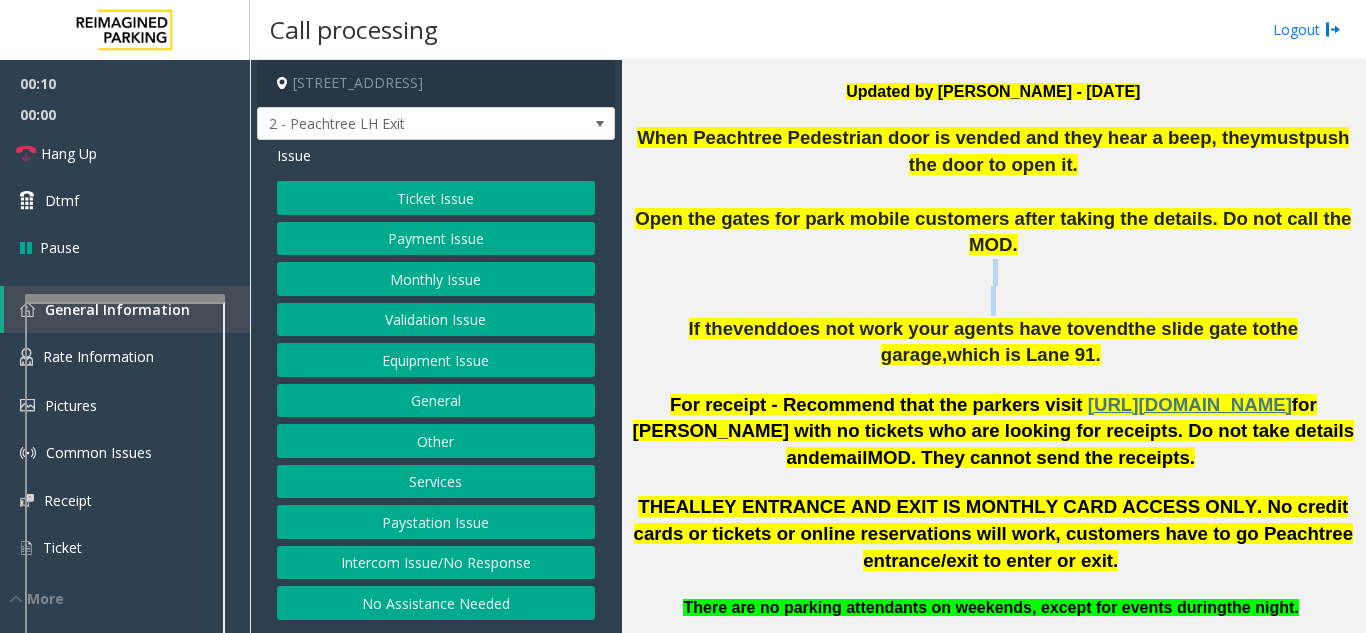click 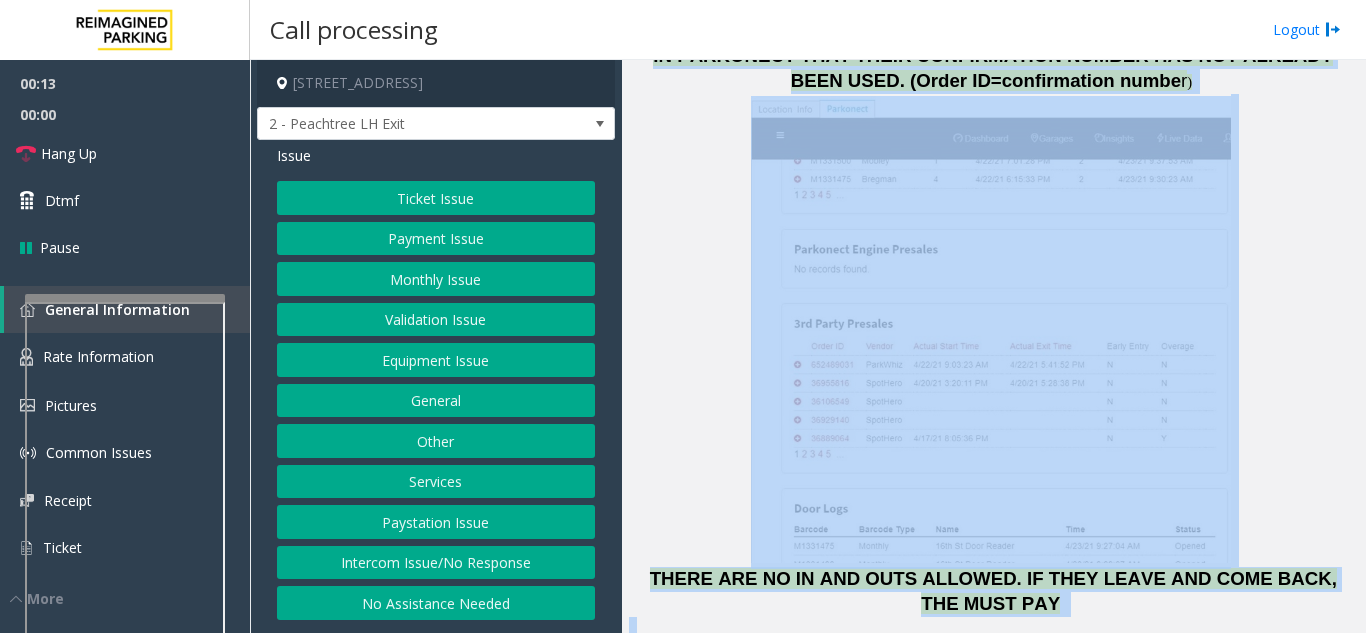 scroll, scrollTop: 2421, scrollLeft: 0, axis: vertical 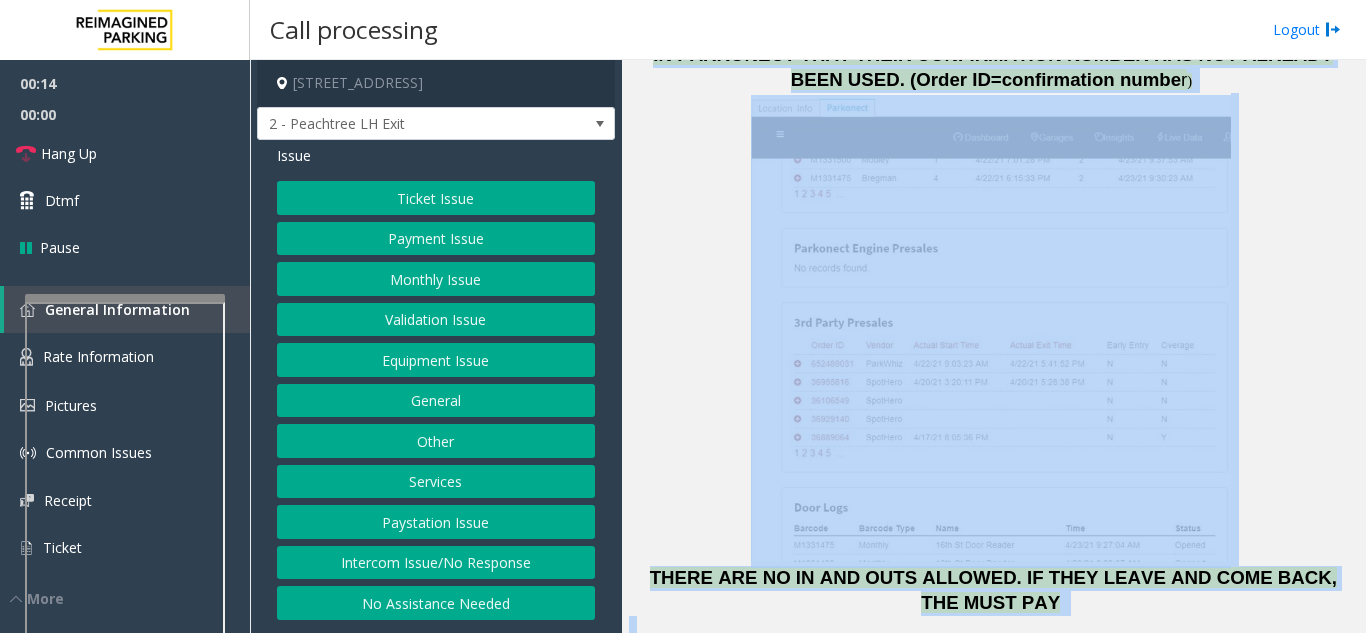 drag, startPoint x: 713, startPoint y: 244, endPoint x: 1006, endPoint y: 552, distance: 425.10352 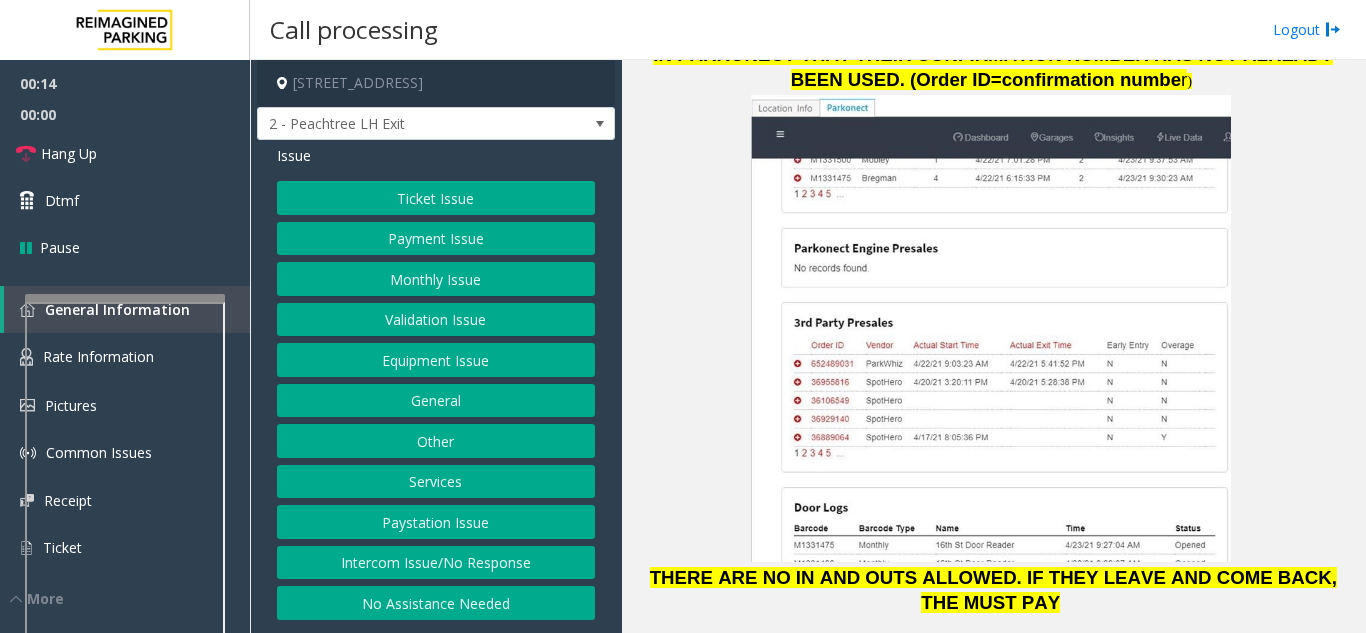 click on "Manual Vend Code: **" 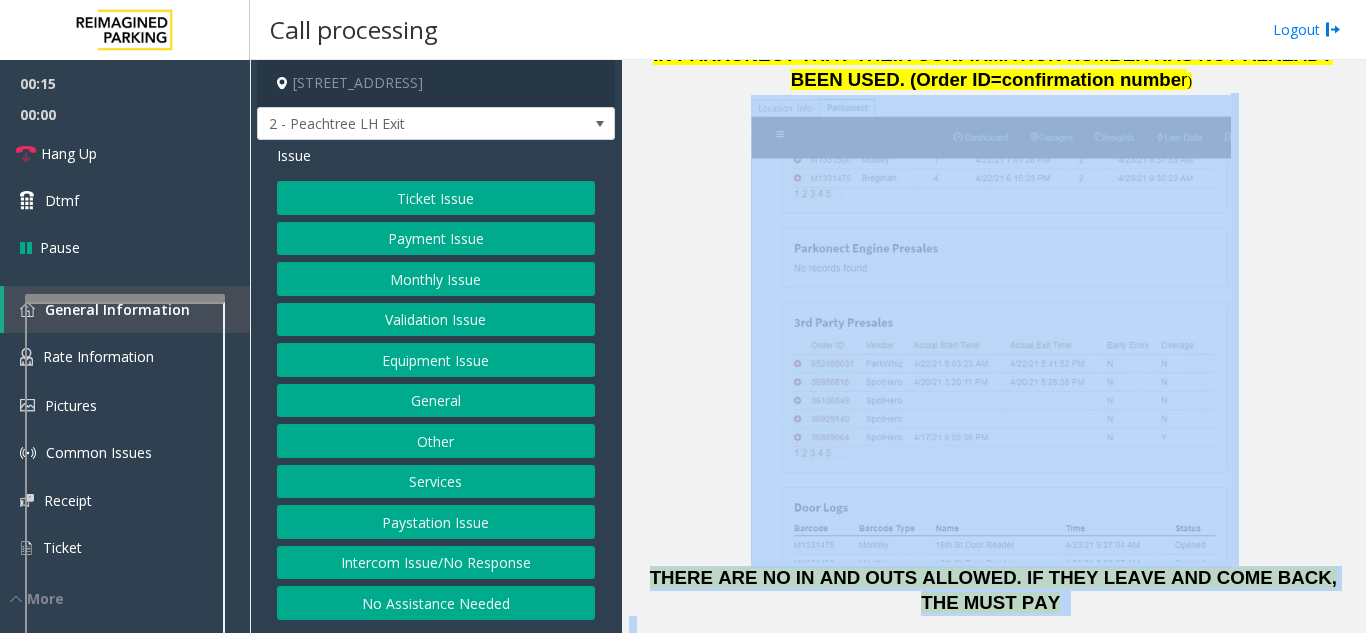 drag, startPoint x: 1006, startPoint y: 552, endPoint x: 622, endPoint y: 105, distance: 589.29193 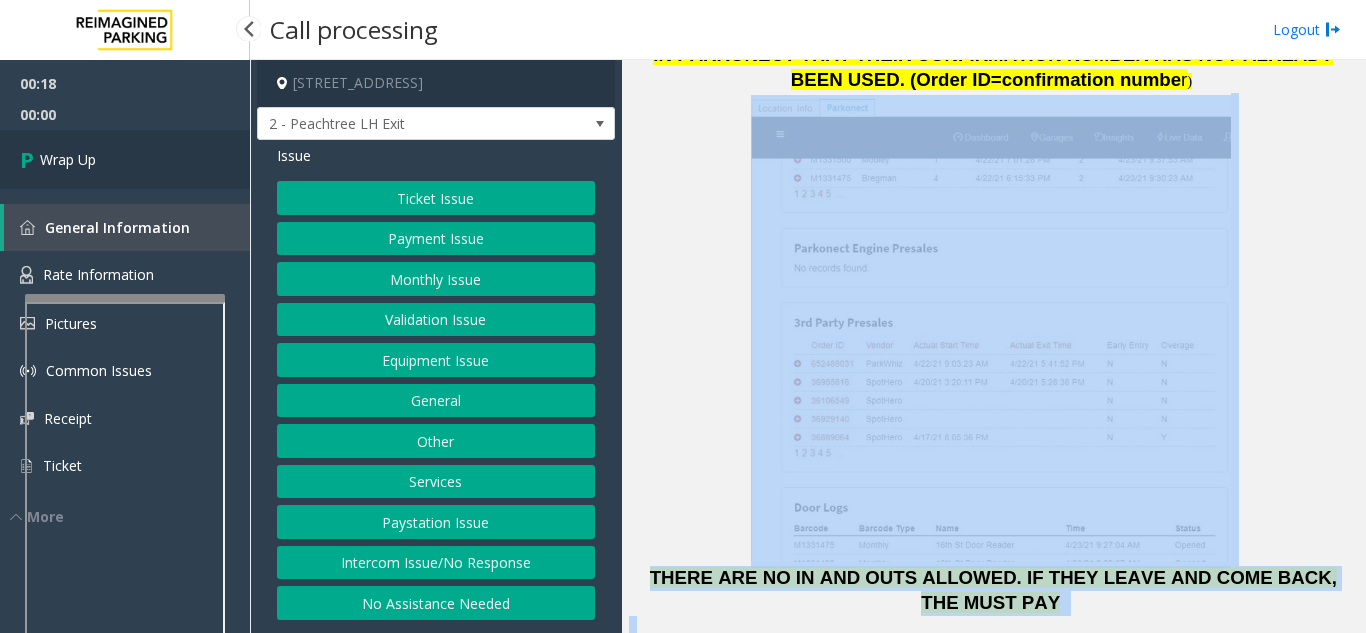 click on "Wrap Up" at bounding box center [125, 159] 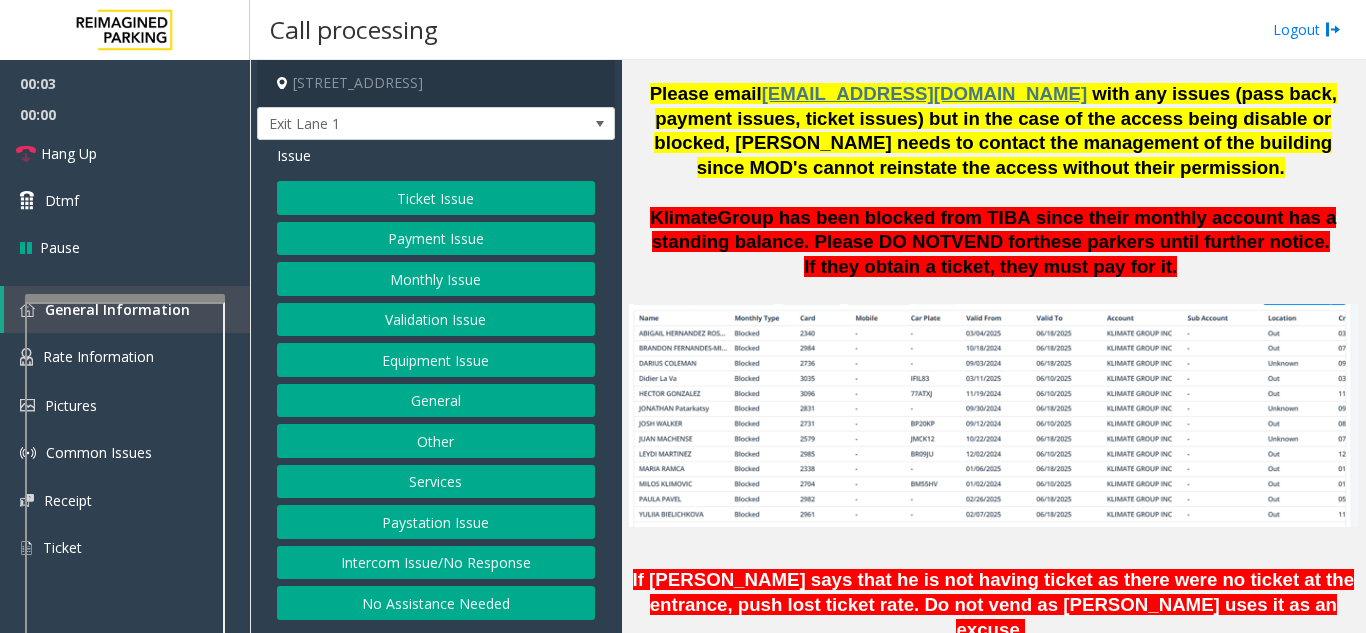 scroll, scrollTop: 1500, scrollLeft: 0, axis: vertical 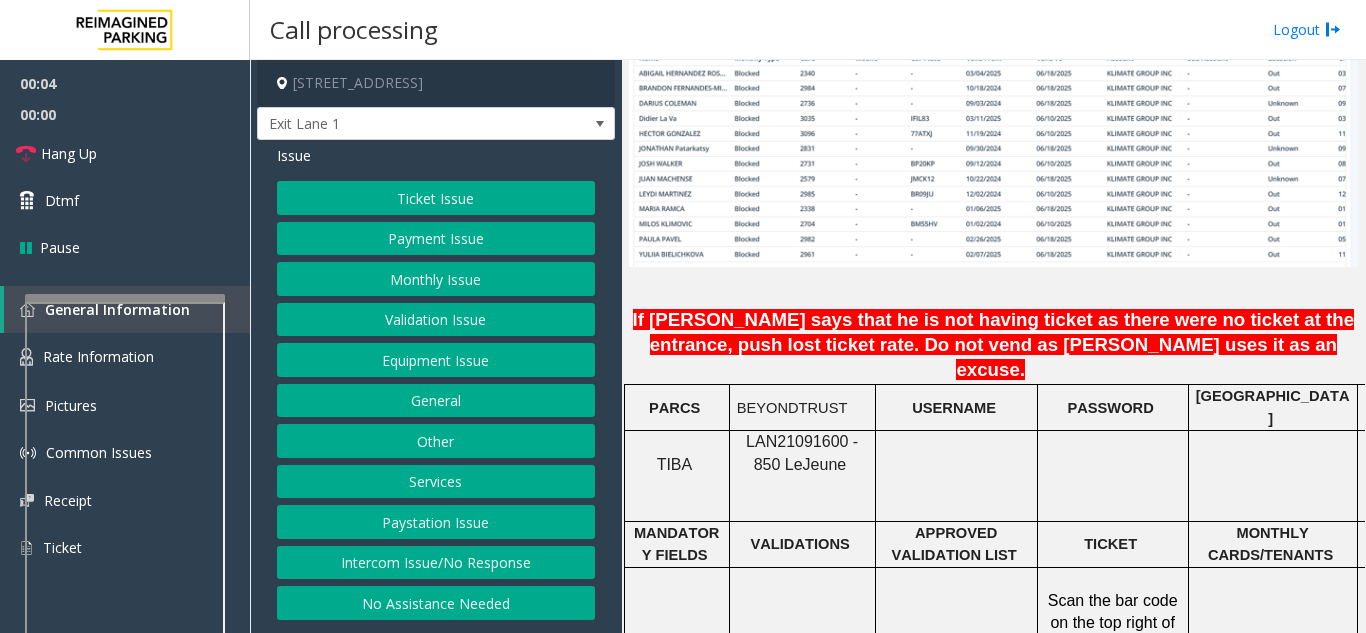 click on "BEYONDTRUST" 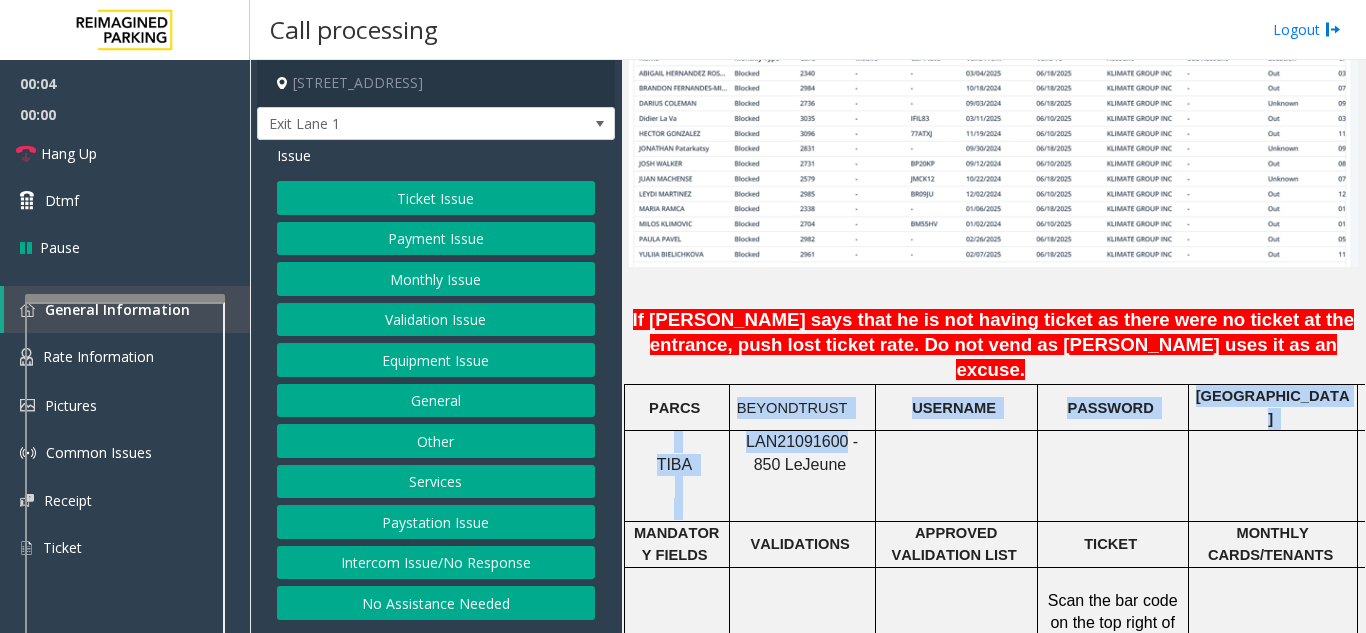drag, startPoint x: 784, startPoint y: 368, endPoint x: 768, endPoint y: 378, distance: 18.867962 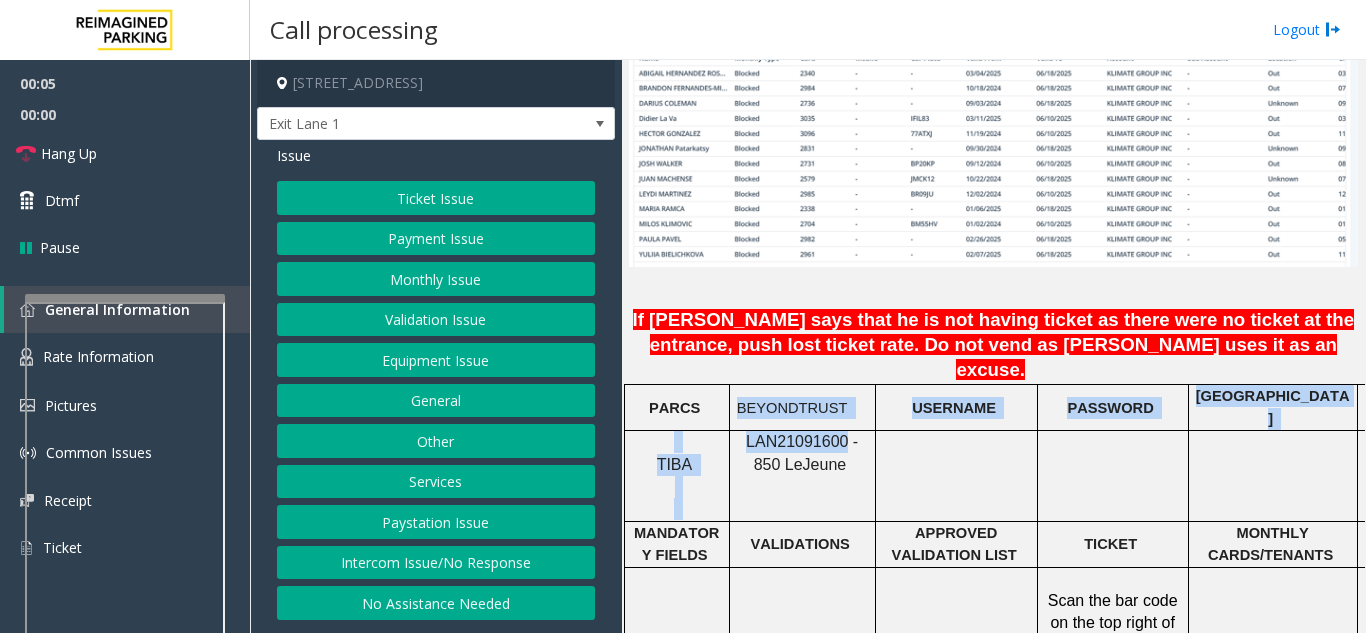 click on "LAN21091600 - 850 Le" 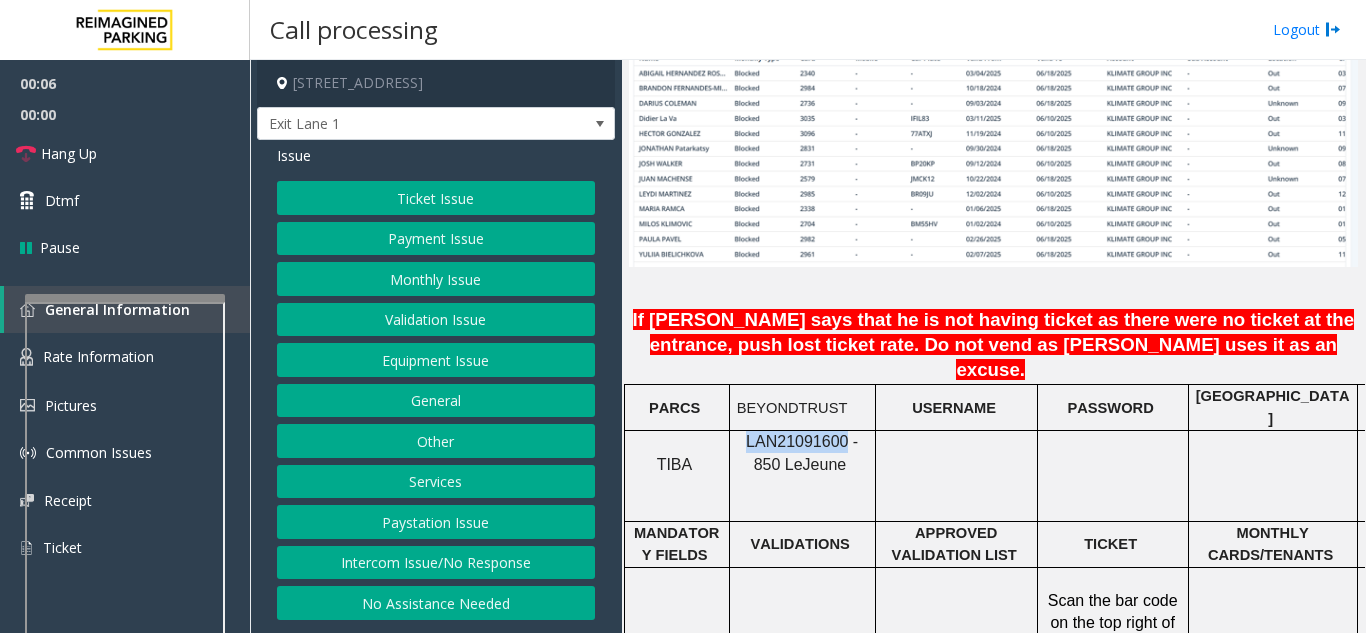 drag, startPoint x: 766, startPoint y: 384, endPoint x: 789, endPoint y: 378, distance: 23.769728 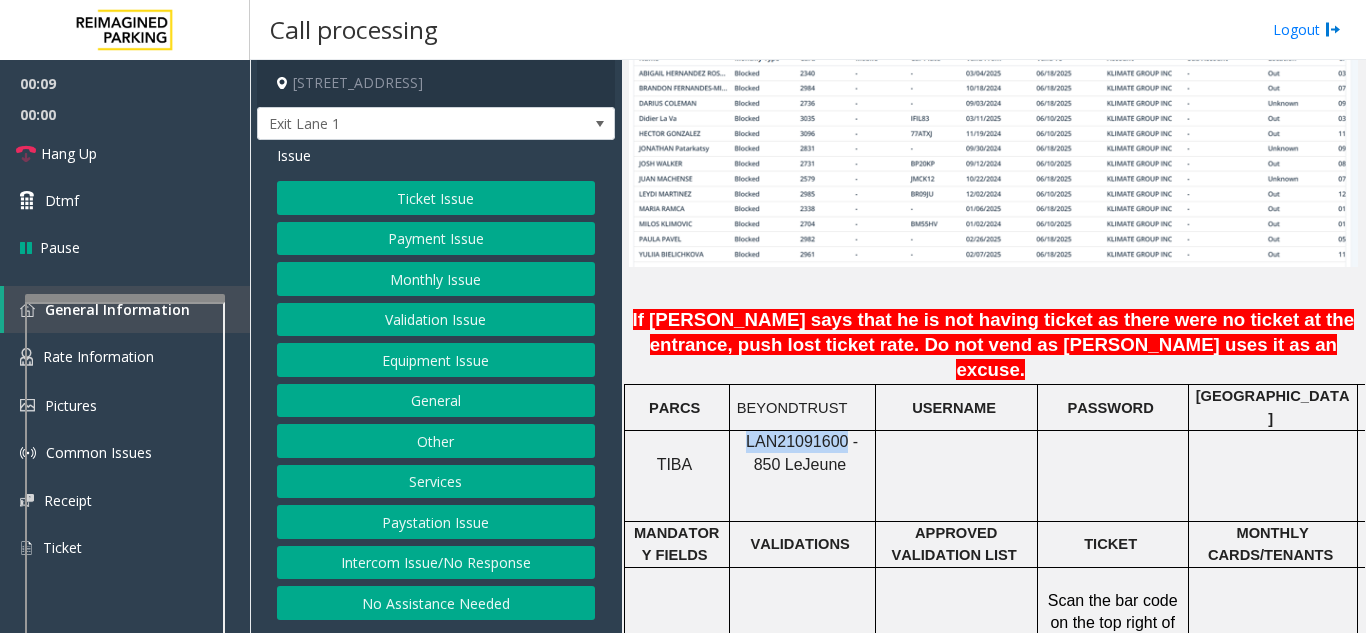 click on "Intercom Issue/No Response" 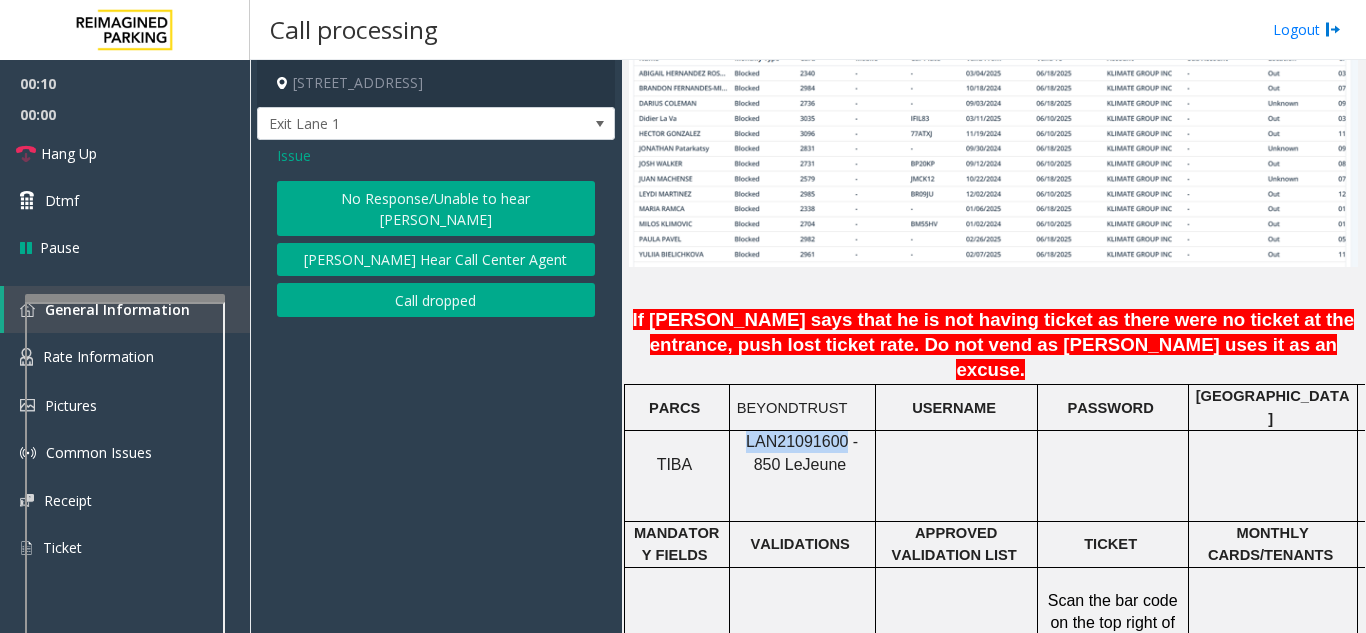 click on "No Response/Unable to hear [PERSON_NAME]" 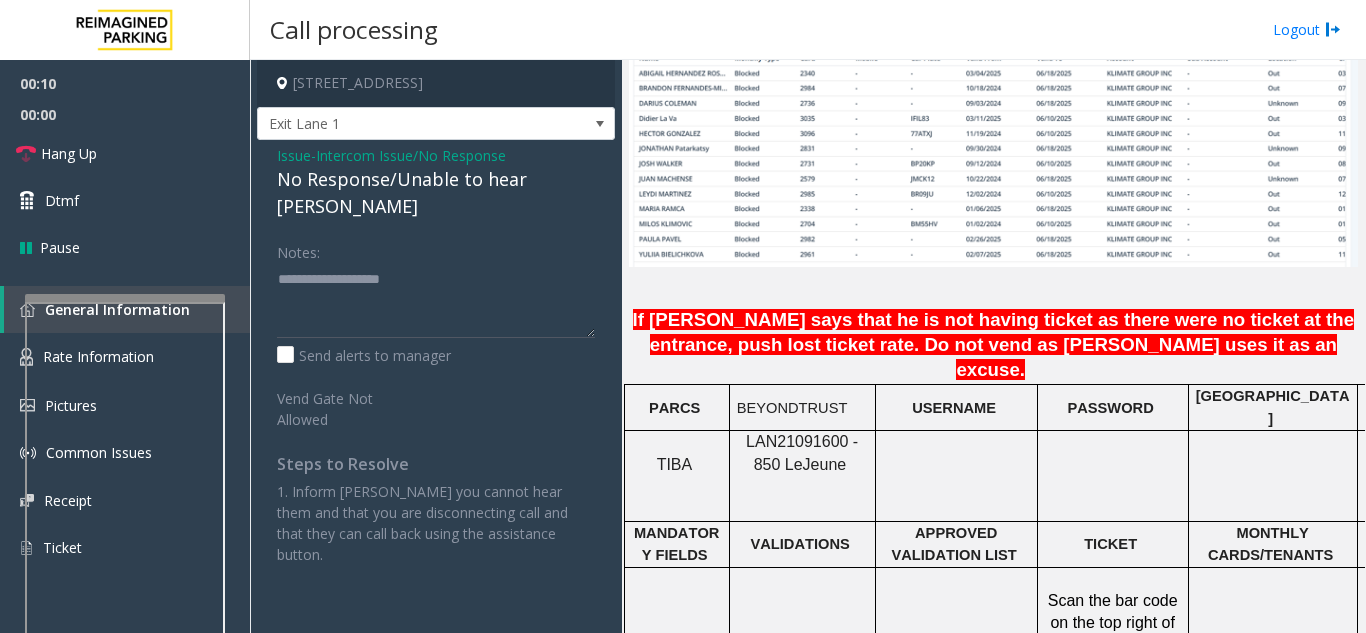 click on "Issue  -  Intercom Issue/No Response No Response/Unable to hear parker Notes:                      Send alerts to manager  Vend Gate Not Allowed  Steps to Resolve 1. Inform parker you cannot hear them and that you are disconnecting call and that they can call back using the assistance button." 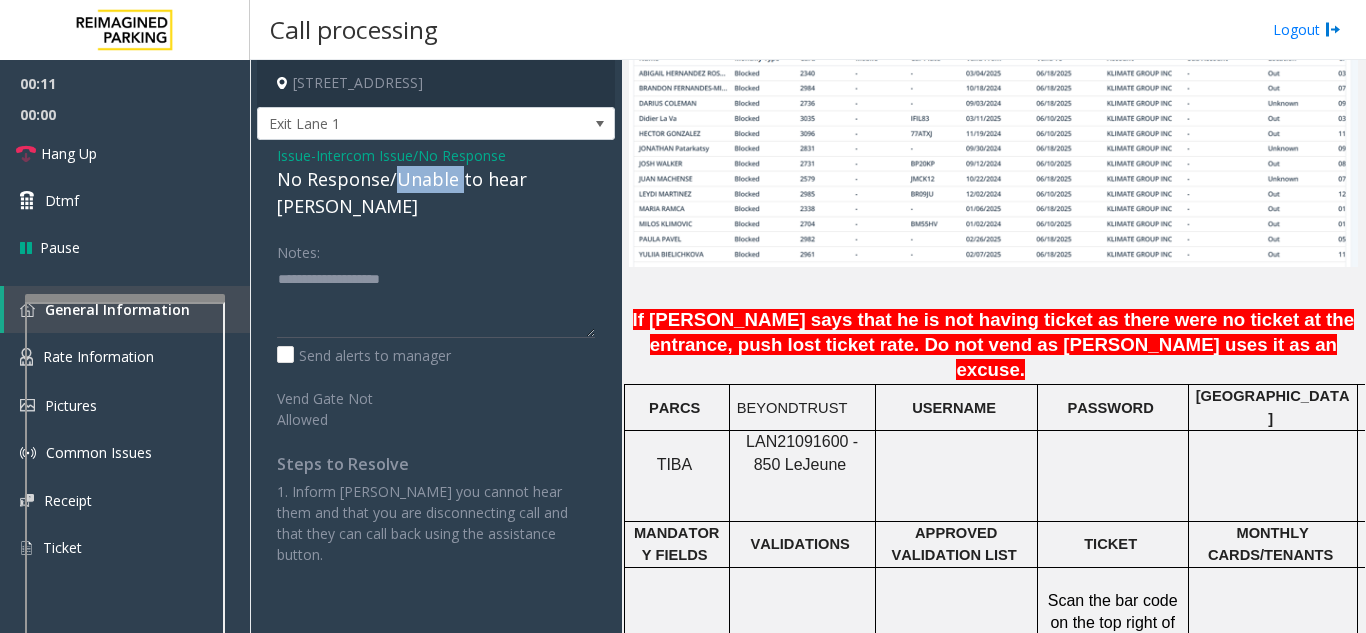 click on "No Response/Unable to hear [PERSON_NAME]" 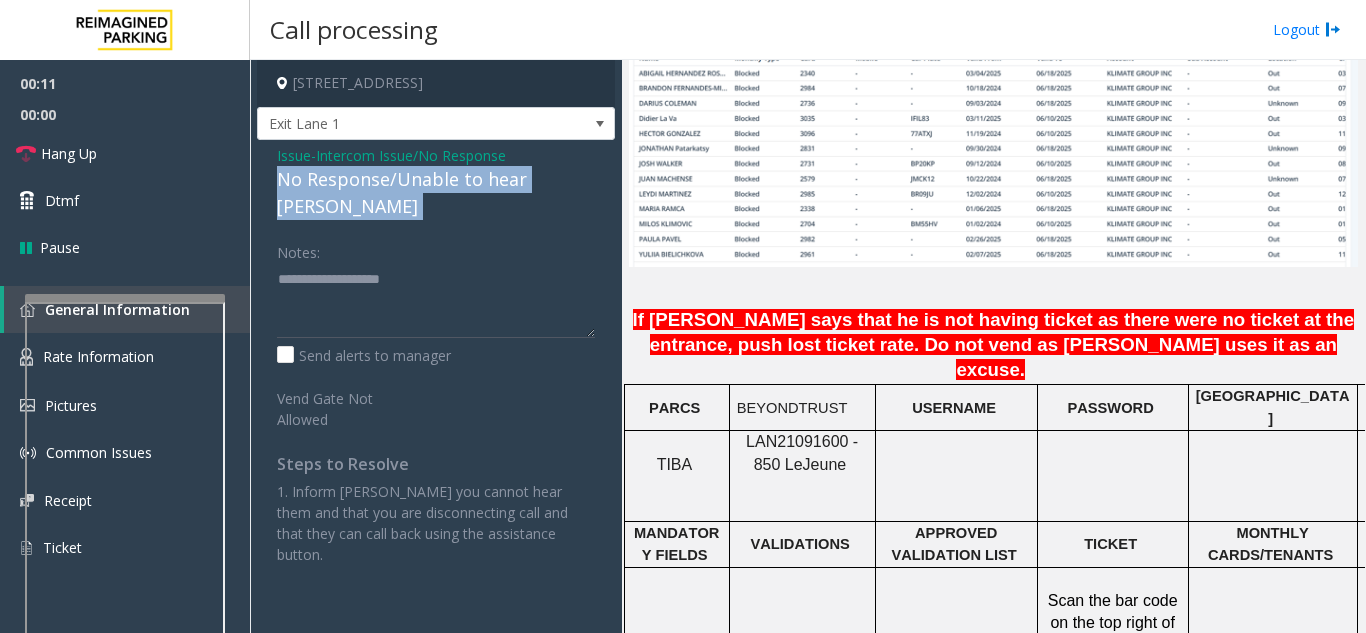 drag, startPoint x: 416, startPoint y: 175, endPoint x: 400, endPoint y: 173, distance: 16.124516 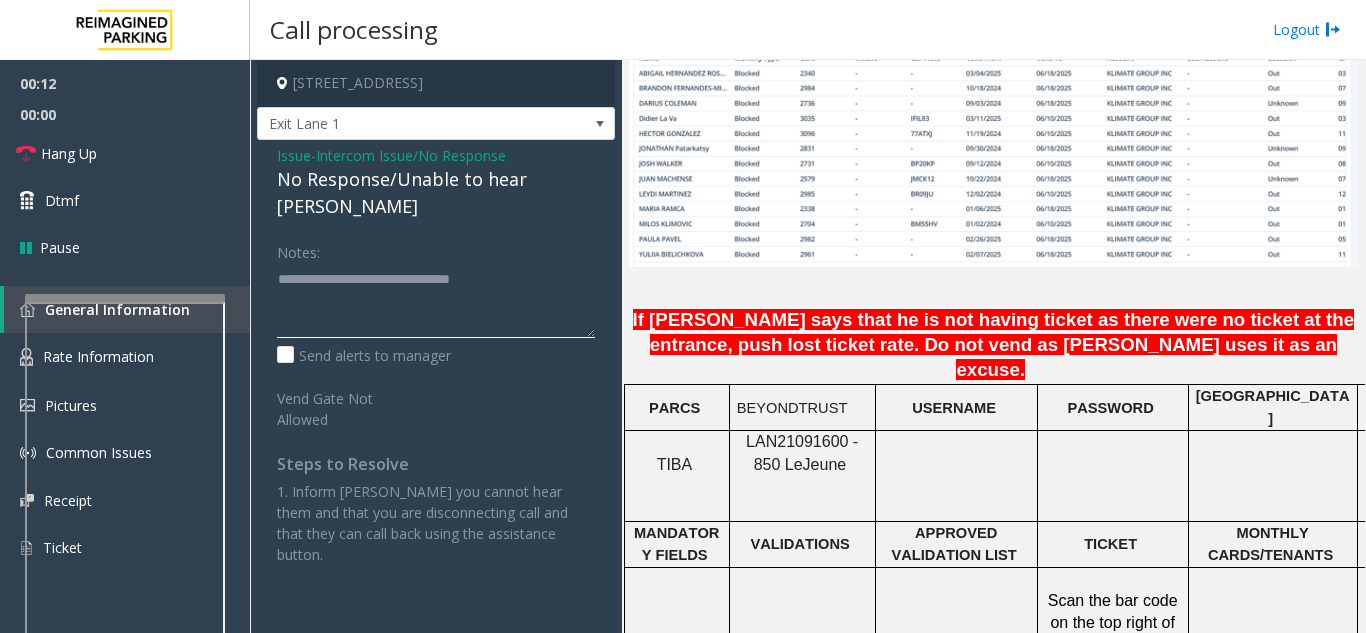 click 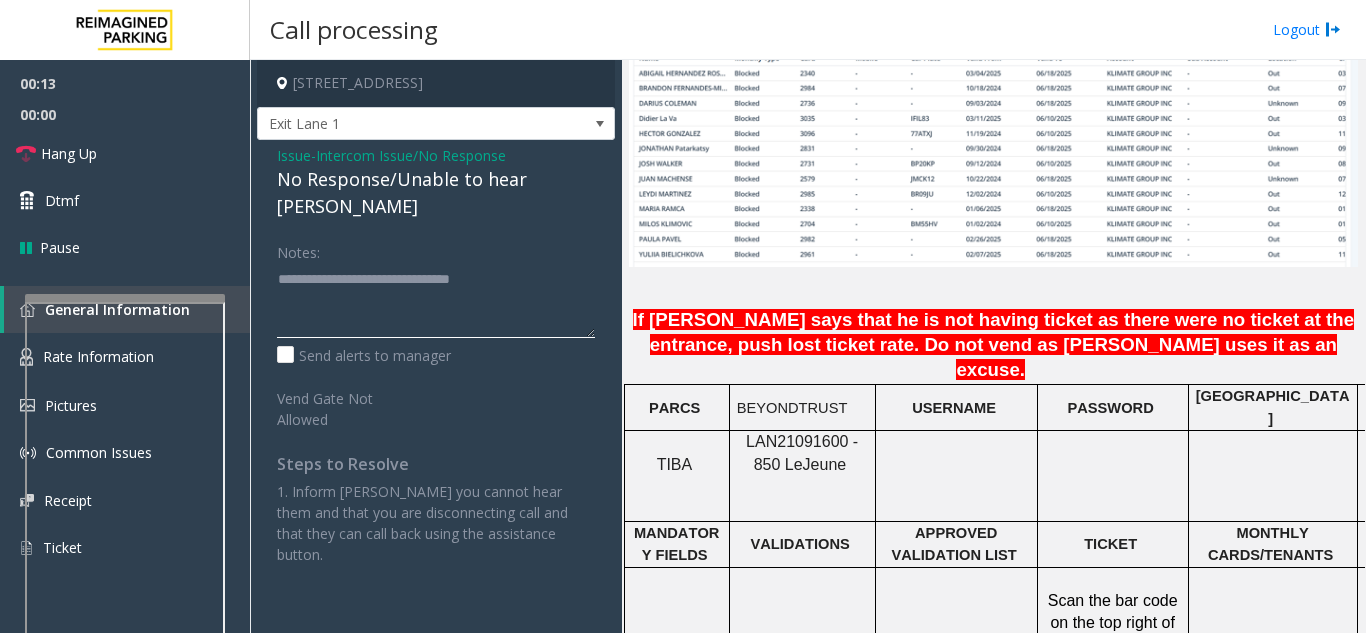 click 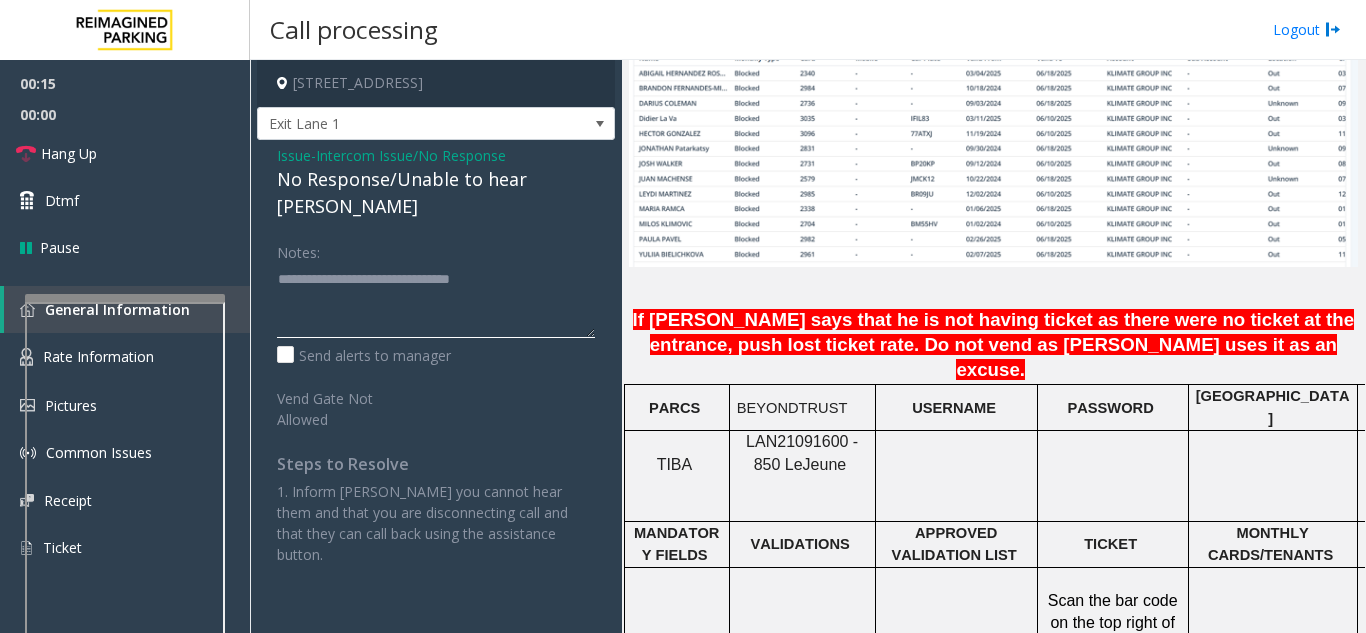 click 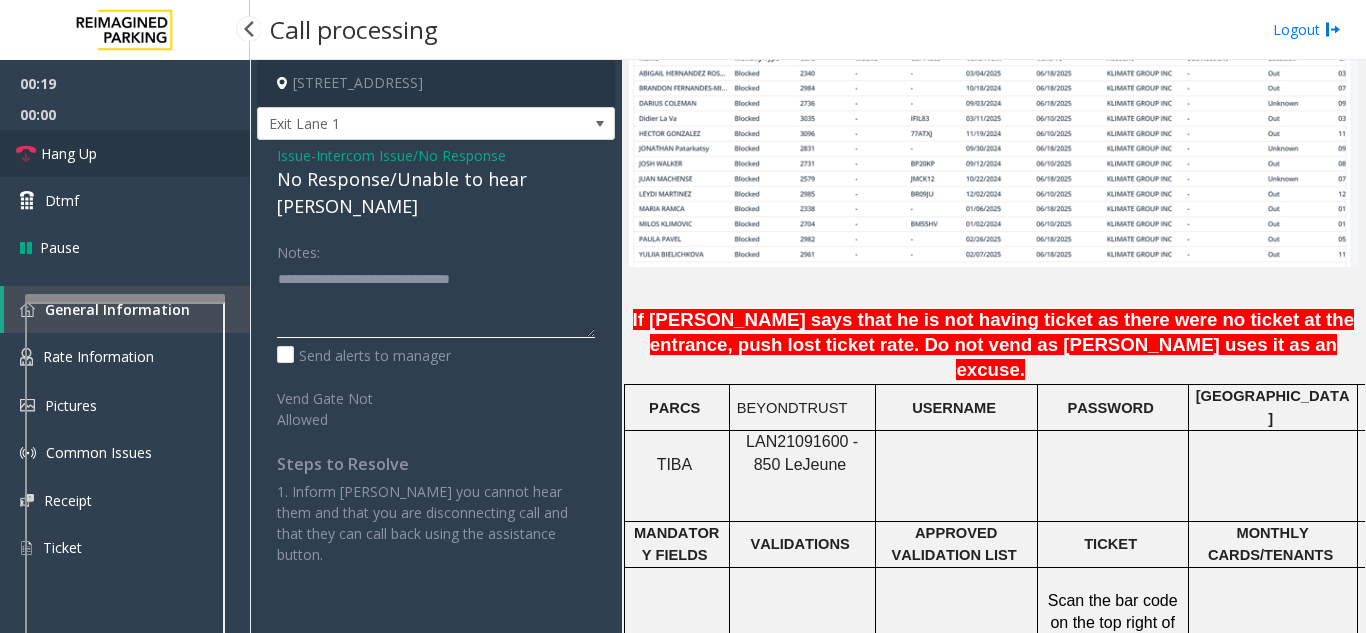 type on "**********" 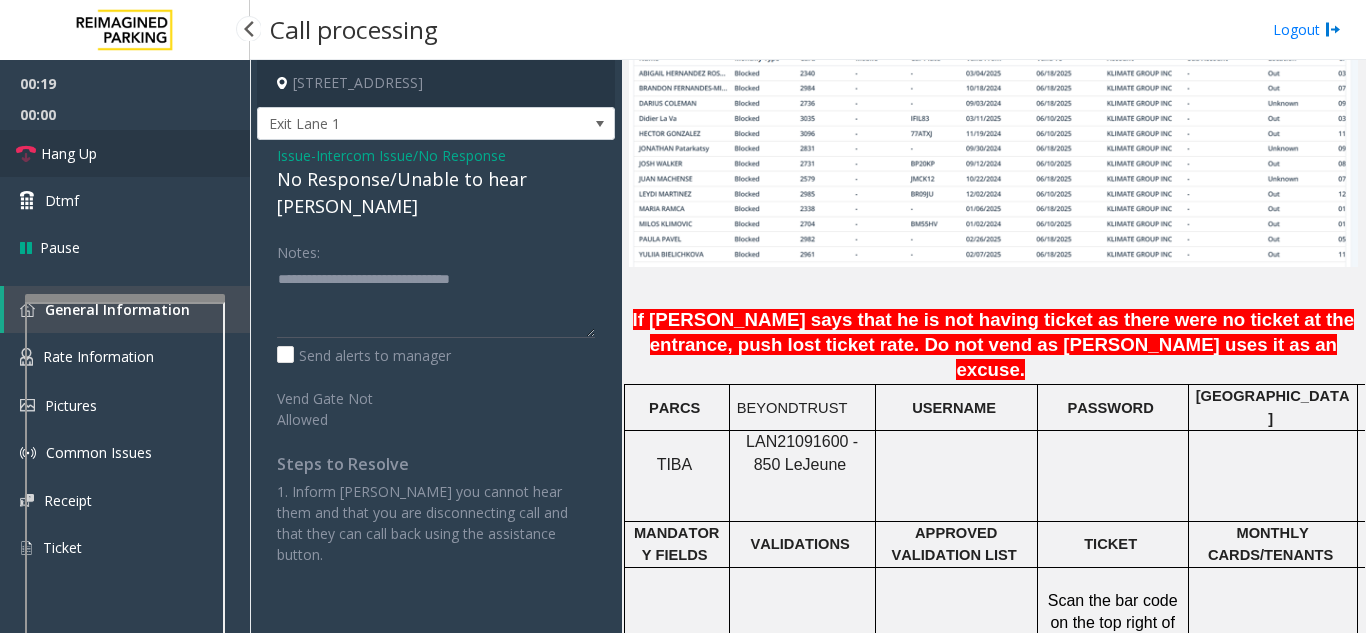 click on "Hang Up" at bounding box center [125, 153] 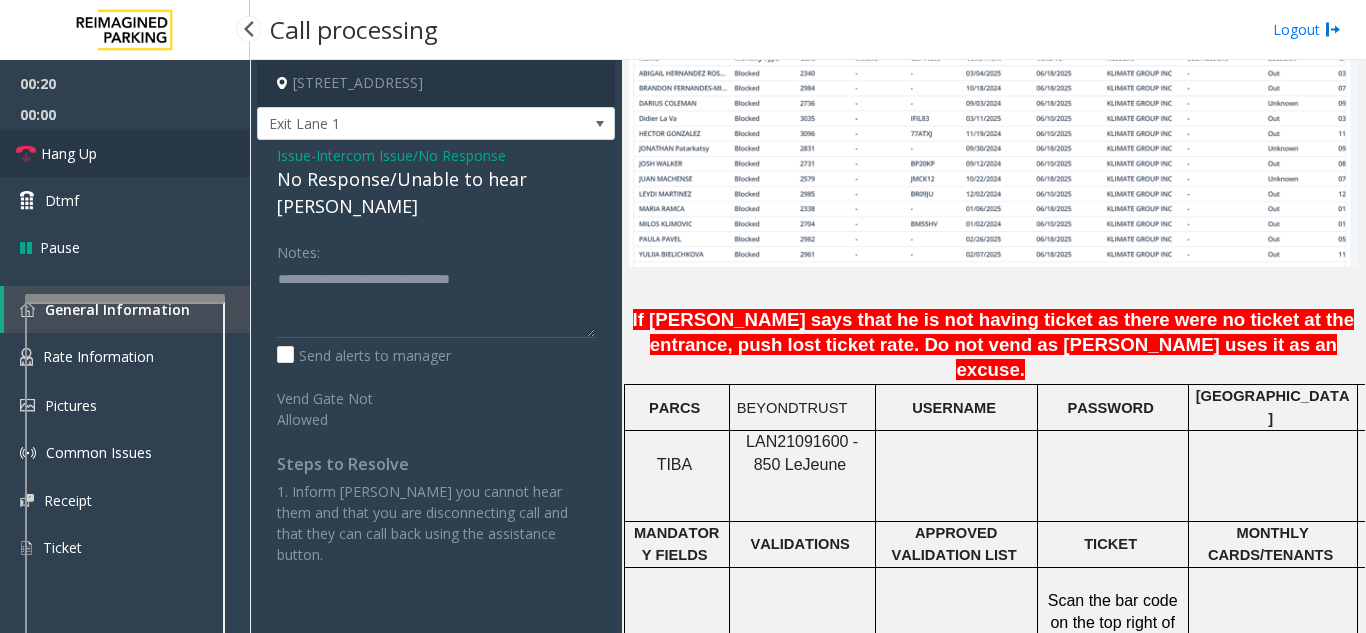 click on "Hang Up" at bounding box center [125, 153] 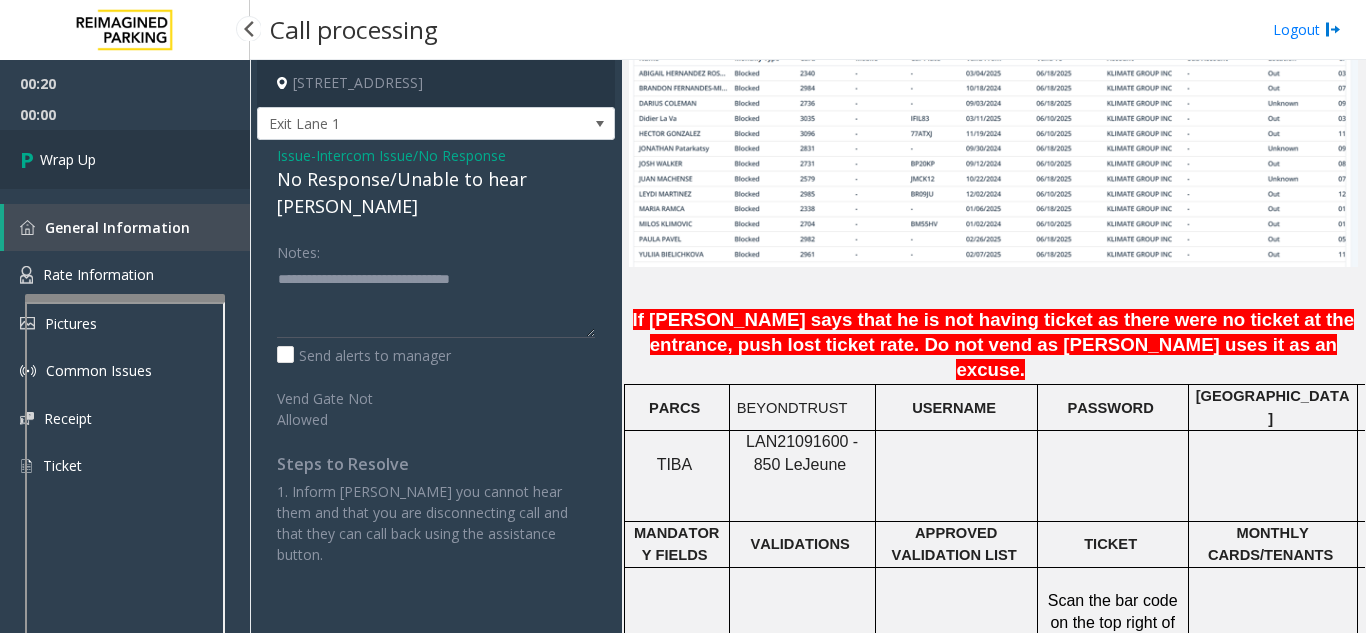 click on "Wrap Up" at bounding box center [125, 159] 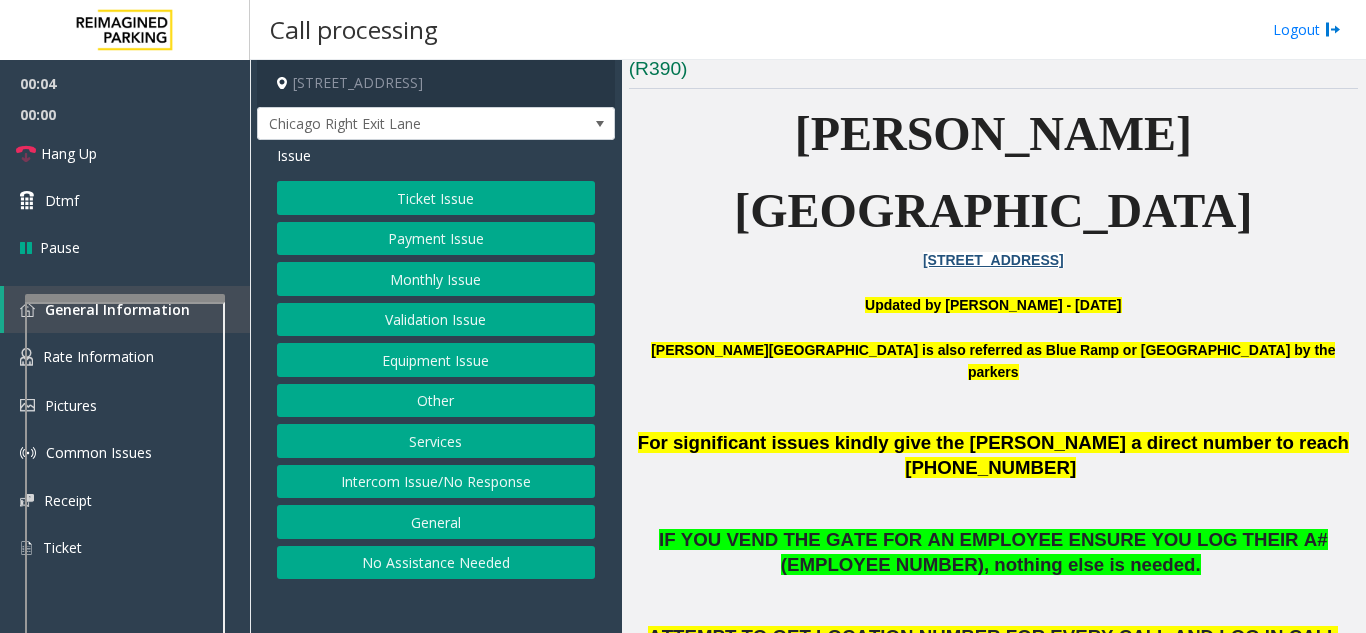 scroll, scrollTop: 500, scrollLeft: 0, axis: vertical 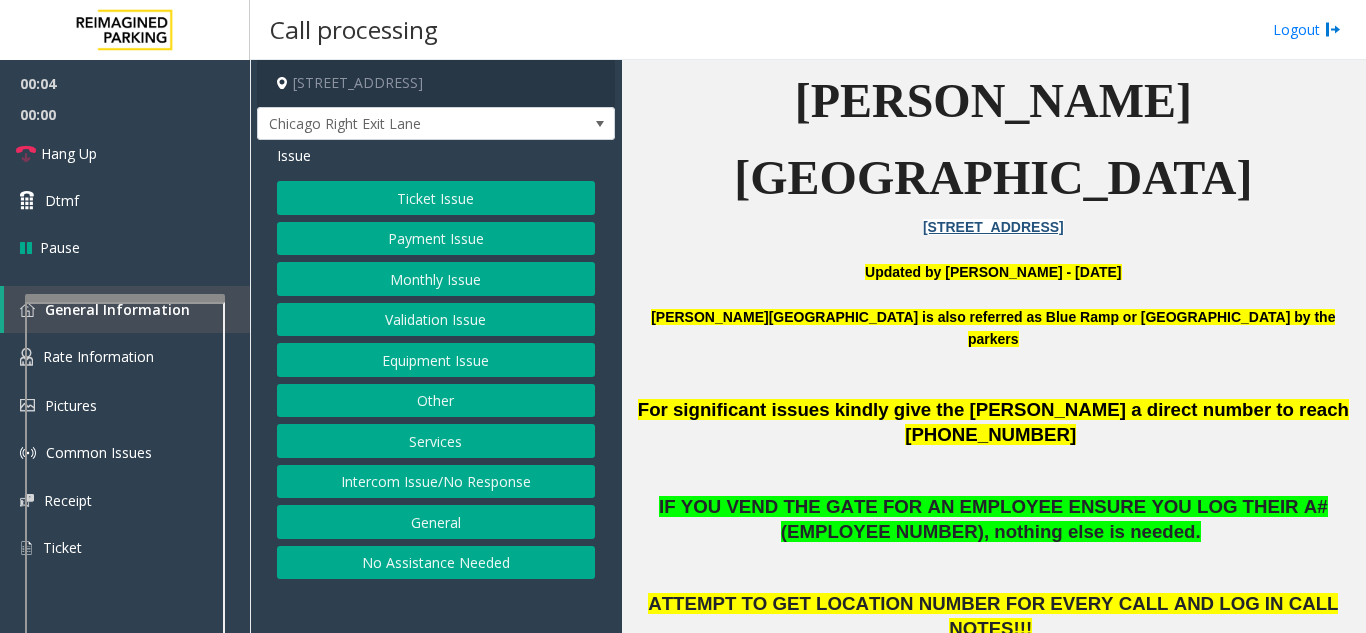 click 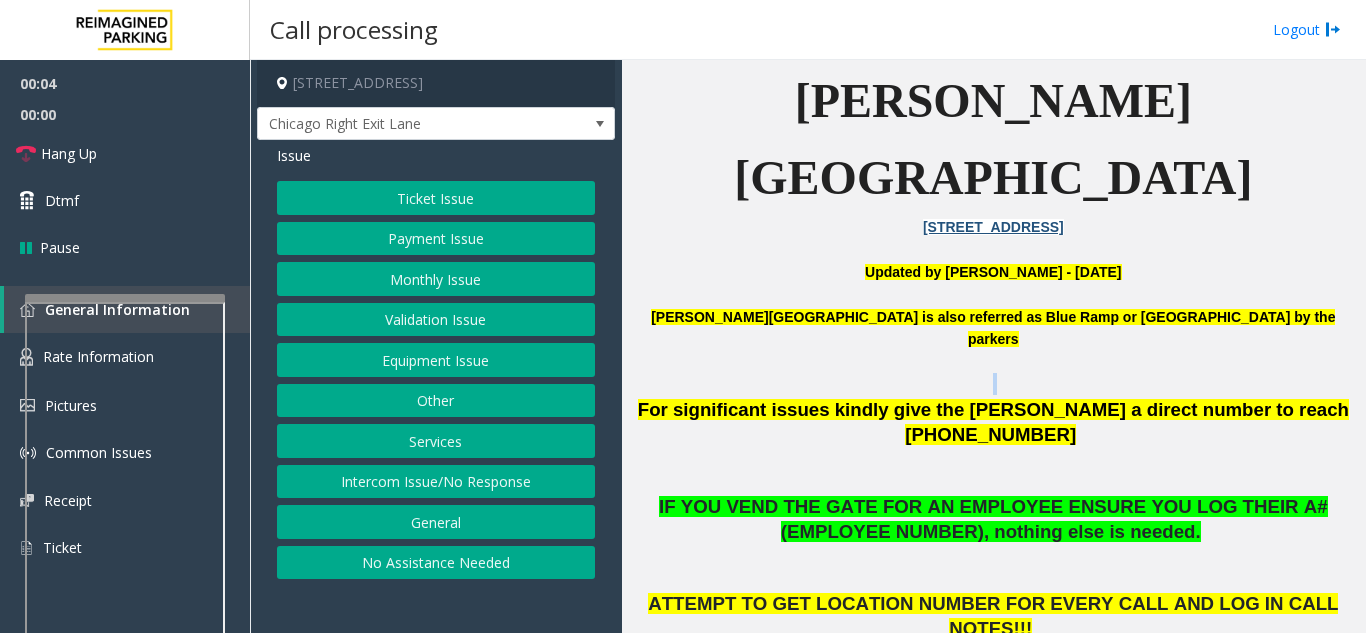 click 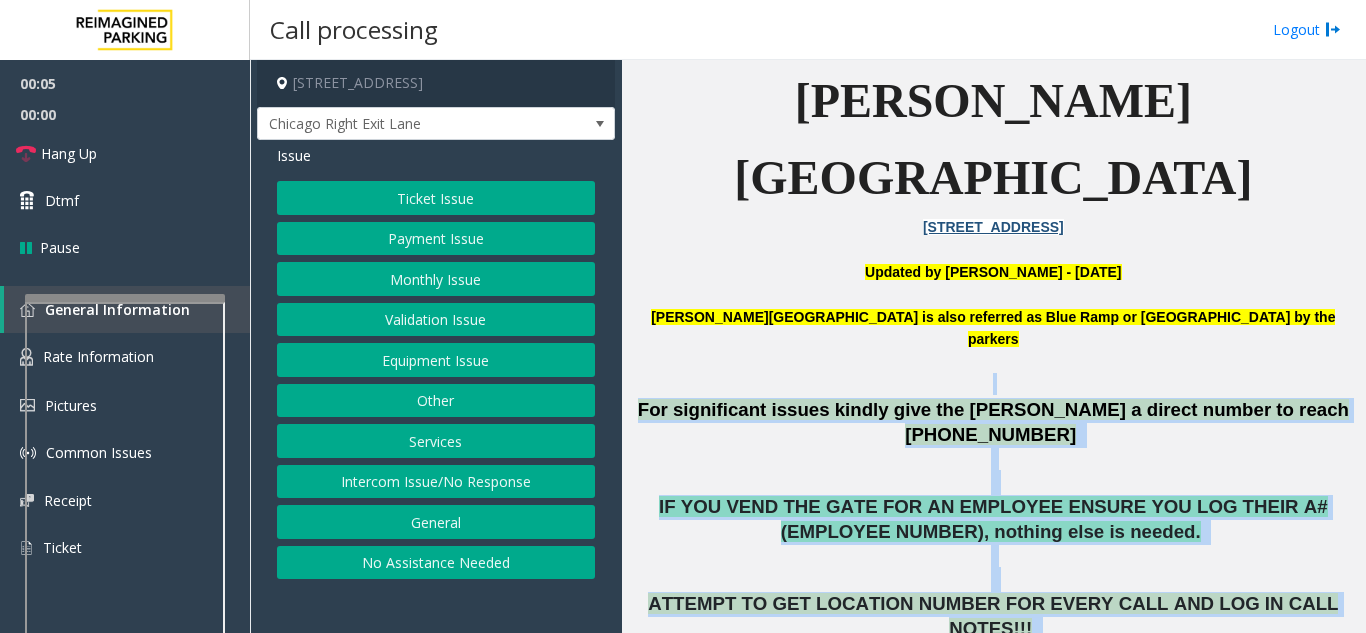 drag, startPoint x: 824, startPoint y: 258, endPoint x: 1158, endPoint y: 560, distance: 450.2888 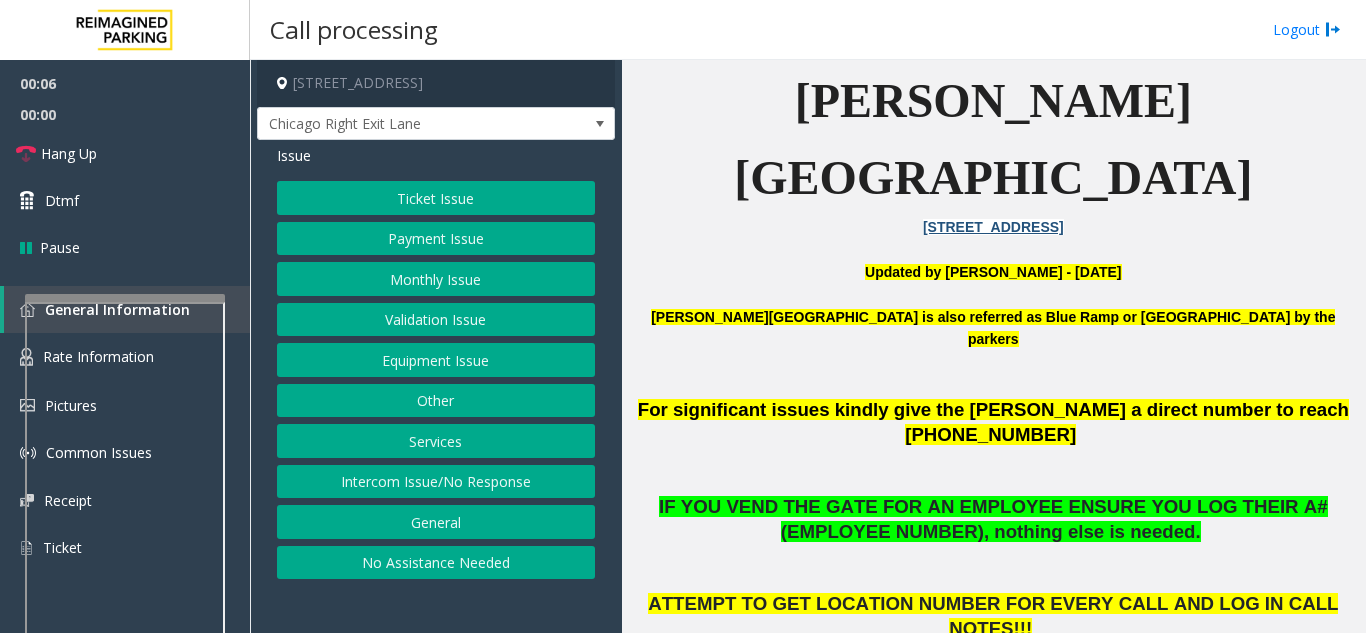 click 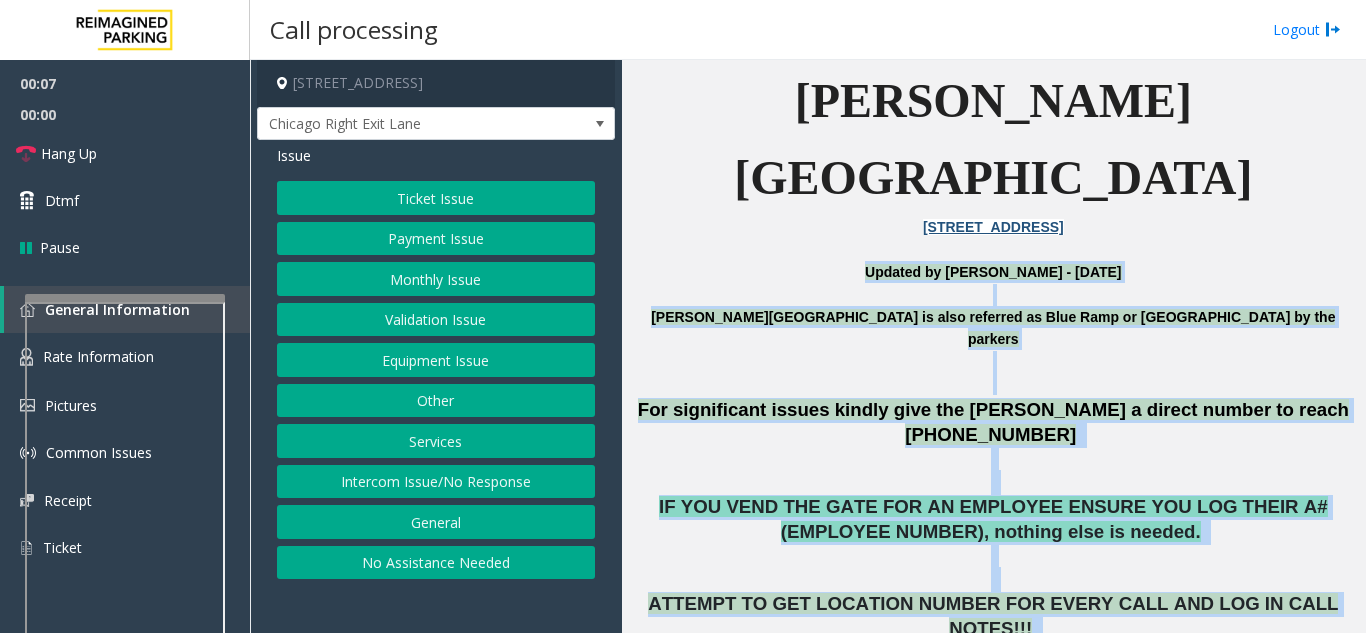 drag, startPoint x: 1111, startPoint y: 520, endPoint x: 846, endPoint y: 164, distance: 443.8029 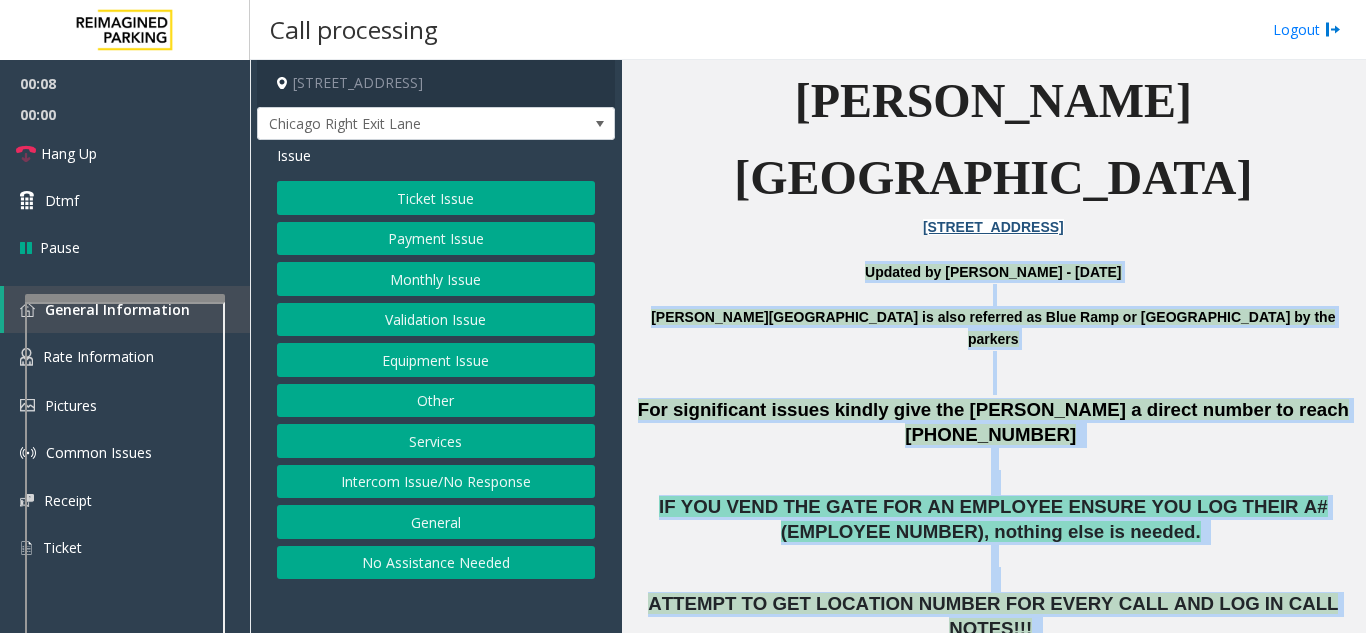 drag, startPoint x: 846, startPoint y: 164, endPoint x: 1103, endPoint y: 494, distance: 418.26904 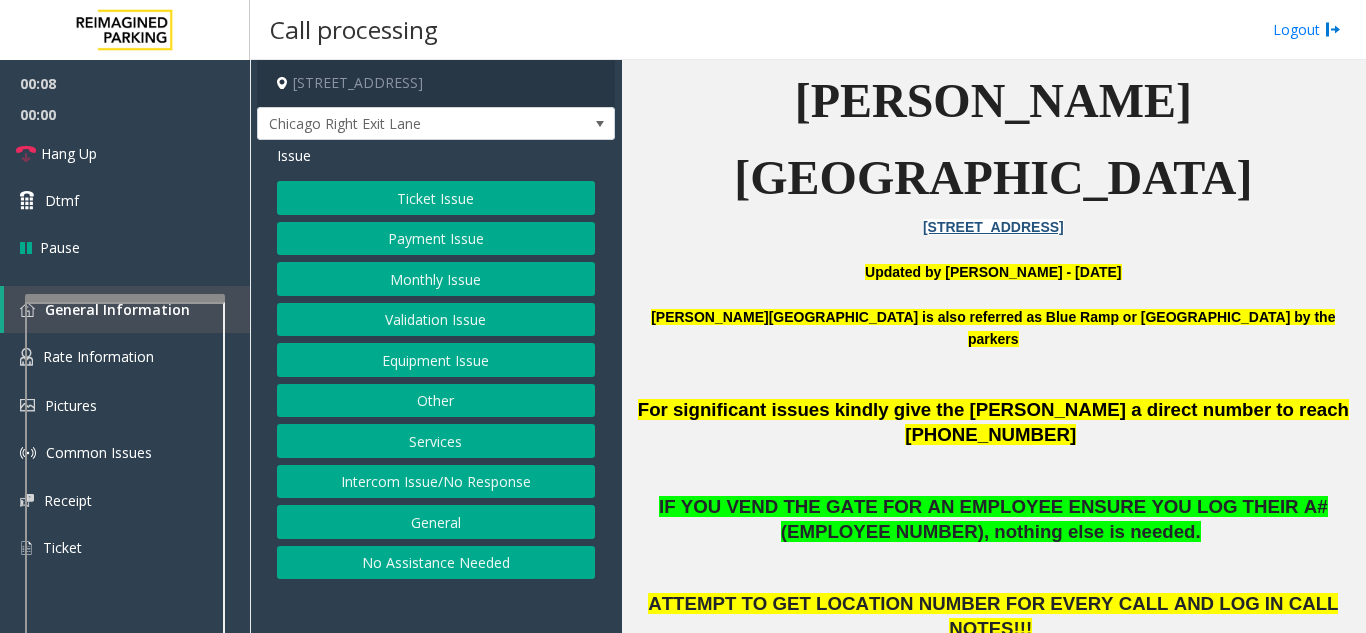 click on "ATTEMPT TO GET LOCATION NUMBER FOR EVERY CALL AND LOG IN CALL NOTES!!!" 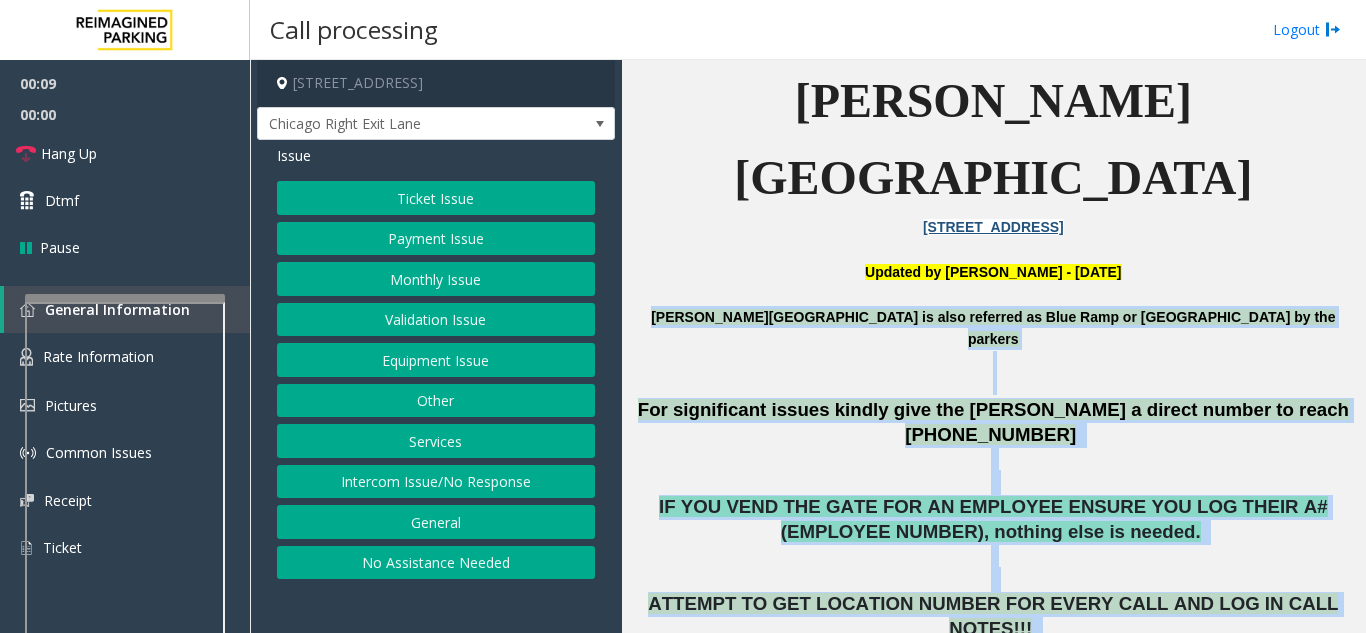 drag, startPoint x: 1103, startPoint y: 494, endPoint x: 833, endPoint y: 222, distance: 383.2545 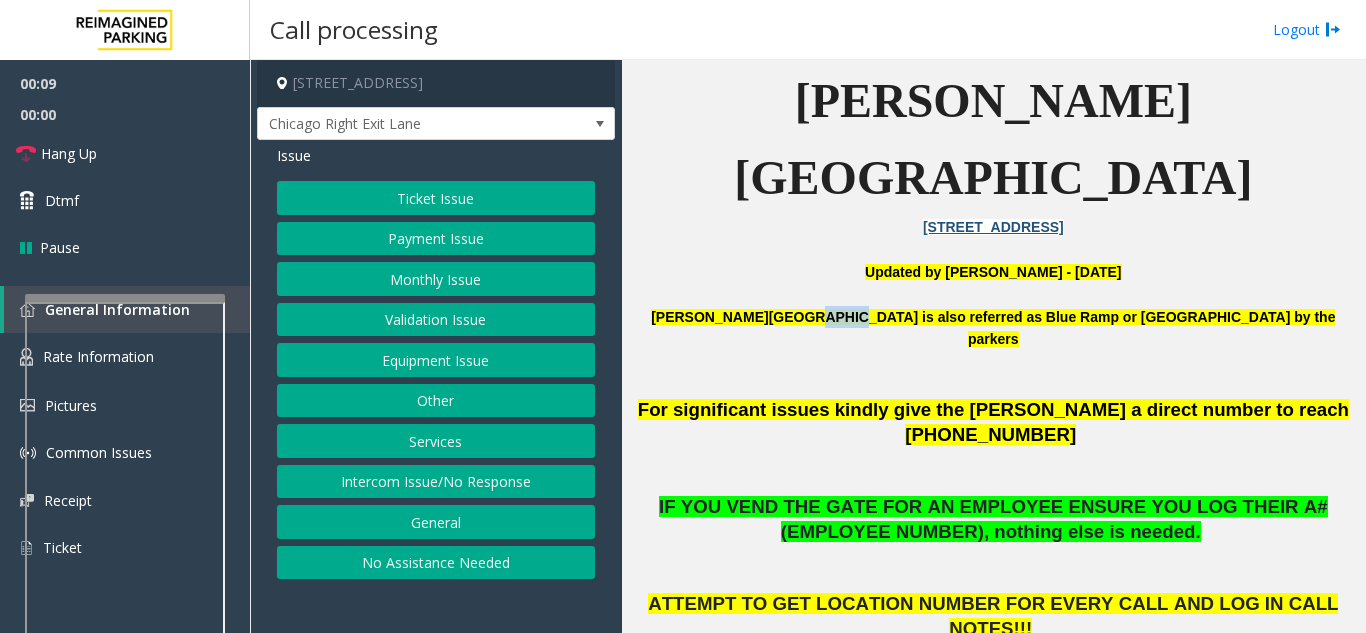 click on "[PERSON_NAME][GEOGRAPHIC_DATA] is also referred as Blue Ramp or [GEOGRAPHIC_DATA] by the parkers" 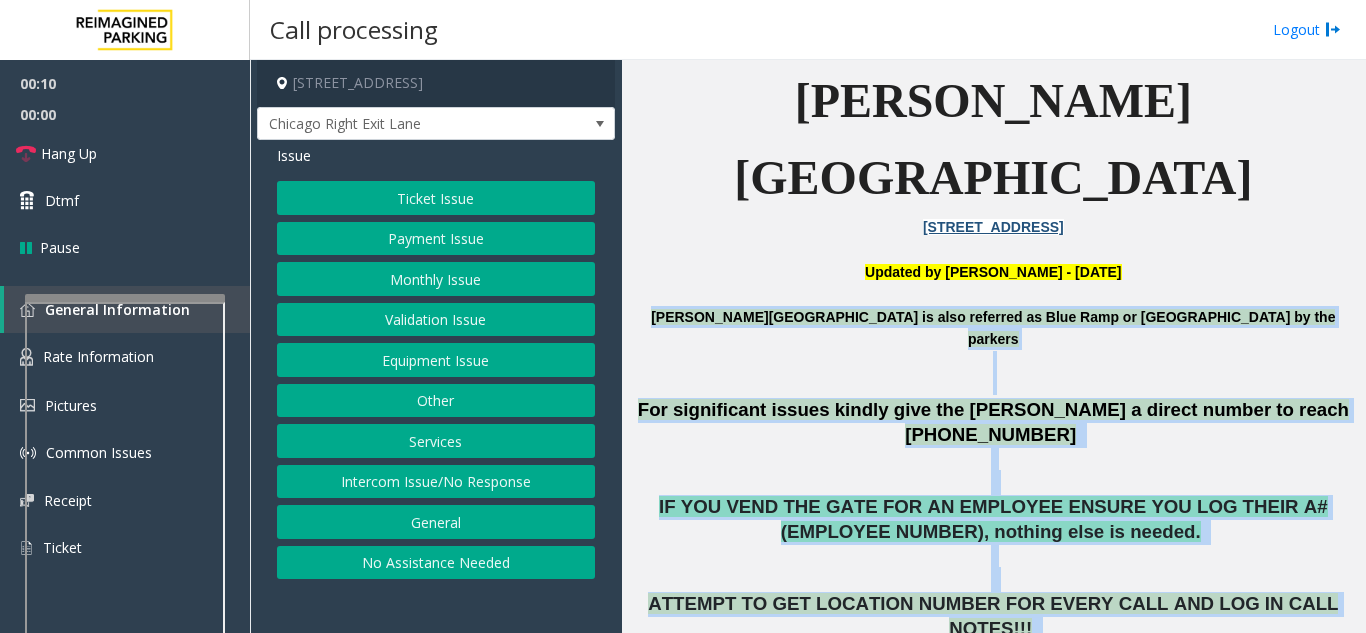 drag, startPoint x: 833, startPoint y: 222, endPoint x: 1063, endPoint y: 508, distance: 367.00952 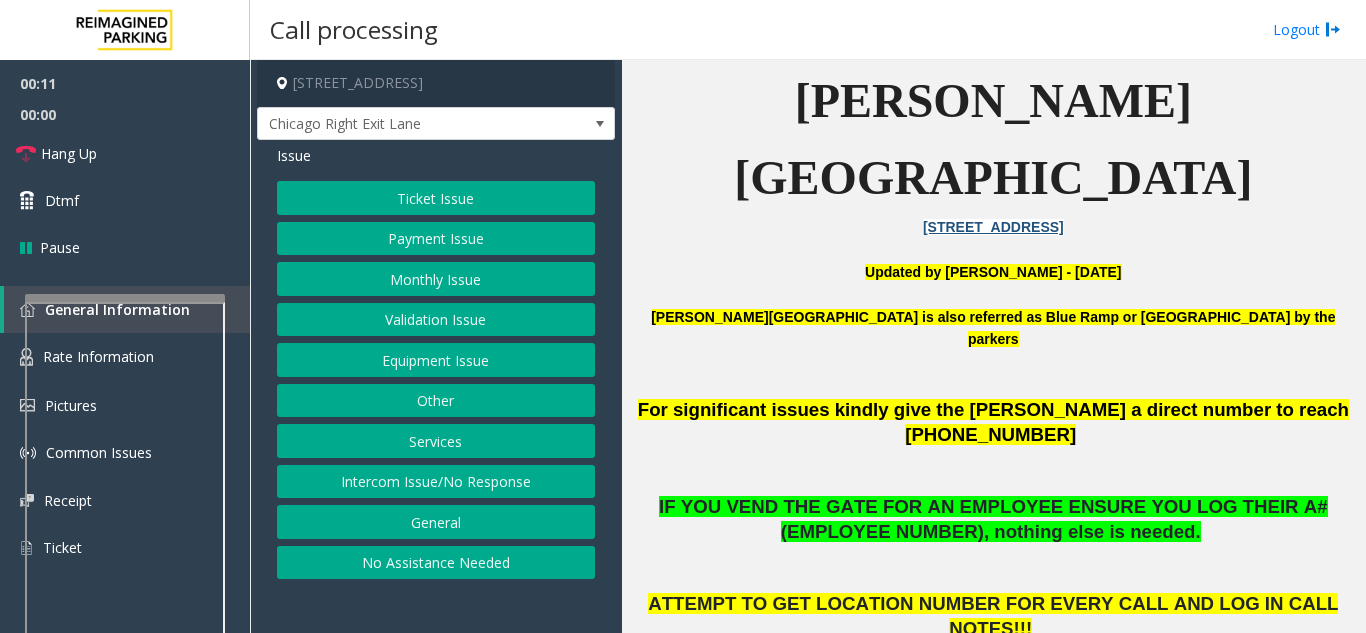 click on "Equipment Issue" 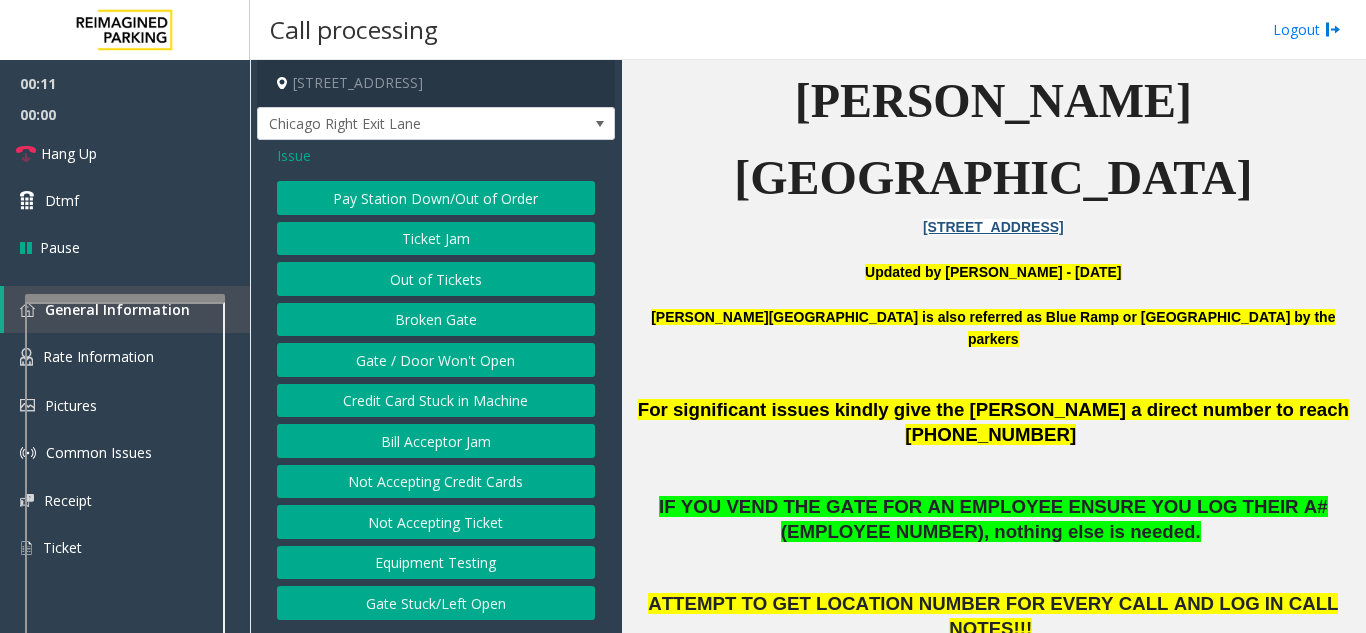 click on "Gate / Door Won't Open" 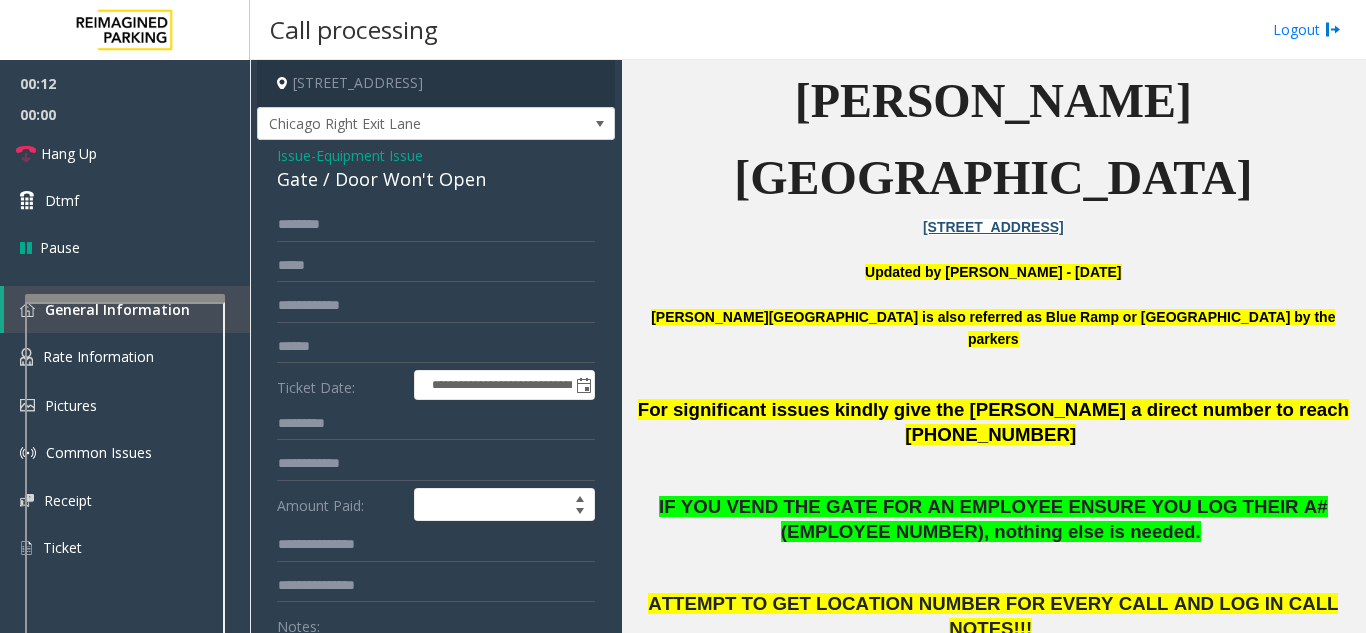 scroll, scrollTop: 400, scrollLeft: 0, axis: vertical 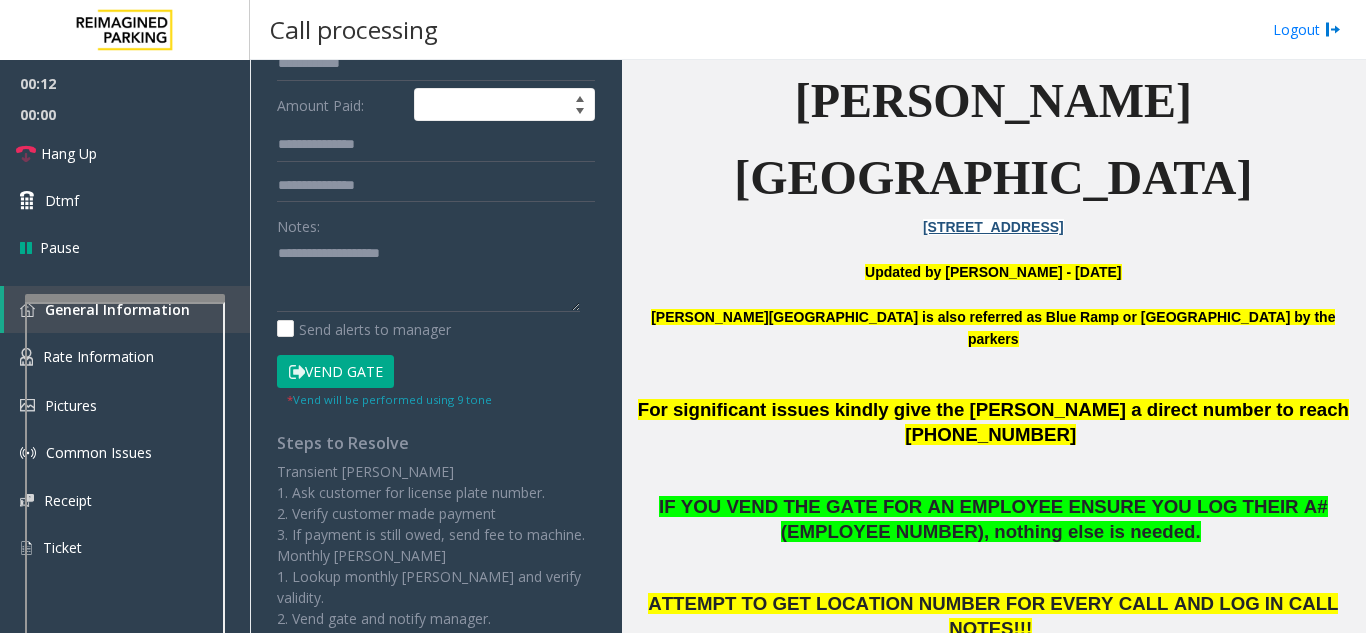 click on "Vend Gate" 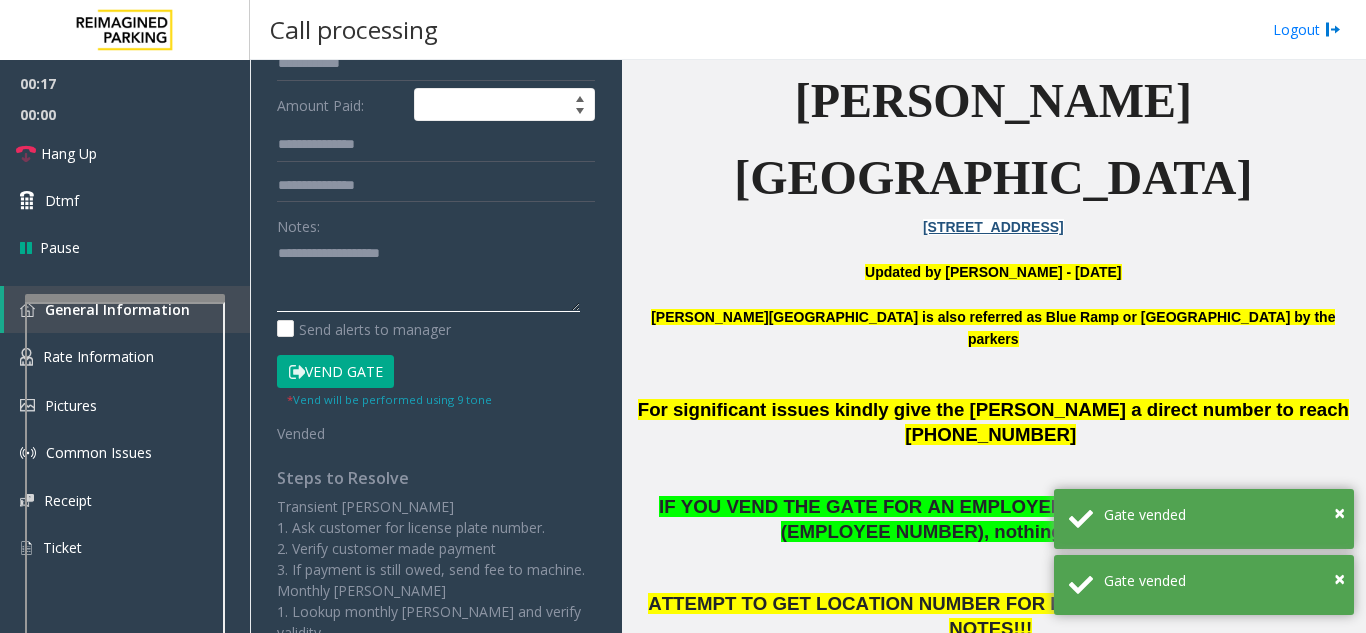 click 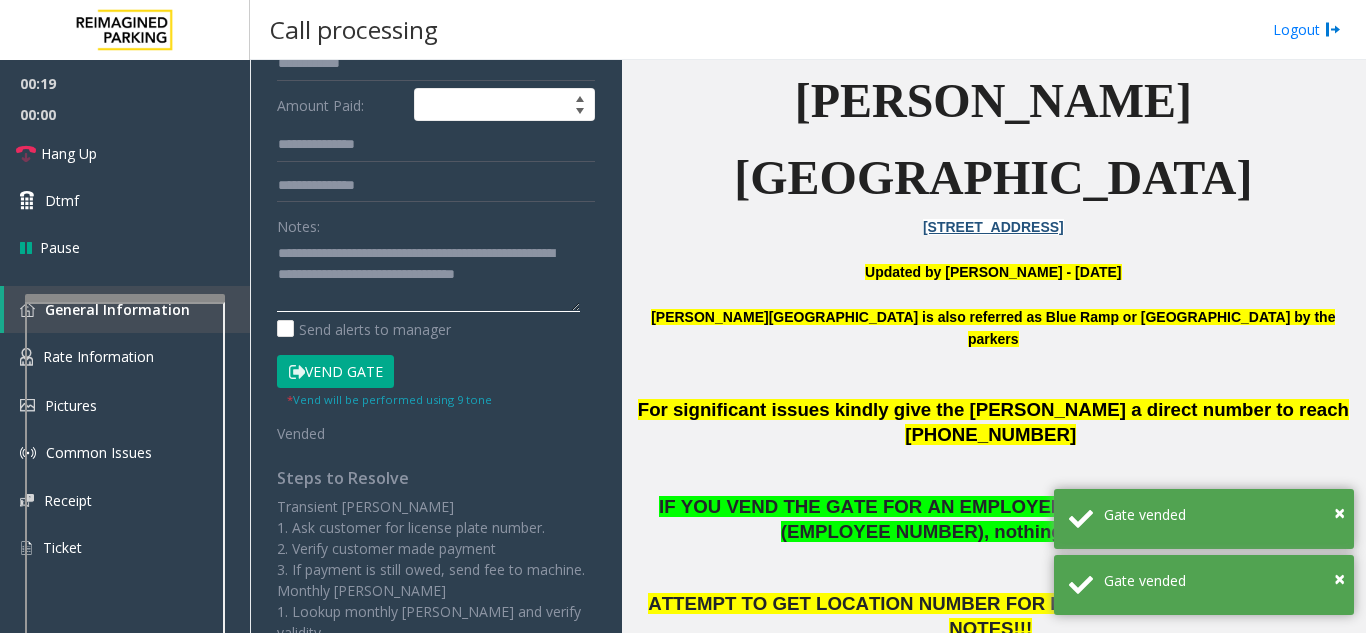 click 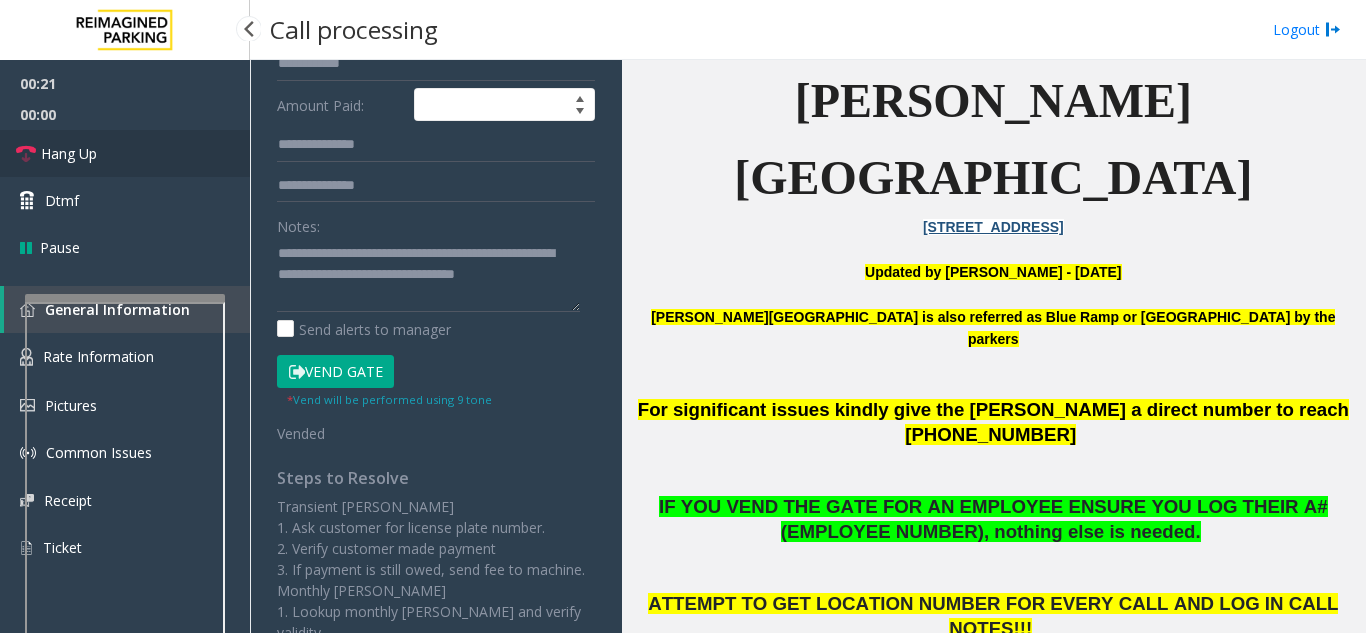 click on "Hang Up" at bounding box center [125, 153] 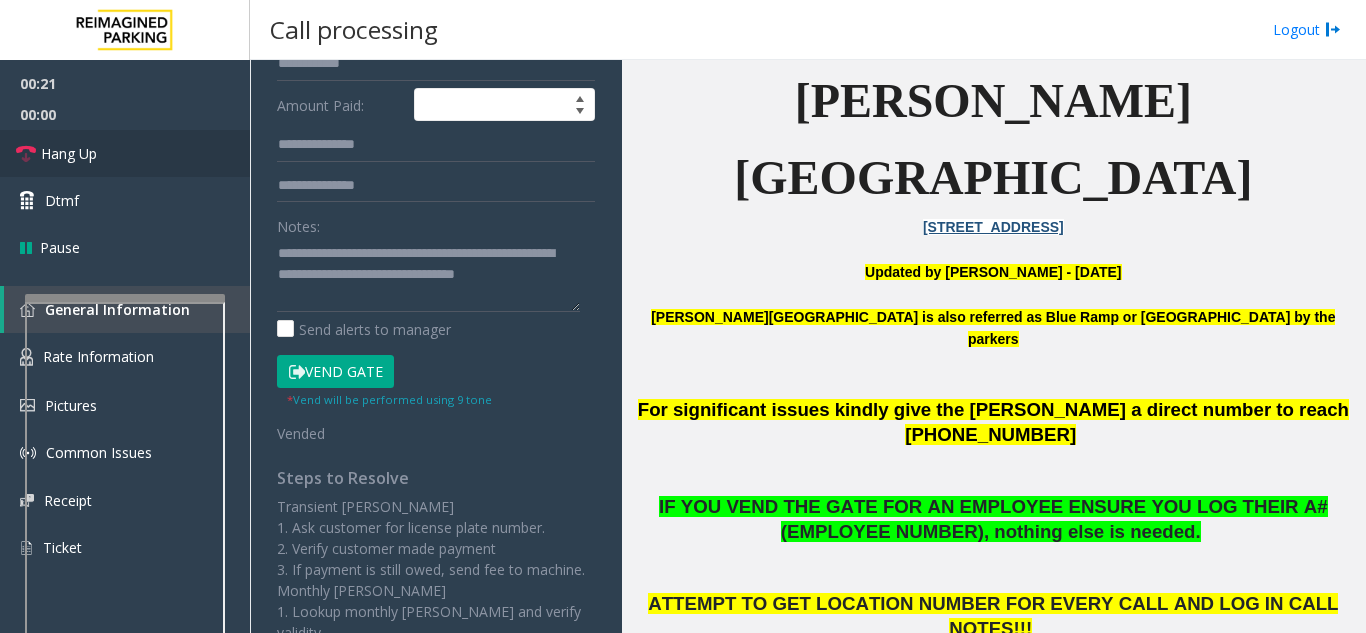 scroll, scrollTop: 0, scrollLeft: 0, axis: both 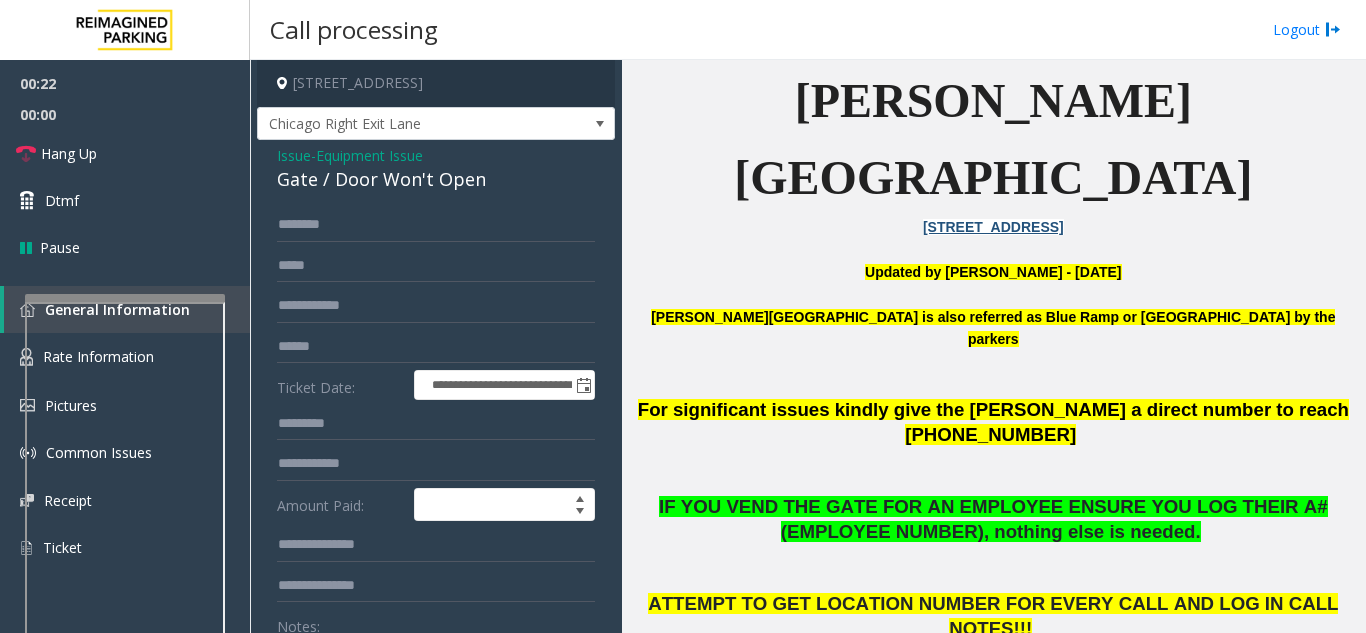 click on "Gate / Door Won't Open" 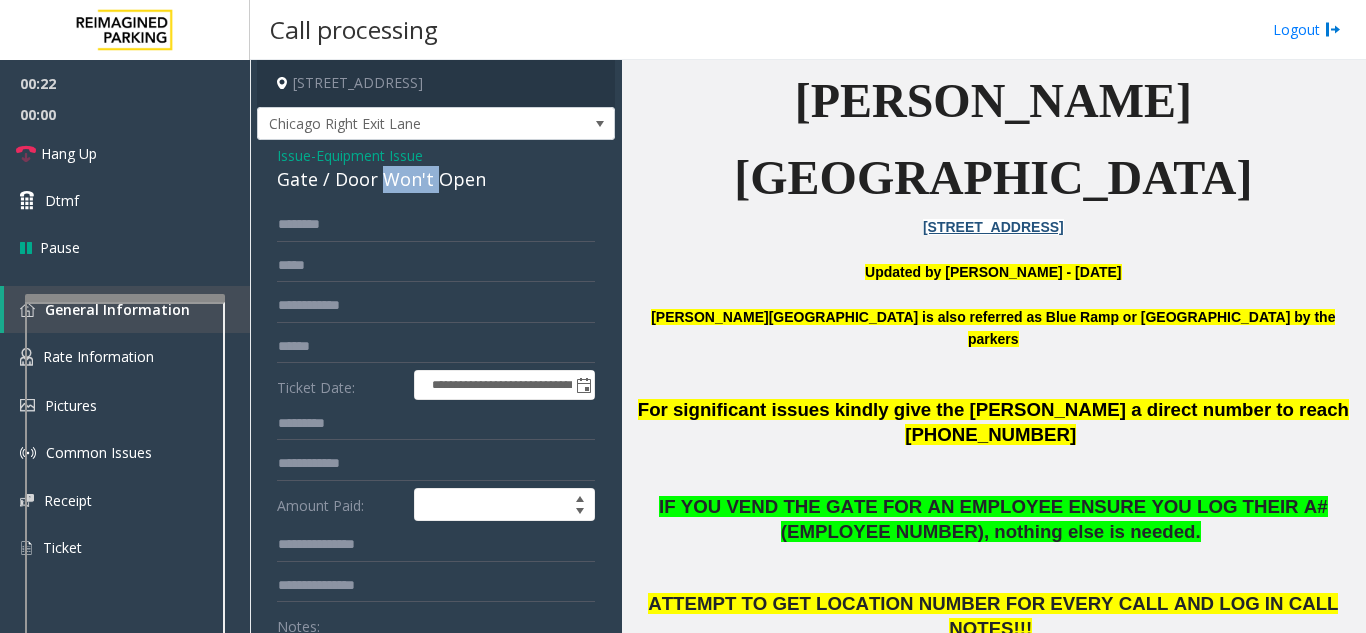 click on "Gate / Door Won't Open" 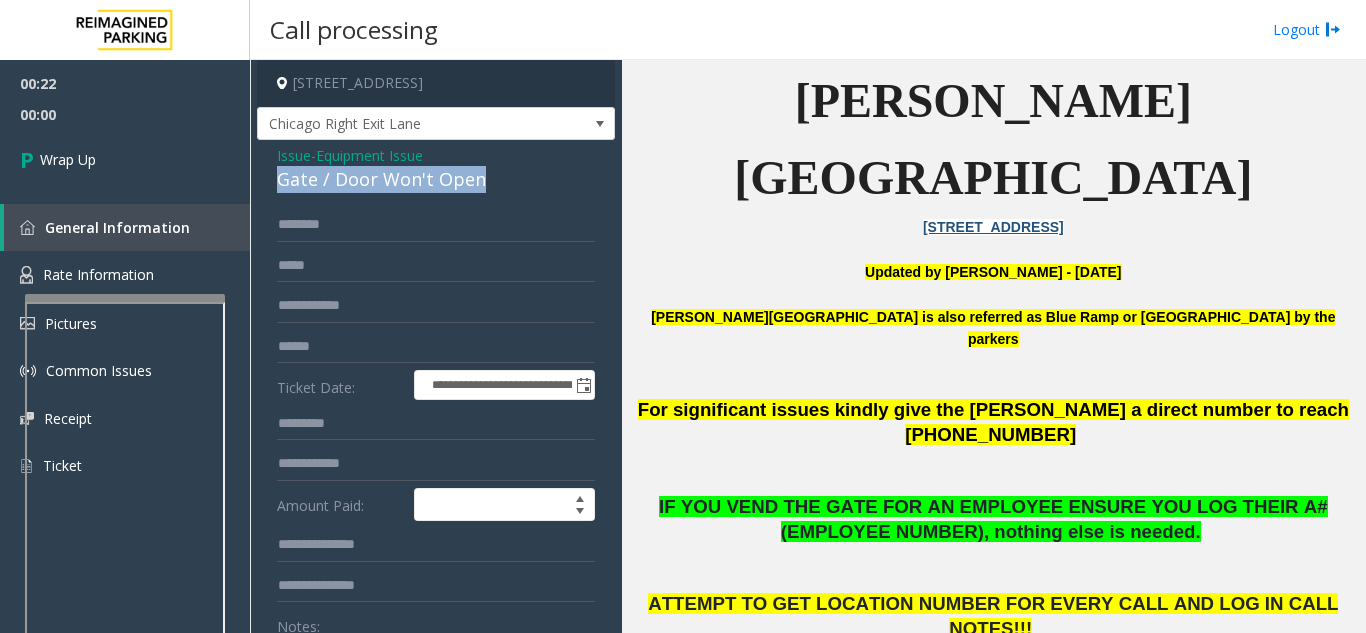 copy on "Gate / Door Won't Open" 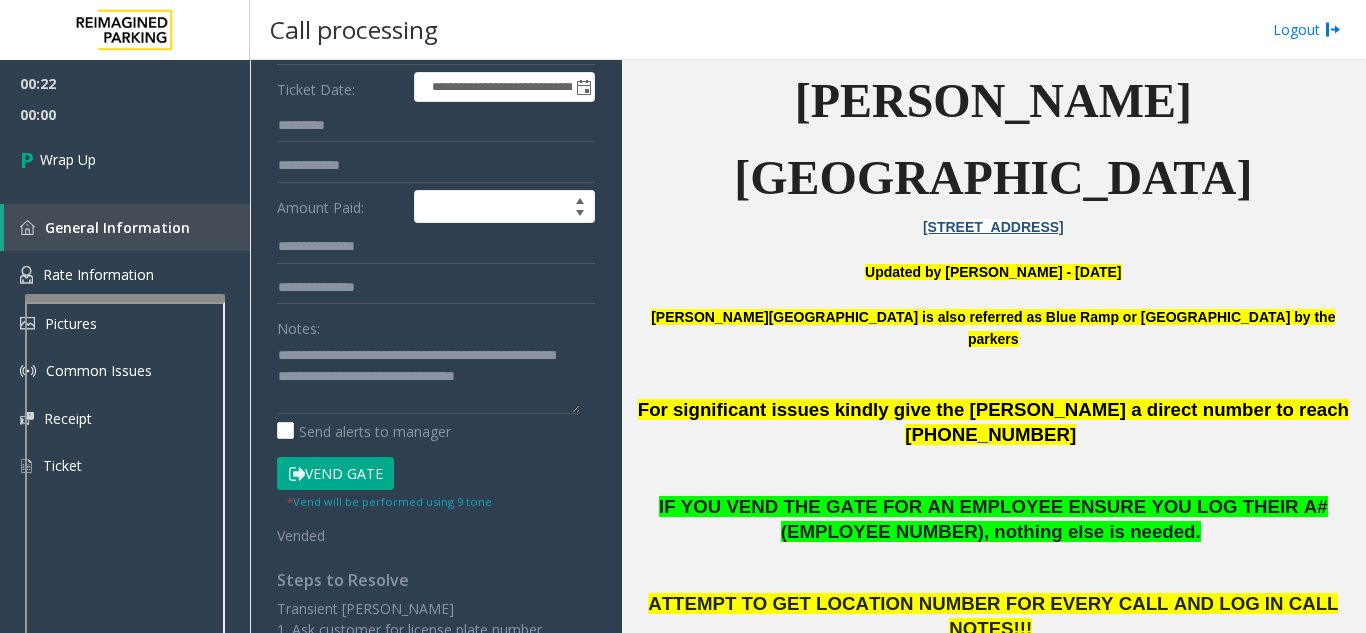 scroll, scrollTop: 300, scrollLeft: 0, axis: vertical 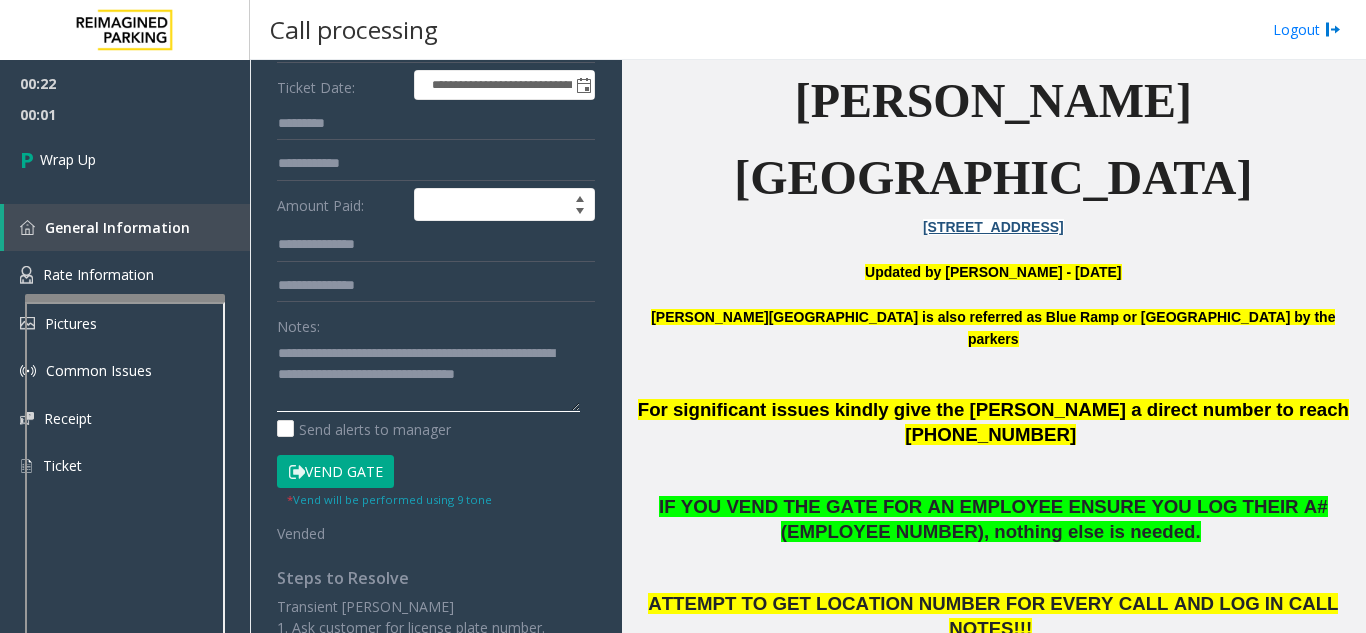 click 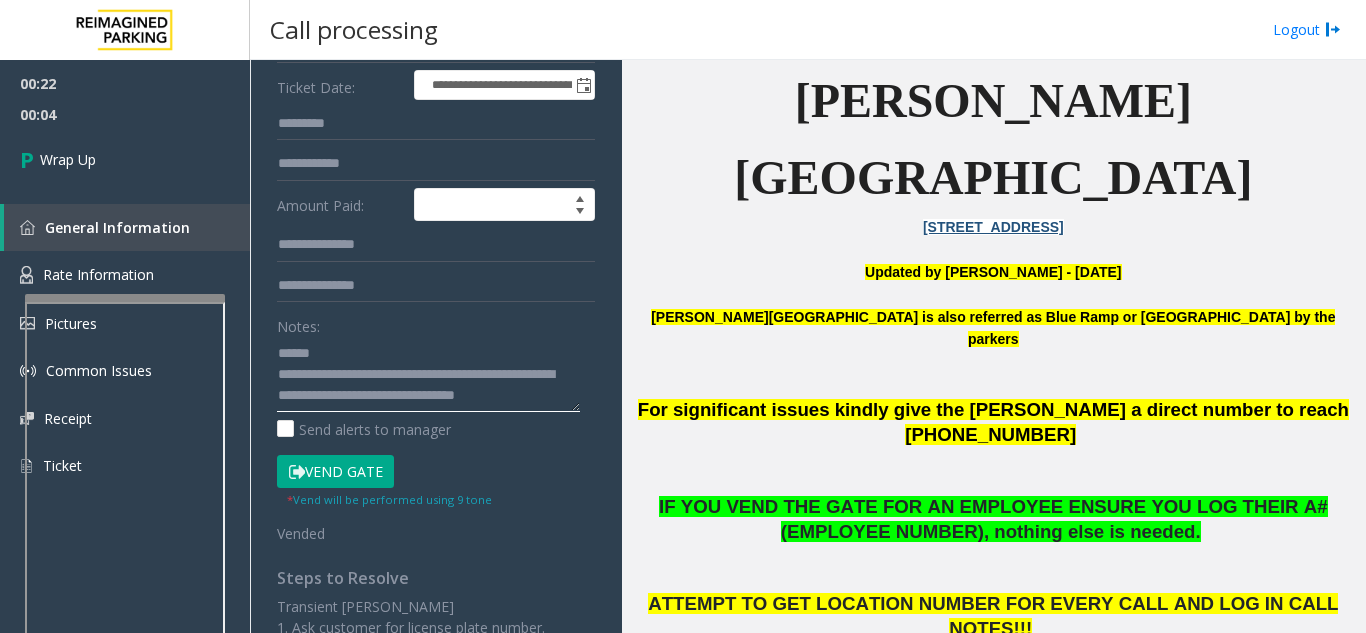 paste on "**********" 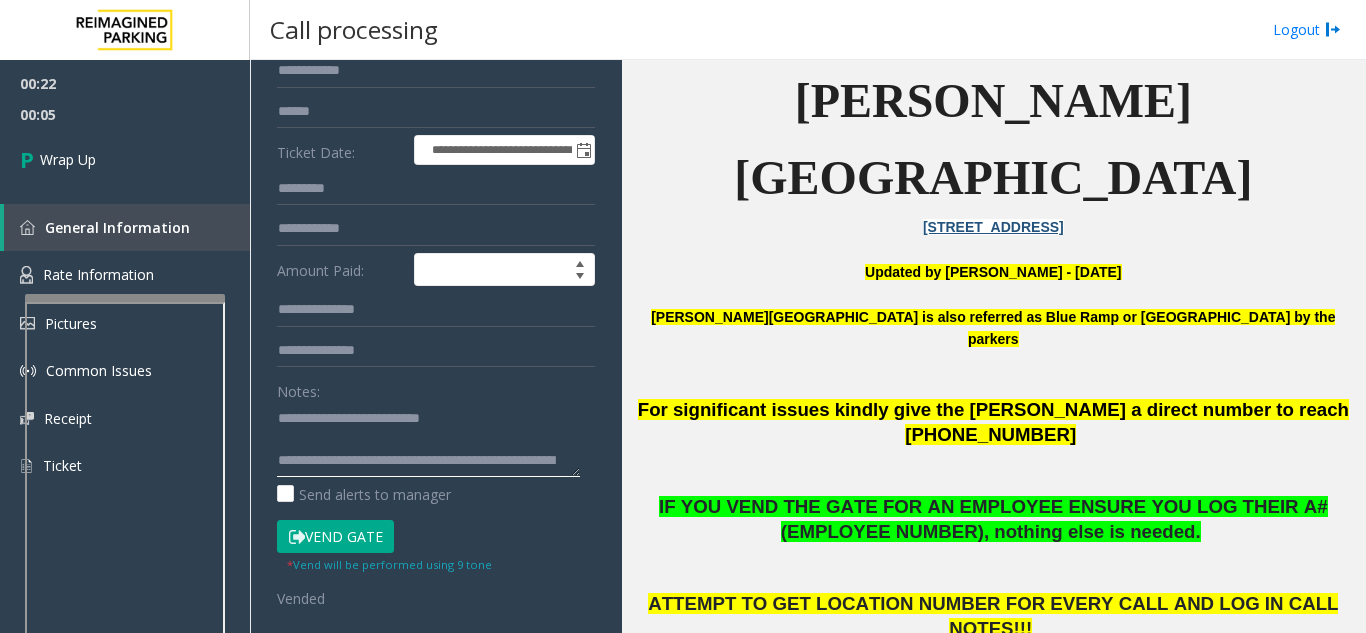scroll, scrollTop: 200, scrollLeft: 0, axis: vertical 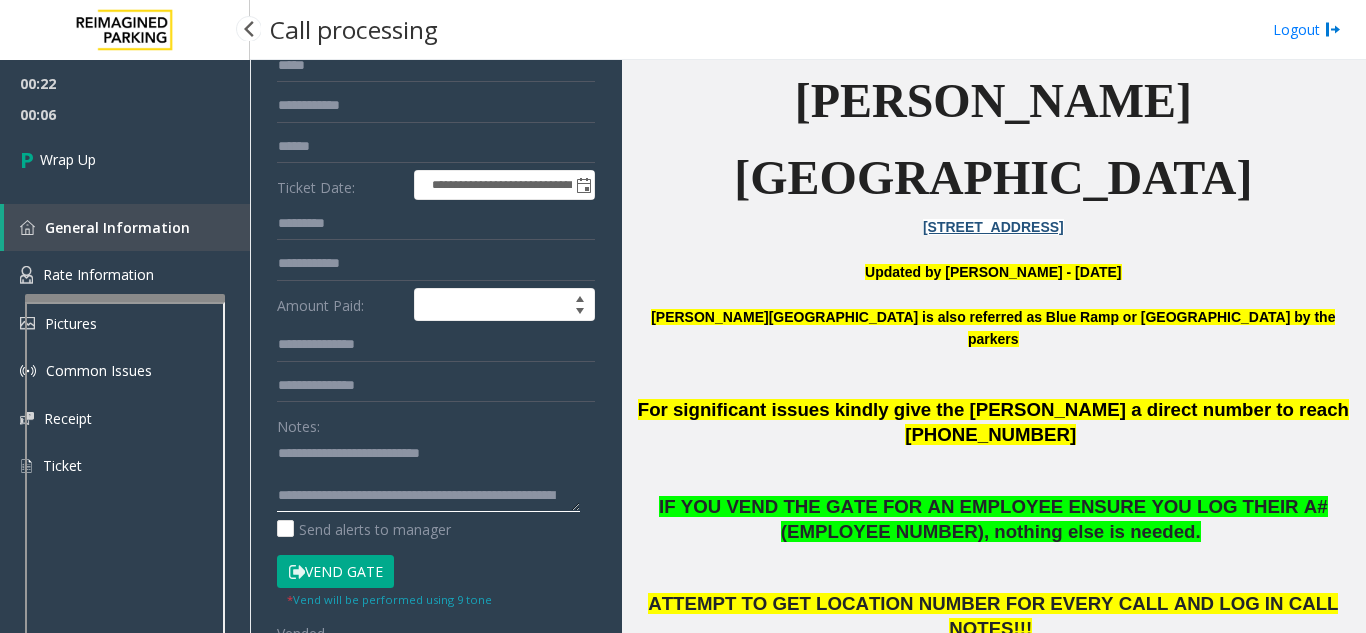 type on "**********" 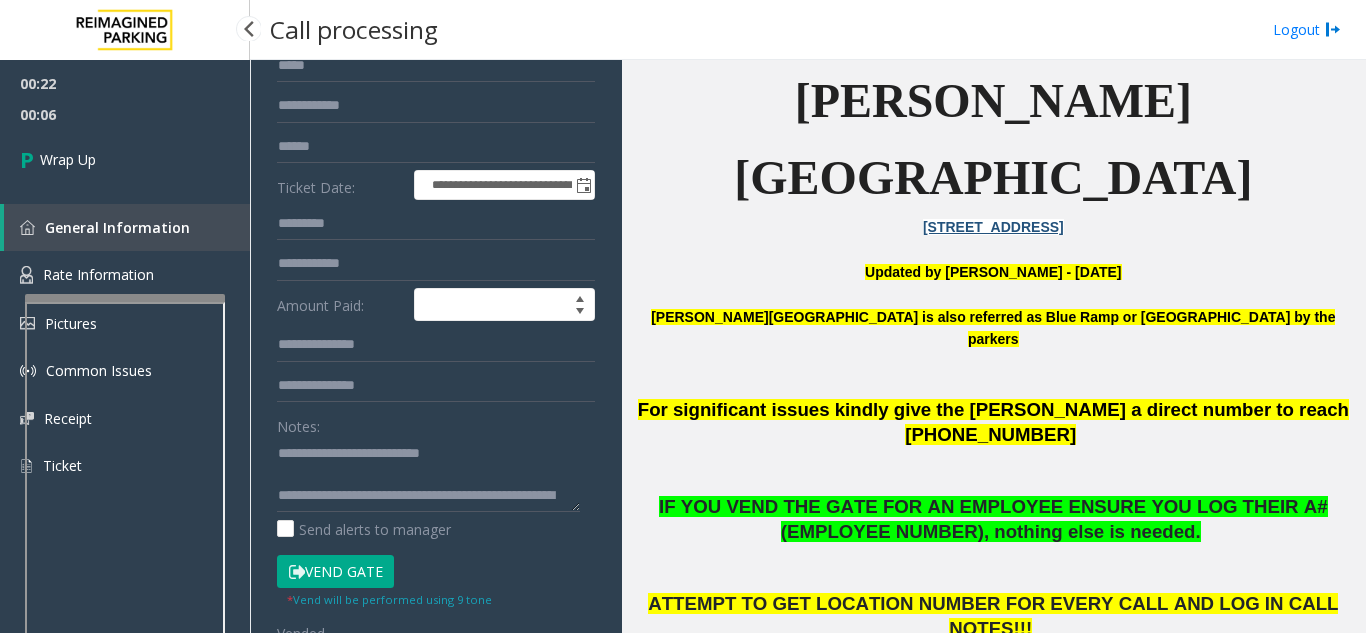click on "00:06" at bounding box center [125, 114] 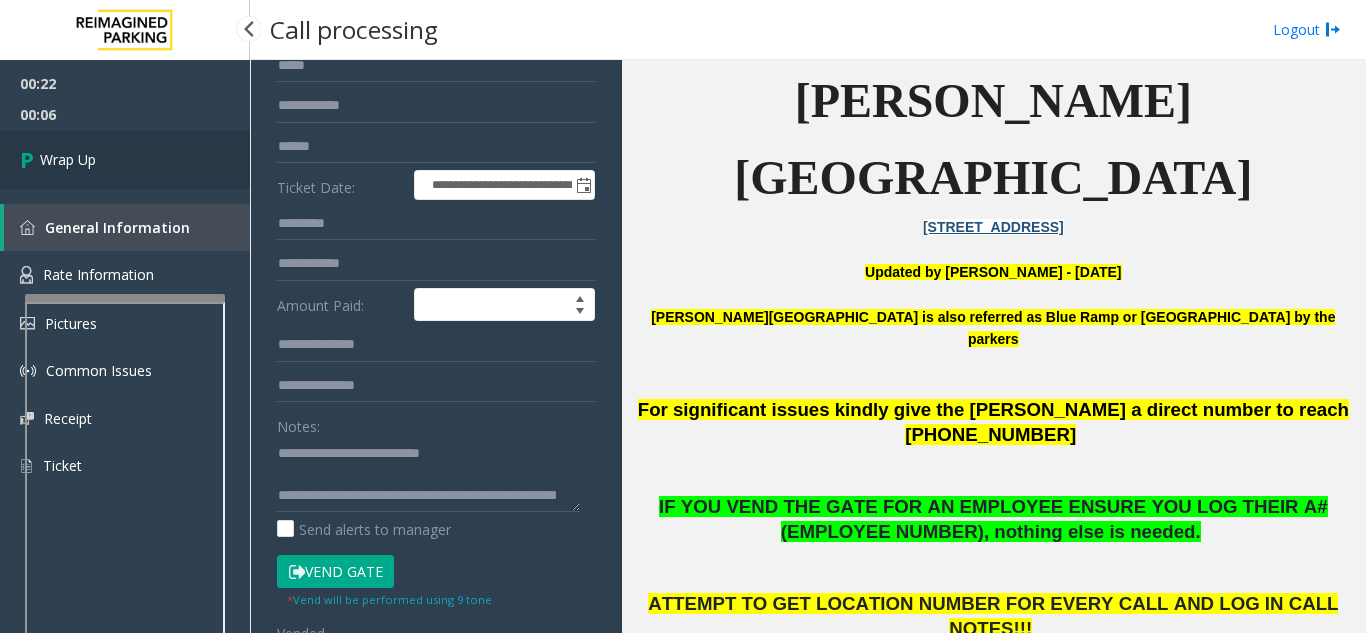 click on "Wrap Up" at bounding box center (68, 159) 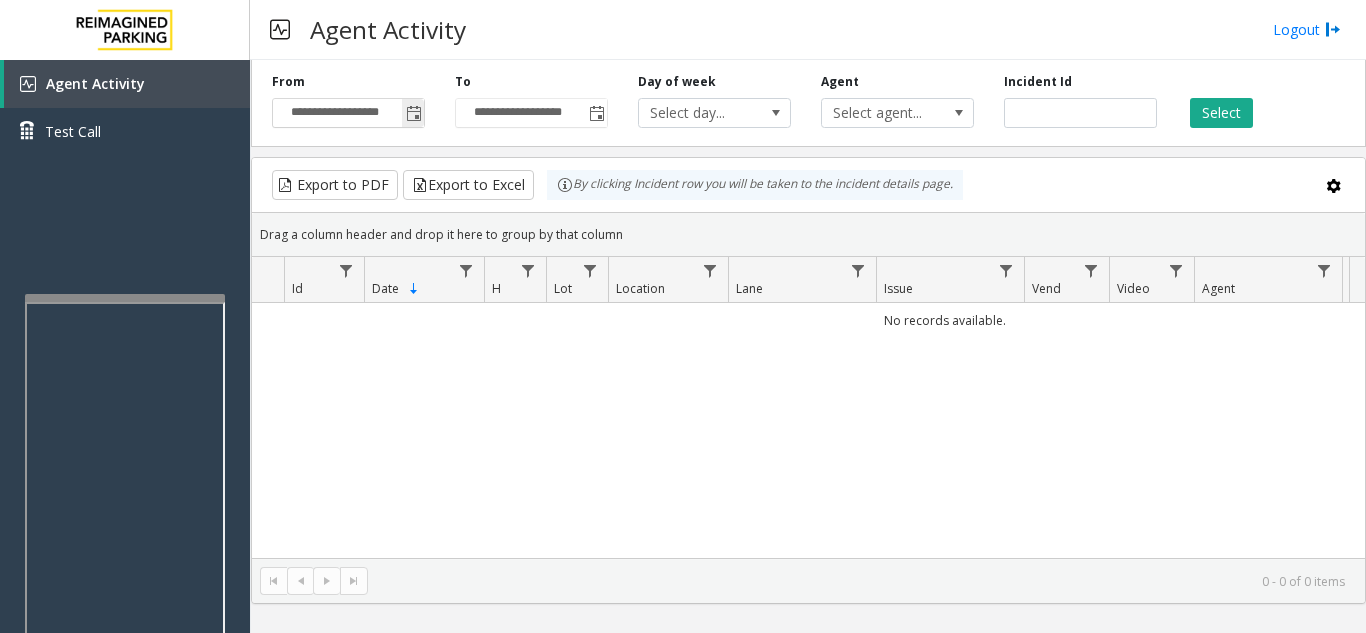 click 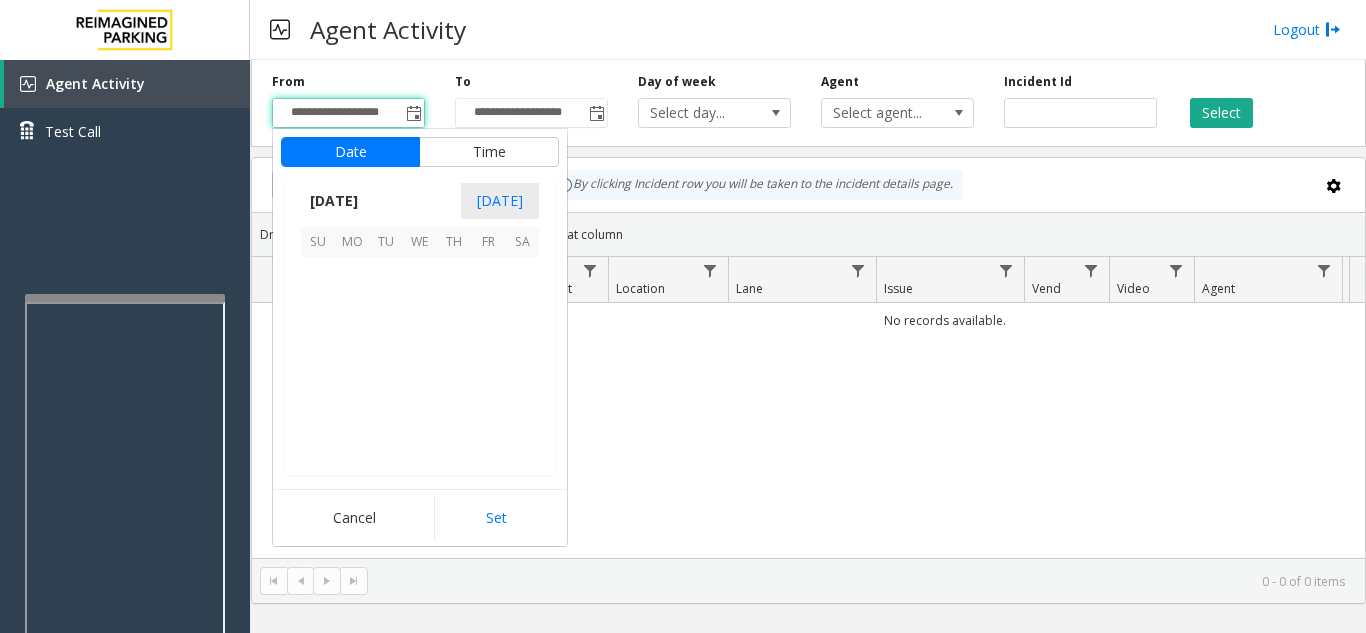 scroll, scrollTop: 358428, scrollLeft: 0, axis: vertical 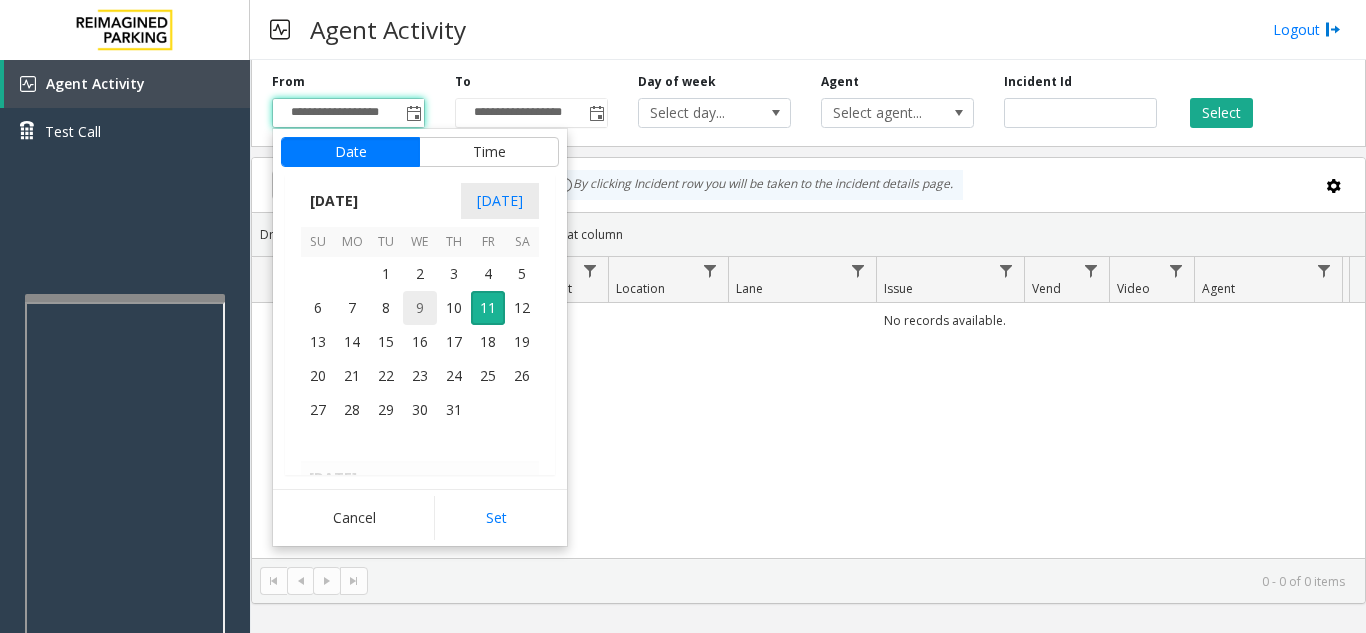 click on "9" at bounding box center [420, 308] 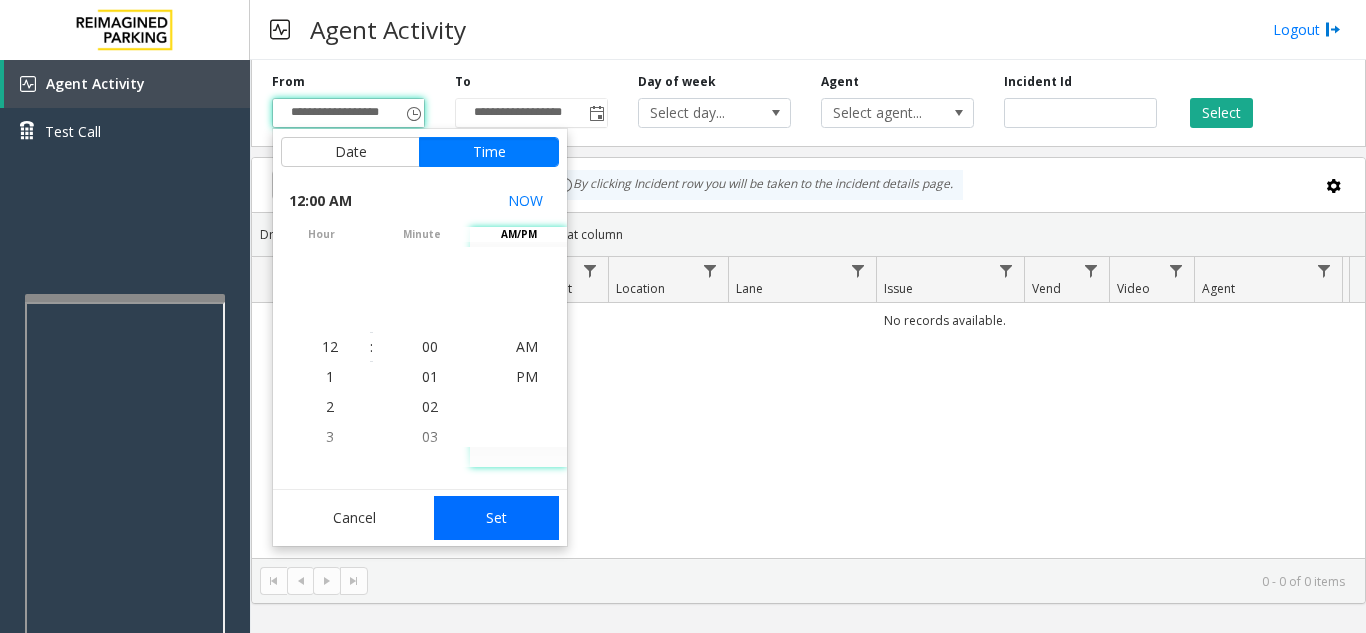 click on "Set" 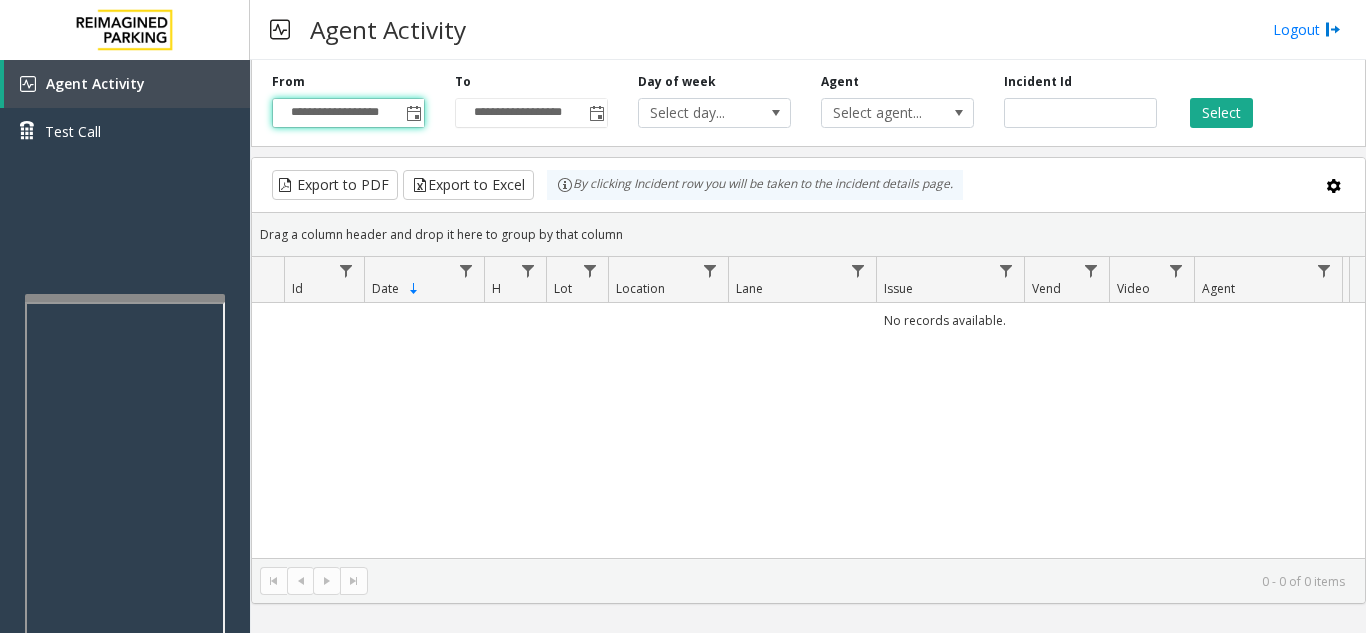 type on "**********" 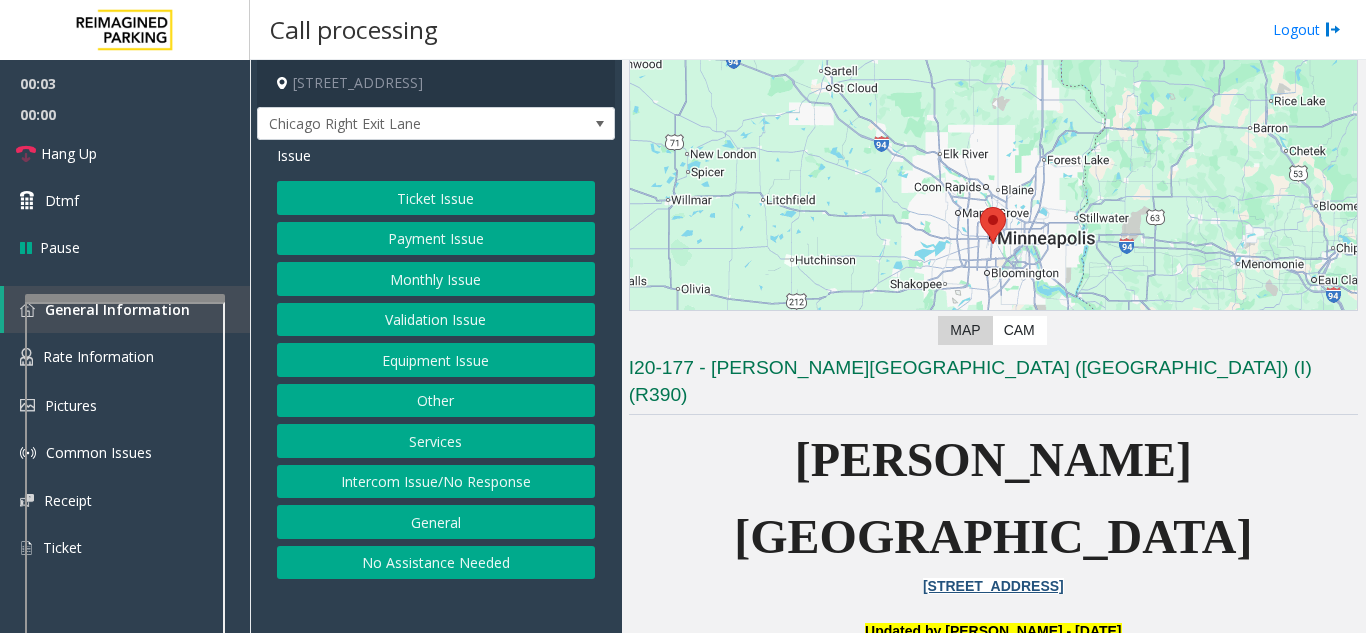 scroll, scrollTop: 400, scrollLeft: 0, axis: vertical 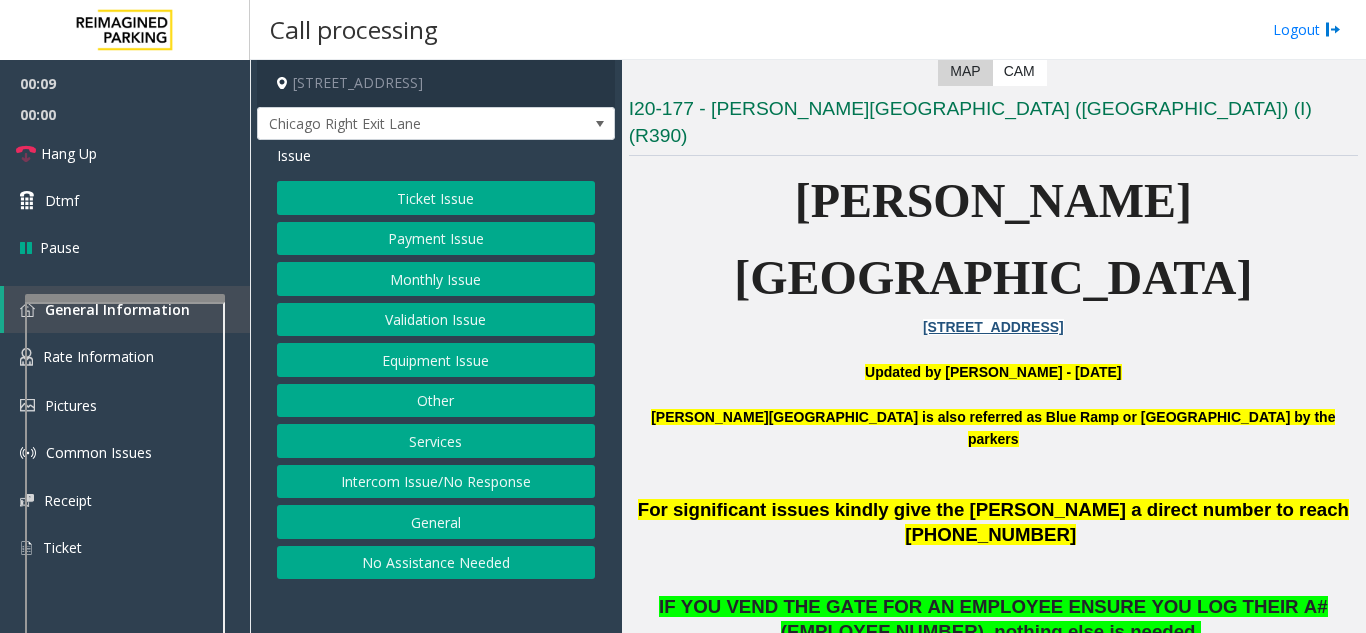 click on "Equipment Issue" 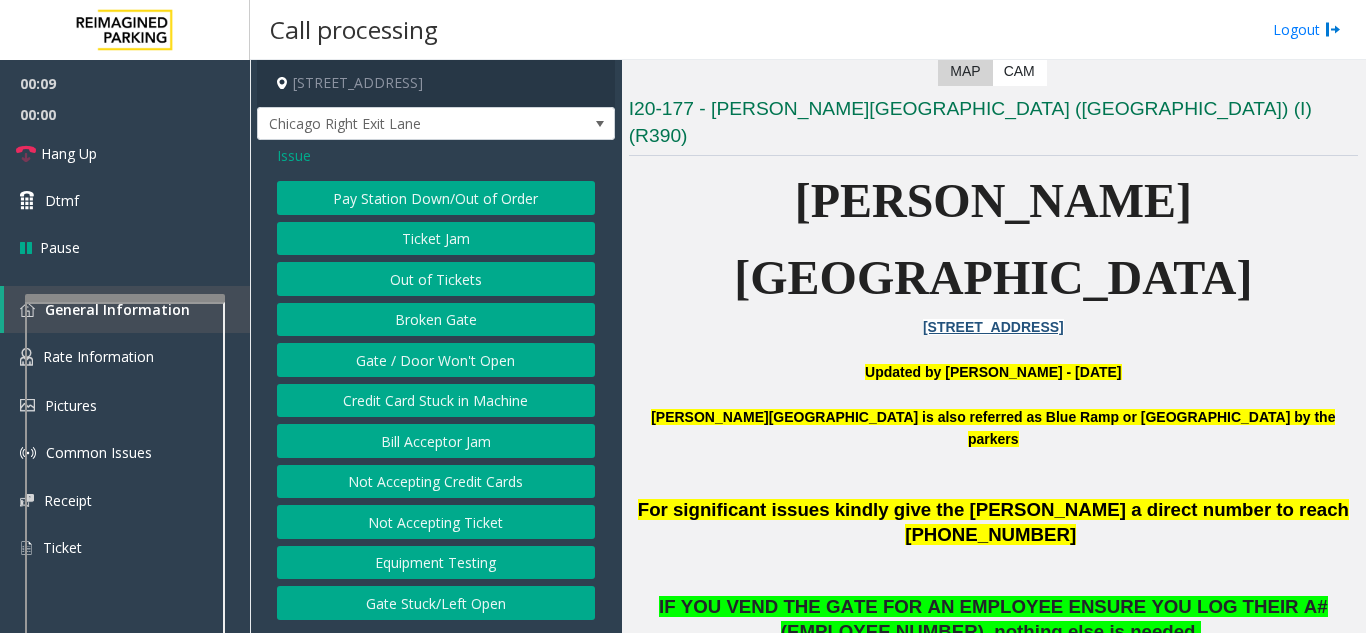 click on "Gate / Door Won't Open" 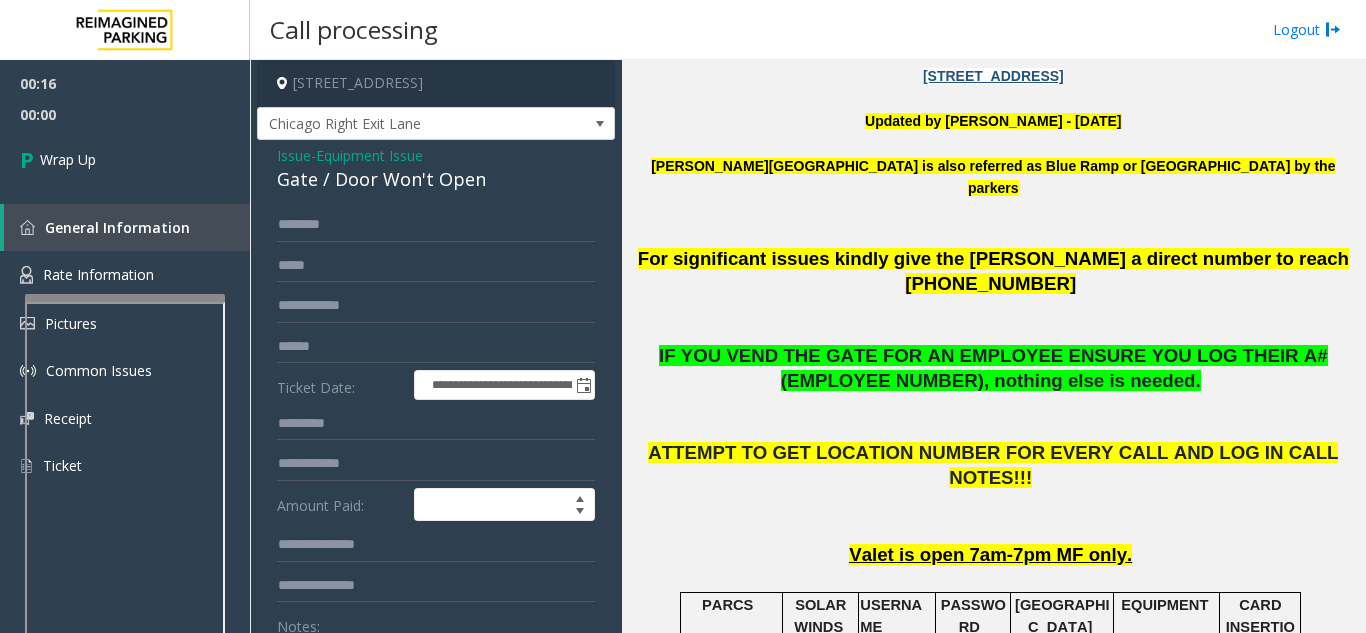 scroll, scrollTop: 700, scrollLeft: 0, axis: vertical 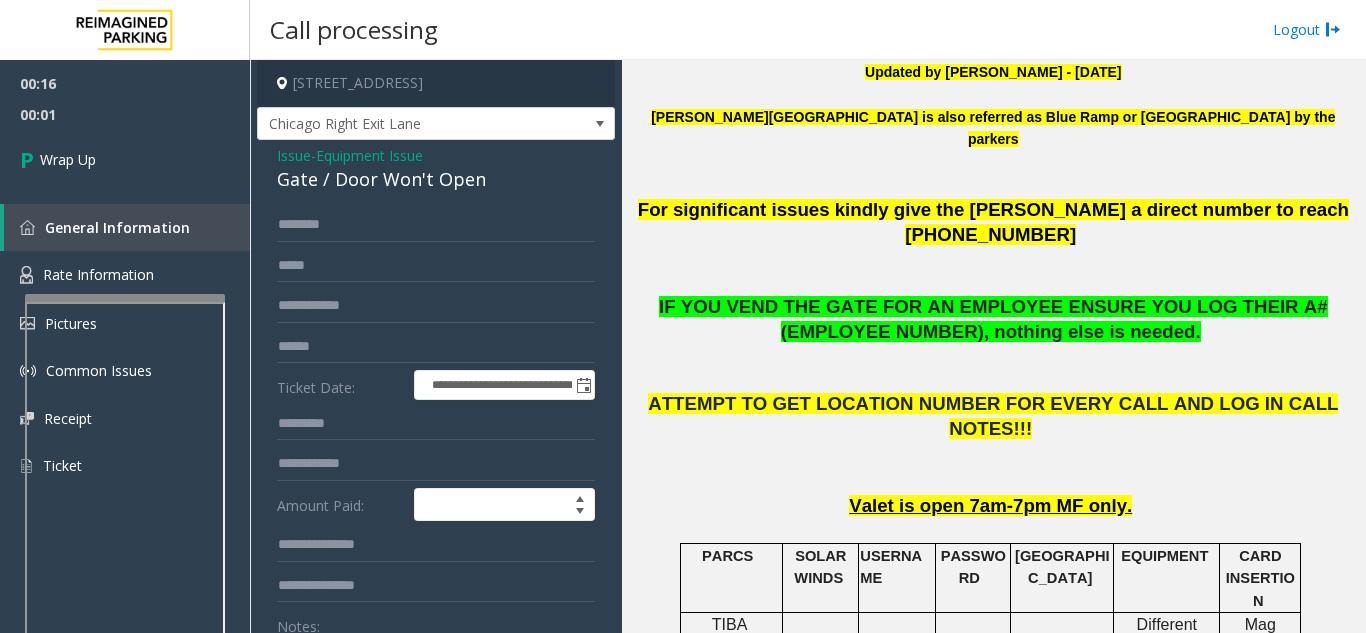 click on "Equipment Issue" 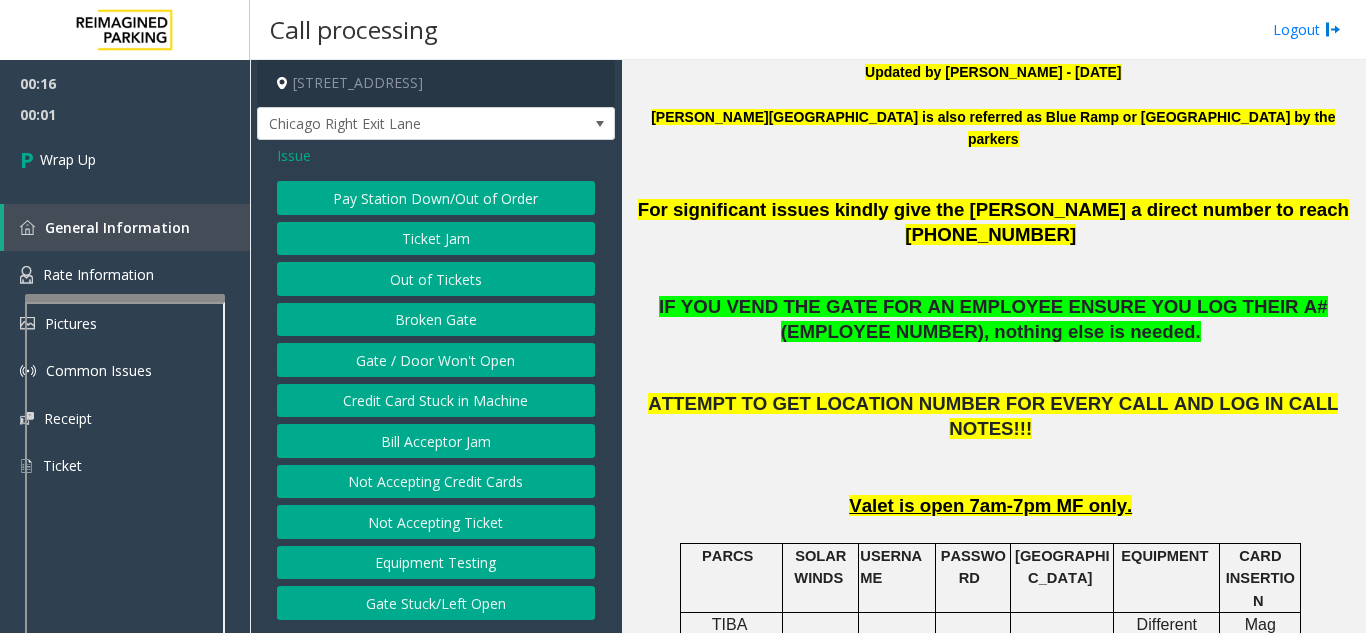 click on "Issue" 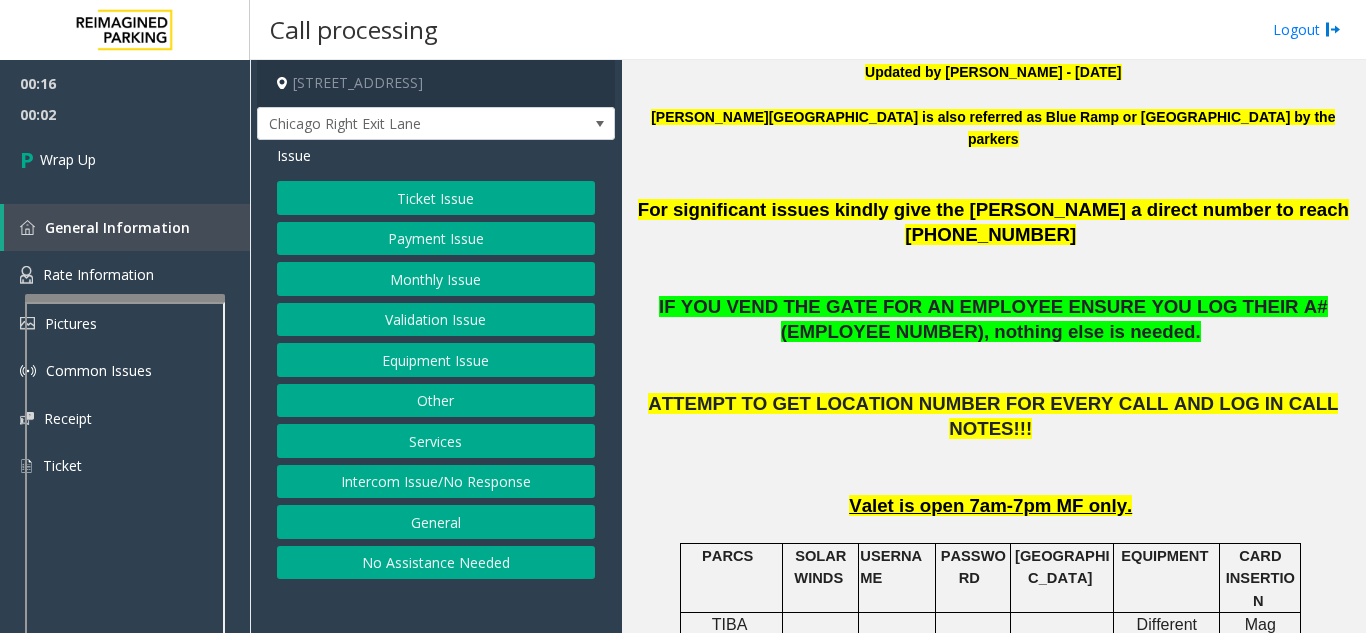 click on "Intercom Issue/No Response" 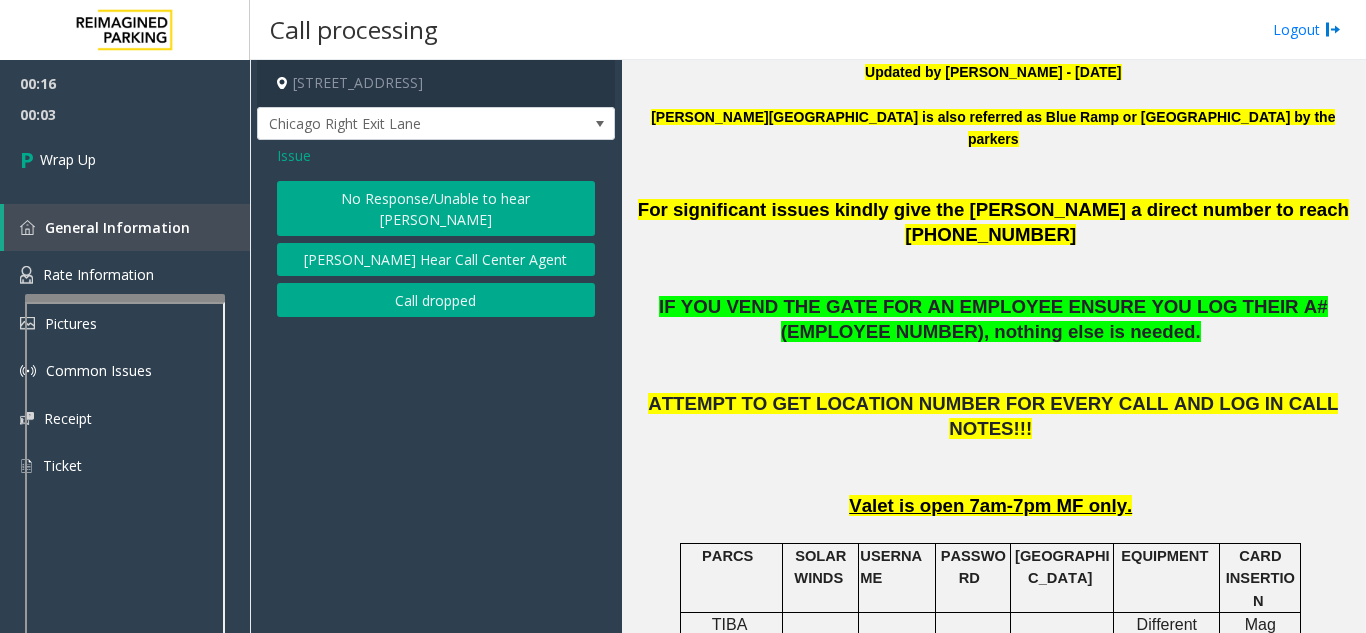 click on "Call dropped" 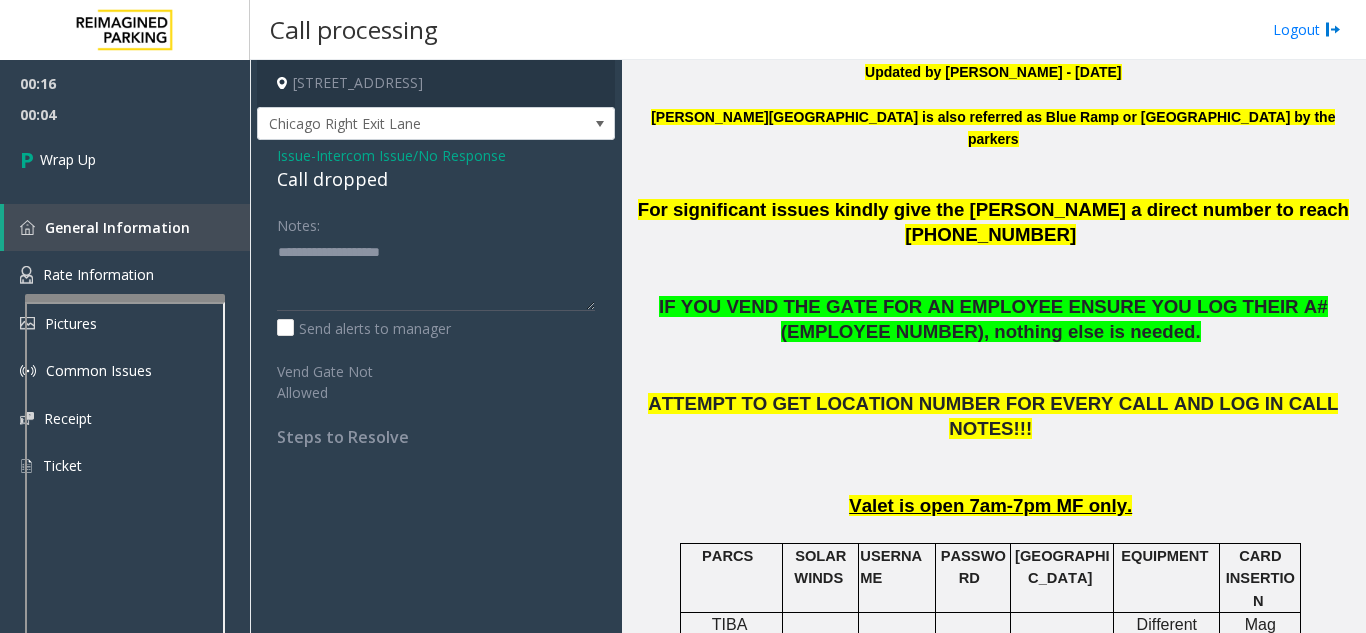 click on "Call dropped" 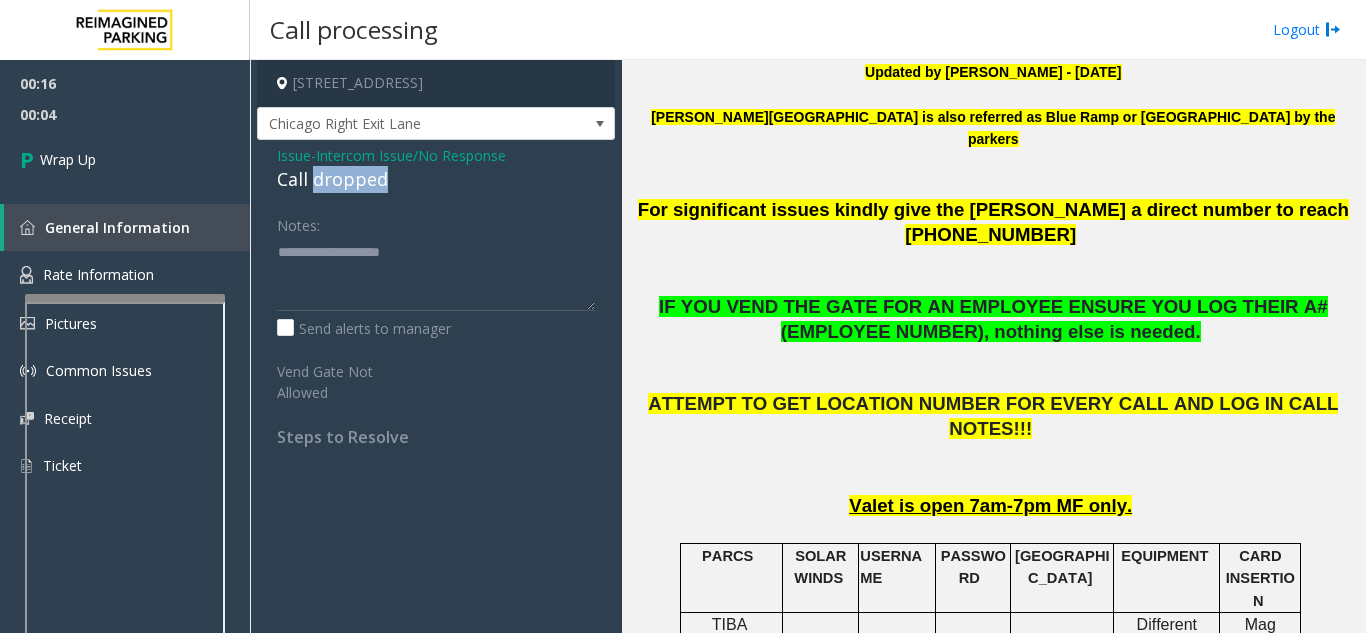 click on "Call dropped" 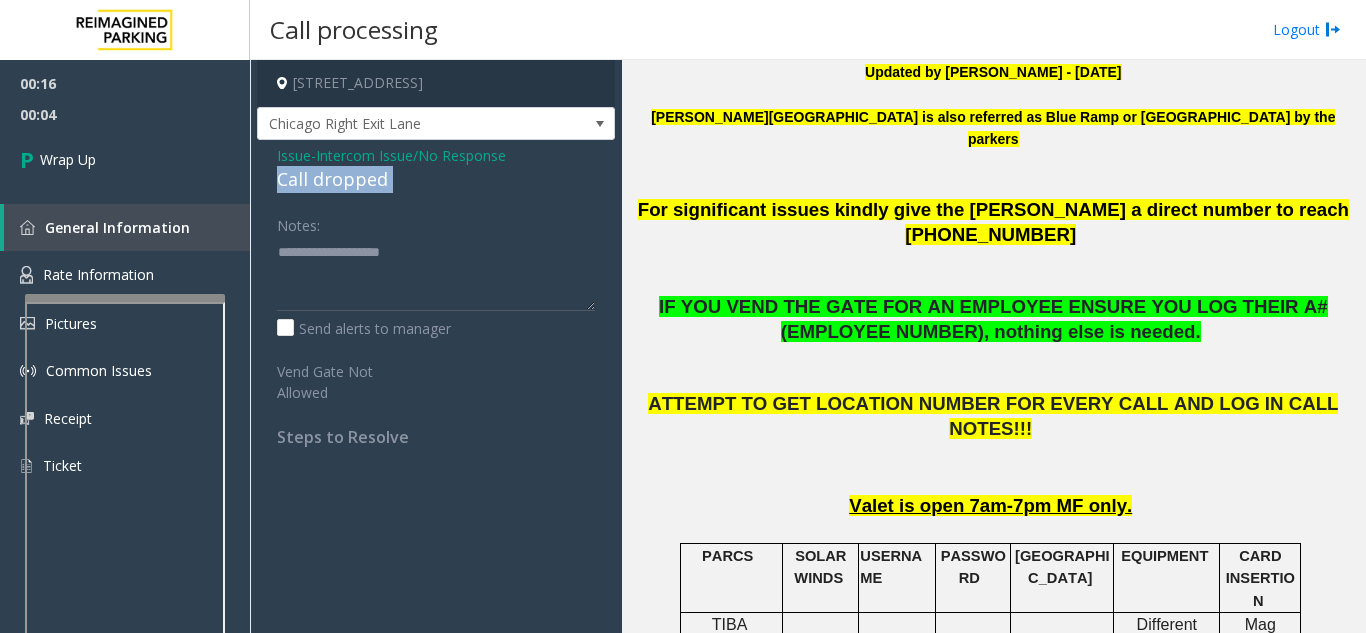 click on "Call dropped" 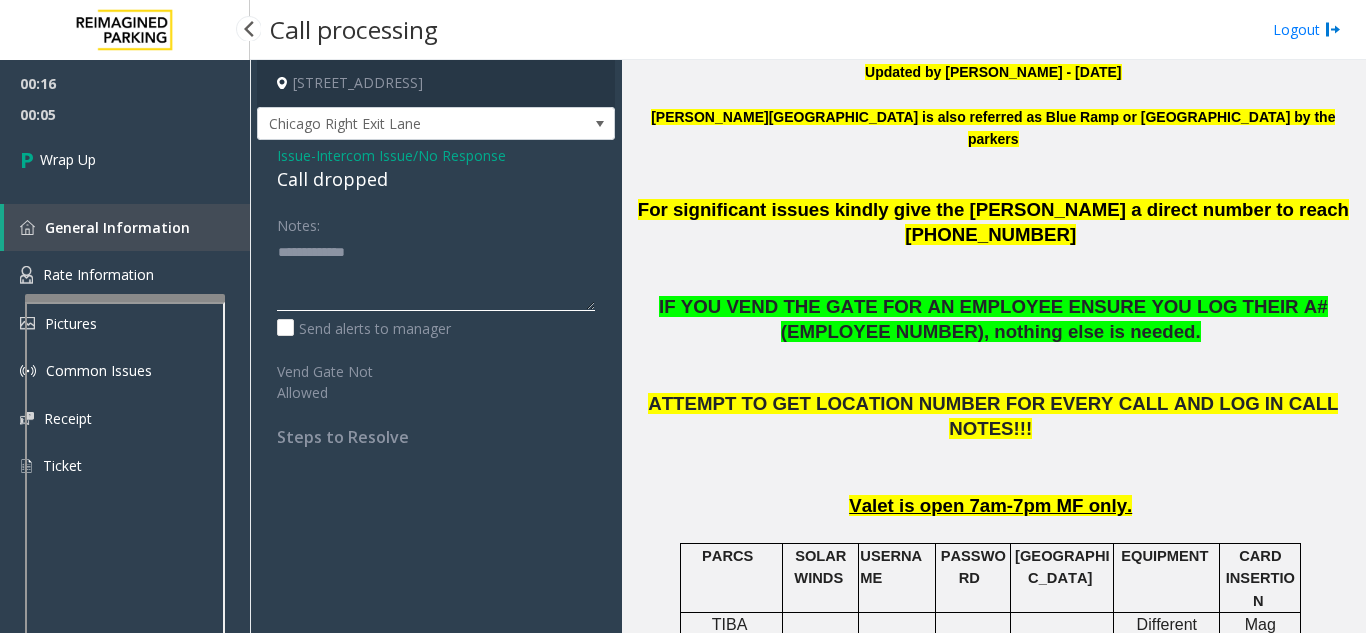 type on "**********" 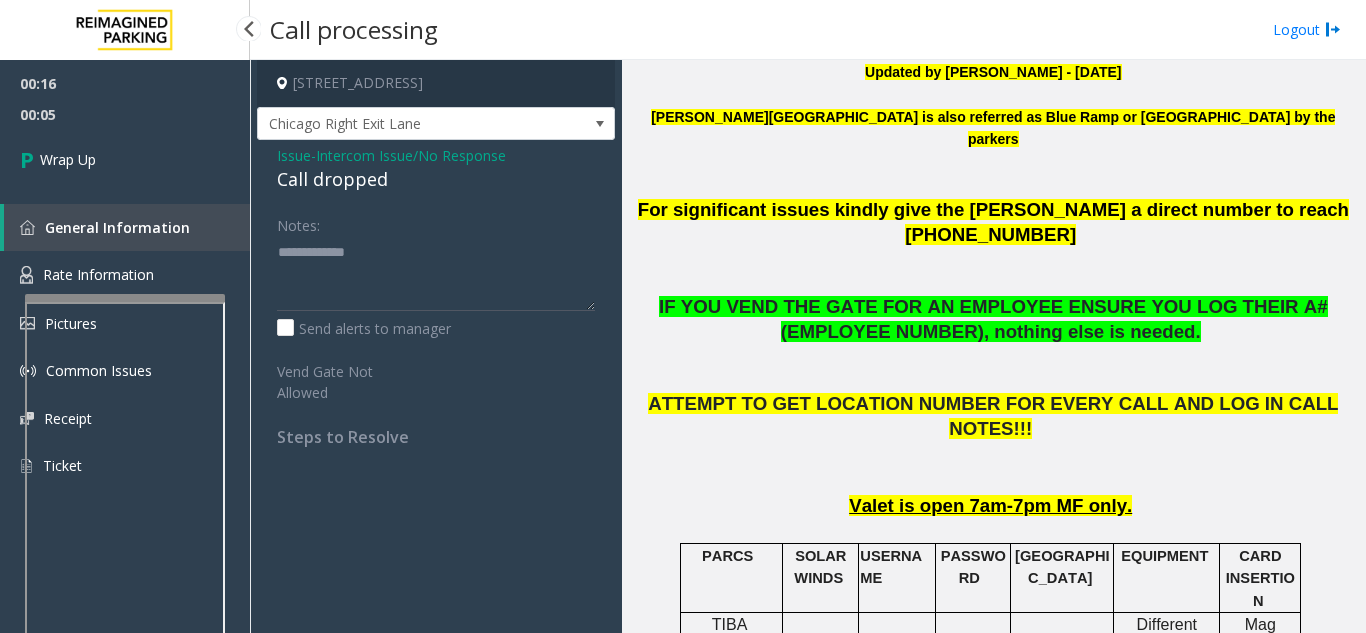 click on "00:05" at bounding box center (125, 114) 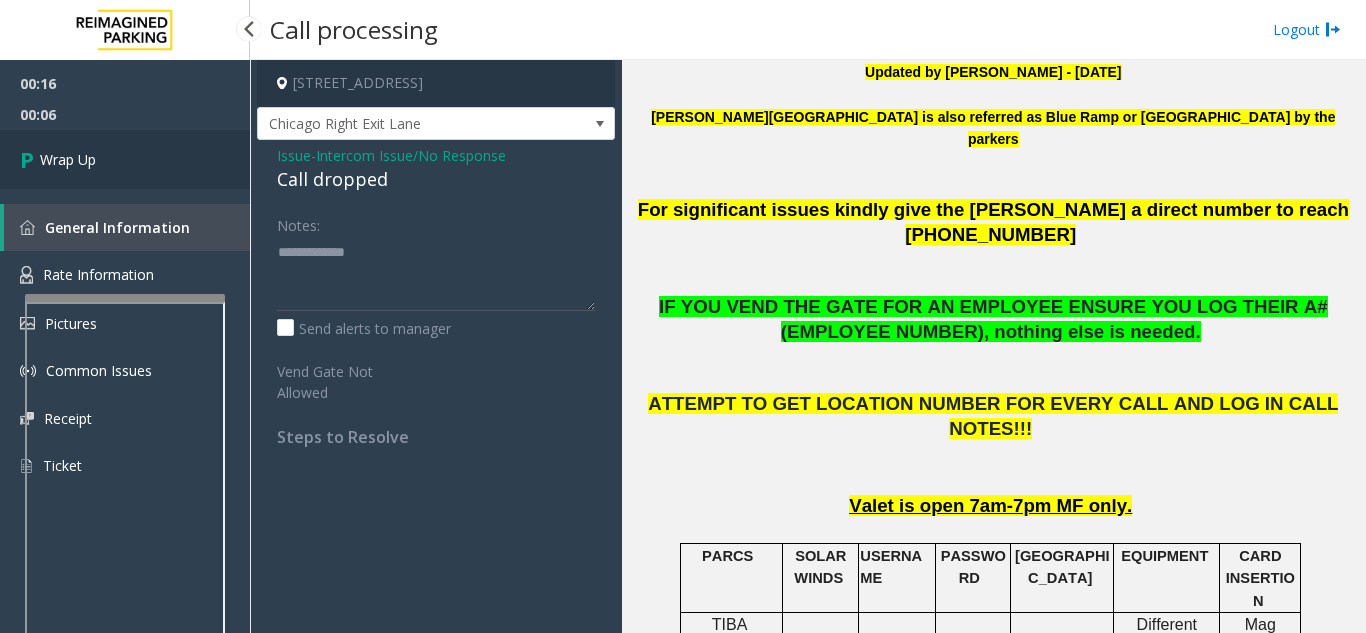 click on "Wrap Up" at bounding box center [125, 159] 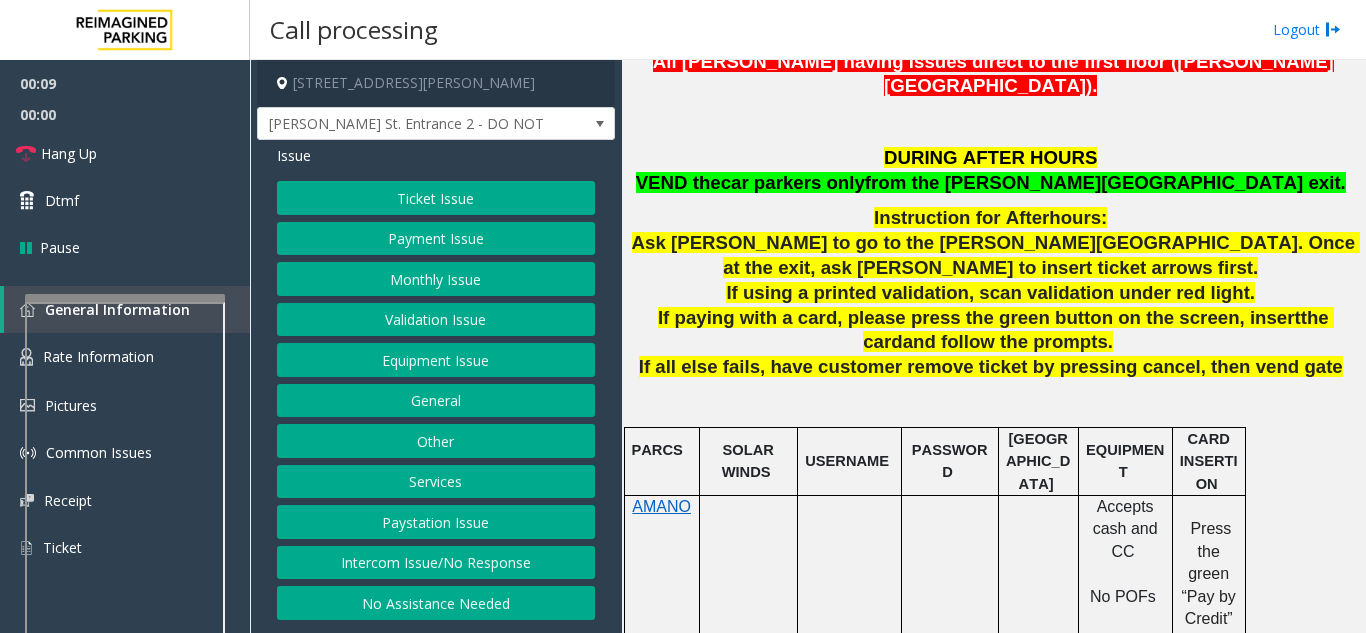 scroll, scrollTop: 700, scrollLeft: 0, axis: vertical 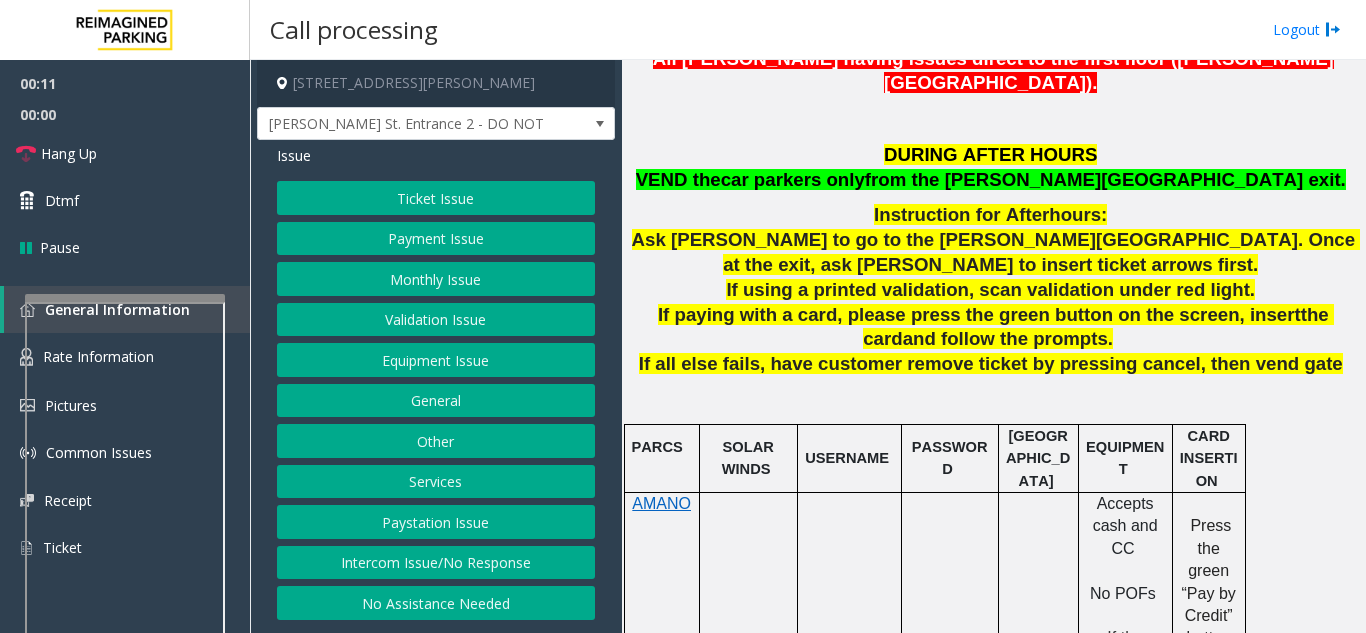click on "Intercom Issue/No Response" 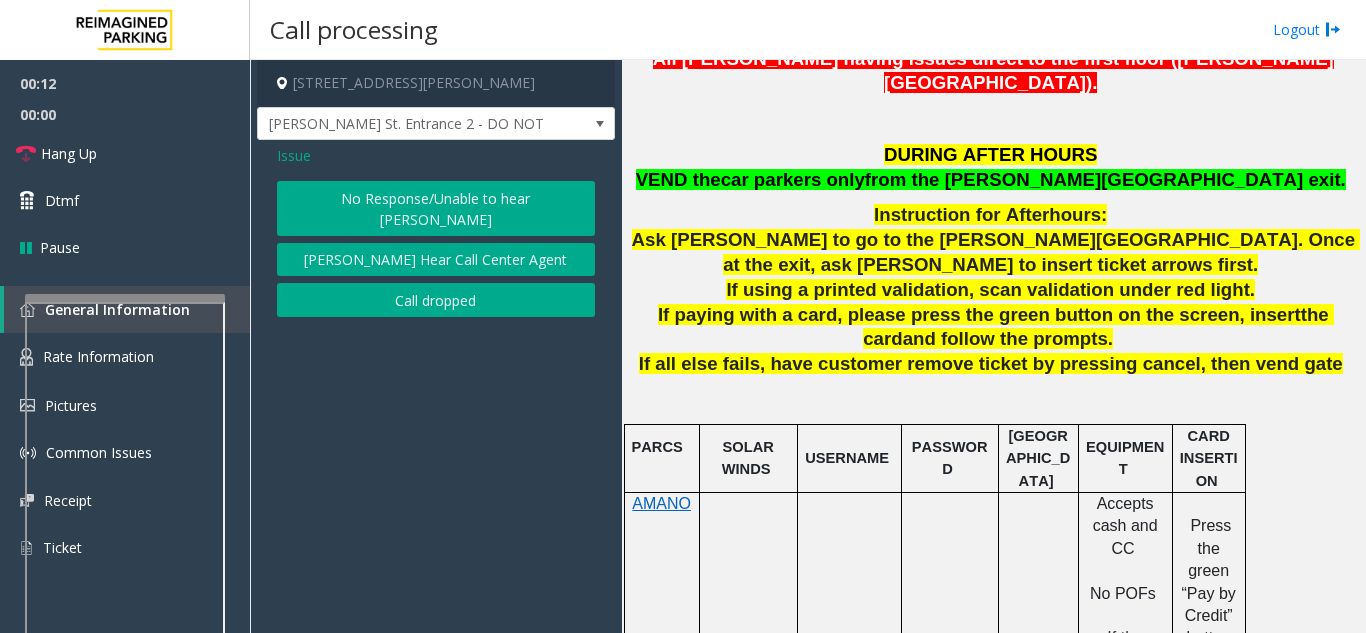 click on "No Response/Unable to hear [PERSON_NAME]" 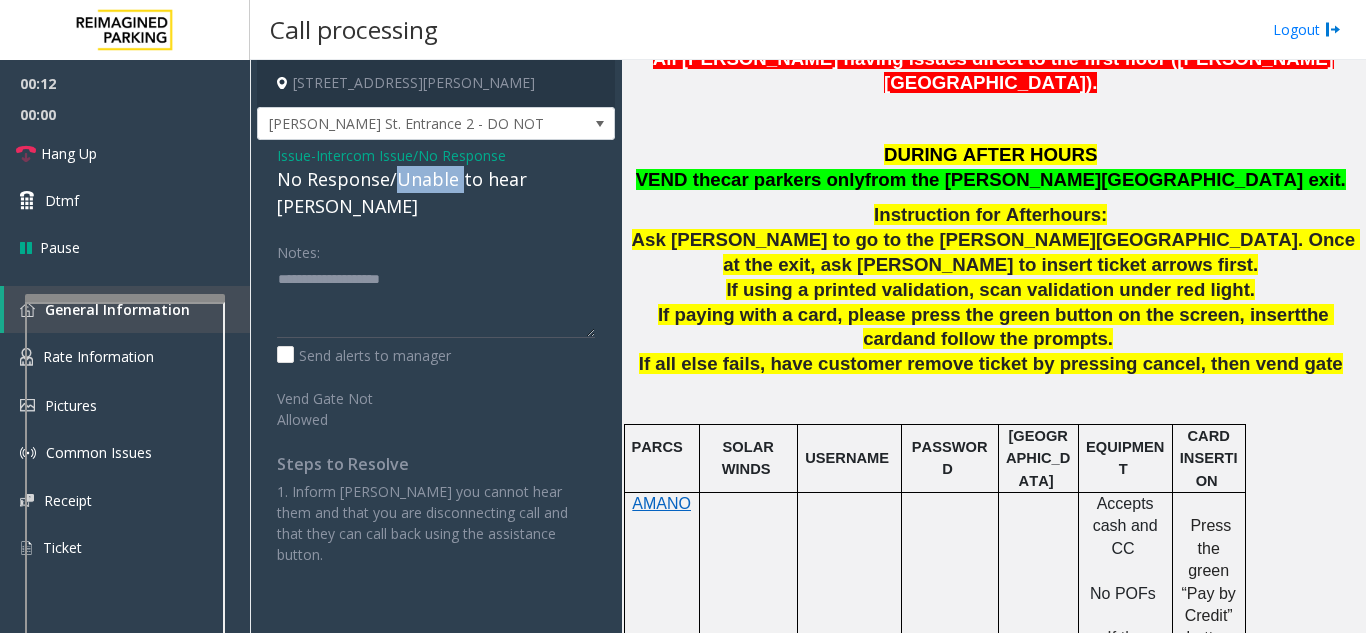 click on "No Response/Unable to hear [PERSON_NAME]" 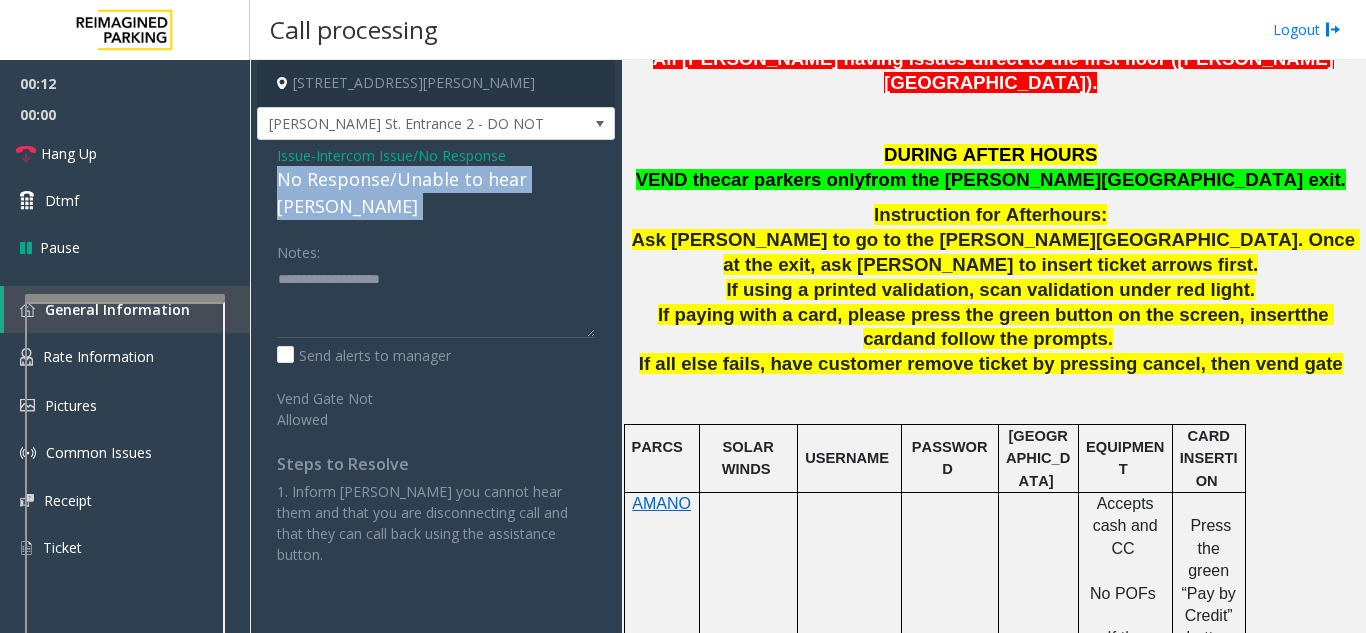click on "No Response/Unable to hear [PERSON_NAME]" 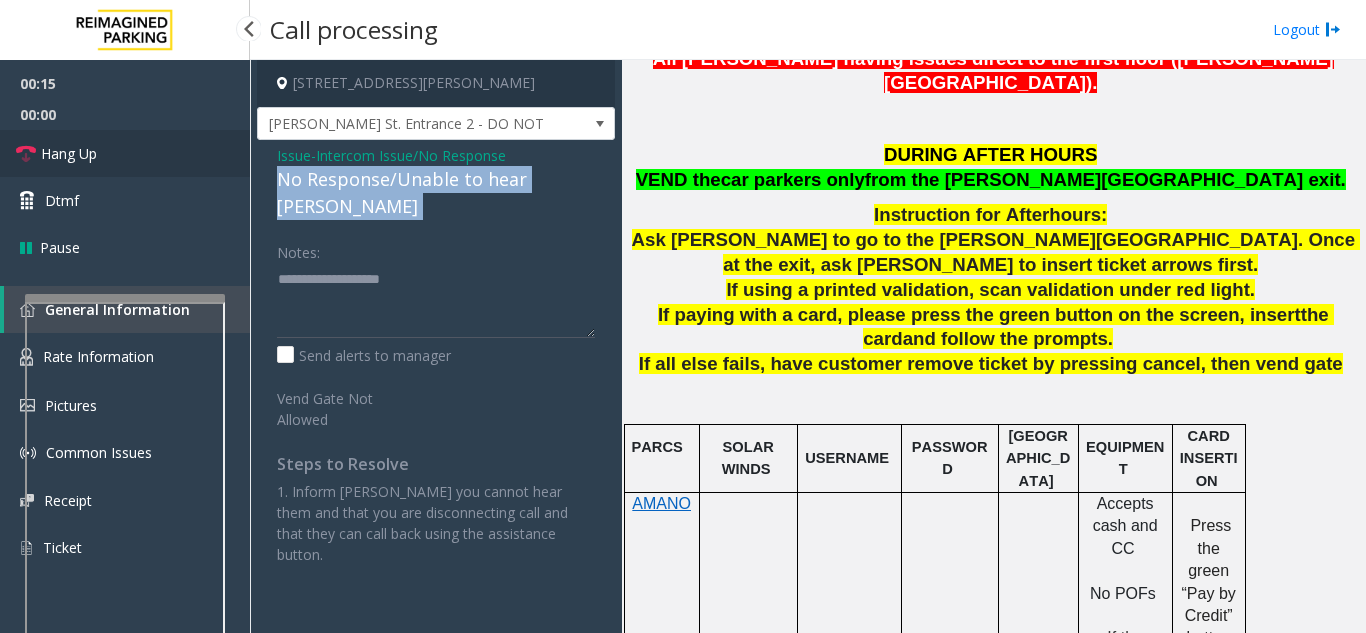 click on "Hang Up" at bounding box center (125, 153) 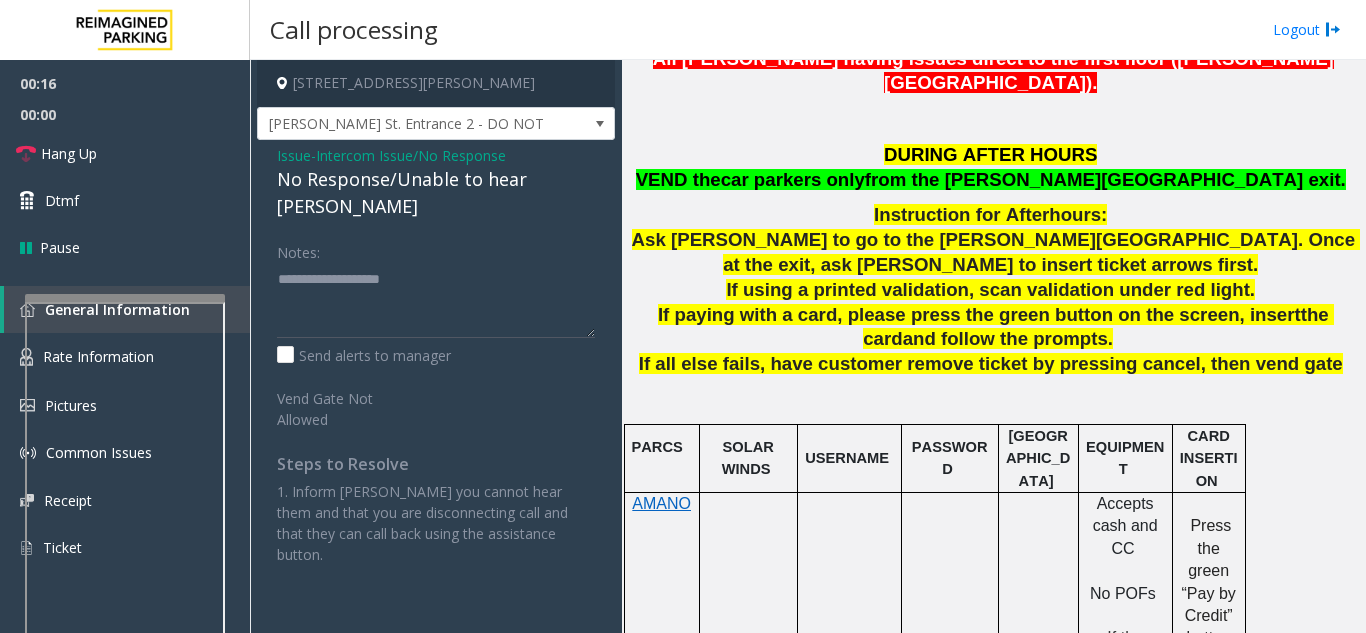 click on "Intercom Issue/No Response" 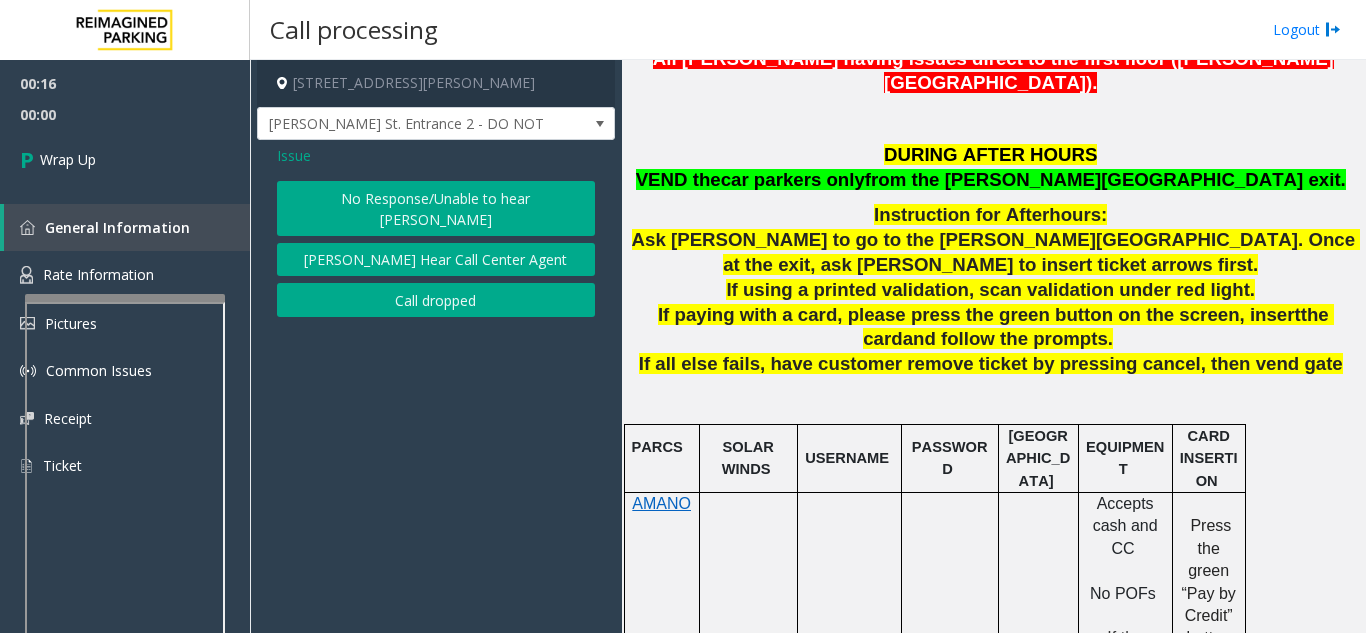 click on "Issue" 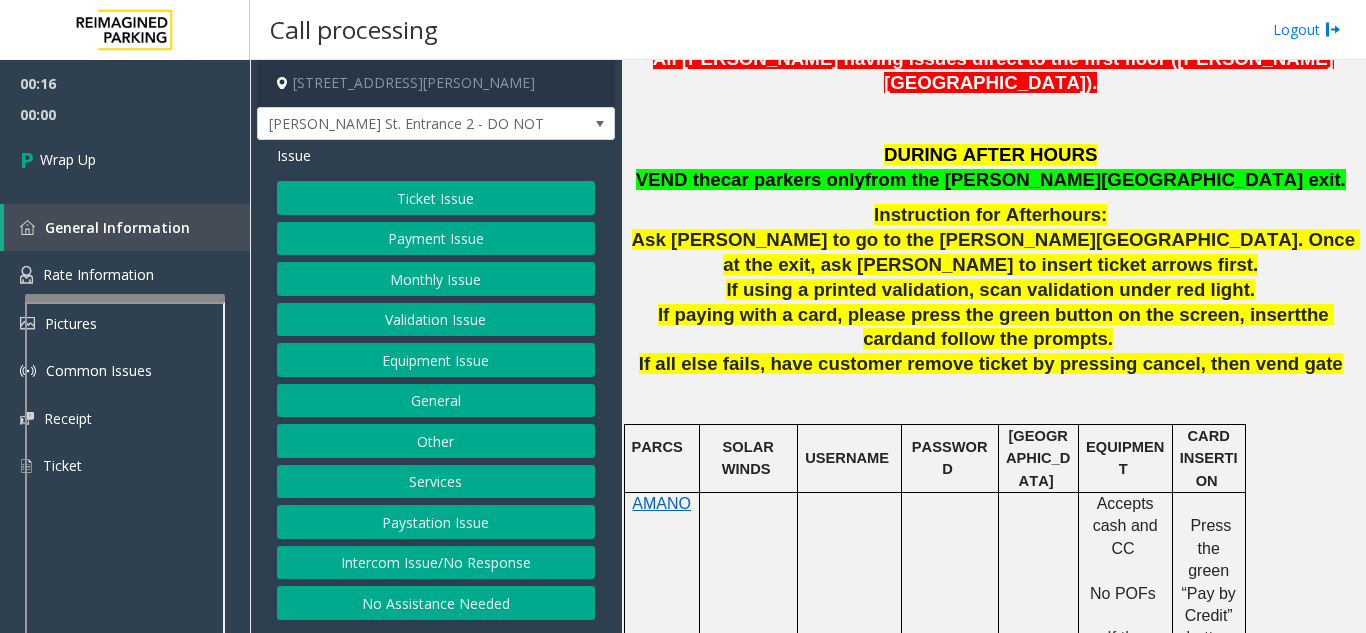 click on "No Assistance Needed" 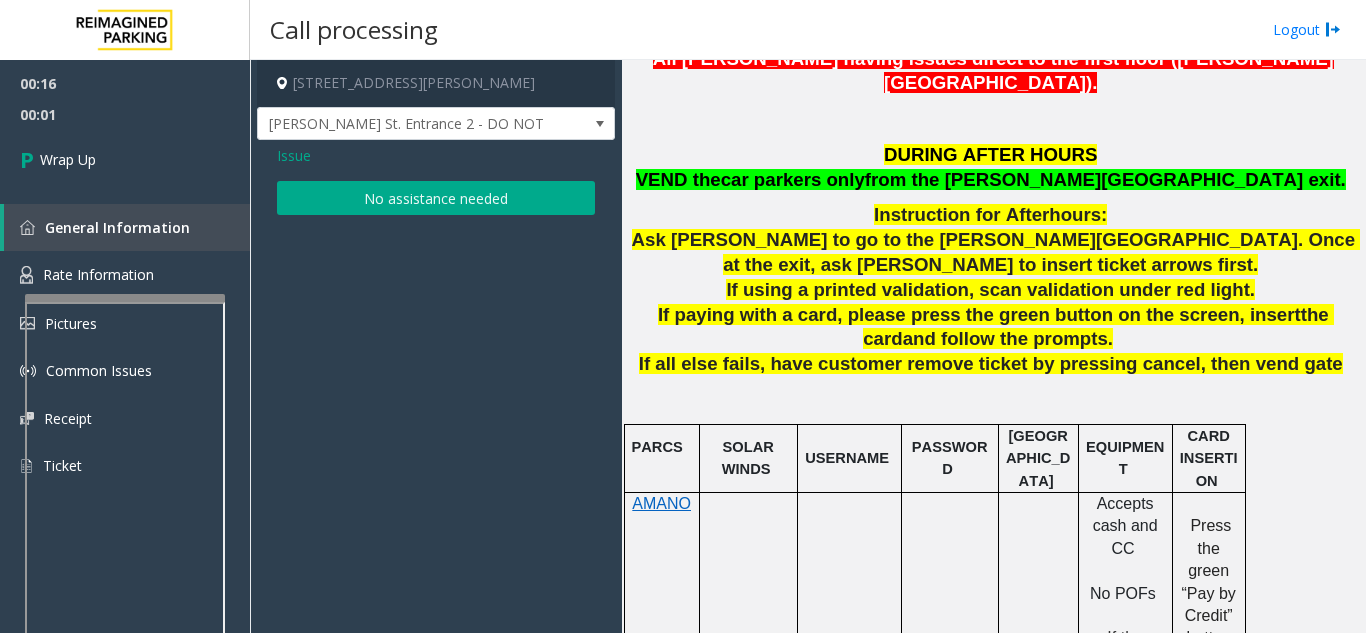 click on "Issue  No assistance needed" 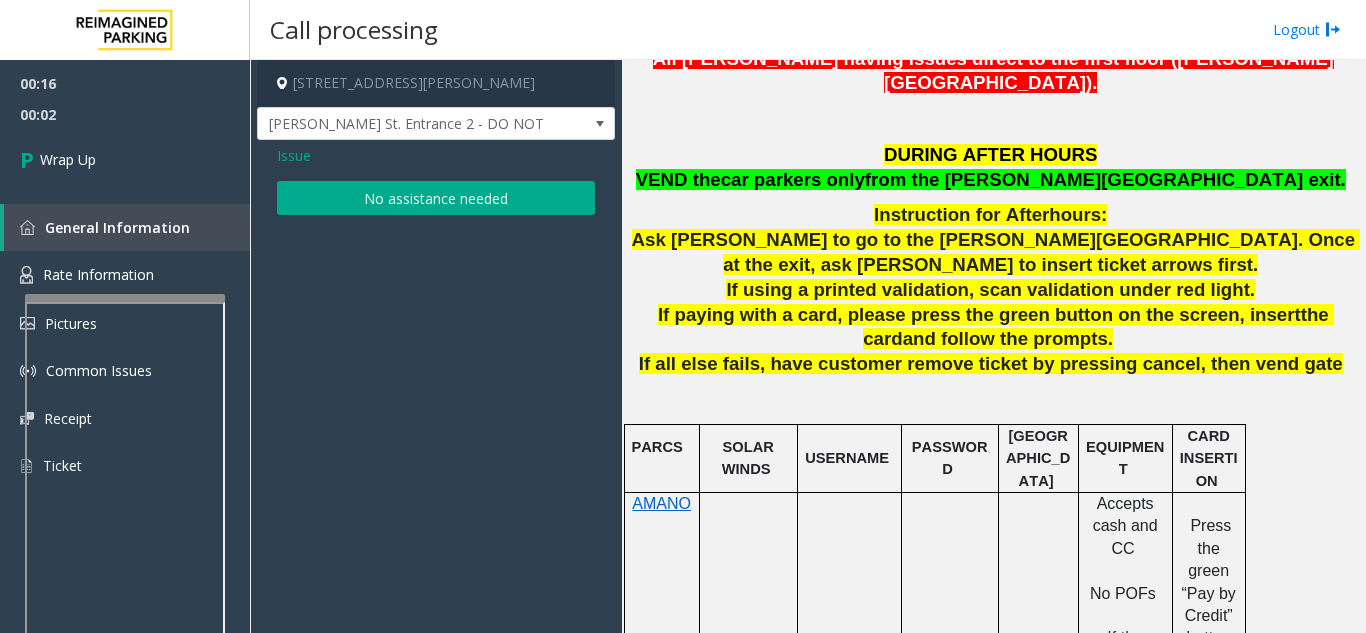 click on "No assistance needed" 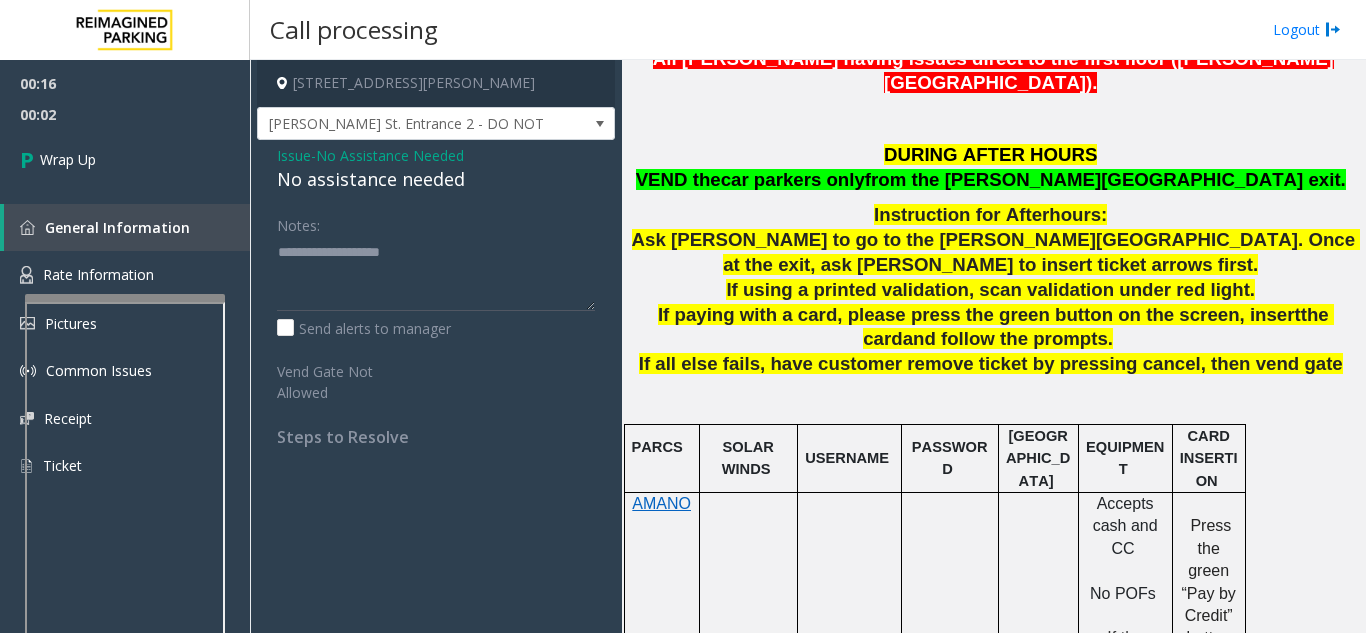 click on "No assistance needed" 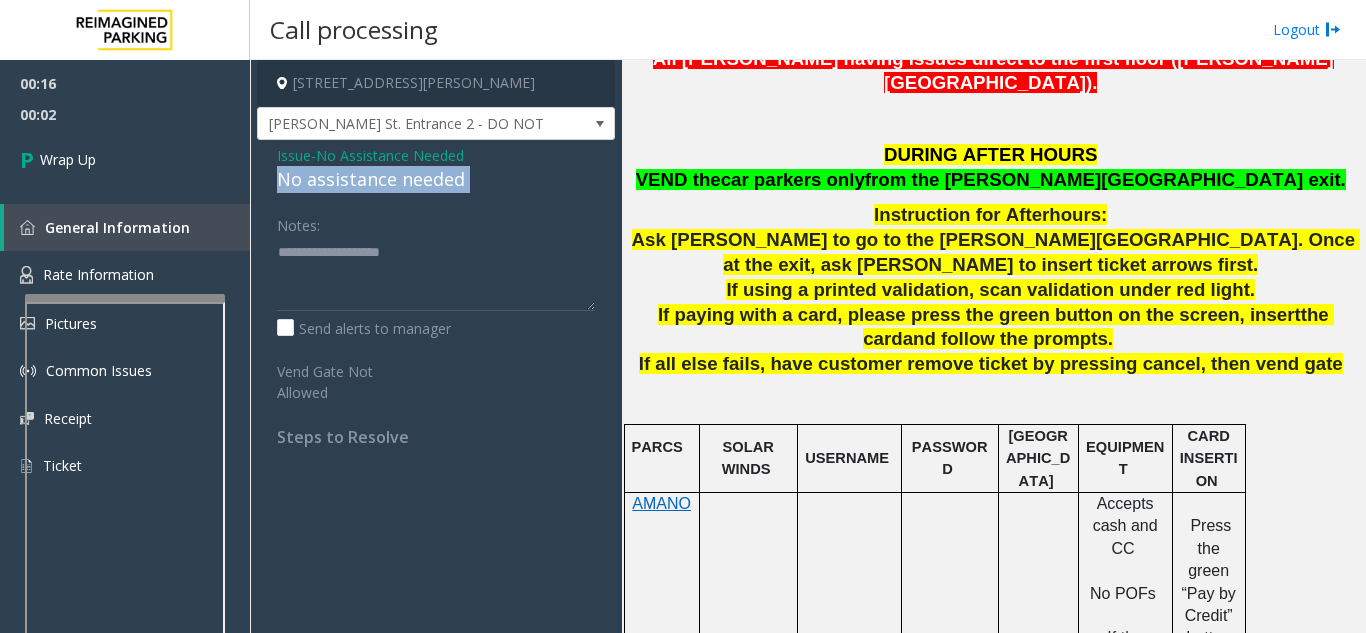 click on "No assistance needed" 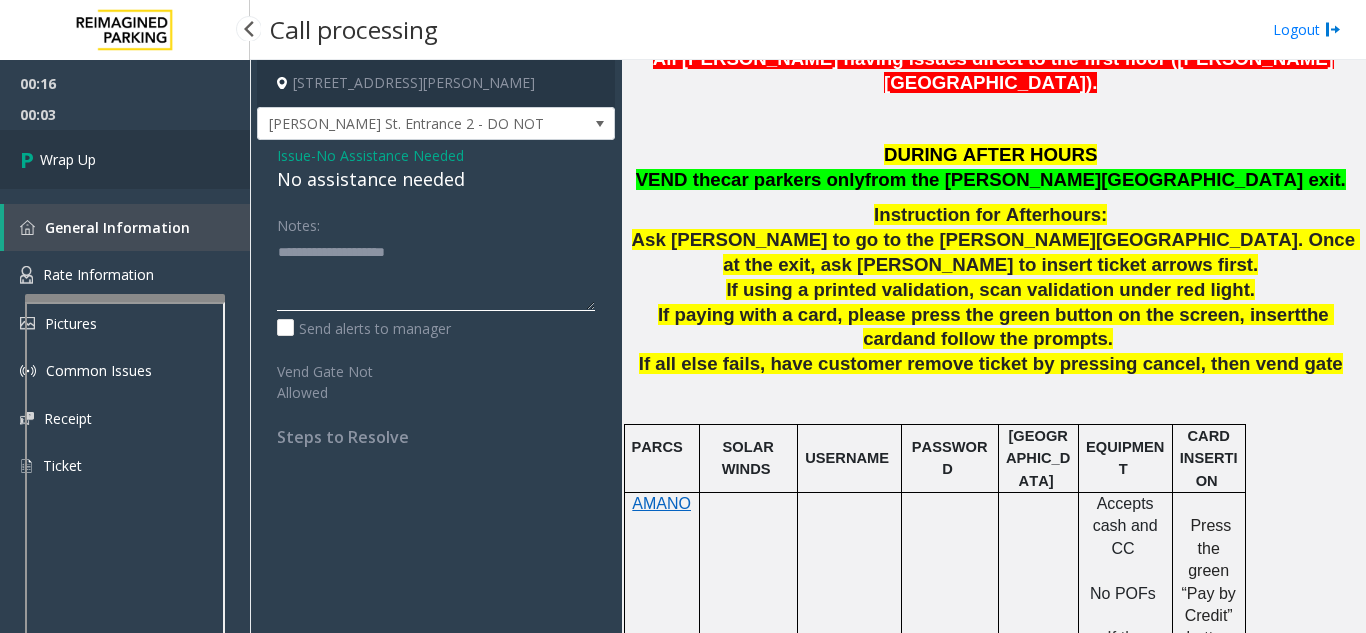 type on "**********" 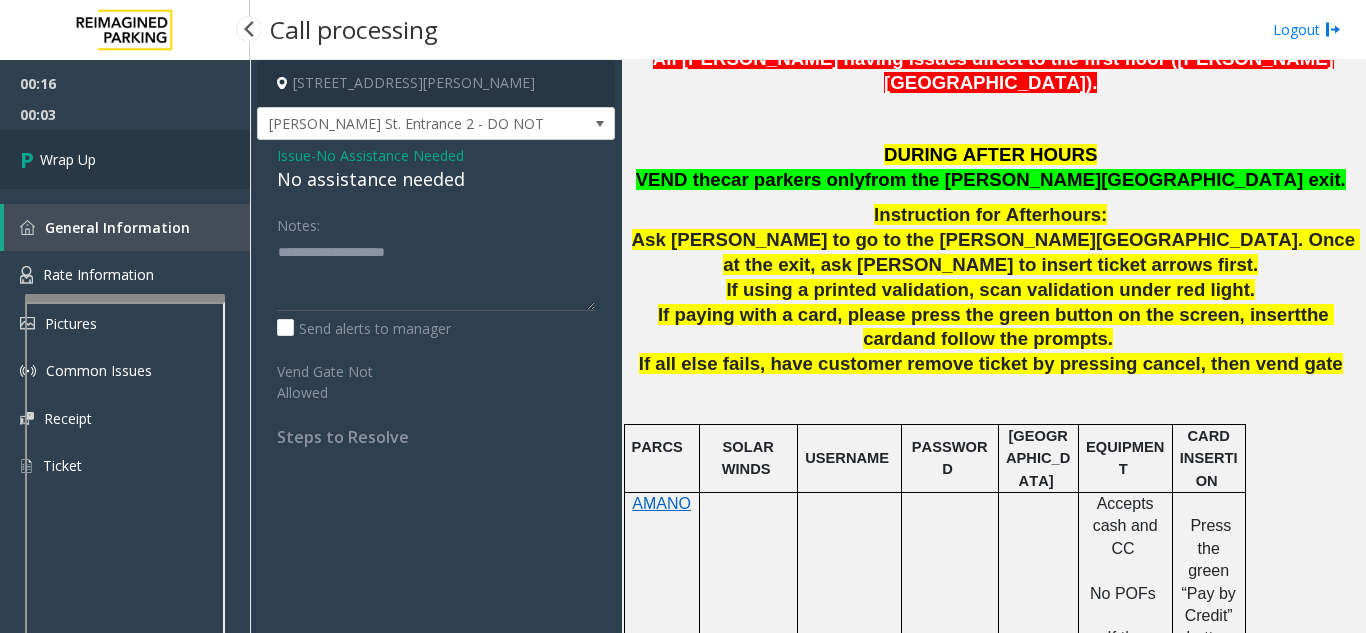 click on "Wrap Up" at bounding box center (125, 159) 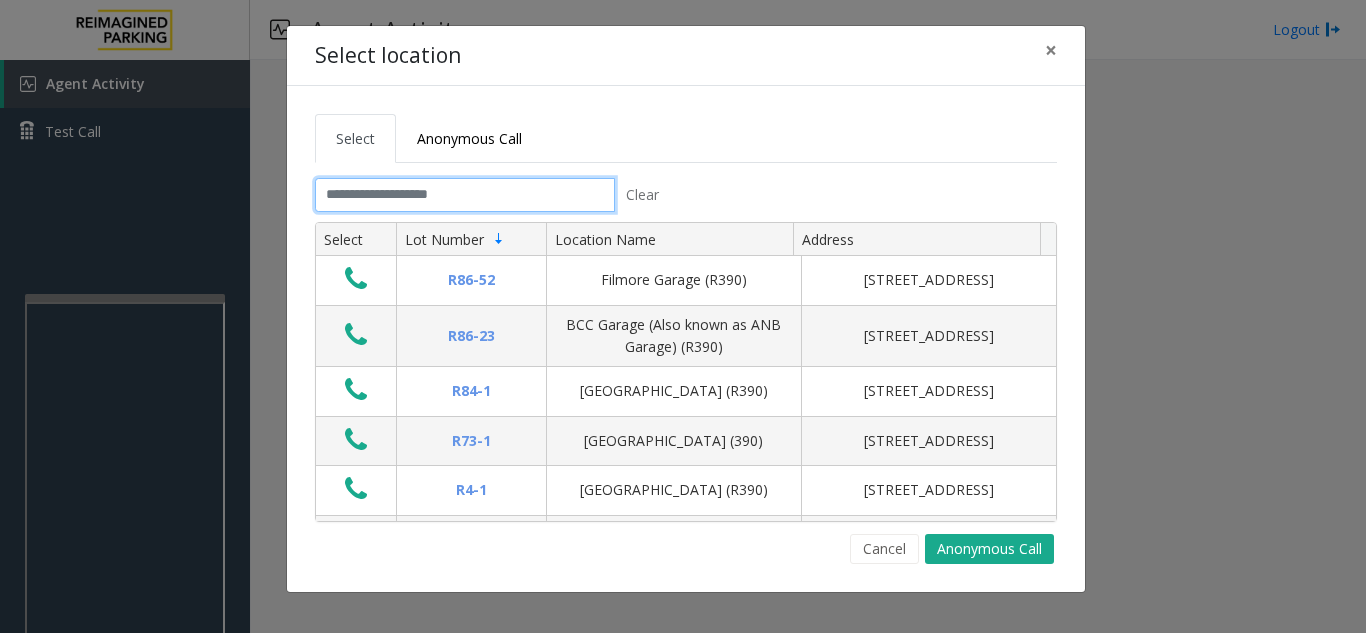 click 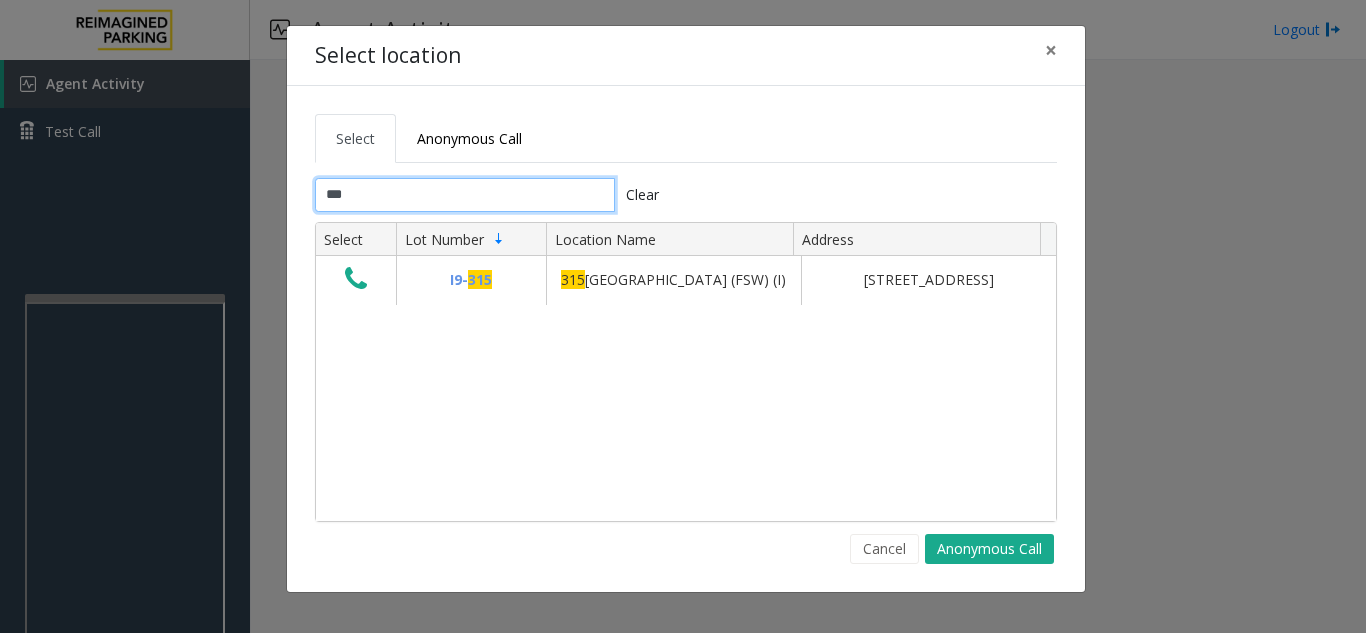 type on "***" 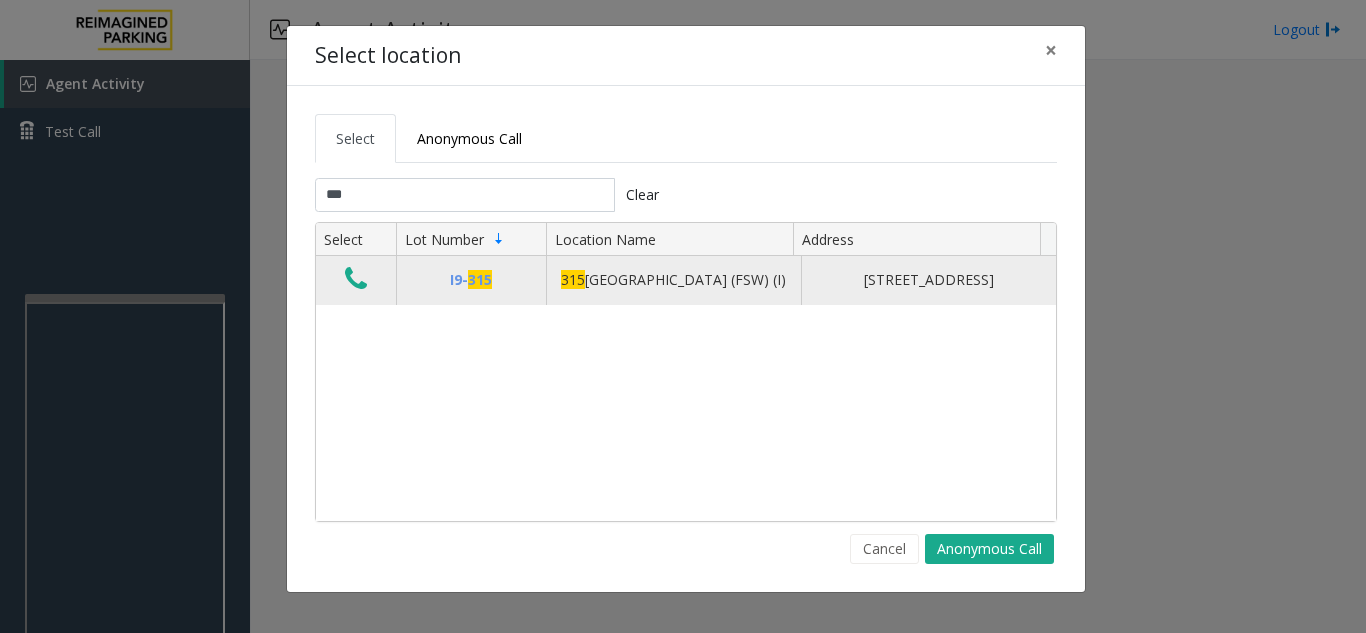 click 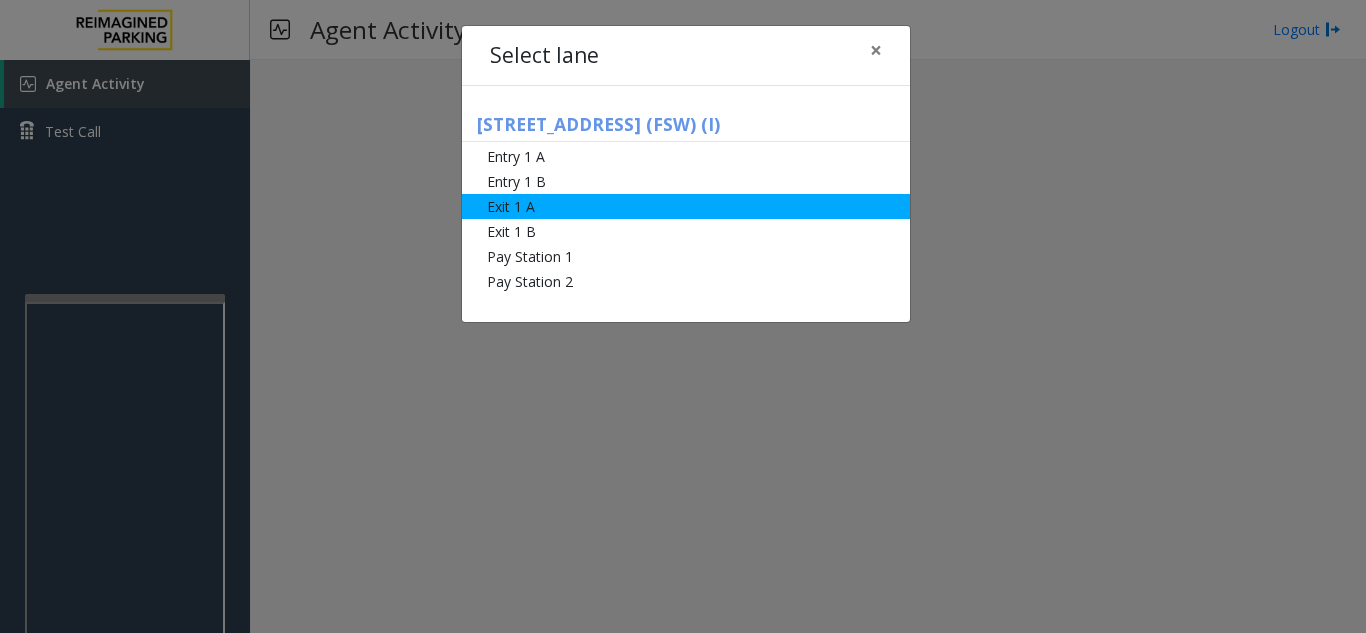 click on "Exit 1 A" 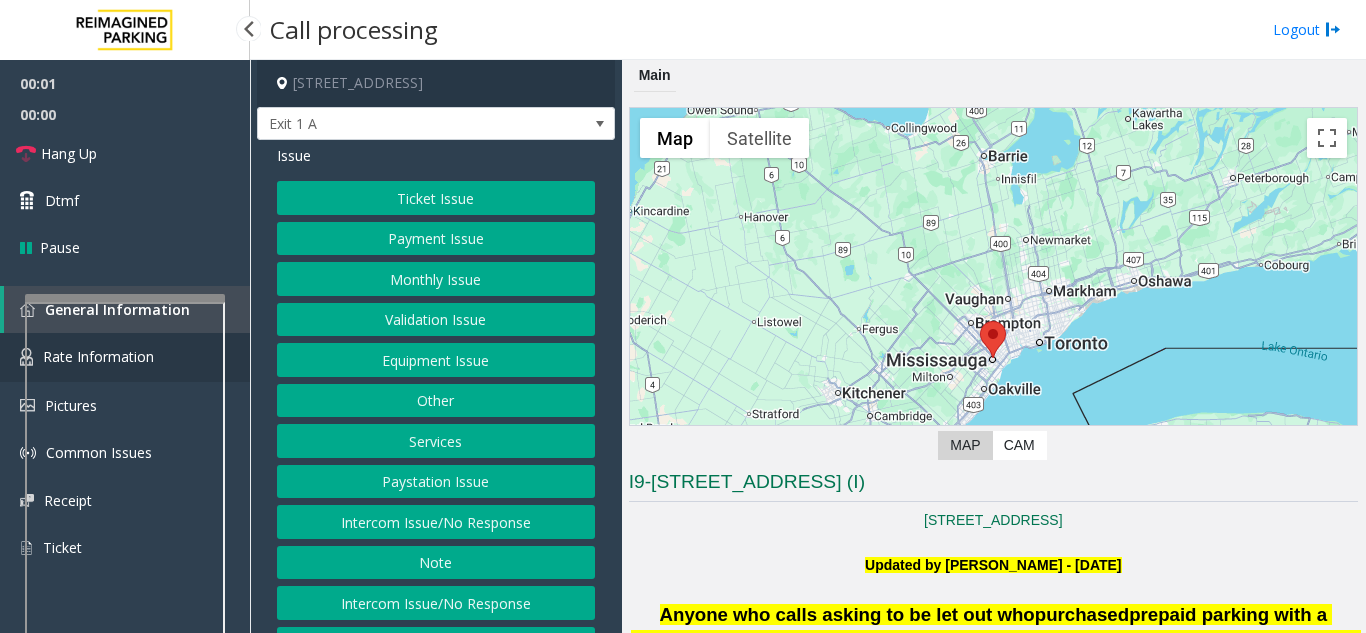 click on "Rate Information" at bounding box center (125, 357) 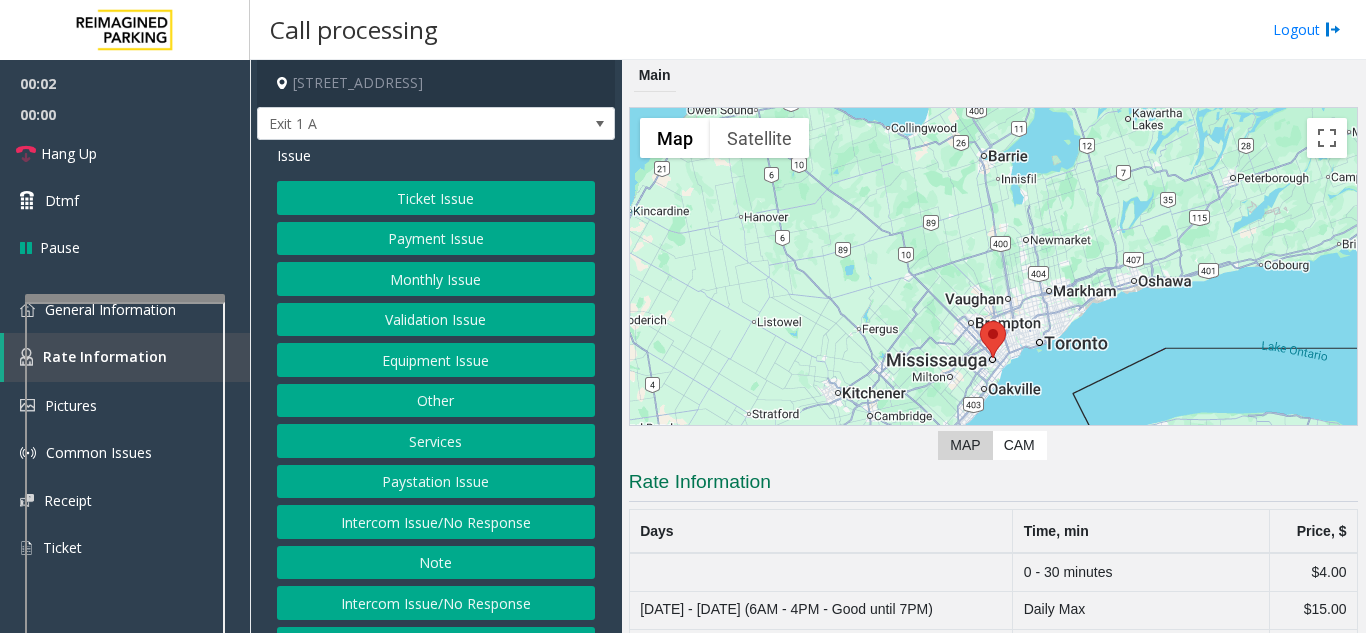 scroll, scrollTop: 127, scrollLeft: 0, axis: vertical 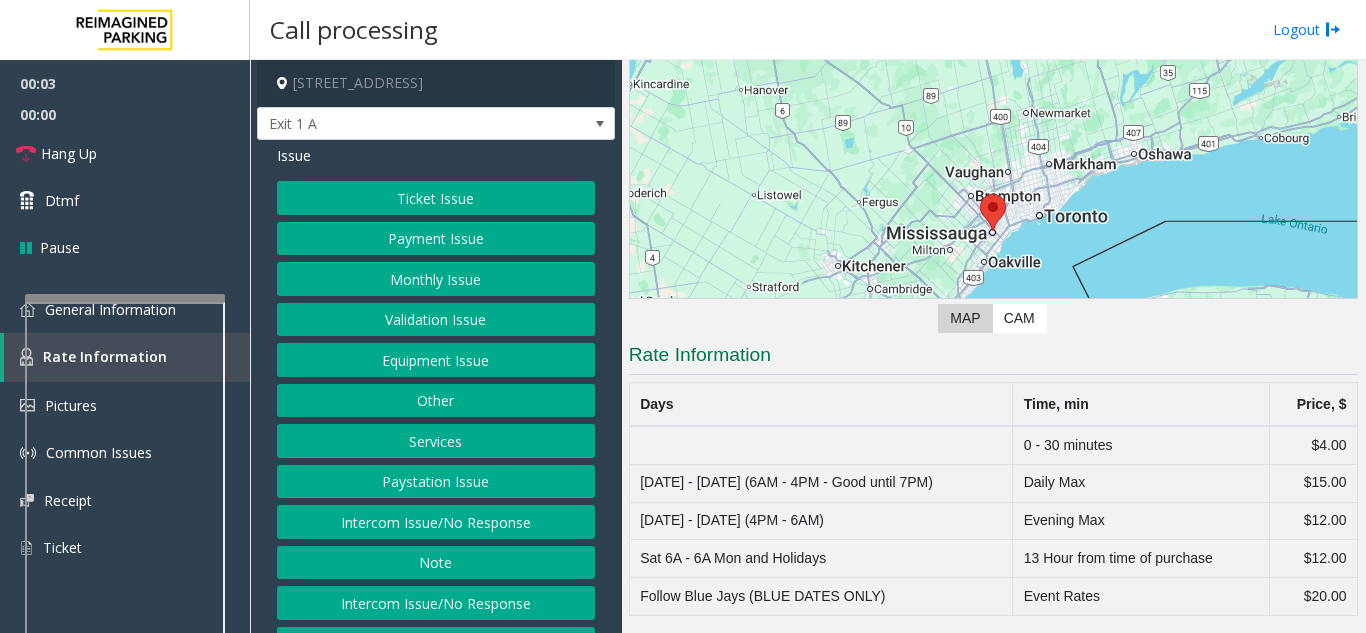 click on "0 - 30 minutes" 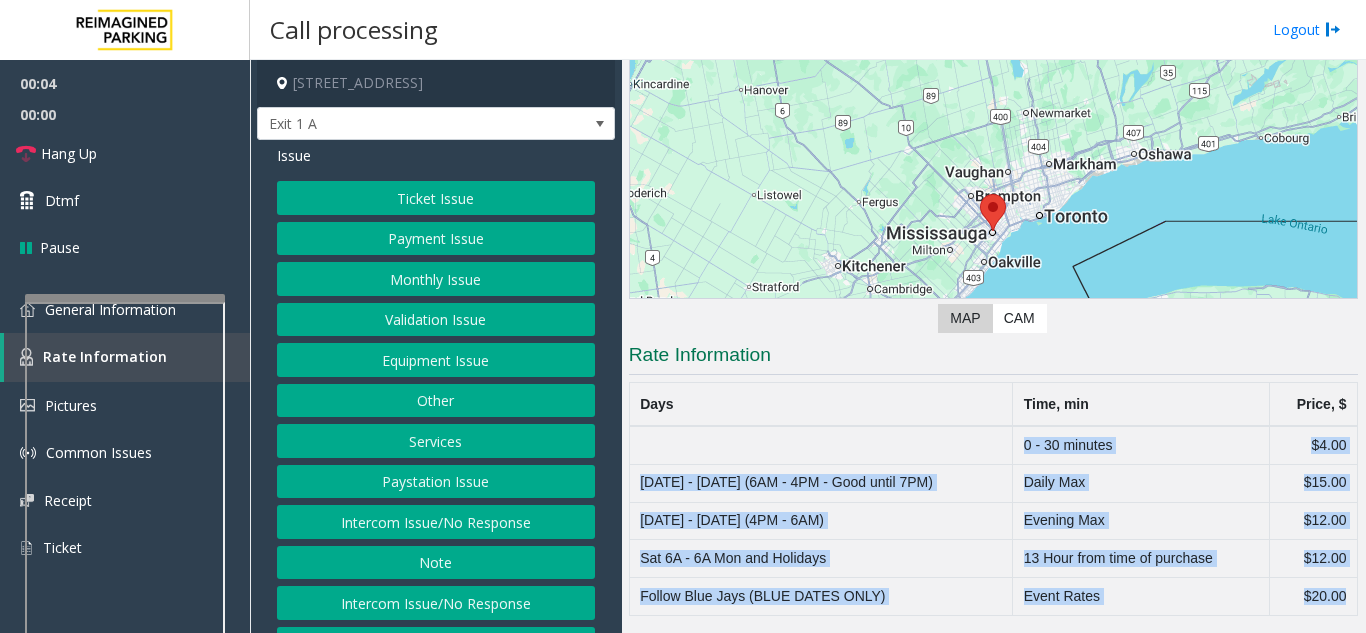 drag, startPoint x: 1113, startPoint y: 460, endPoint x: 1320, endPoint y: 602, distance: 251.02391 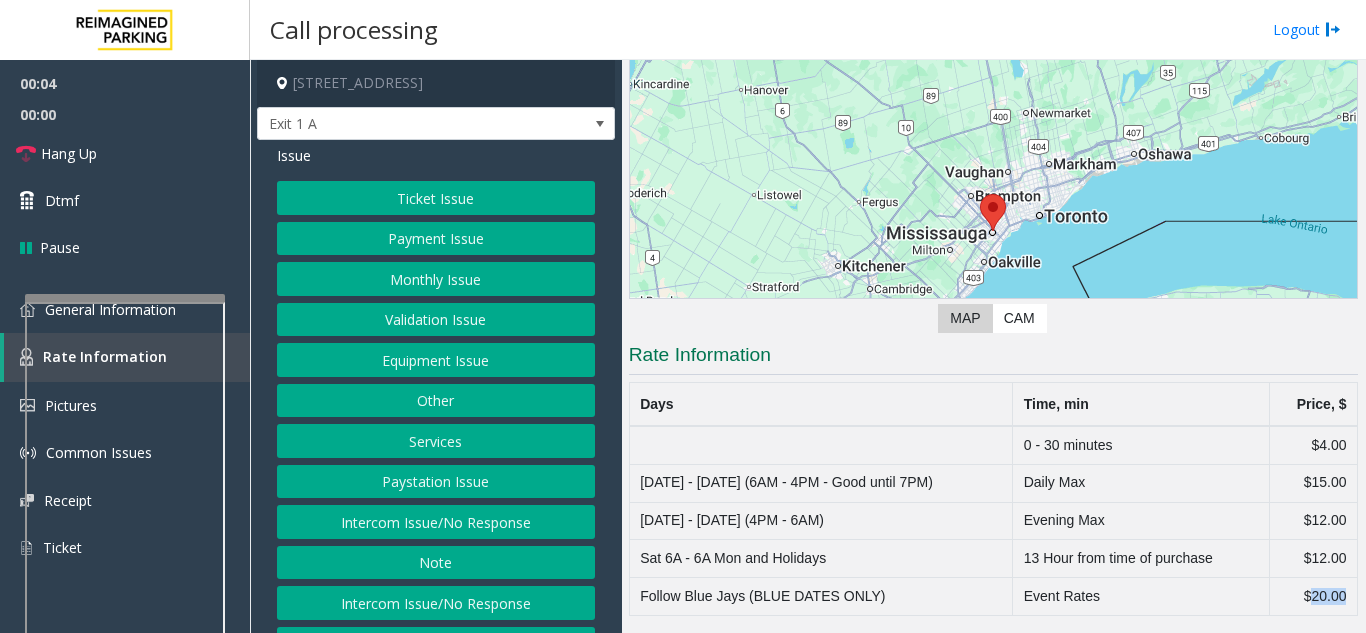 click on "$20.00" 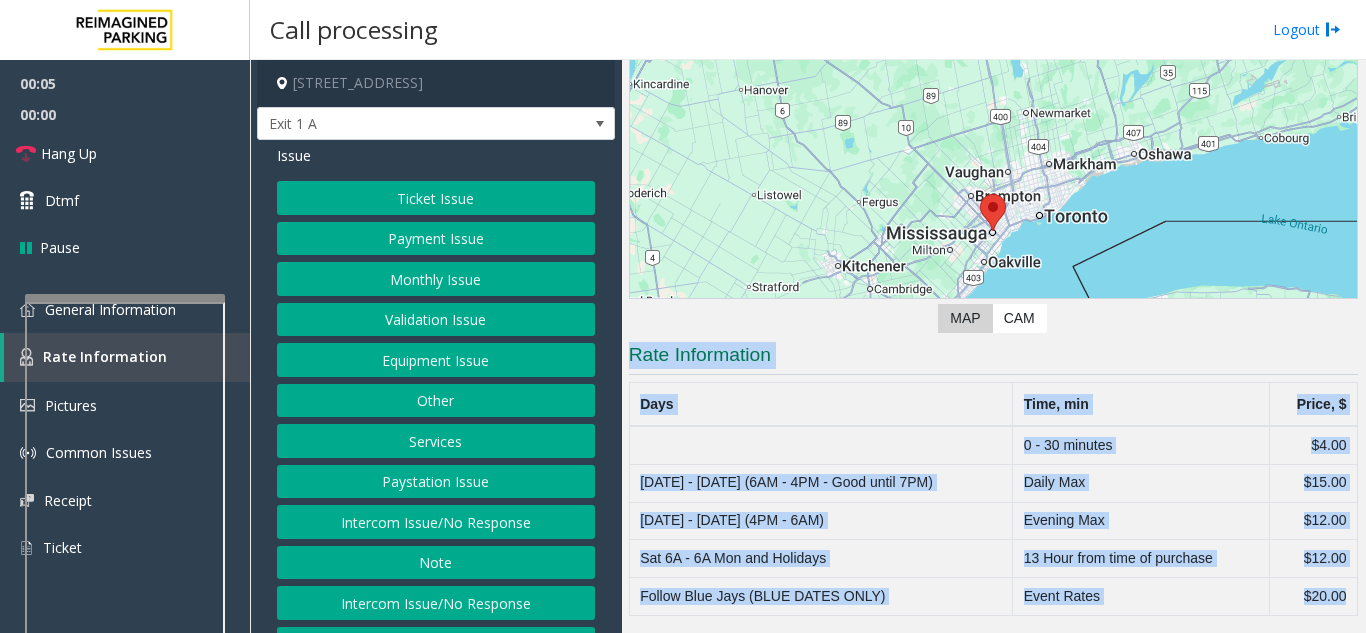 drag, startPoint x: 1320, startPoint y: 602, endPoint x: 684, endPoint y: 353, distance: 683.00586 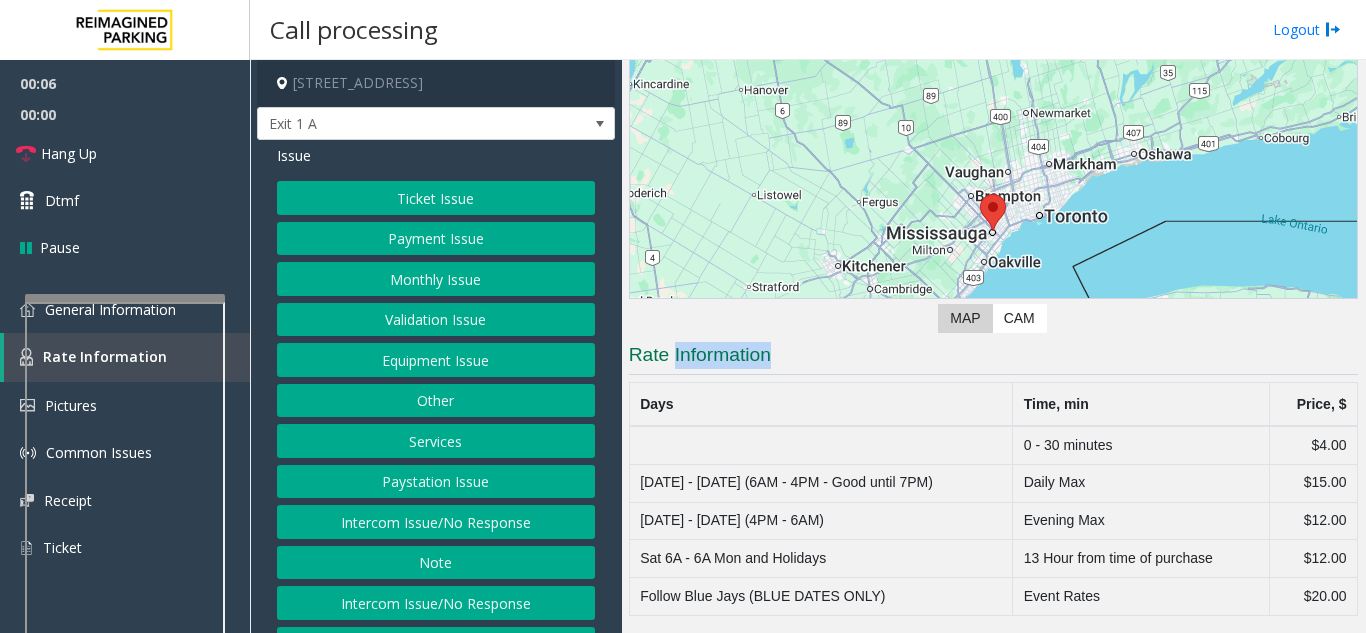 click on "Rate Information" 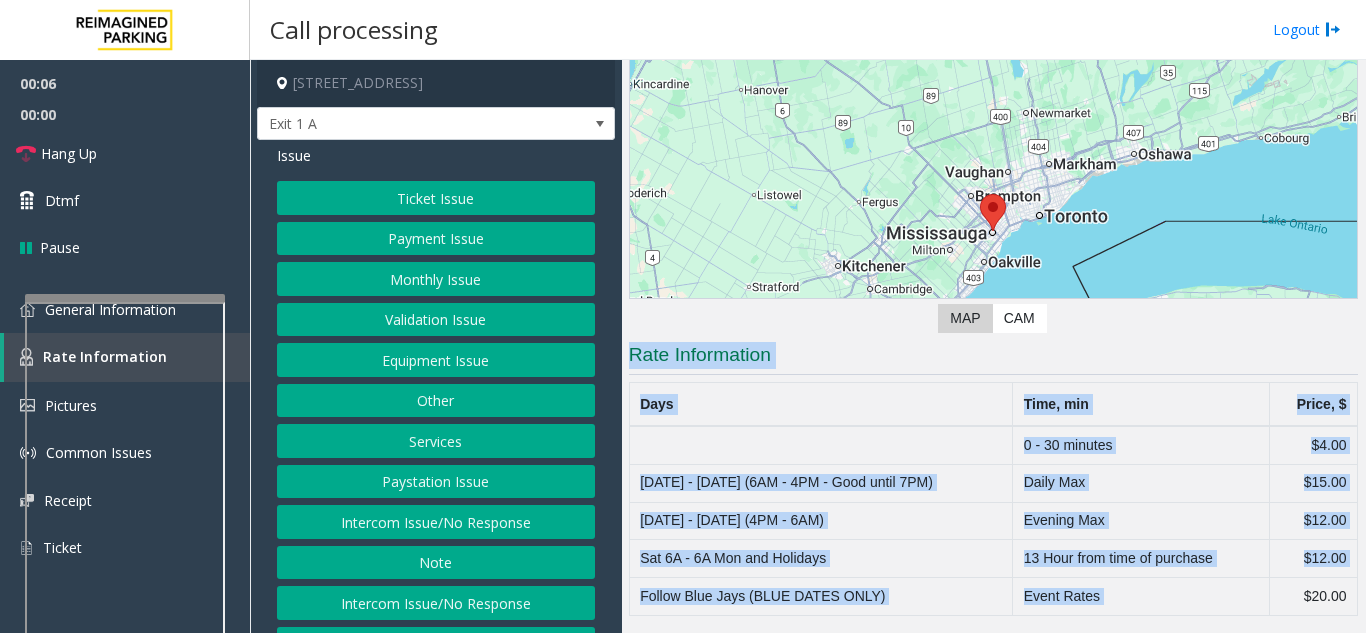 drag, startPoint x: 684, startPoint y: 353, endPoint x: 1255, endPoint y: 591, distance: 618.6154 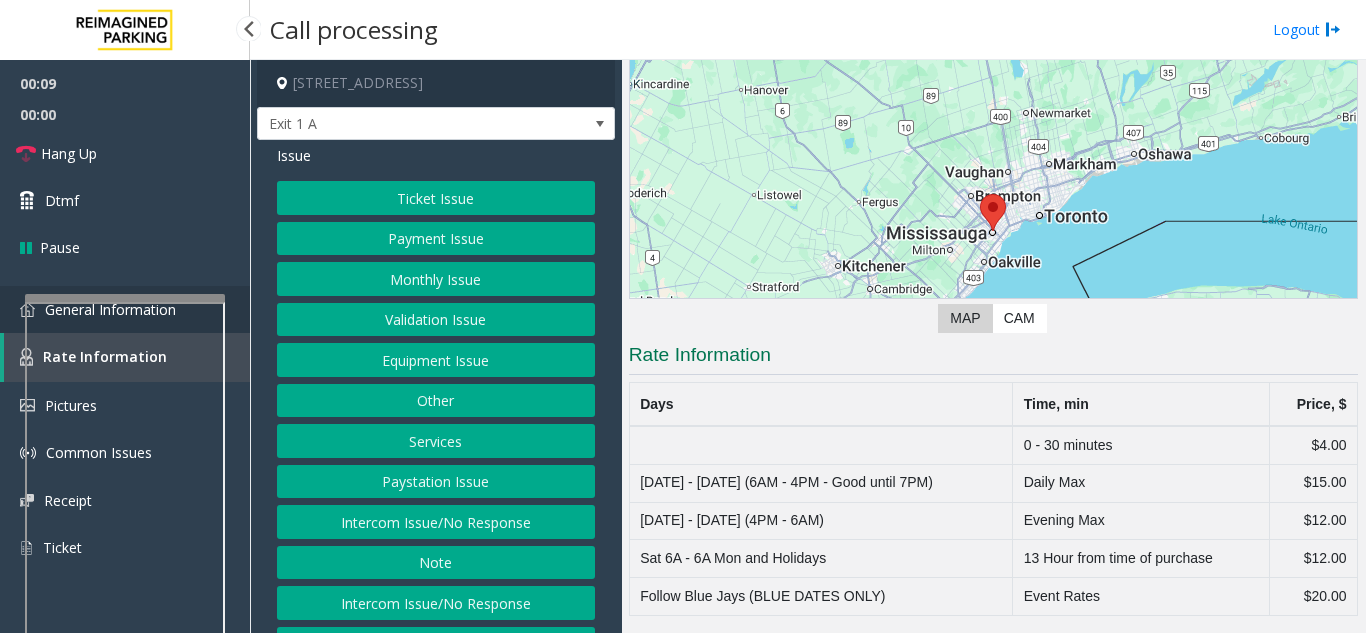 click on "General Information" at bounding box center (125, 309) 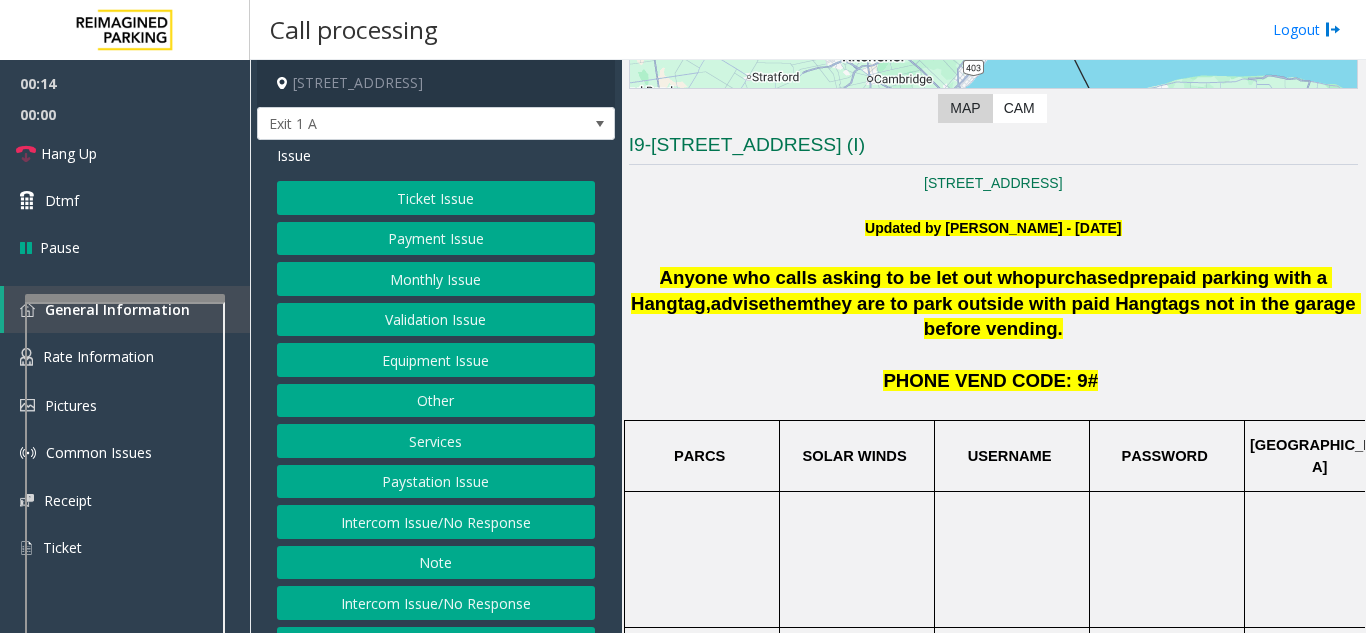 scroll, scrollTop: 227, scrollLeft: 0, axis: vertical 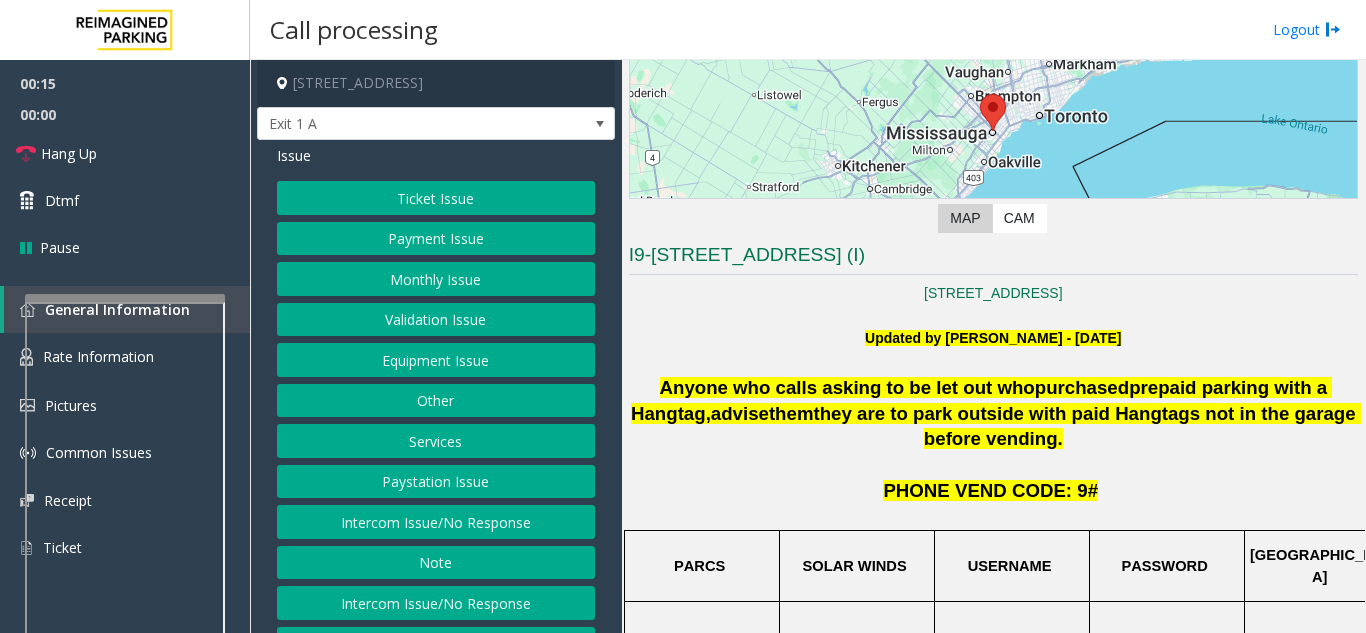 click on "Anyone who calls asking to be let out who" 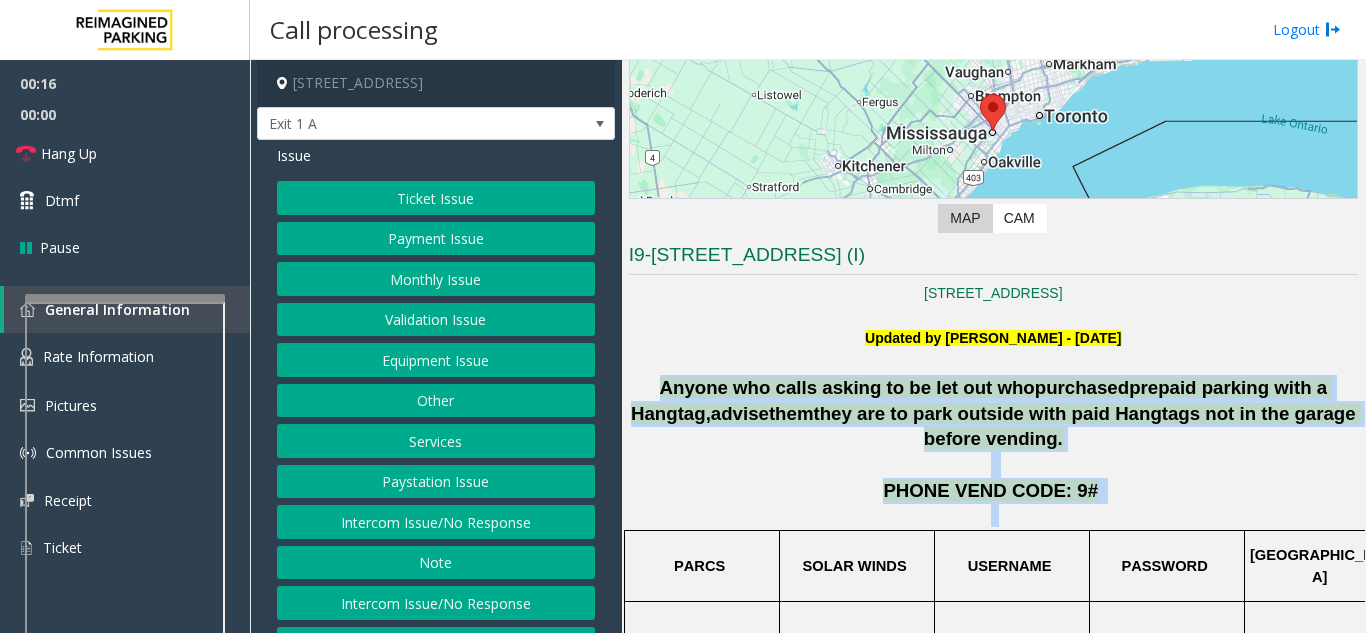 drag, startPoint x: 663, startPoint y: 397, endPoint x: 1132, endPoint y: 482, distance: 476.64032 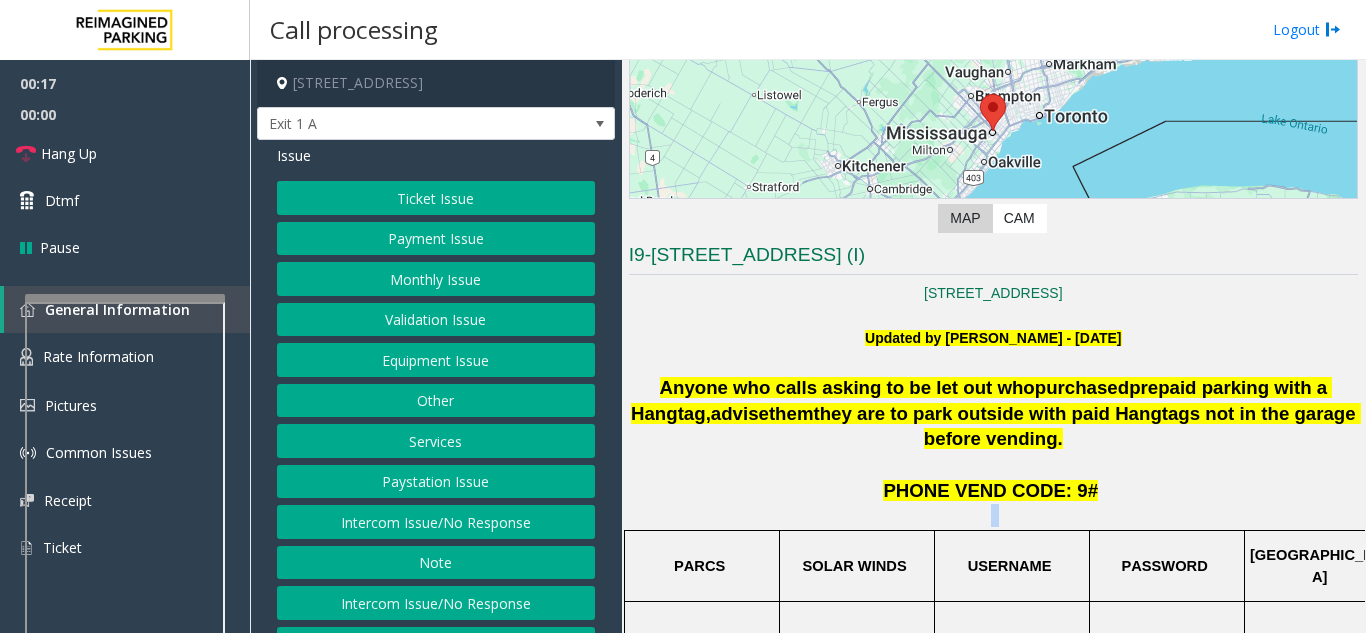 click 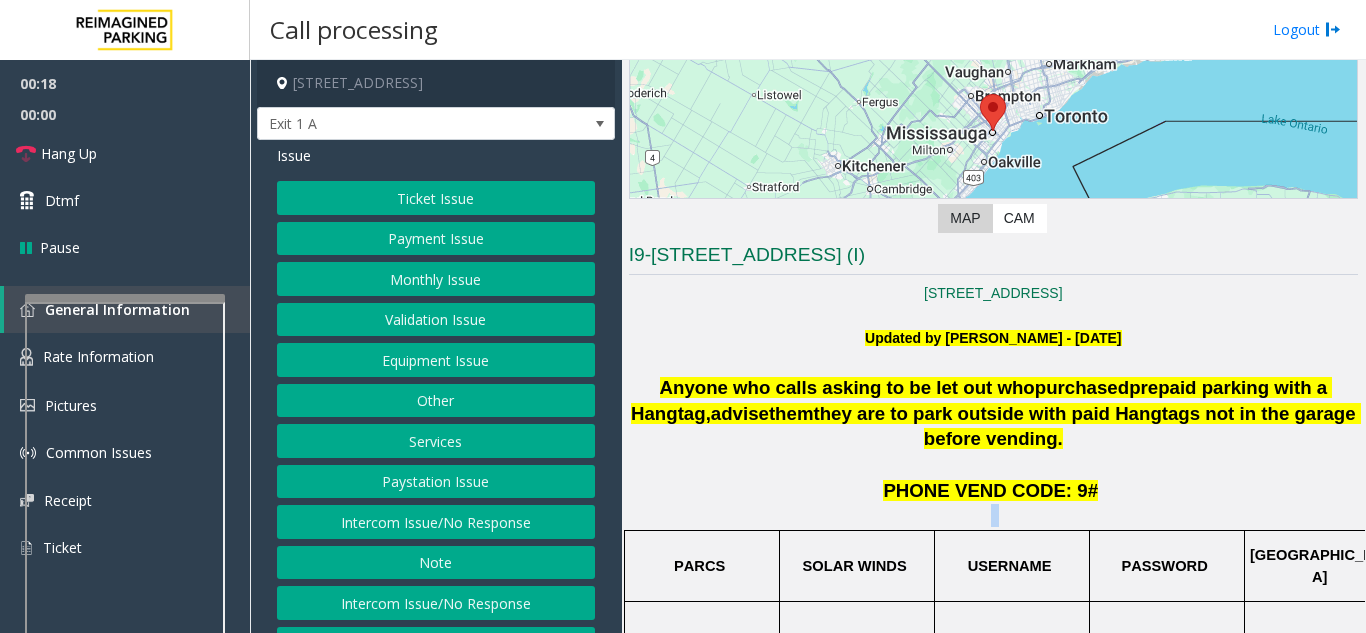 click 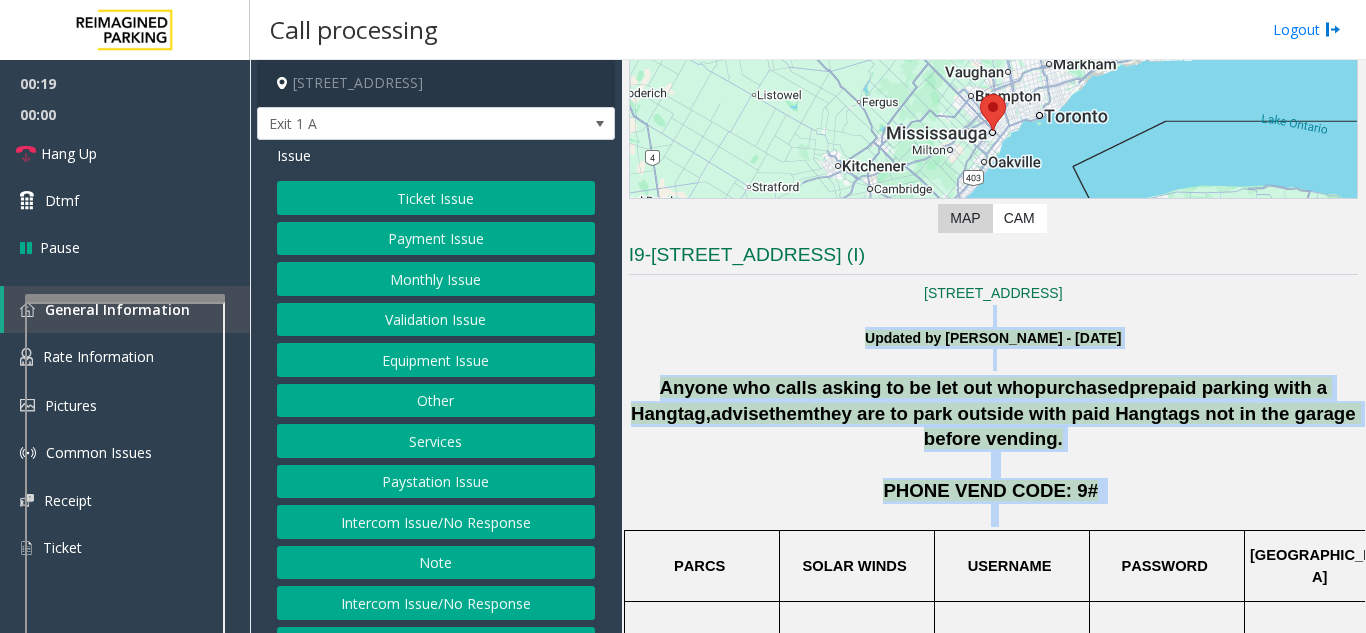 drag, startPoint x: 1132, startPoint y: 482, endPoint x: 807, endPoint y: 324, distance: 361.371 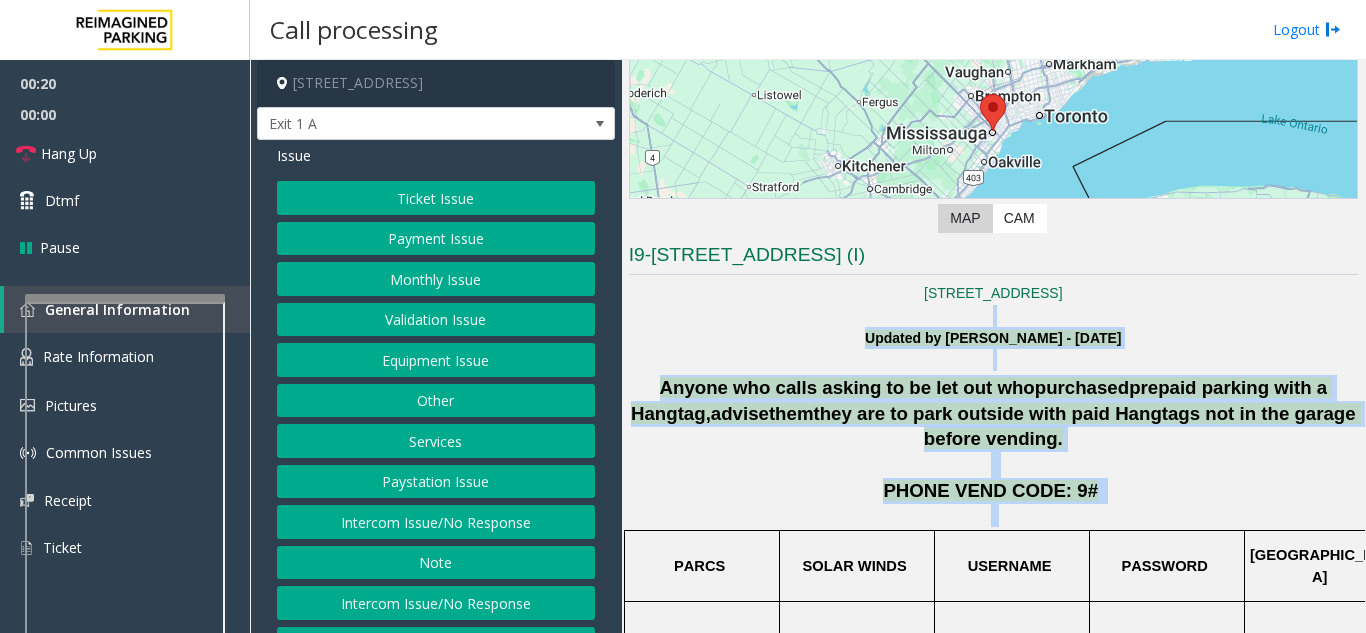 click 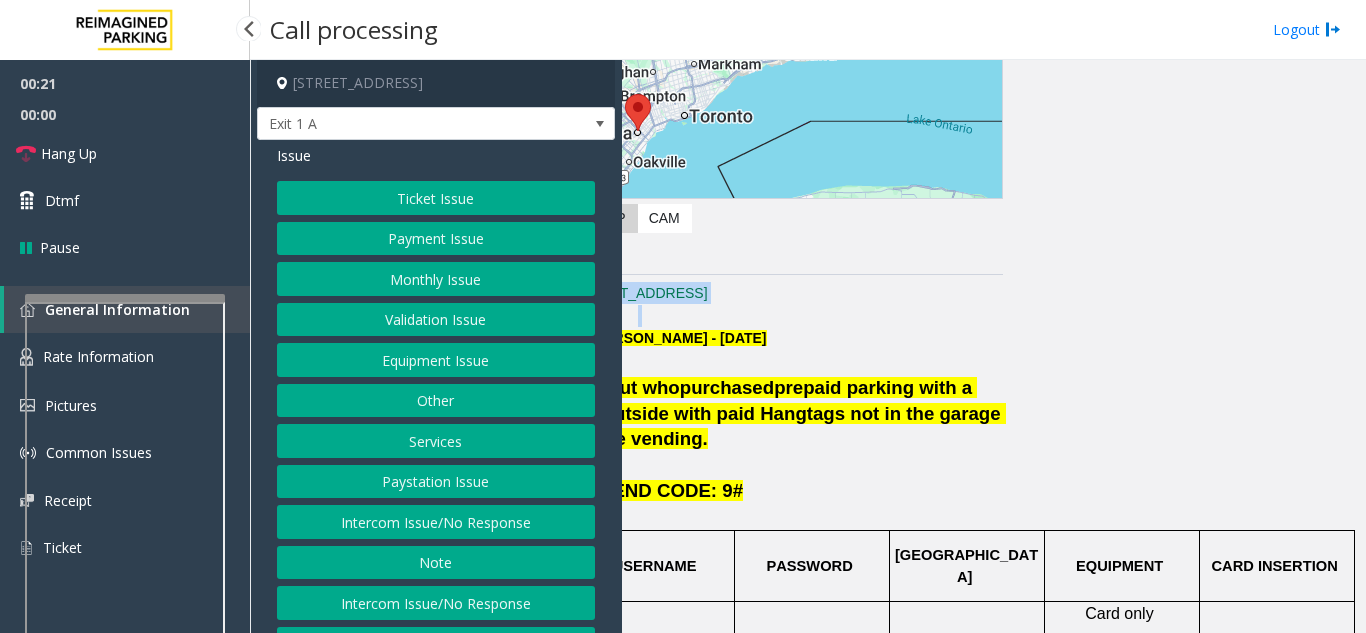 scroll, scrollTop: 227, scrollLeft: 0, axis: vertical 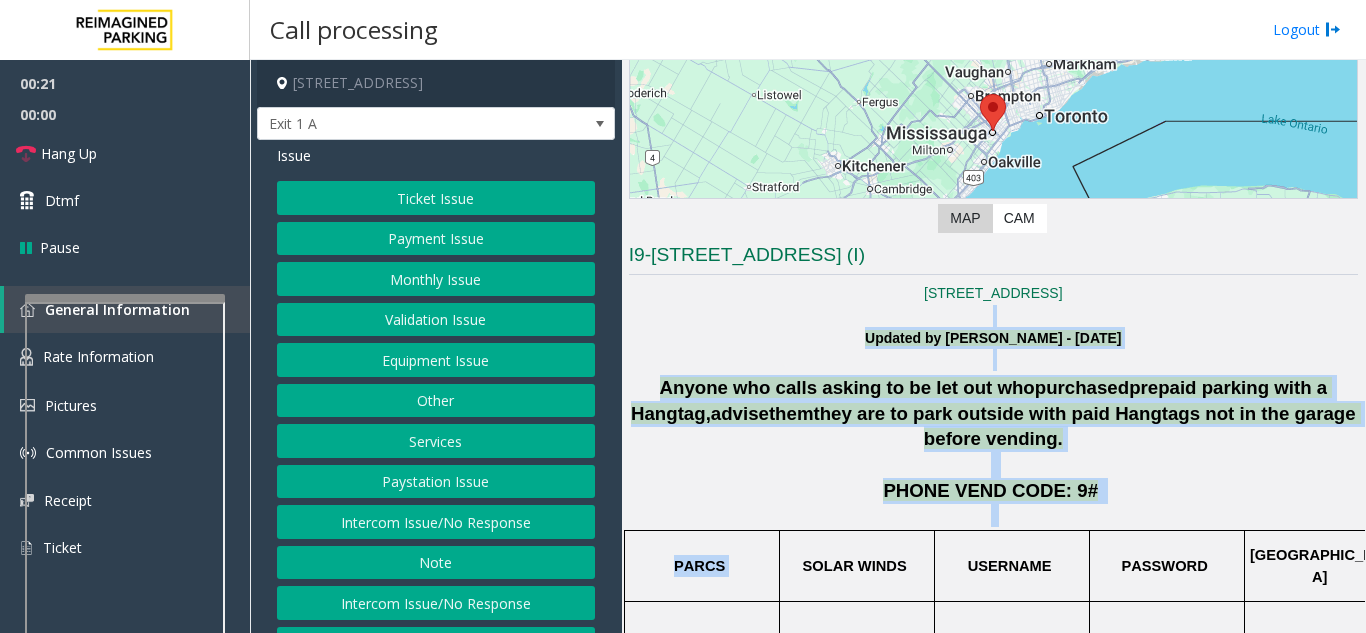 drag, startPoint x: 807, startPoint y: 324, endPoint x: 925, endPoint y: 501, distance: 212.72752 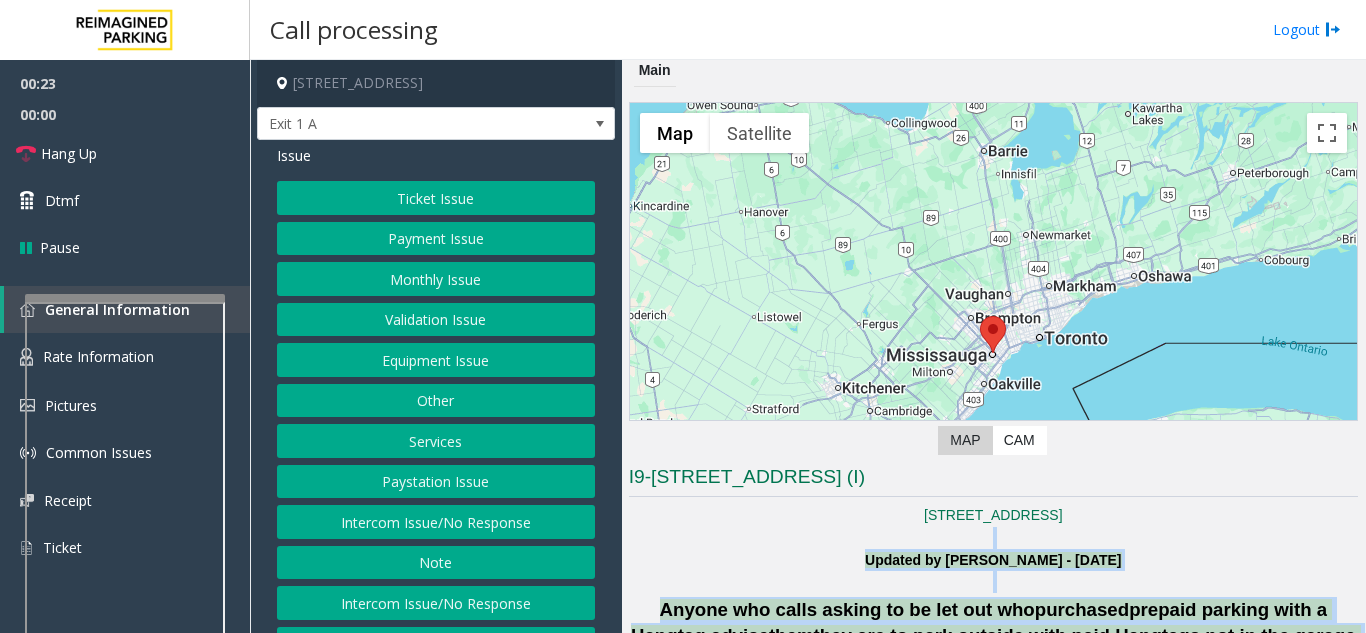 scroll, scrollTop: 0, scrollLeft: 0, axis: both 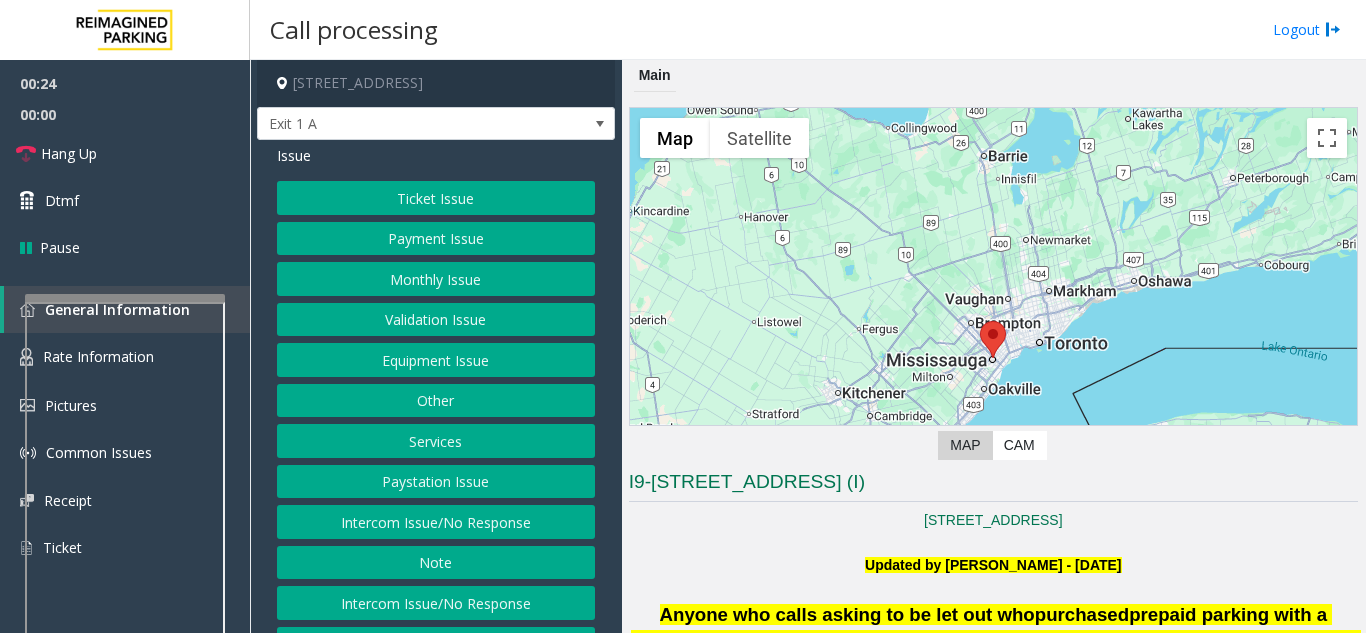 click on "Main" 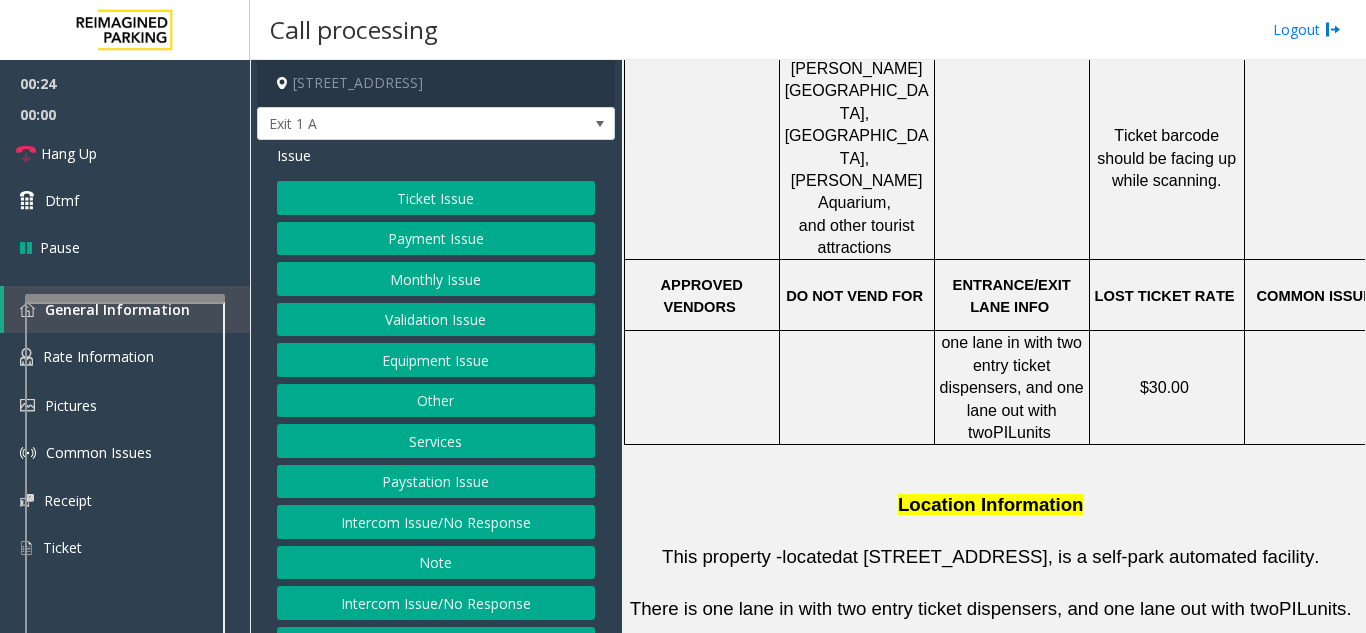 drag, startPoint x: 668, startPoint y: 72, endPoint x: 1200, endPoint y: 680, distance: 807.89105 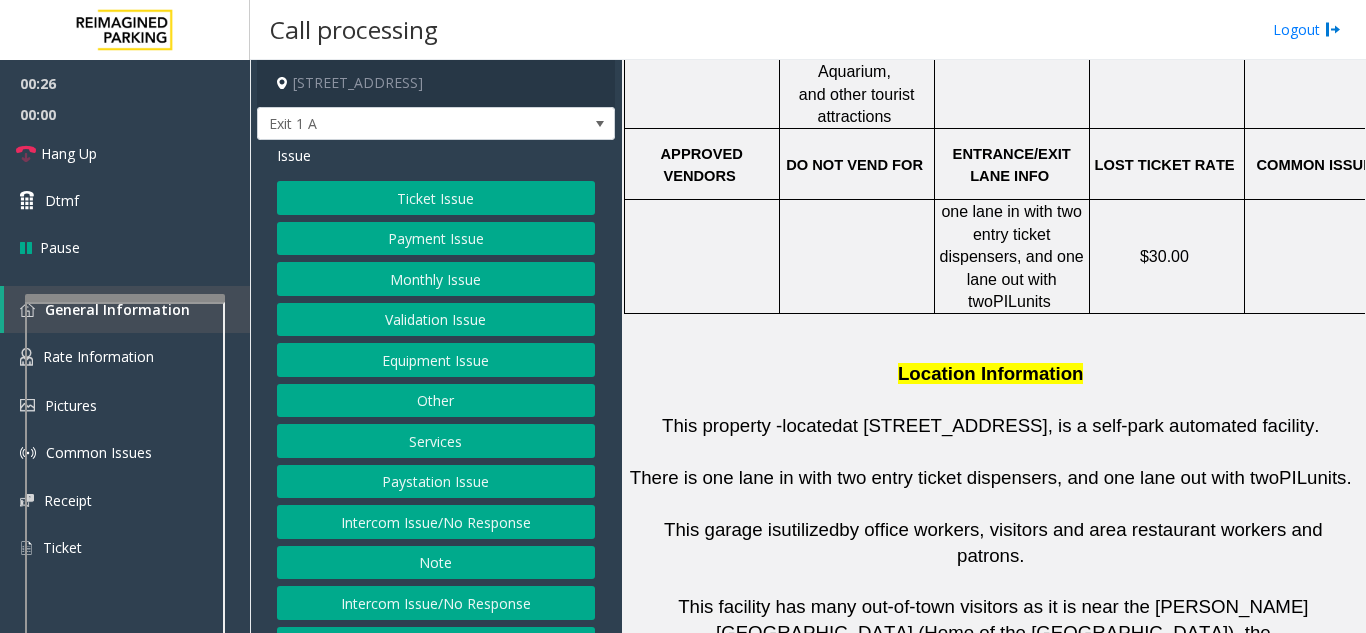 scroll, scrollTop: 1145, scrollLeft: 0, axis: vertical 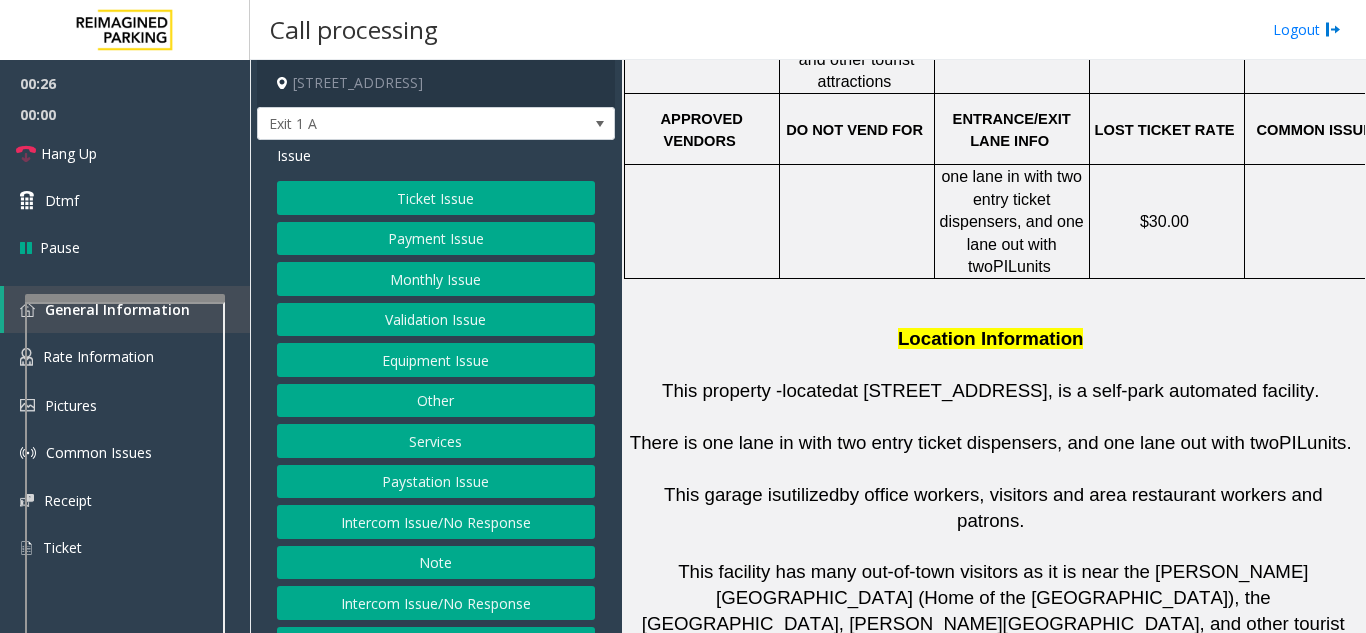 click on "This property -" 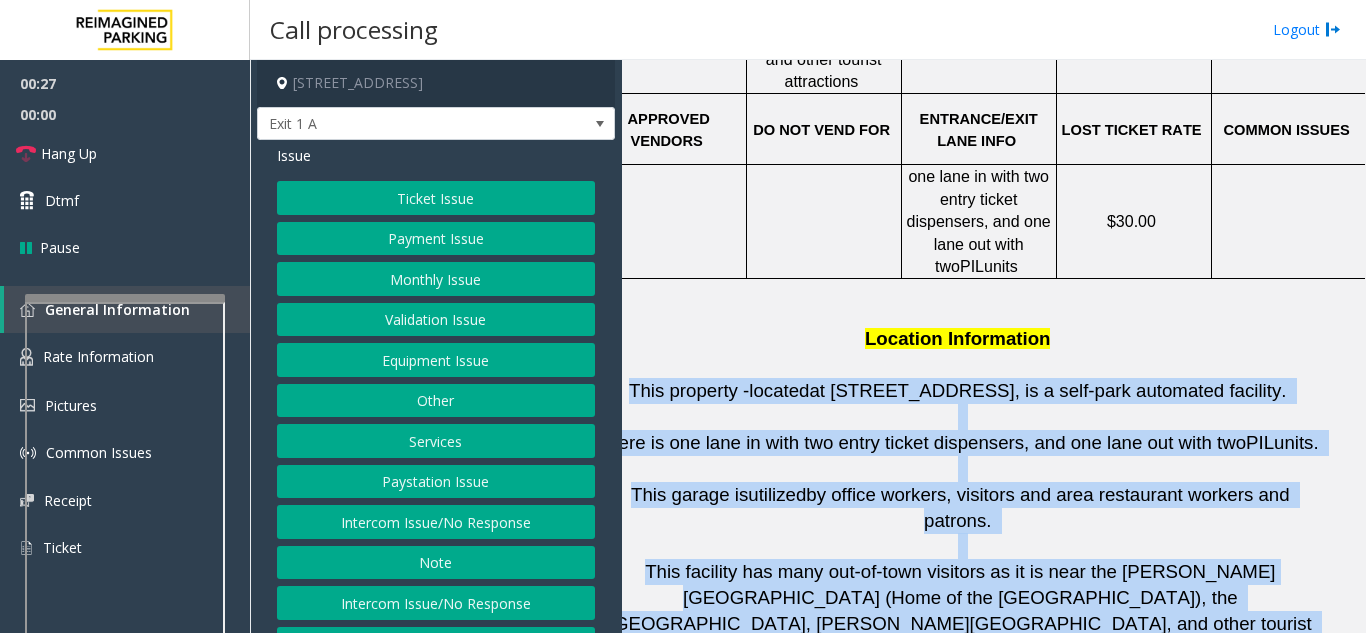 drag, startPoint x: 683, startPoint y: 227, endPoint x: 1334, endPoint y: 418, distance: 678.44086 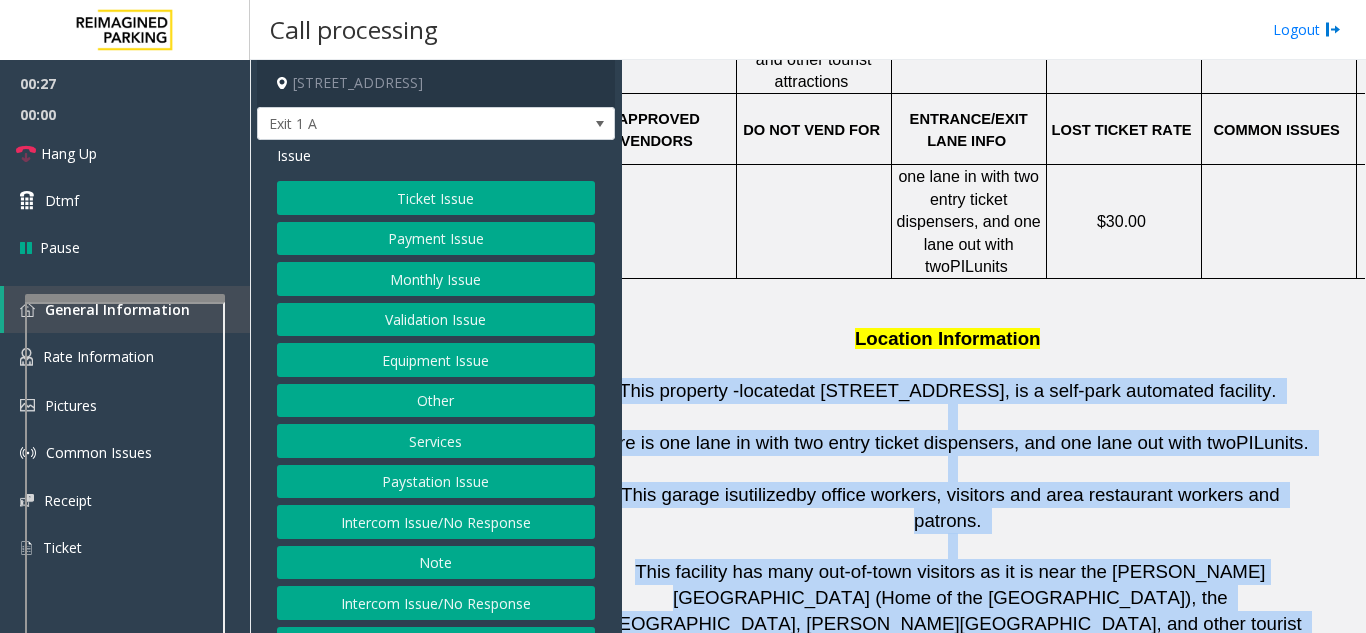 click on "Main  ← Move left → Move right ↑ Move up ↓ Move down + Zoom in - Zoom out Home Jump left by 75% End Jump right by 75% Page Up Jump up by 75% Page Down Jump down by 75% To navigate, press the arrow keys. Map Terrain Satellite Labels Keyboard shortcuts Map Data Map data ©2025 Google Map data ©2025 Google 20 km  Click to toggle between metric and imperial units Terms Report a map error Video is not available for this lane. Previous Next  Map   CAM  I9-315 - 315 Front Street West	(FSW) (I) 151 City Centre Dr, Mississauga, ON L5B 1M7, Canada Updated by Pranav Babbar - 4th July 2024 Anyone who calls asking to be let out who  purchased  prepaid parking with a Hangtag ,  advise  them  they are to park outside with paid Hangtags not in the garage before vending.   PHONE VEND CODE: 9#     PARCS   SOLAR WINDS   USERNAME   PASSWORD   PARIS   EQUIPMENT   CARD INSERTION                   Card only     2 POF machines  located  in the garage on level B1 and B2     MANDATORY FIELDS" 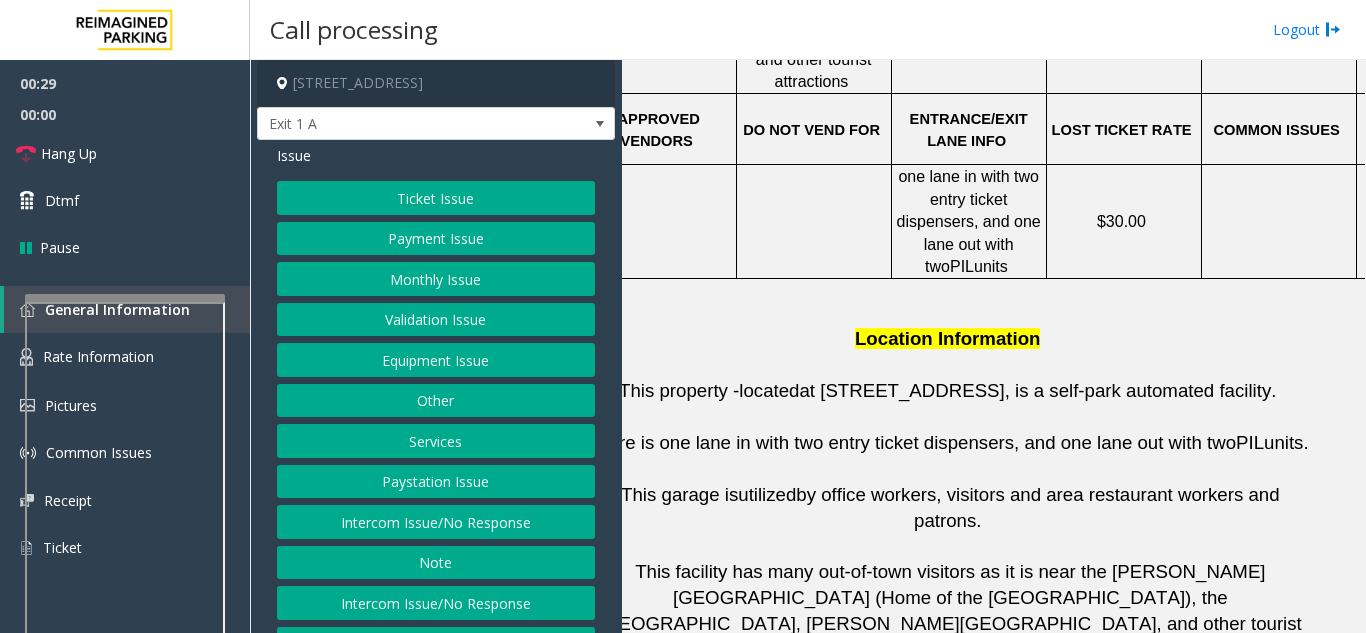 click on "Services" 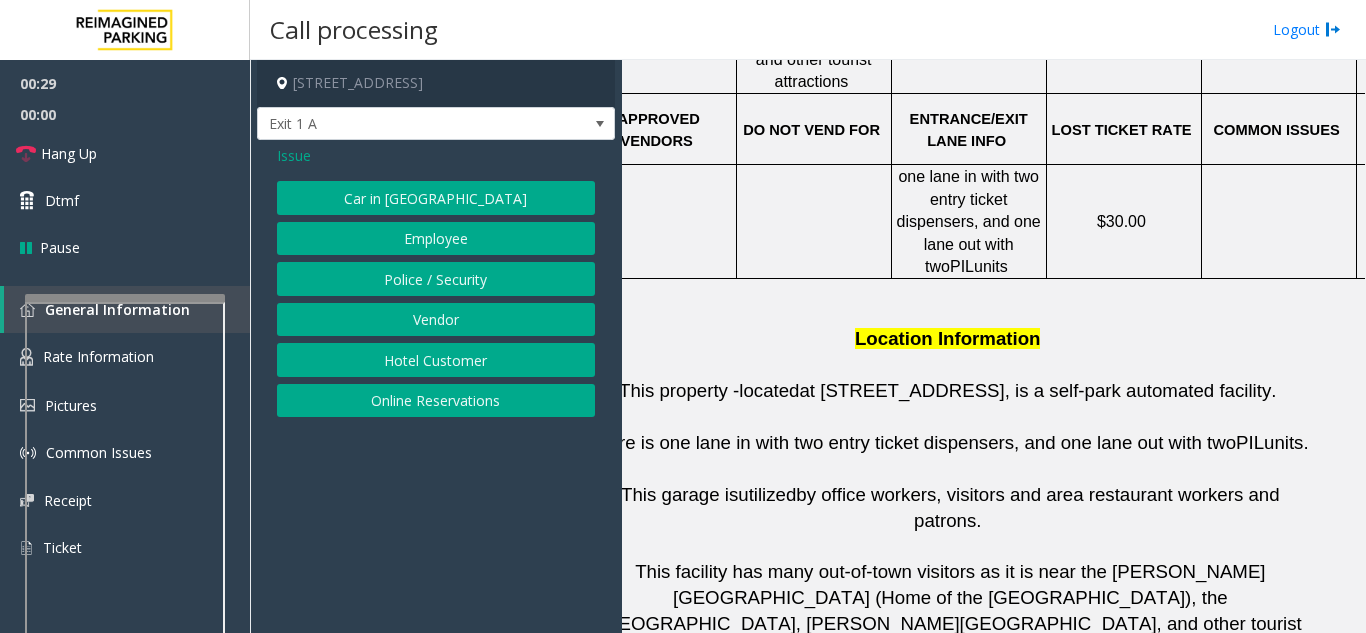 click on "Vendor" 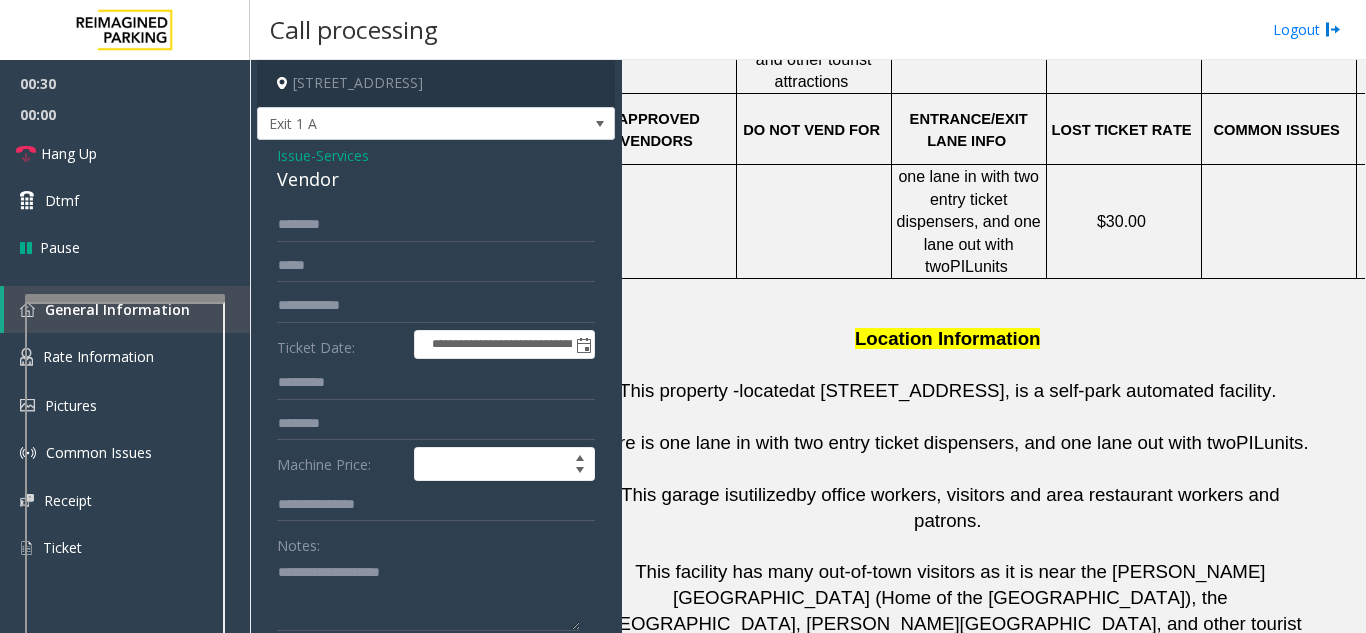 click on "**********" 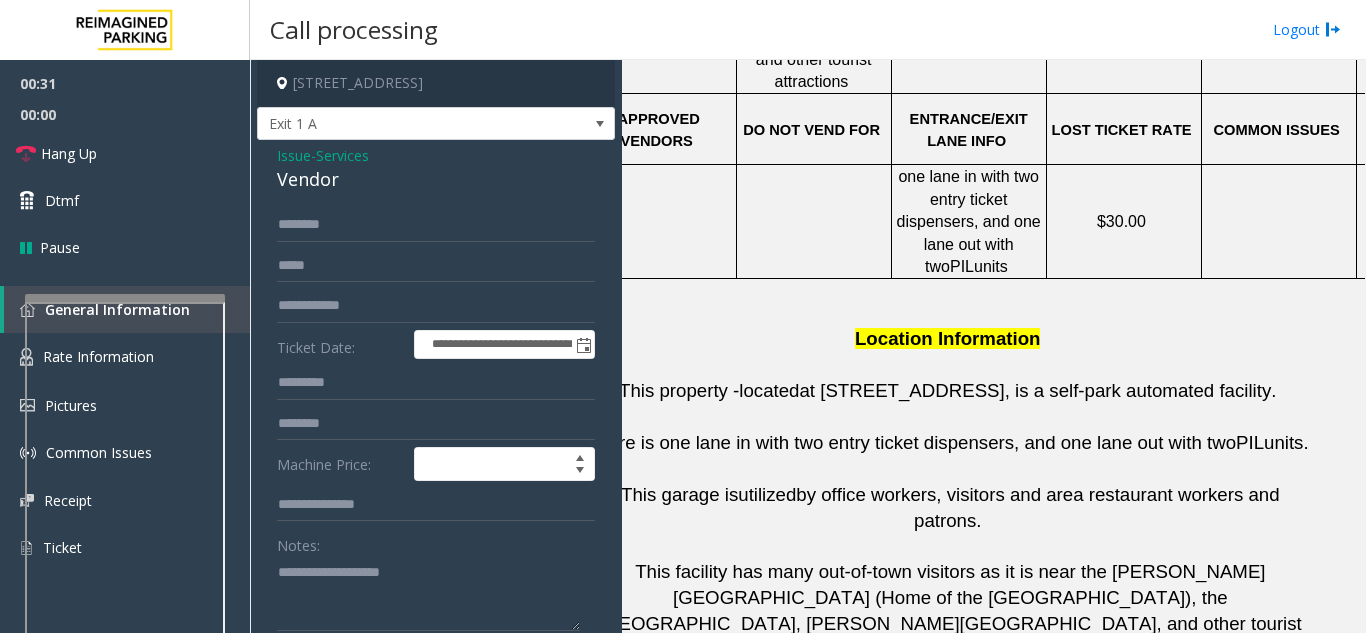 click on "Vendor" 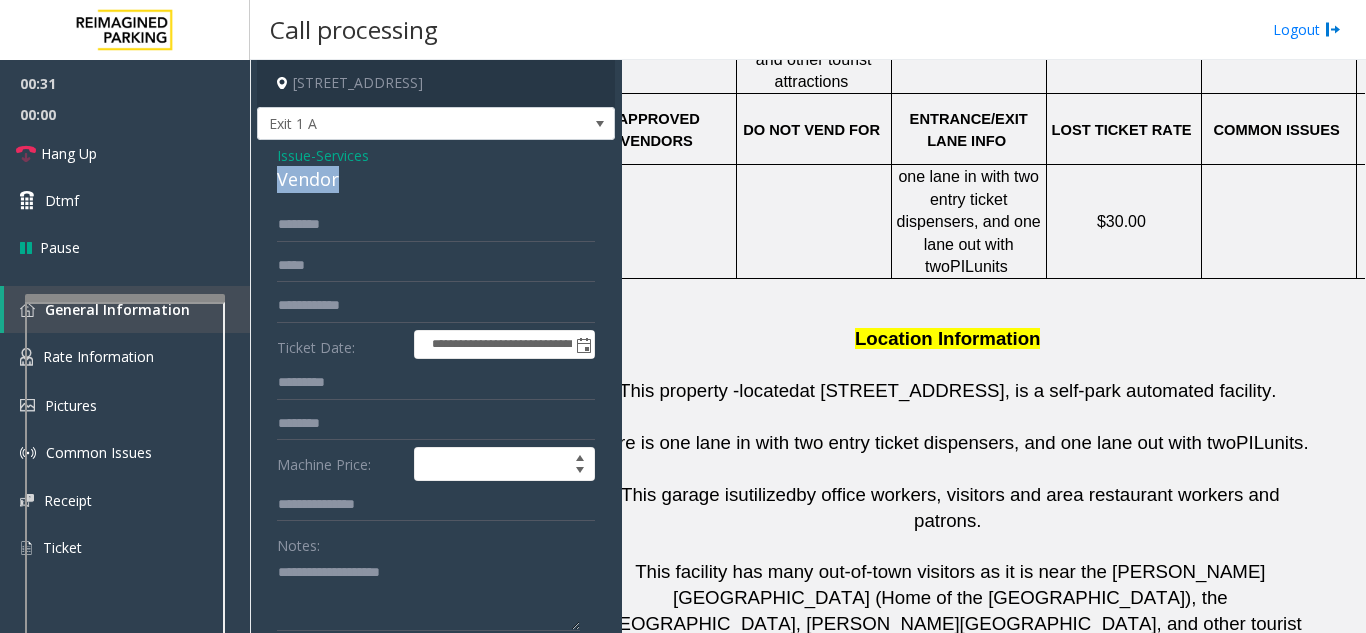 click on "Vendor" 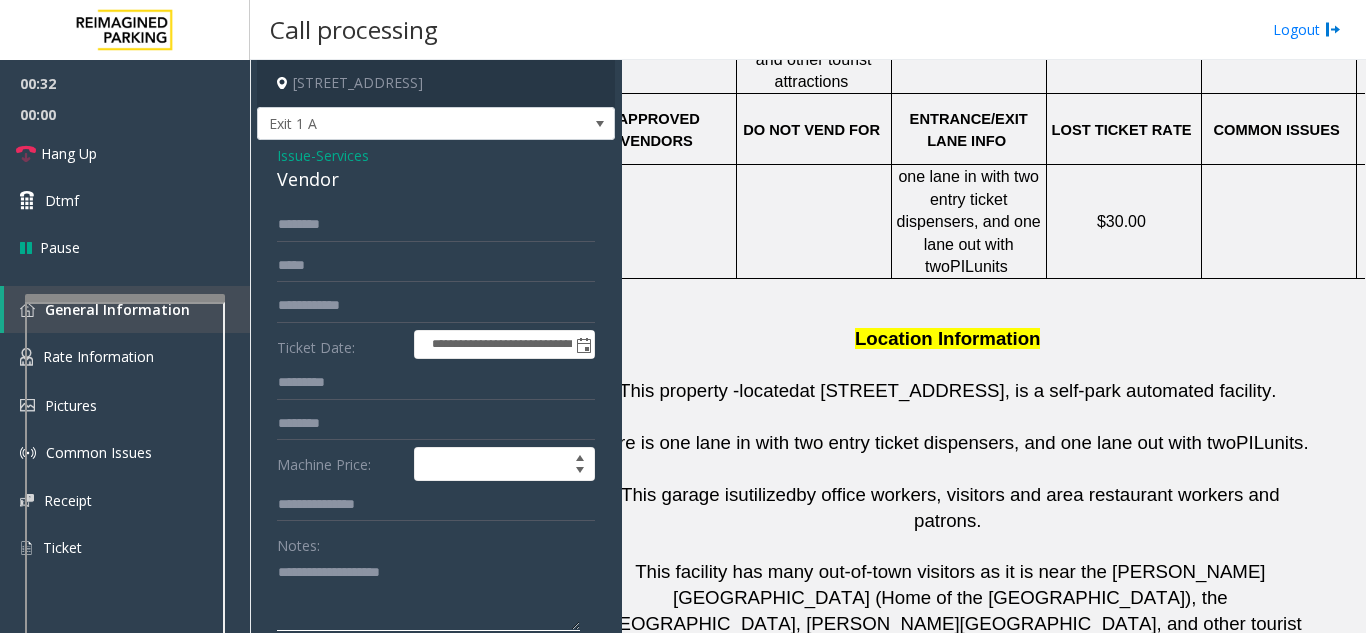 click 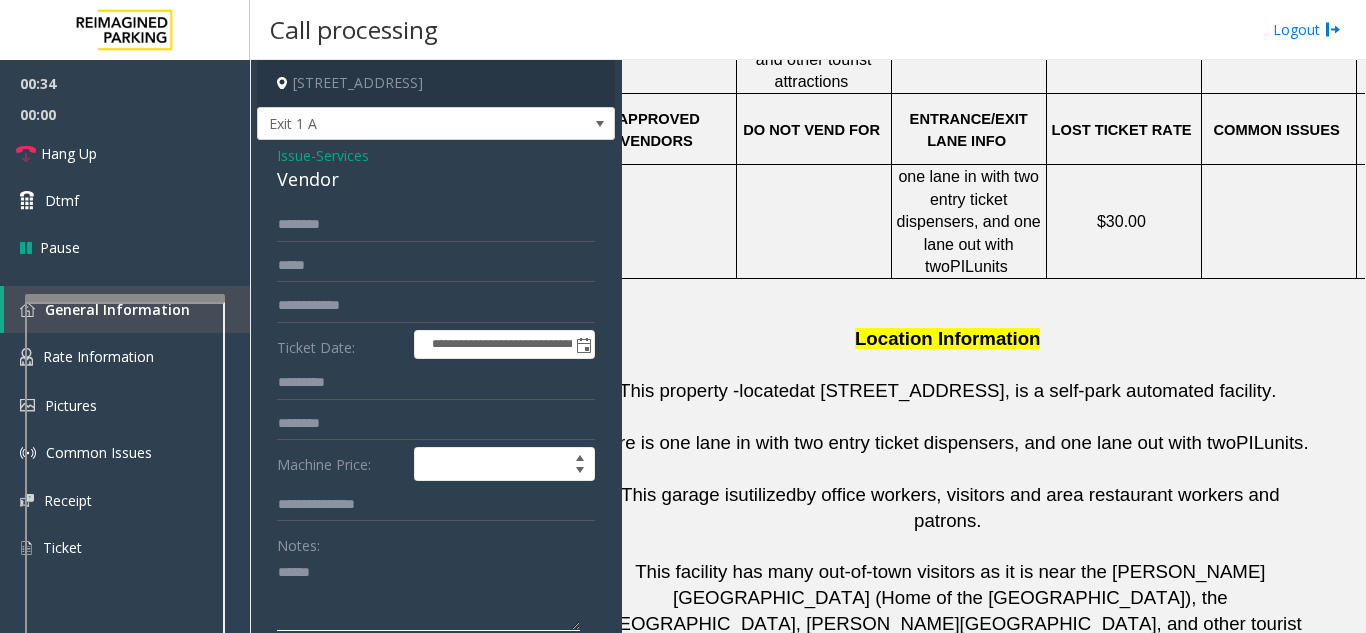 paste on "******" 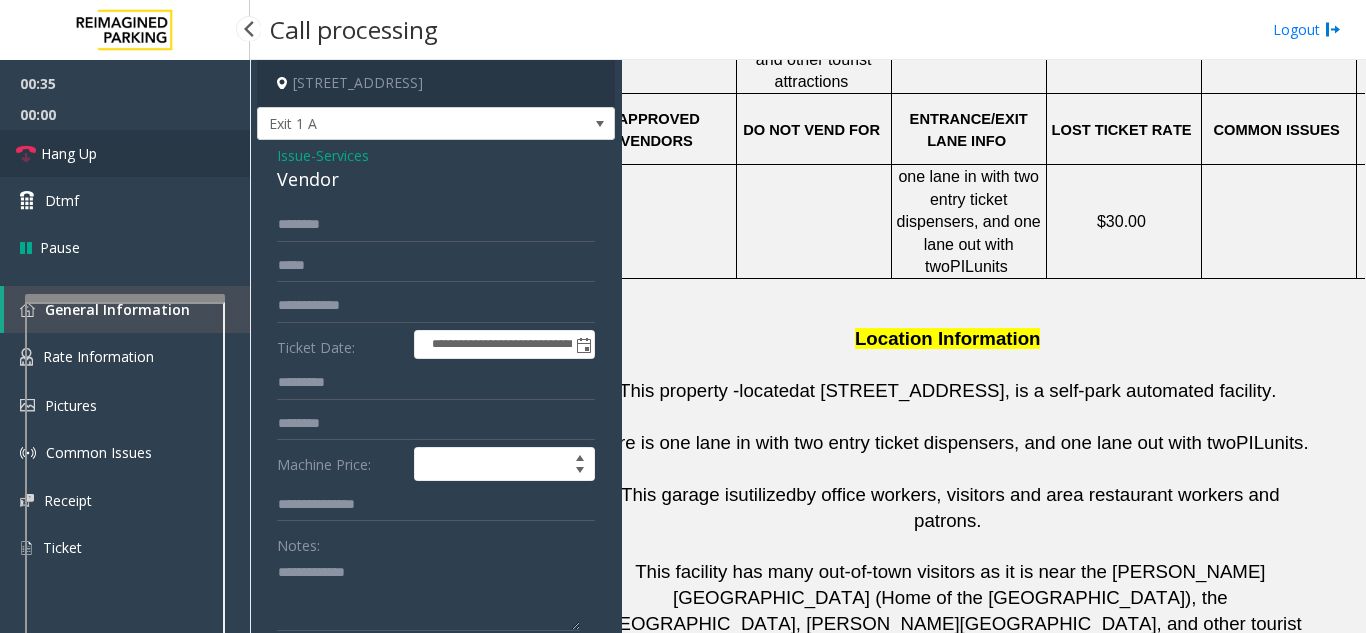 click on "Hang Up" at bounding box center (125, 153) 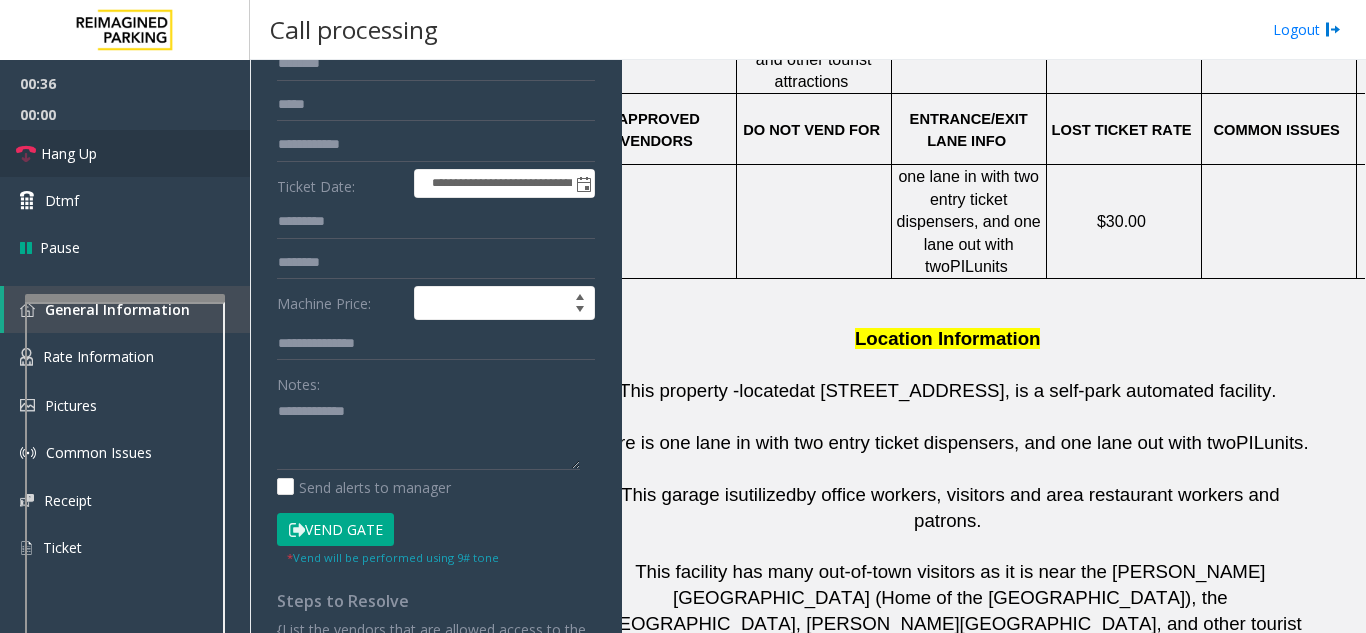 scroll, scrollTop: 200, scrollLeft: 0, axis: vertical 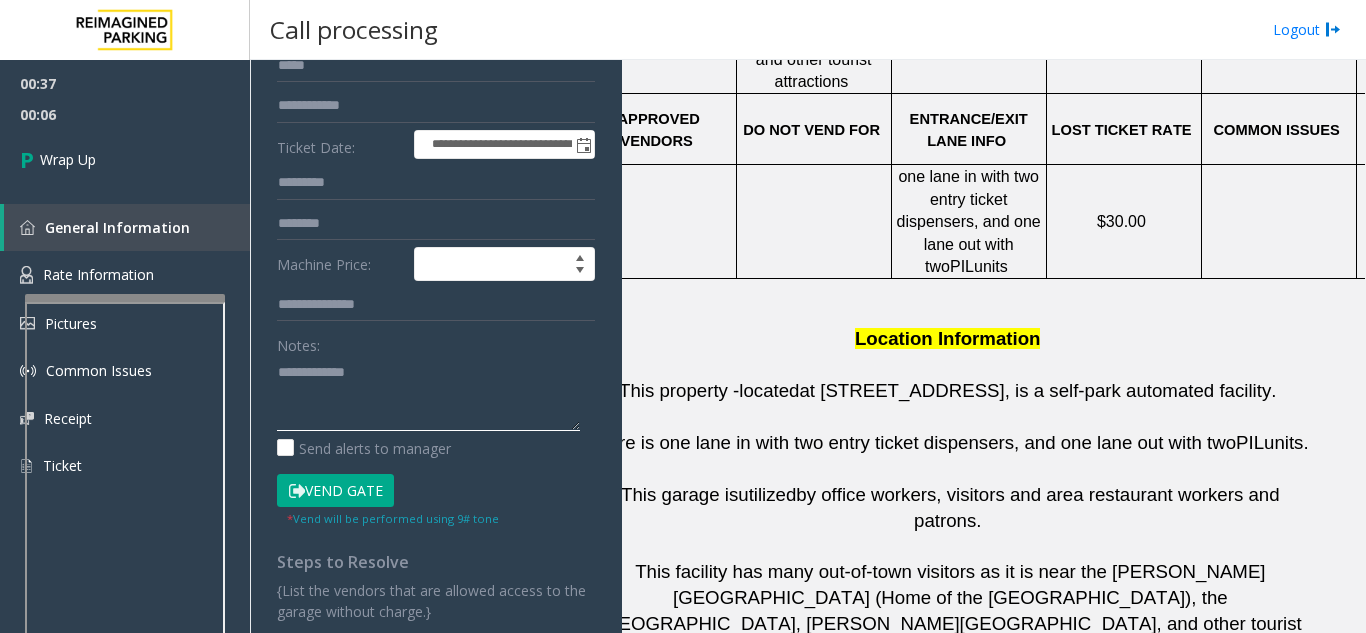 click 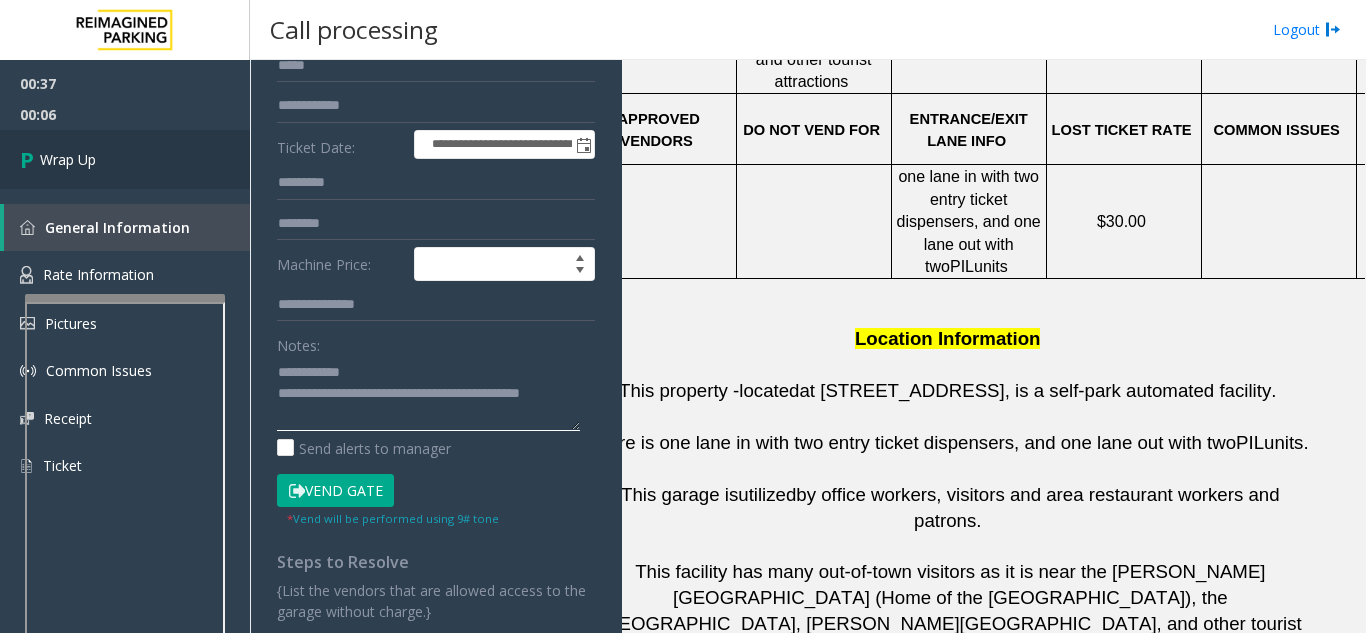 type on "**********" 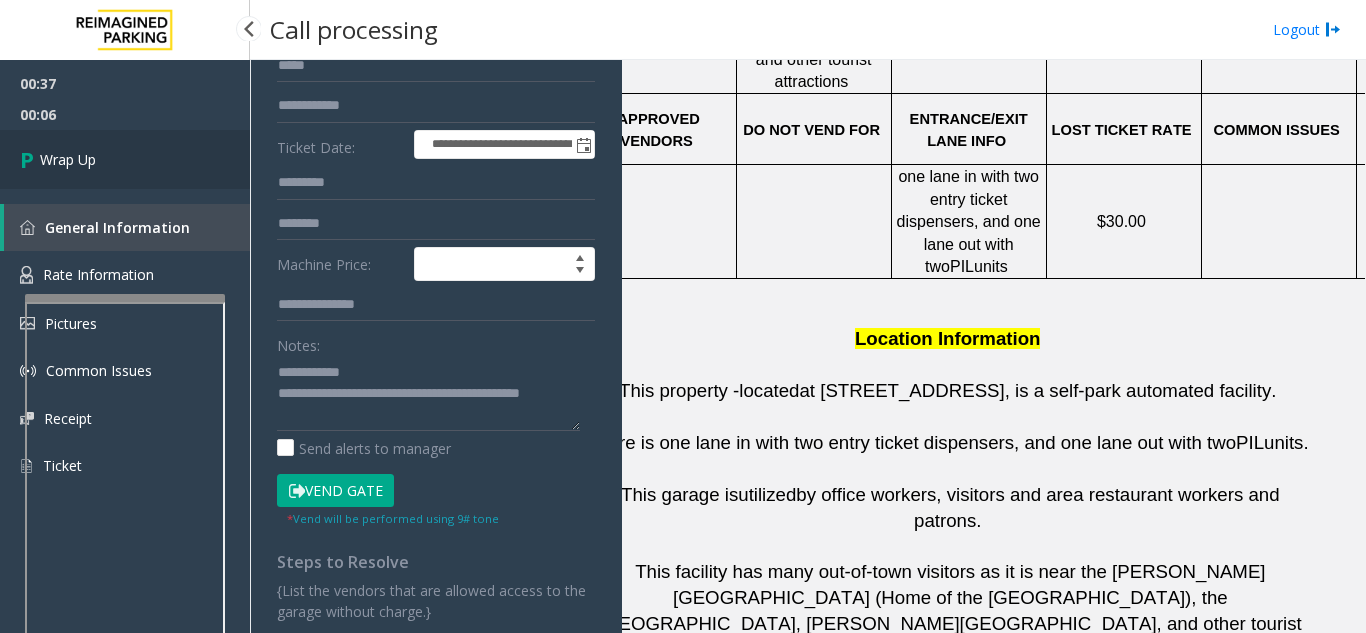 click on "Wrap Up" at bounding box center [125, 159] 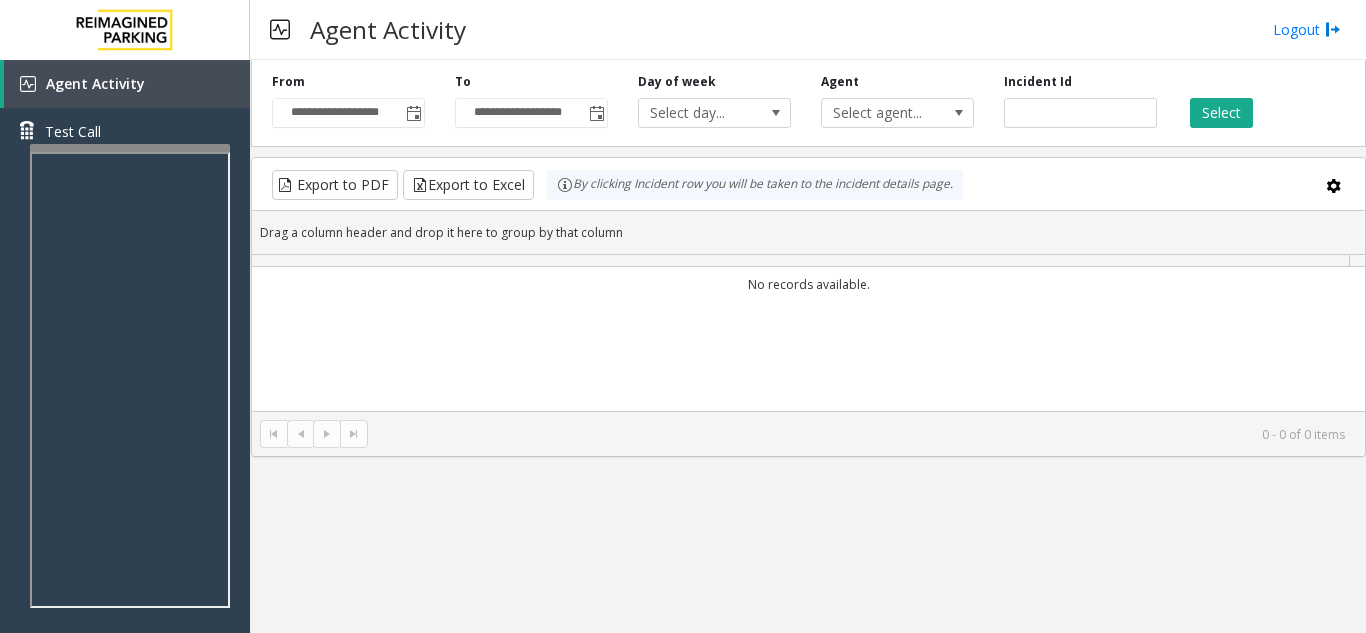 scroll, scrollTop: 0, scrollLeft: 0, axis: both 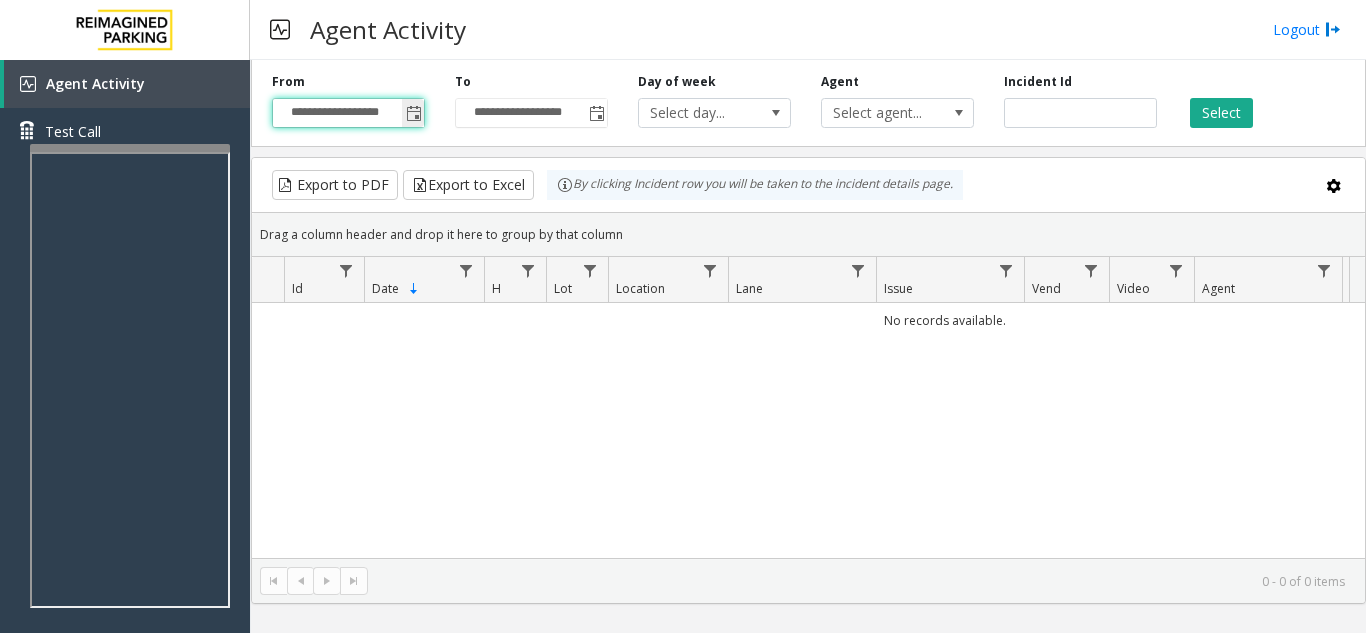 click on "**********" at bounding box center [348, 113] 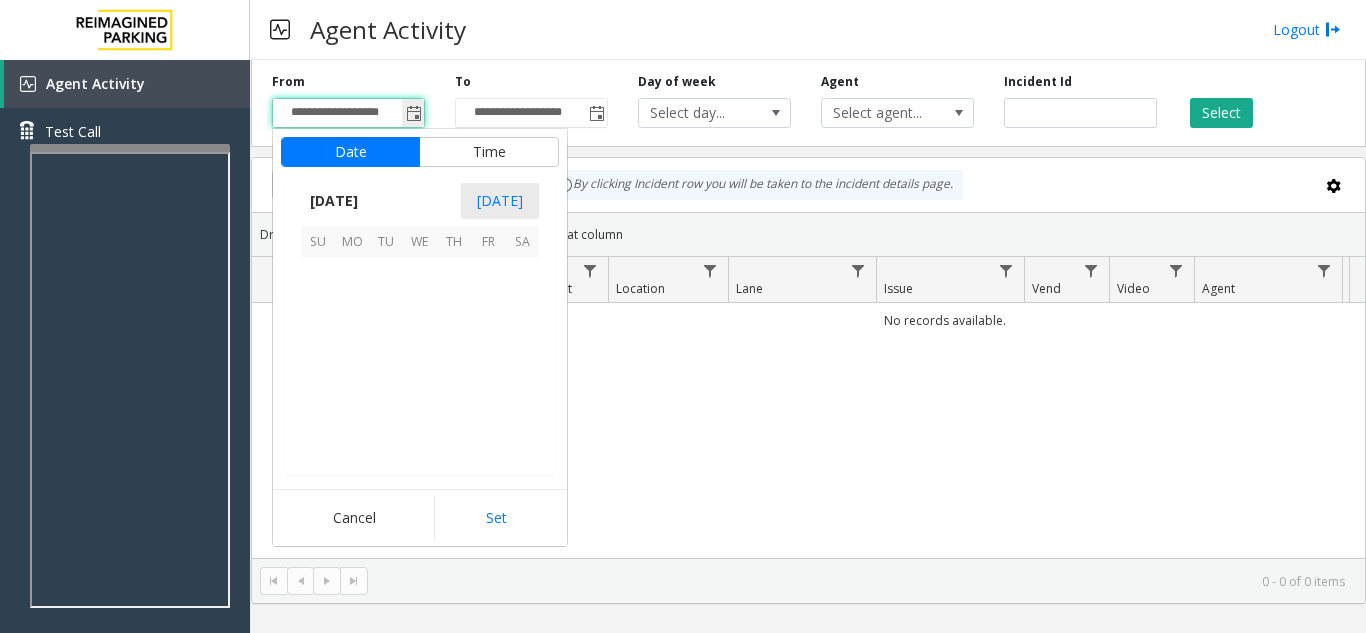 scroll, scrollTop: 358428, scrollLeft: 0, axis: vertical 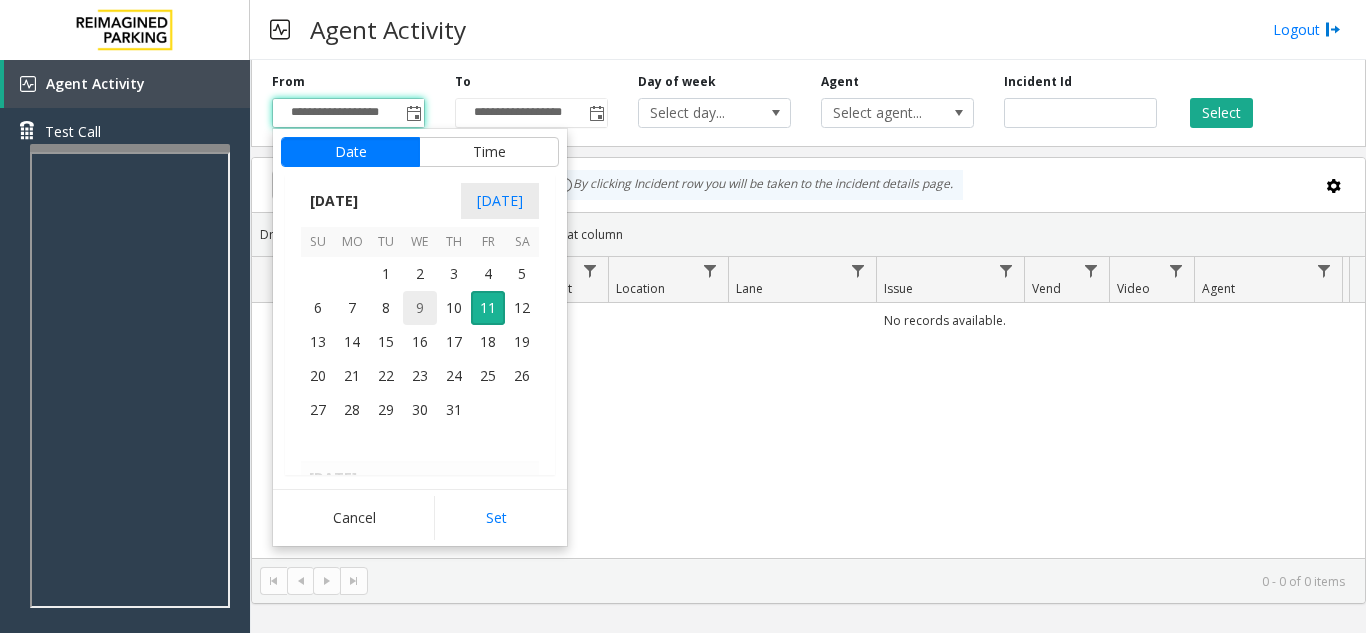 click on "9" at bounding box center [420, 308] 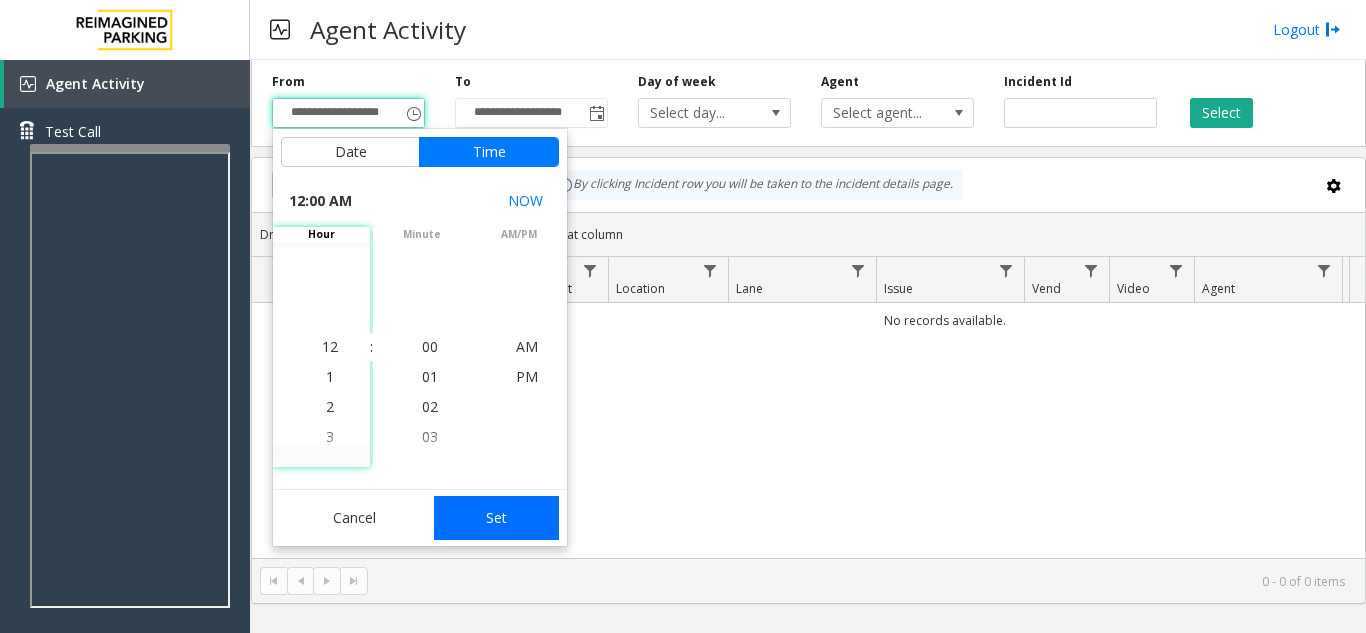 click on "Set" 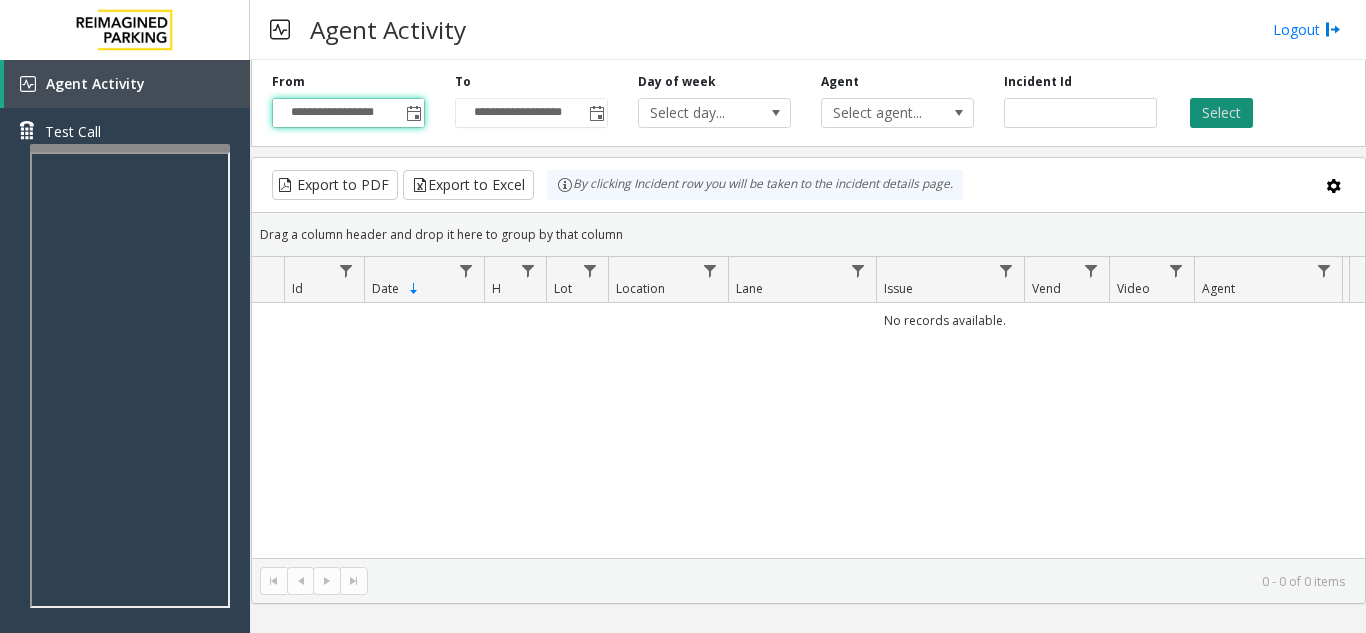click on "Select" 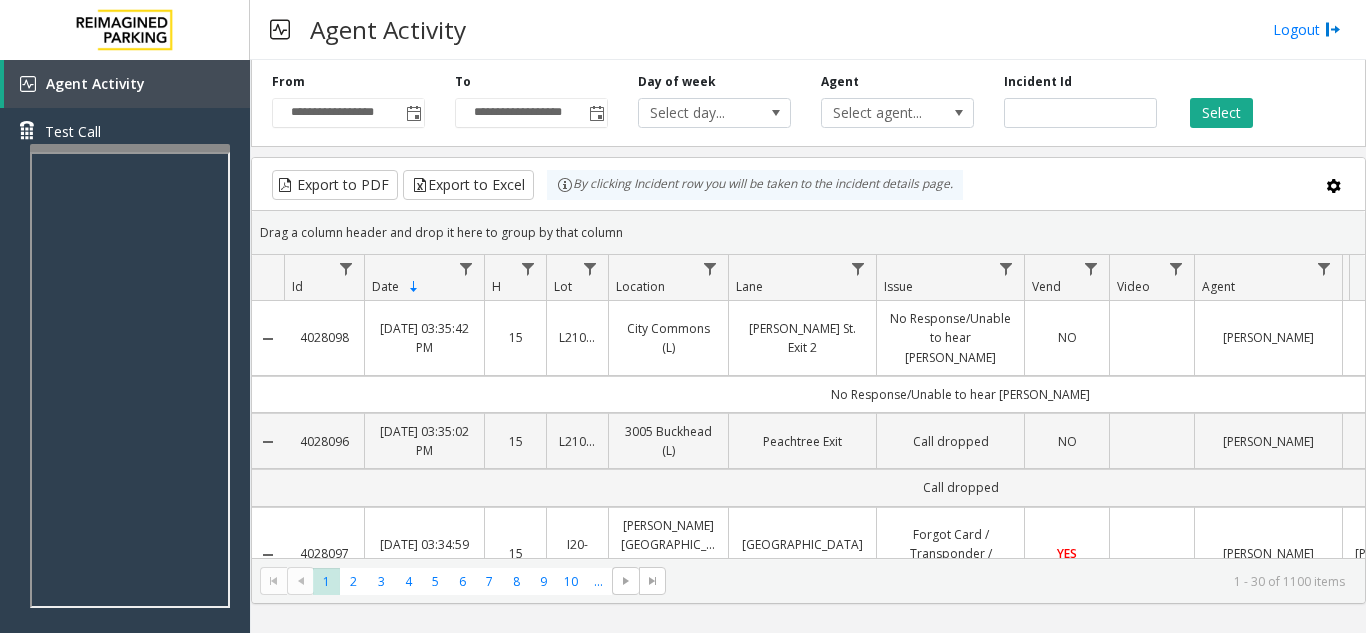 click on "No Response/Unable to hear [PERSON_NAME]" 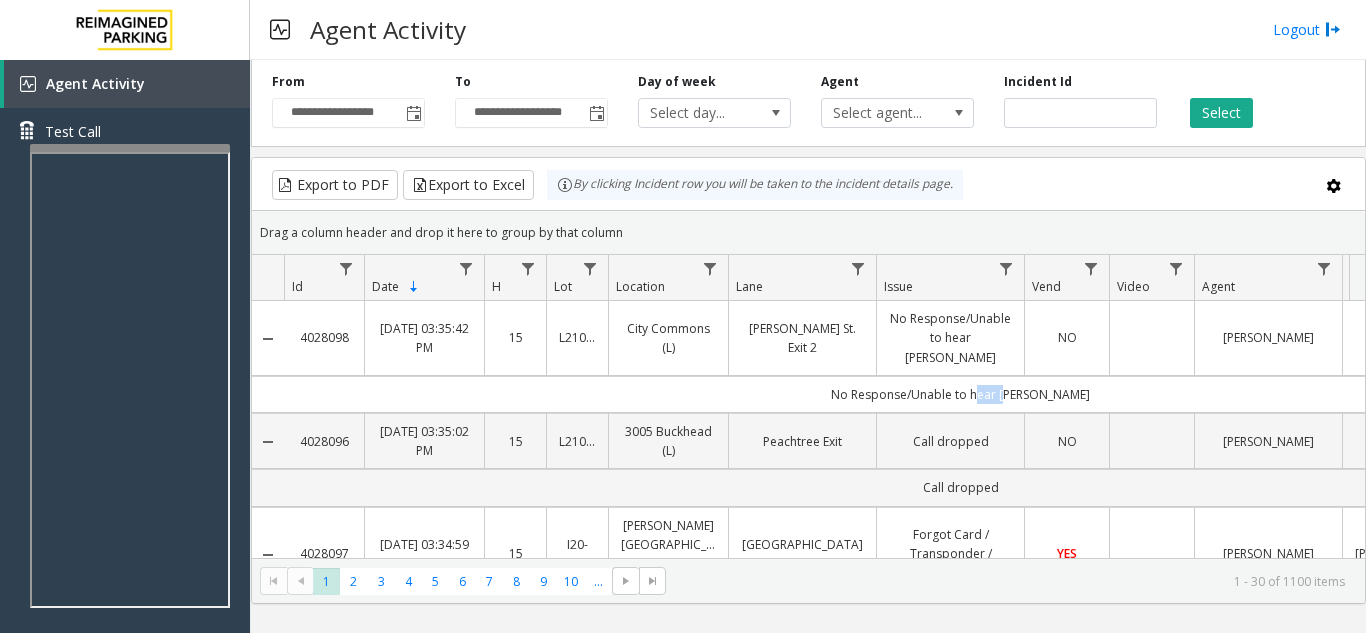 click on "No Response/Unable to hear [PERSON_NAME]" 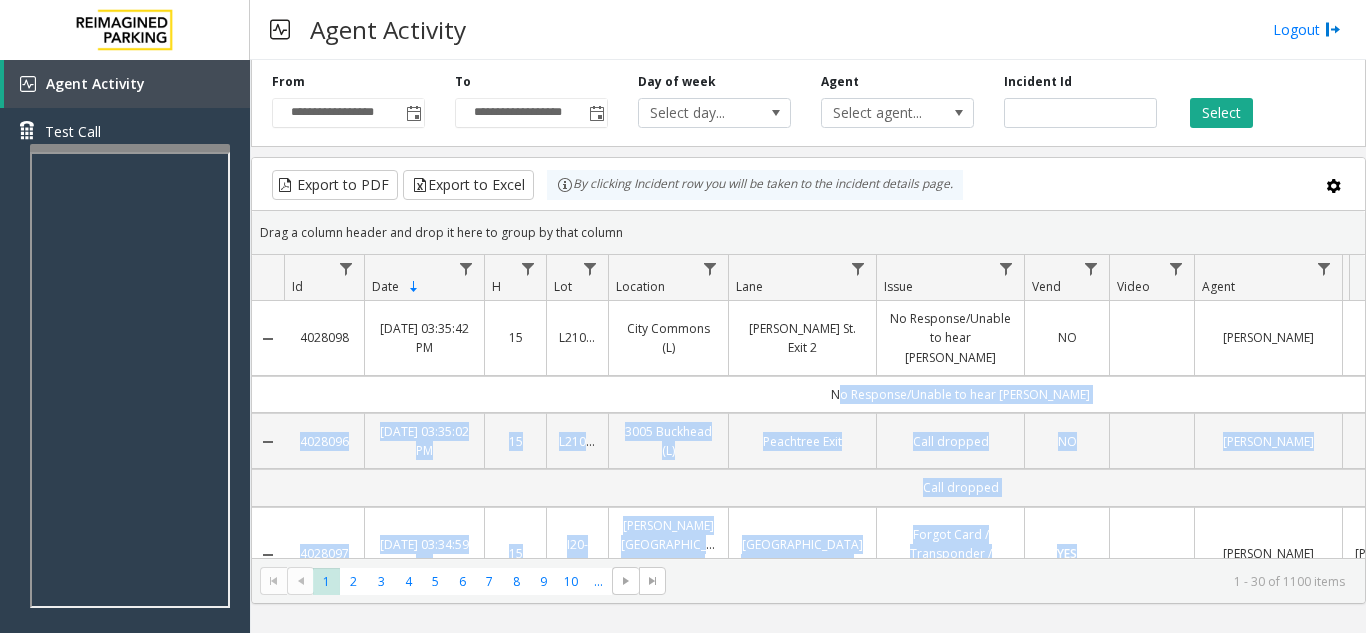 drag, startPoint x: 1015, startPoint y: 373, endPoint x: 1053, endPoint y: 502, distance: 134.48048 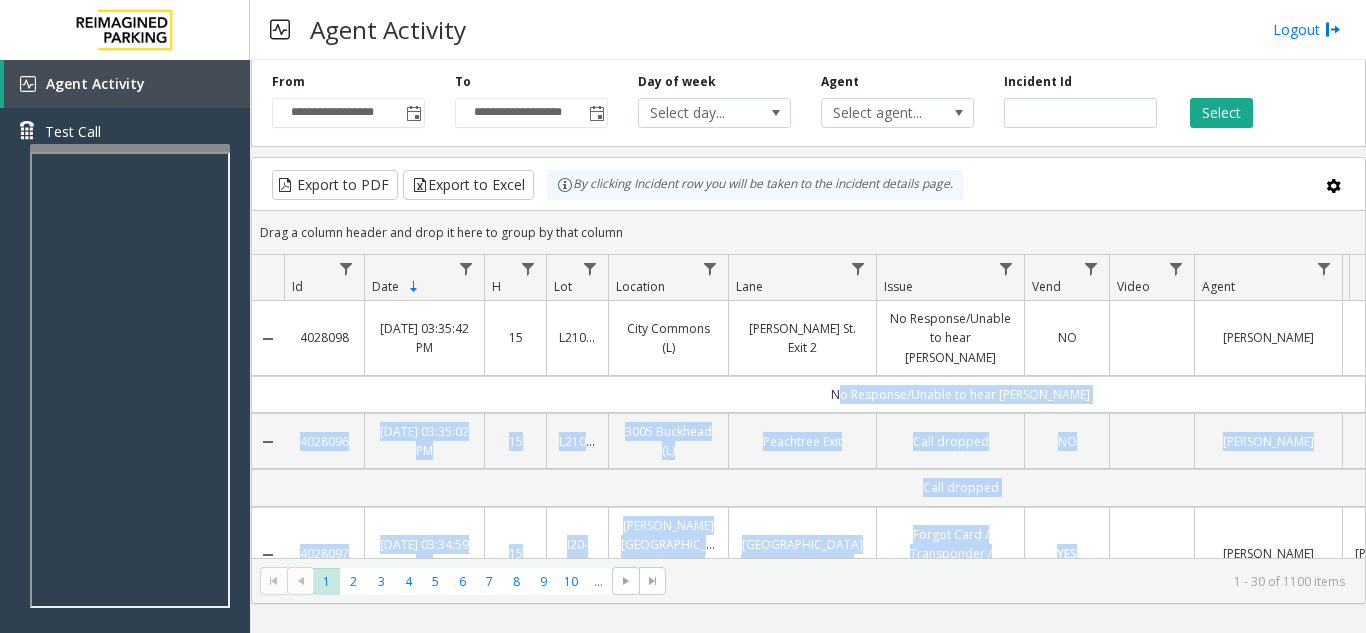 click on "Call dropped" 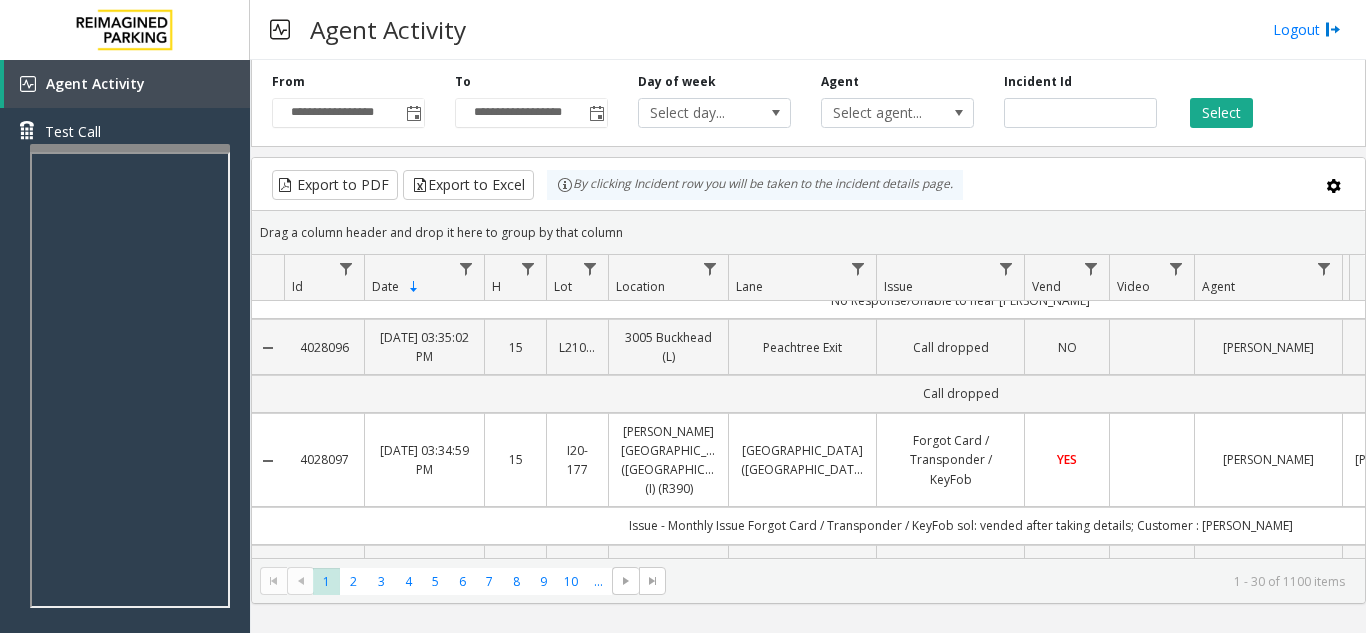 scroll, scrollTop: 0, scrollLeft: 0, axis: both 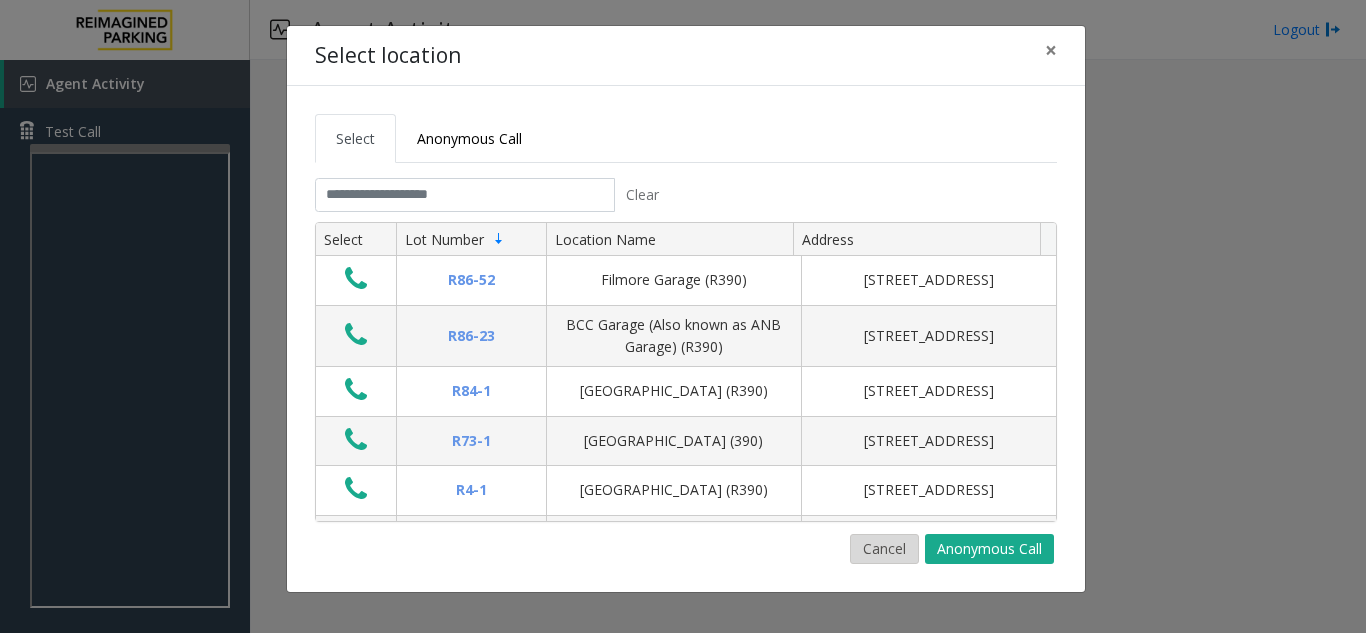 click on "Cancel" 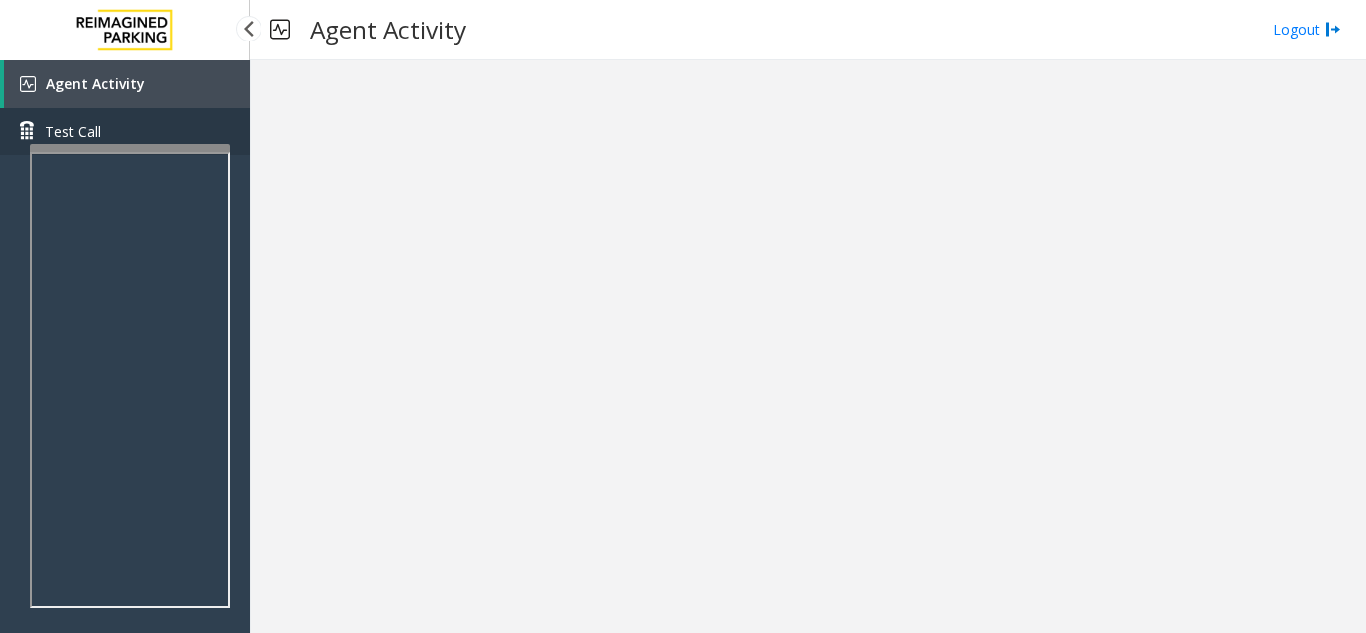 click on "Test Call" at bounding box center [125, 131] 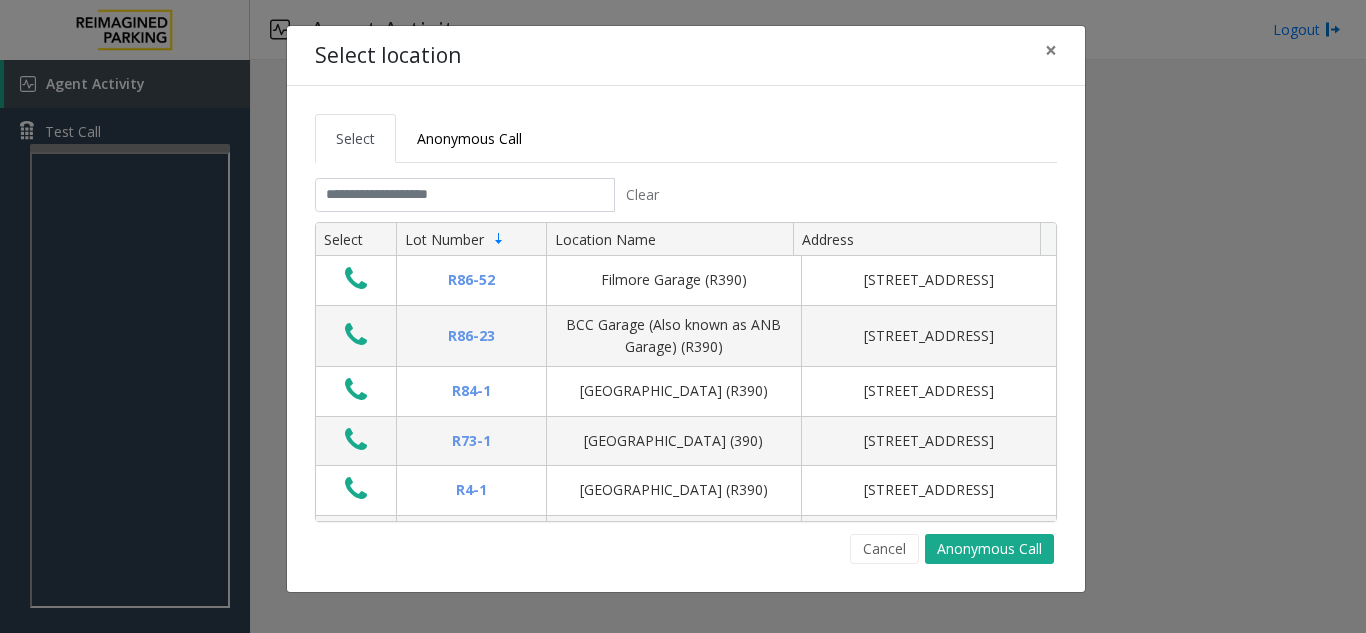 click on "Select location × Select Anonymous Call Clear Select Lot Number Location Name Address R86-[GEOGRAPHIC_DATA][STREET_ADDRESS] BCC Garage (Also known as ANB Garage) (R390)  [STREET_ADDRESS][GEOGRAPHIC_DATA] (R390) [STREET_ADDRESS][GEOGRAPHIC_DATA] (390) [STREET_ADDRESS]-[GEOGRAPHIC_DATA] (R390) [STREET_ADDRESS][GEOGRAPHIC_DATA] (R390) [STREET_ADDRESS][GEOGRAPHIC_DATA][STREET_ADDRESS][PERSON_NAME] (R390) [STREET_ADDRESS]-[GEOGRAPHIC_DATA] (MBC)(R390) [STREET_ADDRESS][GEOGRAPHIC_DATA]-[GEOGRAPHIC_DATA]) [STREET_ADDRESS] First ([GEOGRAPHIC_DATA][STREET_ADDRESS] G2 Garage (R390) [STREET_ADDRESS] Pacific Tower West Garage (R390) R30-20 R26-529 R26-509 2 1" 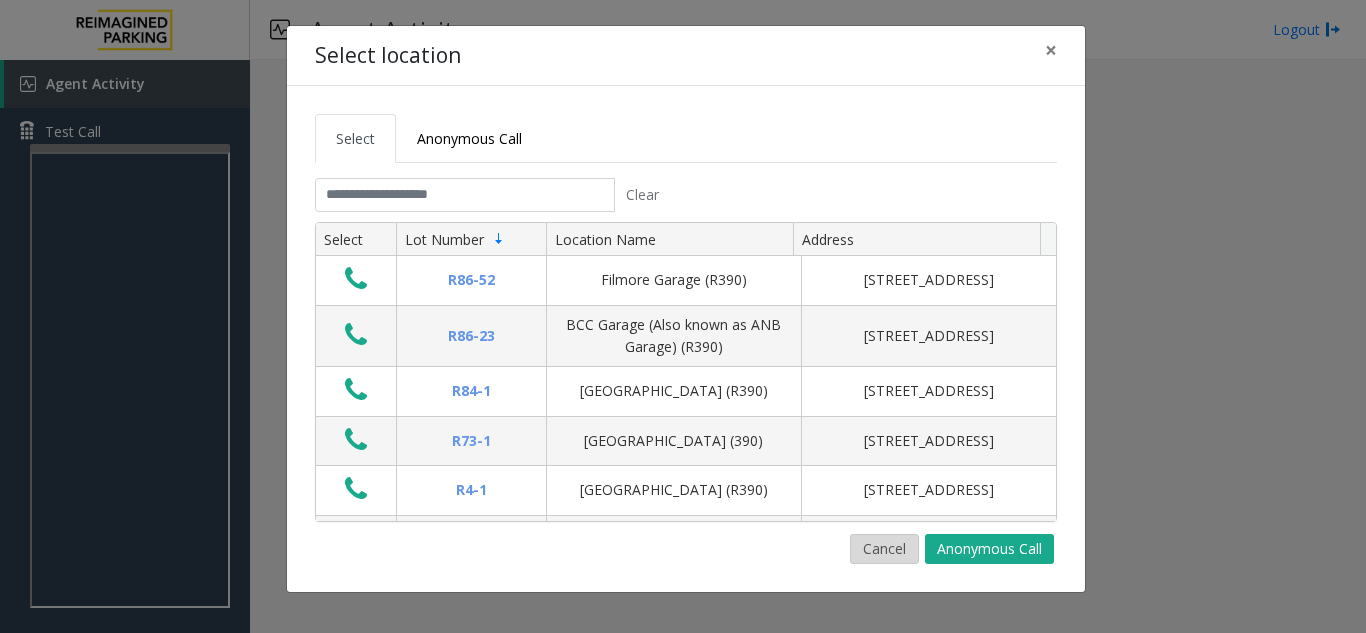 click on "Cancel" 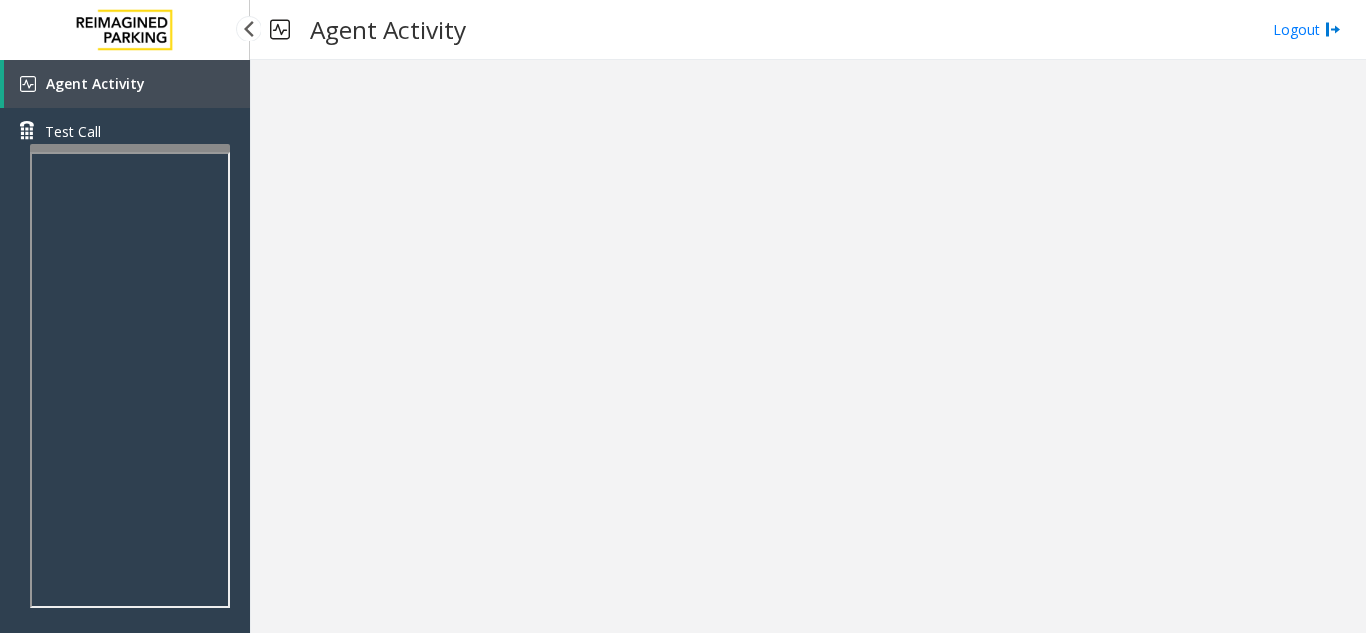 click on "Agent Activity" at bounding box center (127, 84) 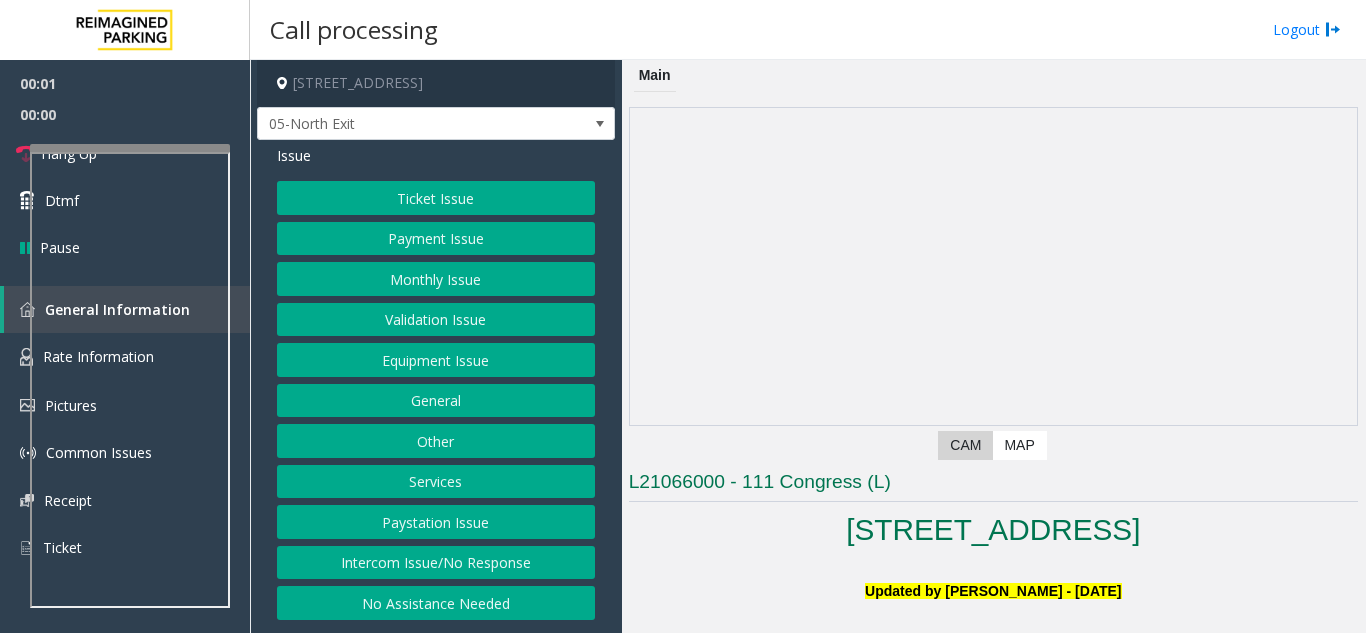 scroll, scrollTop: 500, scrollLeft: 0, axis: vertical 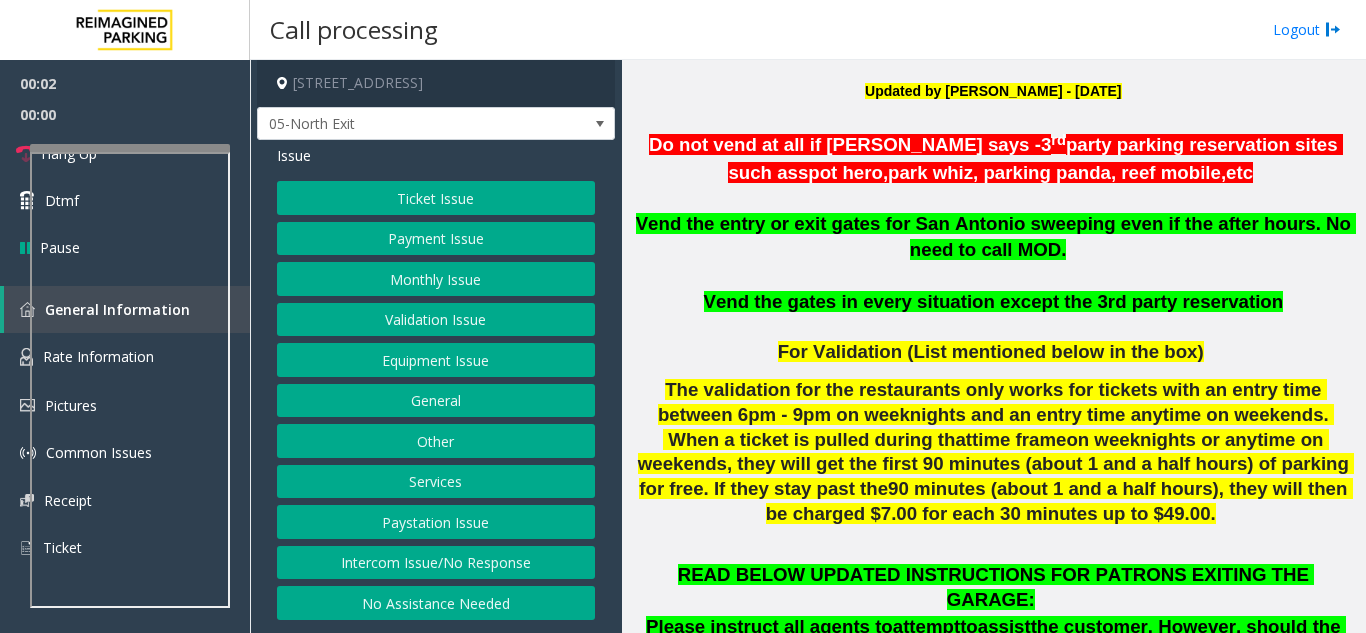 click on "For Validation (List mentioned below in the box)" 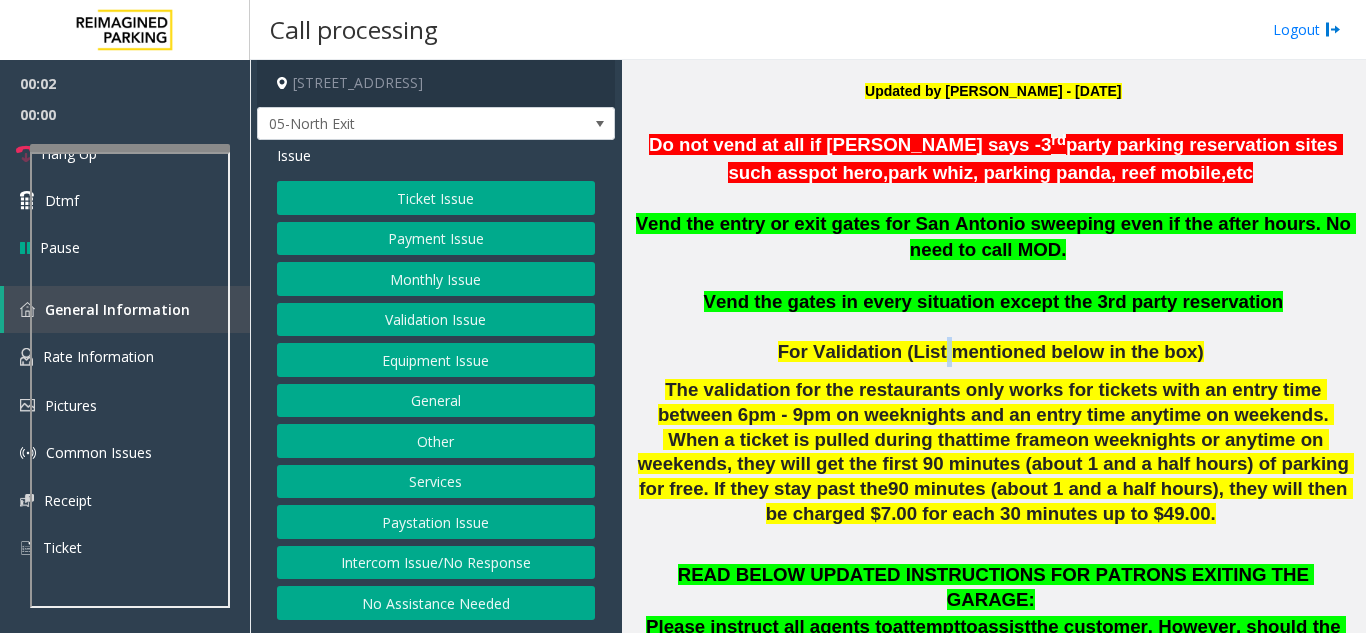 click on "For Validation (List mentioned below in the box)" 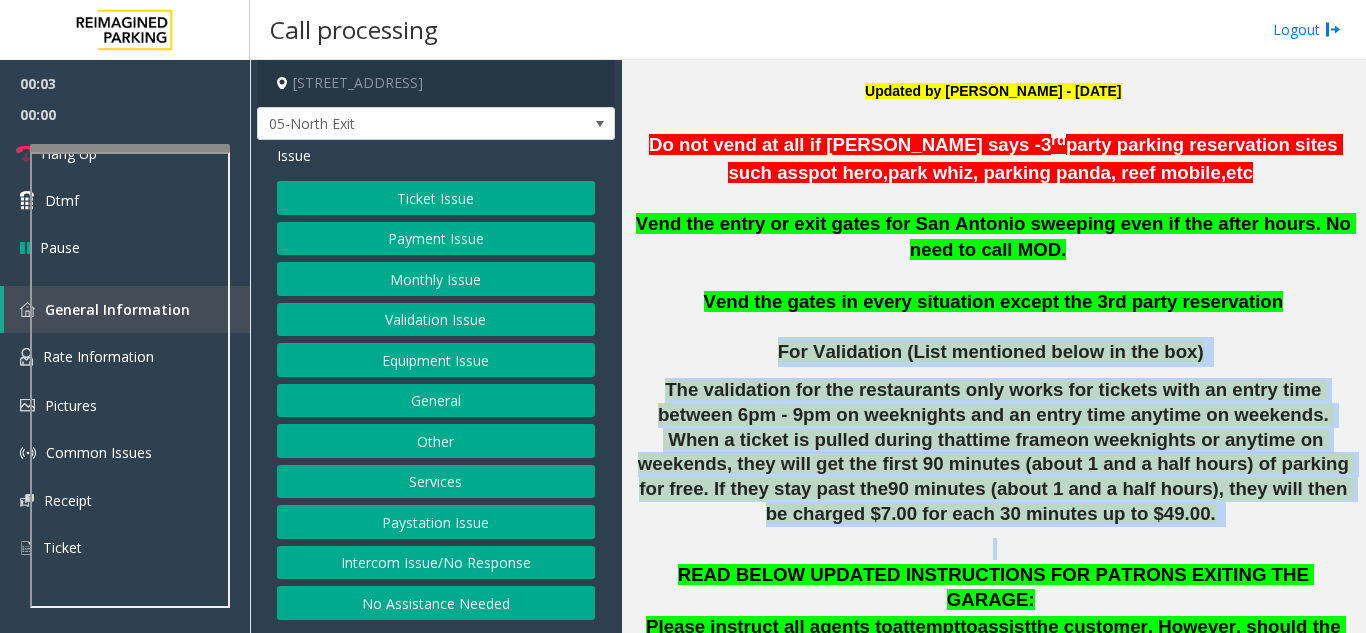 drag, startPoint x: 942, startPoint y: 337, endPoint x: 1099, endPoint y: 477, distance: 210.35446 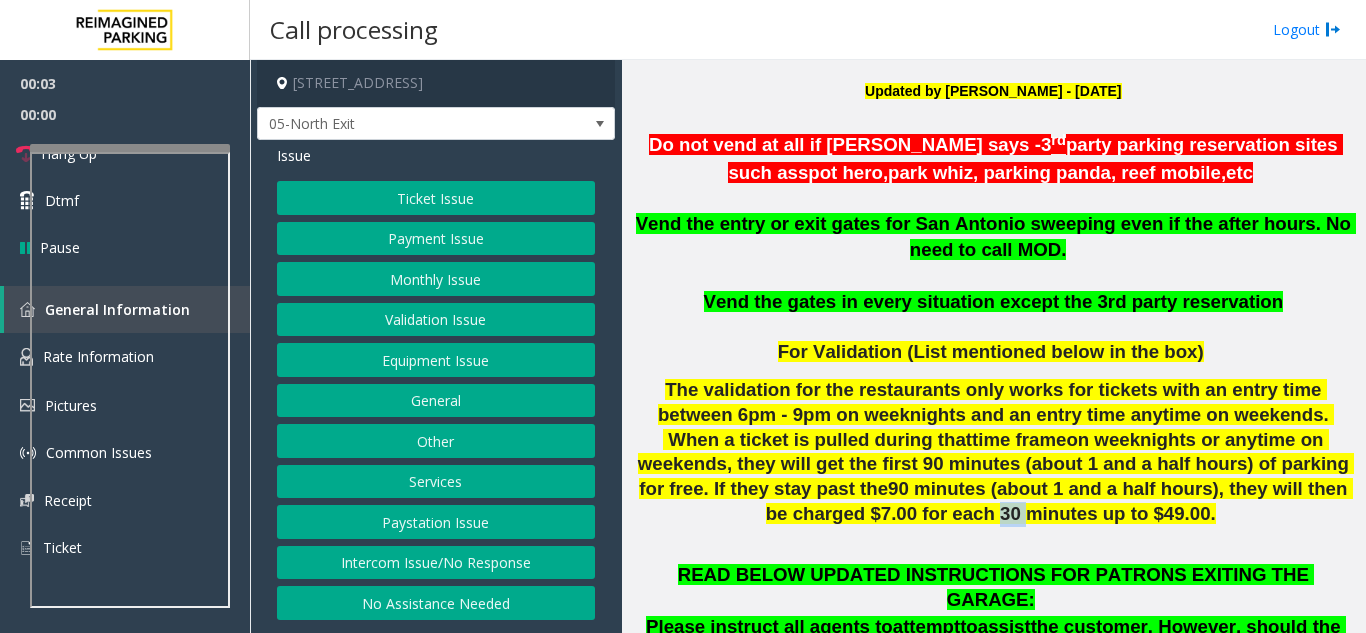 click on ", they will then be charged $7.00 for each 30 minutes up to $49.00." 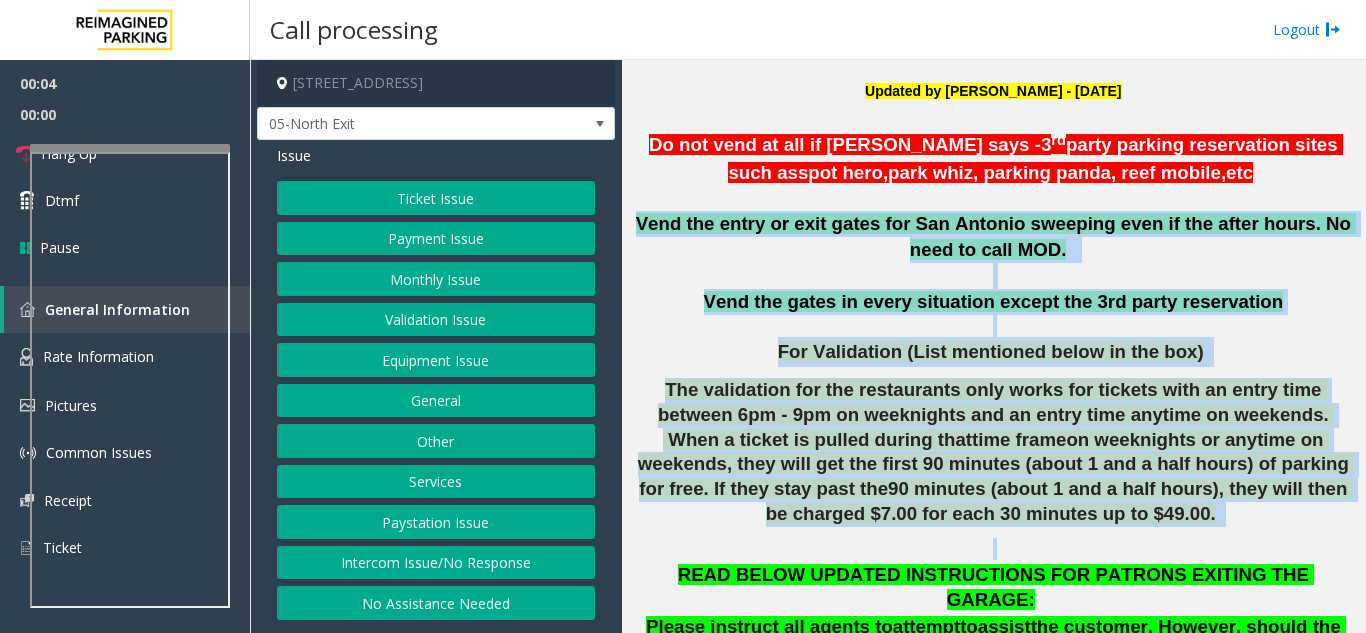 drag, startPoint x: 1099, startPoint y: 477, endPoint x: 877, endPoint y: 253, distance: 315.3728 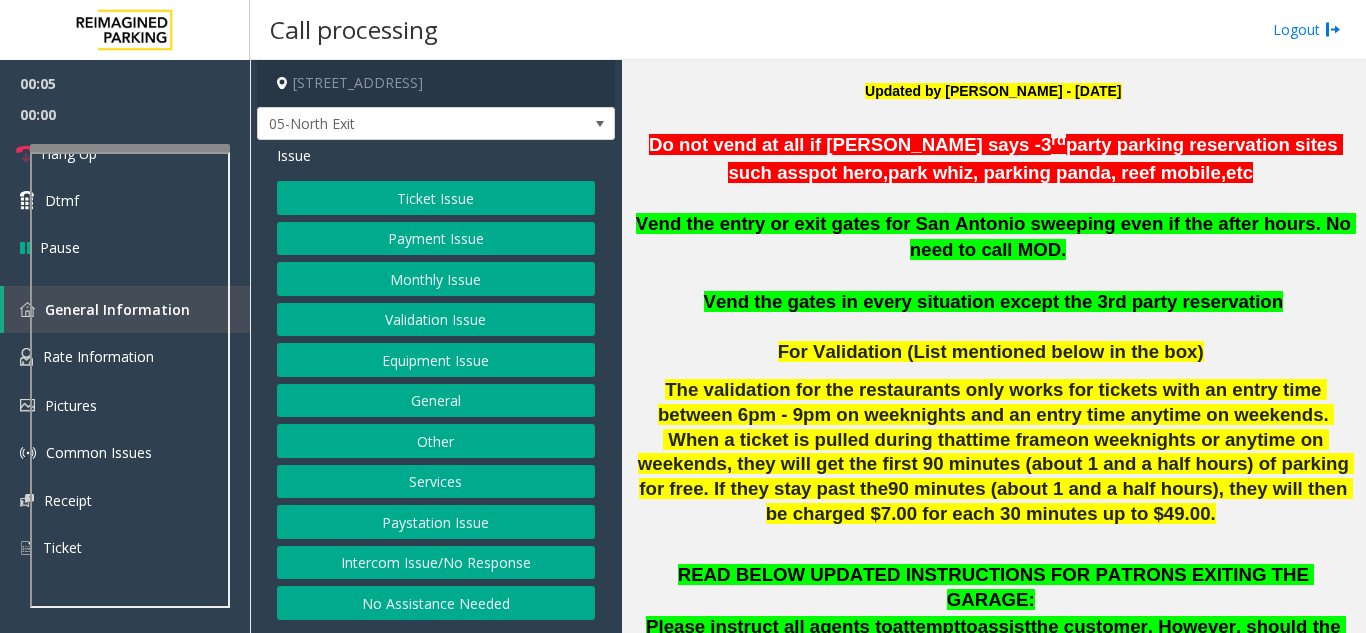 click on "Monthly Issue" 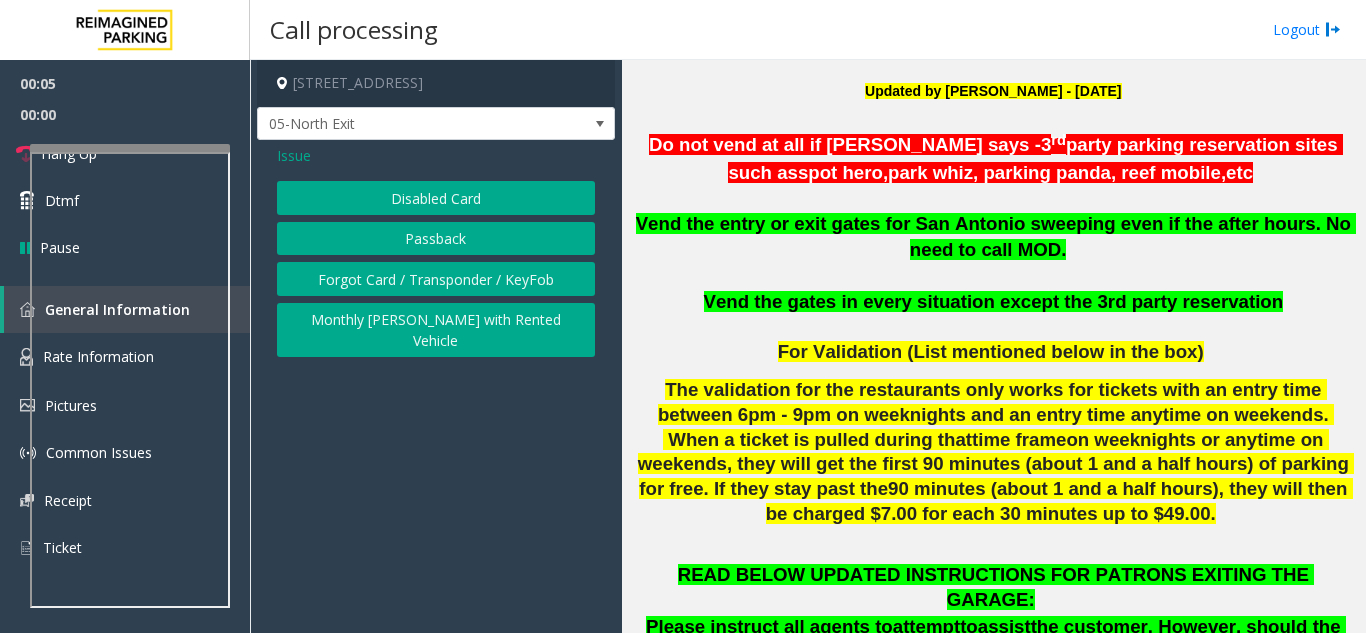 click on "Forgot Card / Transponder / KeyFob" 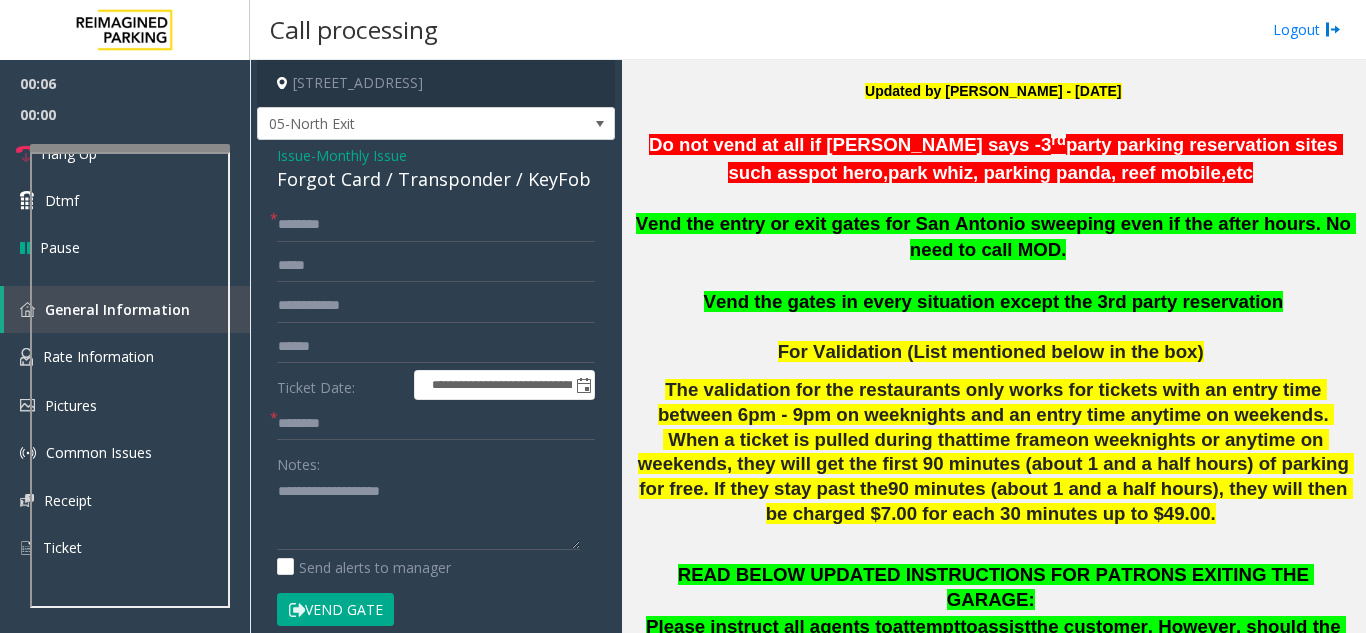 click on "Forgot Card / Transponder / KeyFob" 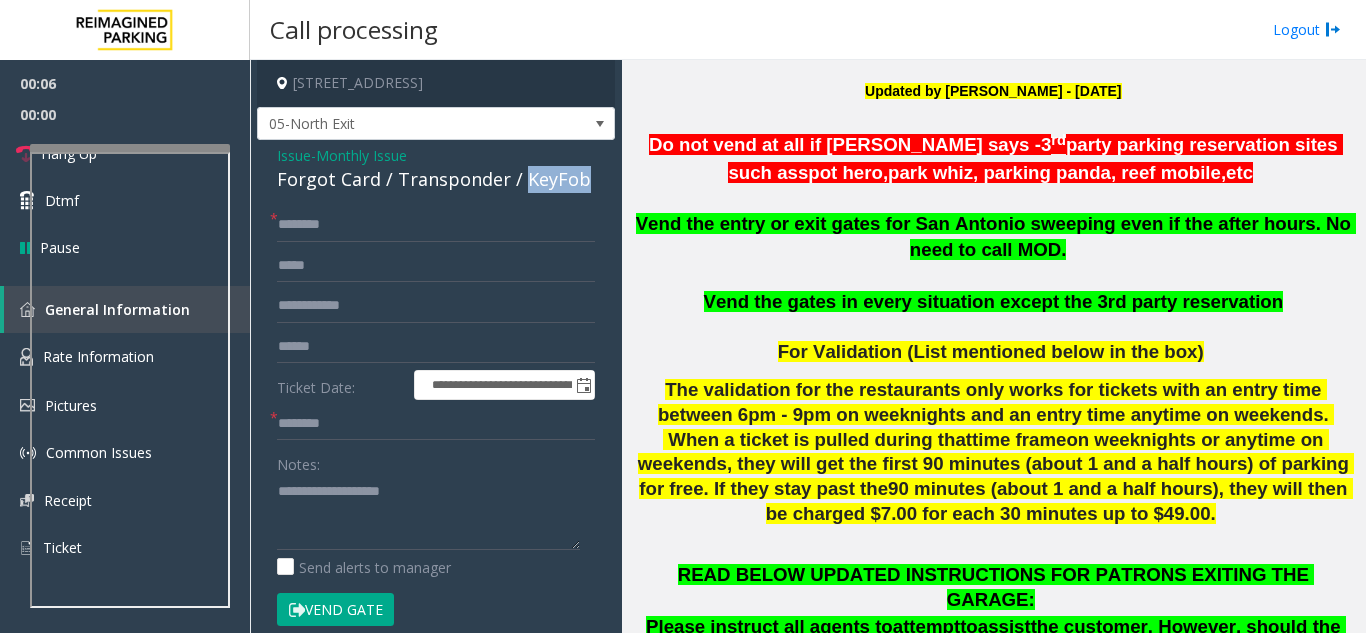 click on "Forgot Card / Transponder / KeyFob" 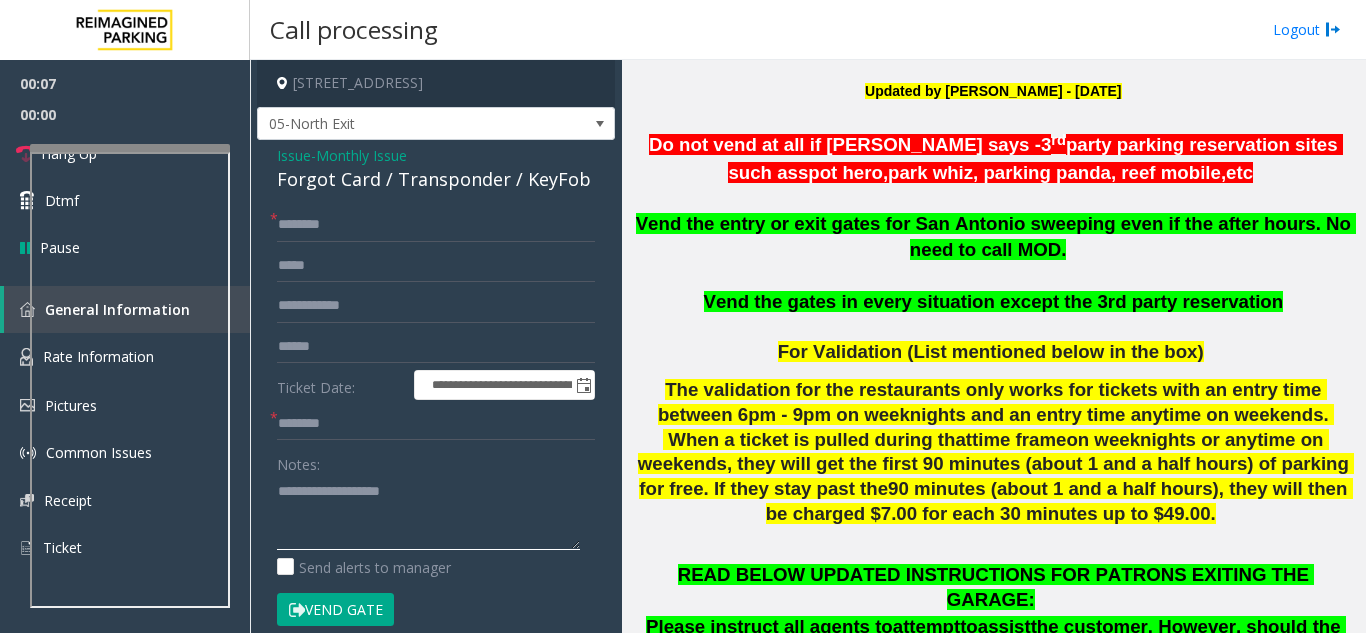 click 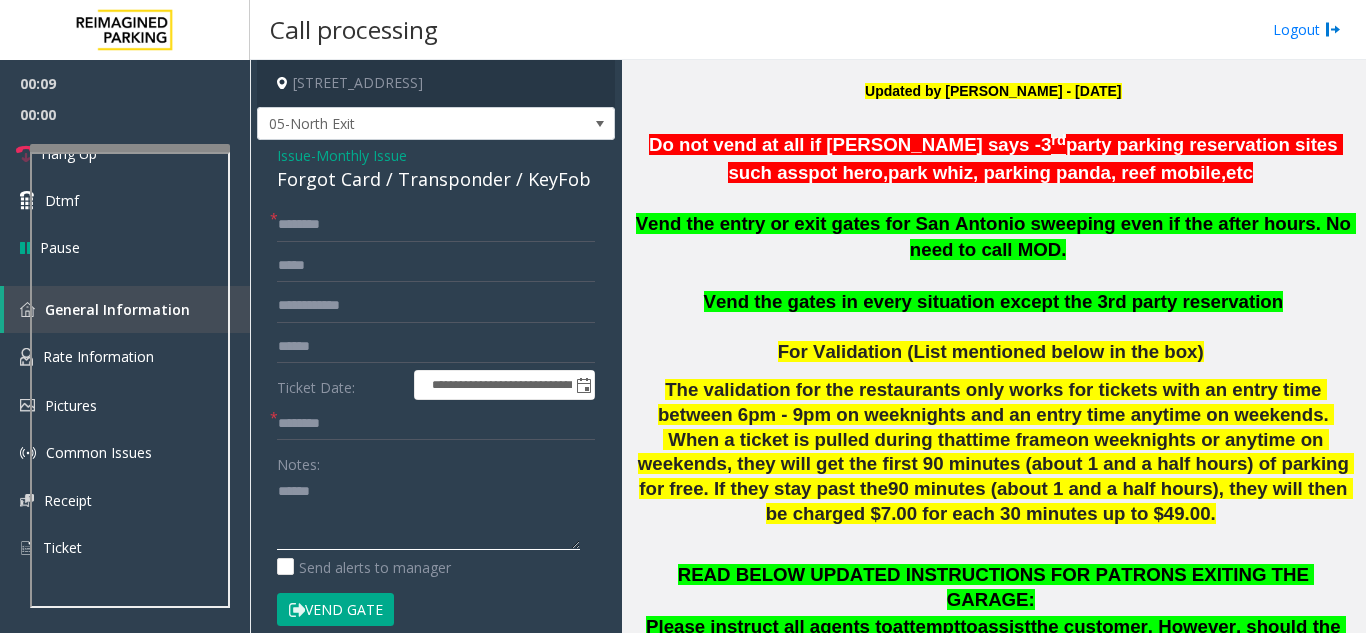 paste on "******" 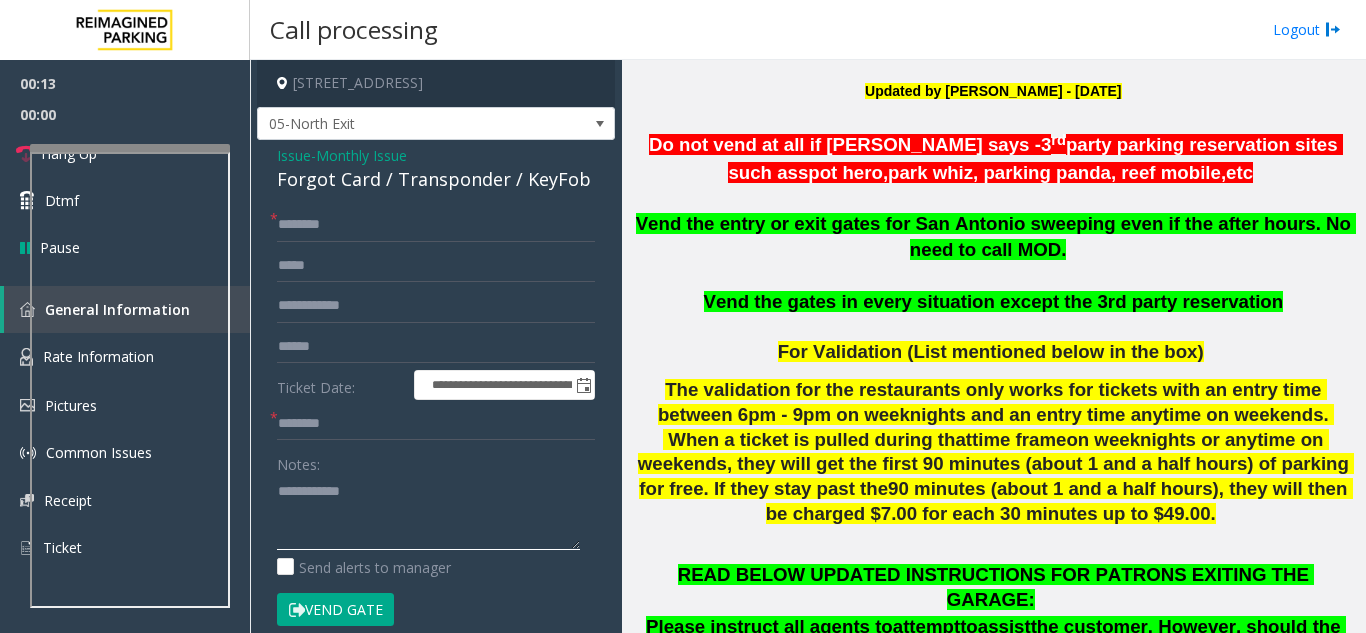 click 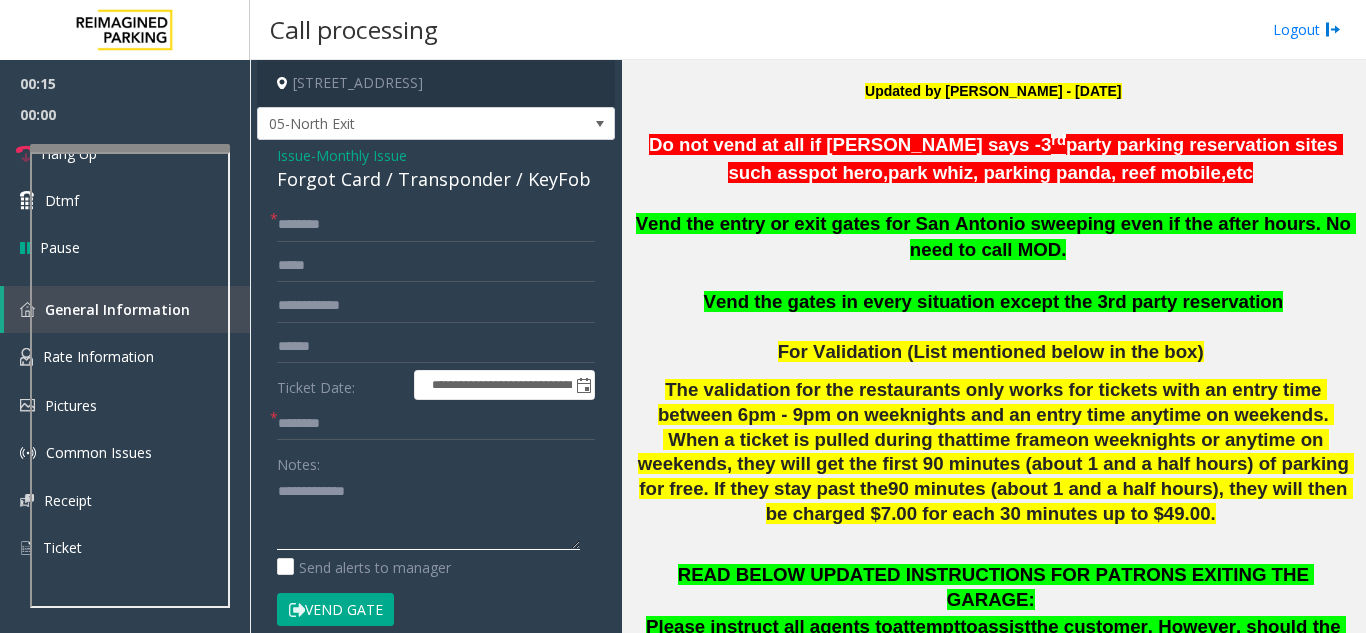 paste on "**********" 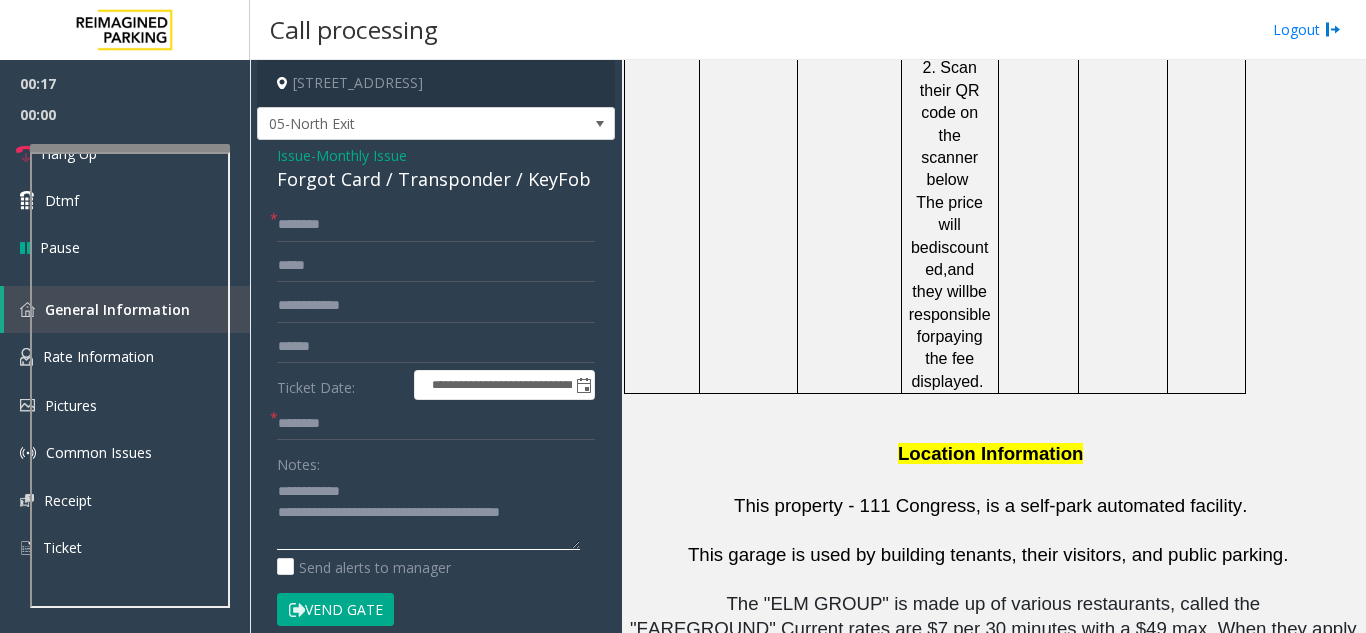 scroll, scrollTop: 3800, scrollLeft: 0, axis: vertical 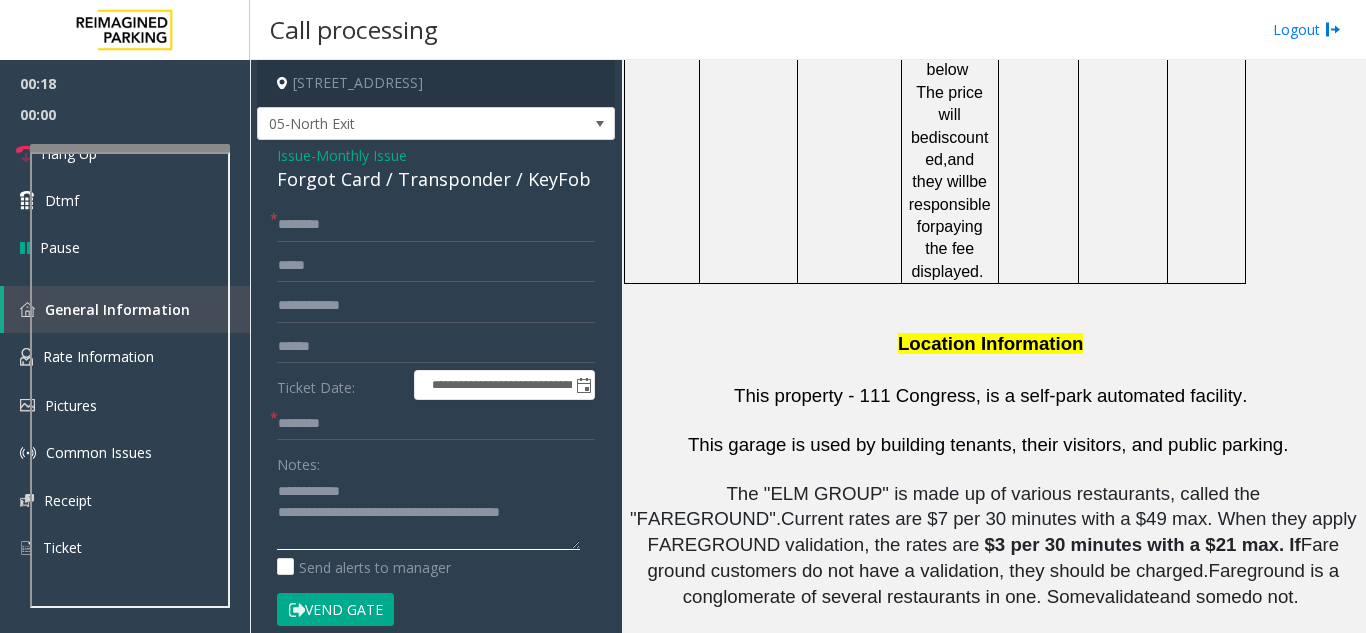 type on "**********" 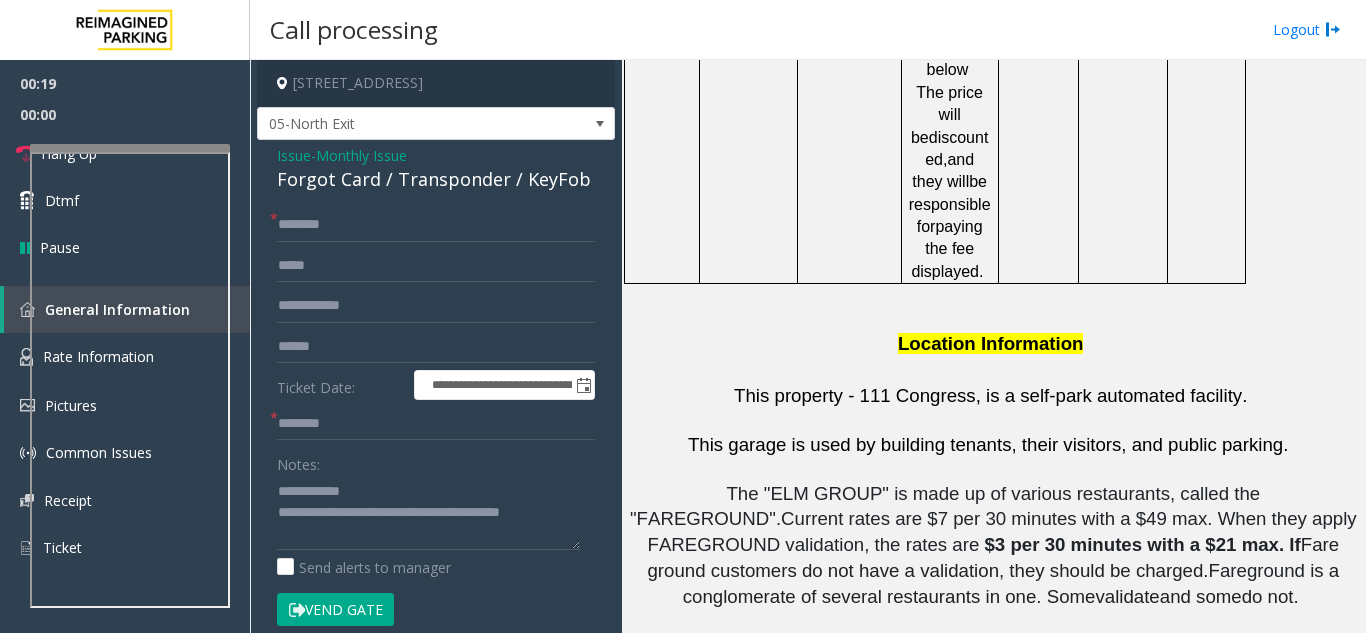 drag, startPoint x: 766, startPoint y: 538, endPoint x: 1168, endPoint y: 543, distance: 402.0311 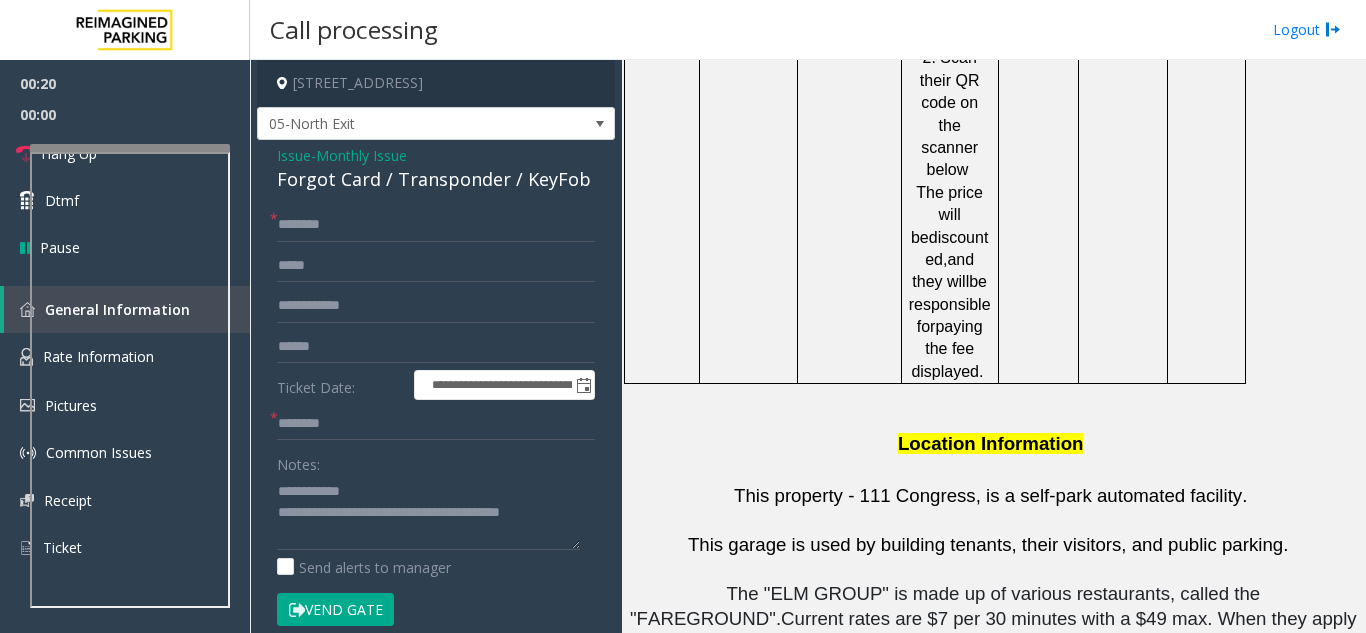 click on "Stephanie Knapp –  Senior Property Manager" 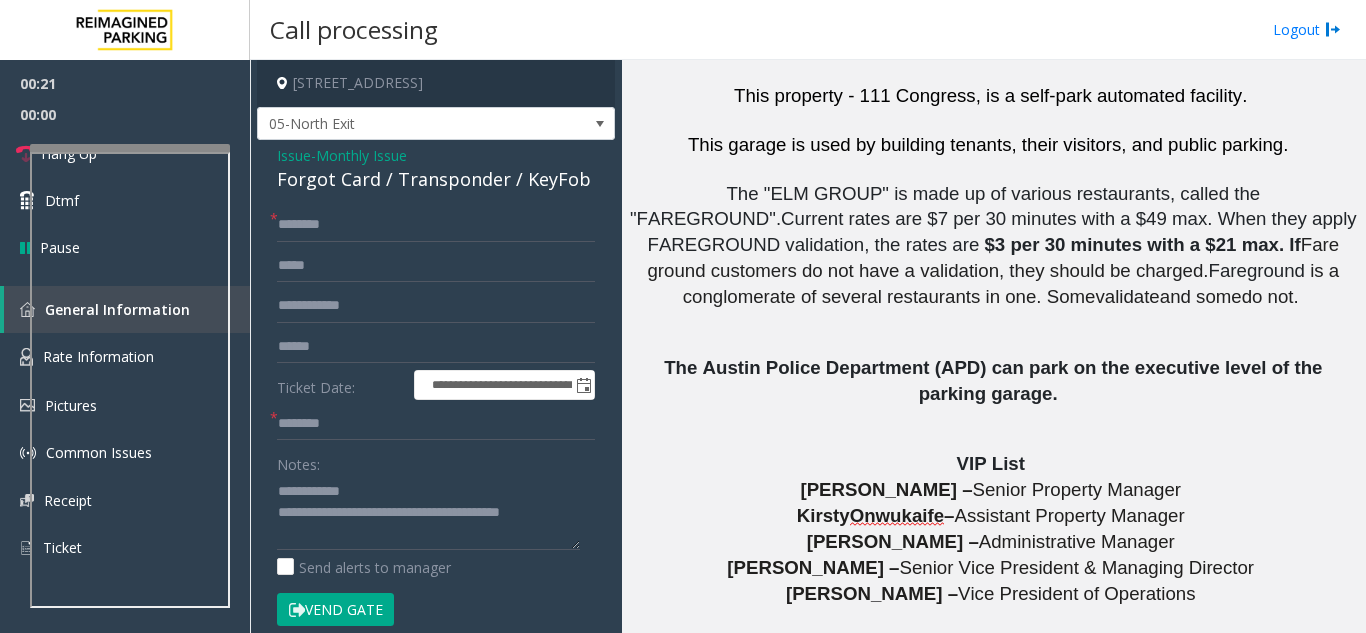scroll, scrollTop: 4200, scrollLeft: 0, axis: vertical 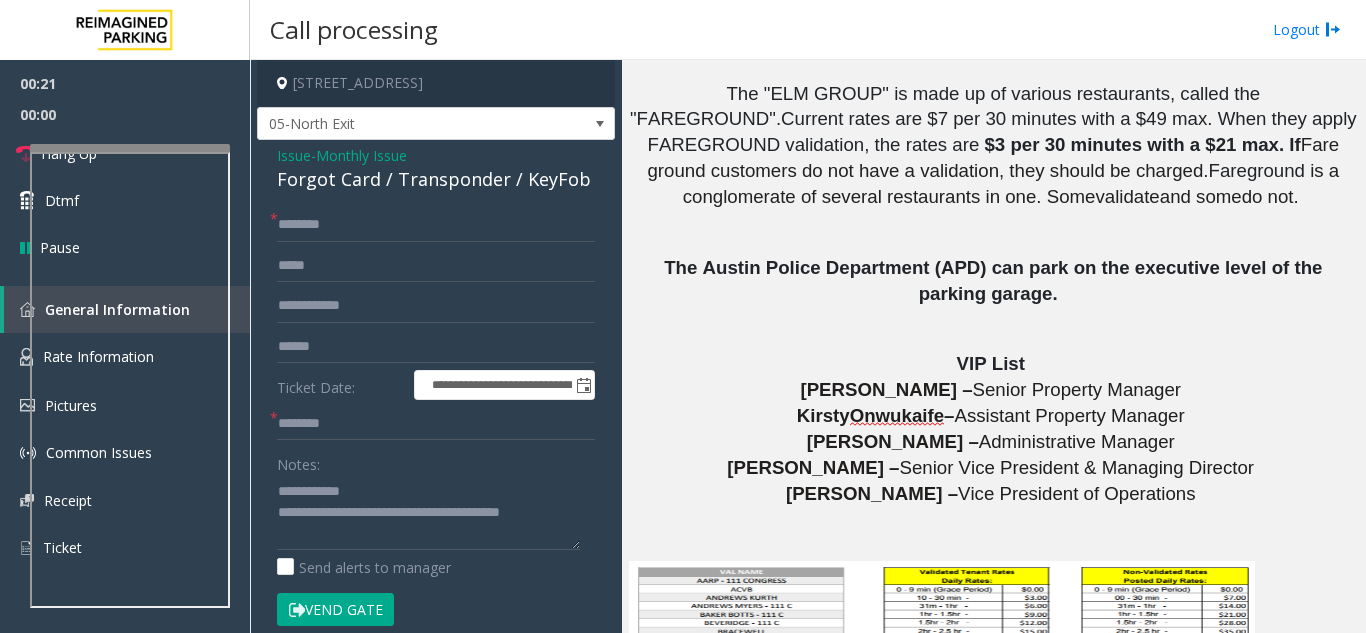click on "Heather Haney –" 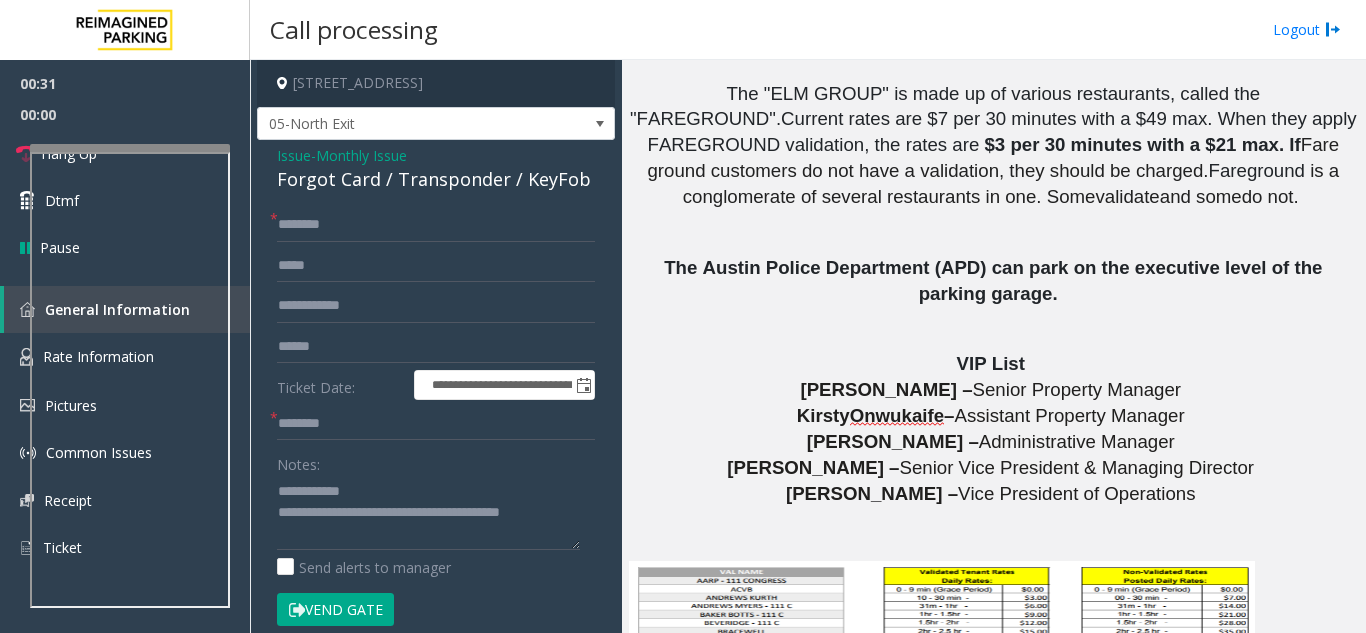 click on "[STREET_ADDRESS]" 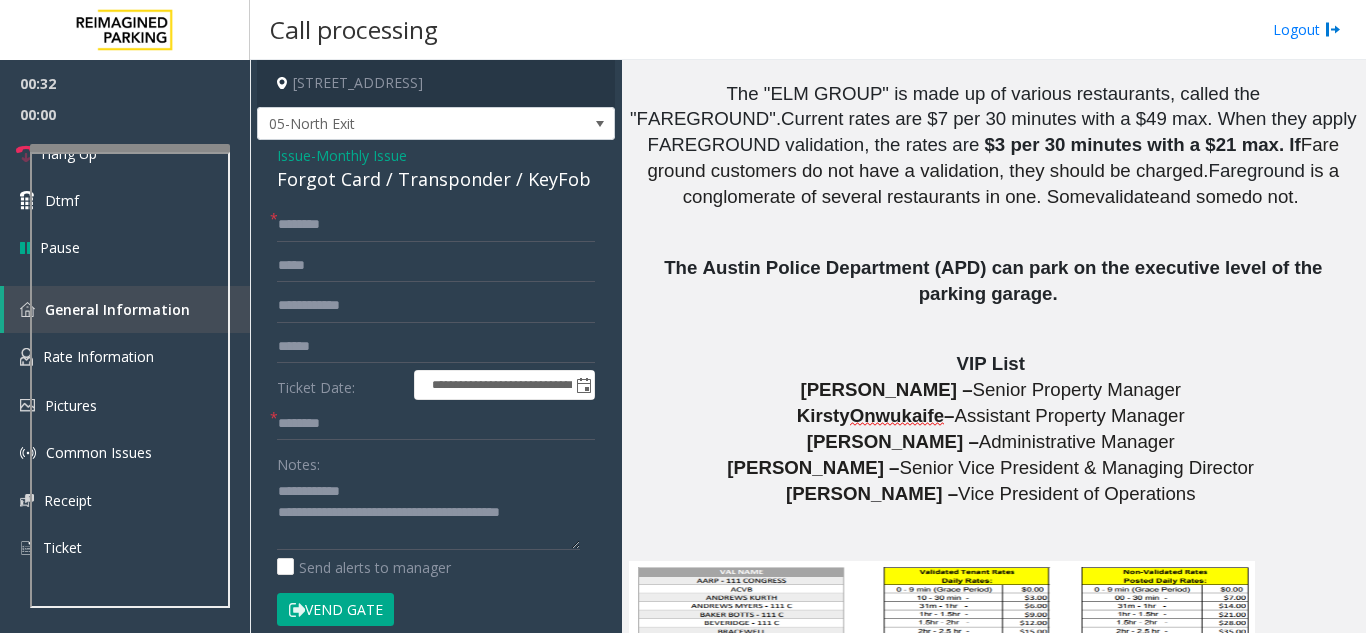 drag, startPoint x: 456, startPoint y: 81, endPoint x: 531, endPoint y: 84, distance: 75.059975 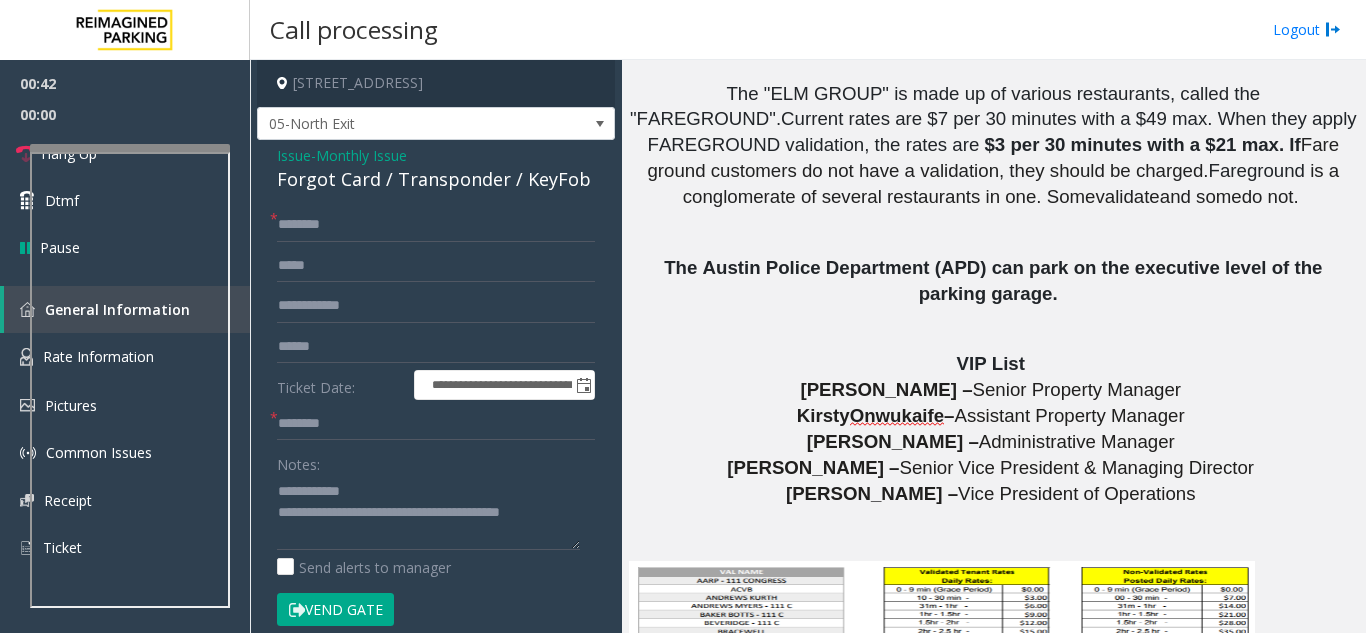 click on "**********" 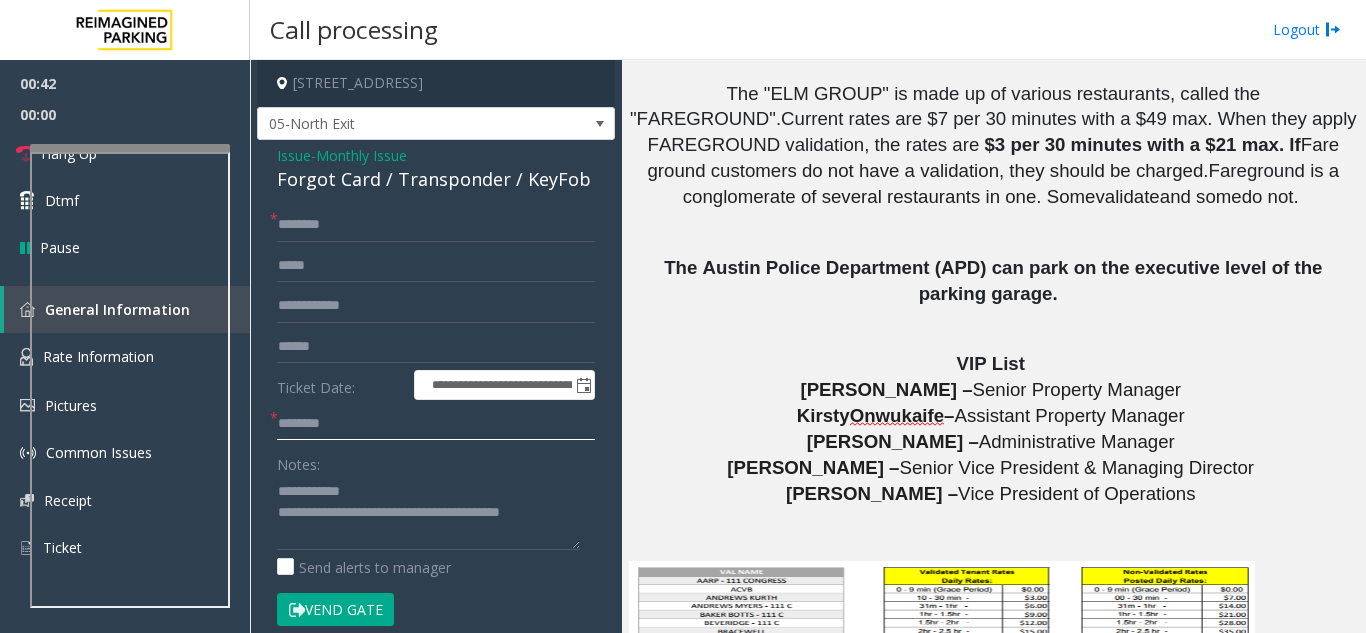paste on "**********" 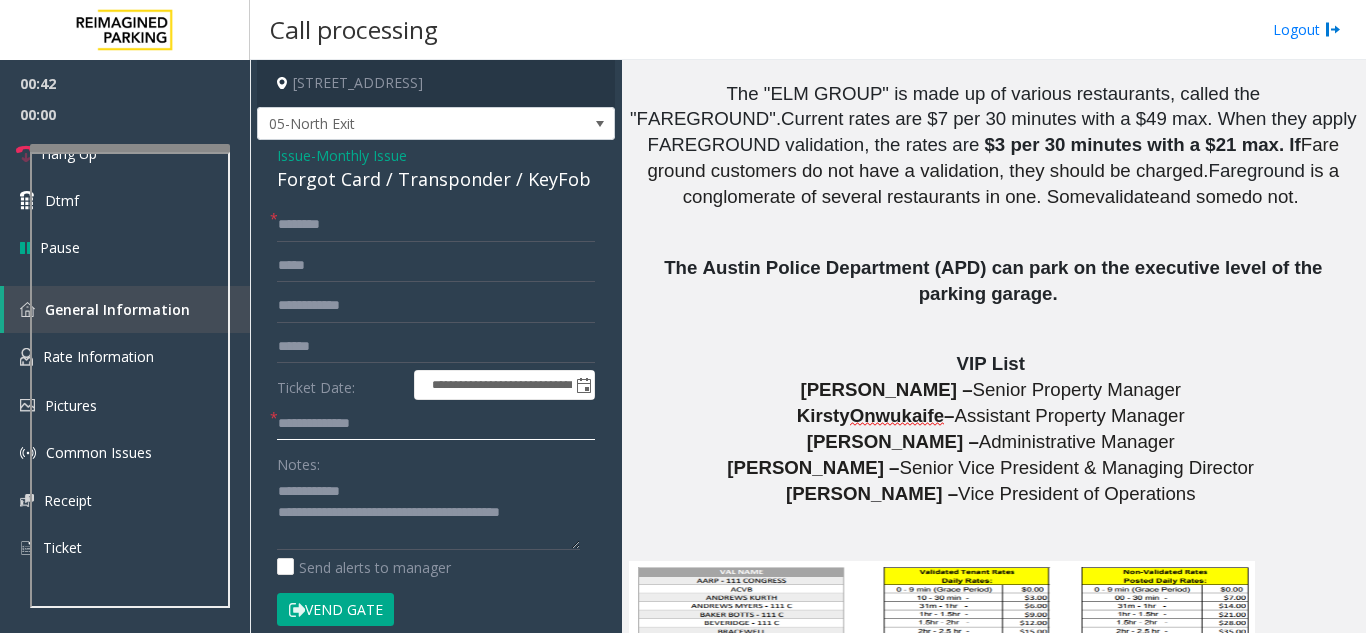 click on "**********" 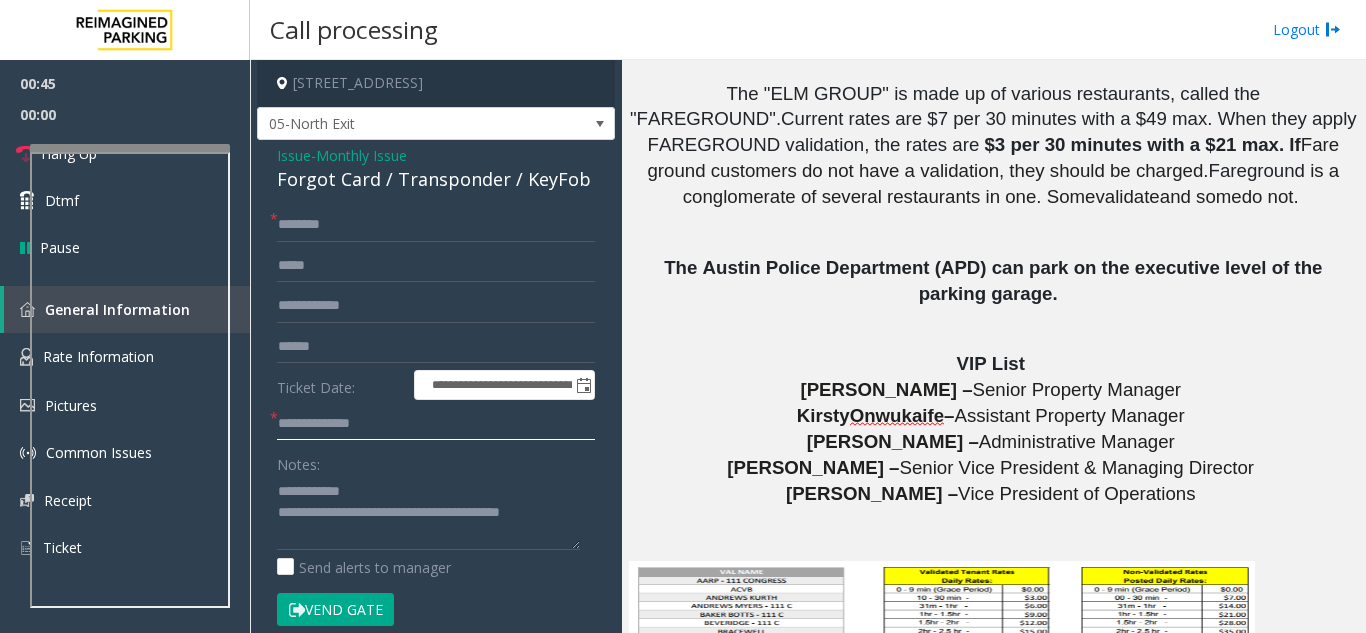 type on "**********" 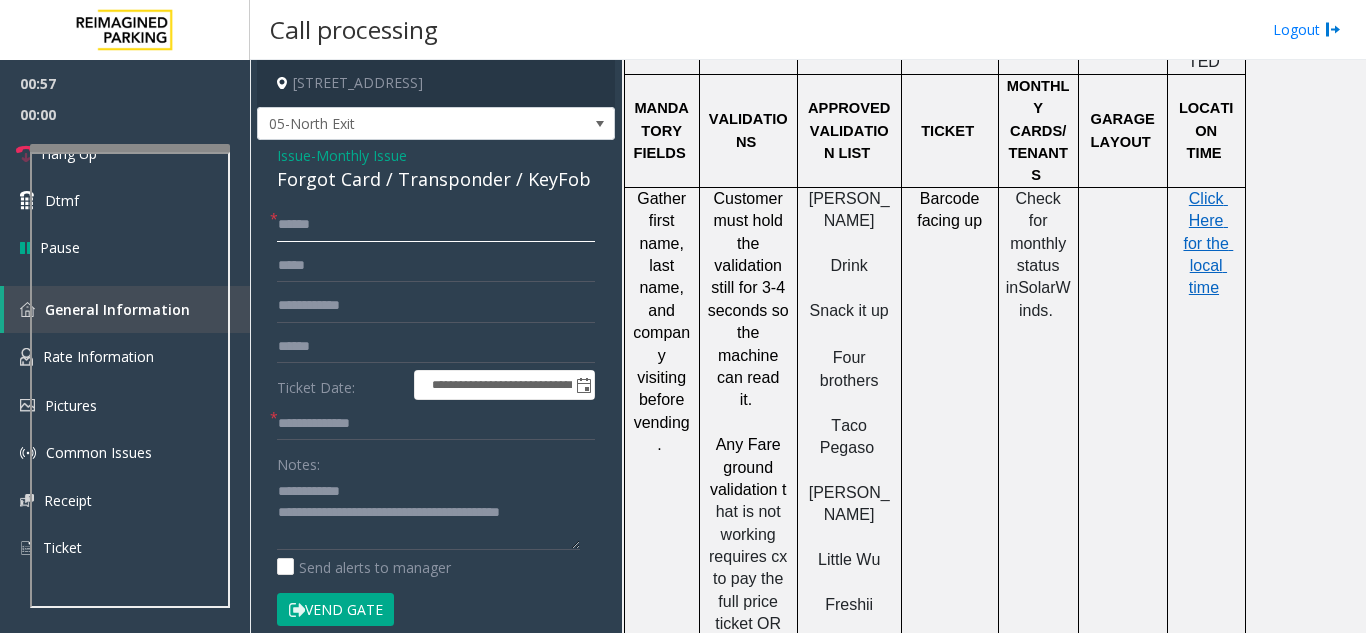 scroll, scrollTop: 2000, scrollLeft: 0, axis: vertical 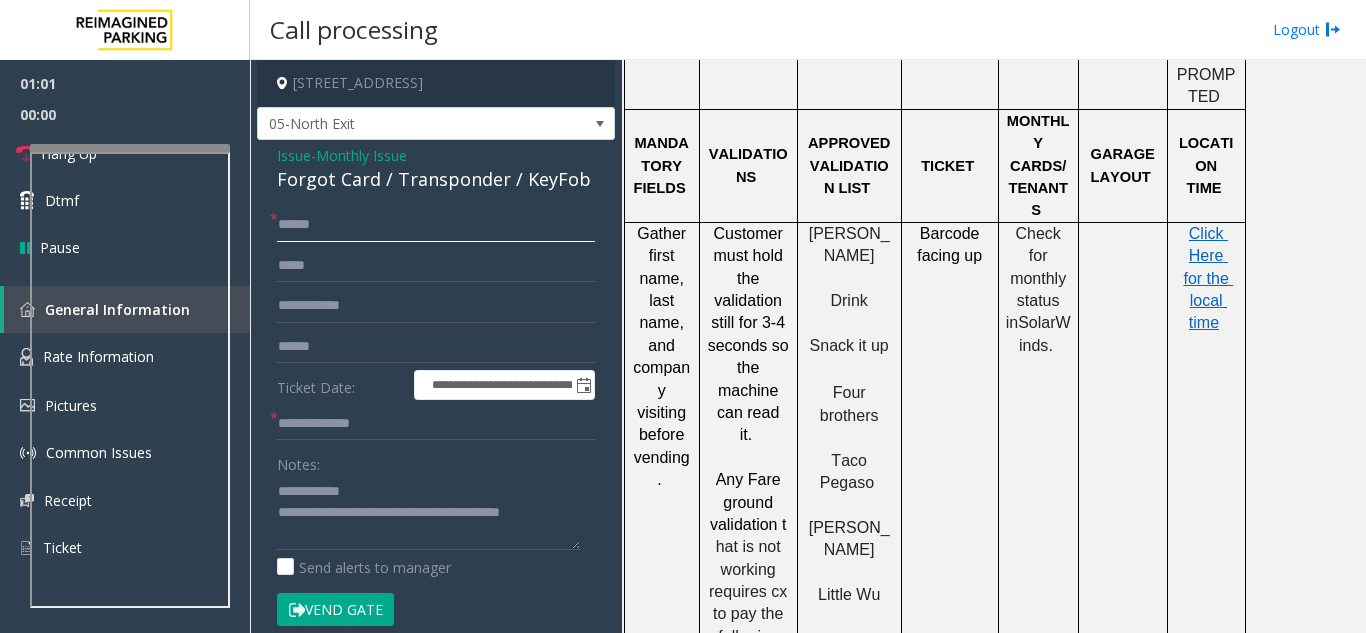 type on "*****" 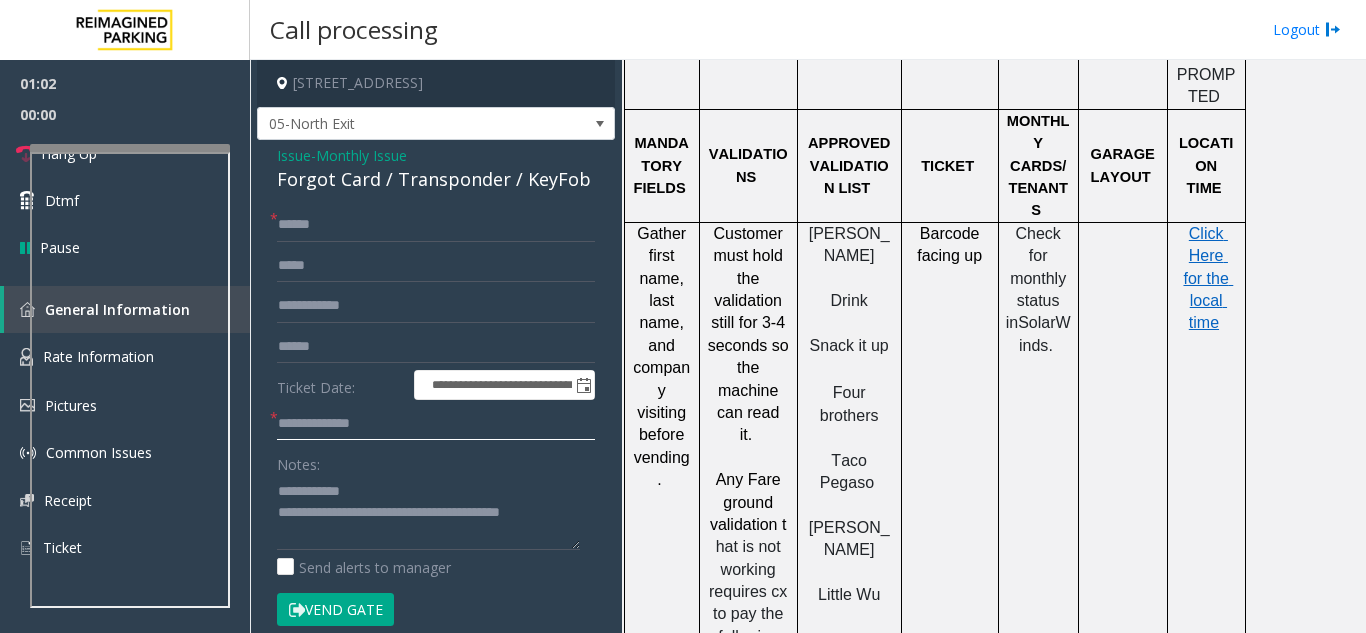 click on "**********" 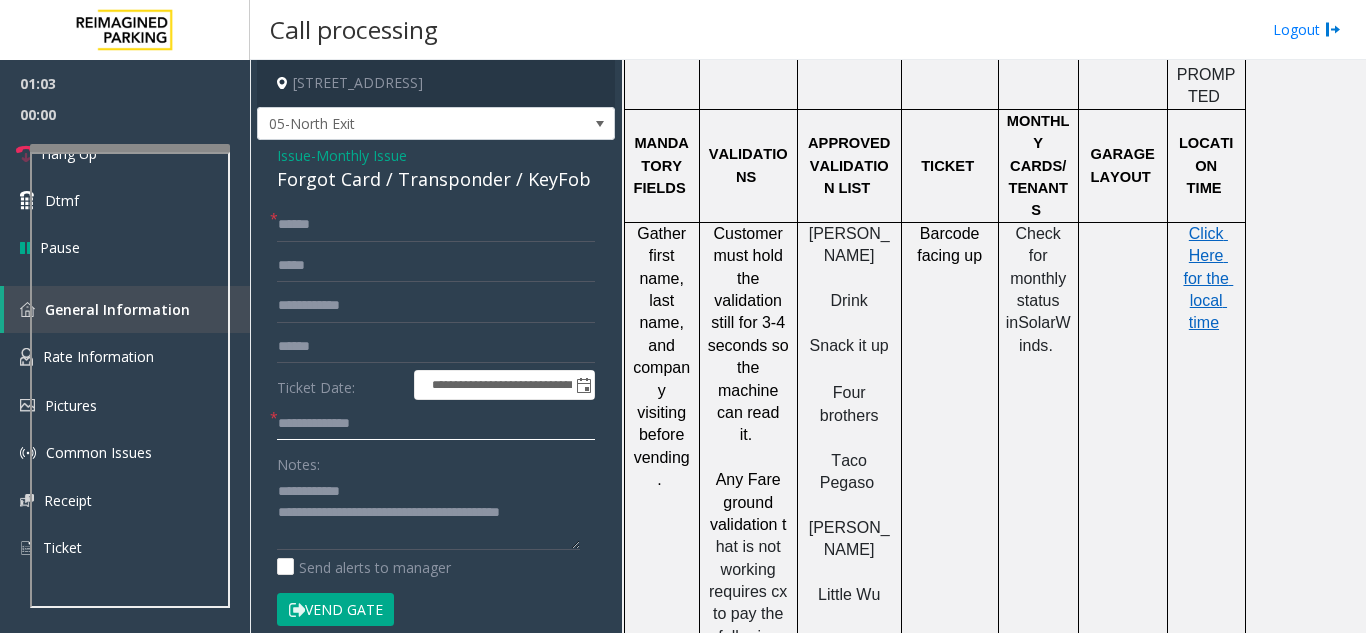 click on "**********" 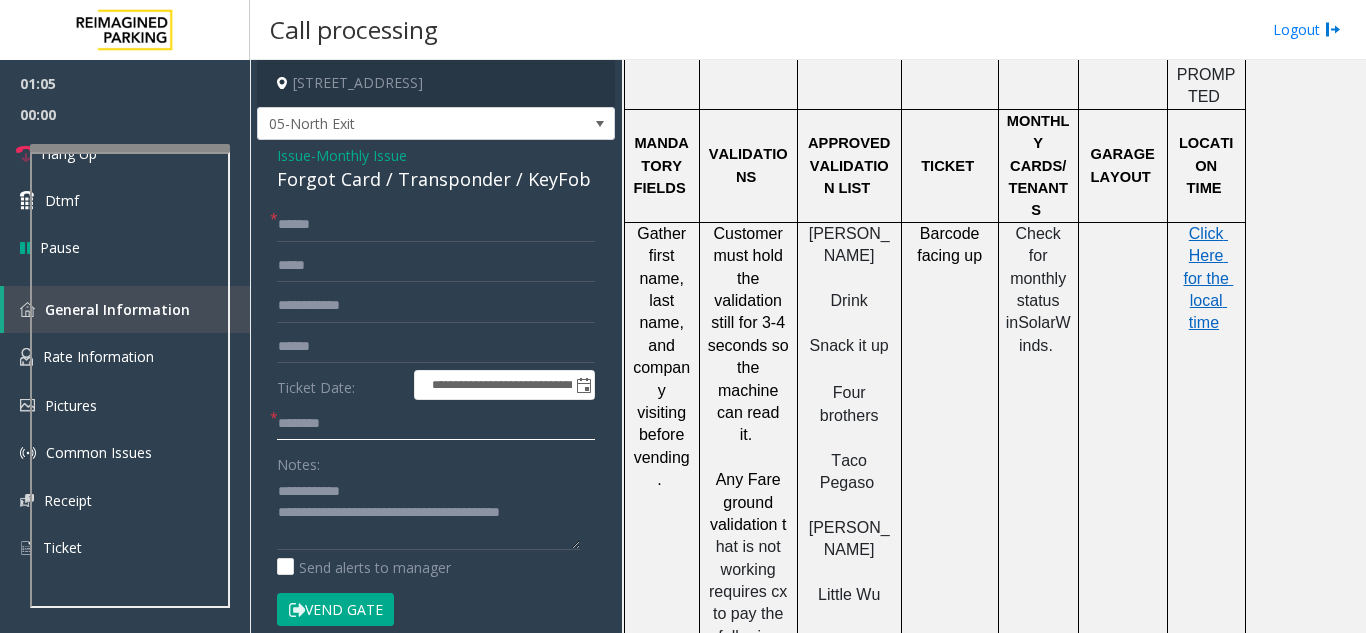 type on "**********" 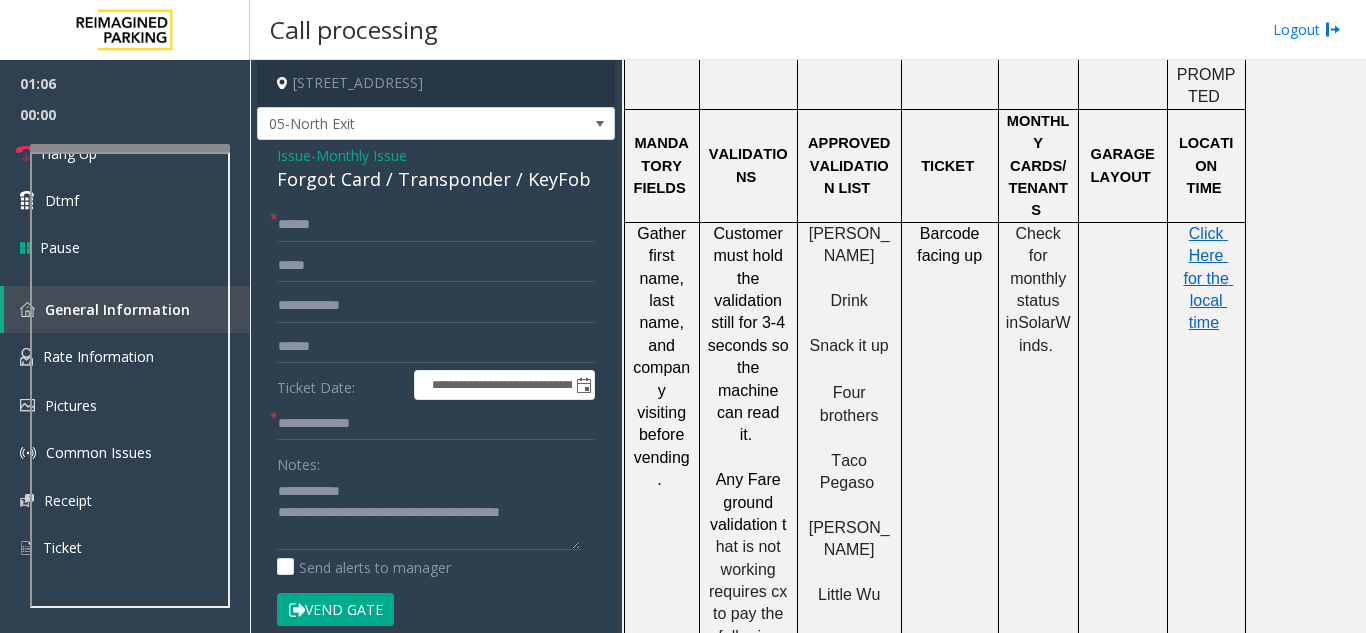 click on "Vend Gate" 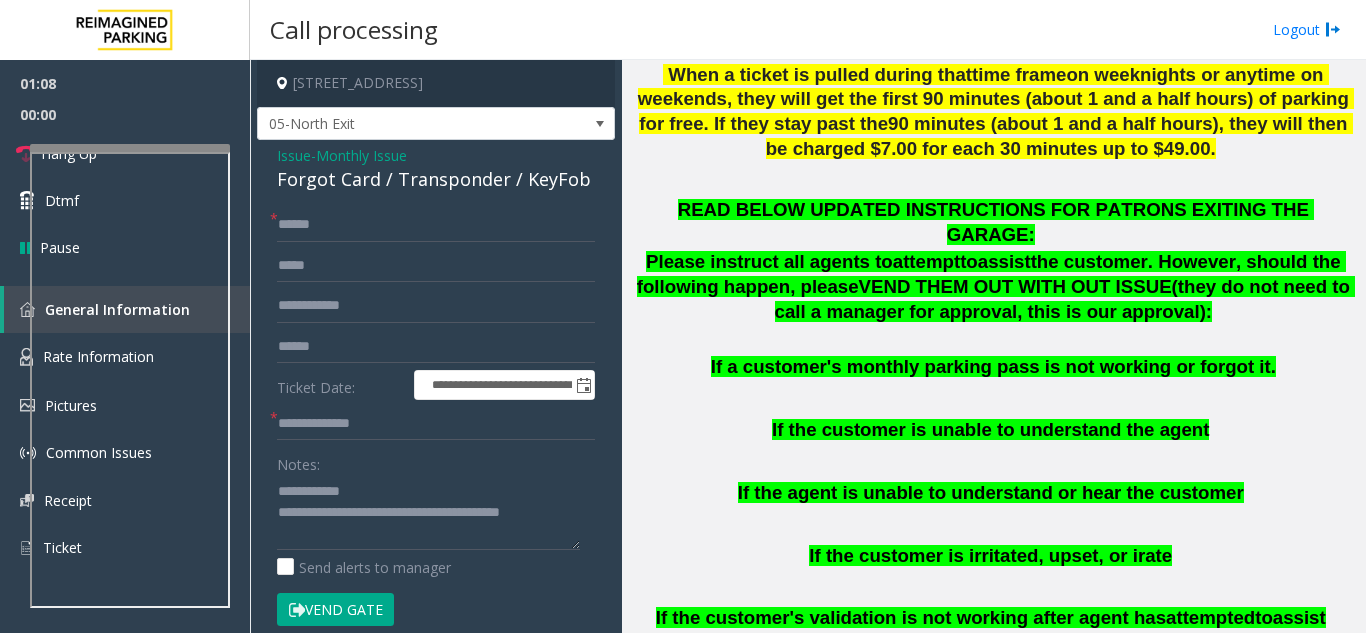 scroll, scrollTop: 1000, scrollLeft: 0, axis: vertical 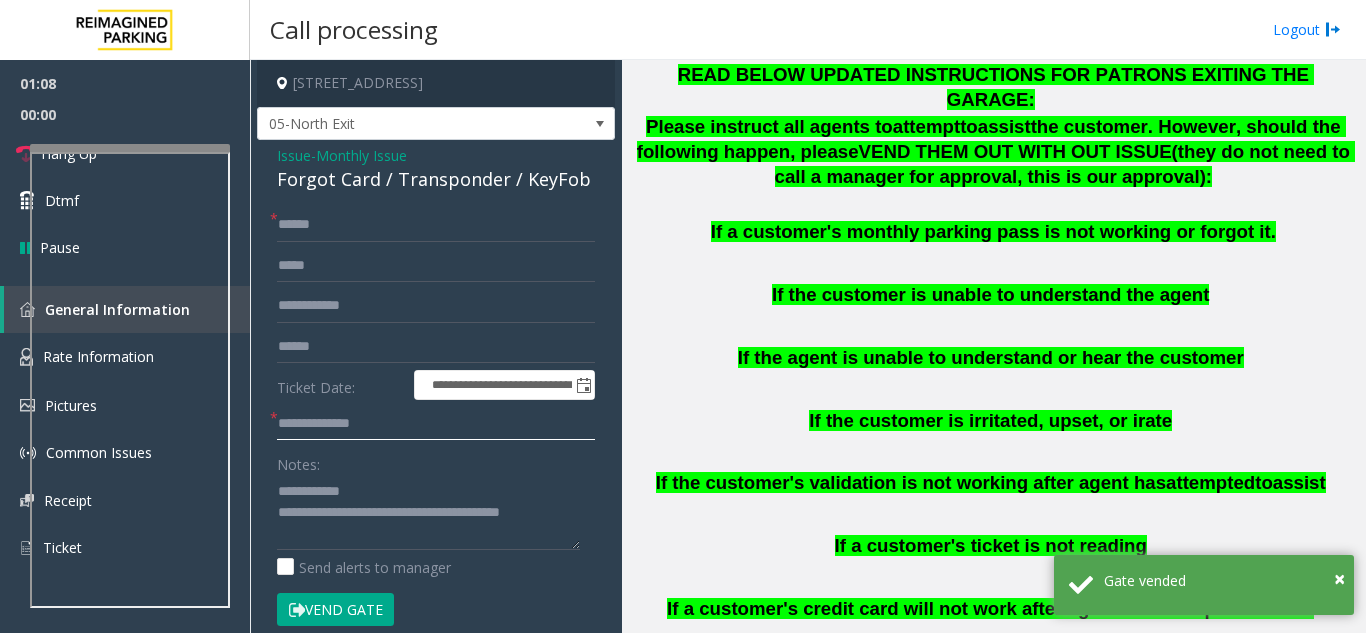 click on "**********" 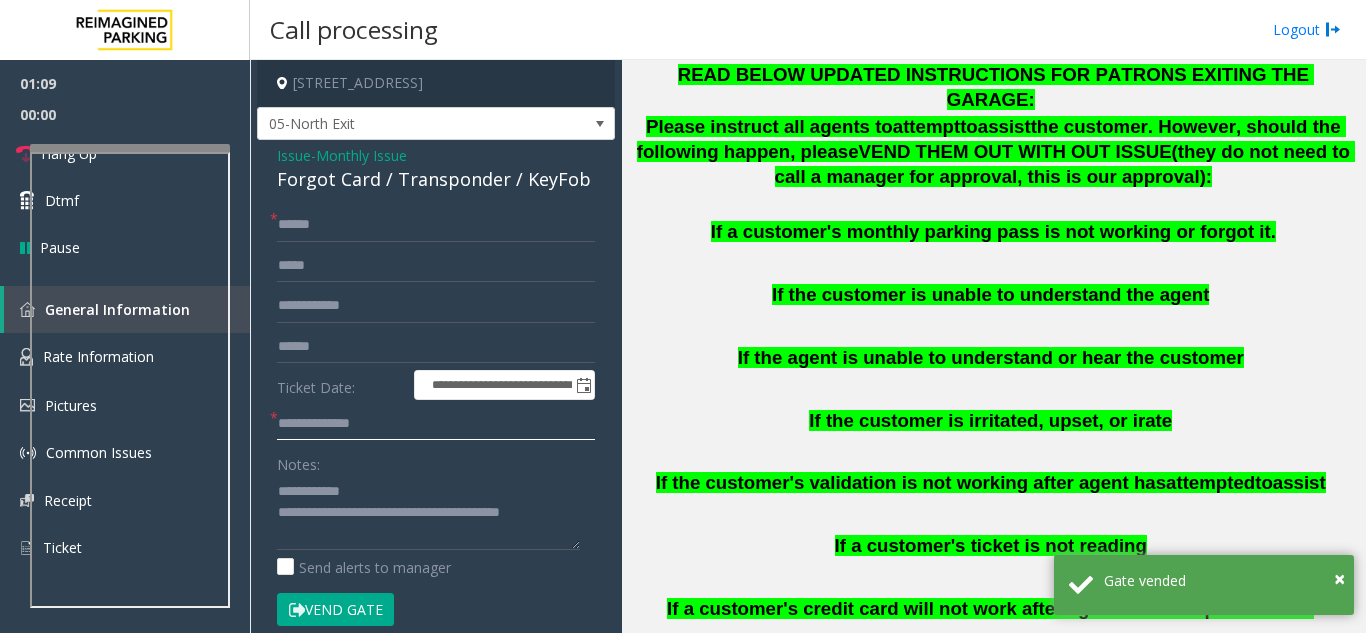 click on "**********" 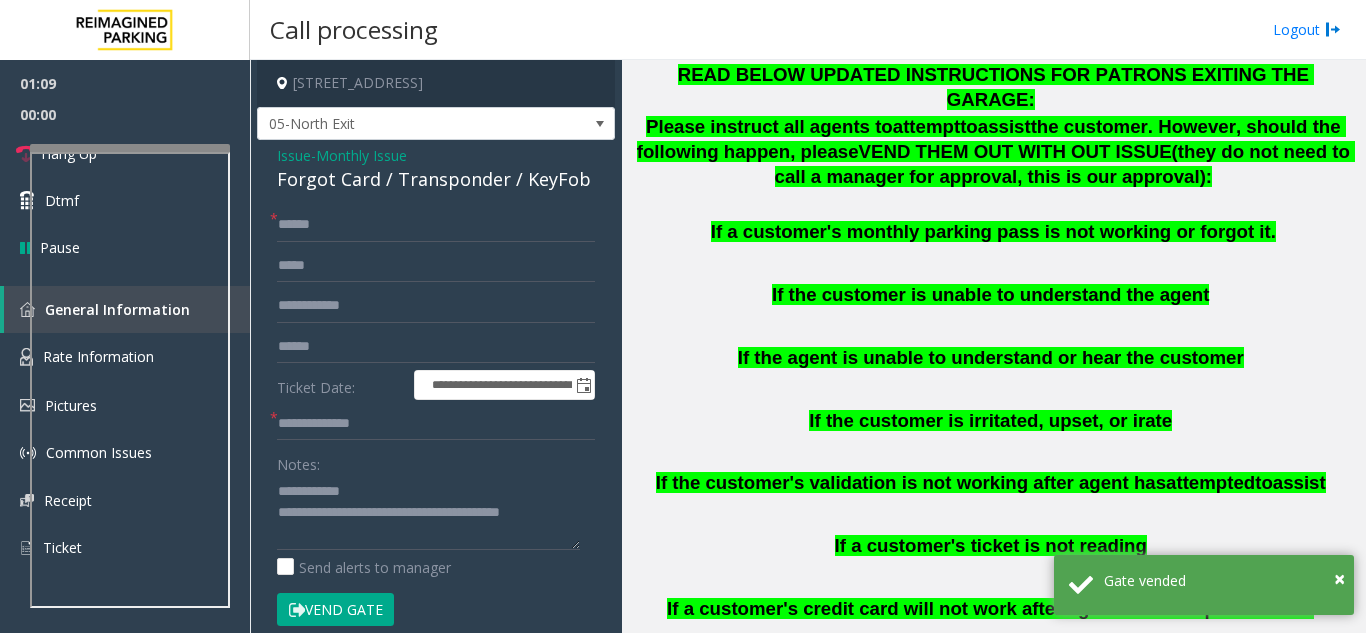 click on "Notes:" 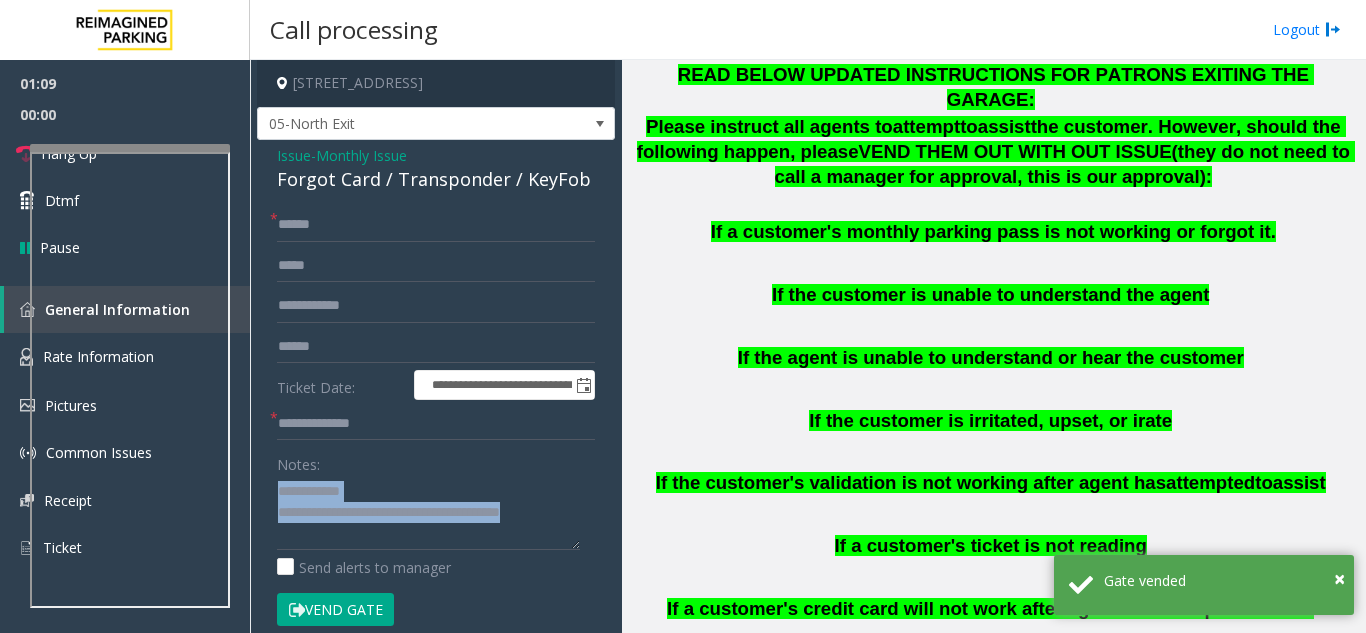 click on "Notes:" 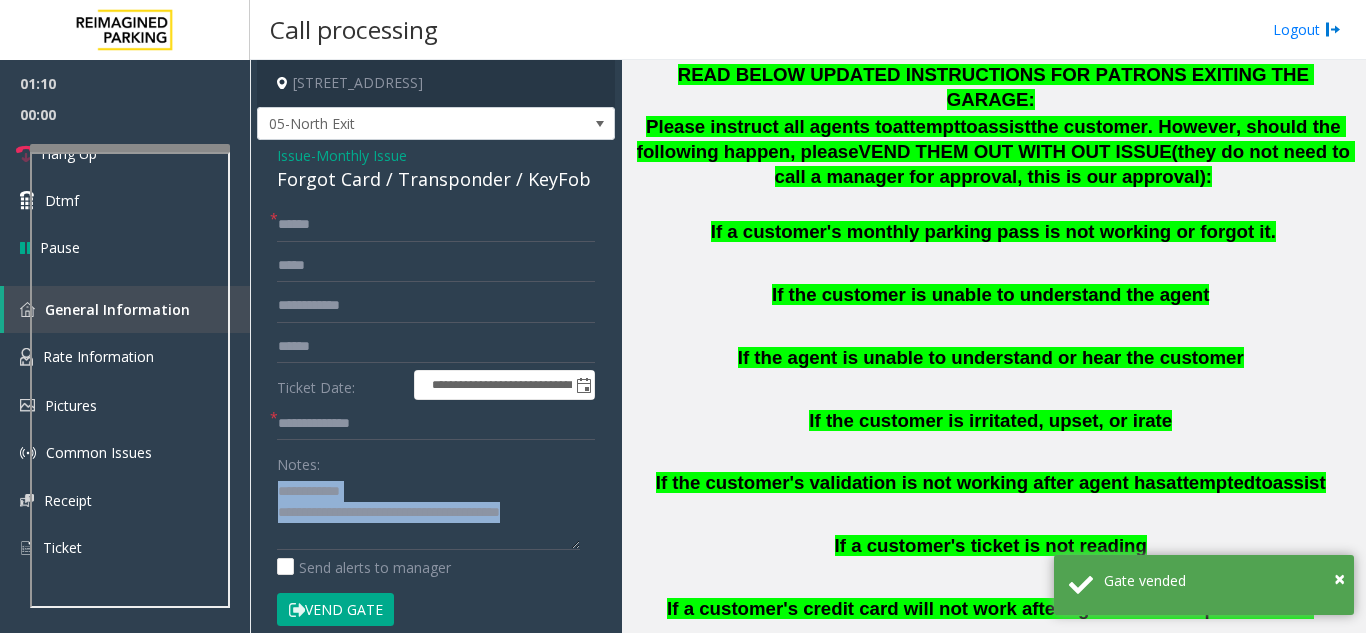 click on "Notes:" 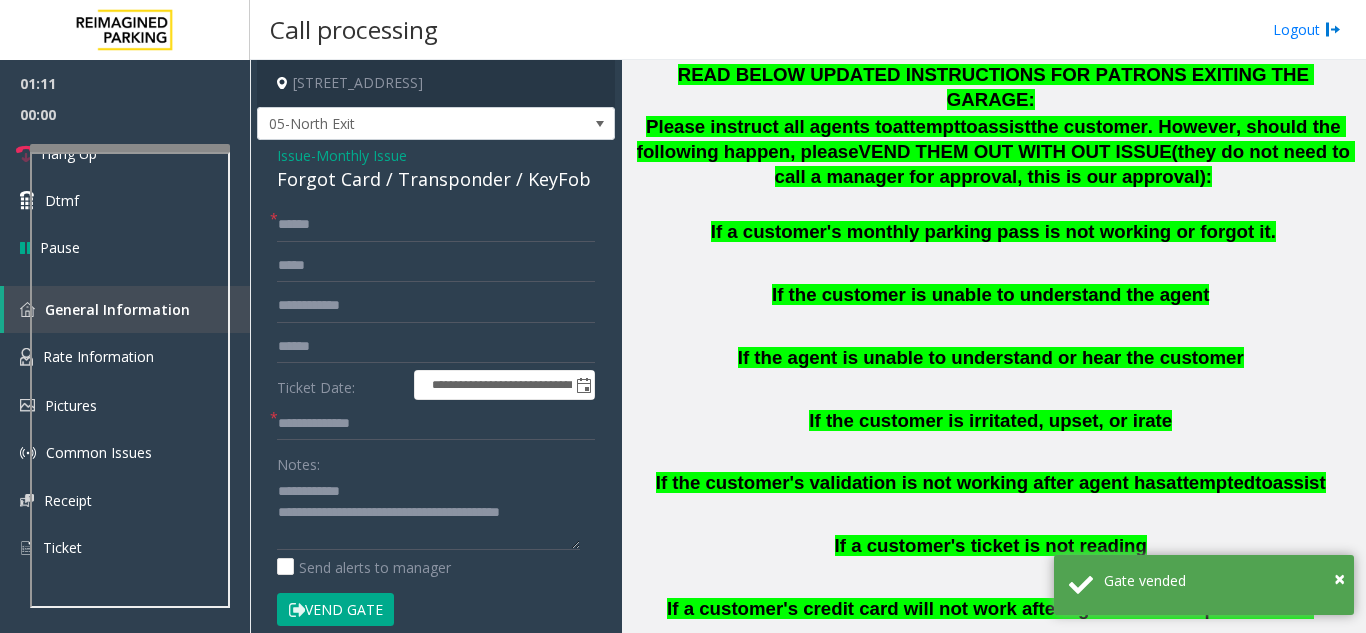 click on "If a customer's monthly parking pass is not working or forgot it." 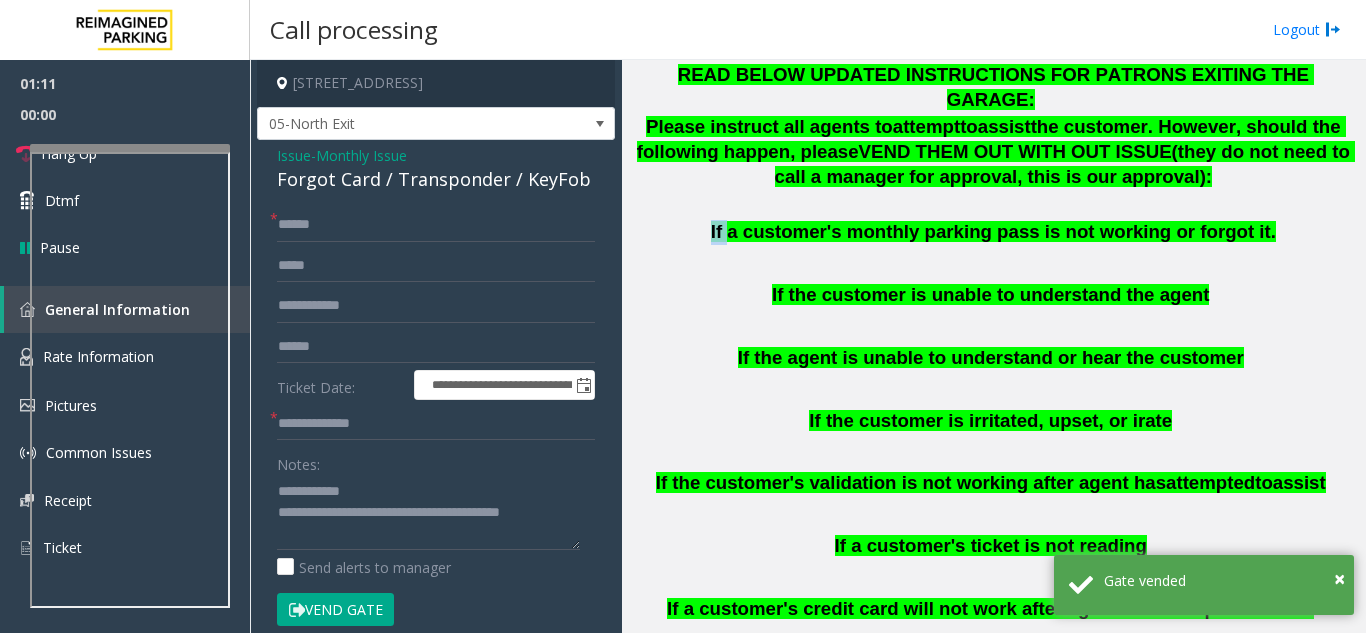 click on "If a customer's monthly parking pass is not working or forgot it." 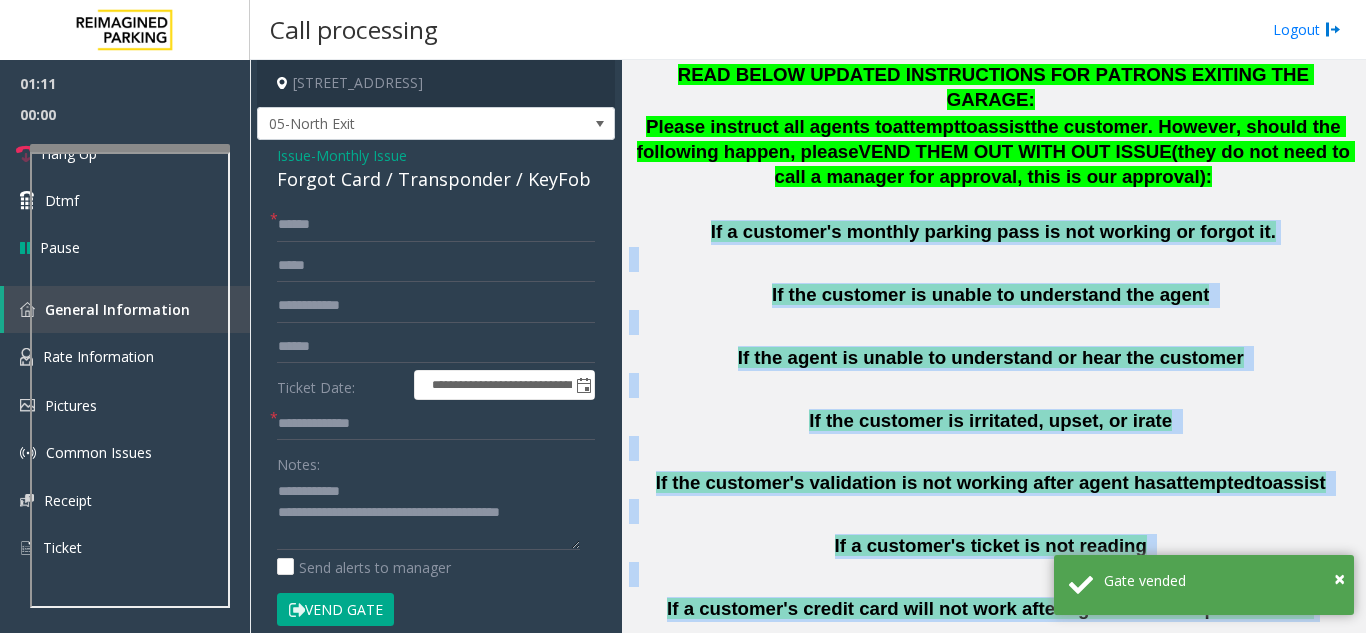 drag, startPoint x: 648, startPoint y: 180, endPoint x: 1003, endPoint y: 560, distance: 520.02405 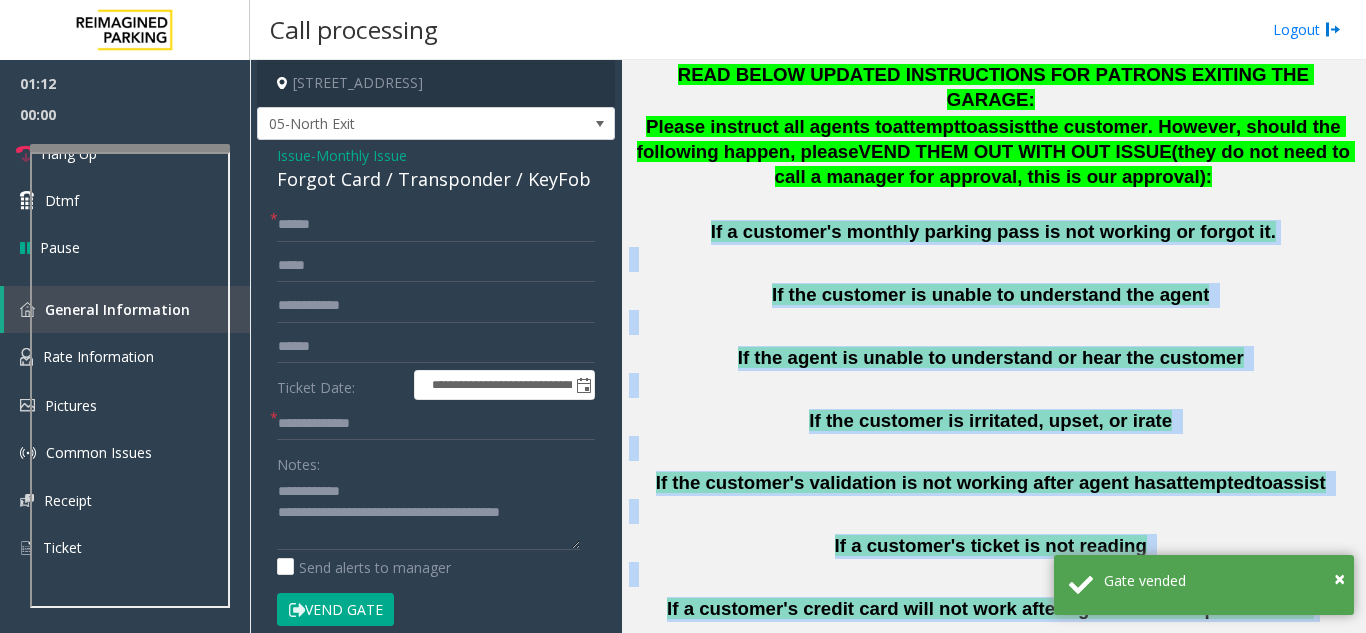 click on "If a customer's credit card will not work after agent has" 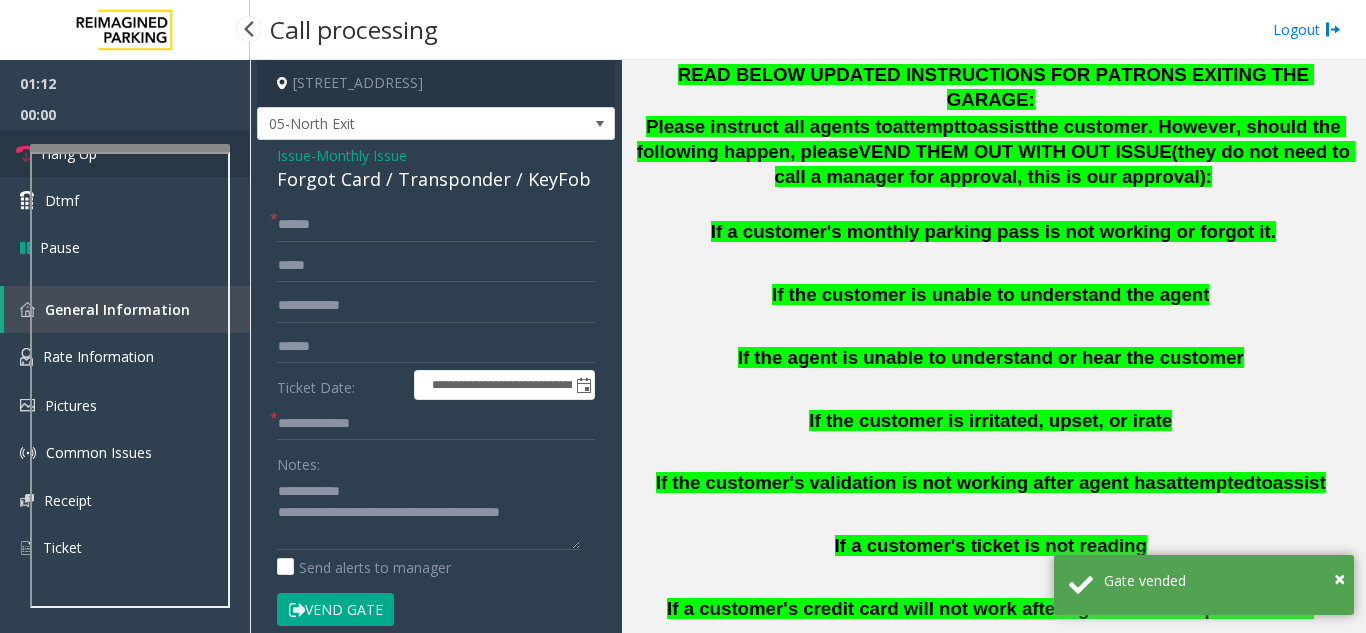 click at bounding box center (26, 154) 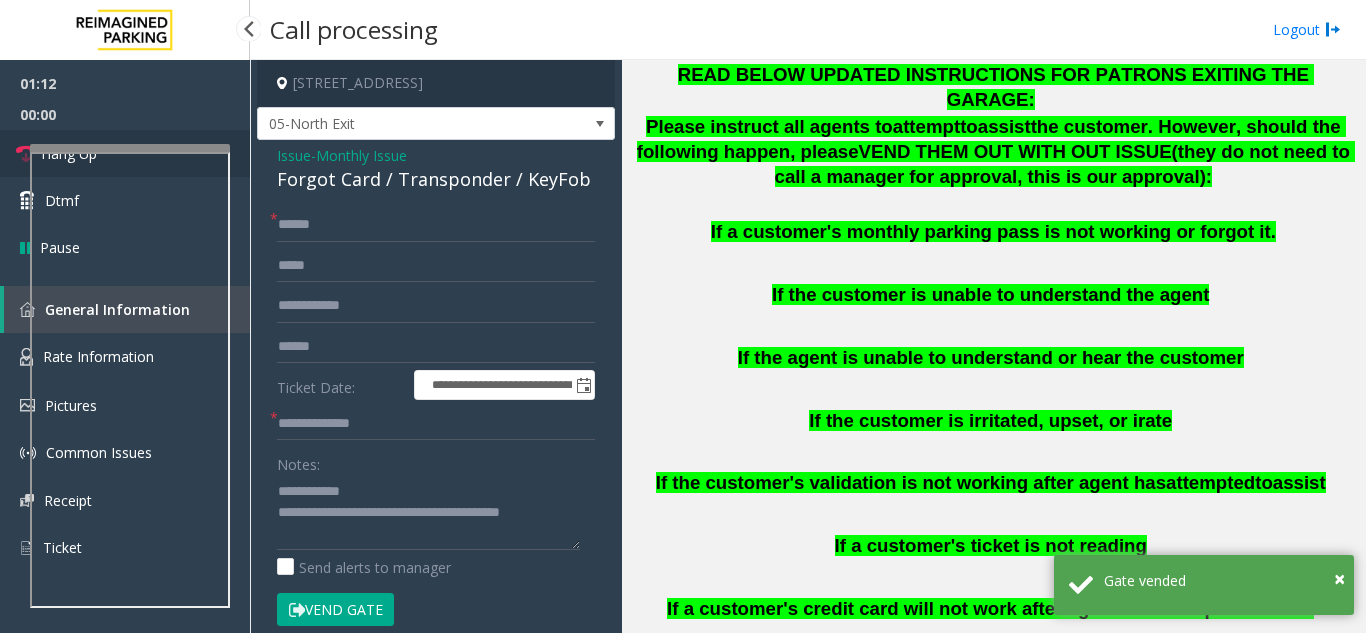 click at bounding box center (26, 154) 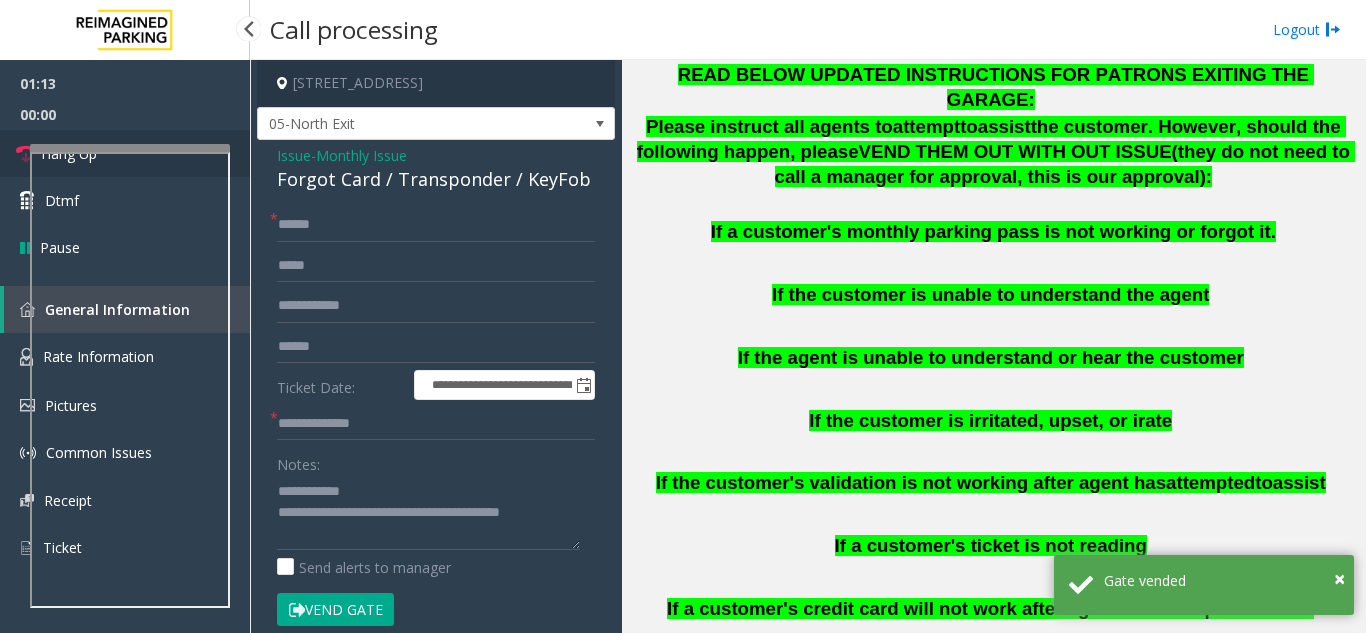 click at bounding box center [26, 154] 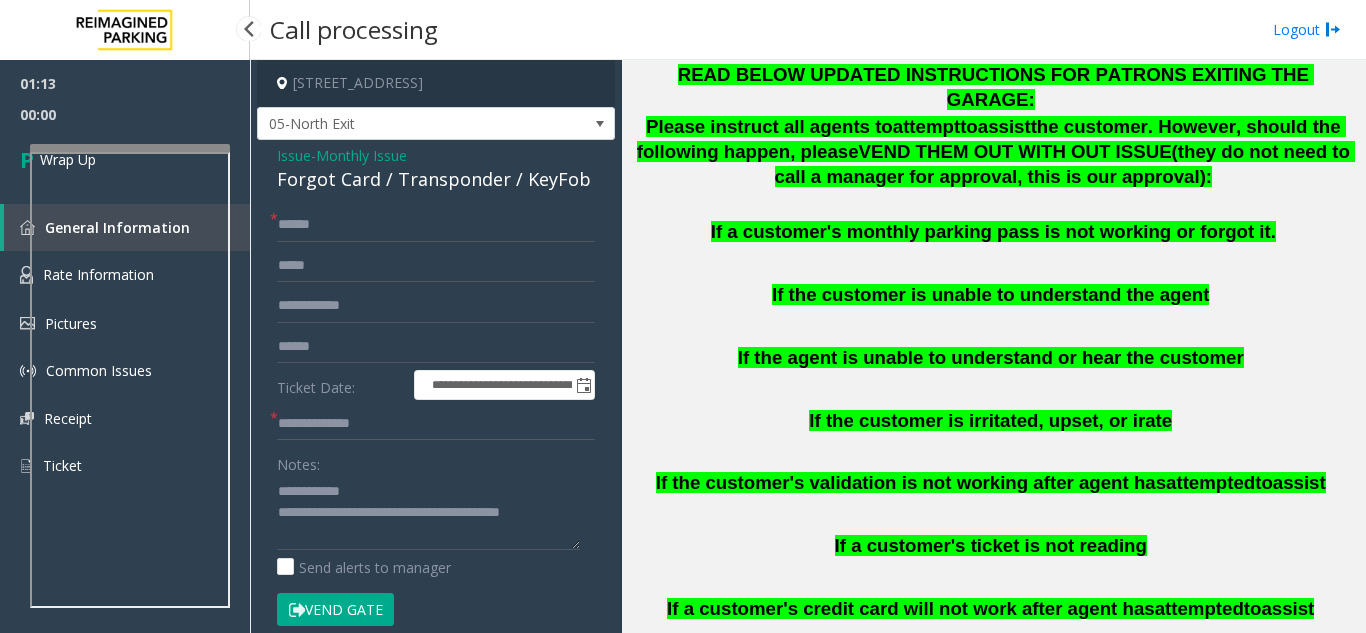 click on "Wrap Up" at bounding box center [125, 159] 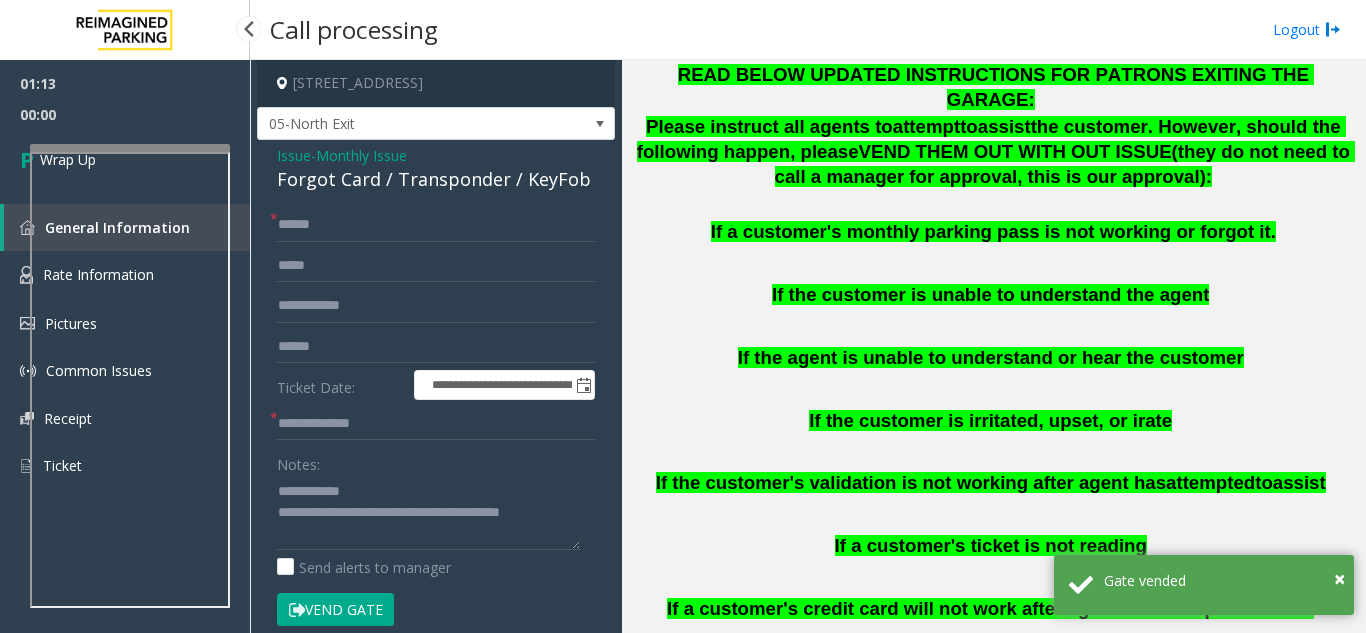 click on "Wrap Up" at bounding box center [125, 159] 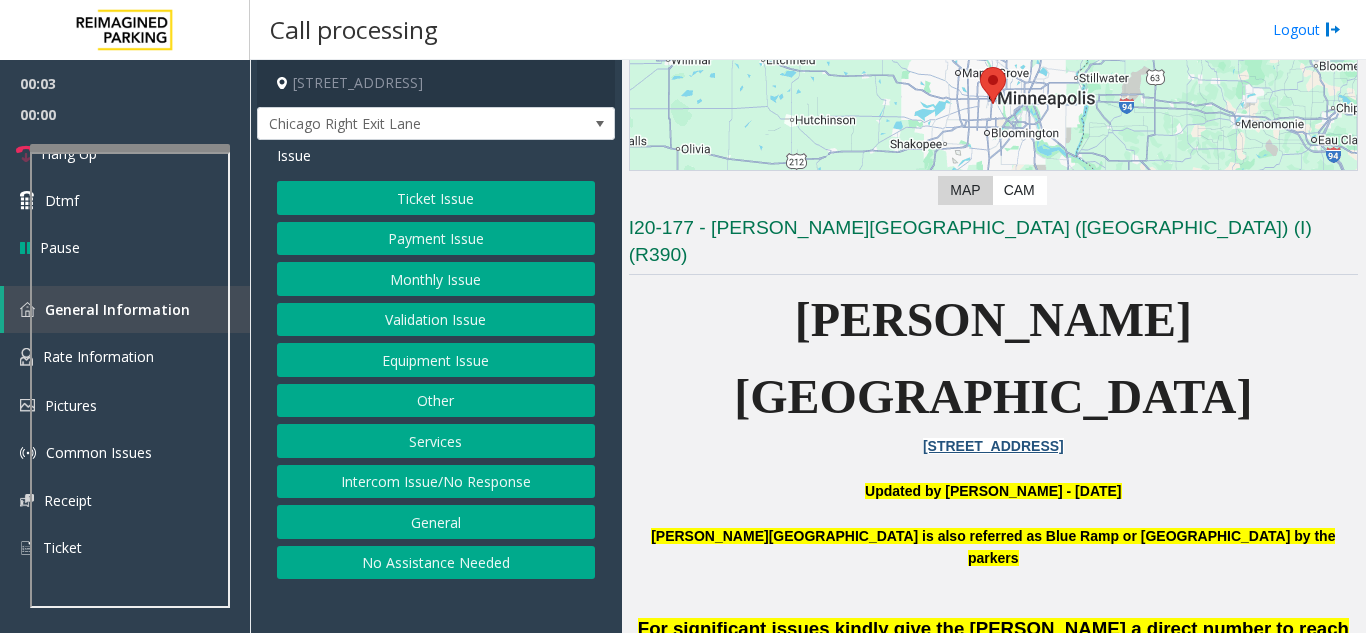 scroll, scrollTop: 300, scrollLeft: 0, axis: vertical 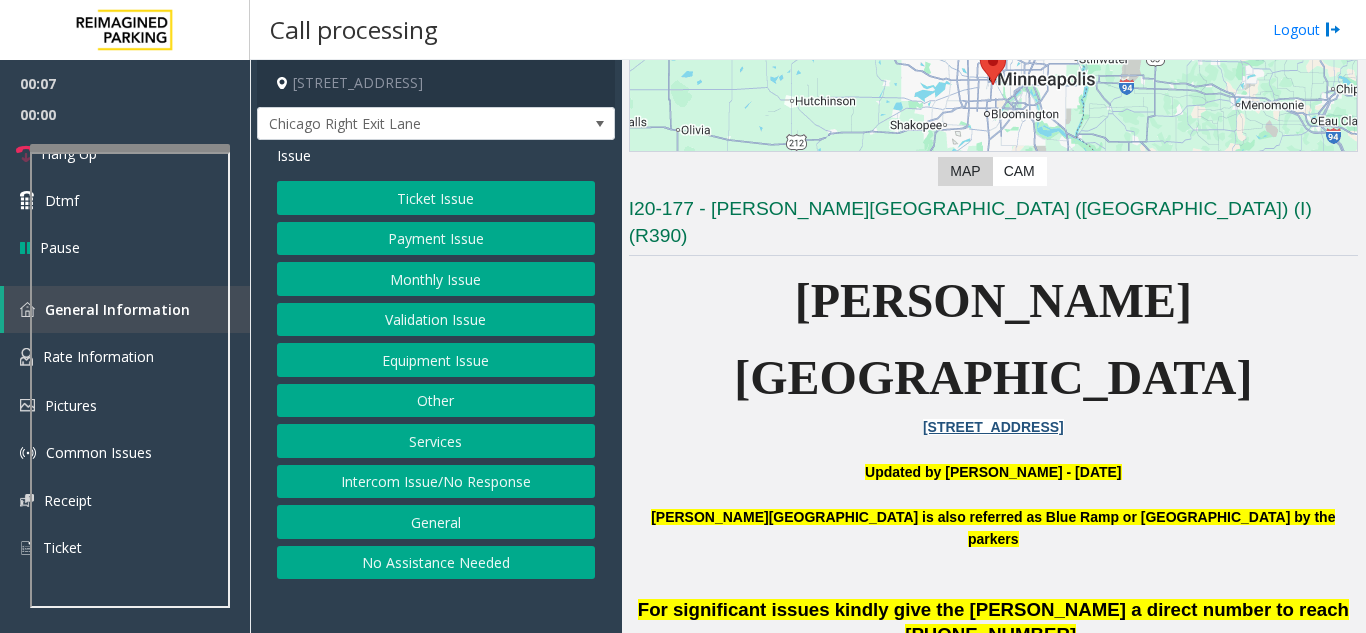 click on "[PERSON_NAME][GEOGRAPHIC_DATA]" 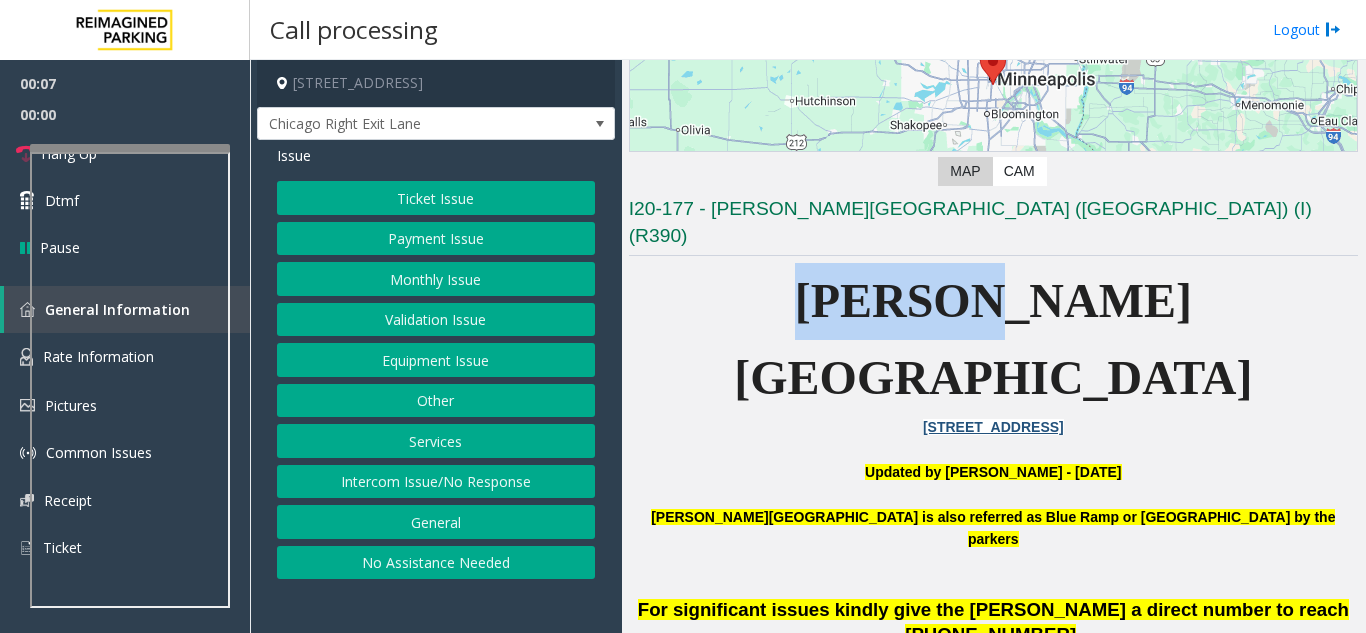 click on "[PERSON_NAME][GEOGRAPHIC_DATA]" 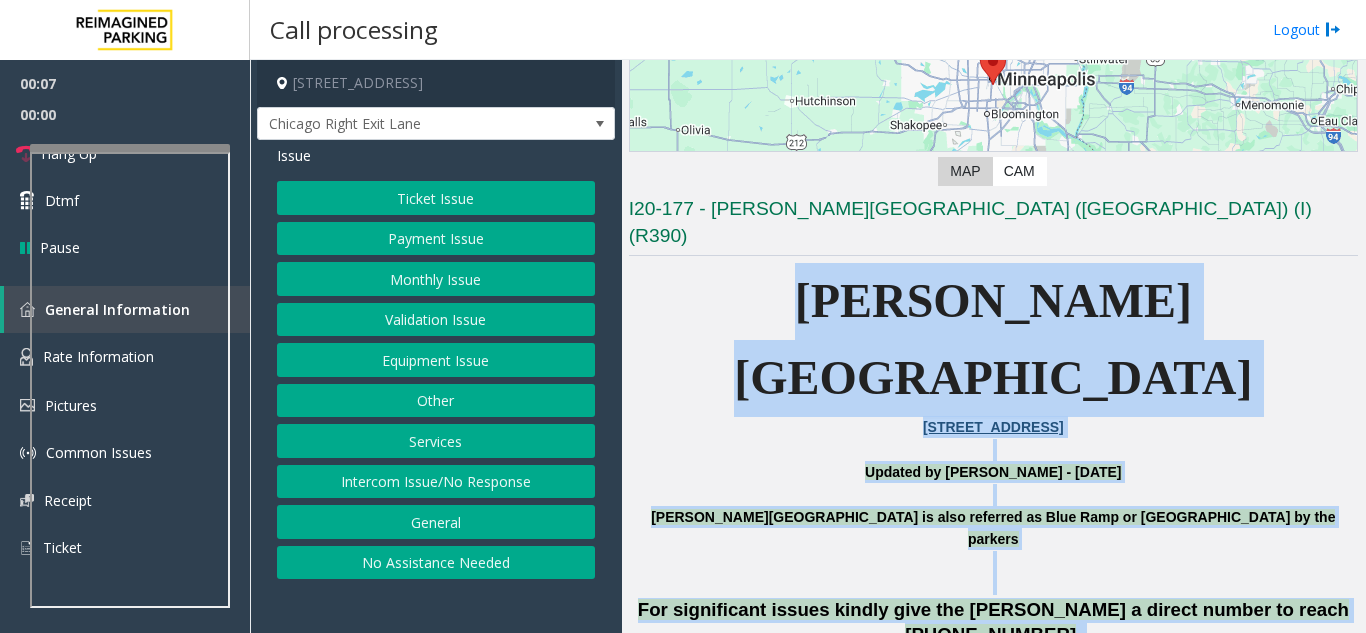 drag, startPoint x: 870, startPoint y: 278, endPoint x: 1271, endPoint y: 603, distance: 516.1647 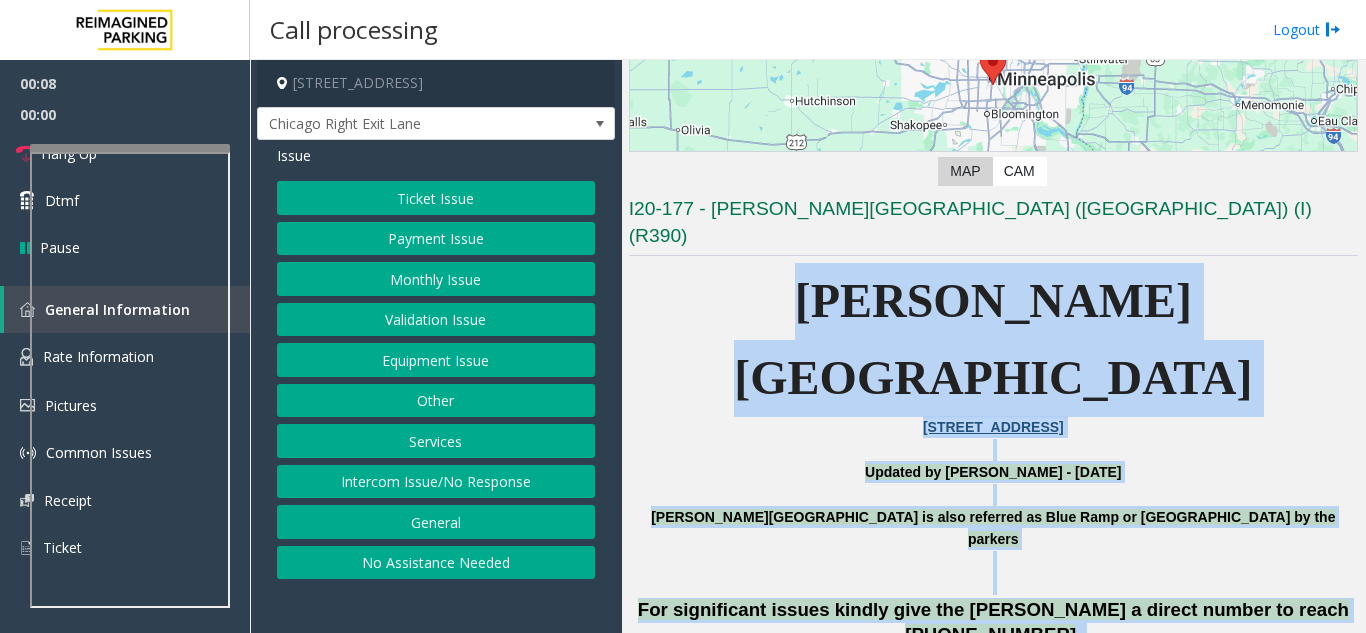 click 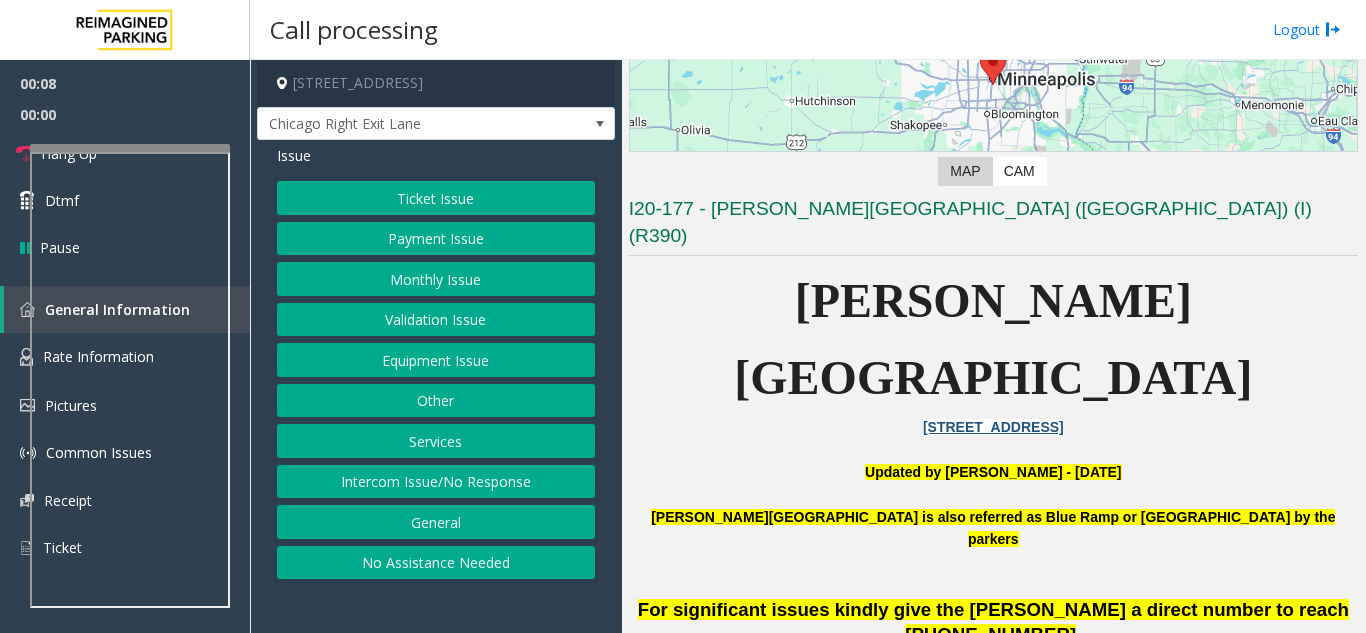 click 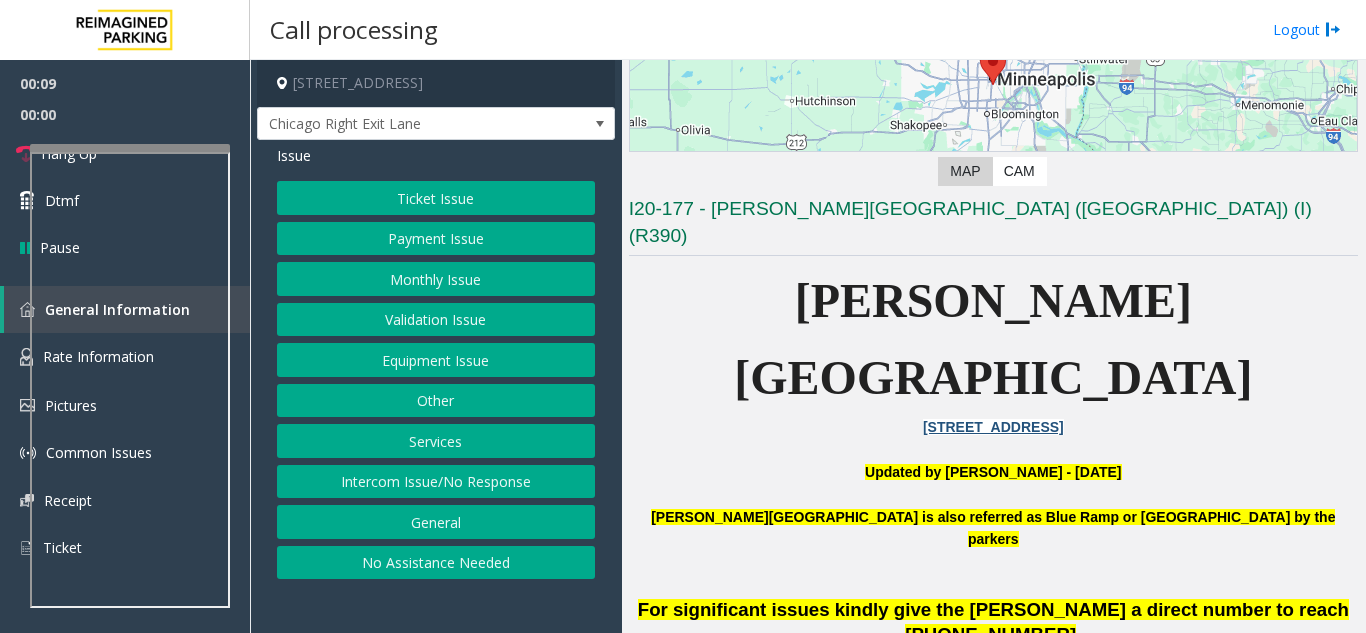 click on "I20-177 - [PERSON_NAME][GEOGRAPHIC_DATA] ([GEOGRAPHIC_DATA]) (I) (R390)" 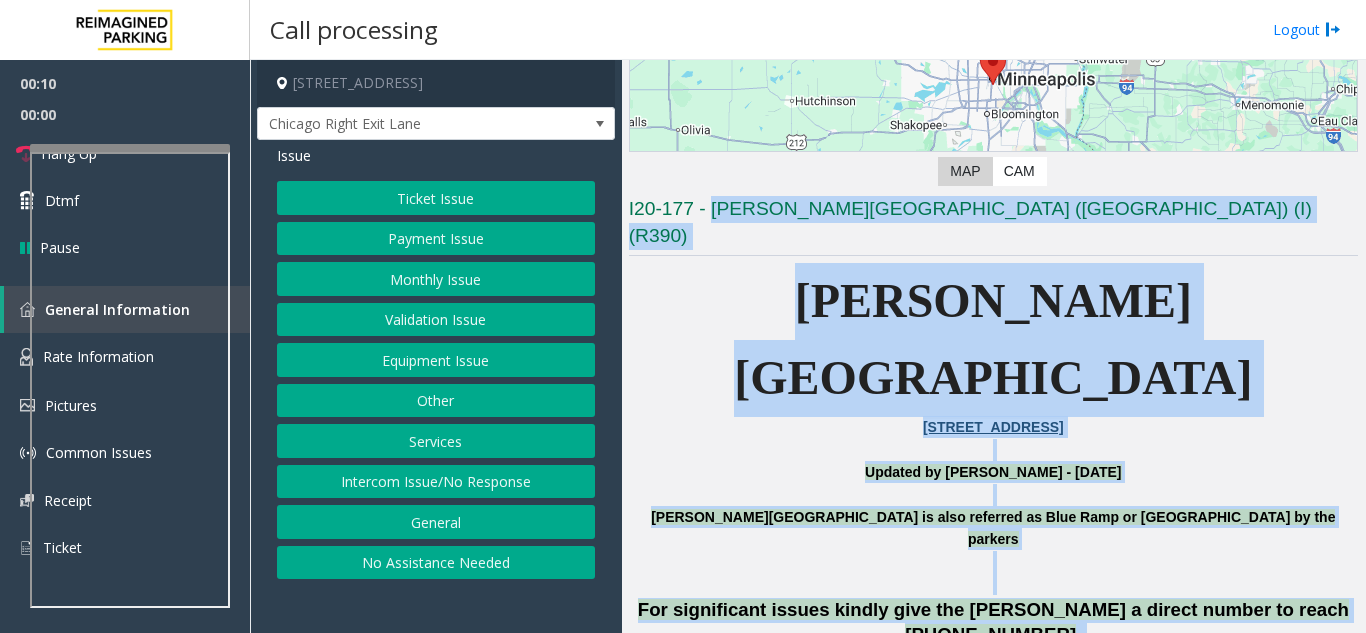drag, startPoint x: 744, startPoint y: 213, endPoint x: 1095, endPoint y: 575, distance: 504.22714 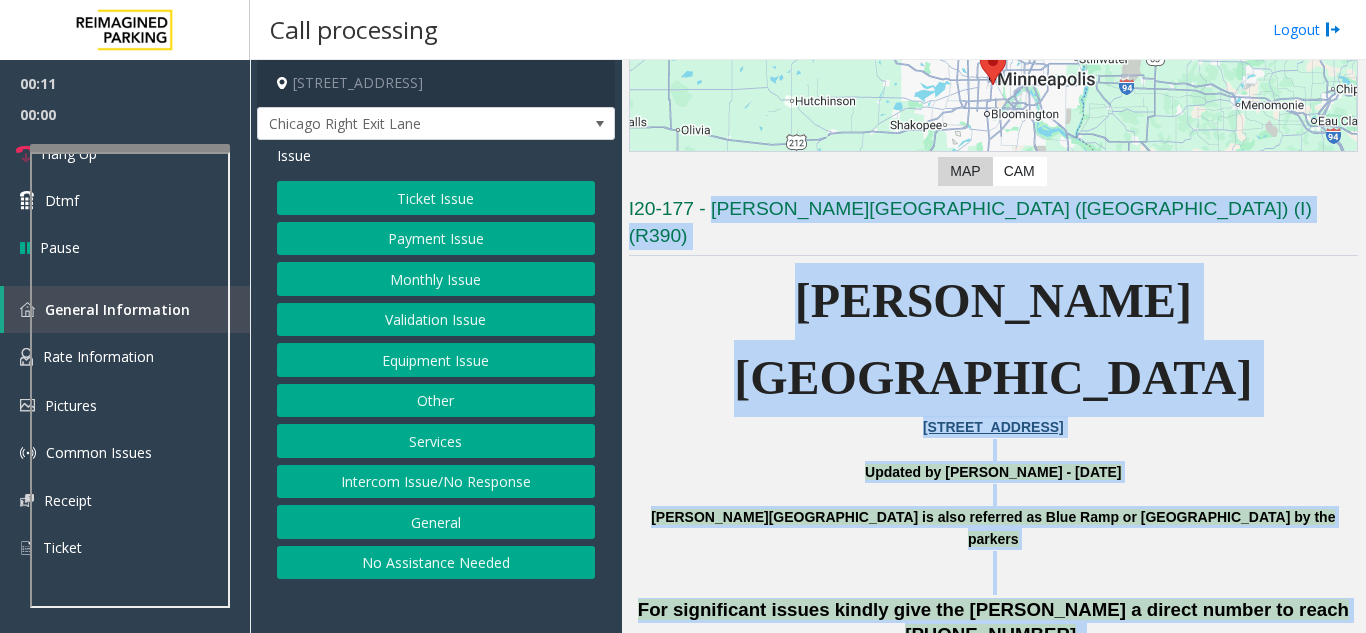 click on "IF YOU VEND THE GATE FOR AN EMPLOYEE ENSURE YOU LOG THEIR A# (EMPLOYEE NUMBER), nothing else is needed" 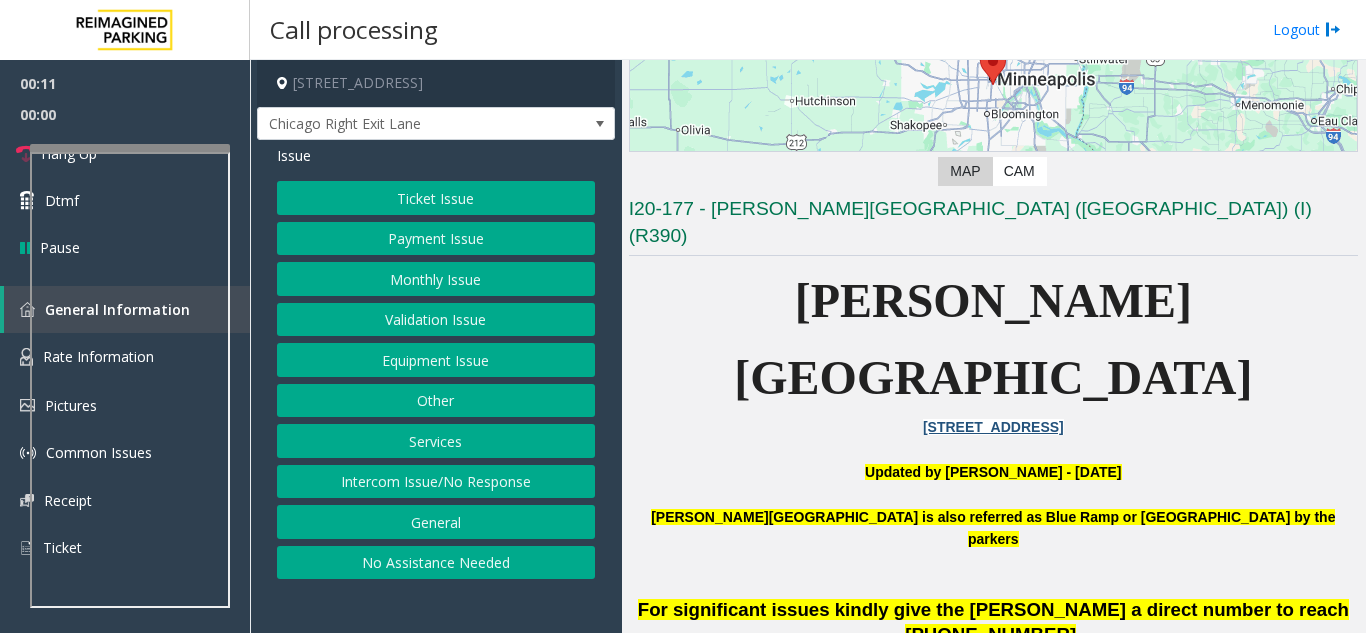 click on "IF YOU VEND THE GATE FOR AN EMPLOYEE ENSURE YOU LOG THEIR A# (EMPLOYEE NUMBER), nothing else is needed" 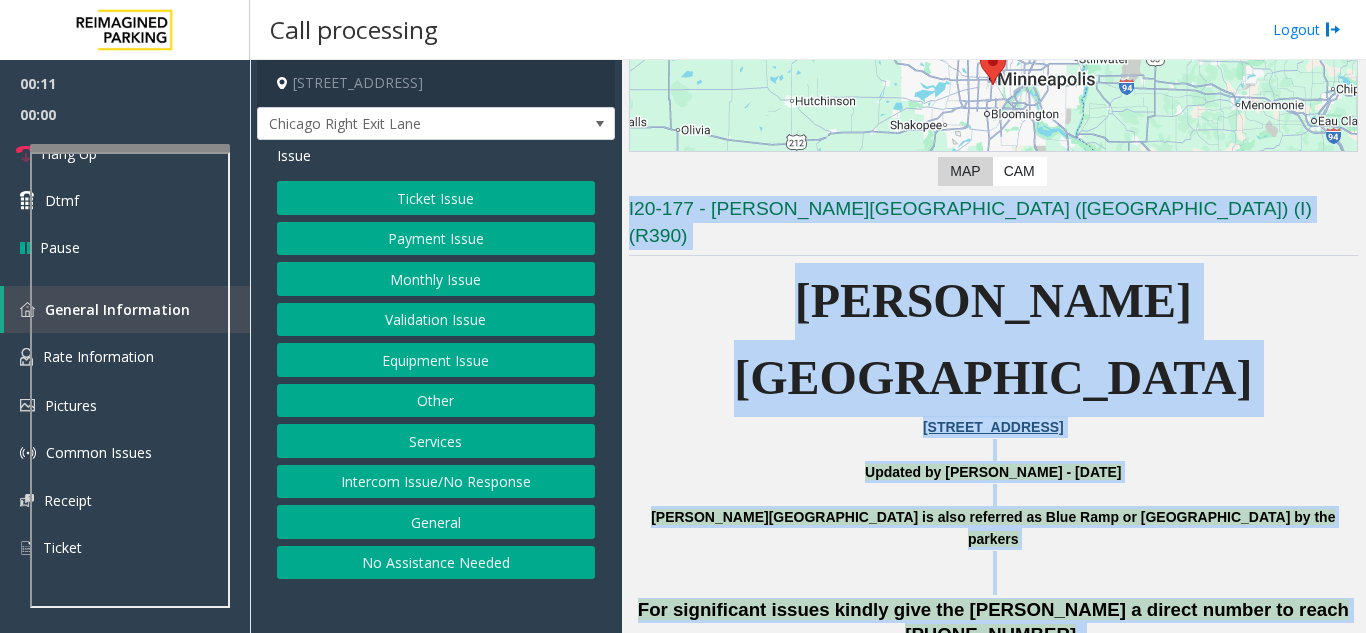 drag, startPoint x: 1095, startPoint y: 575, endPoint x: 744, endPoint y: 213, distance: 504.22714 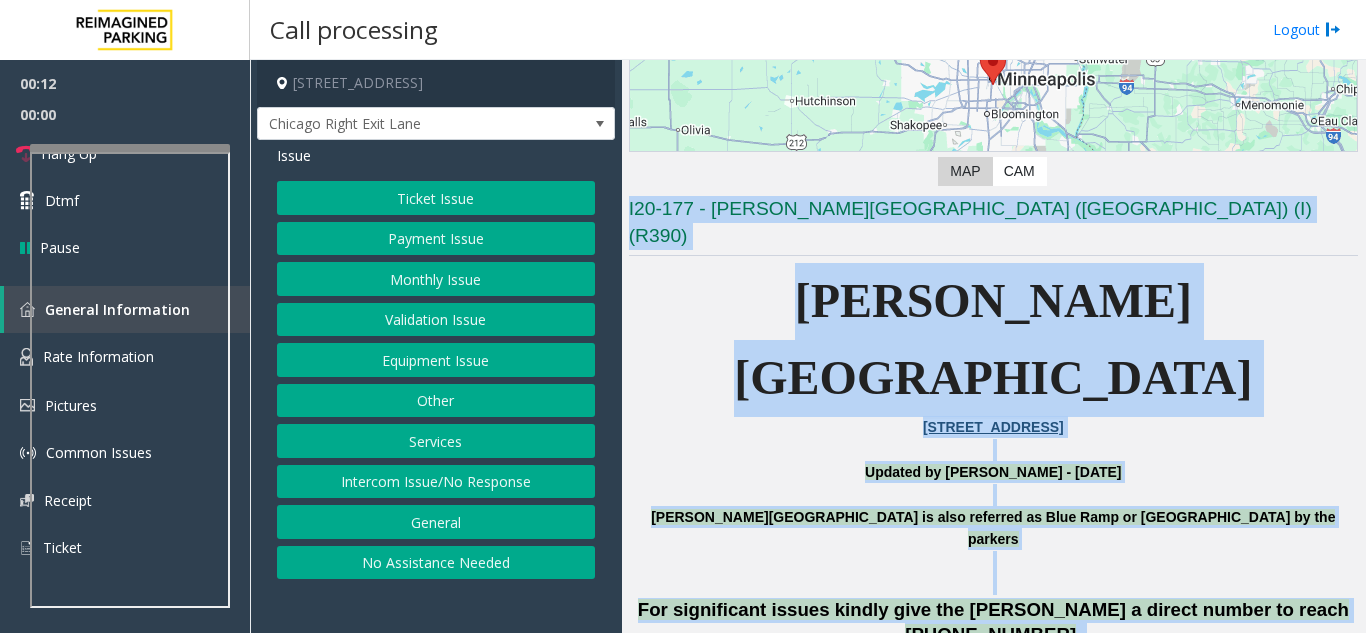 click on "I20-177 - [PERSON_NAME][GEOGRAPHIC_DATA] ([GEOGRAPHIC_DATA]) (I) (R390)" 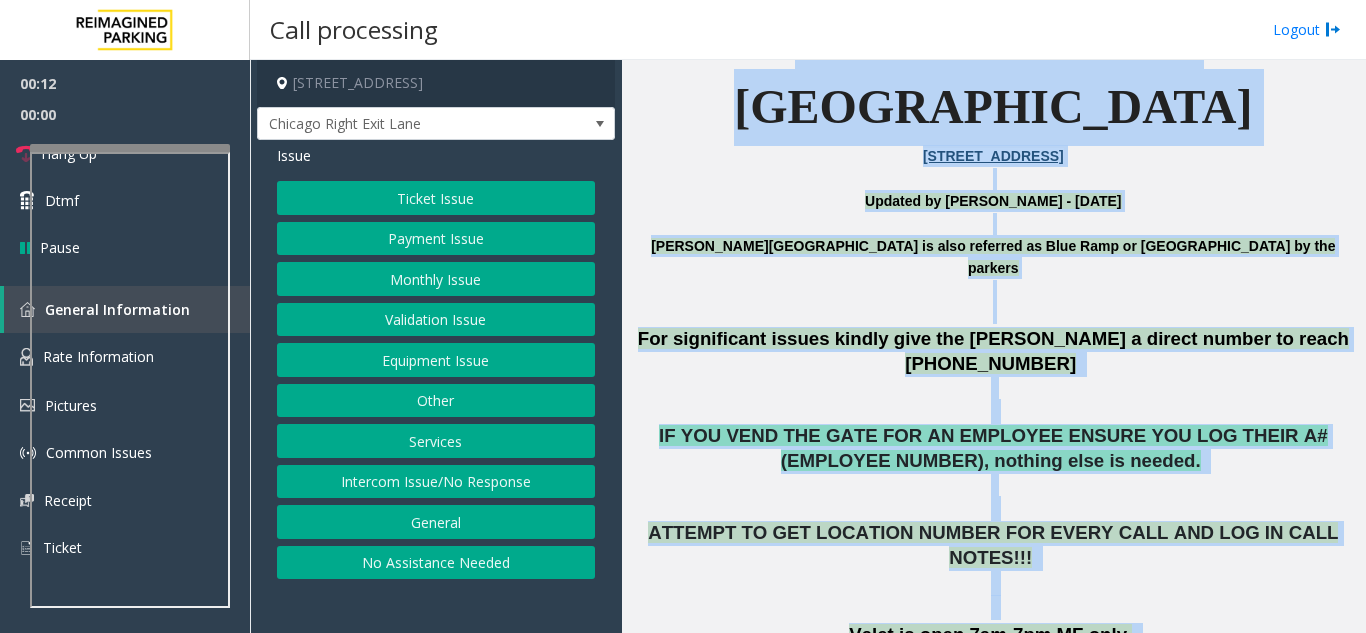 drag, startPoint x: 744, startPoint y: 213, endPoint x: 1278, endPoint y: 654, distance: 692.5583 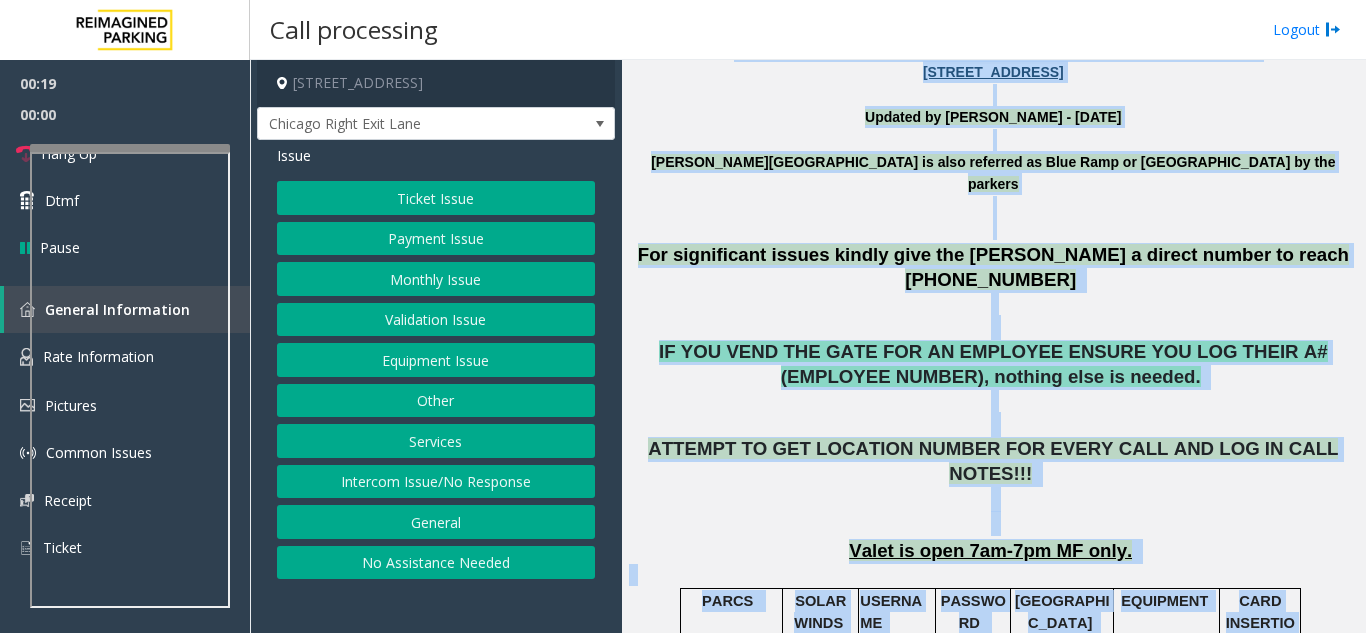 click on "Monthly Issue" 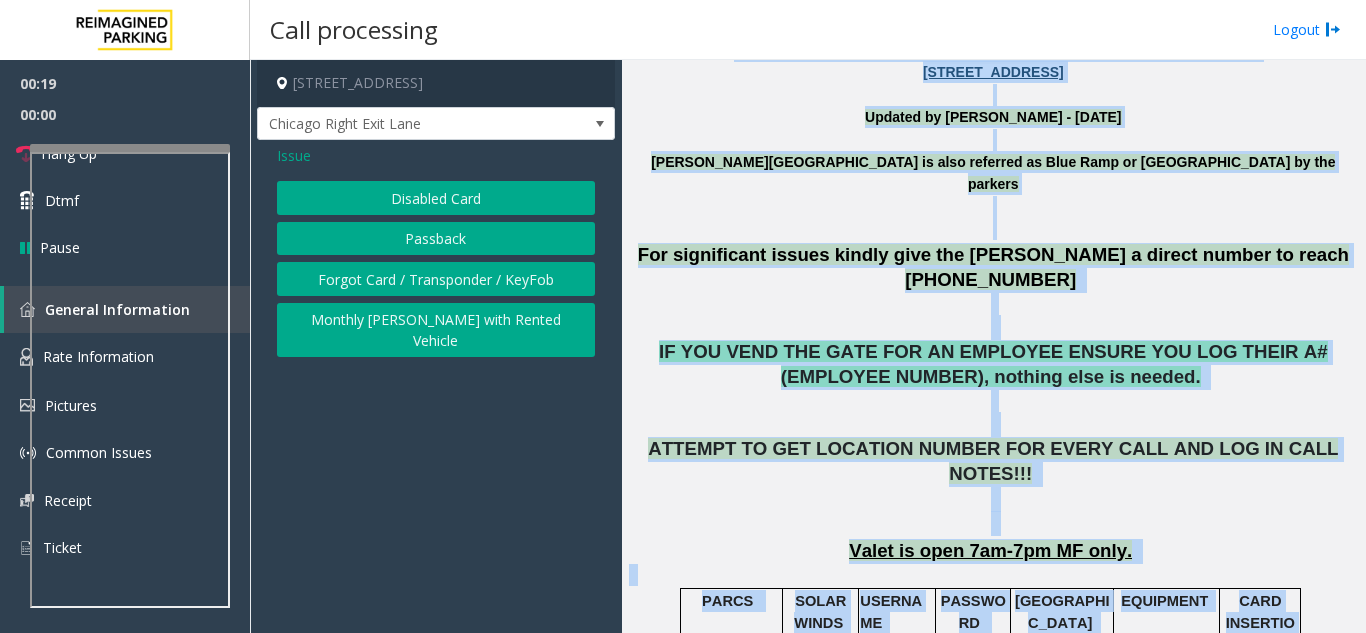 click on "Disabled Card" 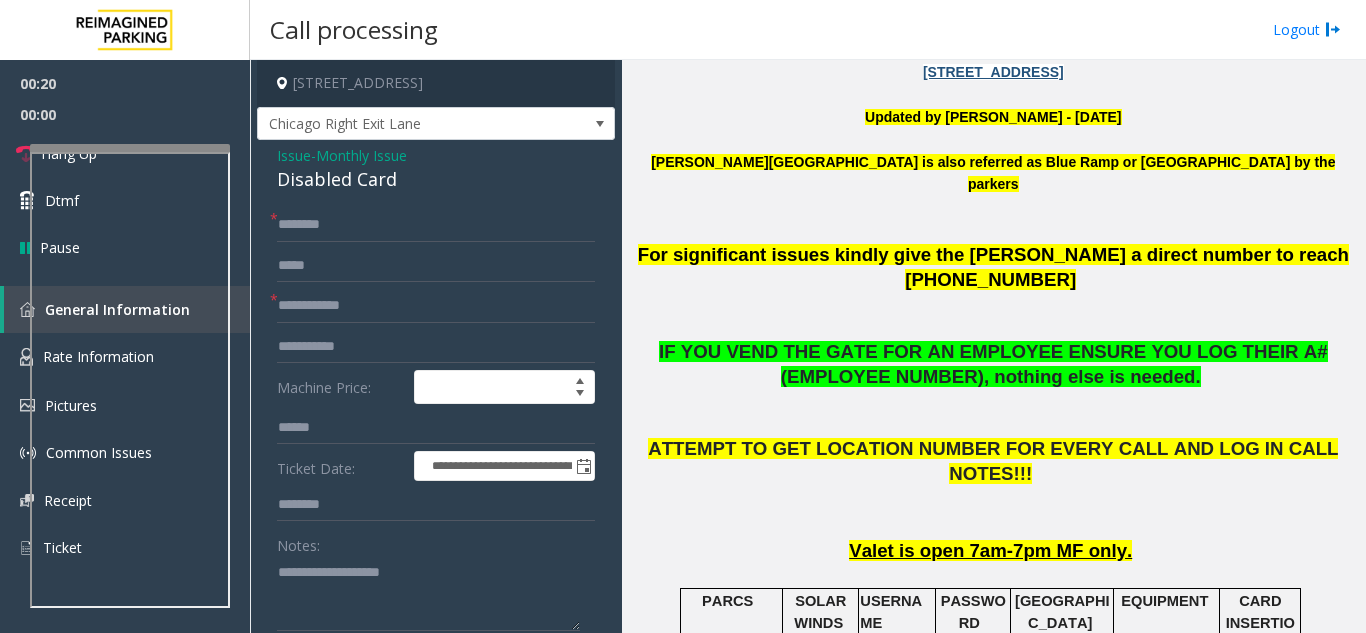 click on "Disabled Card" 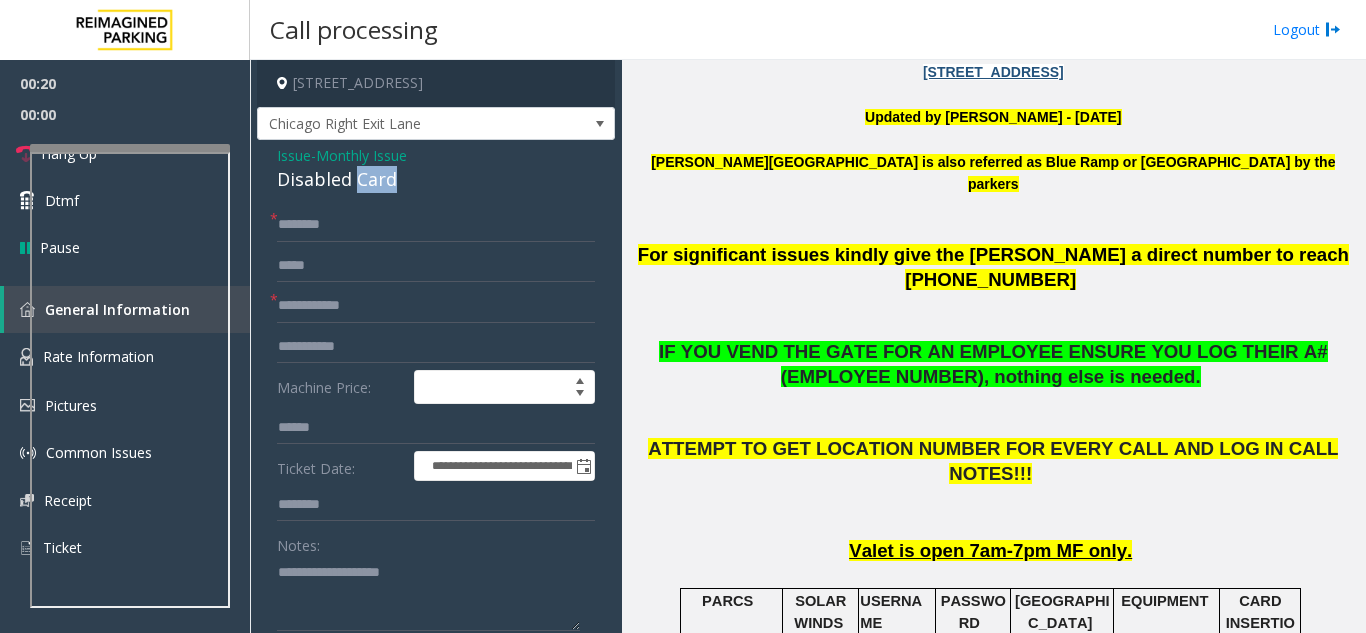 click on "Disabled Card" 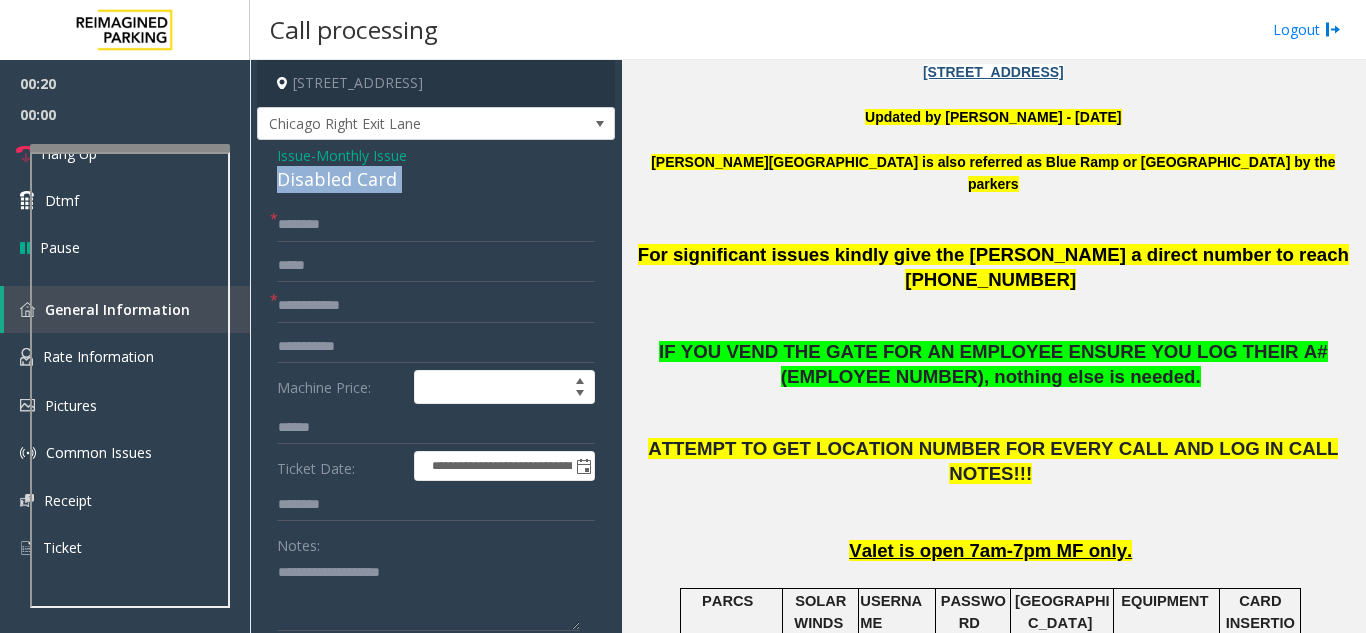 click on "Disabled Card" 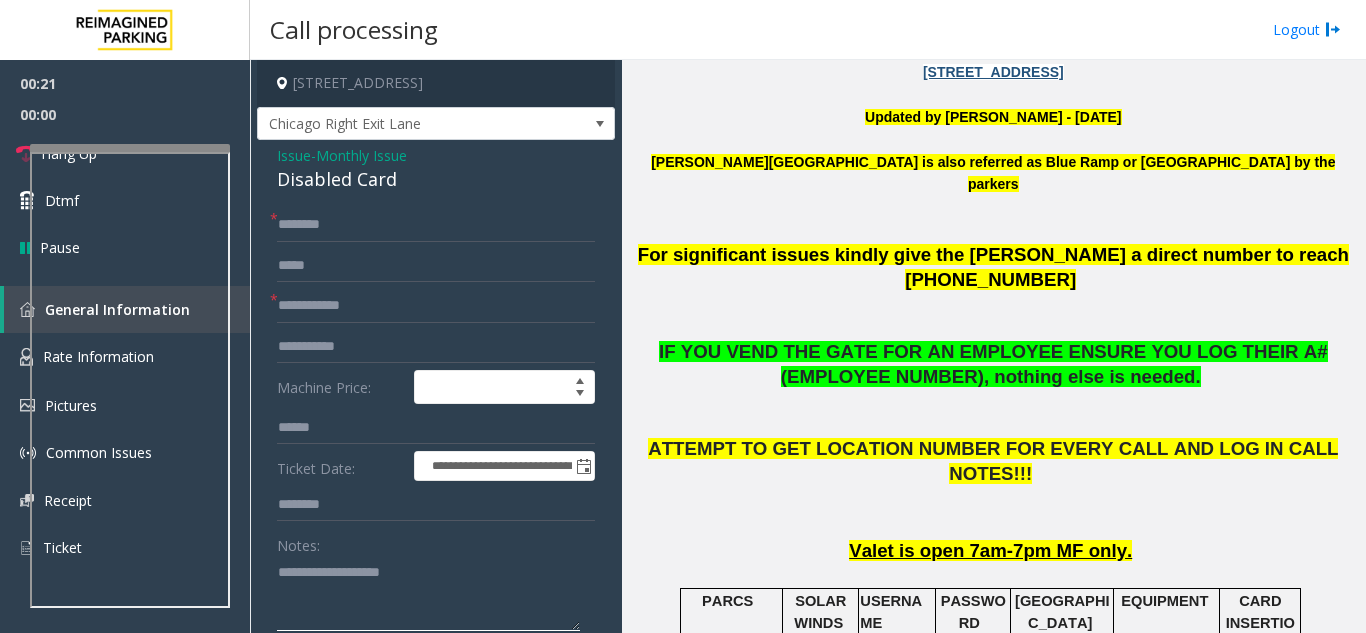 click 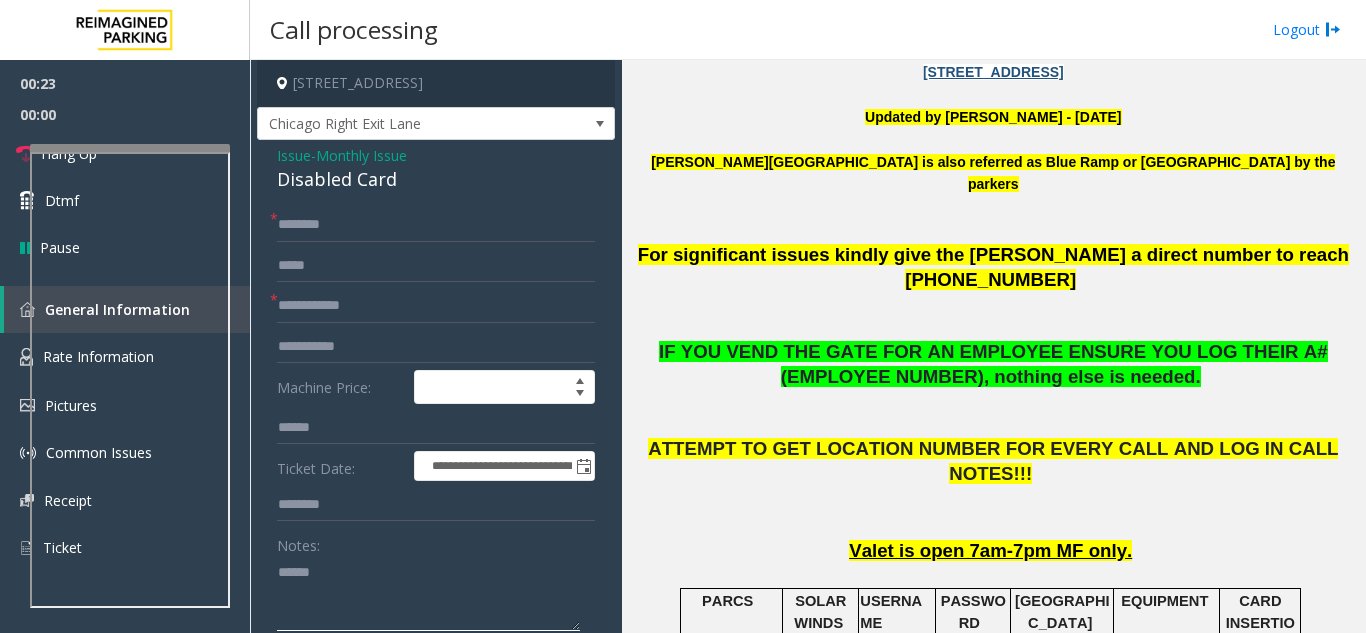 paste on "**********" 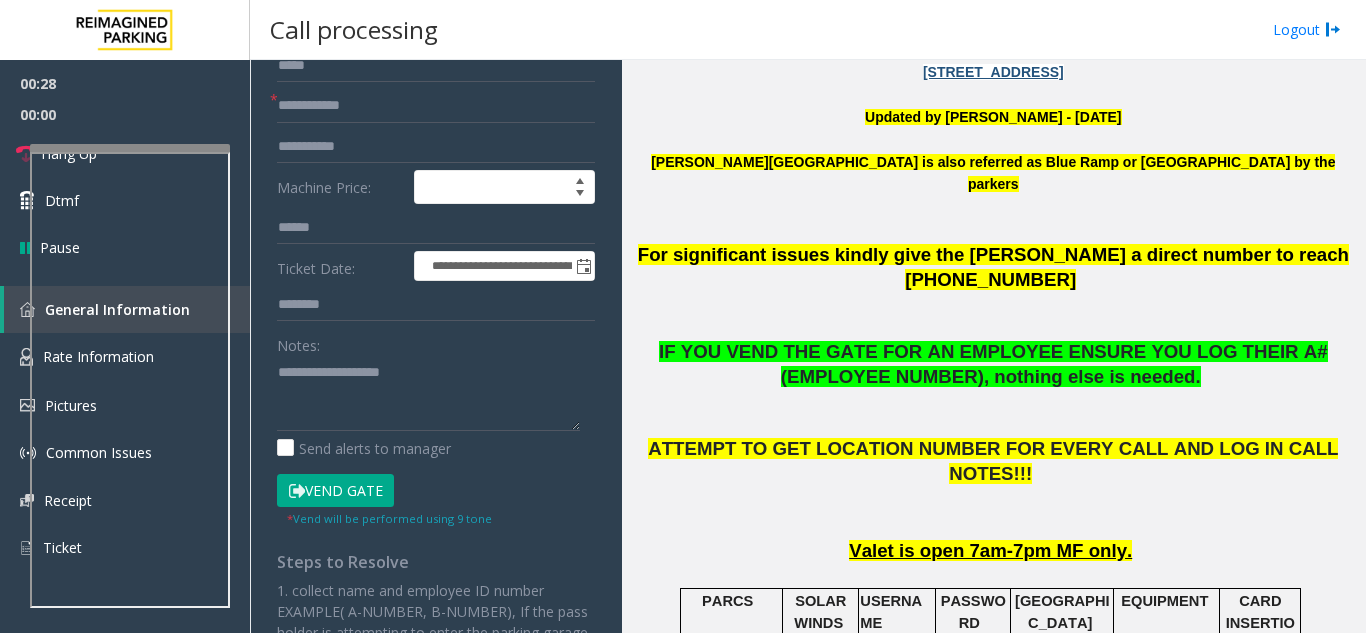 click on "Vend Gate" 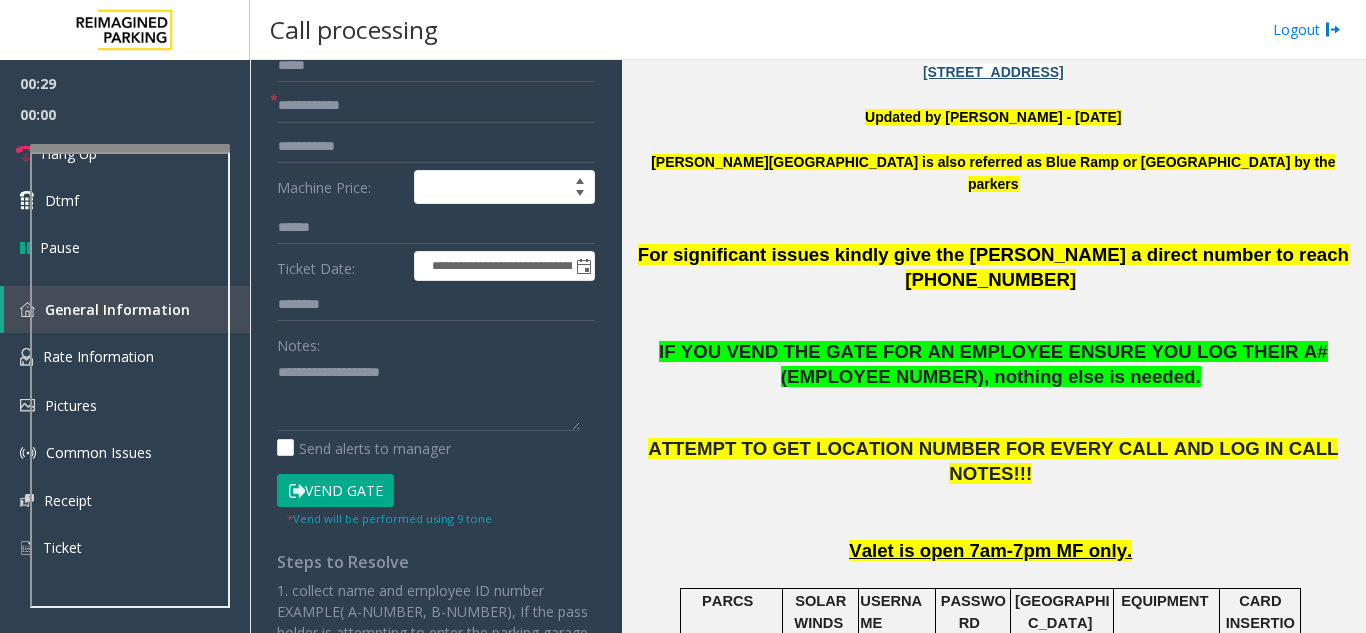 scroll, scrollTop: 148, scrollLeft: 0, axis: vertical 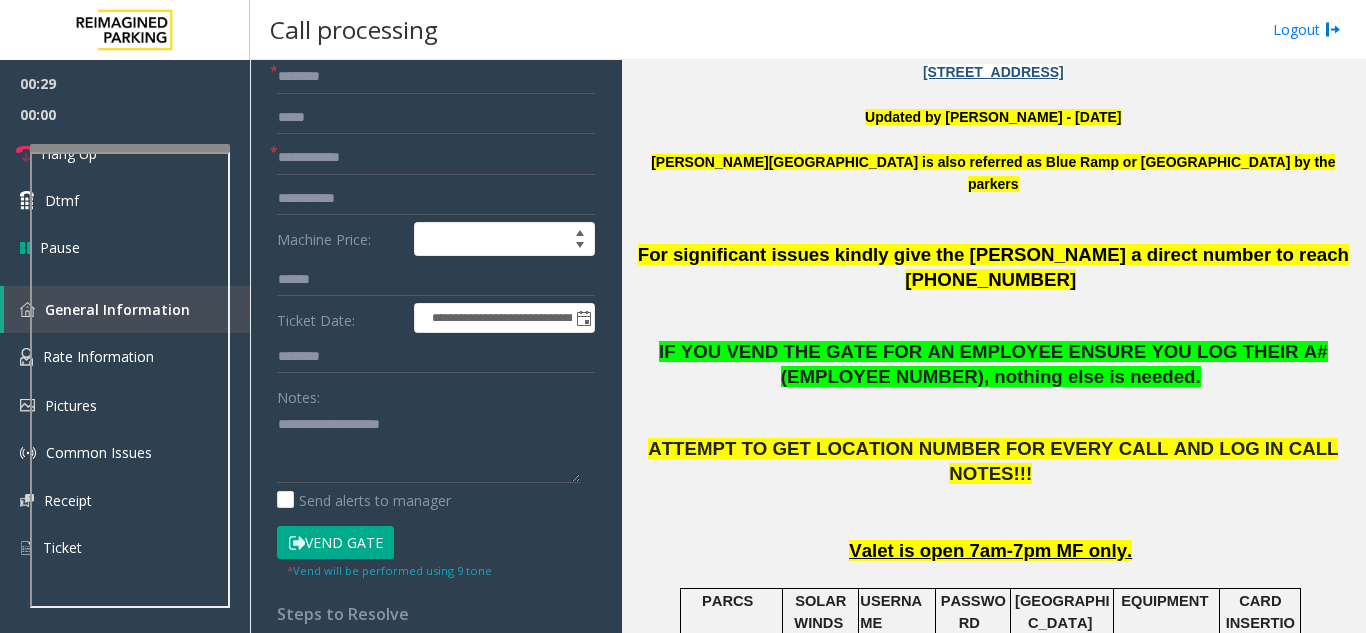 click on "Notes:" 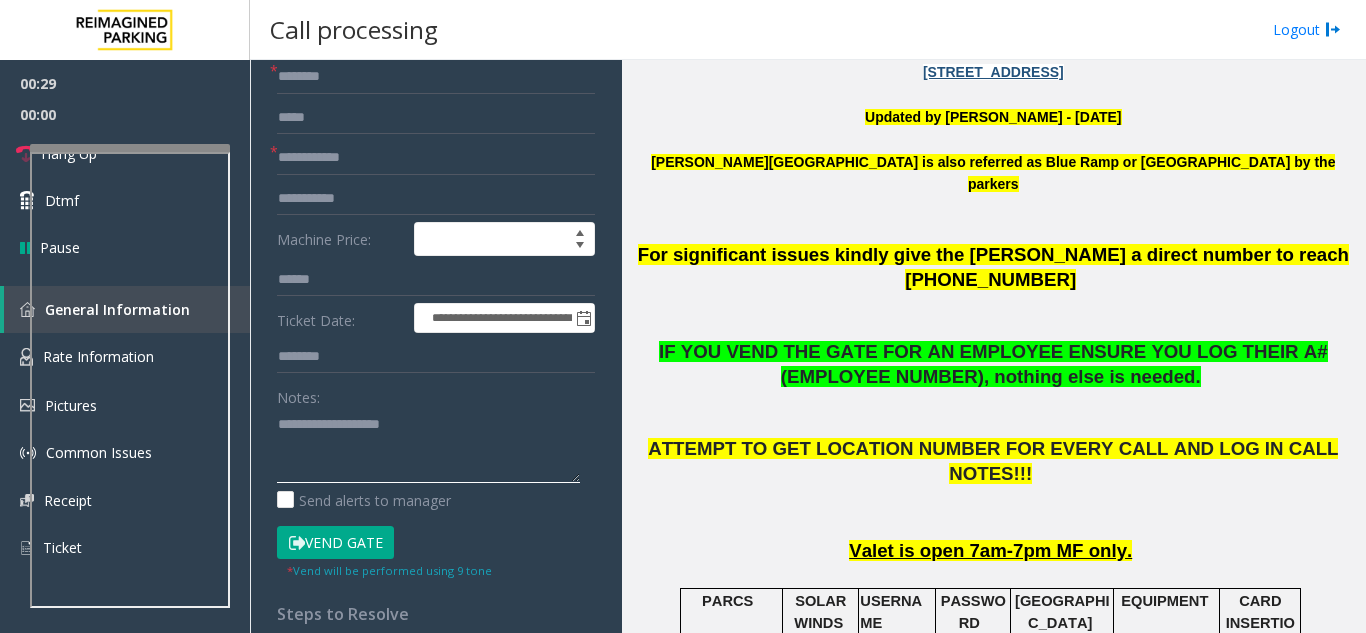 click 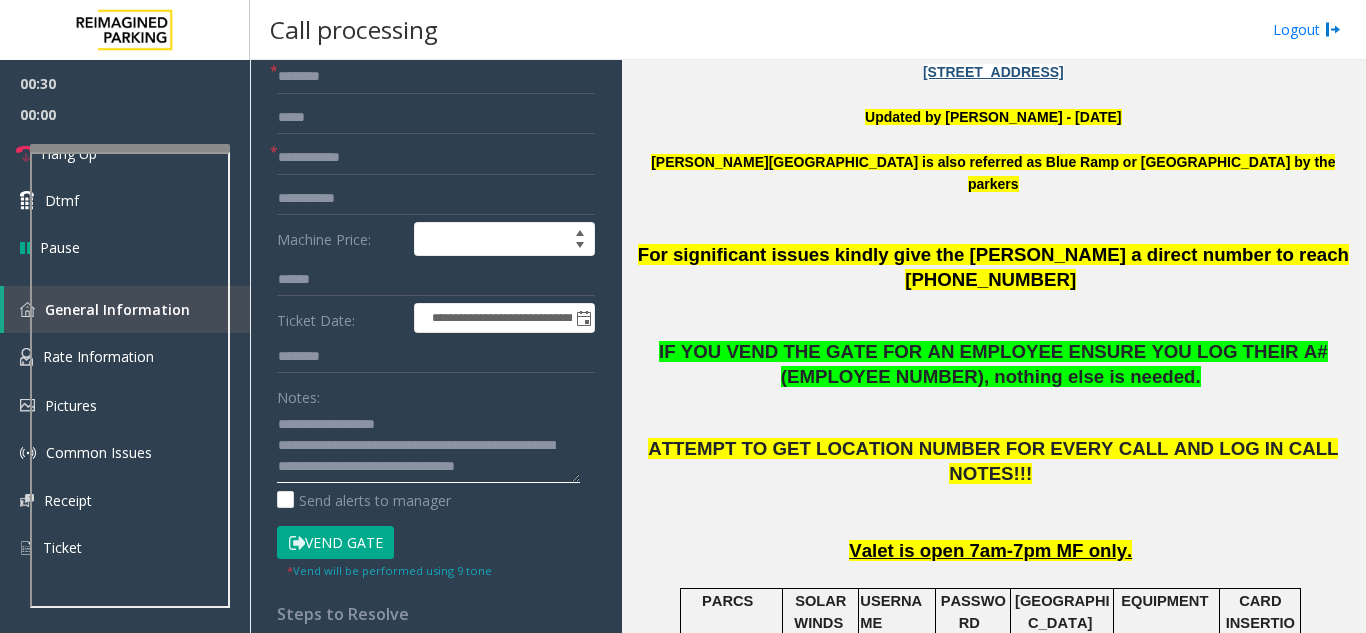 scroll, scrollTop: 15, scrollLeft: 0, axis: vertical 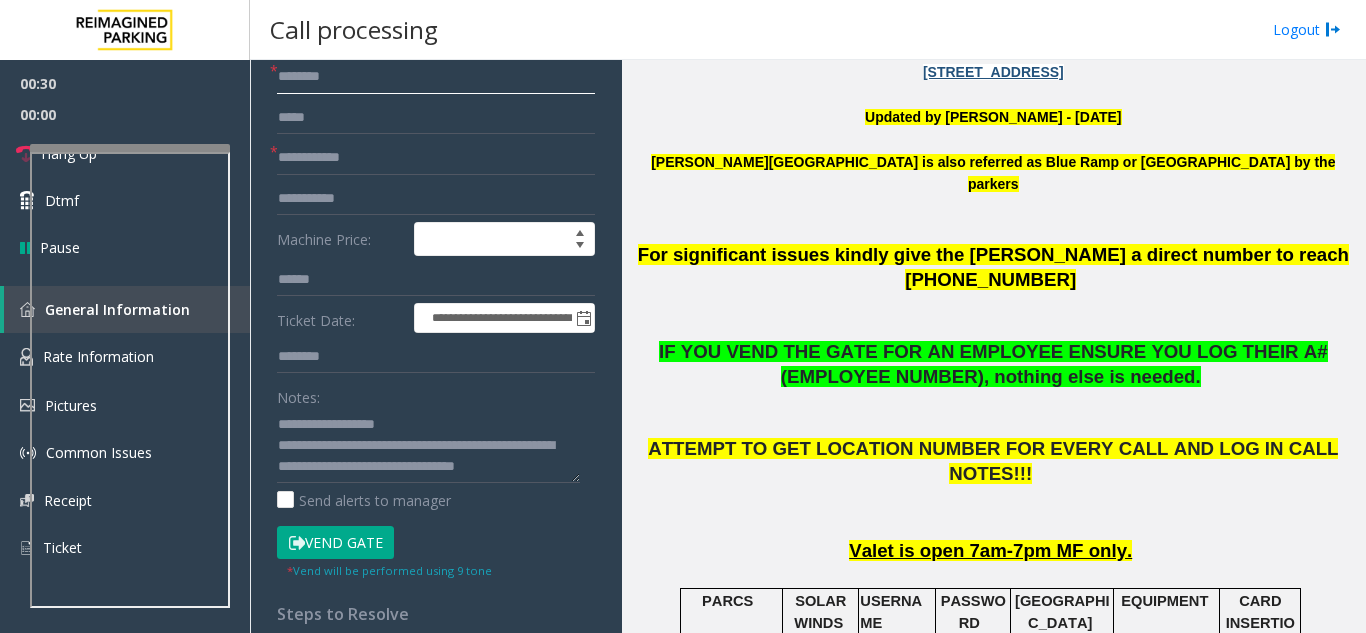 click 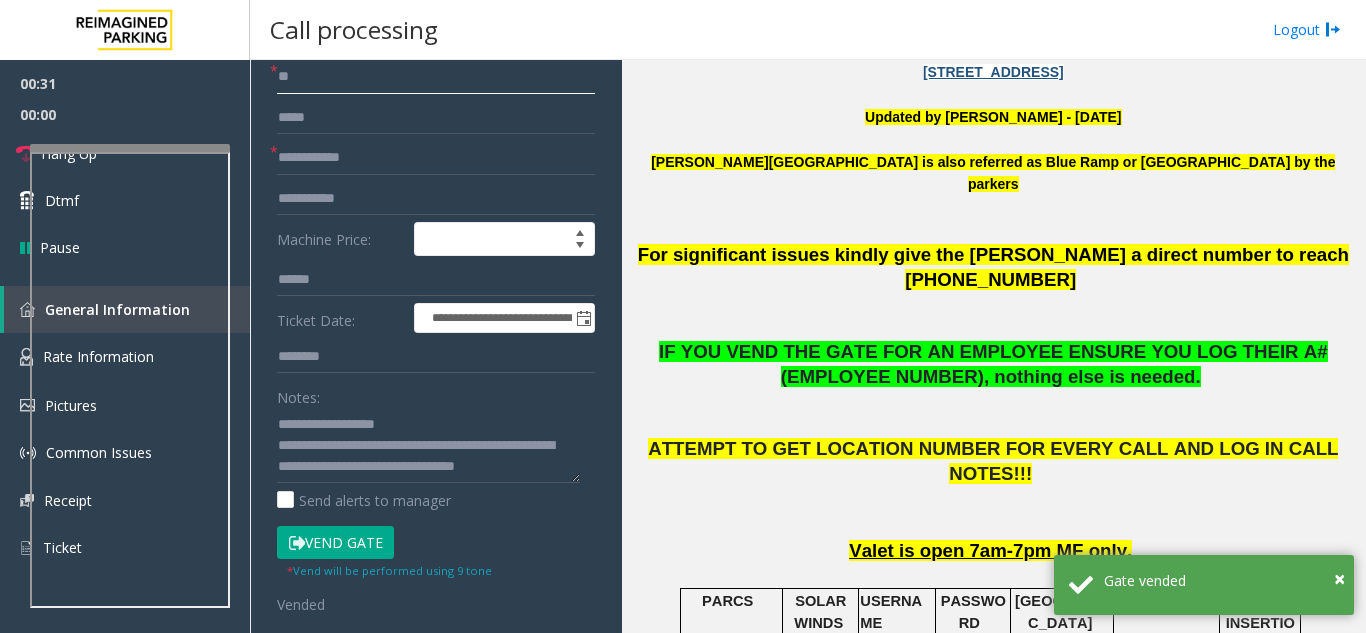 click on "**" 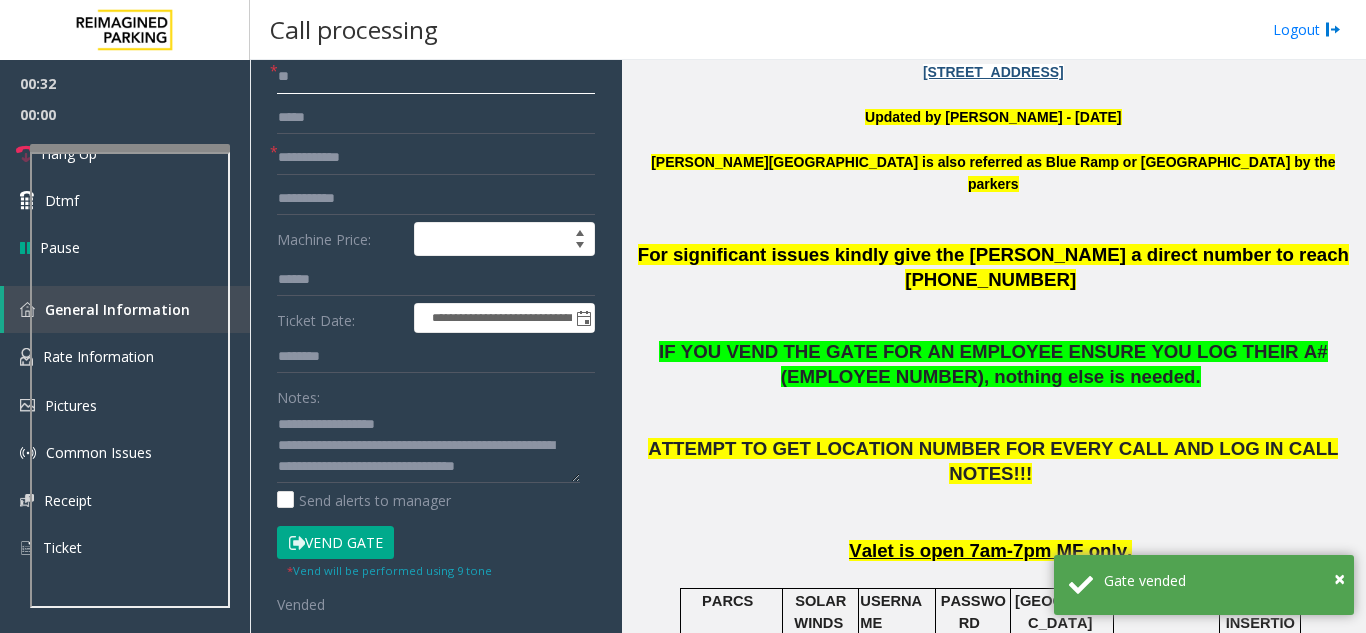 click on "**" 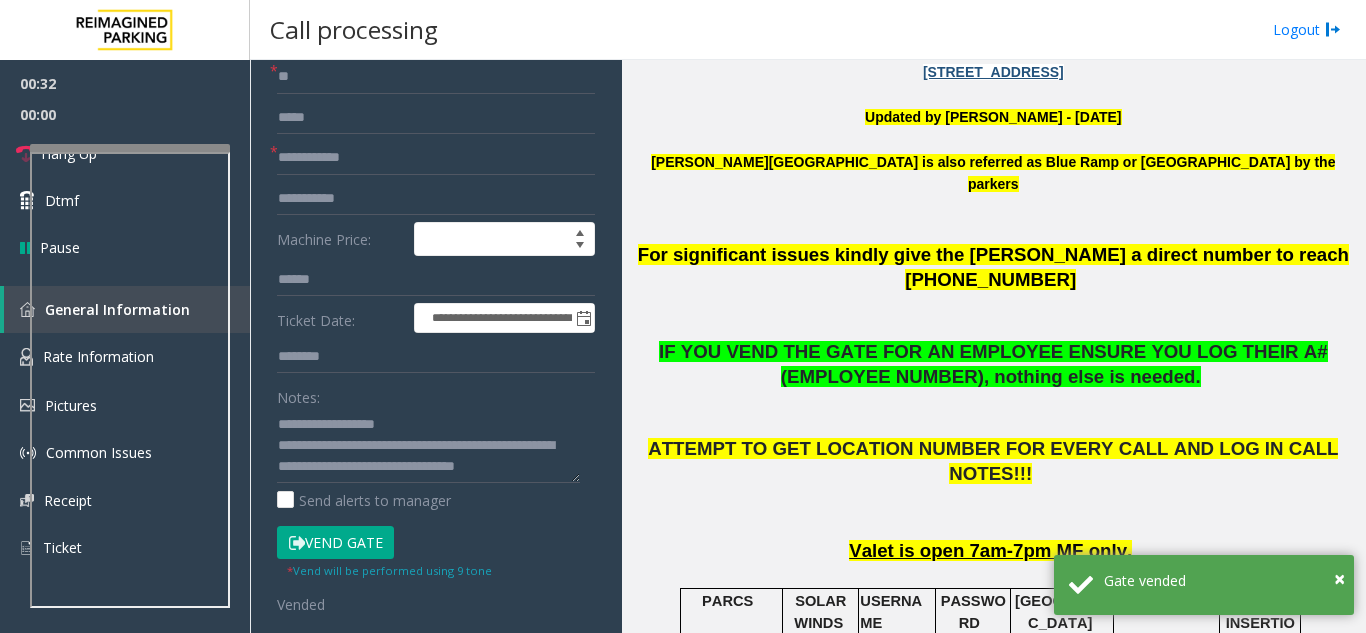 click on "**********" 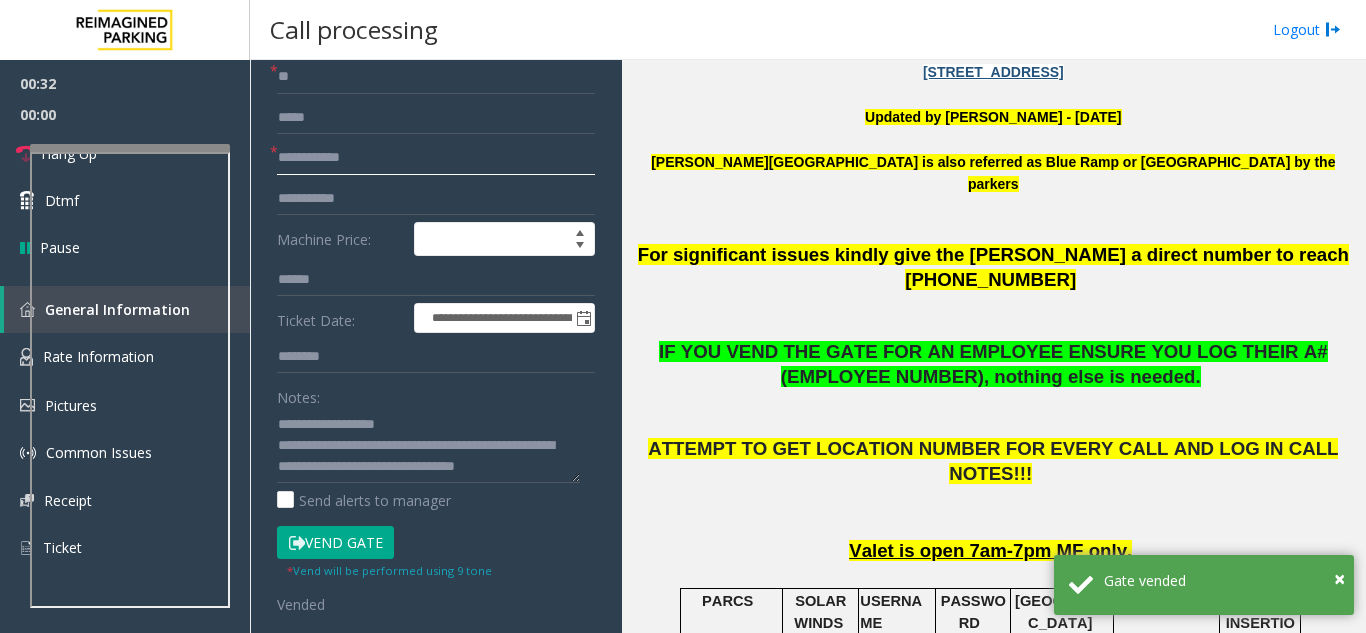paste on "**" 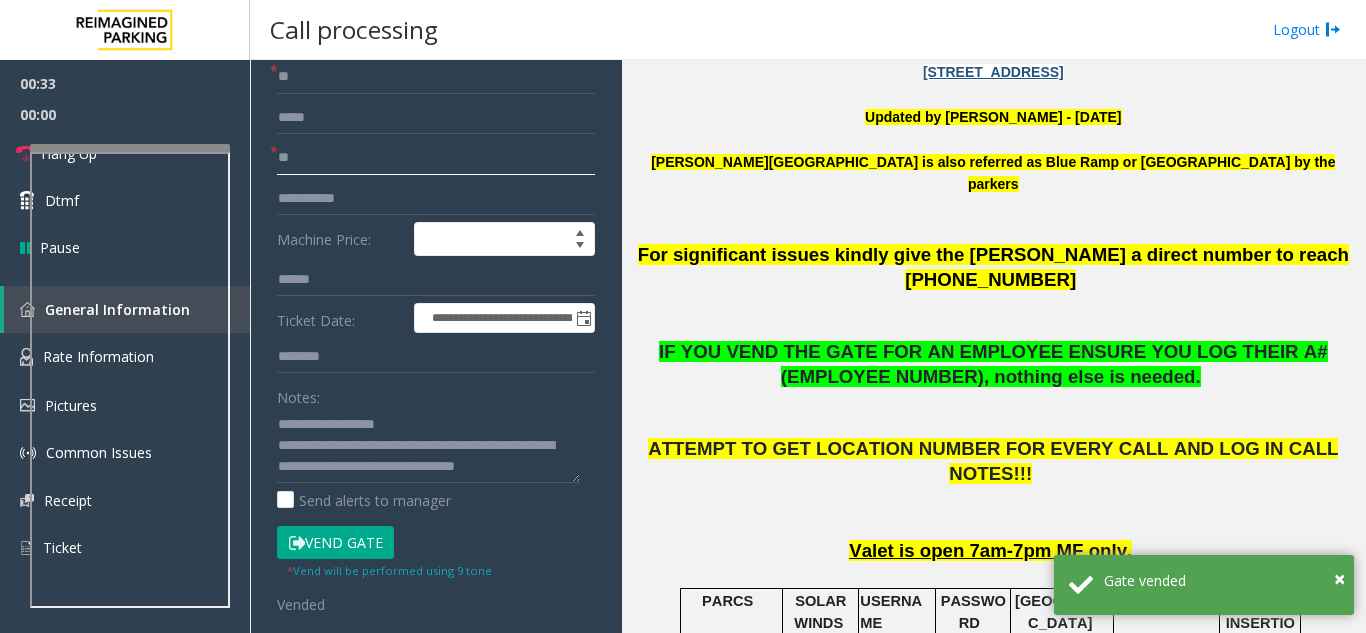 type on "**" 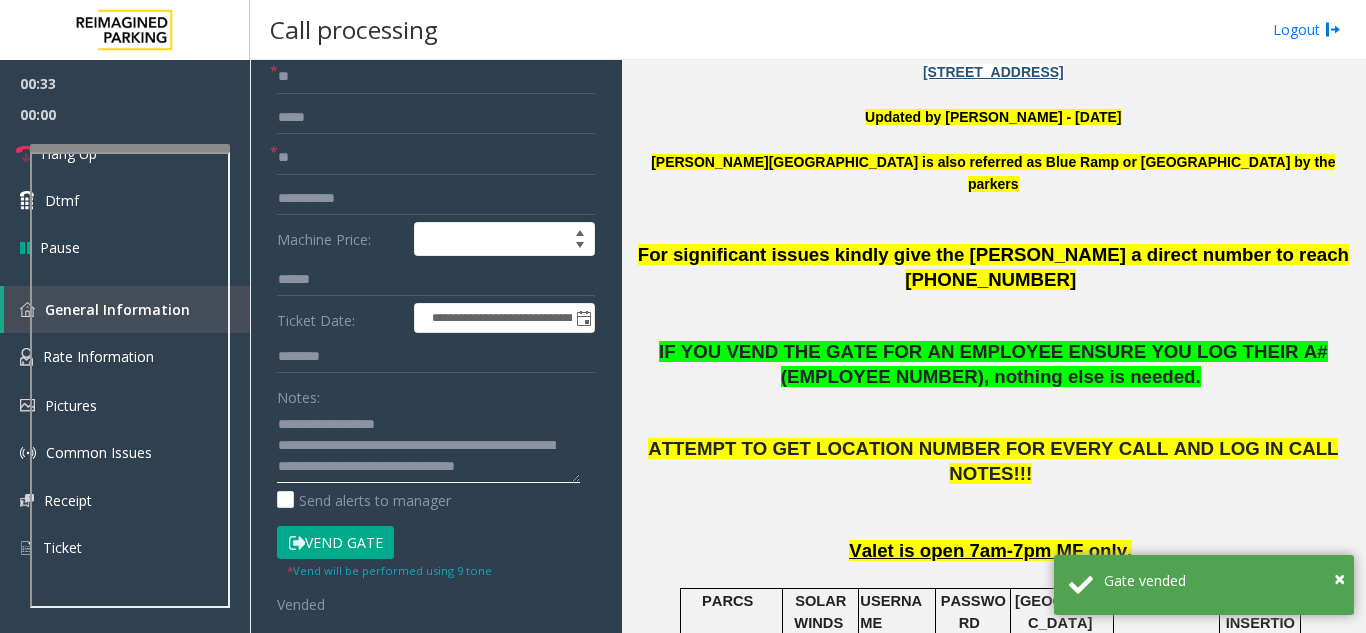 click 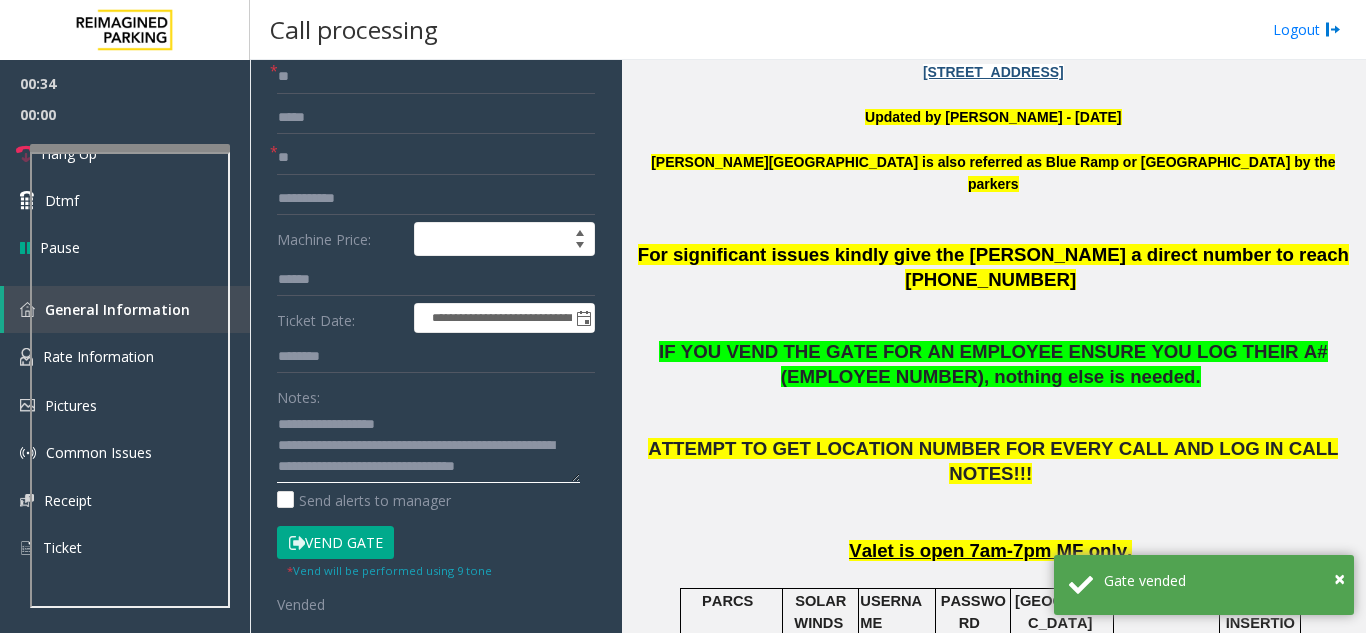 scroll, scrollTop: 21, scrollLeft: 0, axis: vertical 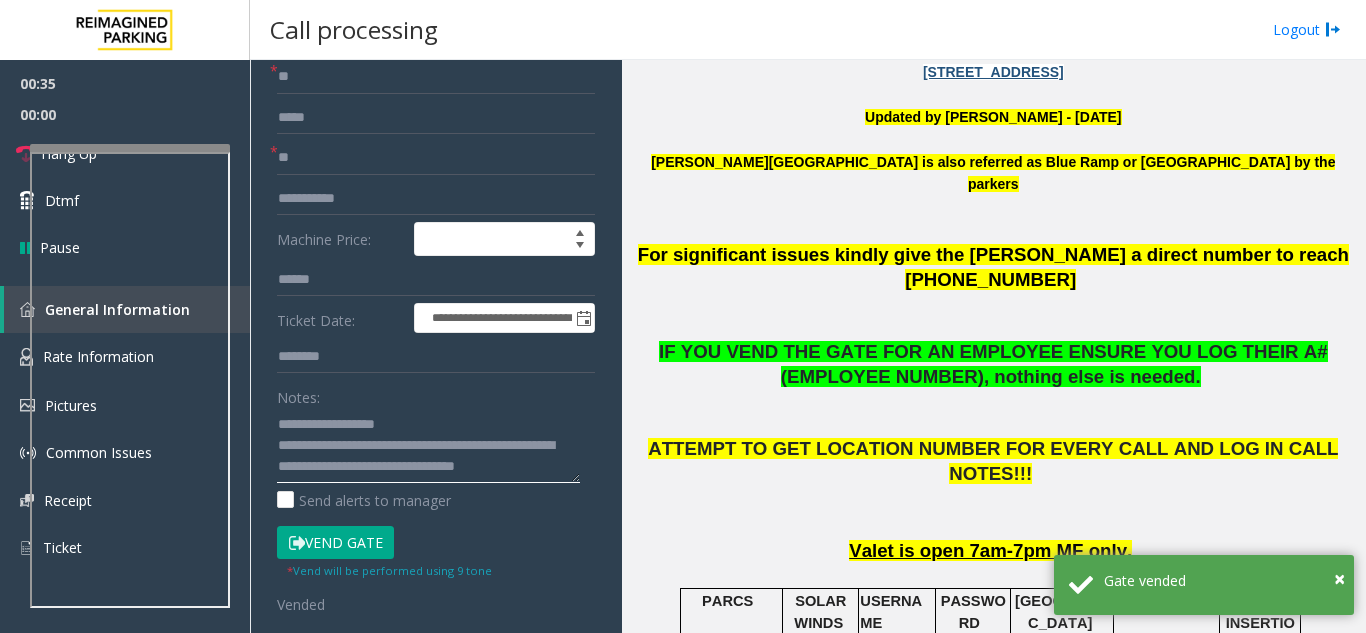 drag, startPoint x: 473, startPoint y: 465, endPoint x: 478, endPoint y: 478, distance: 13.928389 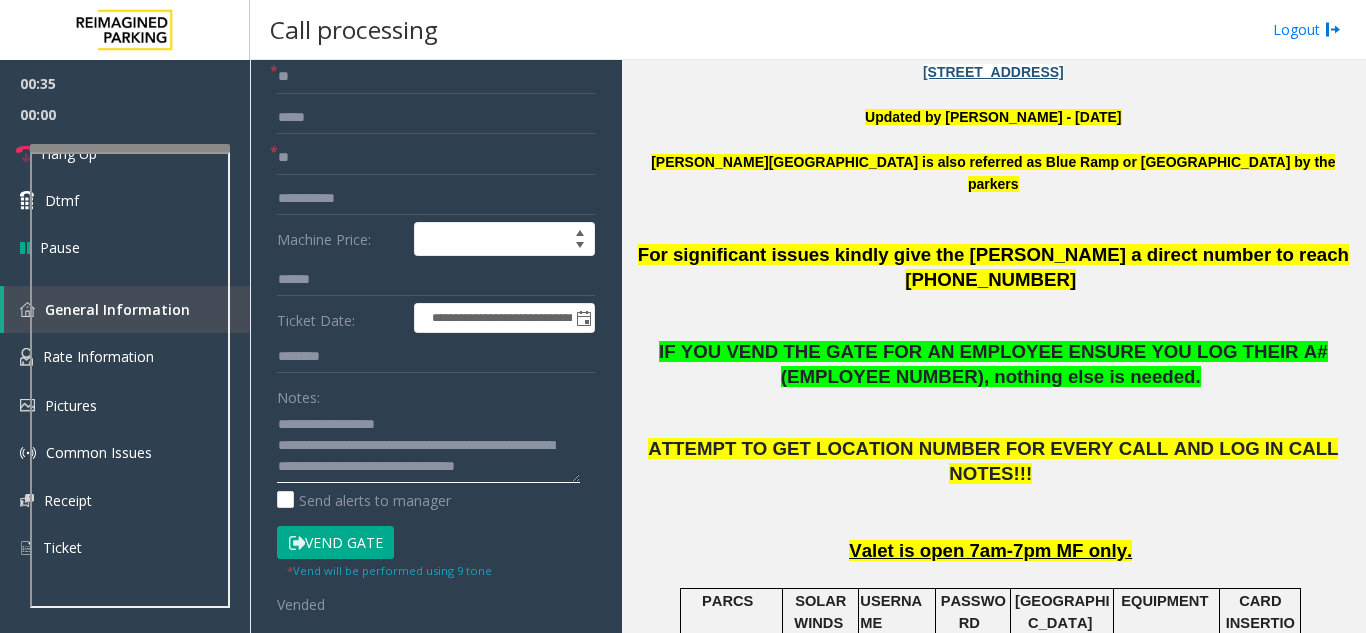 click 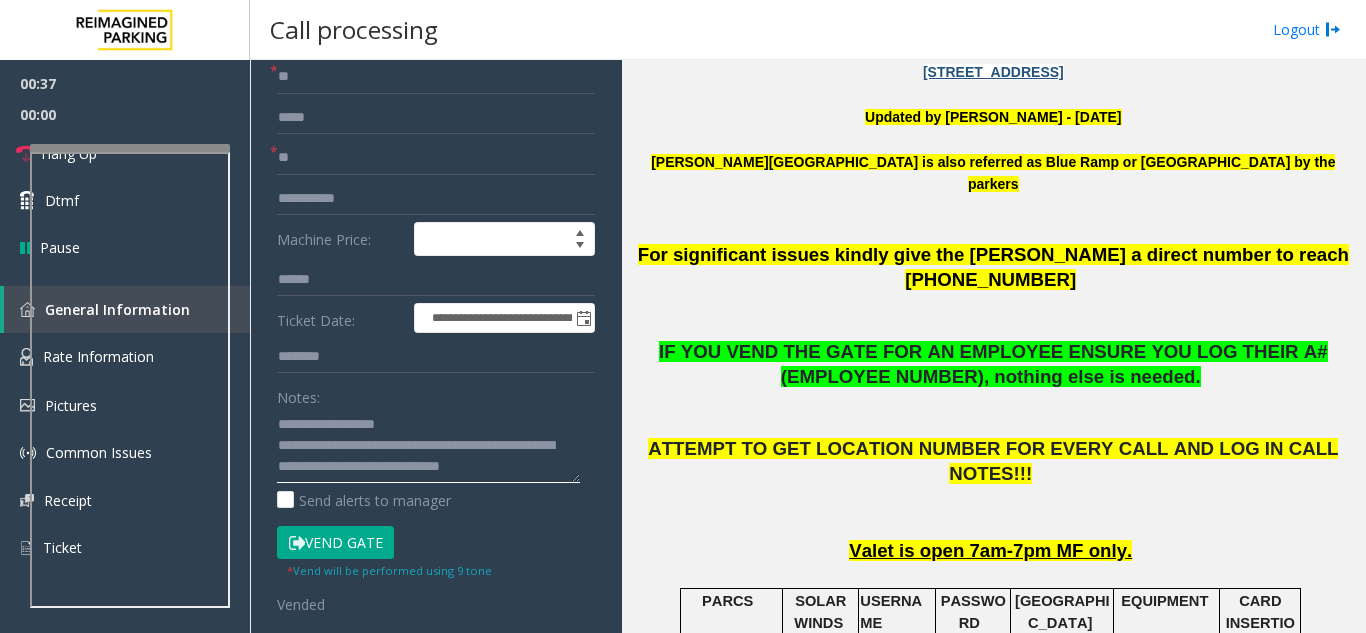click 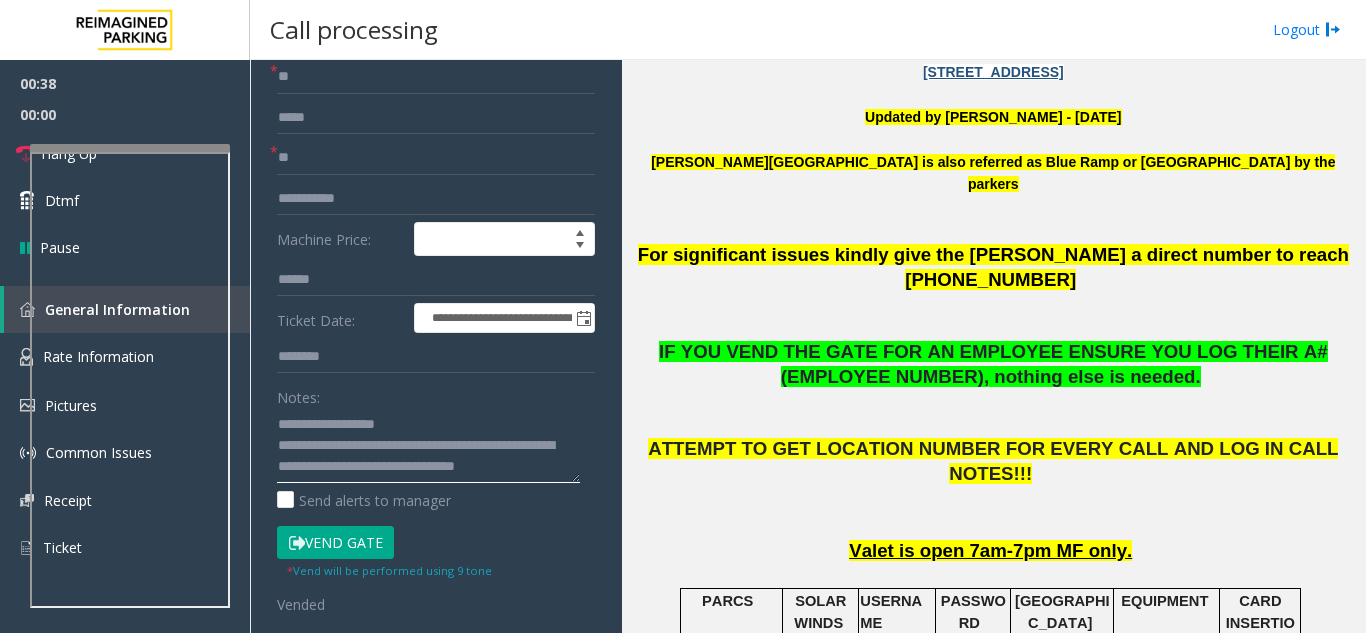 type on "**********" 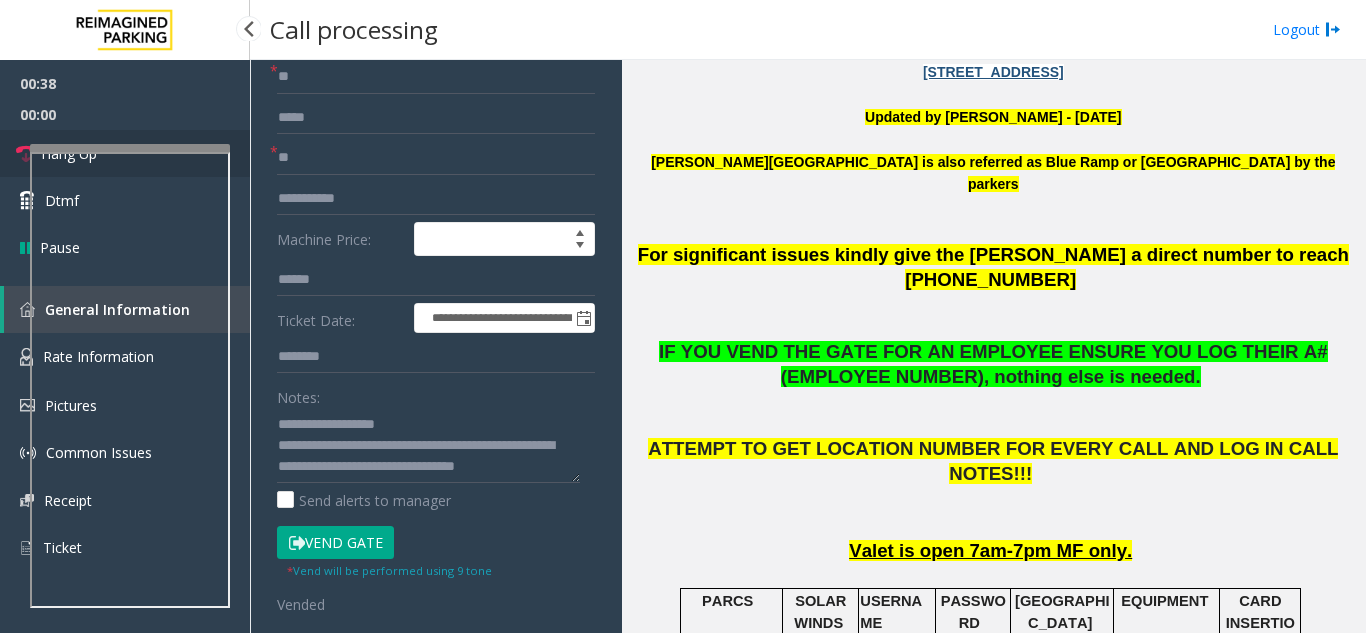 click on "Hang Up" at bounding box center (125, 153) 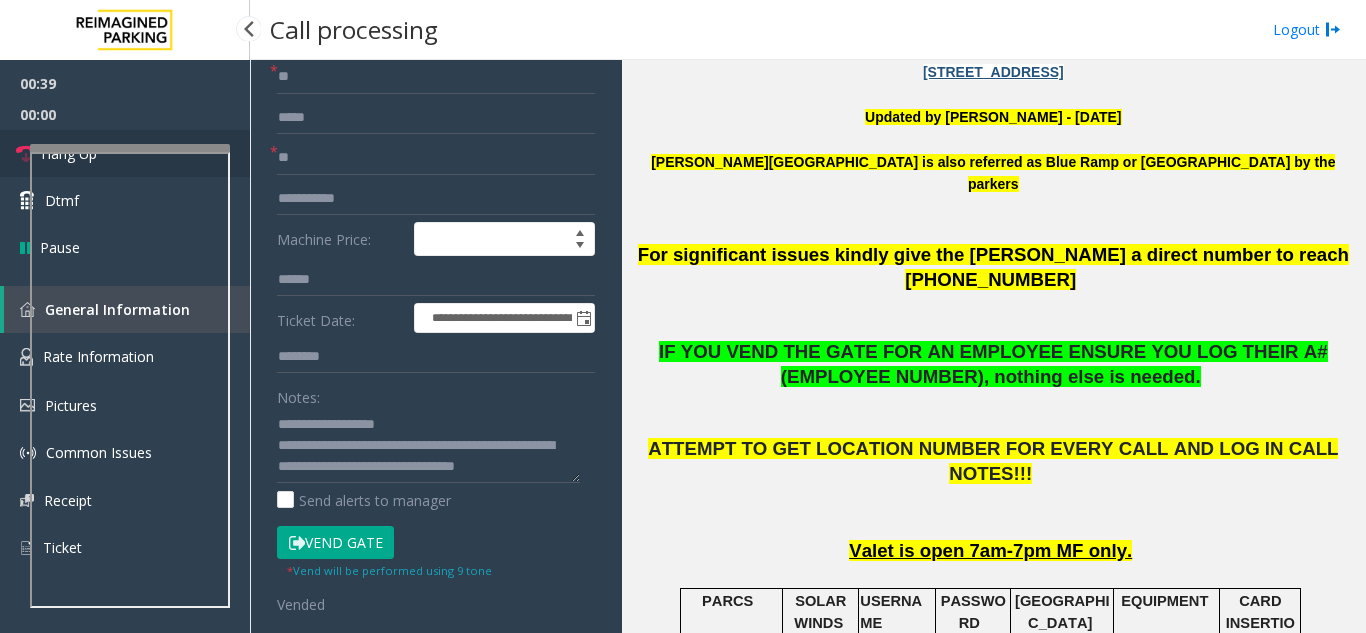 click on "Hang Up" at bounding box center [125, 153] 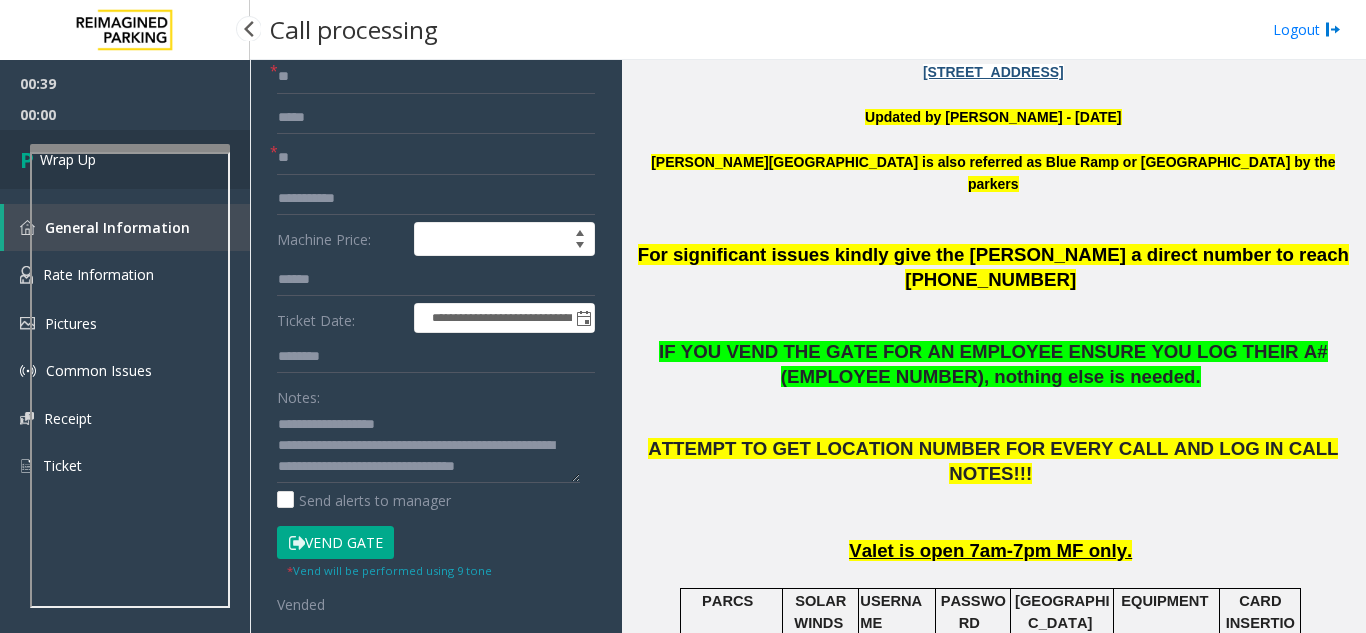 click on "Wrap Up" at bounding box center [125, 159] 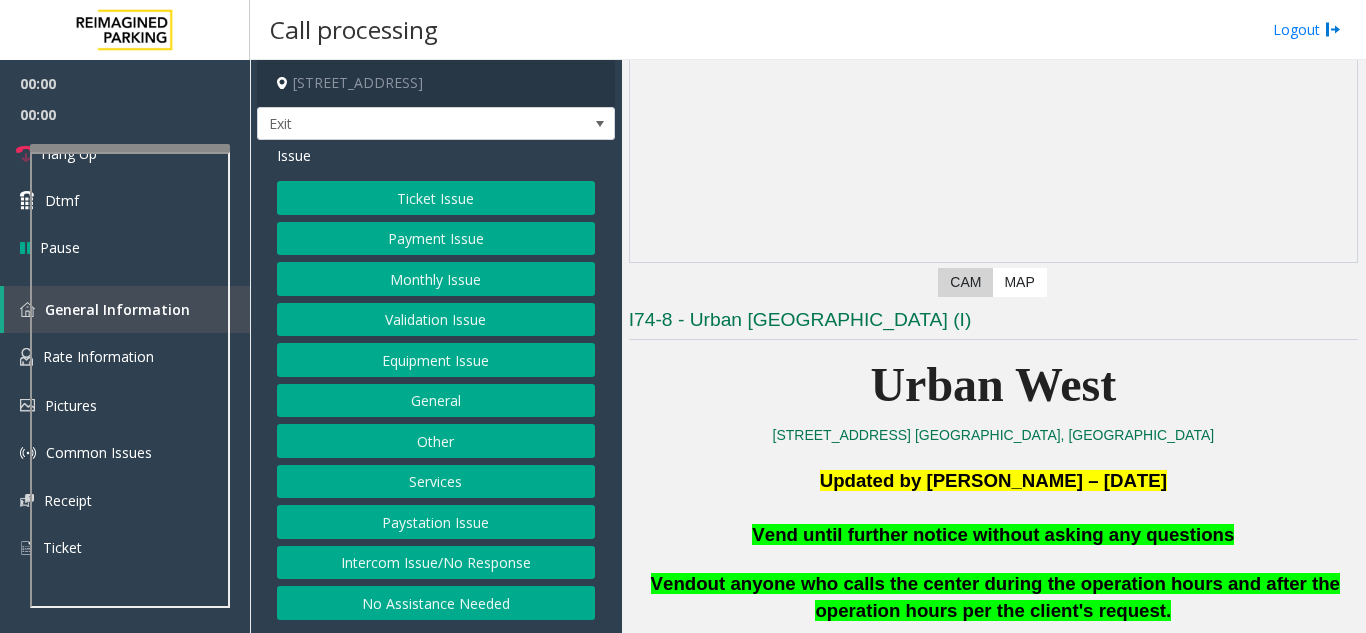 scroll, scrollTop: 500, scrollLeft: 0, axis: vertical 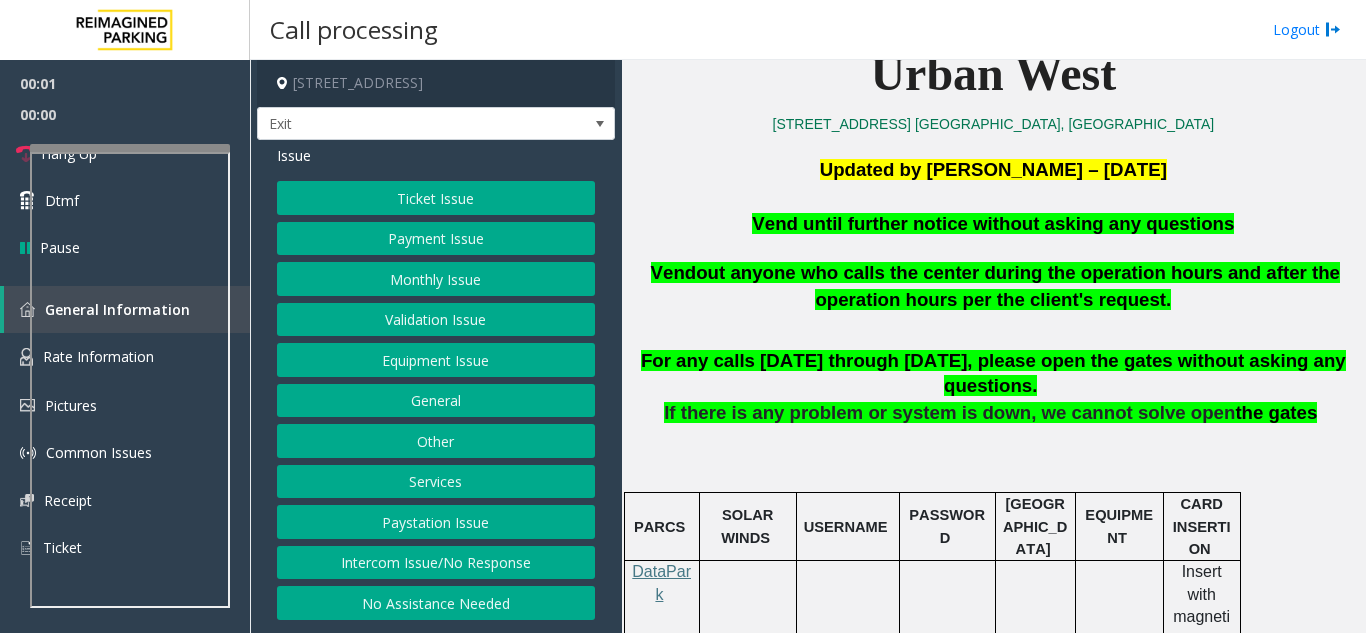 click 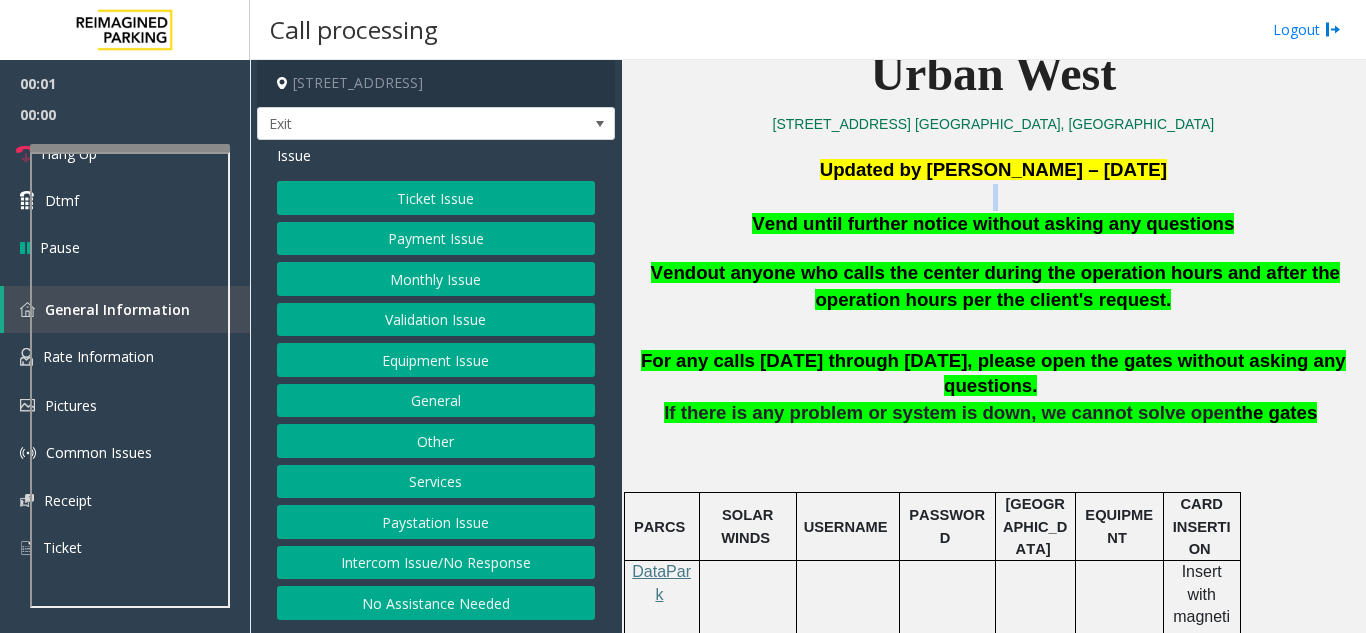 click 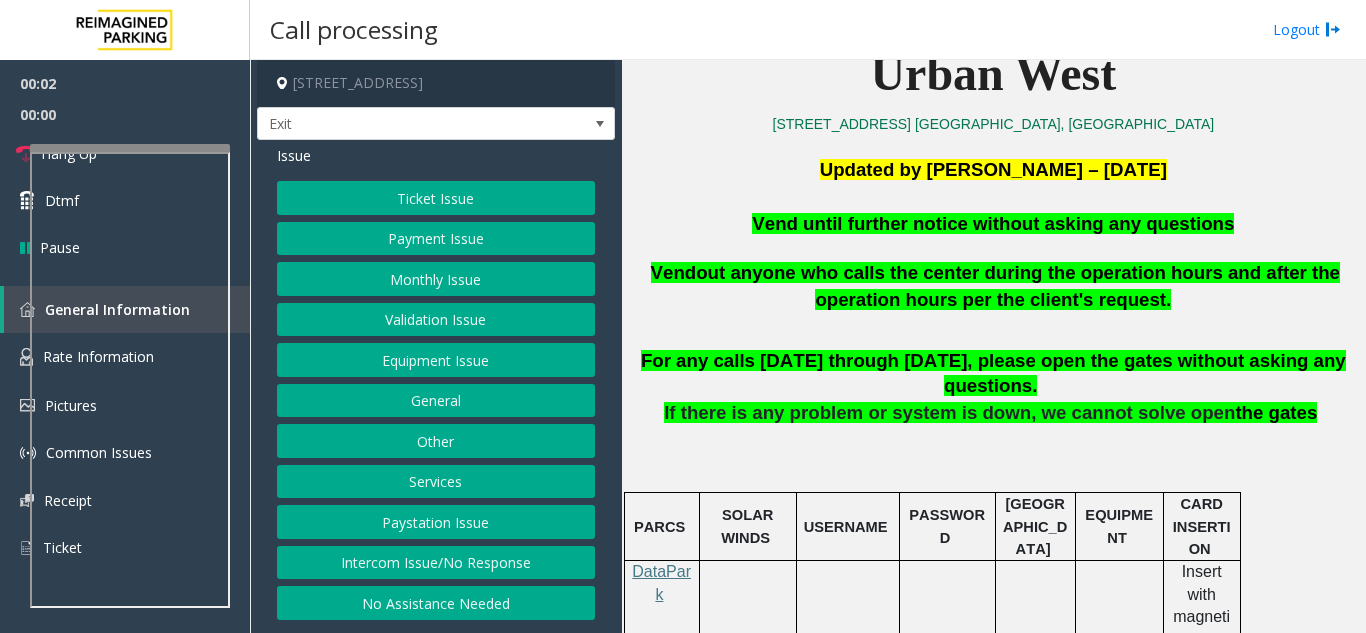 click on "Vend until further notice without asking any questions" 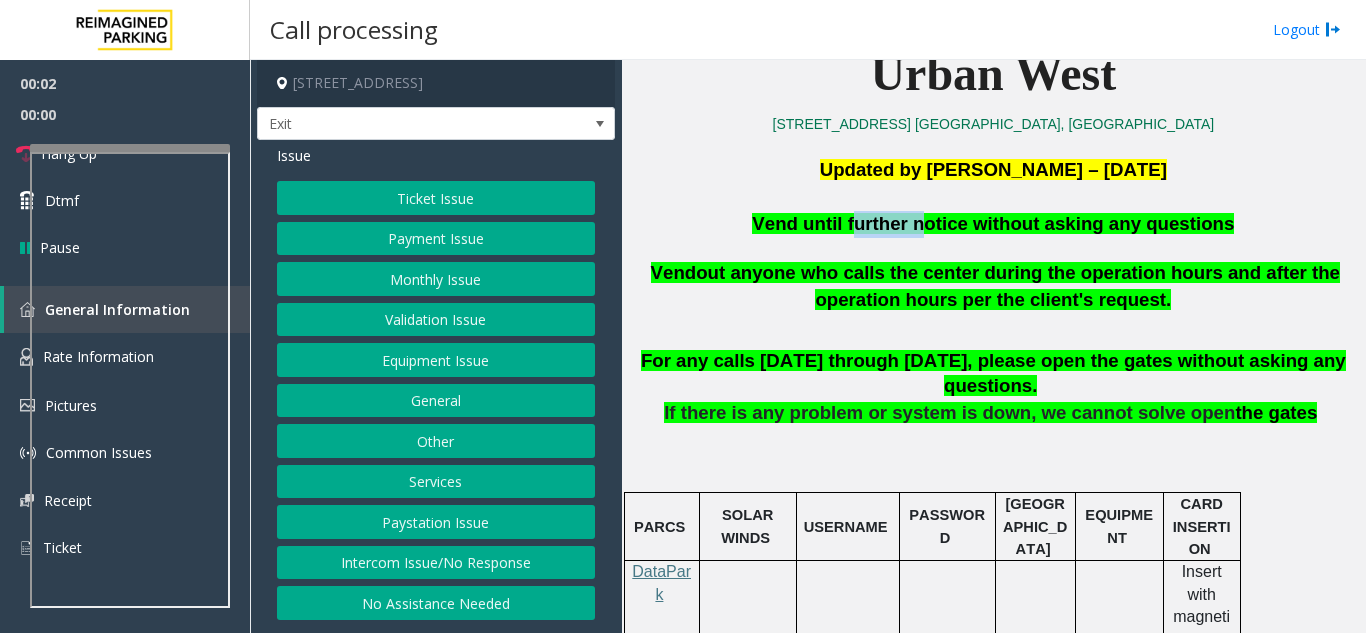 click on "Vend until further notice without asking any questions" 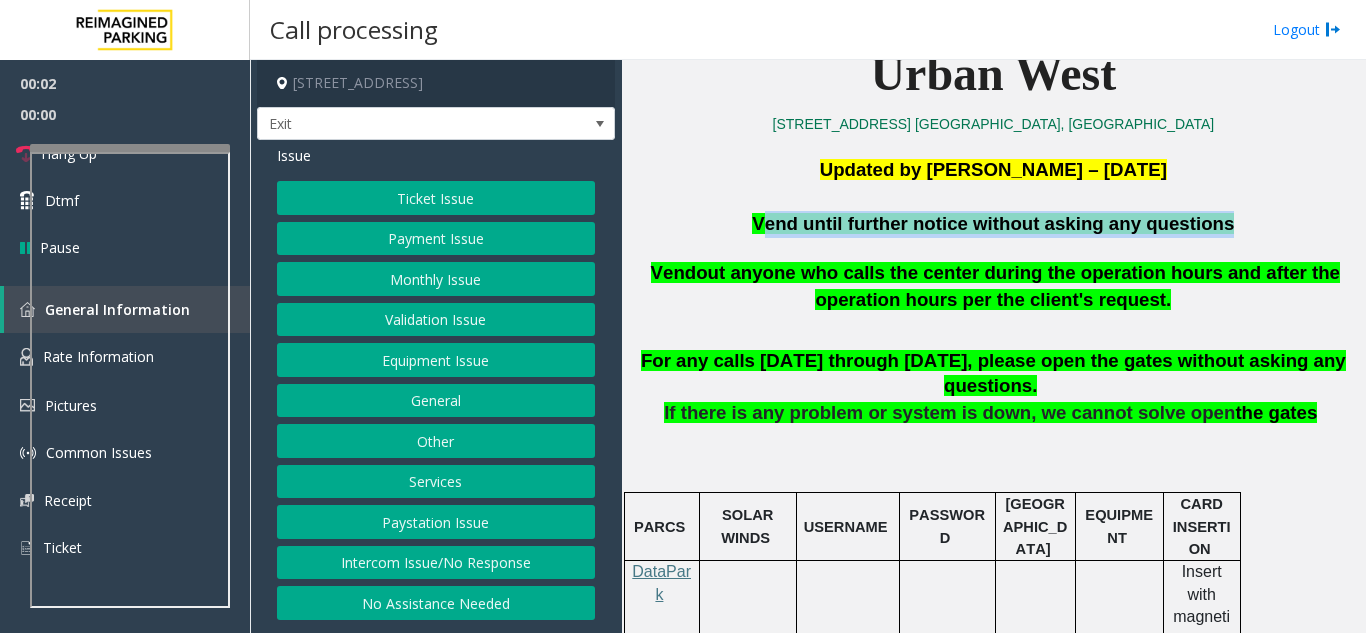 click on "Vend until further notice without asking any questions" 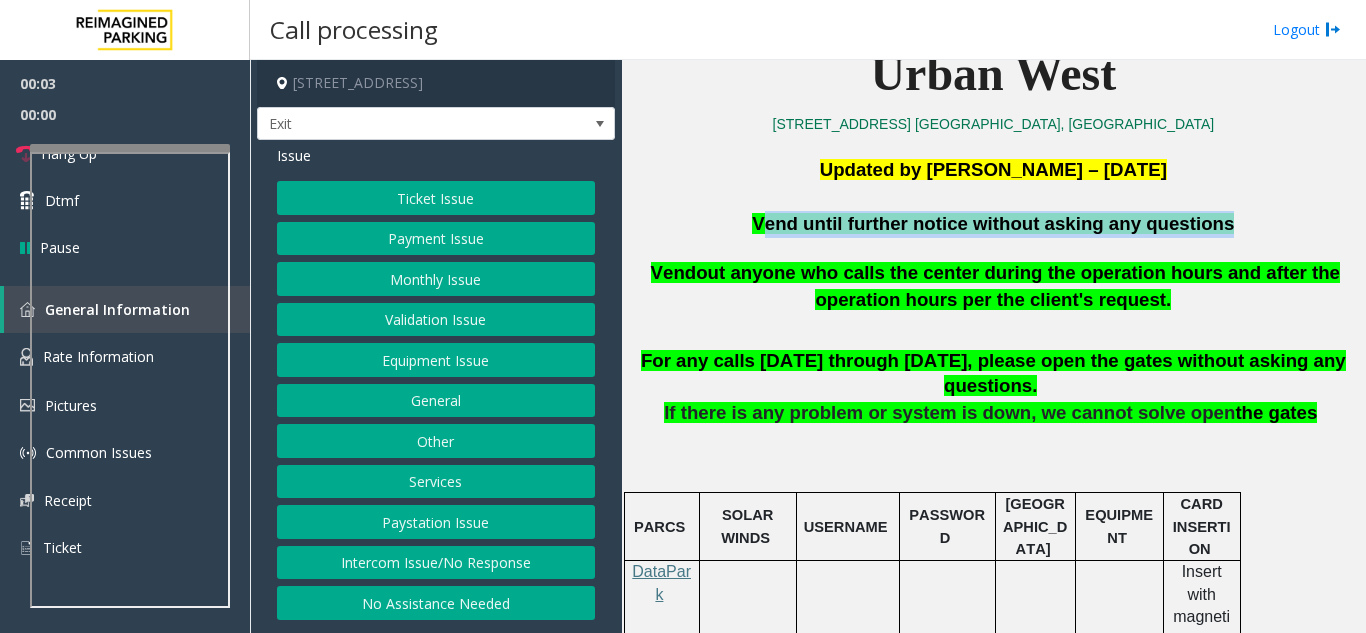 click on "Equipment Issue" 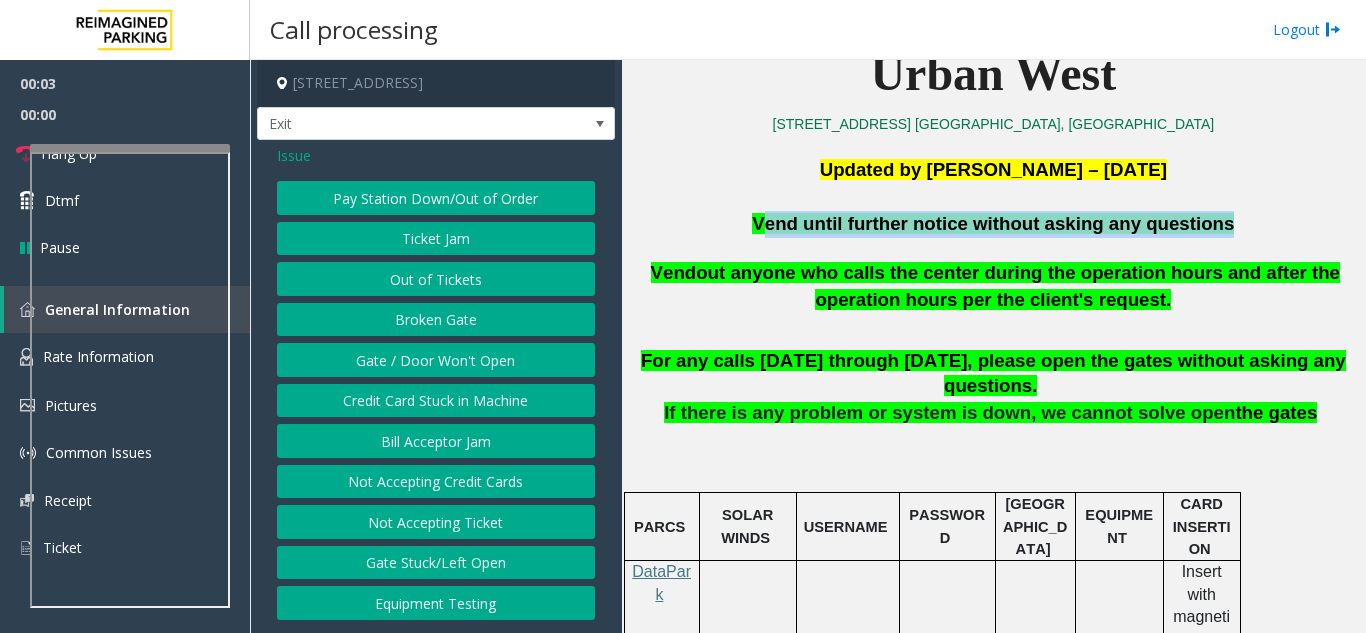 click on "Gate / Door Won't Open" 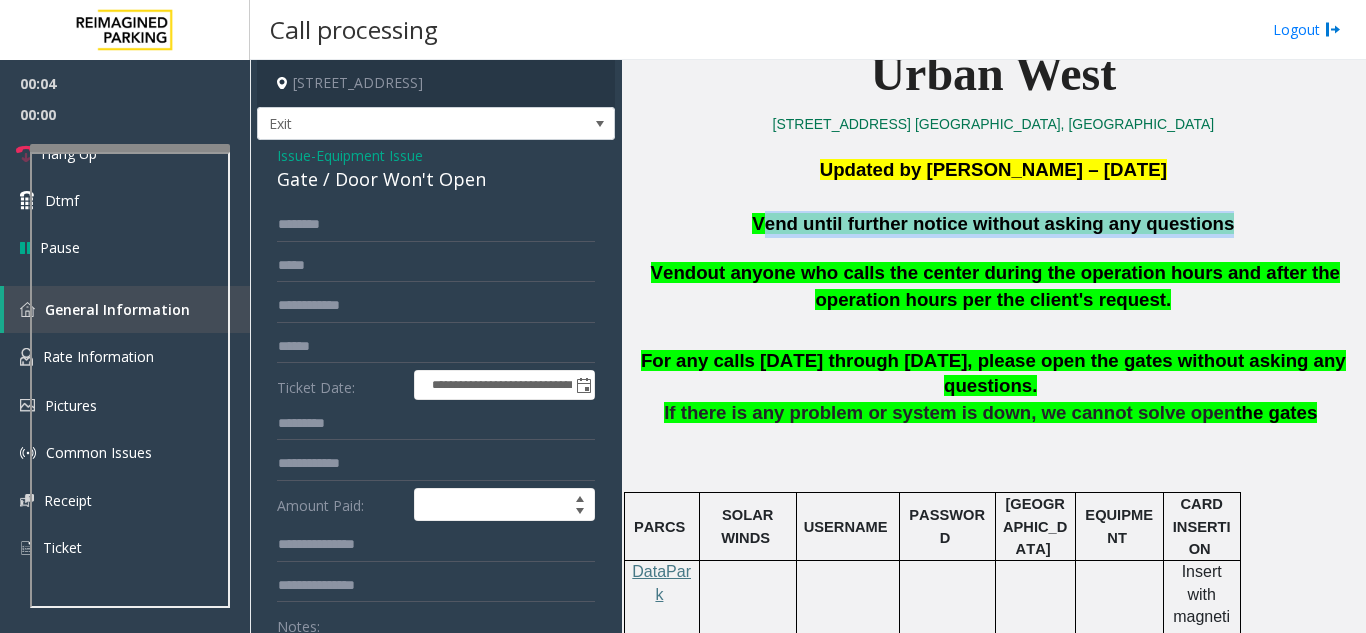 scroll, scrollTop: 100, scrollLeft: 0, axis: vertical 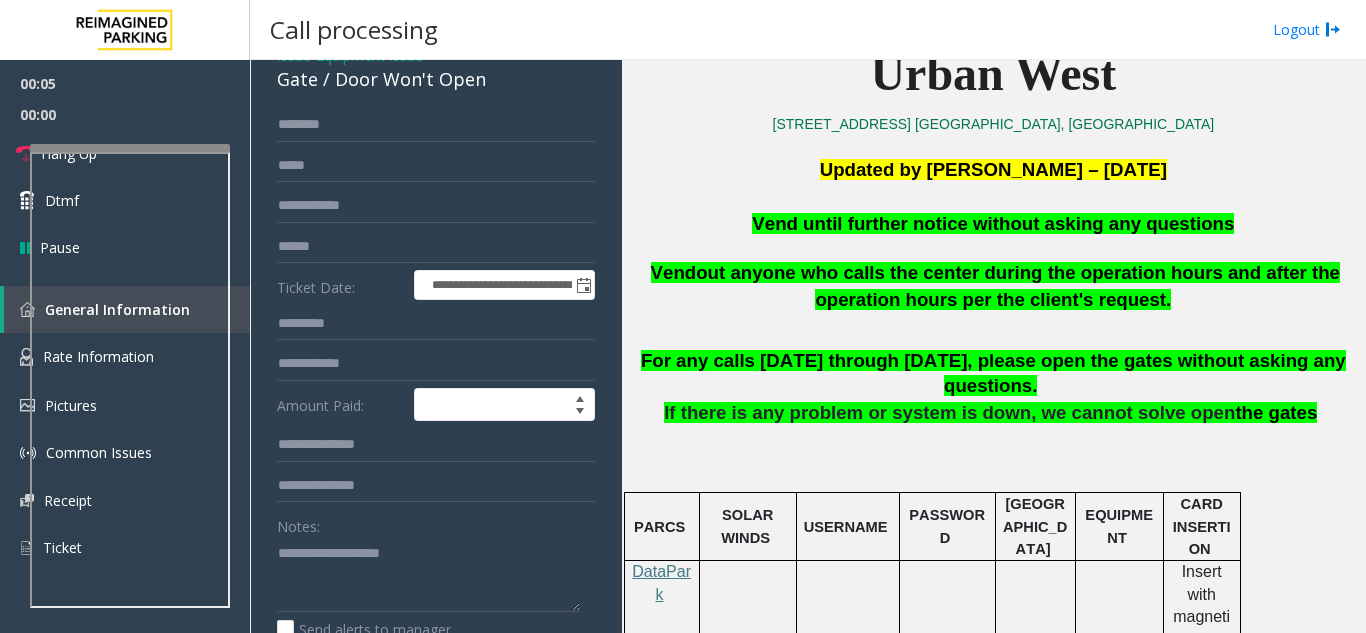 click on "Send alerts to manager" 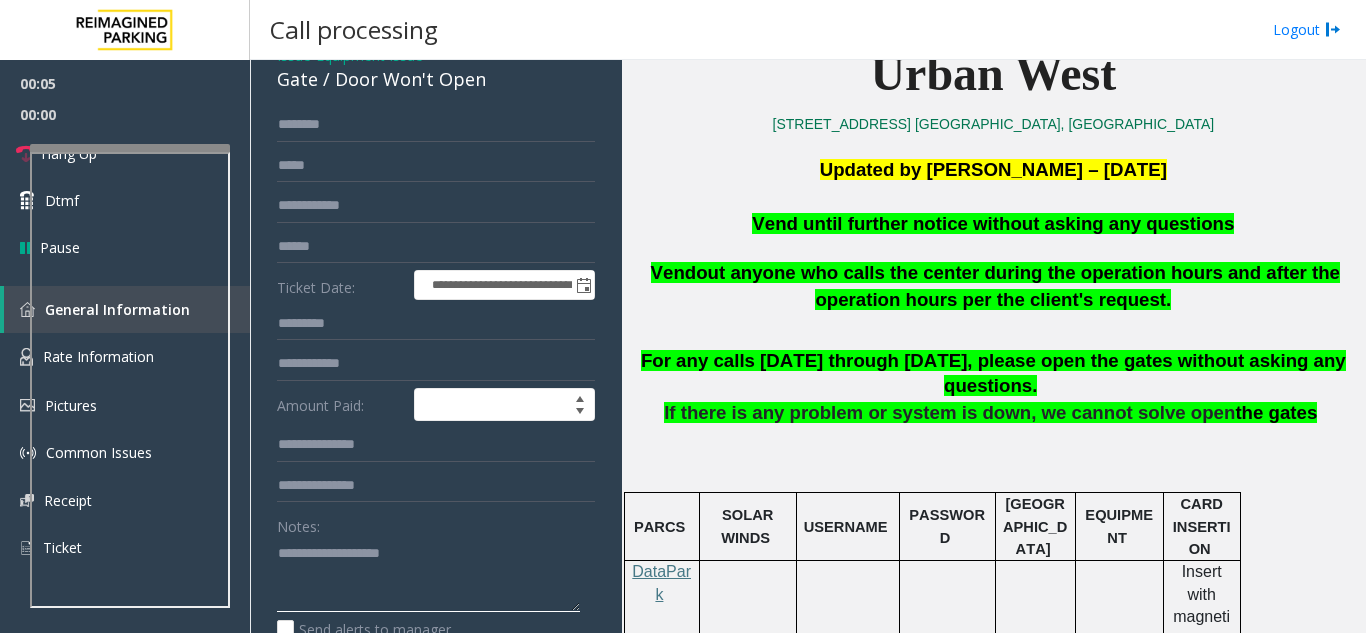 click 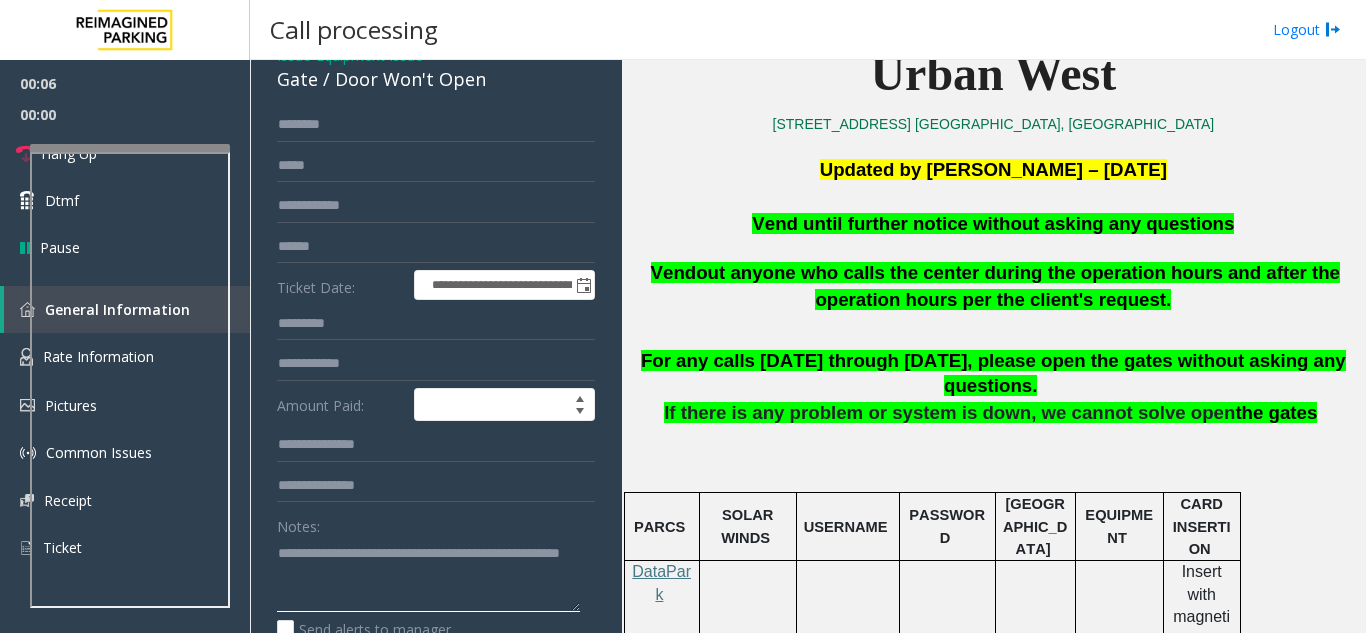 scroll, scrollTop: 21, scrollLeft: 0, axis: vertical 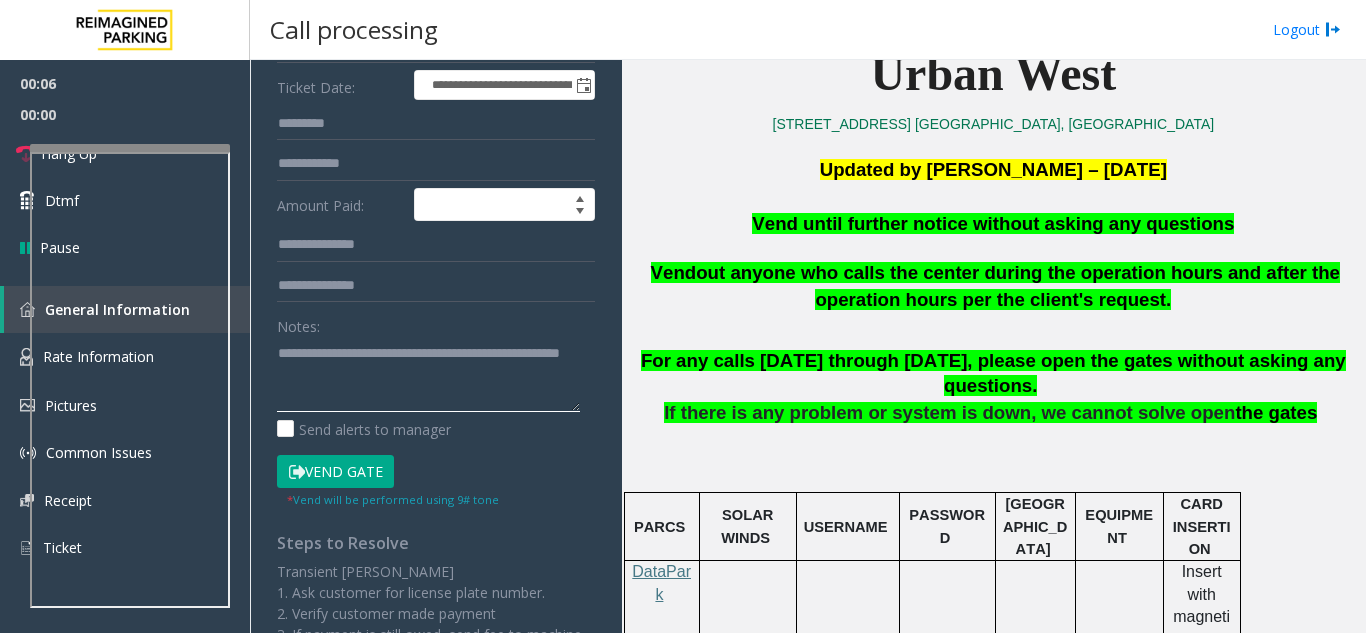 type on "**********" 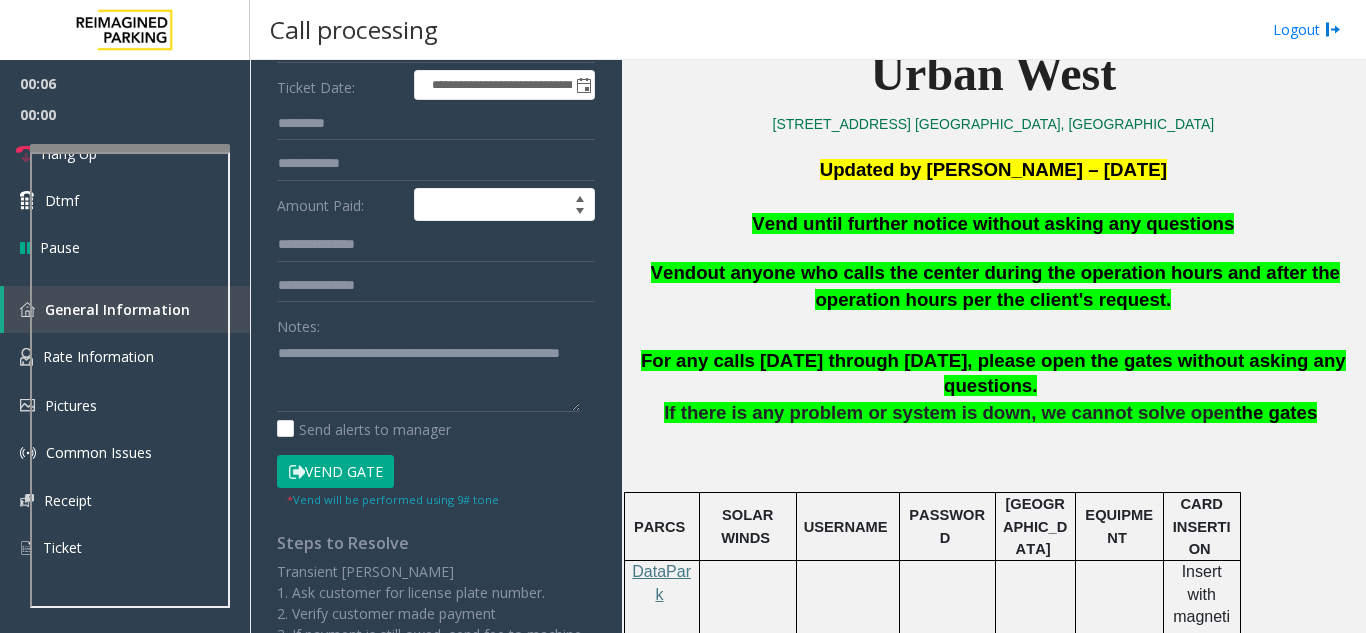 click on "Vend Gate" 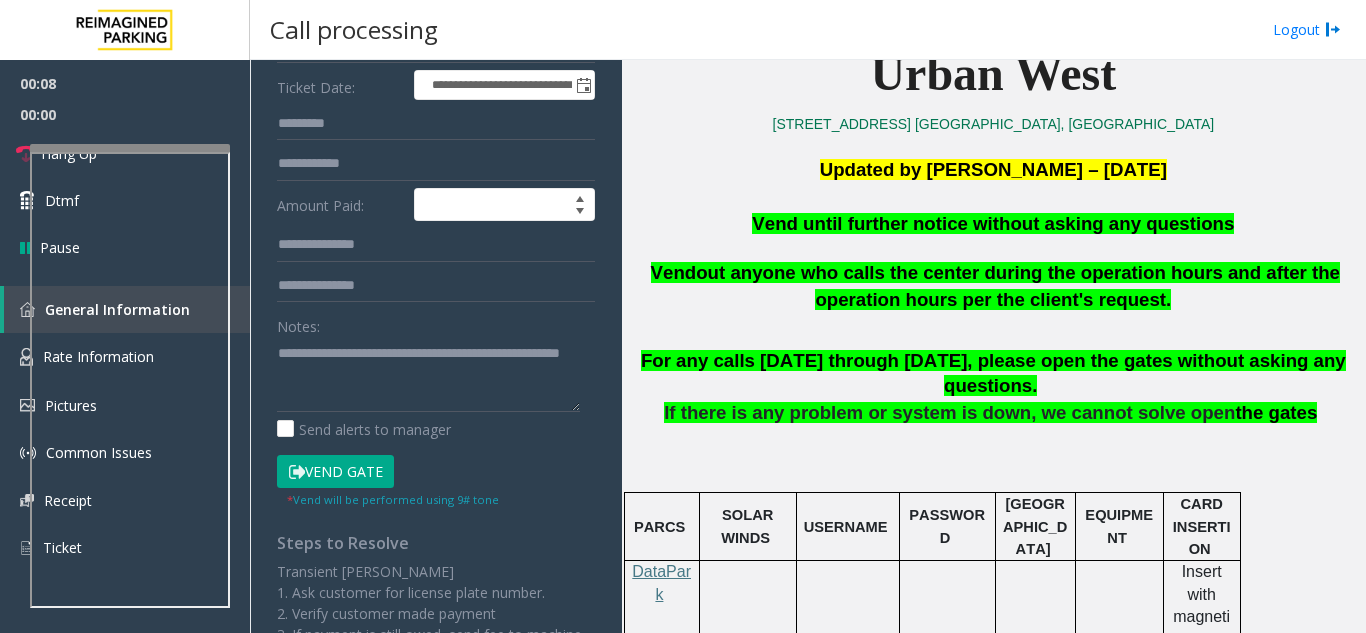 click on "For any calls Monday through Sunday, please open the gates without asking any questions." 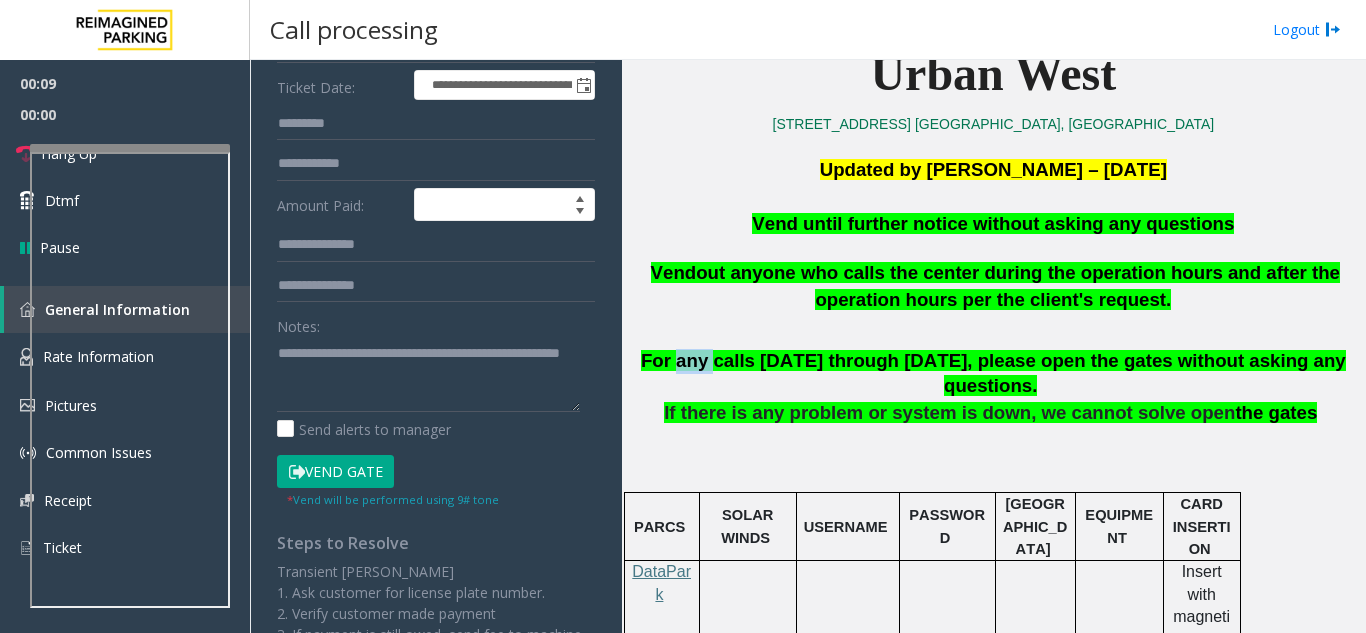 click on "For any calls Monday through Sunday, please open the gates without asking any questions." 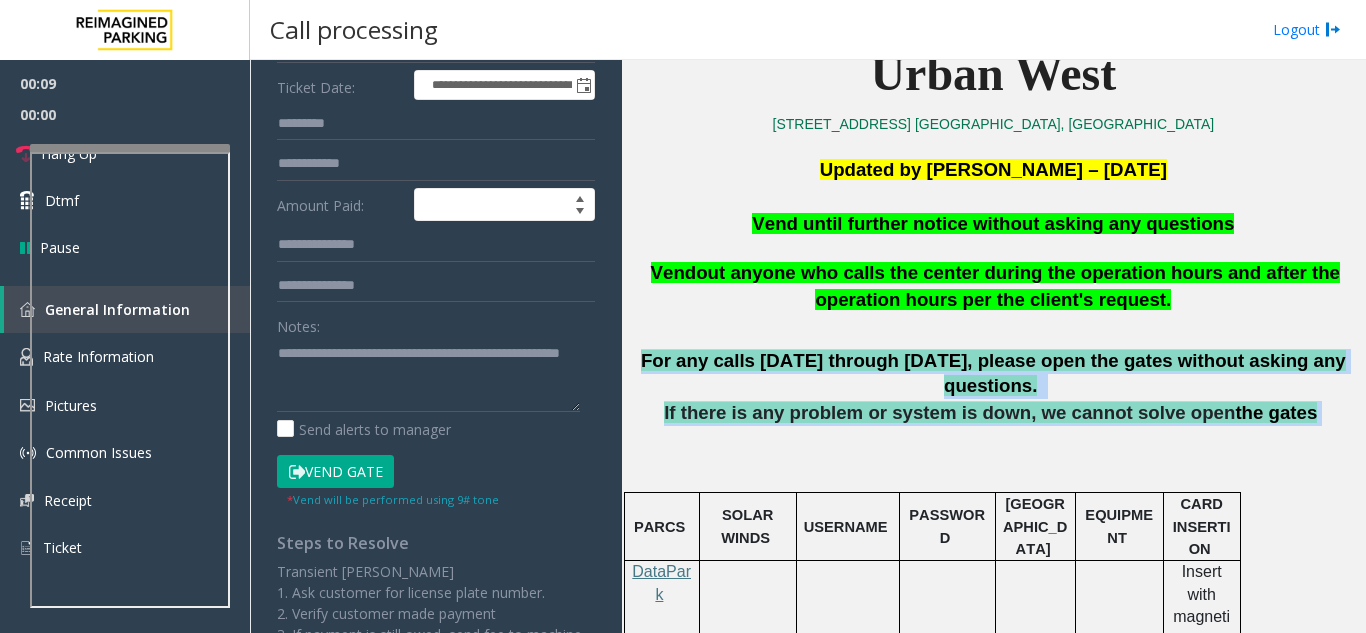 drag, startPoint x: 680, startPoint y: 357, endPoint x: 888, endPoint y: 378, distance: 209.0574 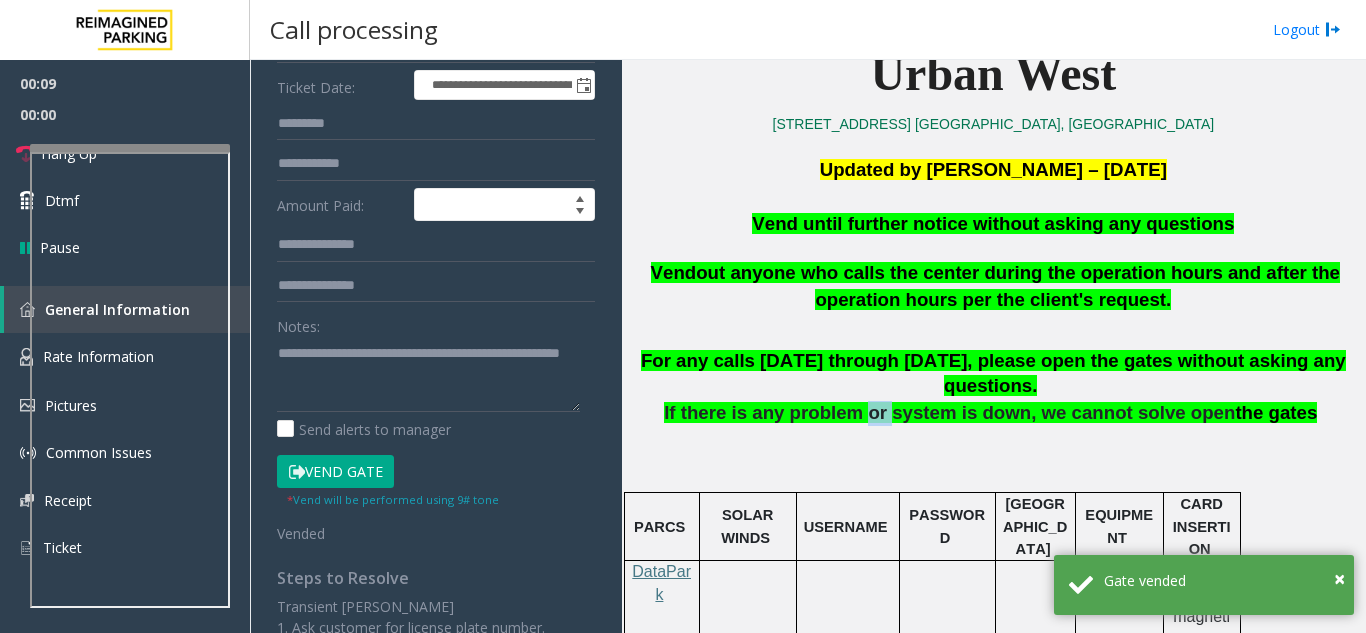 click on "If there is any problem or system is down, we cannot solve open" 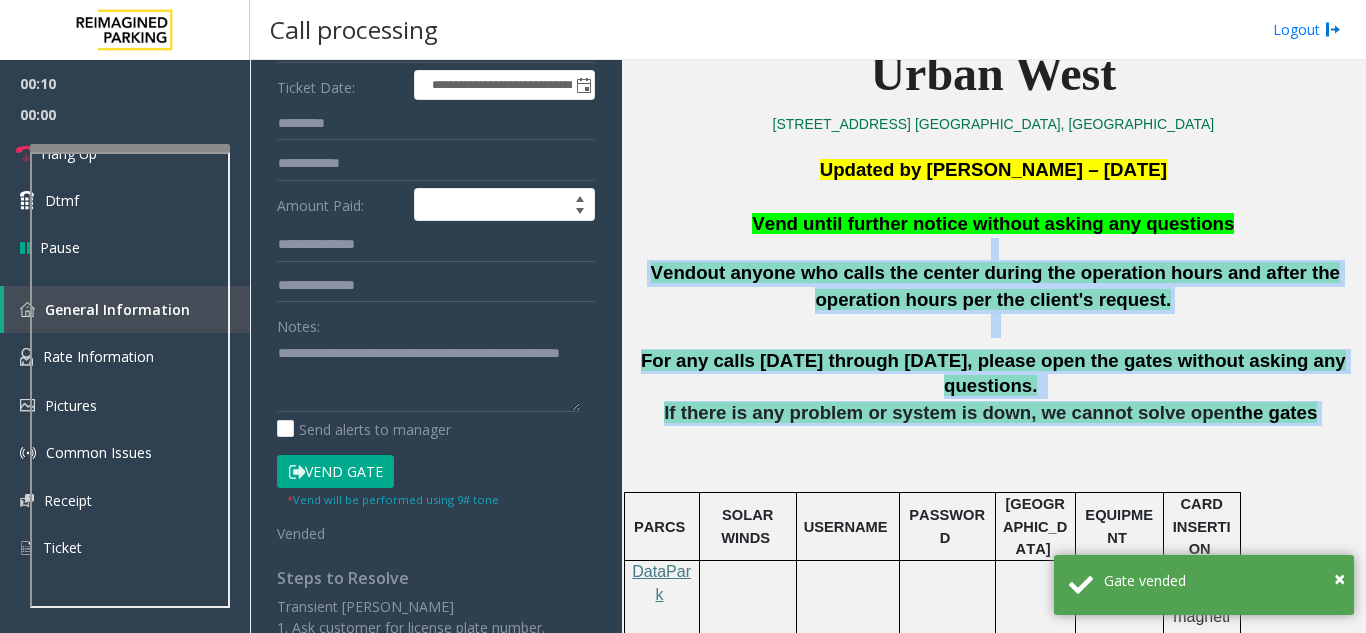 drag, startPoint x: 888, startPoint y: 378, endPoint x: 779, endPoint y: 241, distance: 175.07141 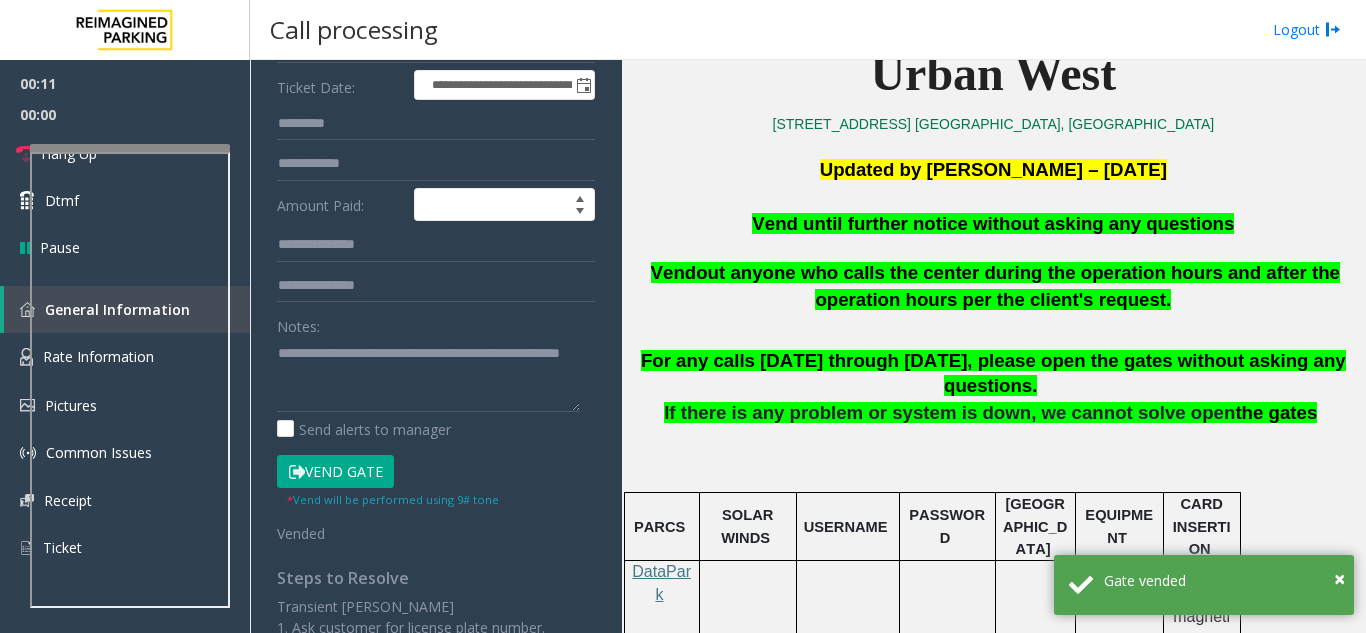 click 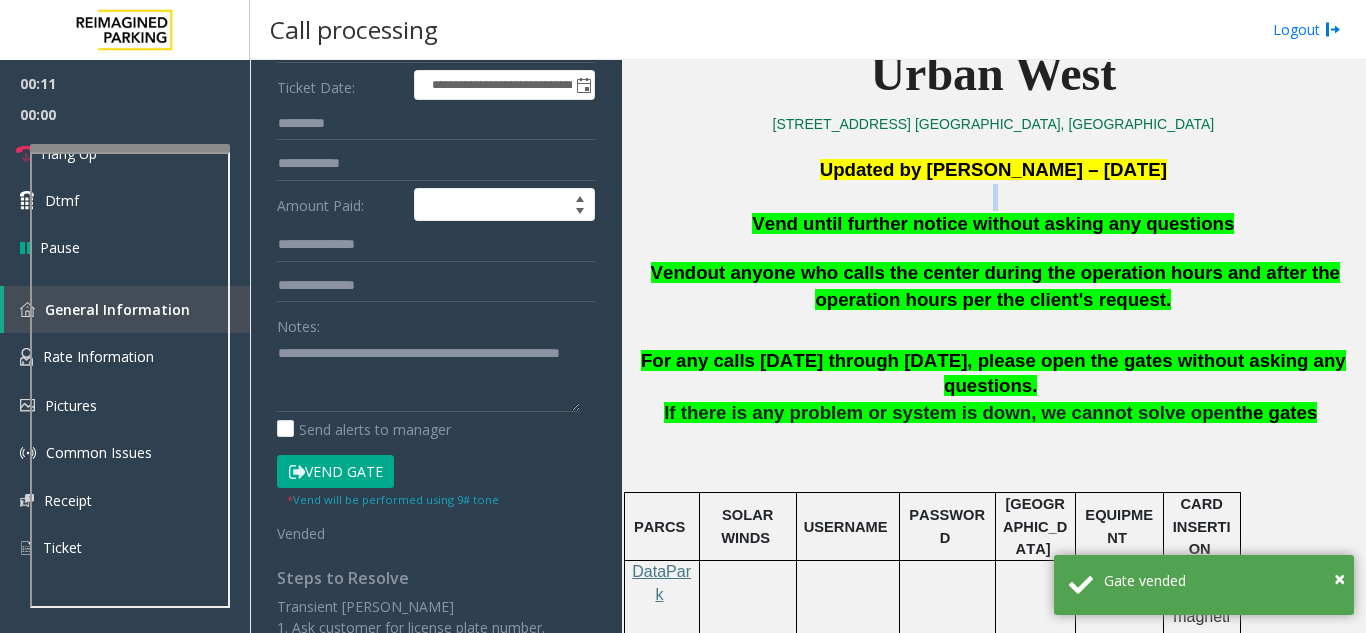 click 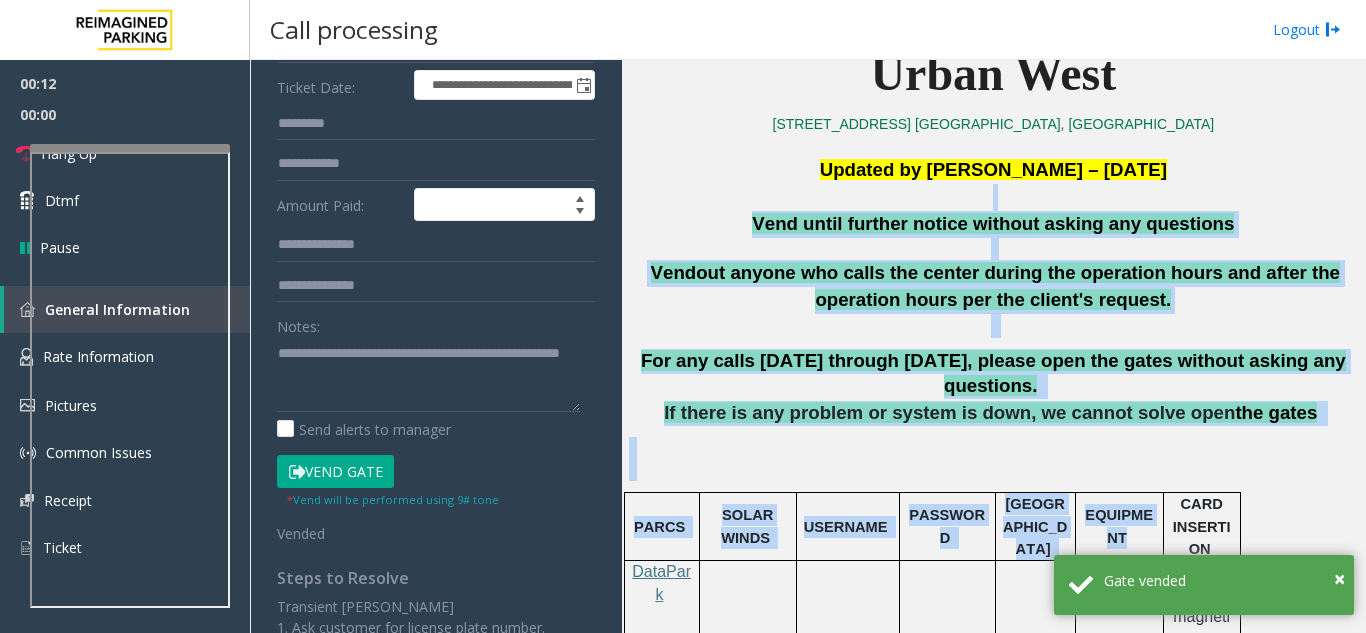 drag, startPoint x: 786, startPoint y: 207, endPoint x: 1118, endPoint y: 461, distance: 418.01913 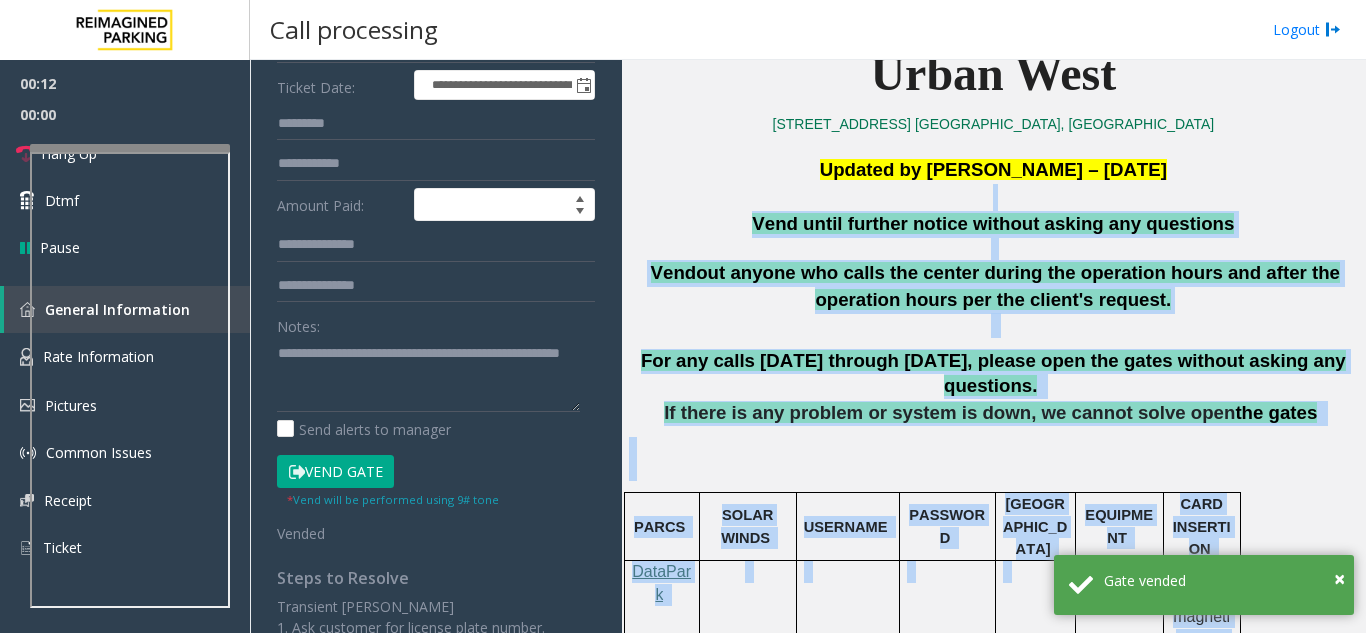 click on "Urban West 1350 Treat Blvd. Walnut Creek, CA Updated by Pranav Babbar – 30th April 2025  Vend until further notice without asking any questions     Vend  out anyone who calls the center during the operation hours and after the operation hours per the client's request.    For any calls Monday through Sunday, please open the gates without asking any questions.   If there is any problem or system is down, we cannot solve open  the gates       PARCS   SOLAR WINDS   USERNAME   PASSWORD   PARIS   EQUIPMENT   CARD INSERTION   DataPark             Insert with magnetic stripe facing "Up and to the Left"     Credit/Debit Only   MANDATORY FIELDS   VALIDATIONS   APPROVED VALIDATION LIST   TICKET   MONTHLY CARDS/TENANTS   GARAGE LAYOUT   LOCATION TIME     Insert with magnetic stripe facing "Up and to the Left"        Insert with magnetic stripe facing "Up and to the Left"       Click Here for the local time   APPROVED VENDOR   DO NOT VEND FOR   ENTRANCE/EXIT LANE INFO" 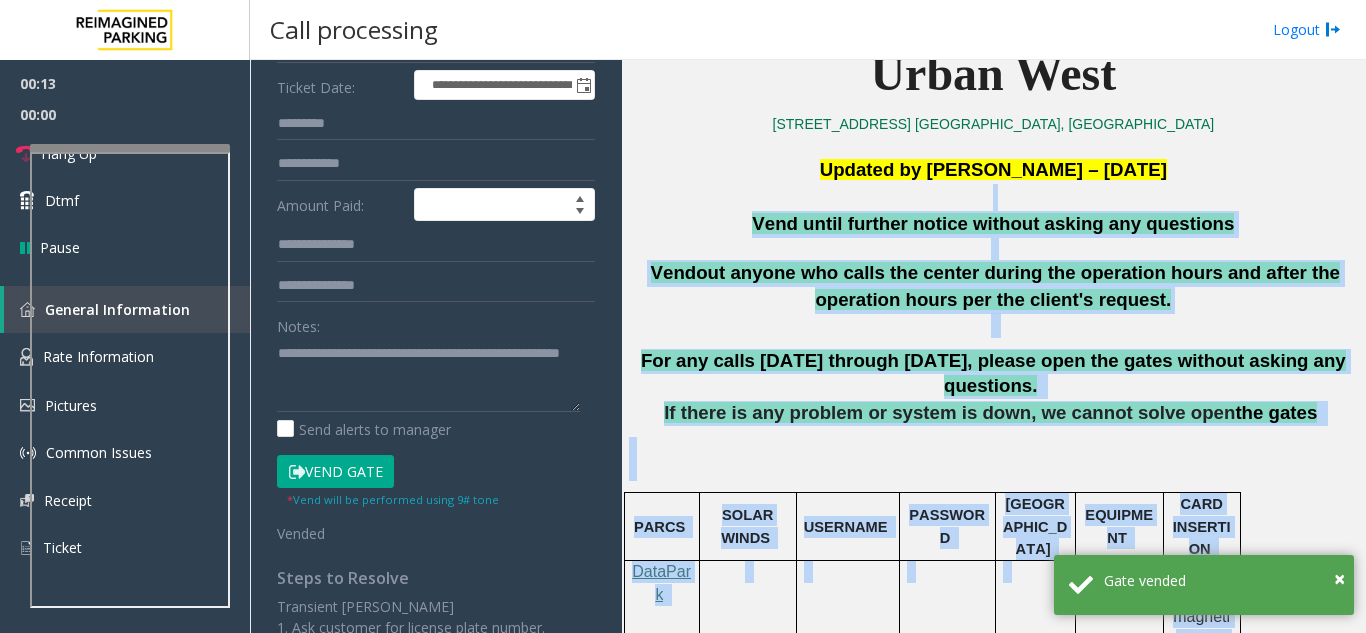 click on "Urban West 1350 Treat Blvd. Walnut Creek, CA Updated by Pranav Babbar – 30th April 2025  Vend until further notice without asking any questions     Vend  out anyone who calls the center during the operation hours and after the operation hours per the client's request.    For any calls Monday through Sunday, please open the gates without asking any questions.   If there is any problem or system is down, we cannot solve open  the gates       PARCS   SOLAR WINDS   USERNAME   PASSWORD   PARIS   EQUIPMENT   CARD INSERTION   DataPark             Insert with magnetic stripe facing "Up and to the Left"     Credit/Debit Only   MANDATORY FIELDS   VALIDATIONS   APPROVED VALIDATION LIST   TICKET   MONTHLY CARDS/TENANTS   GARAGE LAYOUT   LOCATION TIME     Insert with magnetic stripe facing "Up and to the Left"        Insert with magnetic stripe facing "Up and to the Left"       Click Here for the local time   APPROVED VENDOR   DO NOT VEND FOR   ENTRANCE/EXIT LANE INFO" 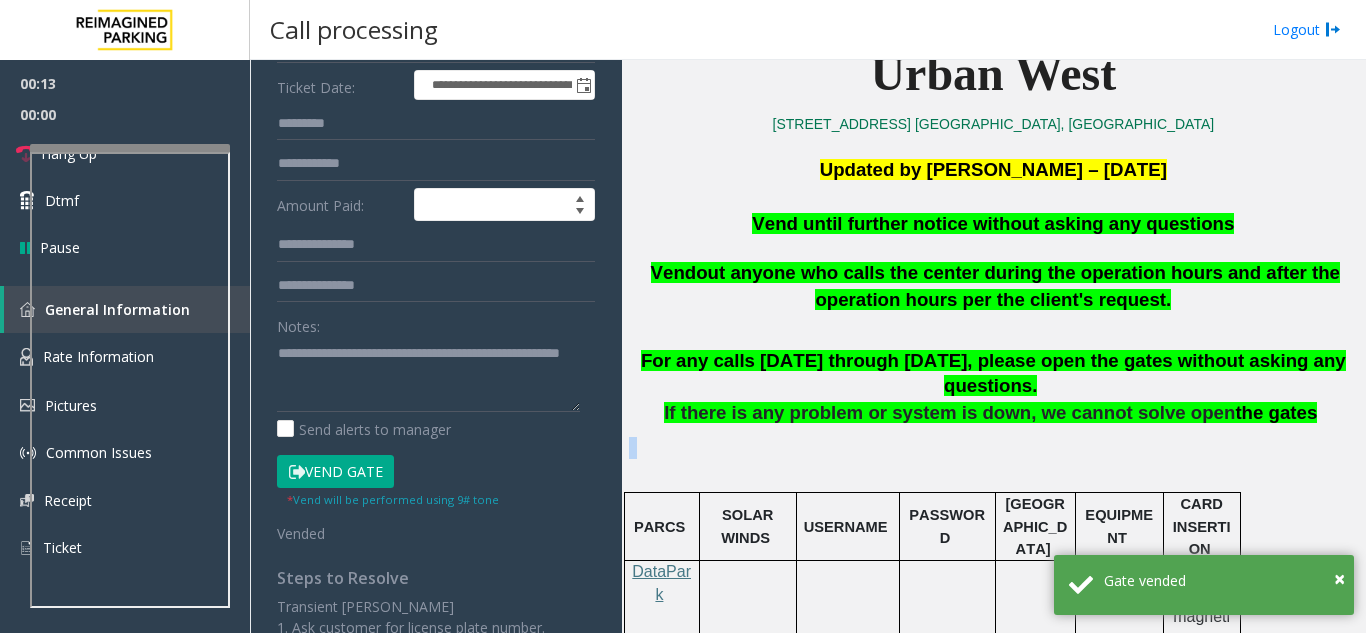 click on "Urban West 1350 Treat Blvd. Walnut Creek, CA Updated by Pranav Babbar – 30th April 2025  Vend until further notice without asking any questions     Vend  out anyone who calls the center during the operation hours and after the operation hours per the client's request.    For any calls Monday through Sunday, please open the gates without asking any questions.   If there is any problem or system is down, we cannot solve open  the gates       PARCS   SOLAR WINDS   USERNAME   PASSWORD   PARIS   EQUIPMENT   CARD INSERTION   DataPark             Insert with magnetic stripe facing "Up and to the Left"     Credit/Debit Only   MANDATORY FIELDS   VALIDATIONS   APPROVED VALIDATION LIST   TICKET   MONTHLY CARDS/TENANTS   GARAGE LAYOUT   LOCATION TIME     Insert with magnetic stripe facing "Up and to the Left"        Insert with magnetic stripe facing "Up and to the Left"       Click Here for the local time   APPROVED VENDOR   DO NOT VEND FOR   ENTRANCE/EXIT LANE INFO" 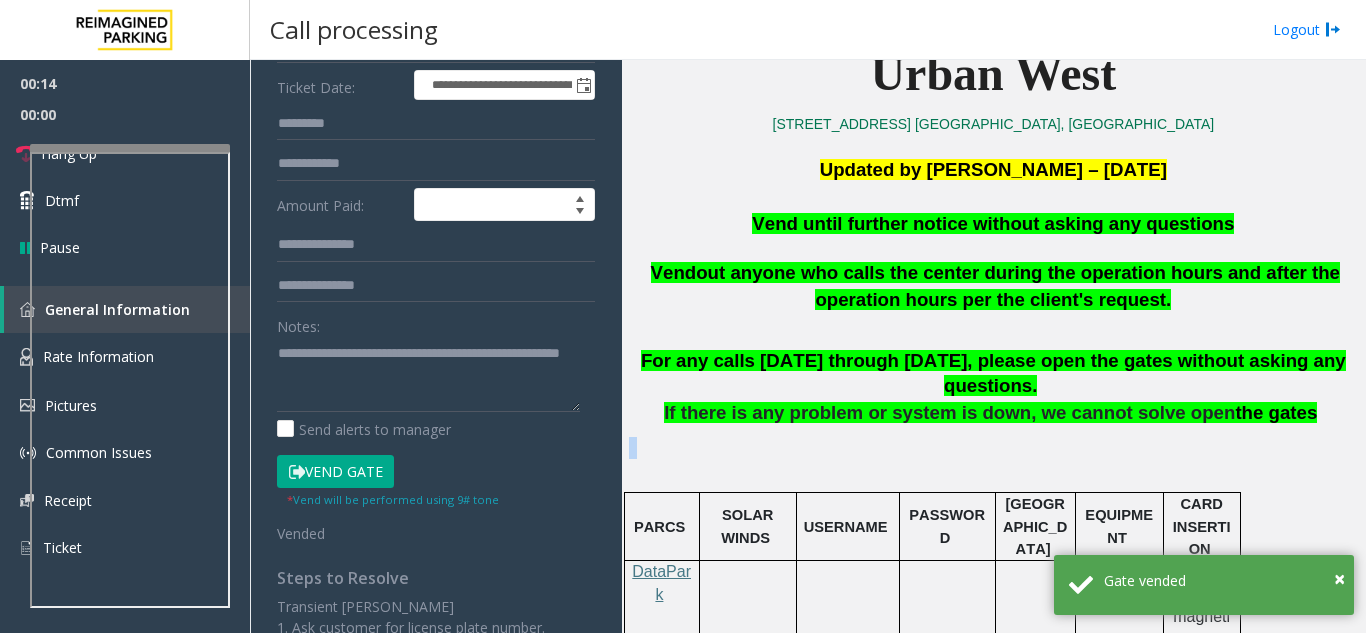 scroll, scrollTop: 0, scrollLeft: 0, axis: both 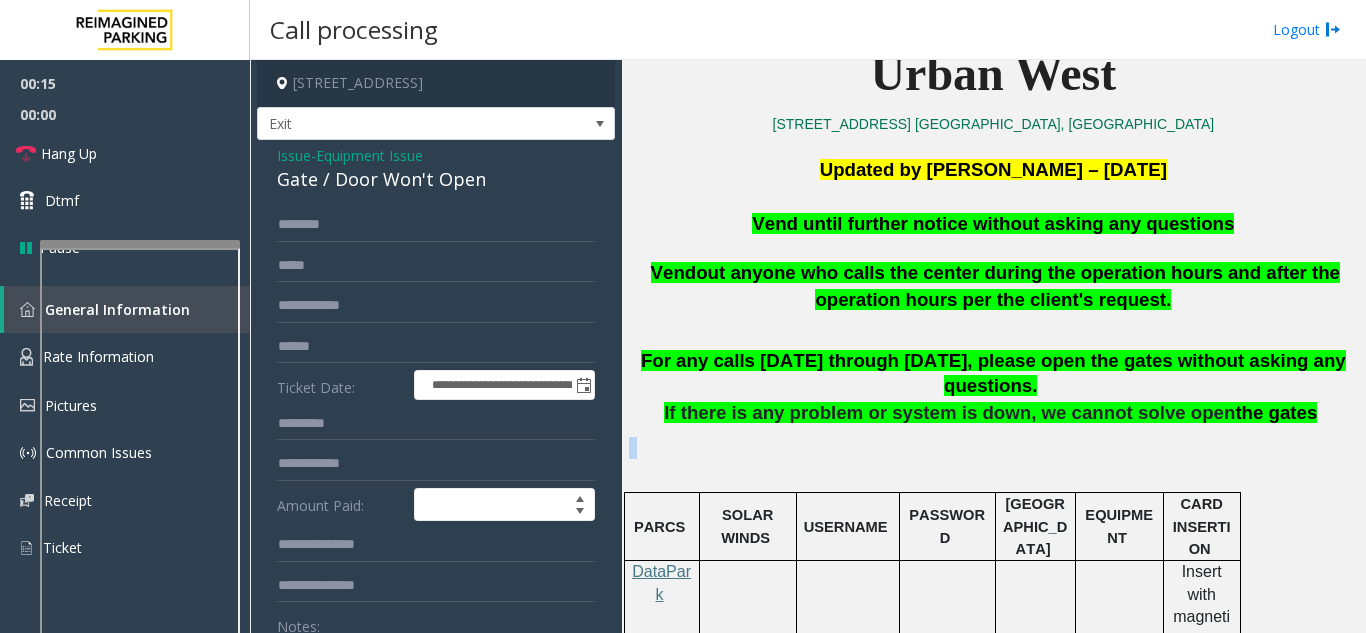 click at bounding box center (140, 244) 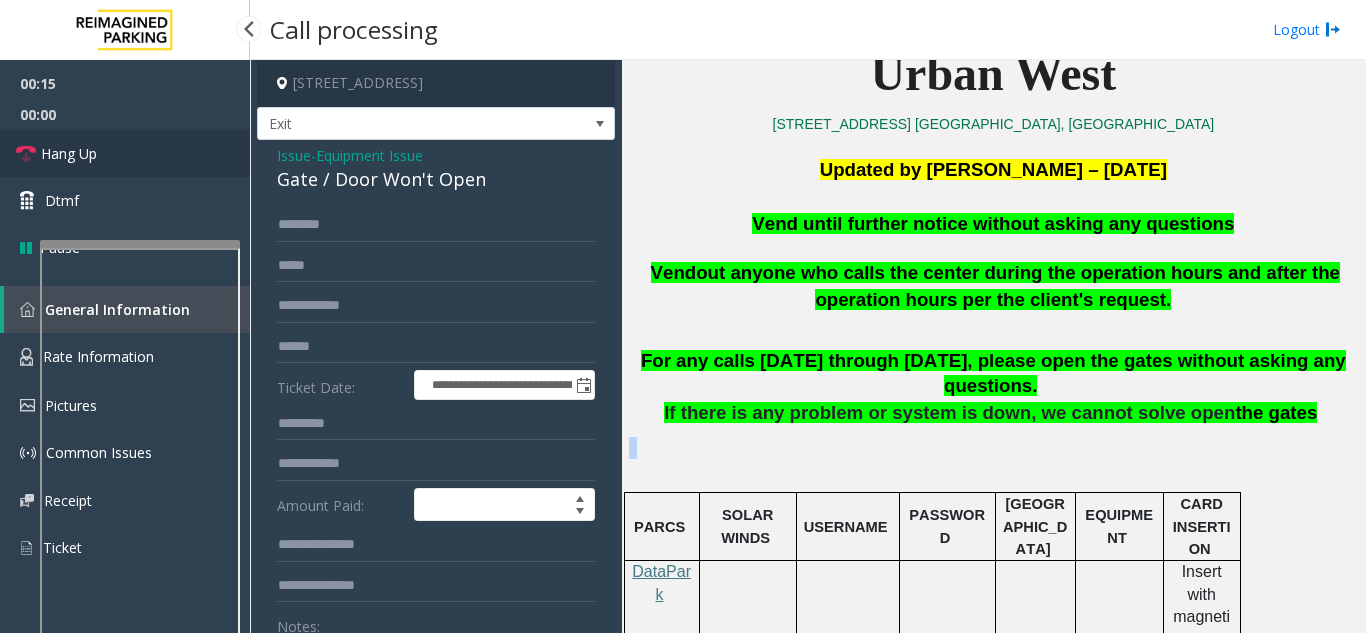 click on "Hang Up" at bounding box center [125, 153] 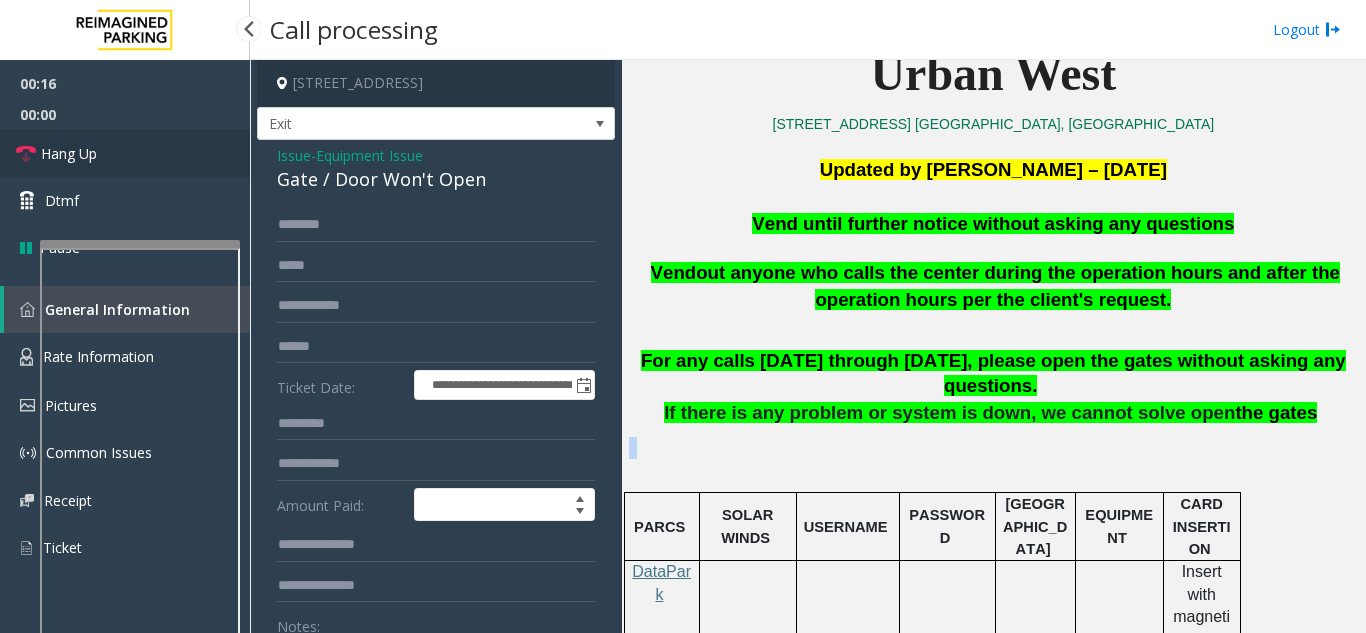 click on "Hang Up" at bounding box center [125, 153] 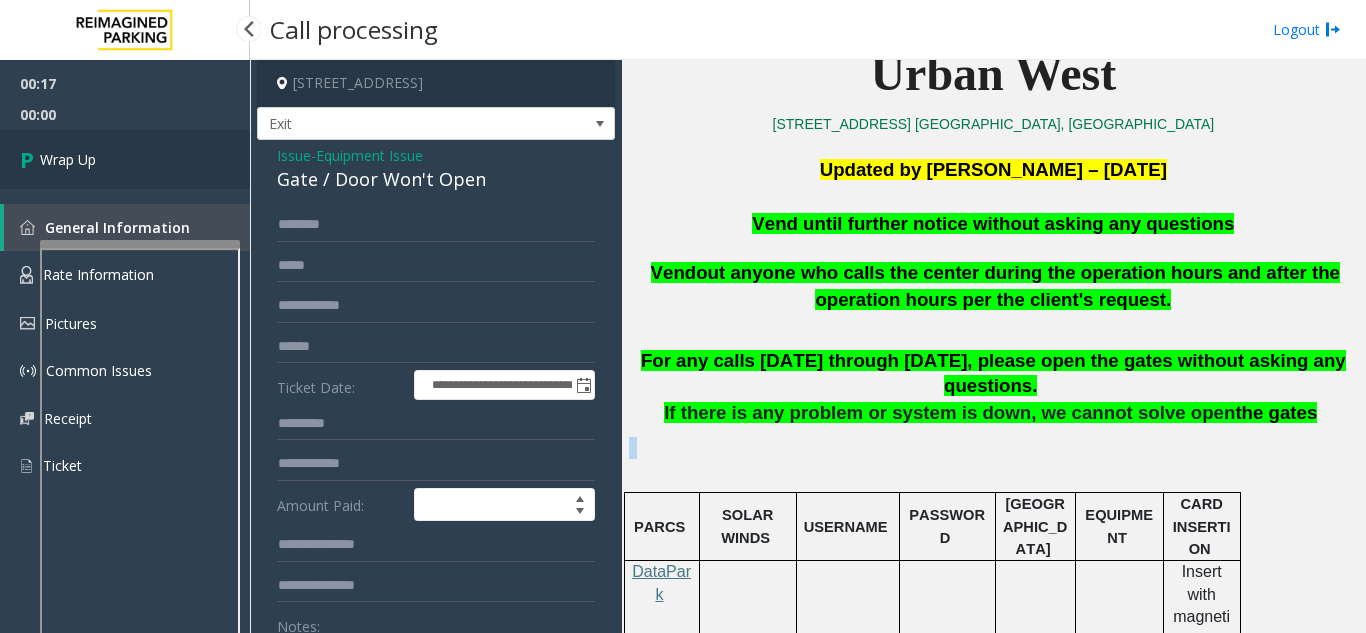 click on "Wrap Up" at bounding box center [125, 159] 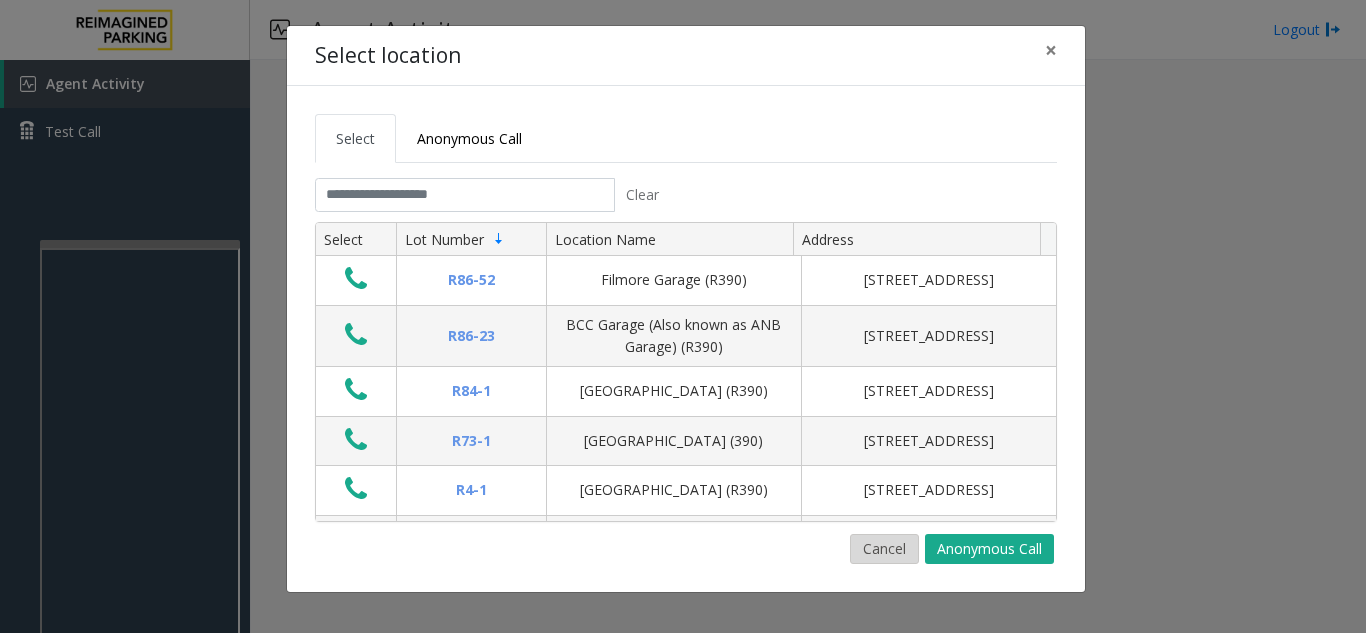 click on "Cancel" 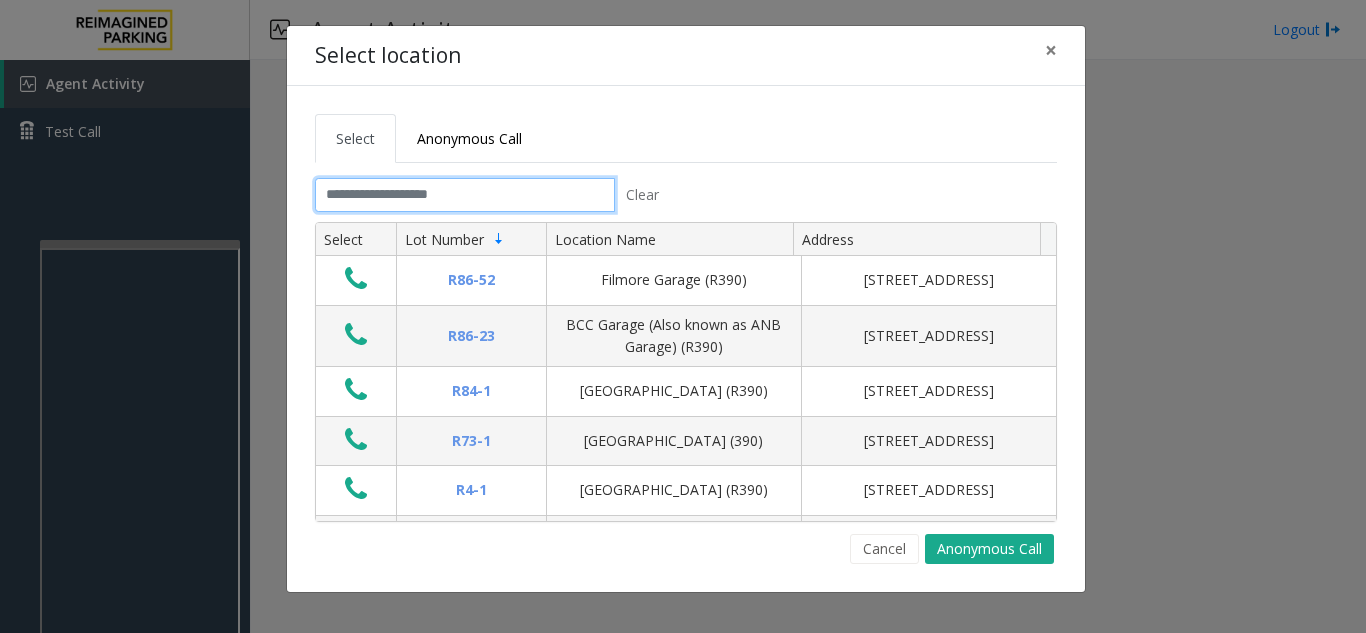 click 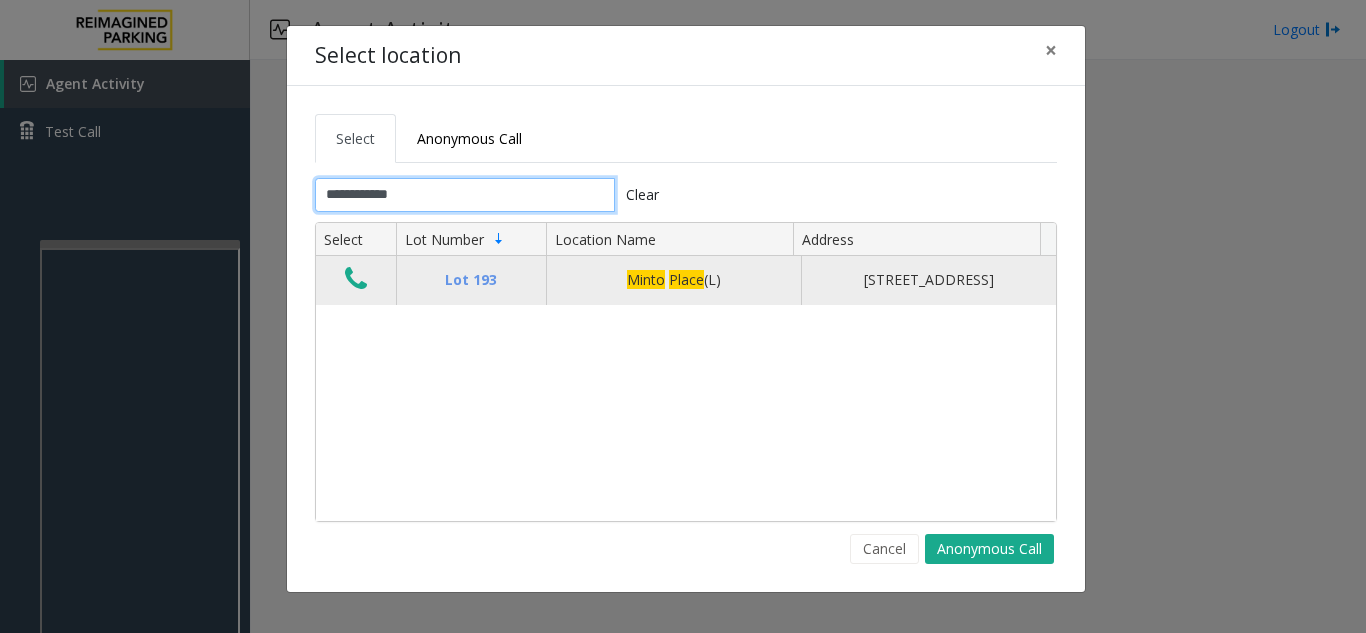 type on "**********" 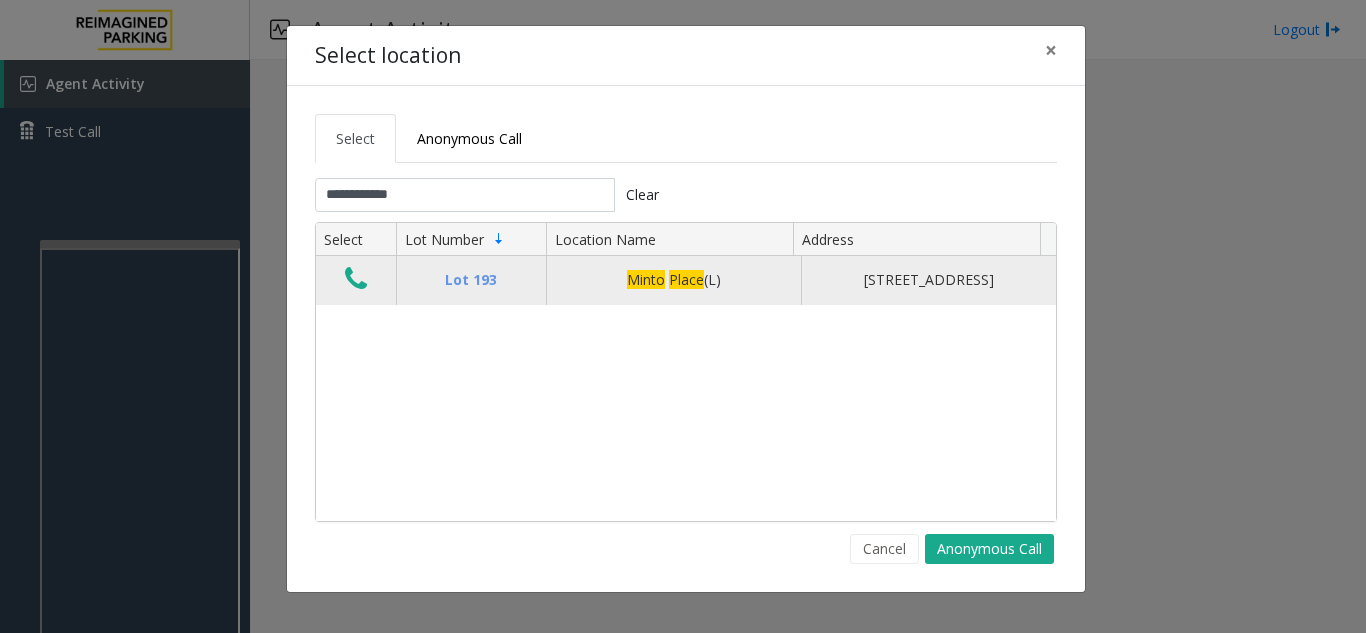 click 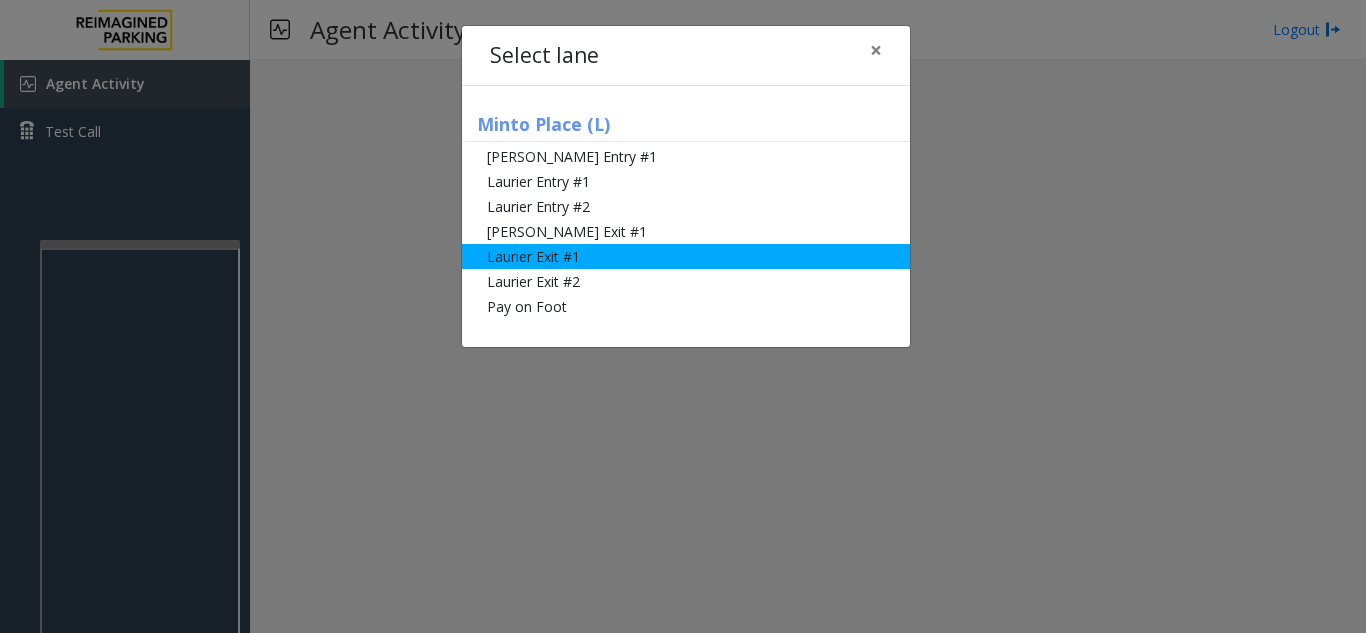 click on "Laurier Exit #1" 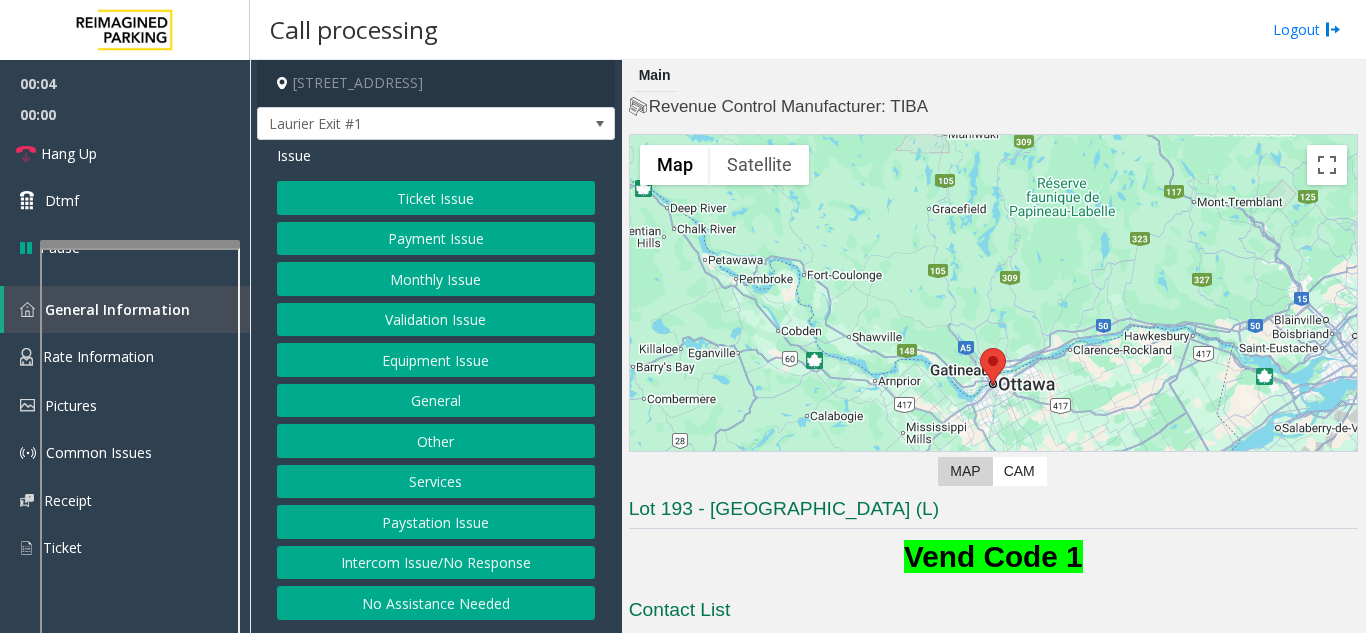 click on "Vend Code 1" 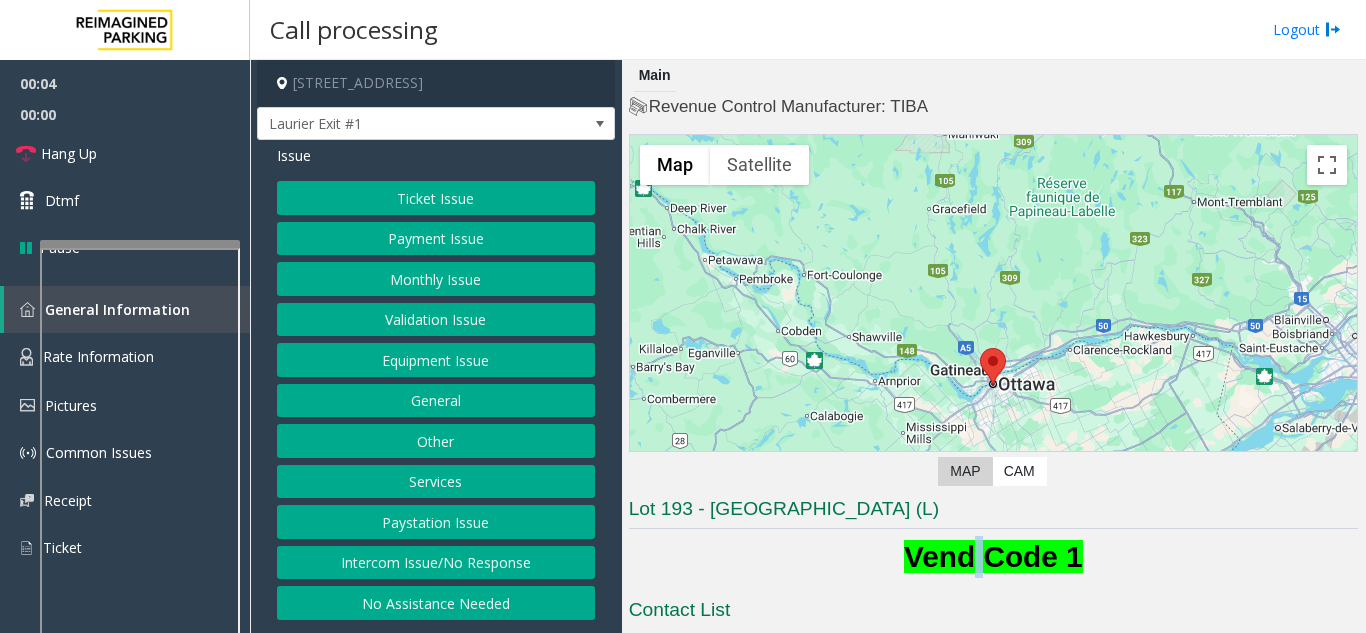 click on "Vend Code 1" 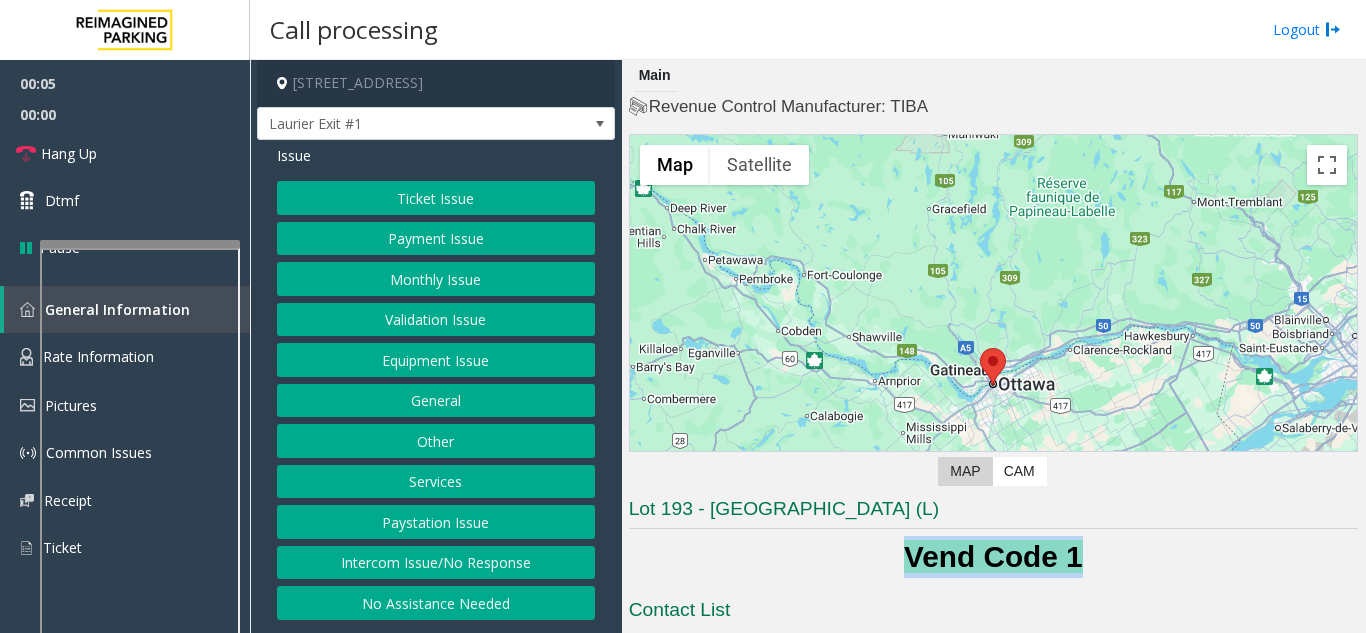 drag, startPoint x: 962, startPoint y: 557, endPoint x: 1145, endPoint y: 591, distance: 186.13167 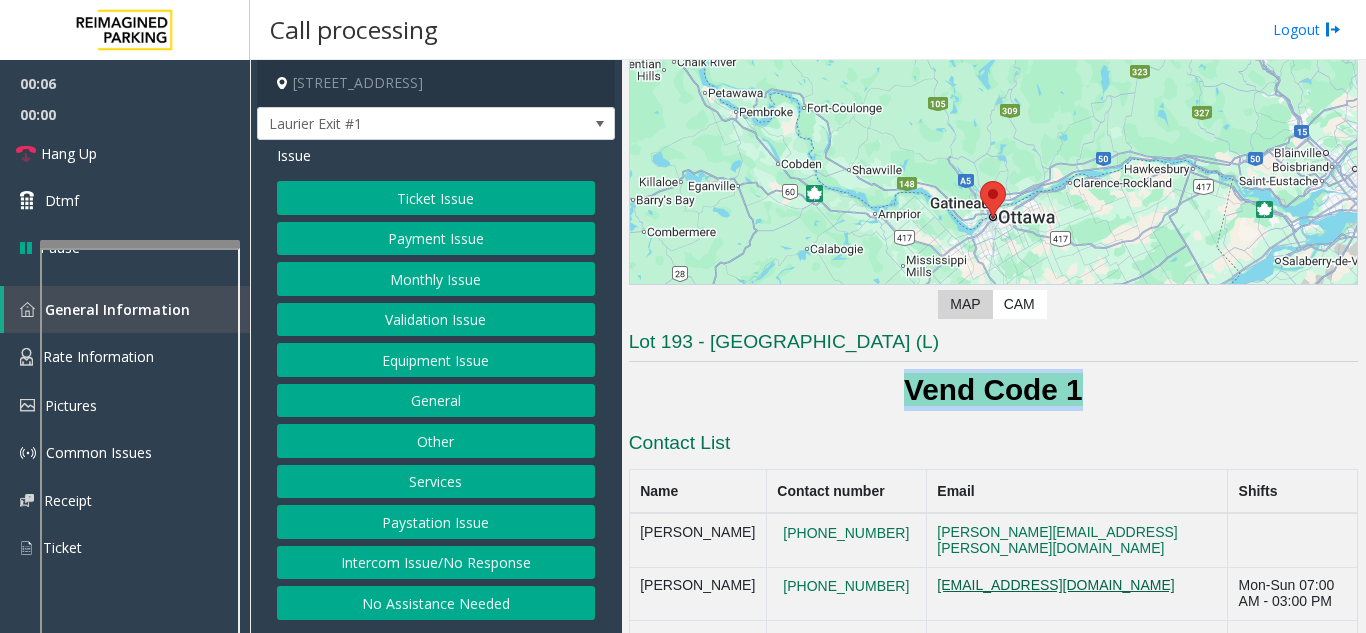 scroll, scrollTop: 300, scrollLeft: 0, axis: vertical 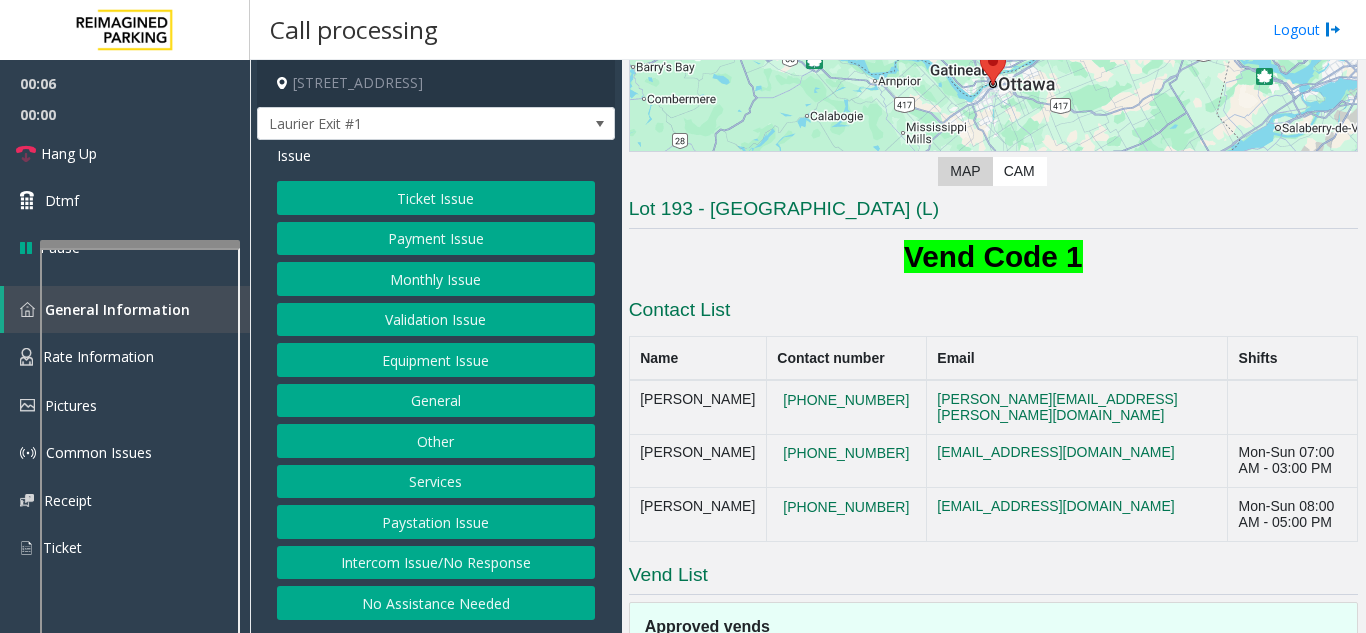 click on "Lot 193 - Minto Place (L)" 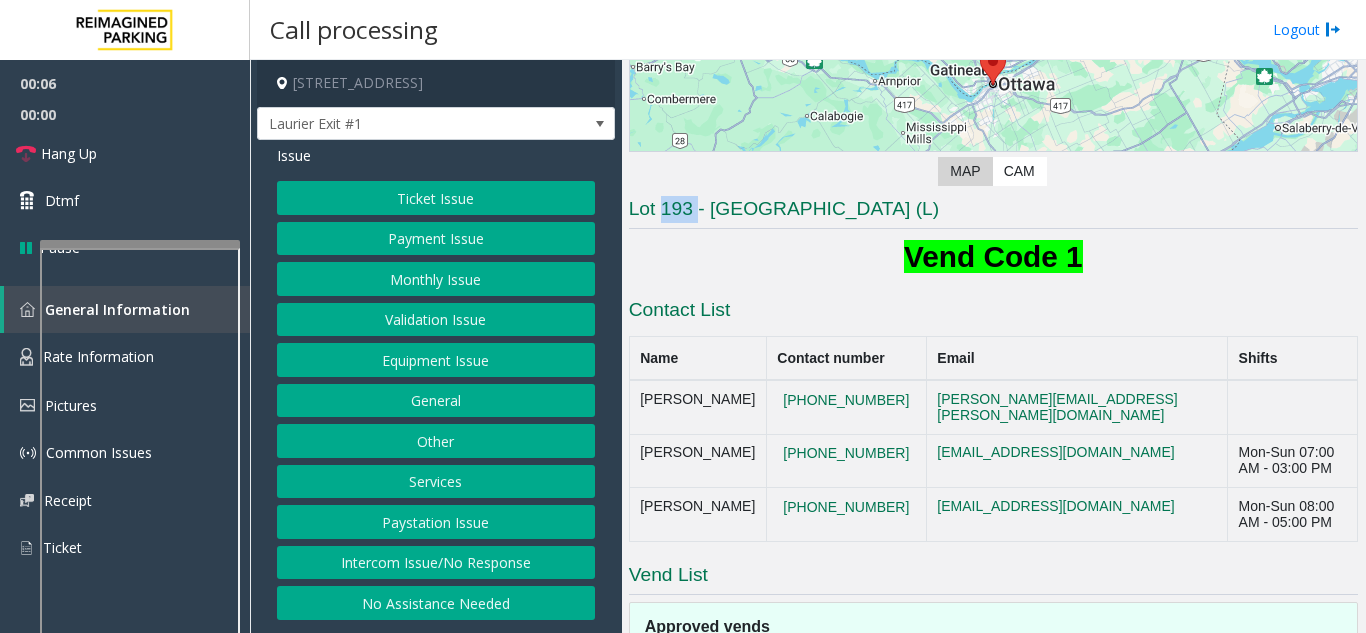 click on "Lot 193 - Minto Place (L)" 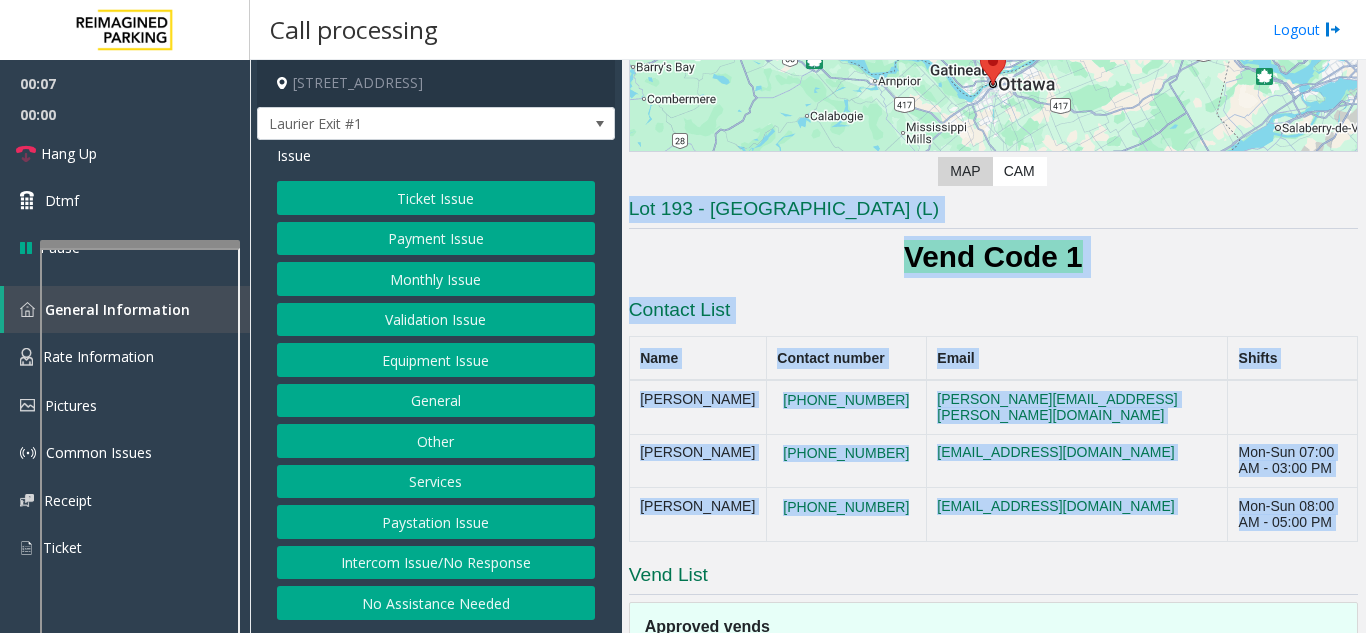 drag, startPoint x: 669, startPoint y: 210, endPoint x: 1127, endPoint y: 335, distance: 474.75153 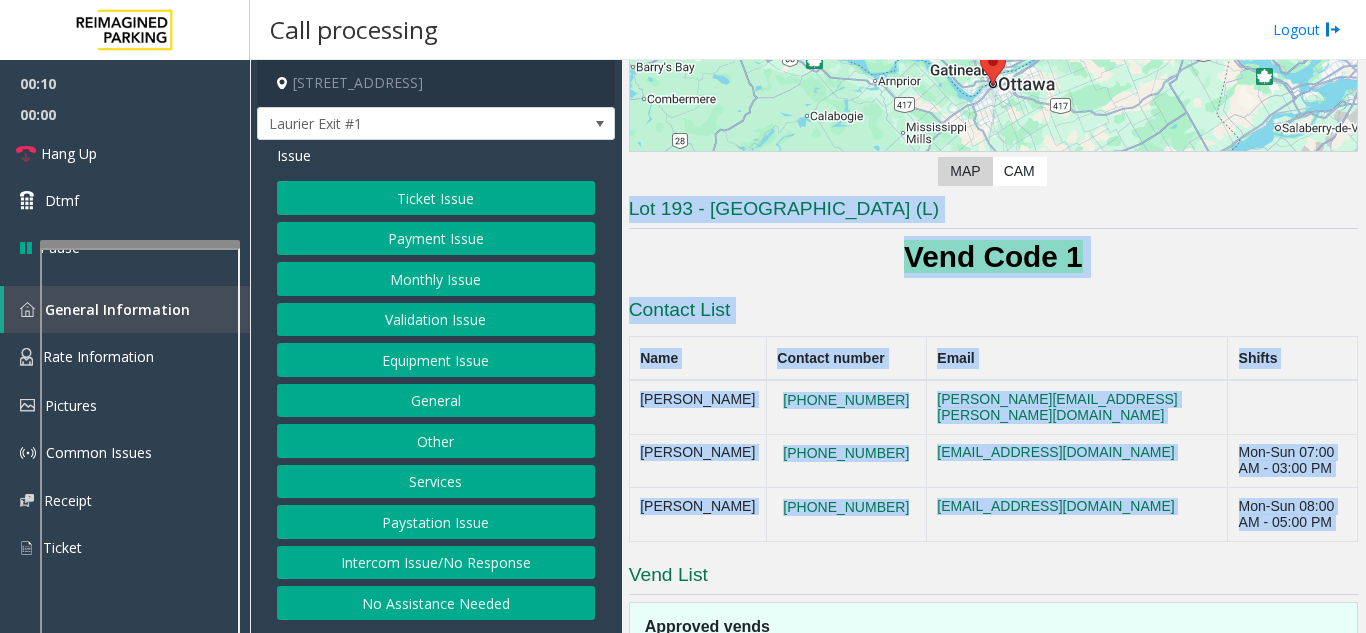 click on "Contact List Name Contact number Email Shifts  Emily Davies   613-218-5427  emily.davies@reimaginedparking.com     Gerhard van der Plas   613-314-9171  gvanderplas@impark.com  Mon-Sun 07:00 AM - 03:00 PM   Grant Throp   613-617-2697  gthrop@impark.com  Mon-Sun 08:00 AM - 05:00 PM" 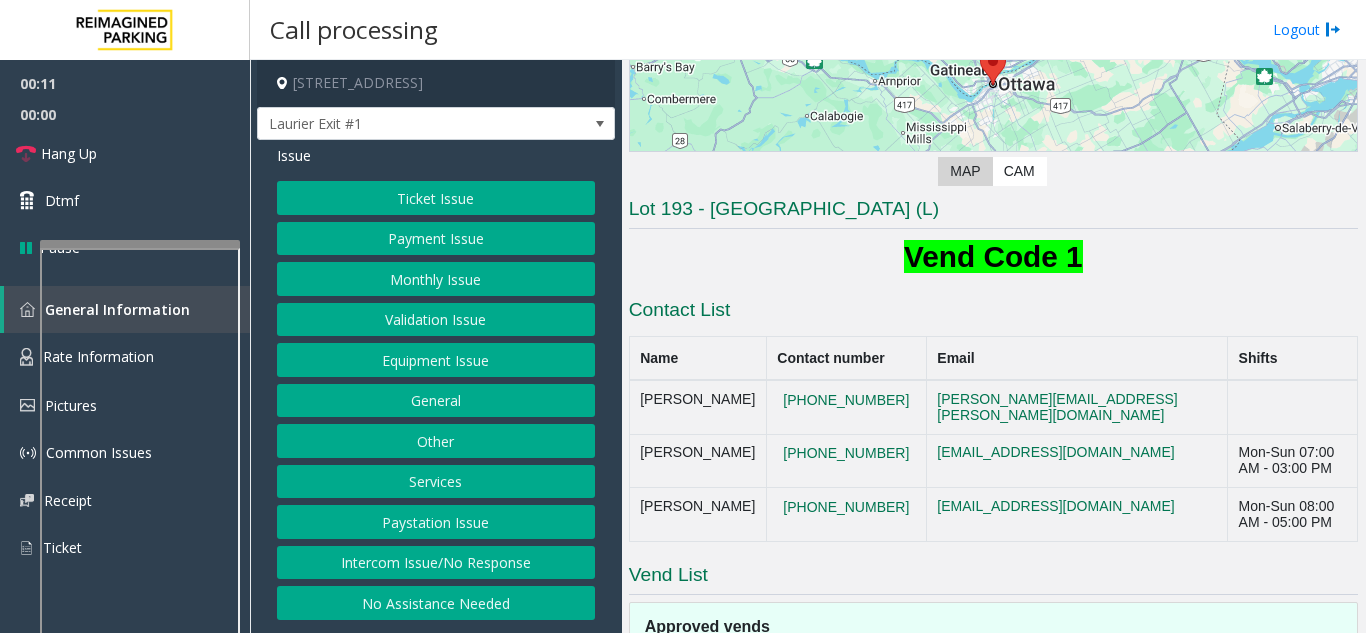 drag, startPoint x: 1127, startPoint y: 335, endPoint x: 931, endPoint y: 206, distance: 234.64229 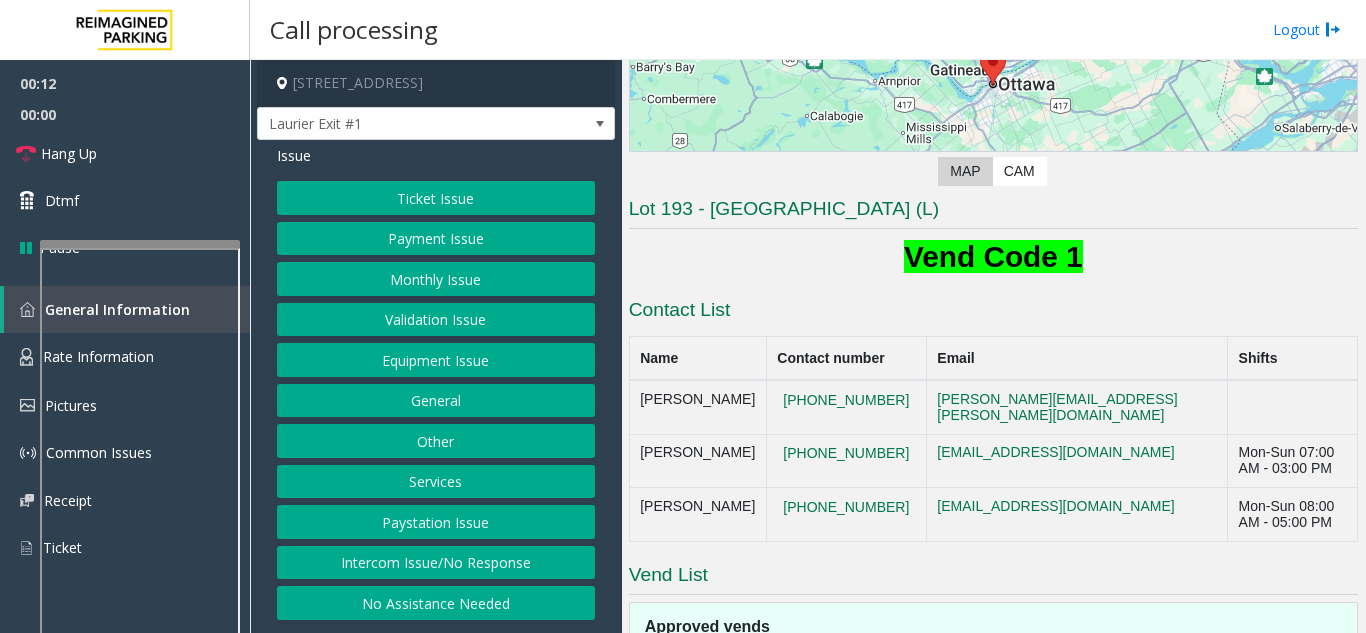 click on "Lot 193 - Minto Place (L)" 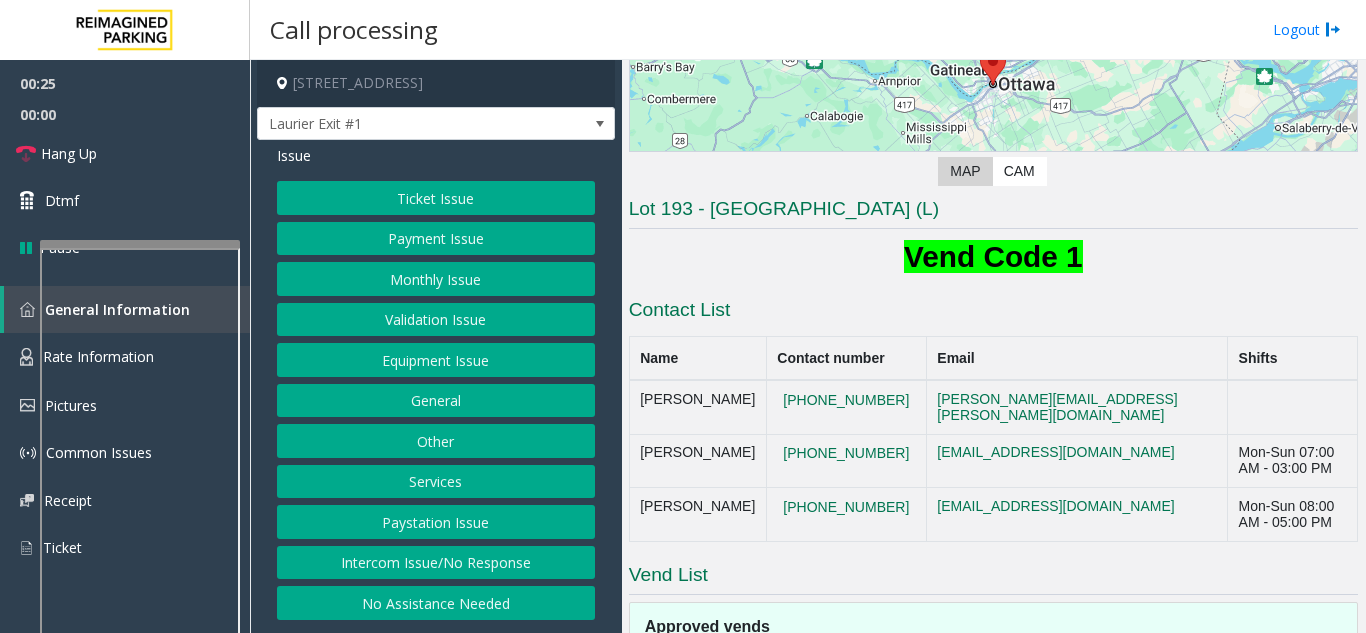 click on "Ticket Issue" 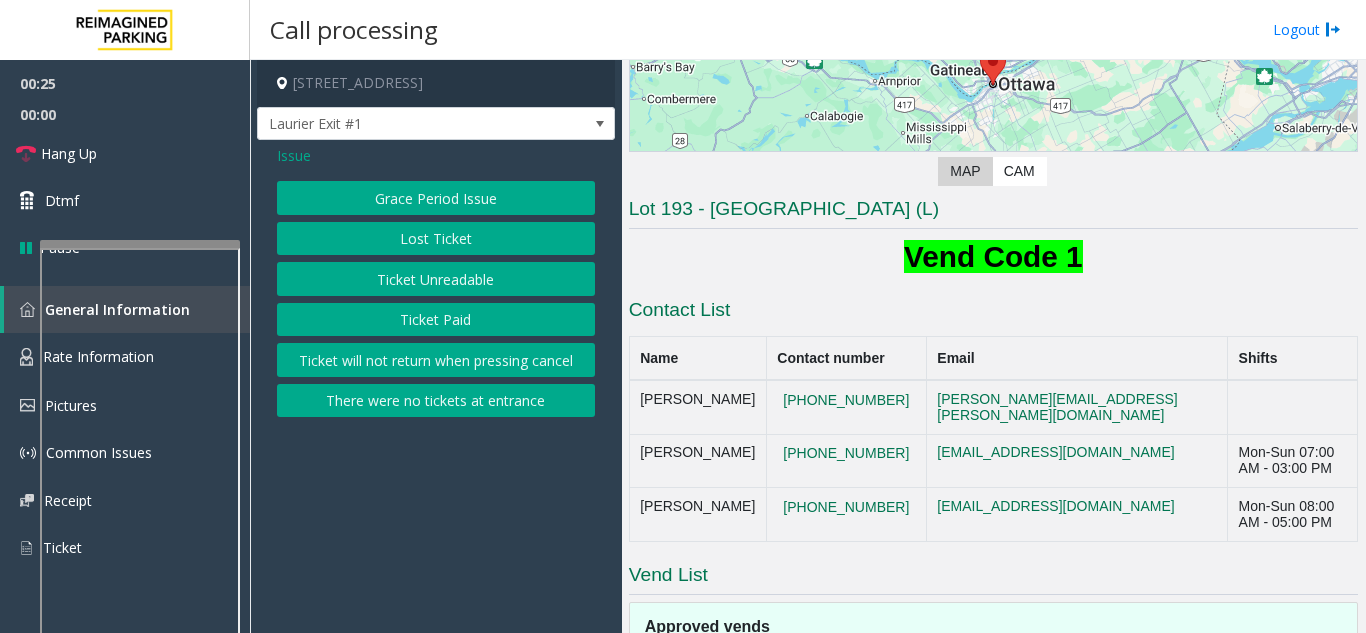 click on "Ticket Unreadable" 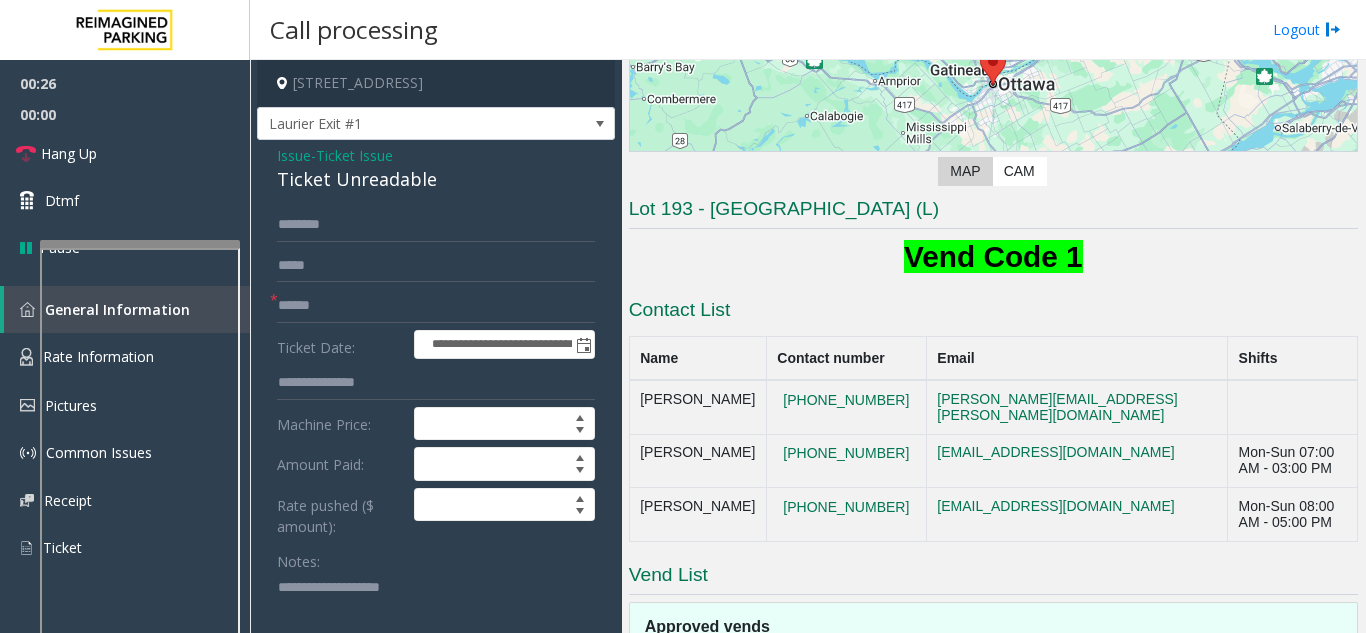 click on "Ticket Unreadable" 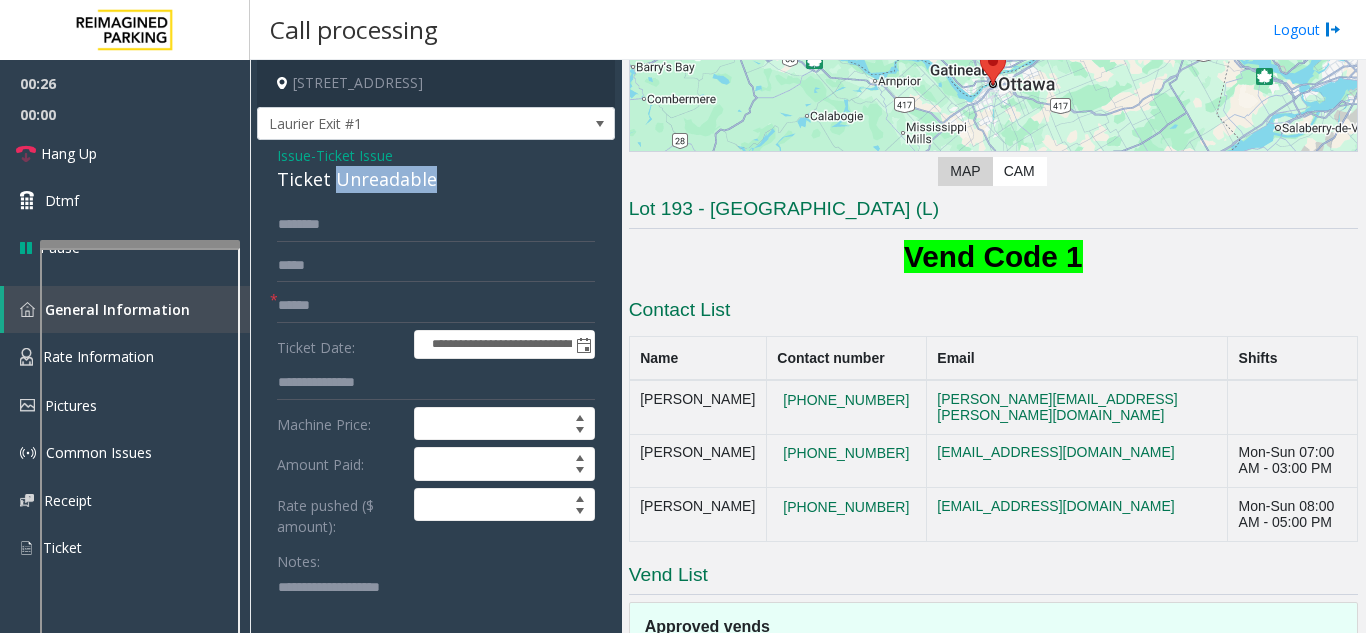 click on "Ticket Unreadable" 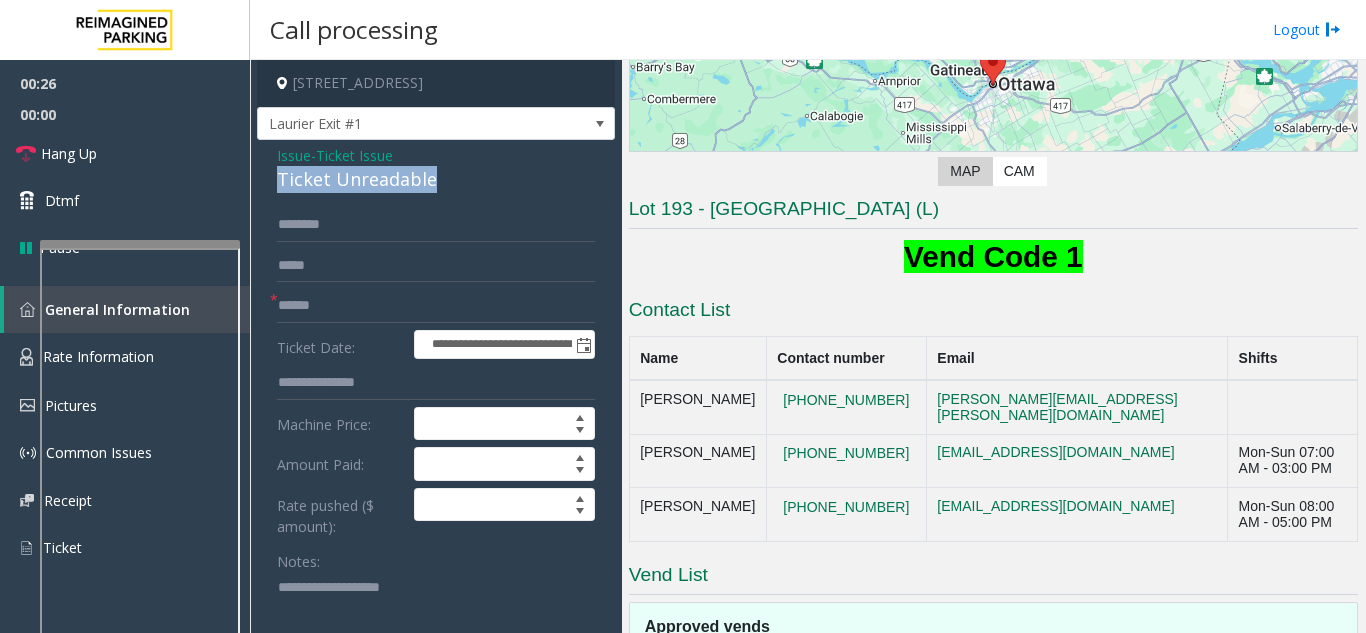 click on "Ticket Unreadable" 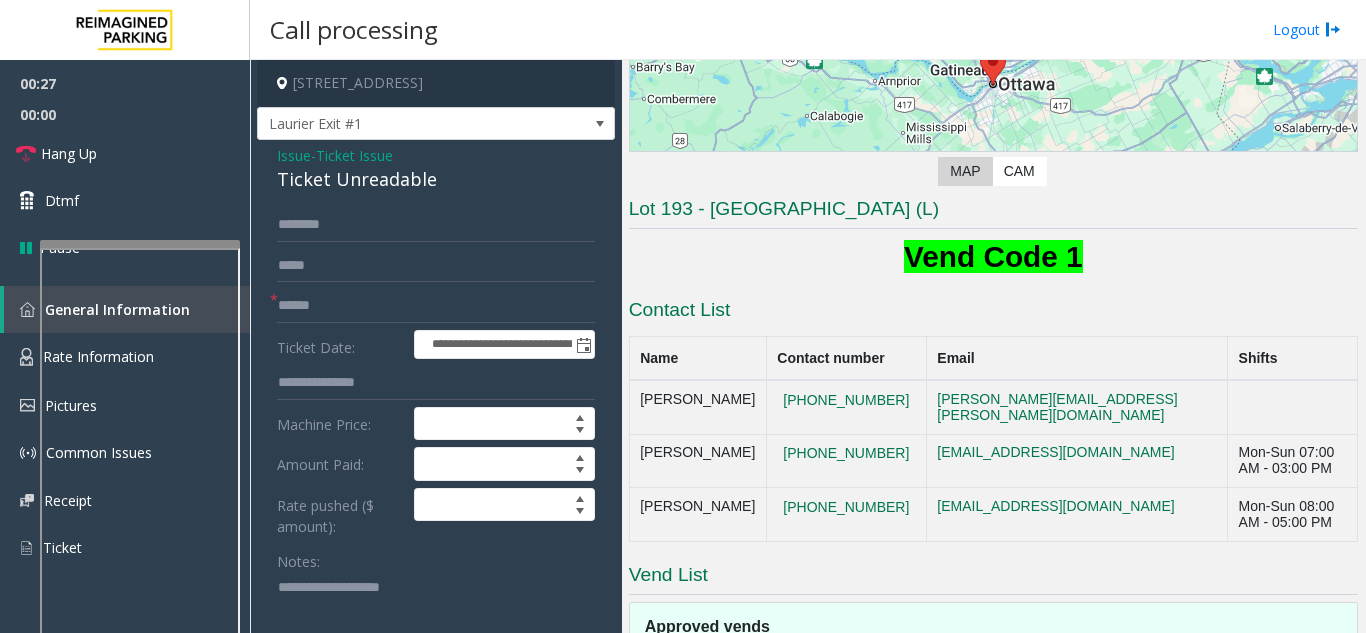 click 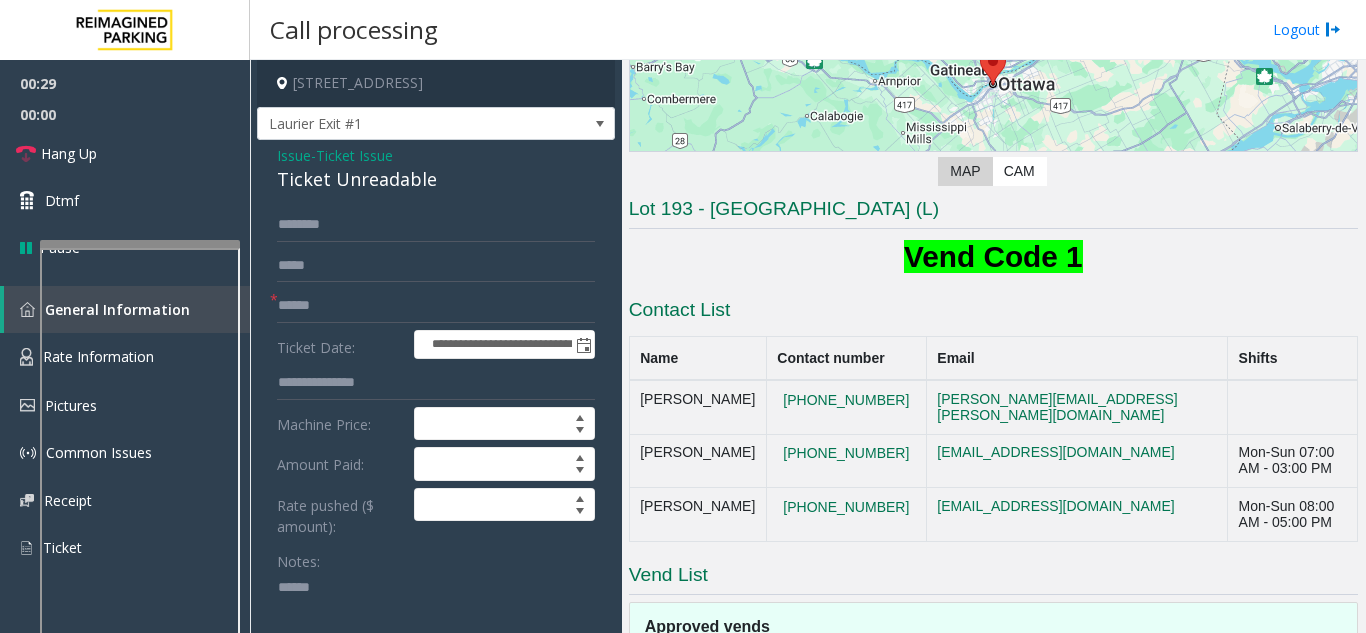paste on "**********" 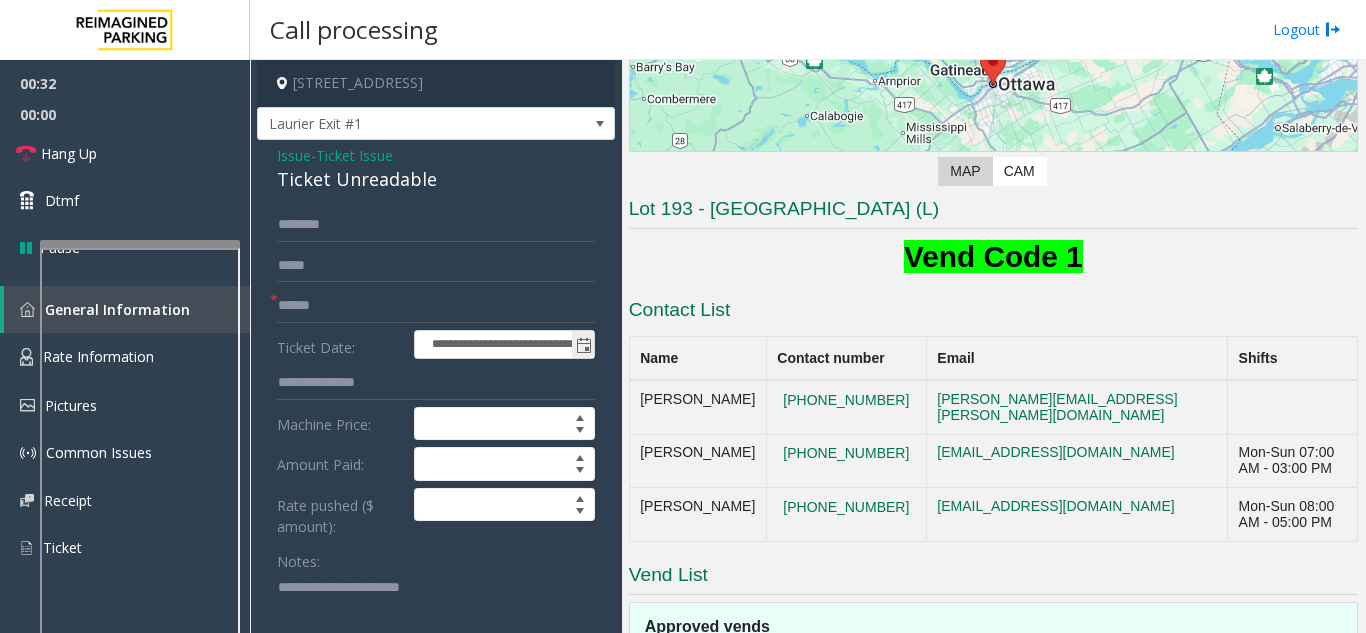 scroll, scrollTop: 200, scrollLeft: 0, axis: vertical 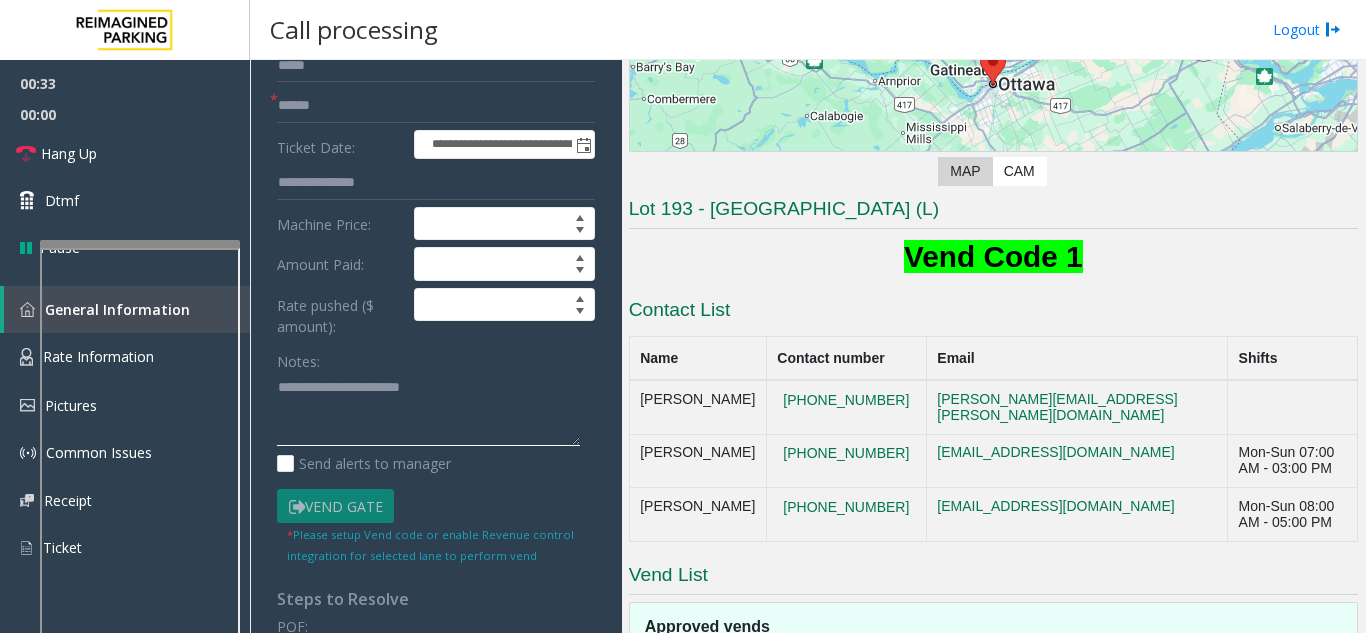click 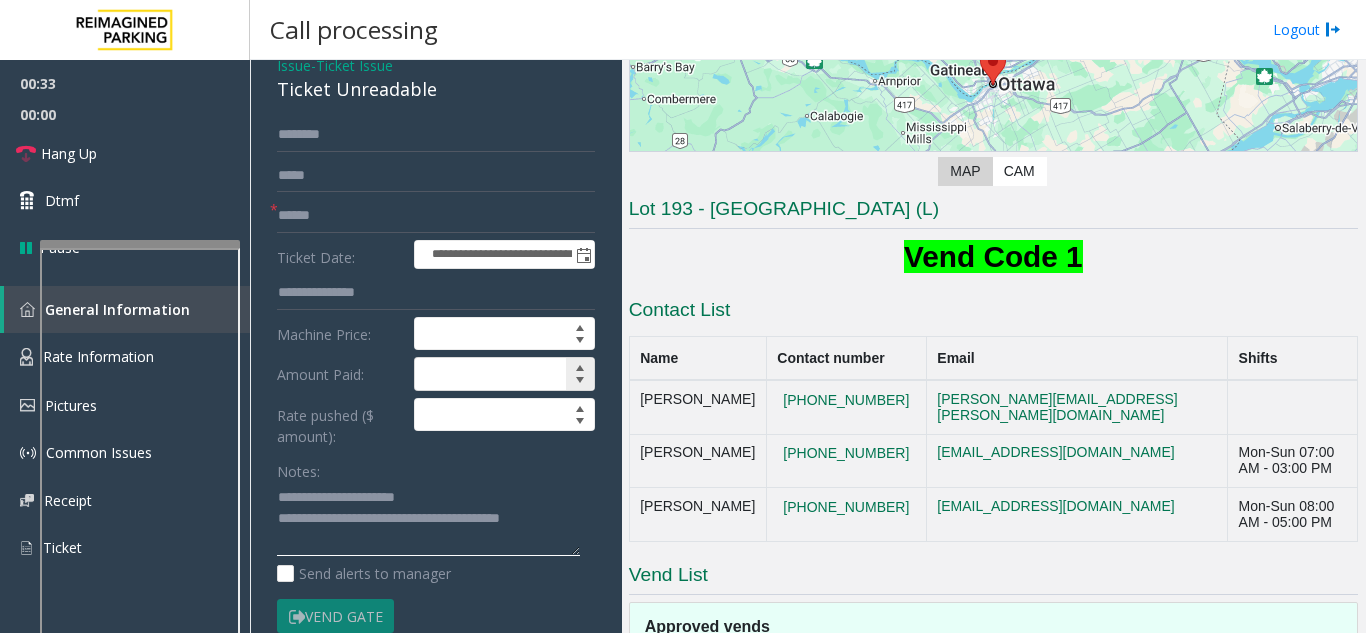 scroll, scrollTop: 0, scrollLeft: 0, axis: both 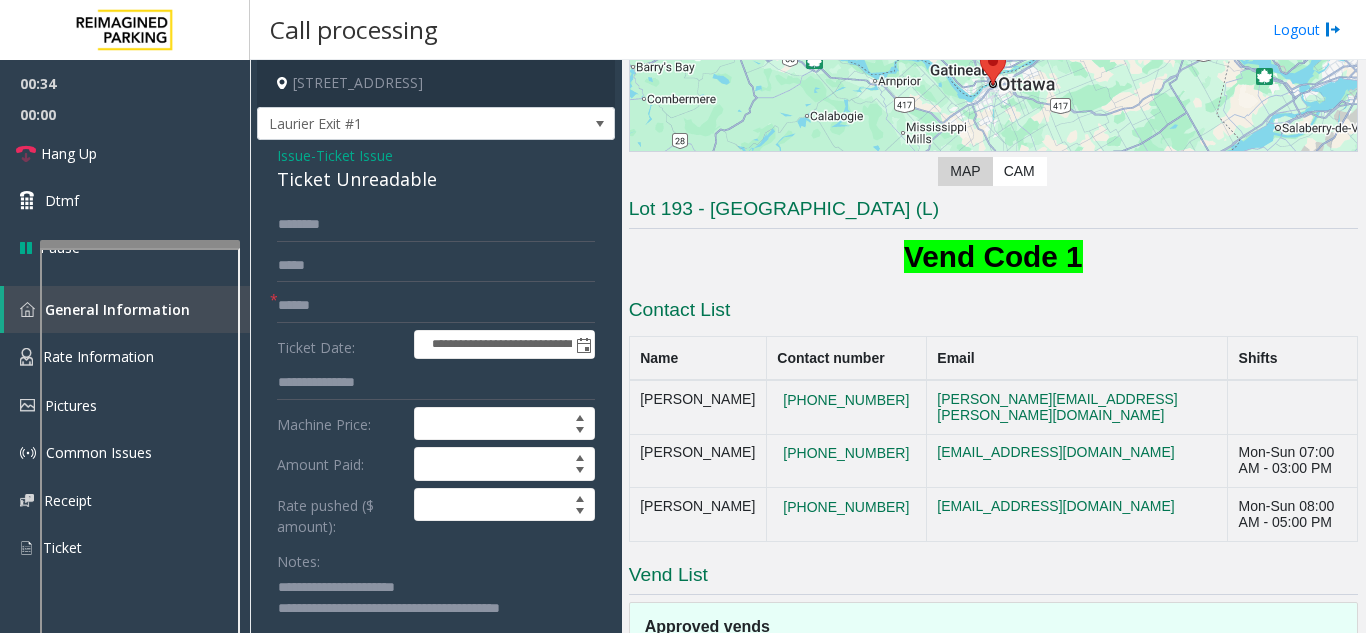 type on "**********" 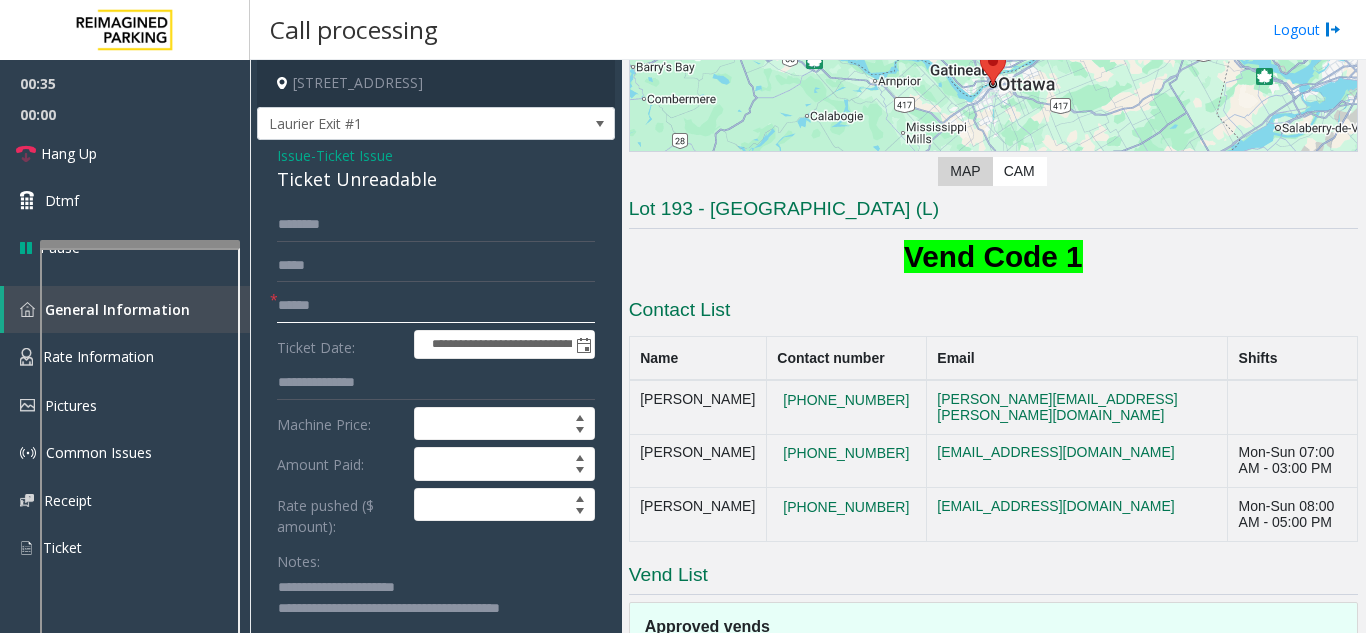click 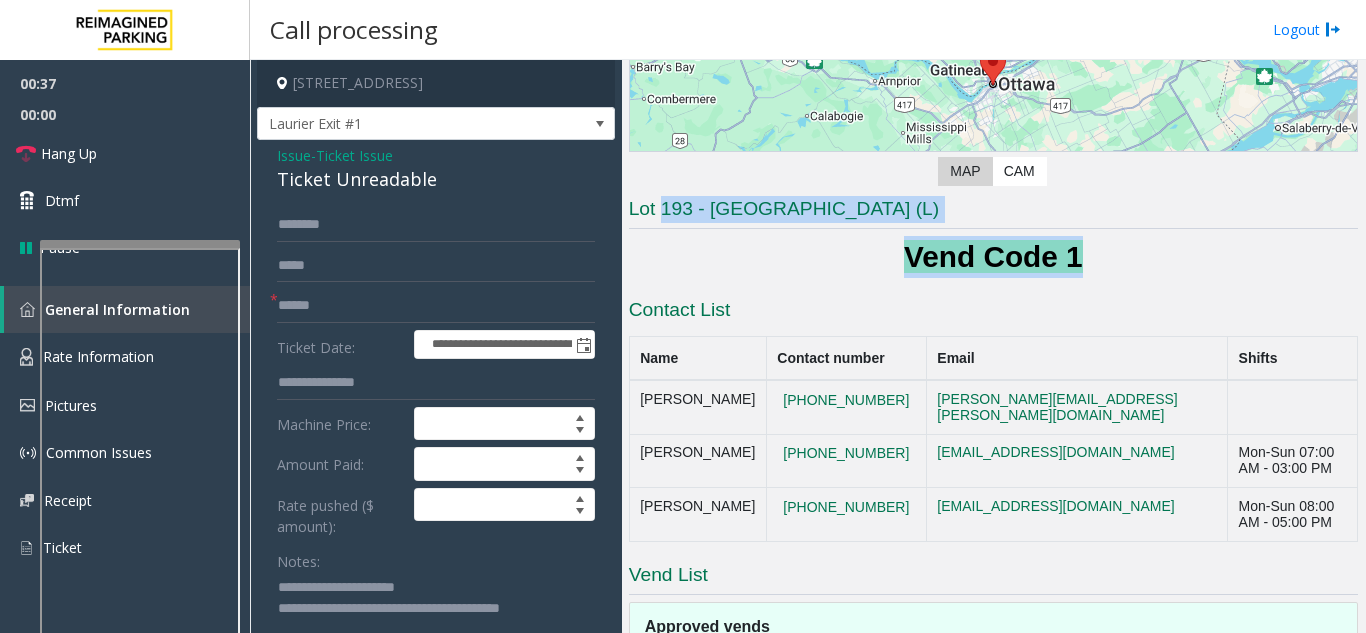 drag, startPoint x: 666, startPoint y: 200, endPoint x: 1173, endPoint y: 272, distance: 512.0869 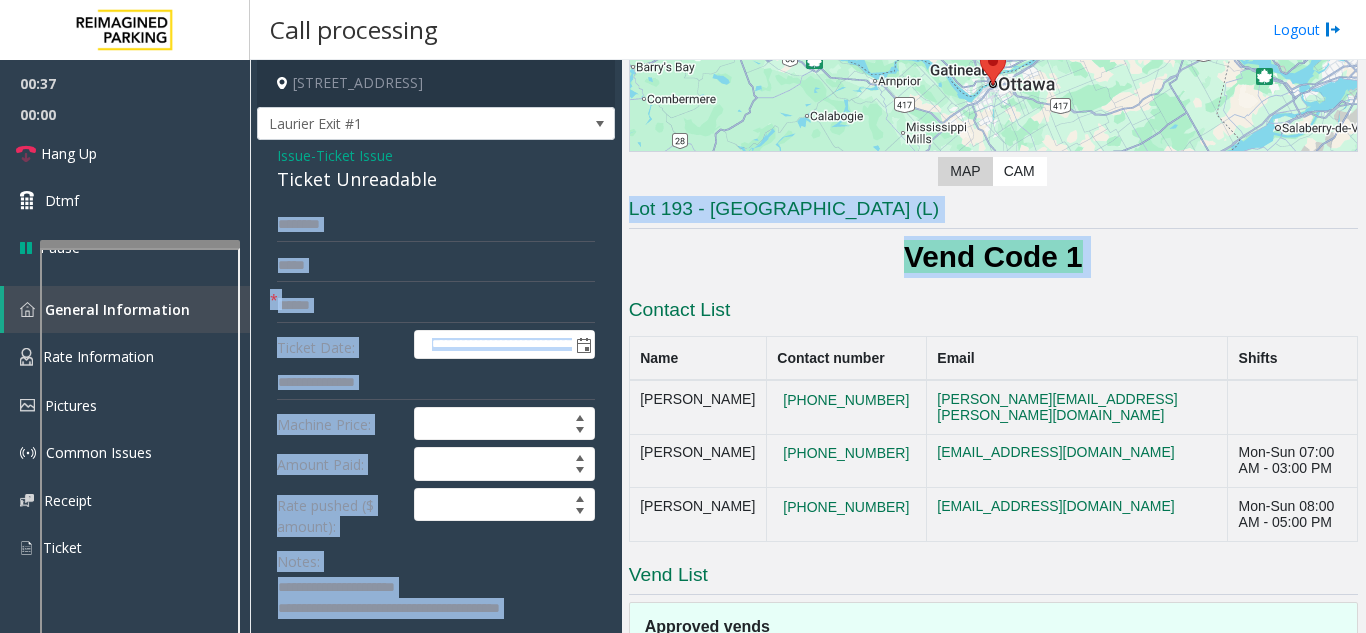 drag, startPoint x: 1173, startPoint y: 272, endPoint x: 561, endPoint y: 197, distance: 616.5785 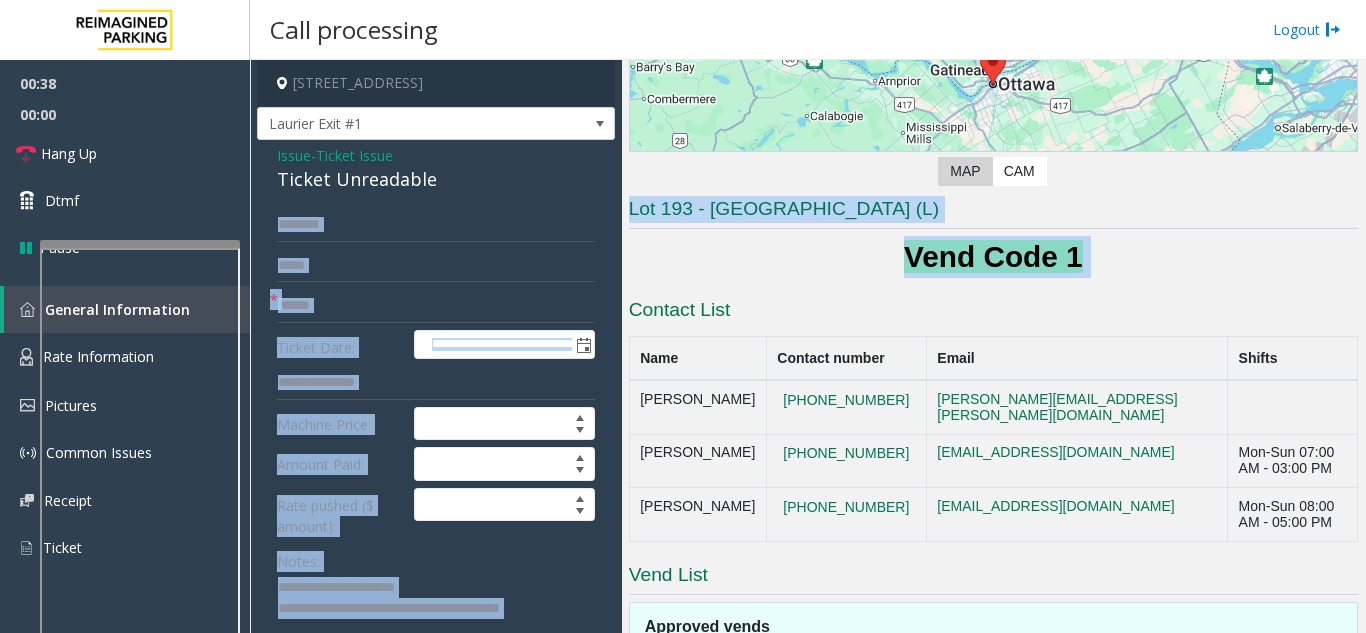 scroll, scrollTop: 562, scrollLeft: 0, axis: vertical 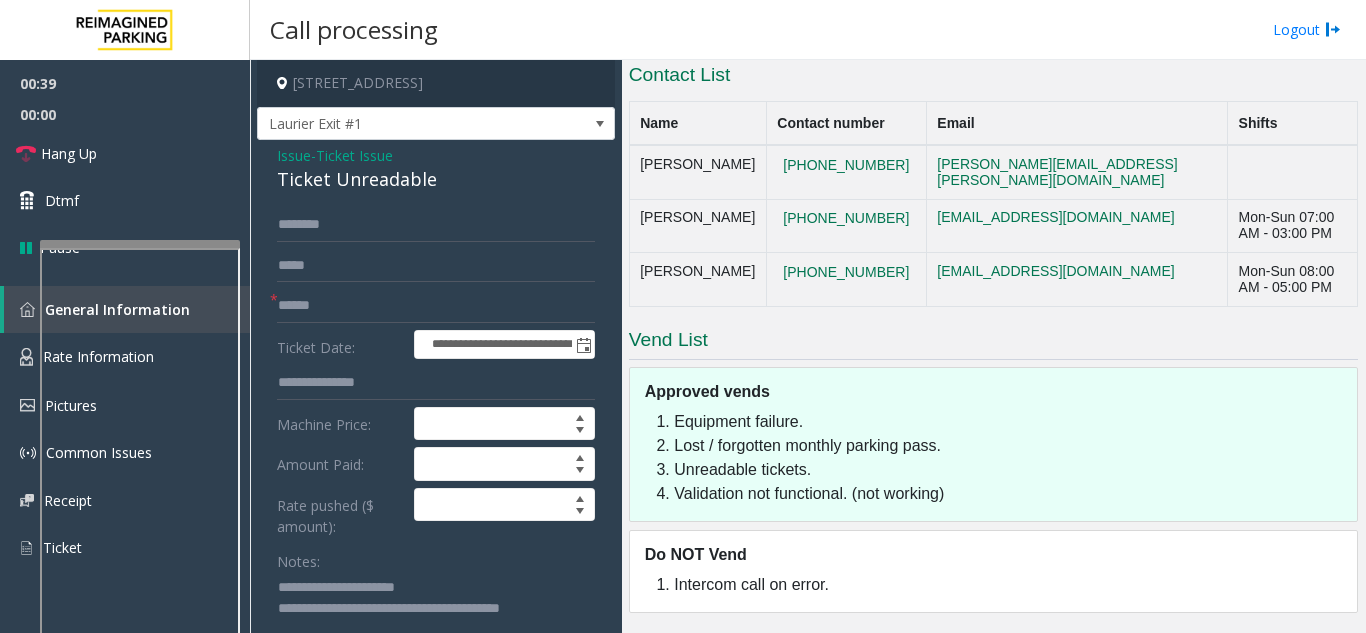 click on "Approved vends" 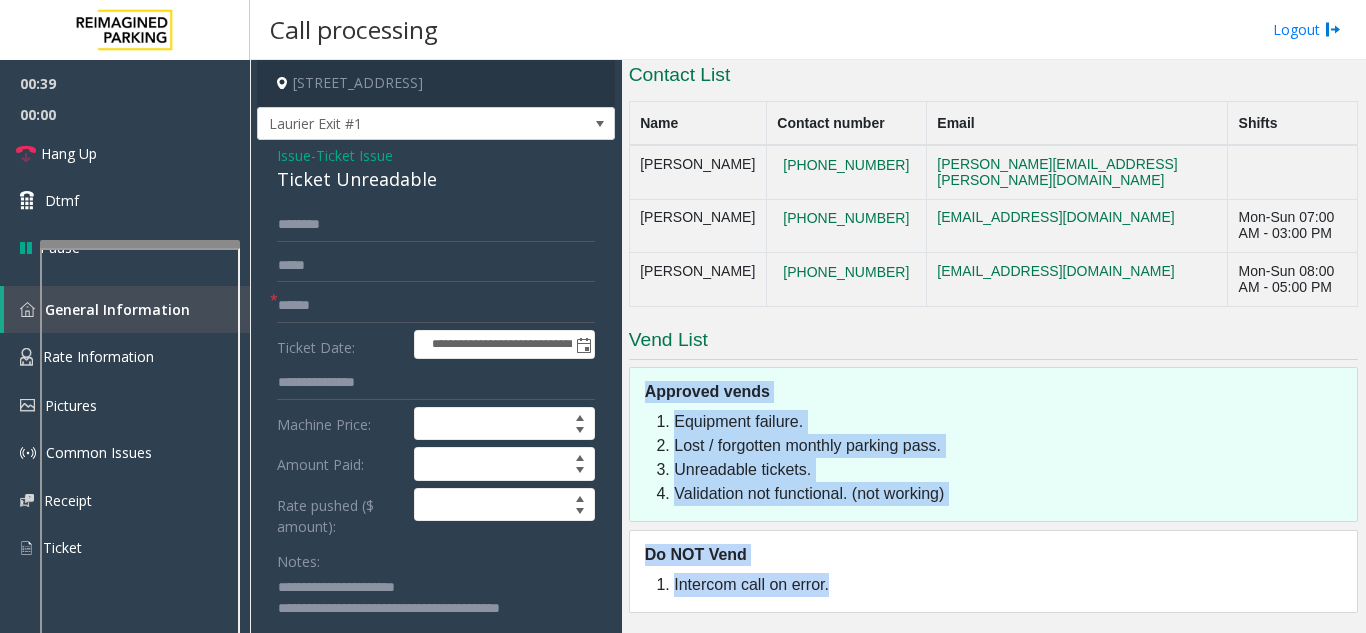 drag, startPoint x: 688, startPoint y: 390, endPoint x: 1059, endPoint y: 642, distance: 448.4919 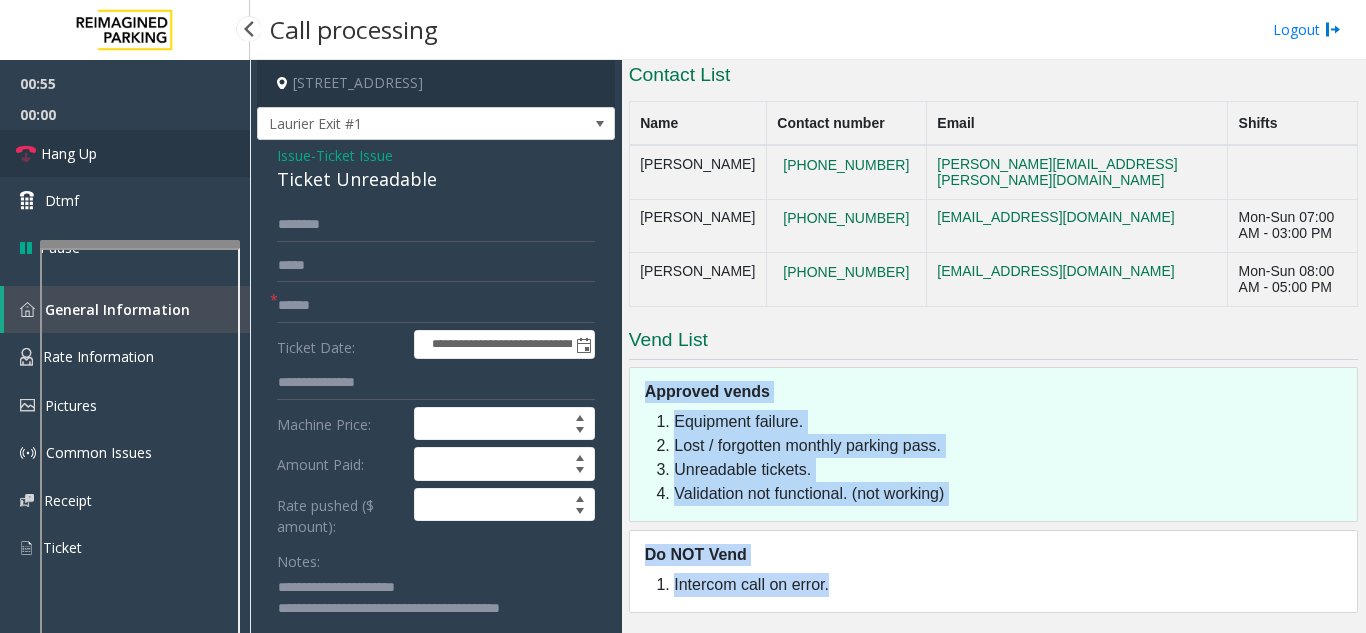 click on "Hang Up" at bounding box center (125, 153) 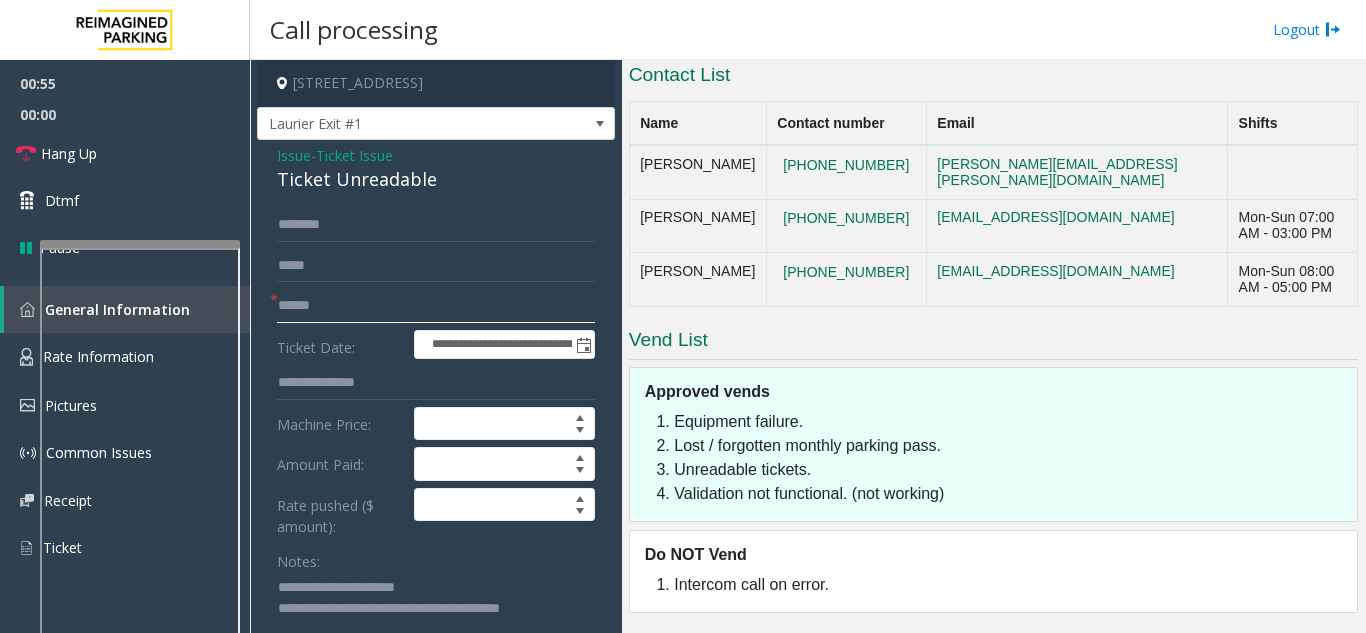 click 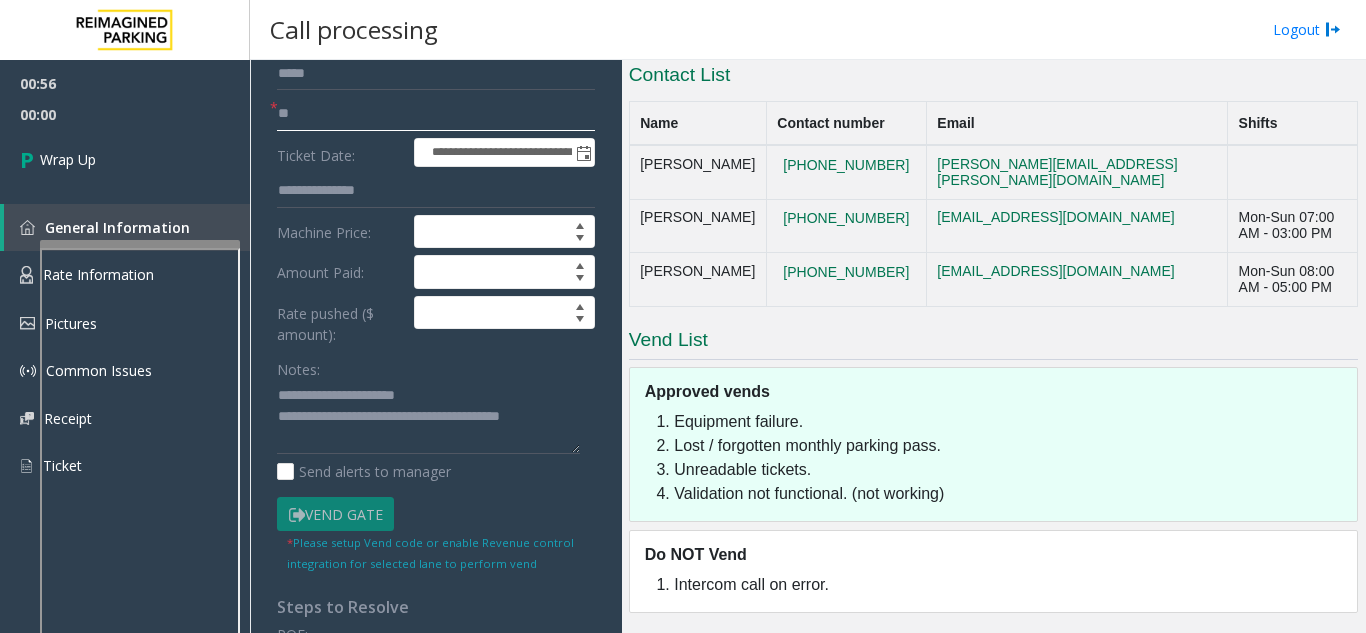 scroll, scrollTop: 200, scrollLeft: 0, axis: vertical 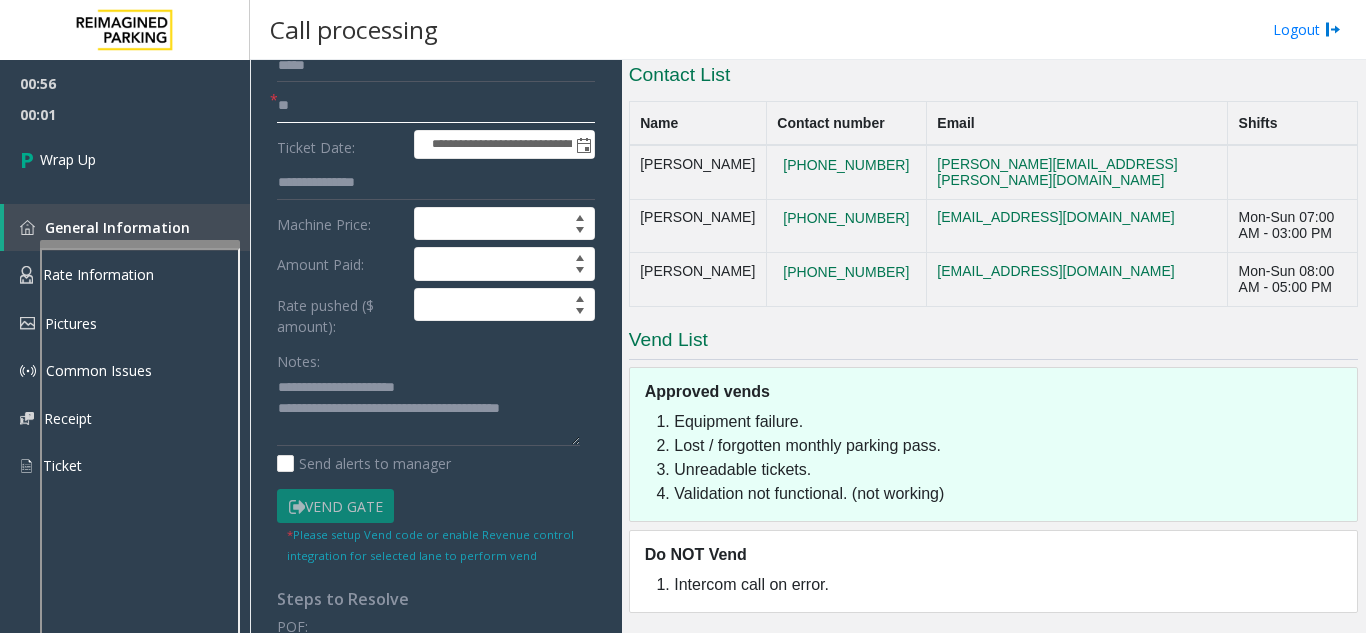 type on "**" 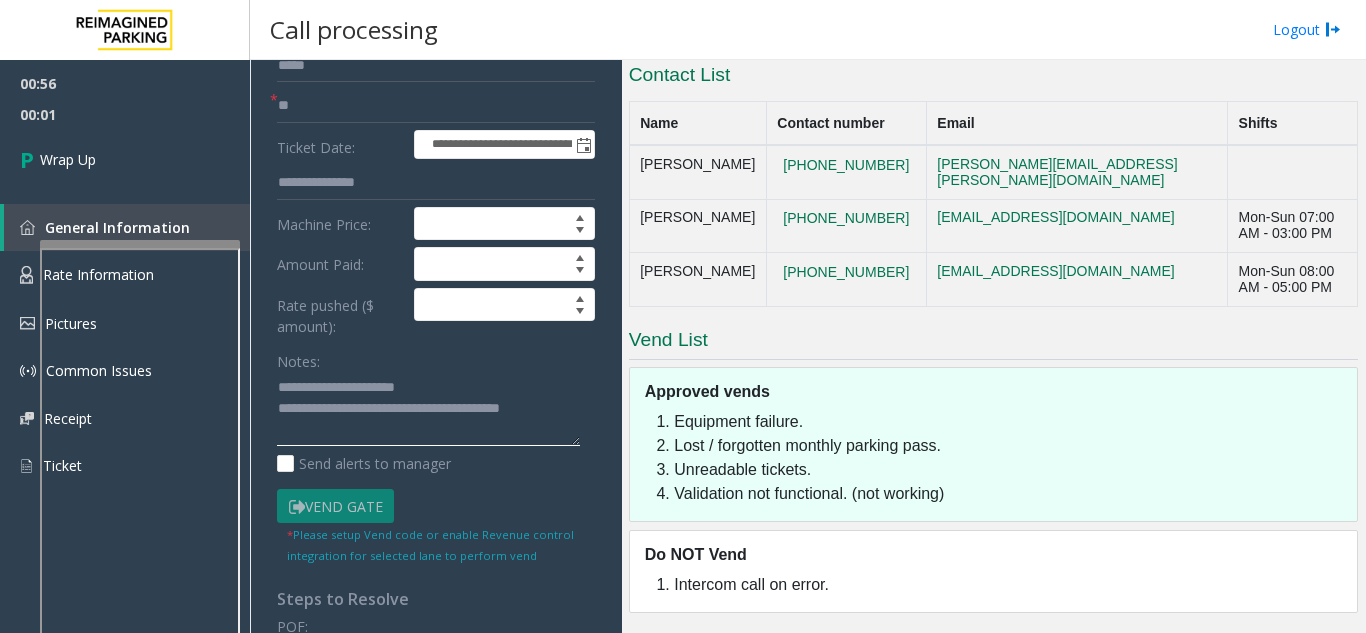 click 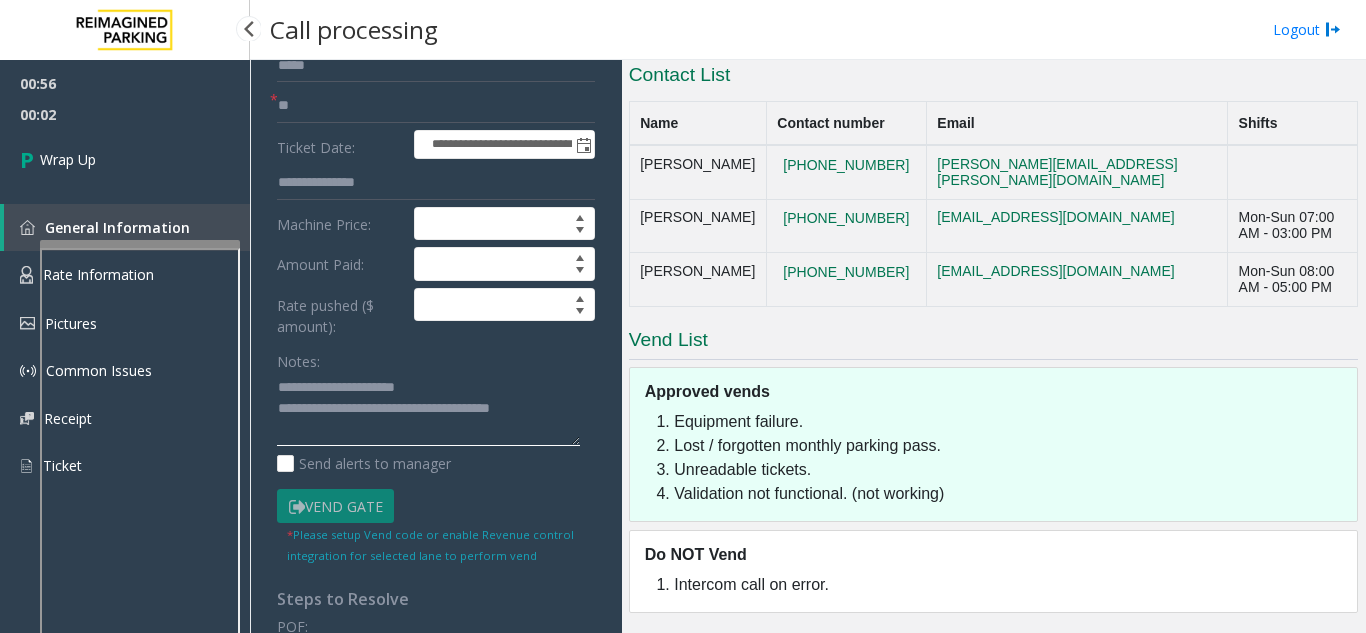 type on "**********" 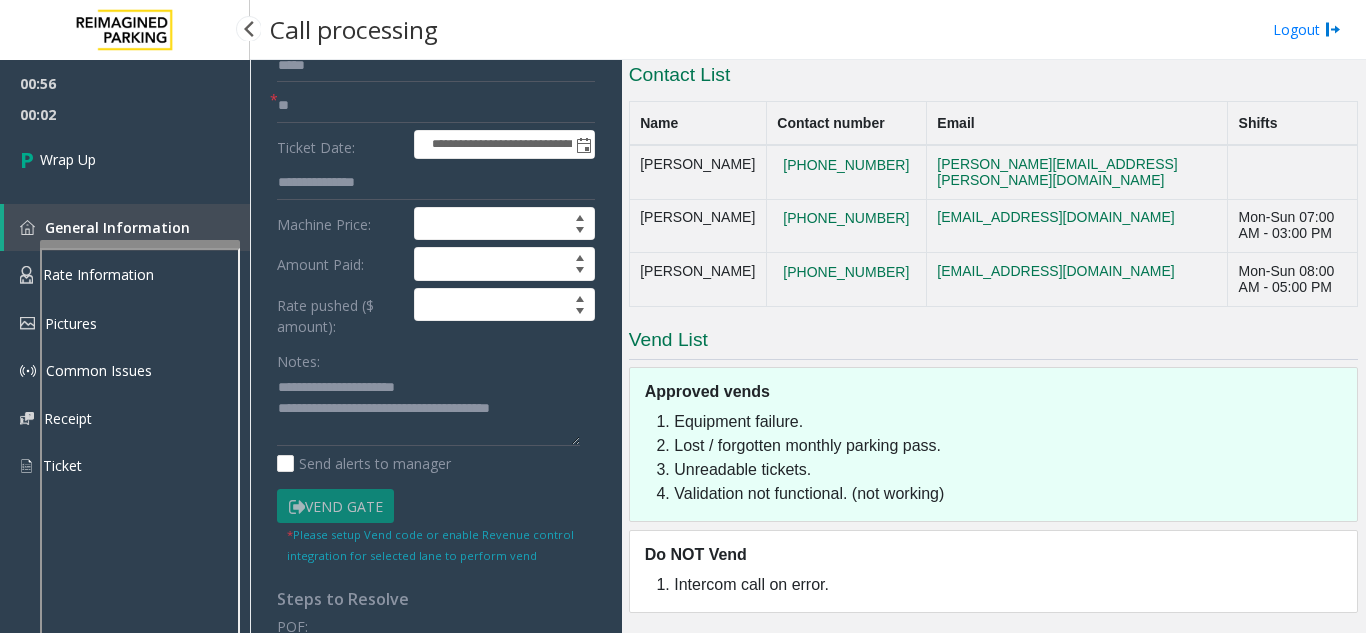 click on "00:56" at bounding box center [125, 83] 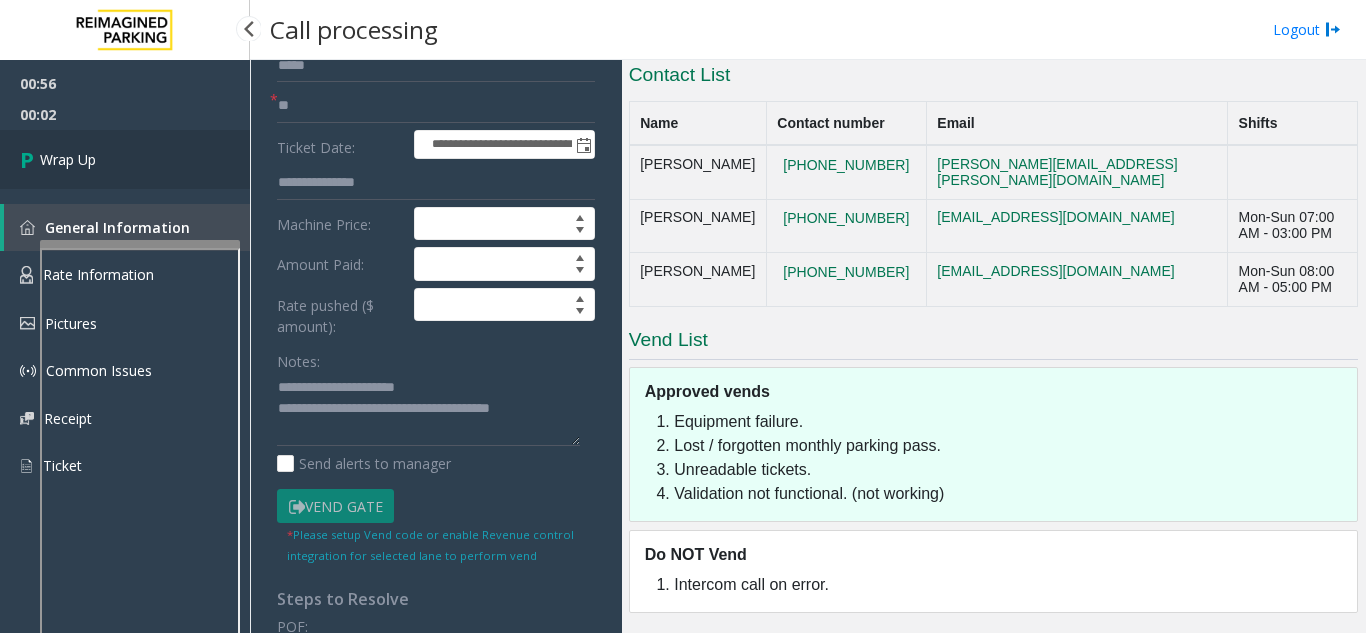 click on "Wrap Up" at bounding box center [125, 159] 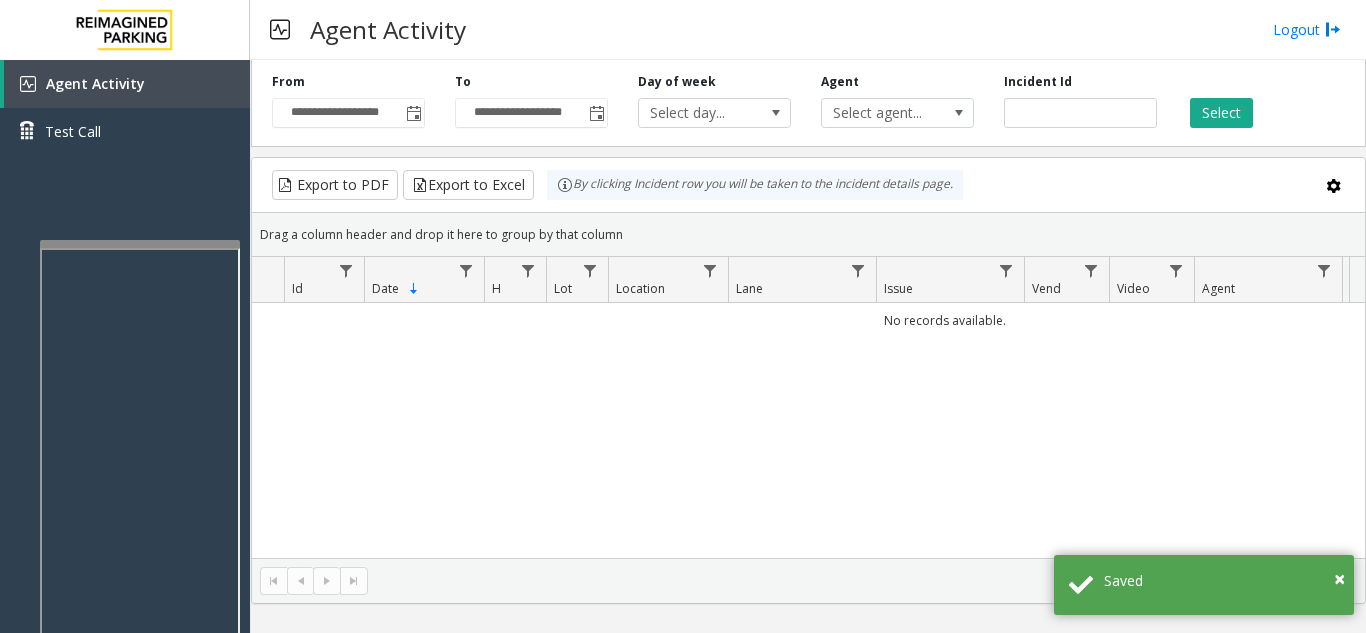 click on "**********" 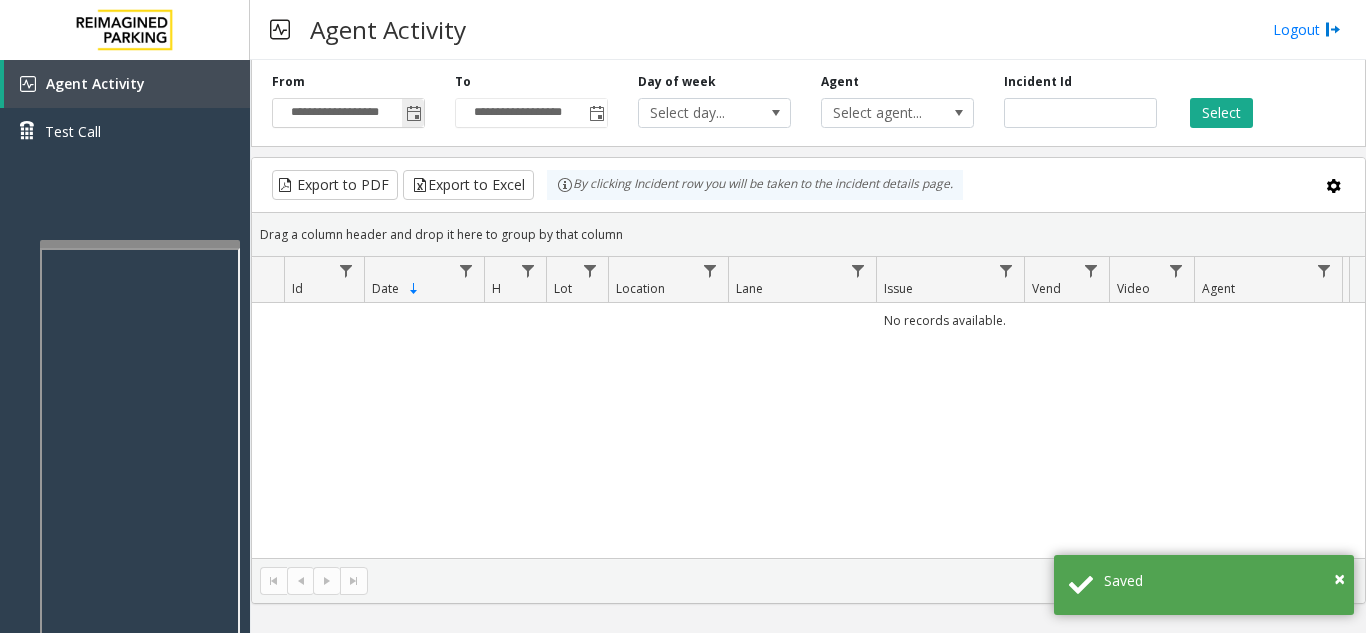 click 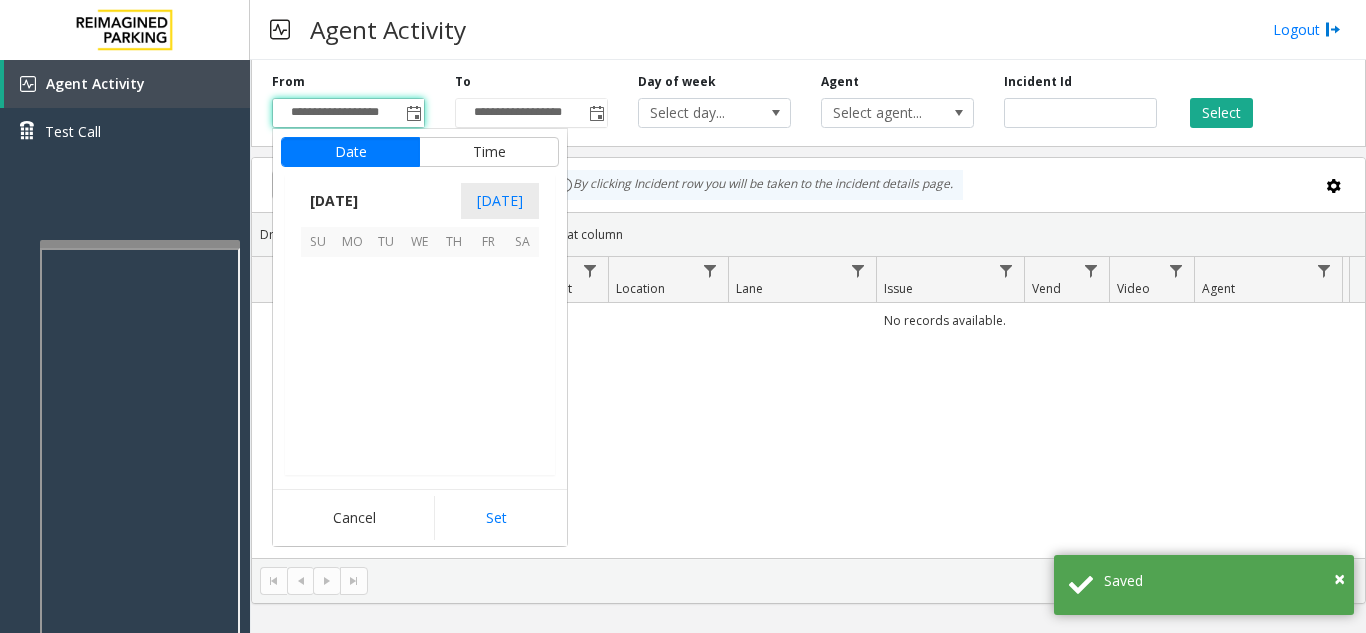 scroll, scrollTop: 358428, scrollLeft: 0, axis: vertical 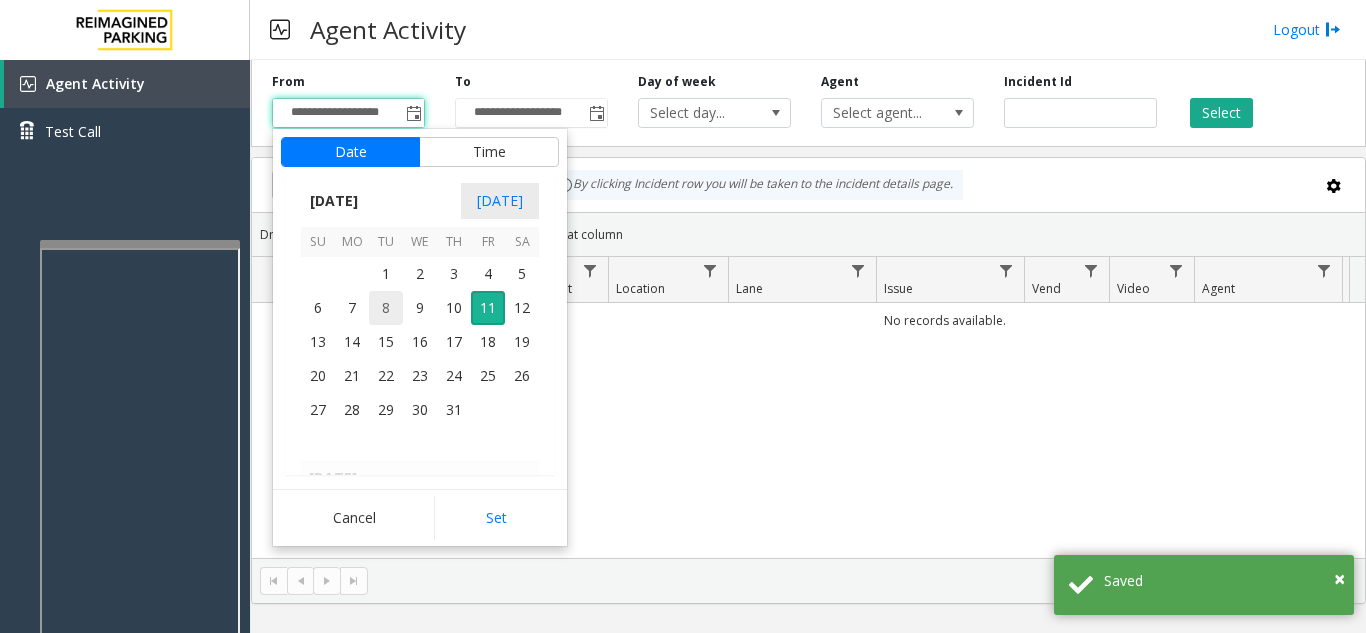 click on "8" at bounding box center (386, 308) 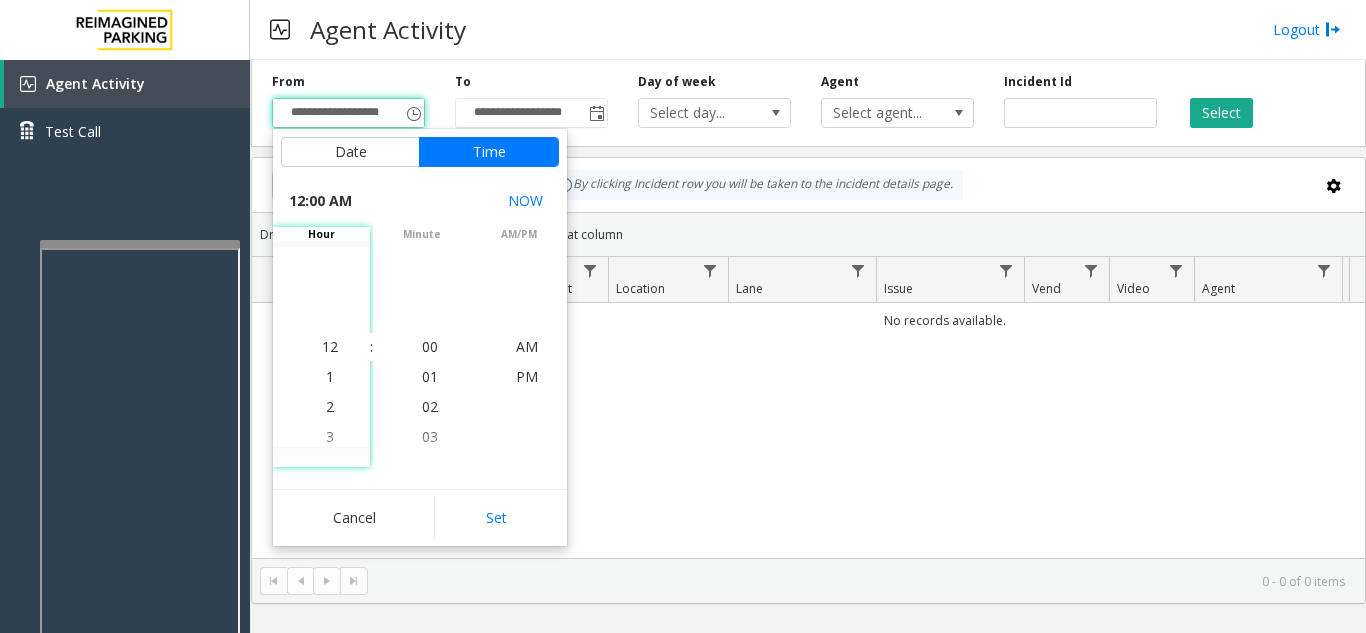click on "Cancel   Set" 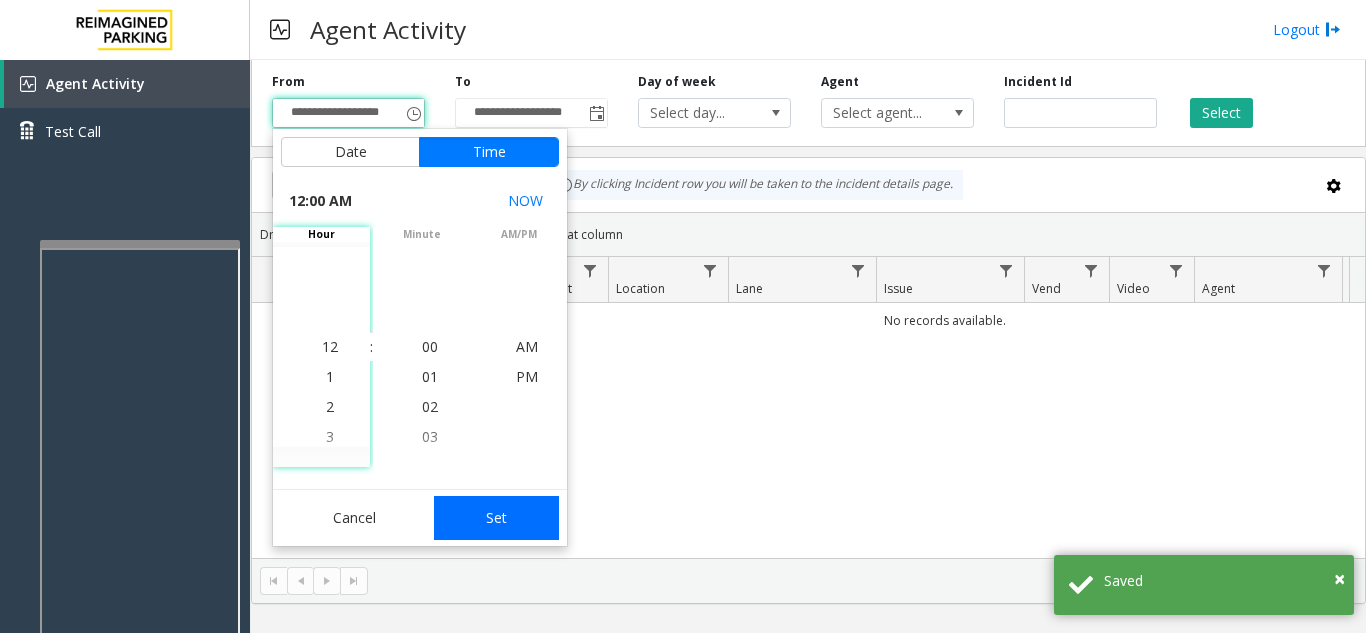 click on "Set" 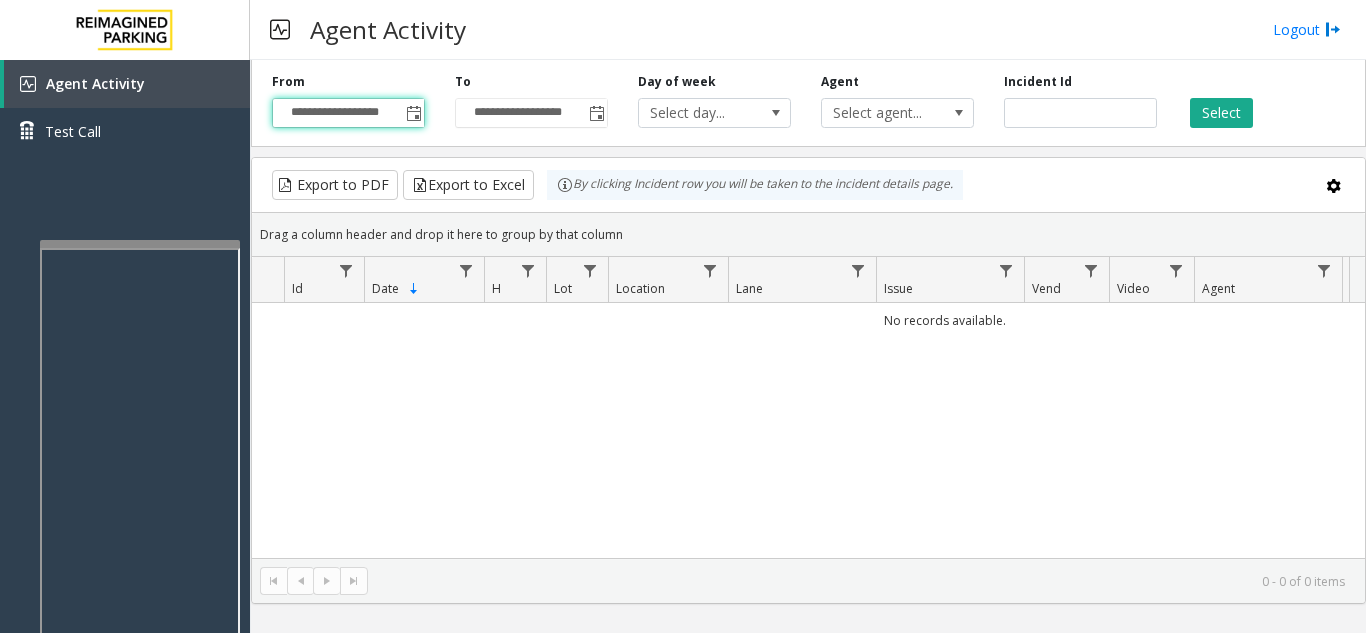 type on "**********" 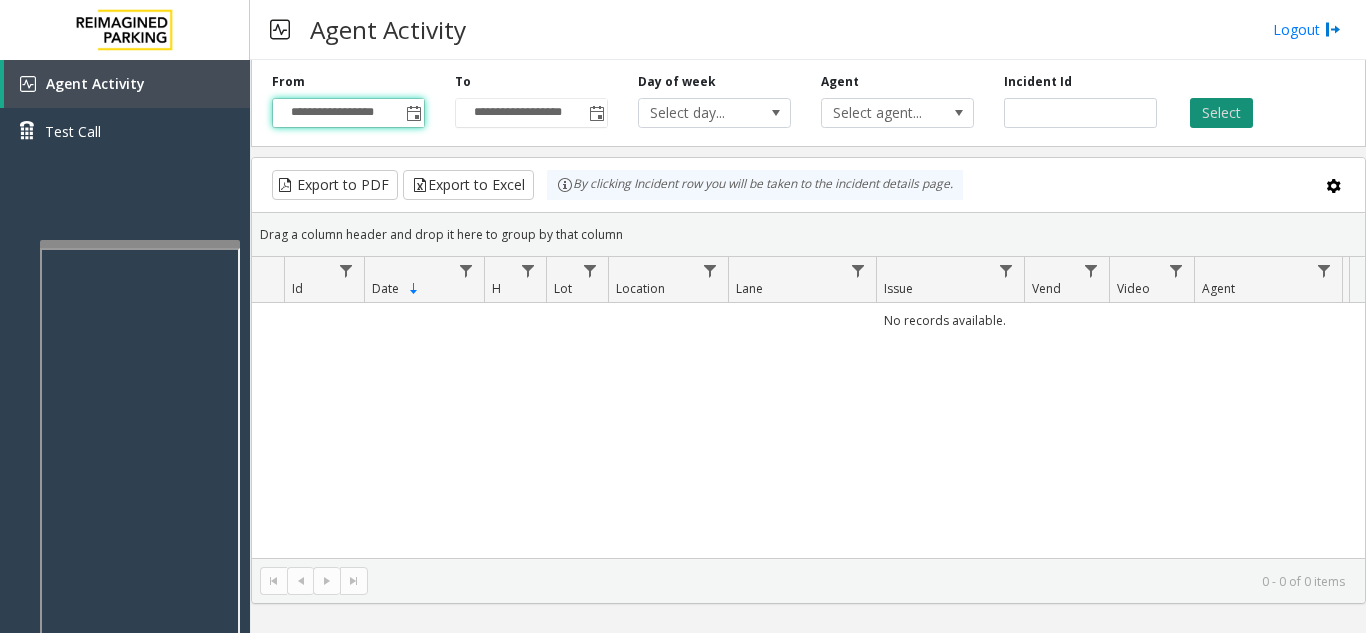 click on "Select" 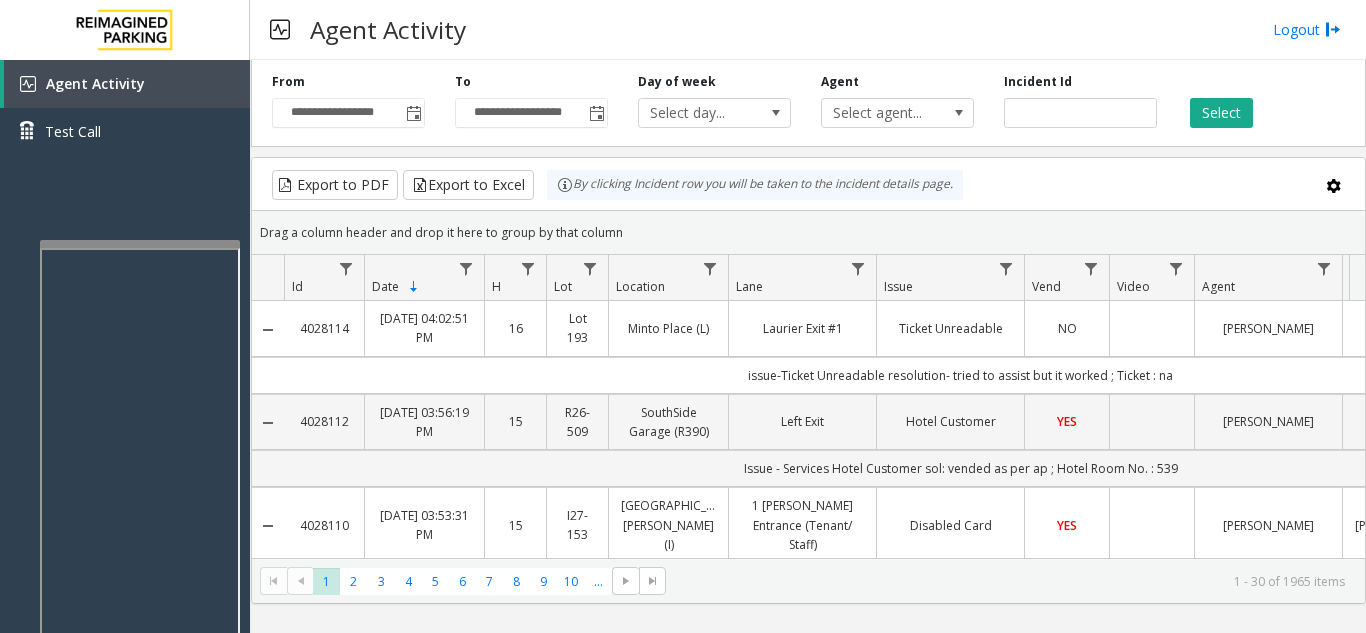 click on "Ticket Unreadable" 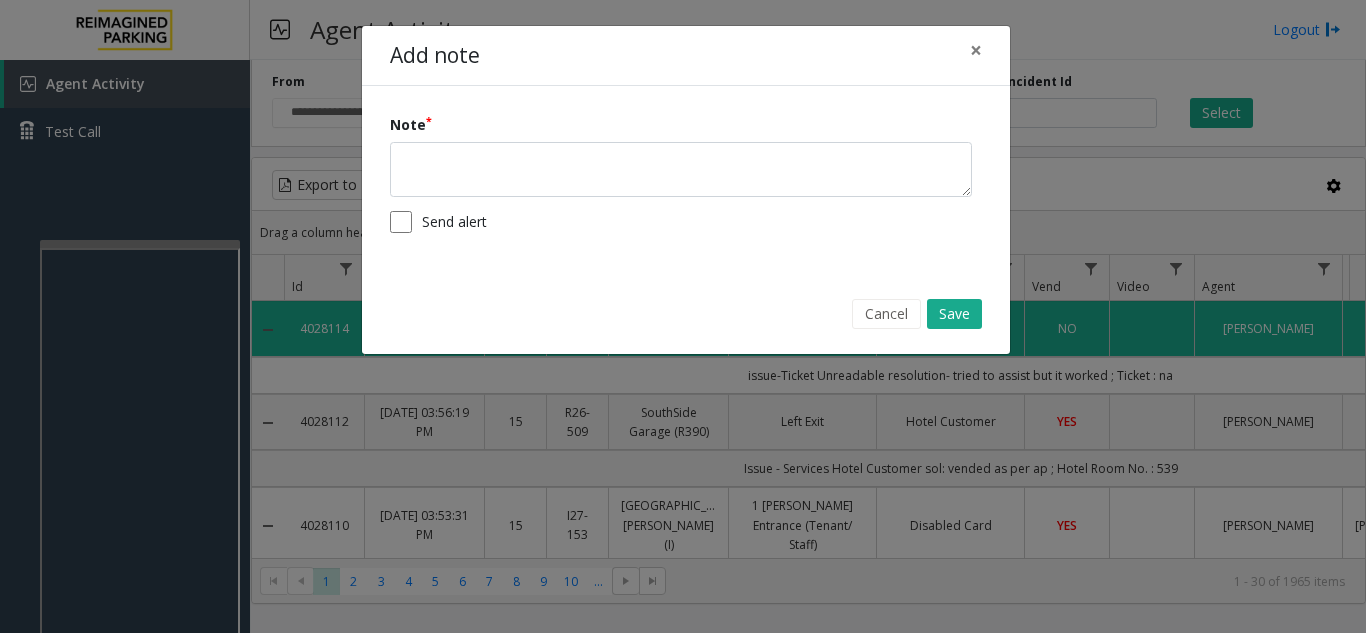 click on "Note Send alert" 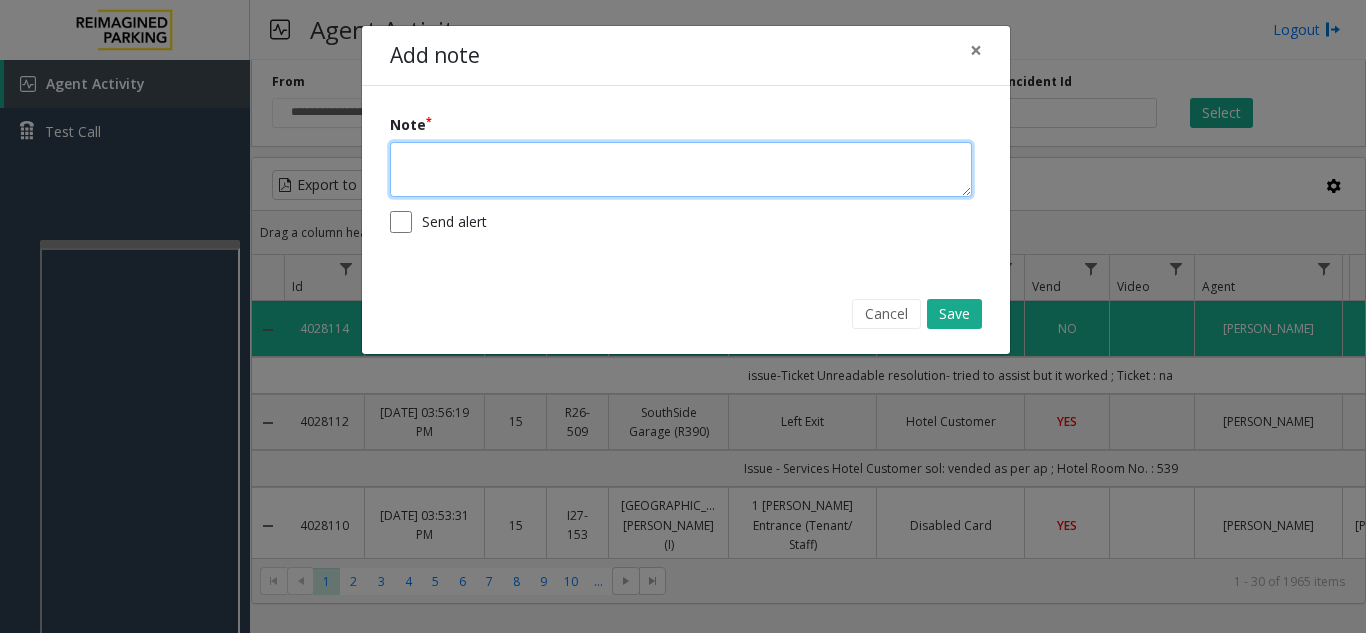 click 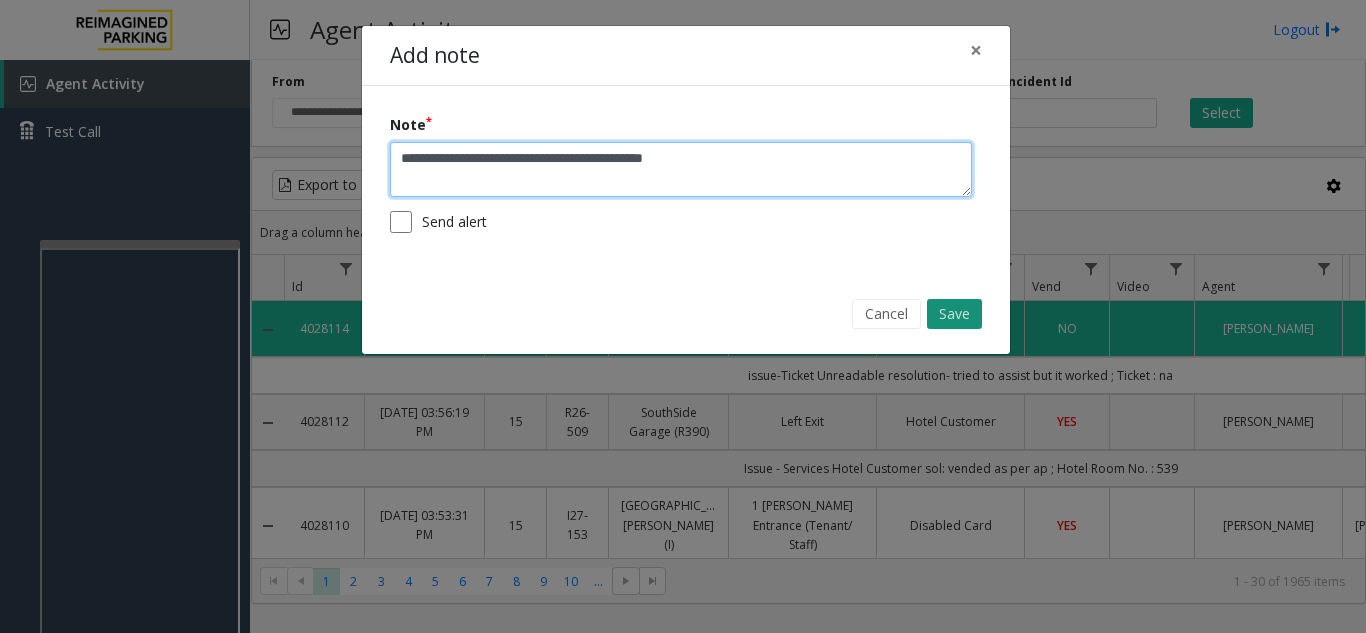 type on "**********" 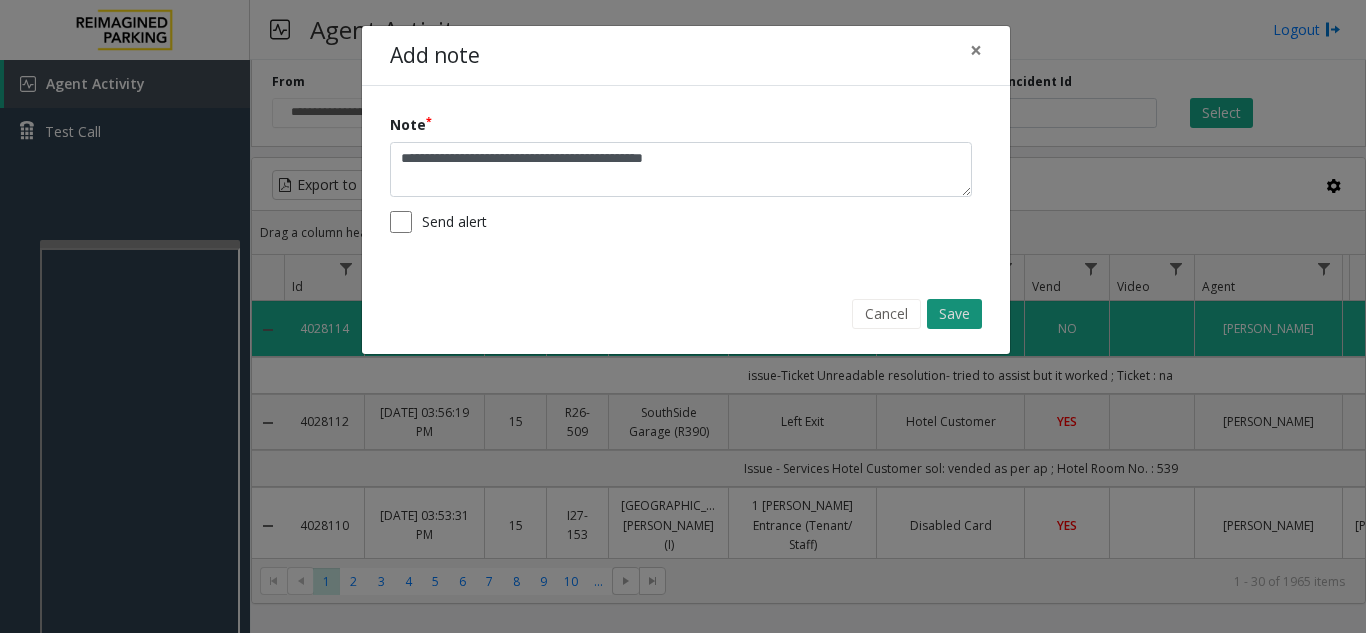 click on "Save" 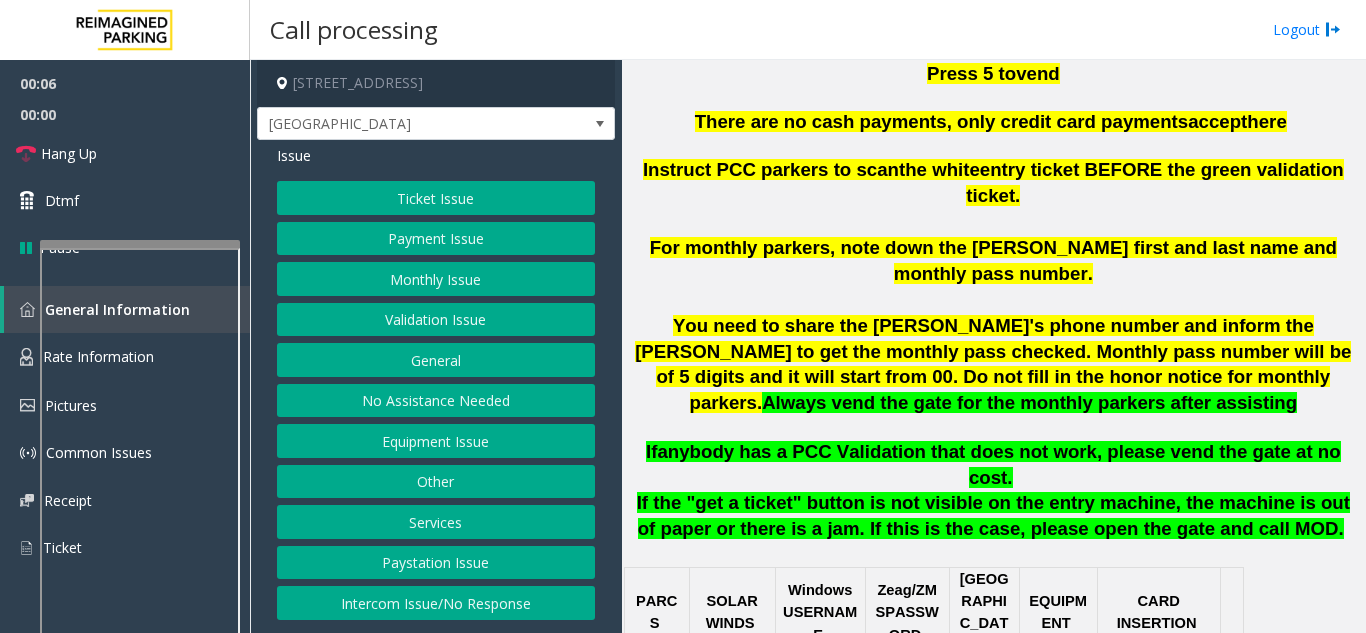 scroll, scrollTop: 900, scrollLeft: 0, axis: vertical 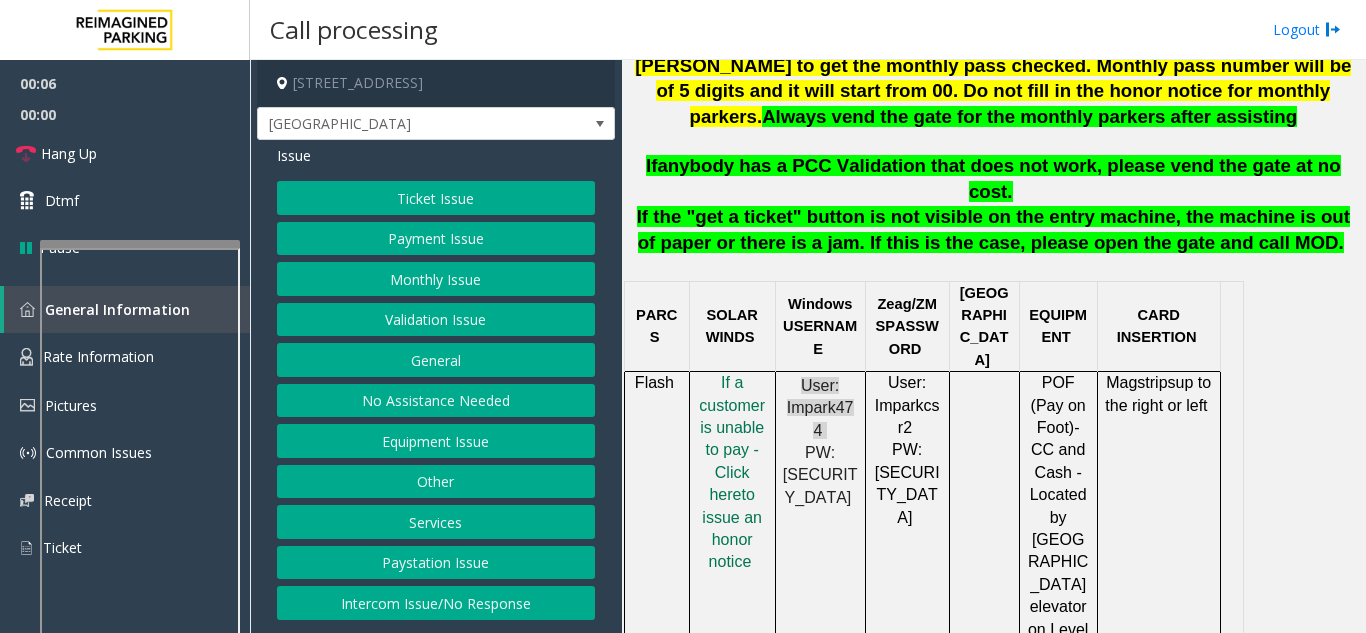 click 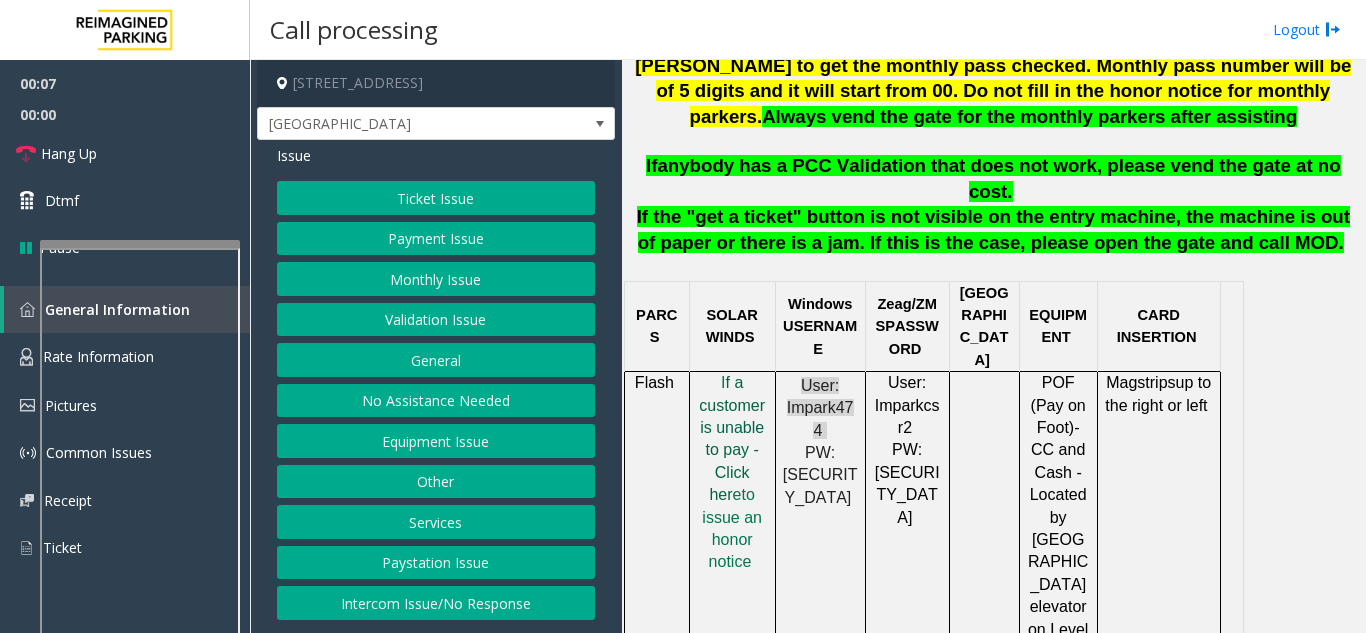 click on "f a customer is unable to pay - Click her" 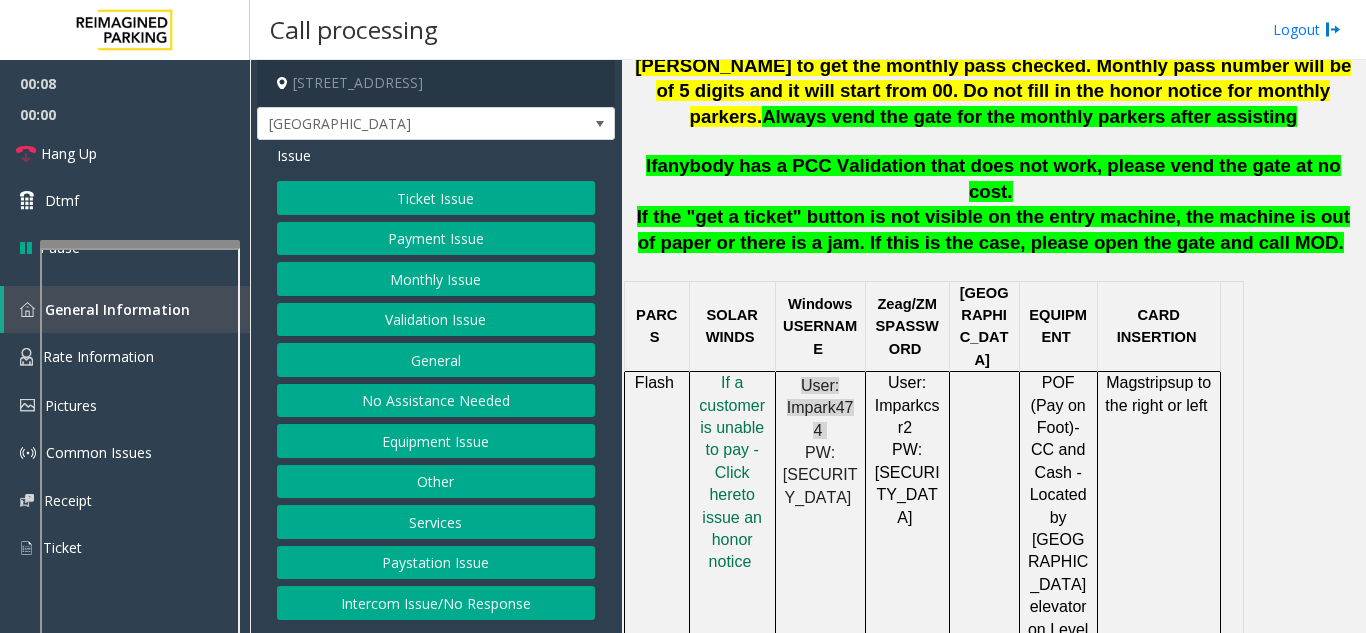 click on "Intercom Issue/No Response" 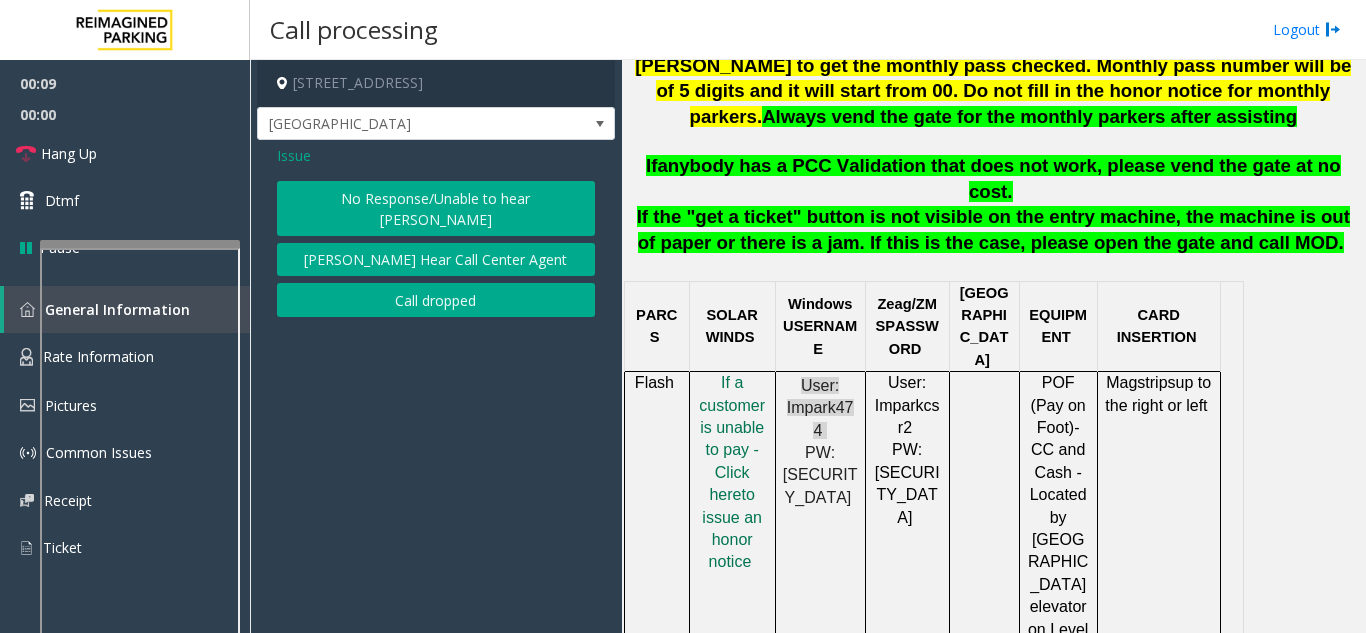 click on "No Response/Unable to hear [PERSON_NAME]" 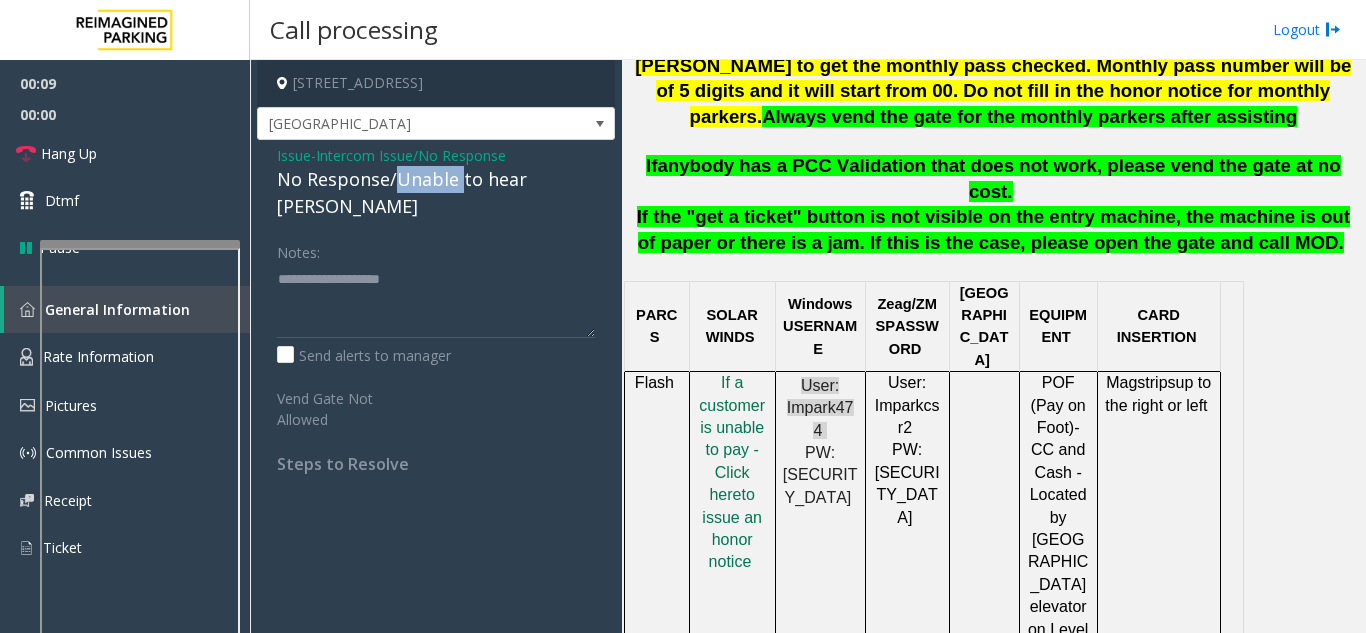 click on "No Response/Unable to hear [PERSON_NAME]" 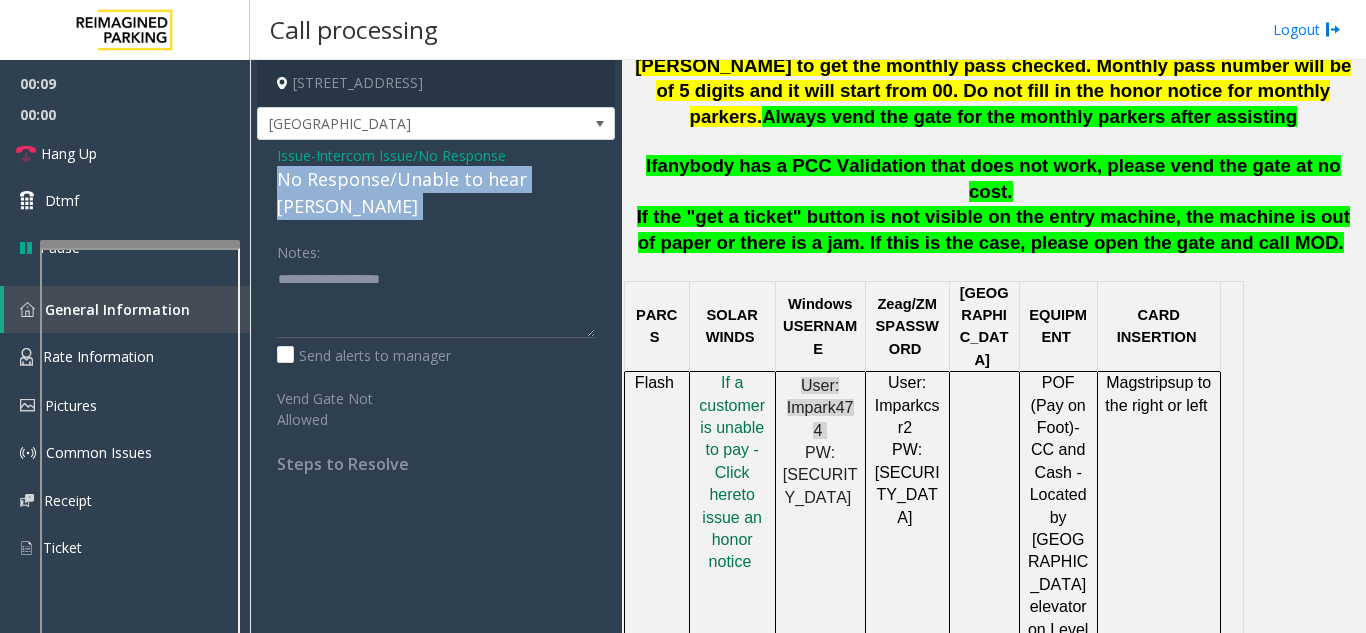 click on "No Response/Unable to hear [PERSON_NAME]" 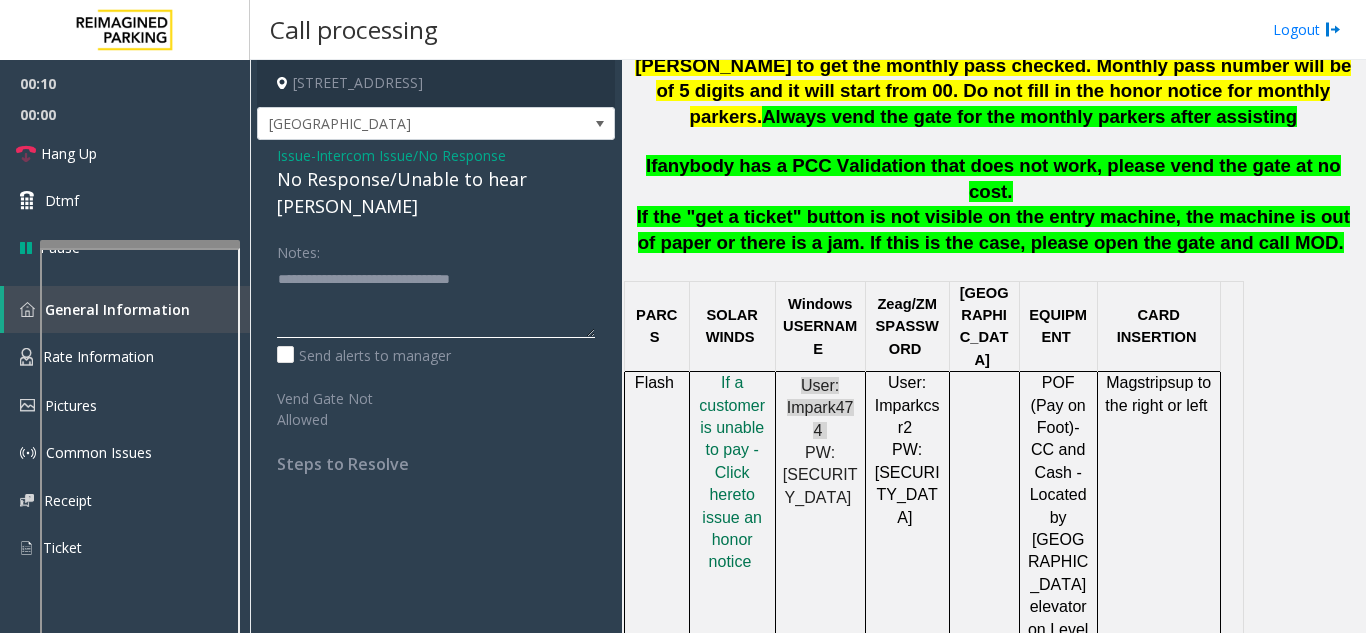 click 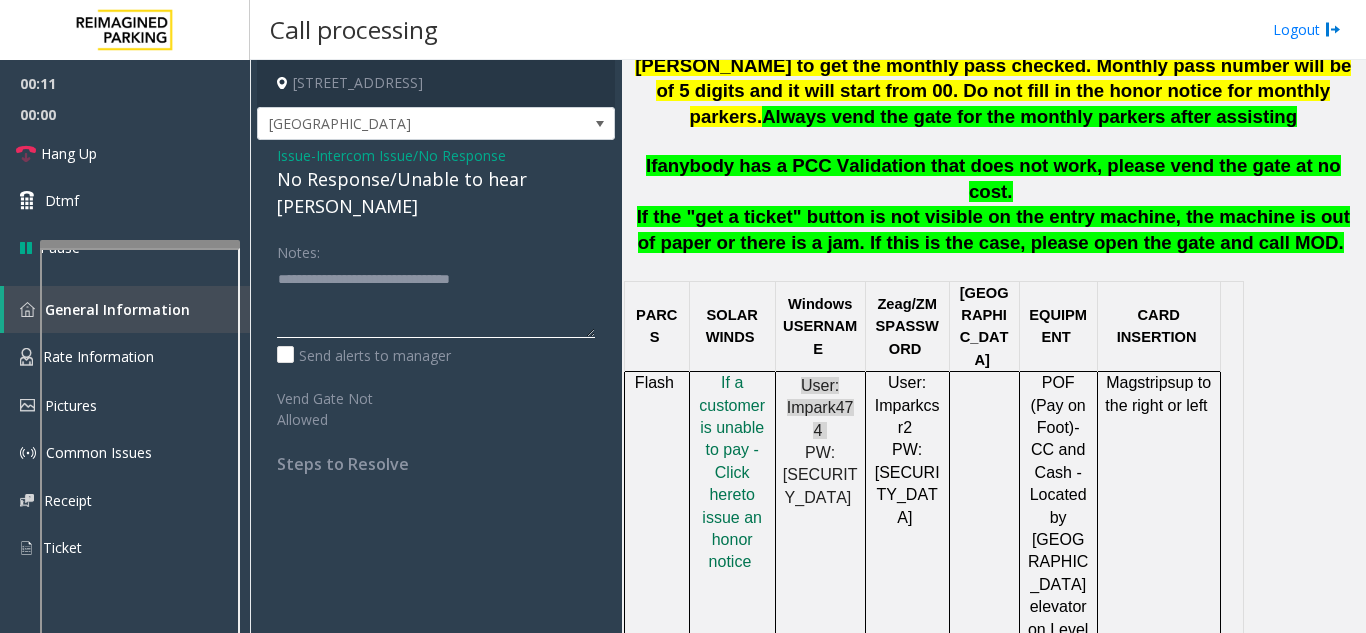 click 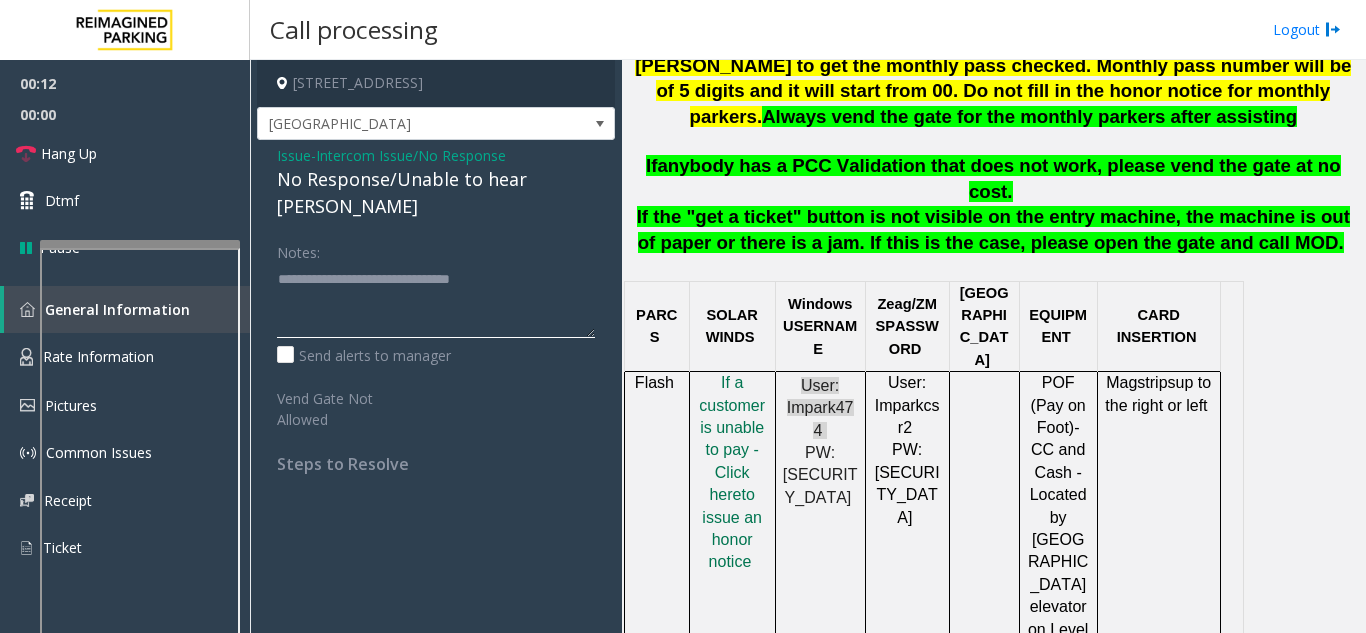 type on "**********" 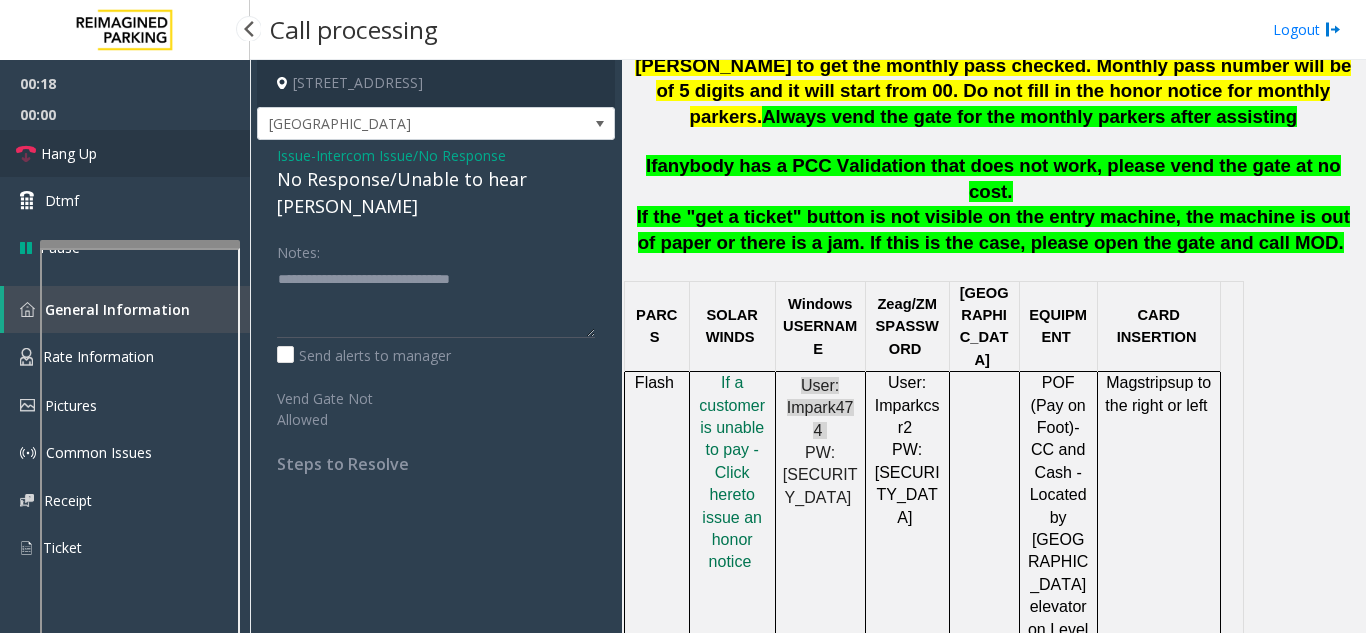 click on "Hang Up" at bounding box center (125, 153) 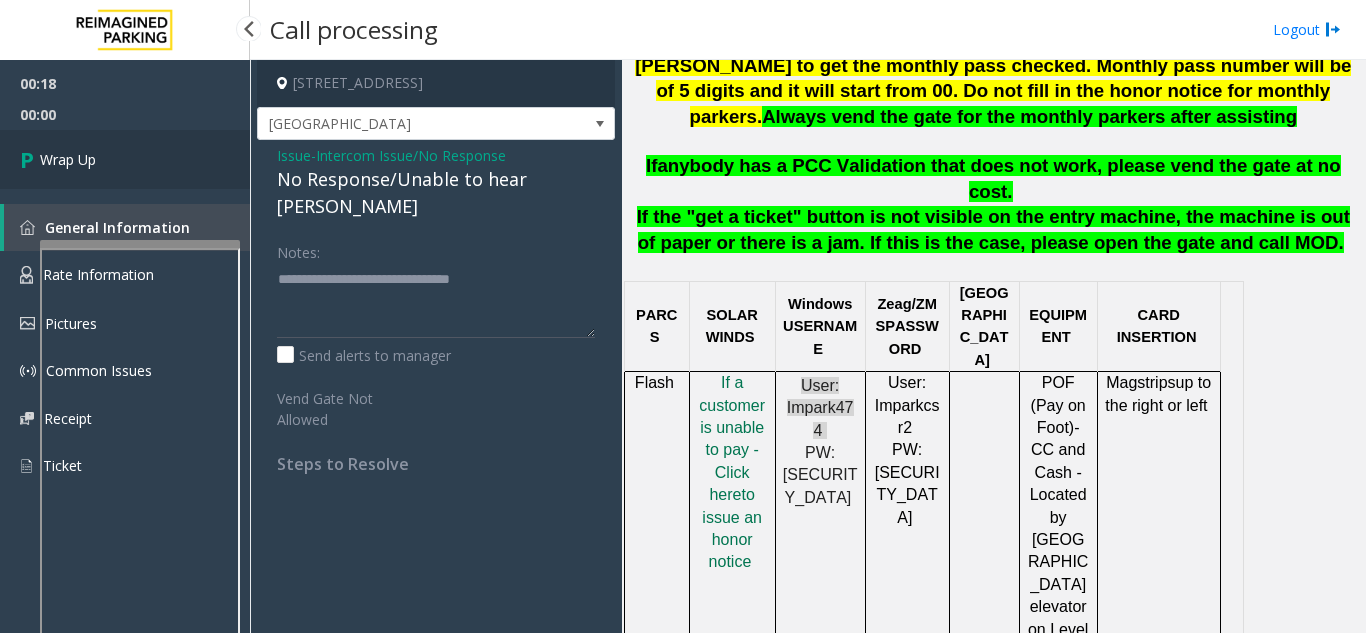 click on "Wrap Up" at bounding box center (125, 159) 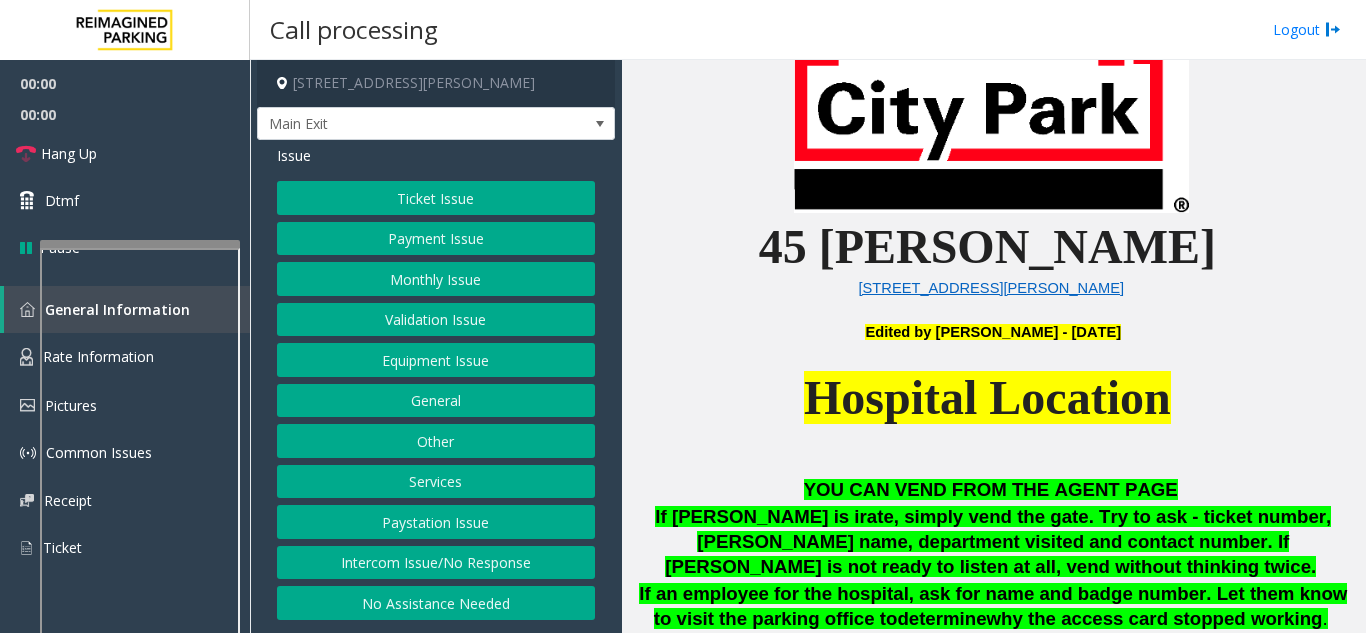 scroll, scrollTop: 600, scrollLeft: 0, axis: vertical 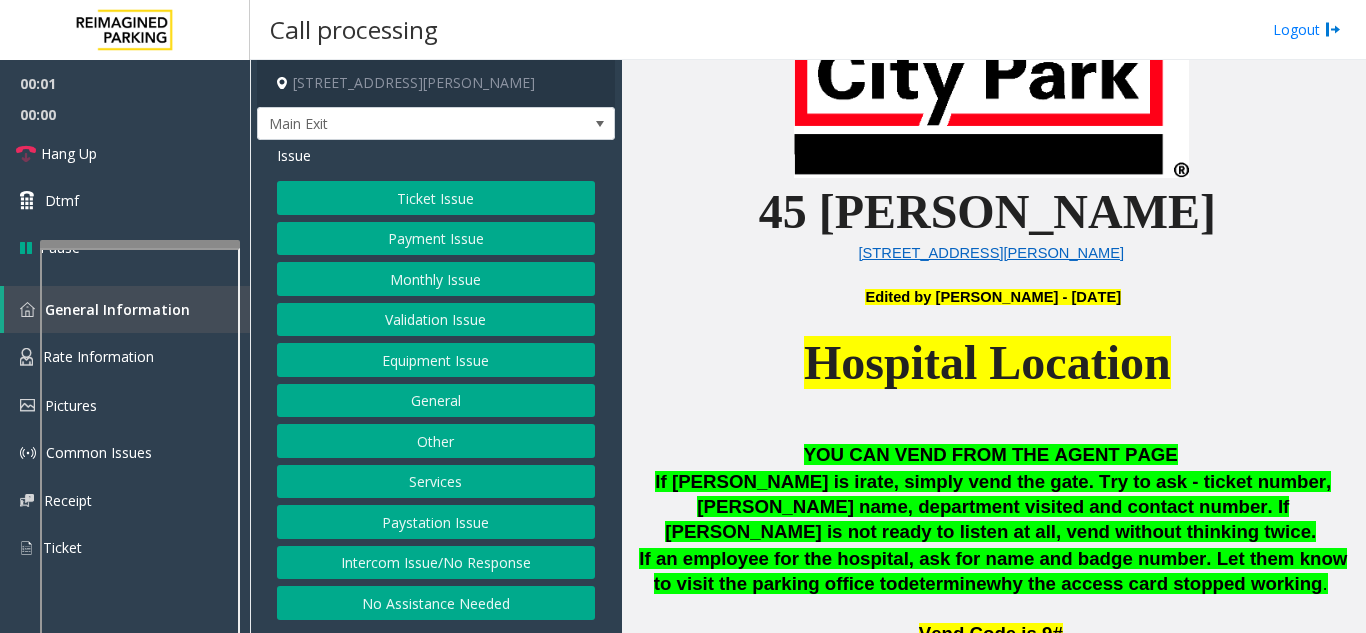 click on "Hospital Location" 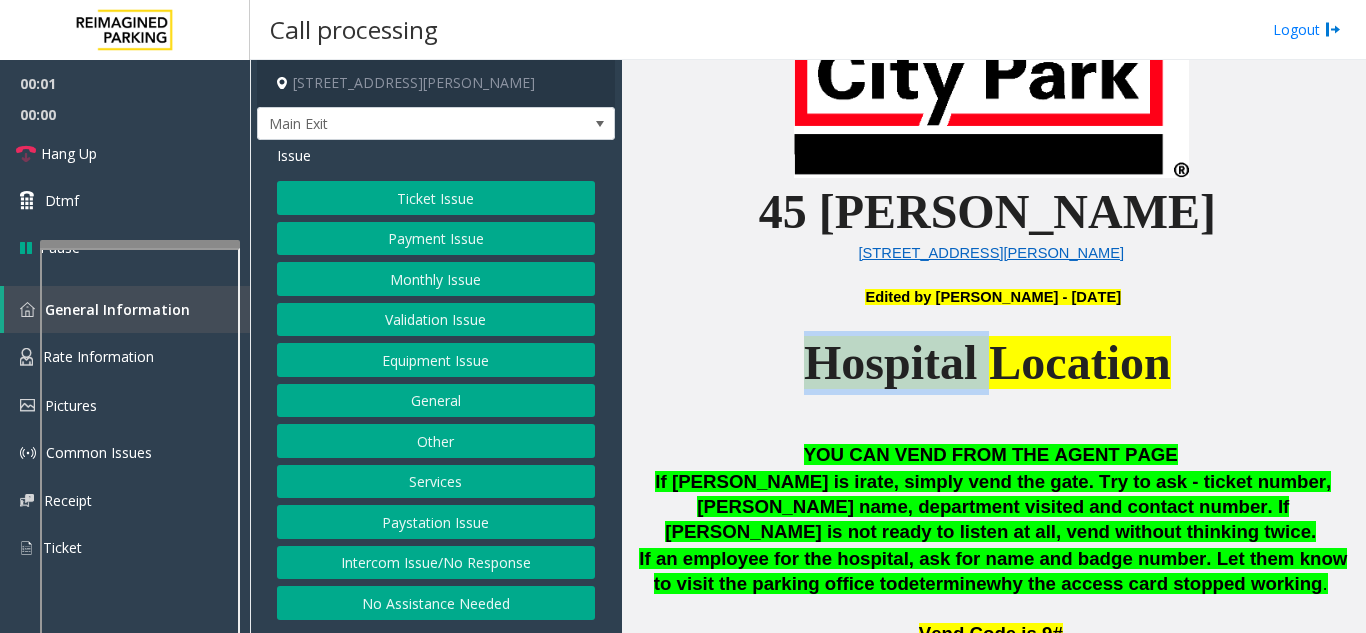 click on "Hospital Location" 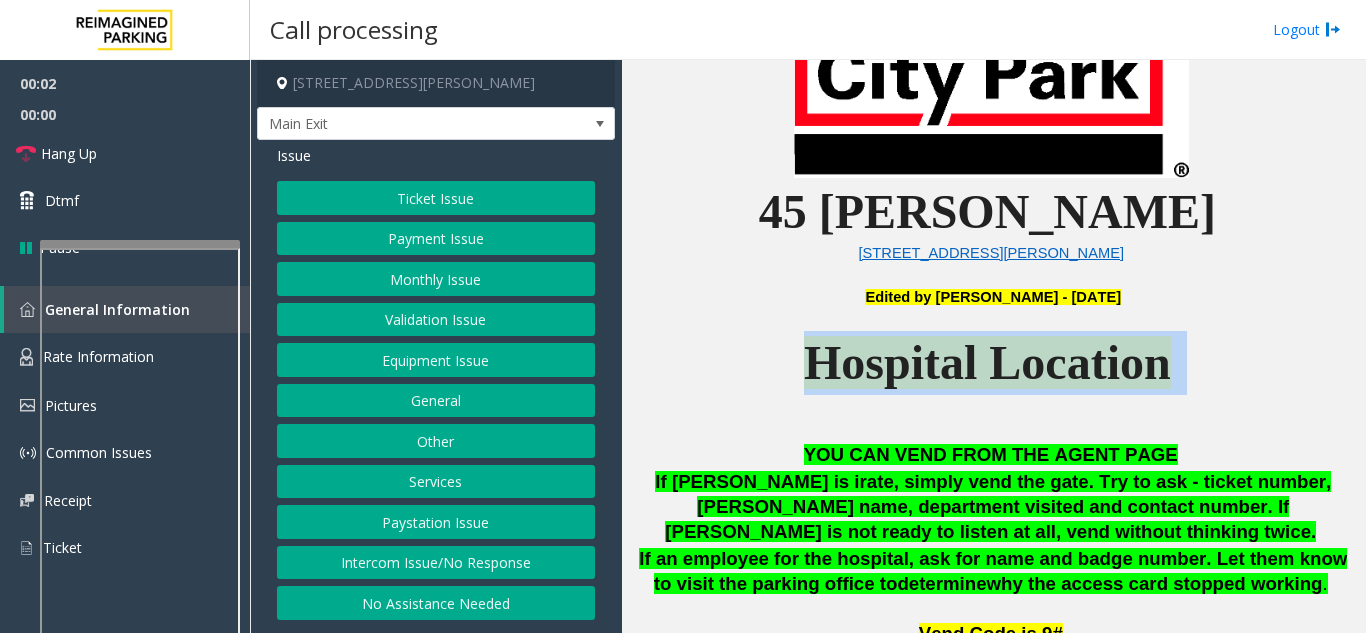 drag, startPoint x: 957, startPoint y: 362, endPoint x: 1157, endPoint y: 353, distance: 200.2024 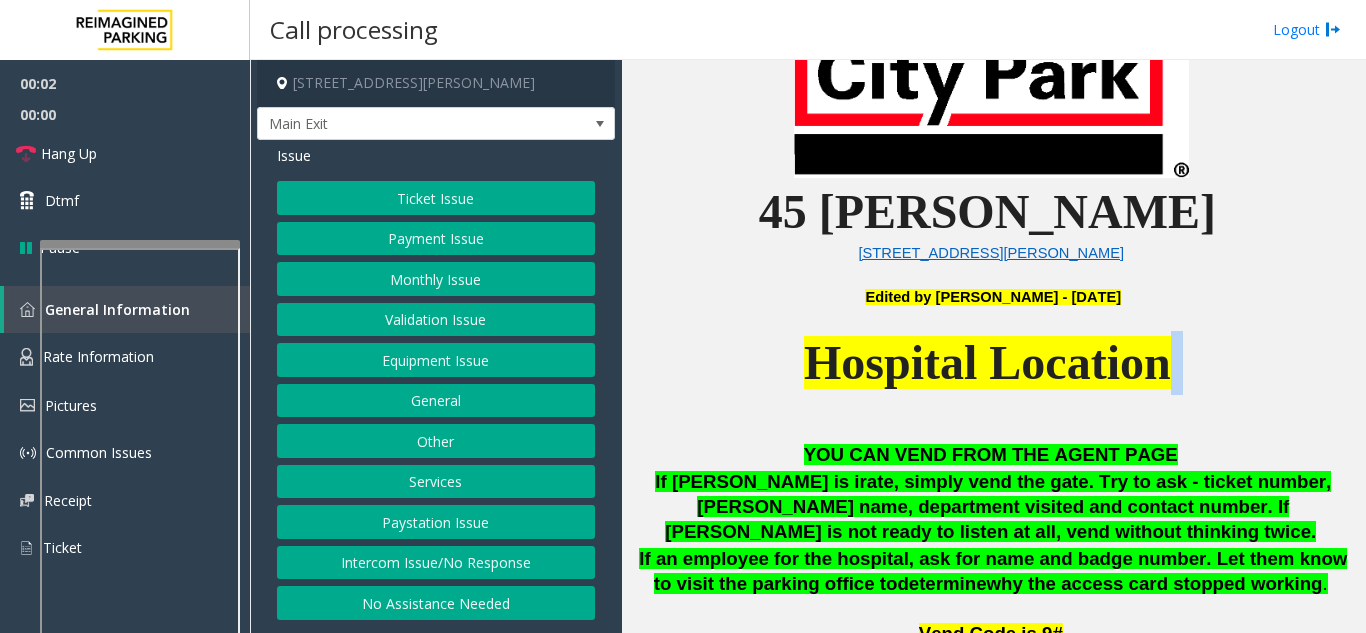 click on "Hospital Location" 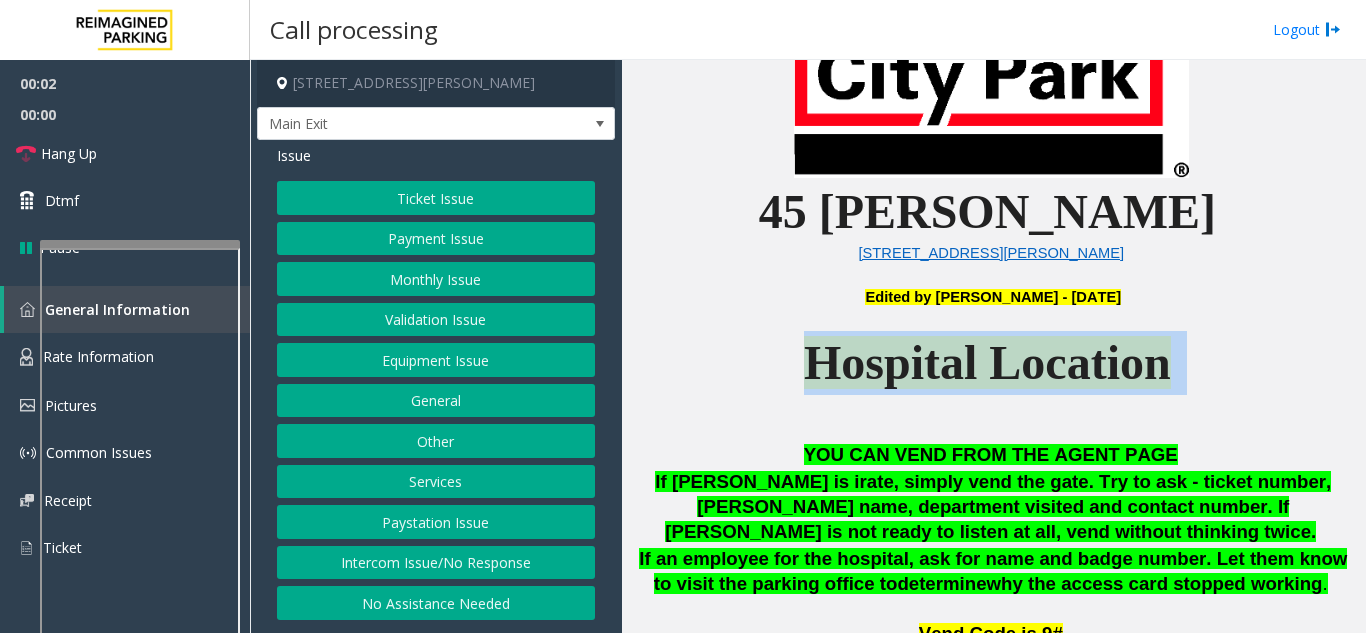 drag, startPoint x: 1157, startPoint y: 353, endPoint x: 921, endPoint y: 326, distance: 237.53947 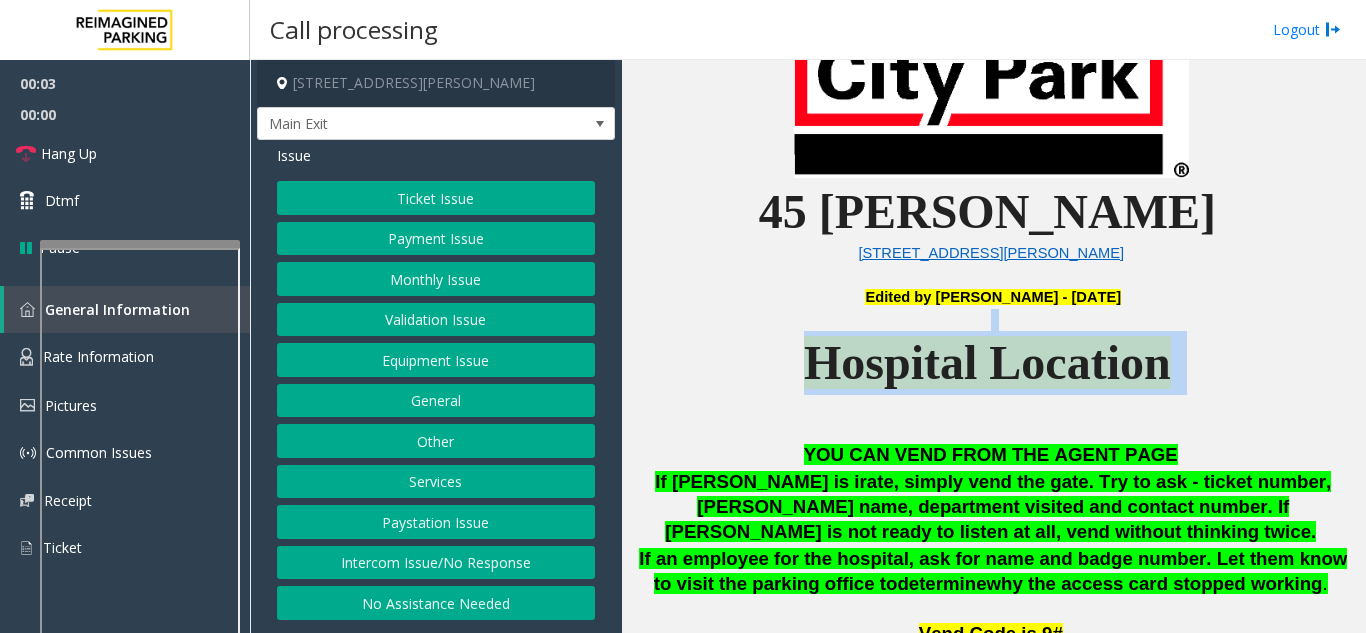 click on "Hospital Location" 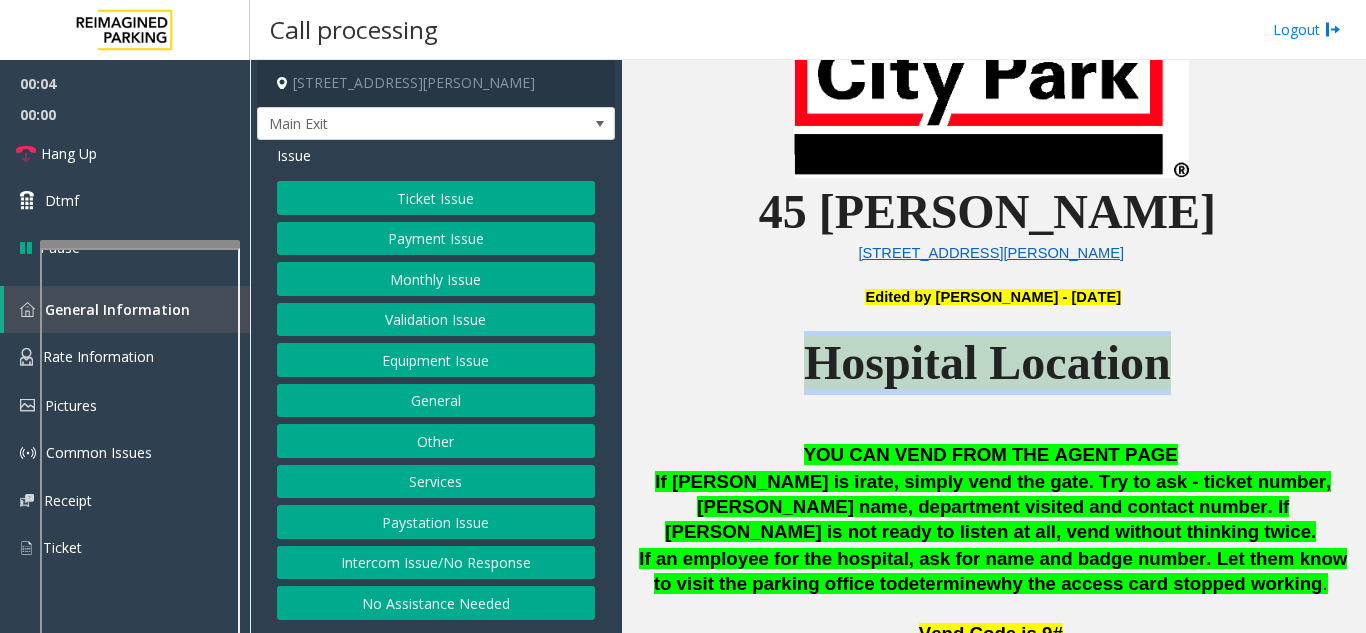 drag, startPoint x: 794, startPoint y: 351, endPoint x: 1052, endPoint y: 372, distance: 258.85324 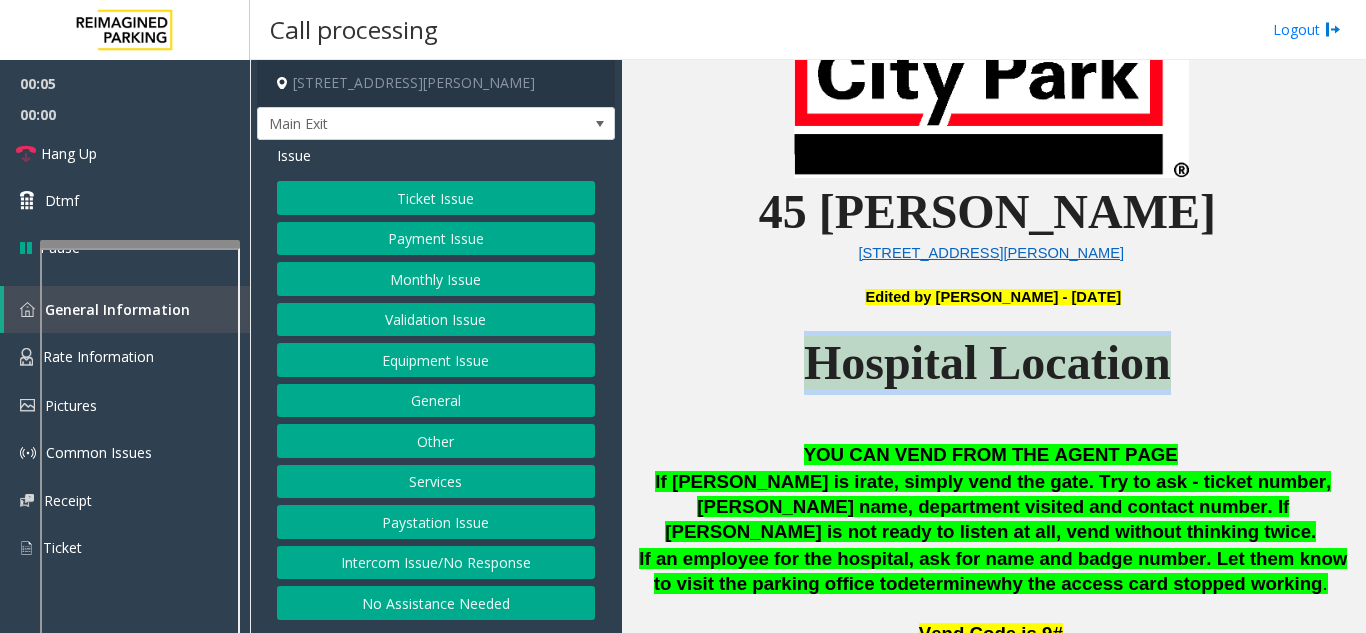 drag, startPoint x: 1052, startPoint y: 372, endPoint x: 786, endPoint y: 359, distance: 266.31747 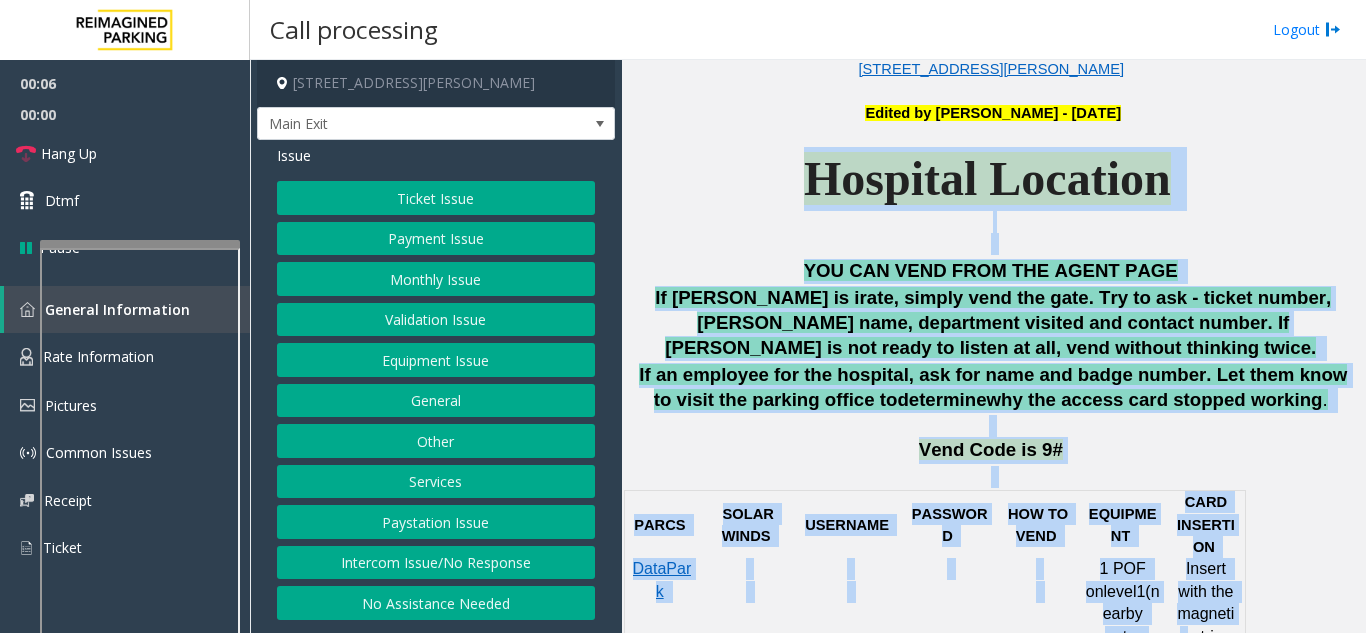 drag, startPoint x: 786, startPoint y: 359, endPoint x: 1210, endPoint y: 645, distance: 511.4411 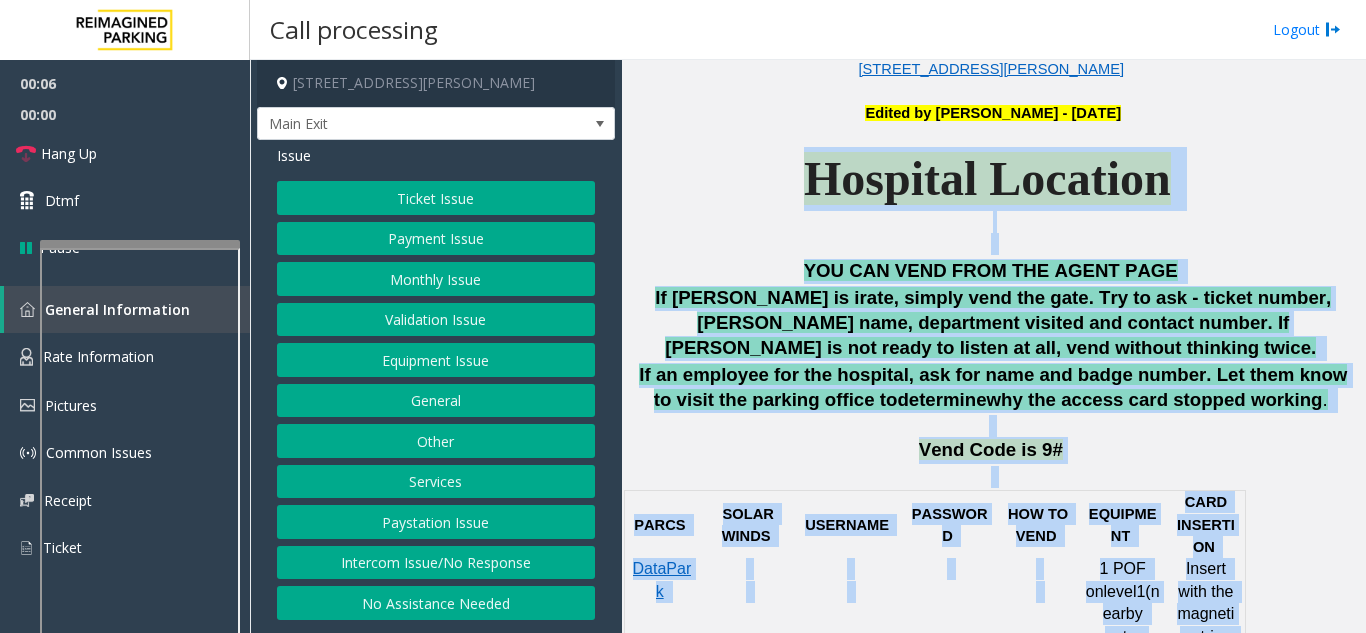 scroll, scrollTop: 883, scrollLeft: 0, axis: vertical 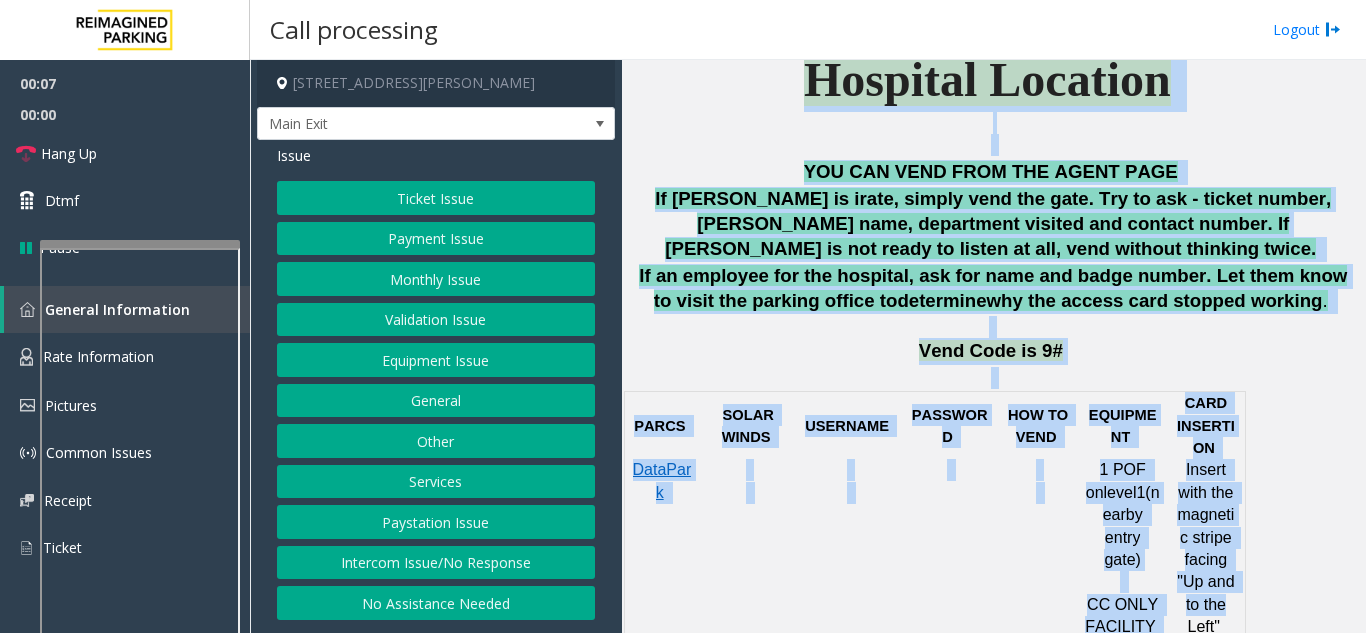 click on "If [PERSON_NAME] is irate, simply vend the gate. Try to ask - ticket number, [PERSON_NAME] name, department visited and contact number. If [PERSON_NAME] is not ready to listen at all, vend without thinking twice." 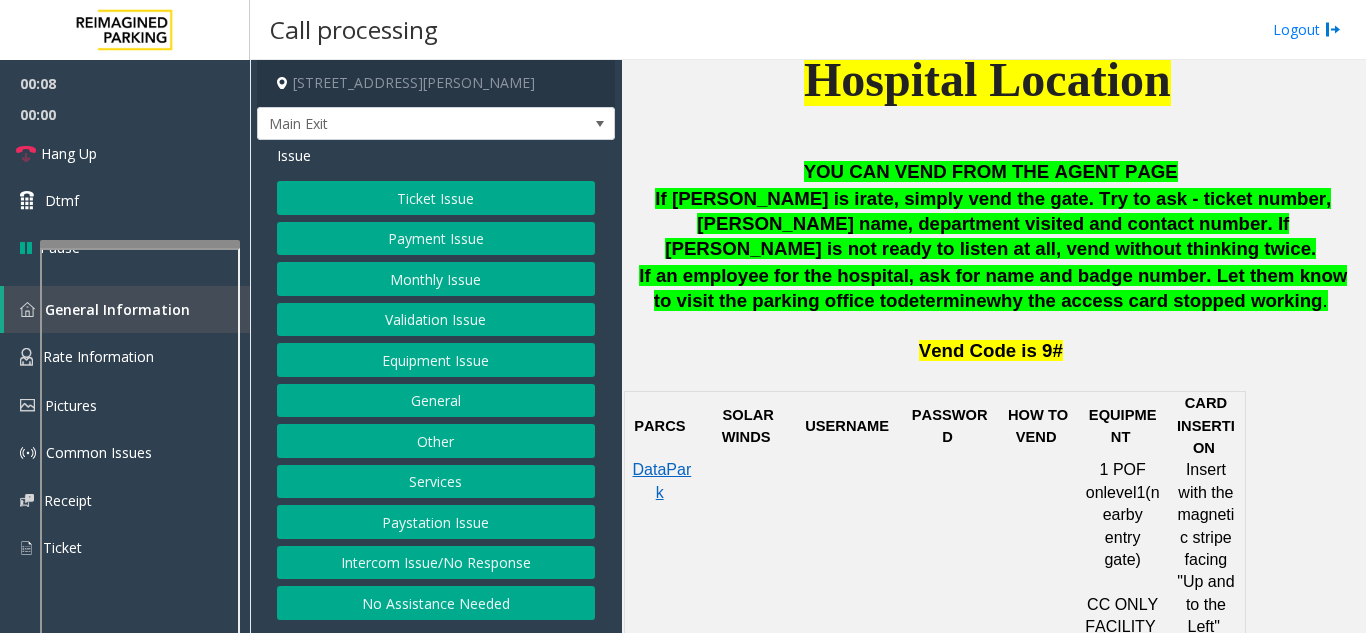 click on "Intercom Issue/No Response" 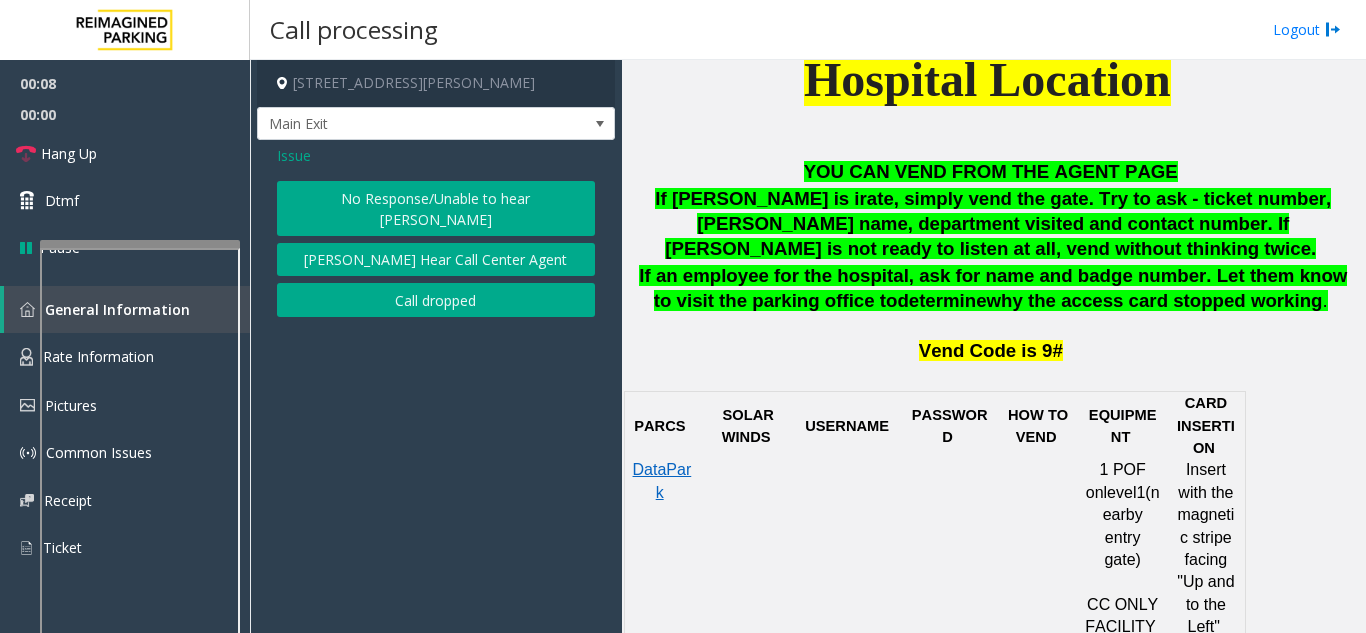 click on "No Response/Unable to hear [PERSON_NAME]" 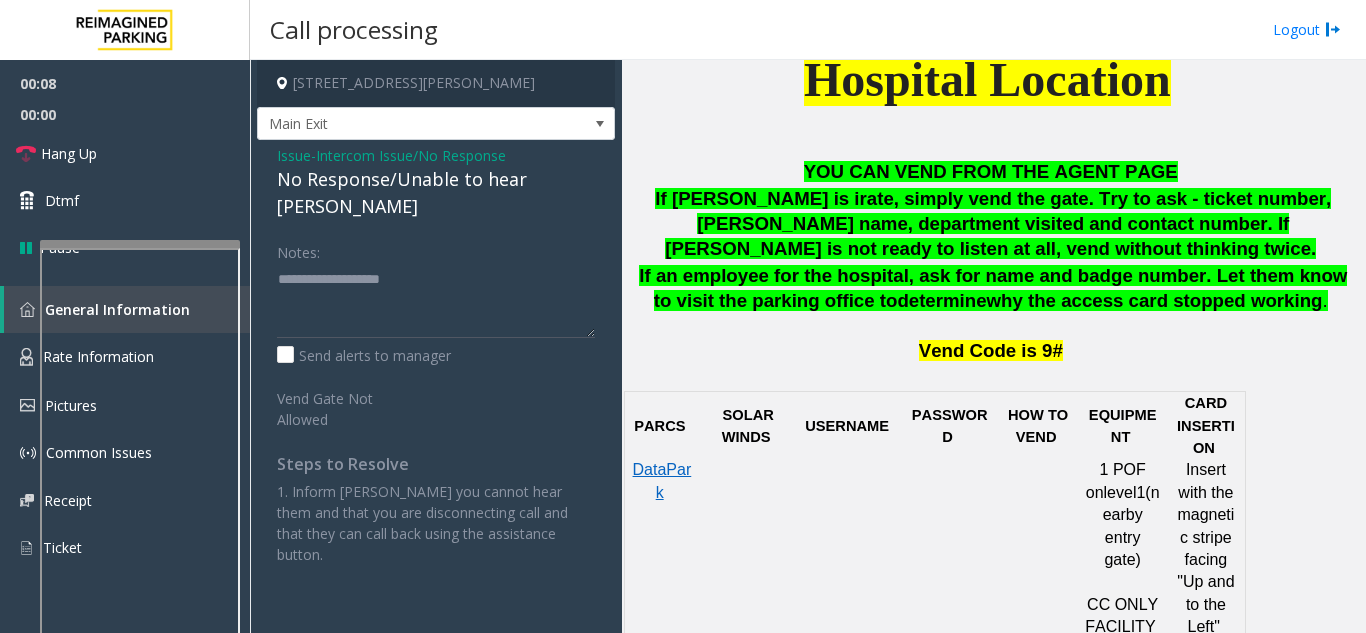 click on "No Response/Unable to hear [PERSON_NAME]" 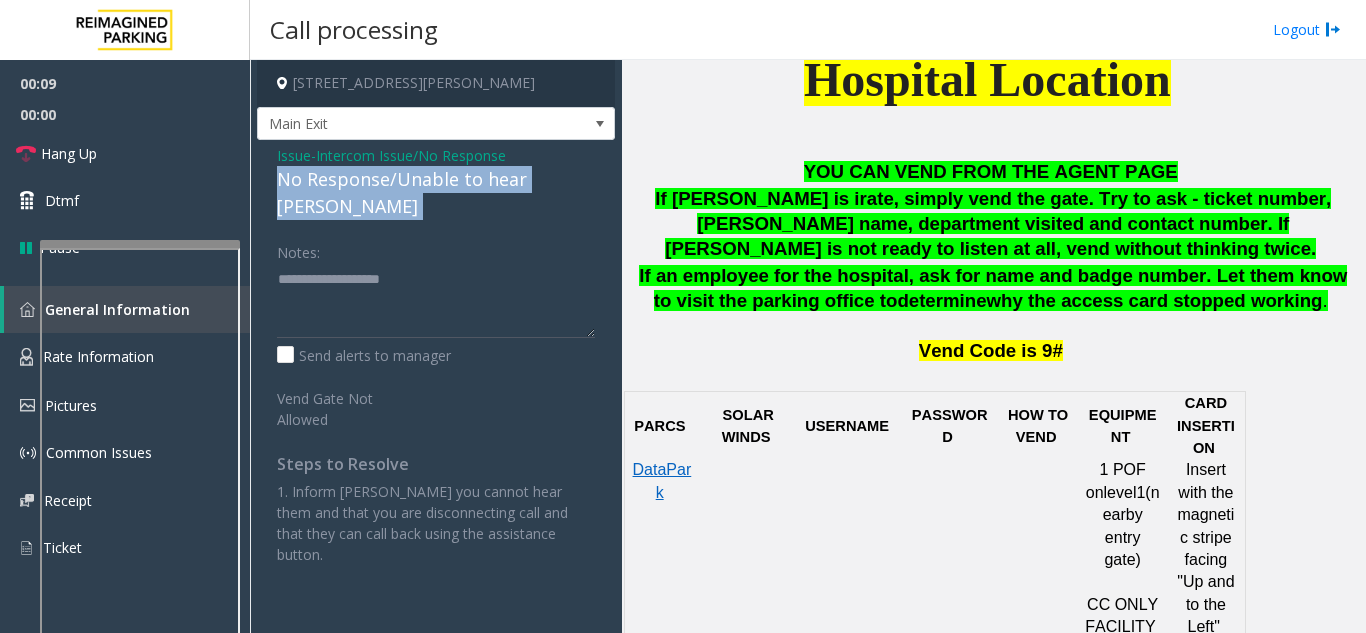 click on "No Response/Unable to hear [PERSON_NAME]" 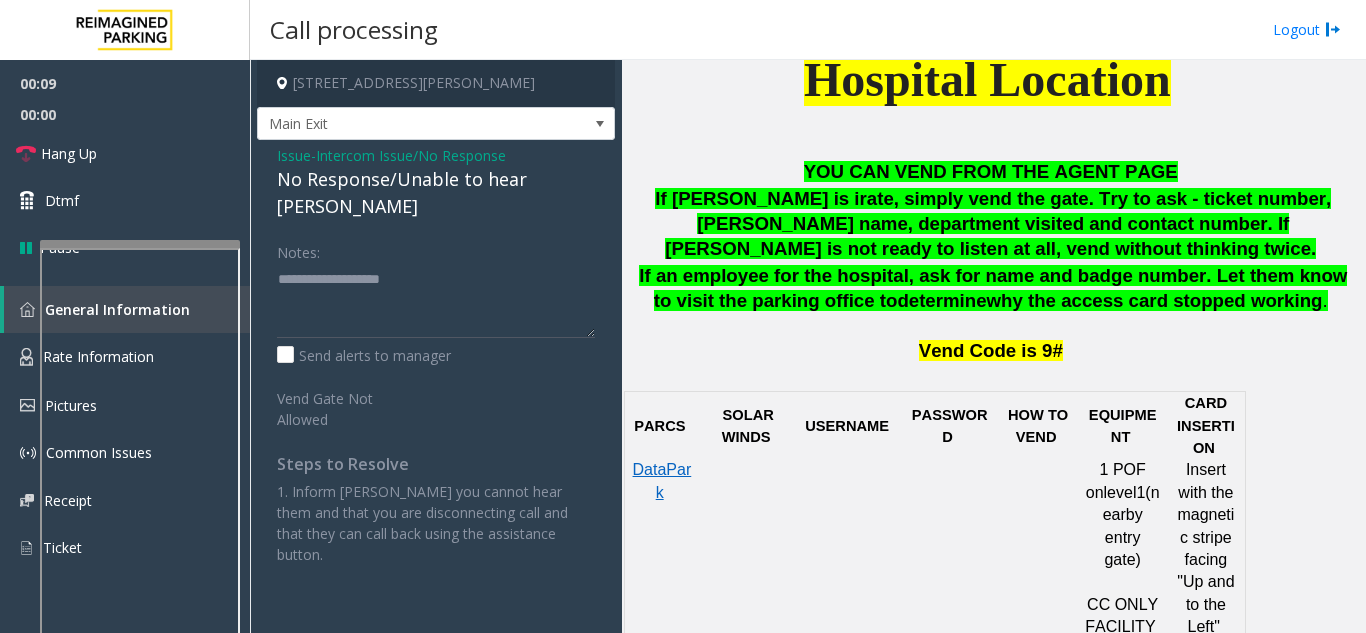 click on "No Response/Unable to hear [PERSON_NAME]" 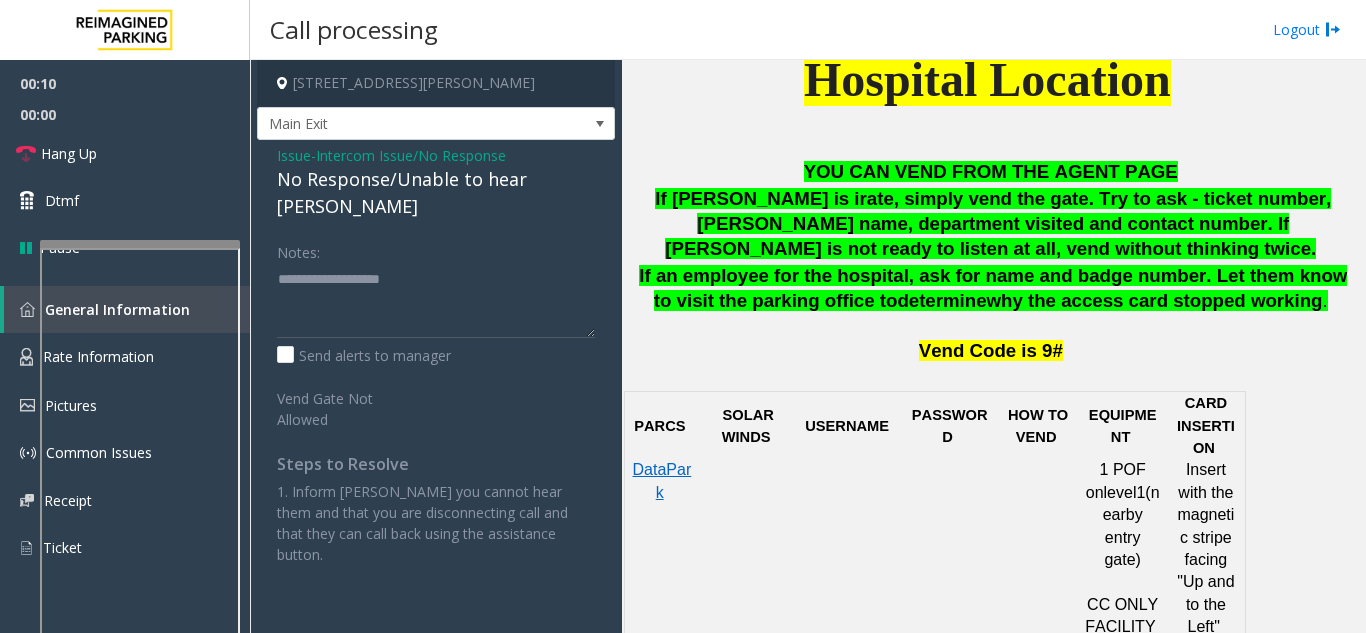 click on "Issue" 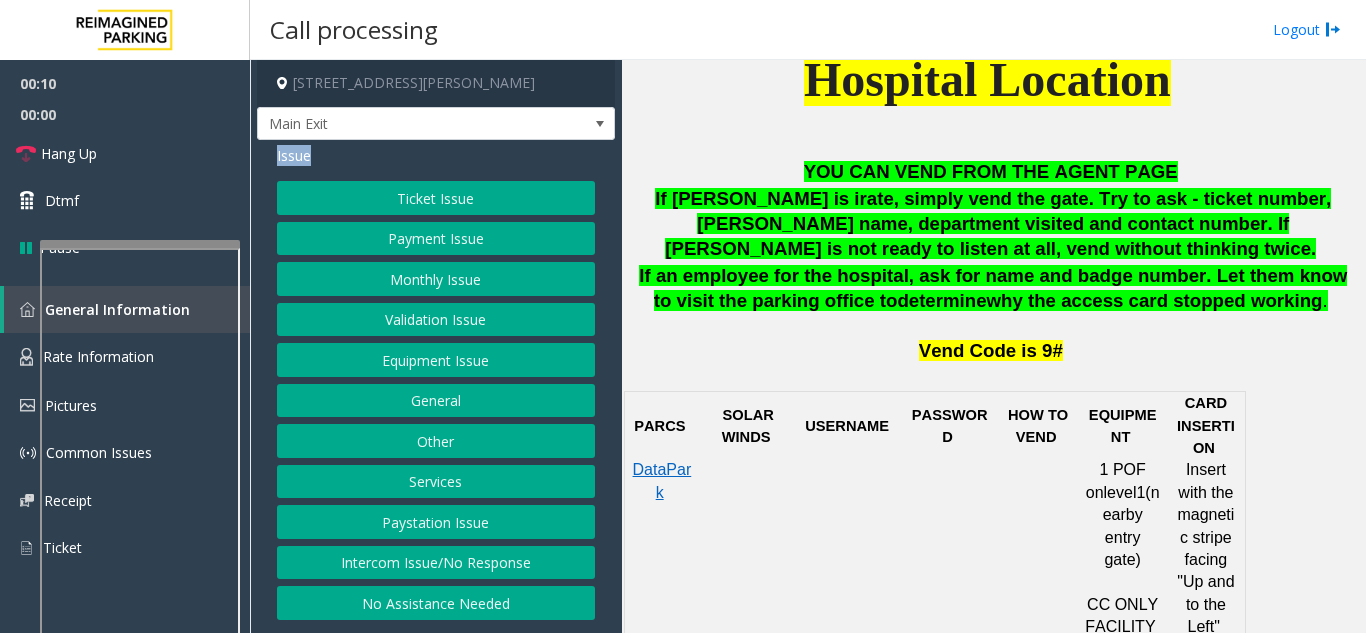 click on "Issue" 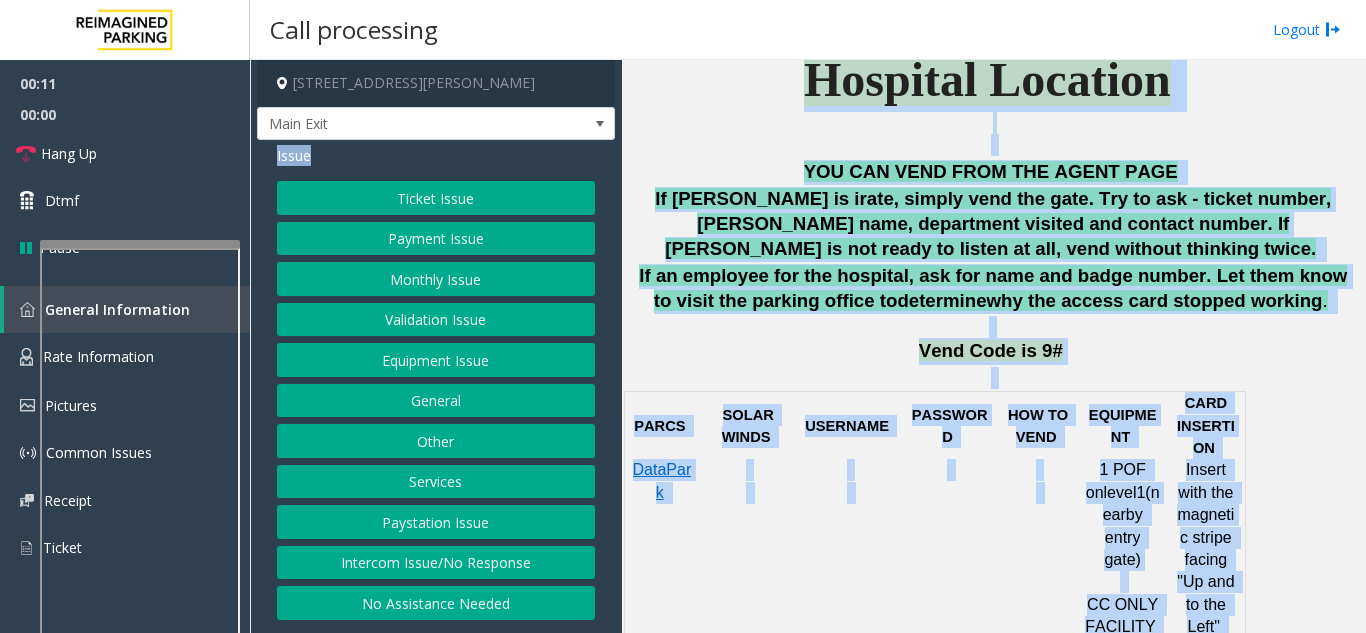 drag, startPoint x: 292, startPoint y: 147, endPoint x: 1365, endPoint y: 392, distance: 1100.6152 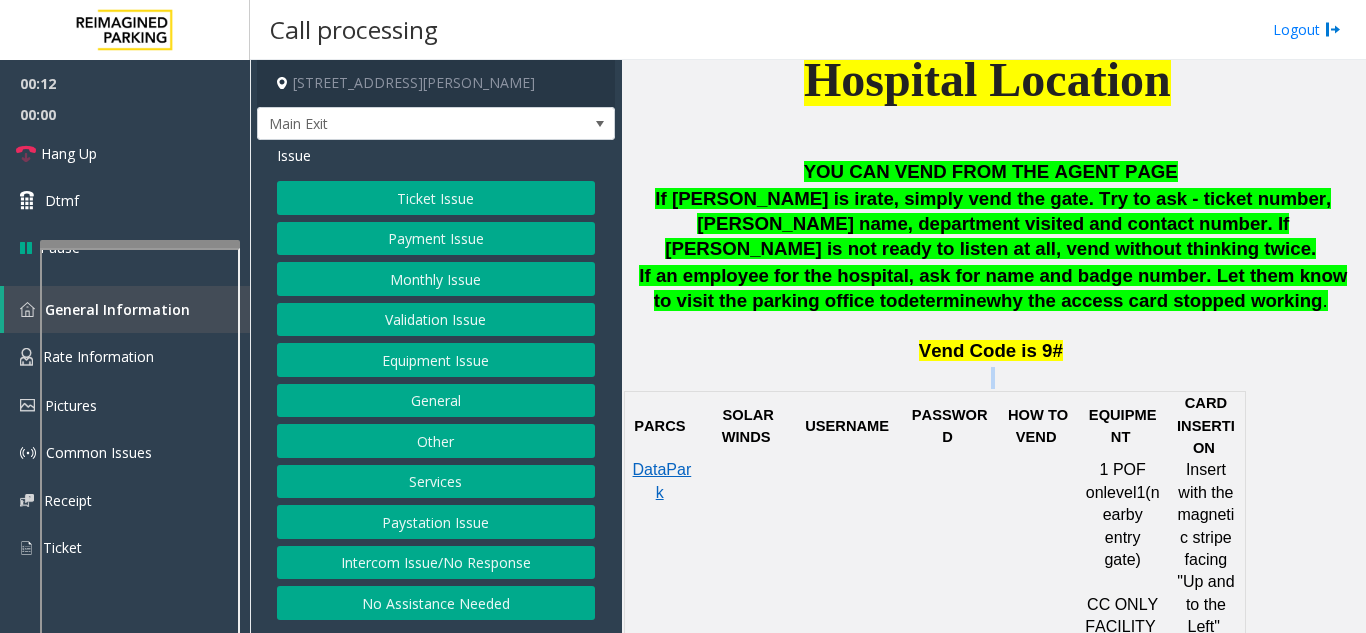 click on "Vend Code is 9#" 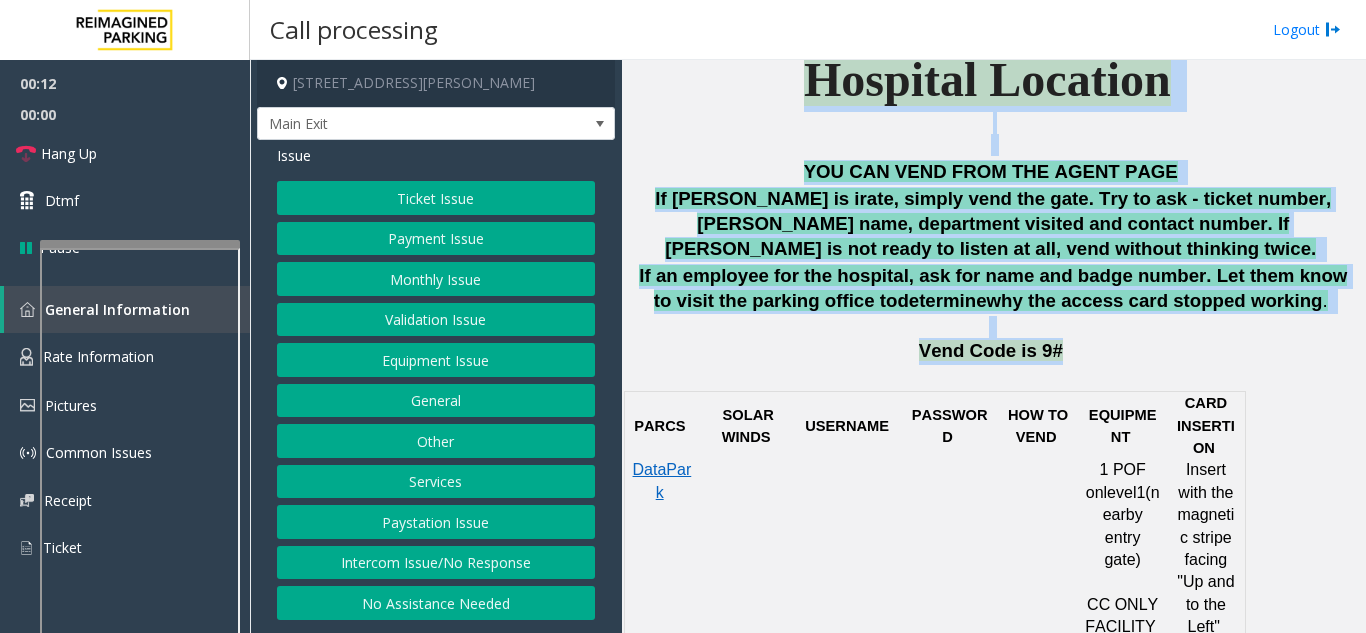 drag, startPoint x: 1290, startPoint y: 339, endPoint x: 658, endPoint y: 91, distance: 678.9168 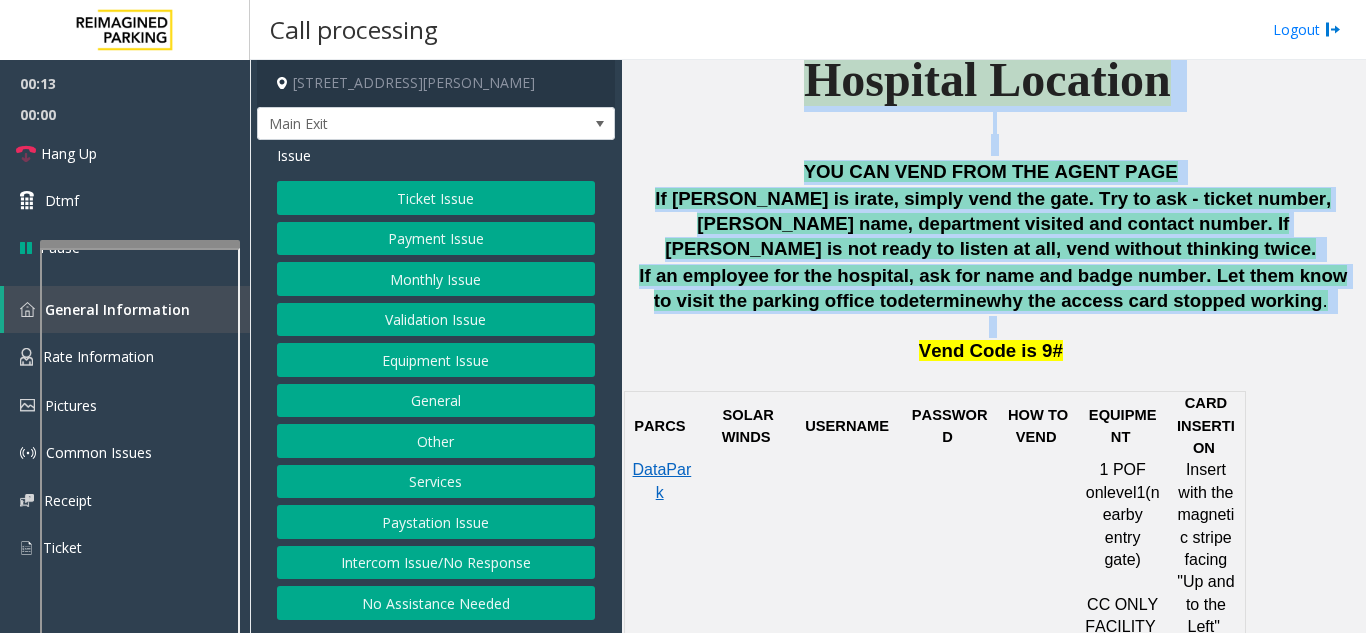 drag, startPoint x: 658, startPoint y: 91, endPoint x: 1116, endPoint y: 334, distance: 518.4718 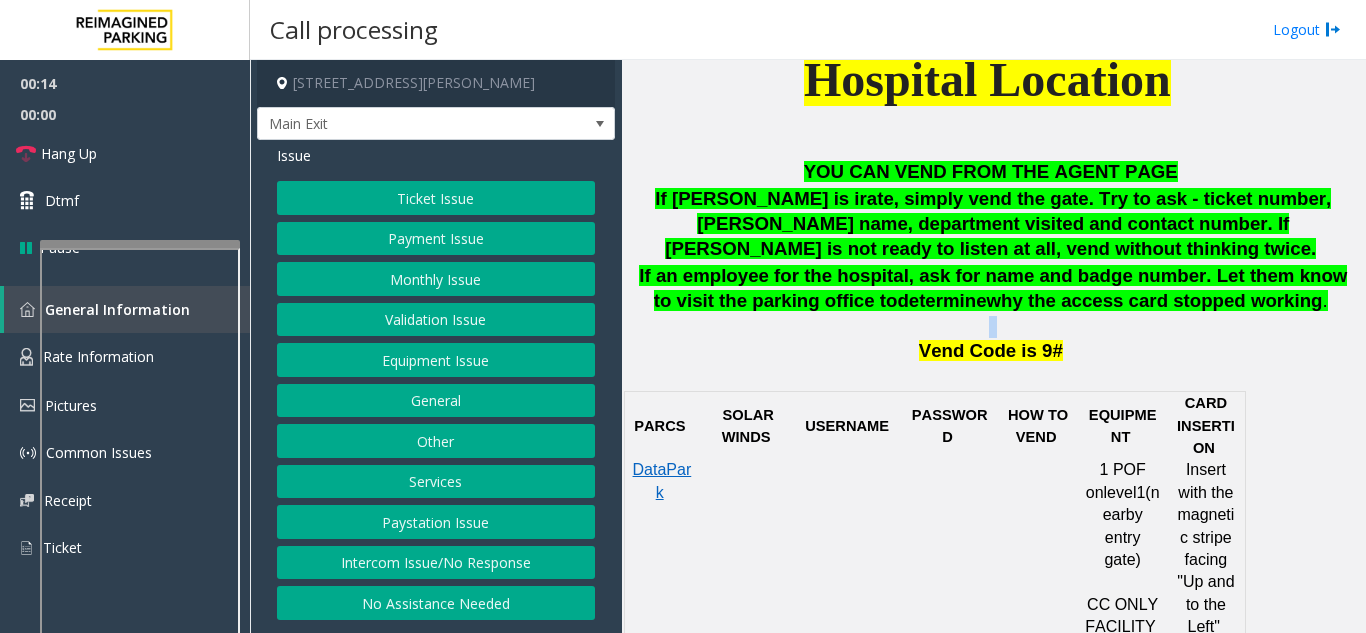 click on "Vend Code is 9#" 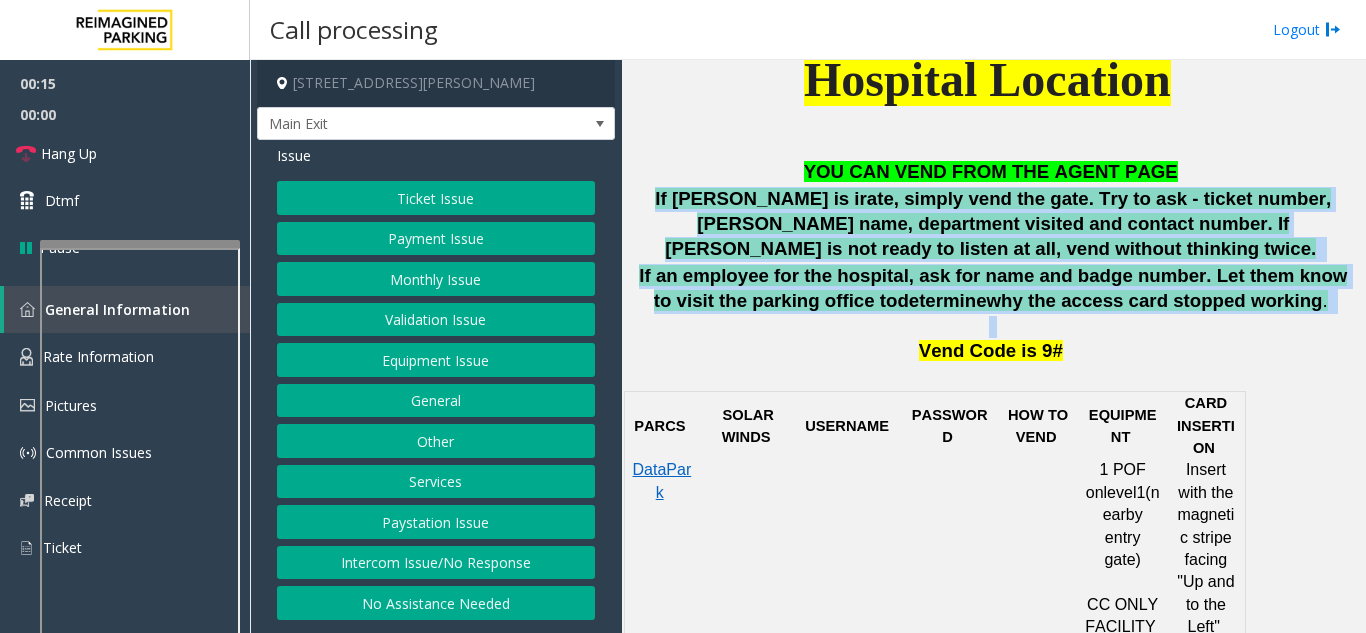 drag, startPoint x: 1116, startPoint y: 334, endPoint x: 817, endPoint y: 201, distance: 327.2461 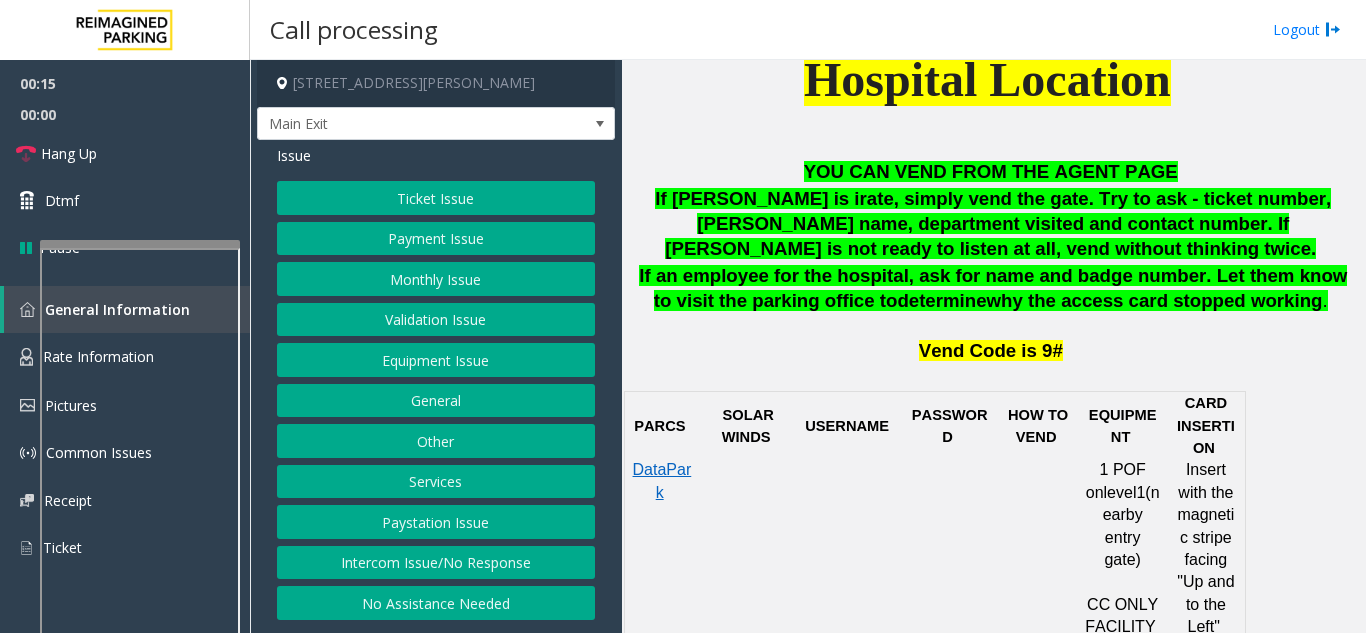 click on "YOU CAN VEND FROM THE AGENT PAGE" 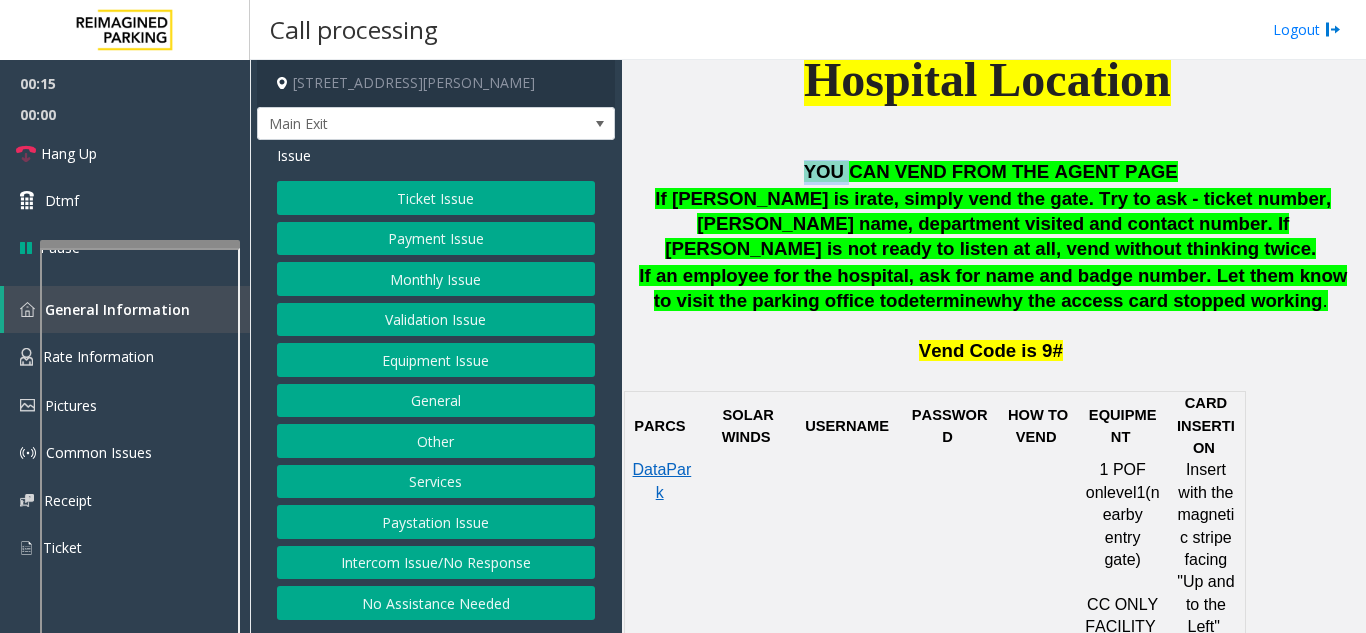 click on "YOU CAN VEND FROM THE AGENT PAGE" 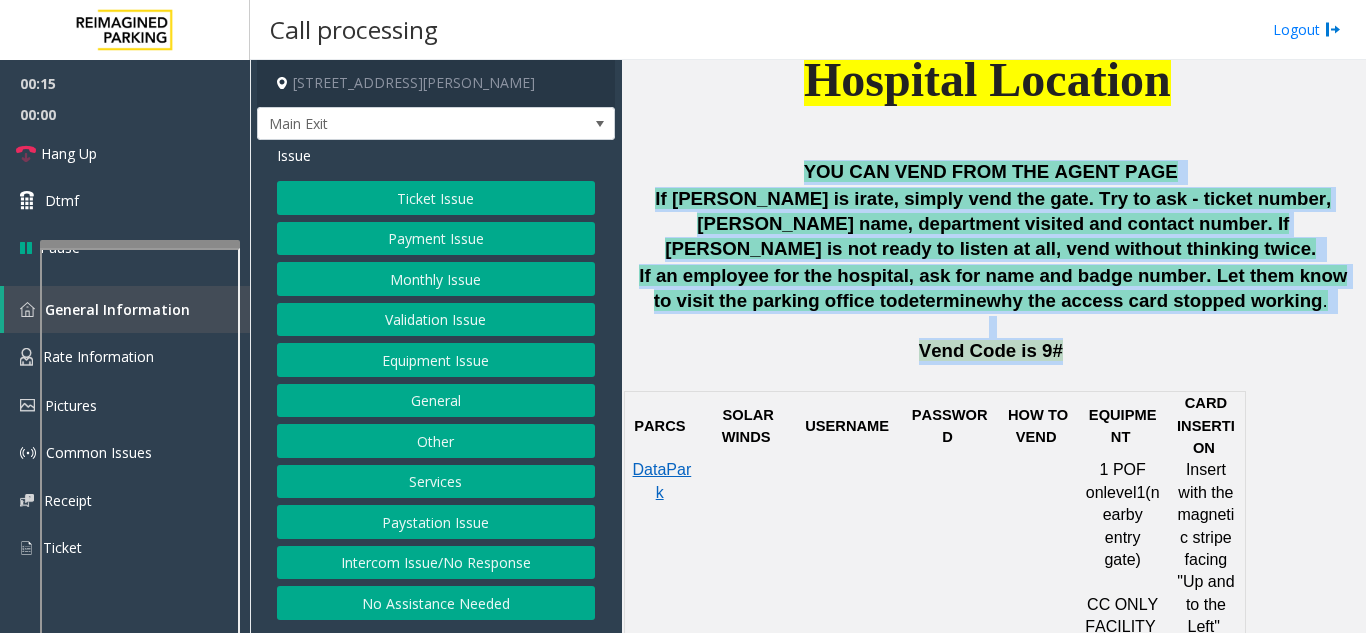 drag, startPoint x: 826, startPoint y: 180, endPoint x: 1092, endPoint y: 358, distance: 320.0625 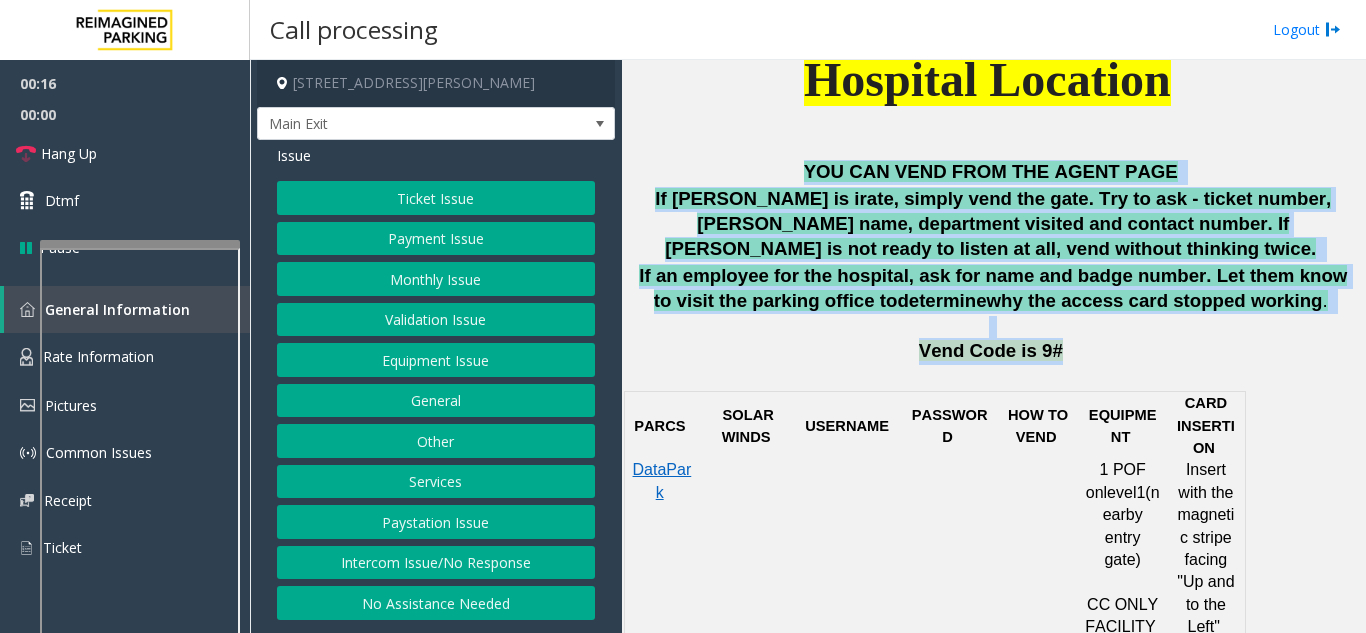 click on "Vend Code is 9#" 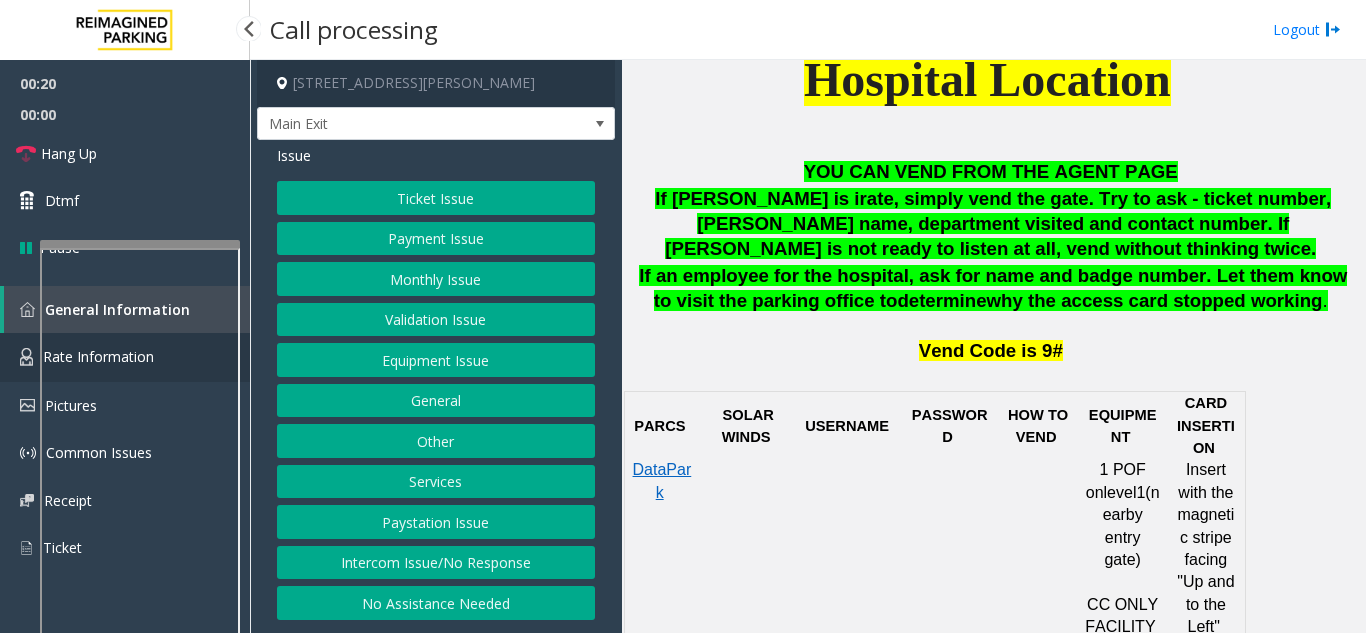click on "Rate Information" at bounding box center [125, 357] 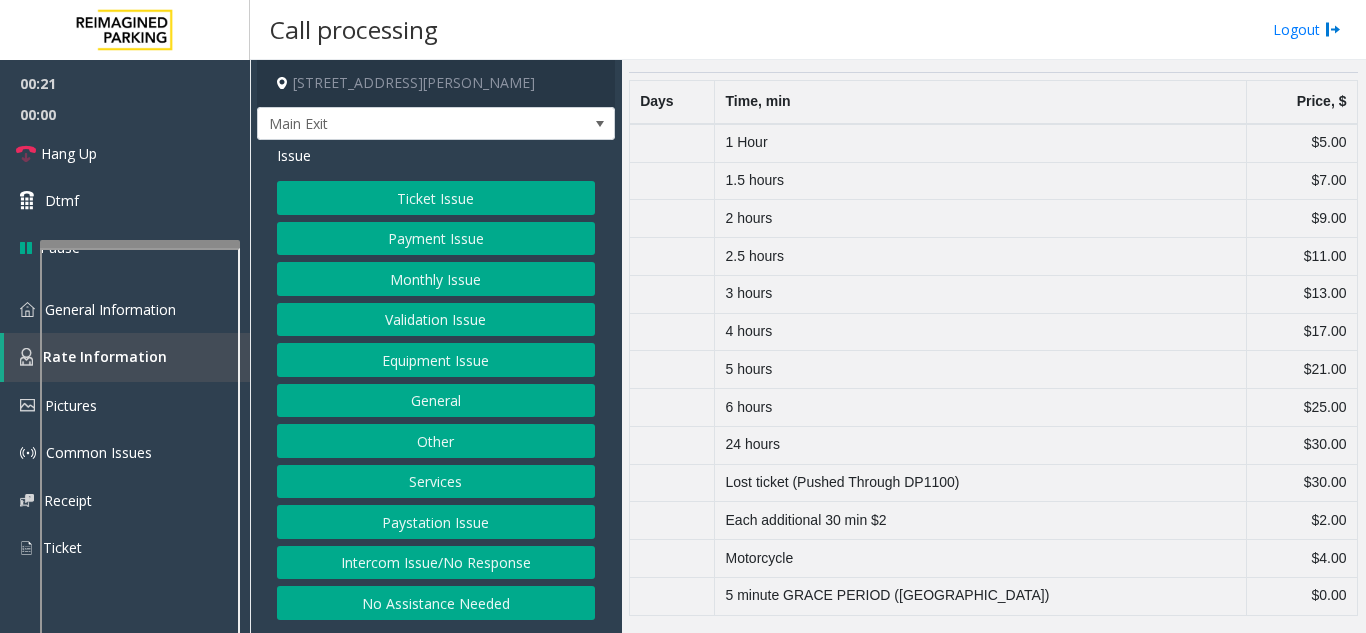 click on "1 Hour" 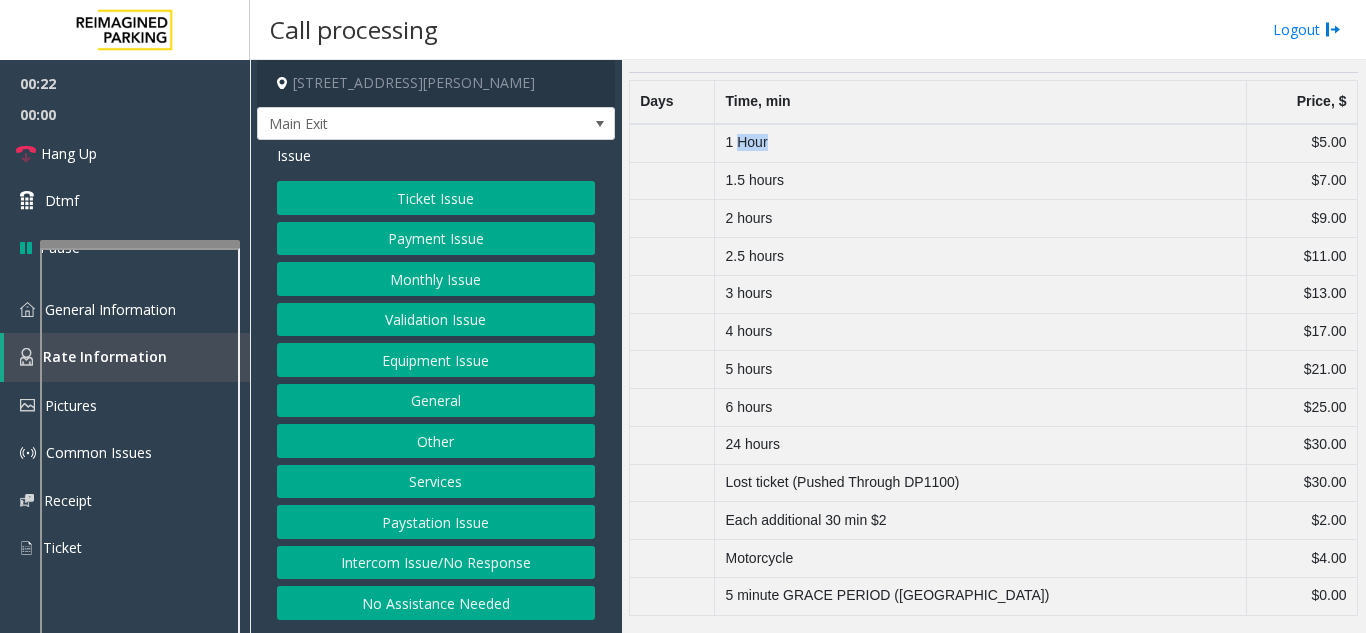 click on "1 Hour" 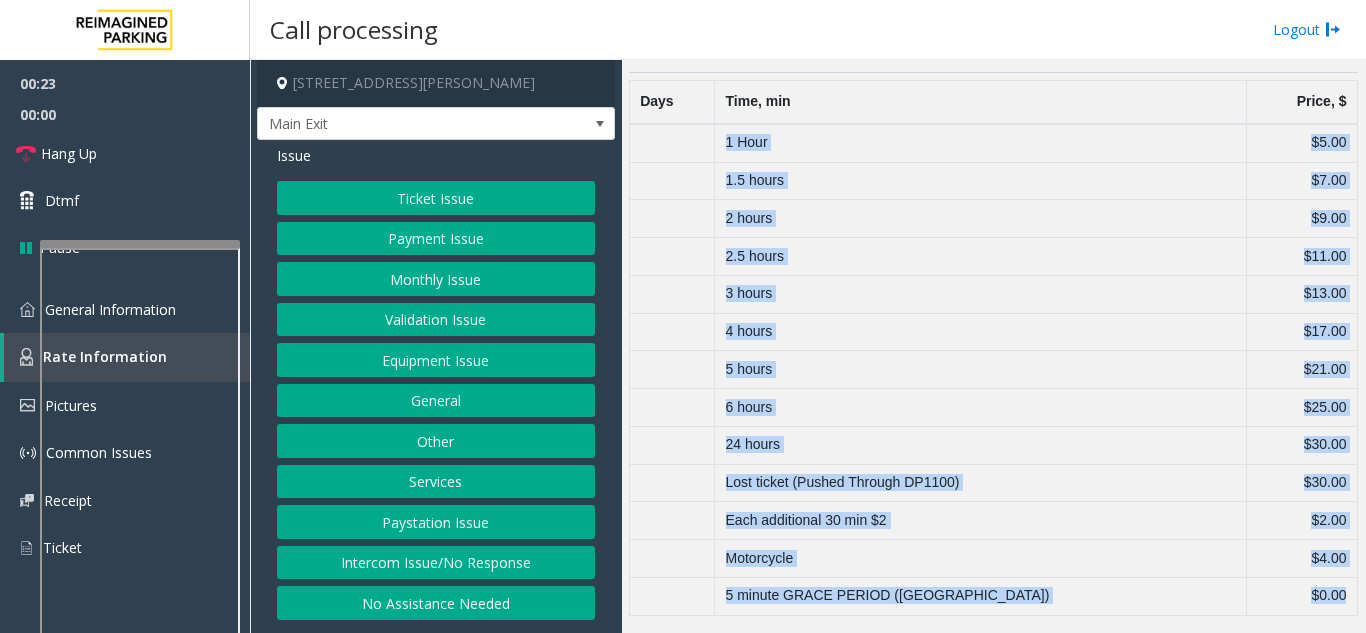 drag, startPoint x: 766, startPoint y: 125, endPoint x: 1323, endPoint y: 589, distance: 724.9448 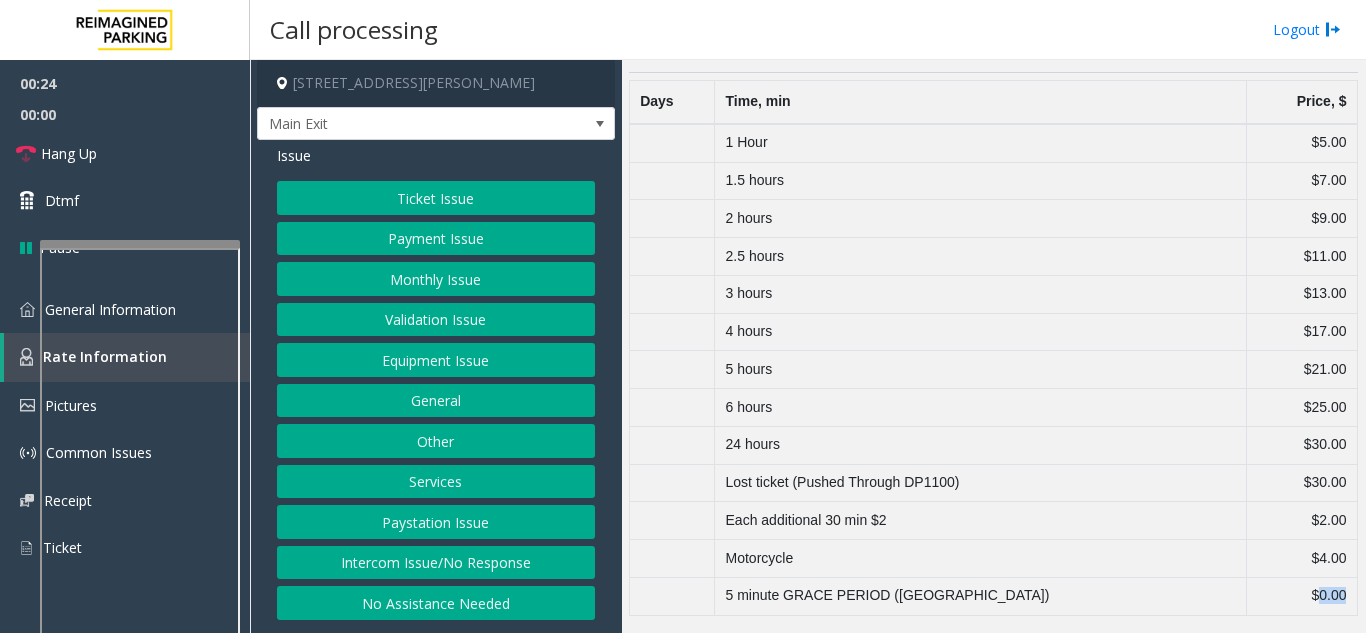 click on "$0.00" 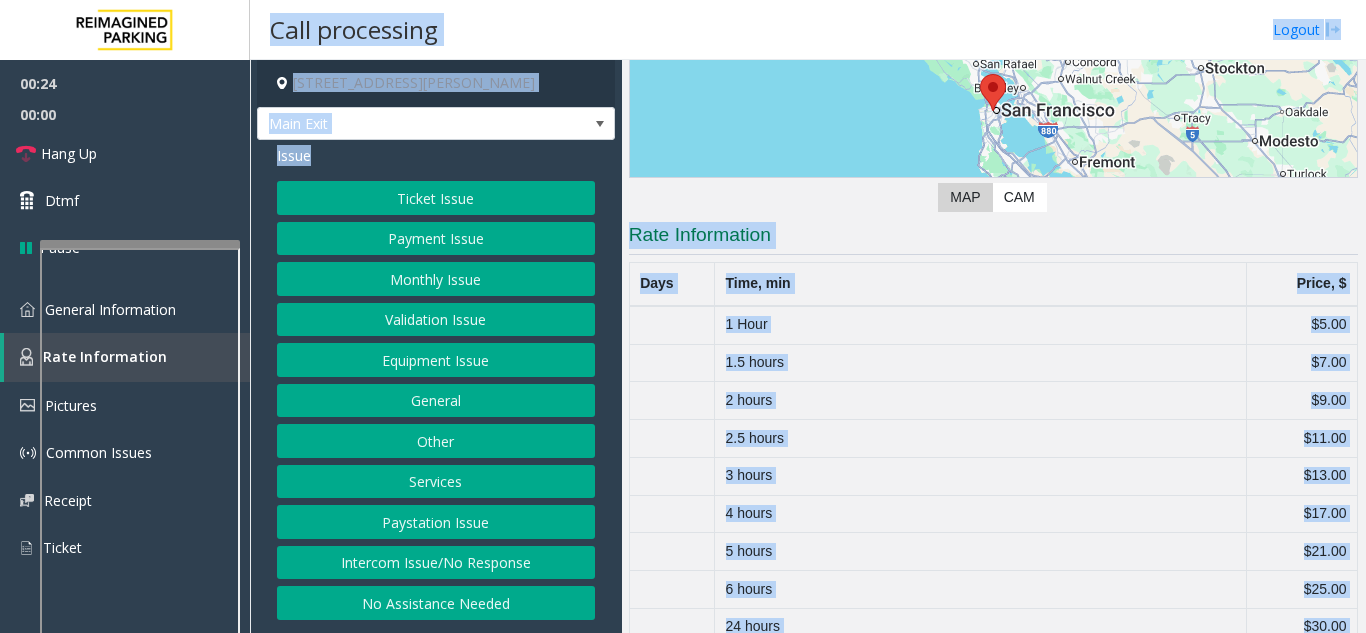 scroll, scrollTop: 0, scrollLeft: 0, axis: both 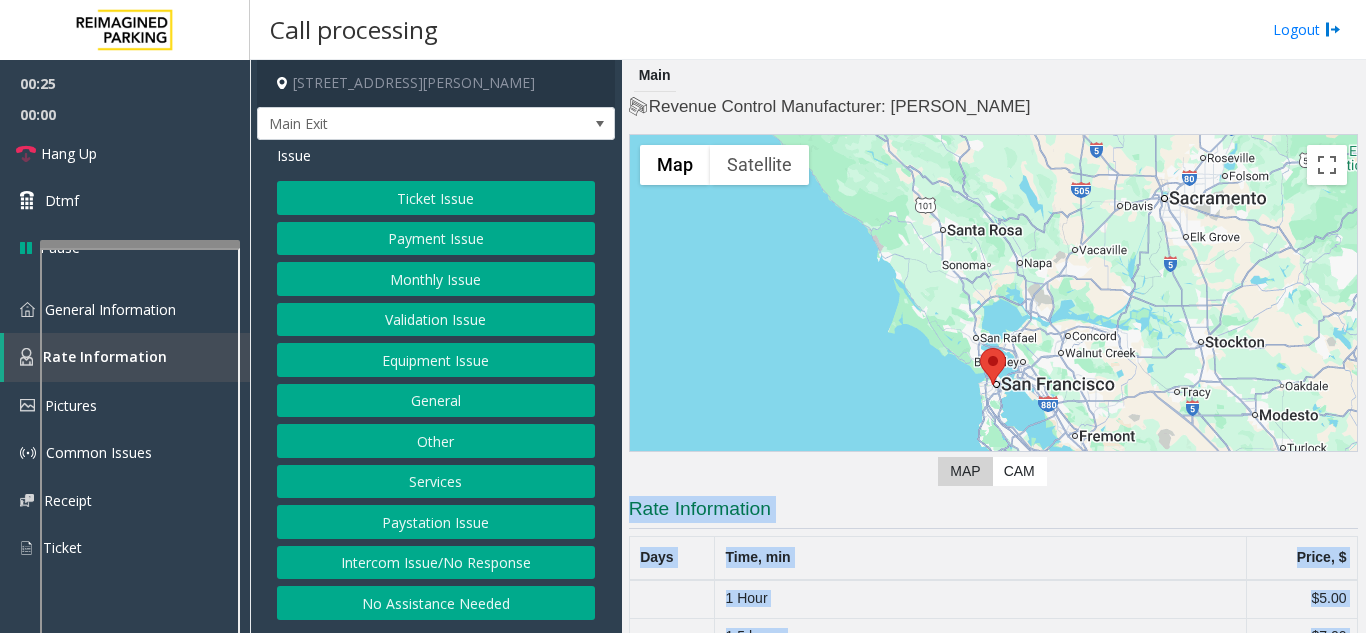 drag, startPoint x: 1323, startPoint y: 589, endPoint x: 718, endPoint y: 523, distance: 608.58936 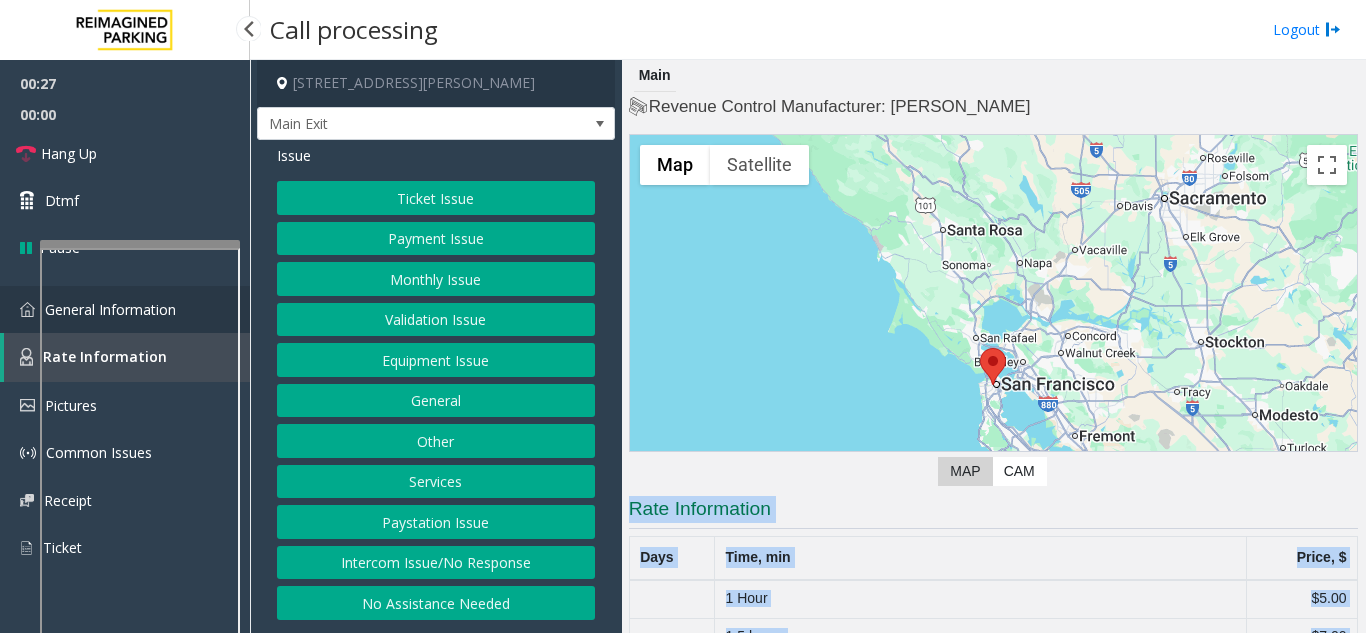 click at bounding box center [27, 309] 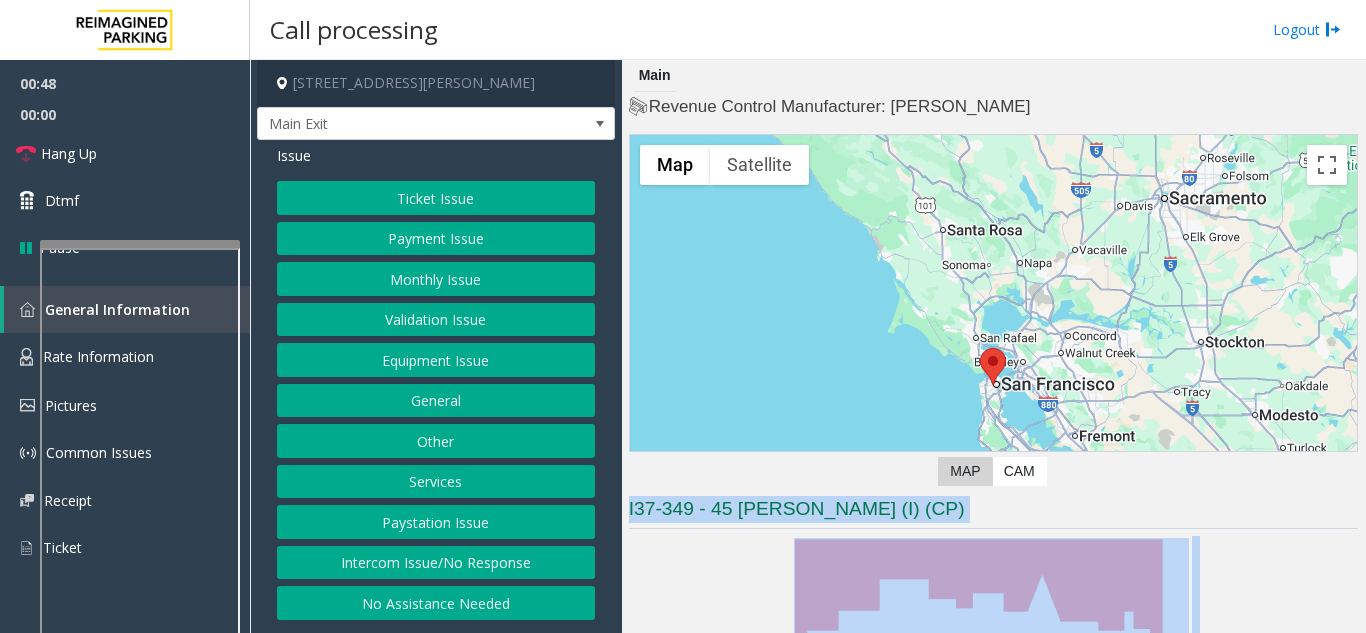 click on "General" 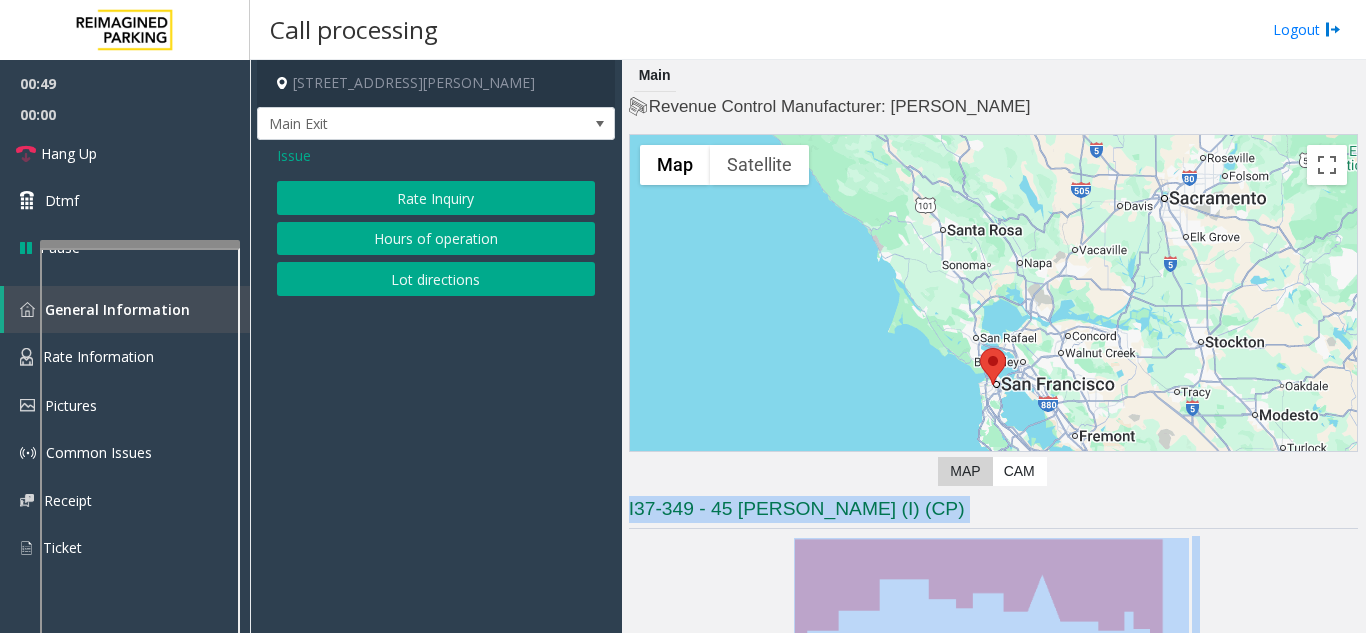click on "Lot directions" 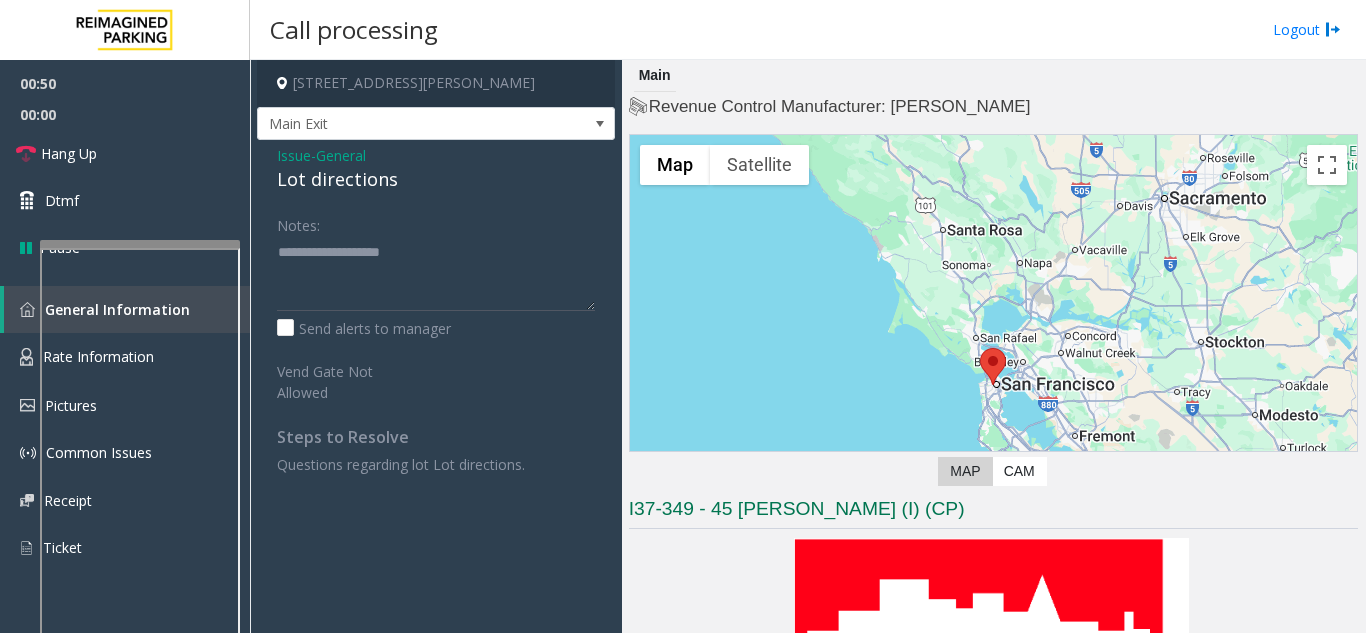 click on "Issue  -  General Lot directions Notes:                      Send alerts to manager  Vend Gate Not Allowed  Steps to Resolve Questions regarding lot Lot directions." 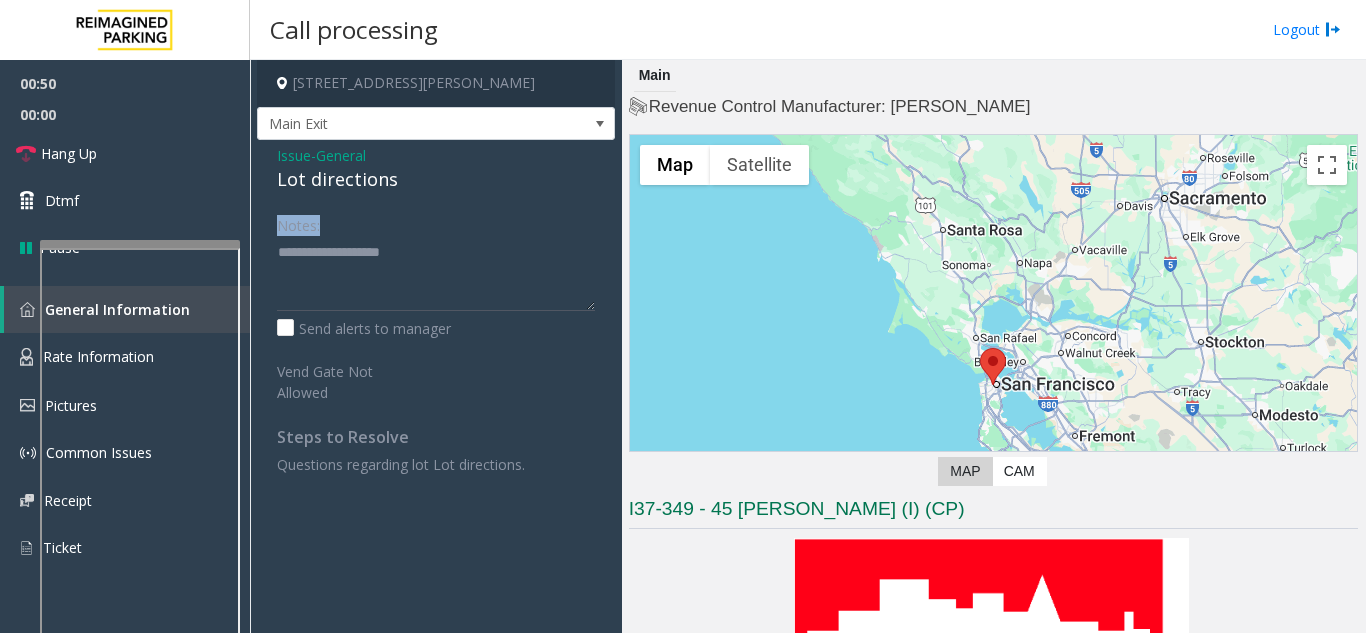 click on "Issue  -  General Lot directions Notes:                      Send alerts to manager  Vend Gate Not Allowed  Steps to Resolve Questions regarding lot Lot directions." 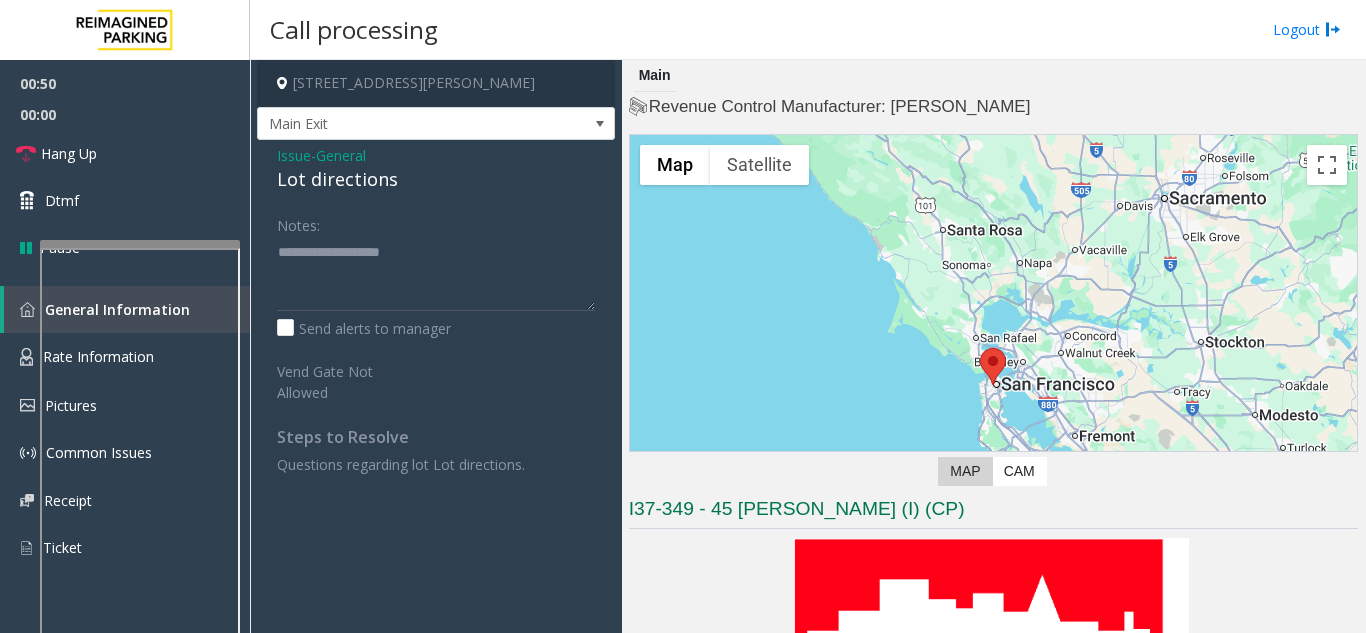 click on "Lot directions" 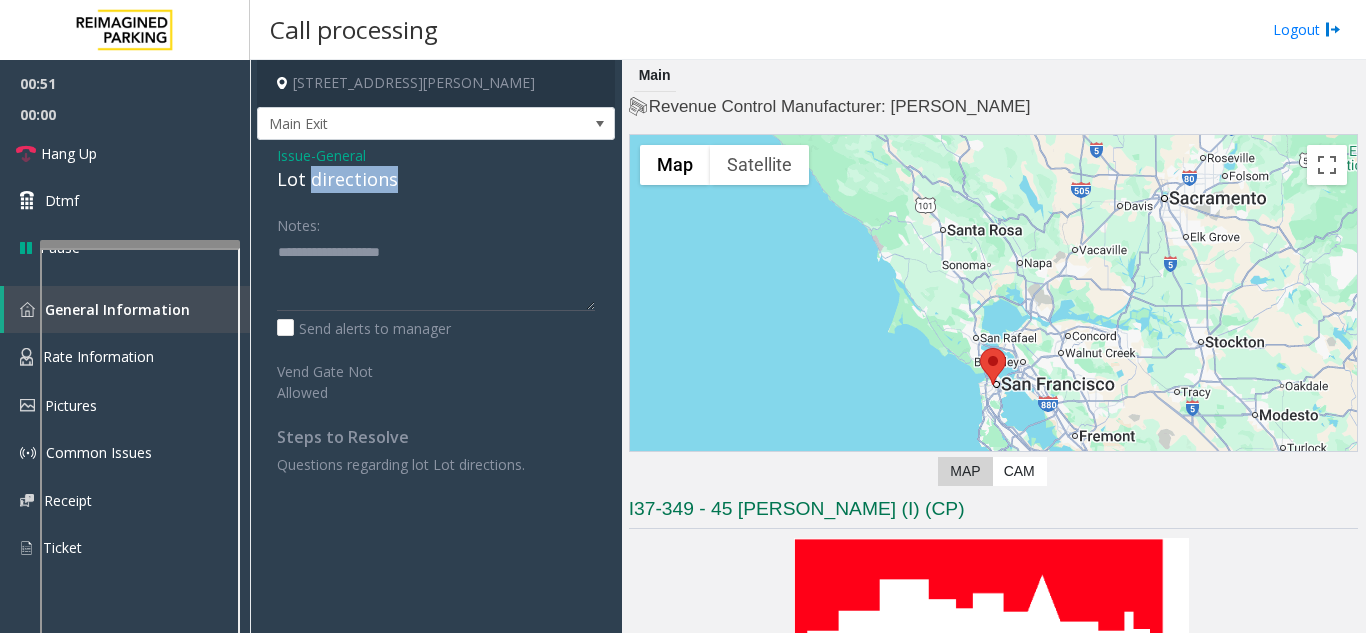 click on "Lot directions" 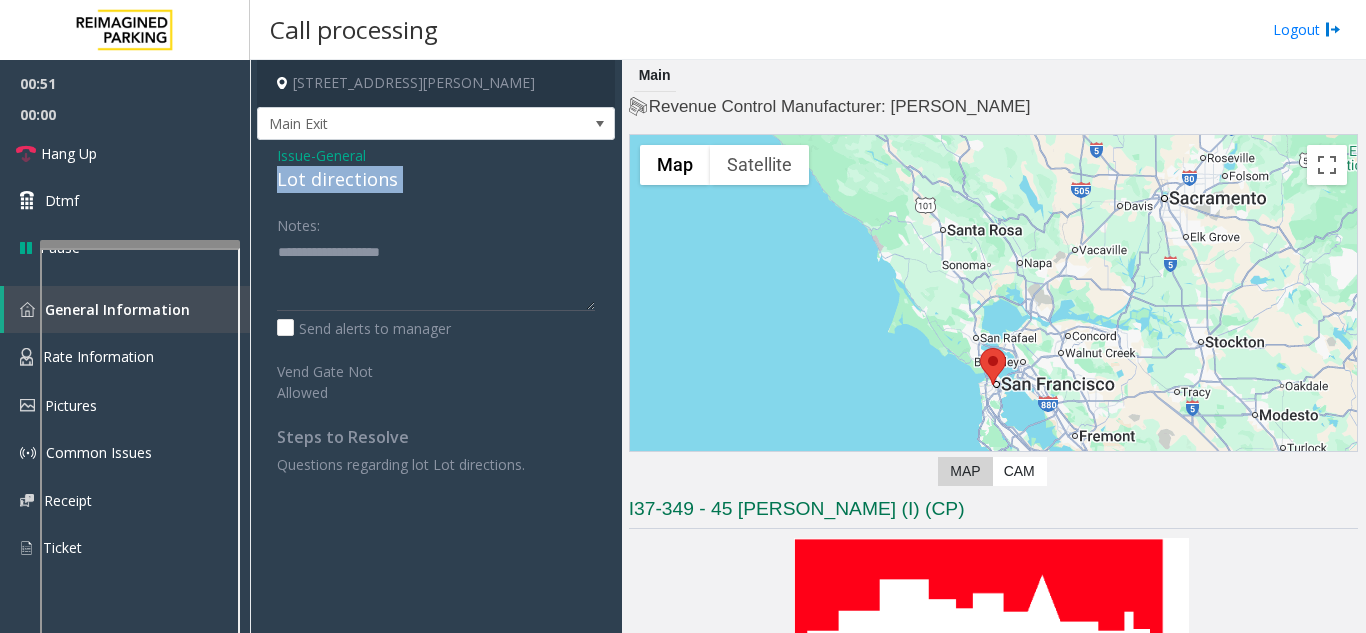 click on "Lot directions" 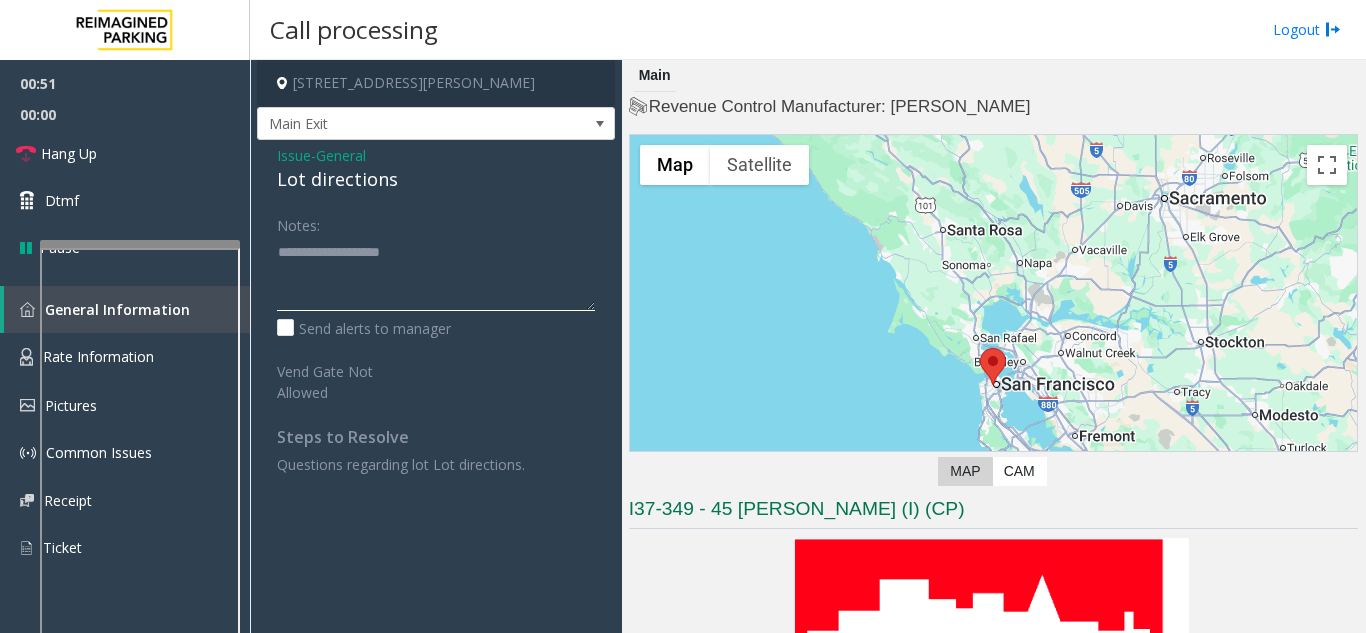 click 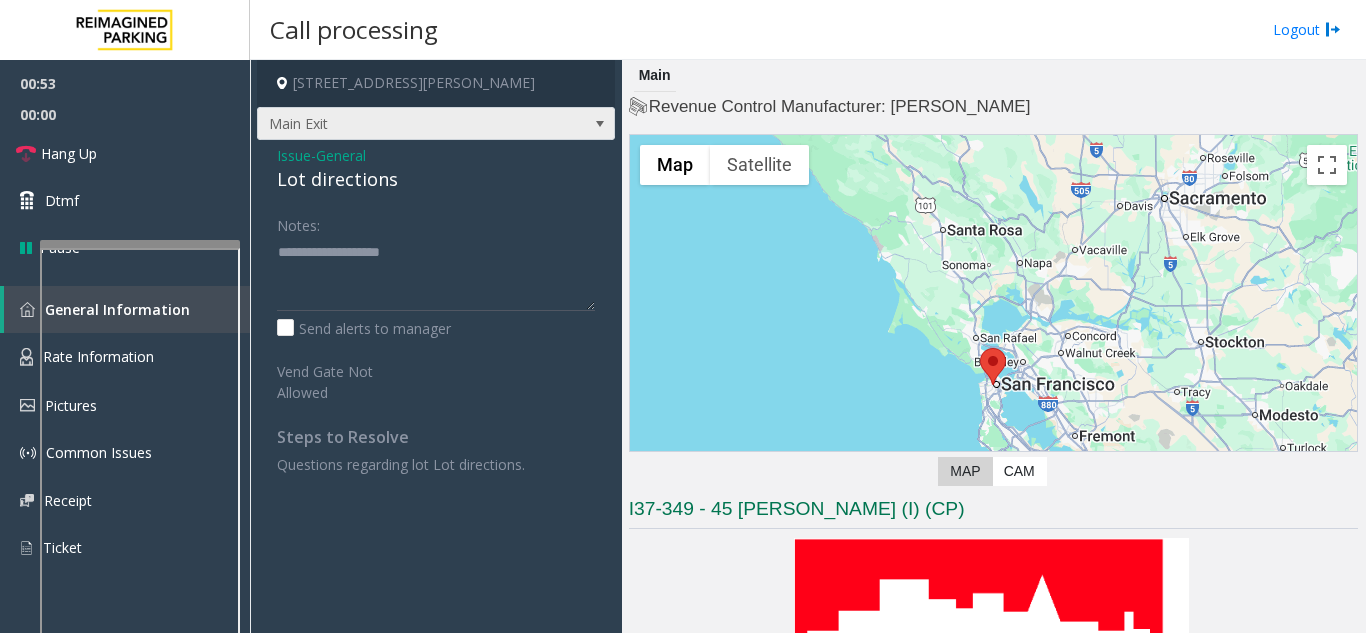click on "Main Exit" at bounding box center [400, 124] 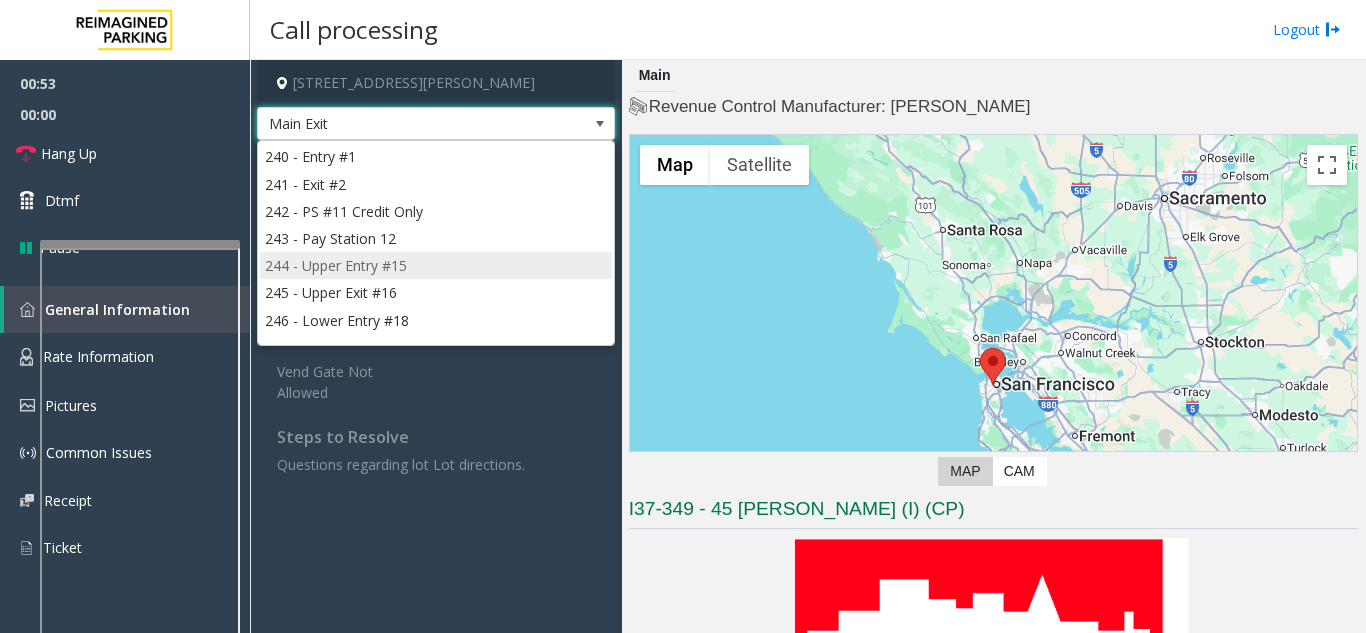 scroll, scrollTop: 45, scrollLeft: 0, axis: vertical 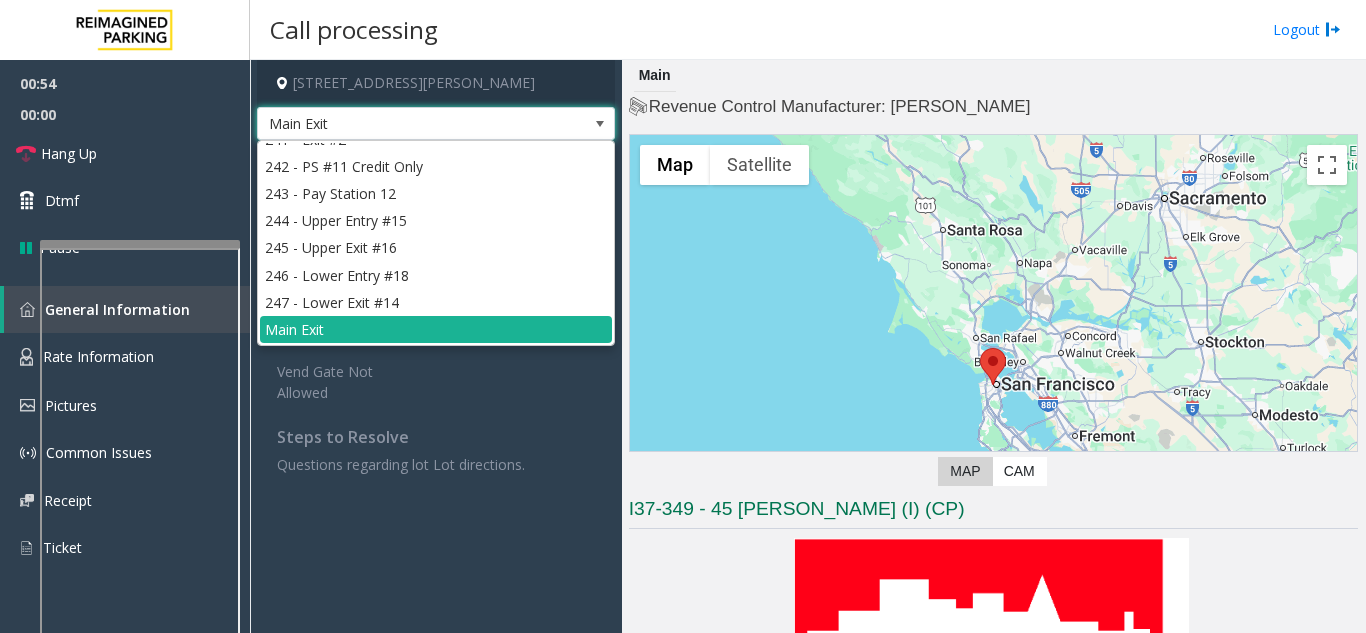 drag, startPoint x: 363, startPoint y: 608, endPoint x: 341, endPoint y: 261, distance: 347.69672 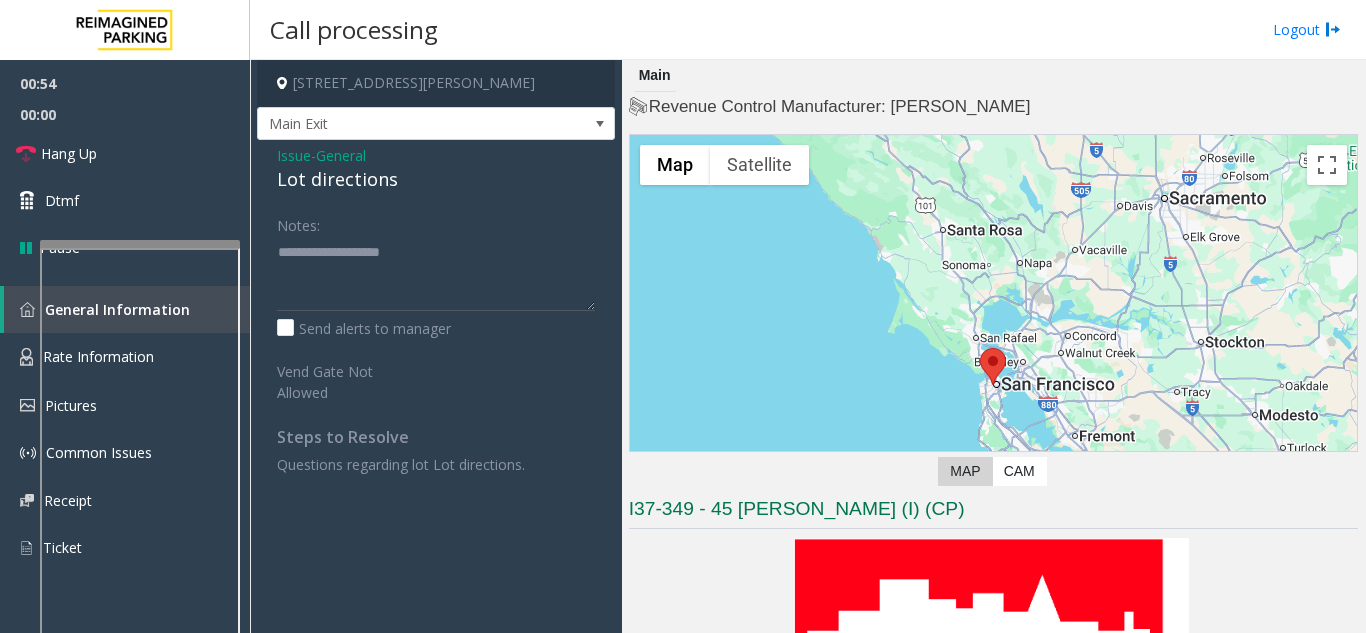 click on "Issue" 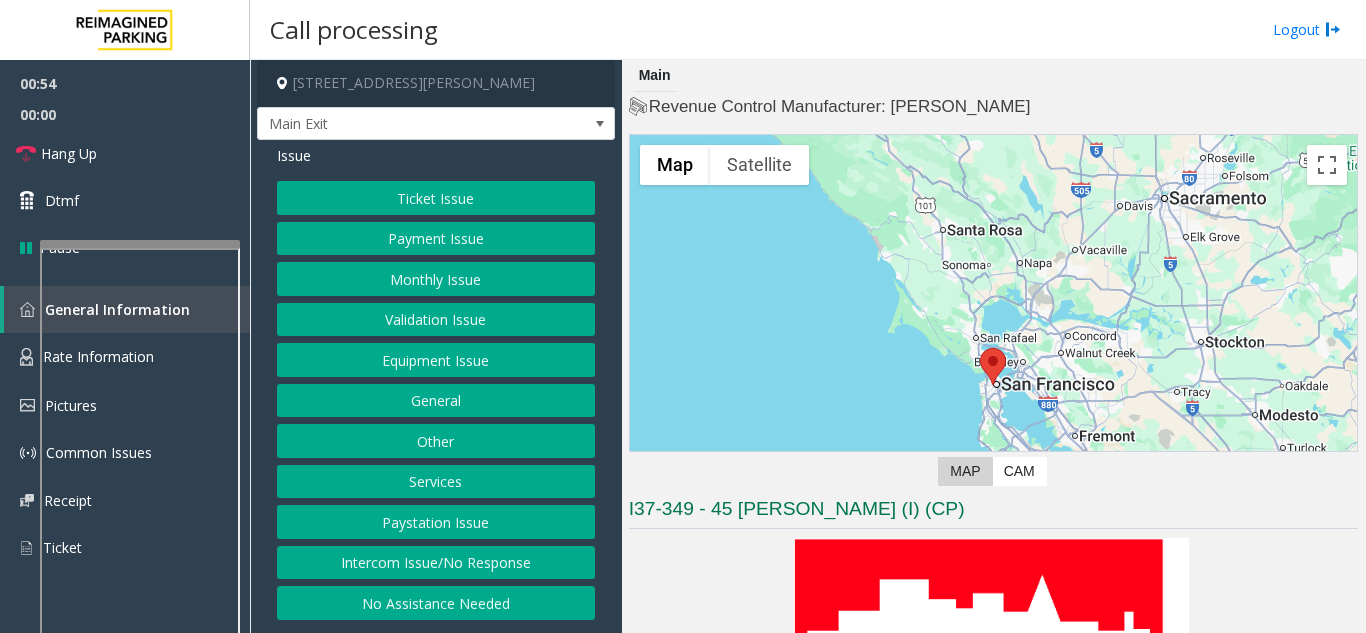 click on "Issue" 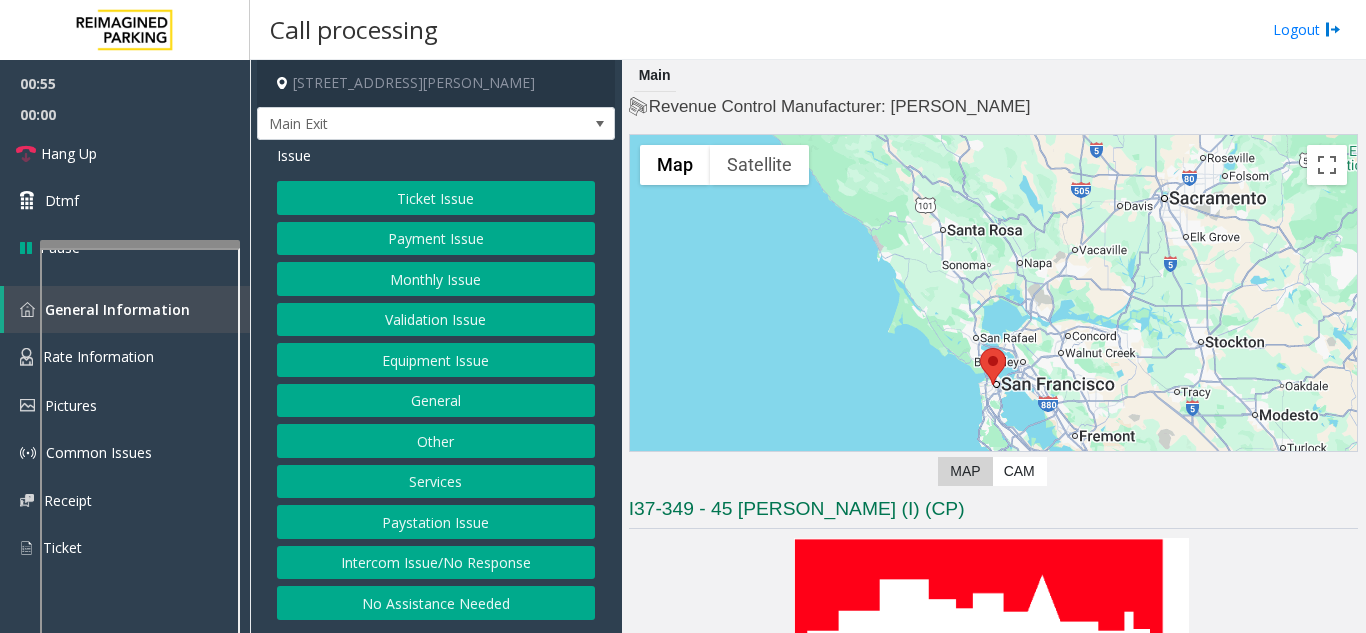 click on "Equipment Issue" 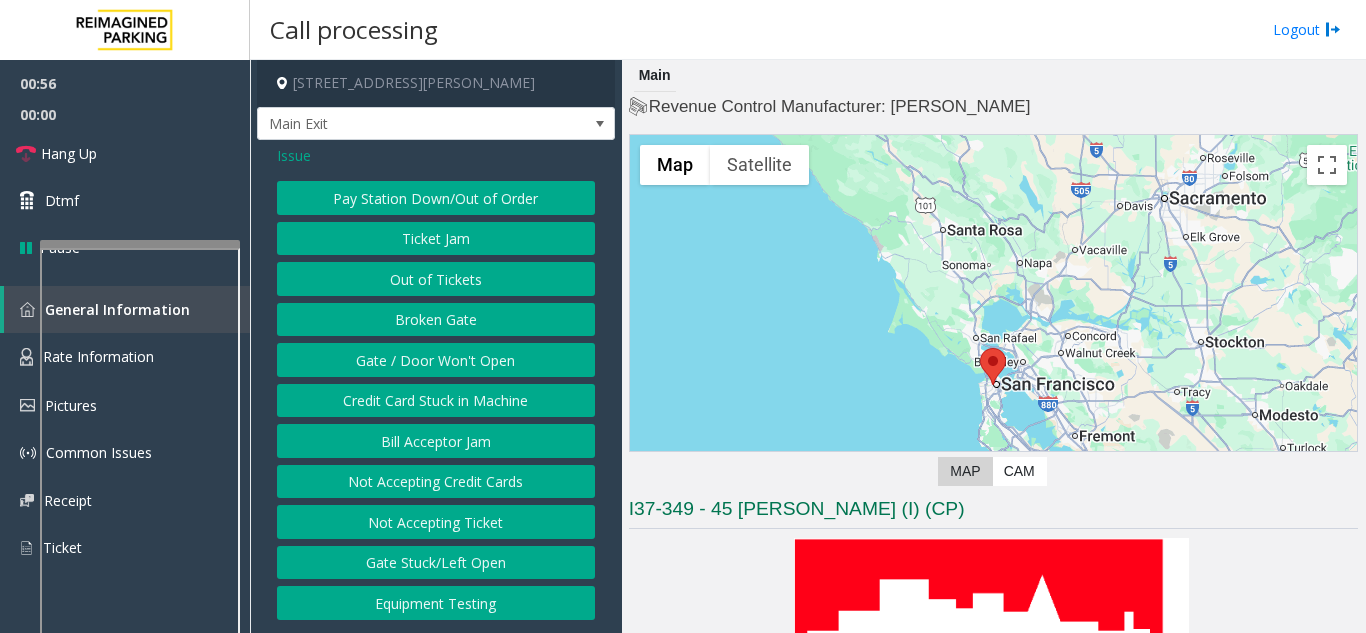 click on "Gate / Door Won't Open" 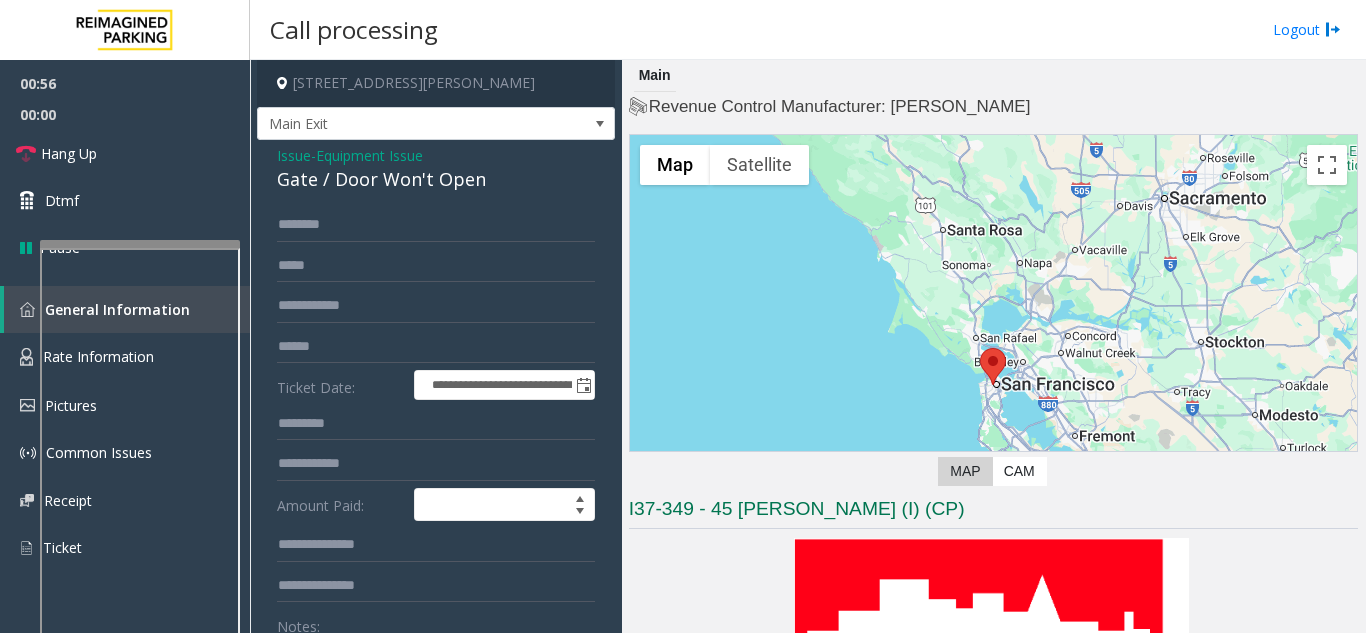 click on "Equipment Issue" 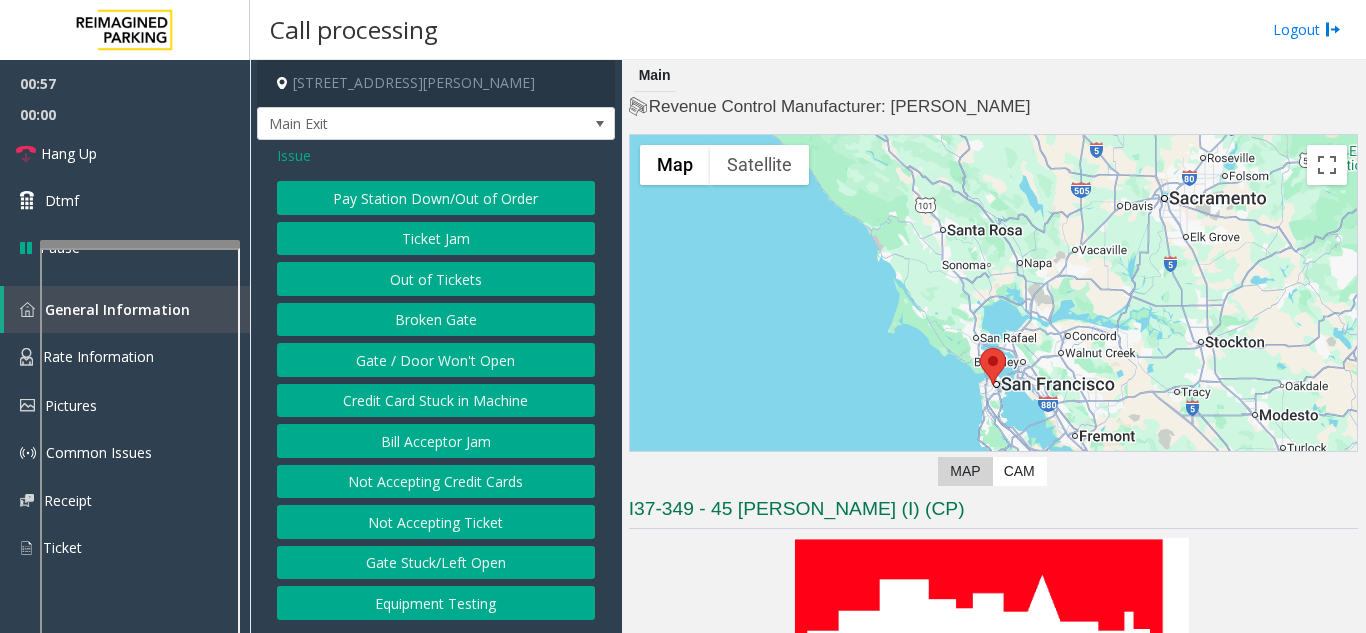 click on "Issue" 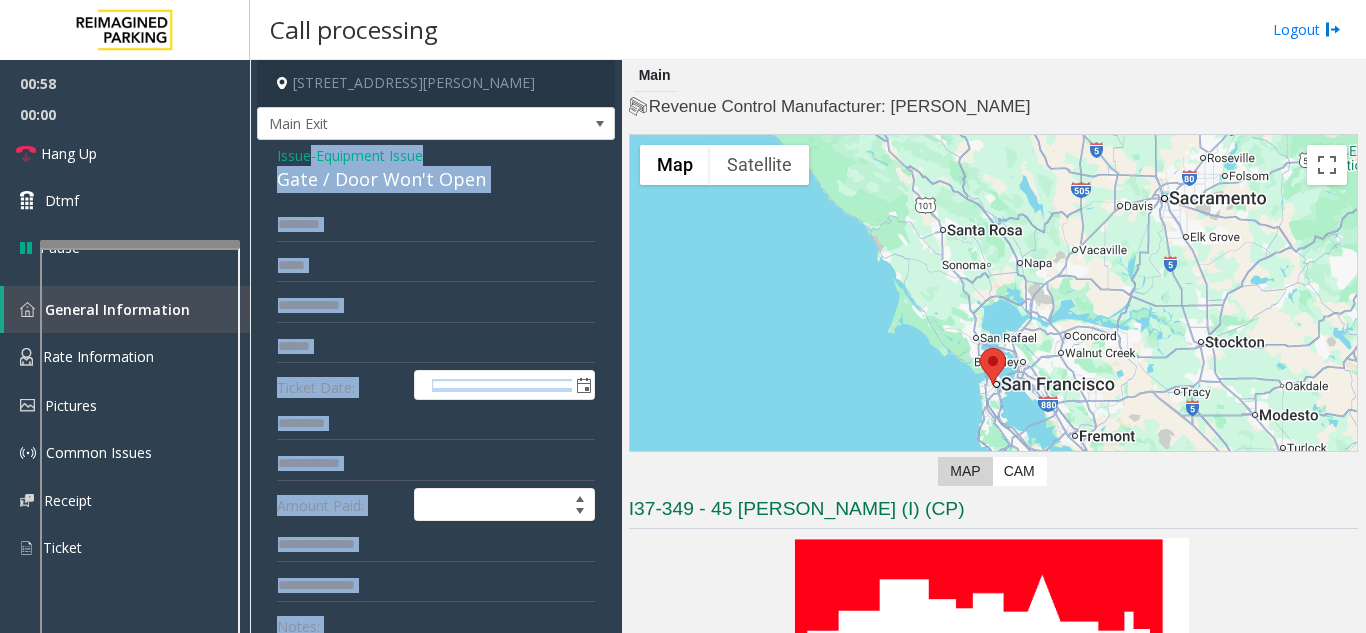 click on "Gate / Door Won't Open" 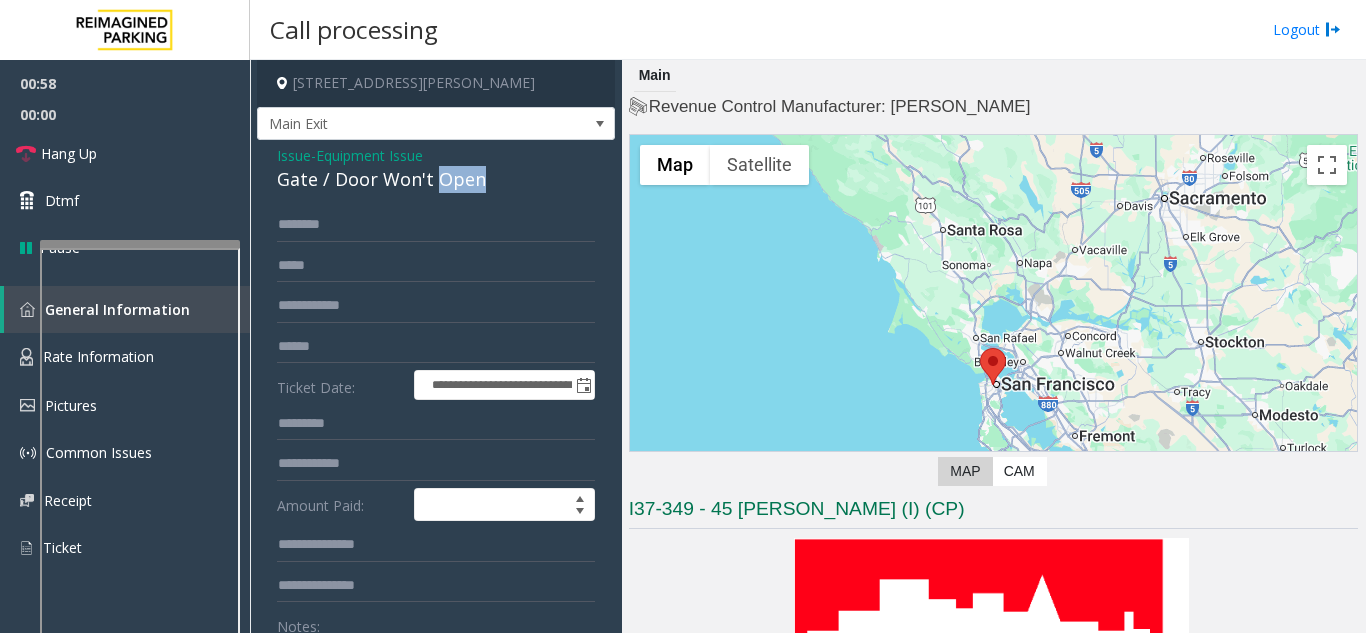 click on "Gate / Door Won't Open" 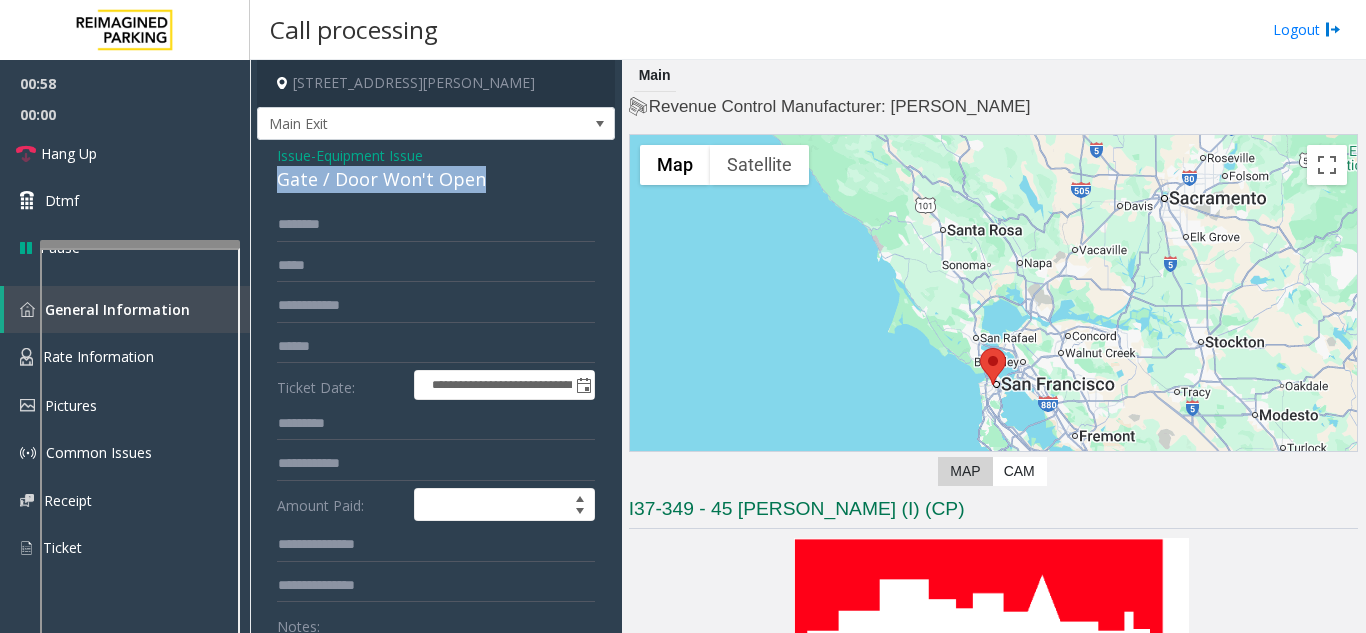 click on "Gate / Door Won't Open" 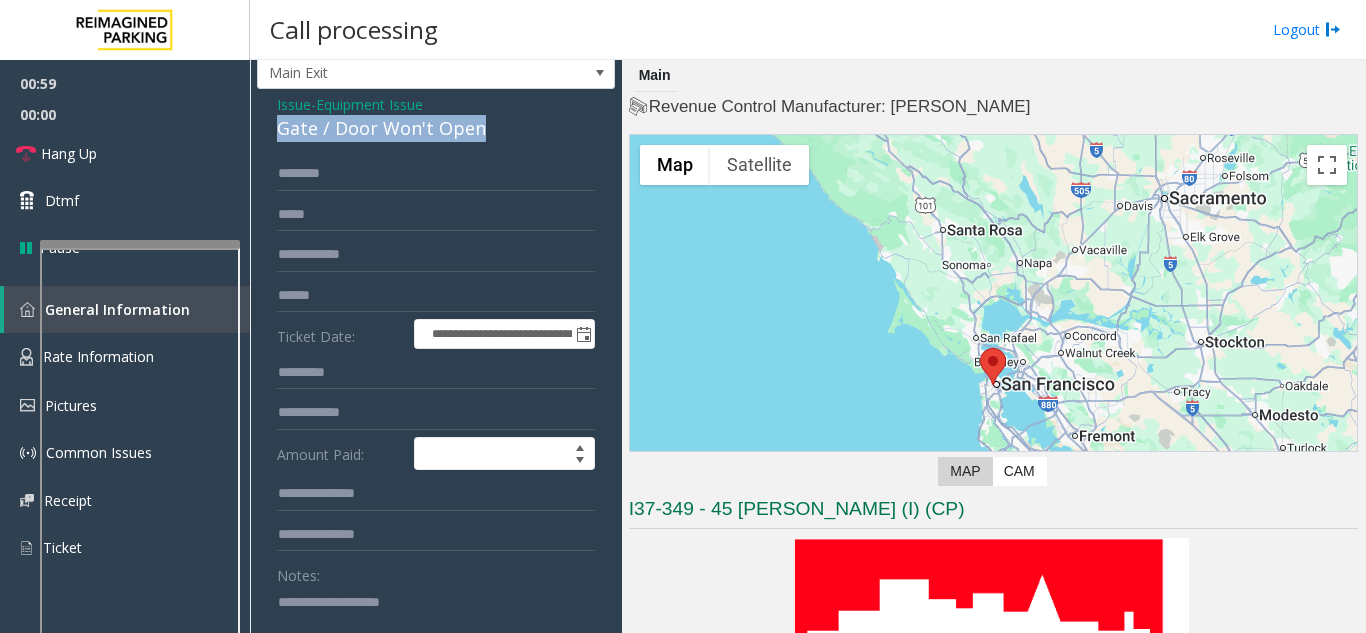 scroll, scrollTop: 100, scrollLeft: 0, axis: vertical 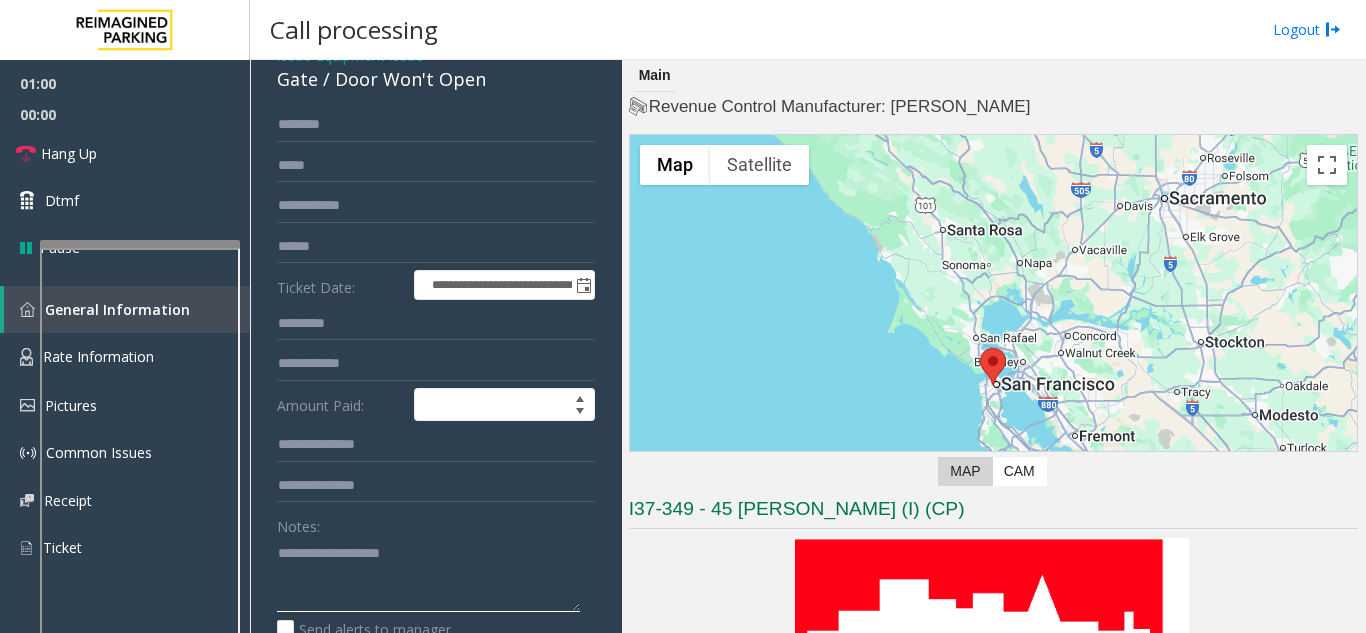 click 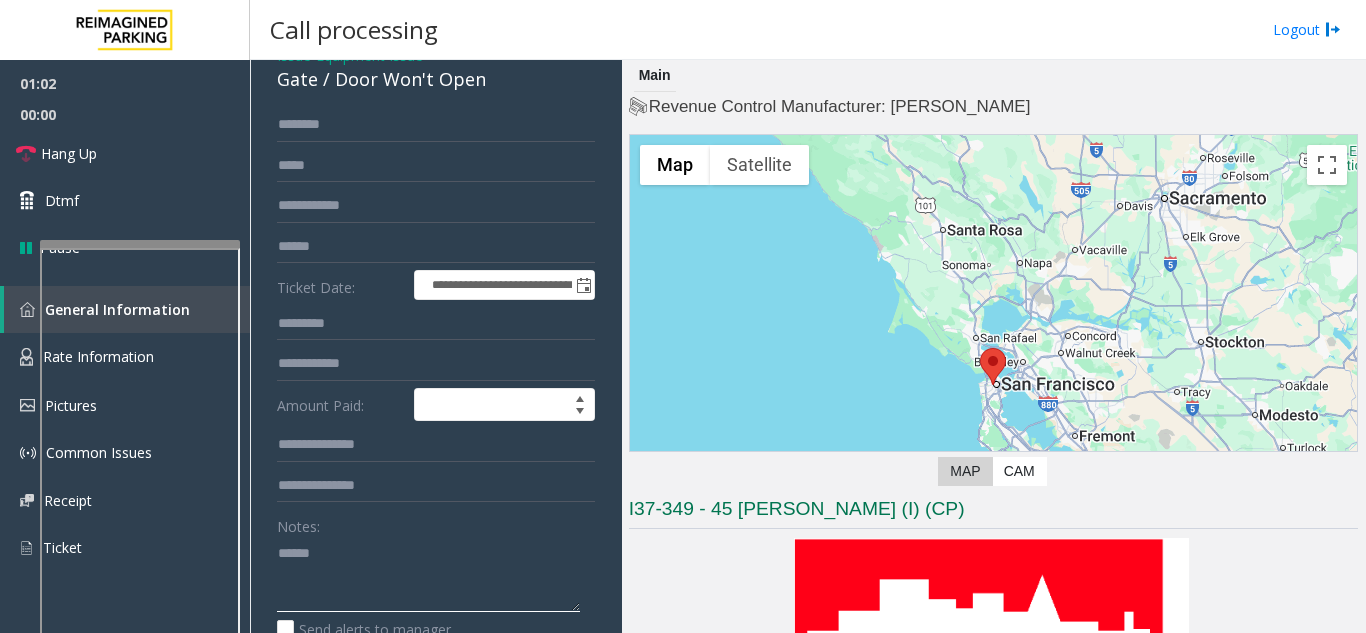 paste on "**********" 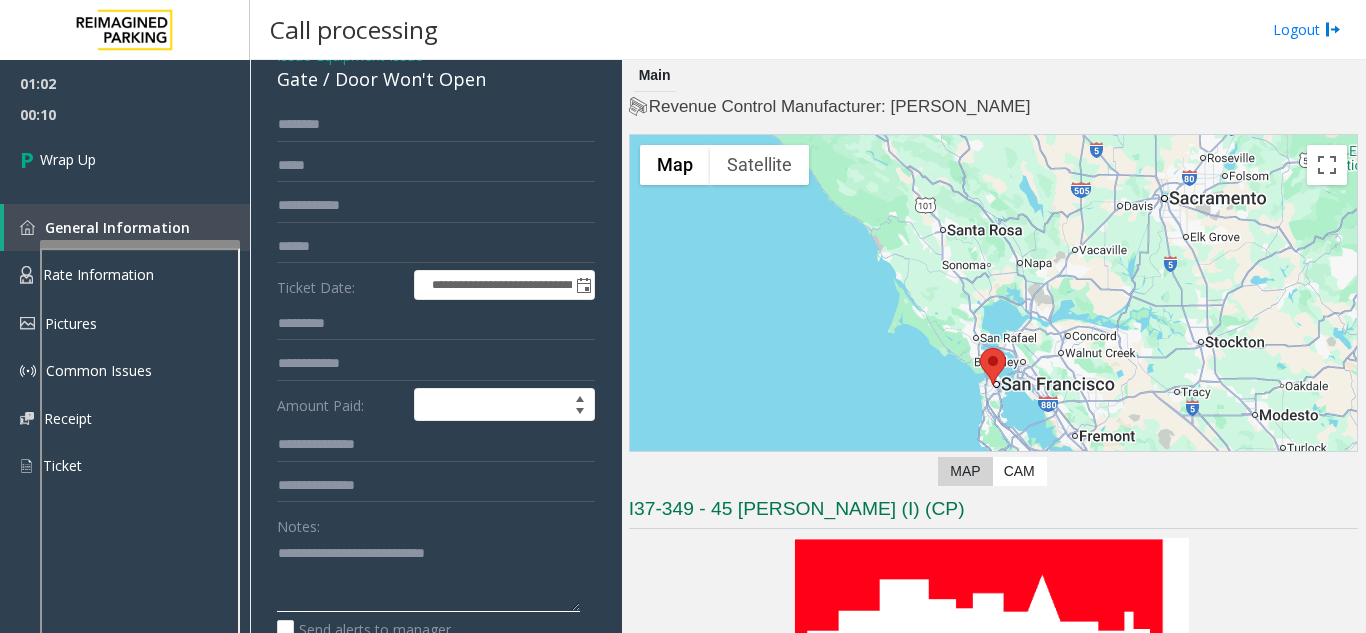 click 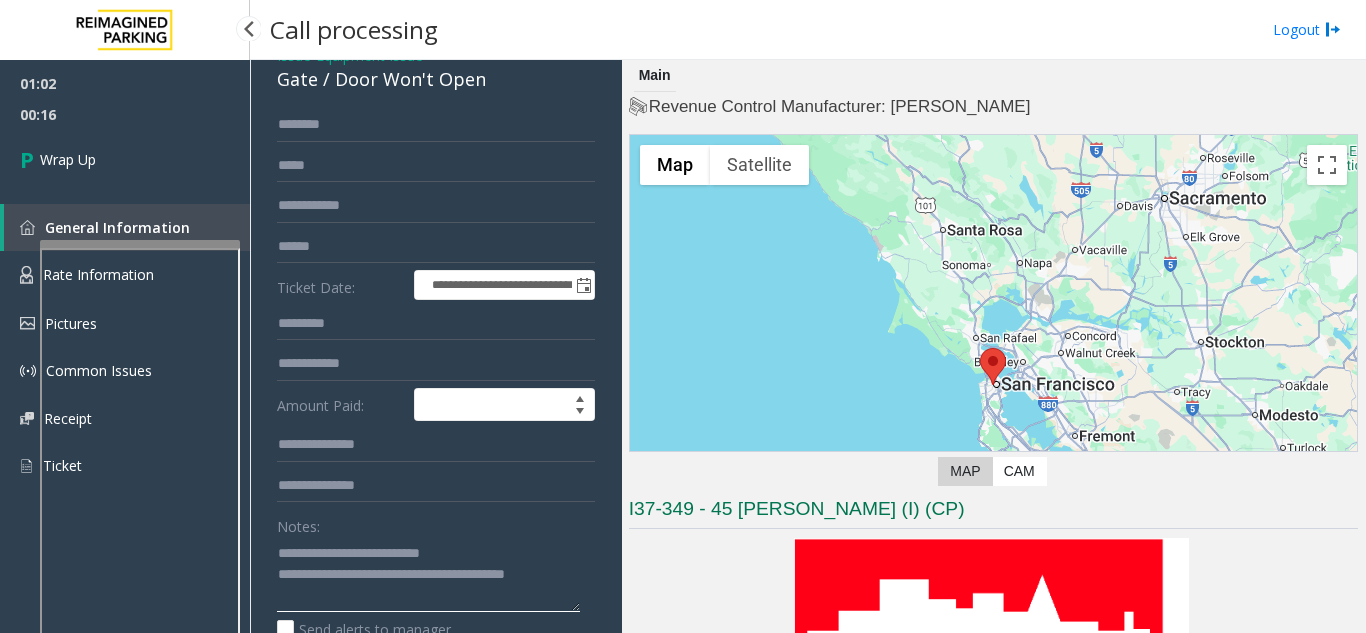 type on "**********" 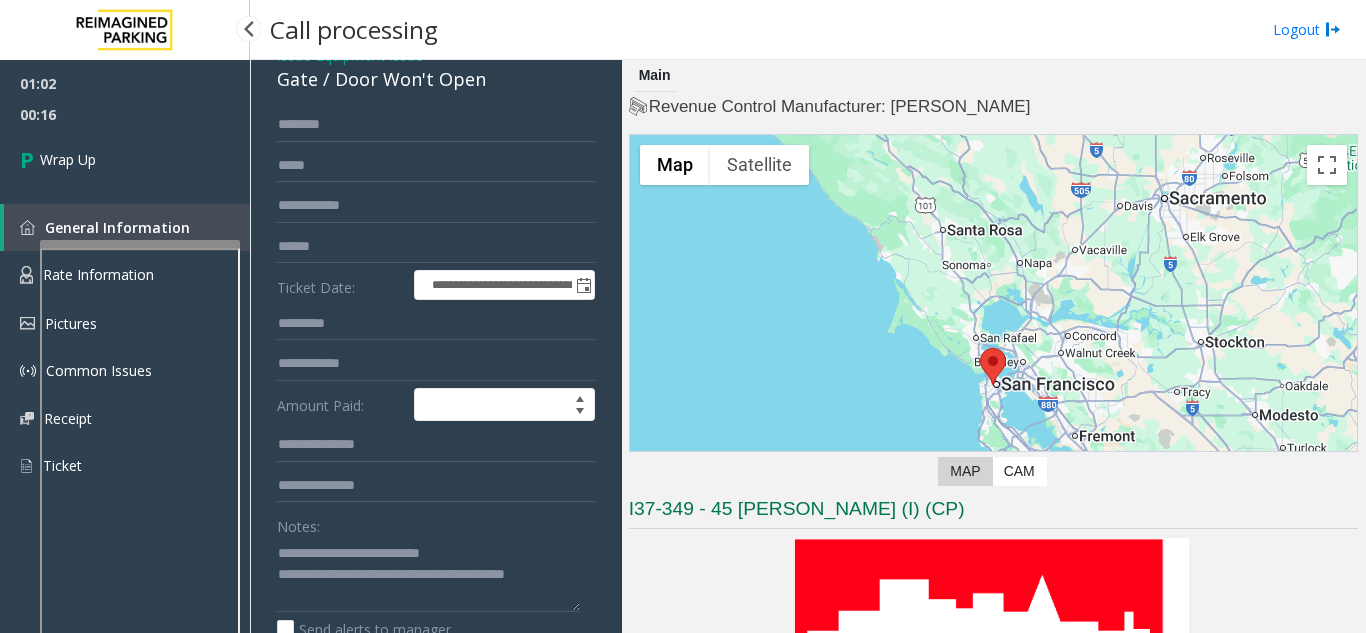 click on "00:16" at bounding box center (125, 114) 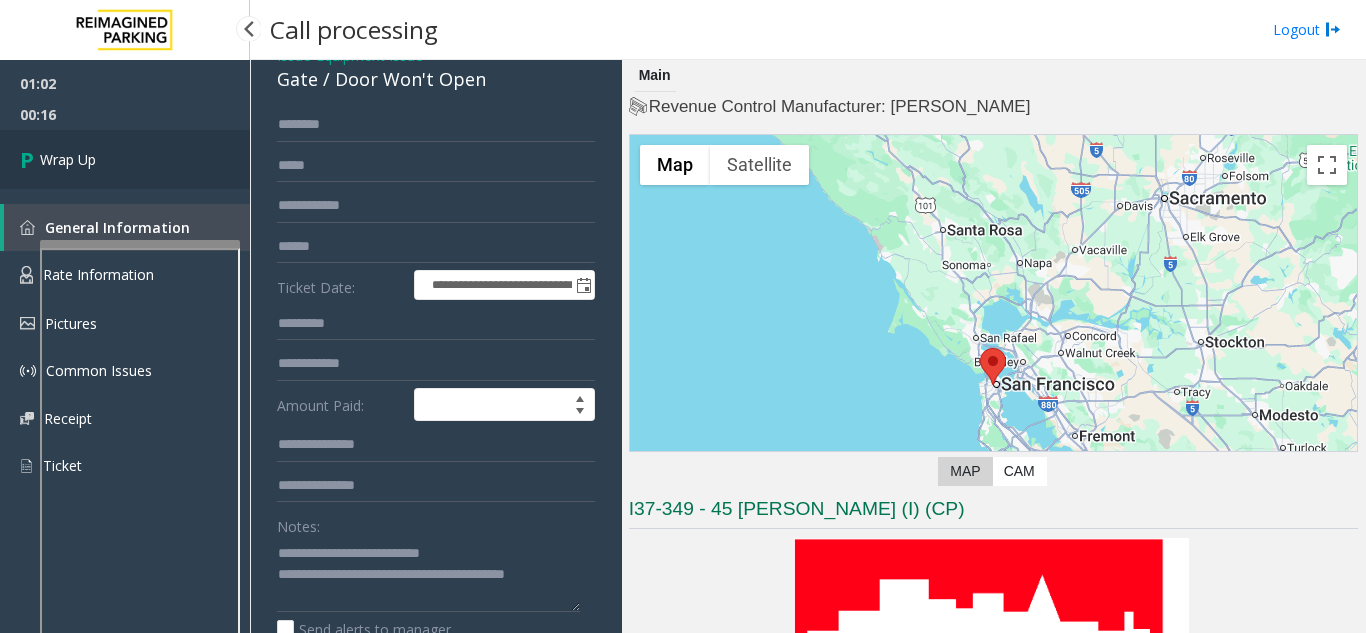 click on "Wrap Up" at bounding box center (68, 159) 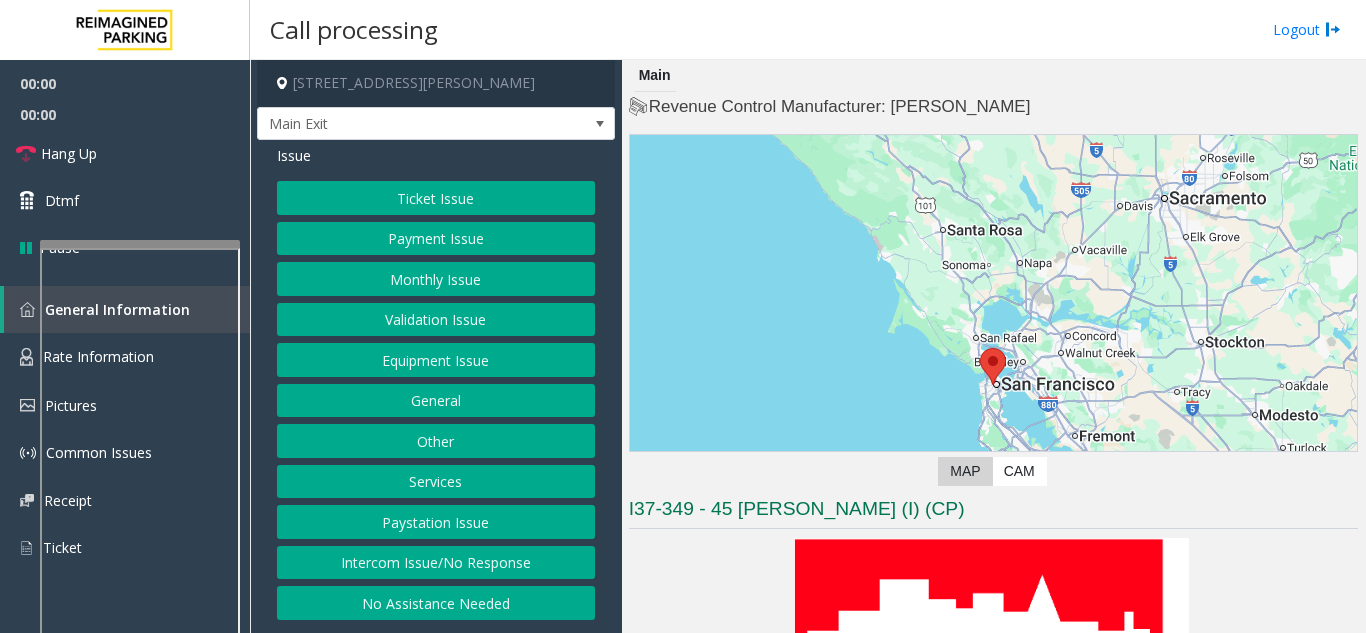 scroll, scrollTop: 200, scrollLeft: 0, axis: vertical 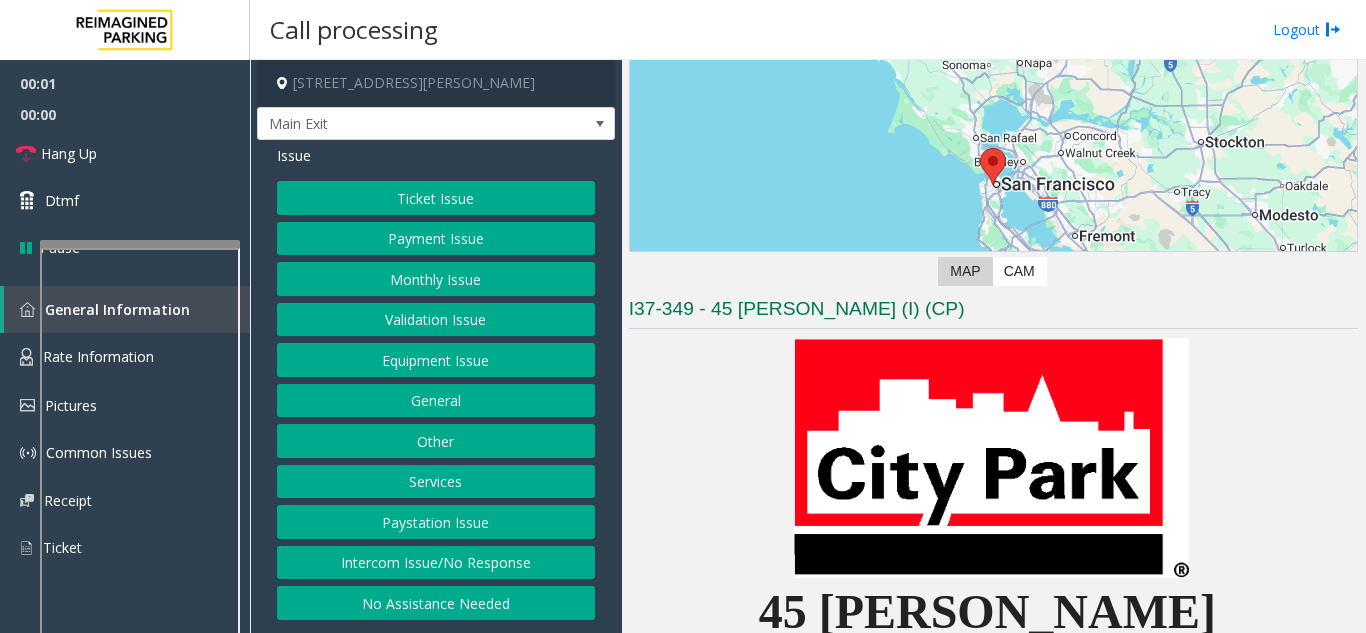 click on "I37-349 - 45 [PERSON_NAME] (I) (CP)" 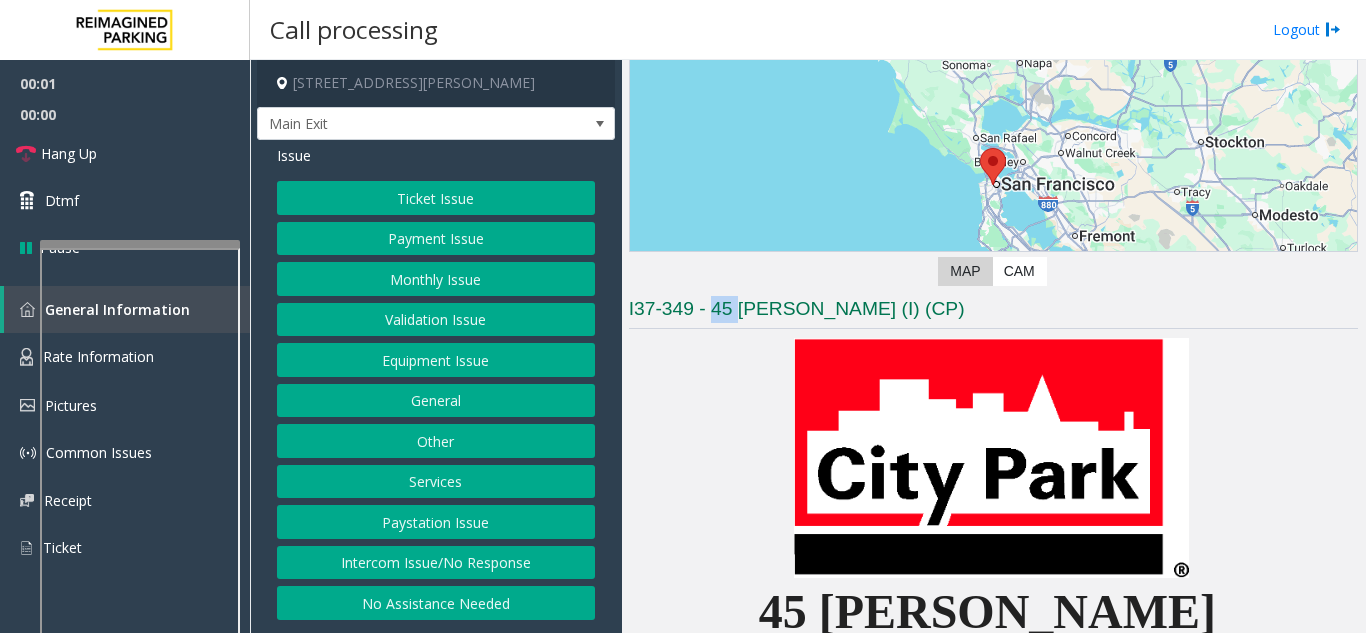 click on "I37-349 - 45 [PERSON_NAME] (I) (CP)" 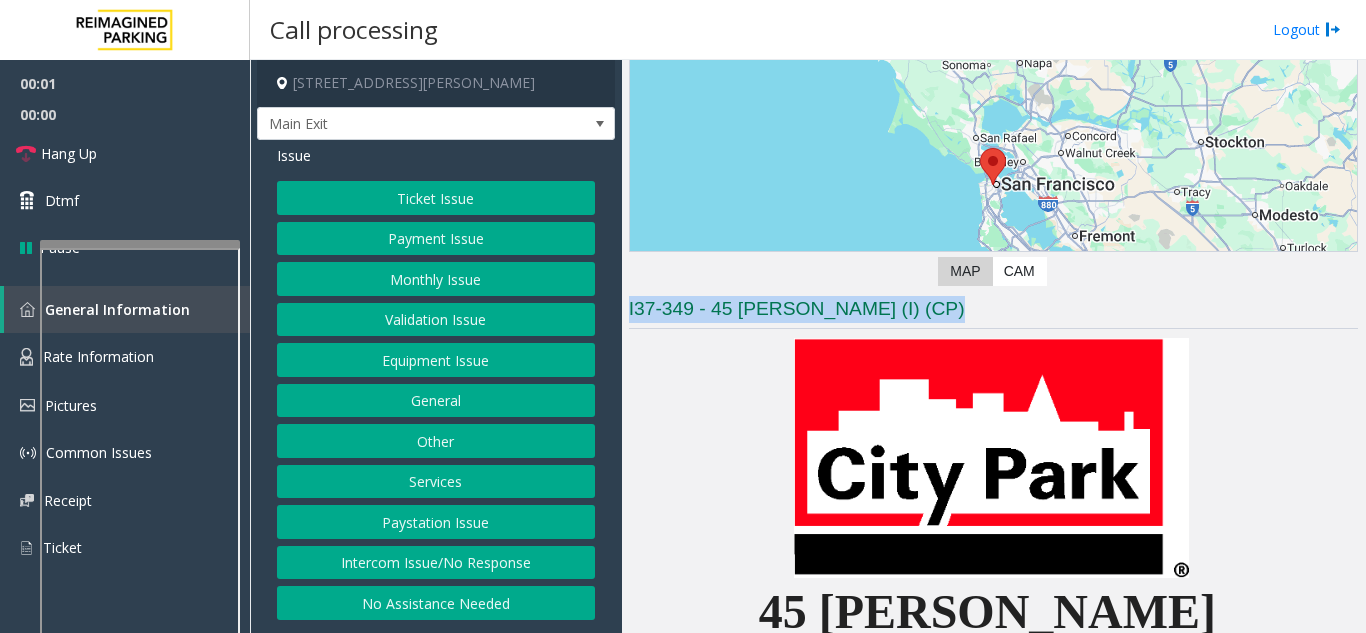 click on "I37-349 - 45 [PERSON_NAME] (I) (CP)" 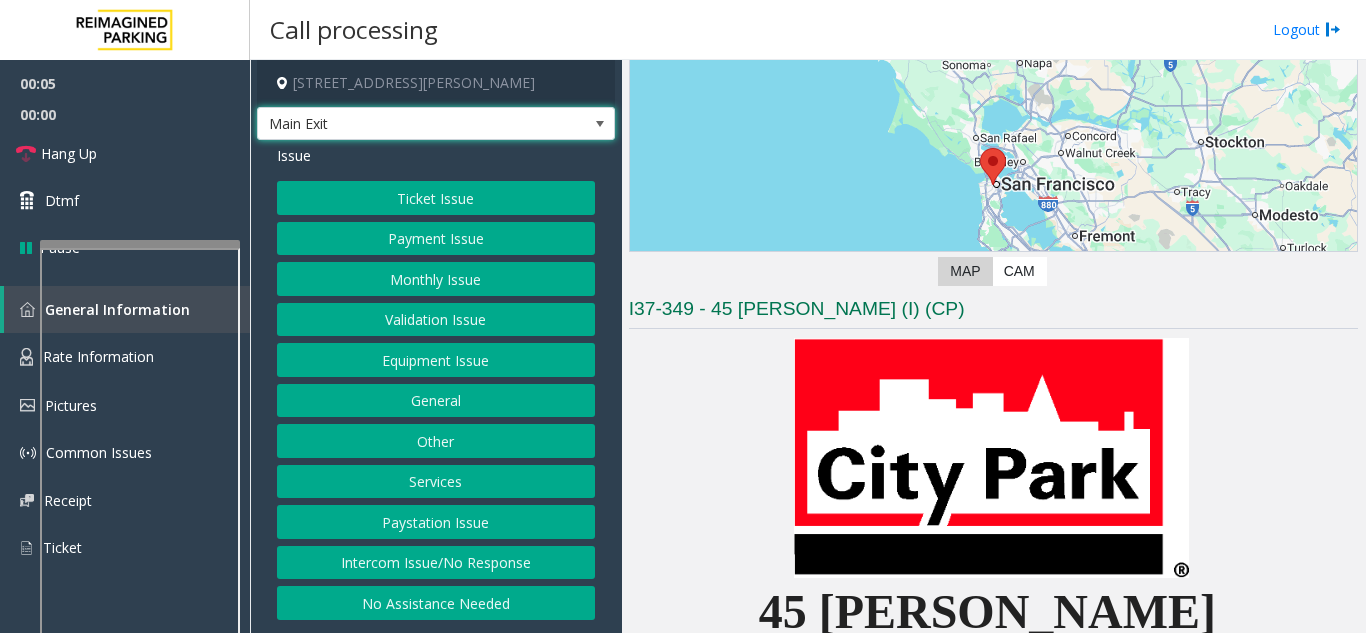 click on "Main Exit" at bounding box center (400, 124) 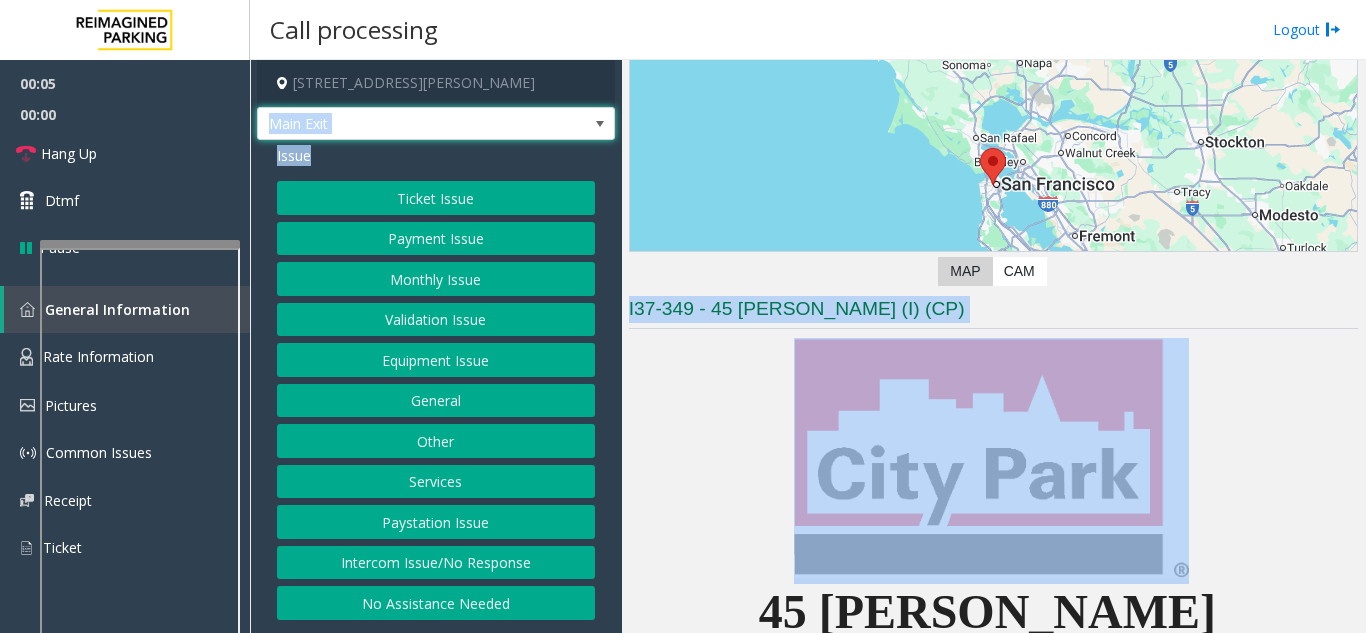 drag, startPoint x: 438, startPoint y: 130, endPoint x: 730, endPoint y: 391, distance: 391.64398 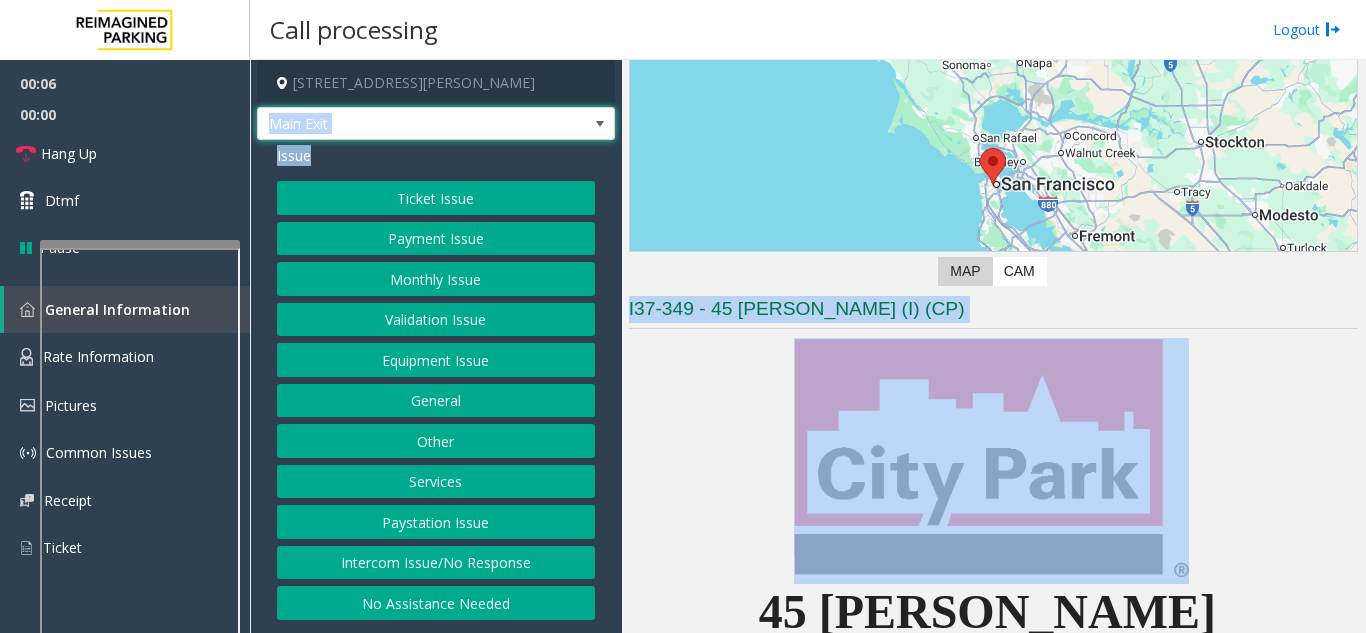 click 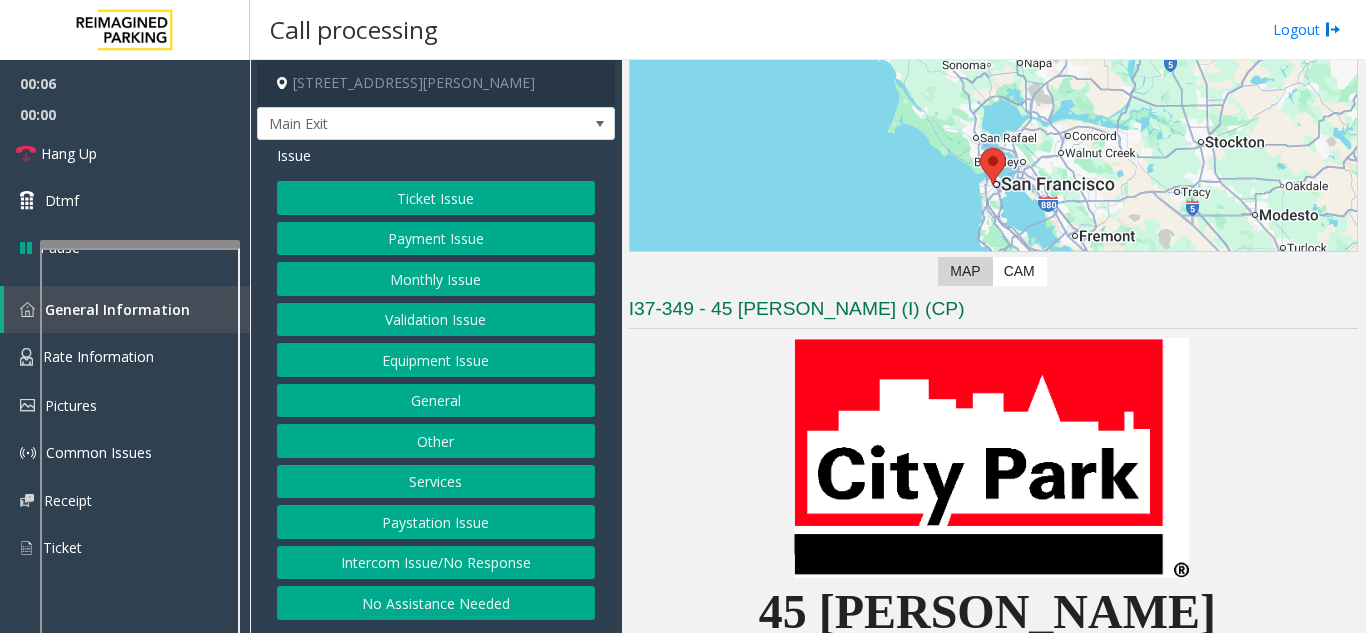 click 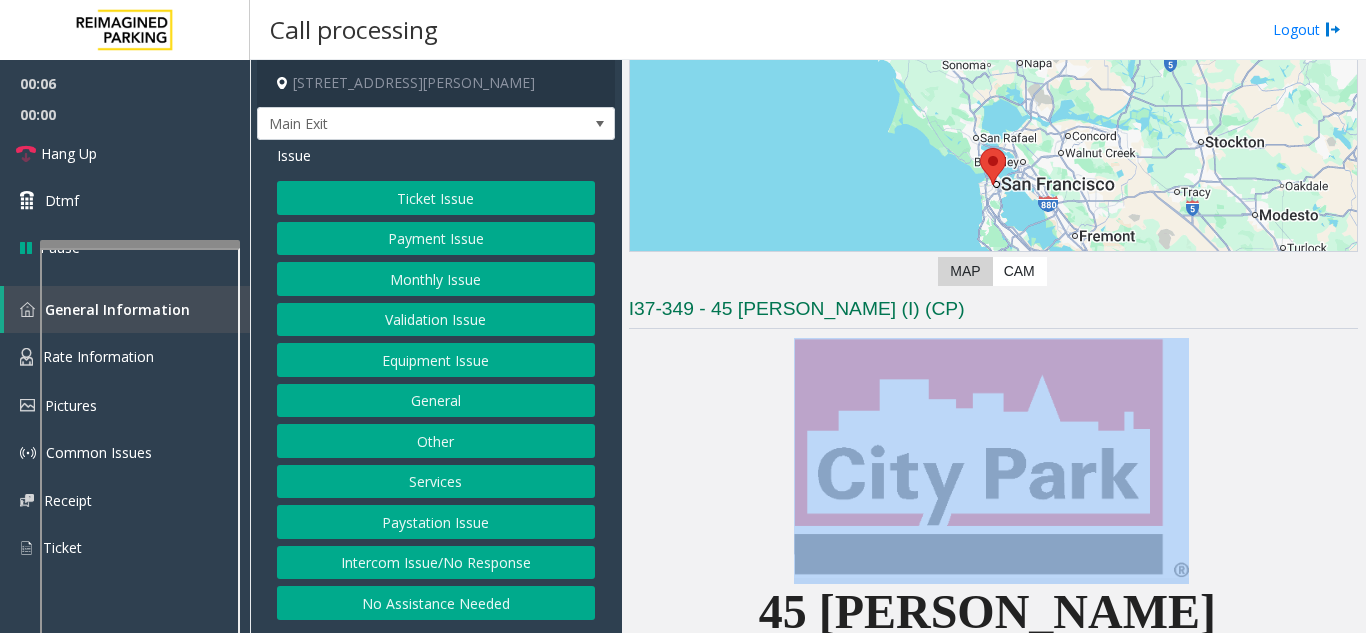 click 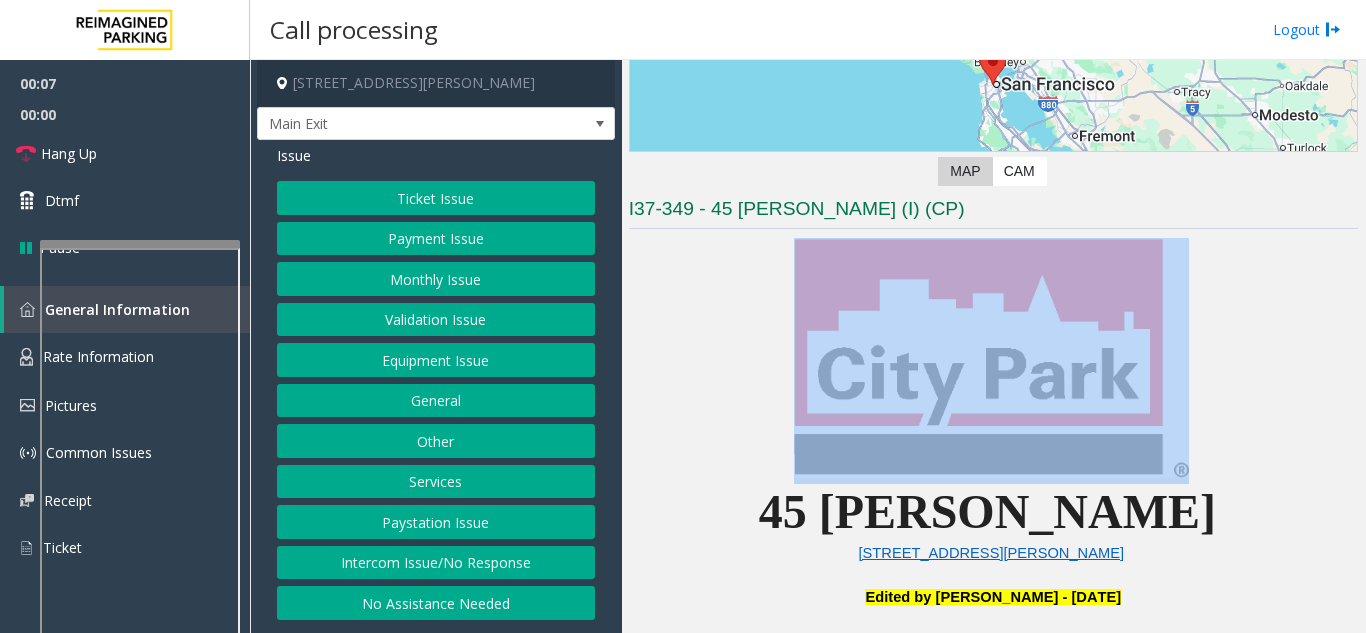 click on "Intercom Issue/No Response" 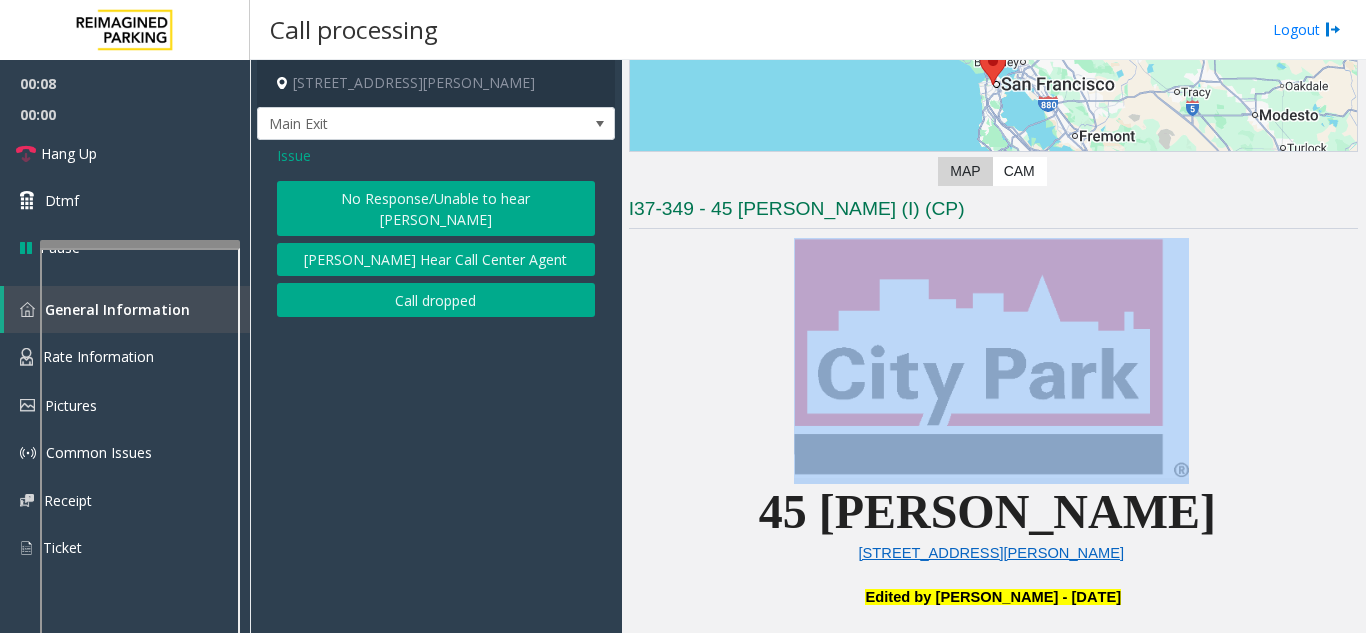 click on "No Response/Unable to hear [PERSON_NAME]" 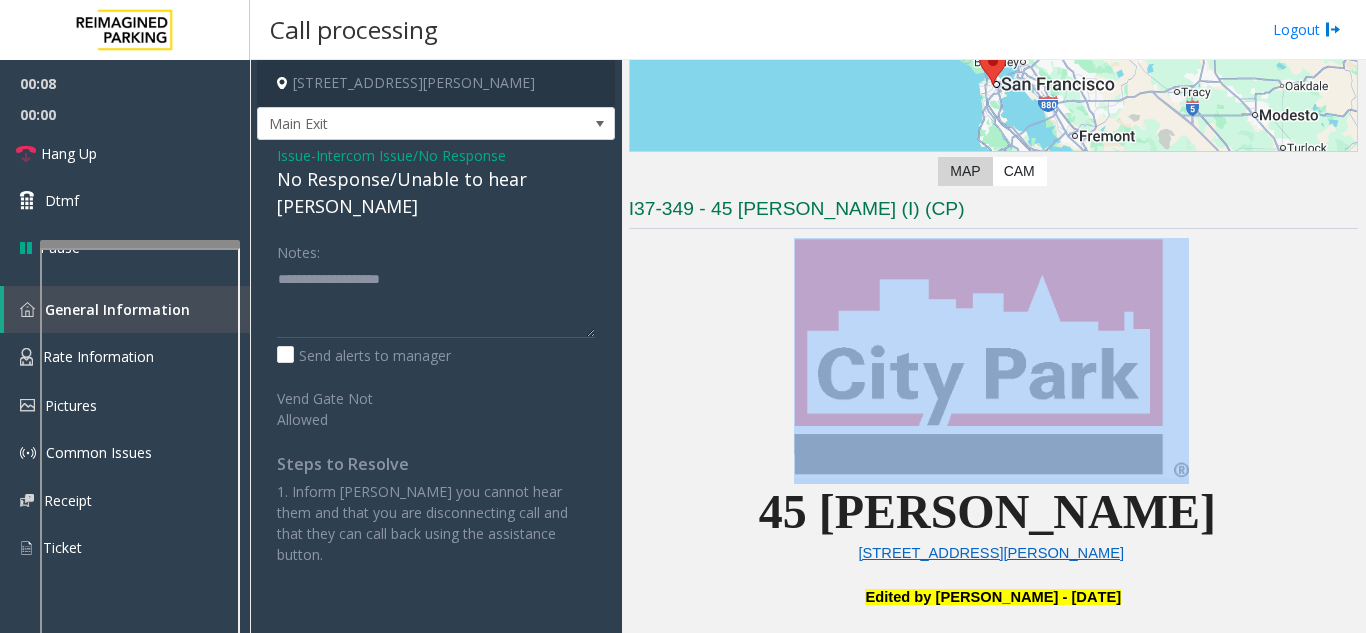 click on "Issue  -  Intercom Issue/No Response No Response/Unable to hear parker Notes:                      Send alerts to manager  Vend Gate Not Allowed  Steps to Resolve 1. Inform parker you cannot hear them and that you are disconnecting call and that they can call back using the assistance button." 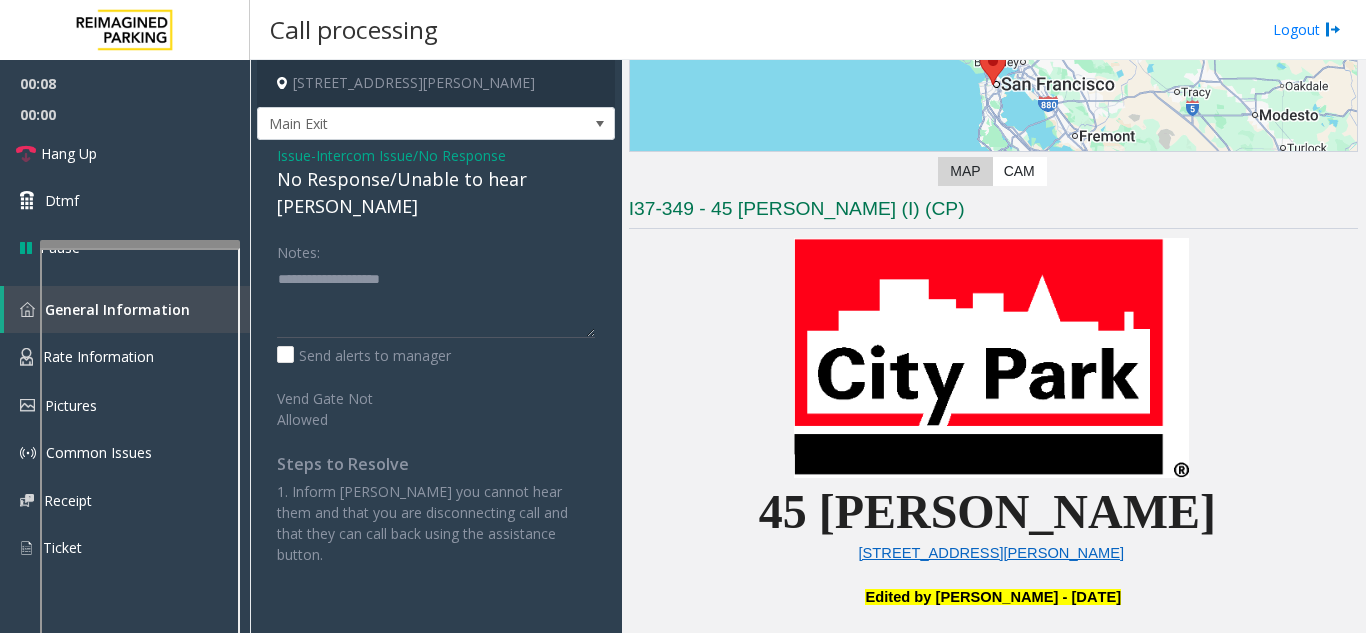 click on "No Response/Unable to hear [PERSON_NAME]" 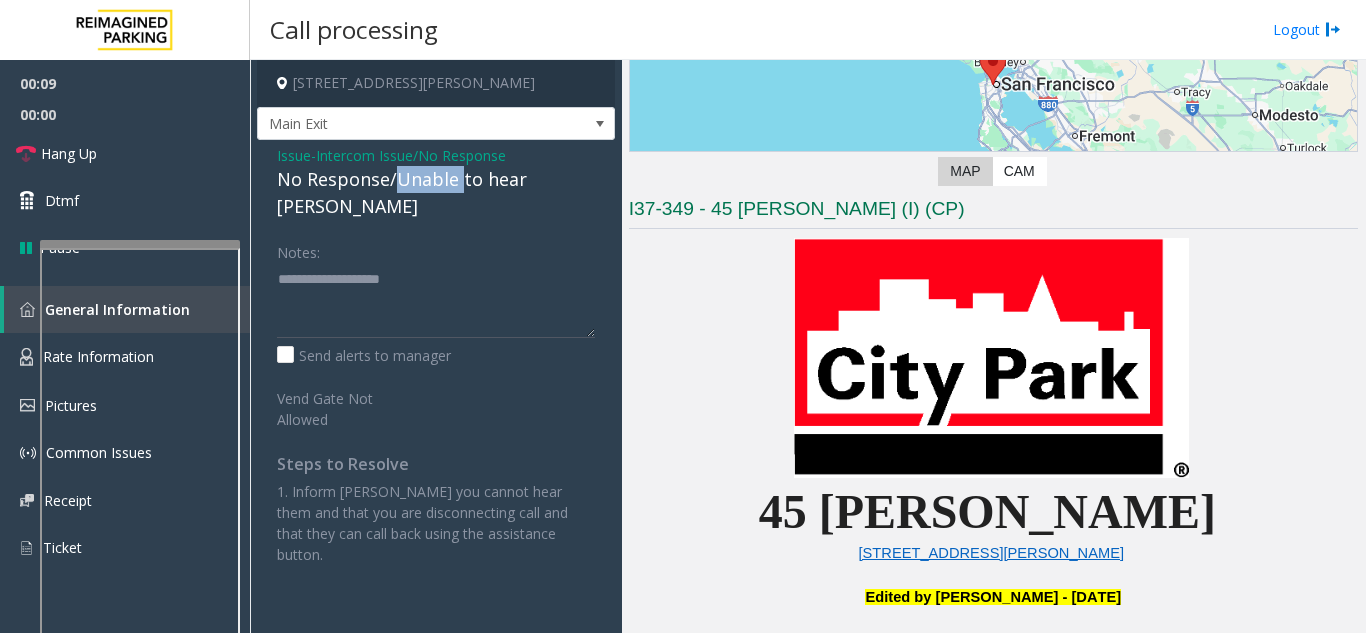 click on "No Response/Unable to hear [PERSON_NAME]" 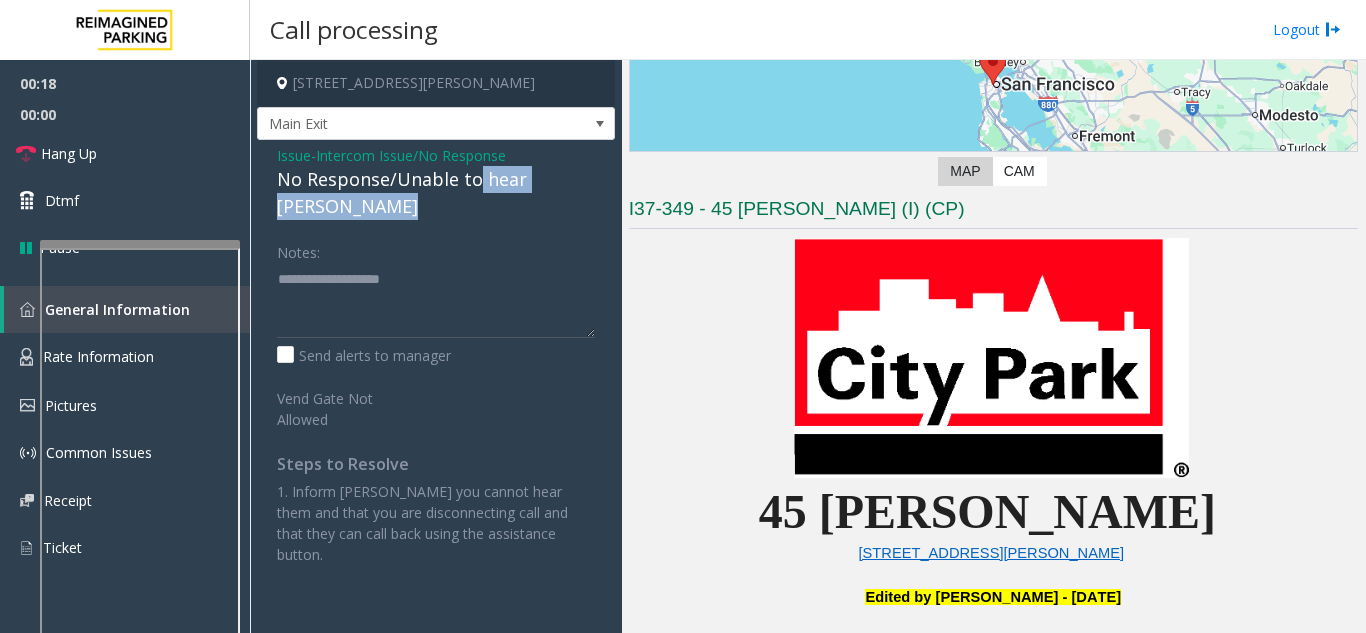 drag, startPoint x: 476, startPoint y: 184, endPoint x: 482, endPoint y: 248, distance: 64.28063 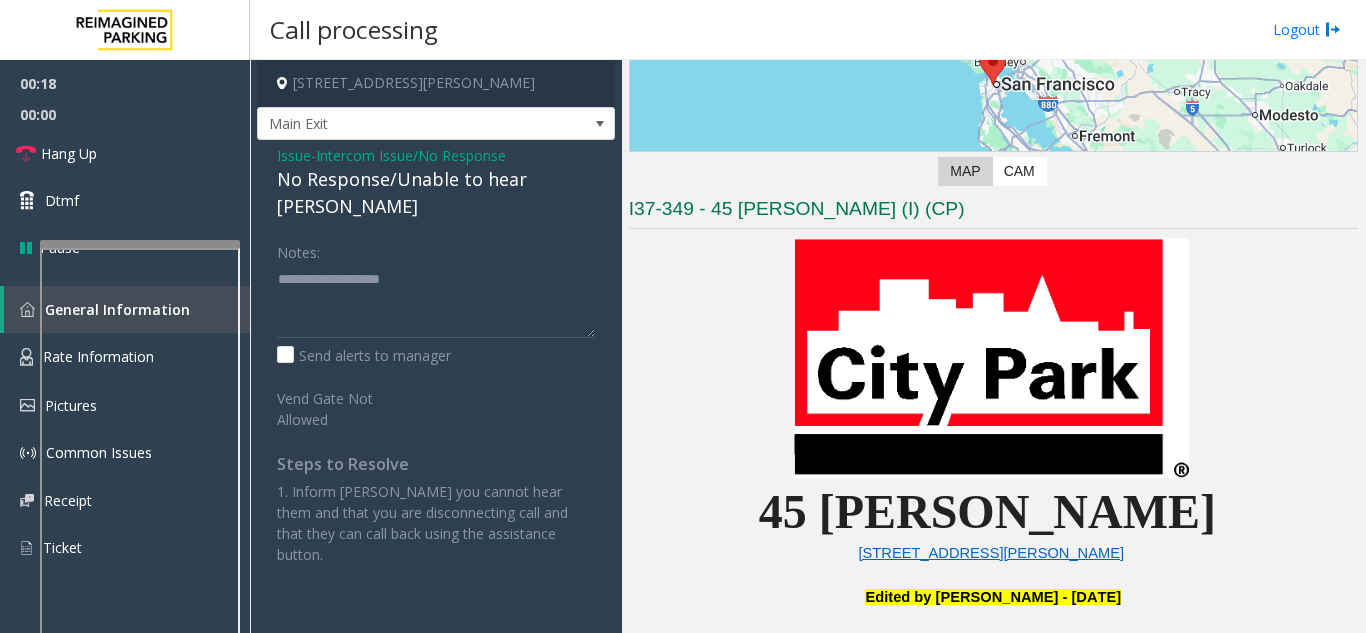 click on "No Response/Unable to hear [PERSON_NAME]" 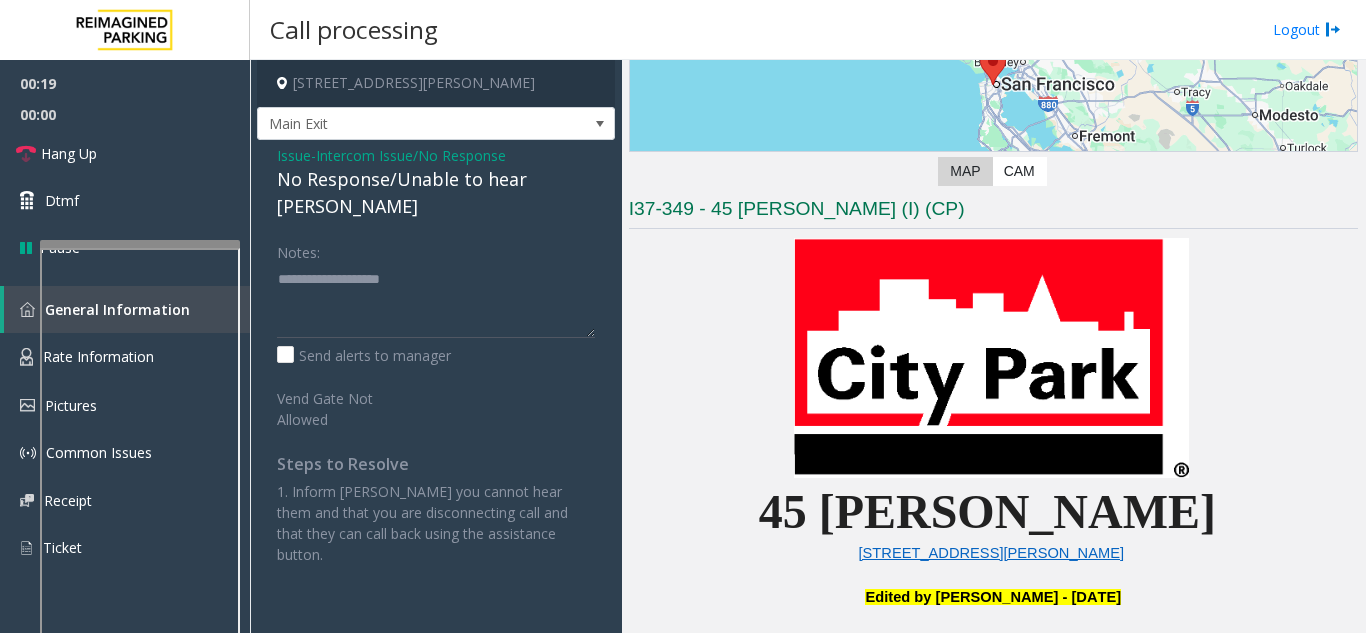 click on "No Response/Unable to hear [PERSON_NAME]" 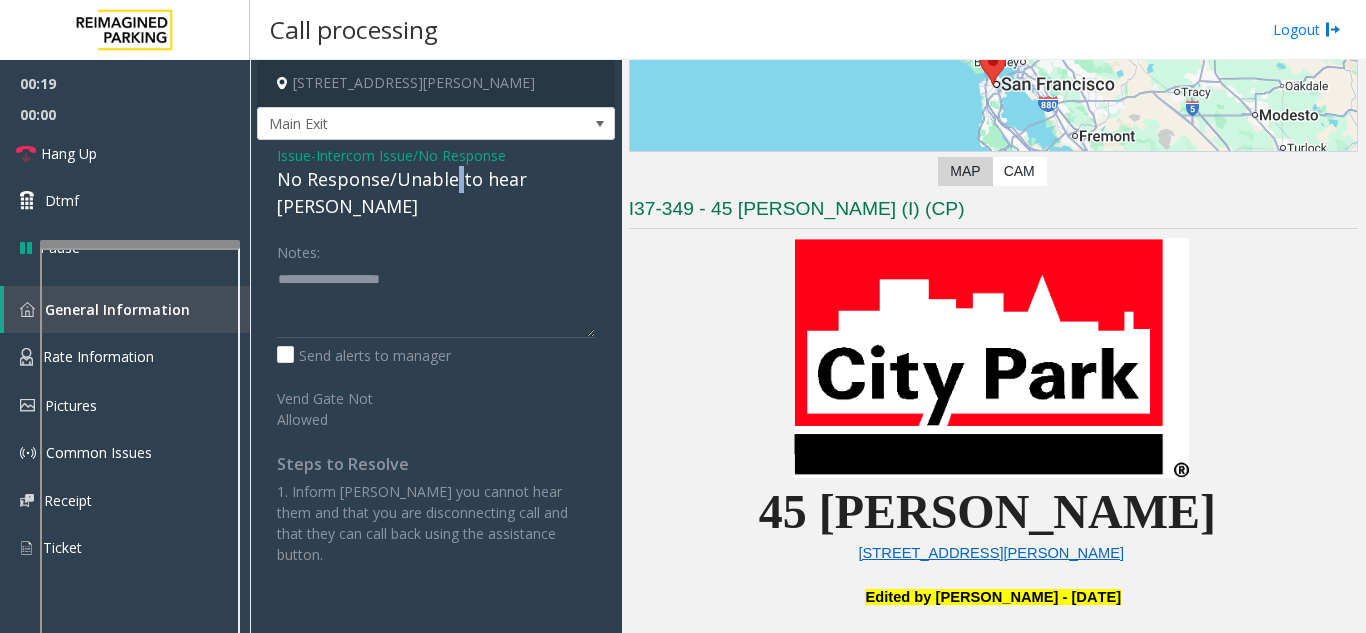 click on "No Response/Unable to hear [PERSON_NAME]" 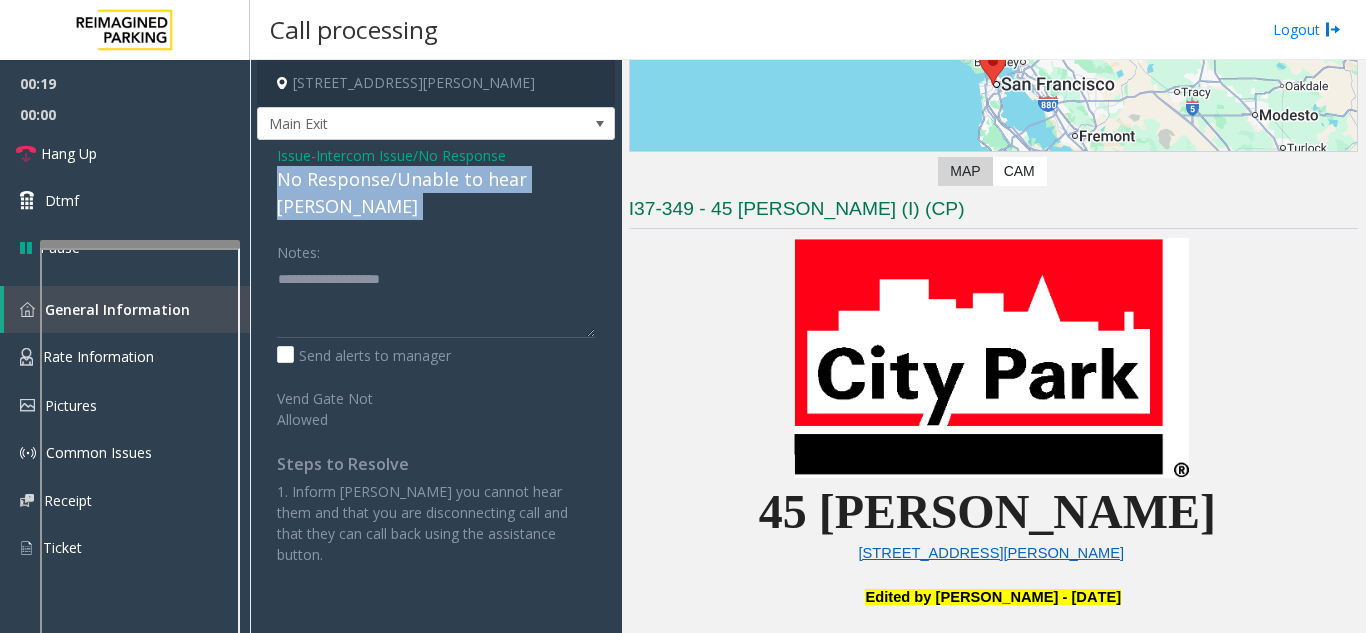 click on "No Response/Unable to hear [PERSON_NAME]" 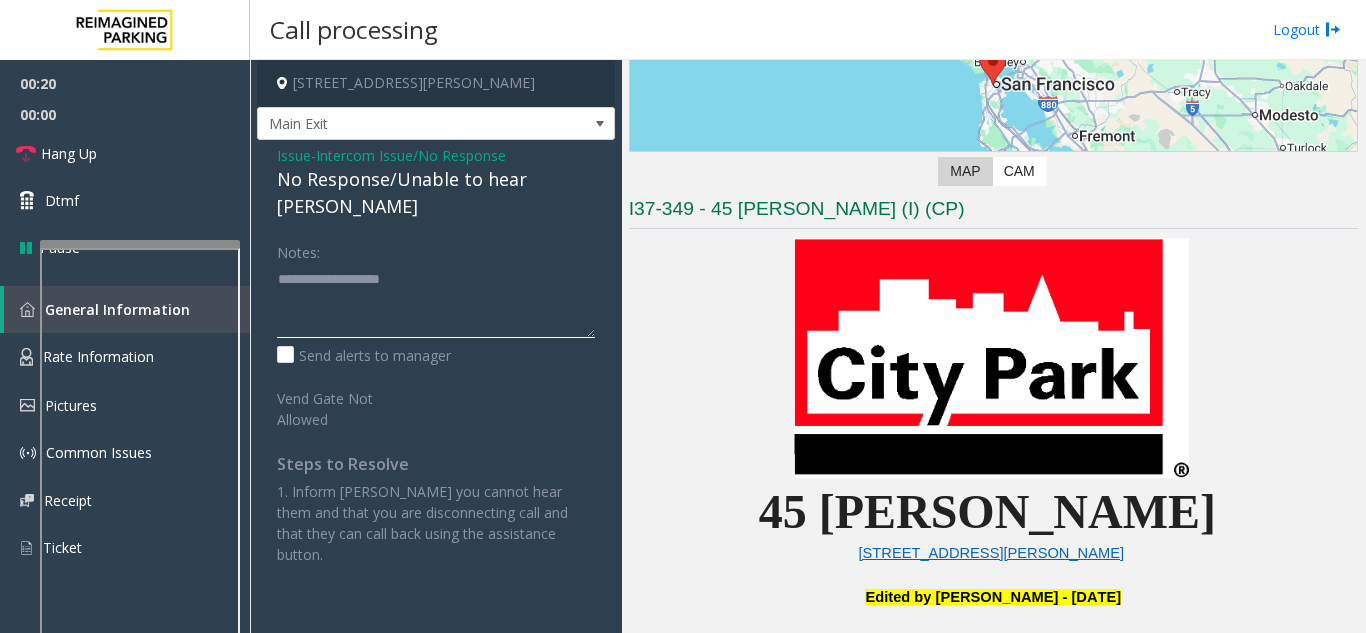 click 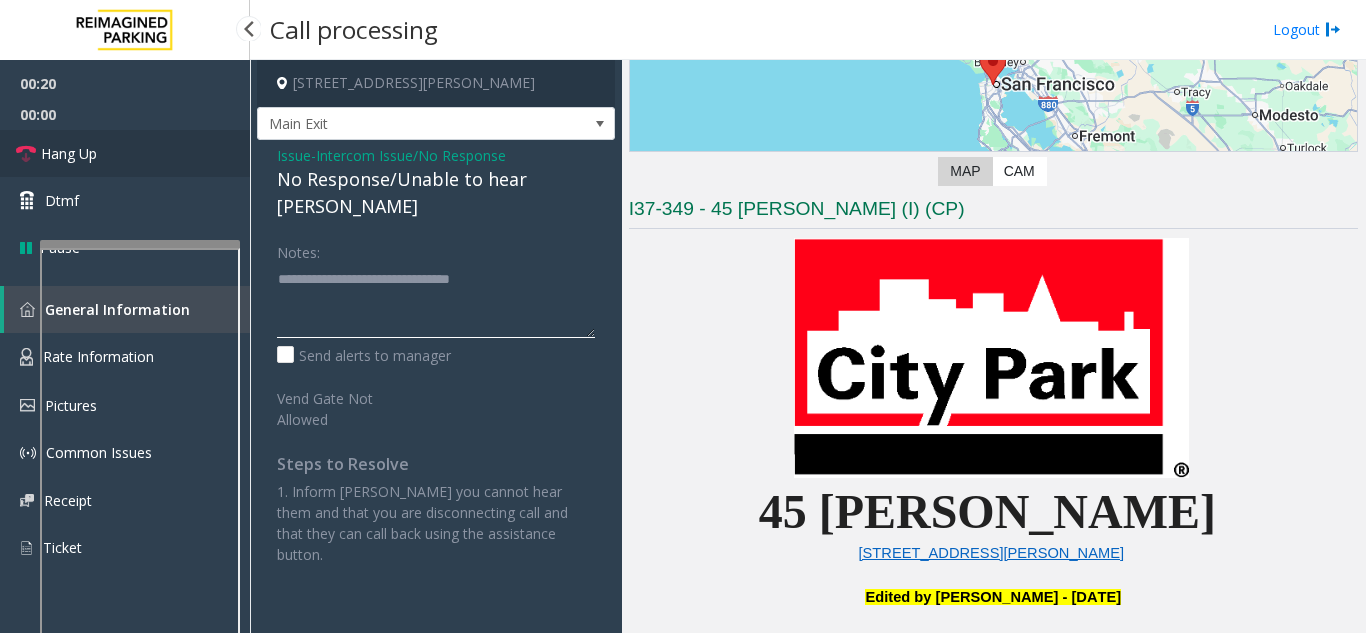 type on "**********" 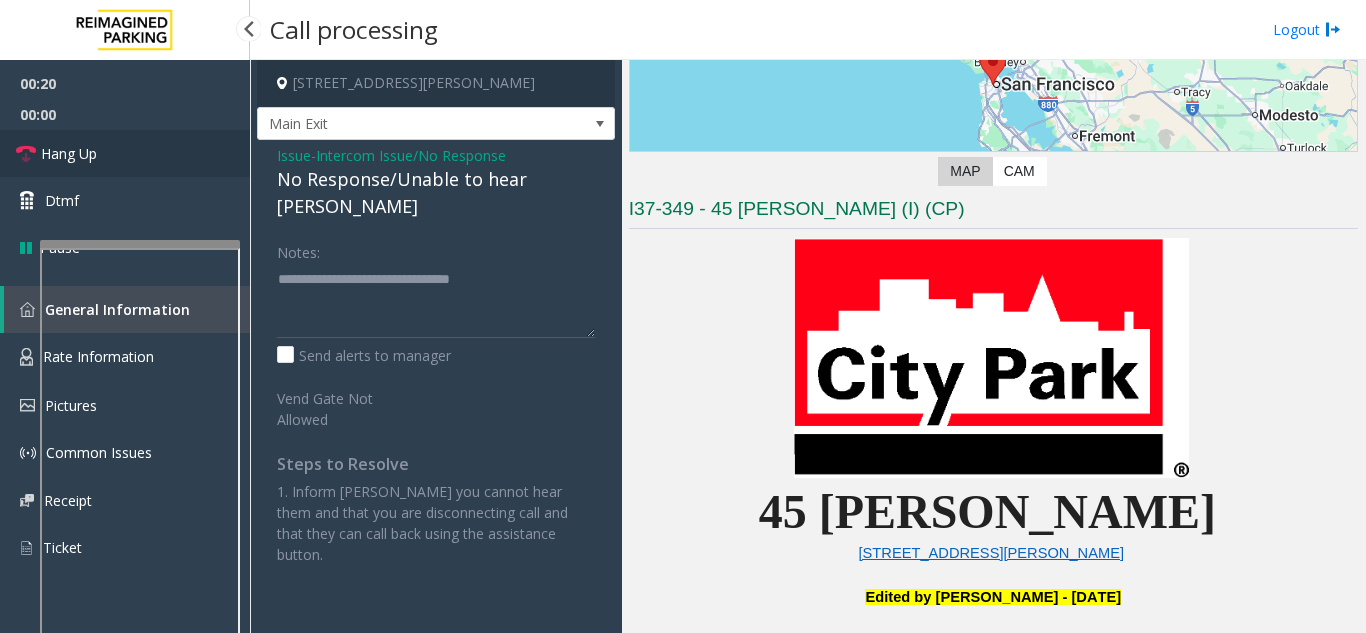 click on "Hang Up" at bounding box center [125, 153] 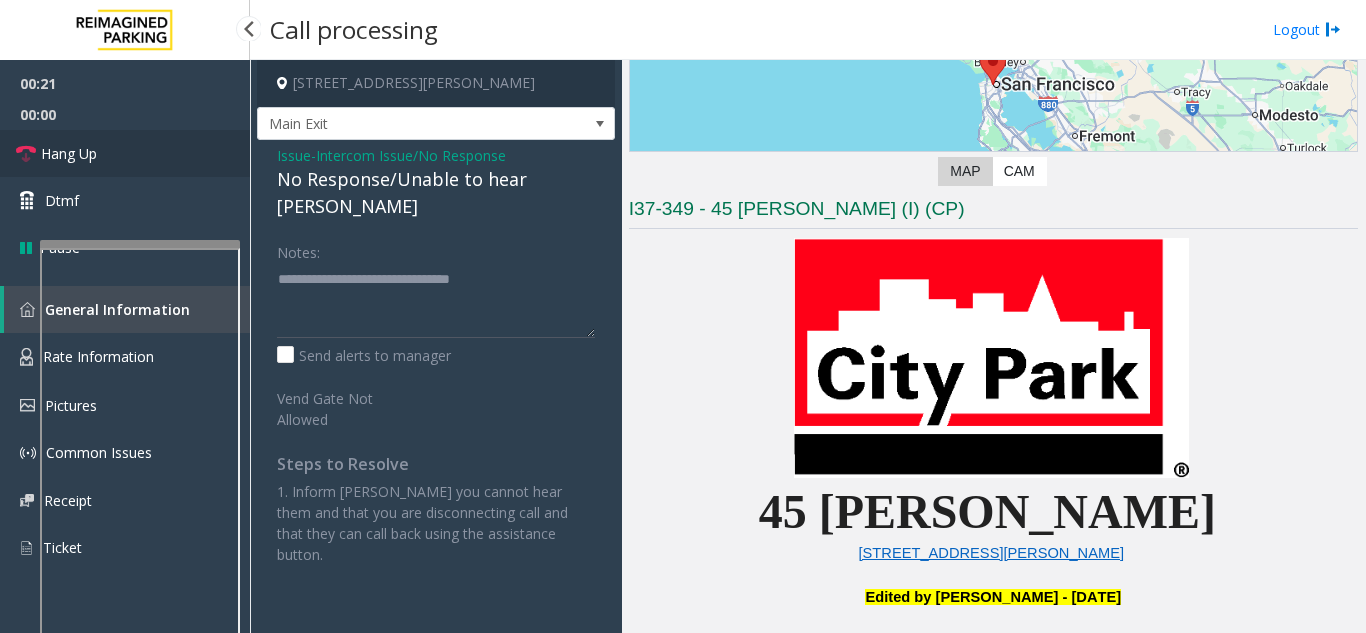 click on "Hang Up" at bounding box center (125, 153) 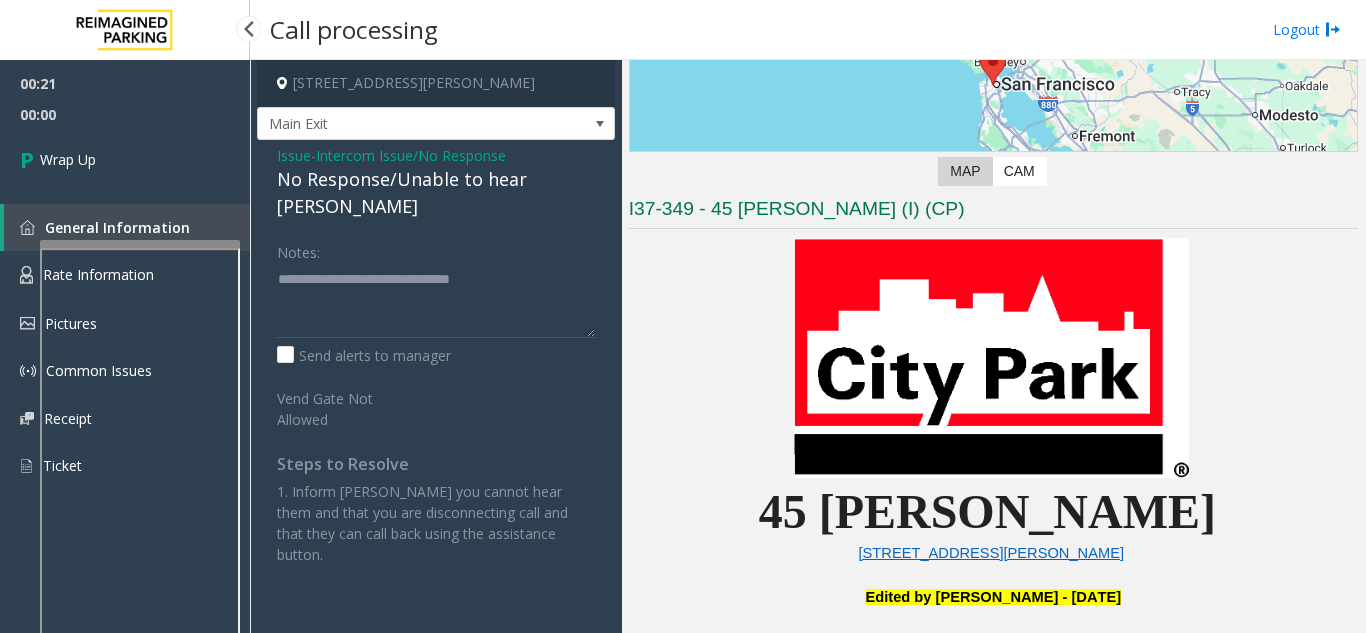 click on "Wrap Up" at bounding box center [125, 159] 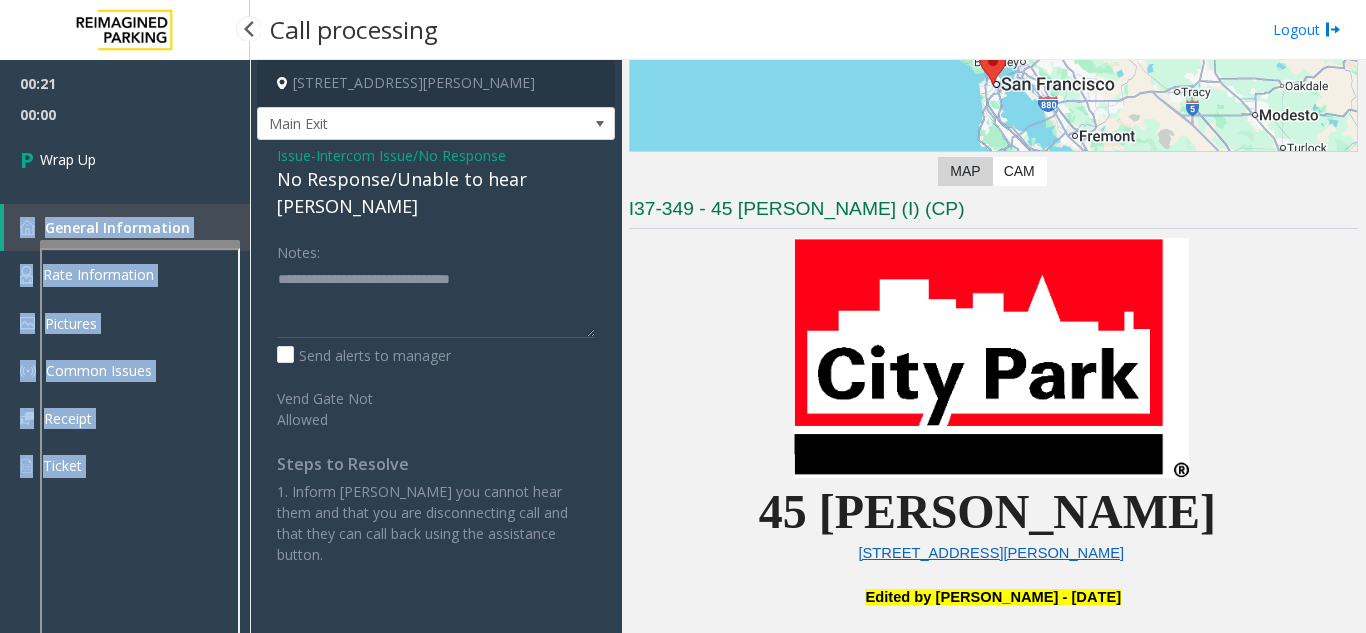 click on "00:21   00:00  Wrap Up General Information Rate Information Pictures Common Issues Receipt Ticket" at bounding box center [125, 283] 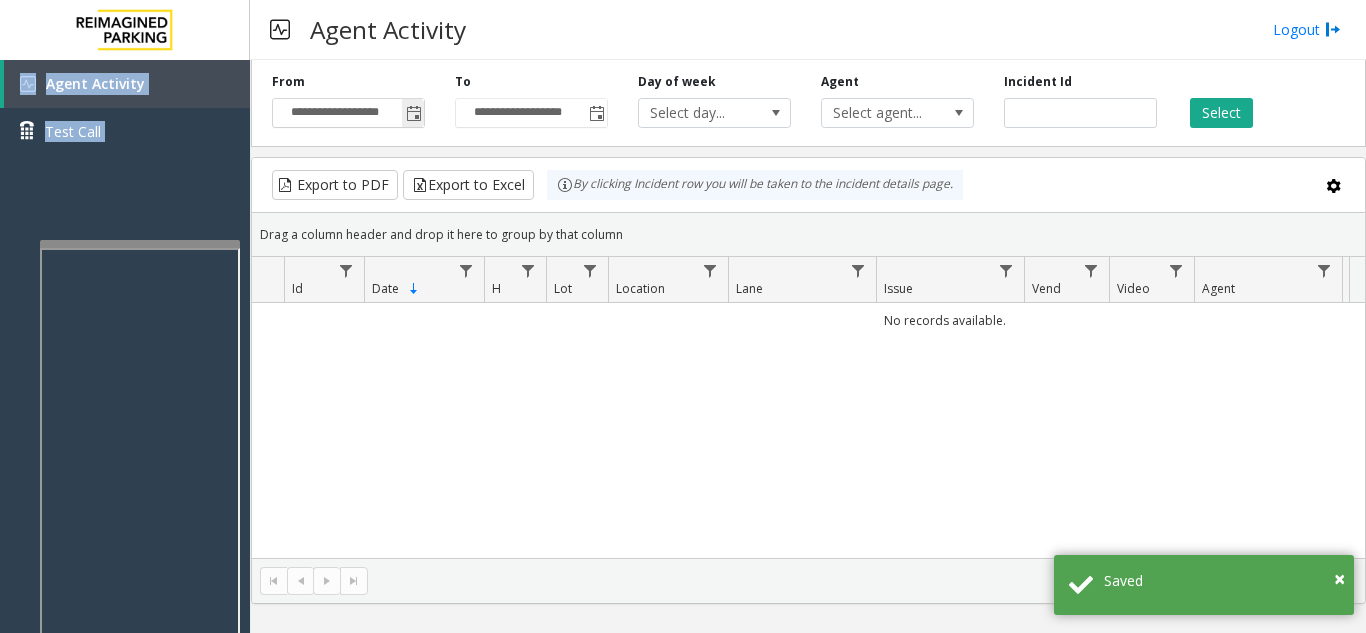 click 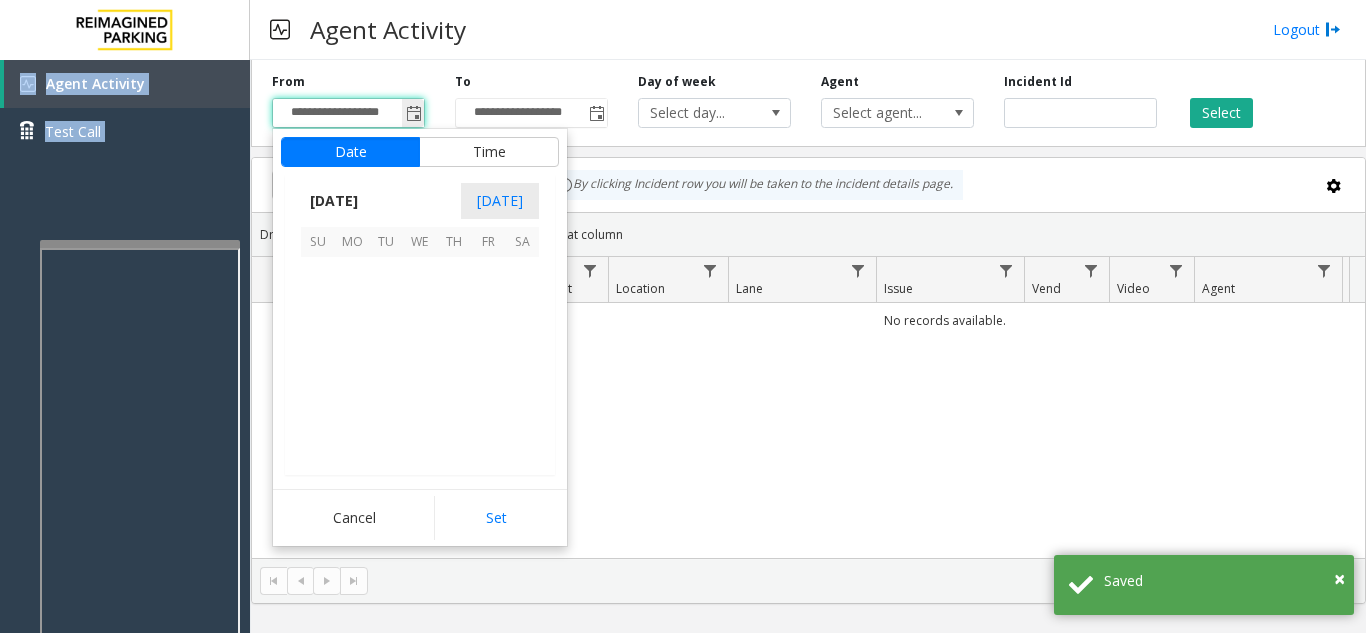 scroll, scrollTop: 358428, scrollLeft: 0, axis: vertical 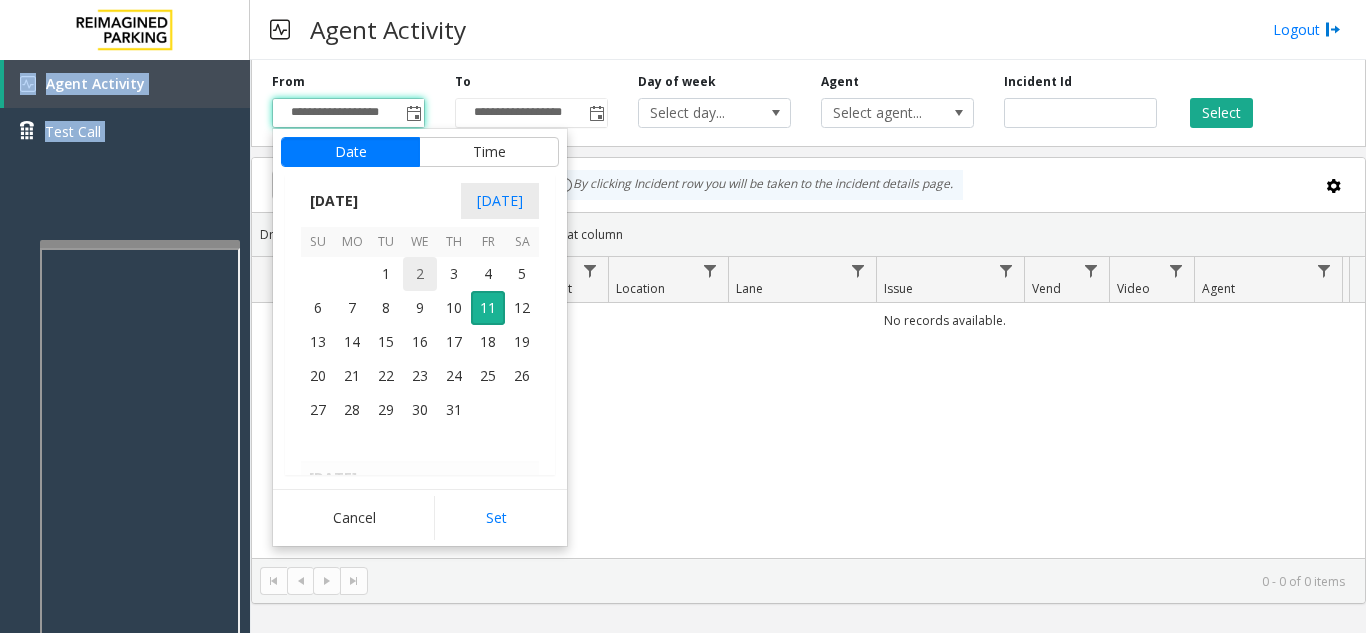 click on "2" at bounding box center [420, 274] 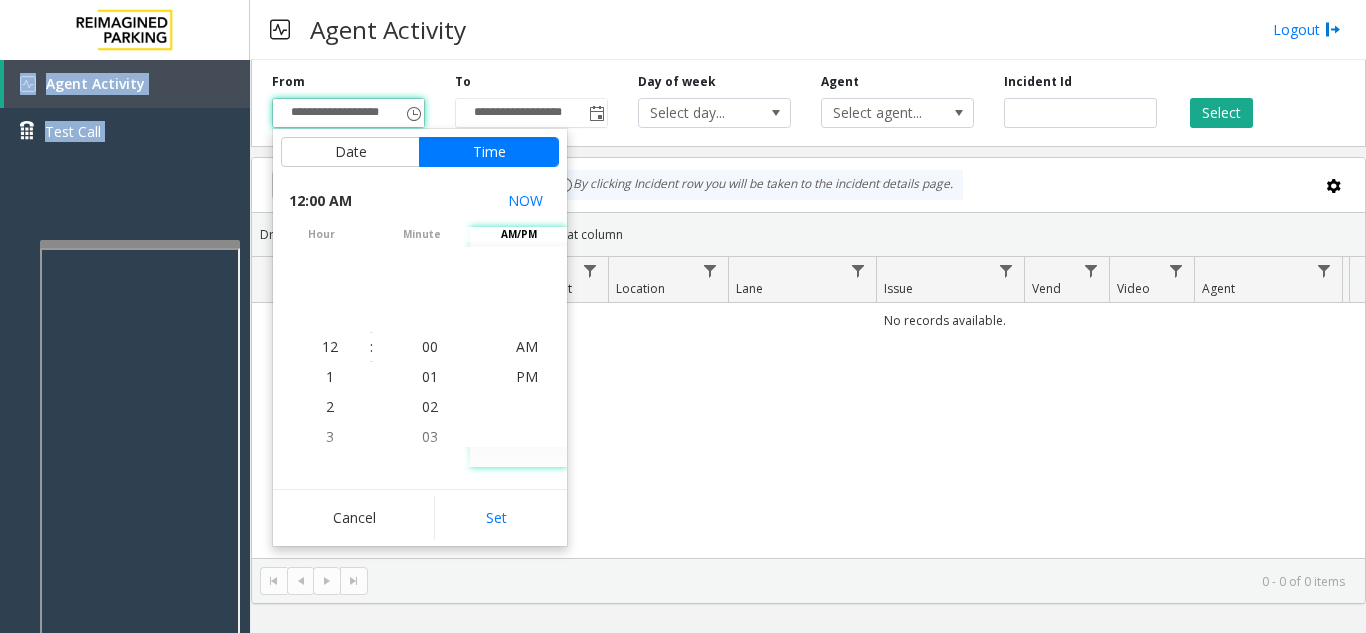click on "AM PM" 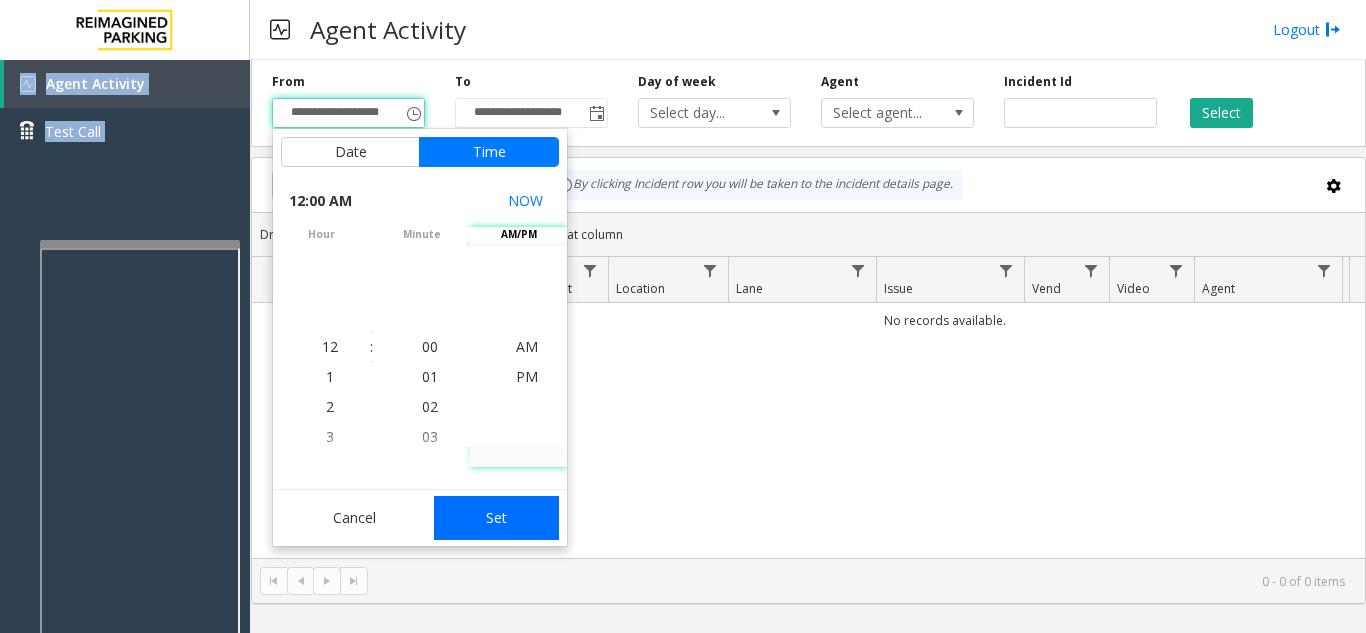 click on "Set" 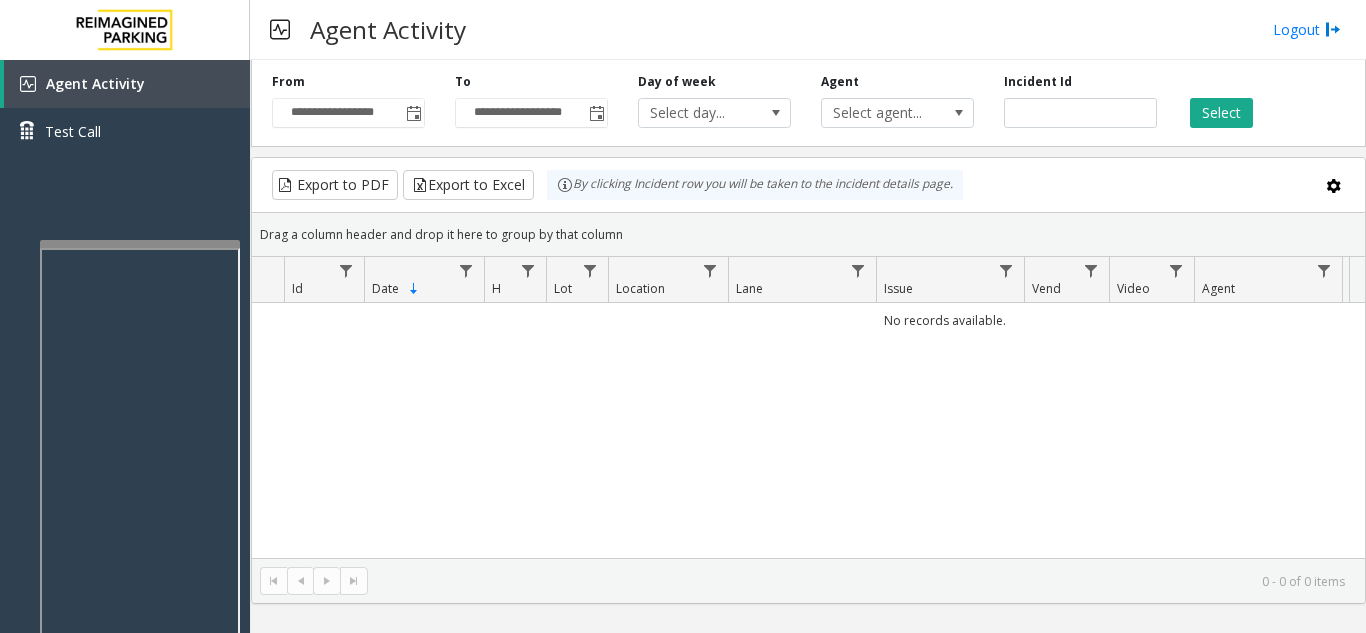 click on "**********" 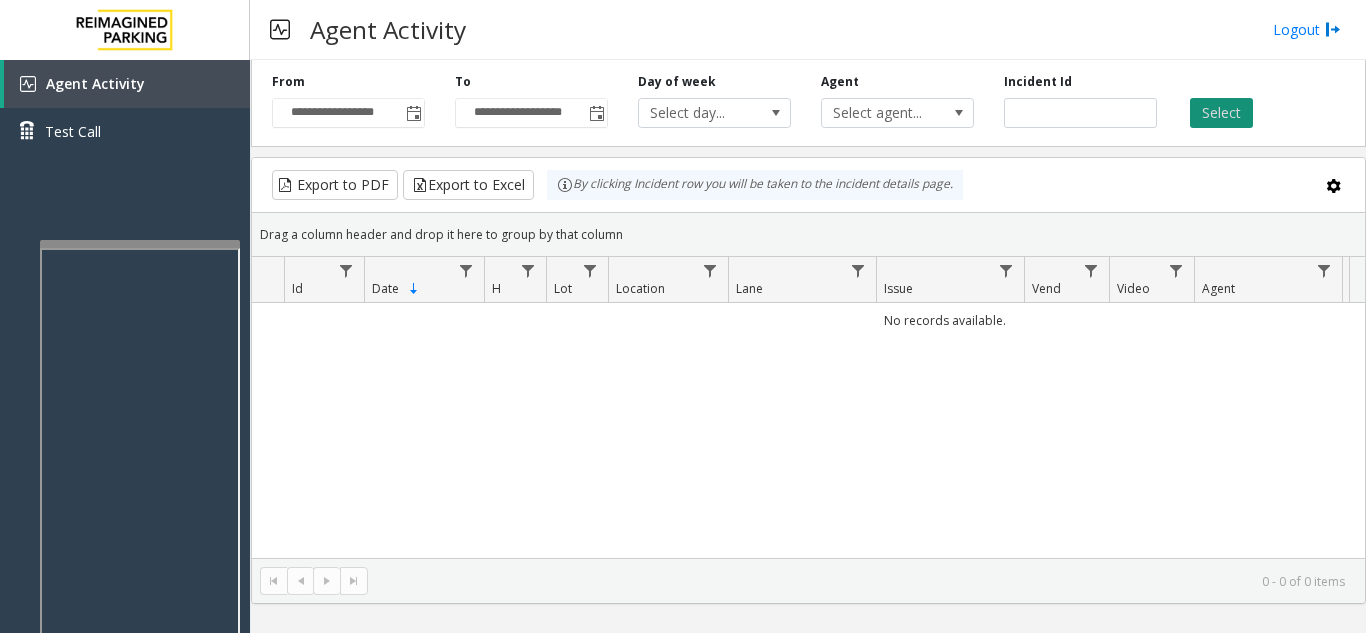 click on "Select" 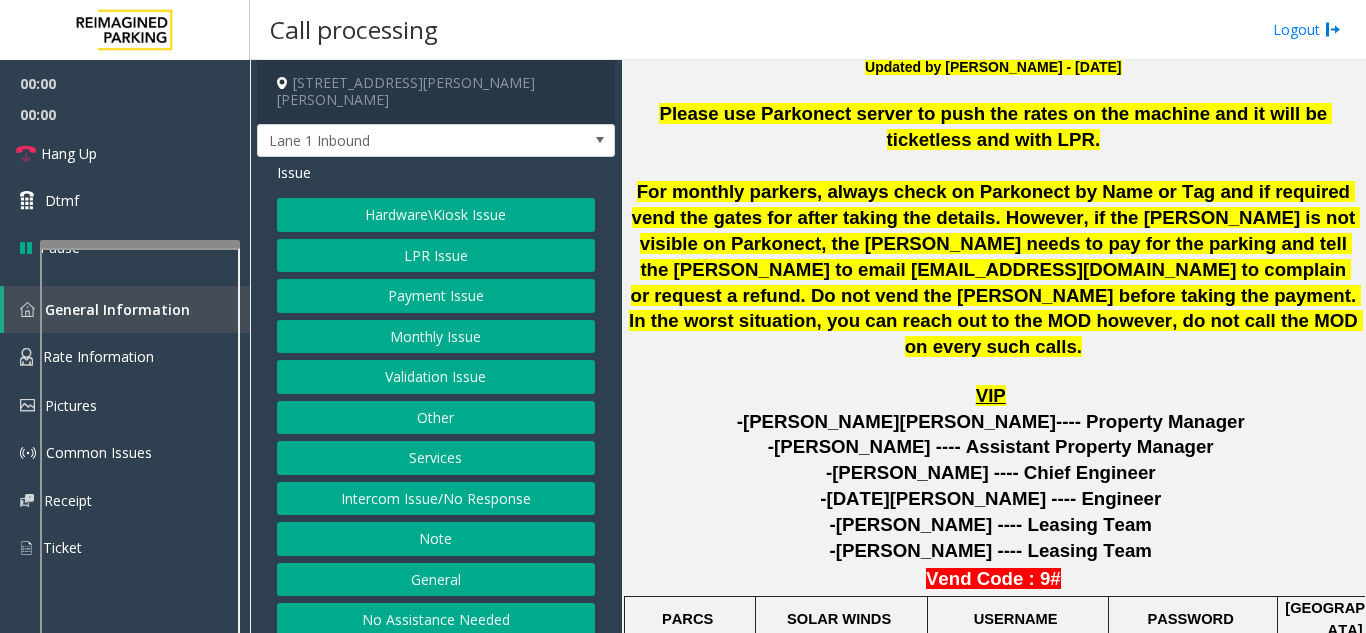 scroll, scrollTop: 900, scrollLeft: 0, axis: vertical 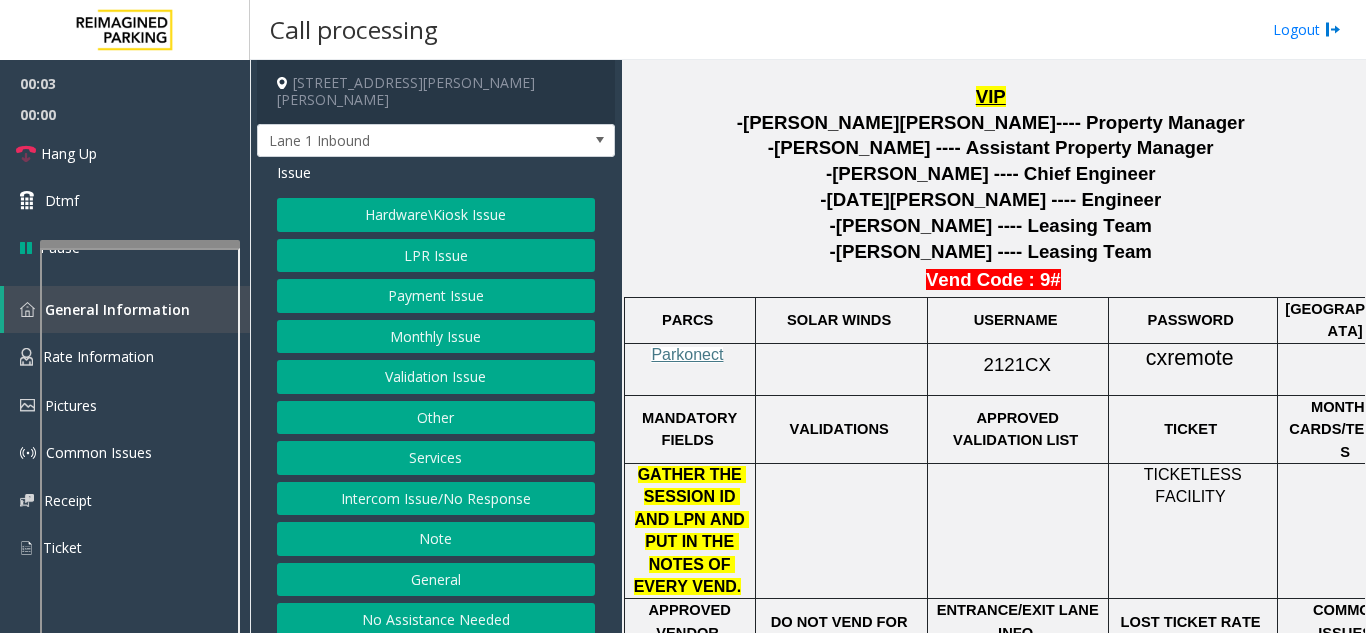 click on "Parkonect" 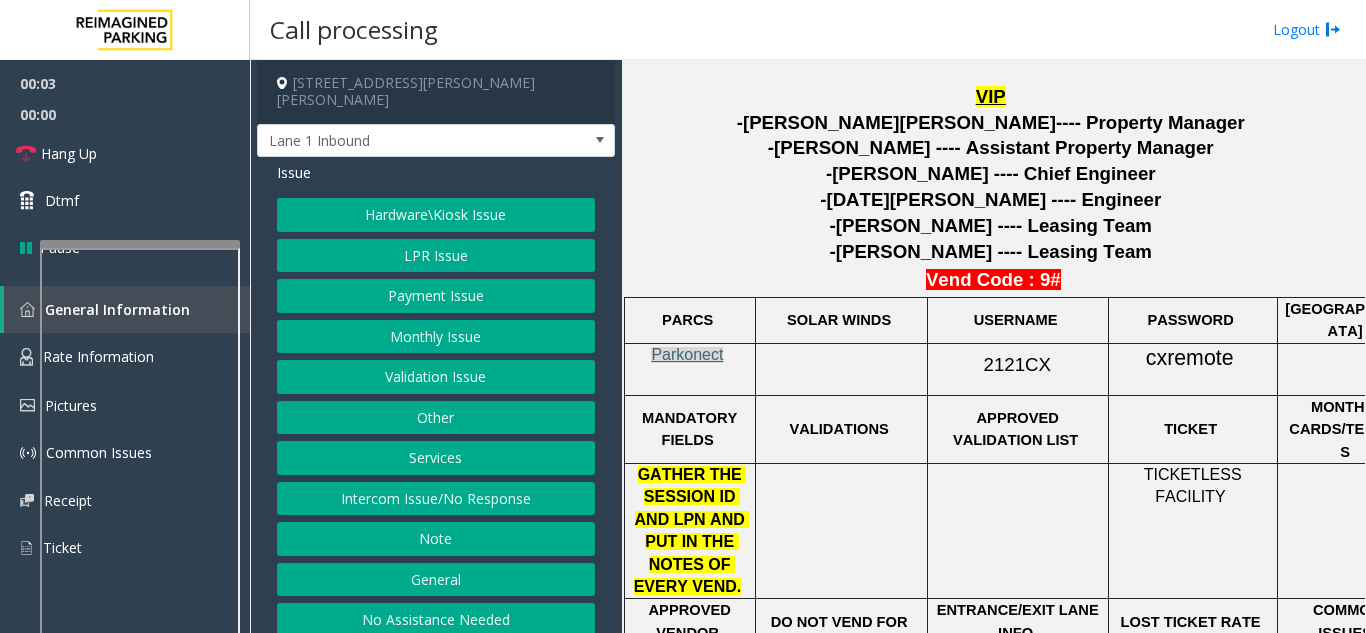 click on "Parkonect" 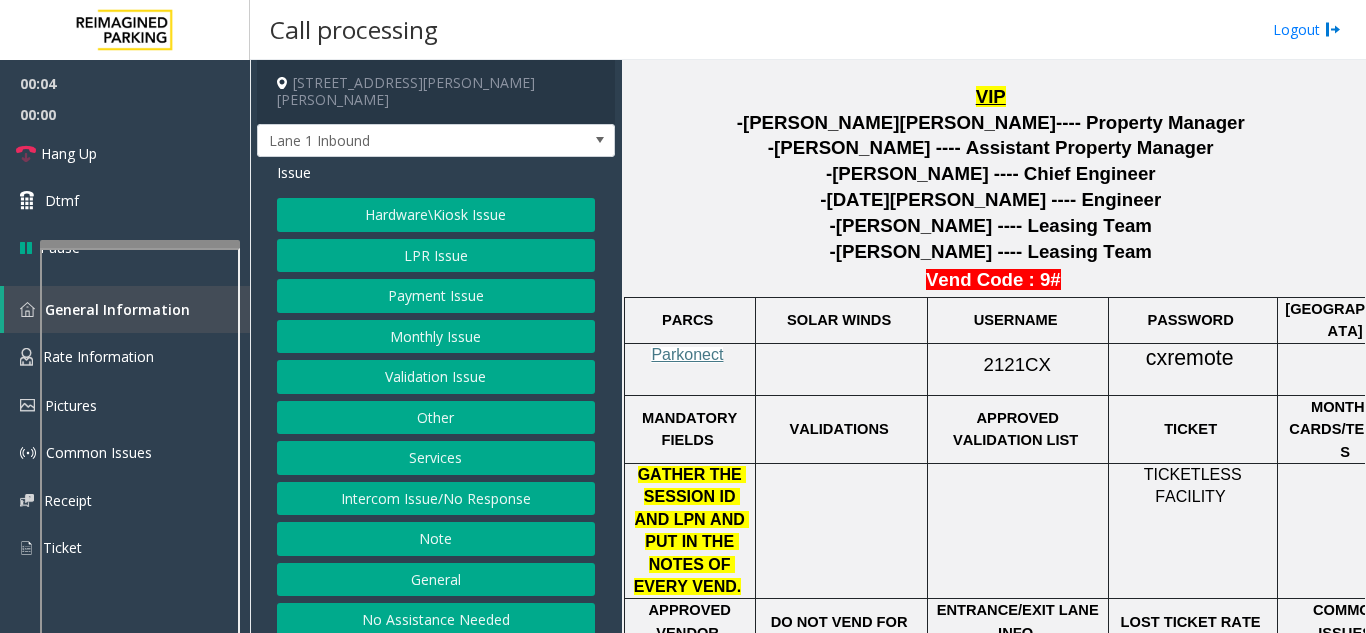 click on "2121CX" 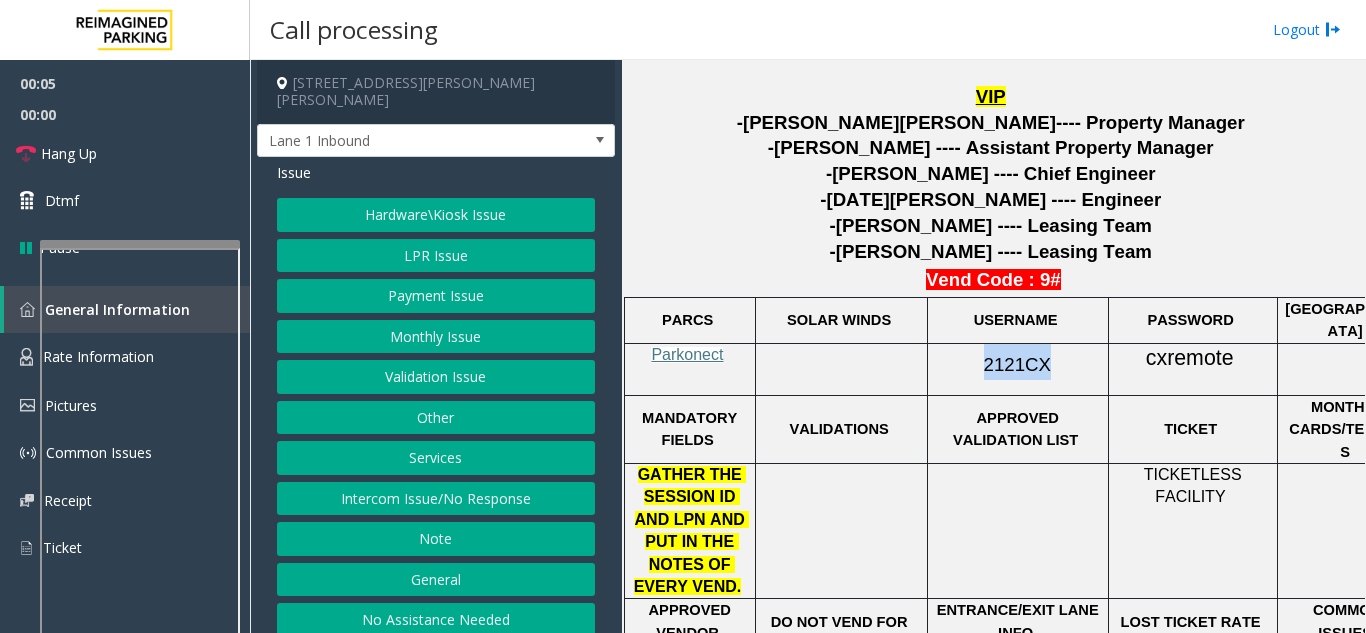 drag, startPoint x: 992, startPoint y: 335, endPoint x: 974, endPoint y: 325, distance: 20.59126 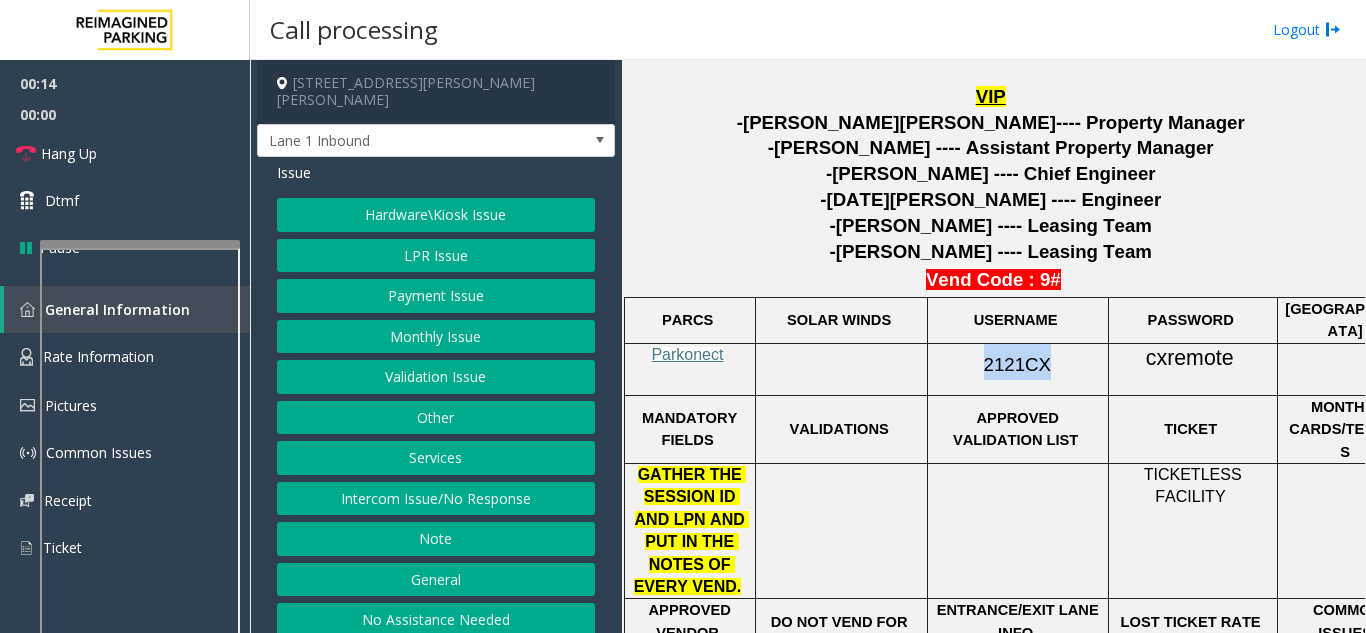 click on "Intercom Issue/No Response" 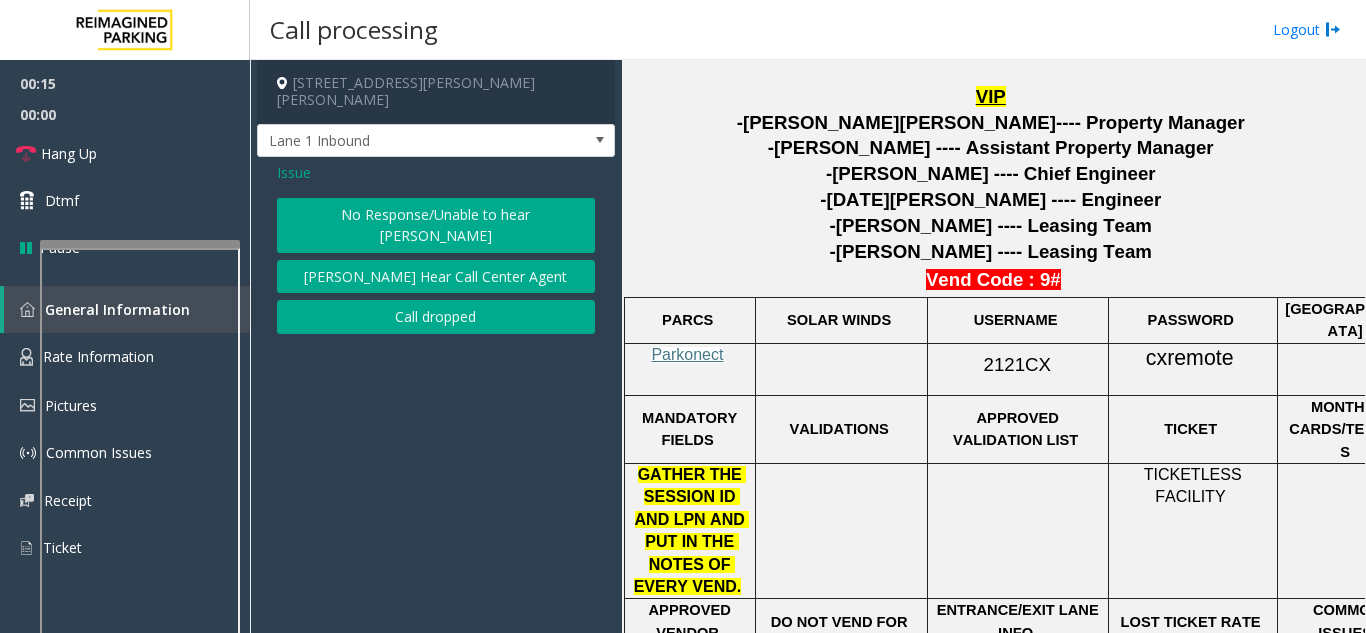 click on "Issue" 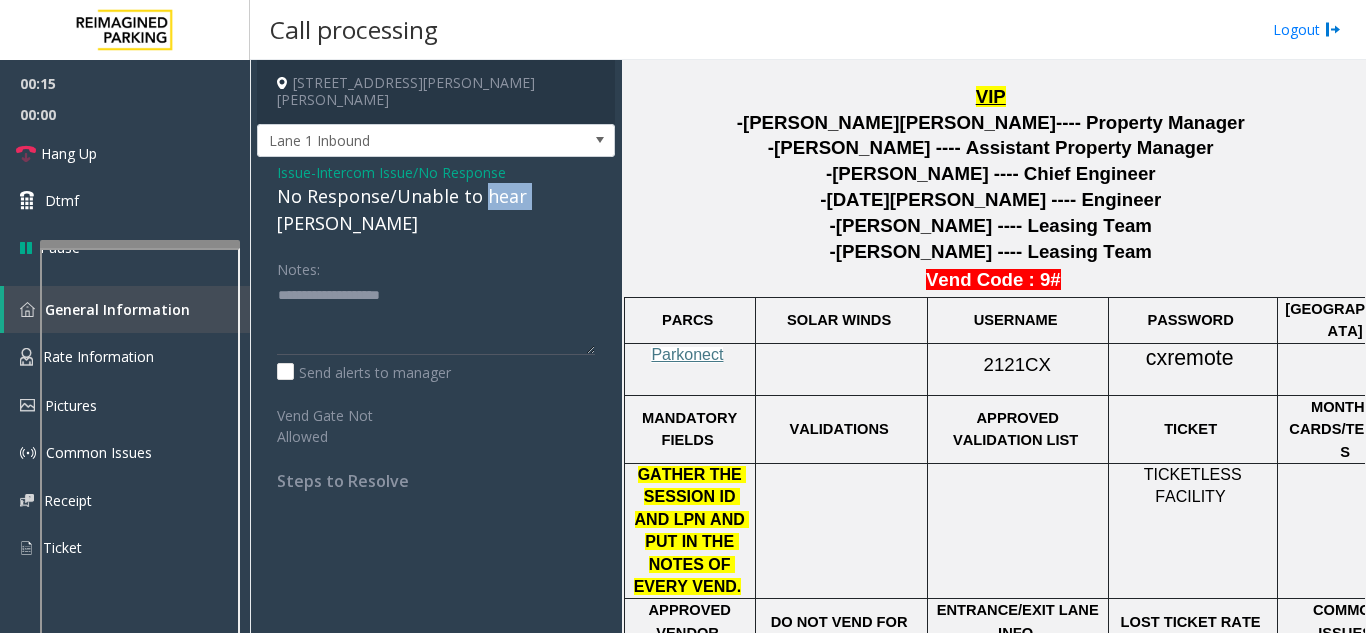 click on "No Response/Unable to hear [PERSON_NAME]" 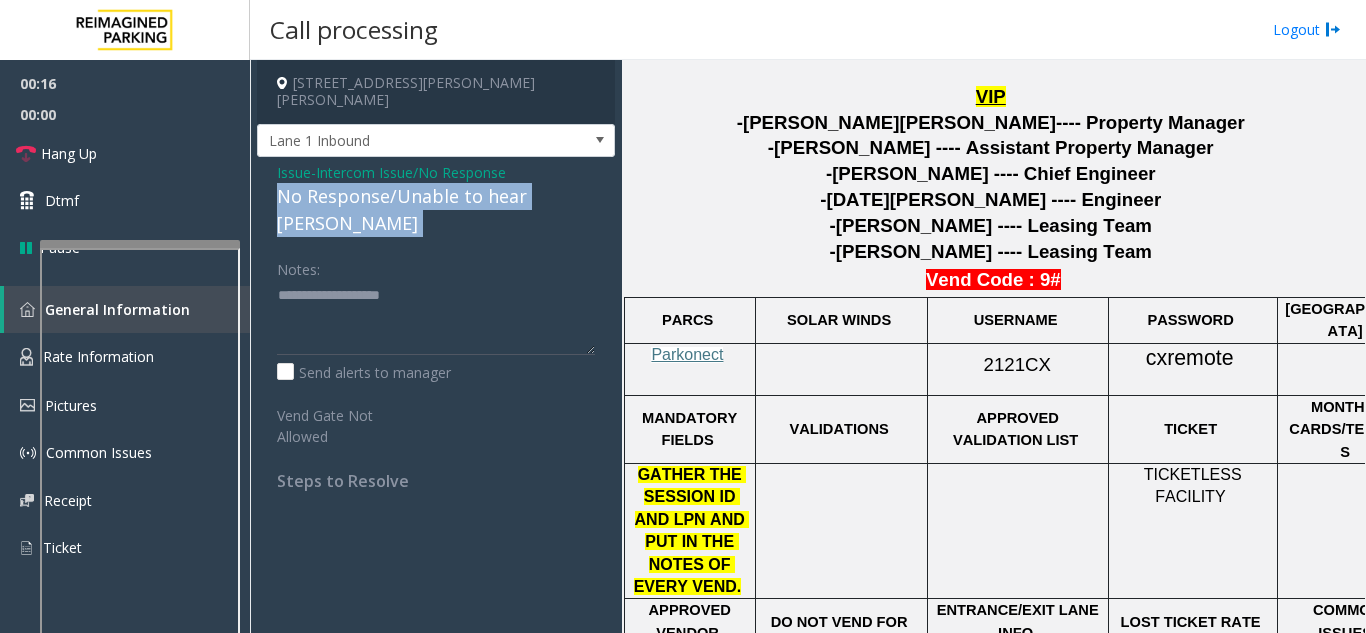 click on "No Response/Unable to hear [PERSON_NAME]" 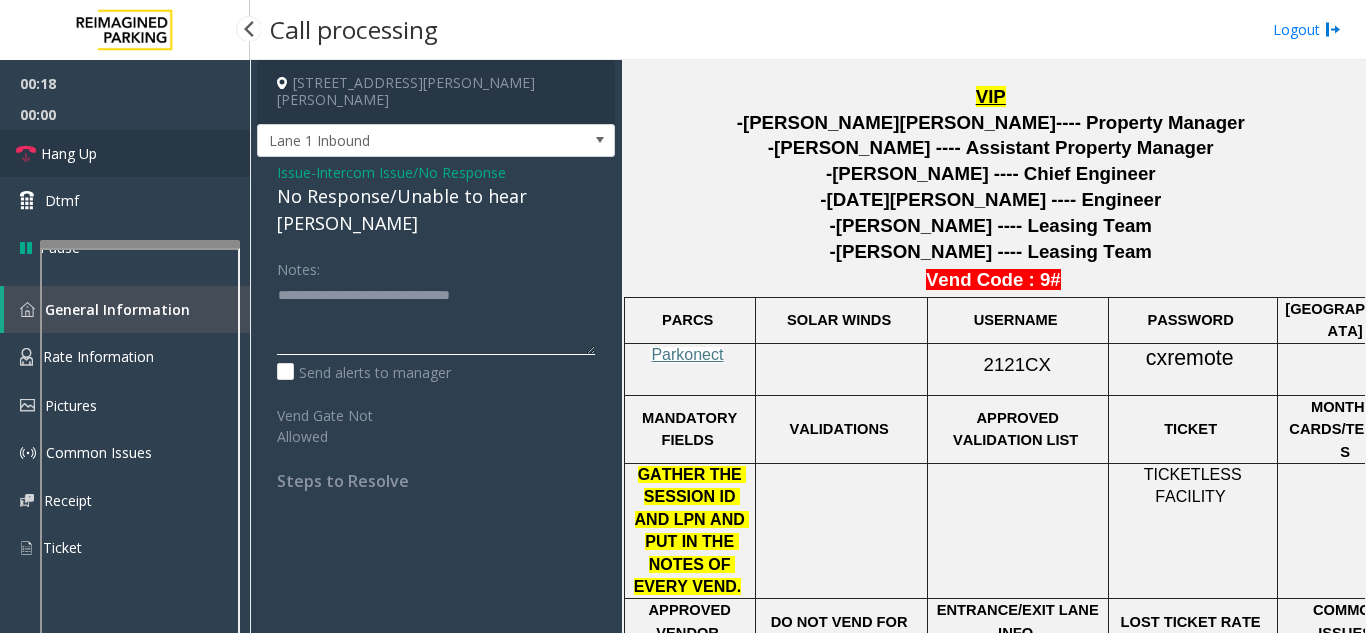 type on "**********" 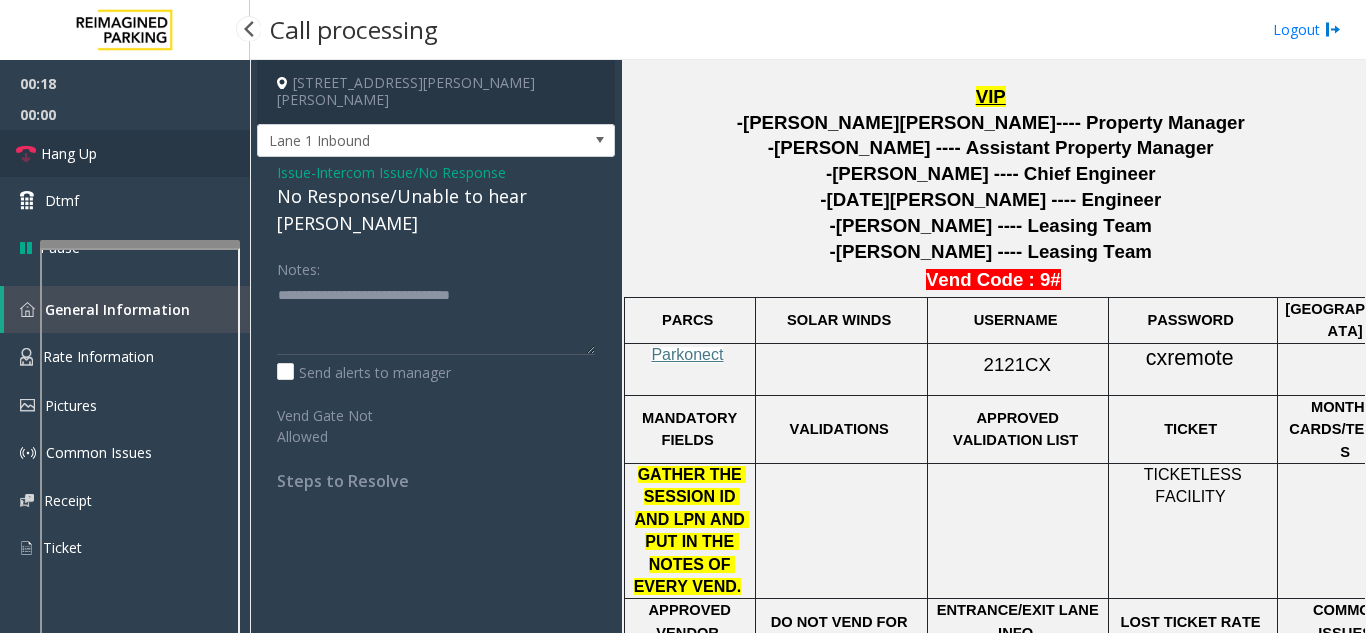 click on "Hang Up" at bounding box center (125, 153) 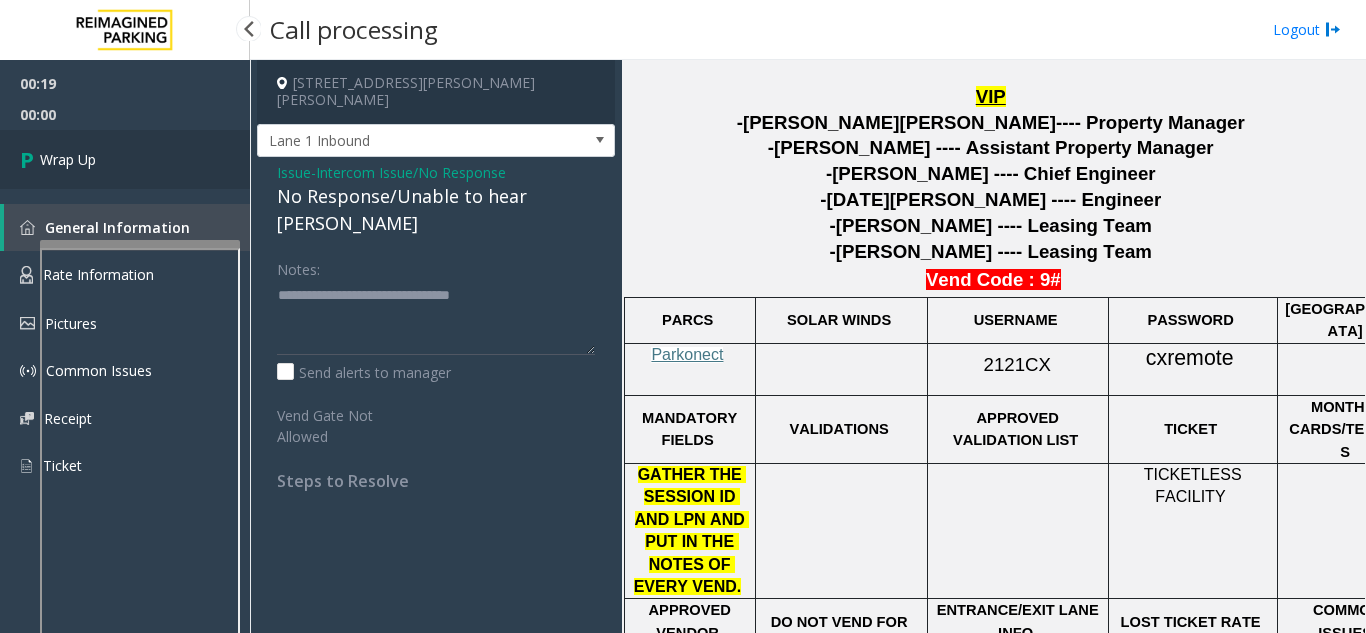 click on "Wrap Up" at bounding box center (125, 159) 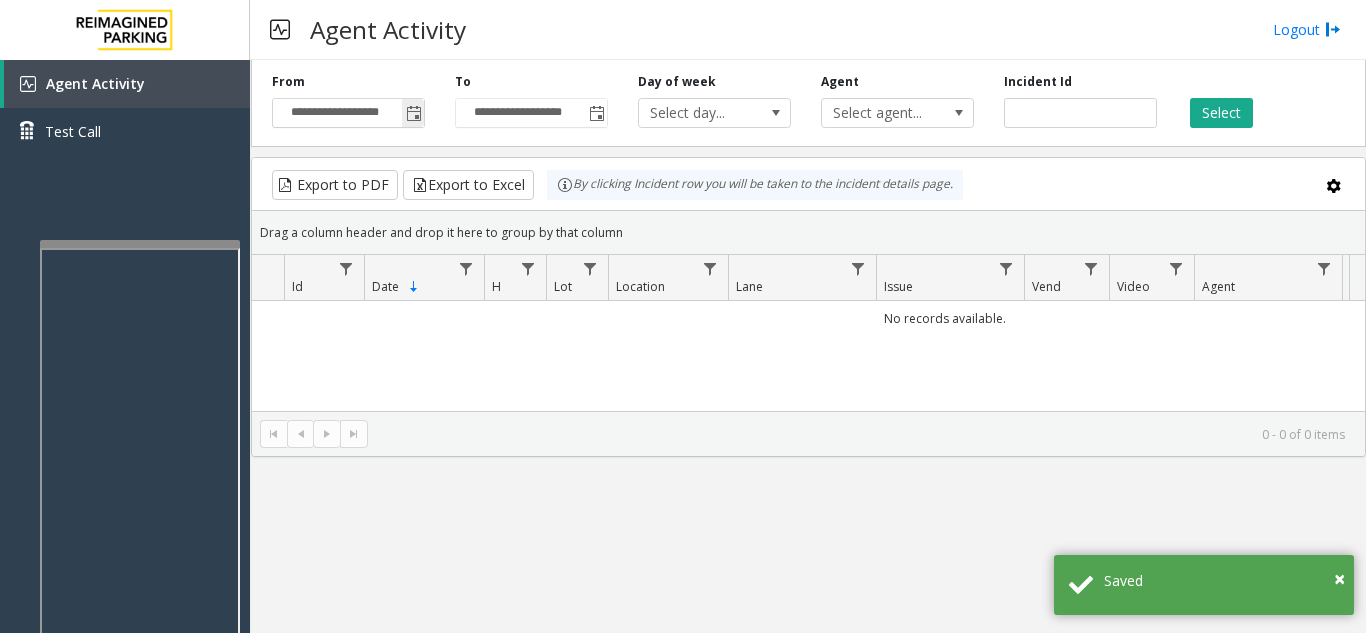 click 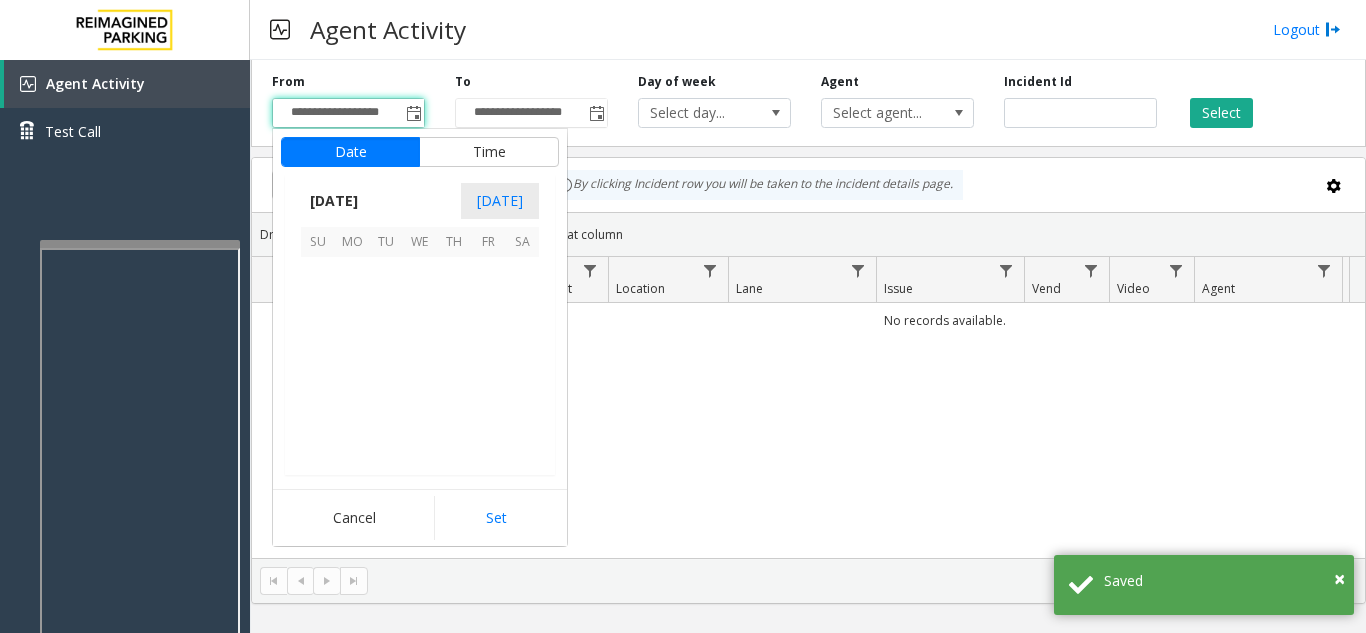 scroll, scrollTop: 358428, scrollLeft: 0, axis: vertical 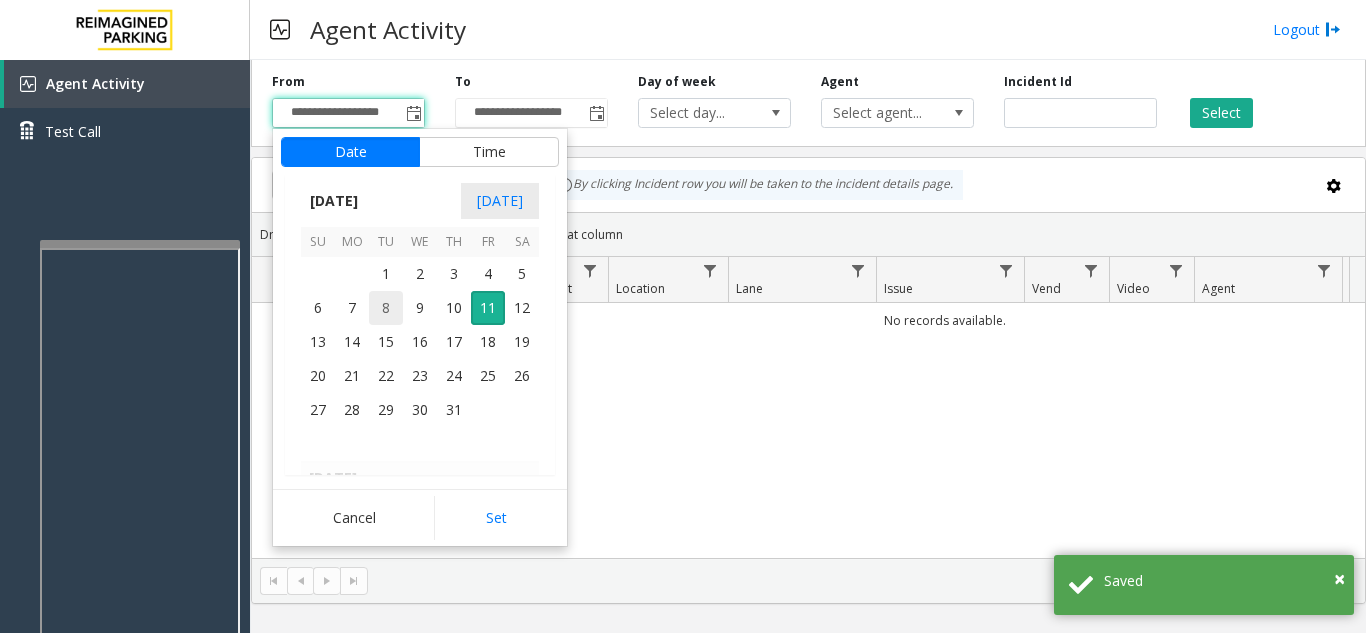 click on "8" at bounding box center (386, 308) 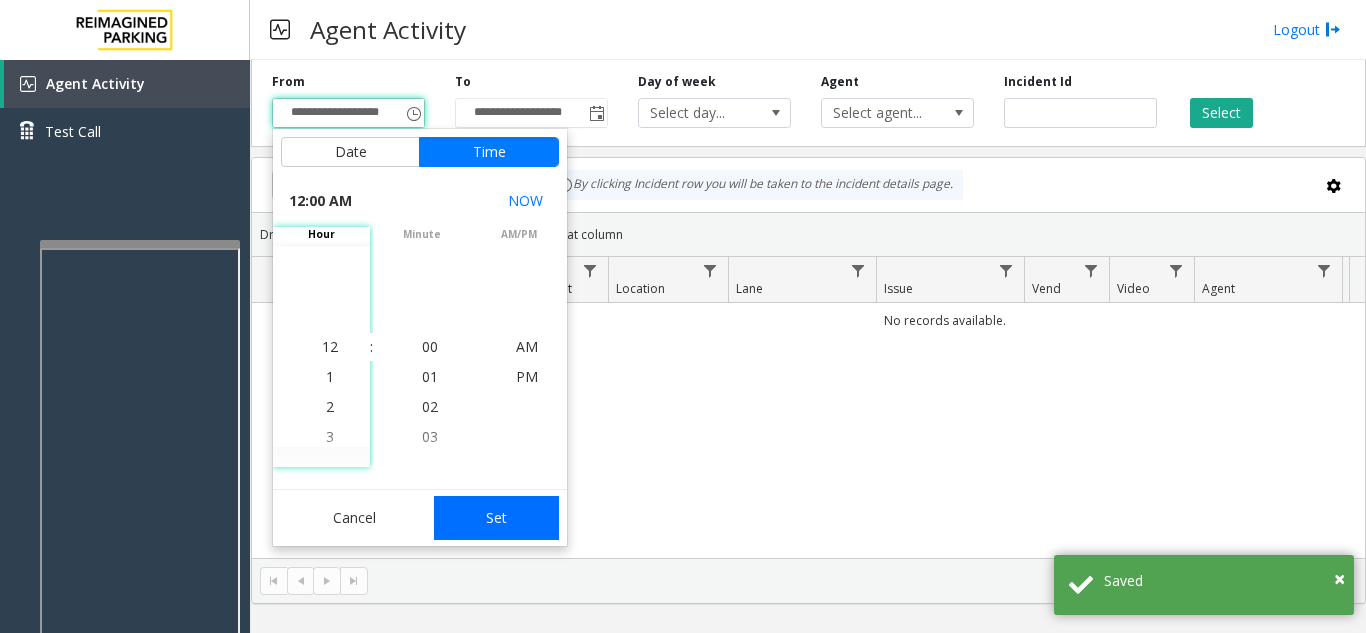 click on "Set" 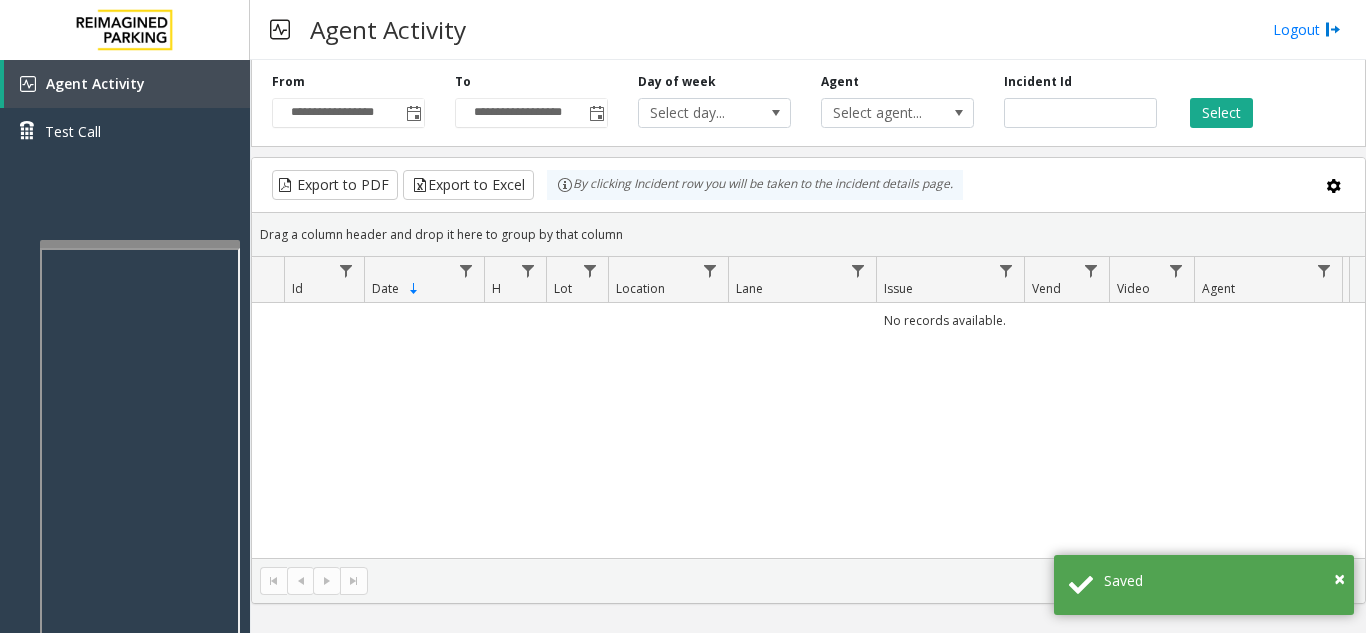 click on "Select" 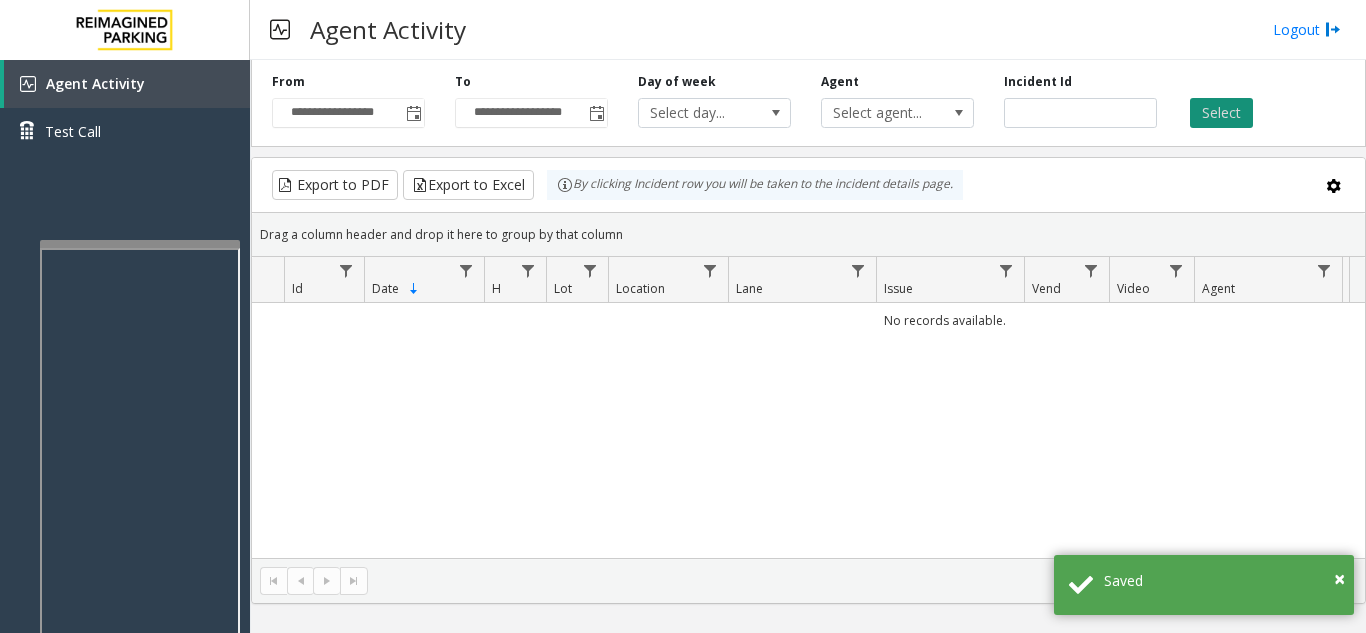 click on "Select" 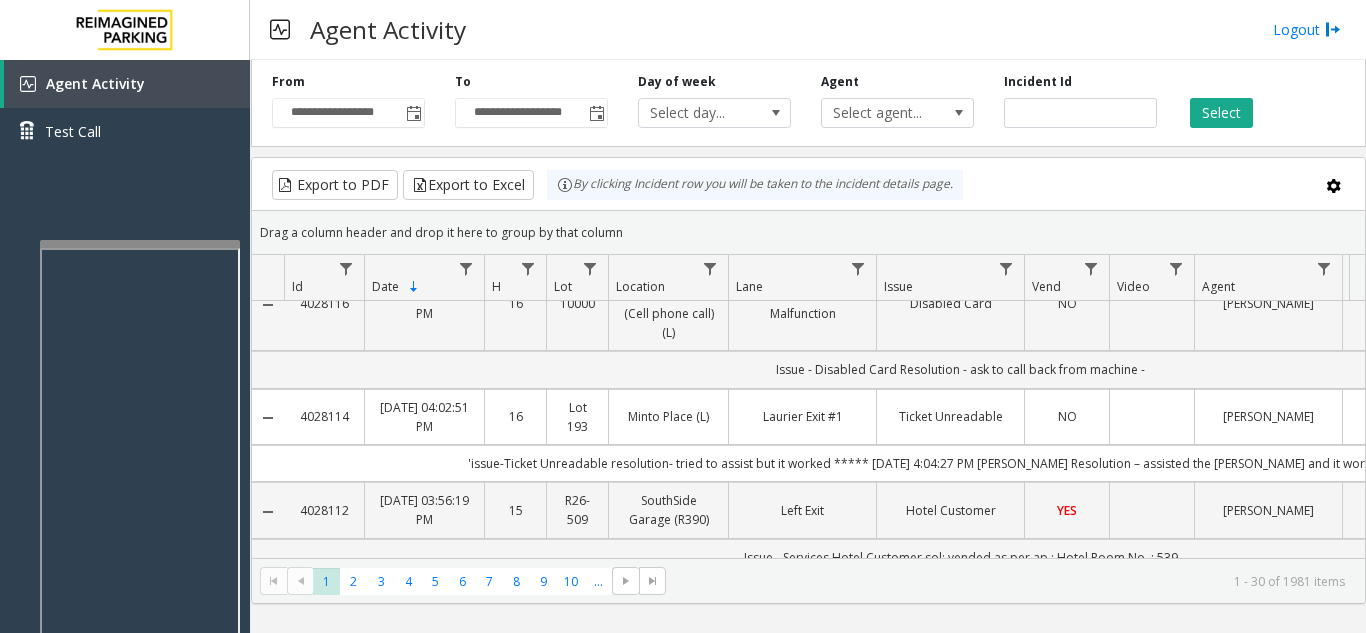 scroll, scrollTop: 1900, scrollLeft: 0, axis: vertical 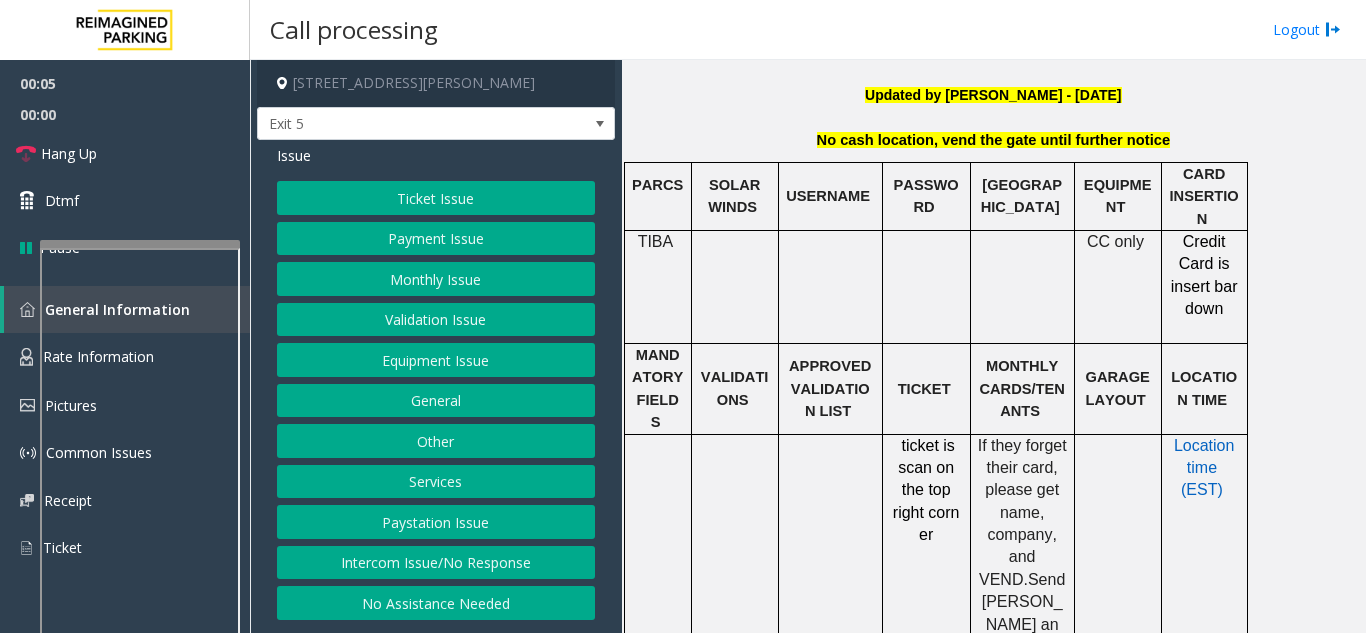 click 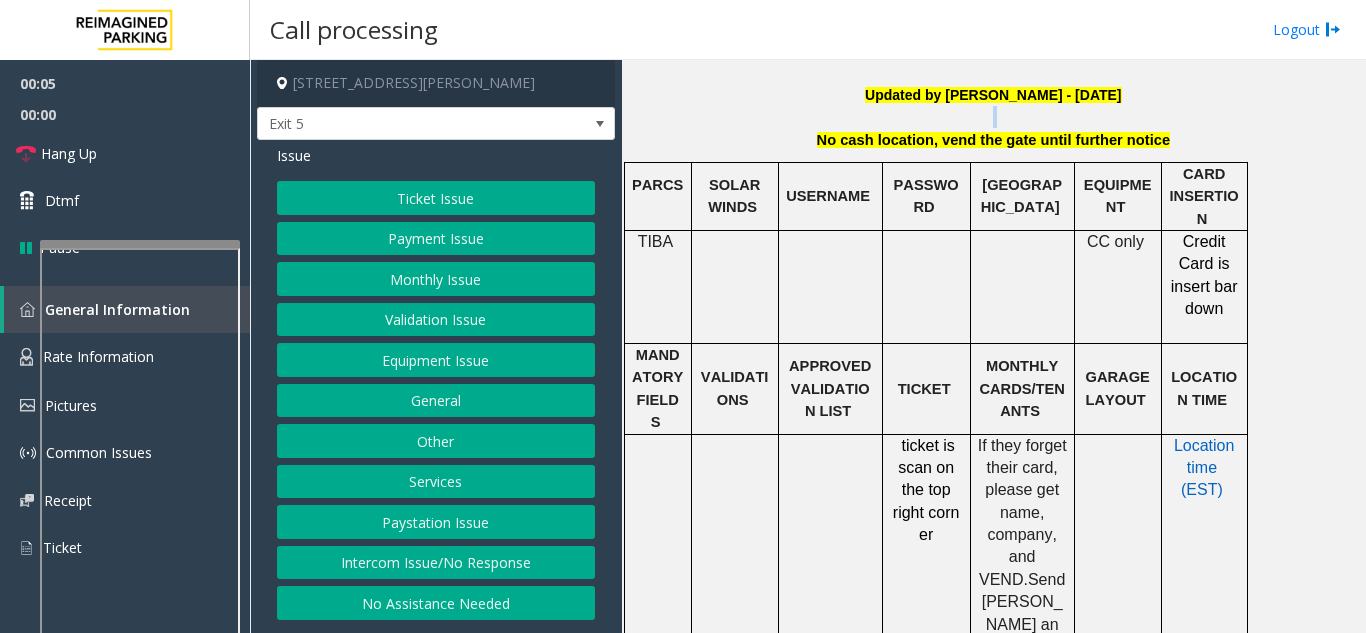 click 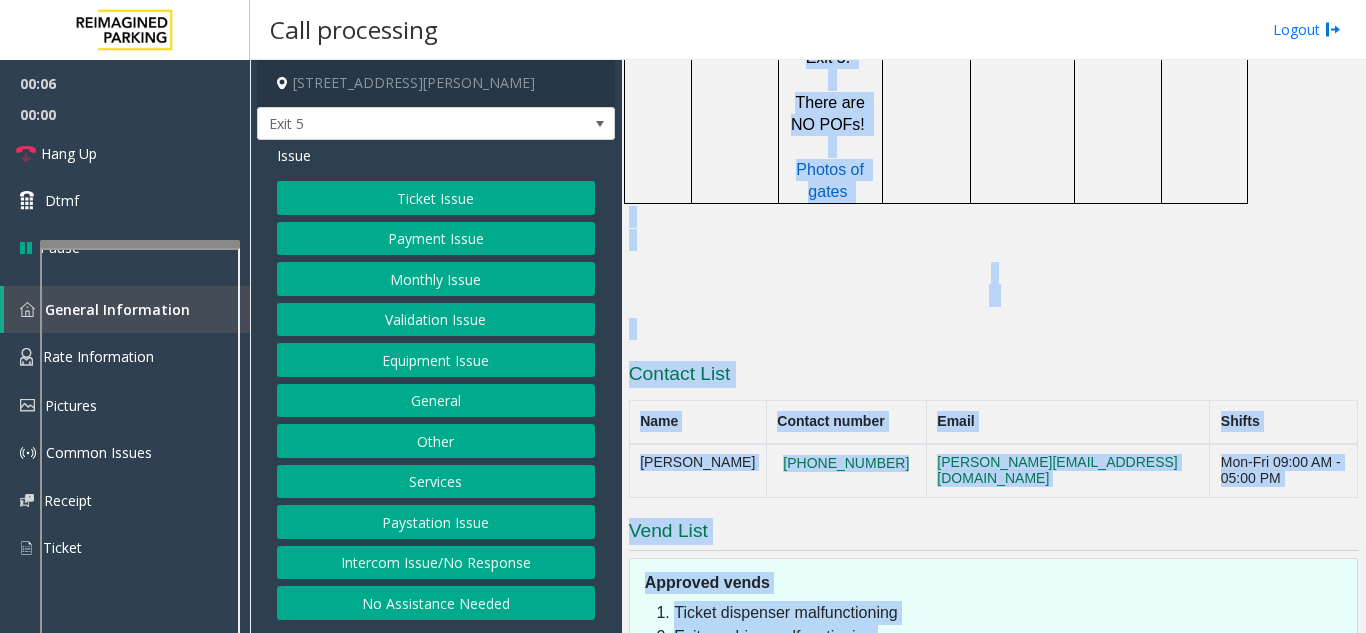scroll, scrollTop: 1834, scrollLeft: 0, axis: vertical 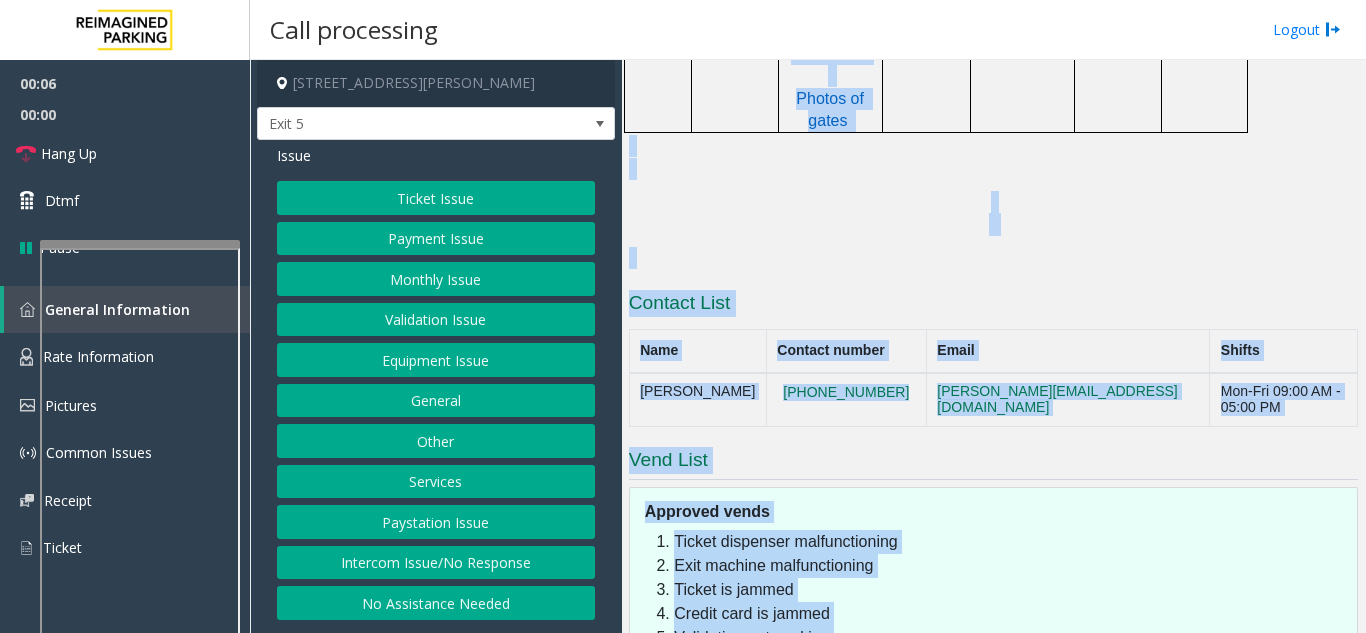 drag, startPoint x: 836, startPoint y: 122, endPoint x: 931, endPoint y: 245, distance: 155.41557 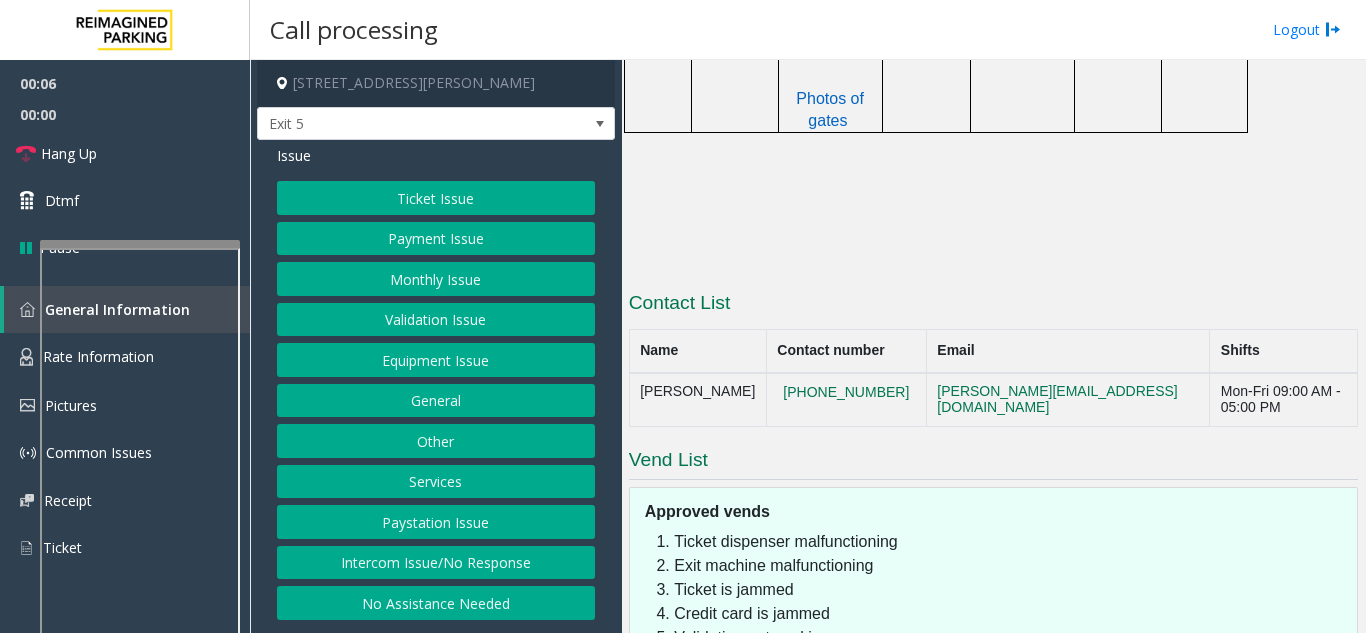 click on "L21026100 - Center Square-Jacksonville-BBT (L) 100 N Hogan St Jacksonville FL 32202 Updated by Pranav Babbar - 14th Feb 2024 No cash location, vend the gate until further notice PARCS   SOLAR WINDS   USERNAME   PASSWOR D   PARIS   EQUIPMENT   CARD INSERTION   TIB A               CC only   Credit Card is insert bar down   MANDATORY FIELDS   VALIDATIONS   APPROVED VALIDATION LIST   TICKET   MONTHLY CARDS/TENANTS   GARAGE LAYOUT   LOCATION TIME                 ticket is scan on the top right corner If they forget their card, please get name, company, and VEND.  Send Wesley an email after.        Location time   (EST)       APPROVED VENDORS   DO NOT VEND FOR   ENTRANCE/EXIT LANE INFO   LOST TICKET    COMMON ISSUES   SPECIAL INSTRUCTIONS   HOURS OF OPERATION           There is  one entrance  on Forsyth Street that leads to 2 lanes (Entry 1, Left Lane ) (Entry 2, Right Lane).      There are two exits:  Hogan St. Exit Lane 3.   Adams St. Left Lane Exit 4." 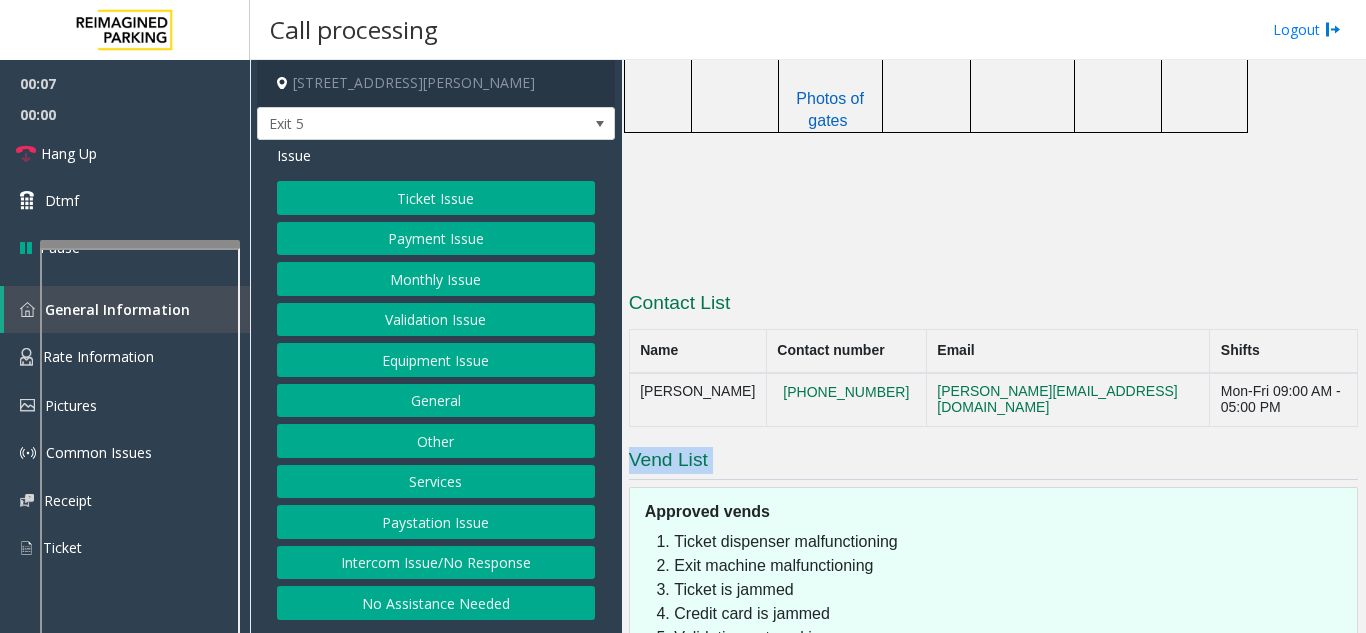 click on "L21026100 - Center Square-Jacksonville-BBT (L) 100 N Hogan St Jacksonville FL 32202 Updated by Pranav Babbar - 14th Feb 2024 No cash location, vend the gate until further notice PARCS   SOLAR WINDS   USERNAME   PASSWOR D   PARIS   EQUIPMENT   CARD INSERTION   TIB A               CC only   Credit Card is insert bar down   MANDATORY FIELDS   VALIDATIONS   APPROVED VALIDATION LIST   TICKET   MONTHLY CARDS/TENANTS   GARAGE LAYOUT   LOCATION TIME                 ticket is scan on the top right corner If they forget their card, please get name, company, and VEND.  Send Wesley an email after.        Location time   (EST)       APPROVED VENDORS   DO NOT VEND FOR   ENTRANCE/EXIT LANE INFO   LOST TICKET    COMMON ISSUES   SPECIAL INSTRUCTIONS   HOURS OF OPERATION           There is  one entrance  on Forsyth Street that leads to 2 lanes (Entry 1, Left Lane ) (Entry 2, Right Lane).      There are two exits:  Hogan St. Exit Lane 3.   Adams St. Left Lane Exit 4." 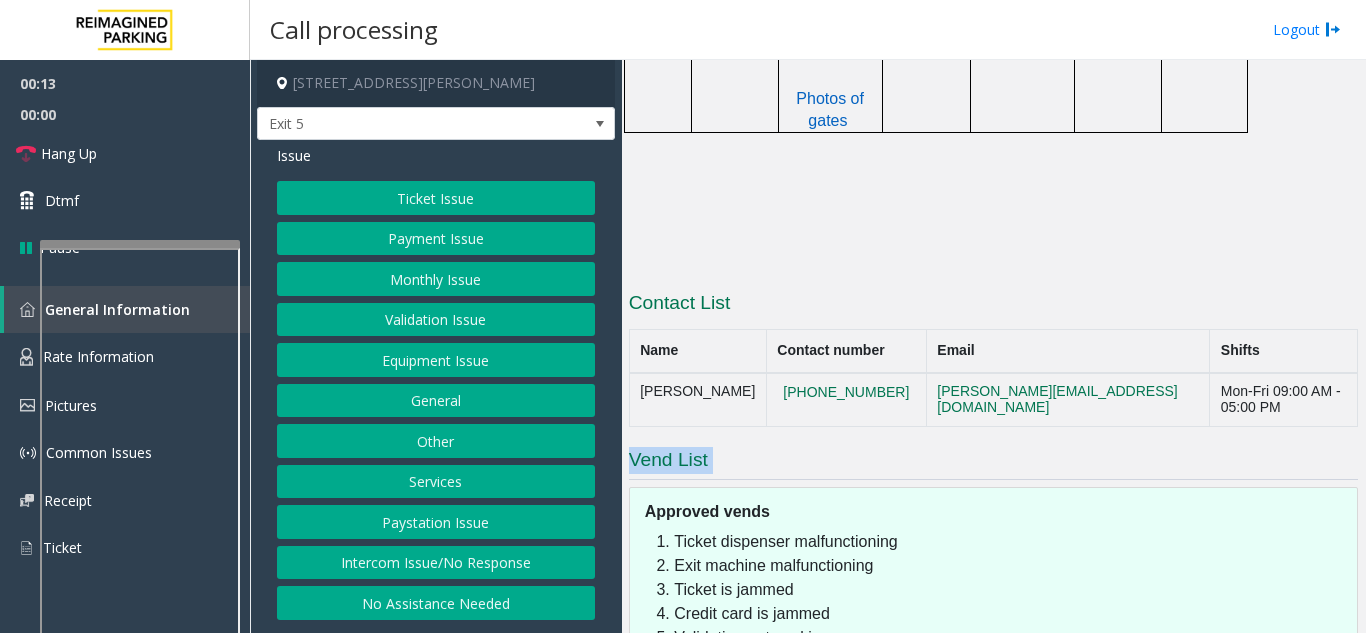 click on "Intercom Issue/No Response" 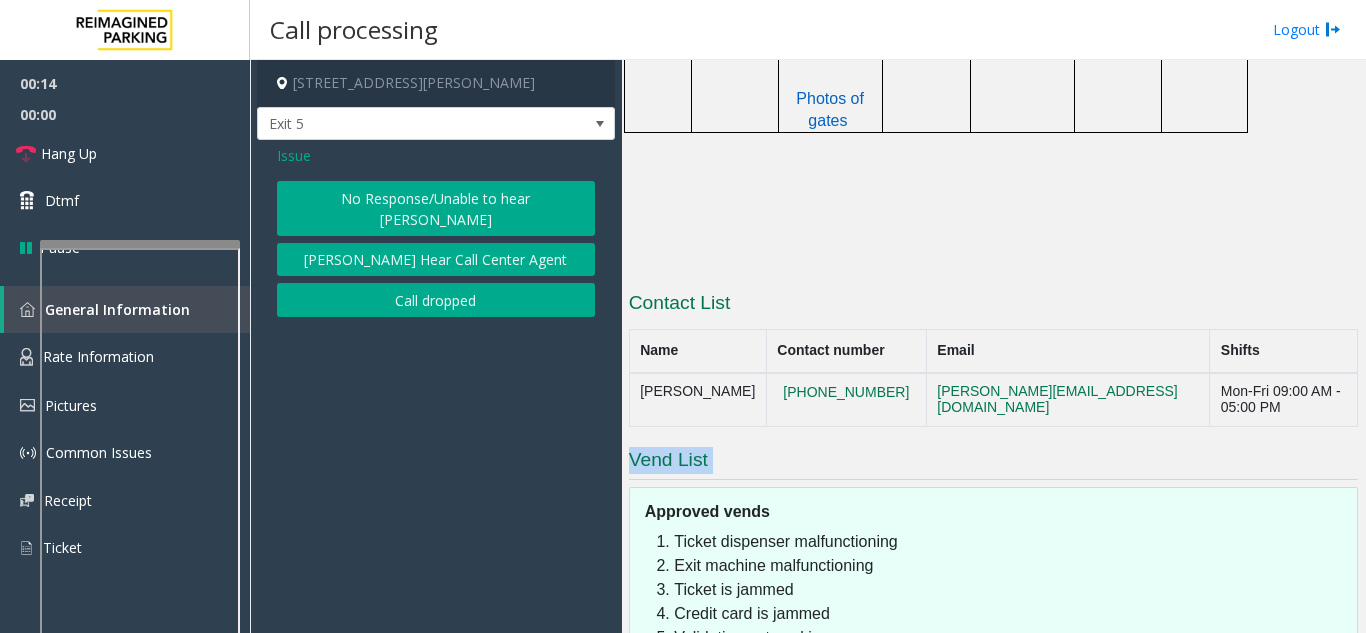 click on "No Response/Unable to hear [PERSON_NAME]" 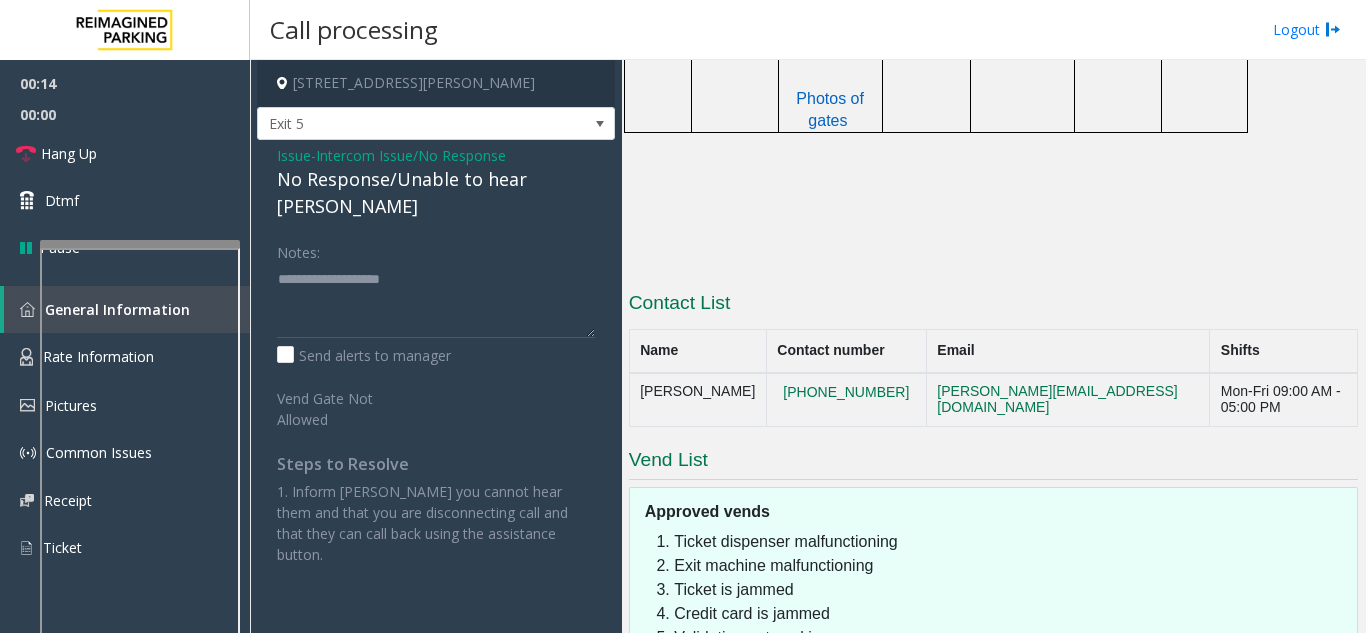 click on "No Response/Unable to hear [PERSON_NAME]" 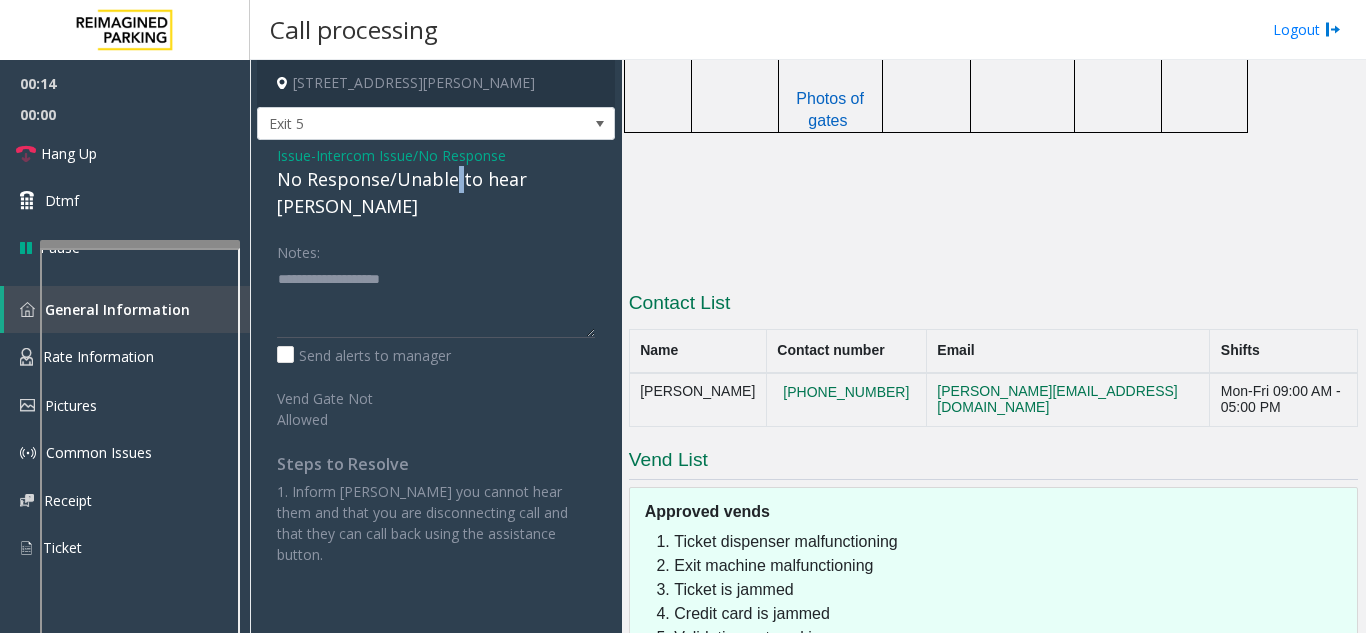 click on "No Response/Unable to hear [PERSON_NAME]" 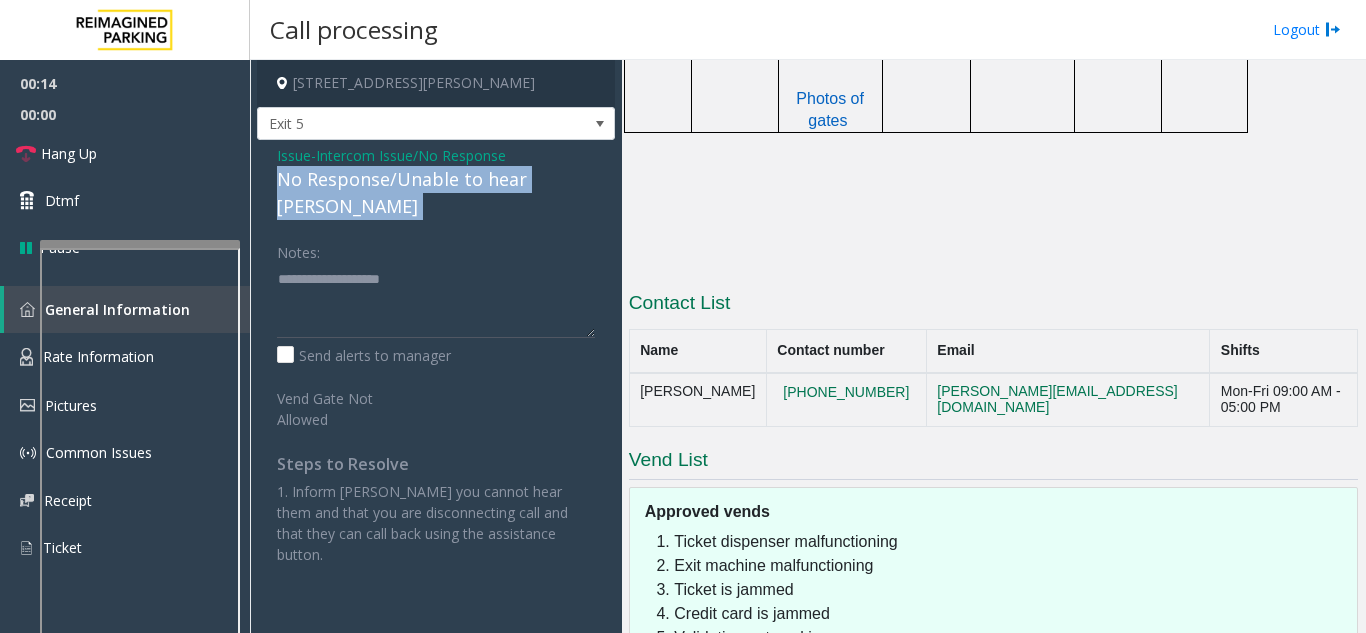click on "No Response/Unable to hear [PERSON_NAME]" 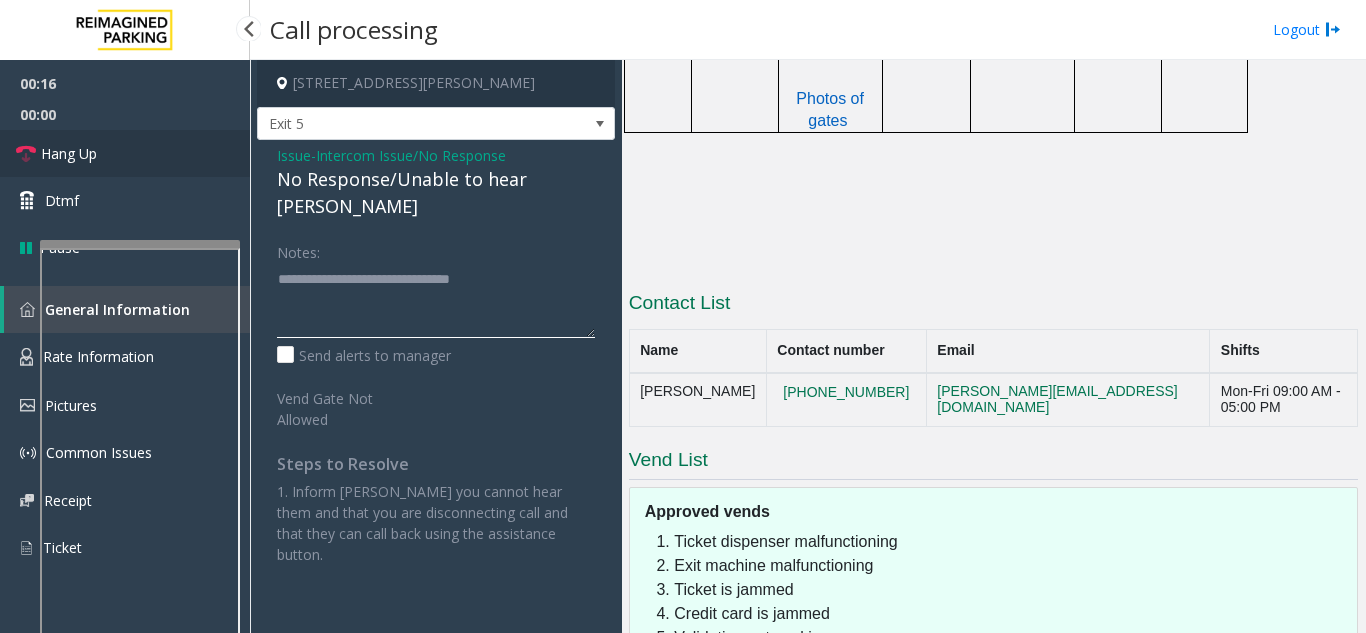 type on "**********" 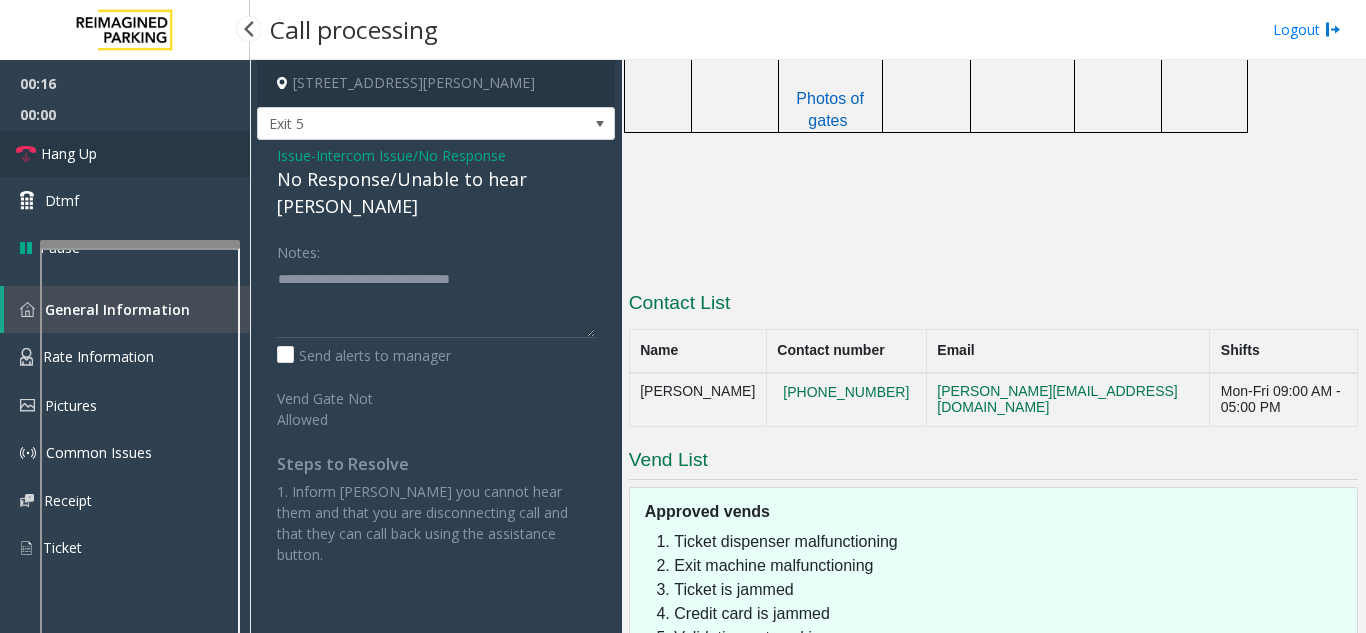click on "Hang Up" at bounding box center (125, 153) 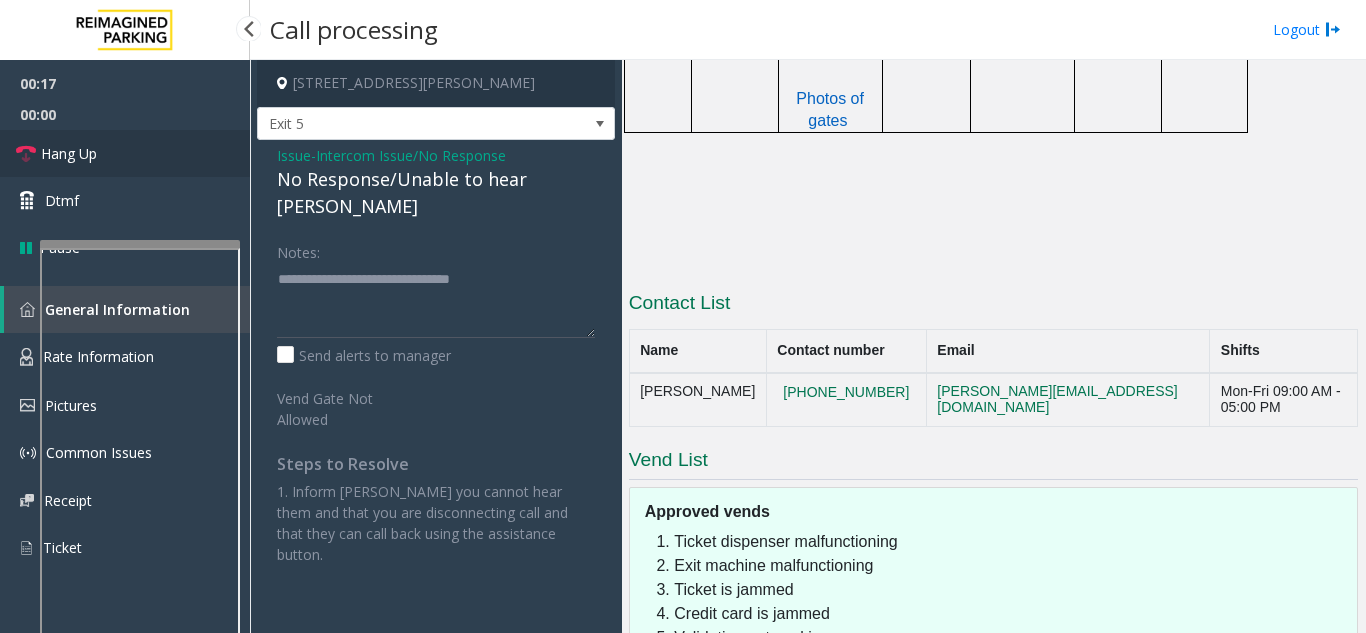 click on "Hang Up" at bounding box center (125, 153) 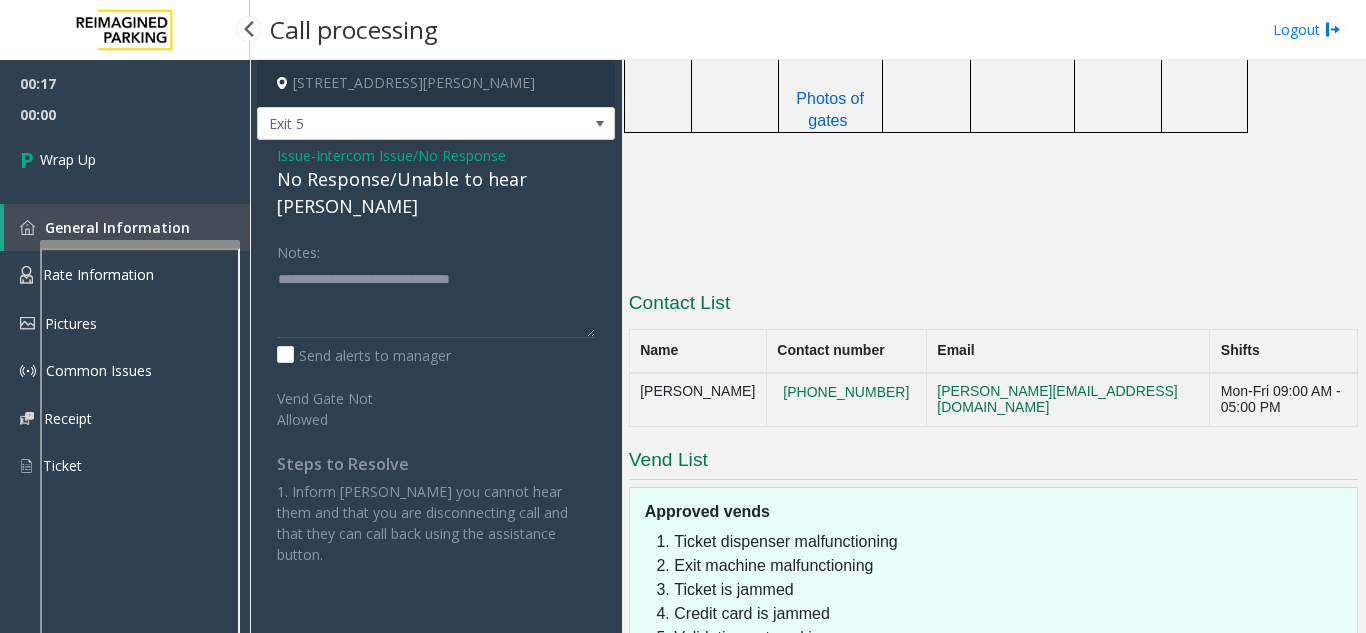 click on "00:17" at bounding box center [125, 83] 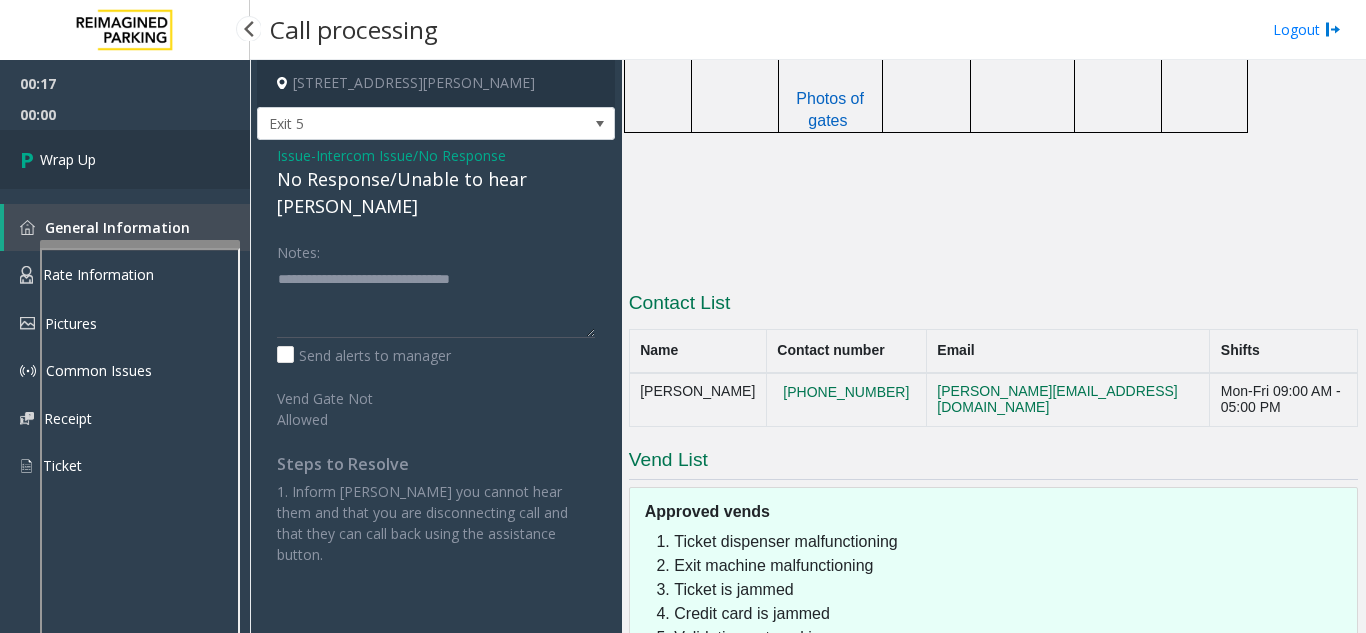 click on "Wrap Up" at bounding box center [125, 159] 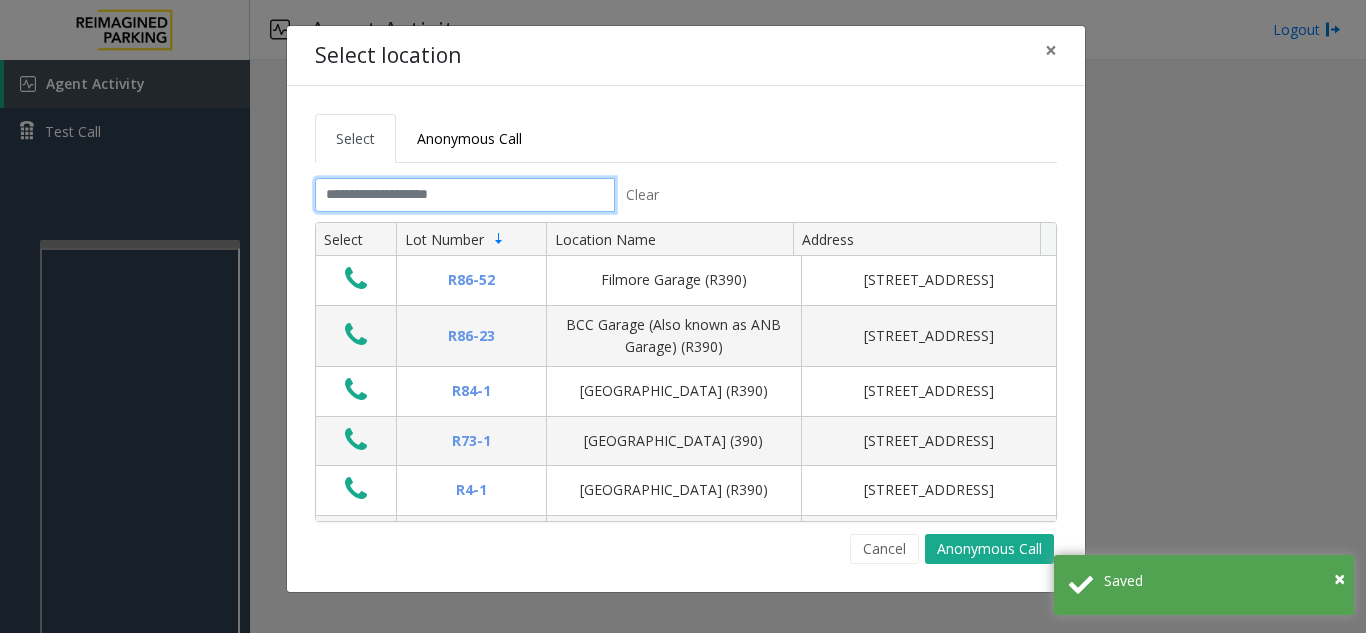 click 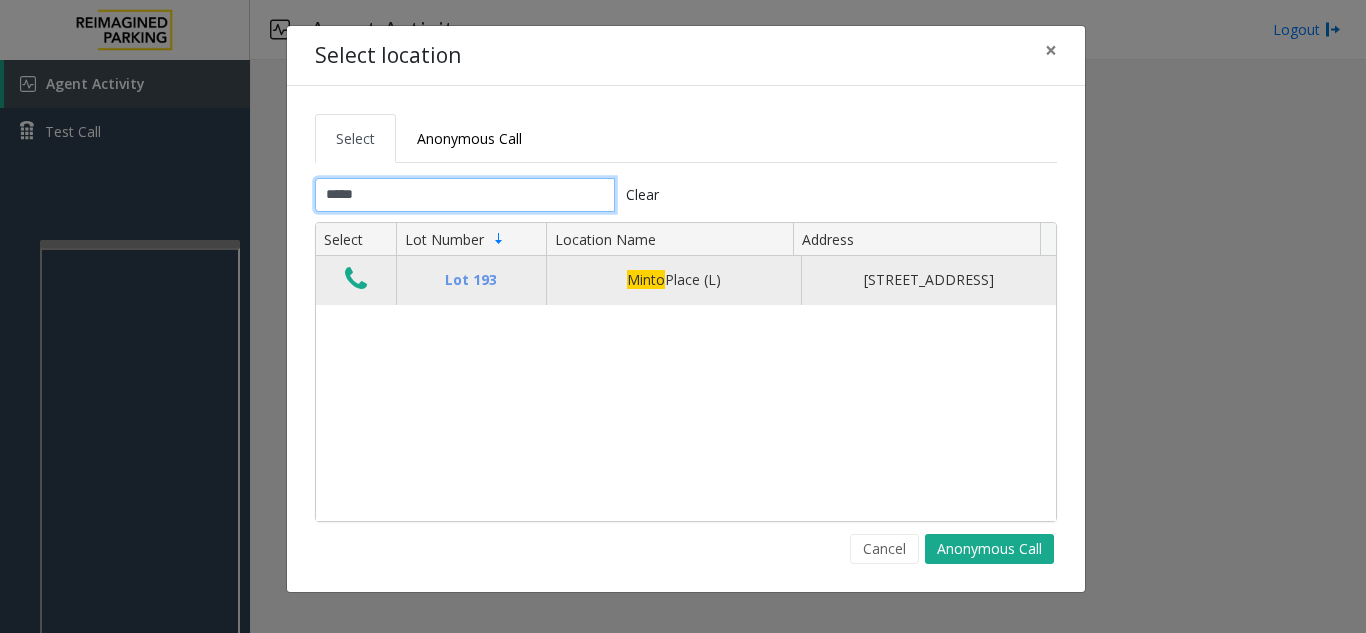 type on "*****" 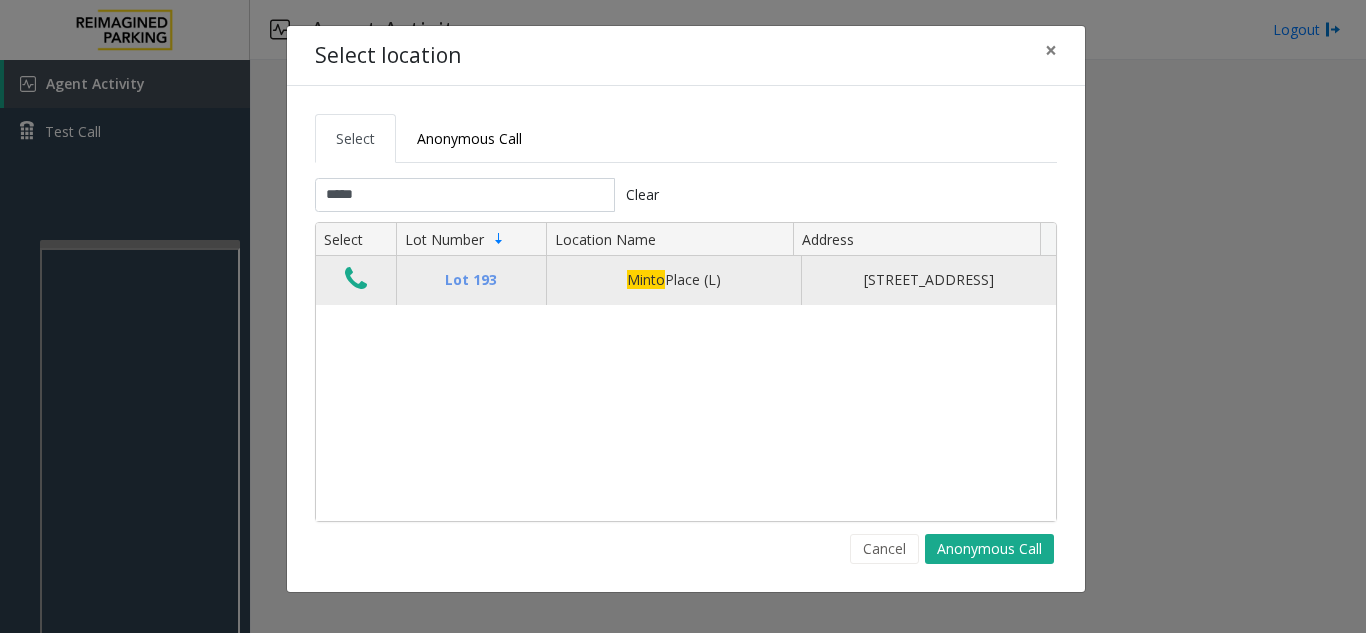 click 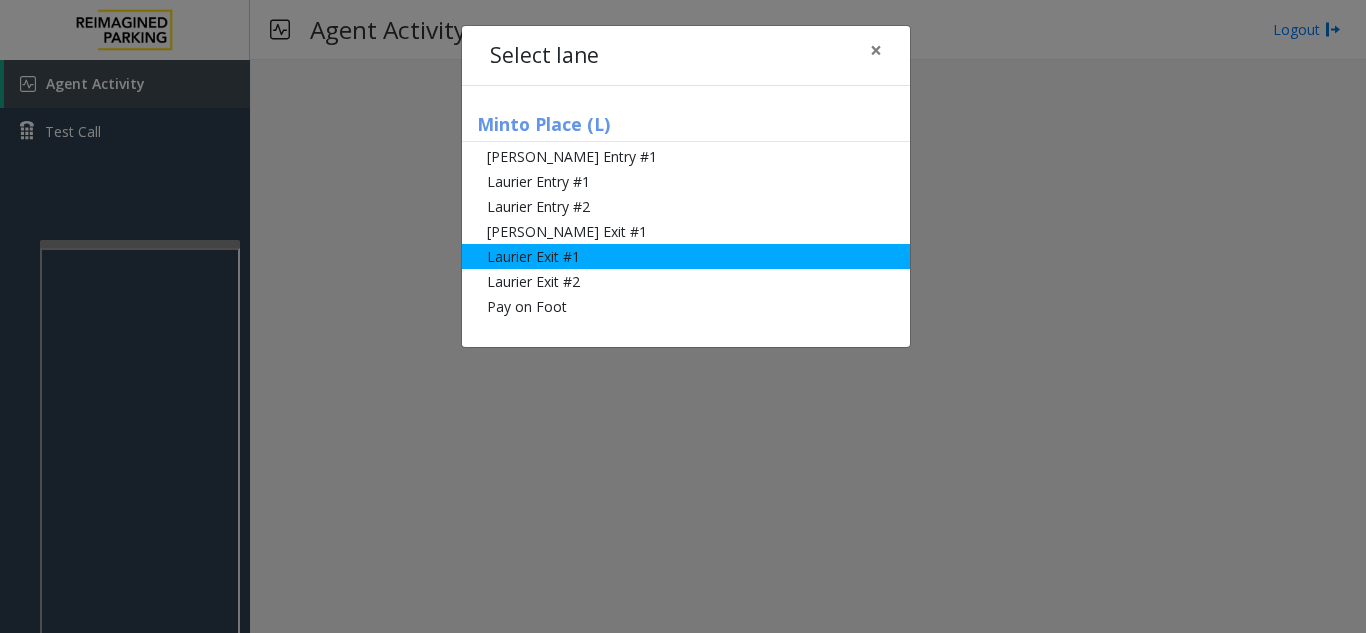 click on "Laurier Exit #1" 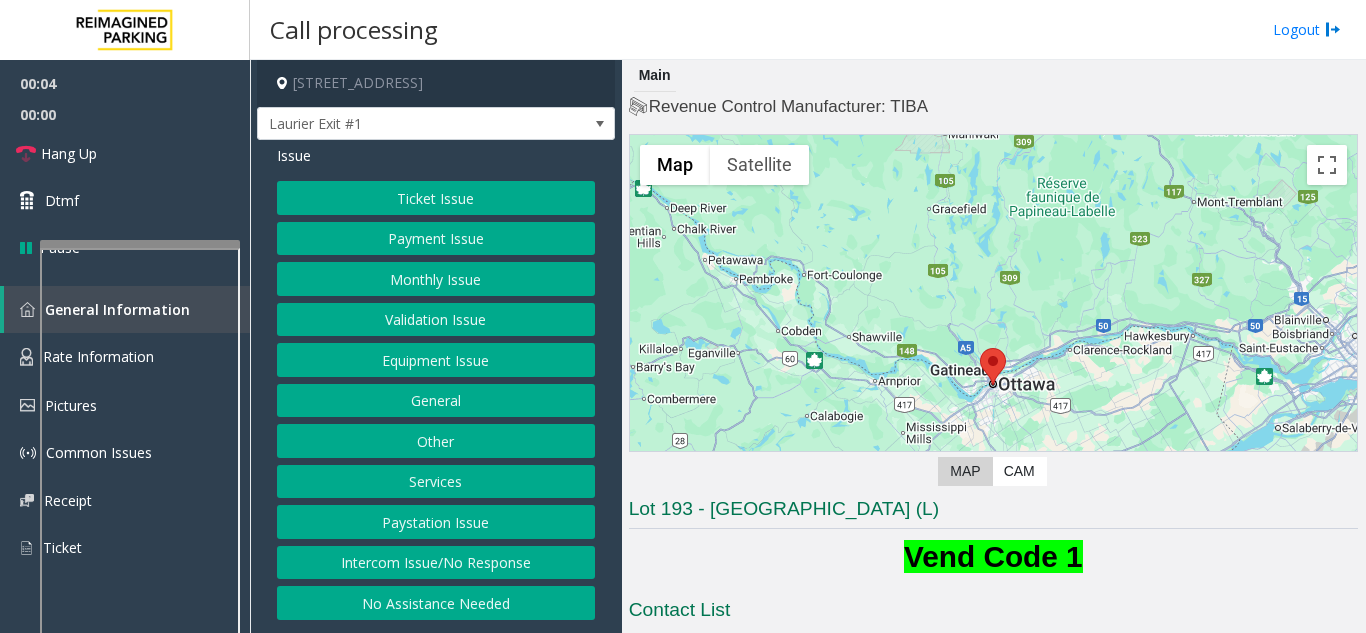 click on "Ticket Issue" 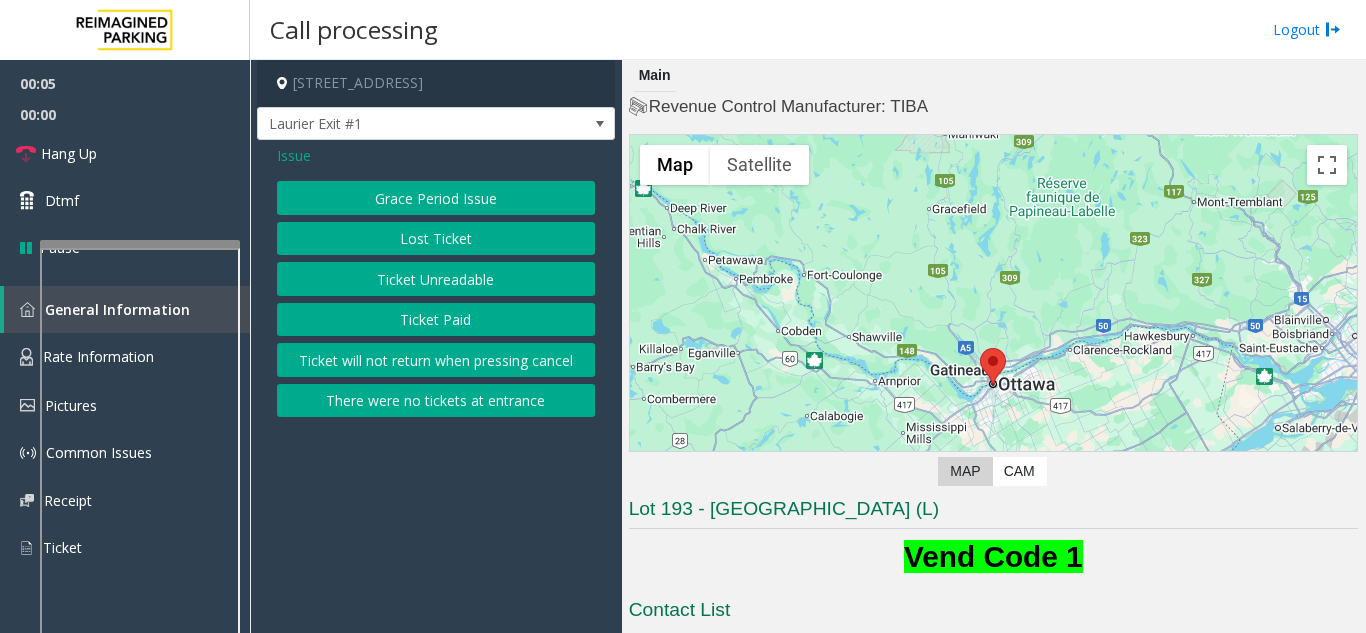 click on "Issue" 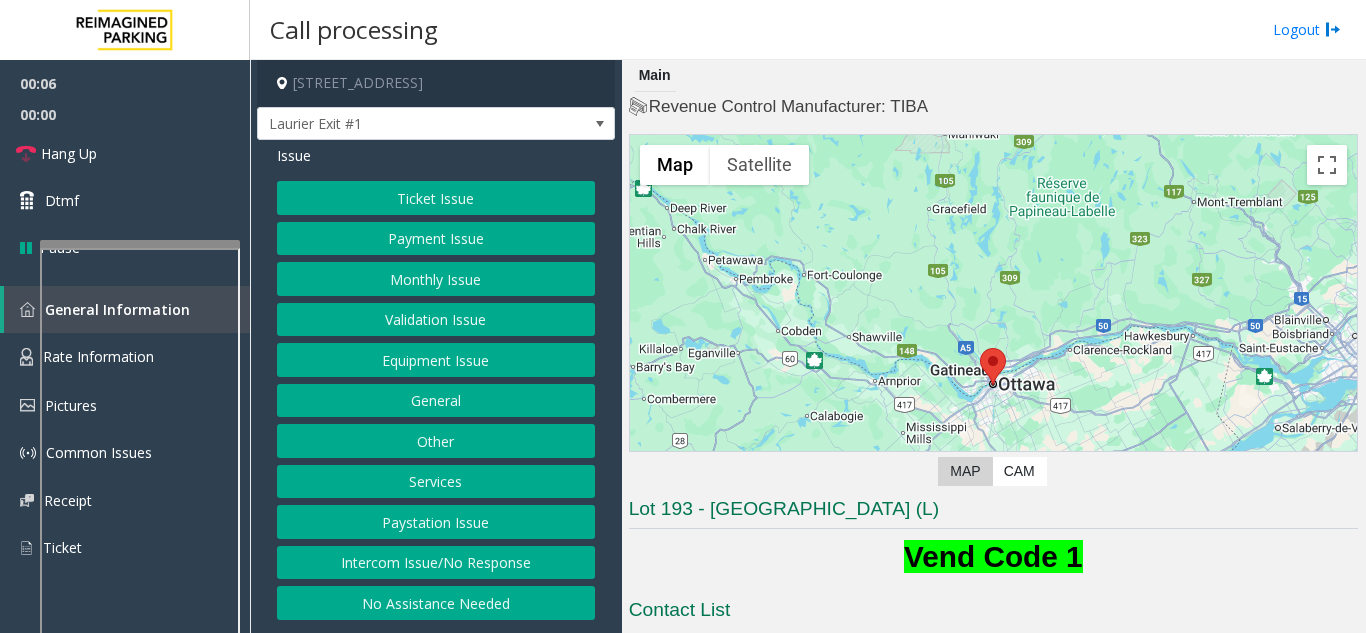 click on "Payment Issue" 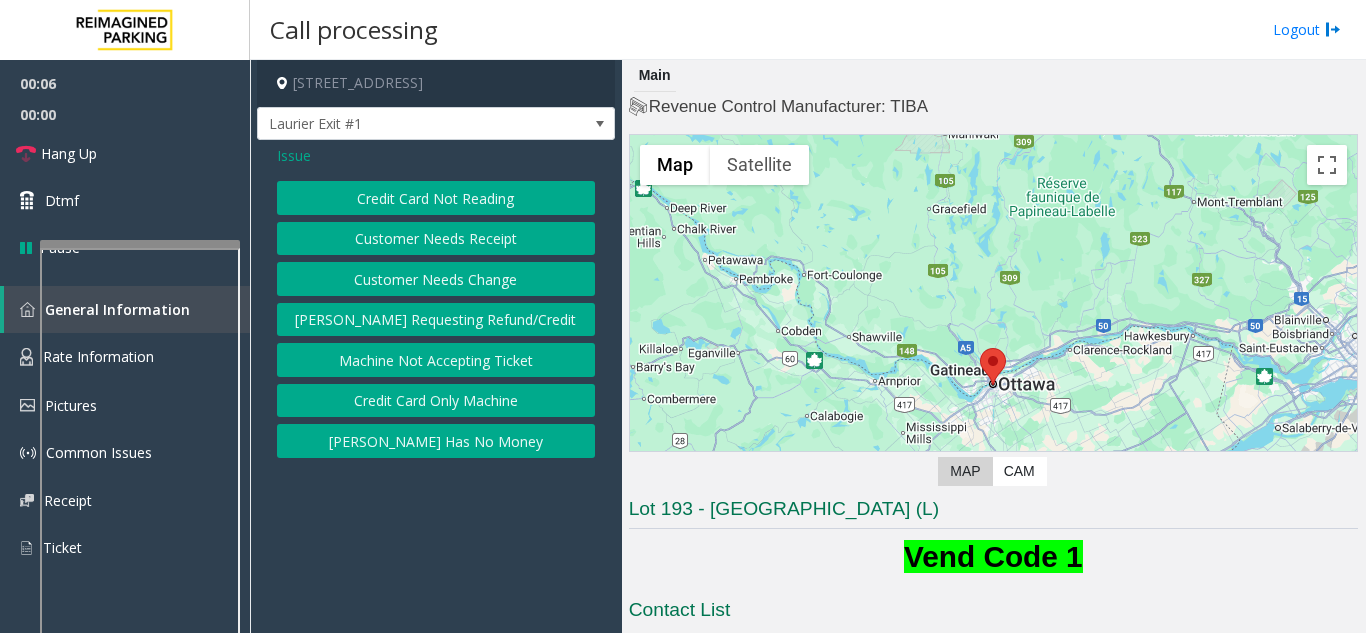 click on "Credit Card Not Reading" 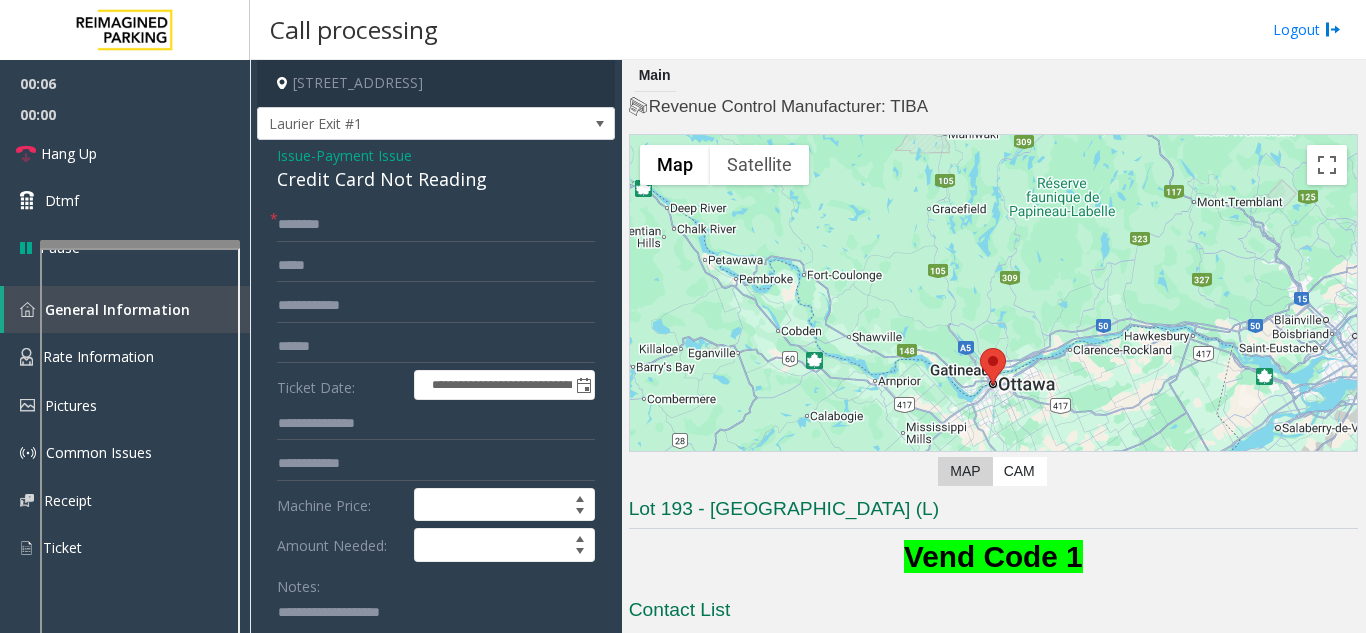 click on "Credit Card Not Reading" 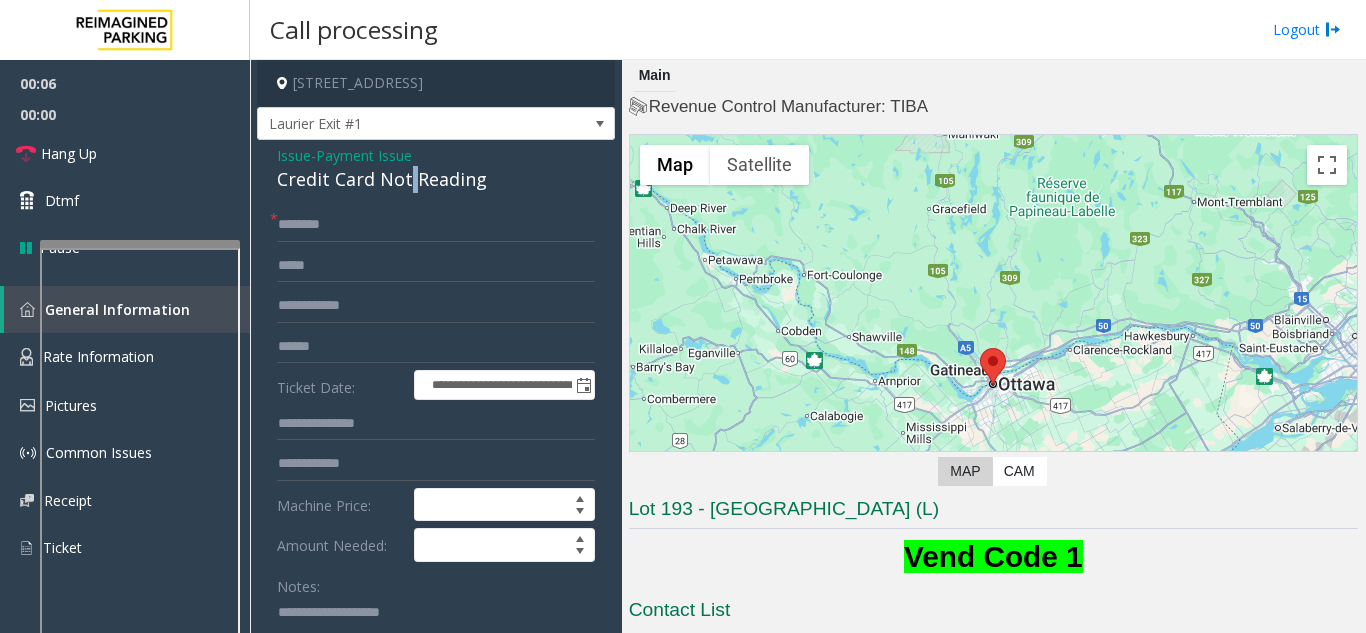 click on "Credit Card Not Reading" 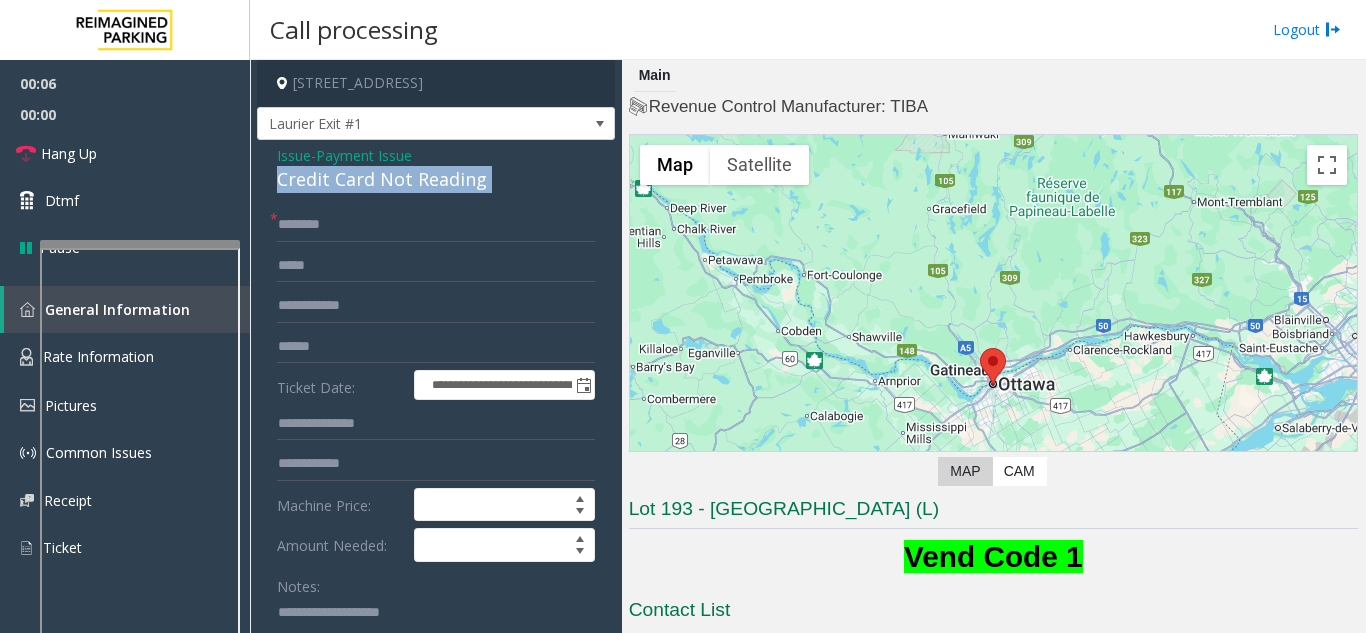 click on "Credit Card Not Reading" 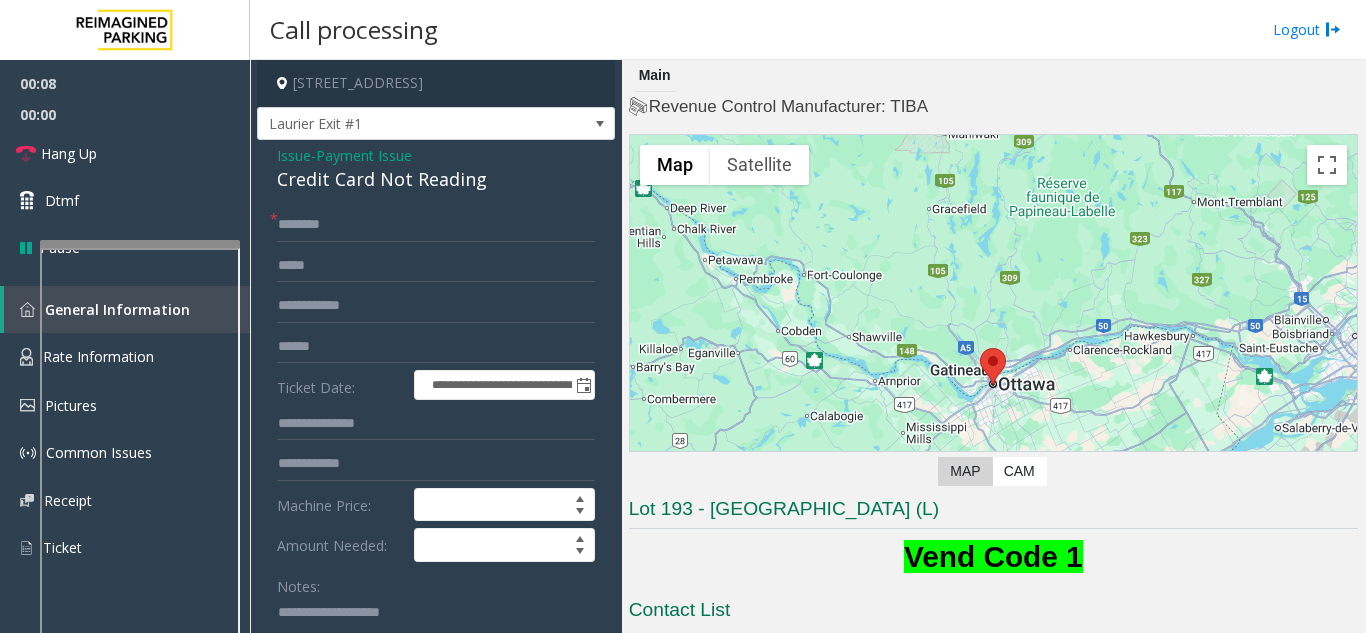 click 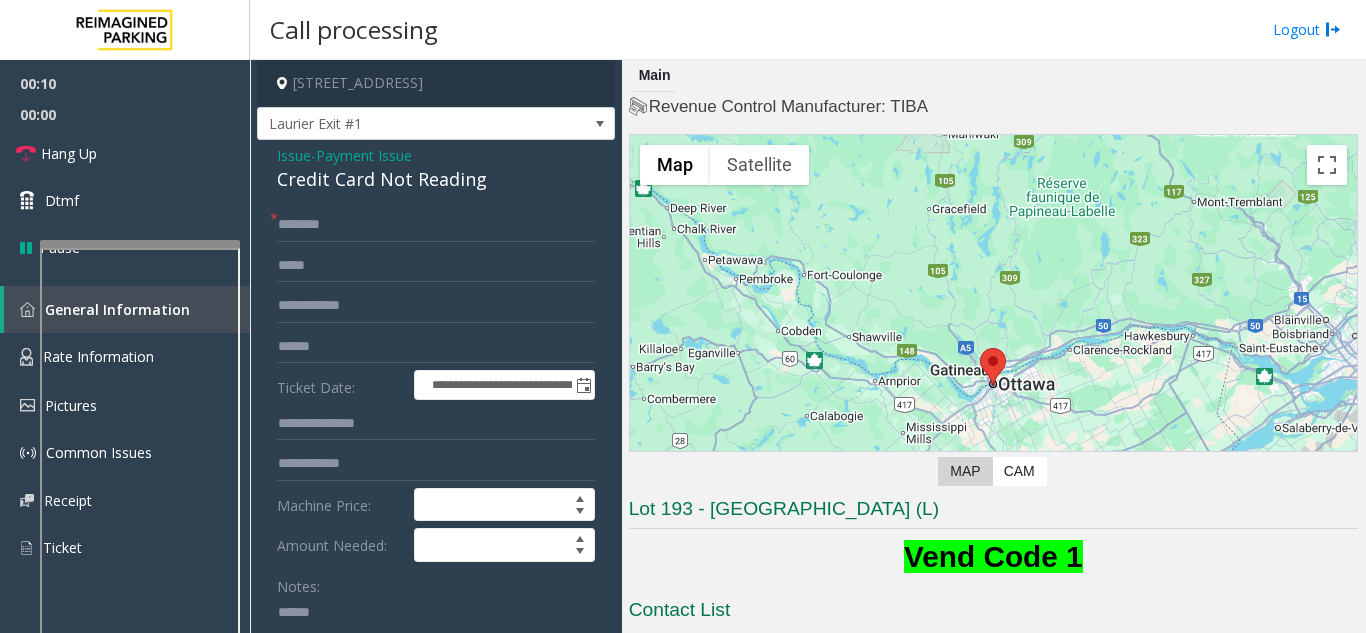 paste on "**********" 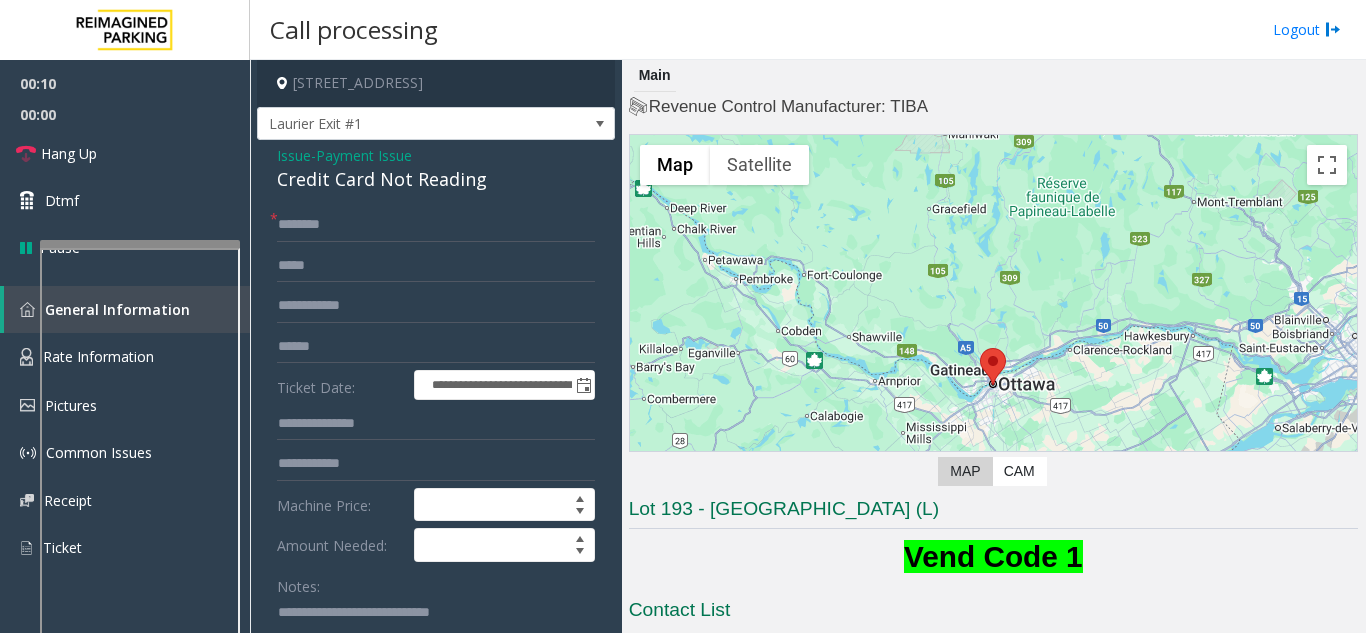 scroll, scrollTop: 11, scrollLeft: 0, axis: vertical 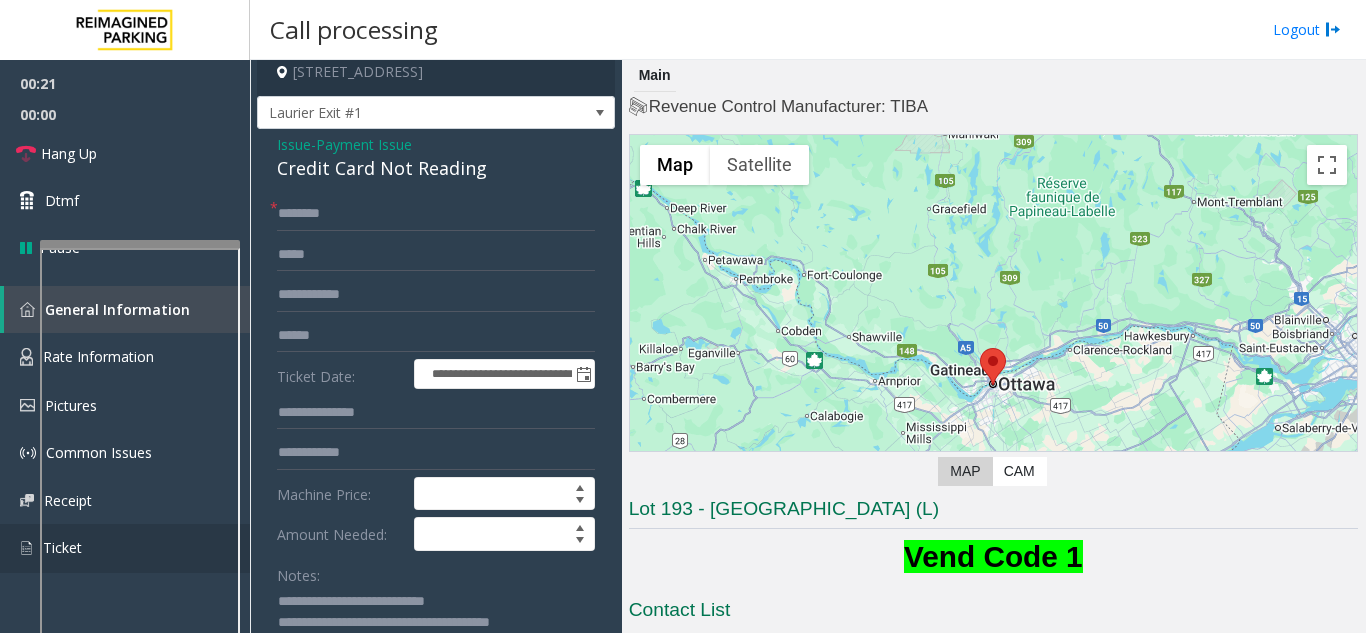 type on "**********" 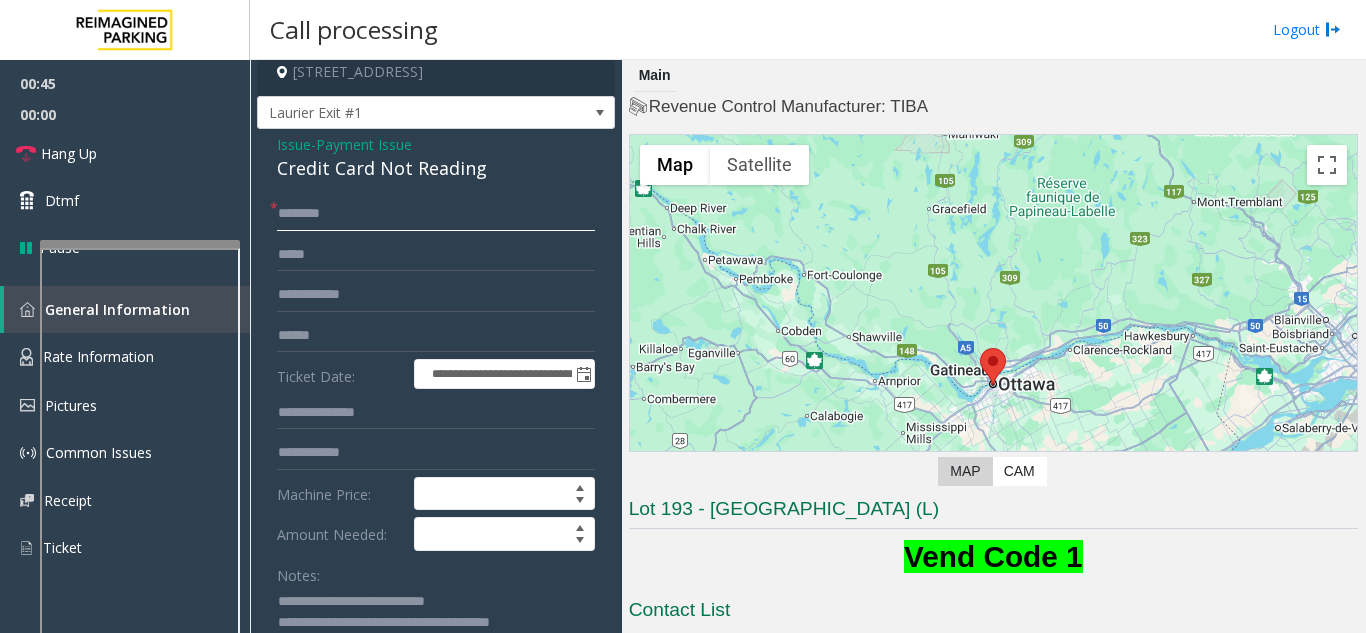click 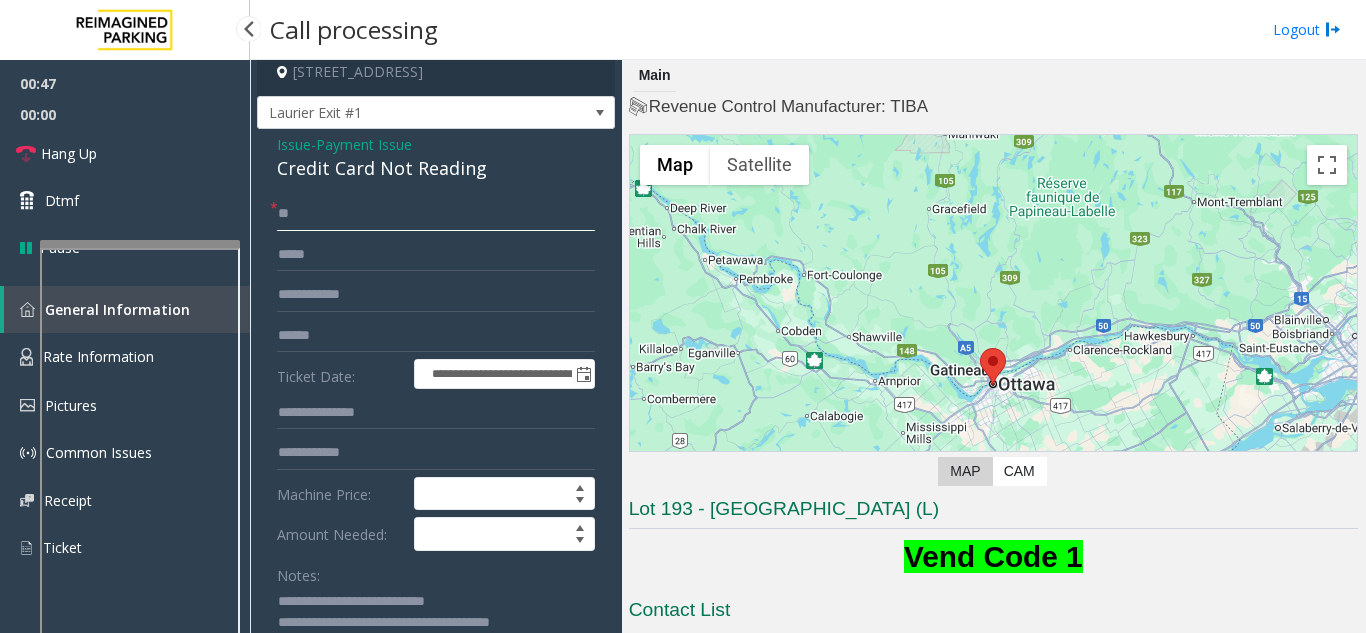 type on "**" 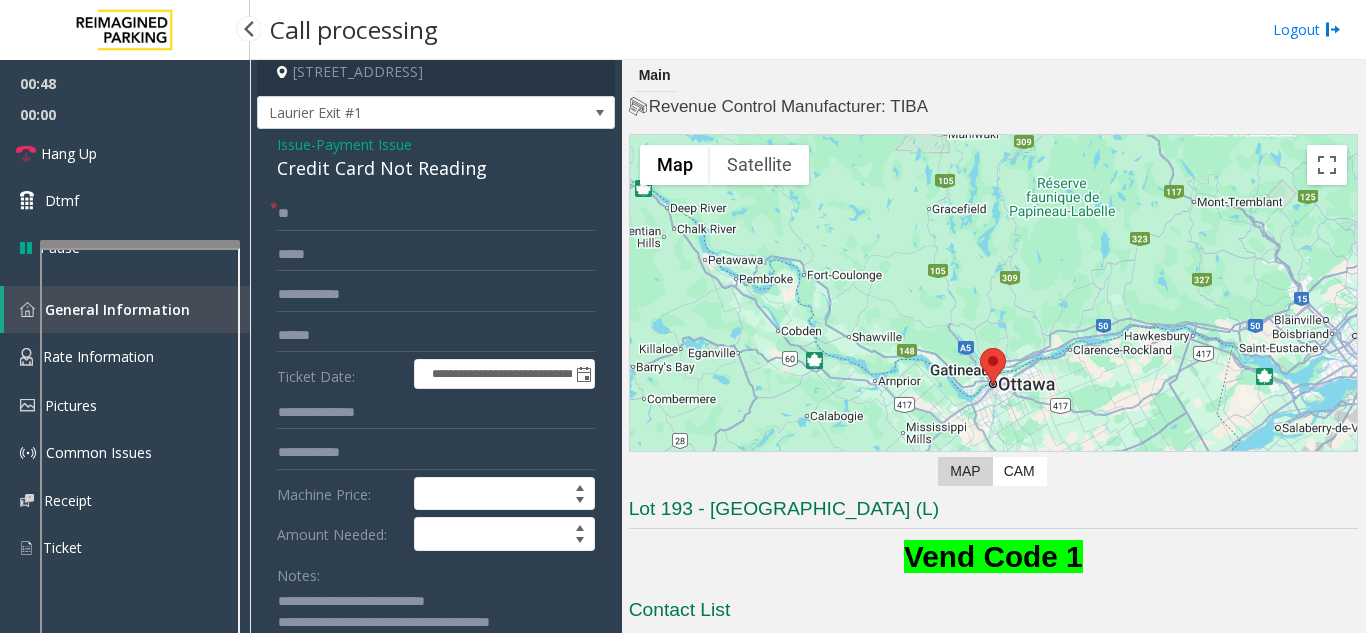 click on "00:00" at bounding box center (125, 114) 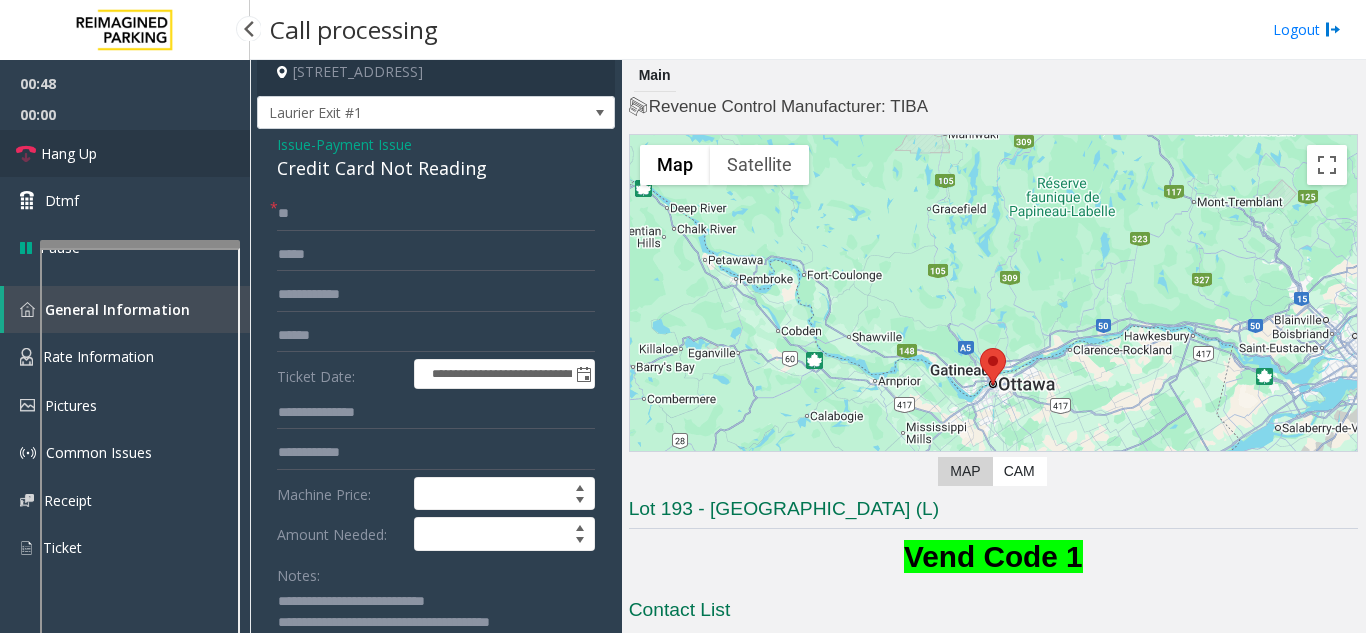 click on "Hang Up" at bounding box center [125, 153] 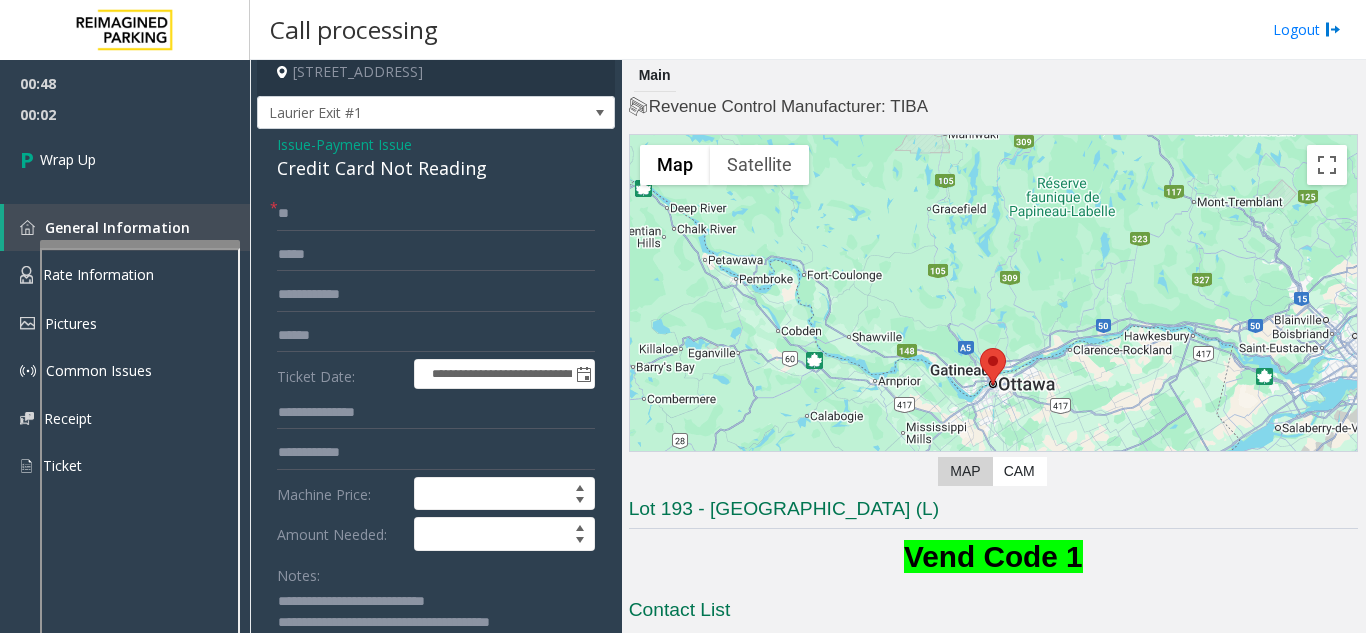 scroll, scrollTop: 311, scrollLeft: 0, axis: vertical 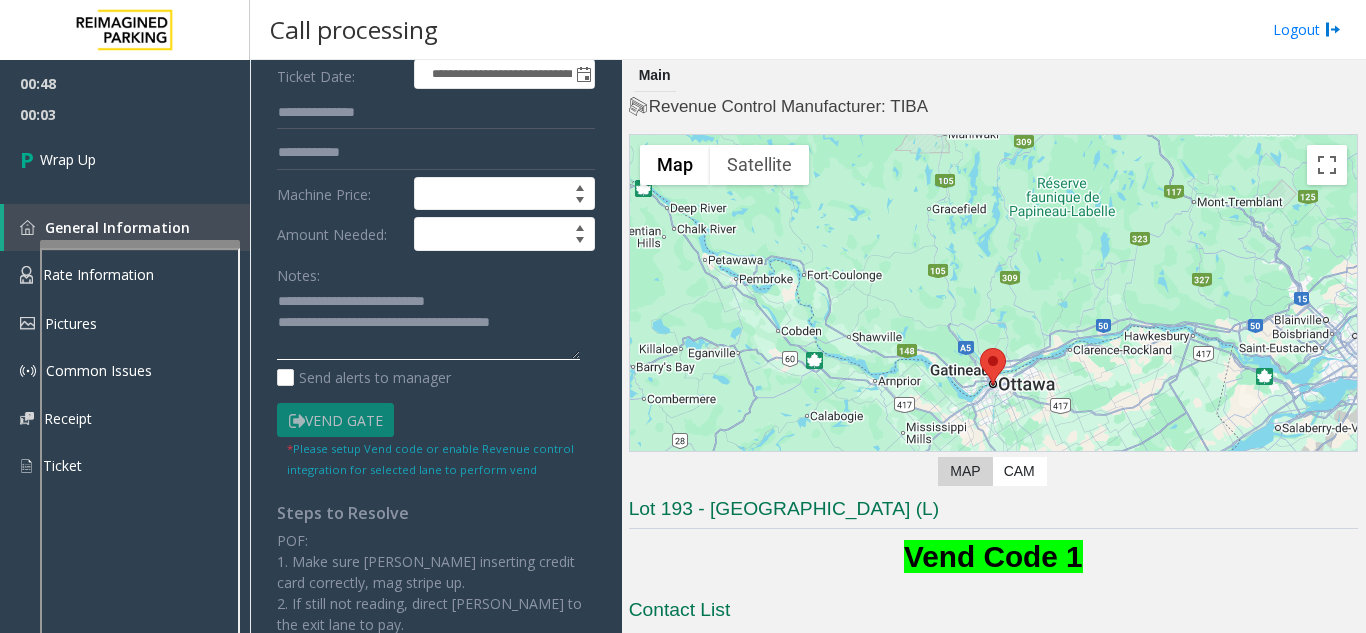 click 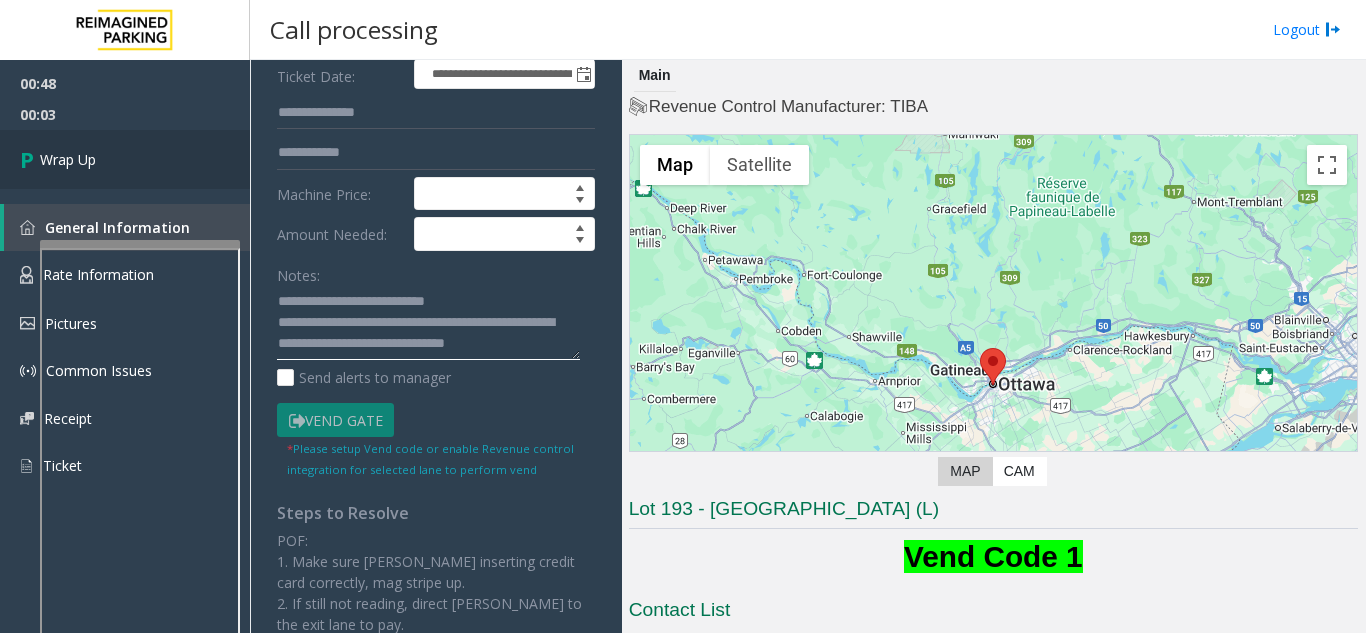 type on "**********" 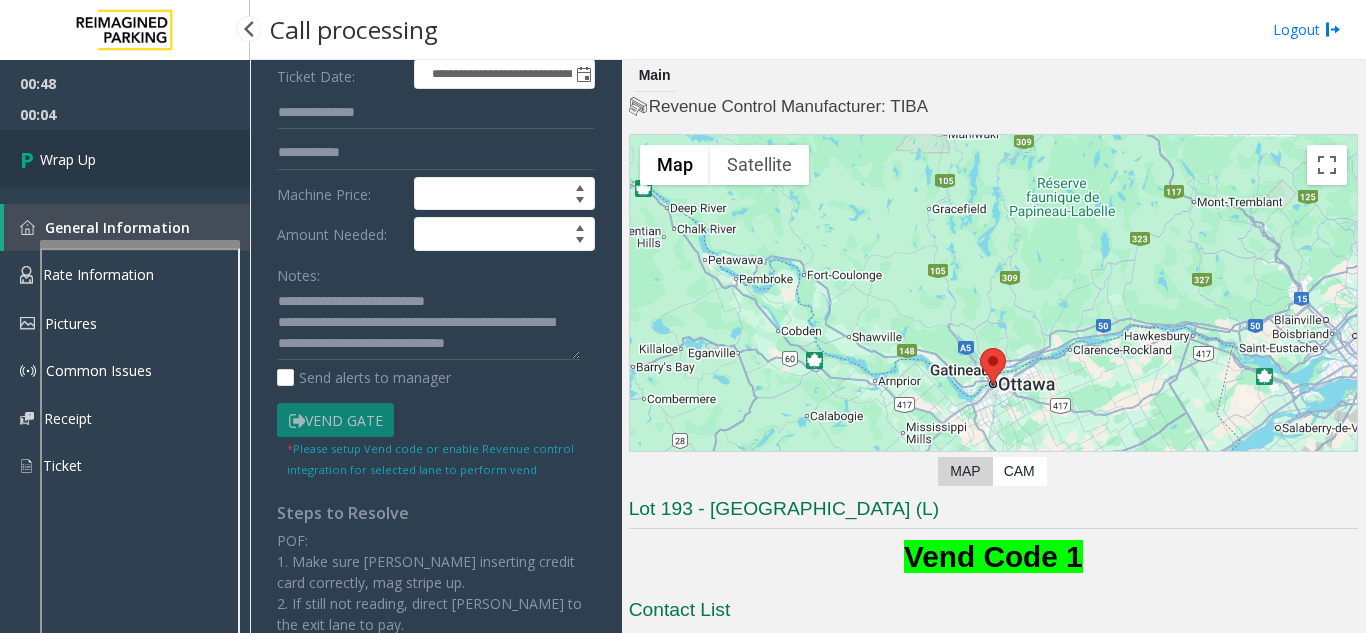 click on "Wrap Up" at bounding box center (125, 159) 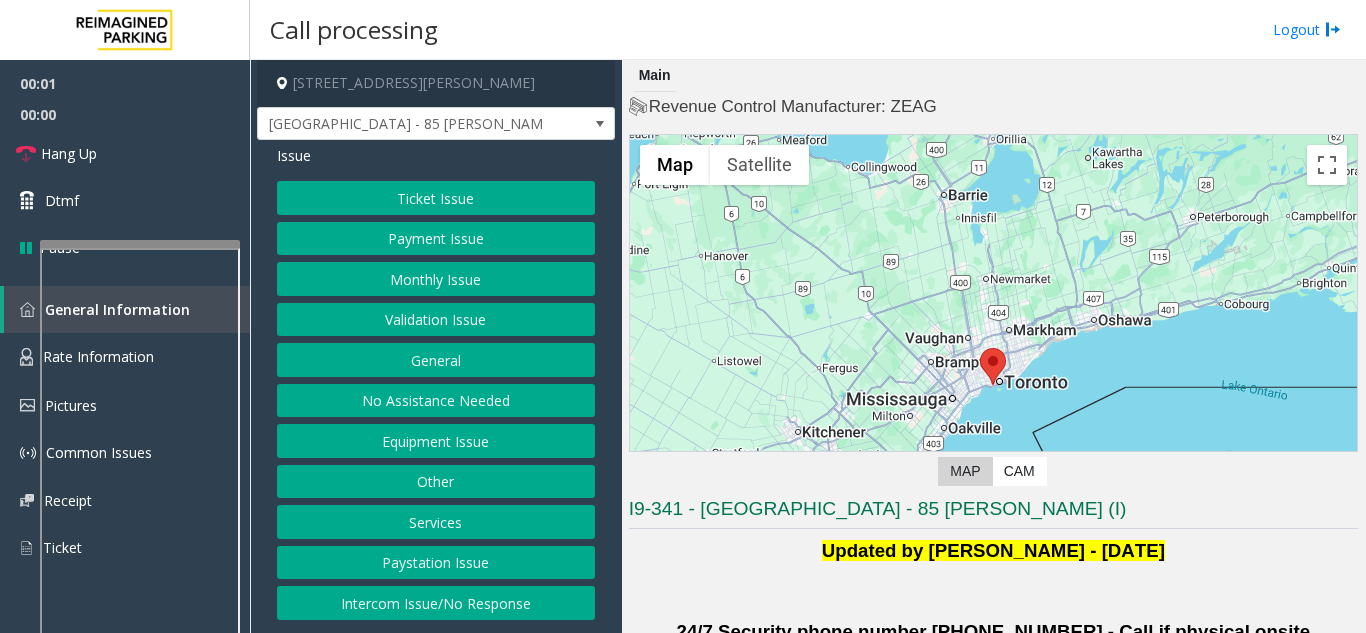 click on "Validation Issue" 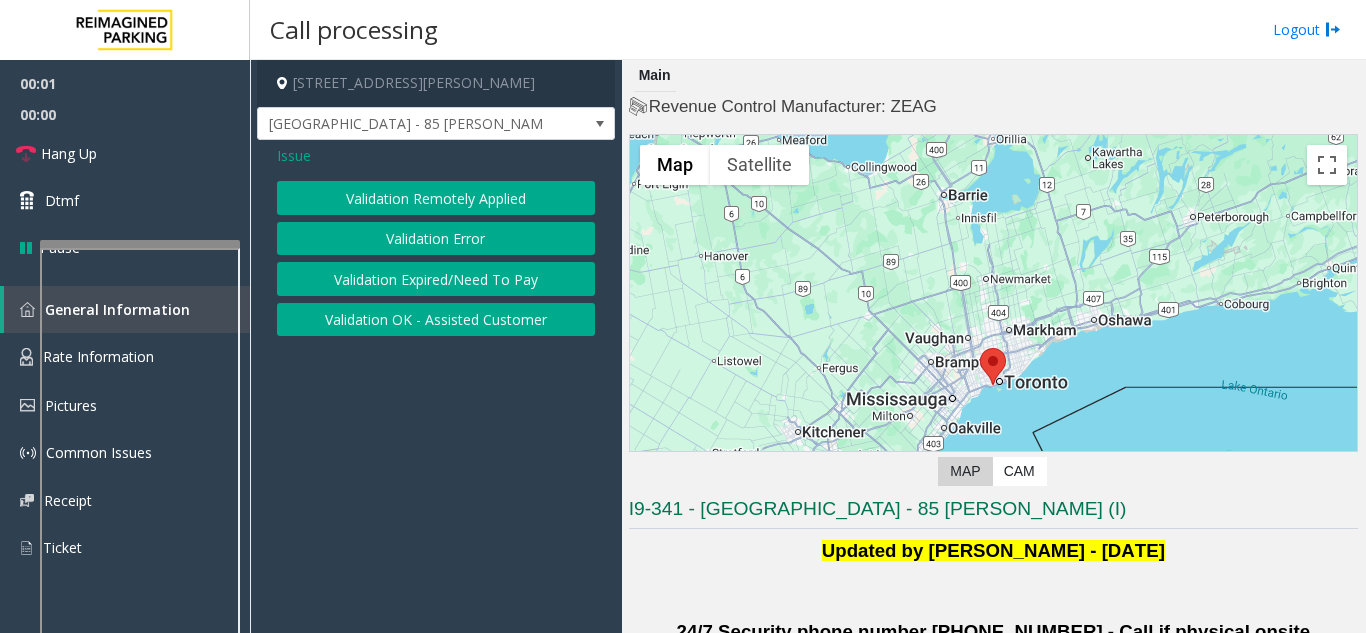 click on "Validation Error" 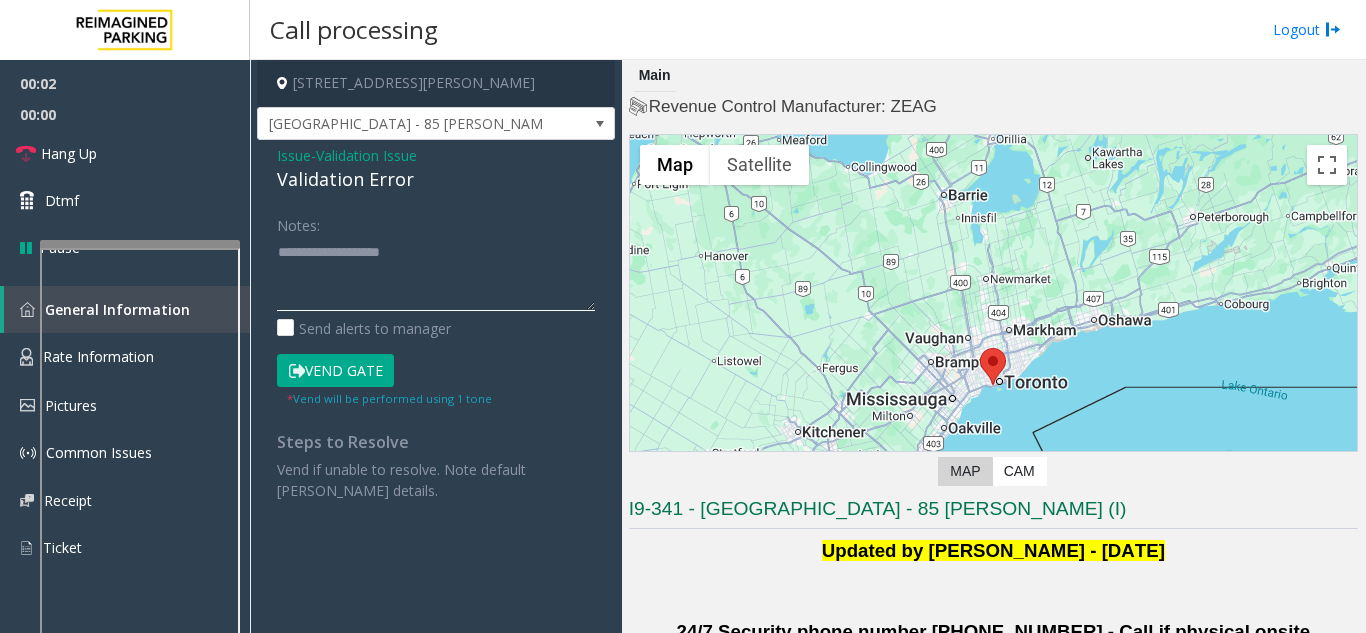 click 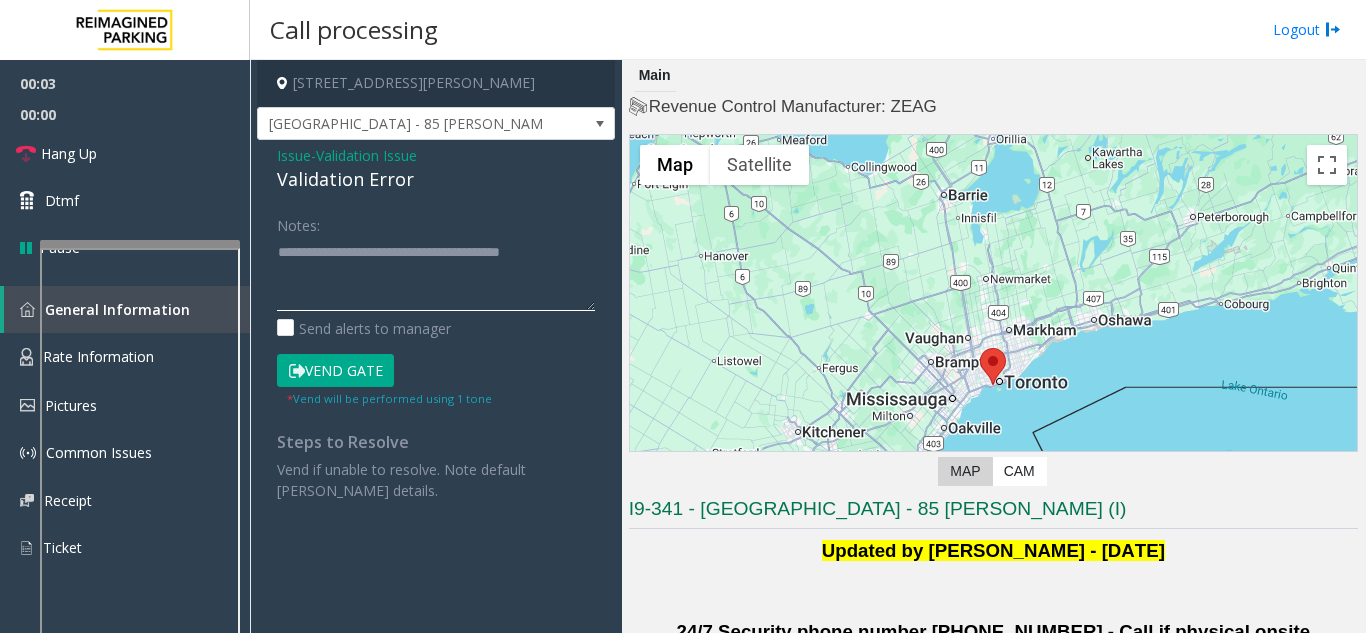 click 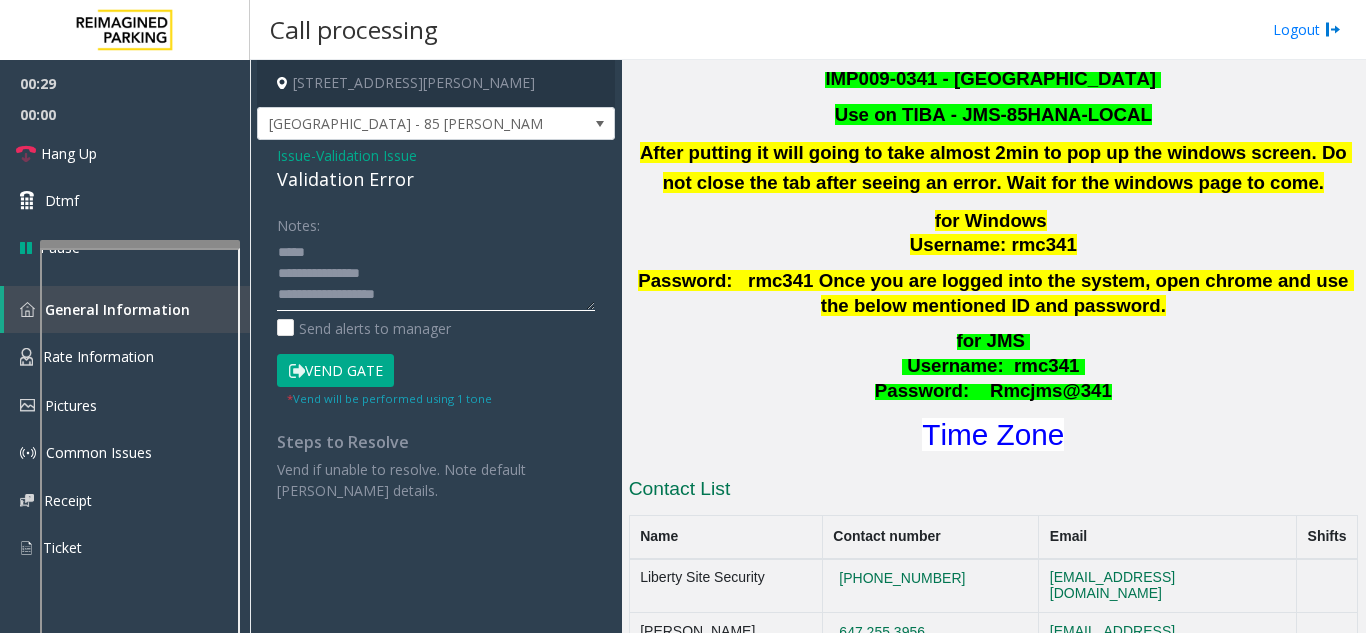 scroll, scrollTop: 900, scrollLeft: 0, axis: vertical 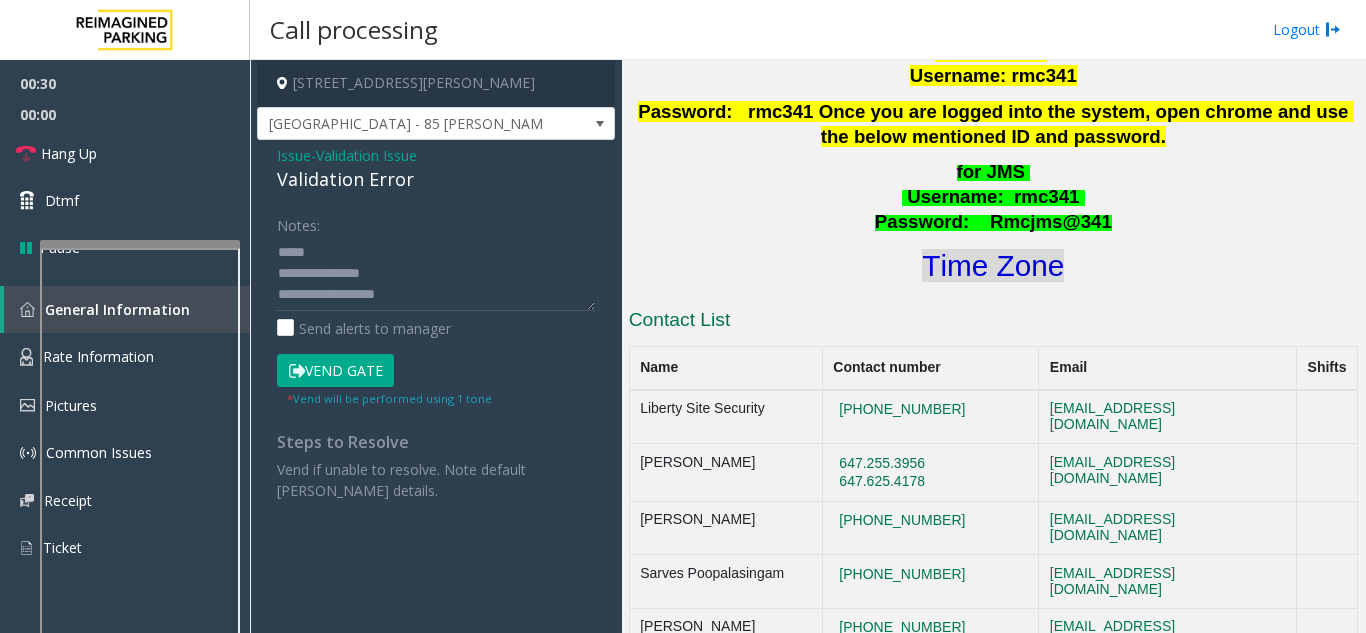 click on "Time Zone" 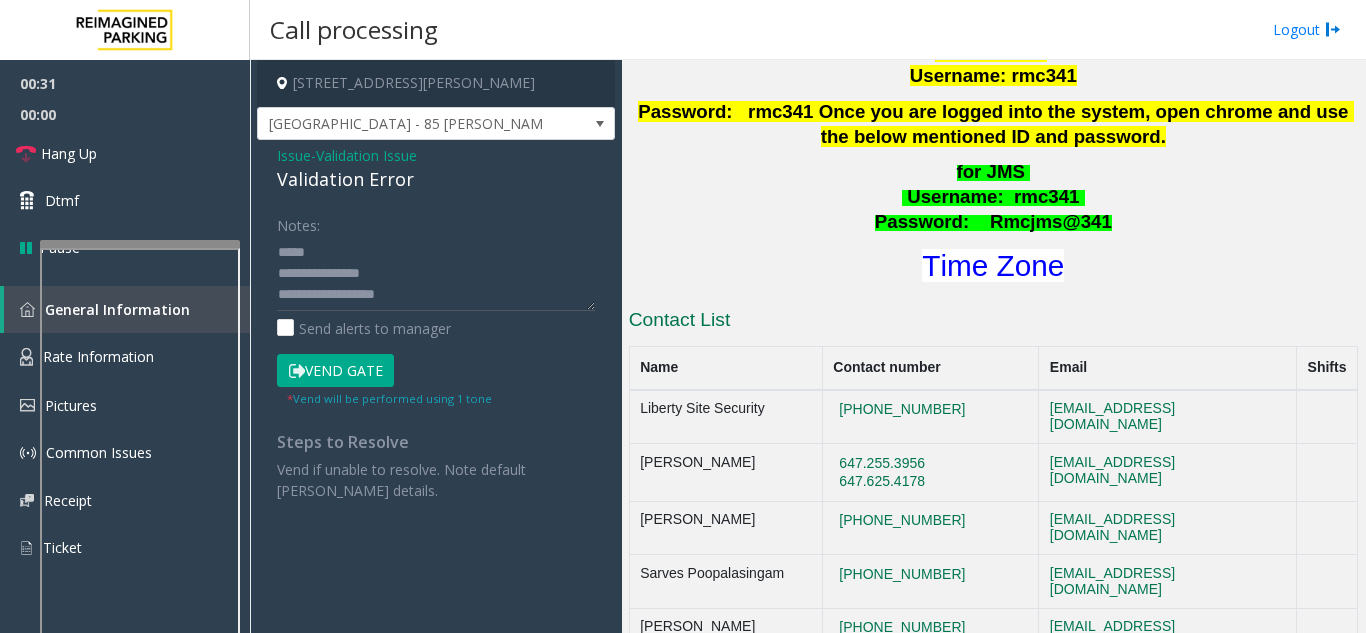 click on "Notes:                      Send alerts to manager  Vend Gate  * Vend will be performed using 1 tone  Steps to Resolve Vend if unable to resolve. Note default parker details." 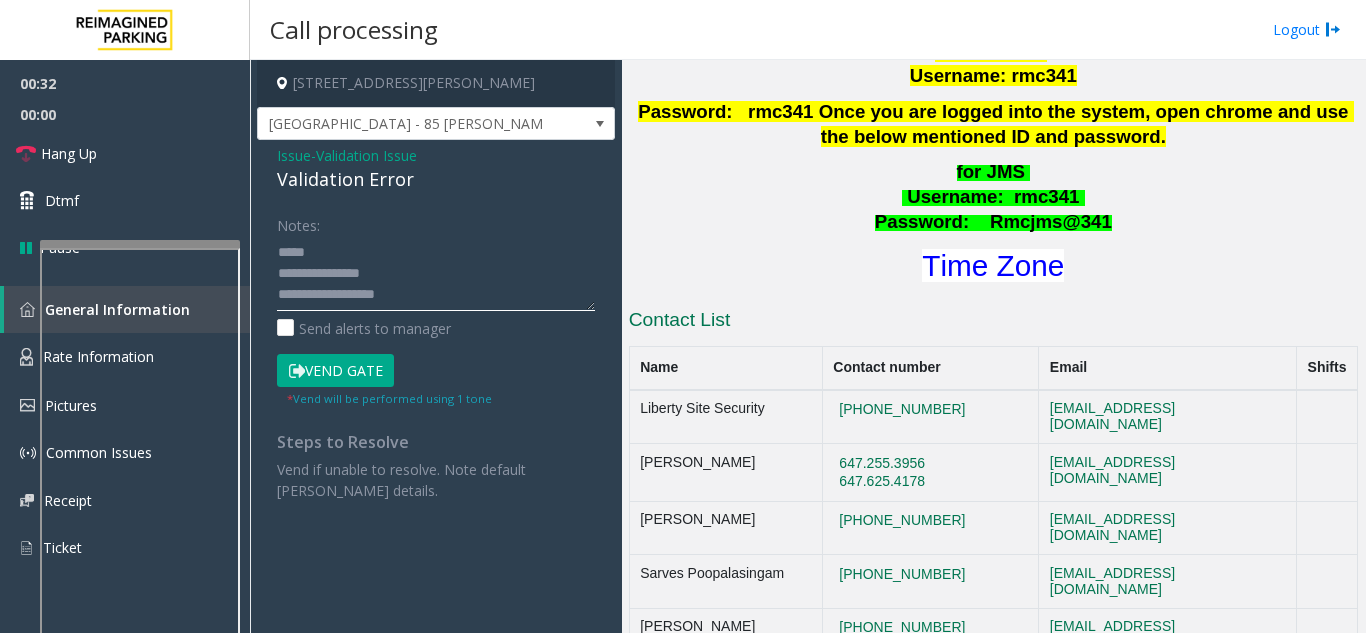 click 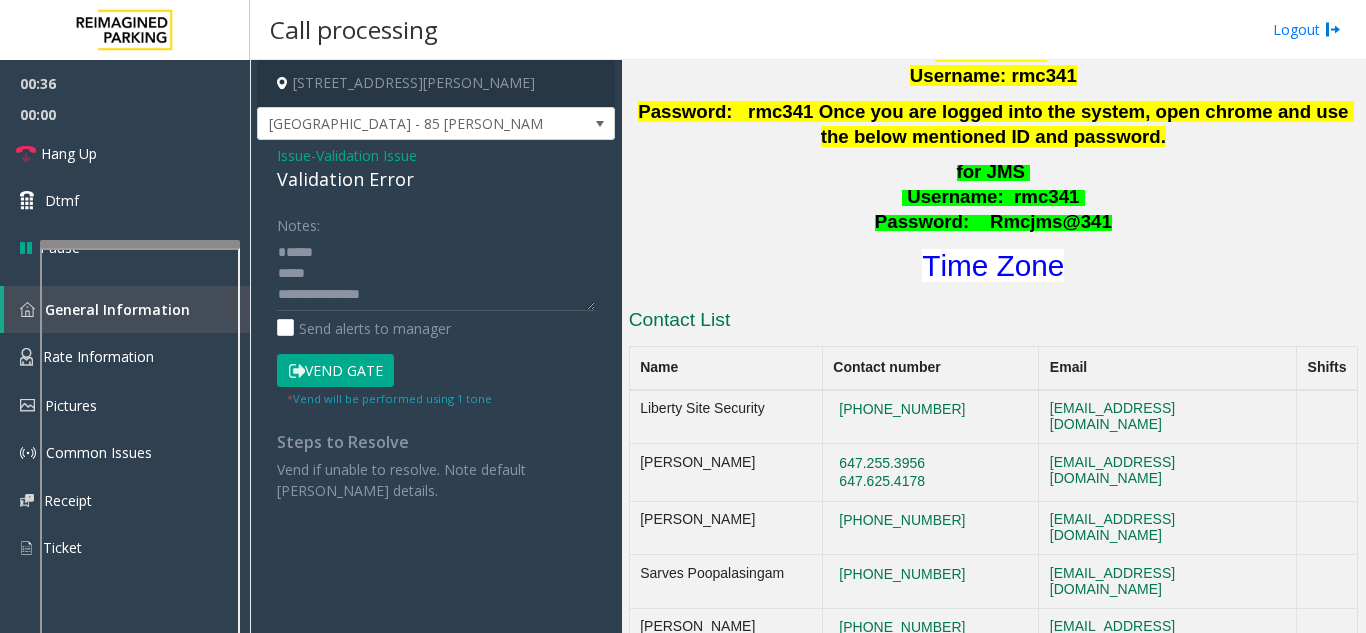 click on "Validation Error" 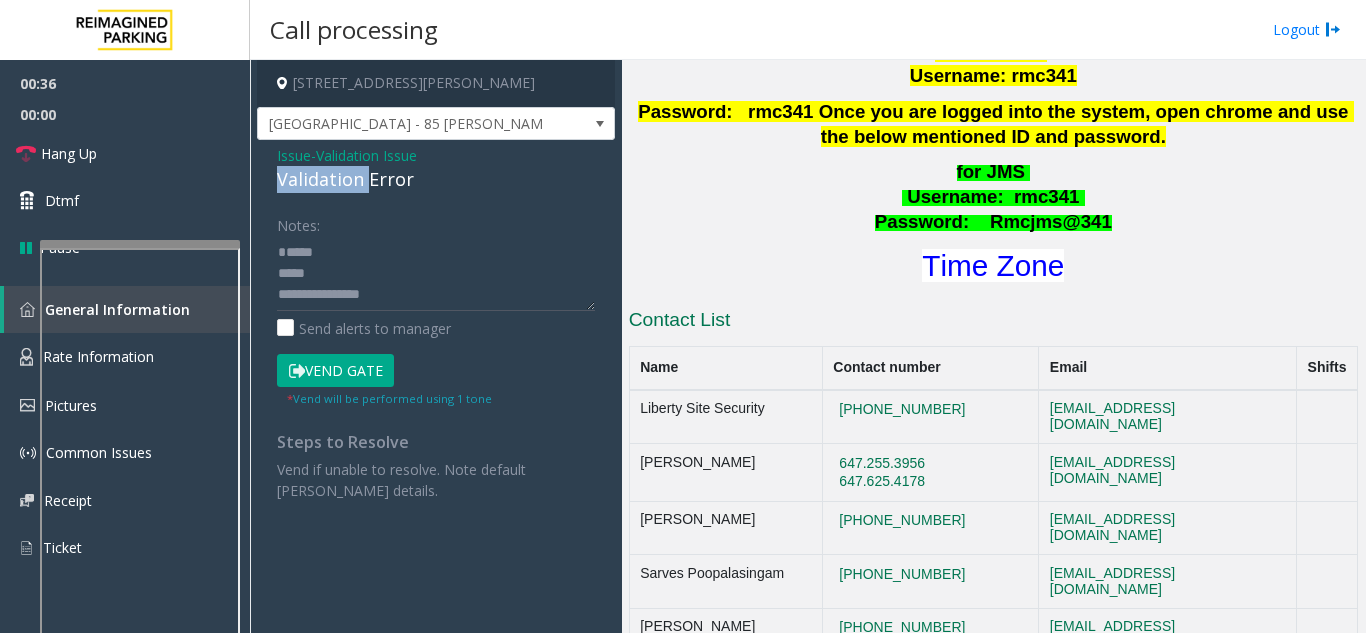 click on "Validation Error" 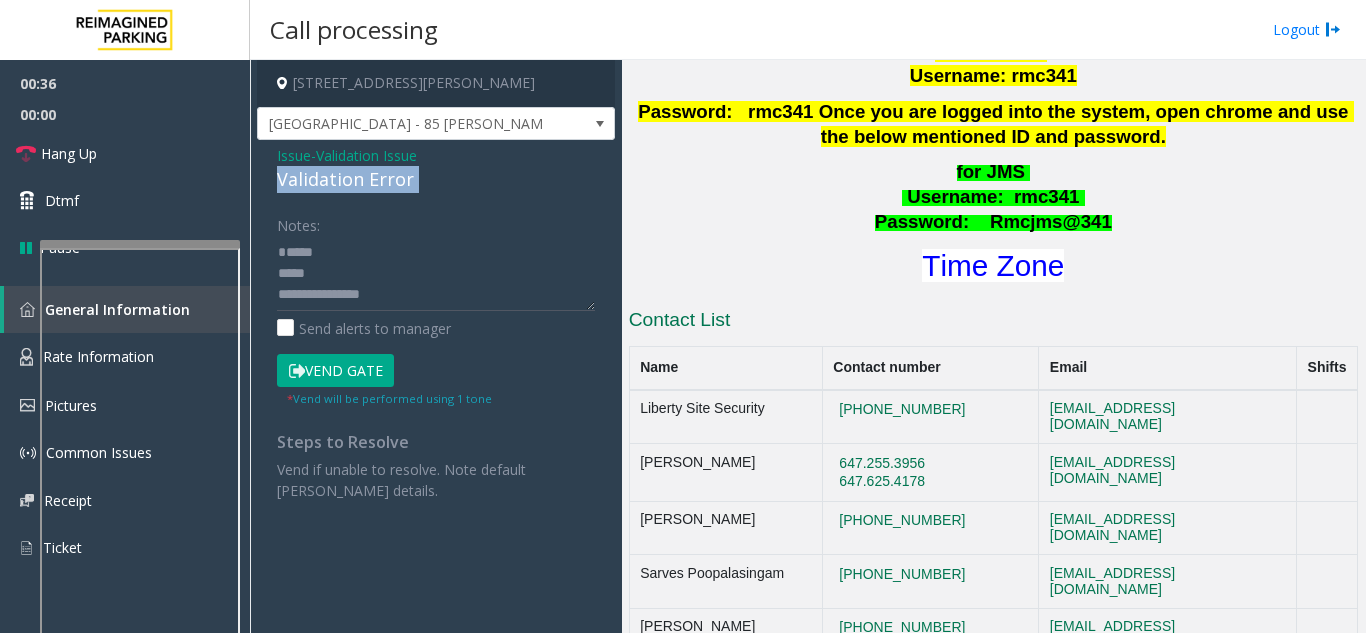 copy on "Validation Error" 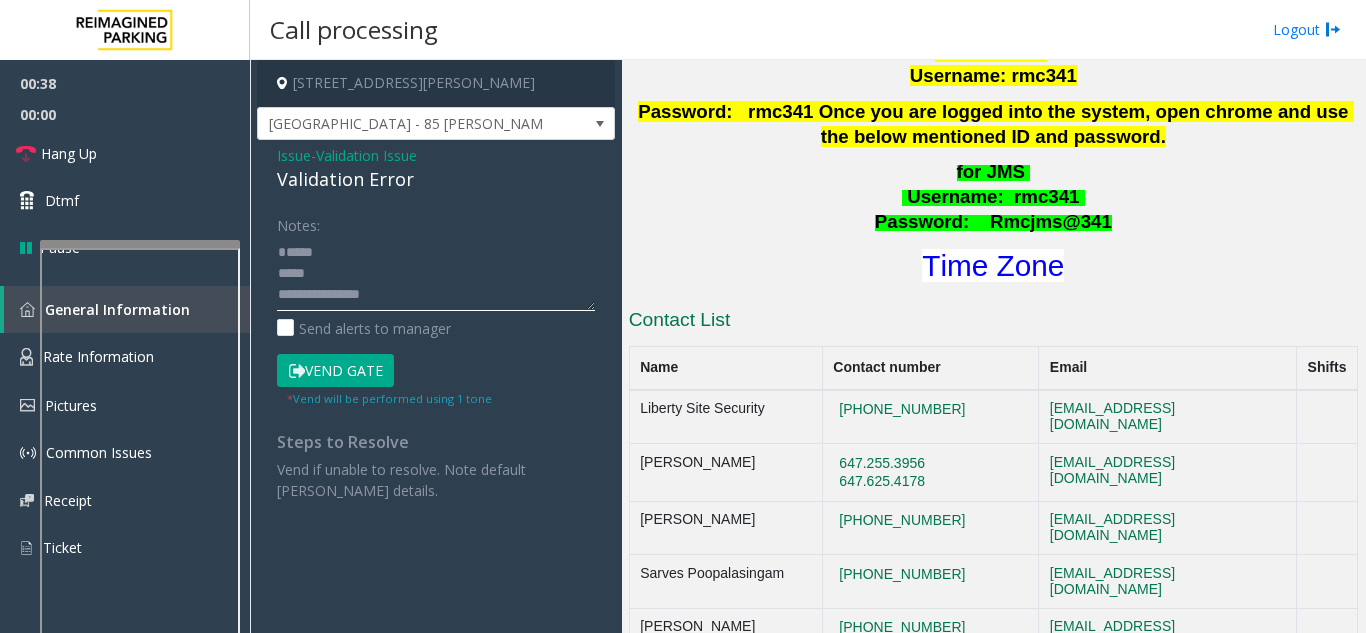 click 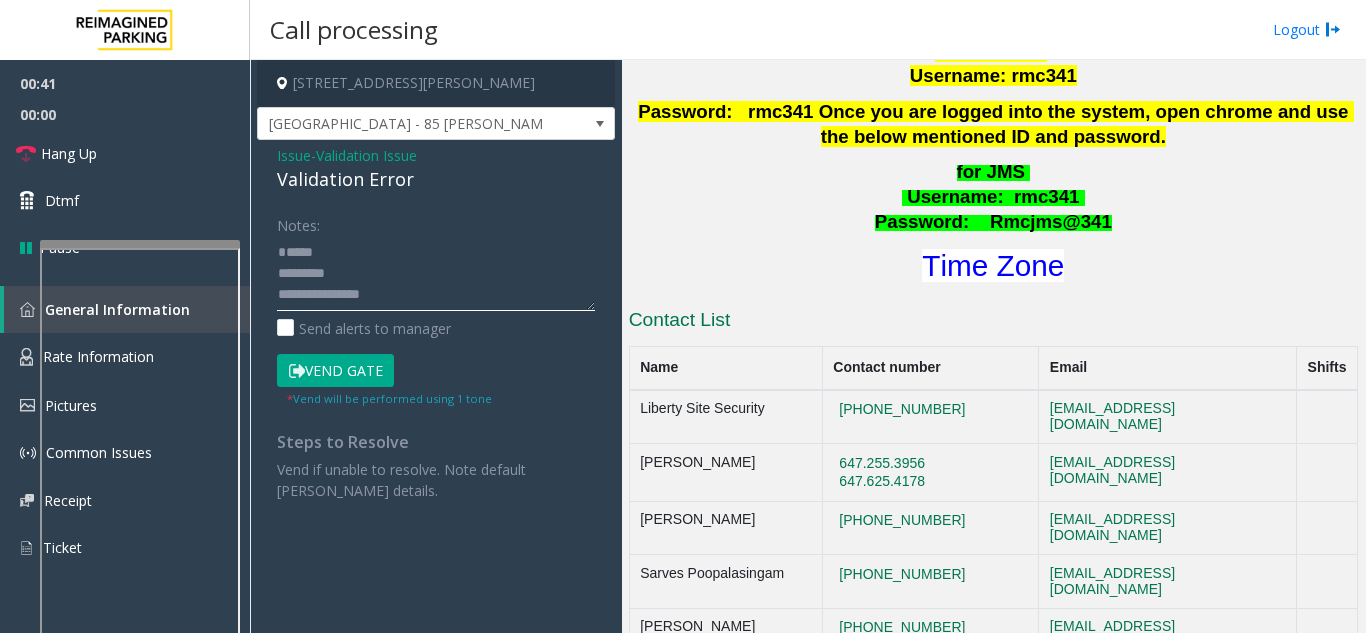 click 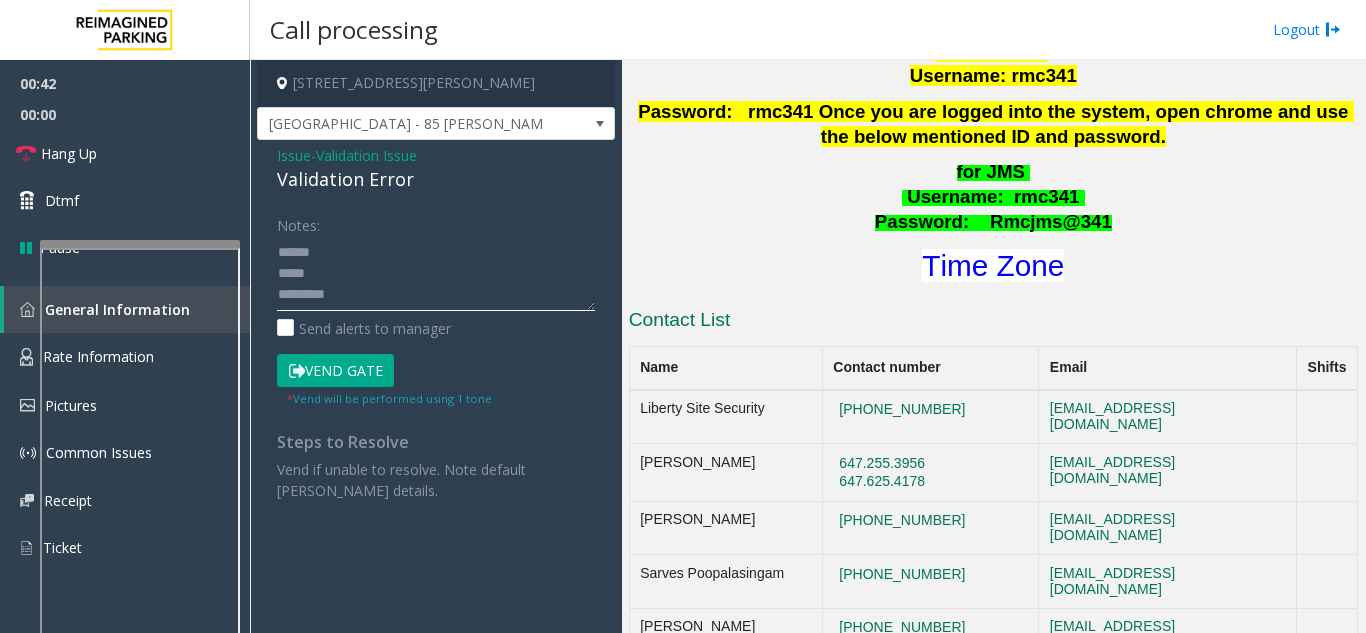 paste on "**********" 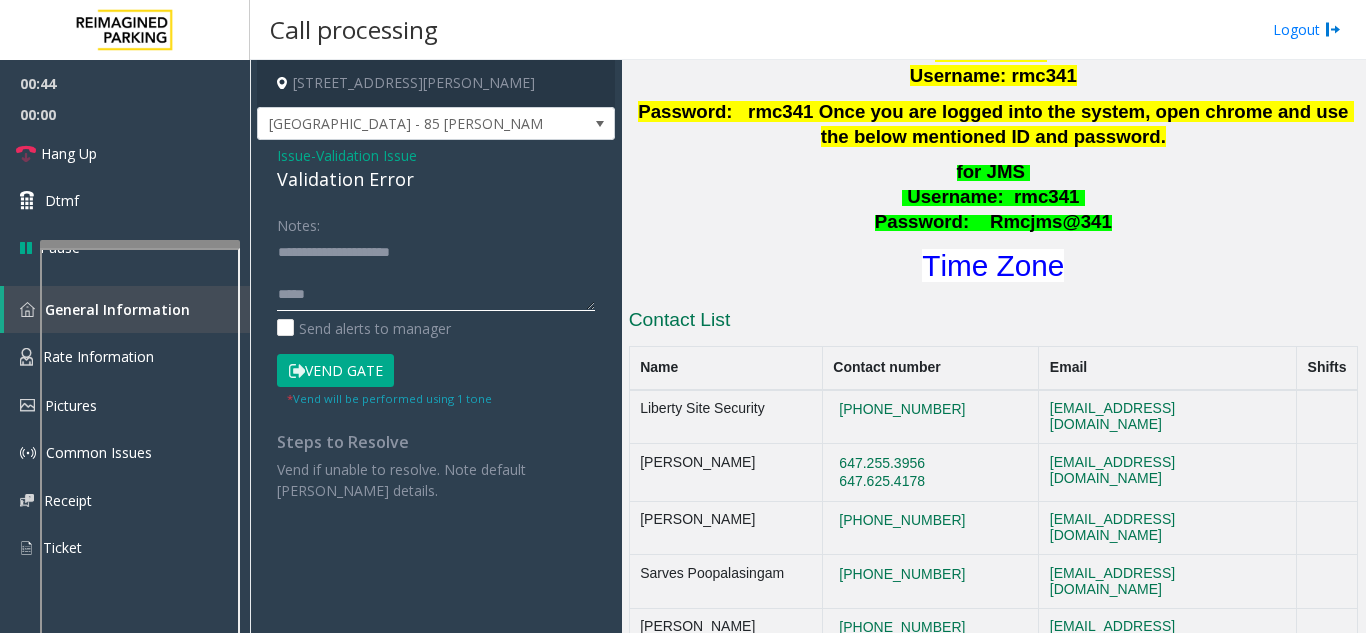 click 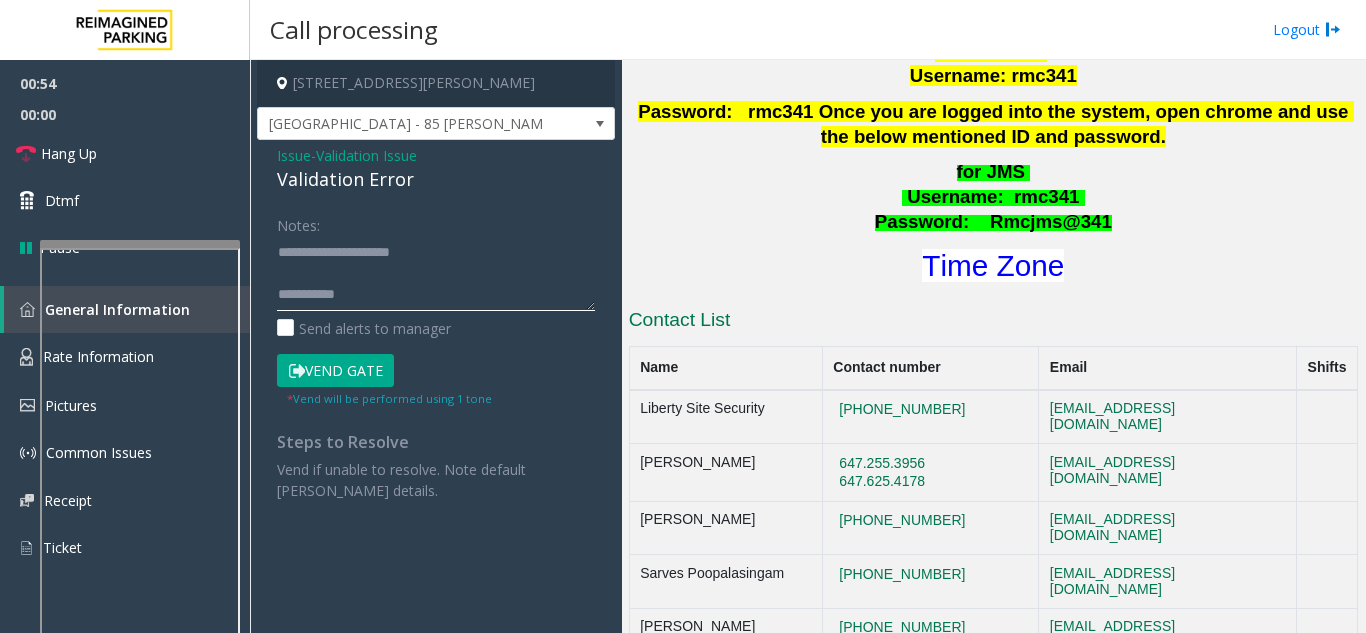 click 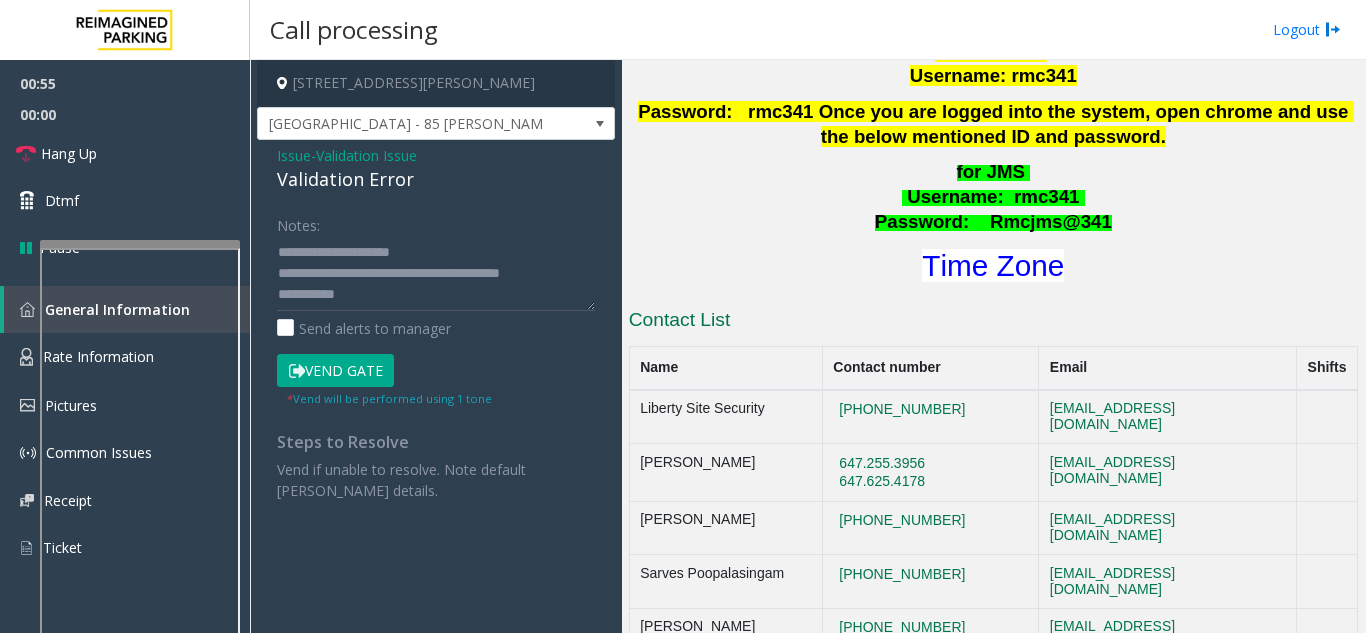 click on "Vend Gate" 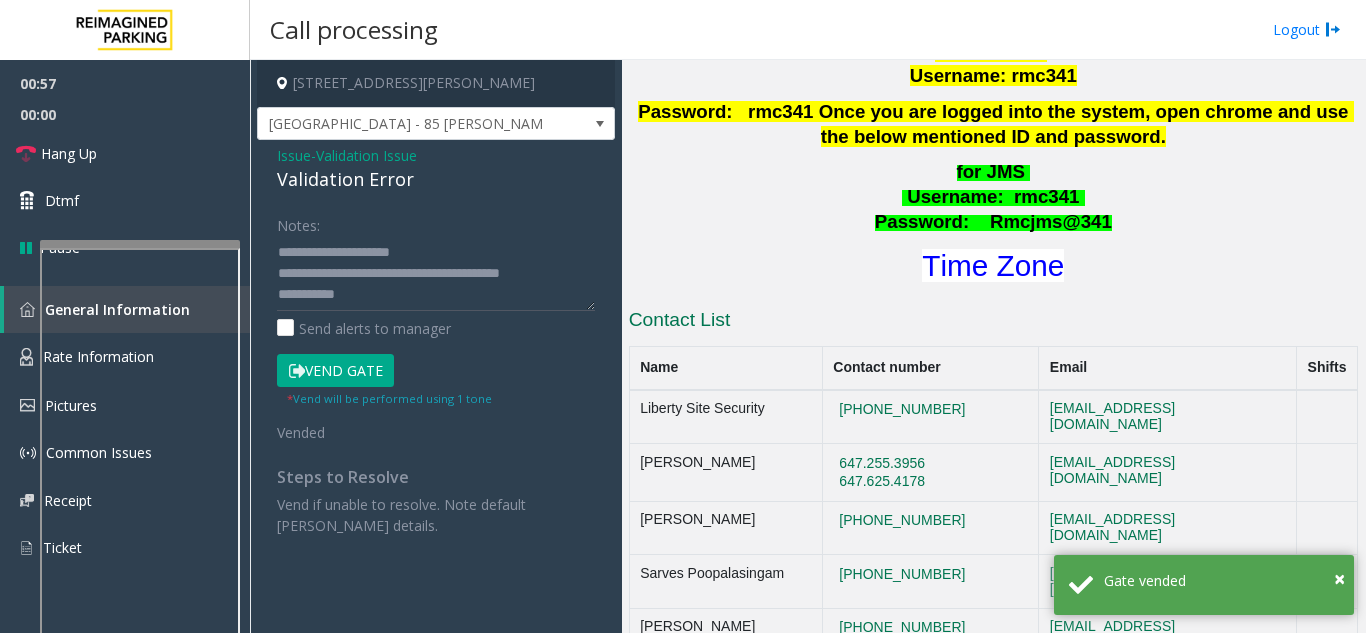 scroll, scrollTop: 84, scrollLeft: 0, axis: vertical 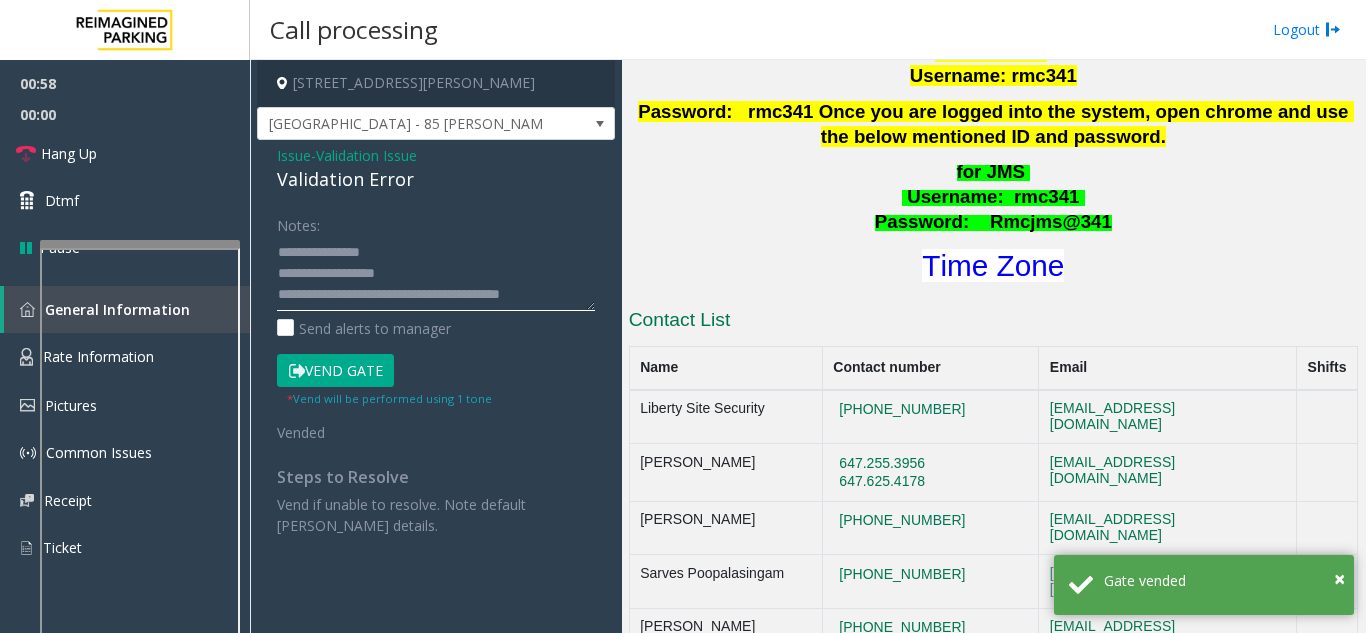 click 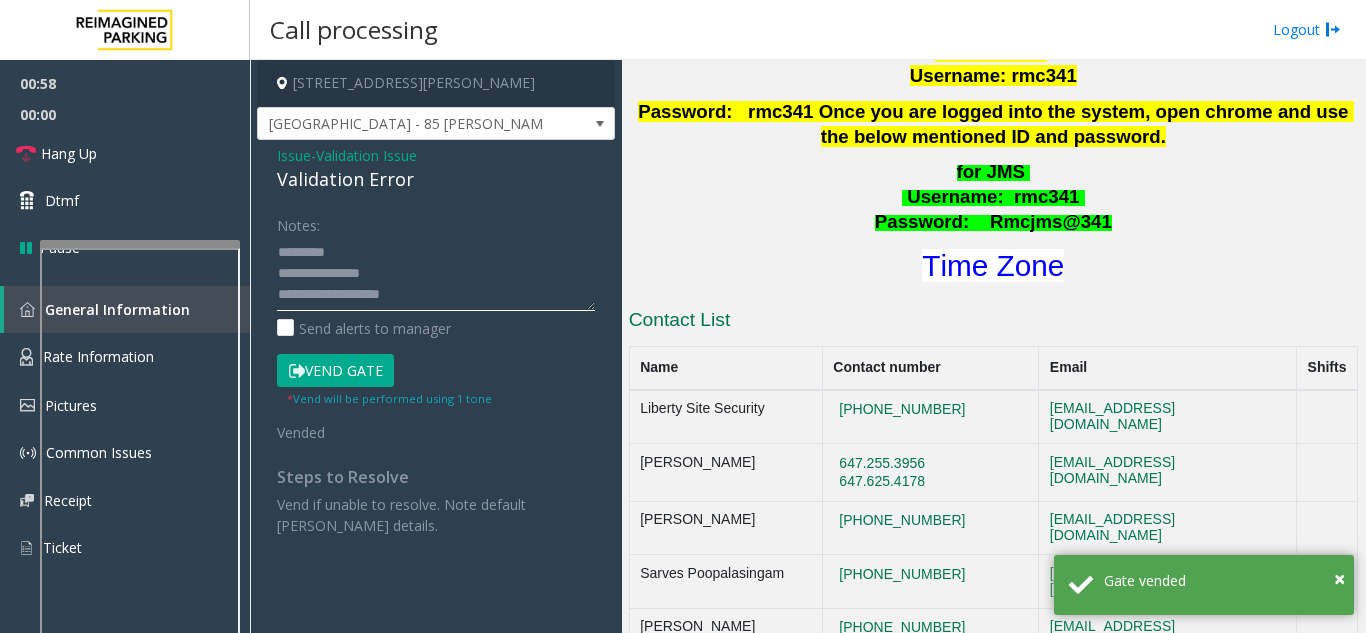 click 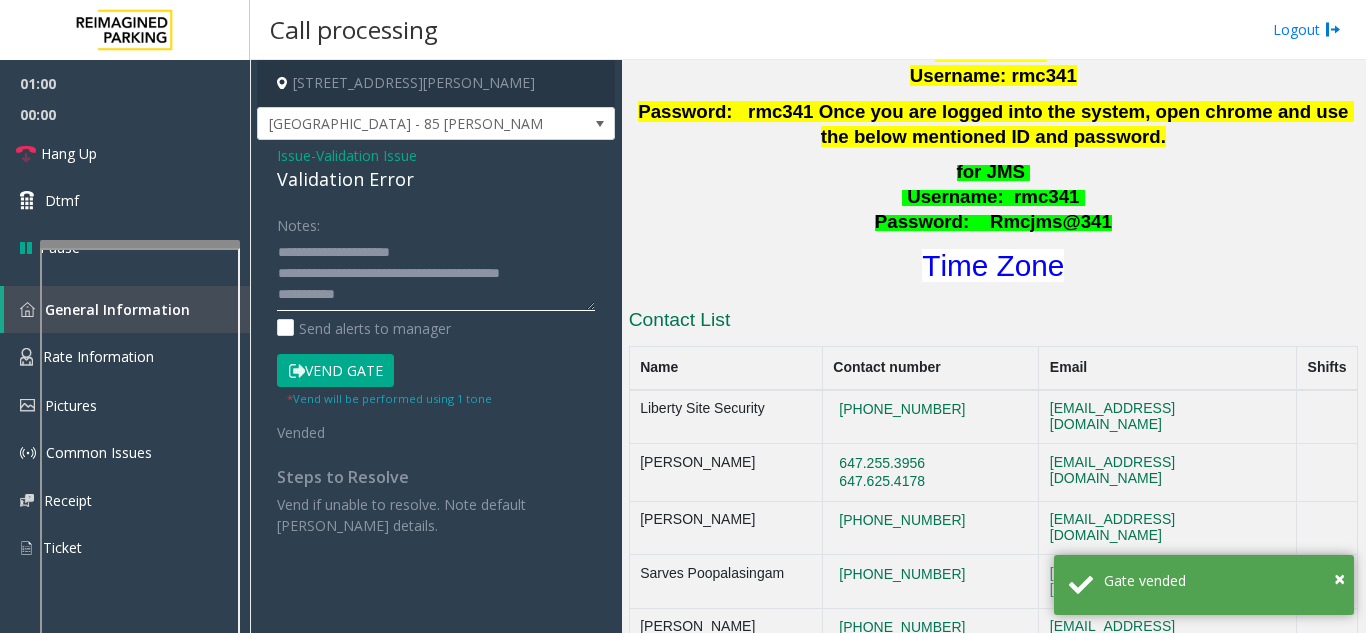 scroll, scrollTop: 84, scrollLeft: 0, axis: vertical 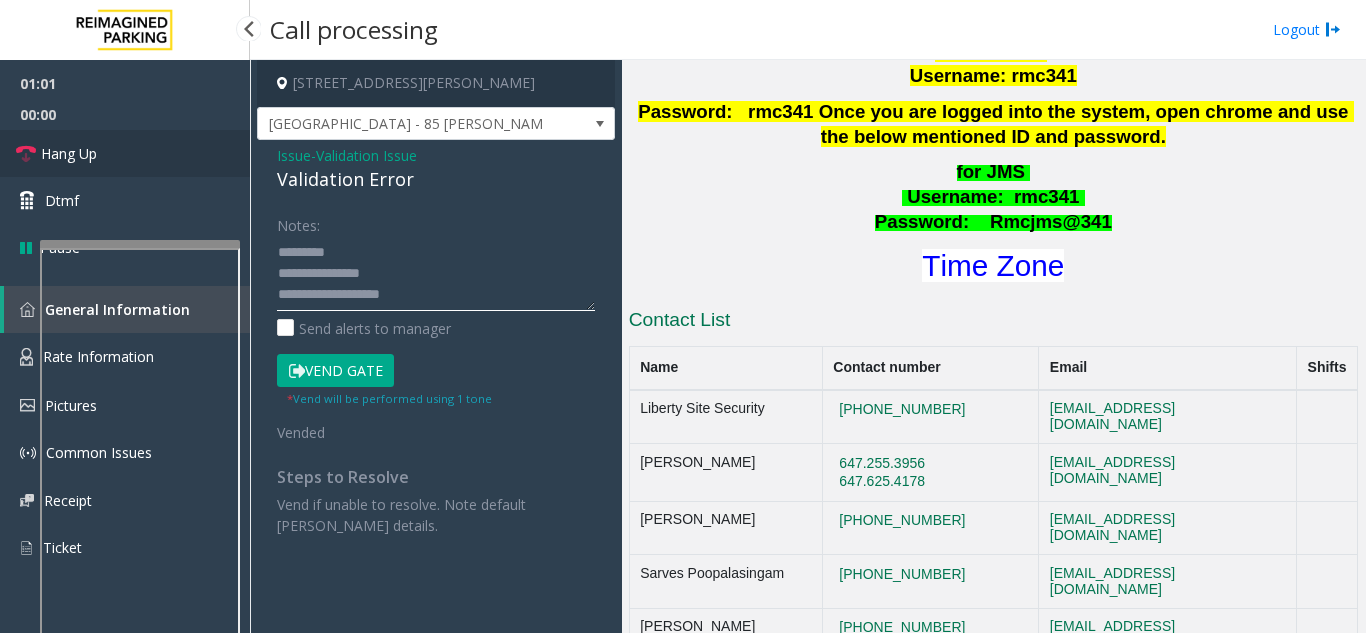 type on "**********" 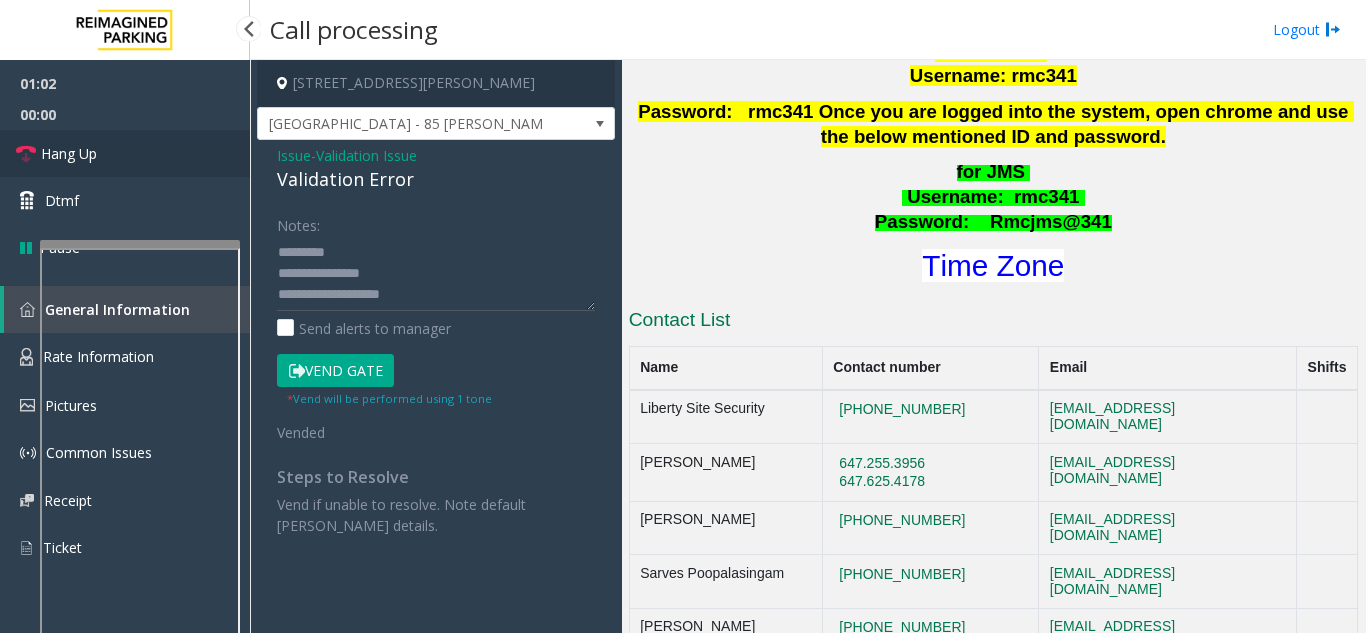 click on "Hang Up" at bounding box center (125, 153) 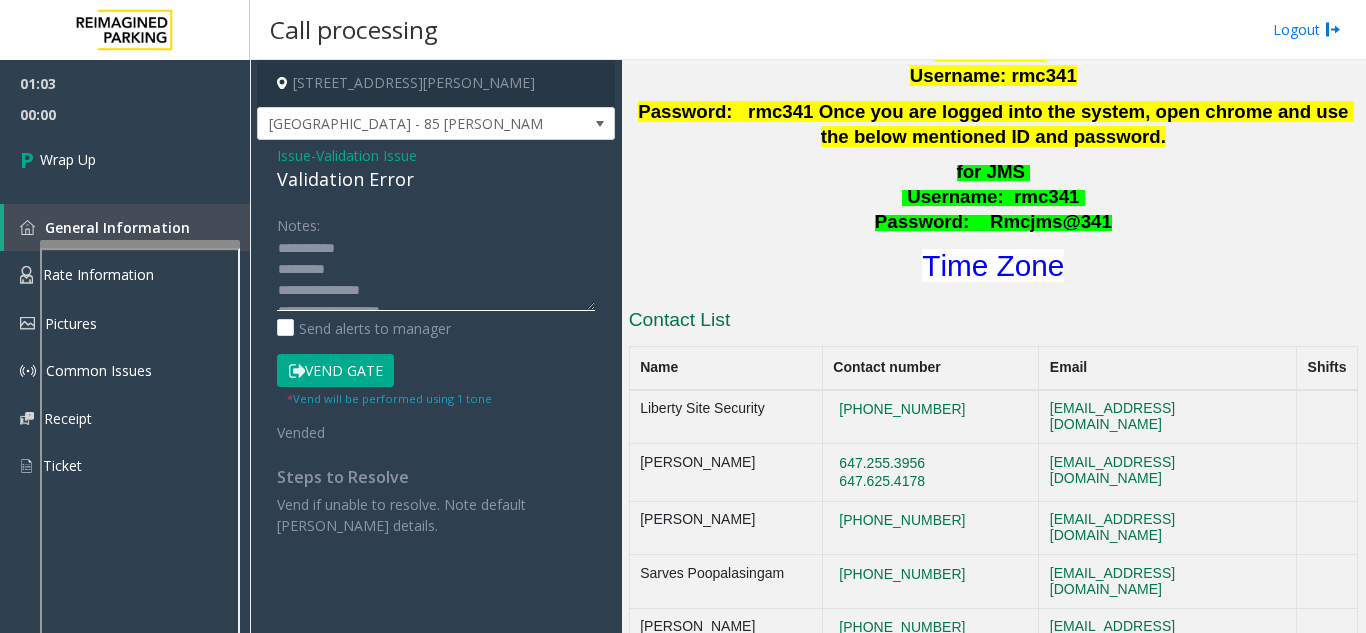 scroll, scrollTop: 41, scrollLeft: 0, axis: vertical 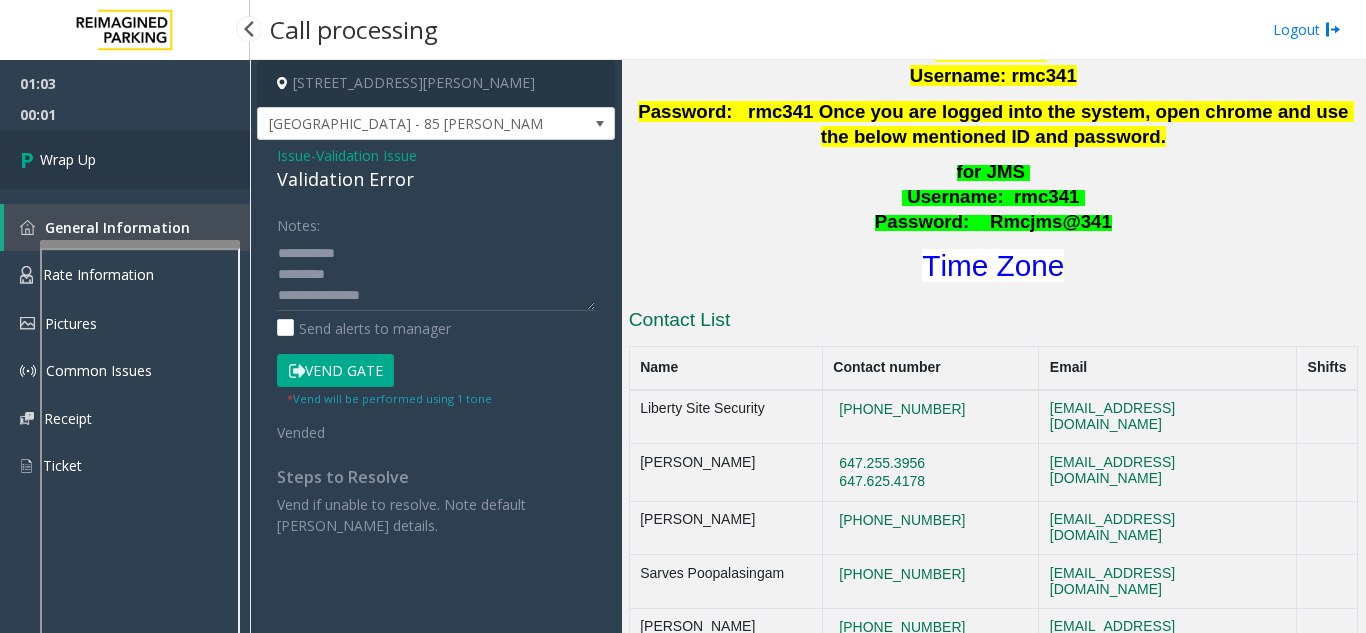 click on "Wrap Up" at bounding box center (125, 159) 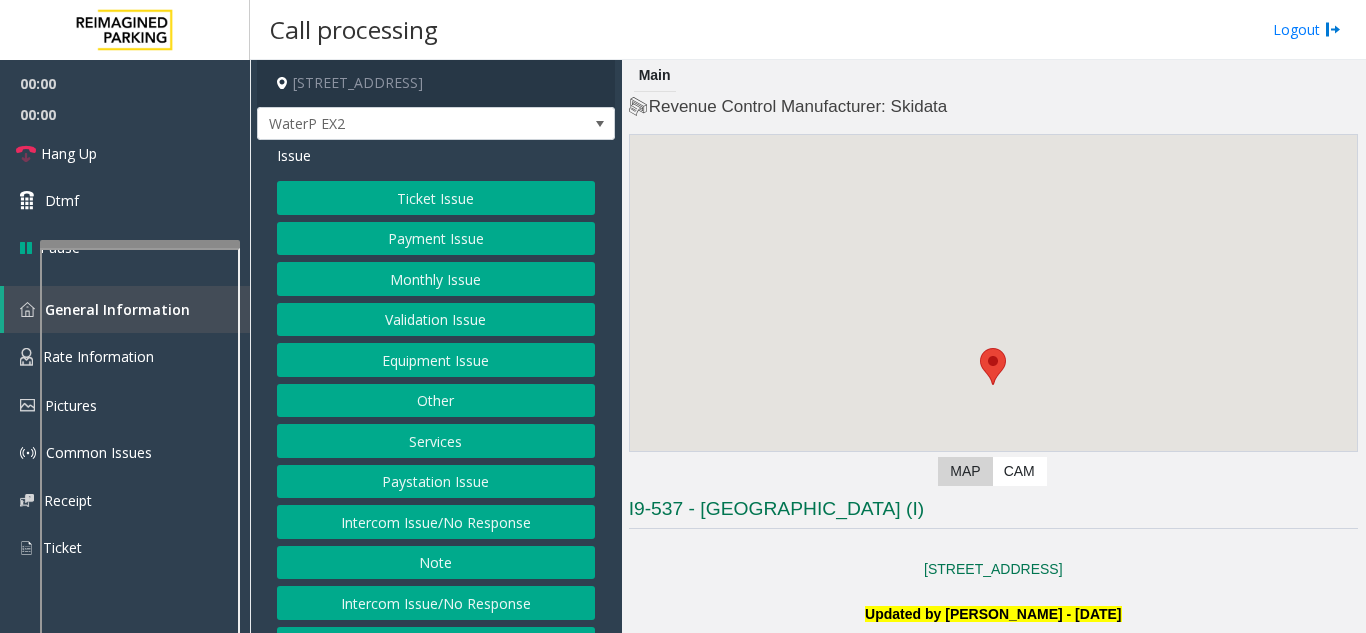 scroll, scrollTop: 500, scrollLeft: 0, axis: vertical 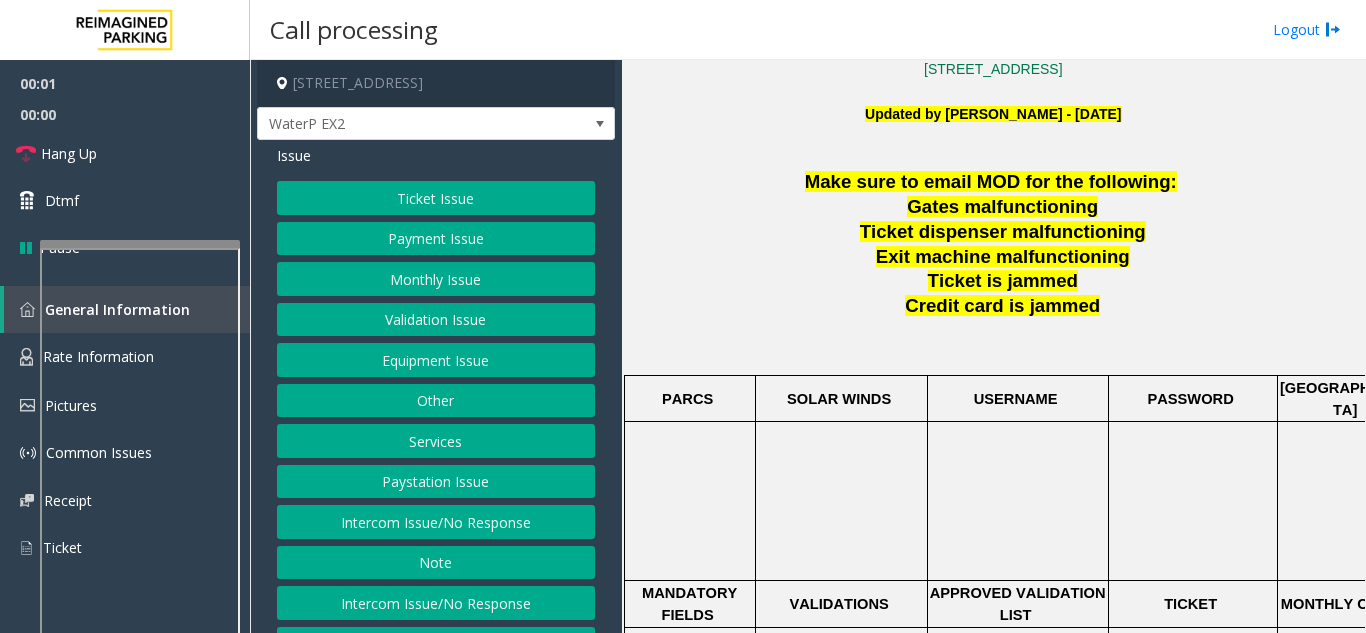 click 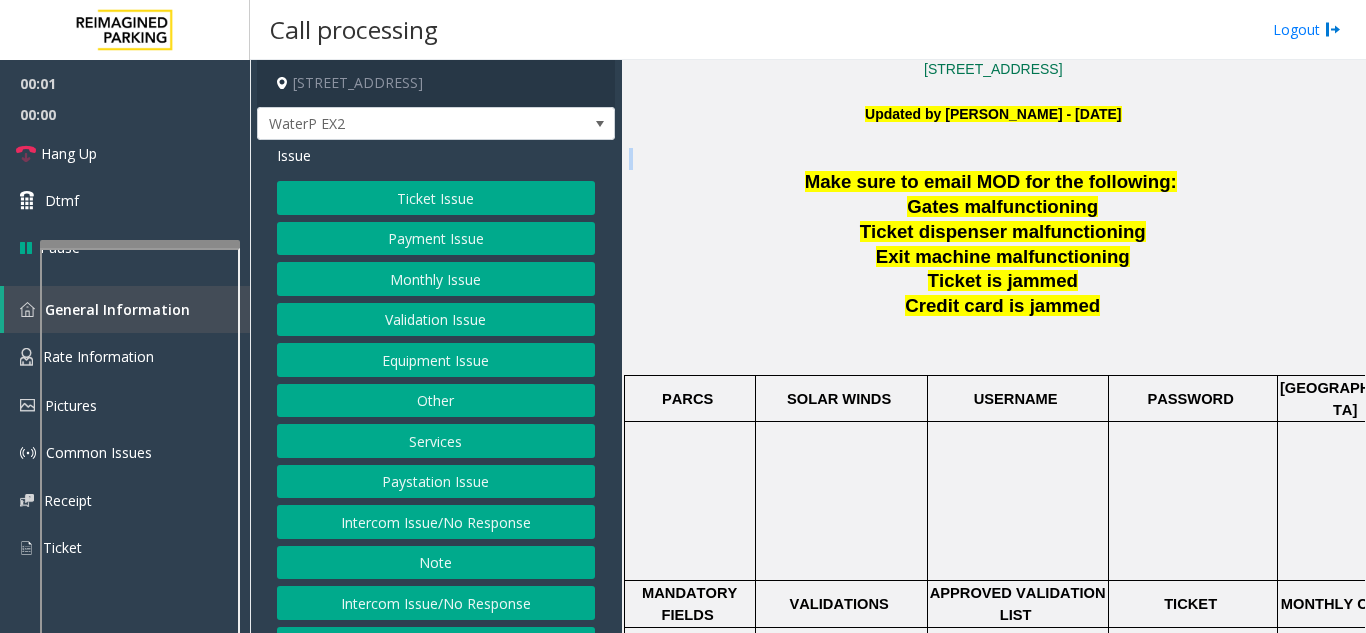 click 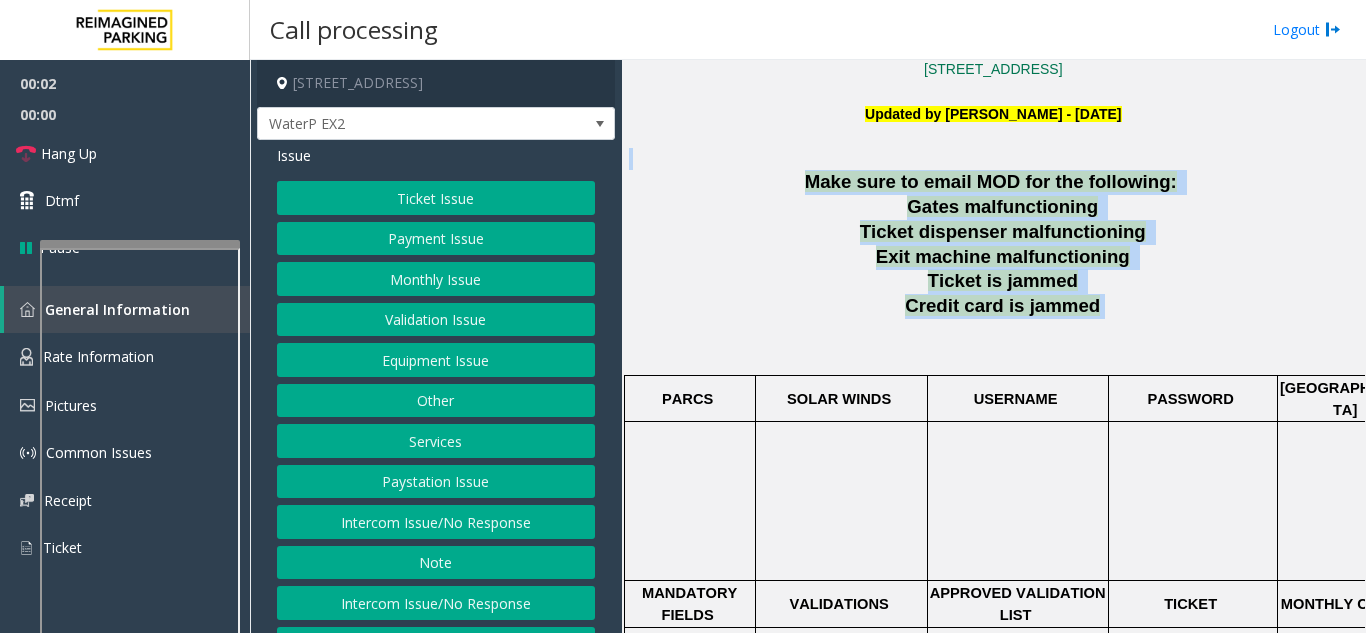 drag, startPoint x: 918, startPoint y: 162, endPoint x: 1128, endPoint y: 310, distance: 256.91245 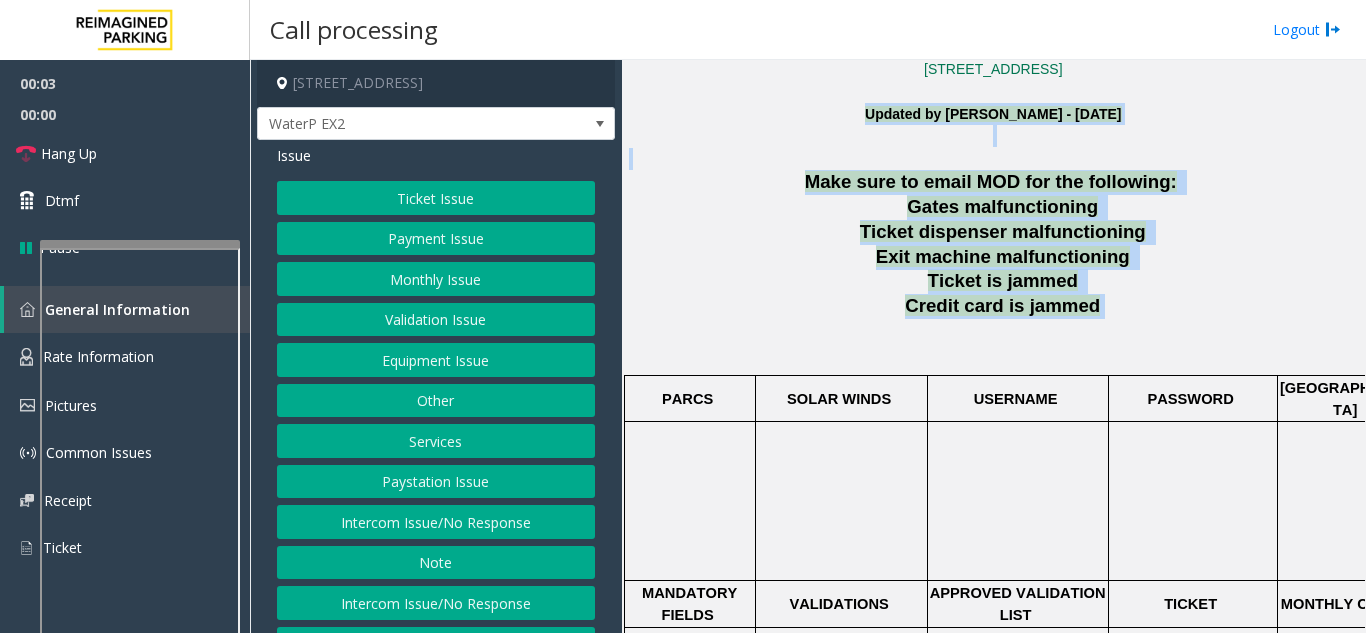 drag, startPoint x: 1128, startPoint y: 310, endPoint x: 842, endPoint y: 118, distance: 344.4706 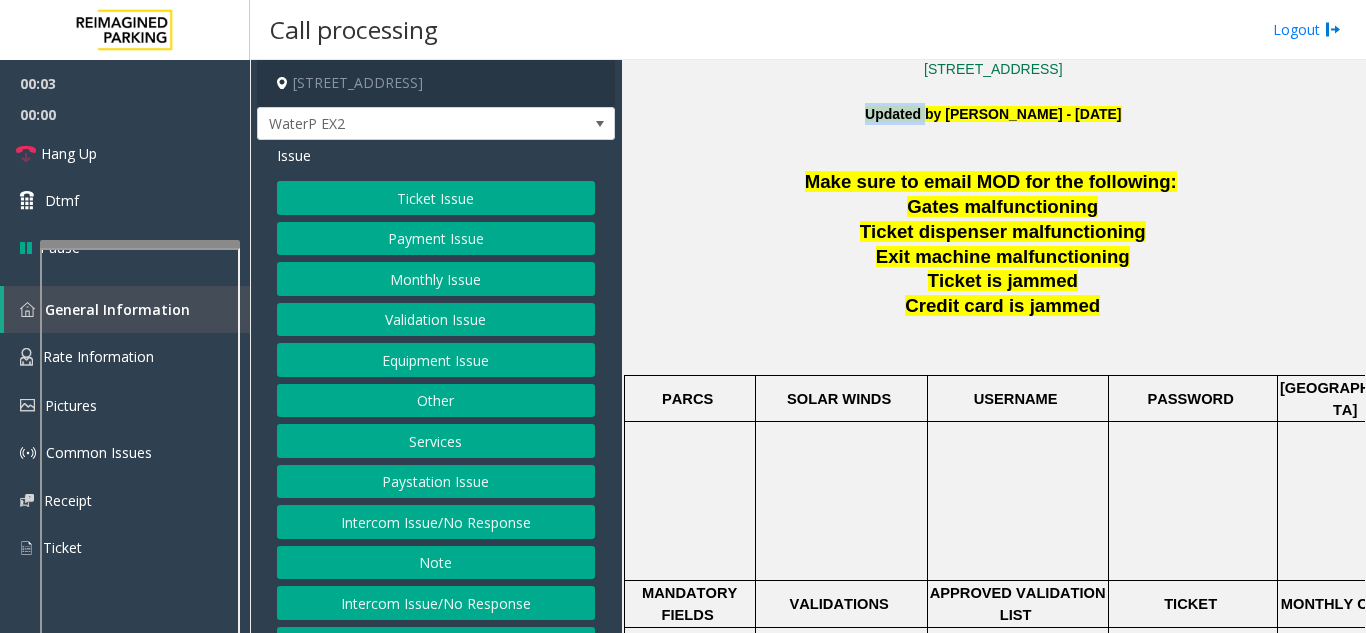 click on "Updated by [PERSON_NAME] - [DATE]" 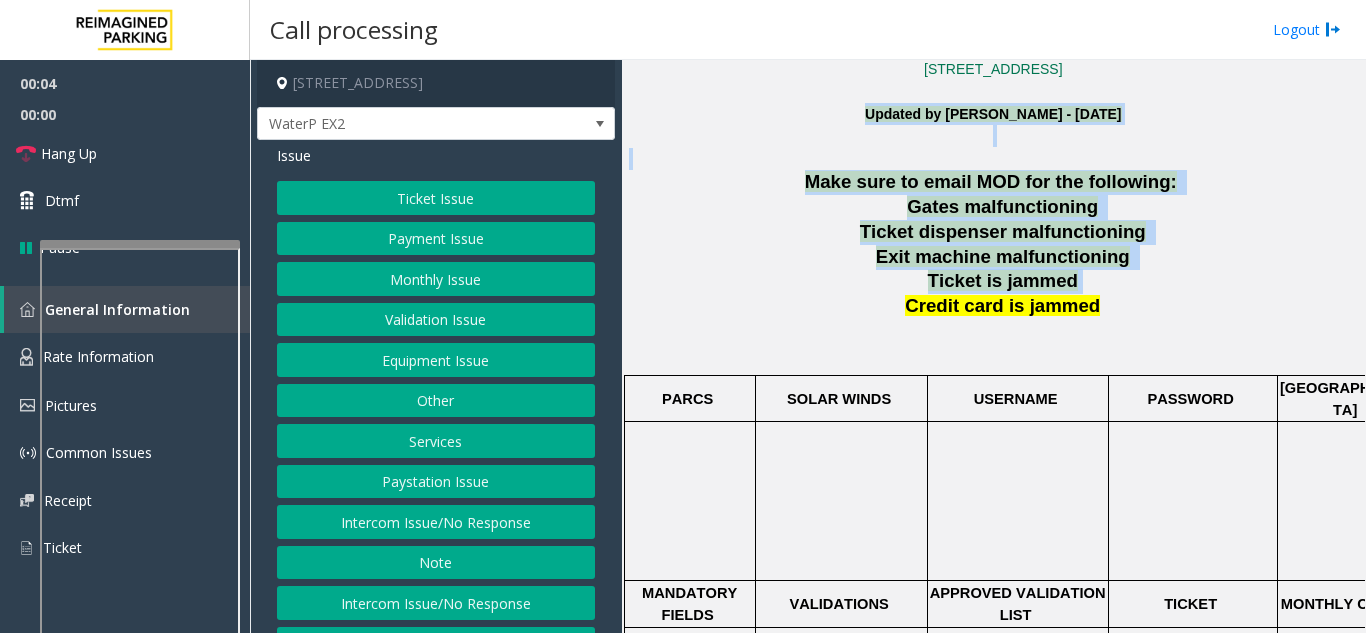 drag, startPoint x: 839, startPoint y: 109, endPoint x: 1064, endPoint y: 276, distance: 280.2035 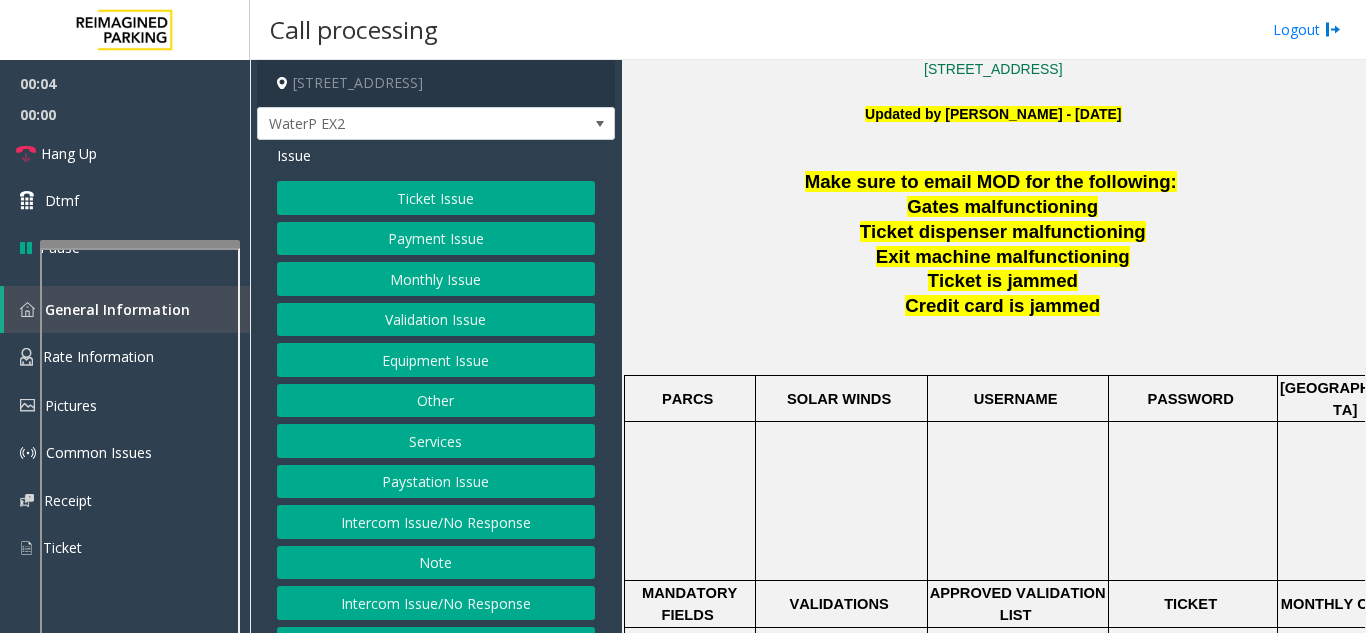 click 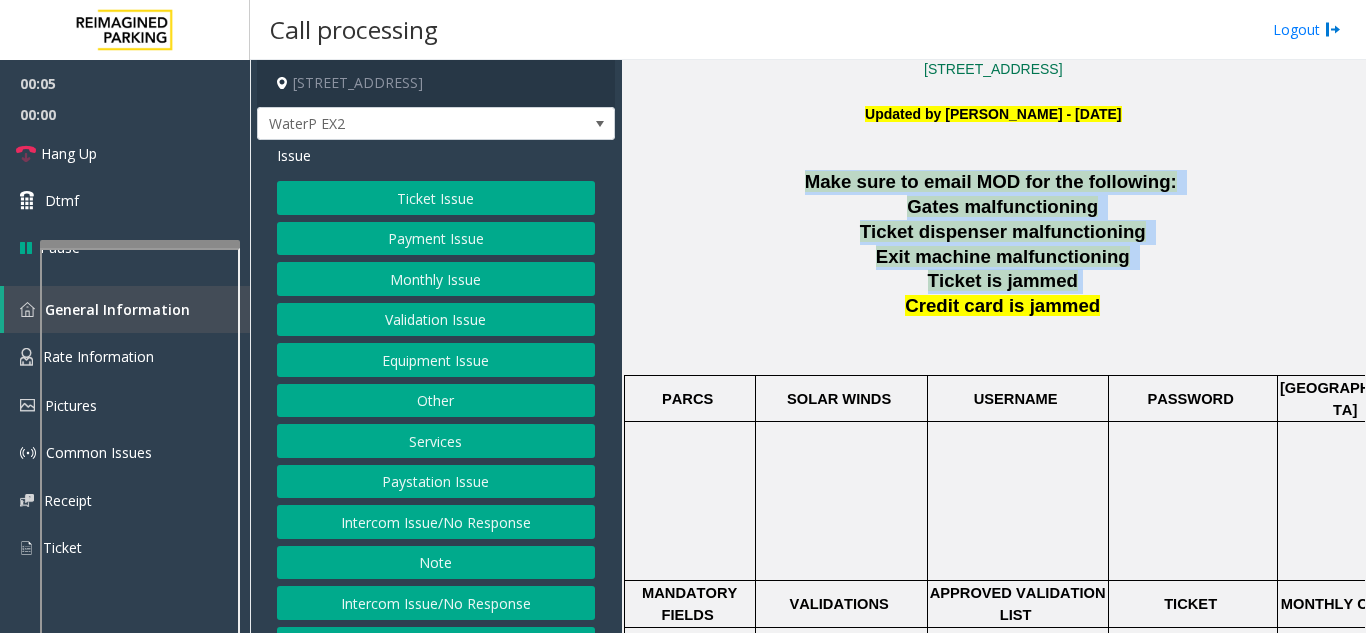drag, startPoint x: 1064, startPoint y: 276, endPoint x: 862, endPoint y: 175, distance: 225.84286 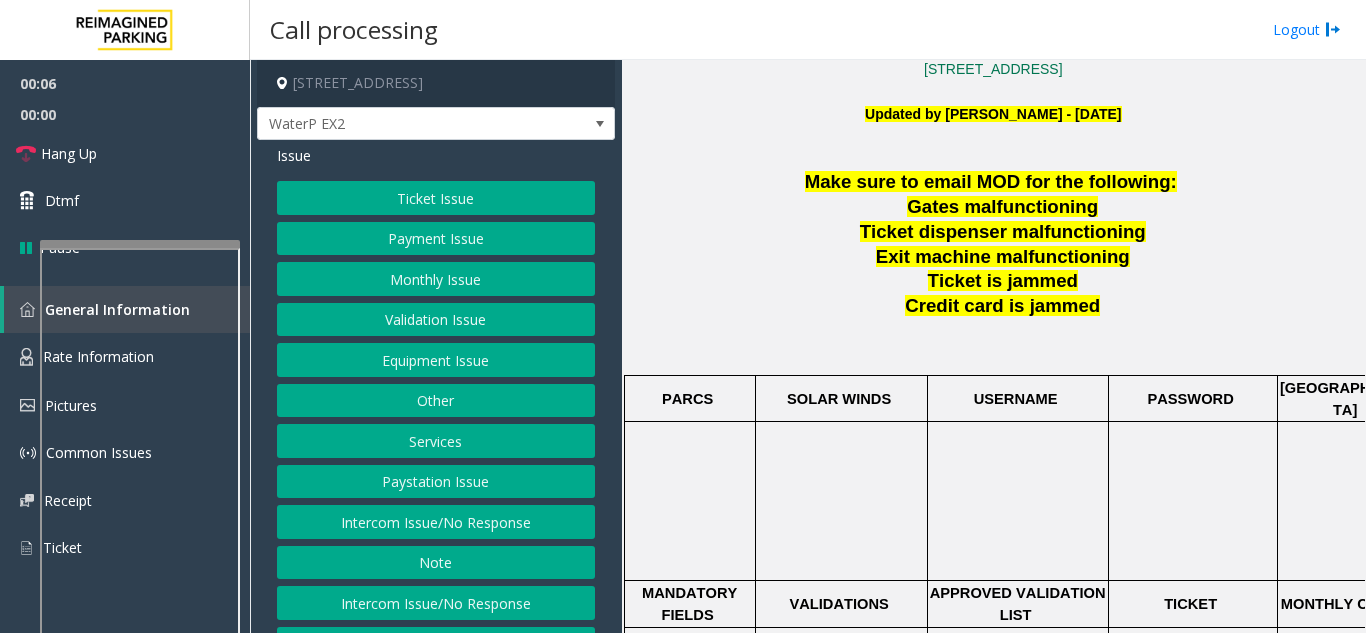 click on "Issue  Ticket Issue   Payment Issue   Monthly Issue   Validation Issue   Equipment Issue   Other   Services   Paystation Issue   Intercom Issue/No Response   Note   Intercom Issue/No Response   General   No Assistance Needed" 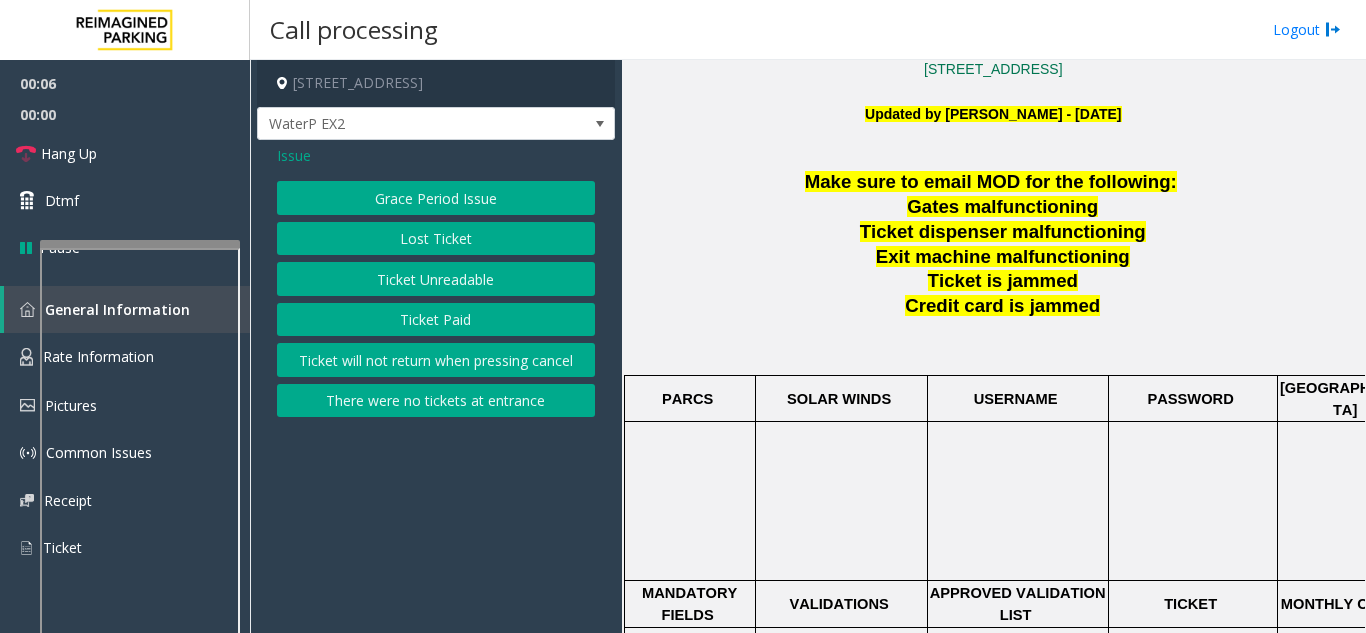 click on "Ticket Unreadable" 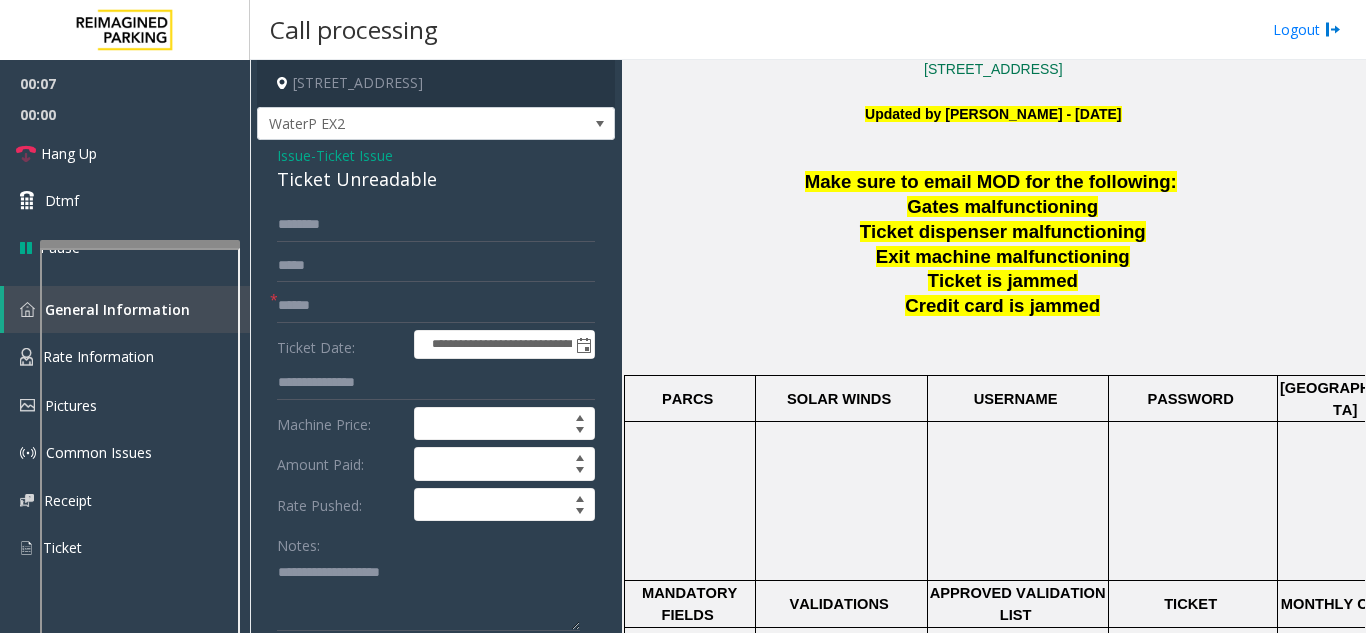 click on "Ticket Unreadable" 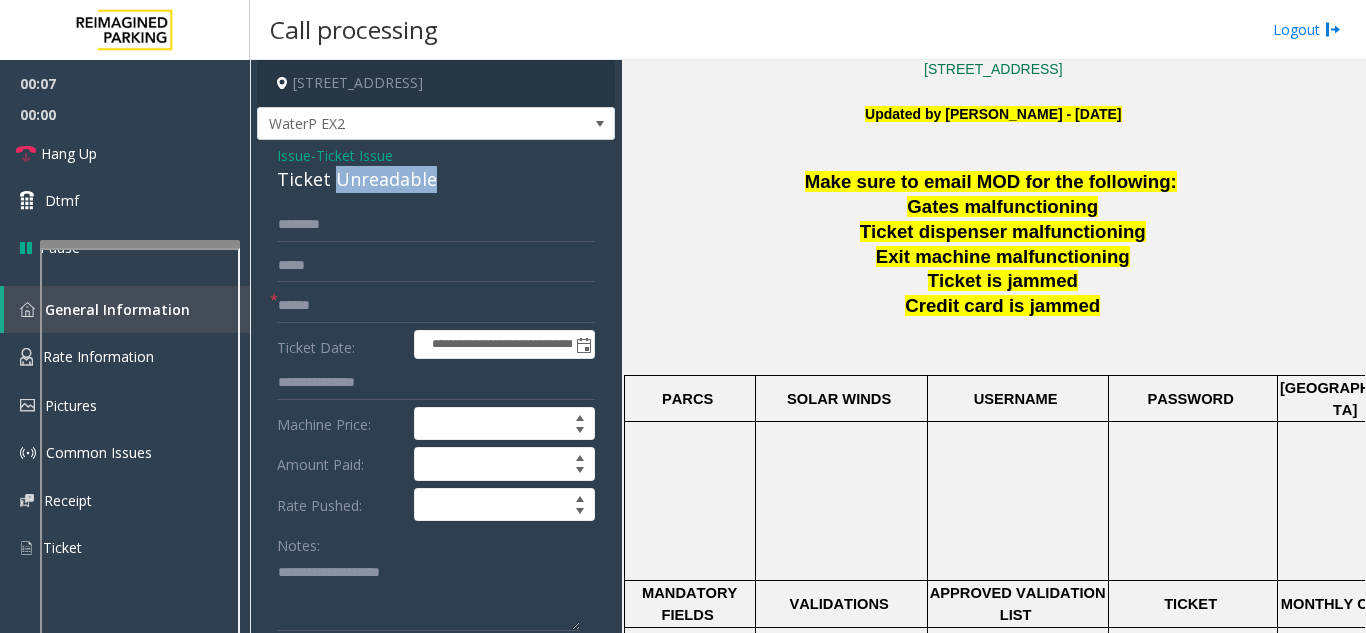 click on "Ticket Unreadable" 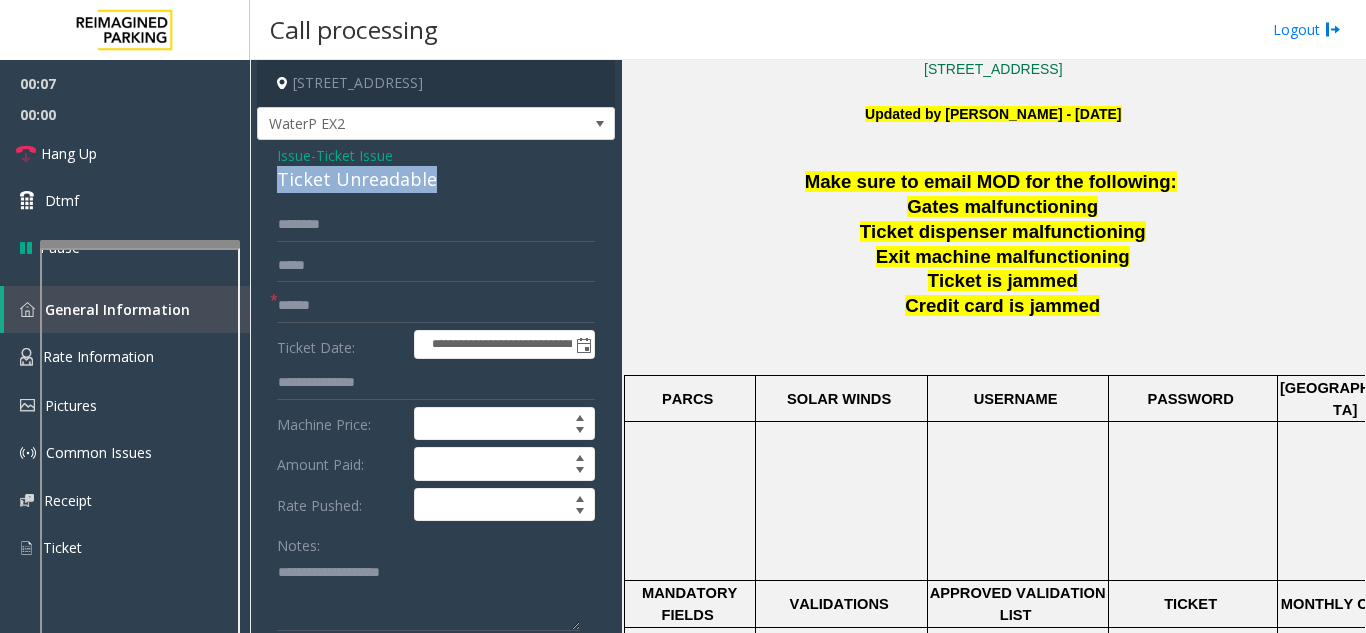 click on "Ticket Unreadable" 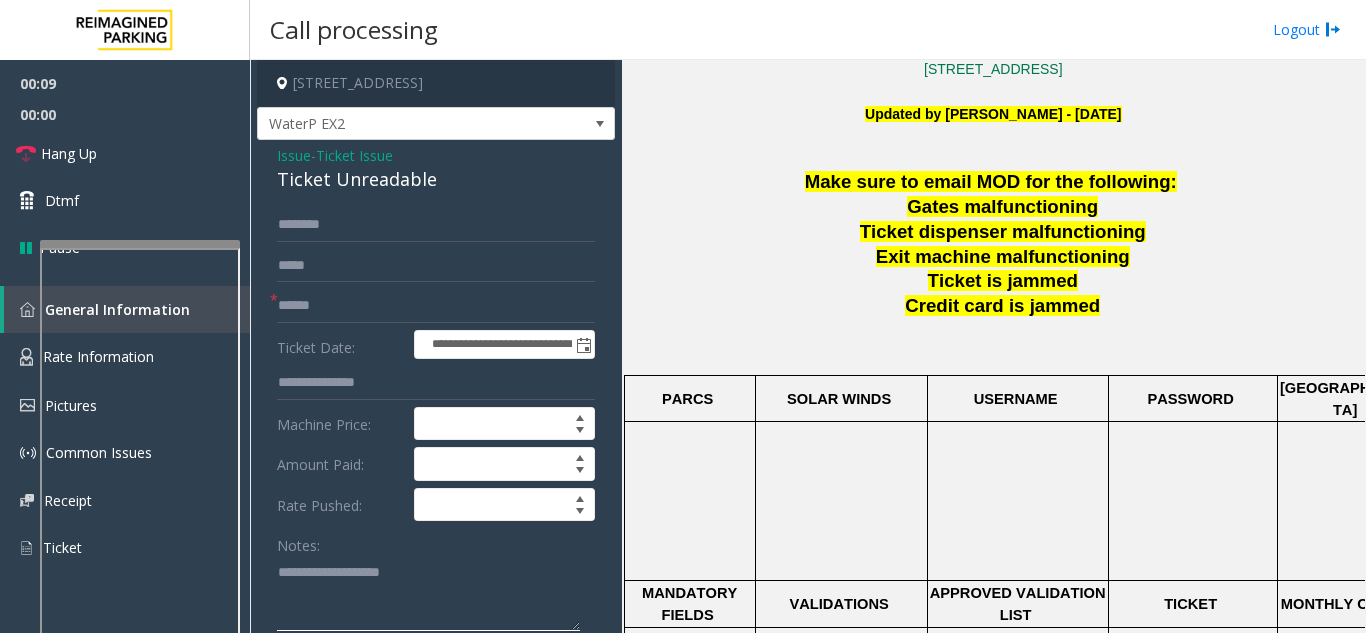click 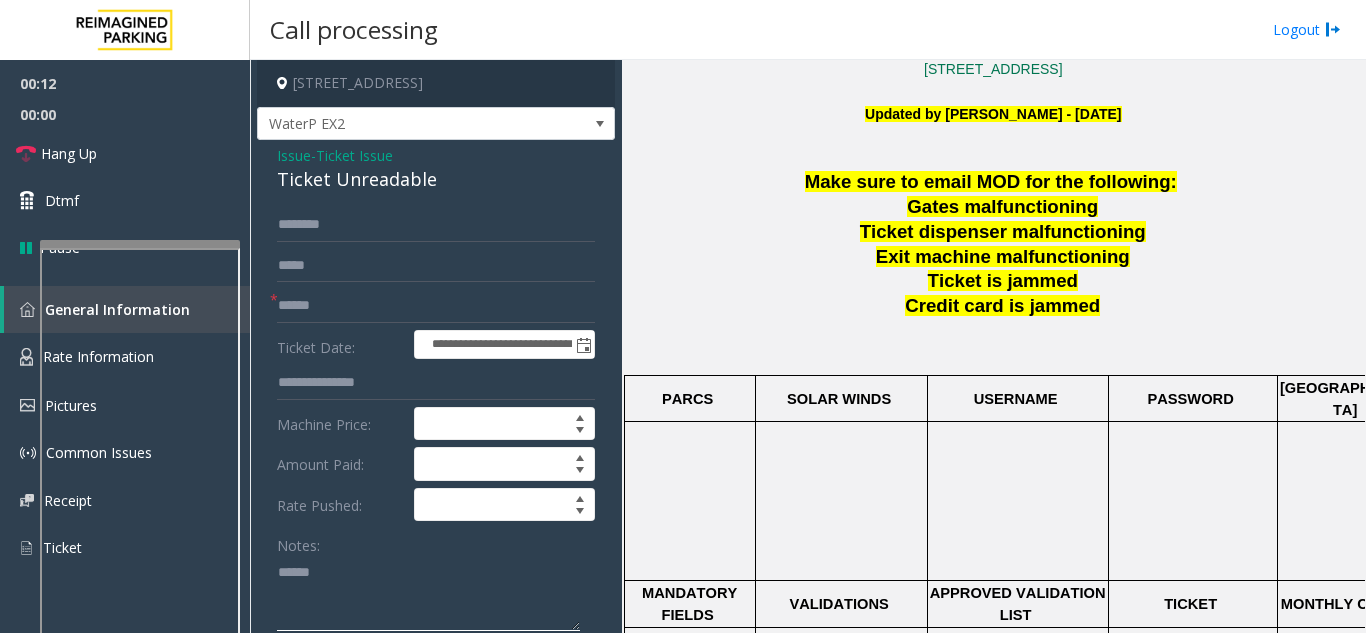 paste on "**********" 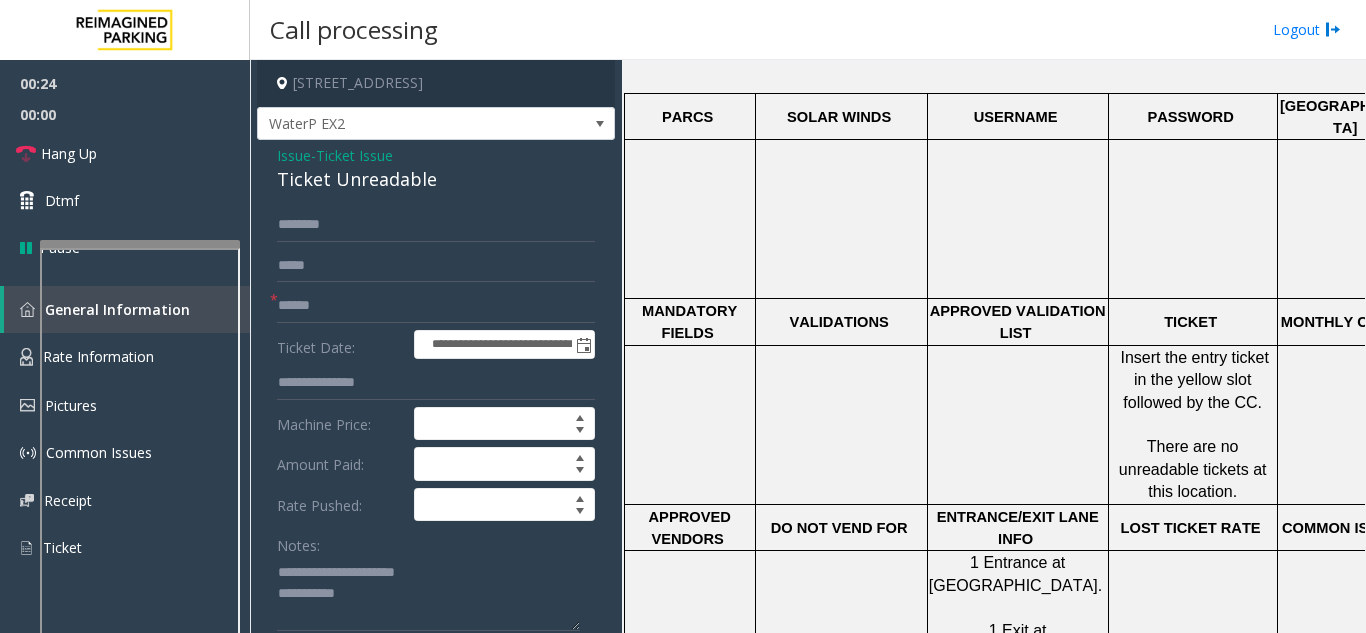 scroll, scrollTop: 1000, scrollLeft: 0, axis: vertical 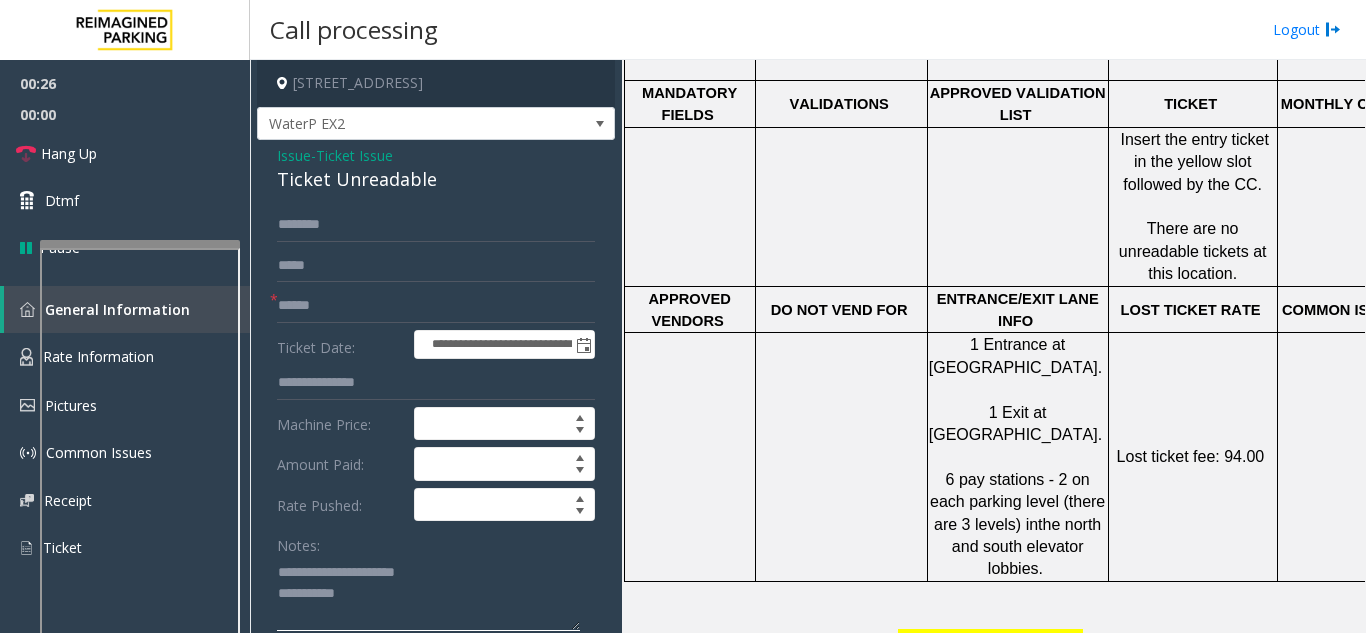 click 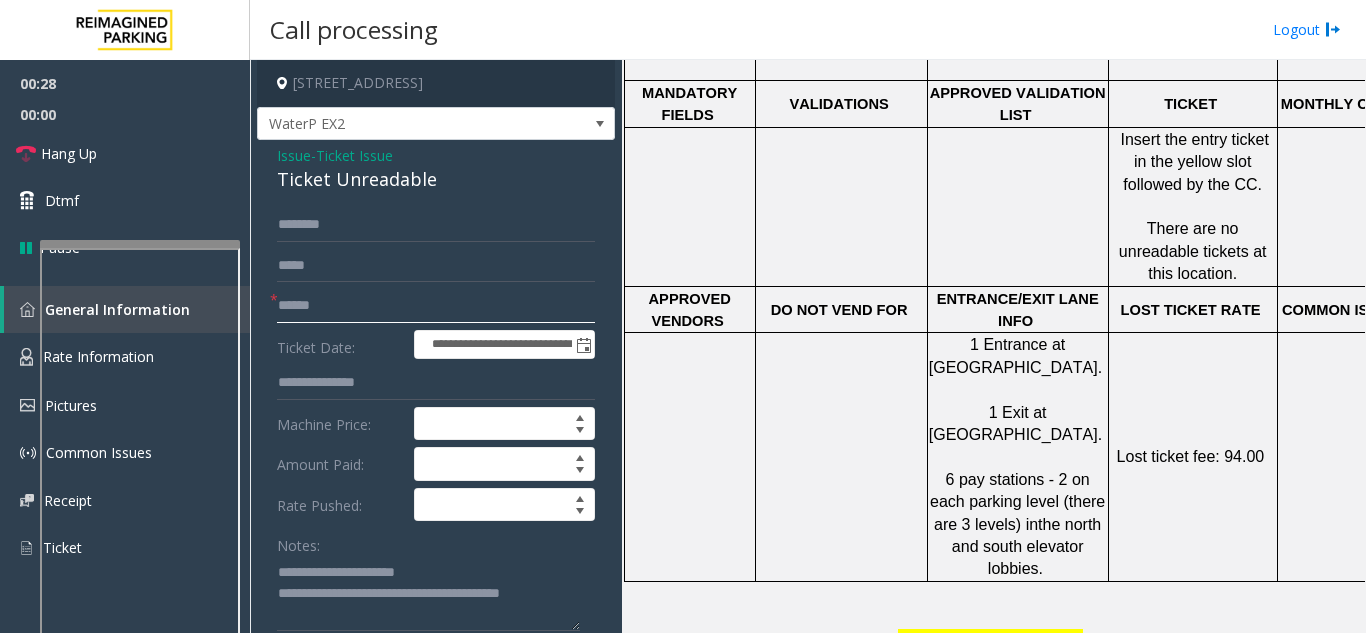 click 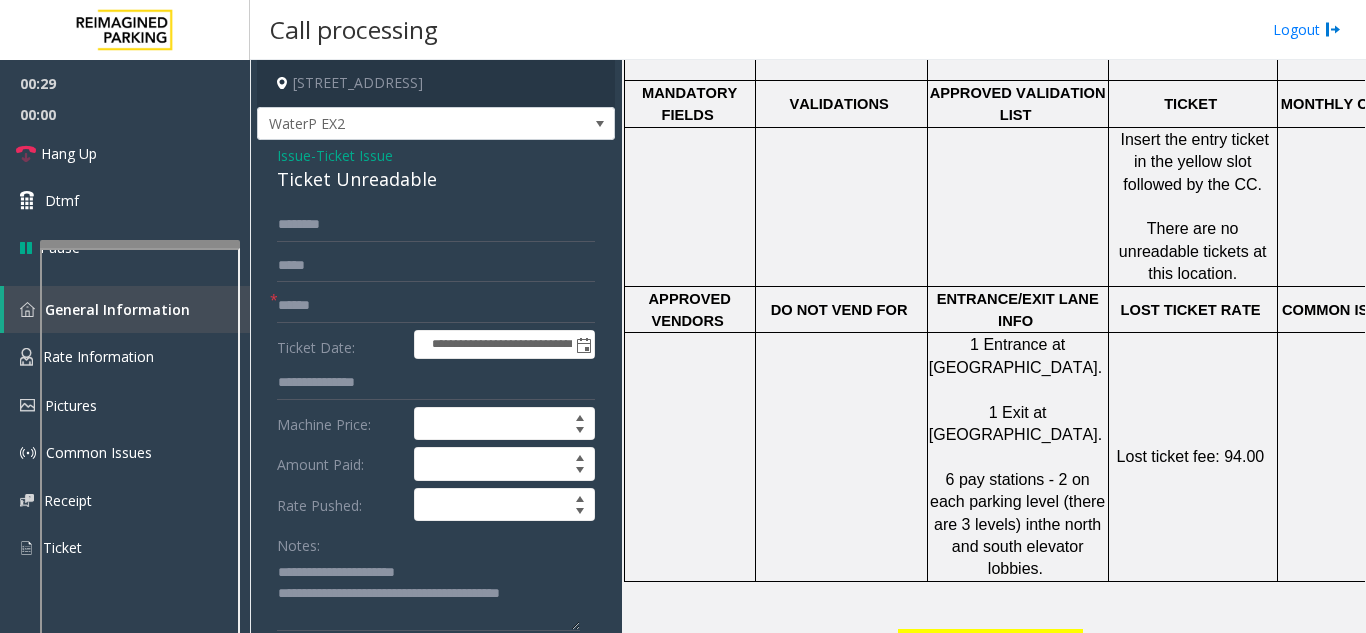 click on "**********" 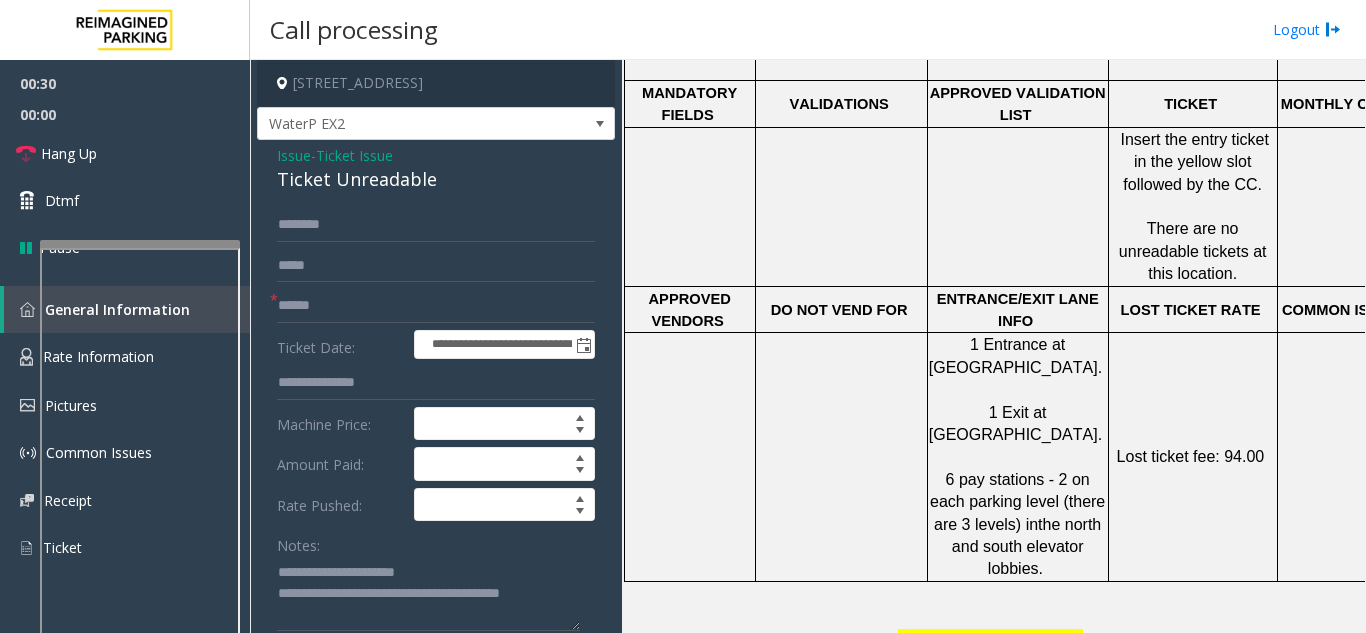 drag, startPoint x: 265, startPoint y: 294, endPoint x: 321, endPoint y: 311, distance: 58.5235 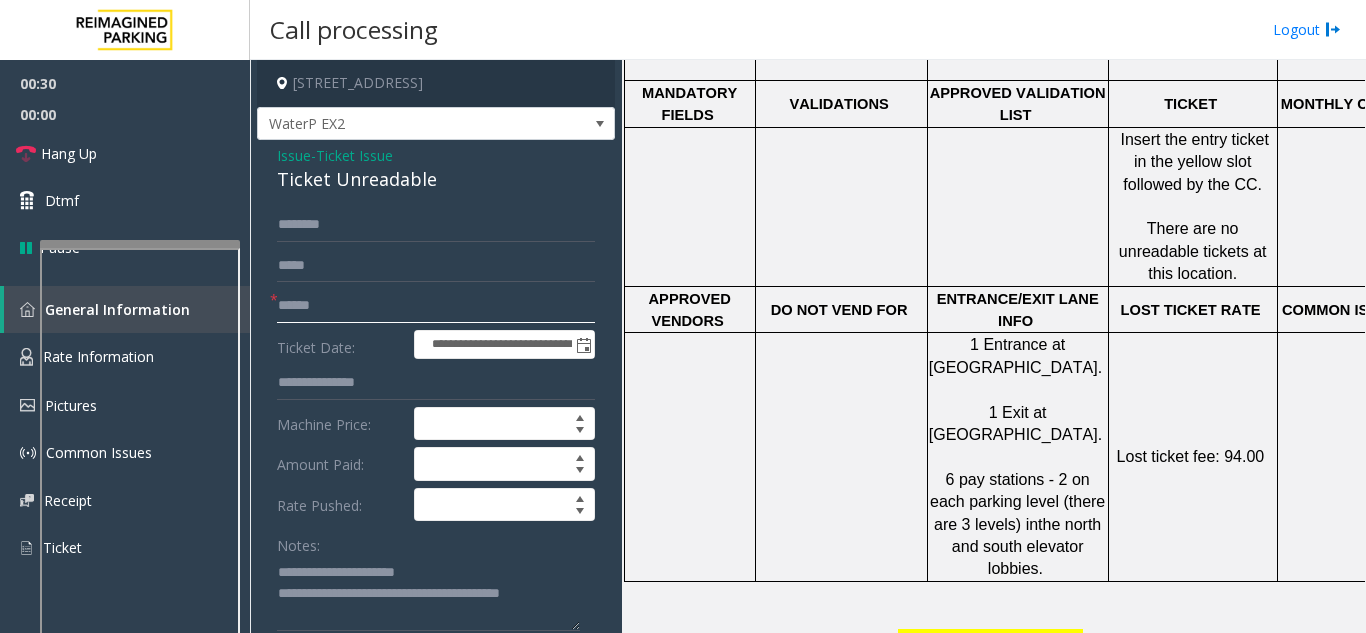 click 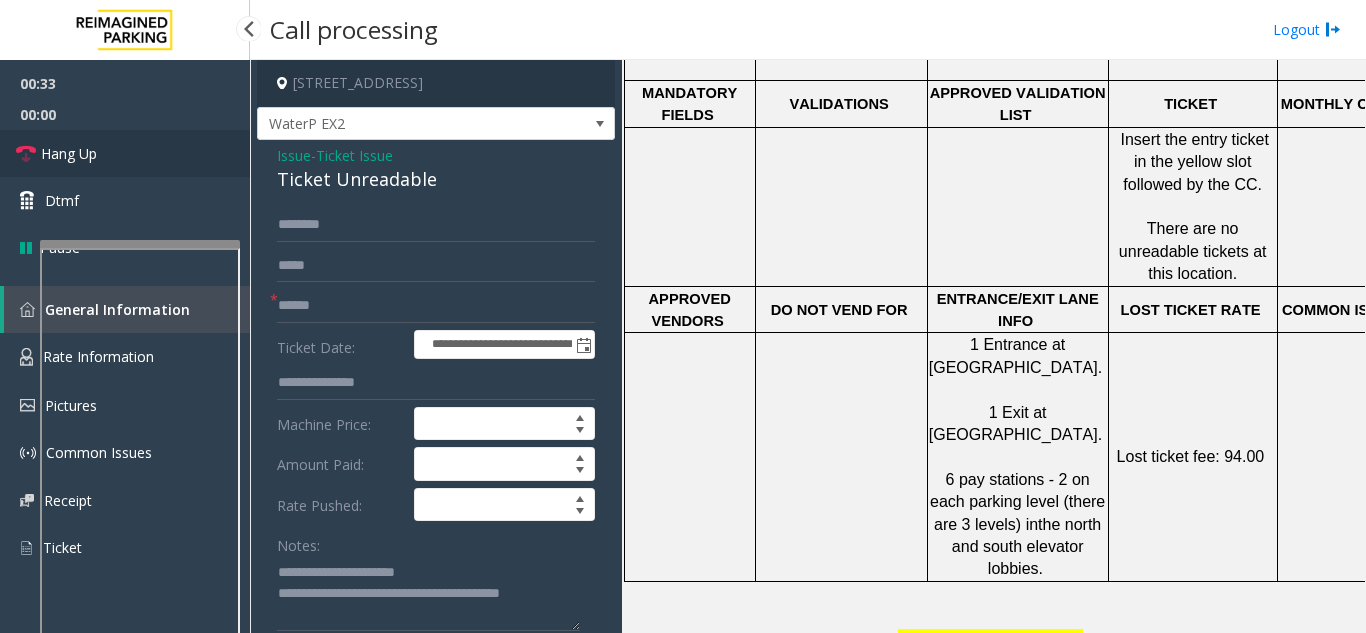 click on "Hang Up" at bounding box center (125, 153) 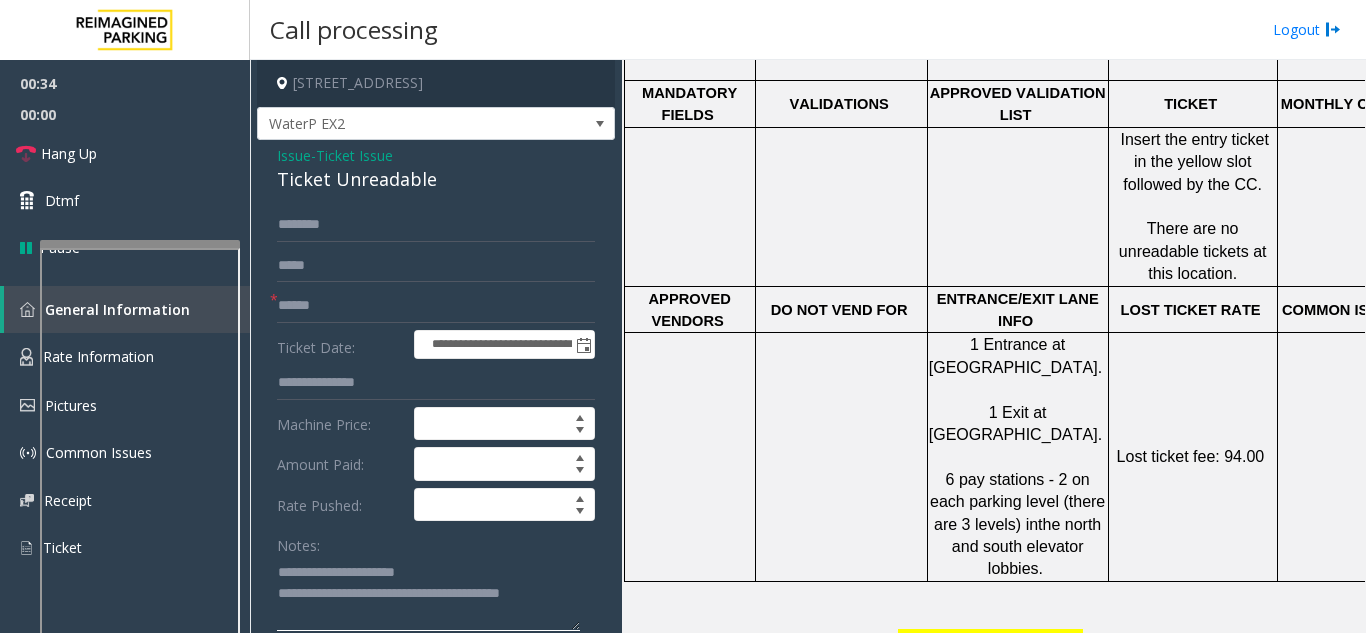 click 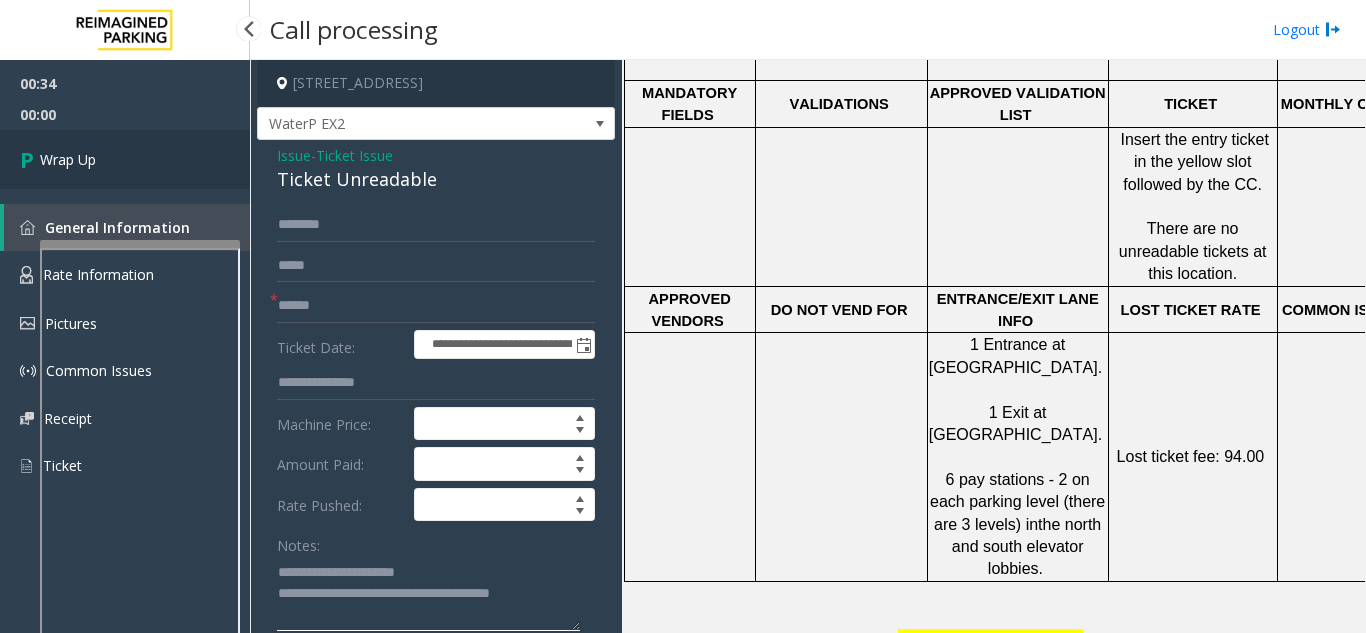 type on "**********" 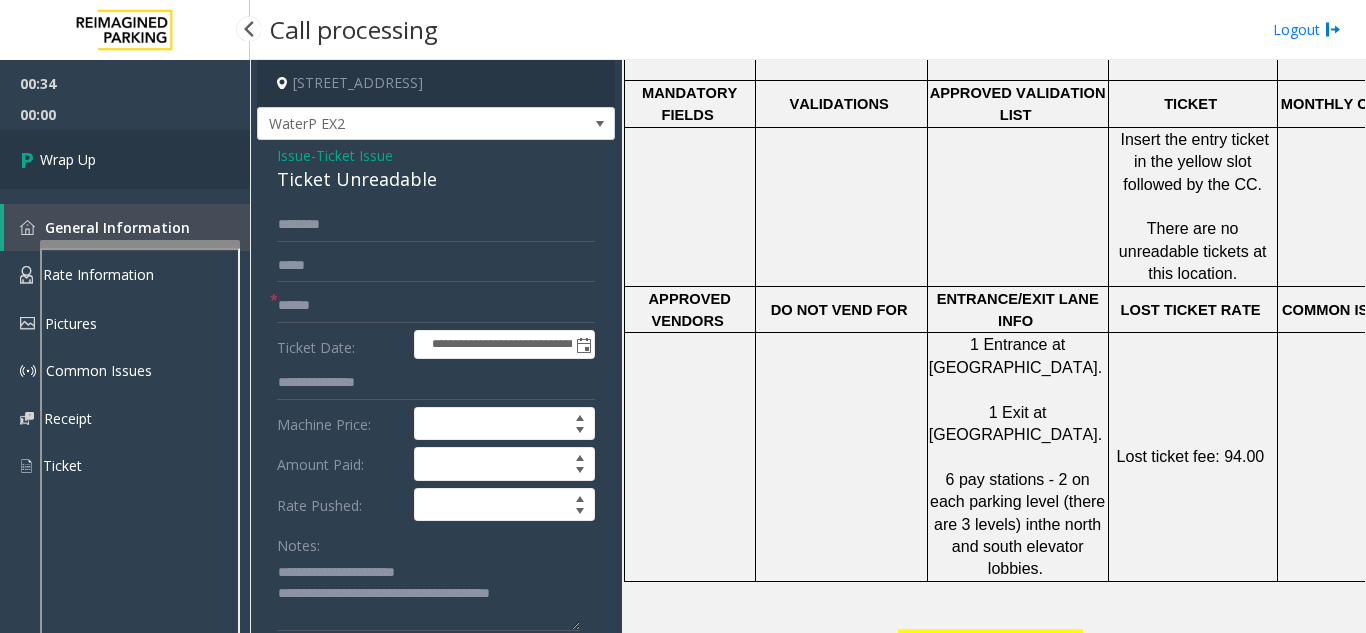 click on "Wrap Up" at bounding box center (125, 159) 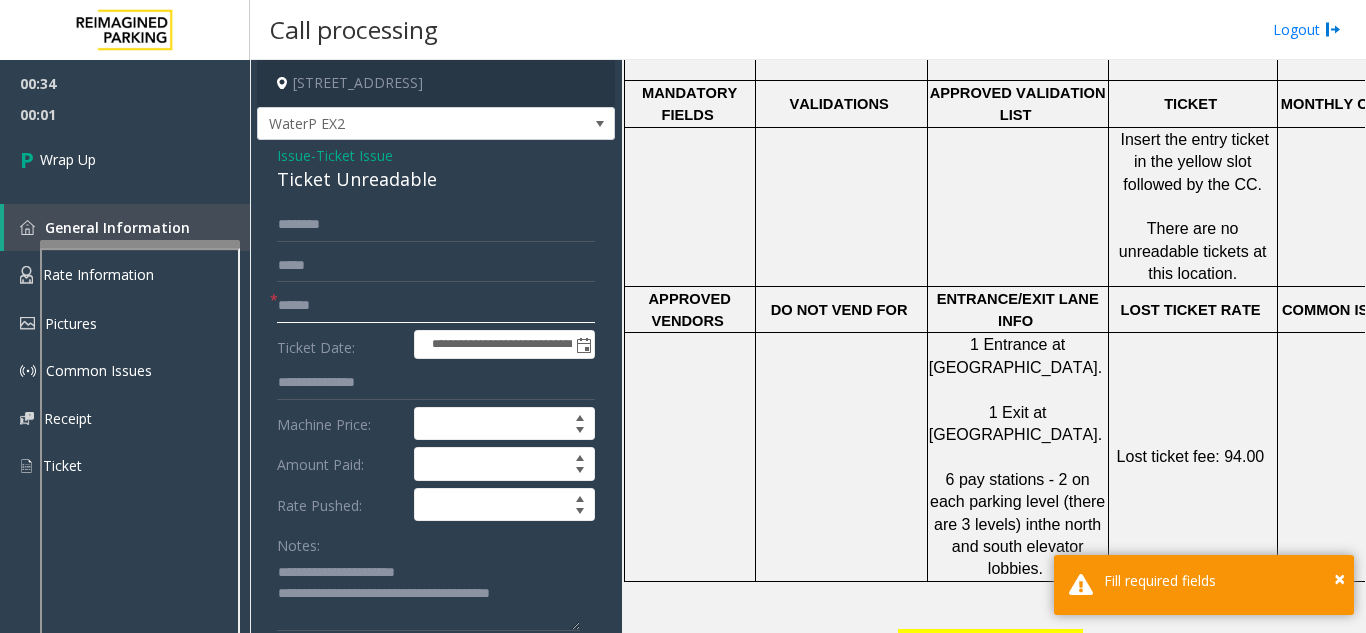 click 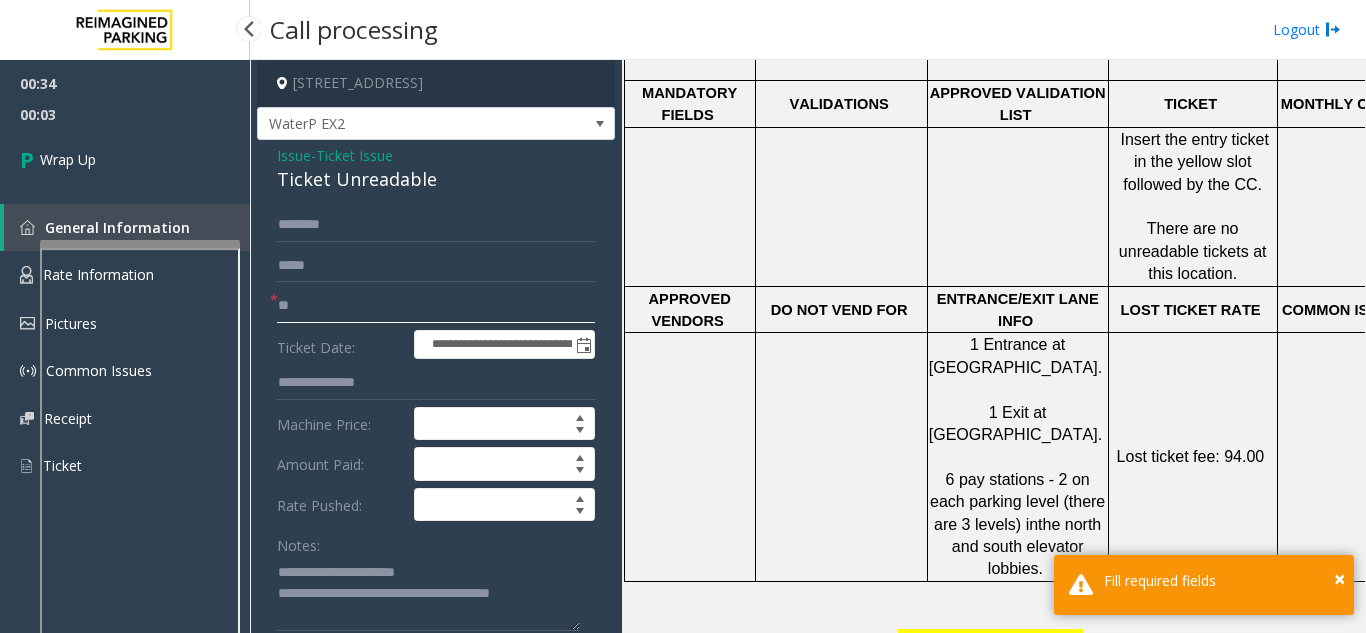 click at bounding box center [140, 244] 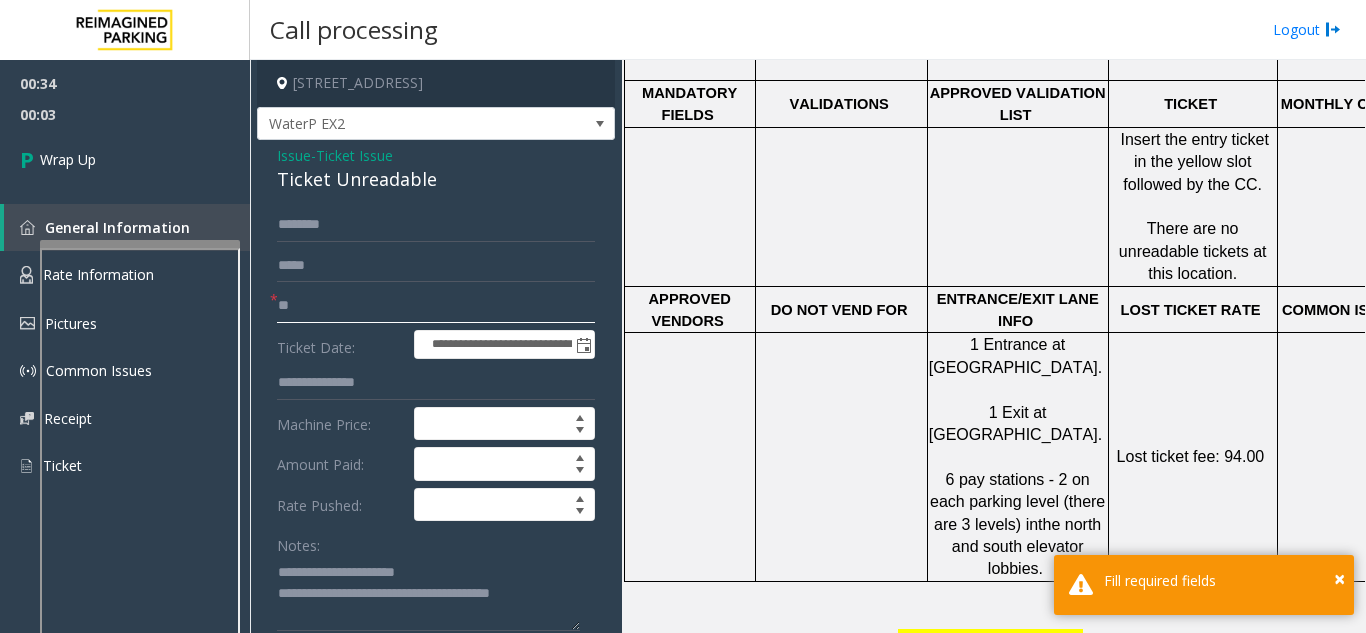 type on "**" 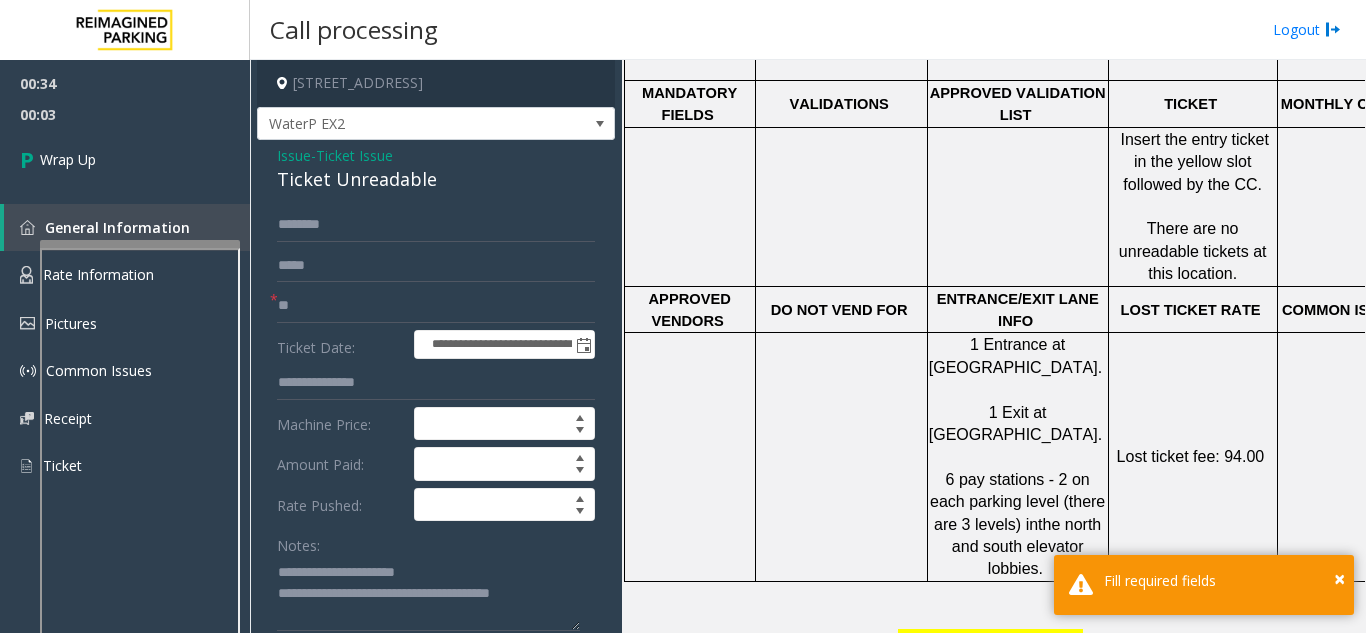click on "General Information" at bounding box center [127, 227] 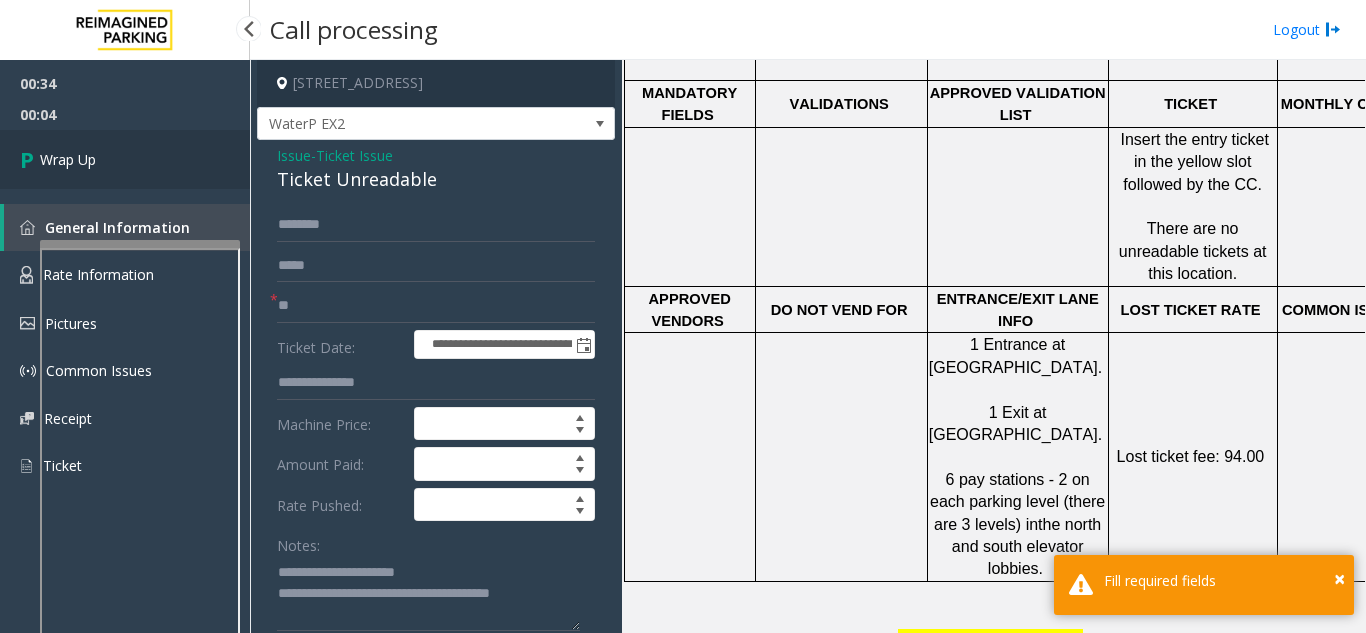 click on "Wrap Up" at bounding box center (125, 159) 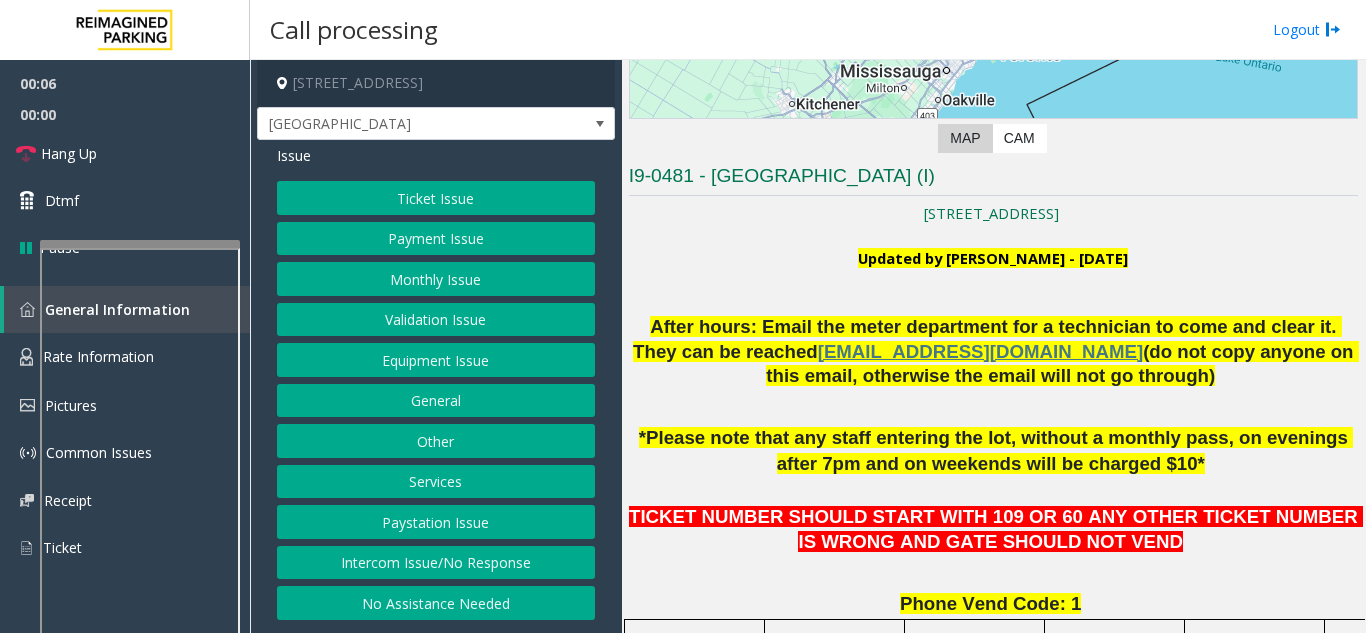 scroll, scrollTop: 400, scrollLeft: 0, axis: vertical 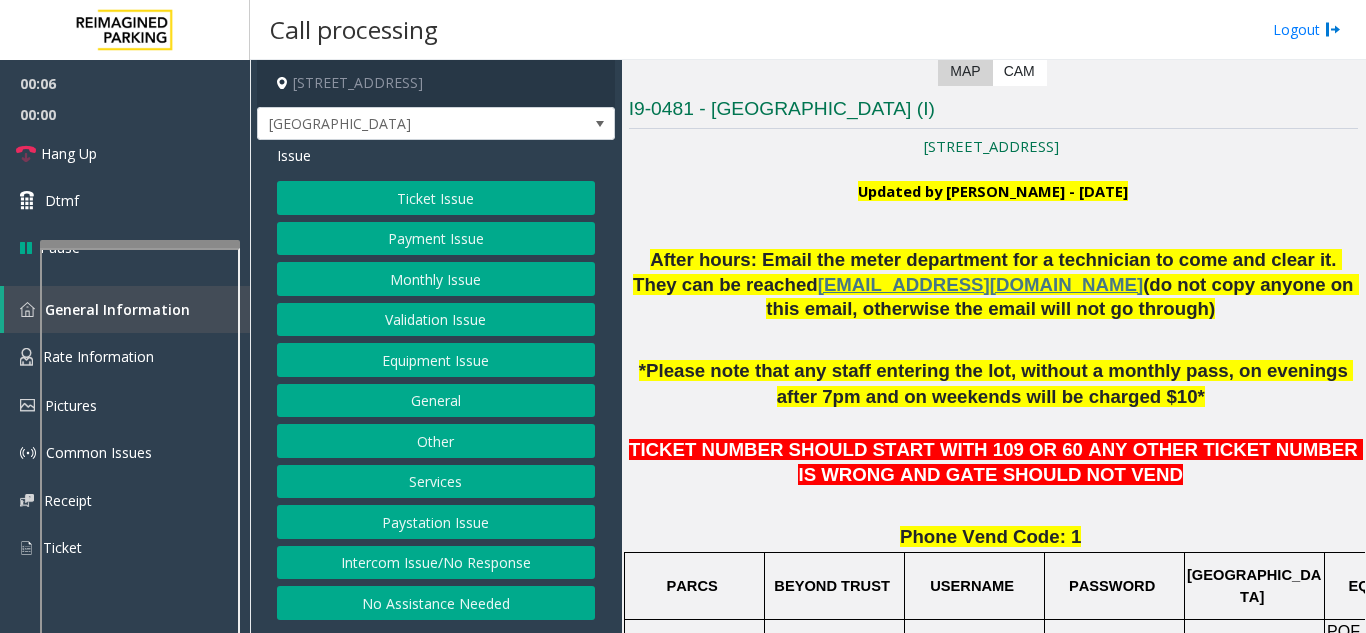click on "← Move left → Move right ↑ Move up ↓ Move down + Zoom in - Zoom out Home Jump left by 75% End Jump right by 75% Page Up Jump up by 75% Page Down Jump down by 75% To navigate, press the arrow keys. Map Terrain Satellite Labels Keyboard shortcuts Map Data Map data ©2025 Google Map data ©2025 Google 20 km  Click to toggle between metric and imperial units Terms Report a map error Video is not available for this lane. Previous Next  Map   CAM" 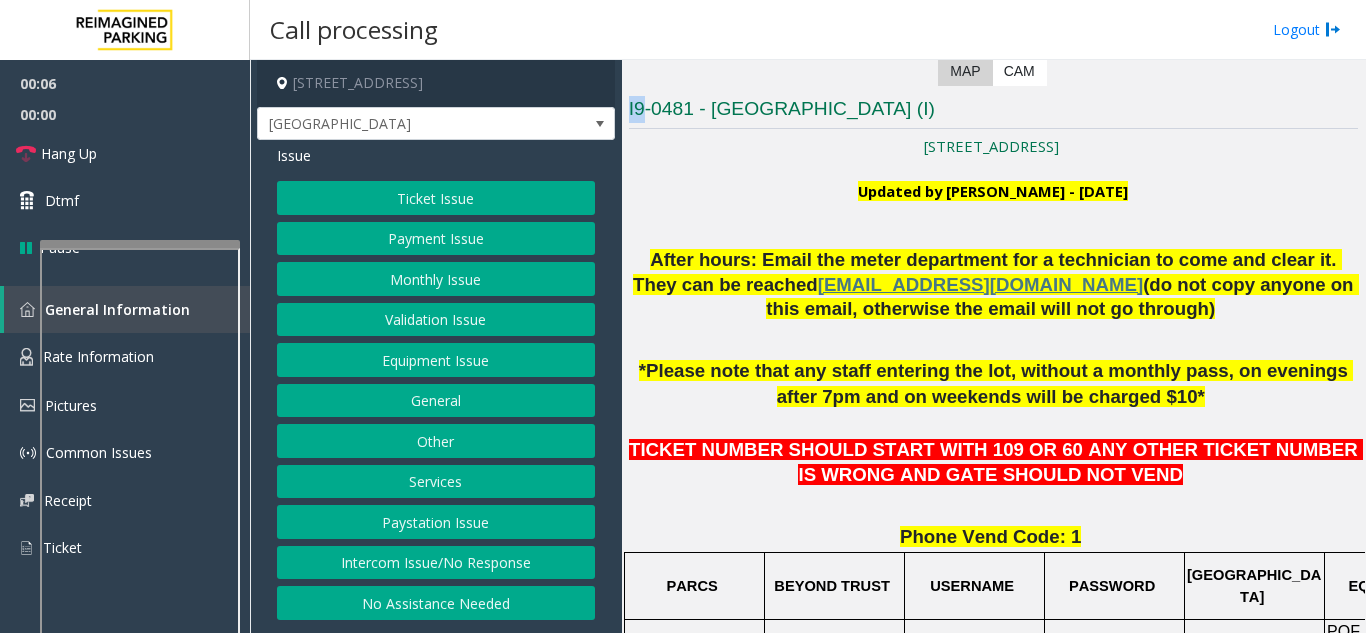 click on "← Move left → Move right ↑ Move up ↓ Move down + Zoom in - Zoom out Home Jump left by 75% End Jump right by 75% Page Up Jump up by 75% Page Down Jump down by 75% To navigate, press the arrow keys. Map Terrain Satellite Labels Keyboard shortcuts Map Data Map data ©2025 Google Map data ©2025 Google 20 km  Click to toggle between metric and imperial units Terms Report a map error Video is not available for this lane. Previous Next  Map   CAM" 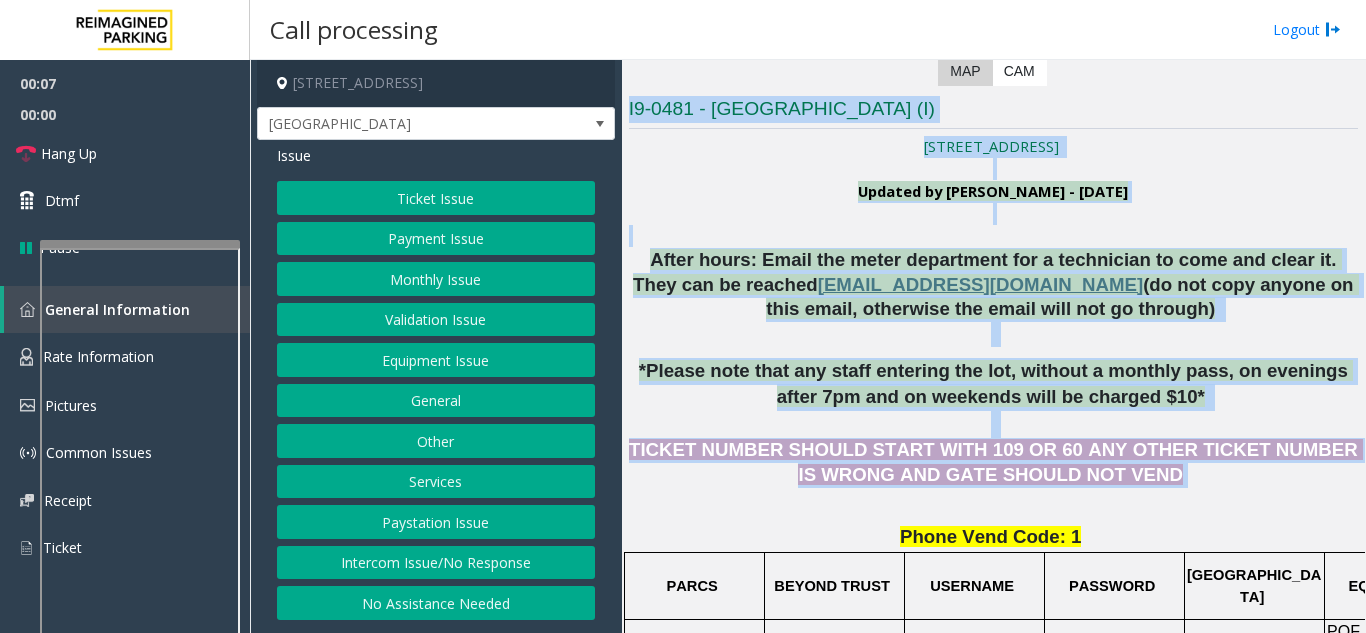 drag, startPoint x: 705, startPoint y: 65, endPoint x: 1132, endPoint y: 447, distance: 572.93365 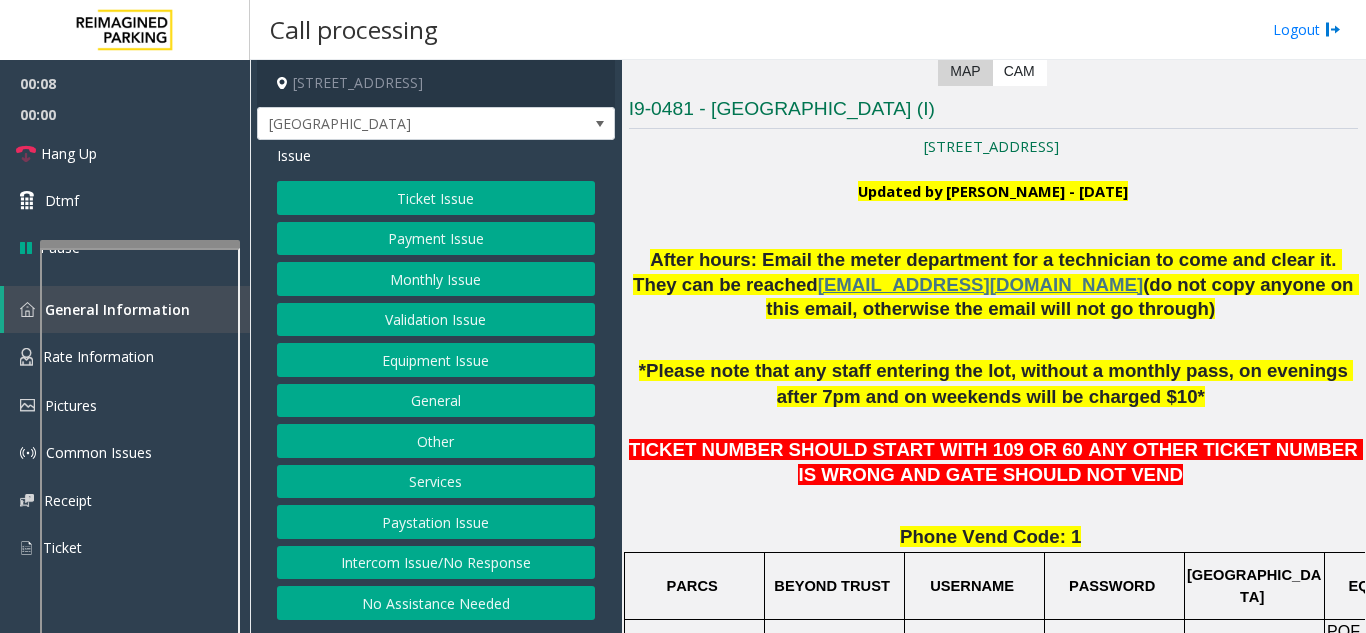 click on "Phone Vend Code: 1" 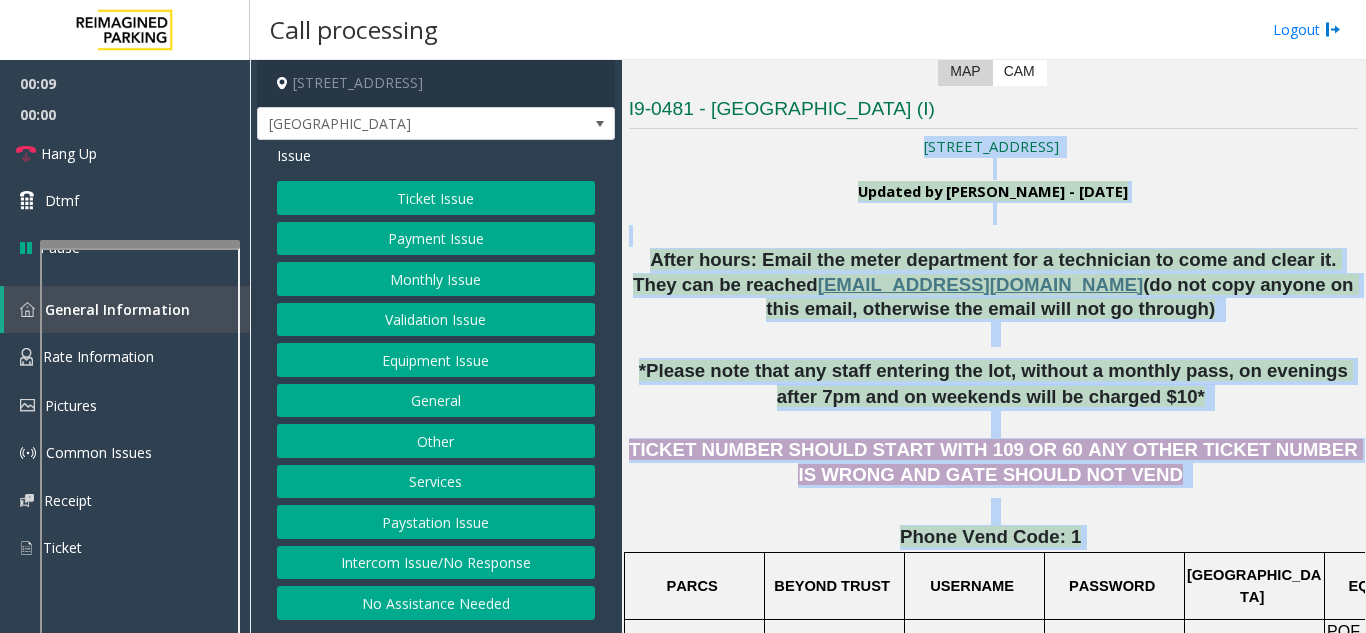 drag, startPoint x: 1112, startPoint y: 533, endPoint x: 712, endPoint y: 149, distance: 554.4871 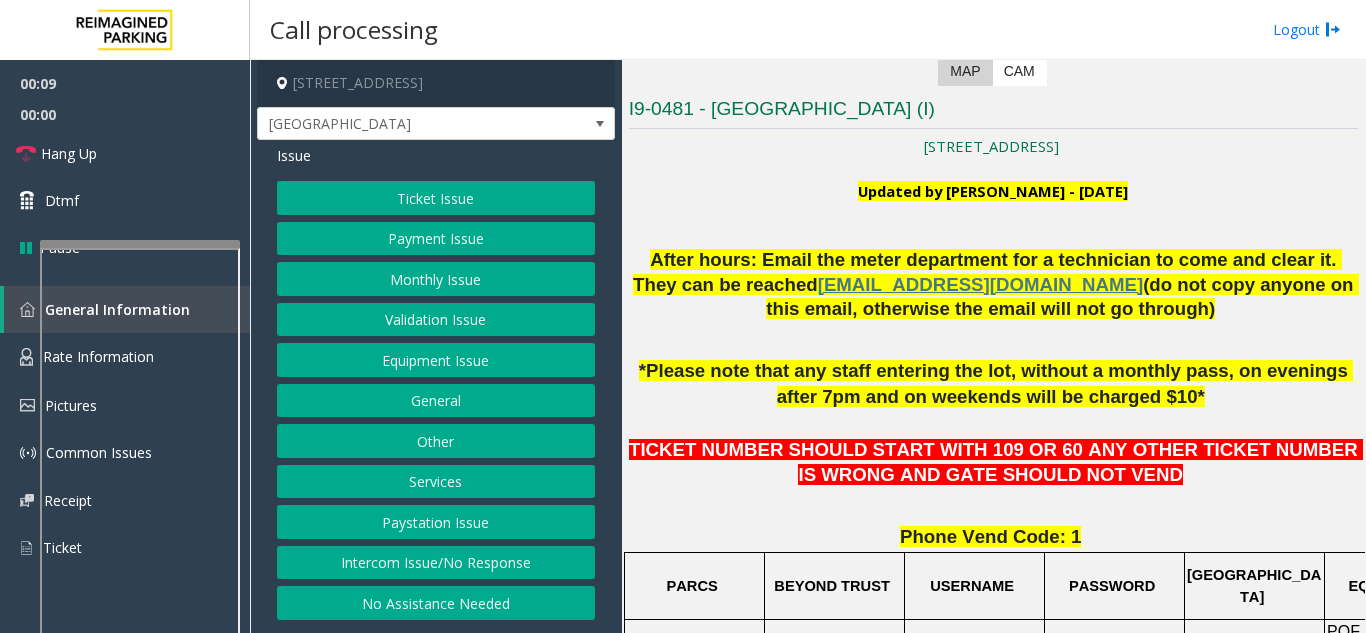 click on "I9-0481 -  [GEOGRAPHIC_DATA] (I)" 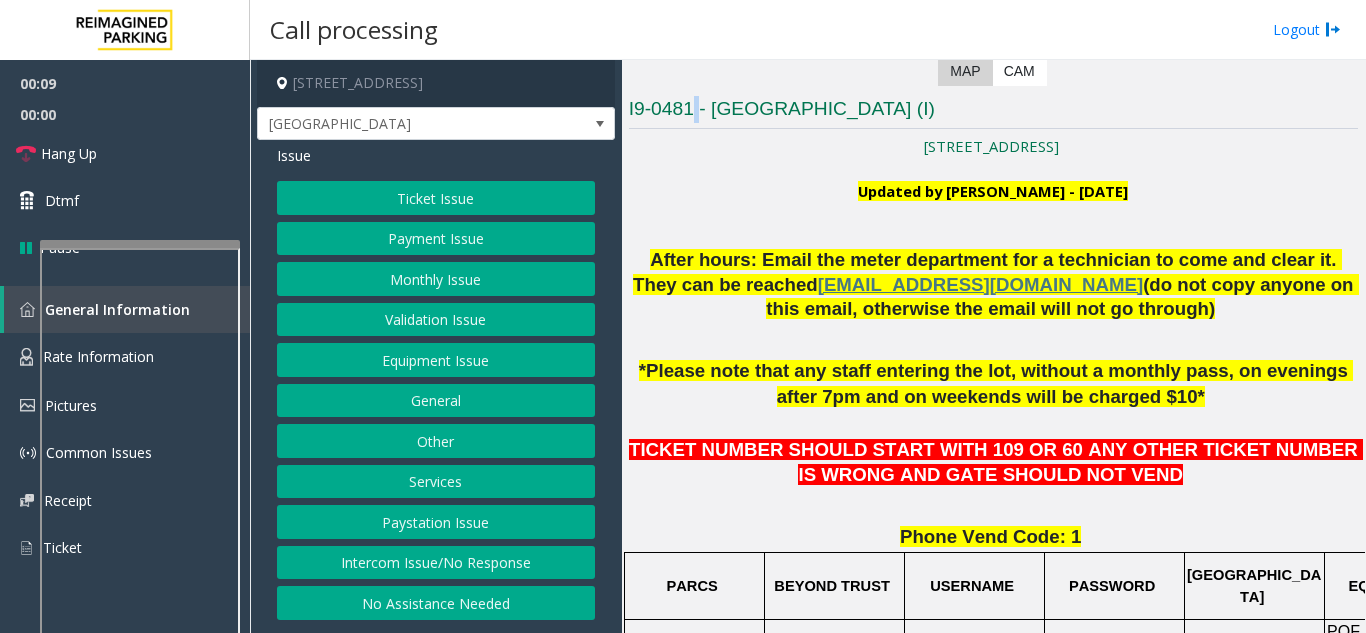 click on "I9-0481 -  [GEOGRAPHIC_DATA] (I)" 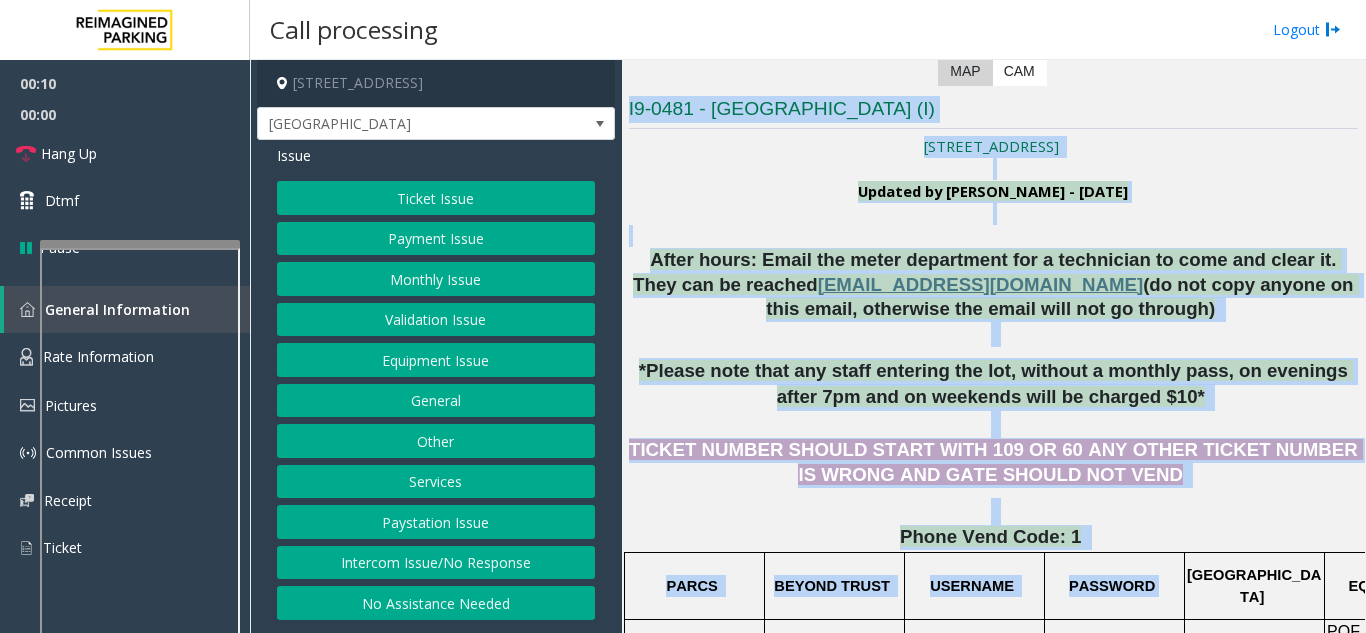 drag, startPoint x: 695, startPoint y: 111, endPoint x: 1122, endPoint y: 570, distance: 626.9051 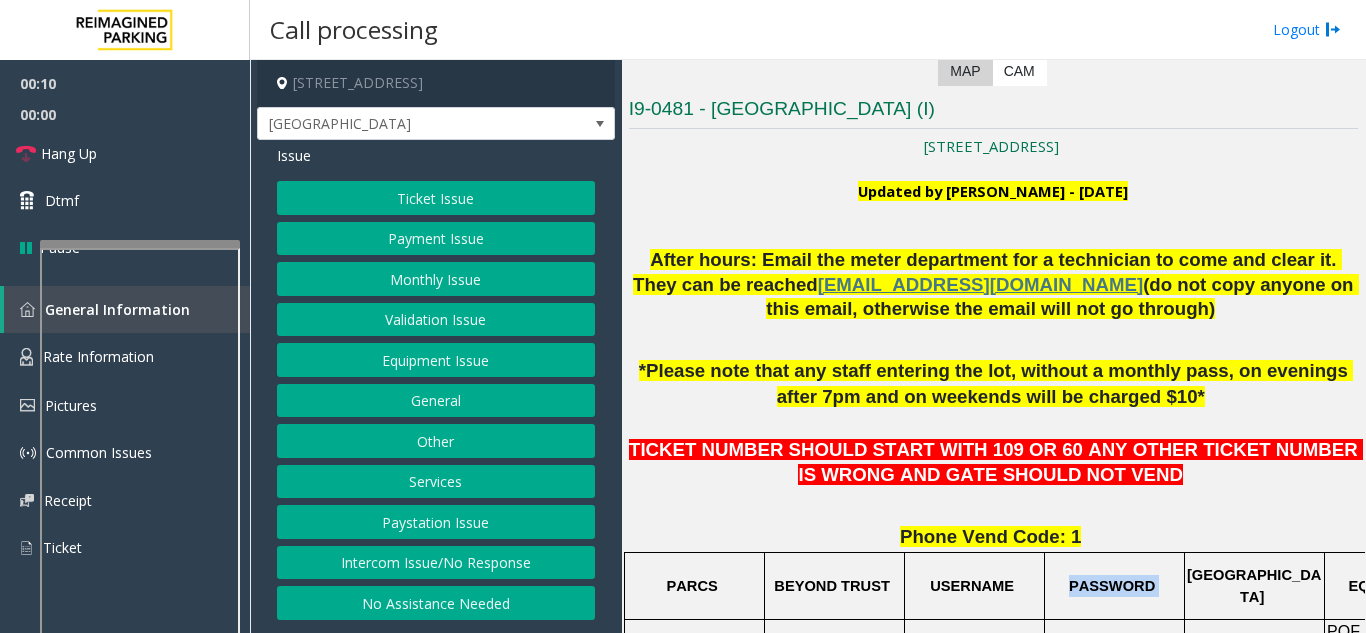 click on "PASSWORD" 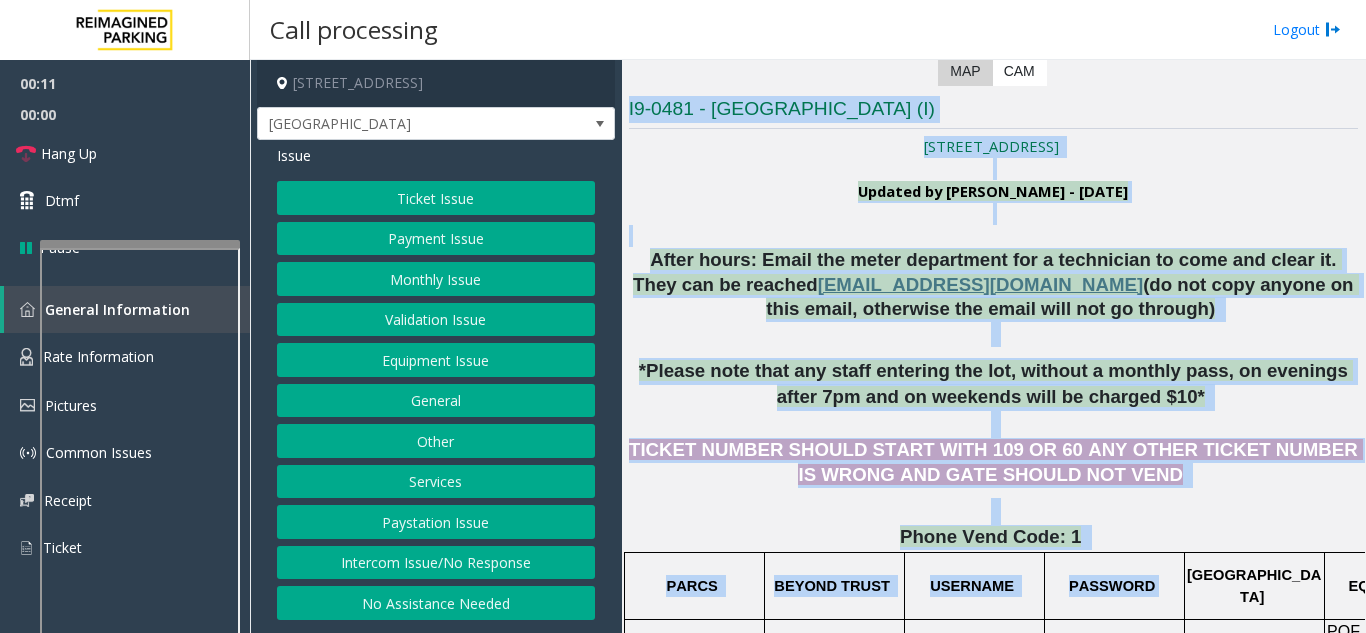 drag, startPoint x: 1122, startPoint y: 570, endPoint x: 859, endPoint y: 115, distance: 525.5416 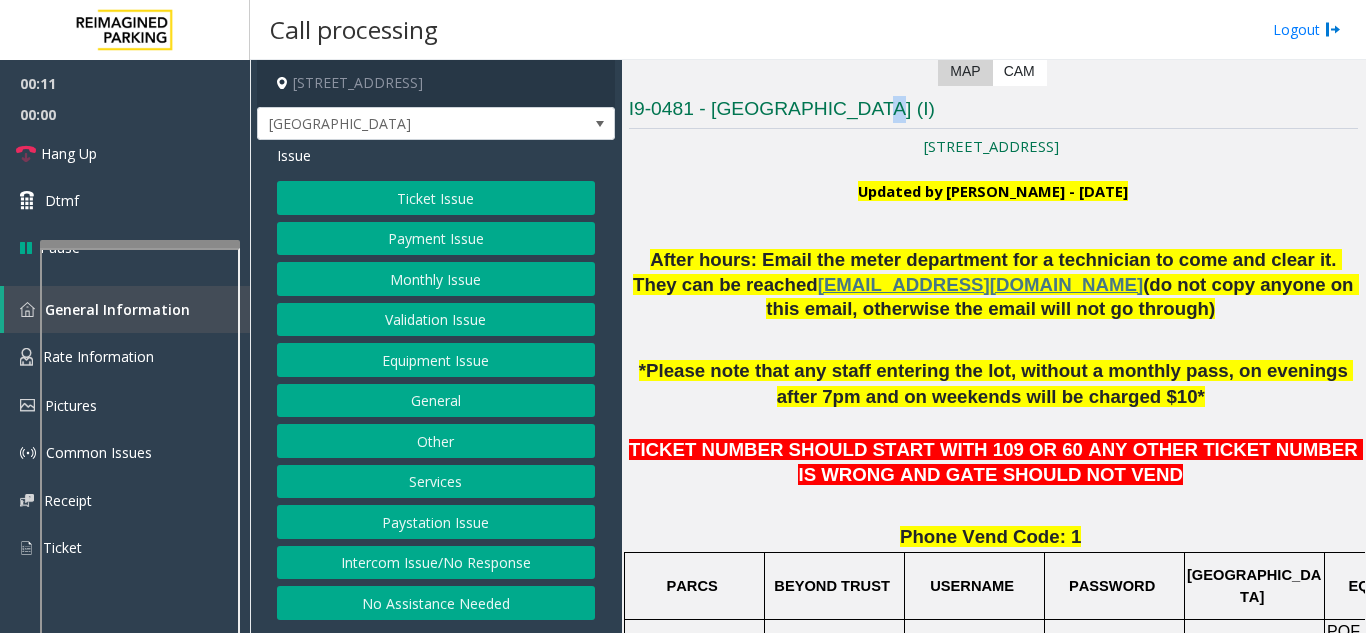 click on "I9-0481 -  [GEOGRAPHIC_DATA] (I)" 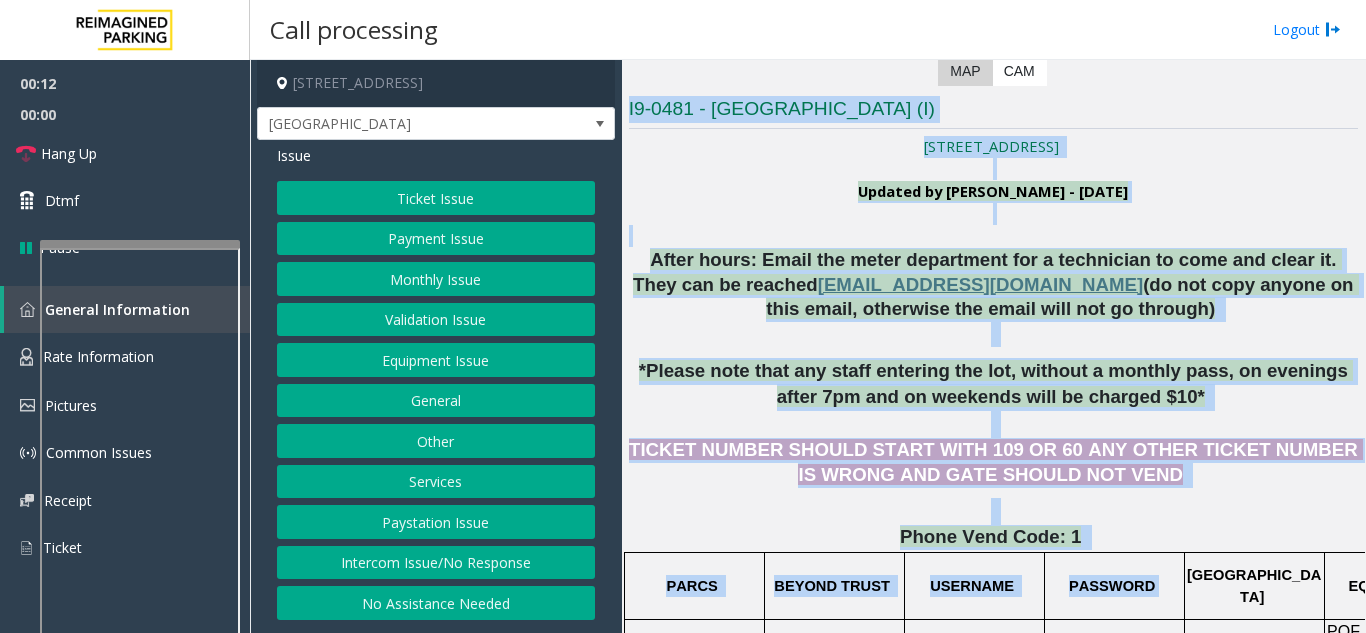 drag, startPoint x: 859, startPoint y: 115, endPoint x: 1091, endPoint y: 582, distance: 521.45276 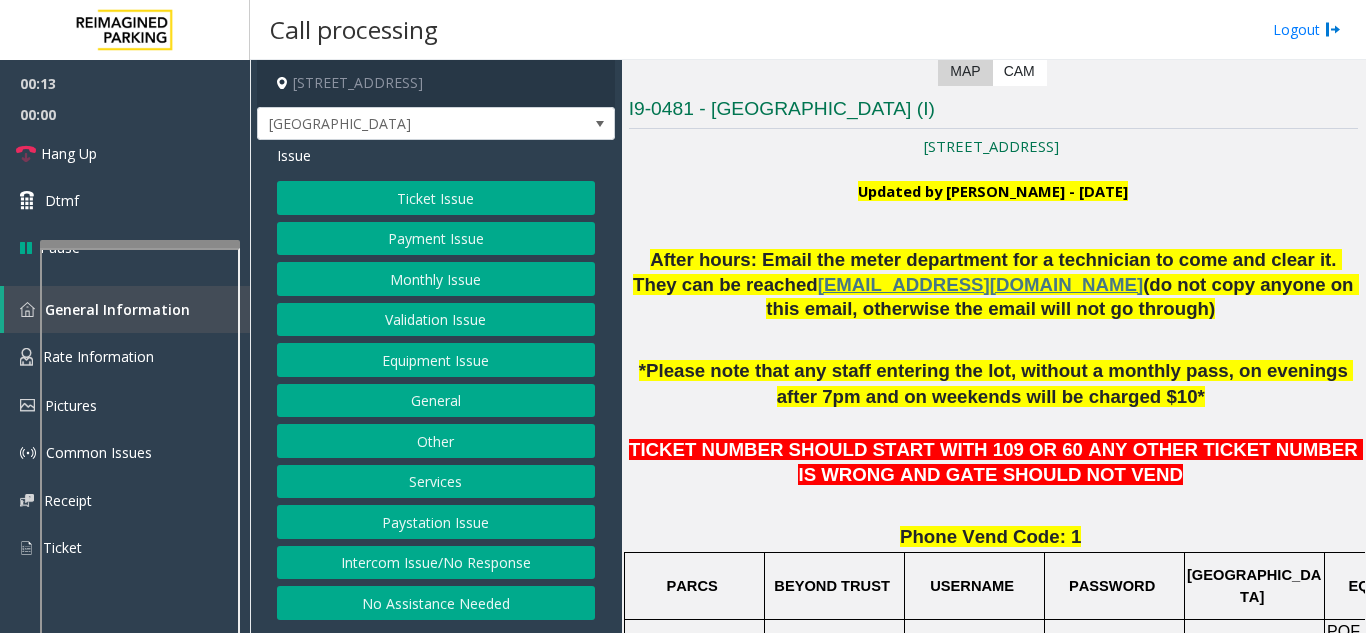 click on "Intercom Issue/No Response" 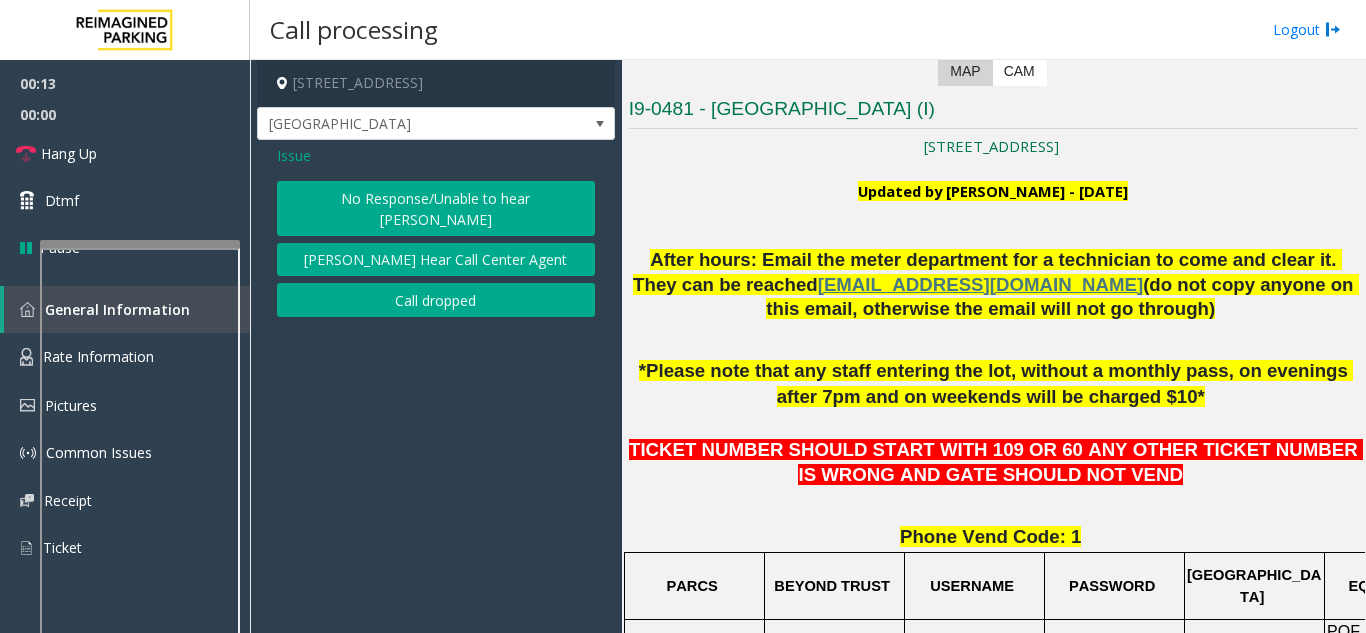 click on "Issue  No Response/Unable to hear parker   Parker Cannot Hear Call Center Agent   Call dropped" 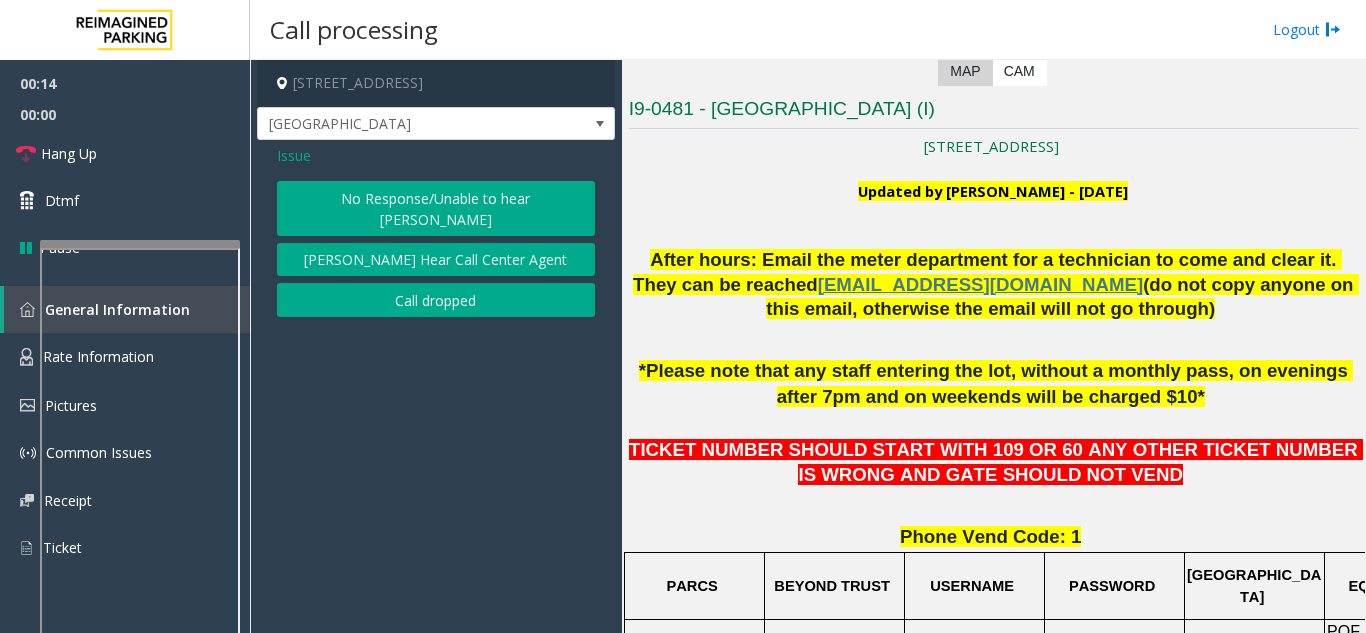 click on "No Response/Unable to hear [PERSON_NAME]" 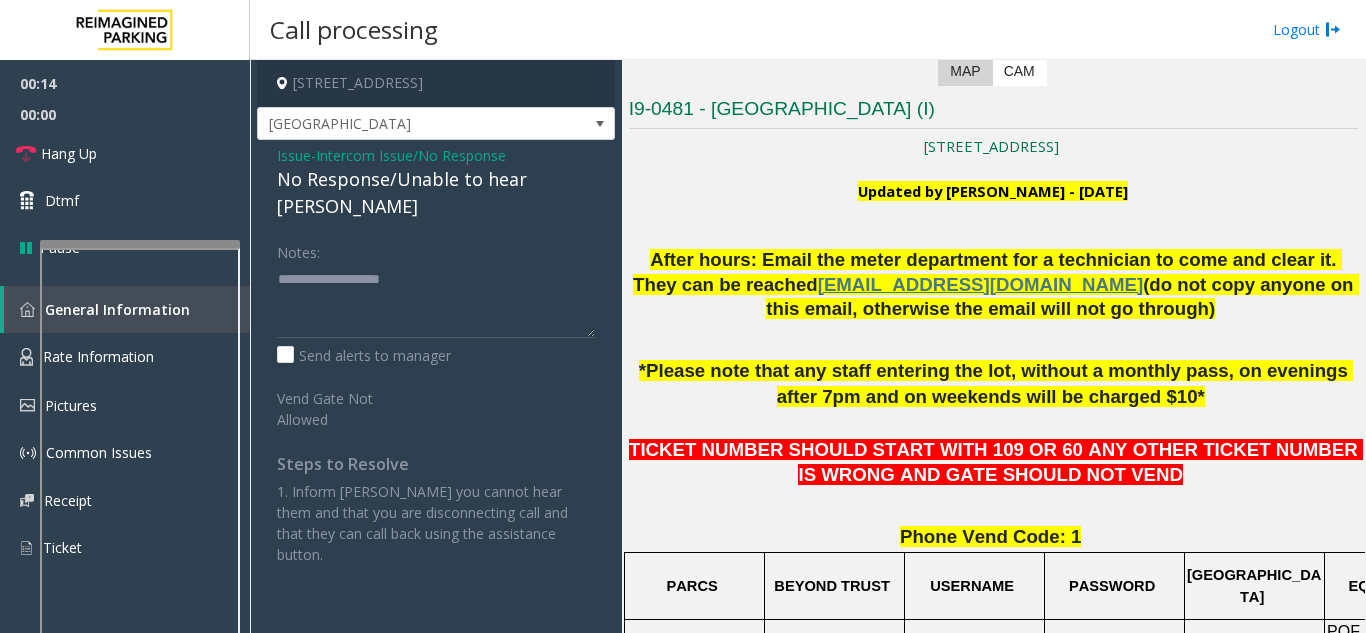 click on "No Response/Unable to hear [PERSON_NAME]" 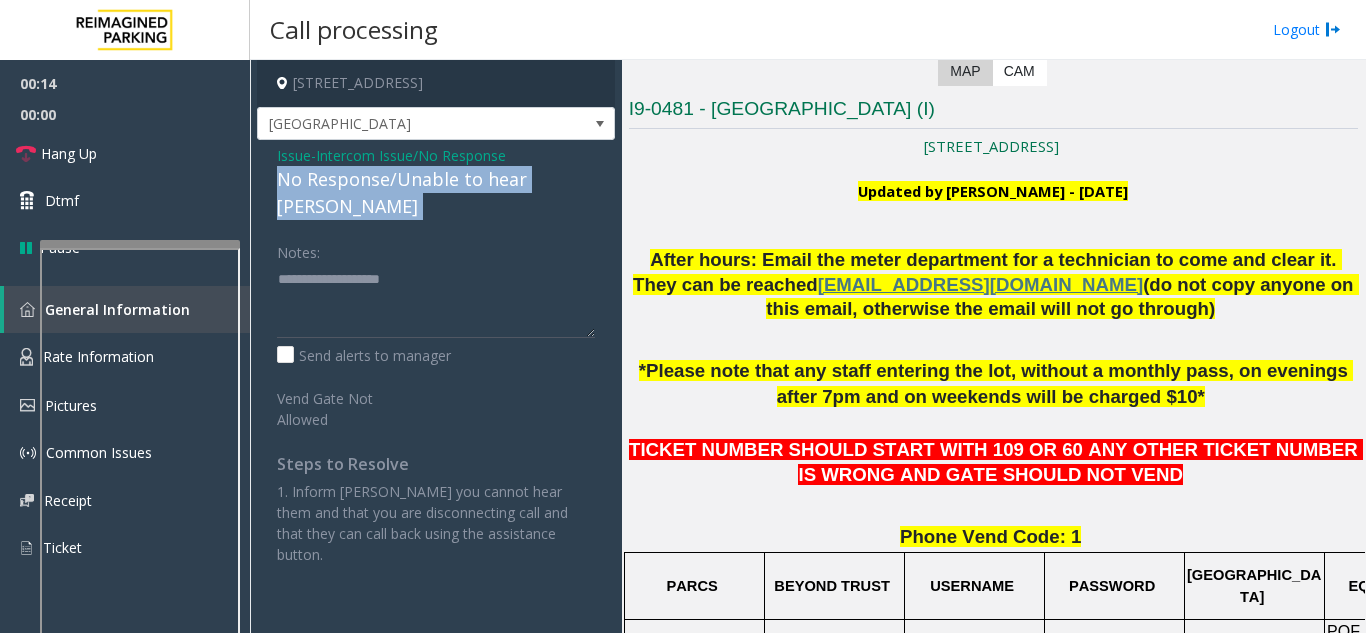 click on "No Response/Unable to hear [PERSON_NAME]" 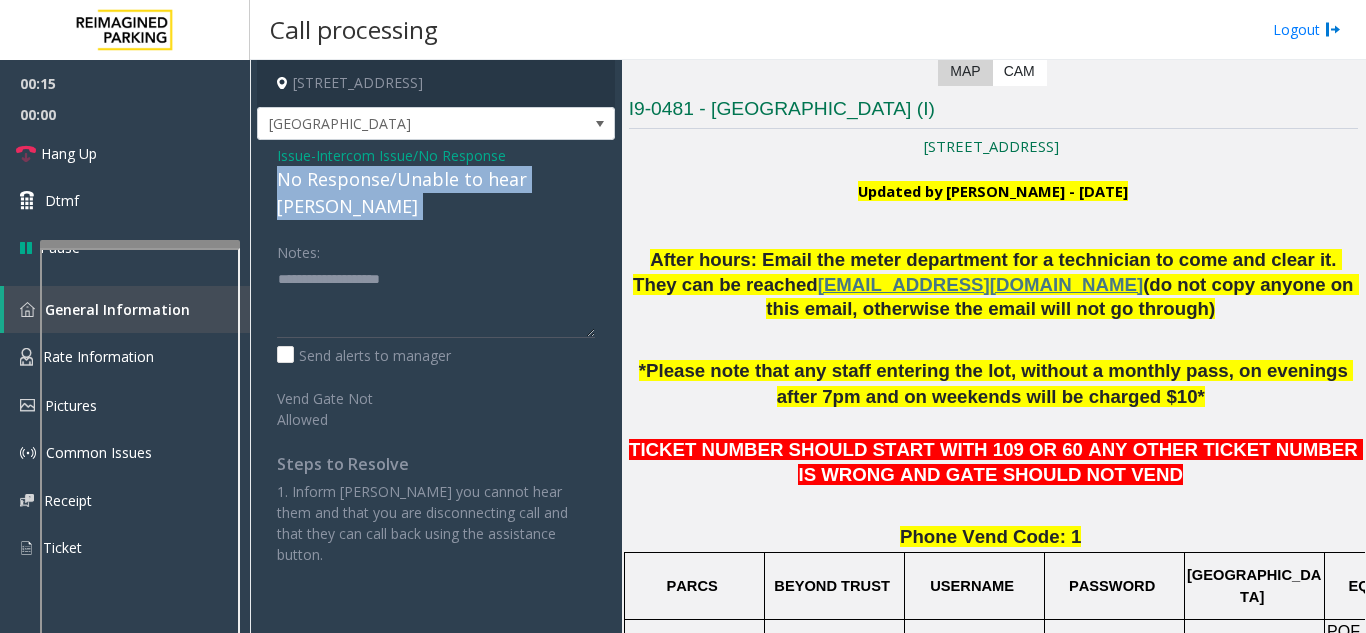click on "No Response/Unable to hear [PERSON_NAME]" 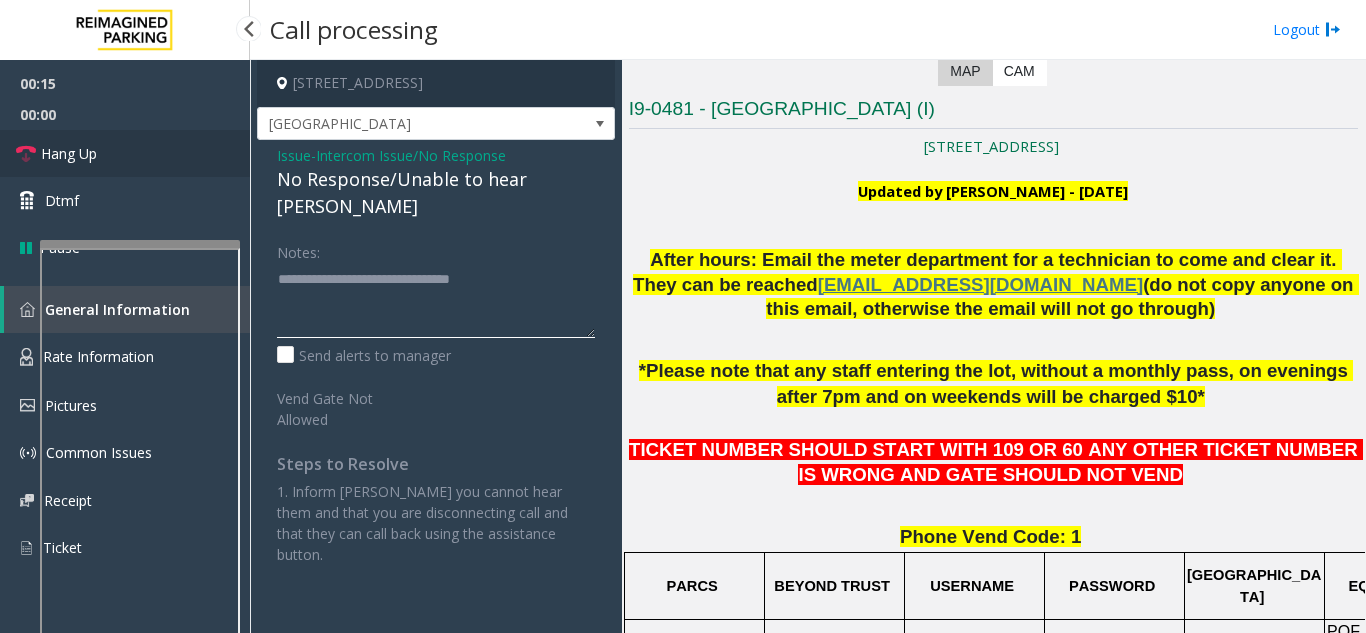 type on "**********" 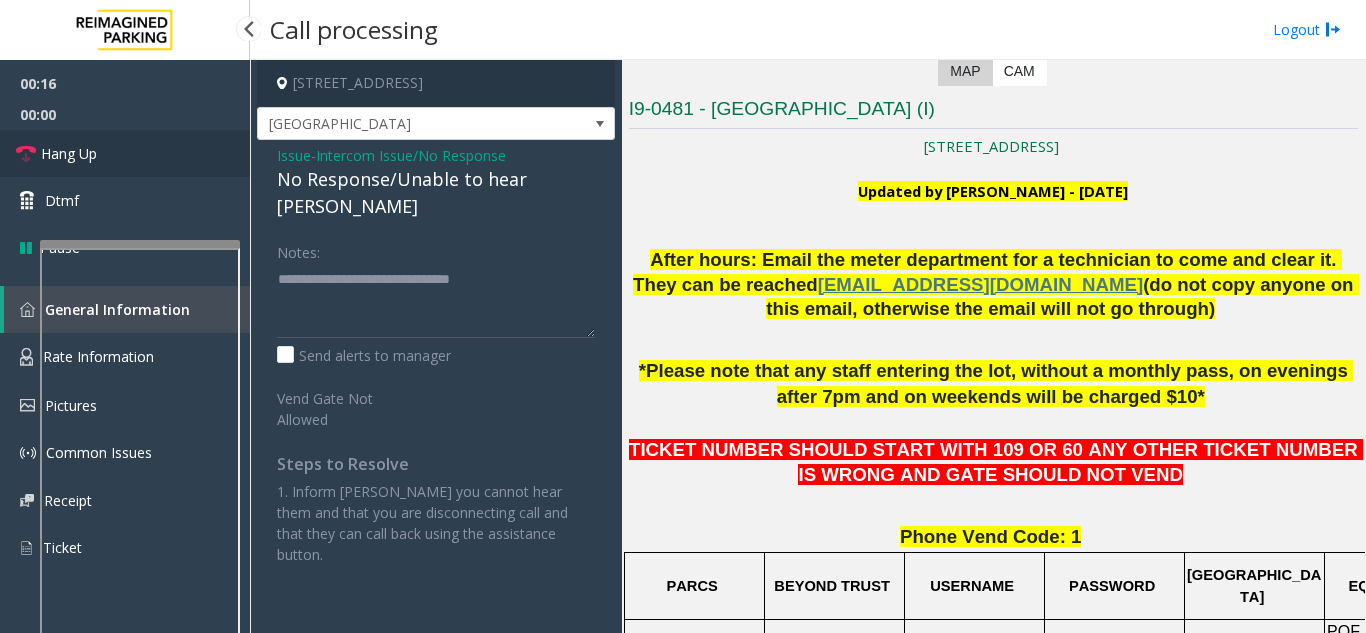 click on "Hang Up" at bounding box center [125, 153] 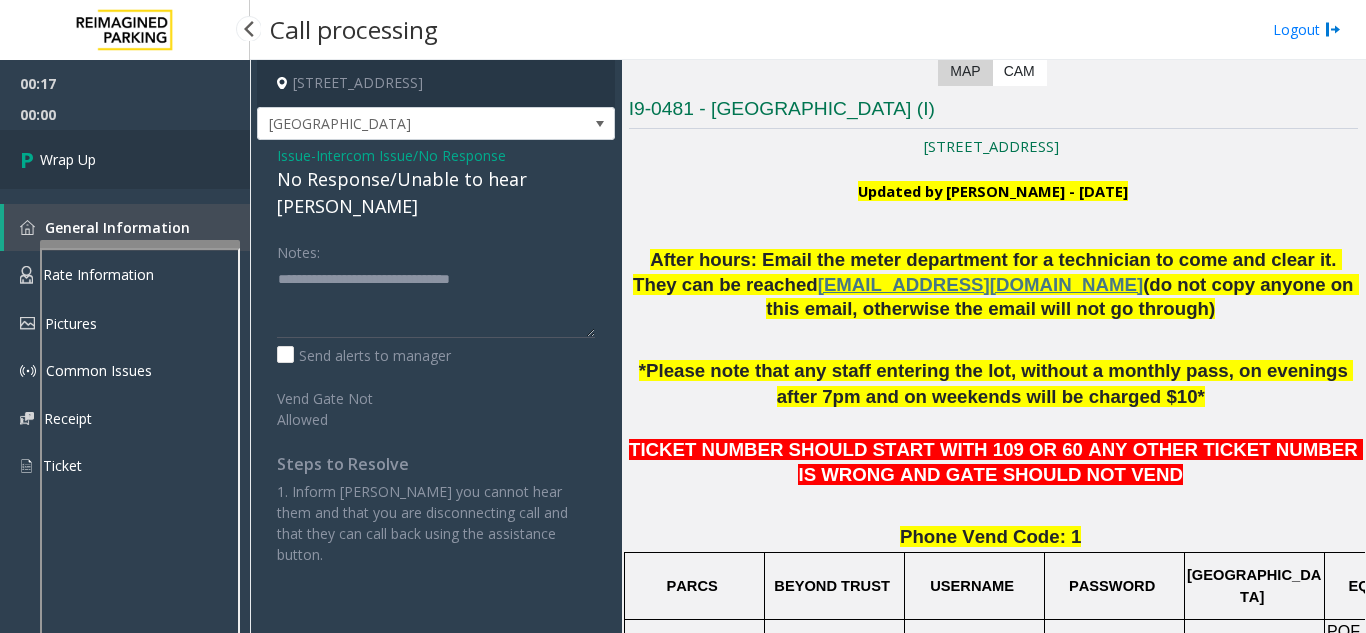 click on "Wrap Up" at bounding box center [125, 159] 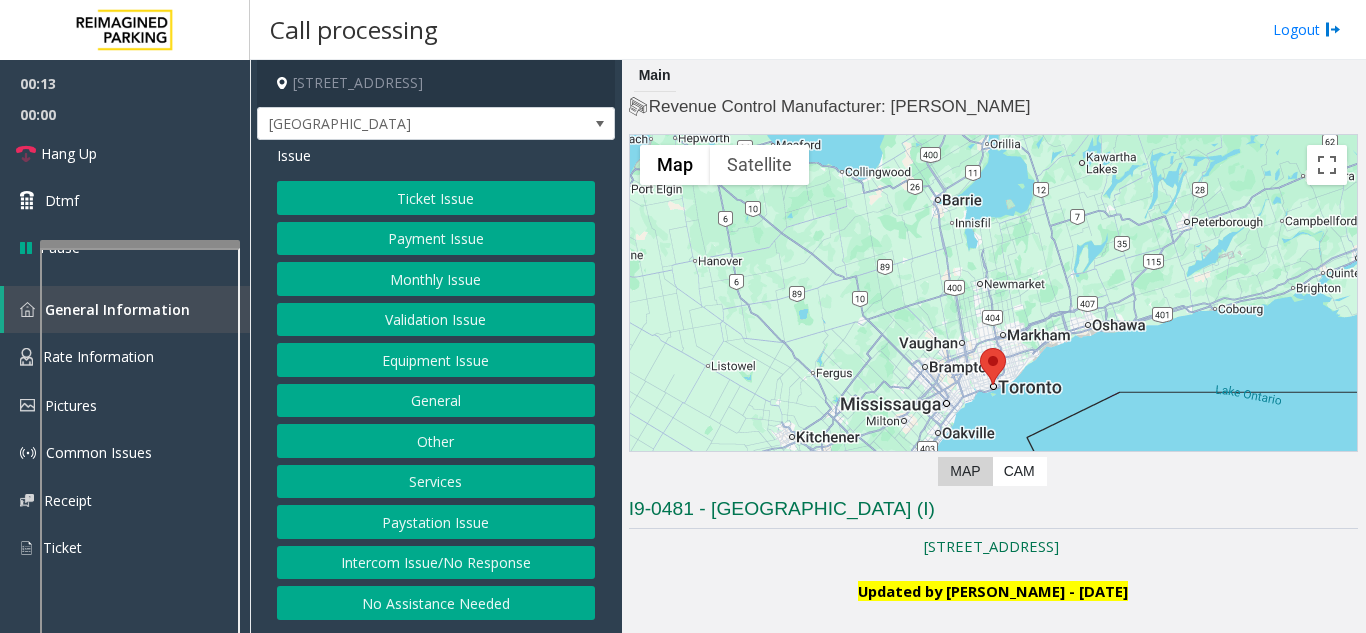 click on "Ticket Issue" 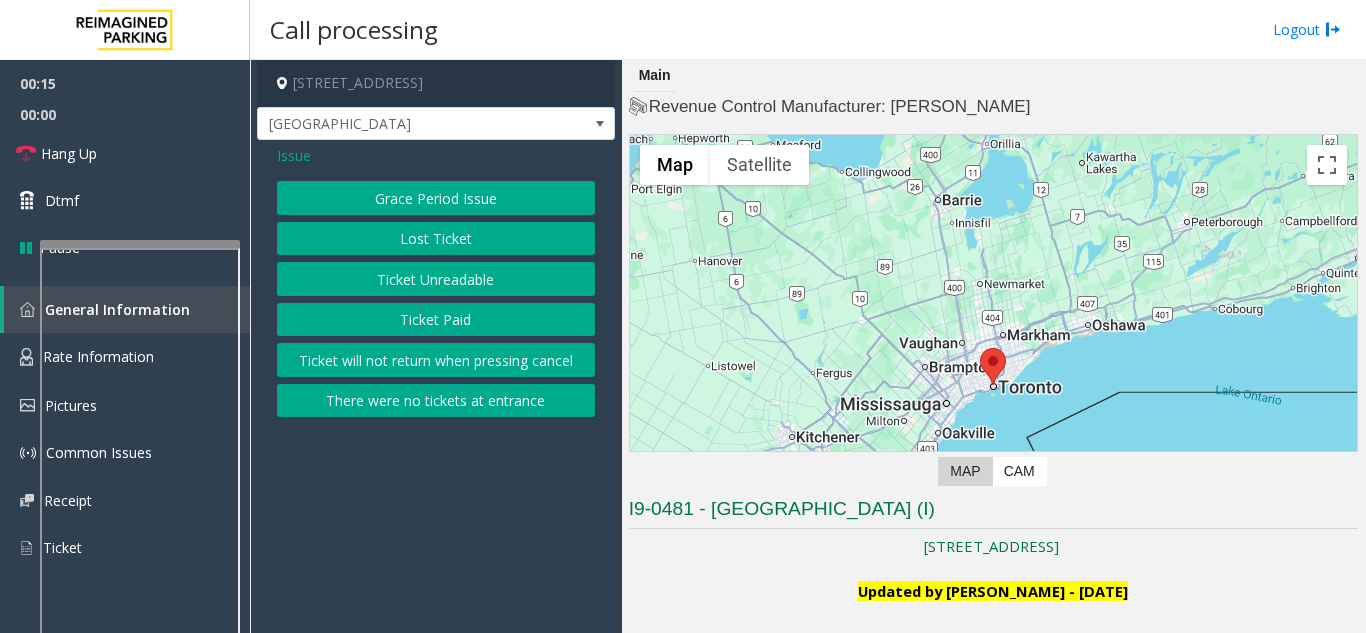 click on "Ticket Unreadable" 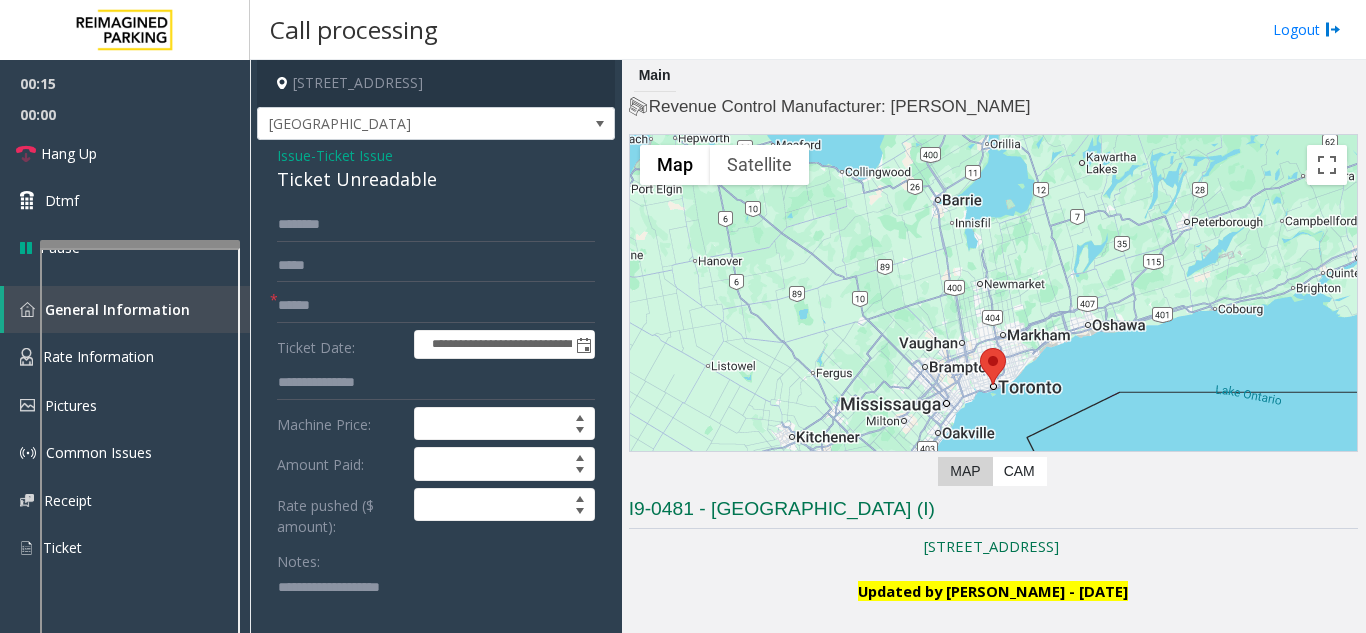 click on "Ticket Unreadable" 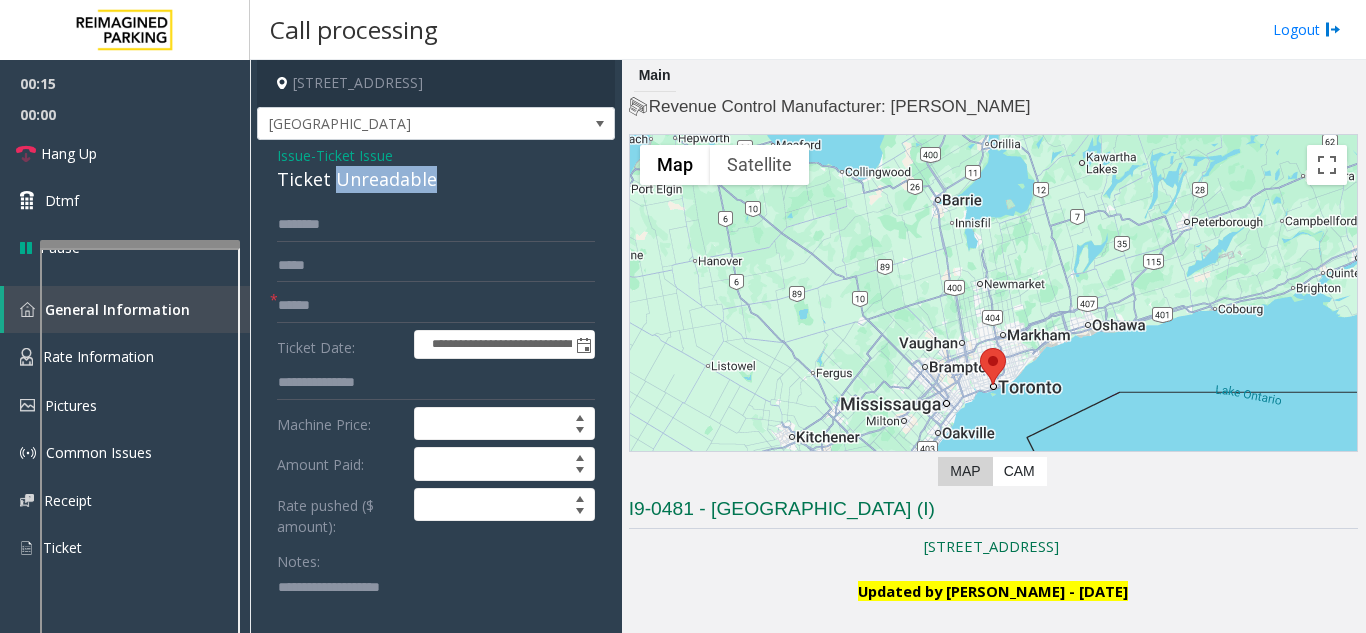 click on "Ticket Unreadable" 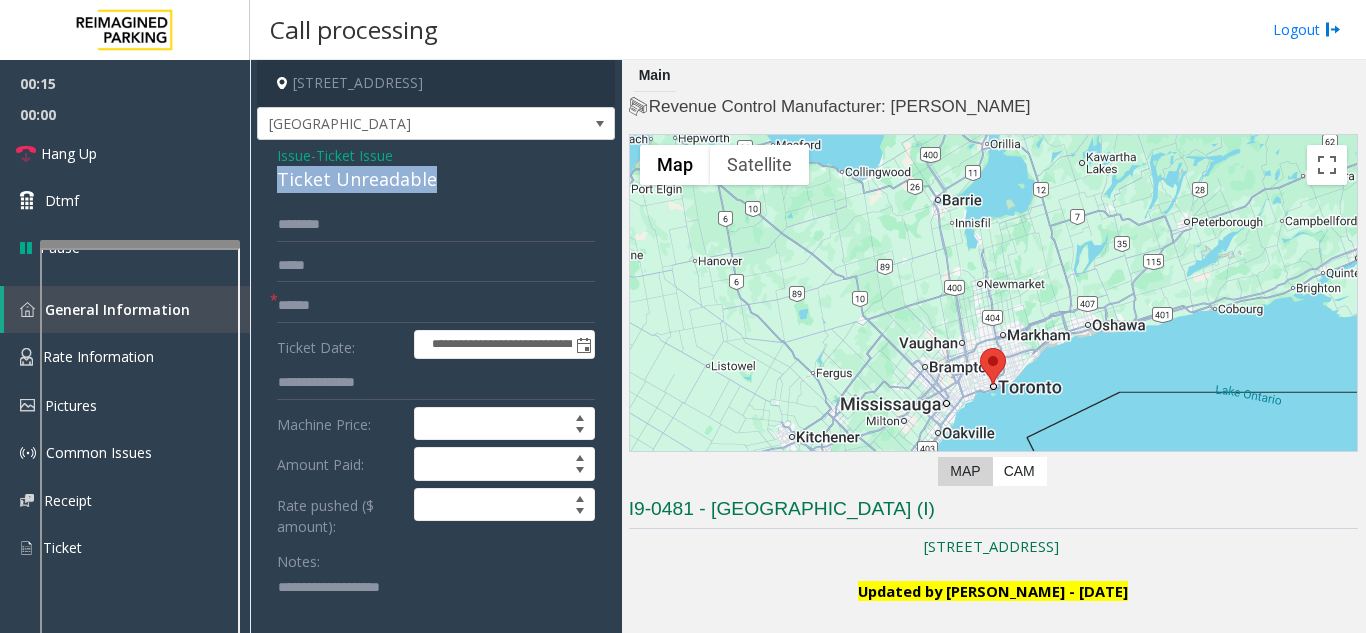 click on "Ticket Unreadable" 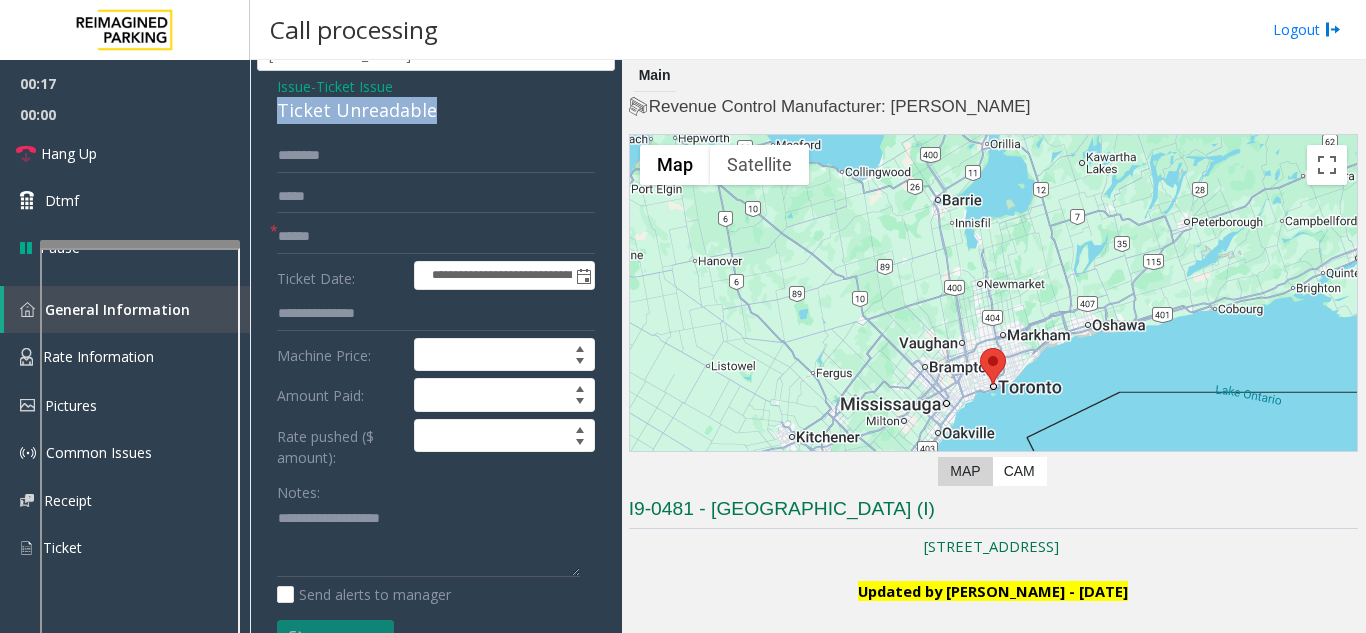 scroll, scrollTop: 100, scrollLeft: 0, axis: vertical 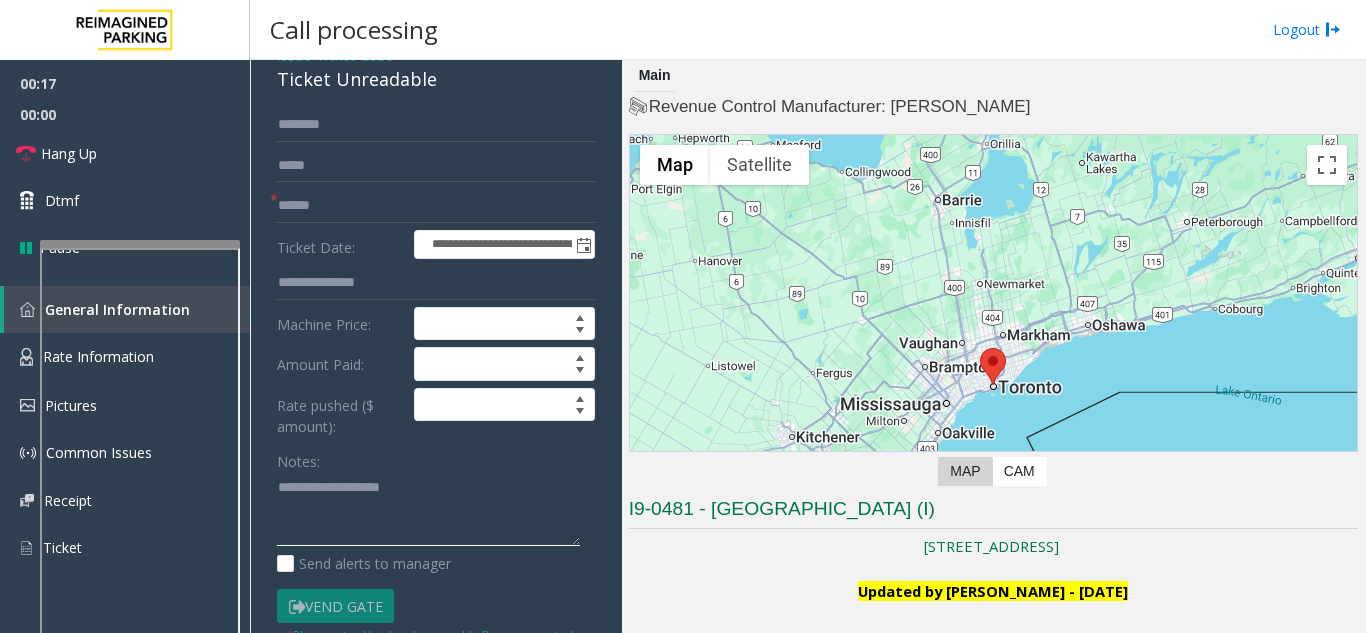 click 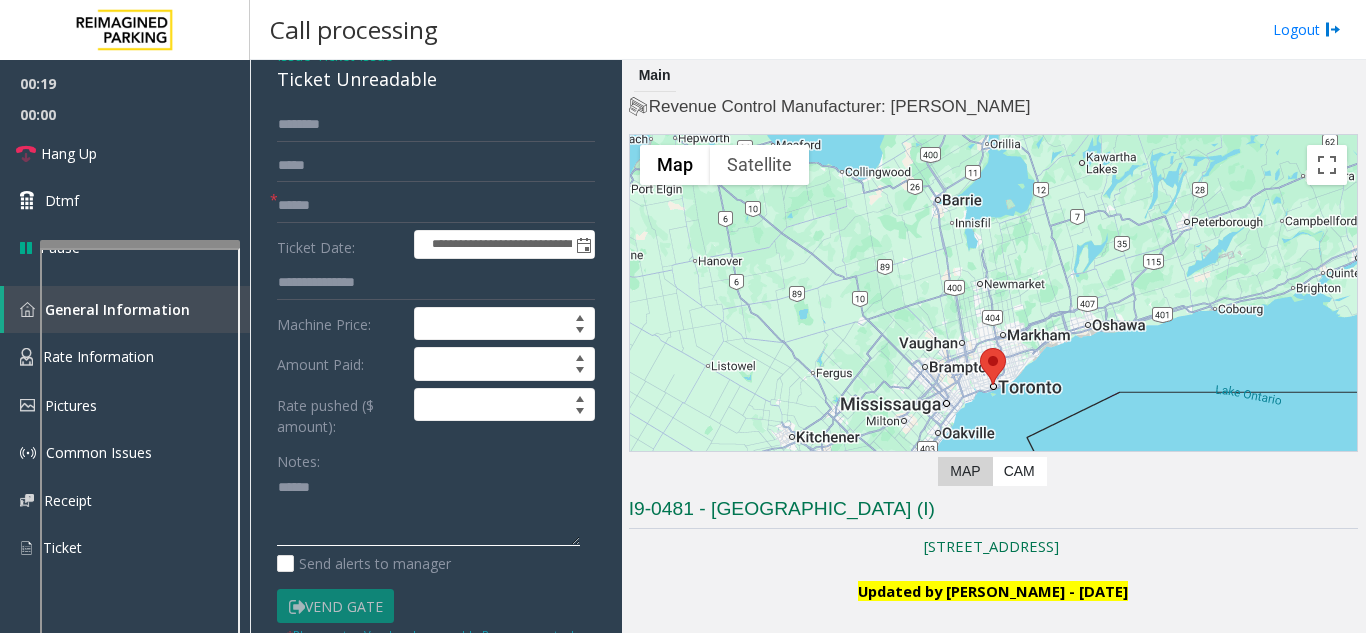 paste on "**********" 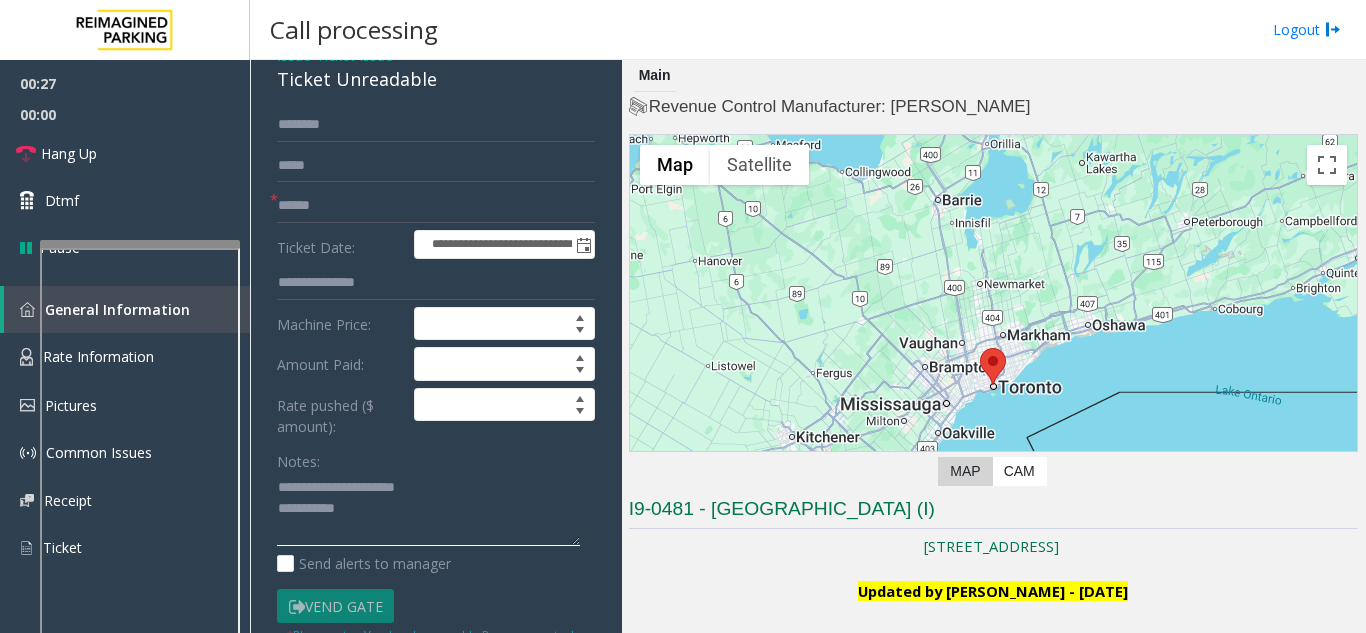 click 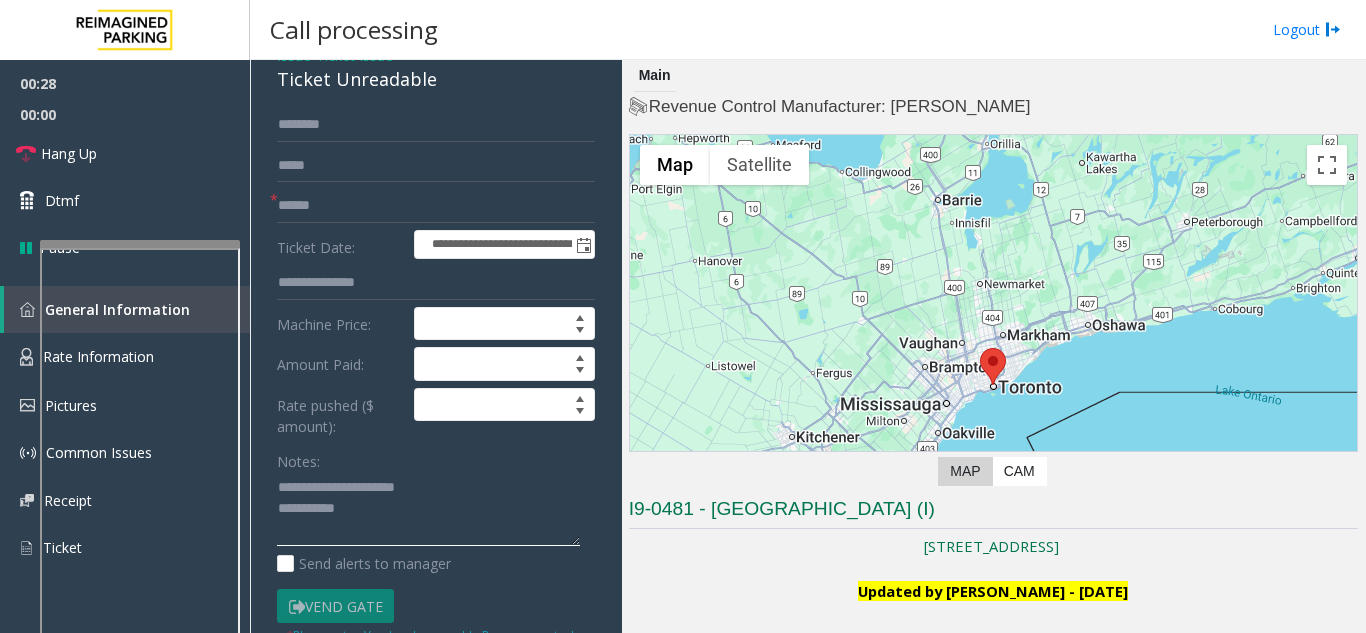 click 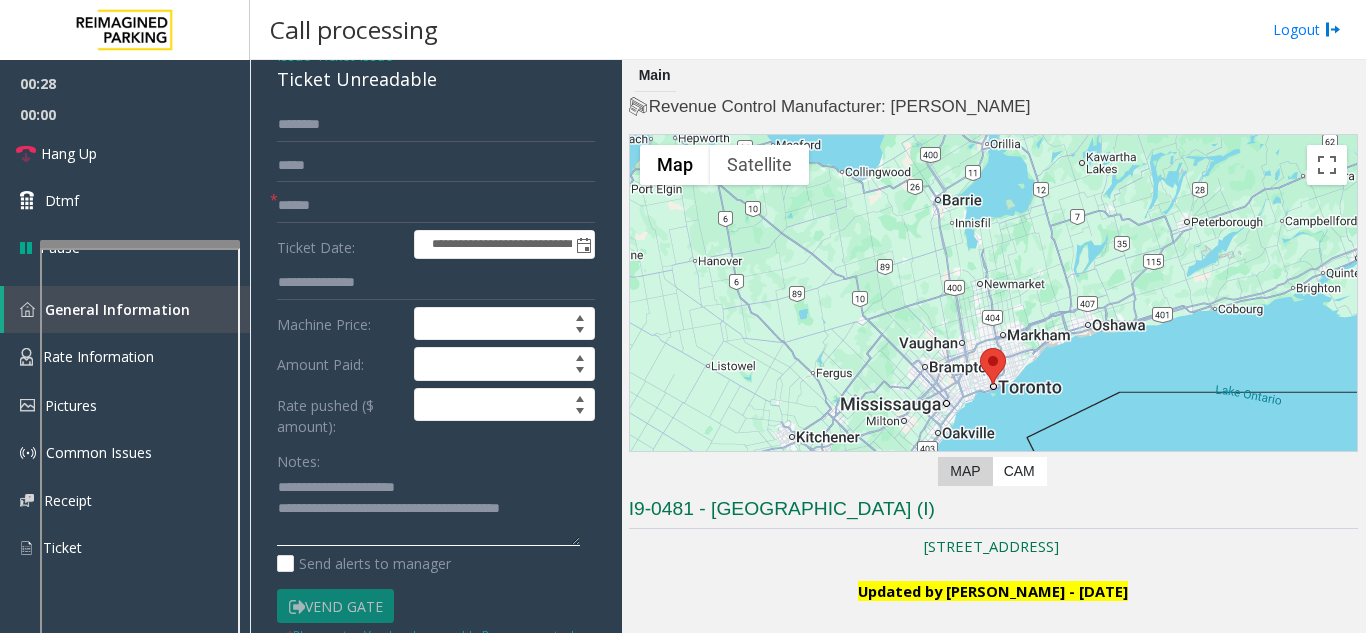 type on "**********" 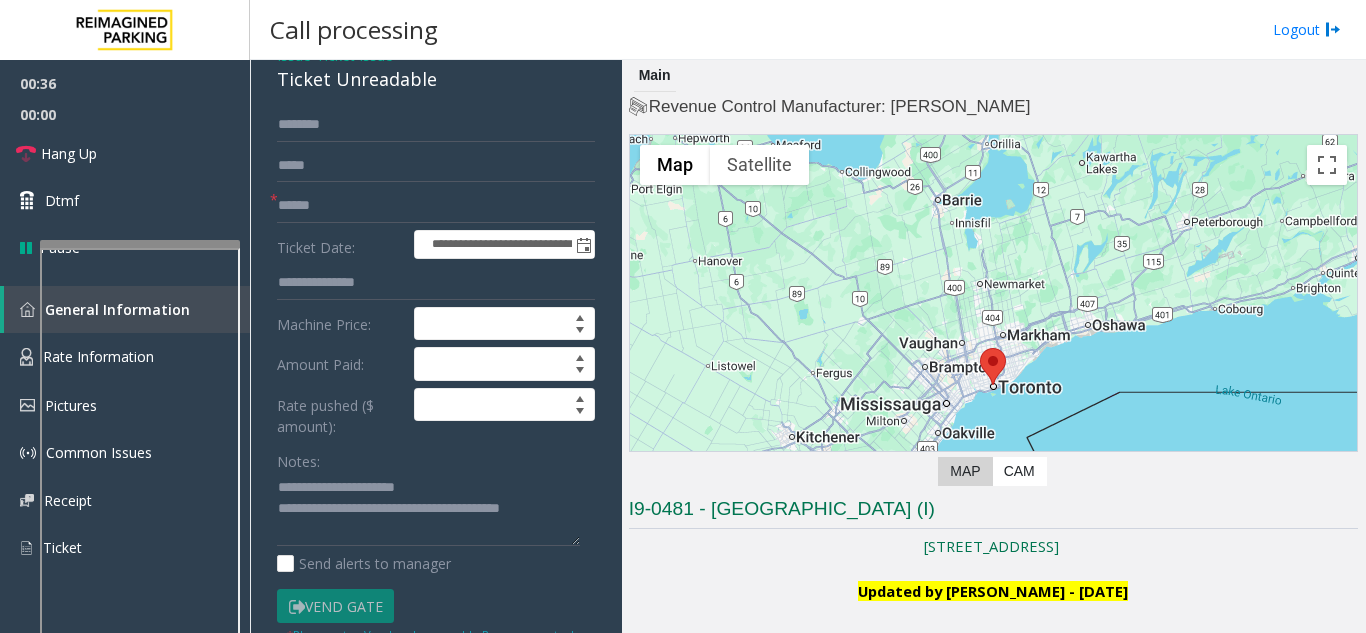 click on "**********" 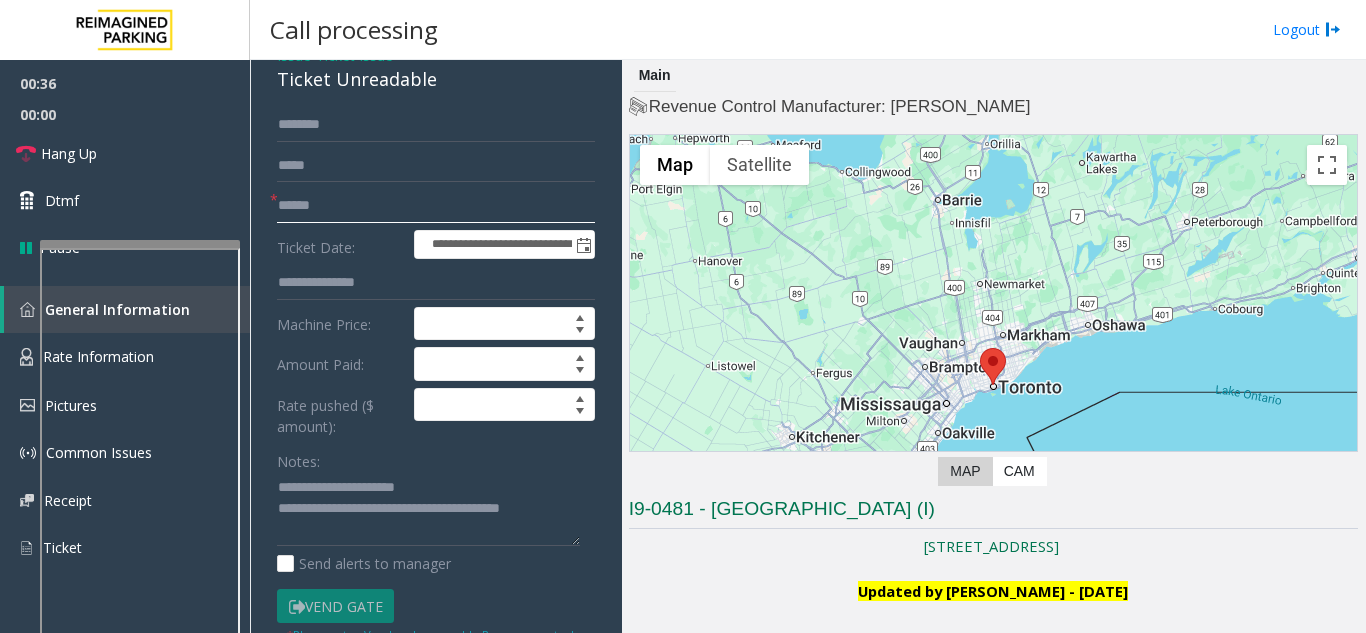 click 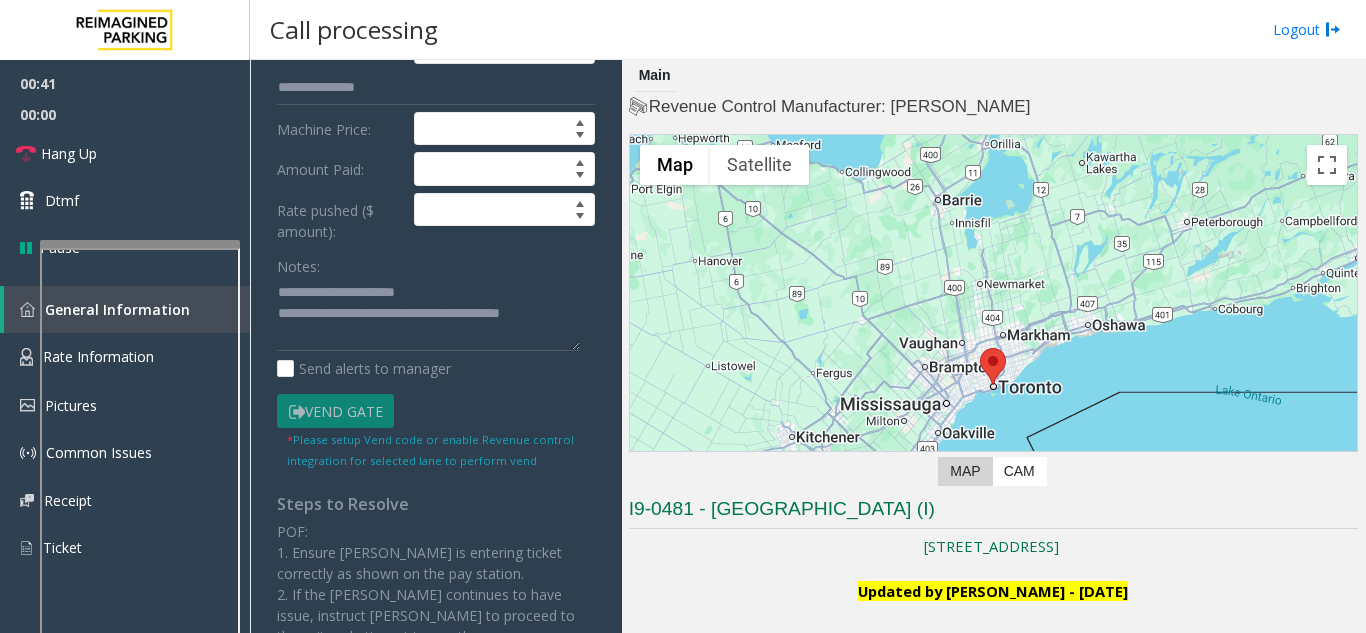 scroll, scrollTop: 300, scrollLeft: 0, axis: vertical 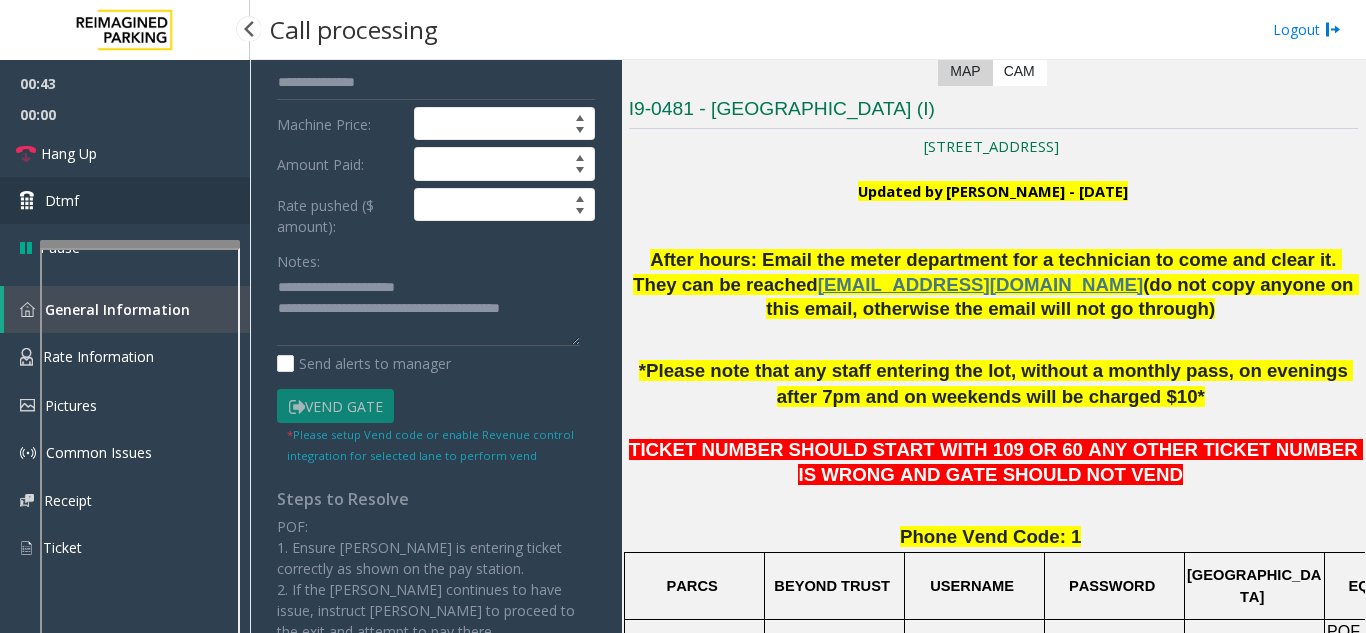 type on "********" 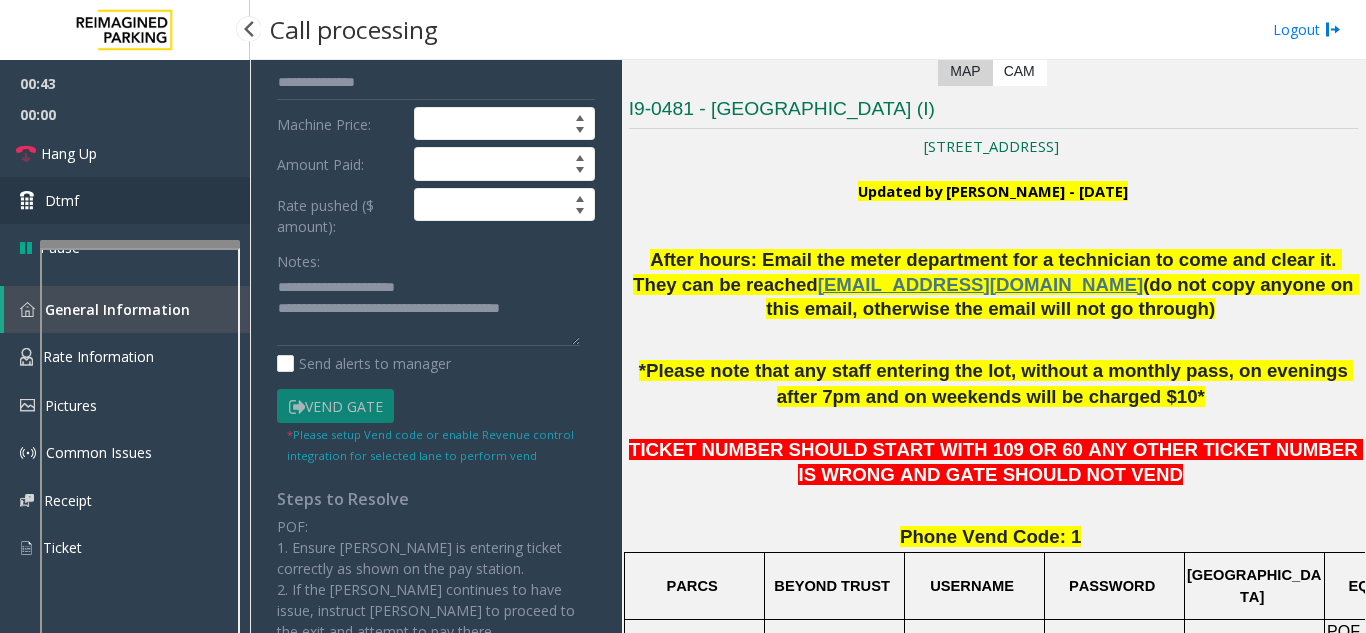 click on "Dtmf" at bounding box center (125, 200) 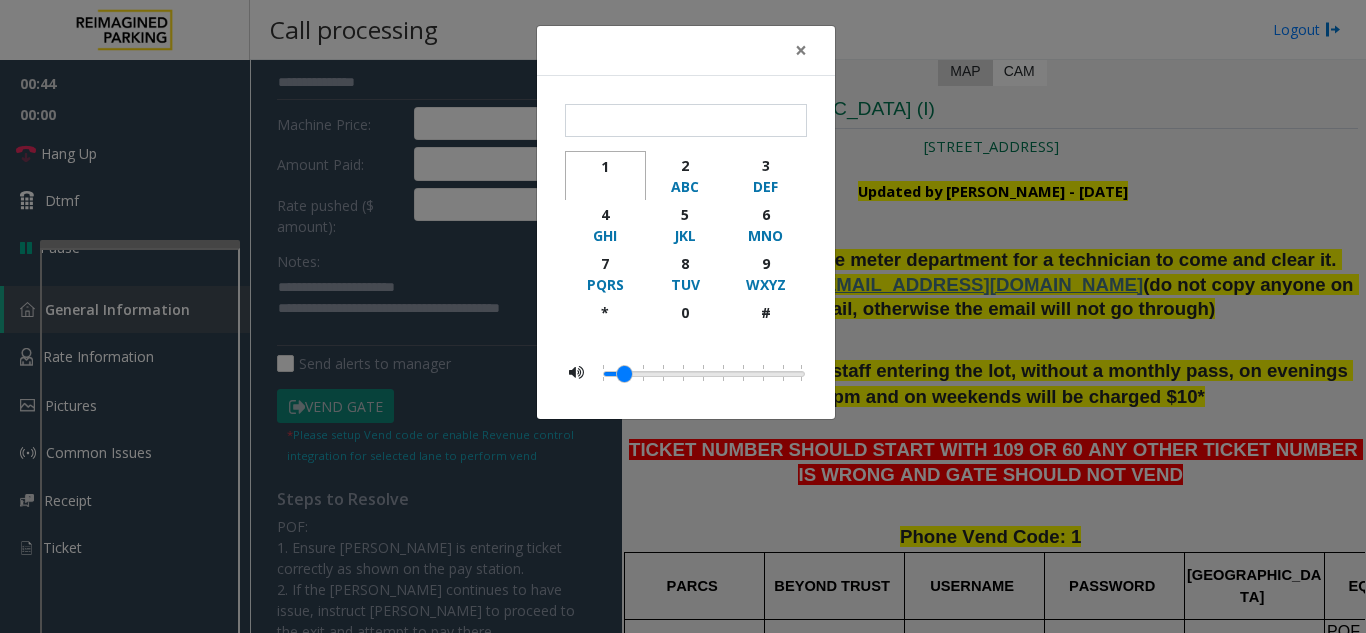 click on "1" 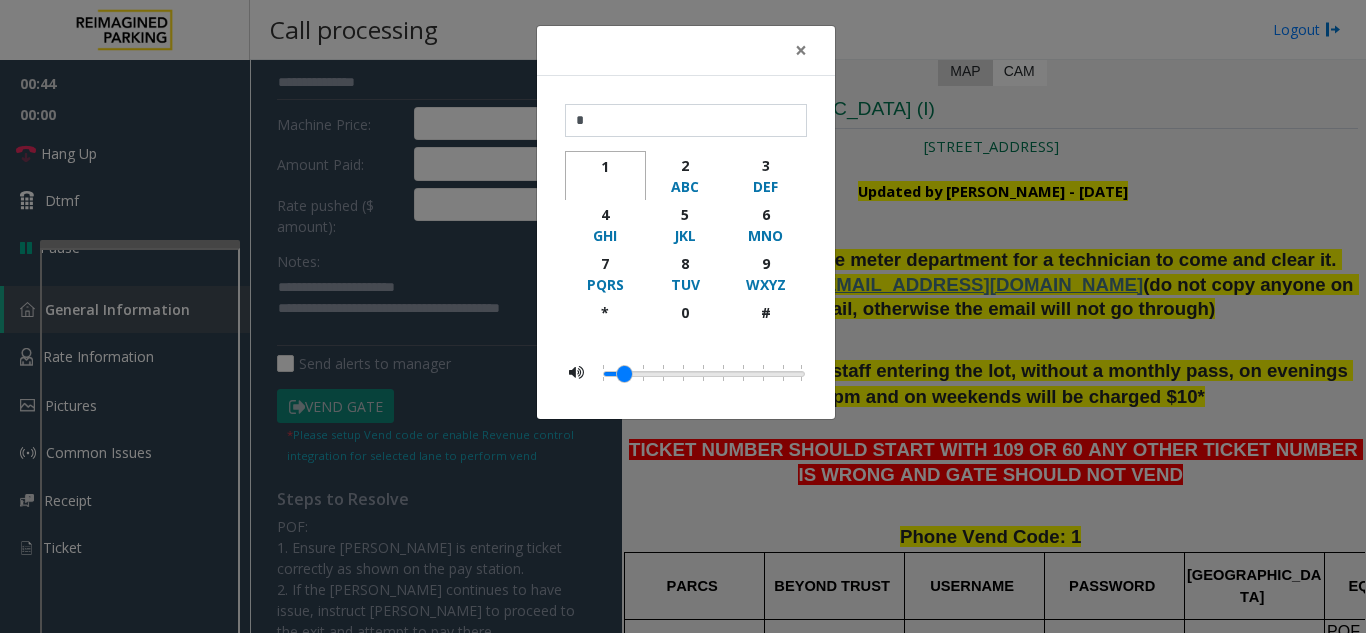 click on "1" 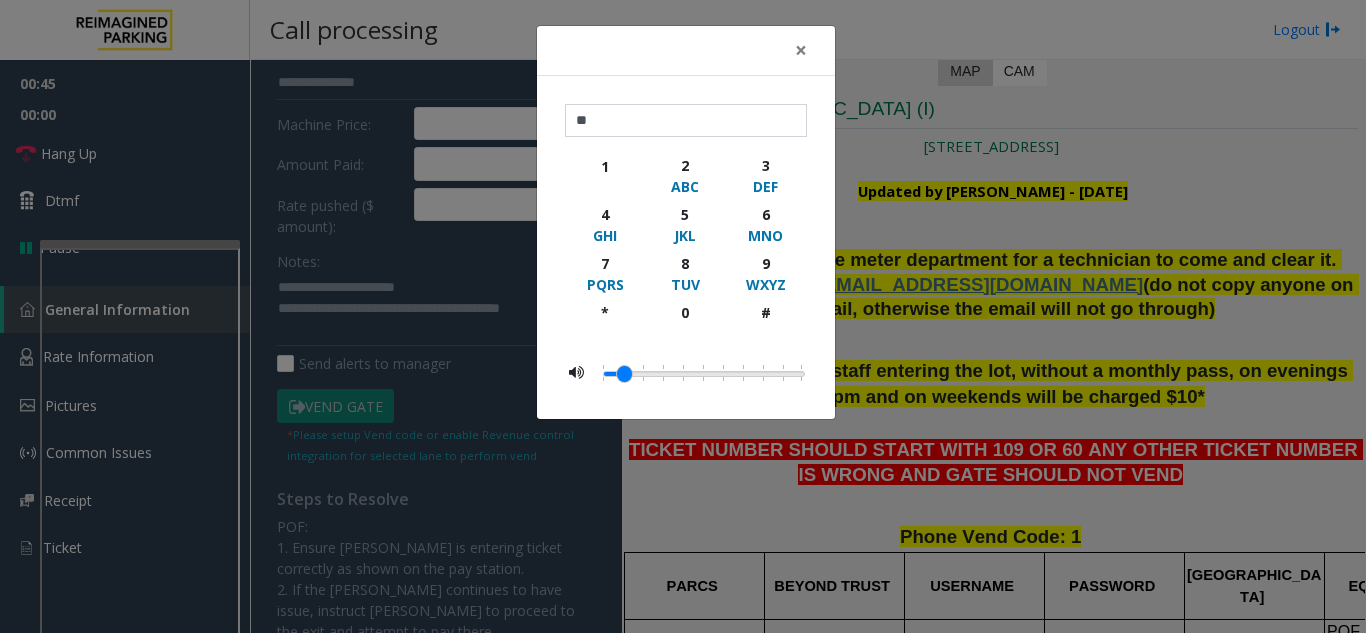 click on "× ** 1 2 ABC 3 DEF 4 GHI 5 JKL 6 MNO 7 PQRS 8 TUV 9 WXYZ * 0 #" 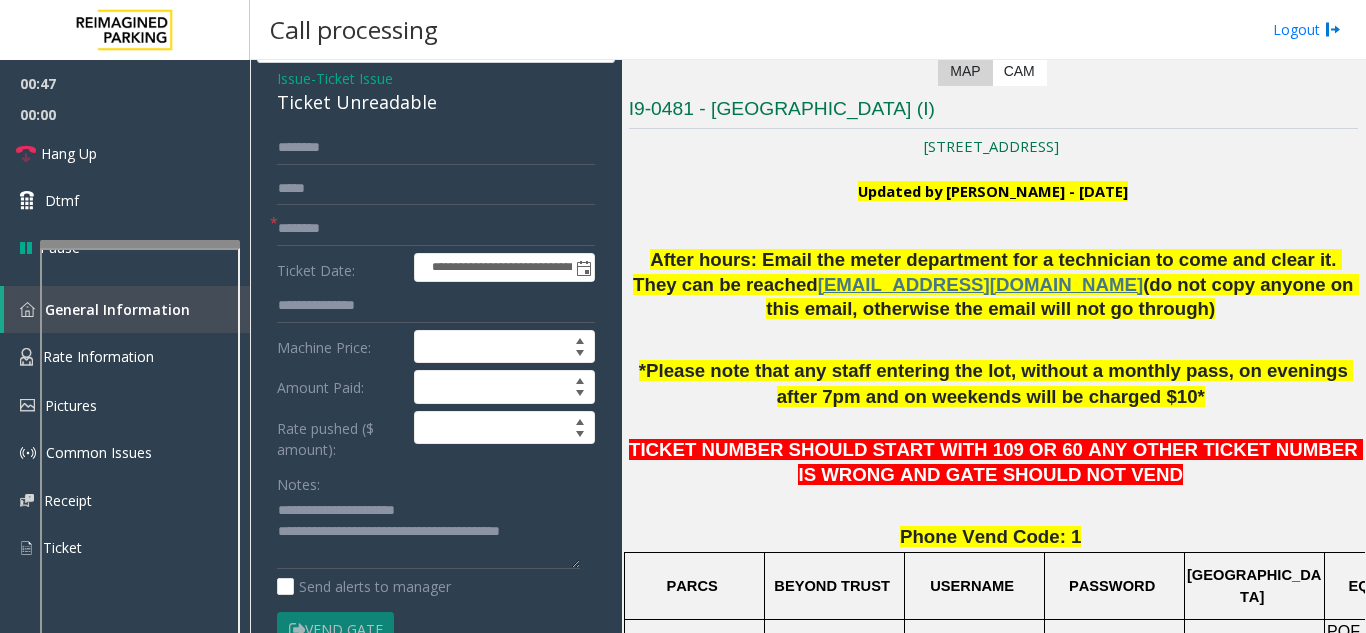 scroll, scrollTop: 0, scrollLeft: 0, axis: both 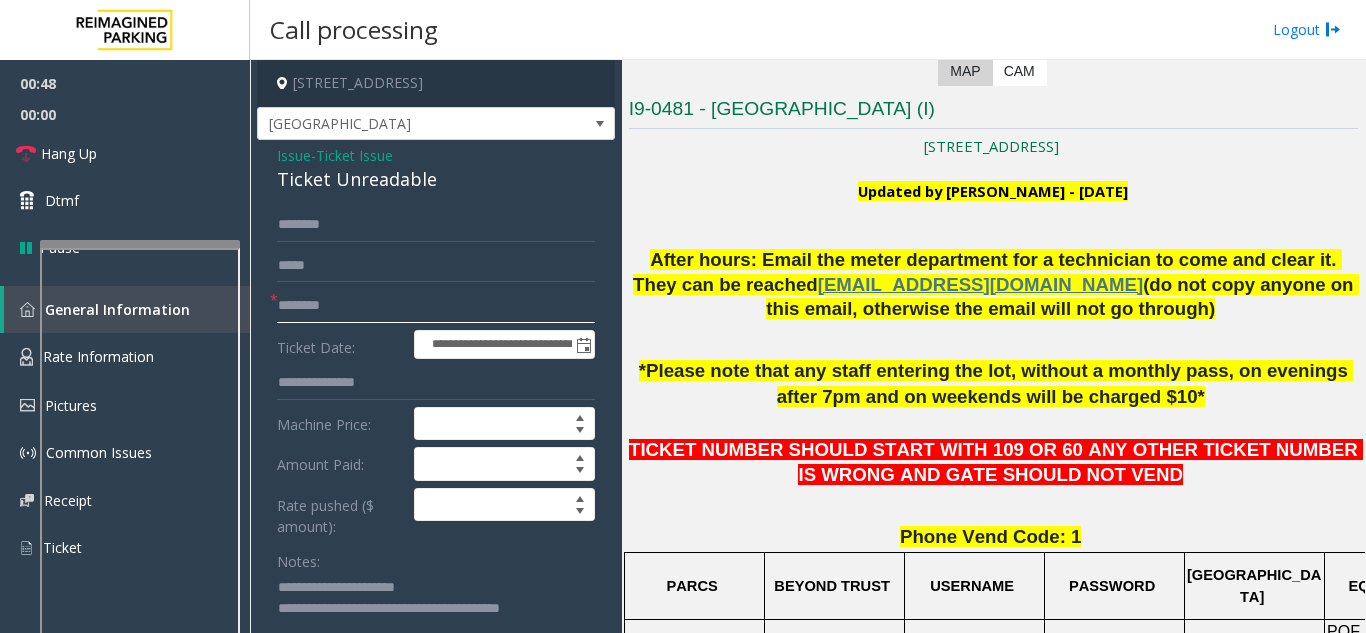 click on "********" 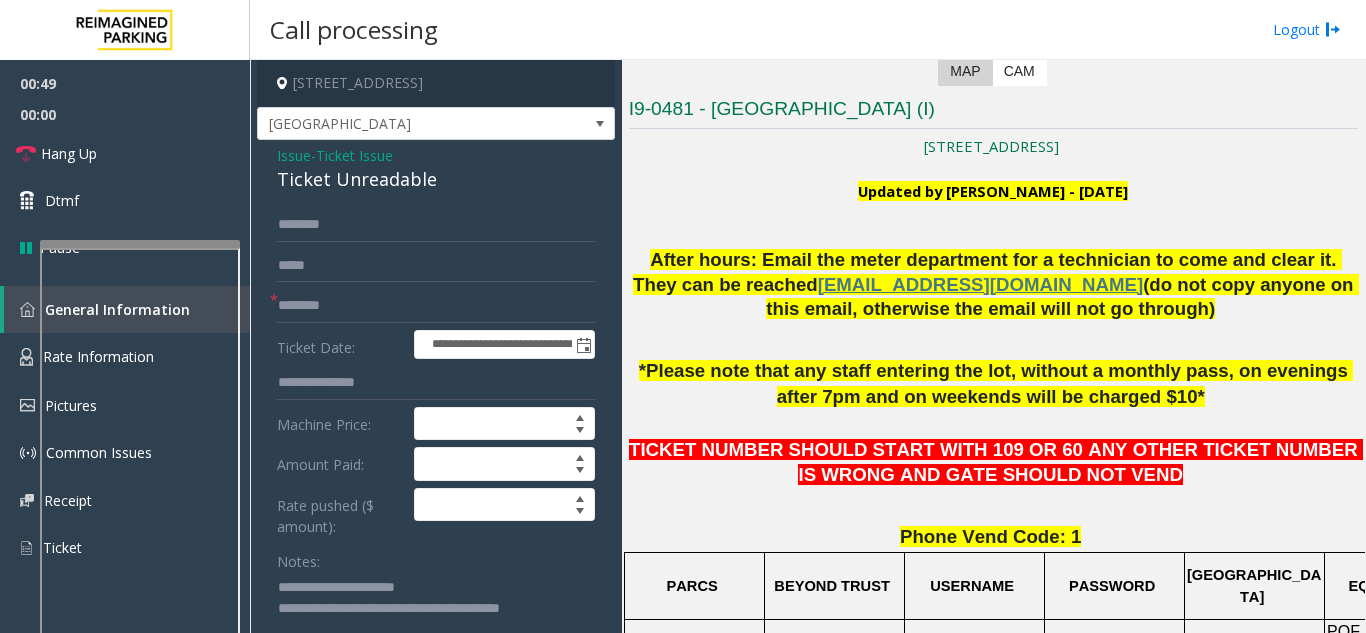 click 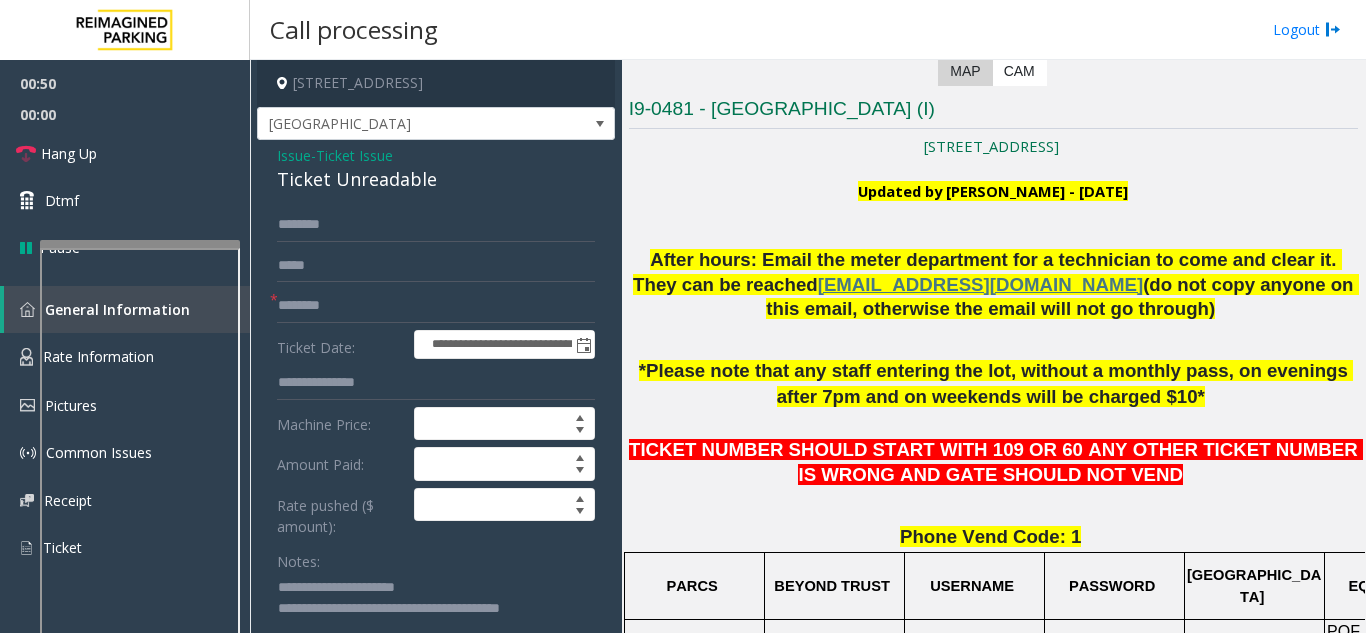 click 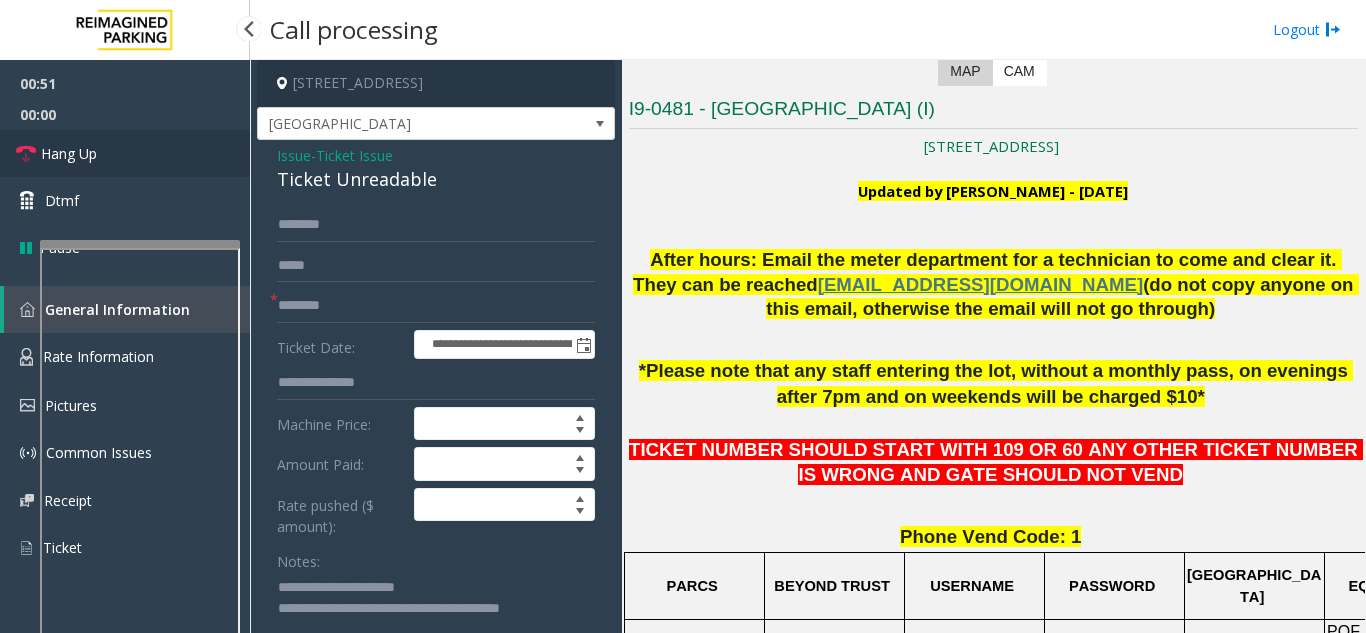 click on "Hang Up" at bounding box center [125, 153] 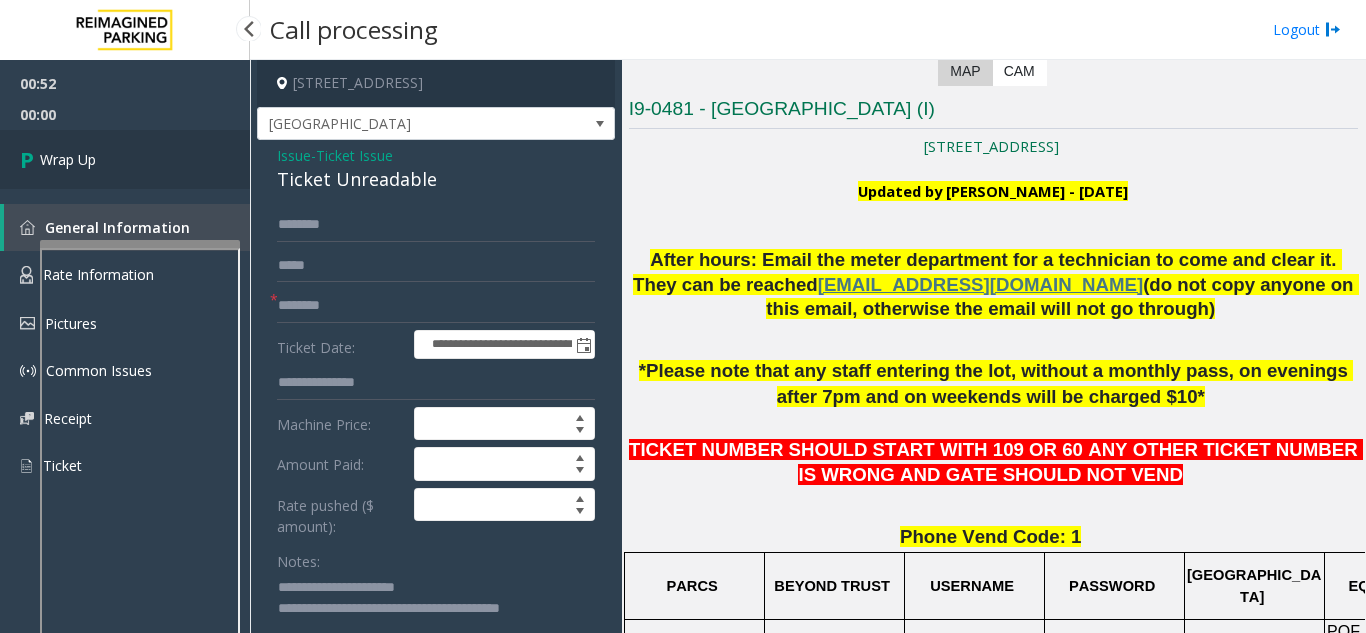 click on "Wrap Up" at bounding box center (125, 159) 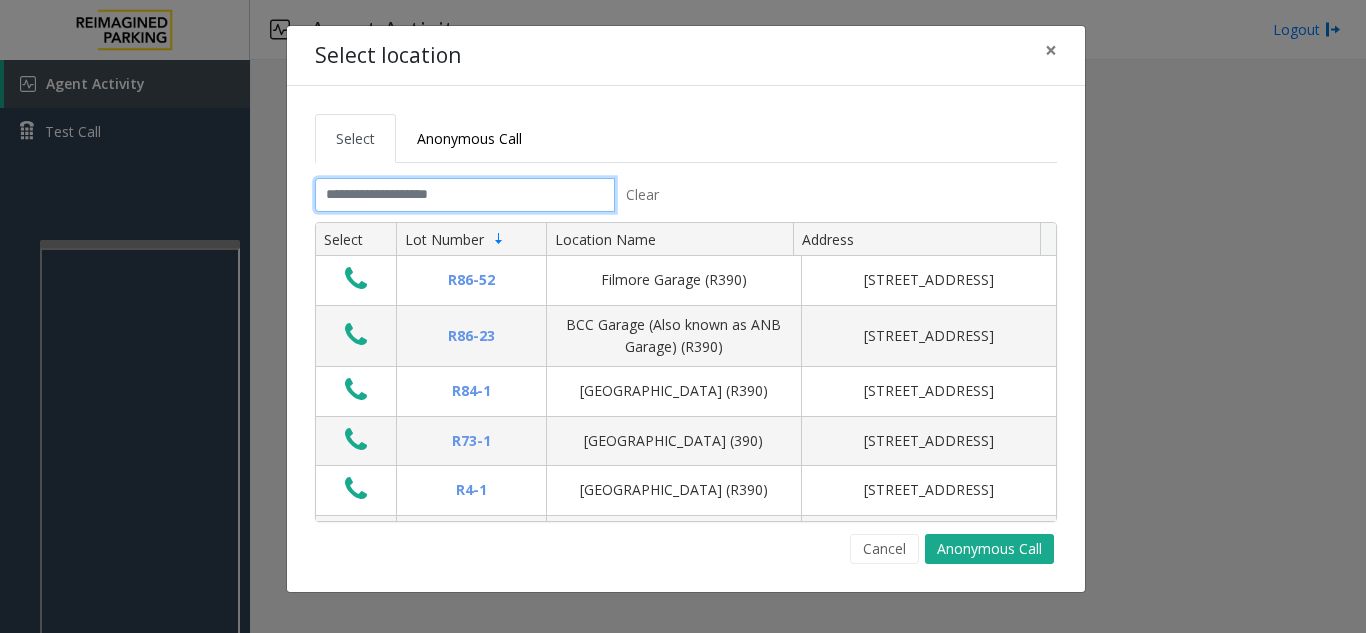 click 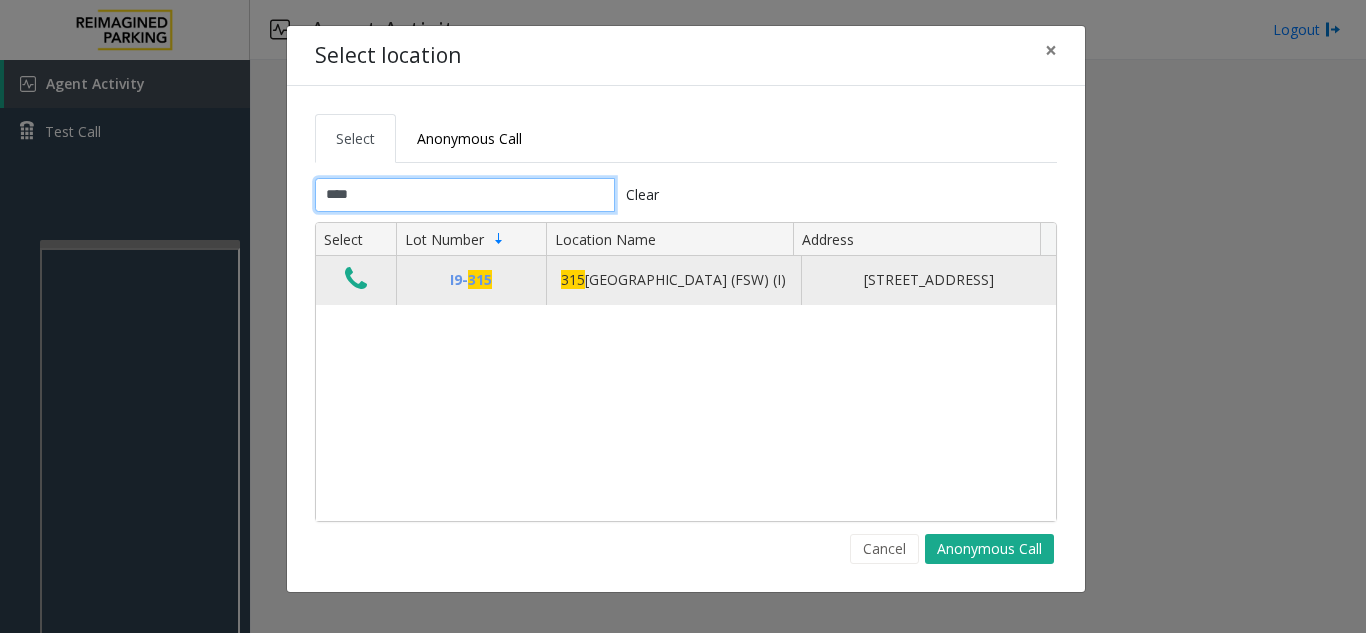 type on "***" 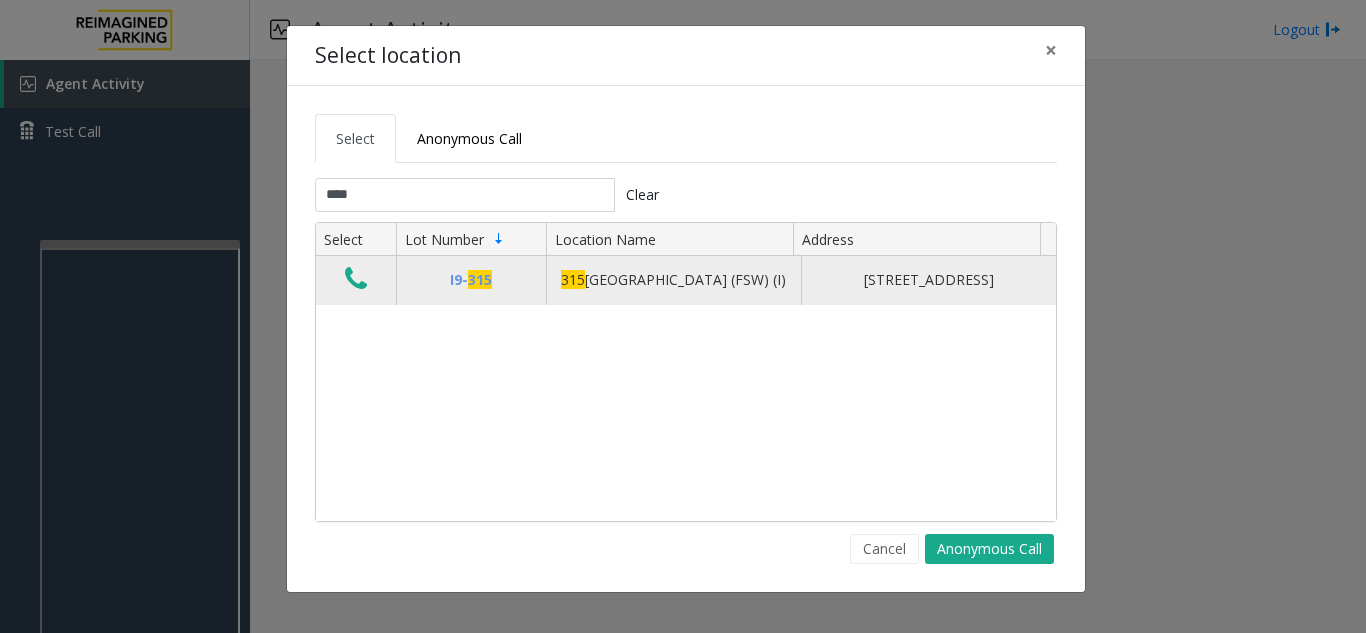 click 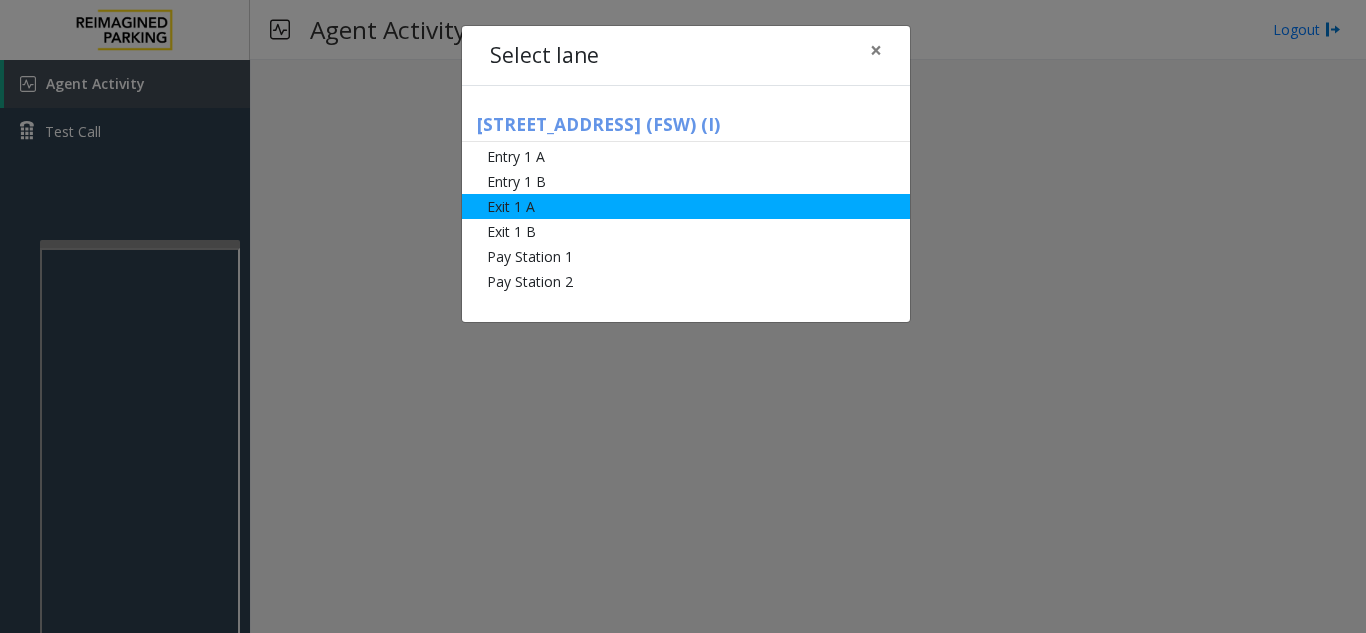 click on "Exit 1 A" 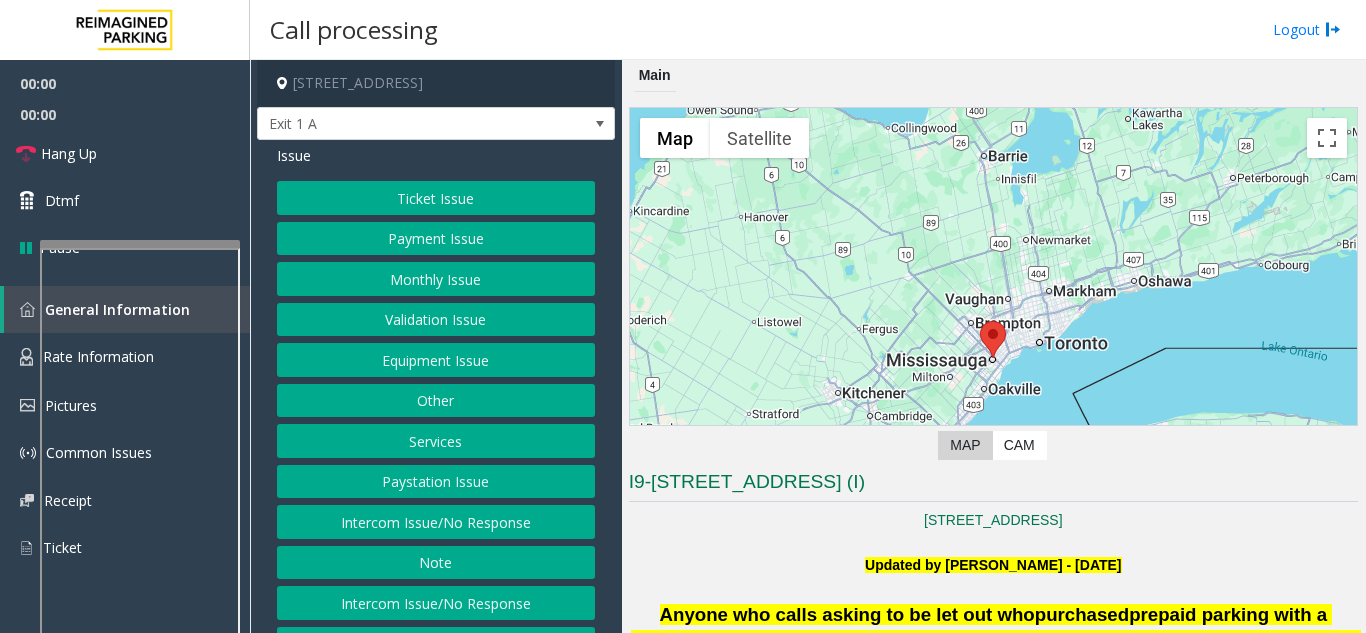 click on "Issue  Ticket Issue   Payment Issue   Monthly Issue   Validation Issue   Equipment Issue   Other   Services   Paystation Issue   Intercom Issue/No Response   Note   Intercom Issue/No Response   General   No Assistance Needed" 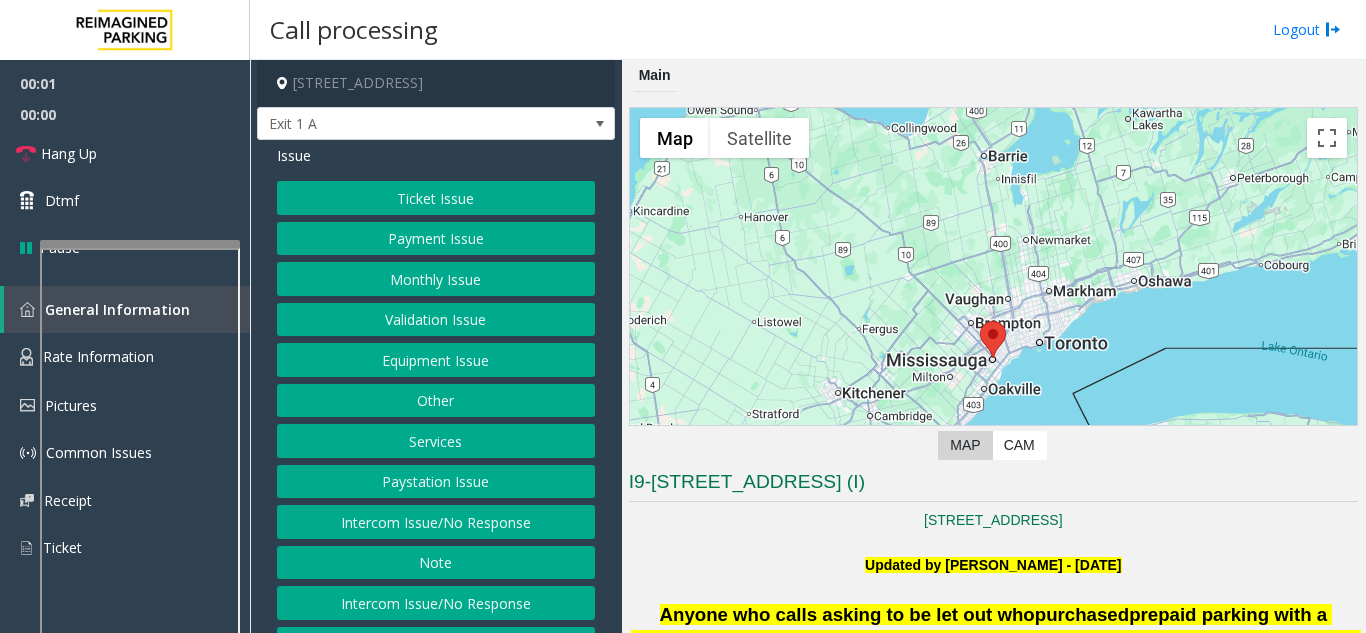 click on "Ticket Issue" 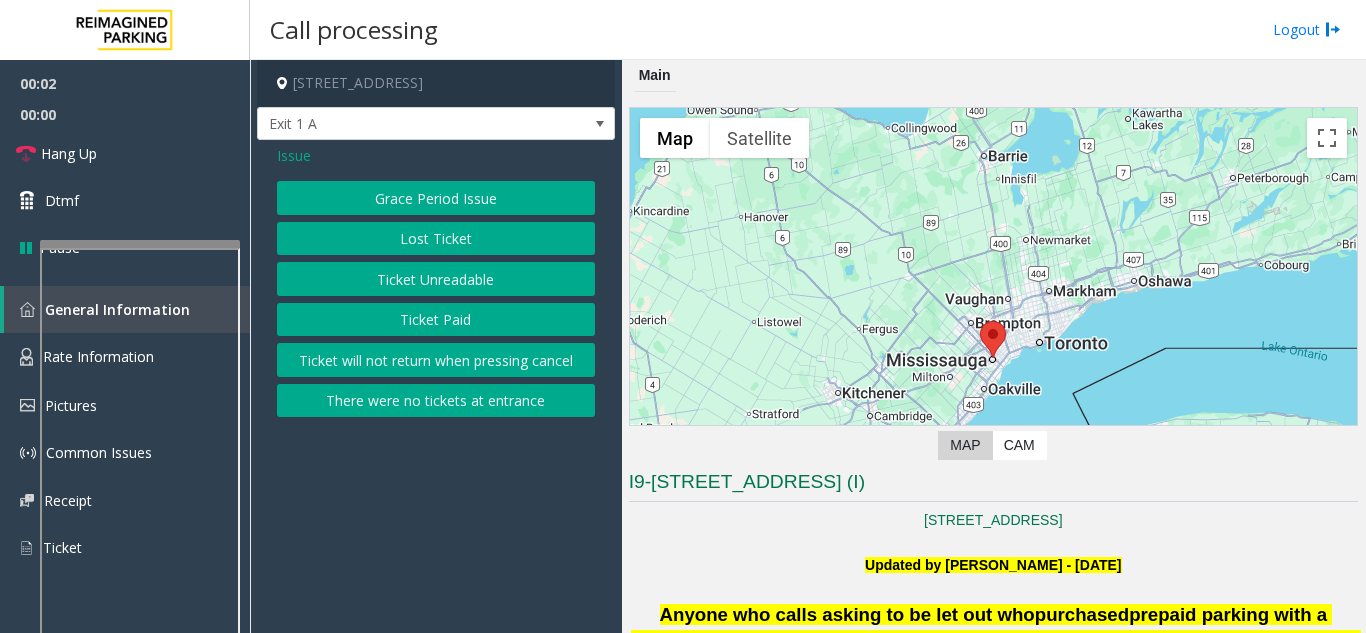 click on "Ticket Unreadable" 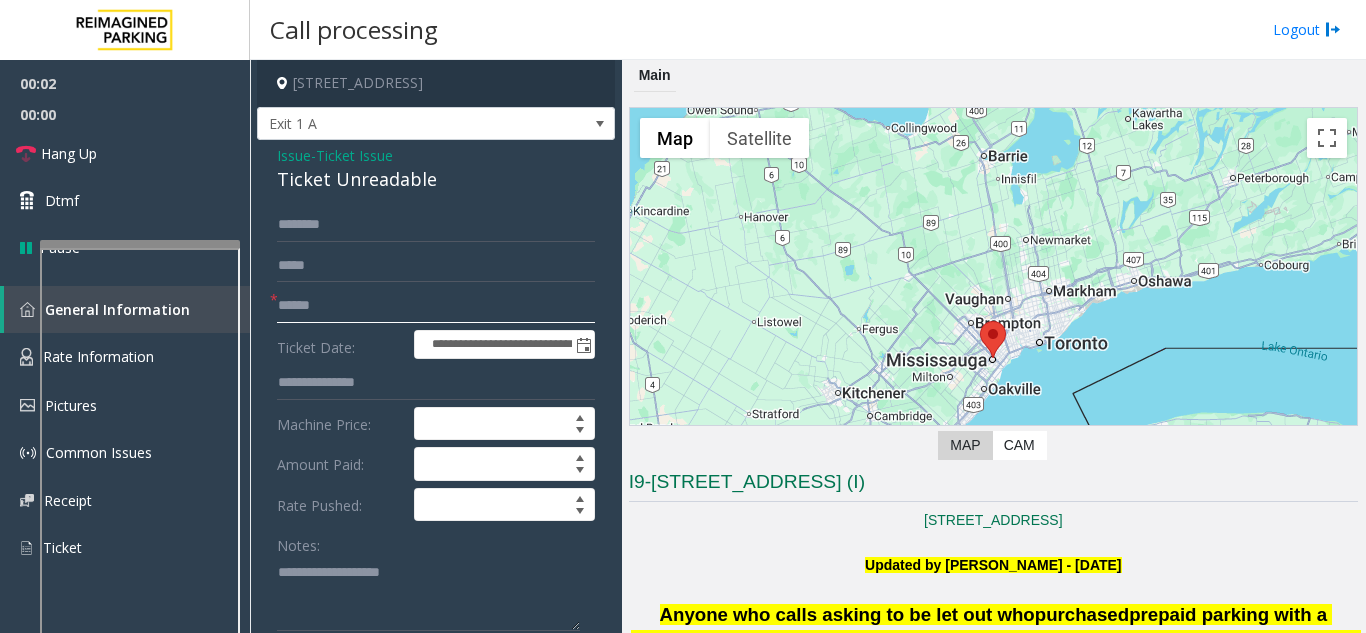 click 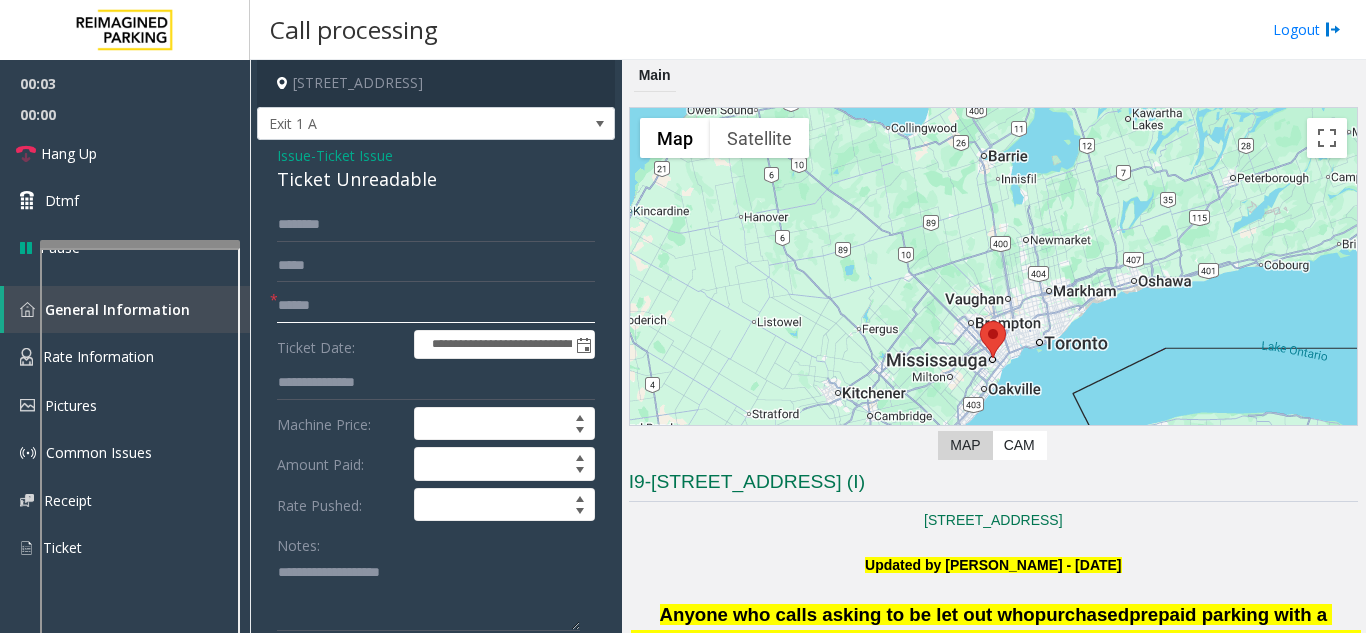 type on "******" 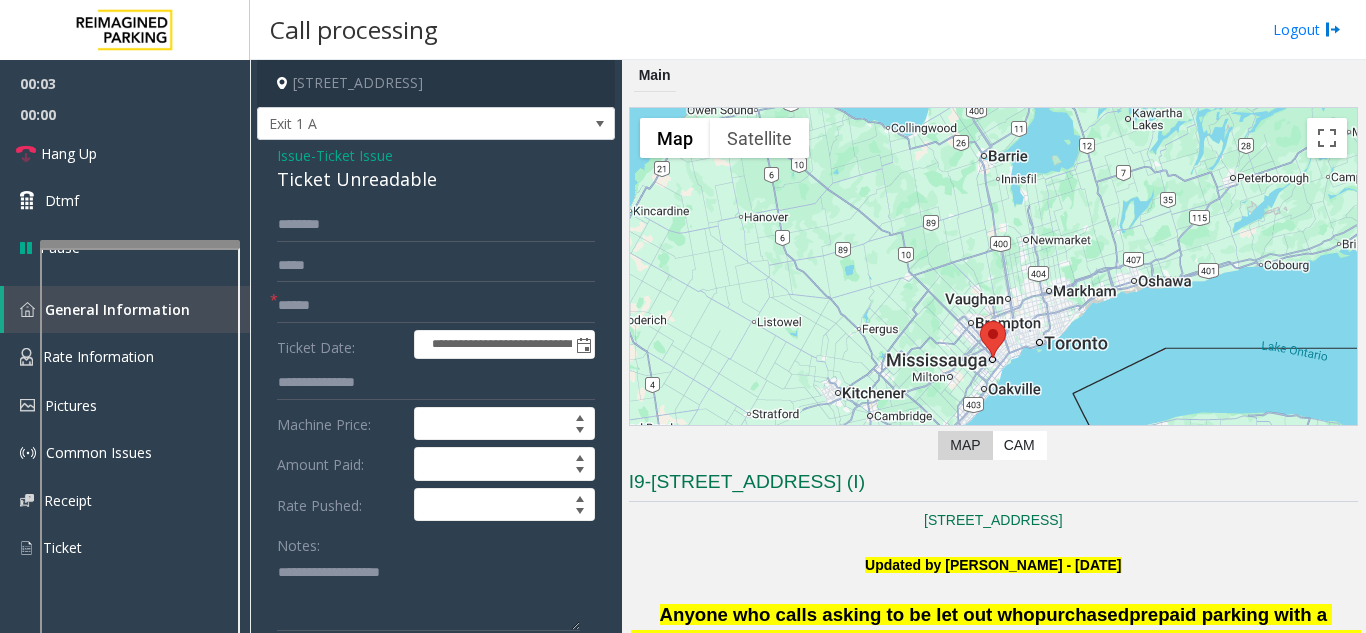 click on "Ticket Unreadable" 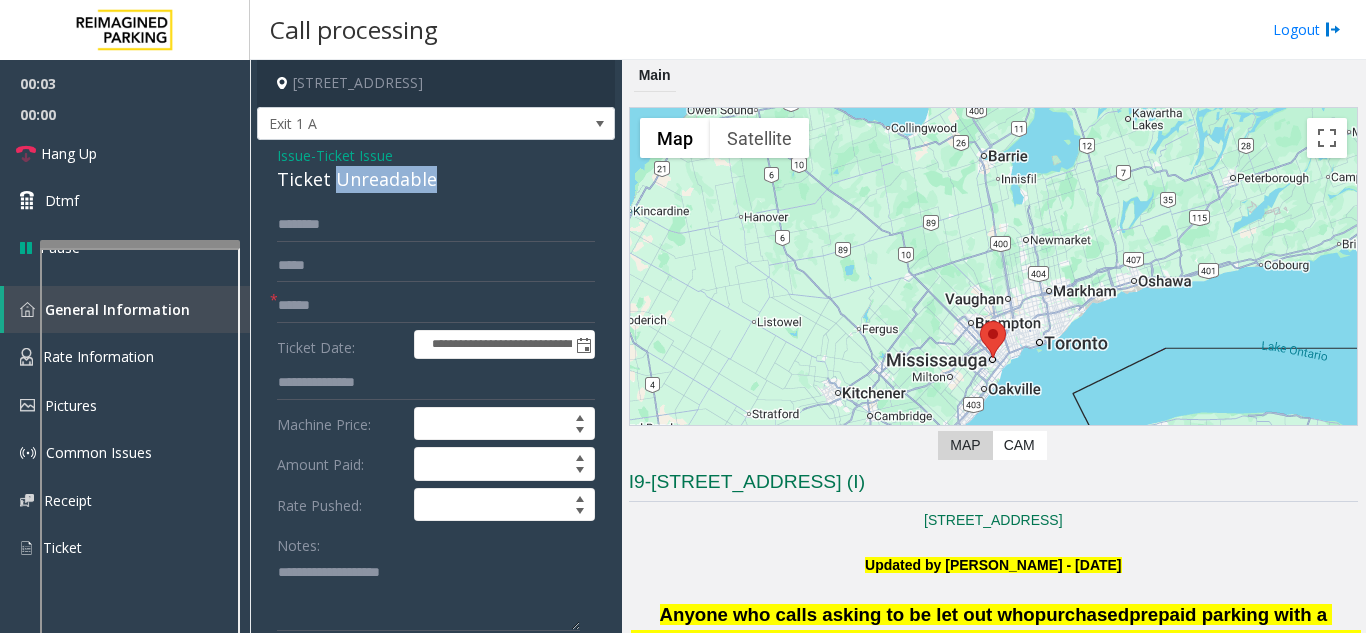 click on "Ticket Unreadable" 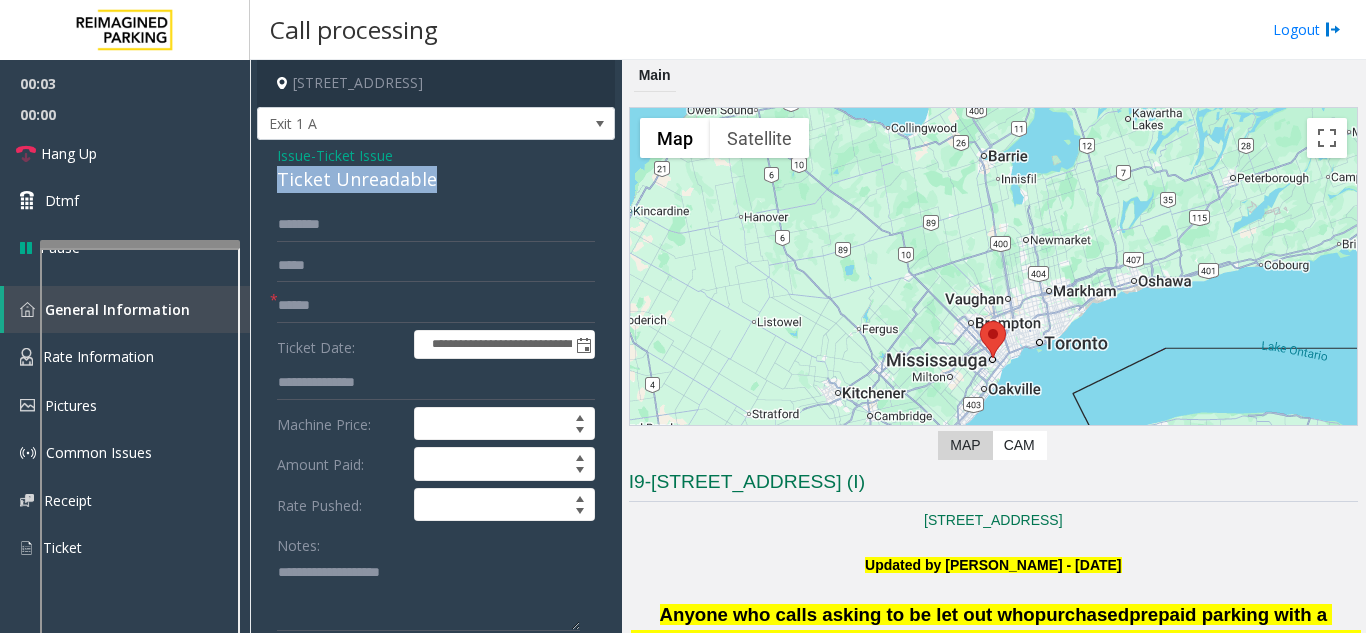 click on "Ticket Unreadable" 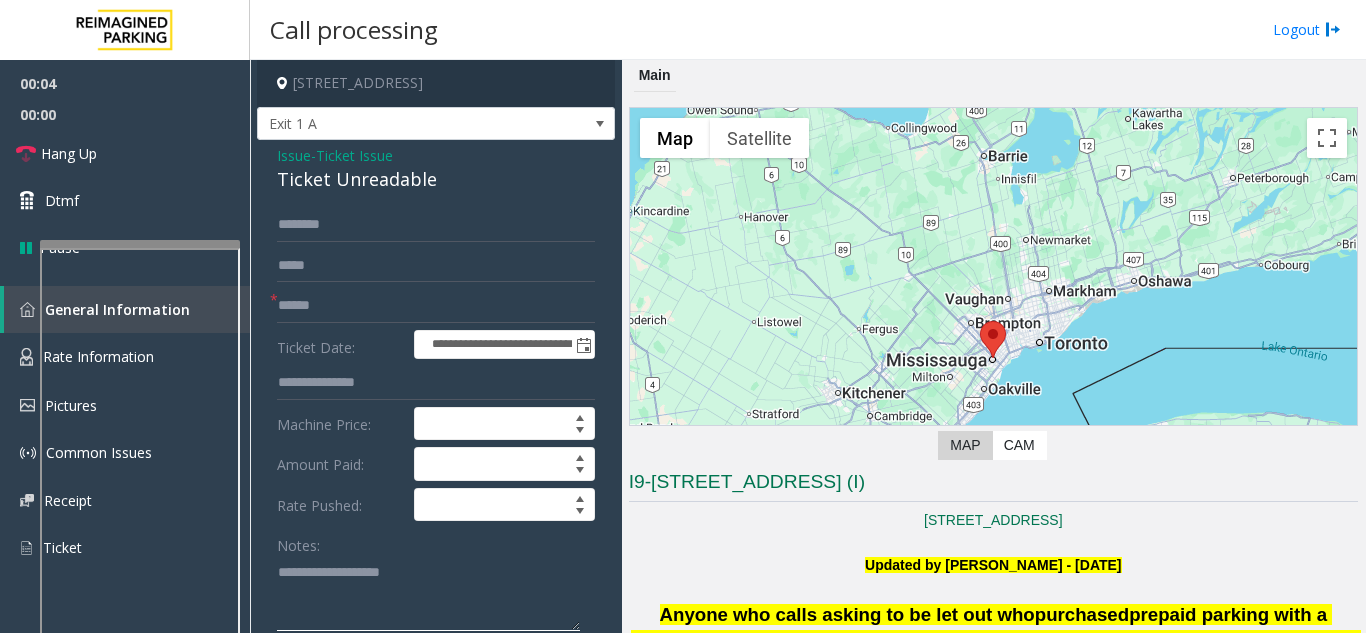 click 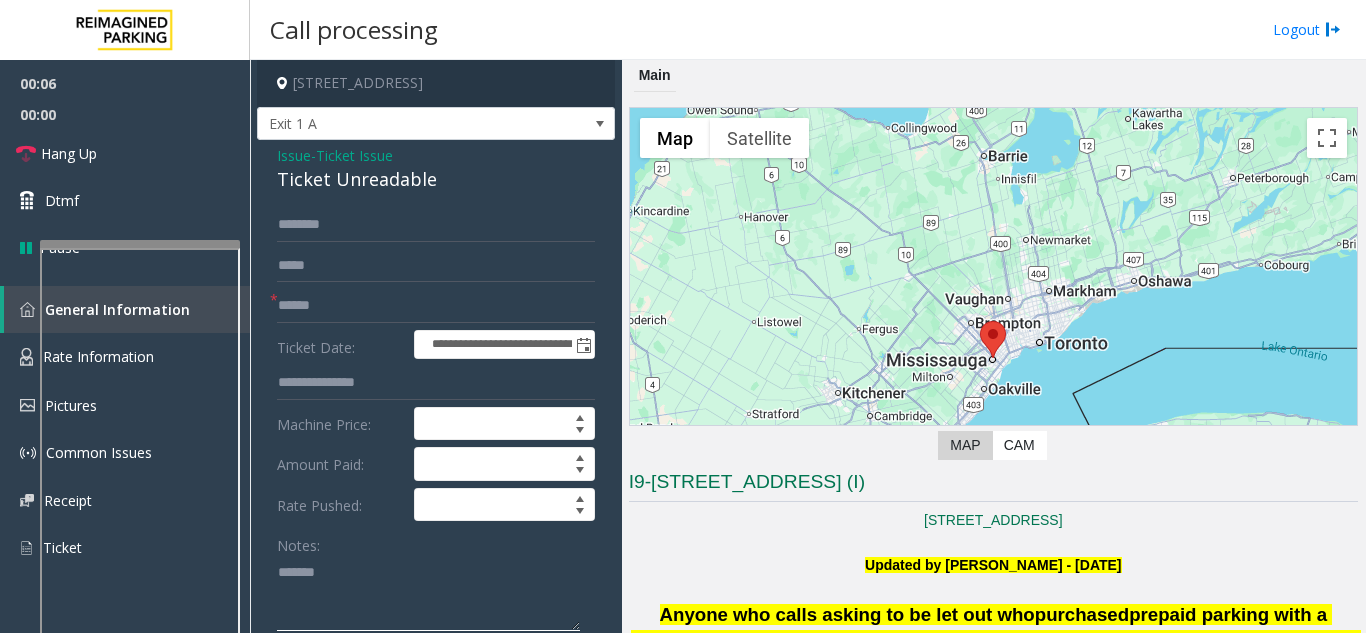 paste on "**********" 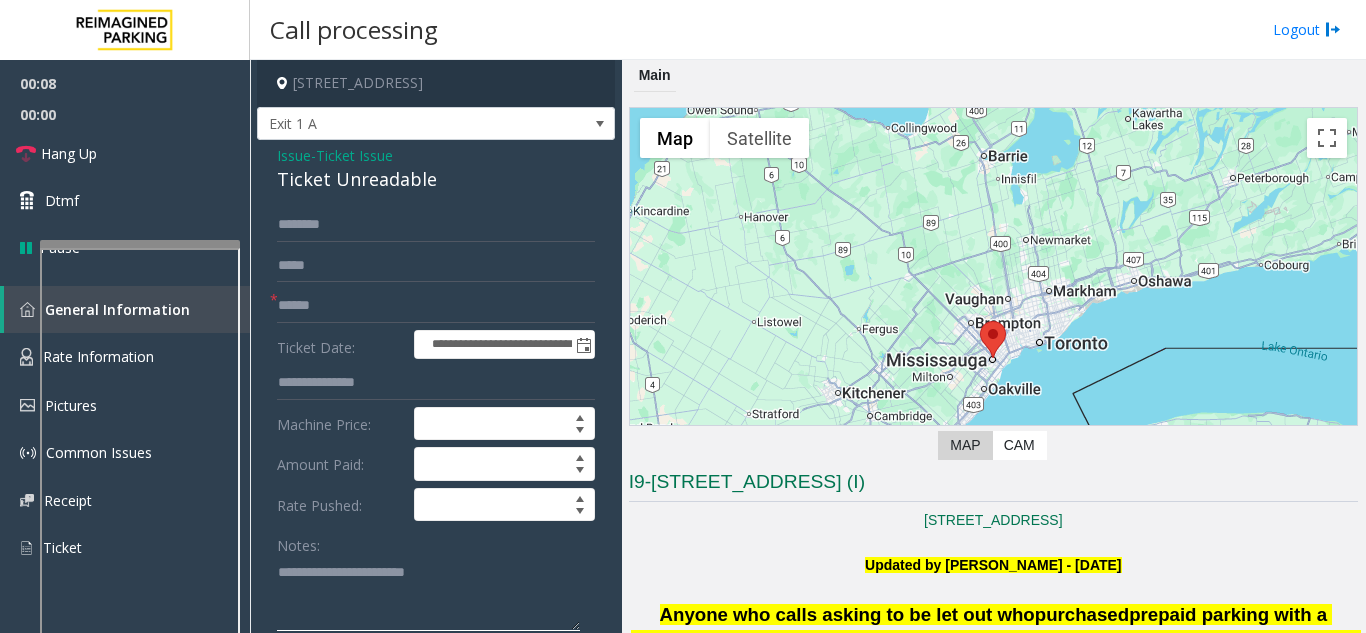 click 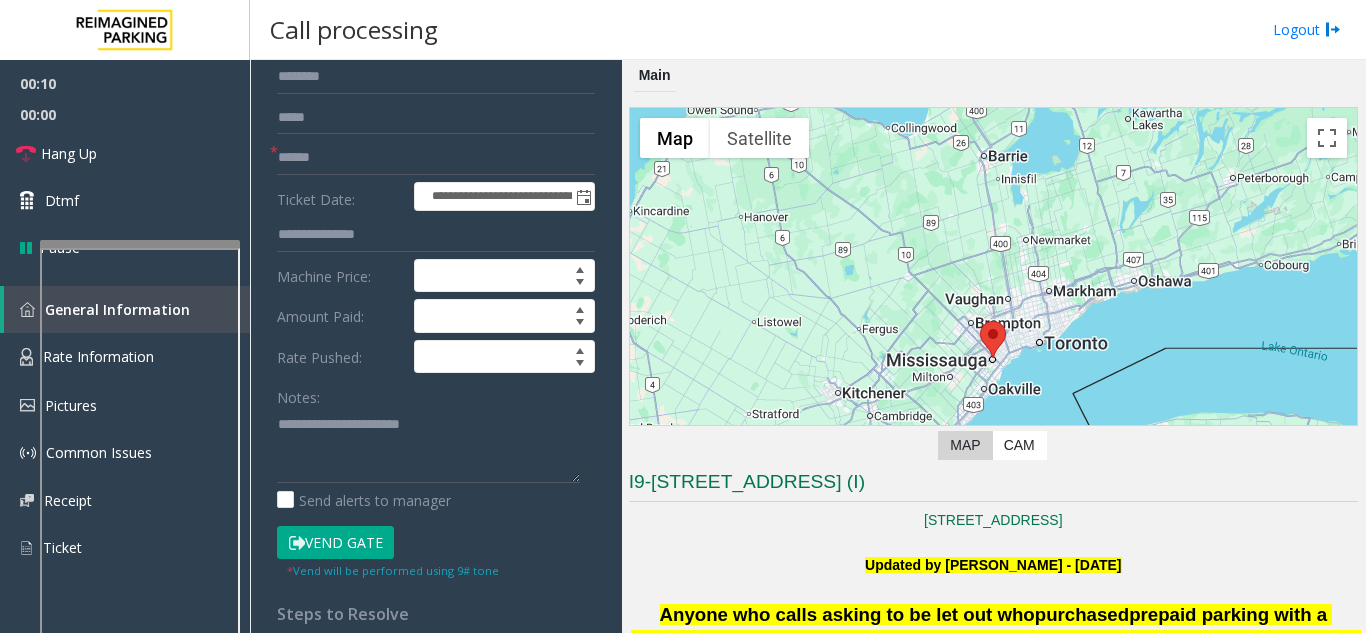 scroll, scrollTop: 200, scrollLeft: 0, axis: vertical 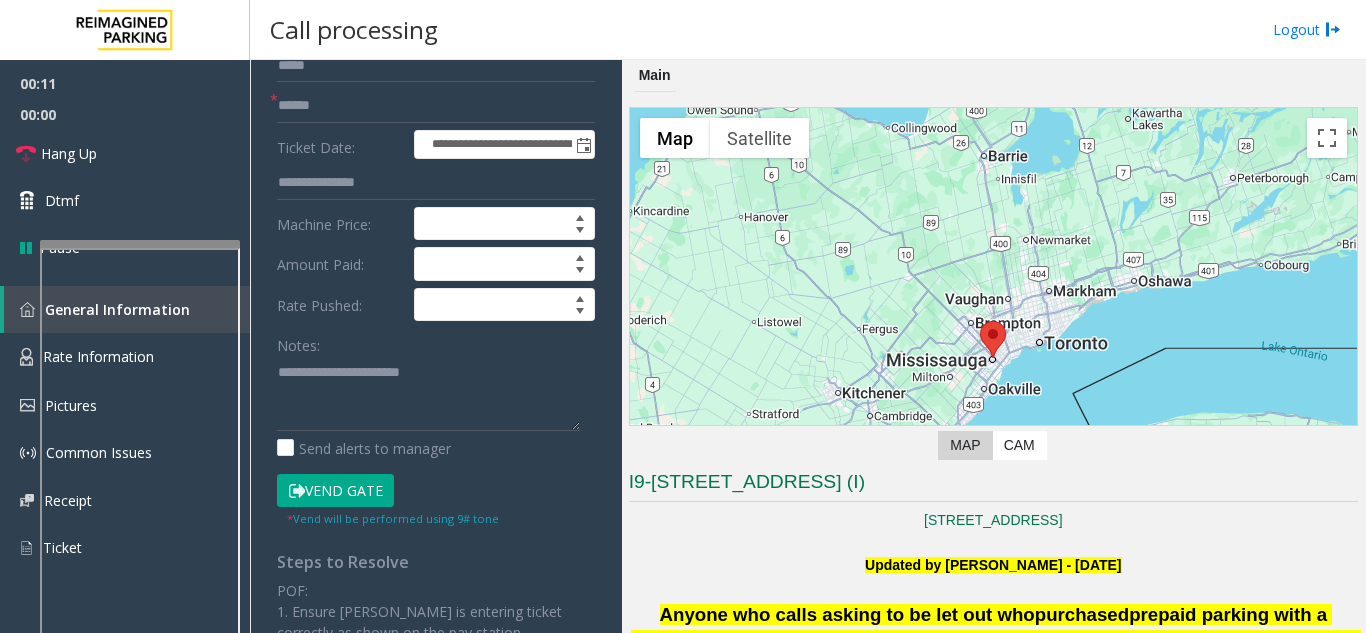 click on "Vend Gate" 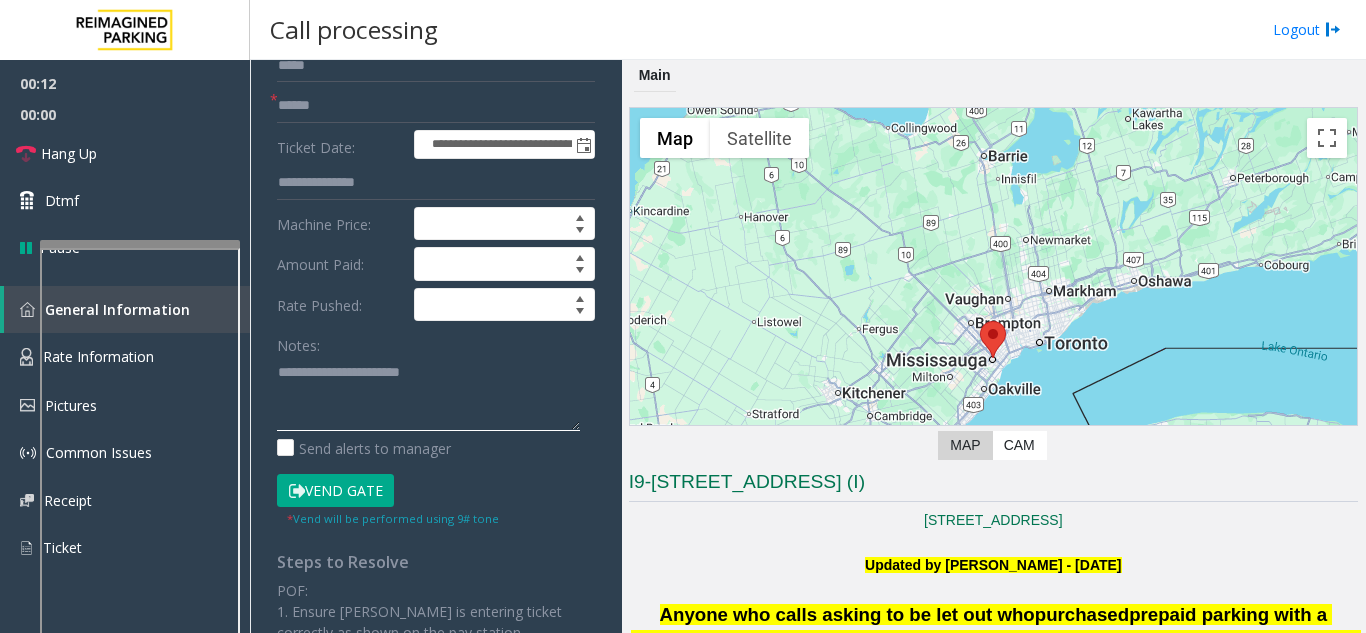 click 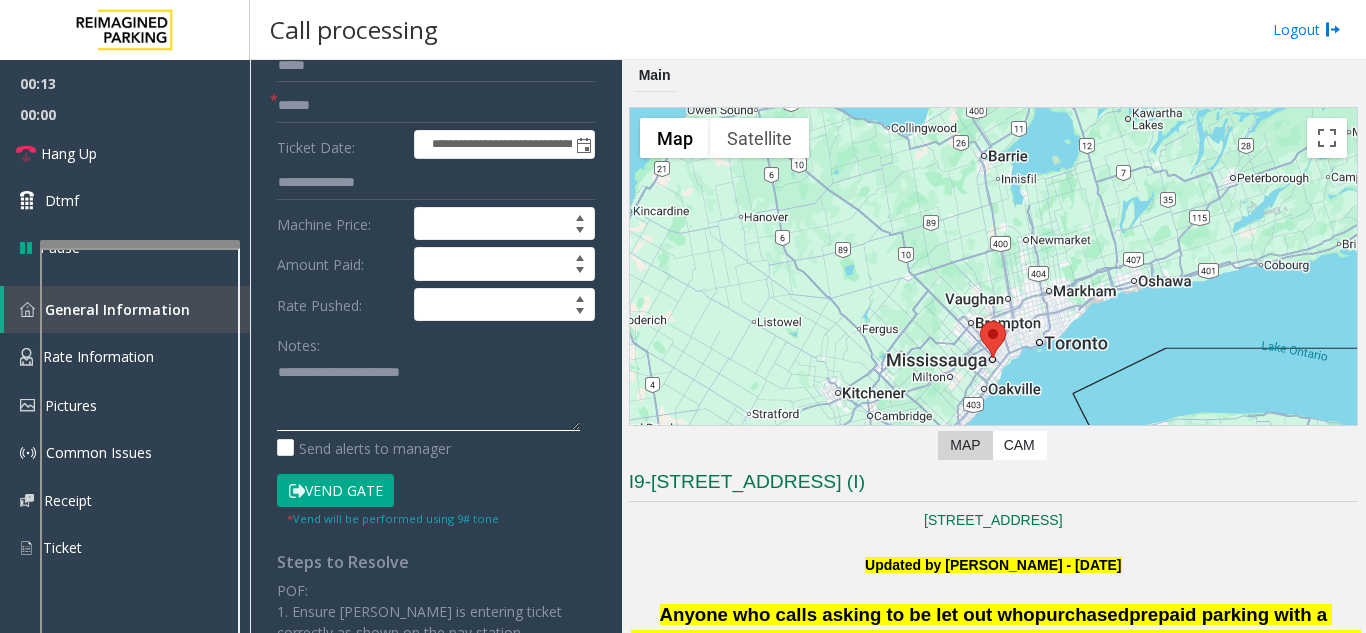 paste on "**********" 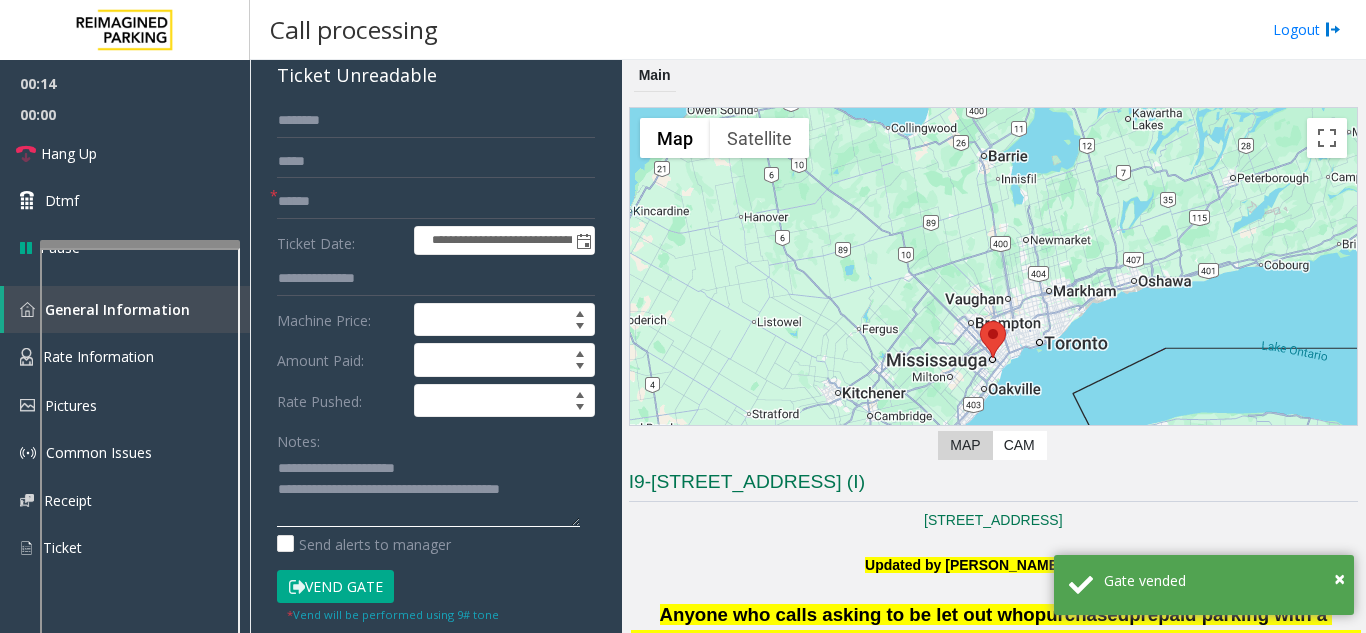 scroll, scrollTop: 0, scrollLeft: 0, axis: both 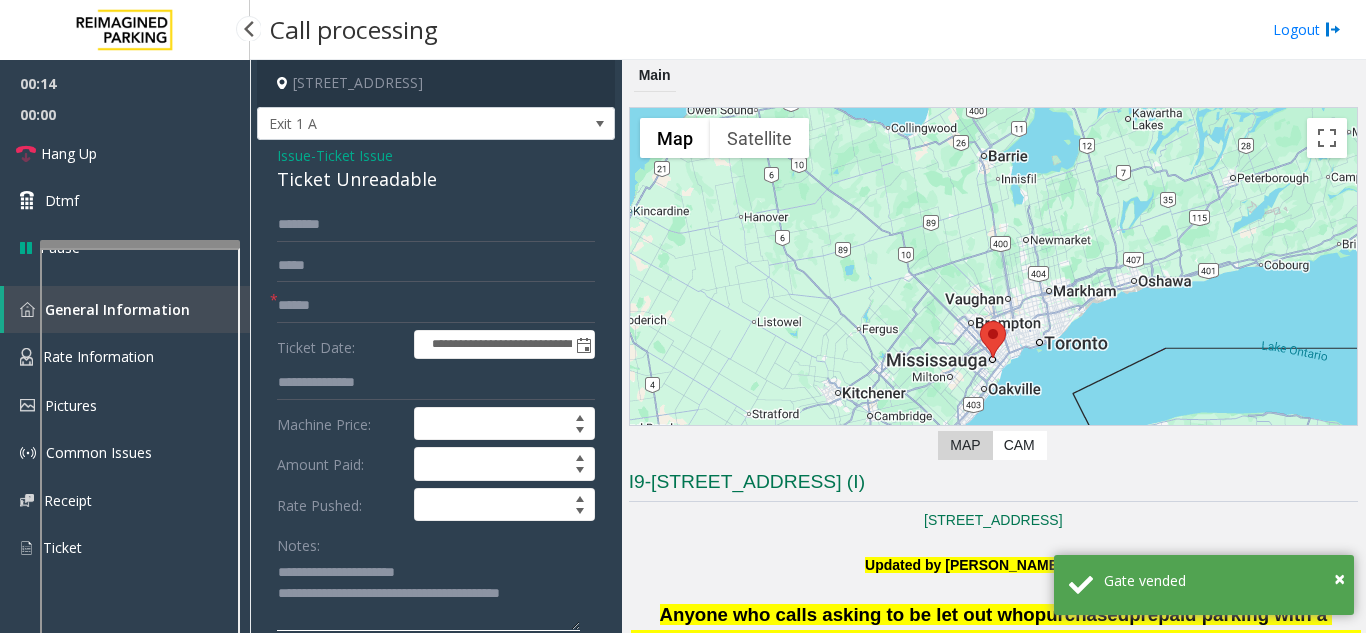 type on "**********" 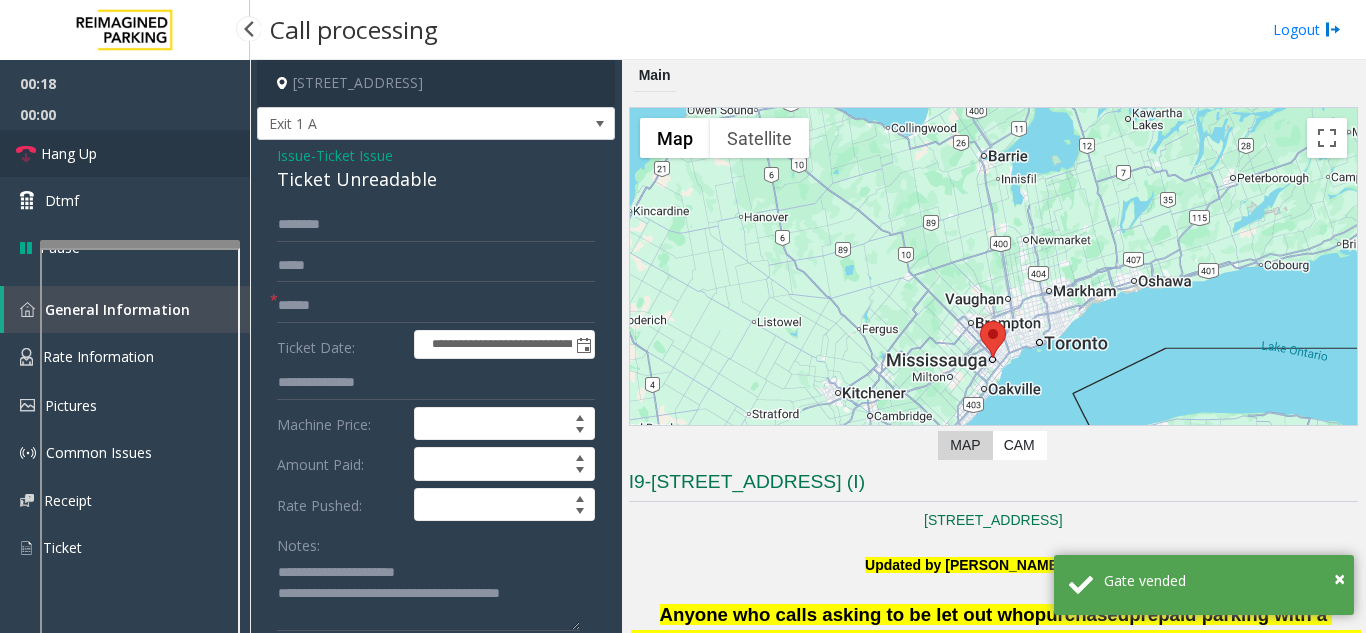click on "Hang Up" at bounding box center [125, 153] 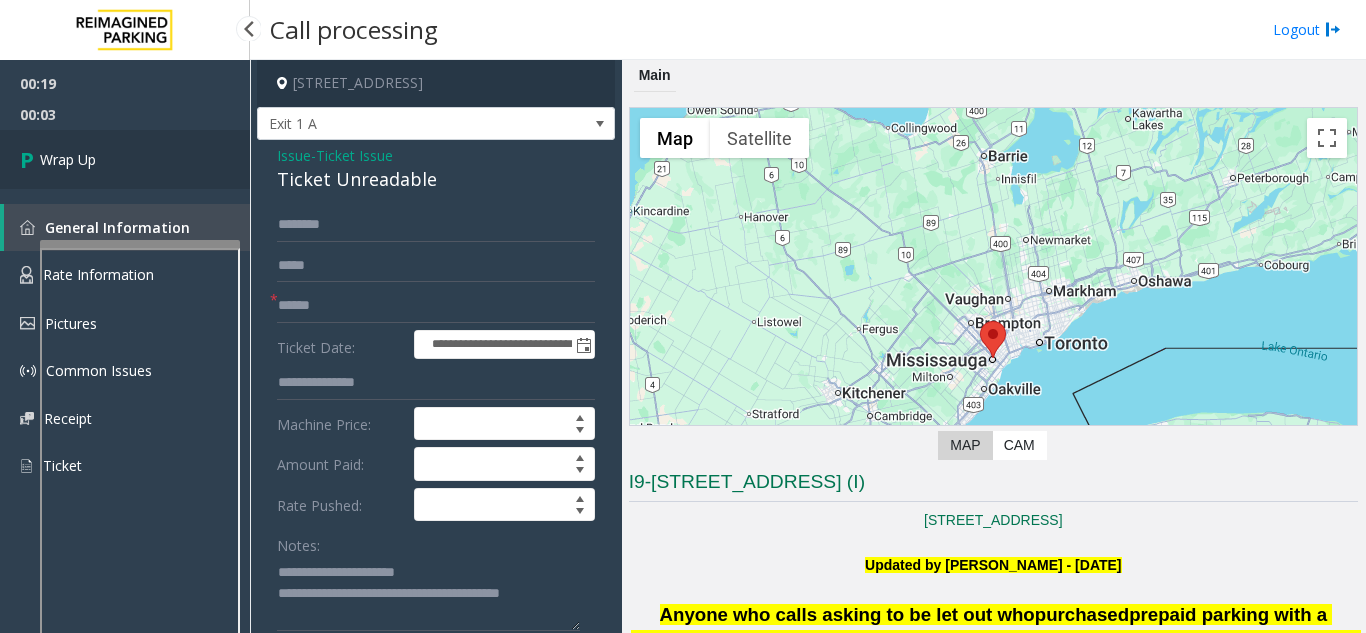 click on "Wrap Up" at bounding box center (125, 159) 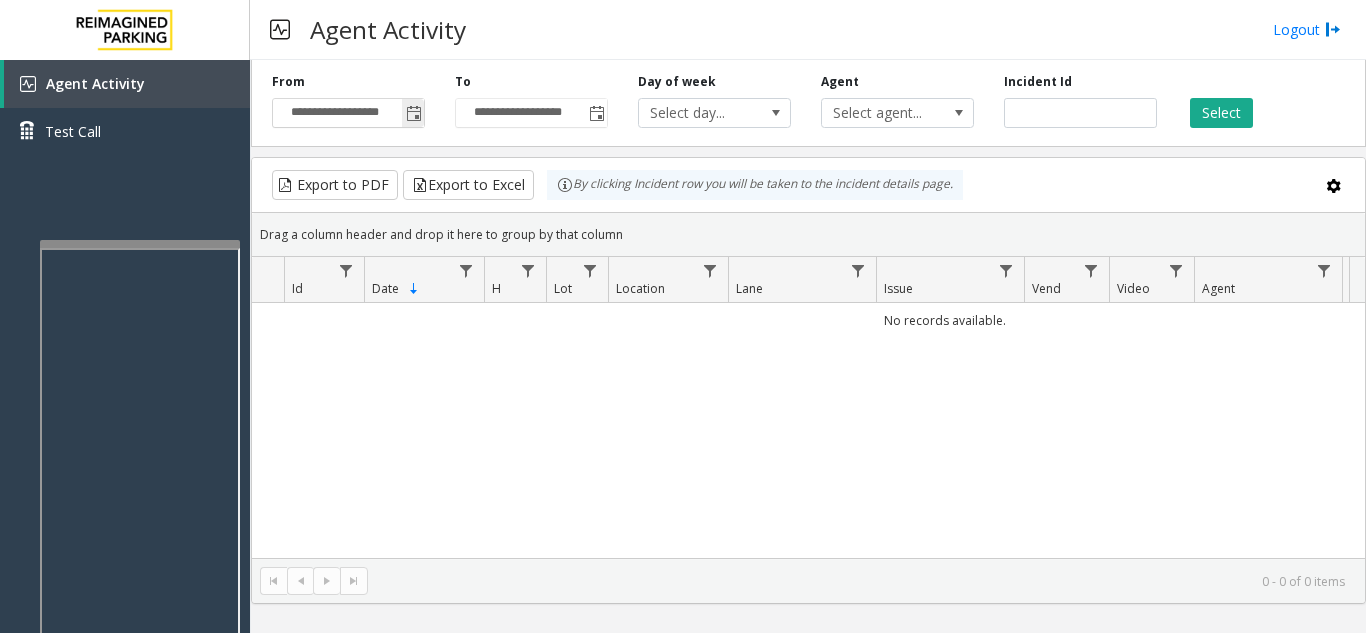 click 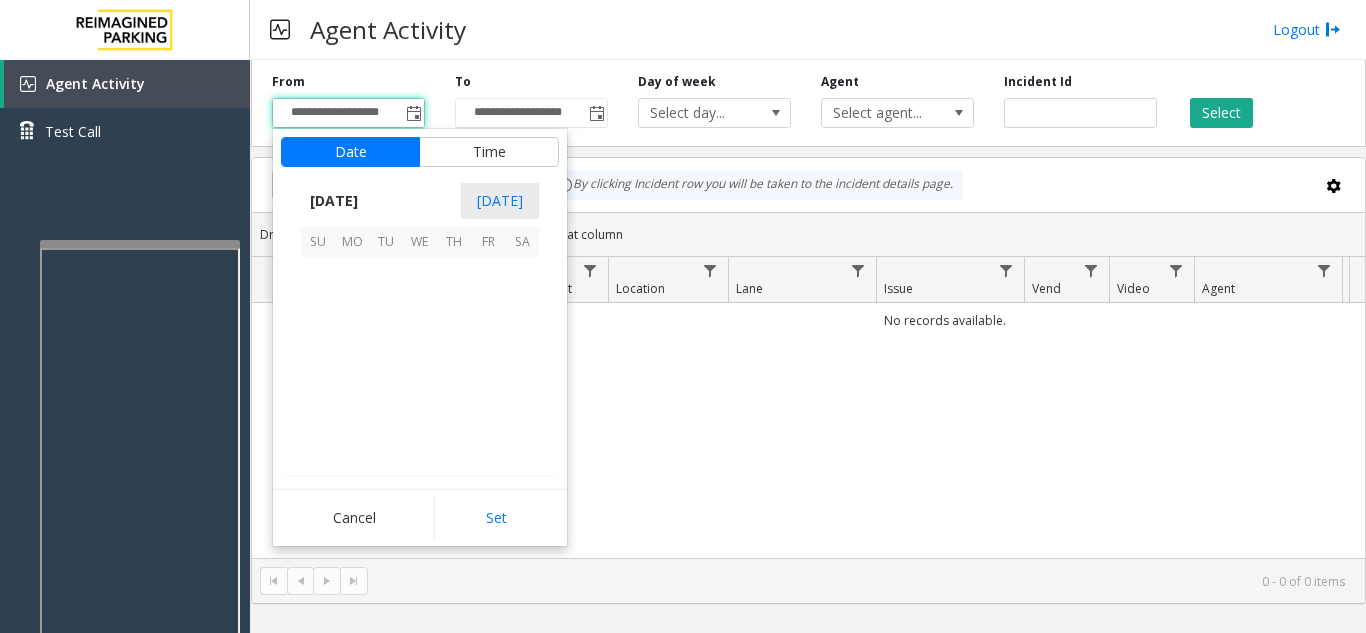 scroll, scrollTop: 358428, scrollLeft: 0, axis: vertical 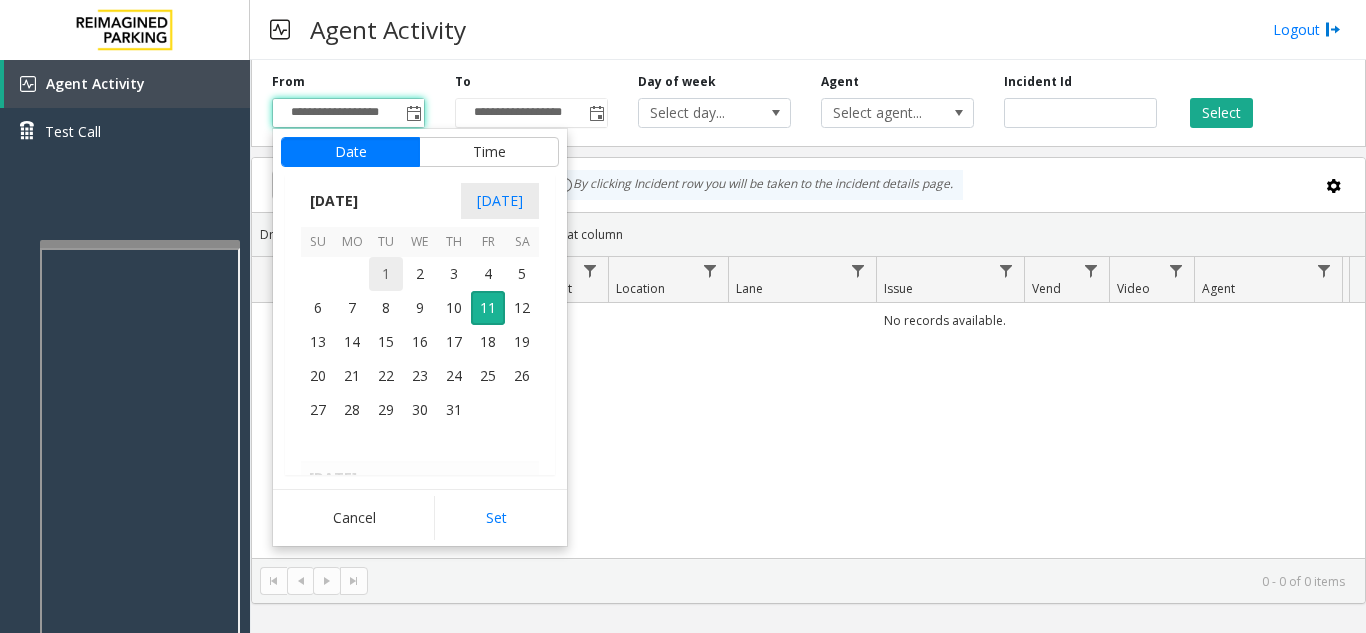 click on "1" at bounding box center [386, 274] 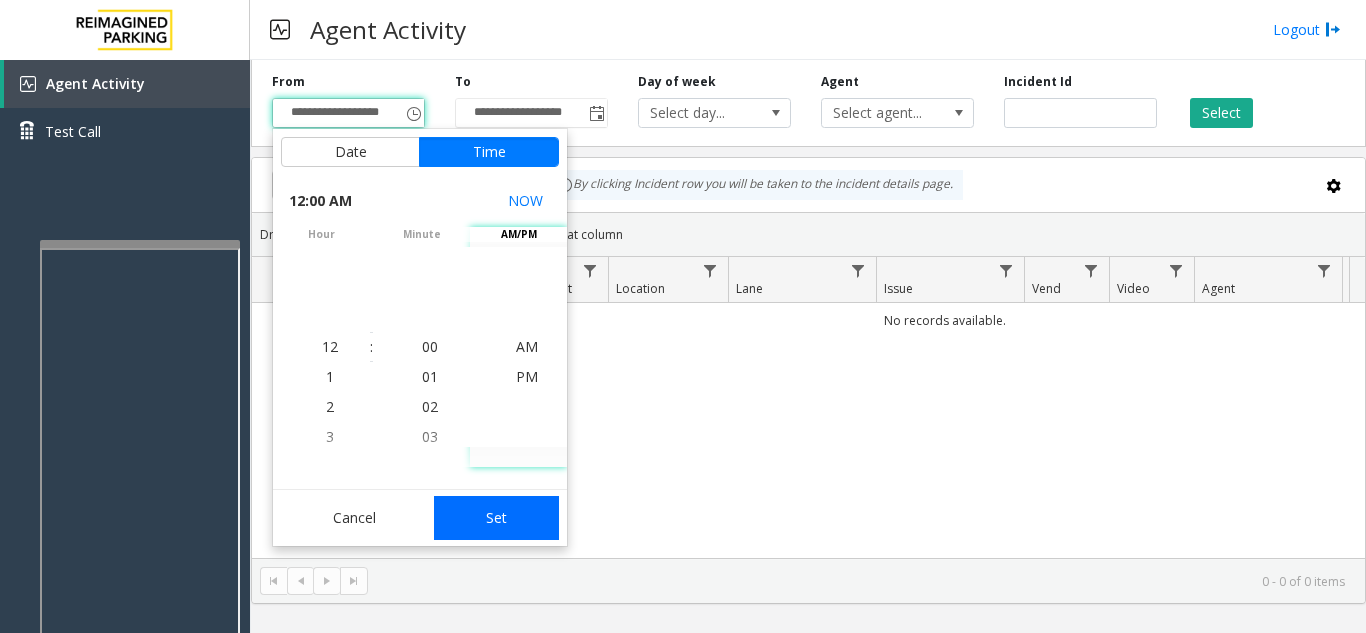 click on "Set" 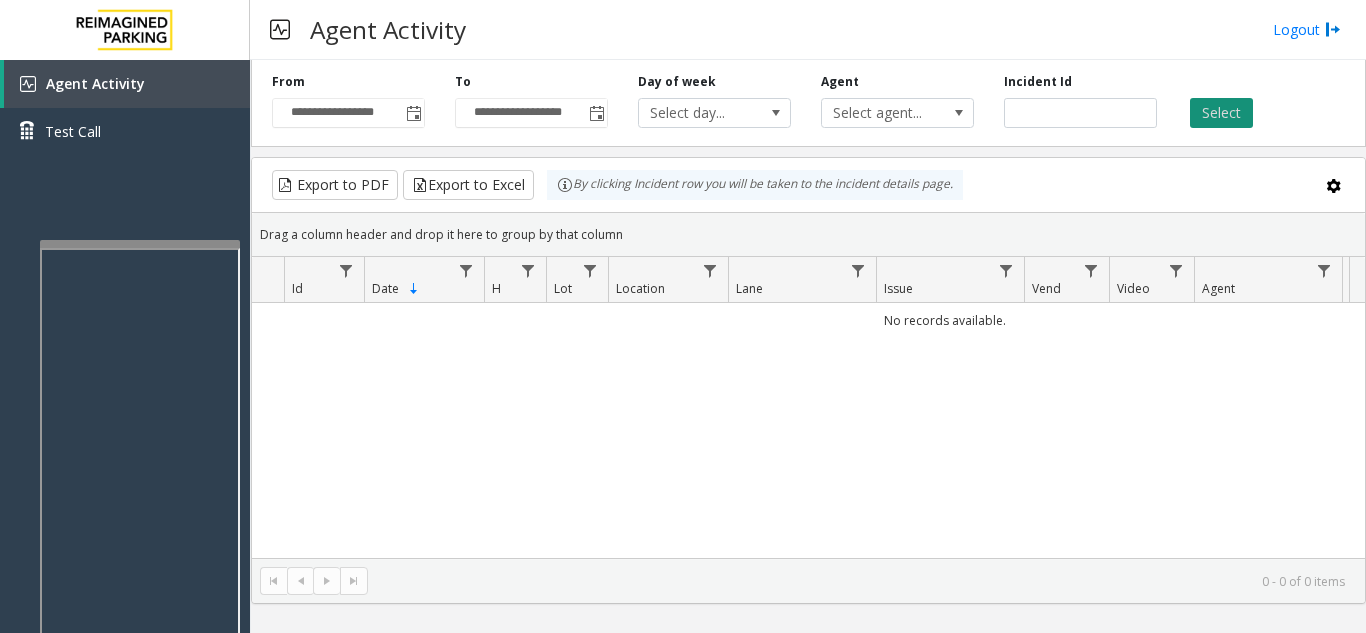 click on "Select" 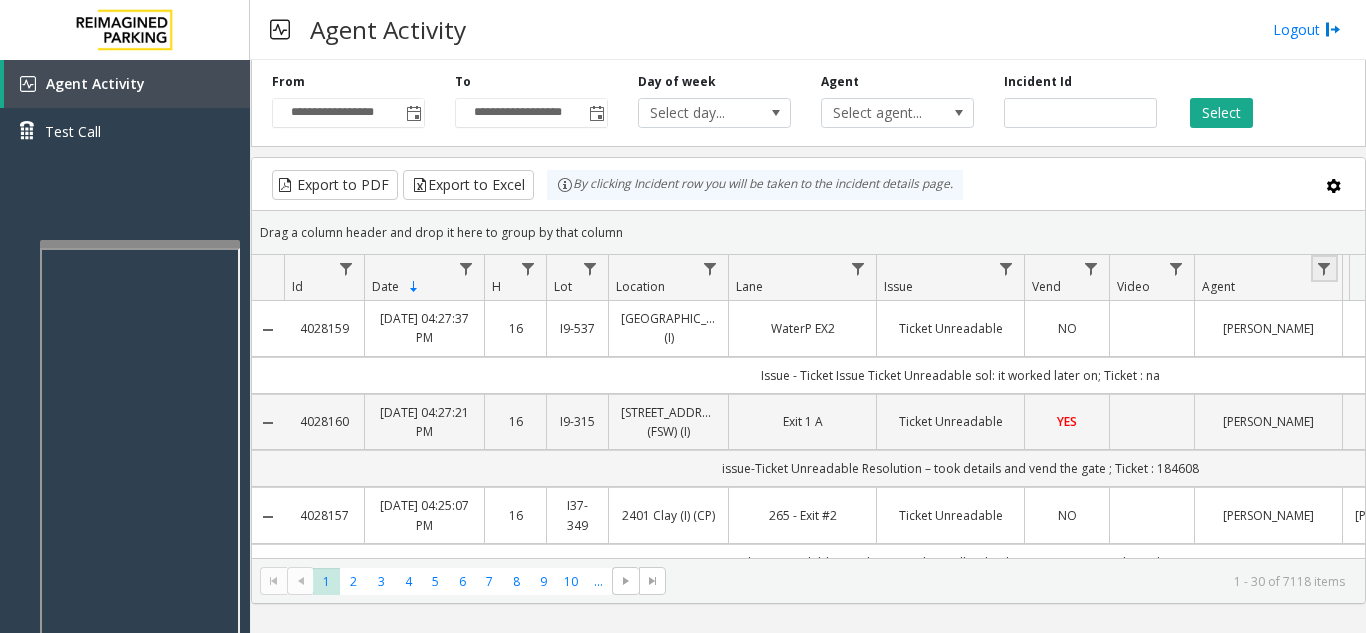 click 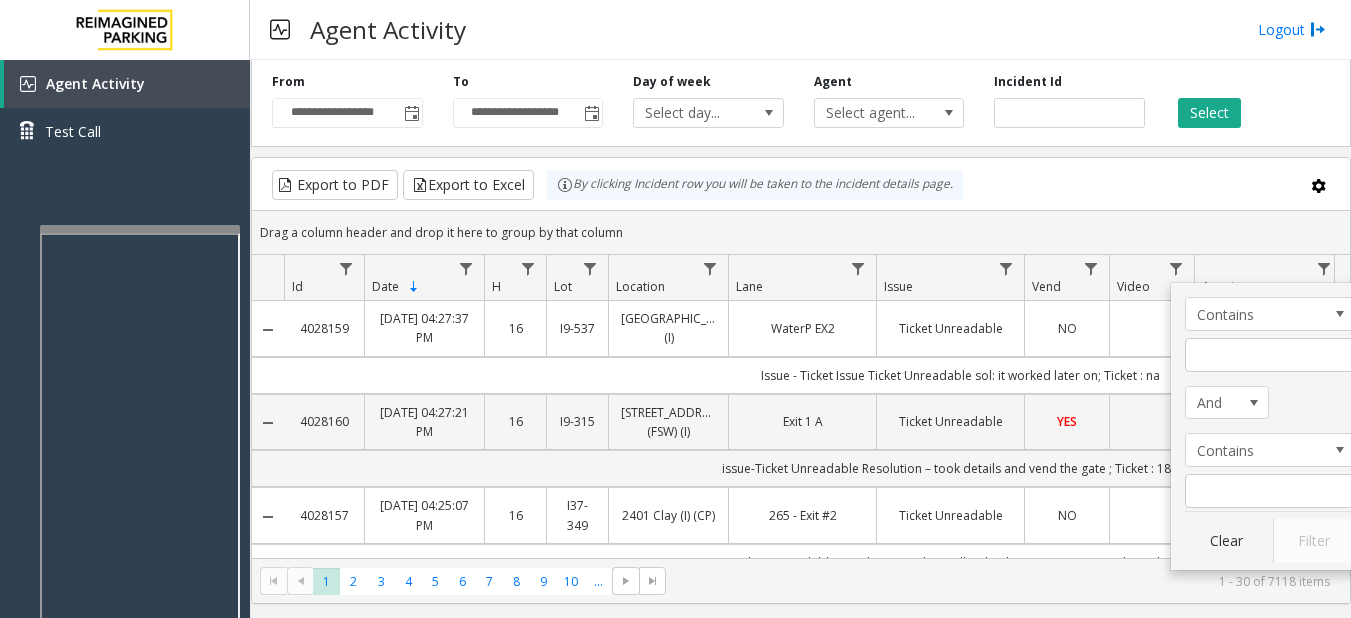 click on "Issue - Ticket Issue
Ticket Unreadable
sol: it worked later on; Ticket : na" 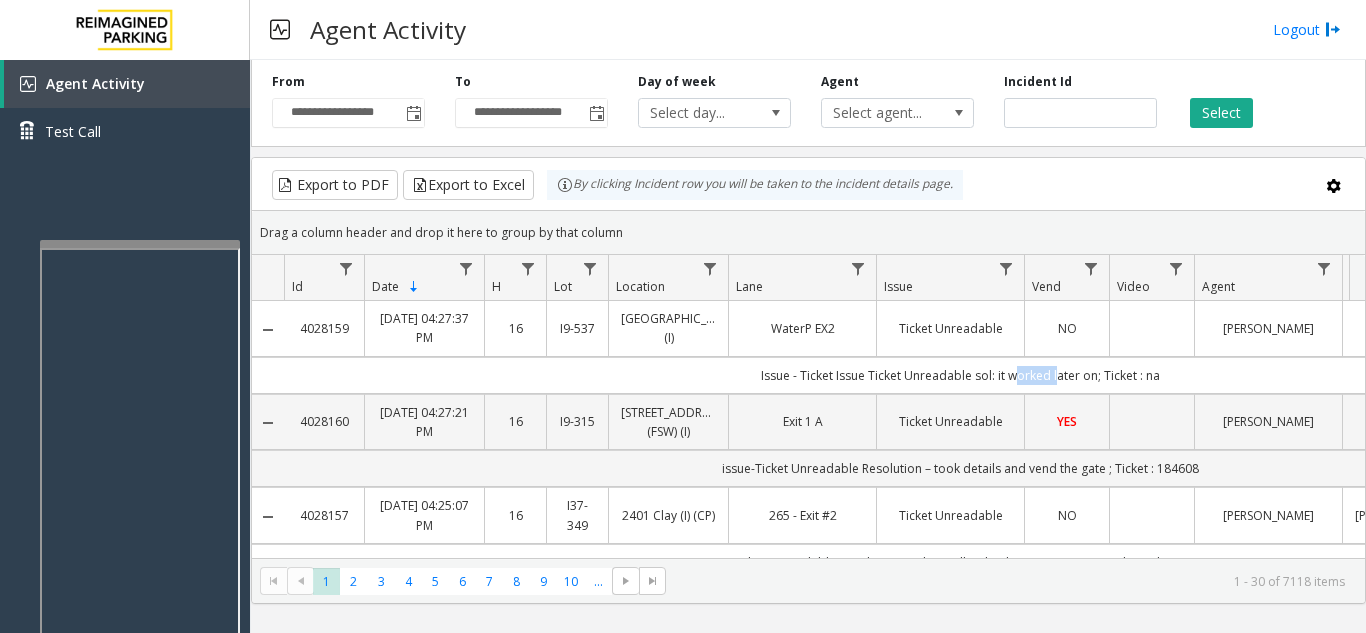 click on "Issue - Ticket Issue
Ticket Unreadable
sol: it worked later on; Ticket : na" 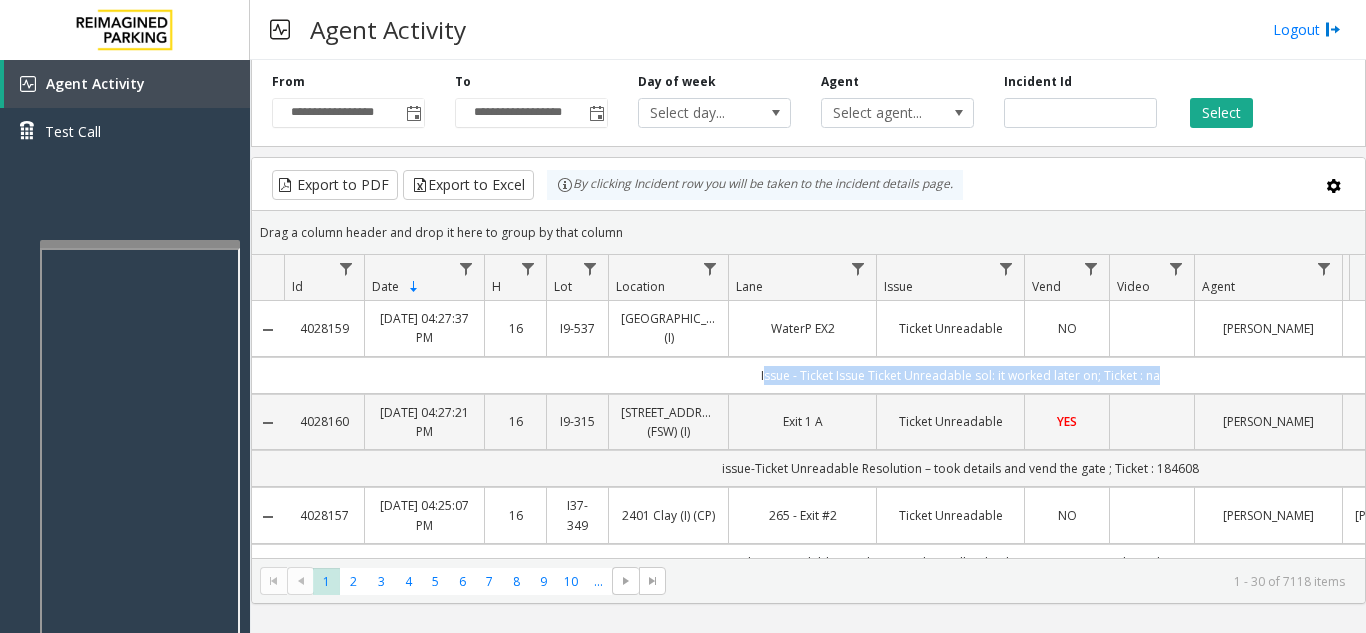 click on "Issue - Ticket Issue
Ticket Unreadable
sol: it worked later on; Ticket : na" 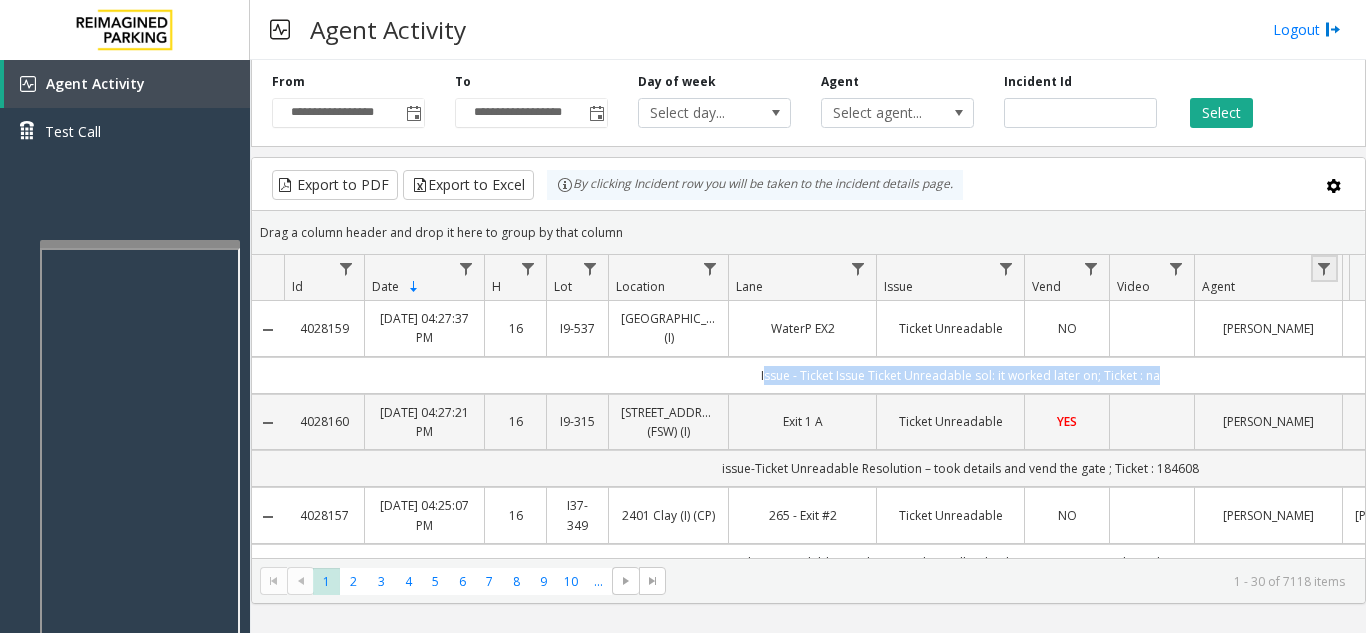 click 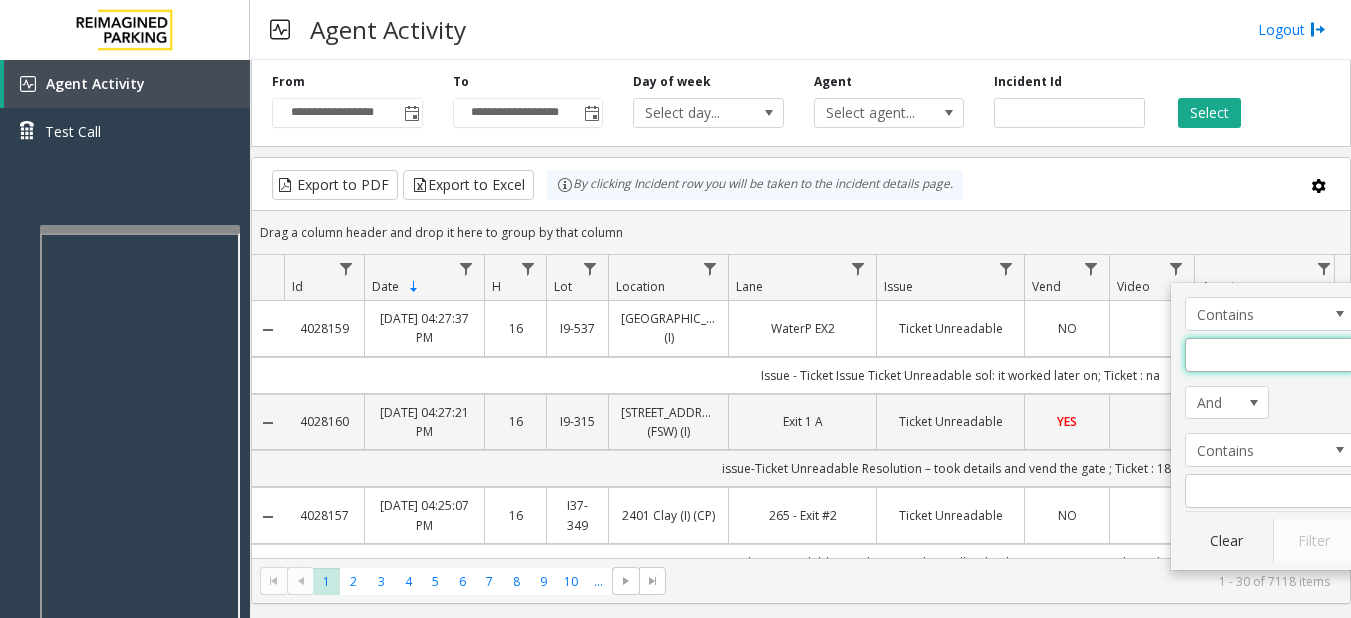 click 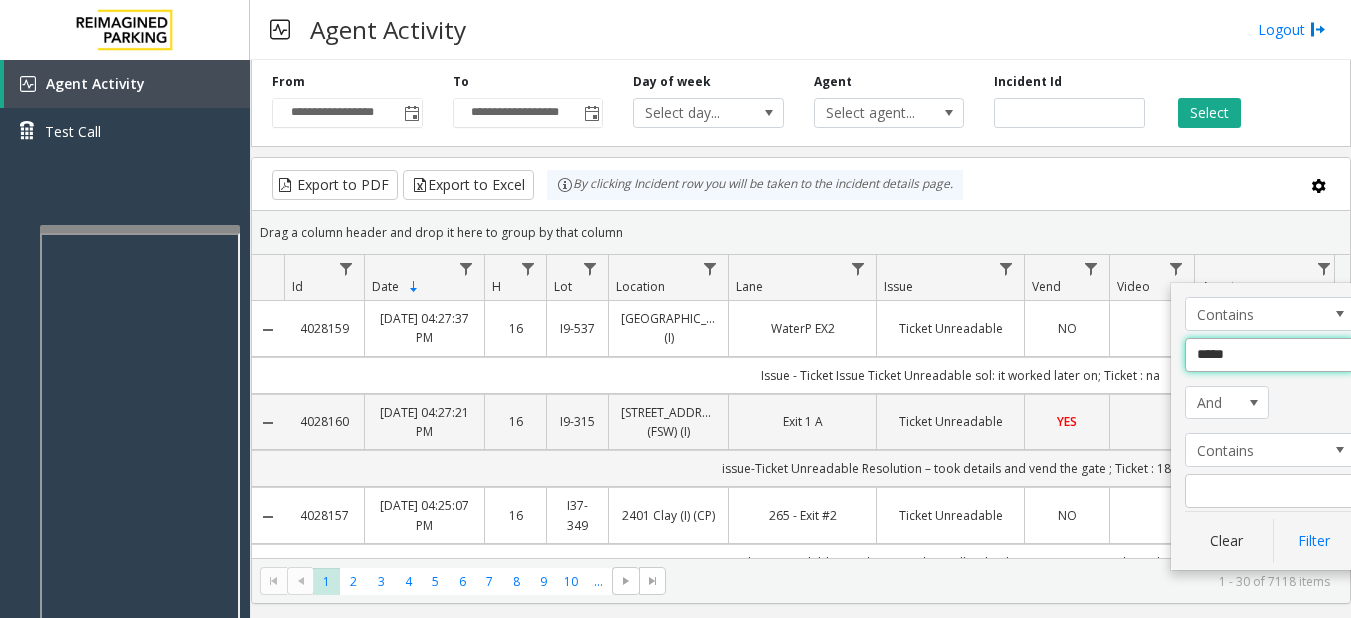 type on "******" 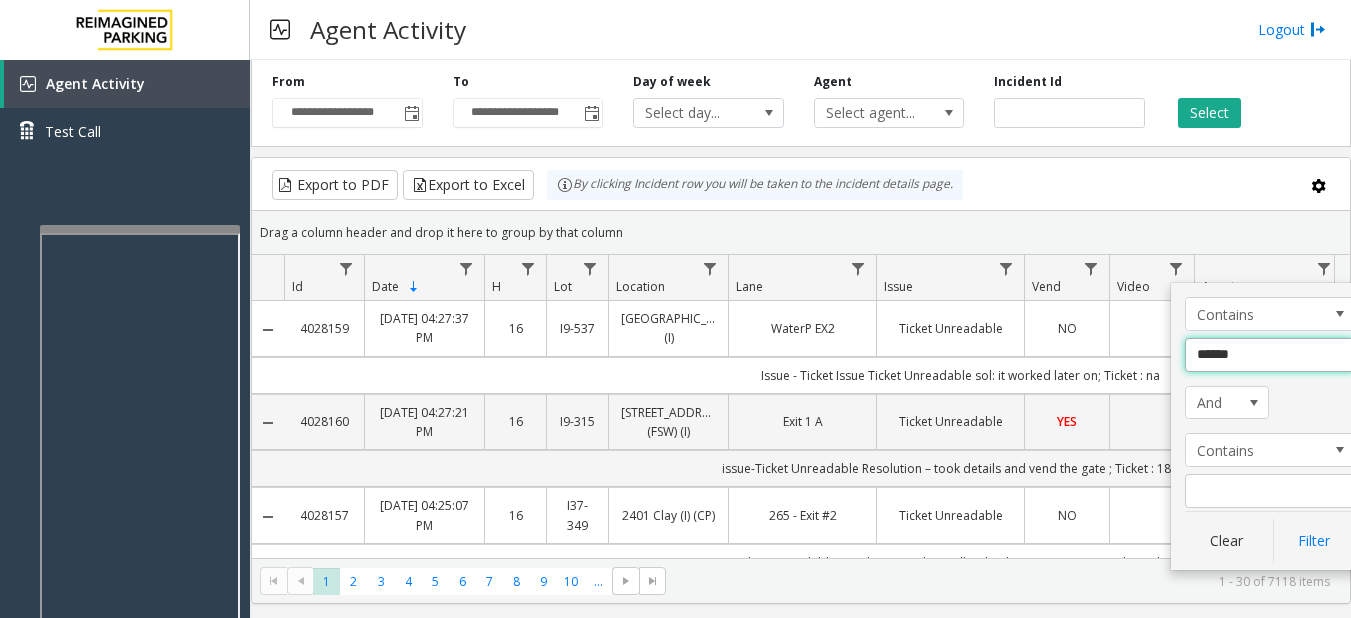 click on "Filter" 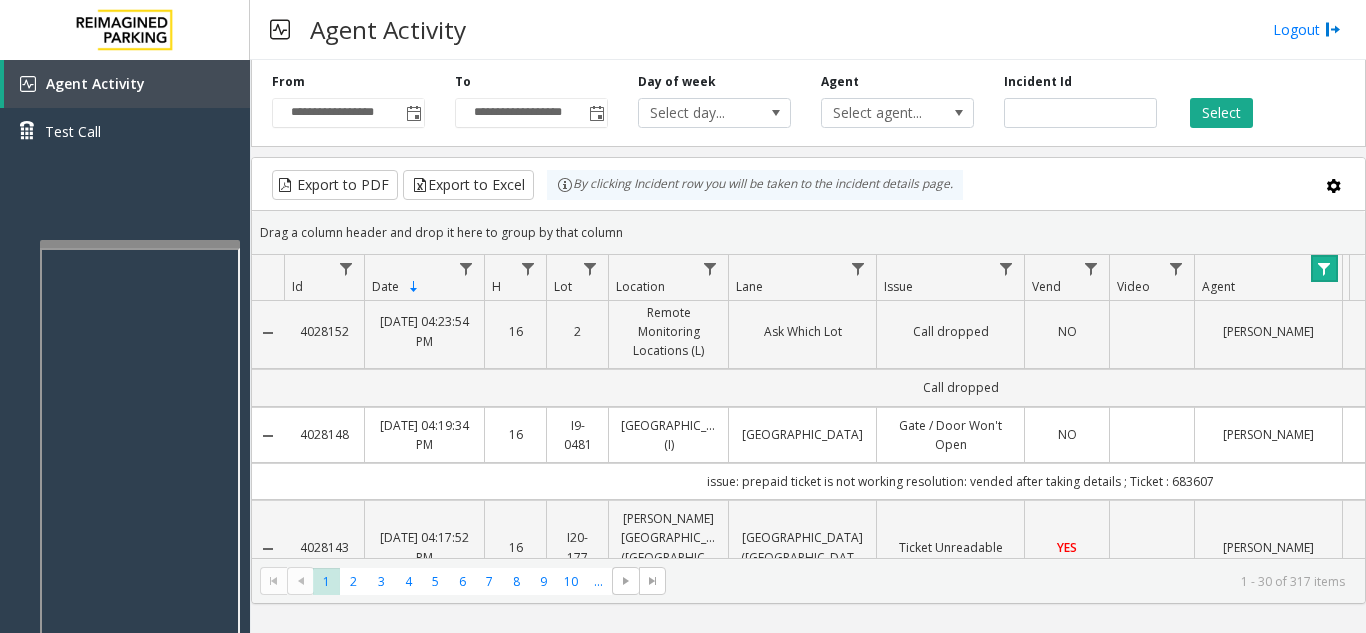 scroll, scrollTop: 200, scrollLeft: 0, axis: vertical 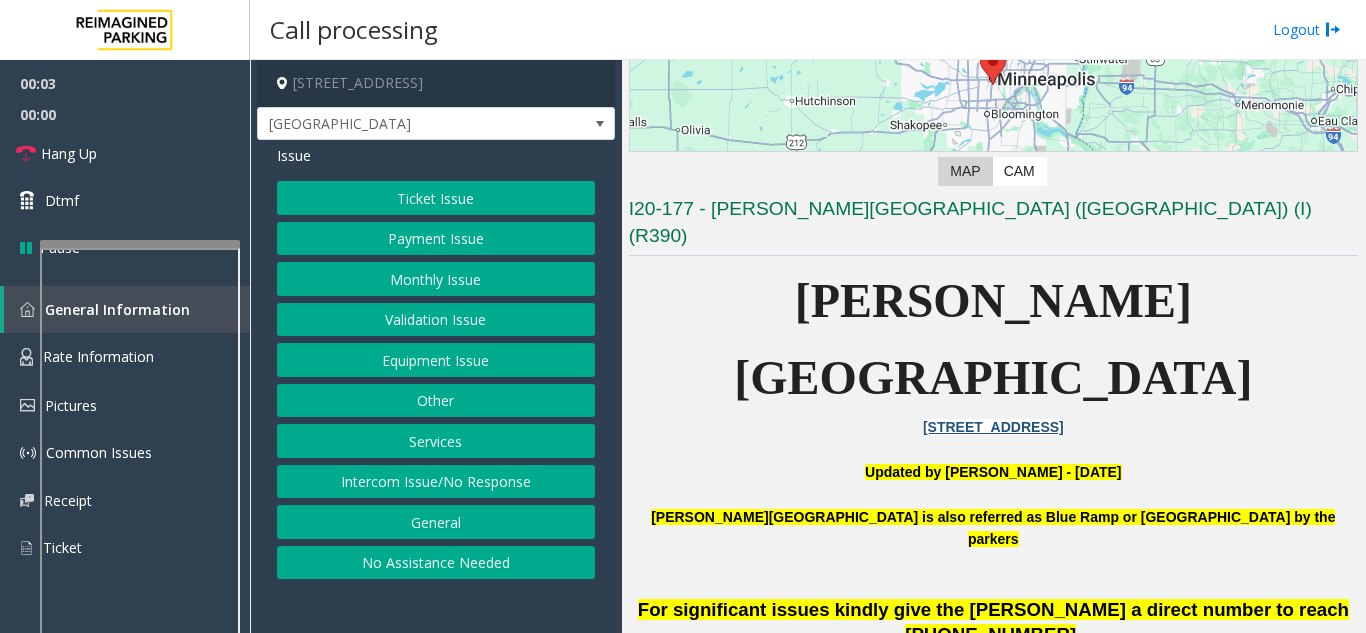 click on "Updated by [PERSON_NAME] - [DATE]" 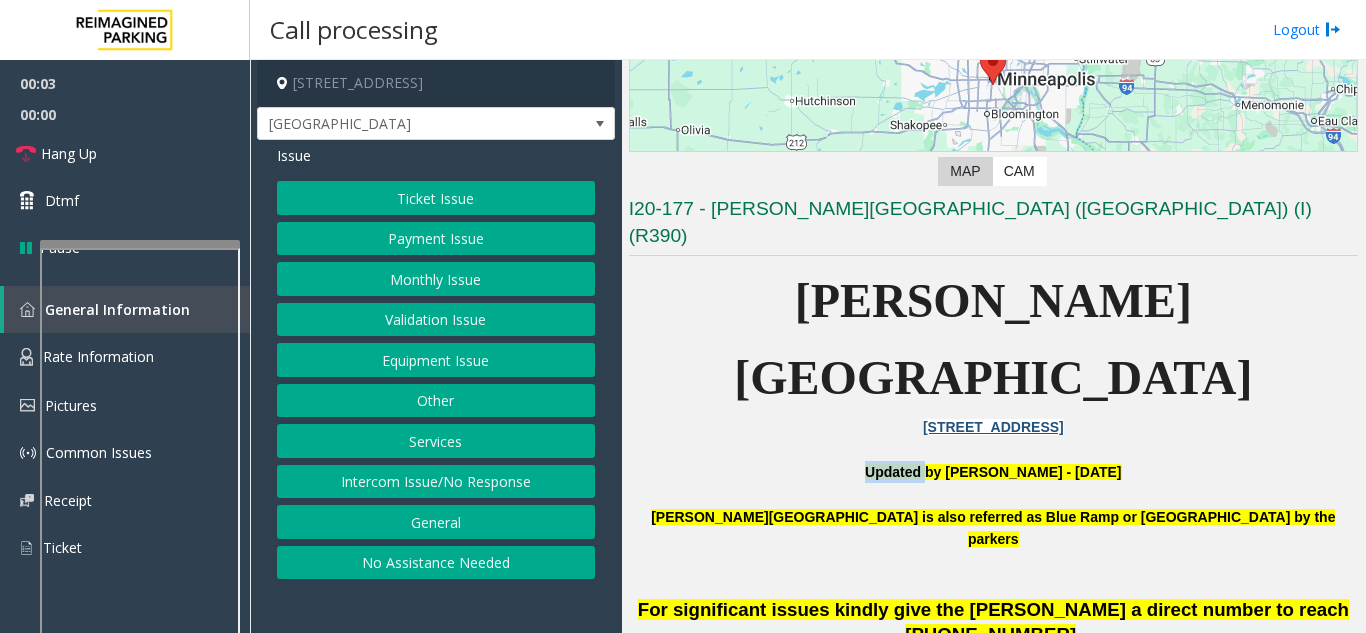 click on "Updated by [PERSON_NAME] - [DATE]" 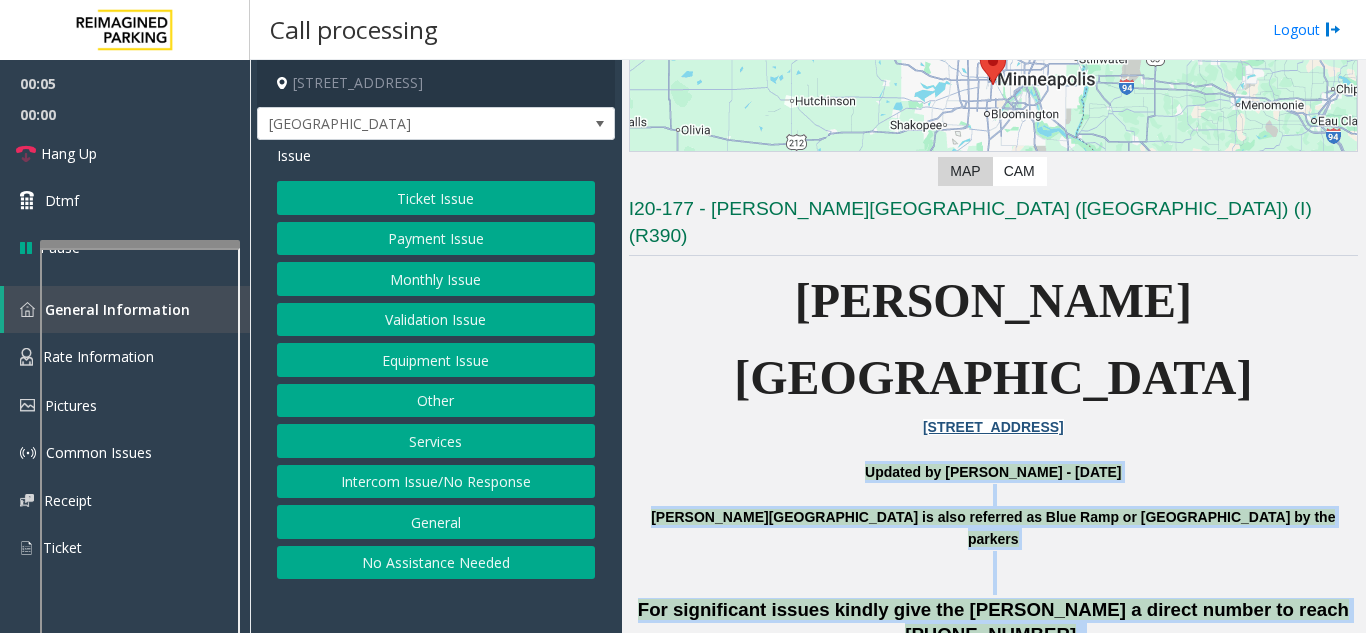 drag, startPoint x: 798, startPoint y: 357, endPoint x: 1072, endPoint y: 550, distance: 335.14923 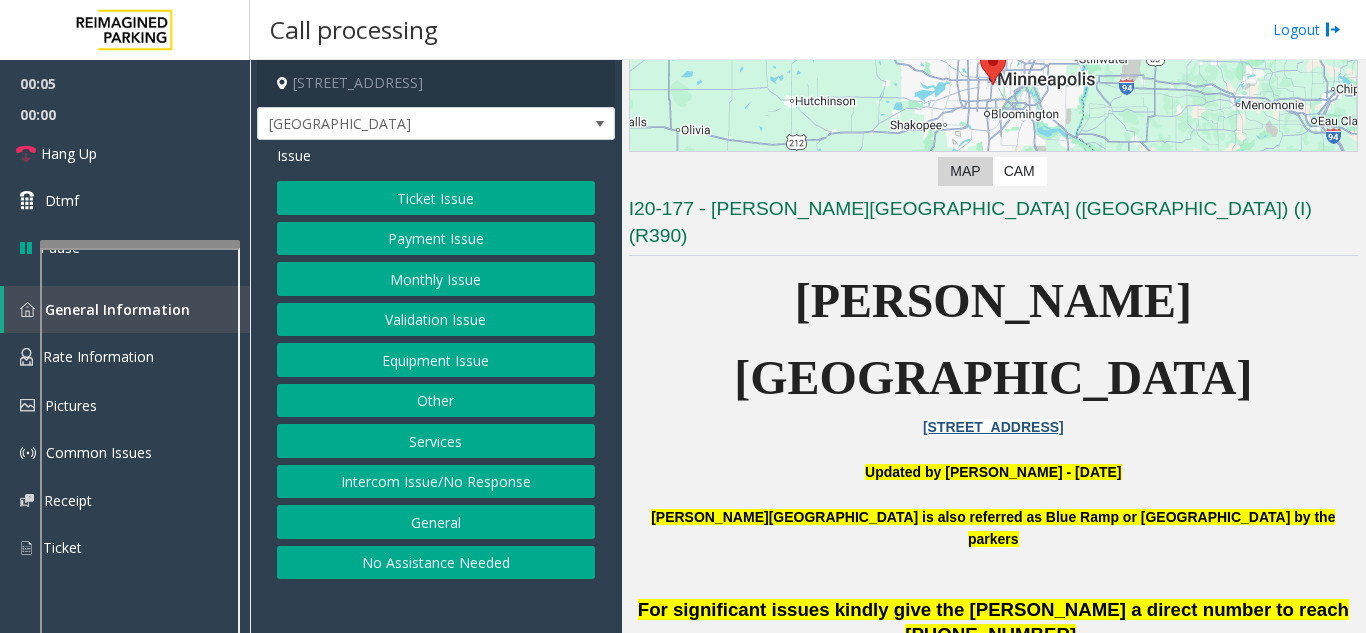 click on "IF YOU VEND THE GATE FOR AN EMPLOYEE ENSURE YOU LOG THEIR A# (EMPLOYEE NUMBER), nothing else is needed" 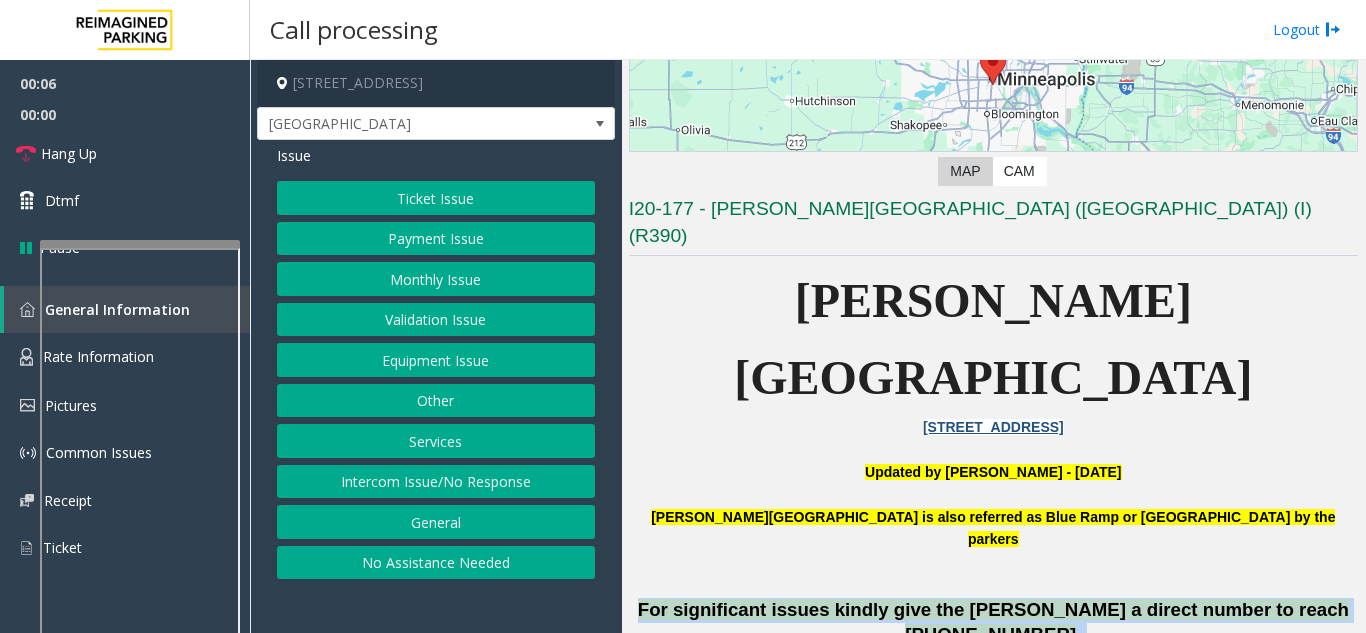 drag, startPoint x: 1072, startPoint y: 550, endPoint x: 987, endPoint y: 457, distance: 125.992065 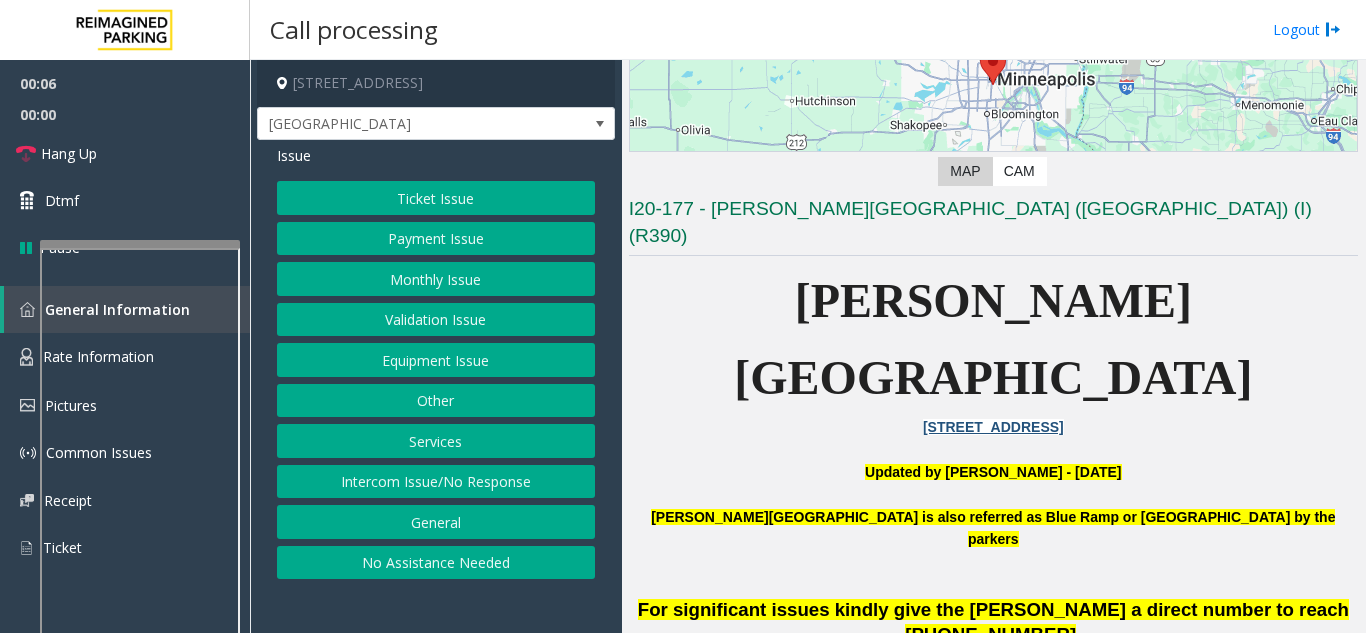 click on "[PERSON_NAME][GEOGRAPHIC_DATA] is also referred as Blue Ramp or [GEOGRAPHIC_DATA] by the parkers" 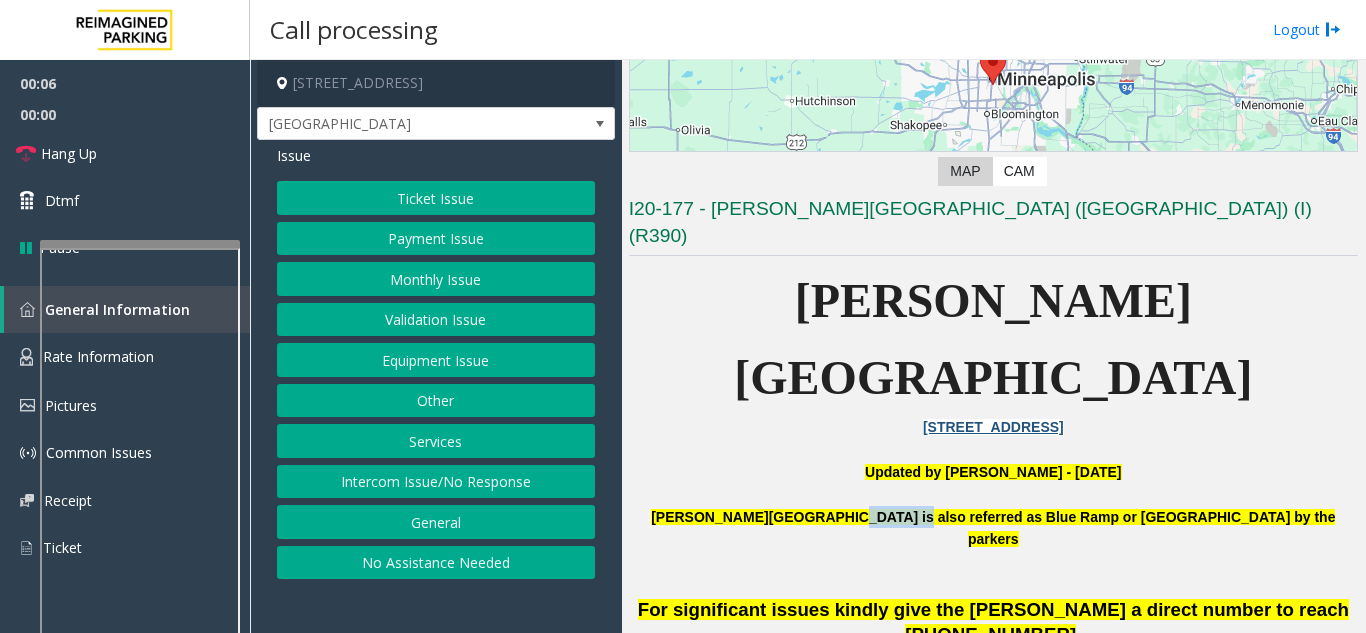 click on "[PERSON_NAME][GEOGRAPHIC_DATA] is also referred as Blue Ramp or [GEOGRAPHIC_DATA] by the parkers" 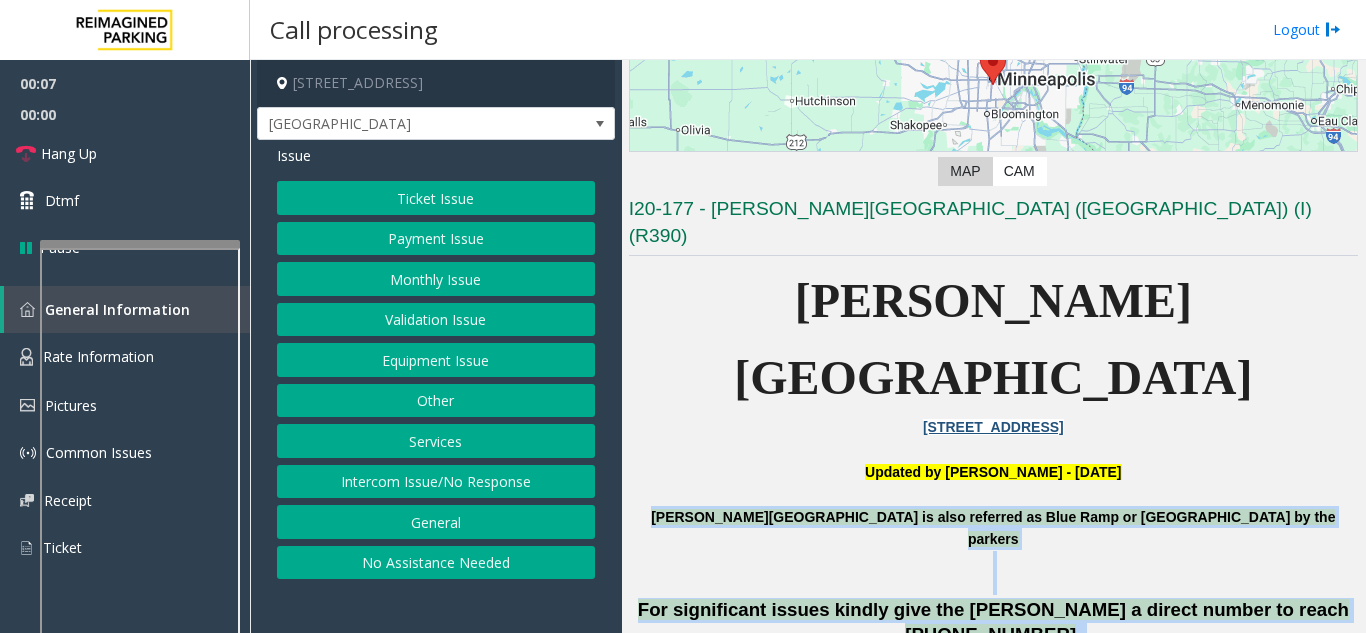 drag, startPoint x: 903, startPoint y: 409, endPoint x: 1015, endPoint y: 551, distance: 180.85353 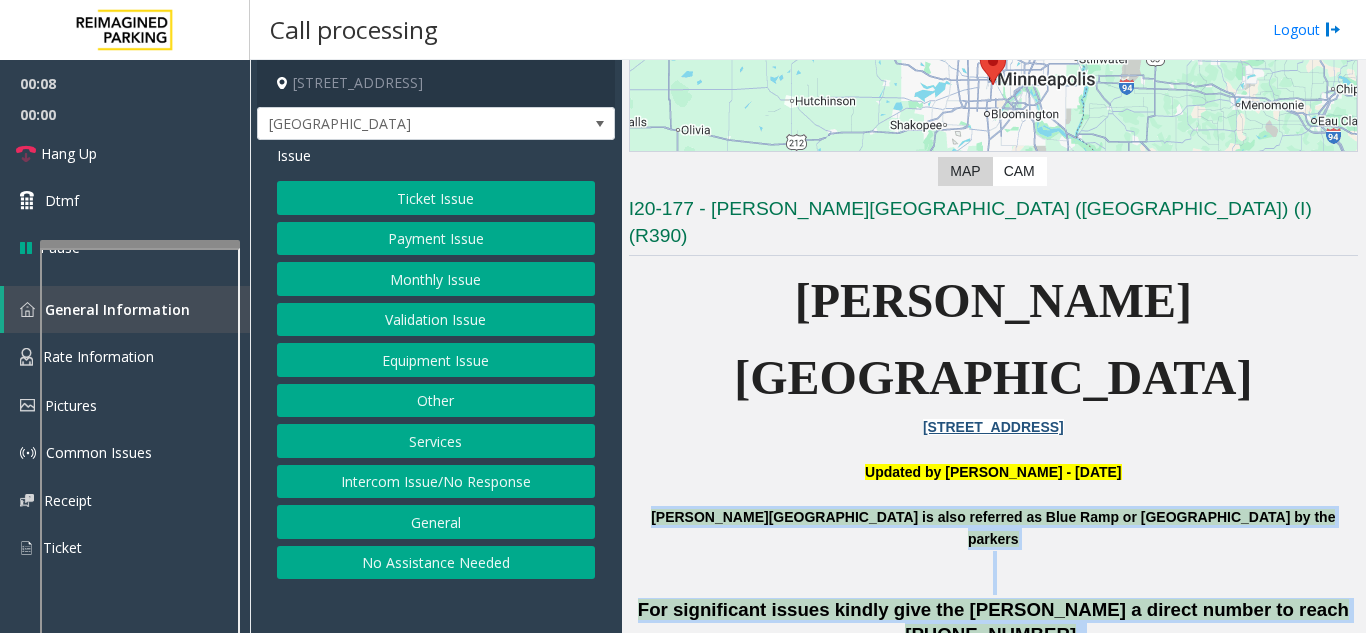 click on "IF YOU VEND THE GATE FOR AN EMPLOYEE ENSURE YOU LOG THEIR A# (EMPLOYEE NUMBER), nothing else is needed" 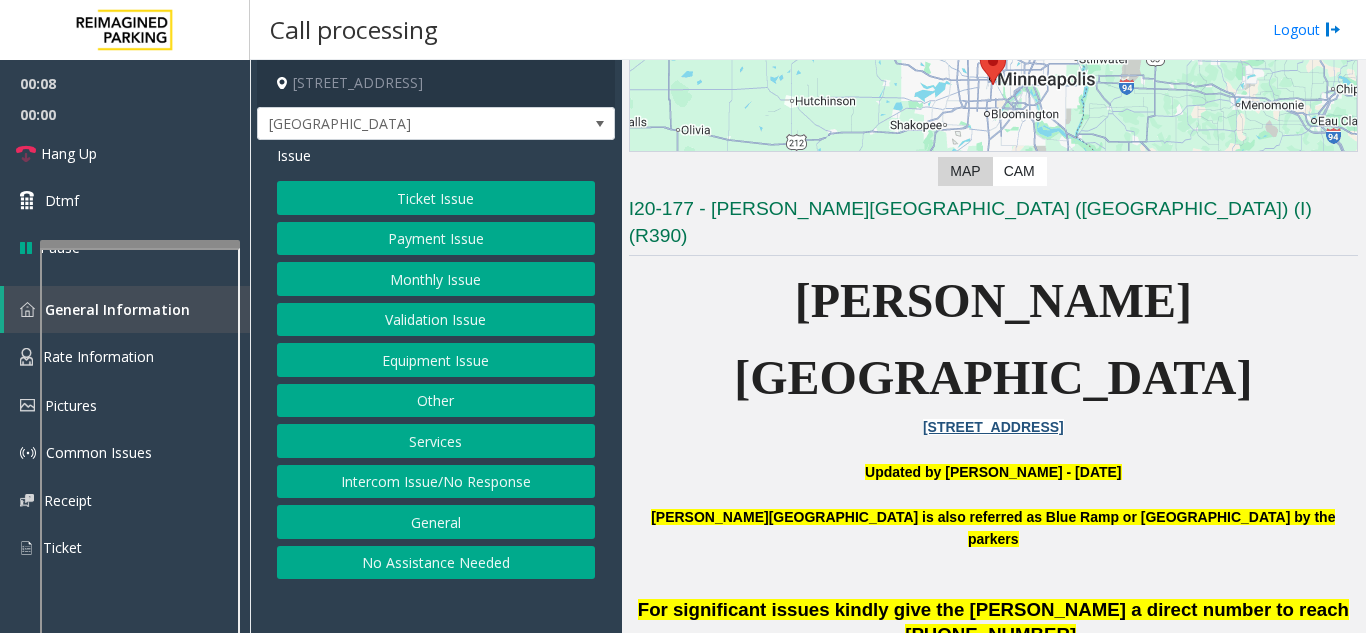 click on "IF YOU VEND THE GATE FOR AN EMPLOYEE ENSURE YOU LOG THEIR A# (EMPLOYEE NUMBER), nothing else is needed" 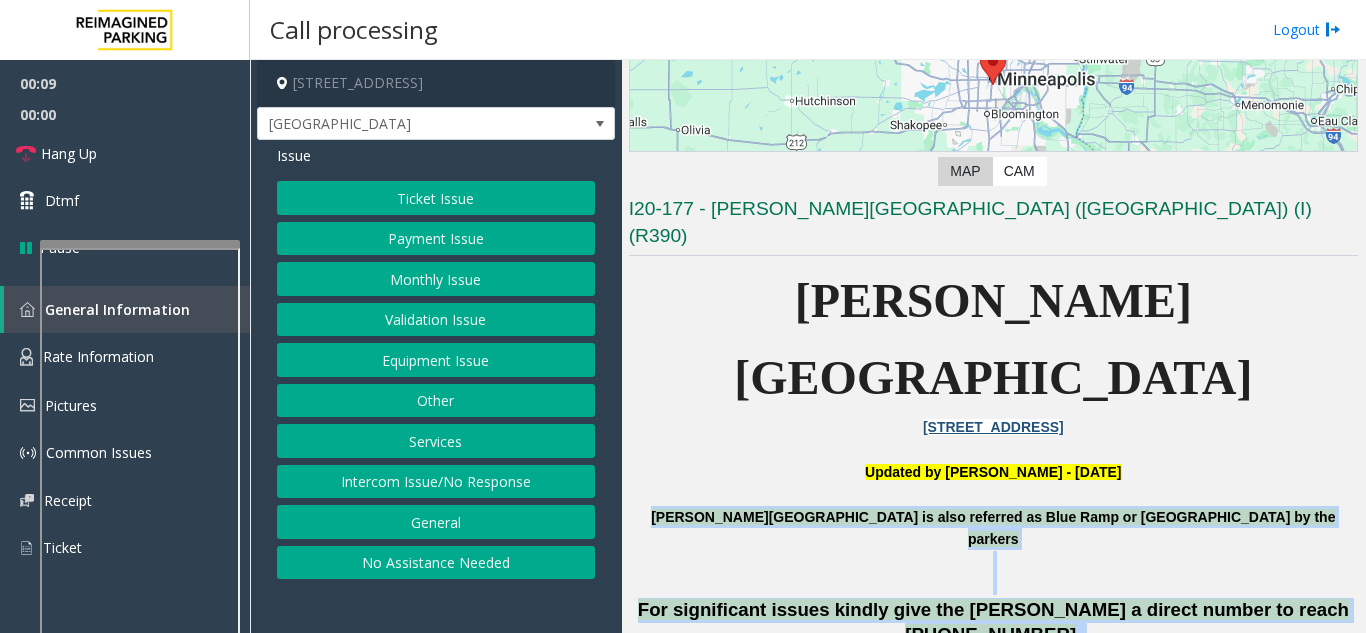 drag, startPoint x: 1015, startPoint y: 551, endPoint x: 841, endPoint y: 375, distance: 247.49141 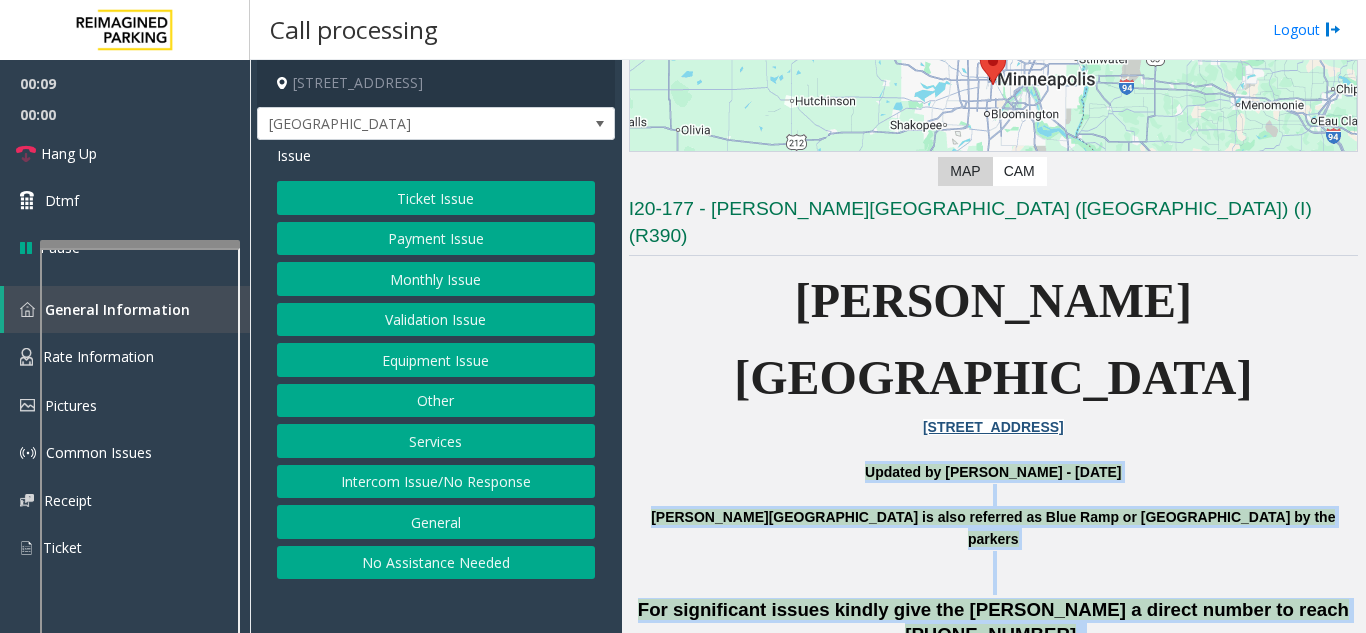 click on "Updated by [PERSON_NAME] - [DATE]" 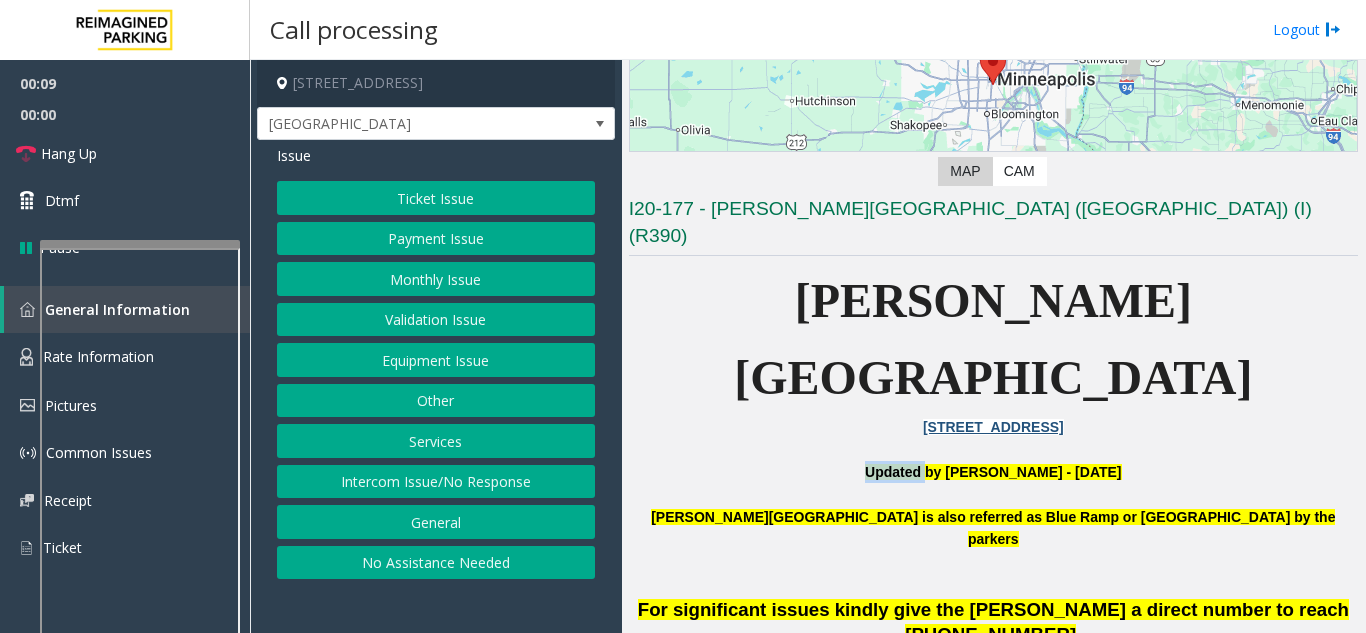 click on "Updated by [PERSON_NAME] - [DATE]" 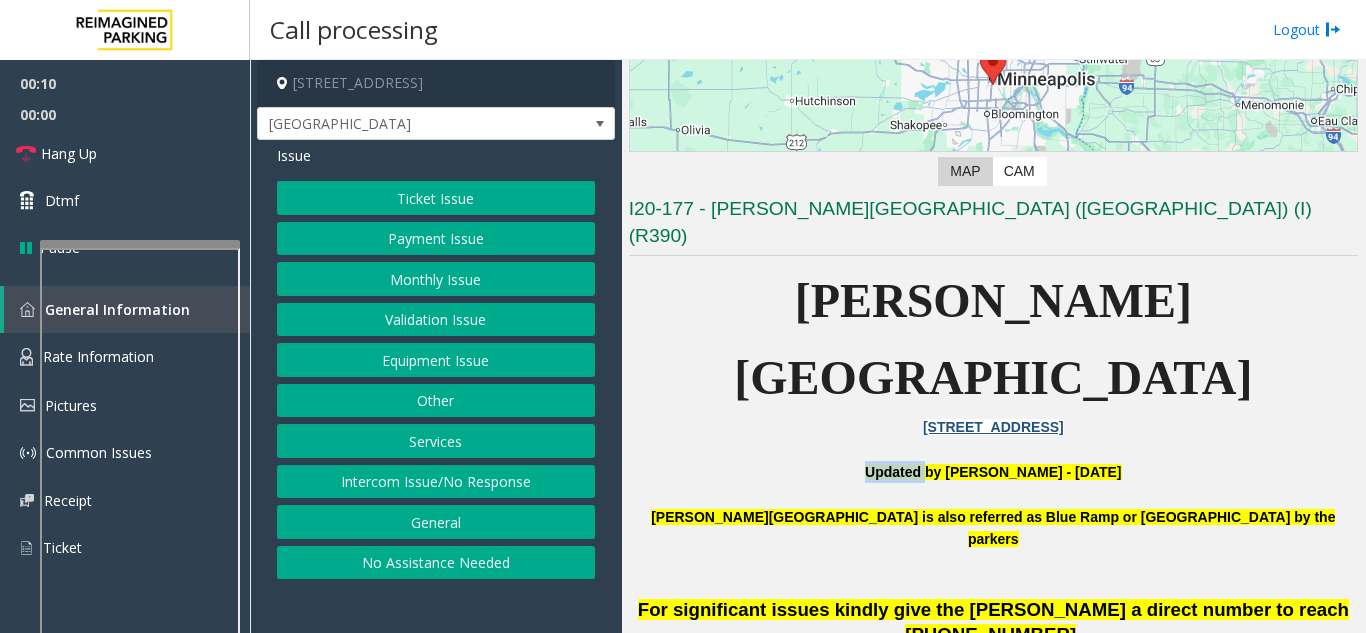 click on "Ticket Issue" 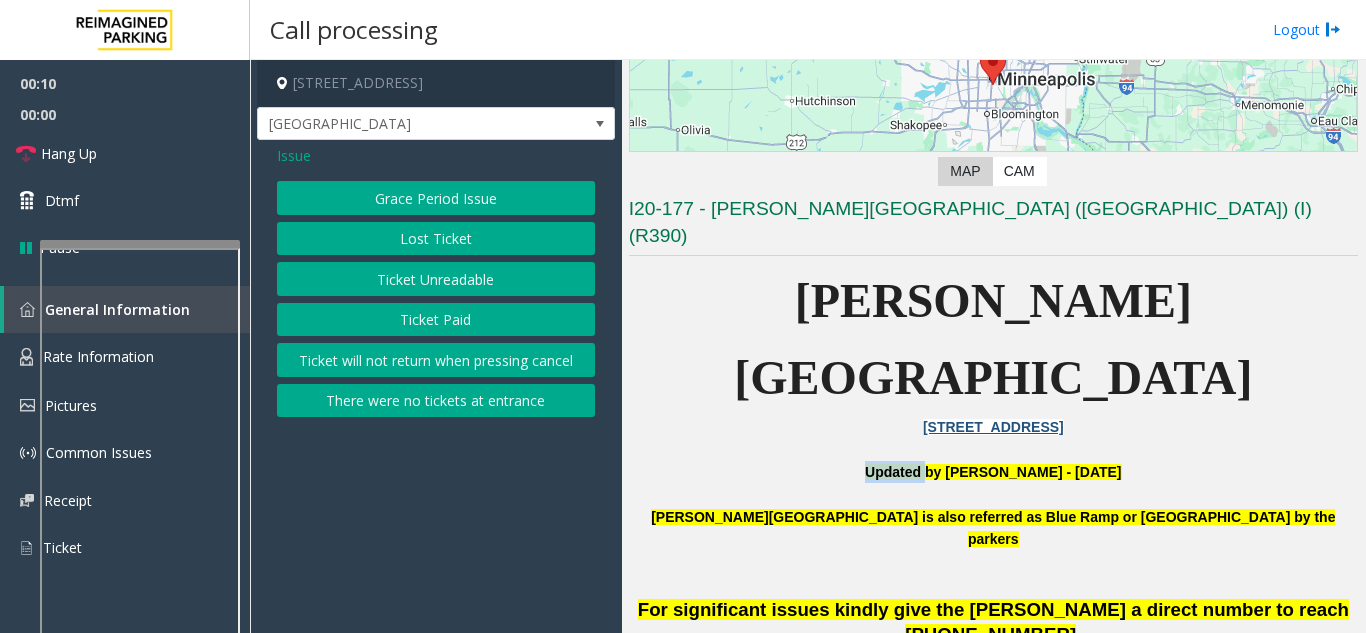 click on "Ticket Unreadable" 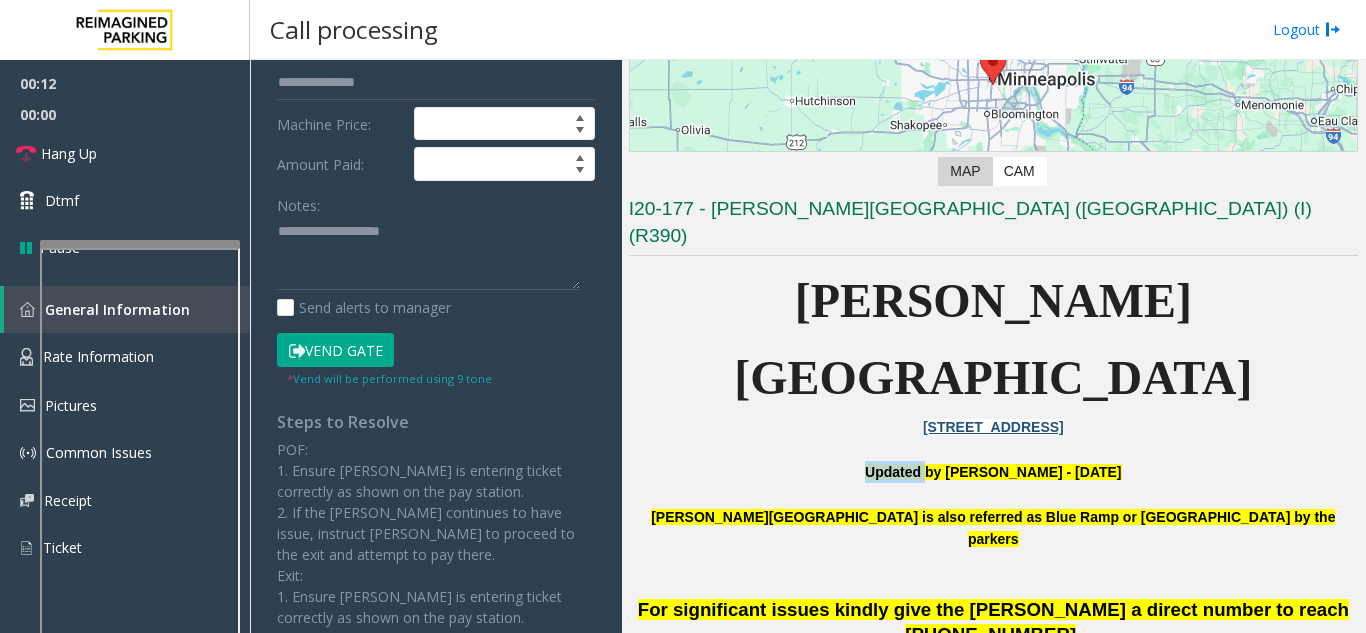 click on "Vend Gate" 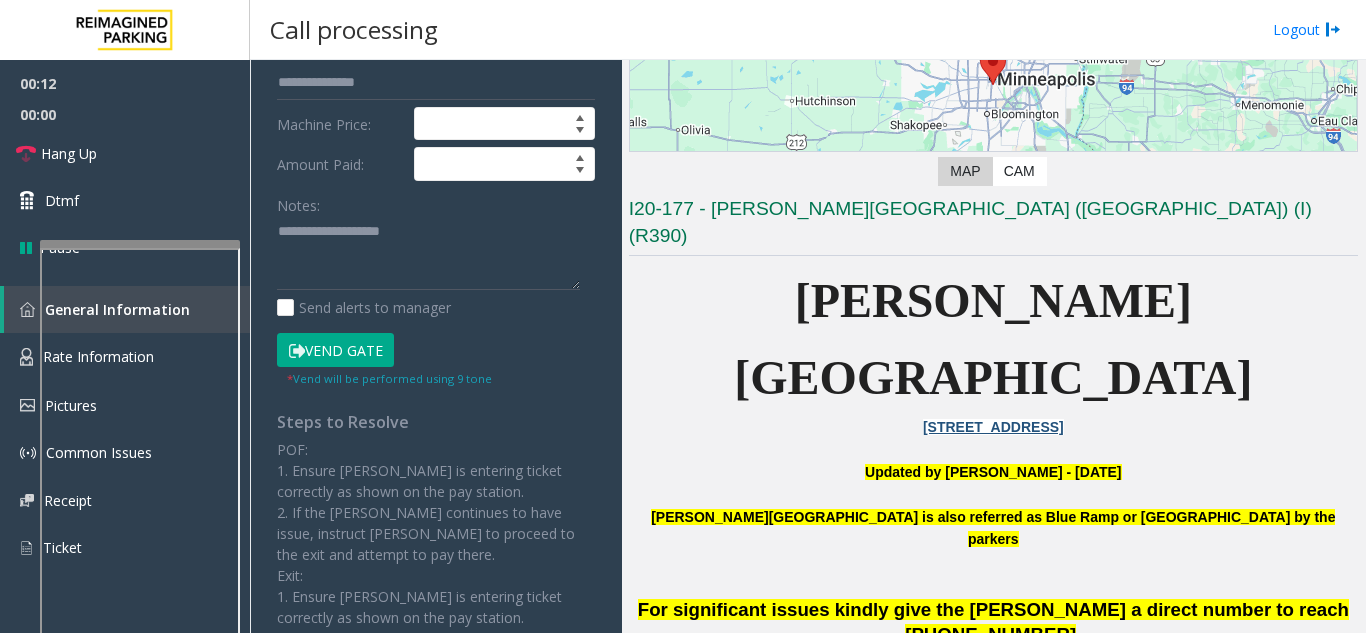 scroll, scrollTop: 229, scrollLeft: 0, axis: vertical 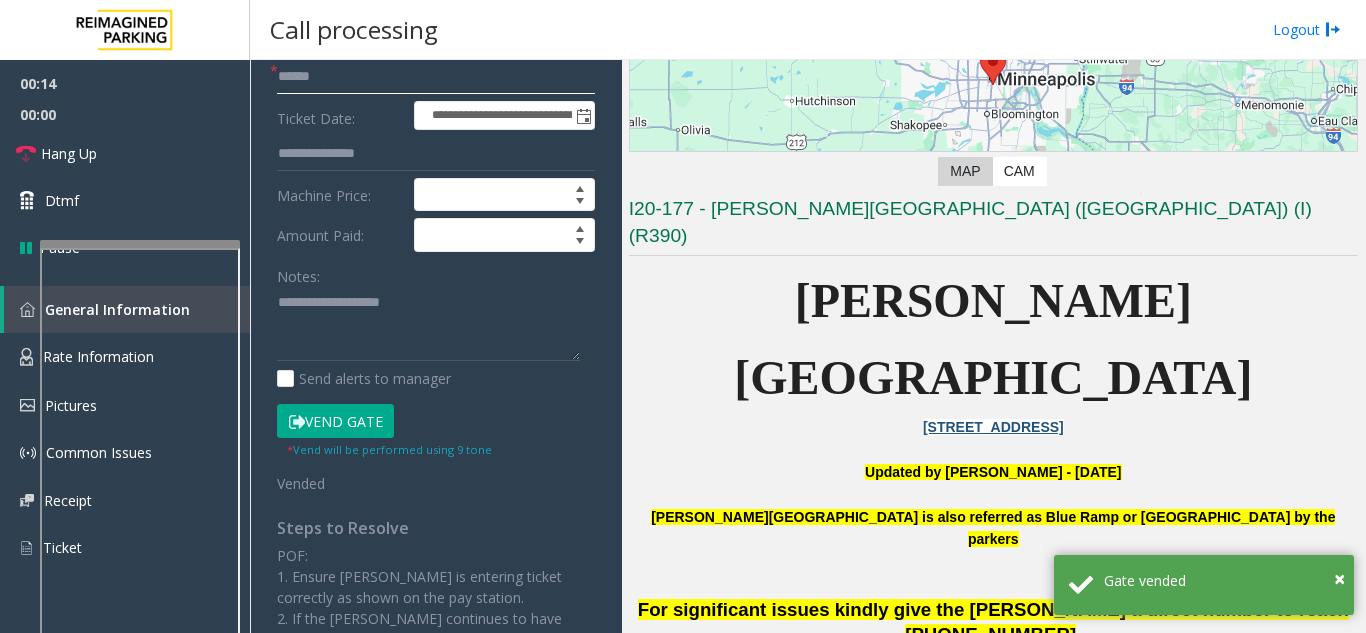 click 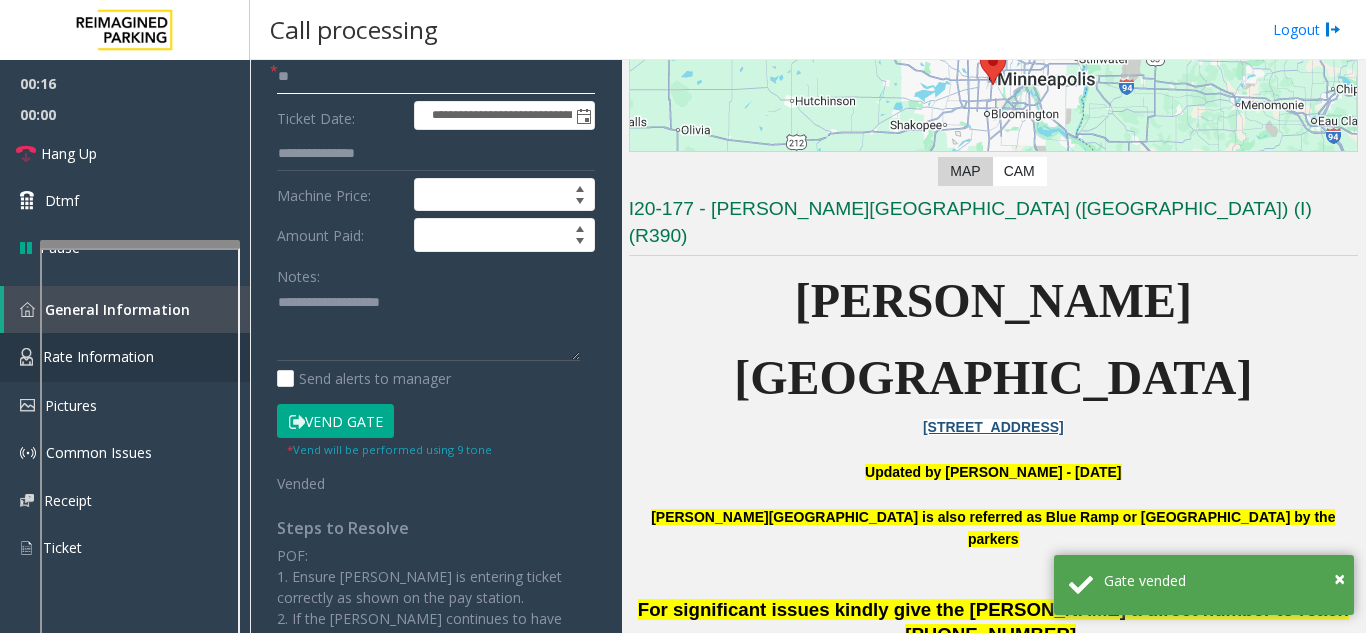 type on "**" 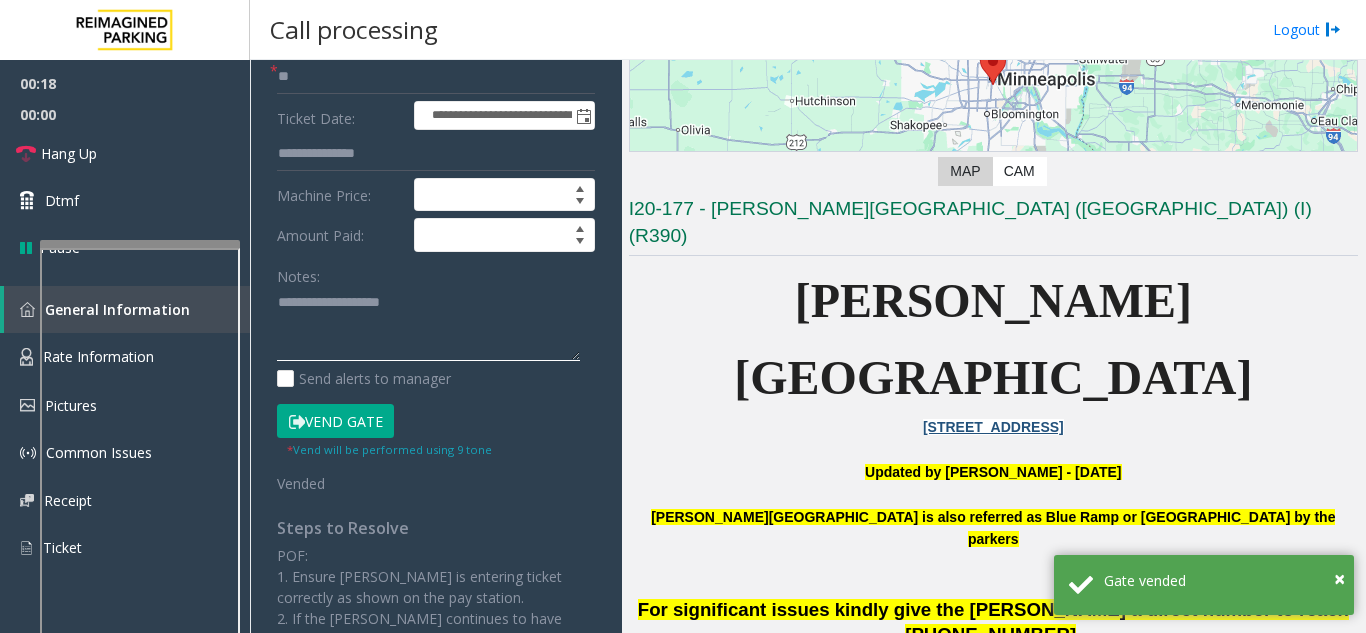 click 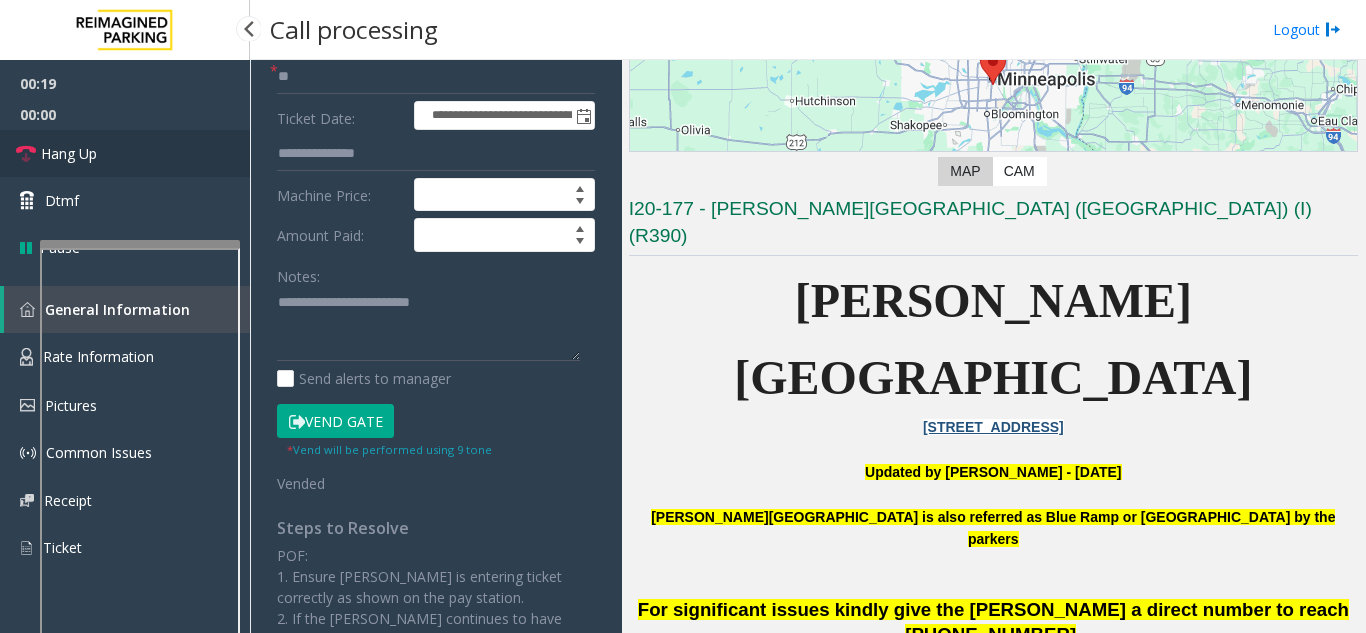 click on "Hang Up" at bounding box center [125, 153] 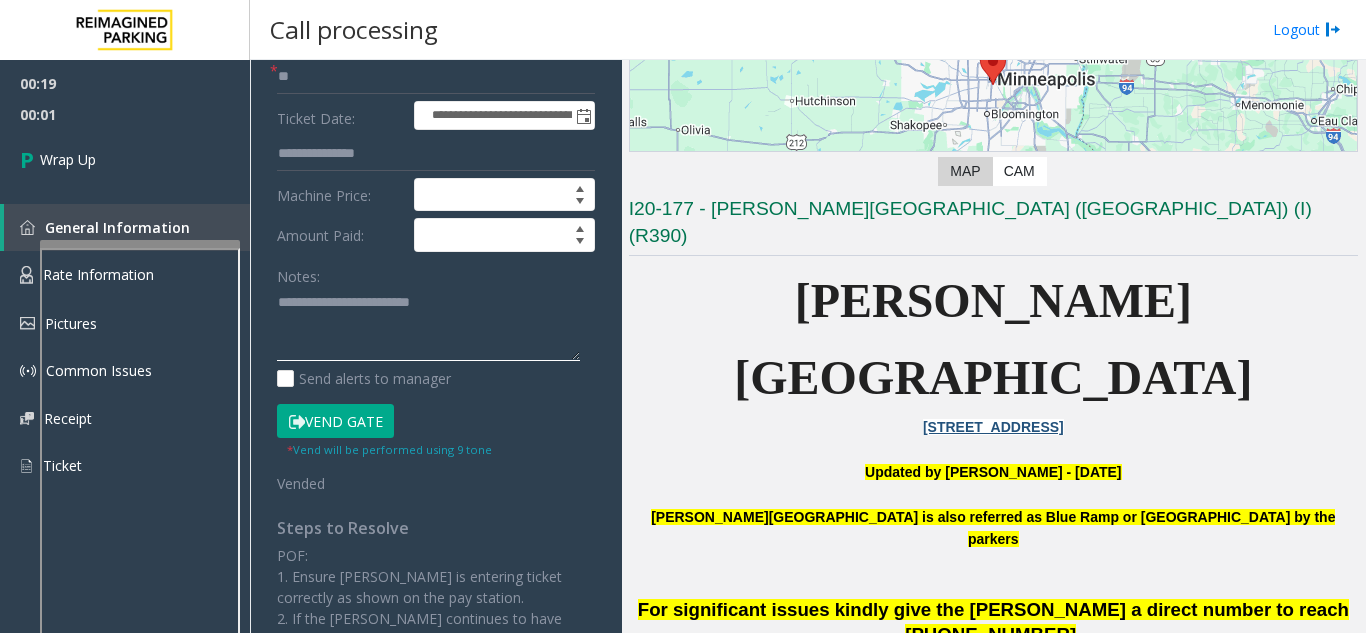 click 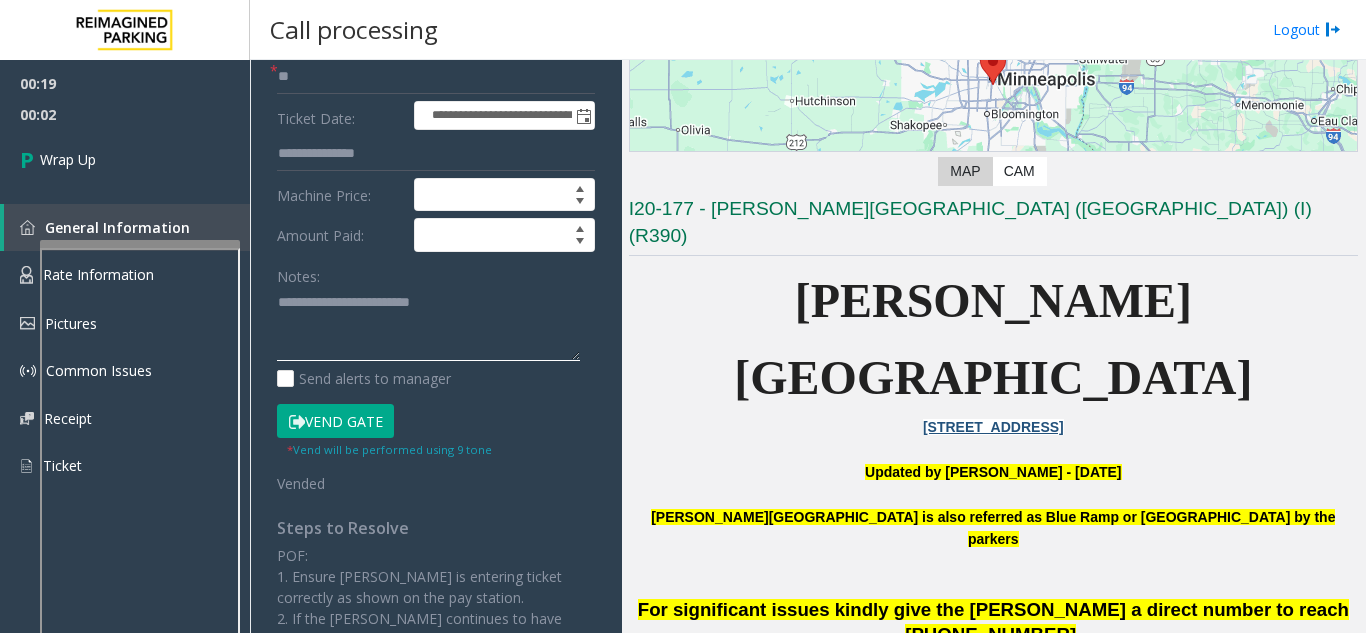 paste on "**********" 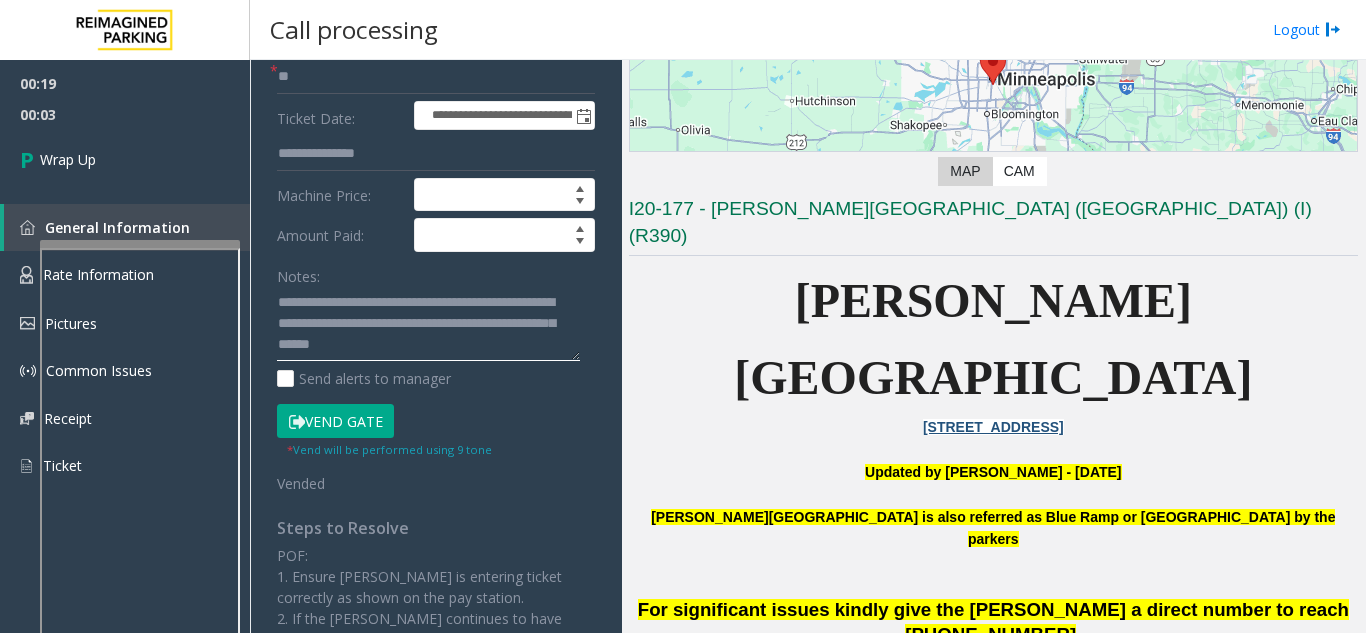 click 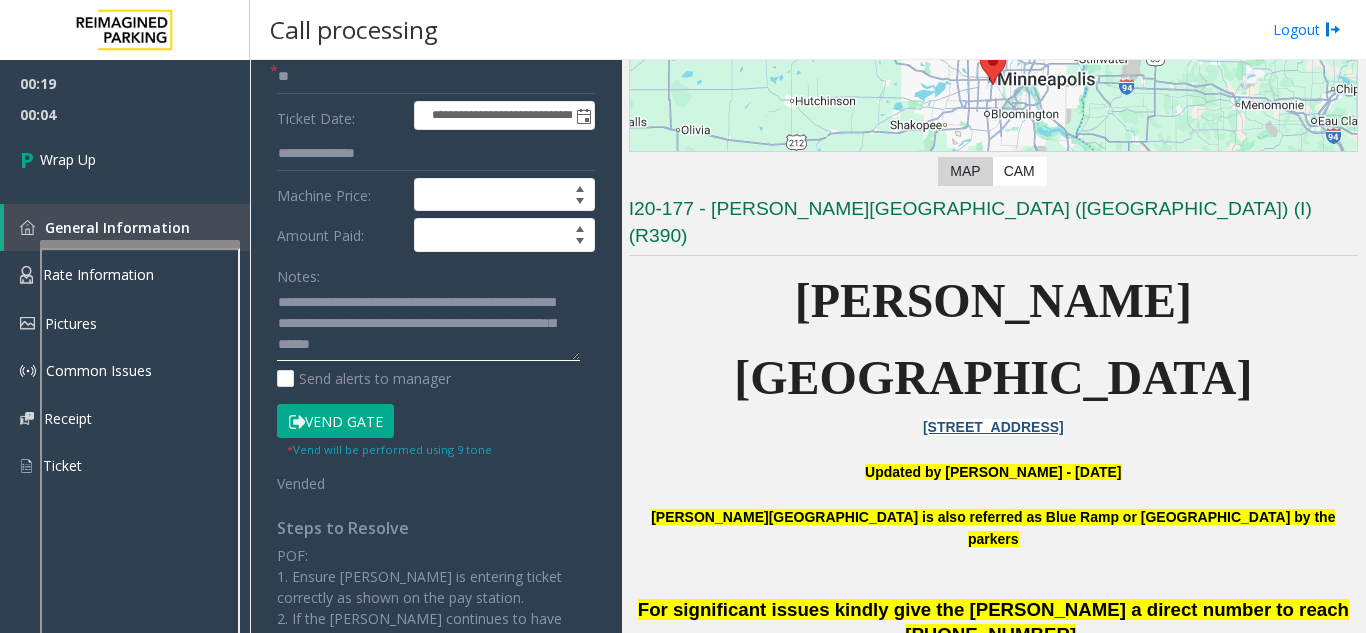 click 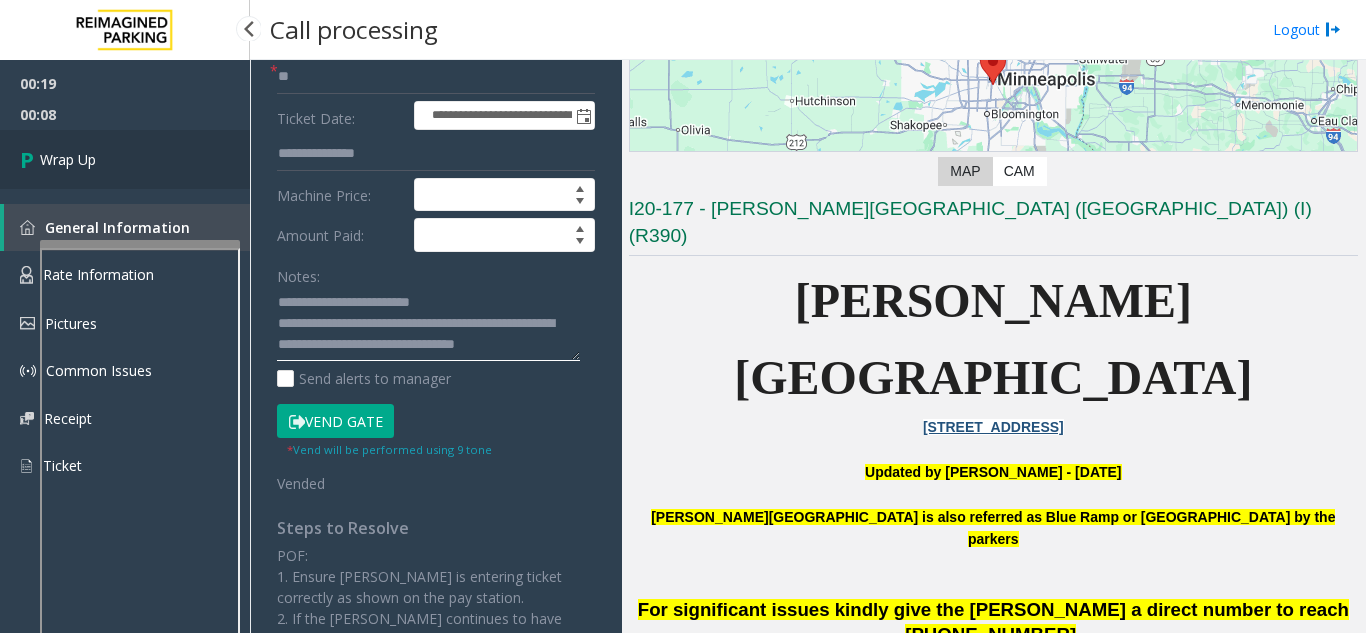 type on "**********" 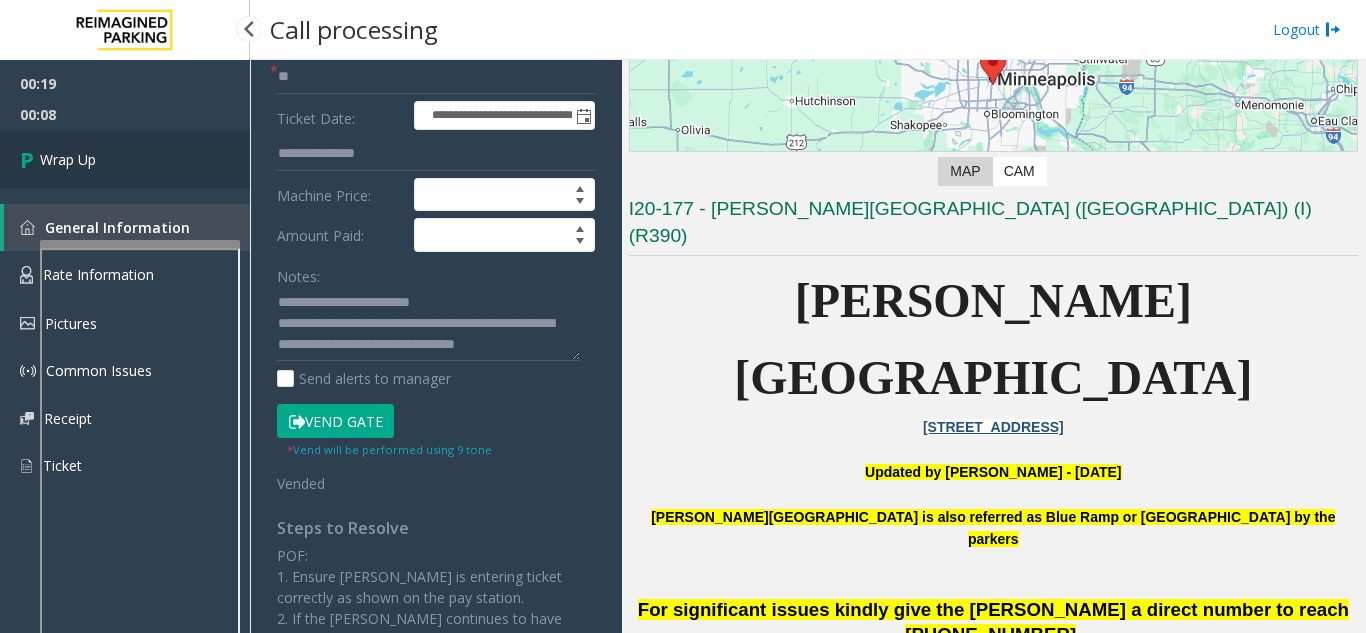 click on "Wrap Up" at bounding box center [125, 159] 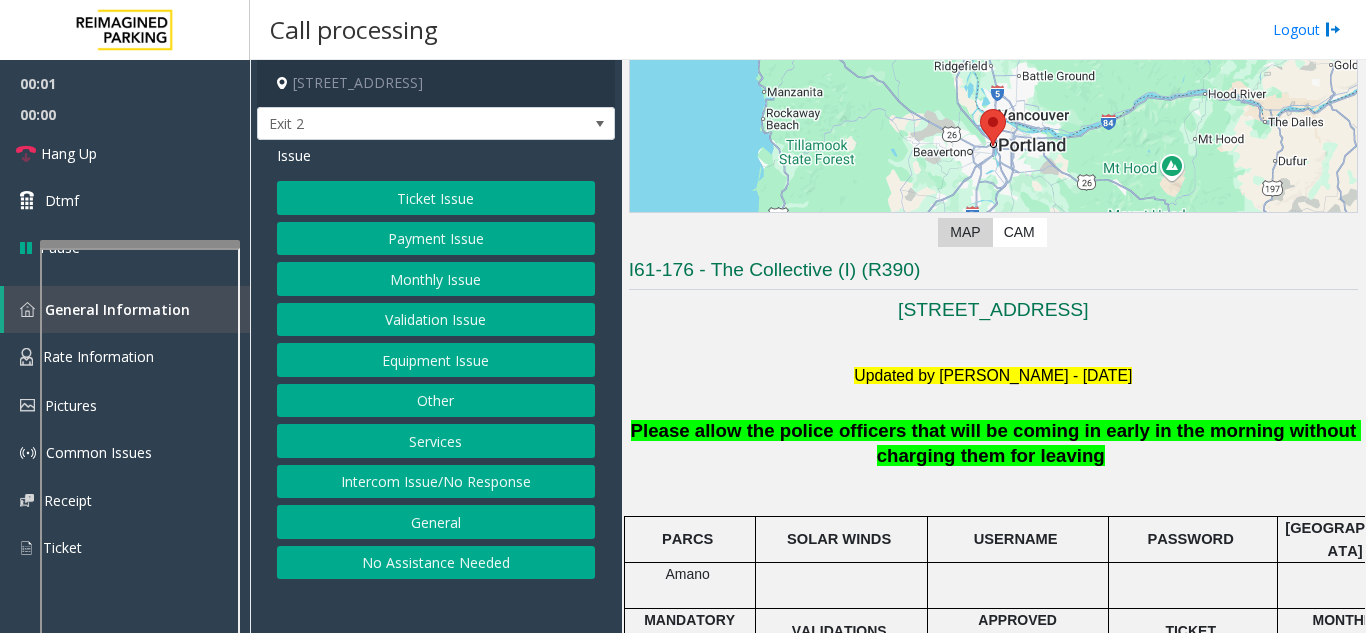 scroll, scrollTop: 500, scrollLeft: 0, axis: vertical 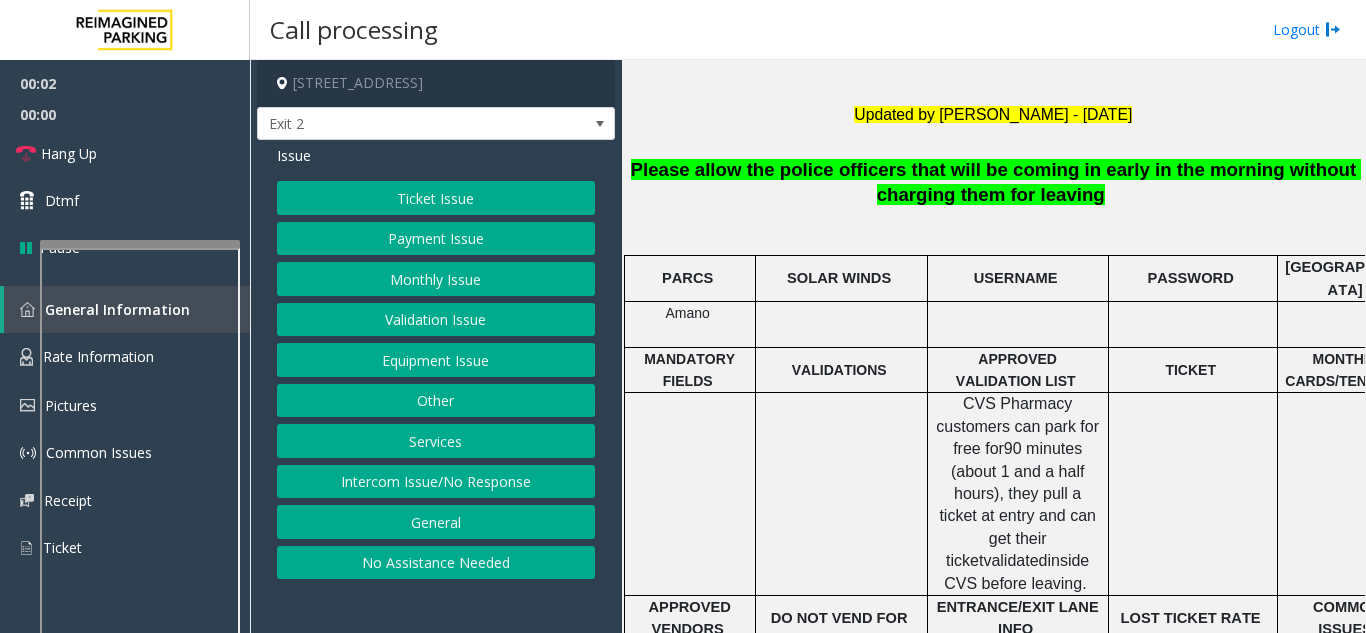 click on "Please allow the police officers that will be coming in early in the morning without charging them for leaving" 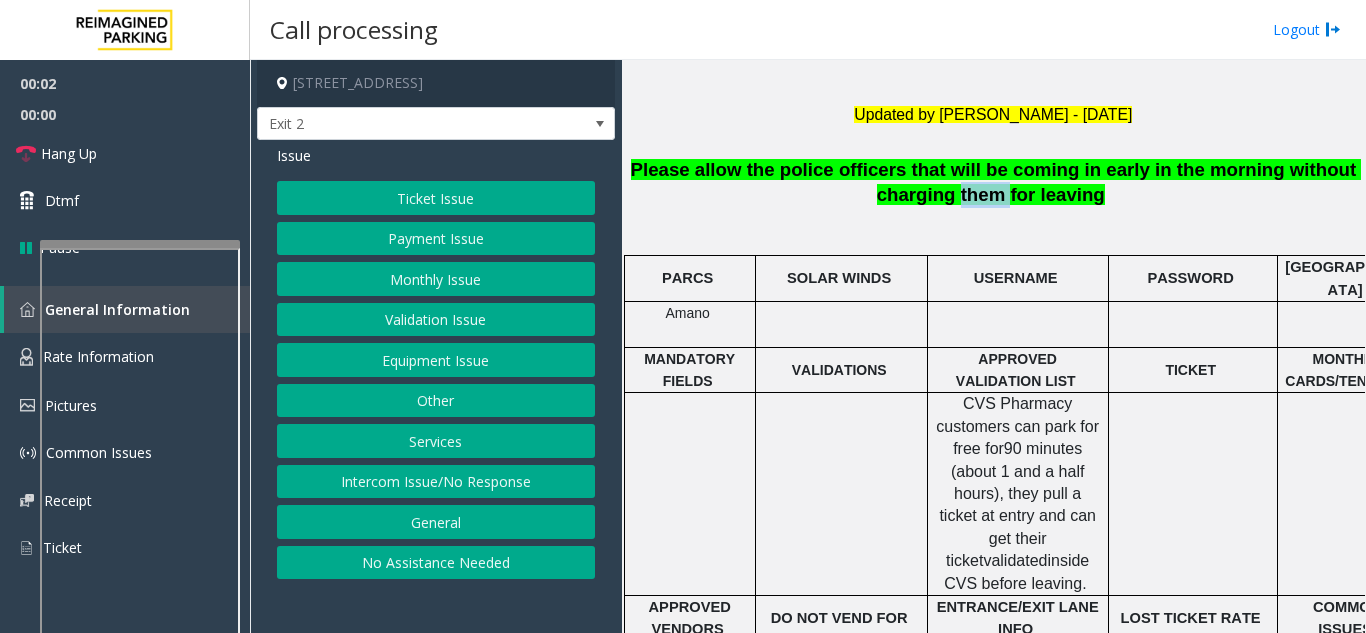 click on "Please allow the police officers that will be coming in early in the morning without charging them for leaving" 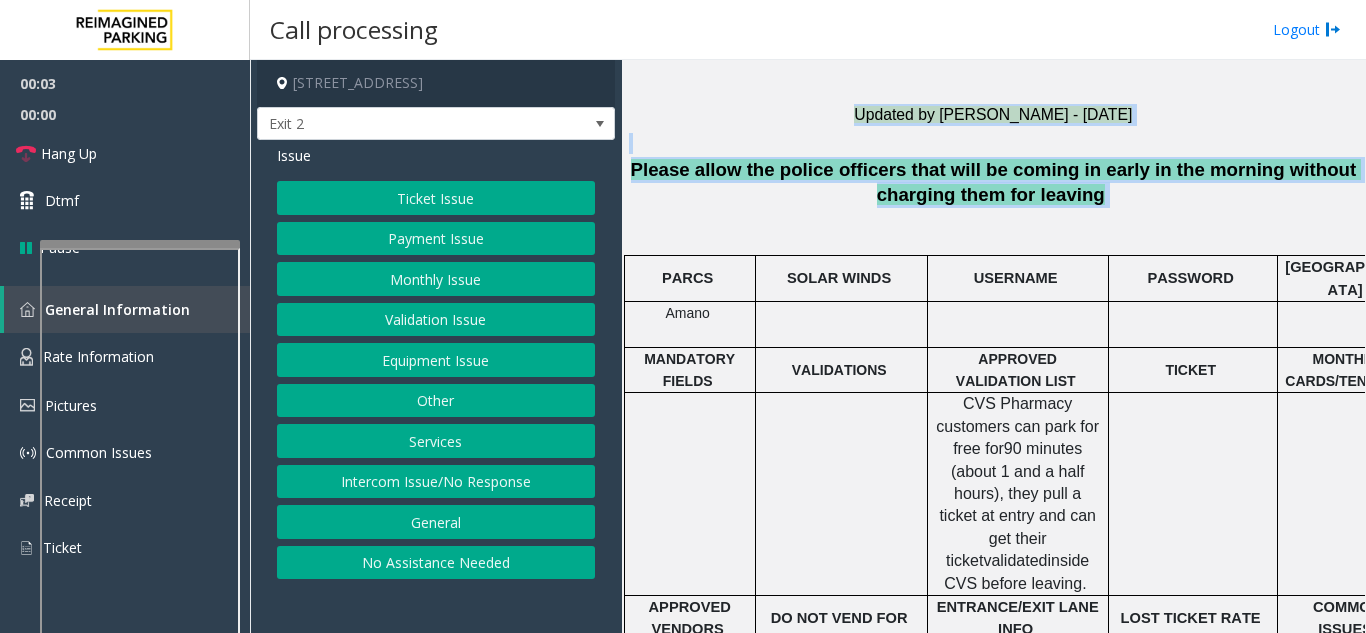 drag, startPoint x: 791, startPoint y: 196, endPoint x: 809, endPoint y: 101, distance: 96.69022 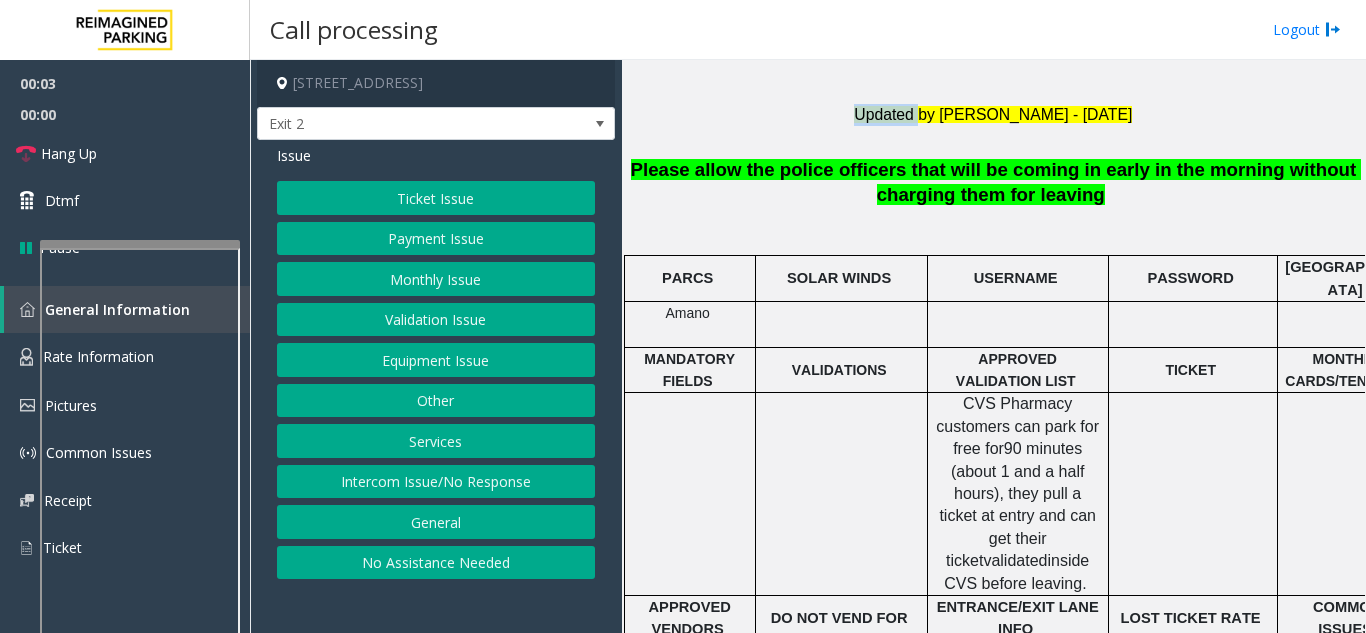 click on "1815 SW 4th Ave Portland, OR Updated by Pranav Babbar - 27th Feb 2025 Please allow the police officers that will be coming in early in the morning without charging them for leaving       PARCS   SOLAR WINDS   USERNAME   PASSWORD   PARIS   EQUIPMENT   CARD INSERTION   Amano           1 PIL, 1 POF   CC ONLY     MANDATORY FIELDS   VALIDATIONS   APPROVED VALIDATION LIST   TICKET   MONTHLY CARDS/TENANTS   GARAGE LAYOUT   LOCATION TIME         CVS Pharmacy customers can park for free for  90 minutes (about 1 and a half hours) , they pull a ticket at entry and can get their ticket  validated  inside CVS before leaving.       277 spaces, 4 floors   Click Here for the local time   APPROVED VENDORS   DO NOT VEND FOR   ENTRANCE/EXIT LANE INFO   LOST TICKET RATE   COMMON ISSUES   SPECIAL INSTRUCTIONS   HOURS OF OPERATION     CVS customer with no validation.      Resident with no validation or monthly account.   1 entry, 1 exit   Daily Max - No Lost ticket button    As    L" 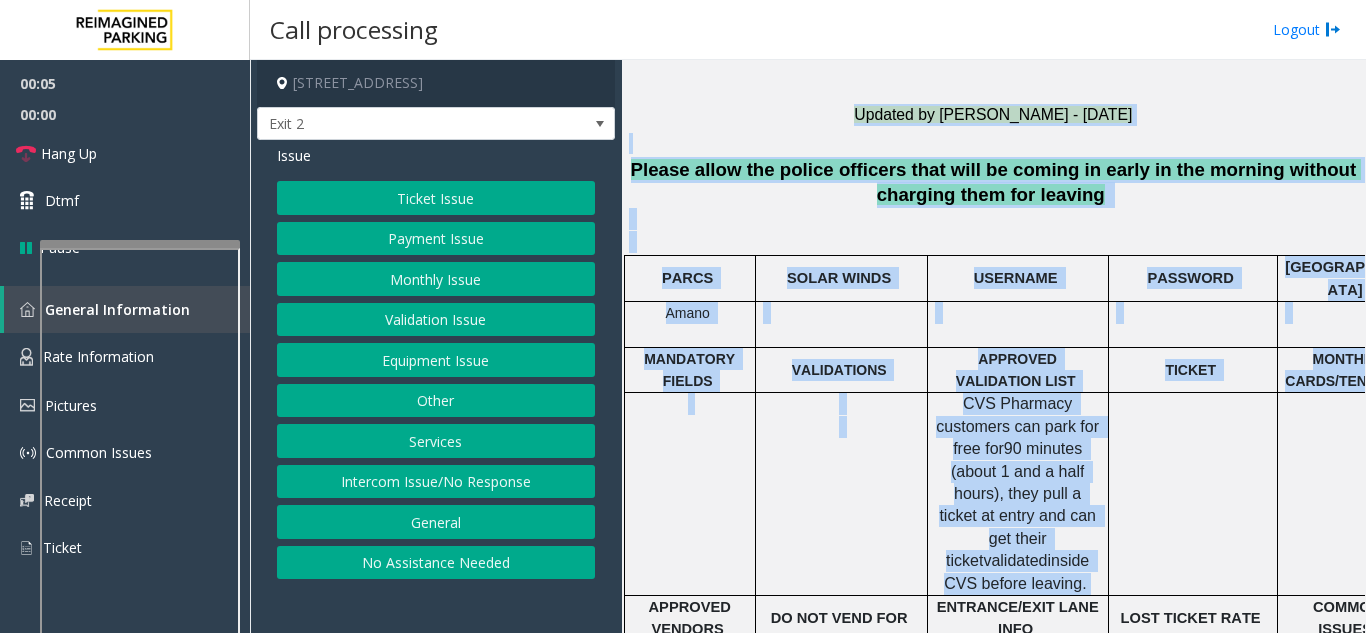 drag, startPoint x: 809, startPoint y: 101, endPoint x: 1041, endPoint y: 492, distance: 454.64822 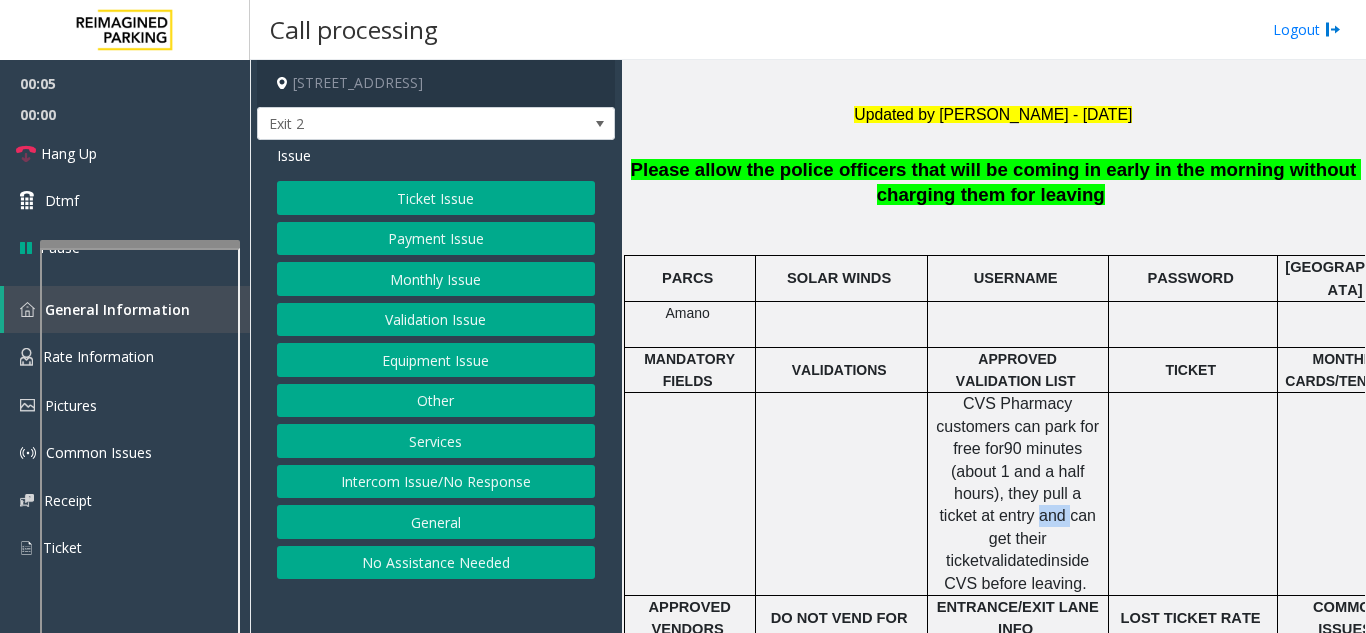 click on ", they pull a ticket at entry and can get their ticket" 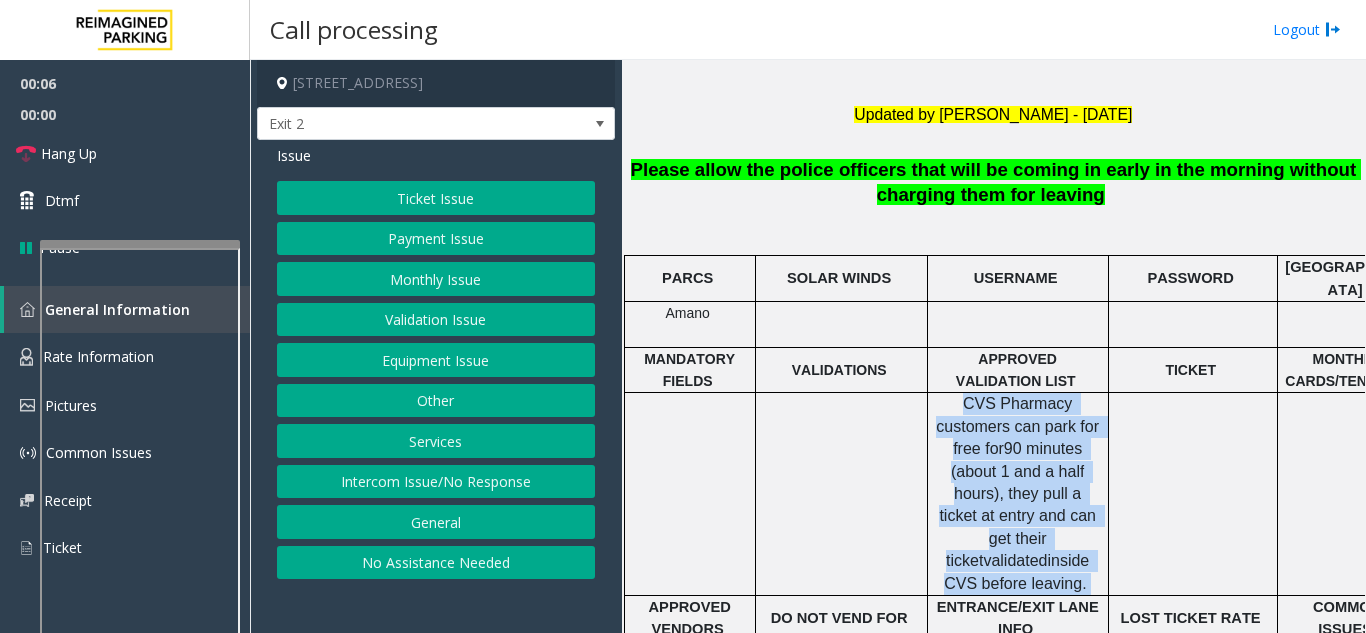 drag, startPoint x: 1041, startPoint y: 492, endPoint x: 951, endPoint y: 394, distance: 133.05638 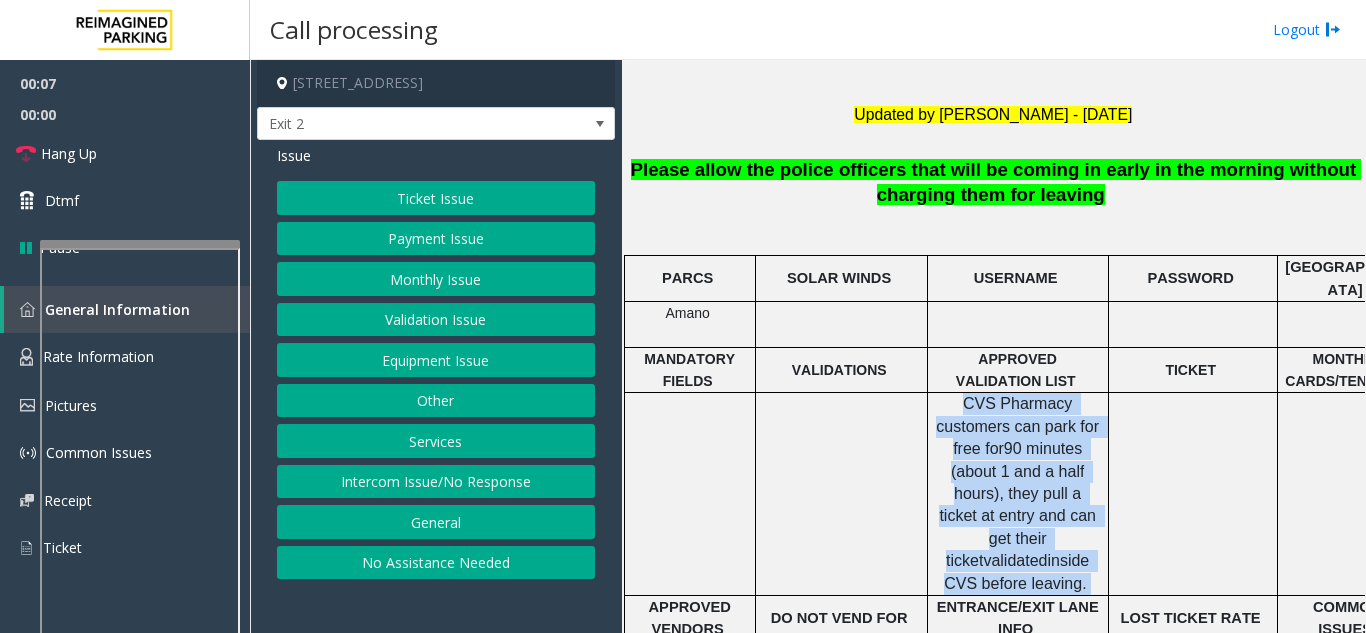 drag, startPoint x: 951, startPoint y: 394, endPoint x: 1054, endPoint y: 563, distance: 197.91412 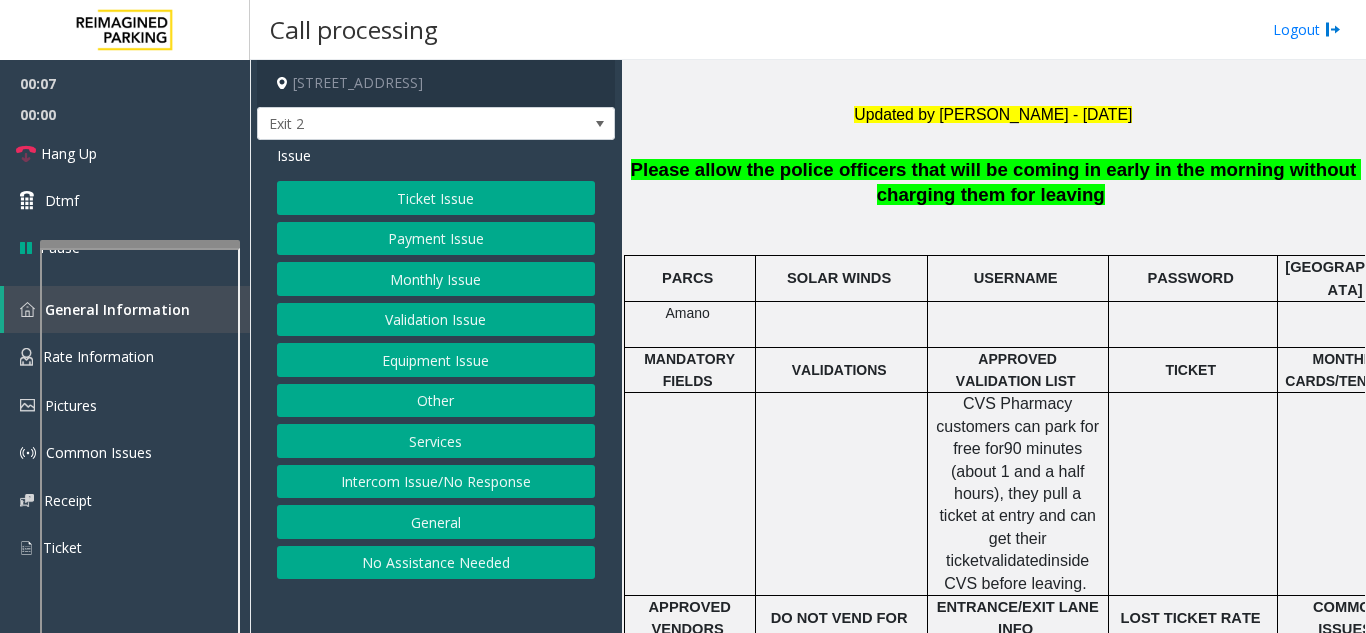 click on "CVS Pharmacy customers can park for free for  90 minutes (about 1 and a half hours) , they pull a ticket at entry and can get their ticket  validated  inside CVS before leaving." 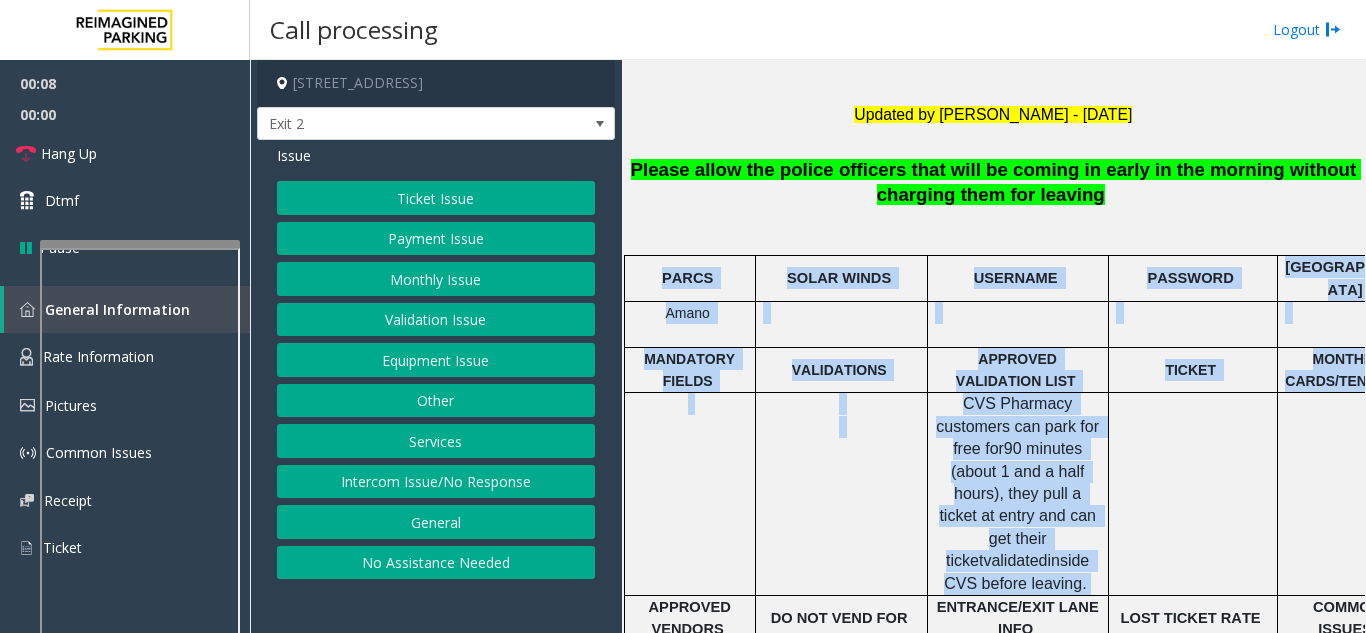 drag, startPoint x: 1054, startPoint y: 563, endPoint x: 670, endPoint y: 253, distance: 493.51392 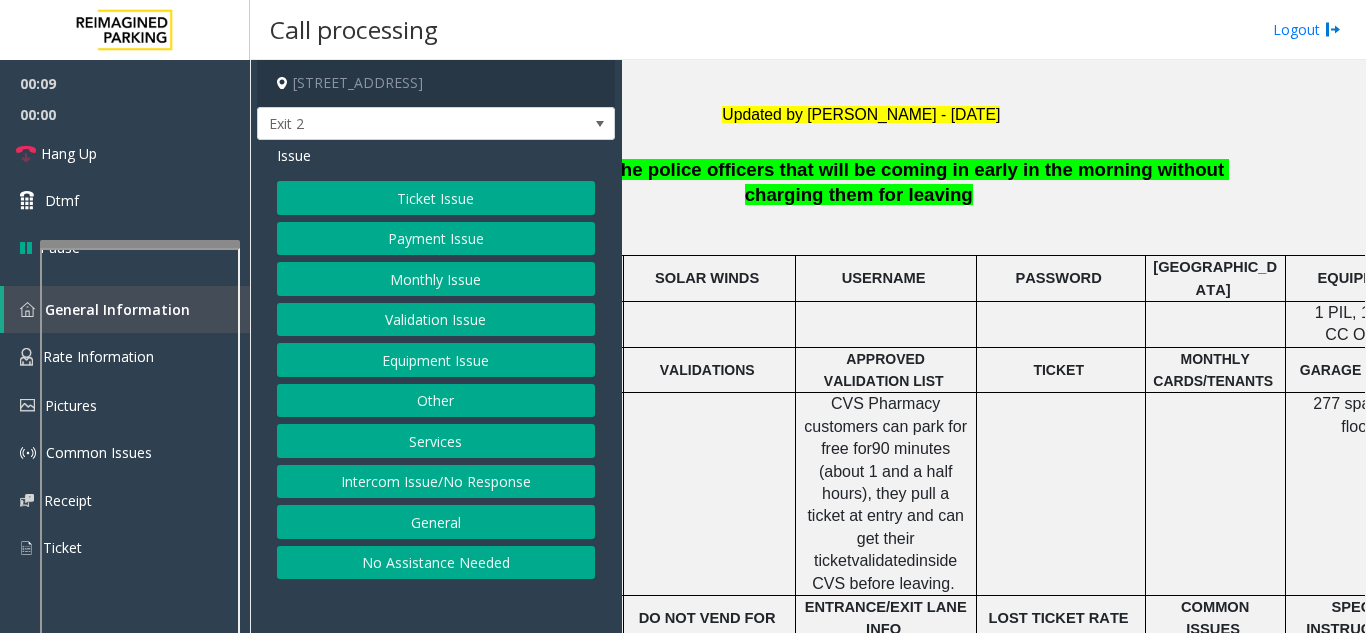 scroll, scrollTop: 500, scrollLeft: 369, axis: both 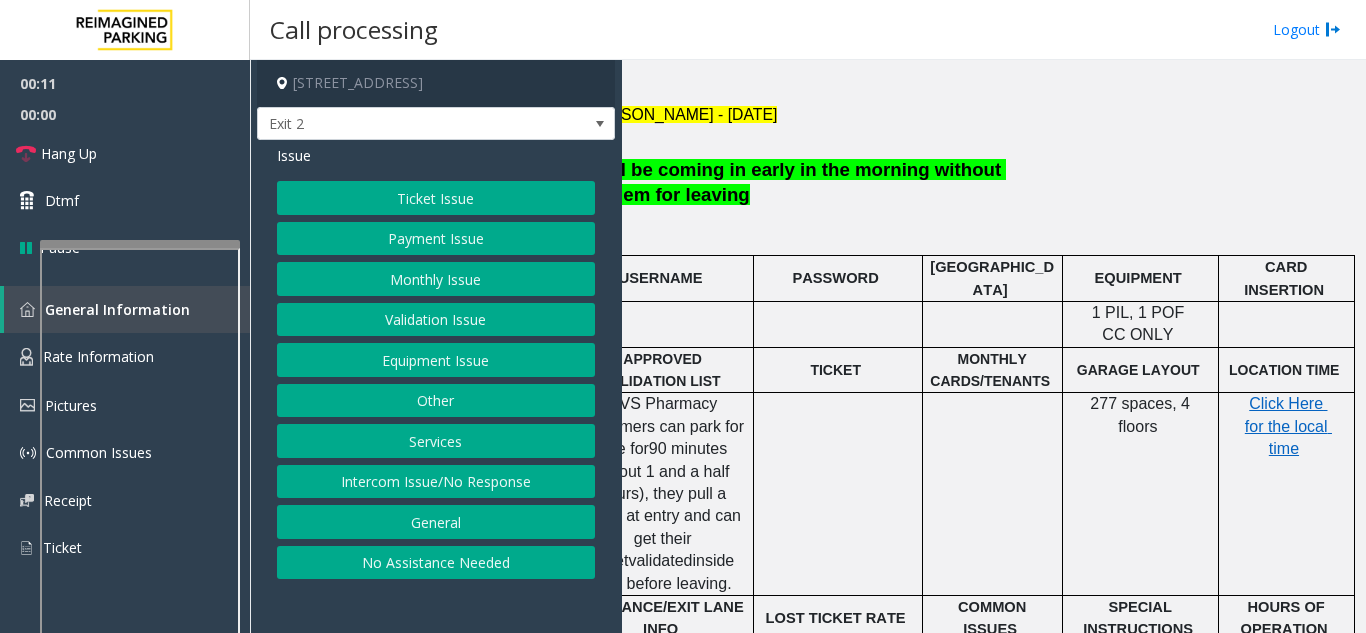 click on "Payment Issue" 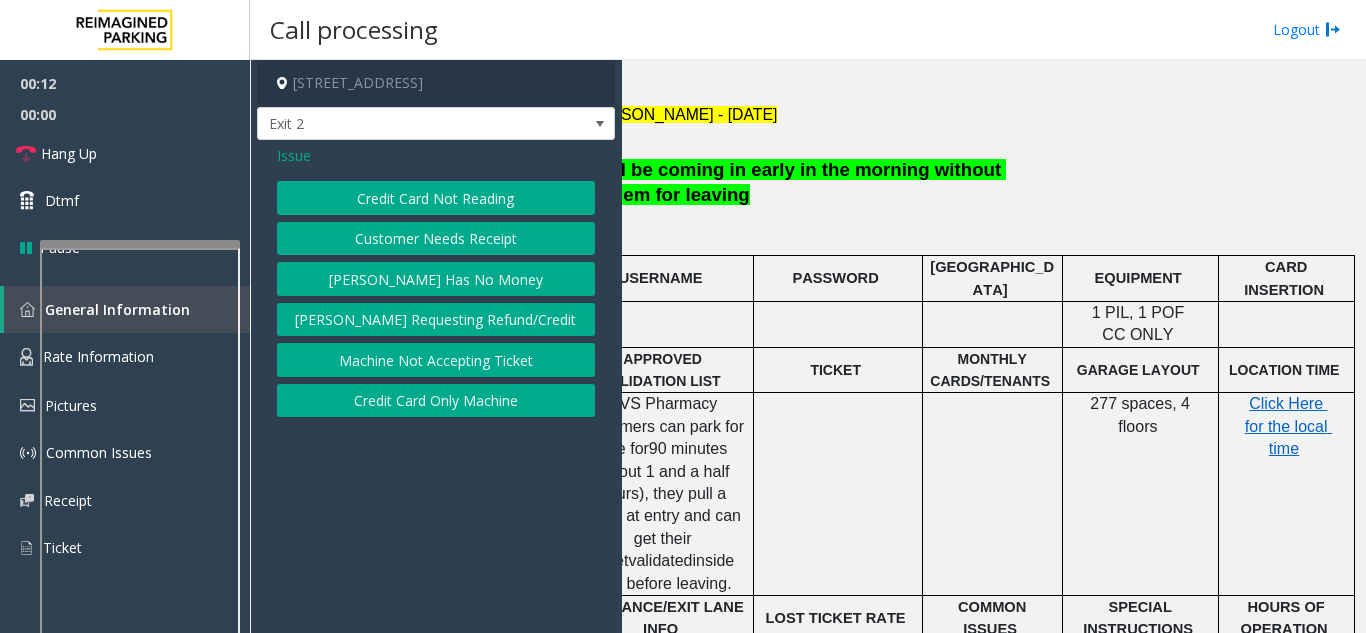 click on "Credit Card Not Reading" 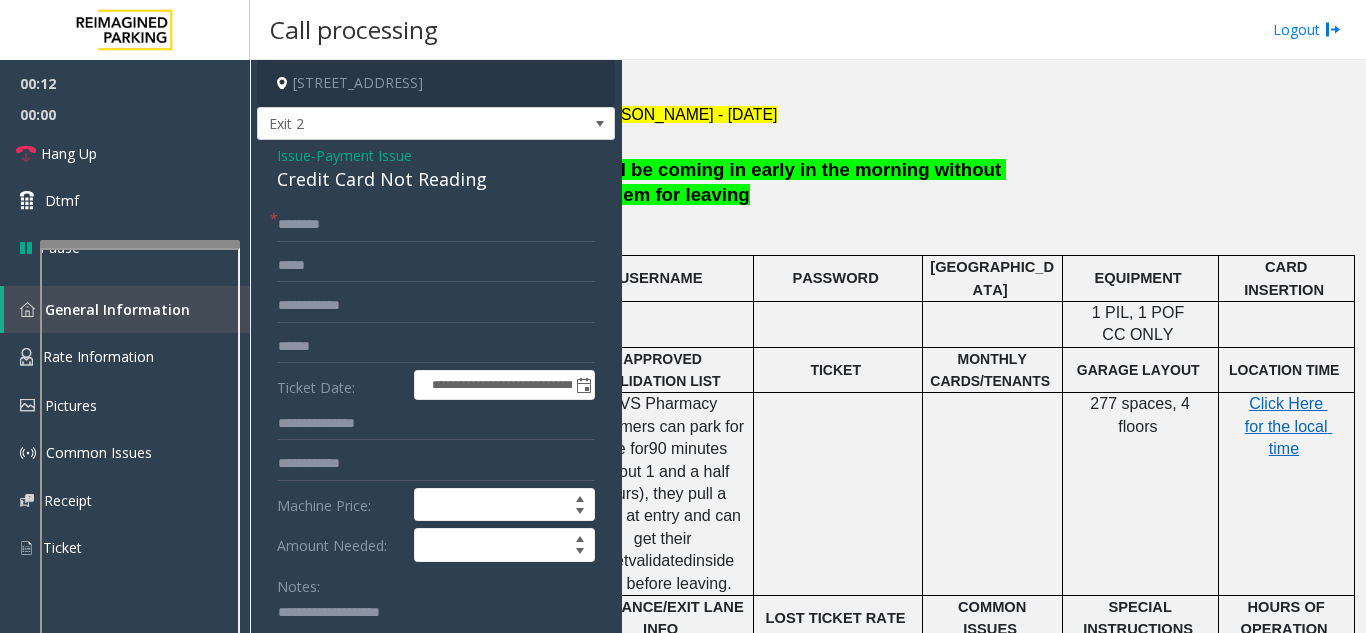 click on "Credit Card Not Reading" 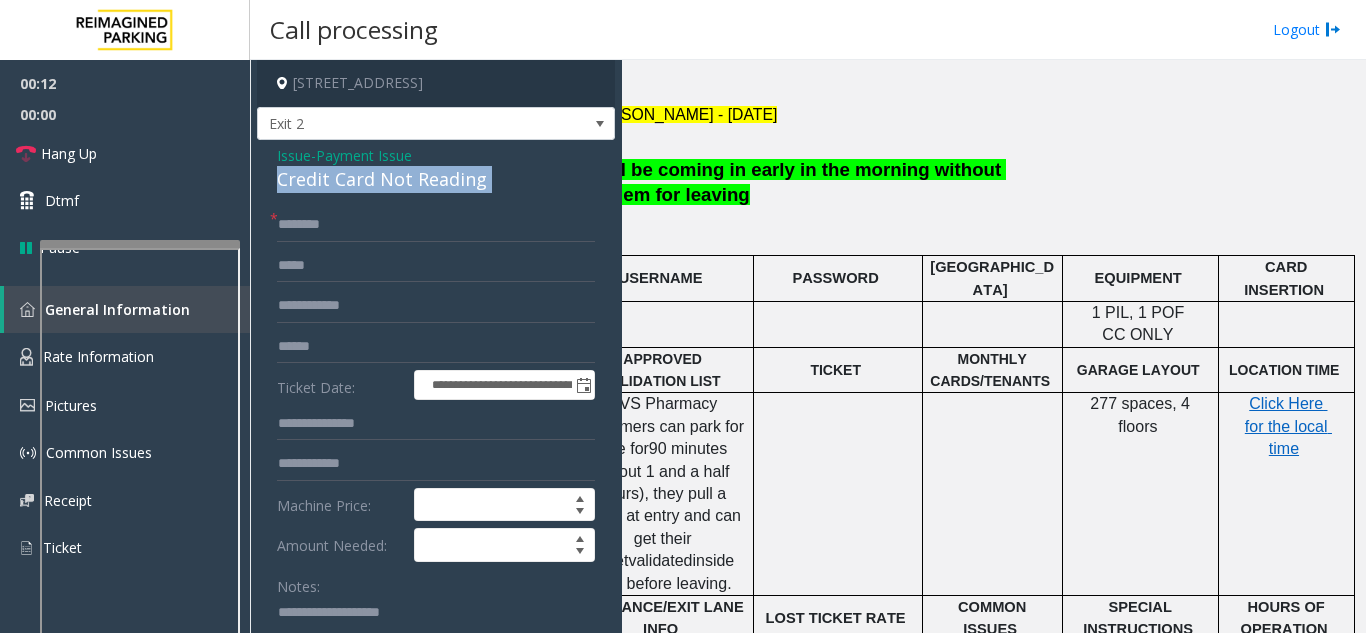 click on "Credit Card Not Reading" 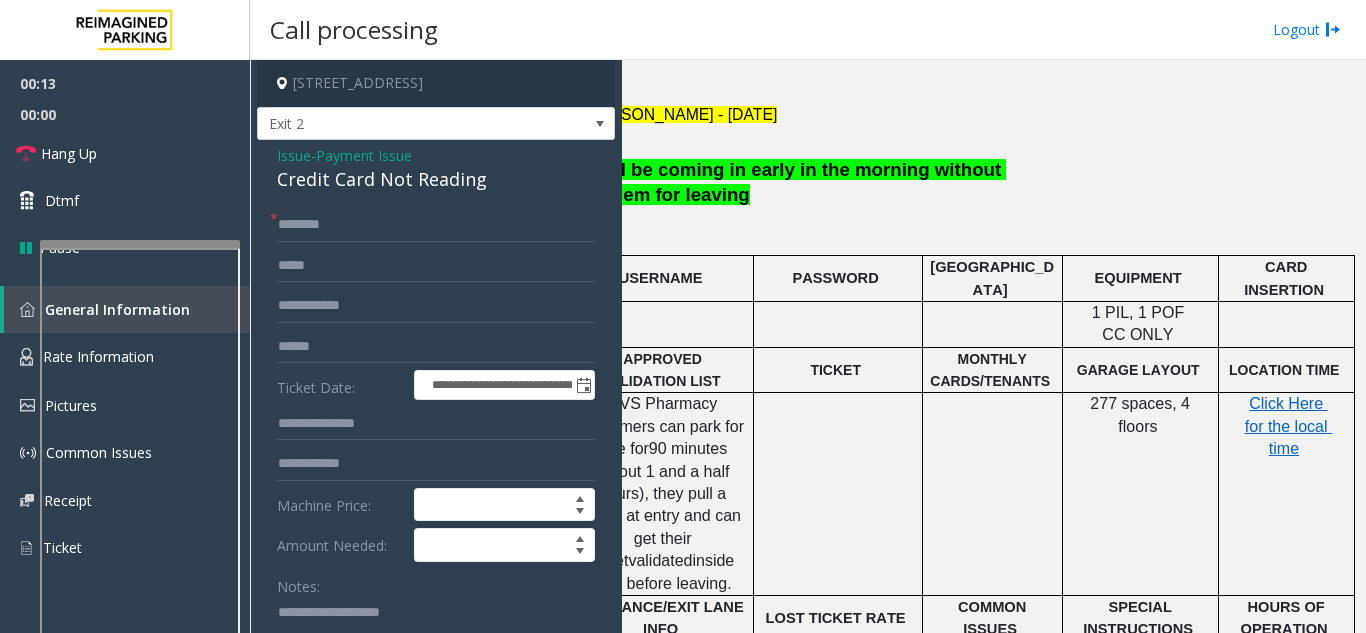 click on "Payment Issue" 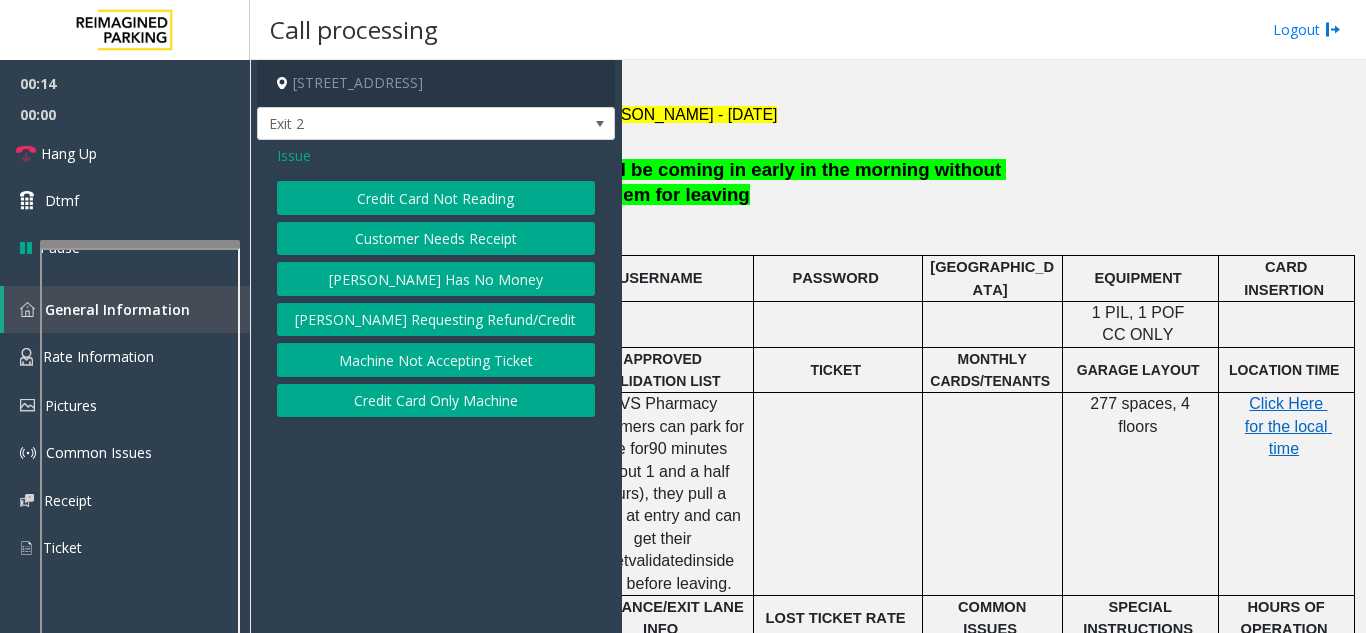 click on "Credit Card Only Machine" 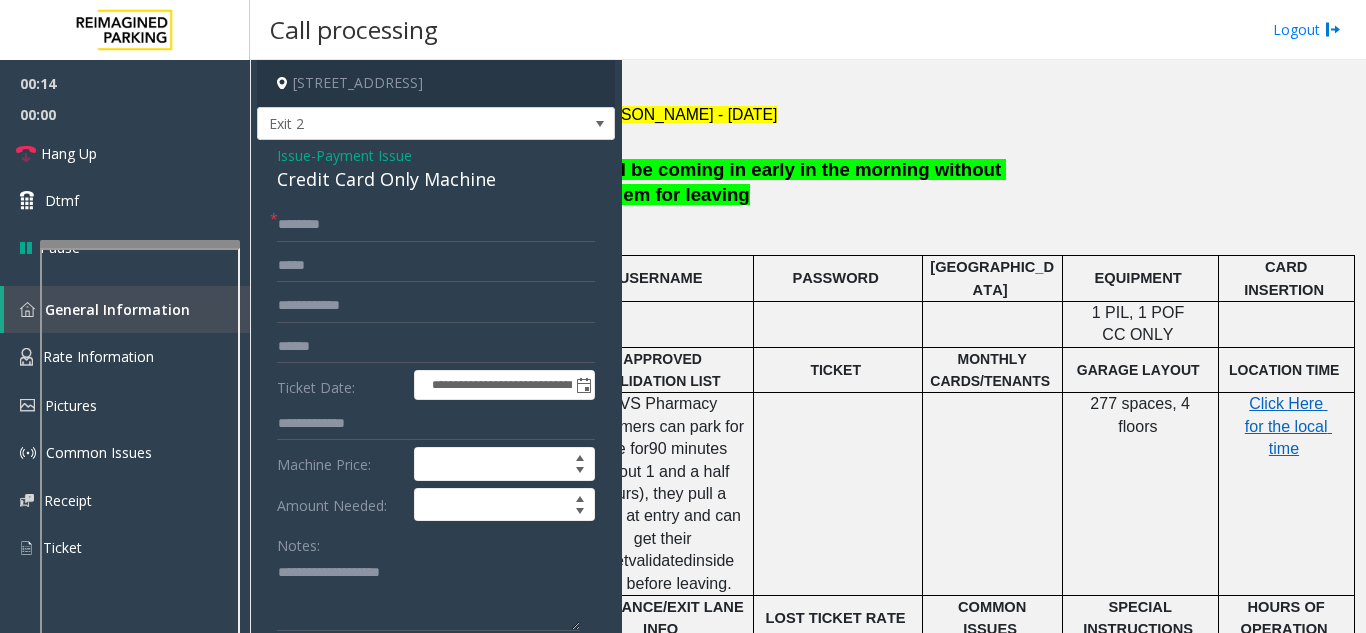 click on "Credit Card Only Machine" 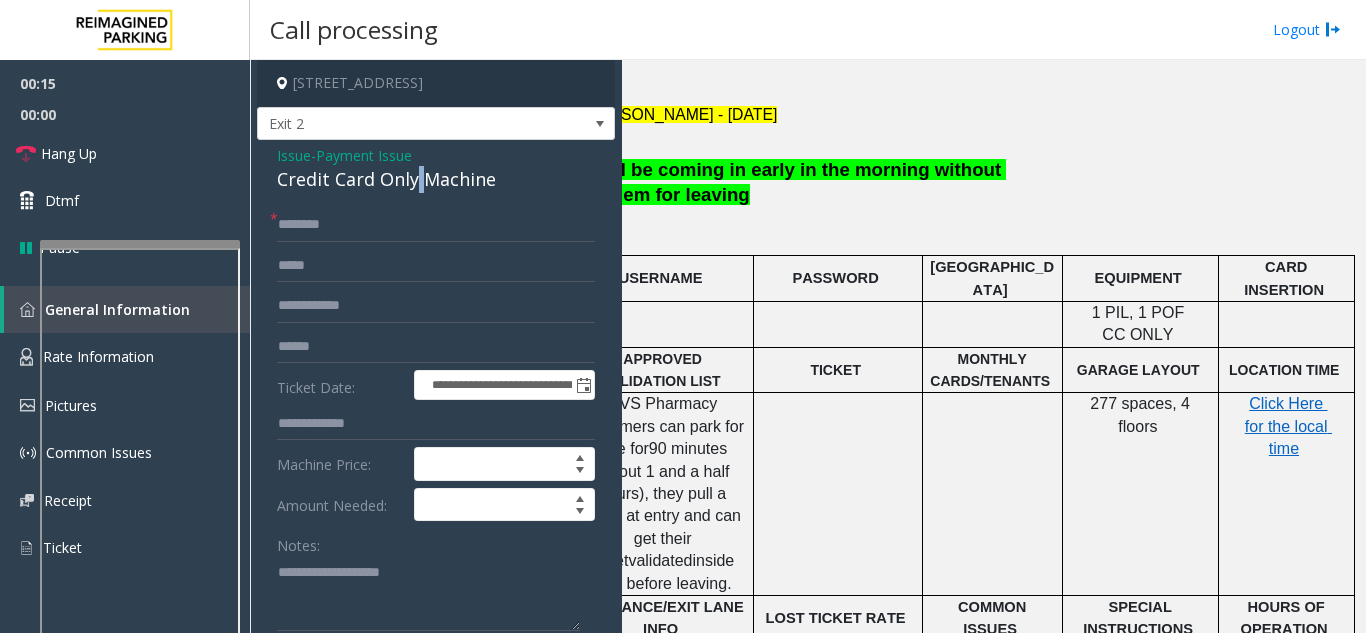 click on "Credit Card Only Machine" 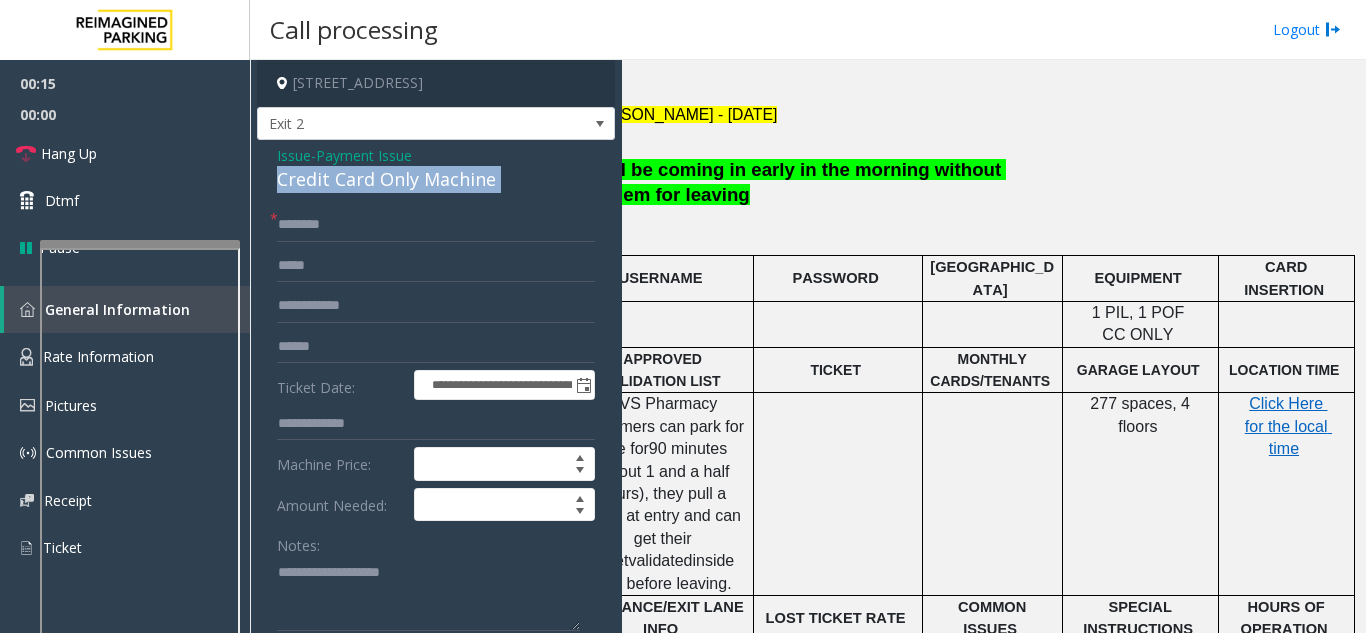 click on "Credit Card Only Machine" 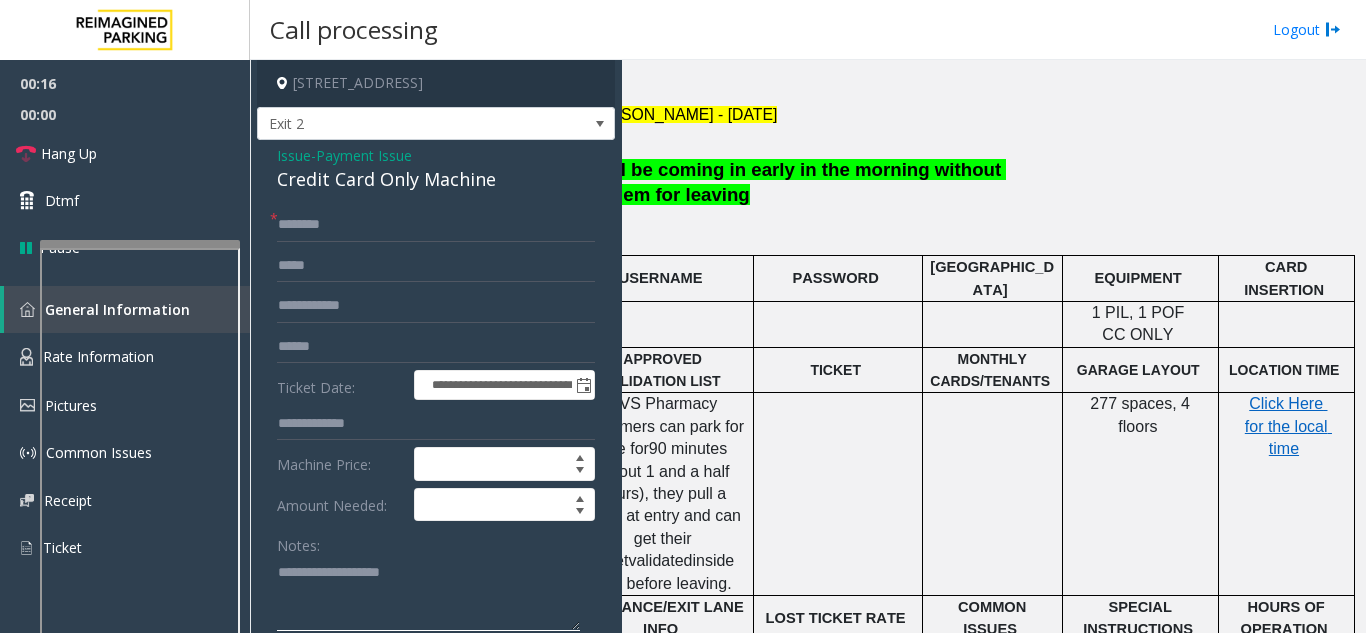 click 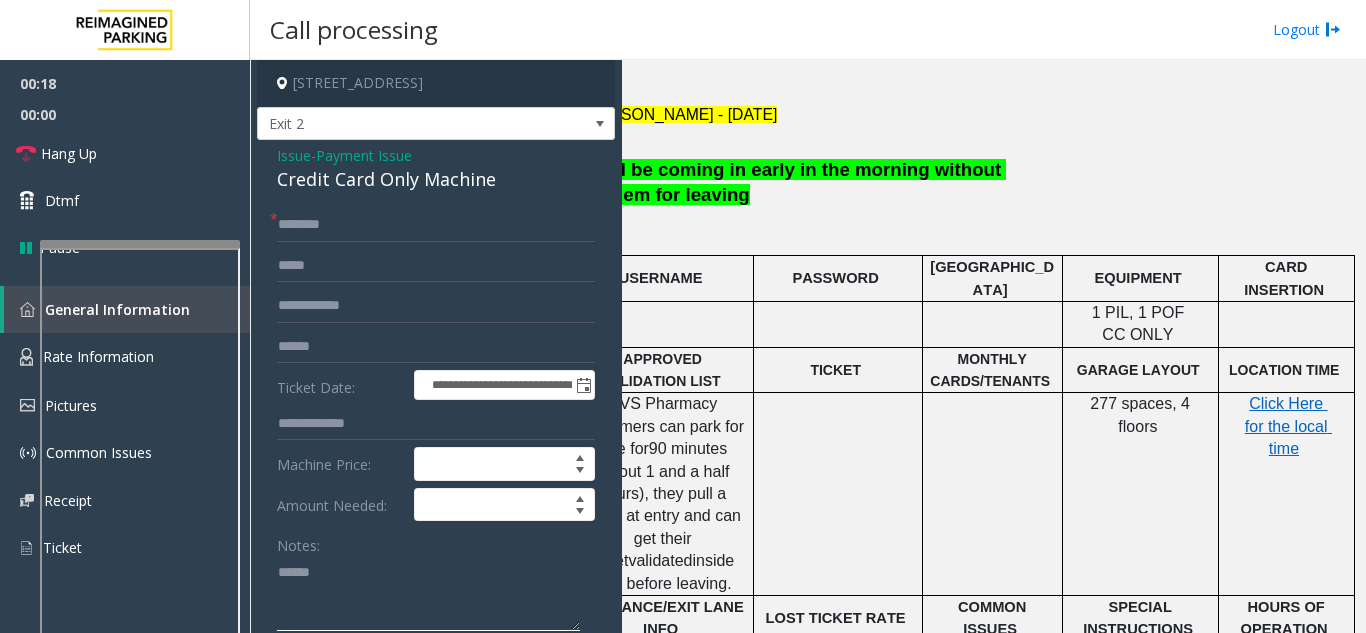 paste on "**********" 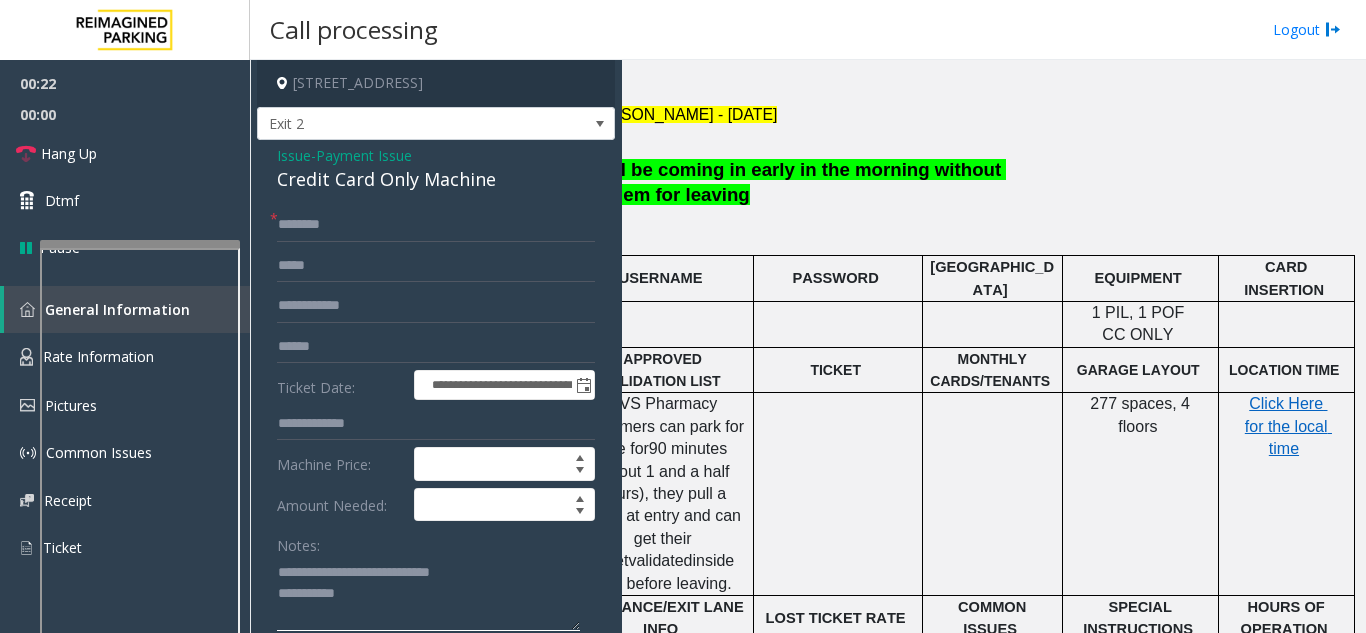 type on "**********" 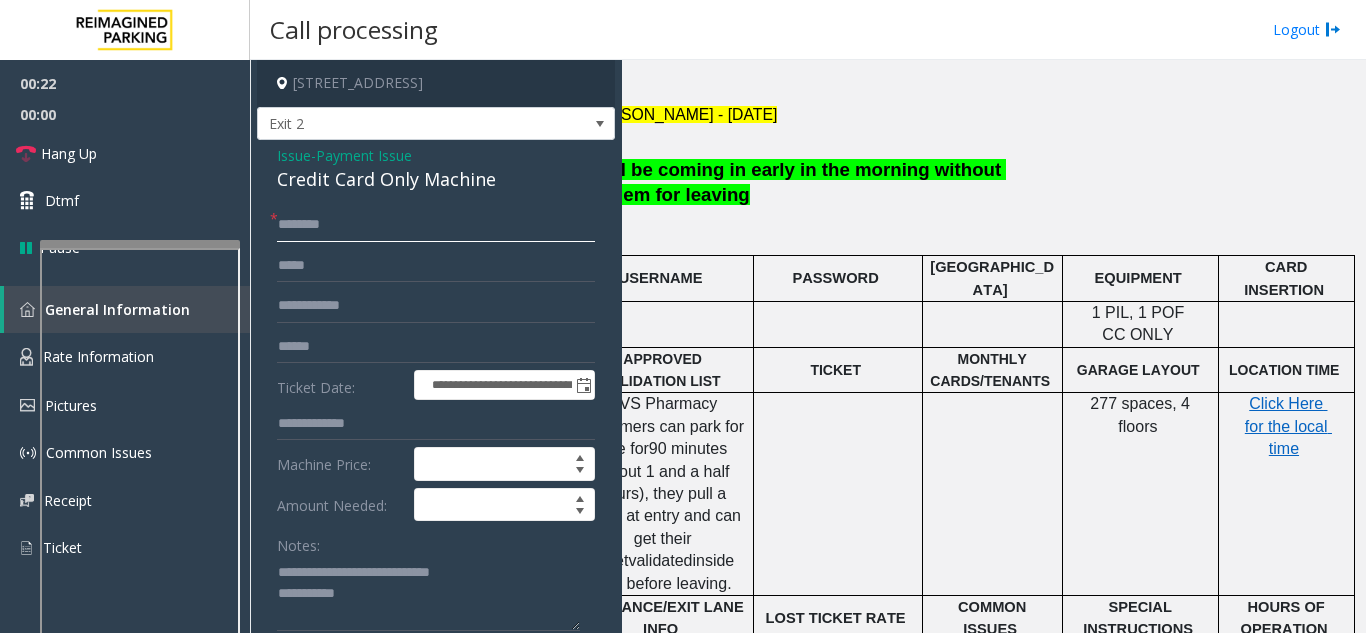 click 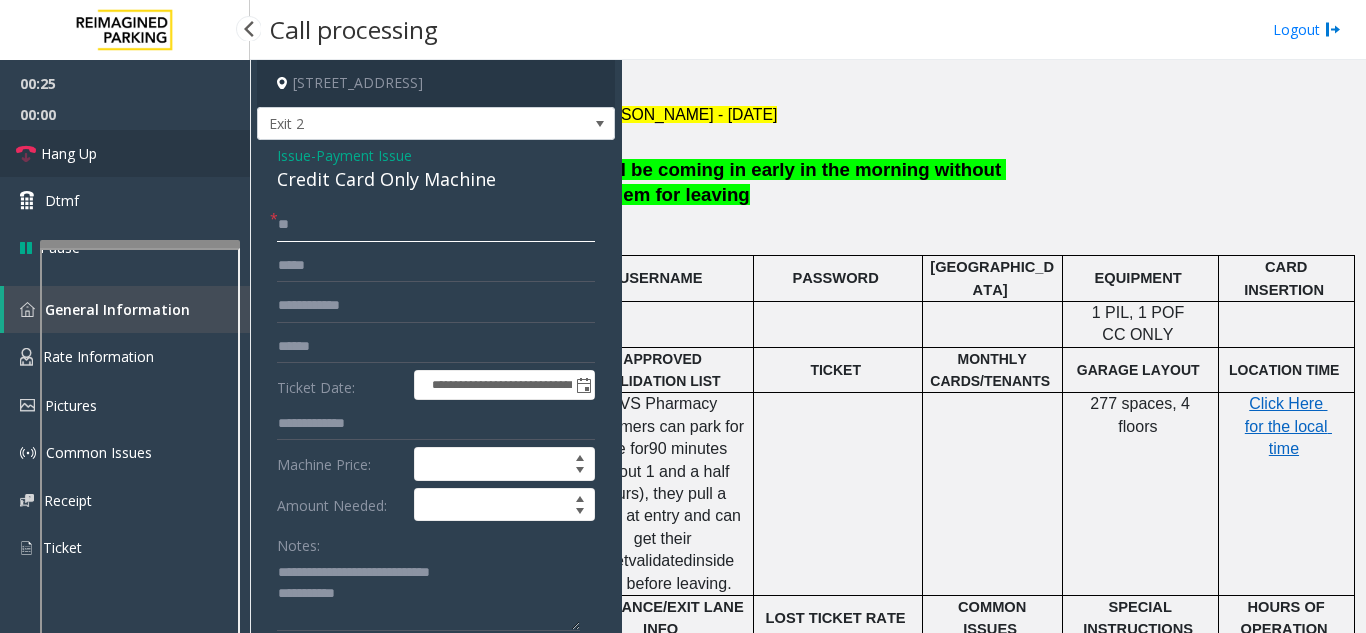 type on "**" 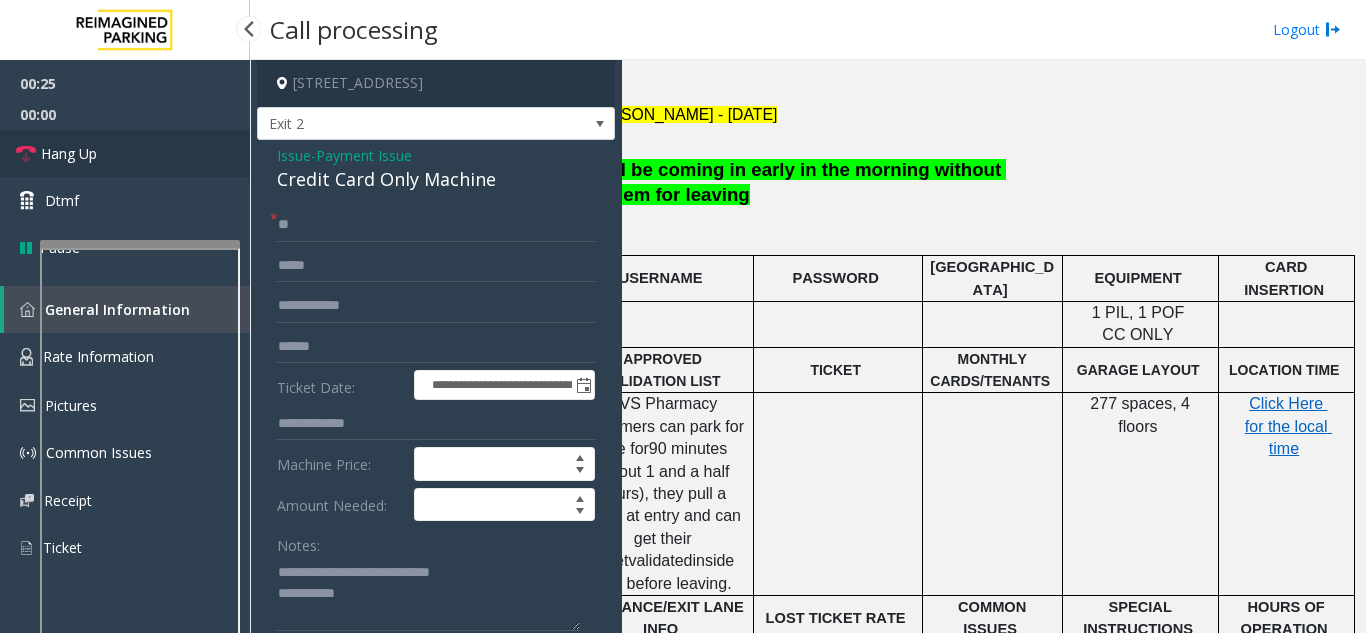 click on "Hang Up" at bounding box center [125, 153] 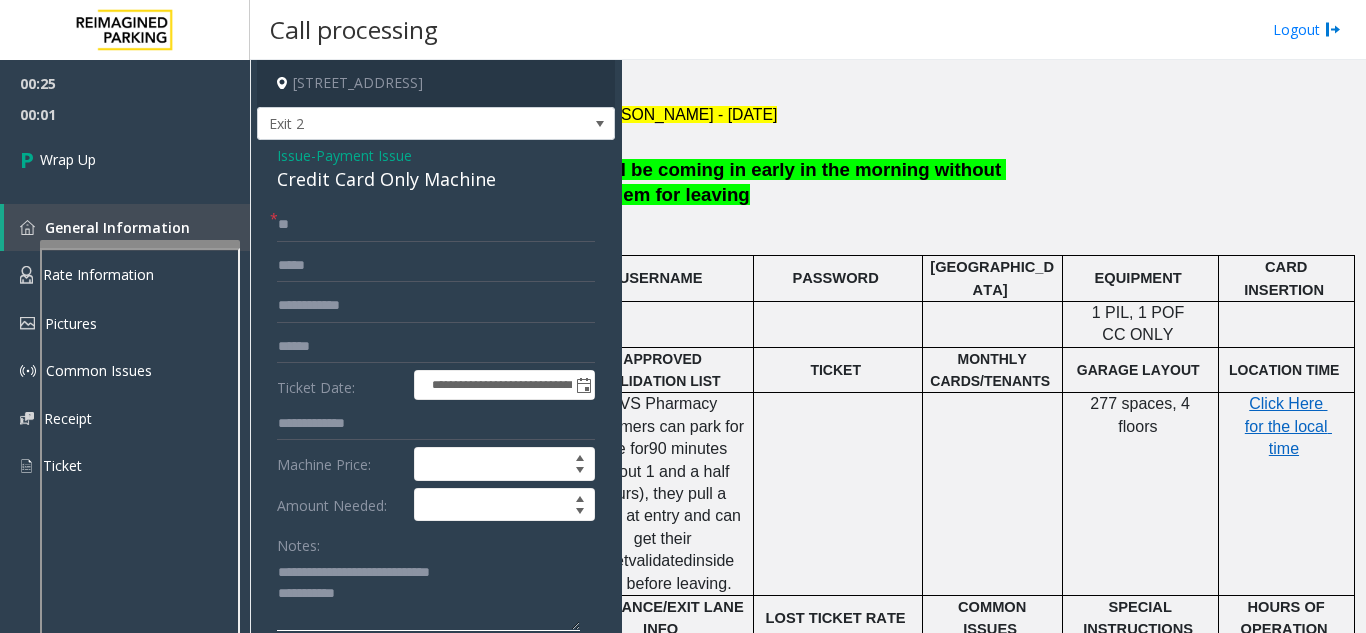 click 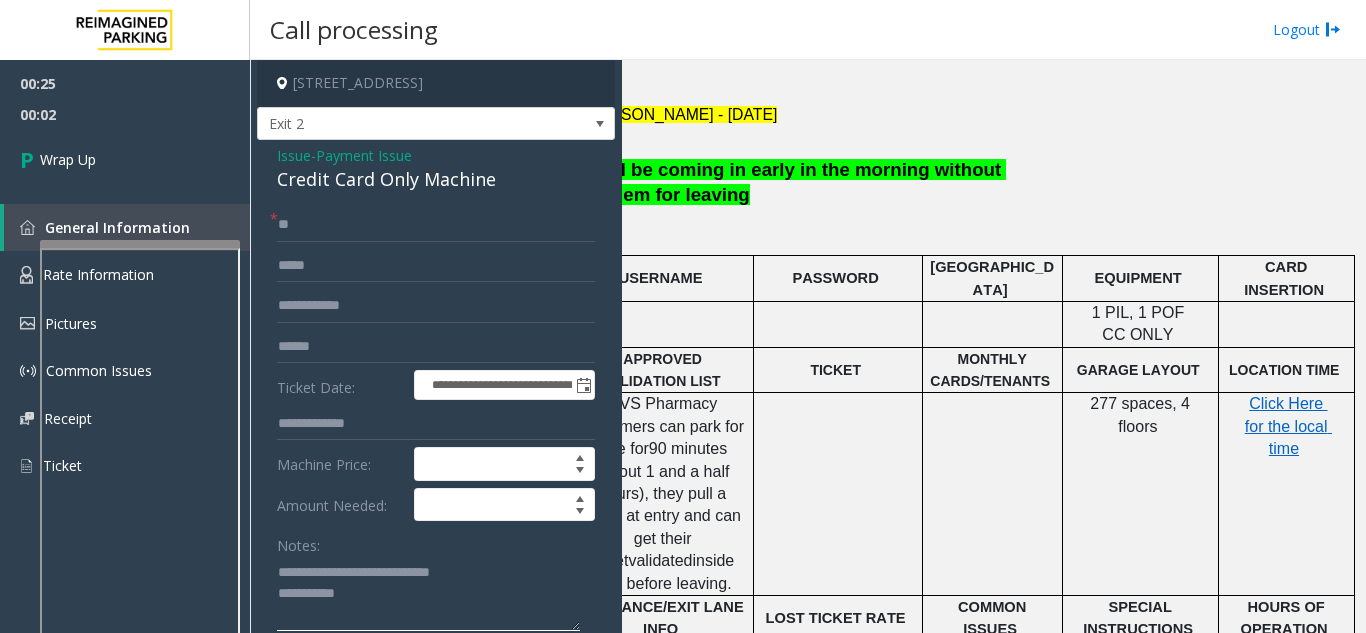click 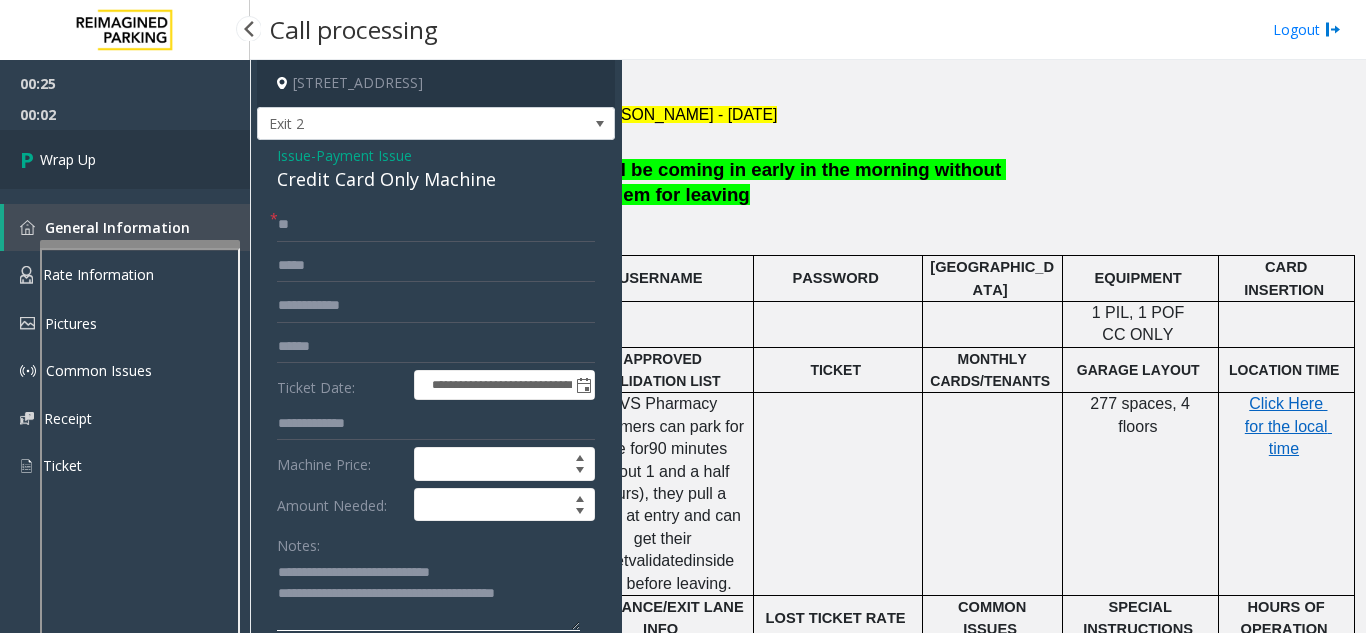 type on "**********" 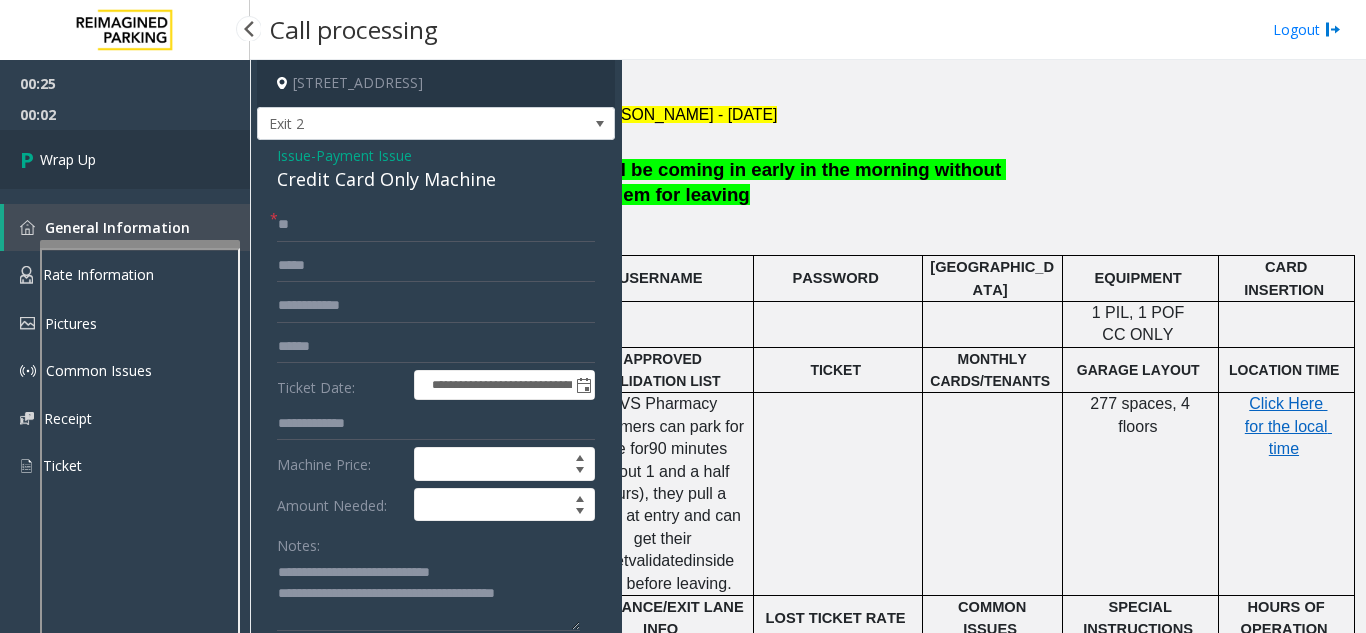 click on "Wrap Up" at bounding box center (125, 159) 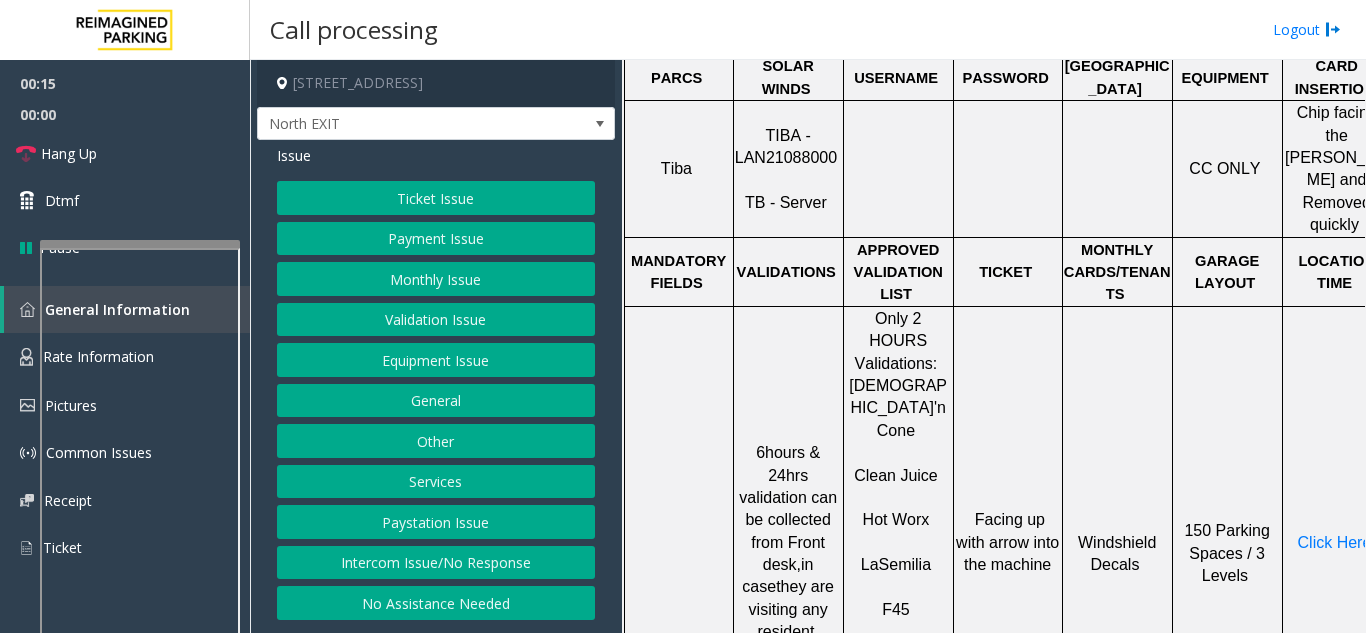 scroll, scrollTop: 800, scrollLeft: 0, axis: vertical 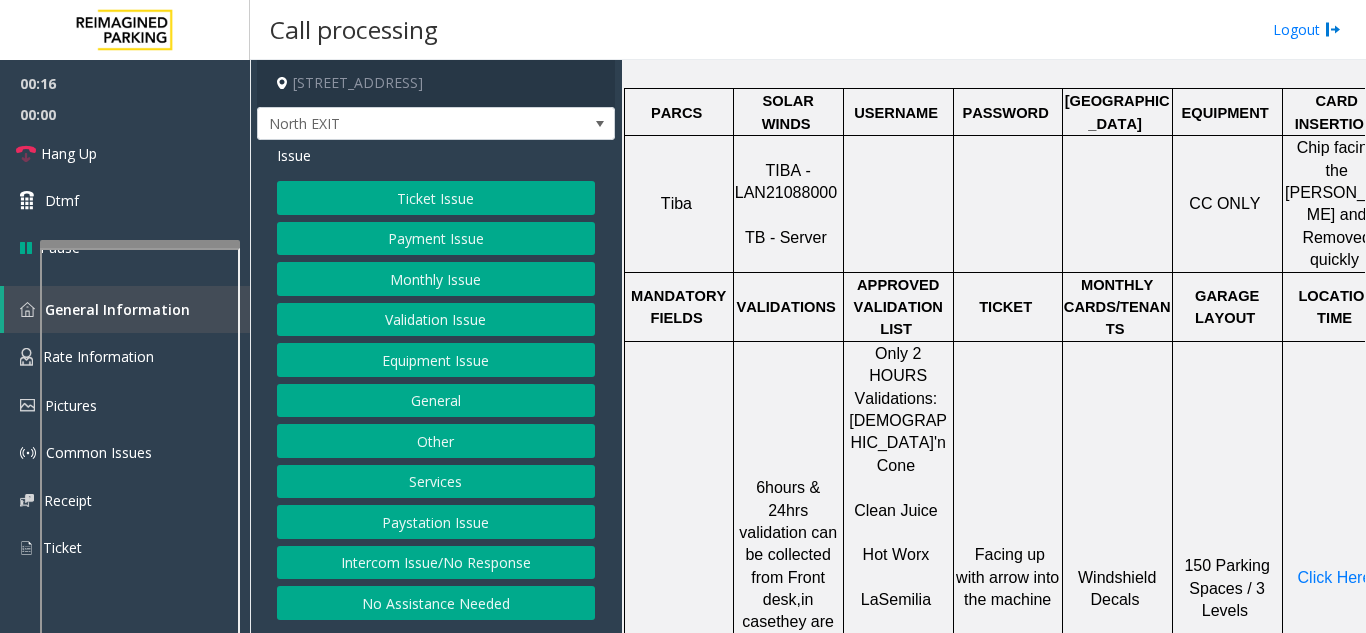 click on "TIBA - LAN21088000" 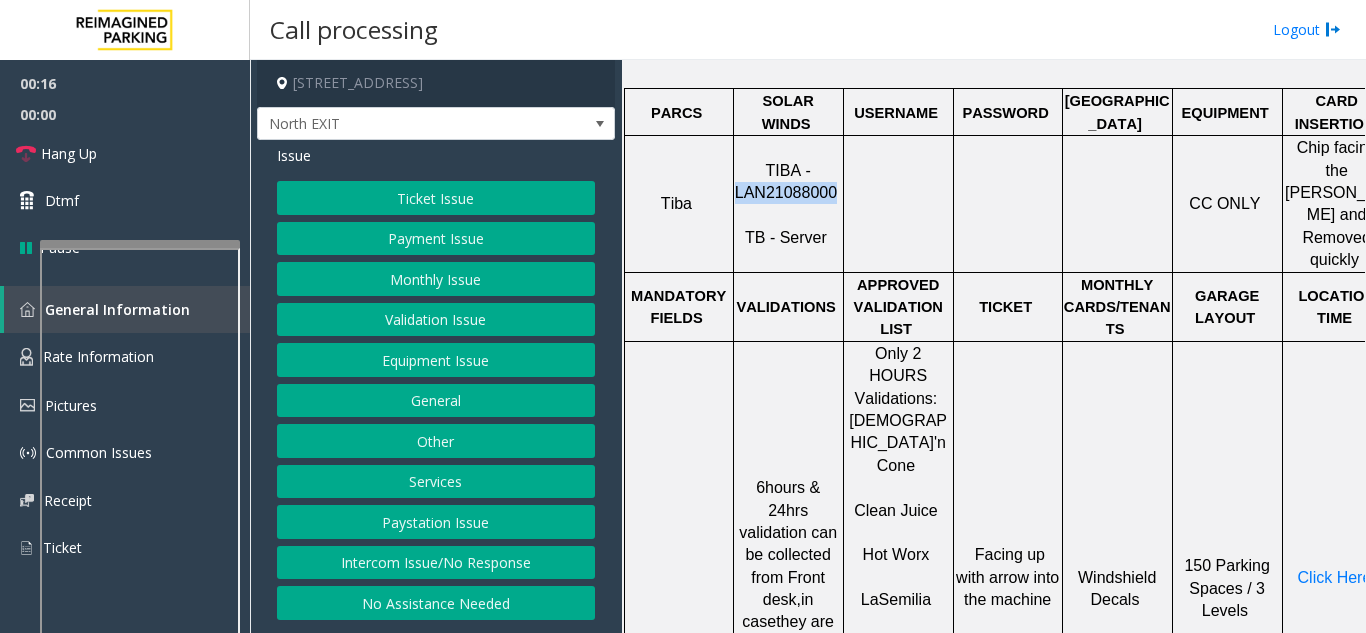 drag, startPoint x: 801, startPoint y: 147, endPoint x: 788, endPoint y: 144, distance: 13.341664 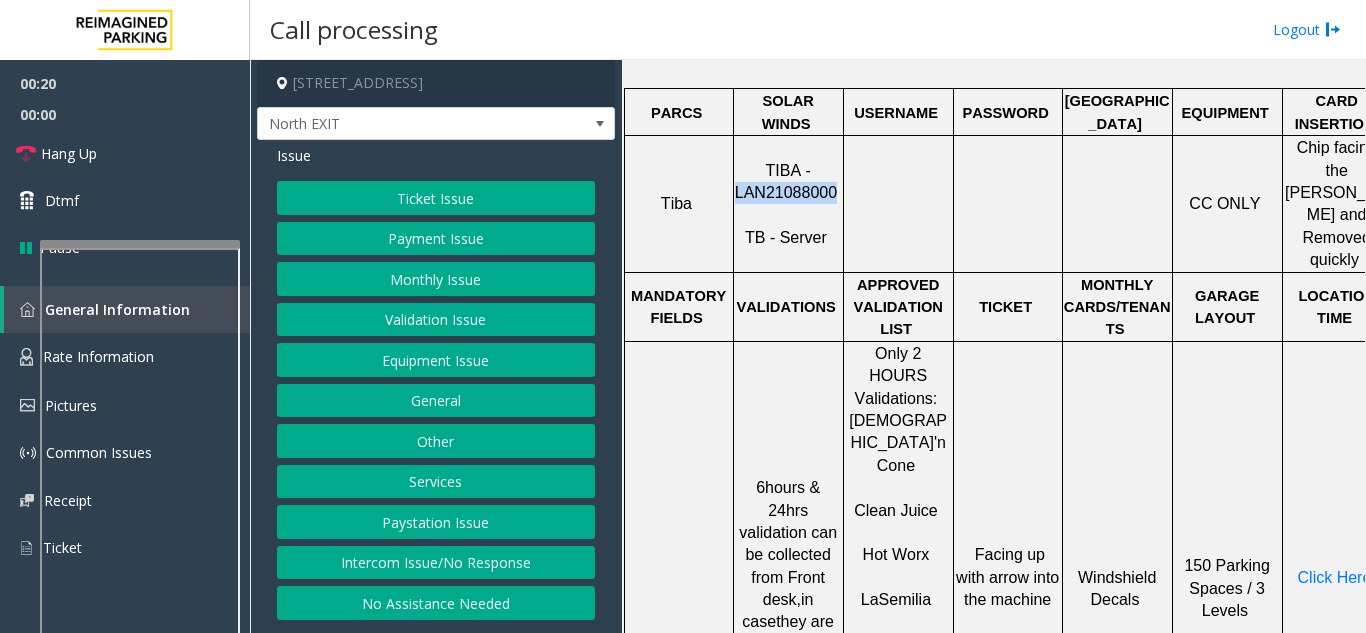 click on "Ticket Issue" 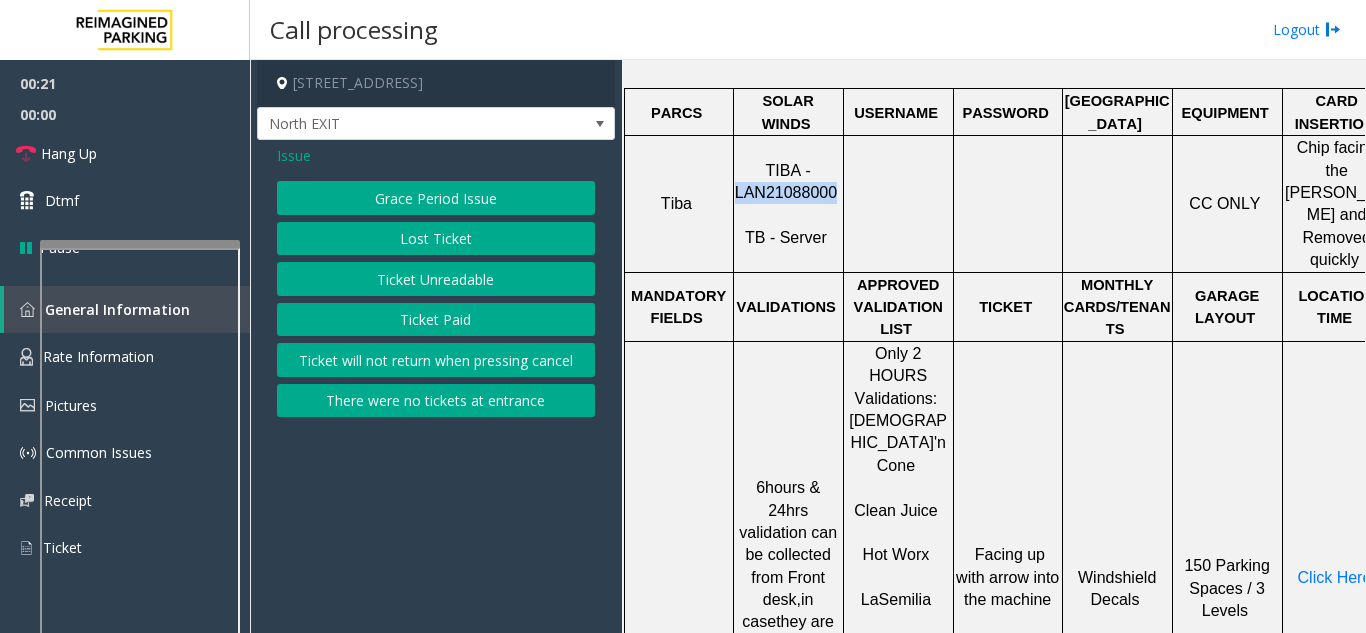 click on "Ticket Unreadable" 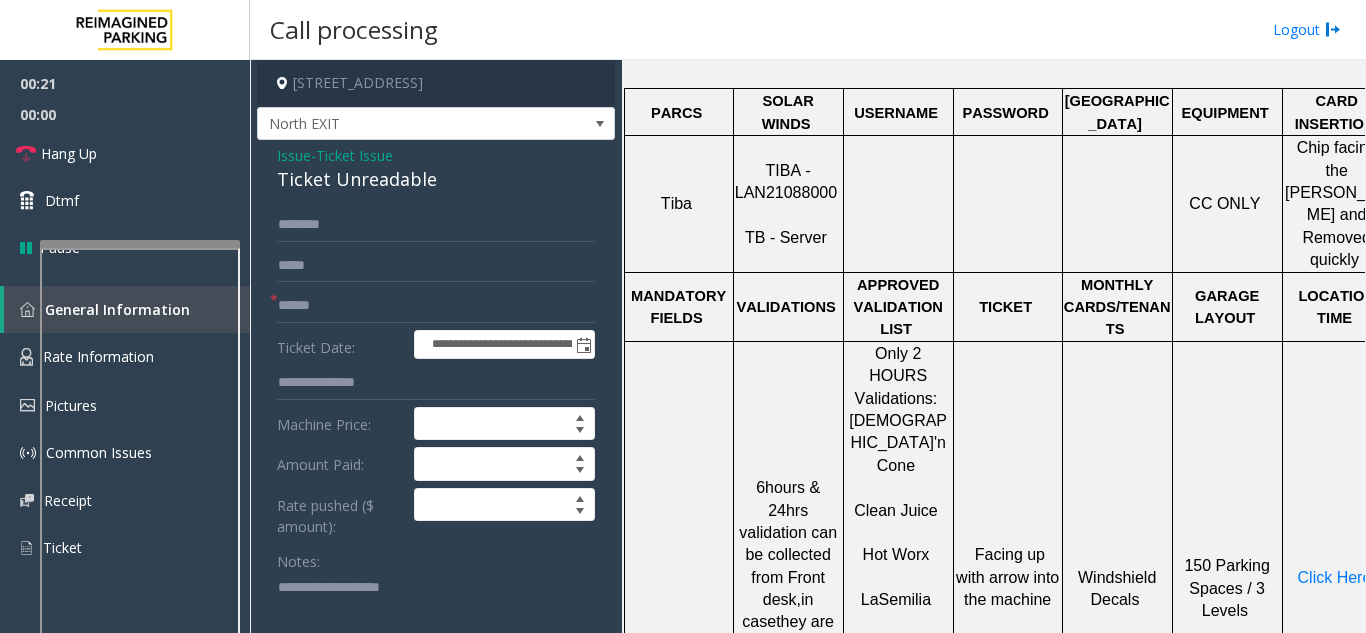 click on "Issue  -  Ticket Issue Ticket Unreadable" 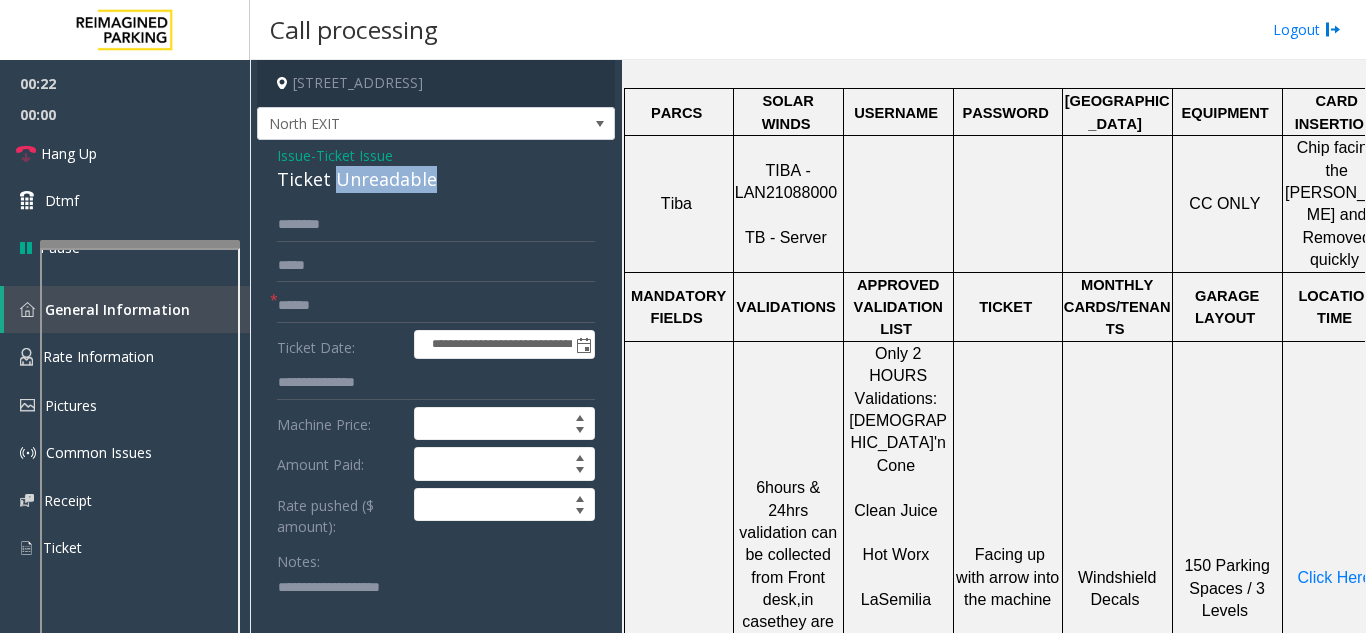 click on "Ticket Unreadable" 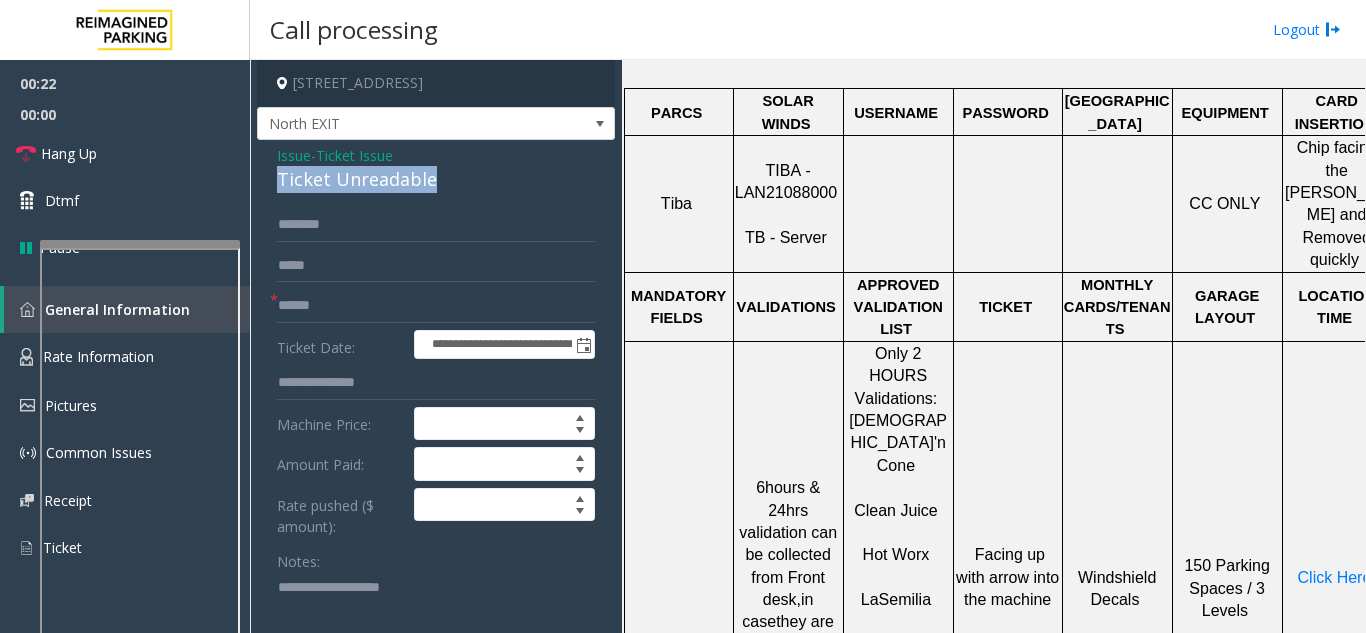 click on "Ticket Unreadable" 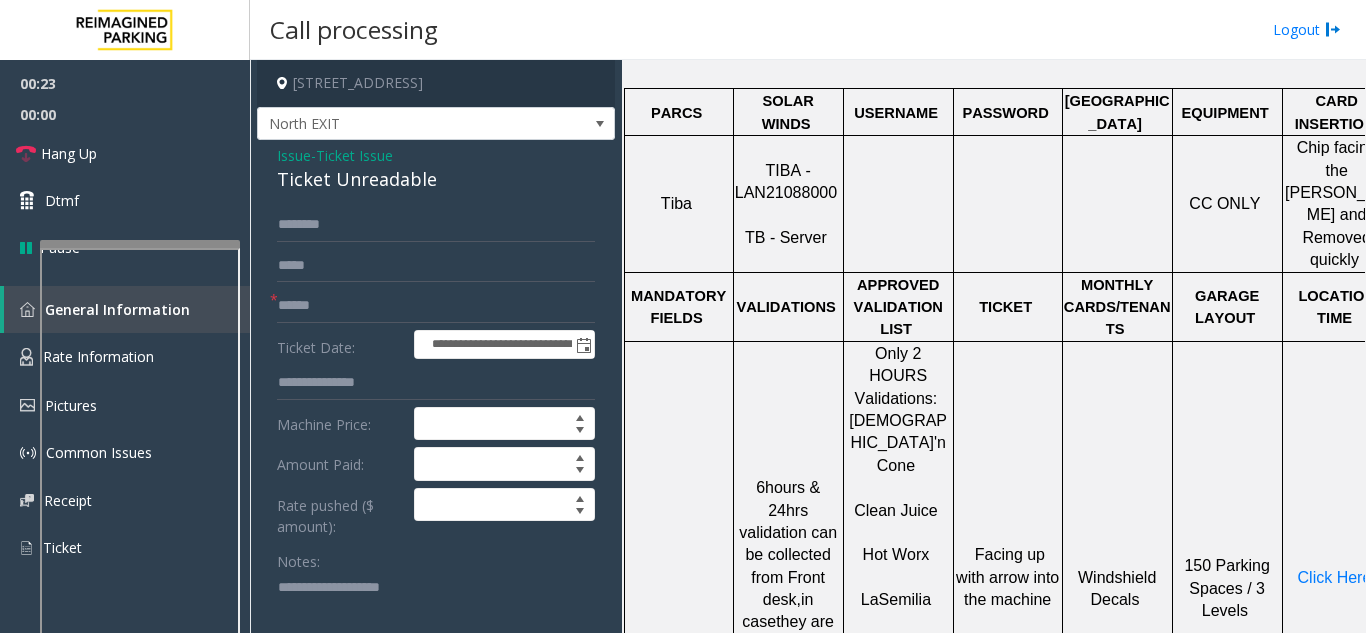 click 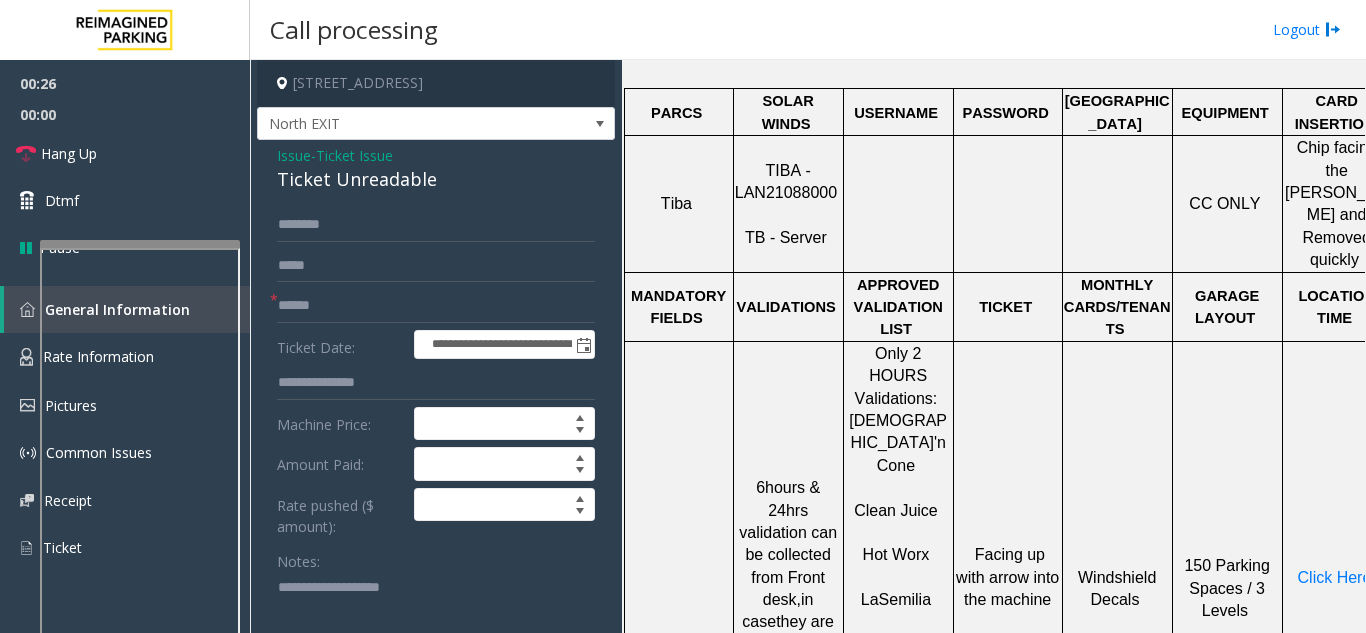 click on "Ticket Issue" 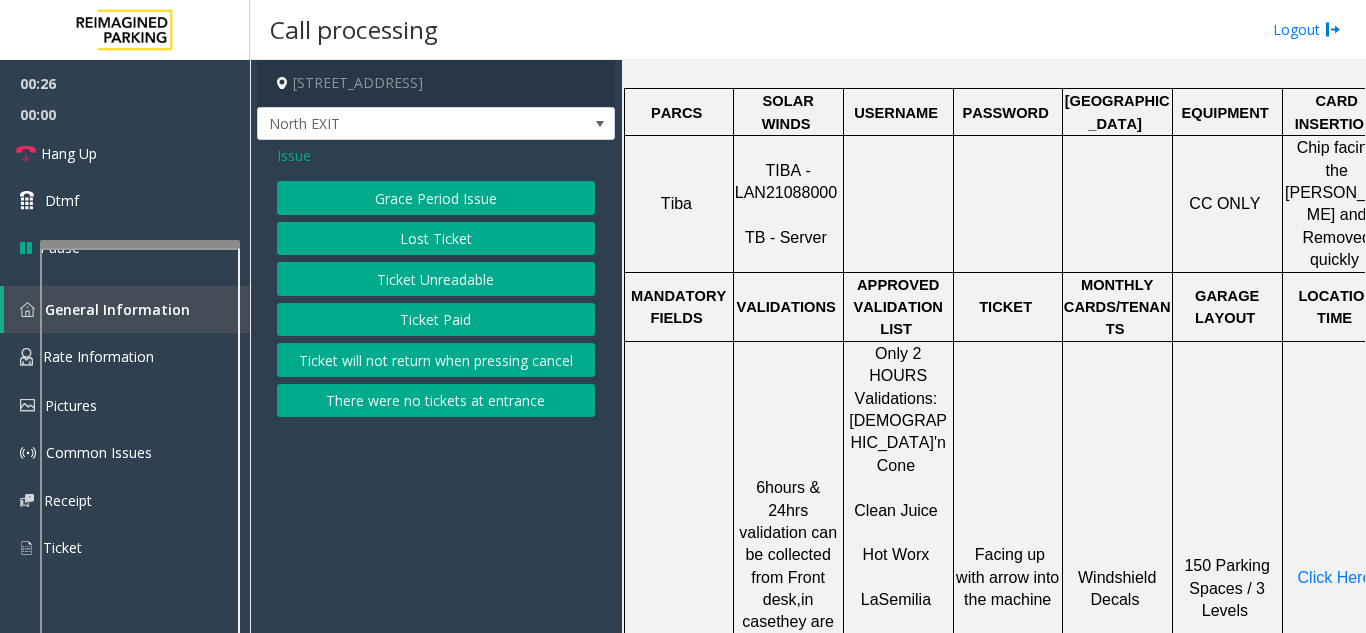 click on "Issue" 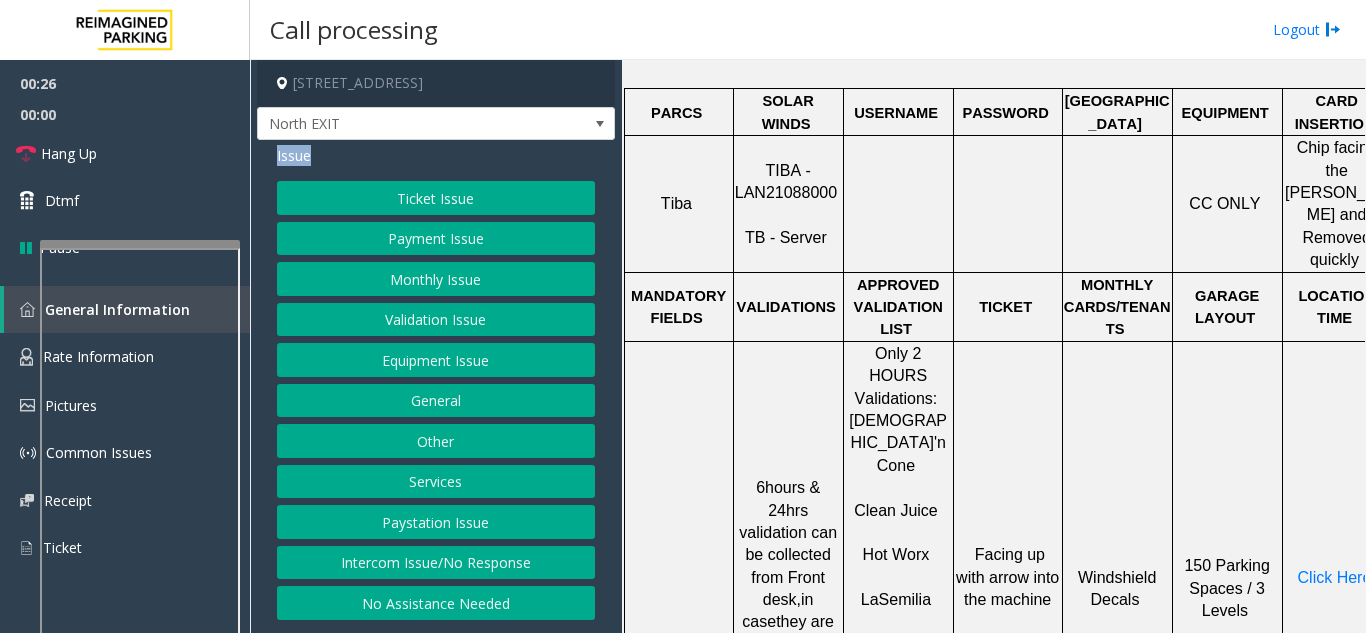 click on "Issue" 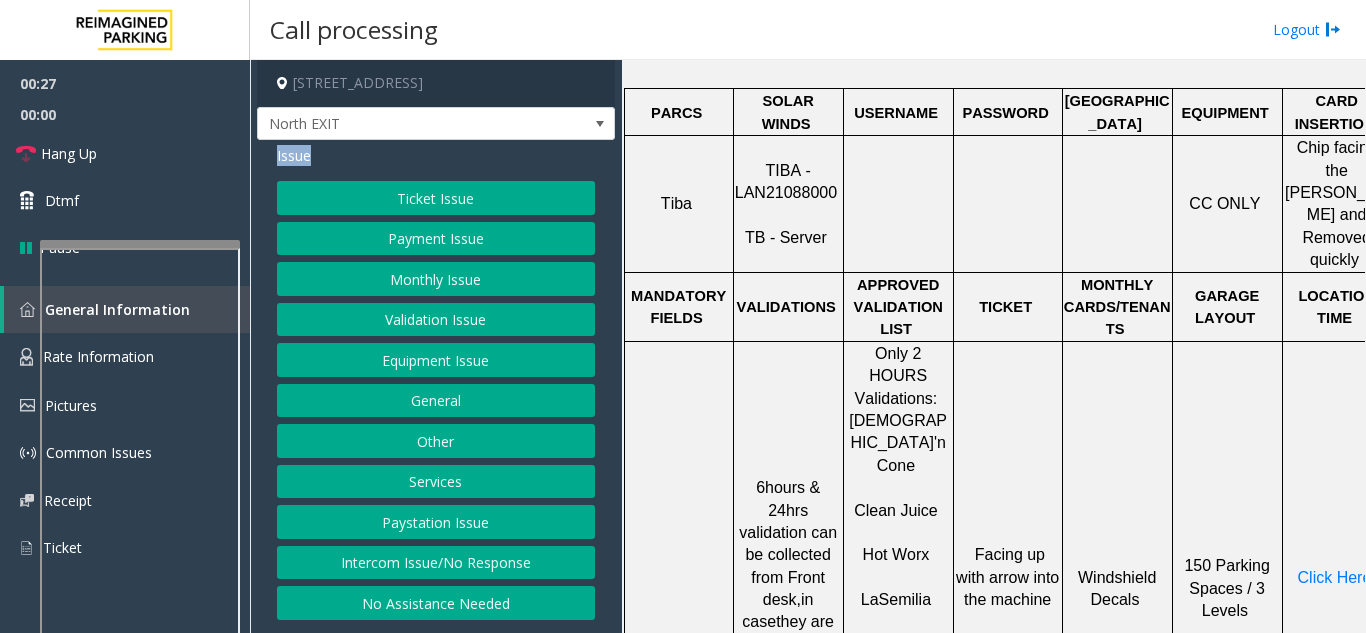 click on "Issue" 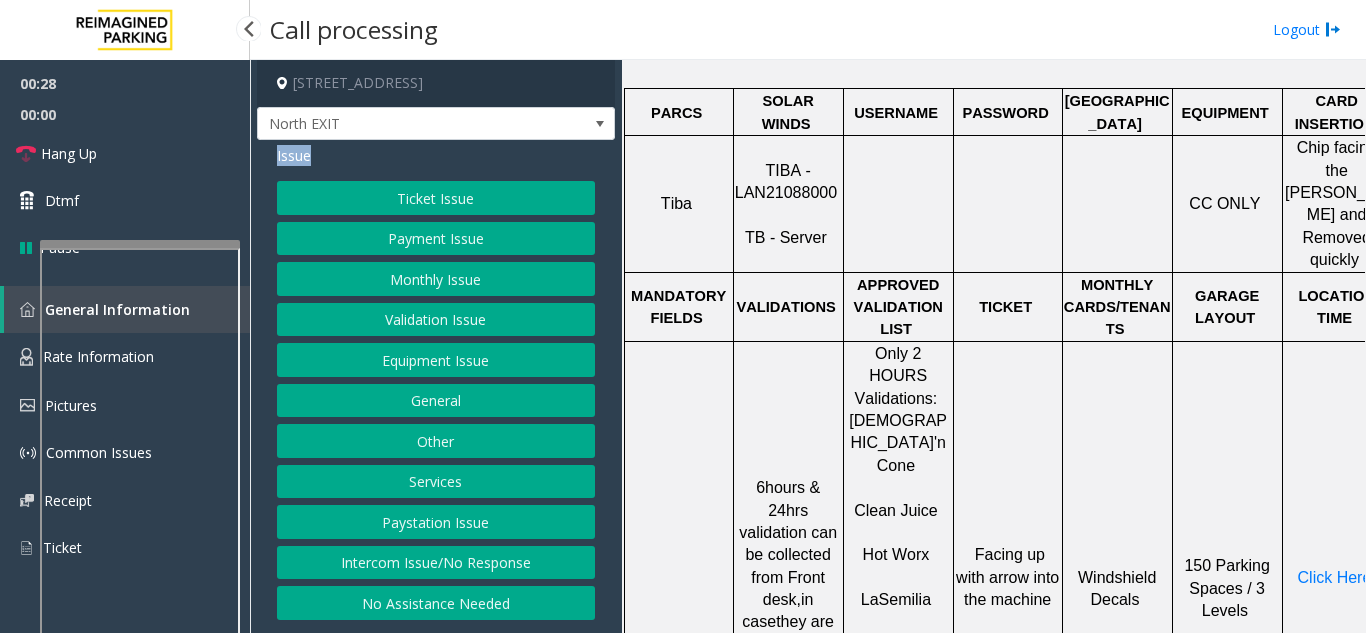 click at bounding box center [27, 309] 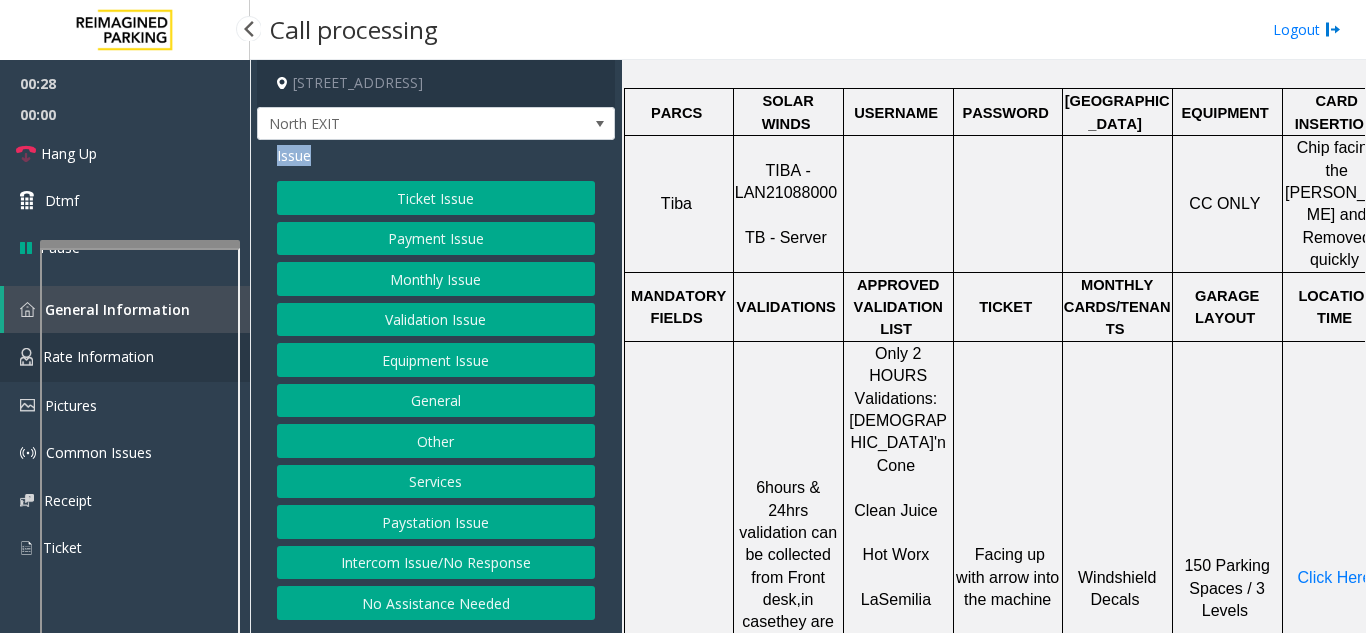 click on "Rate Information" at bounding box center [125, 357] 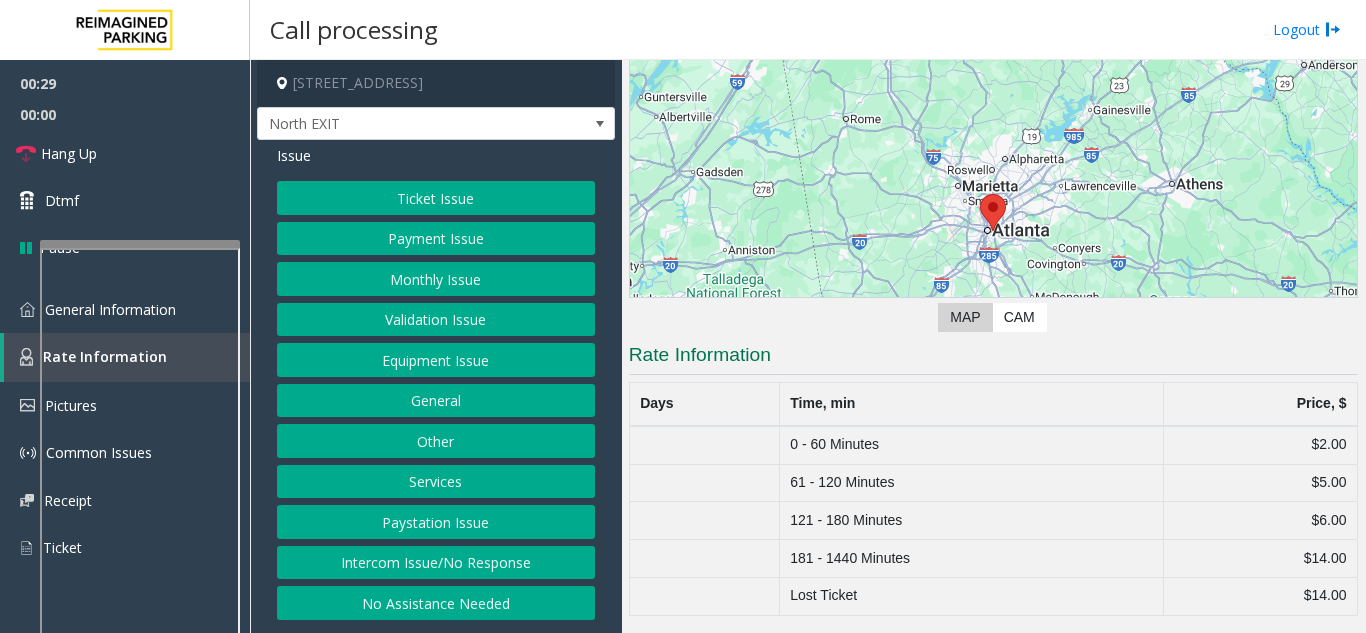 click on "0 - 60 Minutes" 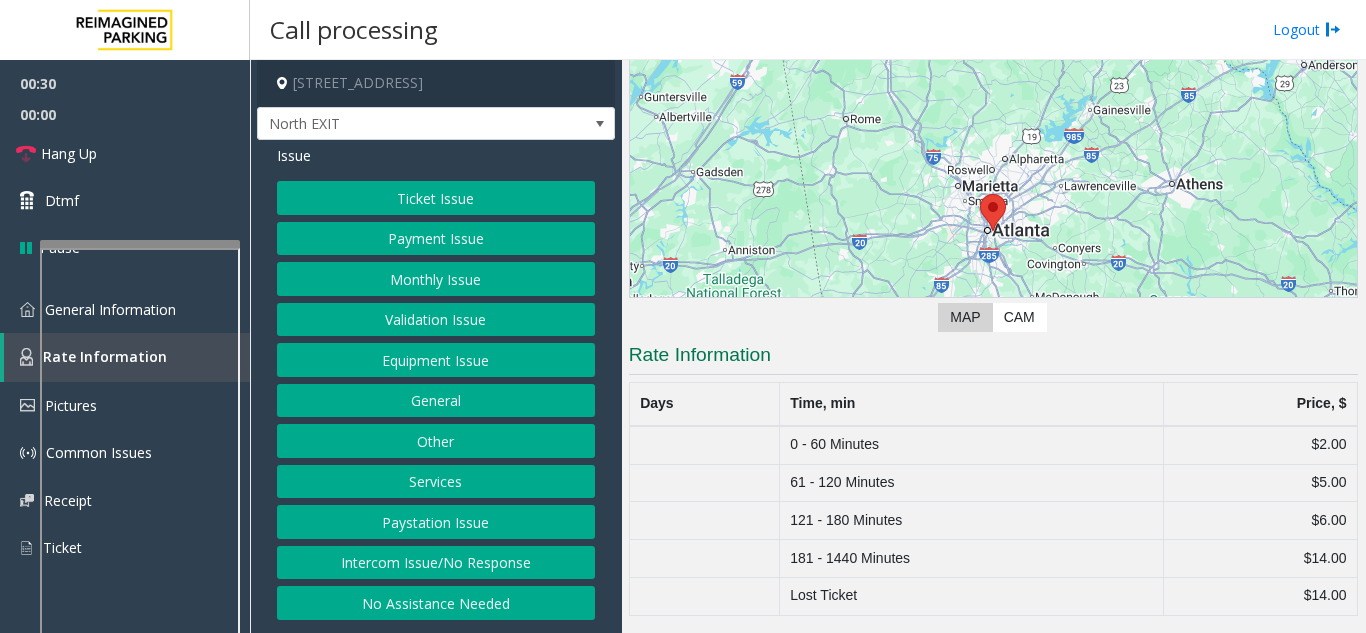 click on "0 - 60 Minutes" 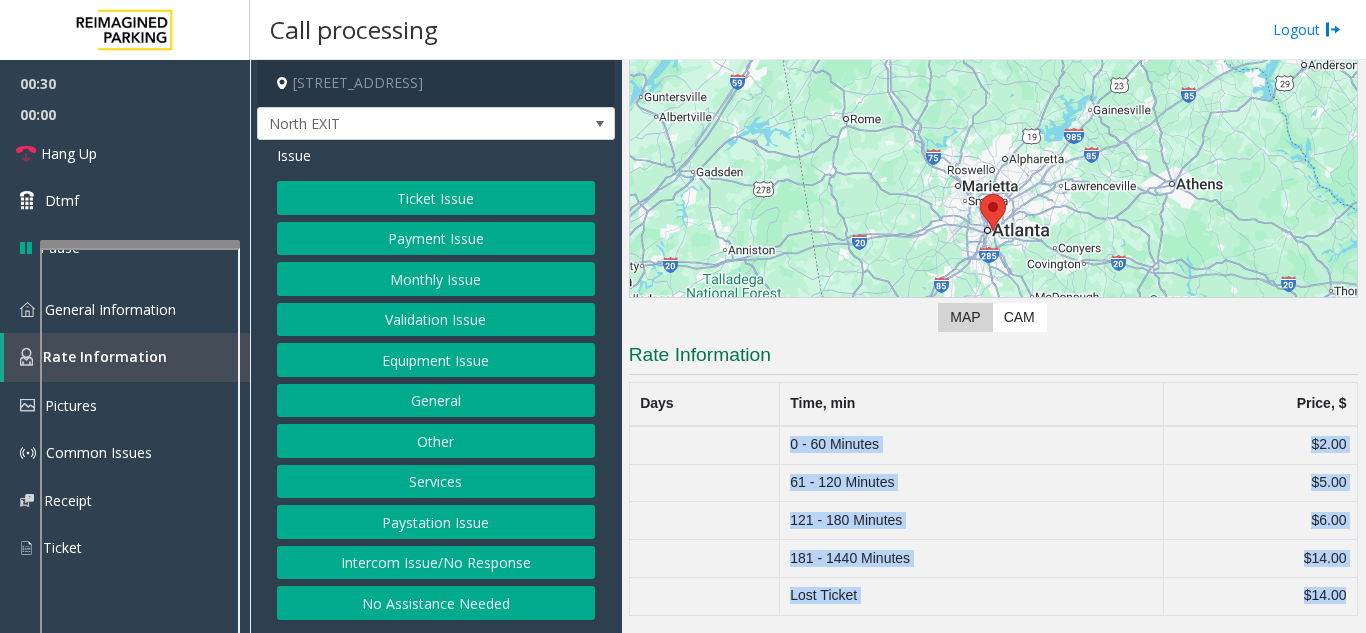 drag, startPoint x: 879, startPoint y: 452, endPoint x: 1365, endPoint y: 661, distance: 529.034 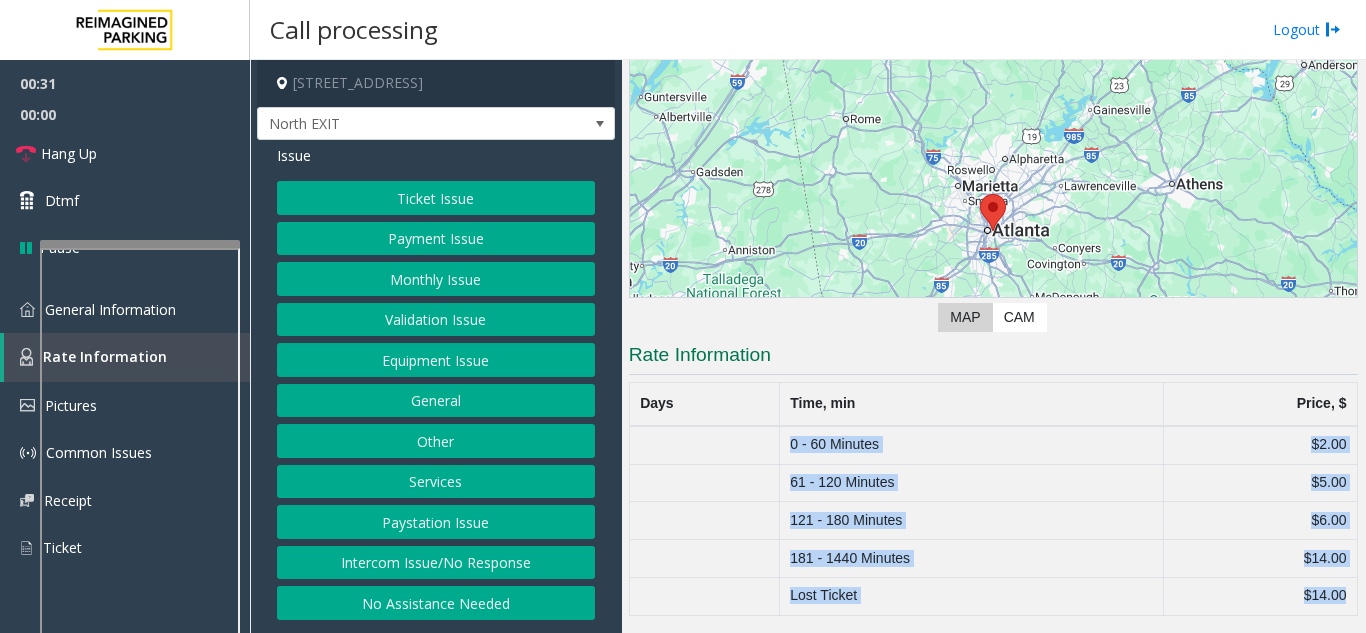 click on "Main   Revenue Control Manufacturer: TIBA  ← Move left → Move right ↑ Move up ↓ Move down + Zoom in - Zoom out Home Jump left by 75% End Jump right by 75% Page Up Jump up by 75% Page Down Jump down by 75% To navigate, press the arrow keys. Map Terrain Satellite Labels Keyboard shortcuts Map Data Map data ©2025 Google, INEGI Map data ©2025 Google, INEGI 20 km  Click to toggle between metric and imperial units Terms Report a map error Video is not available for this lane. Previous Next  Map   CAM  Rate Information Days Time, min Price, $ 0 - 60 Minutes $2.00 61 - 120 Minutes $5.00 121 - 180 Minutes $6.00 181 - 1440 Minutes $14.00 Lost Ticket $14.00" 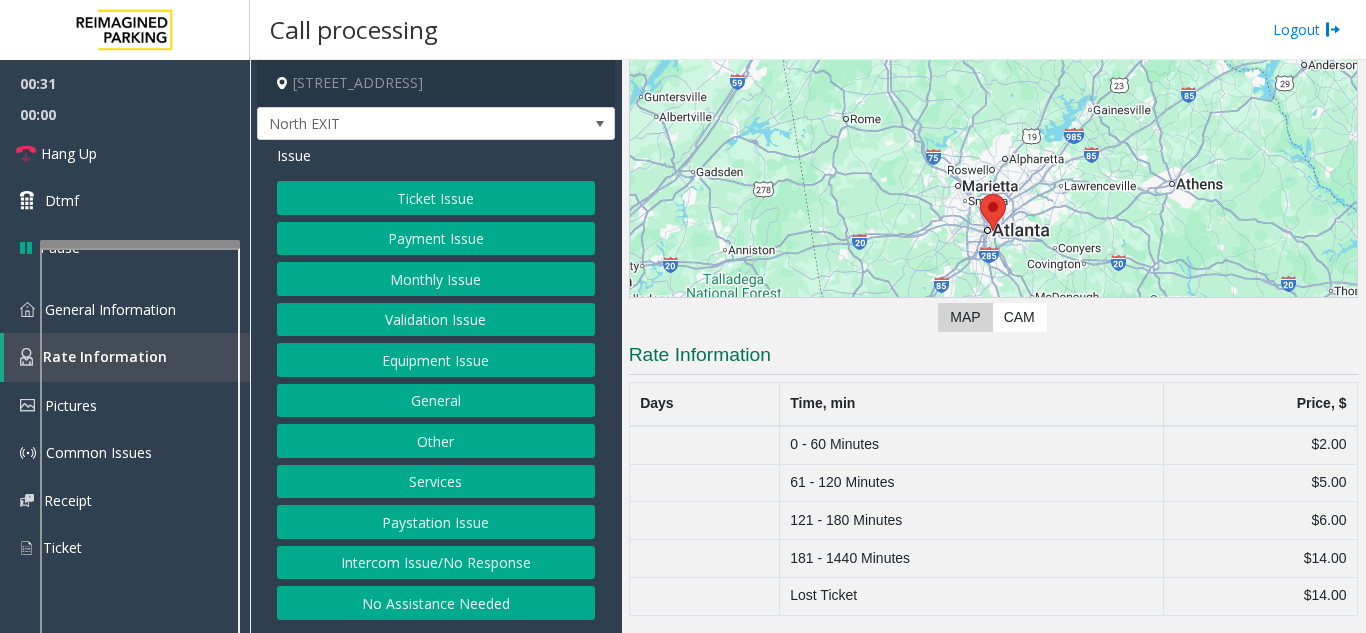 click on "Main   Revenue Control Manufacturer: TIBA  ← Move left → Move right ↑ Move up ↓ Move down + Zoom in - Zoom out Home Jump left by 75% End Jump right by 75% Page Up Jump up by 75% Page Down Jump down by 75% To navigate, press the arrow keys. Map Terrain Satellite Labels Keyboard shortcuts Map Data Map data ©2025 Google, INEGI Map data ©2025 Google, INEGI 20 km  Click to toggle between metric and imperial units Terms Report a map error Video is not available for this lane. Previous Next  Map   CAM  Rate Information Days Time, min Price, $ 0 - 60 Minutes $2.00 61 - 120 Minutes $5.00 121 - 180 Minutes $6.00 181 - 1440 Minutes $14.00 Lost Ticket $14.00" 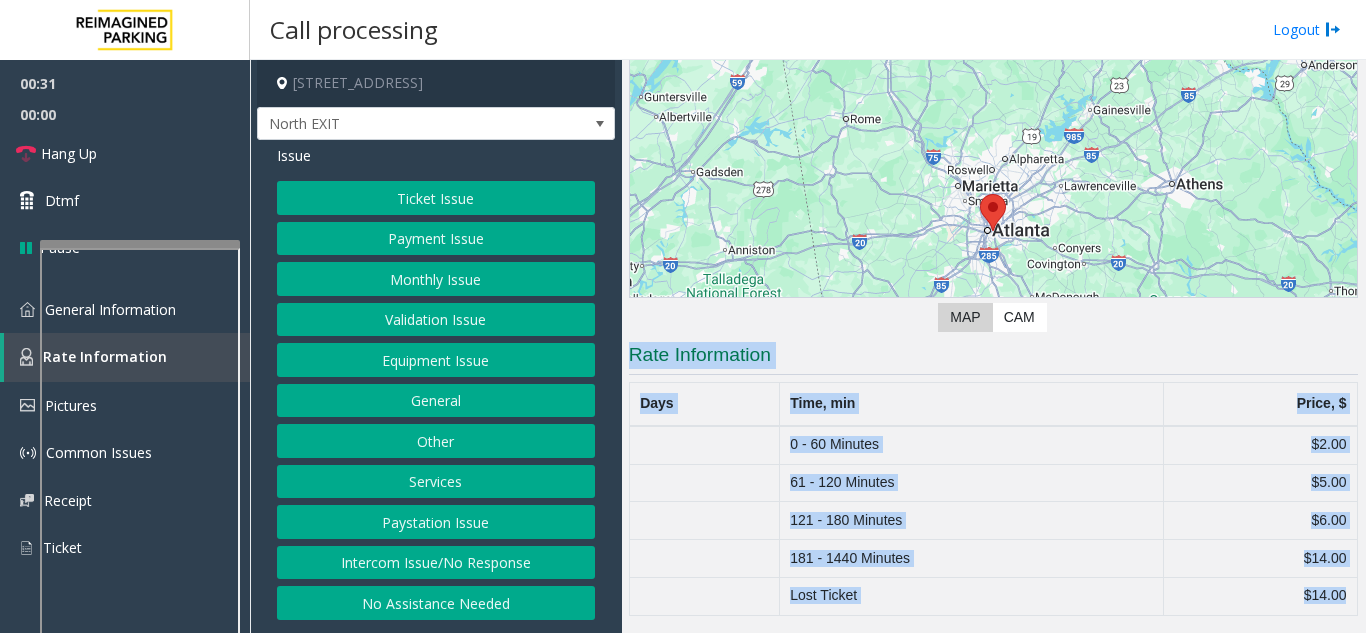 click on "Main   Revenue Control Manufacturer: TIBA  ← Move left → Move right ↑ Move up ↓ Move down + Zoom in - Zoom out Home Jump left by 75% End Jump right by 75% Page Up Jump up by 75% Page Down Jump down by 75% To navigate, press the arrow keys. Map Terrain Satellite Labels Keyboard shortcuts Map Data Map data ©2025 Google, INEGI Map data ©2025 Google, INEGI 20 km  Click to toggle between metric and imperial units Terms Report a map error Video is not available for this lane. Previous Next  Map   CAM  Rate Information Days Time, min Price, $ 0 - 60 Minutes $2.00 61 - 120 Minutes $5.00 121 - 180 Minutes $6.00 181 - 1440 Minutes $14.00 Lost Ticket $14.00" 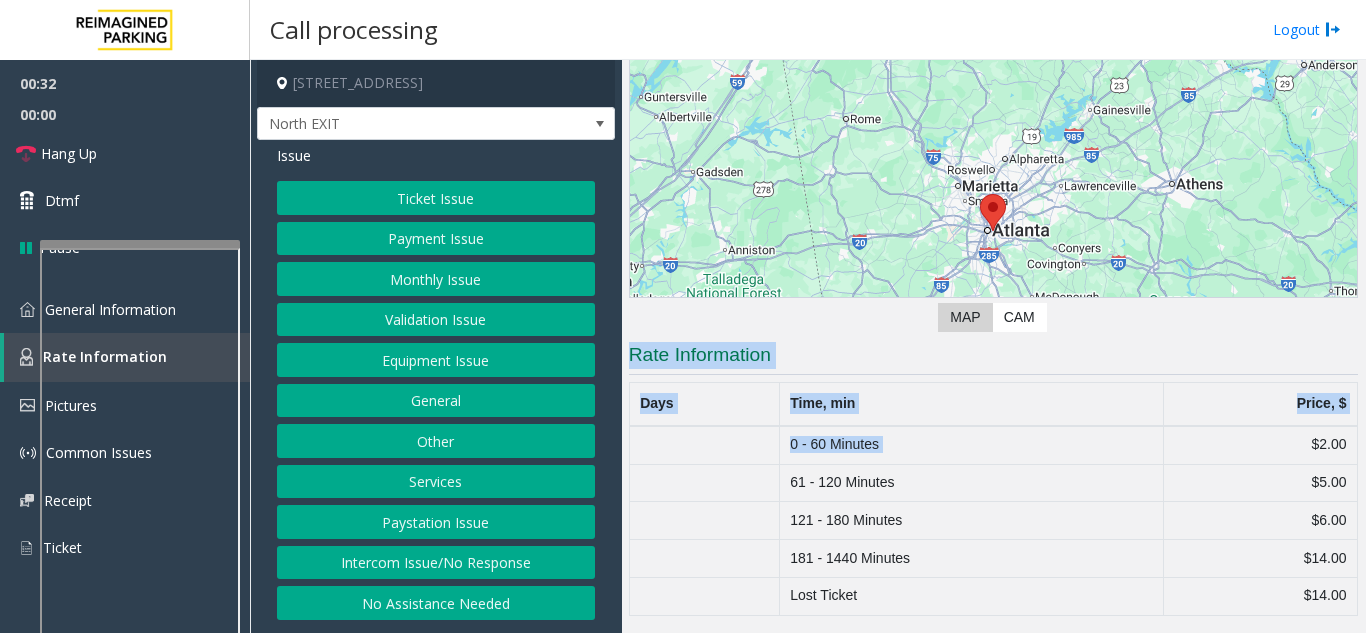 drag, startPoint x: 1293, startPoint y: 630, endPoint x: 829, endPoint y: 373, distance: 530.4196 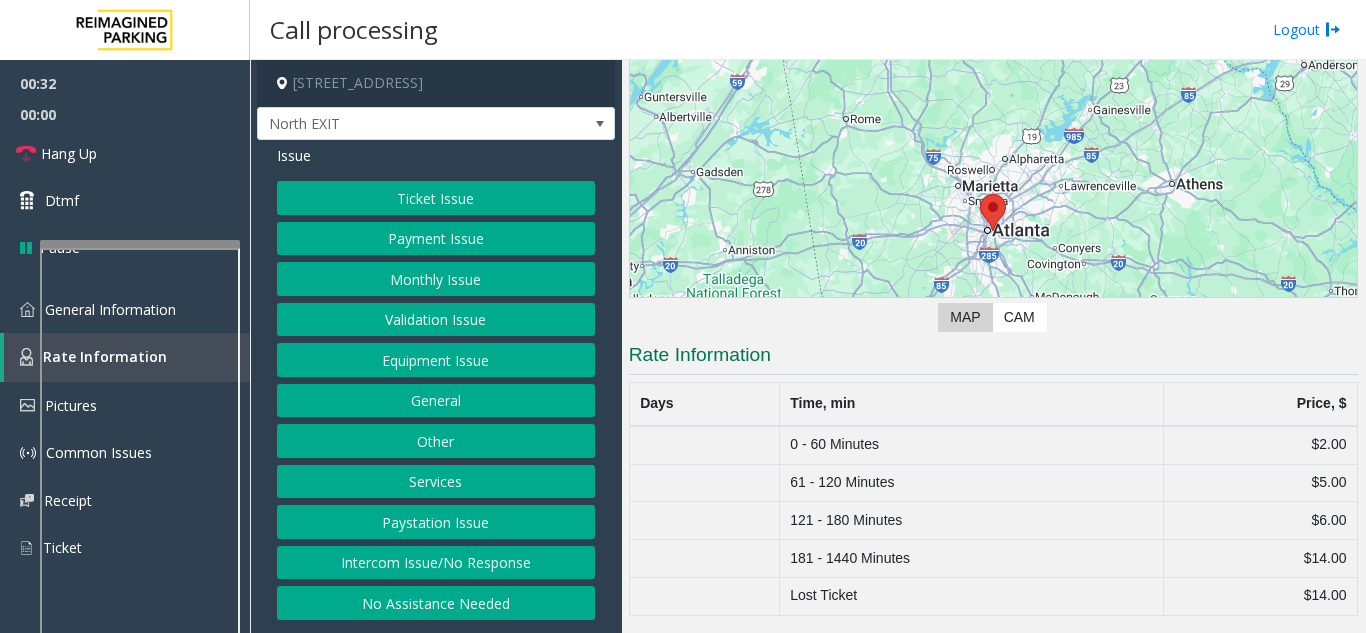 click on "← Move left → Move right ↑ Move up ↓ Move down + Zoom in - Zoom out Home Jump left by 75% End Jump right by 75% Page Up Jump up by 75% Page Down Jump down by 75% To navigate, press the arrow keys. Map Terrain Satellite Labels Keyboard shortcuts Map Data Map data ©2025 Google, INEGI Map data ©2025 Google, INEGI 20 km  Click to toggle between metric and imperial units Terms Report a map error Video is not available for this lane. Previous Next  Map   CAM" 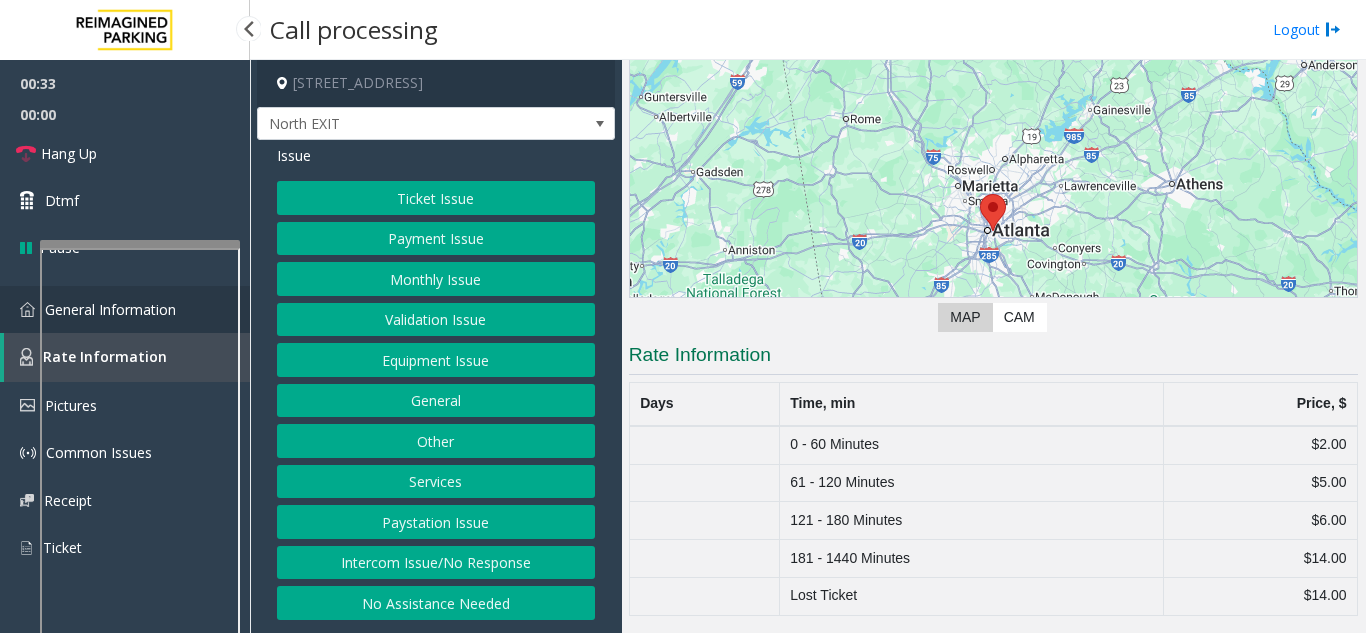 click on "General Information" at bounding box center (125, 309) 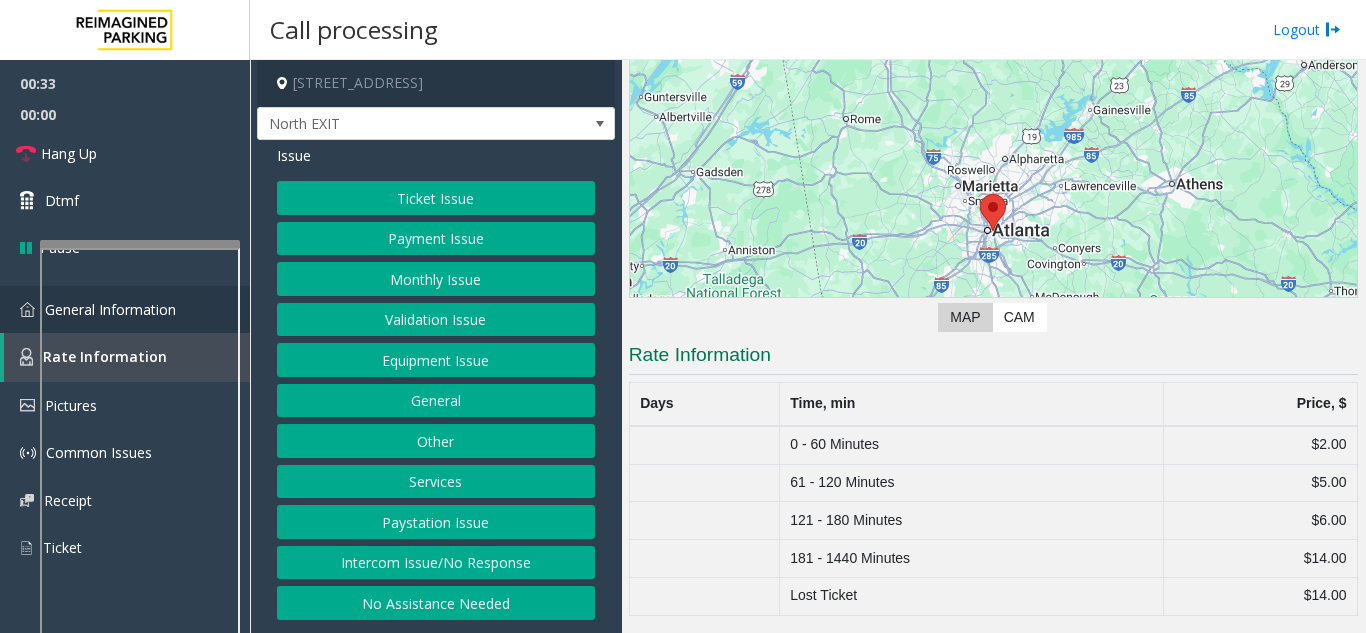 scroll, scrollTop: 800, scrollLeft: 0, axis: vertical 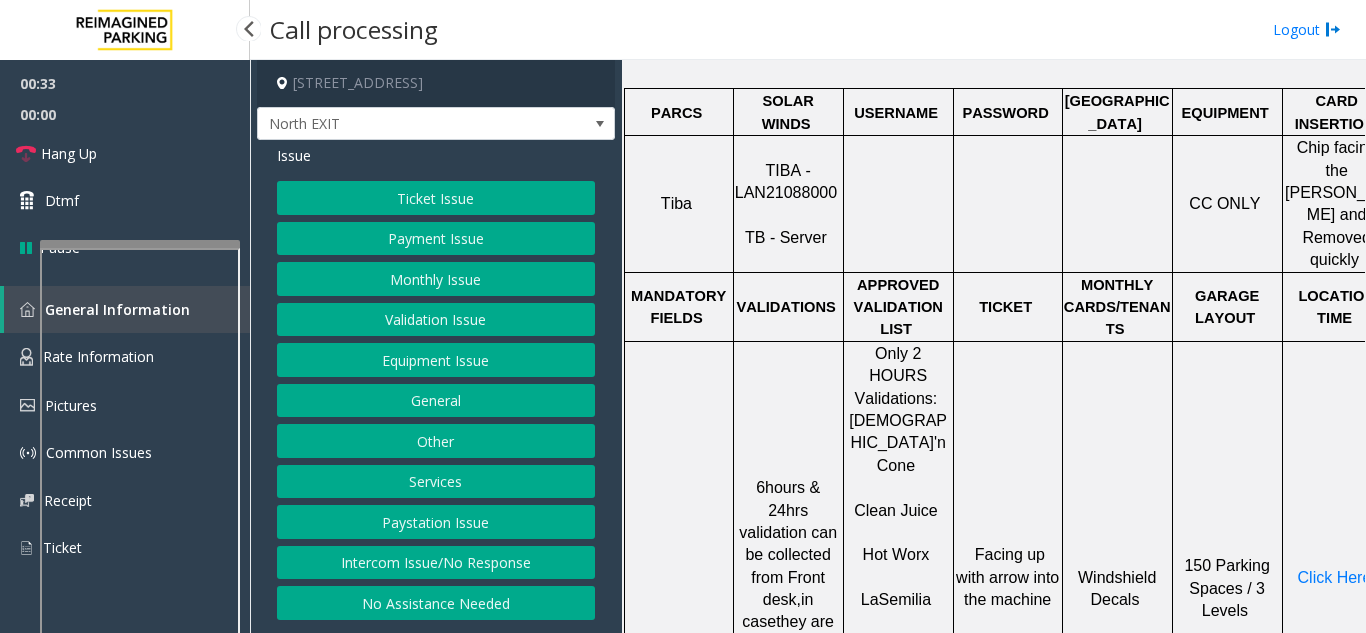 click on "Ticket Issue   Payment Issue   Monthly Issue   Validation Issue   Equipment Issue   General   Other   Services   Paystation Issue   Intercom Issue/No Response   No Assistance Needed" 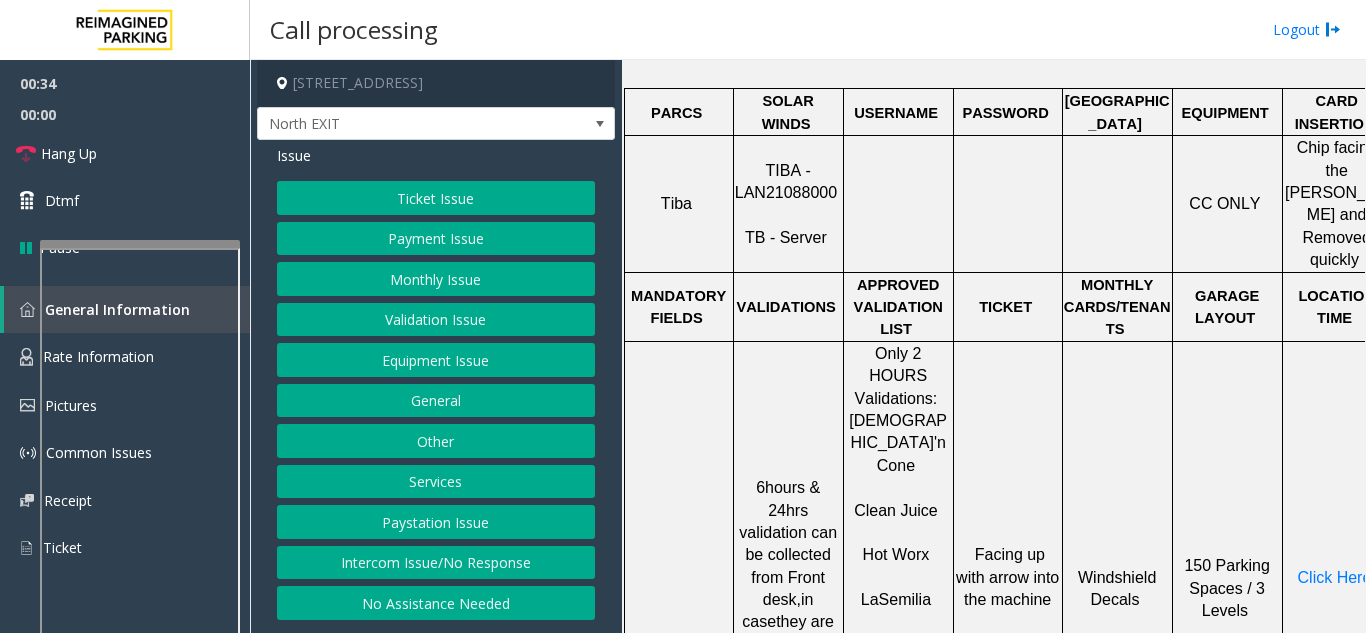 click on "Ticket Issue" 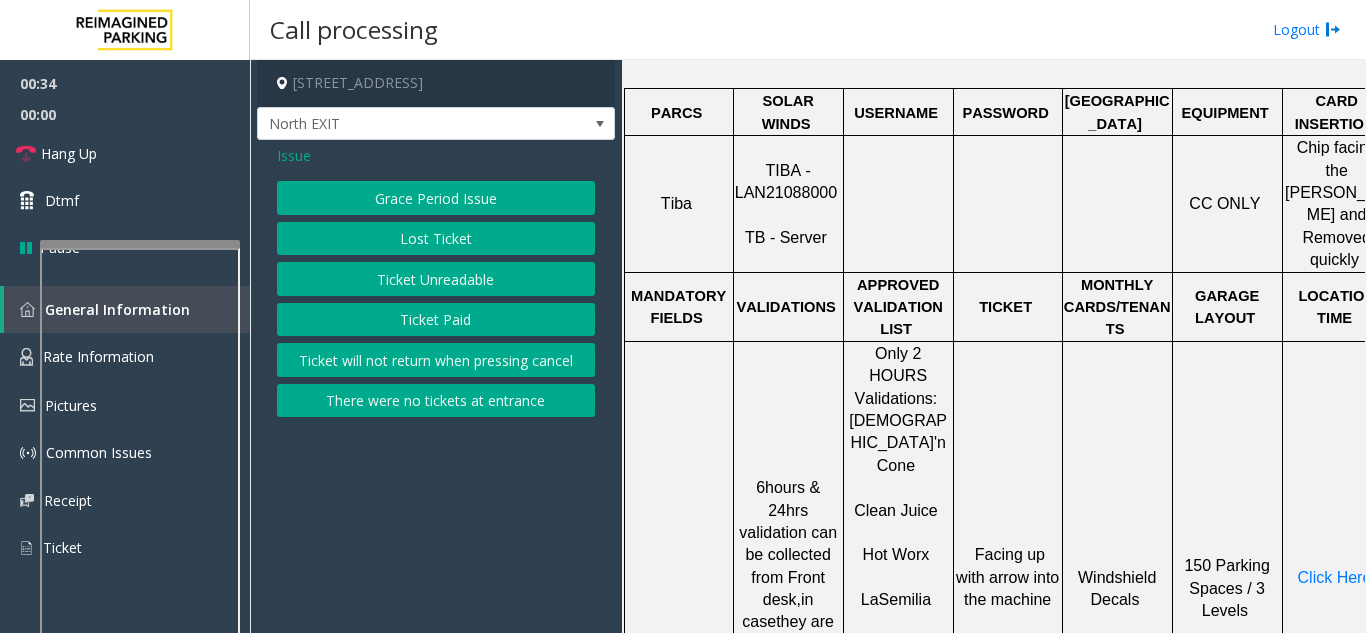 click on "Ticket Unreadable" 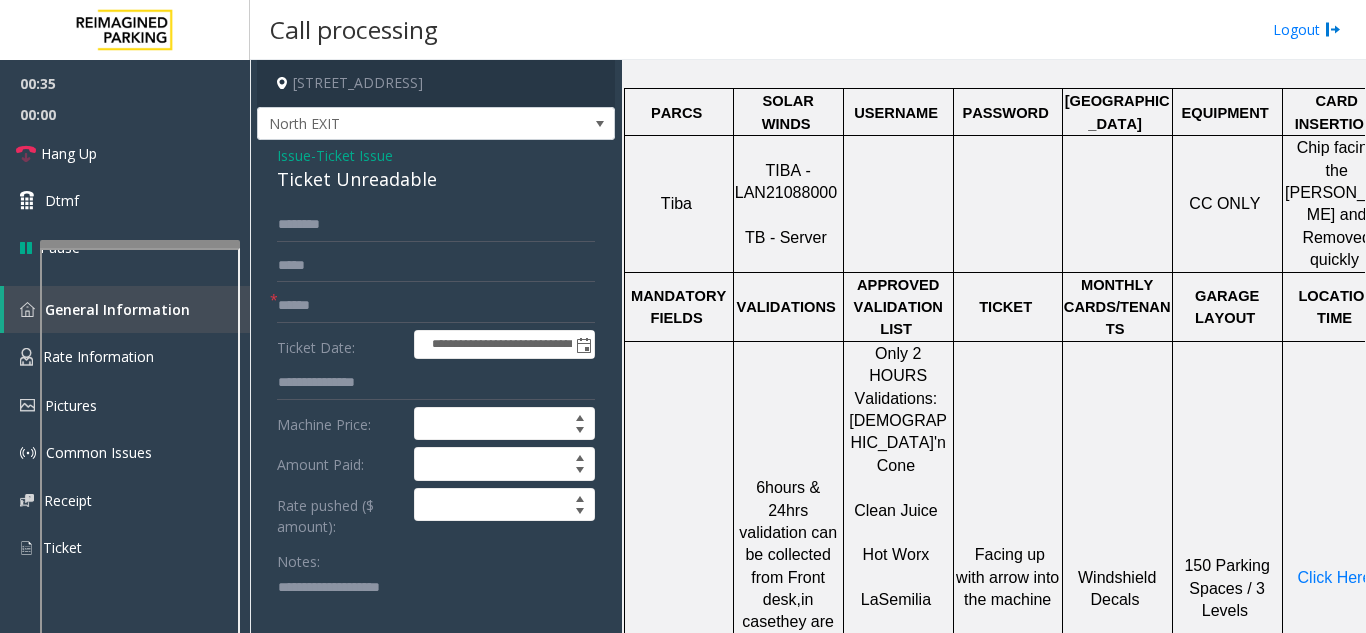 click on "Ticket Unreadable" 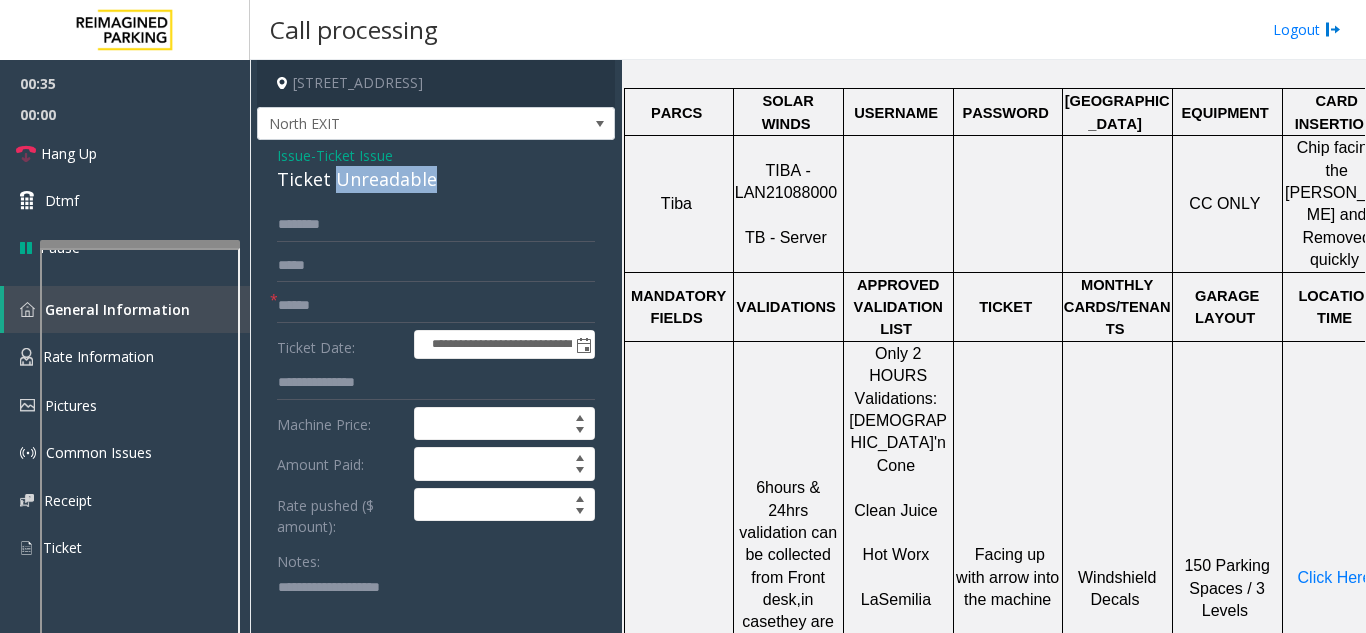 click on "Ticket Unreadable" 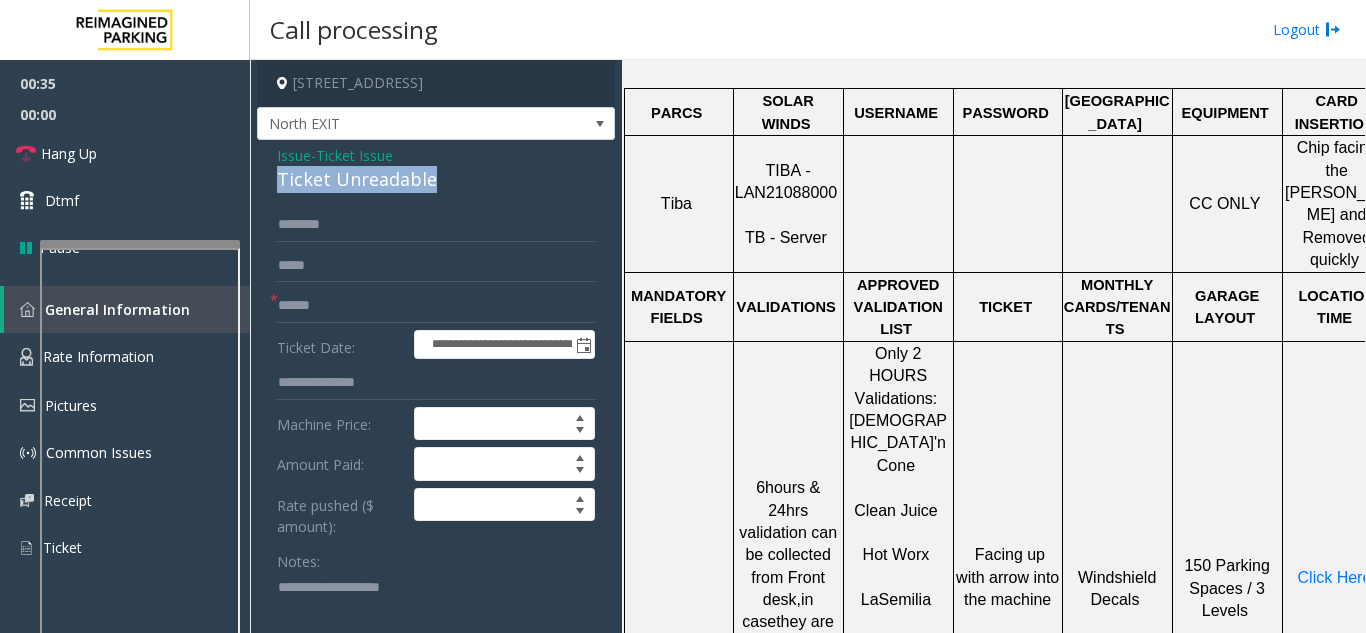 click on "Ticket Unreadable" 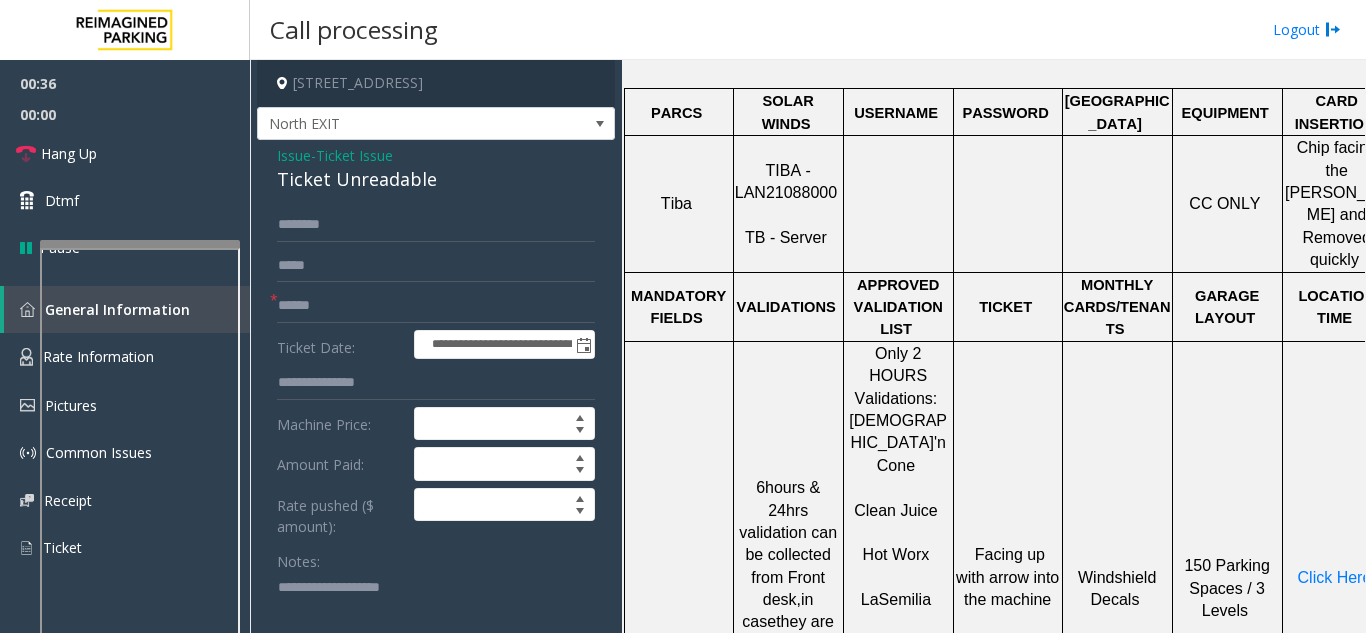 click 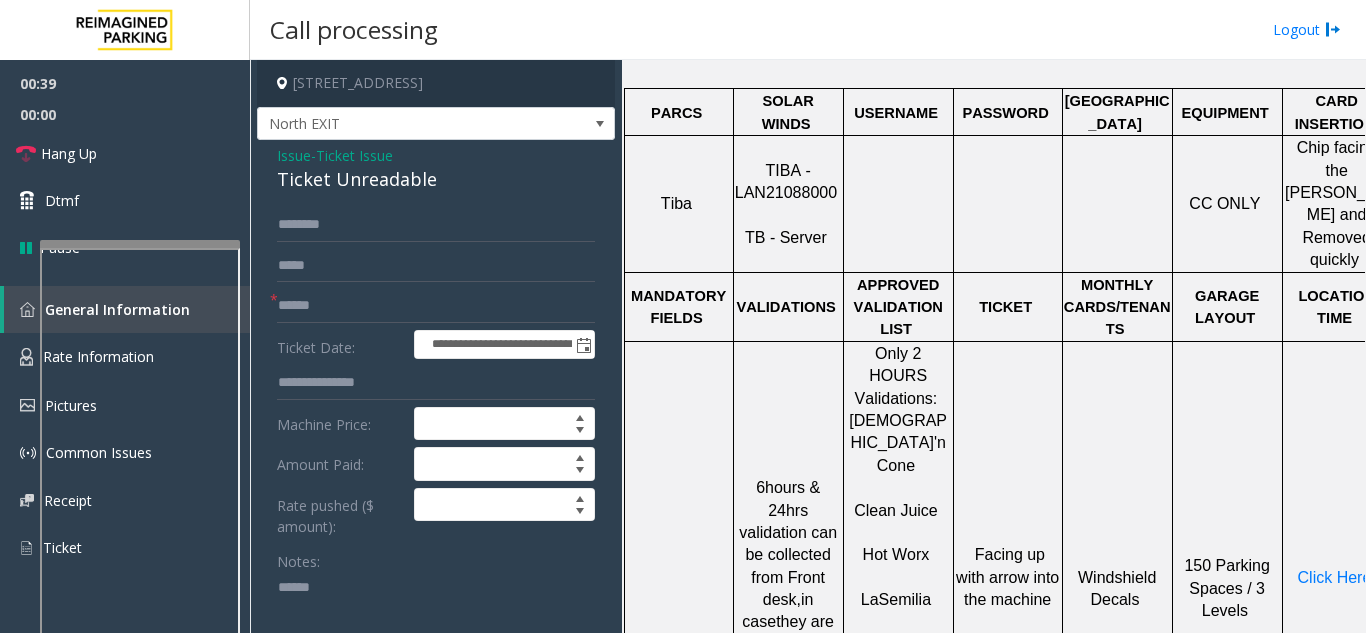 paste on "**********" 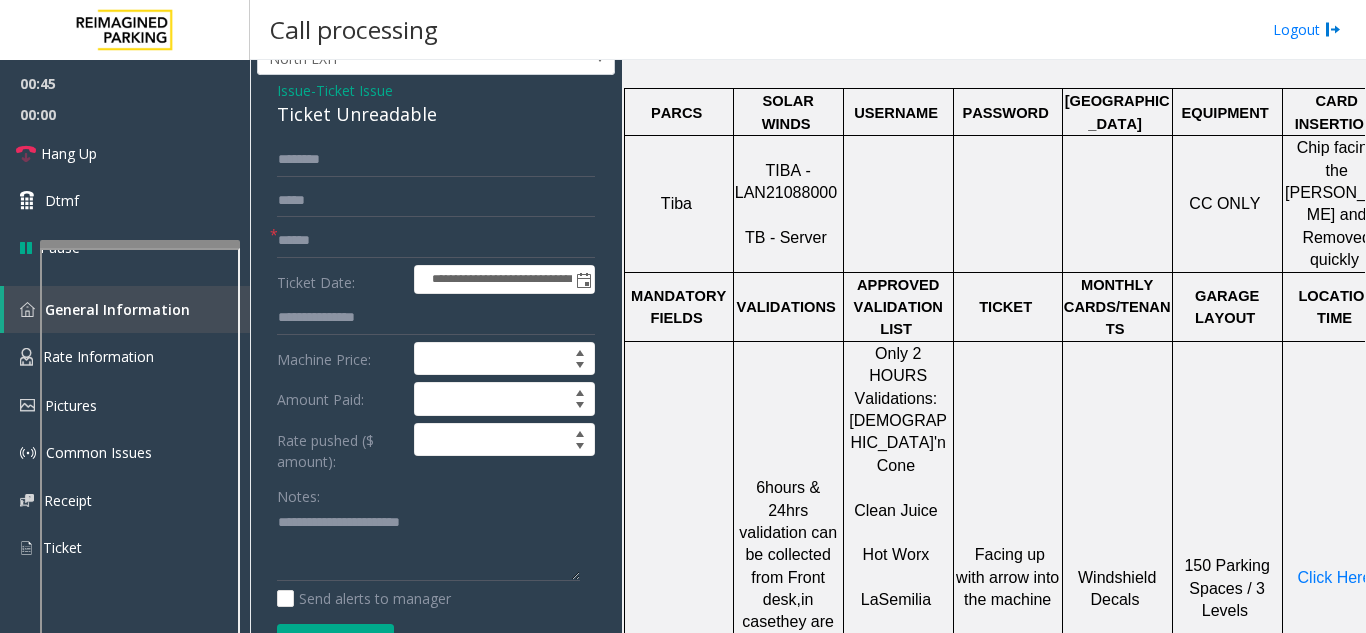 scroll, scrollTop: 100, scrollLeft: 0, axis: vertical 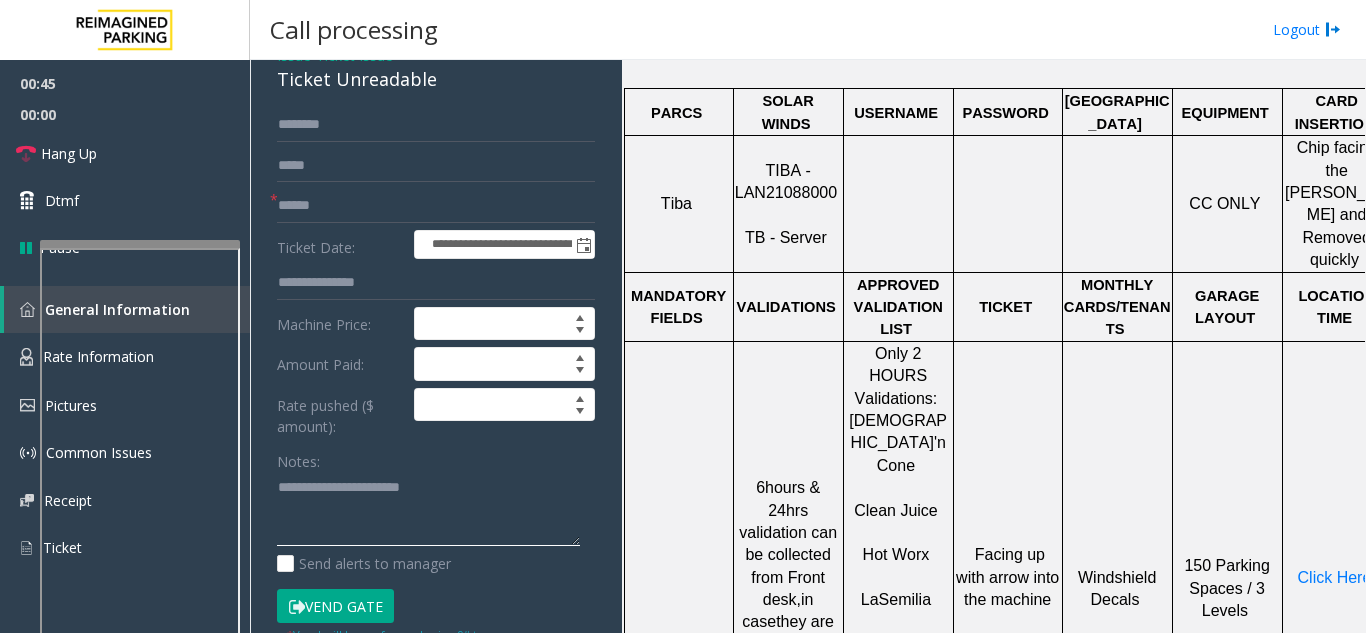 click 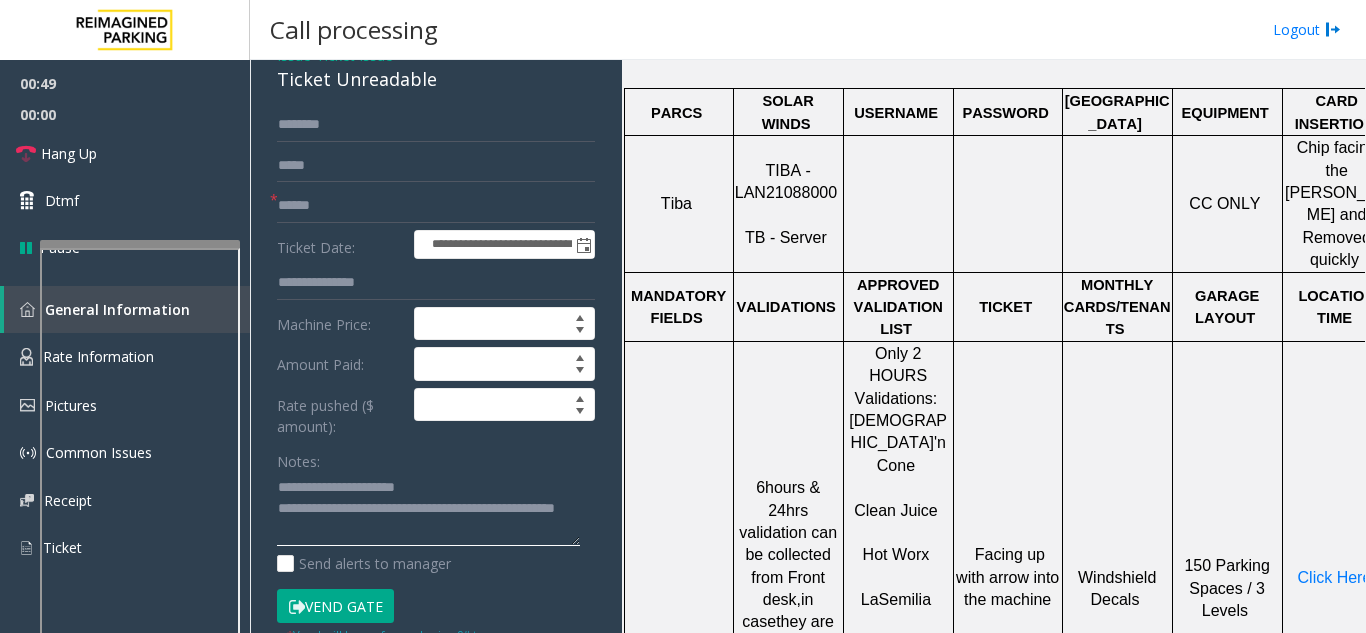 click 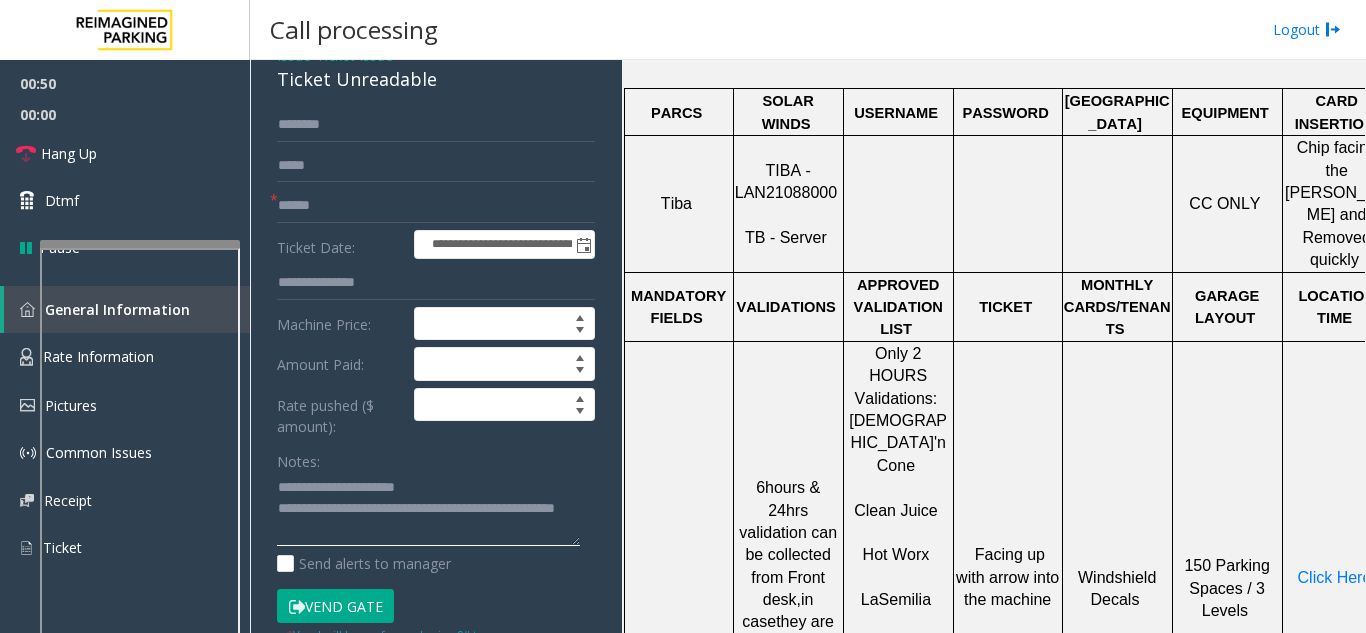 click 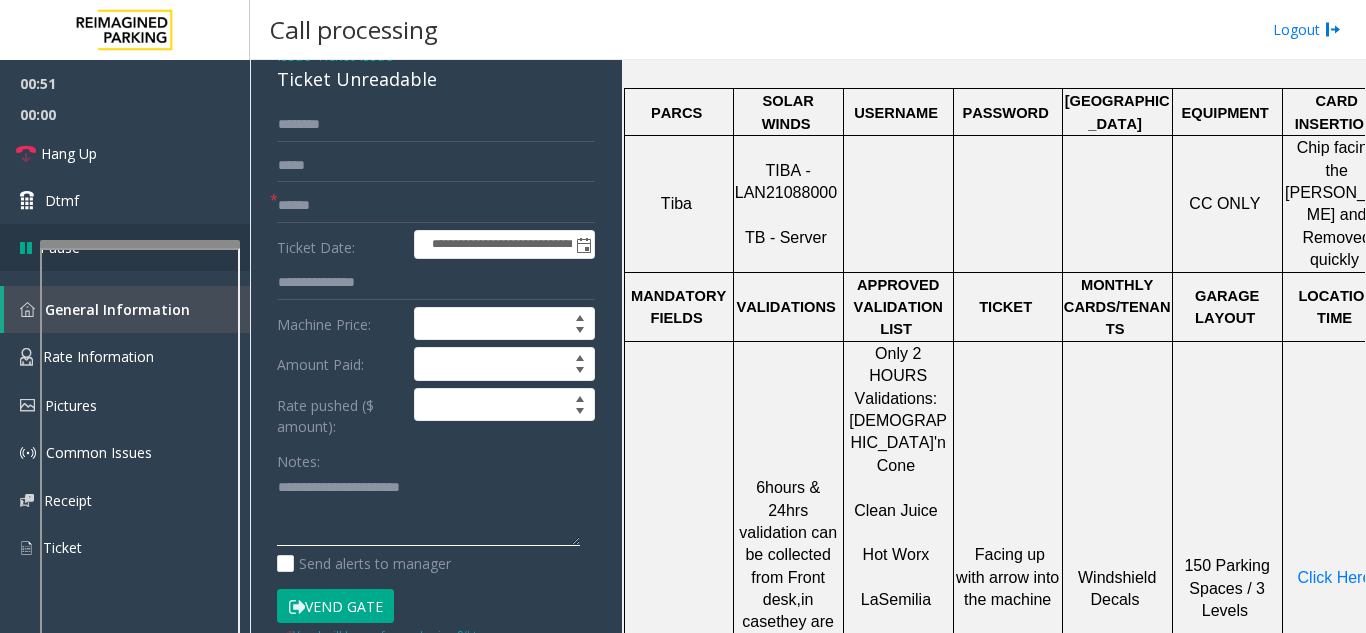 type on "**********" 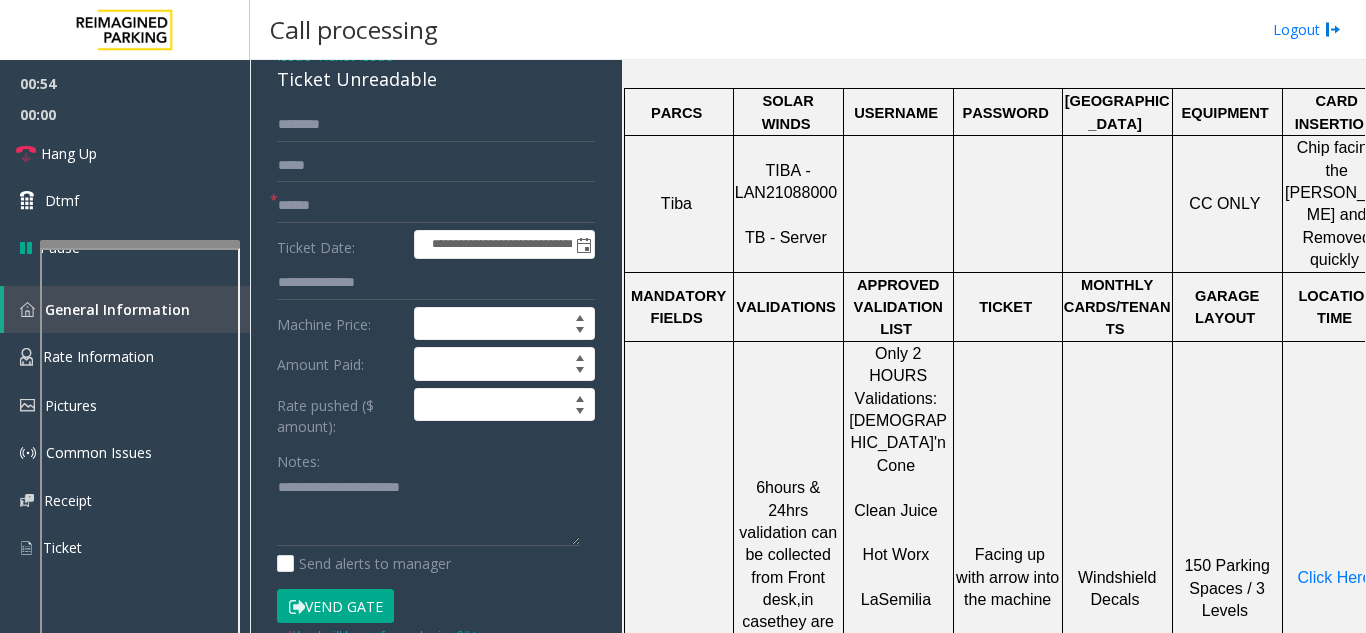 scroll, scrollTop: 1000, scrollLeft: 0, axis: vertical 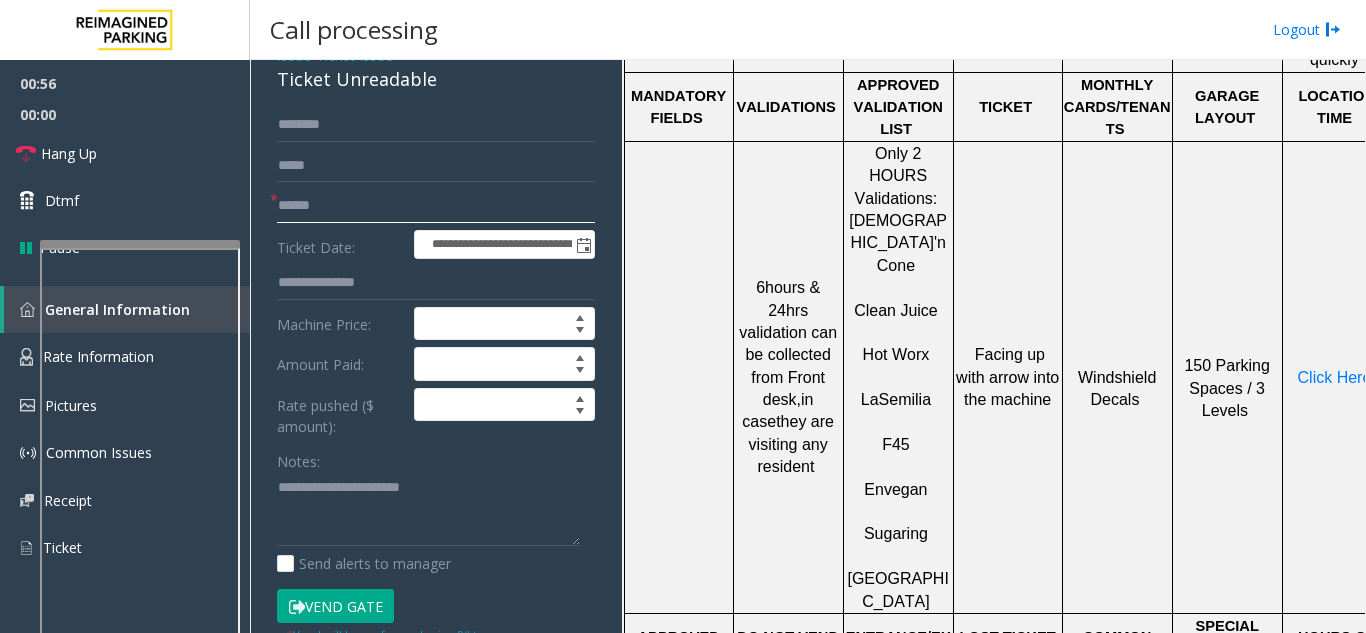 click 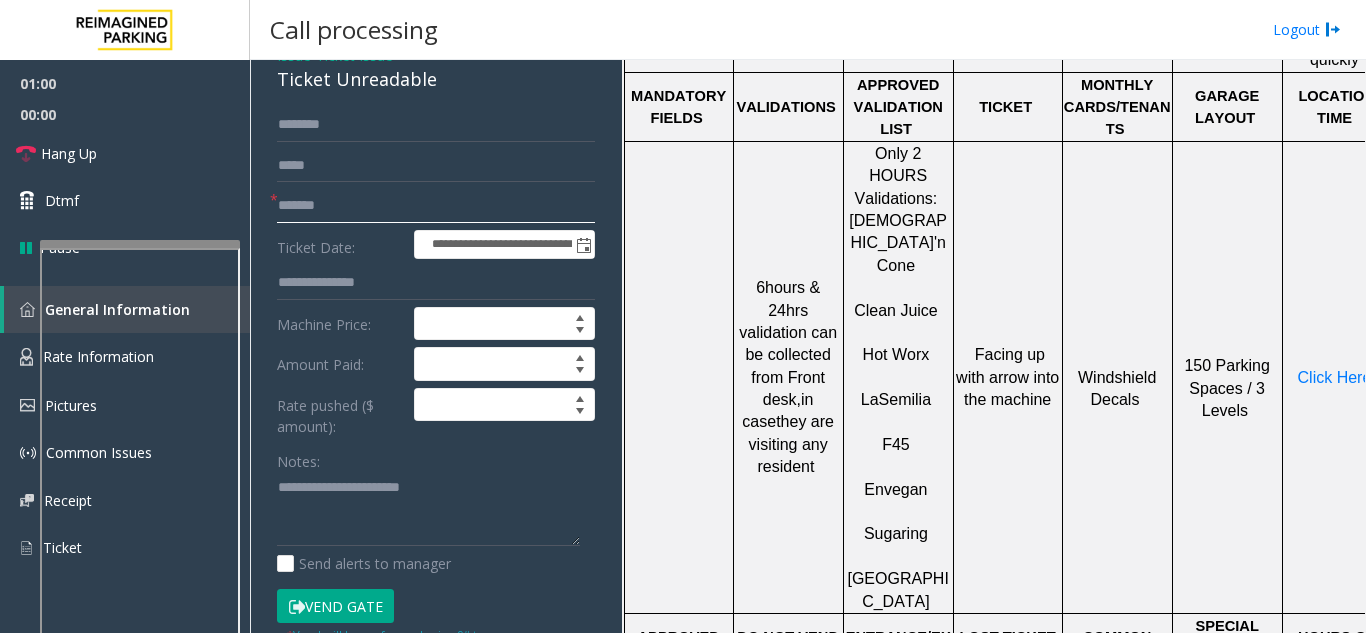 type on "*******" 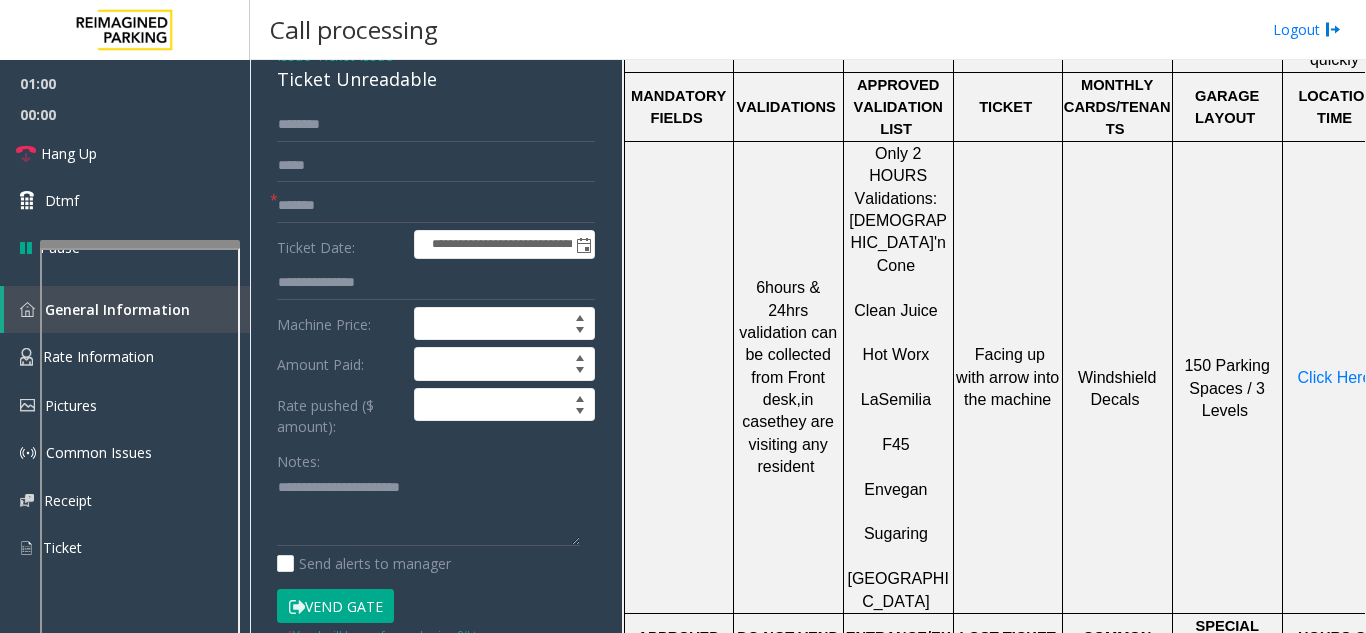 click on "La  Semilia" 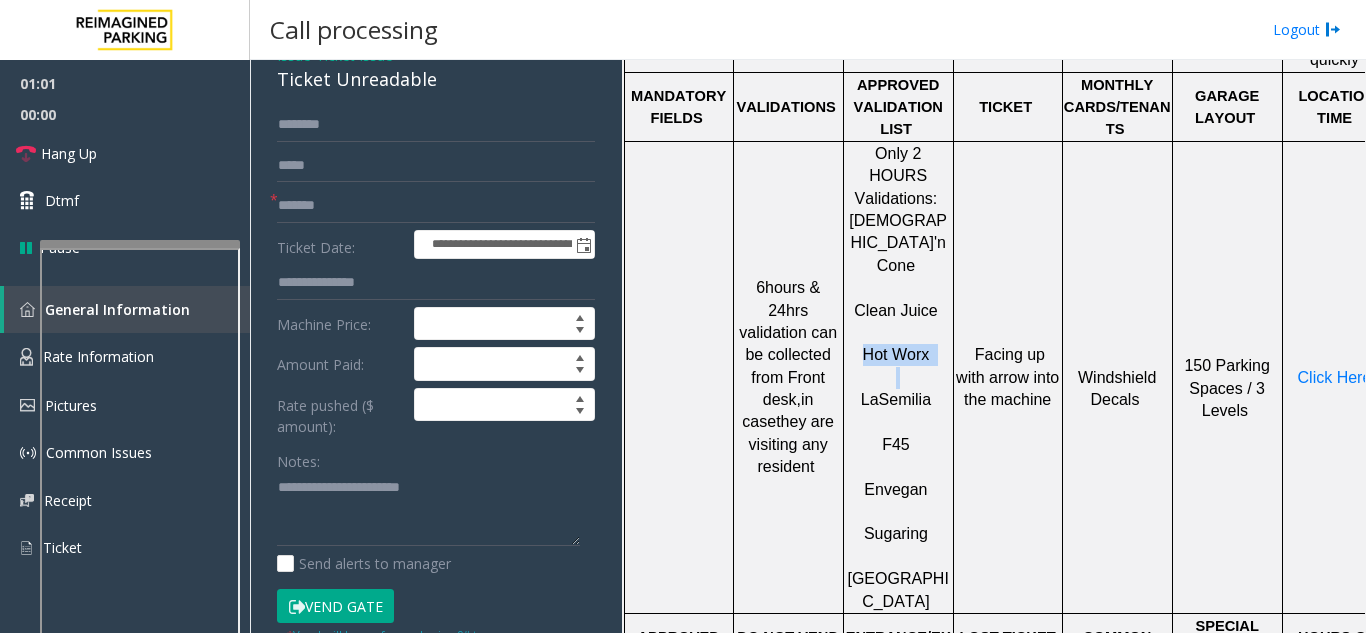 drag, startPoint x: 867, startPoint y: 231, endPoint x: 880, endPoint y: 223, distance: 15.264338 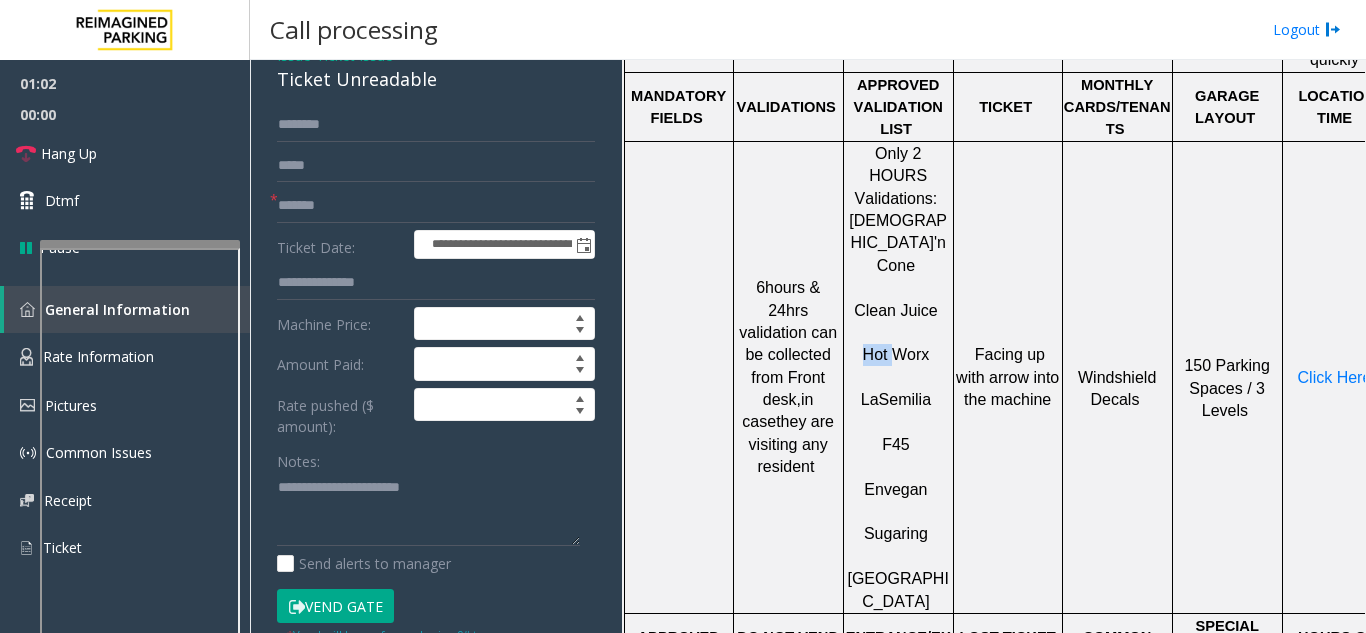 click on "Hot Worx" 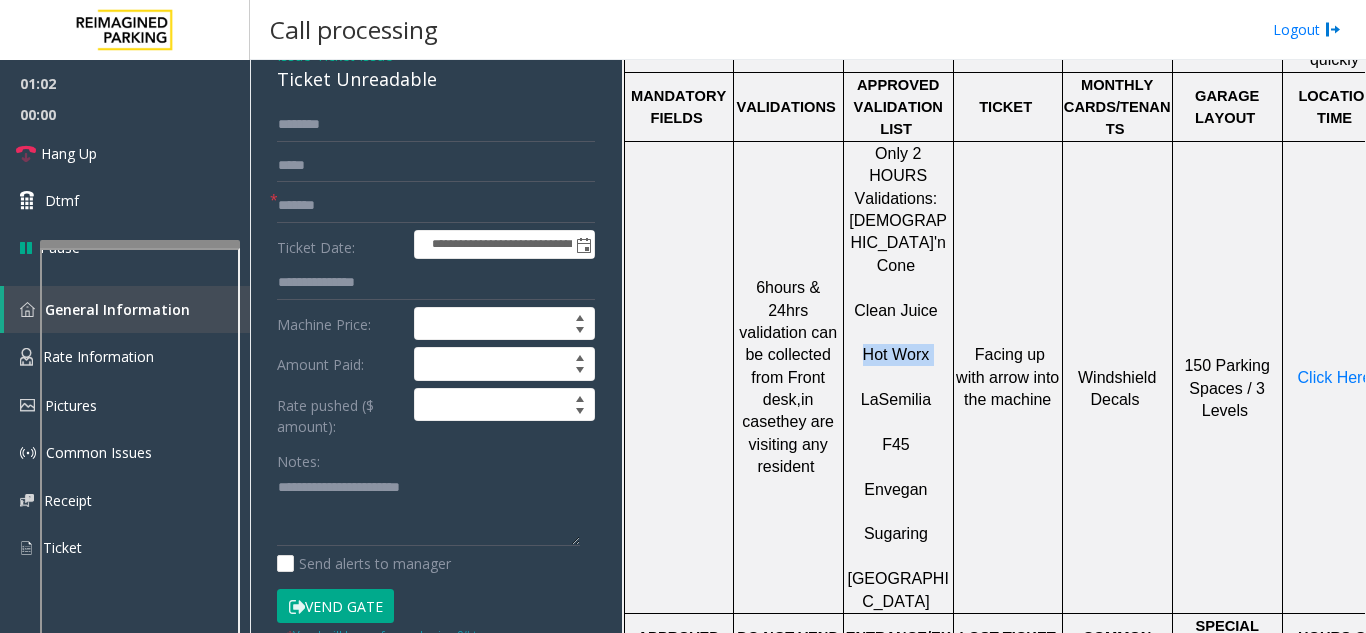 click on "Hot Worx" 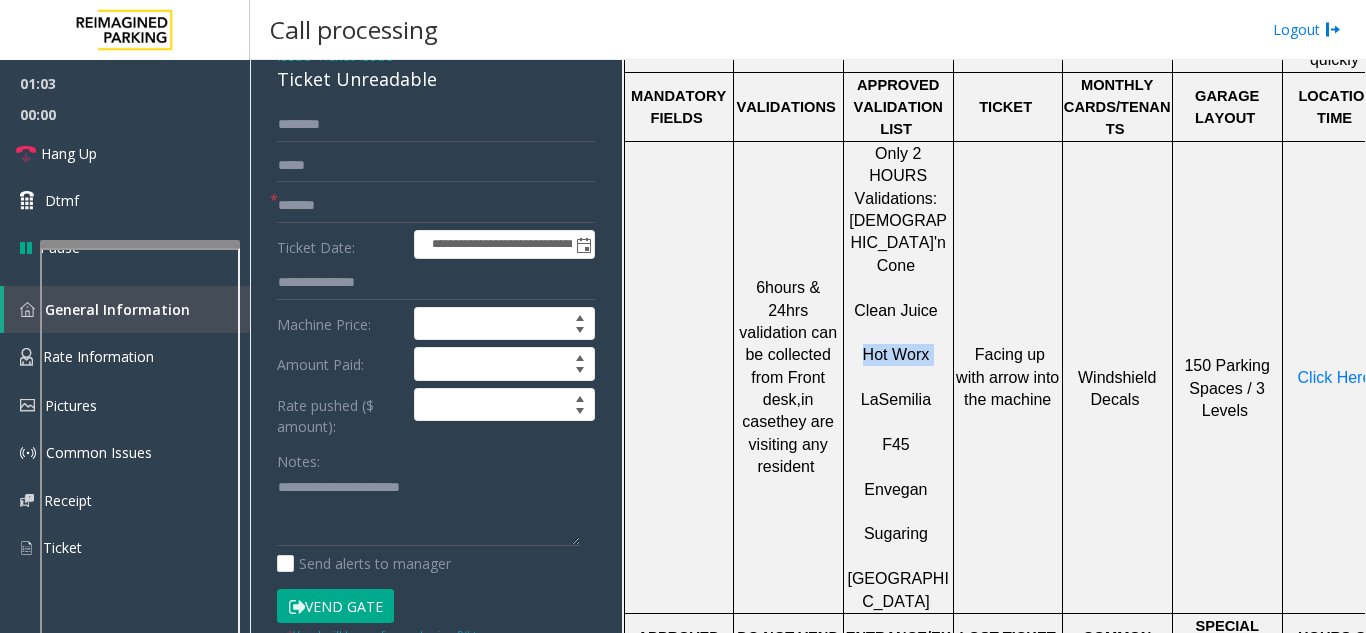 scroll, scrollTop: 0, scrollLeft: 0, axis: both 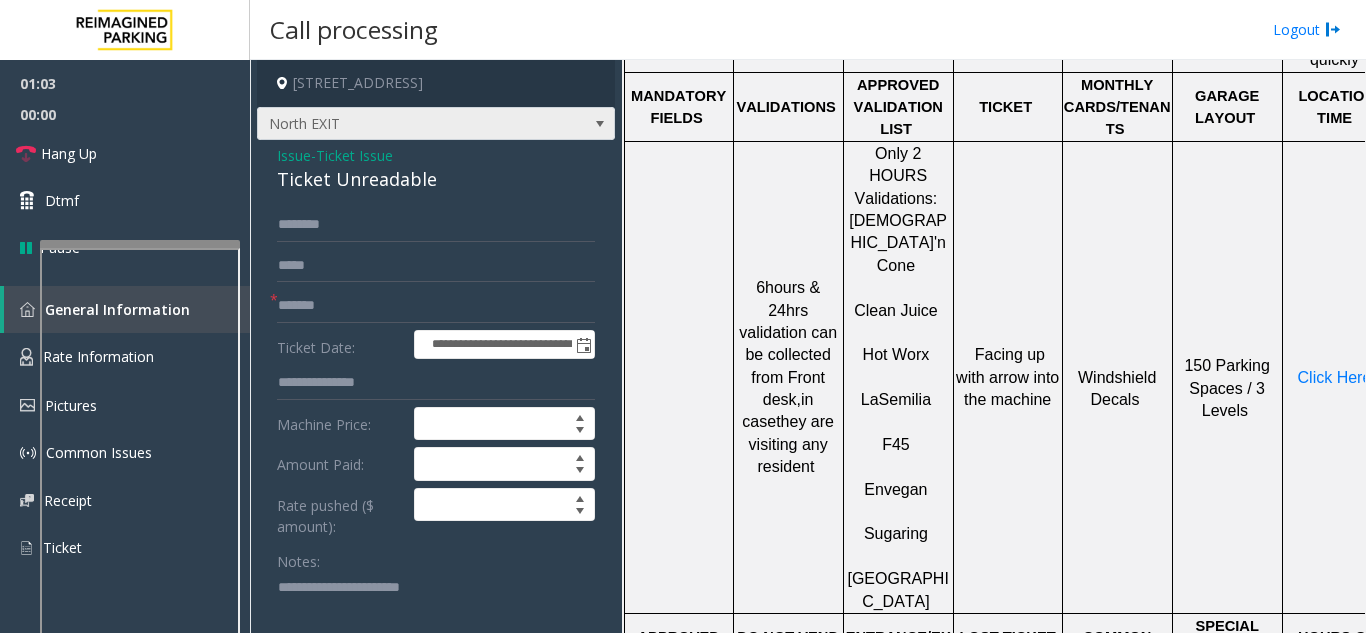 click on "North EXIT" at bounding box center (400, 124) 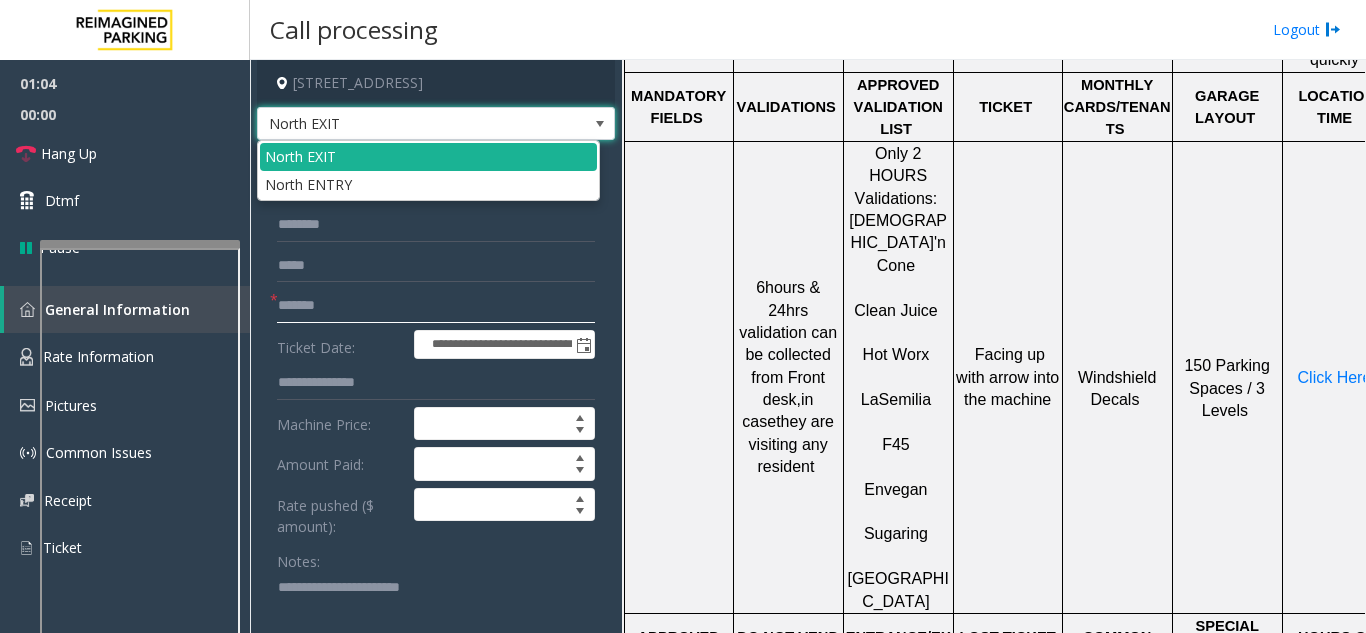 click on "*******" 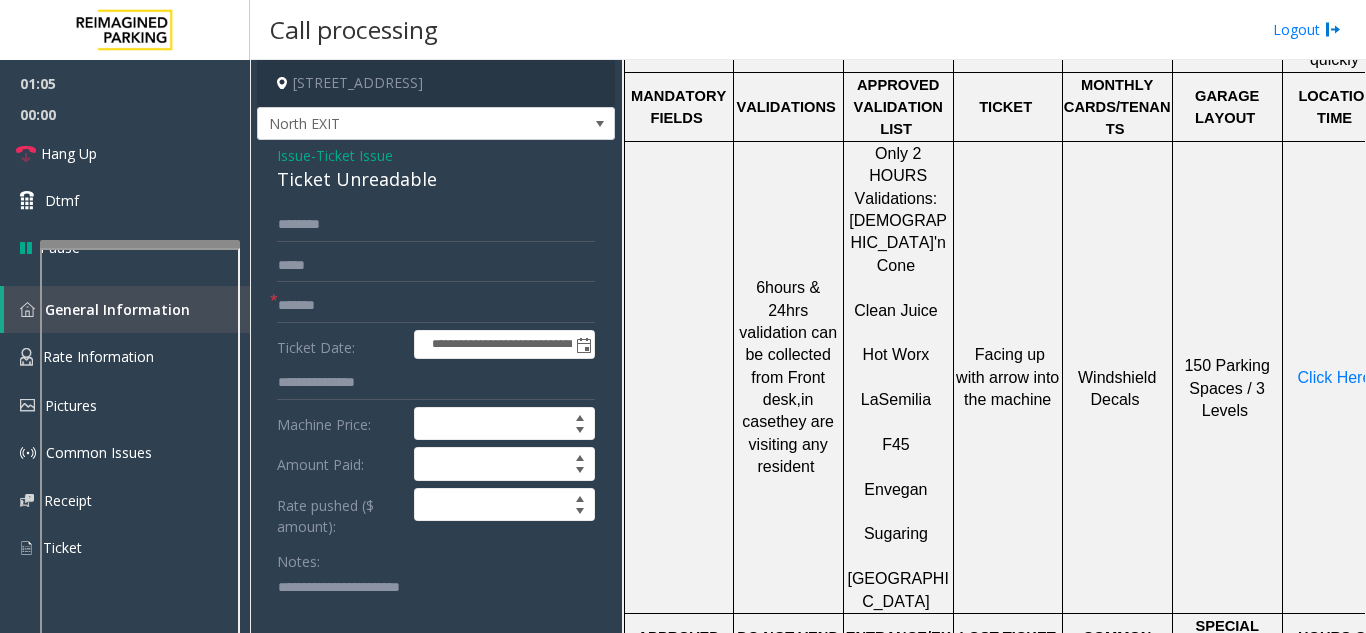 click on "Issue" 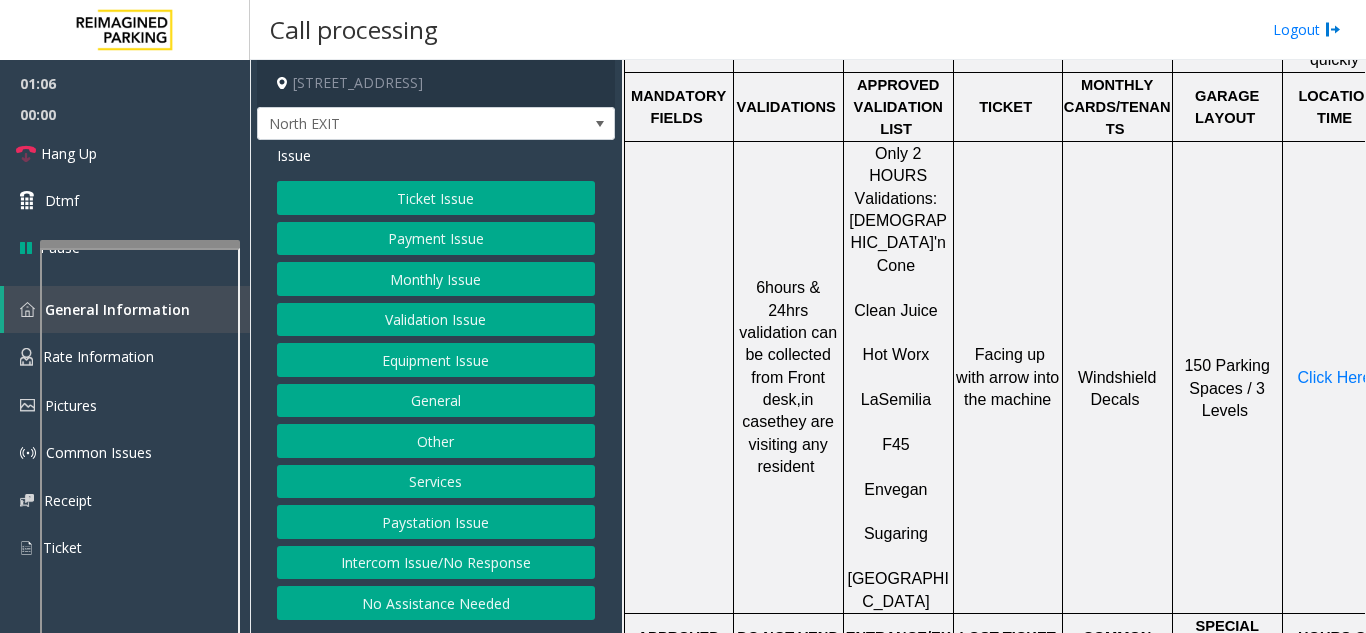 click on "Validation Issue" 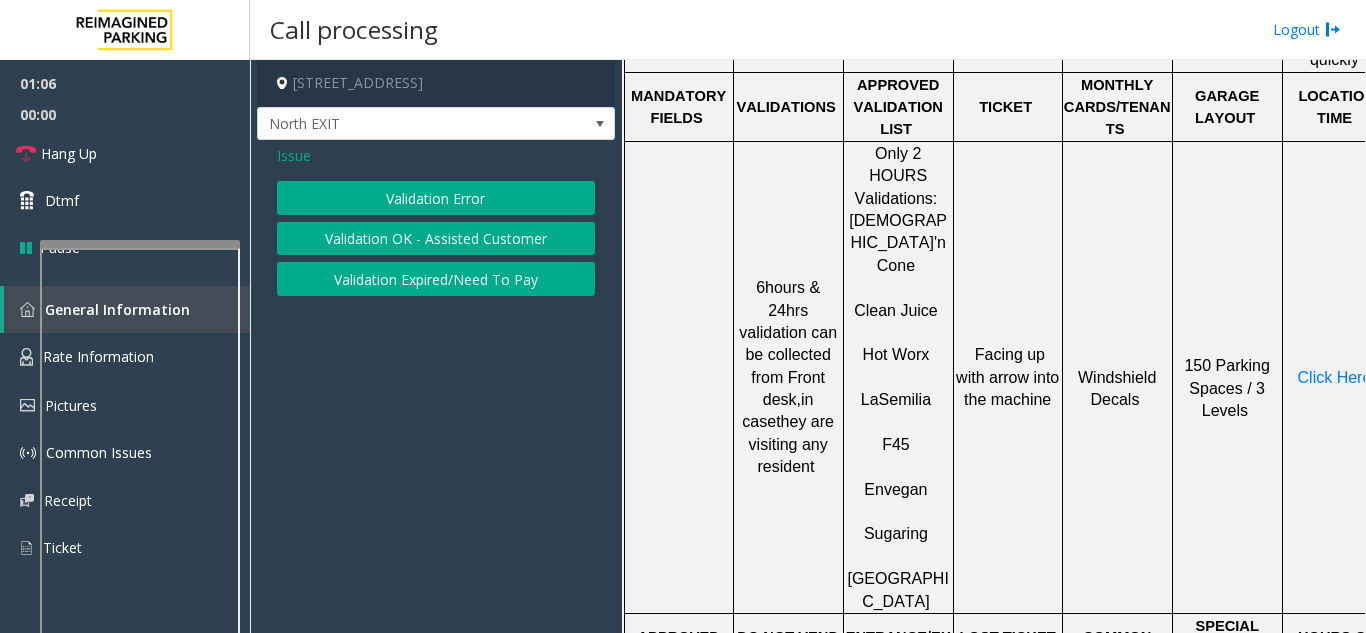 click on "Validation Error" 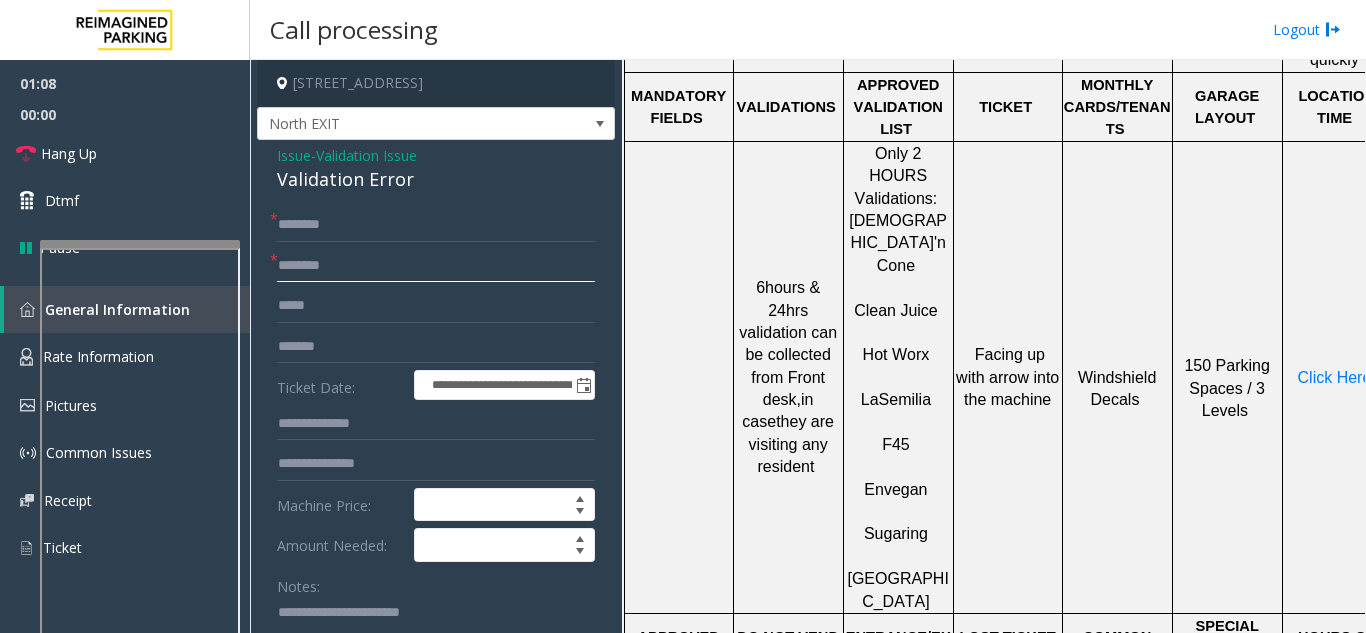 paste on "********" 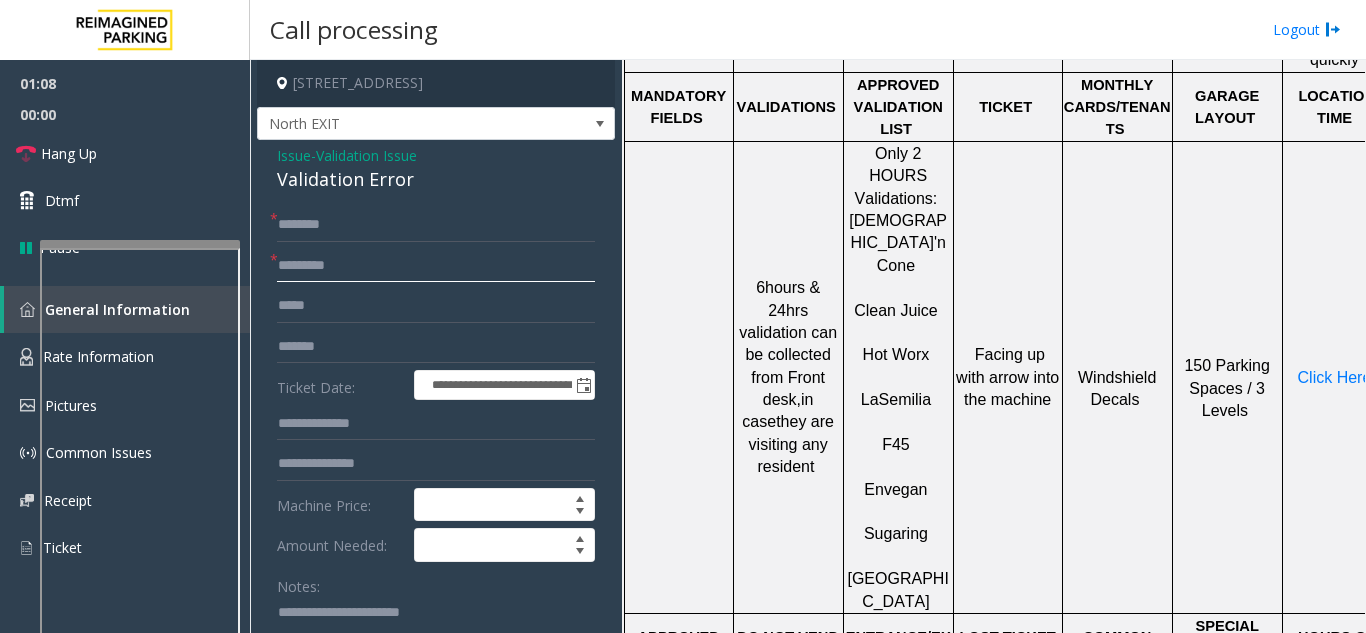 type on "********" 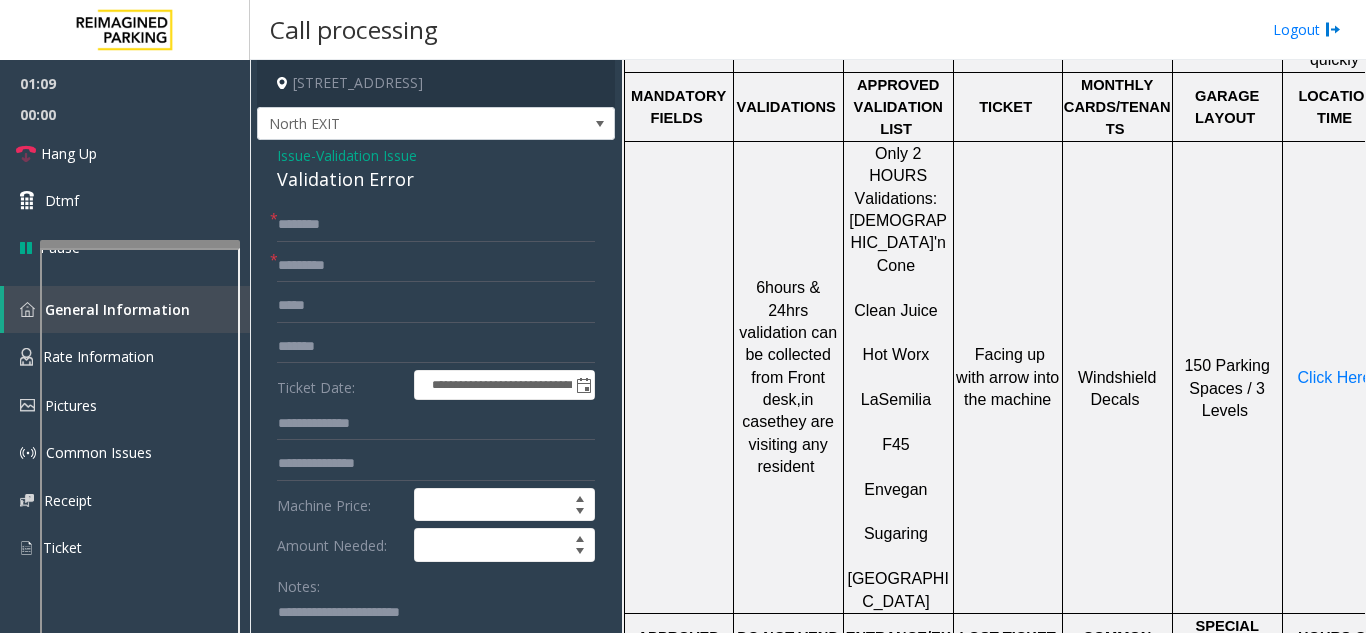 scroll, scrollTop: 1000, scrollLeft: 42, axis: both 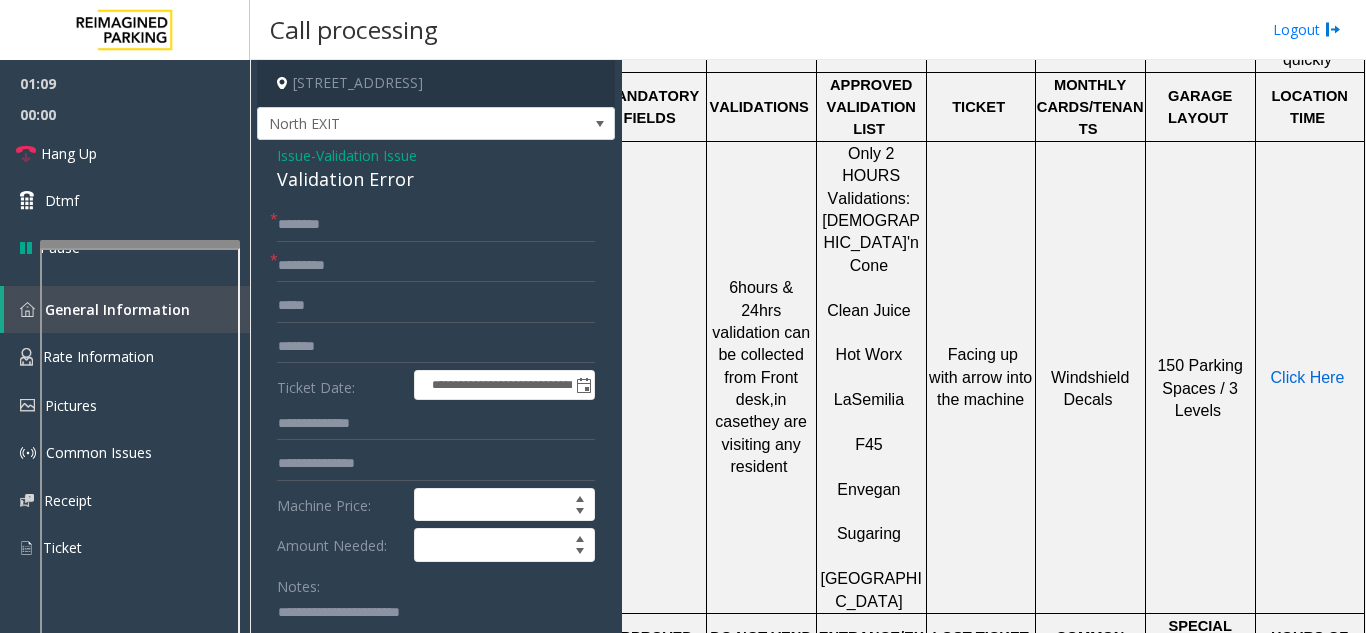click on "Click Here" 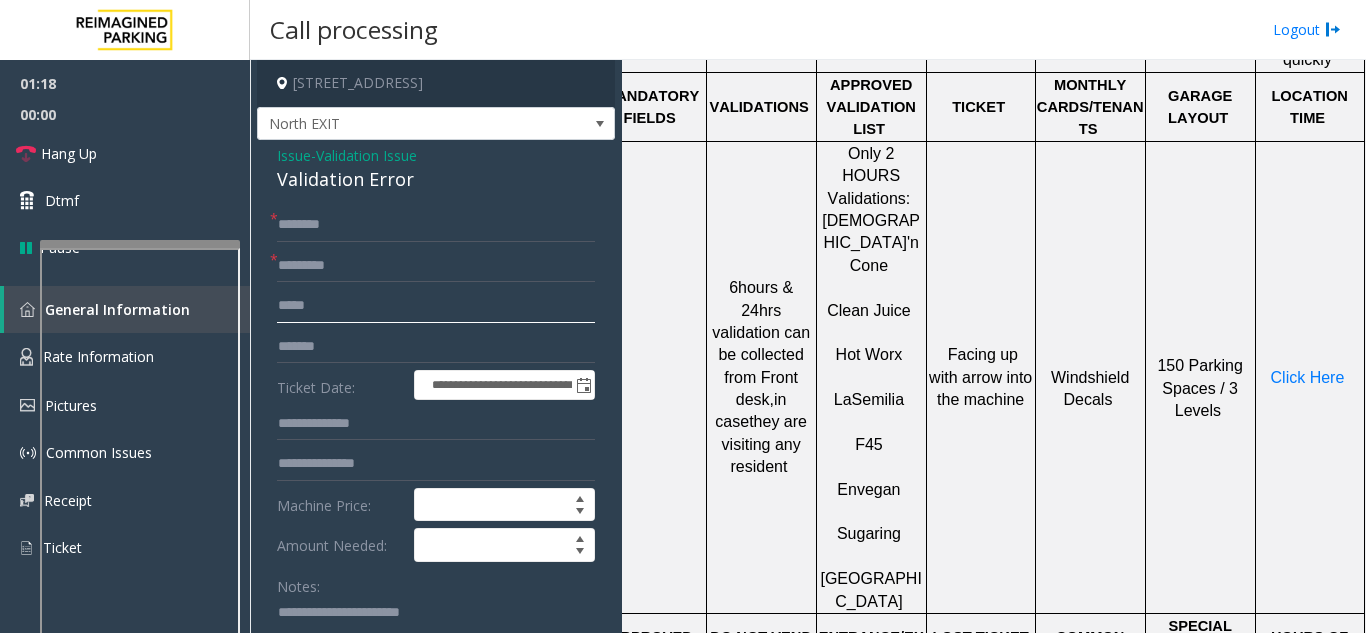 click 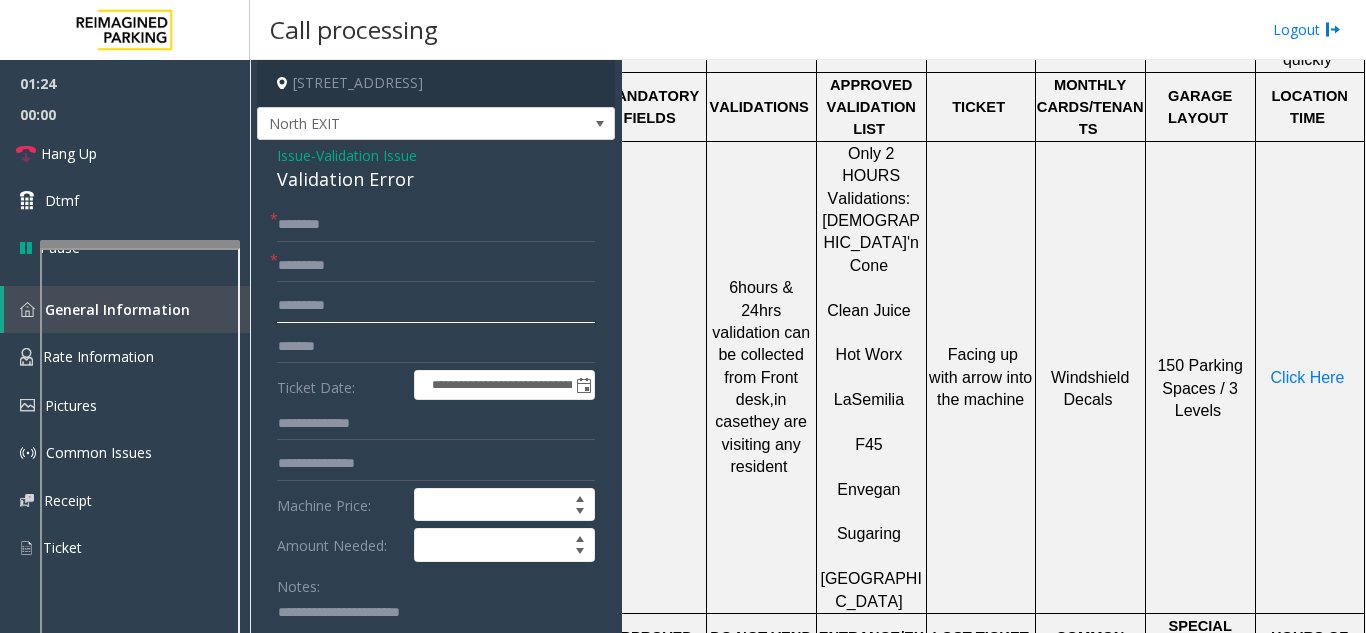 type on "*********" 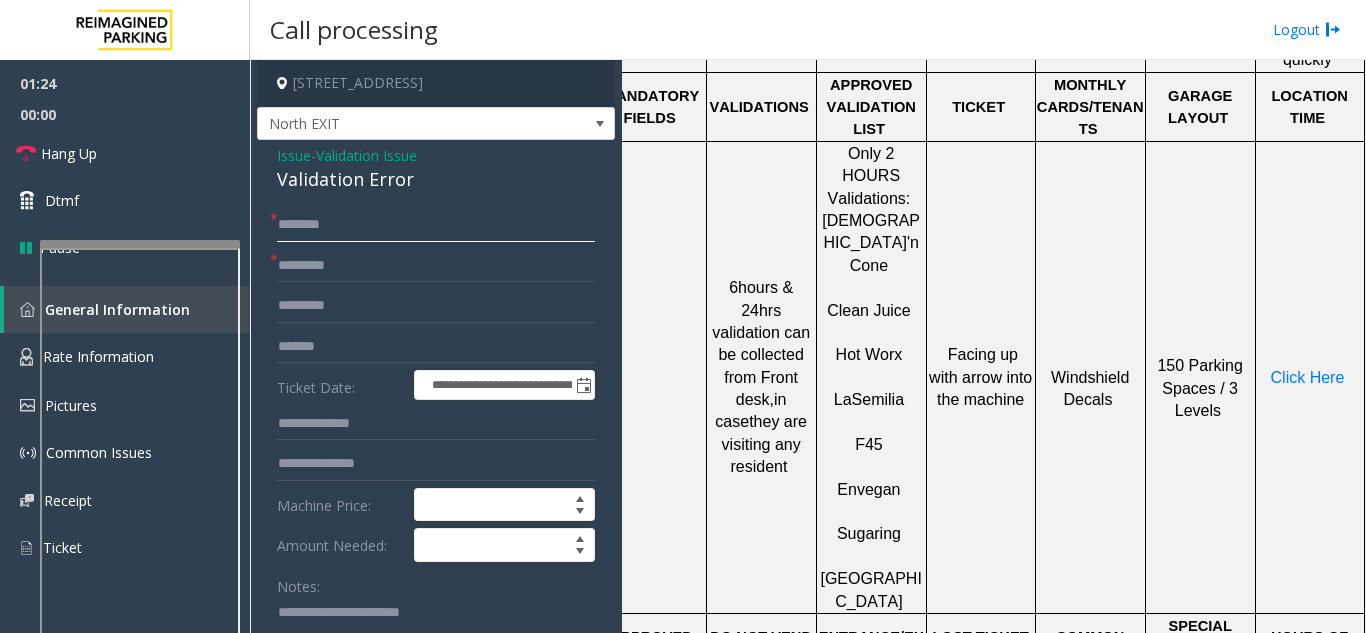 click 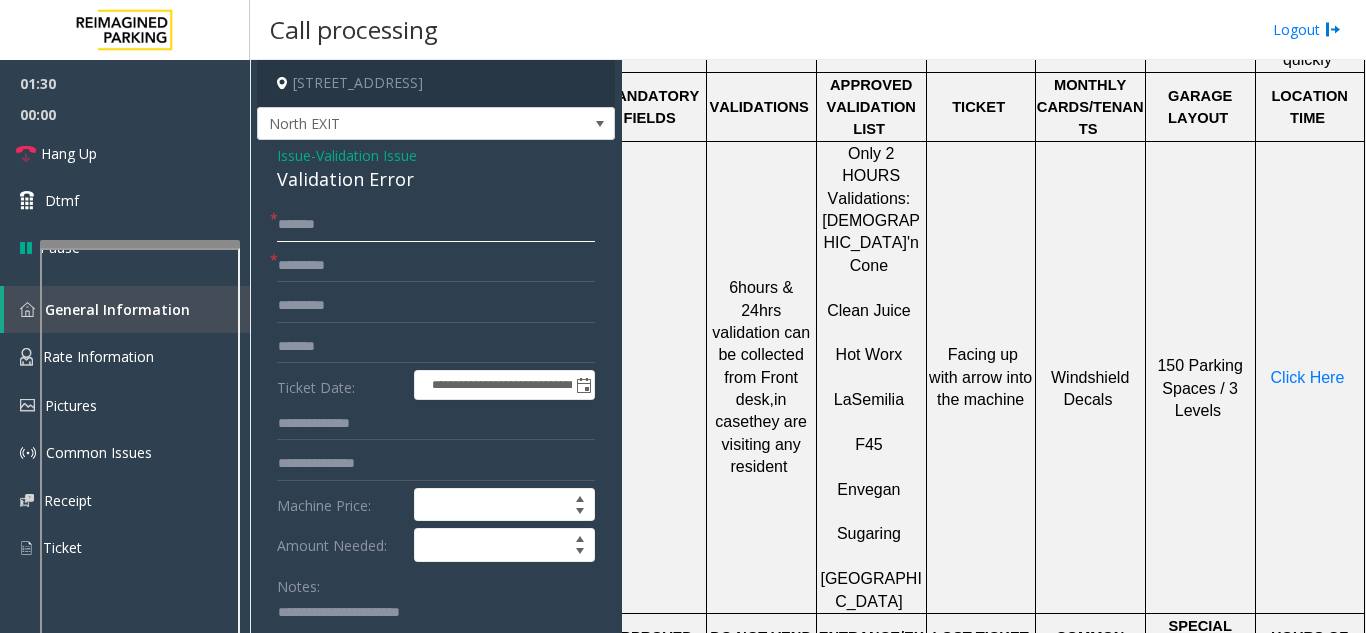 type on "******" 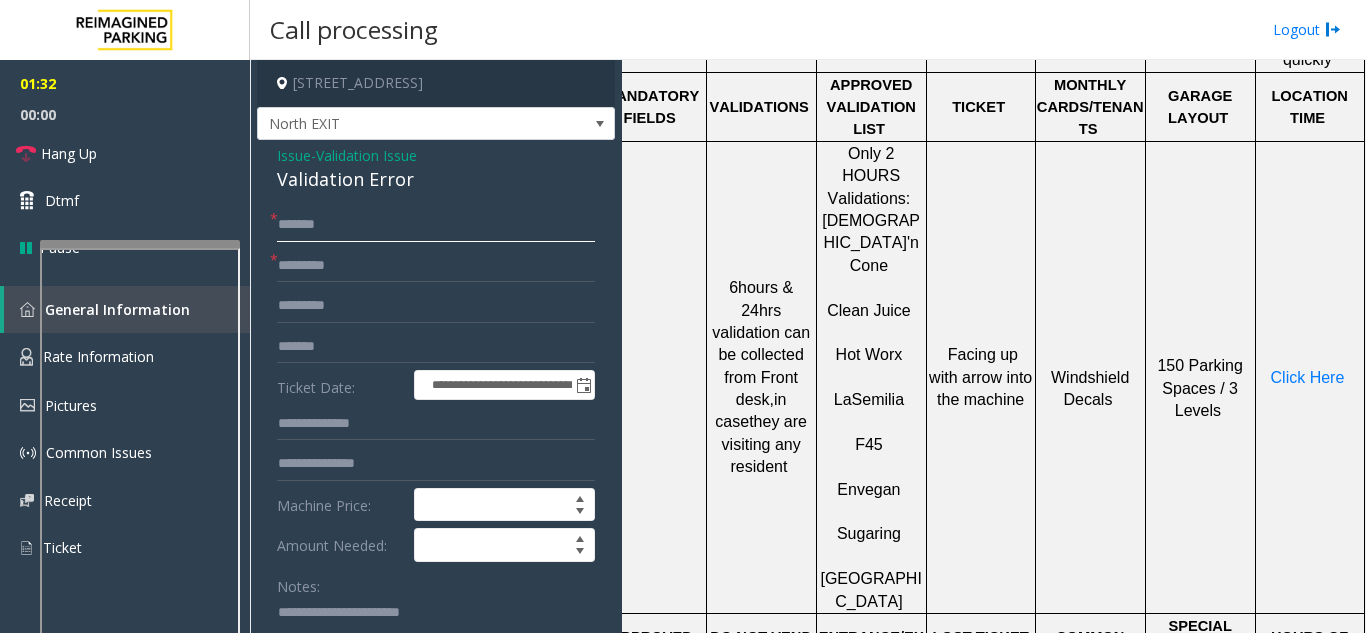 click on "******" 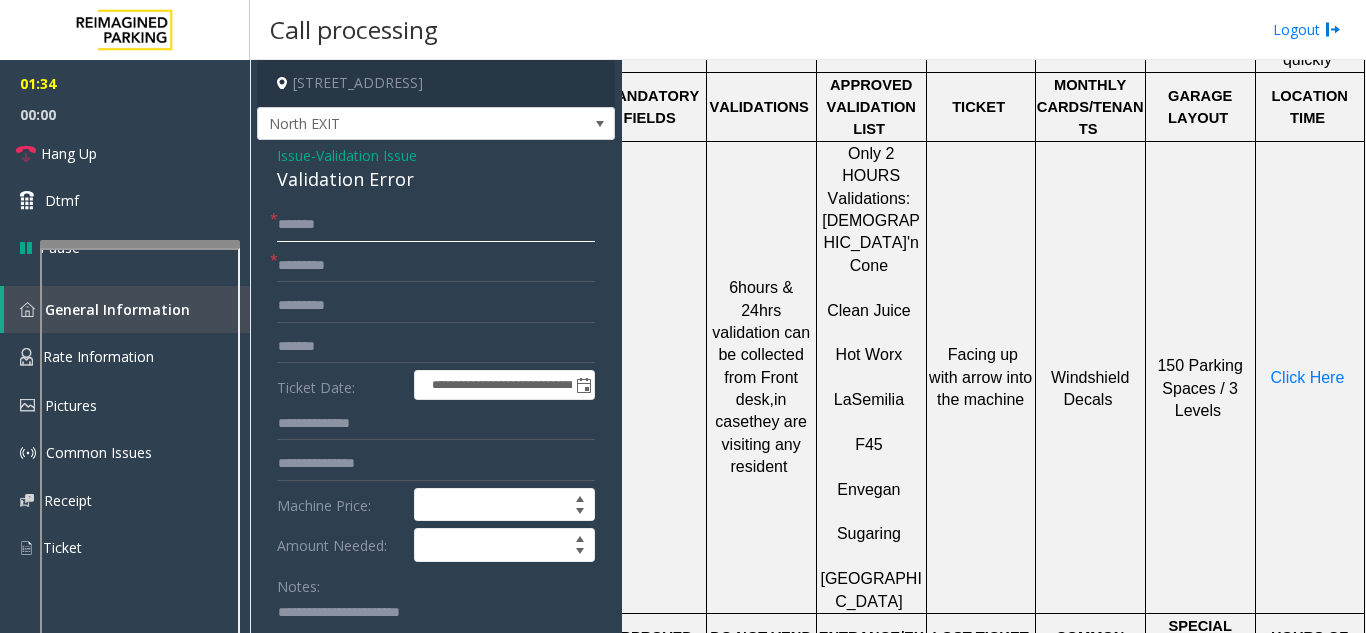 click on "******" 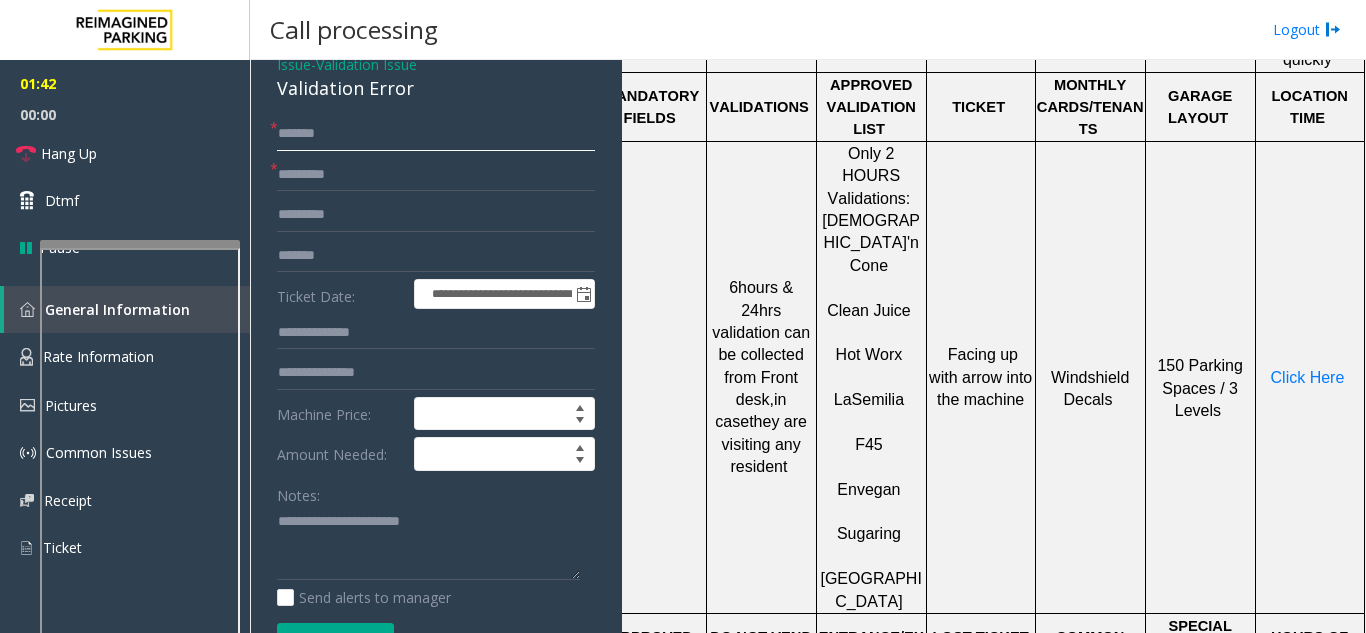 scroll, scrollTop: 0, scrollLeft: 0, axis: both 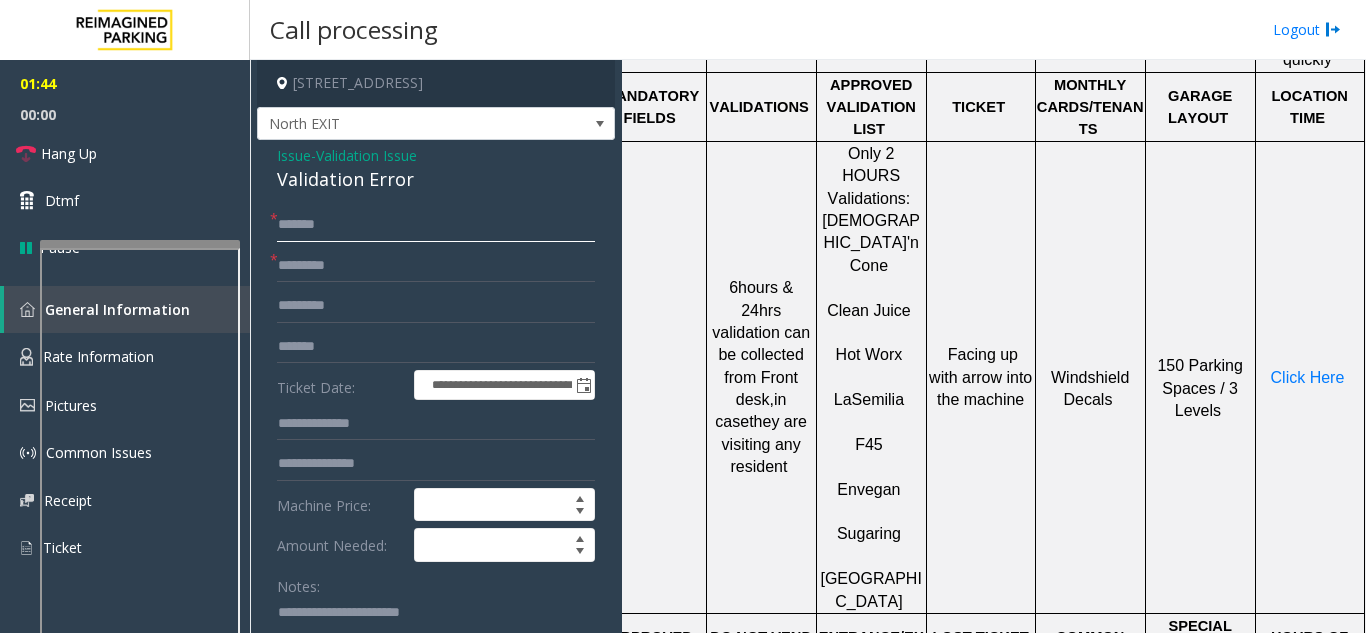 drag, startPoint x: 300, startPoint y: 230, endPoint x: 368, endPoint y: 230, distance: 68 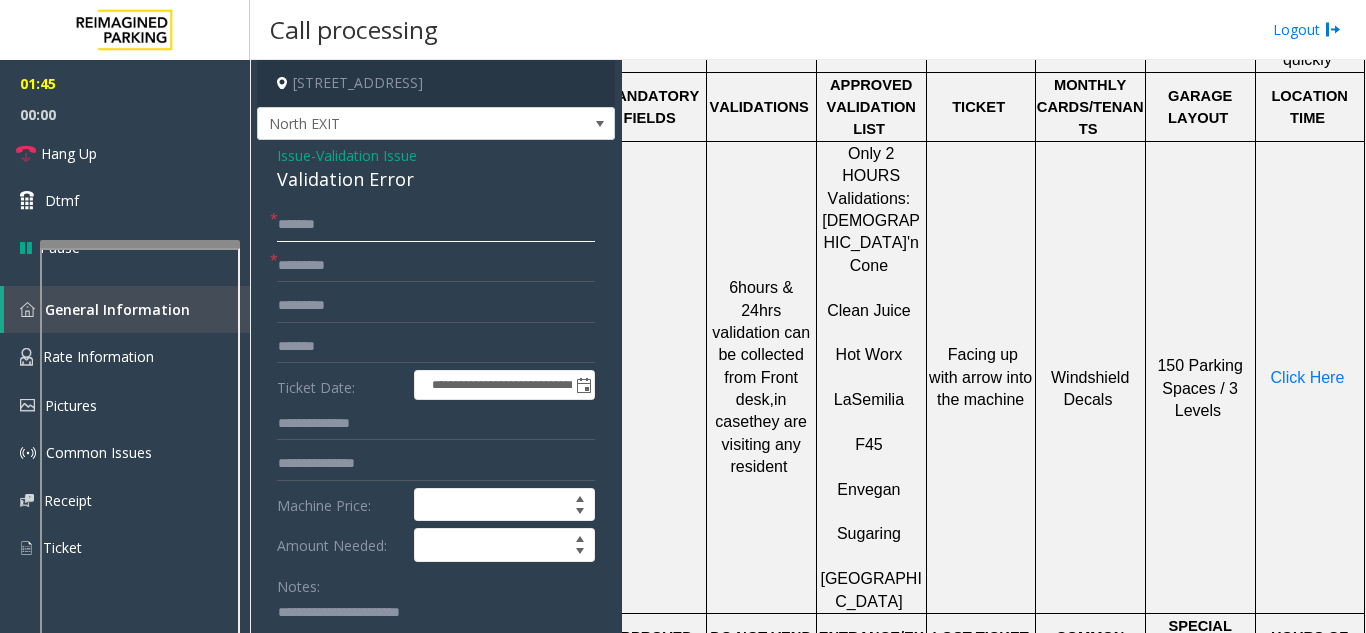 drag, startPoint x: 334, startPoint y: 232, endPoint x: 295, endPoint y: 233, distance: 39.012817 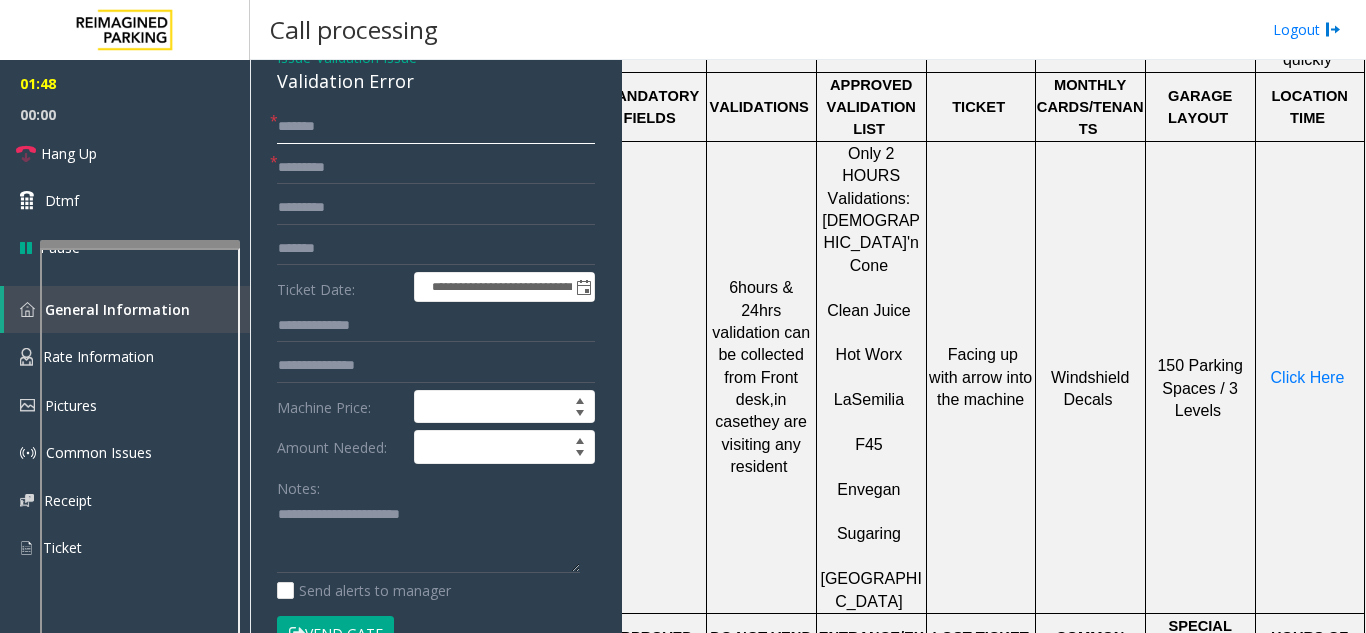 scroll, scrollTop: 300, scrollLeft: 0, axis: vertical 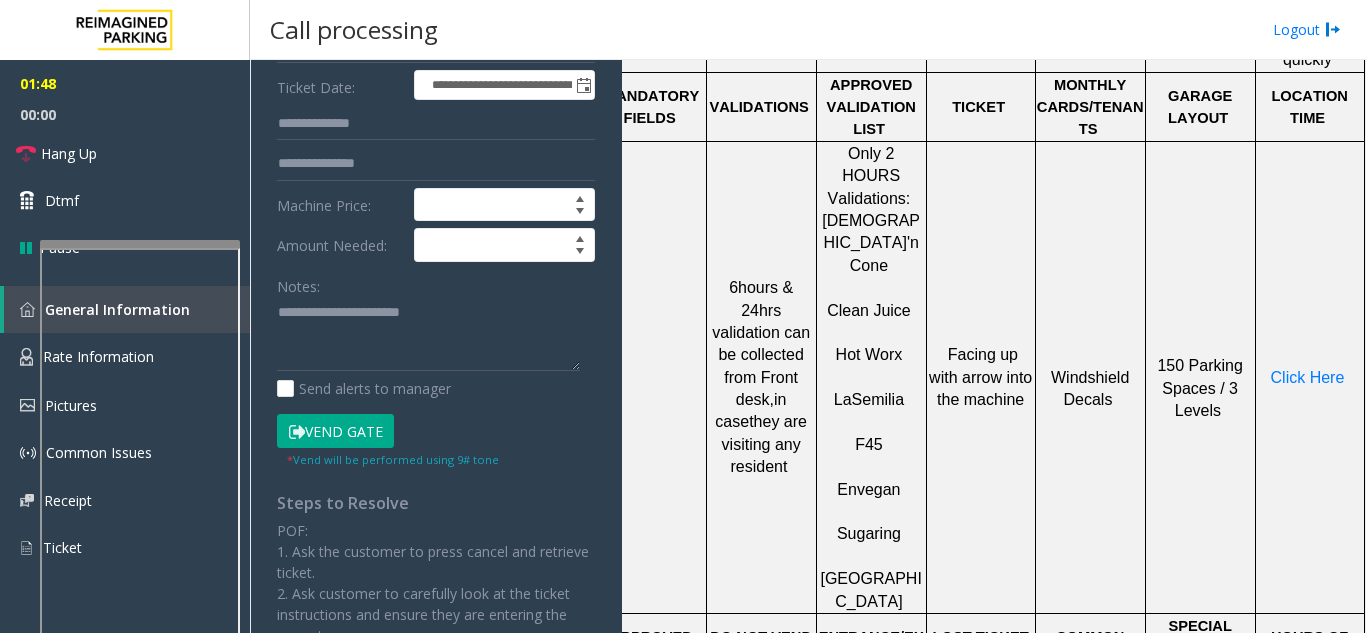 click on "Vend Gate" 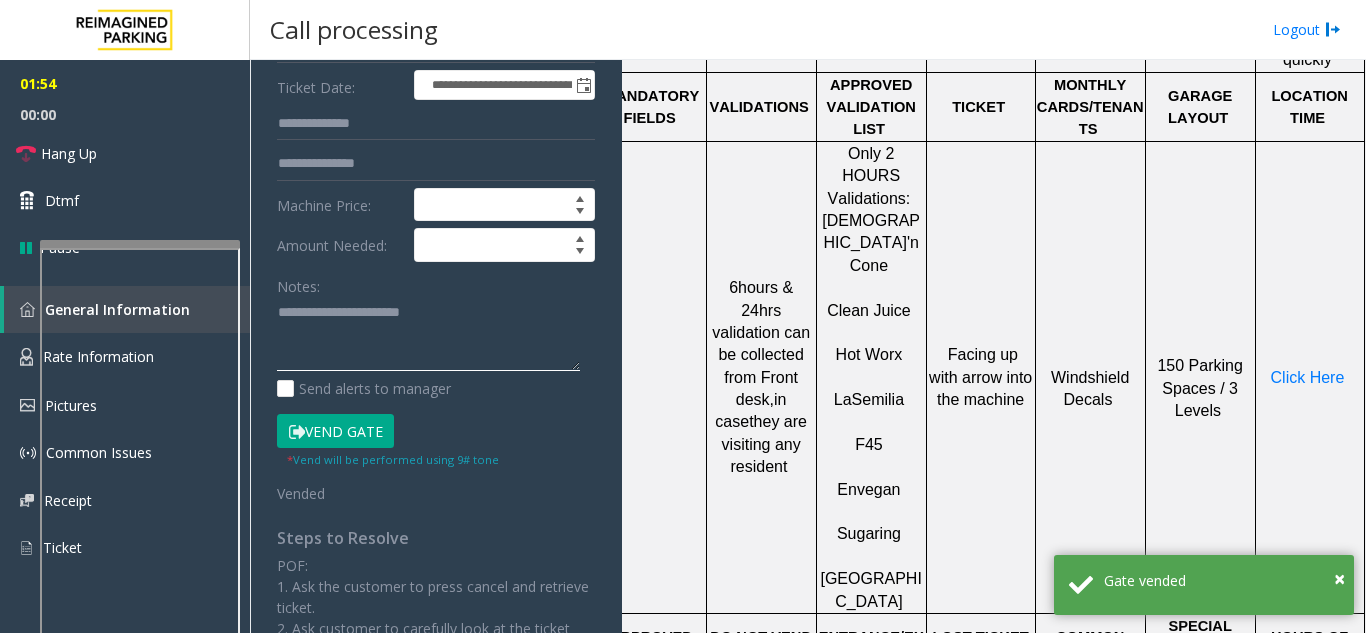 paste on "**********" 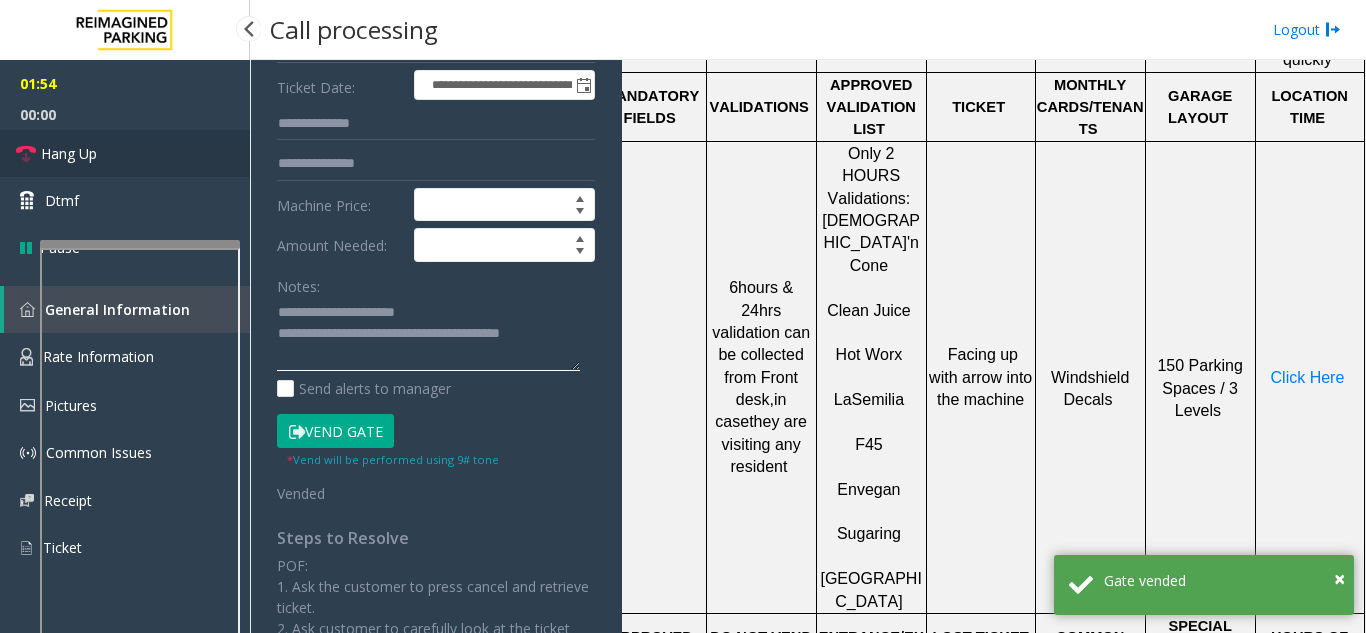 type on "**********" 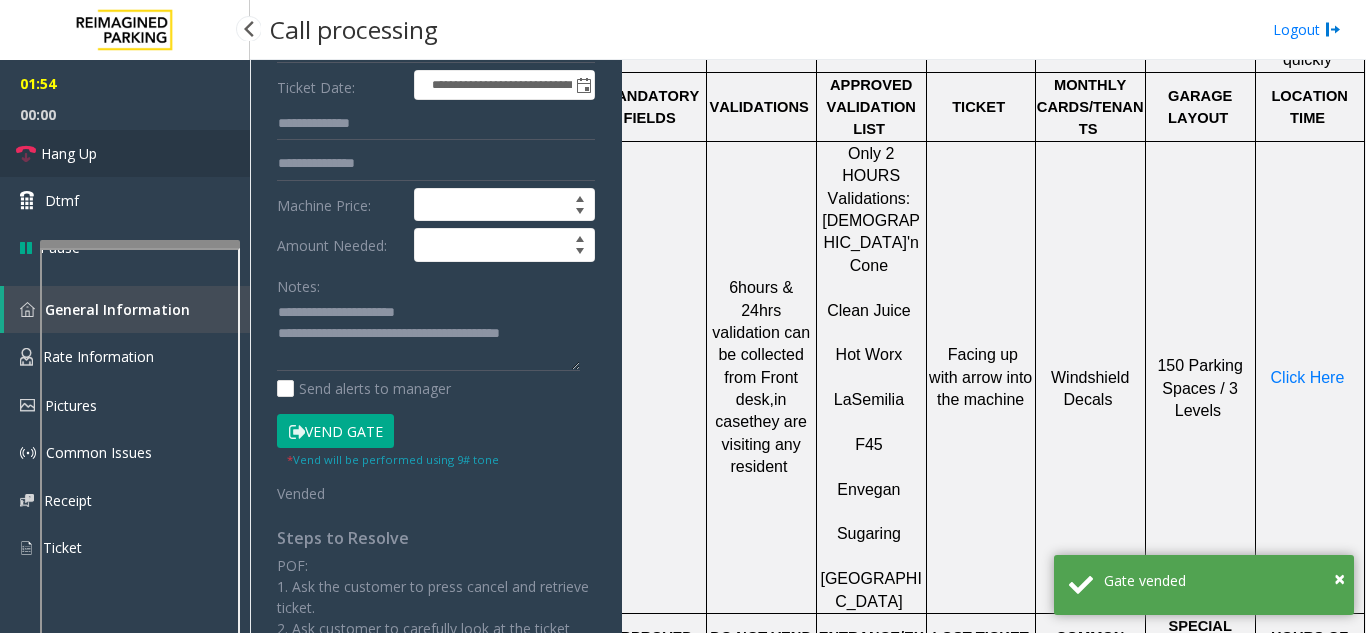 click on "Hang Up" at bounding box center (125, 153) 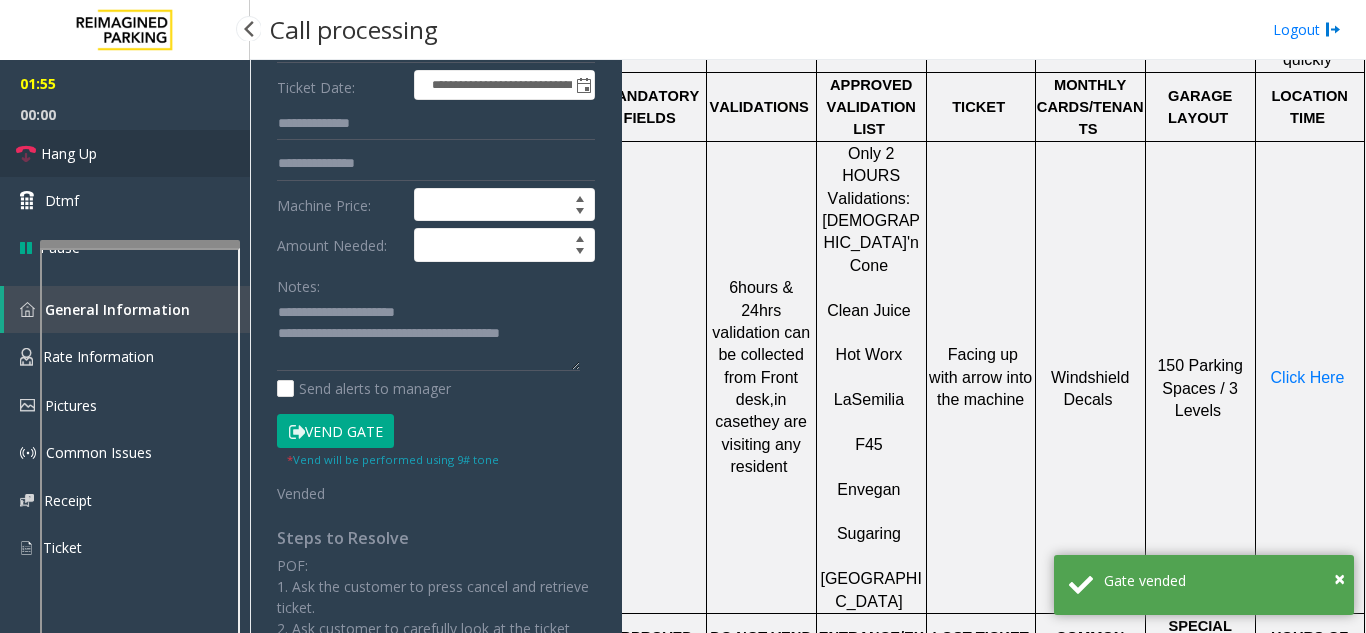 click on "Hang Up" at bounding box center (125, 153) 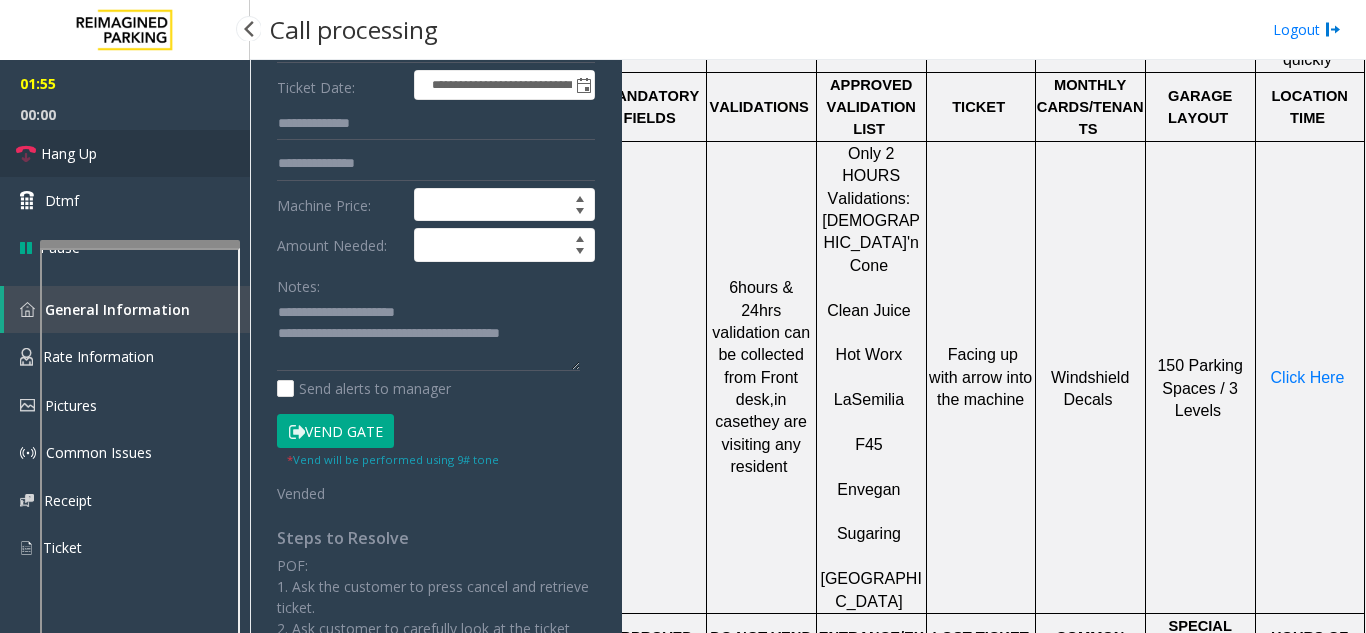 click on "Hang Up" at bounding box center [125, 153] 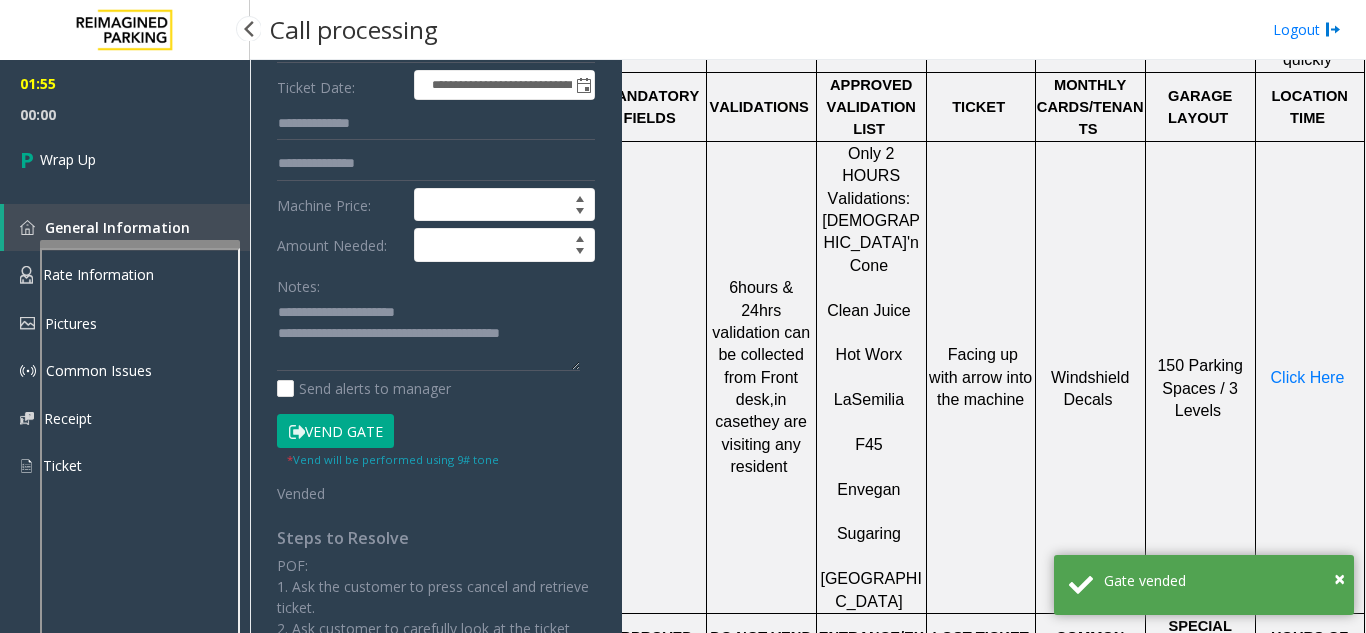 click on "Wrap Up" at bounding box center [125, 159] 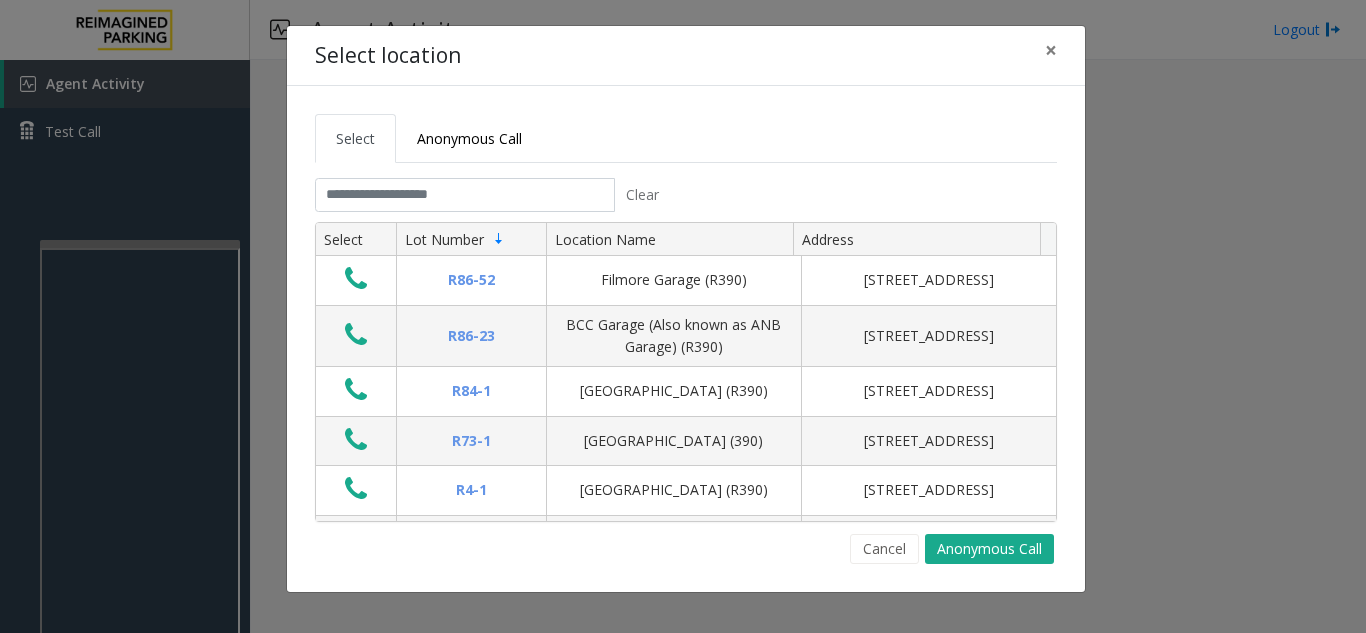 click on "Select Anonymous Call Clear Select Lot Number Location Name Address R86-52 Filmore Garage (R390) 175 Milwaukee Street, Denver, CO R86-23 BCC Garage (Also known as ANB Garage) (R390)  3033 East 1st Avenue, Denver, CO R84-1 University Park Airport (R390) 2493 Fox Hill Road, State College, PA R73-1 Montrose Regional Airport (390) 2100 Airport Road, Montrose, CO R4-1 Lafayette Regional Airport (R390) 200 Terminal Drive, Lafayette, LA R31-35 Sunset Corporate Campus (R390) 13920 Southeast Eastgate Way, Bellevue, WA R31-3 Bell Street Garage (R390) 2323 Elliott Avenue, Seattle, WA R31-3 Bellevue Technology Center (R390) 2125 158th Court Northeast, Bellevue, WA R31-1 Meydenbauer Center (MBC)(R390) 11100 Northeast 6th Street, Bellevue, WA R30-259 Cherry Hill (R390) 511 16th Avenue, Seattle, WA R30-259 First (1st) Hill Medical Pavilion (R390) 1124 Columbia Street, Seattle, WA R30-216 G2 Garage (R390) 5601 6th Avenue South, Seattle, WA R30-204 Pacific Tower West Garage (R390) 1200 12th Avenue South, Seattle, WA R30-20 2" 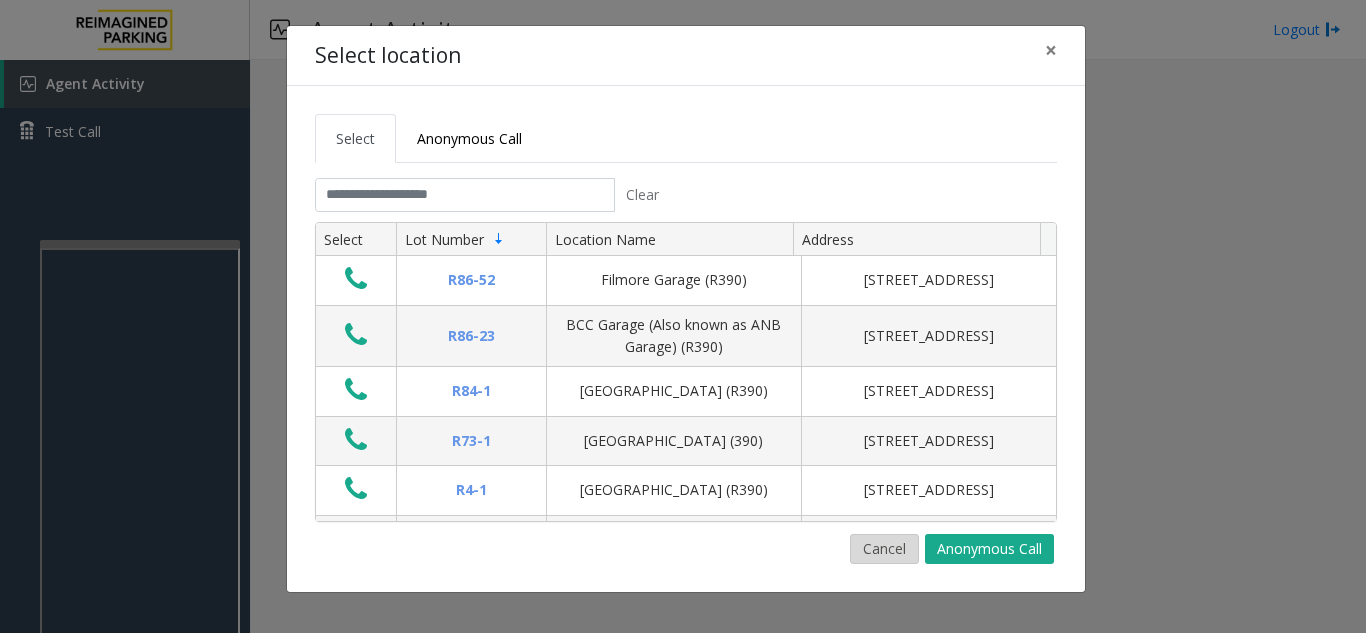 click on "Cancel" 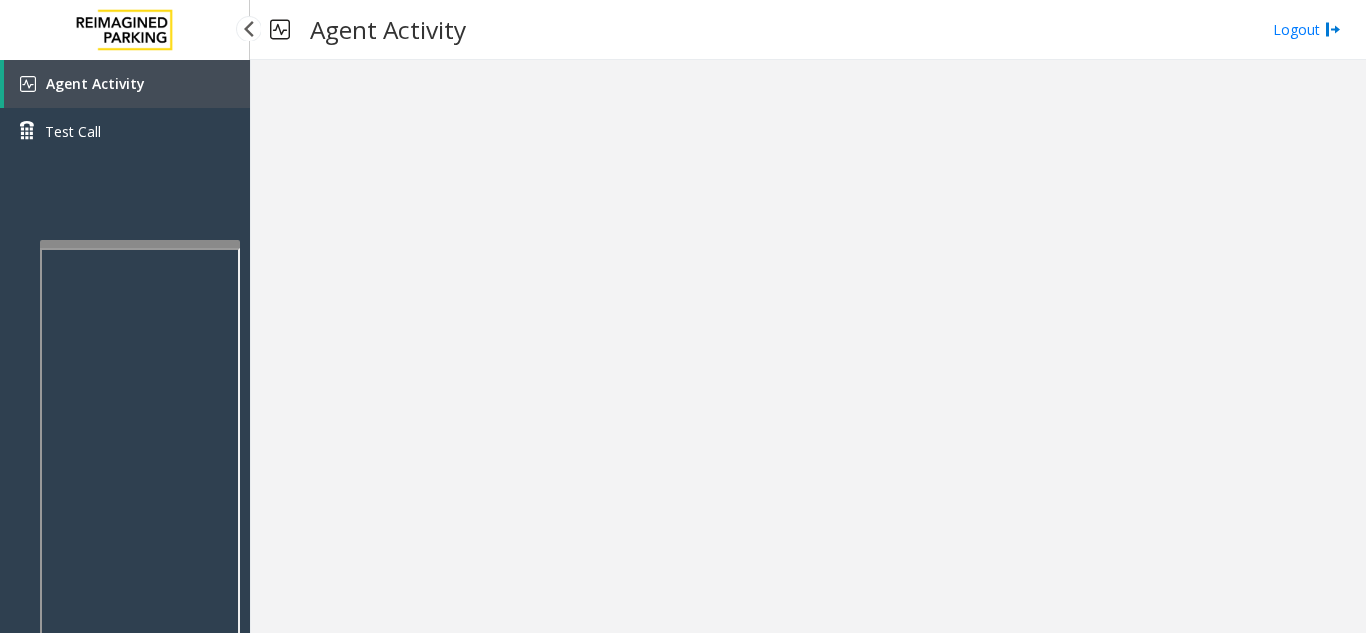 click on "Agent Activity" at bounding box center (127, 84) 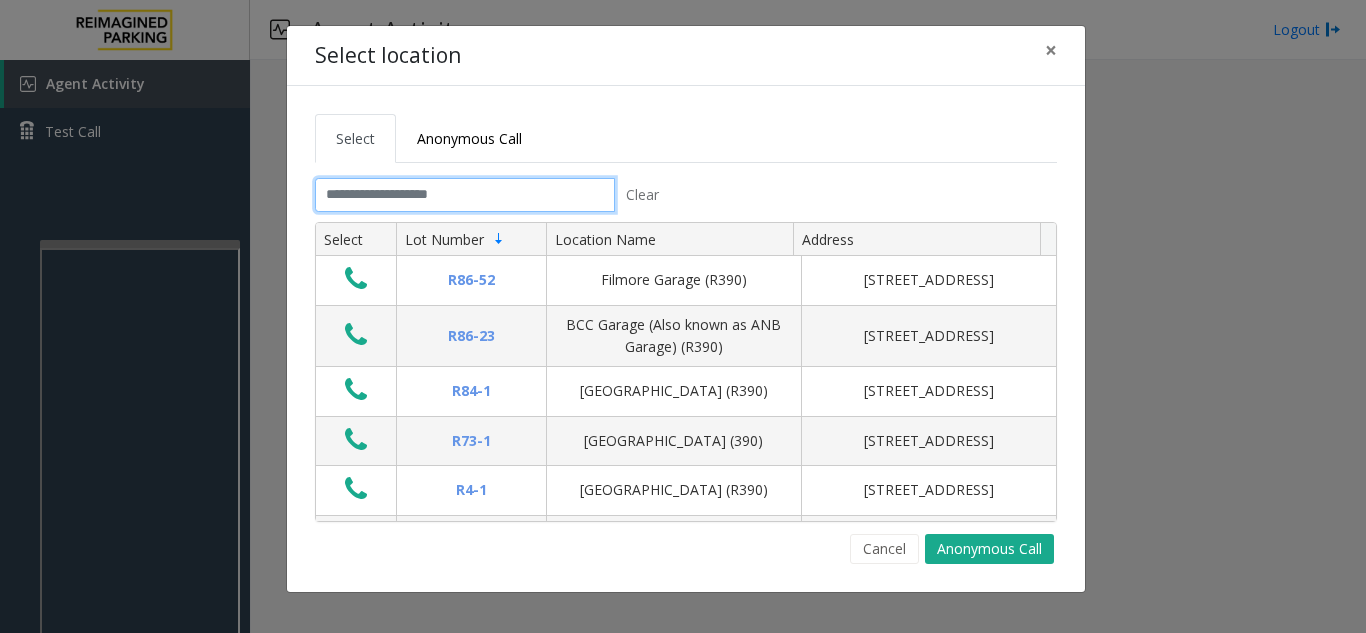 click 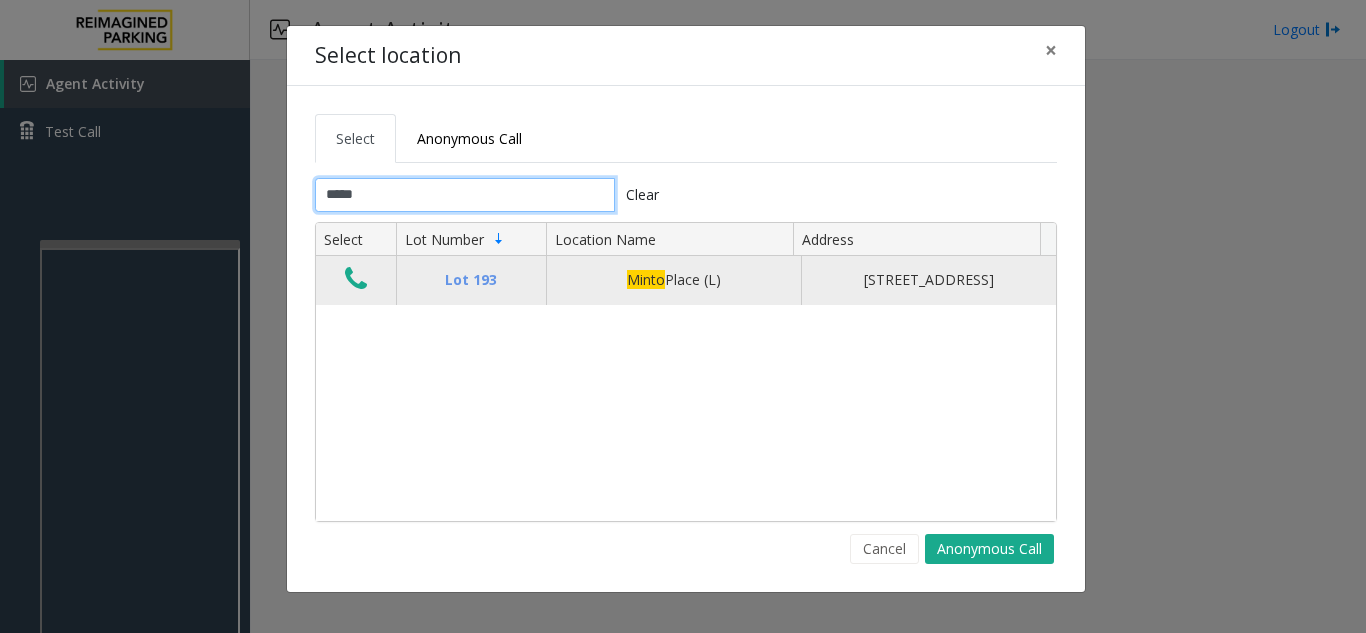 type on "*****" 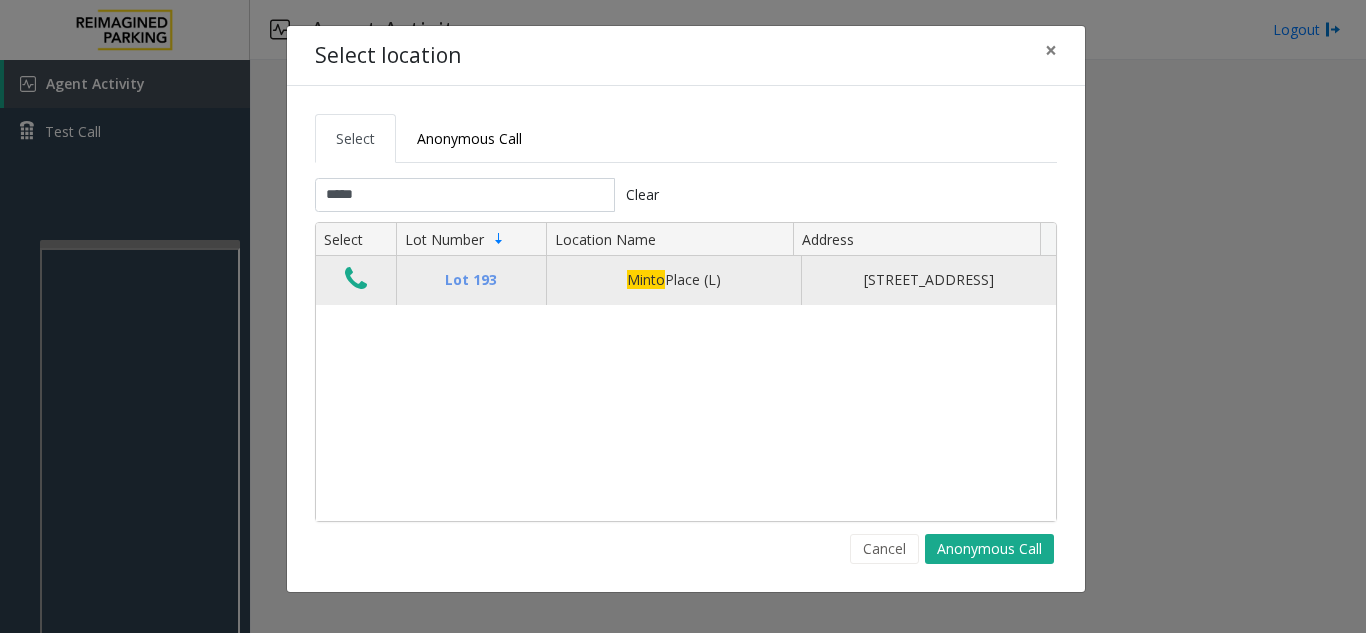 click 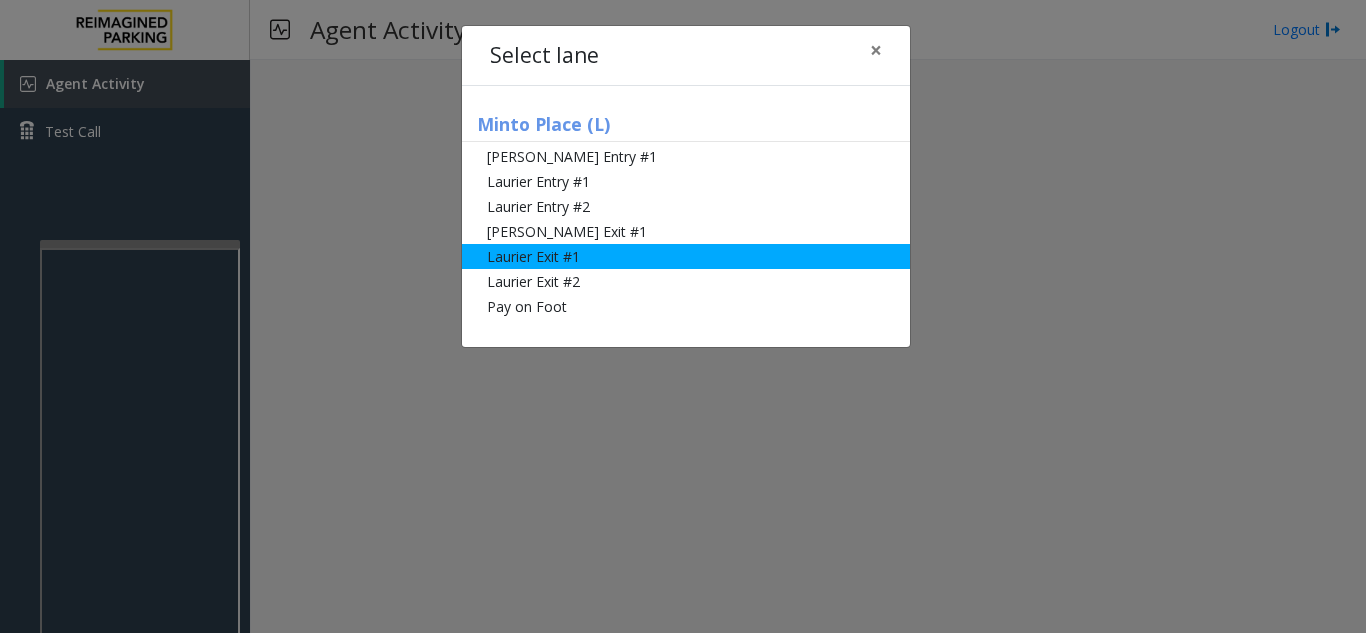 click on "Laurier Exit #1" 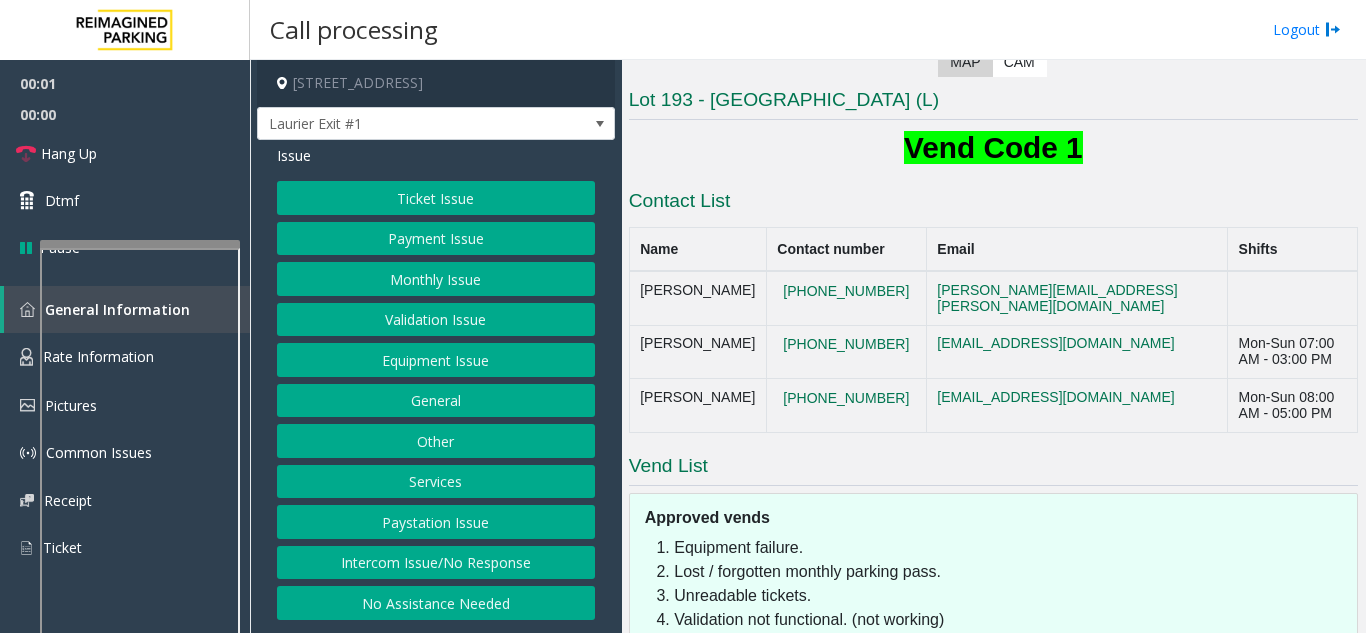 scroll, scrollTop: 562, scrollLeft: 0, axis: vertical 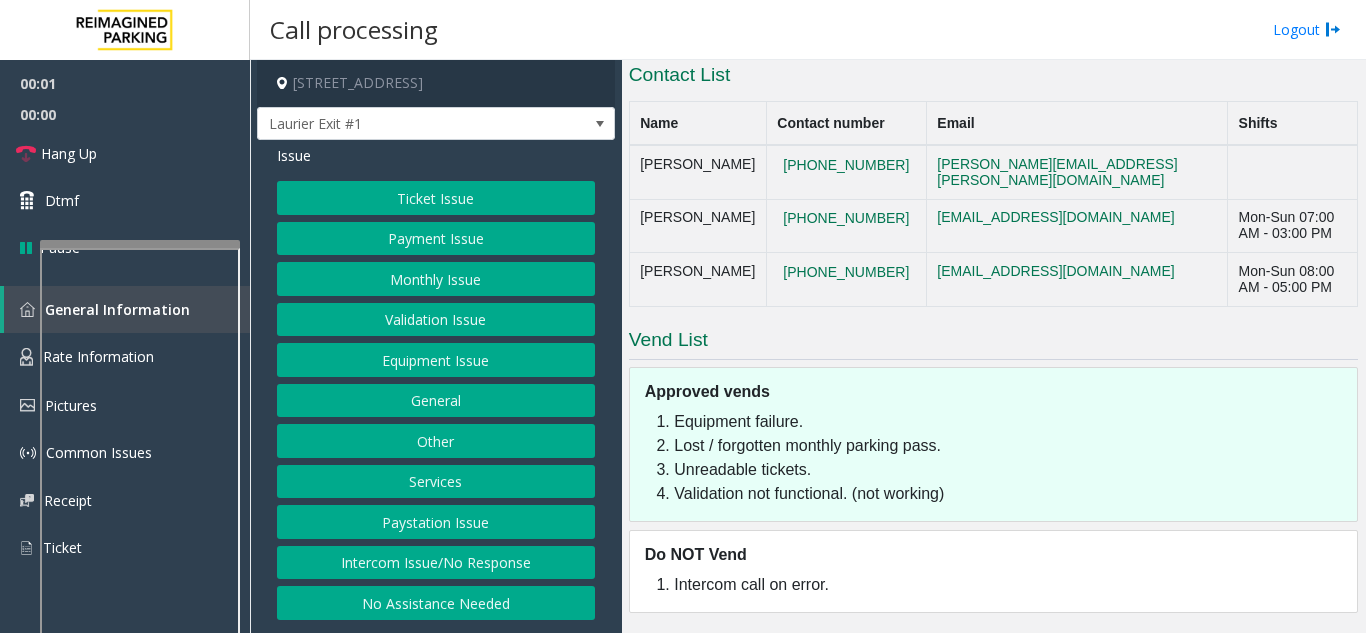 click on "Ticket Issue" 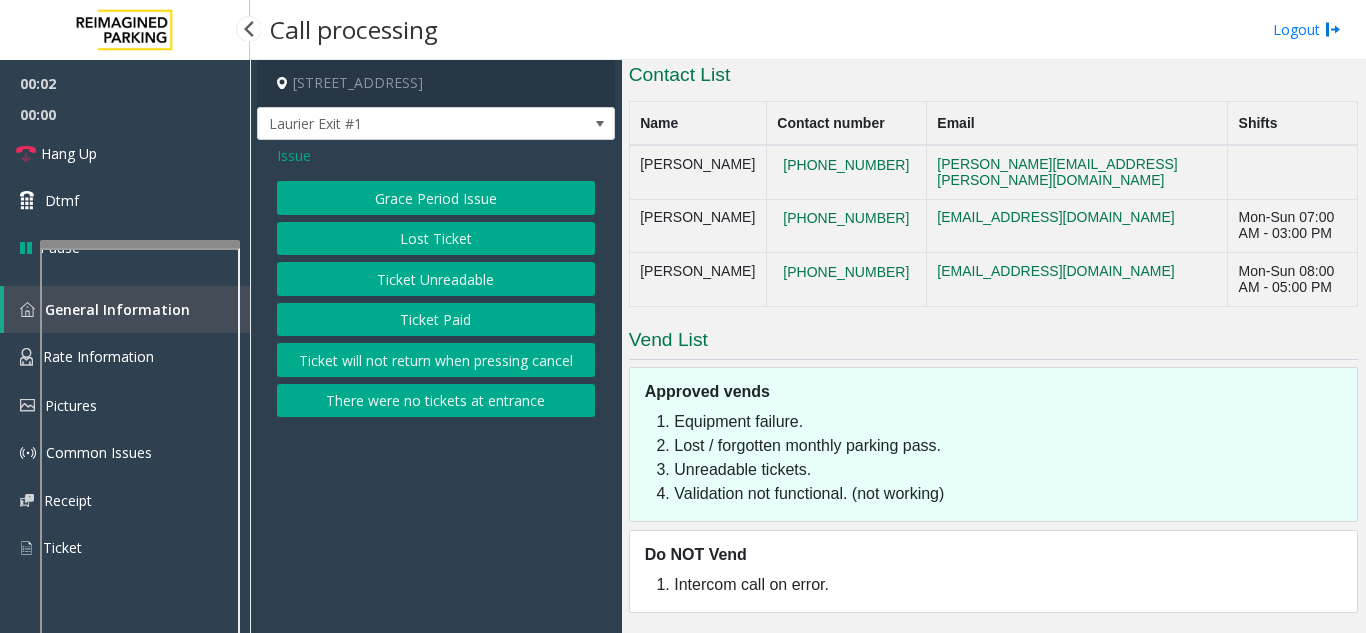 drag, startPoint x: 319, startPoint y: 172, endPoint x: 301, endPoint y: 158, distance: 22.803509 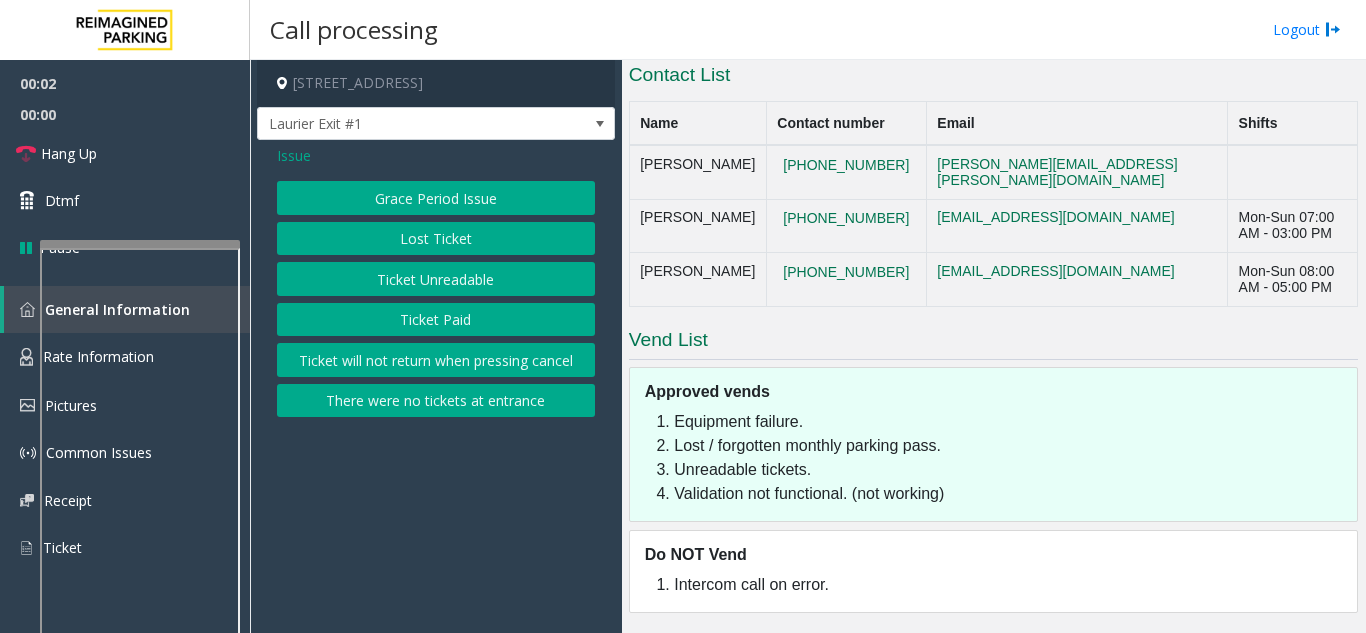 click on "Issue" 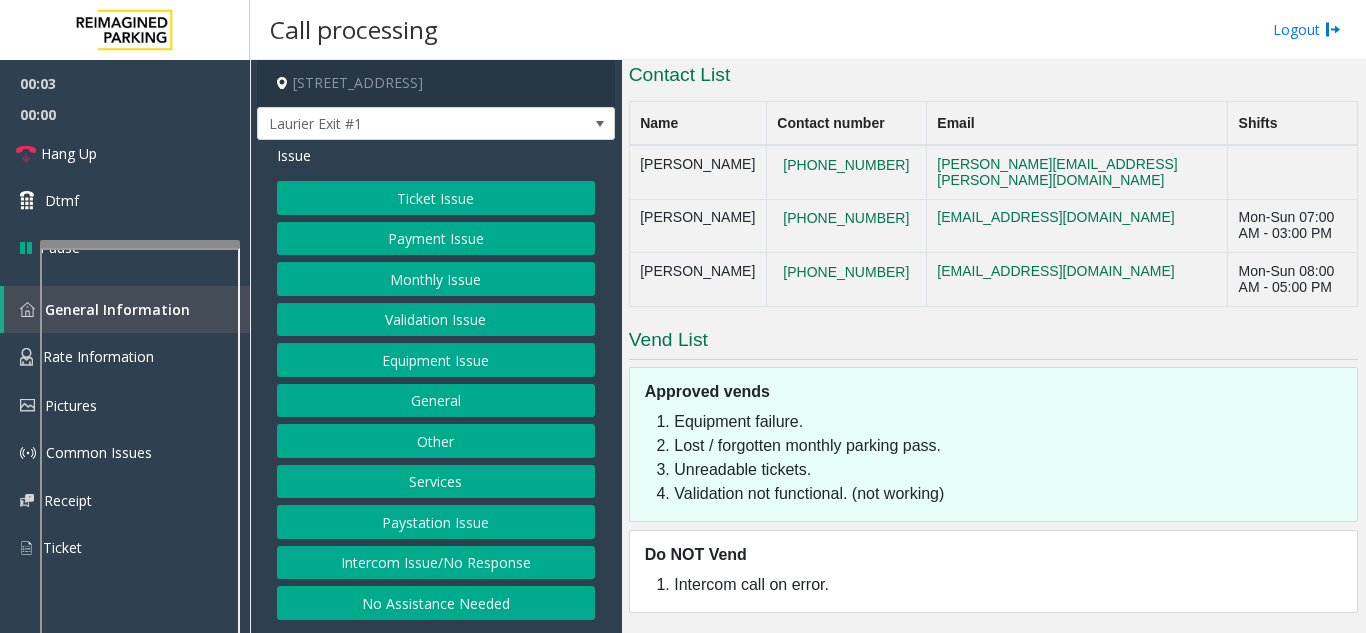 click on "Payment Issue" 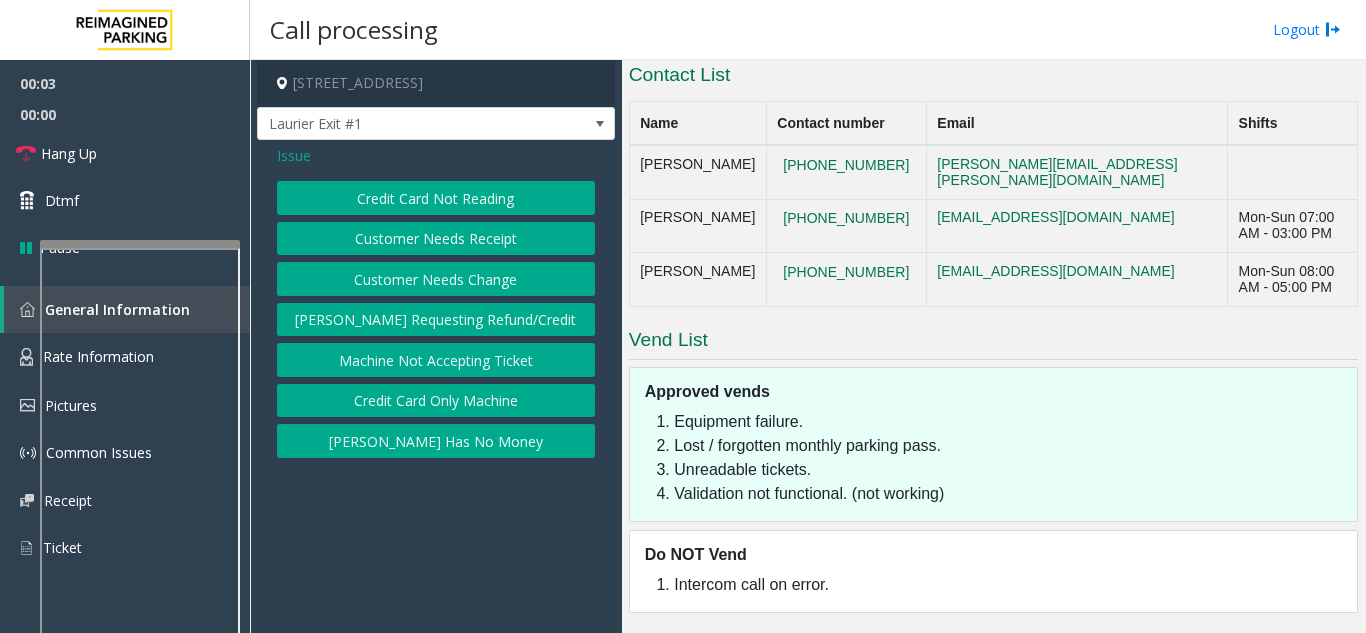 click on "Credit Card Not Reading" 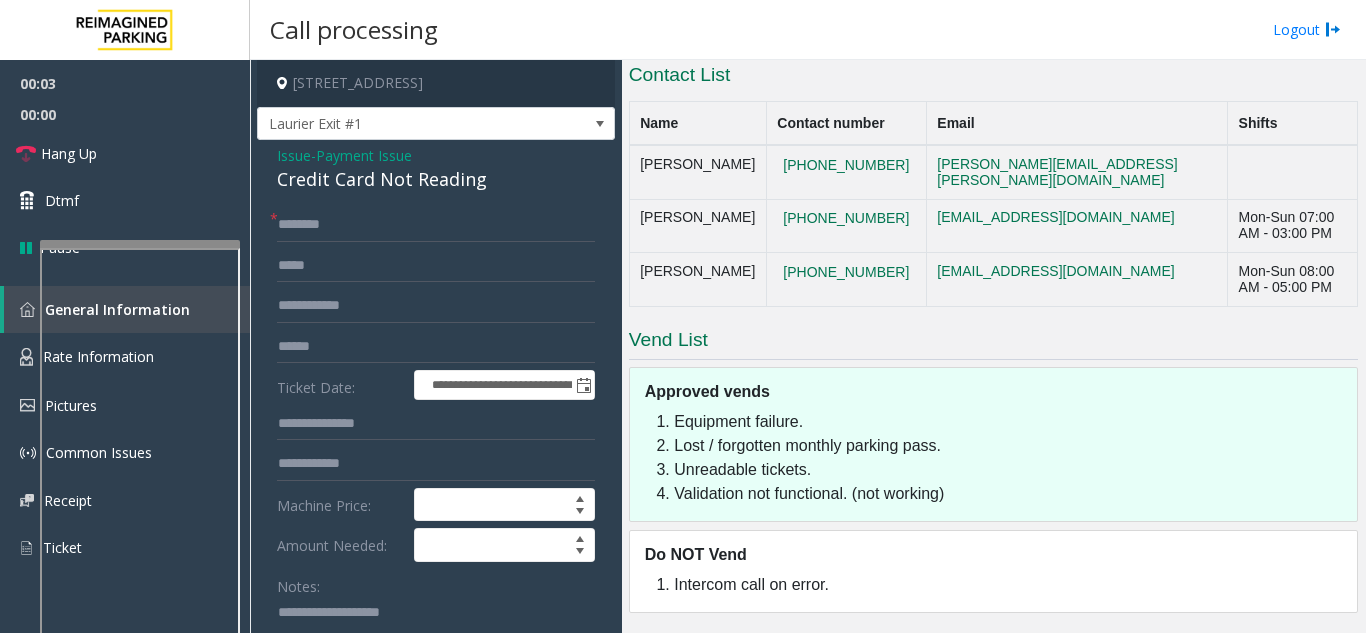 click on "**********" 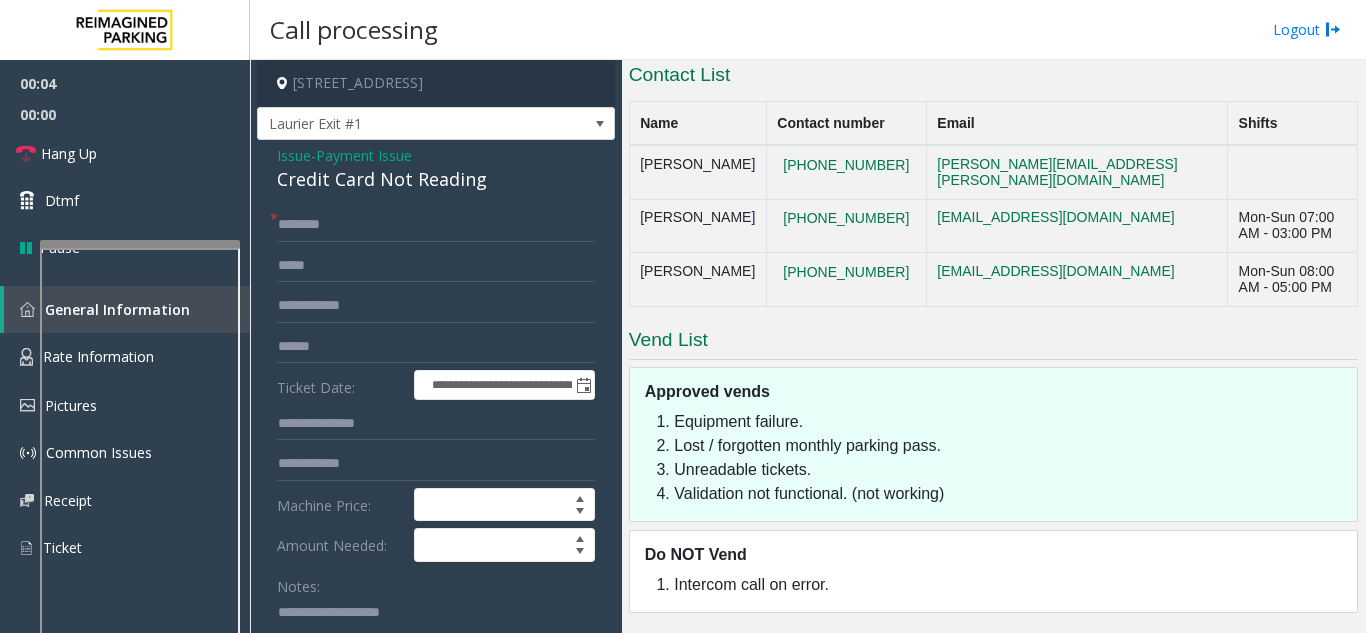 drag, startPoint x: 452, startPoint y: 250, endPoint x: 451, endPoint y: 176, distance: 74.00676 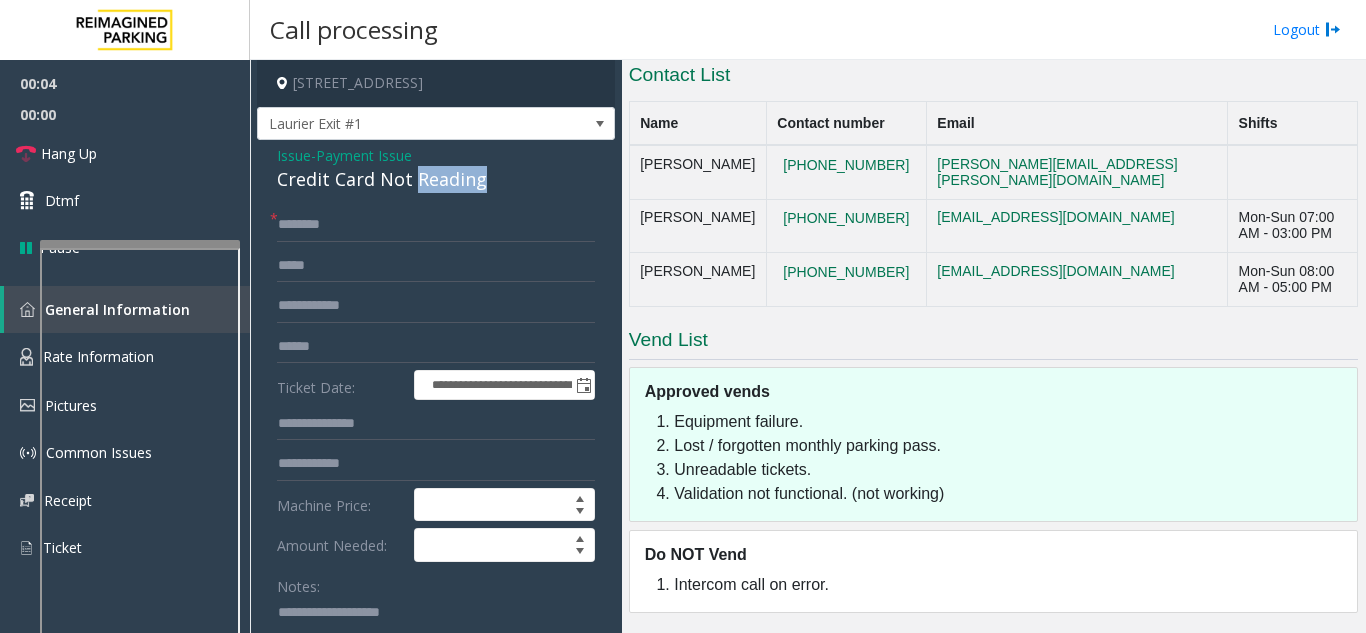 click on "Credit Card Not Reading" 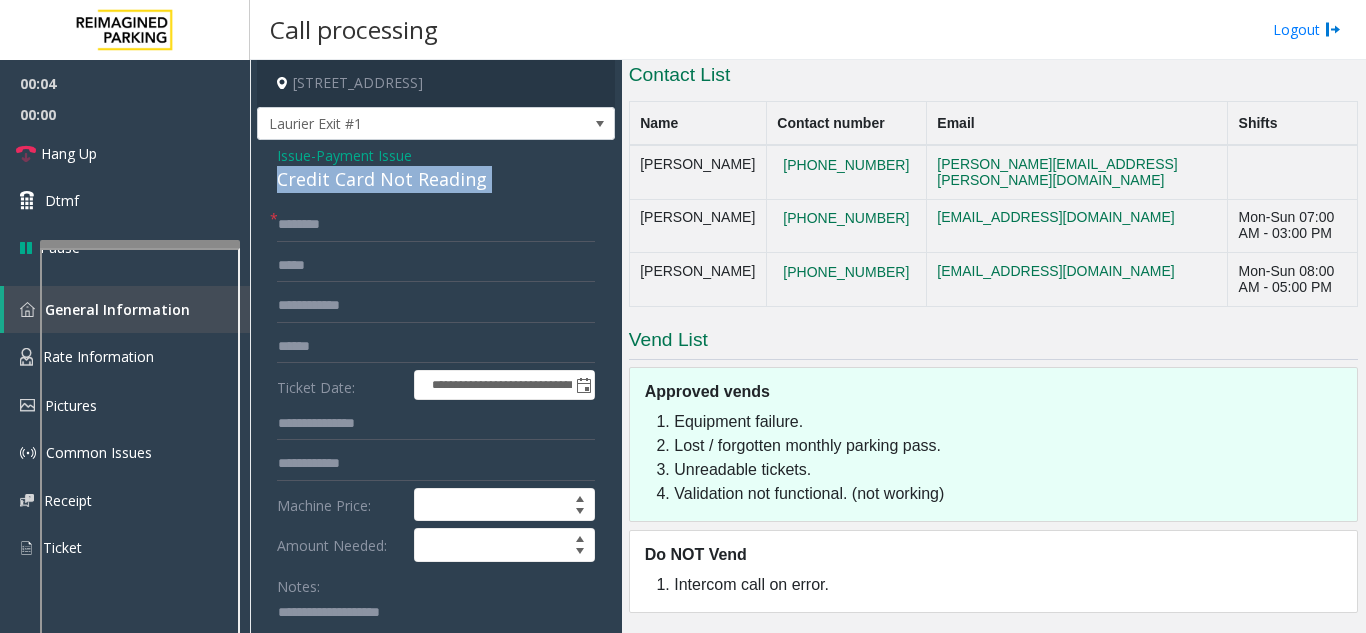click on "Credit Card Not Reading" 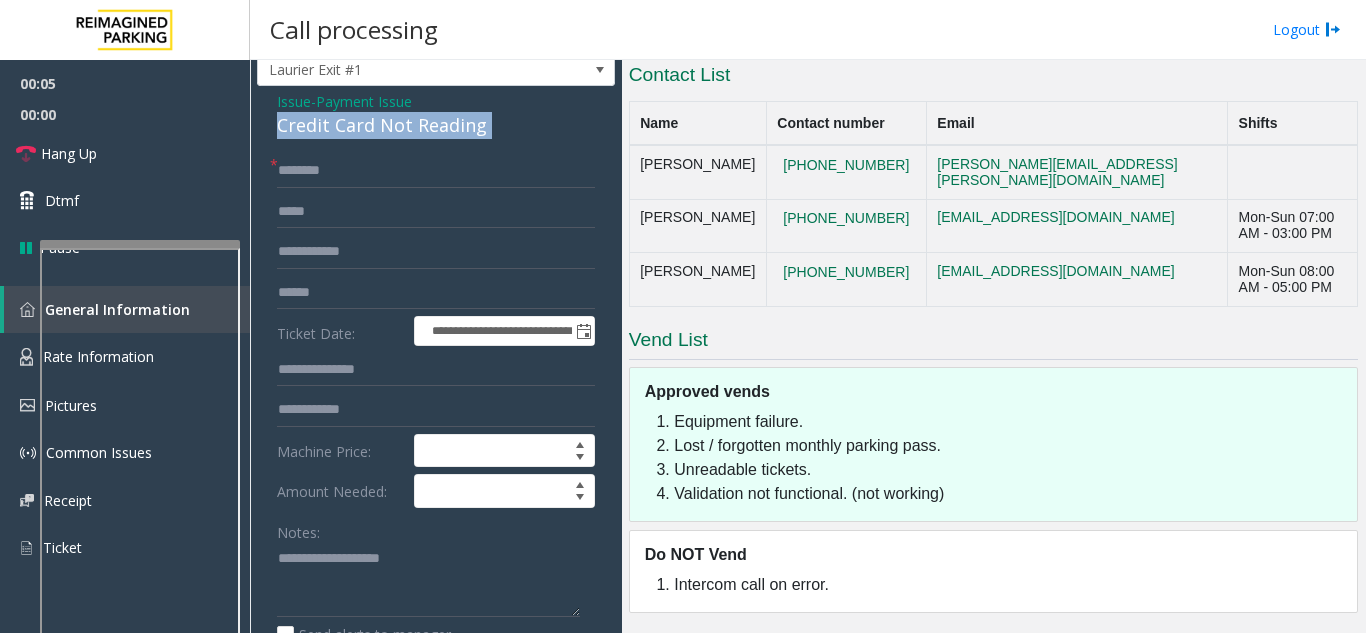 scroll, scrollTop: 100, scrollLeft: 0, axis: vertical 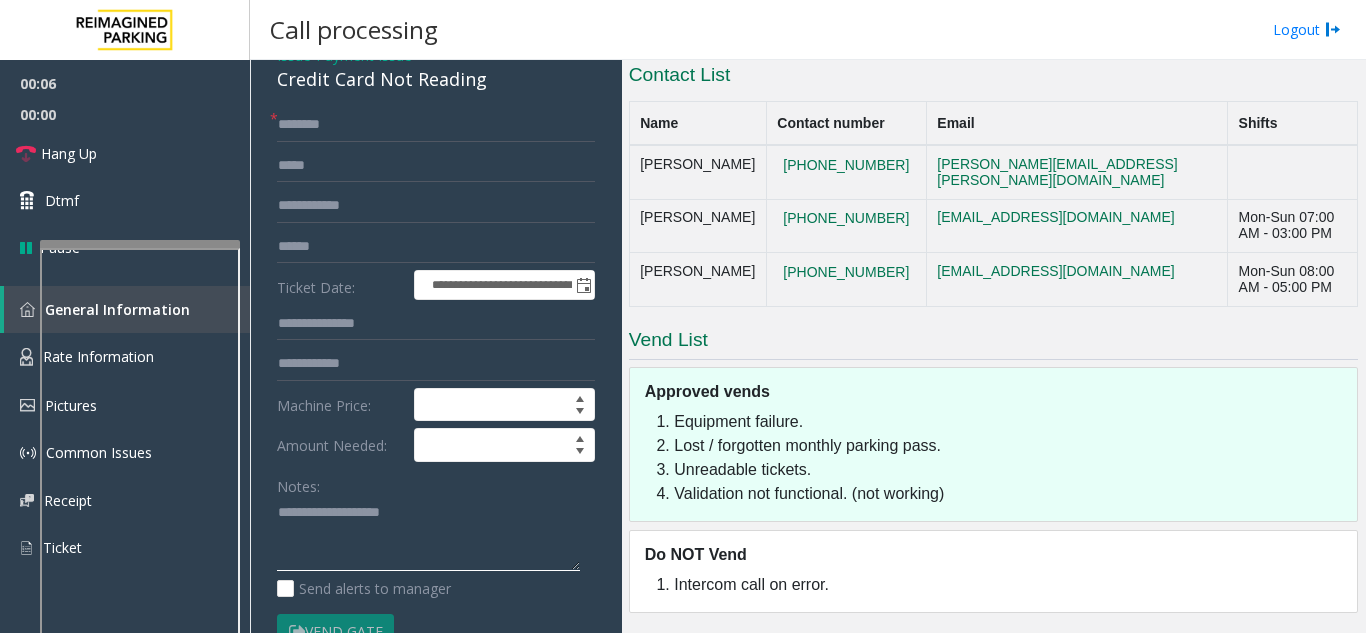 click 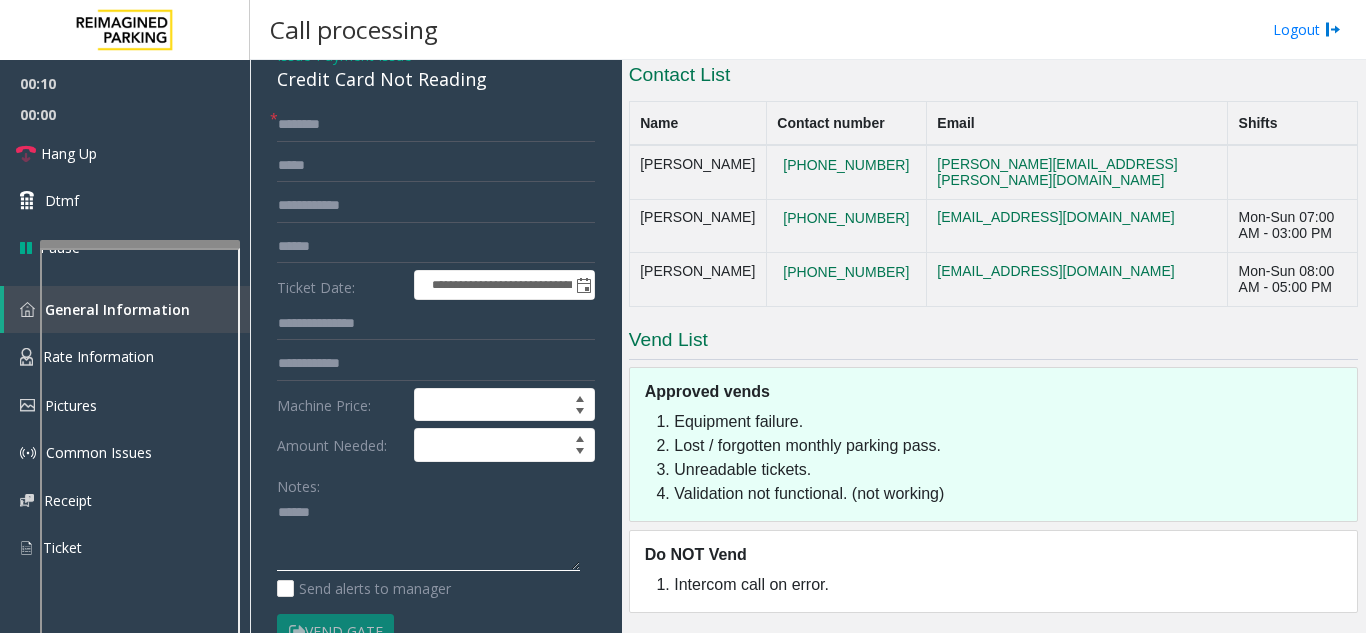 paste on "**********" 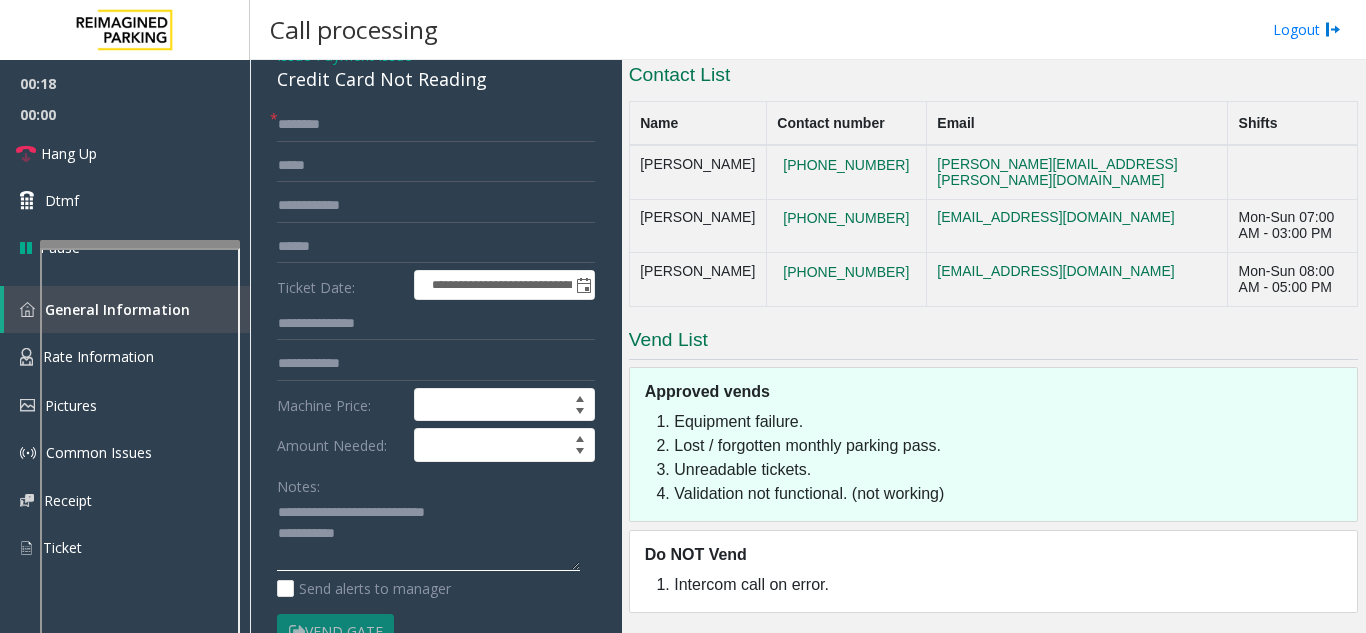 type on "**********" 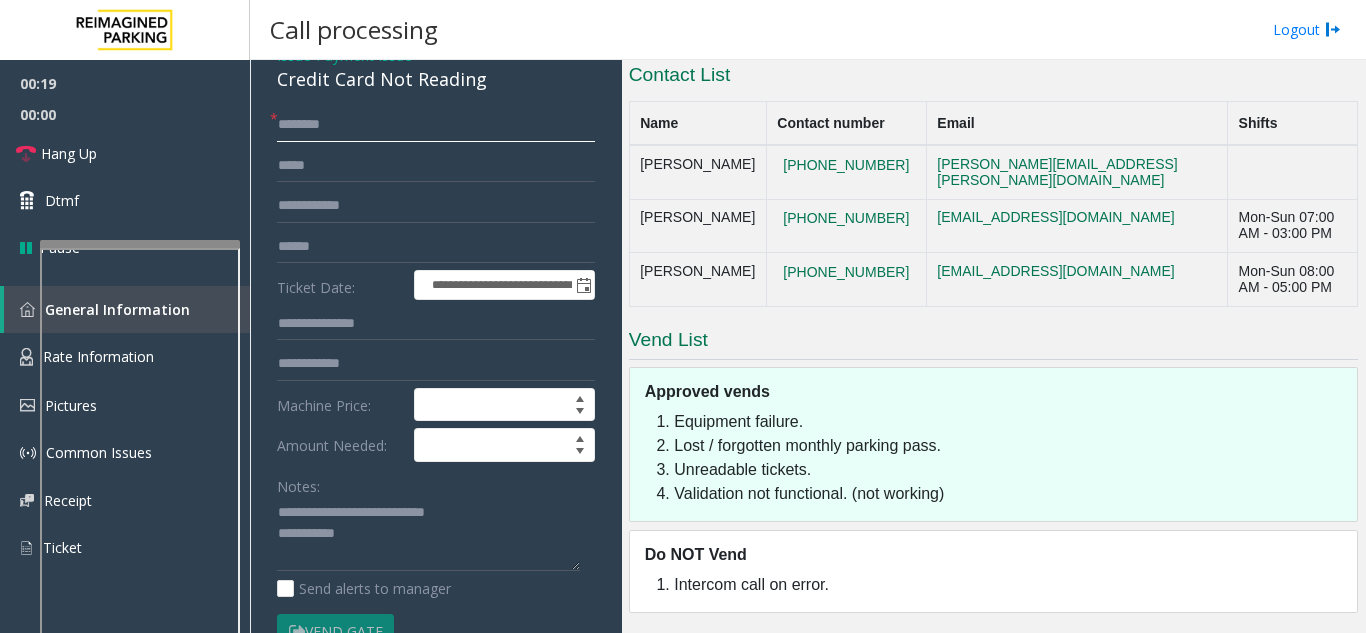 click 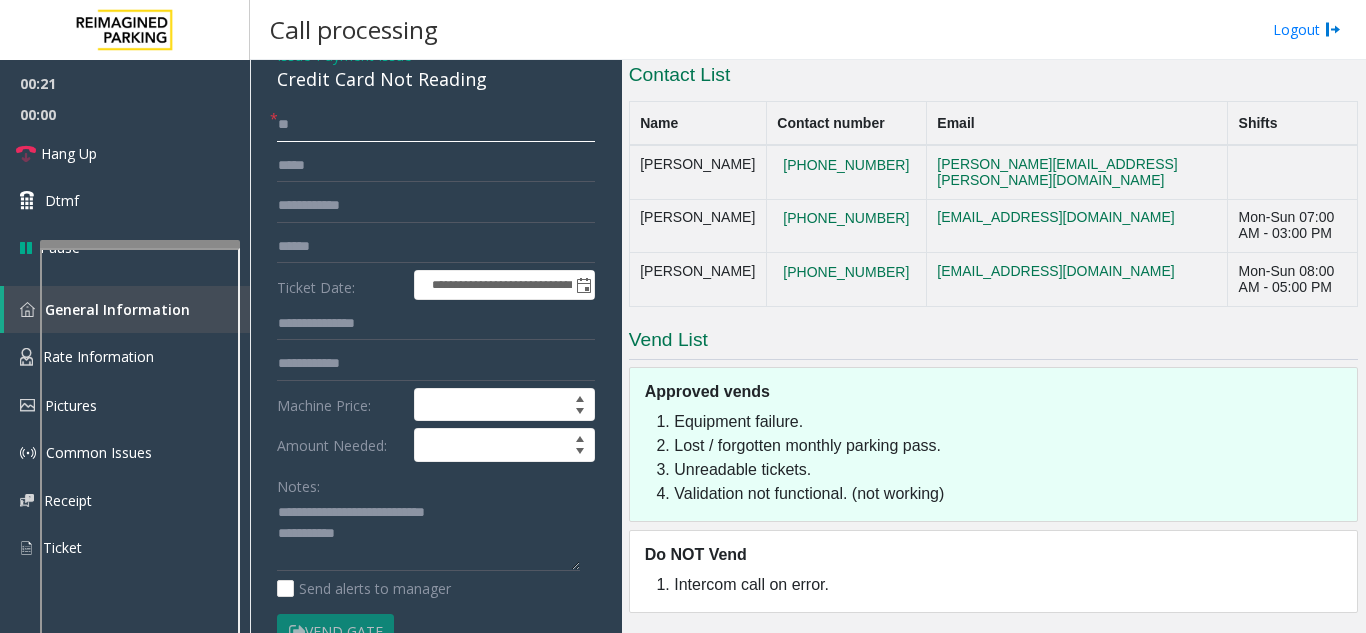 type on "**" 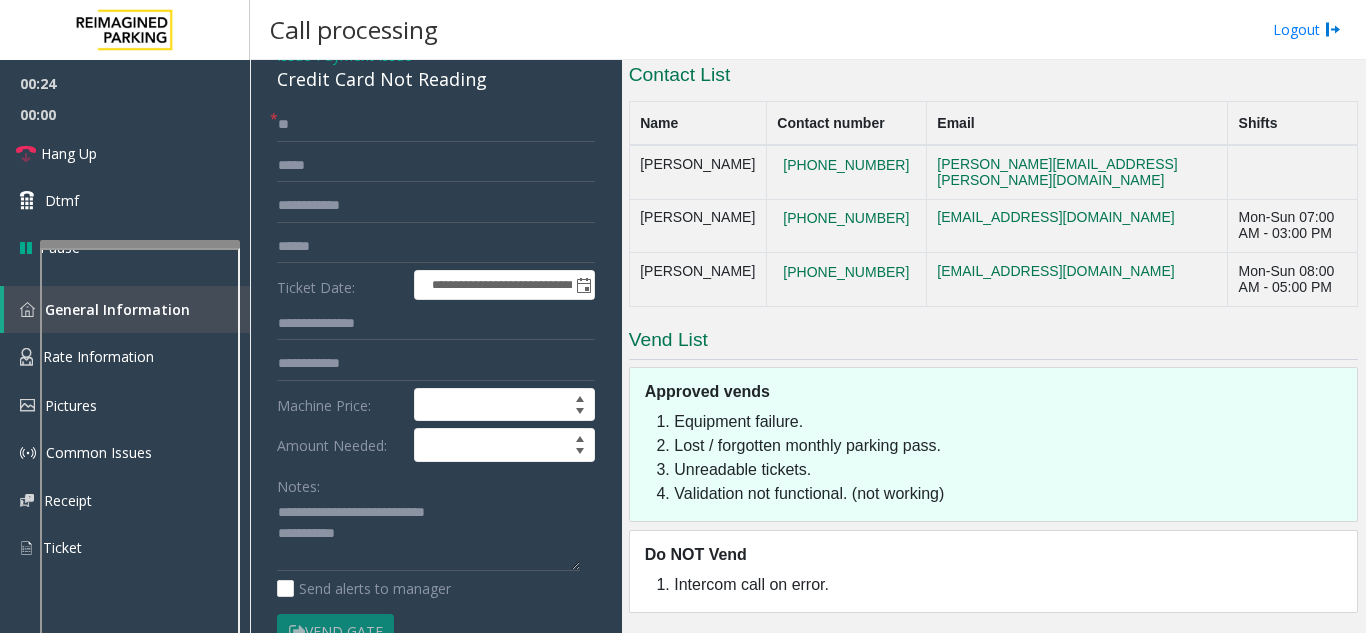 click on "**********" 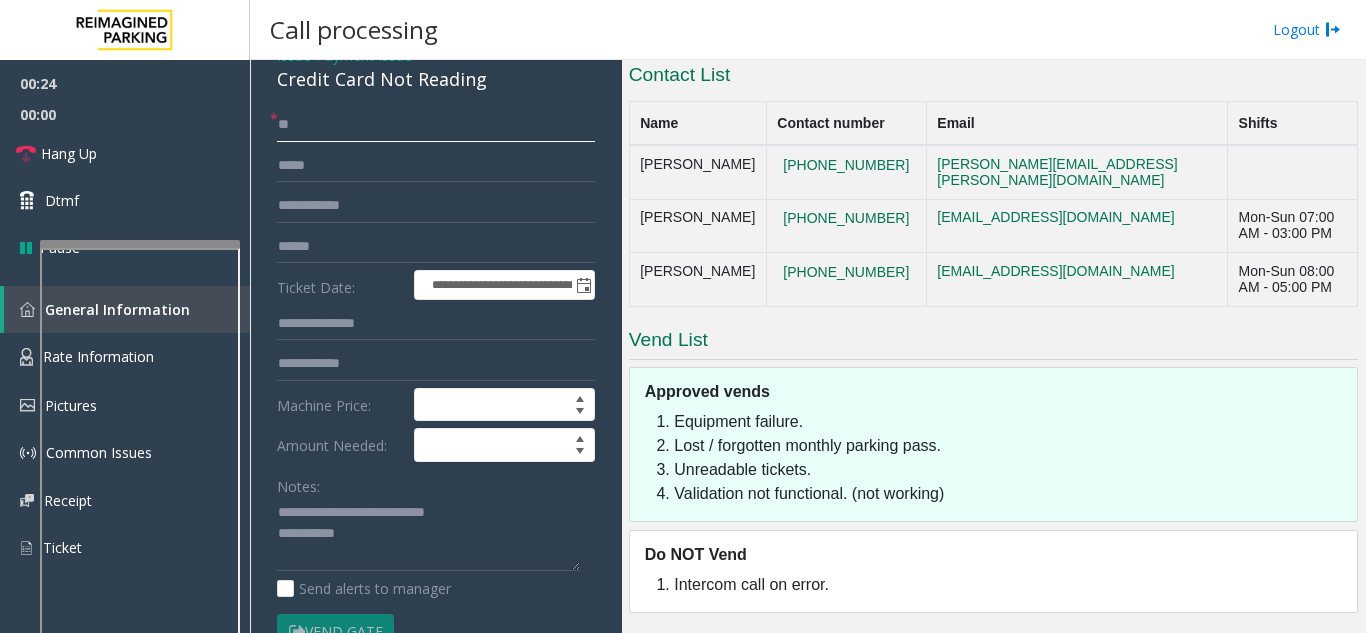 click on "**" 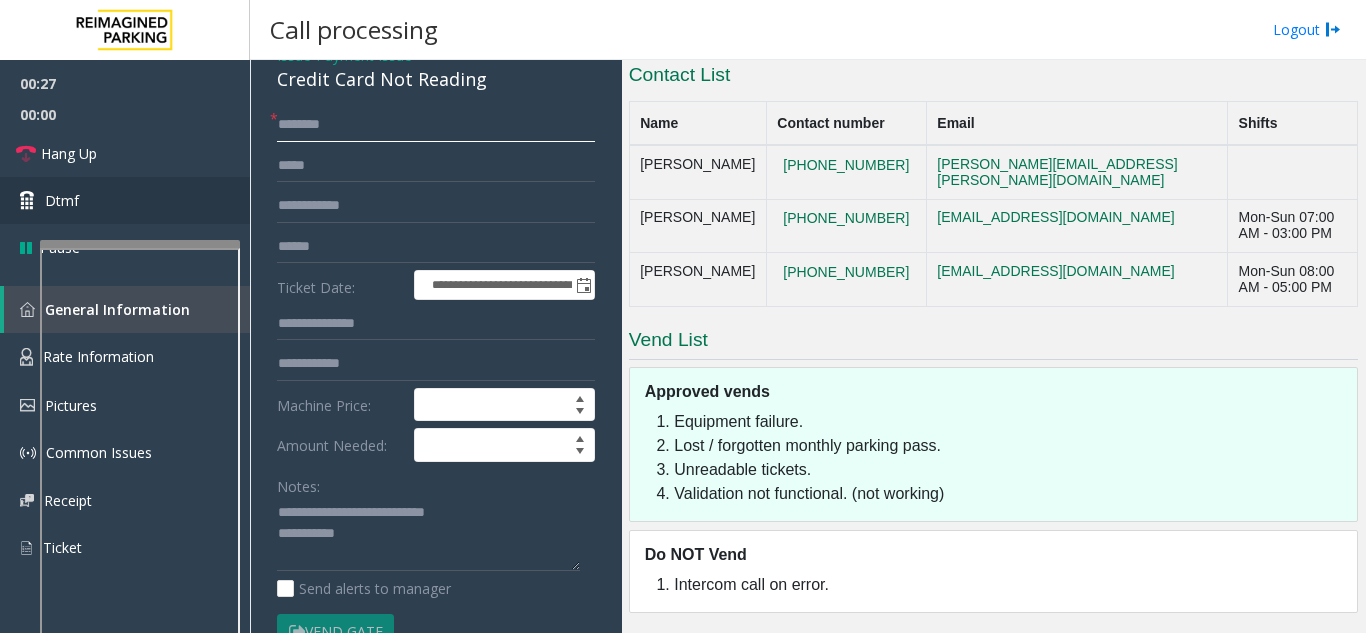 type 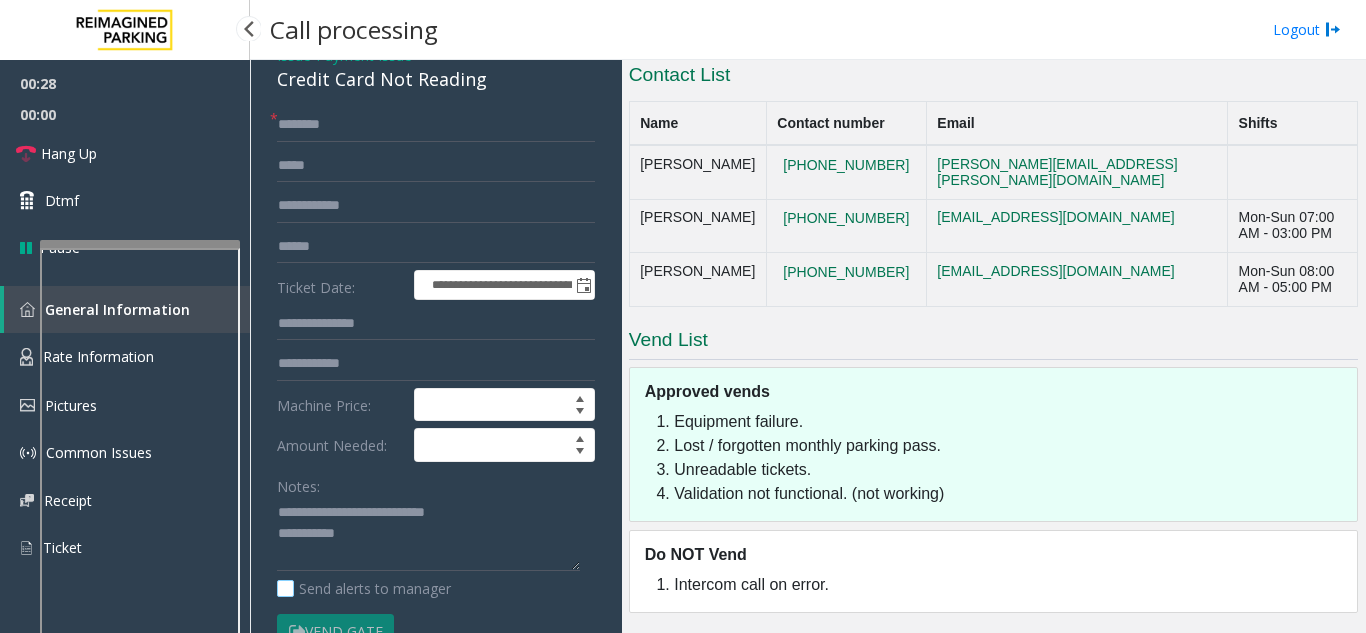 click on "Send alerts to manager" 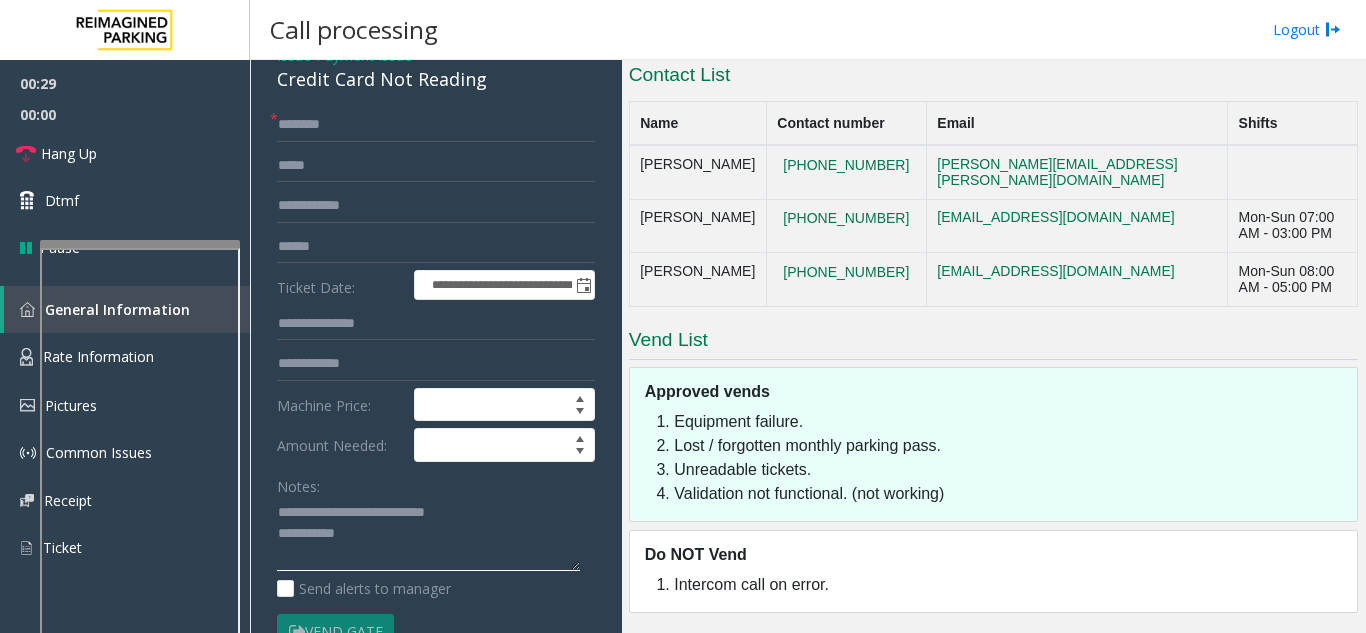 click 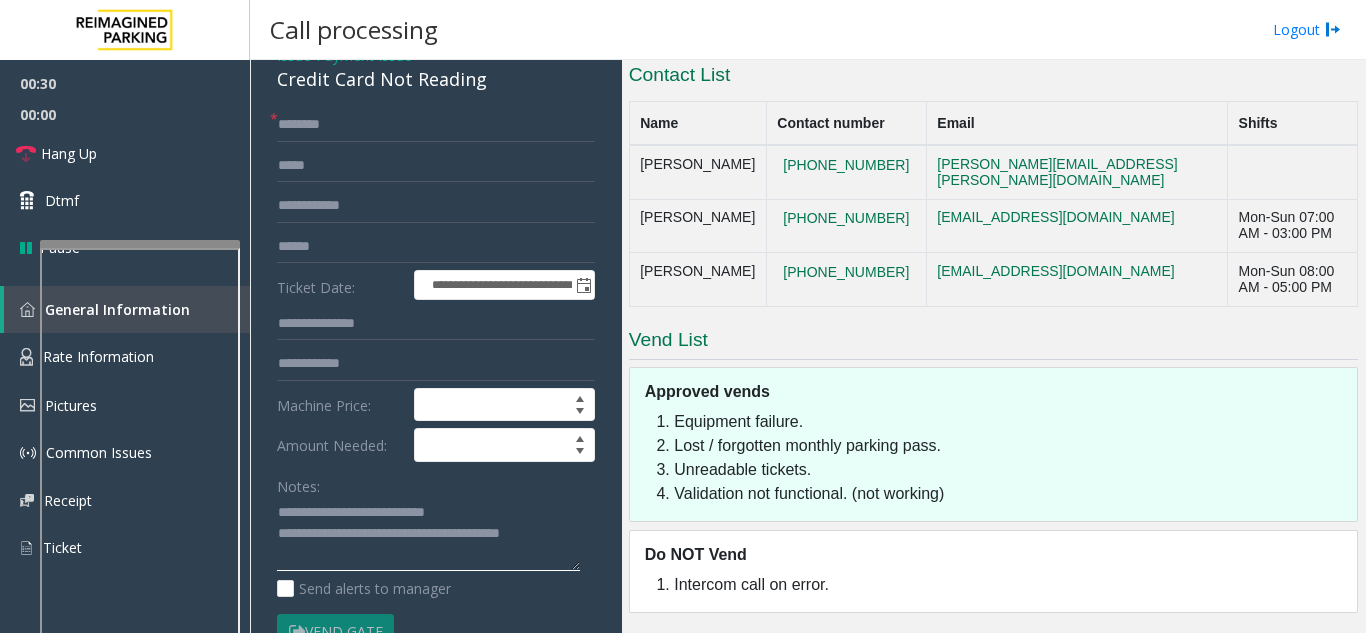 paste on "**********" 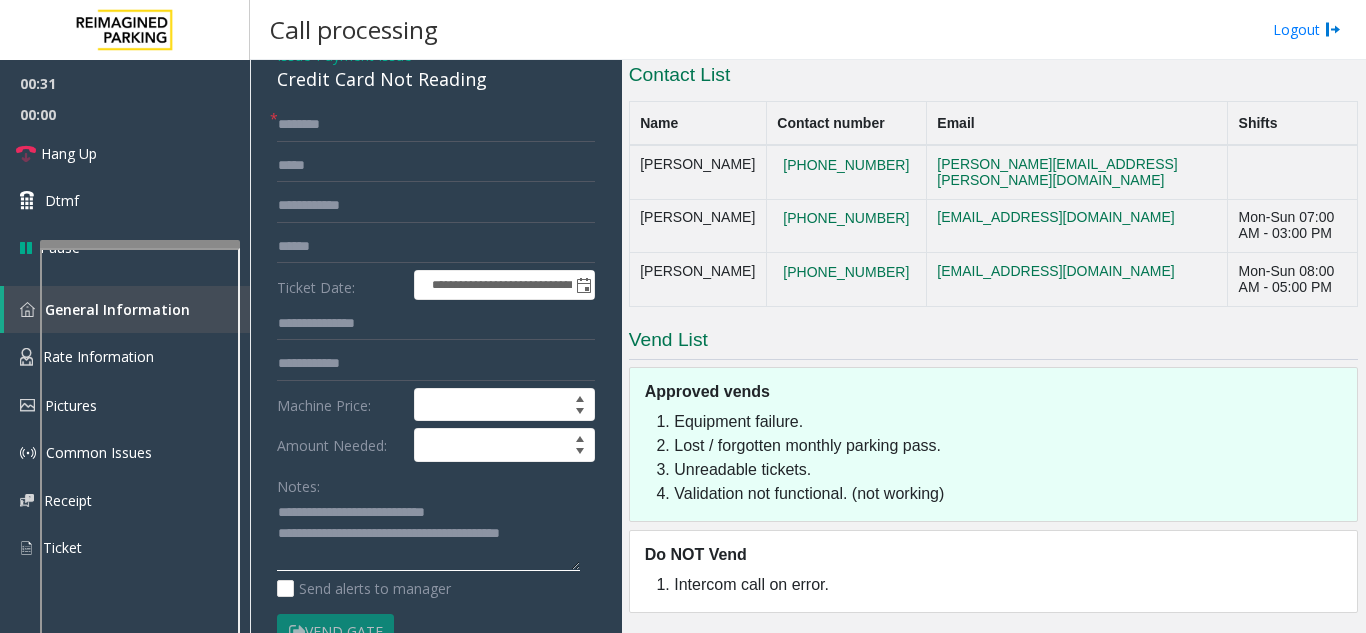 type on "**********" 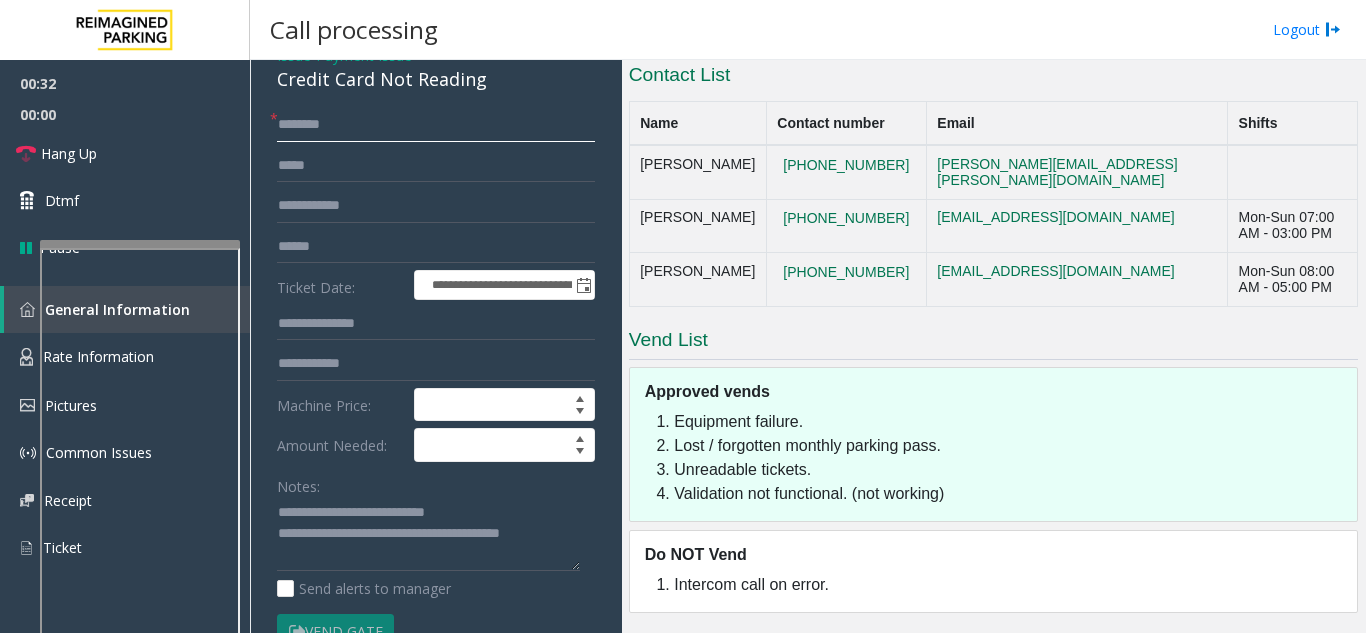 click 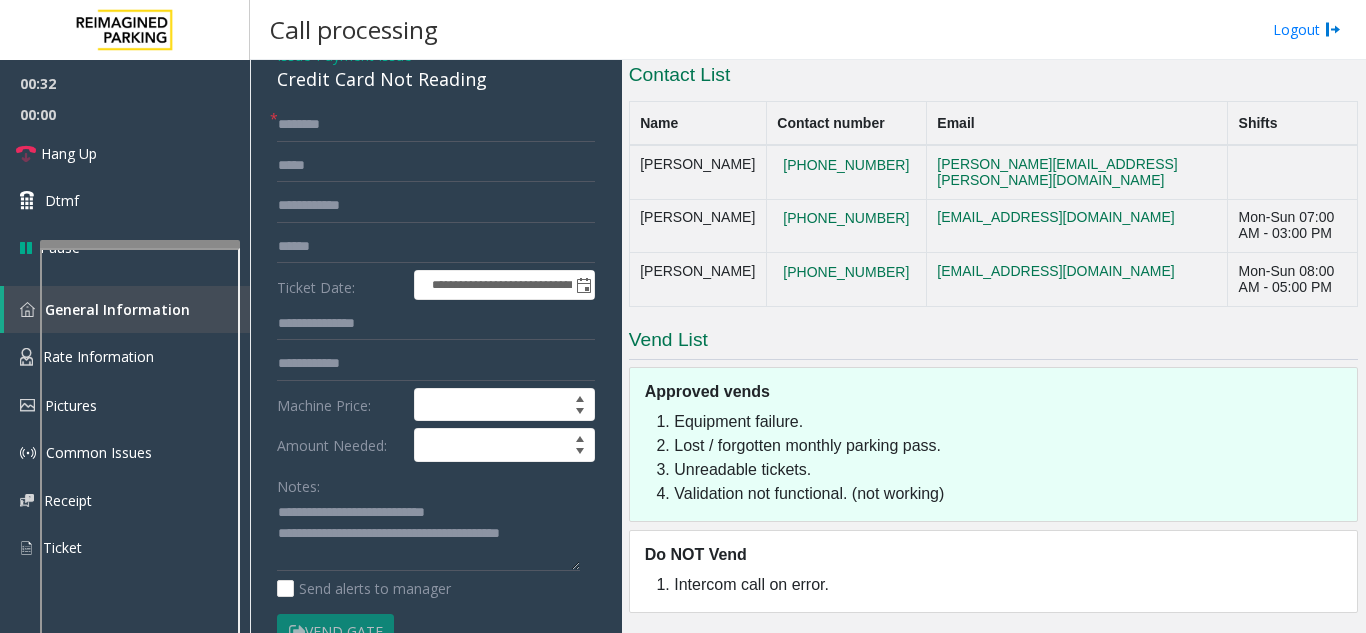 click on "**********" 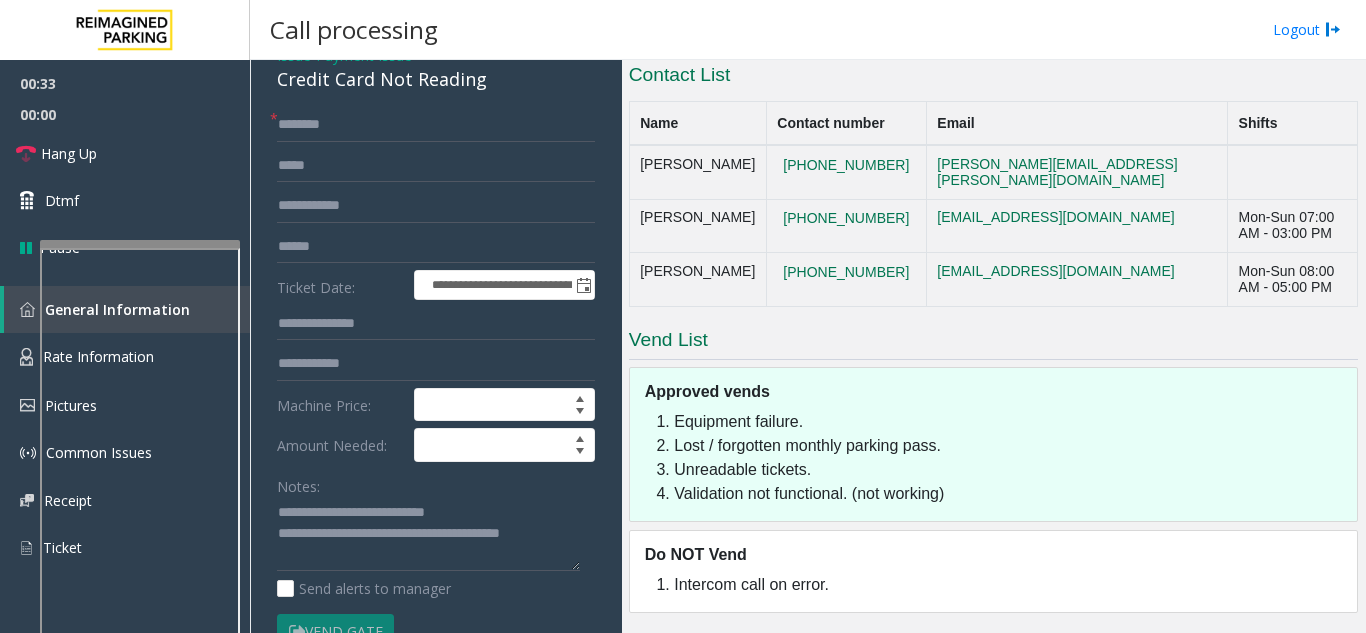 drag, startPoint x: 265, startPoint y: 116, endPoint x: 424, endPoint y: 182, distance: 172.154 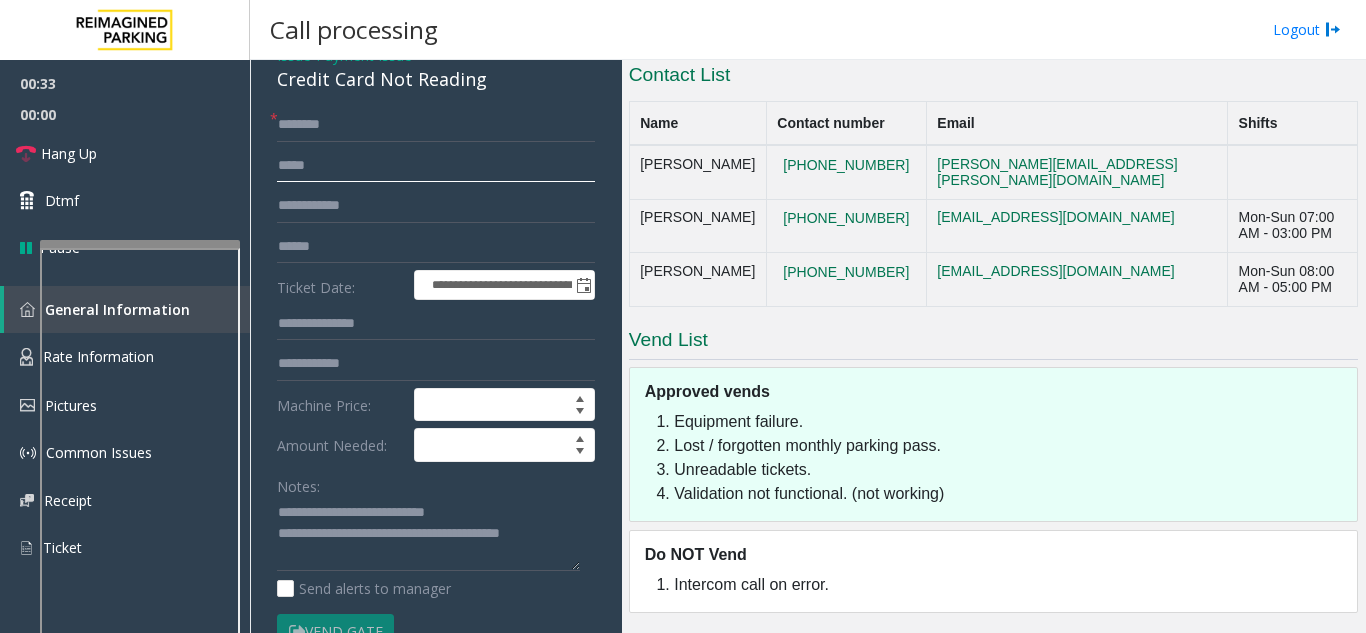 click 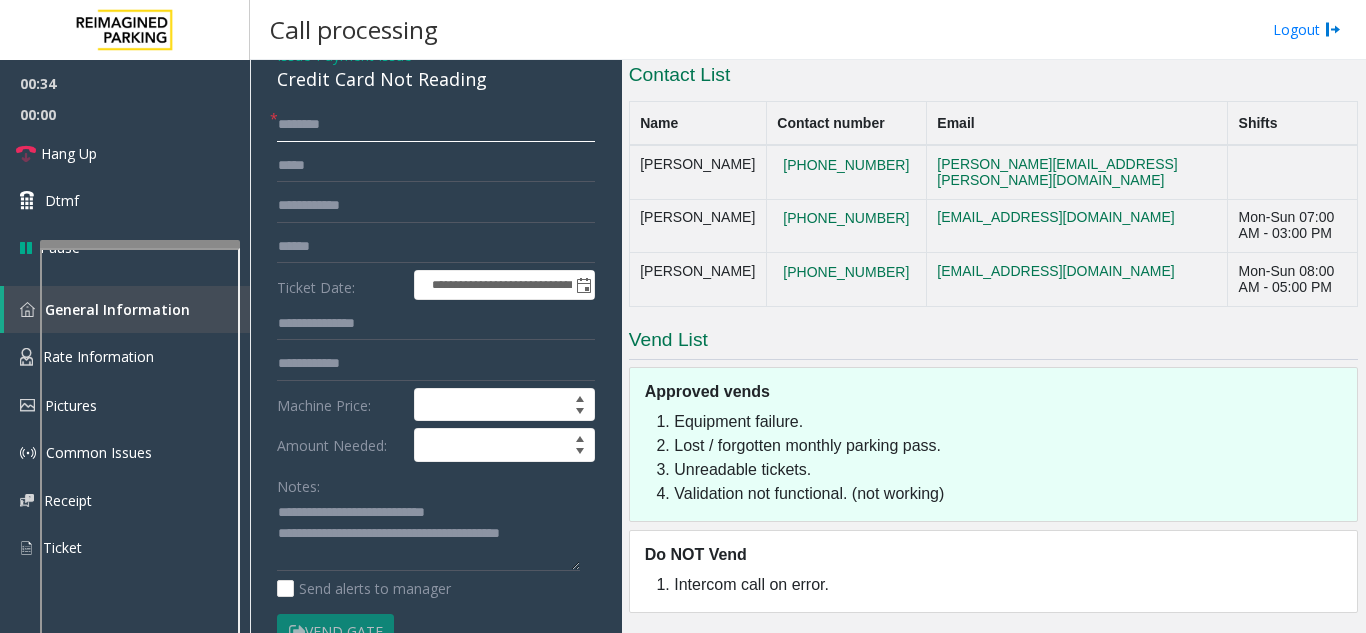 click 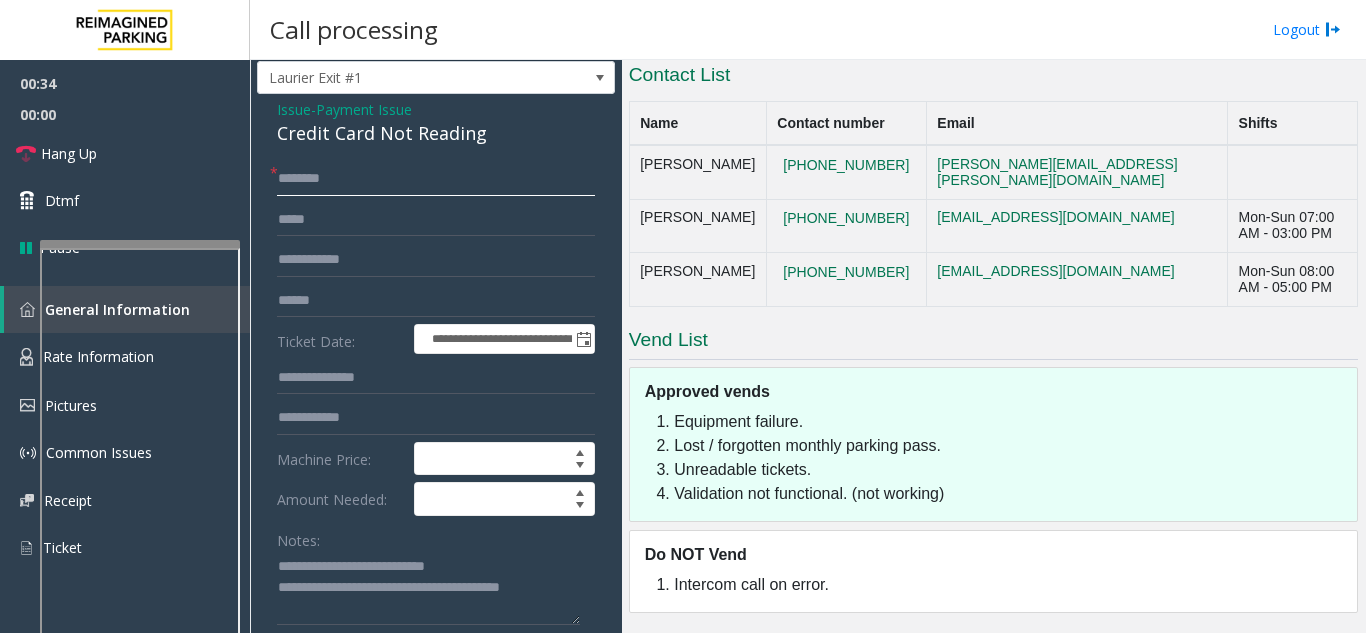 scroll, scrollTop: 0, scrollLeft: 0, axis: both 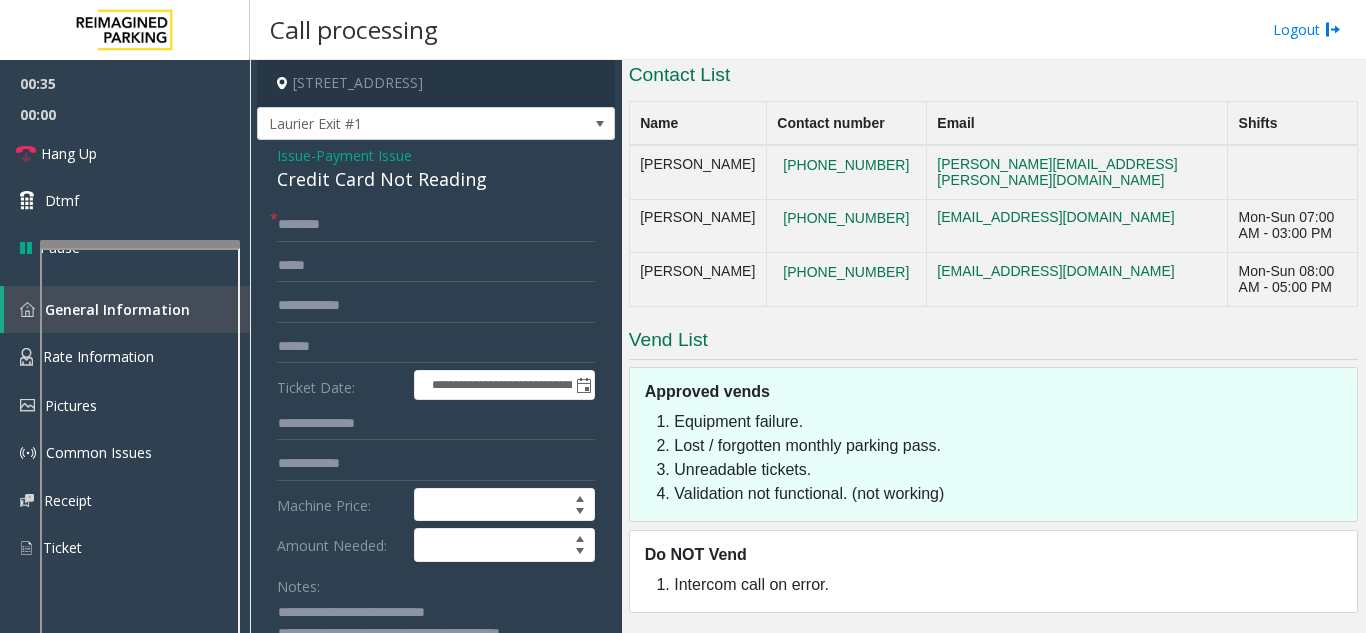 click on "Issue" 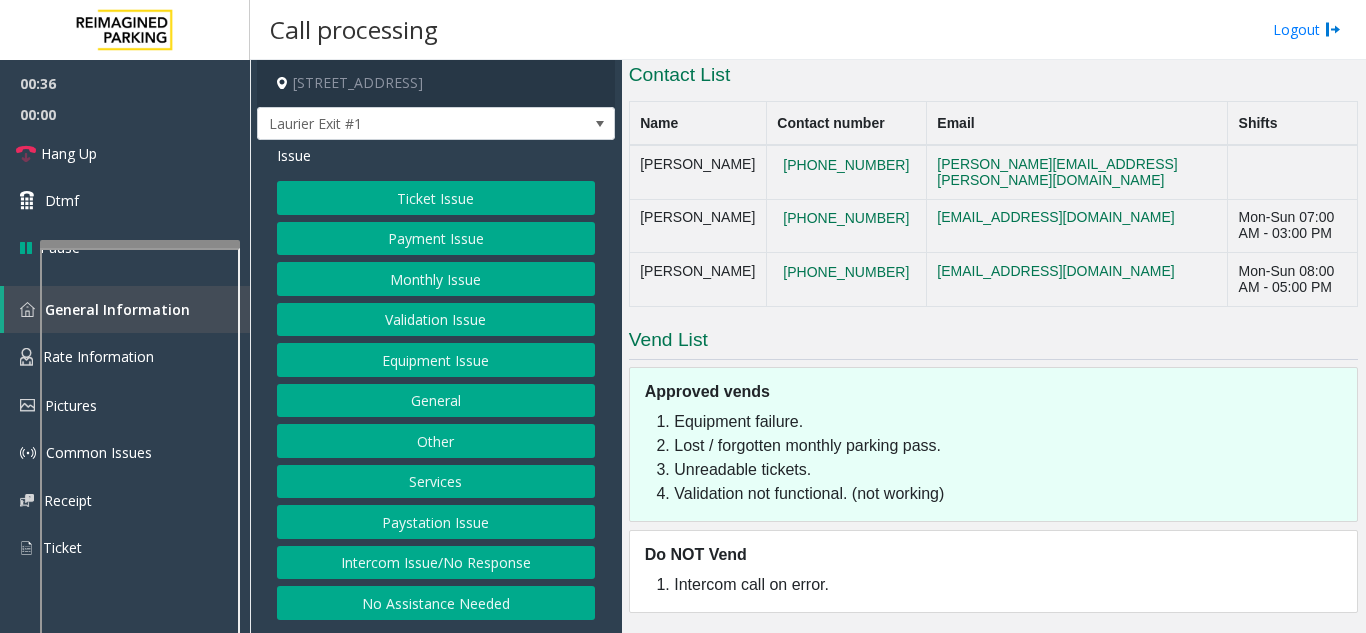 click on "Ticket Issue" 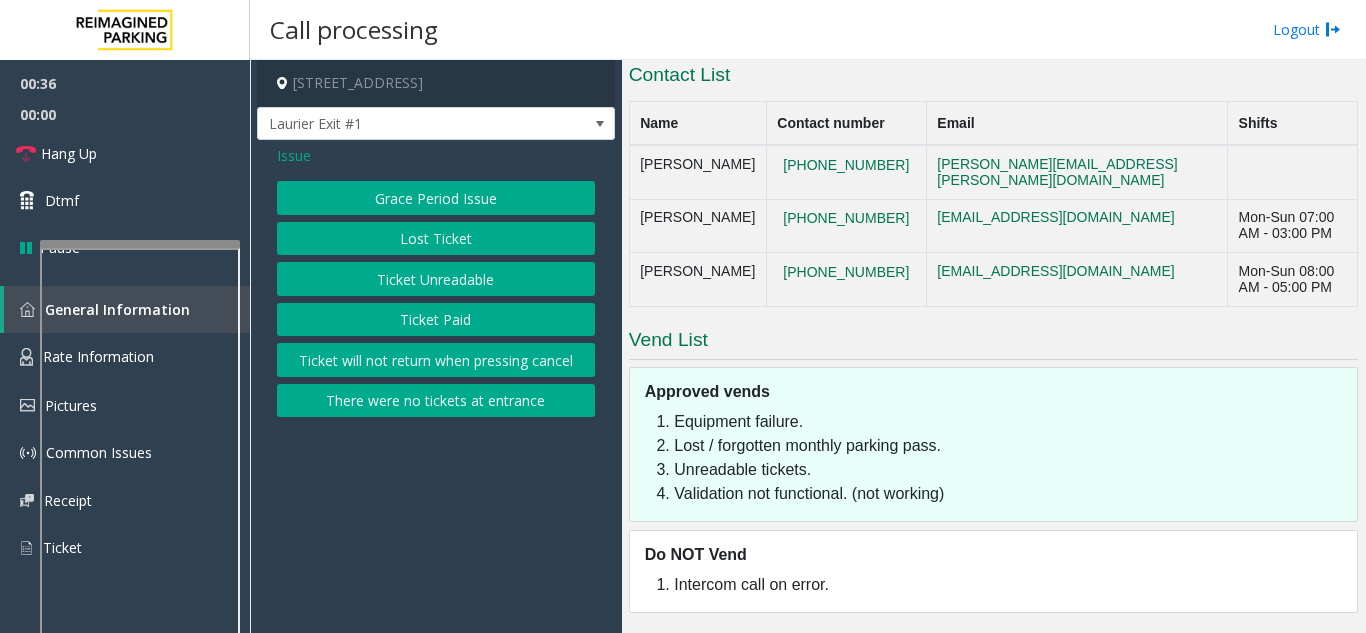 click on "Grace Period Issue   Lost Ticket   Ticket Unreadable   Ticket Paid   Ticket will not return when pressing cancel   There were no tickets at entrance" 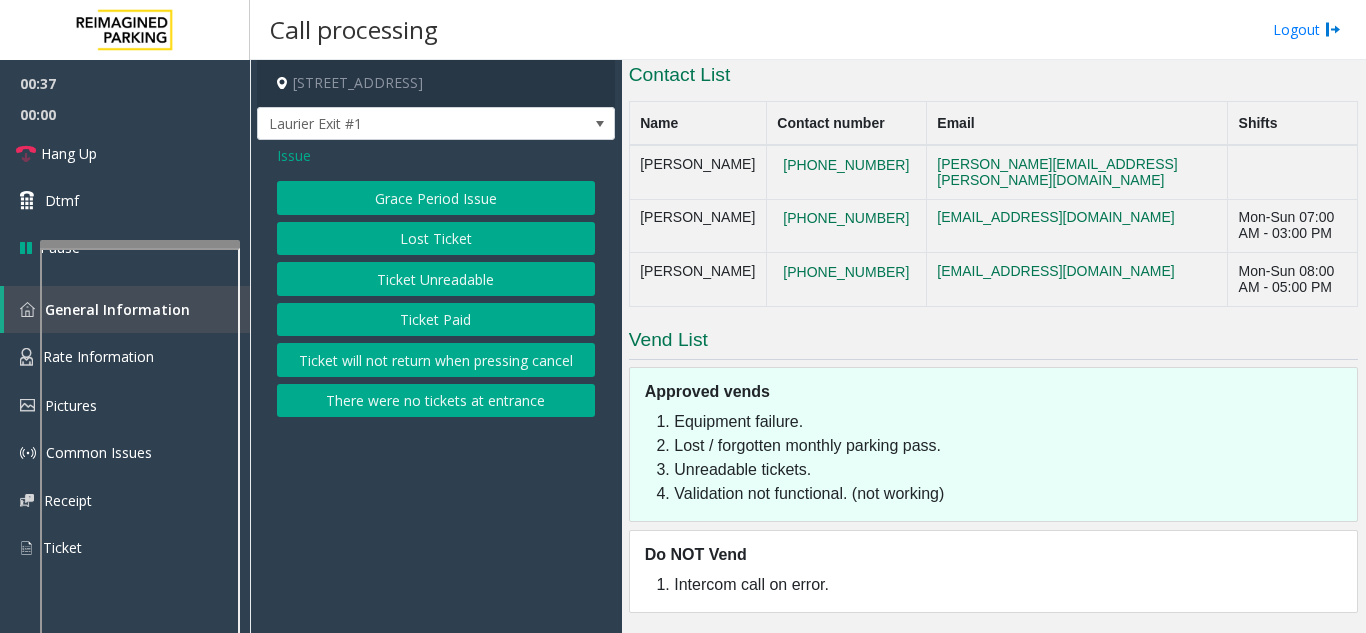click on "Ticket Unreadable" 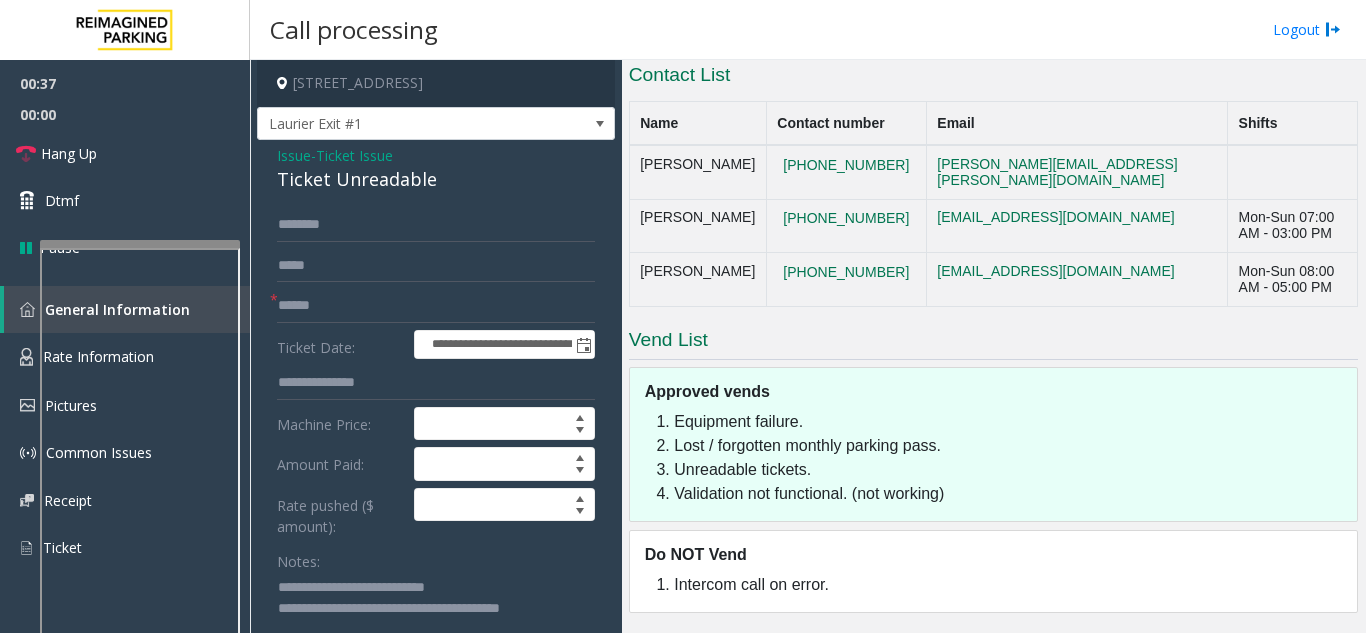 click on "Ticket Unreadable" 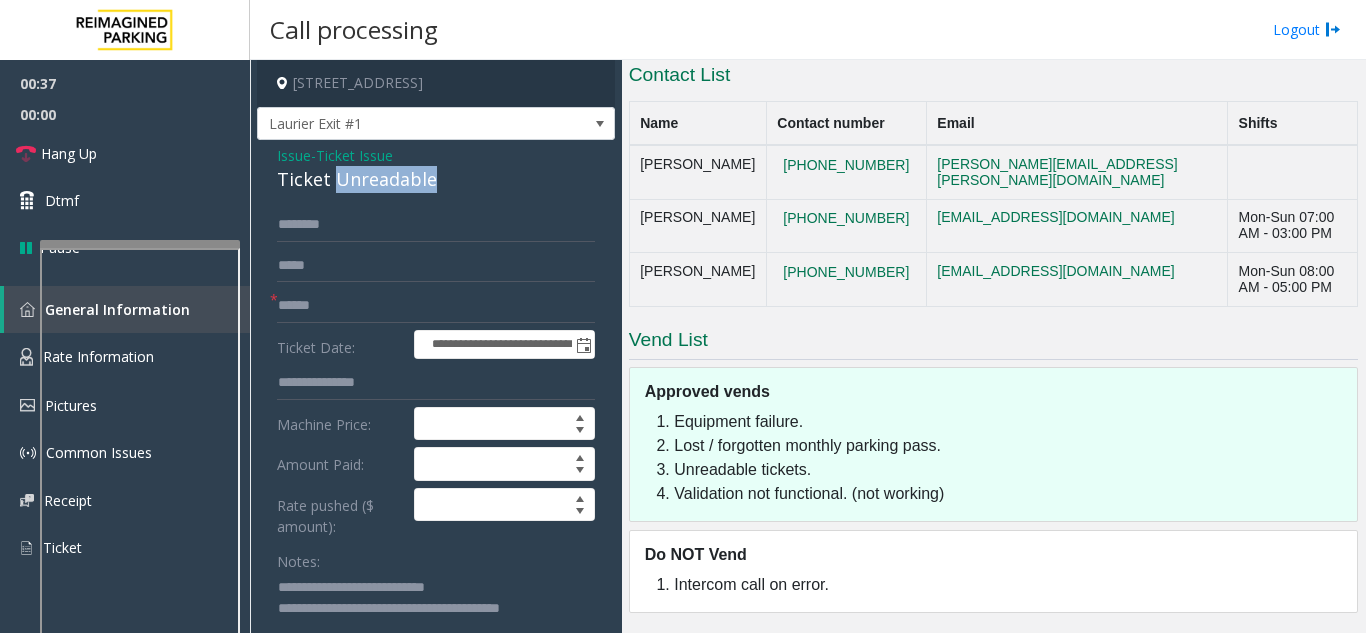 click on "Ticket Unreadable" 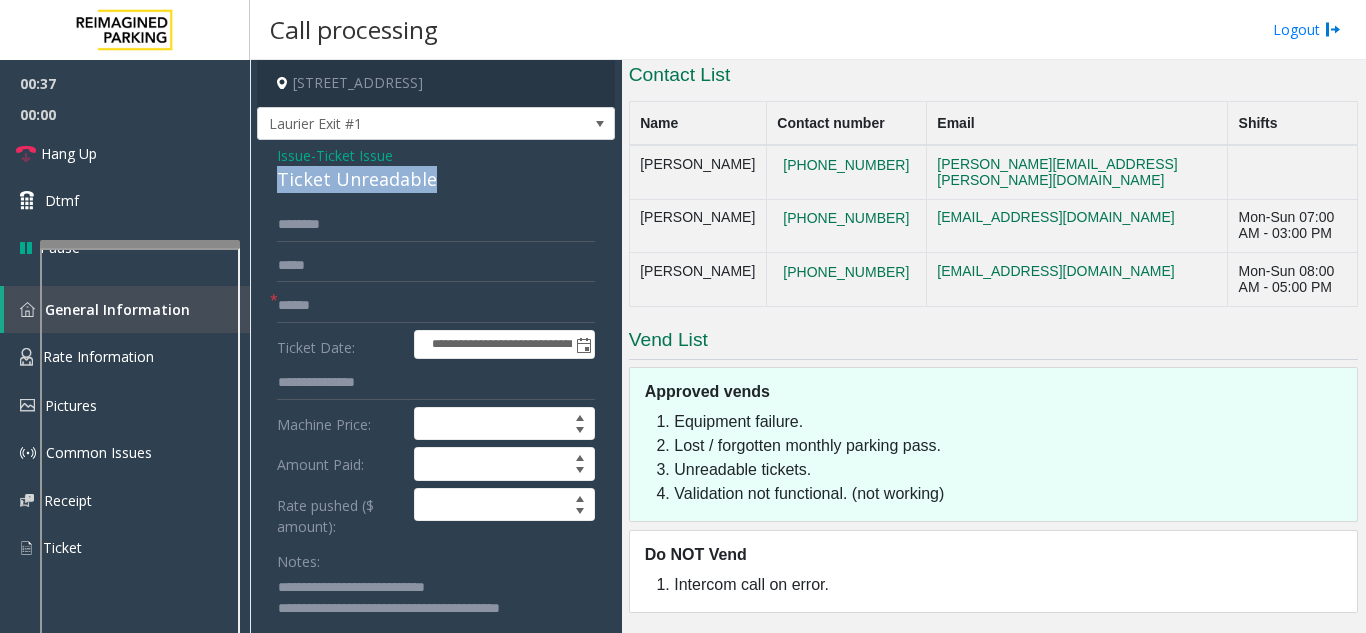 click on "Ticket Unreadable" 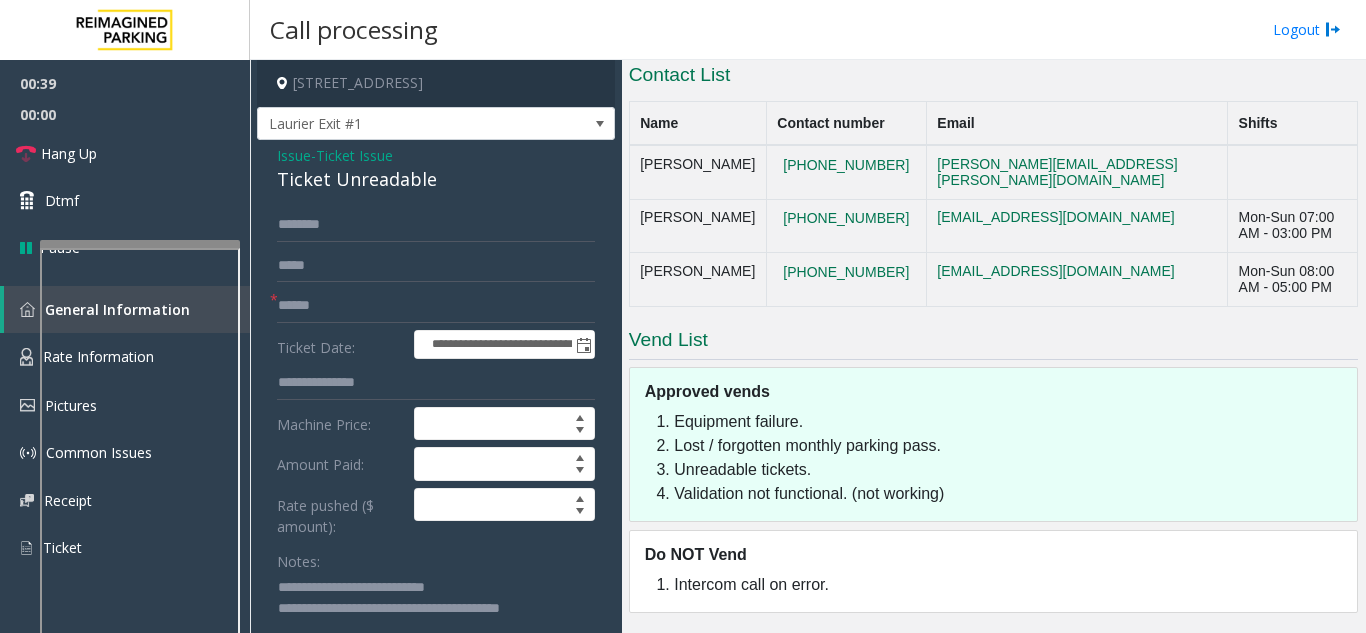 click 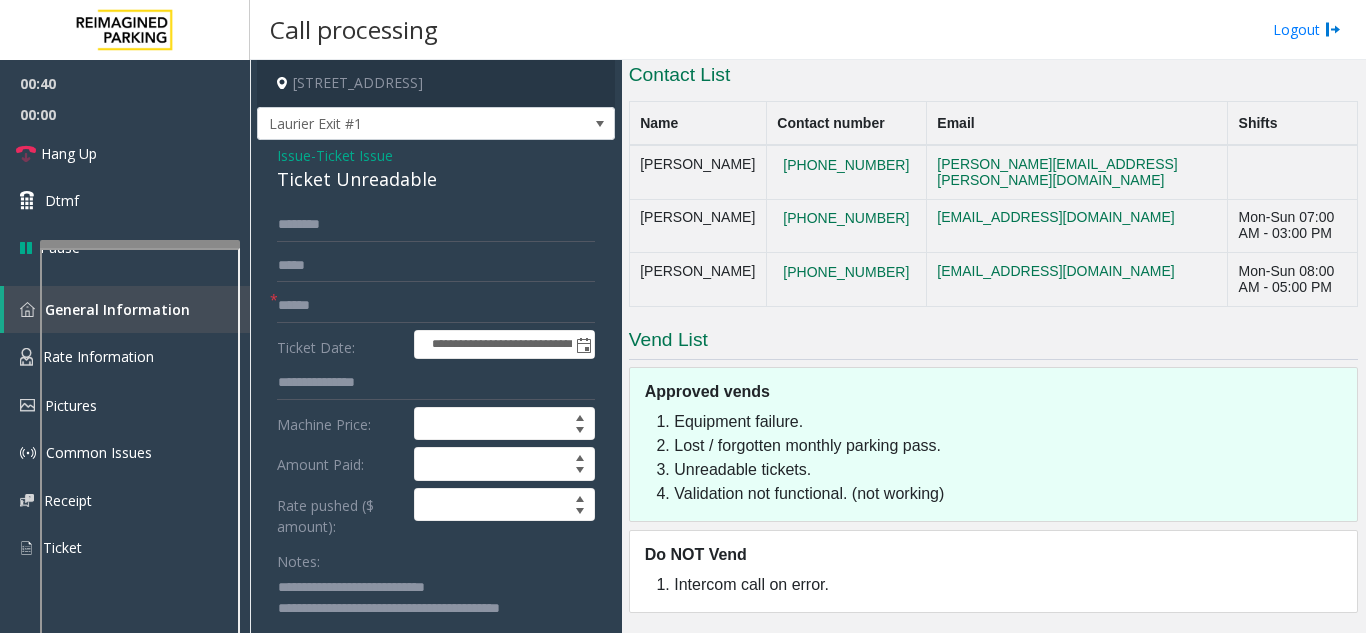 paste 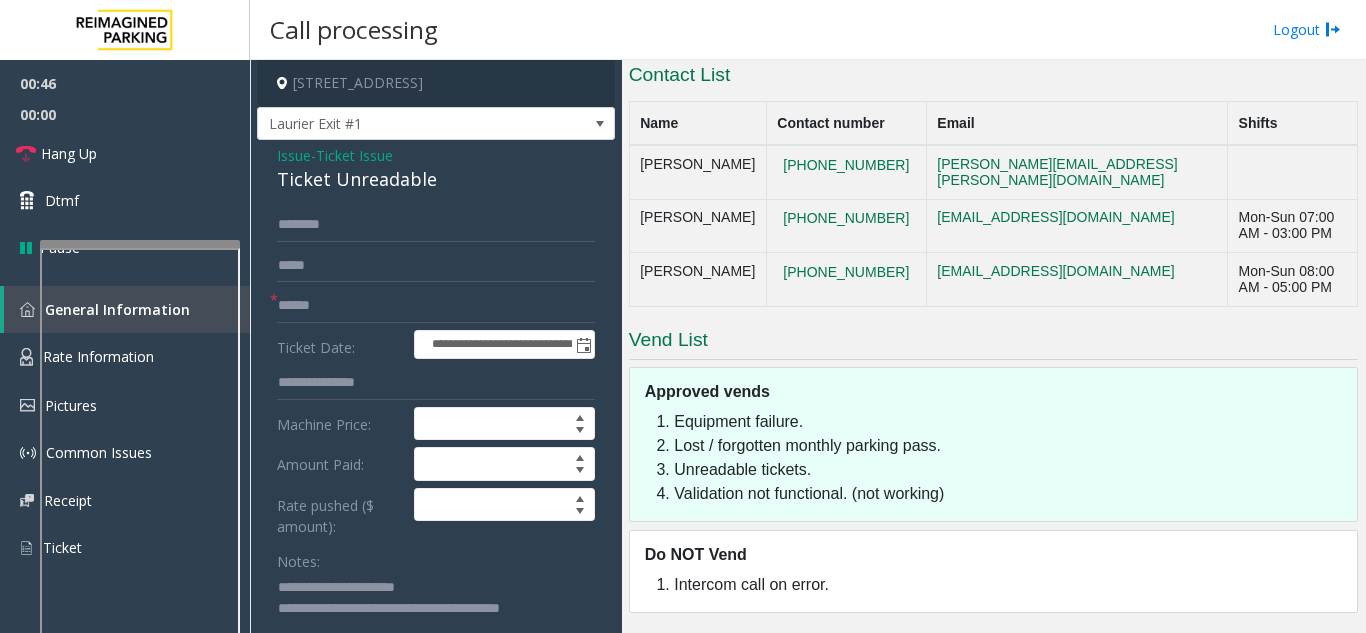 type on "**********" 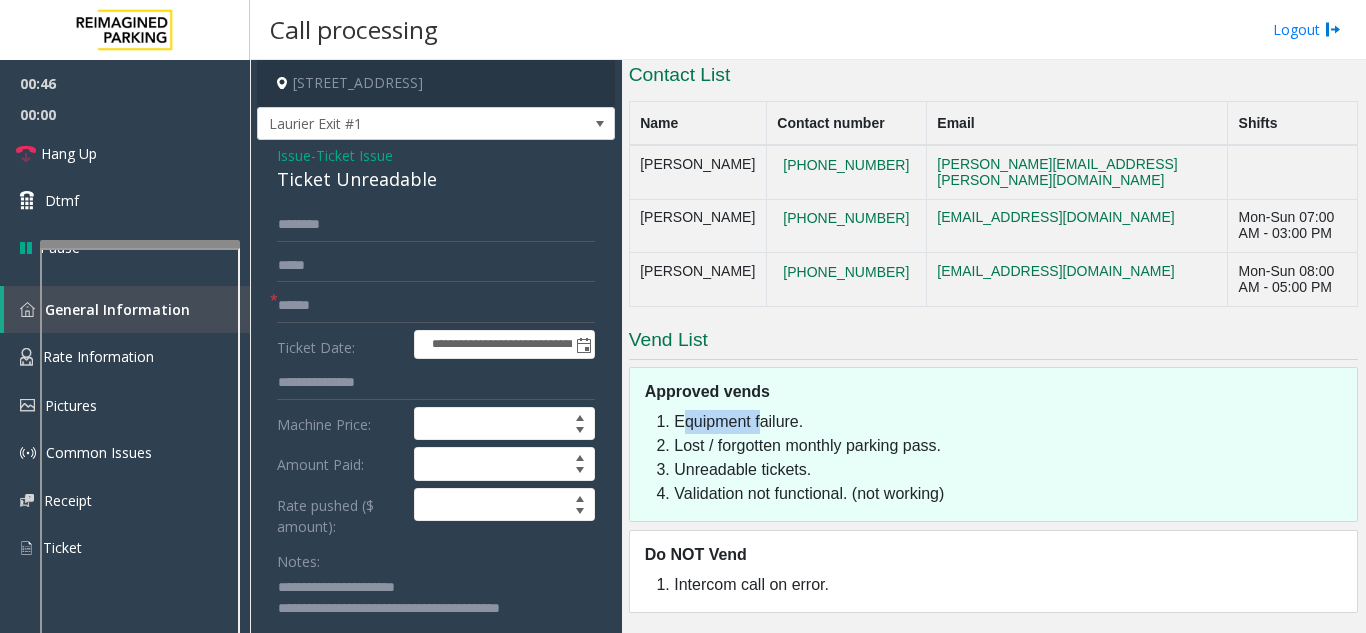 click on "Approved vends  Equipment failure.   Lost / forgotten monthly parking pass.   Unreadable tickets.   Validation not functional. (not working)" 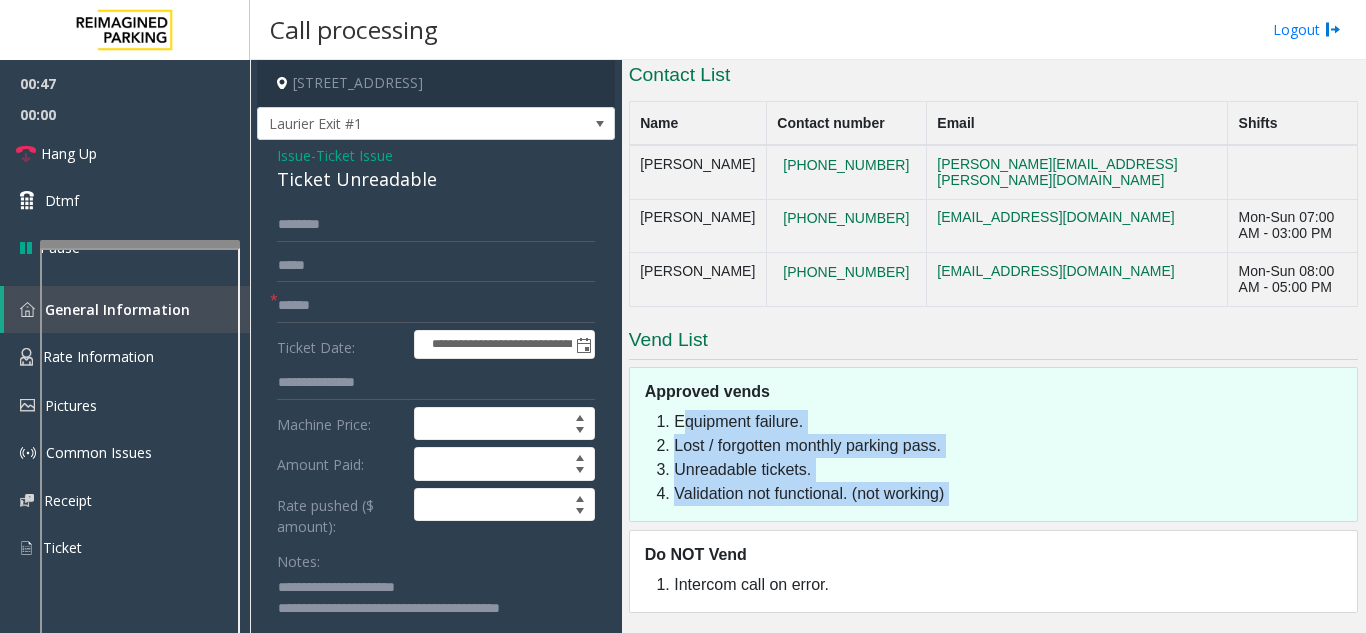 drag, startPoint x: 680, startPoint y: 408, endPoint x: 1009, endPoint y: 509, distance: 344.15402 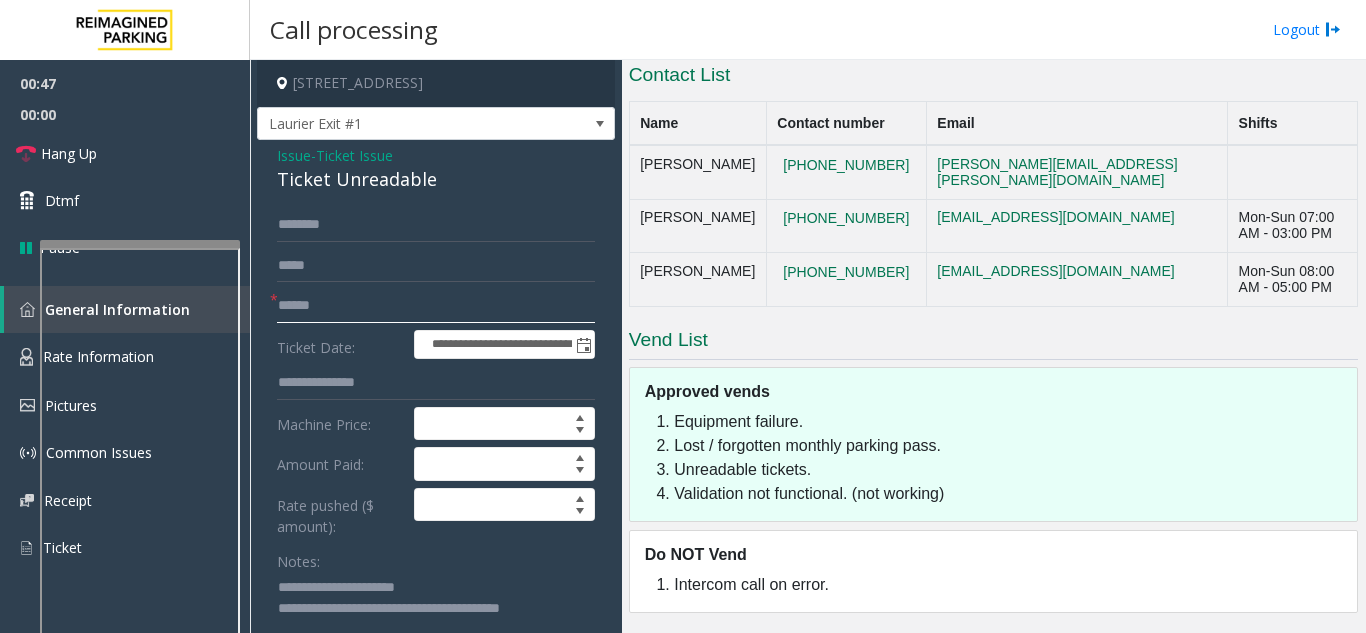 click 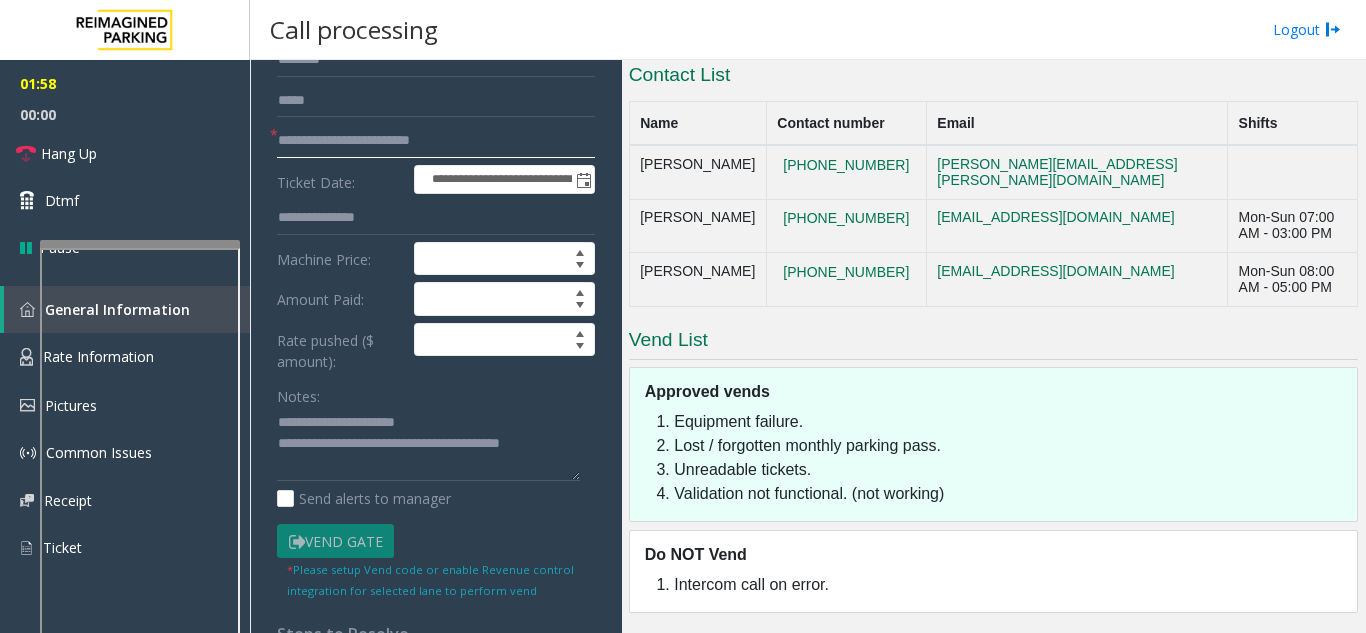 scroll, scrollTop: 300, scrollLeft: 0, axis: vertical 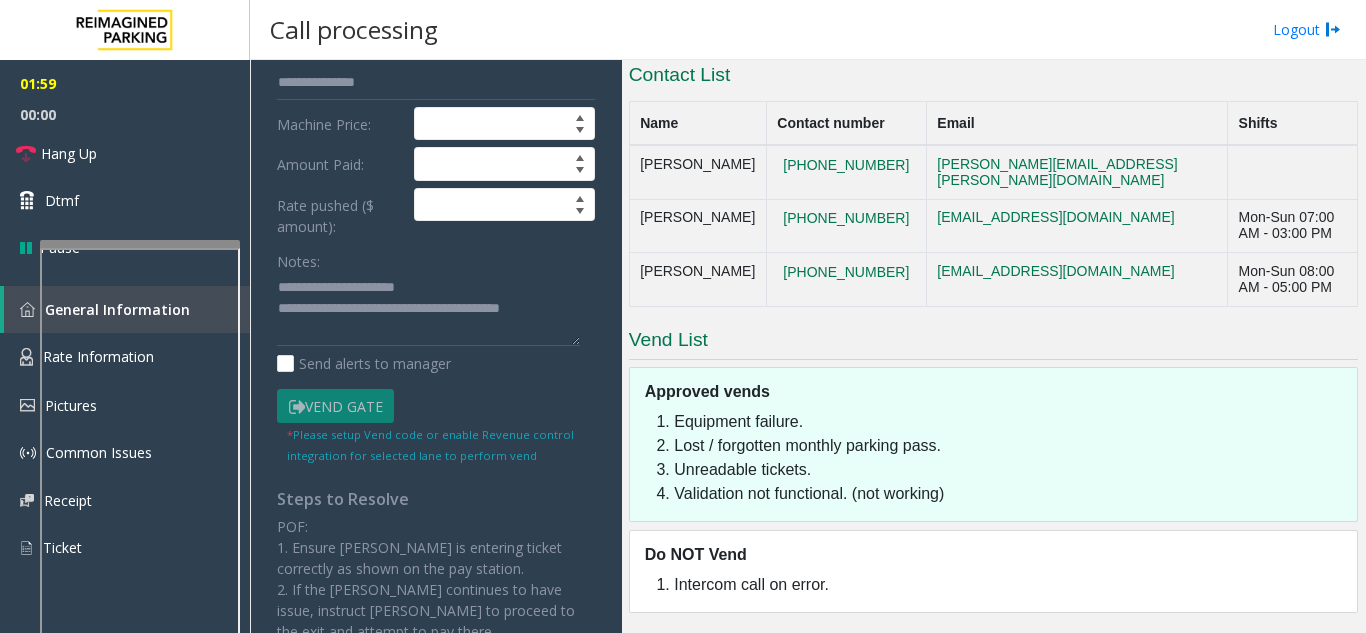 type on "**********" 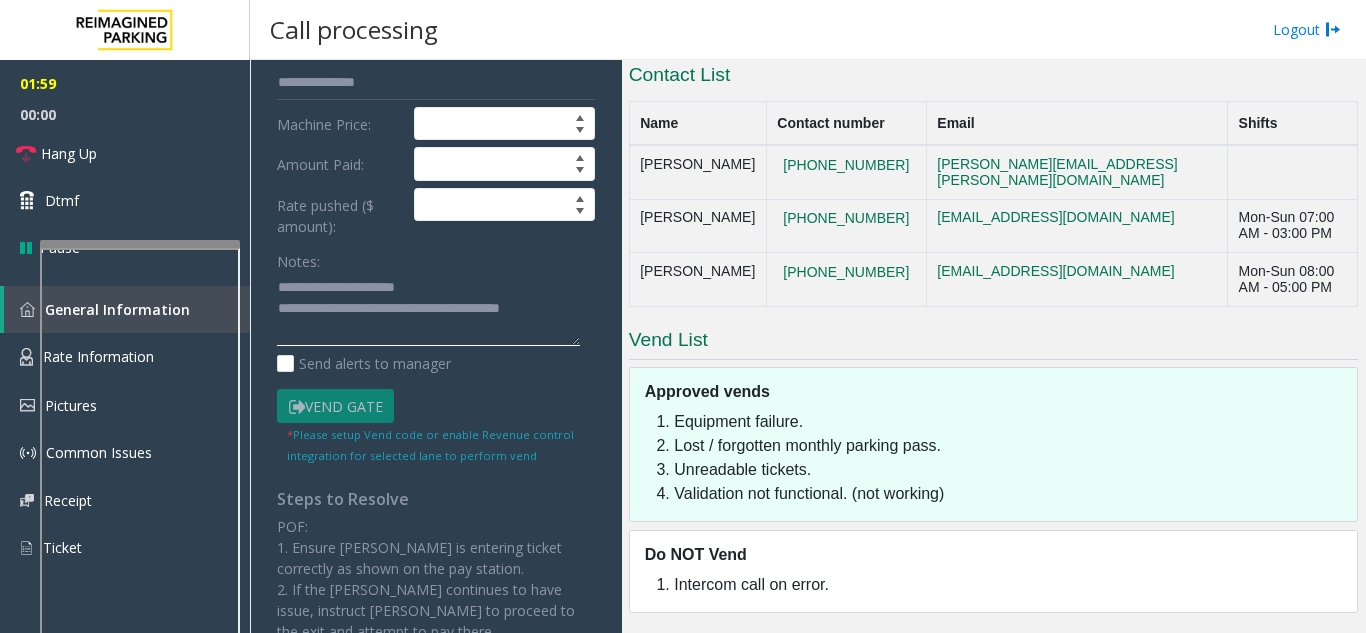 click 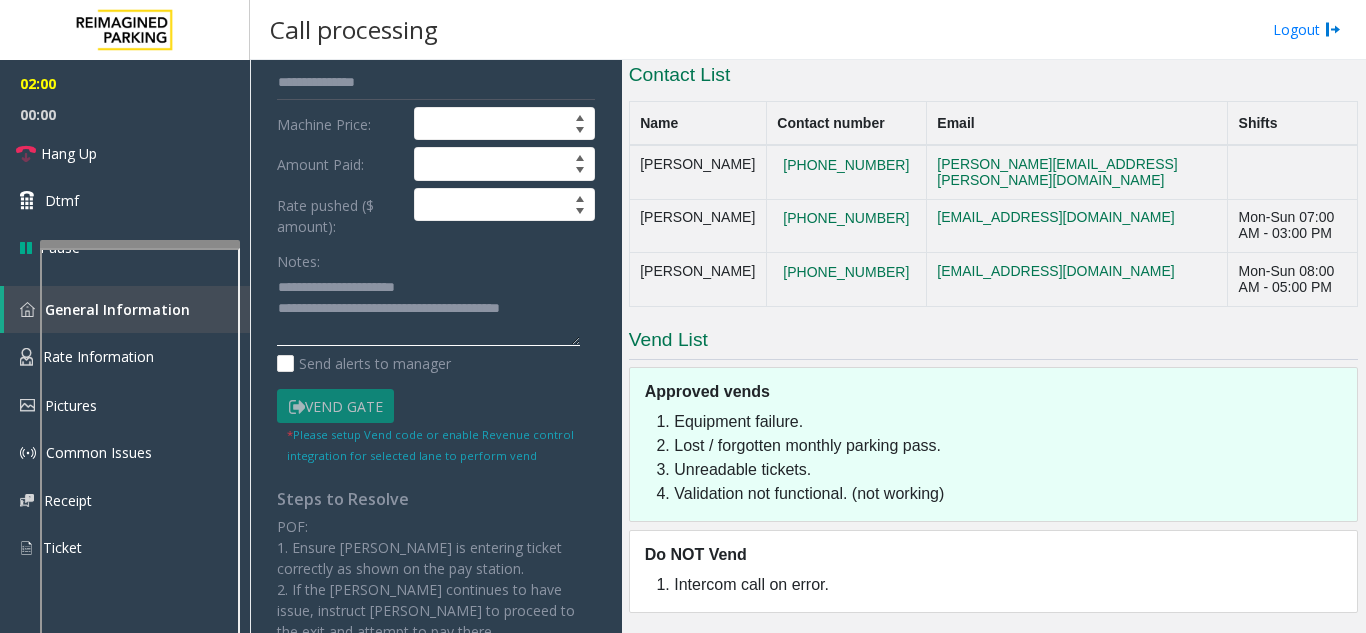 click 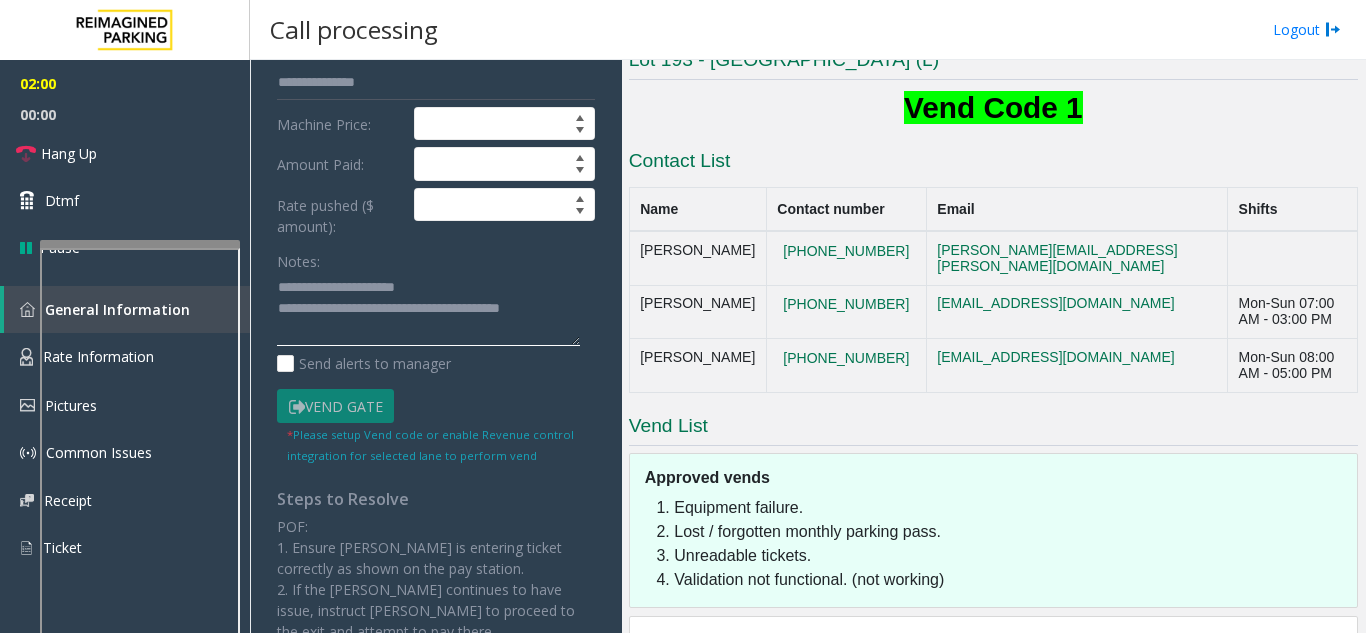 scroll, scrollTop: 62, scrollLeft: 0, axis: vertical 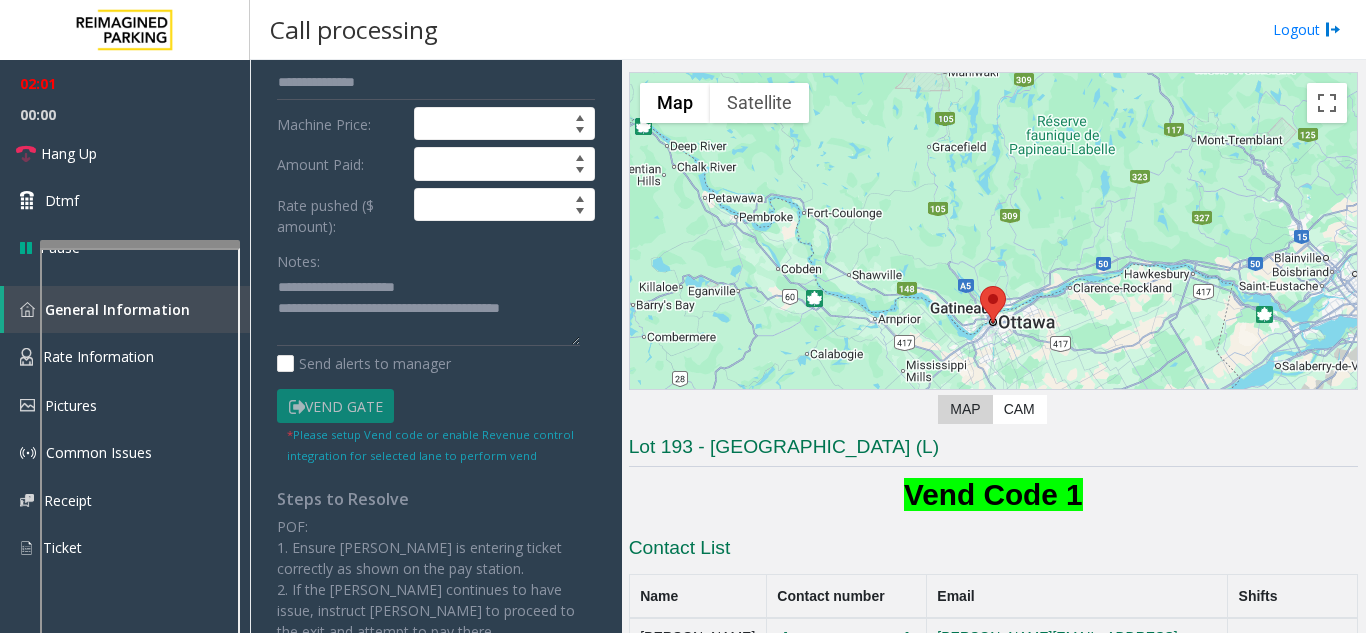 click on "Vend Code 1" 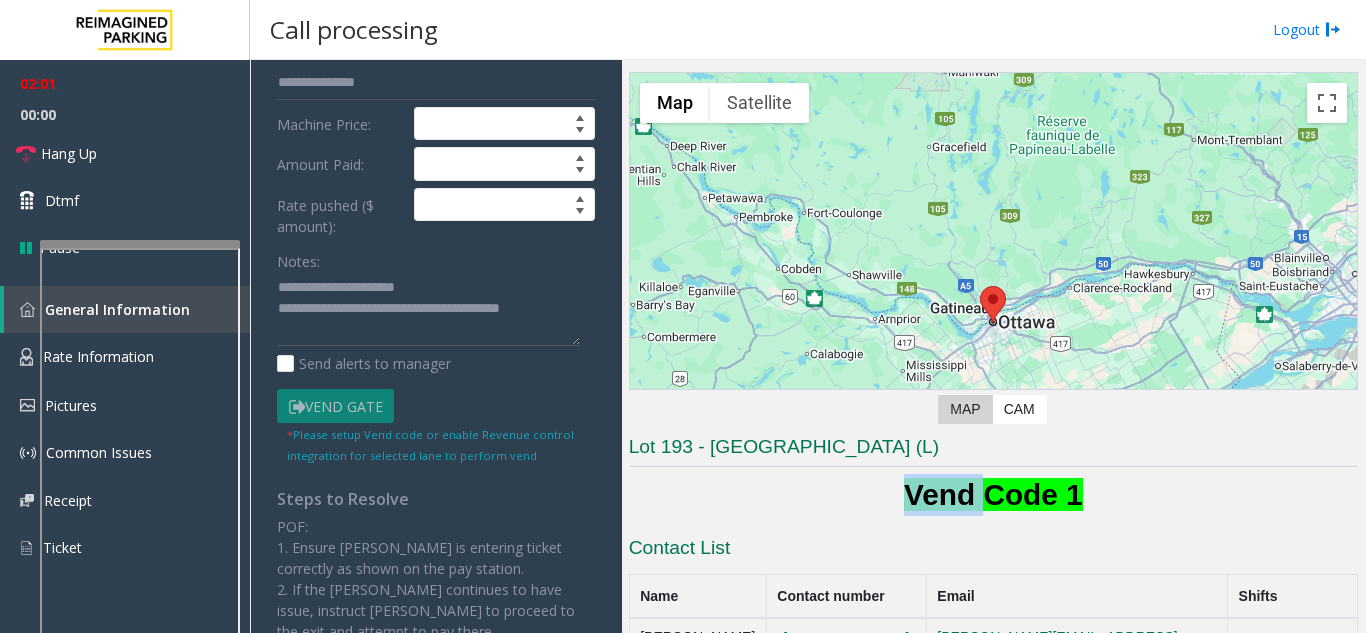 click on "Vend Code 1" 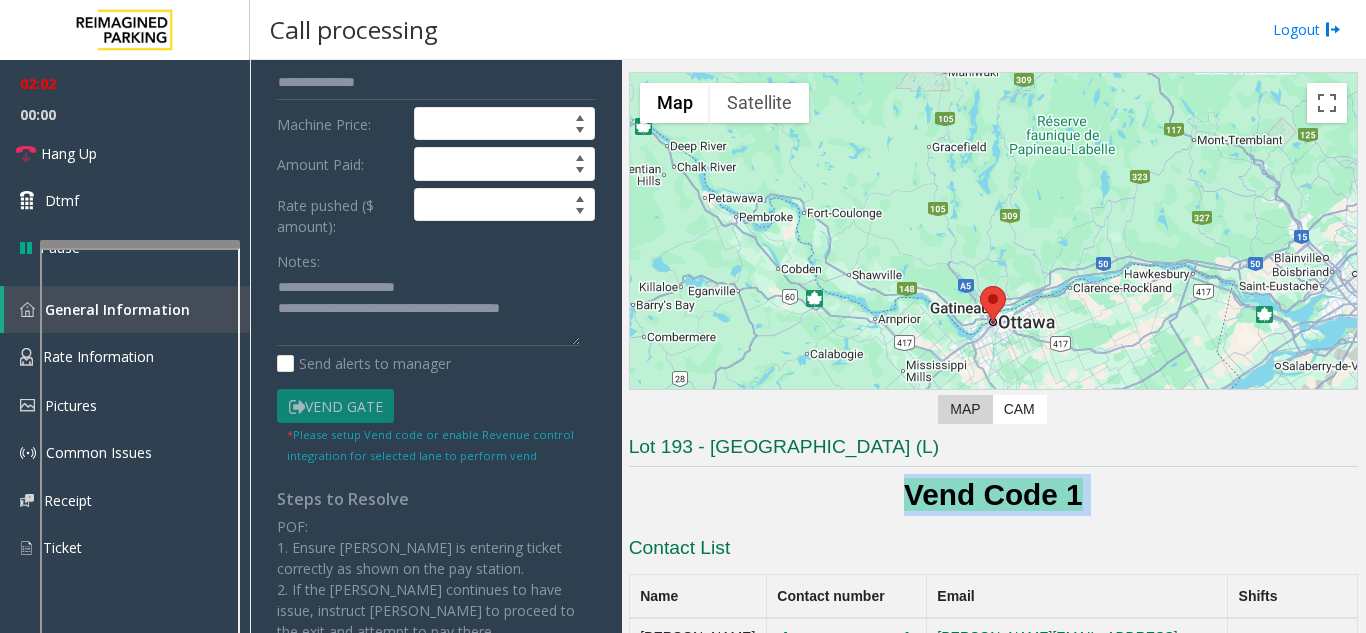 click on "Vend Code 1" 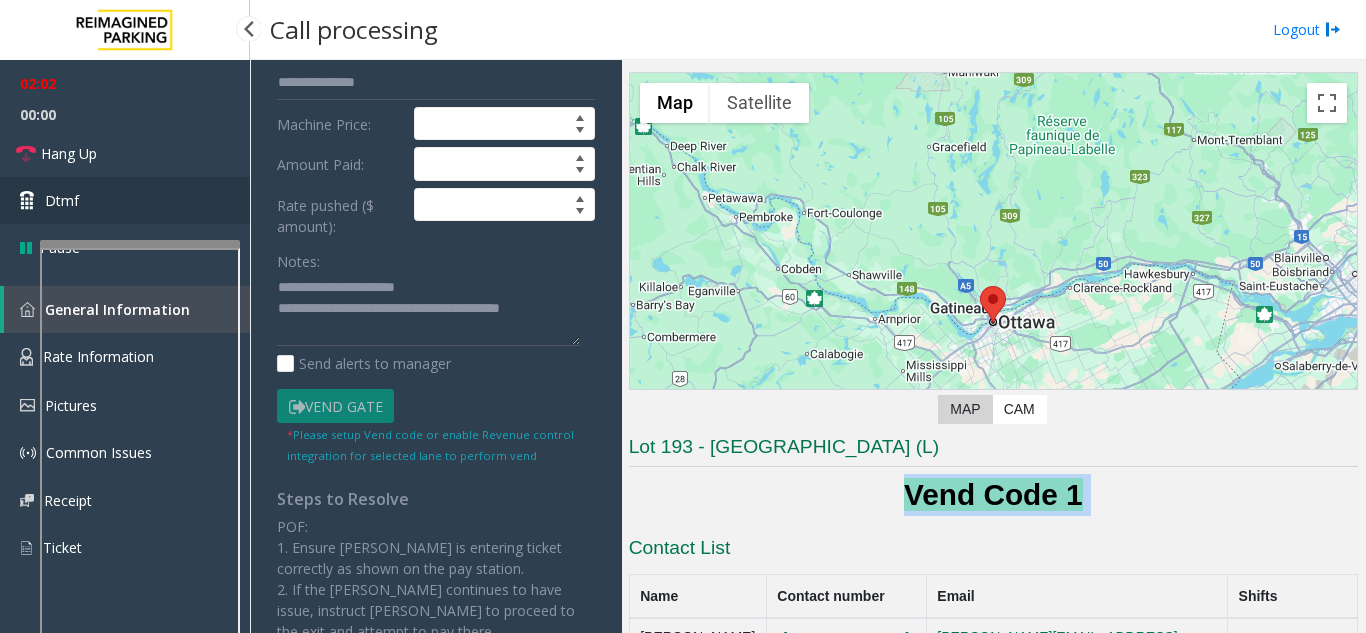 click on "Dtmf" at bounding box center [125, 200] 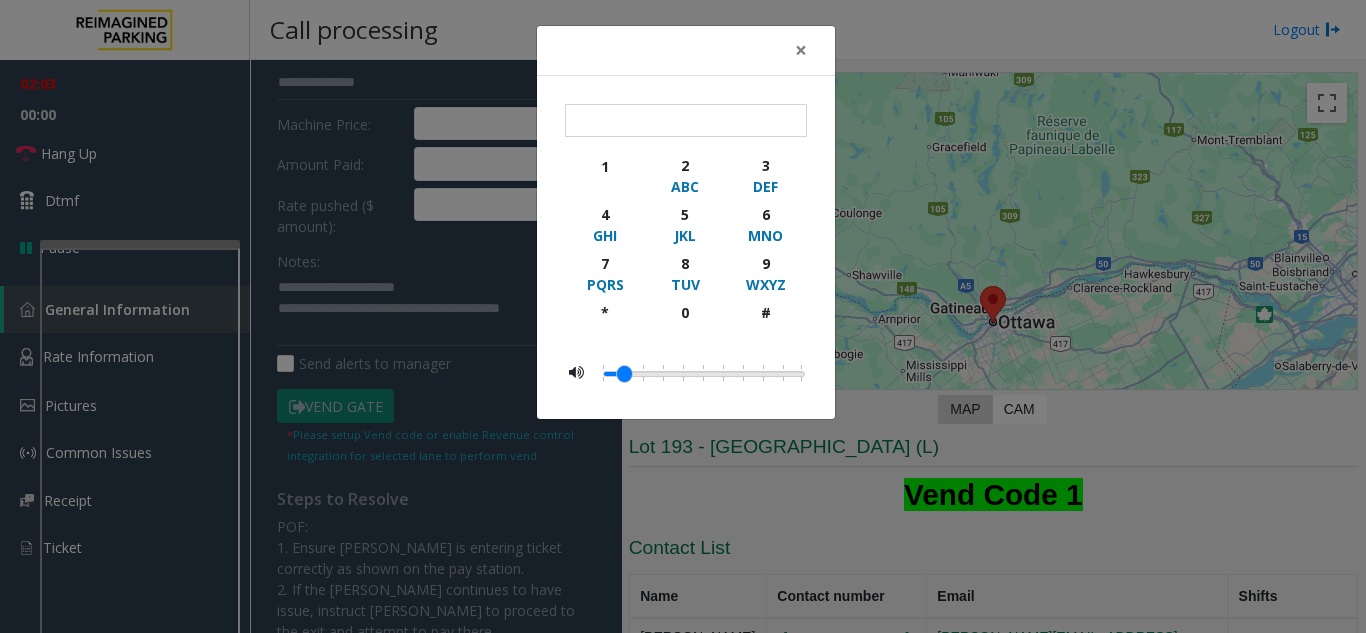 click on "1 2 ABC 3 DEF 4 GHI 5 JKL 6 MNO 7 PQRS 8 TUV 9 WXYZ * 0 #" 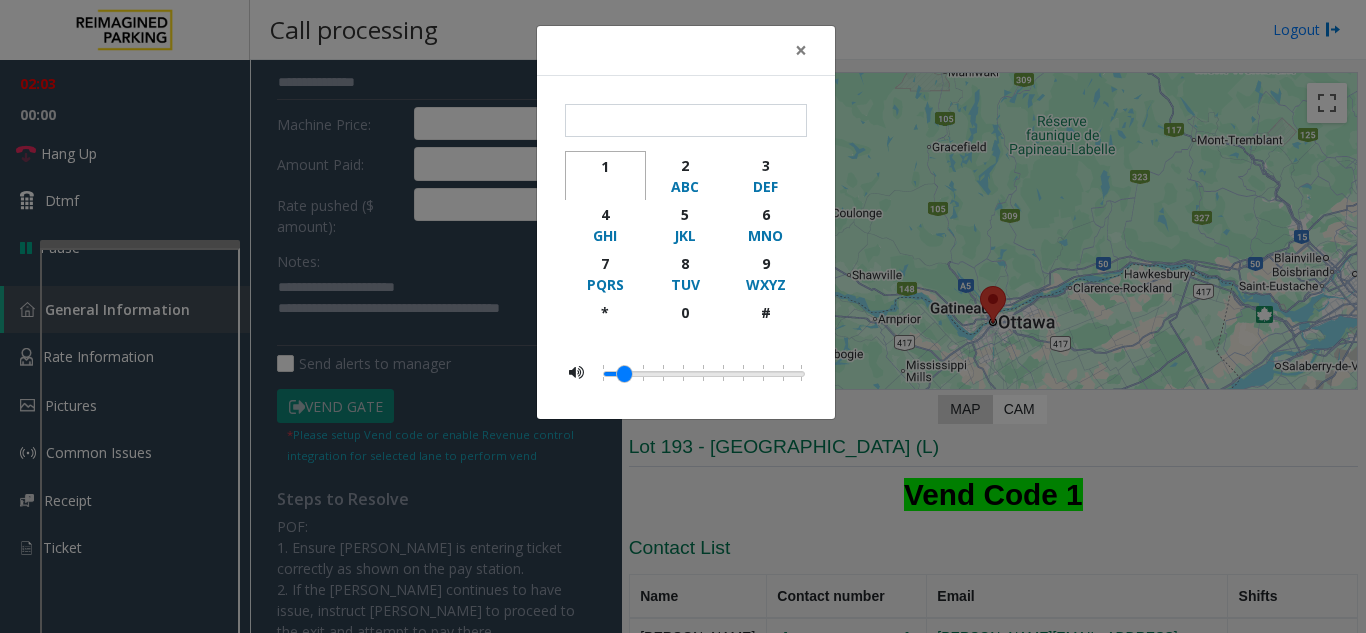 click on "1" 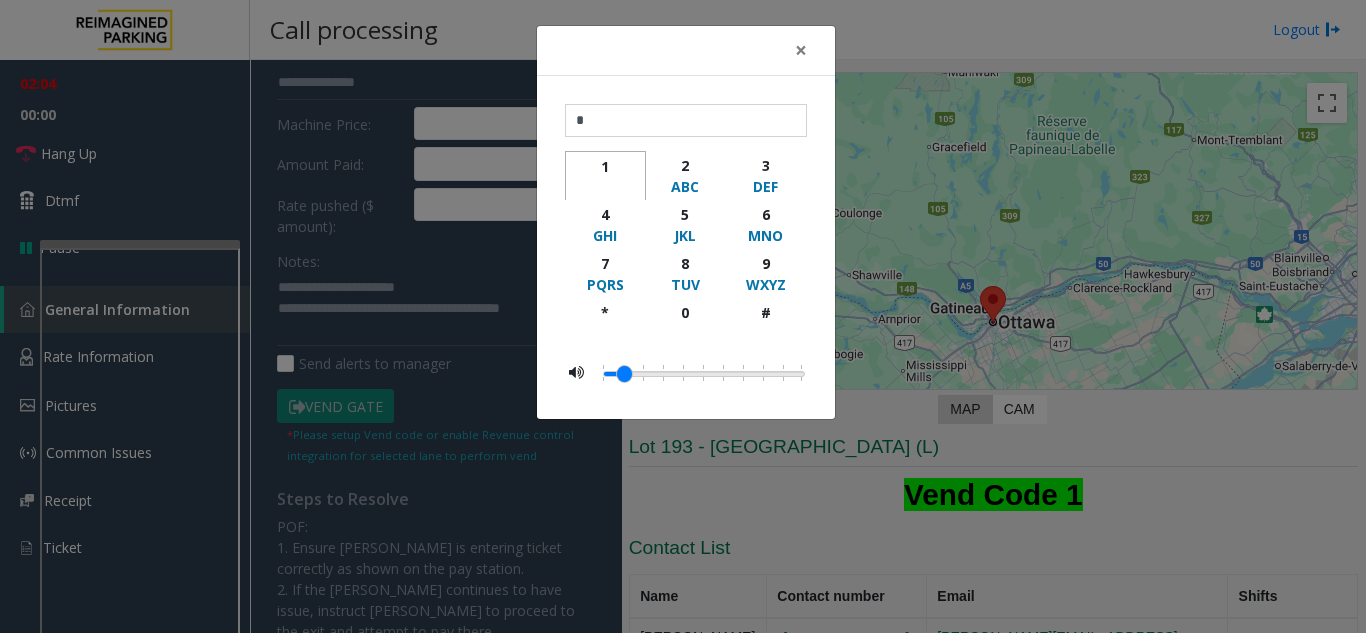 click on "1" 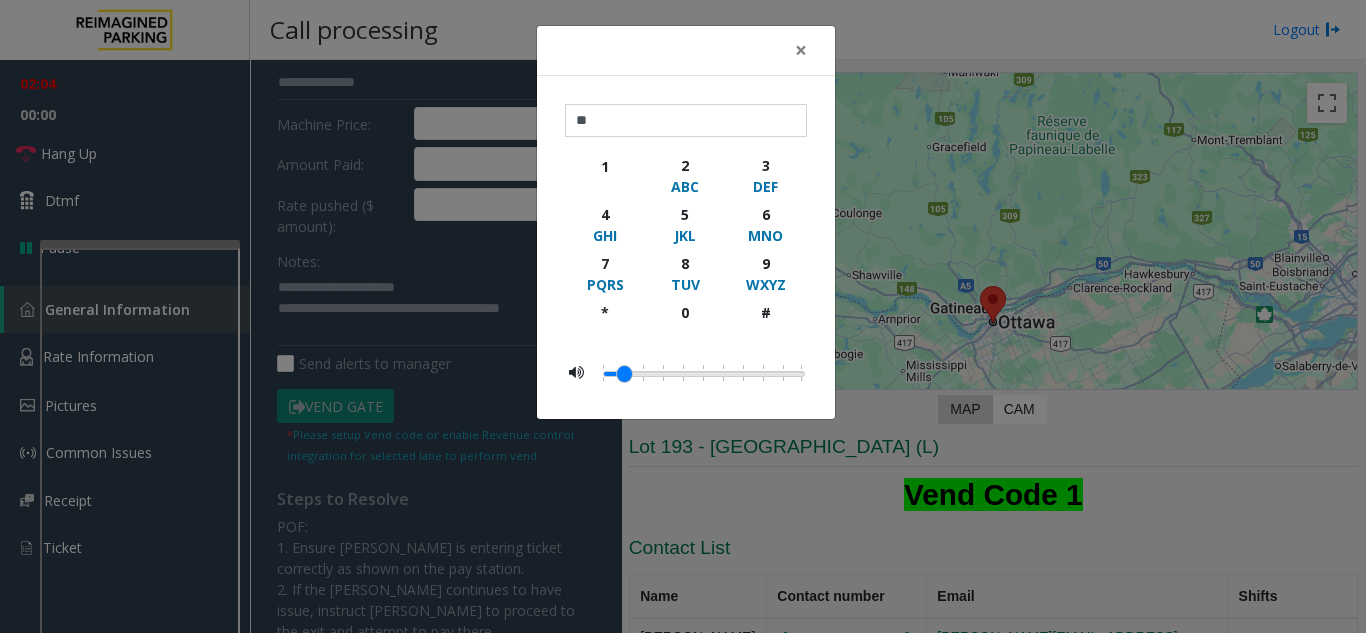 click on "× ** 1 2 ABC 3 DEF 4 GHI 5 JKL 6 MNO 7 PQRS 8 TUV 9 WXYZ * 0 #" 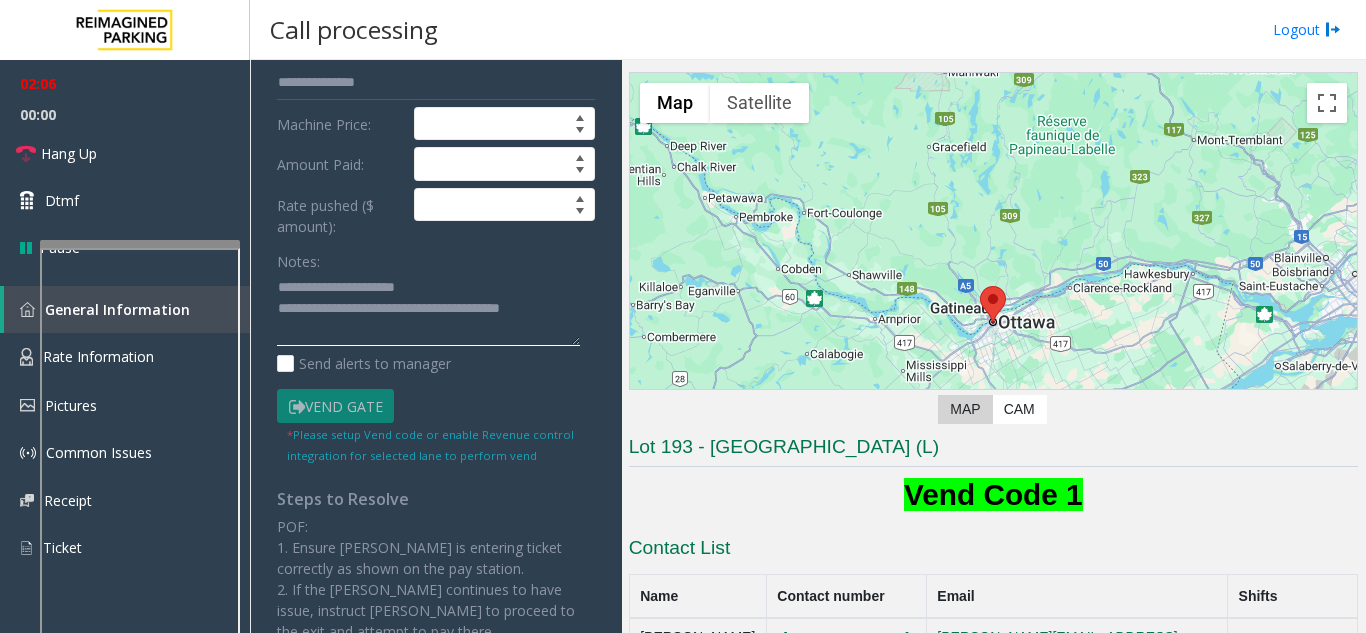 click 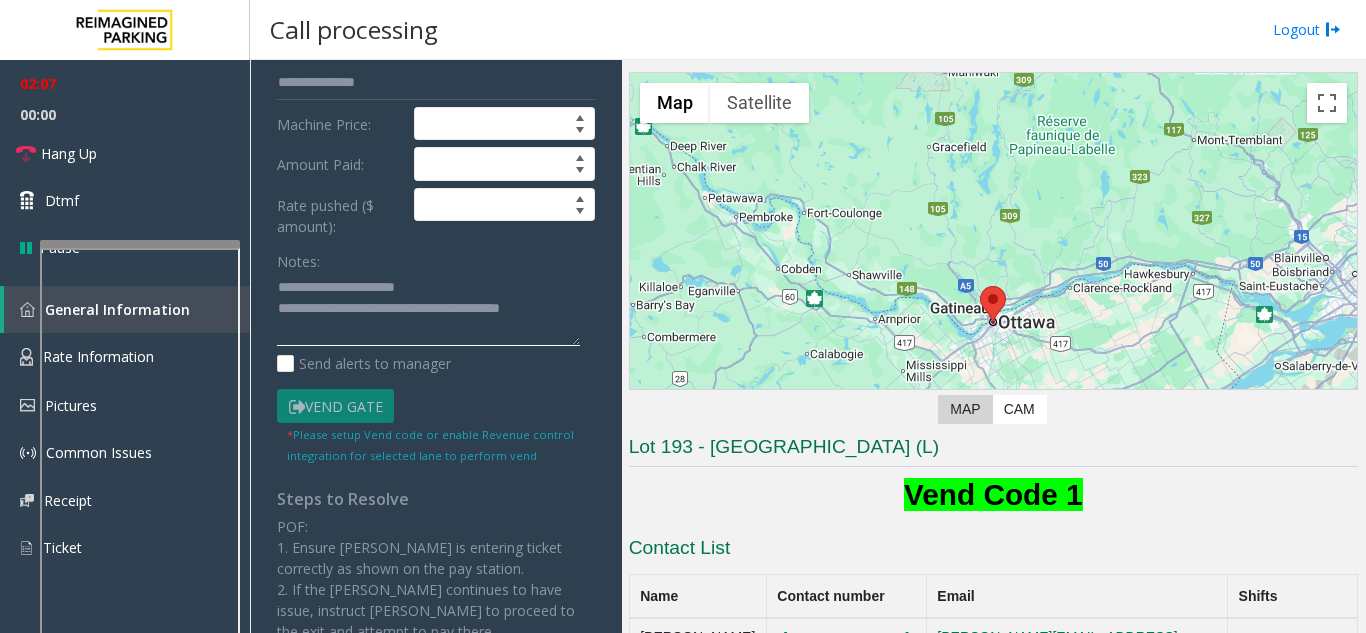 click 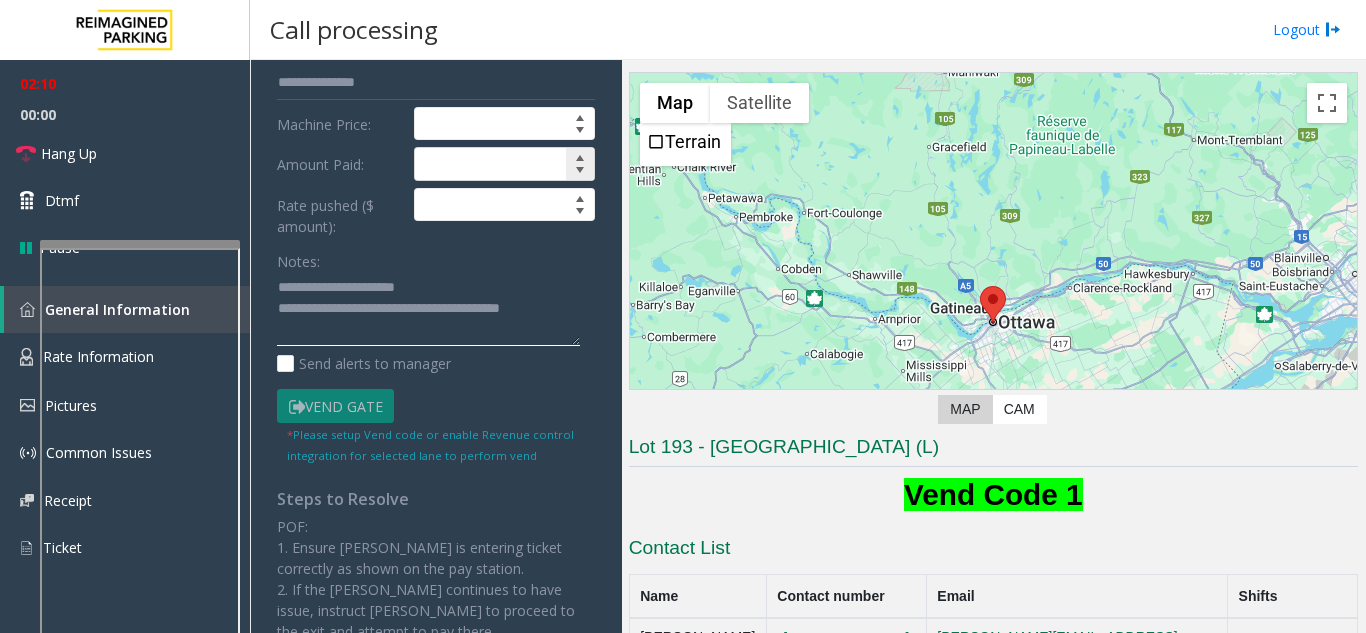 scroll, scrollTop: 0, scrollLeft: 0, axis: both 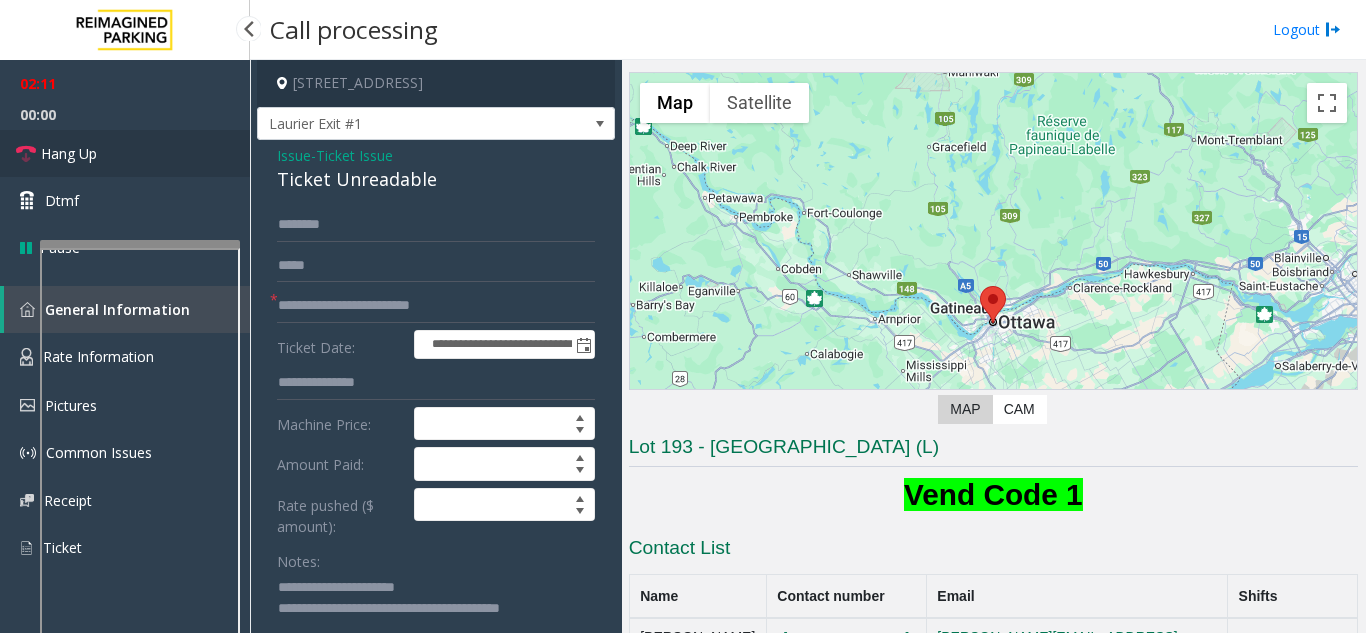 click on "Hang Up" at bounding box center [125, 153] 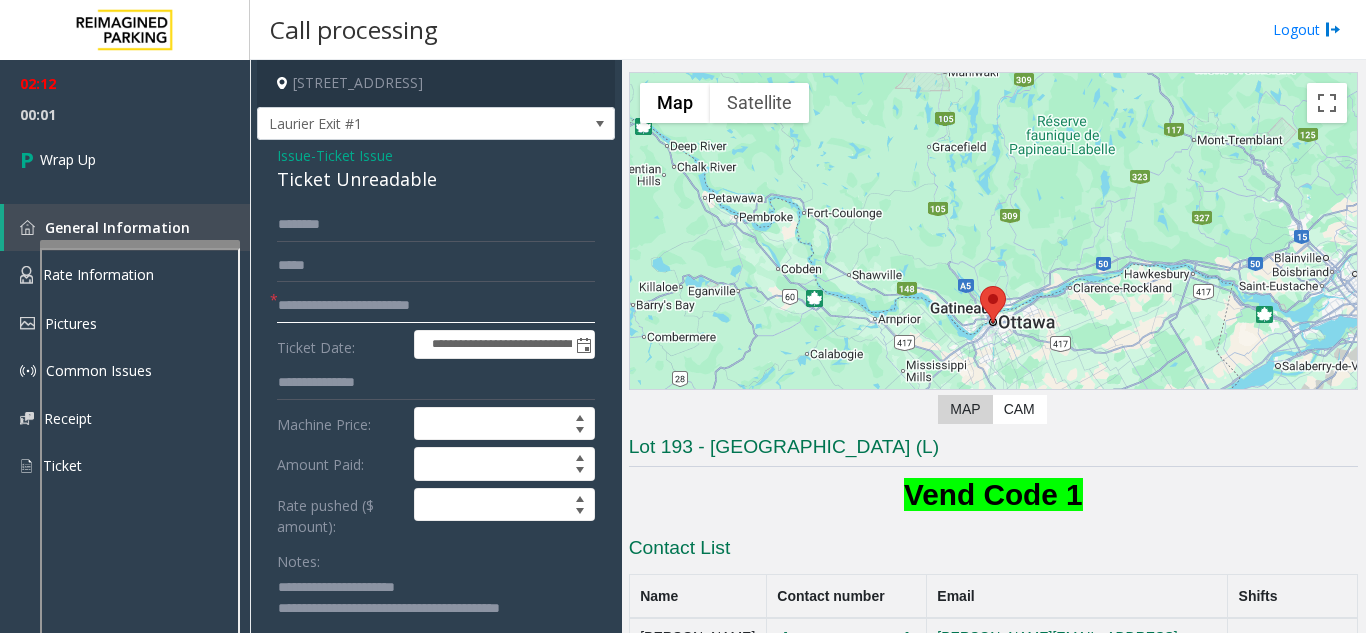 click on "**********" 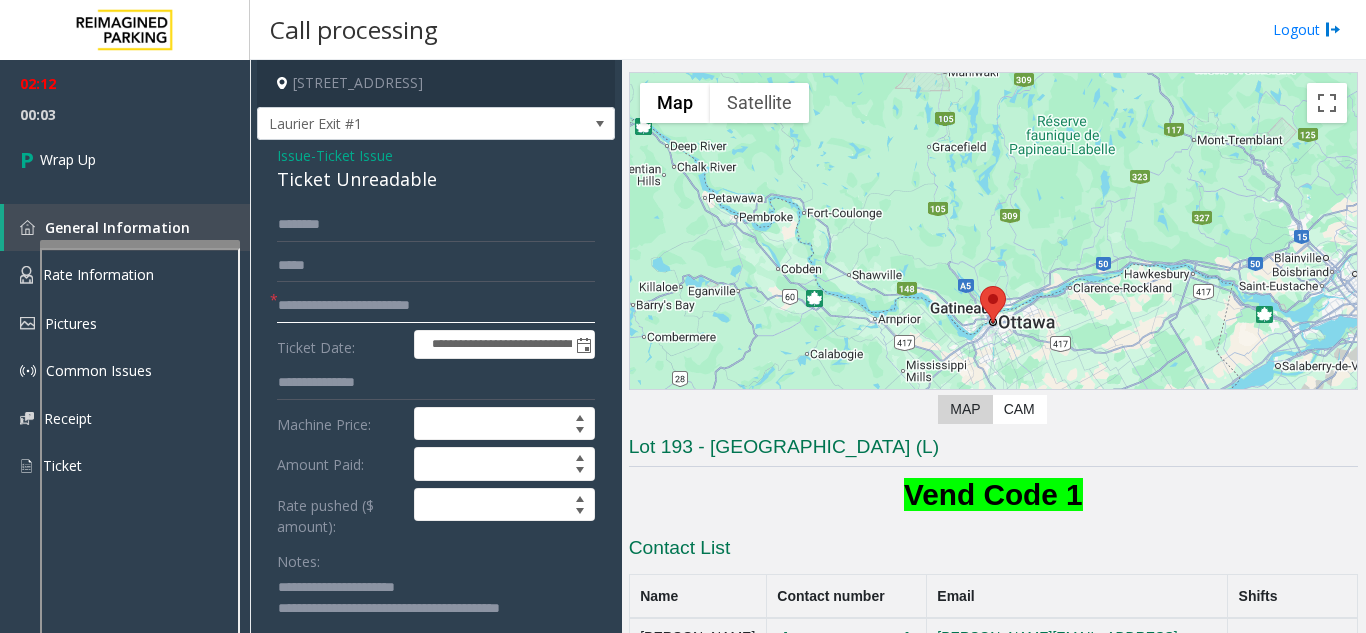 click on "**********" 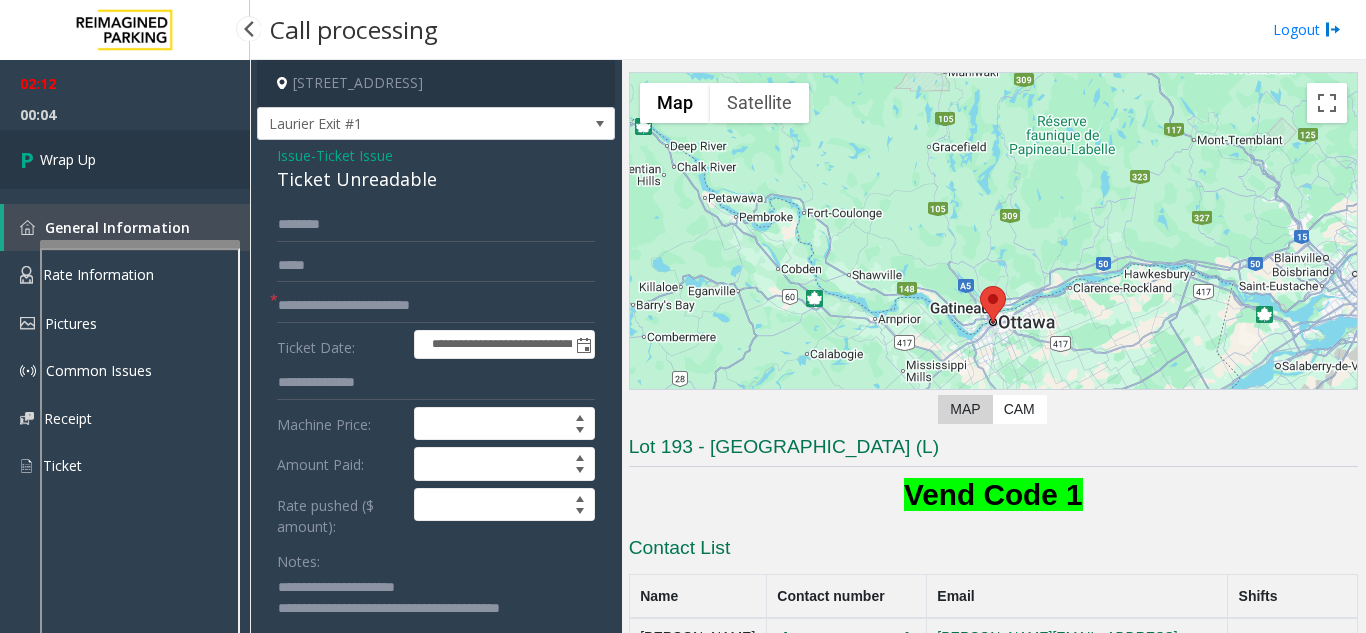 click on "Wrap Up" at bounding box center (68, 159) 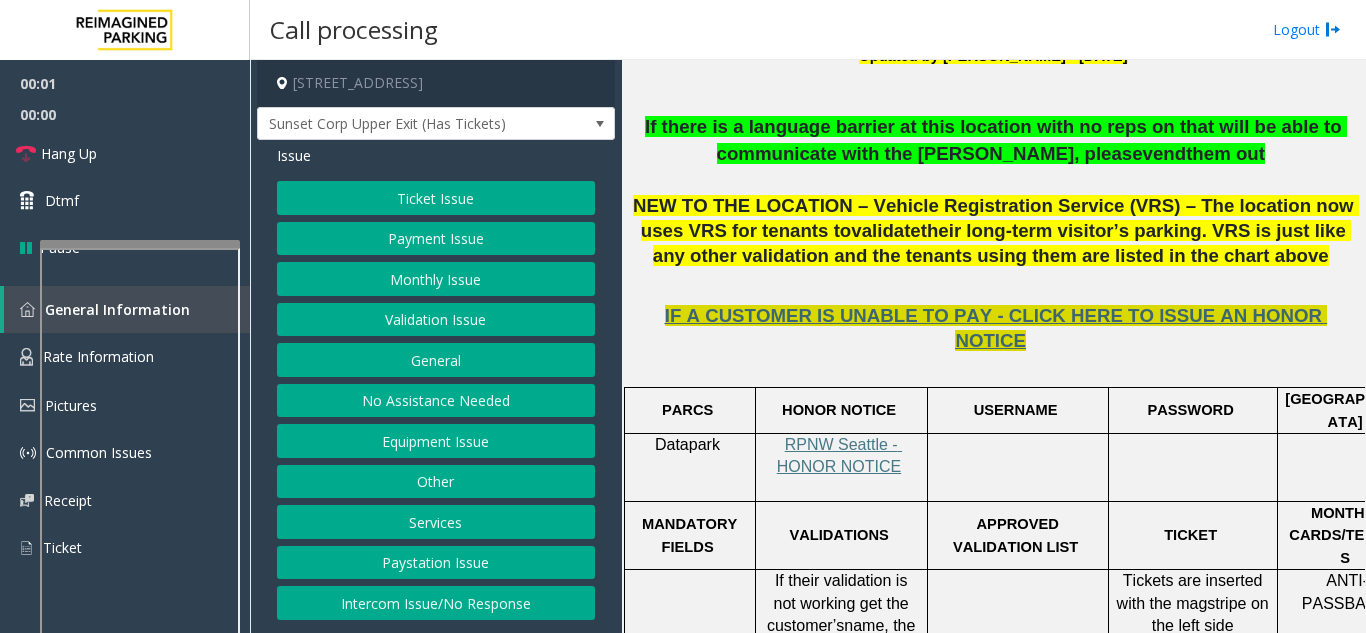 scroll, scrollTop: 600, scrollLeft: 0, axis: vertical 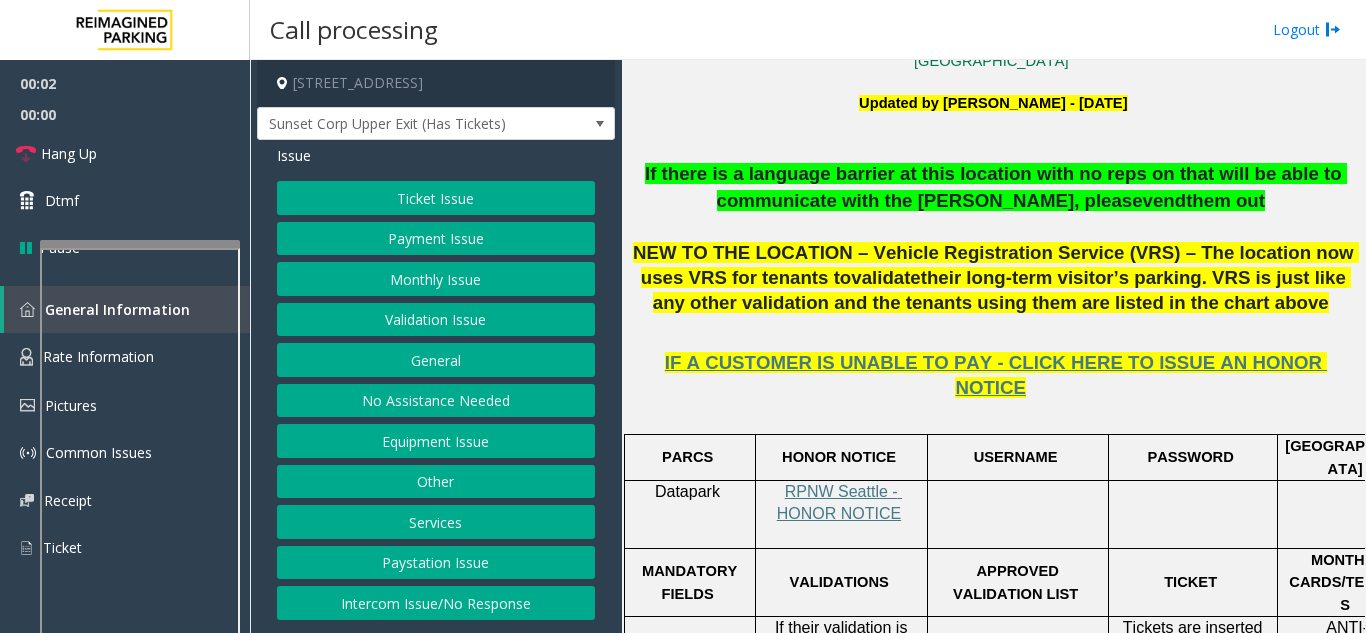 click on "If there is a language barrier at this location with no reps on that will be able to communicate with the parker, please" 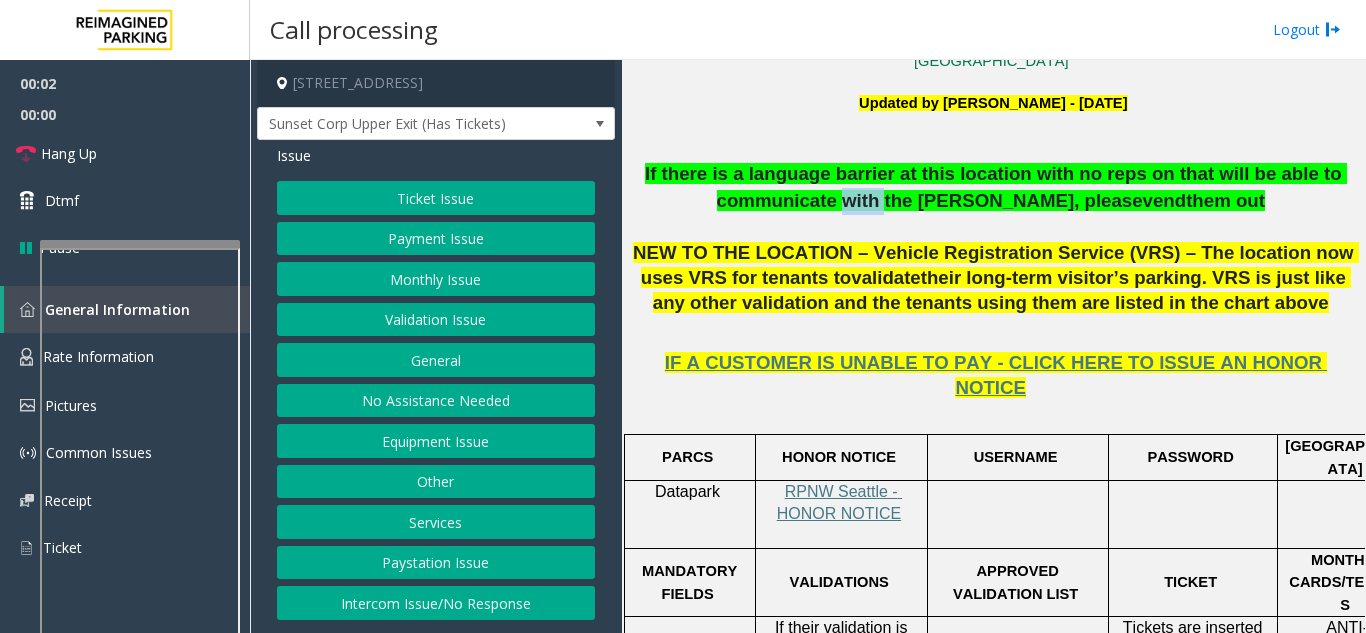 click on "If there is a language barrier at this location with no reps on that will be able to communicate with the parker, please" 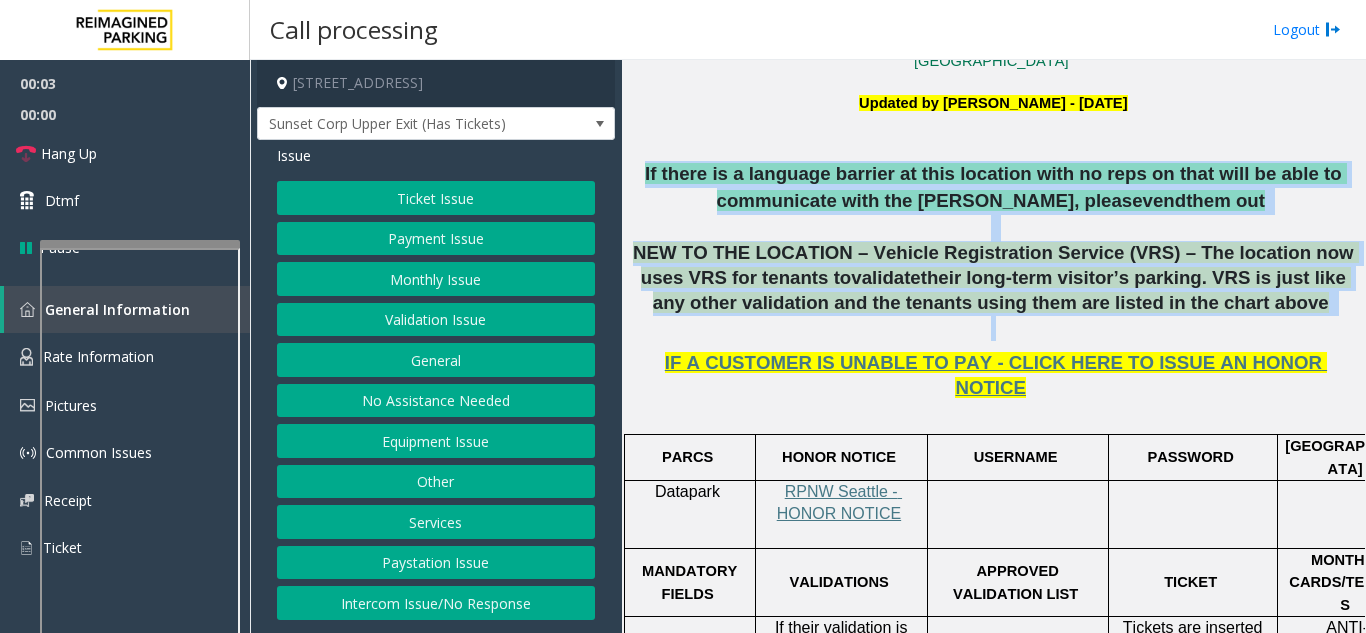 scroll, scrollTop: 600, scrollLeft: 360, axis: both 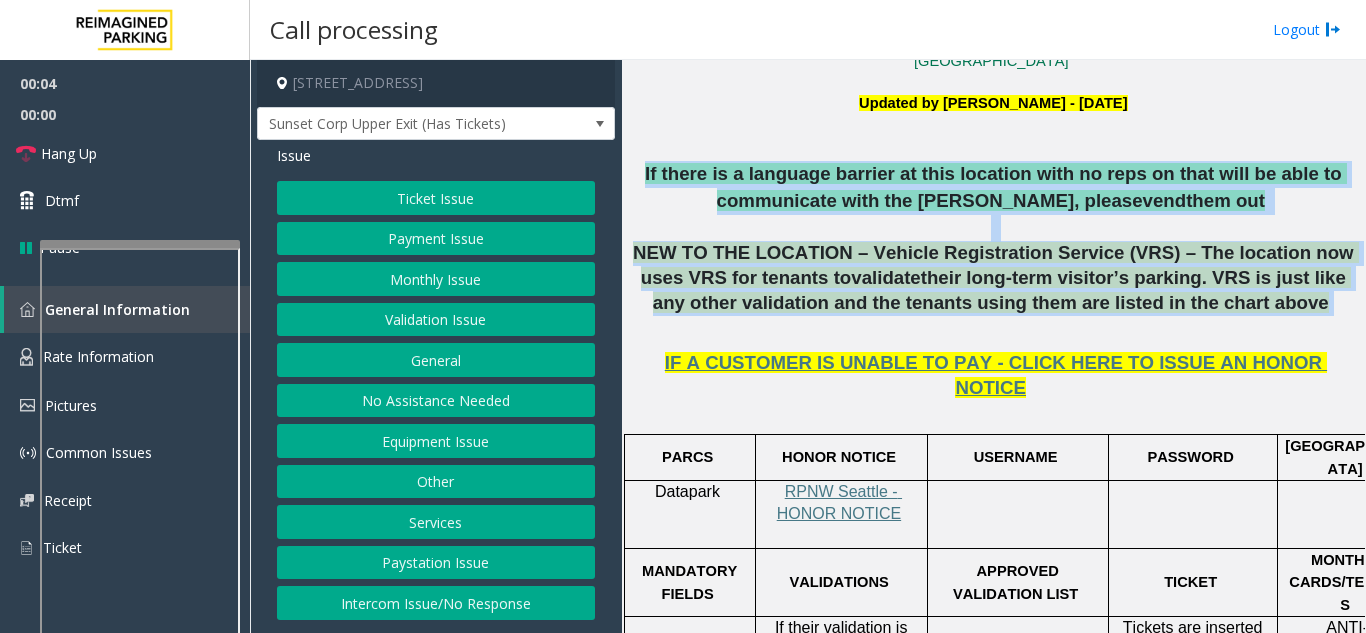 drag, startPoint x: 898, startPoint y: 198, endPoint x: 1005, endPoint y: 271, distance: 129.52992 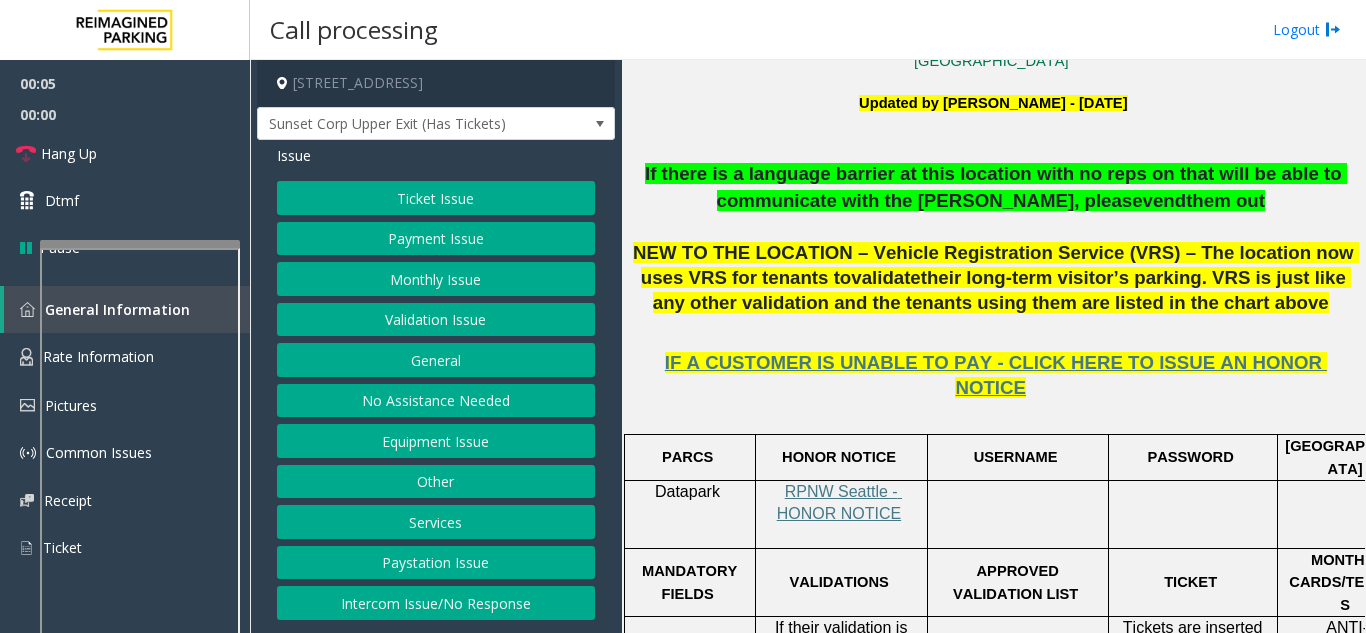 scroll, scrollTop: 1000, scrollLeft: 0, axis: vertical 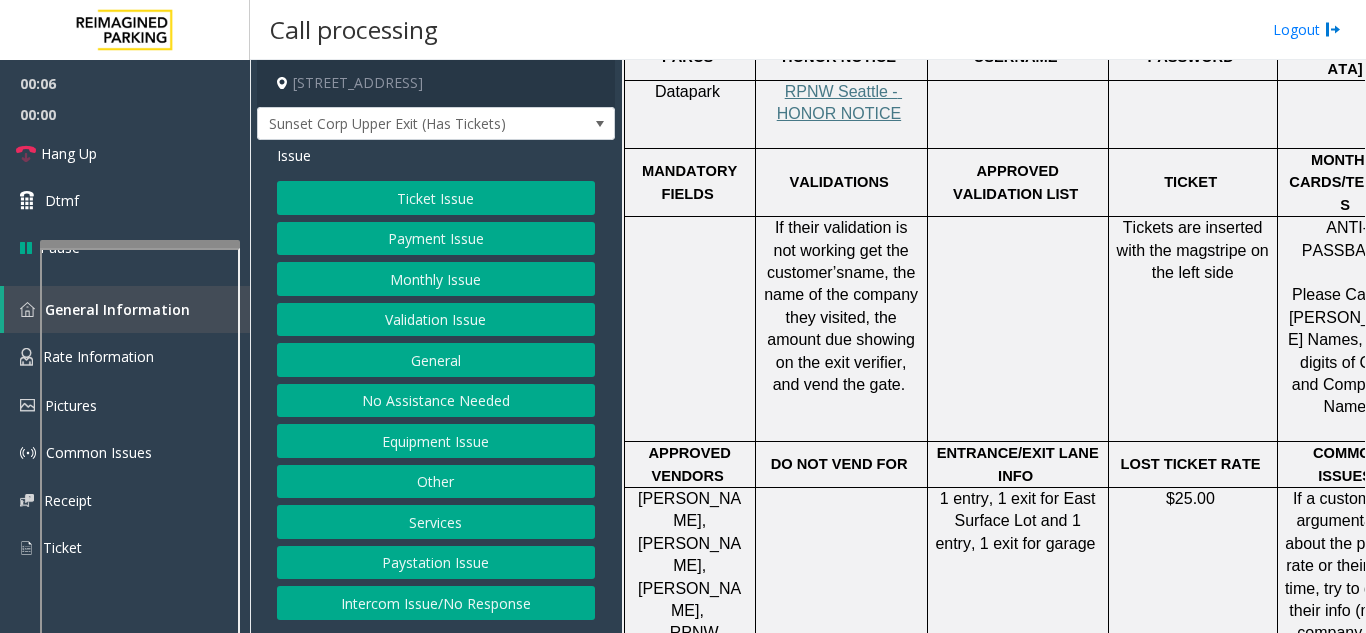 click on "Validation Issue" 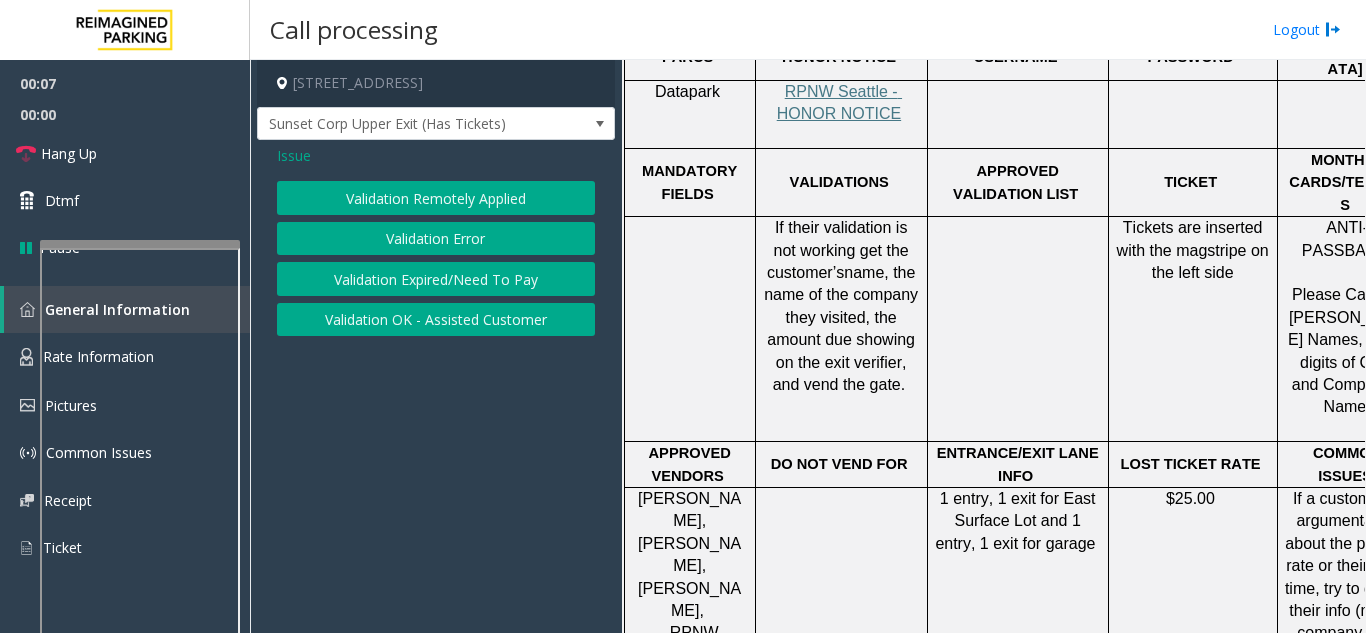 click on "Validation Error" 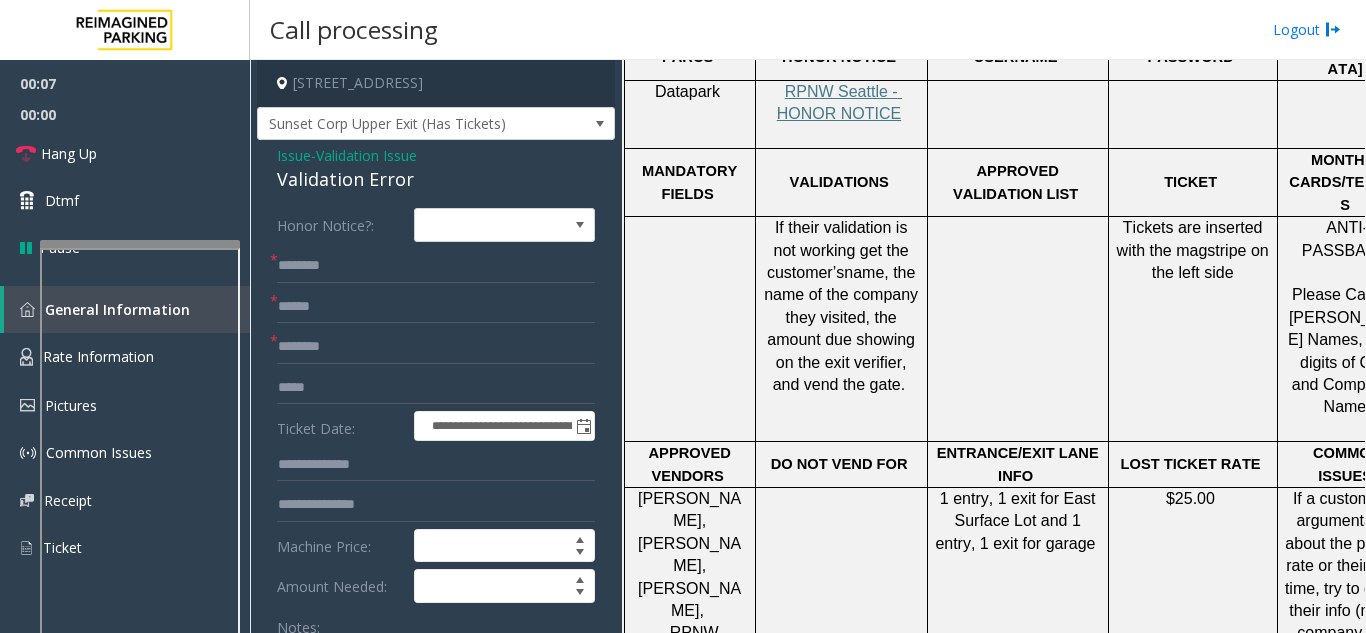 click on "Validation Issue" 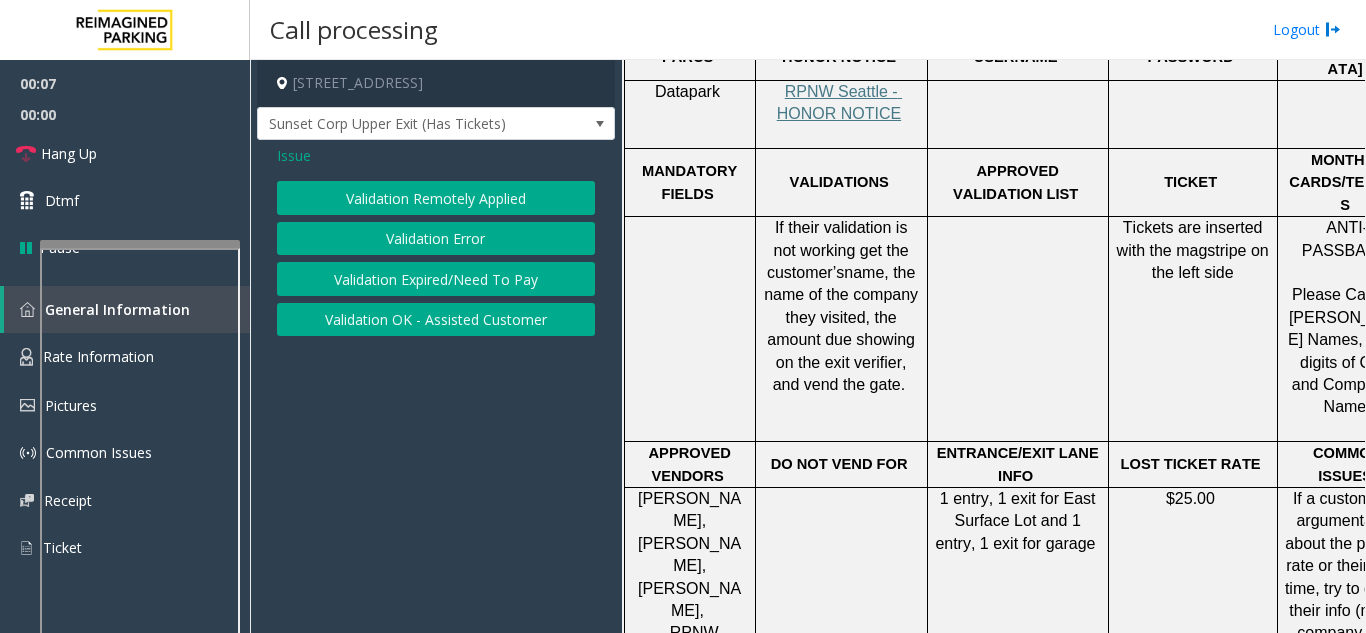click on "Validation Remotely Applied" 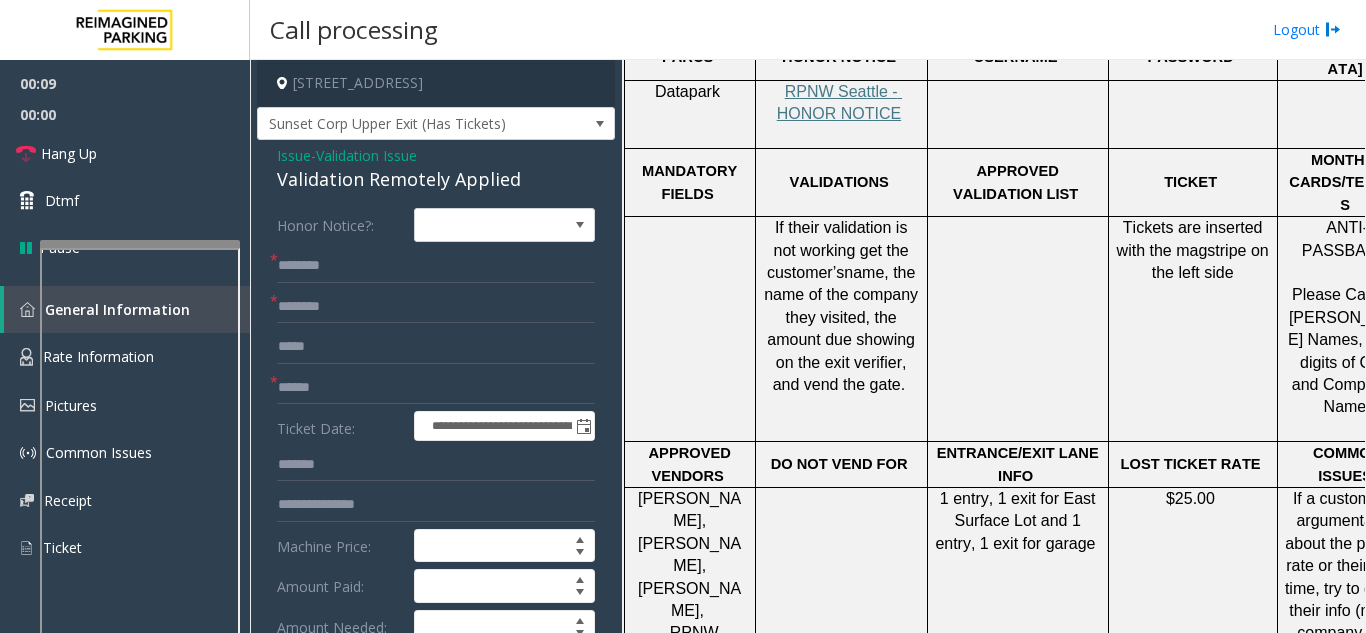 click on "Validation Issue" 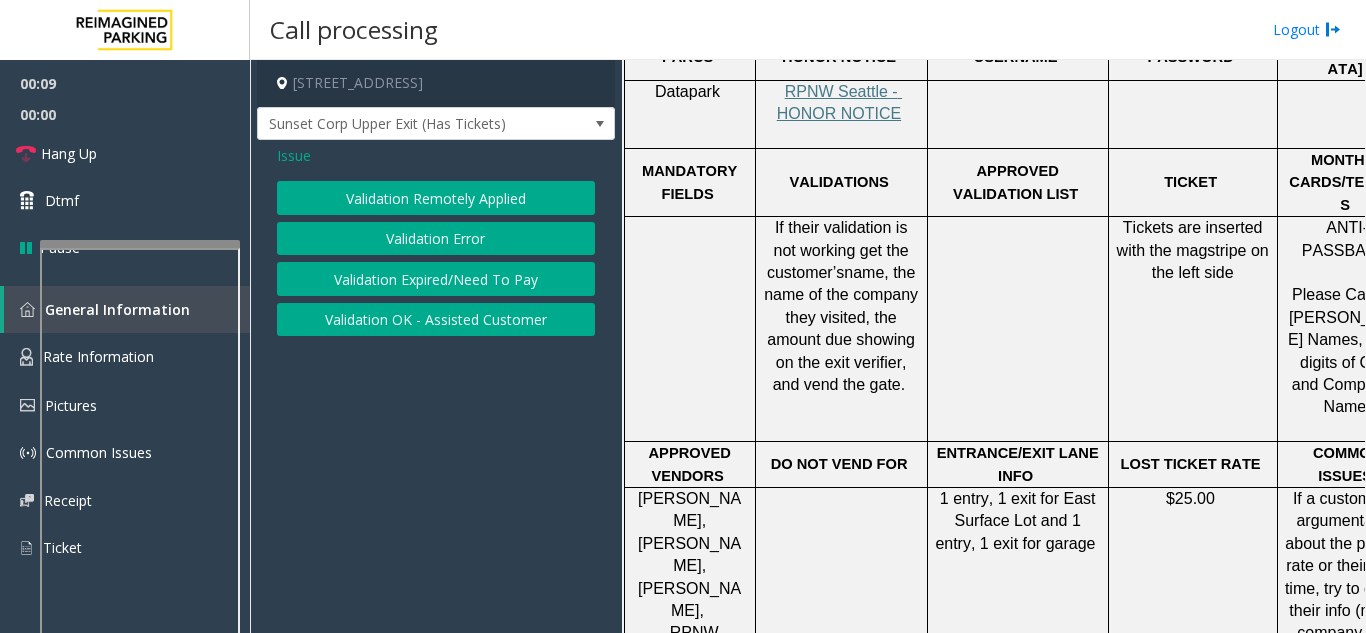 click on "Validation Error" 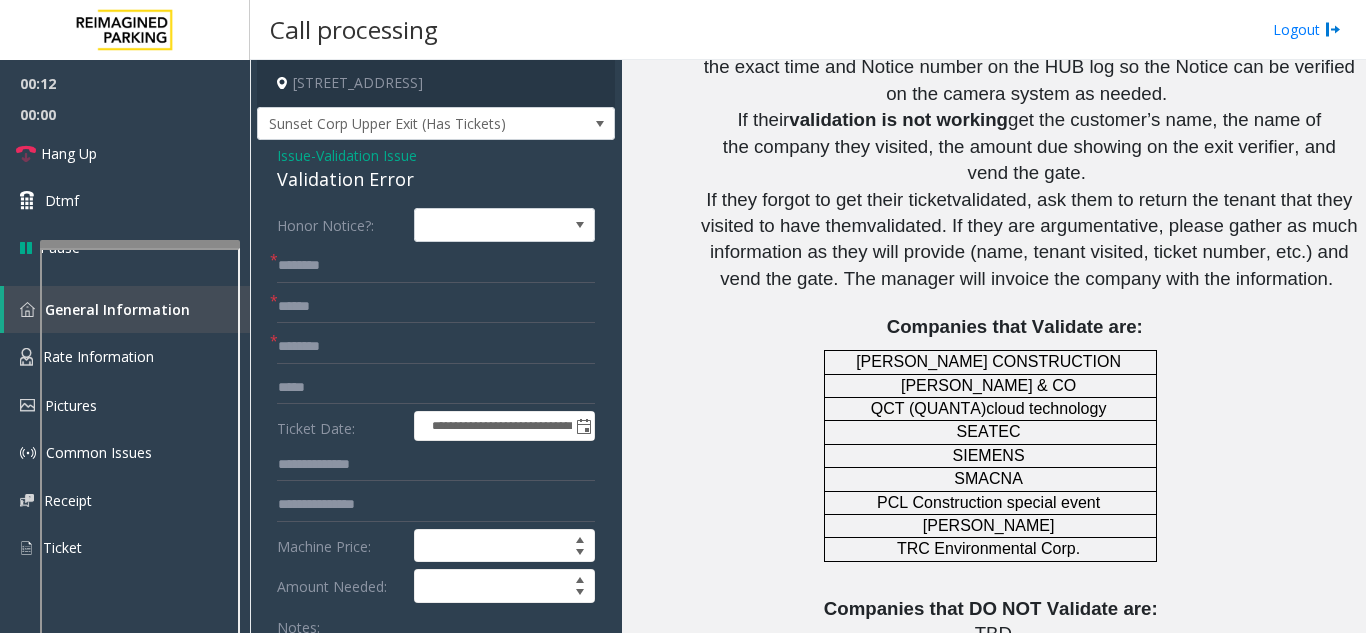 scroll, scrollTop: 2200, scrollLeft: 0, axis: vertical 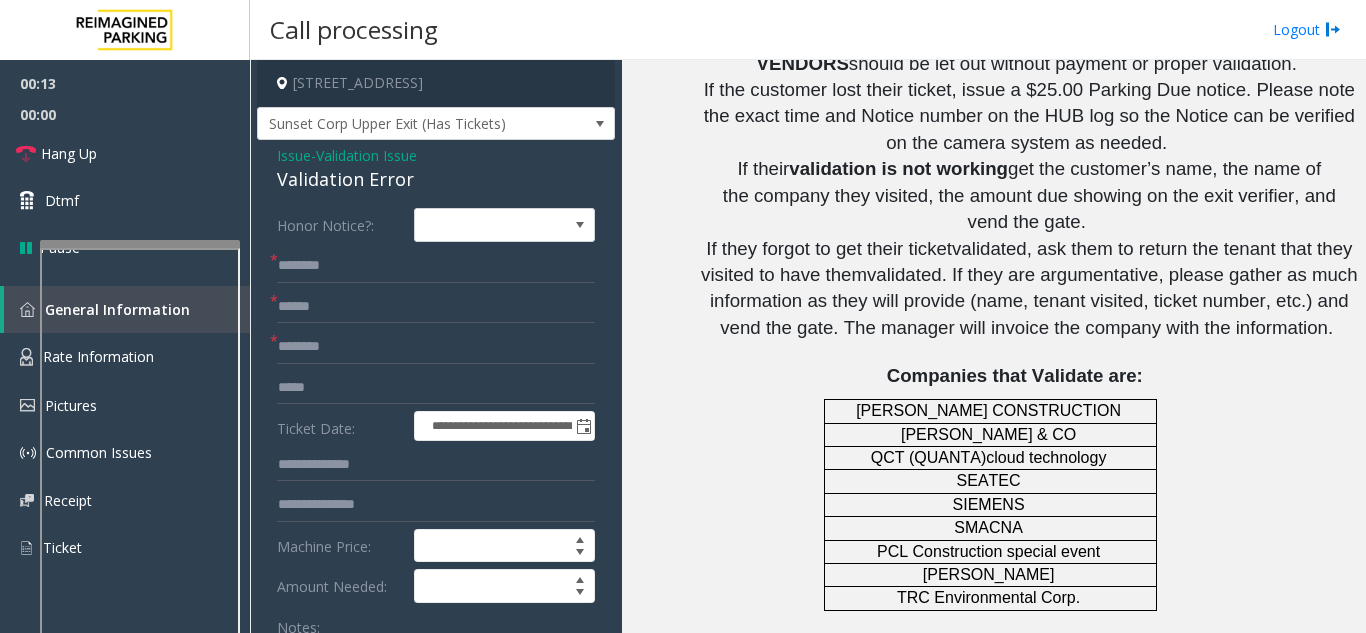 click on "Validation Error" 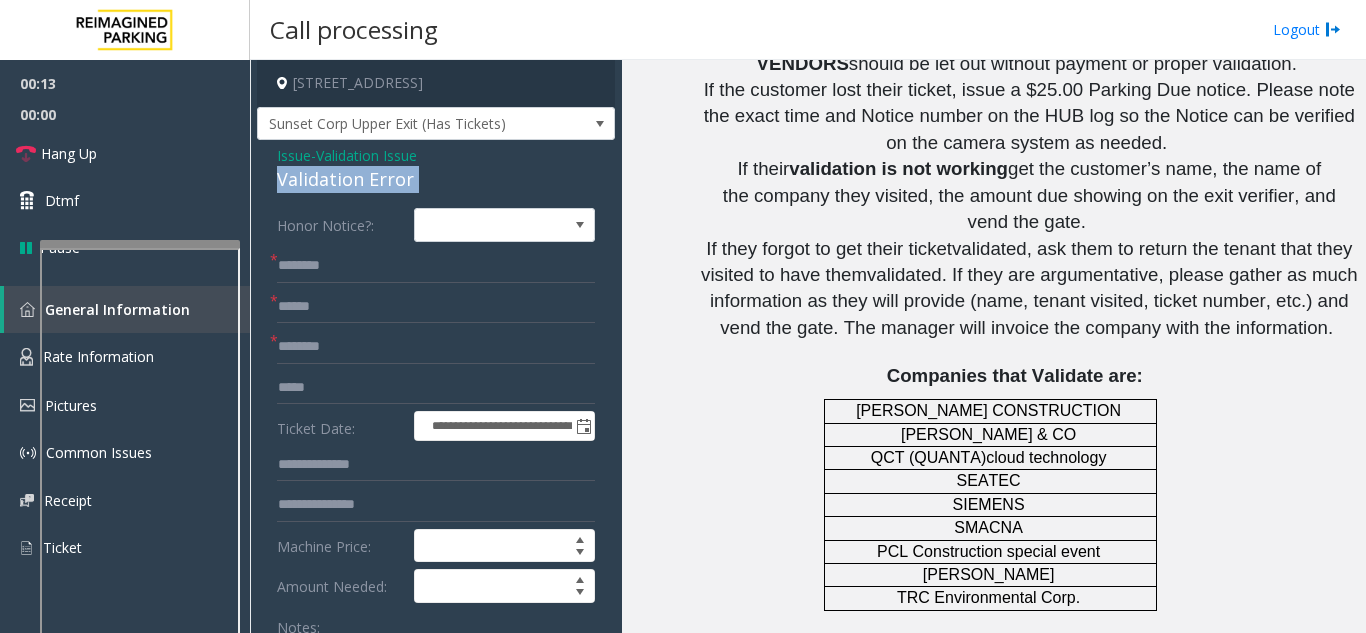 click on "Validation Error" 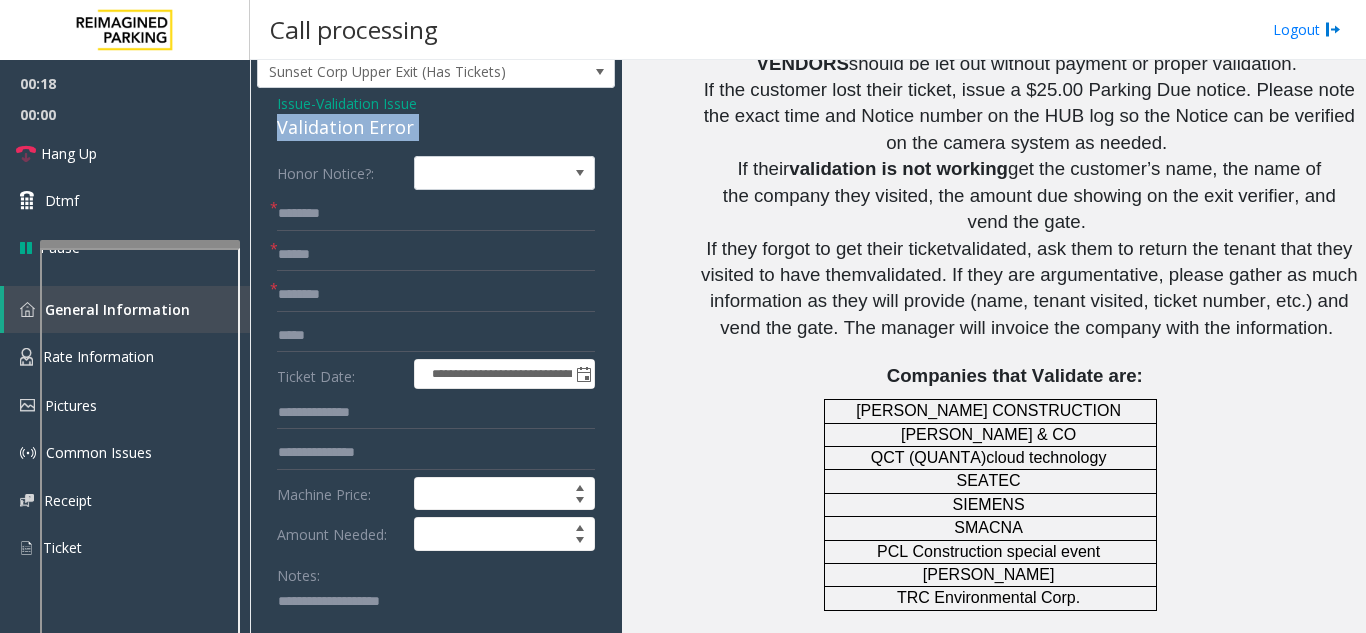 scroll, scrollTop: 100, scrollLeft: 0, axis: vertical 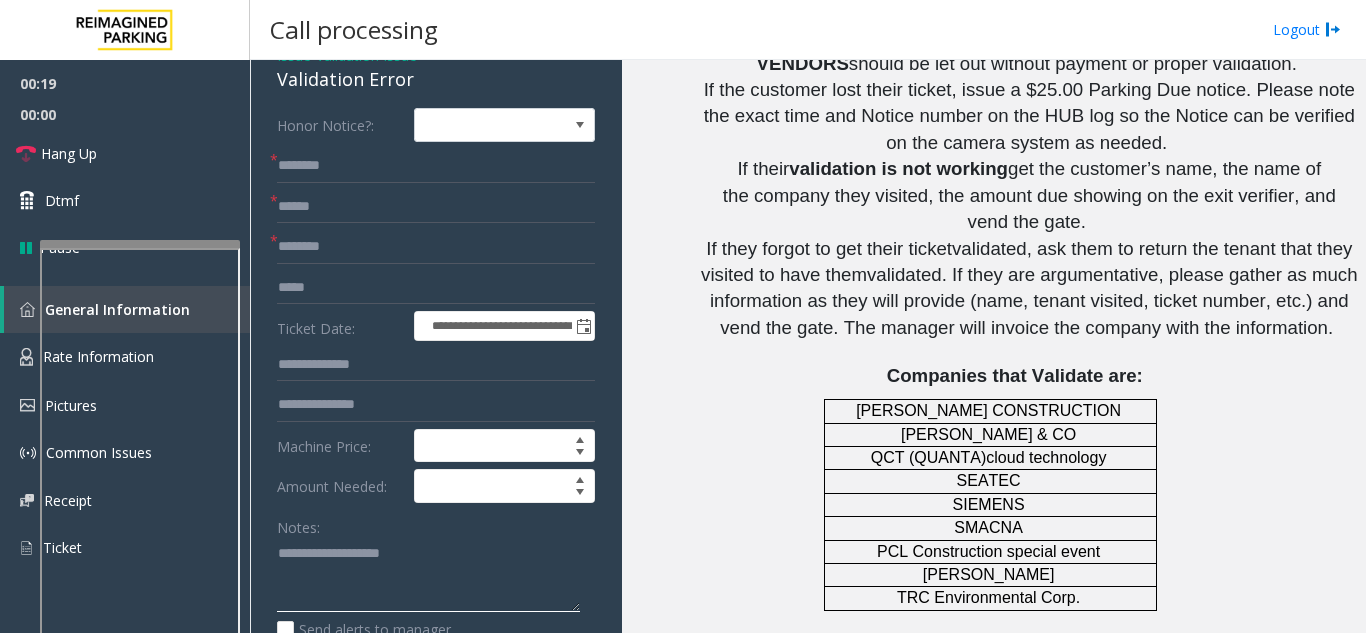 click 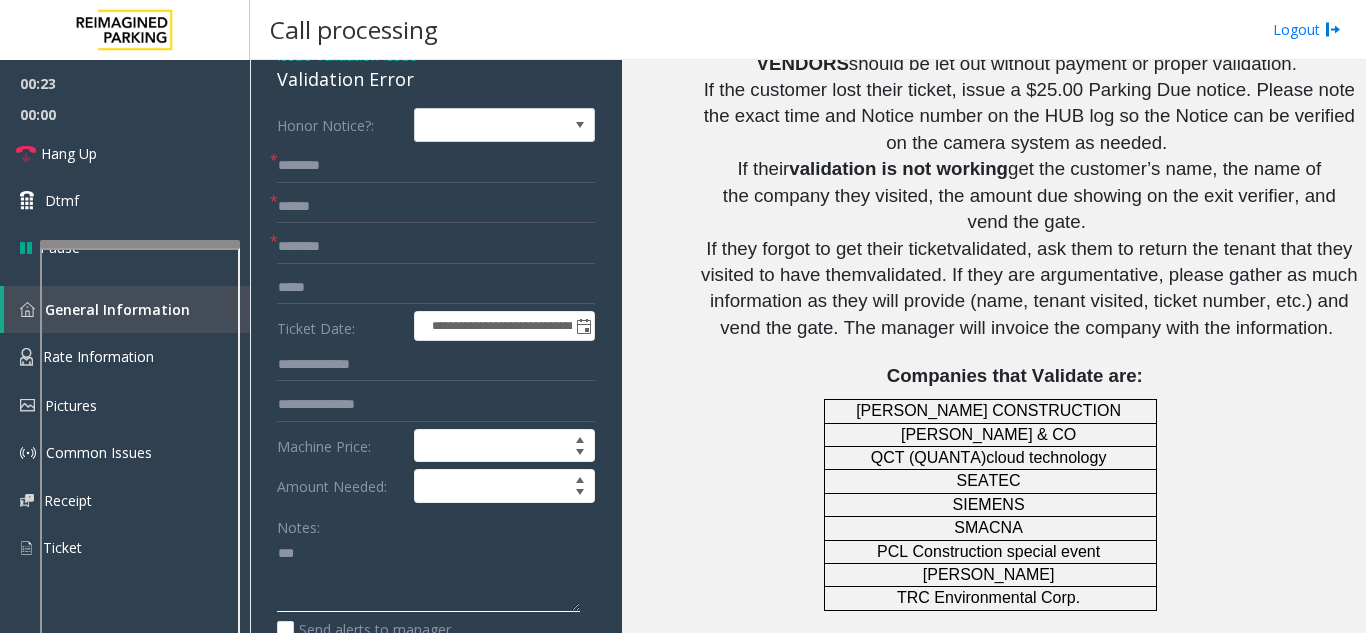 type on "***" 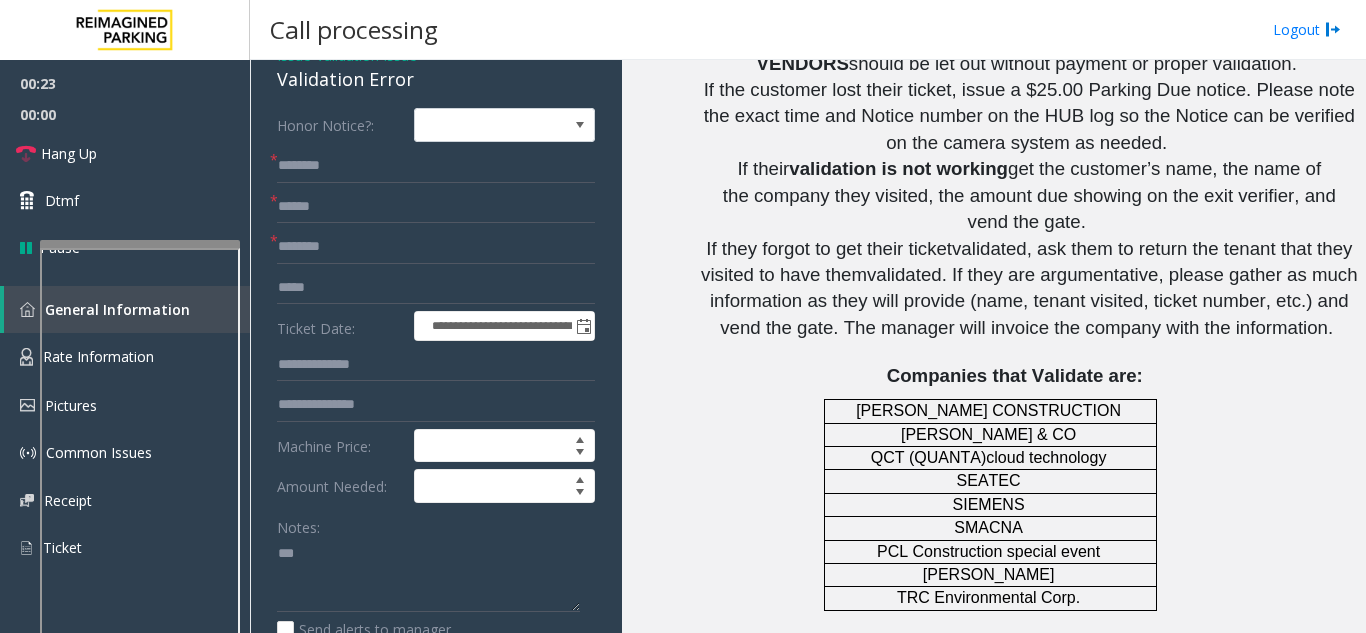 click on "PCL Construction special event" 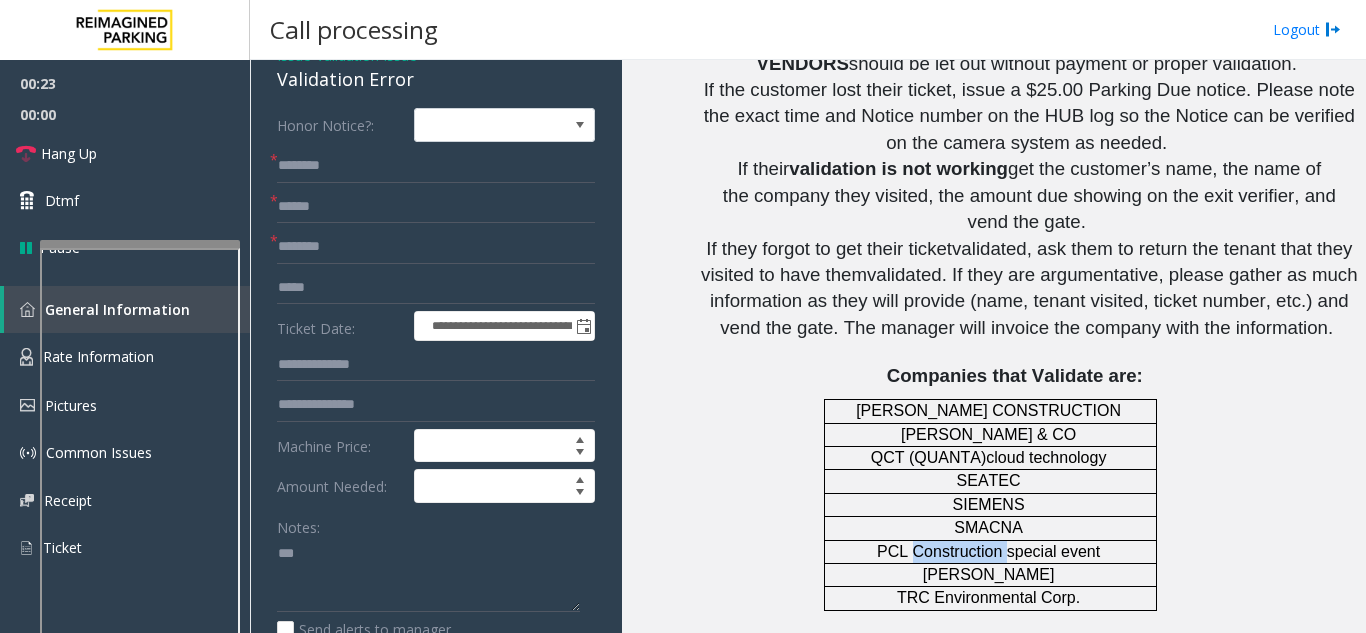 click on "PCL Construction special event" 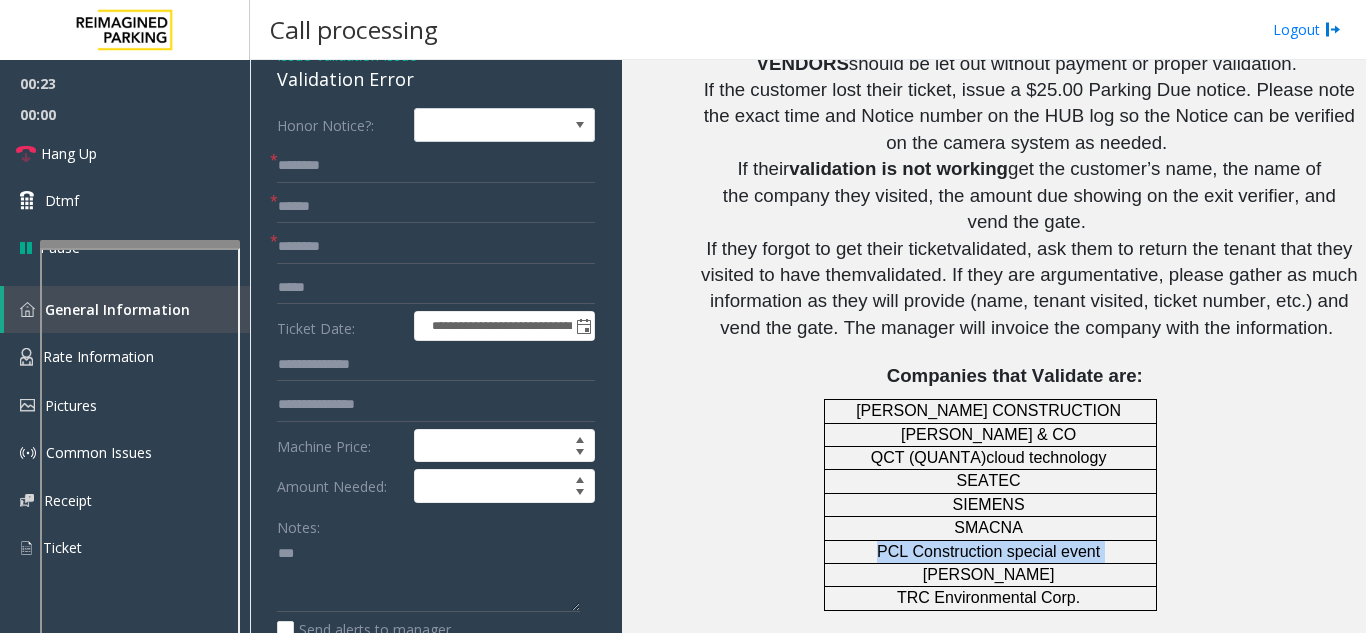 click on "PCL Construction special event" 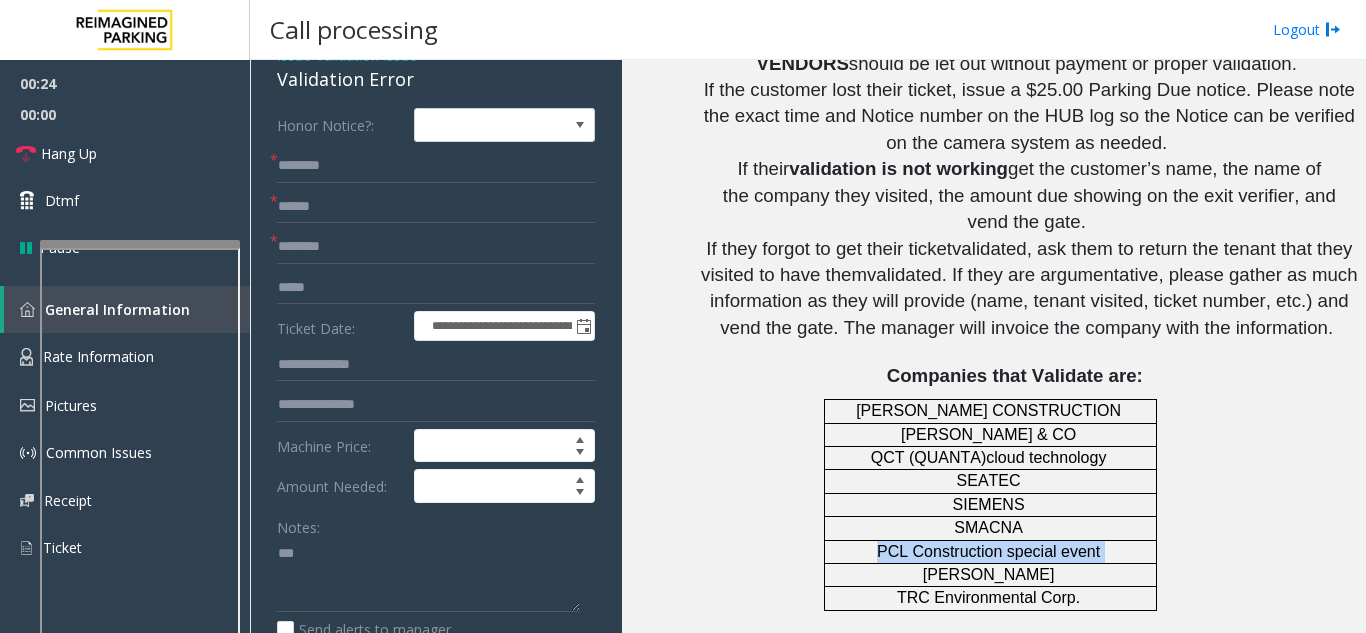 click on "PCL Construction special event" 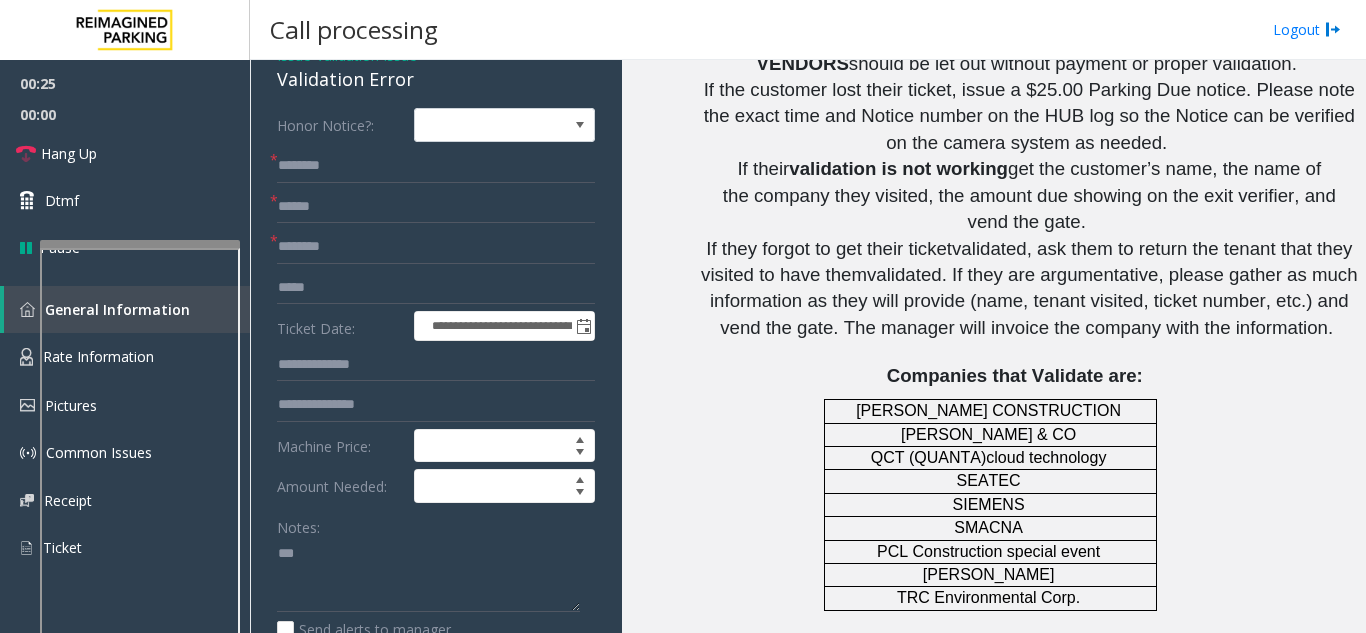 click on "PCL Construction special event" 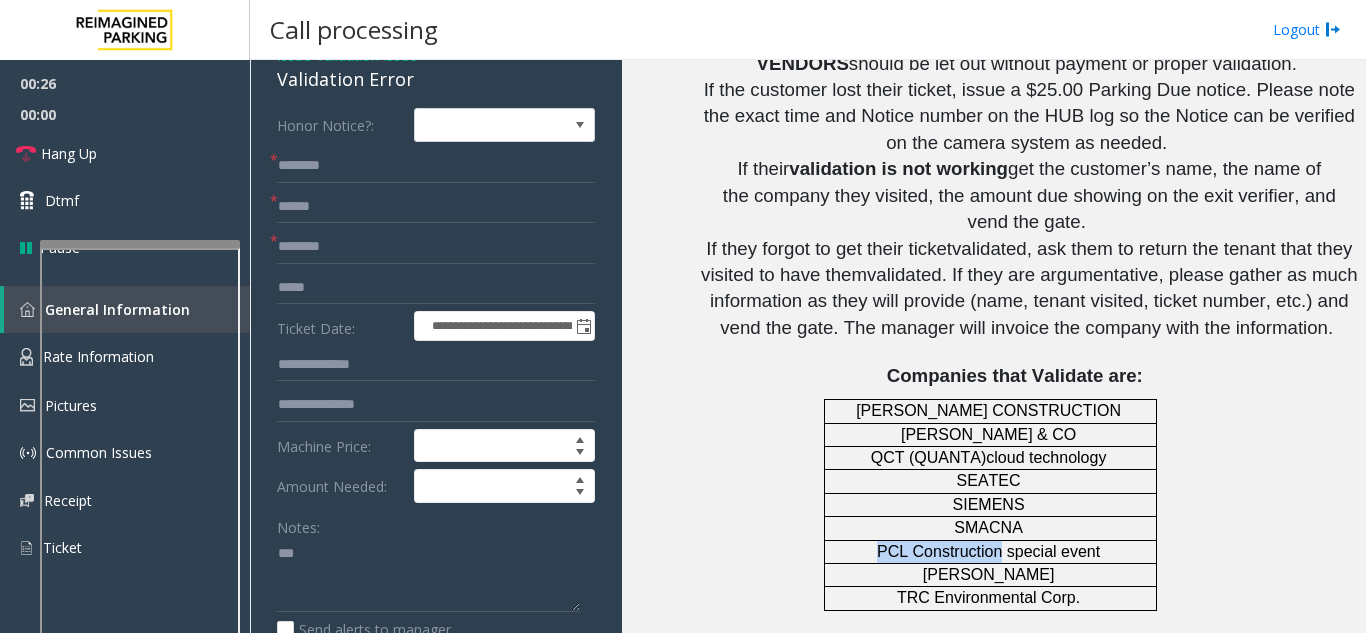 drag, startPoint x: 889, startPoint y: 355, endPoint x: 914, endPoint y: 355, distance: 25 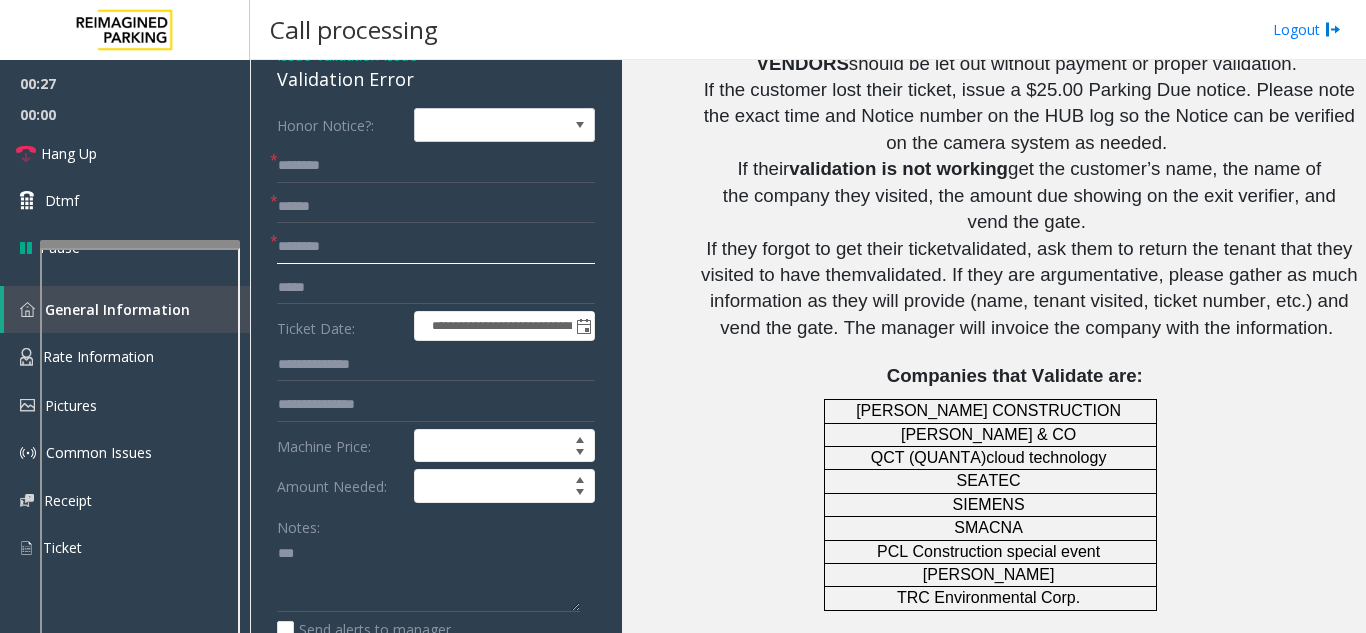 click 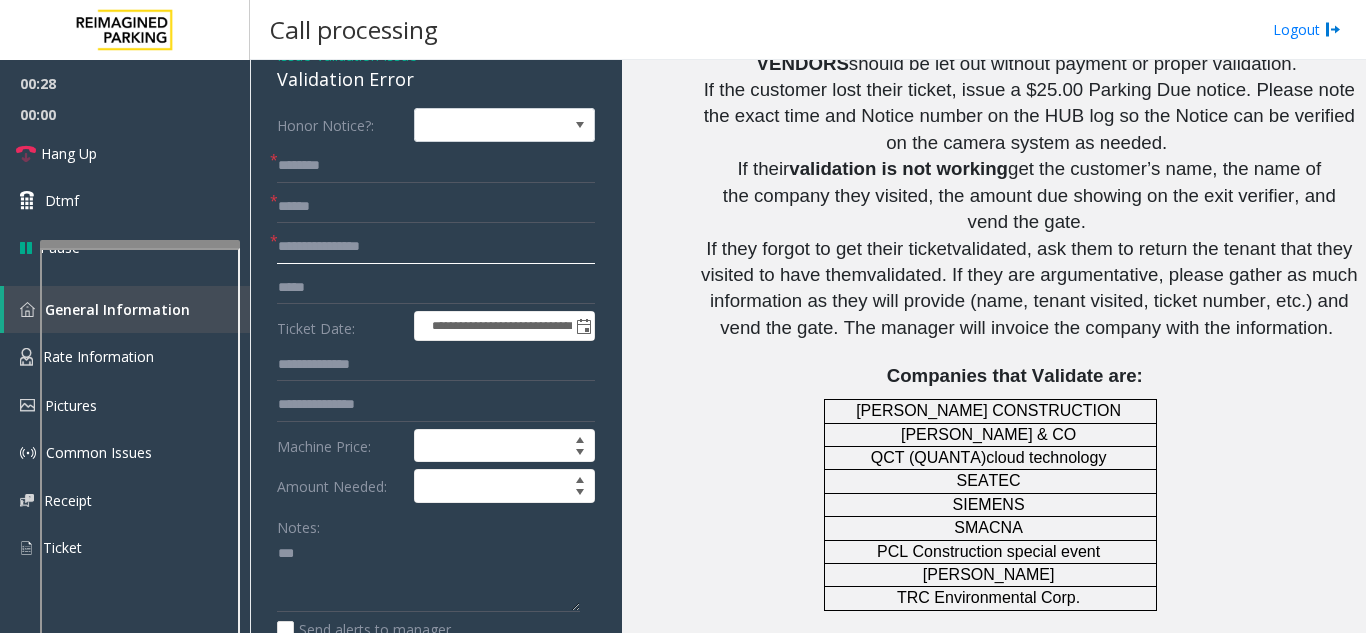 type on "**********" 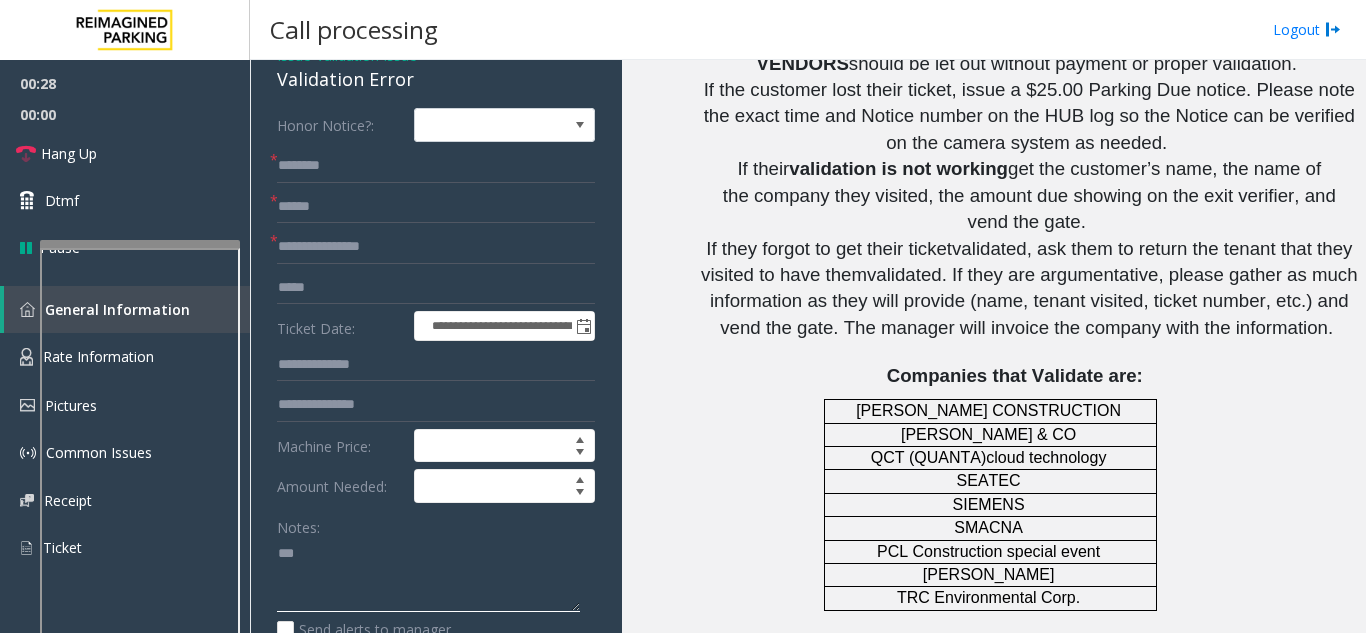 click 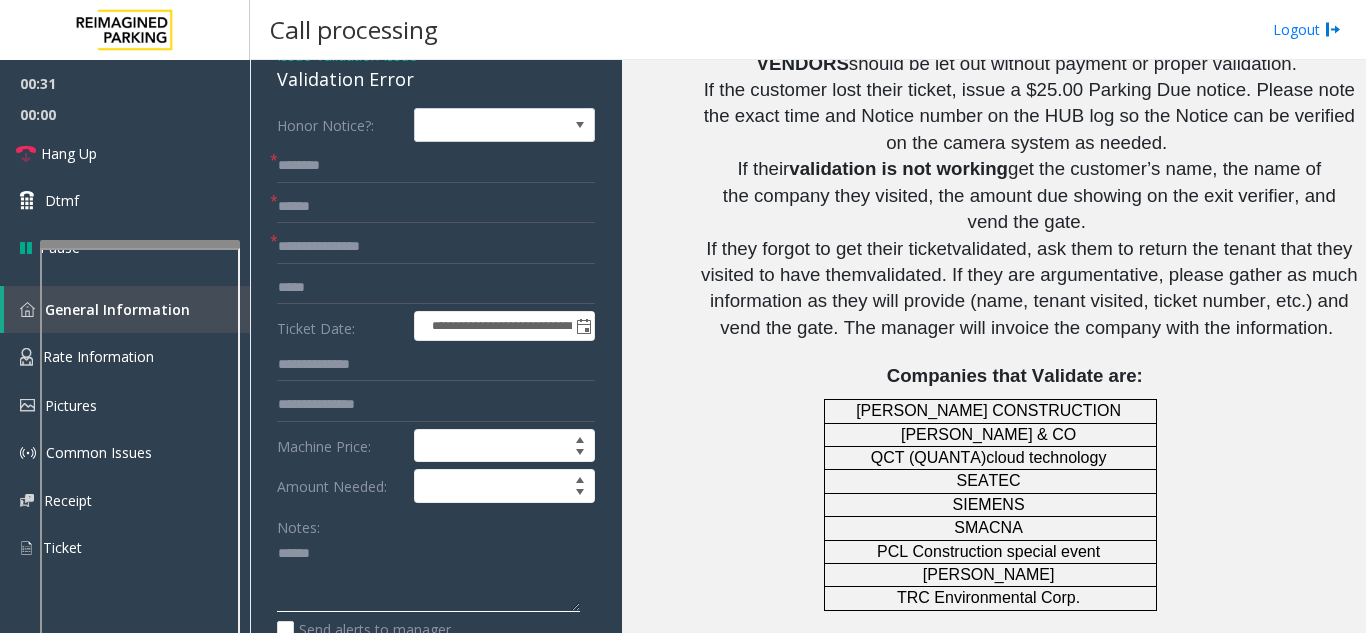 paste on "**********" 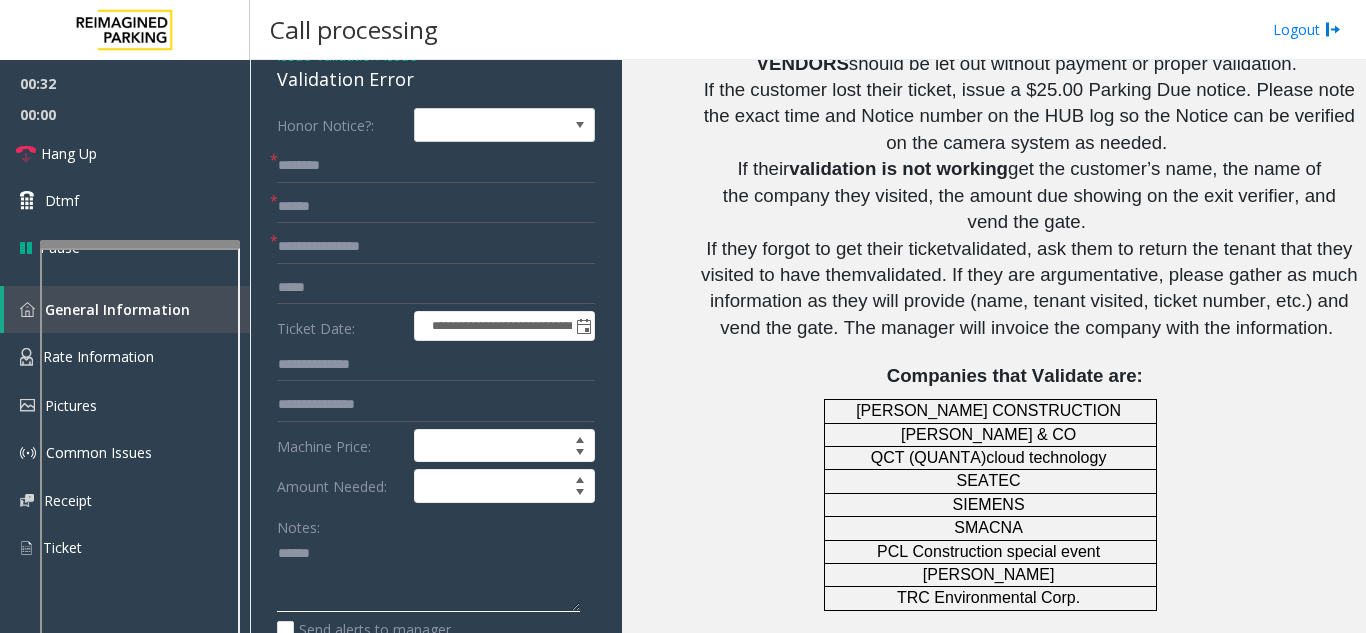 type on "******" 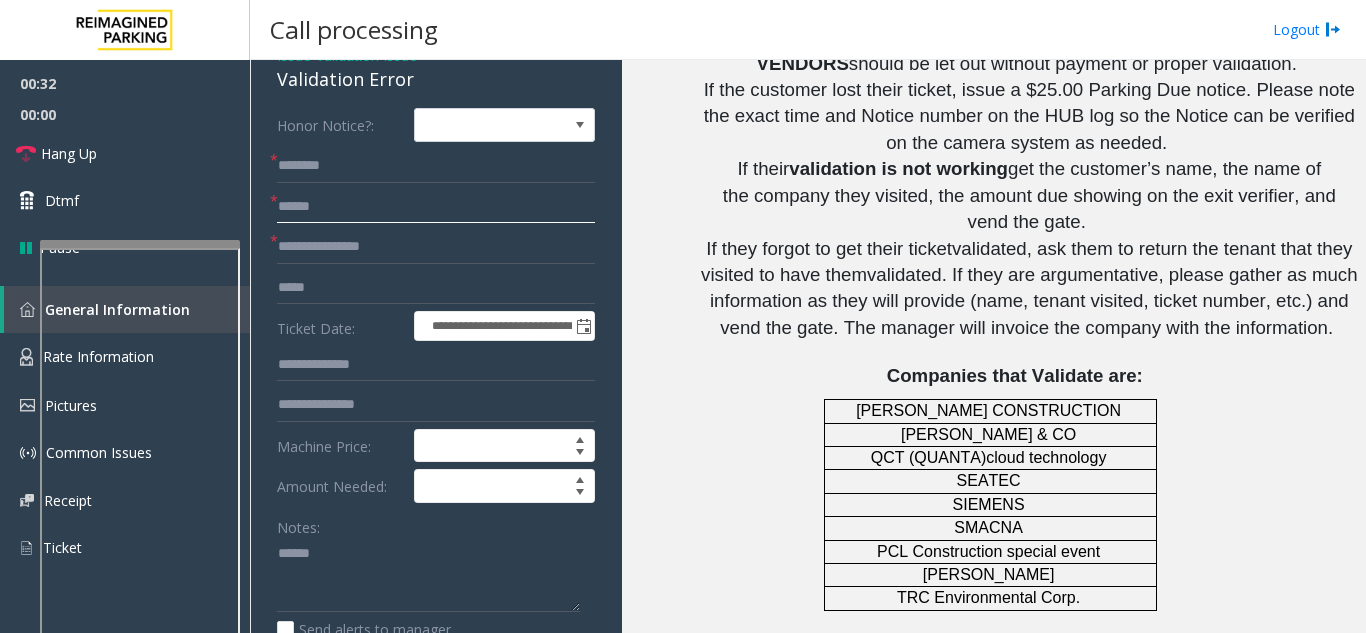 click 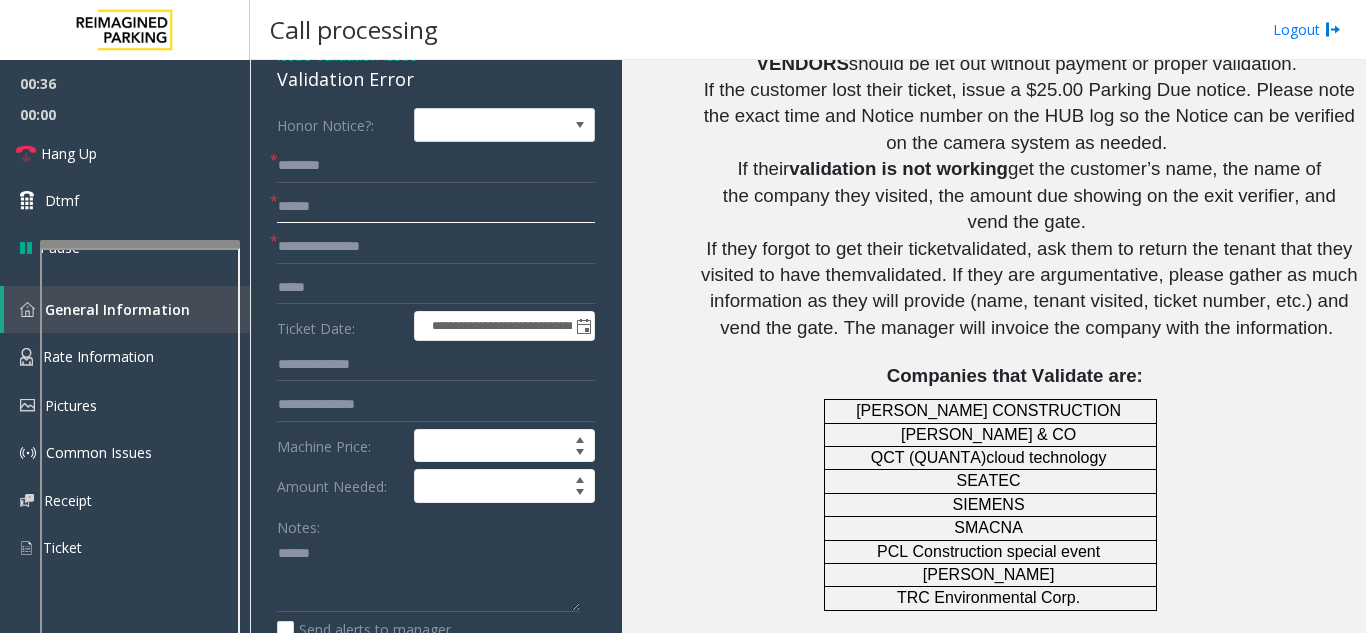 type on "******" 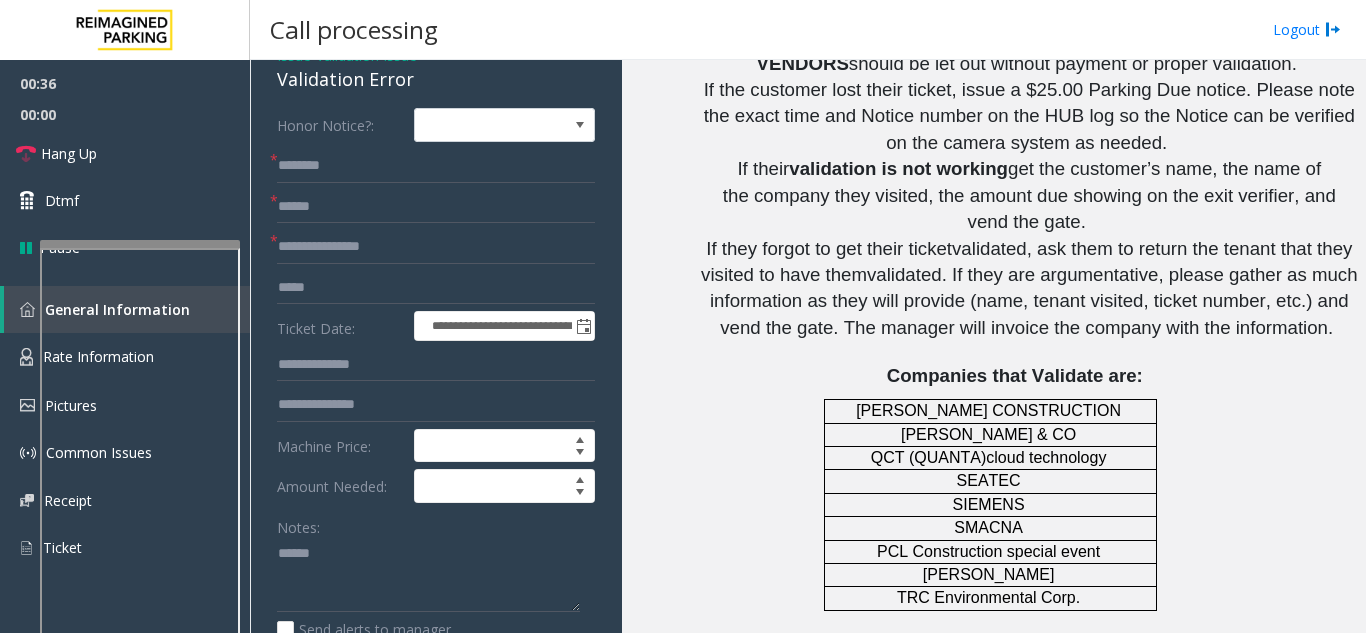 click on "Validation Error" 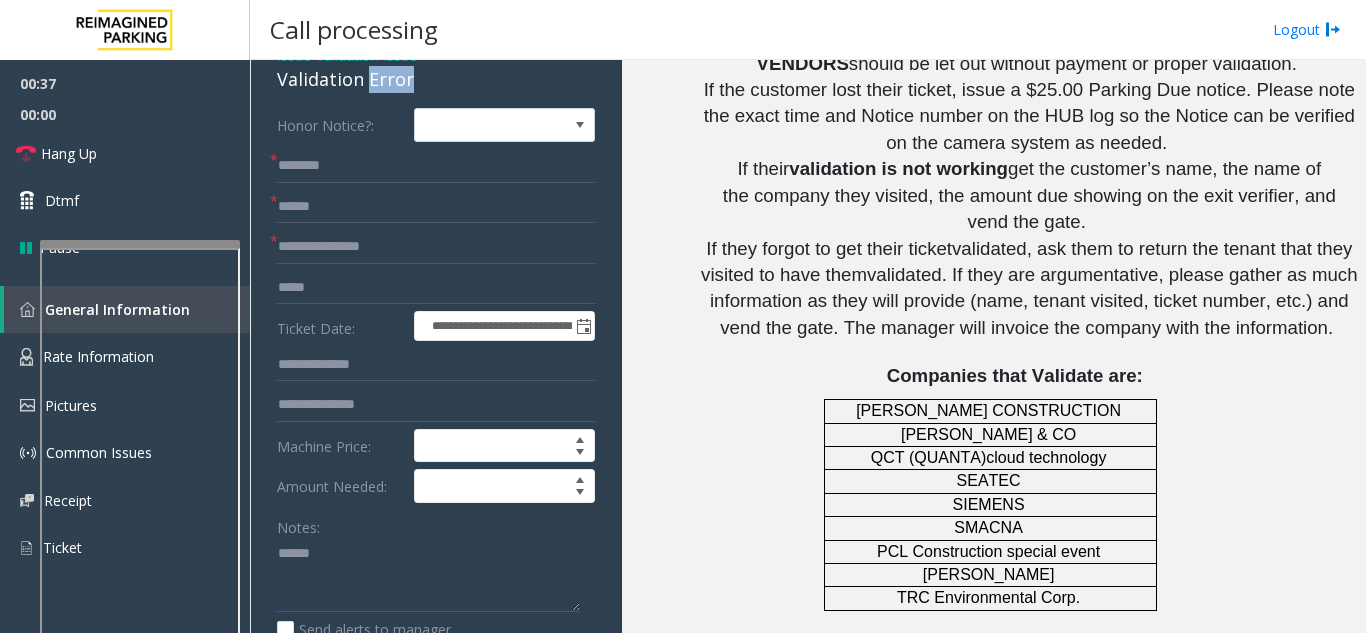 click on "Validation Error" 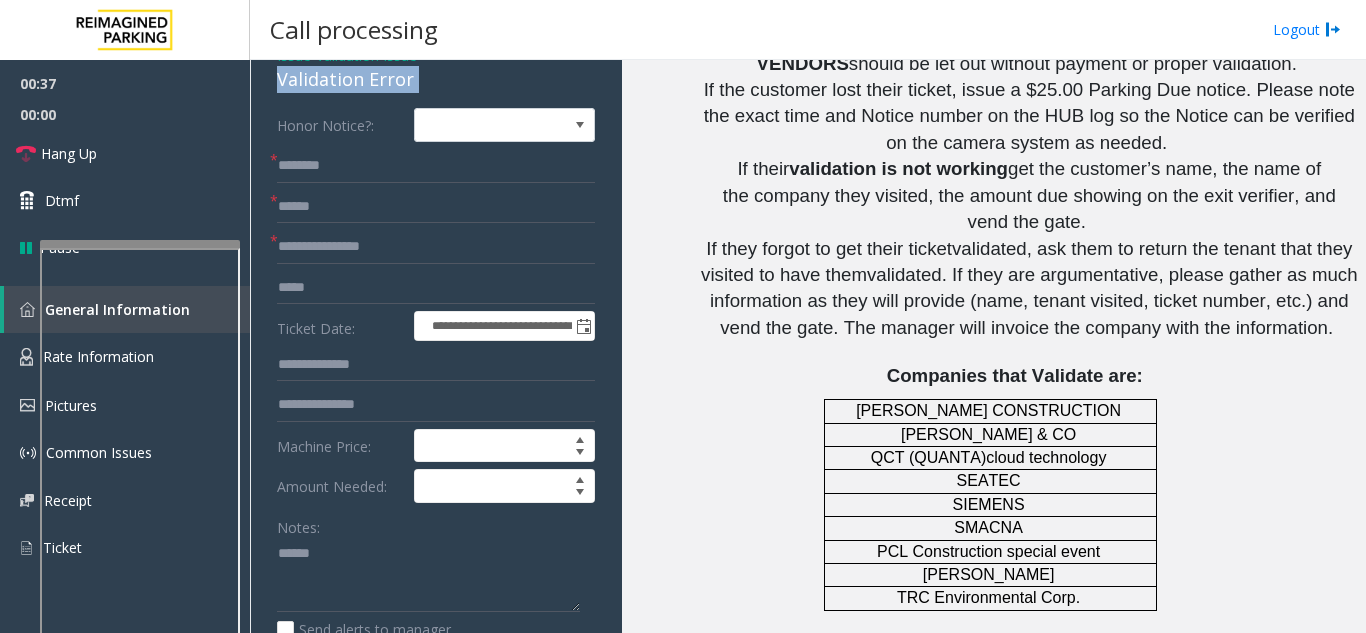 click on "Validation Error" 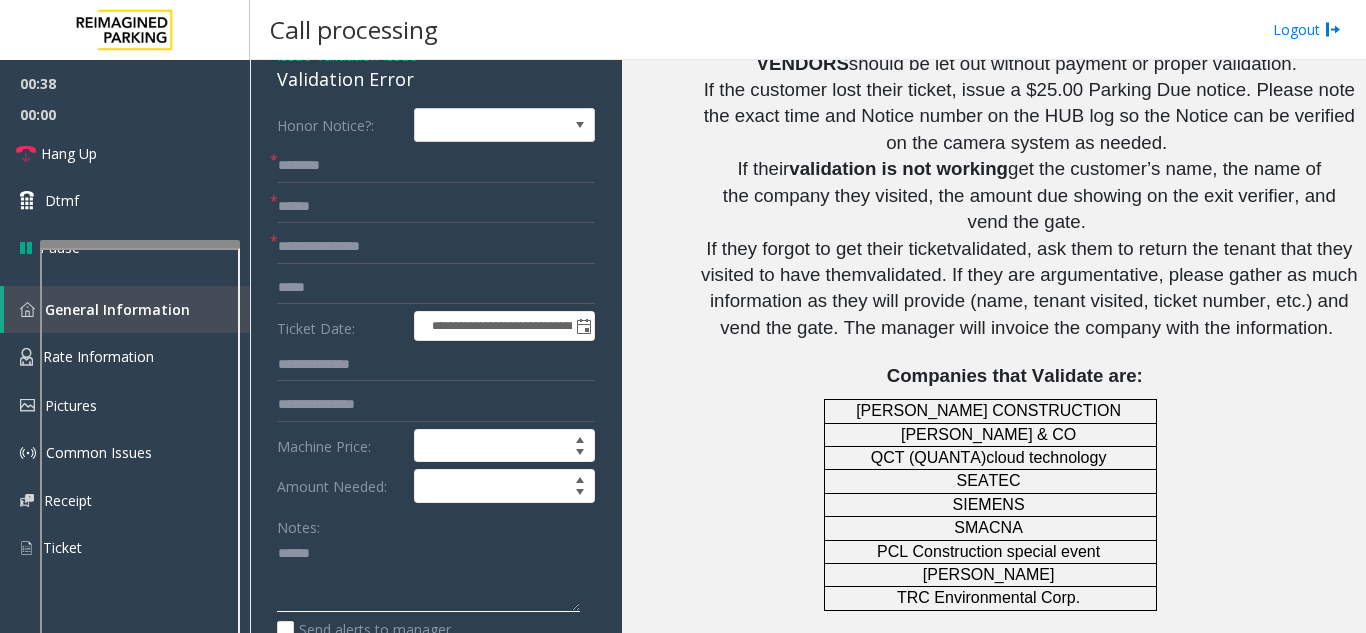 click 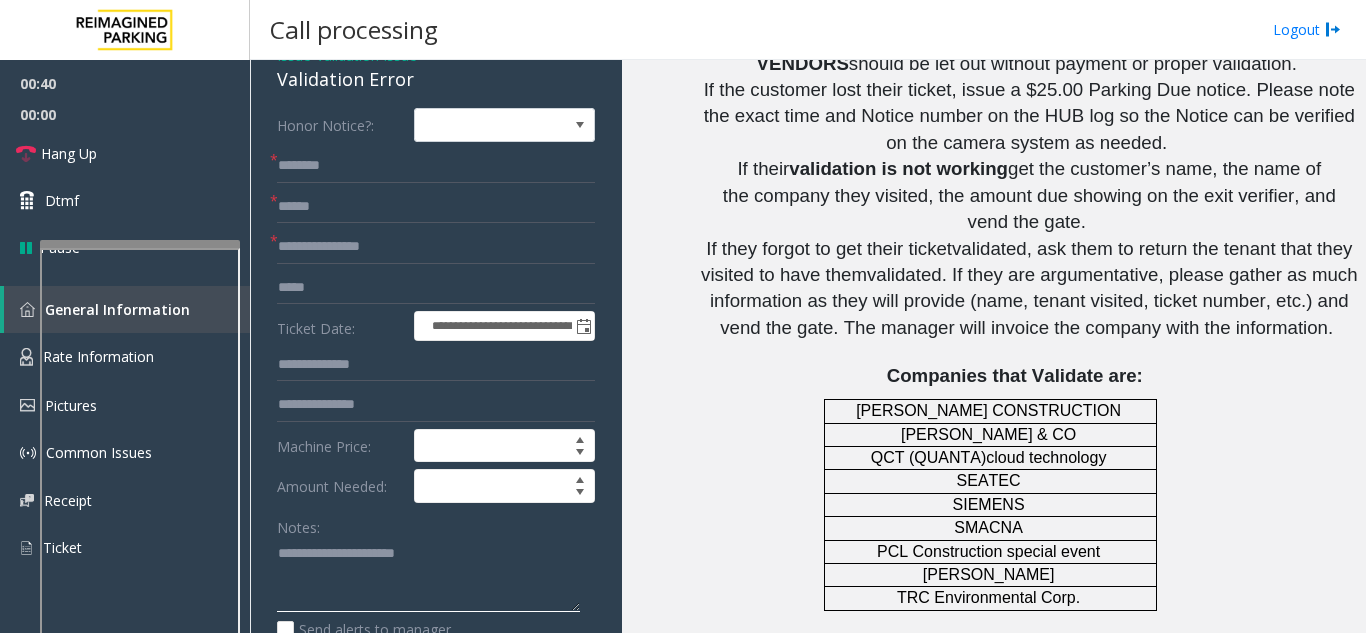 click 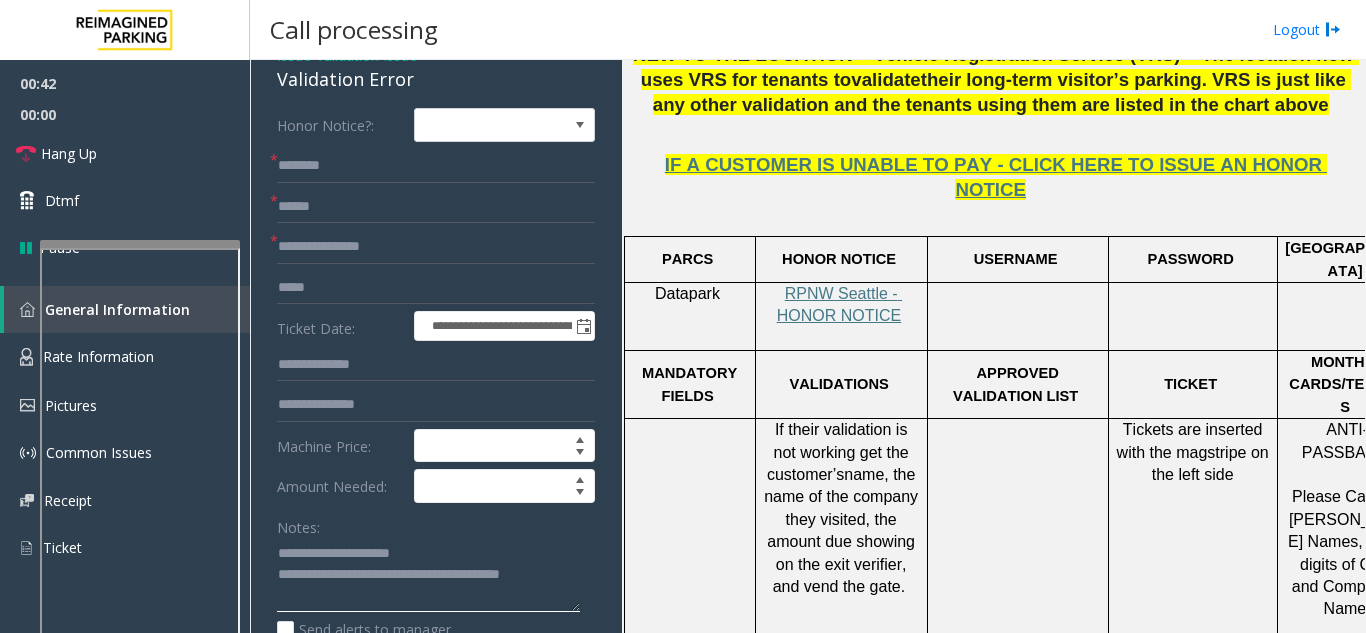 scroll, scrollTop: 700, scrollLeft: 0, axis: vertical 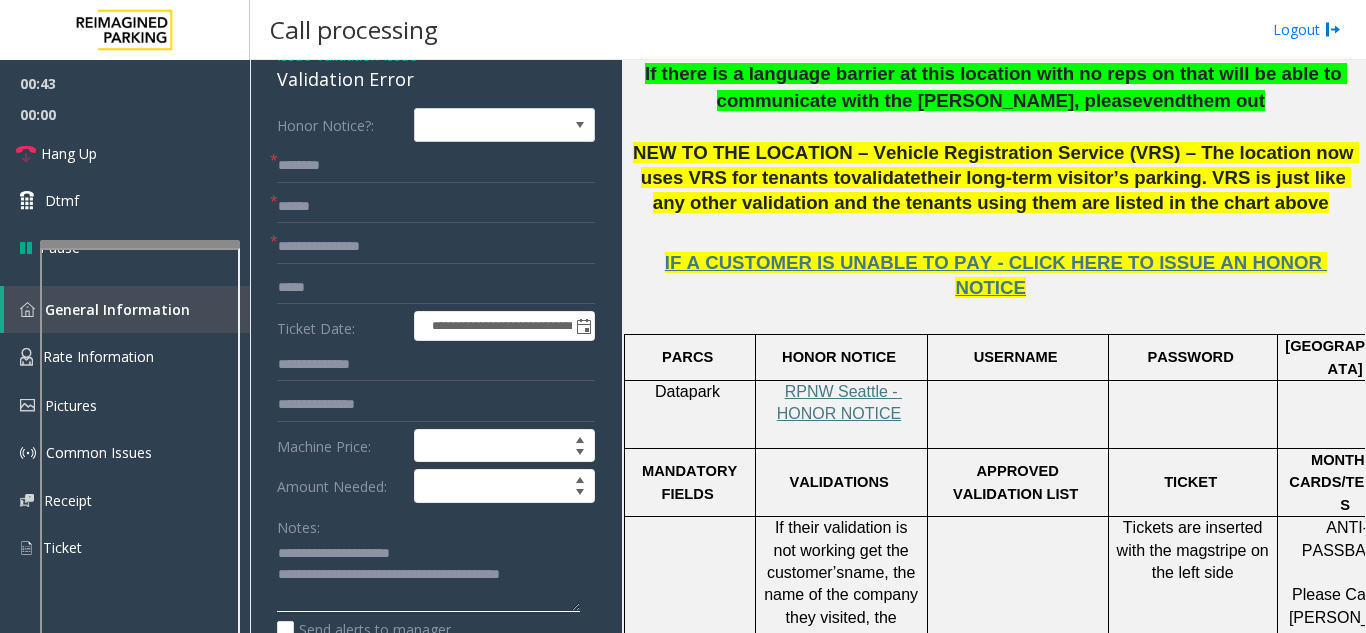 type on "**********" 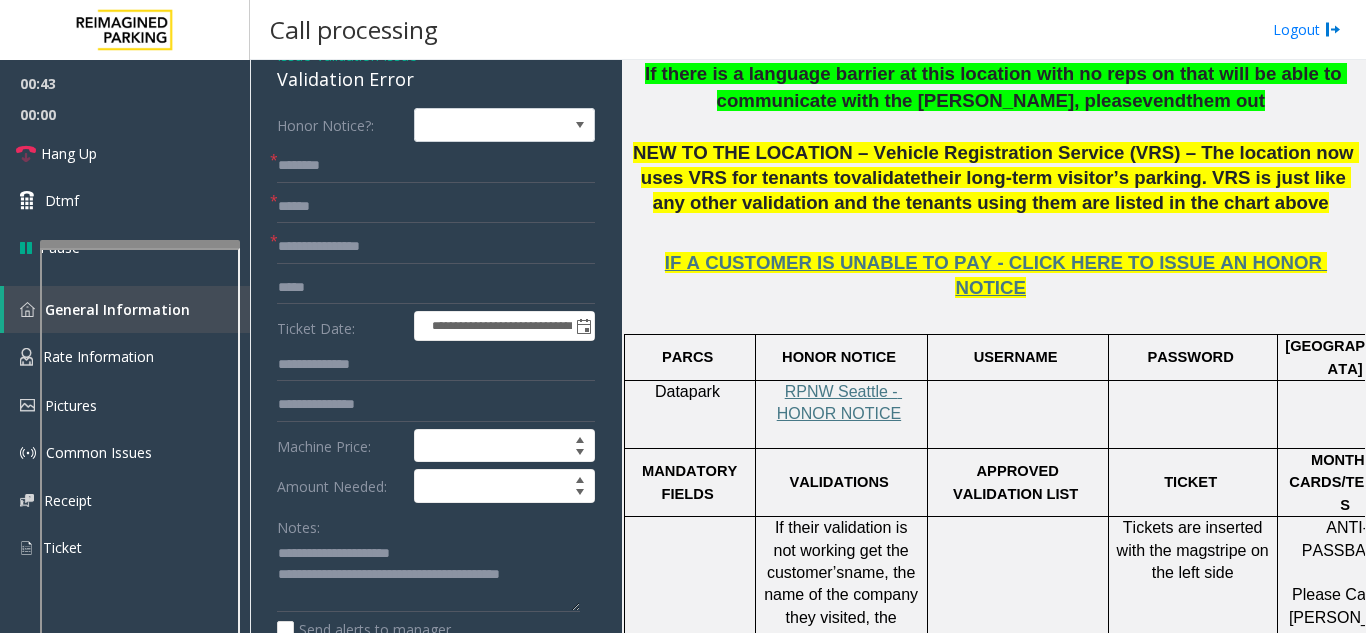 click on "NEW TO THE LOCATION – Vehicle Registration Service (VRS) – The location now uses VRS for tenants to" 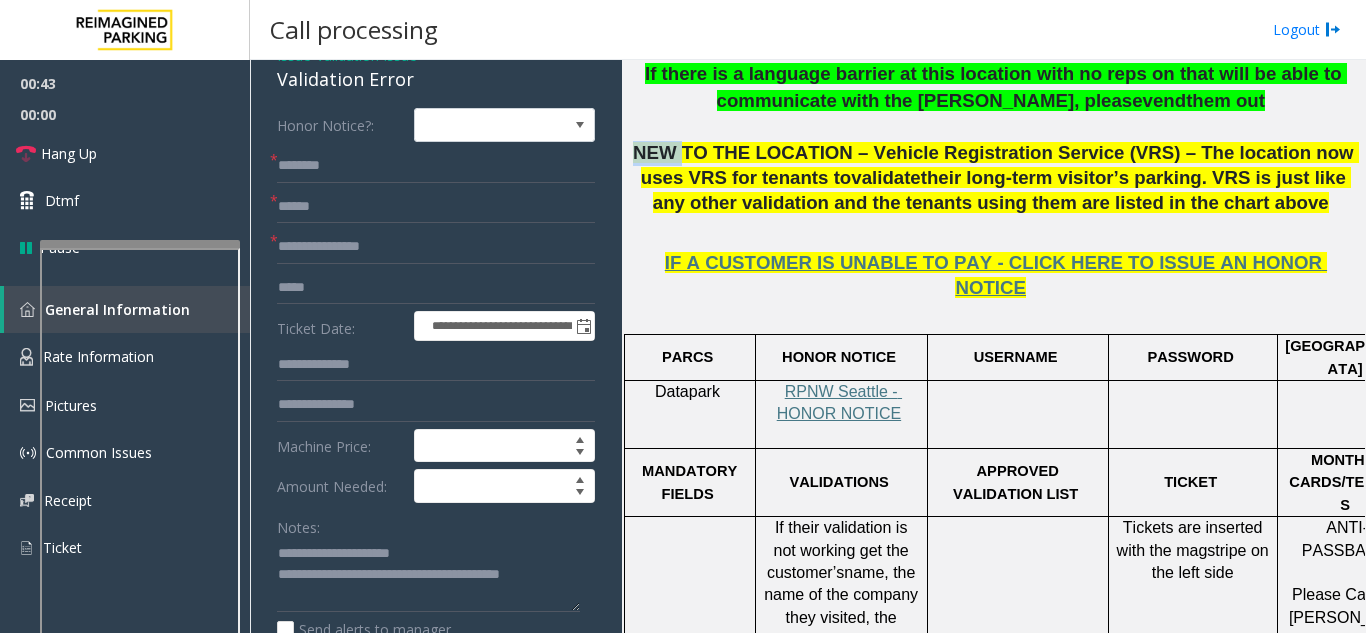 click on "NEW TO THE LOCATION – Vehicle Registration Service (VRS) – The location now uses VRS for tenants to" 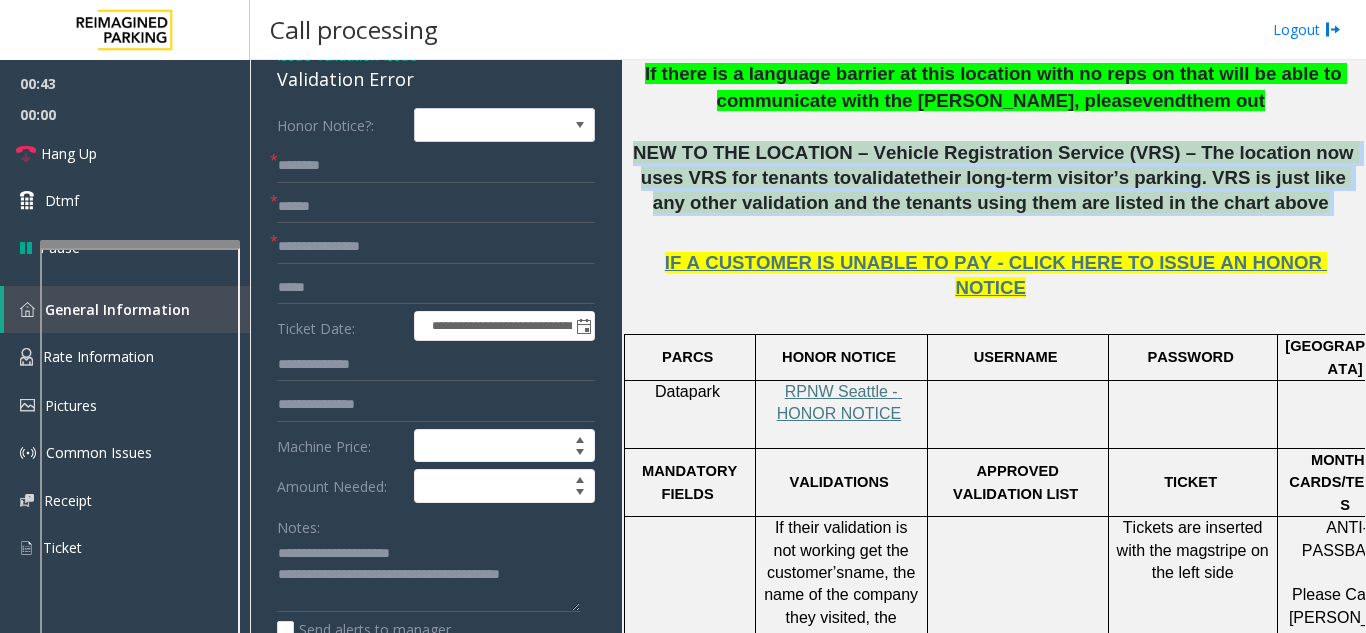 drag, startPoint x: 637, startPoint y: 153, endPoint x: 970, endPoint y: 191, distance: 335.16116 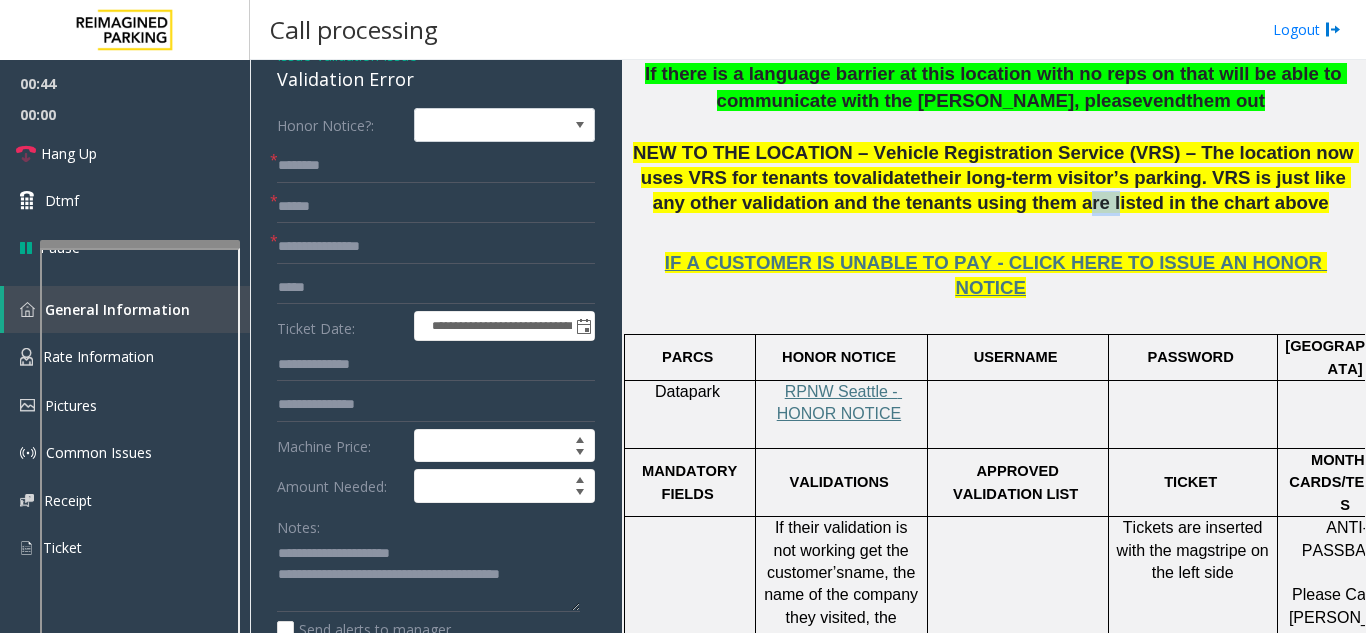 click on "their long-term visitor’s parking. VRS is just like any other validation and the tenants using them are listed in the chart above" 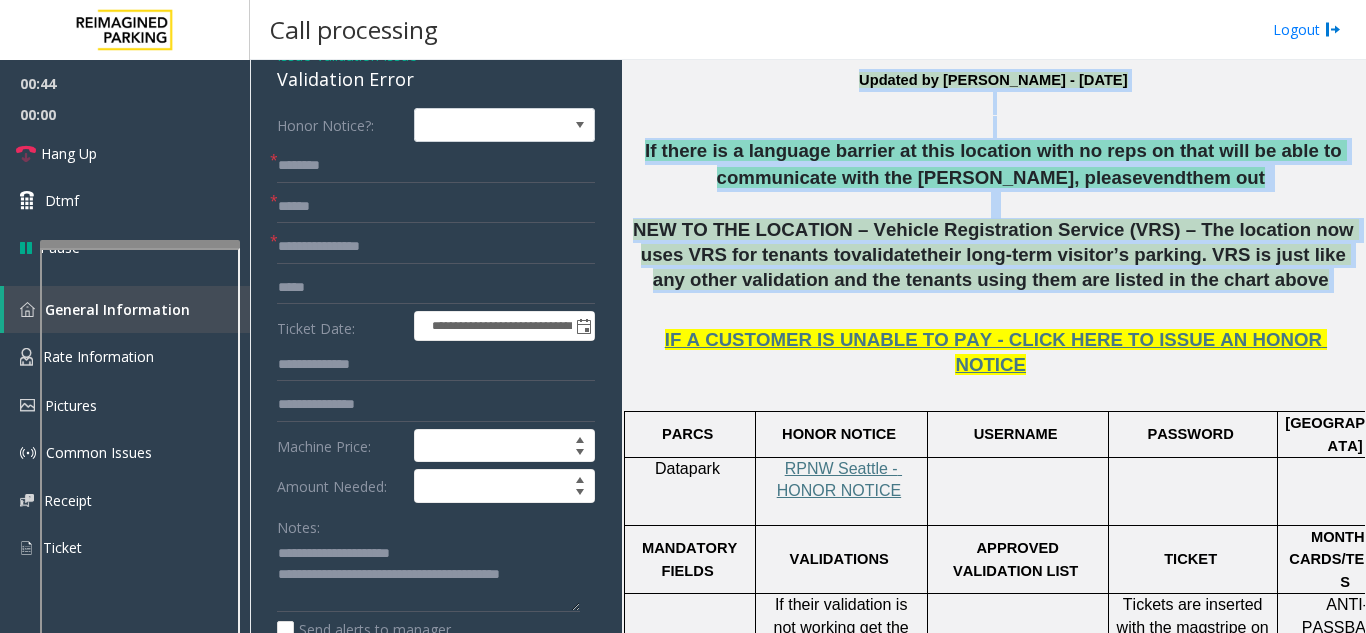 drag, startPoint x: 970, startPoint y: 191, endPoint x: 760, endPoint y: 62, distance: 246.4569 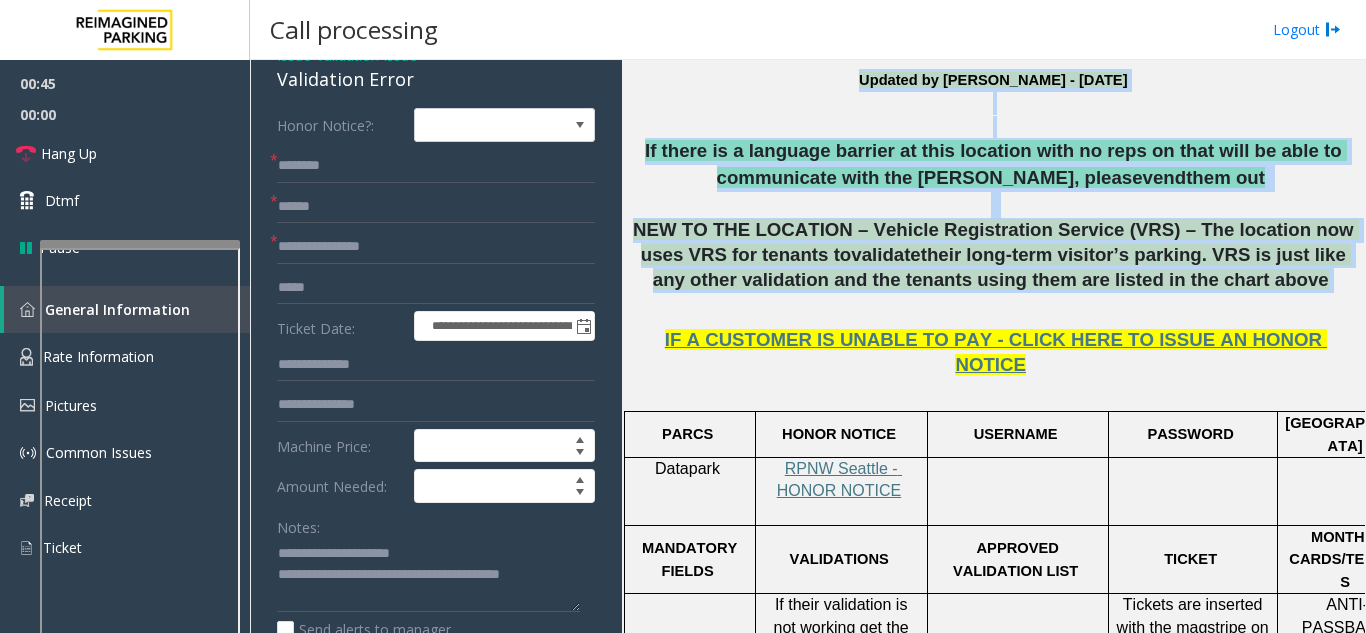 scroll, scrollTop: 587, scrollLeft: 0, axis: vertical 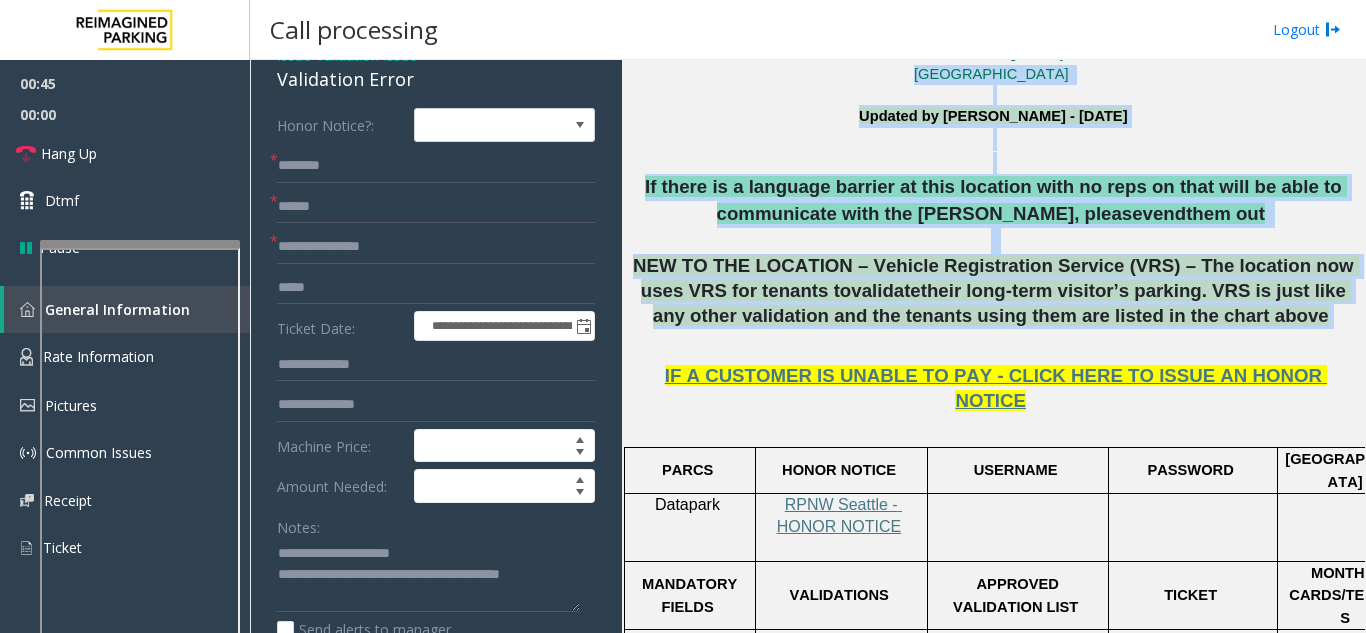 click on "If there is a language barrier at this location with no reps on that will be able to communicate with the parker, please" 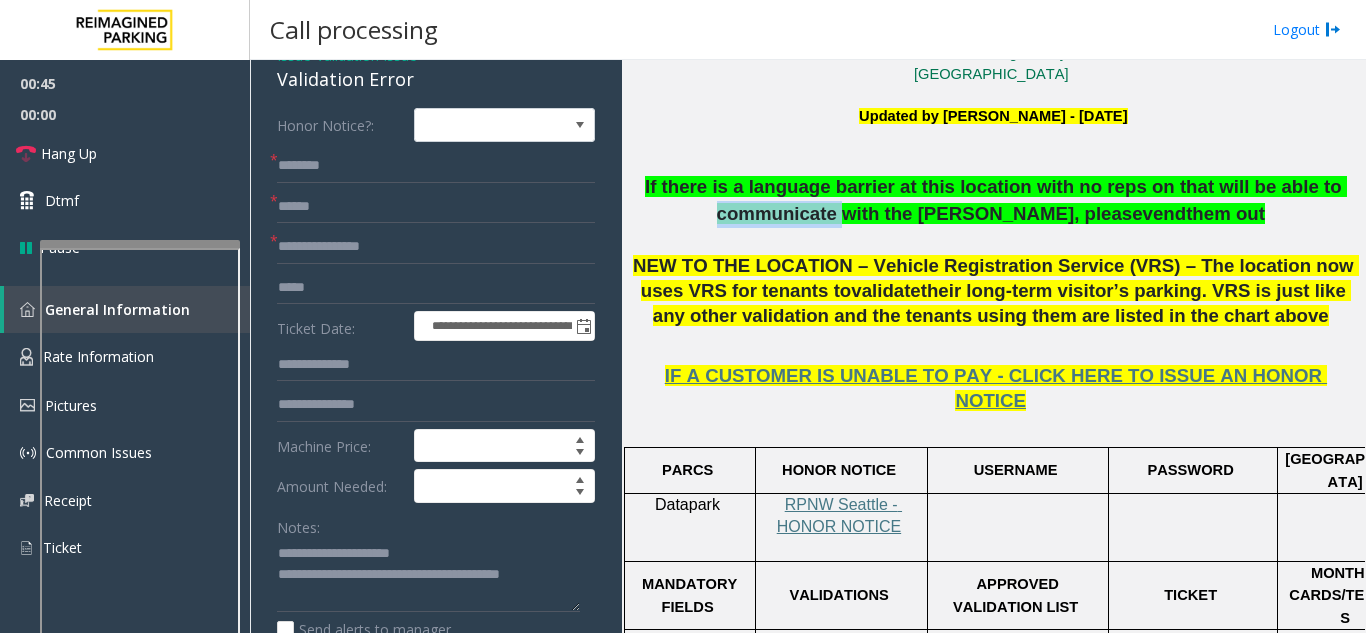 click on "If there is a language barrier at this location with no reps on that will be able to communicate with the parker, please" 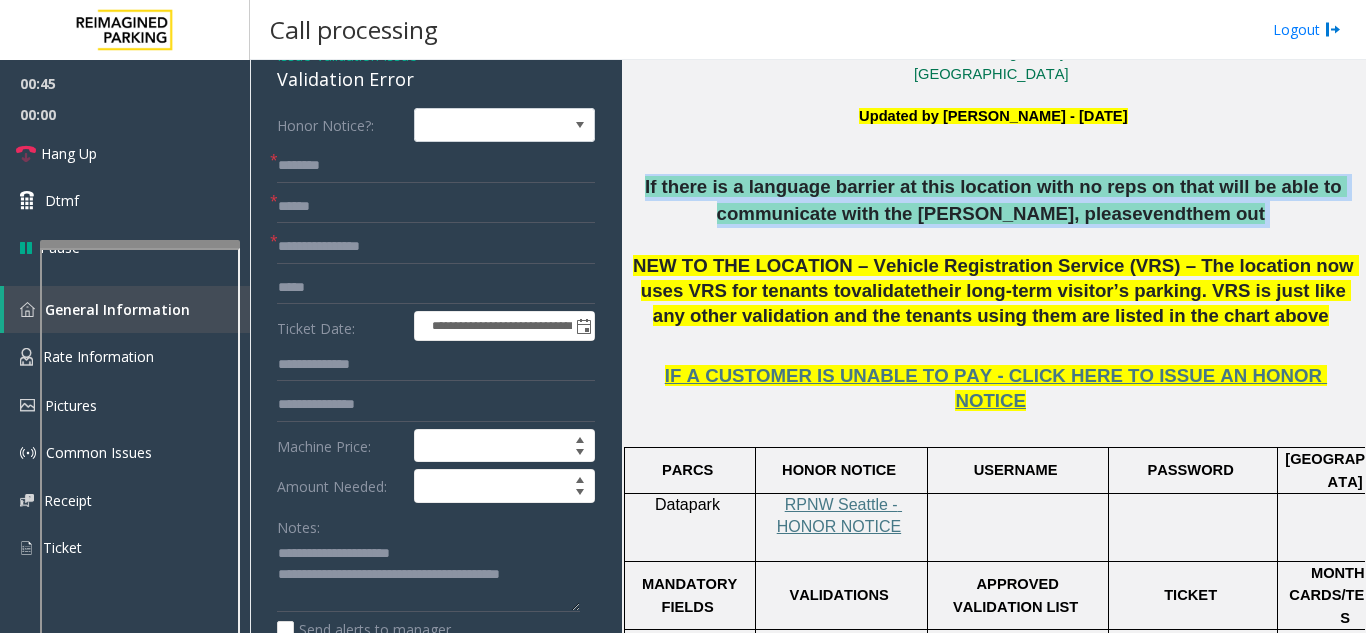 click on "If there is a language barrier at this location with no reps on that will be able to communicate with the parker, please" 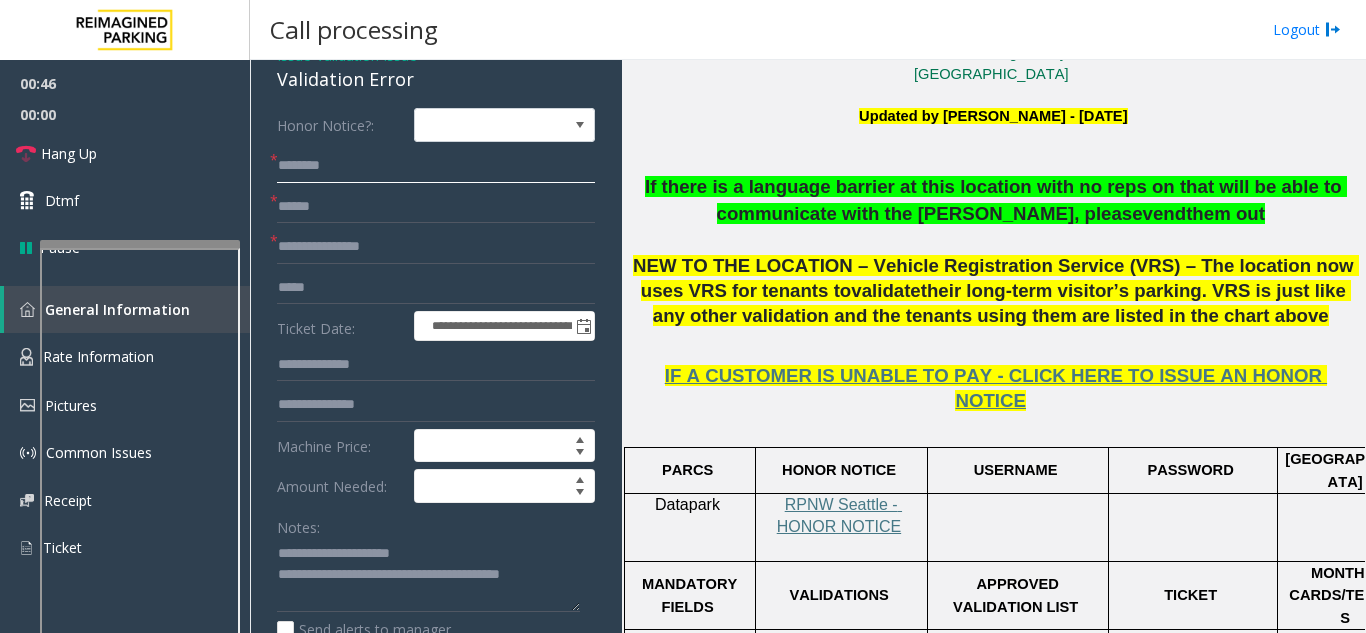 click 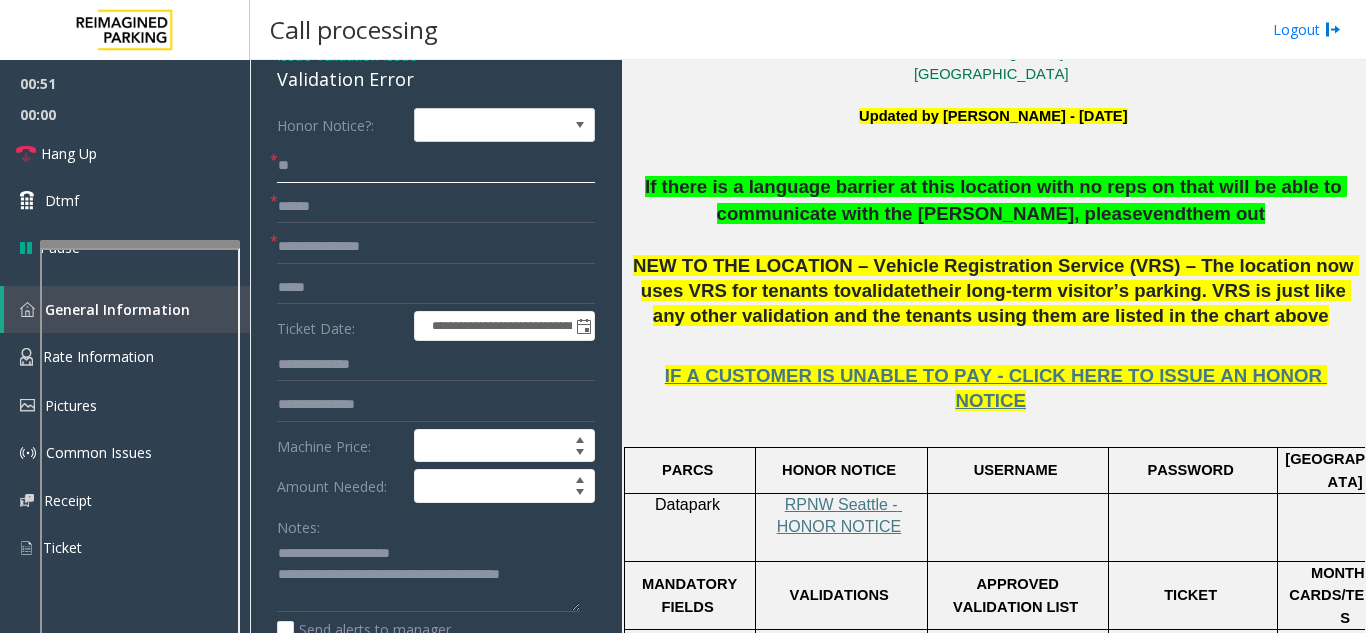 type on "*" 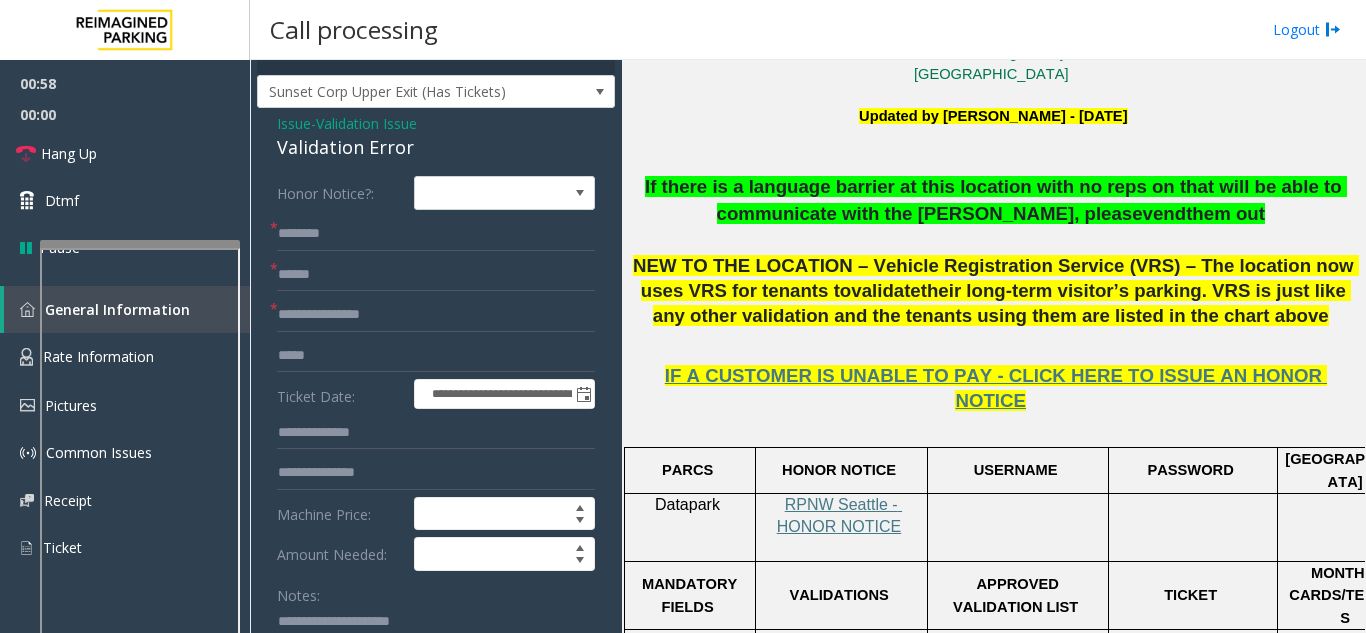 scroll, scrollTop: 0, scrollLeft: 0, axis: both 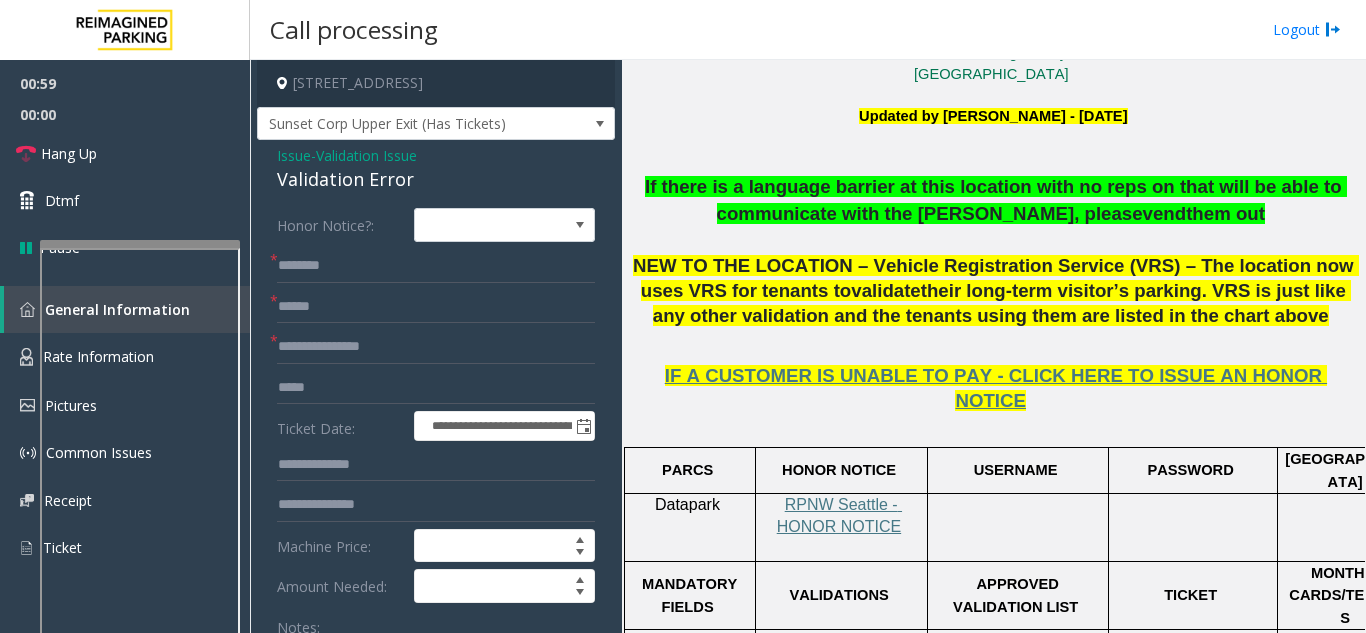 drag, startPoint x: 297, startPoint y: 176, endPoint x: 276, endPoint y: 262, distance: 88.52683 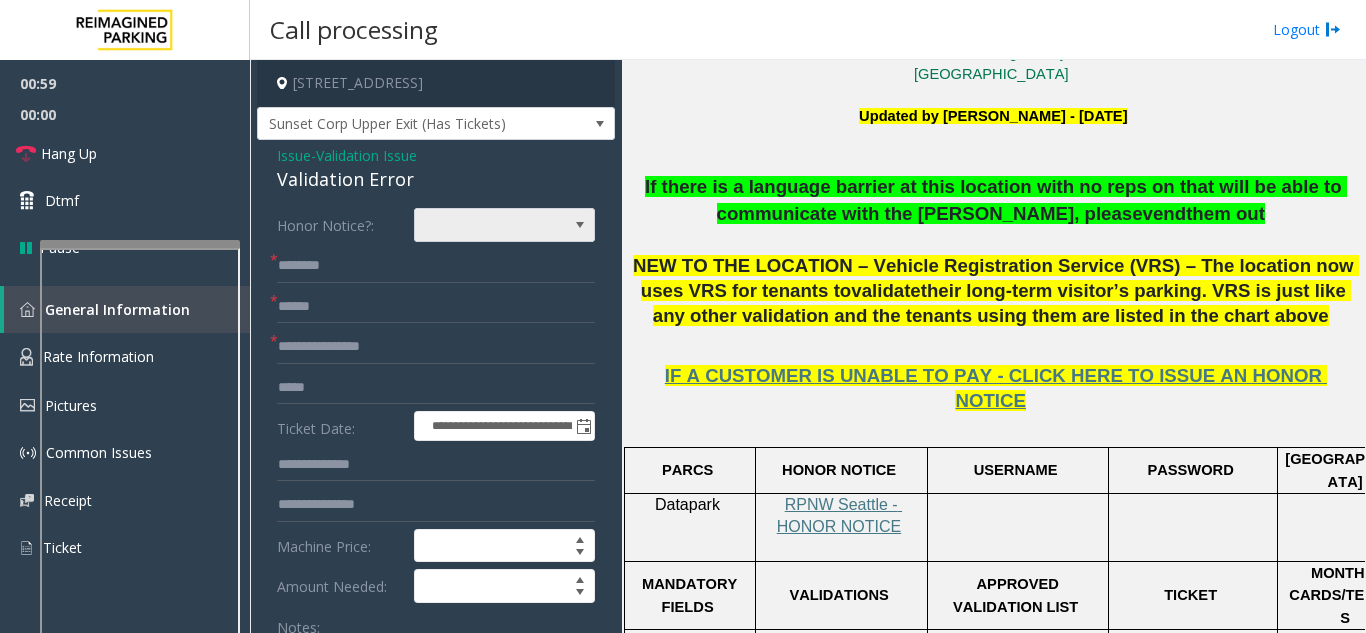 click at bounding box center (486, 225) 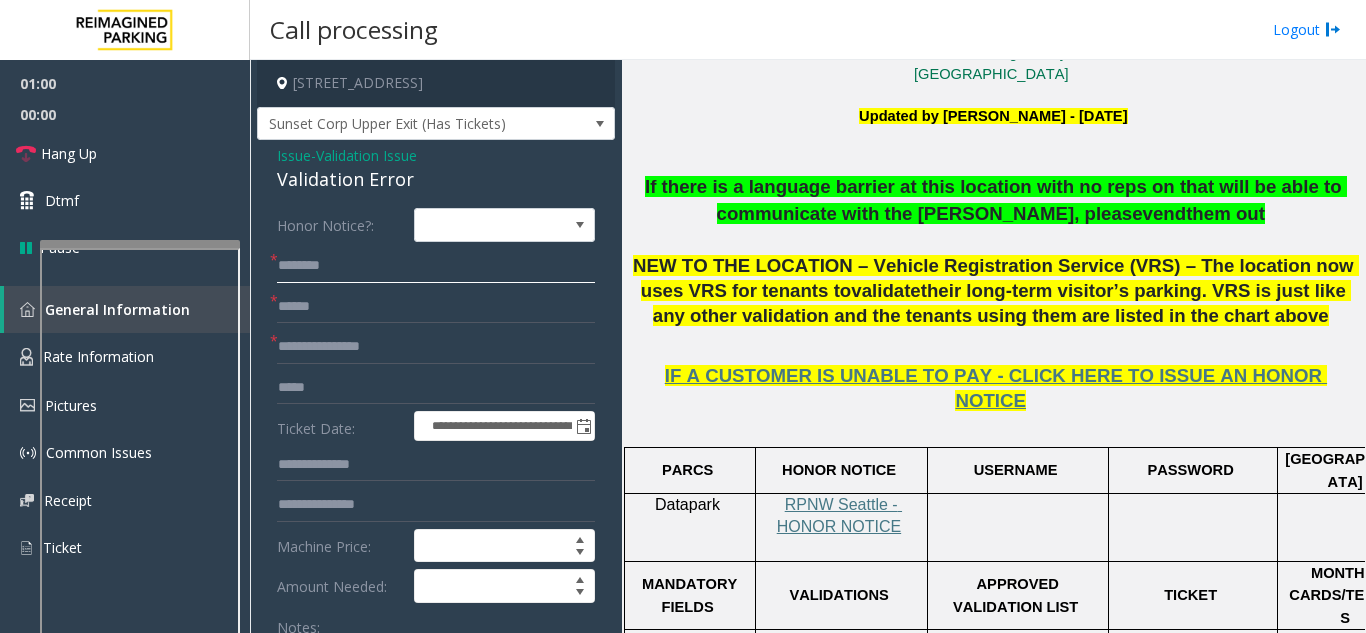 click on "*******" 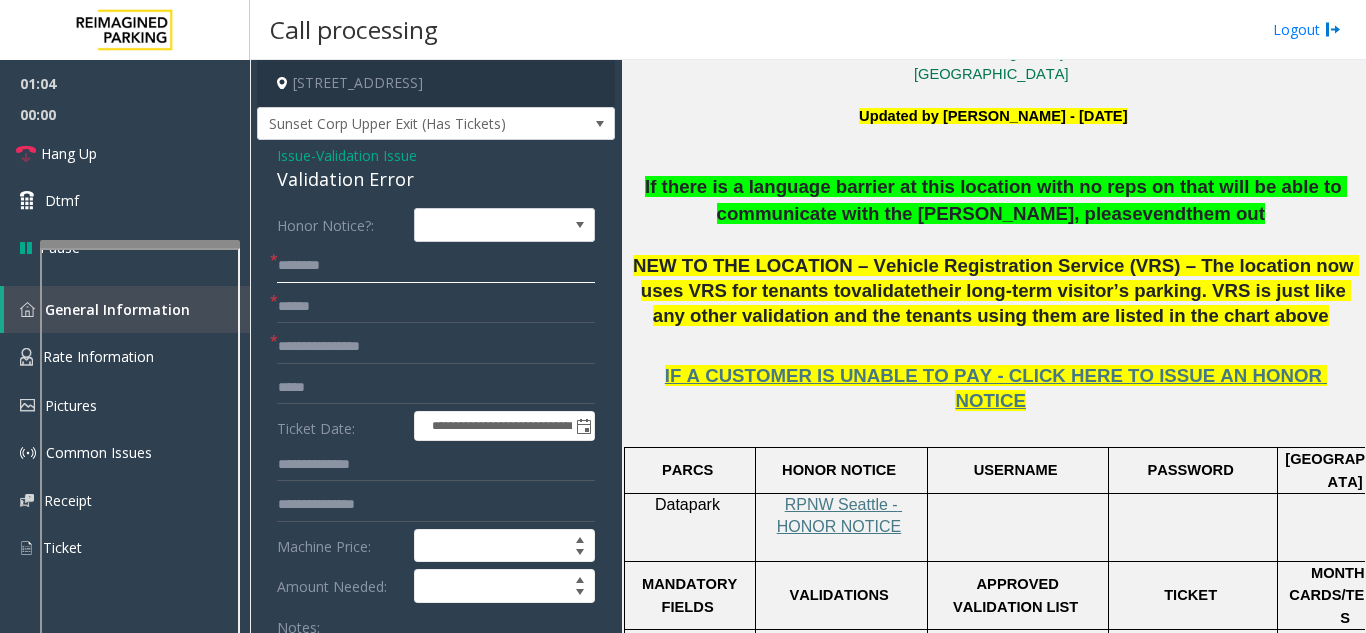 click on "*******" 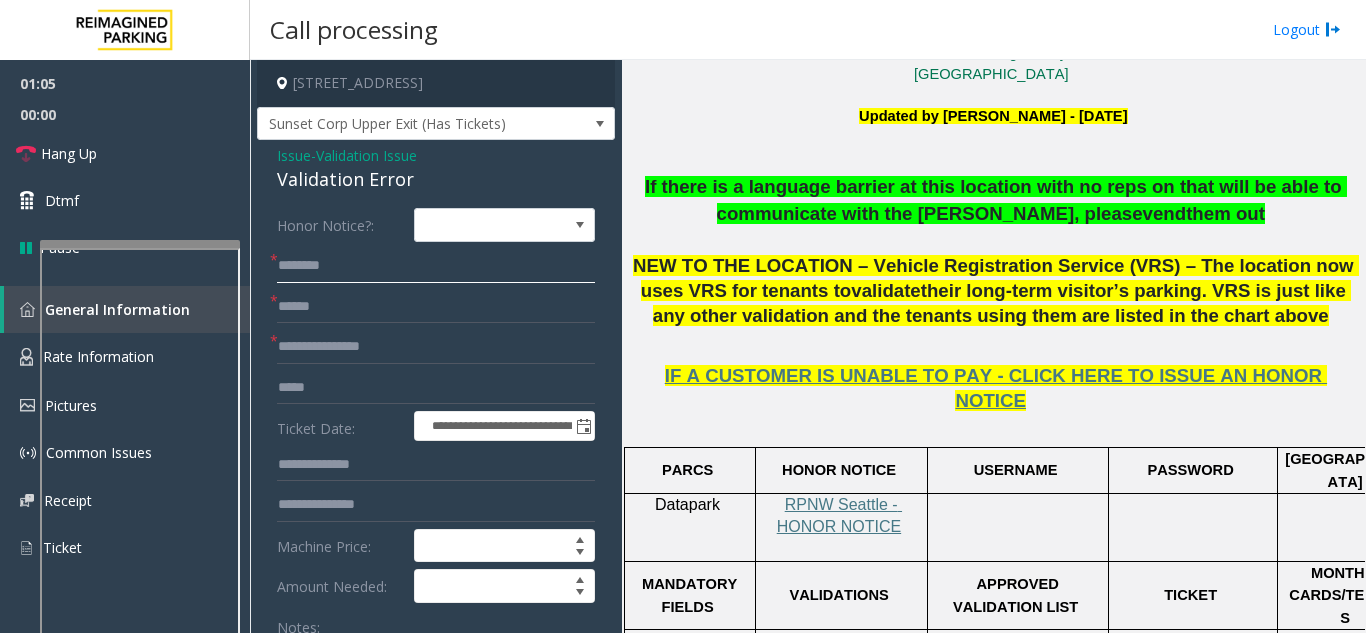 type on "*******" 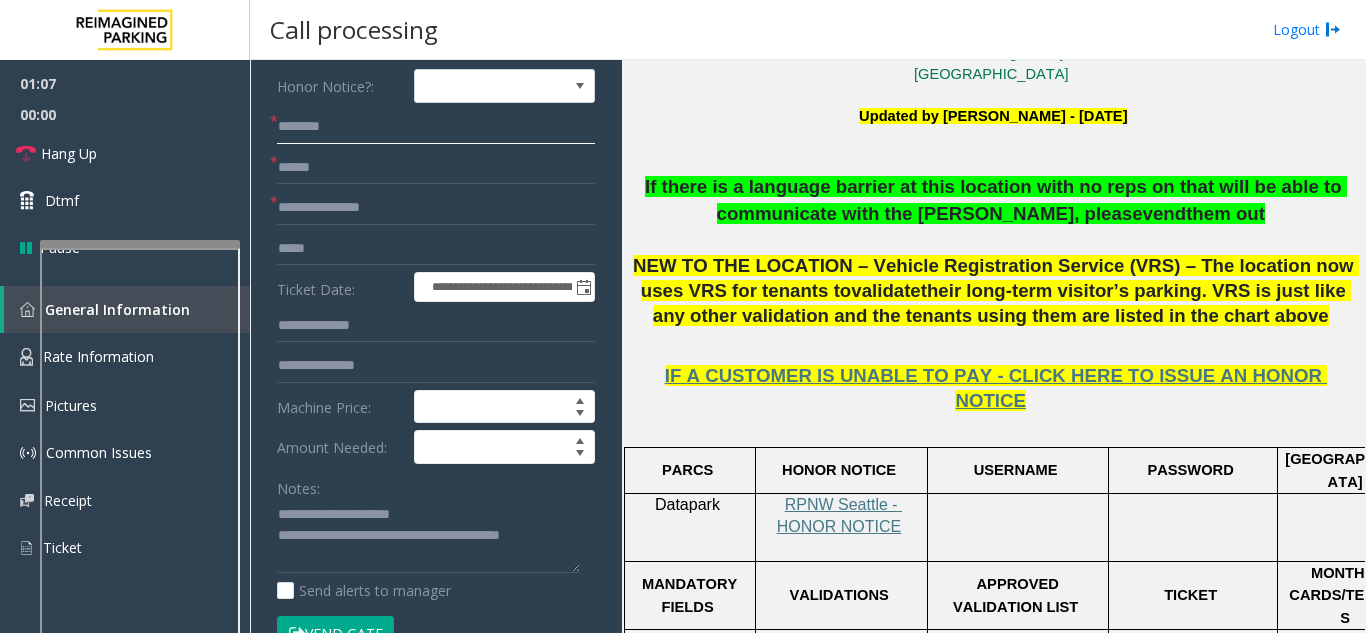 scroll, scrollTop: 300, scrollLeft: 0, axis: vertical 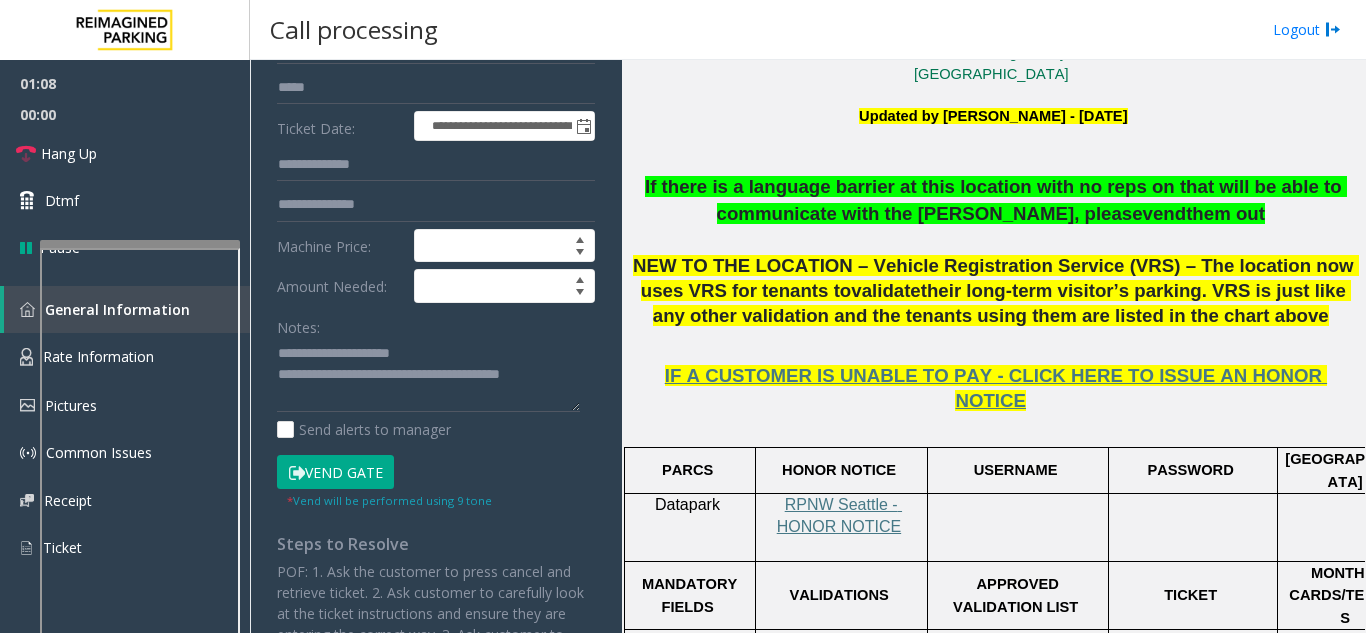 click on "Vend Gate" 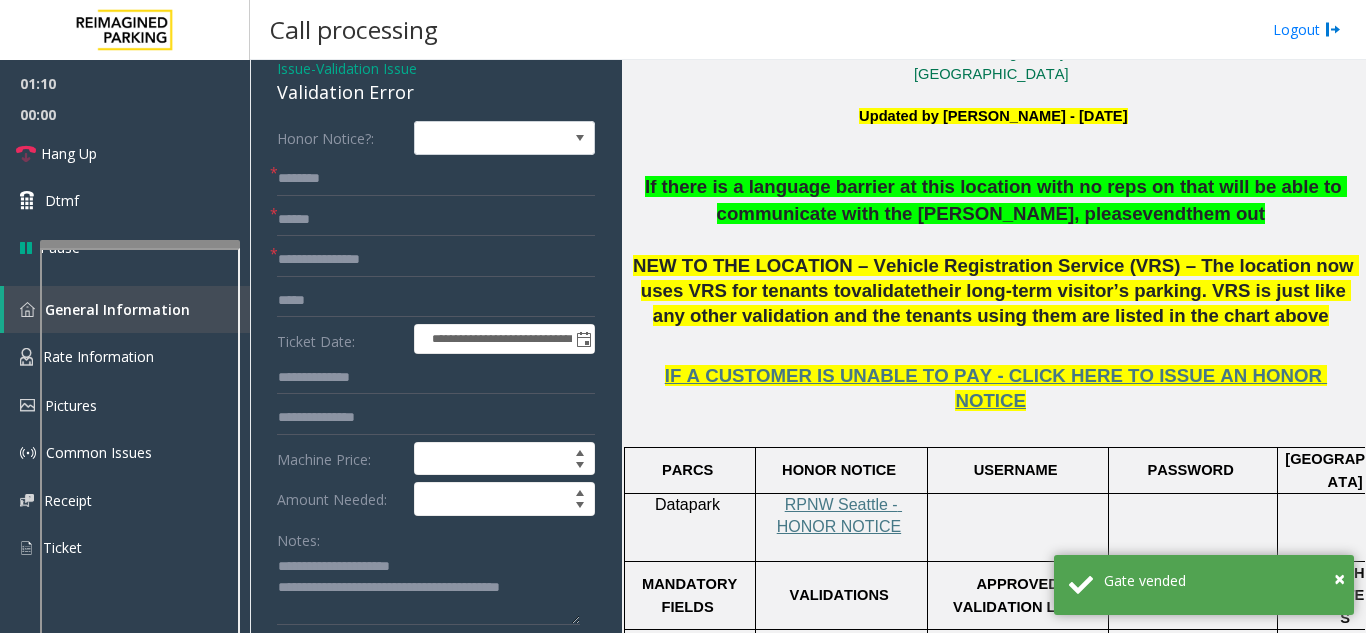 scroll, scrollTop: 0, scrollLeft: 0, axis: both 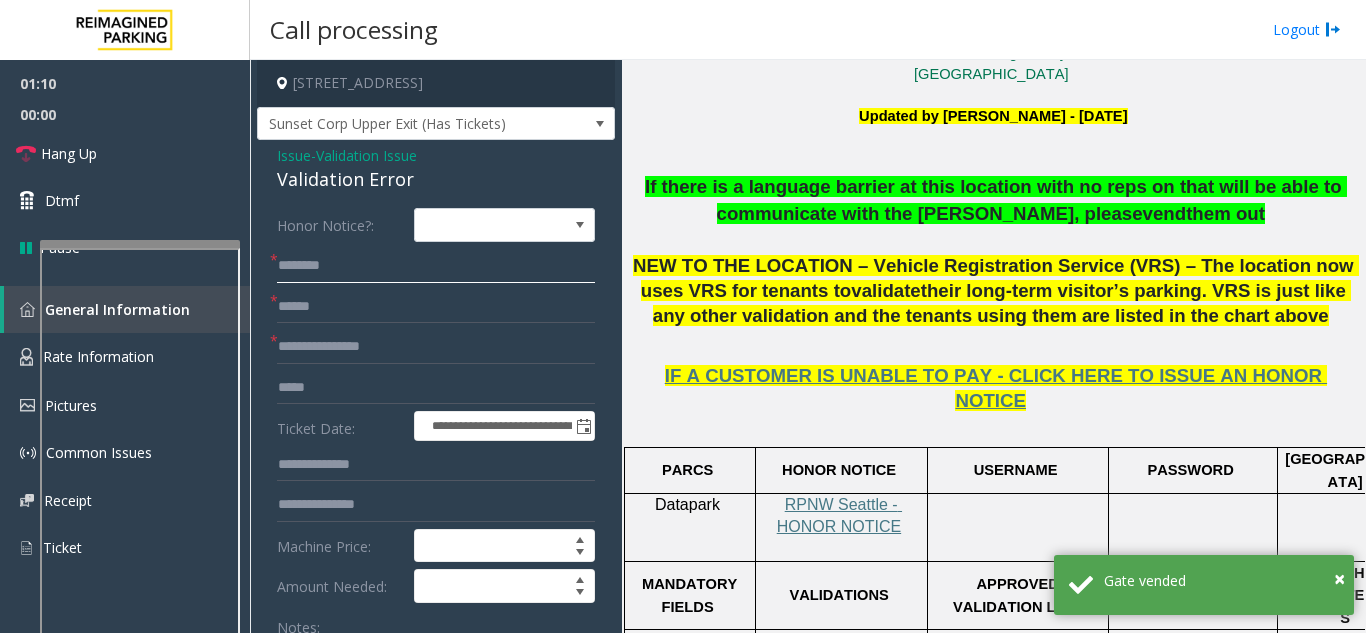 click on "*******" 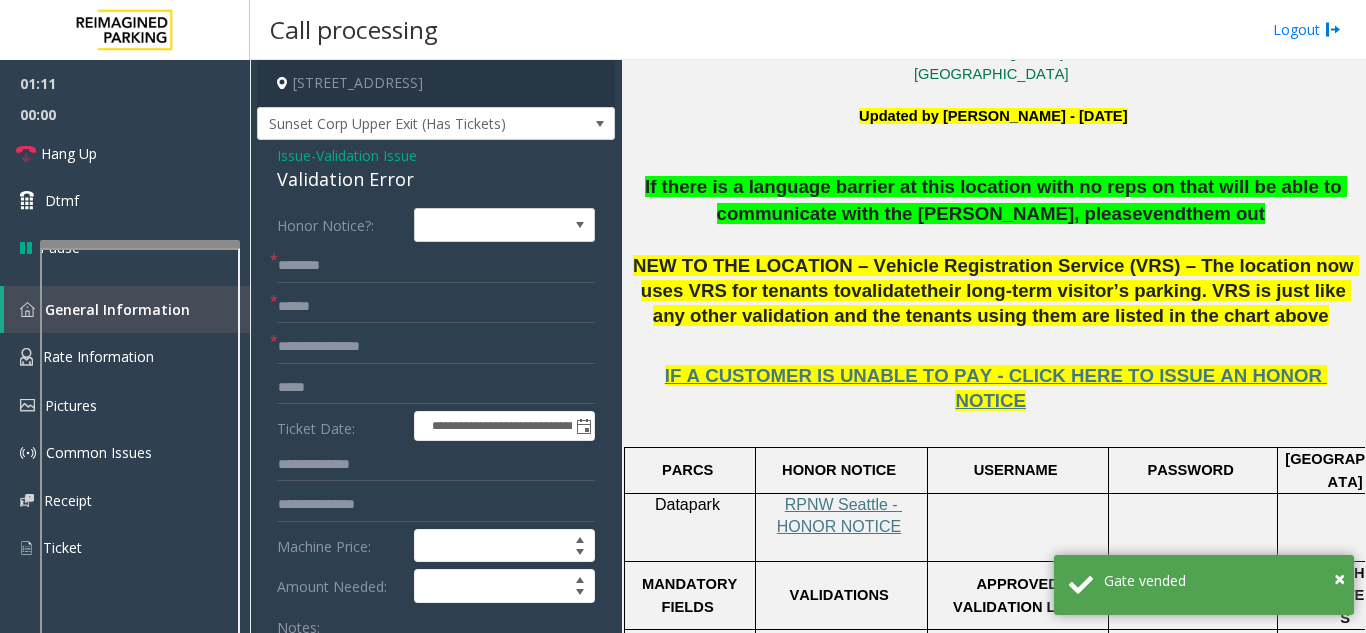 click on "**********" 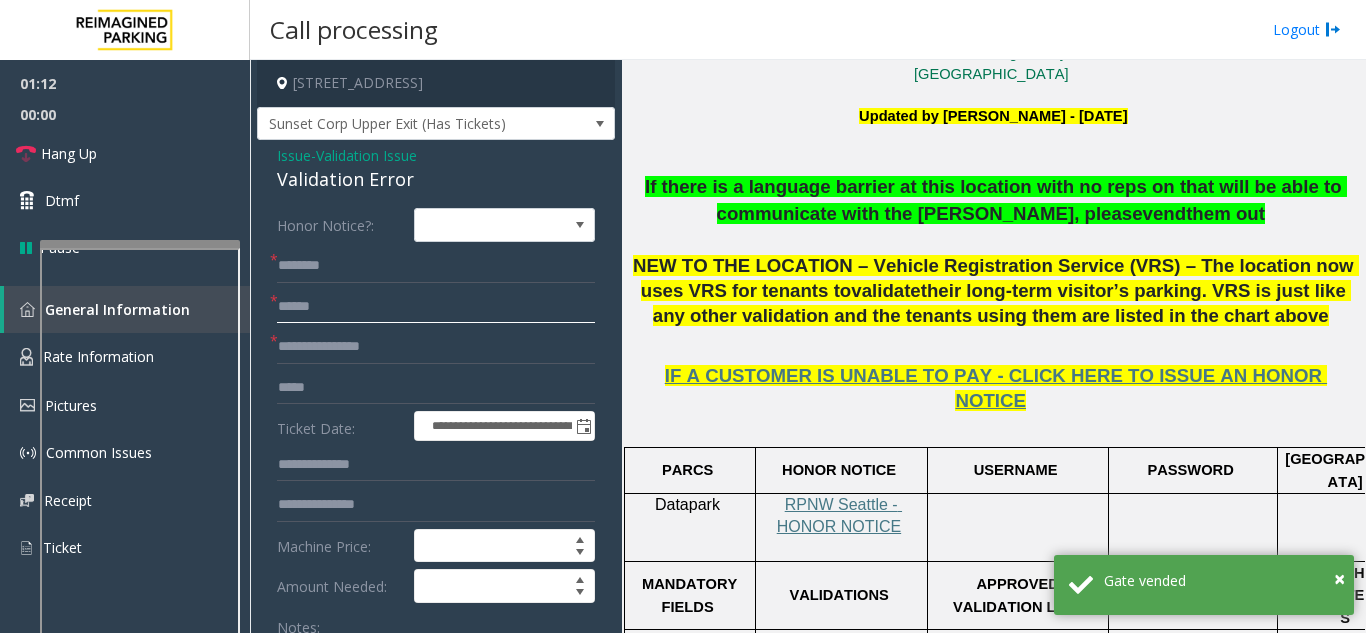 click on "******" 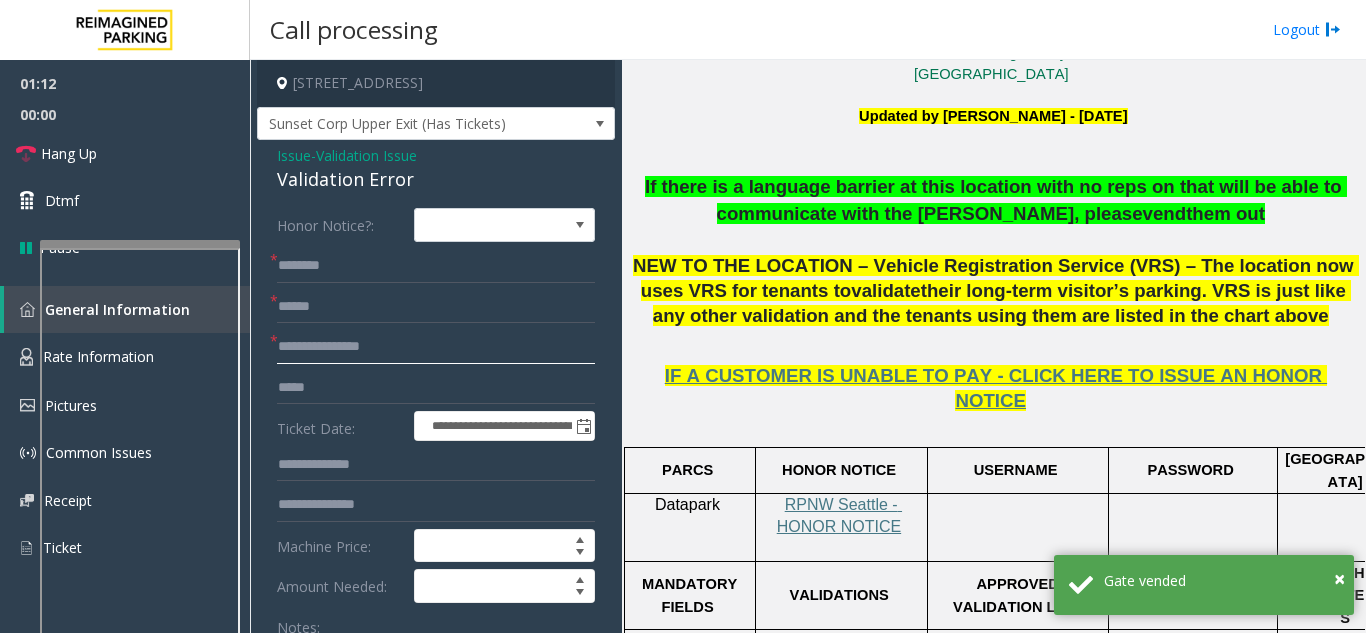 click on "**********" 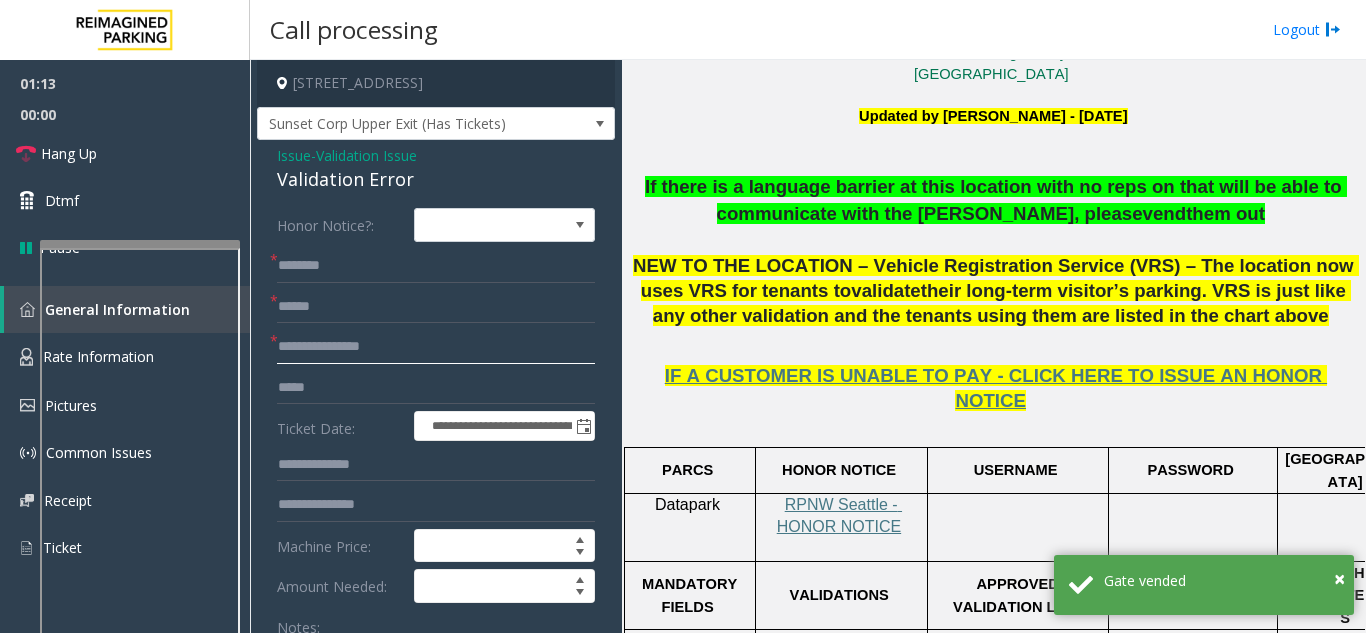 click on "**********" 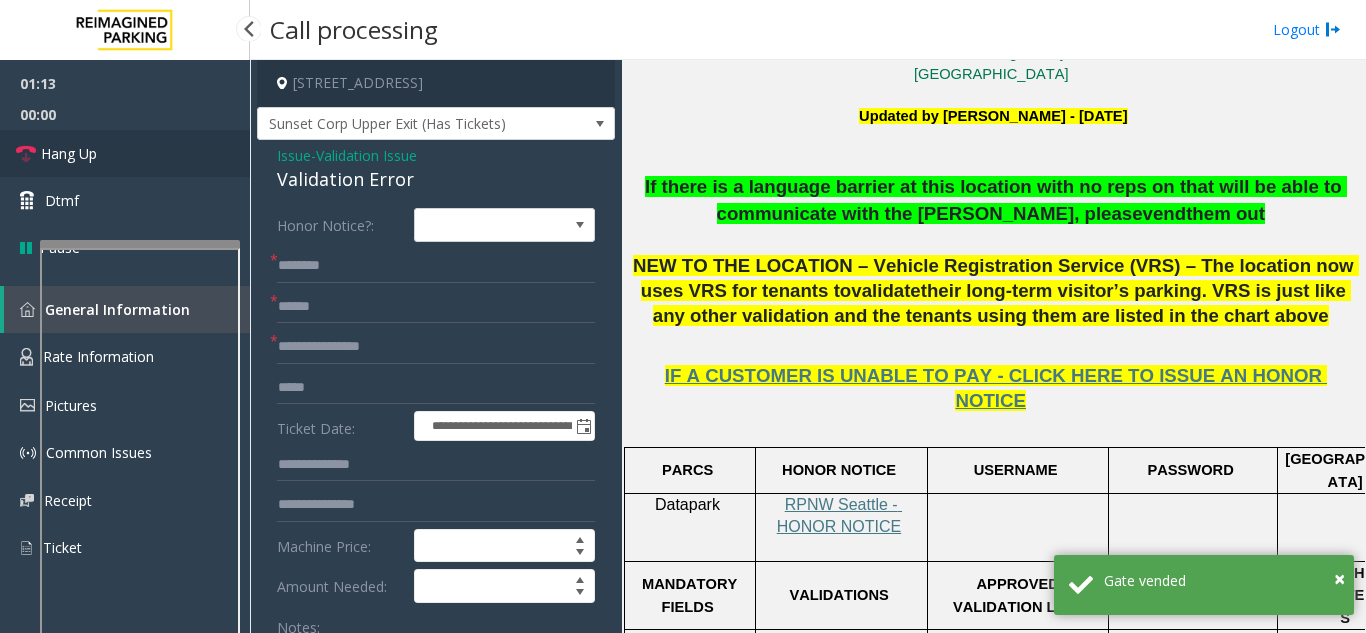 click on "Hang Up" at bounding box center [69, 153] 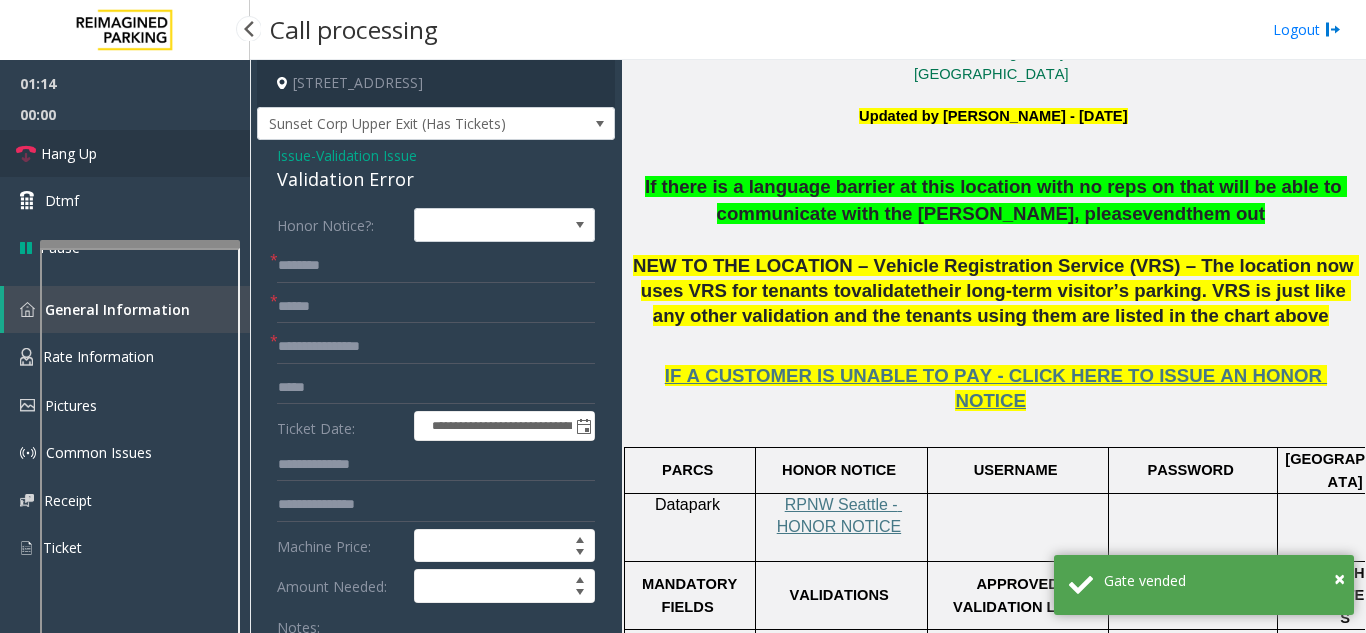 click on "Hang Up" at bounding box center (69, 153) 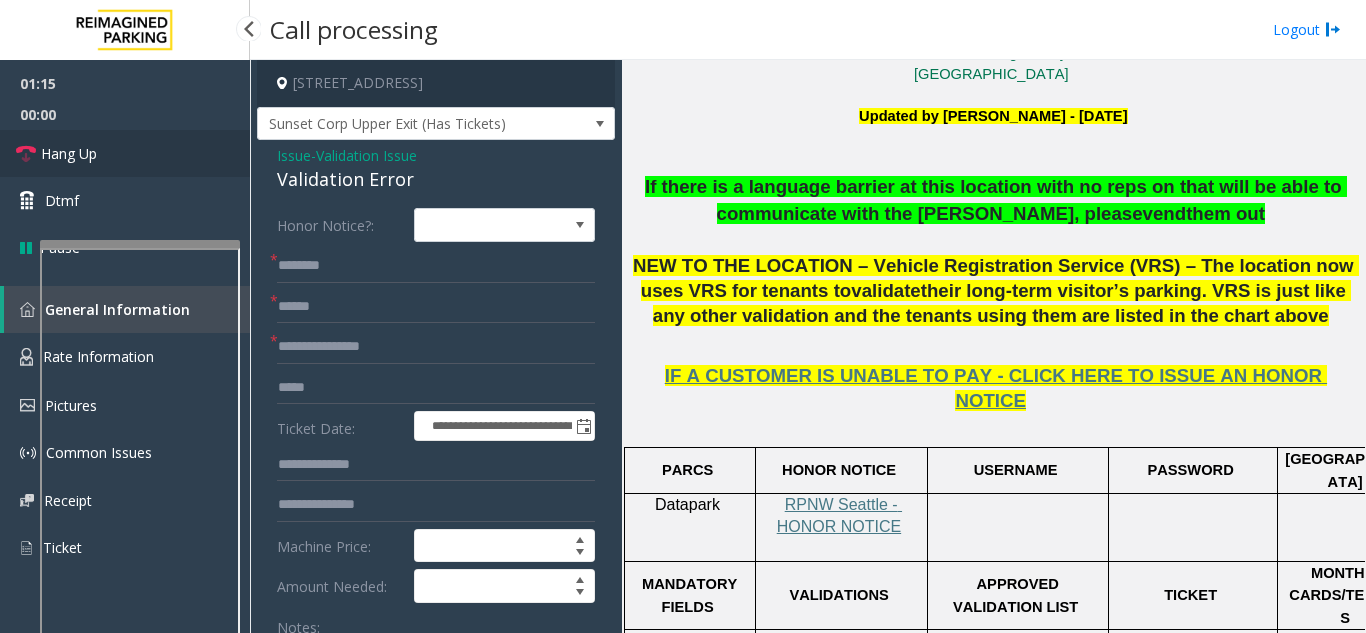 click on "Hang Up" at bounding box center (69, 153) 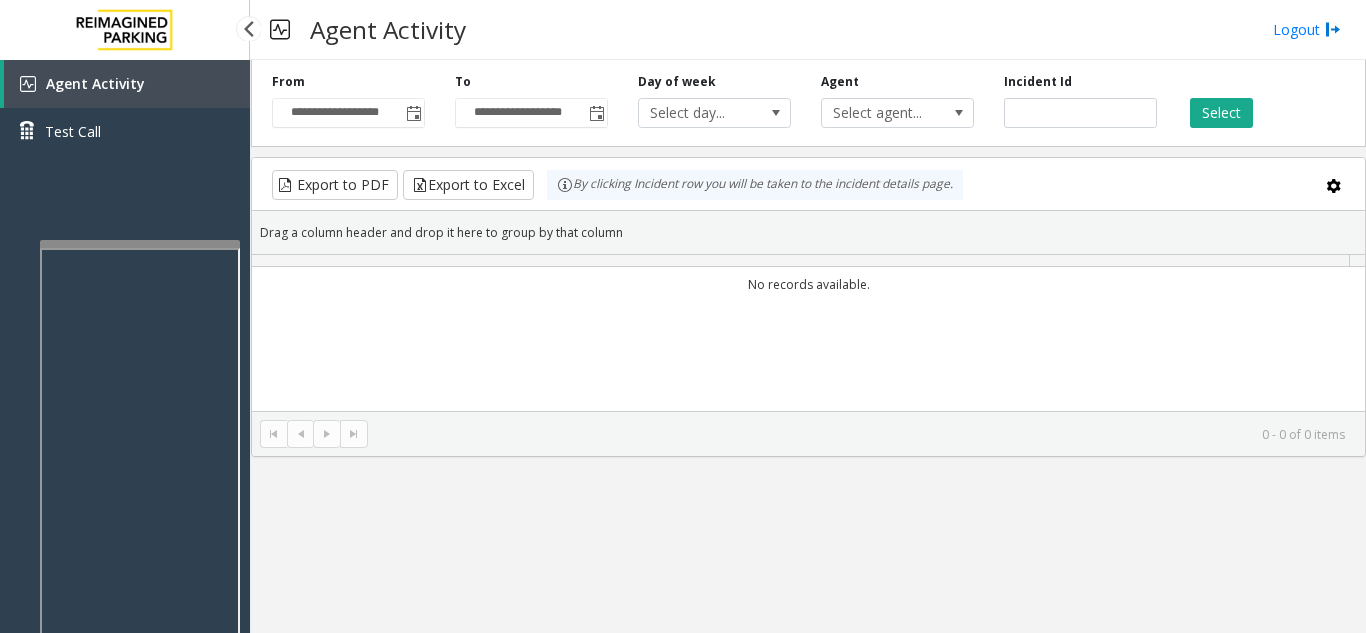 click on "Test Call" at bounding box center (125, 131) 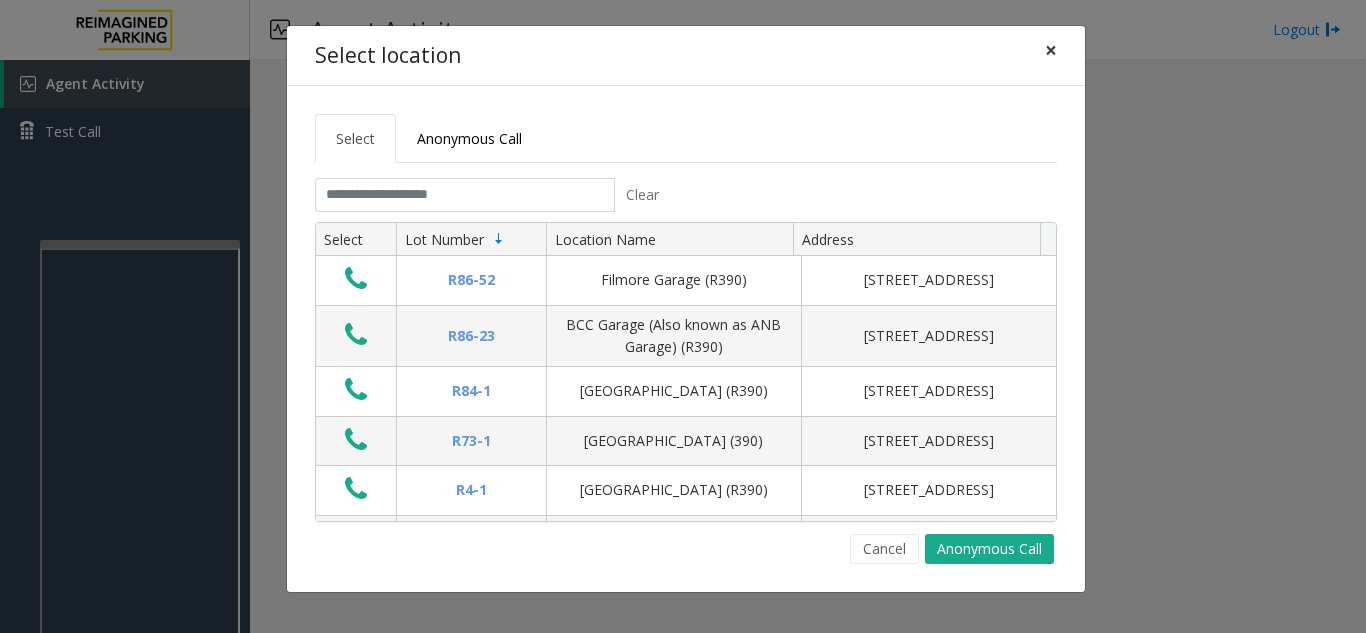 click on "×" 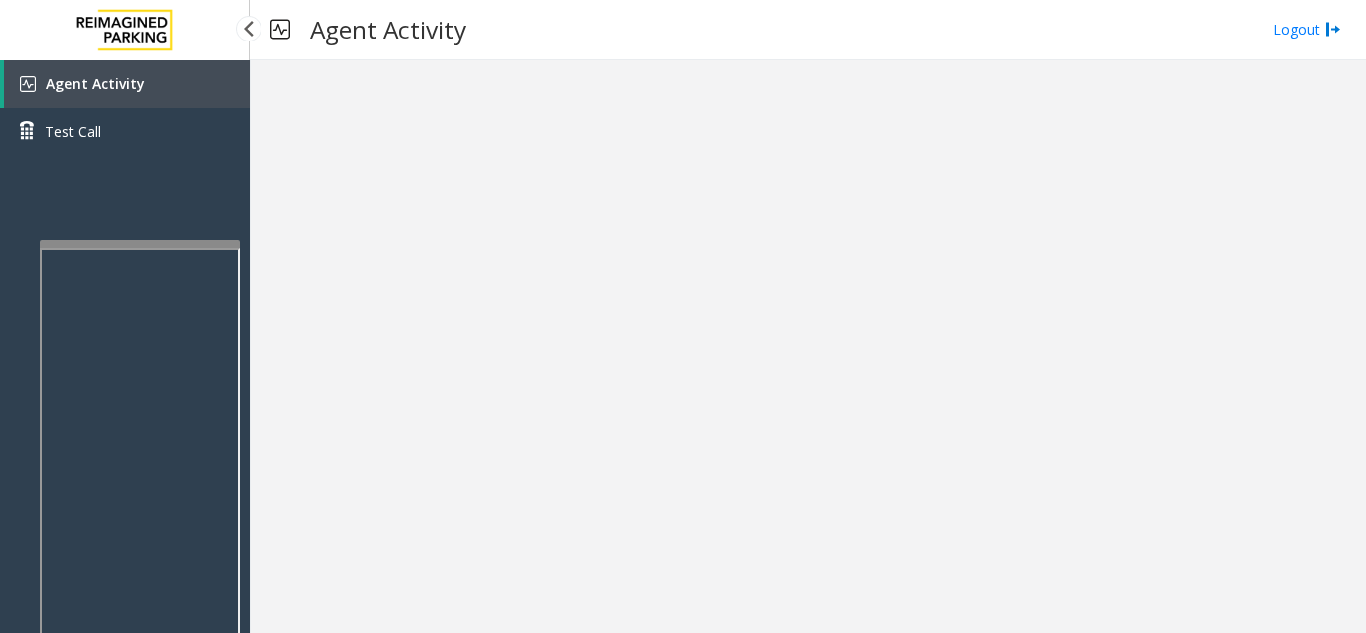 click on "Agent Activity" at bounding box center (127, 84) 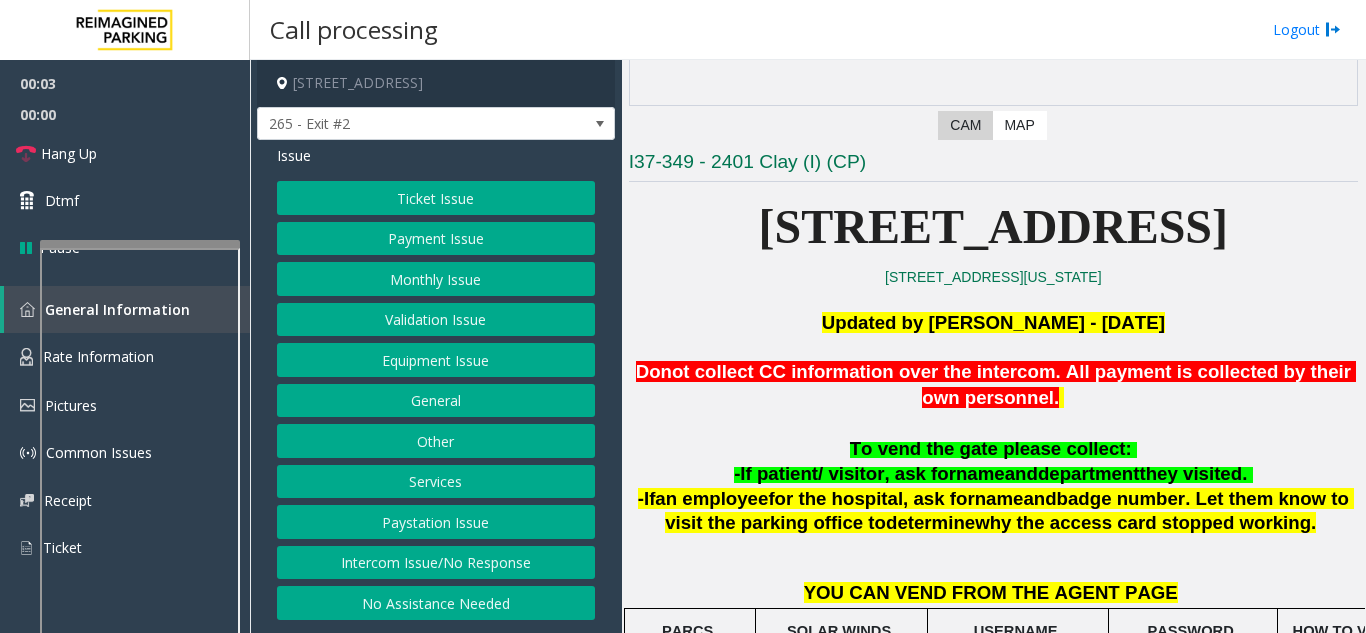 scroll, scrollTop: 500, scrollLeft: 0, axis: vertical 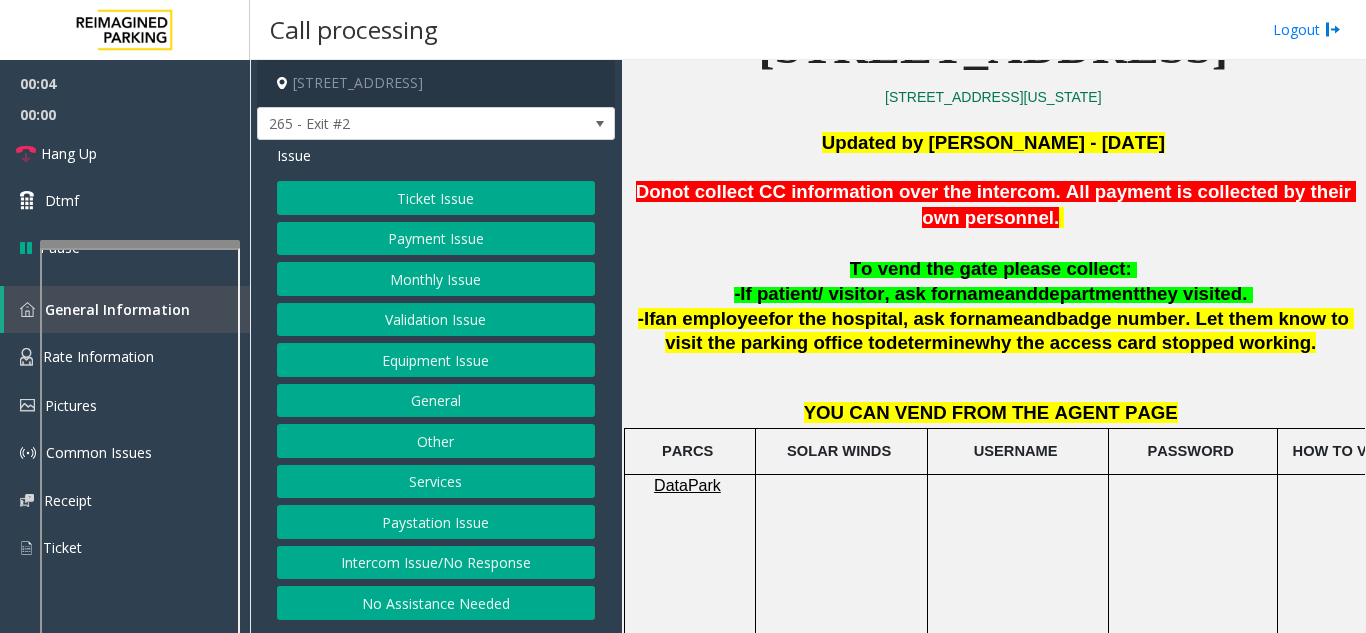 click on "Donot collect CC information over the intercom. All payment is collected by their own personnel." 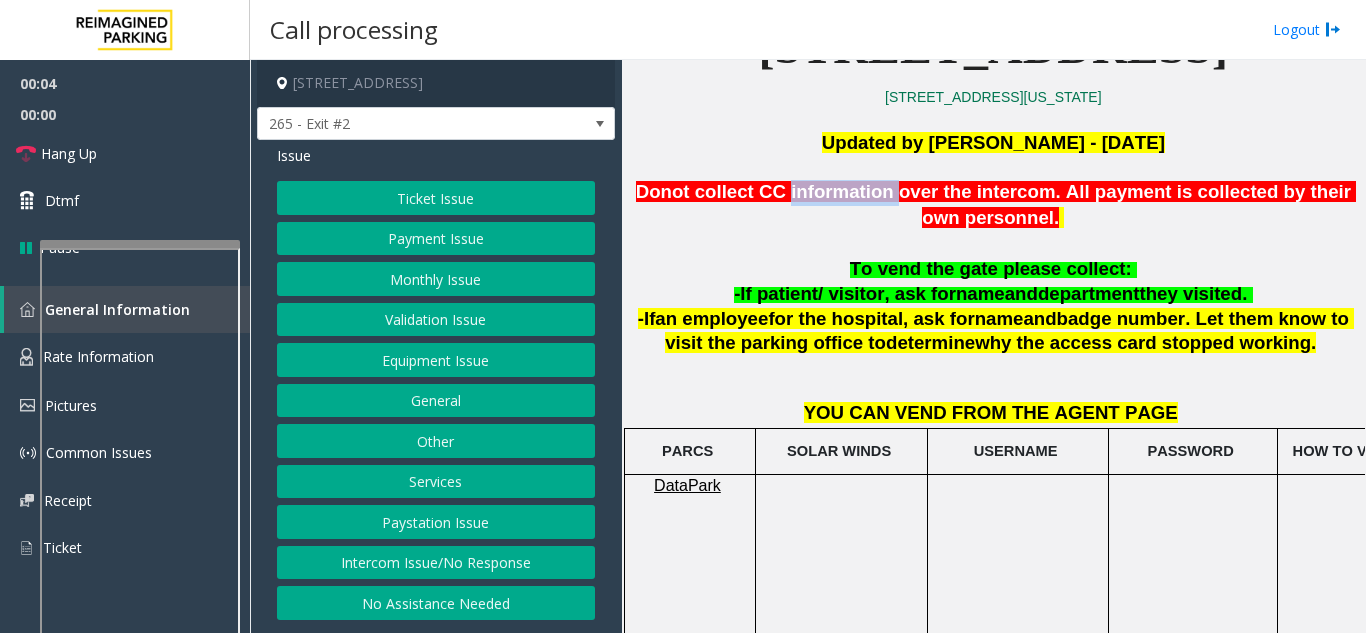 click on "Donot collect CC information over the intercom. All payment is collected by their own personnel." 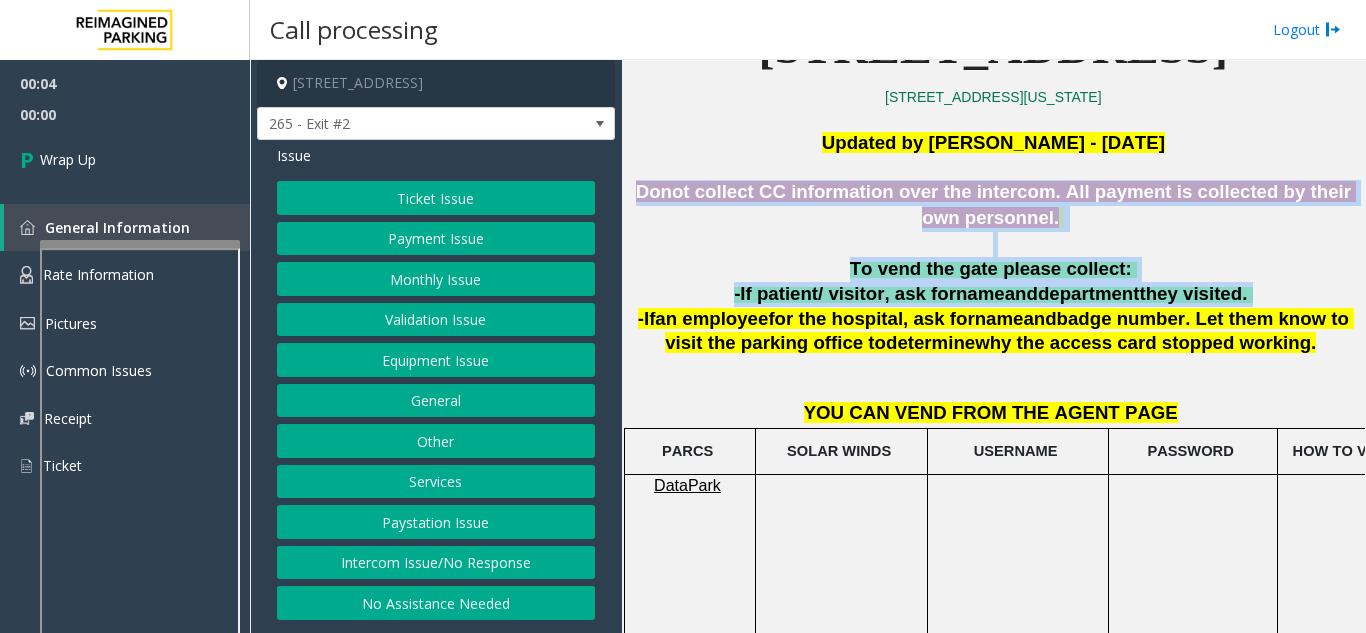 drag, startPoint x: 799, startPoint y: 184, endPoint x: 970, endPoint y: 300, distance: 206.63252 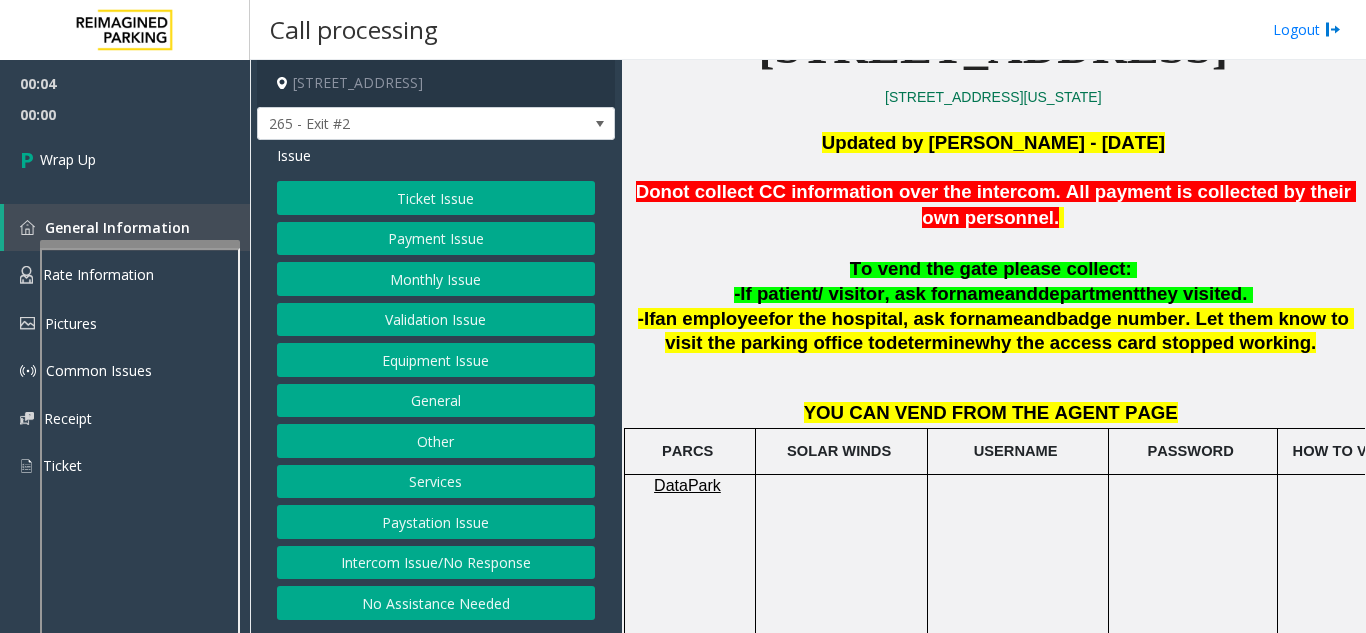 click on "Intercom Issue/No Response" 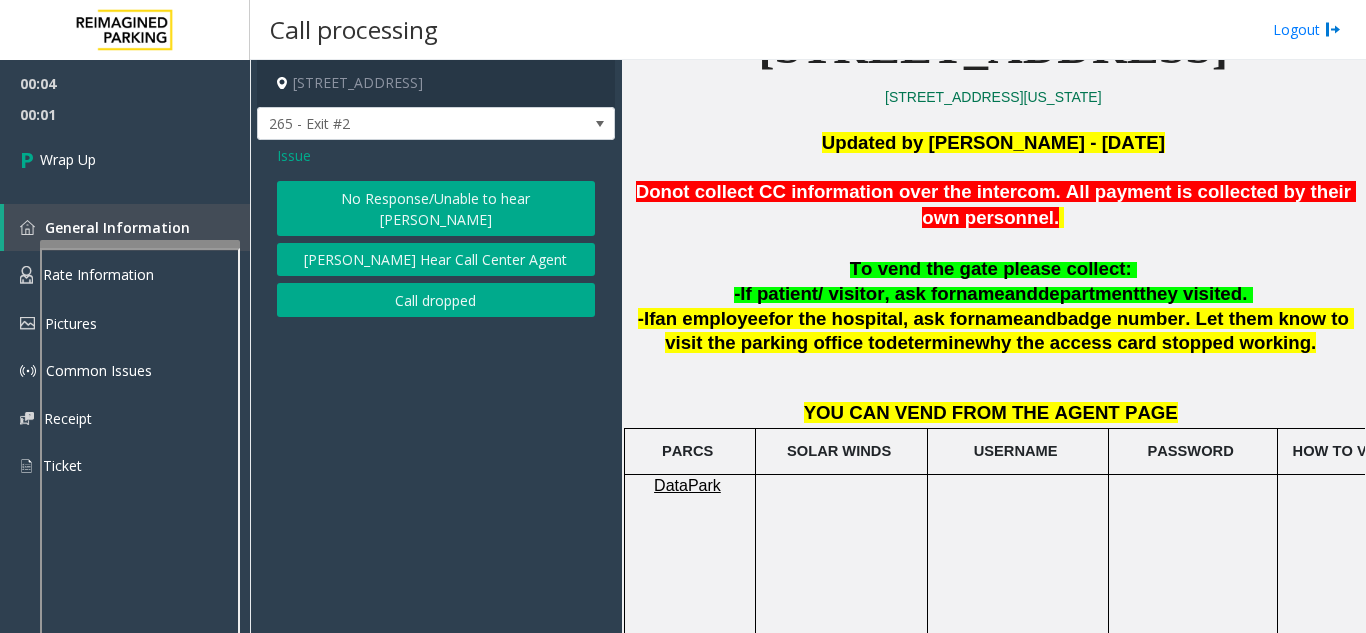 click on "Call dropped" 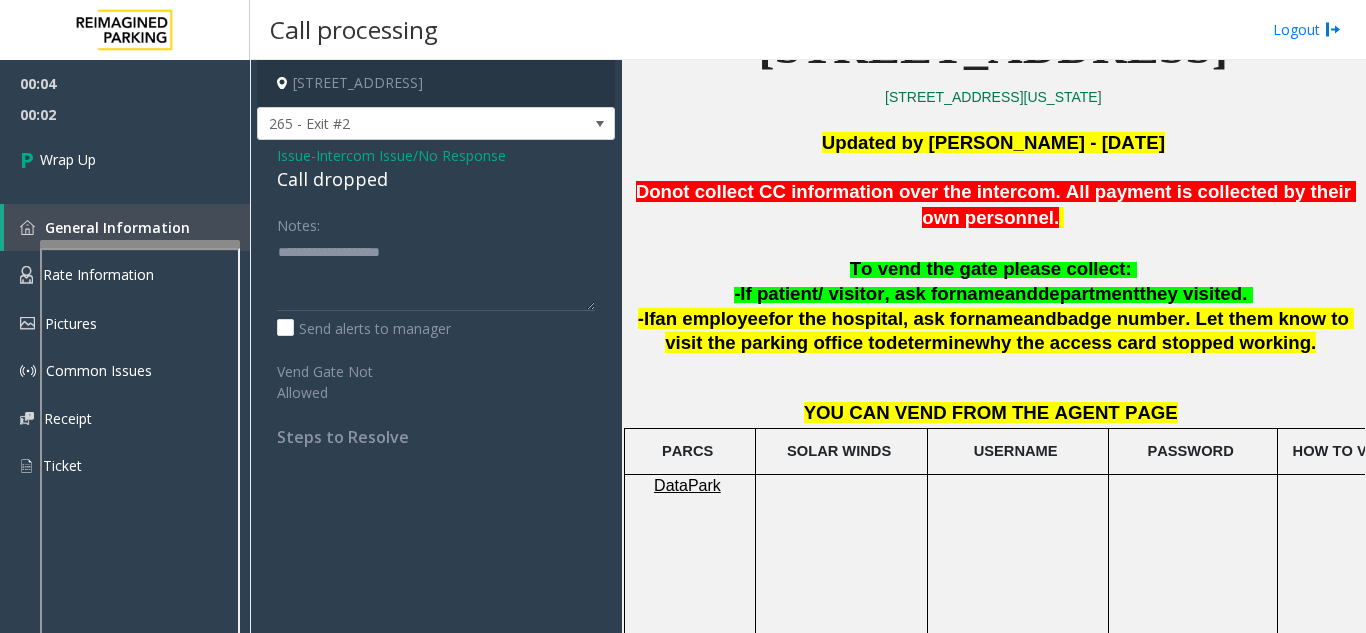 click on "Call dropped" 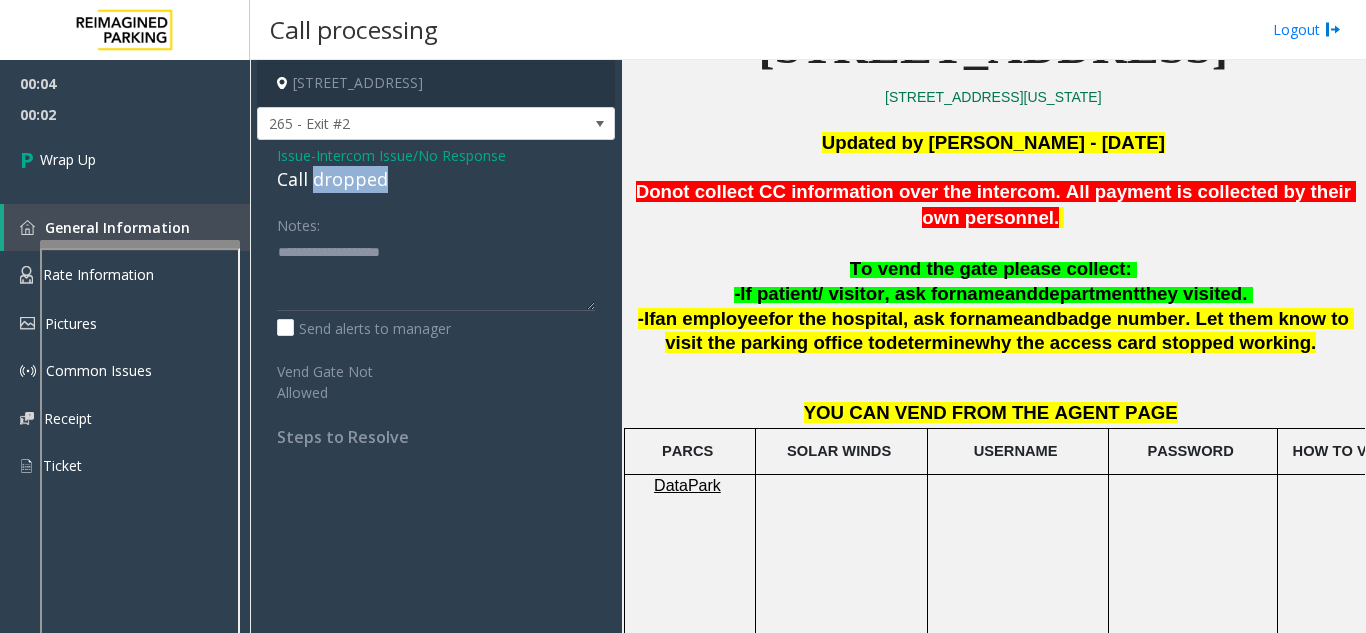click on "Call dropped" 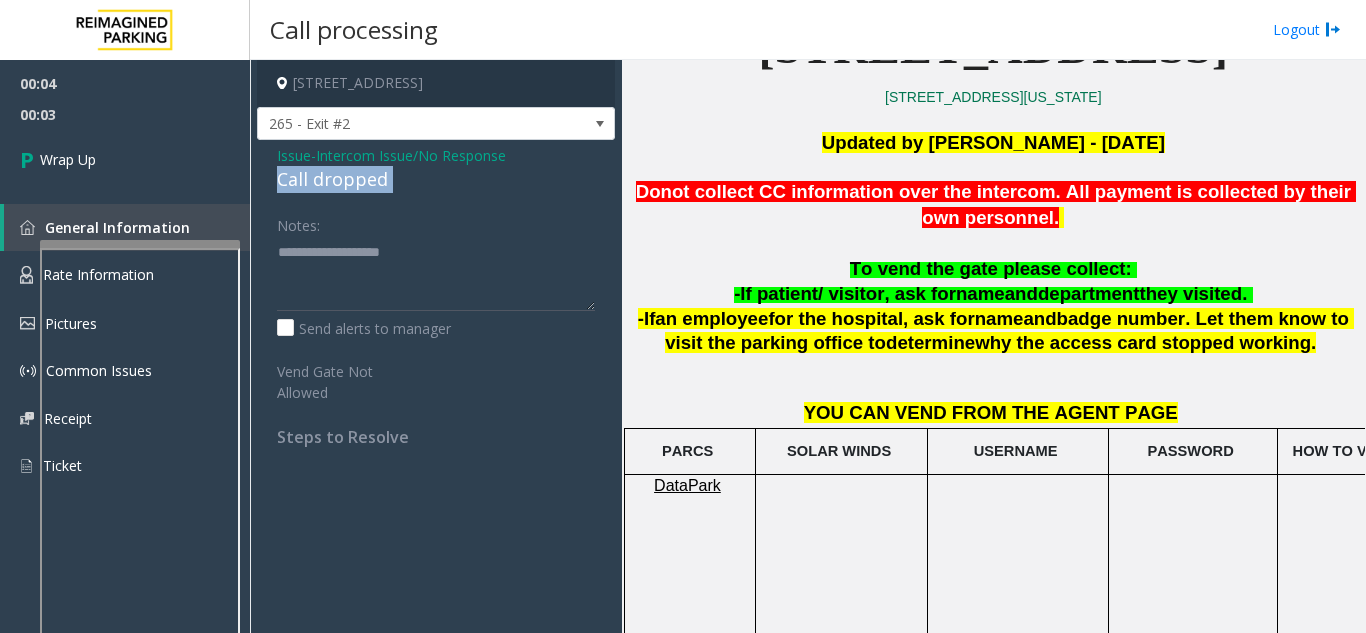 click on "Call dropped" 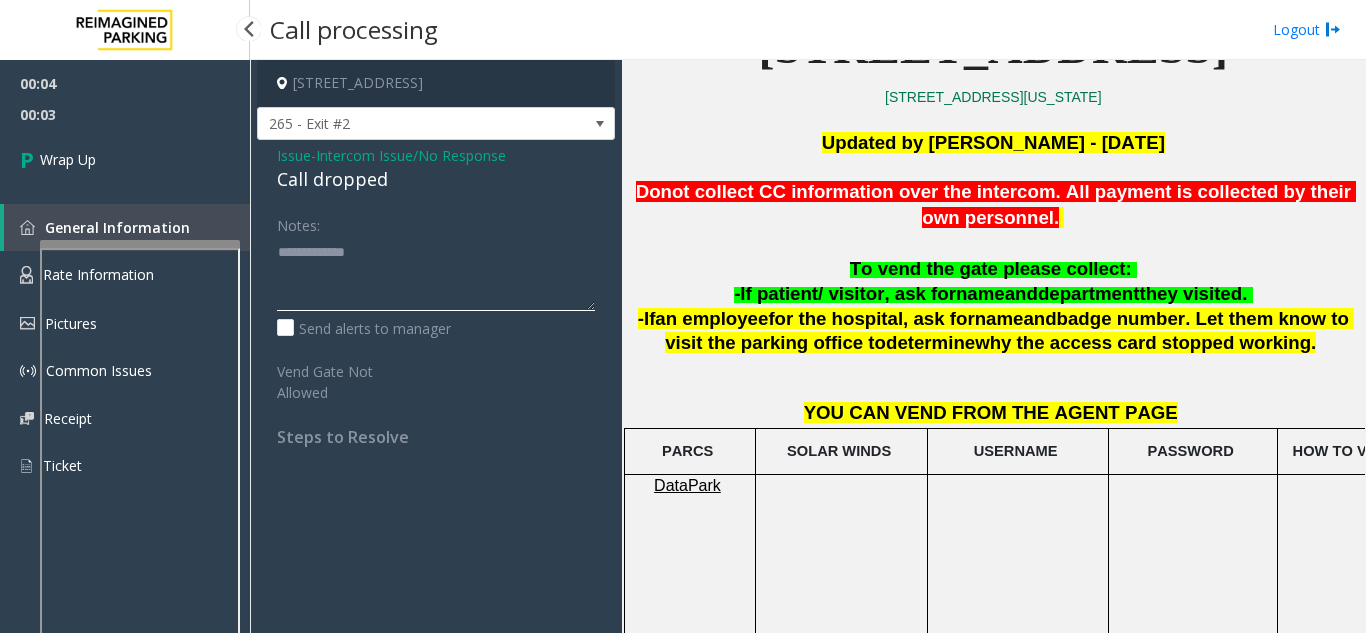 type on "**********" 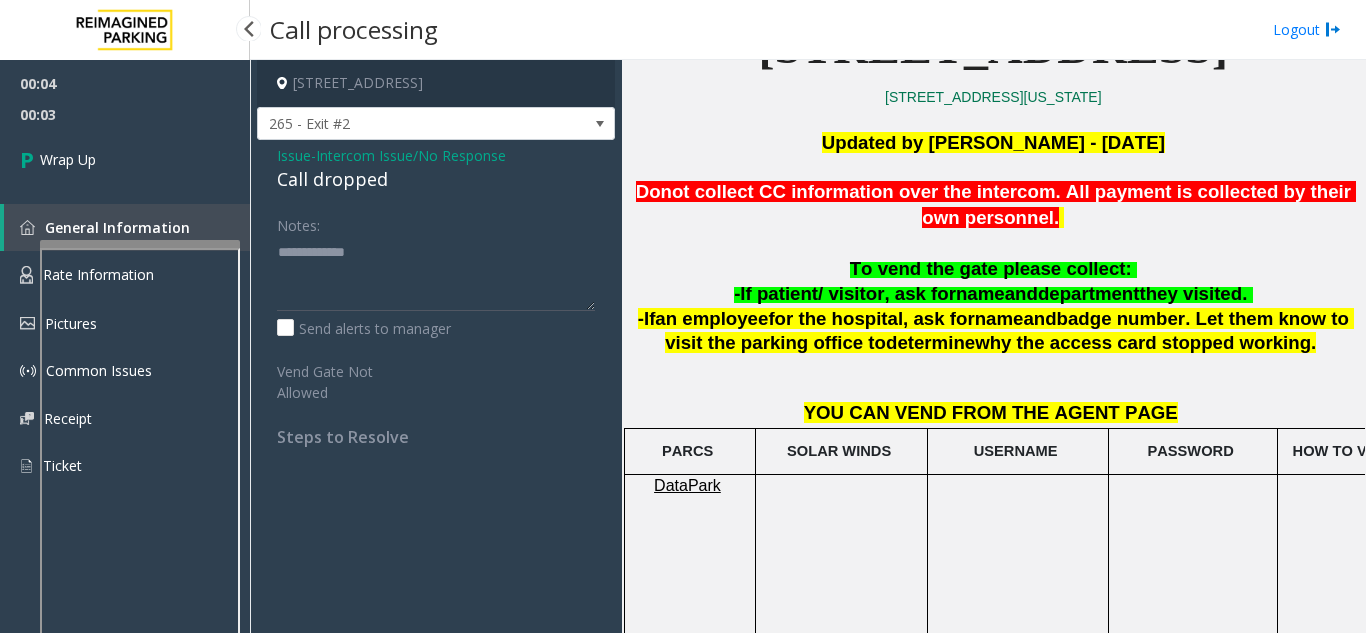 click on "00:03" at bounding box center [125, 114] 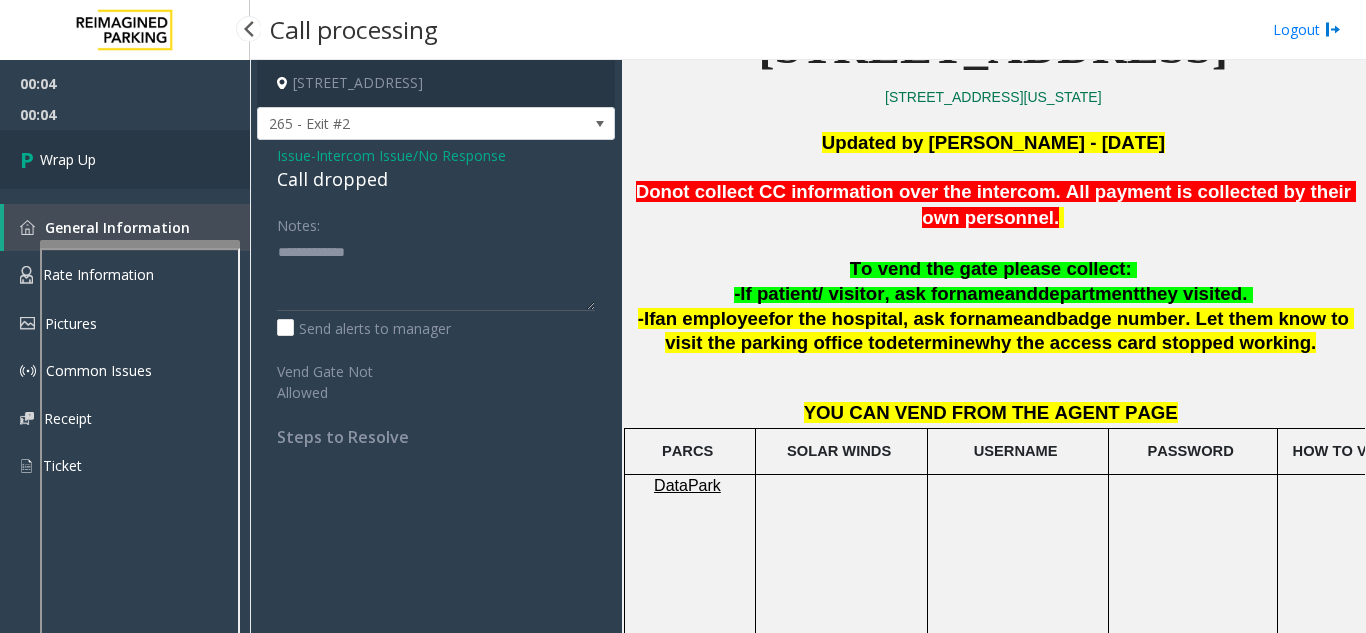 click on "Wrap Up" at bounding box center [125, 159] 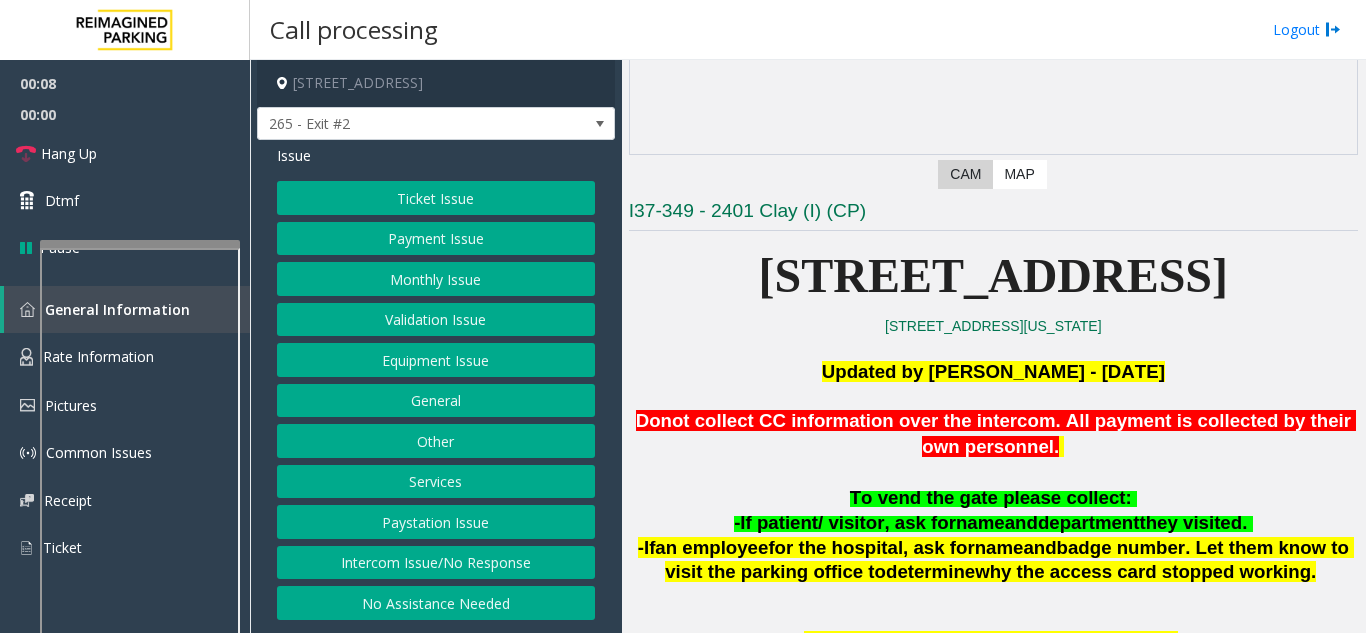 scroll, scrollTop: 300, scrollLeft: 0, axis: vertical 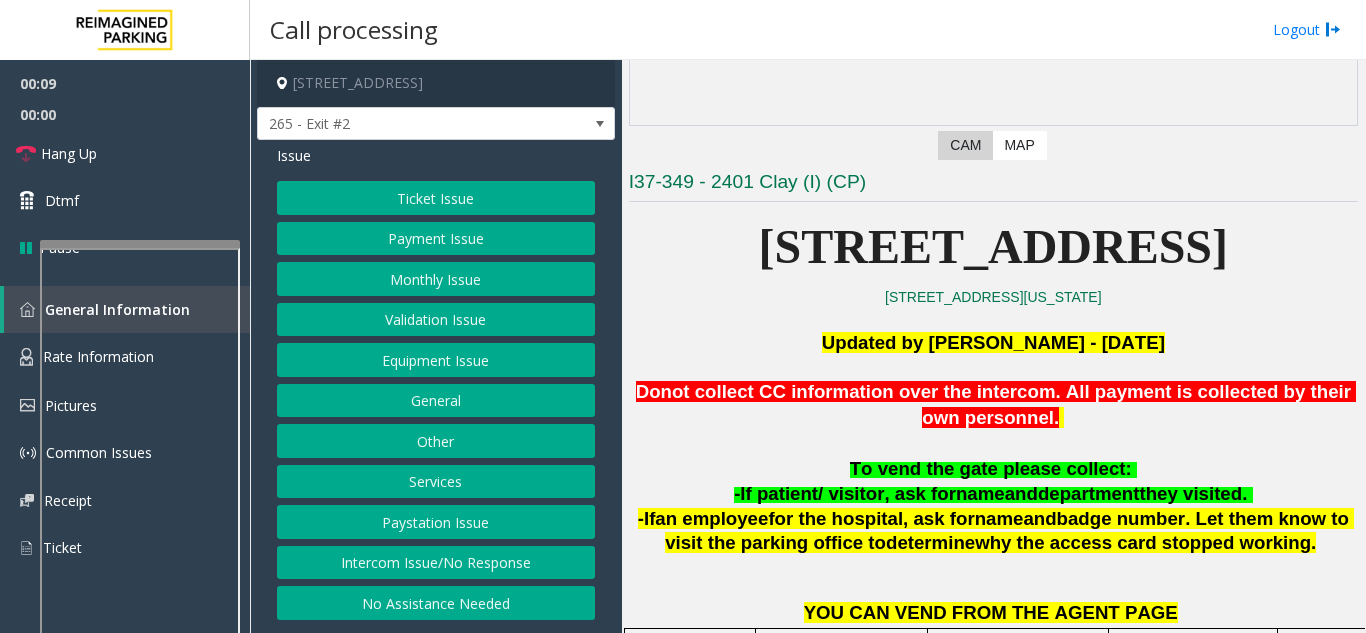 click on "[STREET_ADDRESS]" 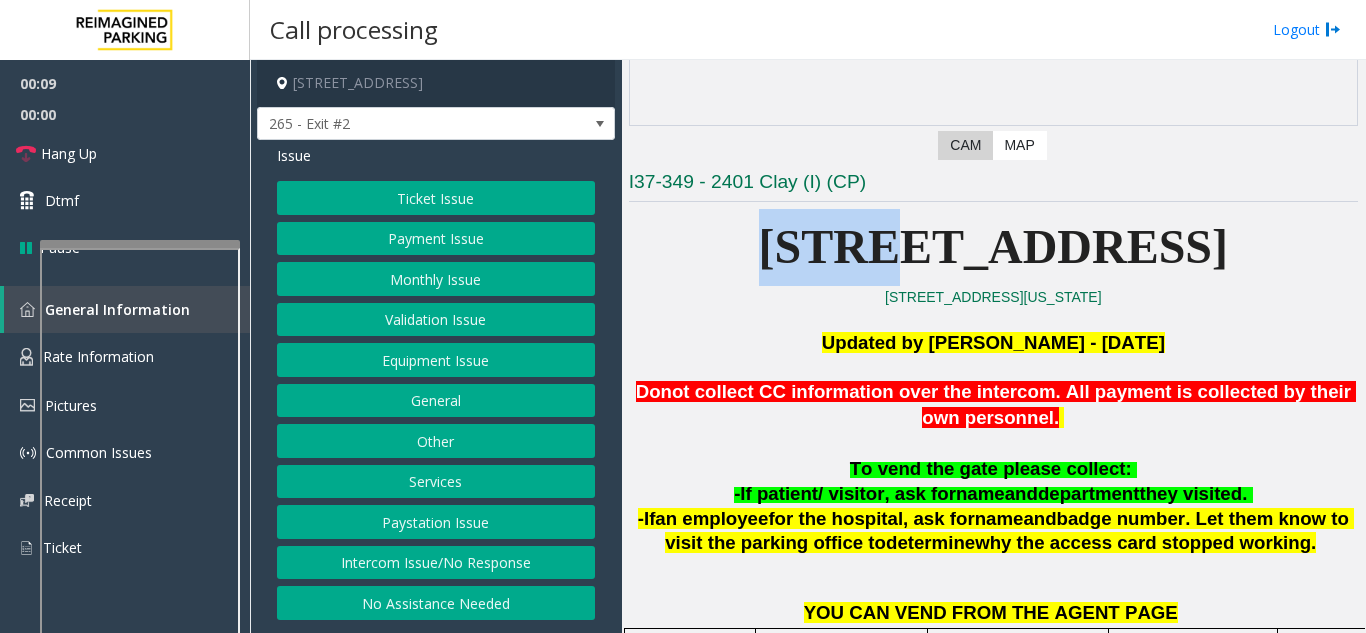 click on "[STREET_ADDRESS]" 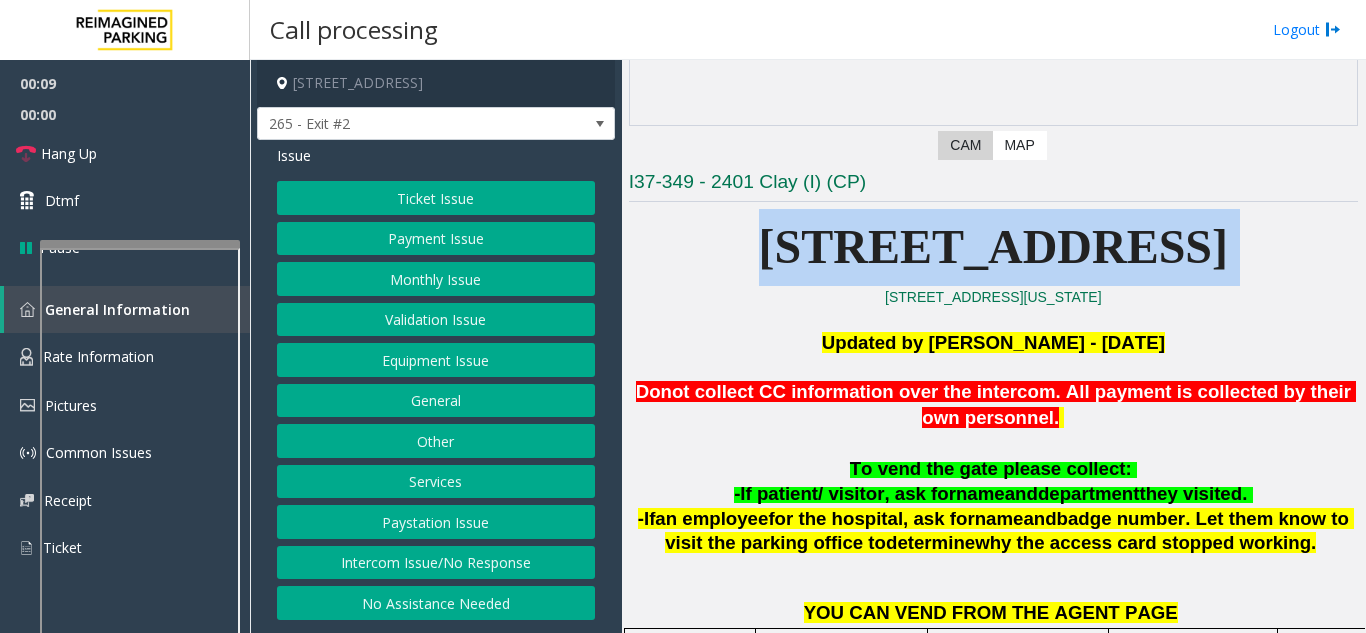 click on "[STREET_ADDRESS]" 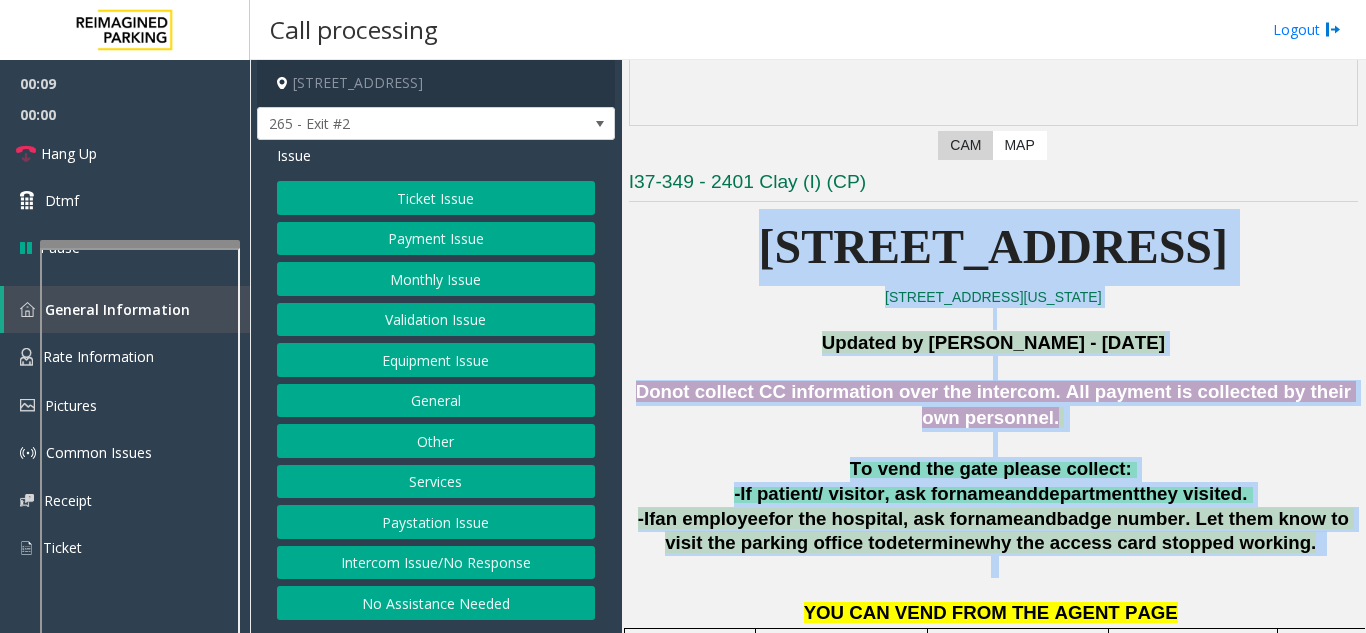 drag, startPoint x: 875, startPoint y: 277, endPoint x: 1088, endPoint y: 562, distance: 355.8005 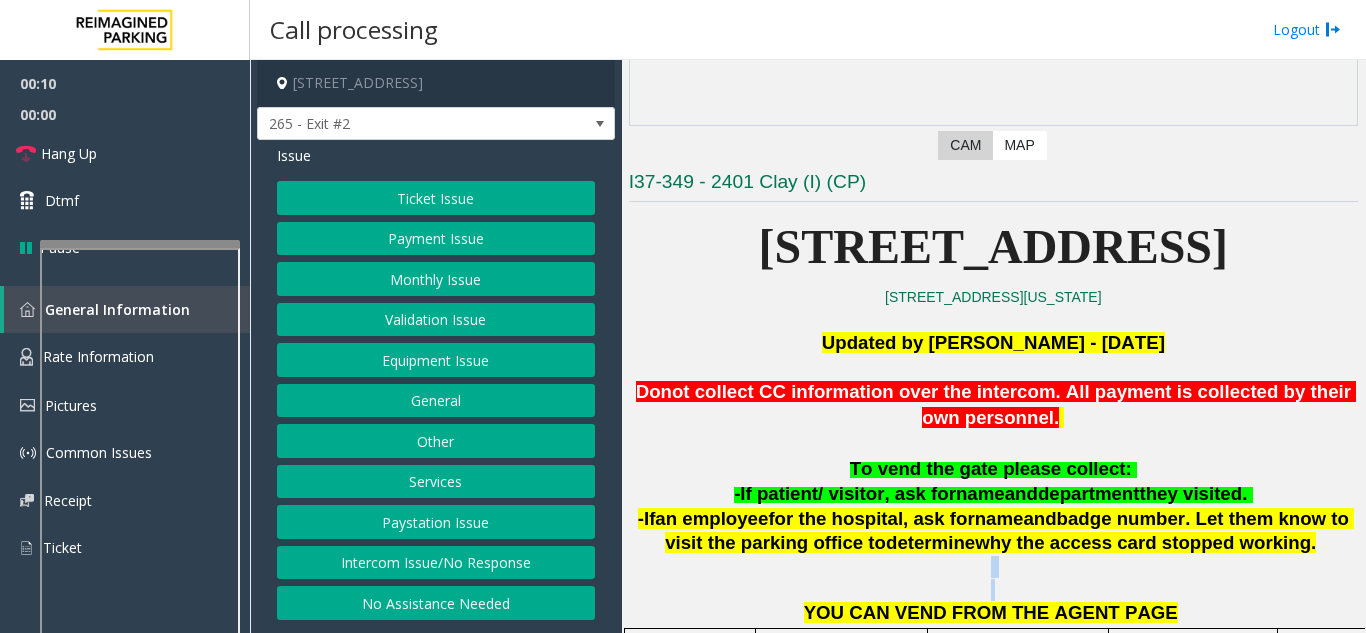 click 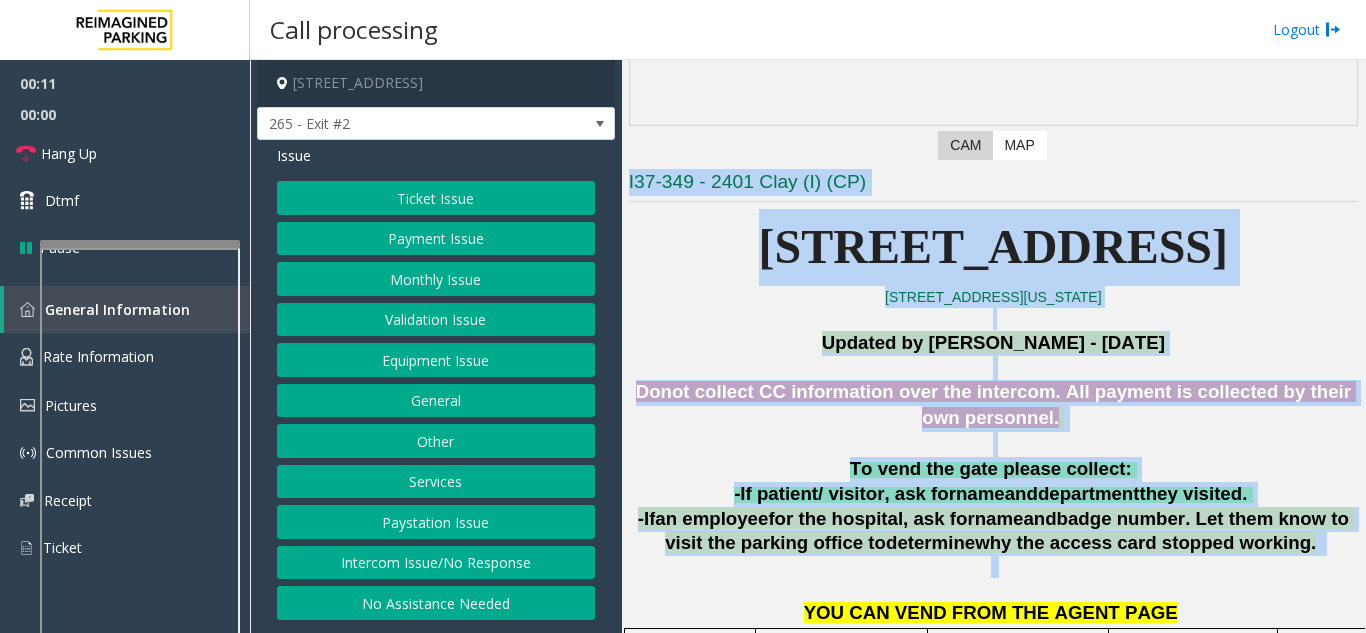 drag, startPoint x: 1088, startPoint y: 563, endPoint x: 672, endPoint y: 154, distance: 583.3841 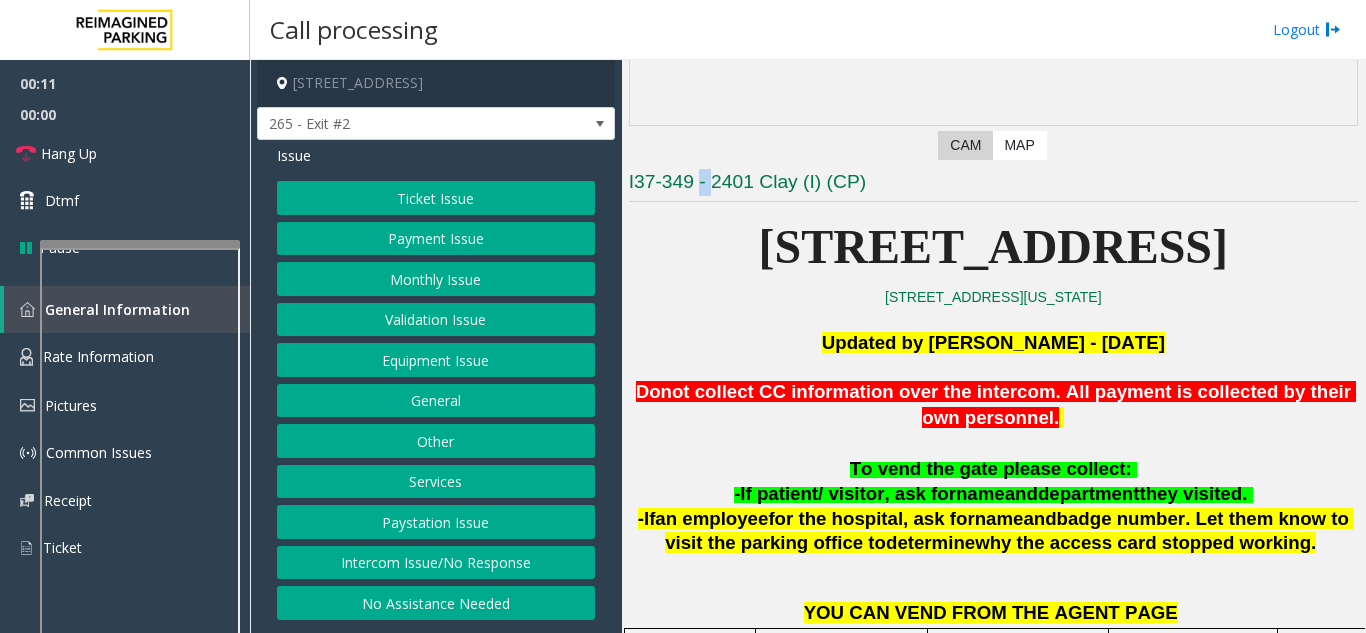 click on "Previous Next  CAM   Map  I37-349 - 2401 Clay (I) (CP) 2401 Clay Street 2401 CLAY Street, San Francisco California Updated by Pranav Babbar - 25th Jan'25 Donot collect CC information over the intercom. All payment is collected by their own personnel.    To vend the gate please collect:   -If patient/ visitor, ask for  name  and  department  they visited.   -If  an employee  for the hospital, ask for  name  and  badge number . Let them know to visit the parking office to  determine  why the access card stopped working.       YOU CAN VEND FROM THE AGENT PAGE   PARCS   SOLAR WINDS   USERNAME   PASSWORD   HOW TO VEND   EQUIPMENT   CARD INSERTION   DataPark             The CC is inserted with the chip facing upwards the mag stripe is on the right side. Another option is to hold the chip reader on the black box until it says remove card.    MANDATORY FIELDS   VALIDATIONS   APPROVED VALIDATION LIST   TICKET   MONTHLY CARDS/TENANTS   GARAGE LAYOUT   LOCATION TIME             1" 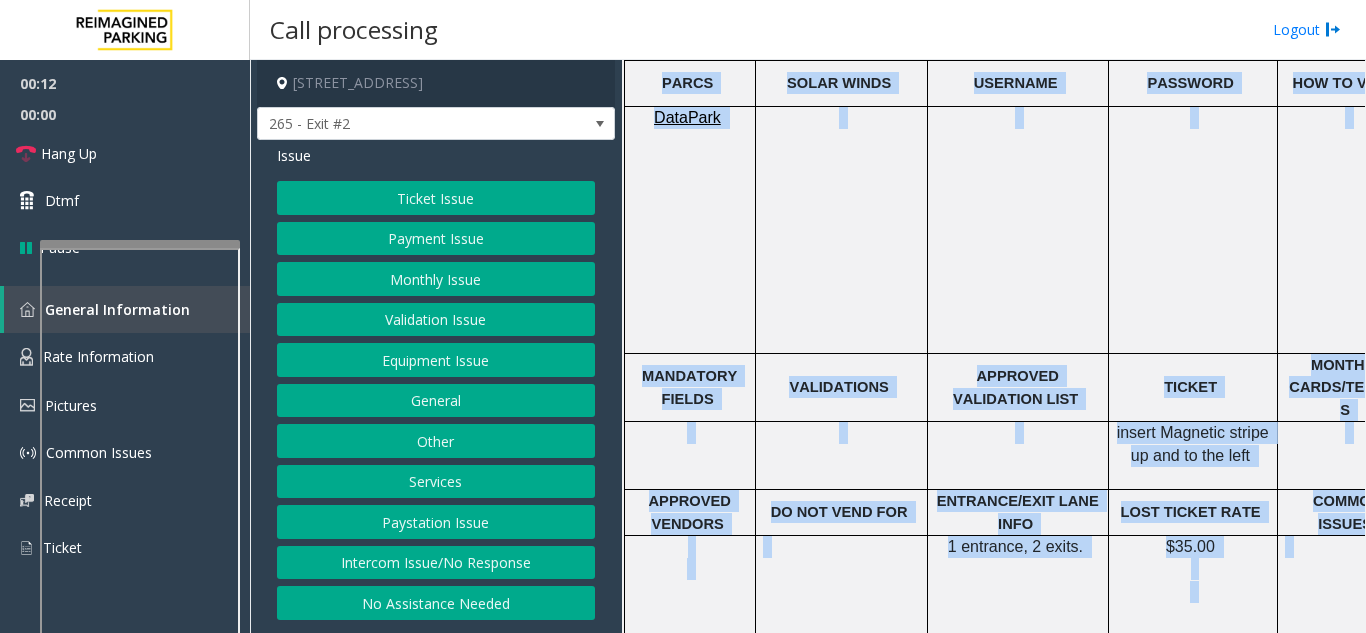 drag, startPoint x: 700, startPoint y: 167, endPoint x: 1114, endPoint y: 633, distance: 623.3394 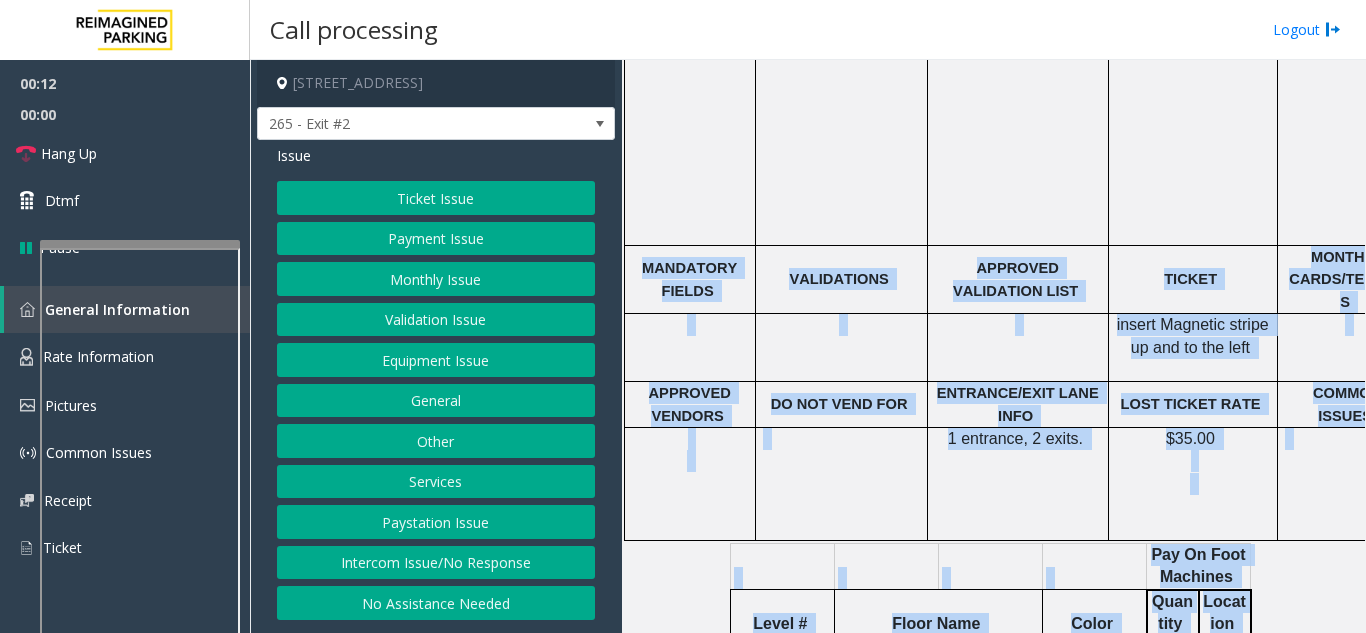 click on "APPROVED VALIDATION LIST" 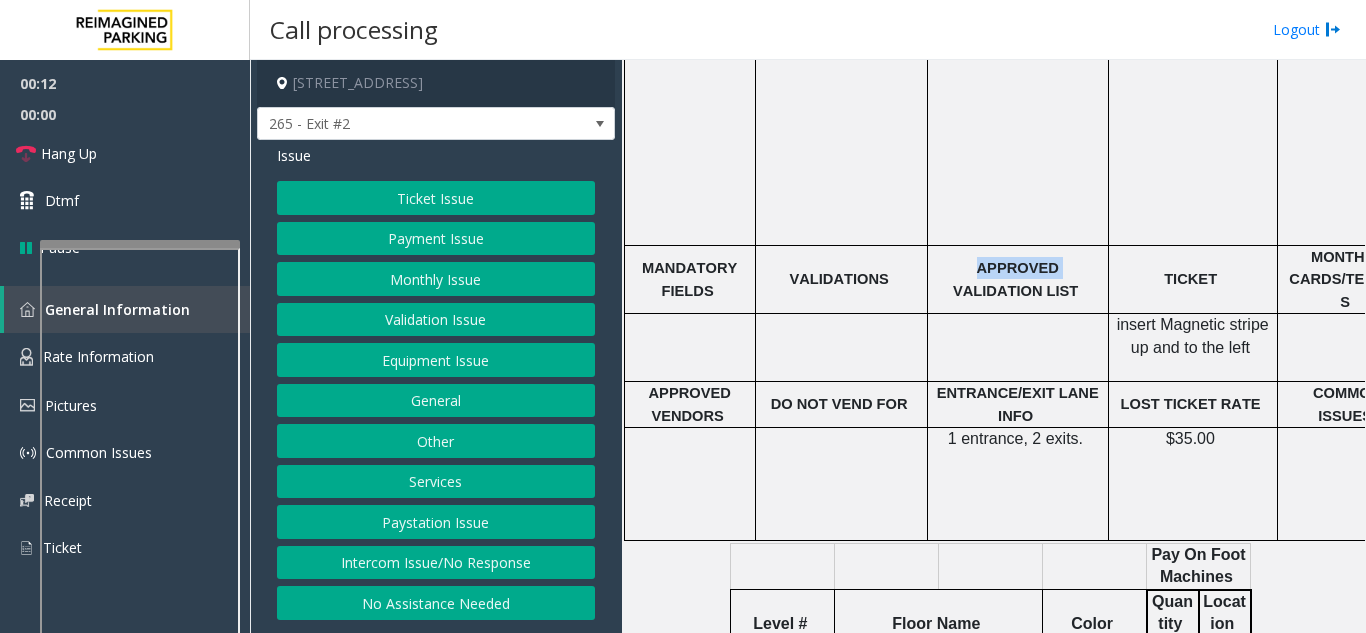 click on "APPROVED VALIDATION LIST" 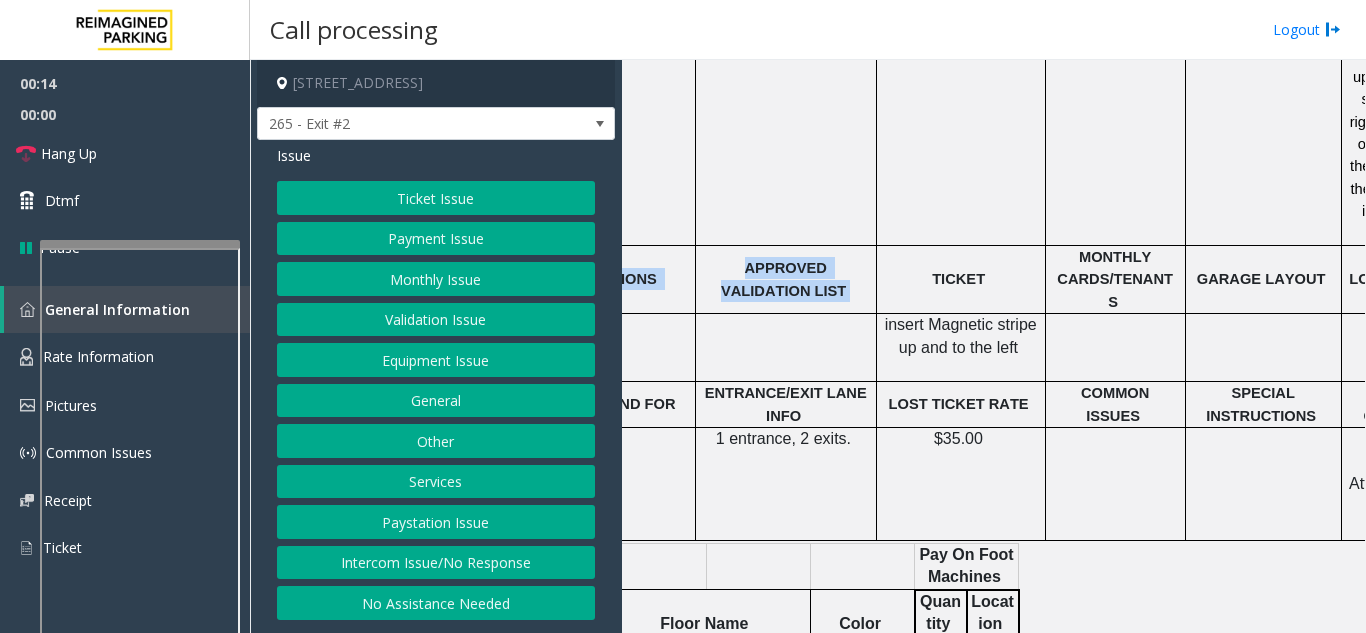 scroll, scrollTop: 976, scrollLeft: 0, axis: vertical 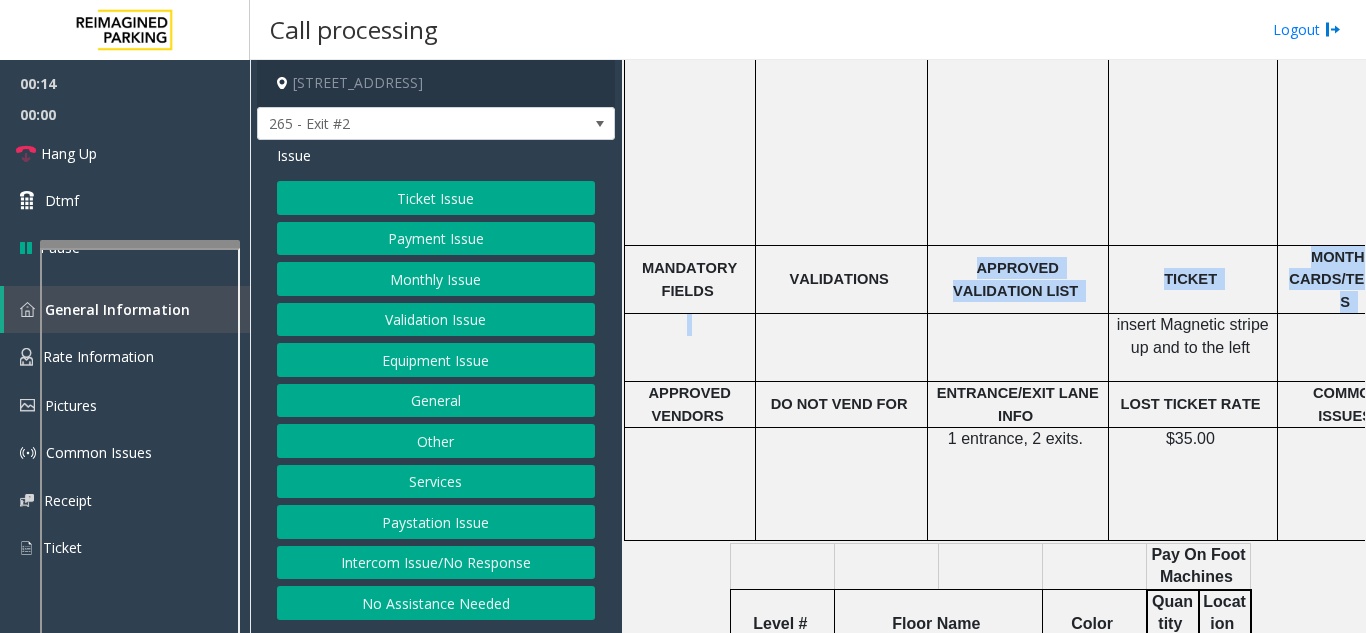drag, startPoint x: 949, startPoint y: 205, endPoint x: 691, endPoint y: 251, distance: 262.0687 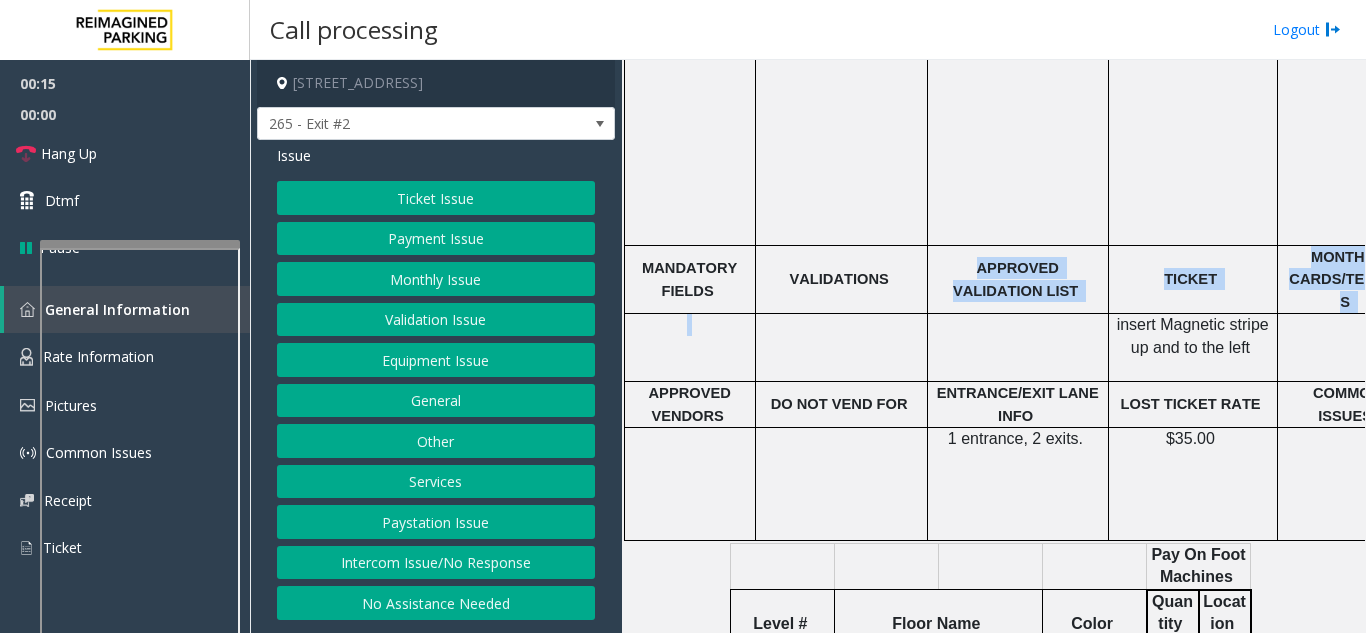 click 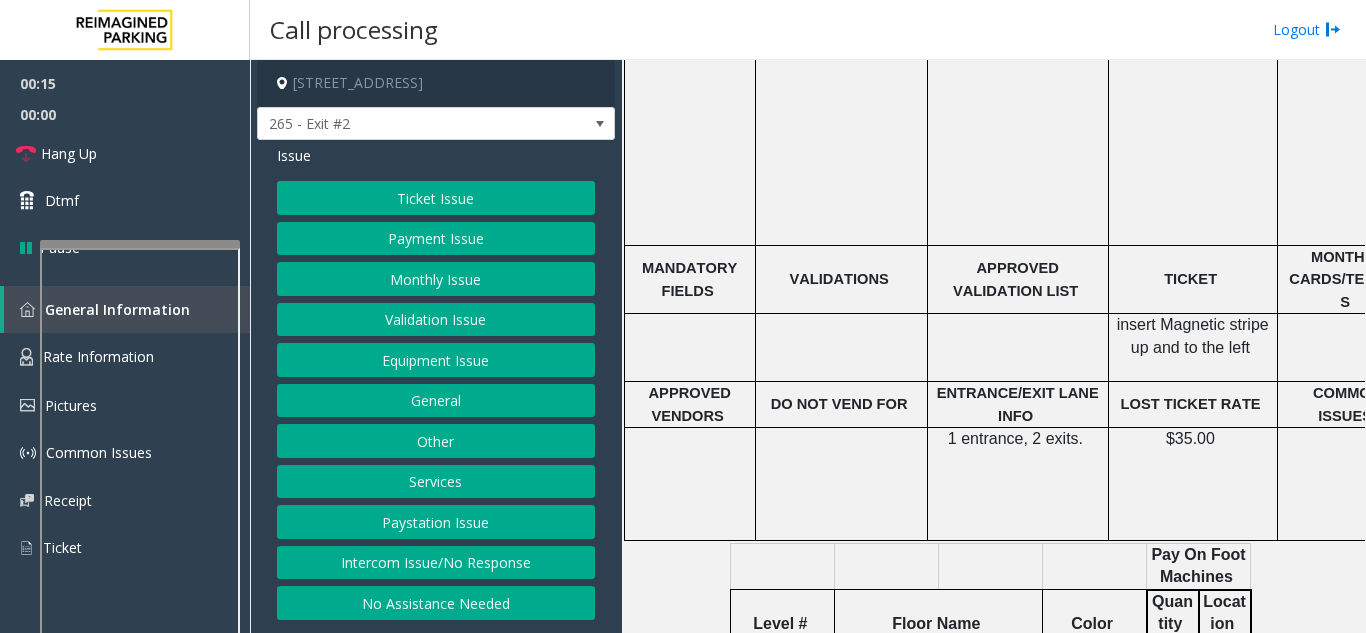 click on "Ticket Issue" 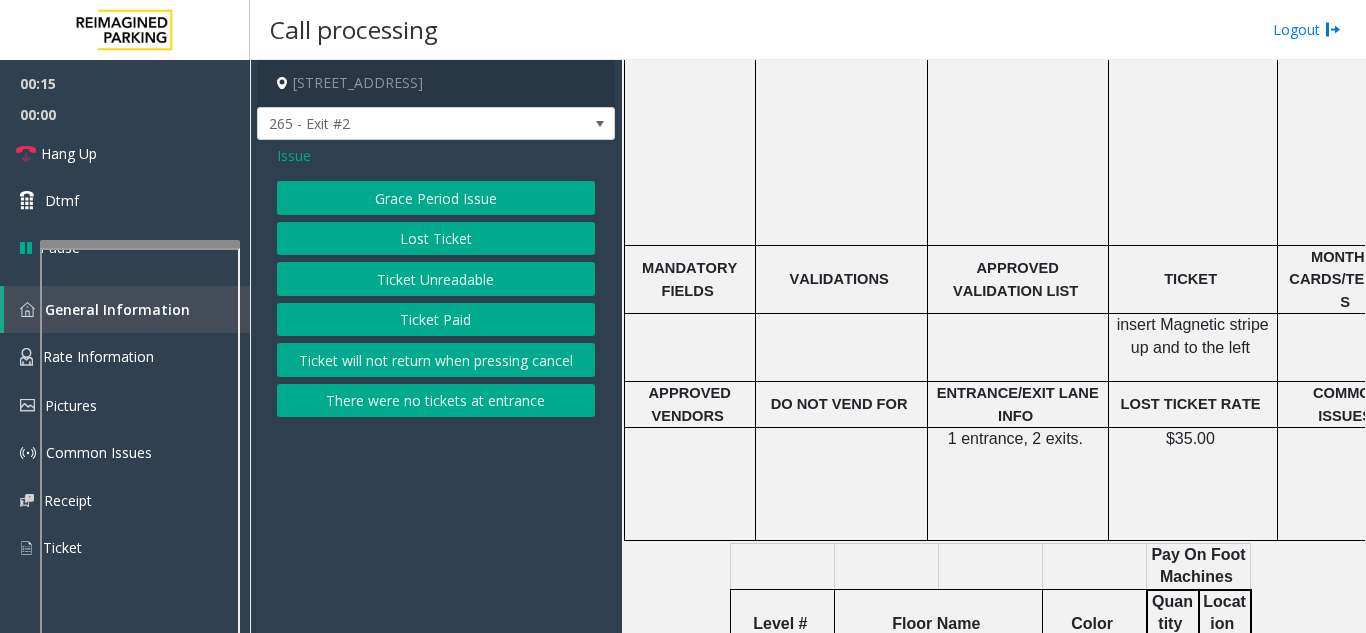 click on "Ticket Unreadable" 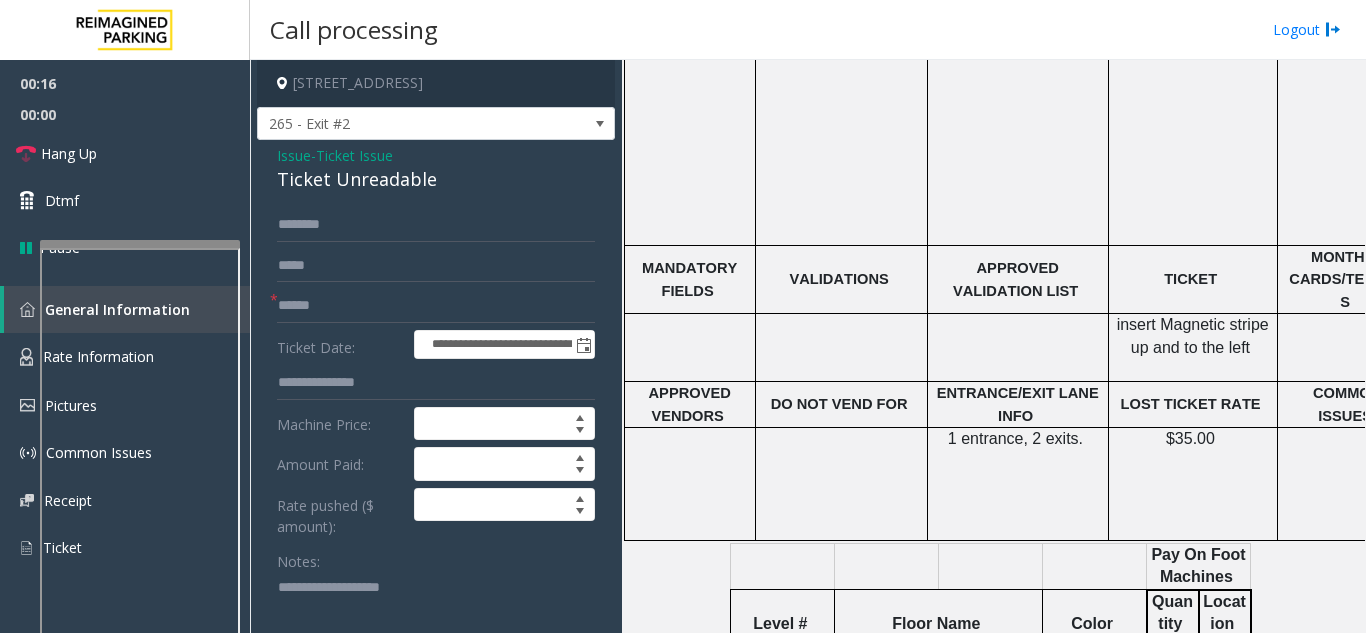 click on "Ticket Unreadable" 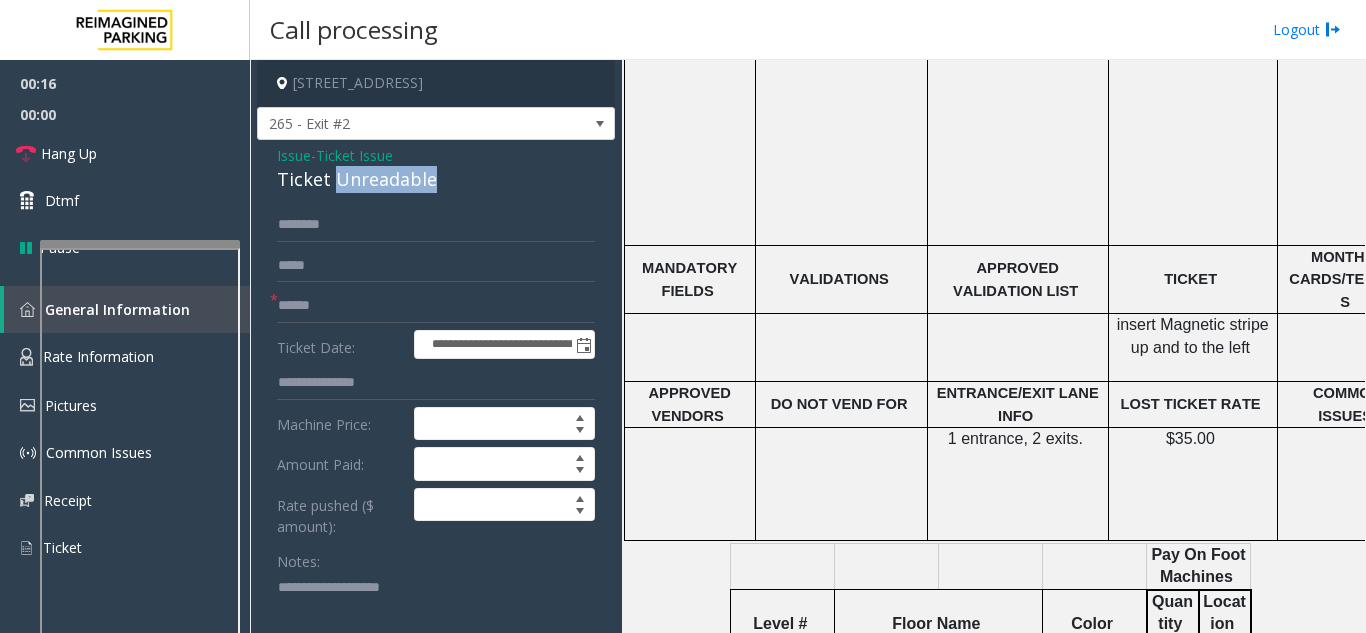 click on "Ticket Unreadable" 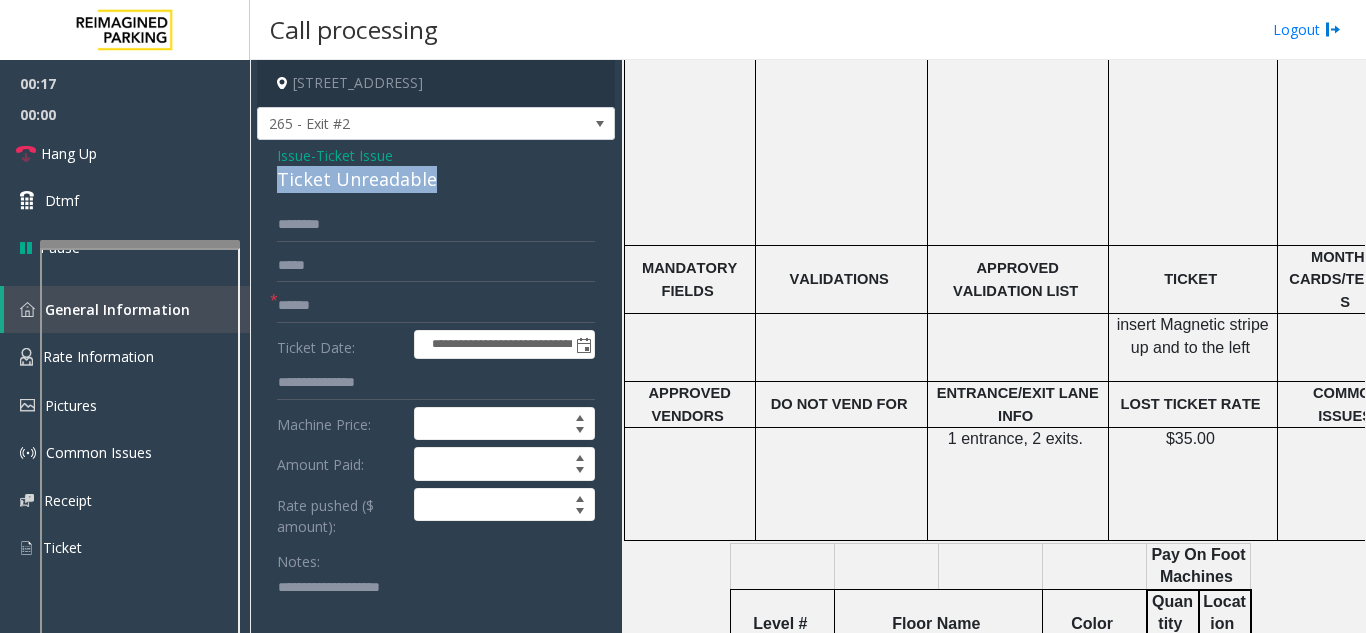 click on "Ticket Unreadable" 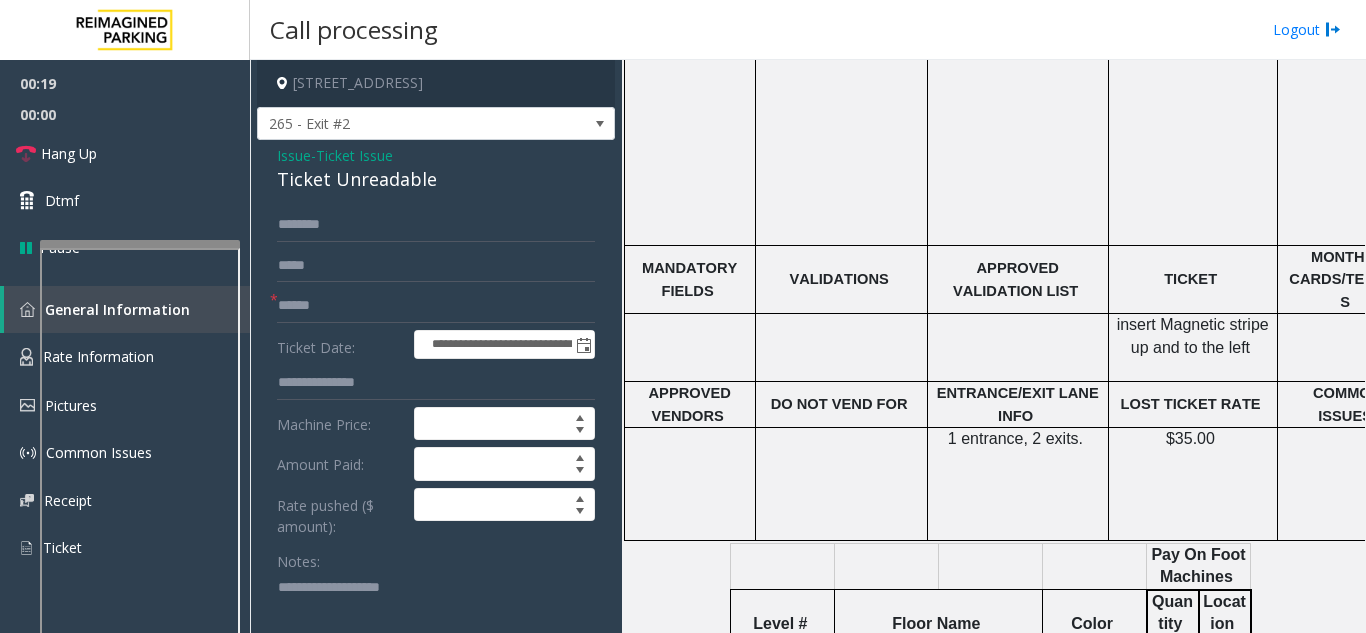 click 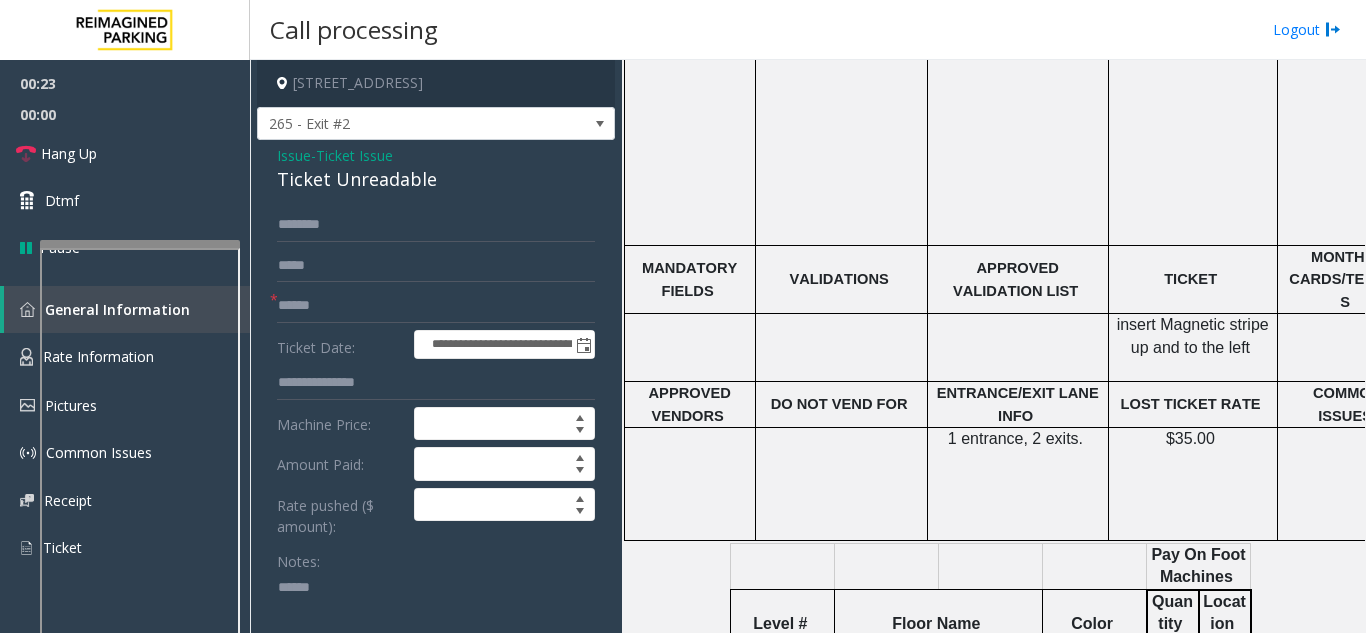paste on "**********" 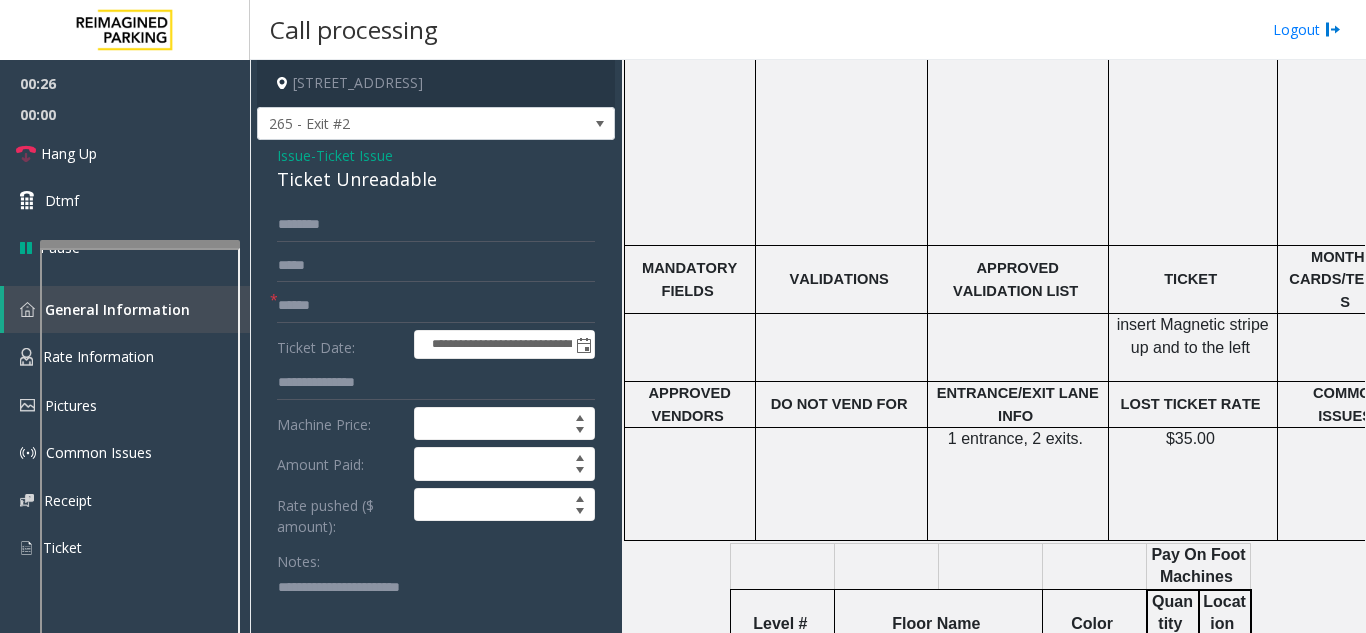 type on "**********" 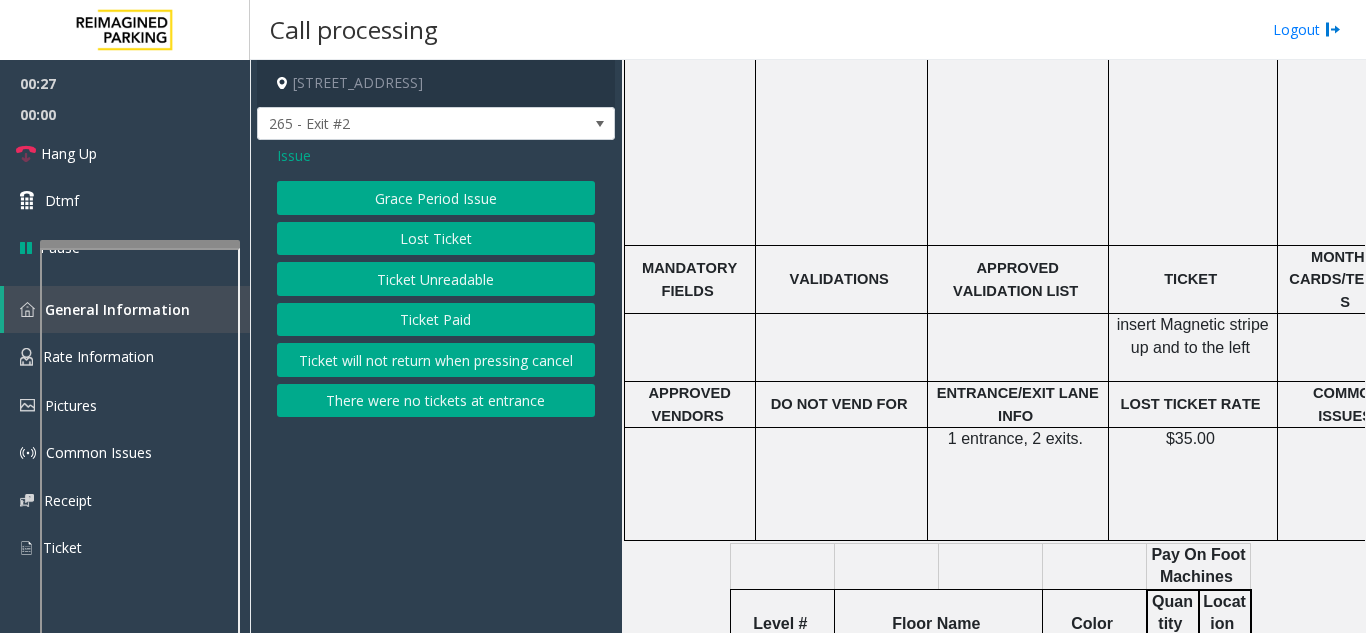 click on "Ticket Paid" 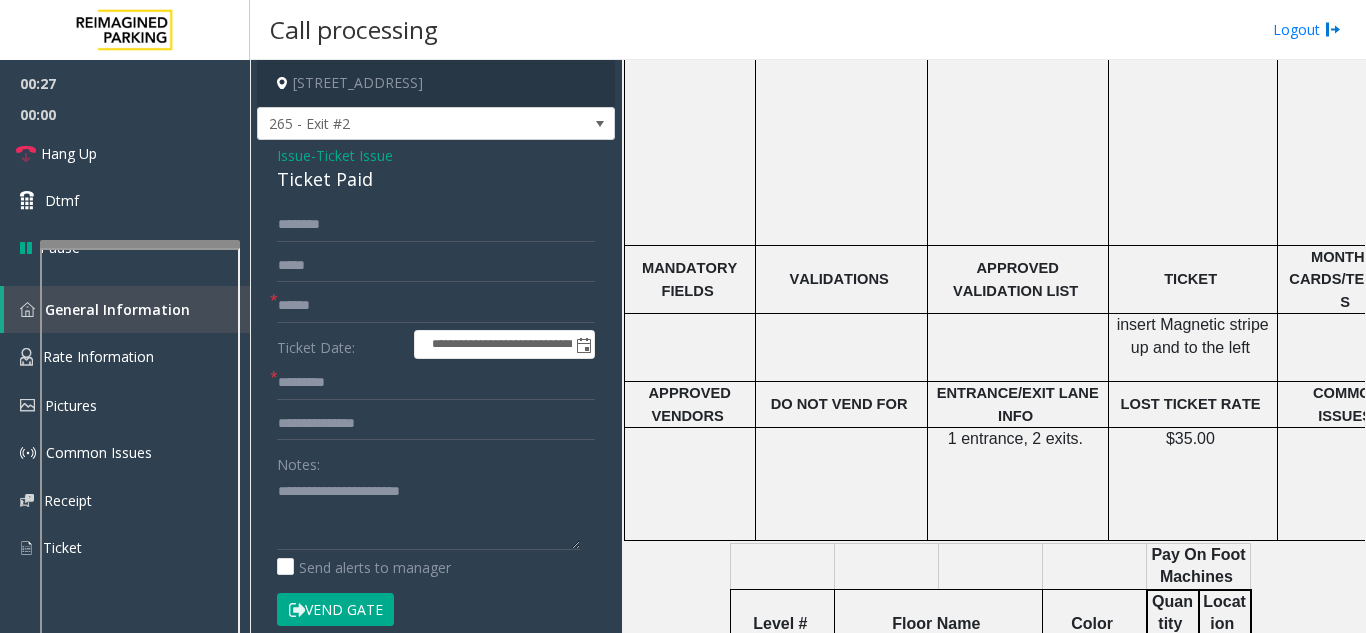 click on "Ticket Paid" 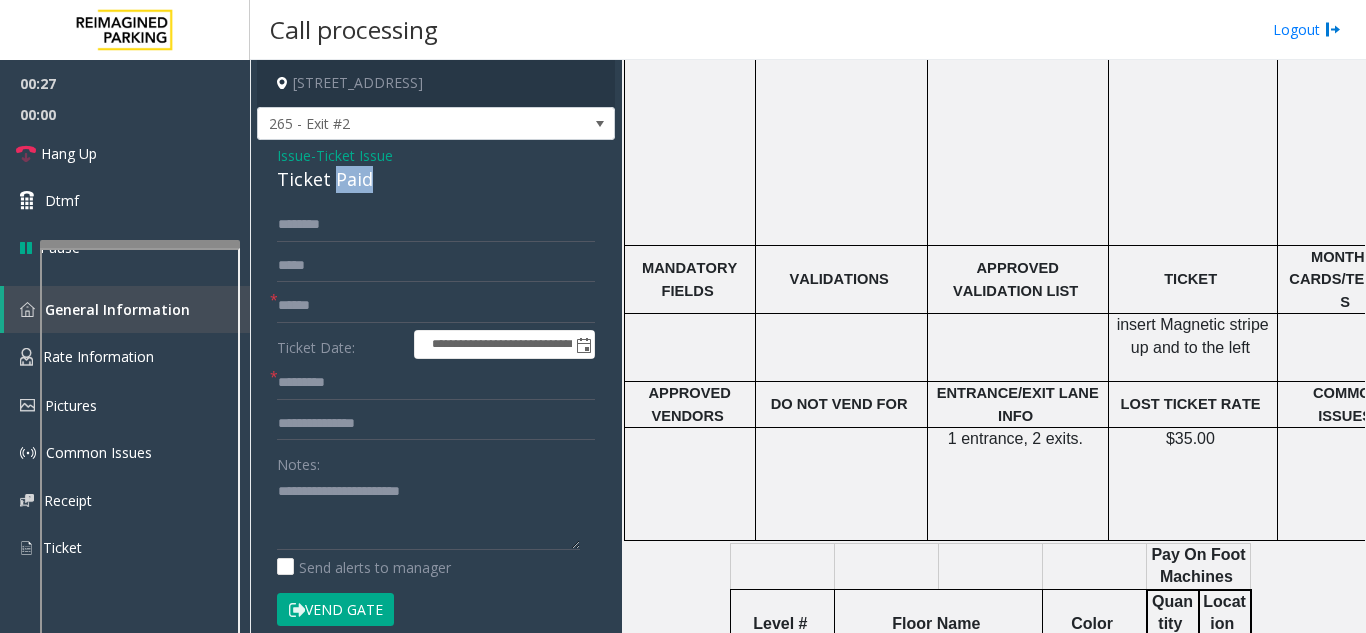 click on "Ticket Paid" 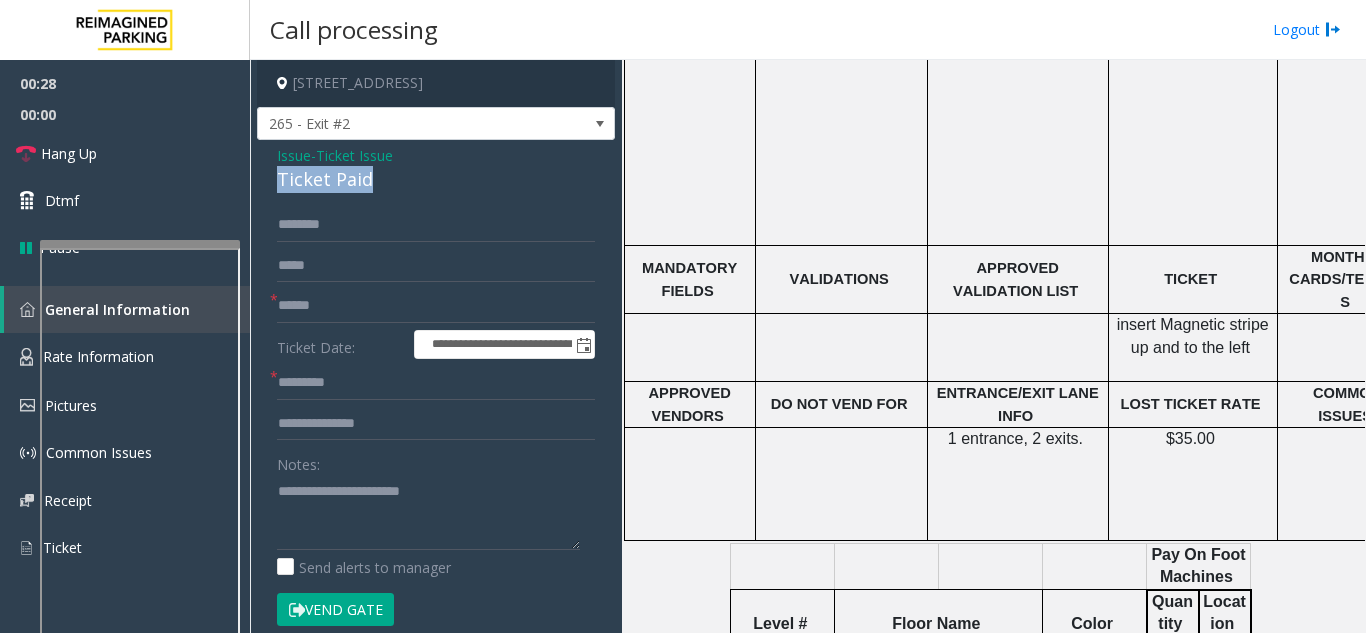 click on "Ticket Paid" 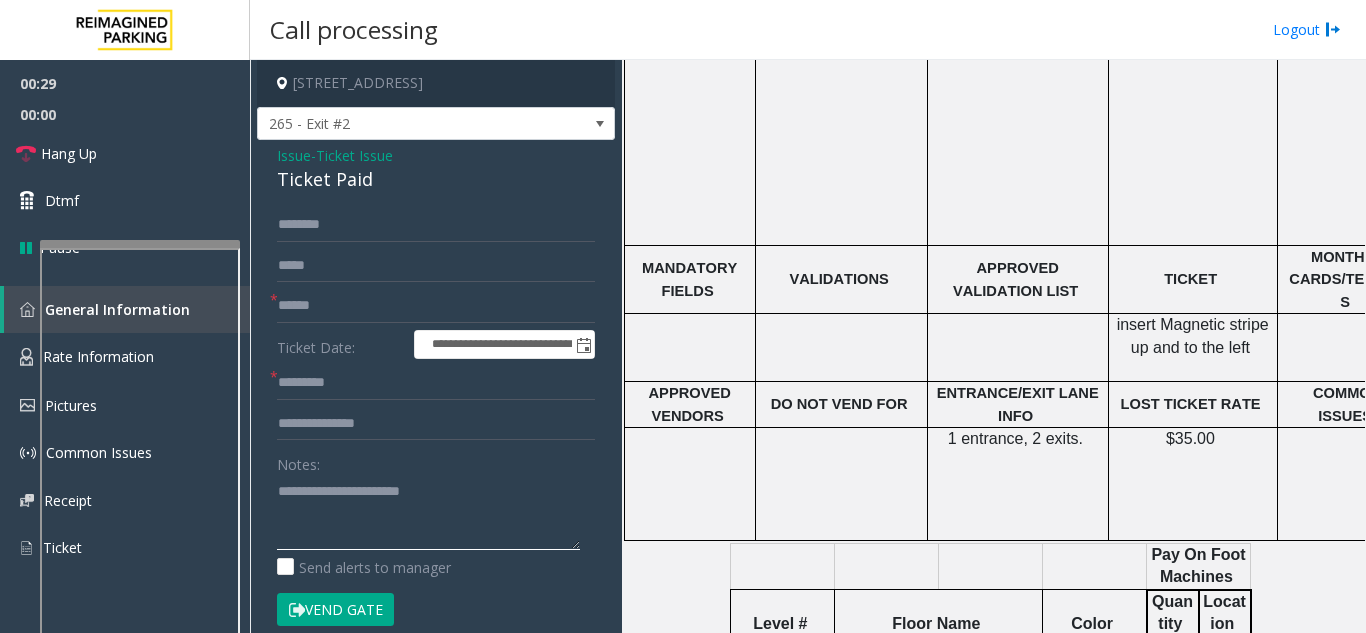 click 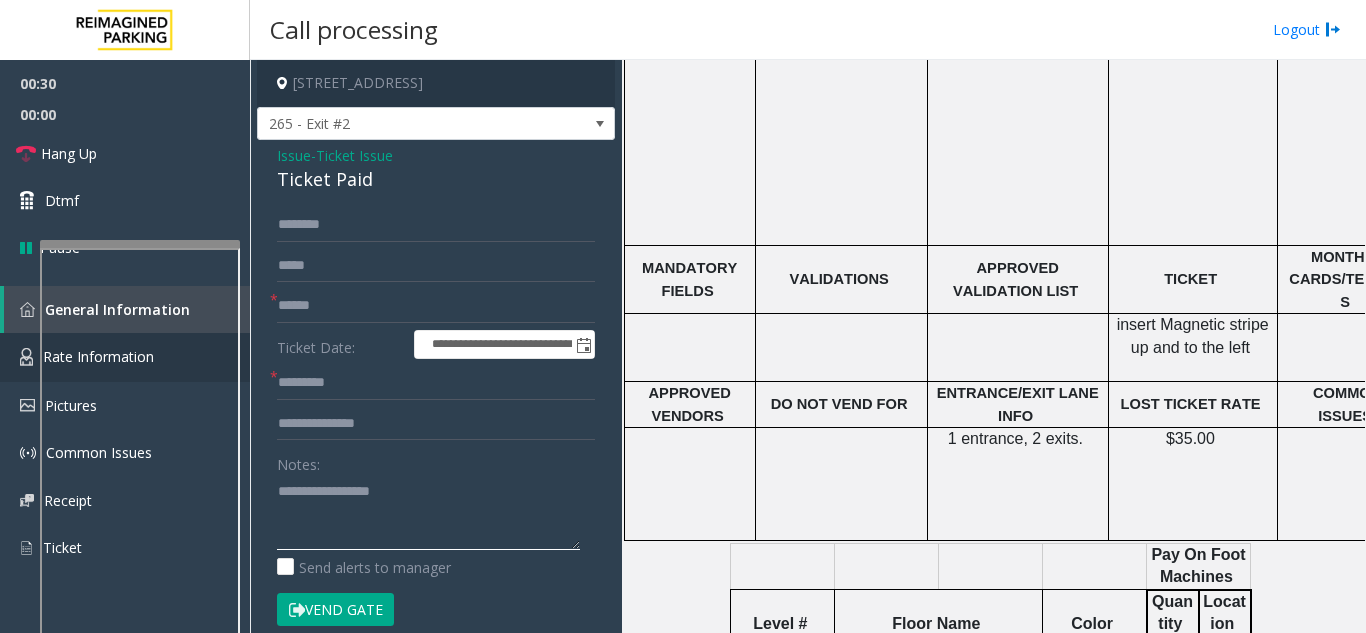 type on "**********" 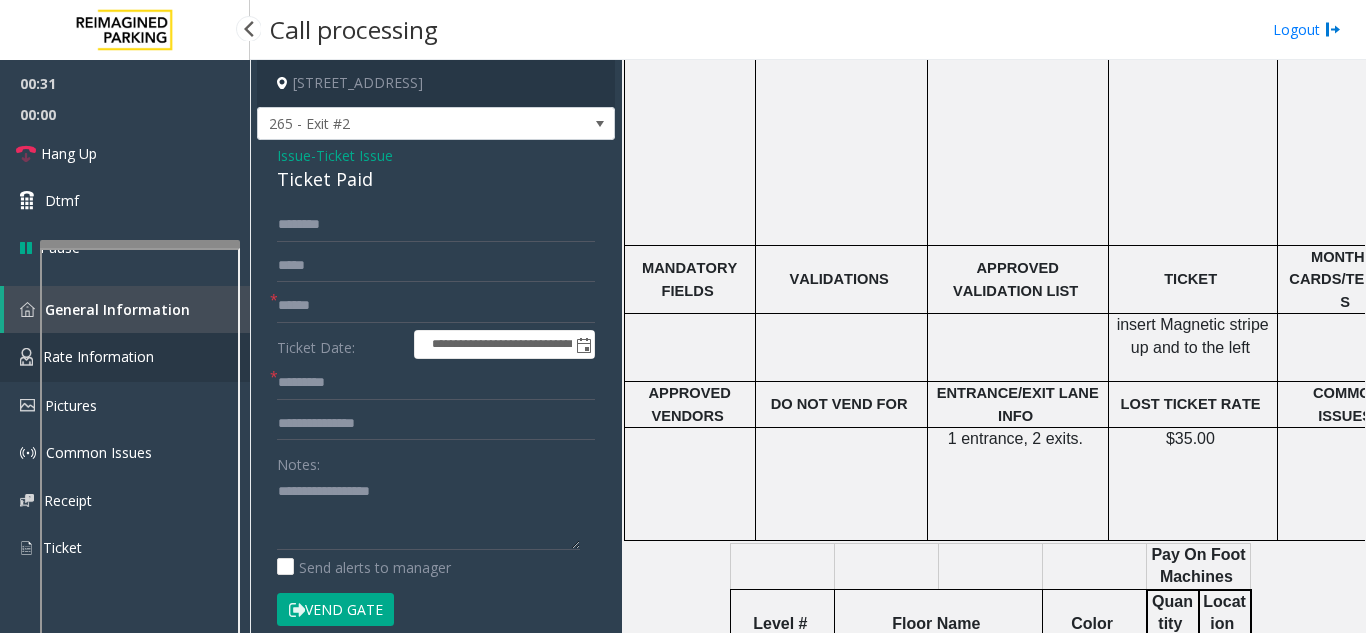 click at bounding box center (26, 357) 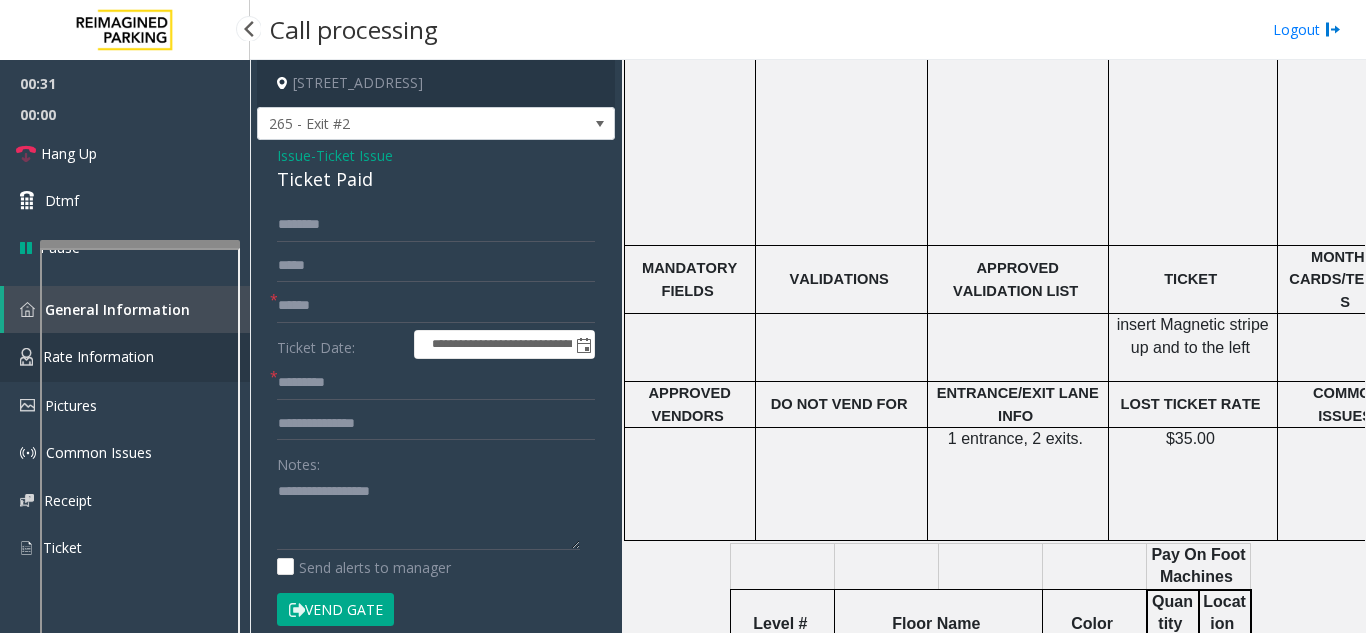 scroll, scrollTop: 354, scrollLeft: 0, axis: vertical 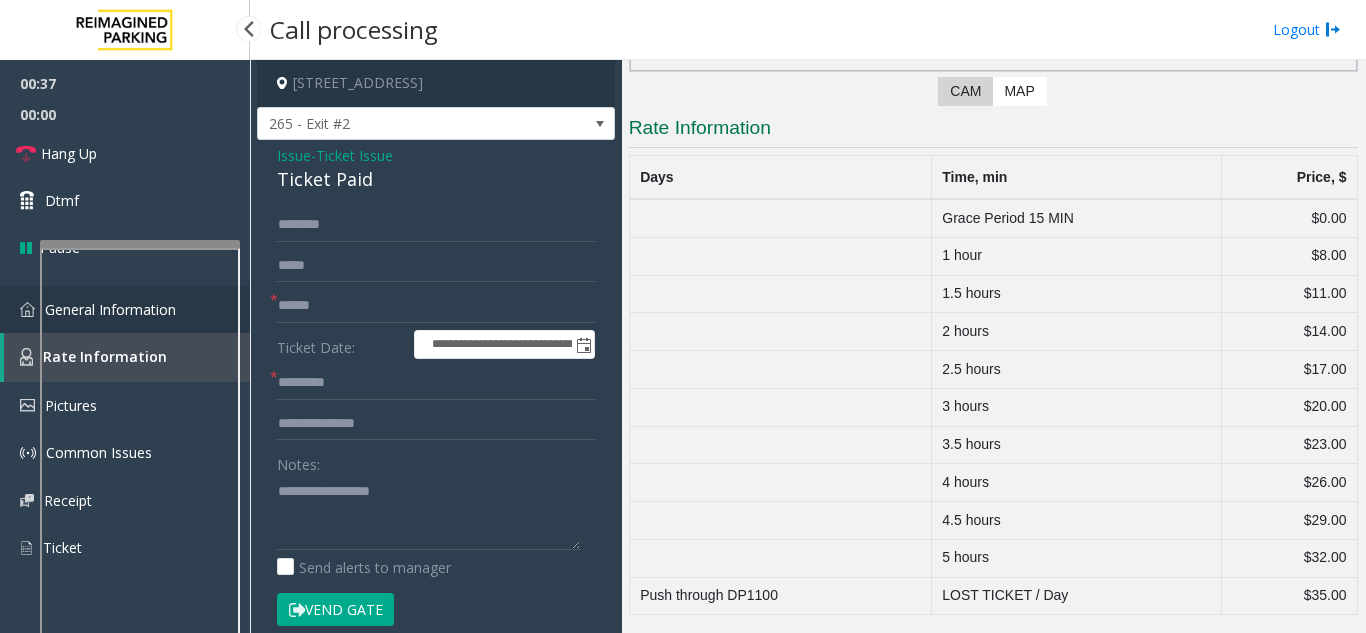 click on "General Information" at bounding box center [125, 309] 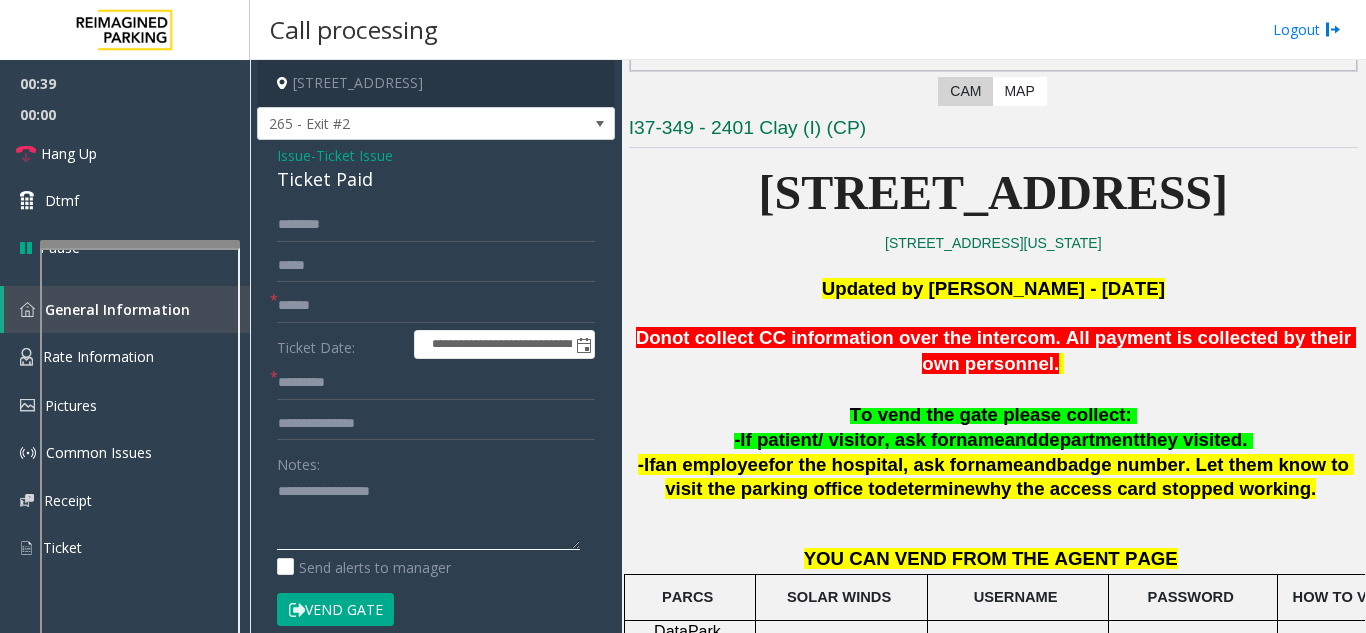 click 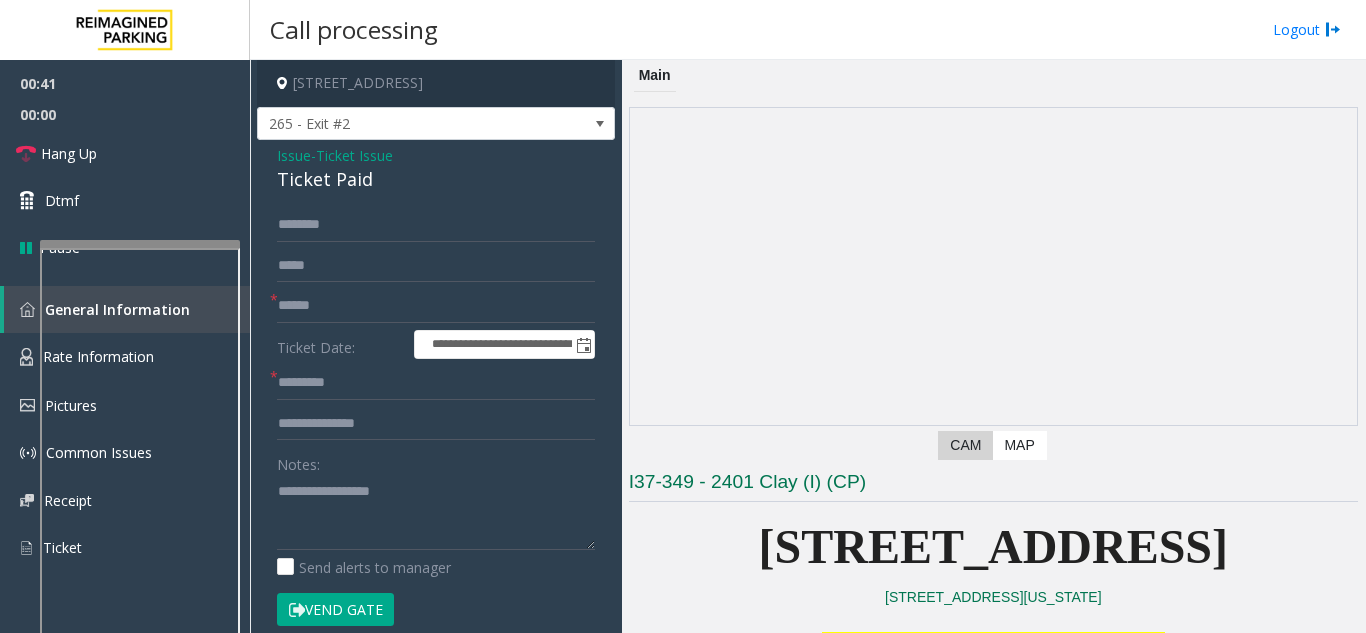 scroll, scrollTop: 0, scrollLeft: 0, axis: both 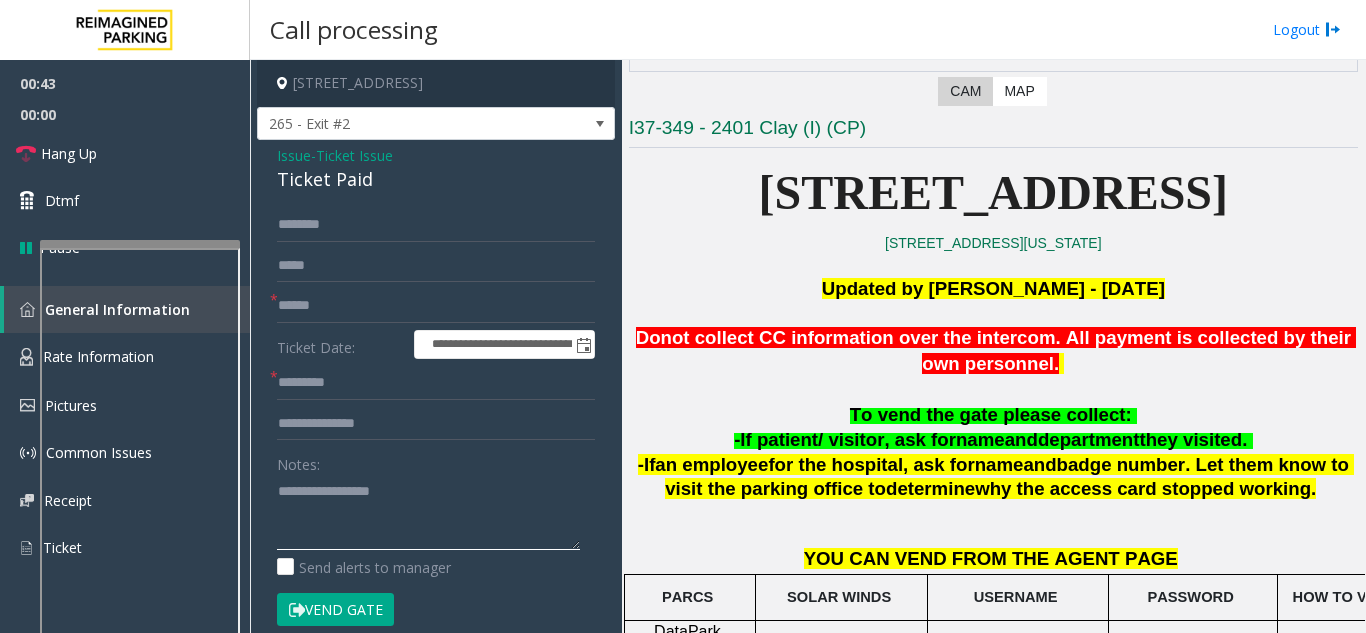 paste on "**********" 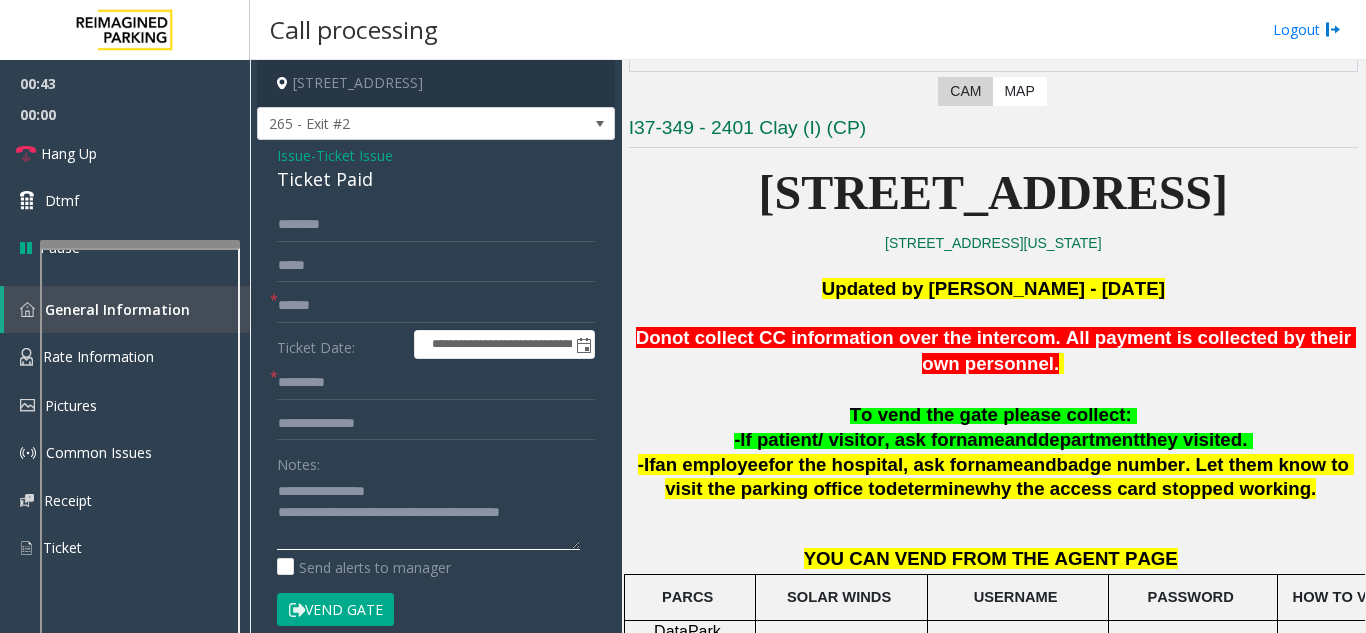 type on "**********" 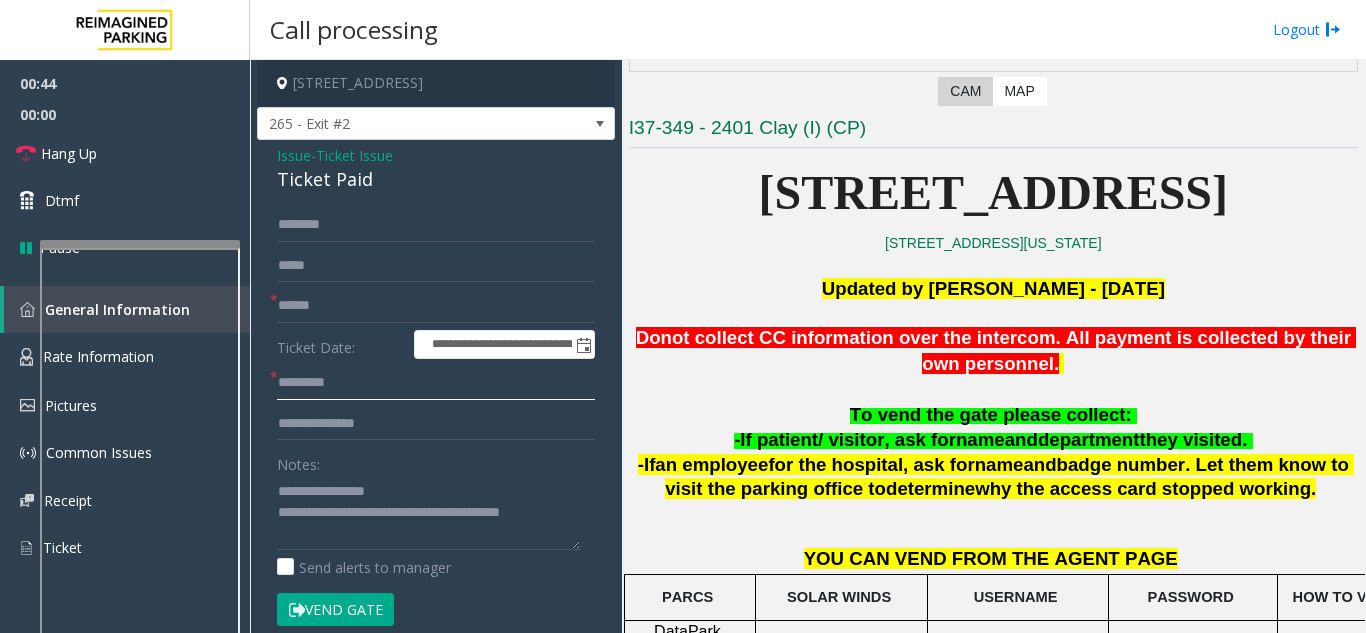click 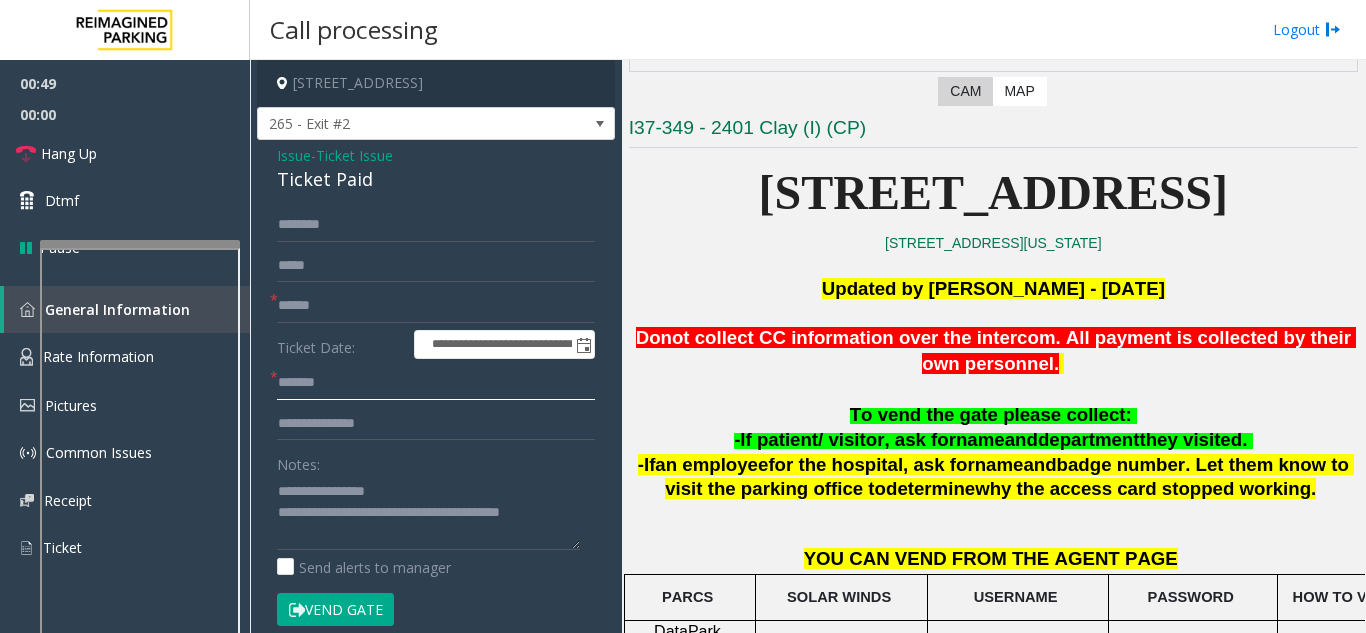 click on "*******" 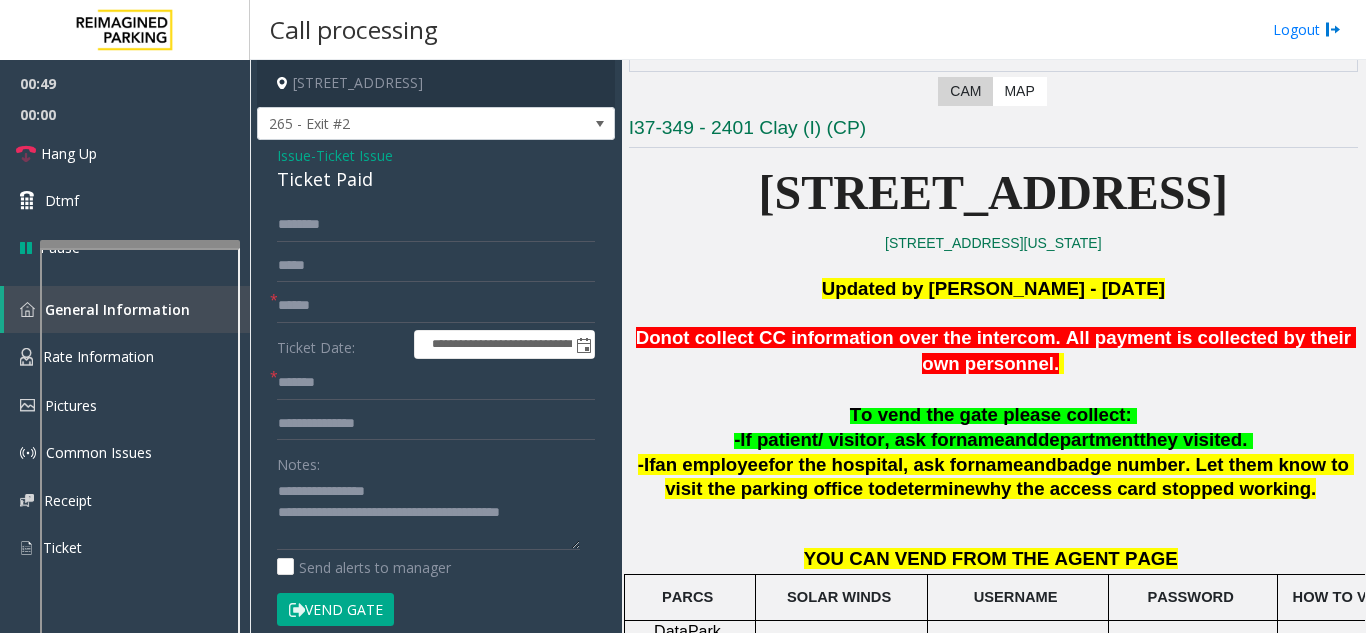 click on "Vend Gate" 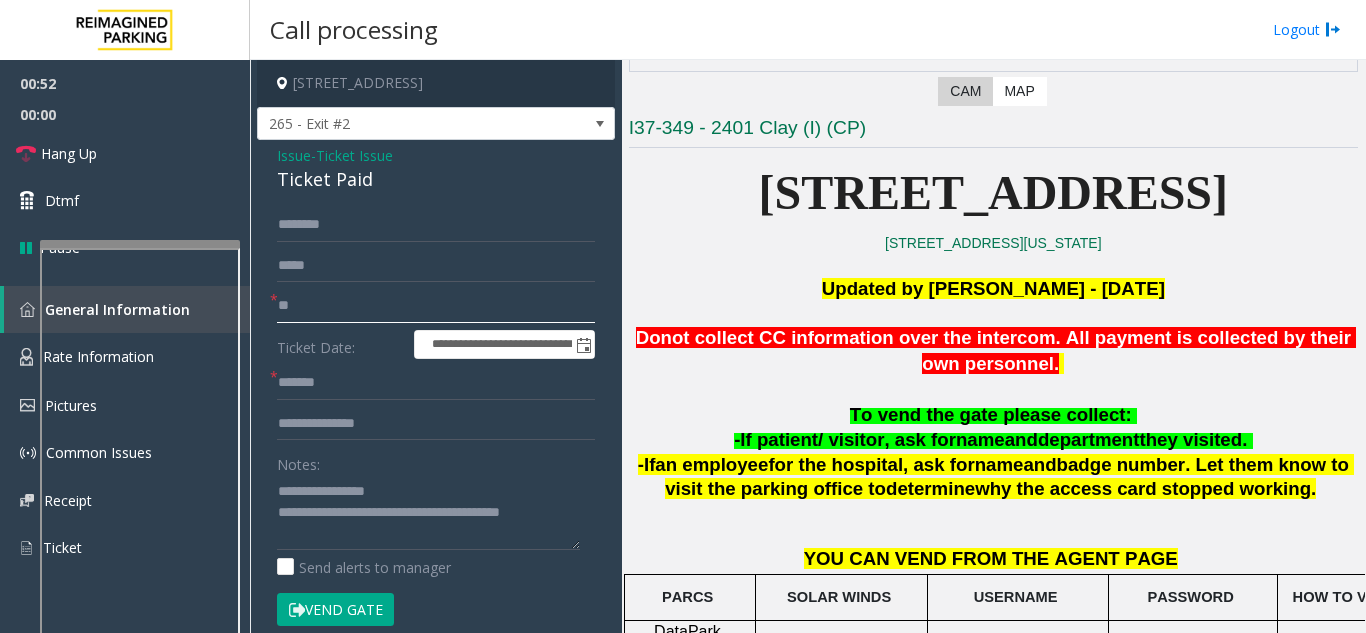click on "**" 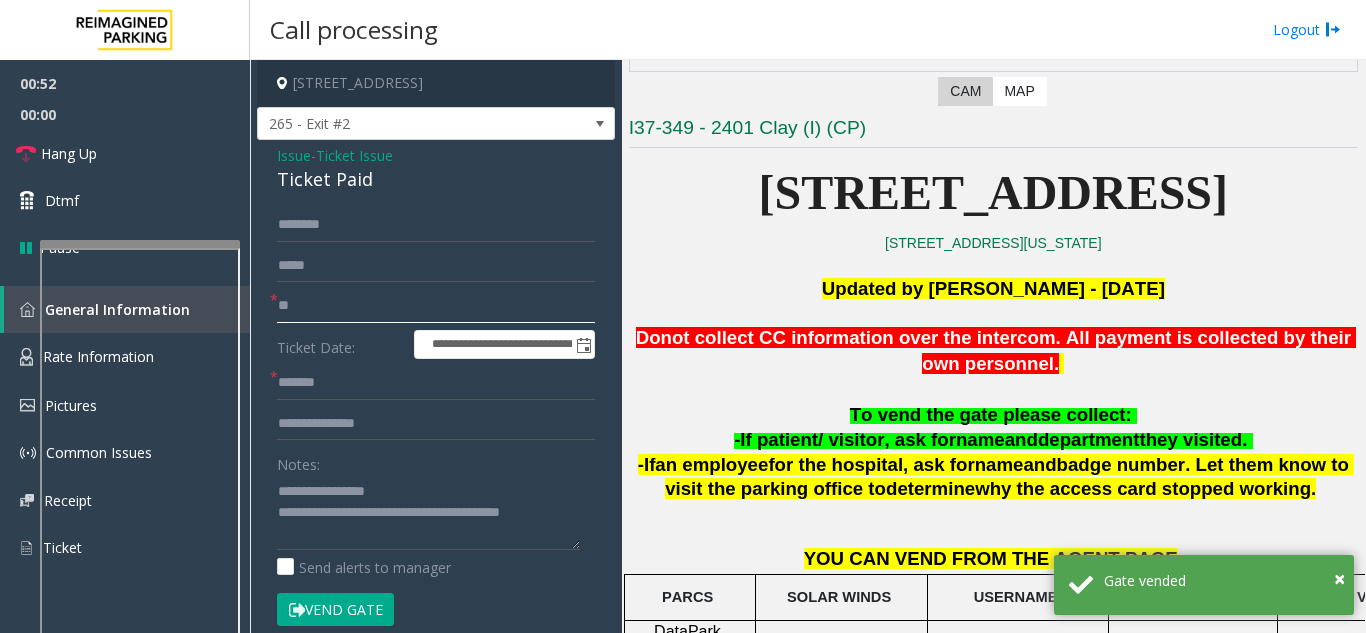 click on "**" 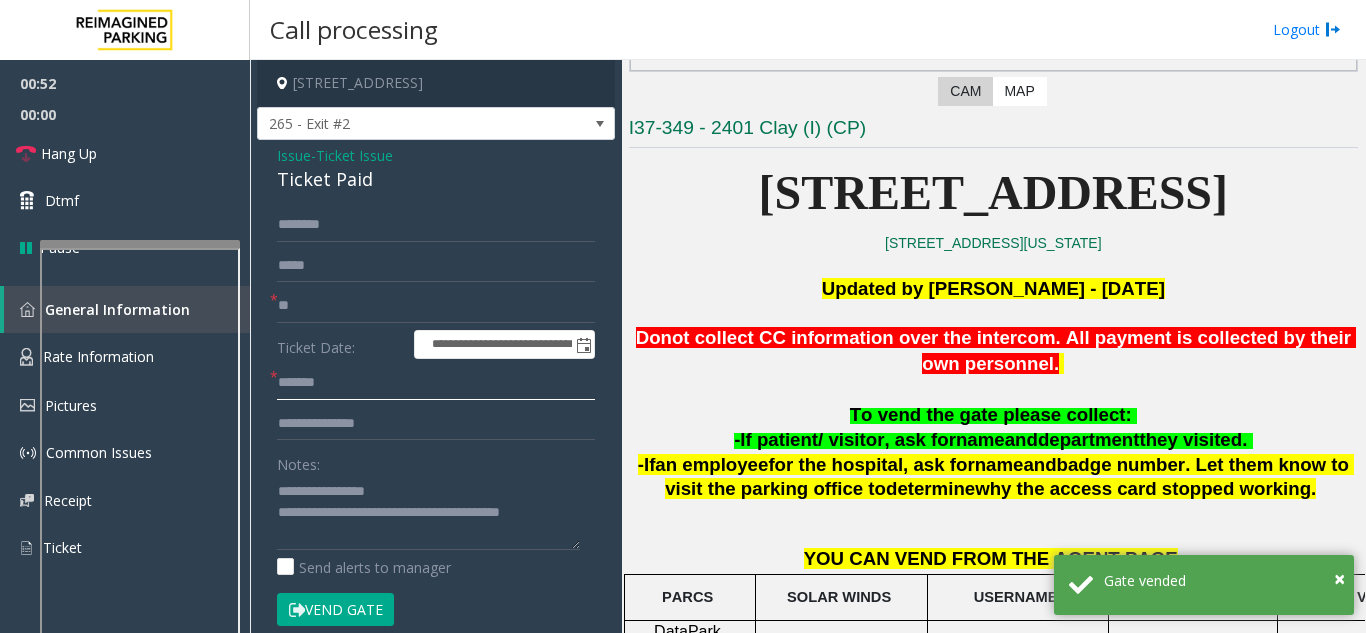 click on "*******" 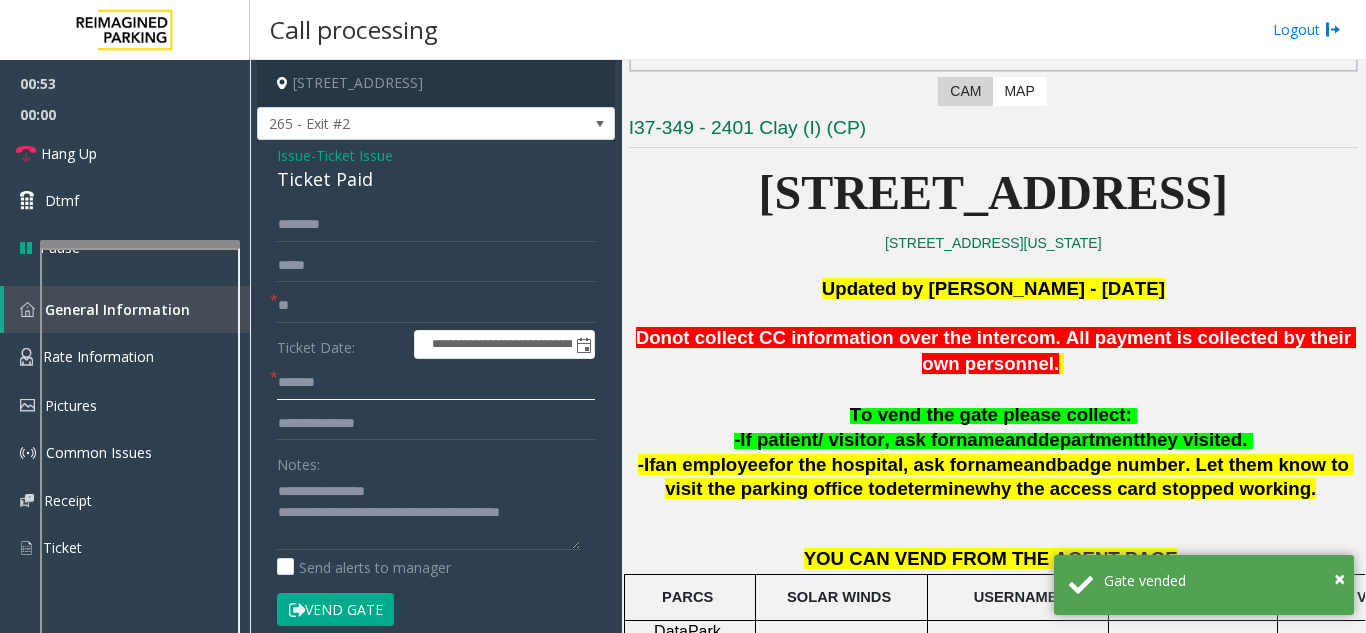 click on "*******" 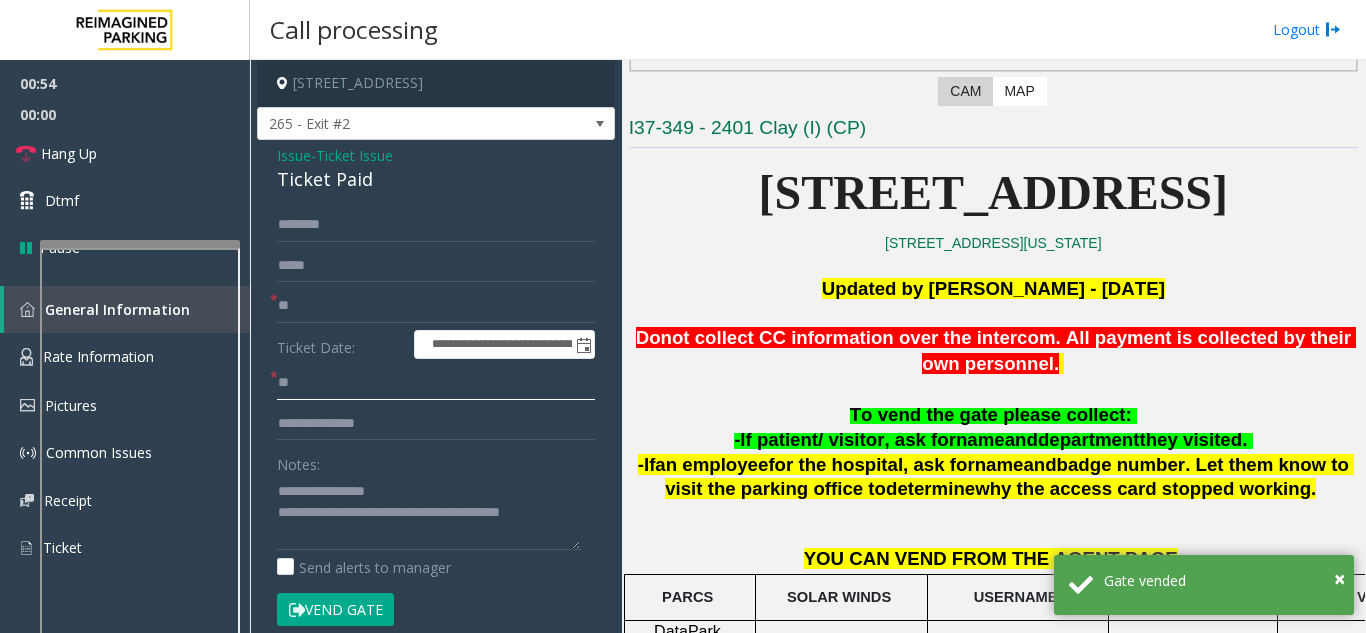 type on "**" 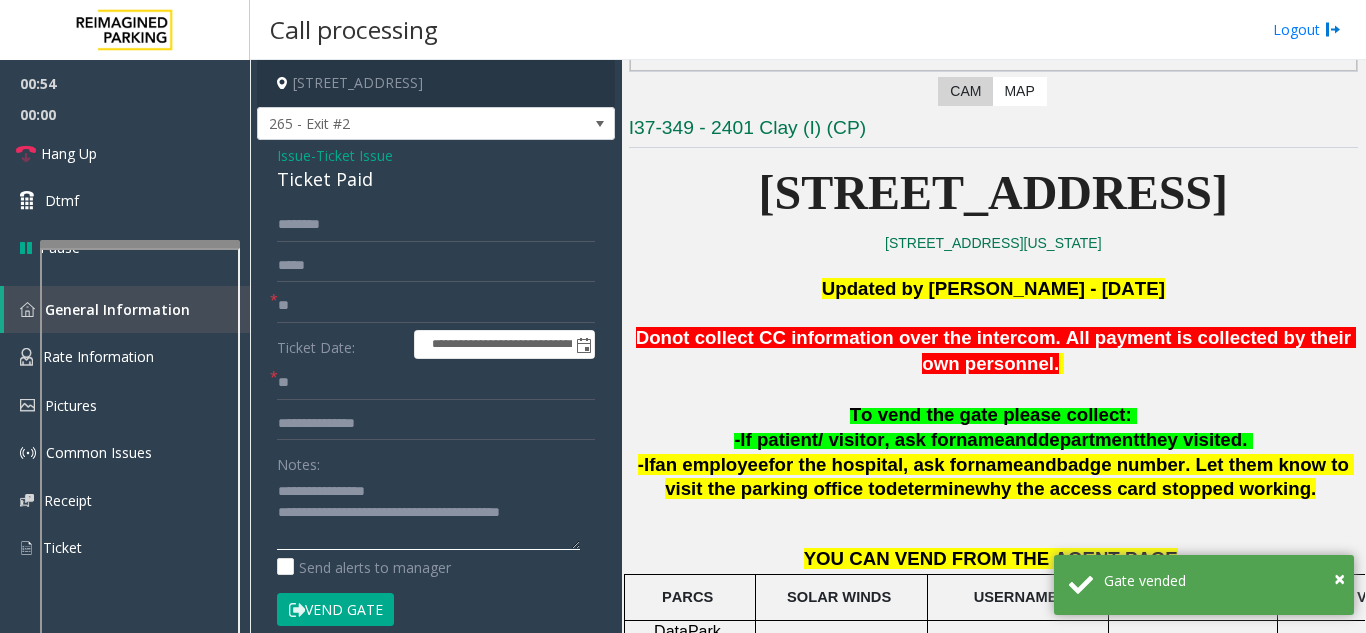 click 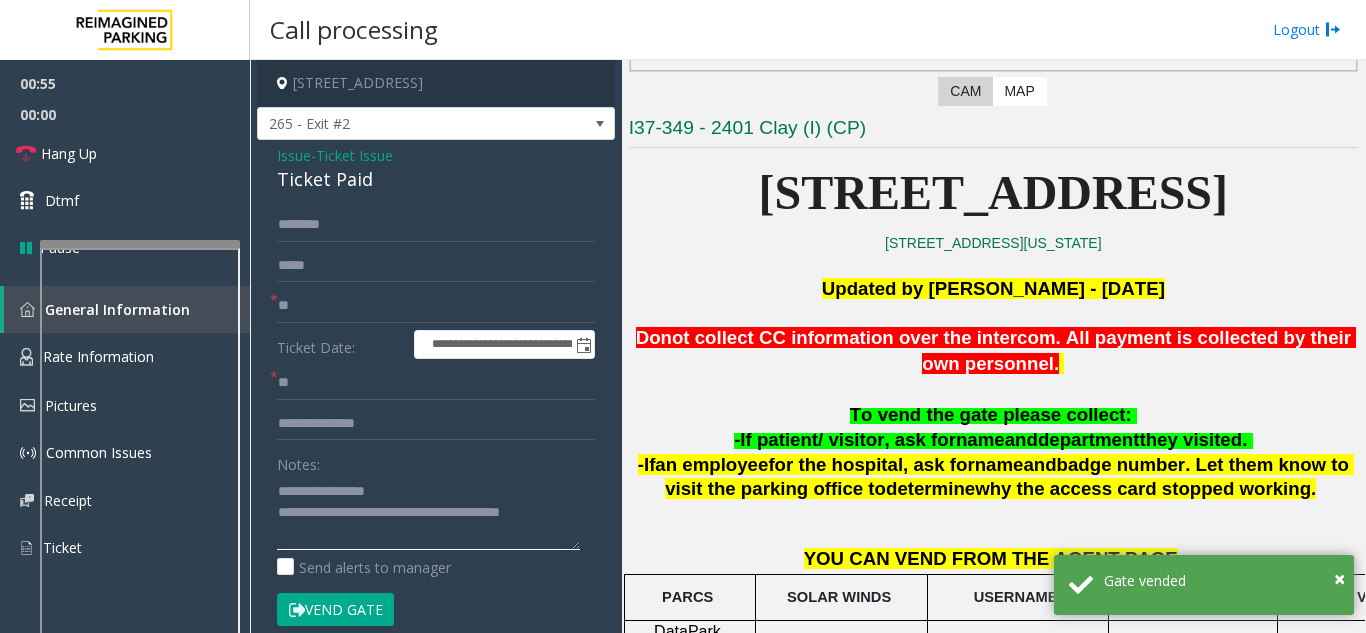 drag, startPoint x: 536, startPoint y: 525, endPoint x: 374, endPoint y: 516, distance: 162.2498 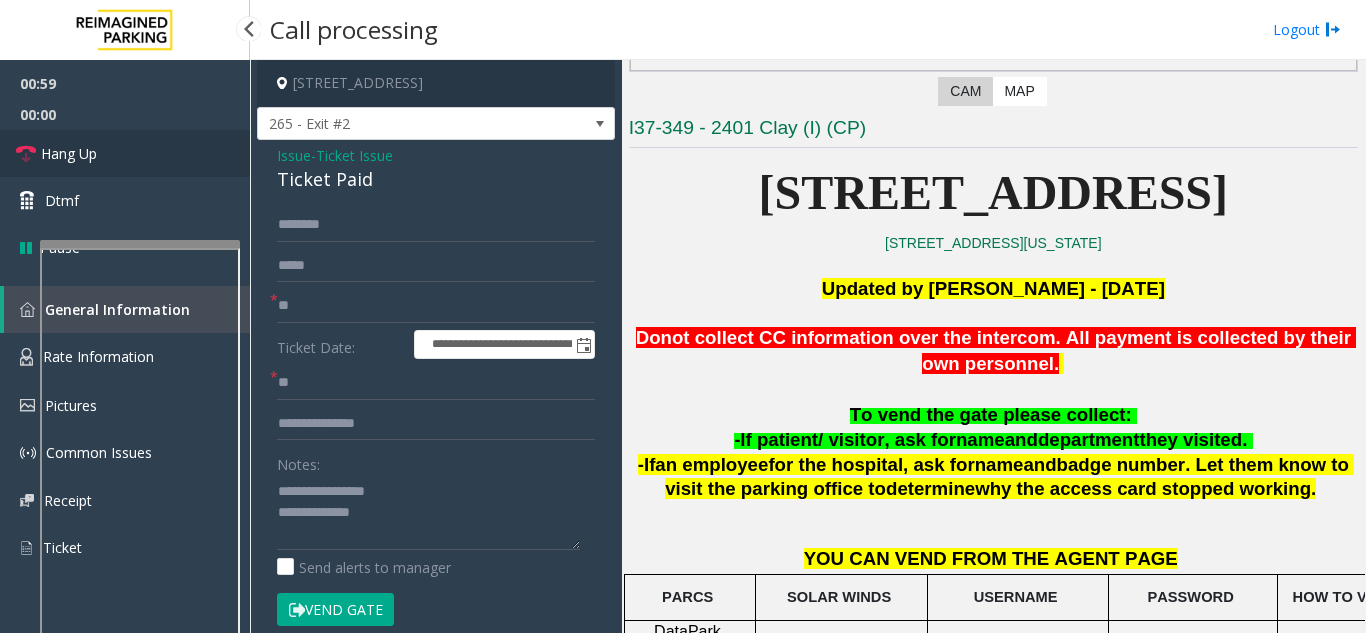 click on "Hang Up" at bounding box center [125, 153] 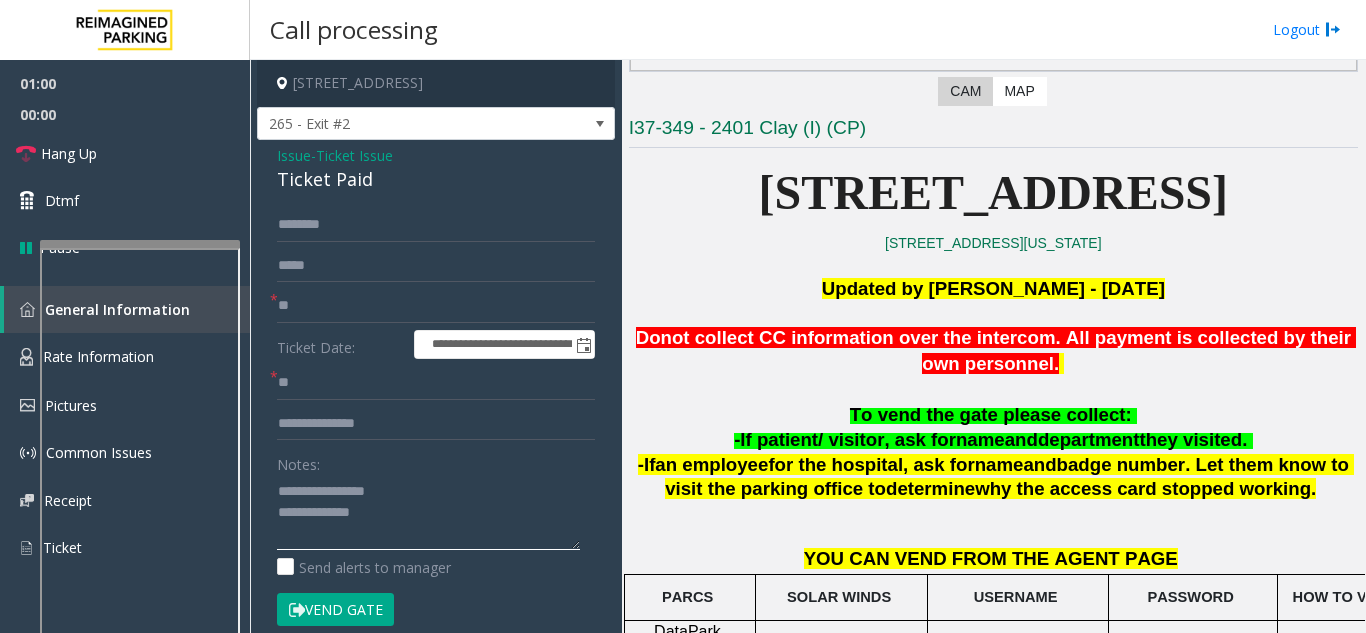 click 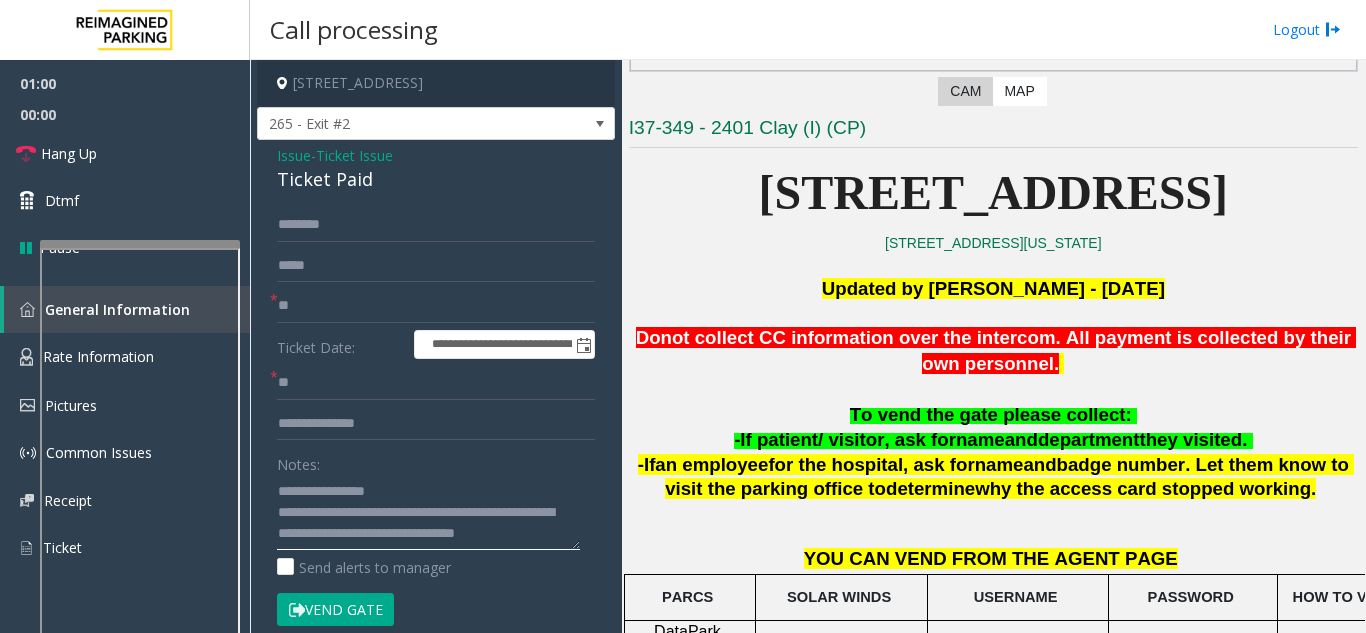 scroll, scrollTop: 15, scrollLeft: 0, axis: vertical 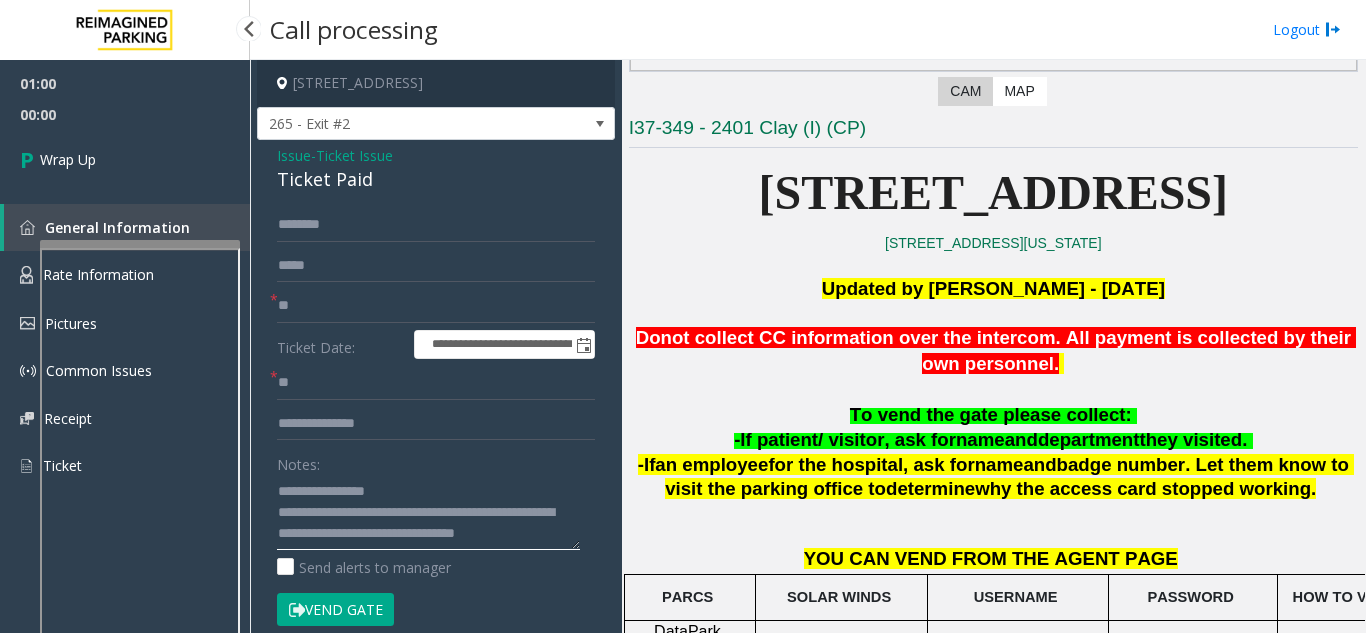 type on "**********" 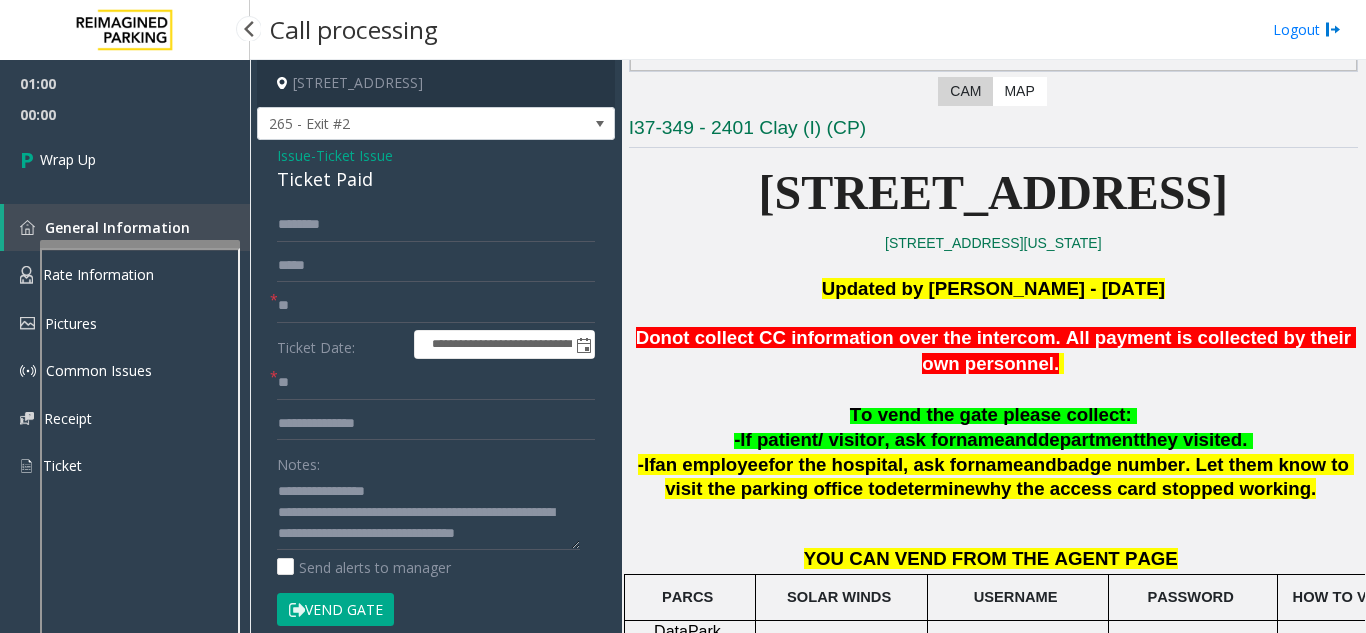 click at bounding box center [125, 30] 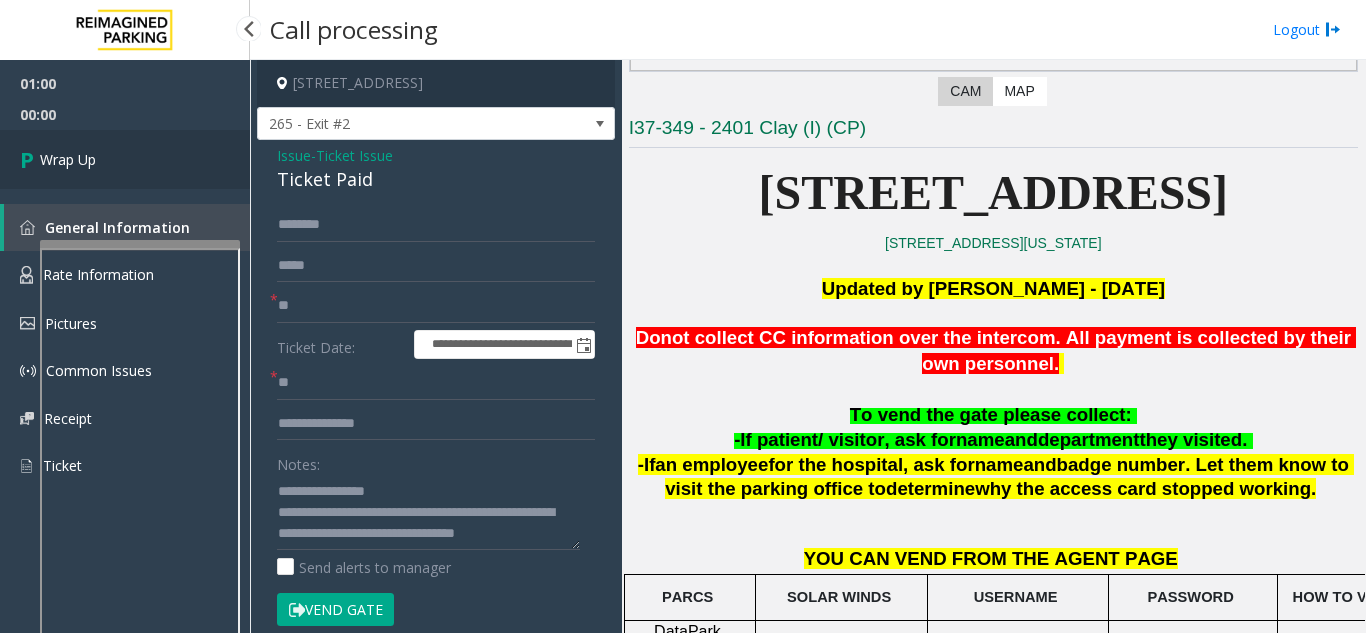 click on "Wrap Up" at bounding box center (125, 159) 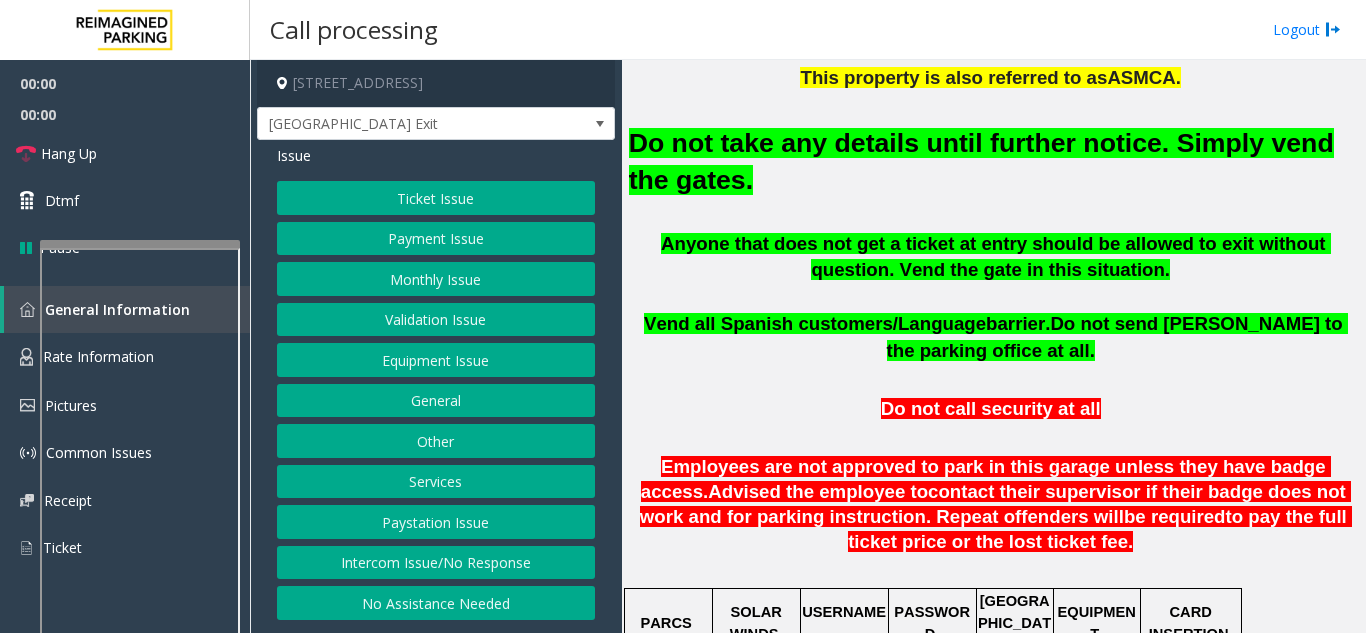 scroll, scrollTop: 700, scrollLeft: 0, axis: vertical 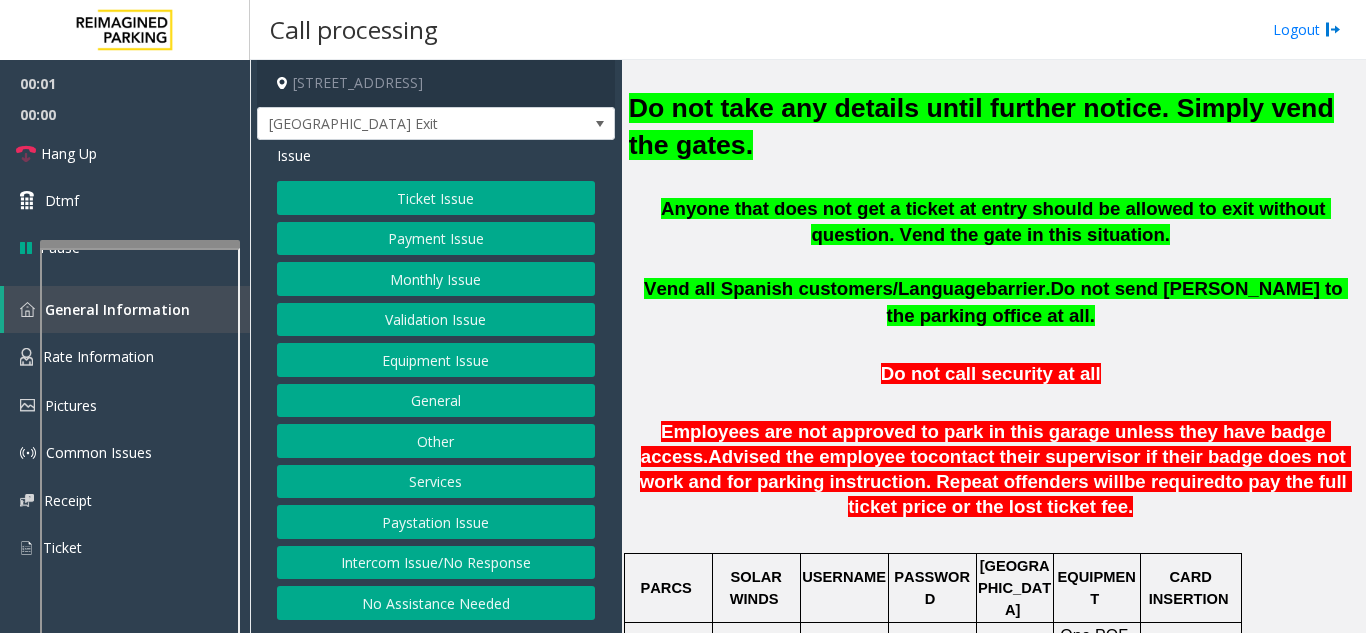click on "Do not take any details until further notice. Simply vend the gates." 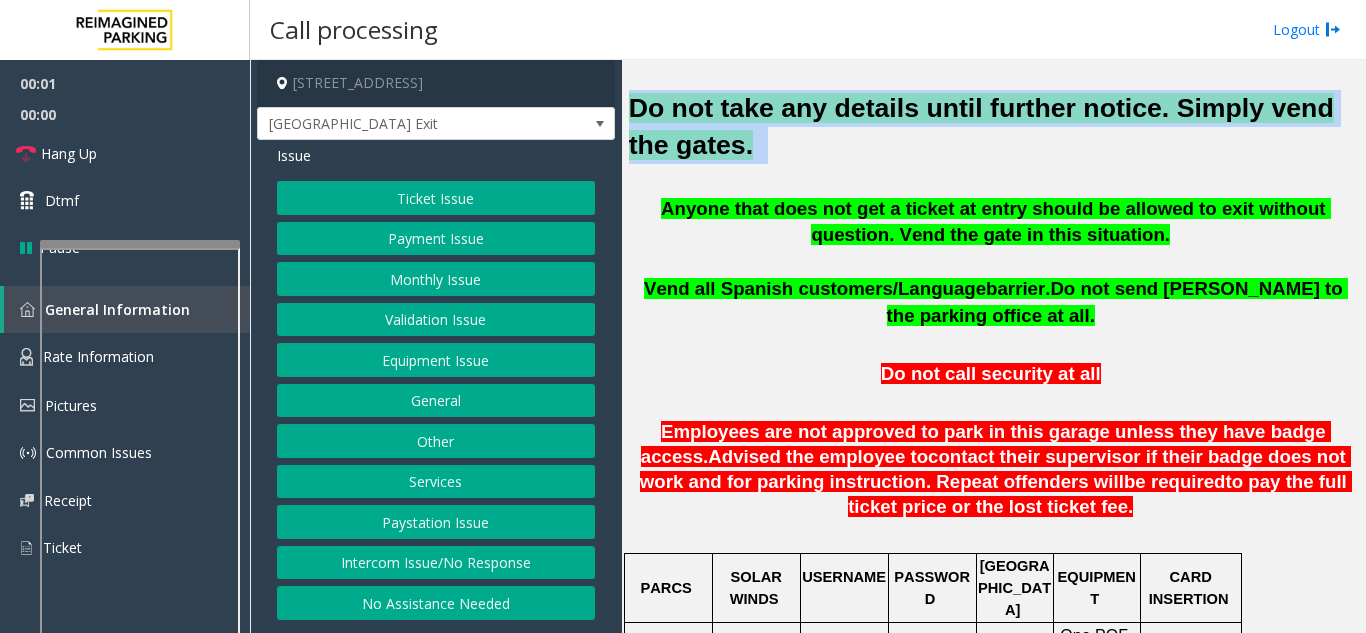 click on "Do not take any details until further notice. Simply vend the gates." 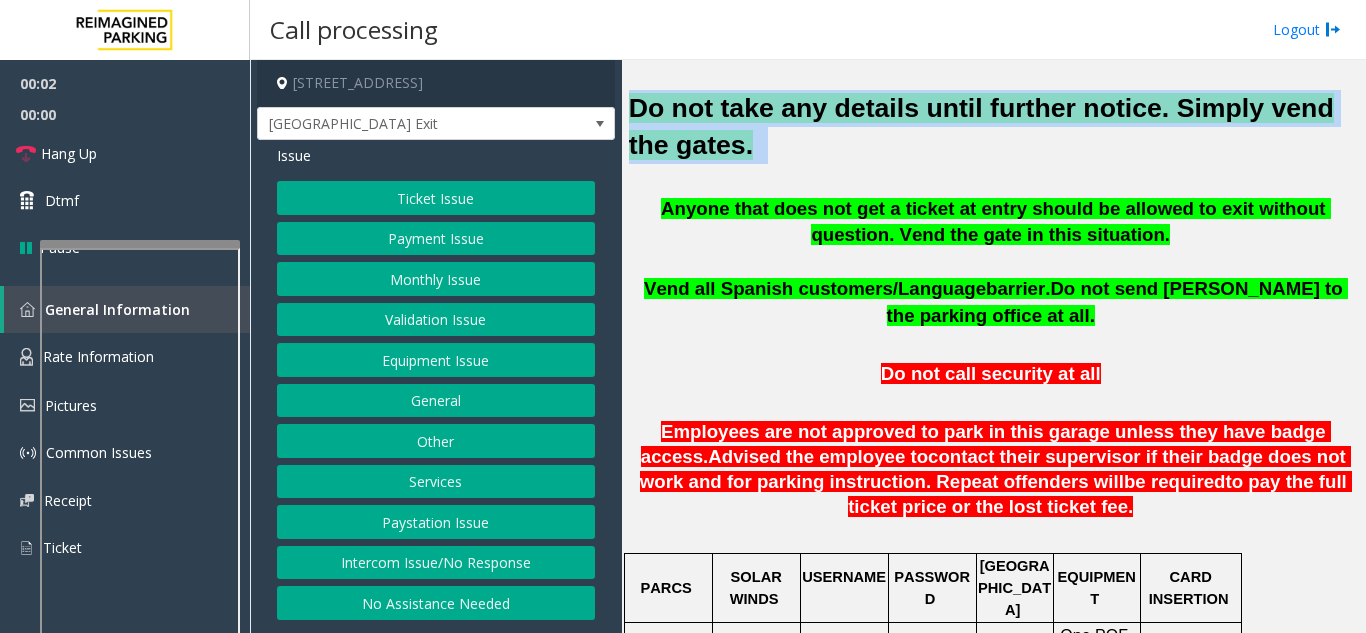 copy on "Do not take any details until further notice. Simply vend the gates." 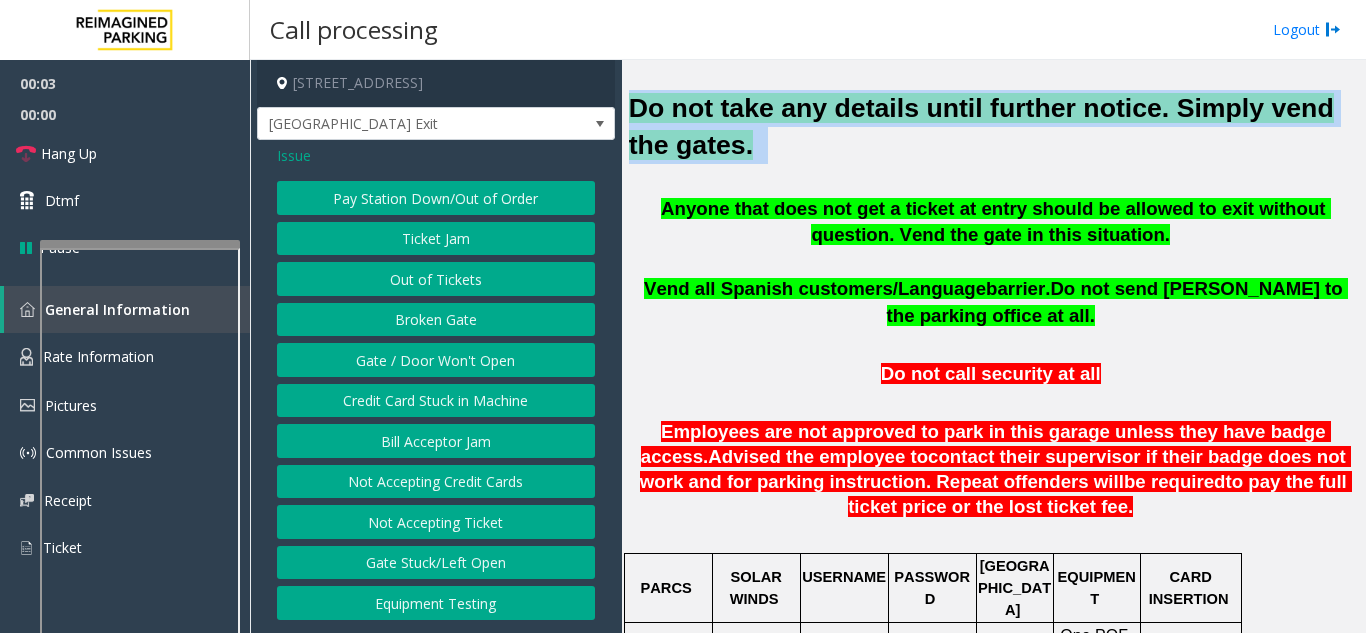 click on "Gate / Door Won't Open" 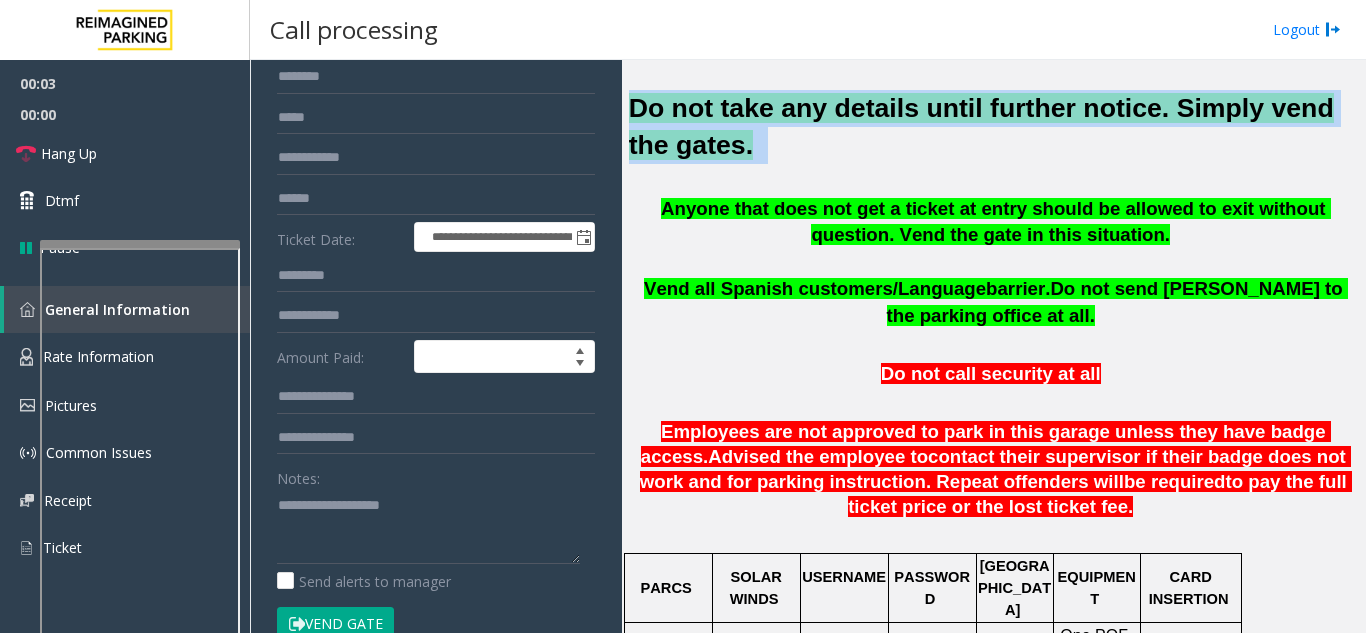 scroll, scrollTop: 300, scrollLeft: 0, axis: vertical 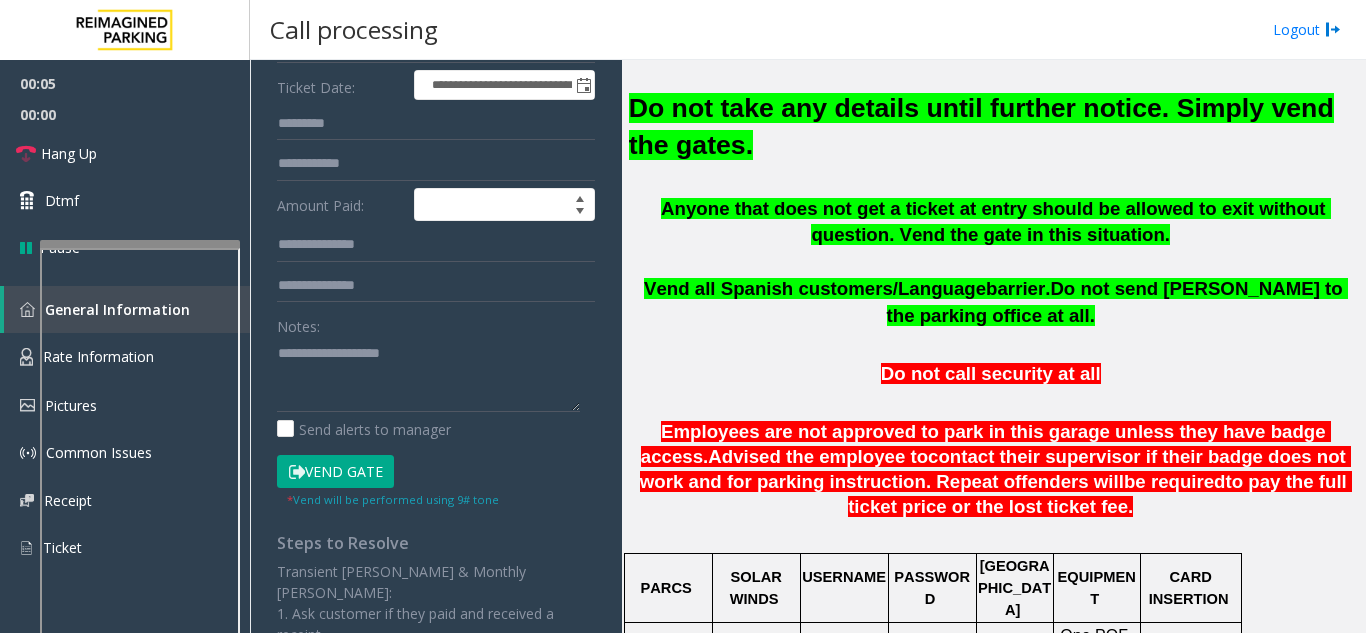 drag, startPoint x: 352, startPoint y: 373, endPoint x: 376, endPoint y: 452, distance: 82.565125 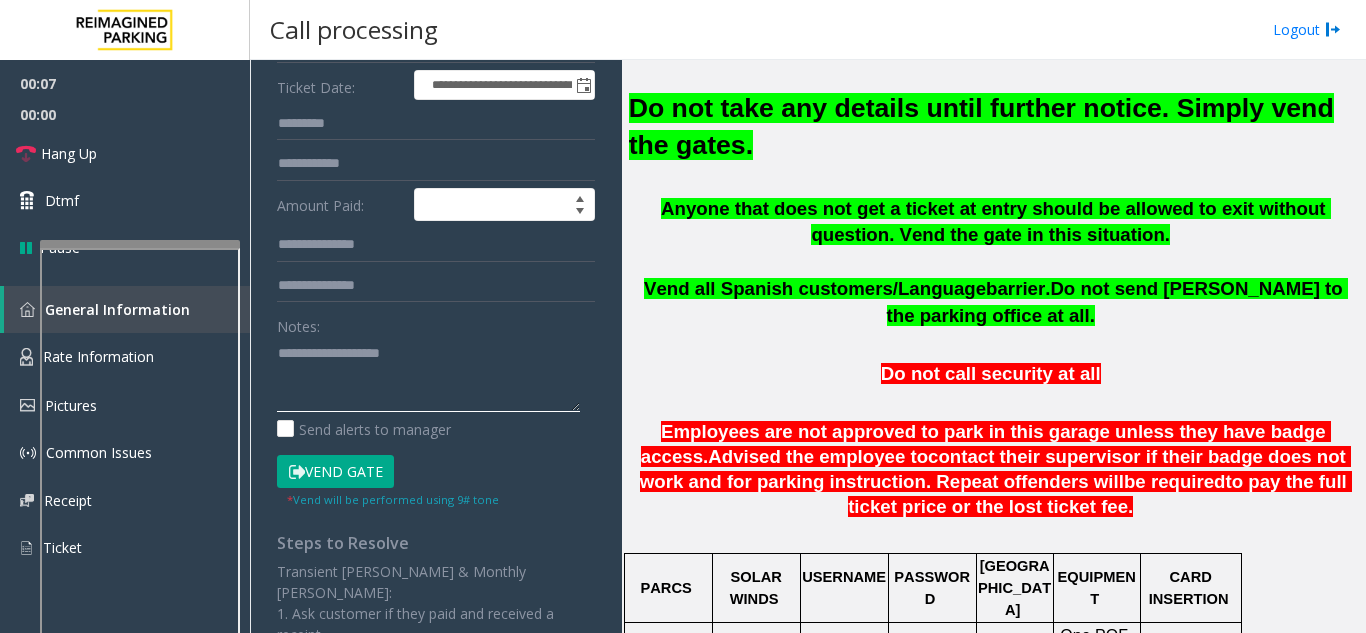paste on "**********" 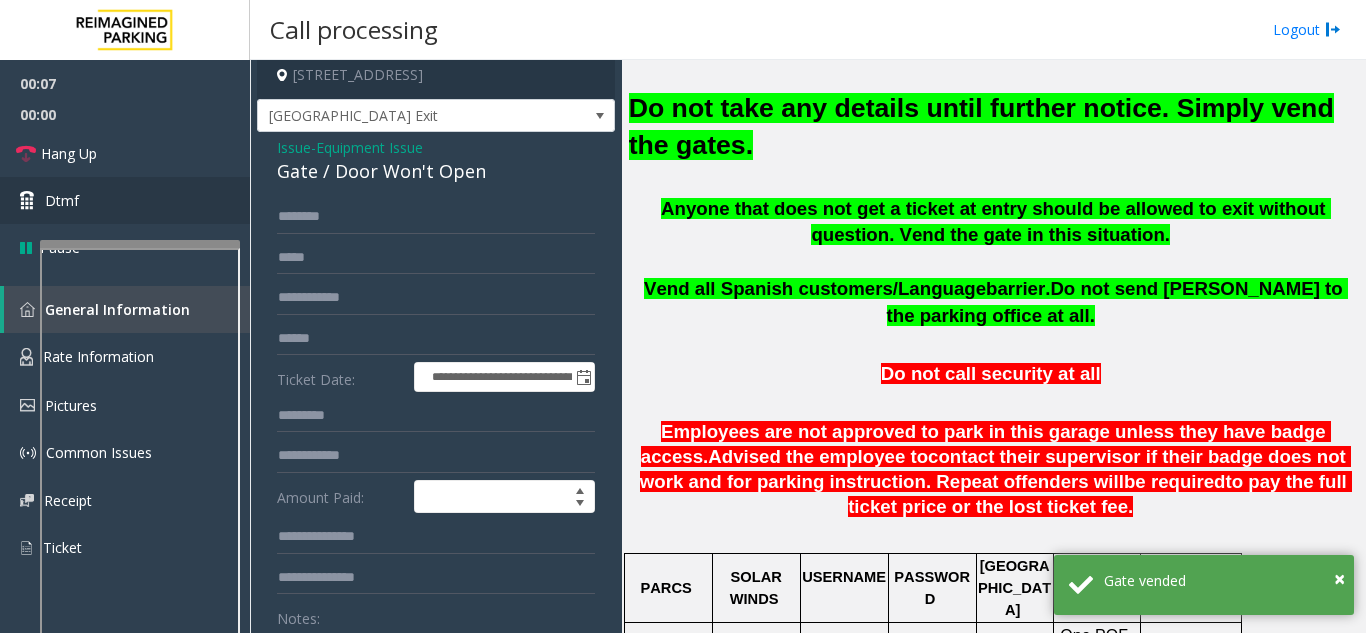 scroll, scrollTop: 0, scrollLeft: 0, axis: both 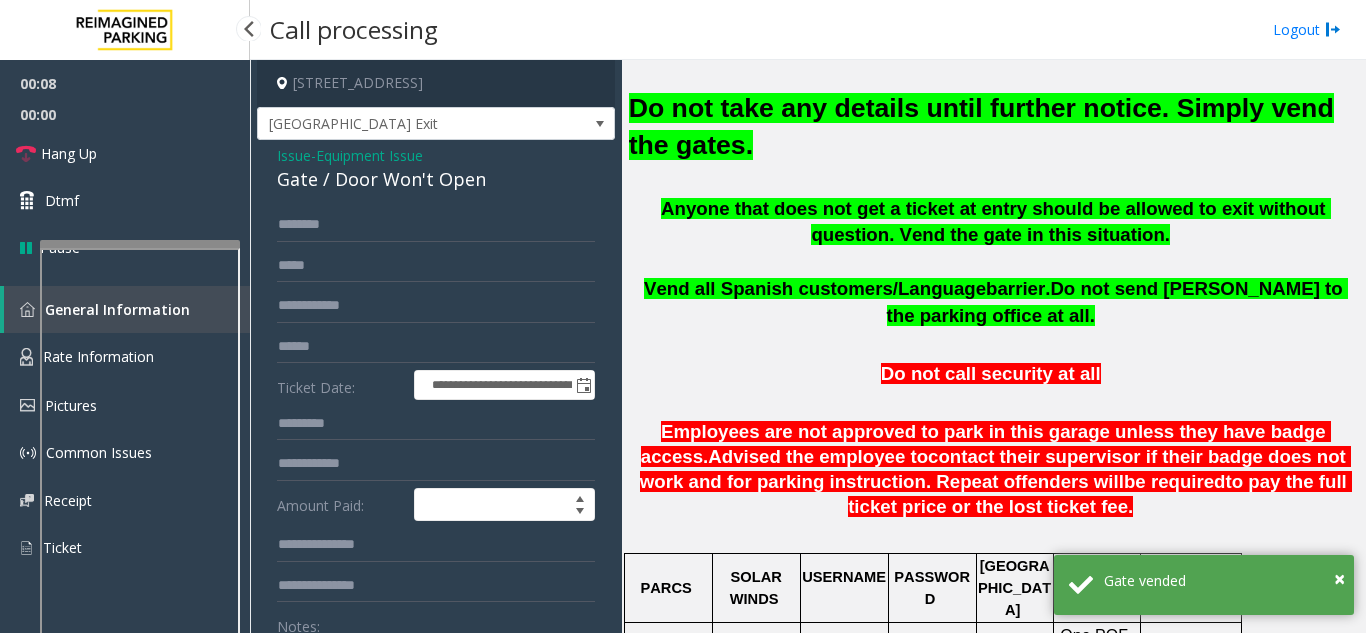type on "**********" 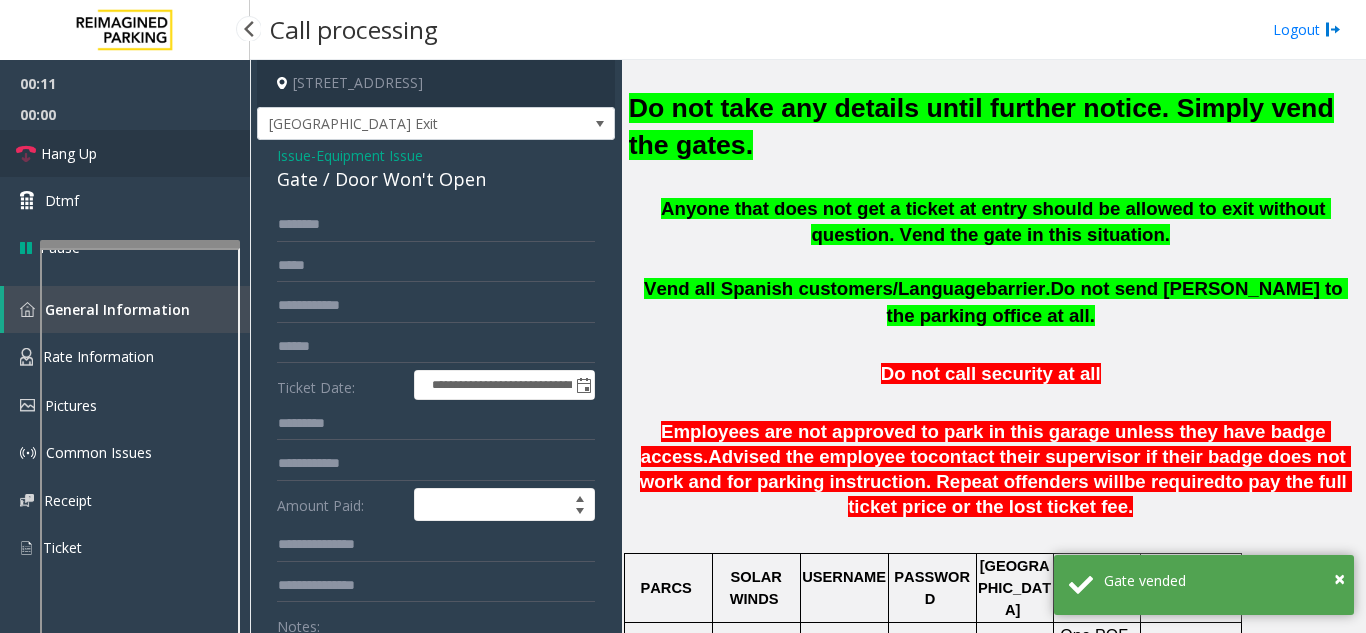 click on "Hang Up" at bounding box center (125, 153) 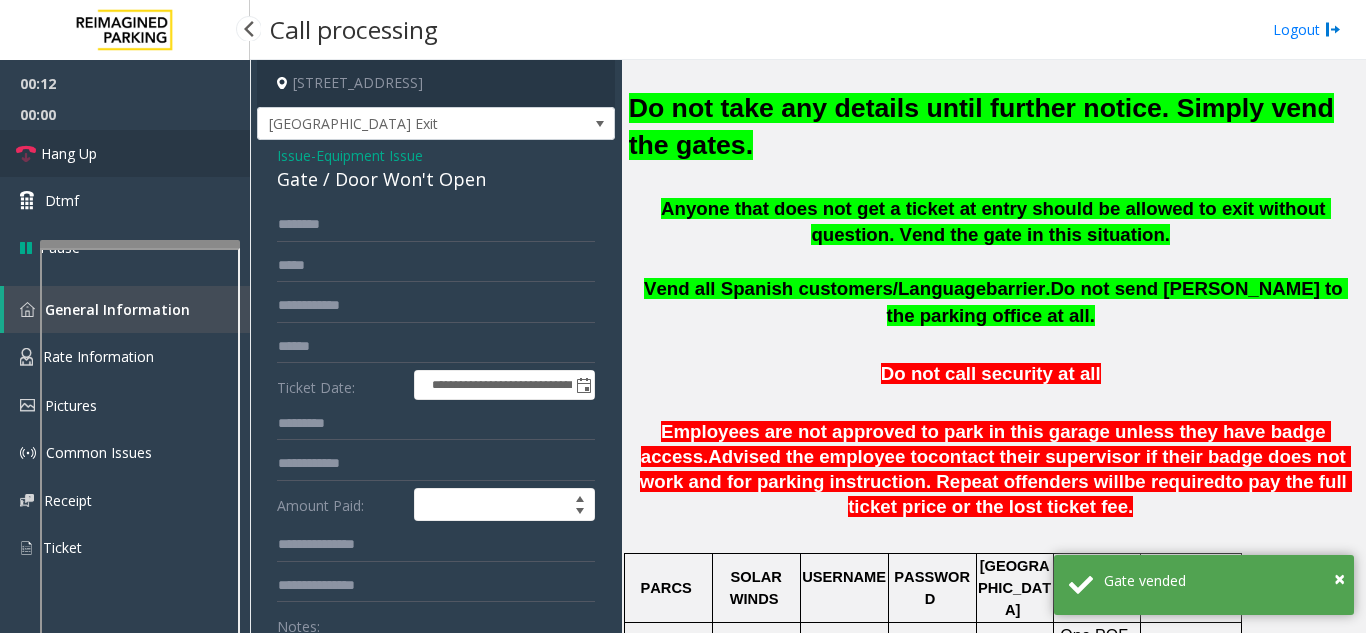 click on "Hang Up" at bounding box center (125, 153) 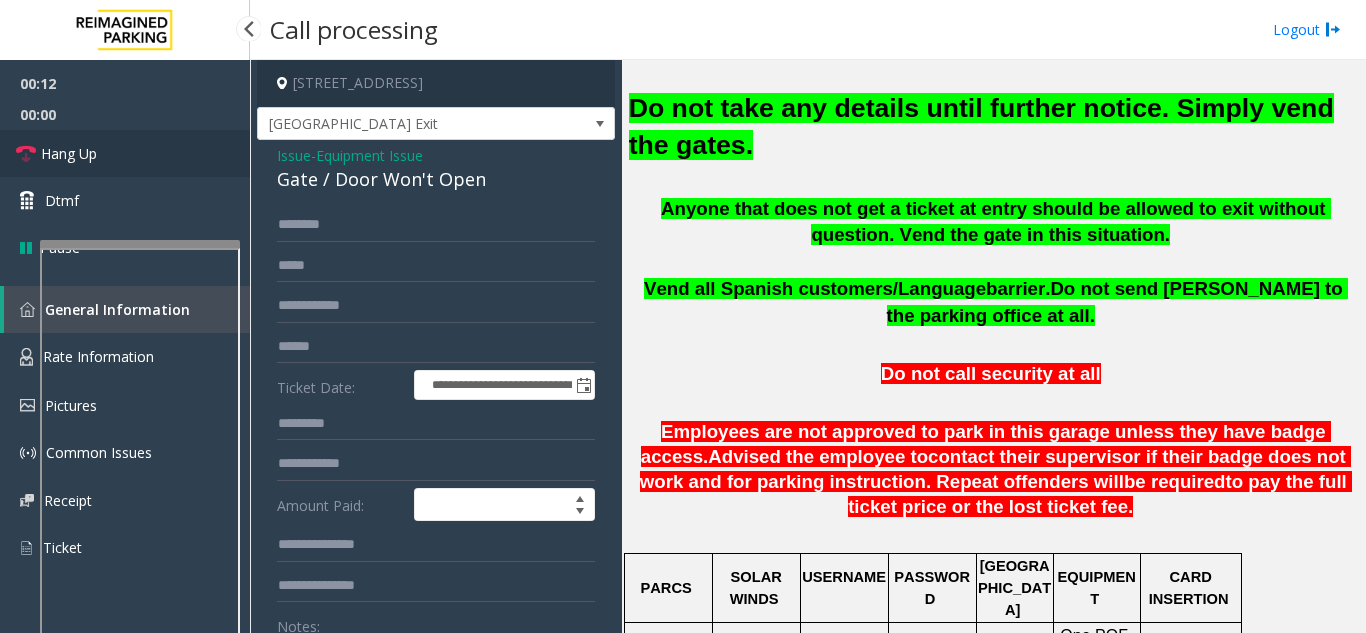 click on "Hang Up" at bounding box center (125, 153) 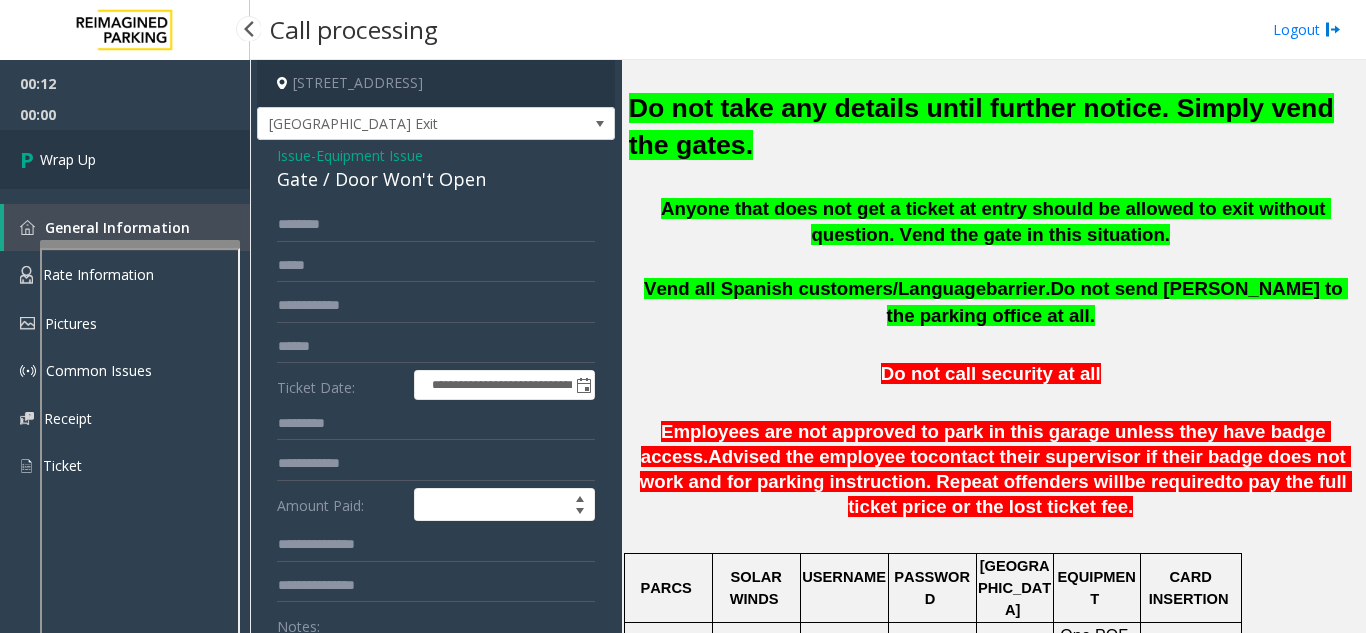 click on "Wrap Up" at bounding box center (125, 159) 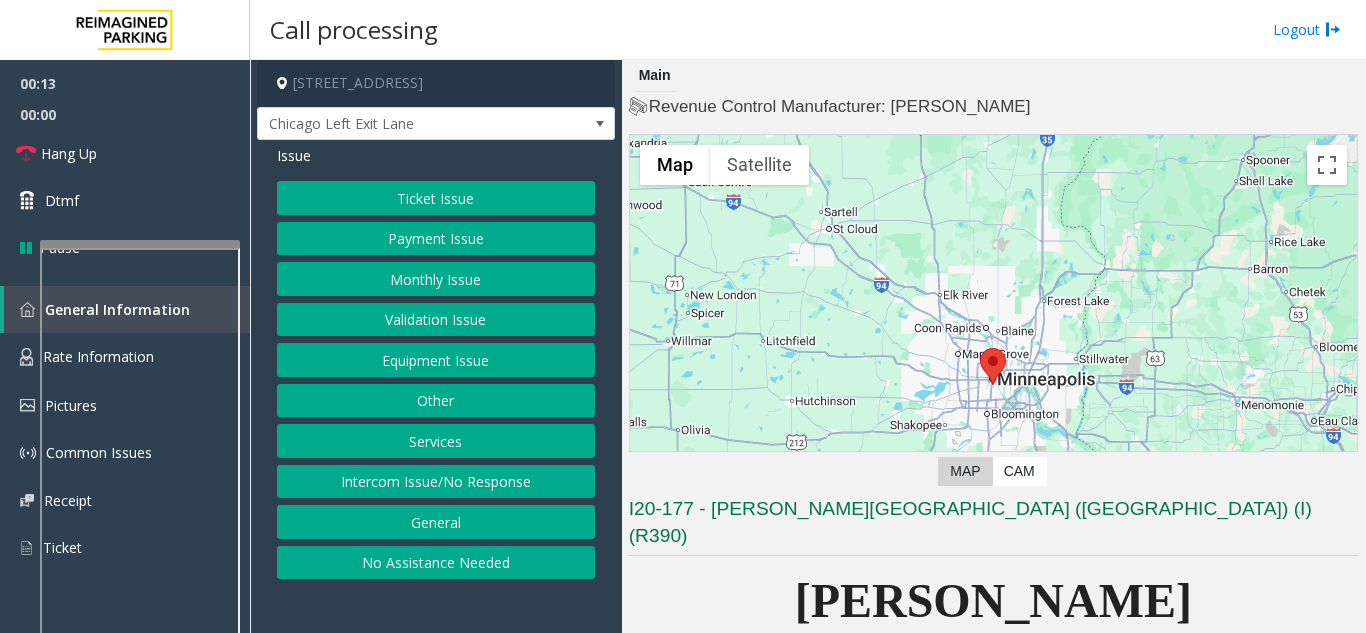 click on "Equipment Issue" 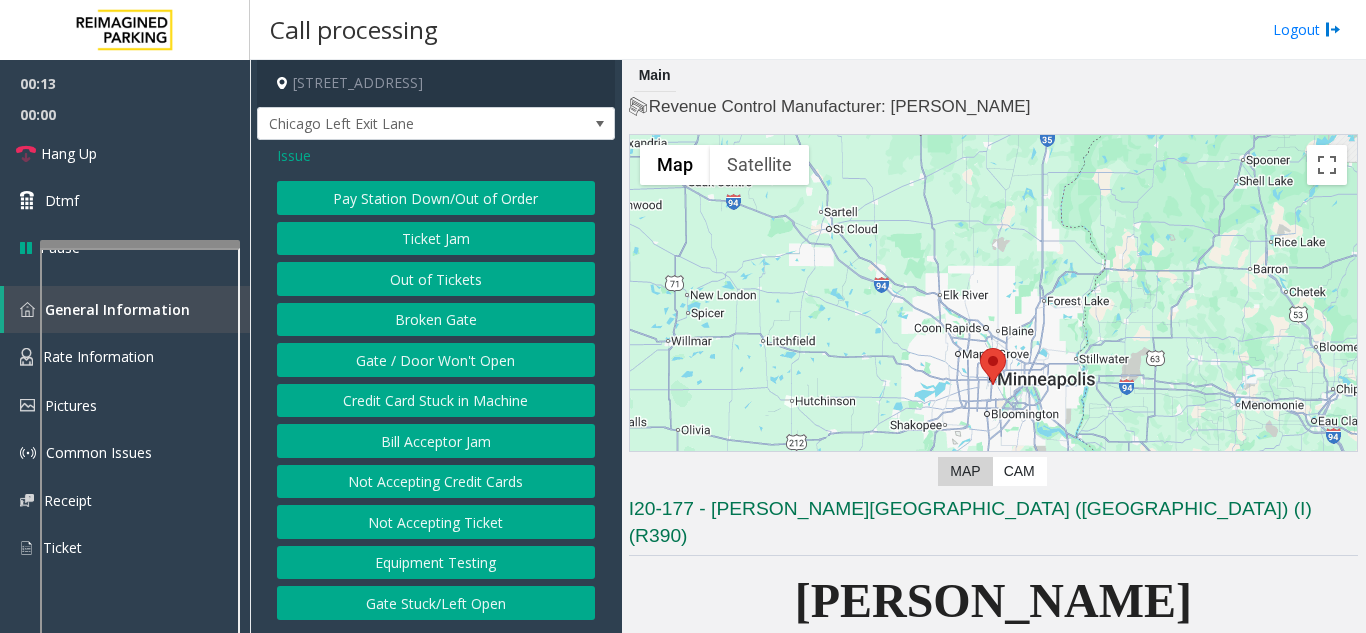 click on "Gate / Door Won't Open" 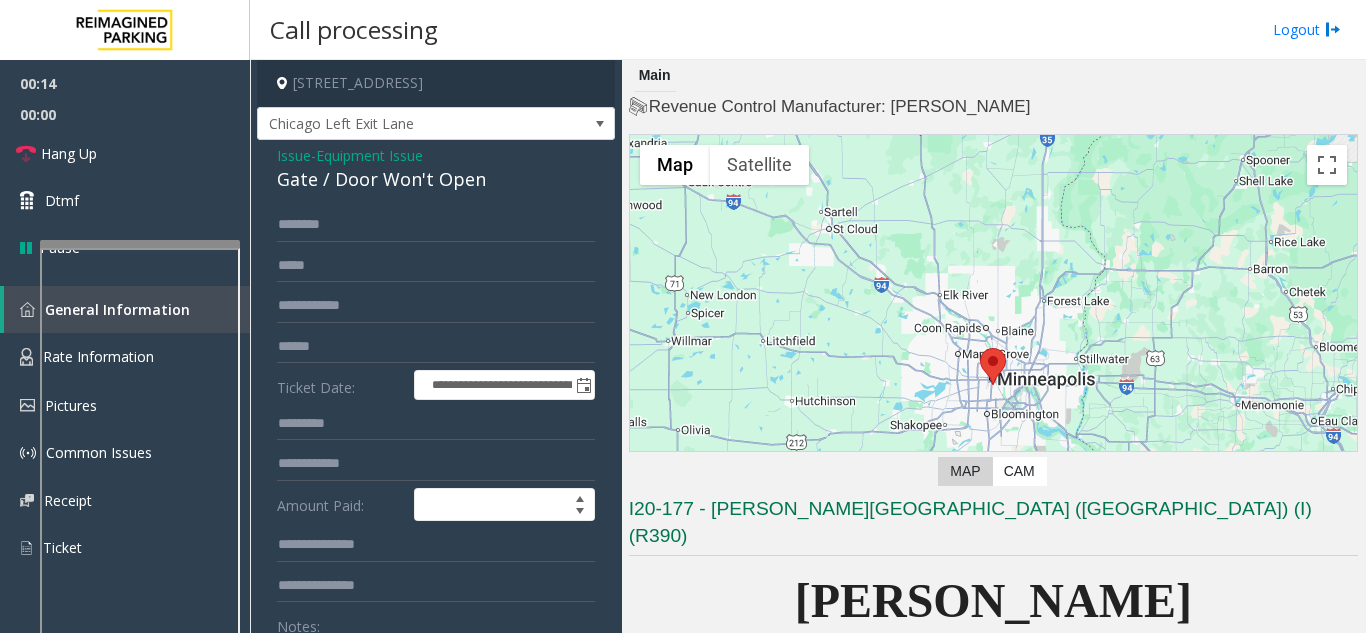 scroll, scrollTop: 300, scrollLeft: 0, axis: vertical 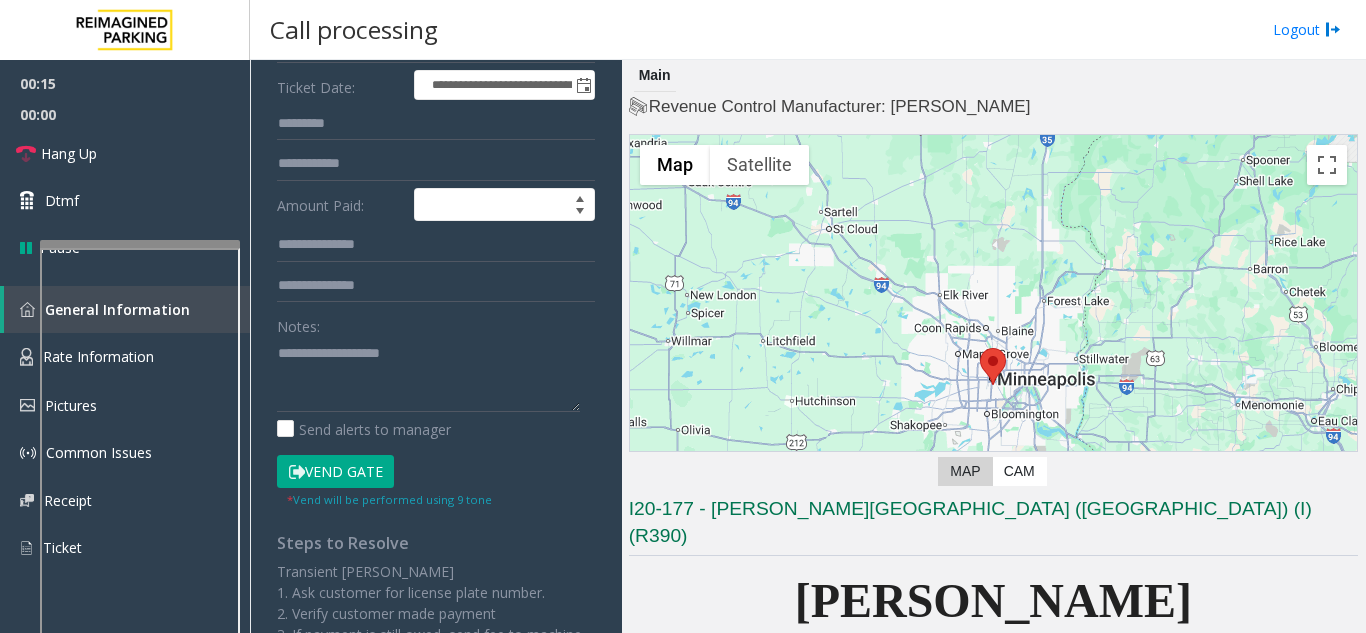 click on "Vend Gate" 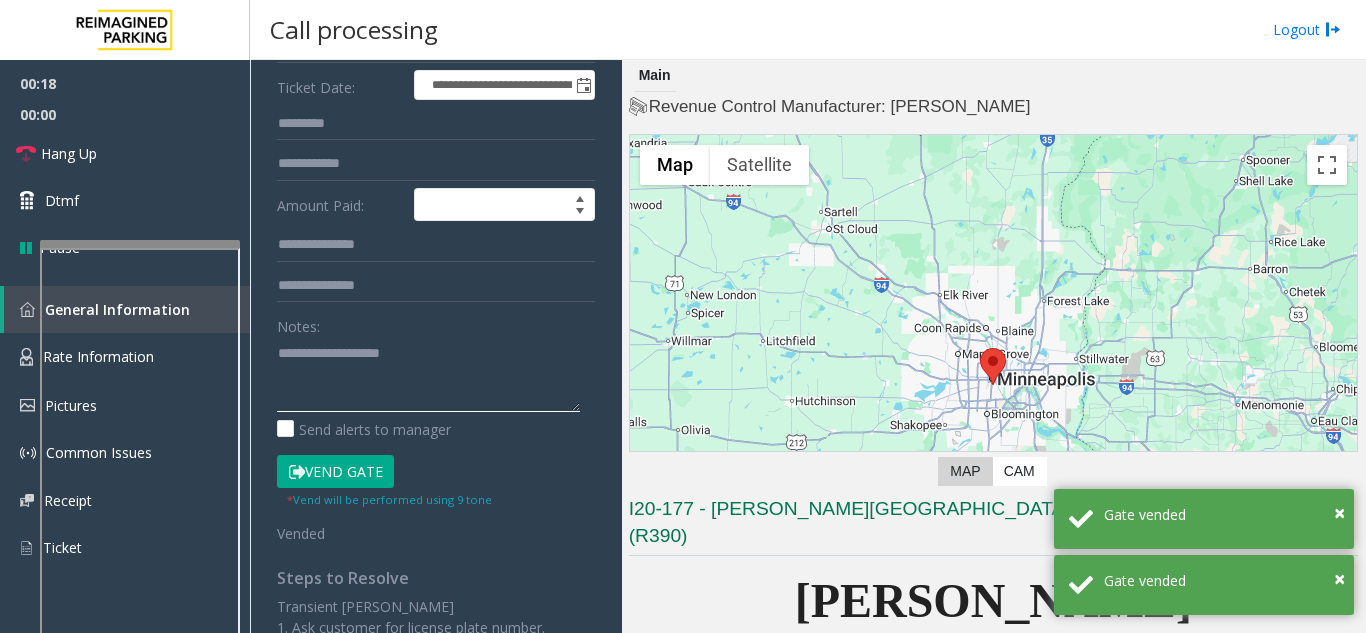 paste on "**********" 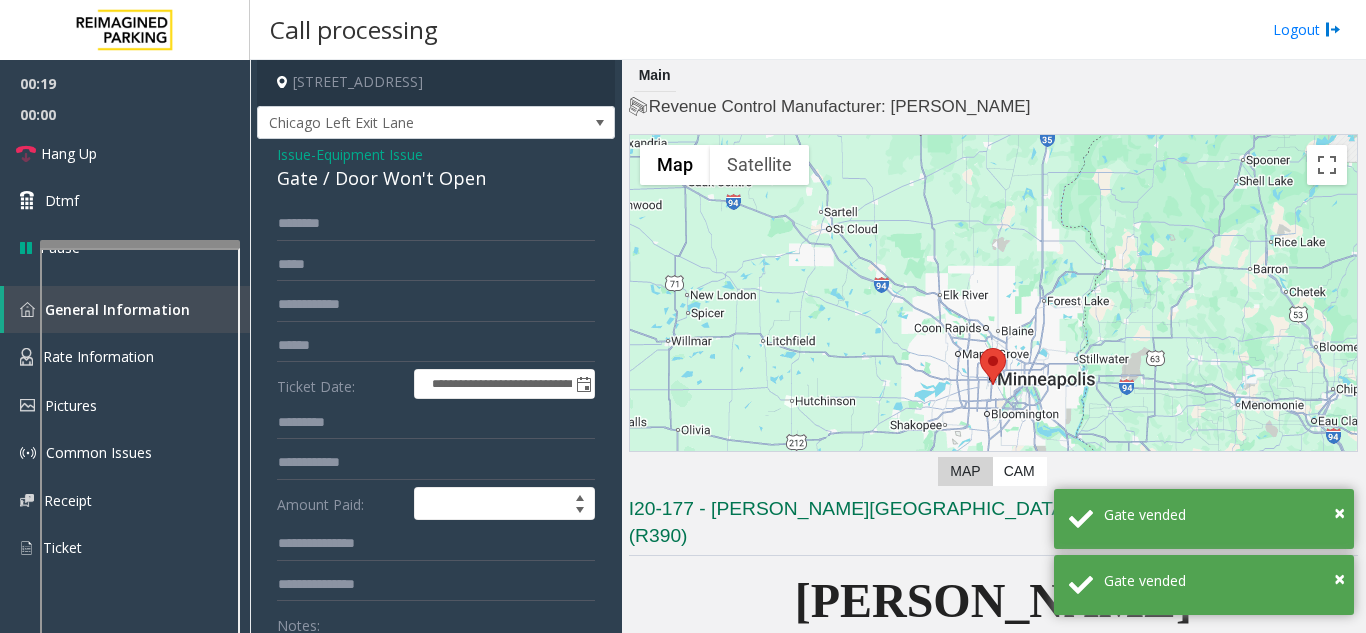 scroll, scrollTop: 0, scrollLeft: 0, axis: both 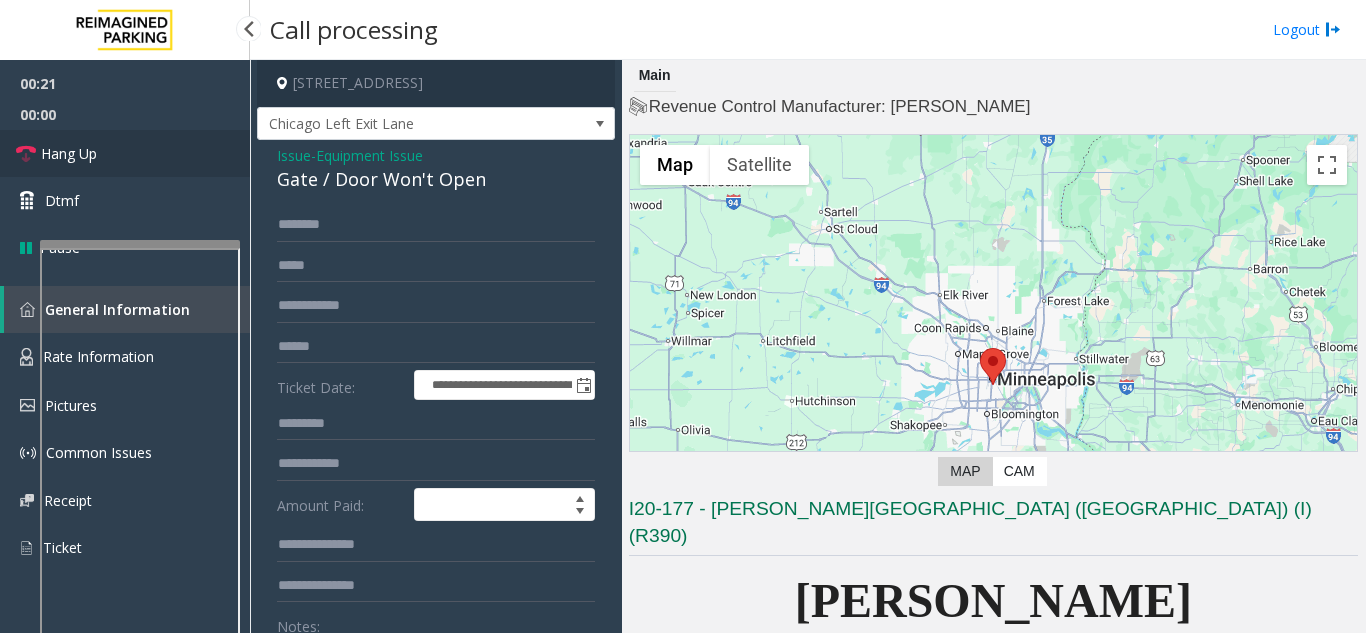 type on "**********" 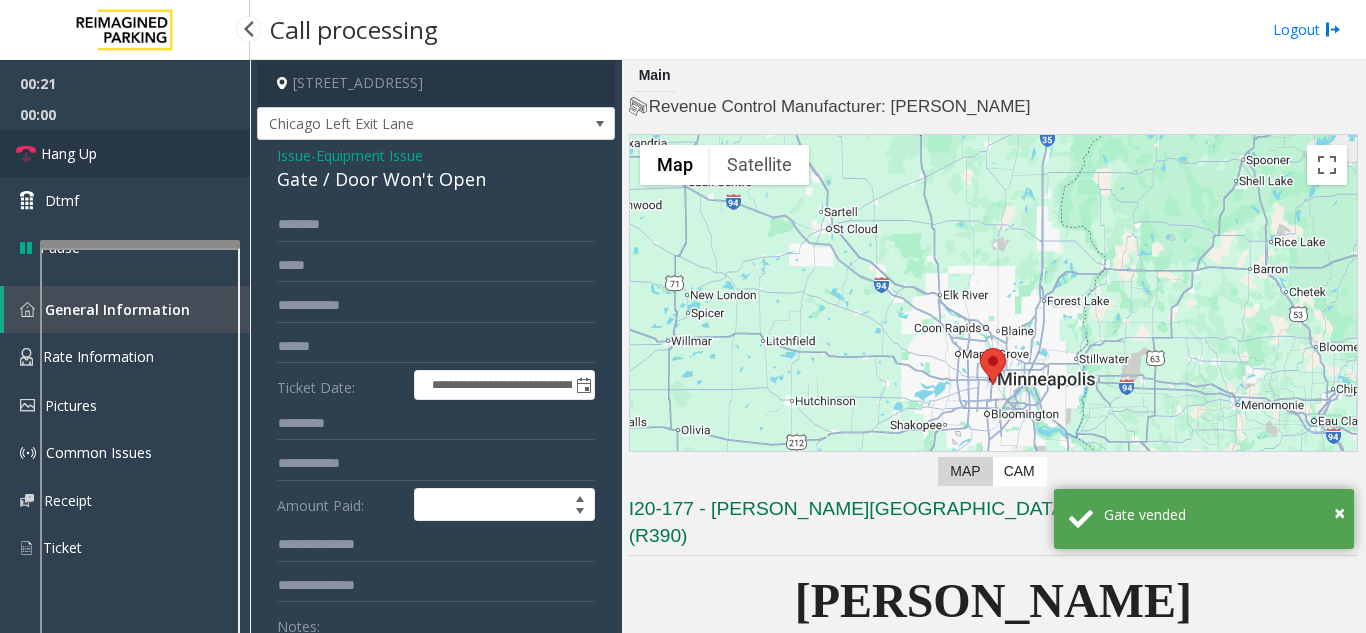 click on "Hang Up" at bounding box center (125, 153) 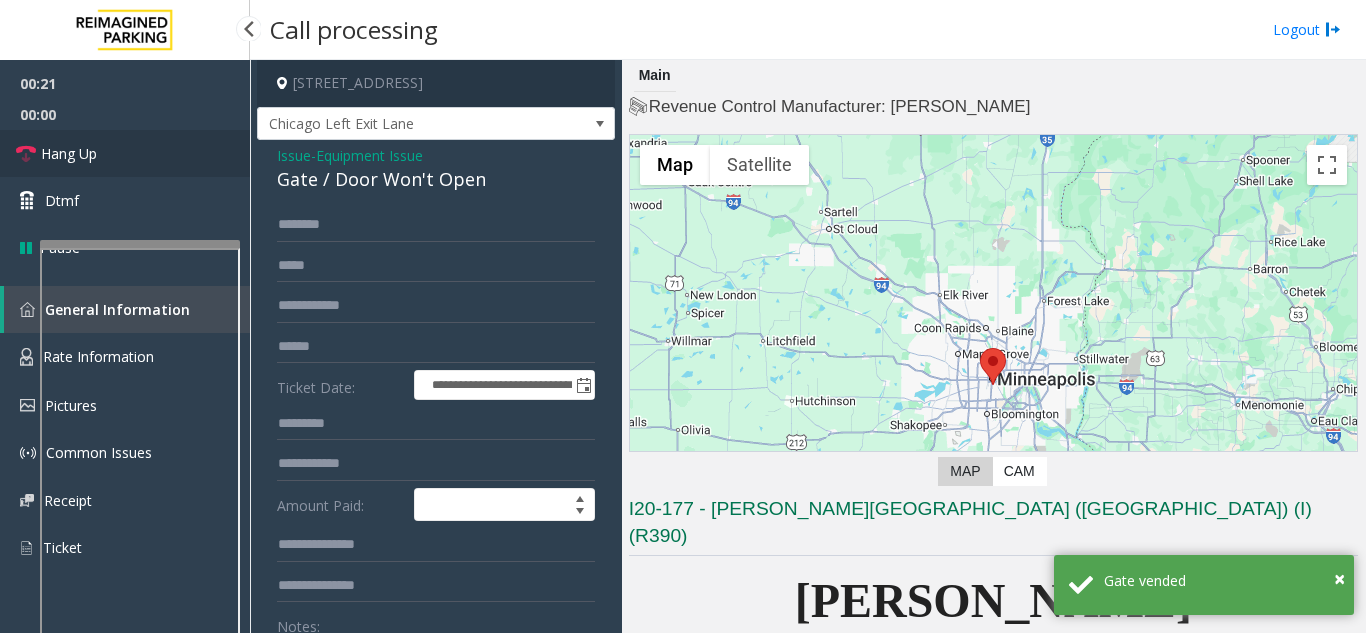 click on "Hang Up" at bounding box center (125, 153) 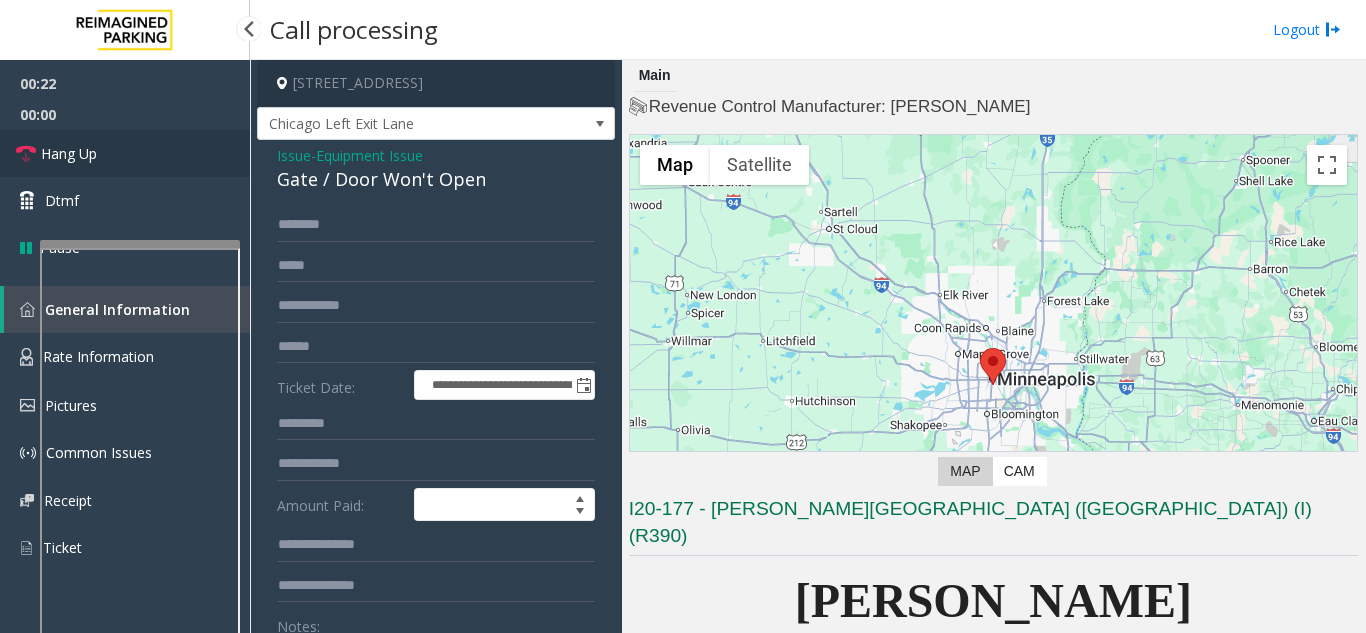 click on "Hang Up" at bounding box center (125, 153) 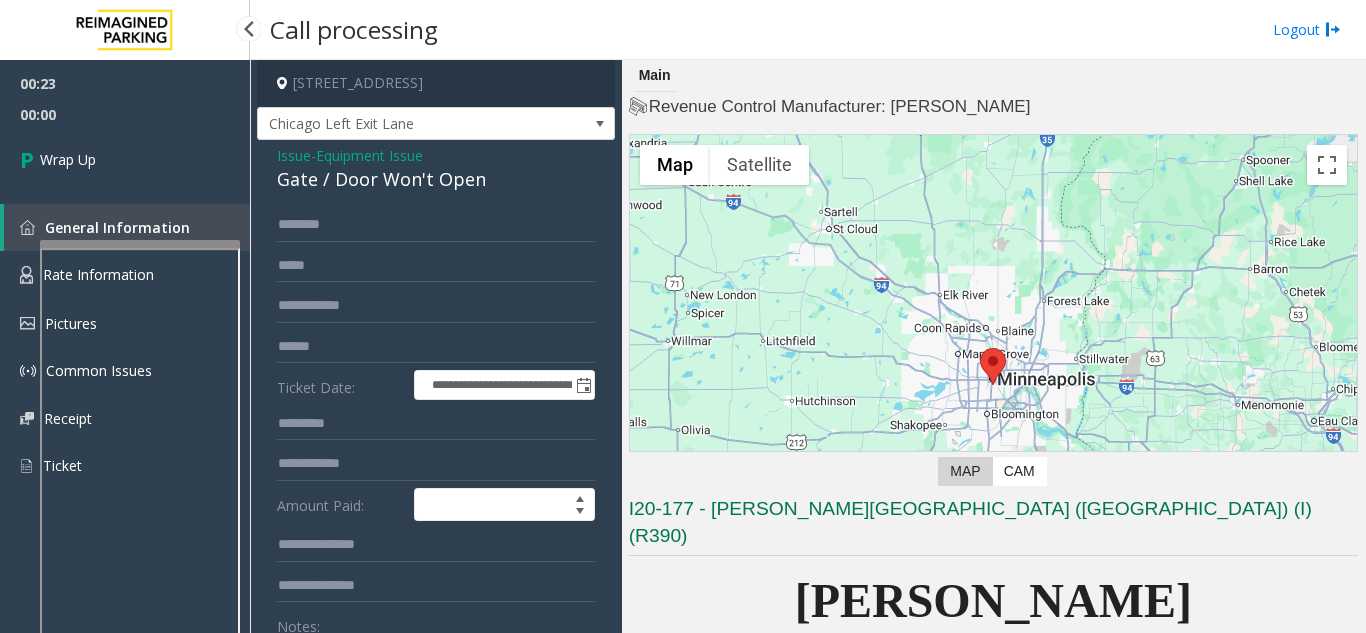 click on "Wrap Up" at bounding box center [125, 159] 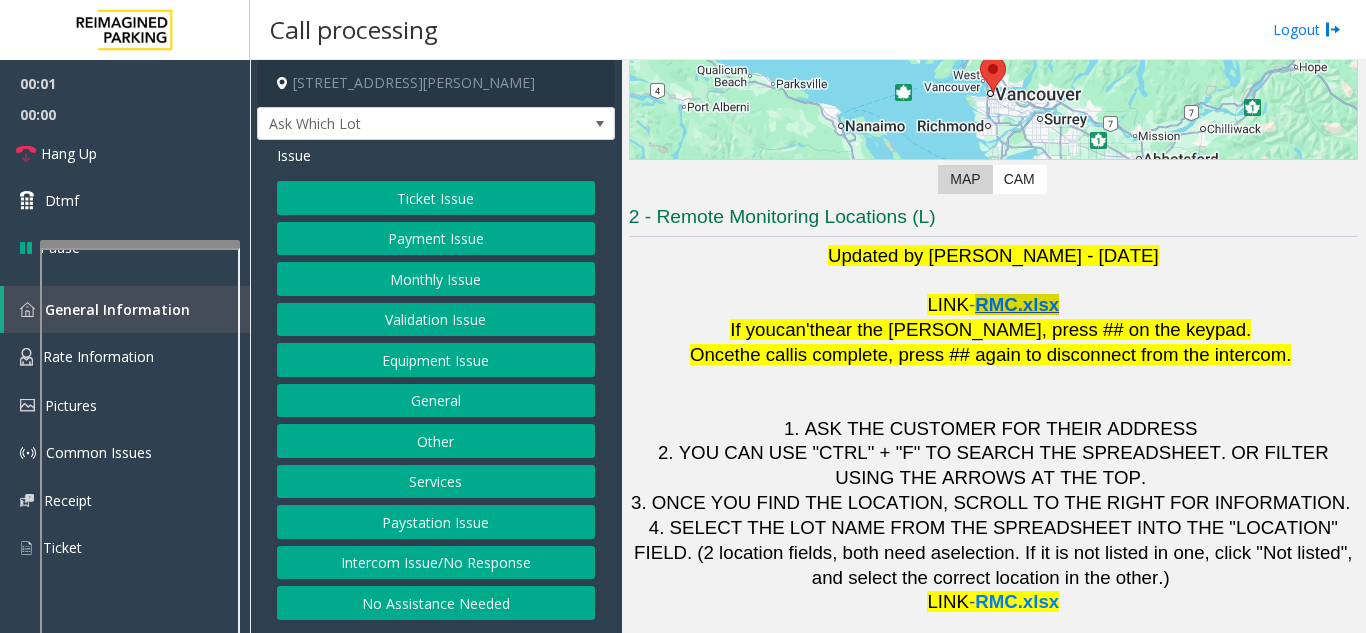 scroll, scrollTop: 294, scrollLeft: 0, axis: vertical 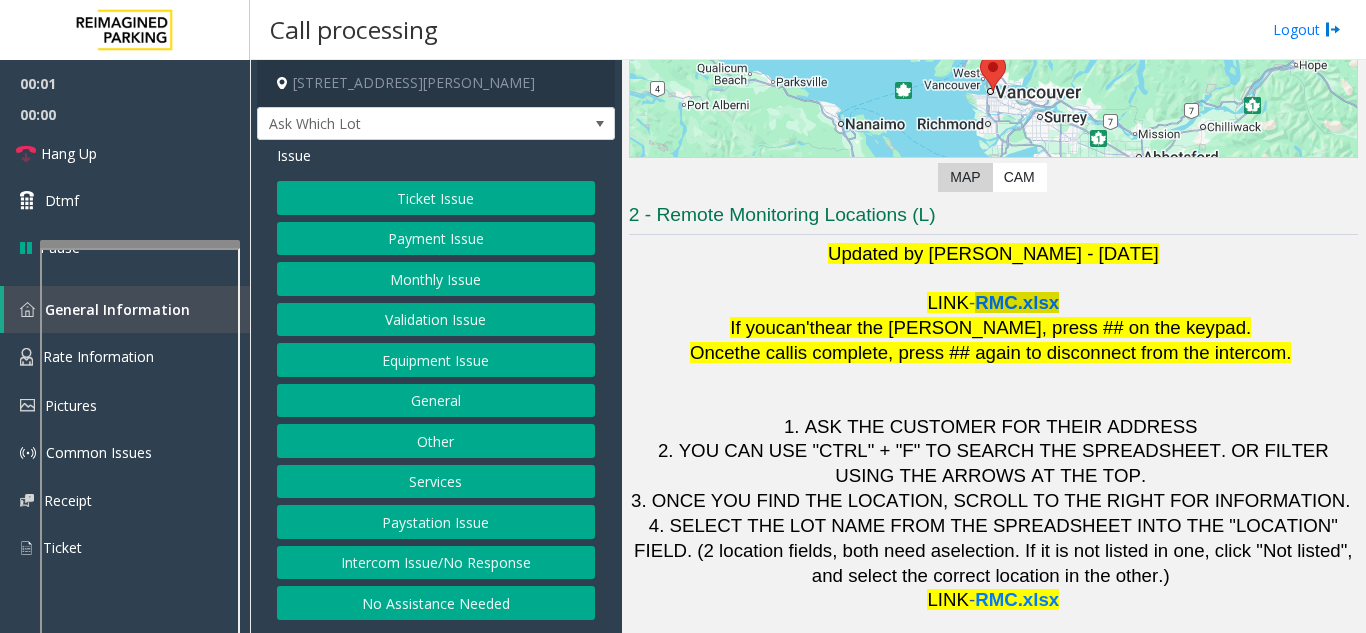 click on "RMC.xlsx" 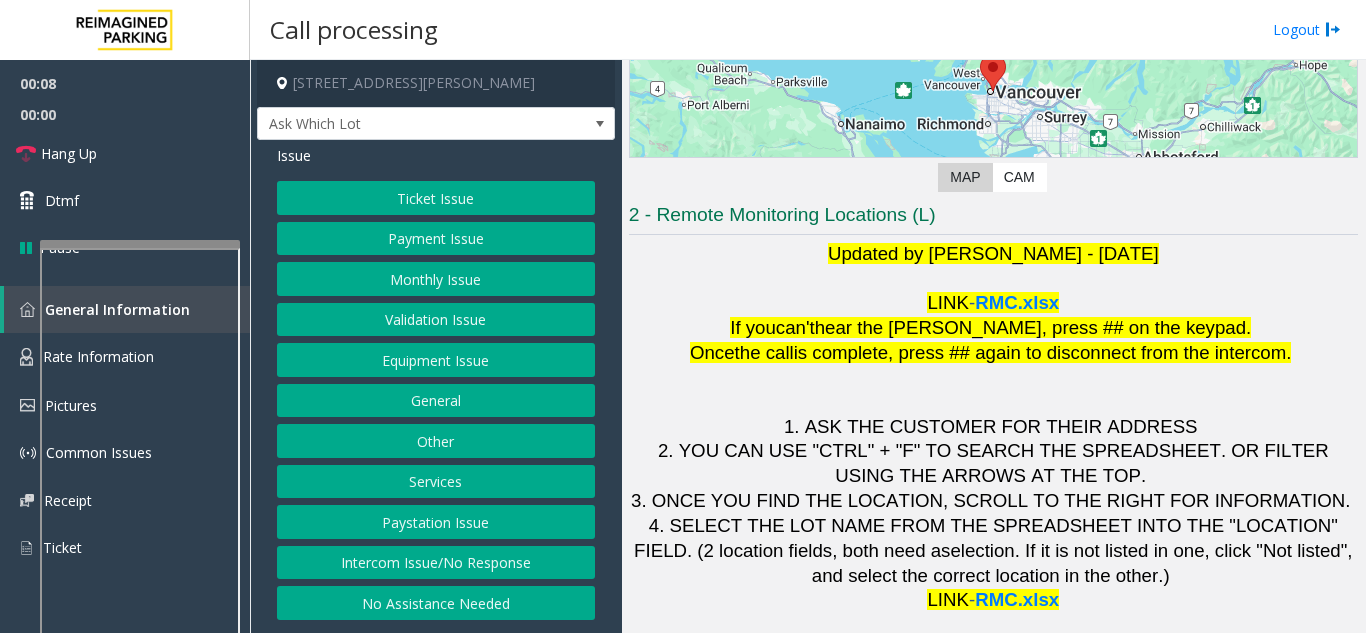 click on "Equipment Issue" 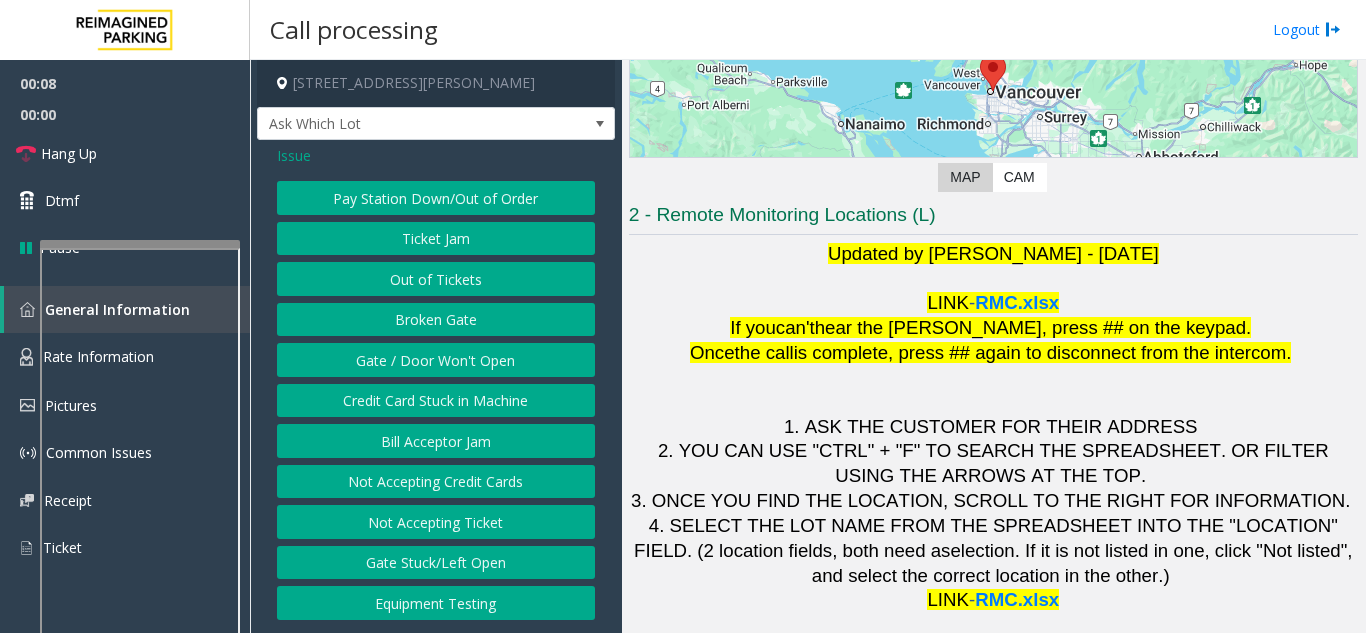 click on "Gate / Door Won't Open" 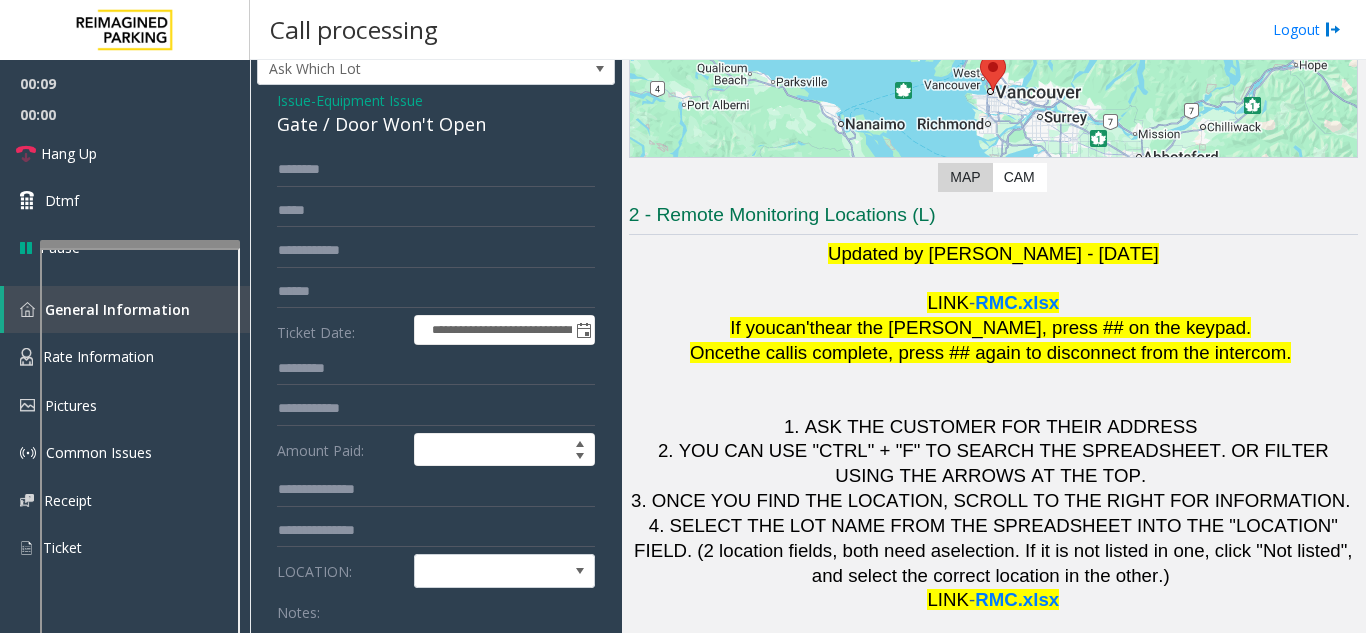 scroll, scrollTop: 100, scrollLeft: 0, axis: vertical 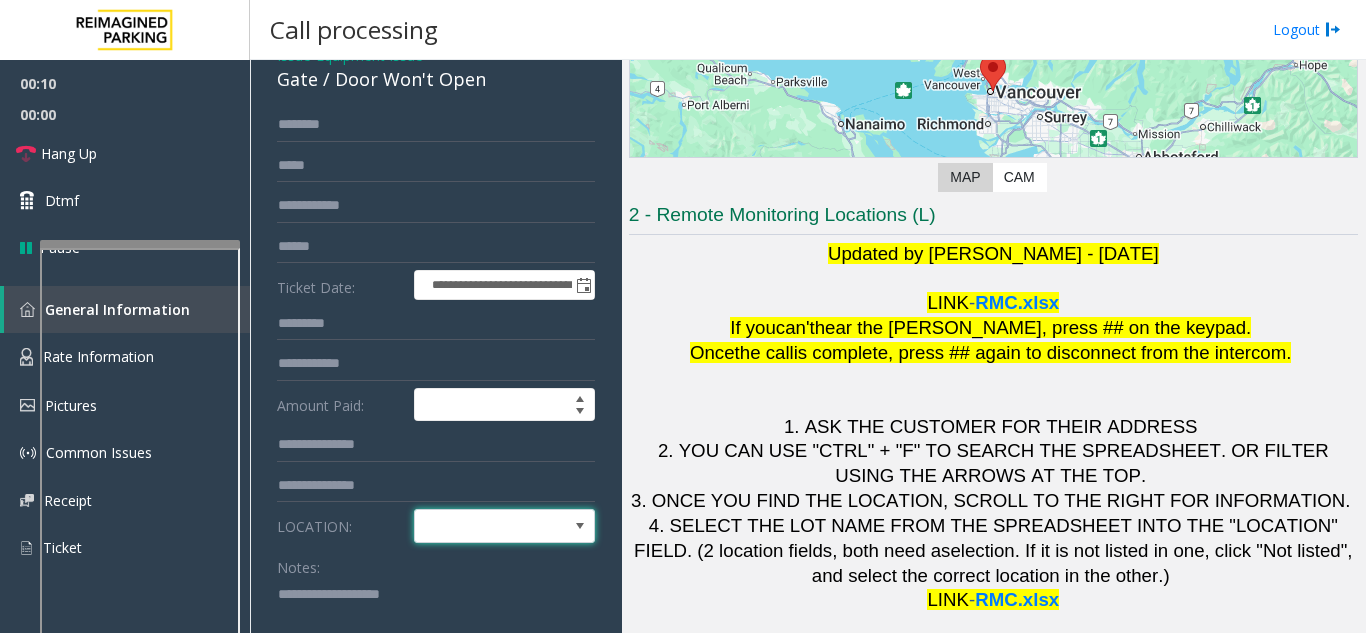 click at bounding box center (486, 526) 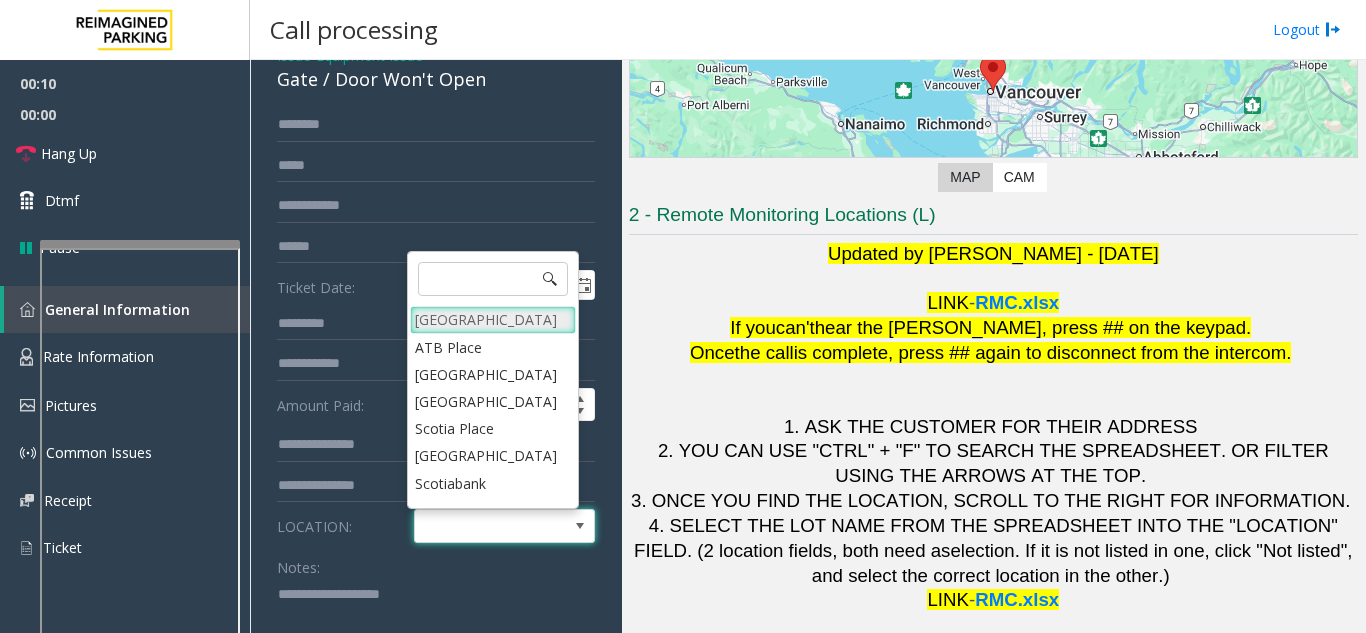 click on "[GEOGRAPHIC_DATA]" at bounding box center [493, 319] 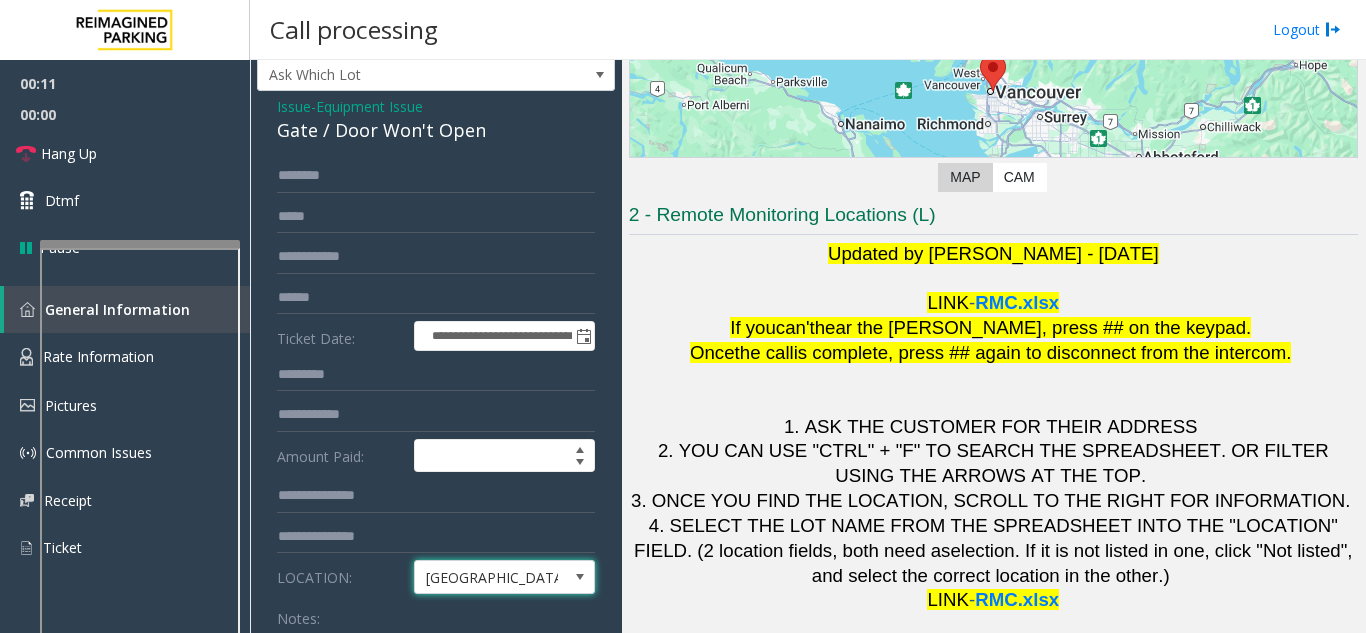 scroll, scrollTop: 0, scrollLeft: 0, axis: both 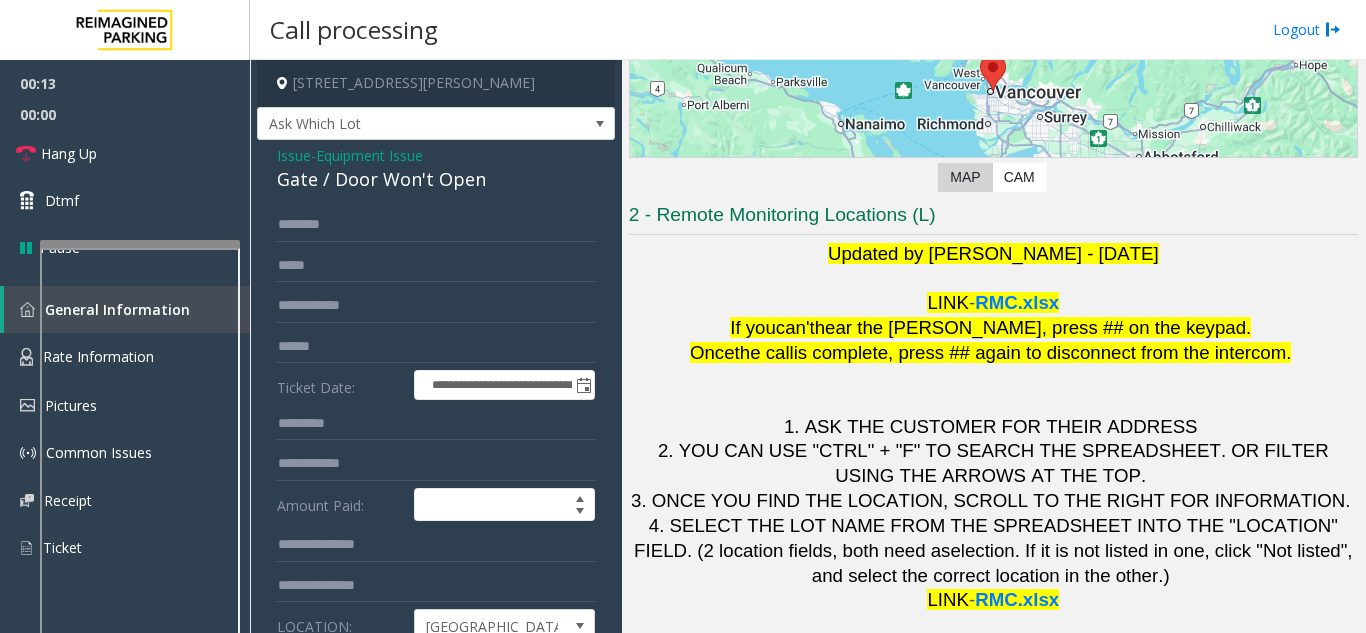 click on "Equipment Issue" 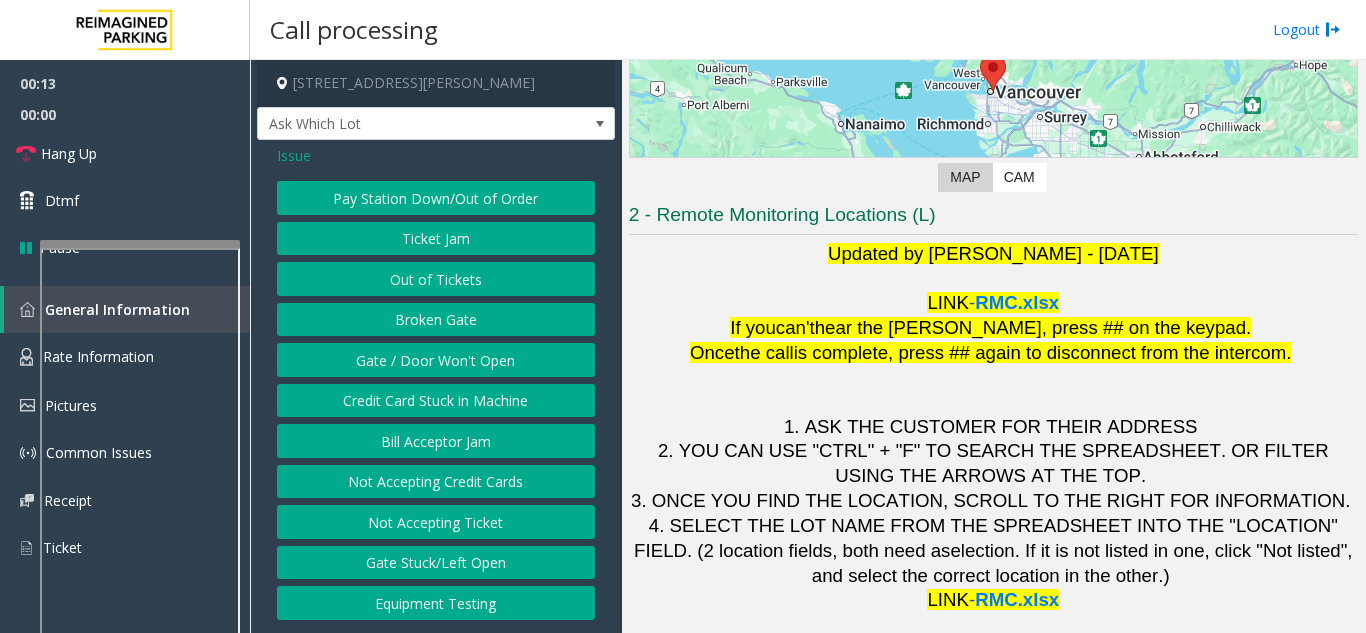 click on "Issue" 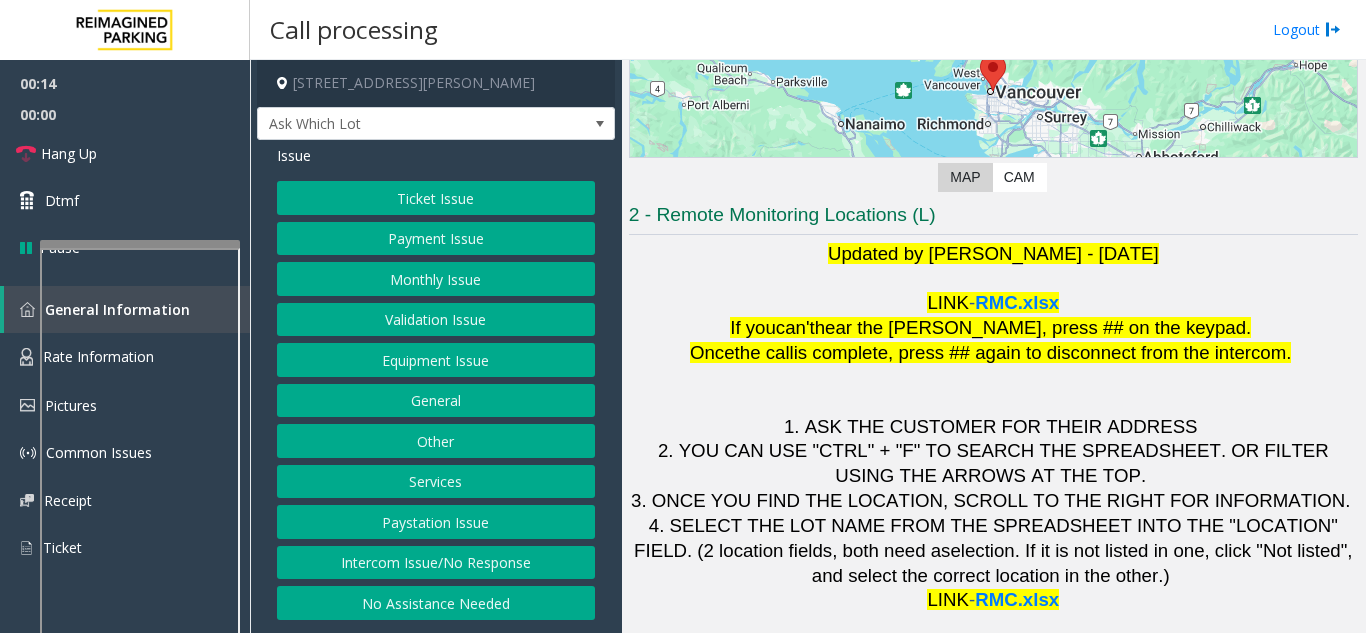 click on "Issue" 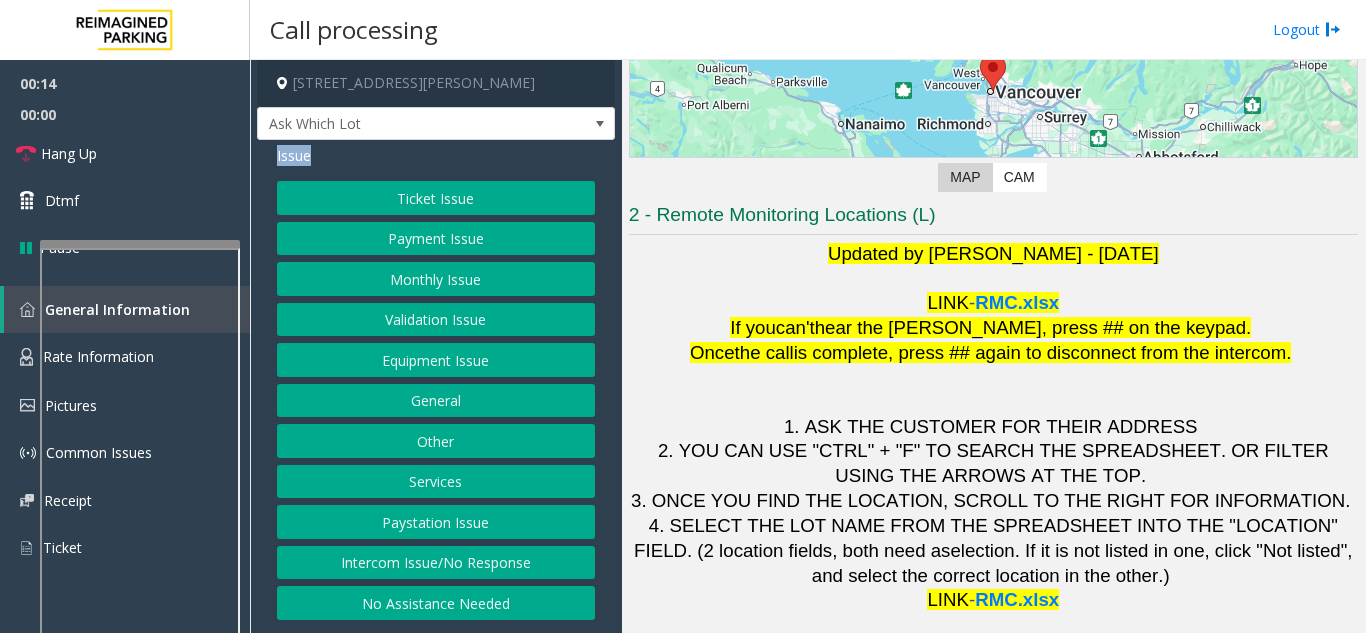 click on "Issue" 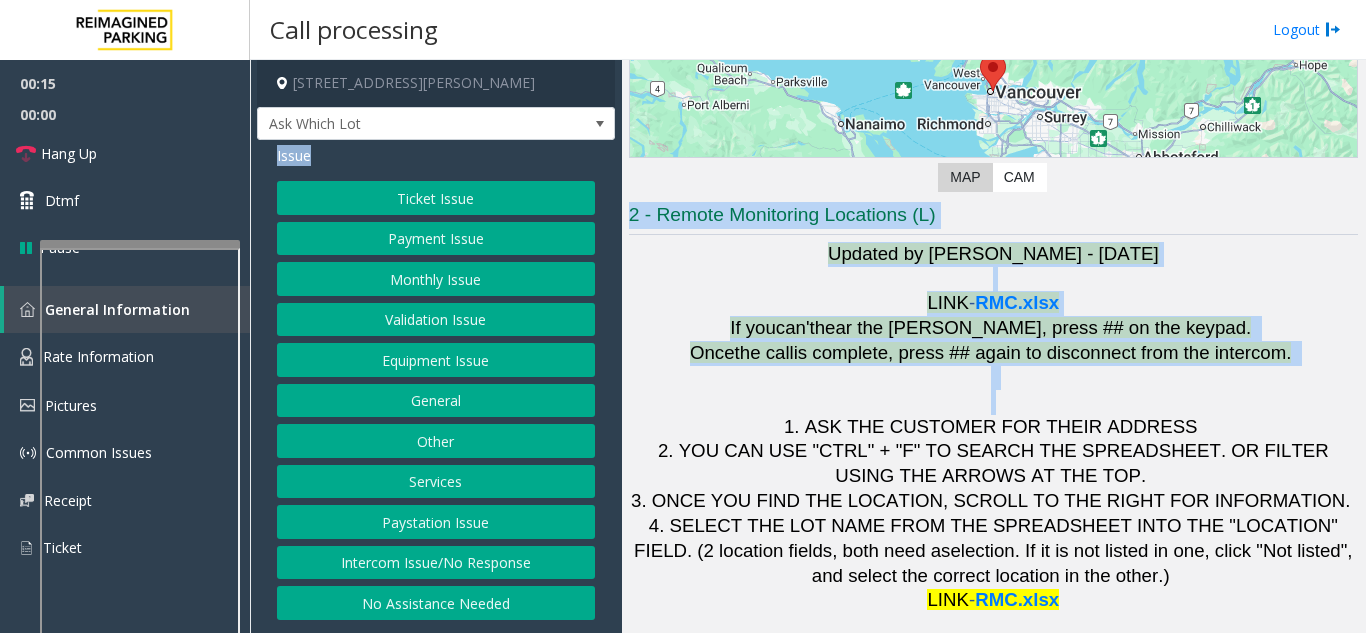 drag, startPoint x: 296, startPoint y: 152, endPoint x: 988, endPoint y: 405, distance: 736.79913 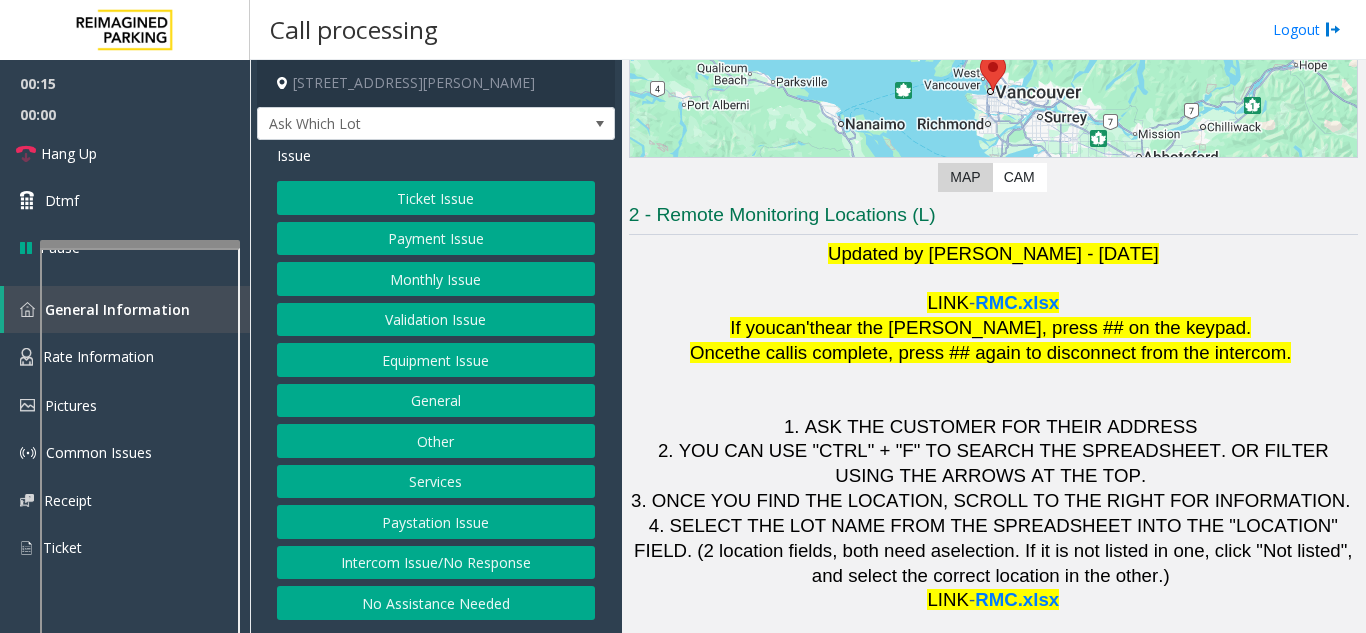 click 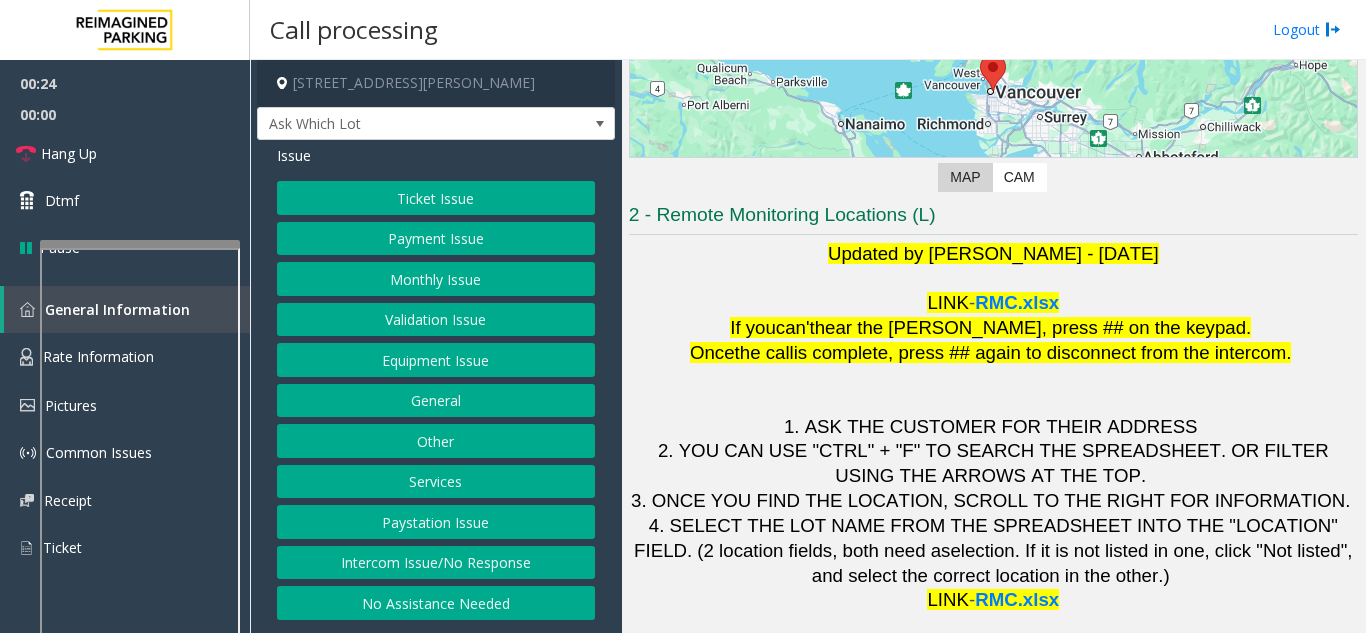 click on "Validation Issue" 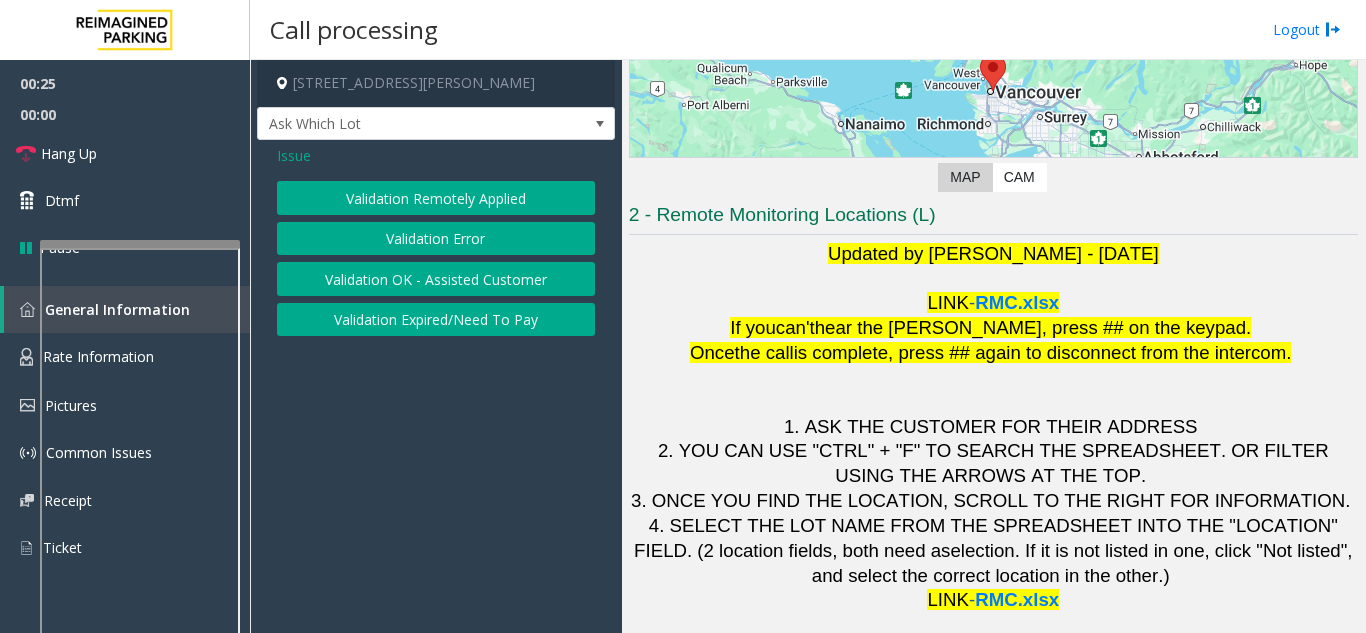click on "Validation Error" 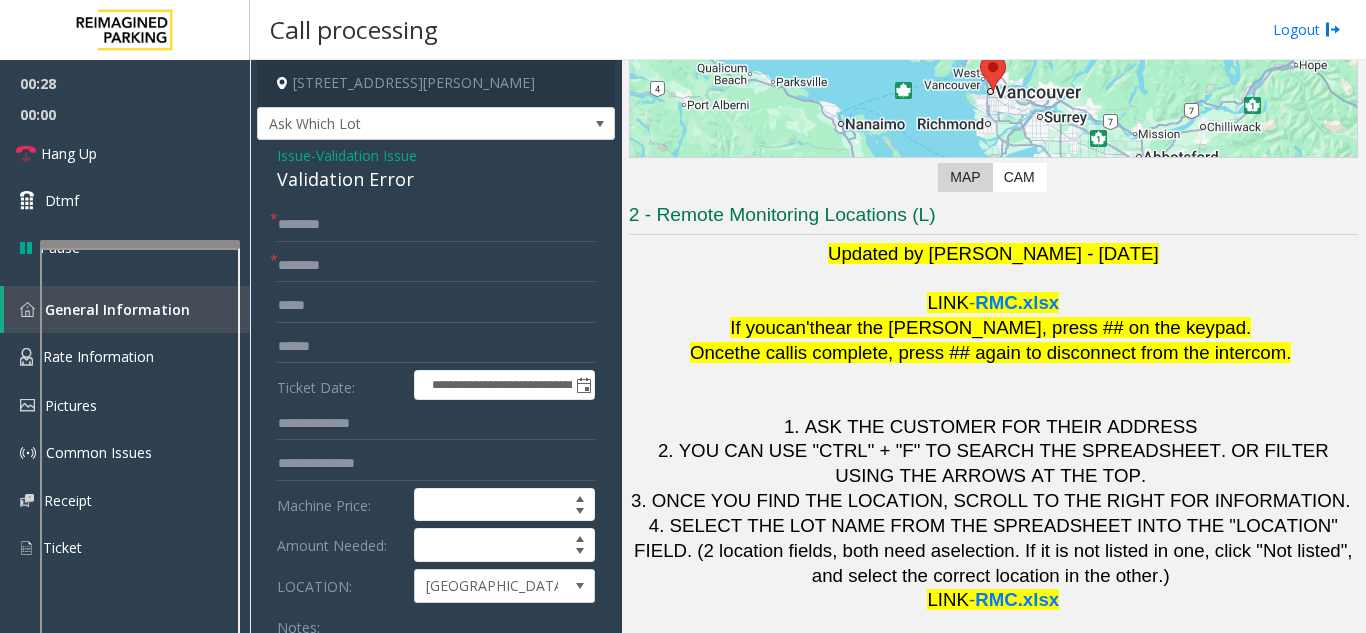 click on "Validation Error" 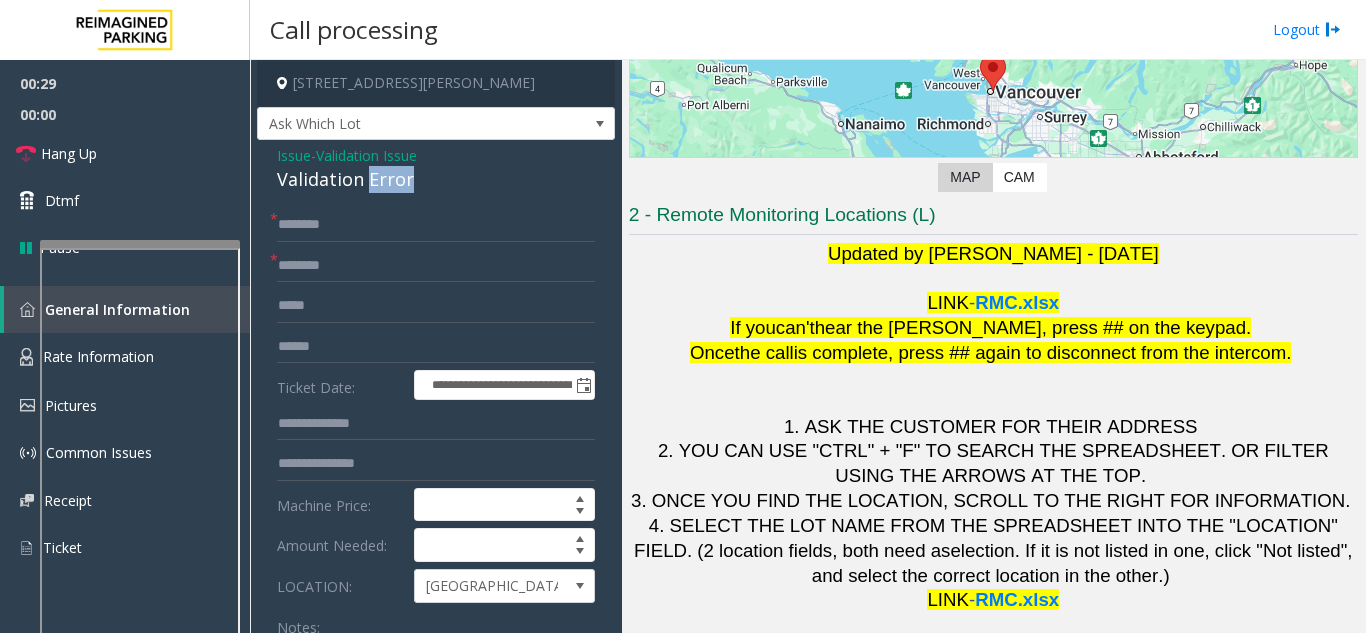 click on "Validation Error" 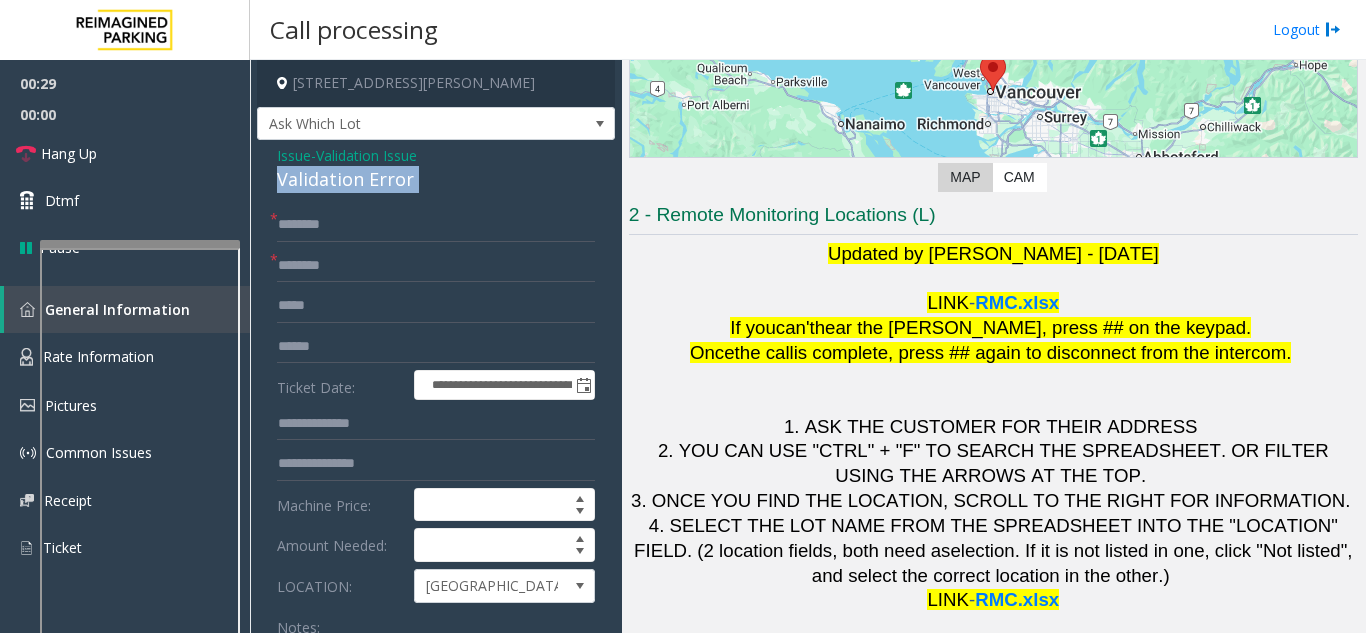 click on "Validation Error" 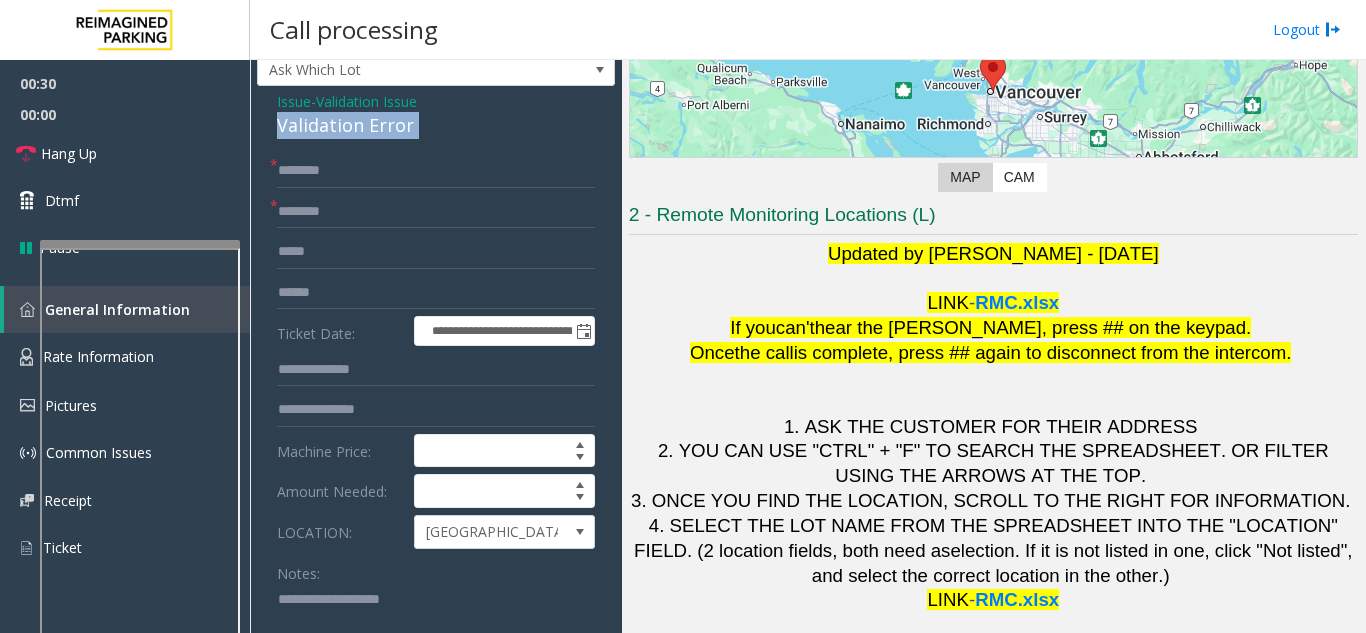 scroll, scrollTop: 100, scrollLeft: 0, axis: vertical 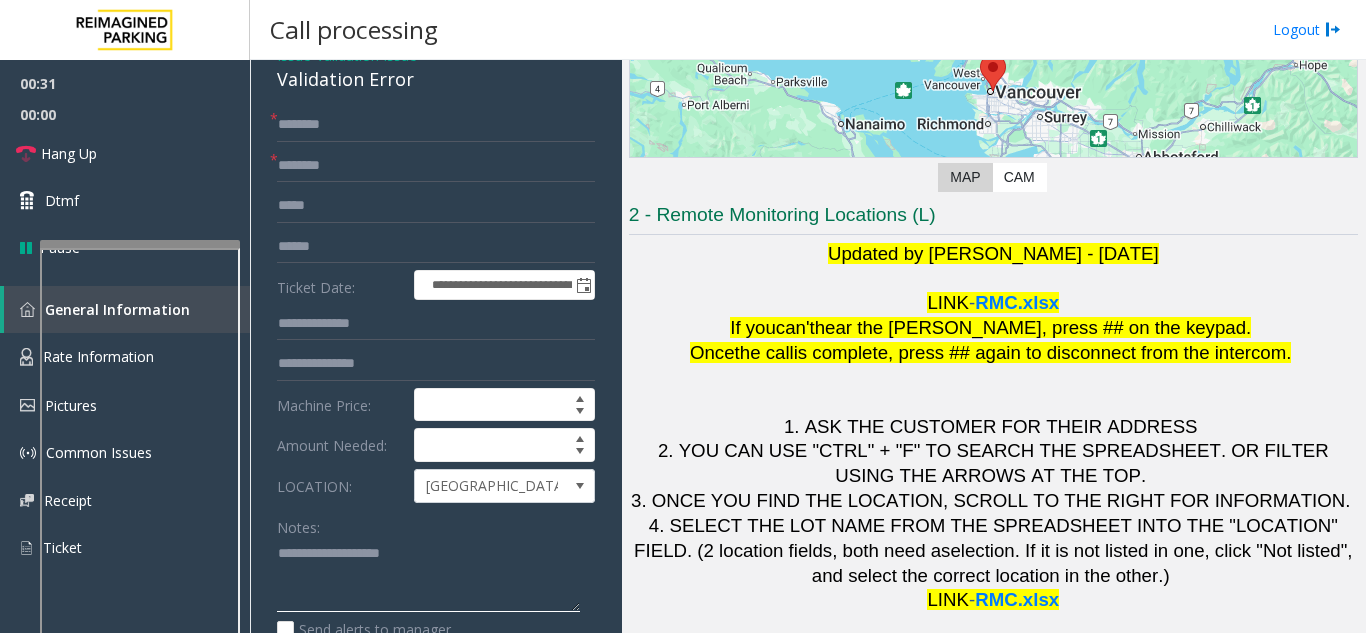 click 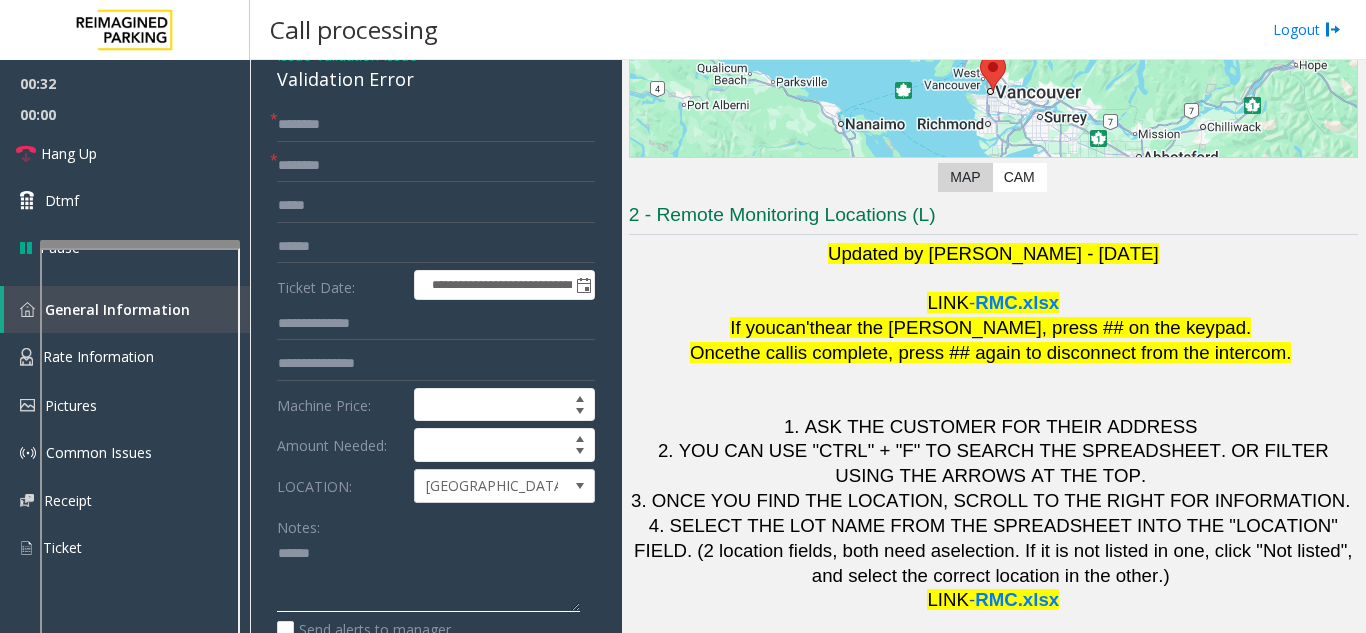 paste on "**********" 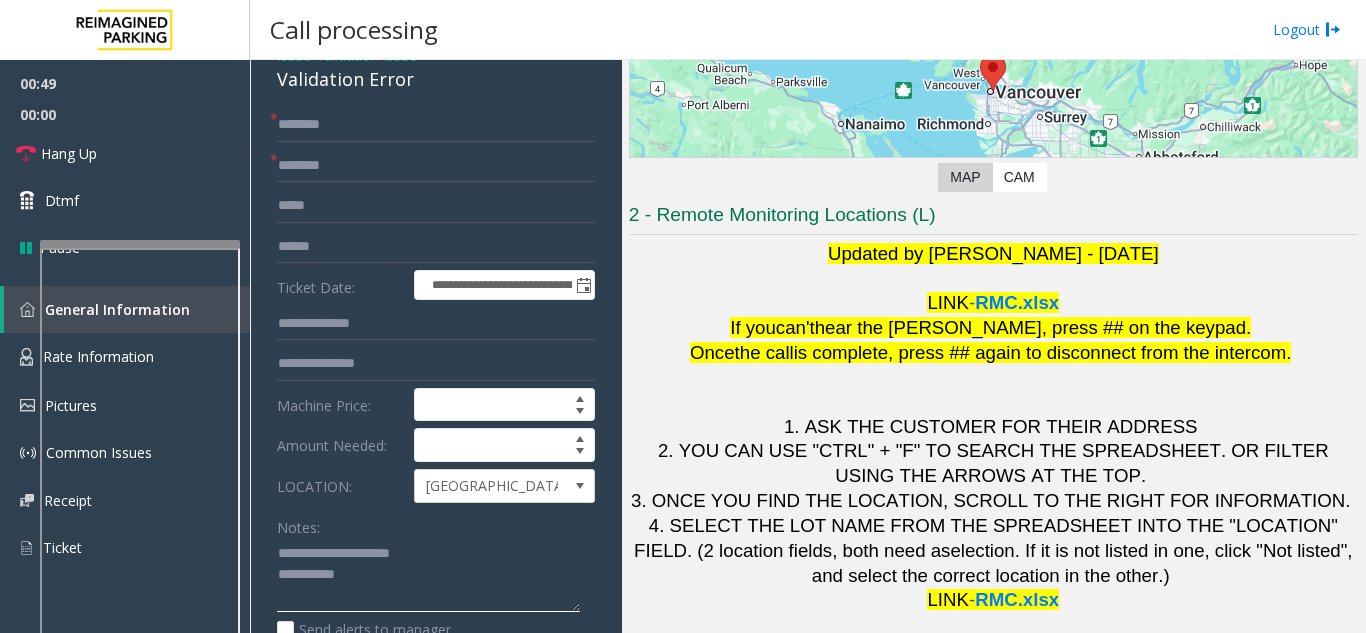 type on "**********" 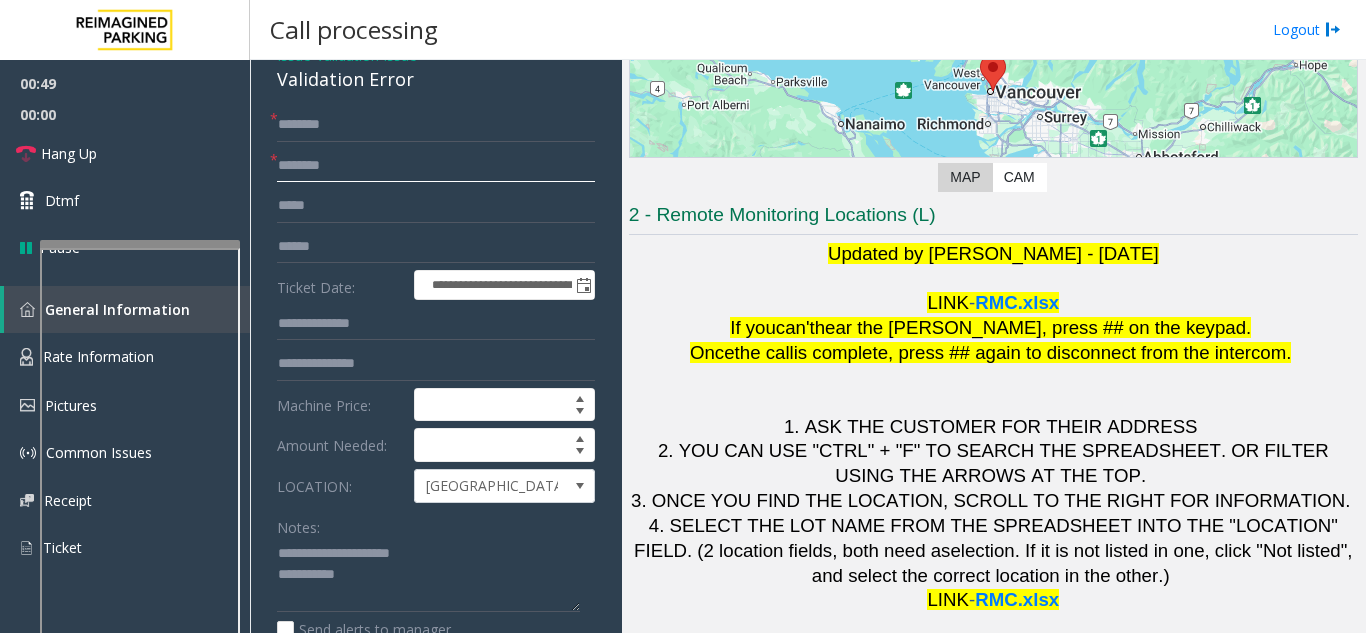 click 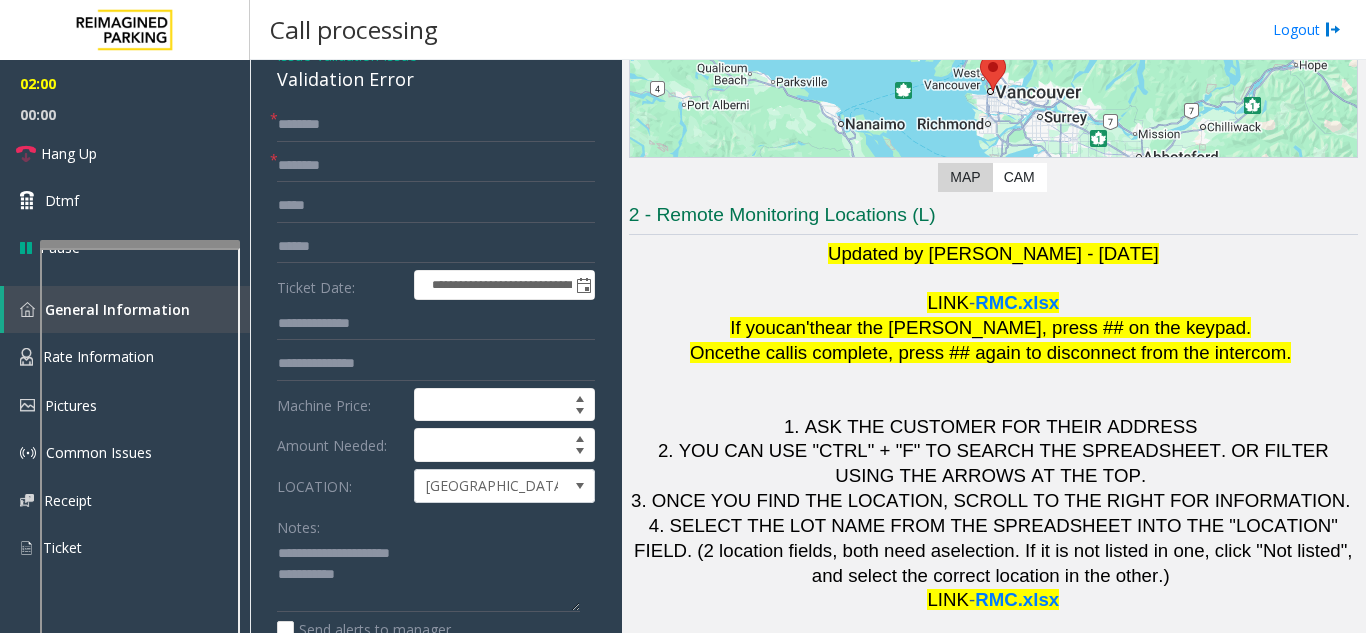 scroll, scrollTop: 0, scrollLeft: 0, axis: both 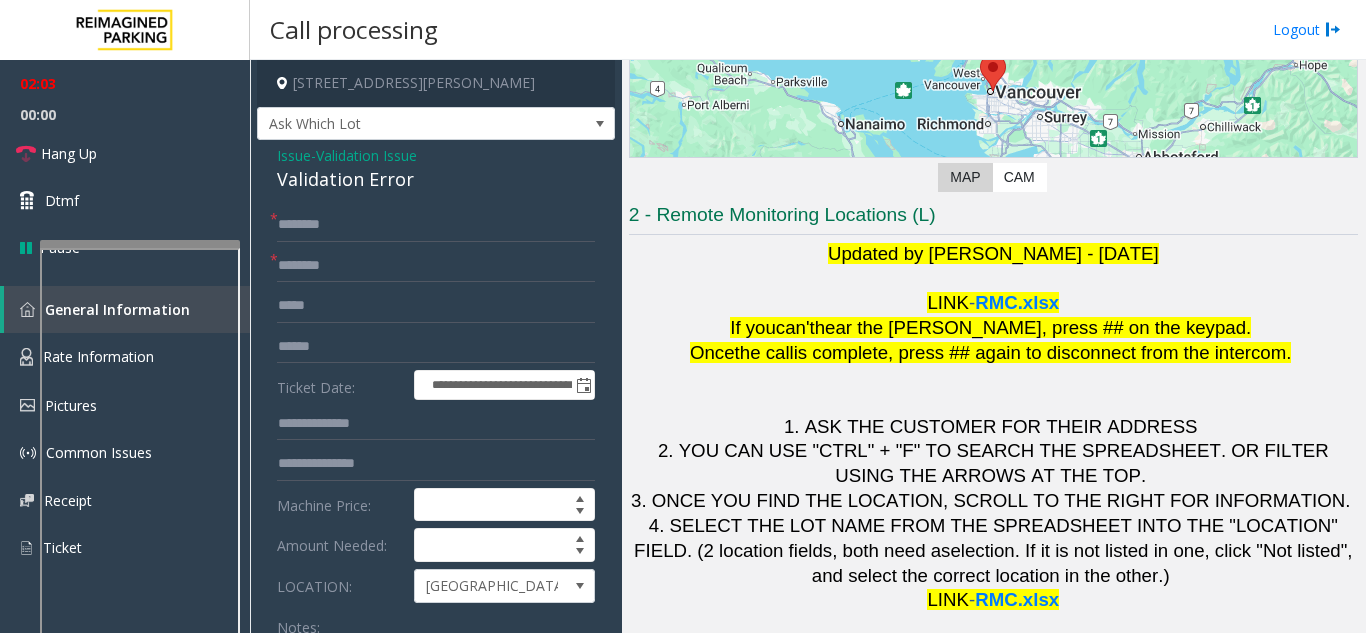 click on "Validation Issue" 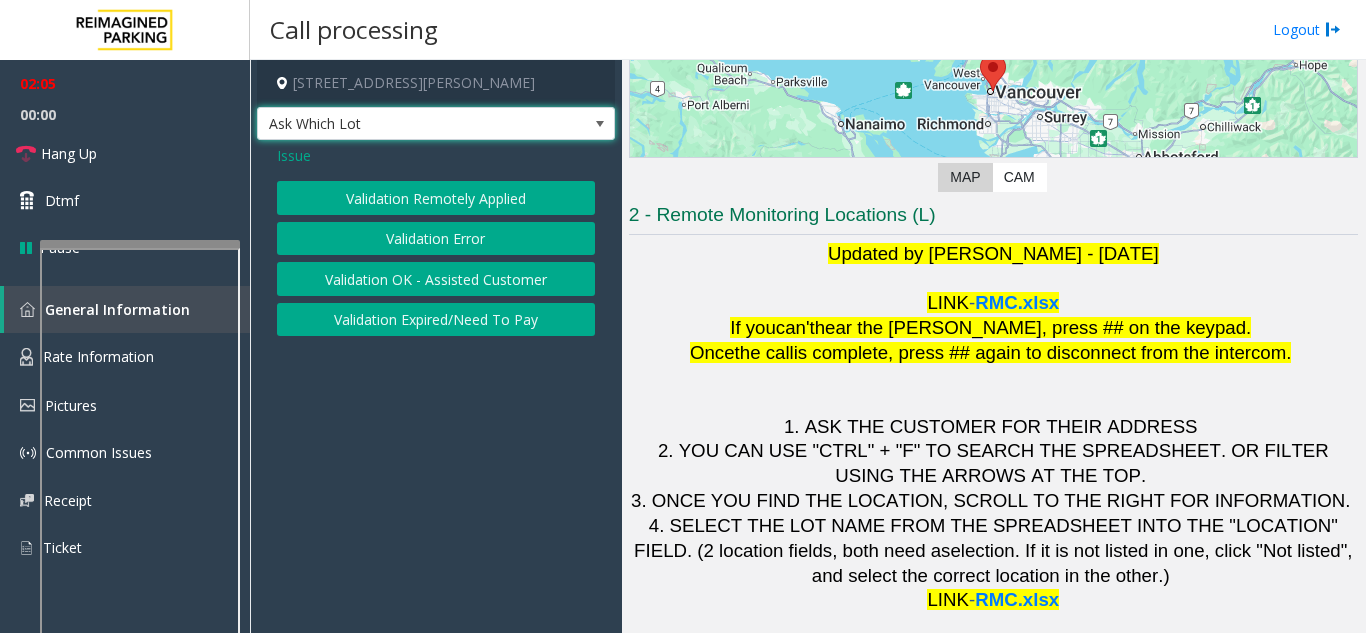 click on "Ask Which Lot" at bounding box center [400, 124] 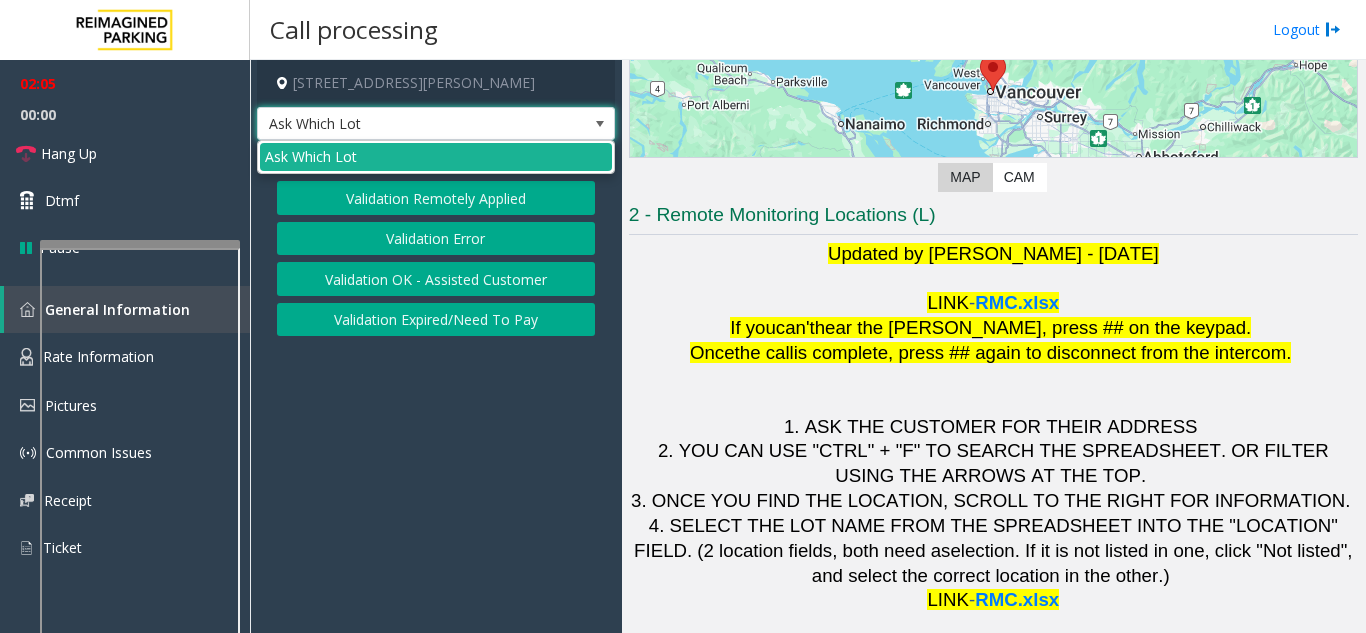 click on "Validation OK - Assisted Customer" 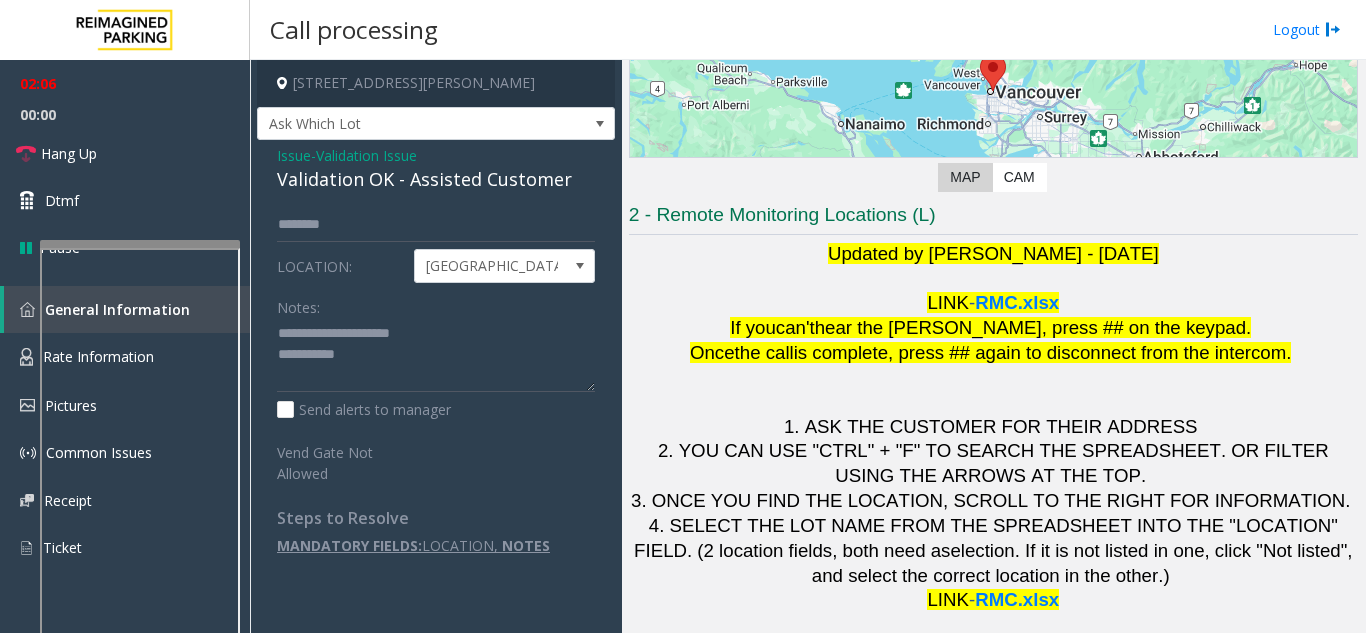 click on "Issue" 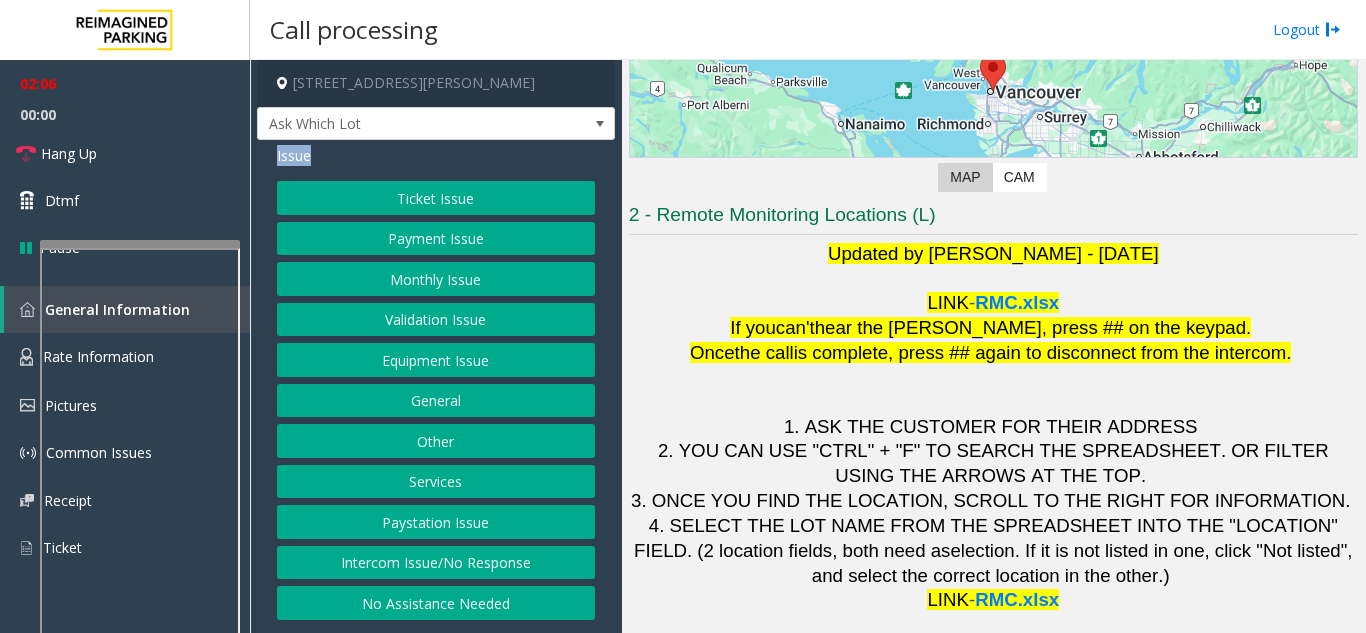 click on "Issue" 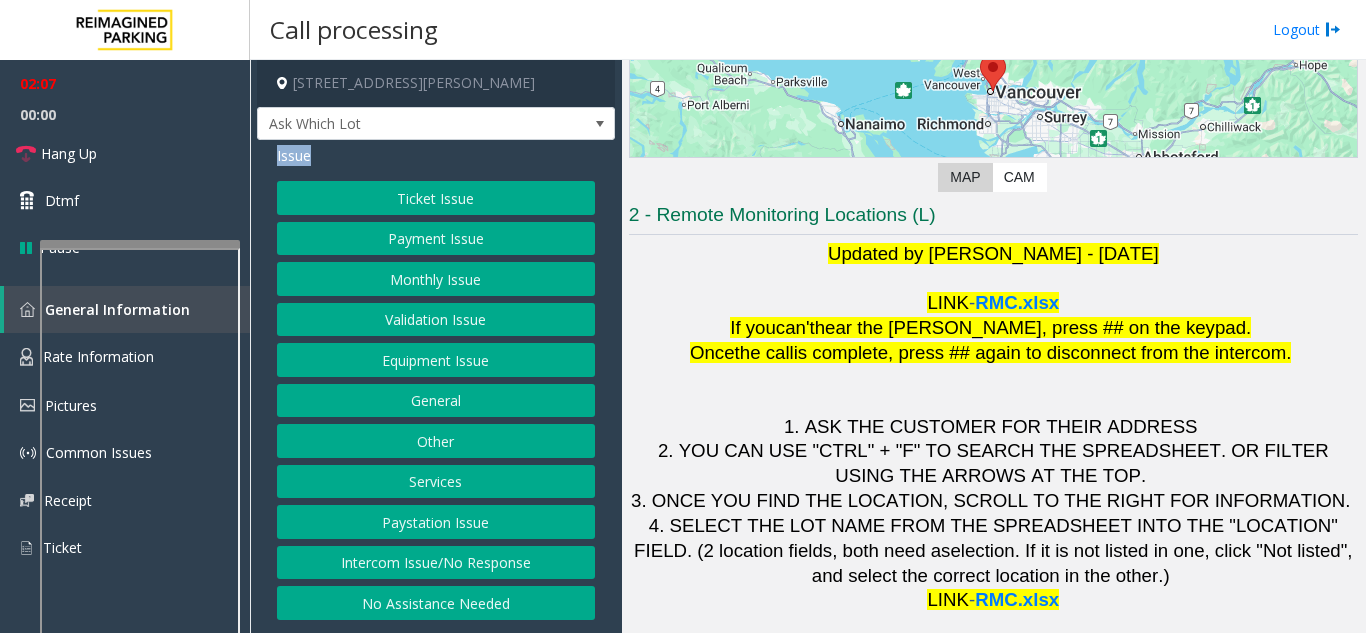 click on "Ticket Issue" 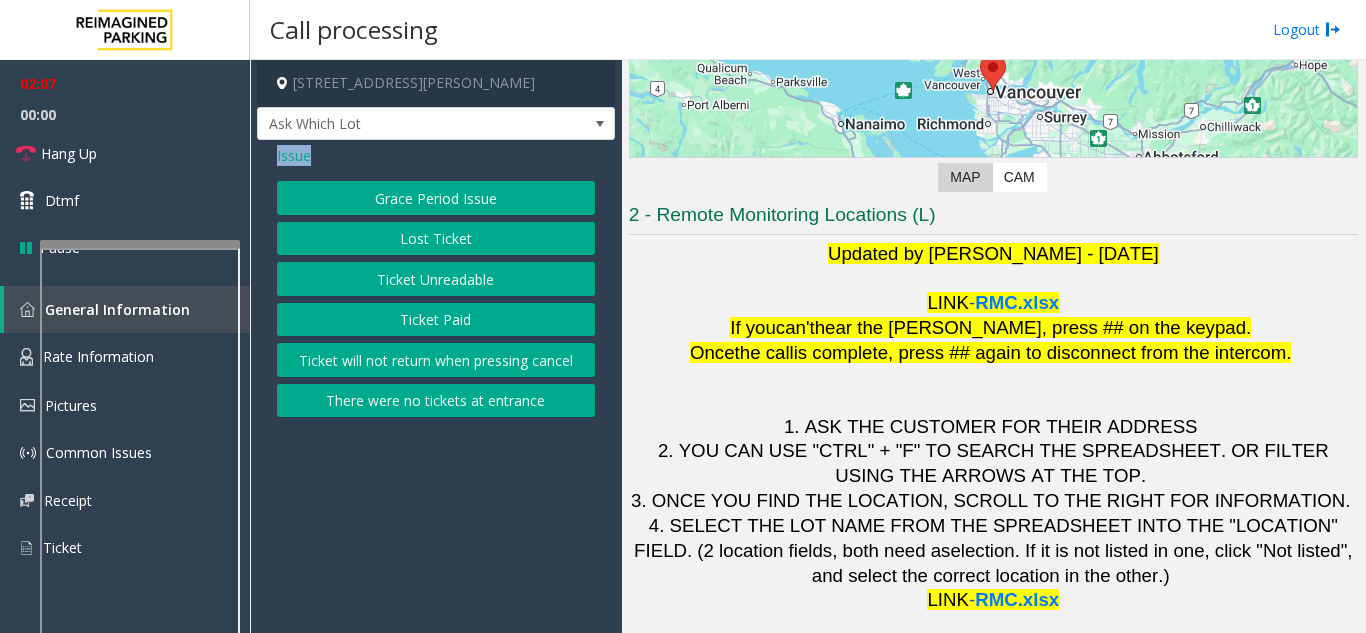 click on "Lost Ticket" 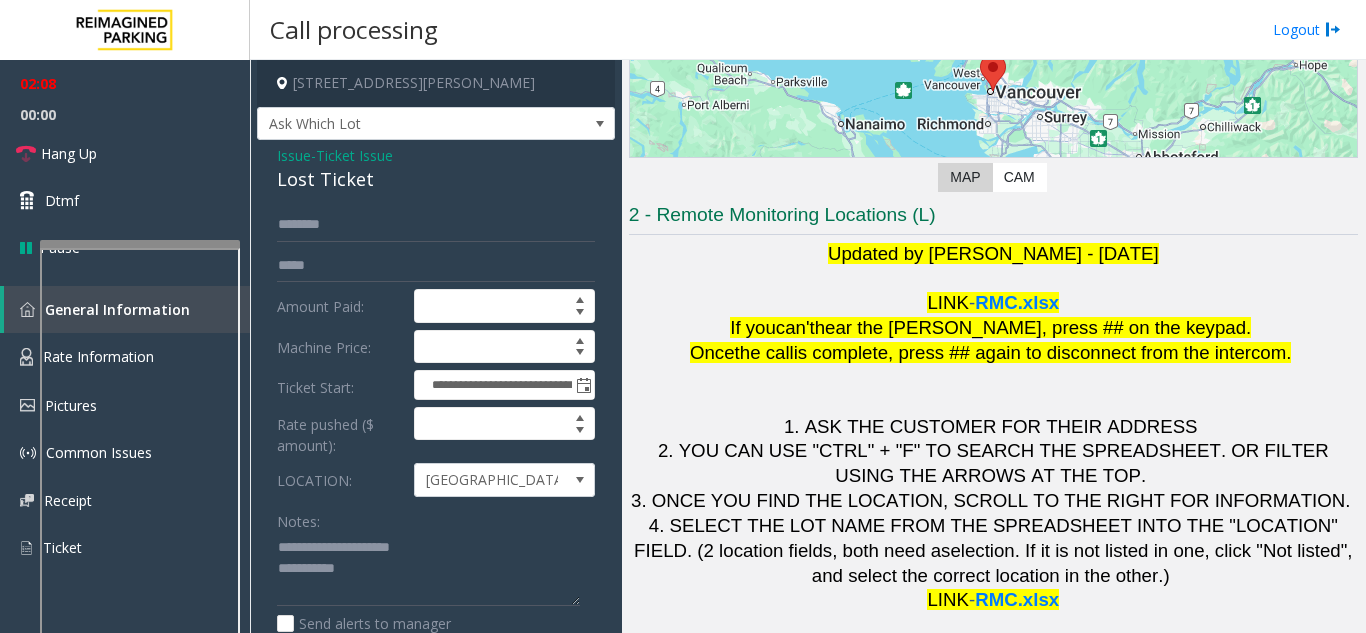 click on "Lost Ticket" 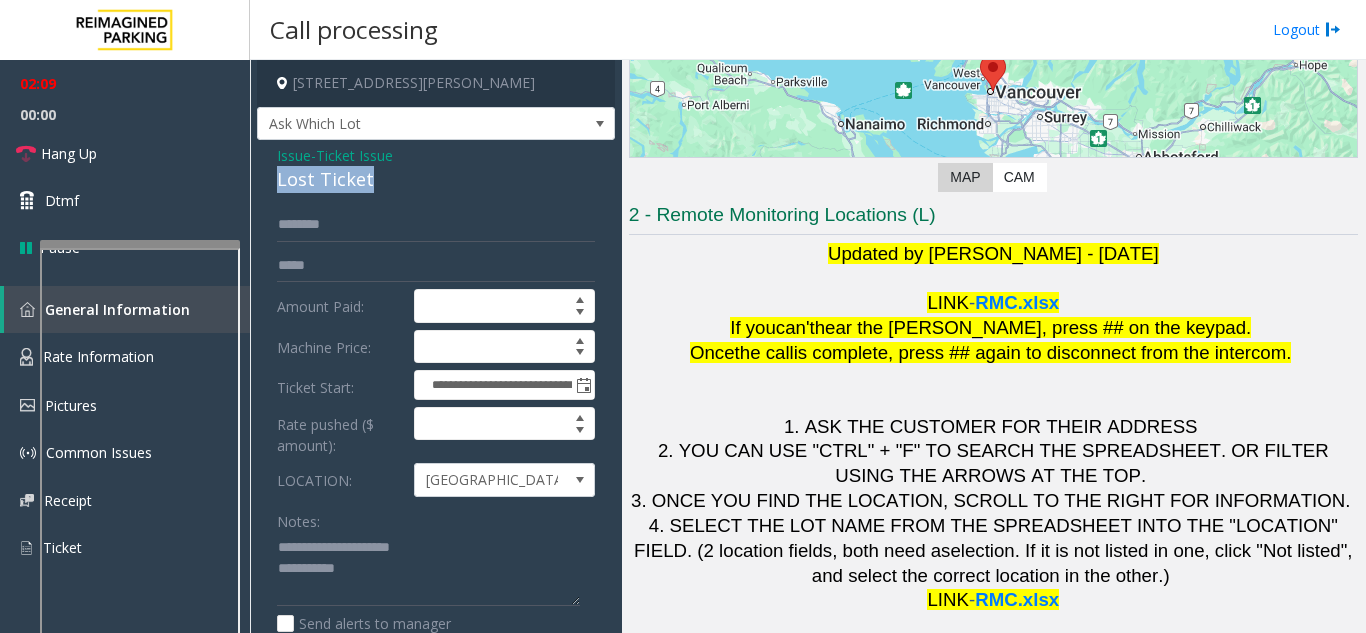 click on "Lost Ticket" 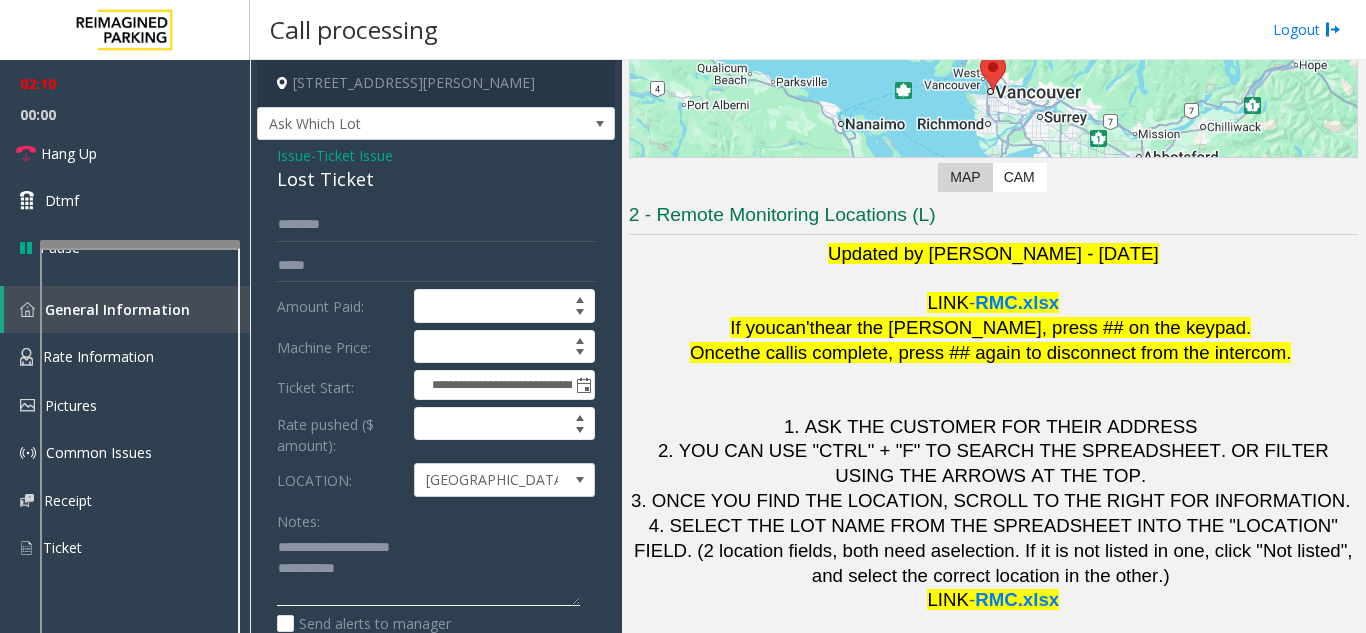 click 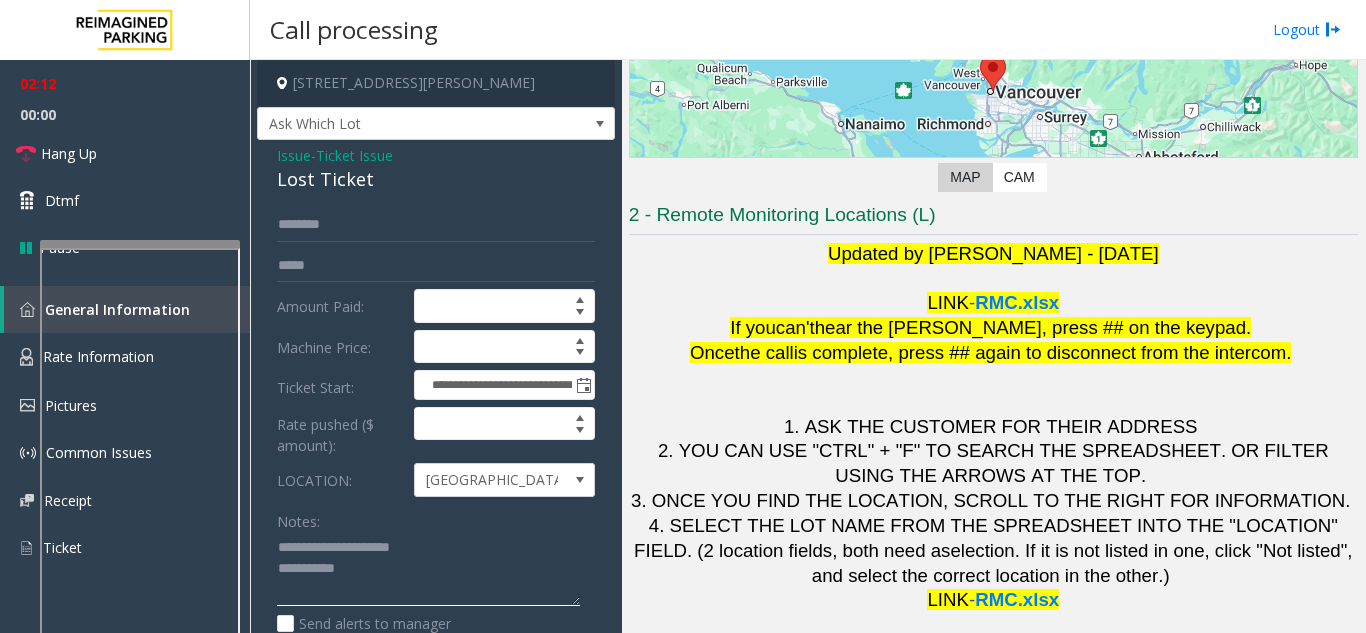 drag, startPoint x: 332, startPoint y: 541, endPoint x: 512, endPoint y: 547, distance: 180.09998 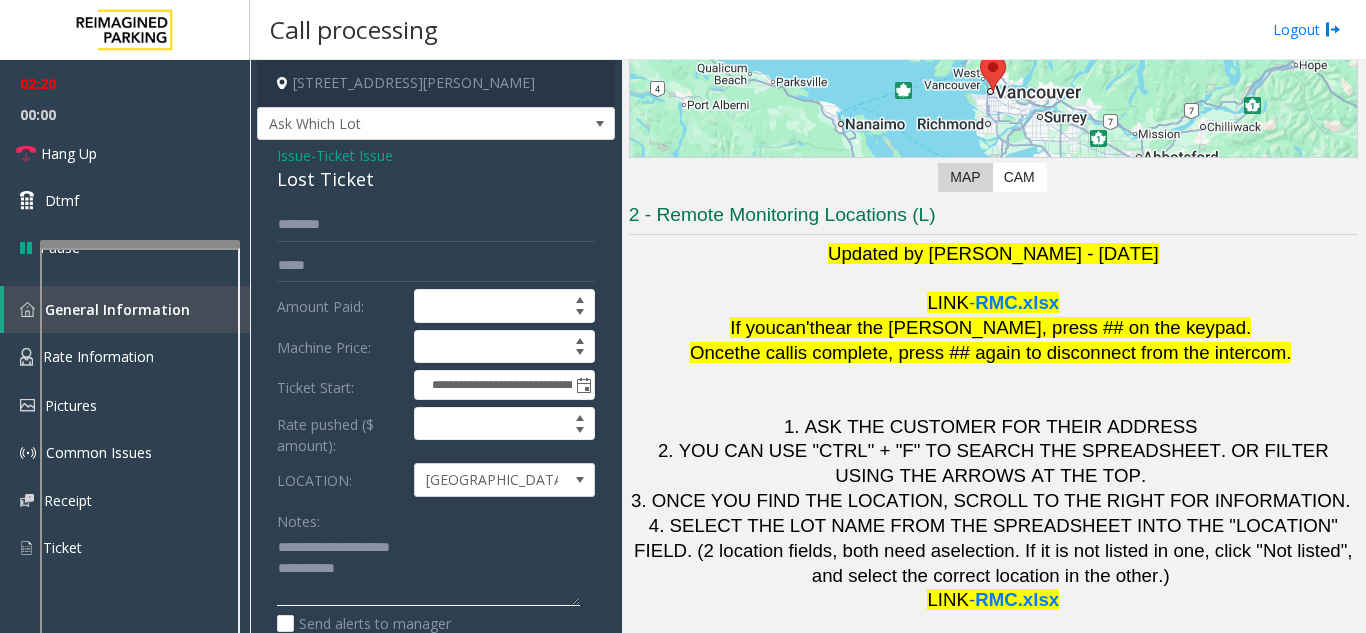 paste 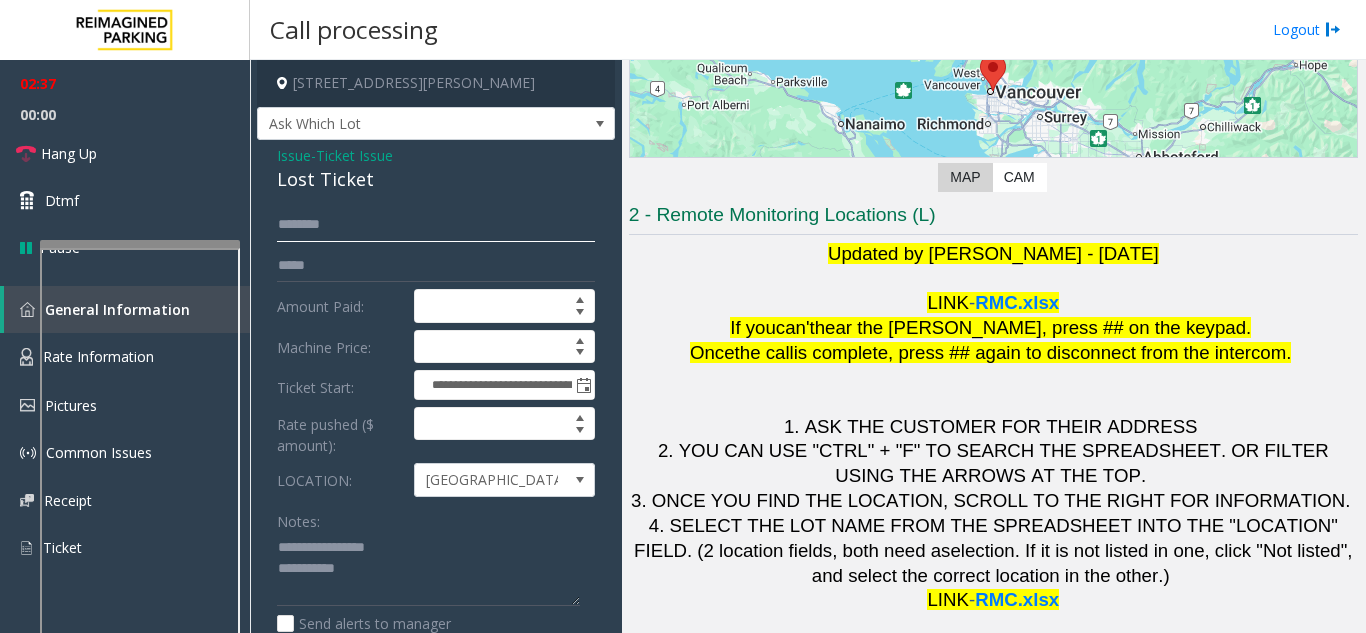 click 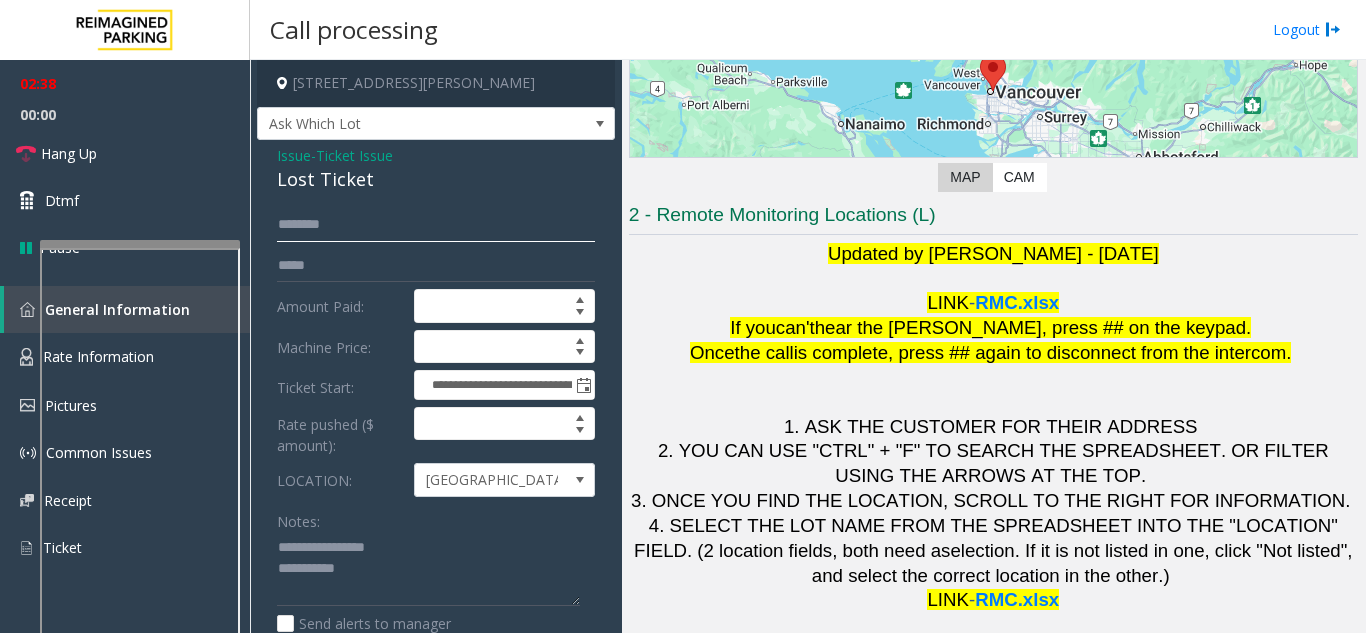 click 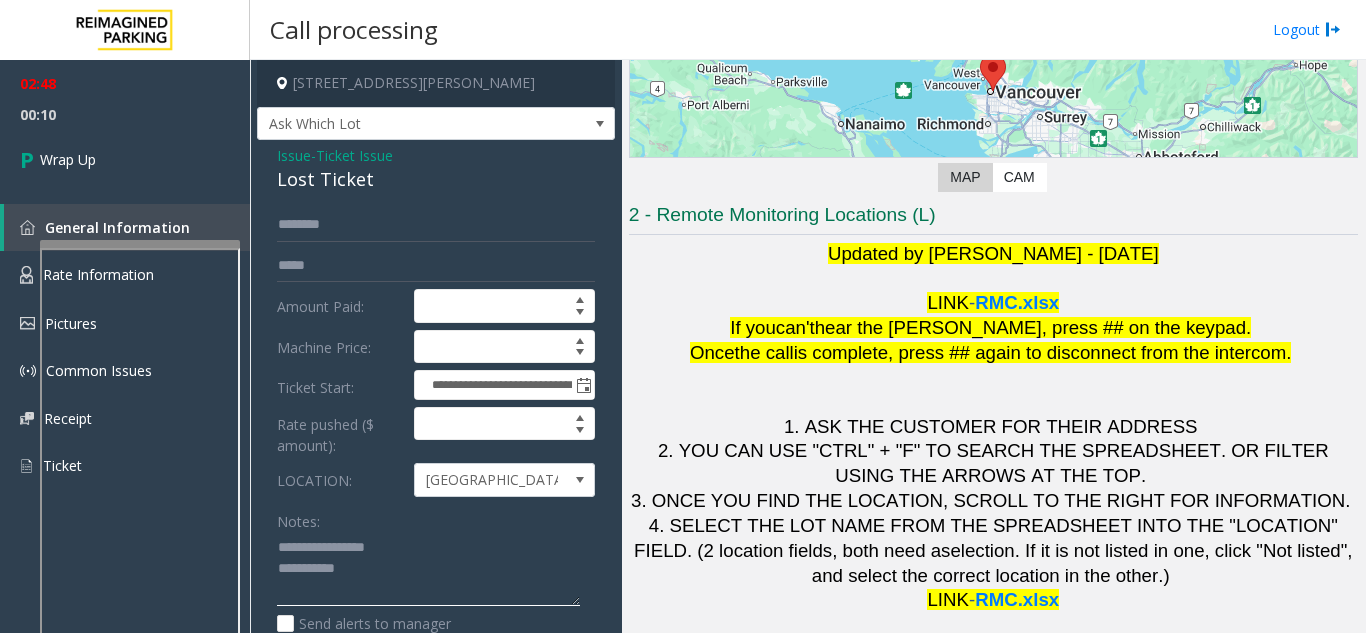 click 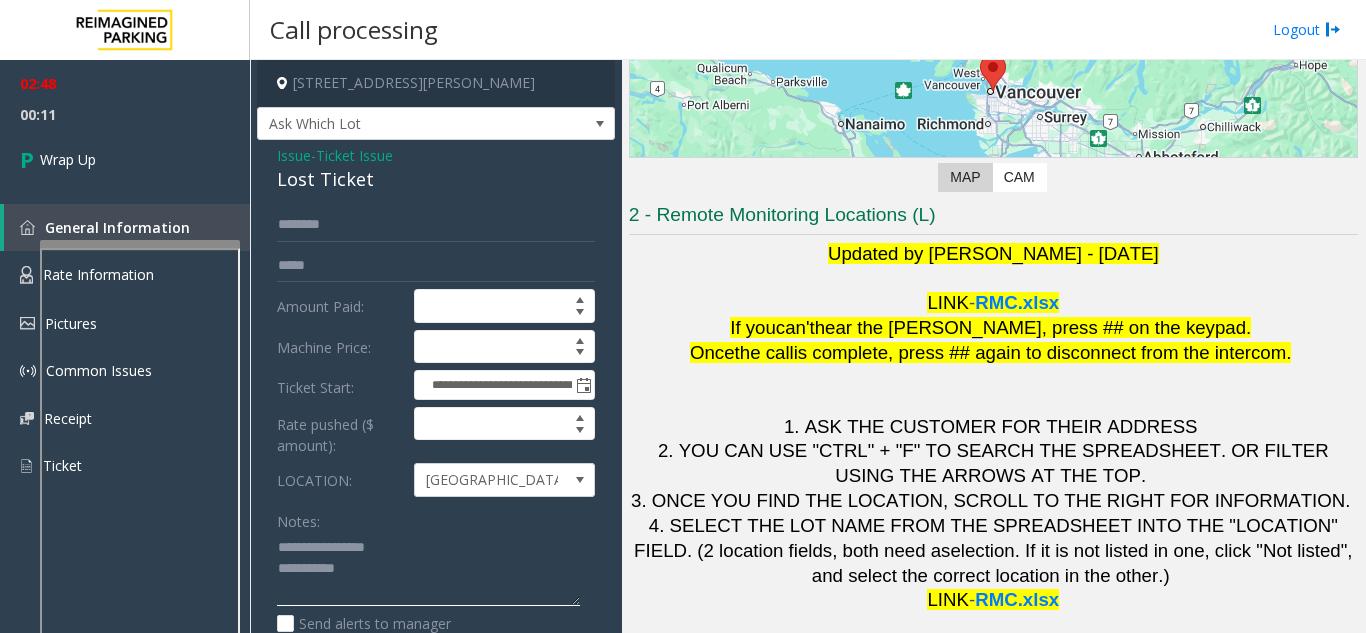 click 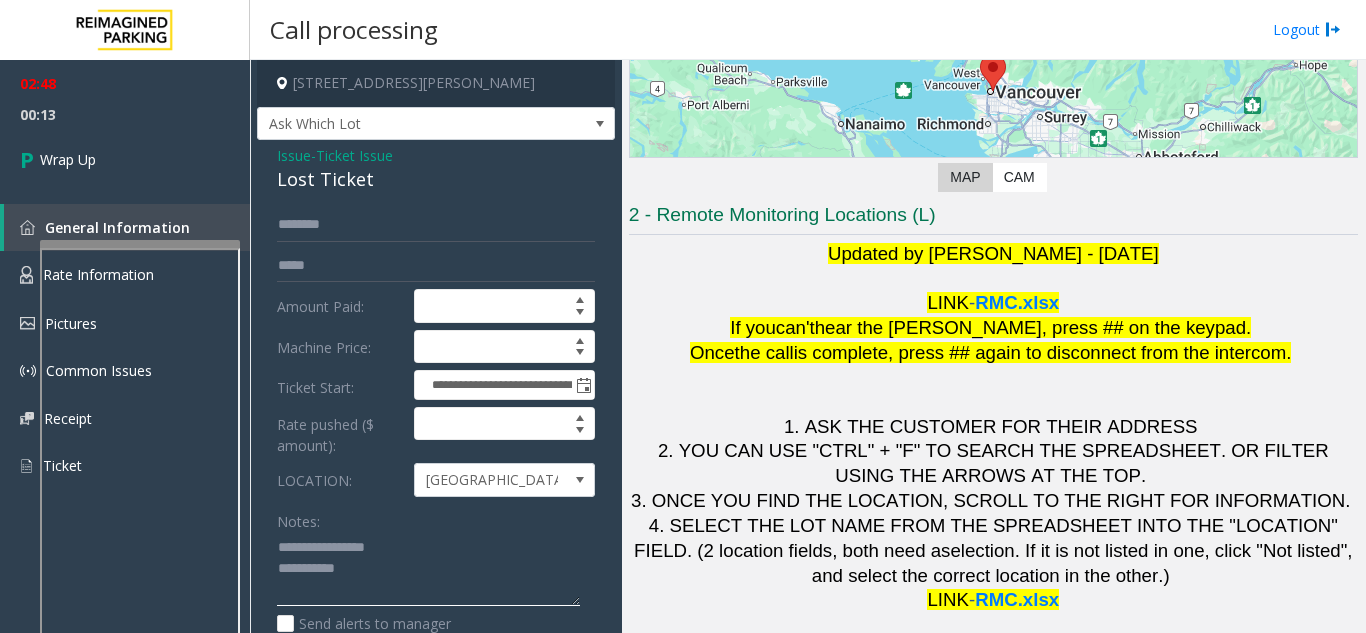 paste on "**********" 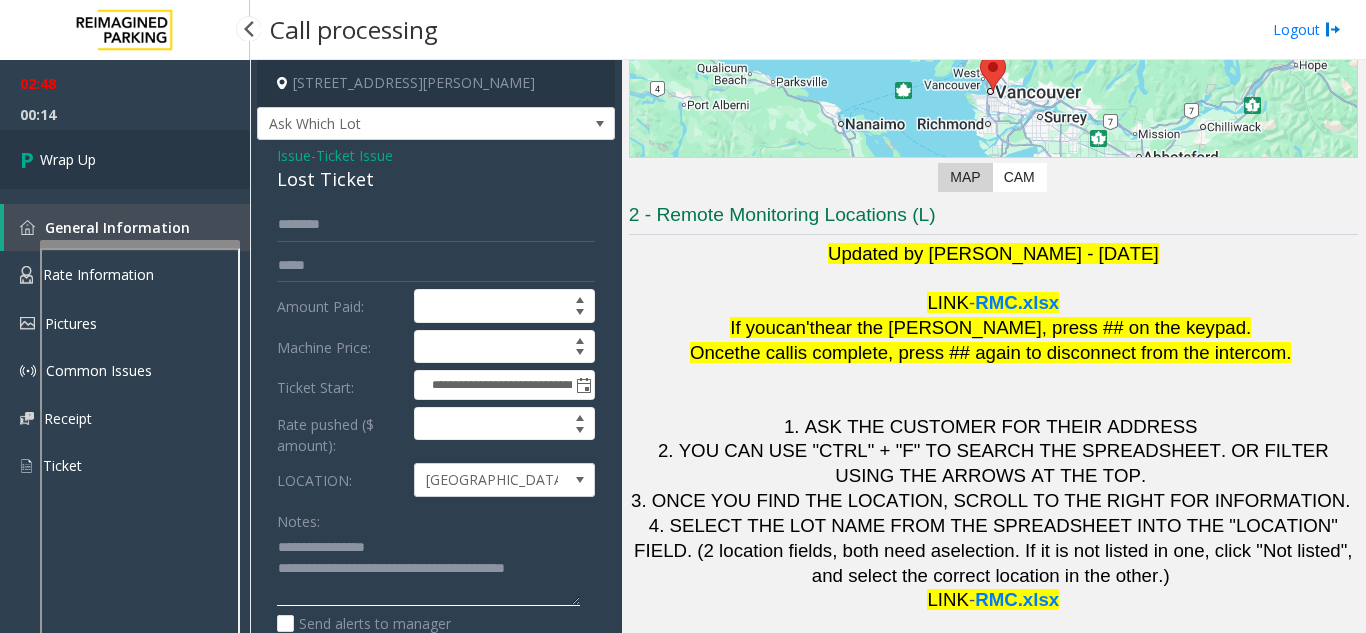 type on "**********" 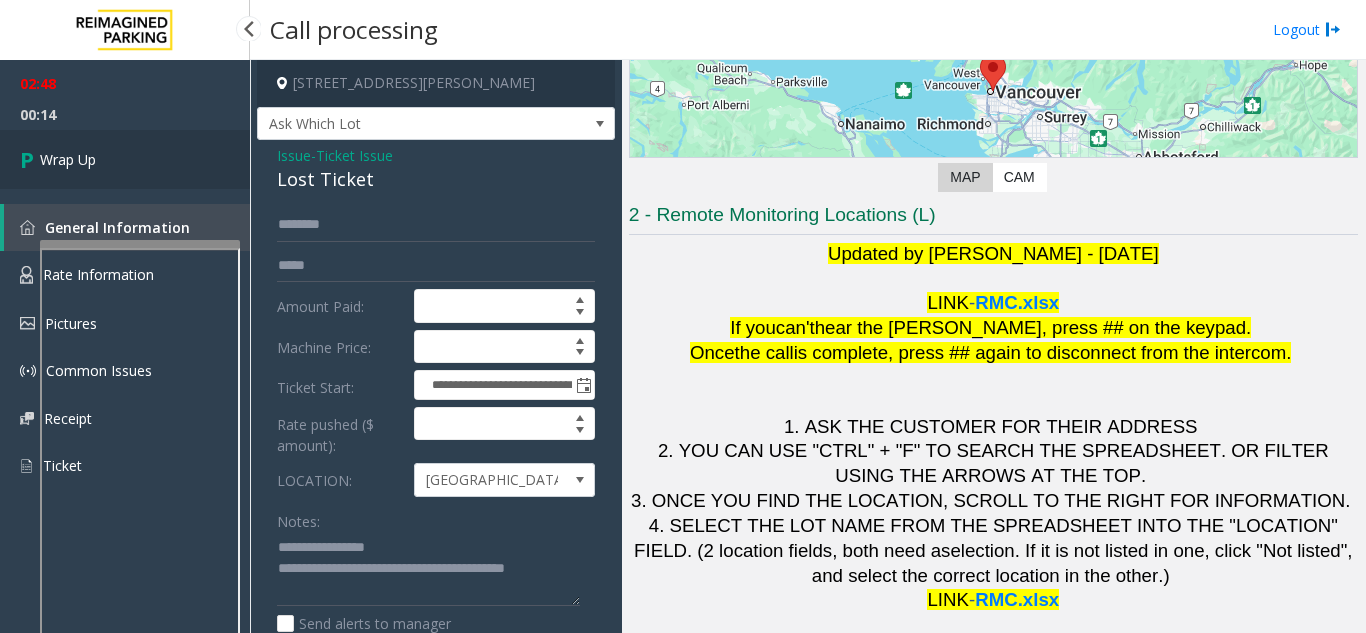 click on "Wrap Up" at bounding box center [125, 159] 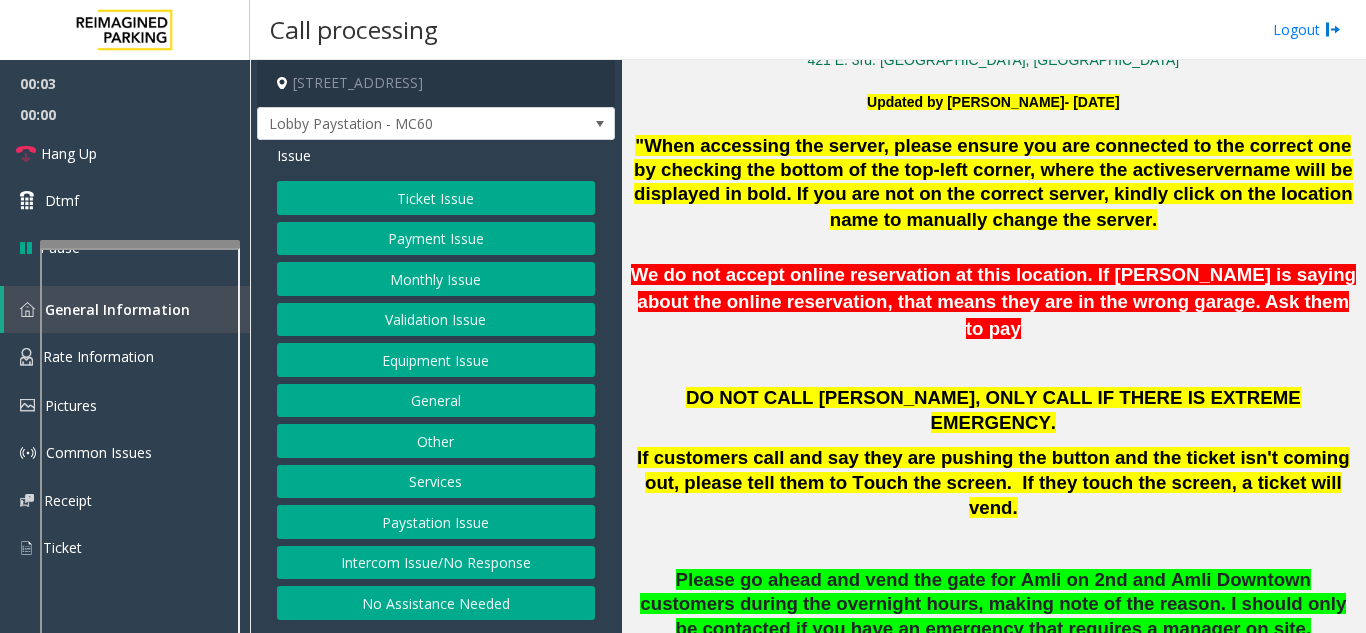 scroll, scrollTop: 700, scrollLeft: 0, axis: vertical 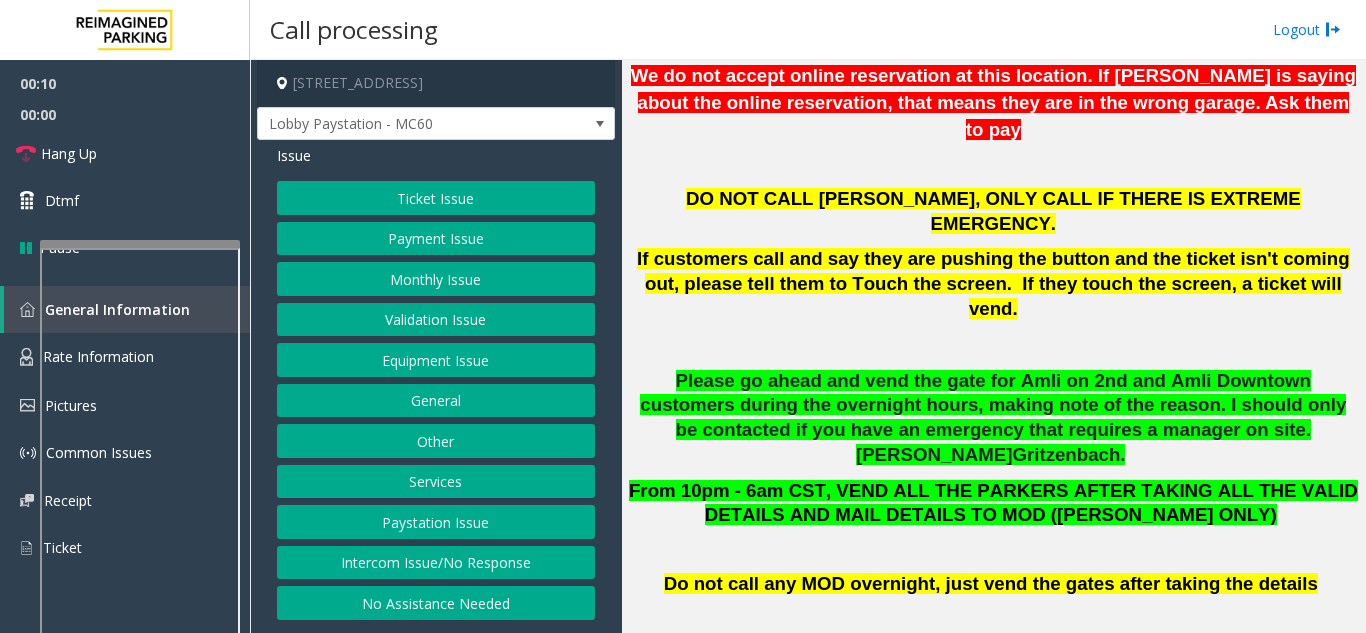 click on "No Assistance Needed" 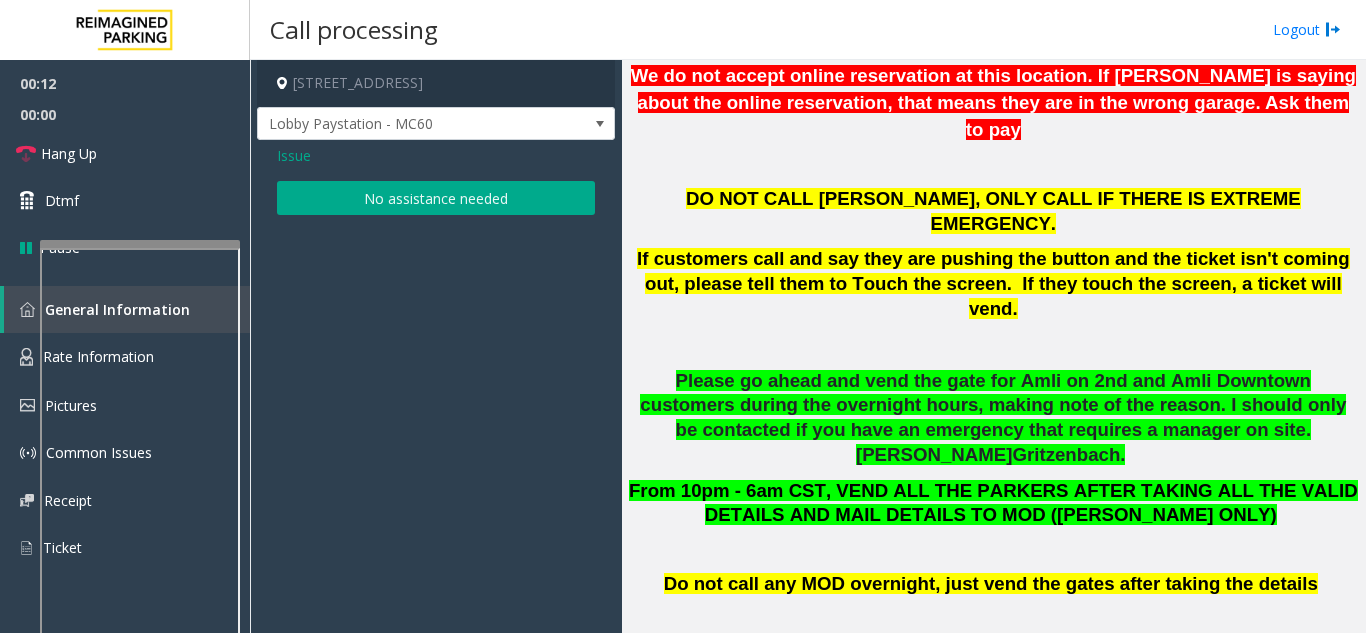 click on "Issue" 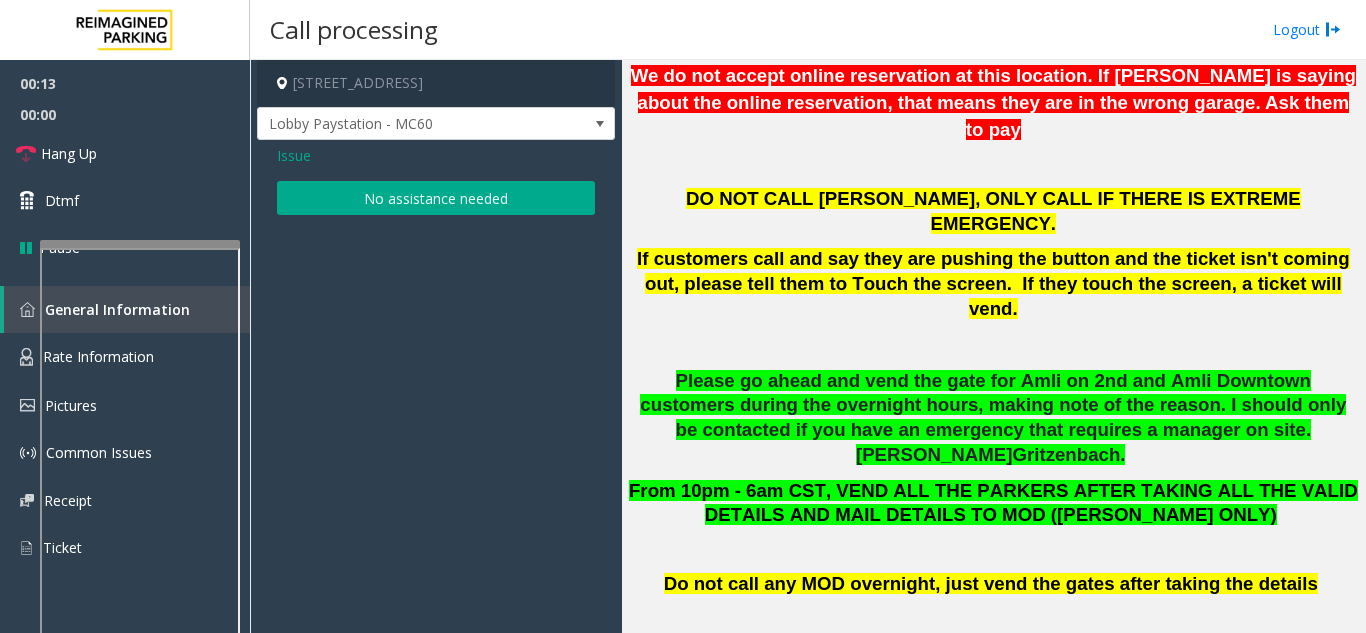 click on "Issue" 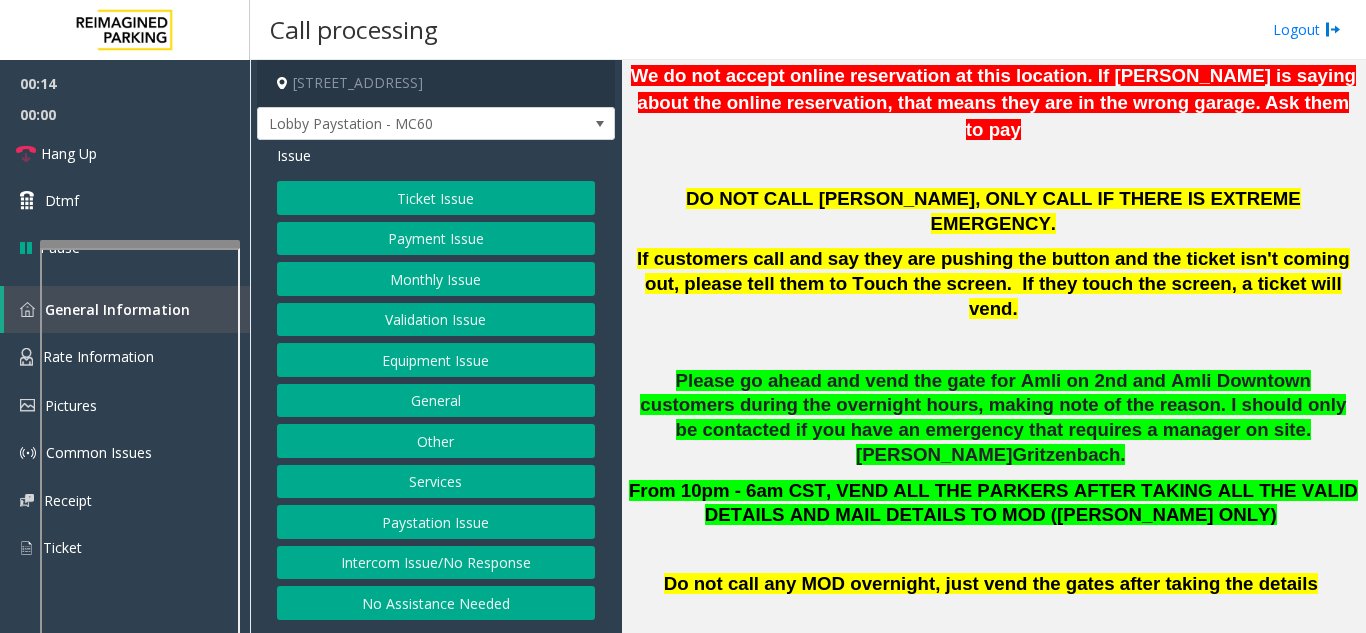 click on "Intercom Issue/No Response" 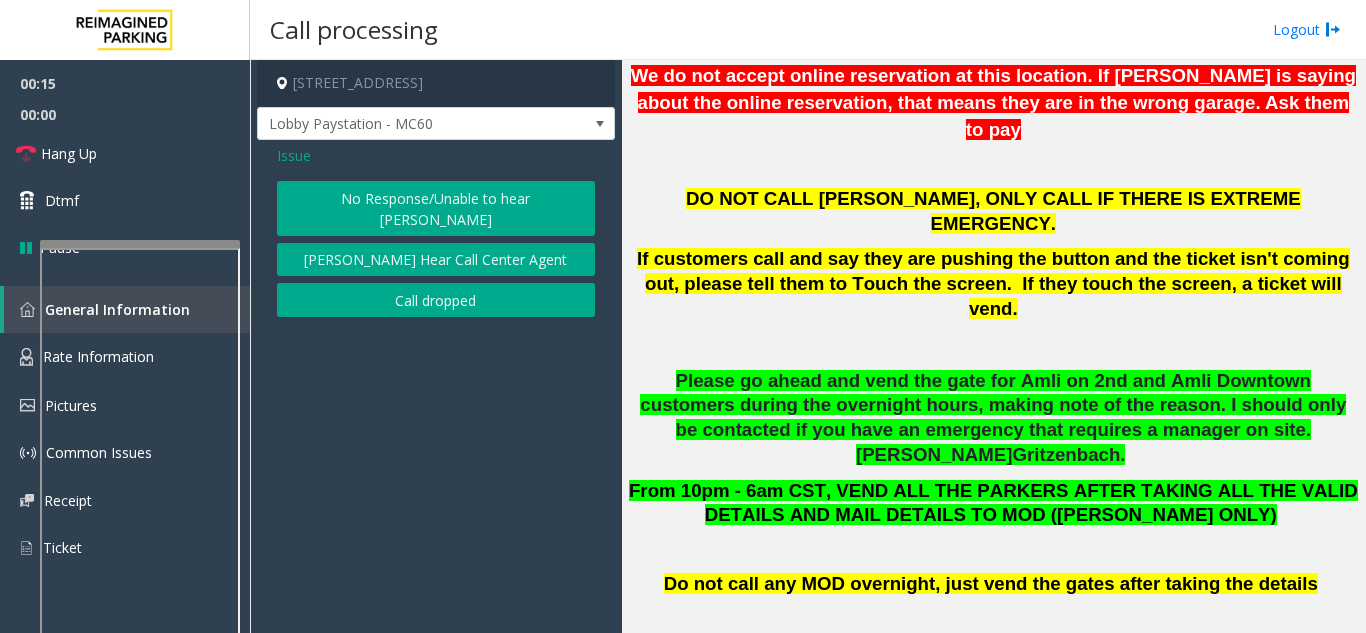 click on "No Response/Unable to hear [PERSON_NAME]" 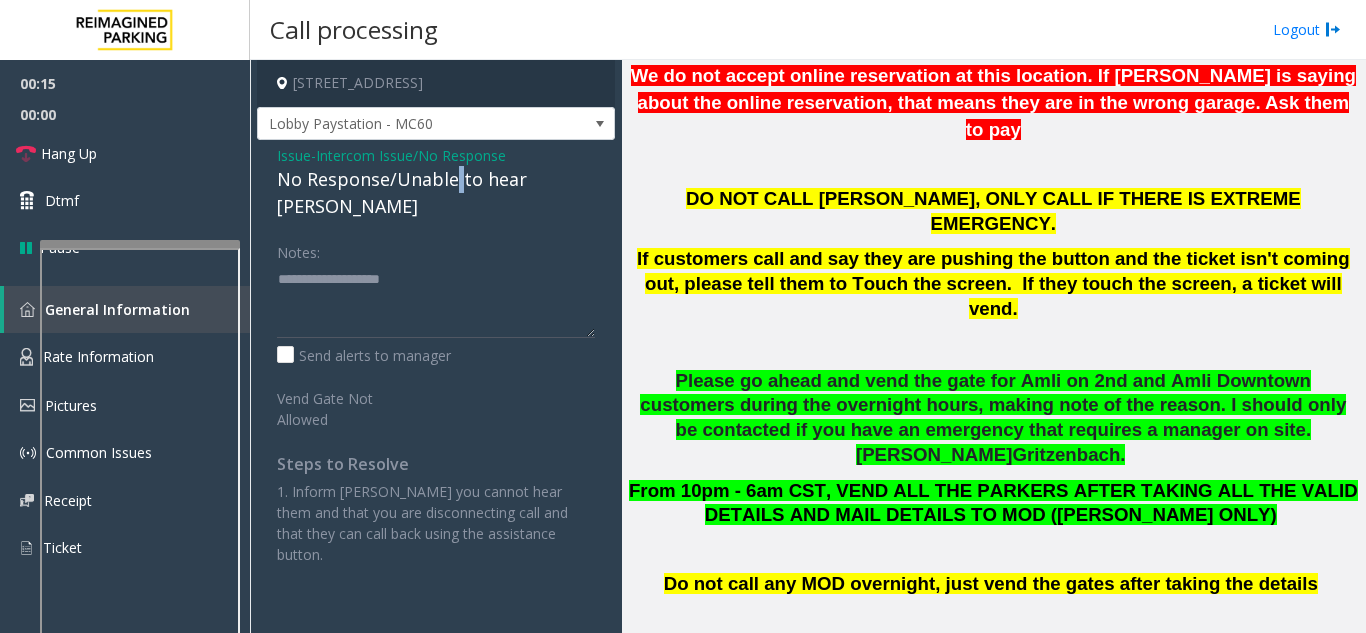 click on "No Response/Unable to hear [PERSON_NAME]" 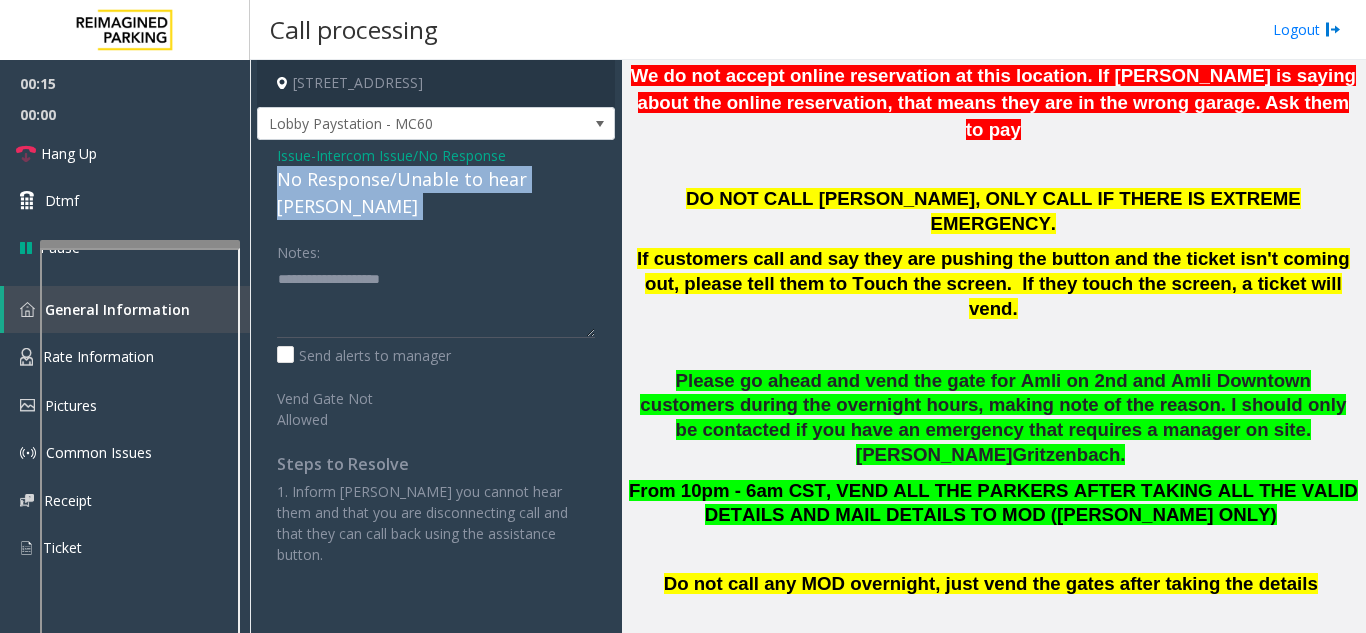 click on "No Response/Unable to hear [PERSON_NAME]" 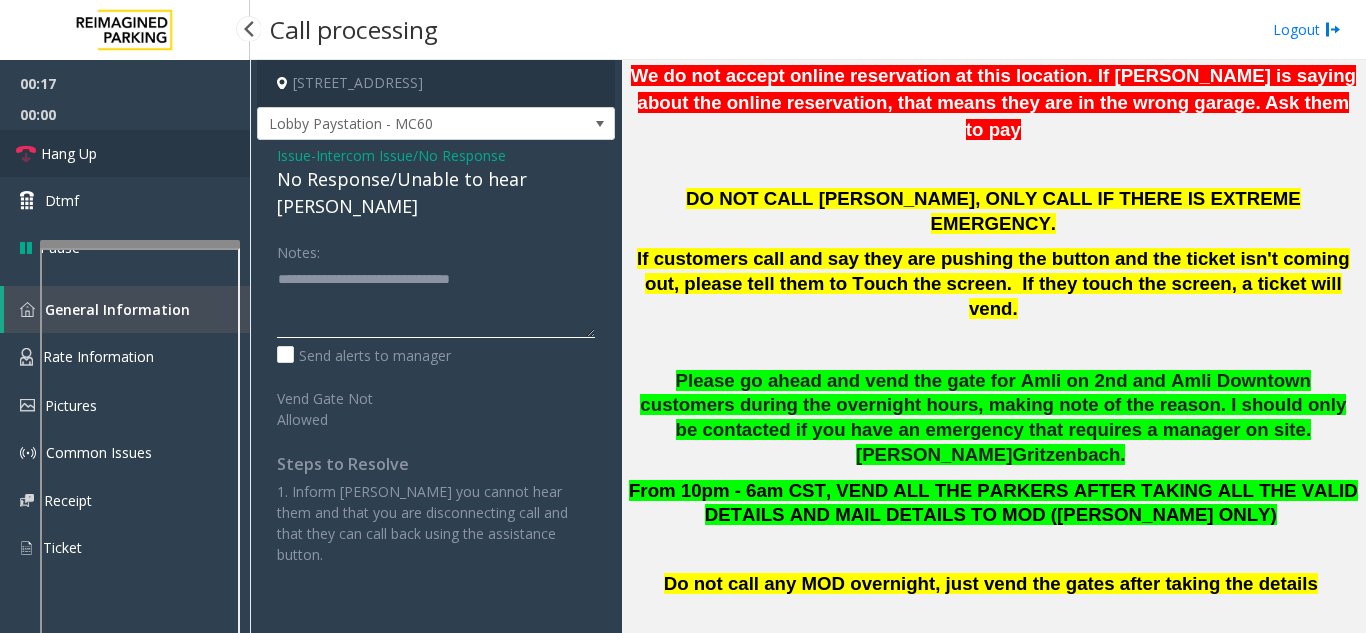type on "**********" 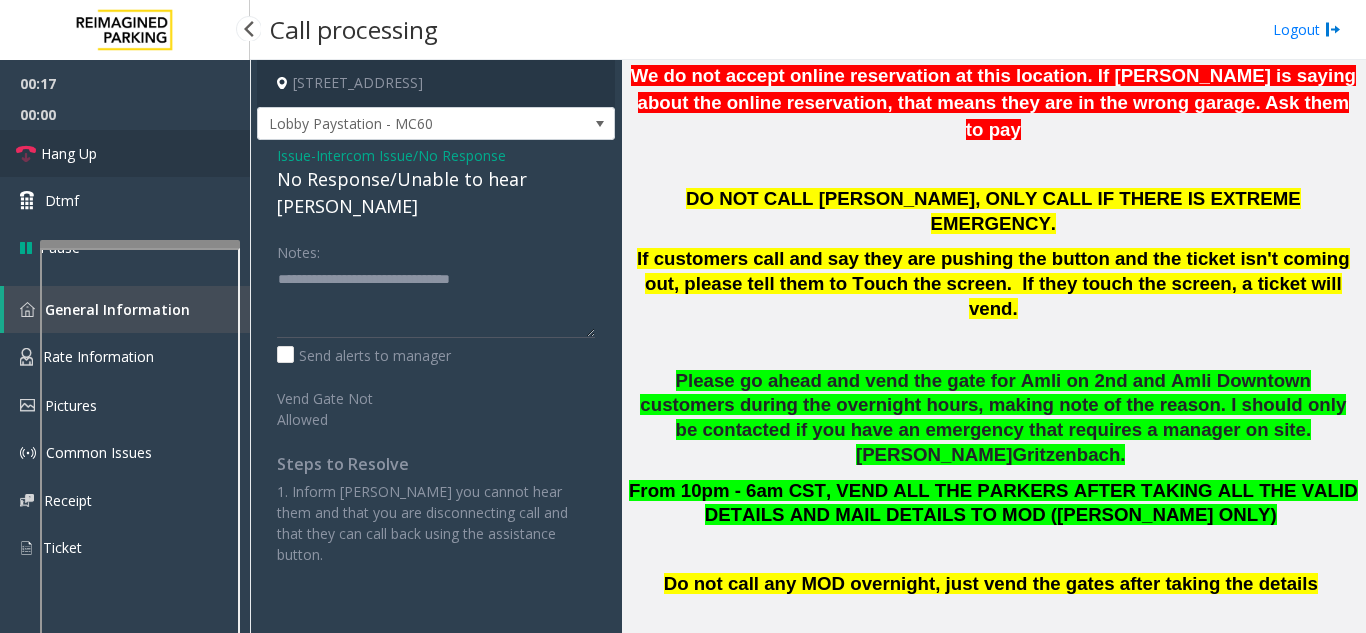 click on "Hang Up" at bounding box center [125, 153] 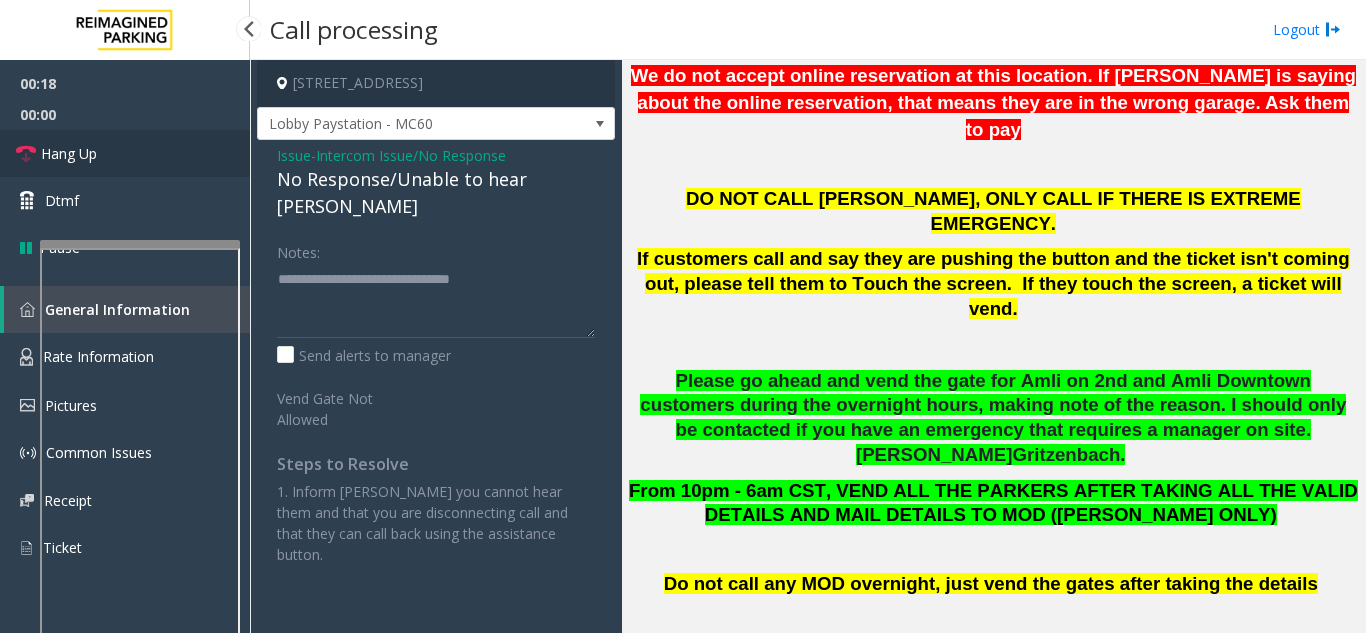 click on "Hang Up" at bounding box center [125, 153] 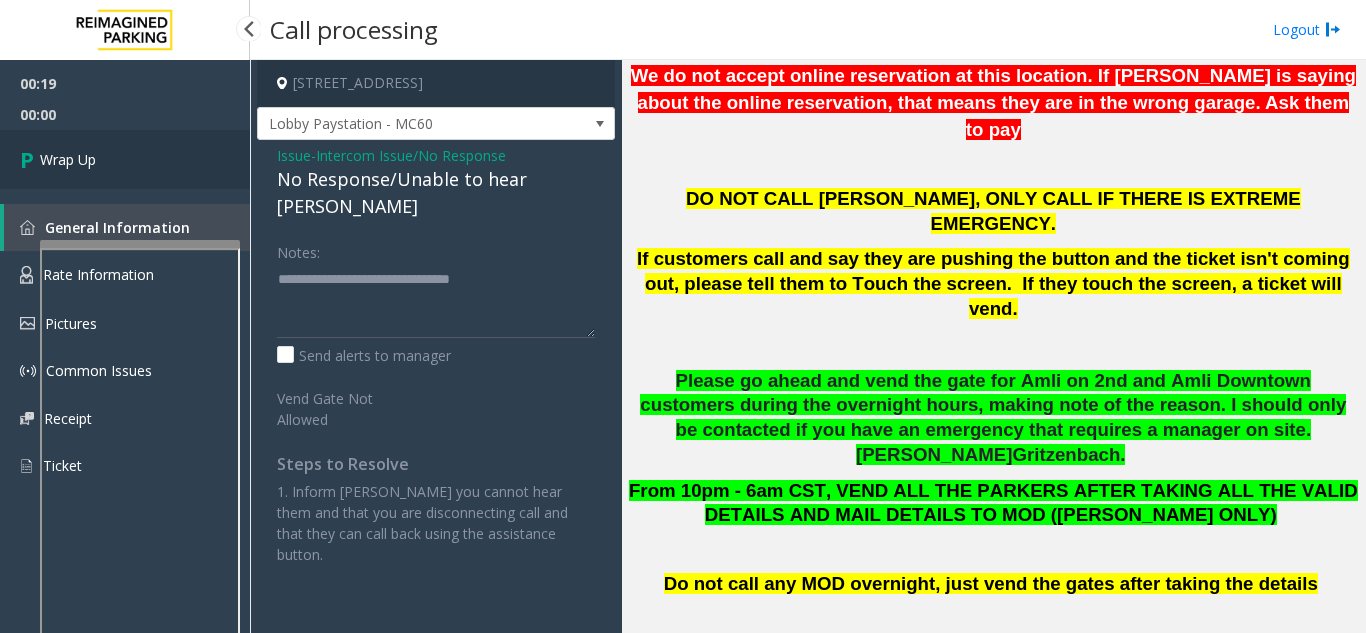 click on "Wrap Up" at bounding box center [125, 159] 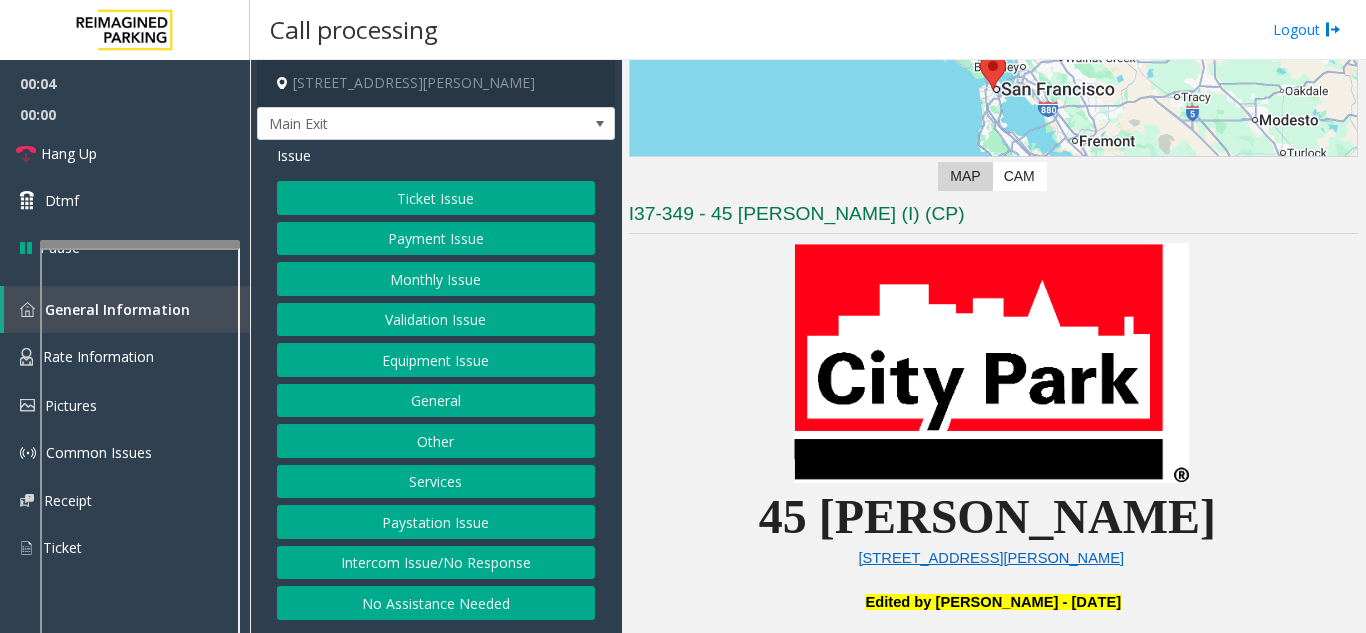 scroll, scrollTop: 300, scrollLeft: 0, axis: vertical 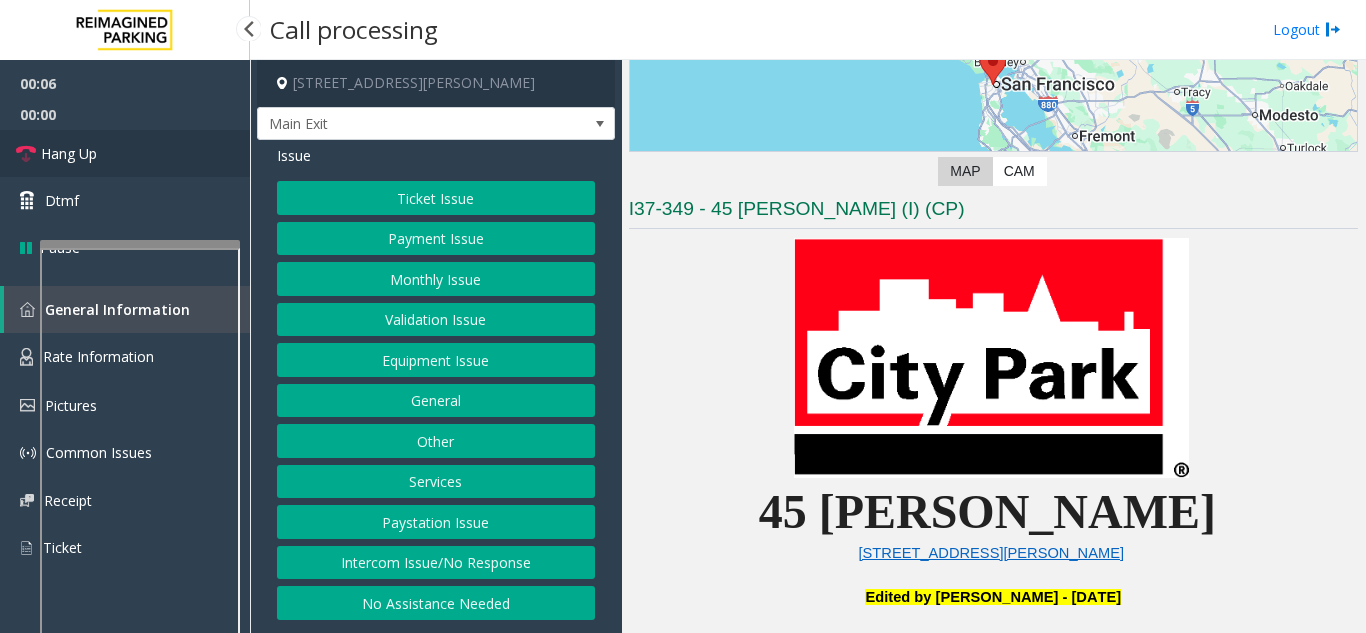 click on "Hang Up" at bounding box center (125, 153) 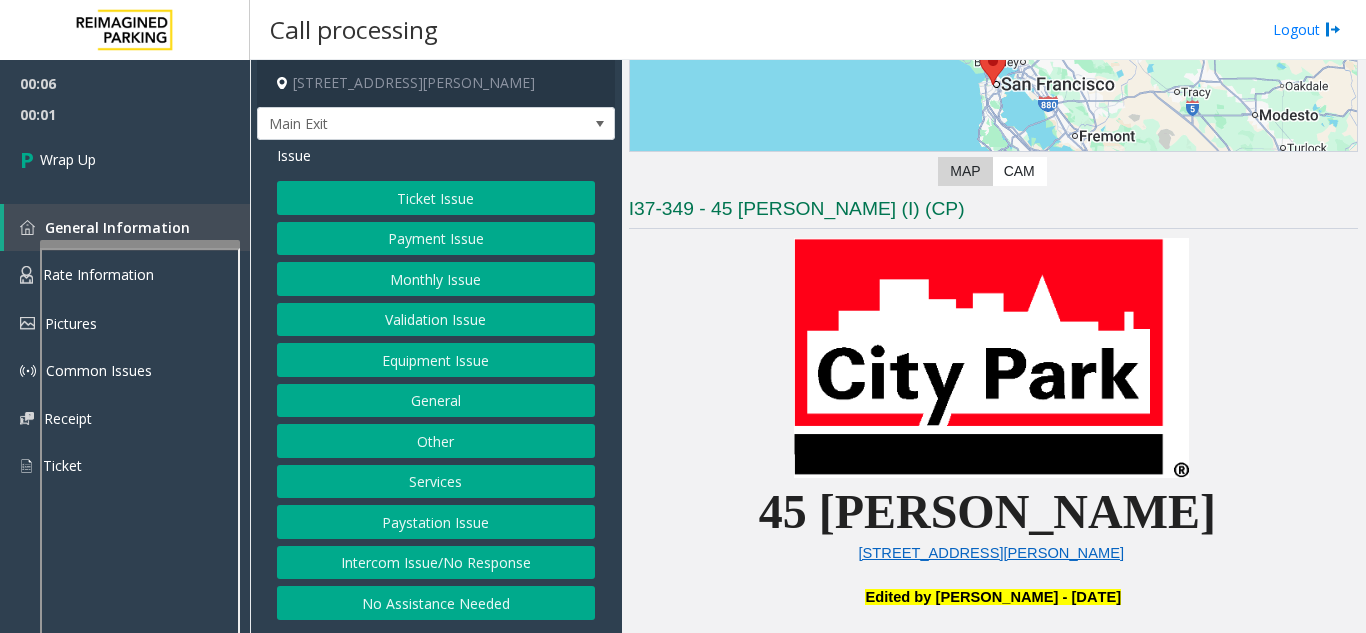 click on "No Assistance Needed" 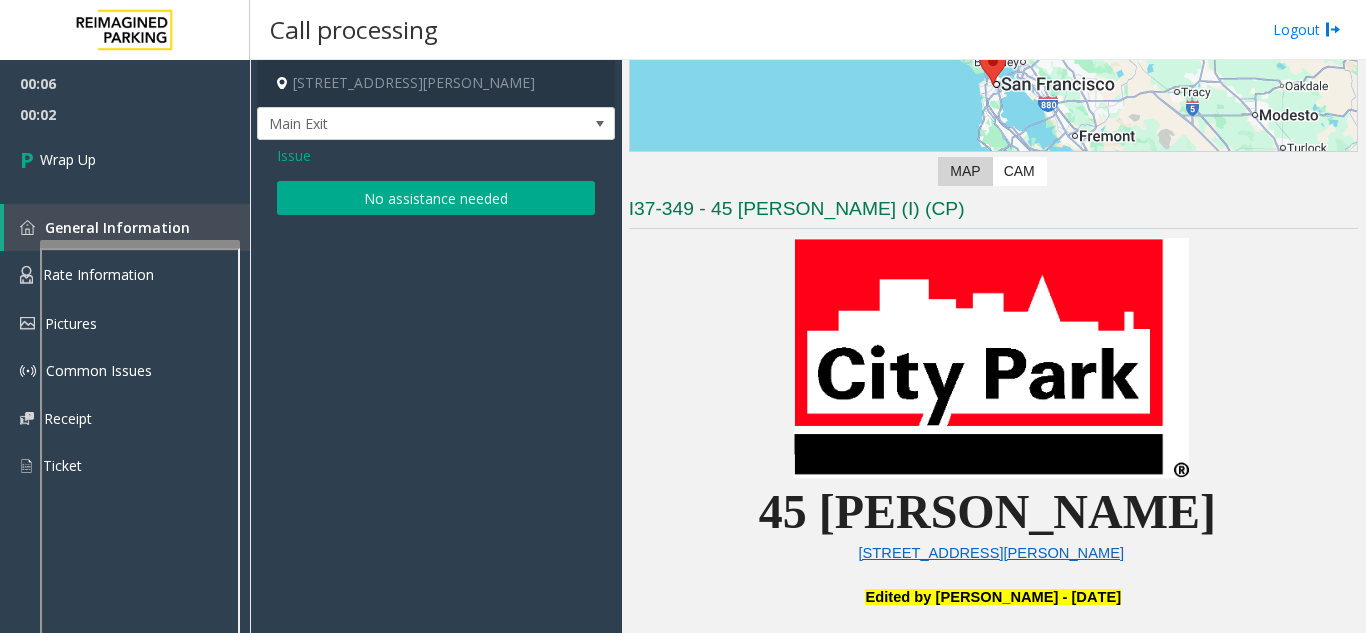 click on "No assistance needed" 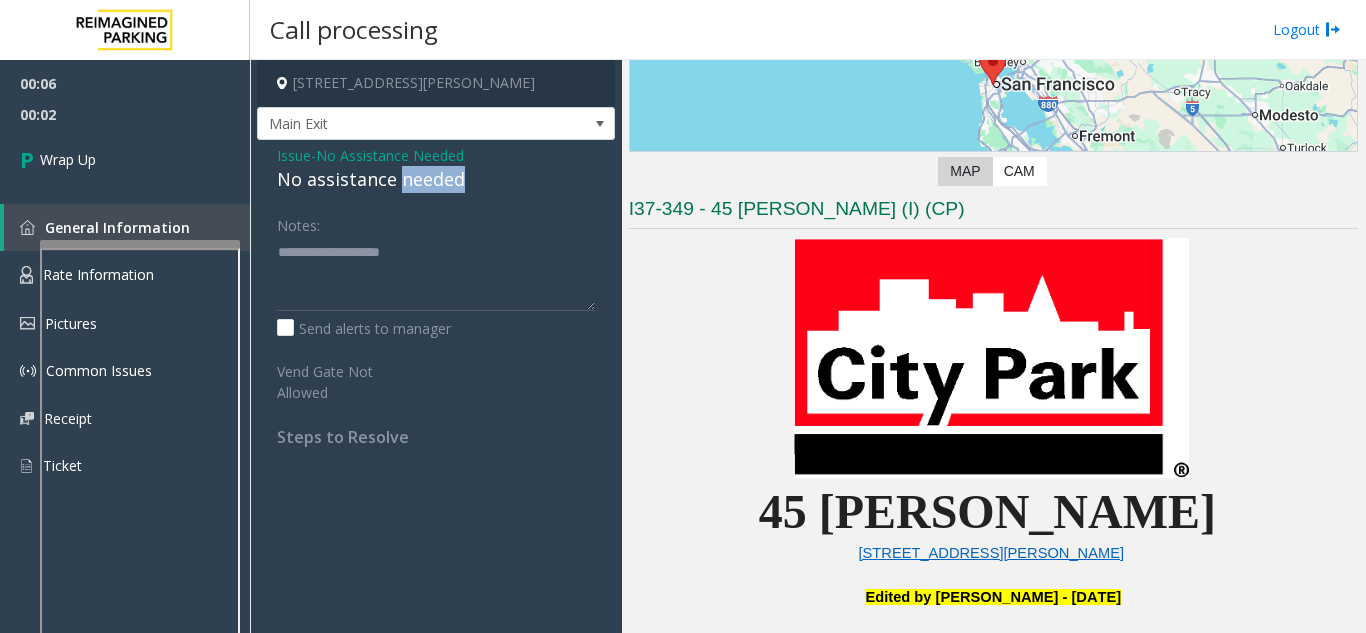 click on "No assistance needed" 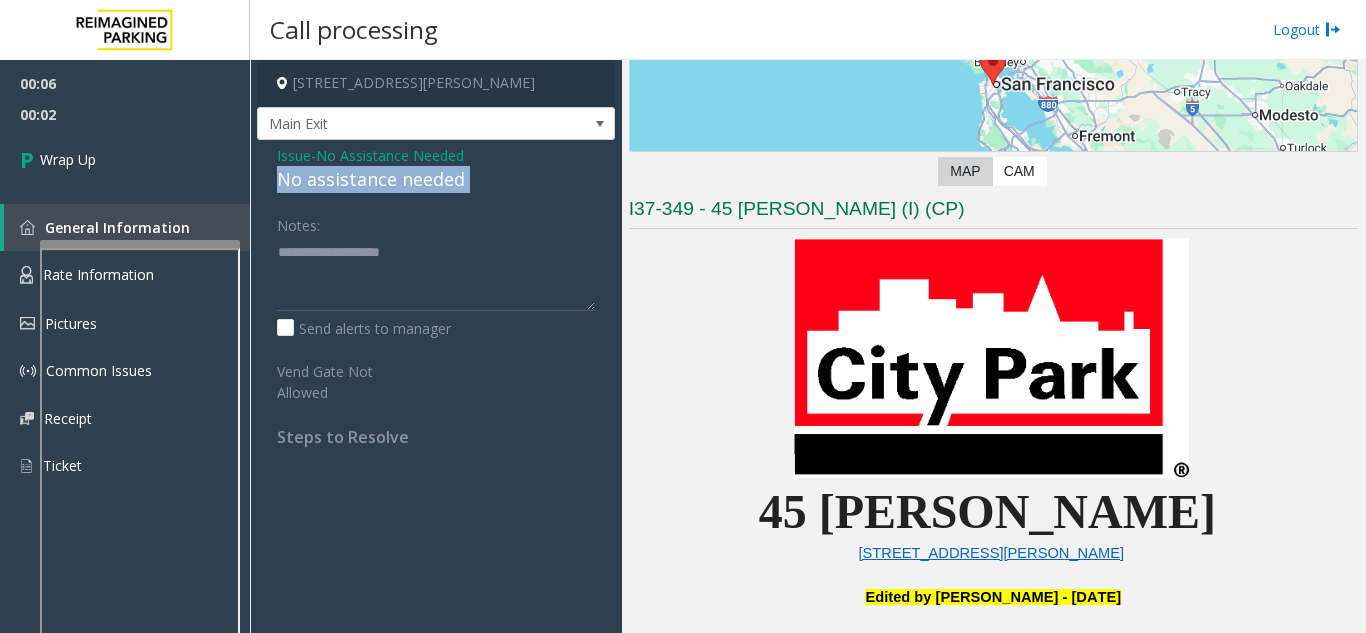 click on "No assistance needed" 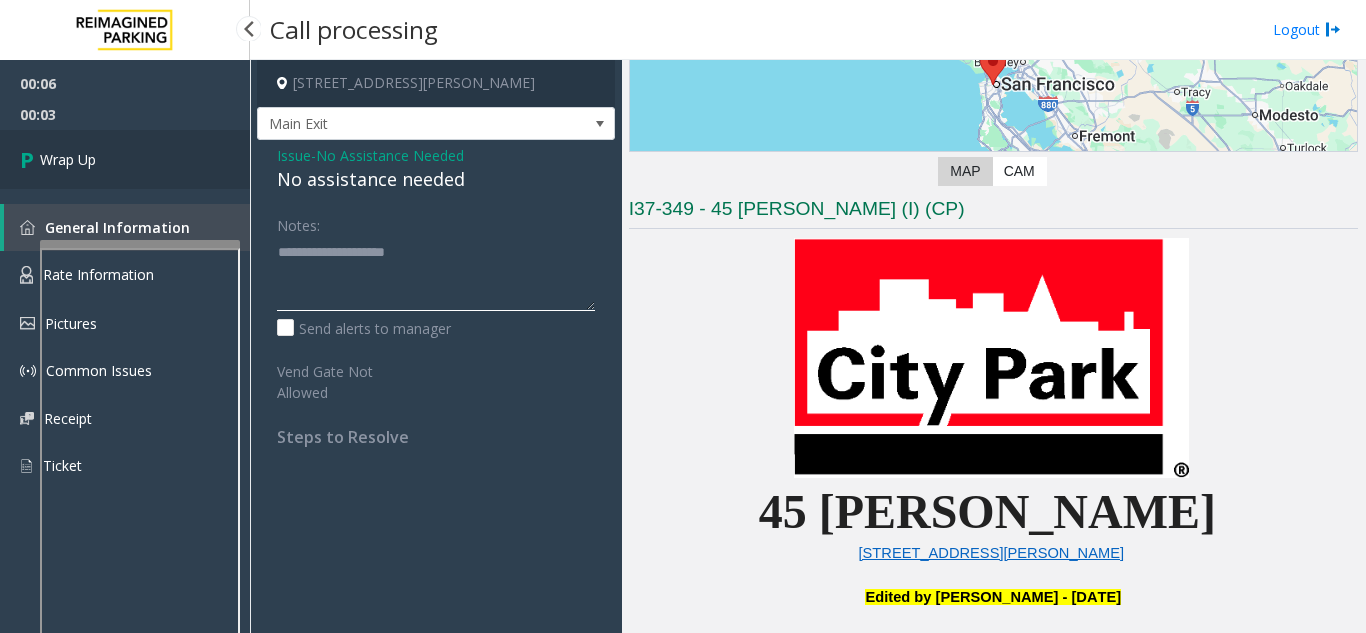 type on "**********" 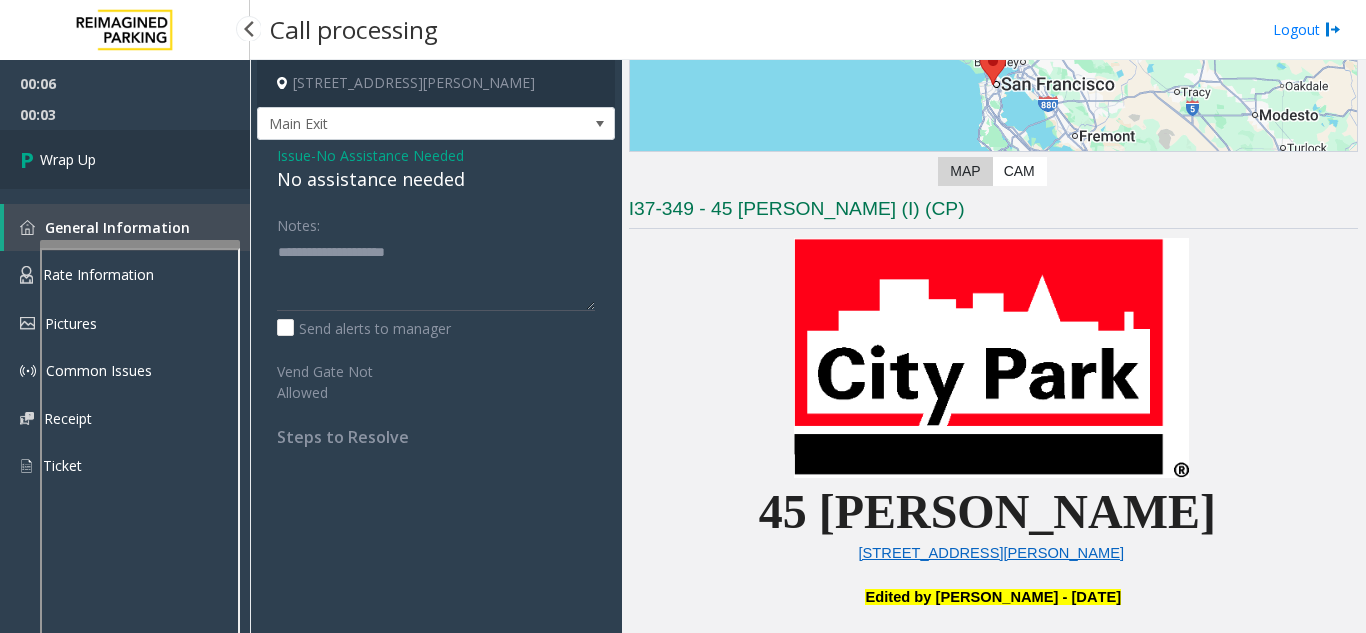 click on "Wrap Up" at bounding box center (125, 159) 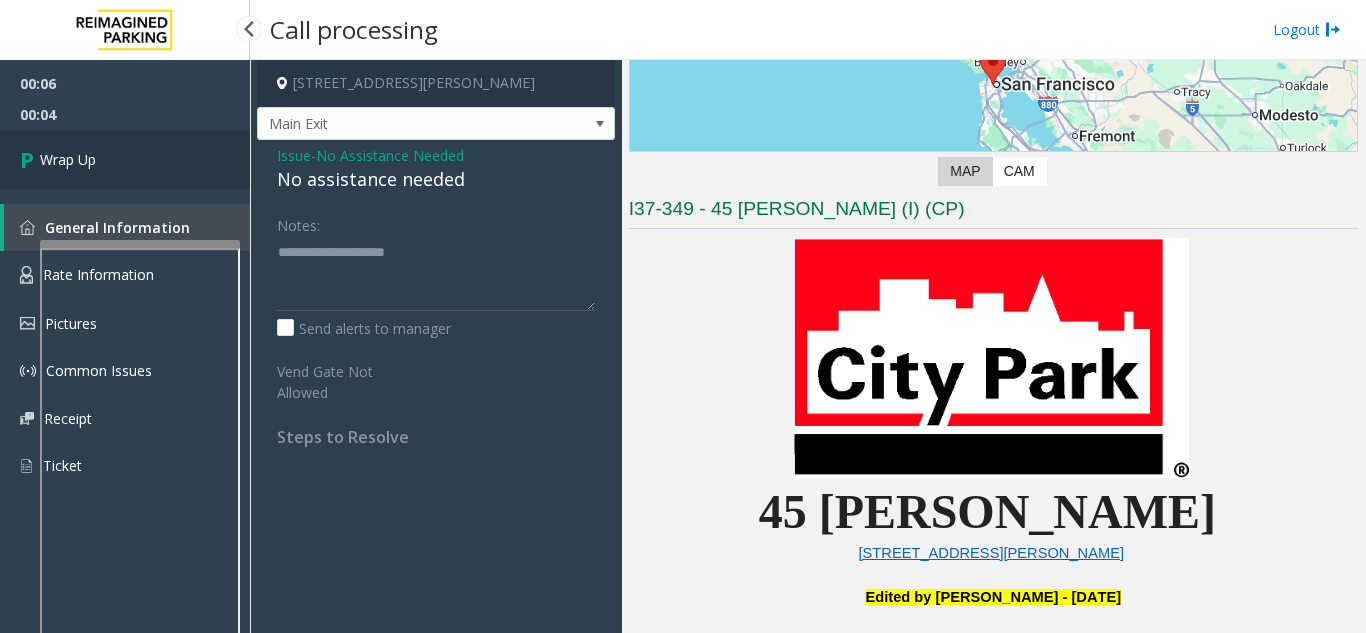 click on "Wrap Up" at bounding box center [125, 159] 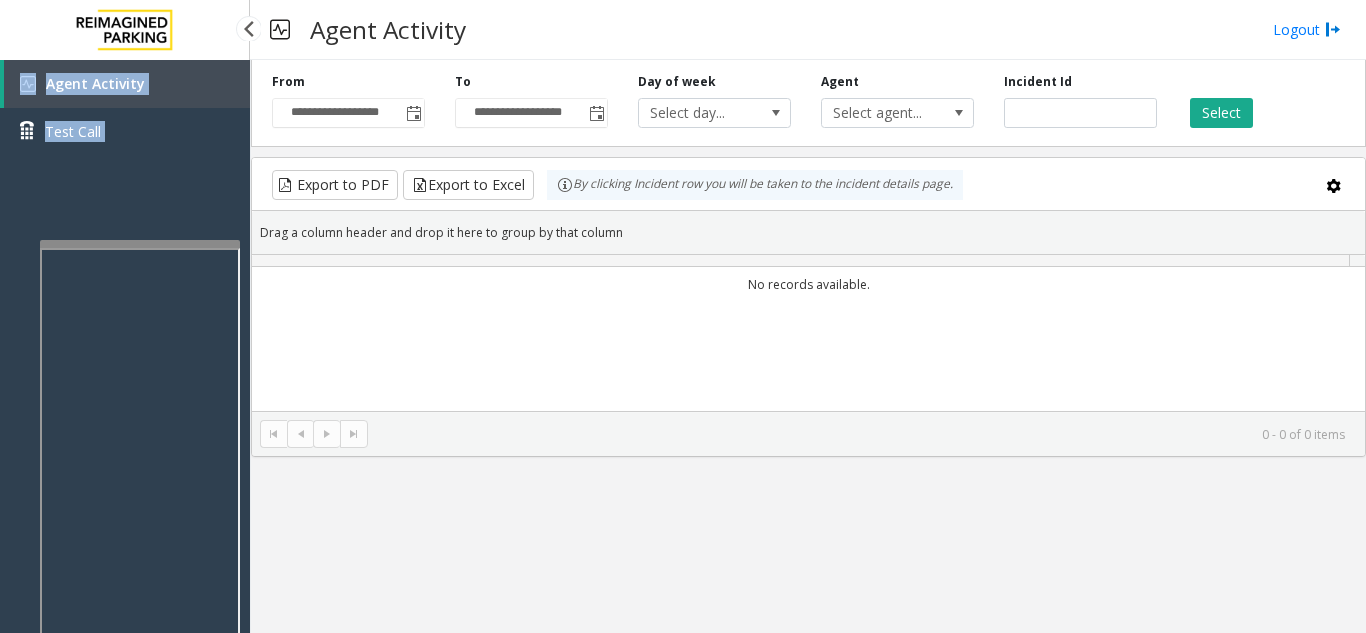 click on "Agent Activity Test Call" at bounding box center [125, 115] 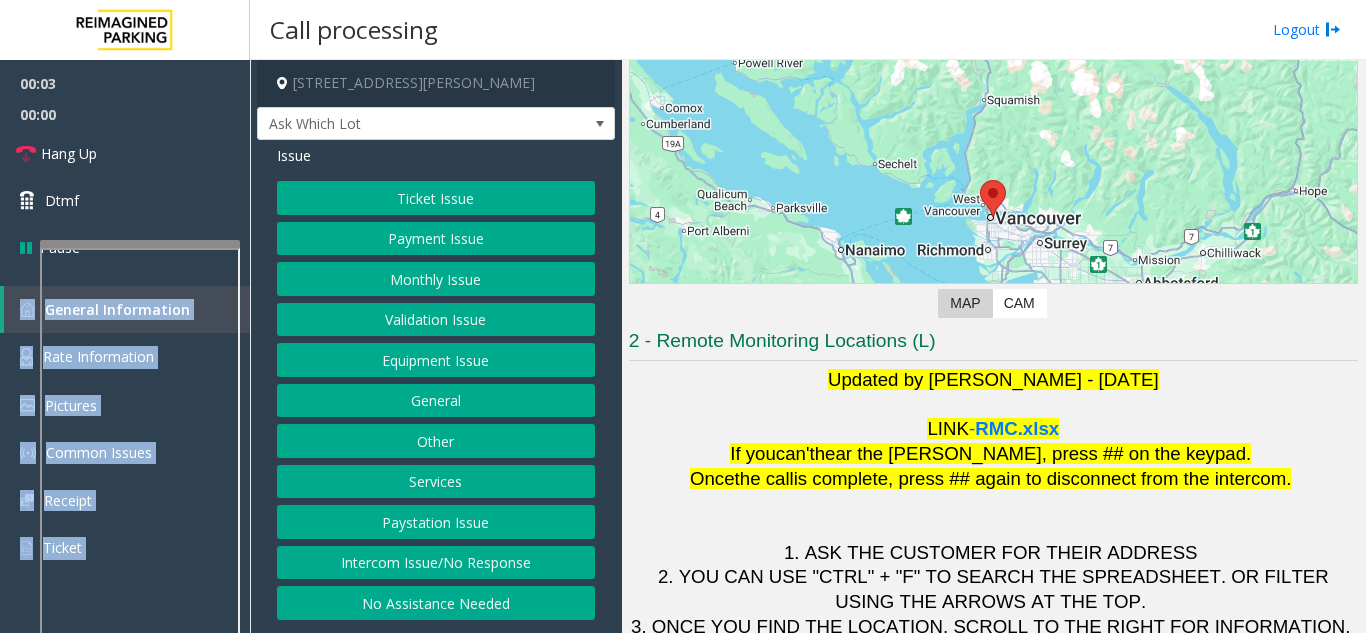 scroll, scrollTop: 294, scrollLeft: 0, axis: vertical 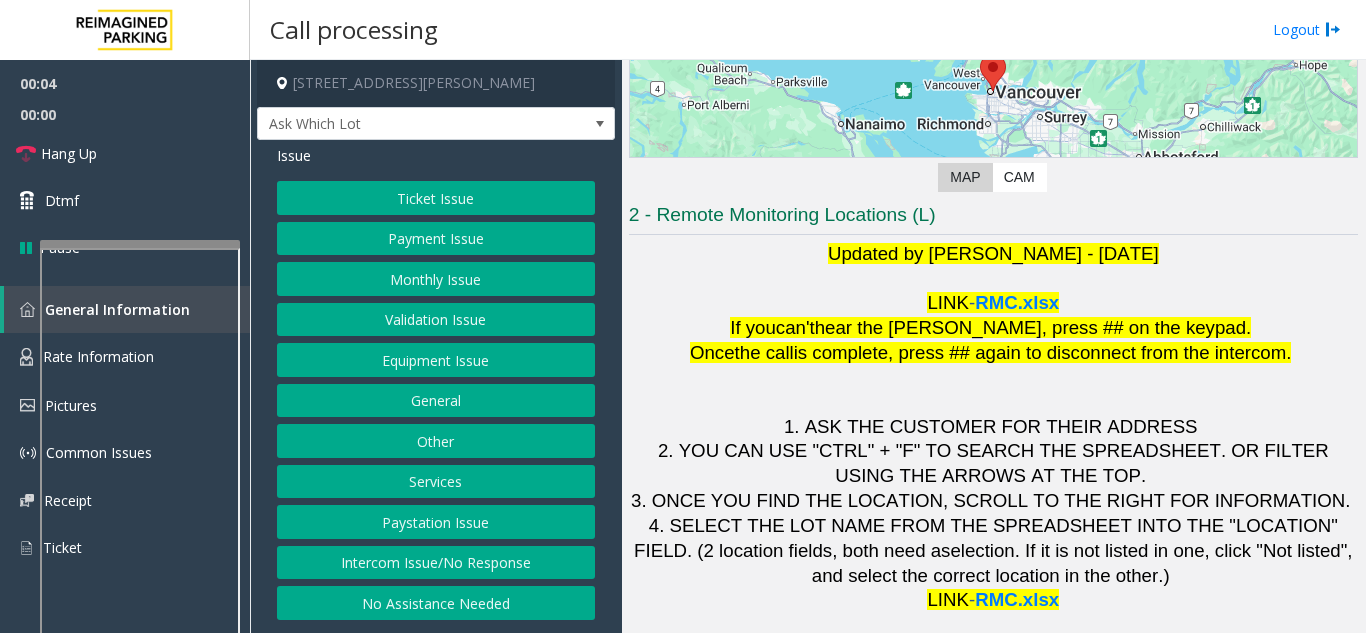 click on "2 - Remote Monitoring Locations (L)" 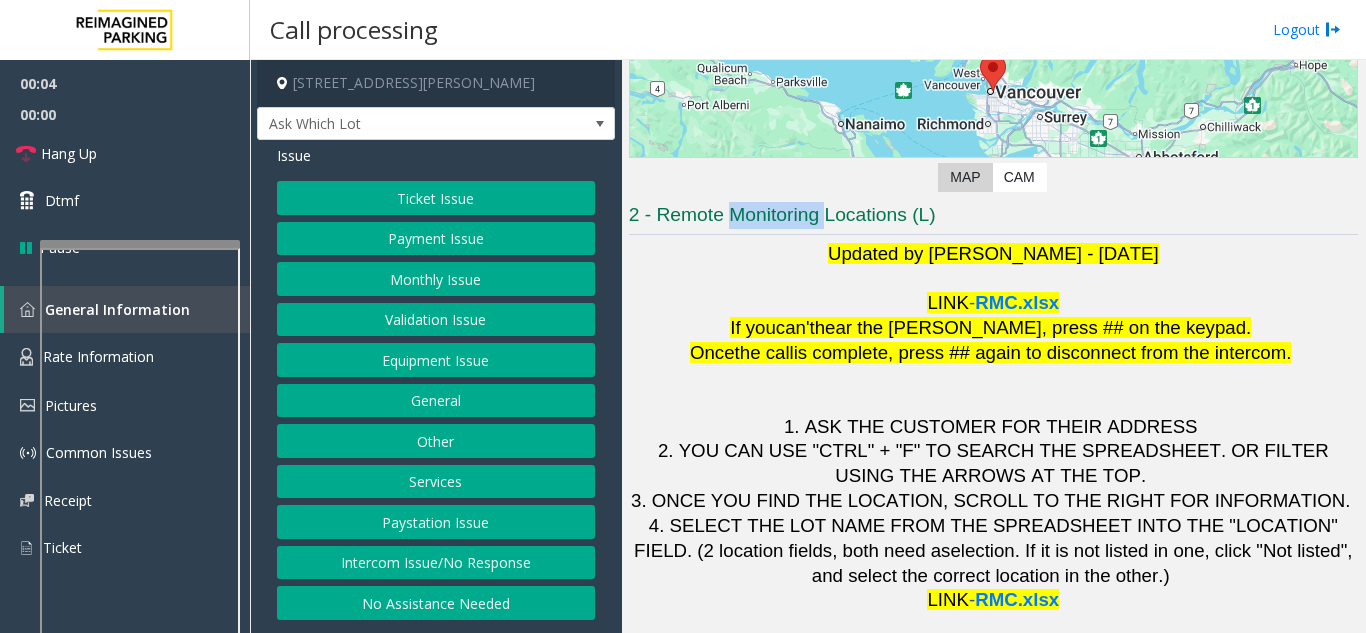 click on "2 - Remote Monitoring Locations (L)" 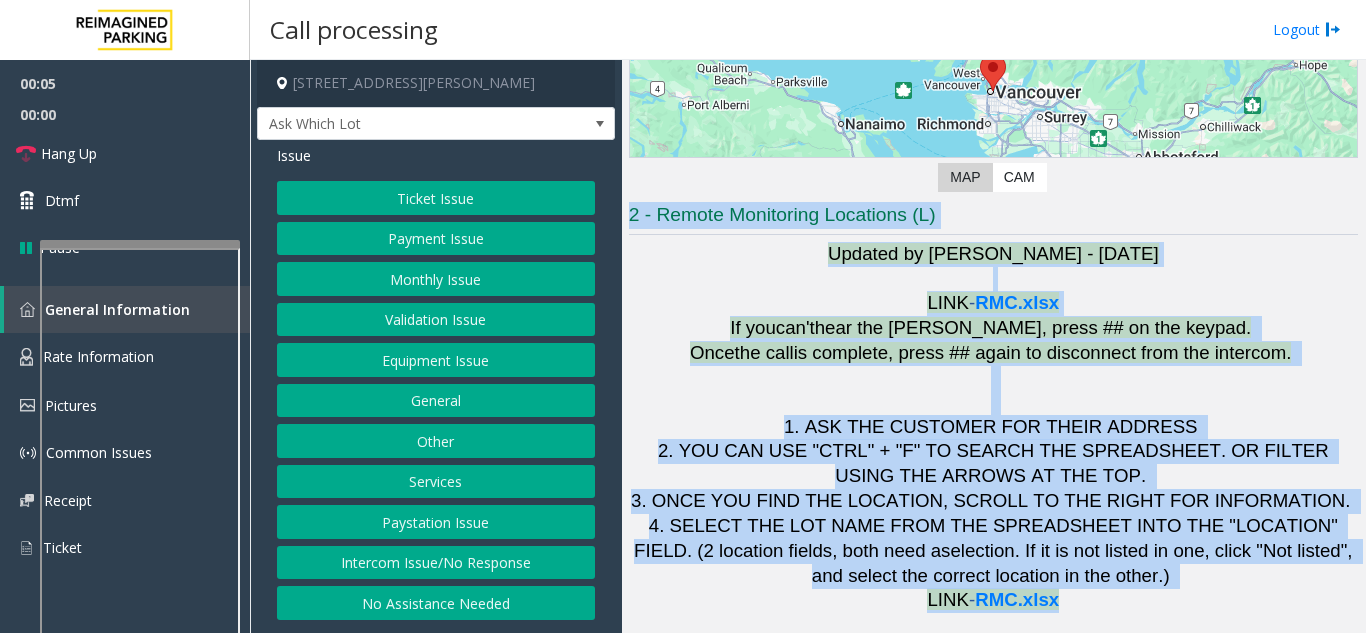 drag, startPoint x: 798, startPoint y: 234, endPoint x: 1055, endPoint y: 614, distance: 458.7472 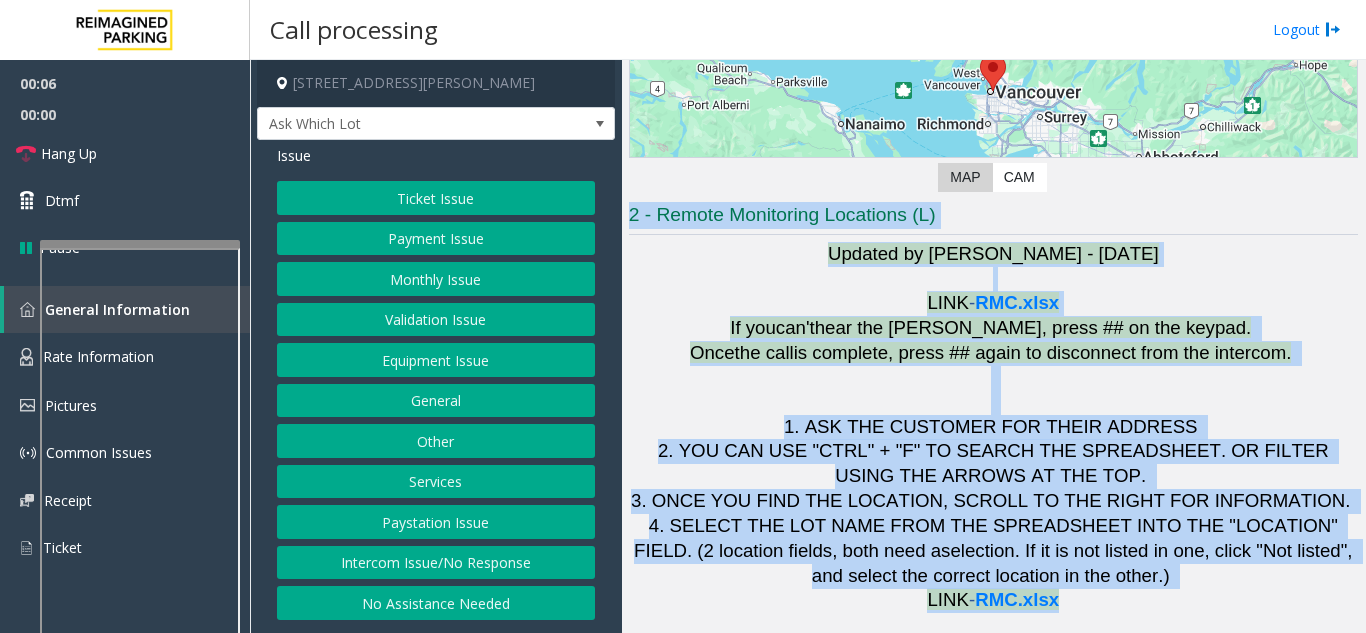click on "Main   Revenue Control Manufacturer: Skidata  ← Move left → Move right ↑ Move up ↓ Move down + Zoom in - Zoom out Home Jump left by 75% End Jump right by 75% Page Up Jump up by 75% Page Down Jump down by 75% To navigate, press the arrow keys. Map Terrain Satellite Labels Keyboard shortcuts Map Data Map data ©2025 Google Map data ©2025 Google 20 km  Click to toggle between metric and imperial units Terms Report a map error Video is not available for this lane. Previous Next  Map   CAM  2 - Remote Monitoring Locations (L) Updated by [PERSON_NAME] - [DATE] LINK  -  RMC.xlsx If you  can't  hear the [PERSON_NAME], press ## on the keypad.   Once  the call  is complete, press ## again to disconnect from the intercom.       1. ASK THE CUSTOMER FOR THEIR ADDRESS   2. YOU CAN USE "CTRL" + "F" TO SEARCH THE SPREADSHEET. OR FILTER USING THE ARROWS AT THE TOP.   3. ONCE YOU FIND THE LOCATION, SCROLL TO THE RIGHT FOR INFORMATION.   selection   LINK  -  RMC.xlsx" 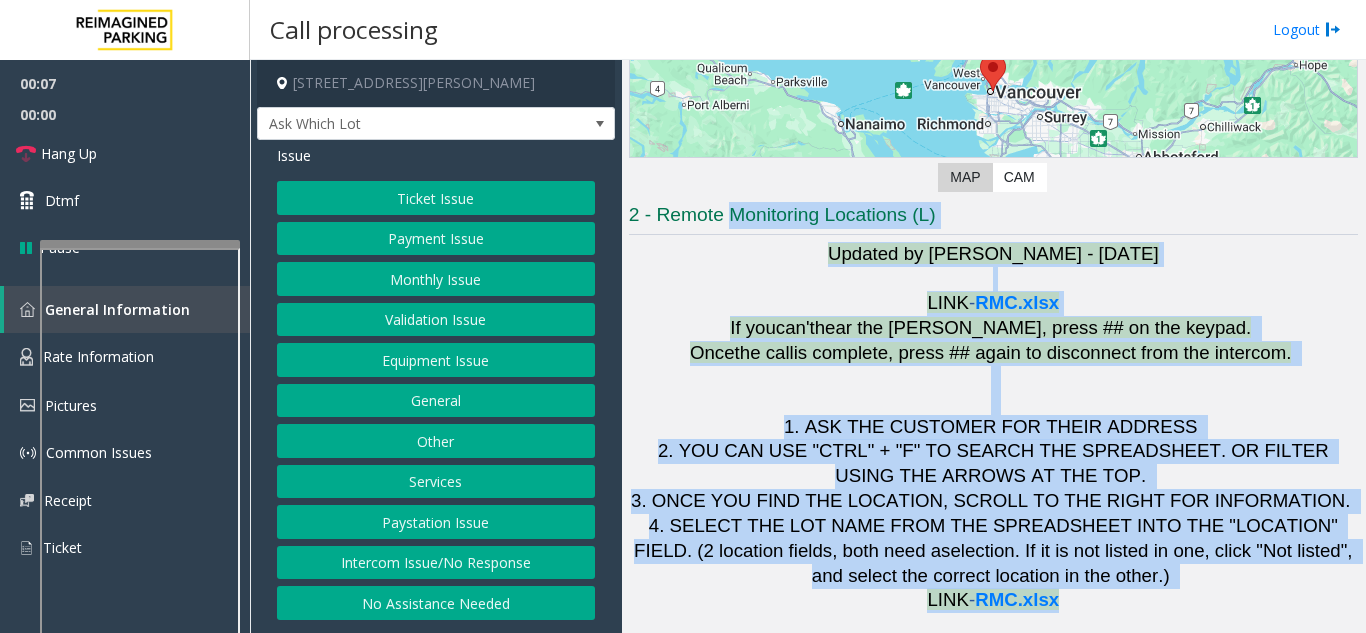 drag, startPoint x: 1055, startPoint y: 614, endPoint x: 716, endPoint y: 213, distance: 525.09235 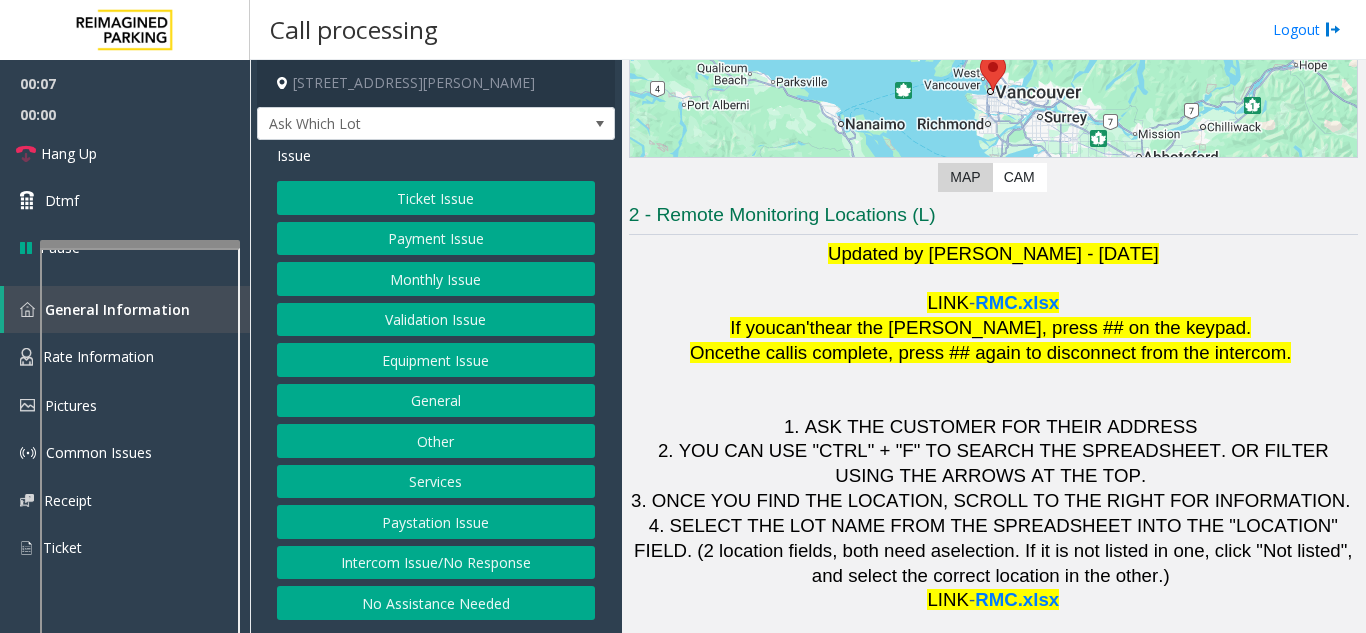 click on "2 - Remote Monitoring Locations (L)" 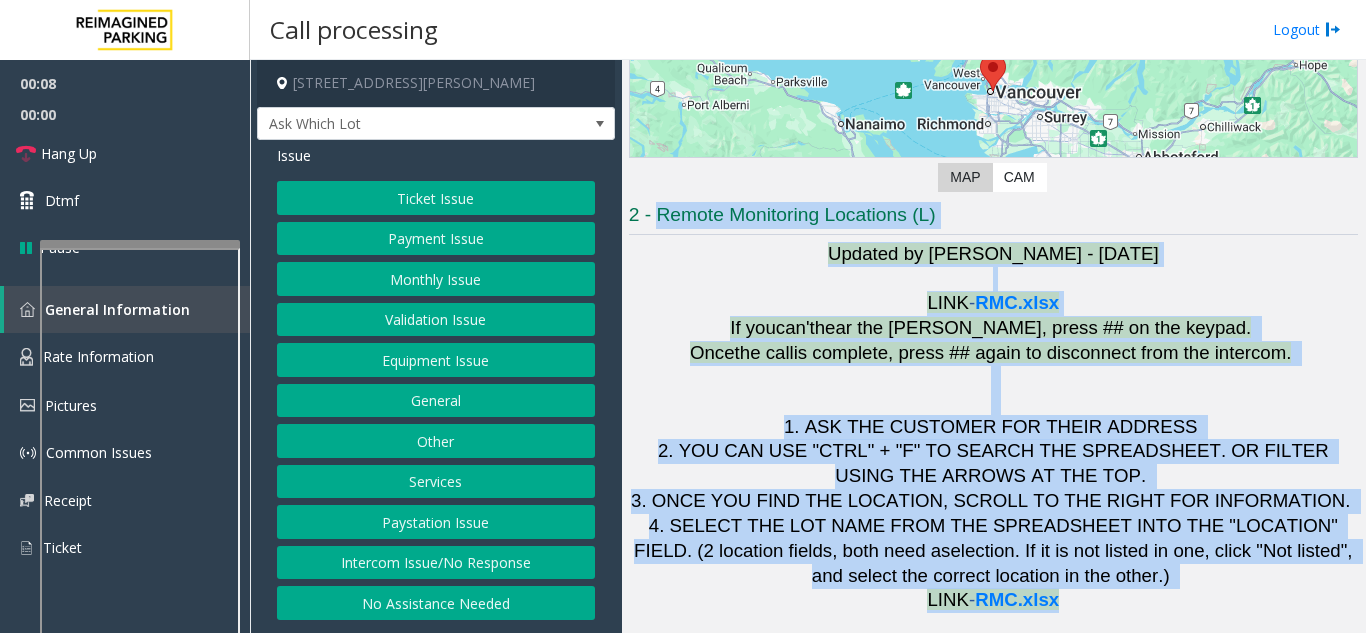 drag, startPoint x: 704, startPoint y: 213, endPoint x: 1120, endPoint y: 596, distance: 565.45996 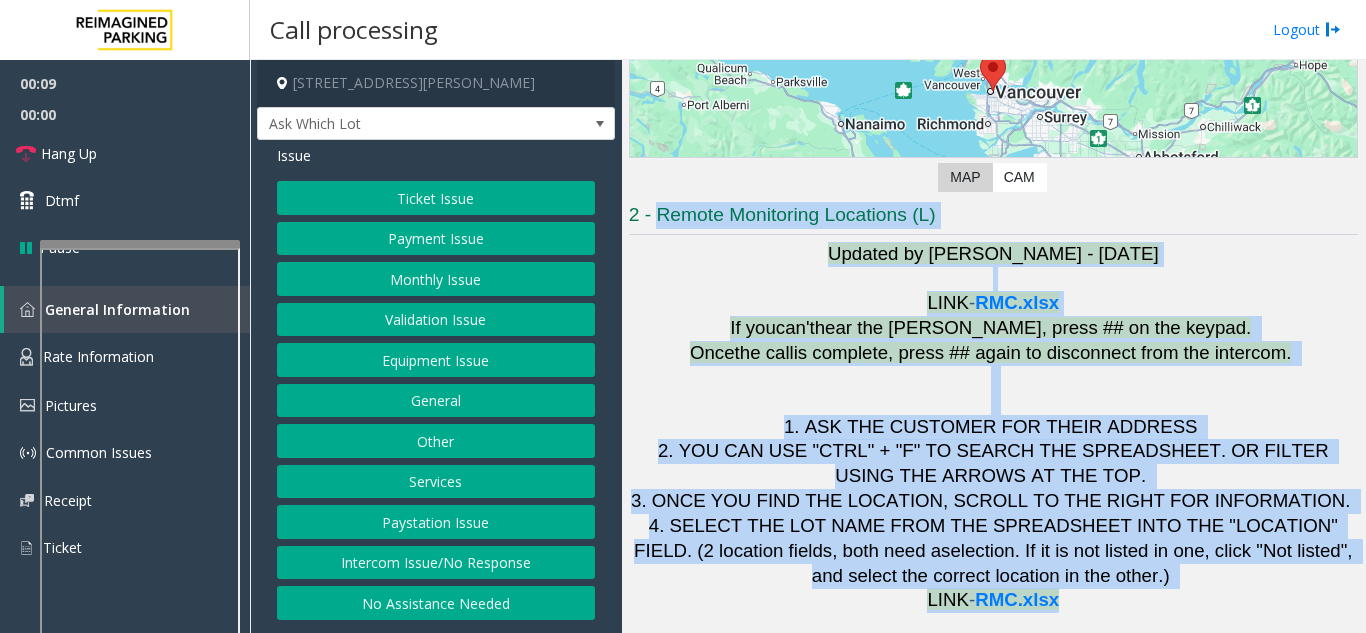 click on "LINK  -  RMC.xlsx" 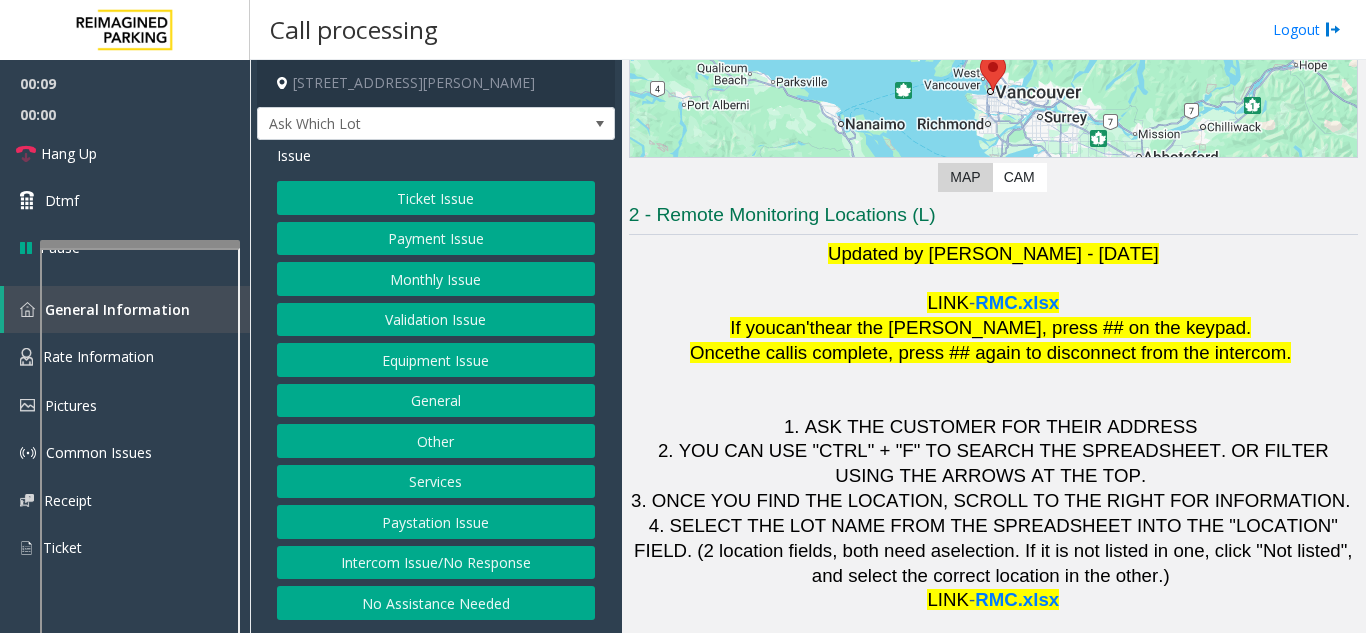 click on "Ticket Issue" 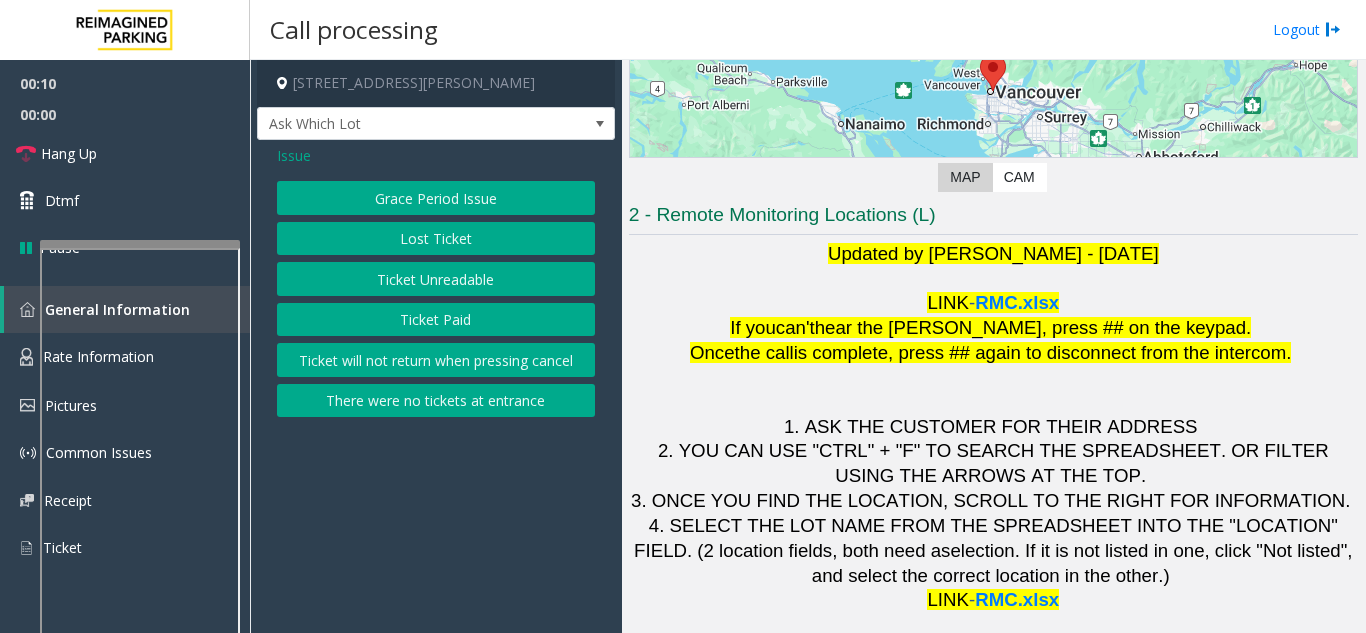 click on "Ticket Unreadable" 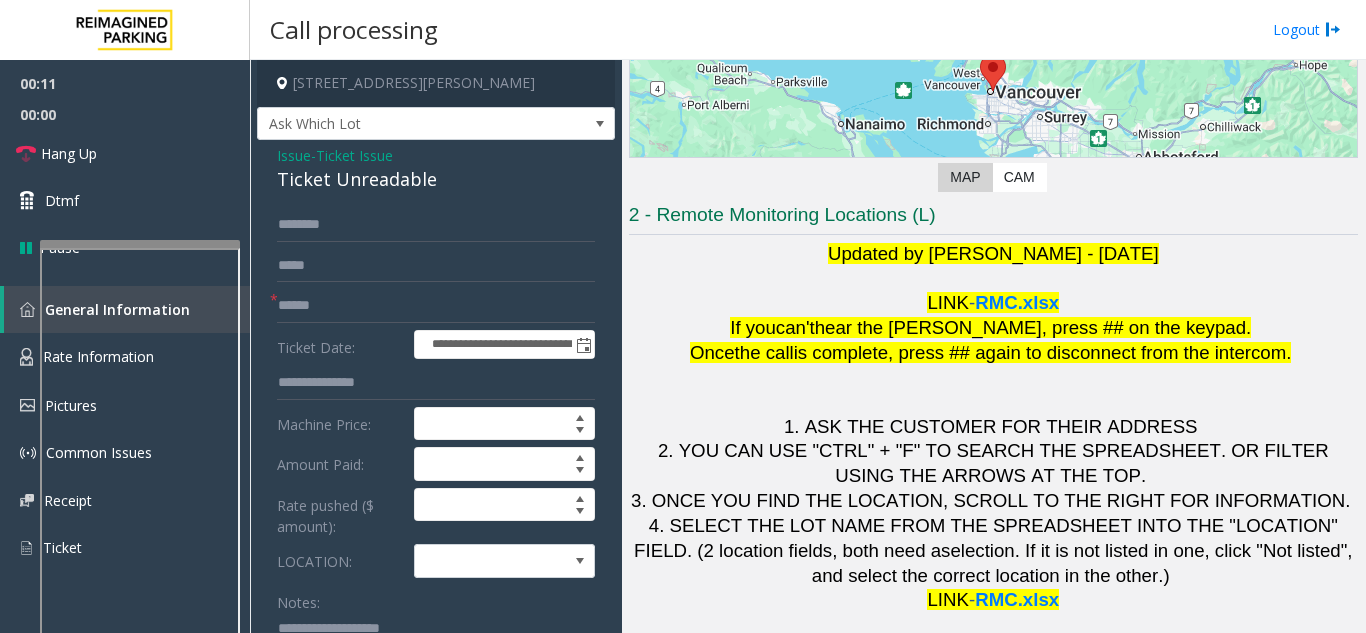 click on "Ticket Unreadable" 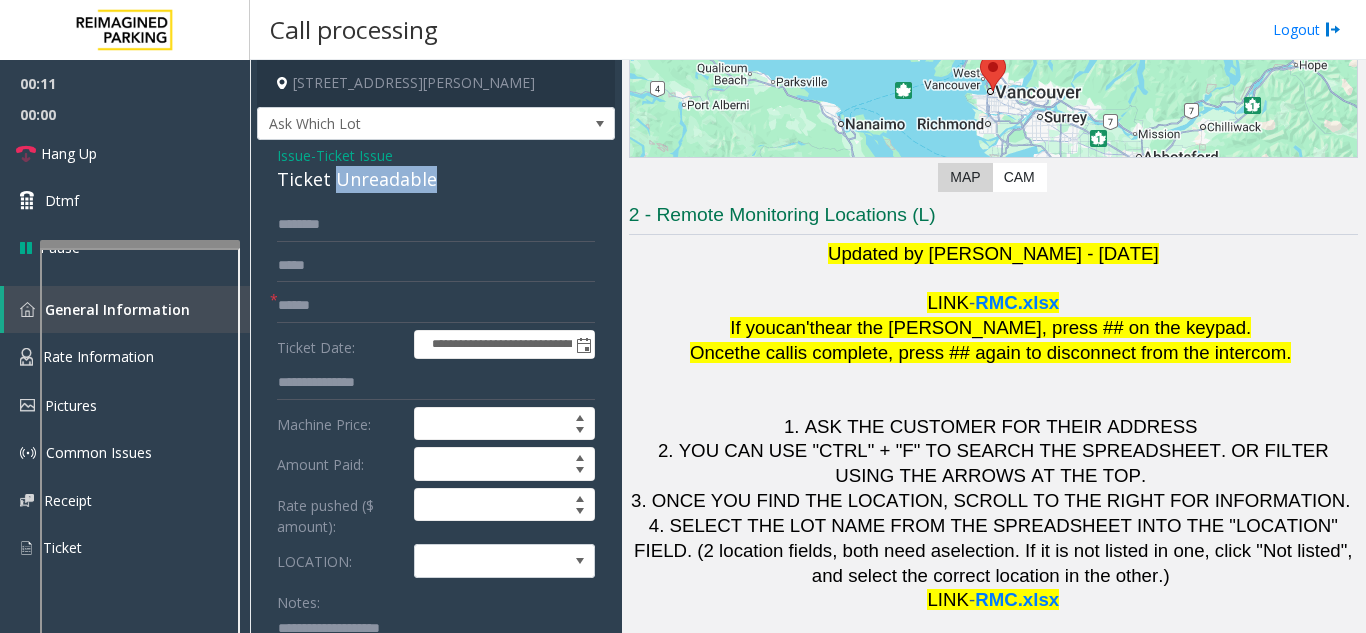click on "Ticket Unreadable" 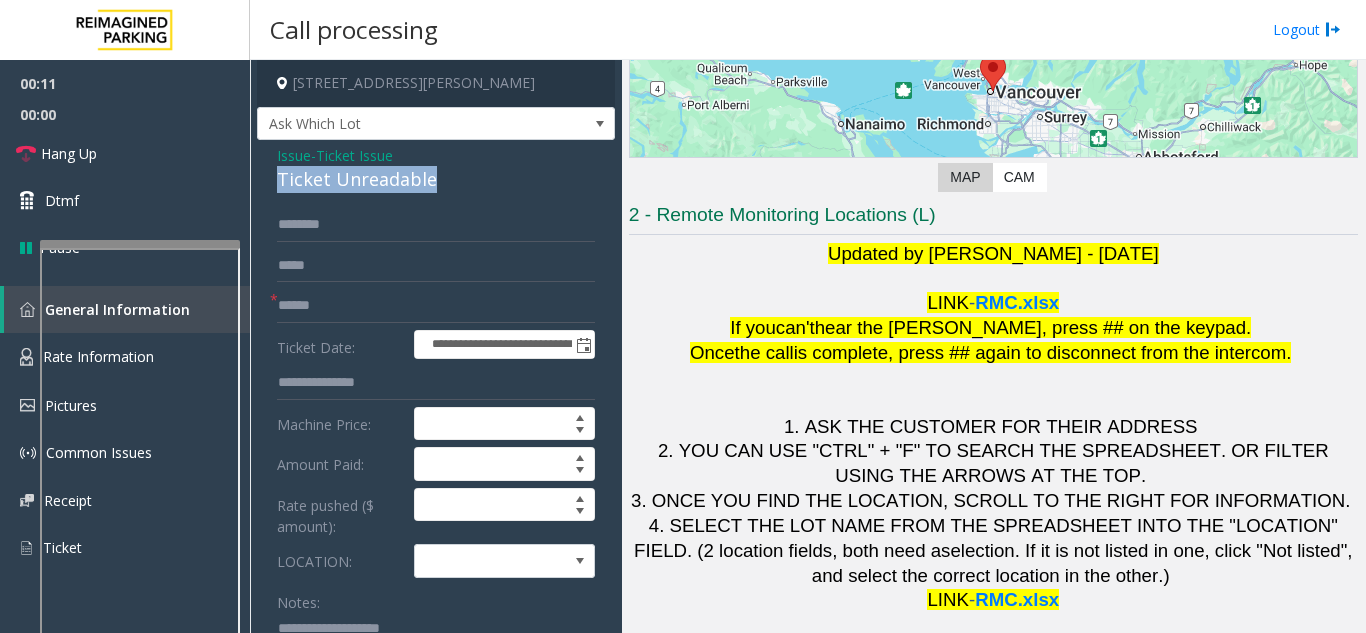 click on "Ticket Unreadable" 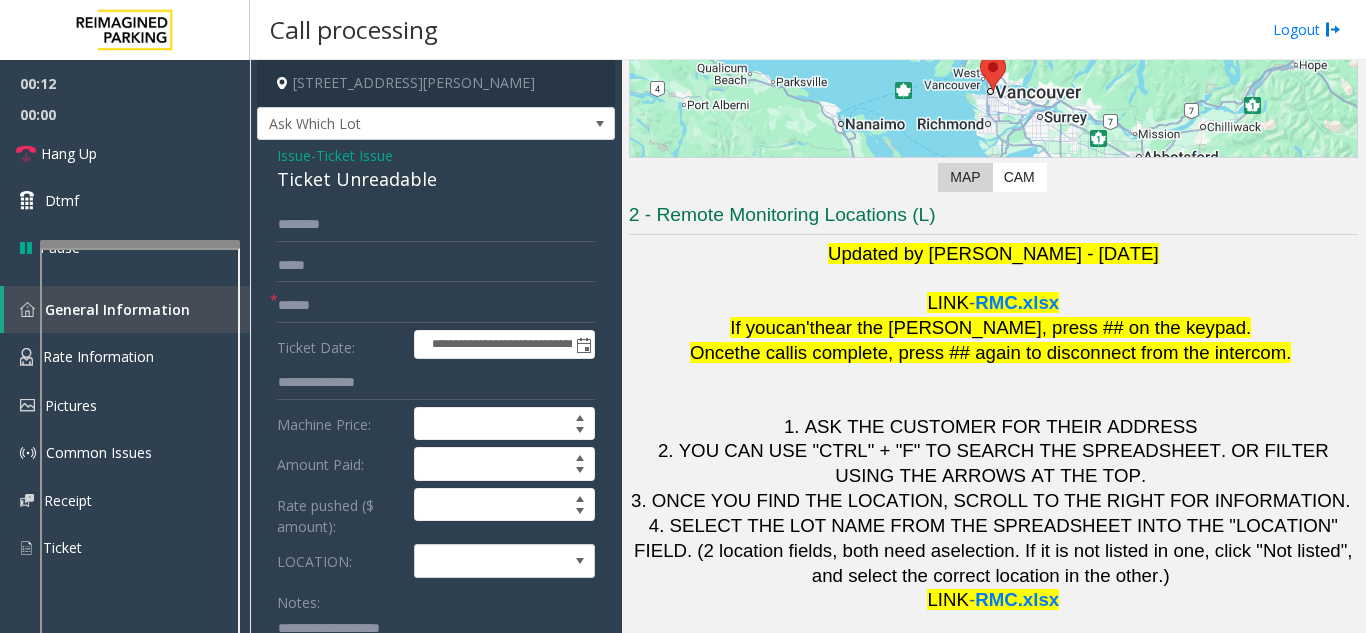 click on "Ticket Issue" 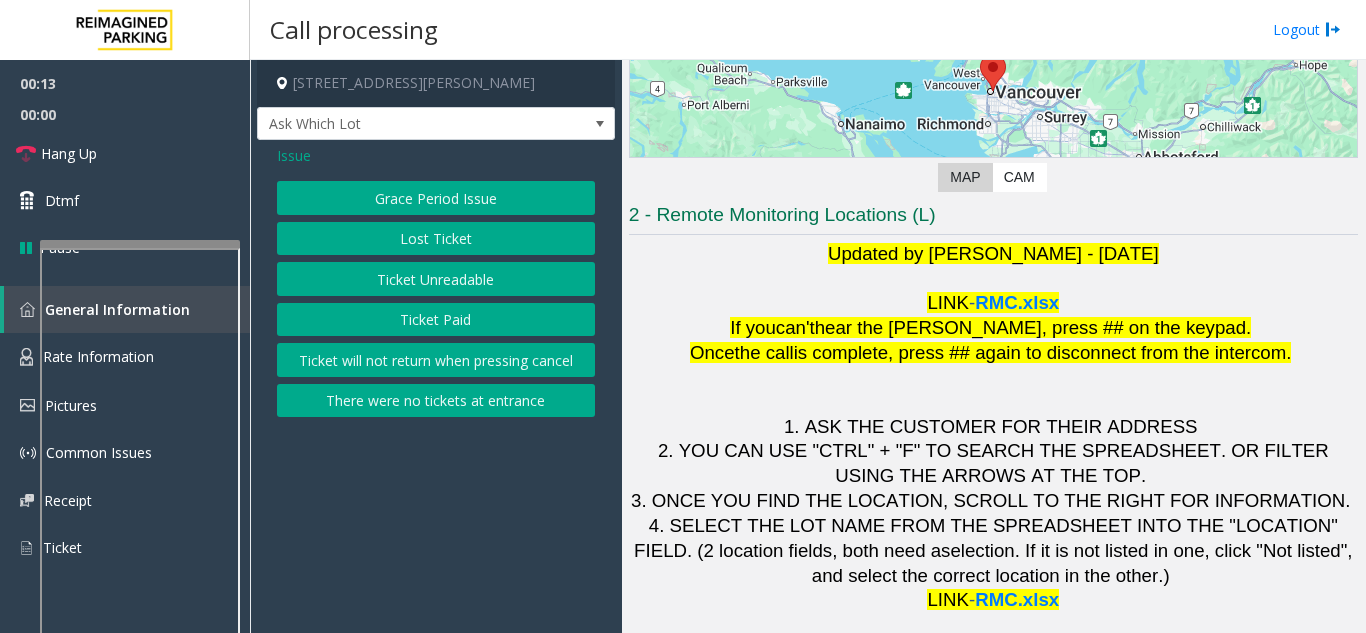 click on "Issue" 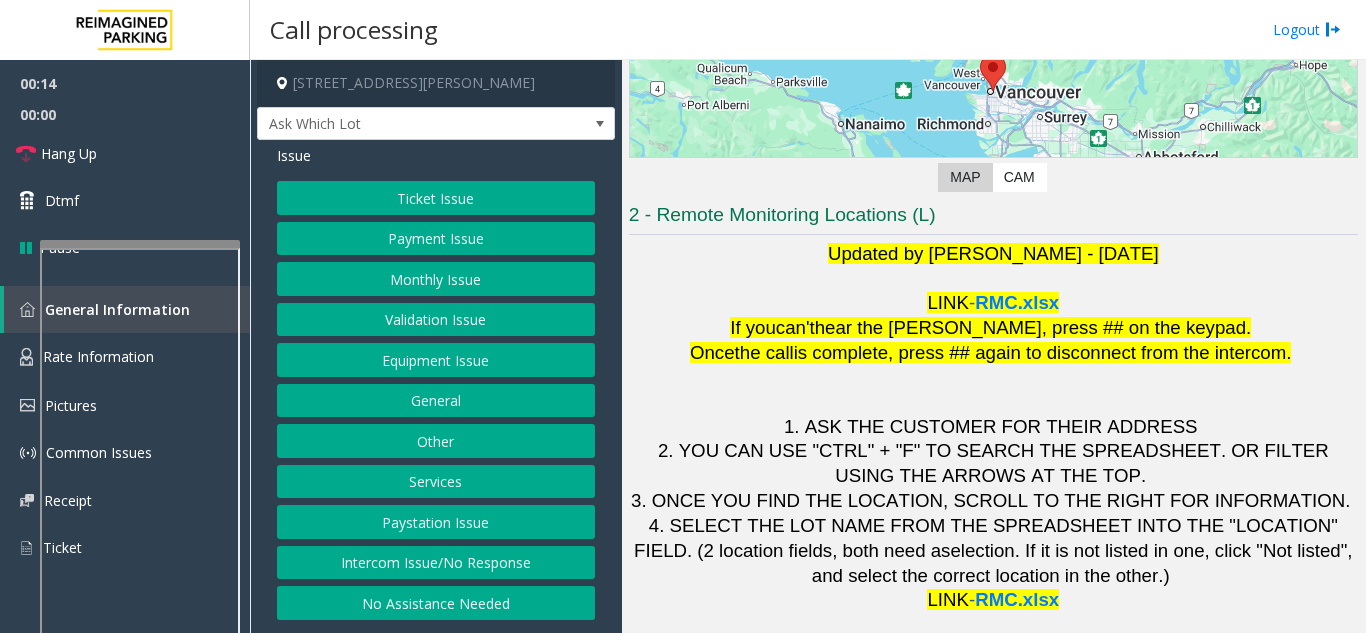 click on "Ticket Issue   Payment Issue   Monthly Issue   Validation Issue   Equipment Issue   General   Other   Services   Paystation Issue   Intercom Issue/No Response   No Assistance Needed" 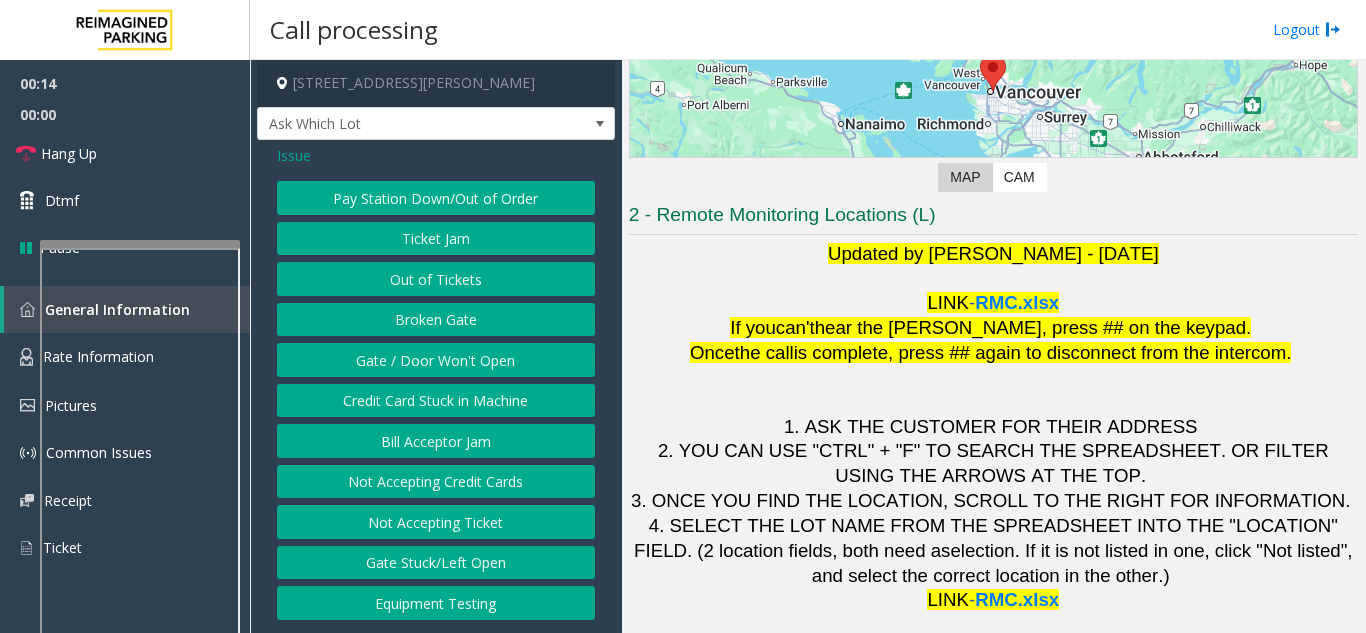 click on "Gate / Door Won't Open" 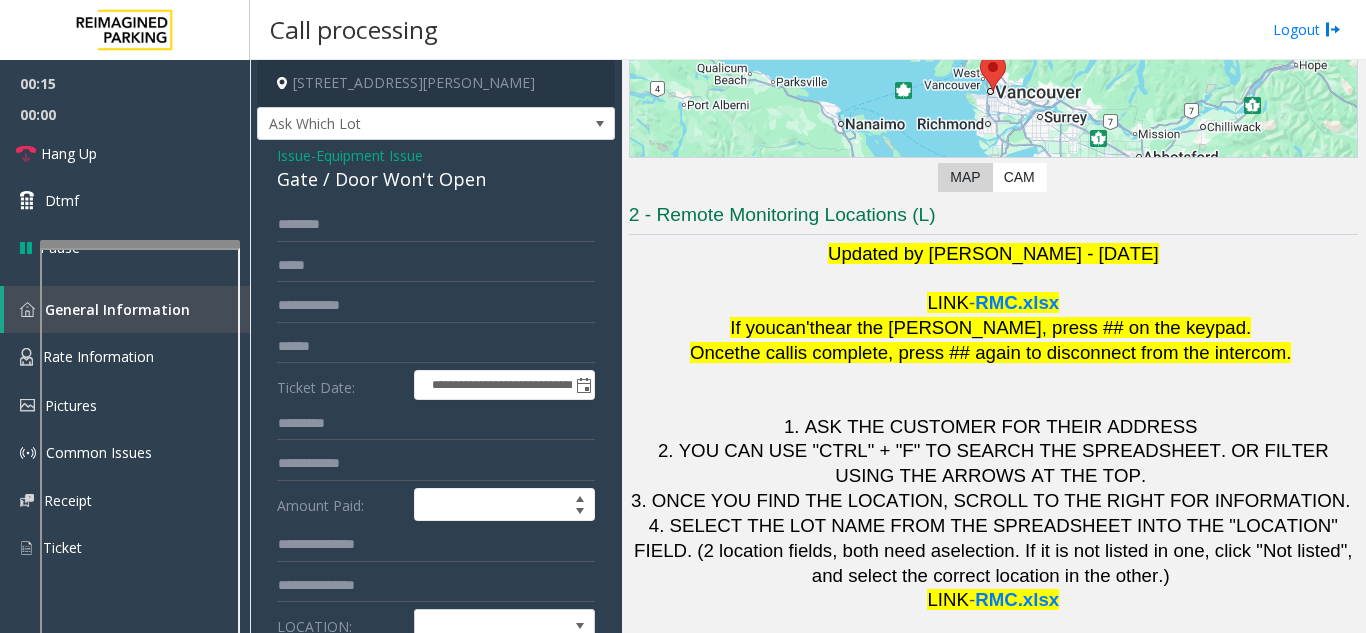click on "Gate / Door Won't Open" 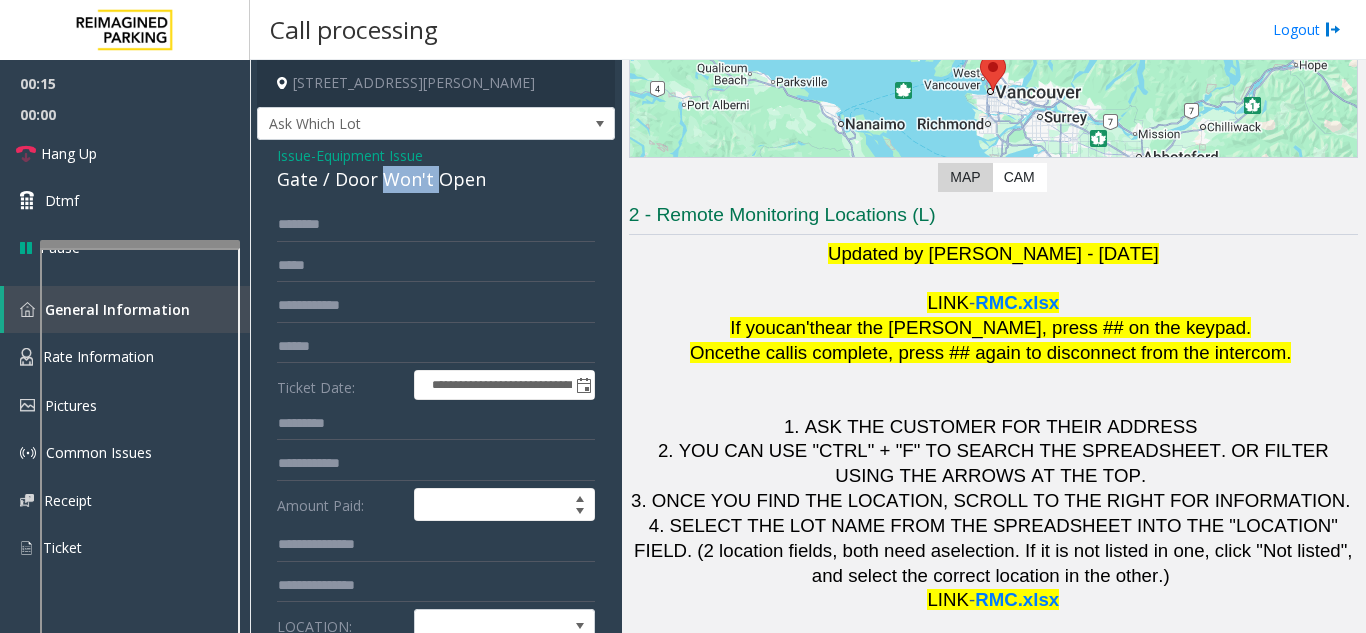 click on "Gate / Door Won't Open" 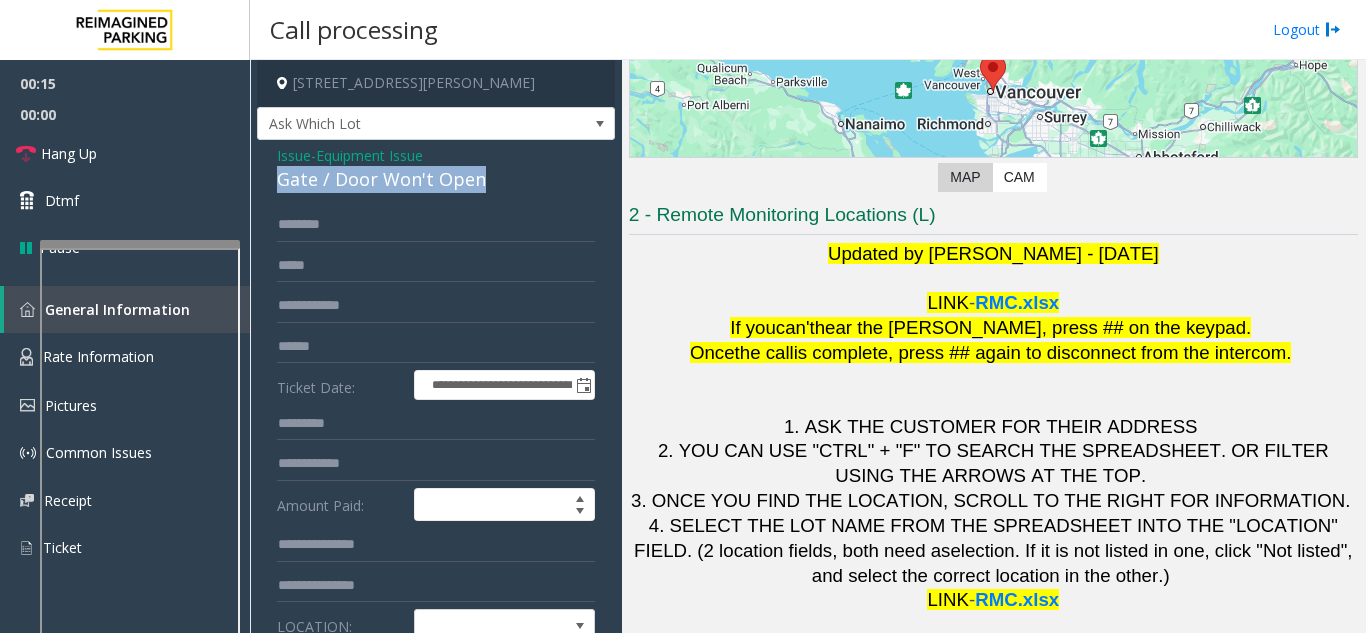 click on "Gate / Door Won't Open" 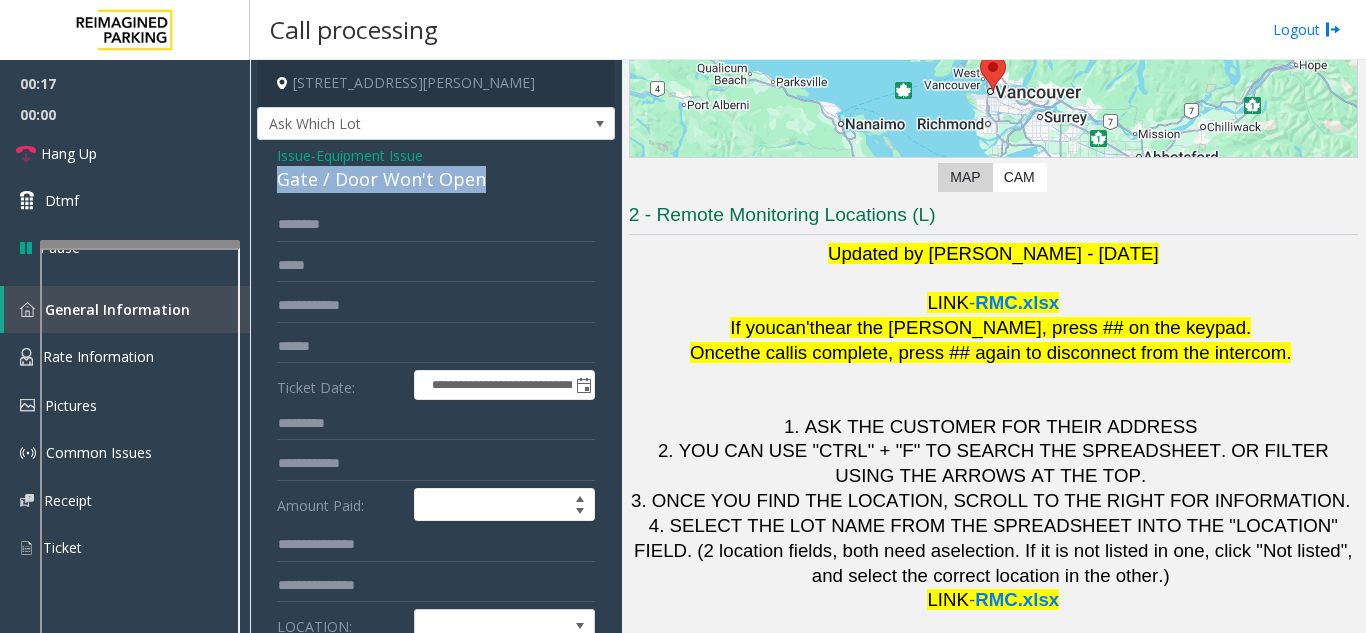 copy on "Gate / Door Won't Open" 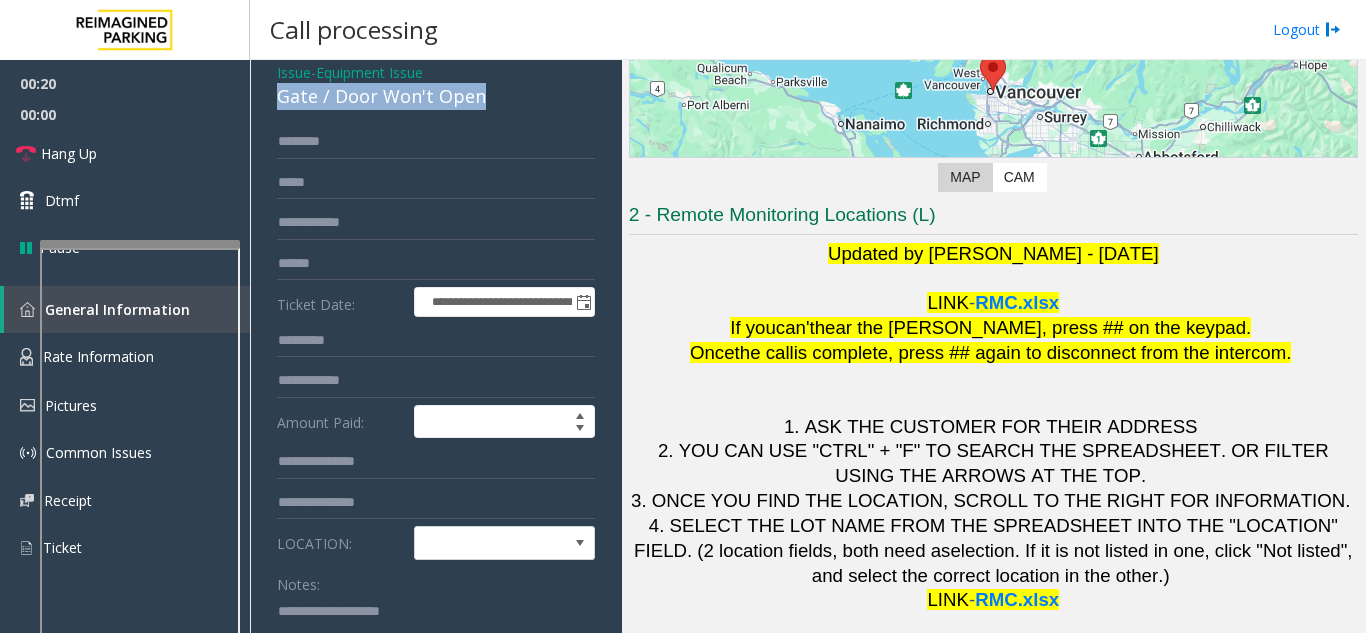 scroll, scrollTop: 200, scrollLeft: 0, axis: vertical 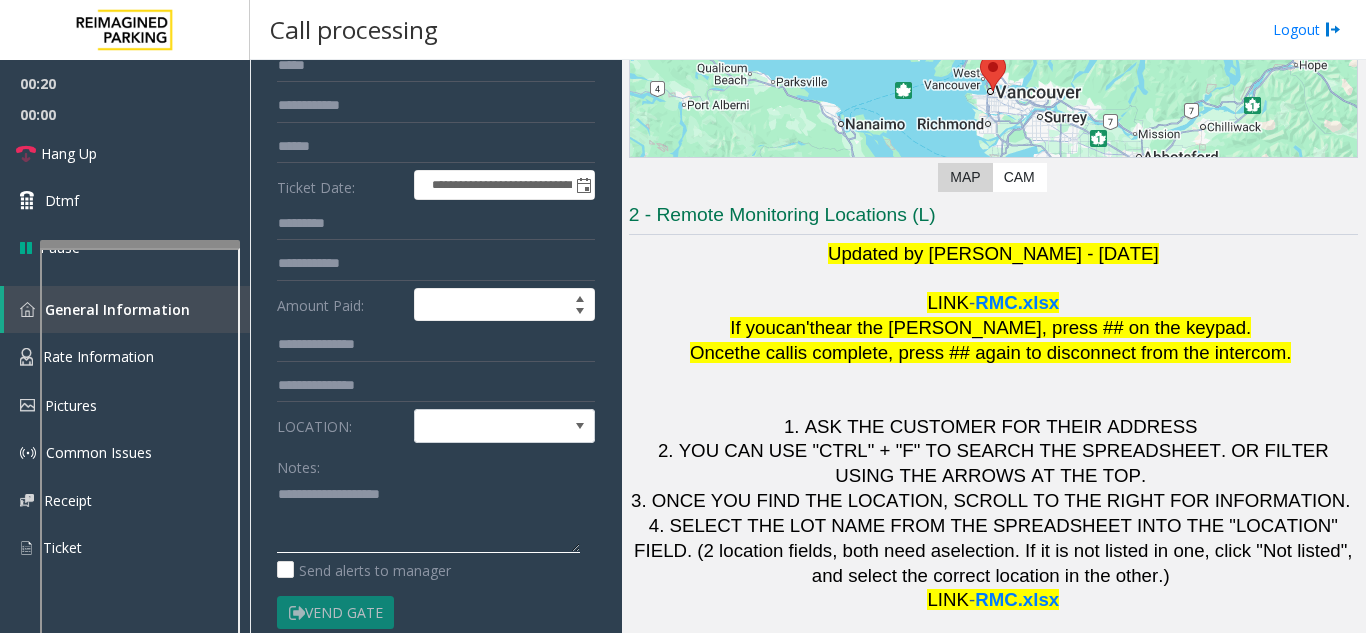 click 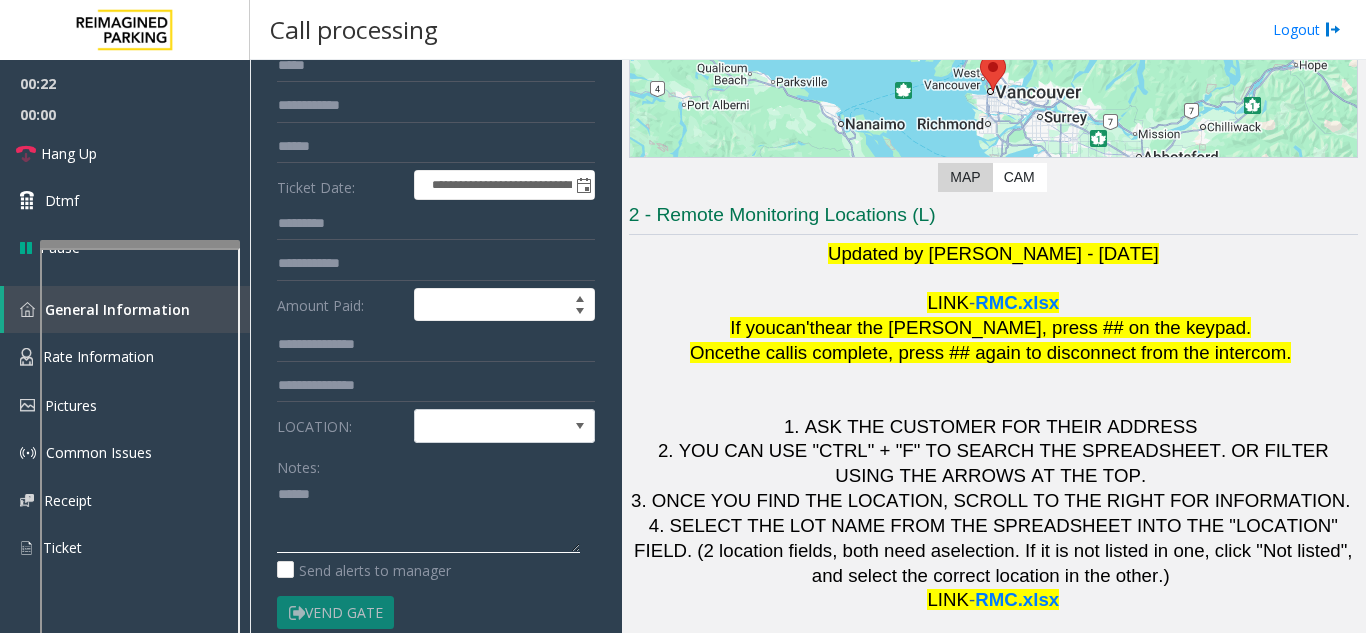 paste on "**********" 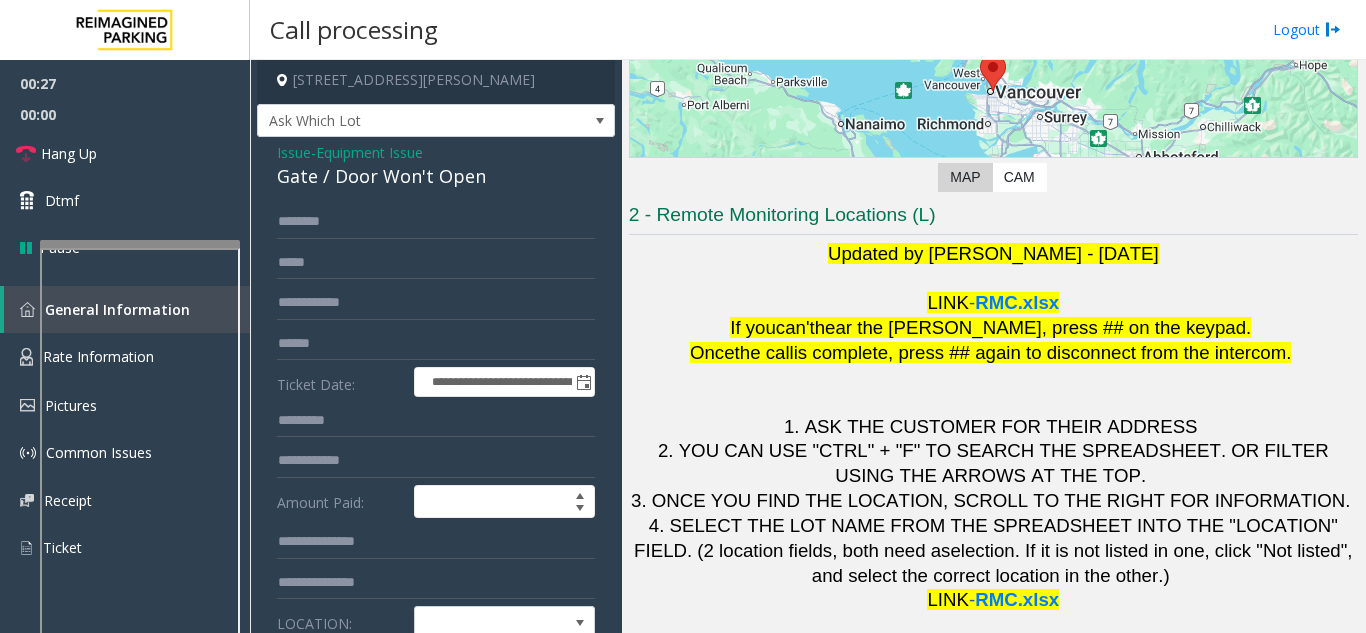 scroll, scrollTop: 0, scrollLeft: 0, axis: both 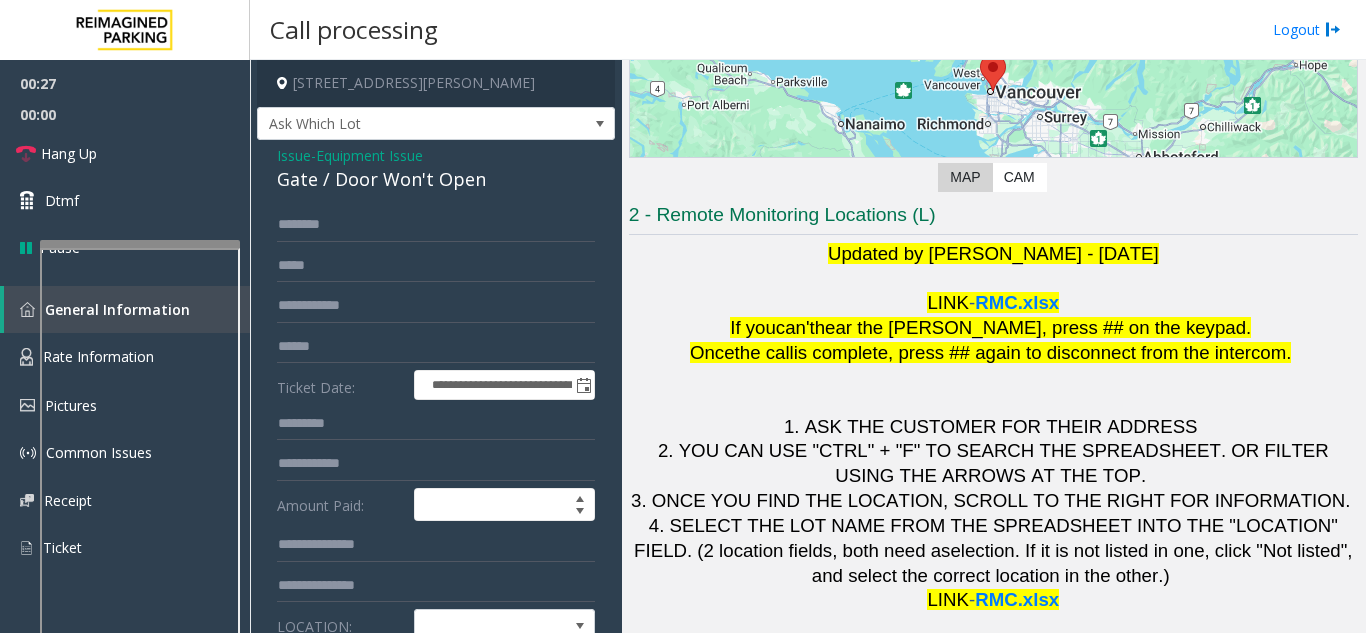 type on "**********" 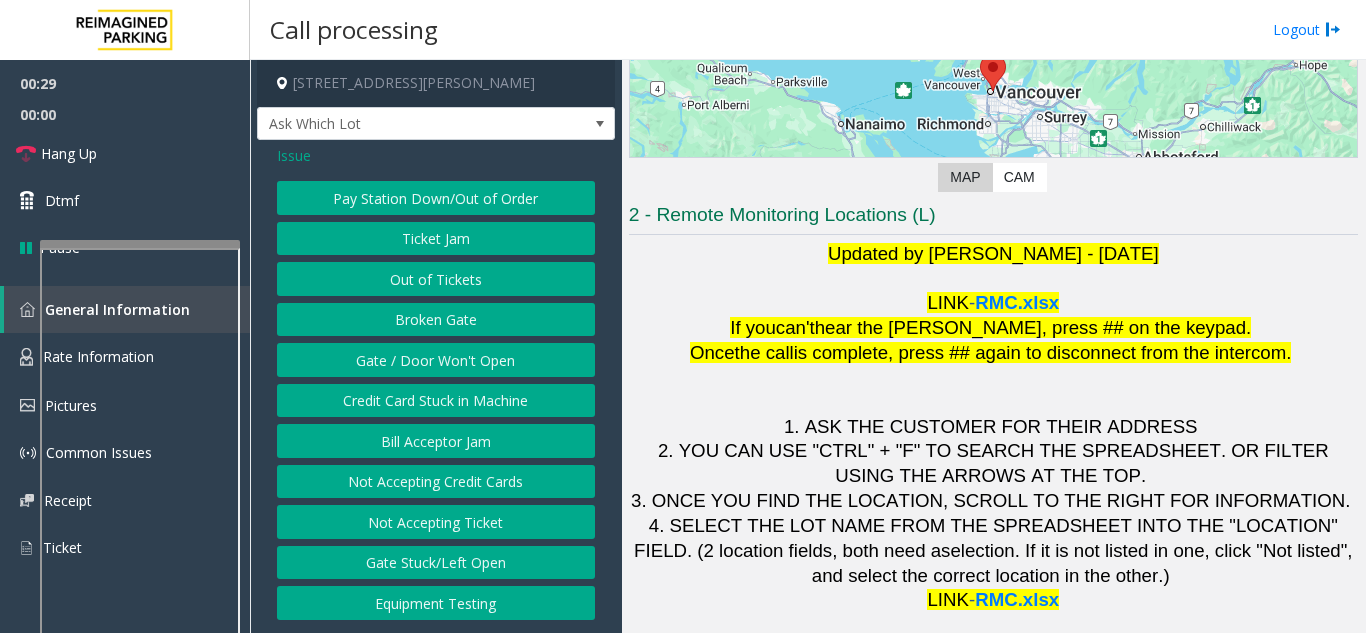 click on "Ticket Jam" 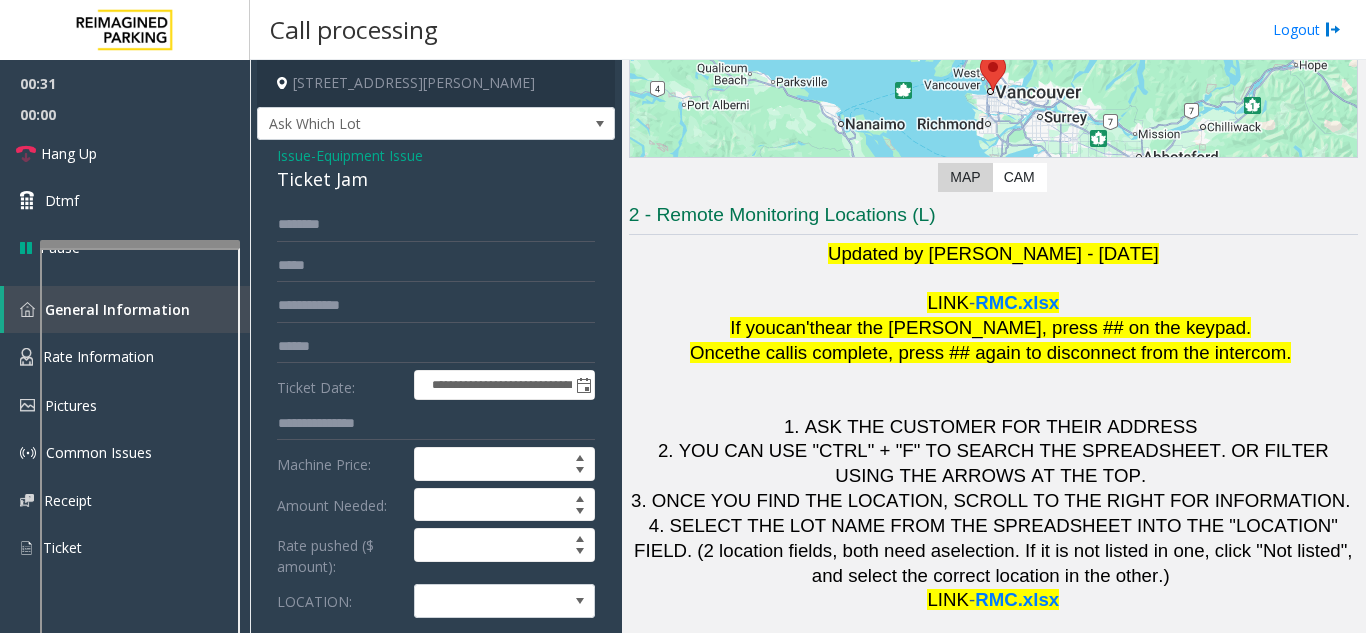 click on "Ticket Jam" 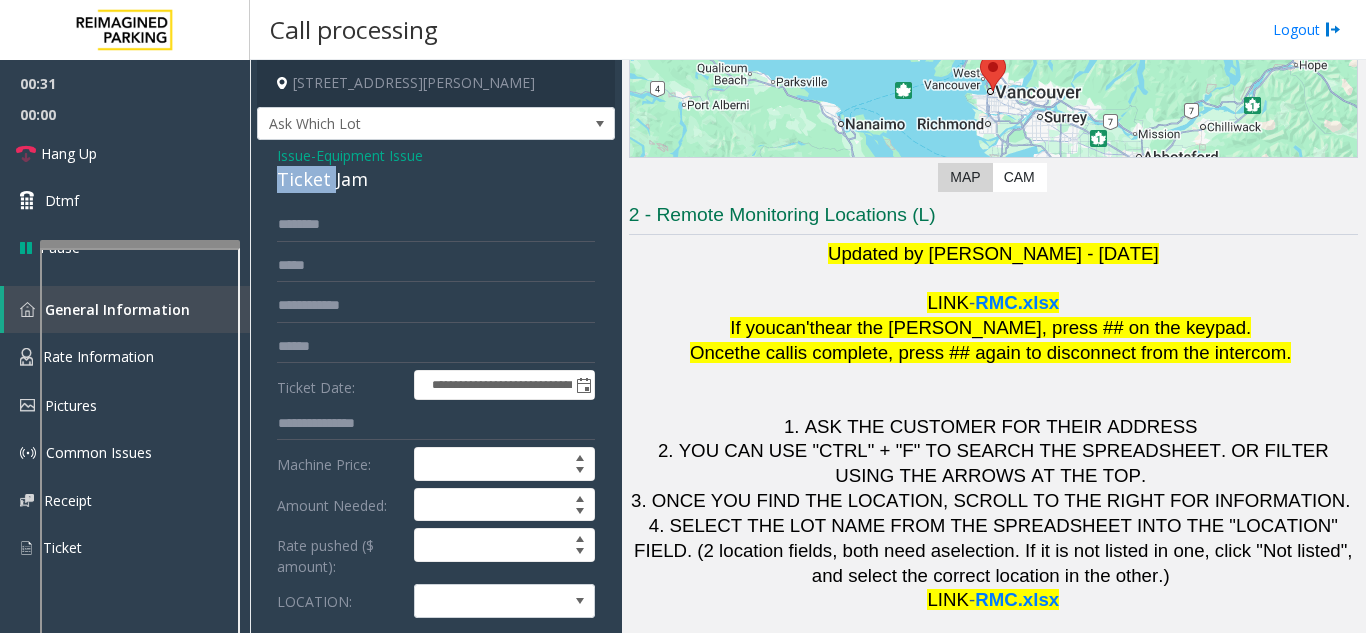 click on "Ticket Jam" 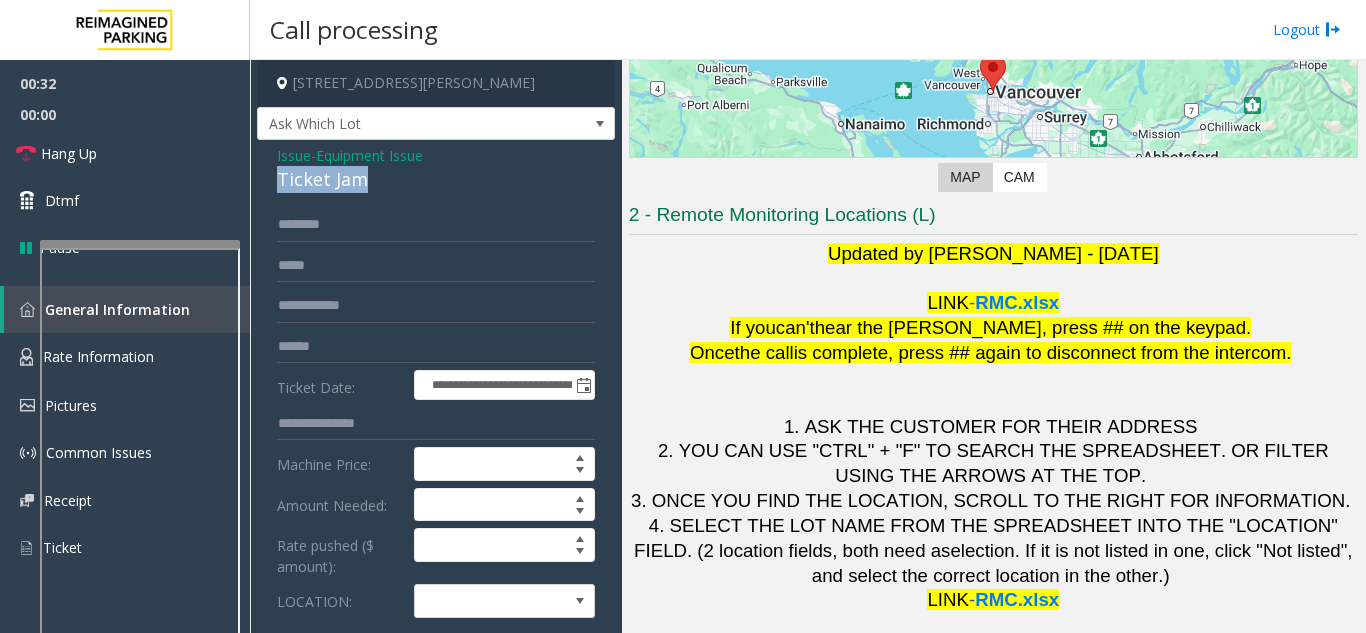 click on "Ticket Jam" 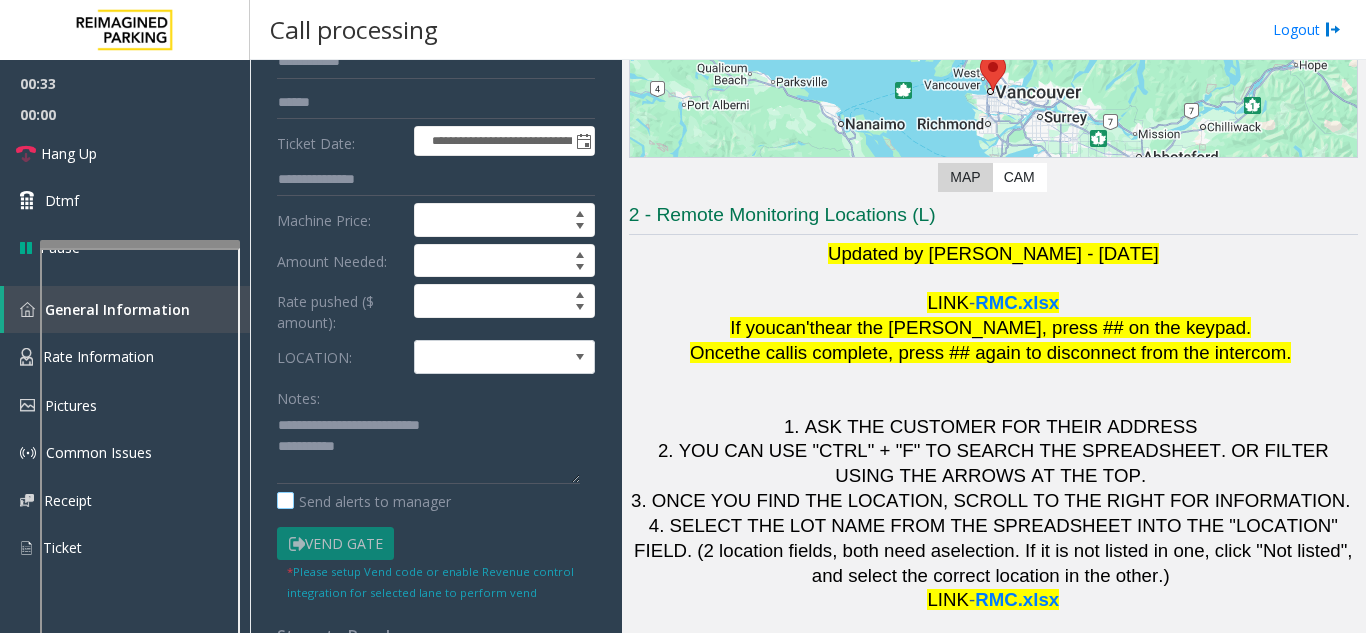 scroll, scrollTop: 300, scrollLeft: 0, axis: vertical 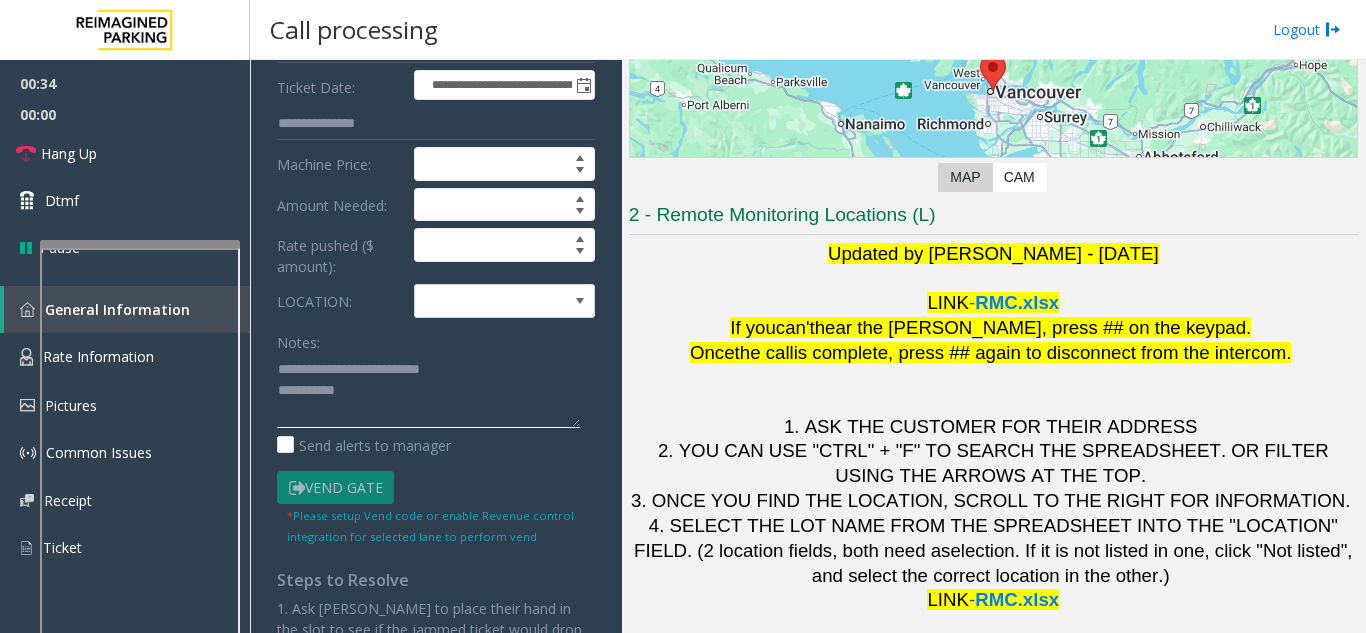 click 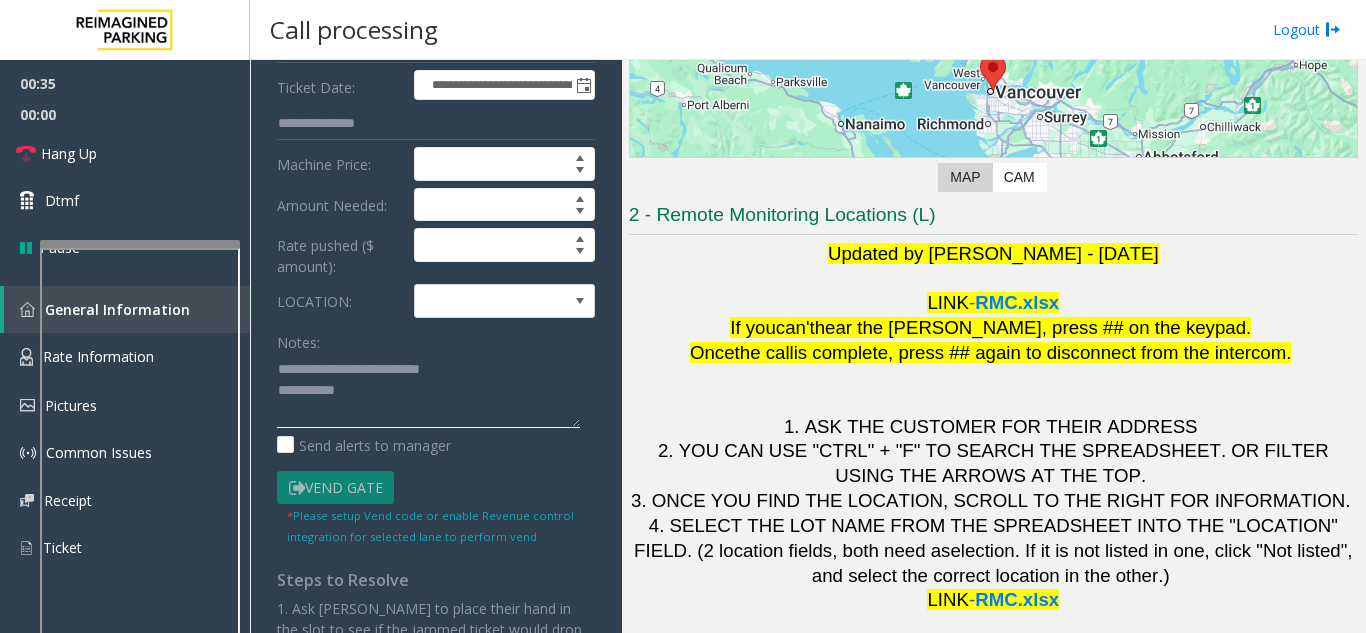 paste 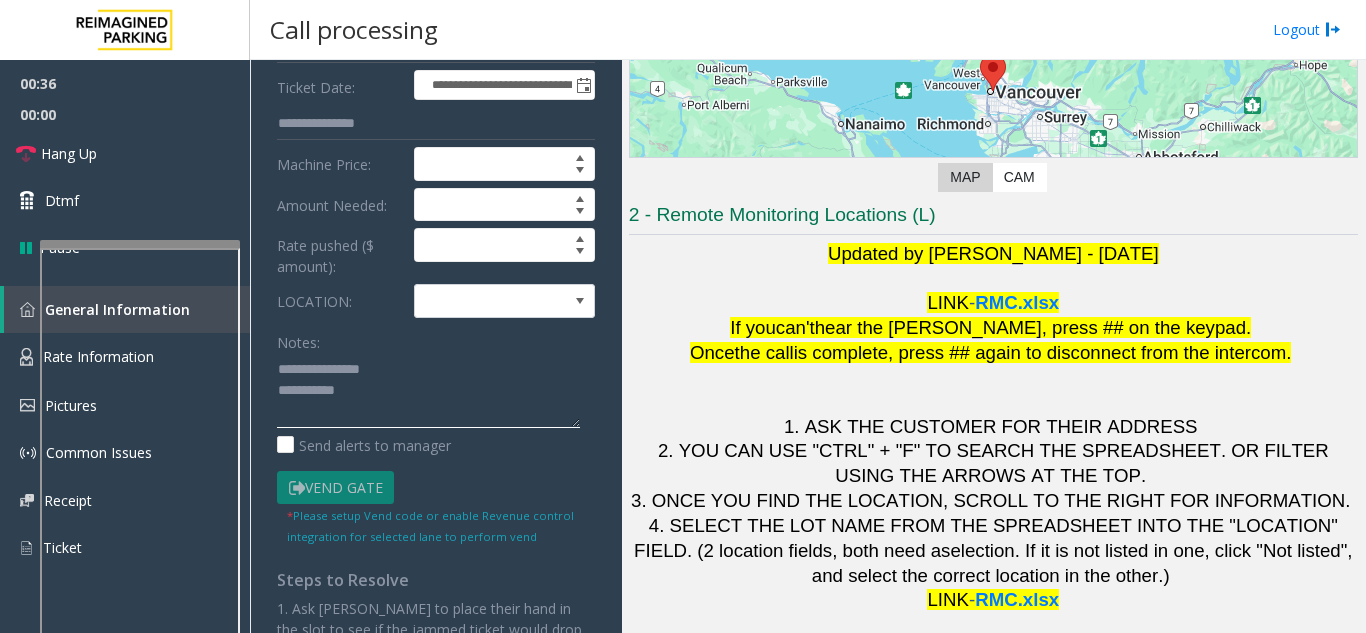 type on "**********" 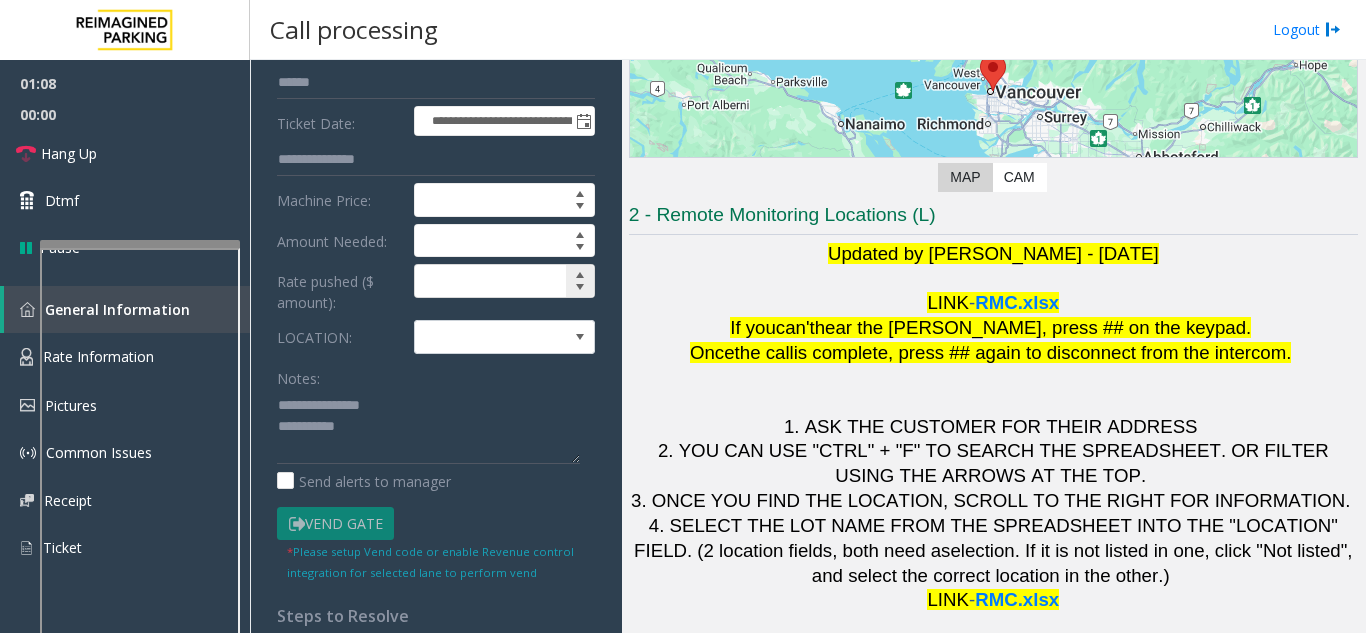 scroll, scrollTop: 200, scrollLeft: 0, axis: vertical 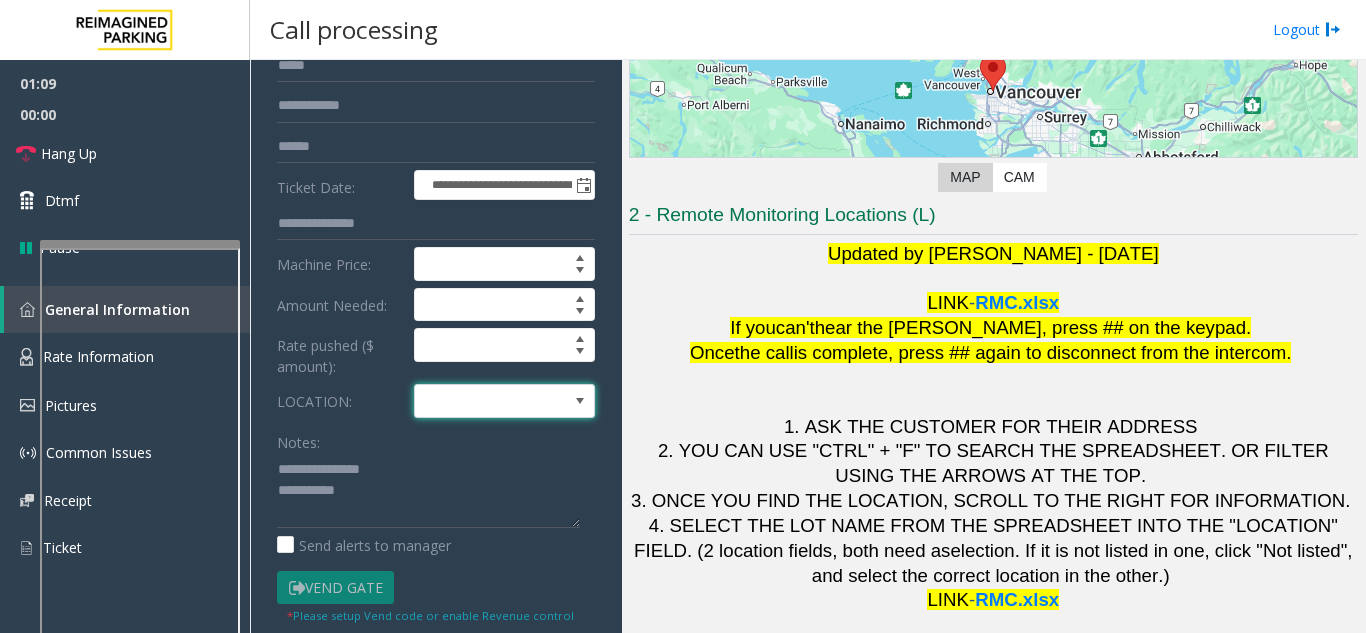 click at bounding box center (486, 401) 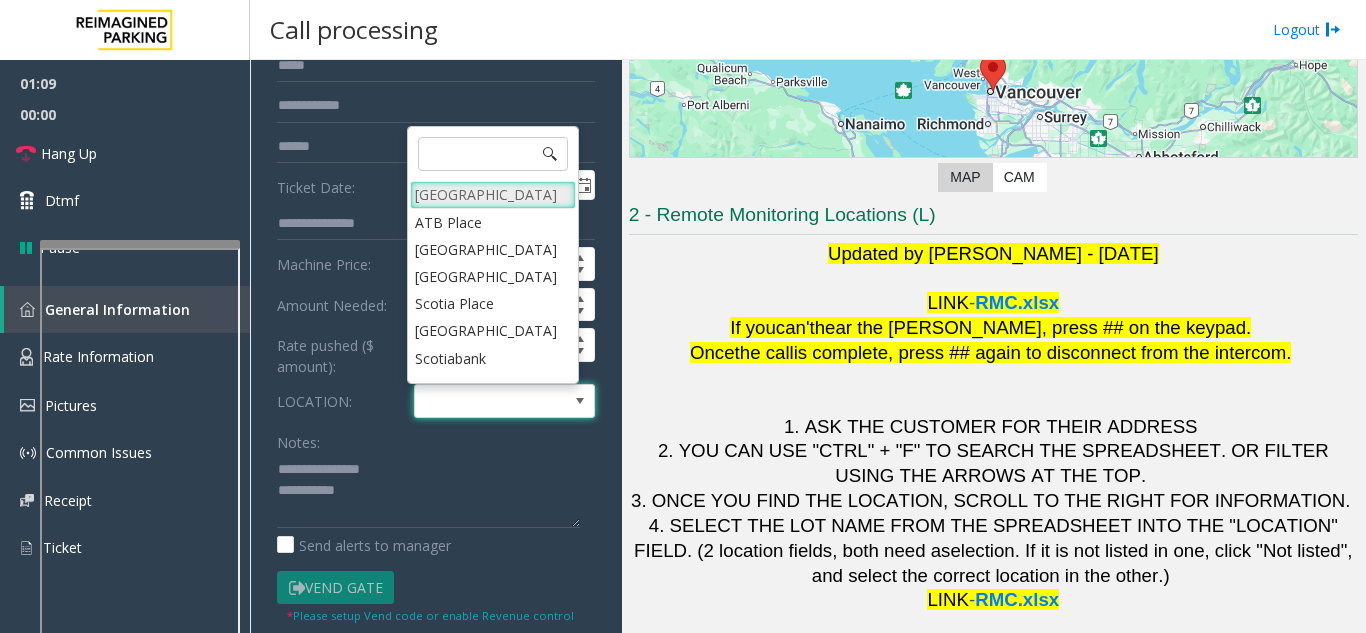 click on "[GEOGRAPHIC_DATA]" at bounding box center (493, 194) 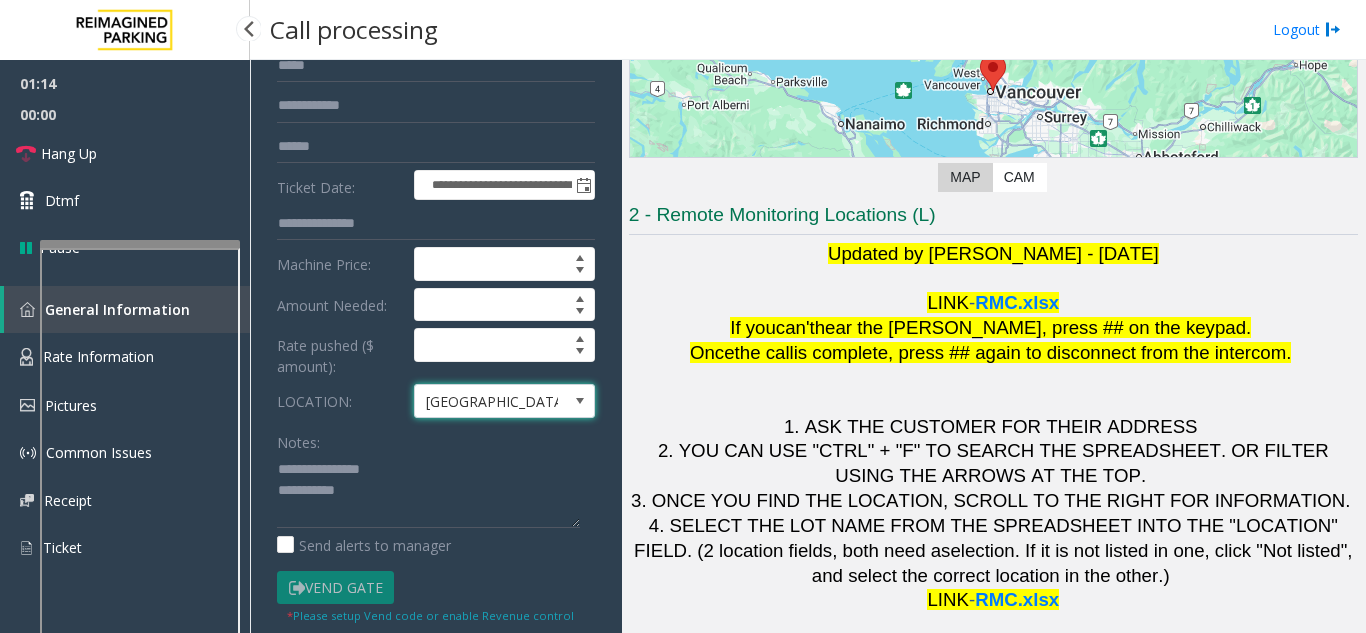 scroll, scrollTop: 0, scrollLeft: 0, axis: both 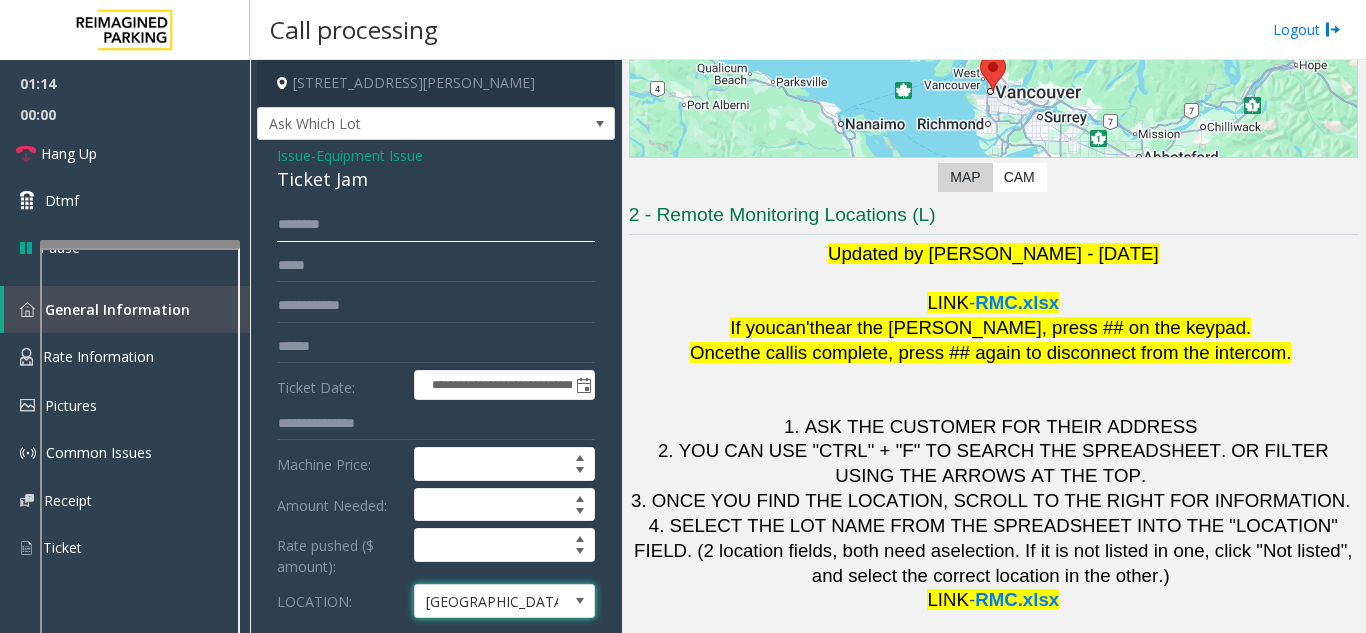 click 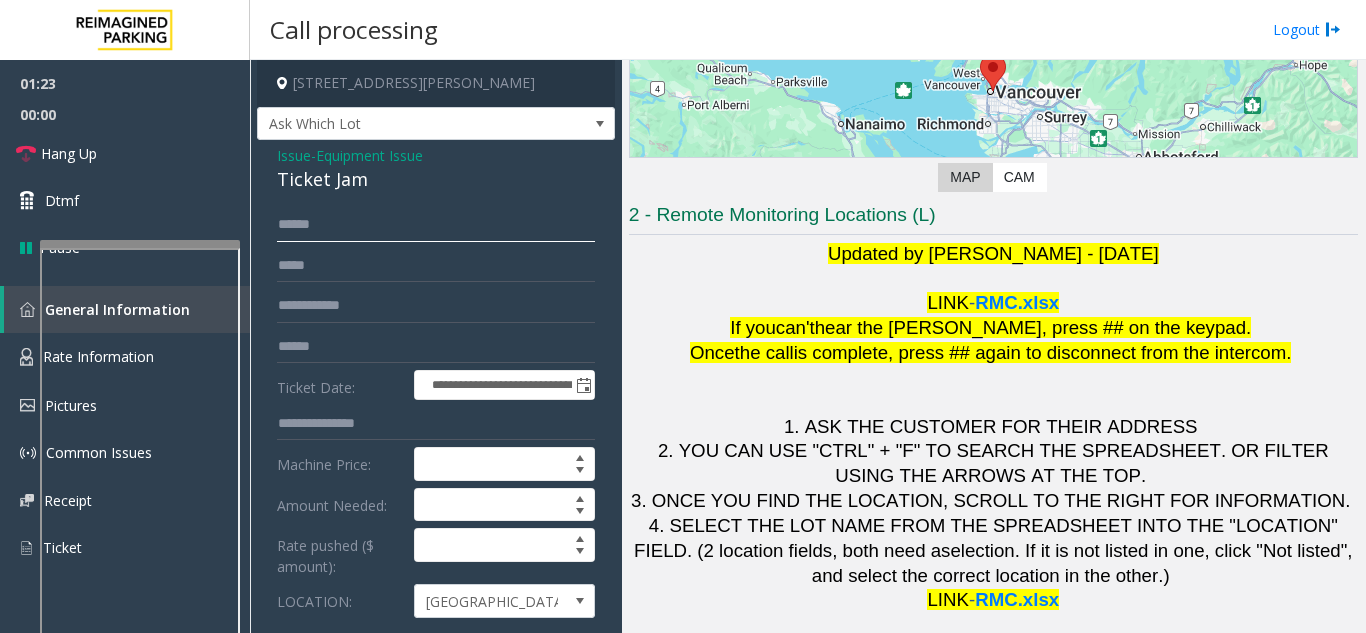 click on "*****" 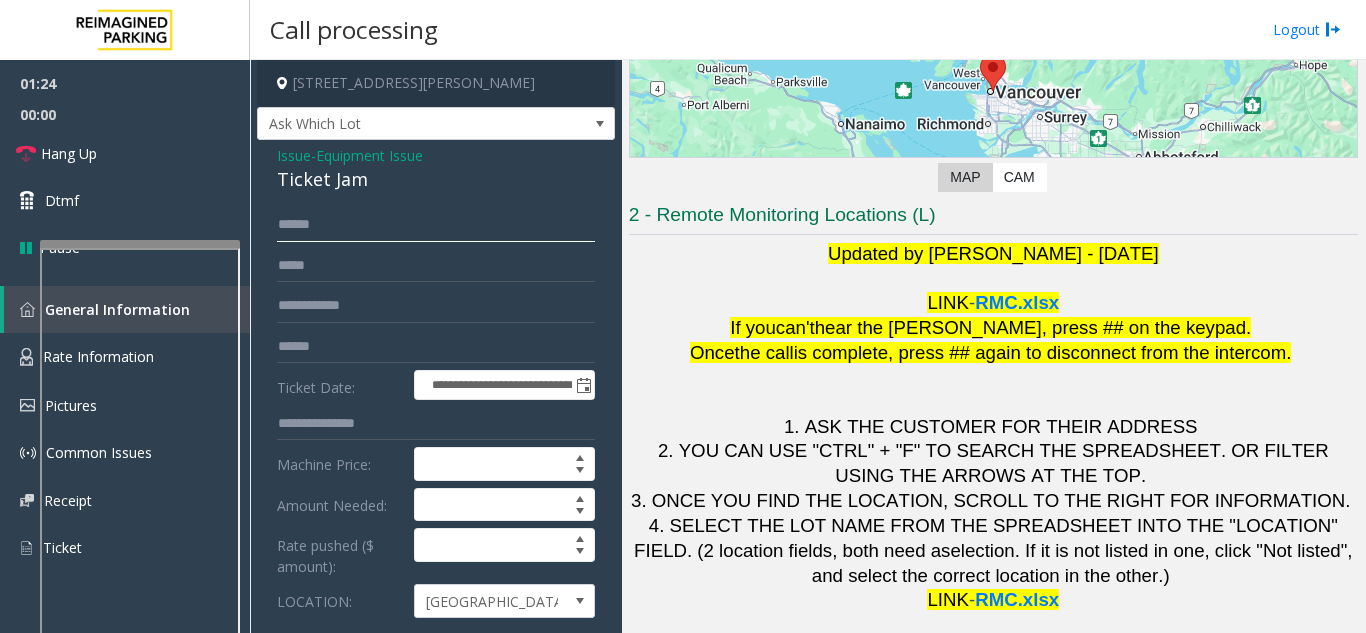 type on "*****" 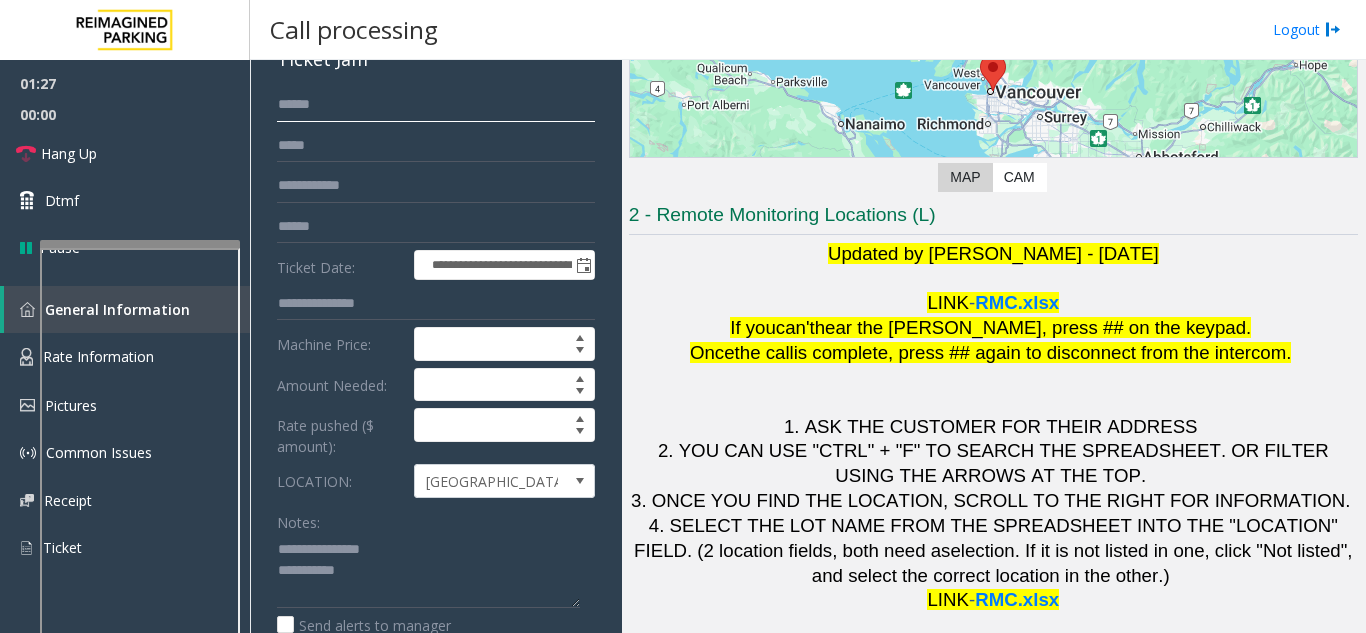 scroll, scrollTop: 300, scrollLeft: 0, axis: vertical 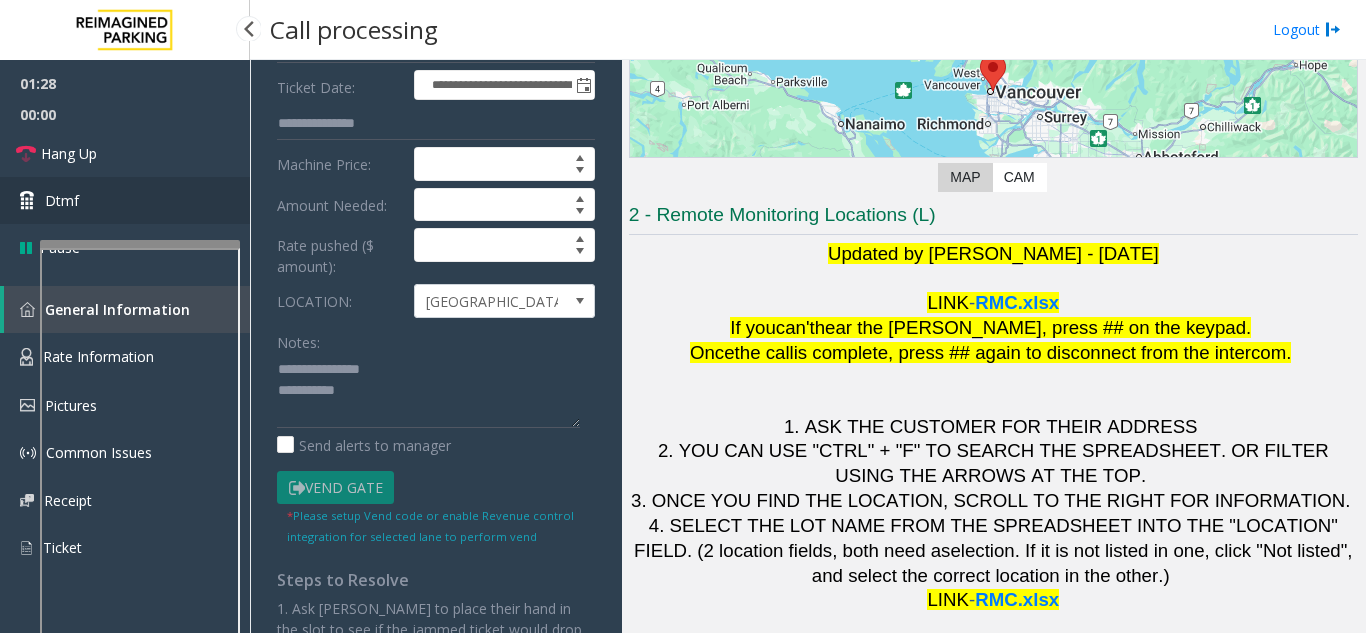 click on "Dtmf" at bounding box center (125, 200) 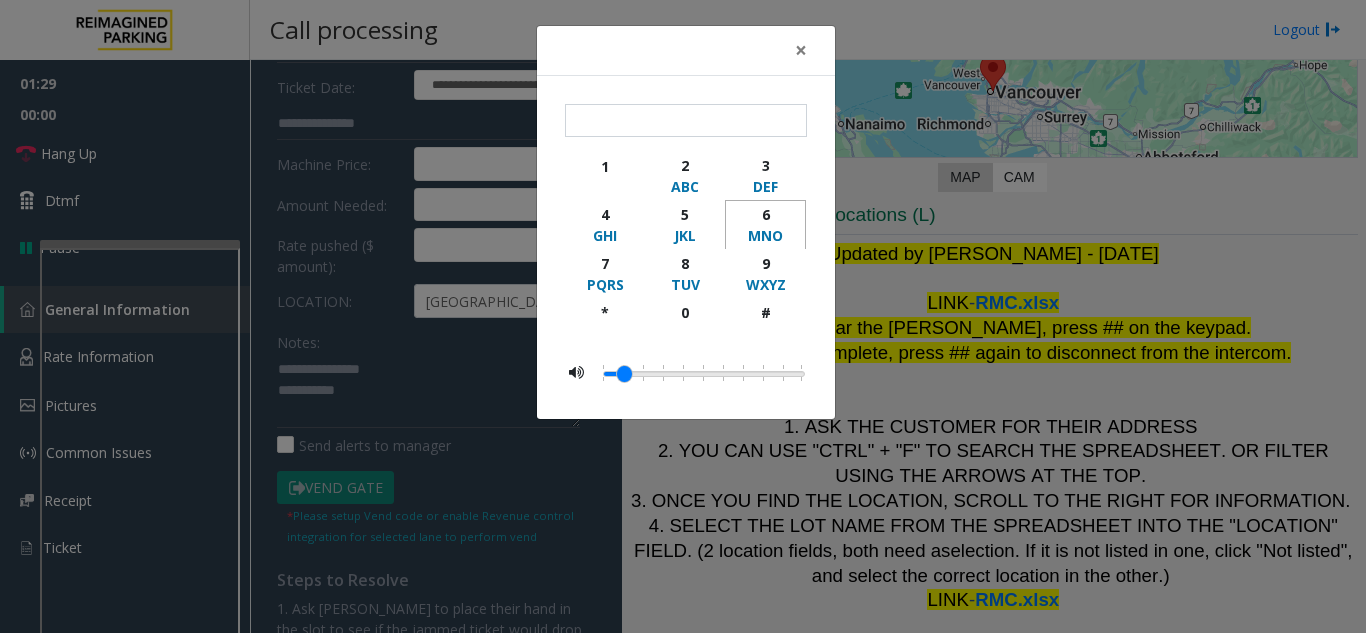 click on "6" 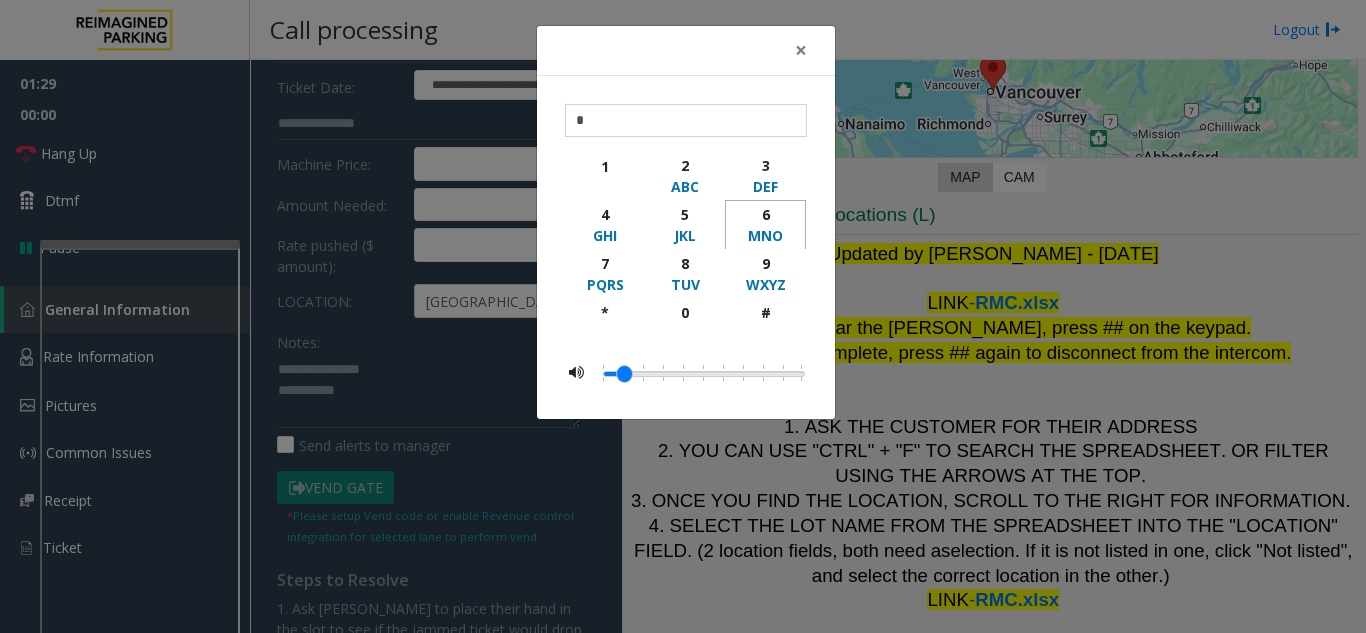 click on "6" 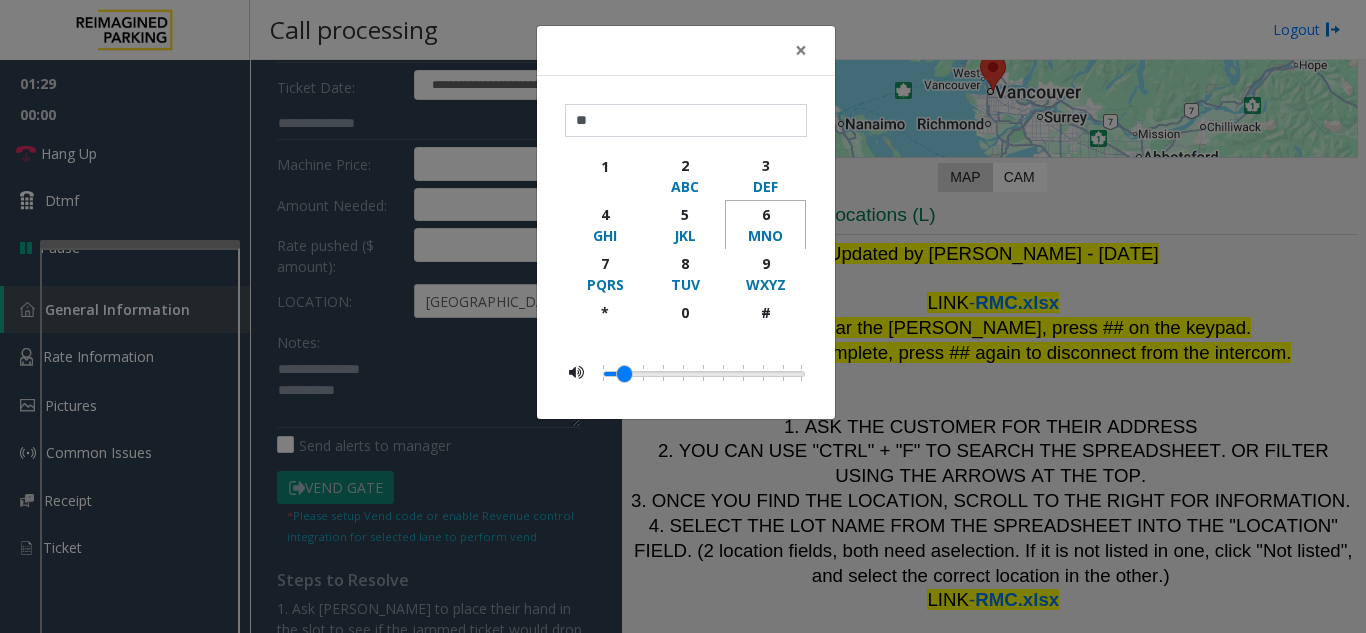 click on "6" 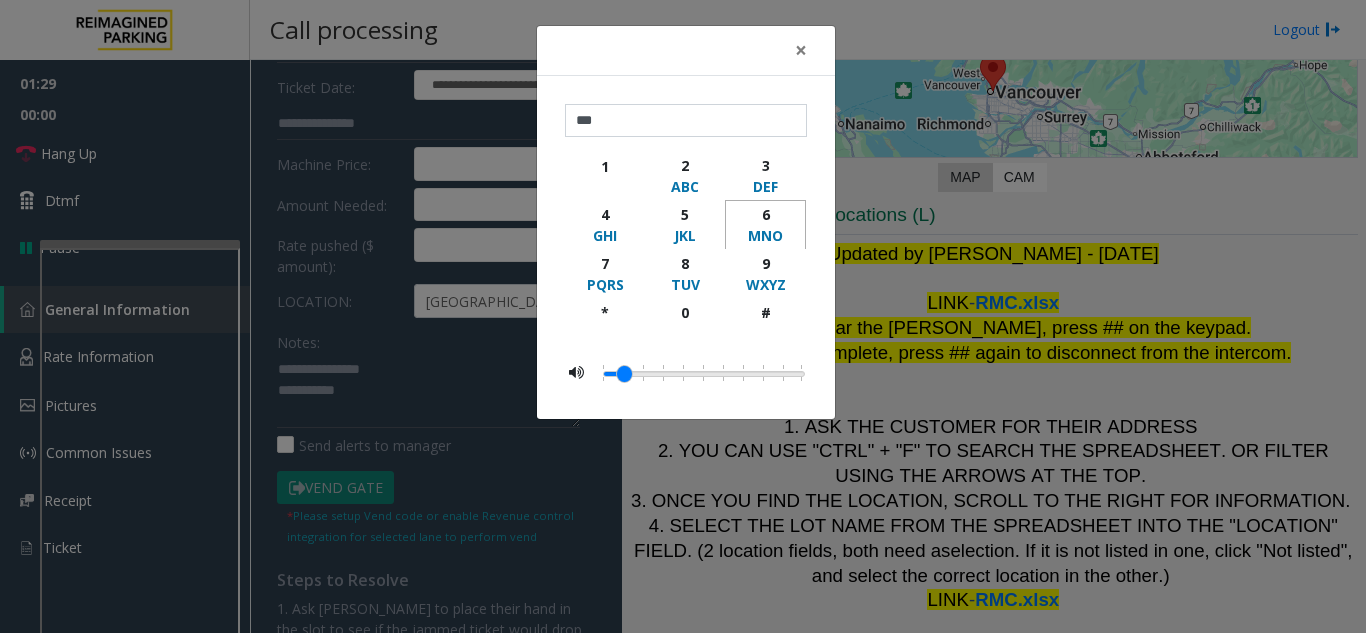 click on "6" 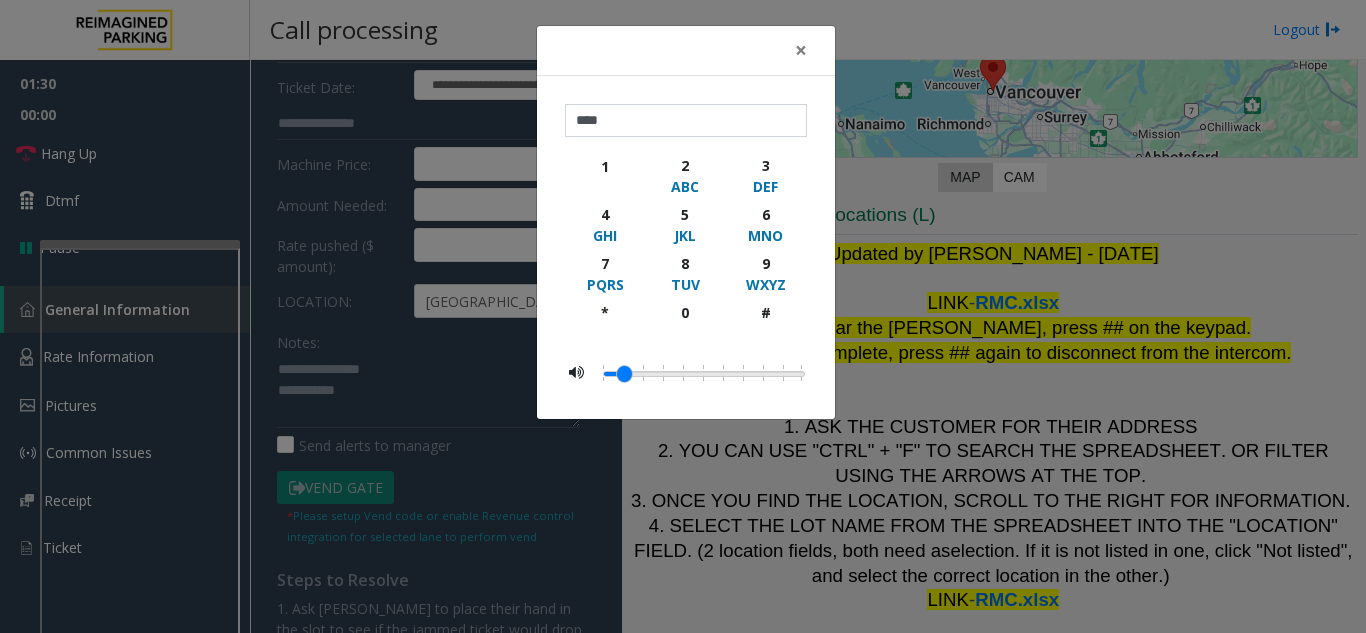 click on "× **** 1 2 ABC 3 DEF 4 GHI 5 JKL 6 MNO 7 PQRS 8 TUV 9 WXYZ * 0 #" 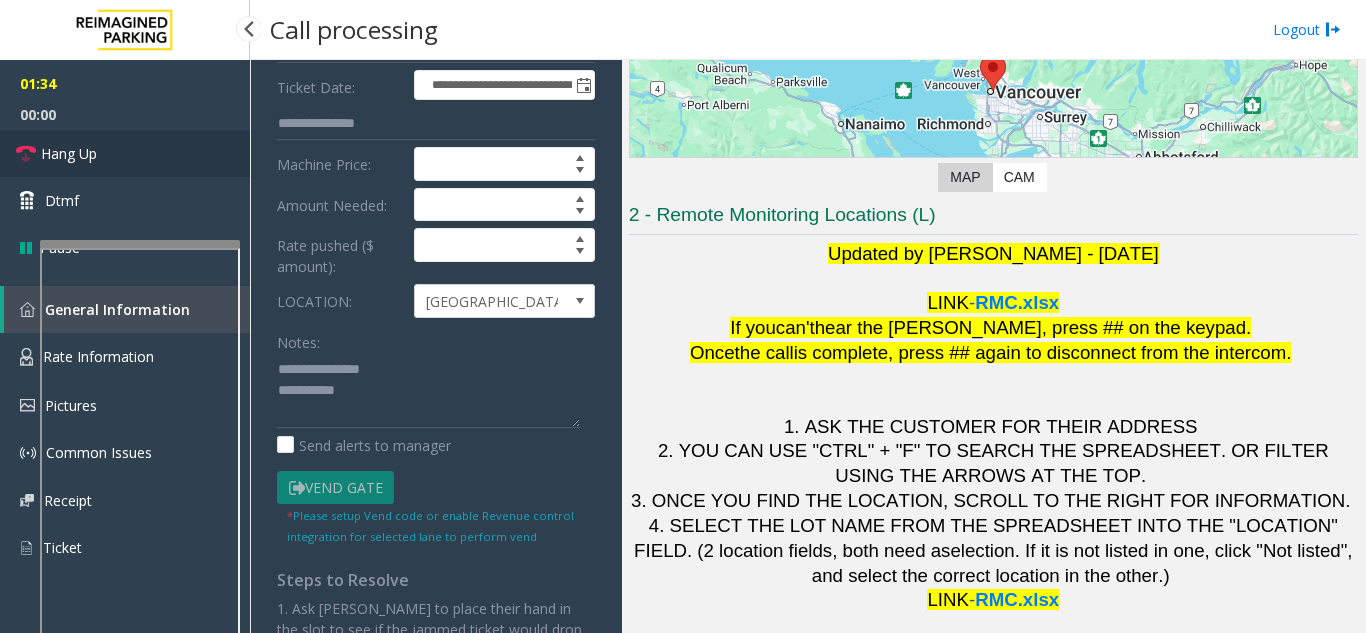 click on "Hang Up" at bounding box center [125, 153] 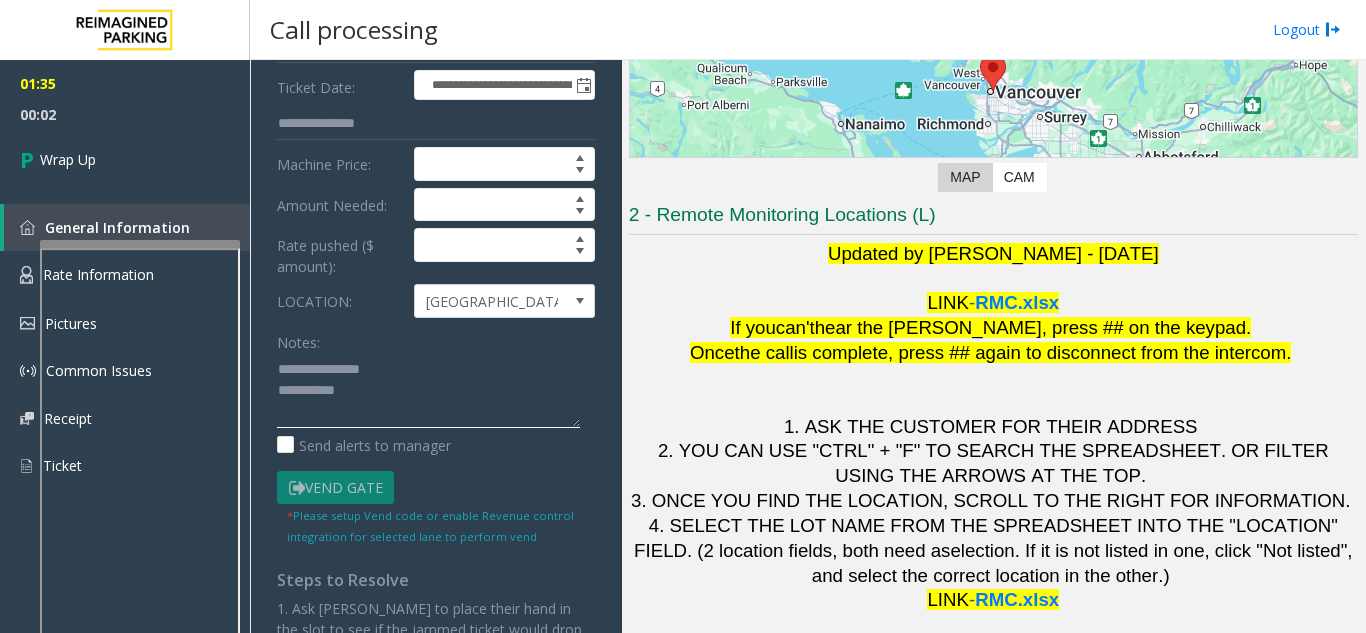 click 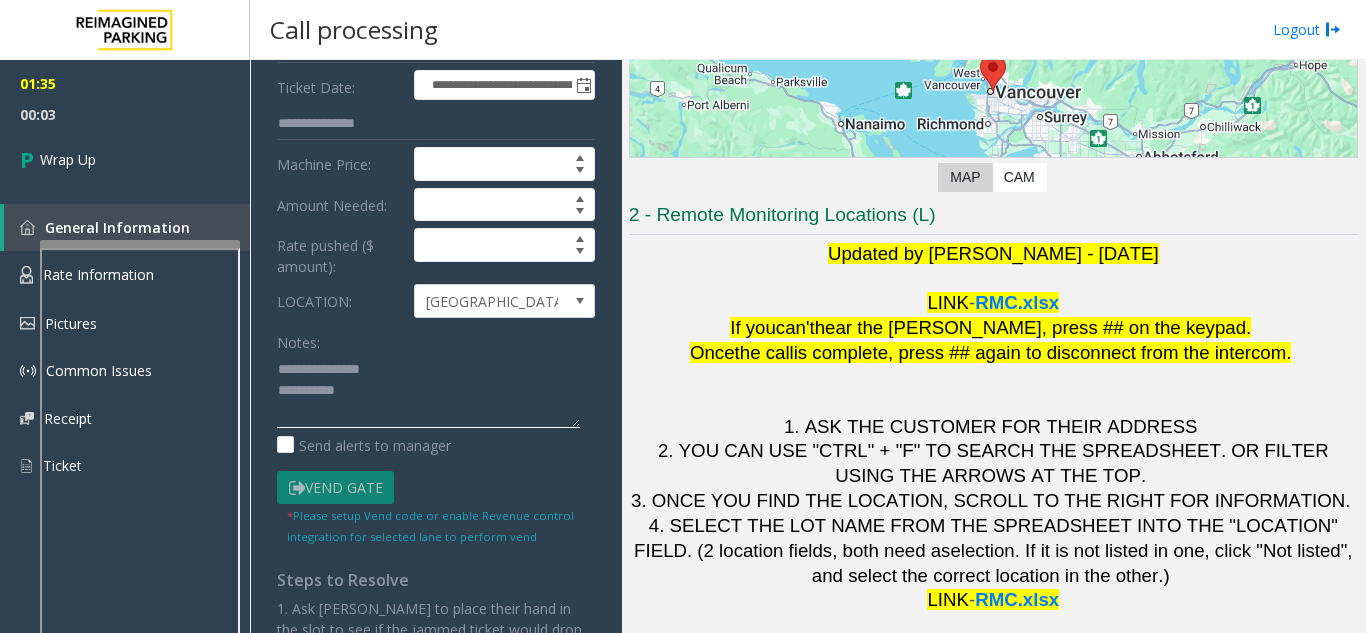 click 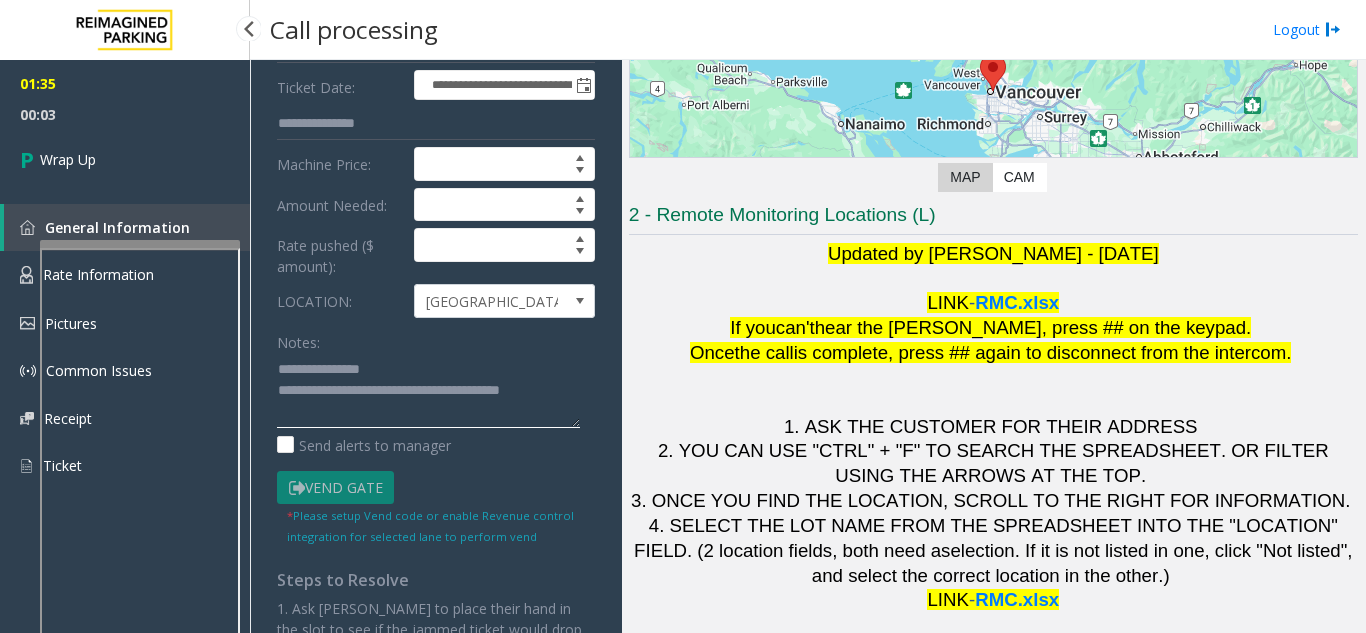 type on "**********" 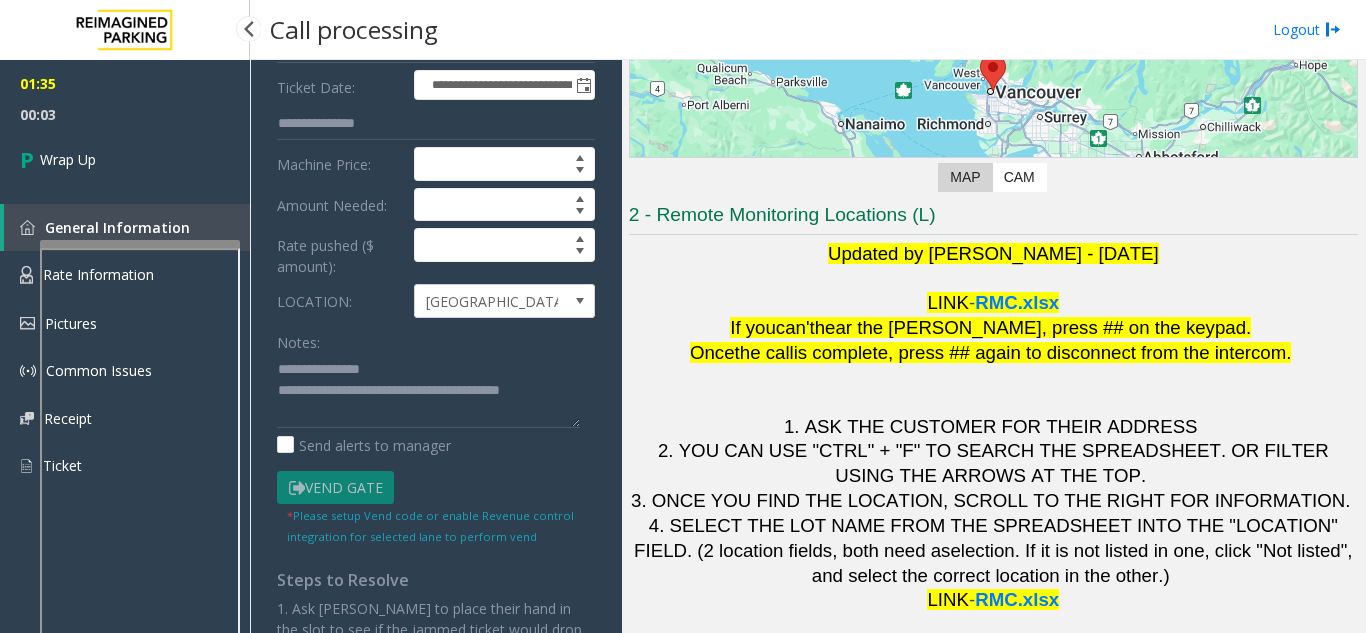 click on "00:03" at bounding box center (125, 114) 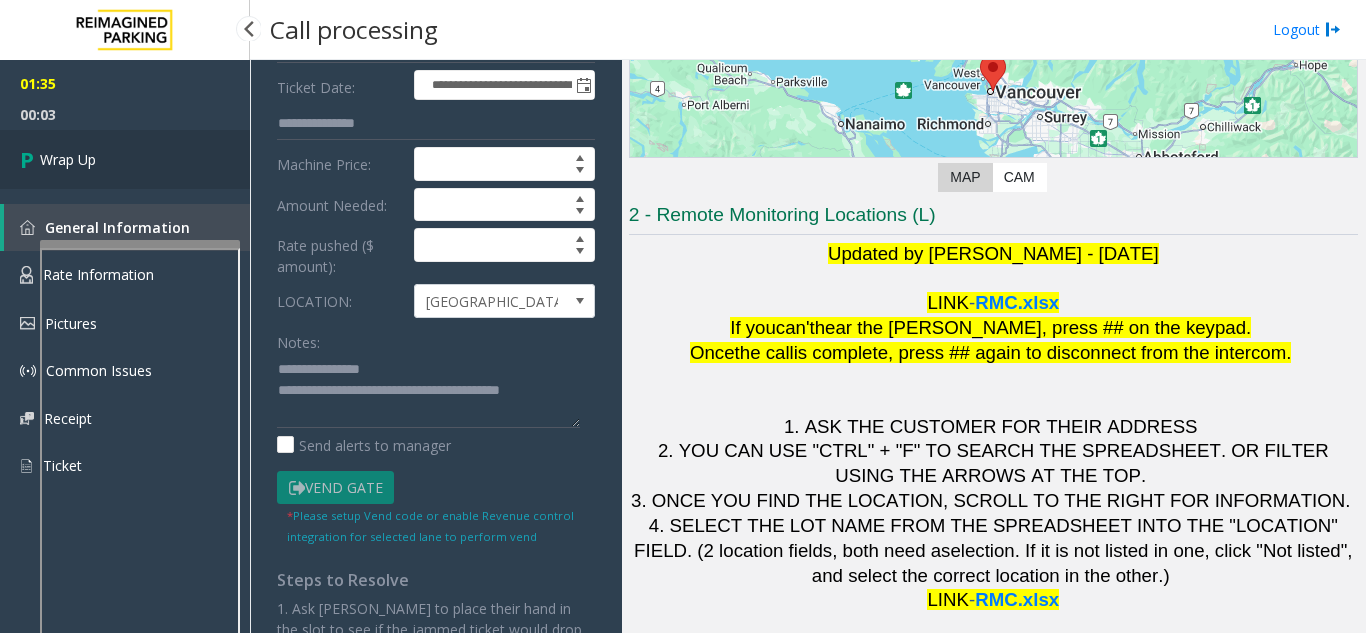 click on "Wrap Up" at bounding box center (125, 159) 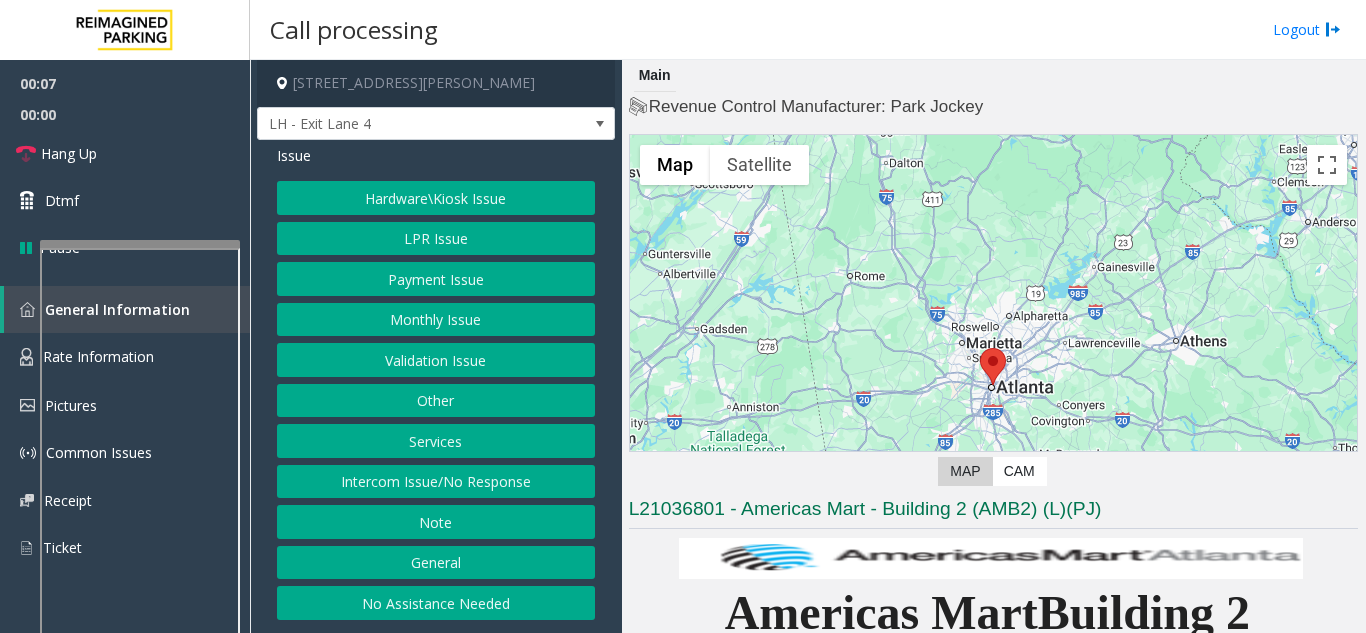 click on "Intercom Issue/No Response" 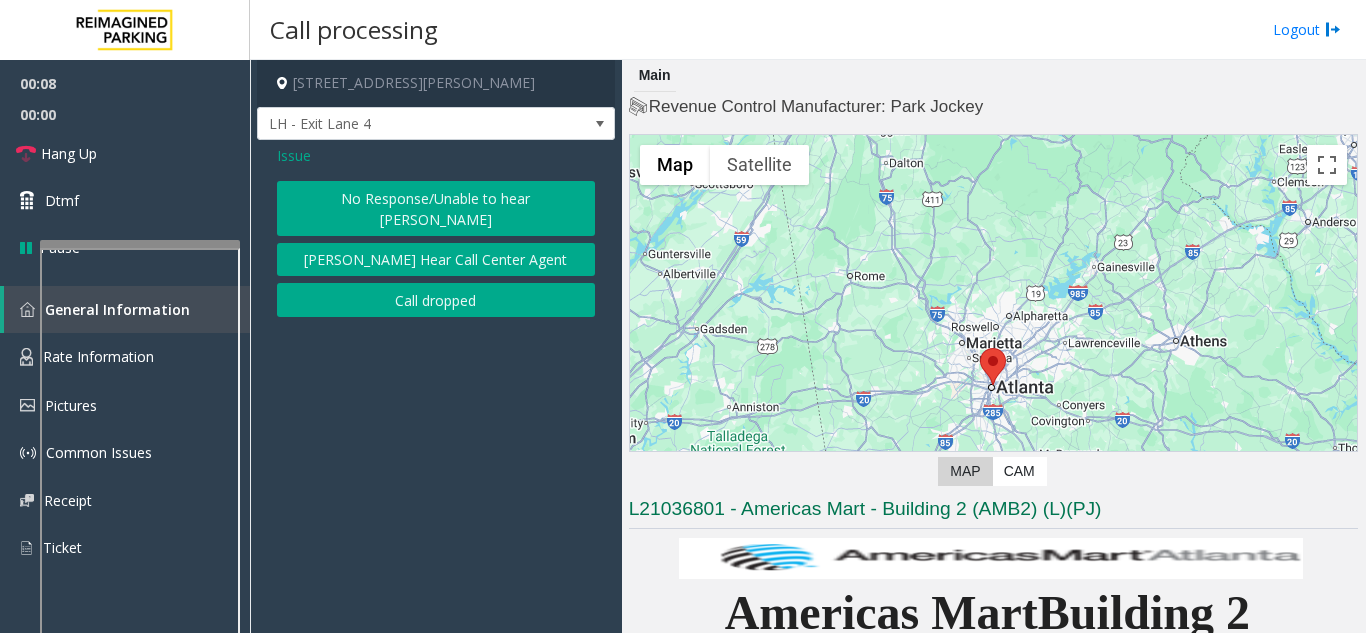 click on "Issue" 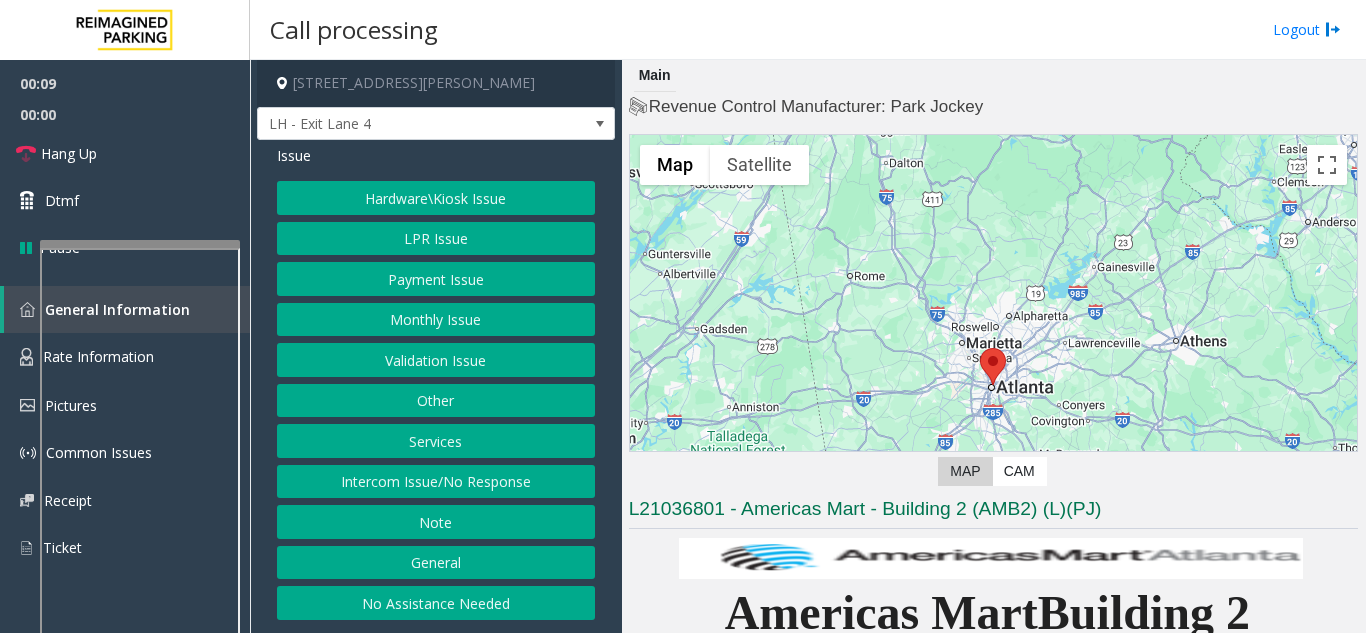 click on "No Assistance Needed" 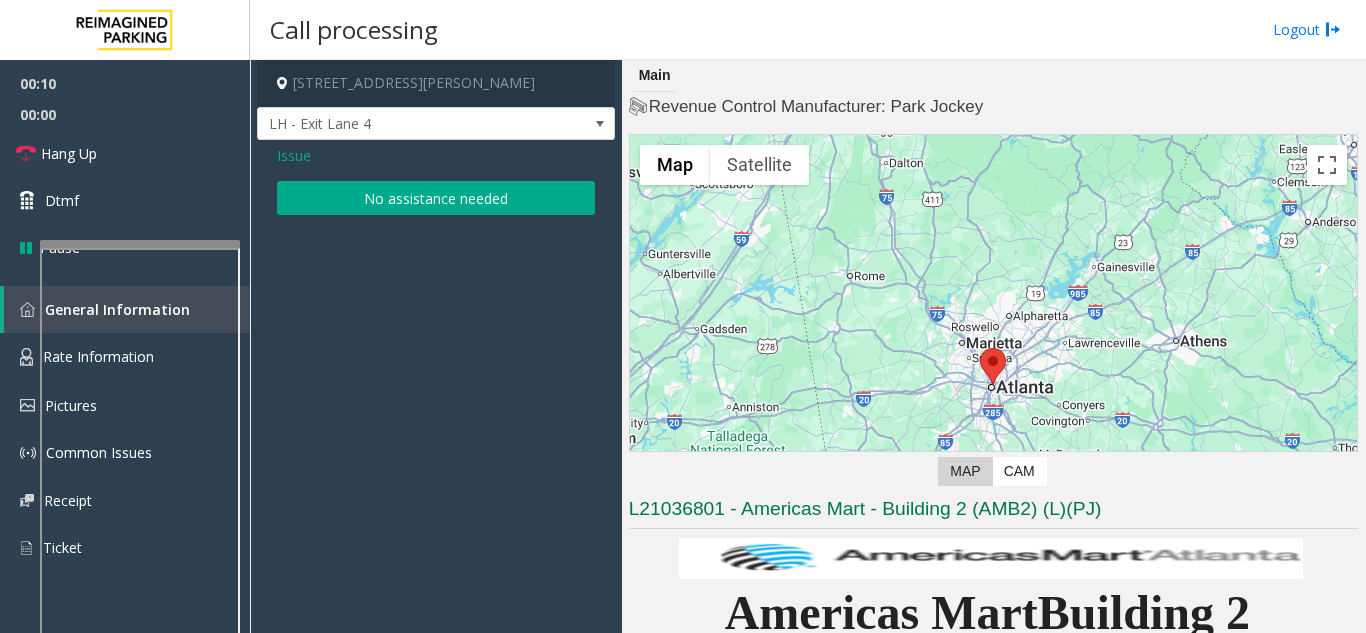 click on "Issue" 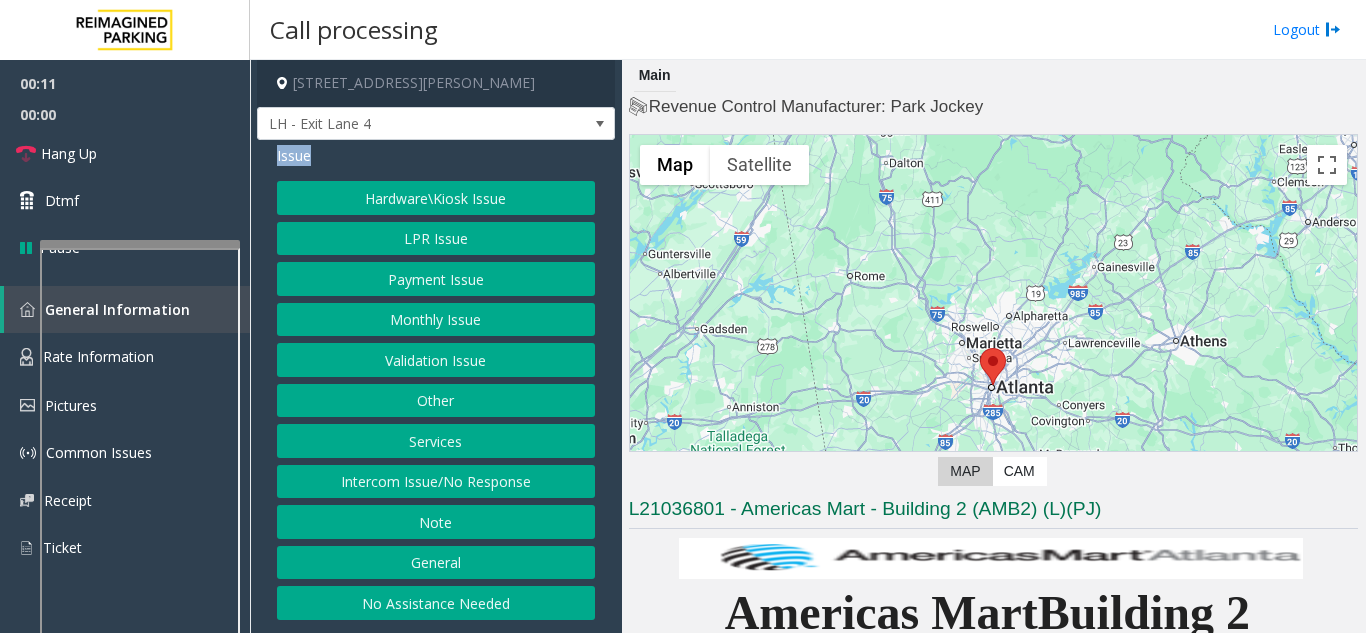 click on "Issue" 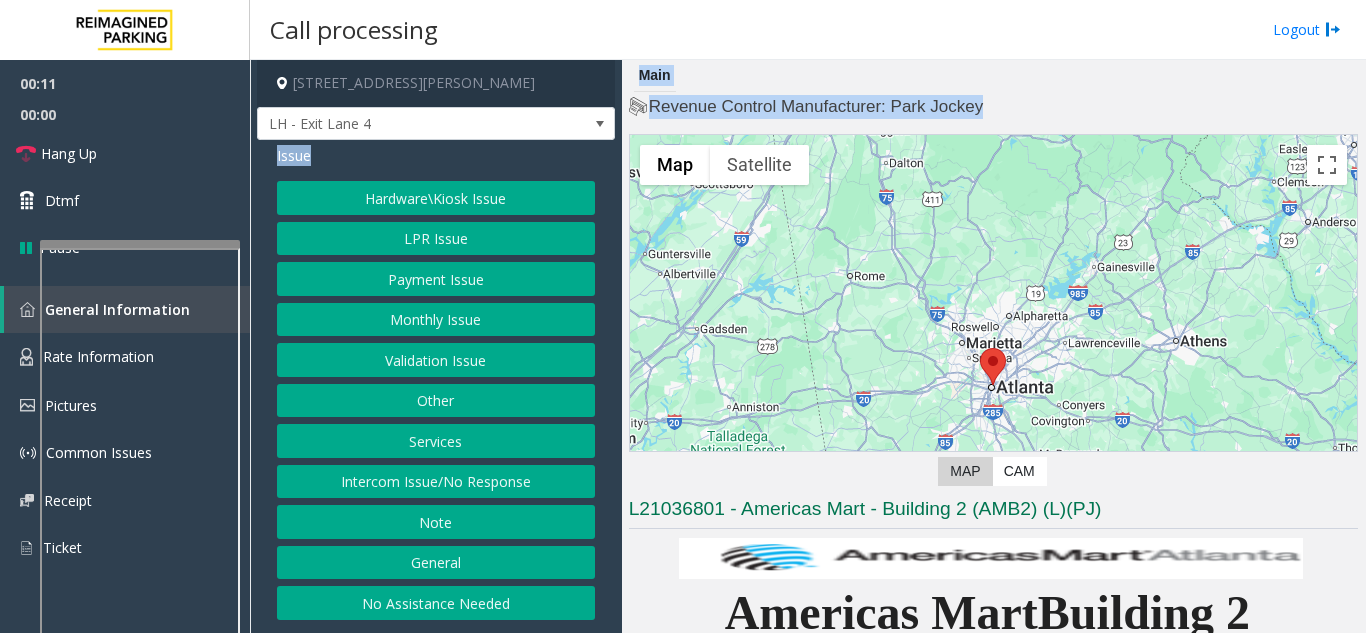 drag, startPoint x: 280, startPoint y: 162, endPoint x: 916, endPoint y: 389, distance: 675.2962 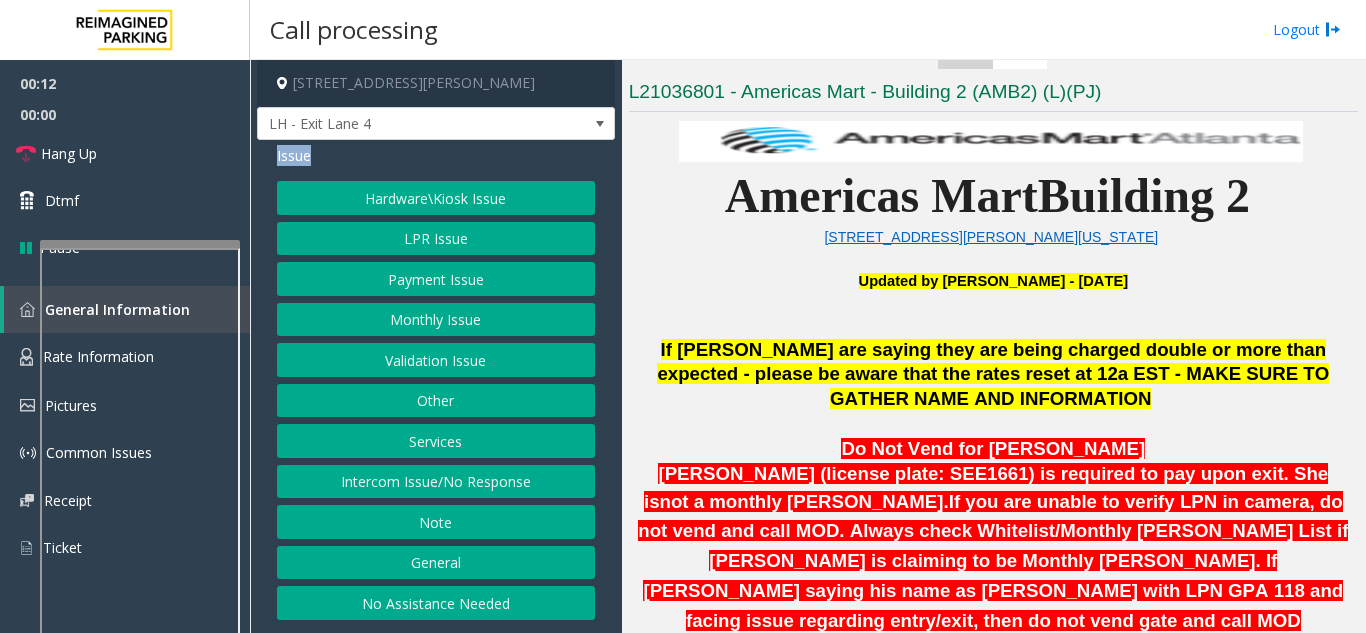 scroll, scrollTop: 600, scrollLeft: 0, axis: vertical 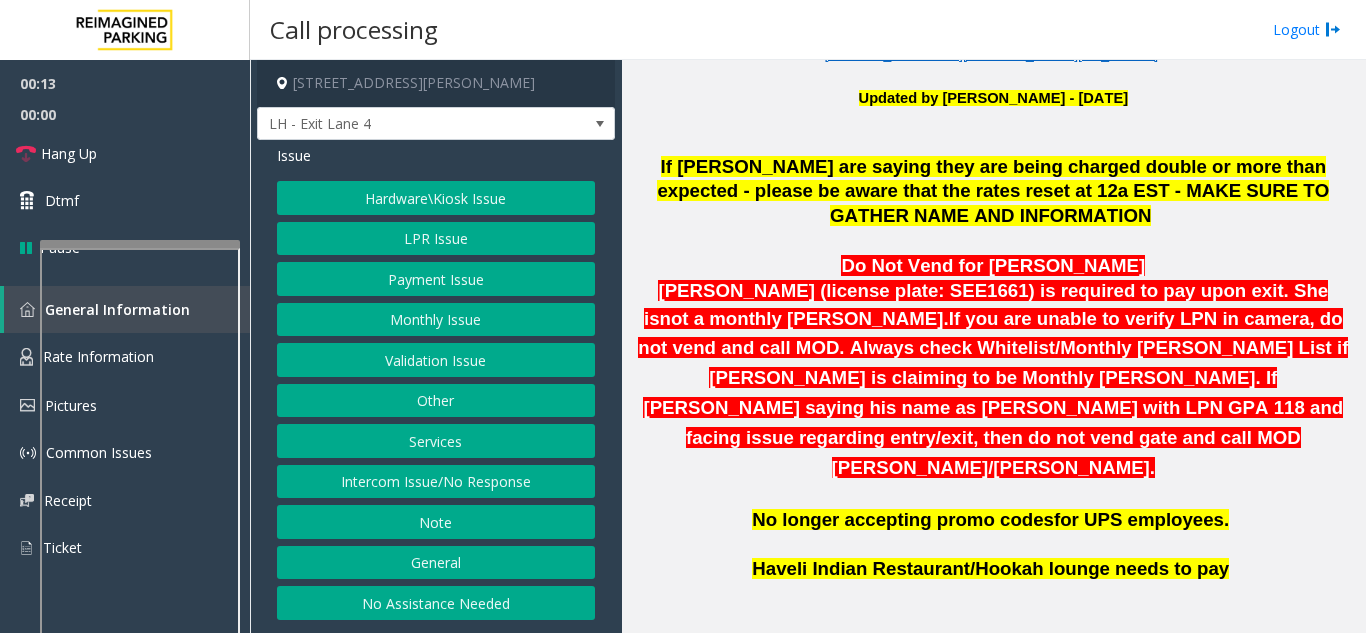 click 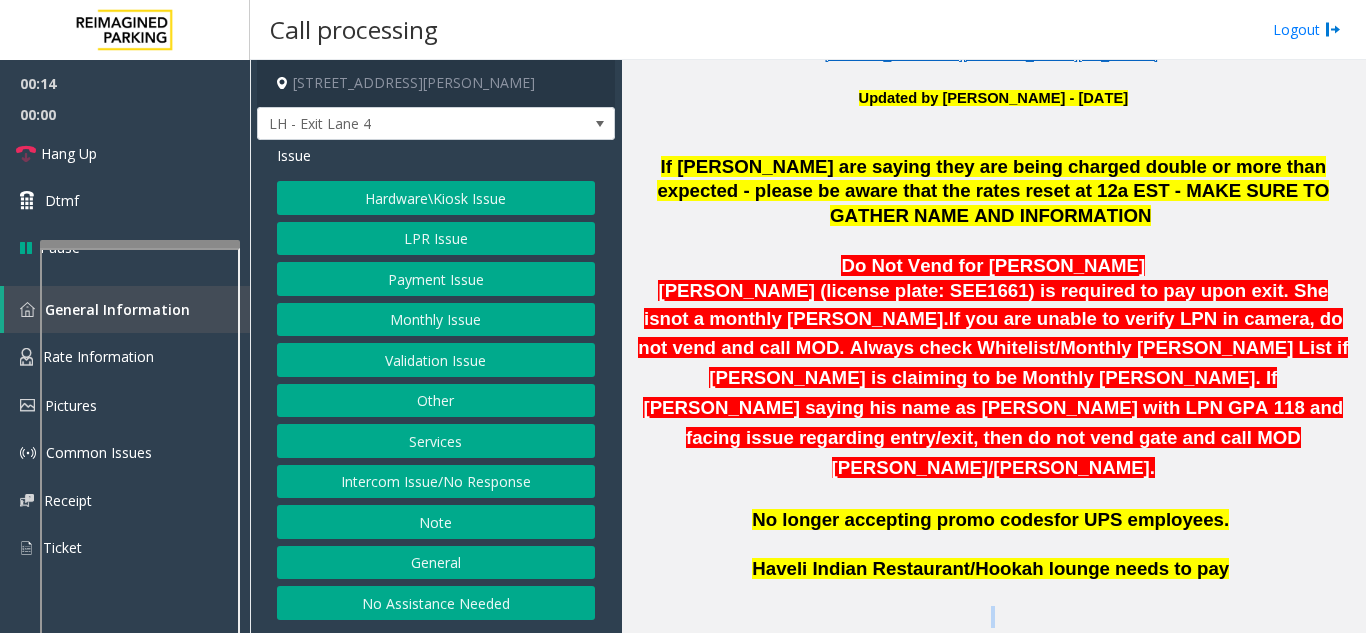 click 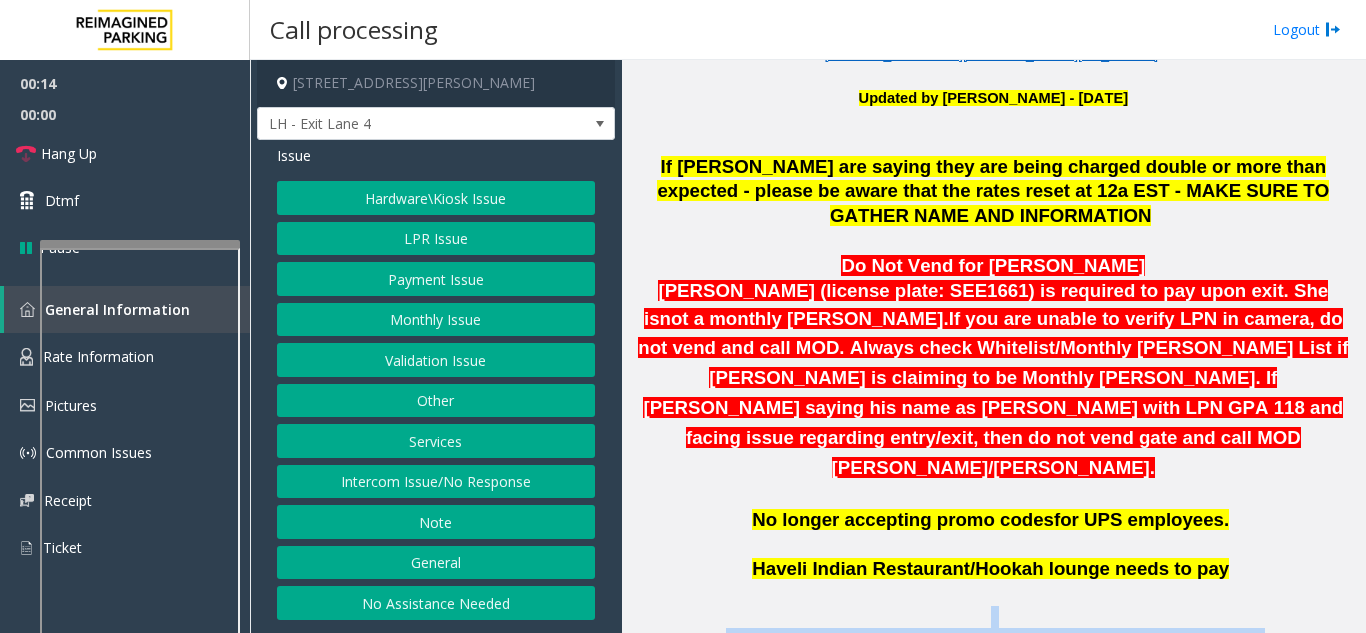 drag, startPoint x: 744, startPoint y: 535, endPoint x: 818, endPoint y: 580, distance: 86.608315 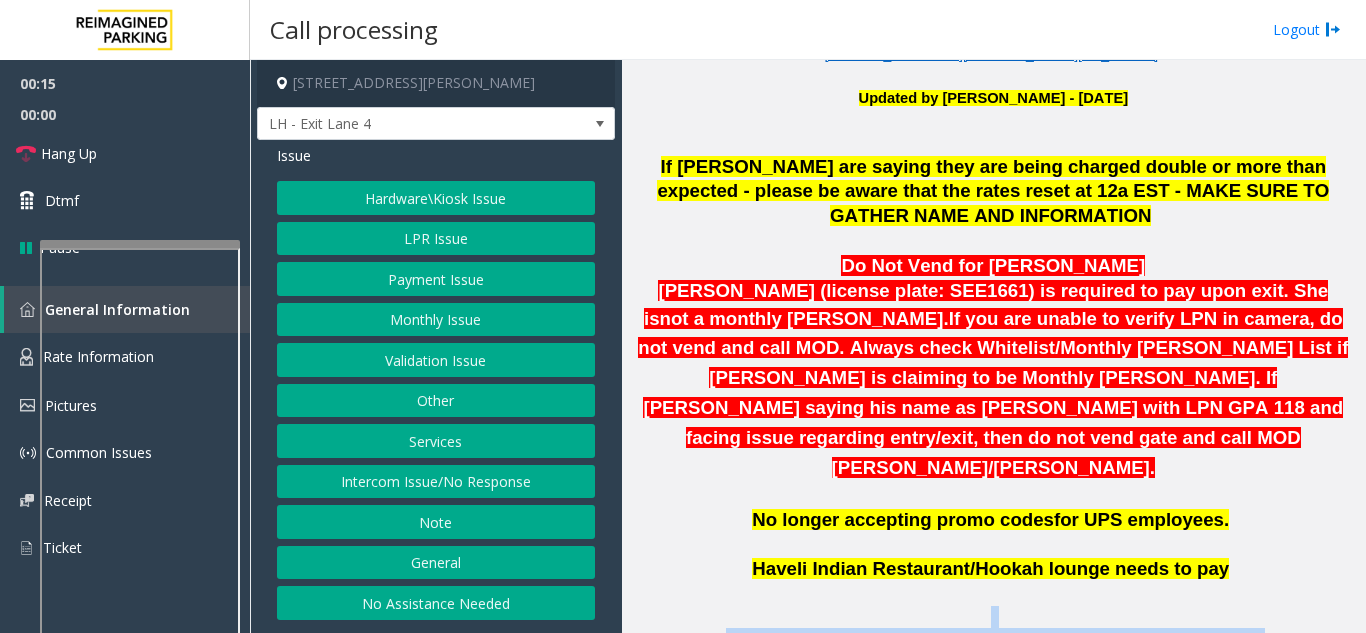 click 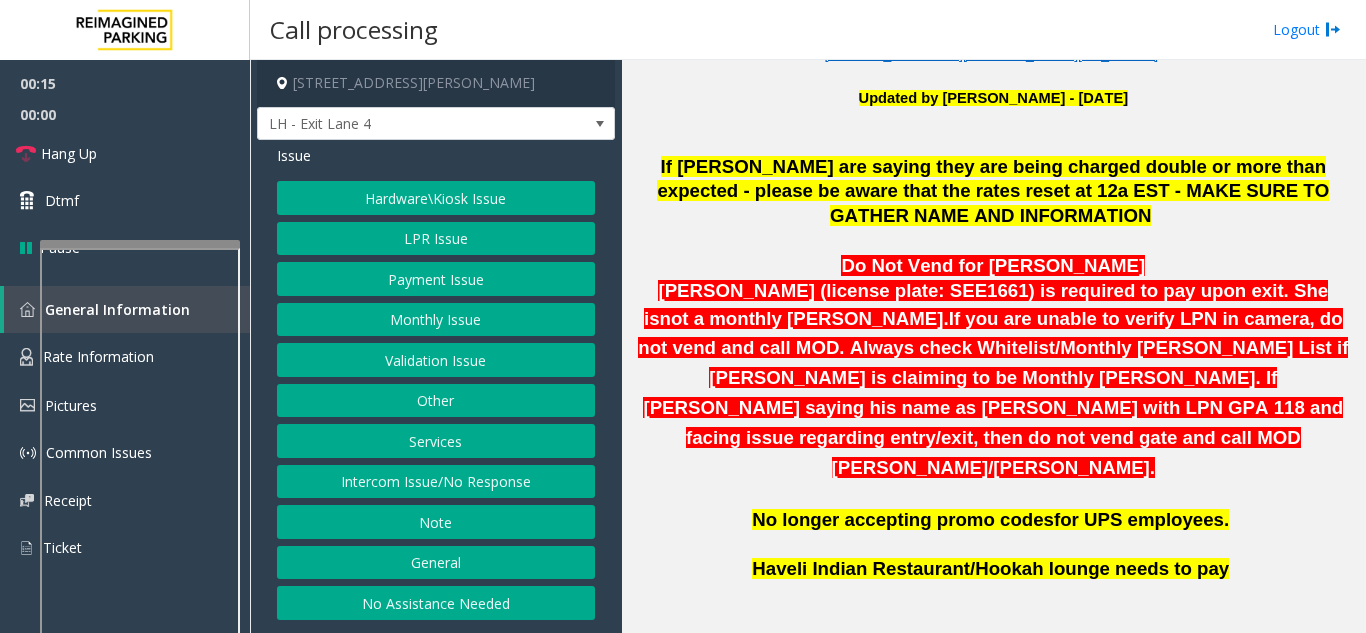 click 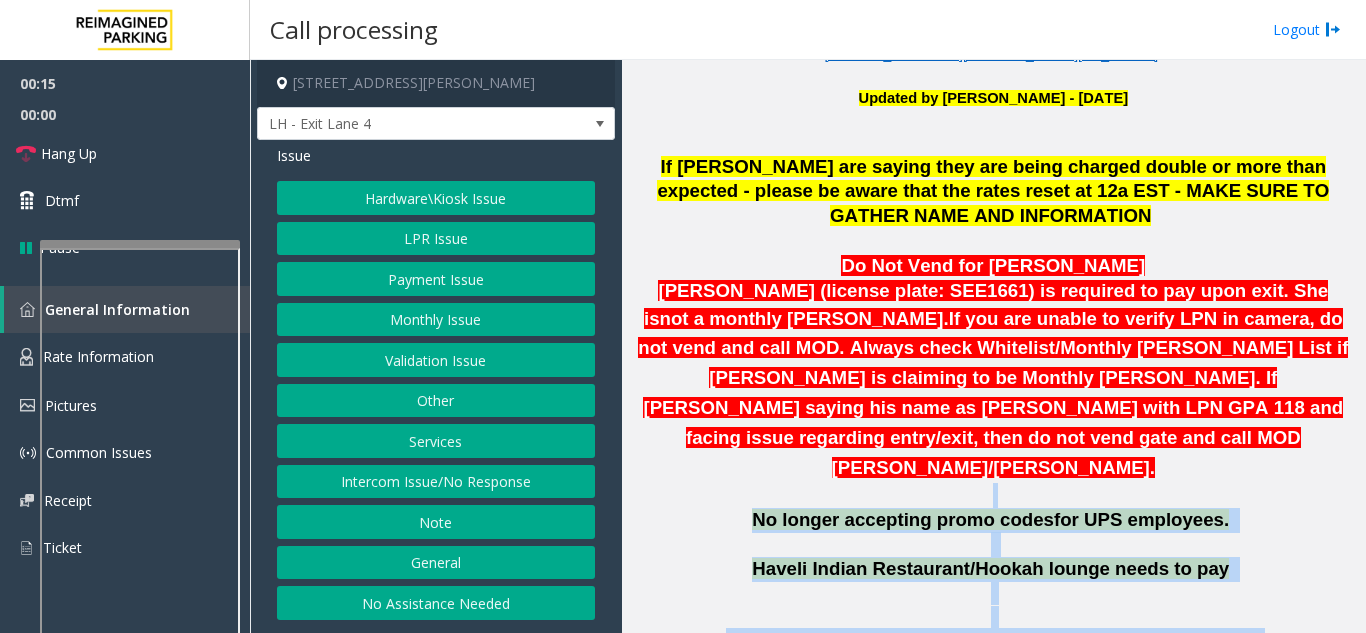 drag, startPoint x: 818, startPoint y: 580, endPoint x: 784, endPoint y: 411, distance: 172.3862 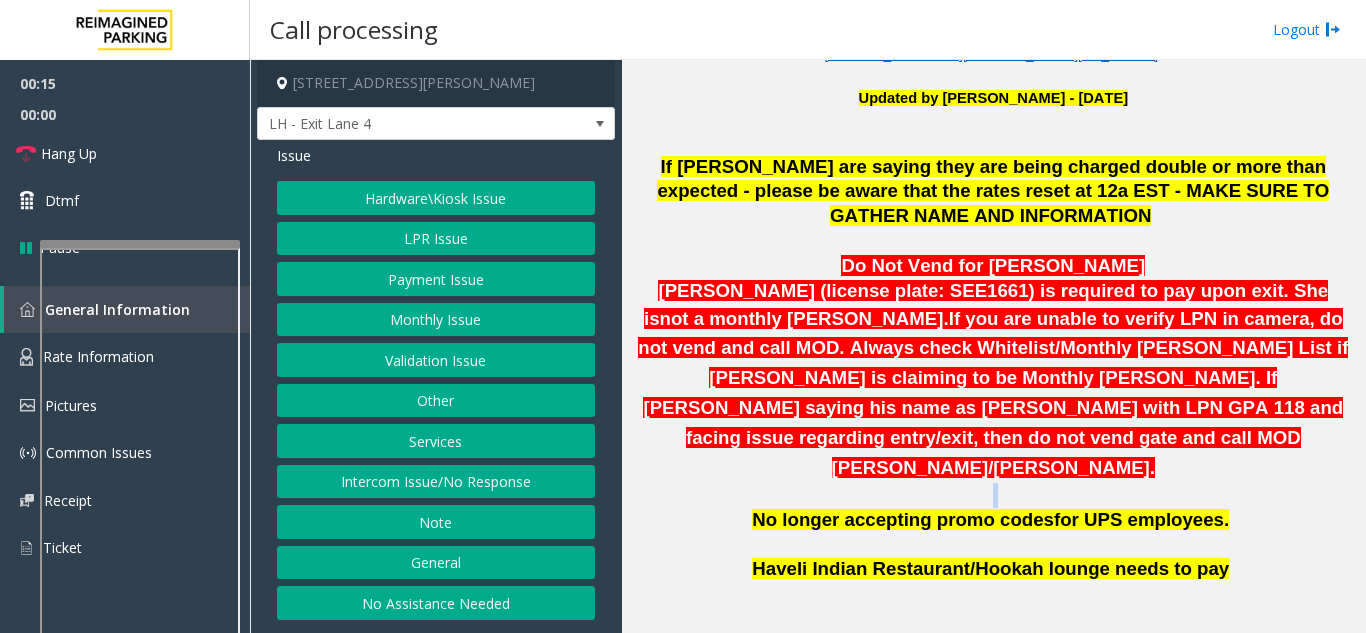 click 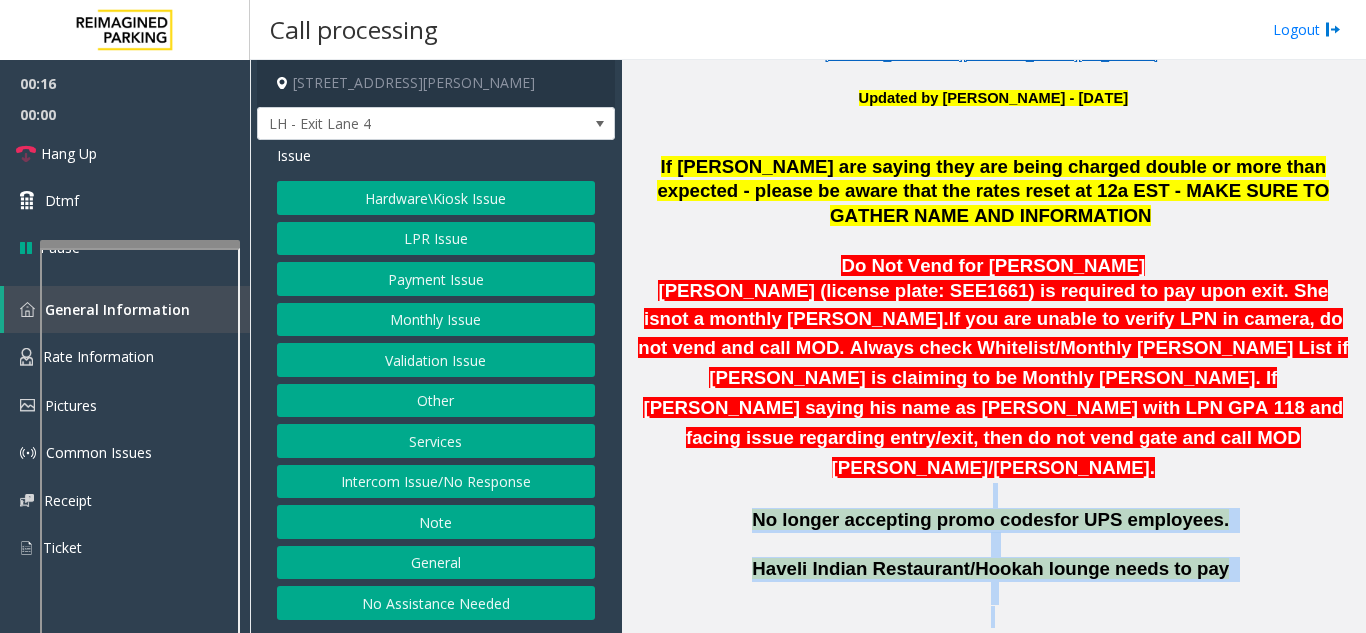 drag, startPoint x: 783, startPoint y: 410, endPoint x: 1031, endPoint y: 535, distance: 277.72107 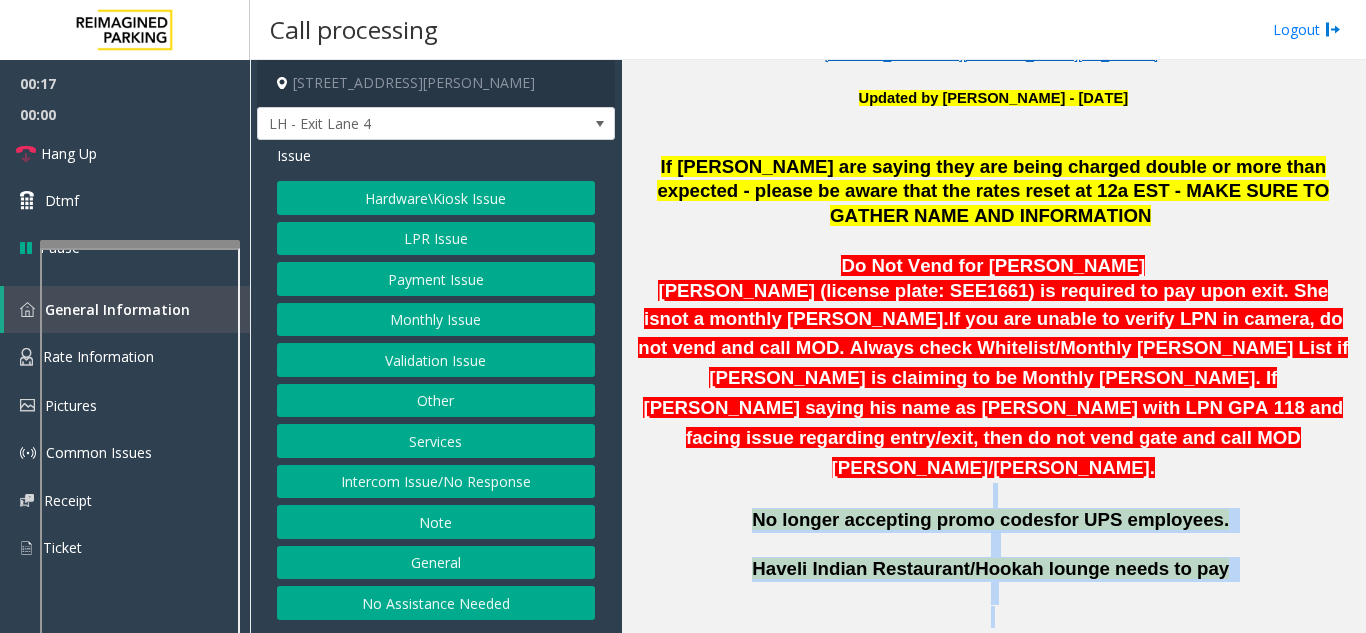 click on "Haveli Indian Restaurant/Hookah lounge needs to pay" 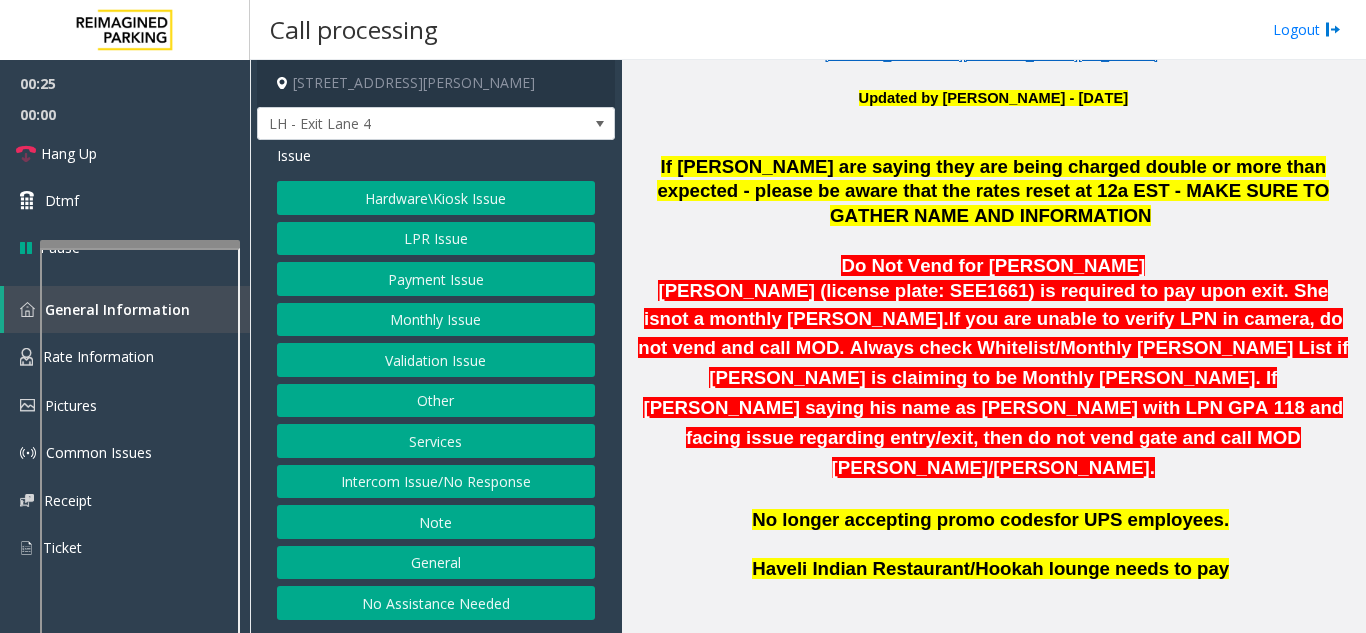 click on "No Assistance Needed" 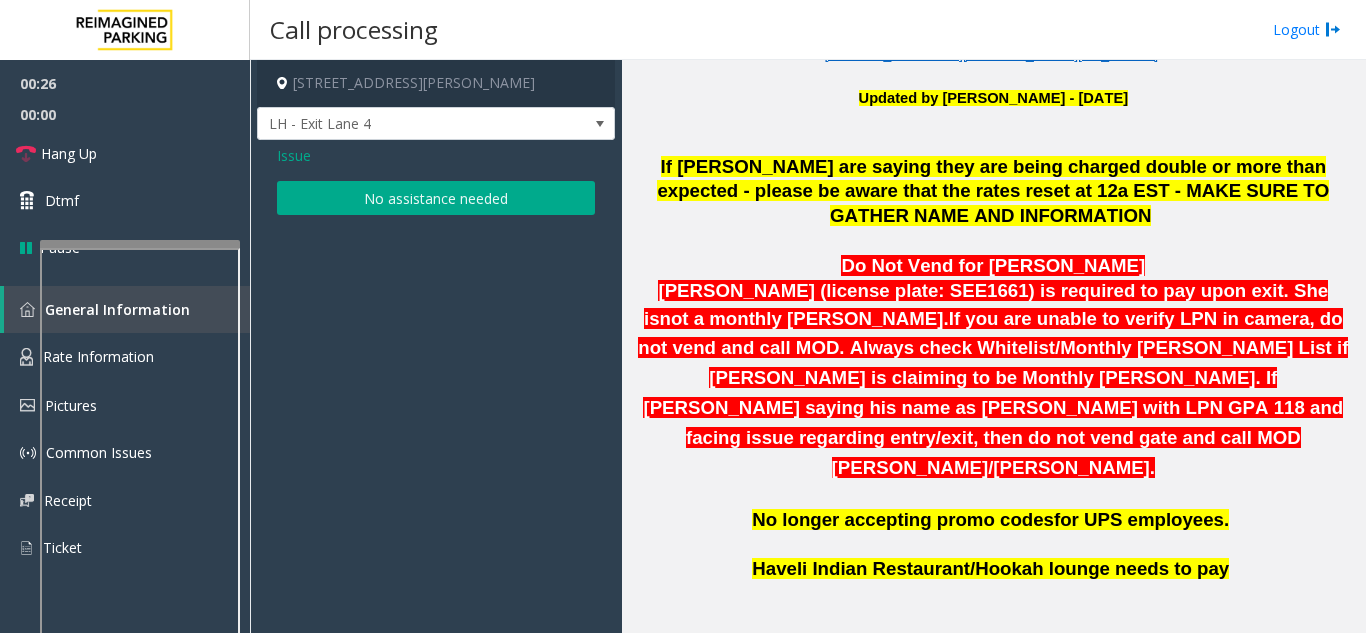 click on "Issue" 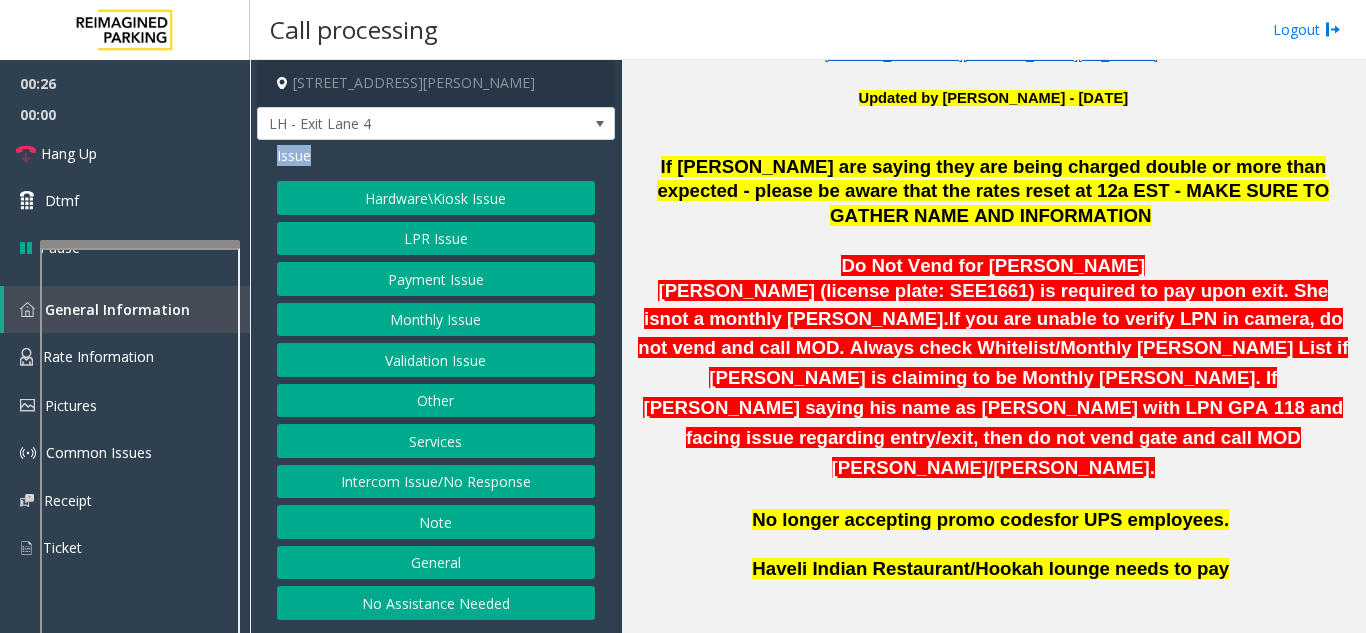 click on "Issue" 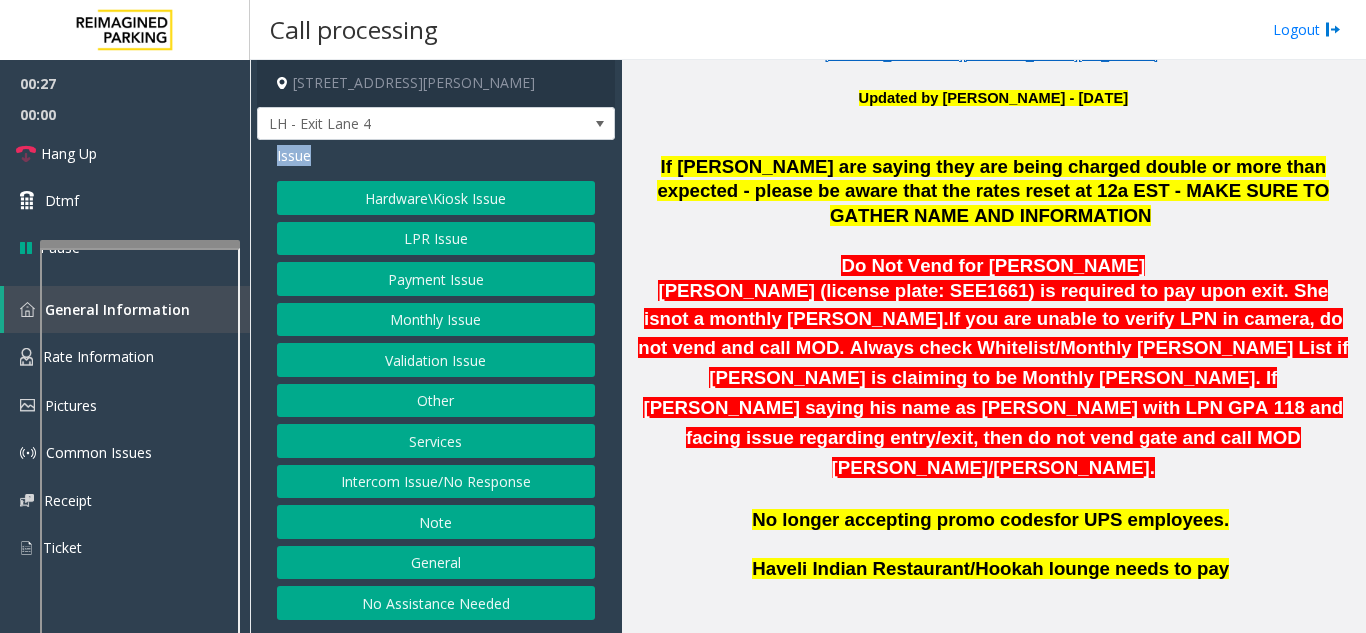 click on "Issue" 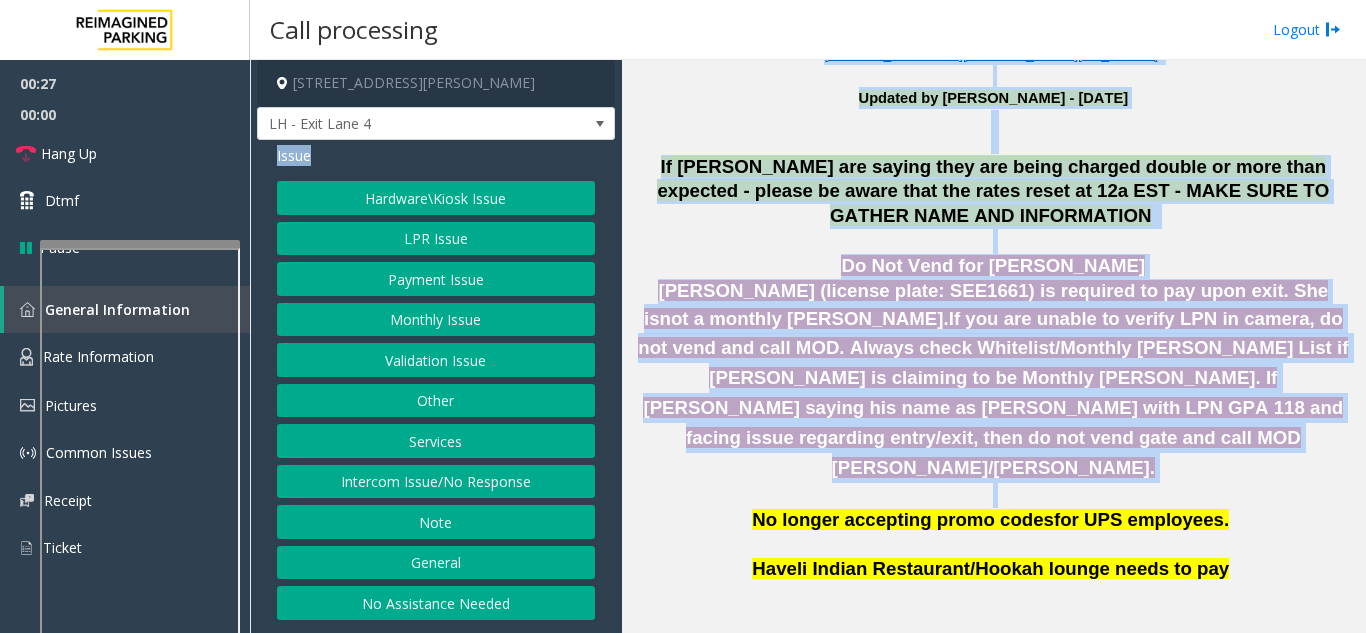 drag, startPoint x: 286, startPoint y: 152, endPoint x: 1113, endPoint y: 400, distance: 863.38464 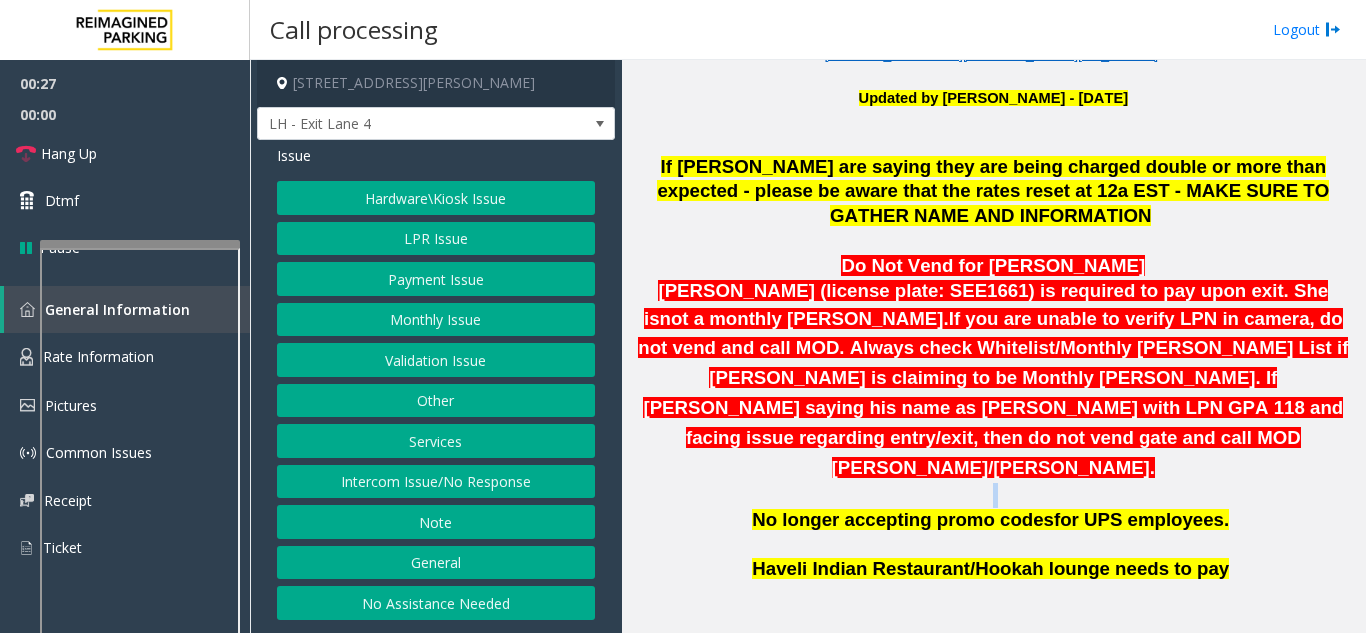 click 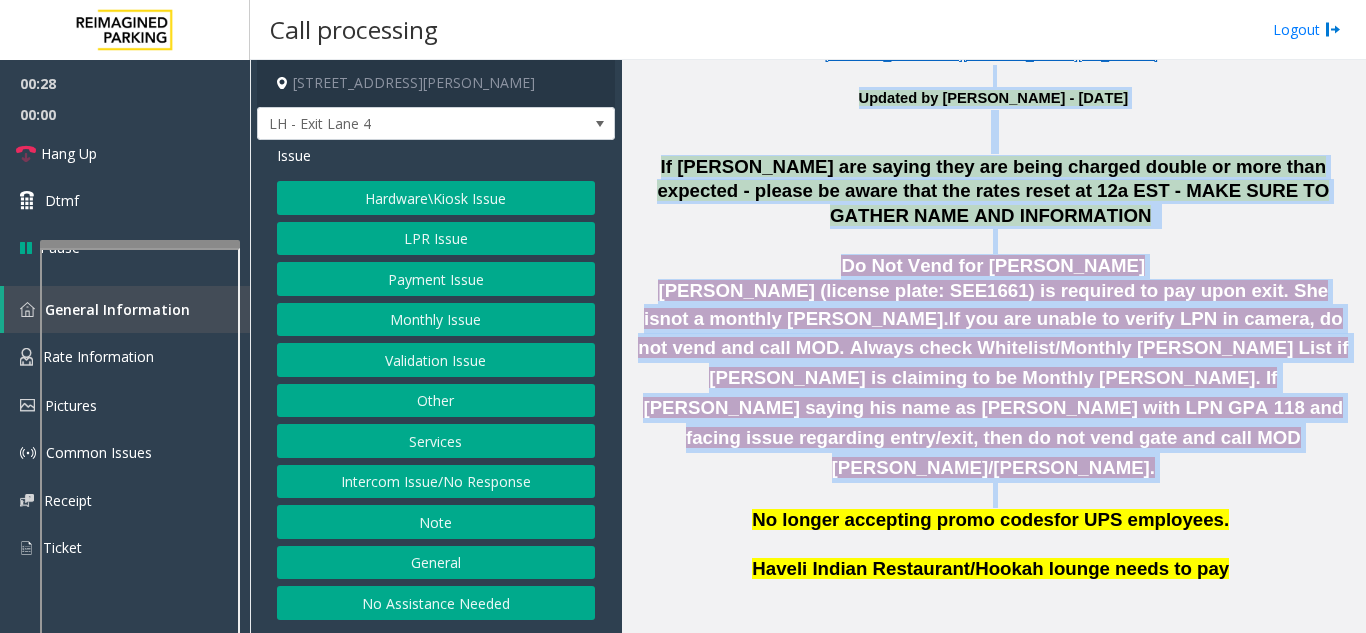 drag, startPoint x: 1113, startPoint y: 400, endPoint x: 716, endPoint y: 82, distance: 508.65805 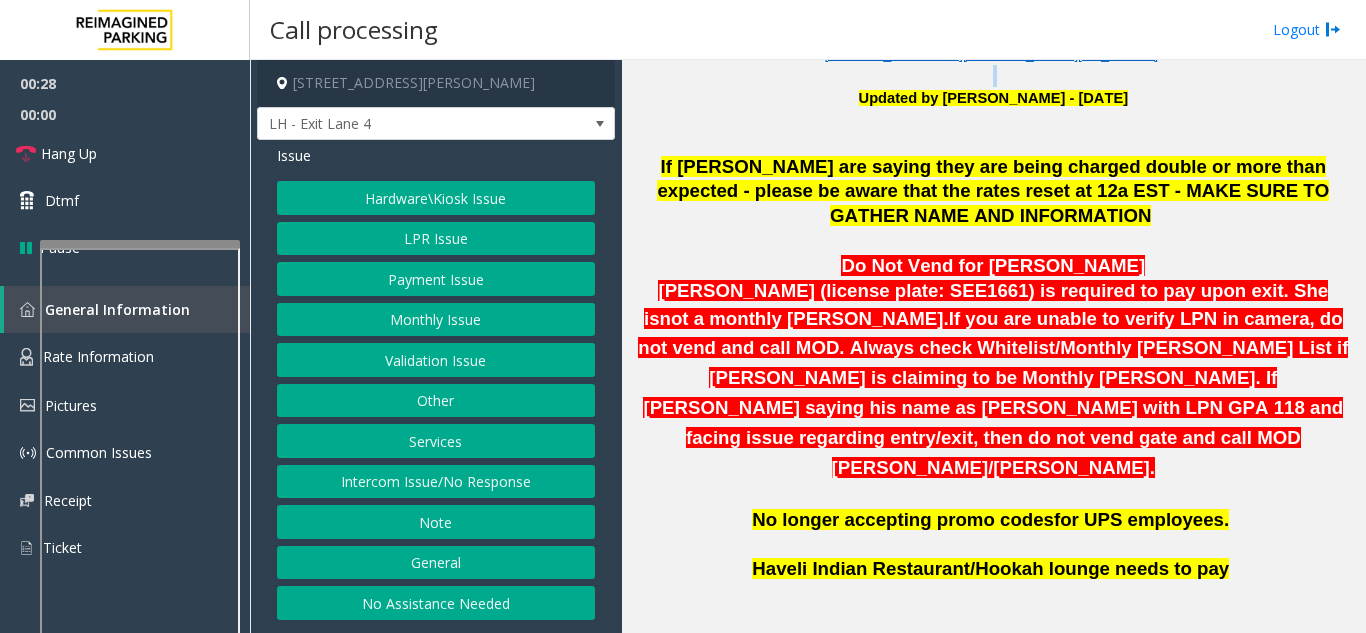 click 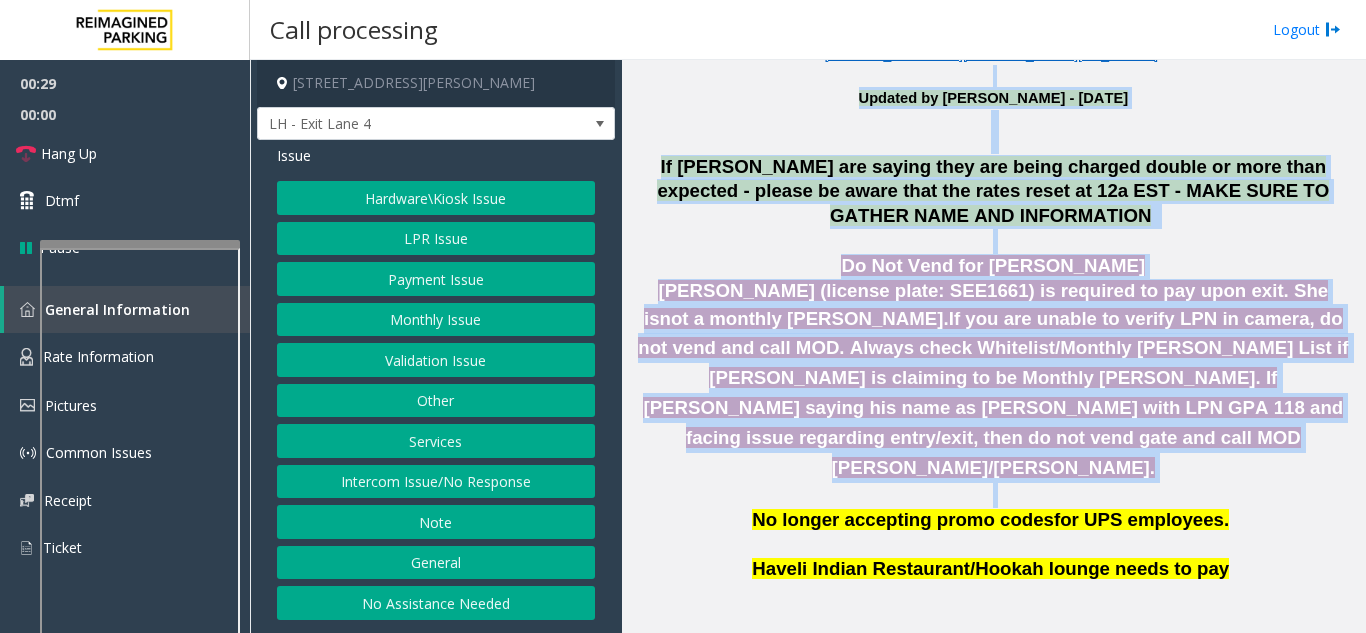 drag, startPoint x: 716, startPoint y: 82, endPoint x: 977, endPoint y: 418, distance: 425.46094 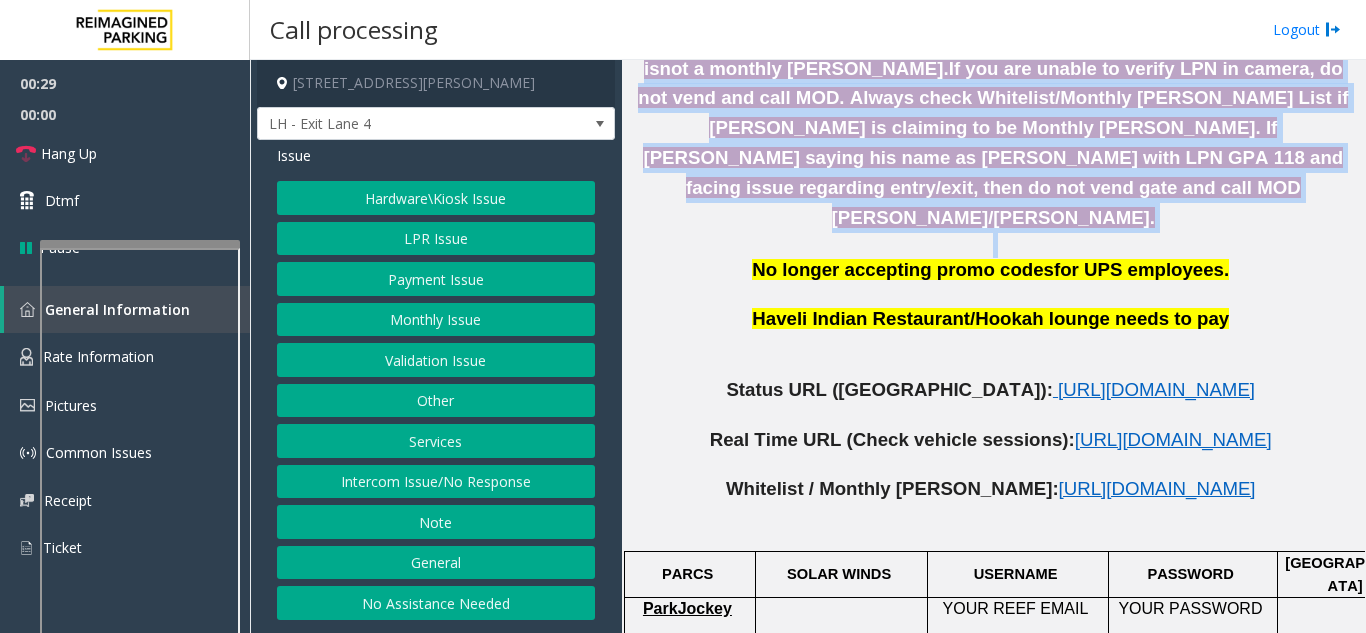 scroll, scrollTop: 1000, scrollLeft: 0, axis: vertical 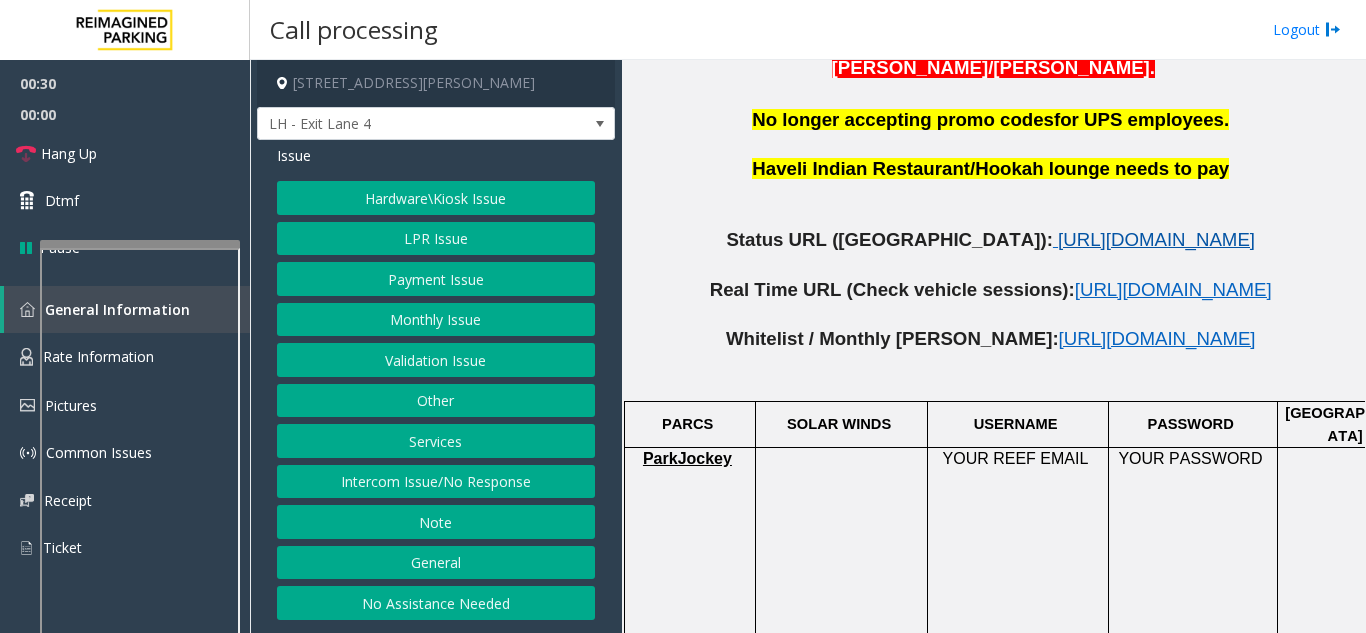 click on "[URL][DOMAIN_NAME]" 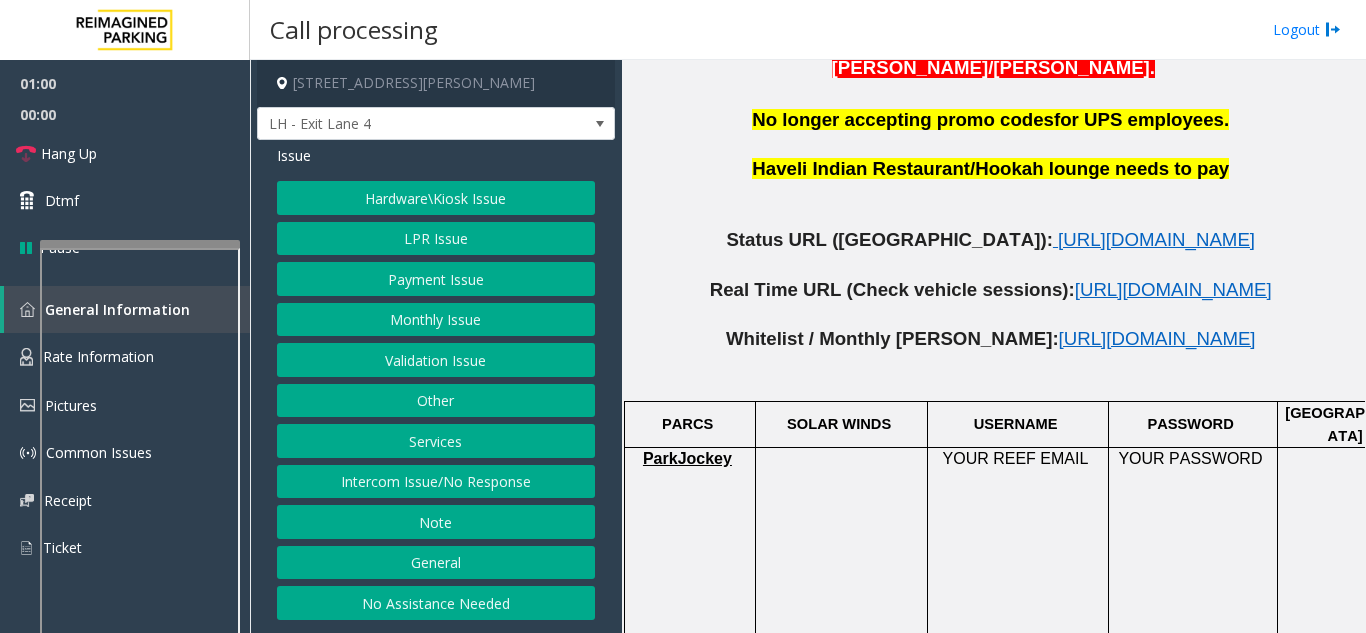 click on "Monthly Issue" 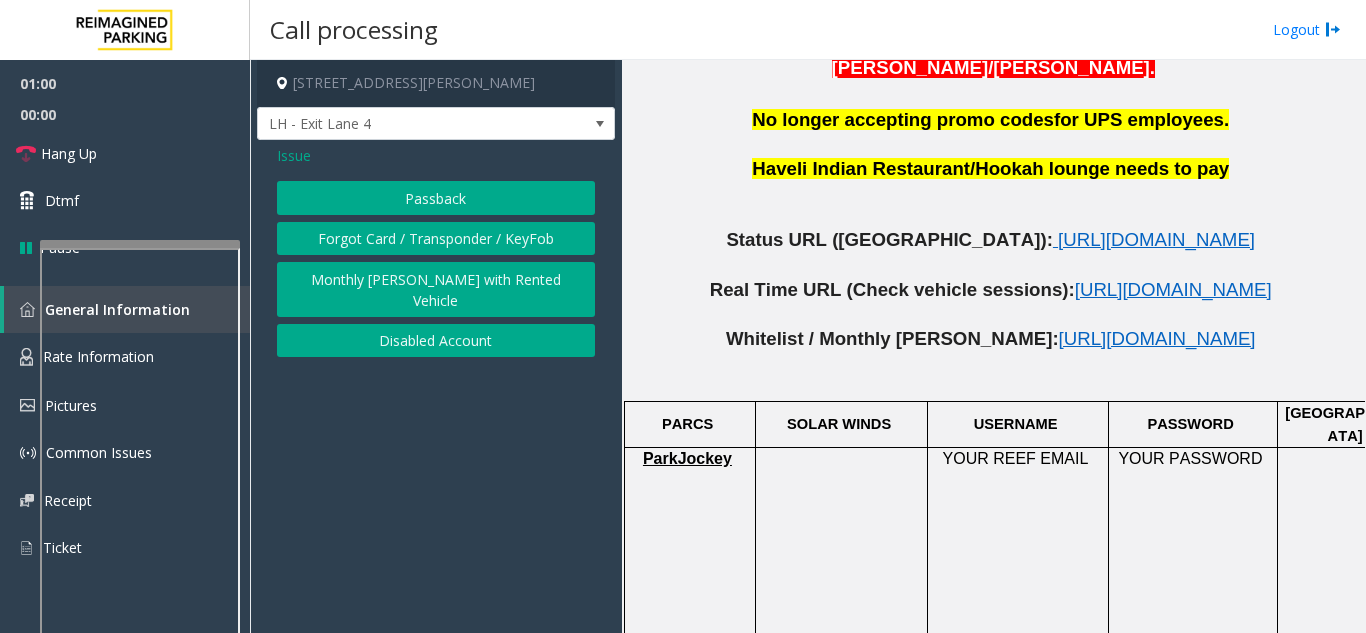 click on "Issue  Passback   Forgot Card / Transponder / KeyFob   Monthly [PERSON_NAME] with Rented Vehicle   Disabled Account" 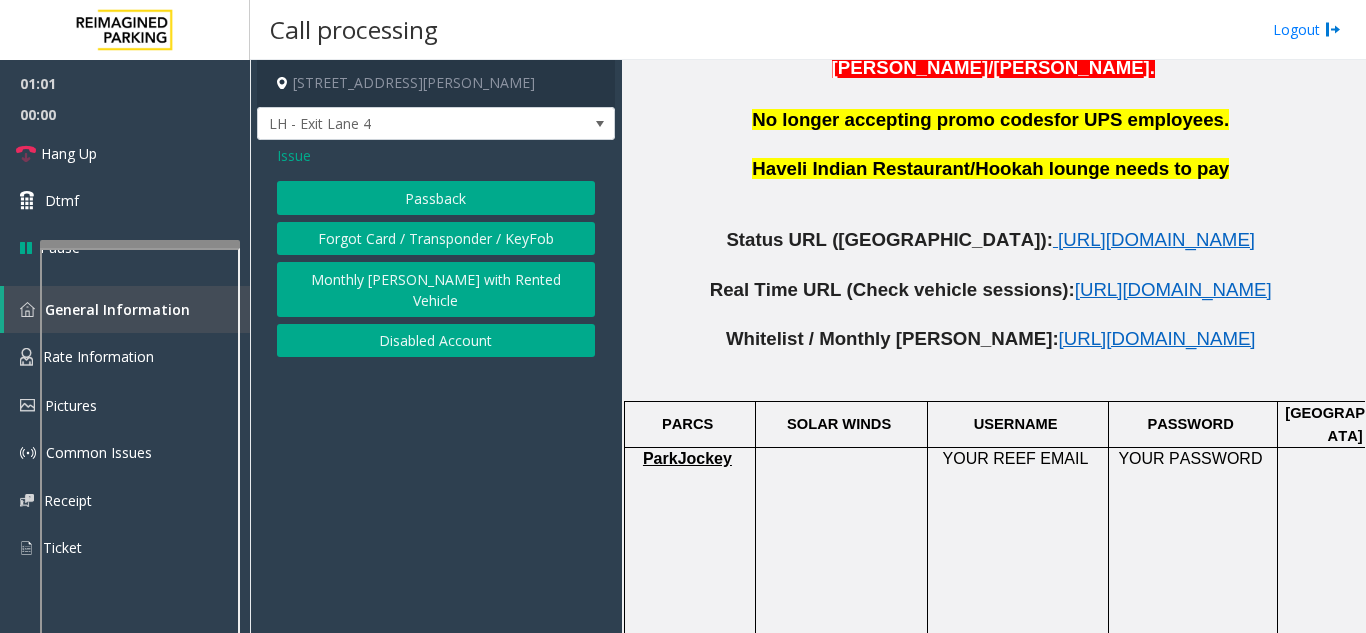 click on "Issue  Passback   Forgot Card / Transponder / KeyFob   Monthly [PERSON_NAME] with Rented Vehicle   Disabled Account" 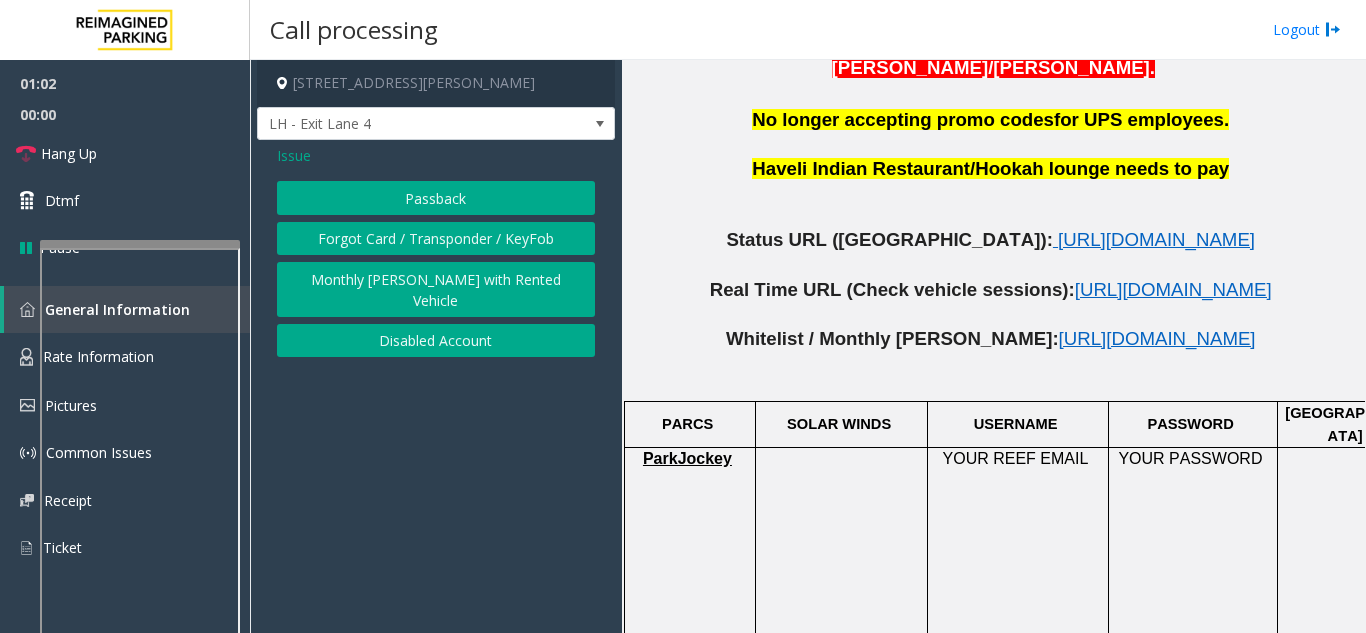 click on "Issue  Passback   Forgot Card / Transponder / KeyFob   Monthly [PERSON_NAME] with Rented Vehicle   Disabled Account" 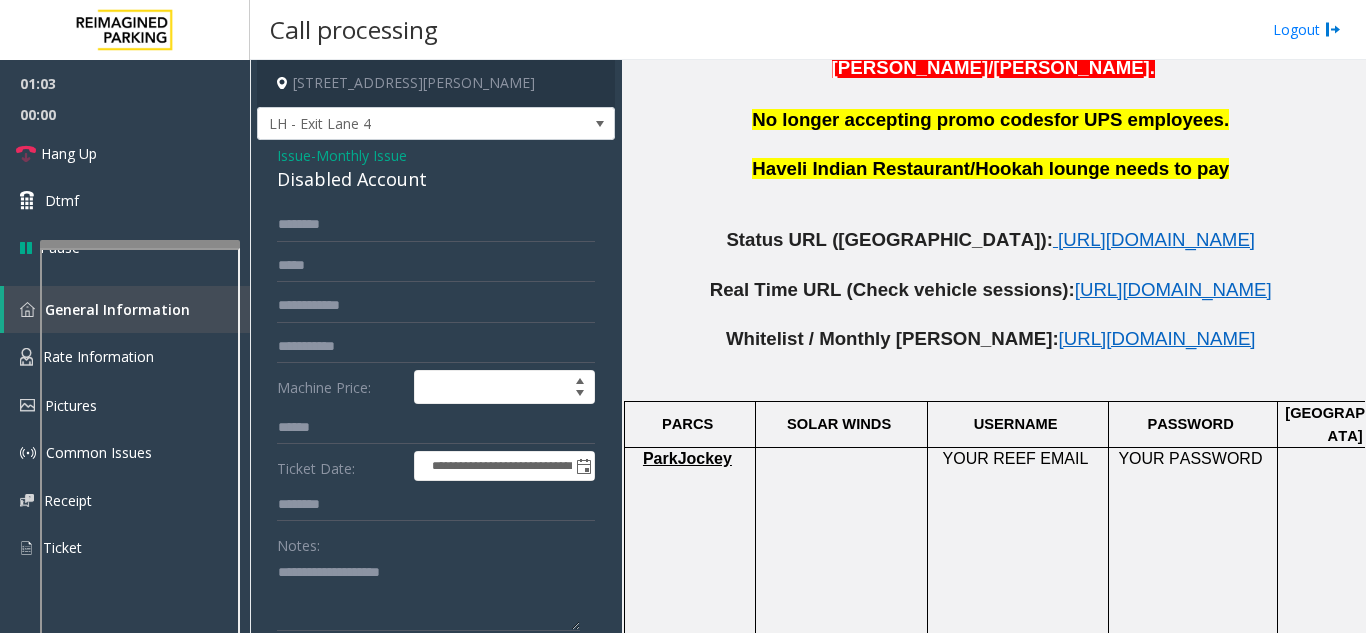 click on "Disabled Account" 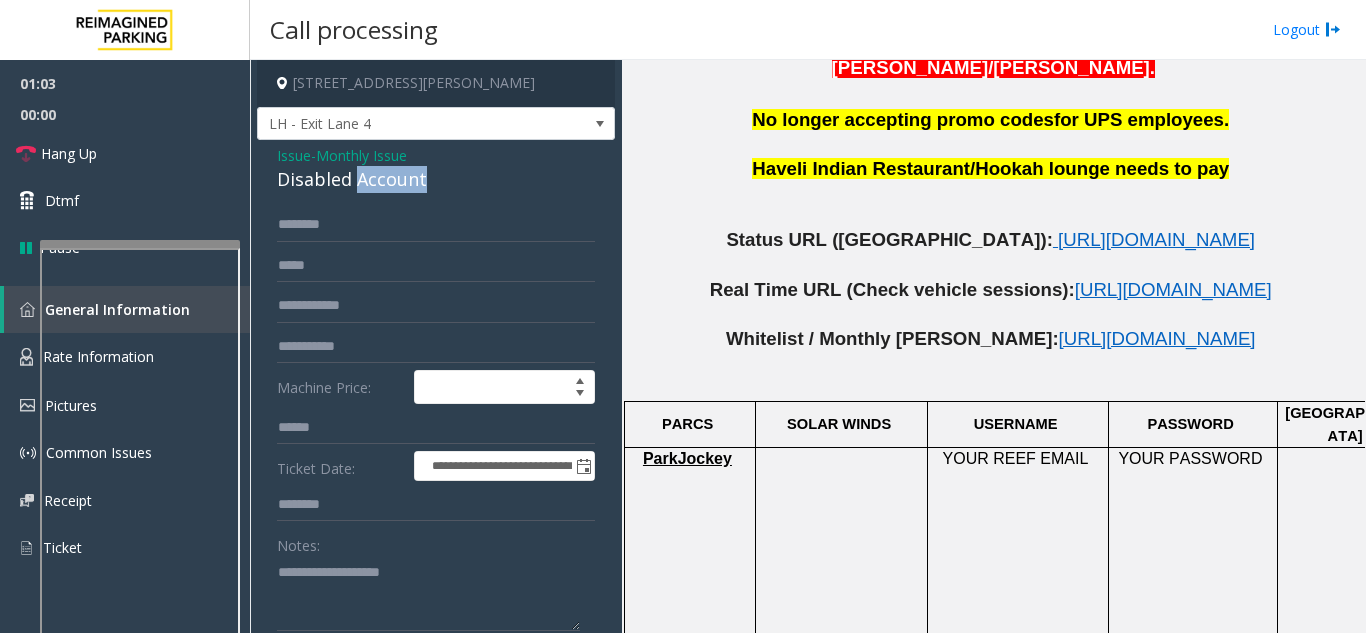 click on "Disabled Account" 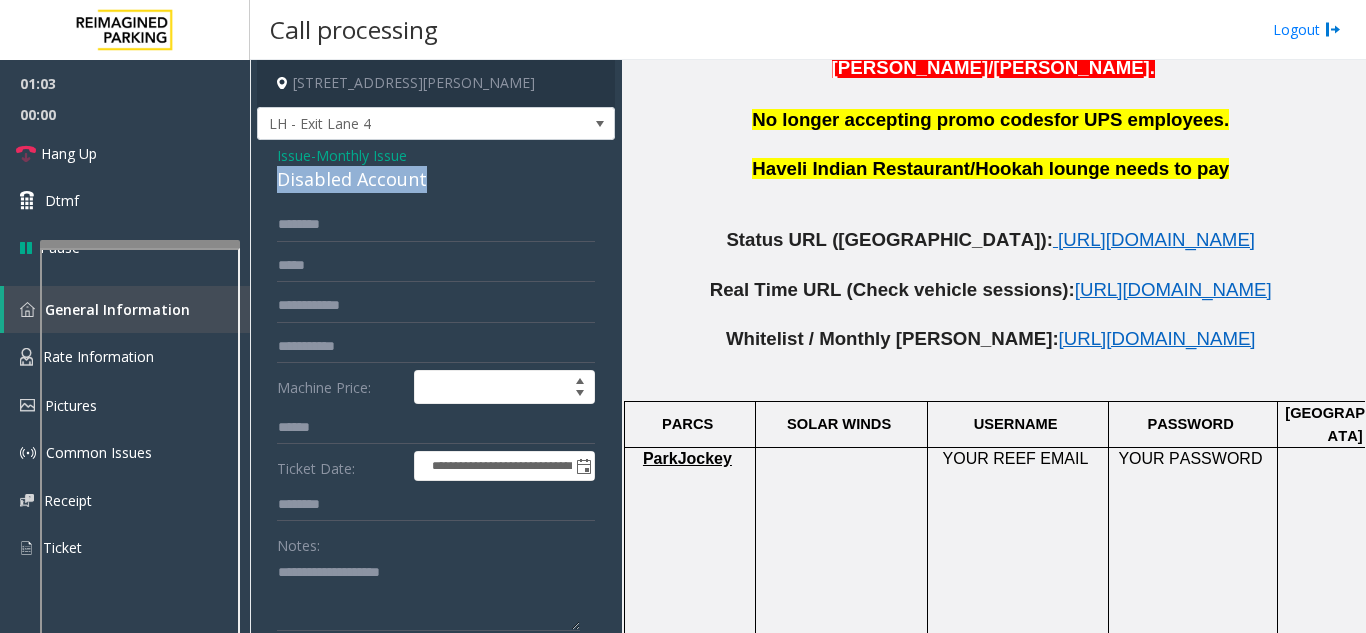copy on "Disabled Account" 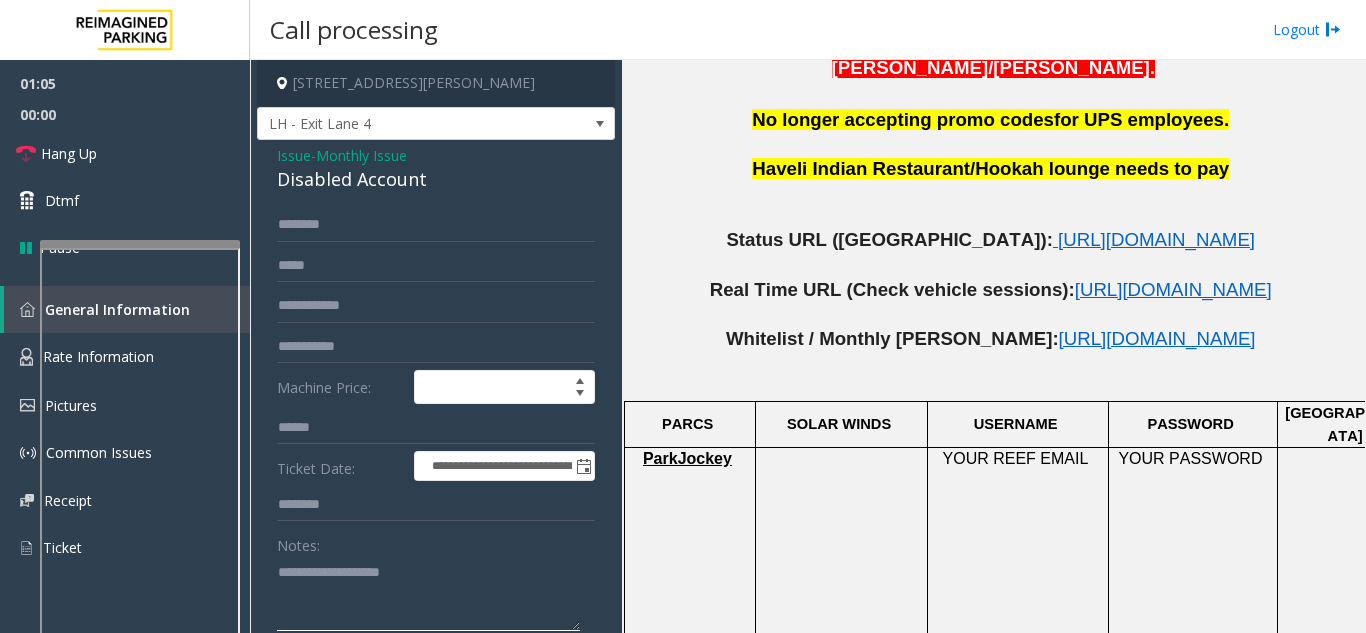 click 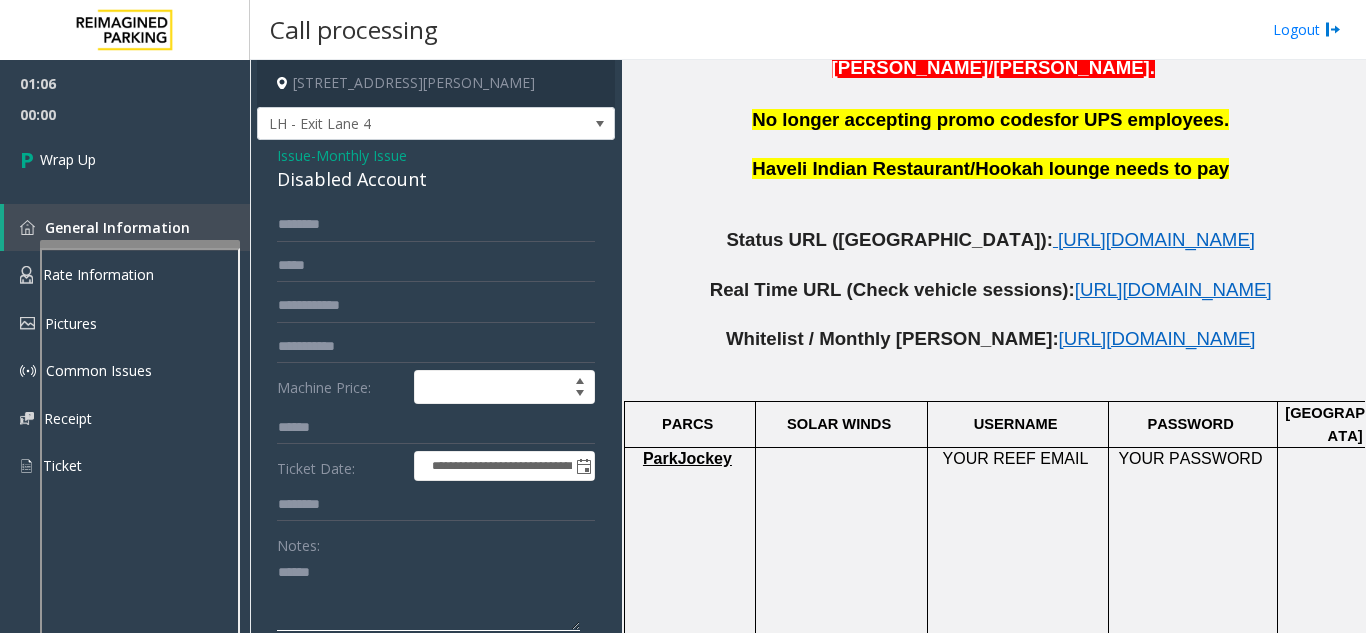 paste on "**********" 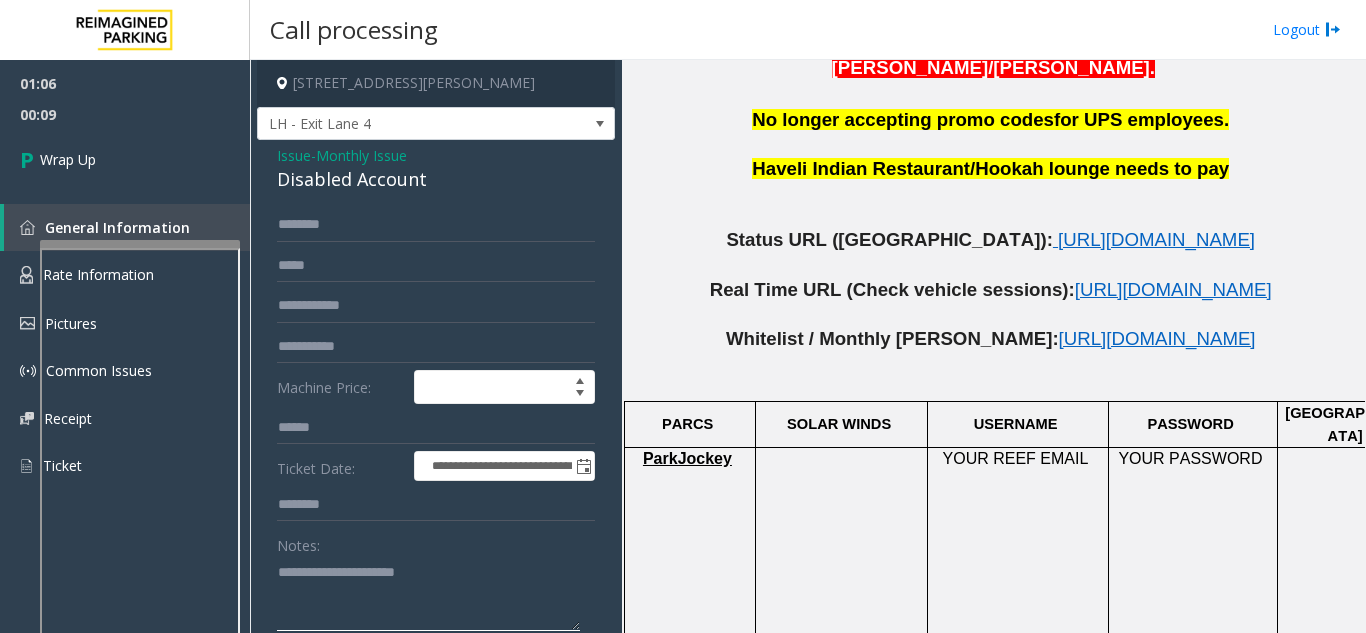 click 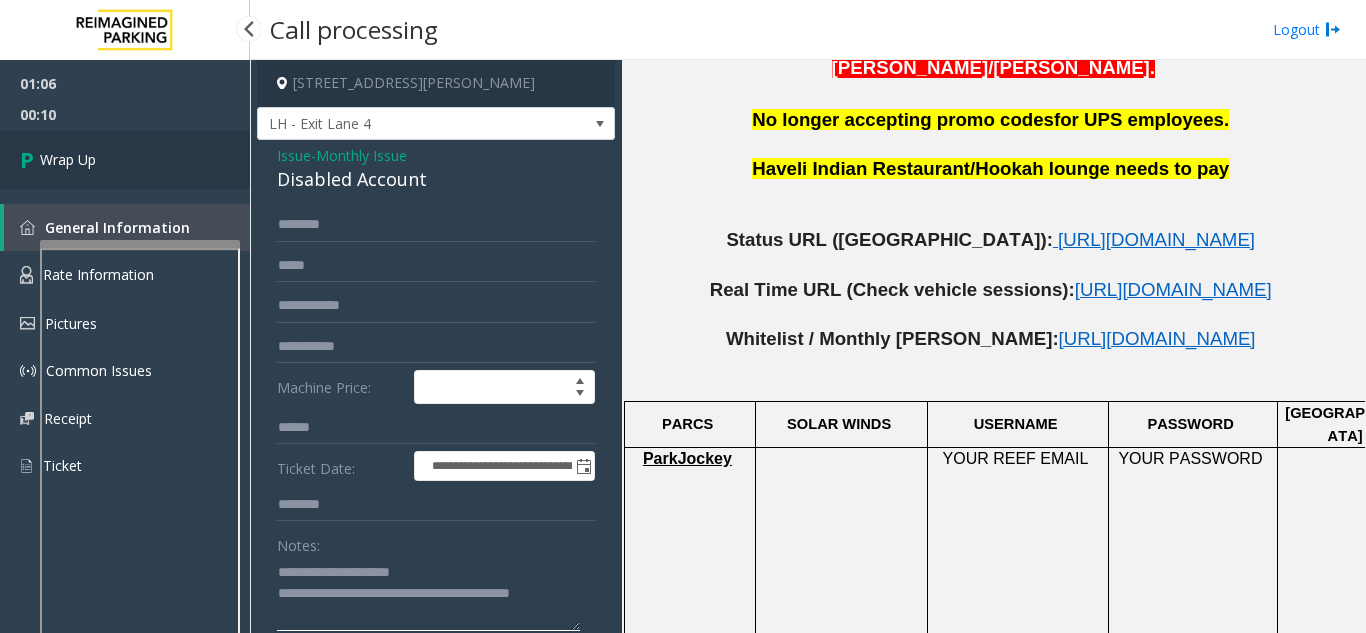 type on "**********" 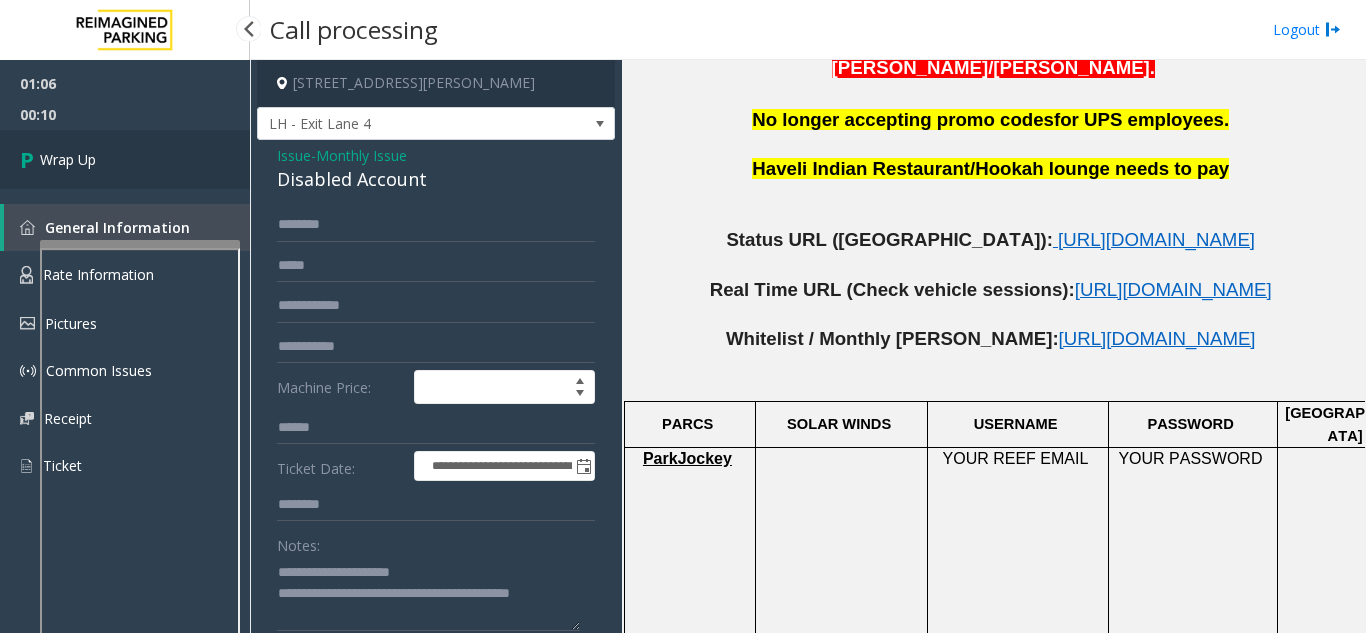click on "Wrap Up" at bounding box center [125, 159] 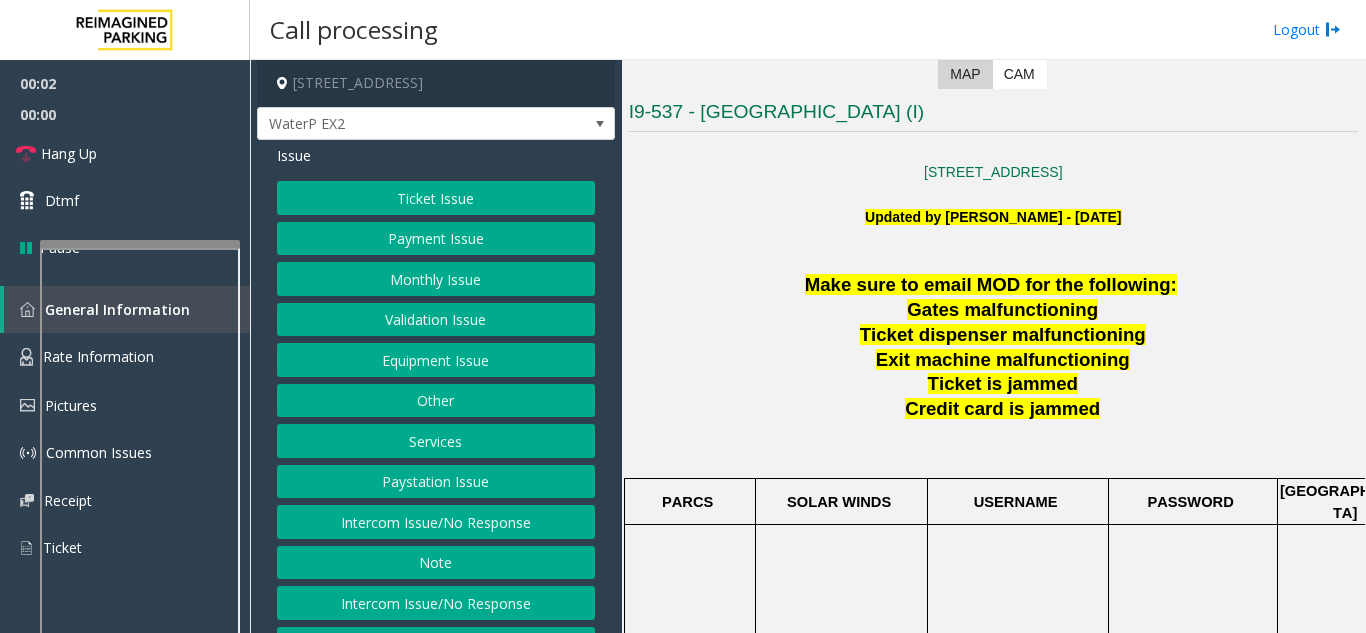 scroll, scrollTop: 400, scrollLeft: 0, axis: vertical 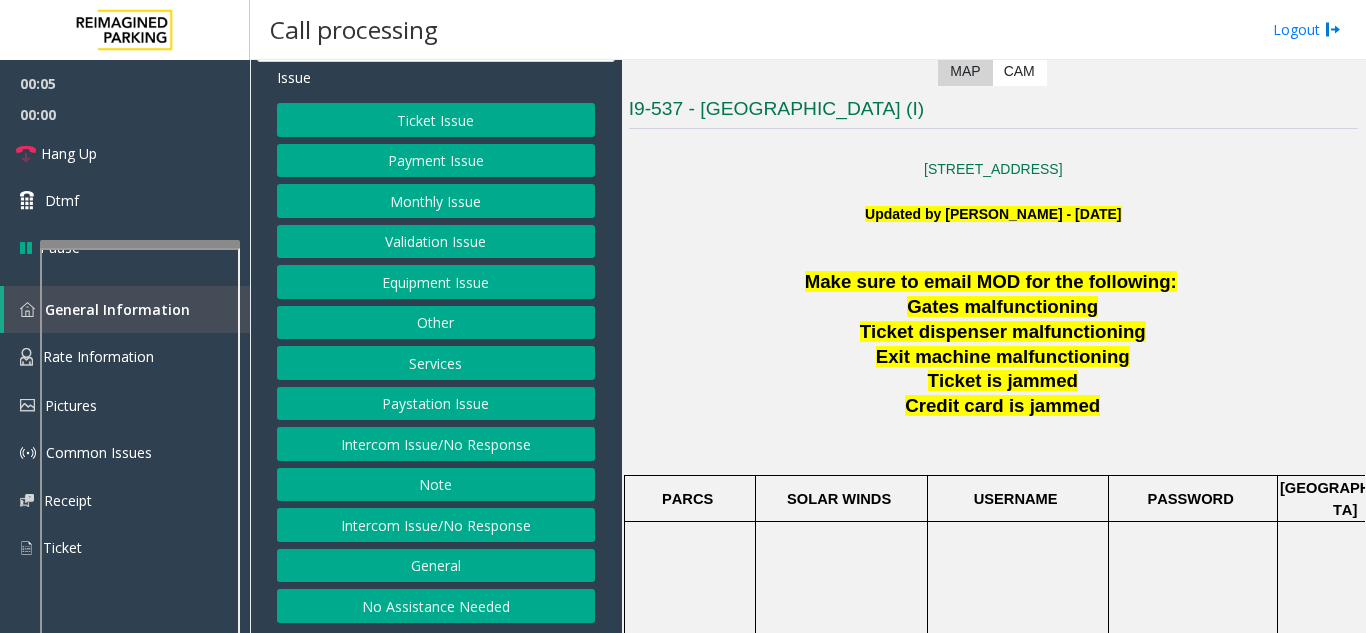 click on "No Assistance Needed" 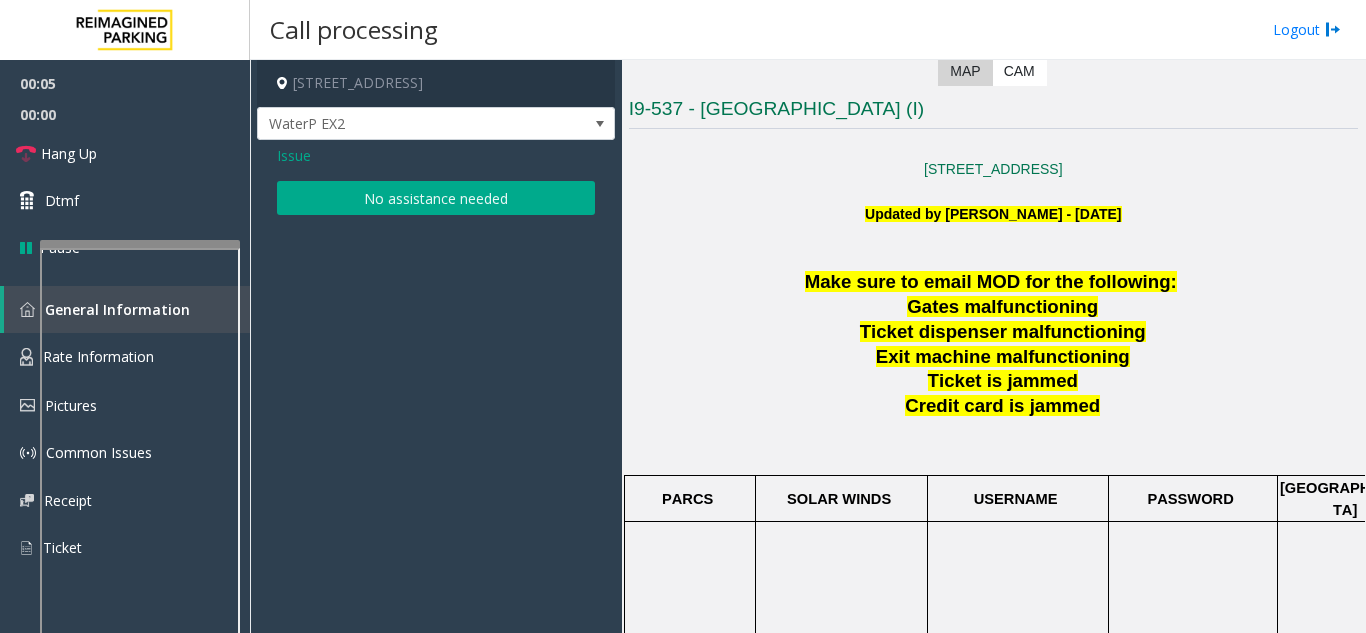 scroll, scrollTop: 0, scrollLeft: 0, axis: both 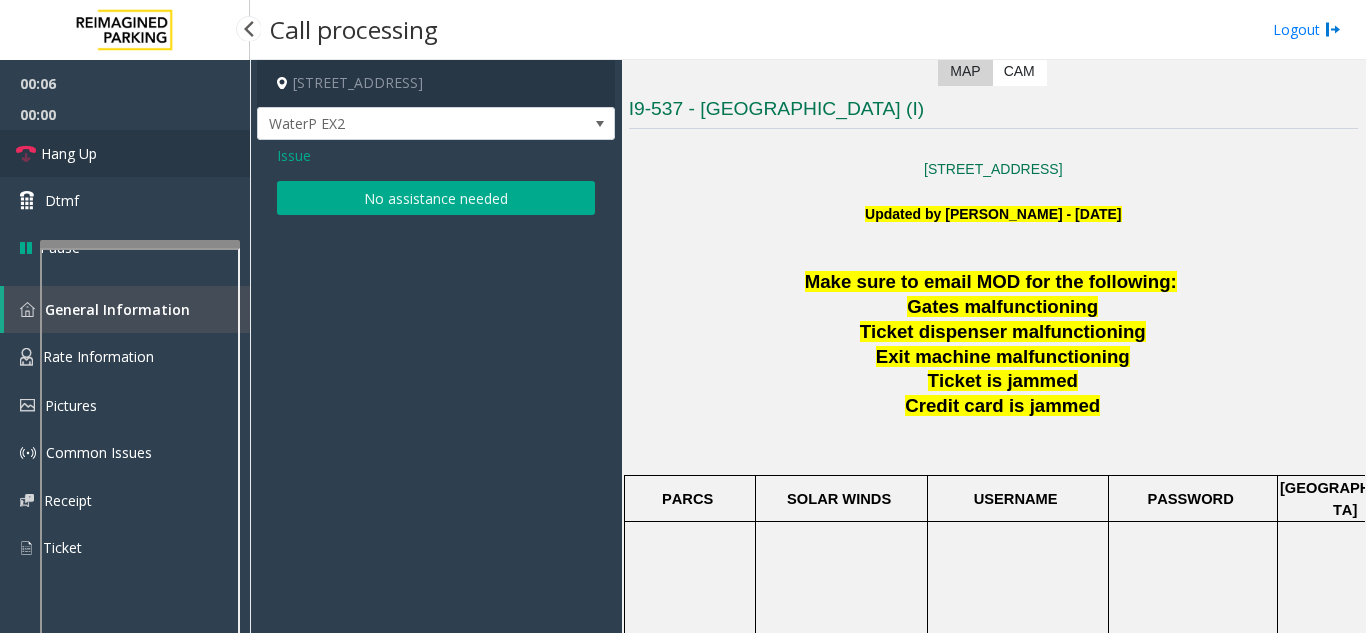click on "Hang Up" at bounding box center (125, 153) 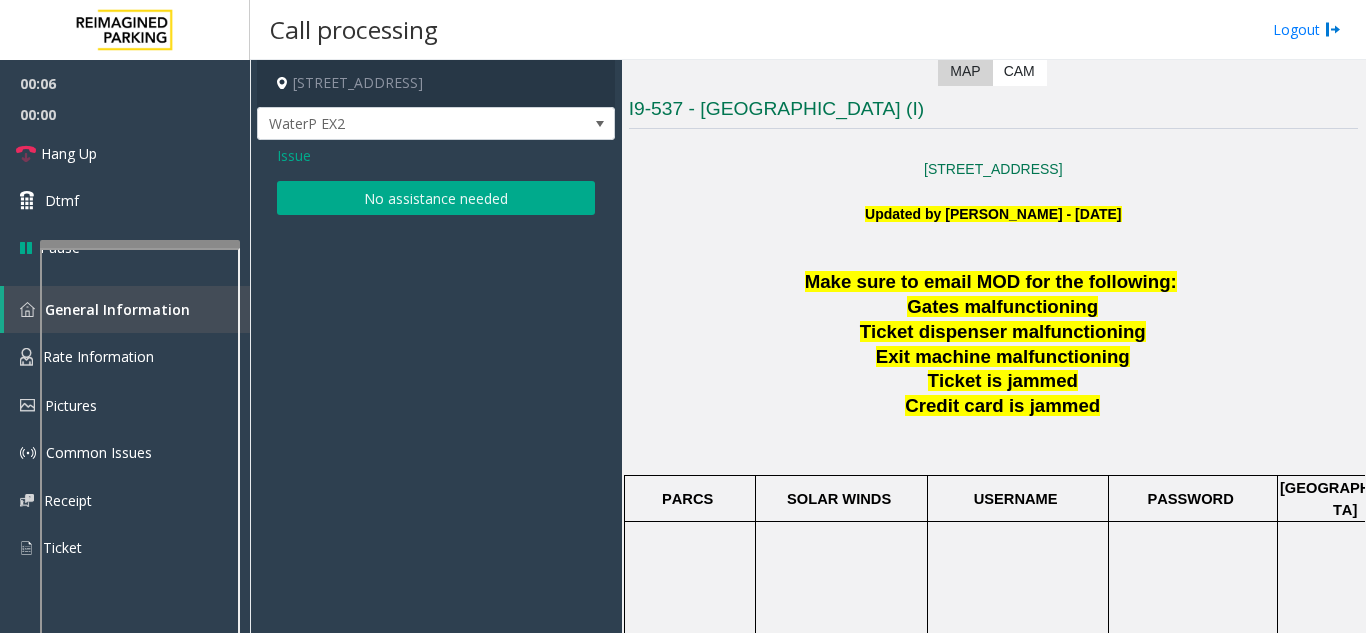 click on "Issue  No assistance needed" 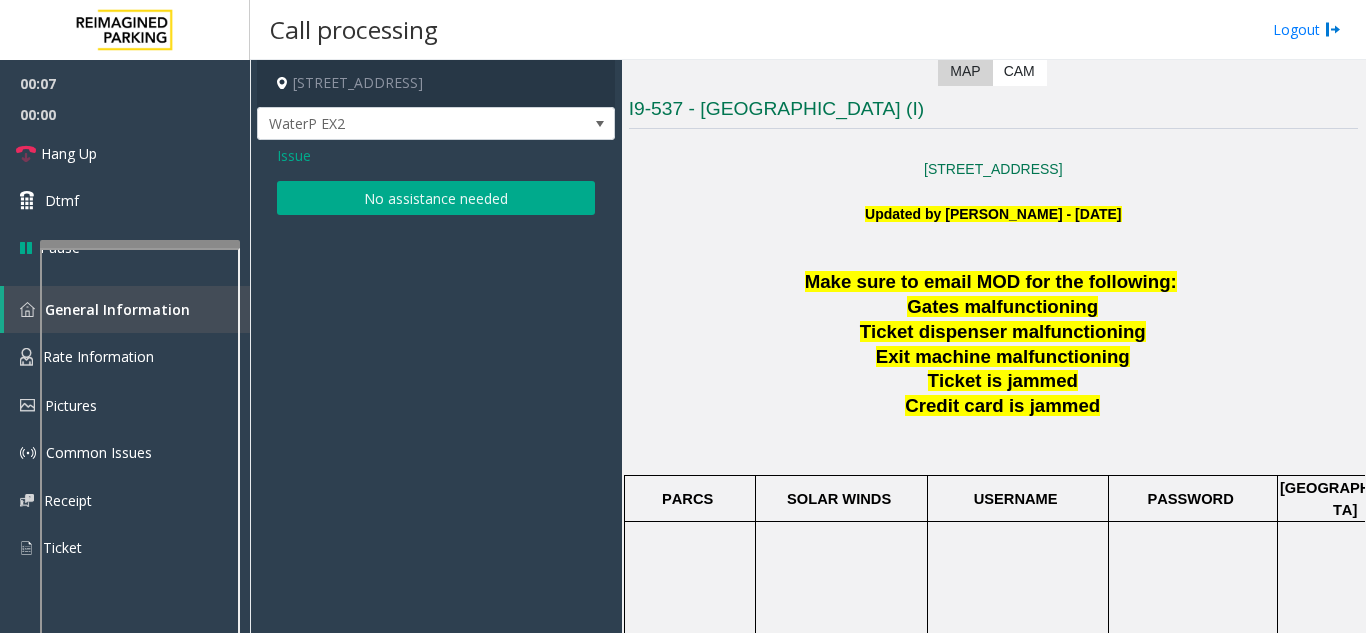 click on "No assistance needed" 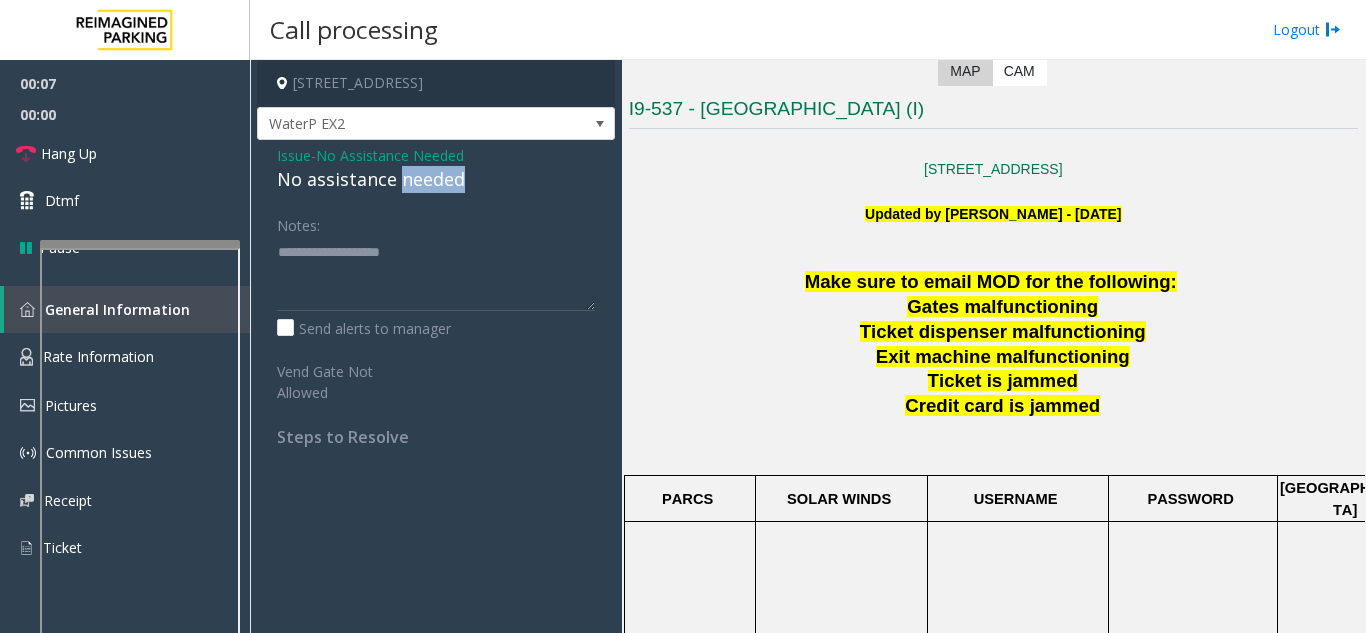 click on "No assistance needed" 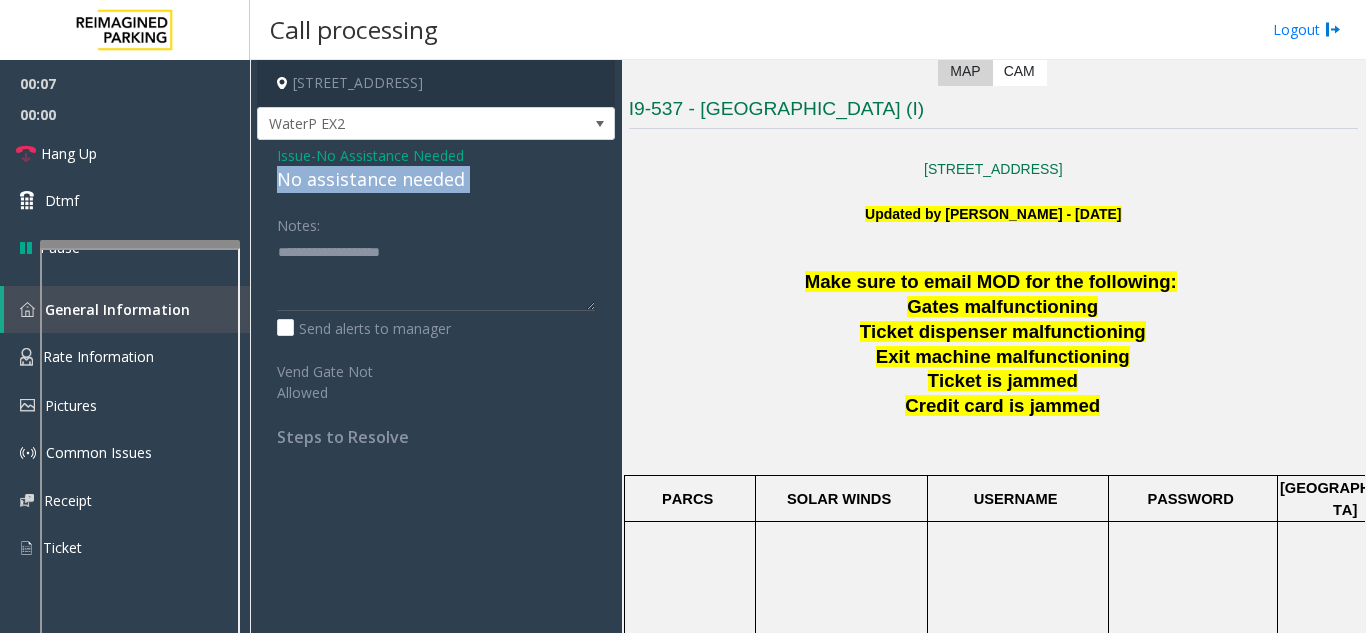 click on "No assistance needed" 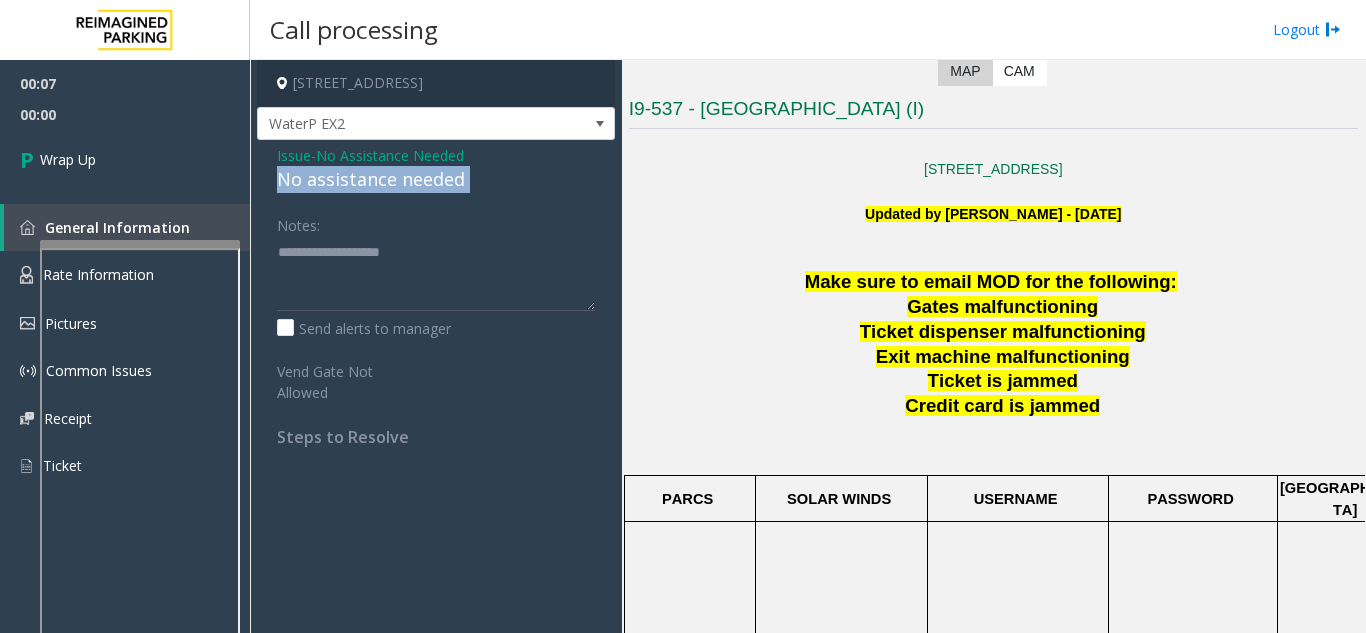 click on "No assistance needed" 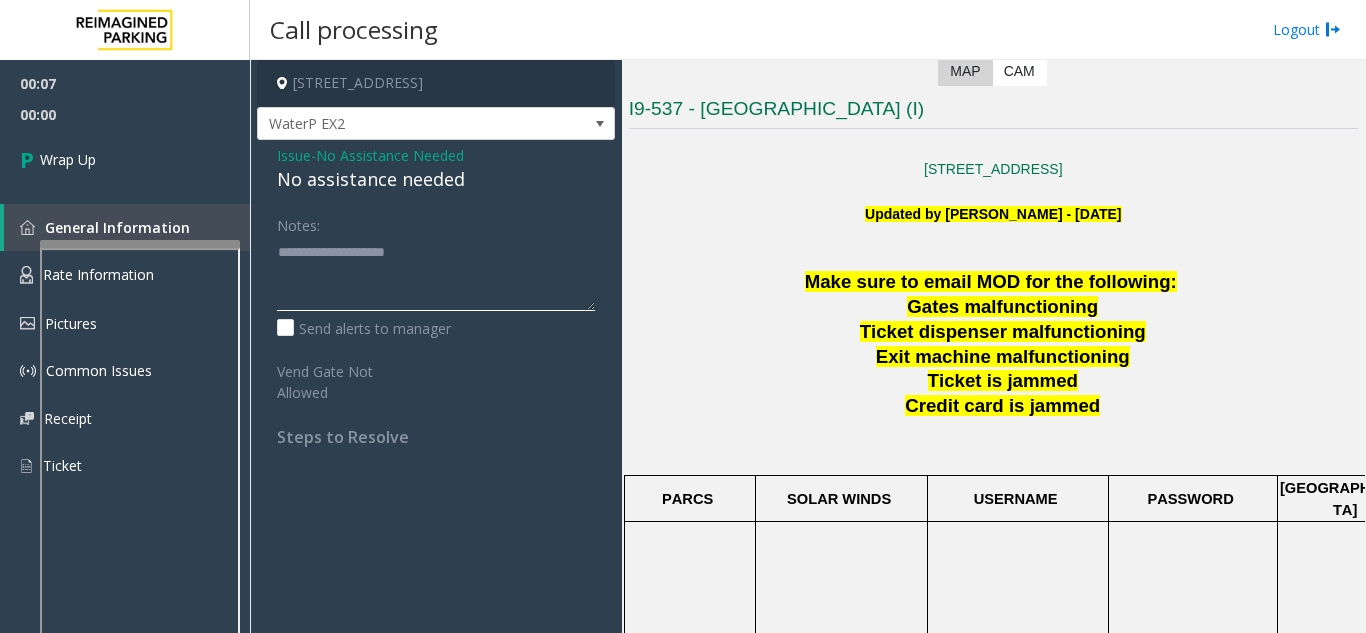 type on "**********" 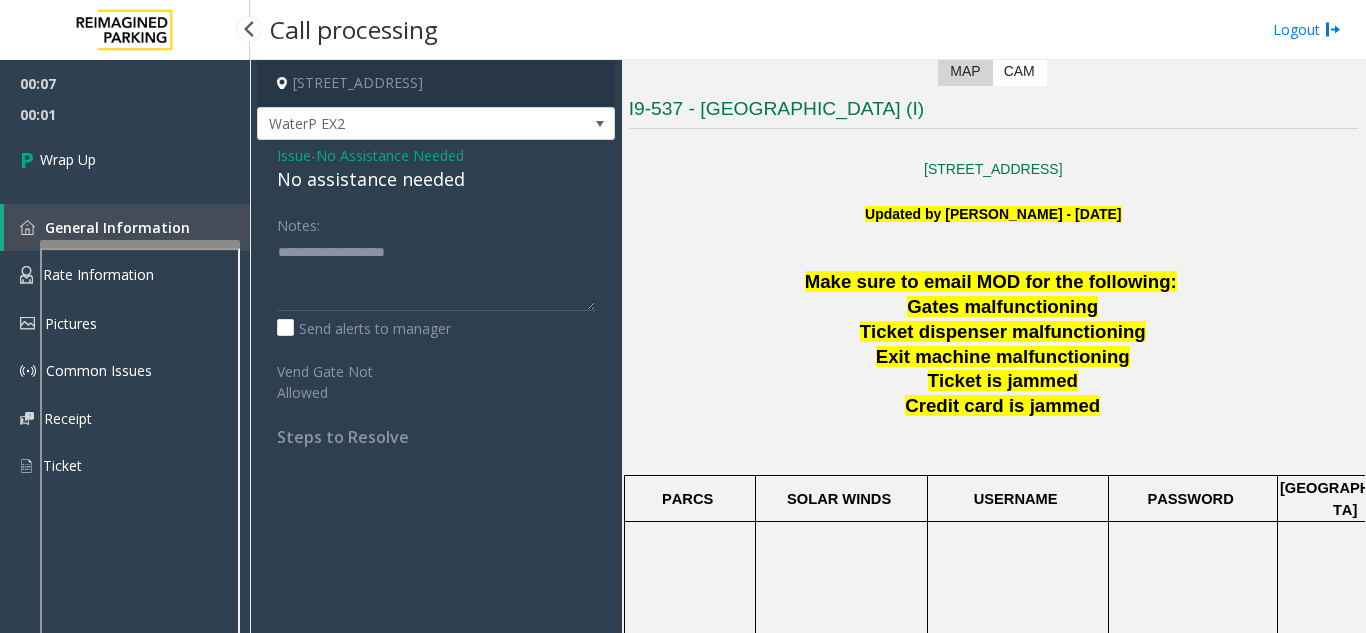 click on "00:01" at bounding box center (125, 114) 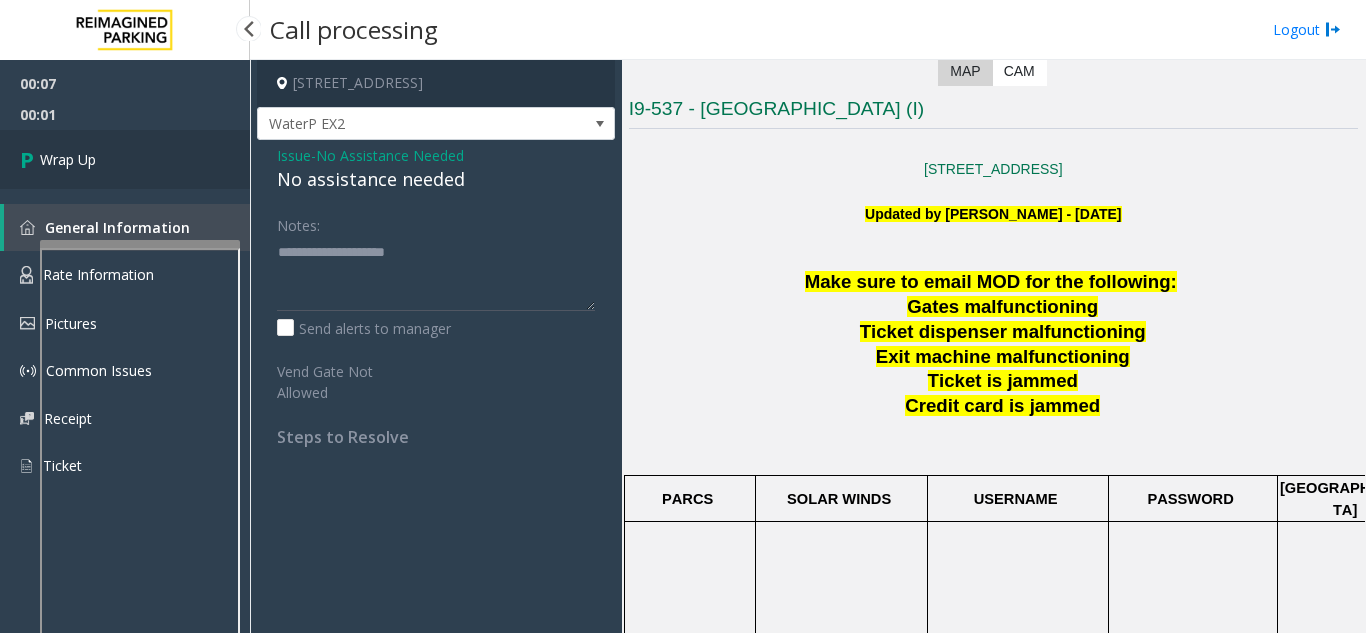 click on "Wrap Up" at bounding box center (125, 159) 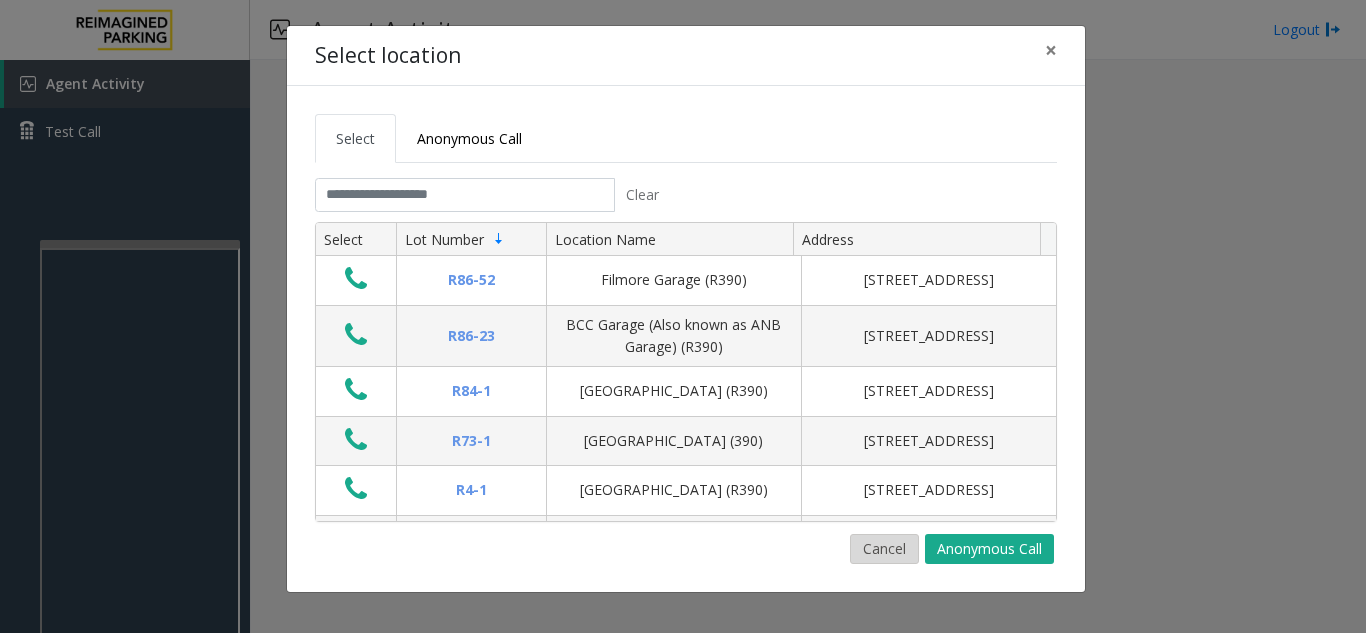 click on "Cancel" 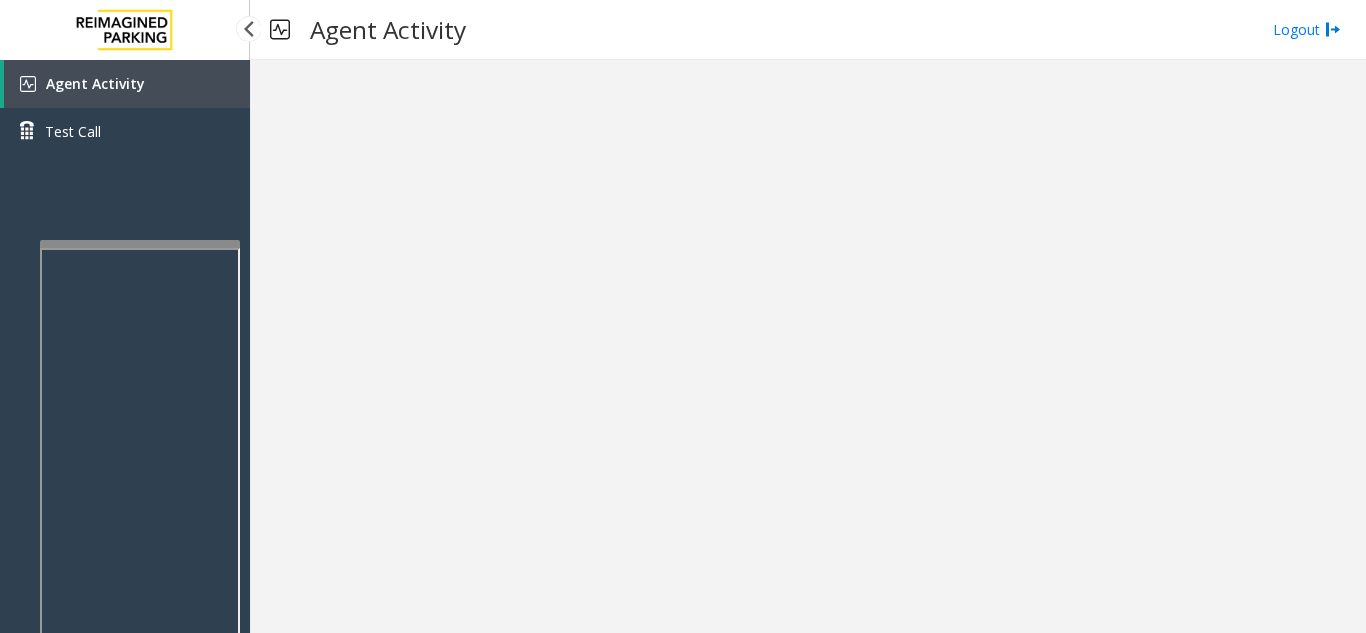click on "Agent Activity" at bounding box center [127, 84] 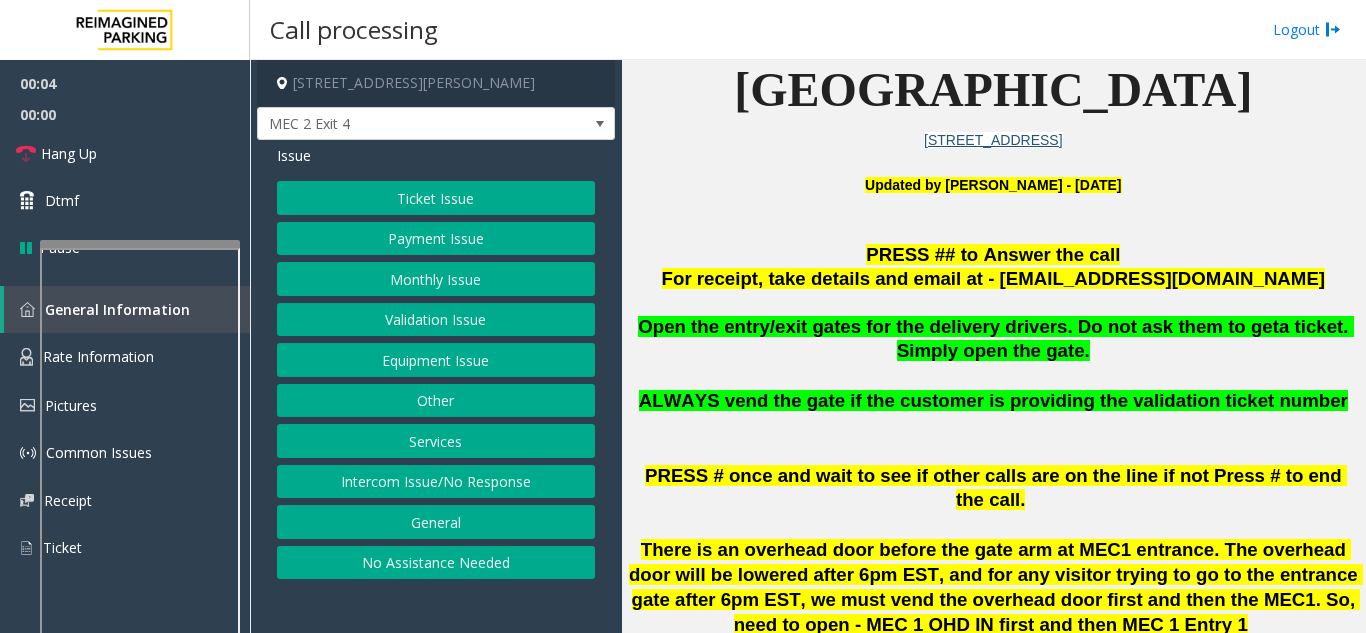 scroll, scrollTop: 500, scrollLeft: 0, axis: vertical 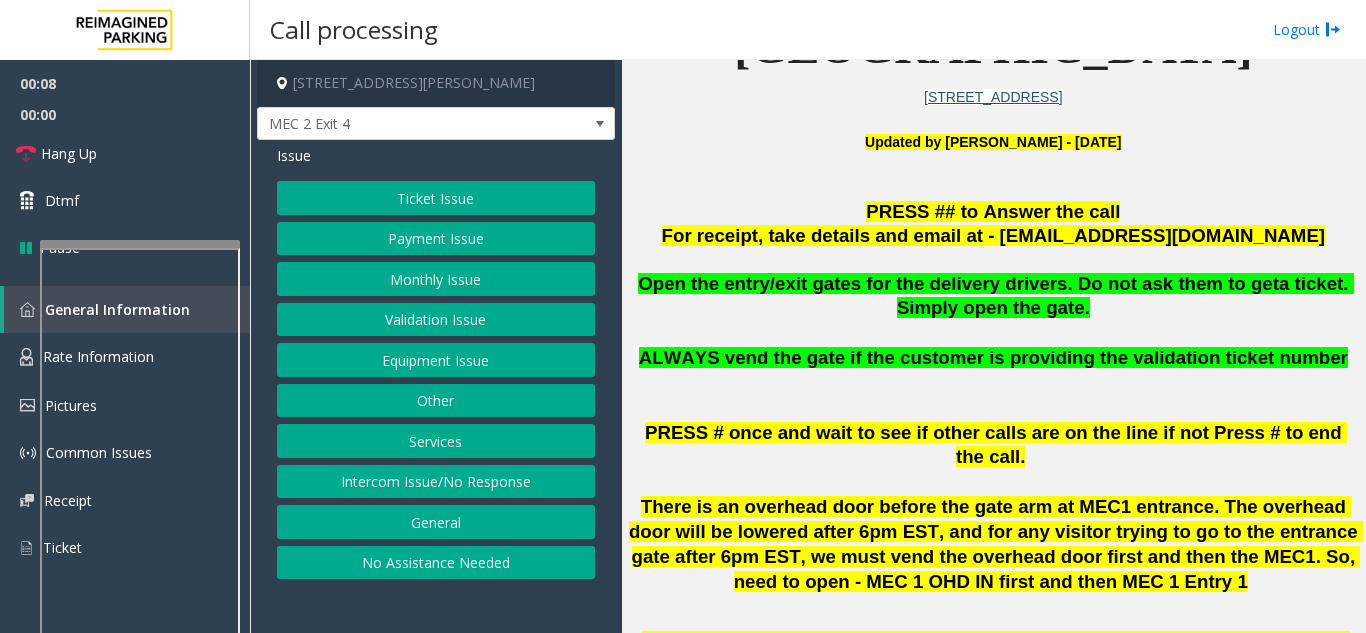 click on "a ticket. Simply open the gate." at bounding box center (1125, 296) 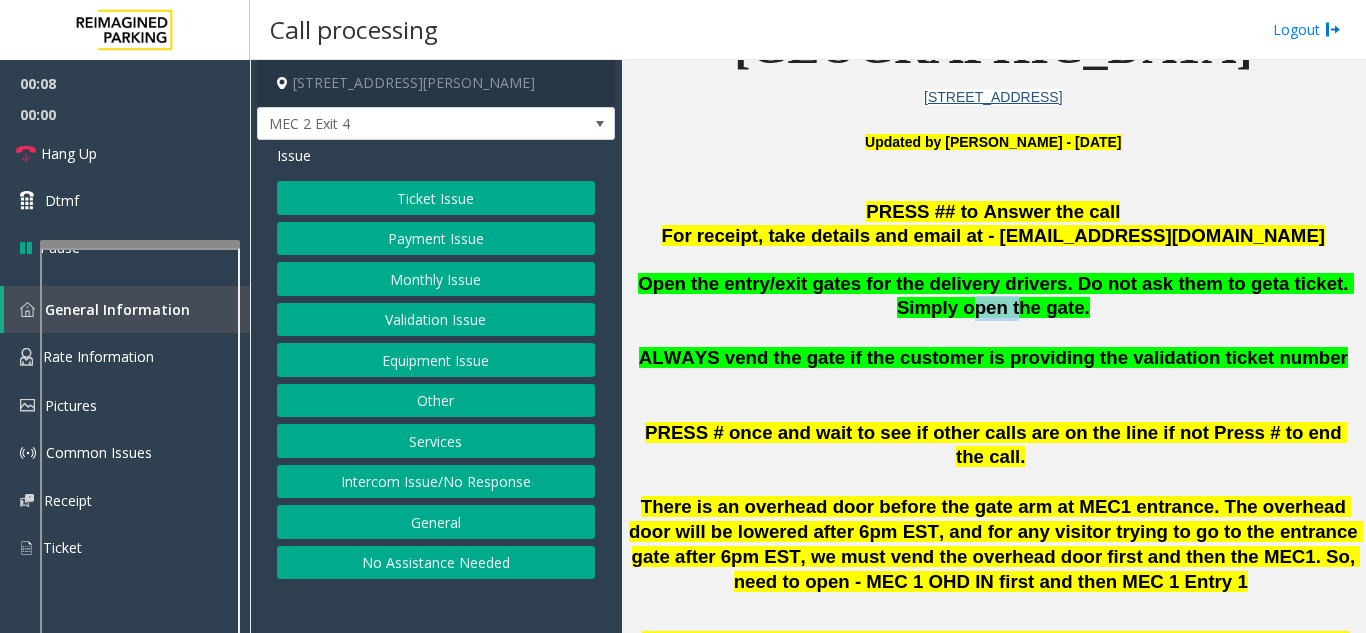 click on "a ticket. Simply open the gate." at bounding box center [1125, 296] 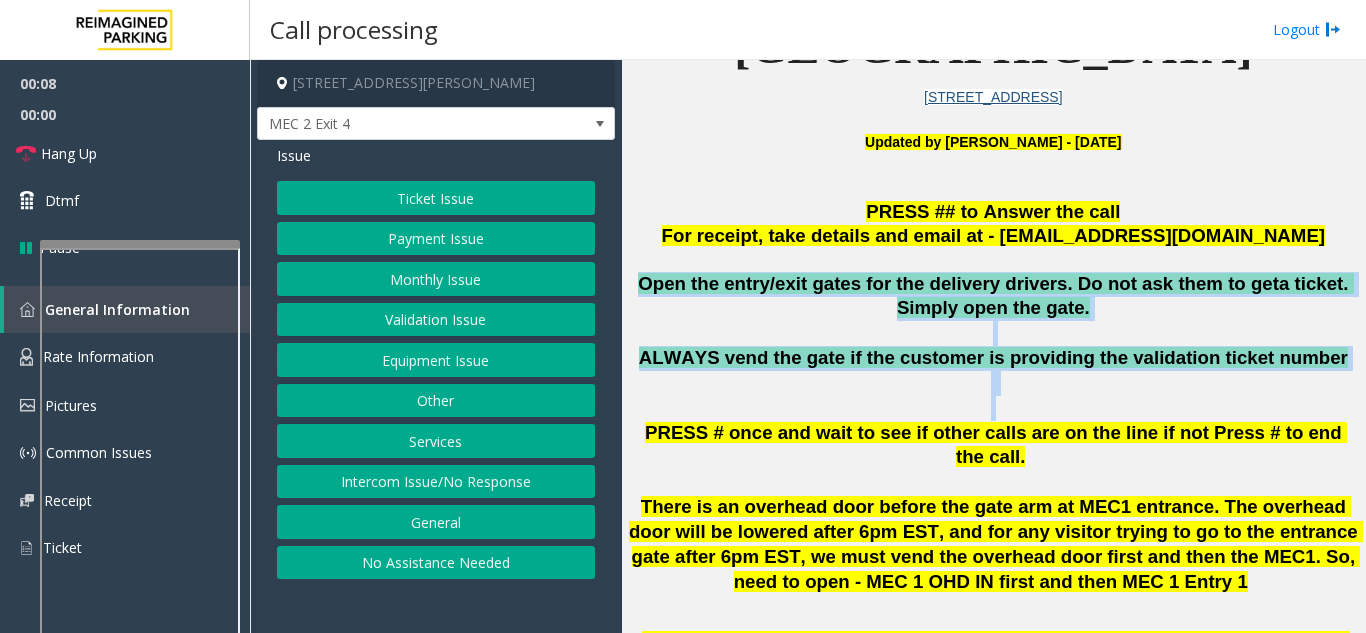 drag, startPoint x: 939, startPoint y: 307, endPoint x: 1061, endPoint y: 395, distance: 150.42606 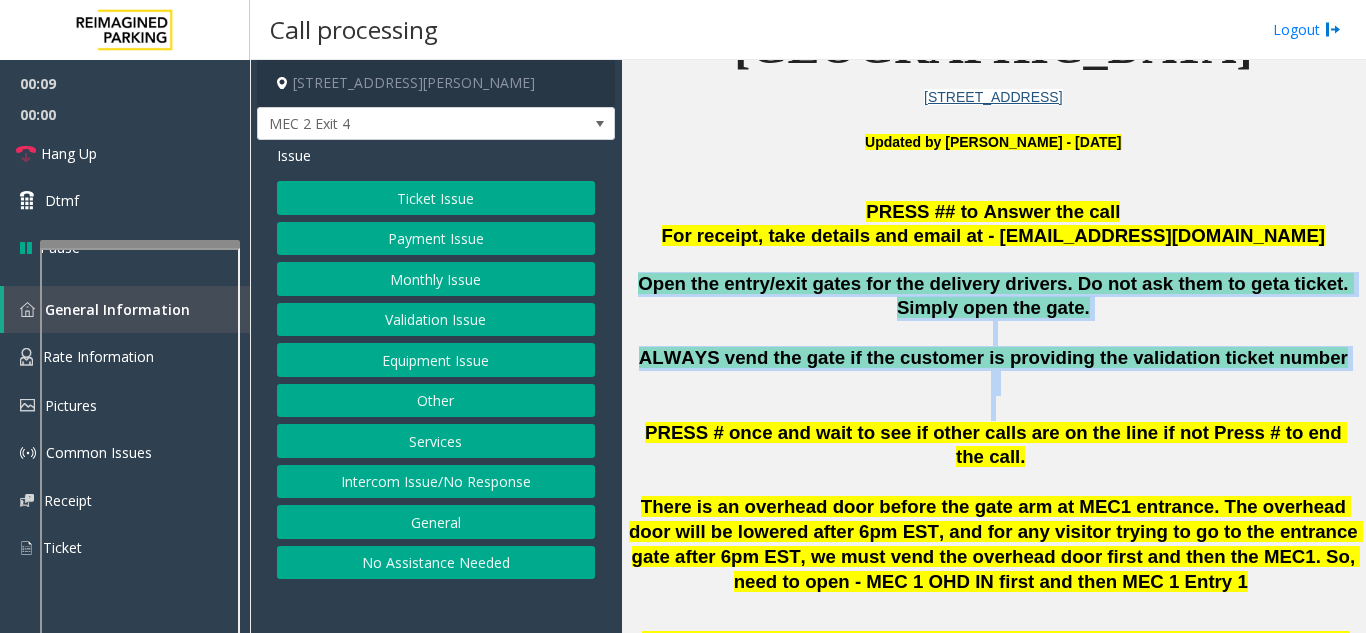 click on "ALWAYS vend the gate if the customer is providing the validation ticket number" at bounding box center (993, 371) 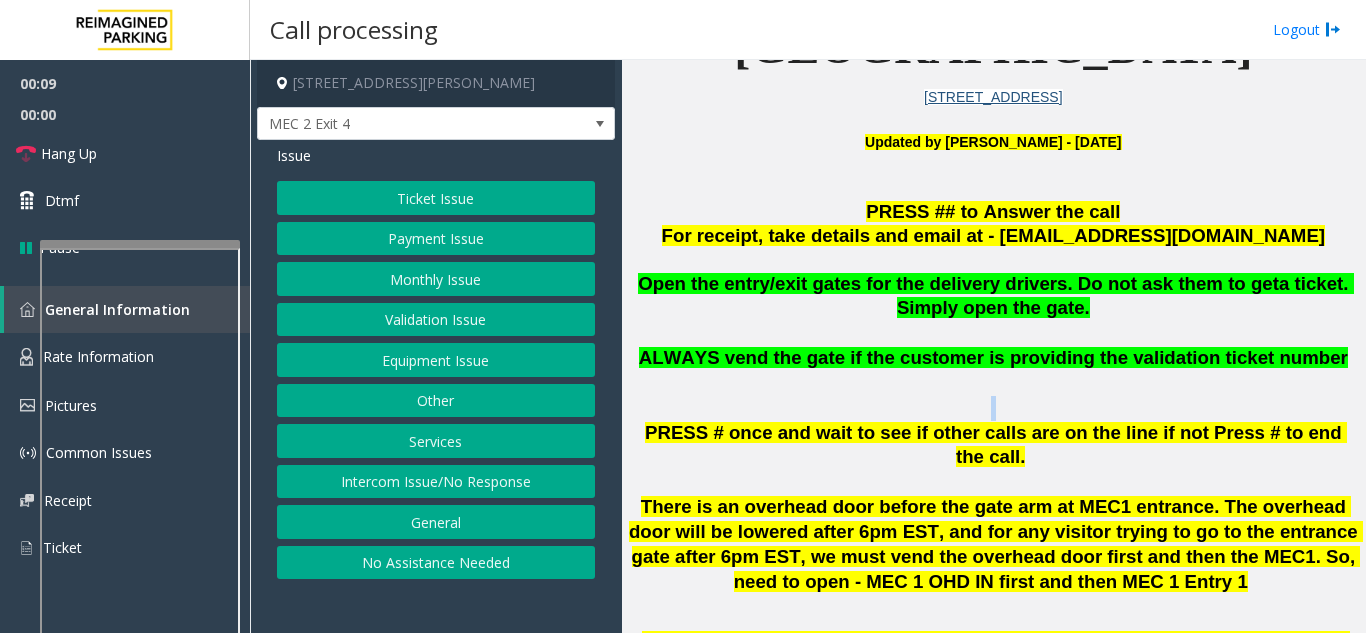 click on "ALWAYS vend the gate if the customer is providing the validation ticket number" at bounding box center [993, 371] 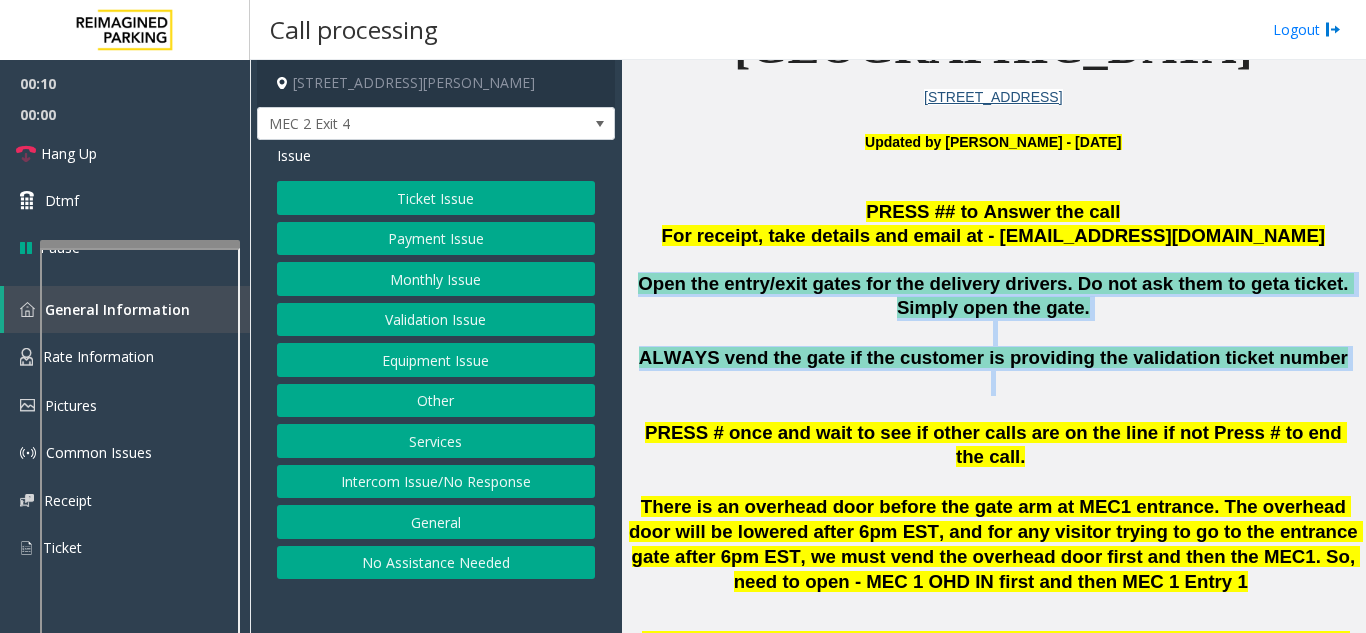 drag, startPoint x: 1058, startPoint y: 388, endPoint x: 908, endPoint y: 292, distance: 178.08986 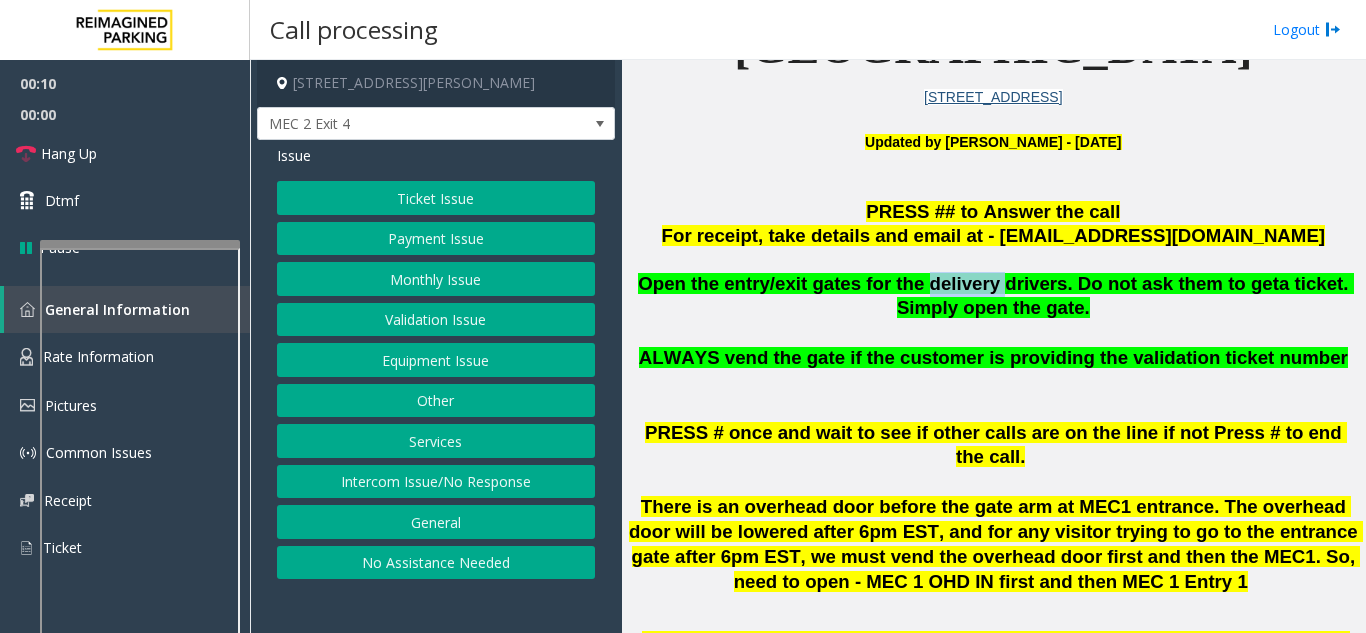 click on "Open the entry/exit gates for the delivery drivers. Do not ask them to get" at bounding box center (958, 283) 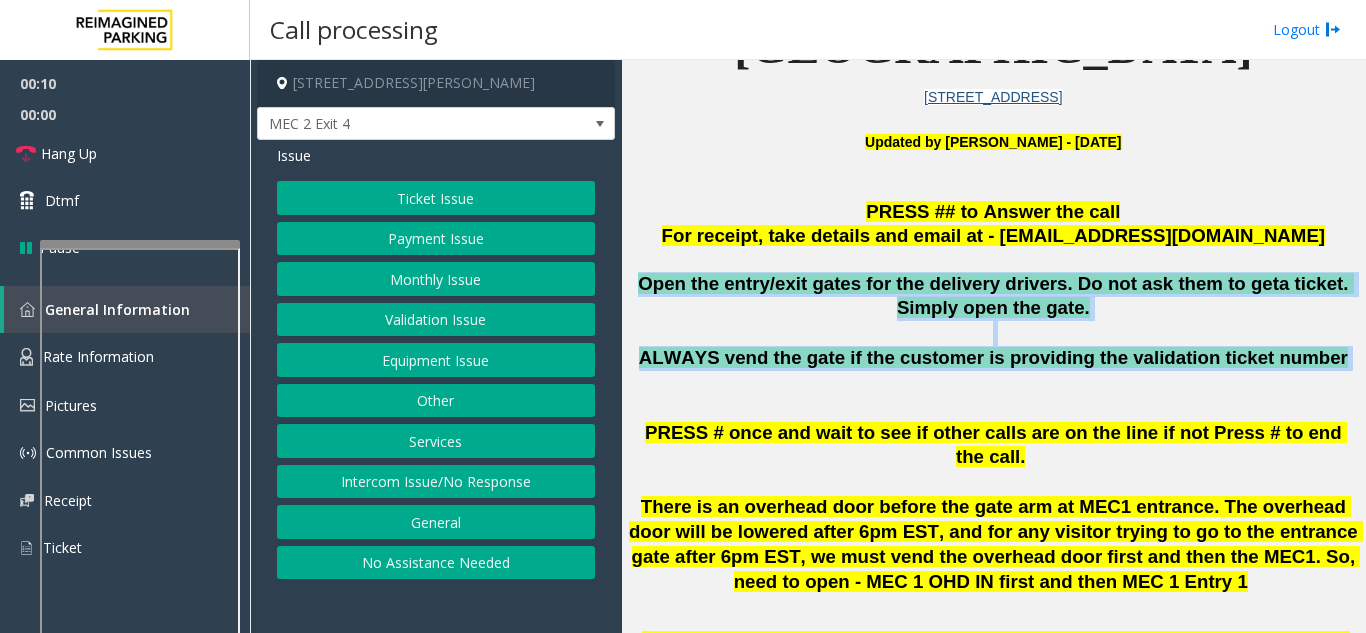 drag, startPoint x: 908, startPoint y: 292, endPoint x: 1108, endPoint y: 364, distance: 212.56528 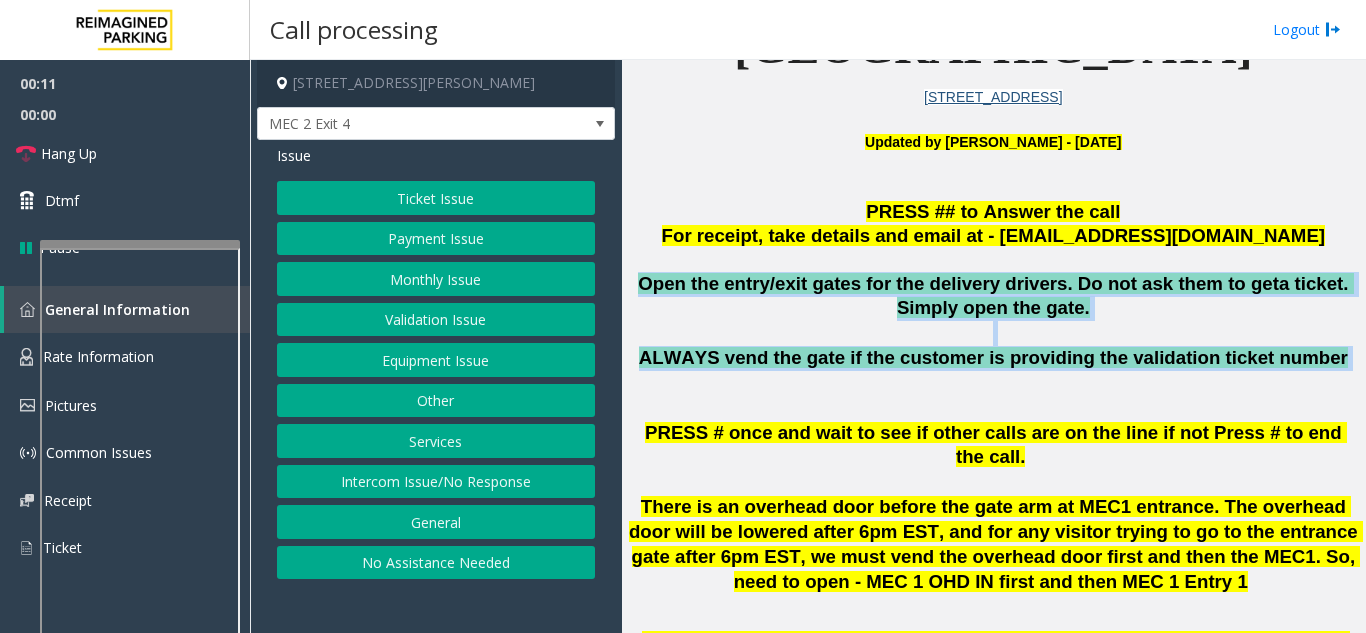 click on "ALWAYS vend the gate if the customer is providing the validation ticket number" at bounding box center (993, 357) 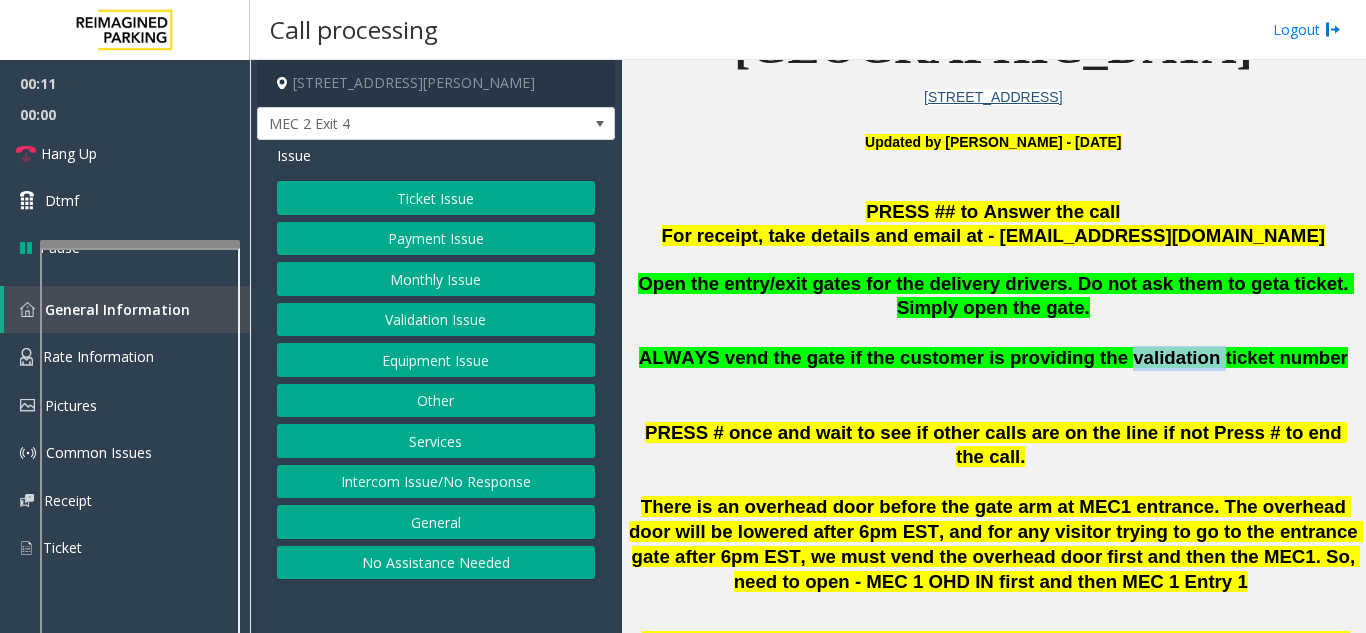 click on "ALWAYS vend the gate if the customer is providing the validation ticket number" at bounding box center (993, 357) 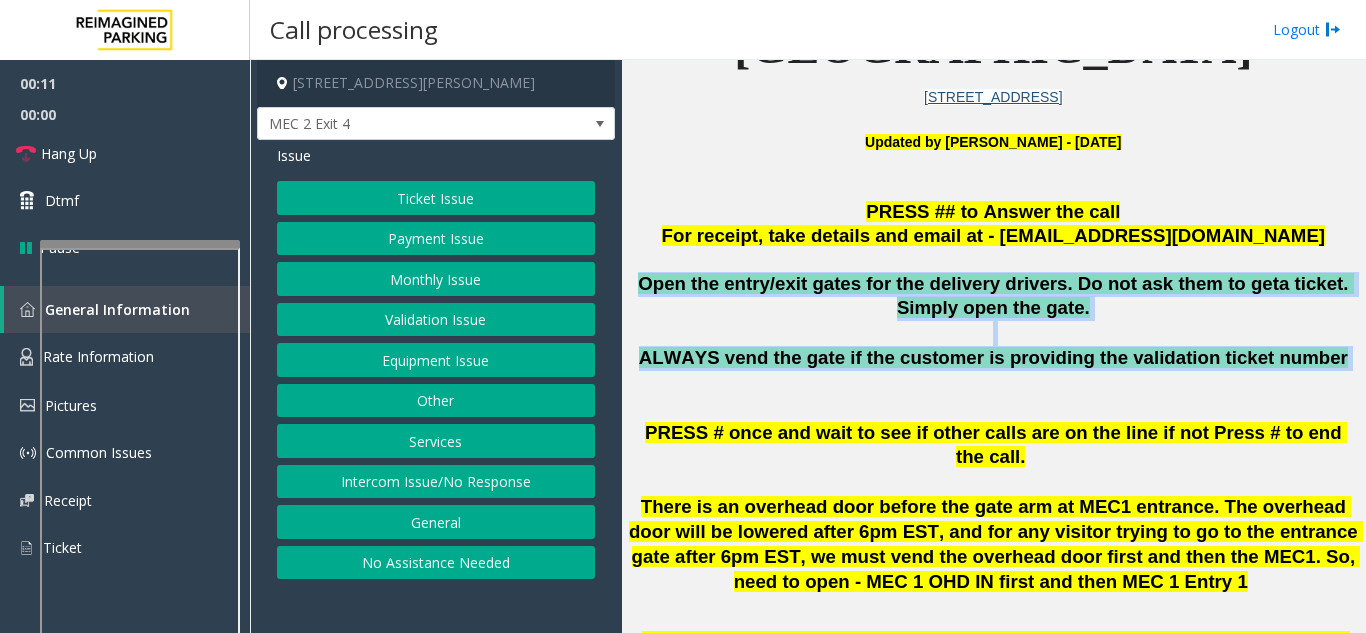 drag, startPoint x: 1108, startPoint y: 364, endPoint x: 778, endPoint y: 290, distance: 338.19522 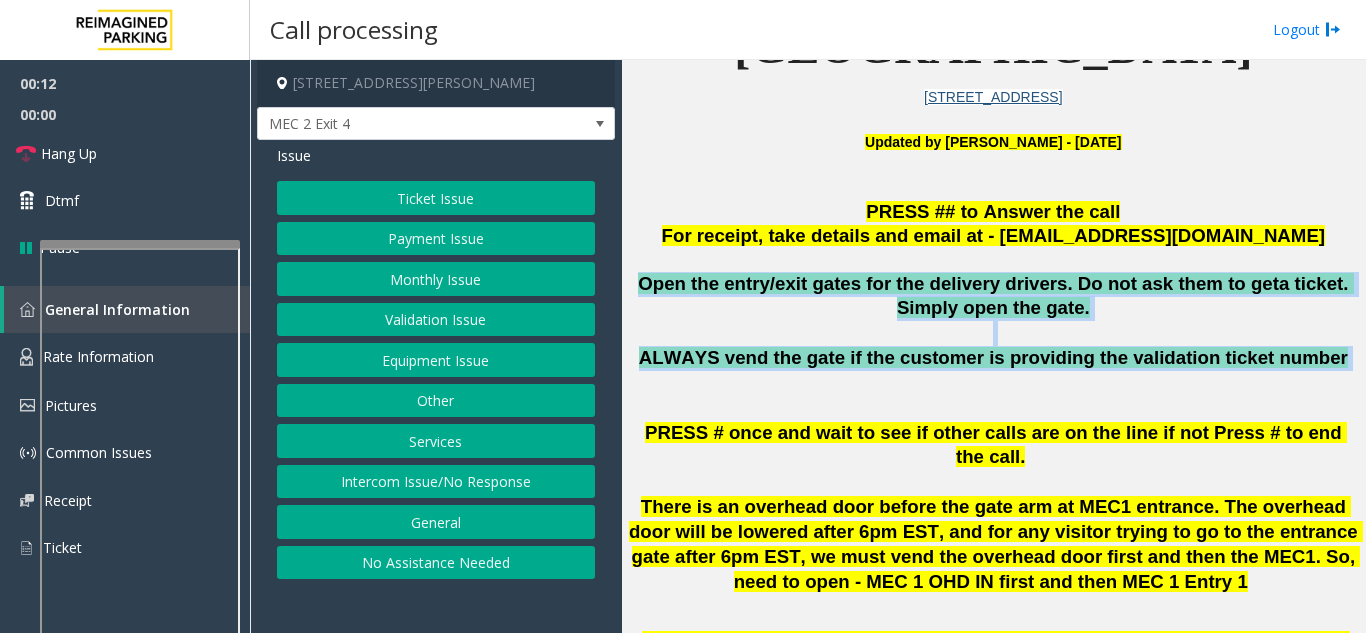 click on "Open the entry/exit gates for the delivery drivers. Do not ask them to get" at bounding box center [958, 283] 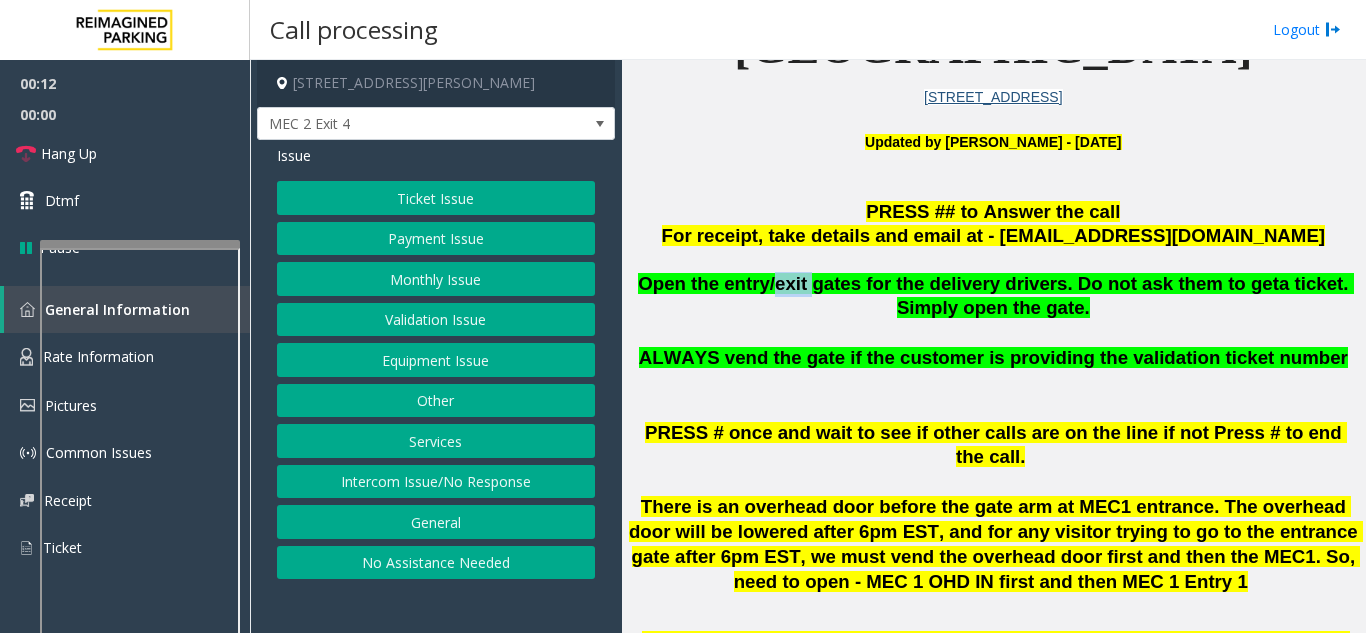 click on "Open the entry/exit gates for the delivery drivers. Do not ask them to get" at bounding box center [958, 283] 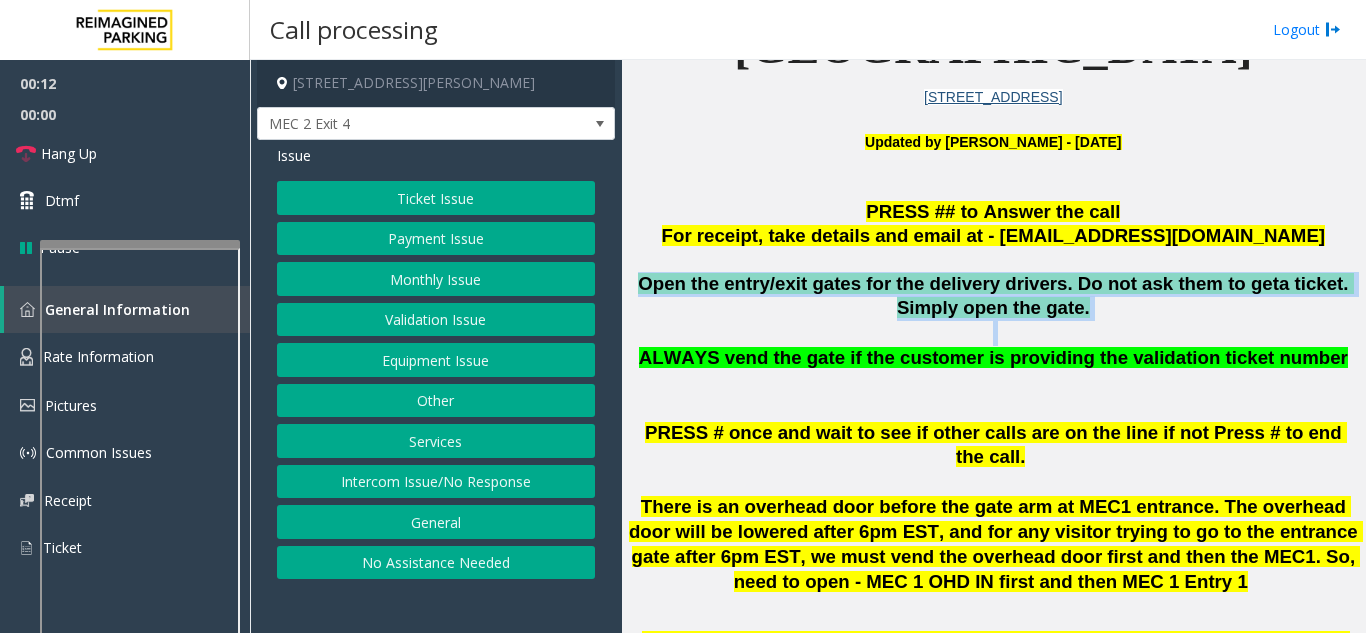 drag, startPoint x: 778, startPoint y: 290, endPoint x: 1010, endPoint y: 340, distance: 237.32678 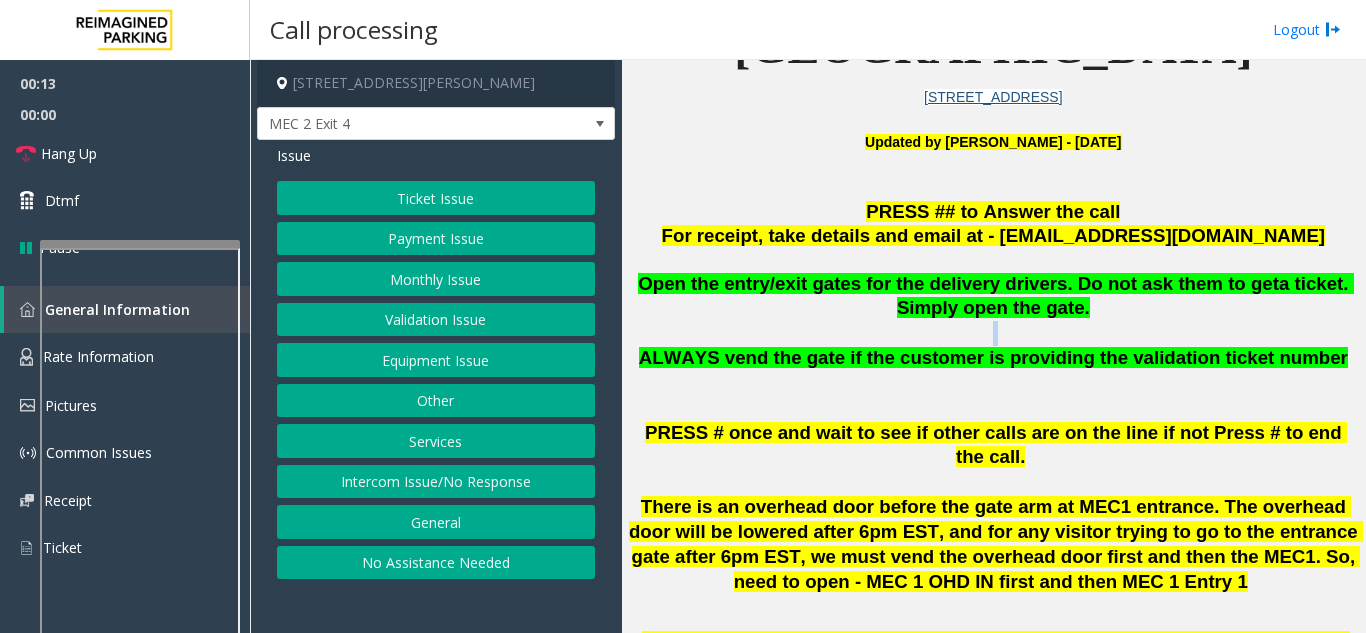 click at bounding box center (993, 333) 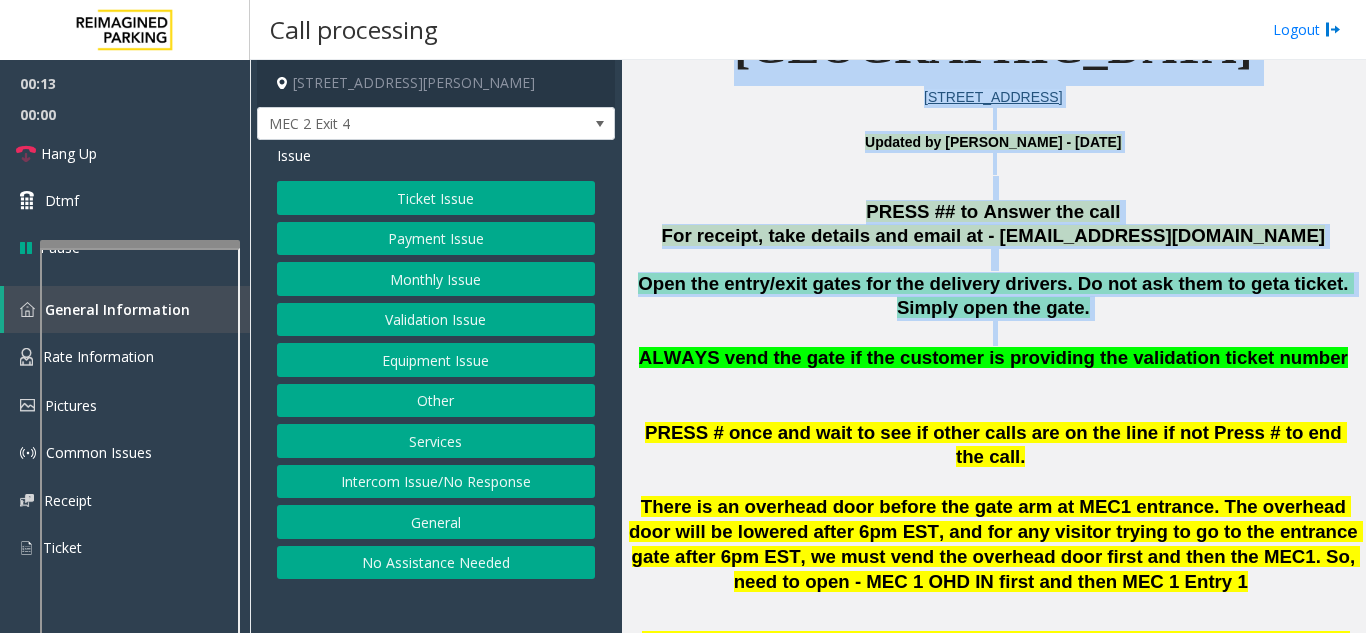 drag, startPoint x: 1010, startPoint y: 340, endPoint x: 609, endPoint y: 249, distance: 411.19583 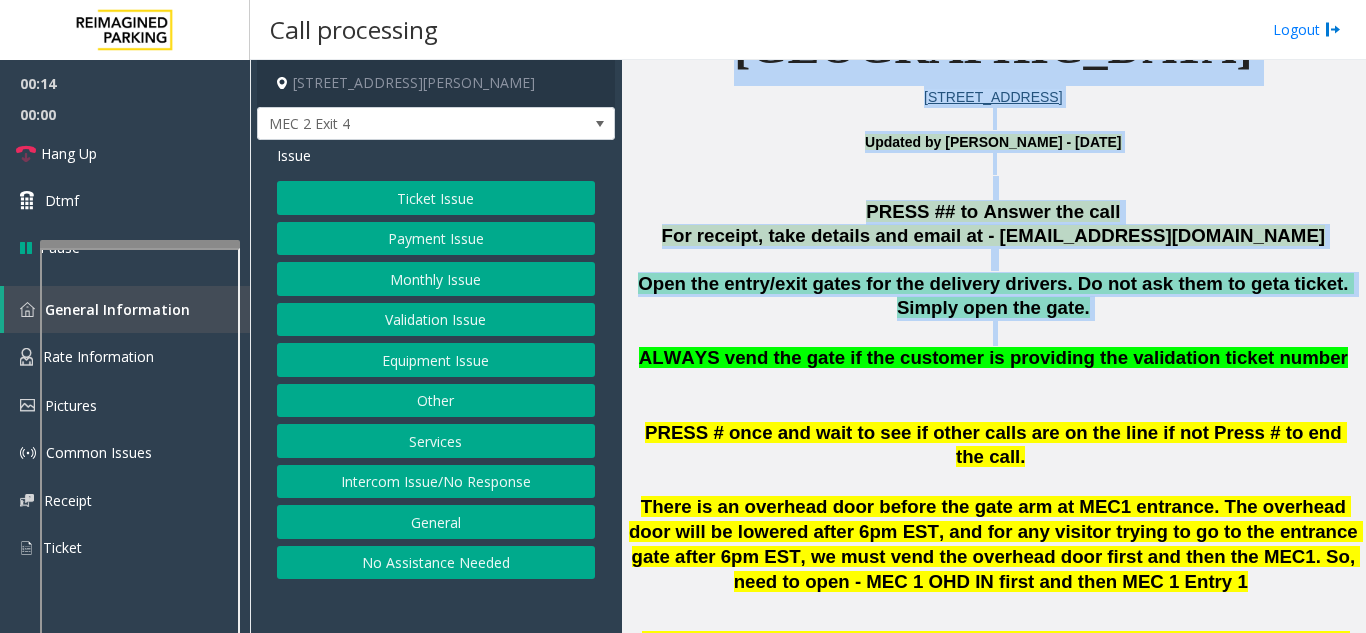 click on "Open the entry/exit gates for the delivery drivers. Do not ask them to get" at bounding box center (958, 283) 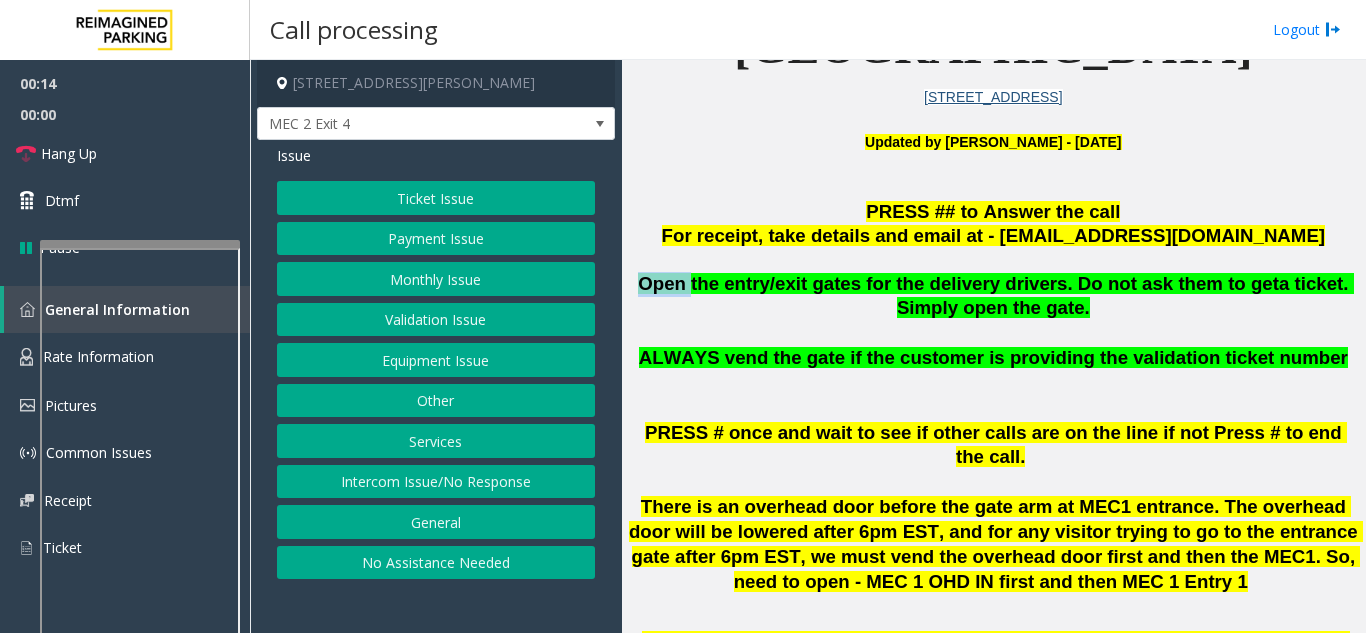 click on "Open the entry/exit gates for the delivery drivers. Do not ask them to get" at bounding box center [958, 283] 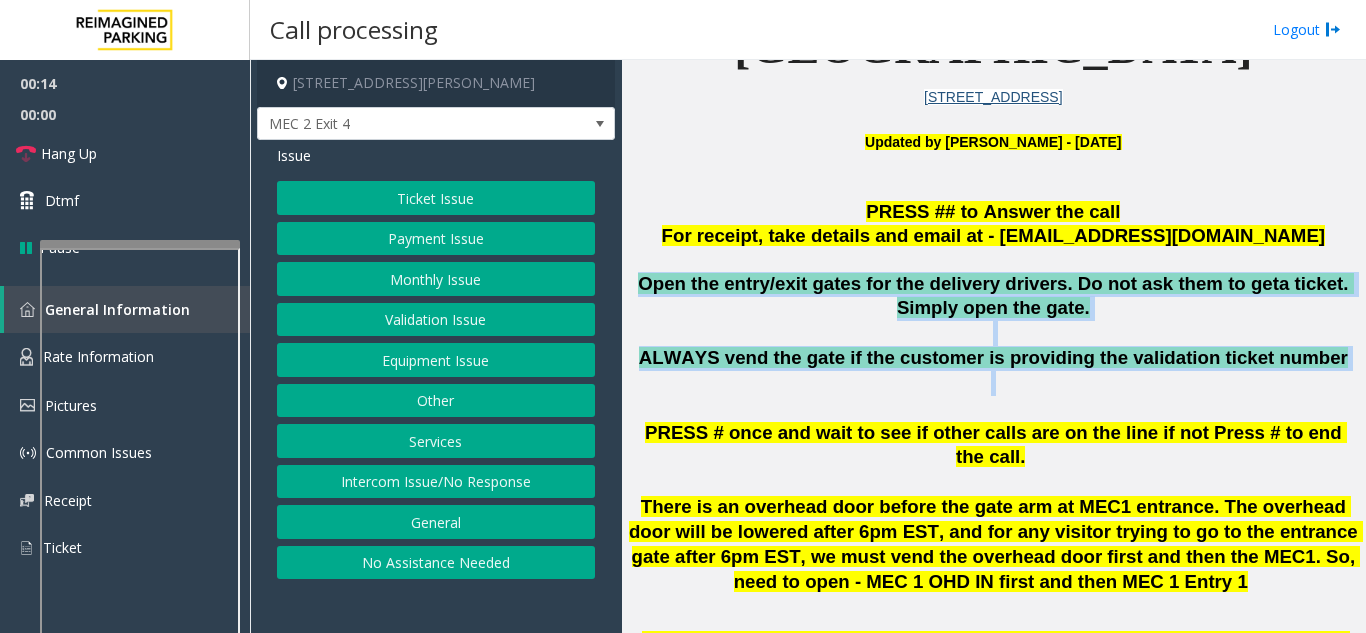 drag, startPoint x: 659, startPoint y: 275, endPoint x: 1073, endPoint y: 388, distance: 429.1445 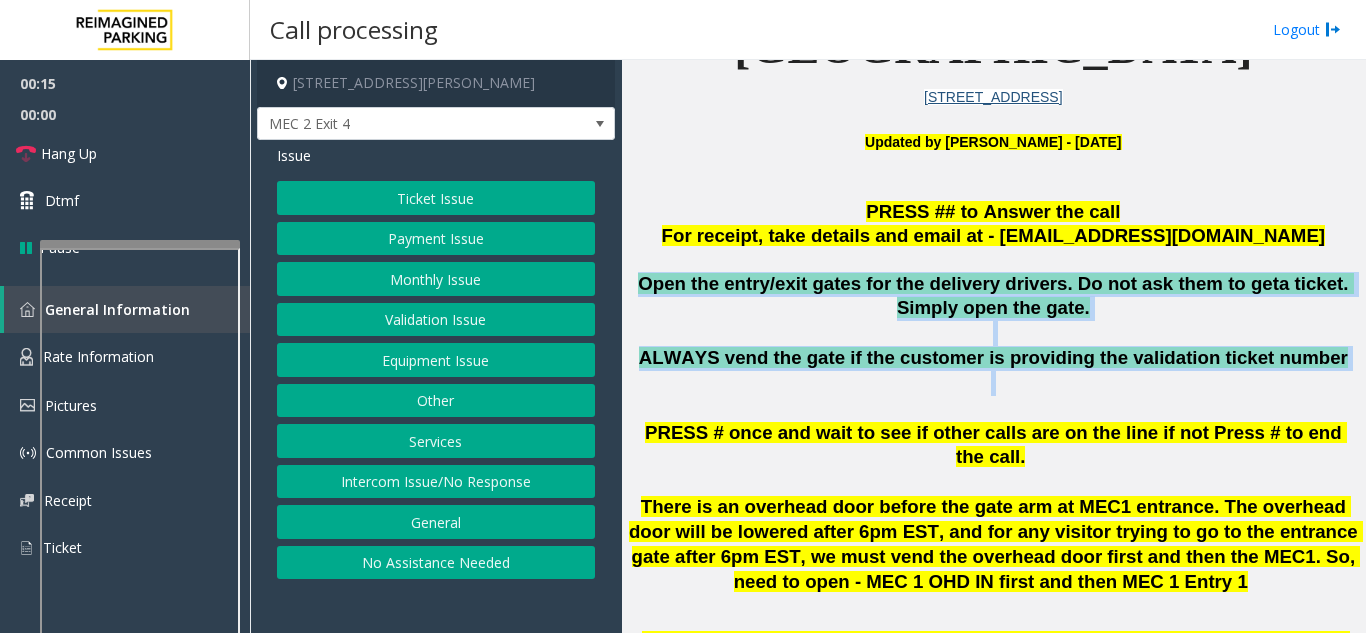 click on "ALWAYS vend the gate if the customer is providing the validation ticket number" at bounding box center (993, 371) 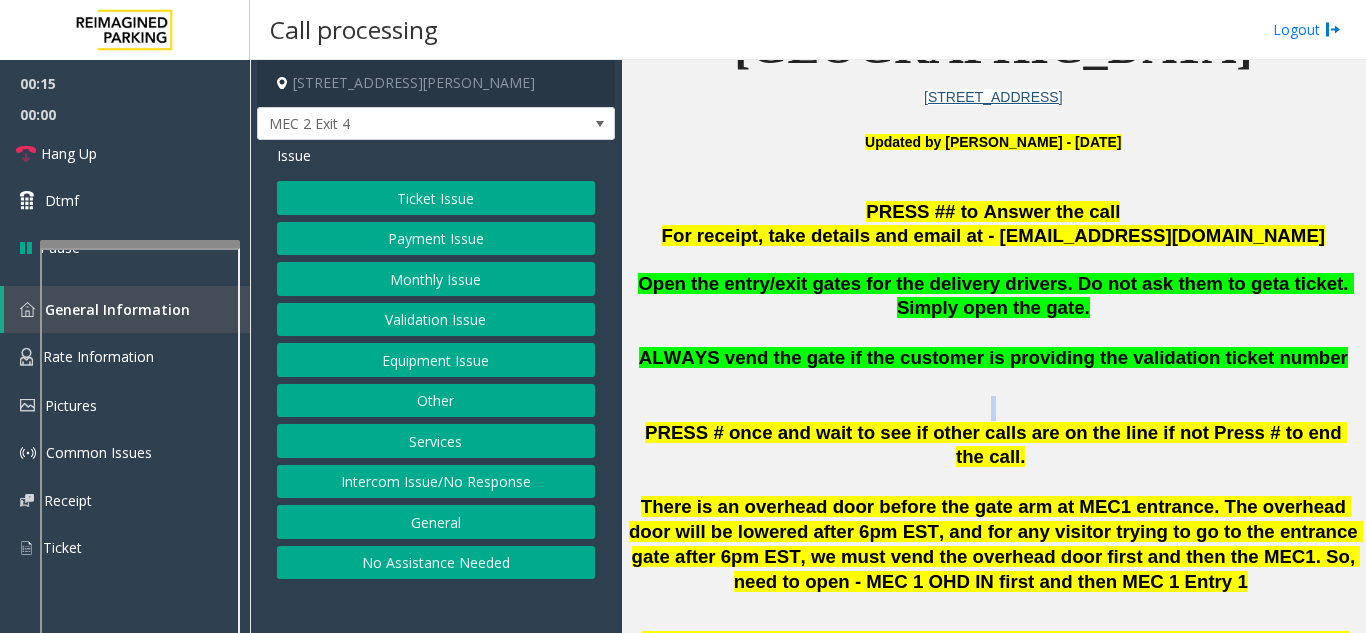 click on "ALWAYS vend the gate if the customer is providing the validation ticket number" at bounding box center (993, 371) 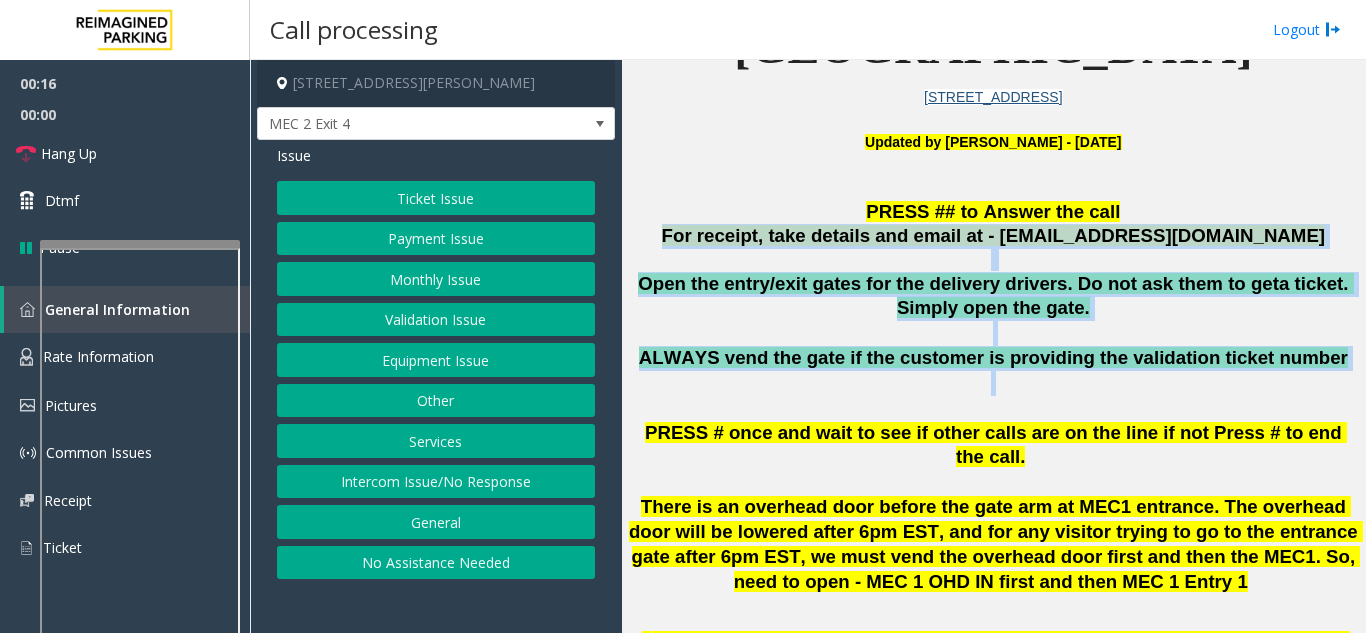 drag, startPoint x: 1073, startPoint y: 388, endPoint x: 752, endPoint y: 226, distance: 359.56223 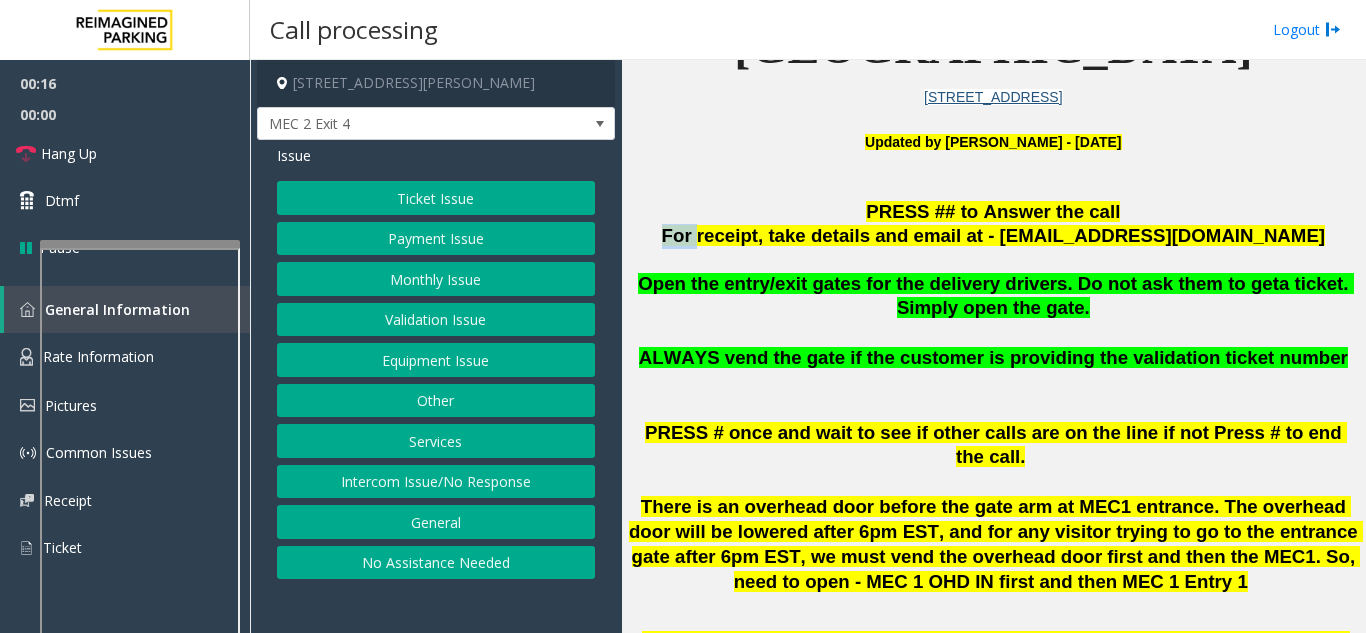 click on "For receipt, take details and email at - [EMAIL_ADDRESS][DOMAIN_NAME]" at bounding box center [993, 235] 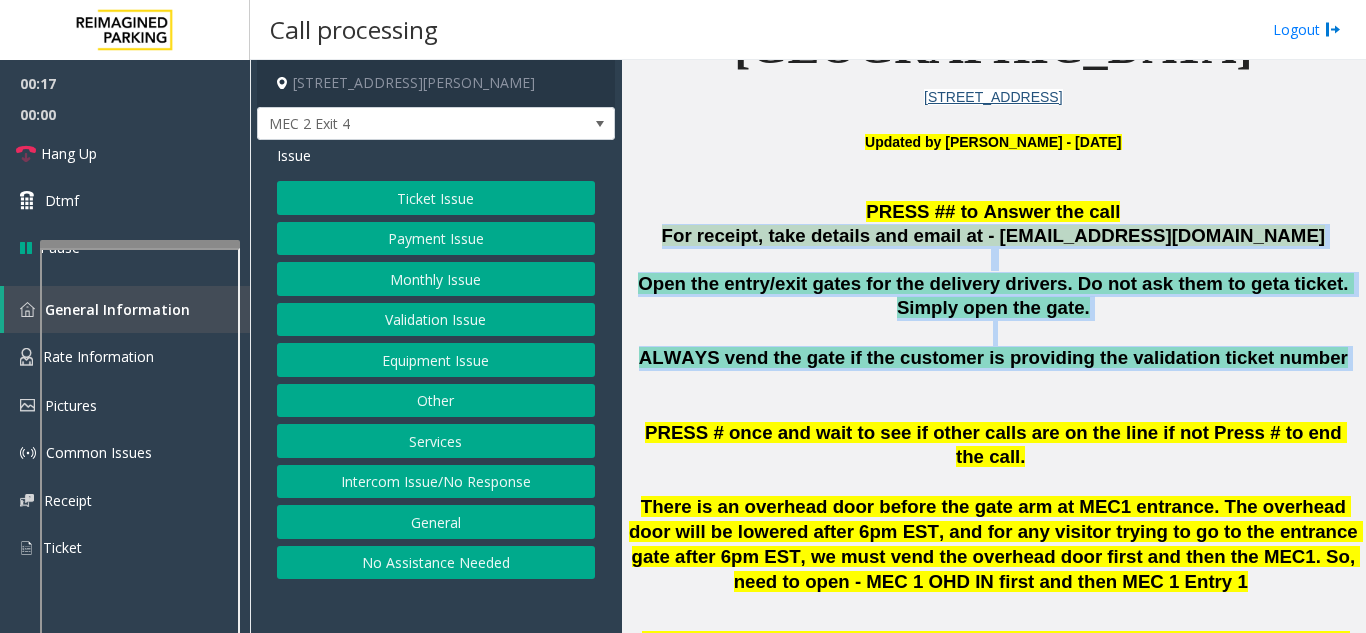drag, startPoint x: 752, startPoint y: 226, endPoint x: 1101, endPoint y: 359, distance: 373.4836 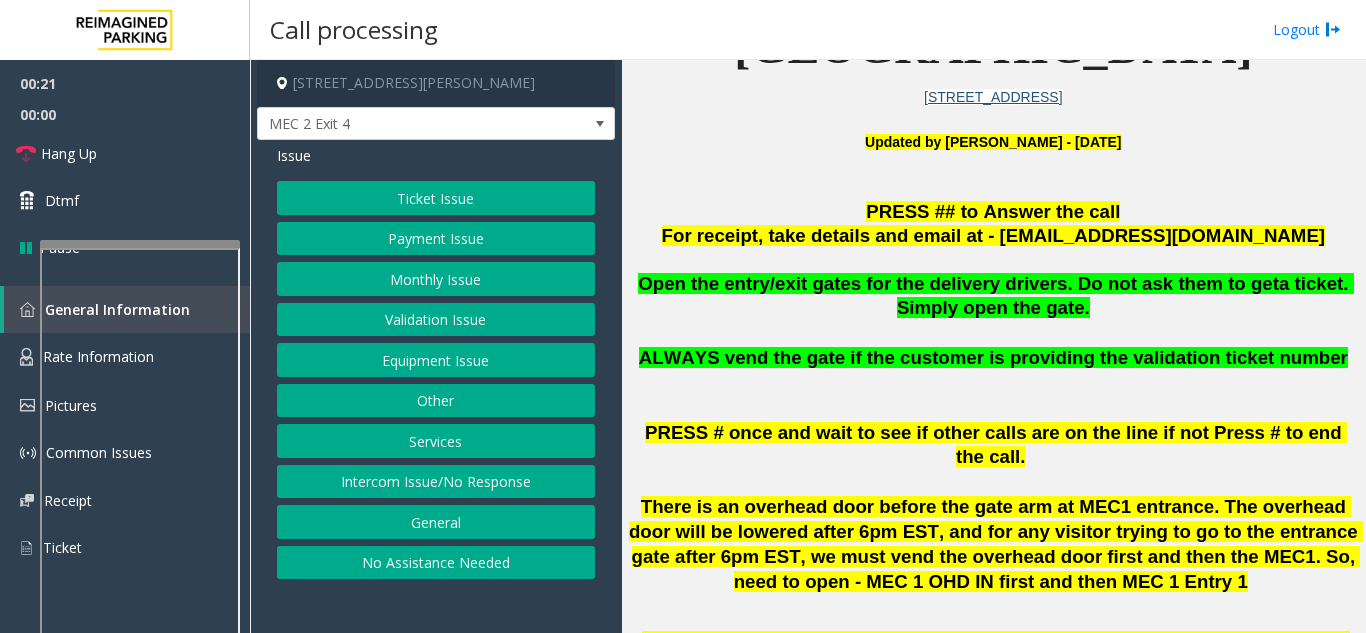 click on "Ticket Issue" 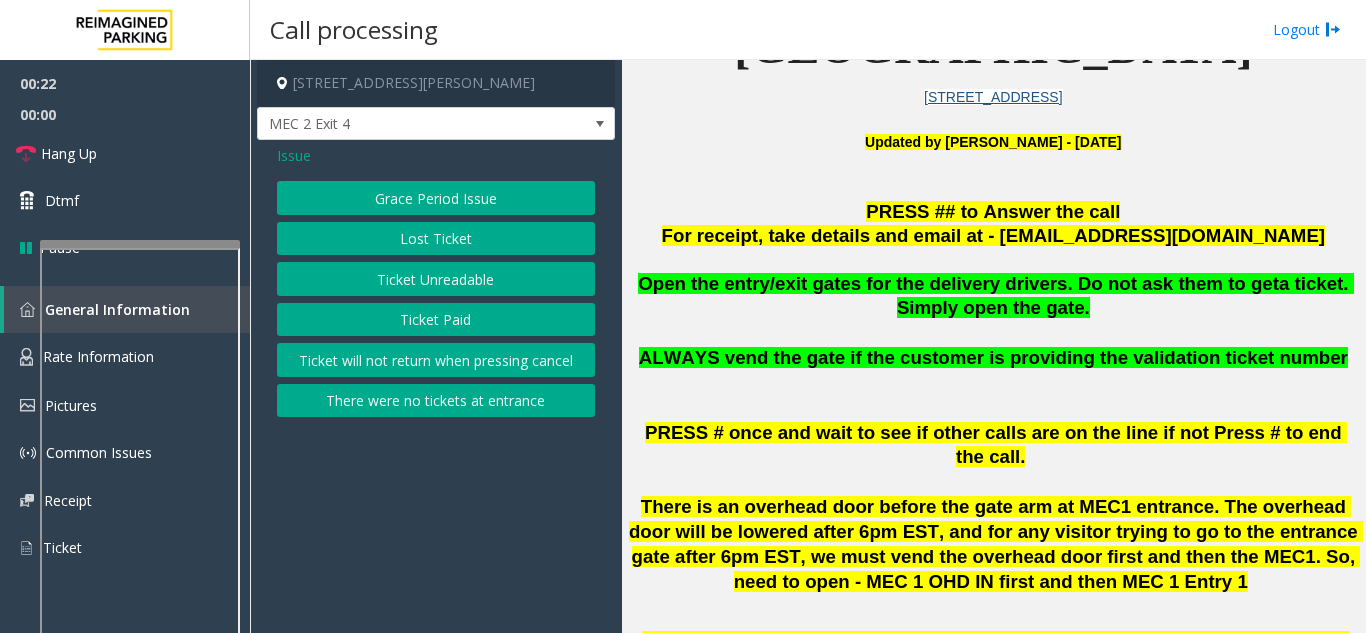 click on "Ticket Unreadable" 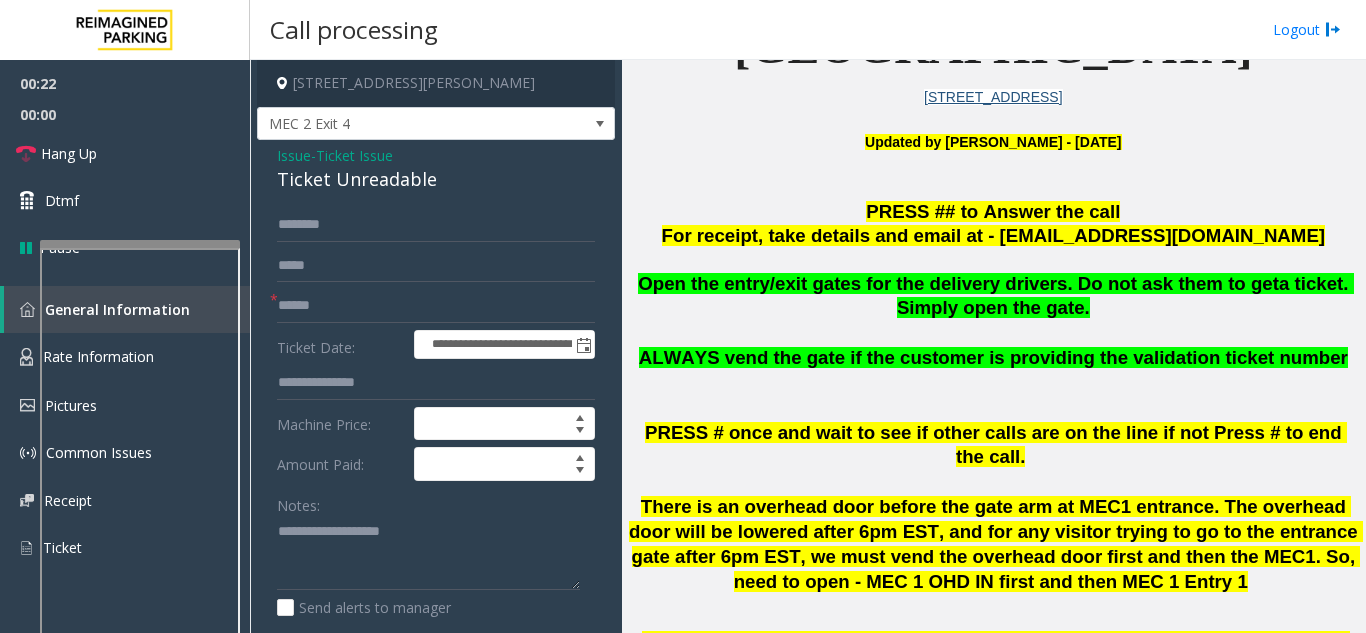 click on "Ticket Issue" 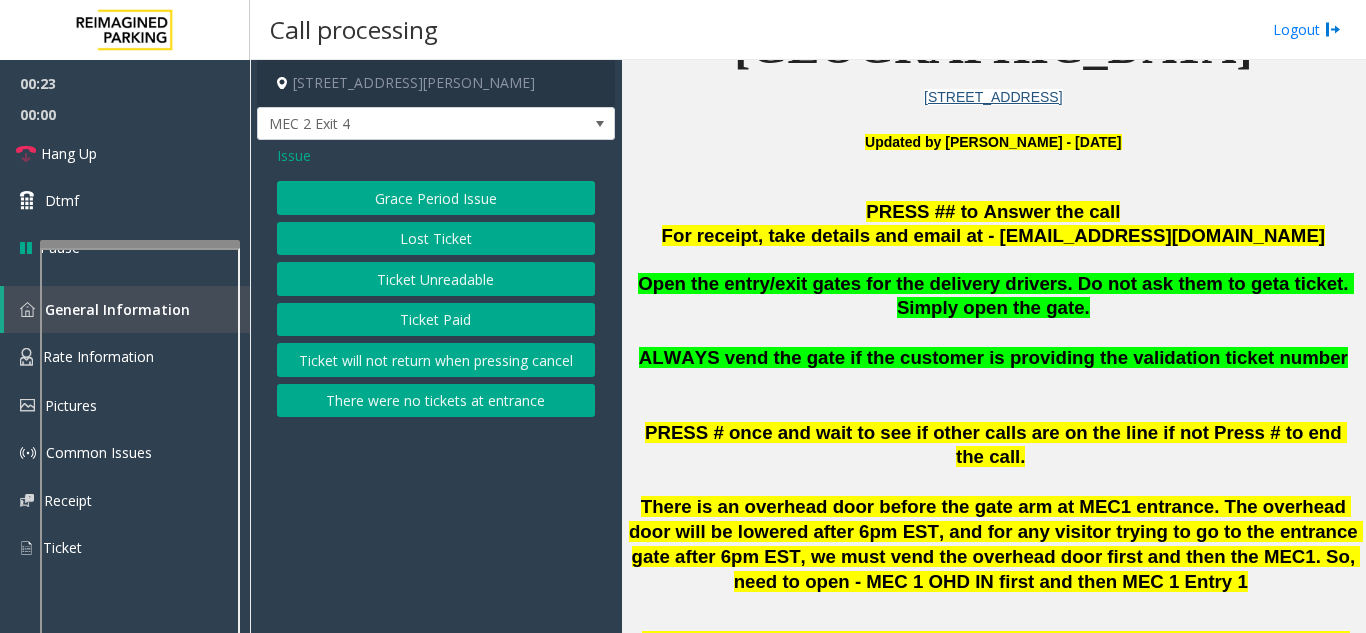 click on "Grace Period Issue" 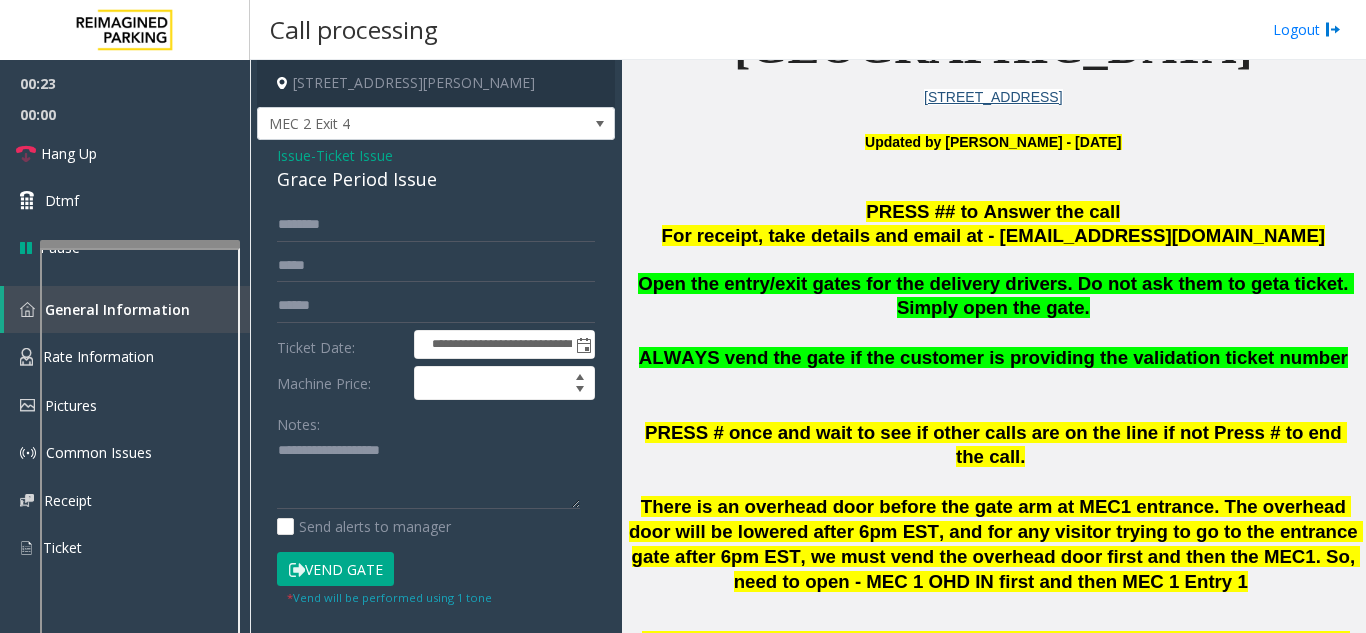 click on "**********" 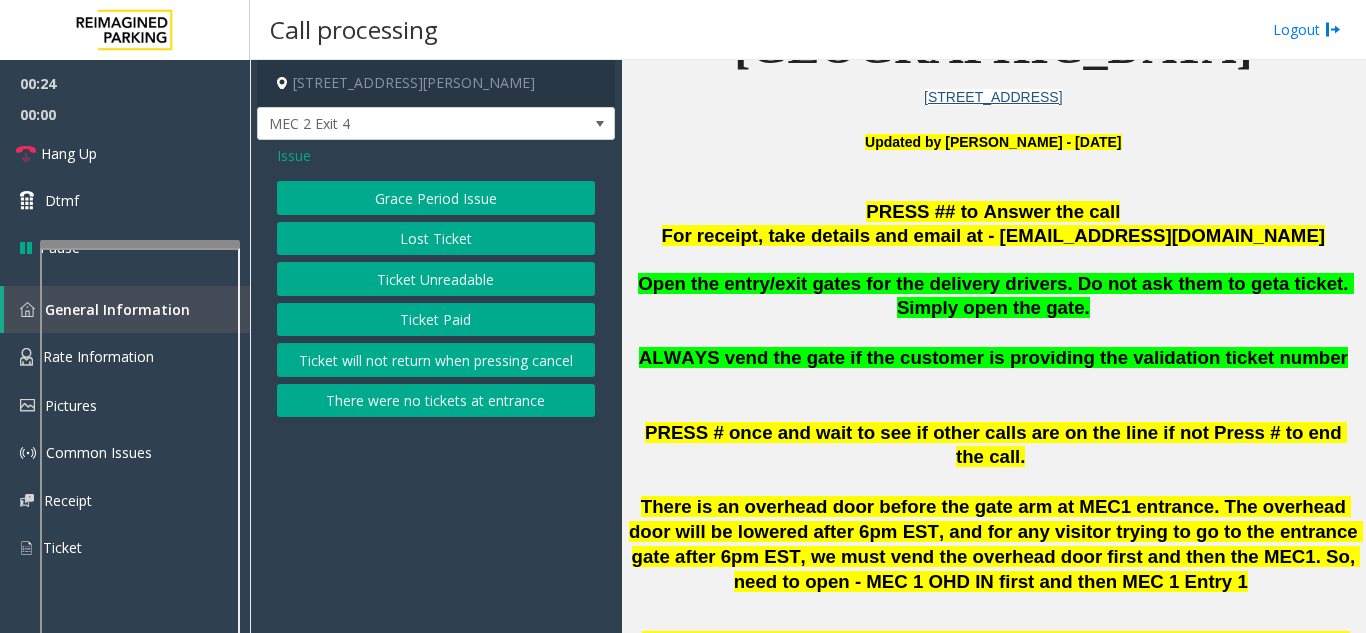 click on "Grace Period Issue   Lost Ticket   Ticket Unreadable   Ticket Paid   Ticket will not return when pressing cancel   There were no tickets at entrance" 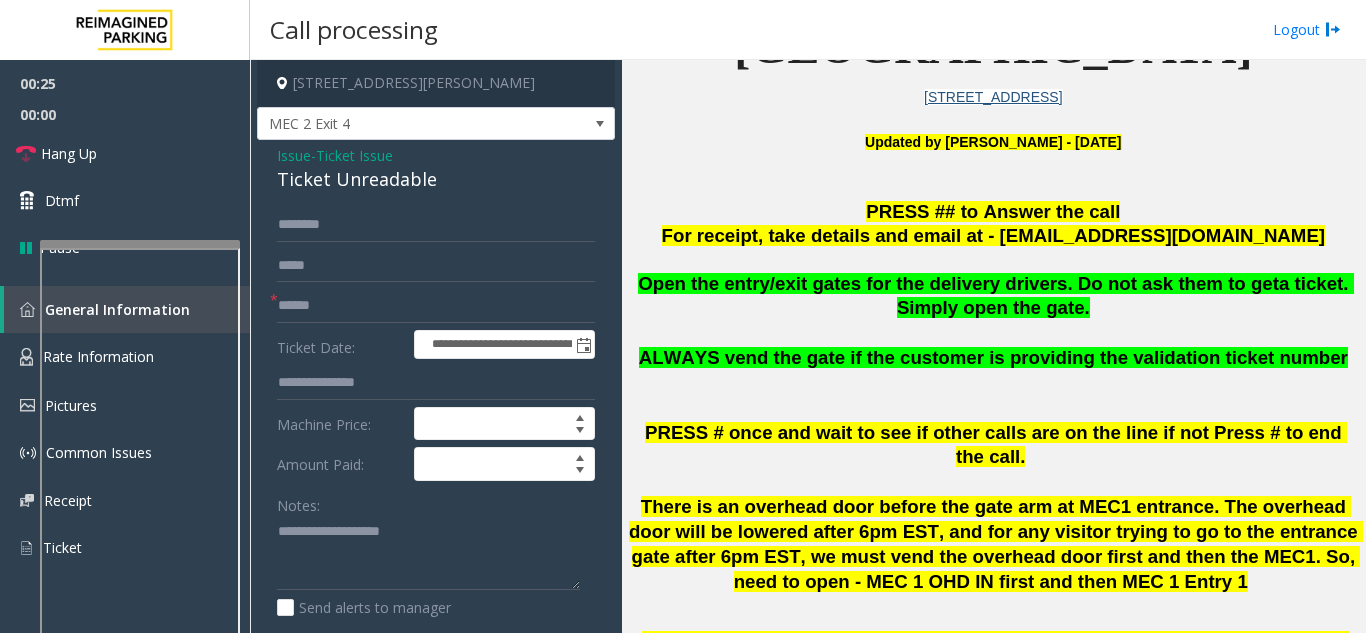 click on "Ticket Issue" 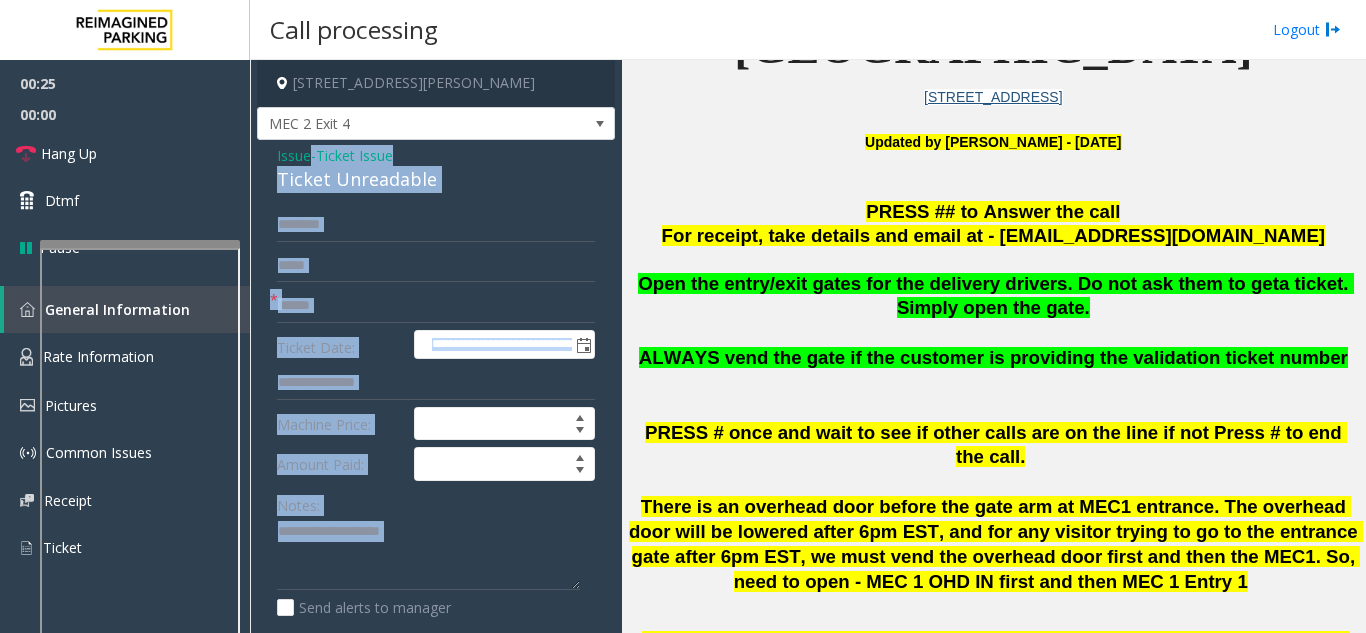 click on "Issue  -  Ticket Issue Ticket Unreadable" 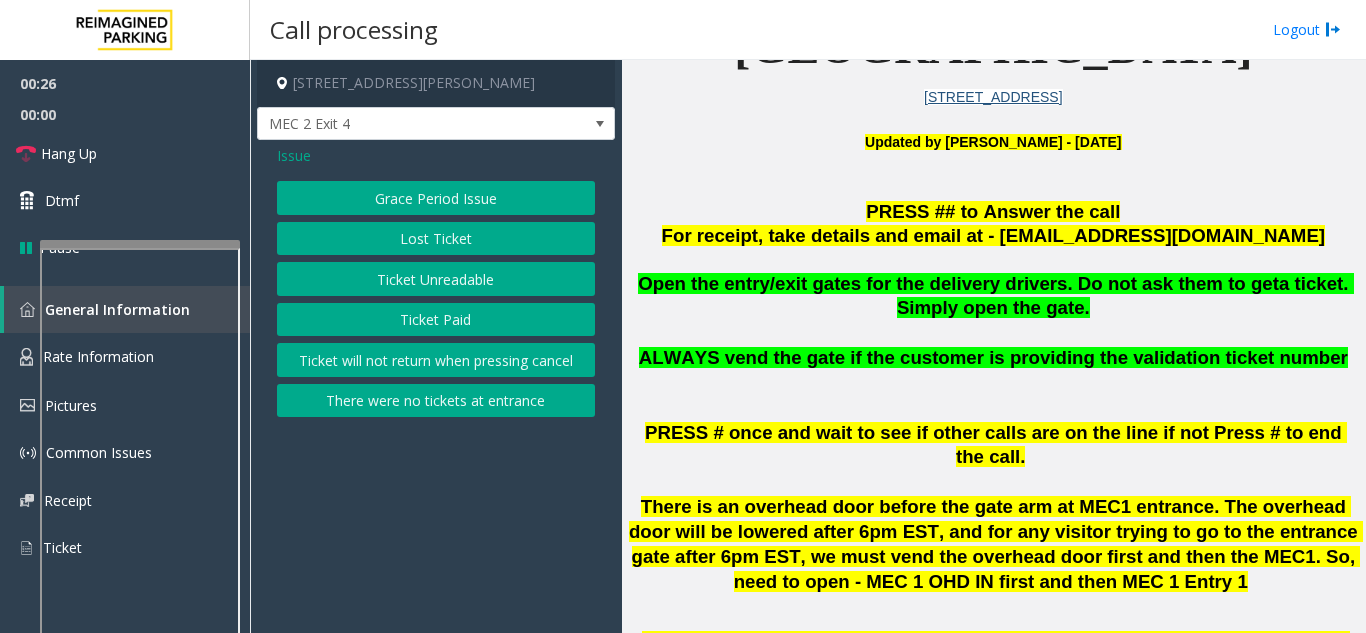 click on "Ticket Unreadable" 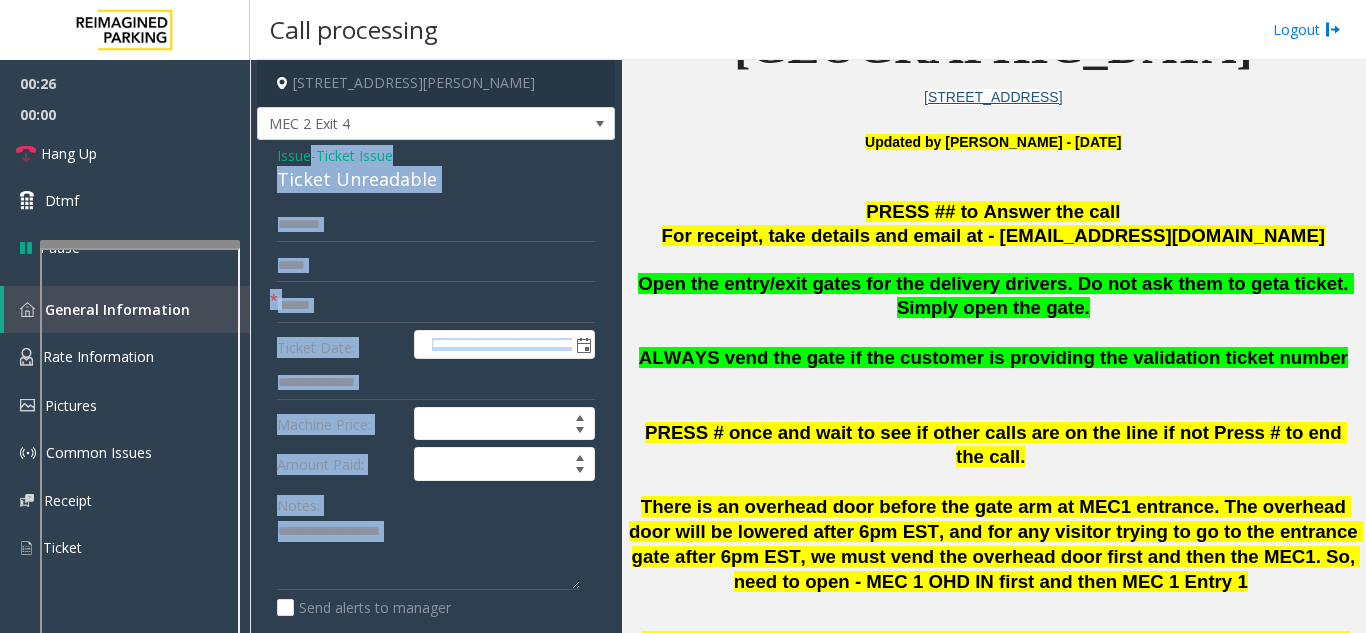 click on "Ticket Unreadable" 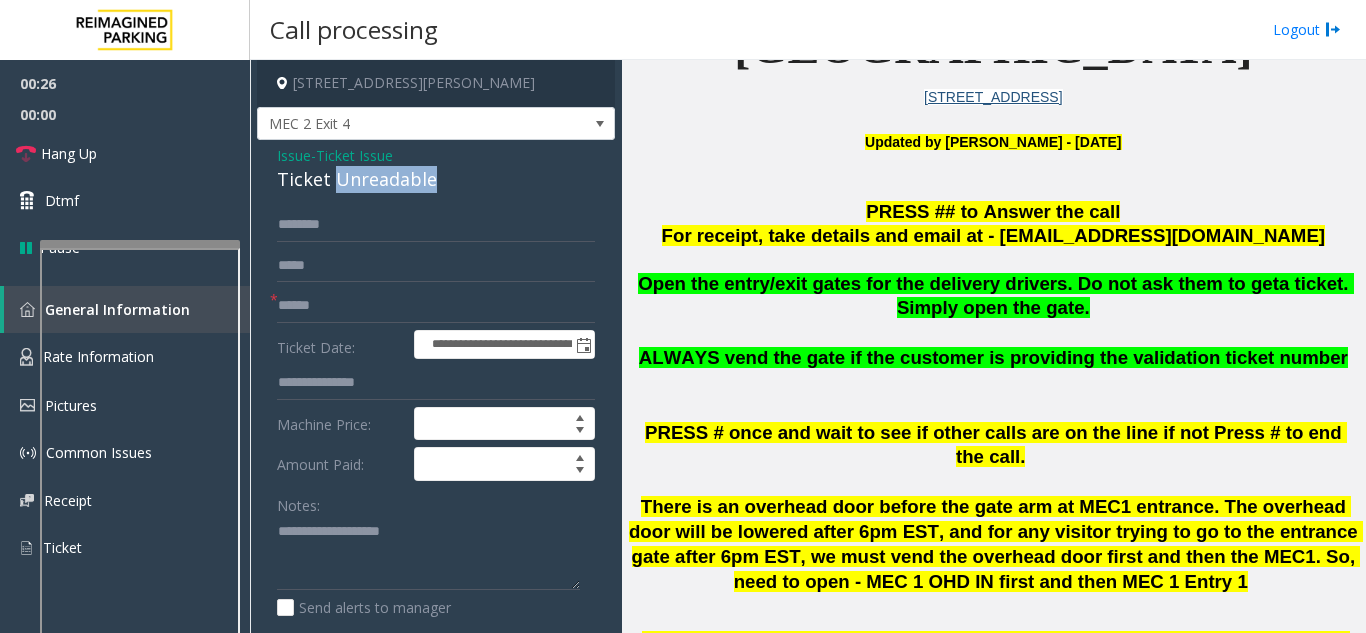 click on "Ticket Unreadable" 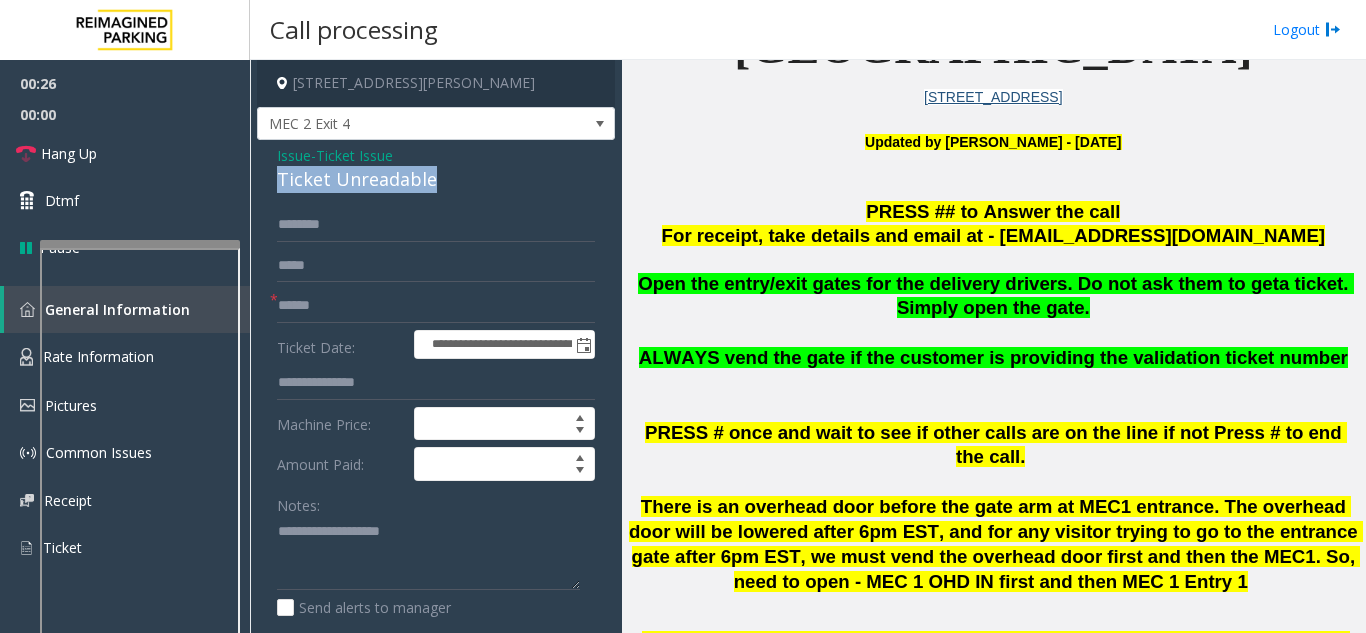 click on "Ticket Unreadable" 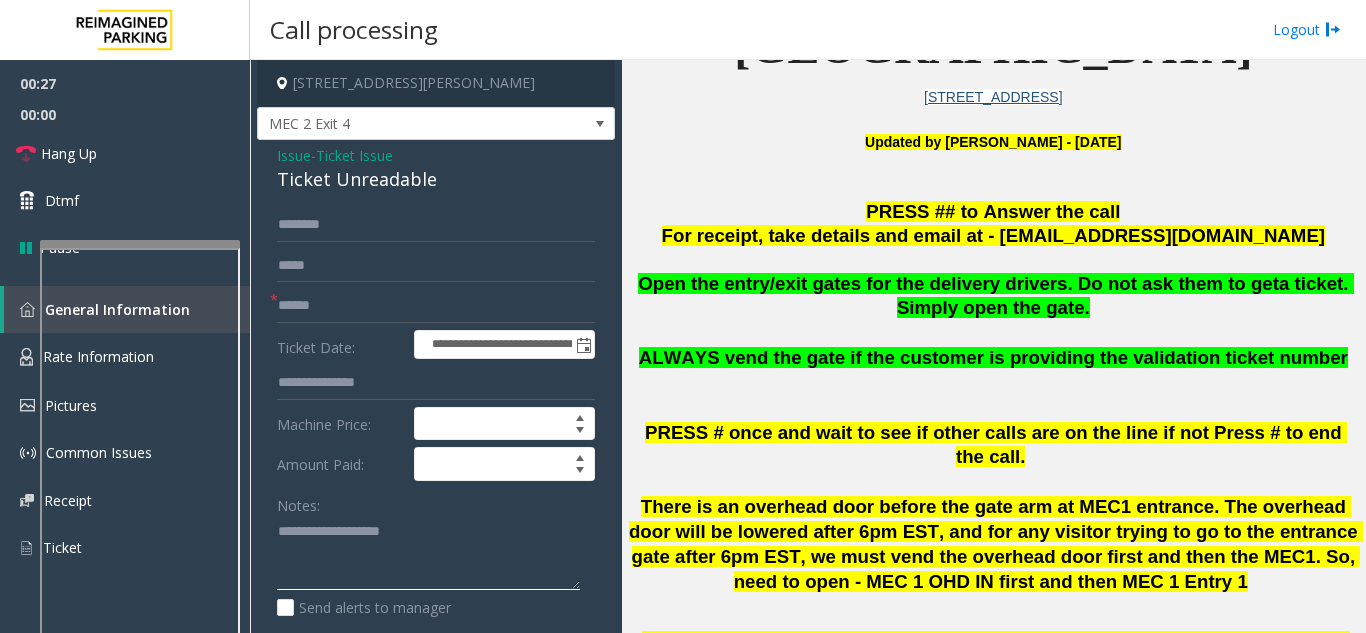 click 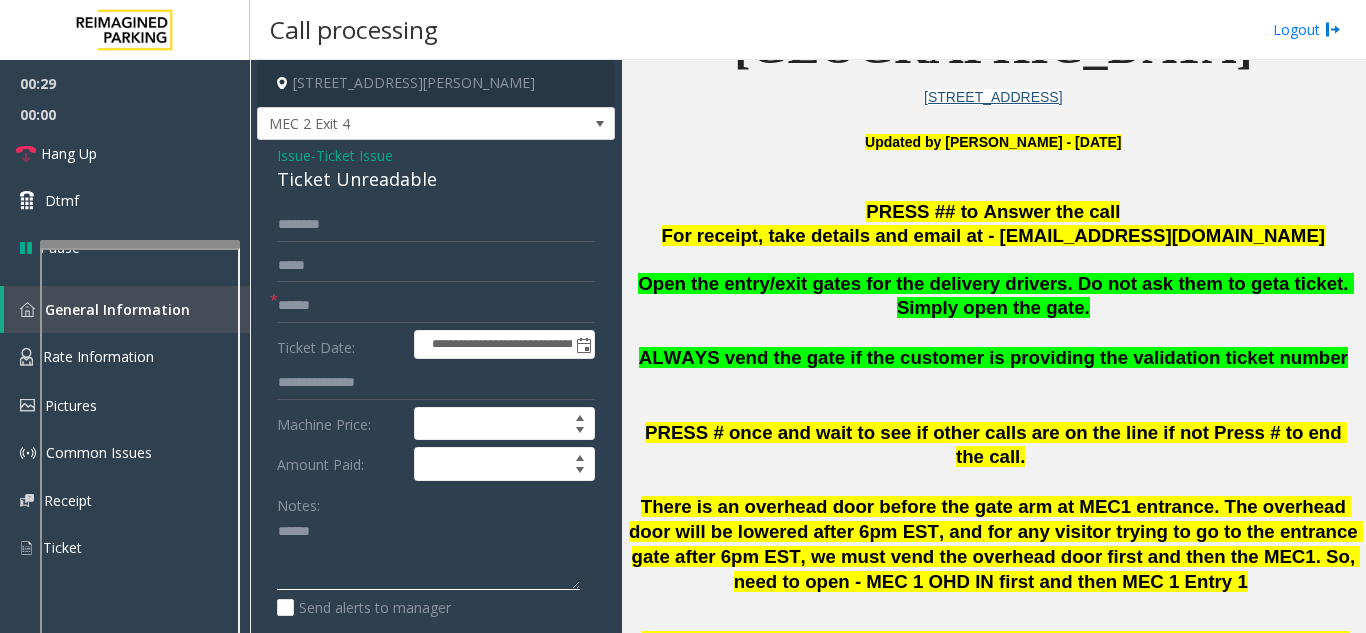 paste on "**********" 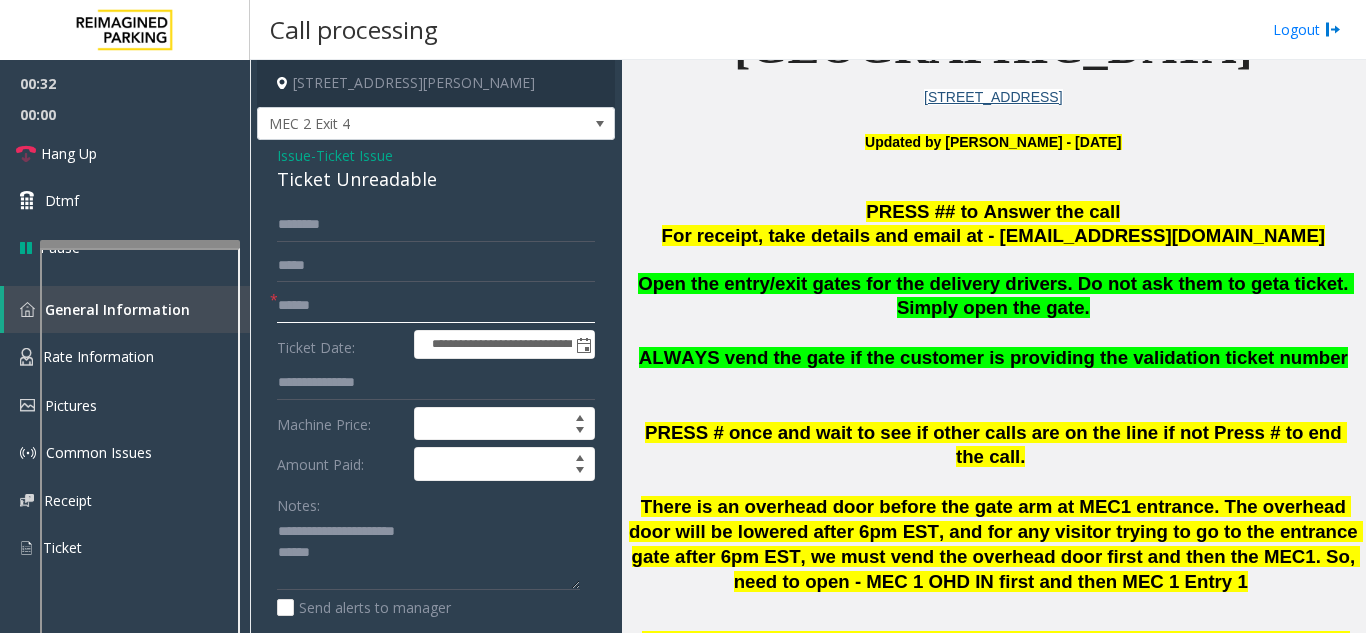 click 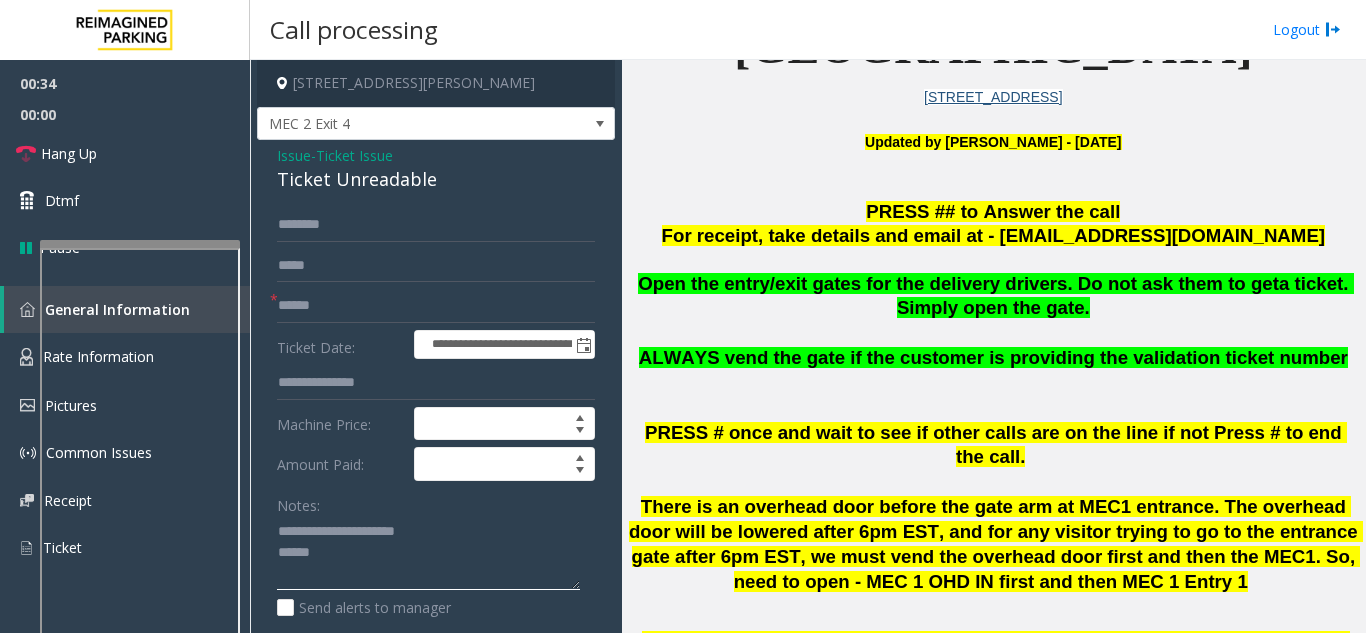 click 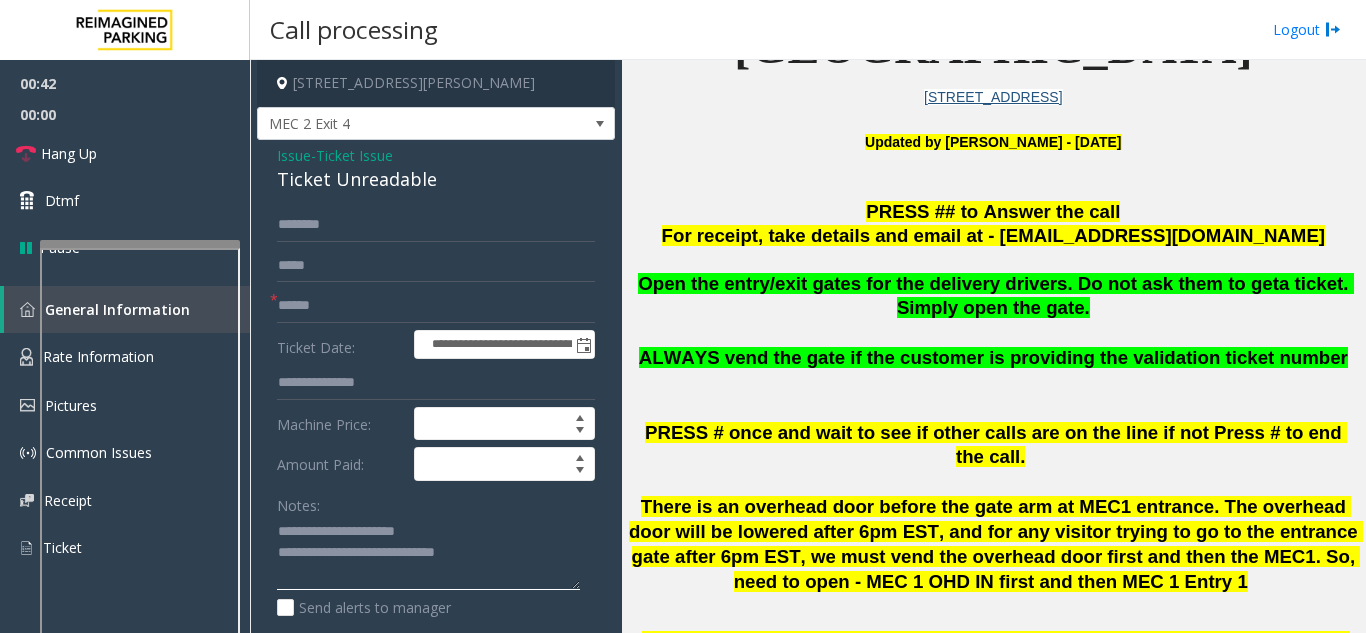 drag, startPoint x: 467, startPoint y: 556, endPoint x: 439, endPoint y: 579, distance: 36.23534 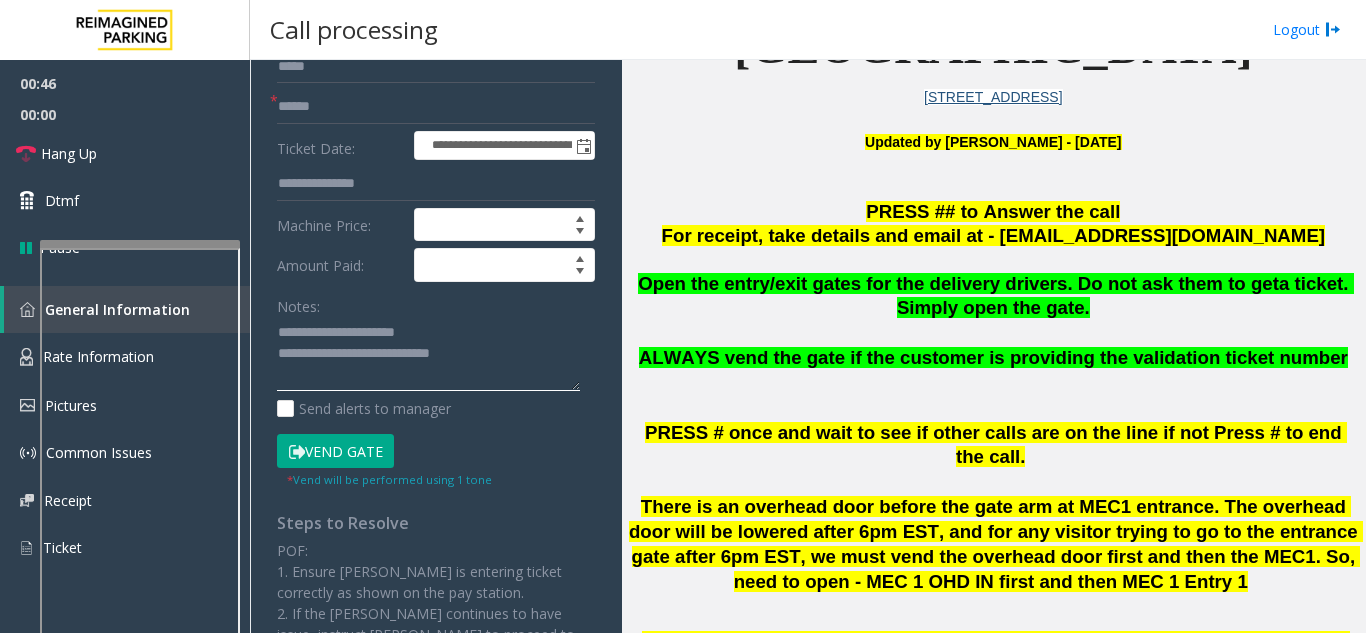 scroll, scrollTop: 200, scrollLeft: 0, axis: vertical 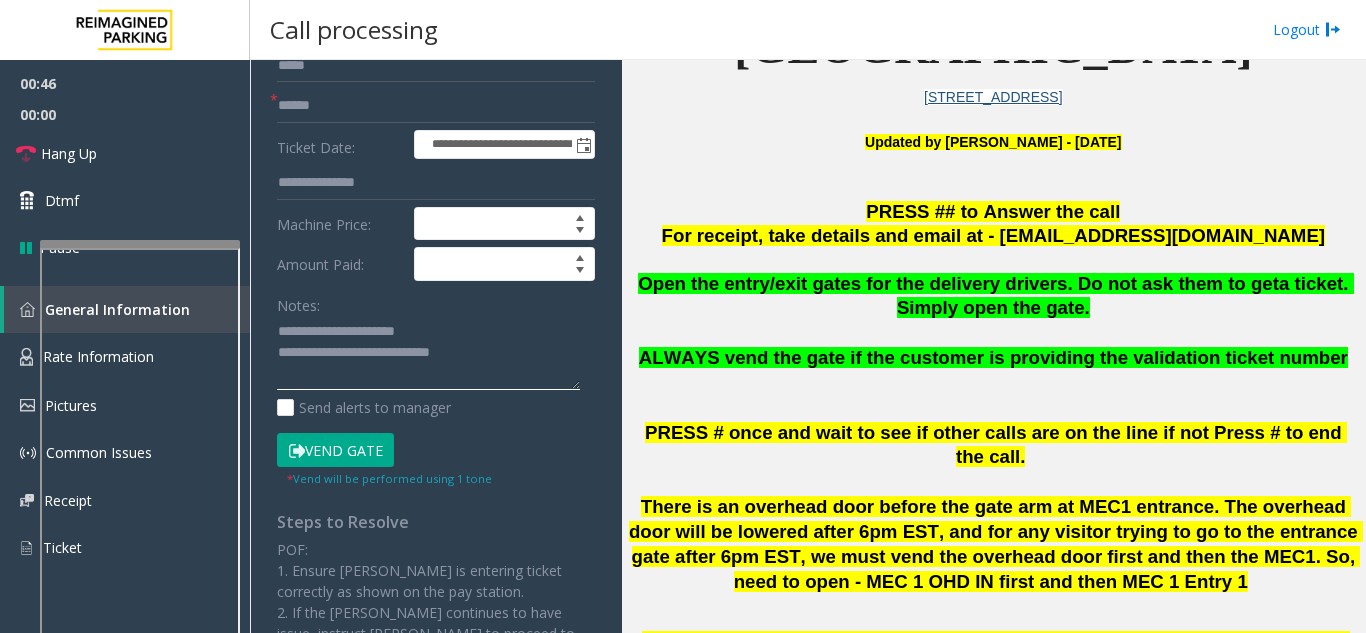 type on "**********" 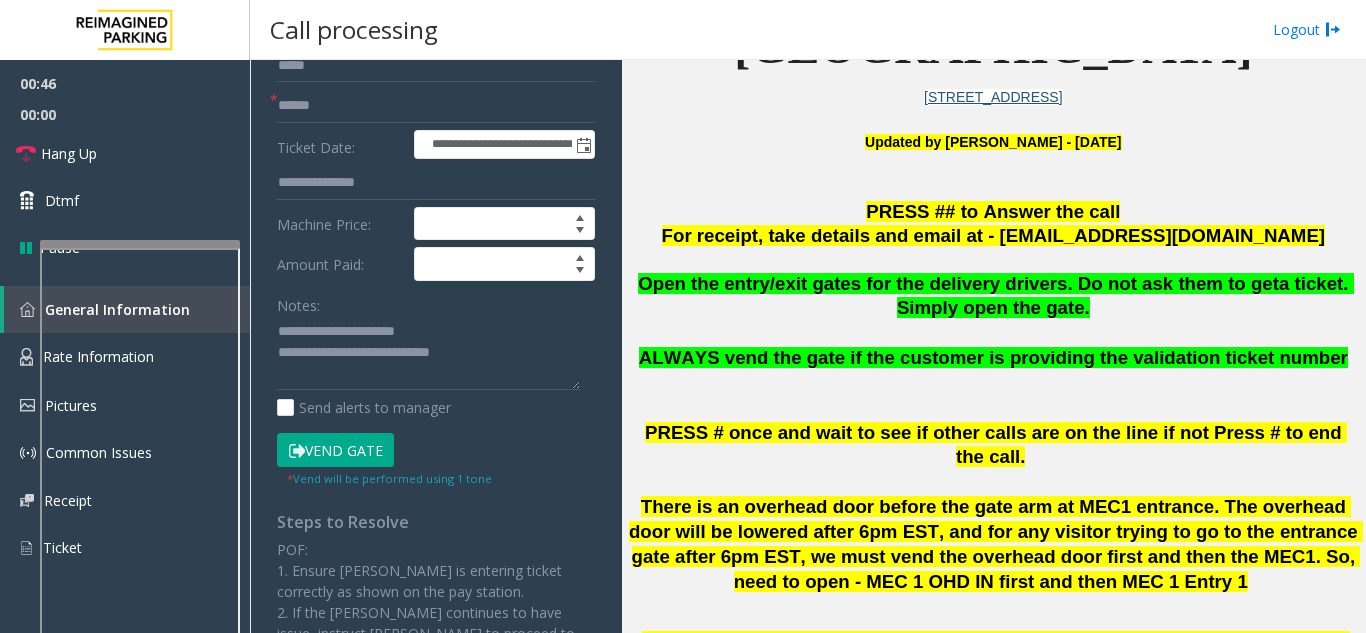 click on "Vend Gate" 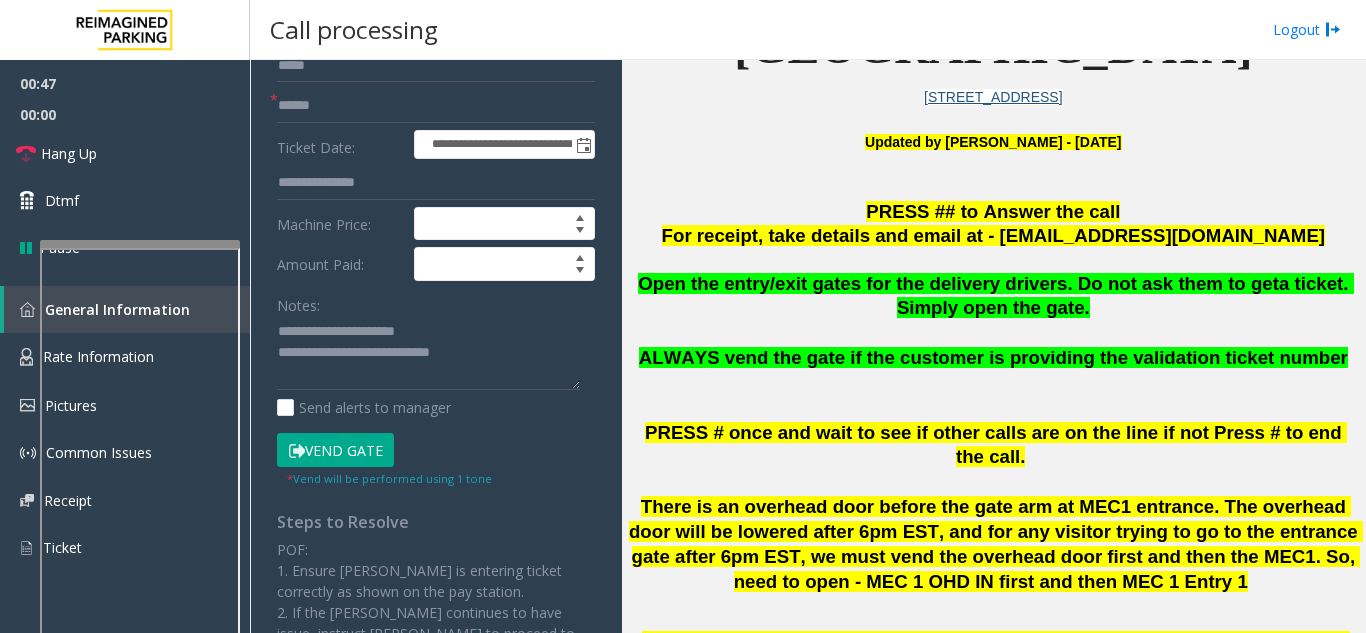 click on "Ticket Date:" 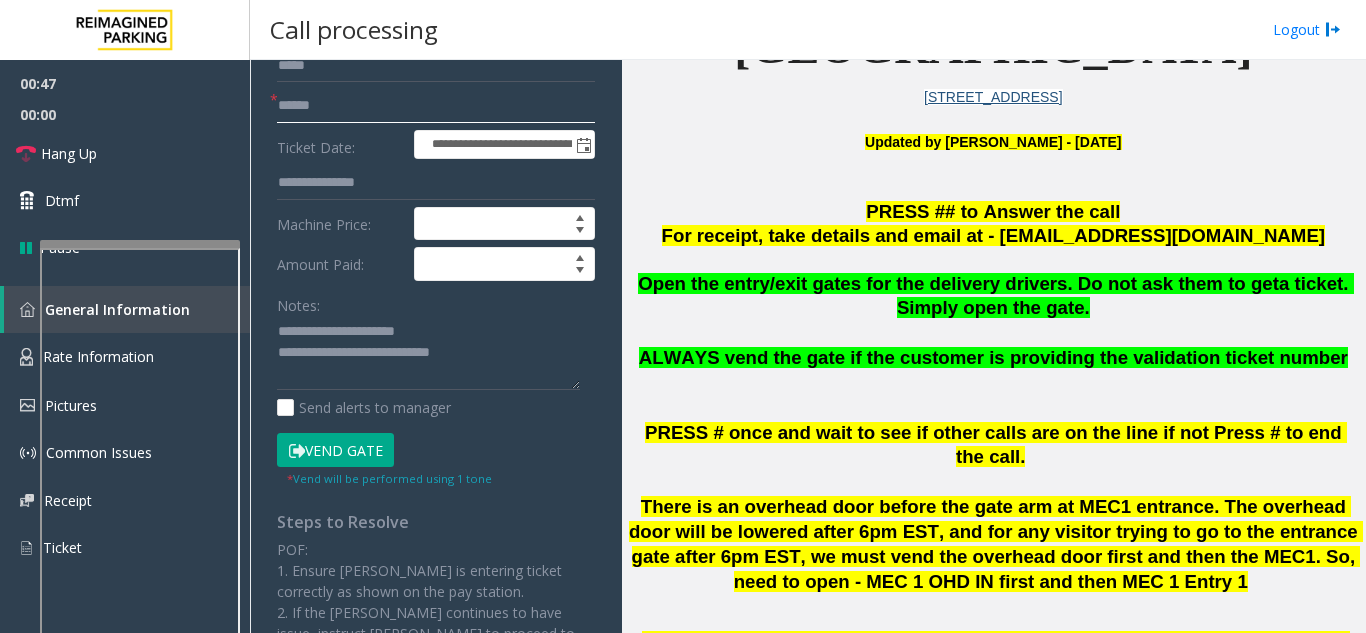 click 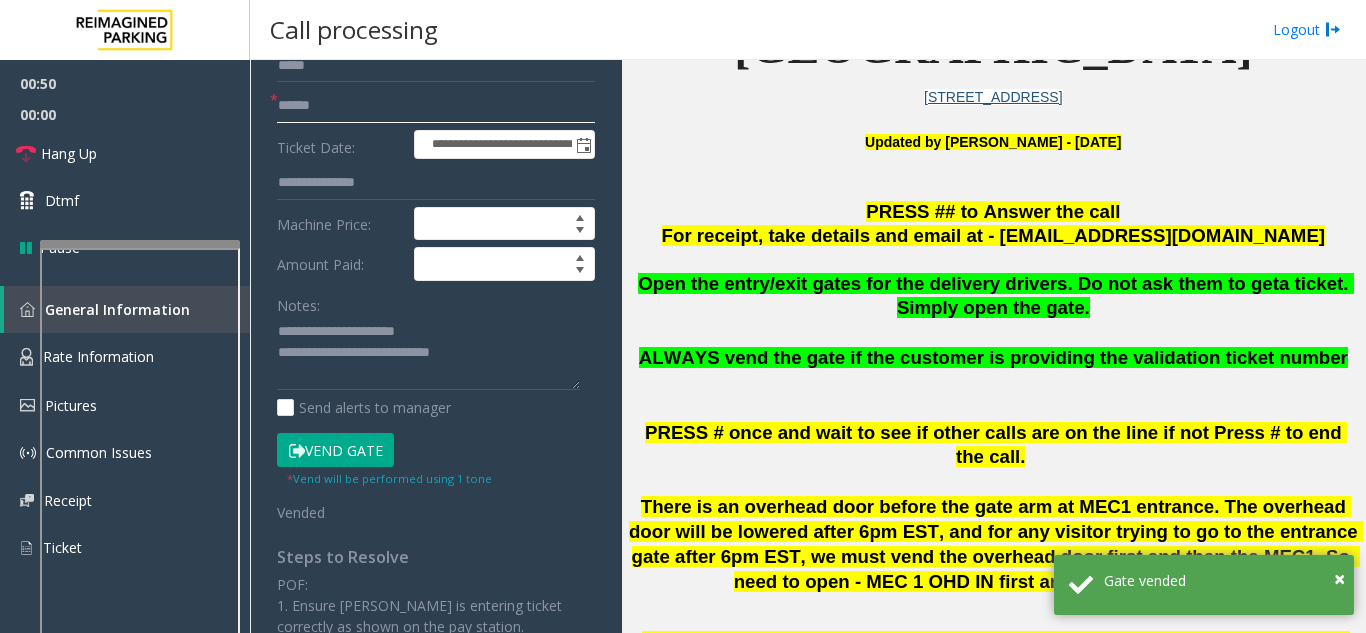 type on "******" 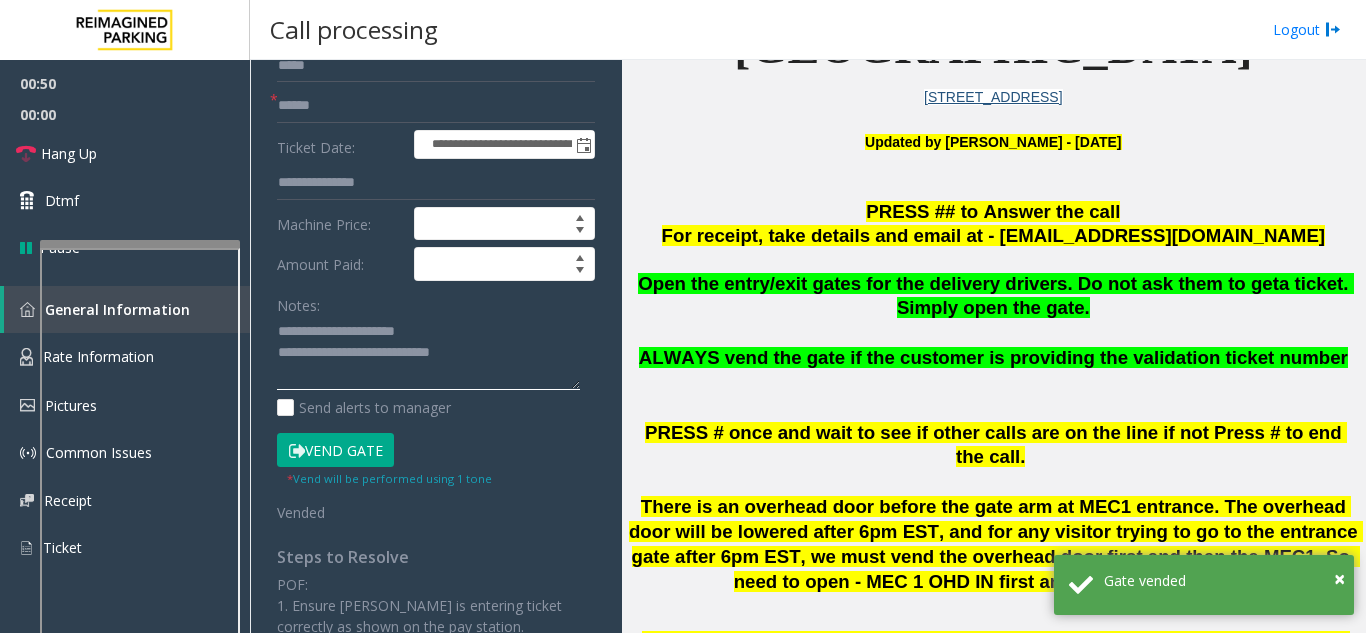 click 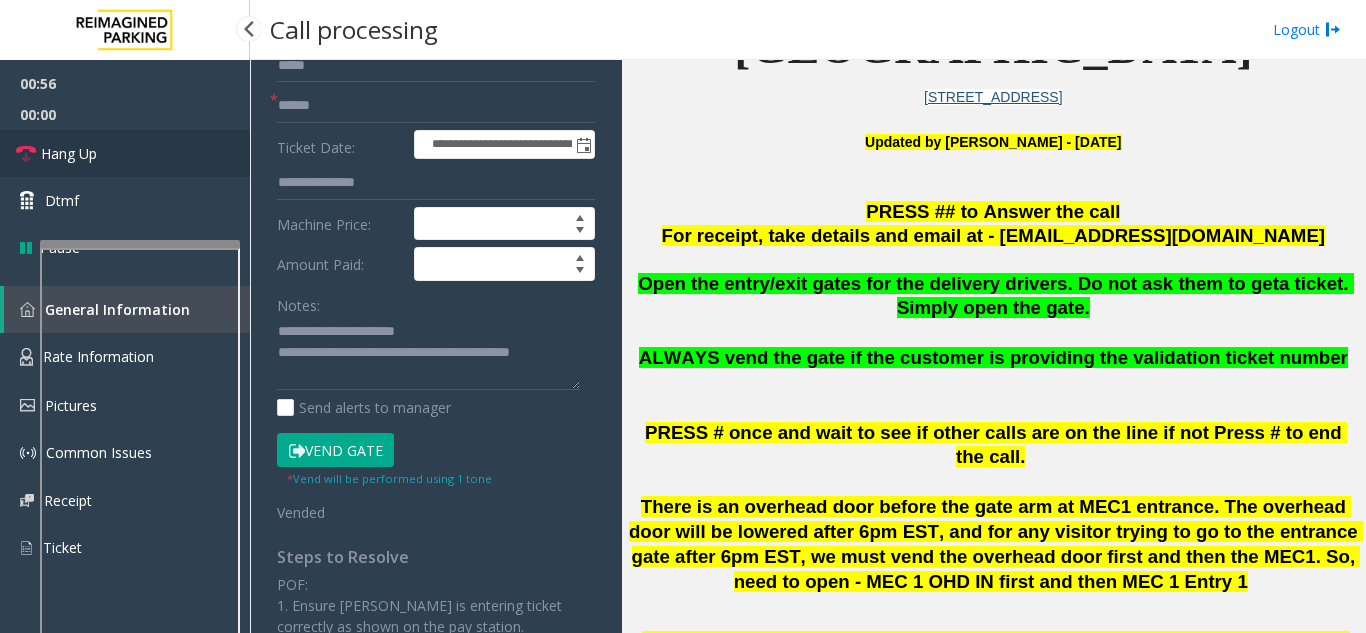 click on "Hang Up" at bounding box center (125, 153) 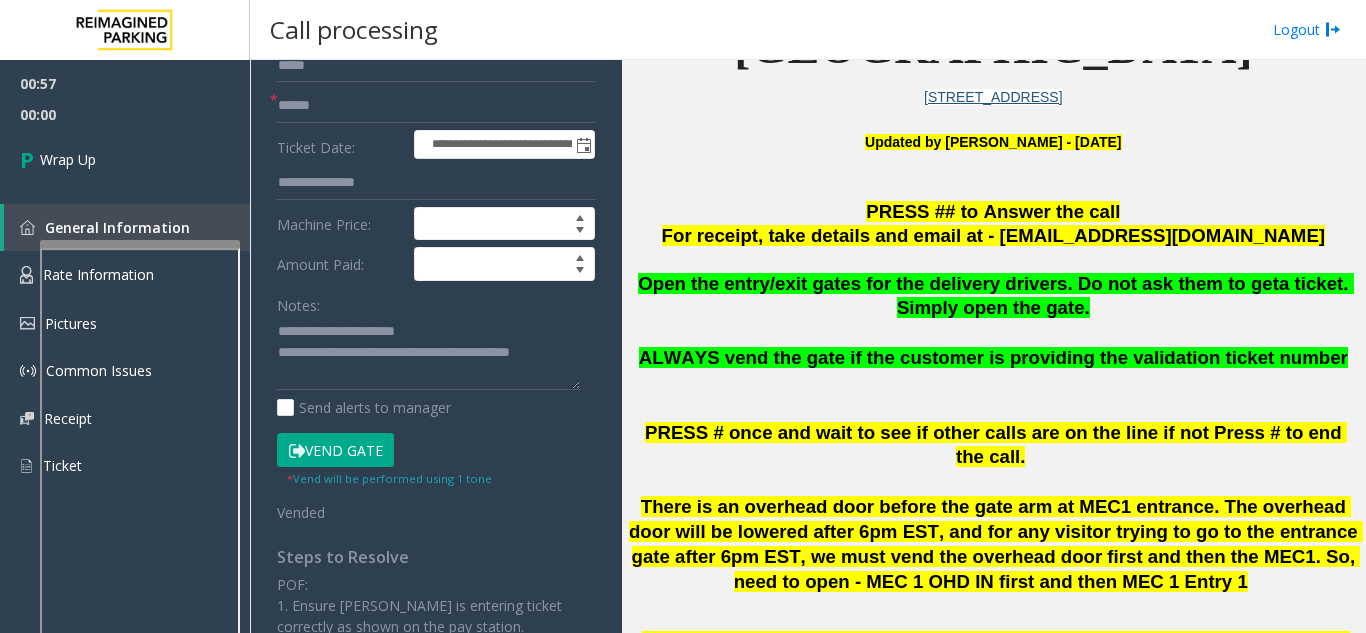 click on "Notes:                      Send alerts to manager" 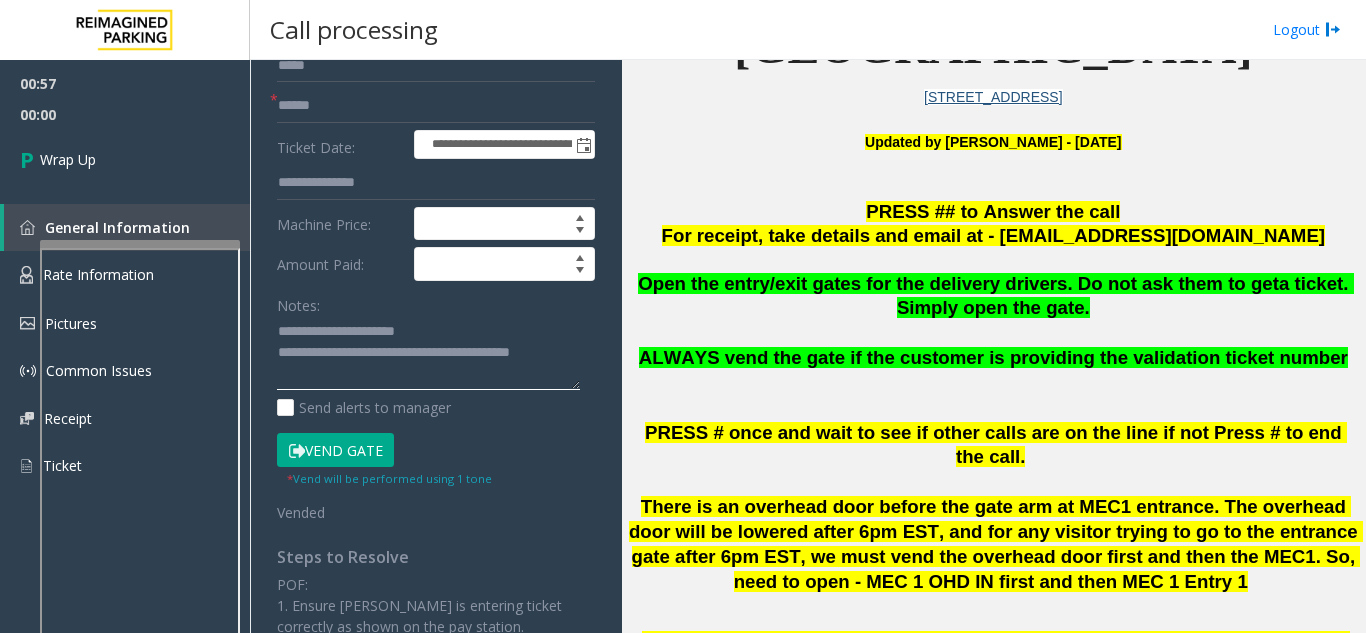 click 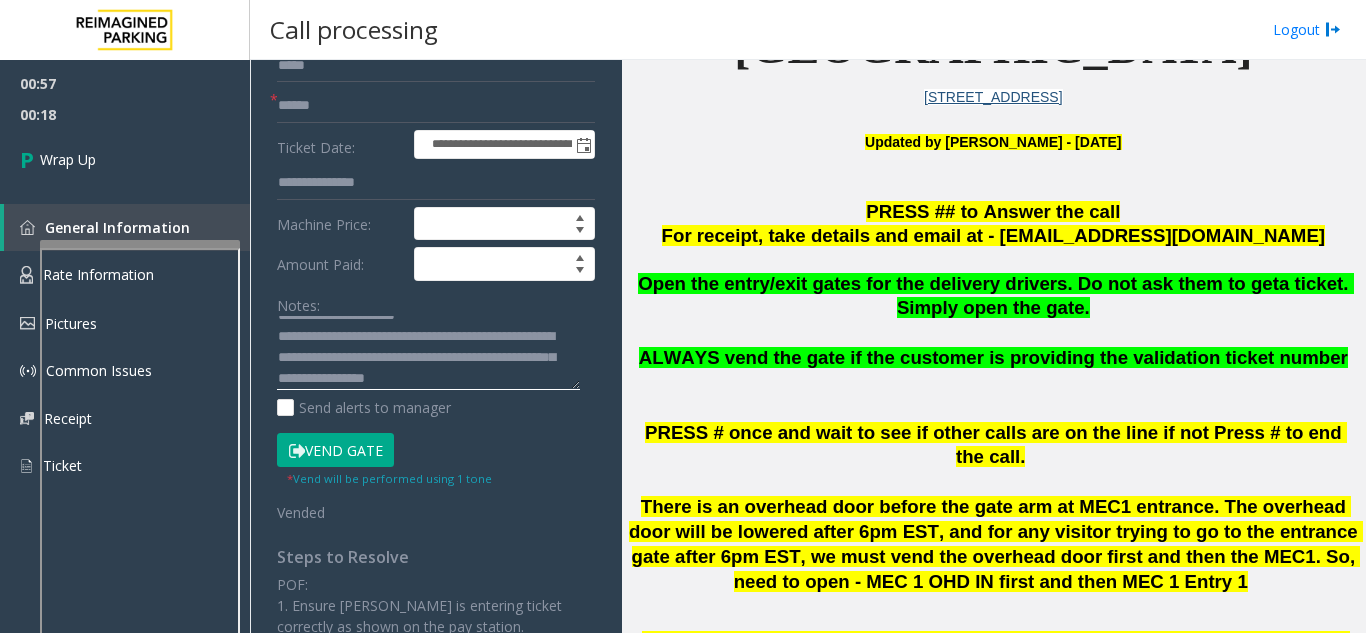 scroll, scrollTop: 37, scrollLeft: 0, axis: vertical 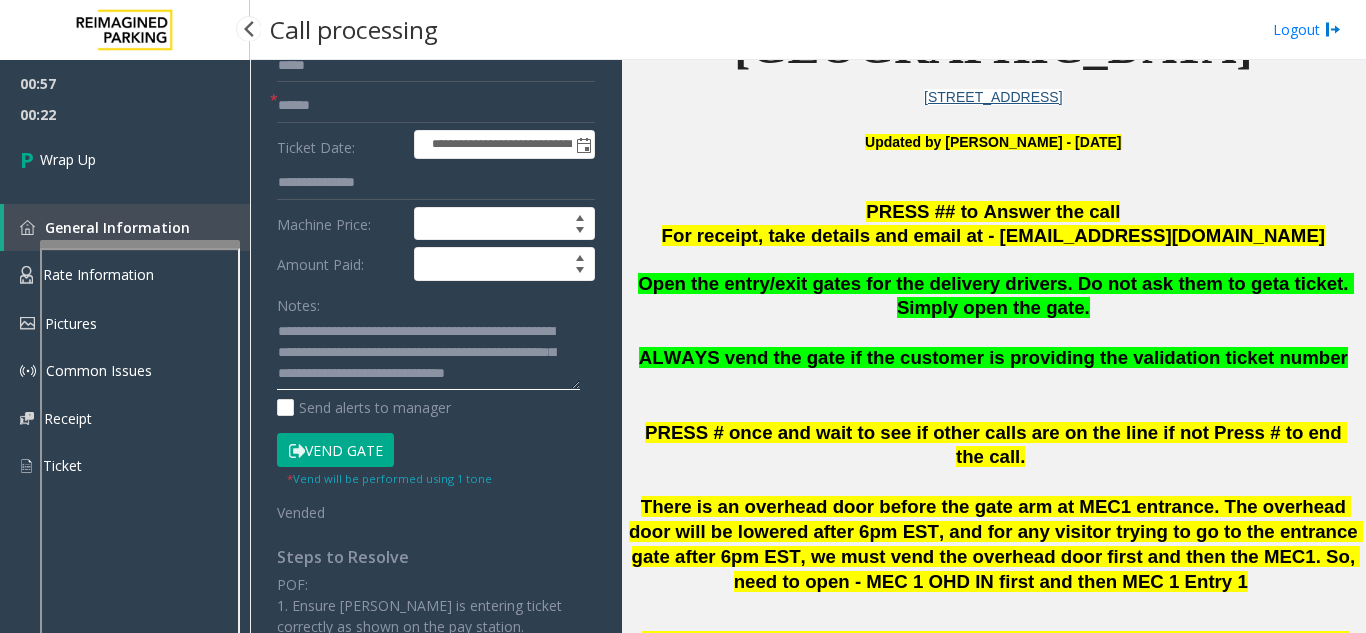 type on "**********" 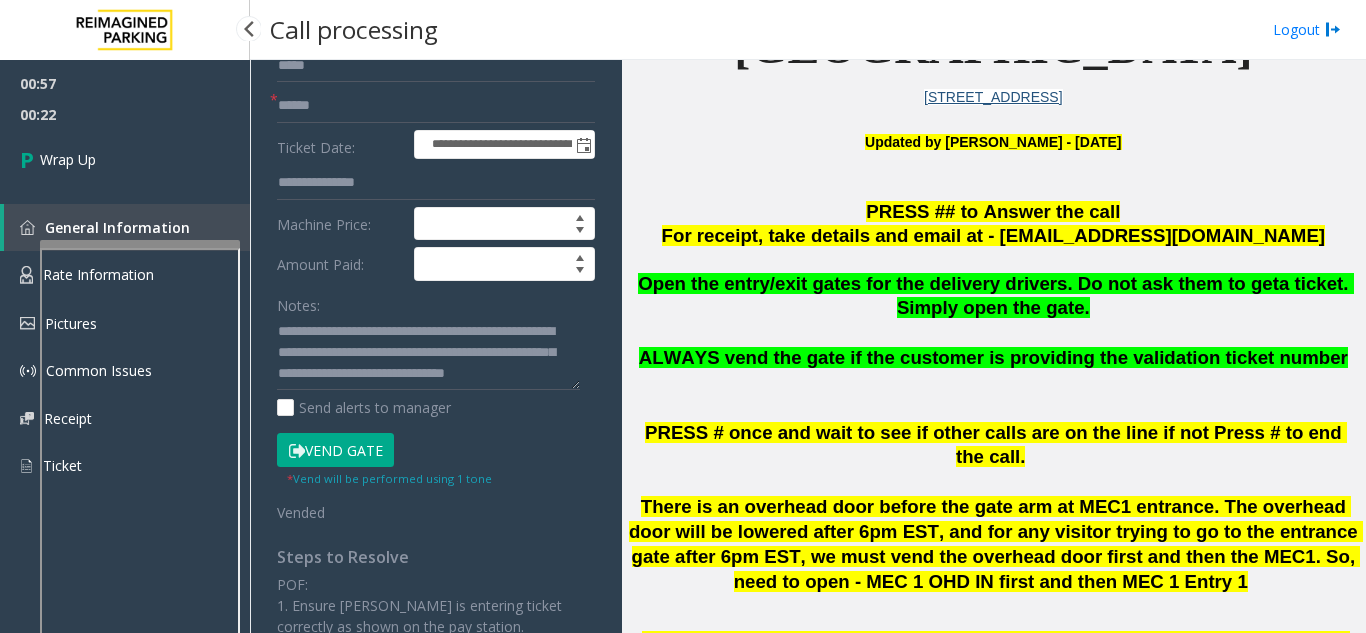 click on "General Information" at bounding box center [127, 227] 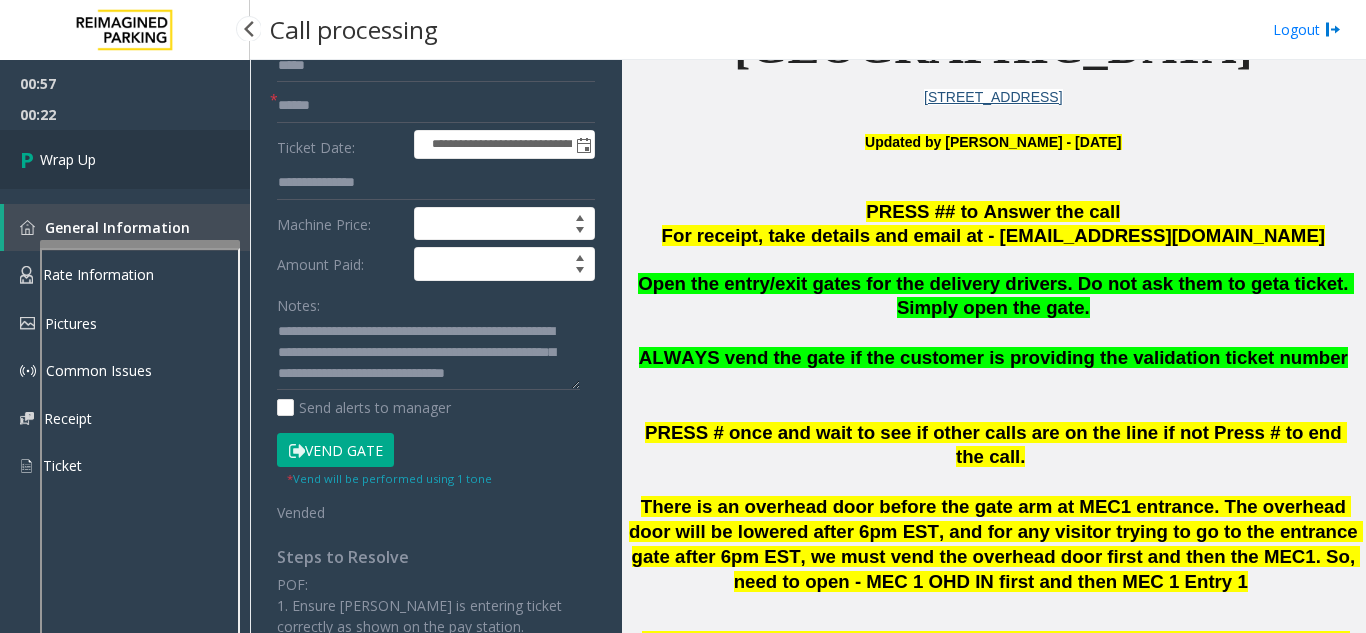 click on "Wrap Up" at bounding box center [125, 159] 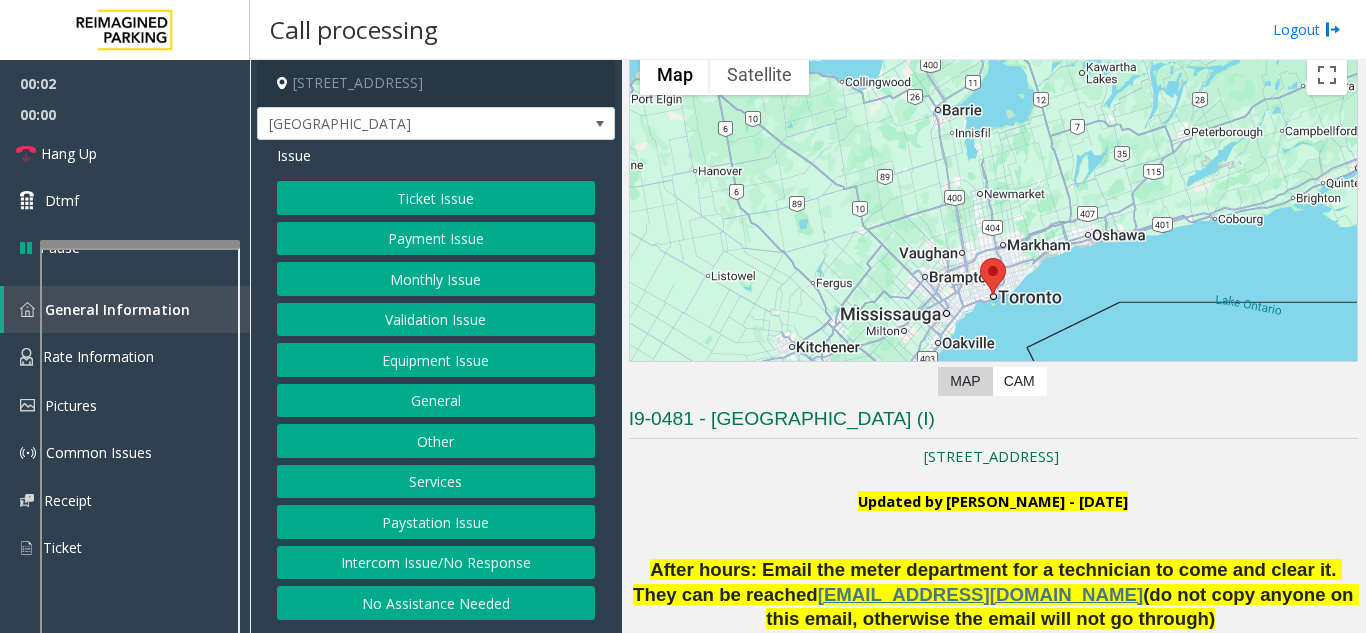 scroll, scrollTop: 200, scrollLeft: 0, axis: vertical 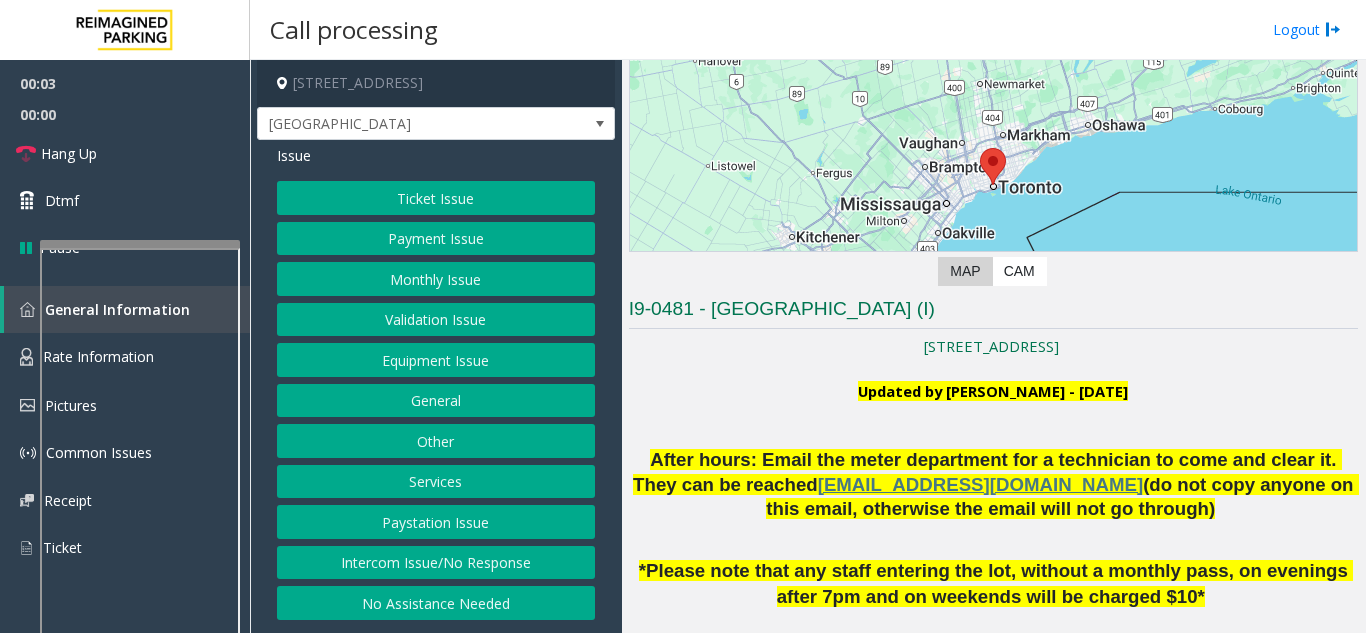 click 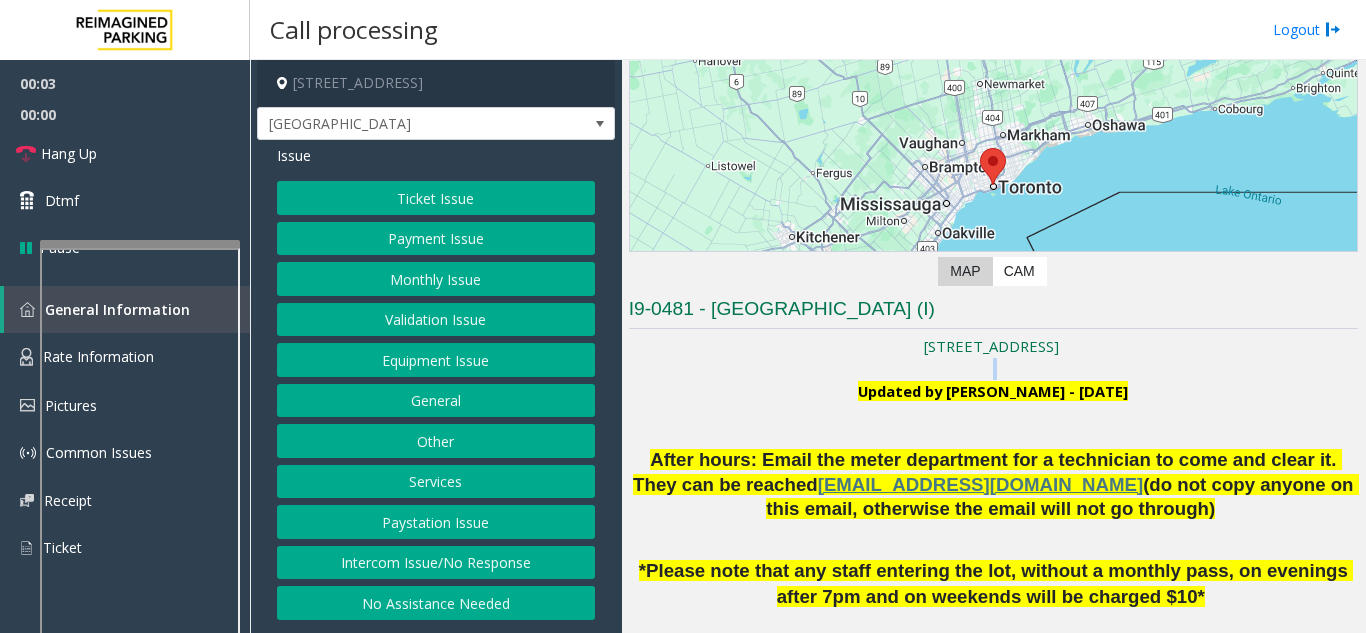 click 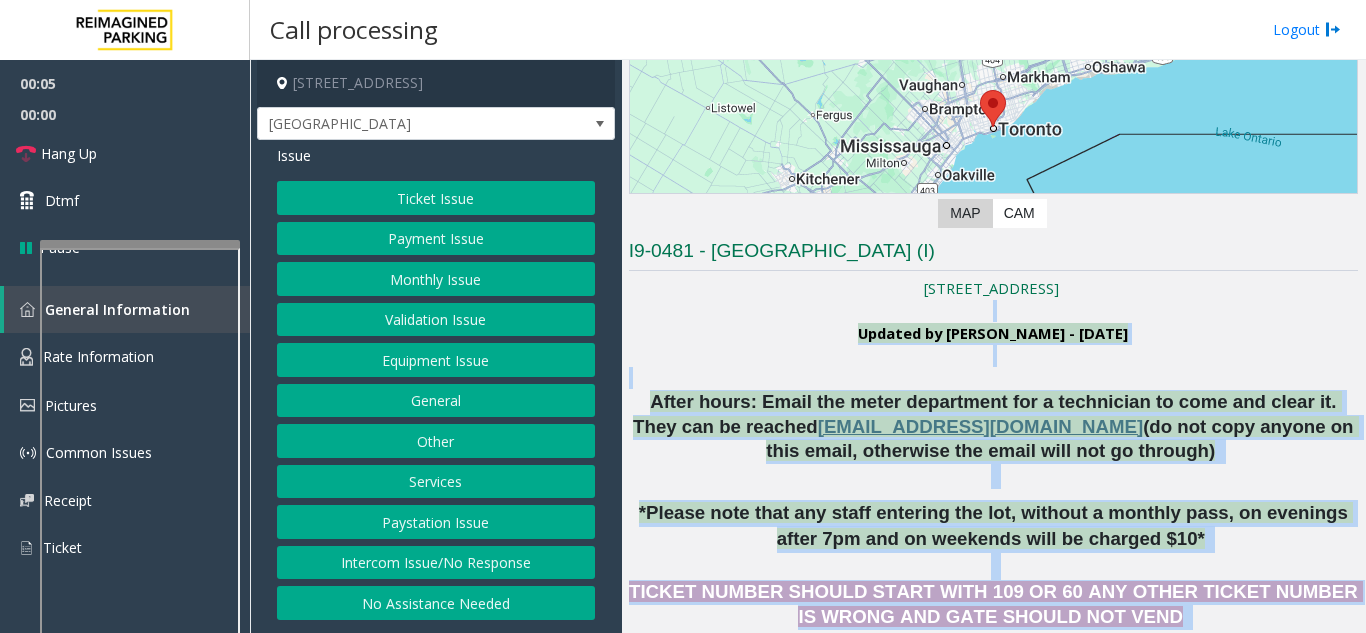 scroll, scrollTop: 426, scrollLeft: 0, axis: vertical 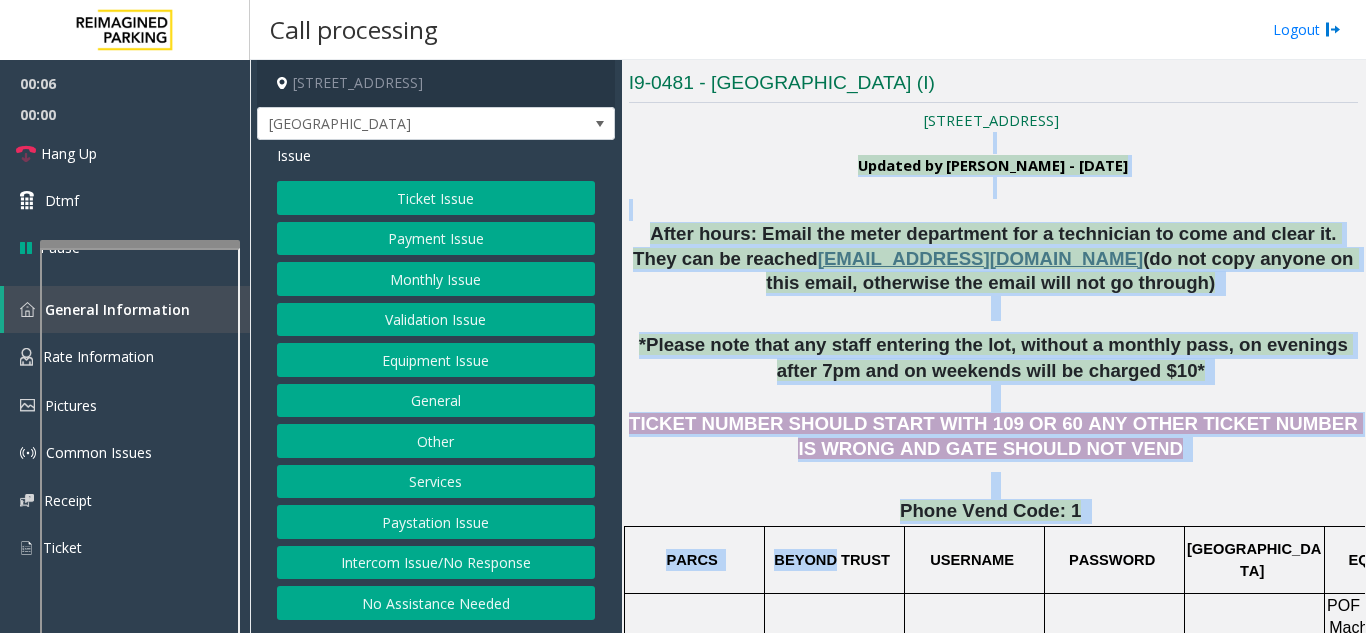 drag, startPoint x: 815, startPoint y: 370, endPoint x: 826, endPoint y: 443, distance: 73.82411 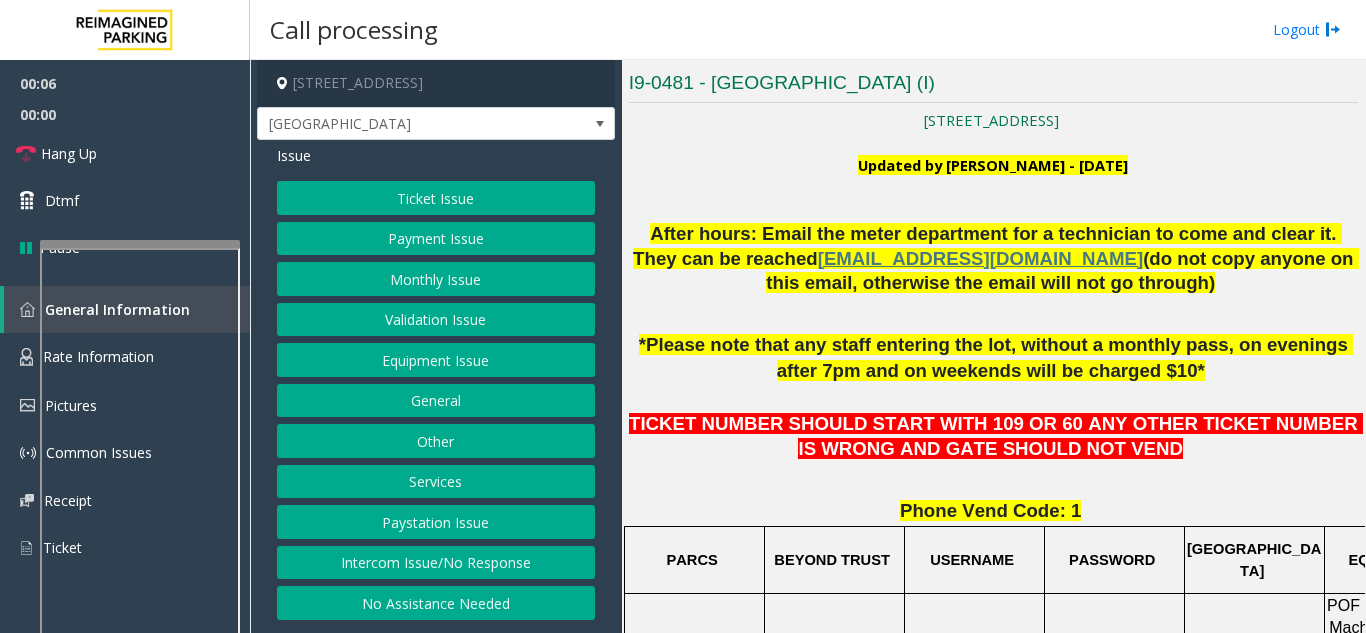 click on "Ticket Issue" 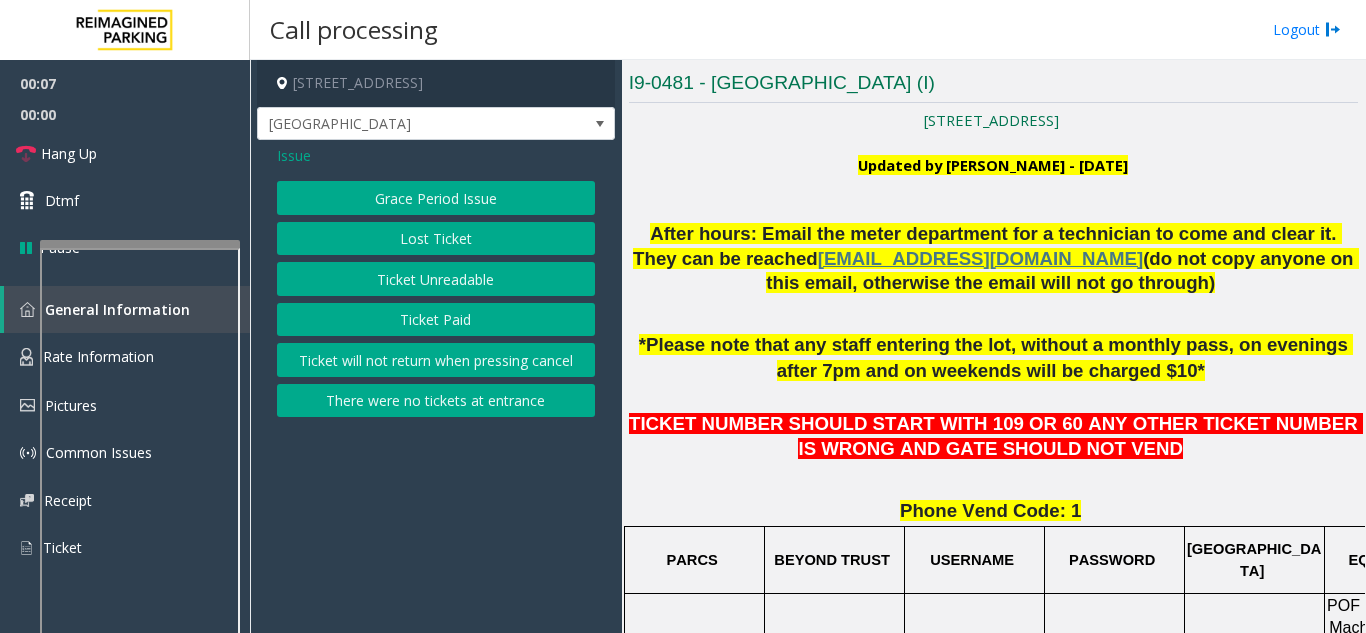 click on "Ticket Unreadable" 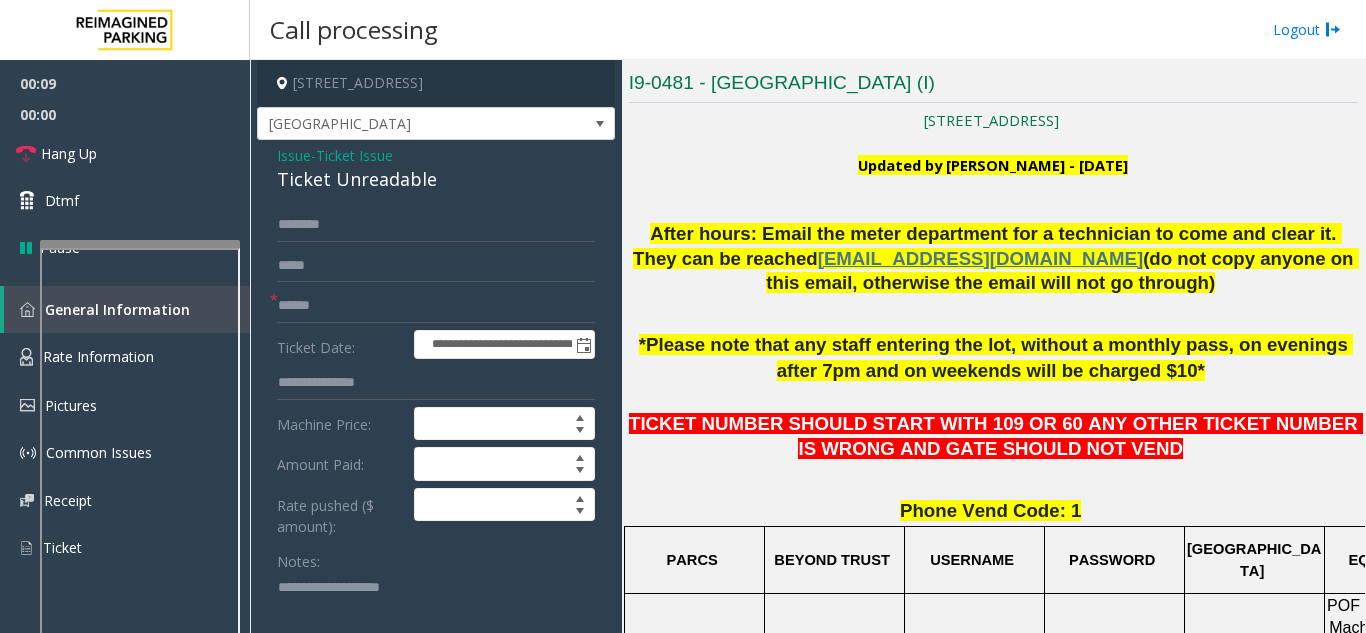 paste on "**********" 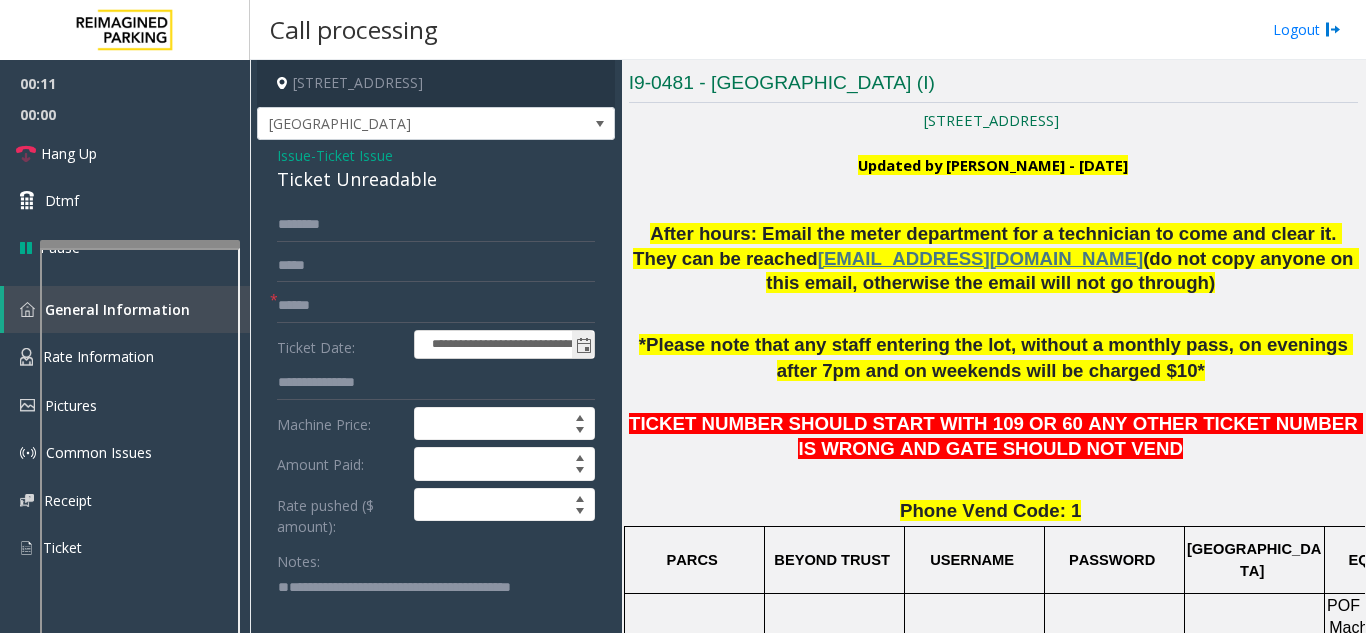 scroll, scrollTop: 7, scrollLeft: 0, axis: vertical 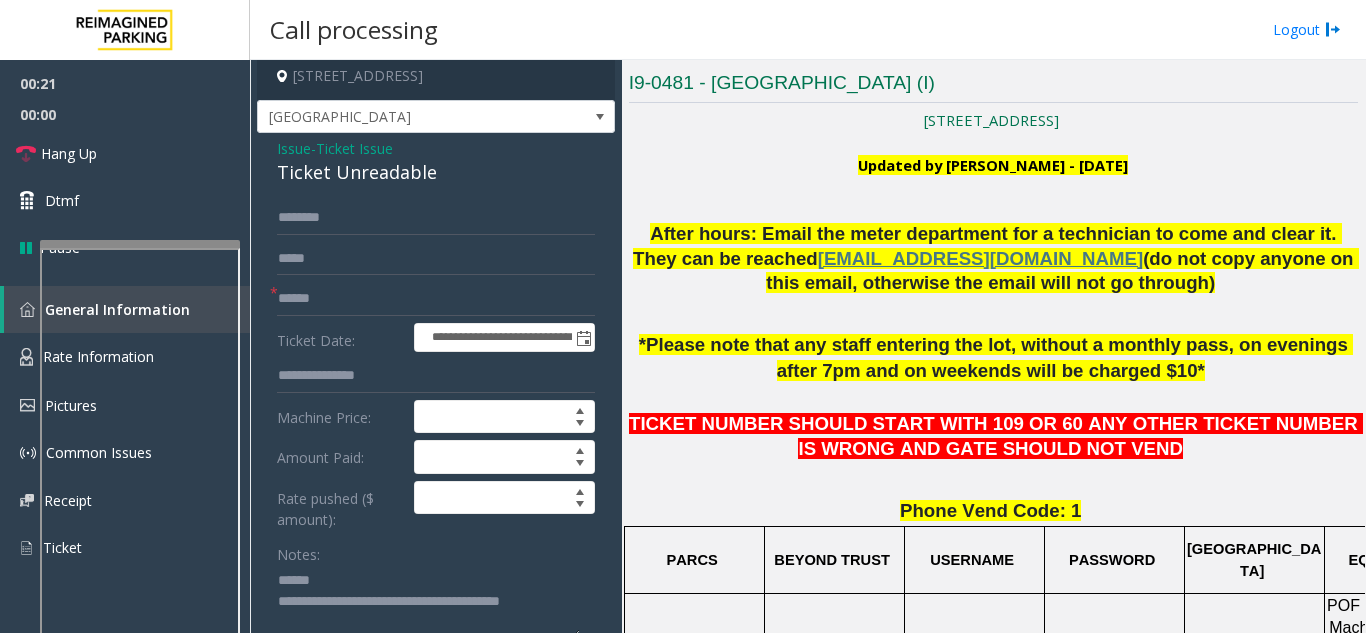 click 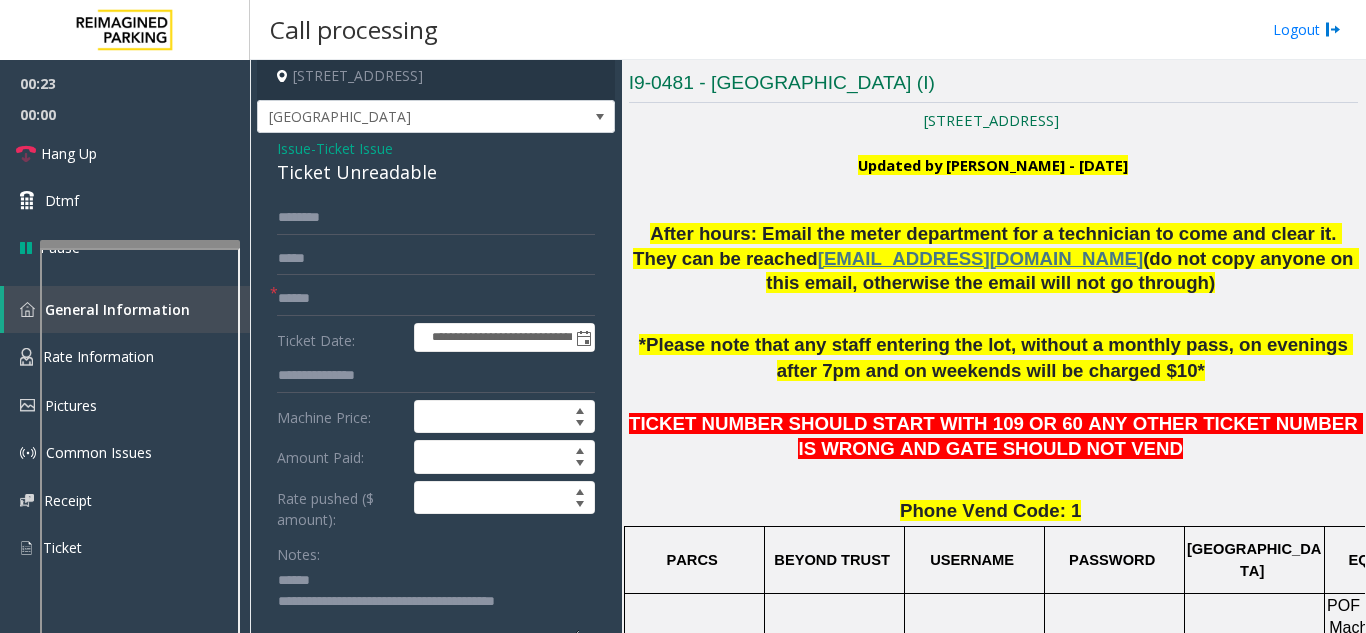 click on "Ticket Unreadable" 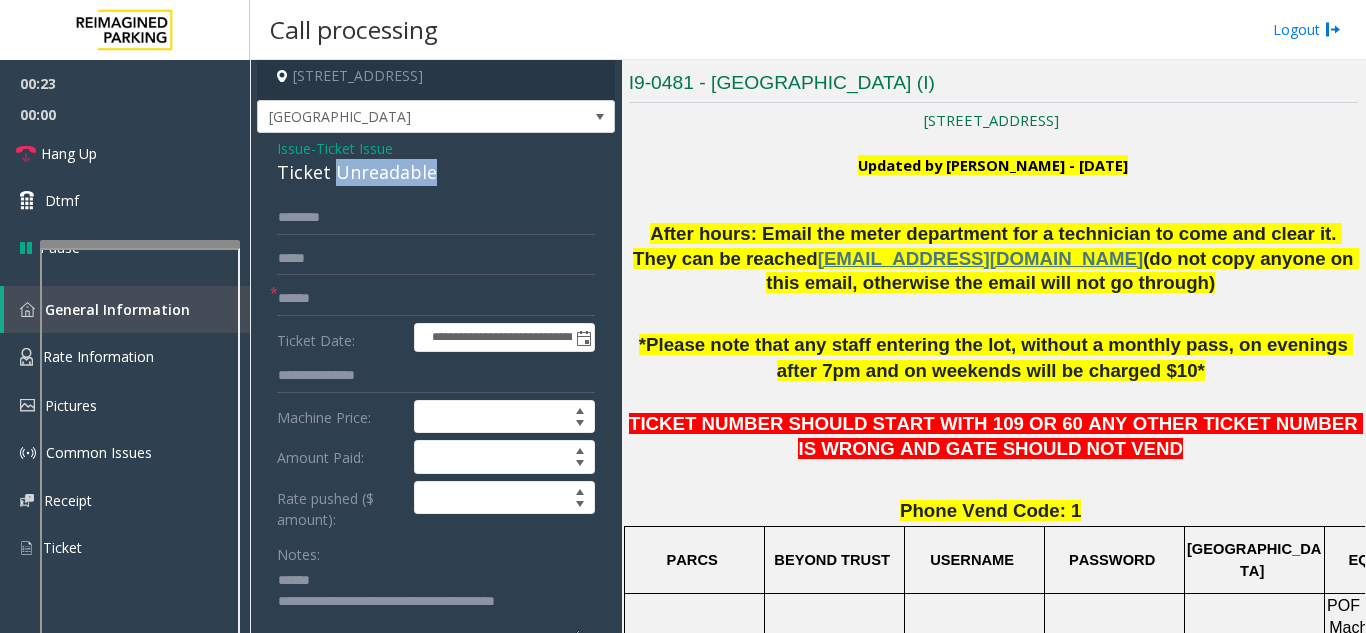 click on "Ticket Unreadable" 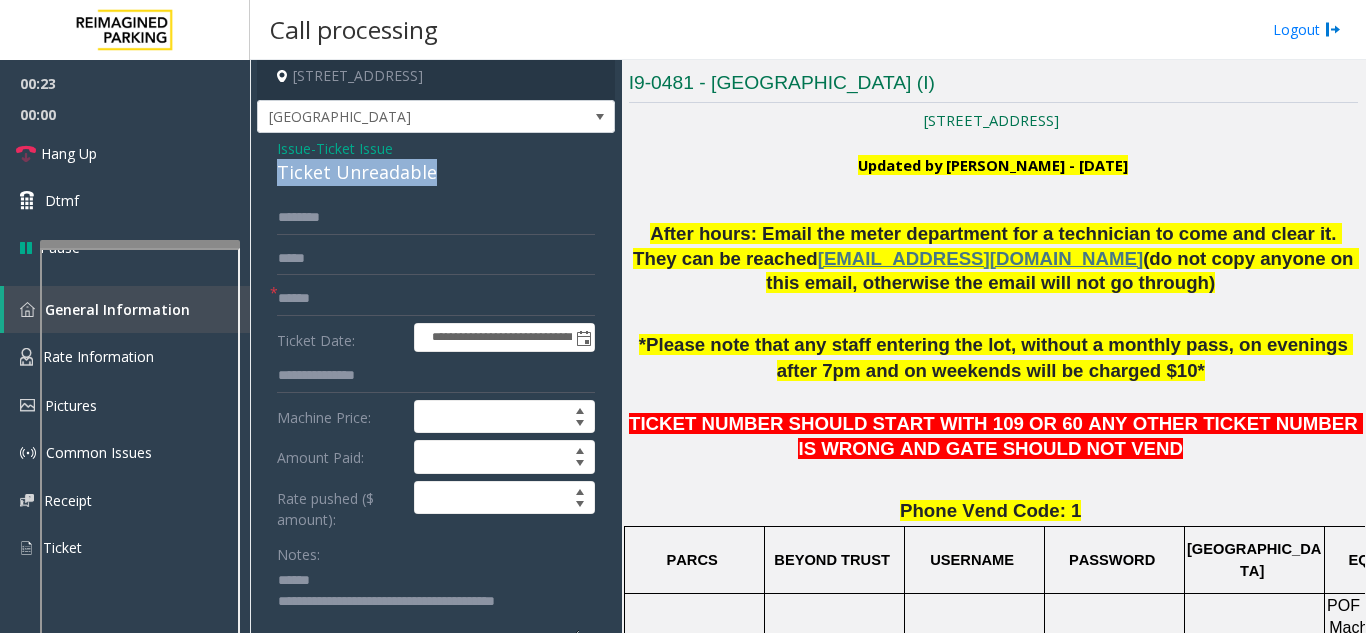copy on "Ticket Unreadable" 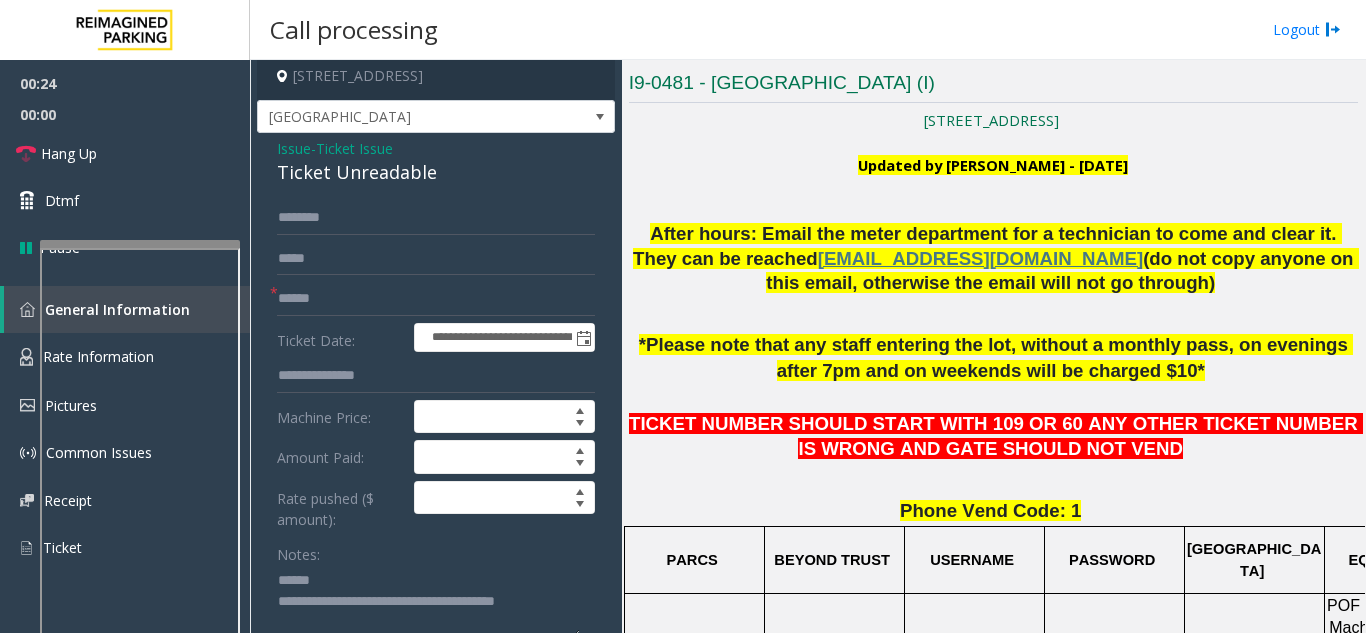 click 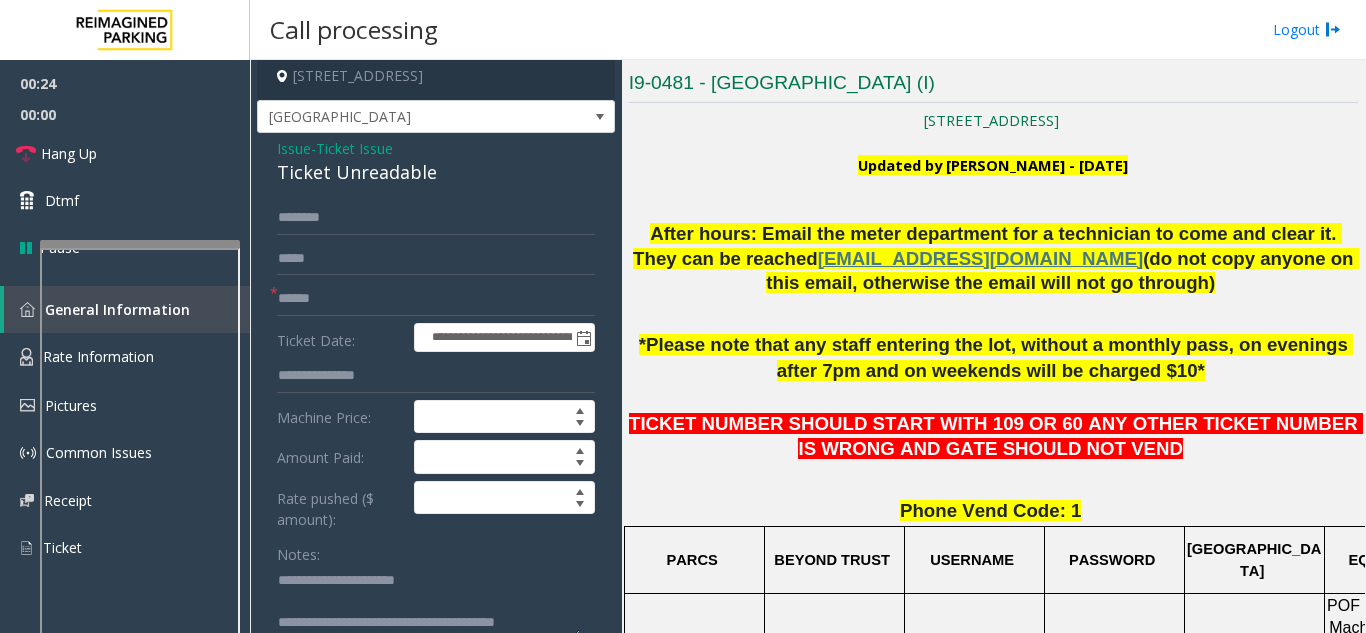 type on "**********" 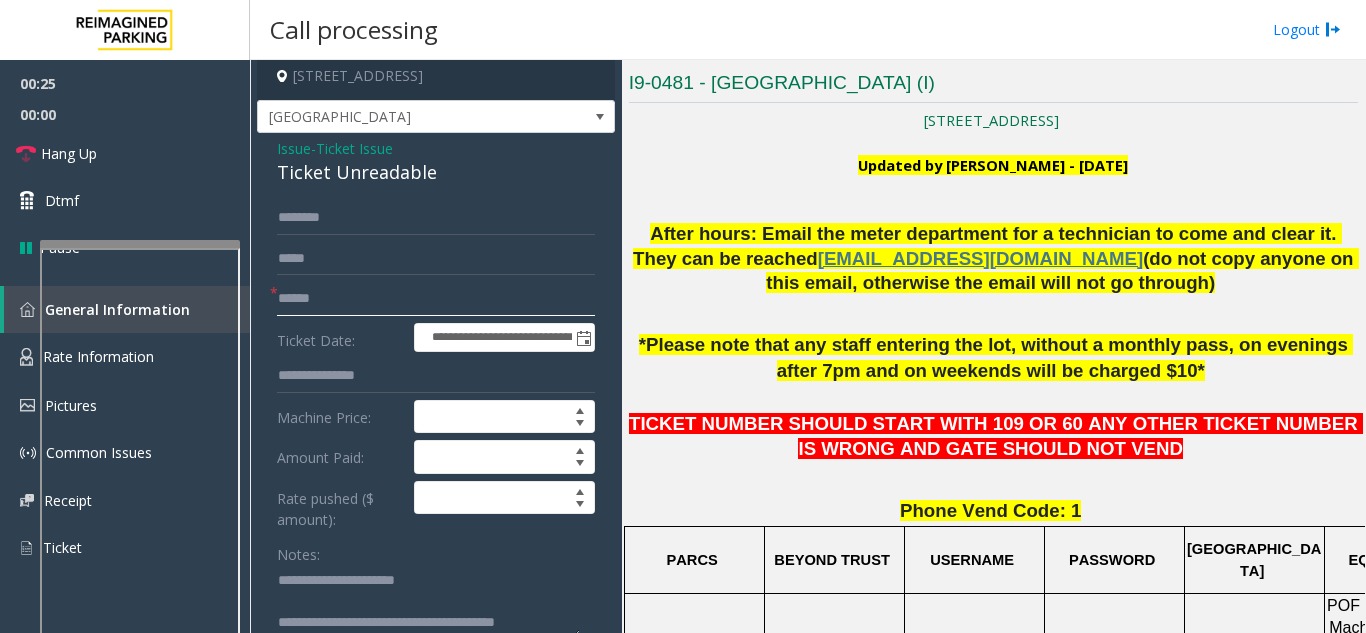 click 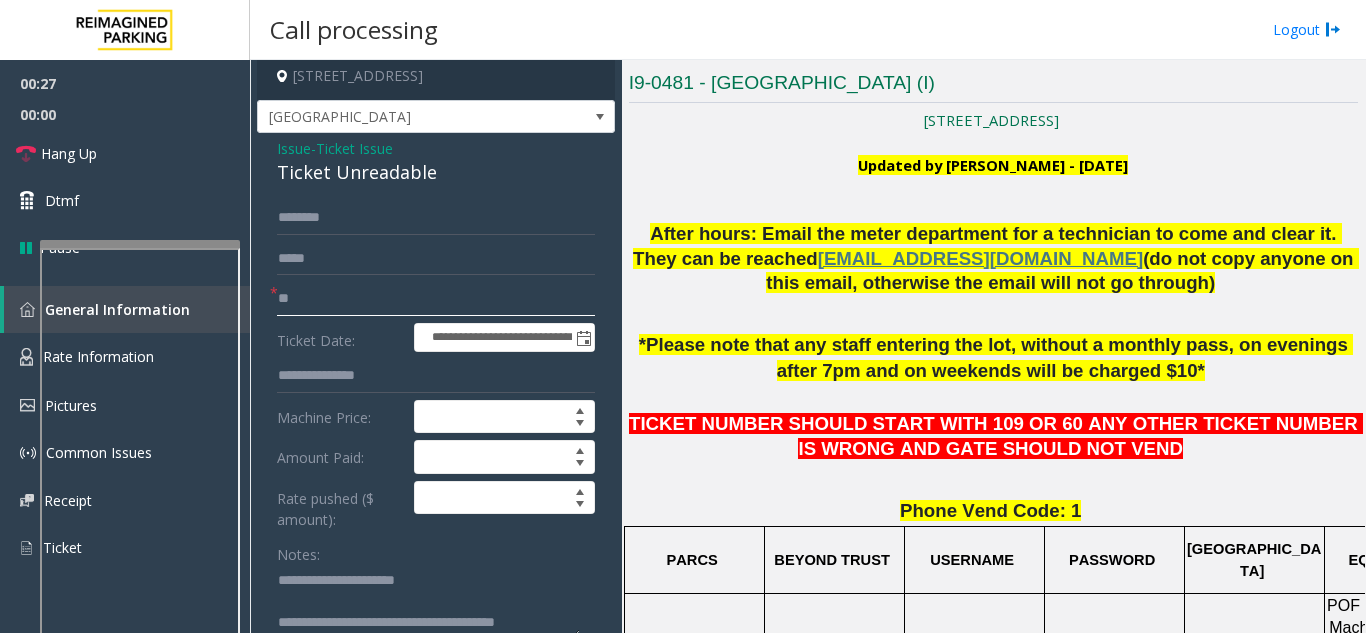 type on "**" 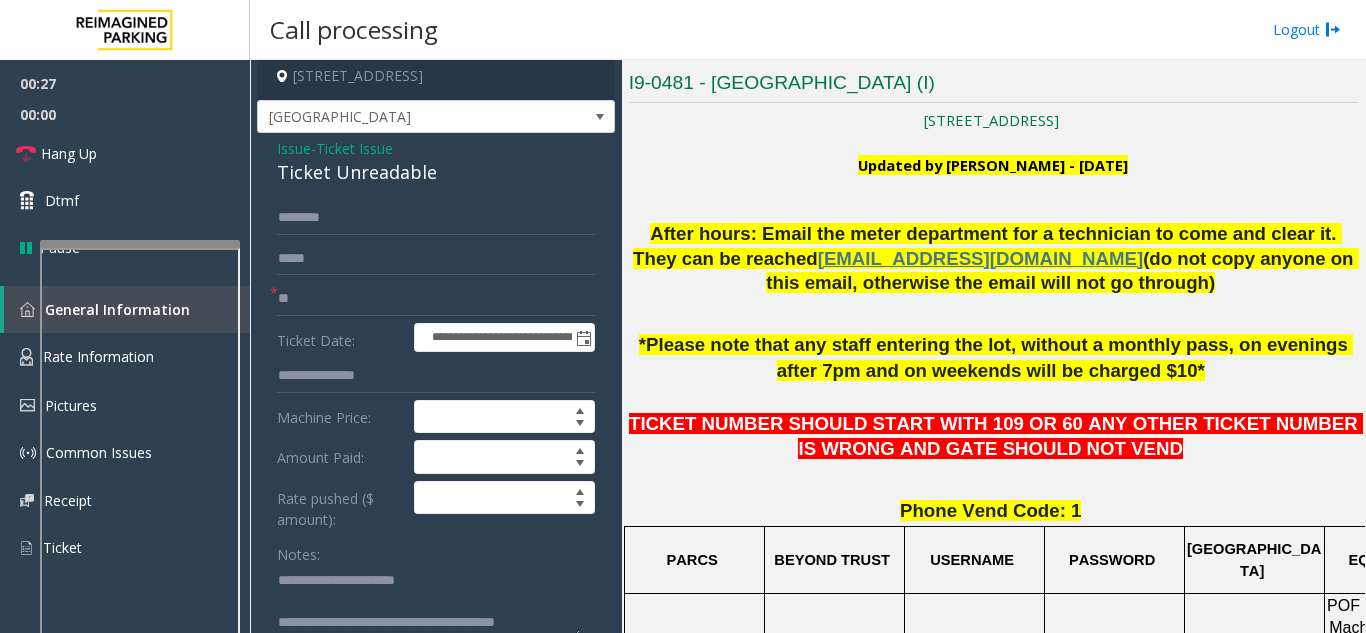 click 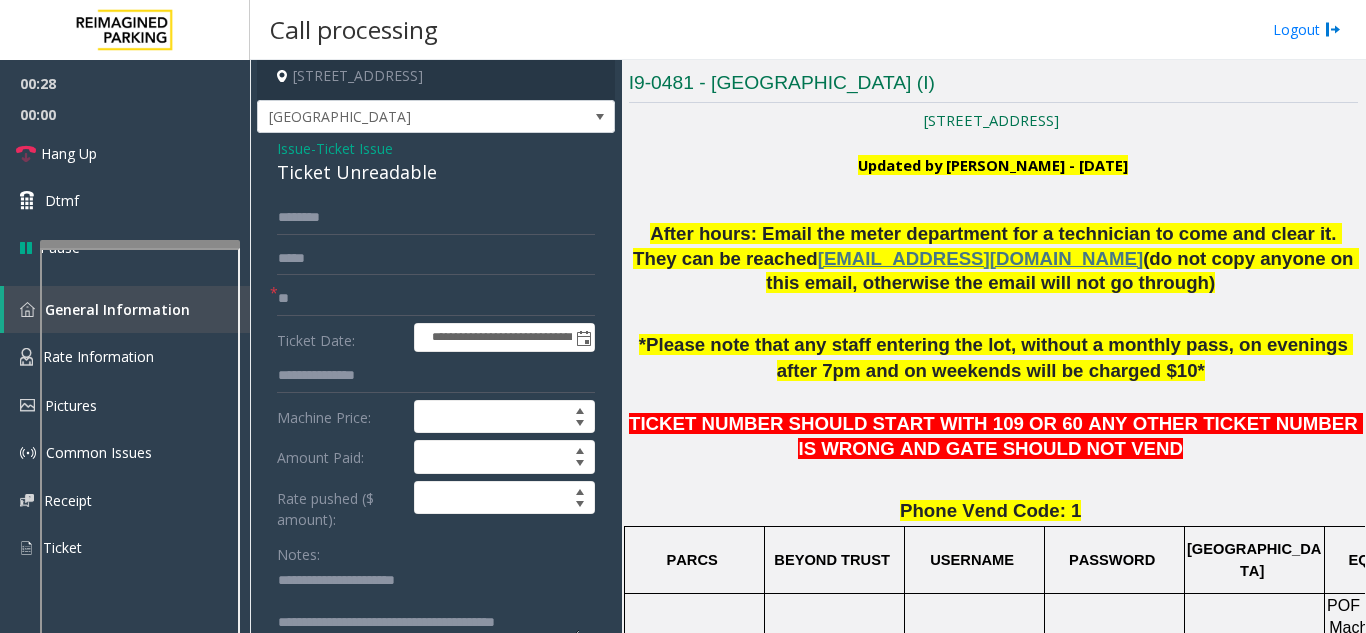click 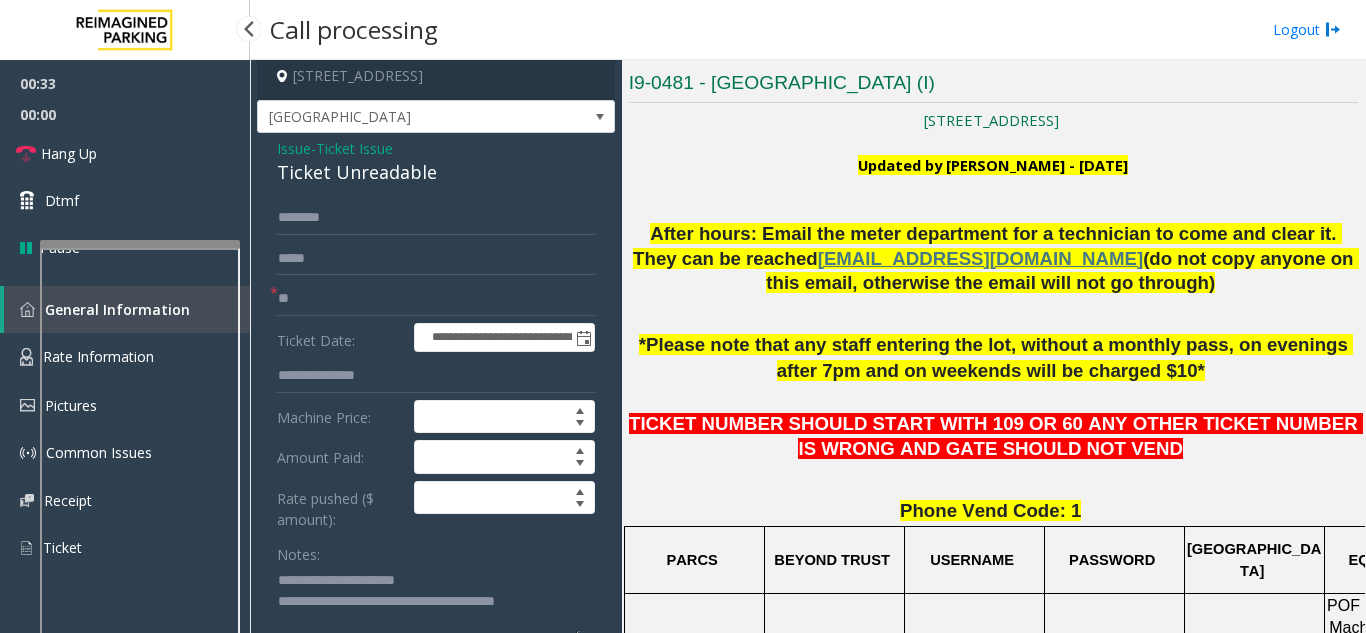 type on "**********" 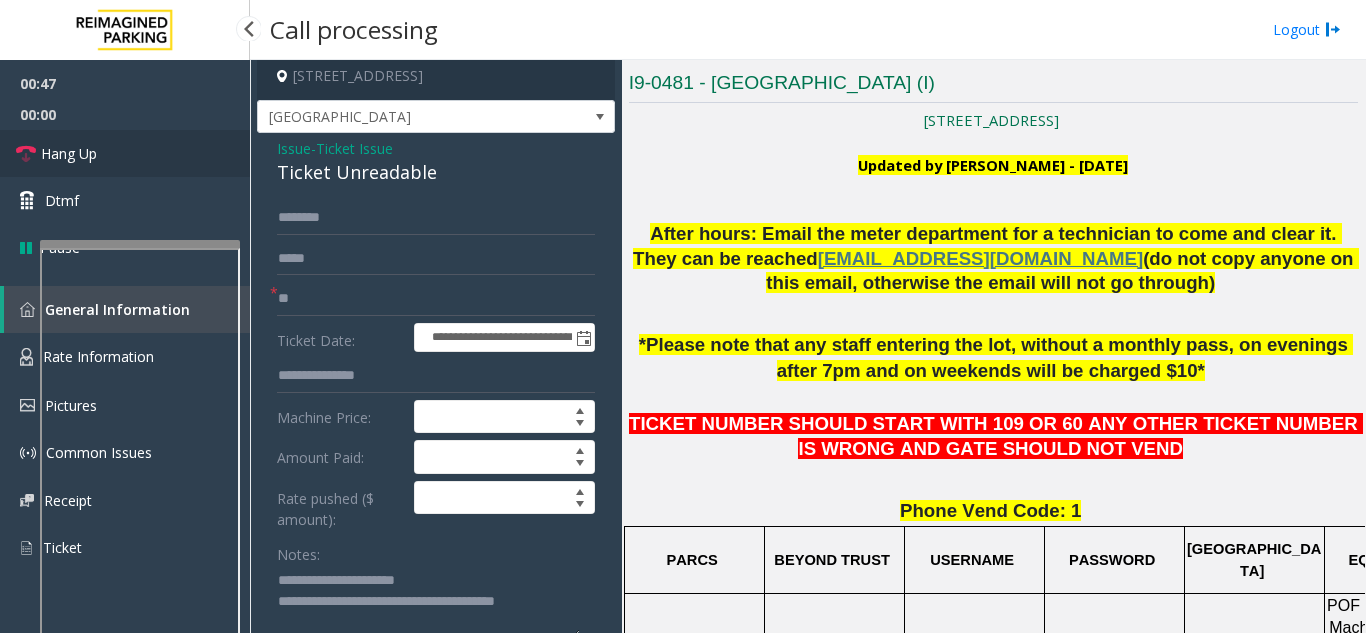 click on "Hang Up" at bounding box center (125, 153) 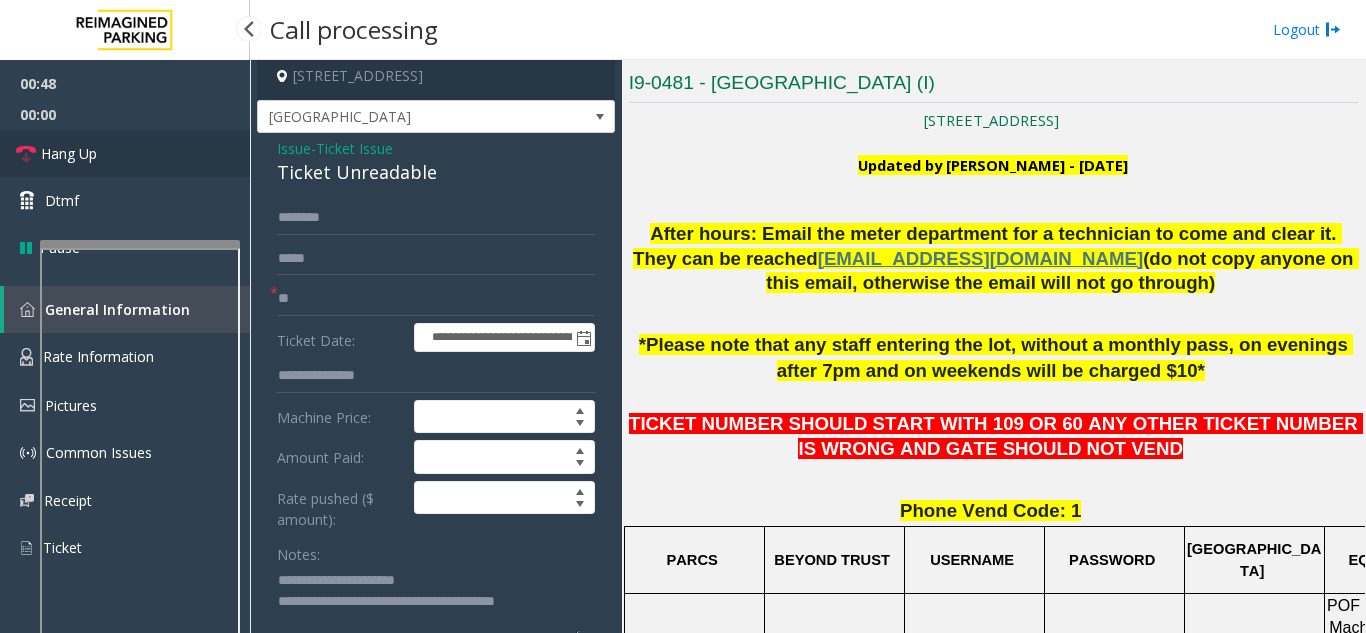 click on "Hang Up" at bounding box center [125, 153] 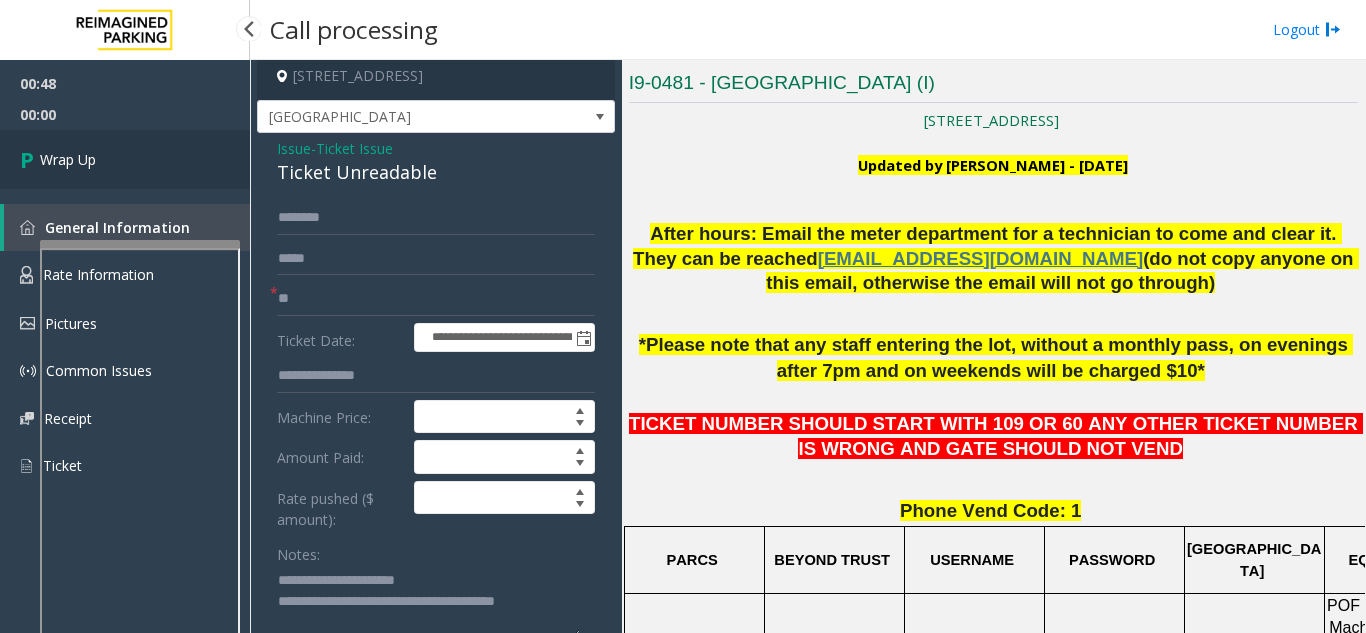 click on "Wrap Up" at bounding box center [125, 159] 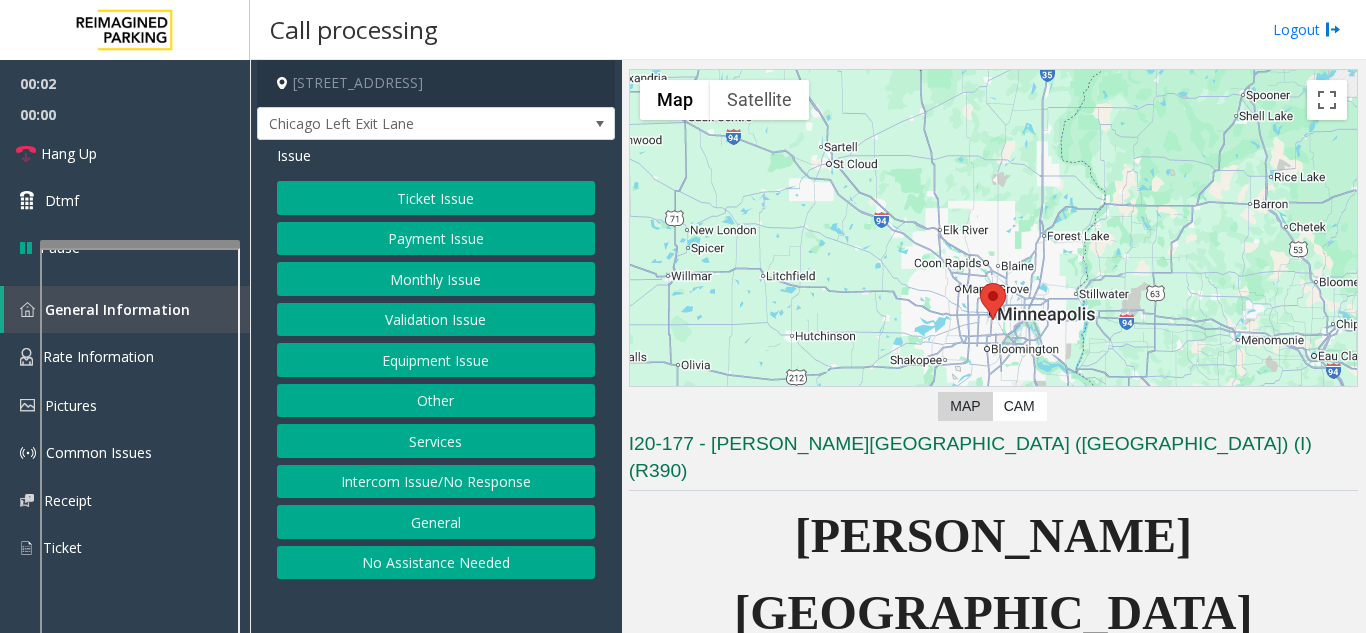 scroll, scrollTop: 100, scrollLeft: 0, axis: vertical 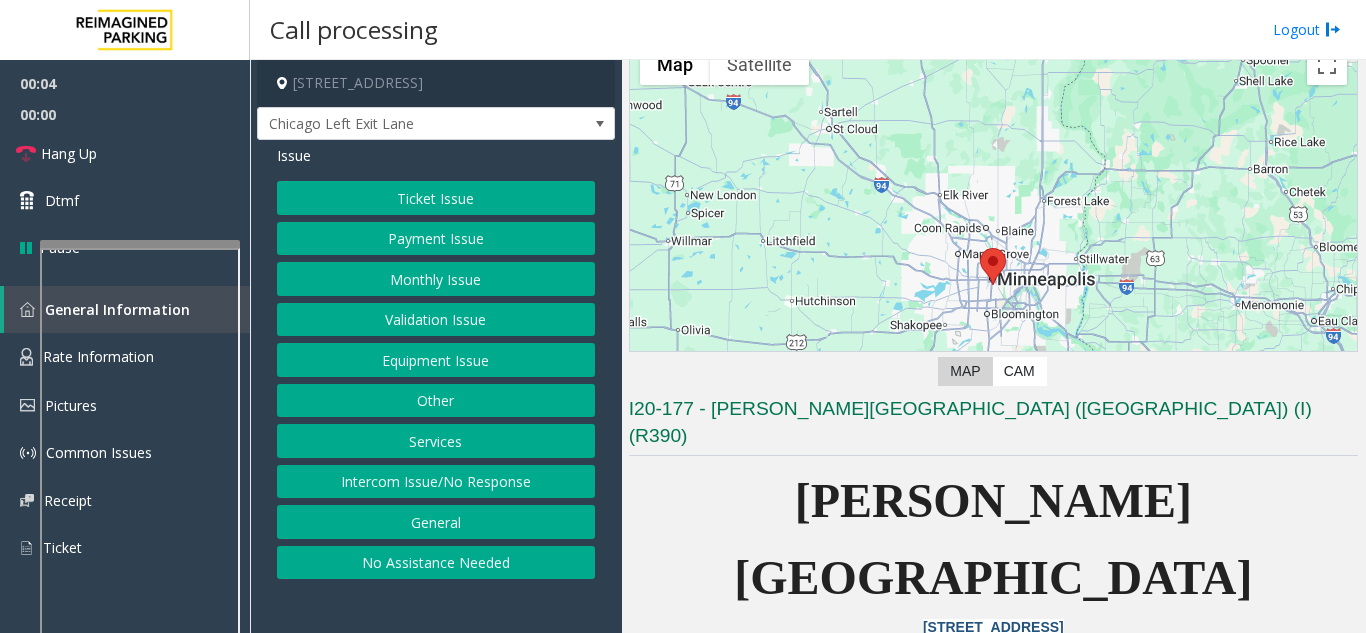 click on "Monthly Issue" 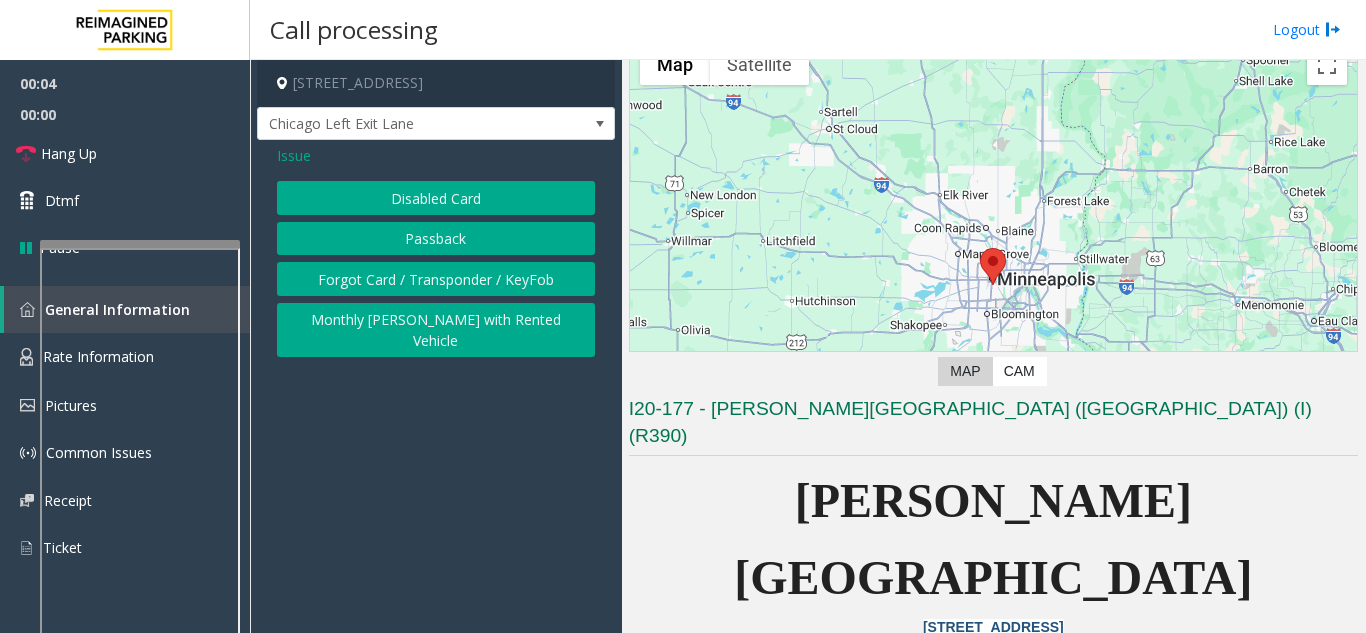 click on "Forgot Card / Transponder / KeyFob" 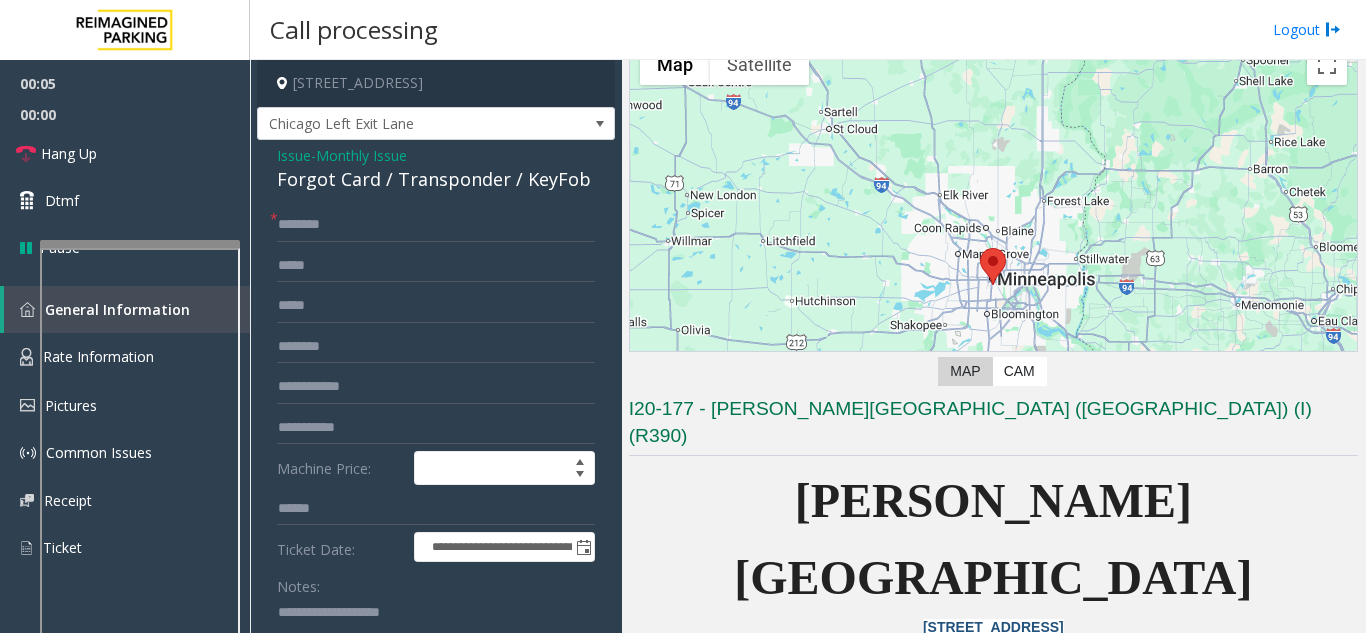 click on "Forgot Card / Transponder / KeyFob" 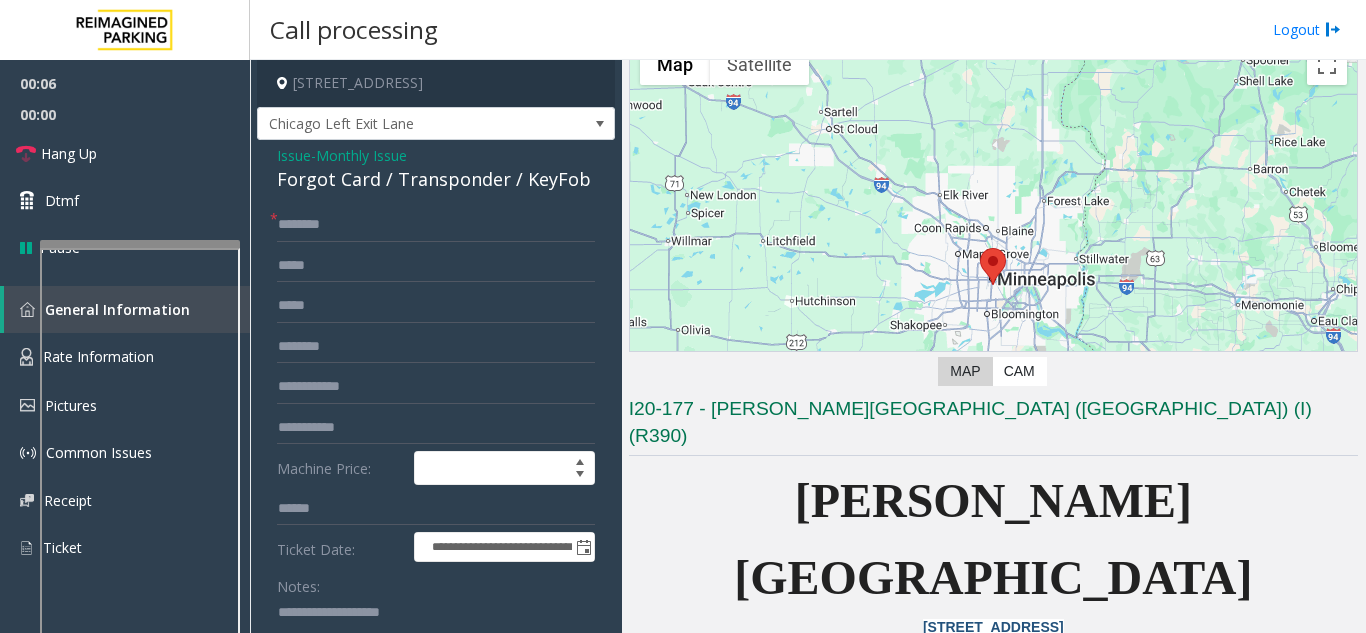 click on "Forgot Card / Transponder / KeyFob" 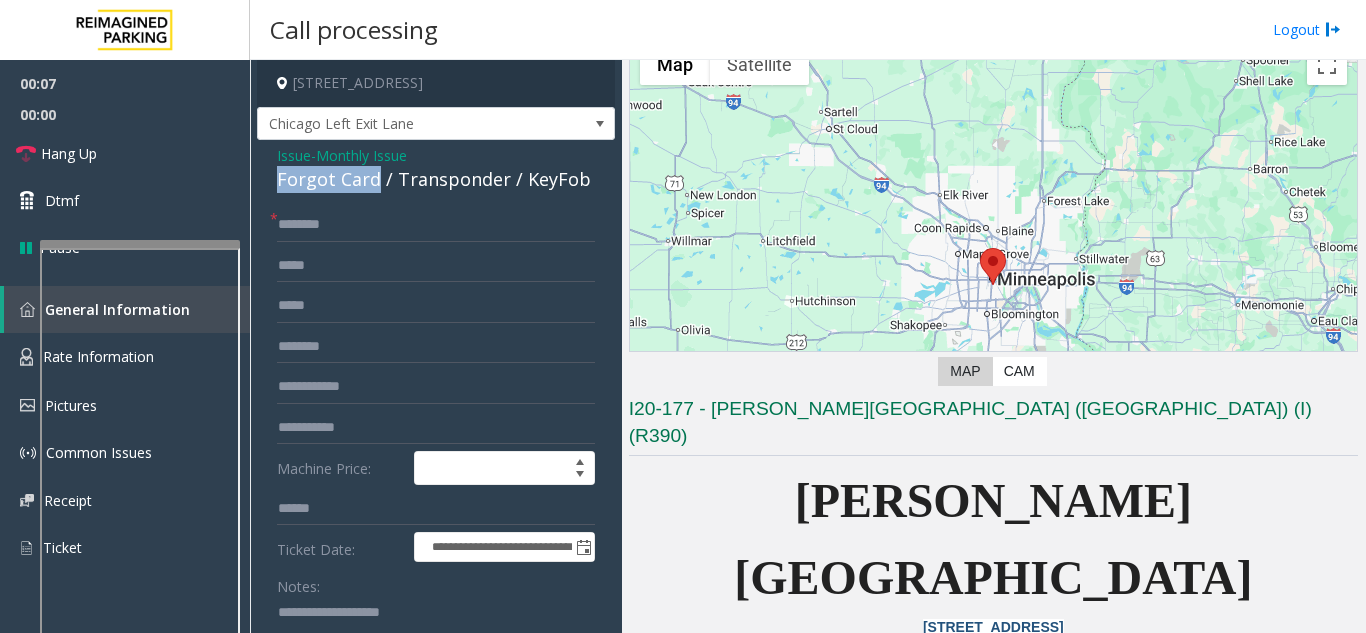 drag, startPoint x: 293, startPoint y: 173, endPoint x: 338, endPoint y: 184, distance: 46.32494 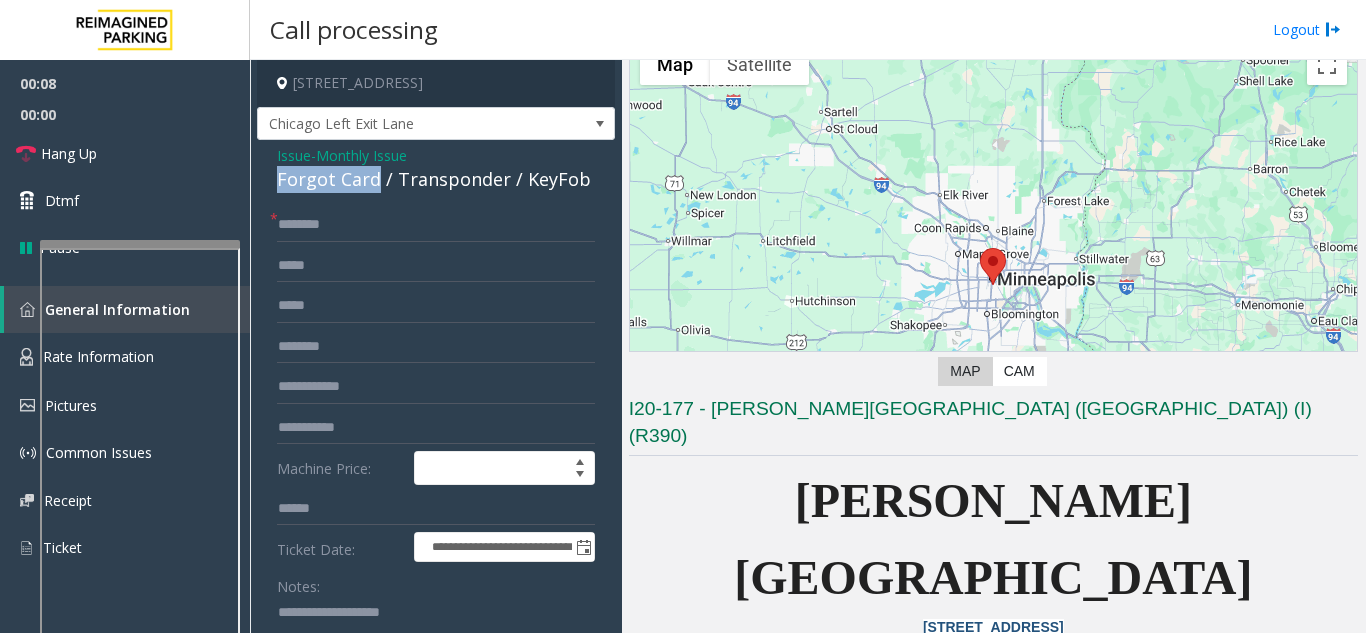 copy on "Forgot Card" 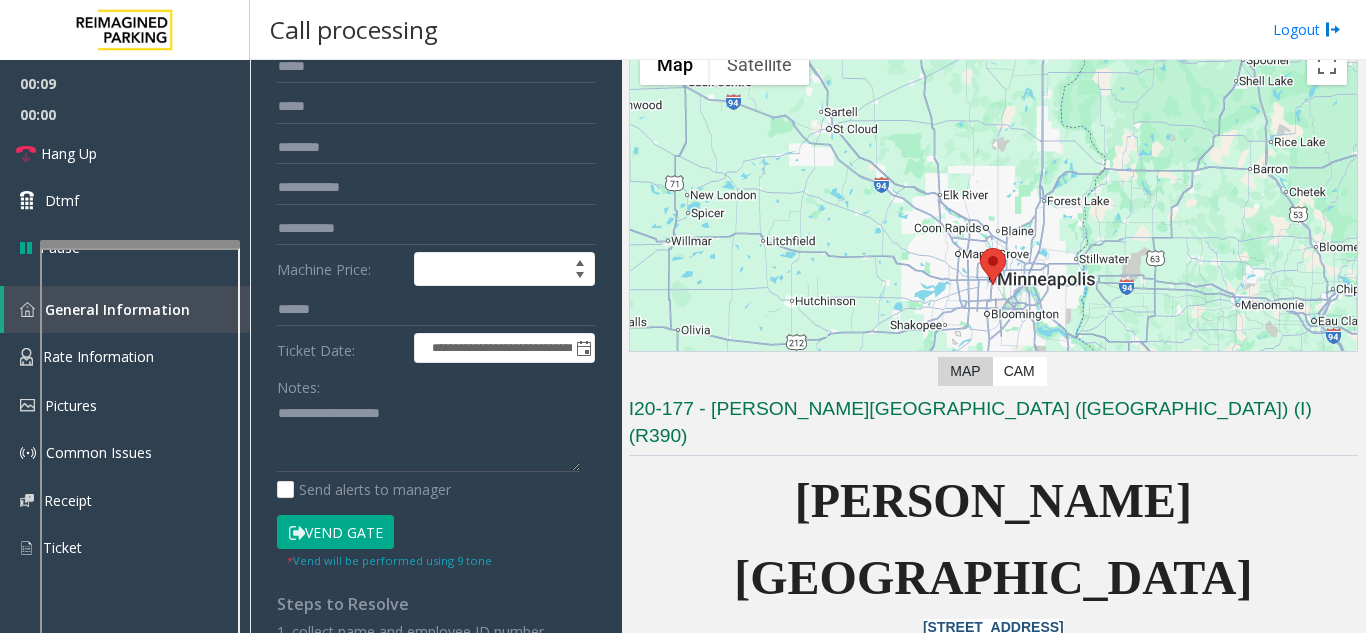 scroll, scrollTop: 200, scrollLeft: 0, axis: vertical 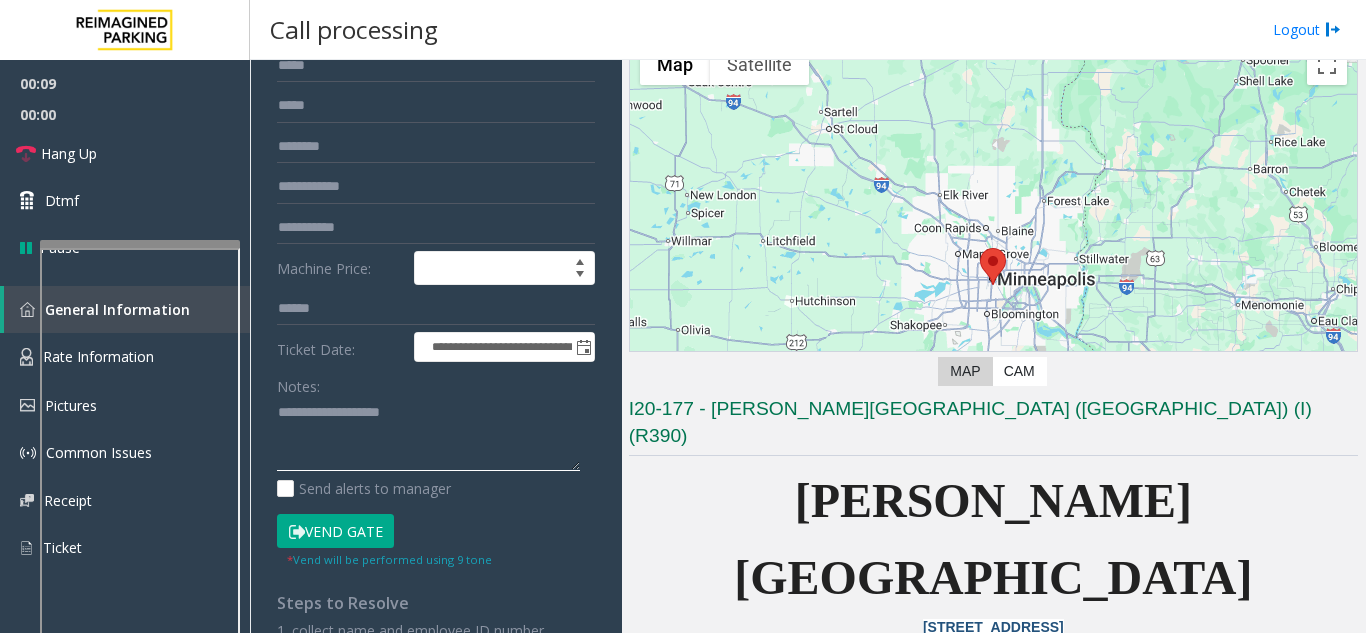 drag, startPoint x: 400, startPoint y: 394, endPoint x: 304, endPoint y: 412, distance: 97.67292 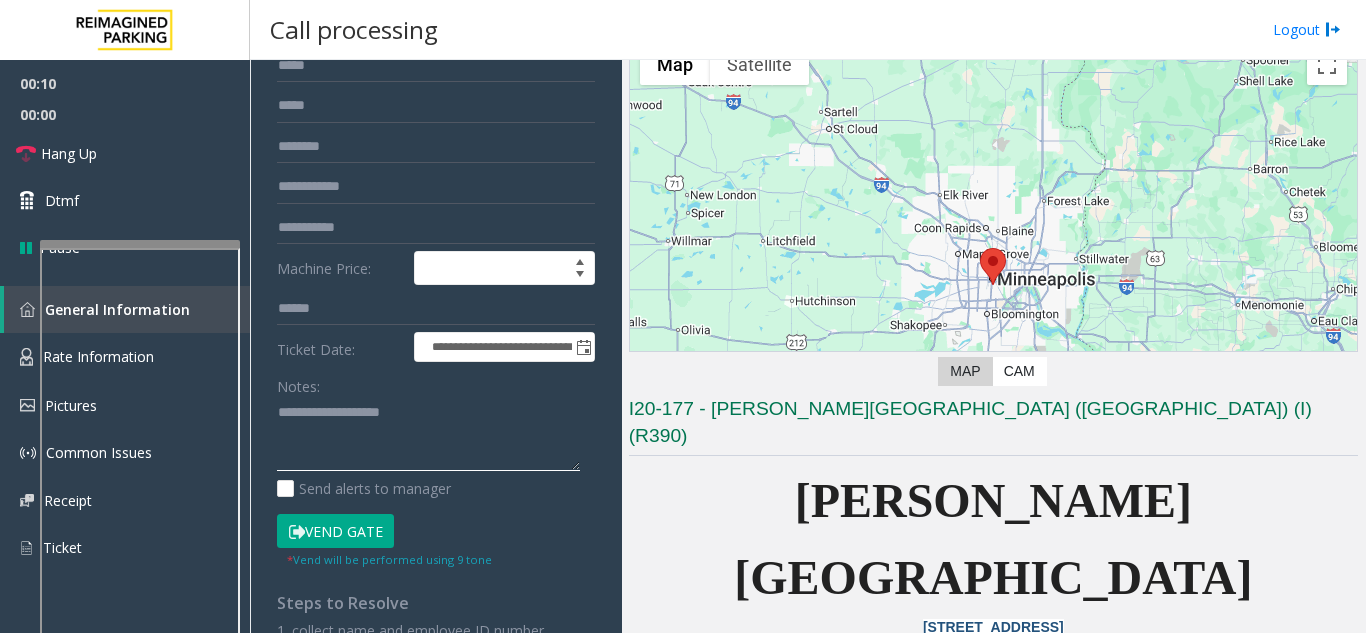 paste on "**********" 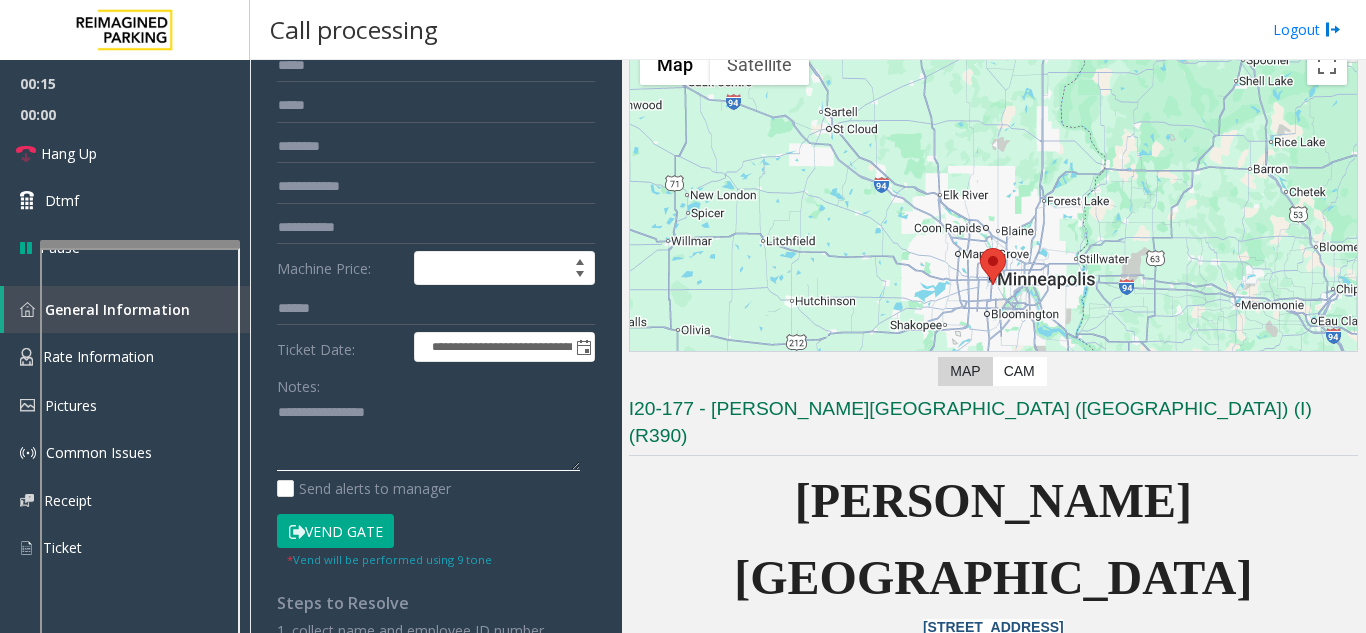scroll, scrollTop: 0, scrollLeft: 0, axis: both 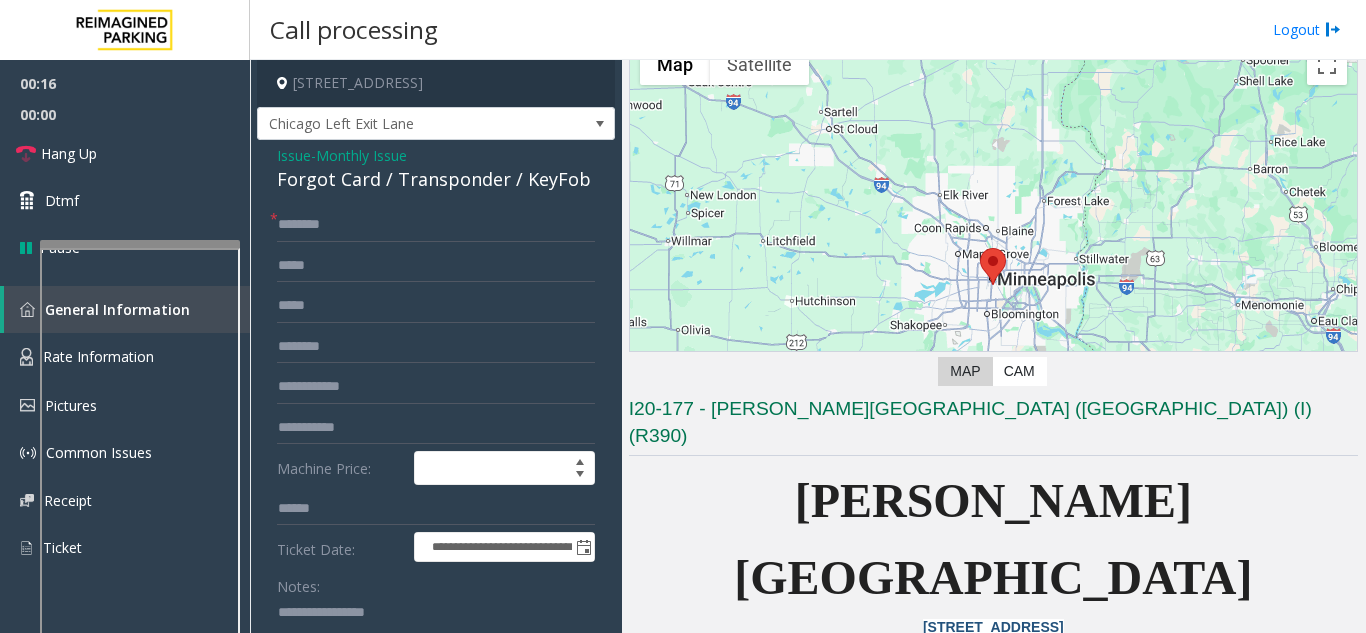 type on "**********" 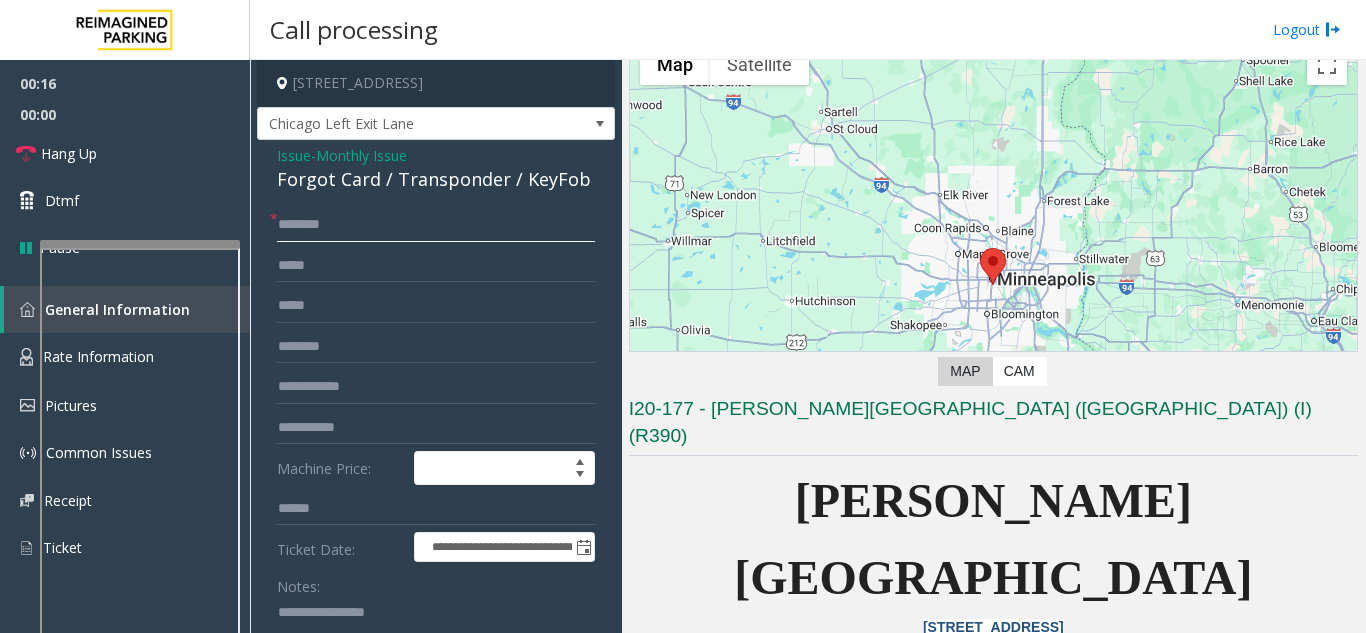 click 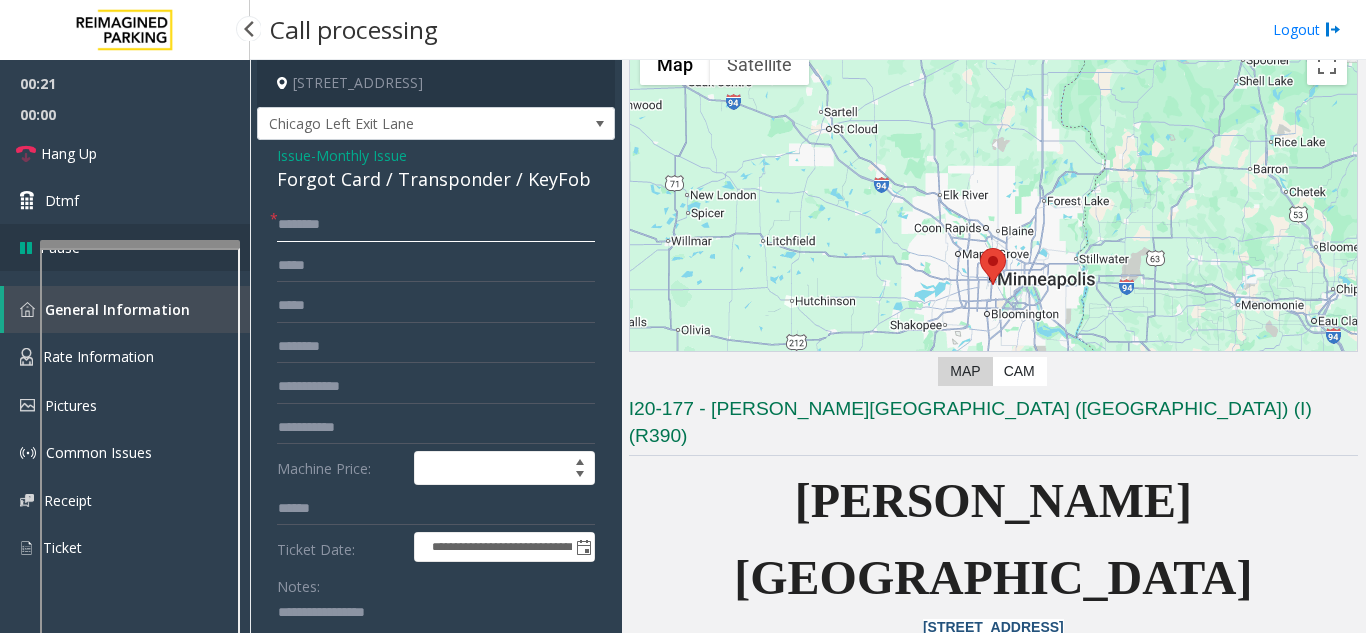 type on "*******" 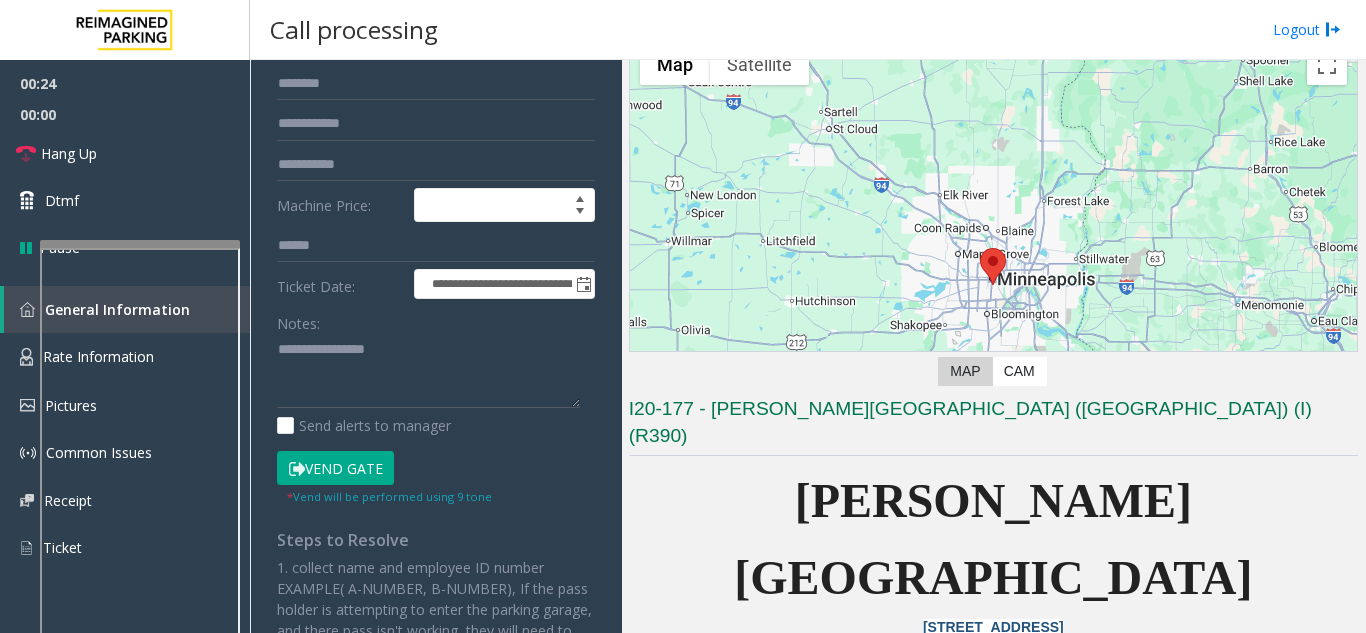 scroll, scrollTop: 300, scrollLeft: 0, axis: vertical 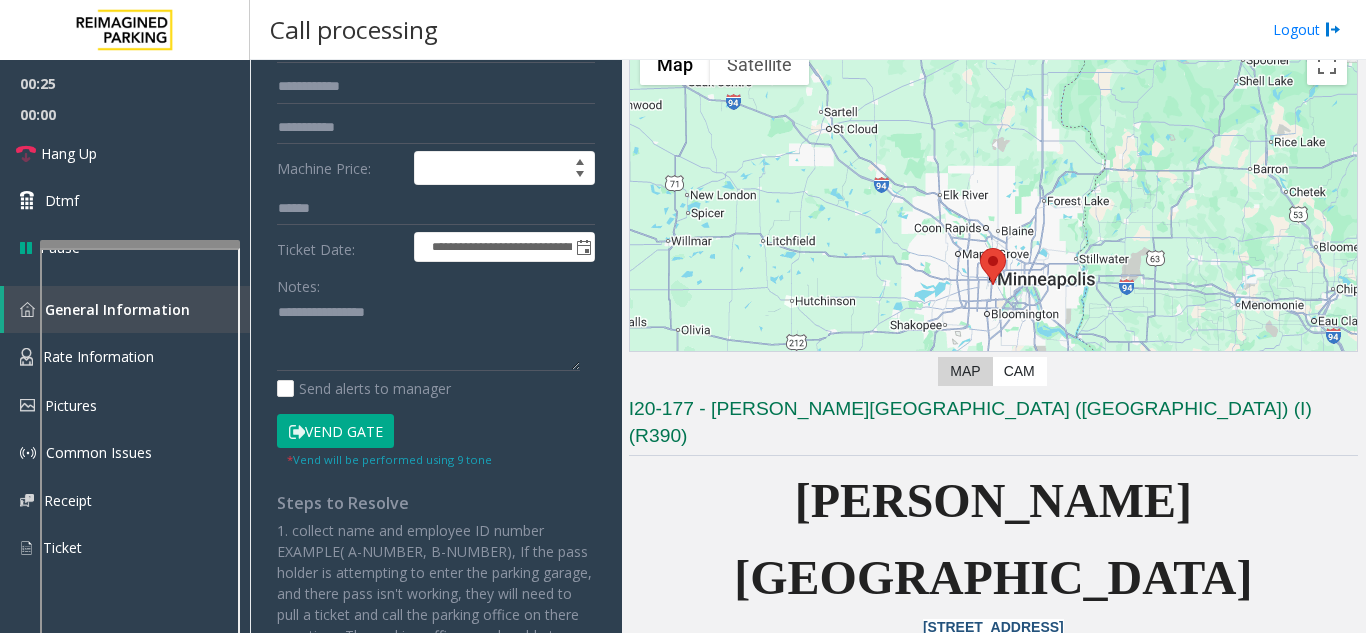 click on "* Vend will be performed using 9 tone" 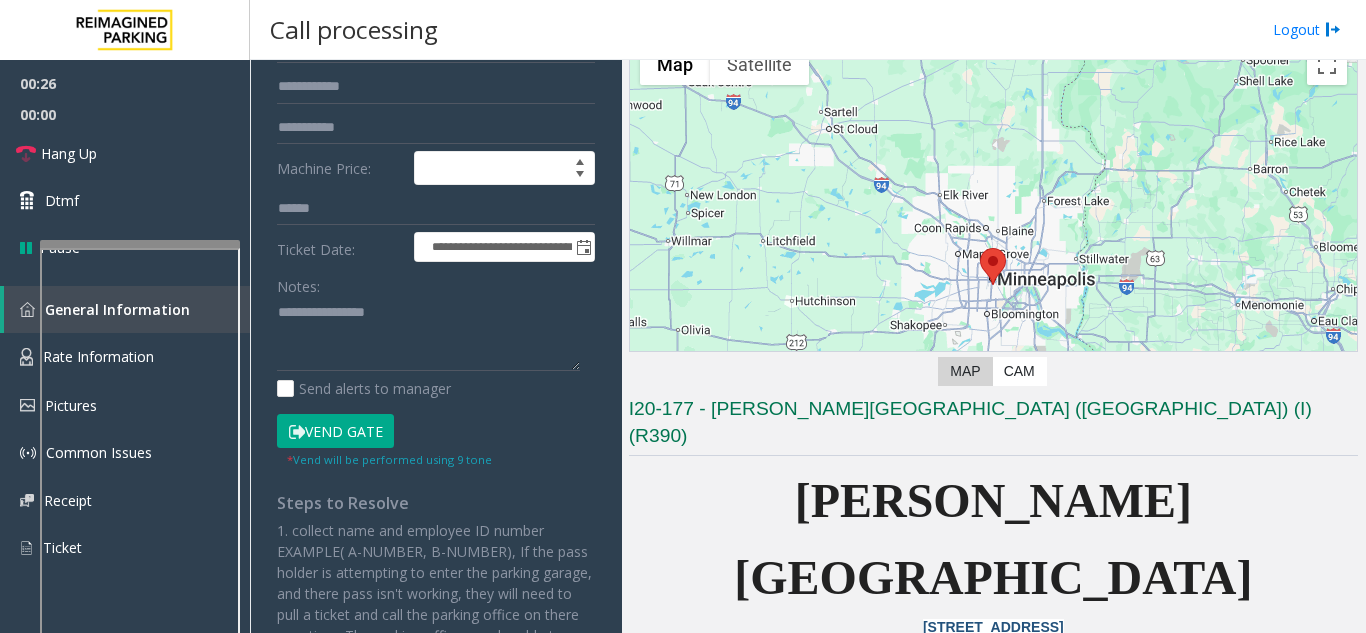click on "Vend Gate" 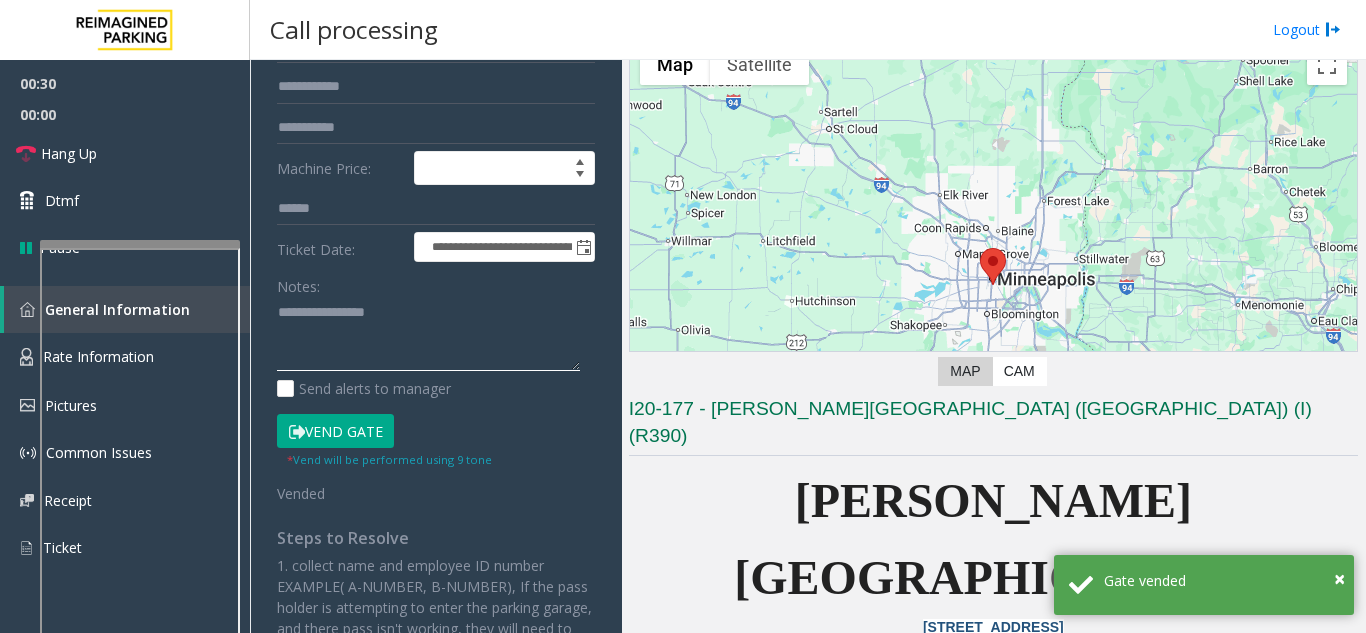 drag, startPoint x: 397, startPoint y: 344, endPoint x: 379, endPoint y: 328, distance: 24.083189 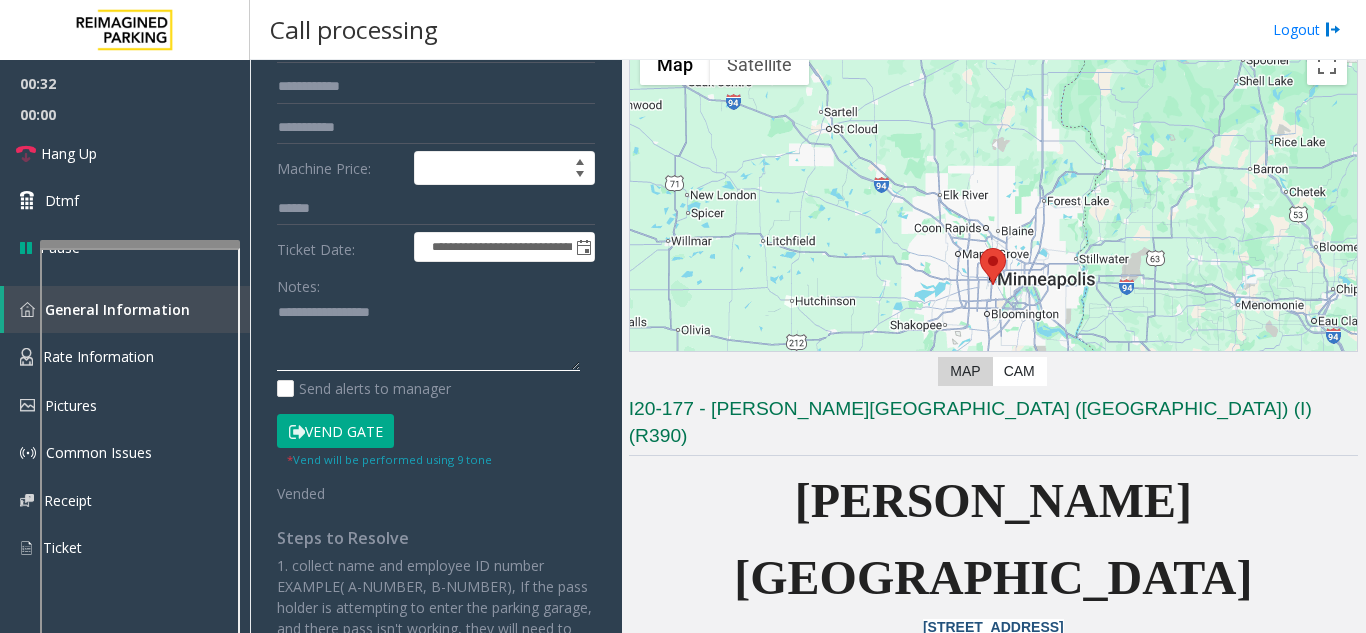 paste on "**********" 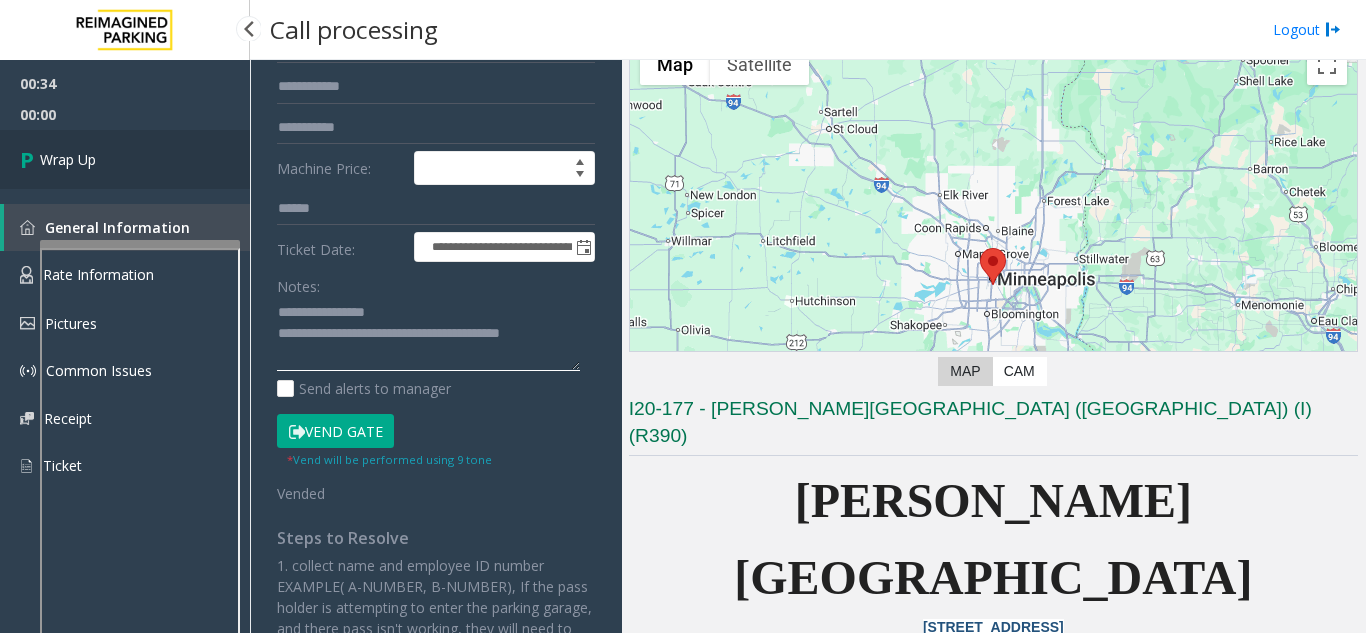 type on "**********" 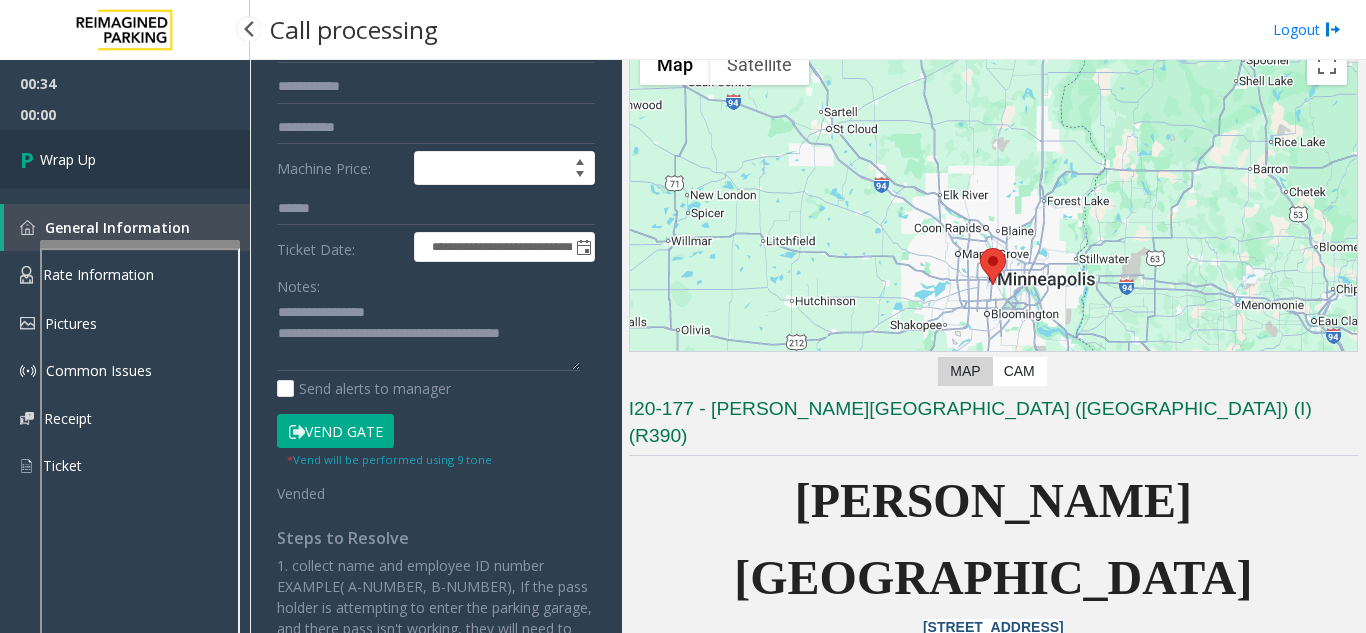 click on "Wrap Up" at bounding box center (125, 159) 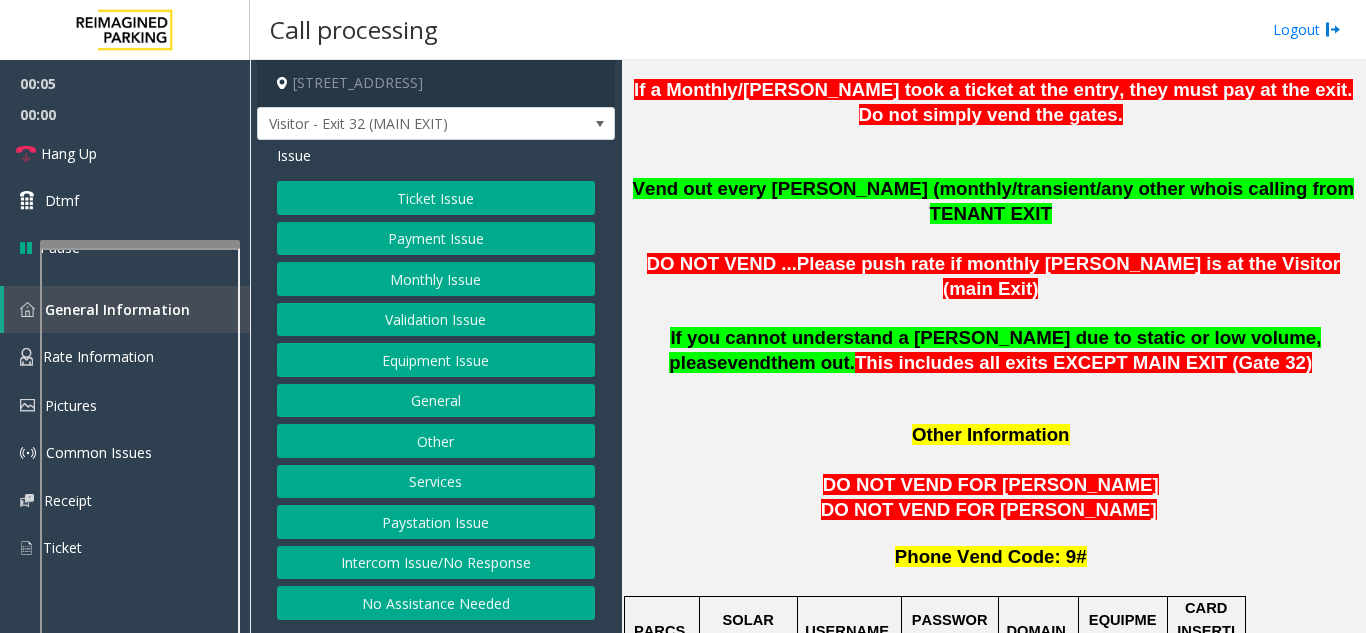 scroll, scrollTop: 1500, scrollLeft: 0, axis: vertical 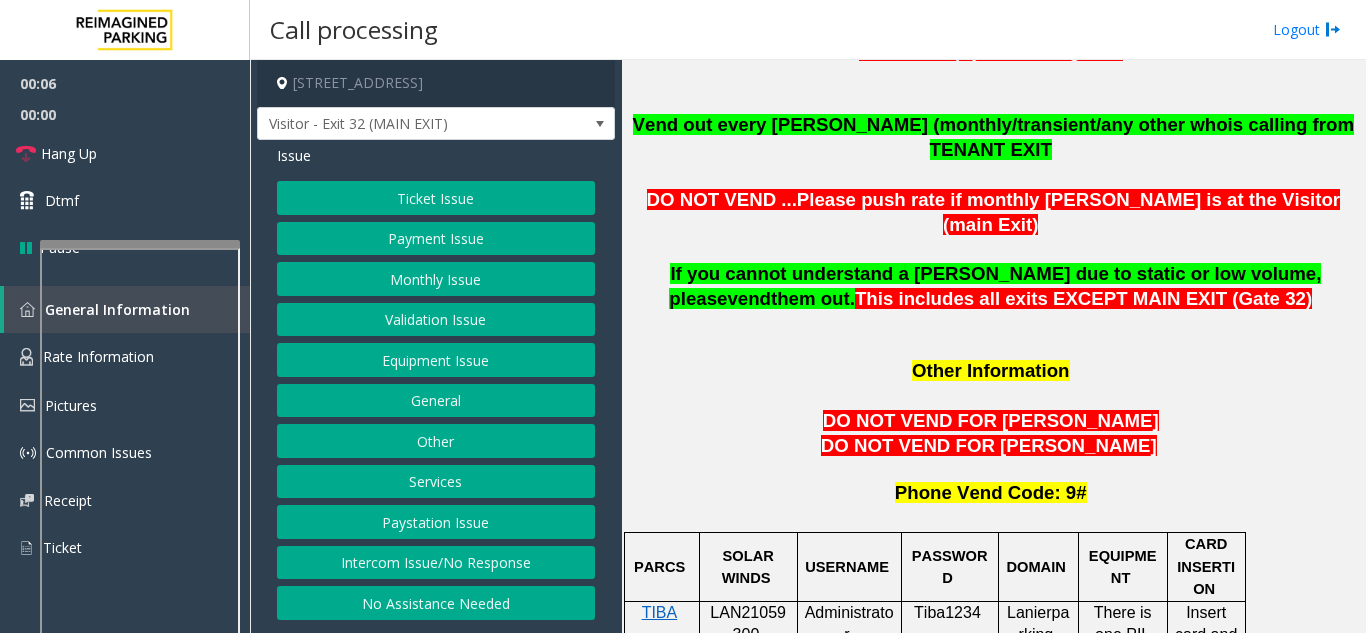 click 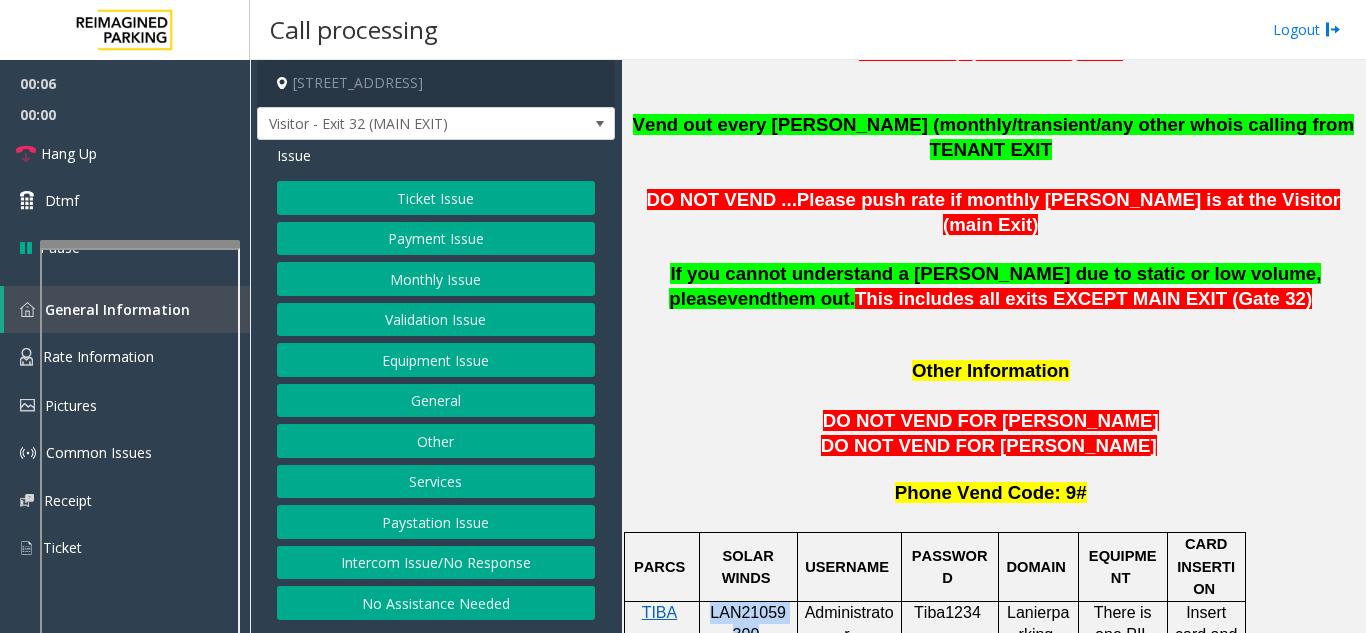 copy on "LAN21059300" 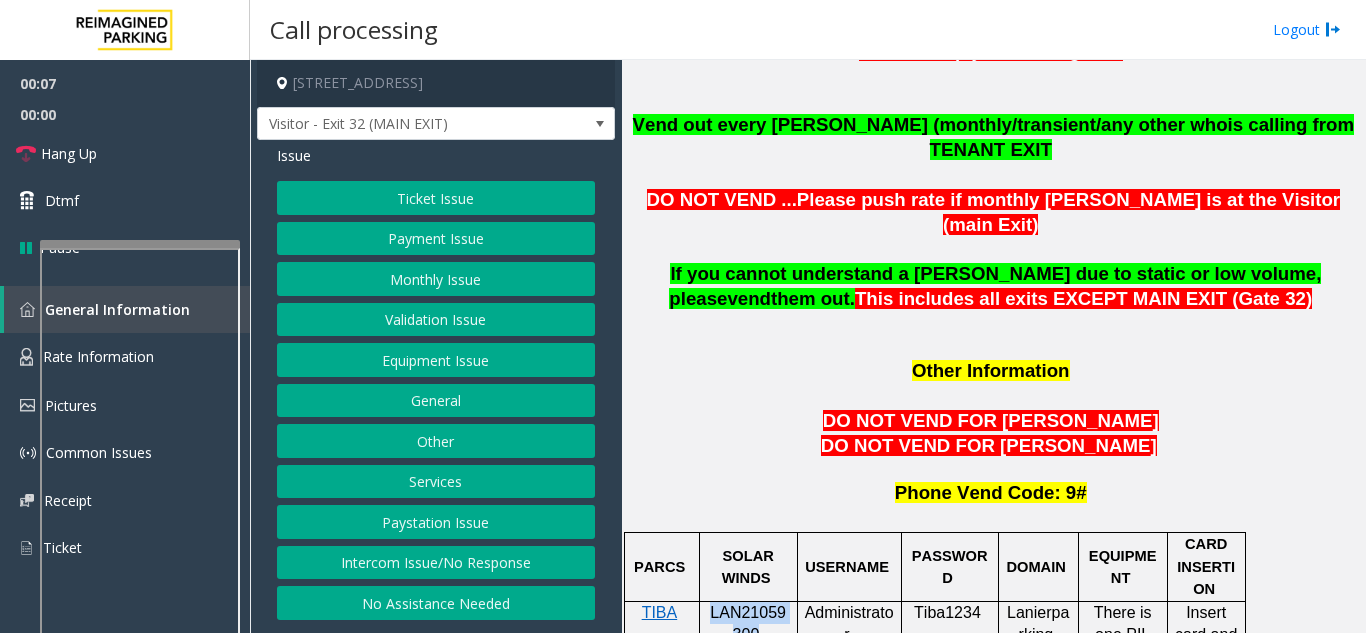 drag, startPoint x: 756, startPoint y: 533, endPoint x: 740, endPoint y: 541, distance: 17.888544 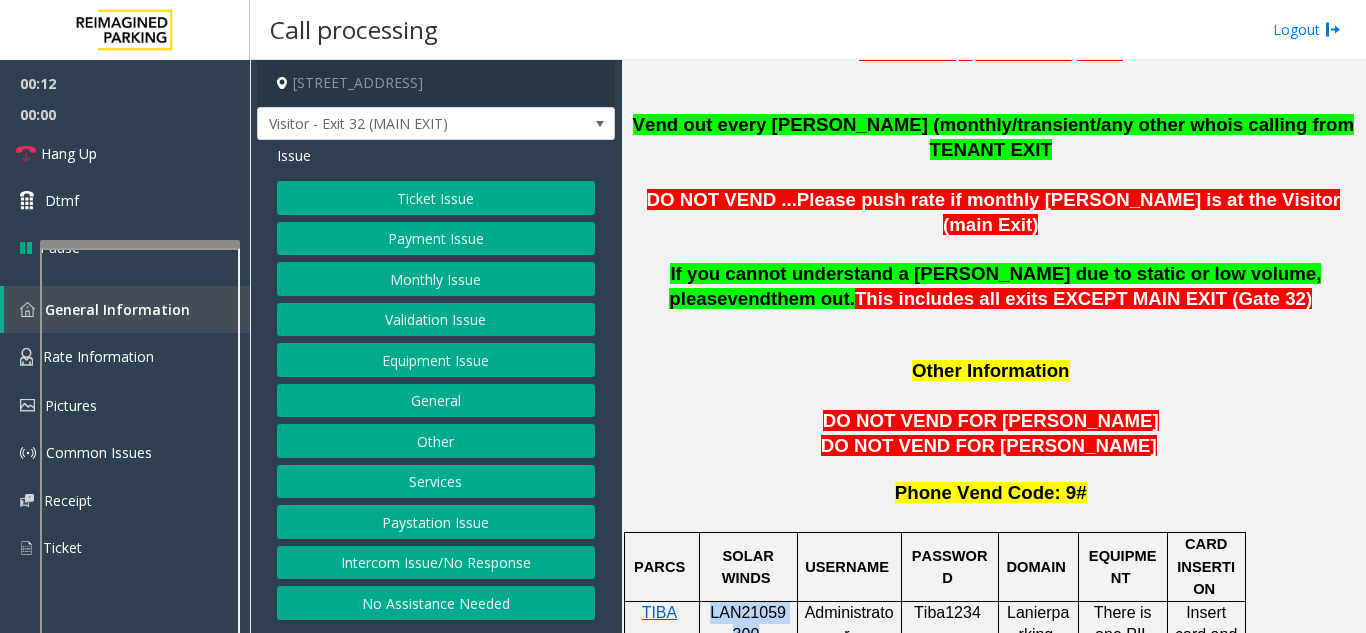 click on "LAN21059300" 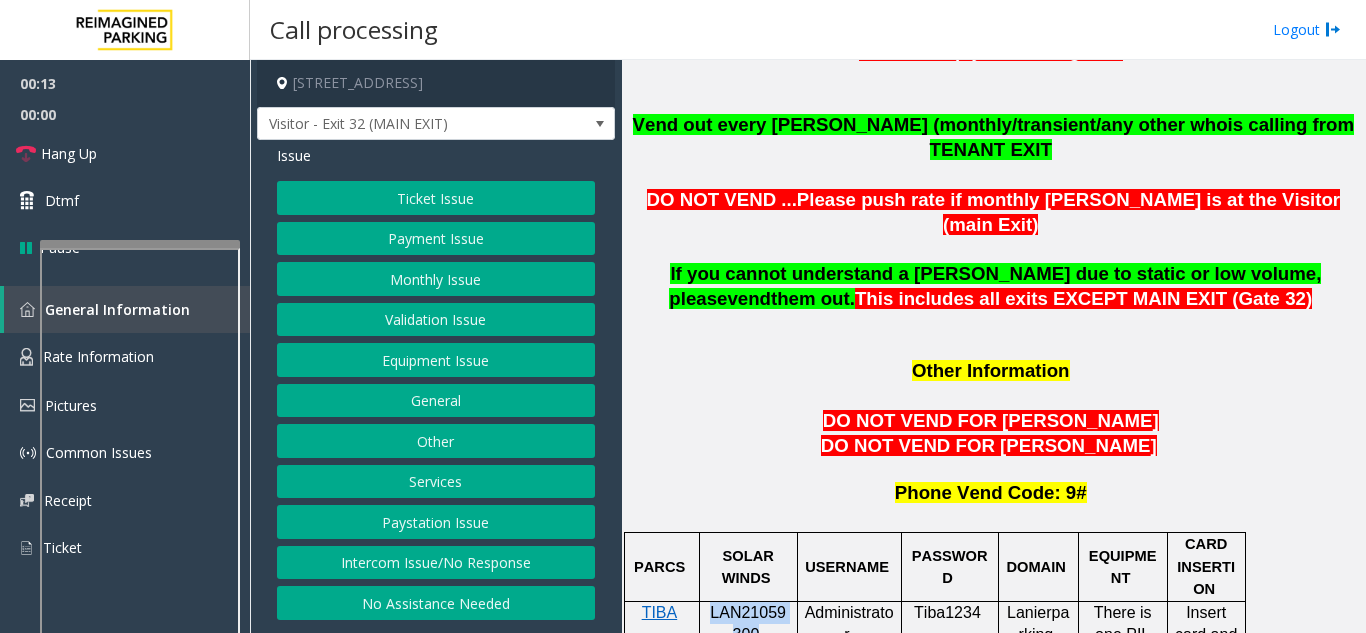 click on "Equipment Issue" 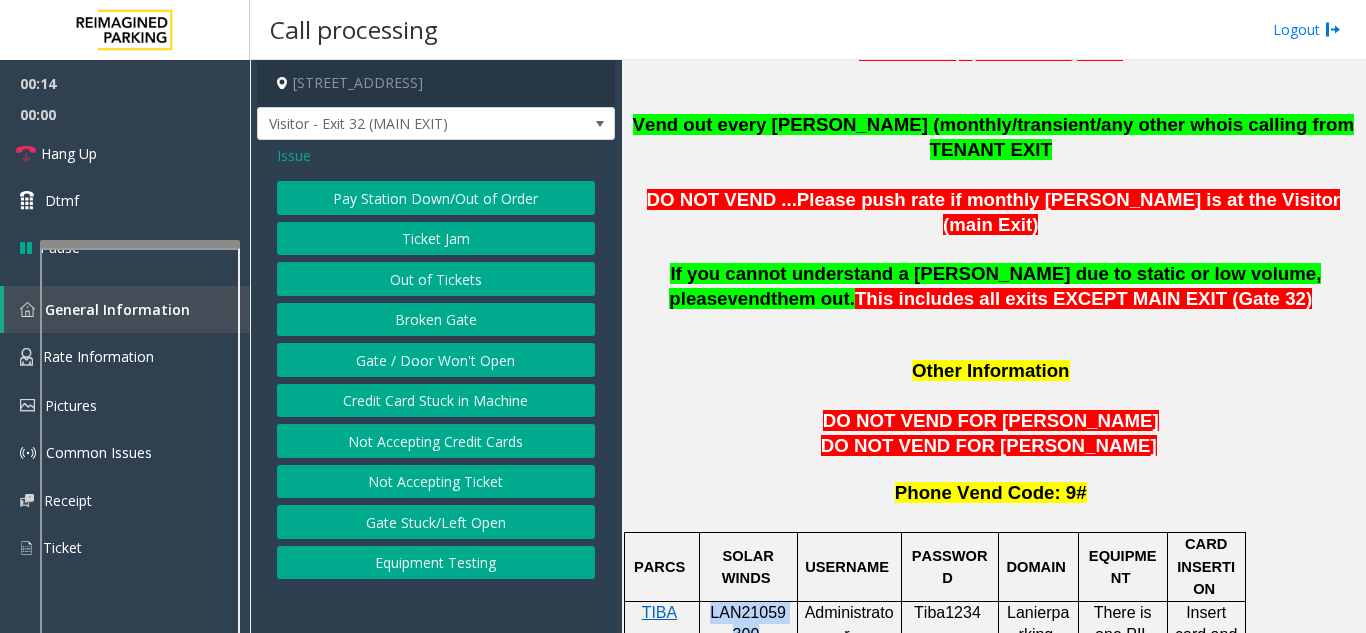 click on "Gate / Door Won't Open" 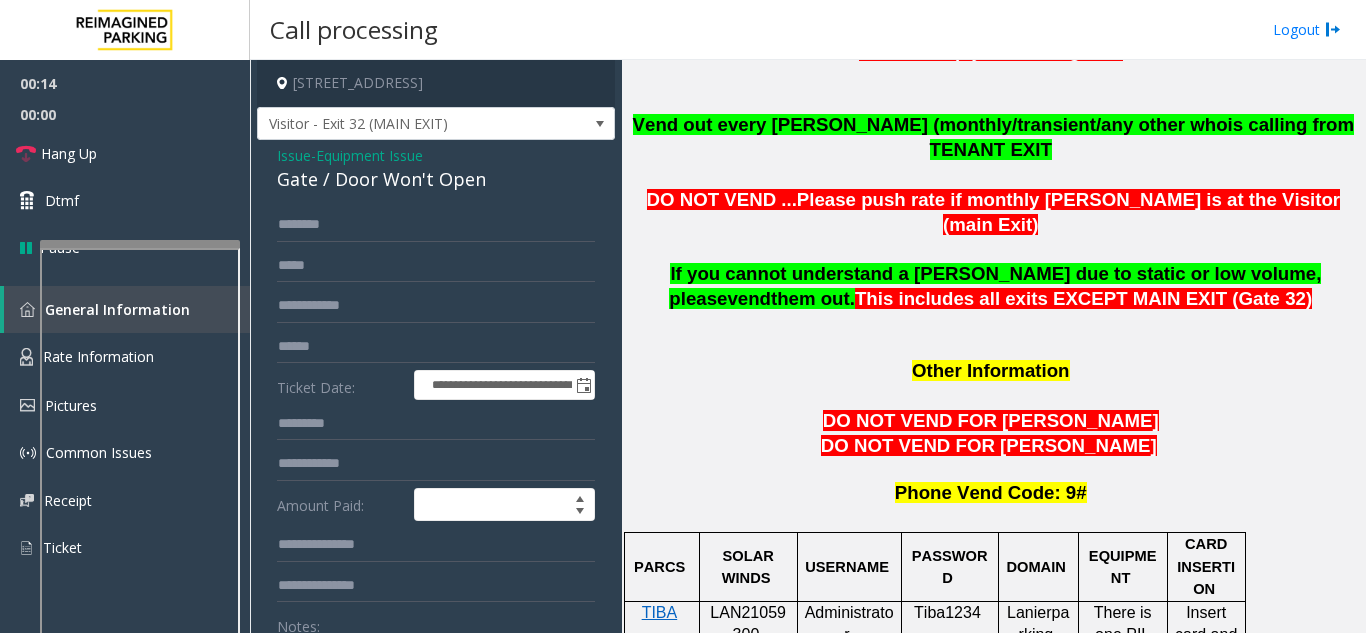 click on "Gate / Door Won't Open" 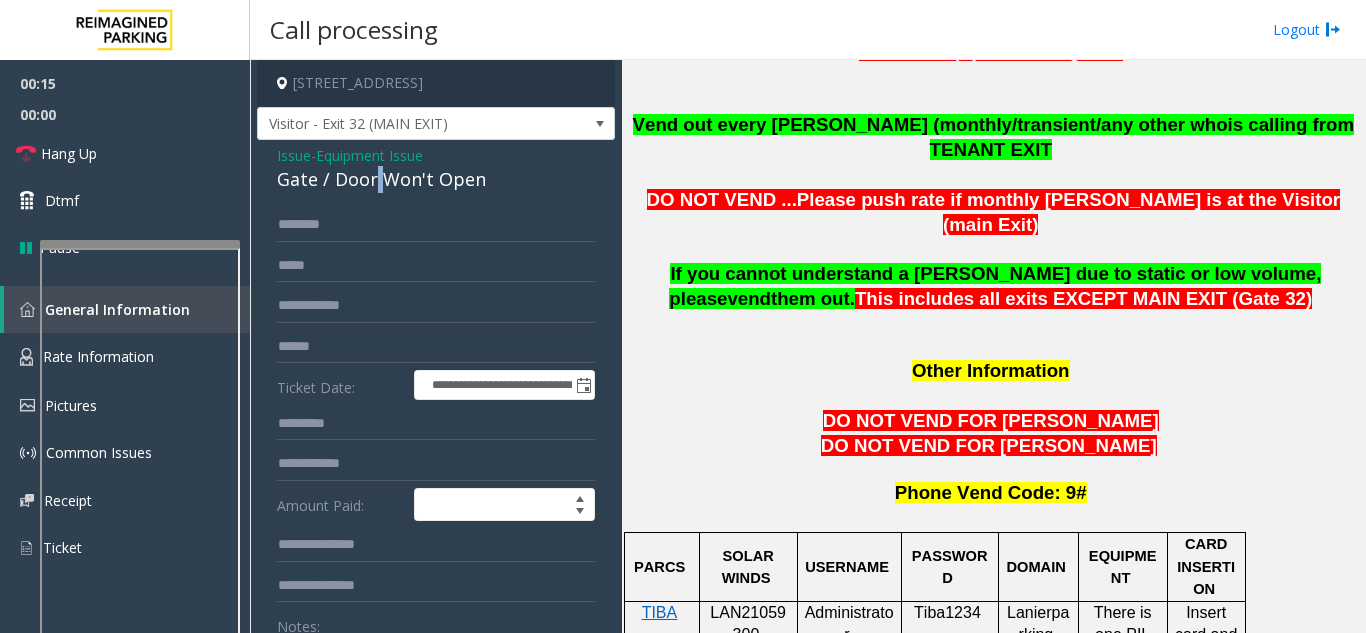 click on "Gate / Door Won't Open" 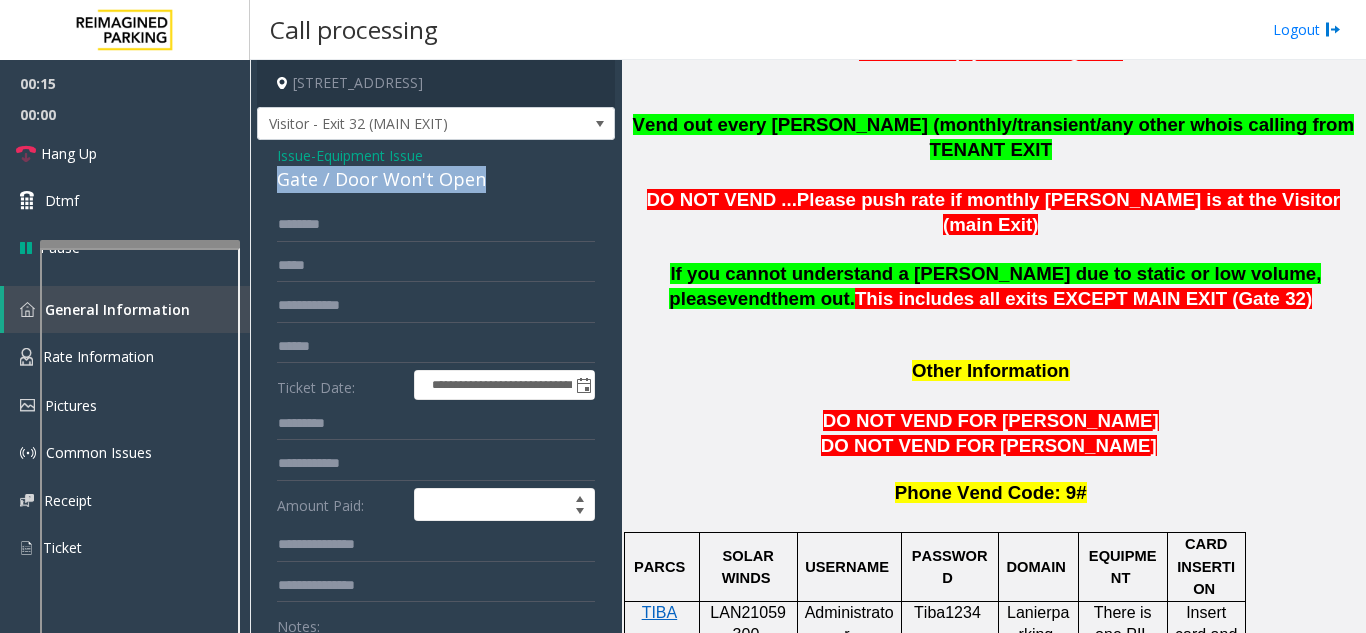 click on "Gate / Door Won't Open" 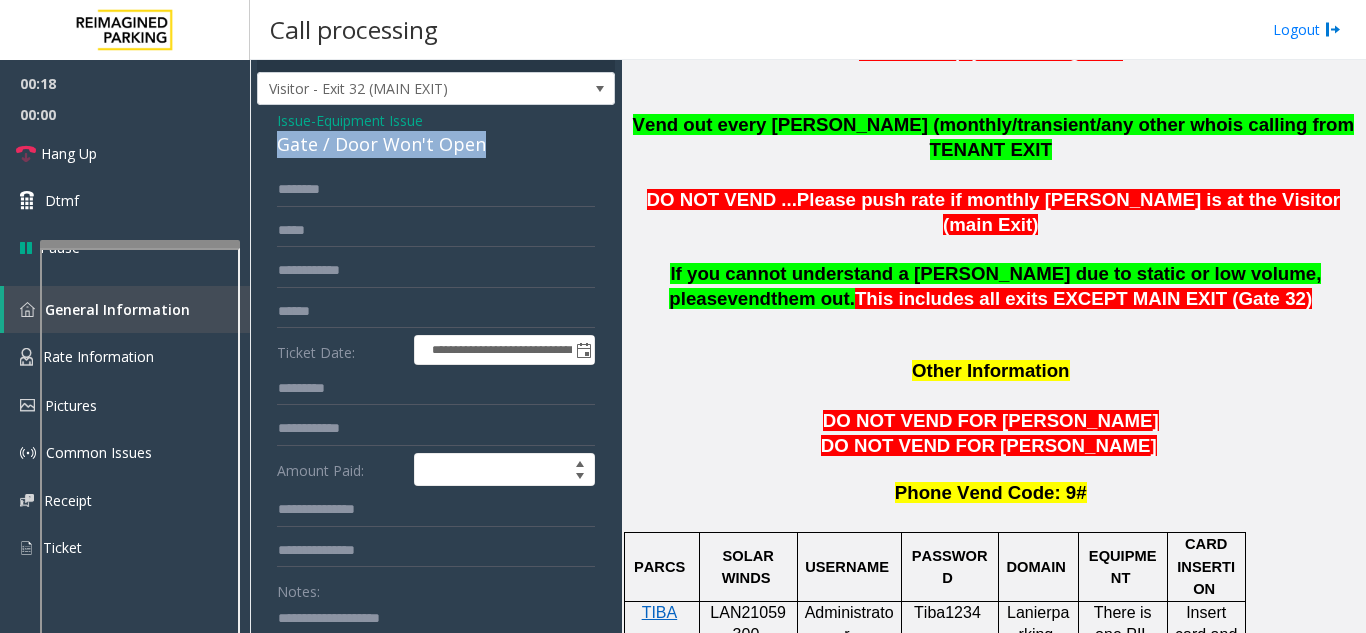 scroll, scrollTop: 0, scrollLeft: 0, axis: both 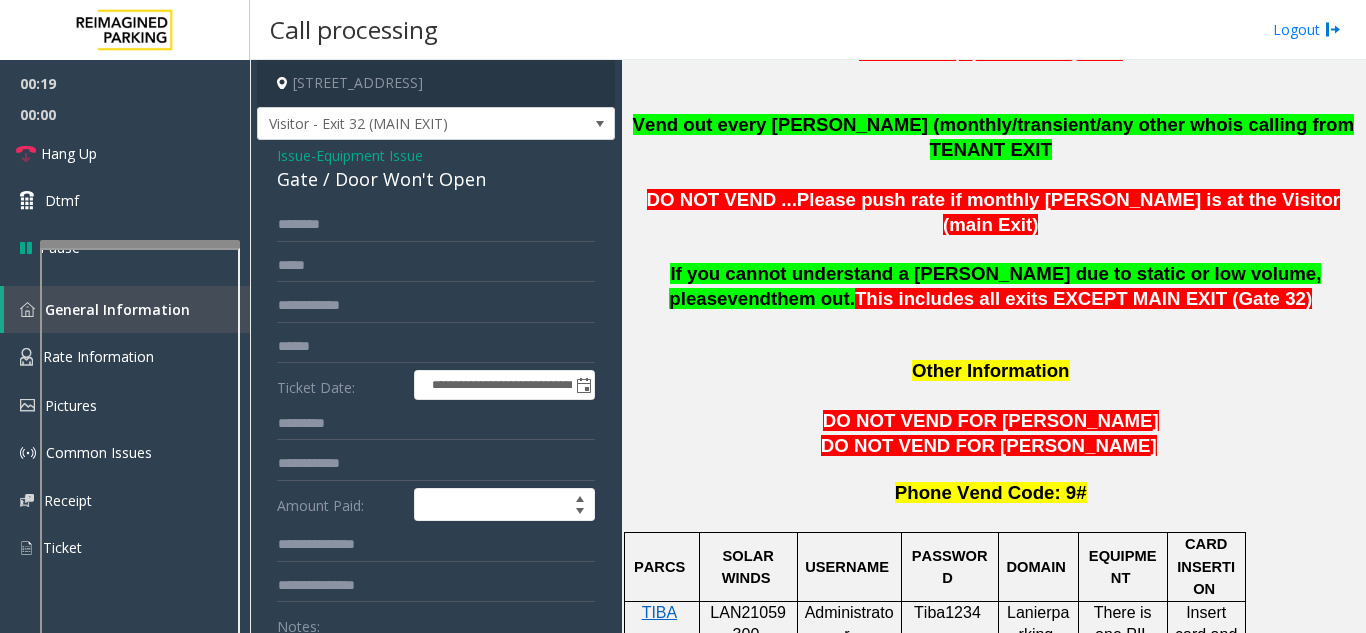 click on "Equipment Issue" 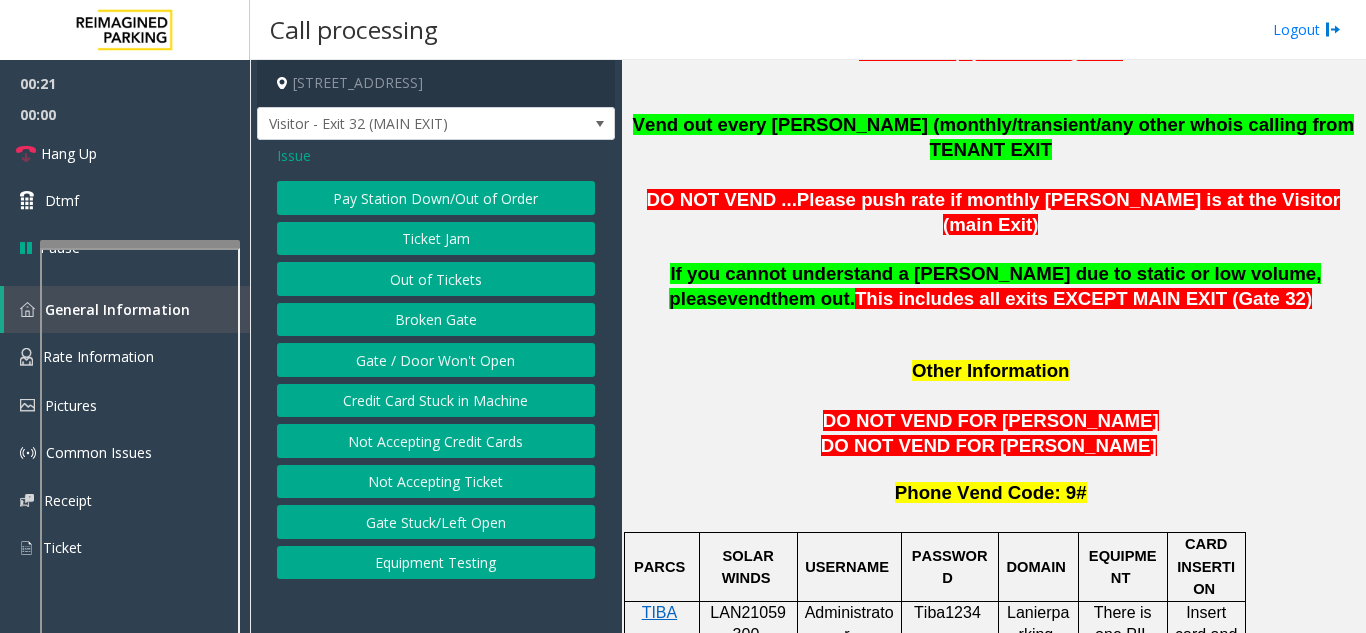 click on "Issue" 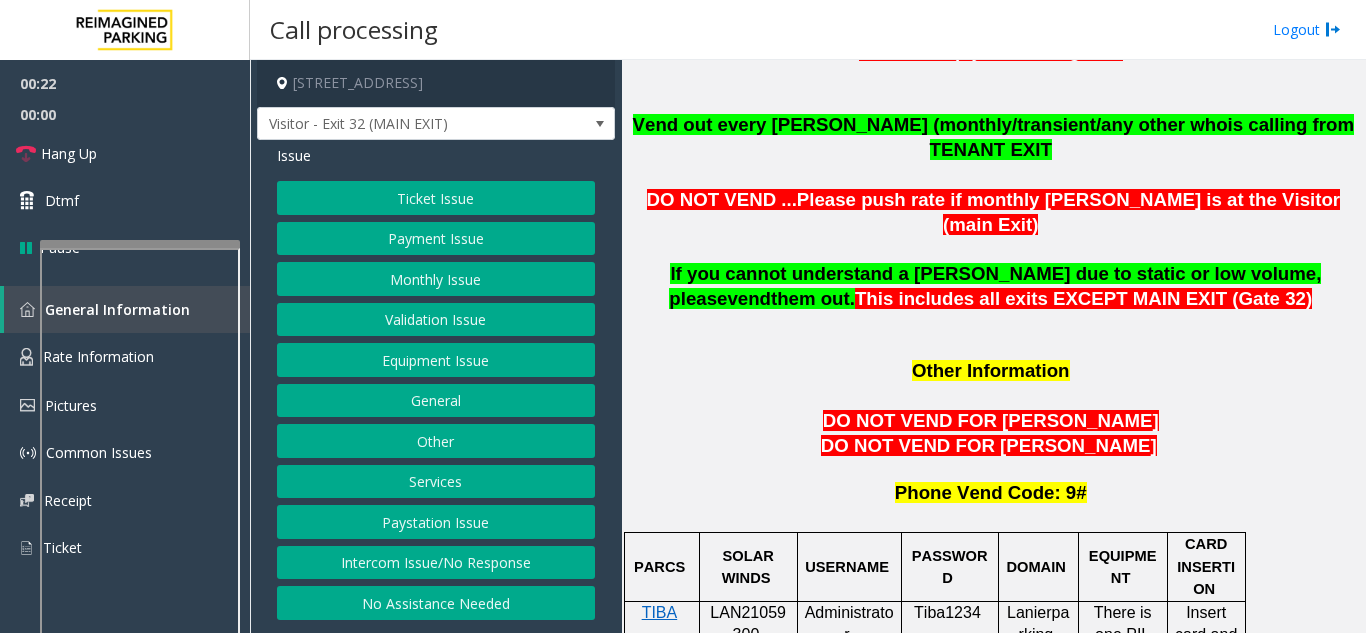 click on "Intercom Issue/No Response" 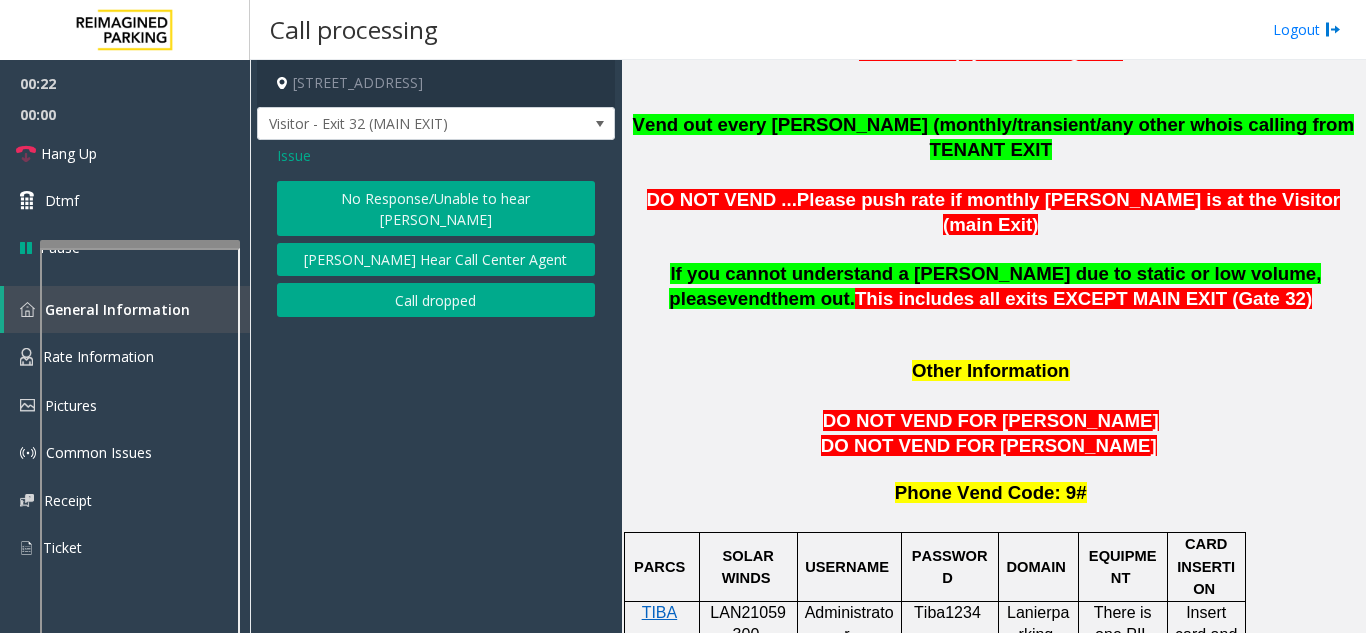 click on "No Response/Unable to hear [PERSON_NAME]" 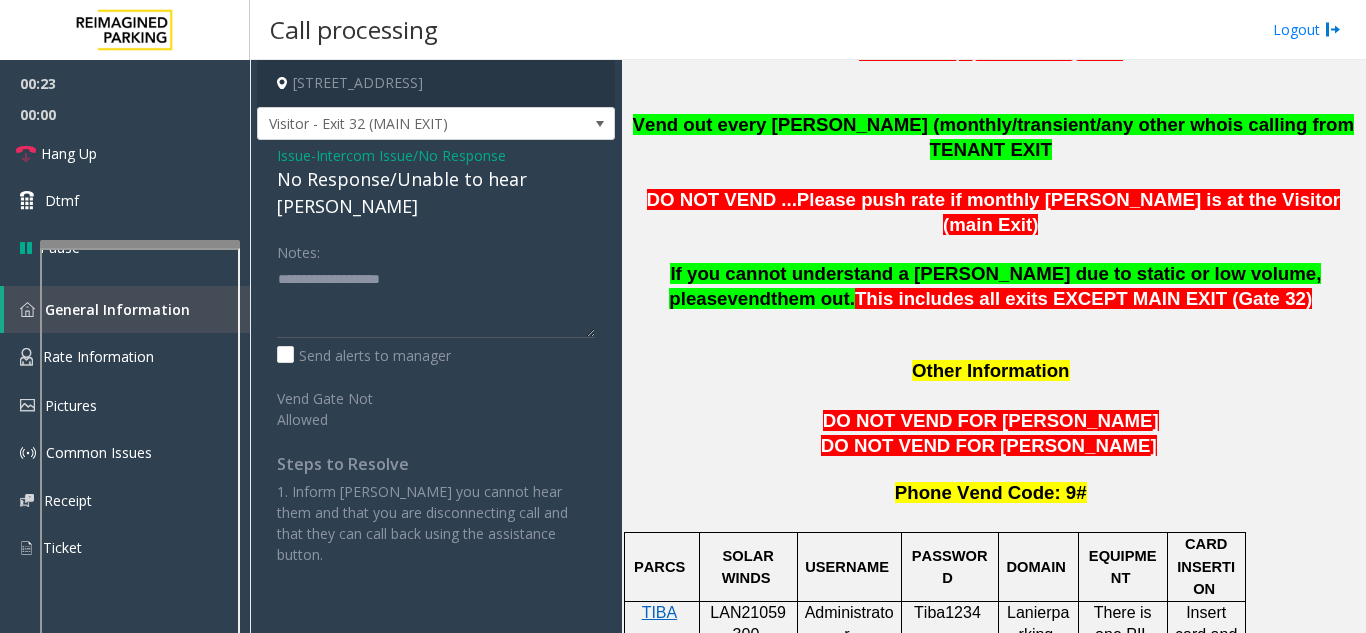 click on "No Response/Unable to hear [PERSON_NAME]" 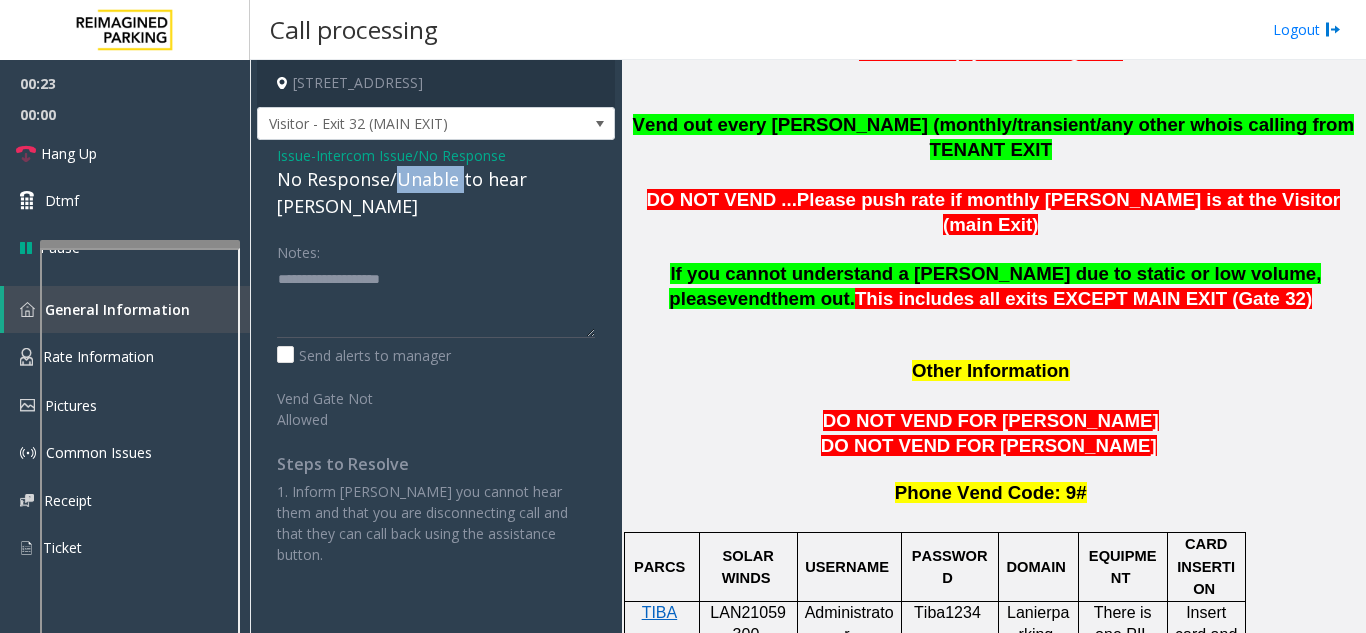 click on "No Response/Unable to hear [PERSON_NAME]" 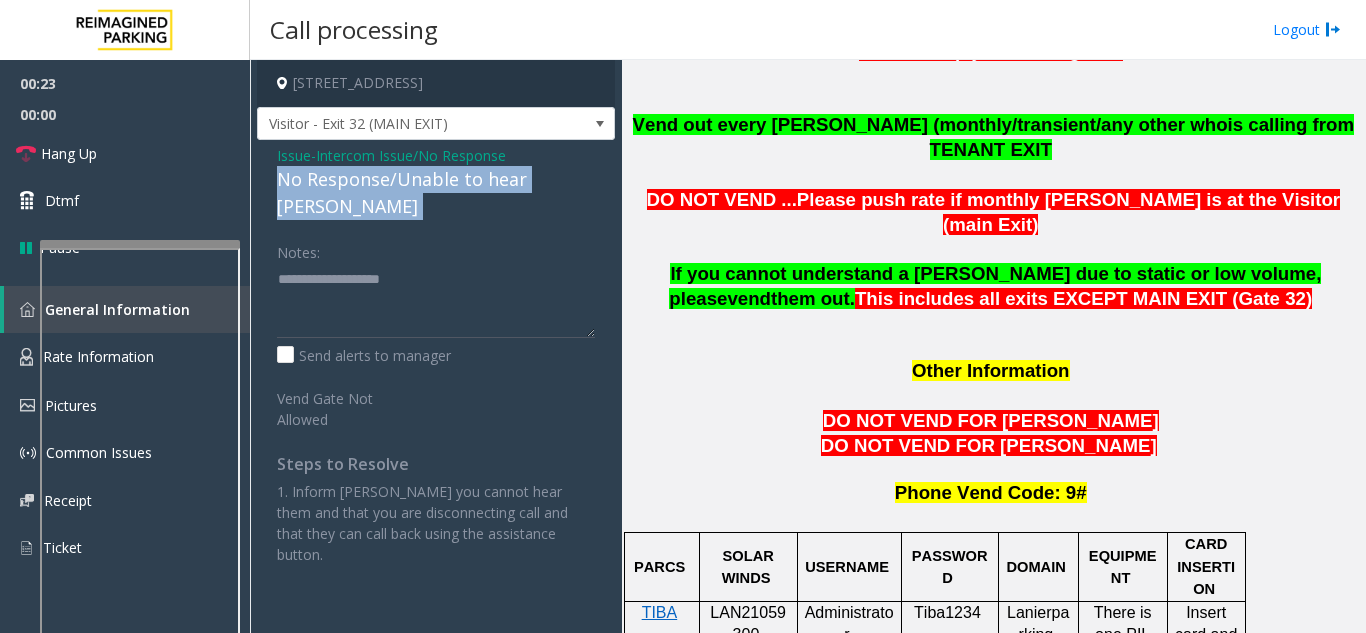 click on "No Response/Unable to hear [PERSON_NAME]" 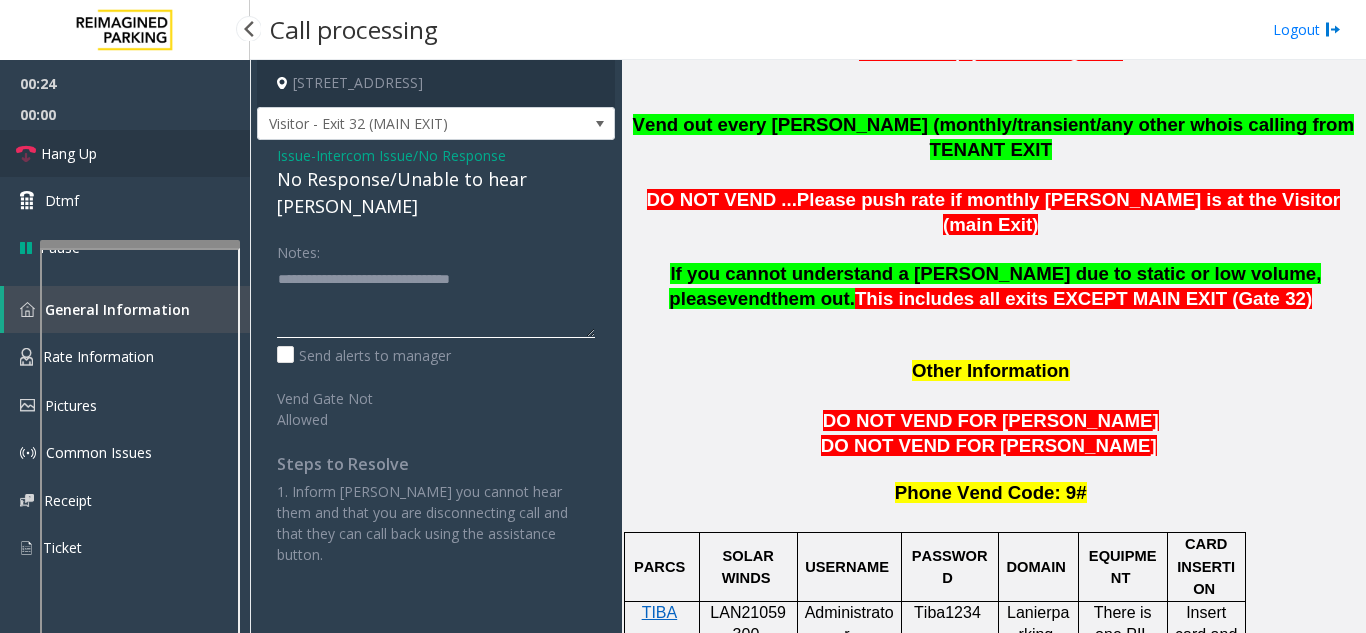 type on "**********" 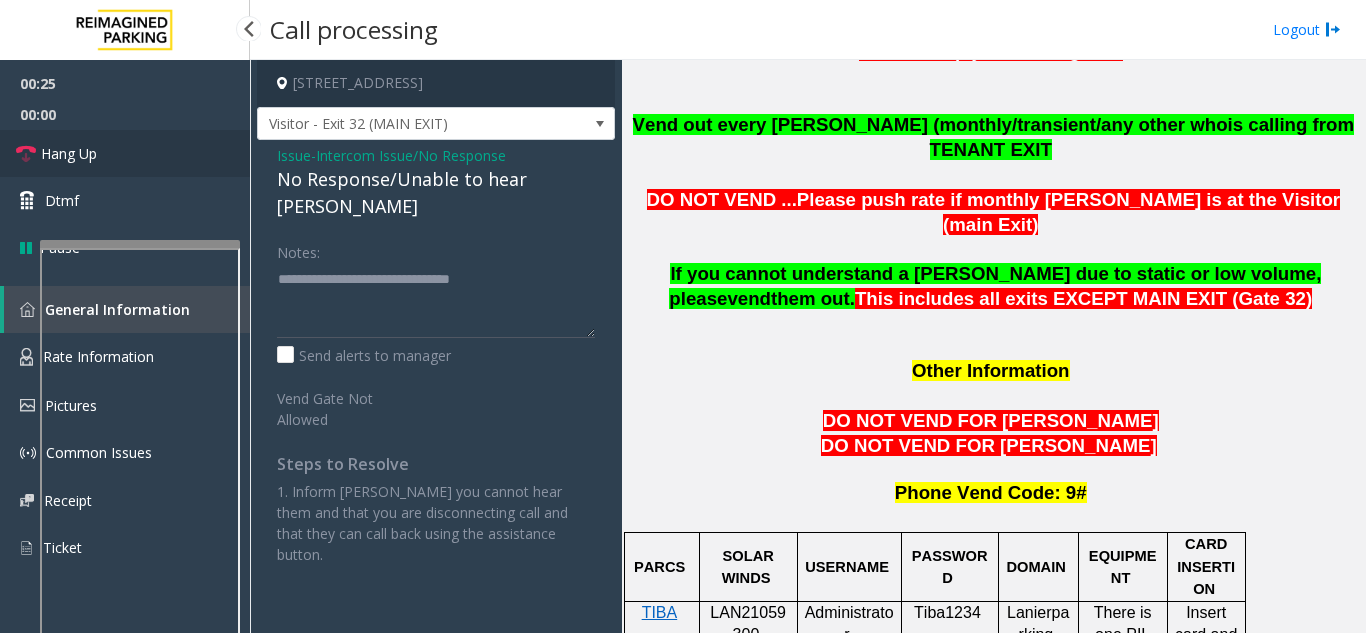 click on "Hang Up" at bounding box center (125, 153) 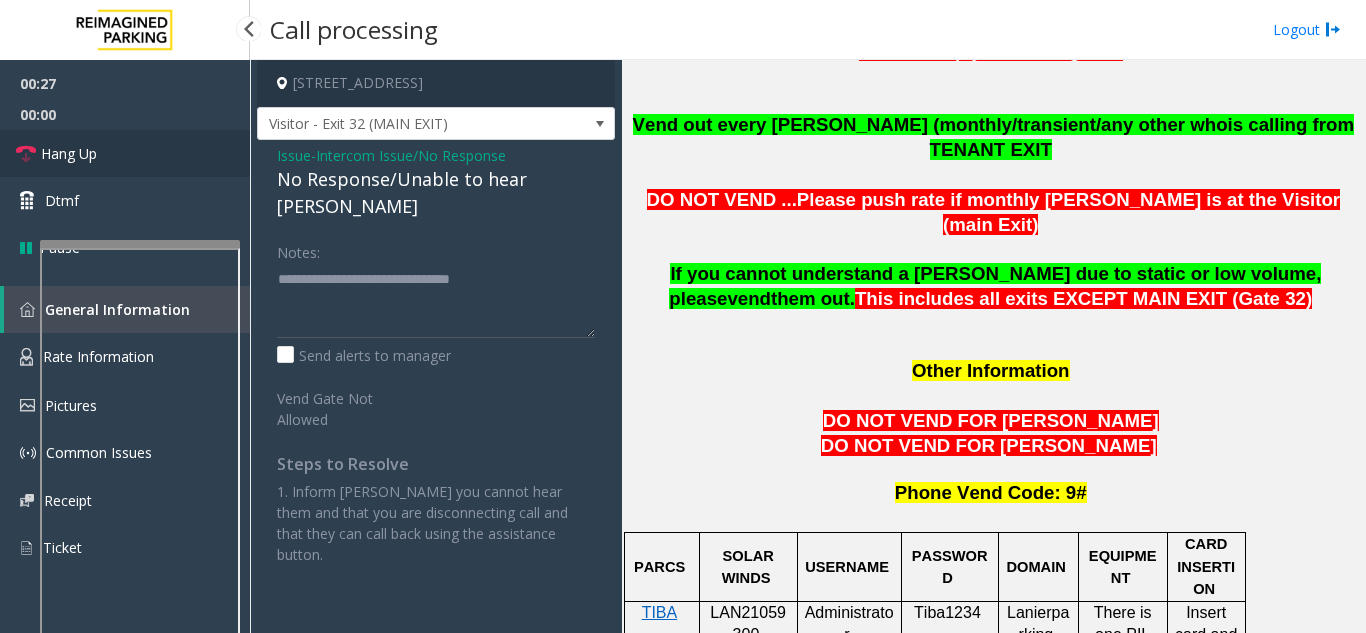 click on "Hang Up" at bounding box center (125, 153) 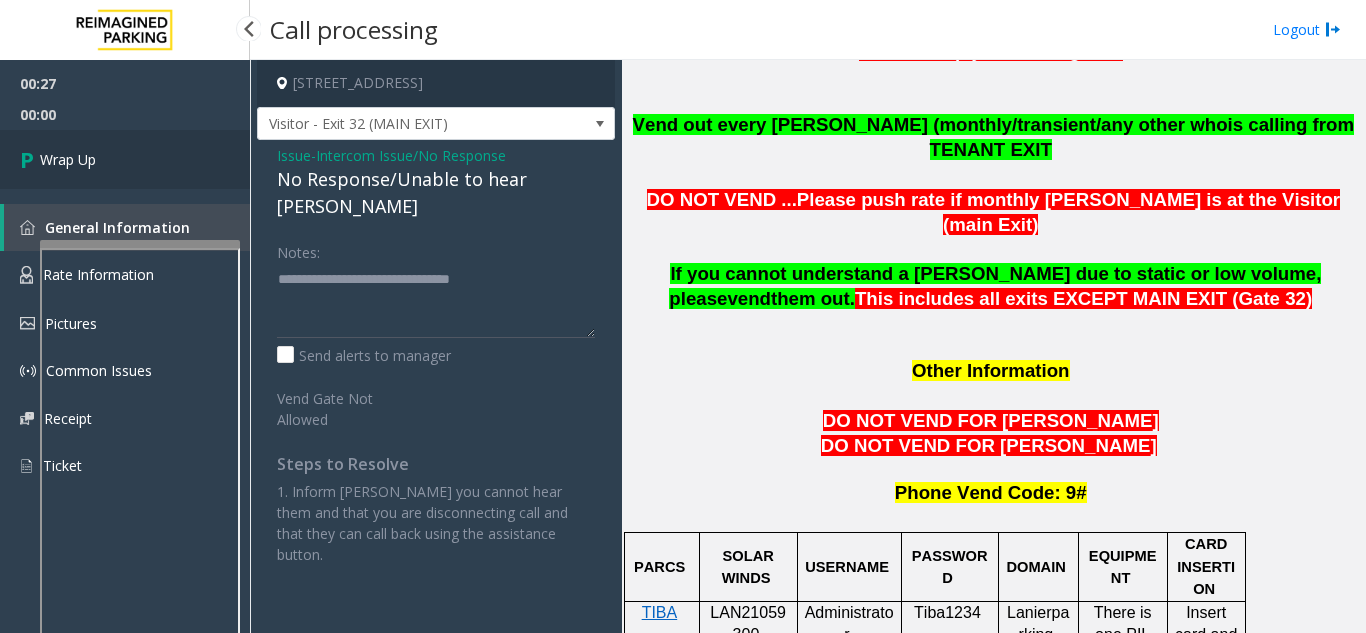 click on "Wrap Up" at bounding box center (125, 159) 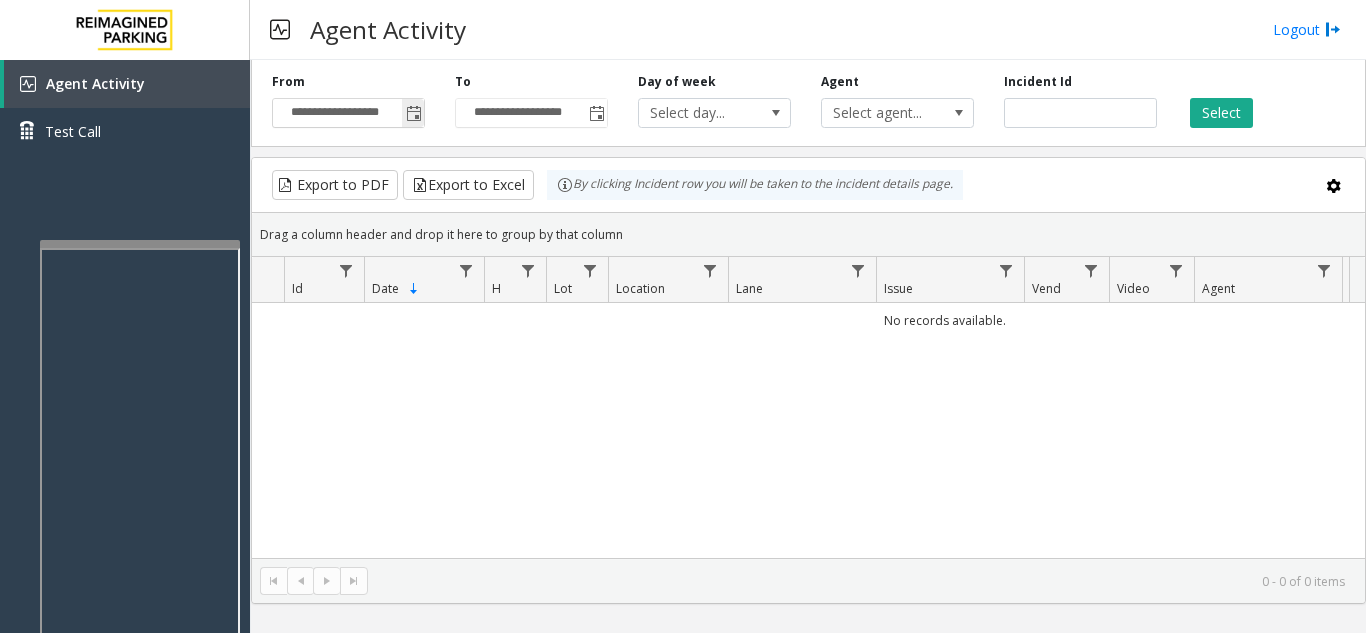 click 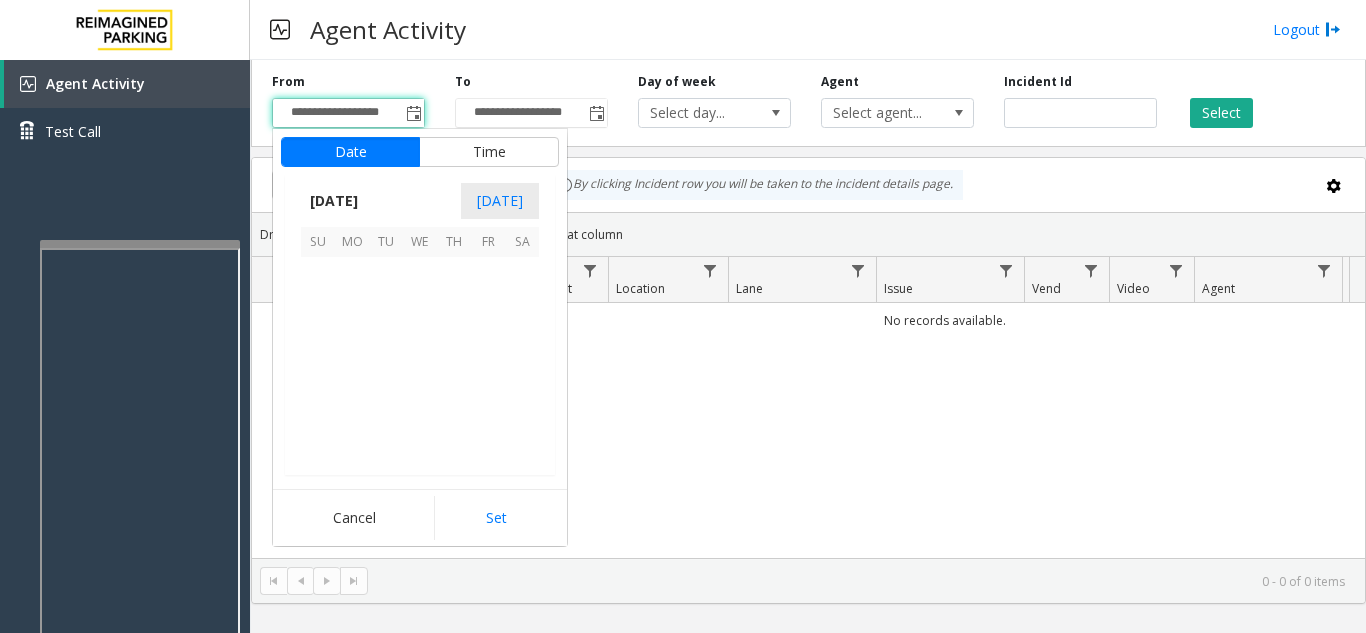 scroll, scrollTop: 358428, scrollLeft: 0, axis: vertical 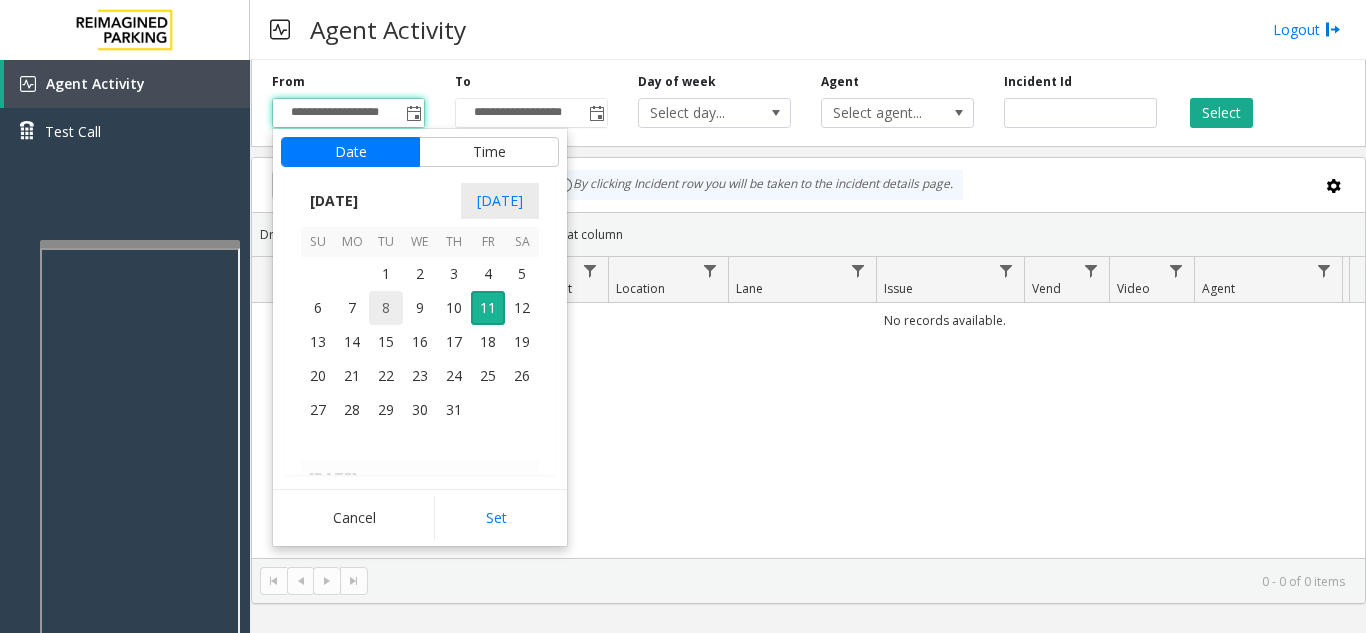 click on "8" at bounding box center (386, 308) 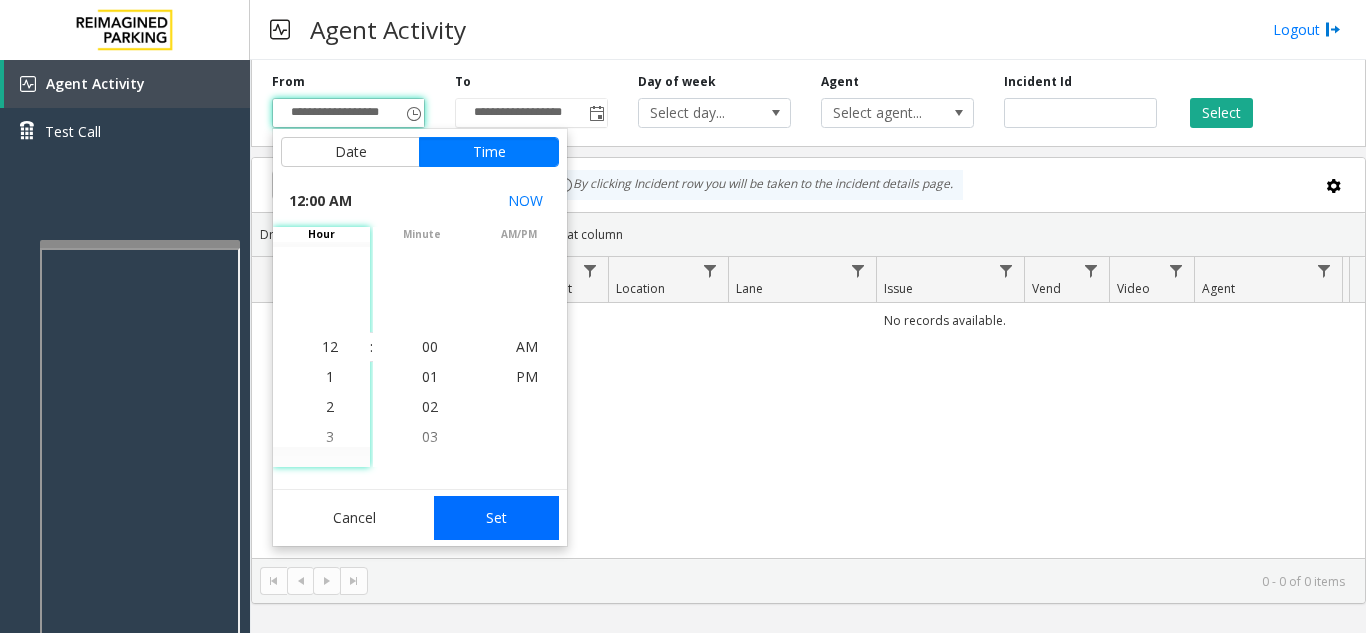 click on "Set" 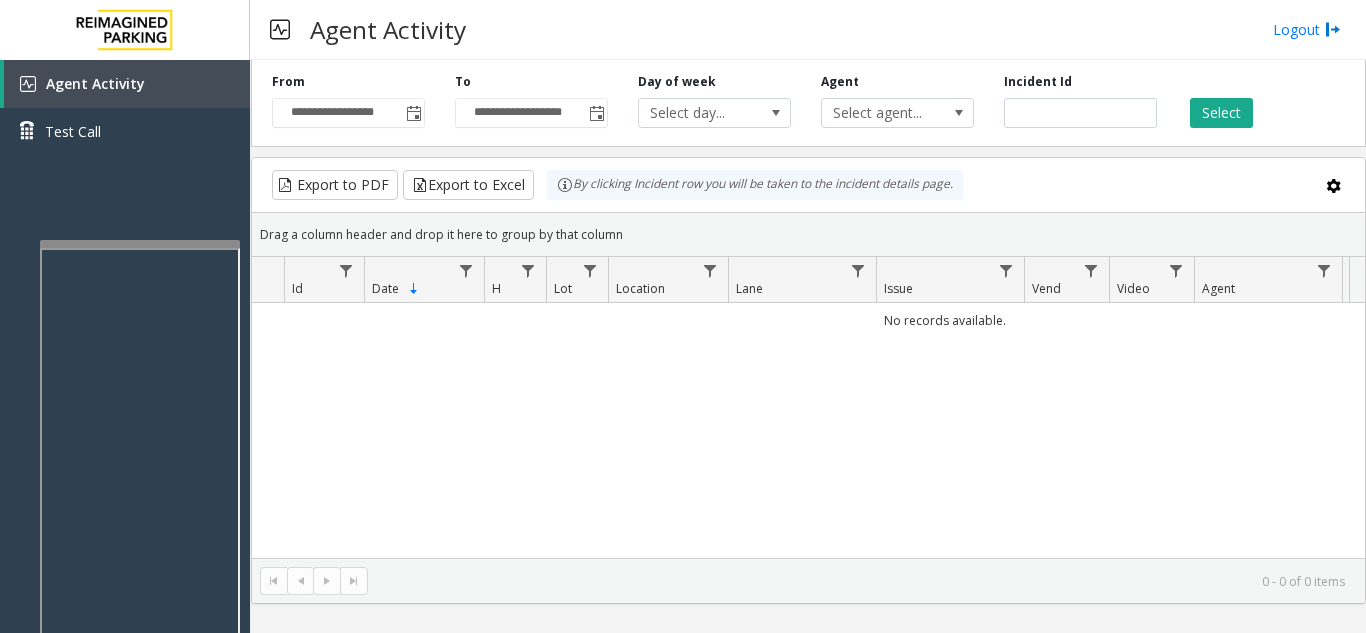 click on "**********" 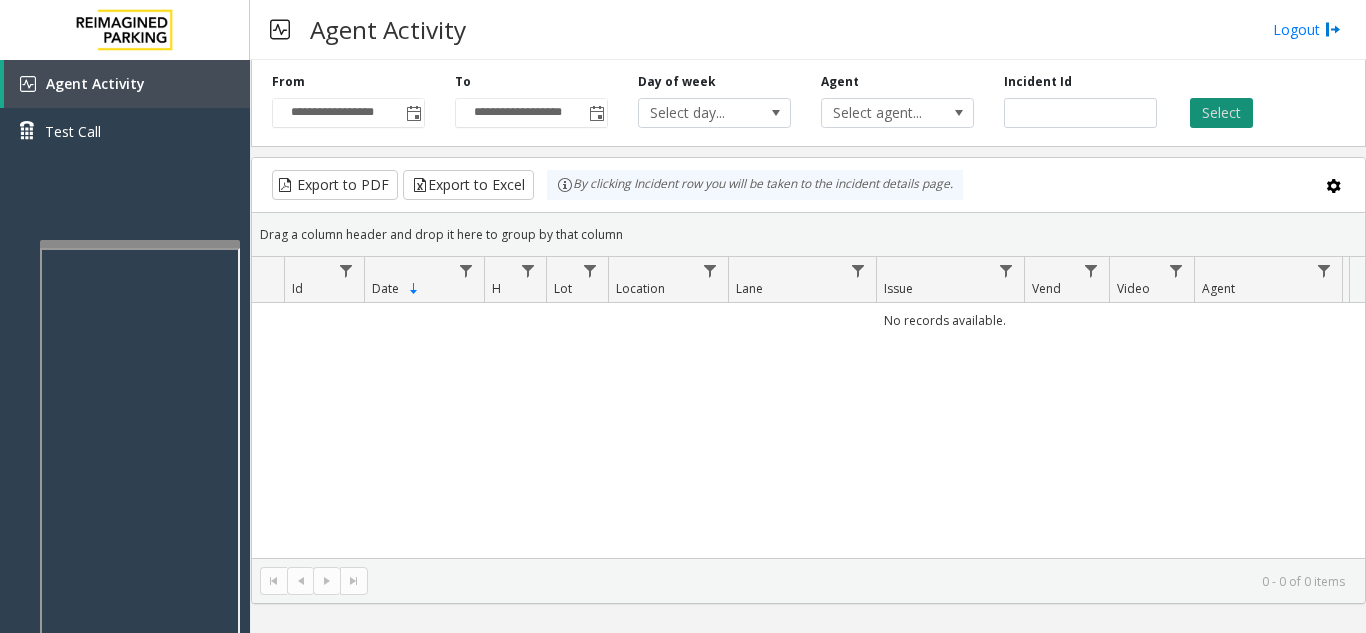 click on "Select" 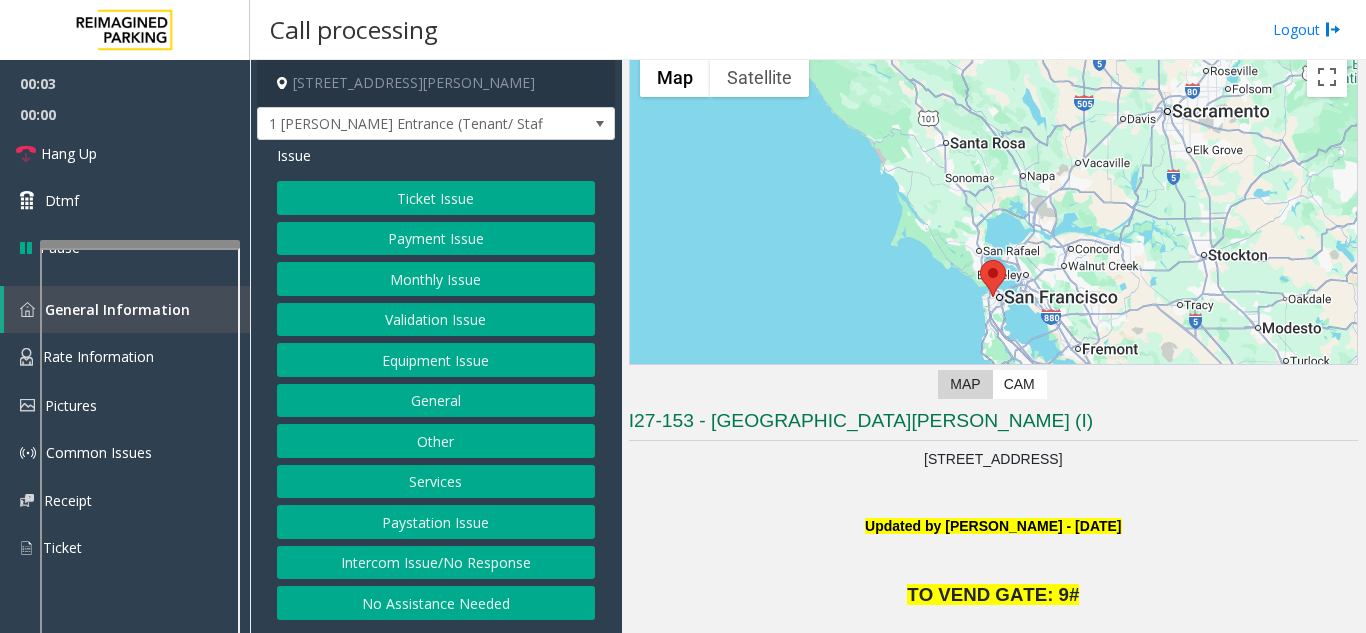 scroll, scrollTop: 200, scrollLeft: 0, axis: vertical 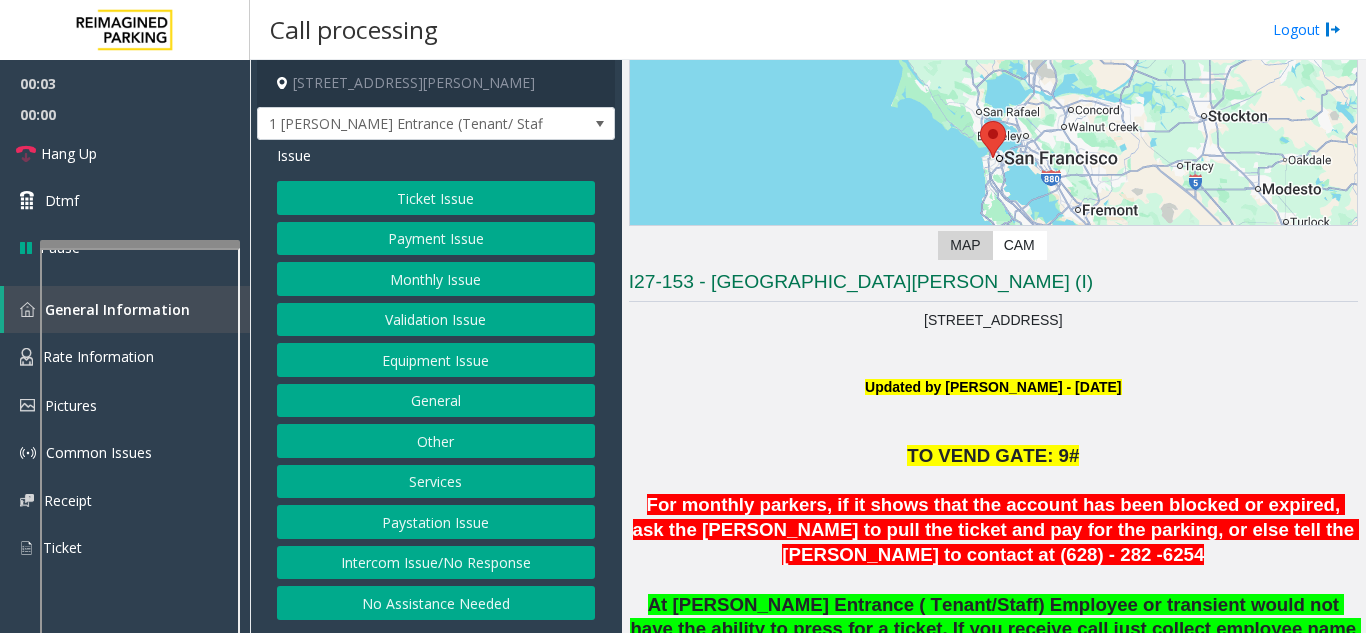 click 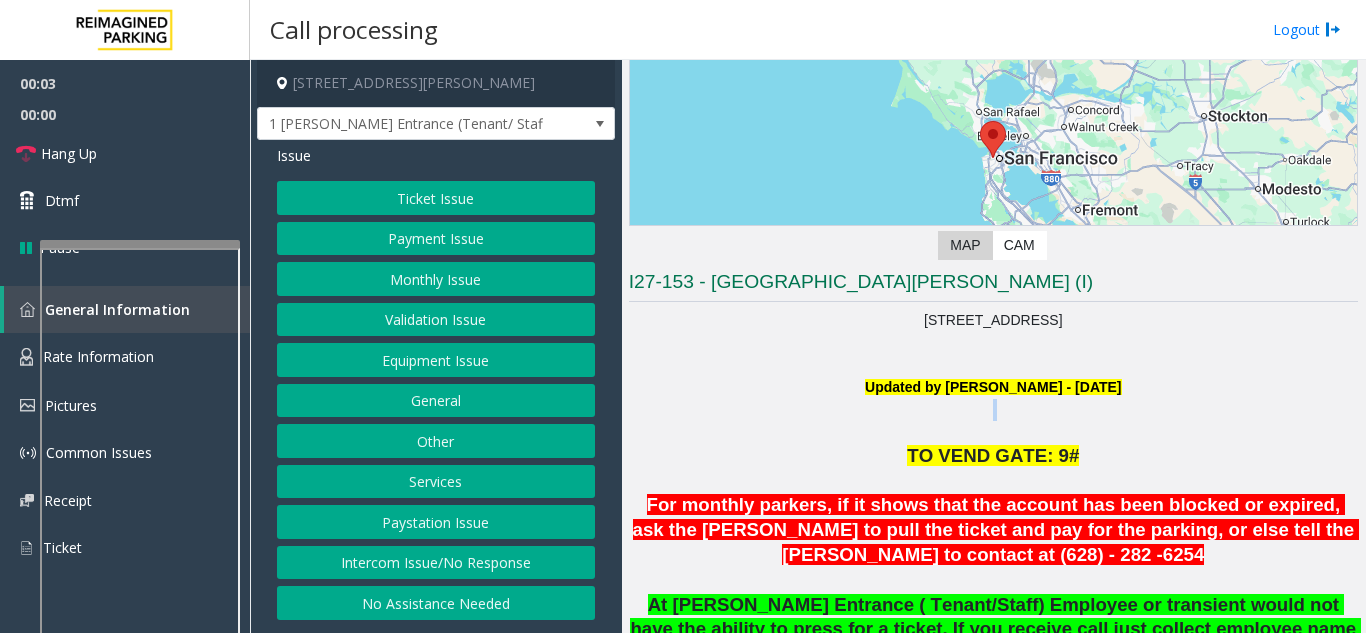 click 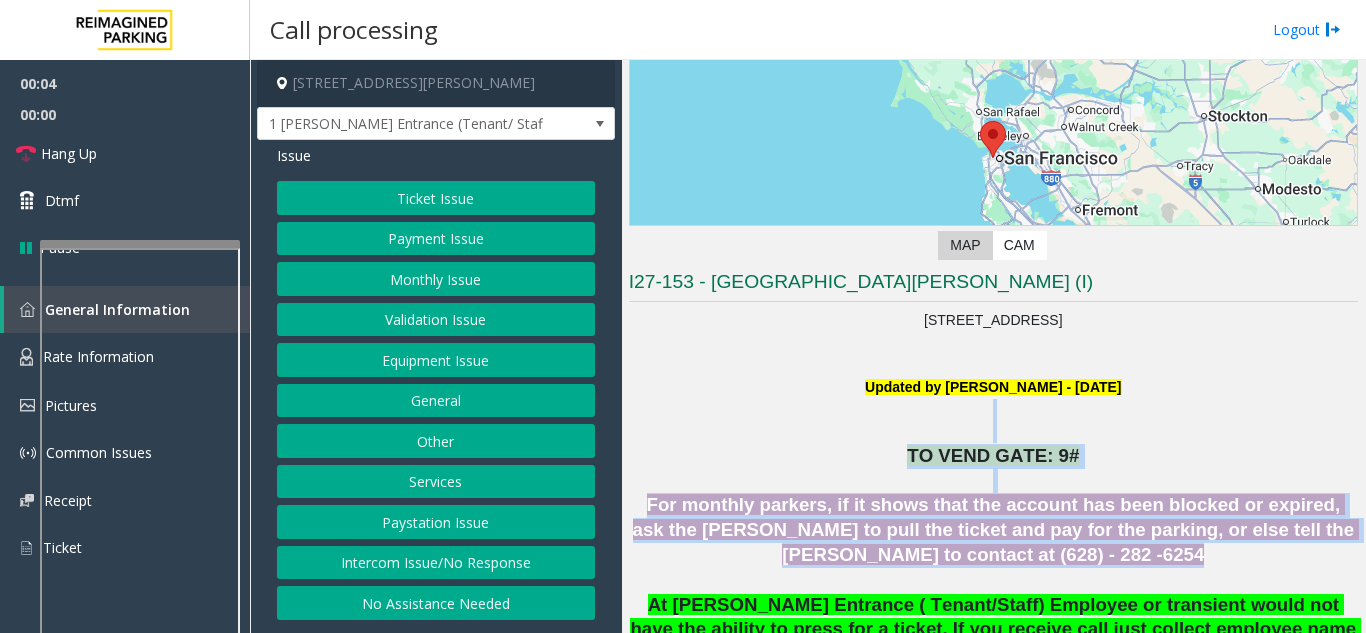 drag, startPoint x: 1020, startPoint y: 418, endPoint x: 1130, endPoint y: 557, distance: 177.25969 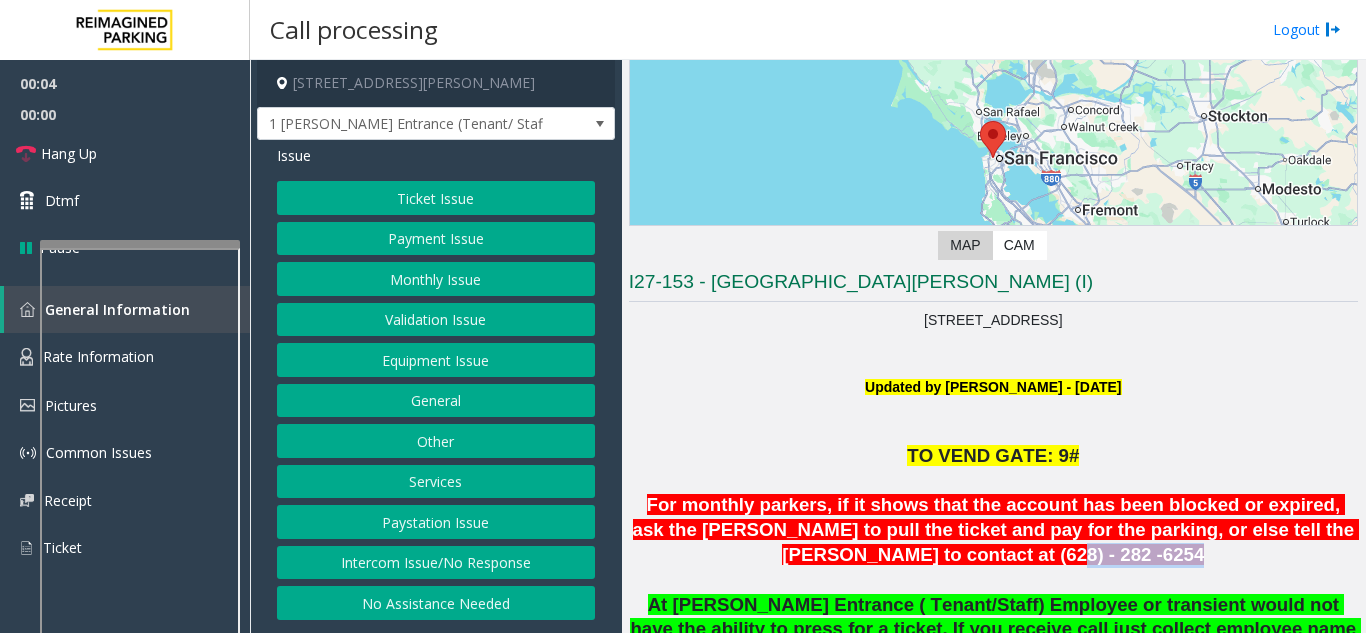click on "For monthly parkers, if it shows that the account has been blocked or expired, ask the [PERSON_NAME] to pull the ticket and pay for the parking, or else tell the [PERSON_NAME] to contact at (628) - 282 -6254" 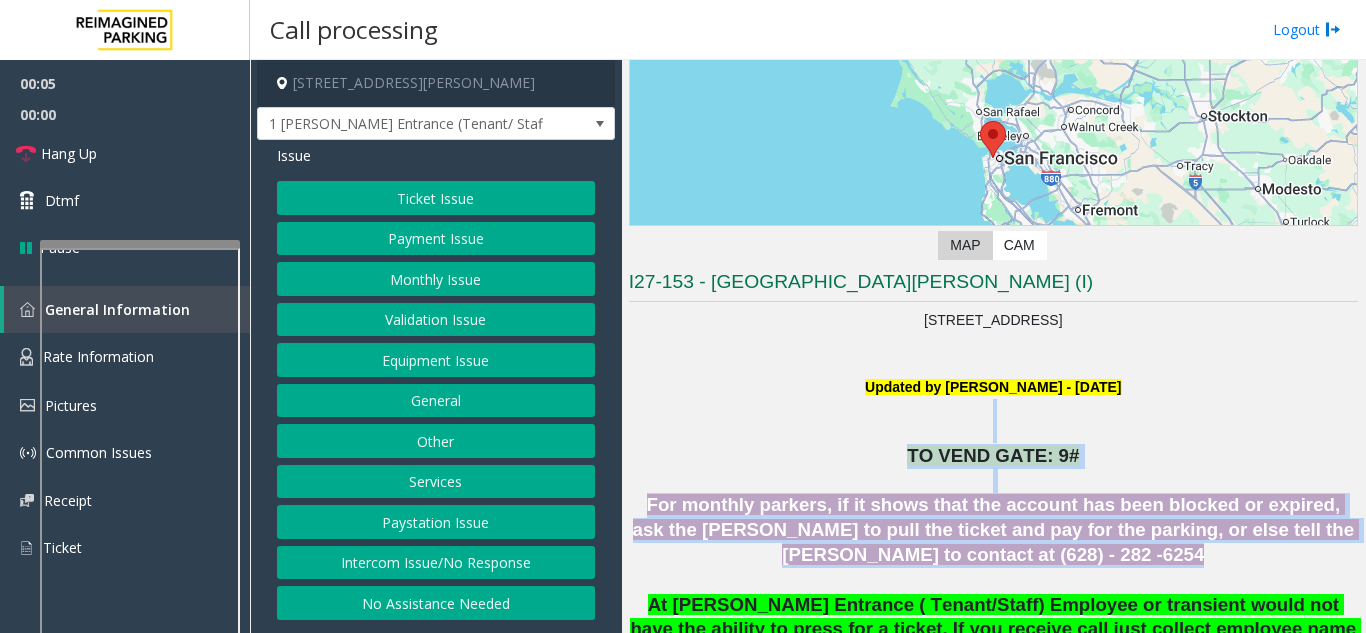 drag, startPoint x: 1130, startPoint y: 557, endPoint x: 869, endPoint y: 390, distance: 309.8548 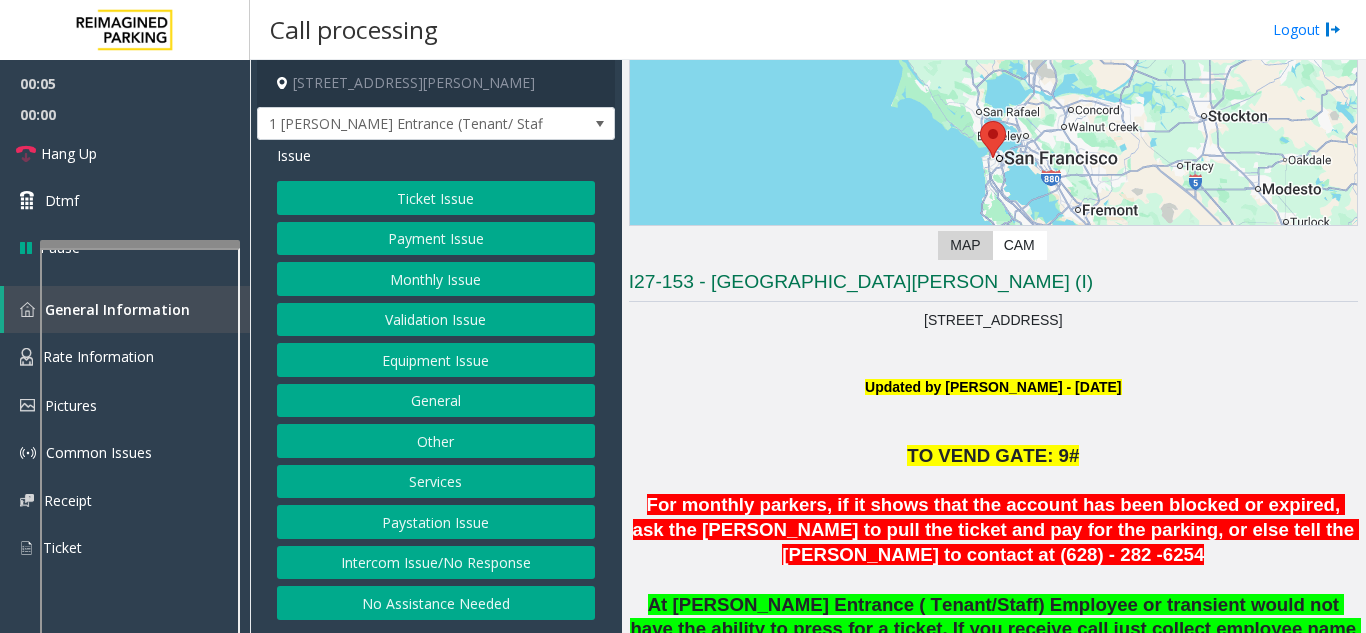 click on "Updated by [PERSON_NAME] - [DATE]" 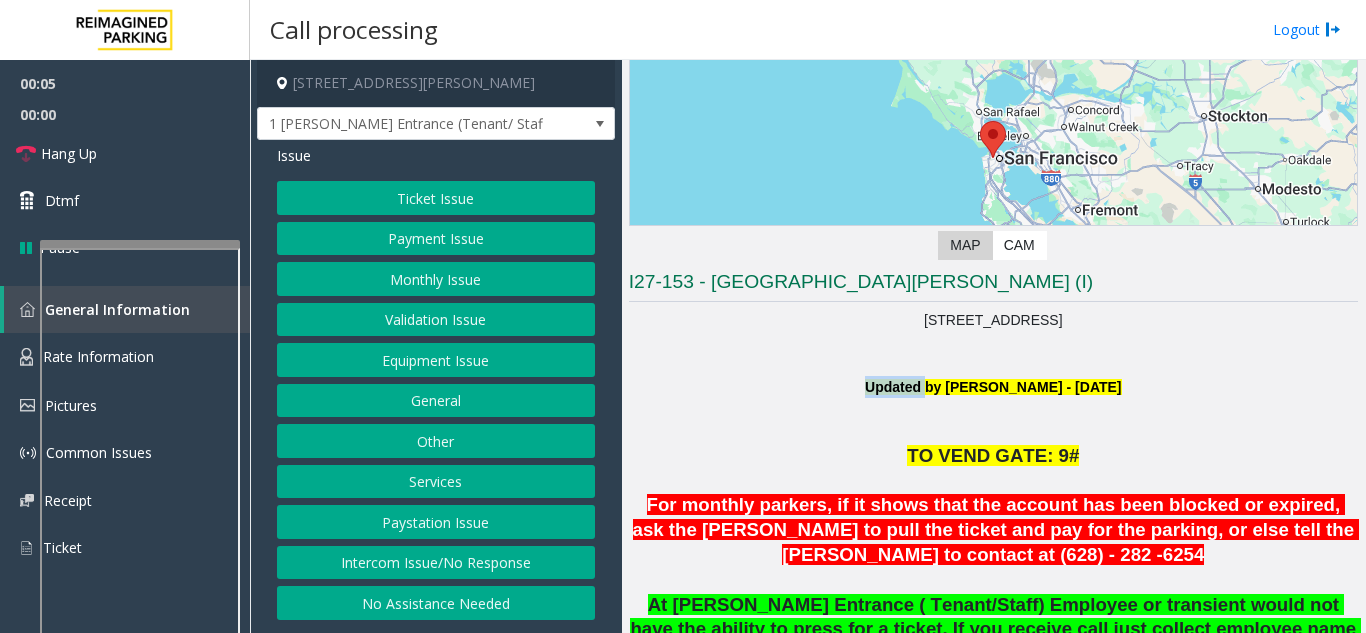 click on "Updated by [PERSON_NAME] - [DATE]" 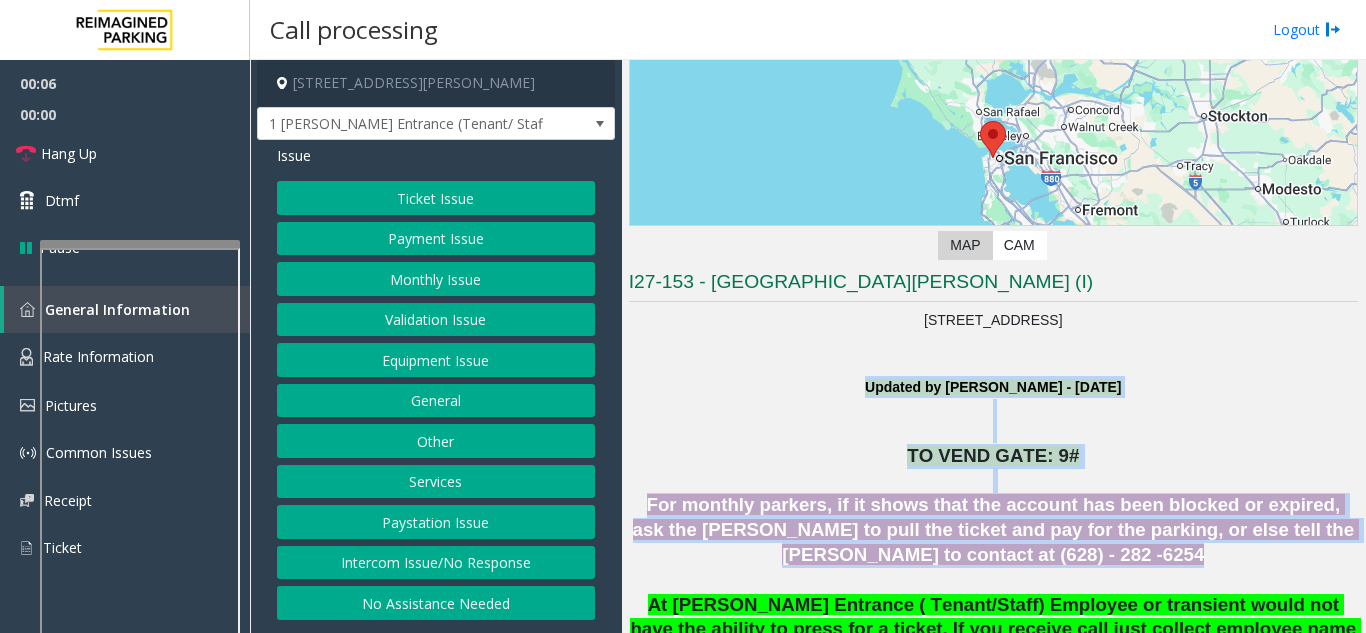 drag, startPoint x: 869, startPoint y: 390, endPoint x: 1030, endPoint y: 544, distance: 222.79362 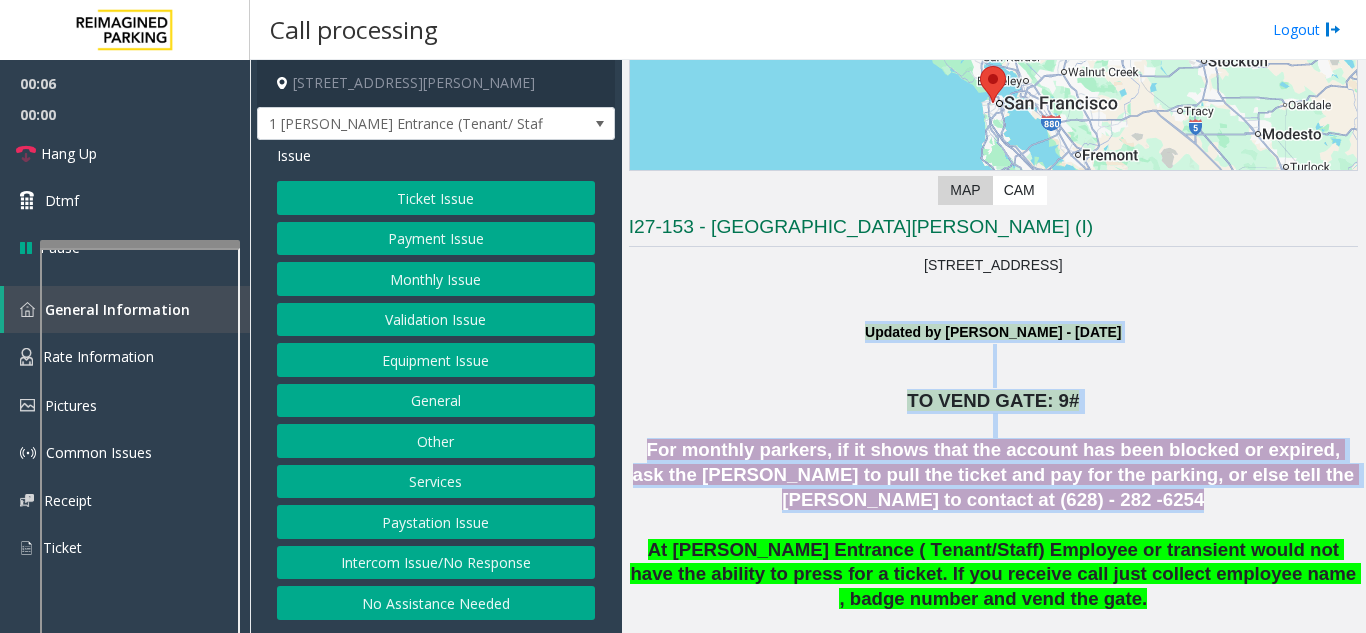 scroll, scrollTop: 300, scrollLeft: 0, axis: vertical 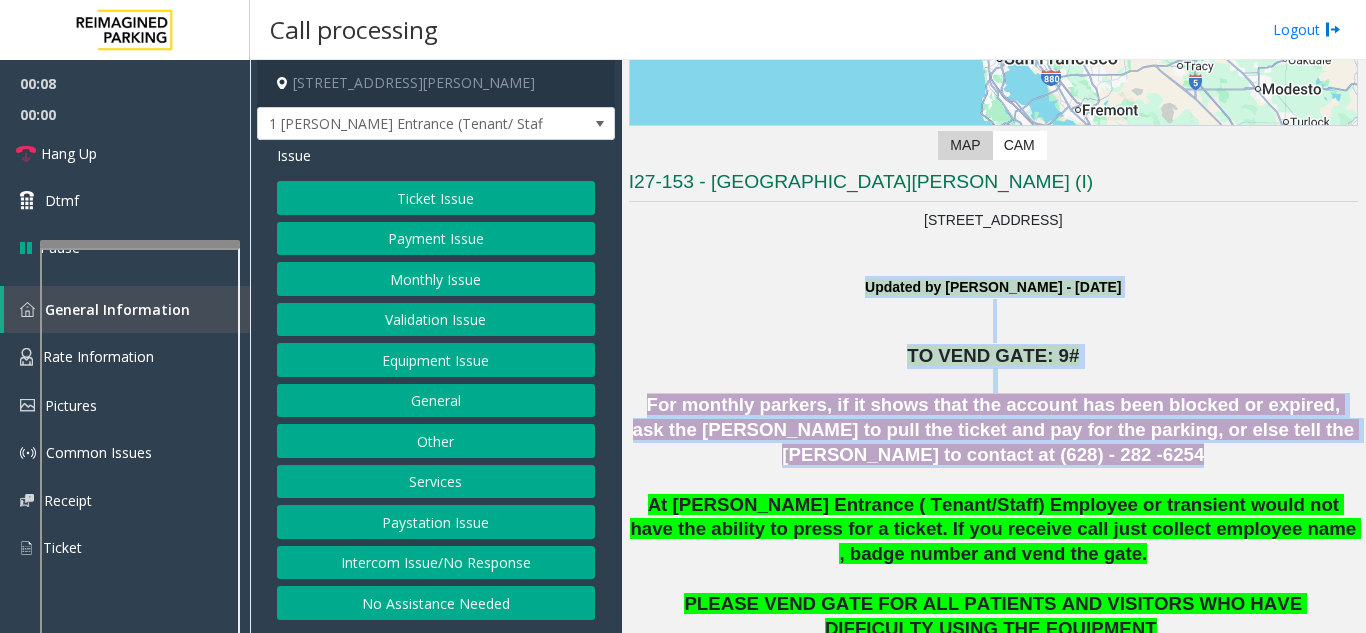 click on "Monthly Issue" 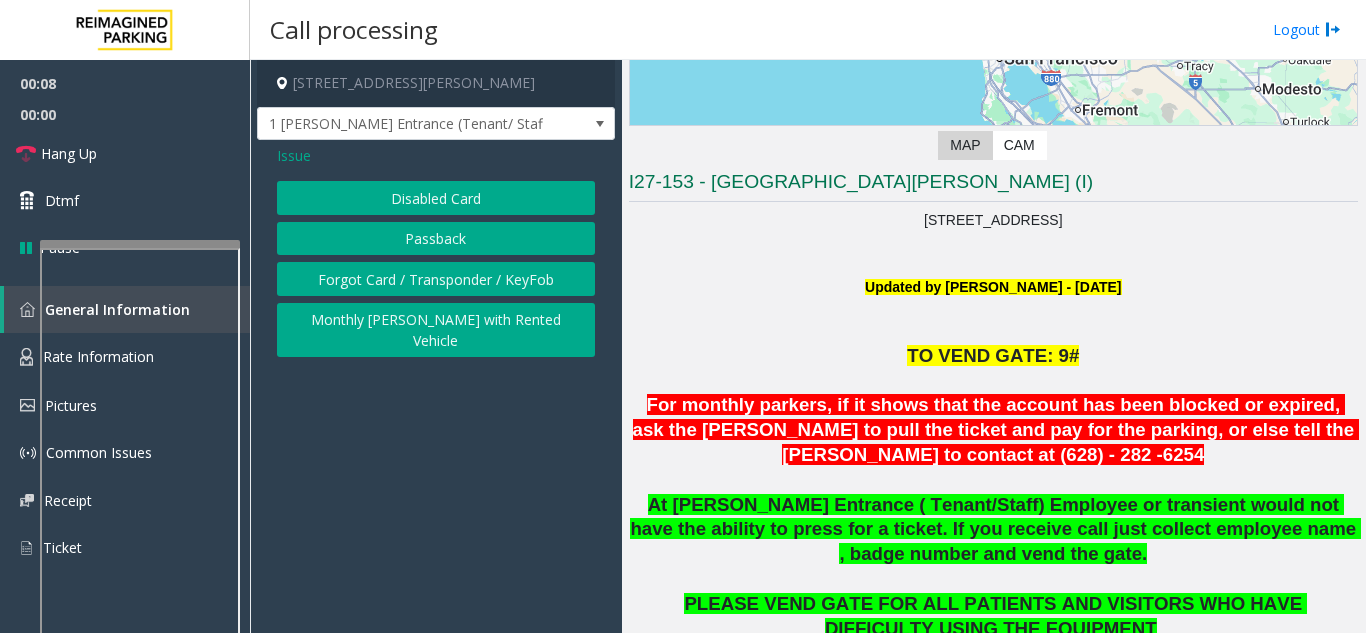 click on "Disabled Card   Passback   Forgot Card / Transponder / KeyFob   Monthly [PERSON_NAME] with Rented Vehicle" 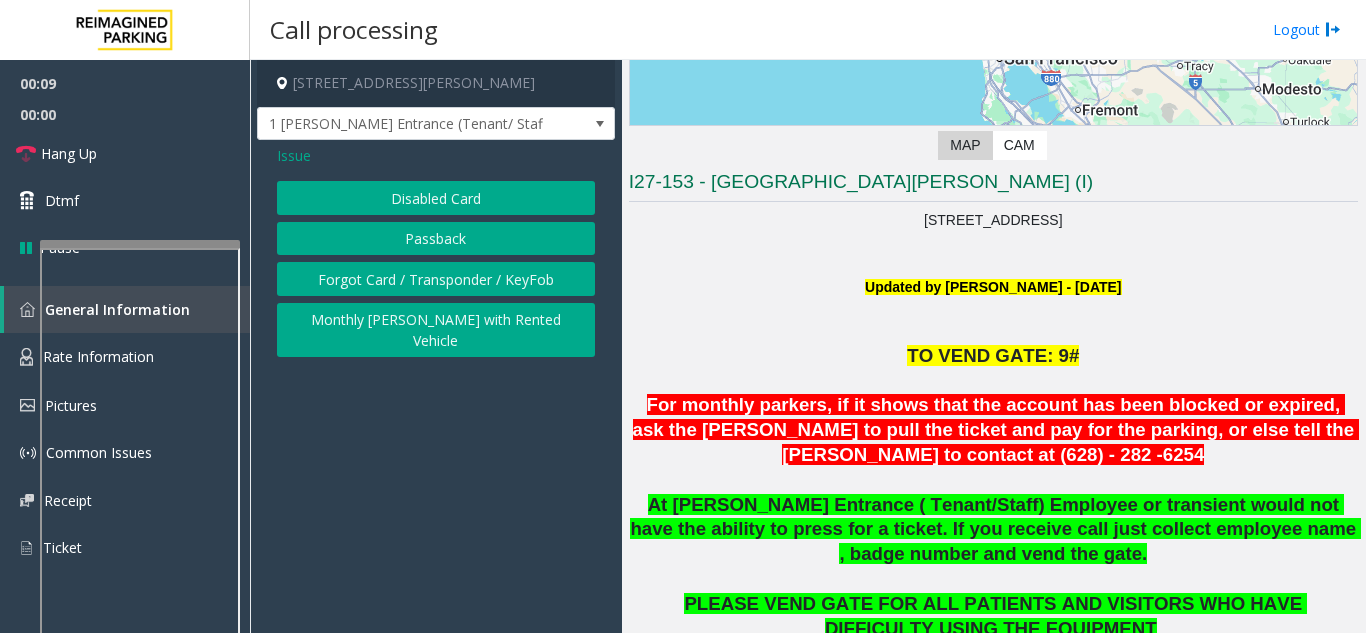 click on "Disabled Card" 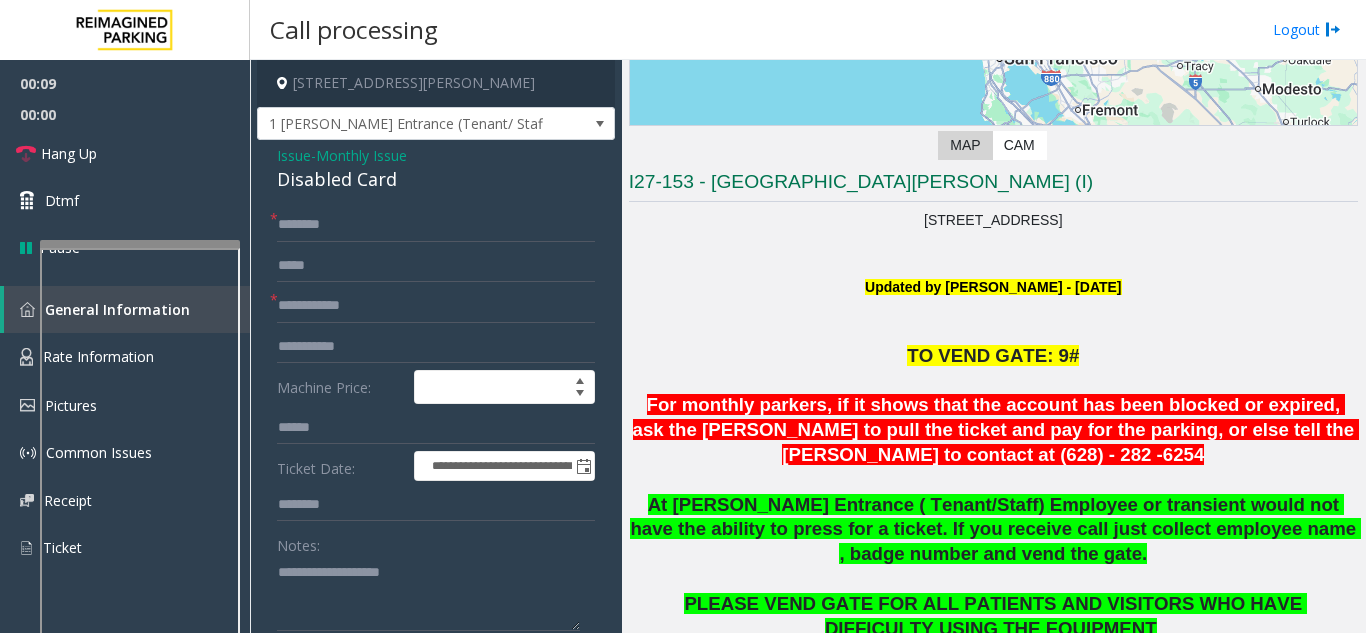 click on "Disabled Card" 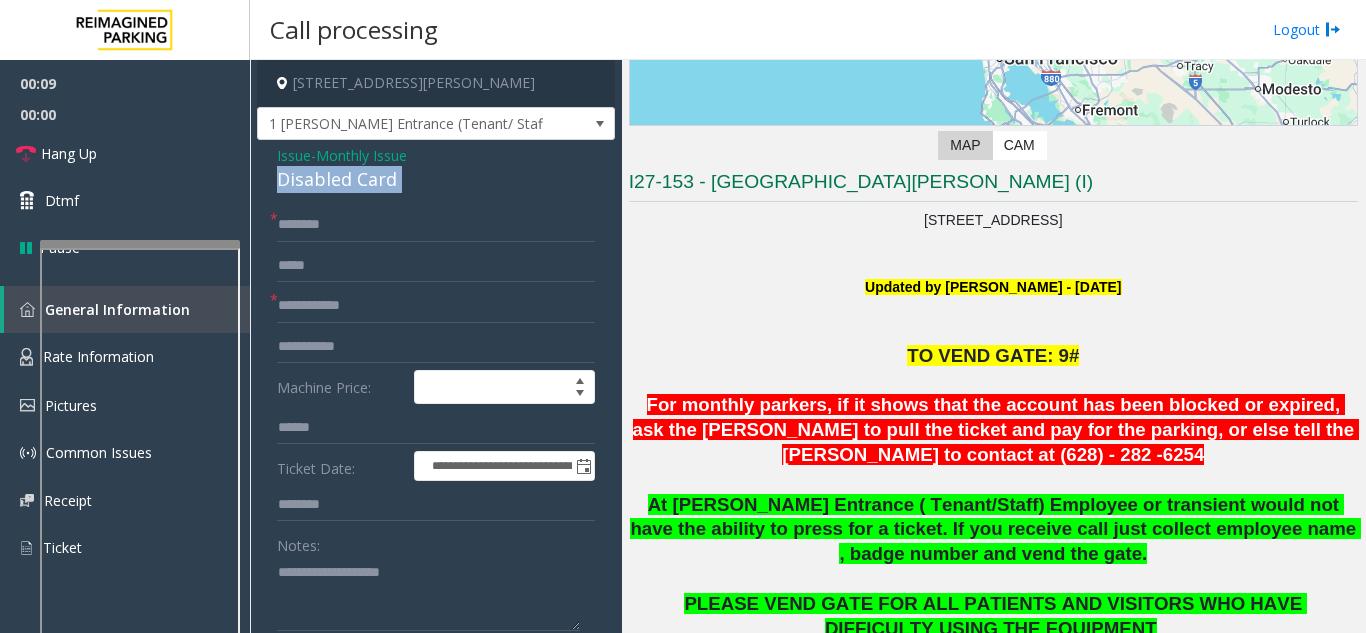 click on "Disabled Card" 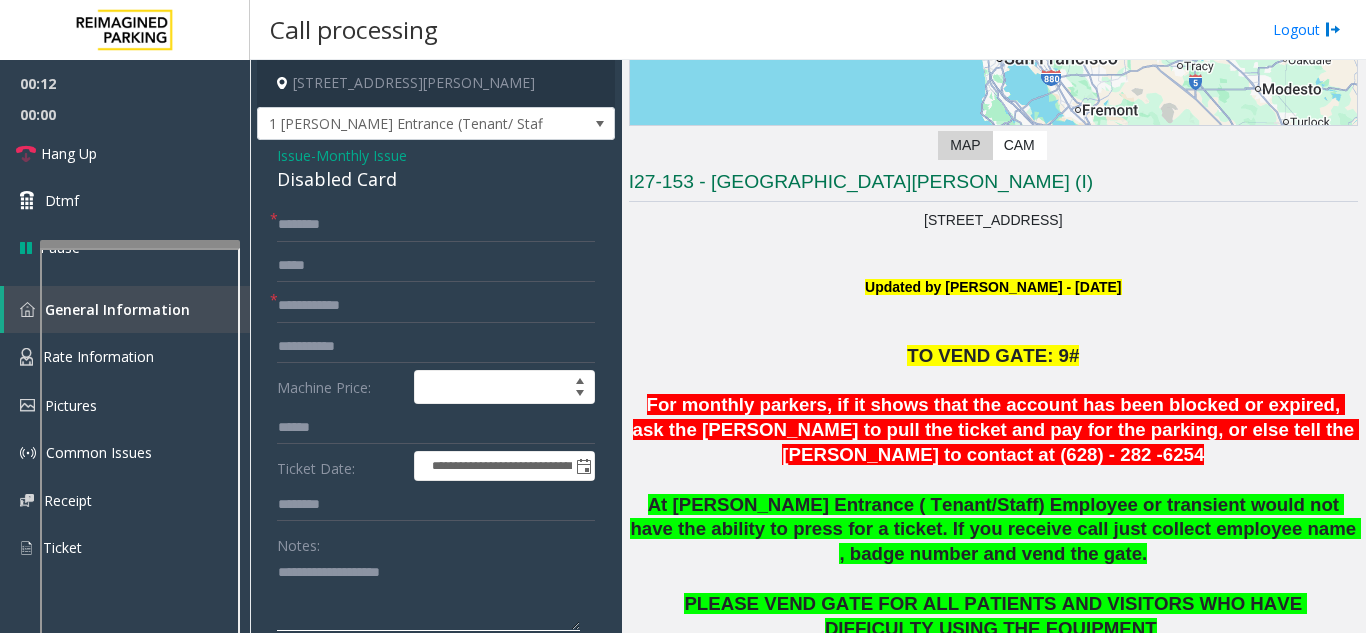 click 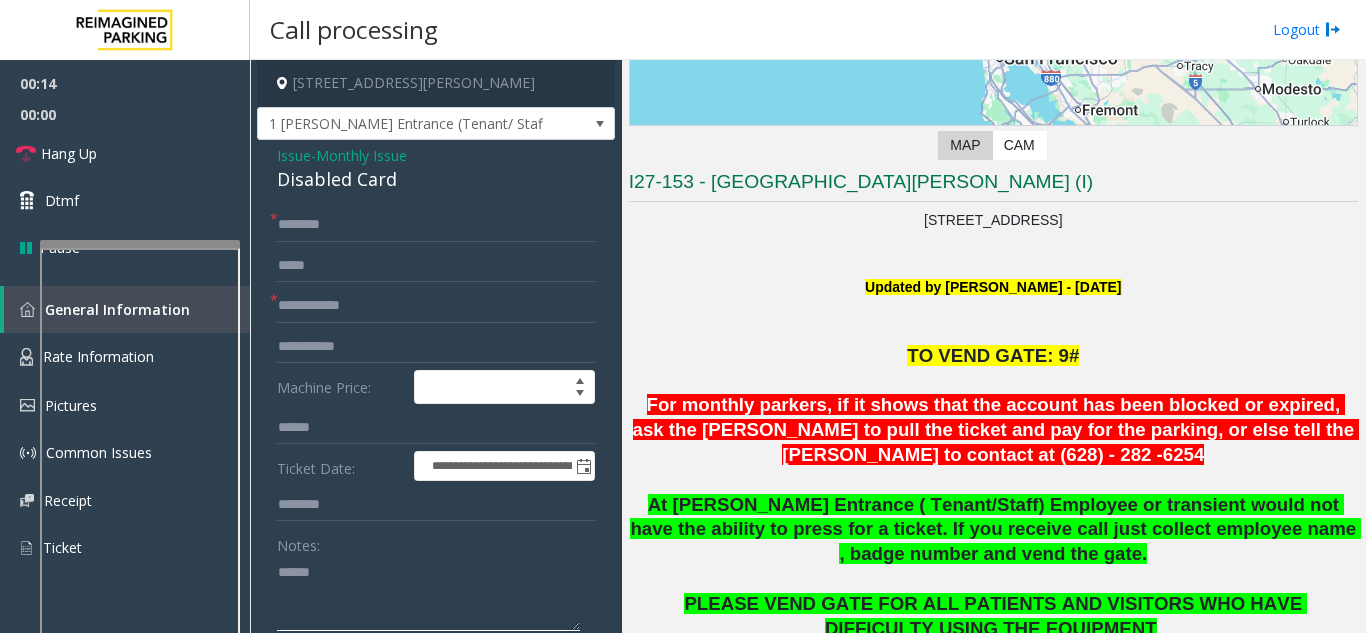 paste on "**********" 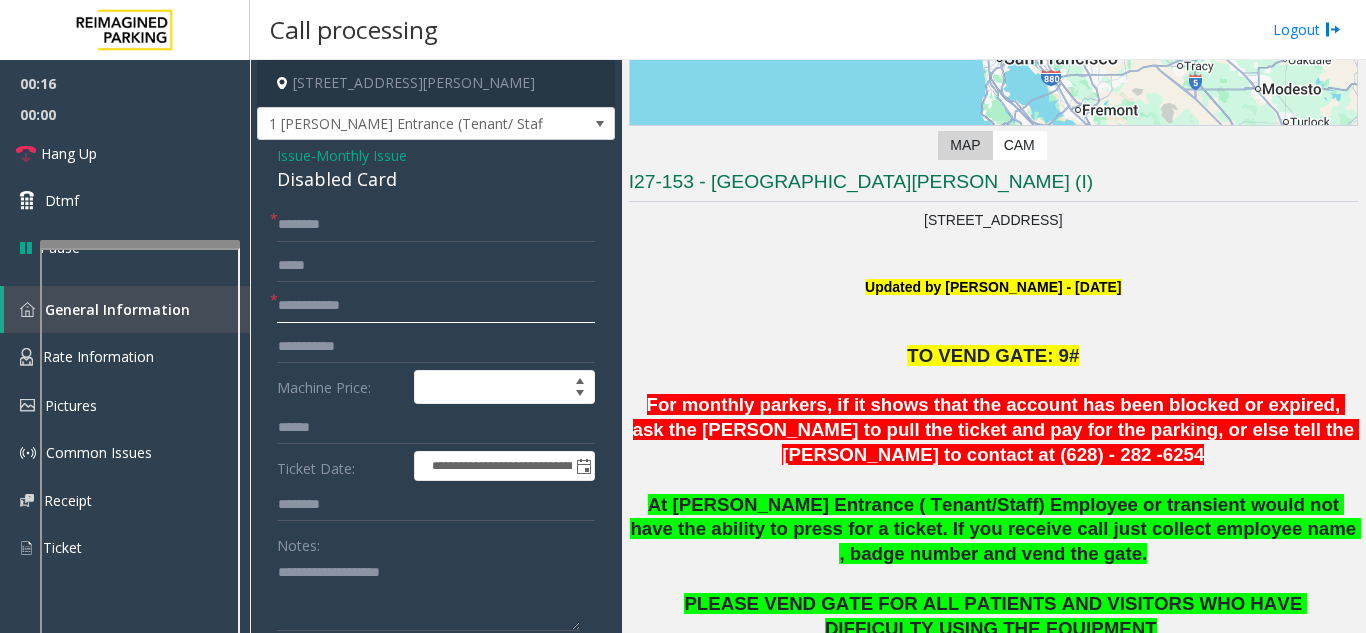 click 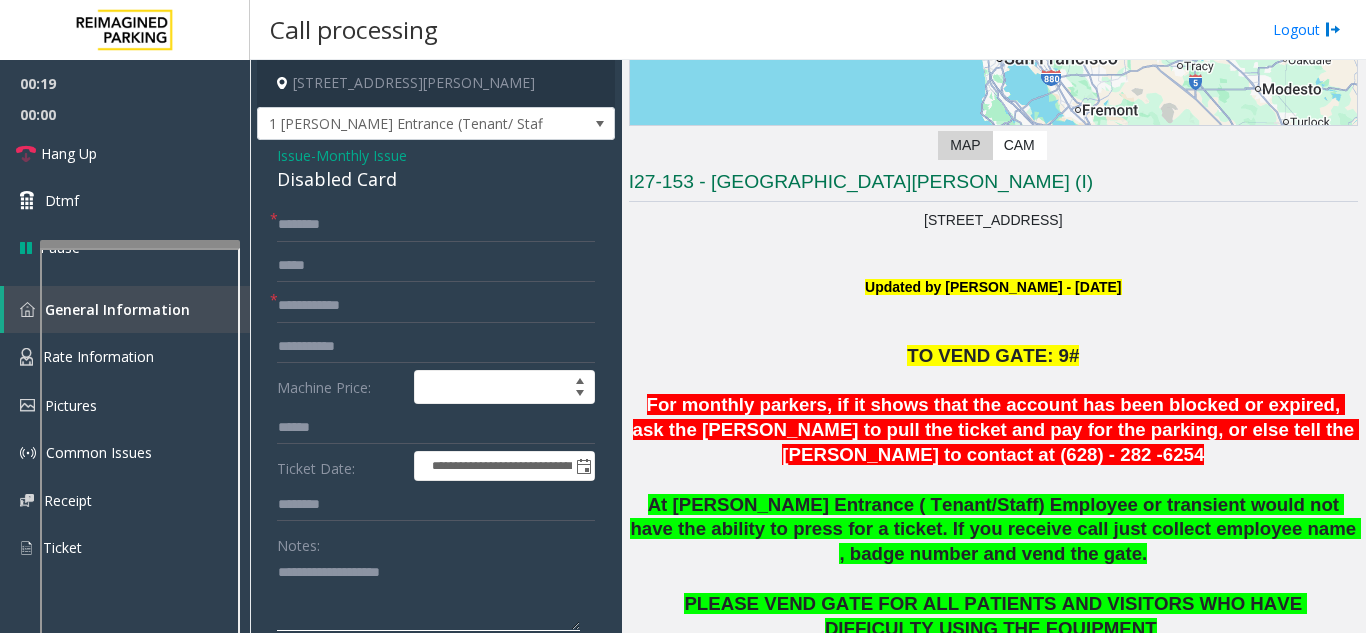 click 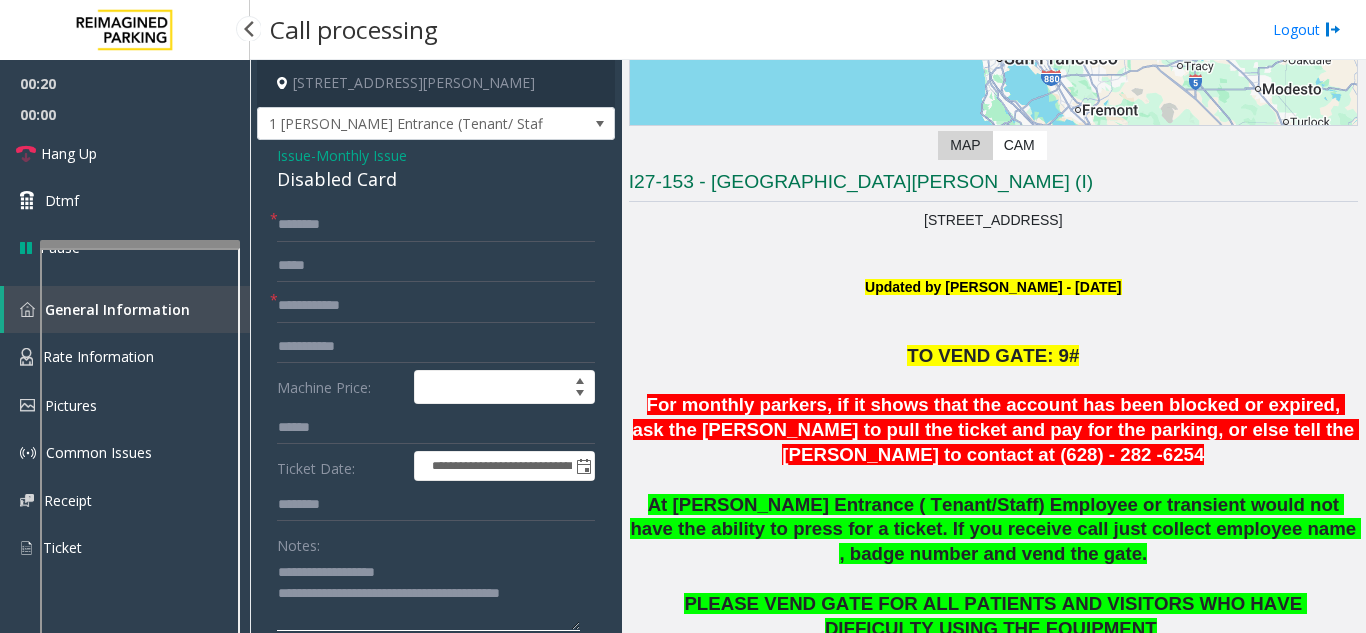 type on "**********" 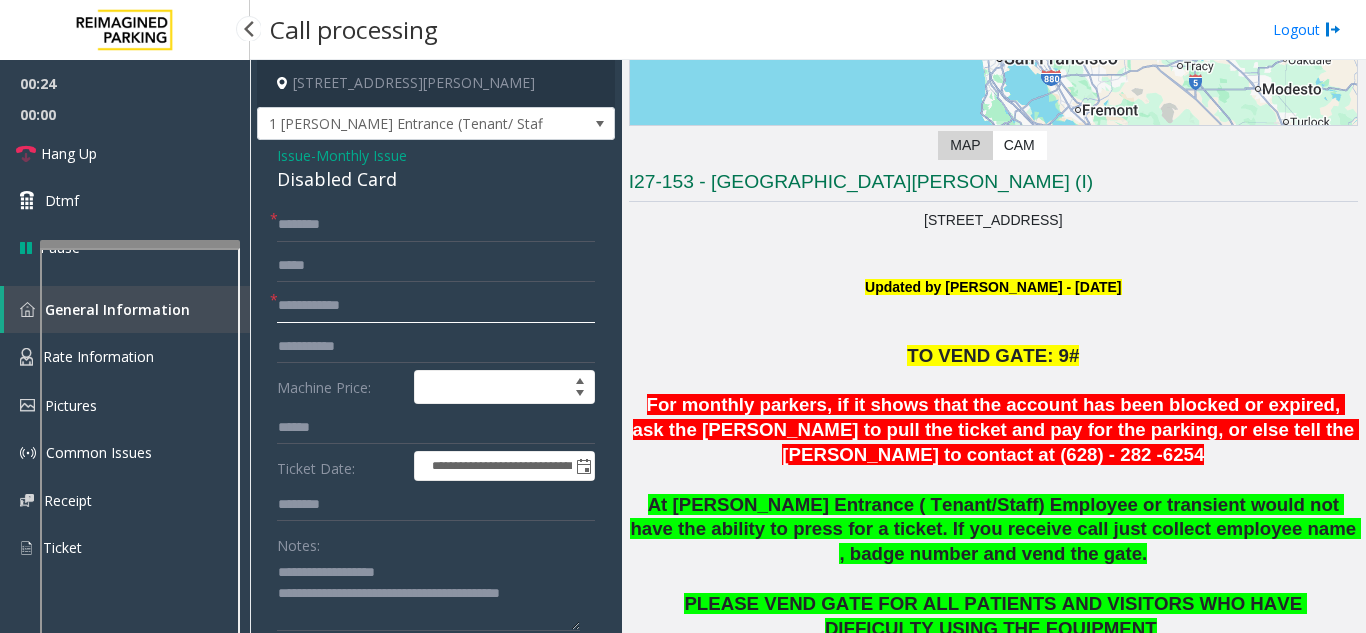 click 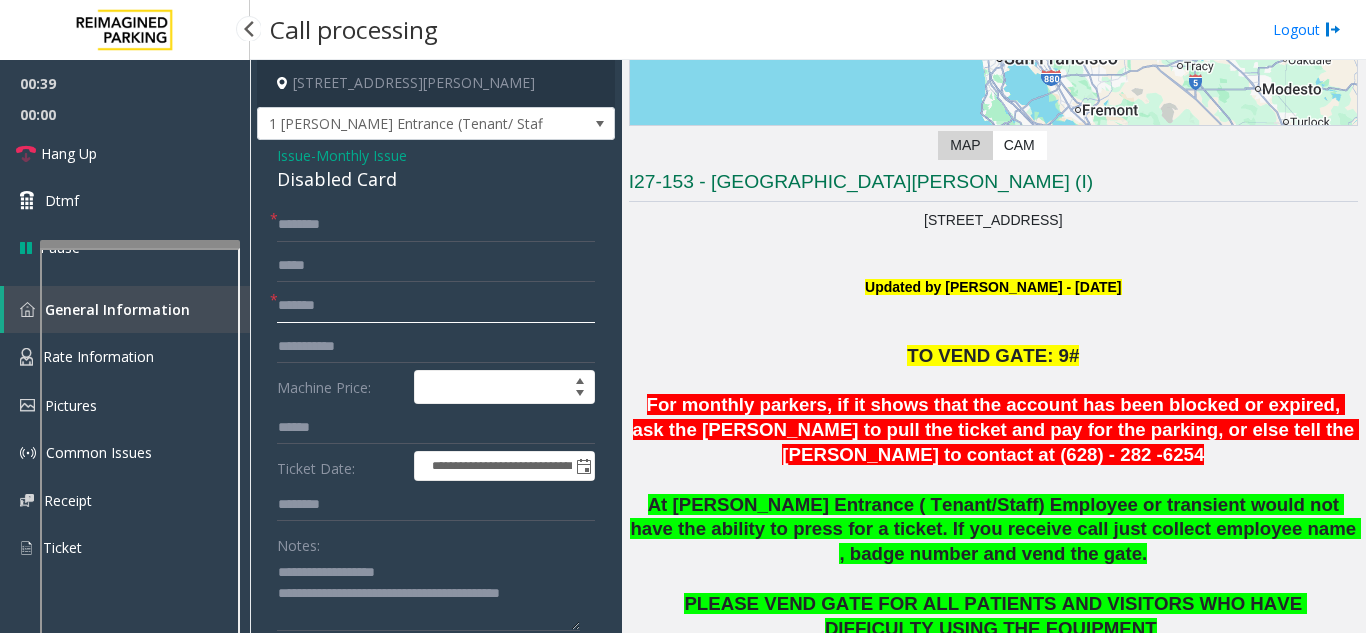 type on "*******" 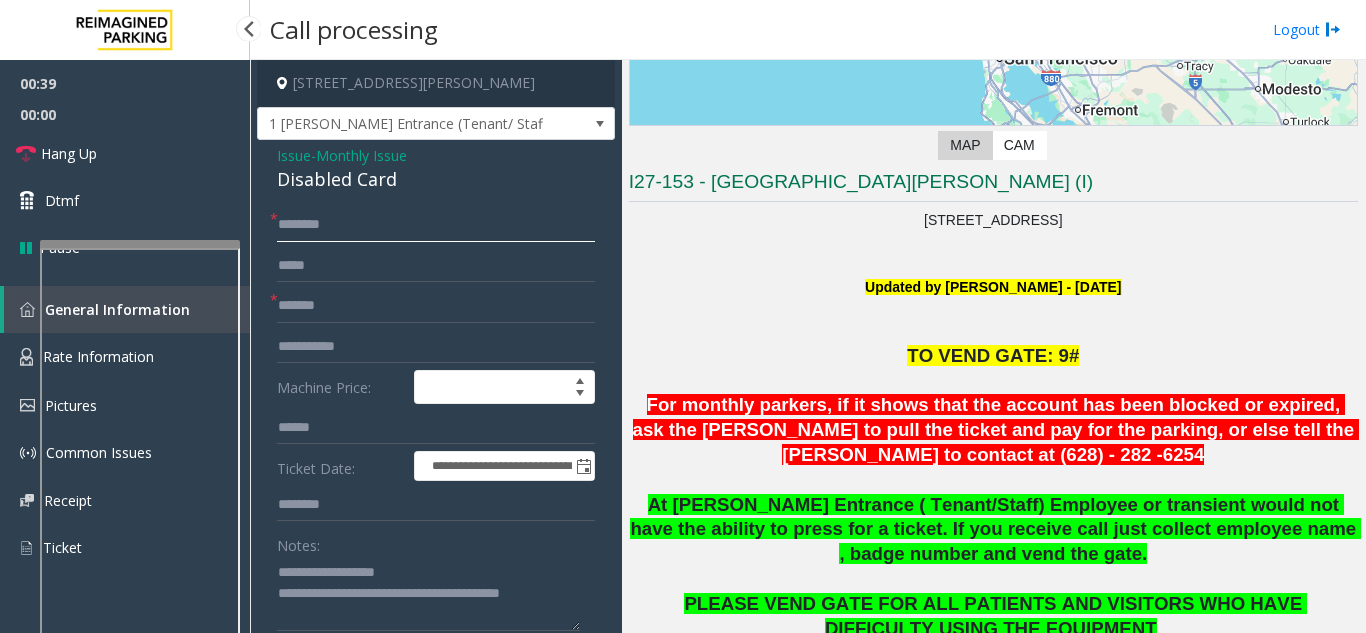 click 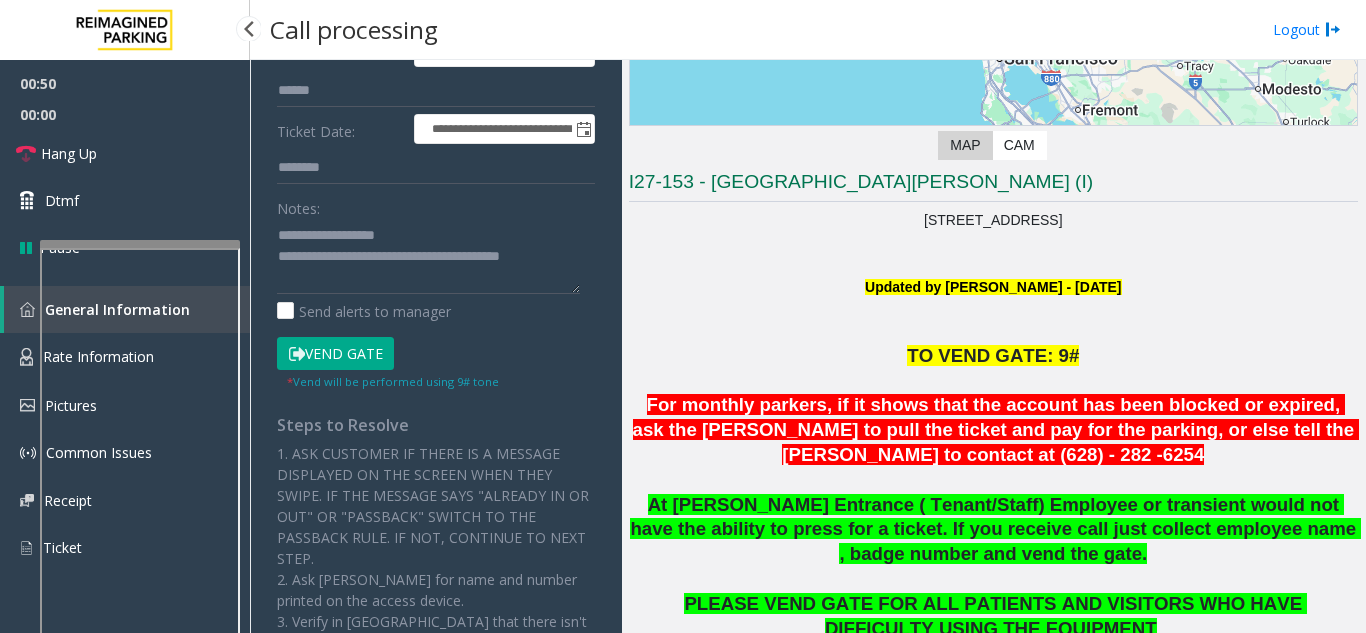 scroll, scrollTop: 400, scrollLeft: 0, axis: vertical 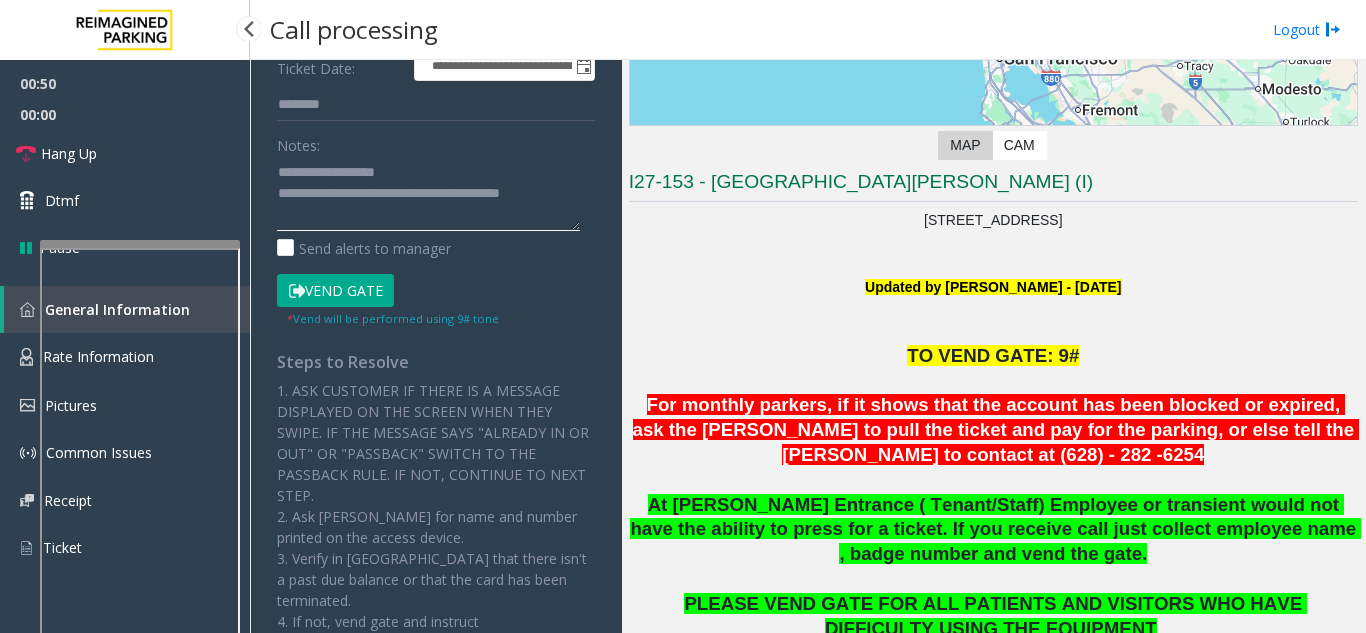click 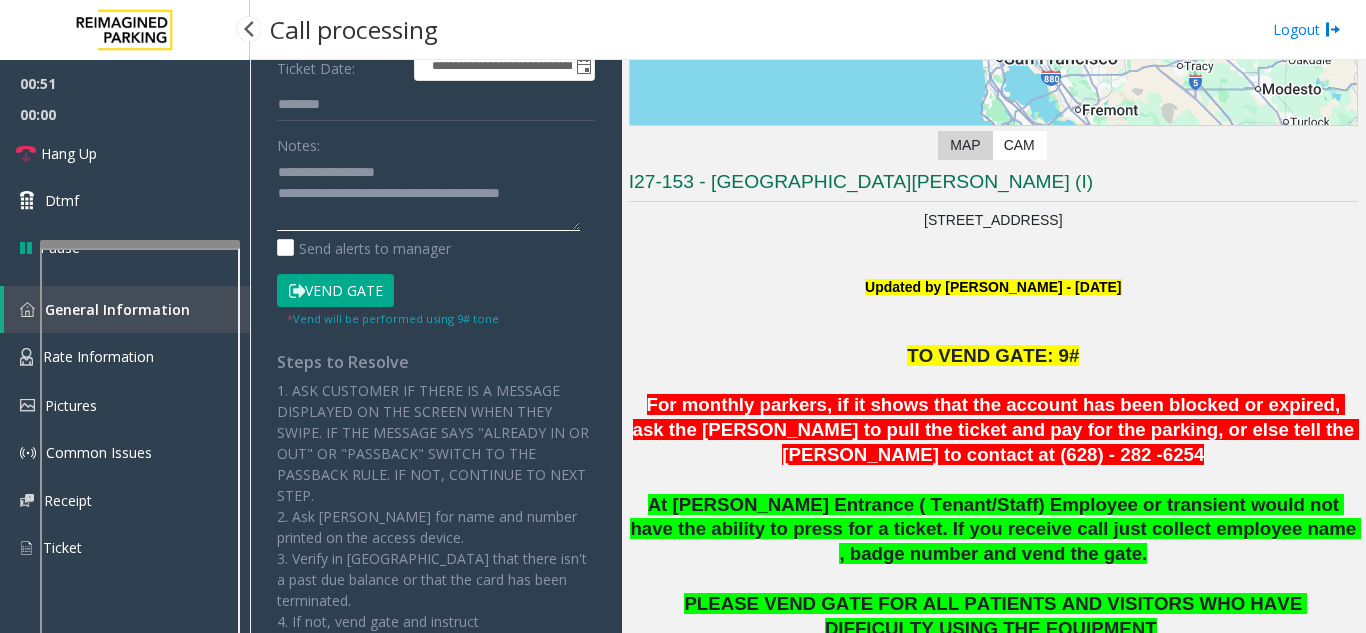 click 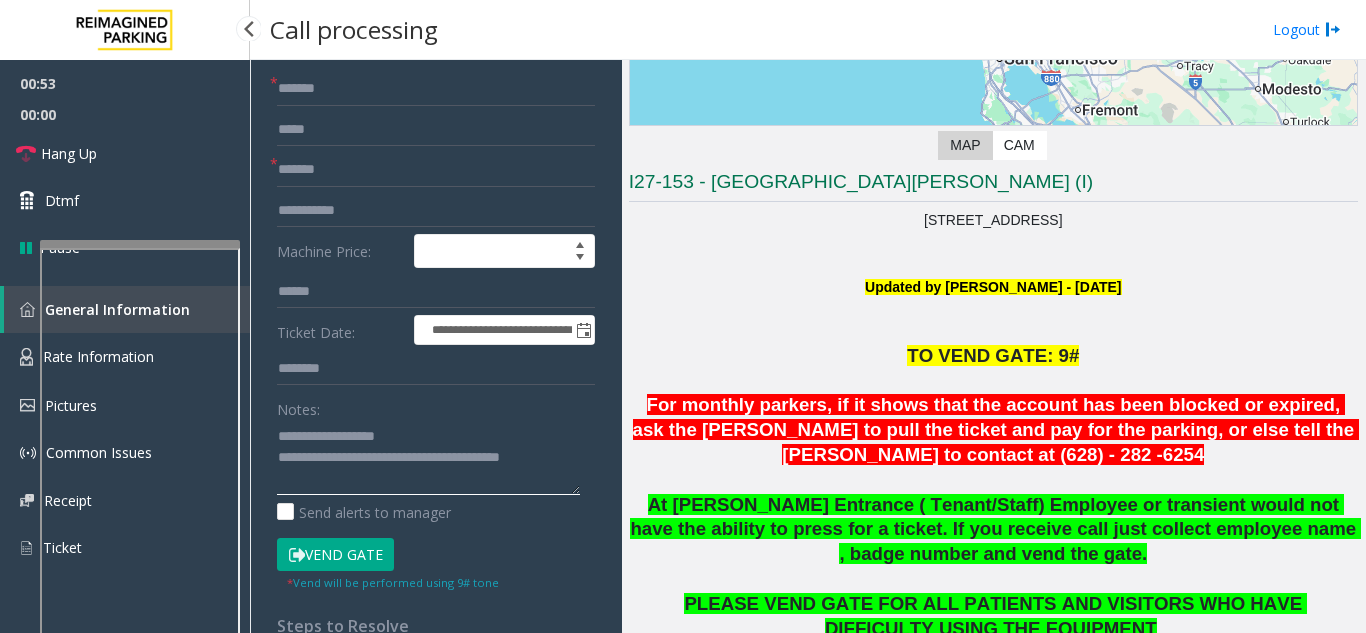 scroll, scrollTop: 0, scrollLeft: 0, axis: both 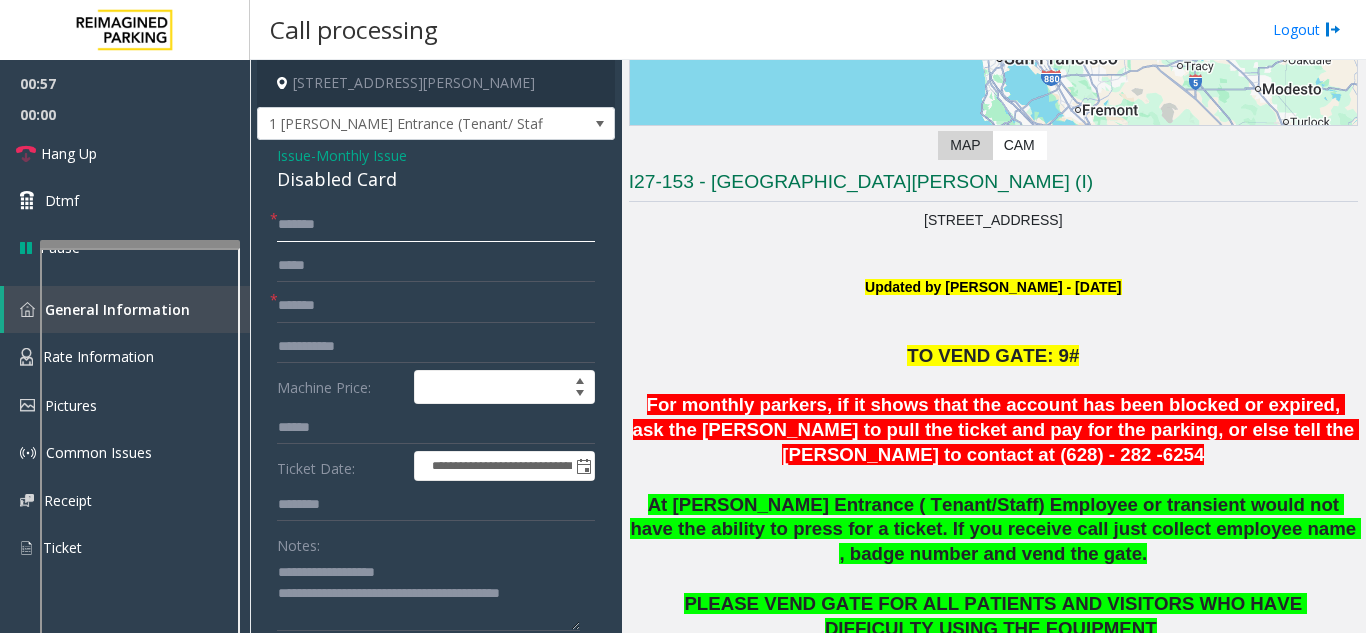 click on "*****" 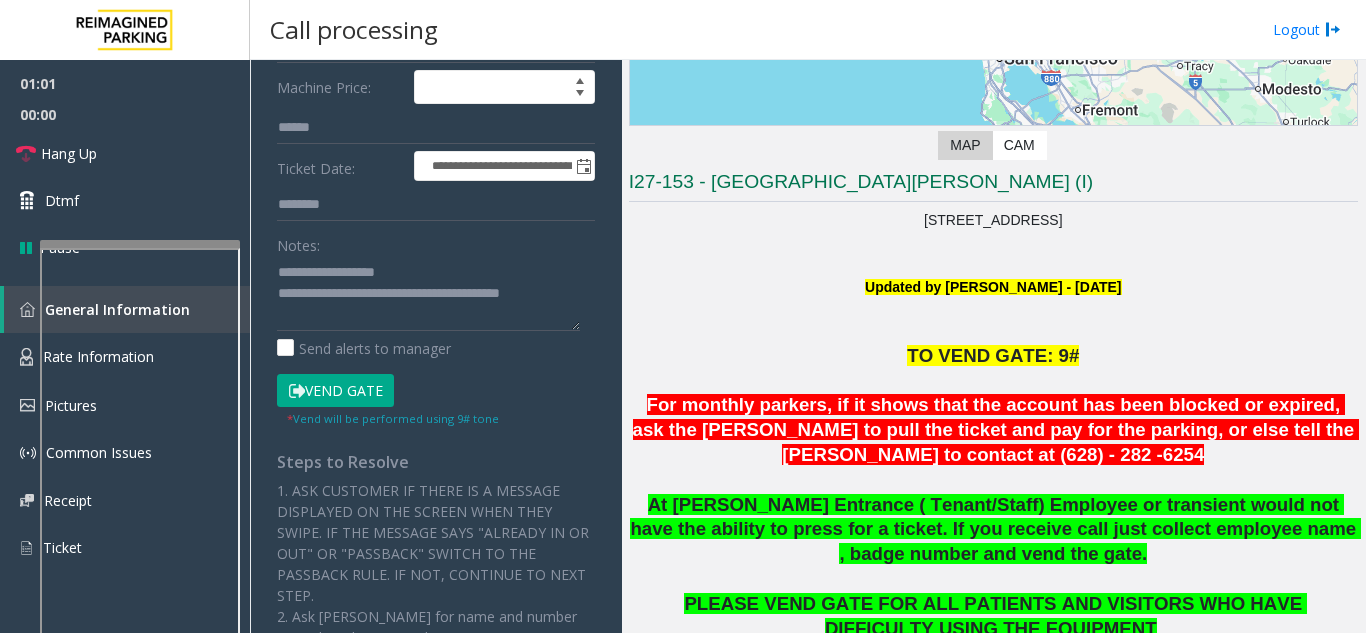 click on "Vend Gate" 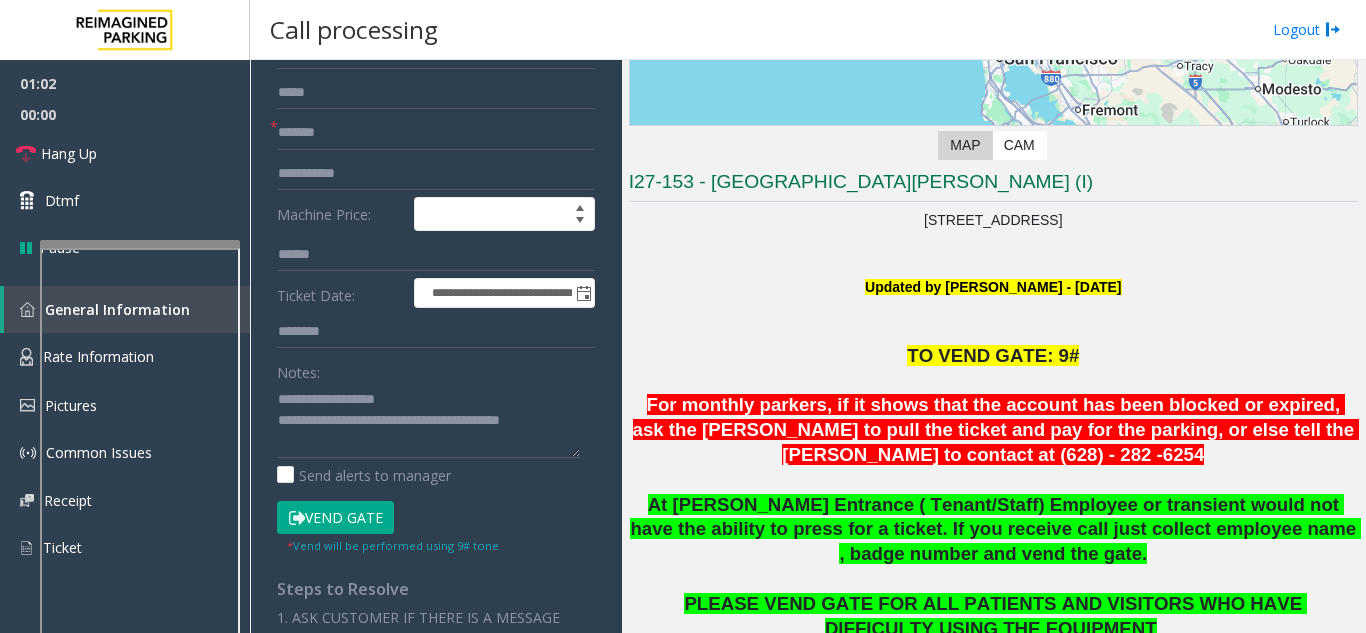 scroll, scrollTop: 0, scrollLeft: 0, axis: both 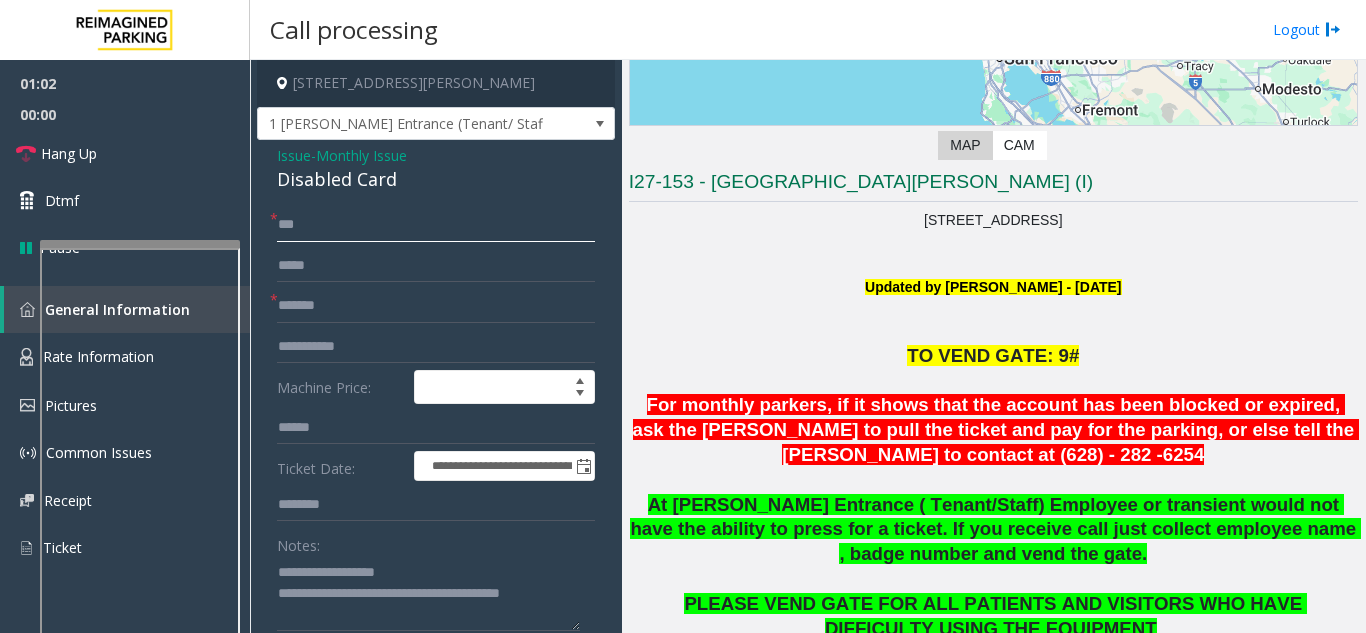 click on "***" 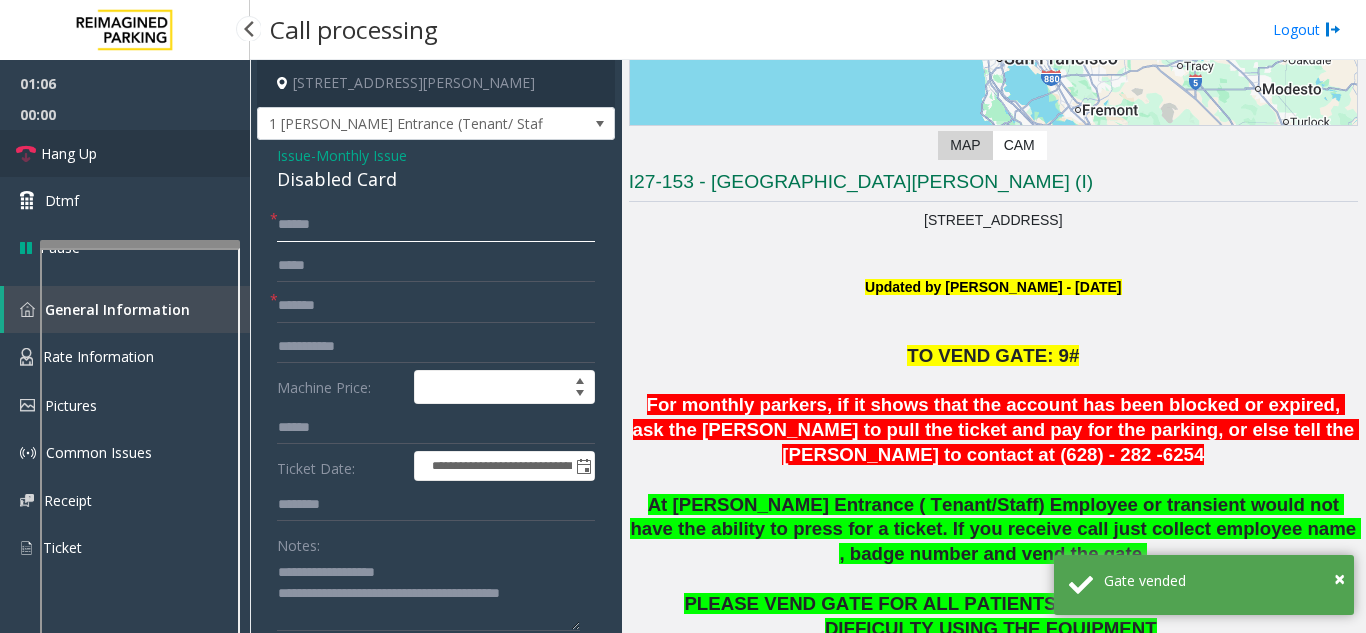 type on "*****" 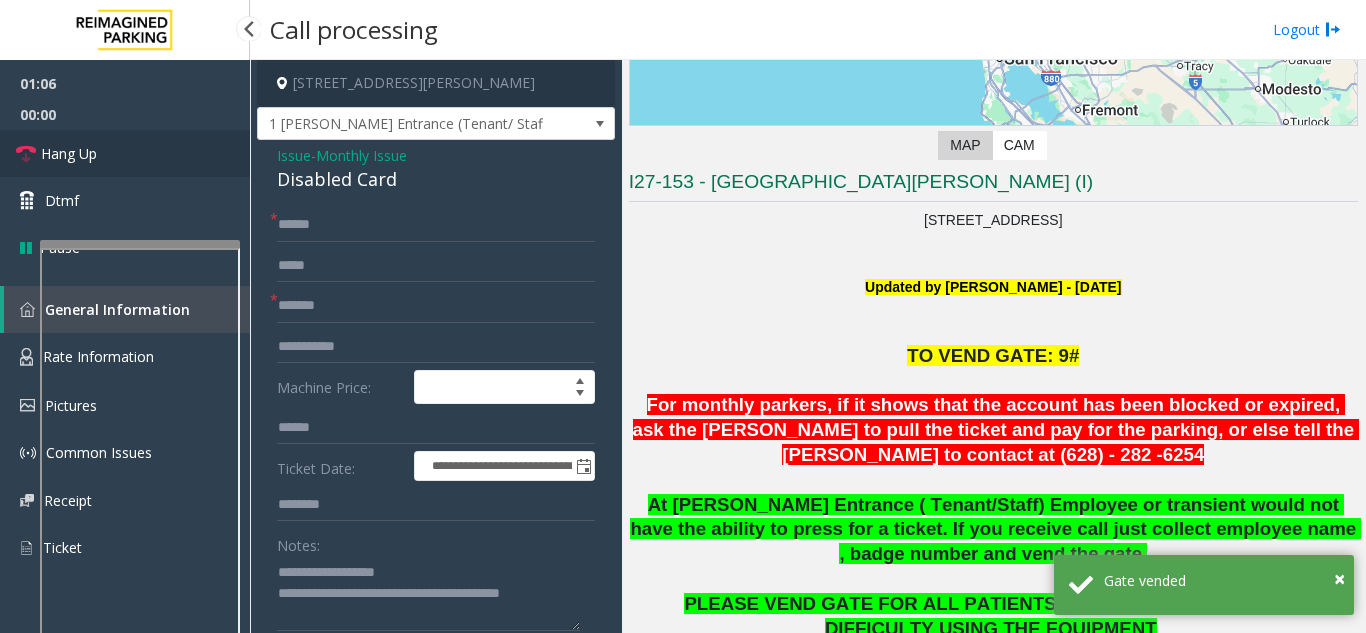 click on "Hang Up" at bounding box center [125, 153] 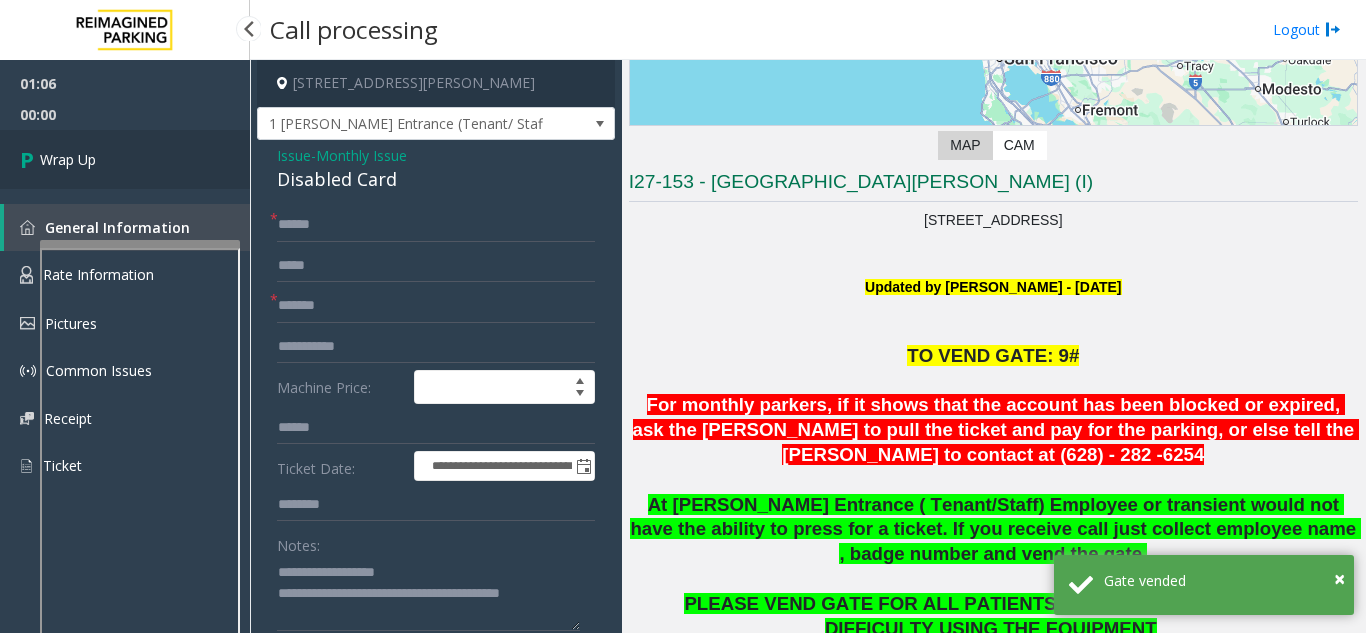 click on "Wrap Up" at bounding box center [125, 159] 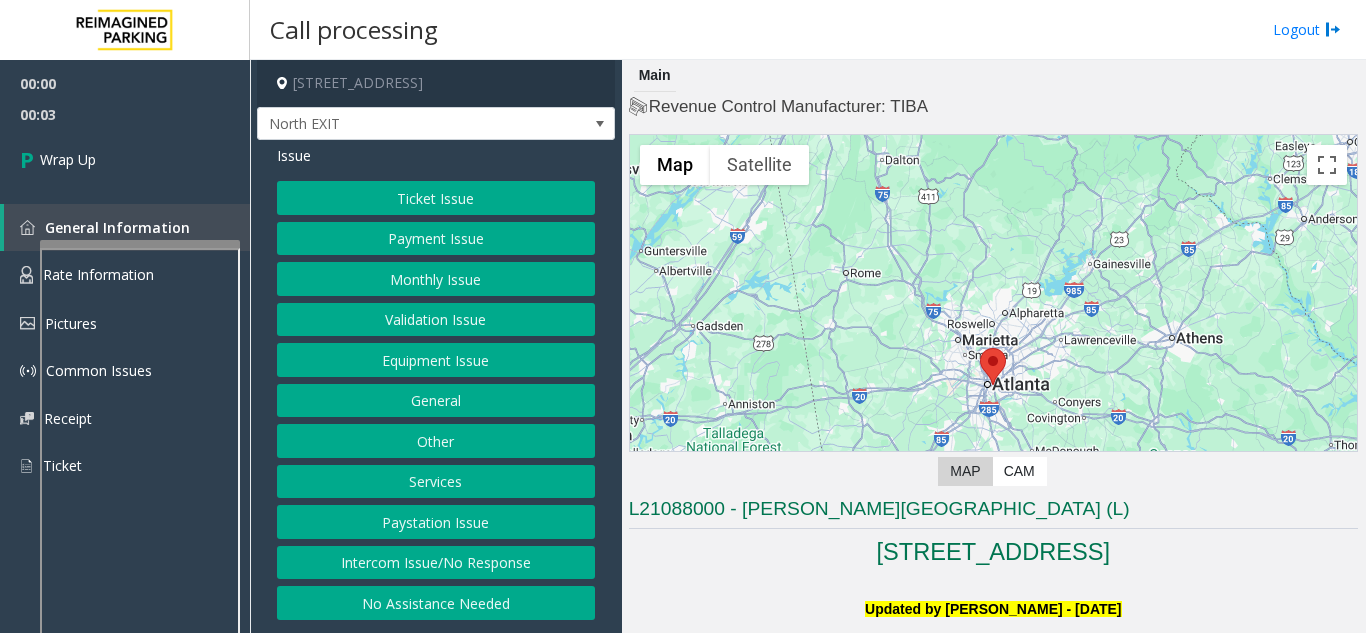 click on "Intercom Issue/No Response" 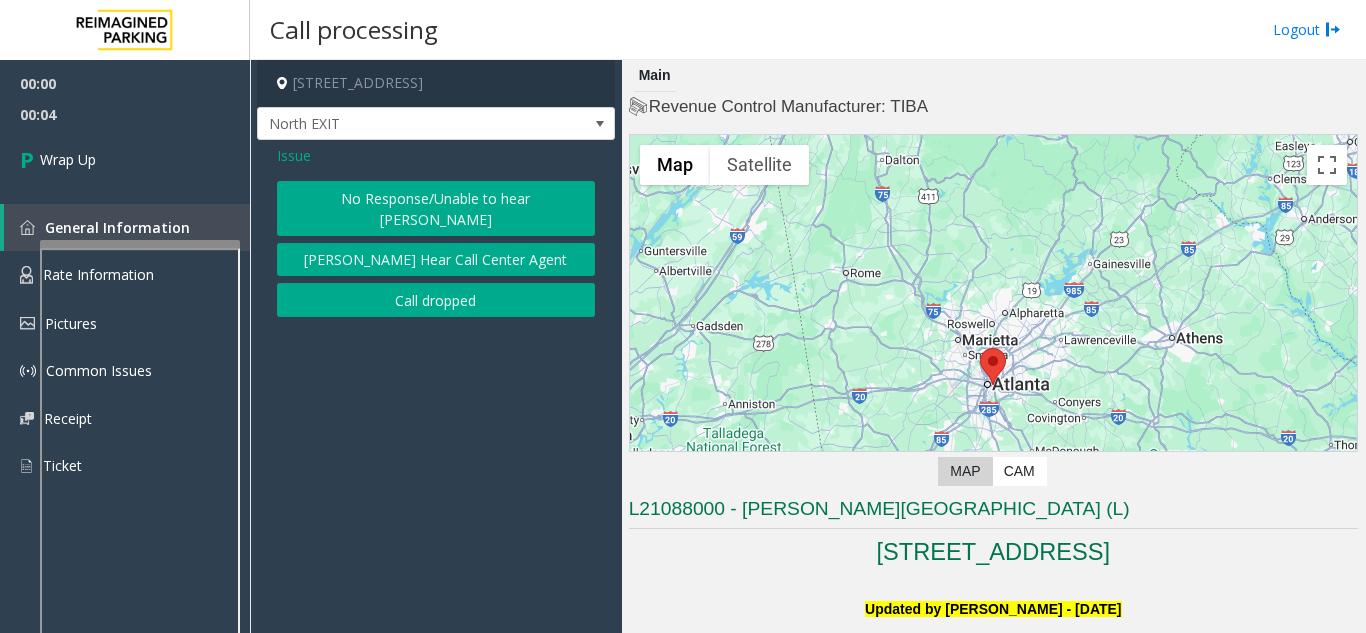 click on "Call dropped" 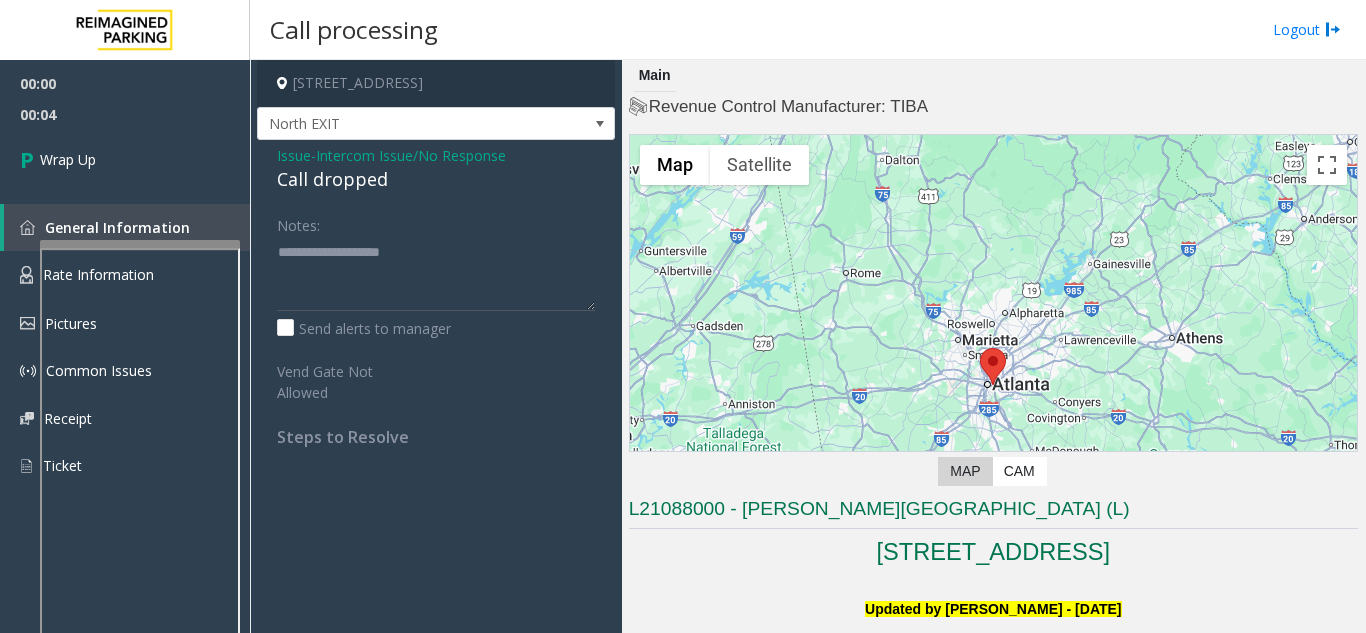 click on "Call dropped" 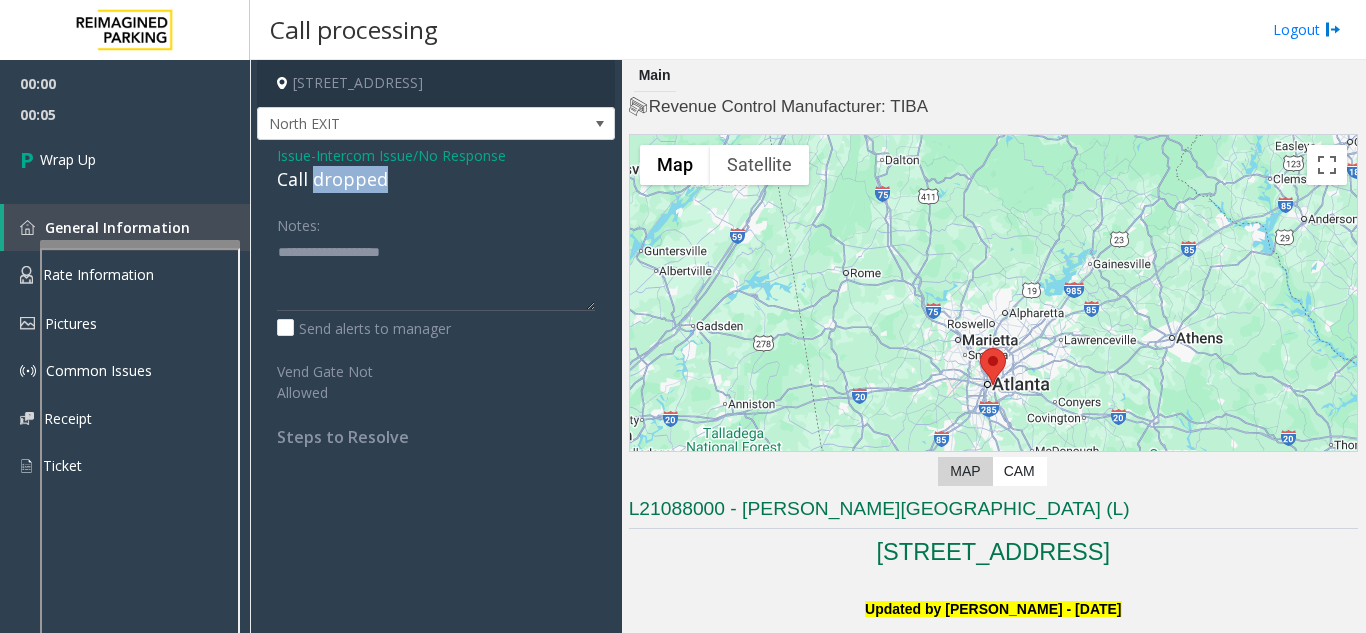 click on "Call dropped" 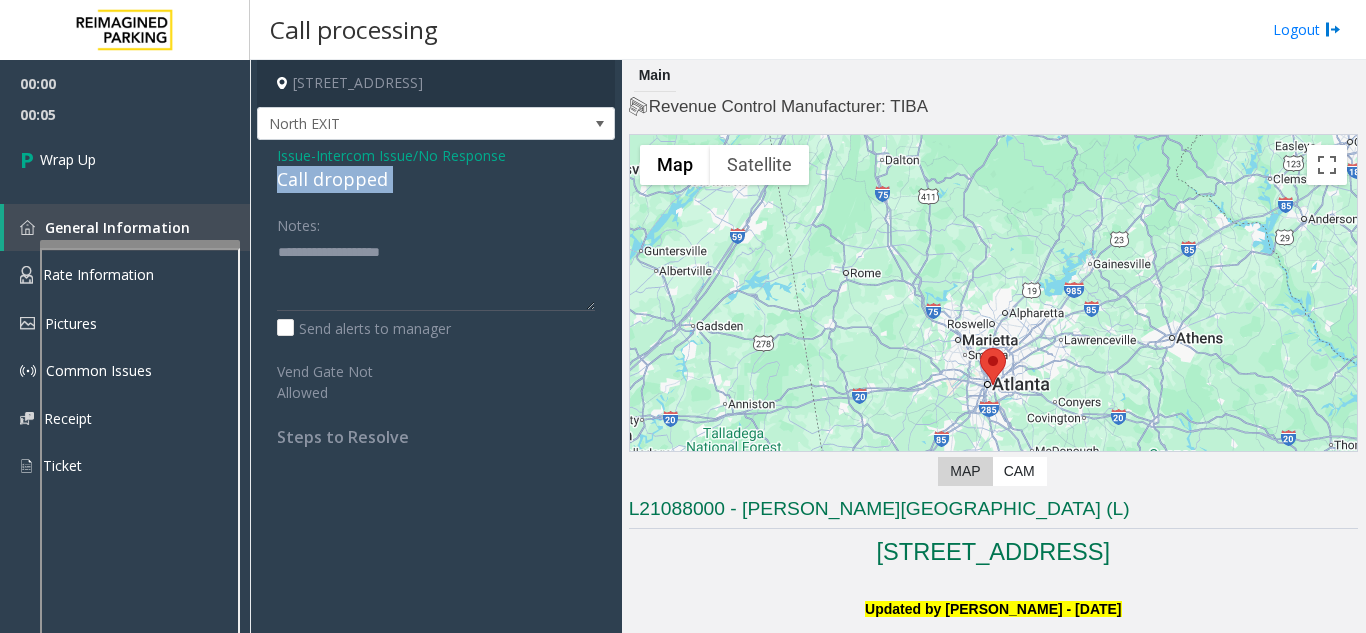click on "Call dropped" 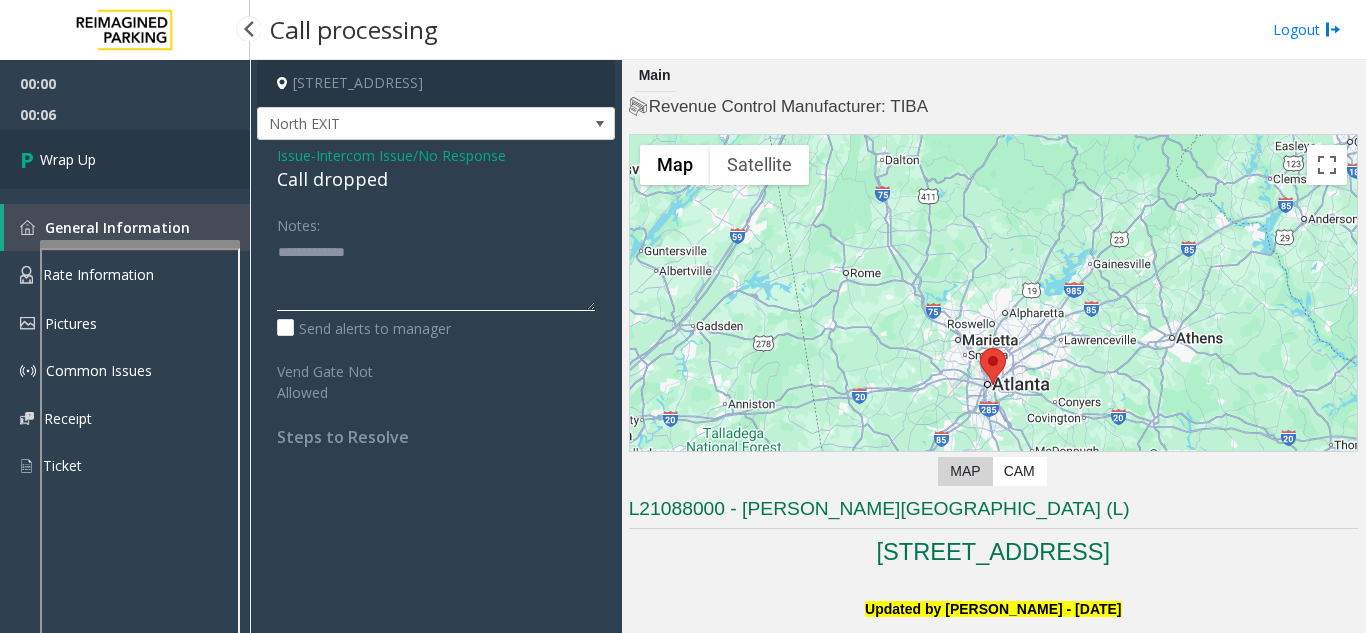 type on "**********" 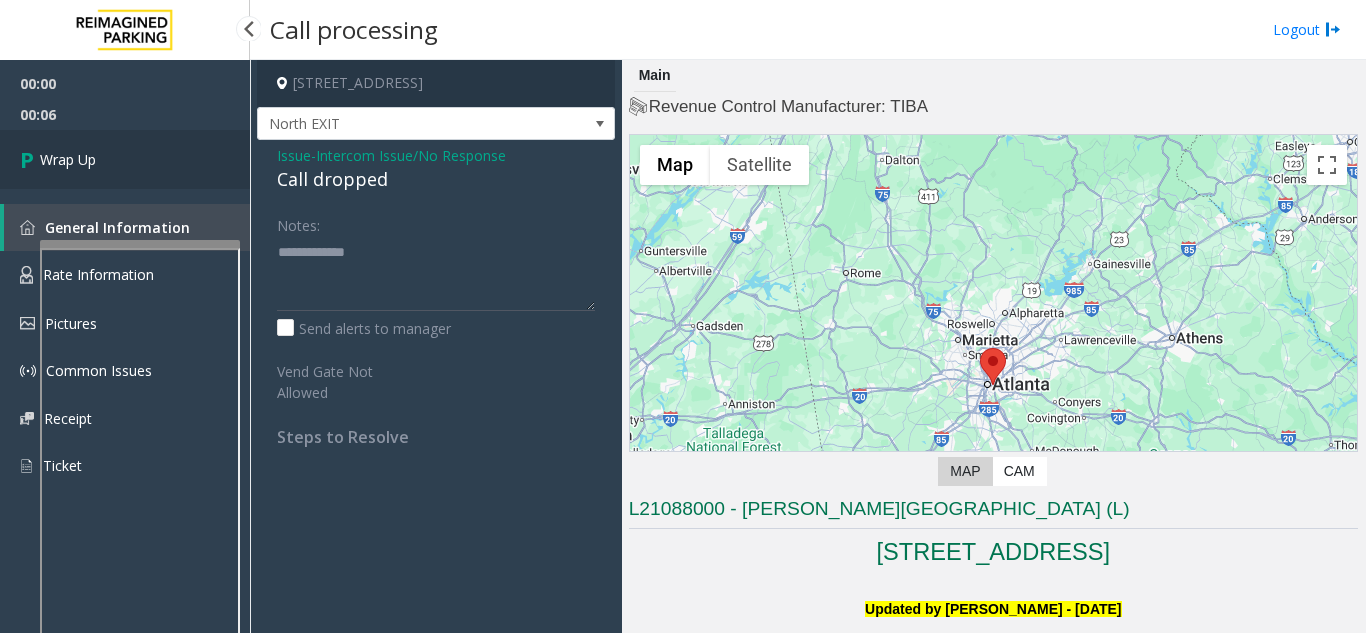 click on "Wrap Up" at bounding box center (125, 159) 